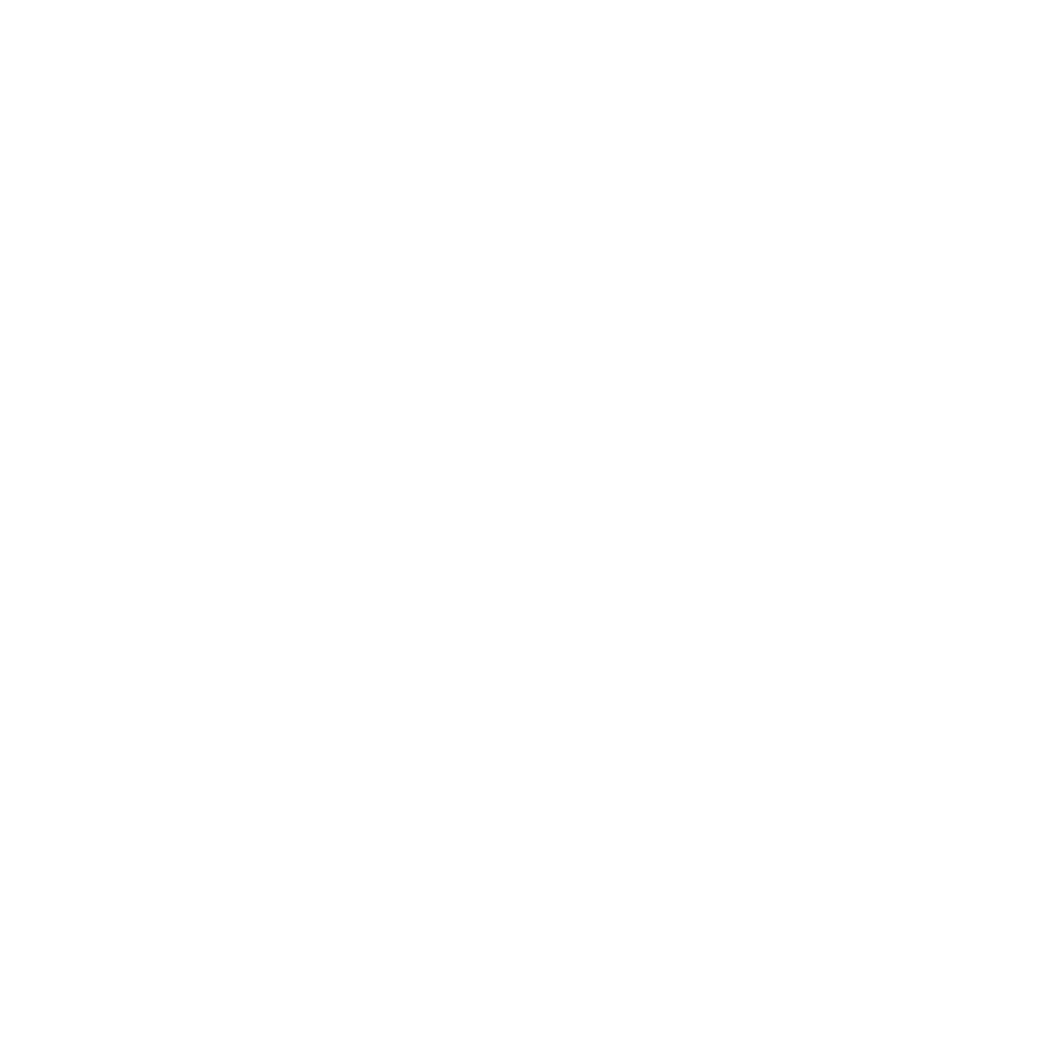 scroll, scrollTop: 0, scrollLeft: 0, axis: both 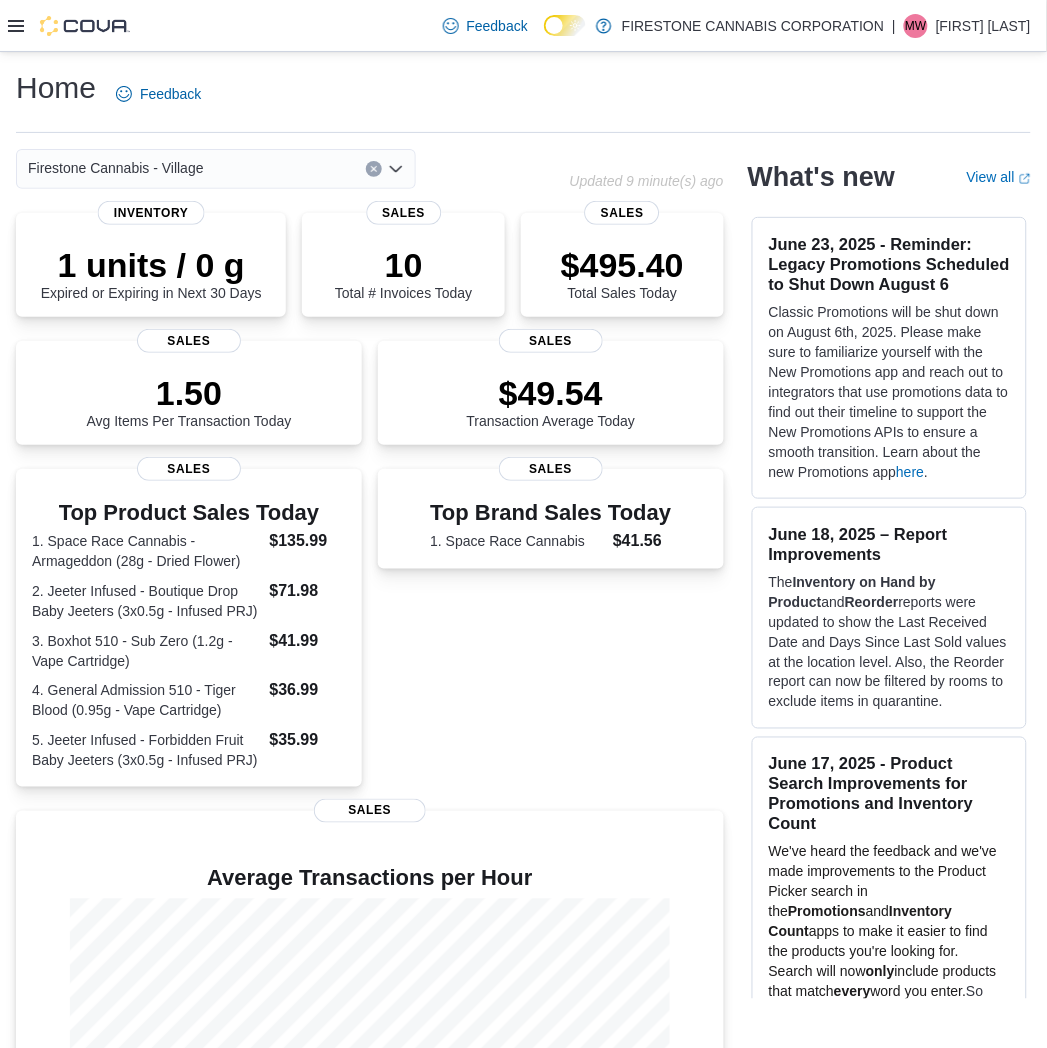 click 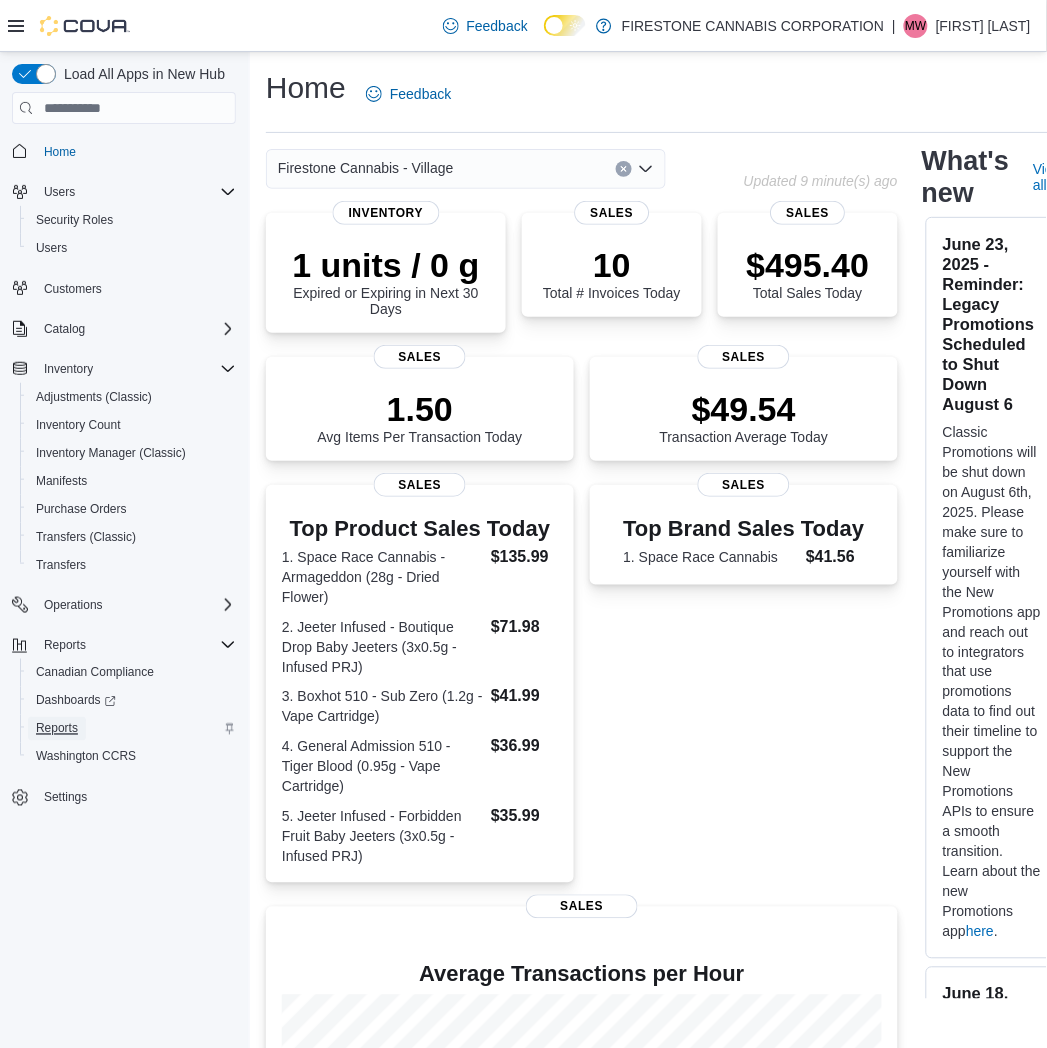 click on "Reports" at bounding box center (57, 729) 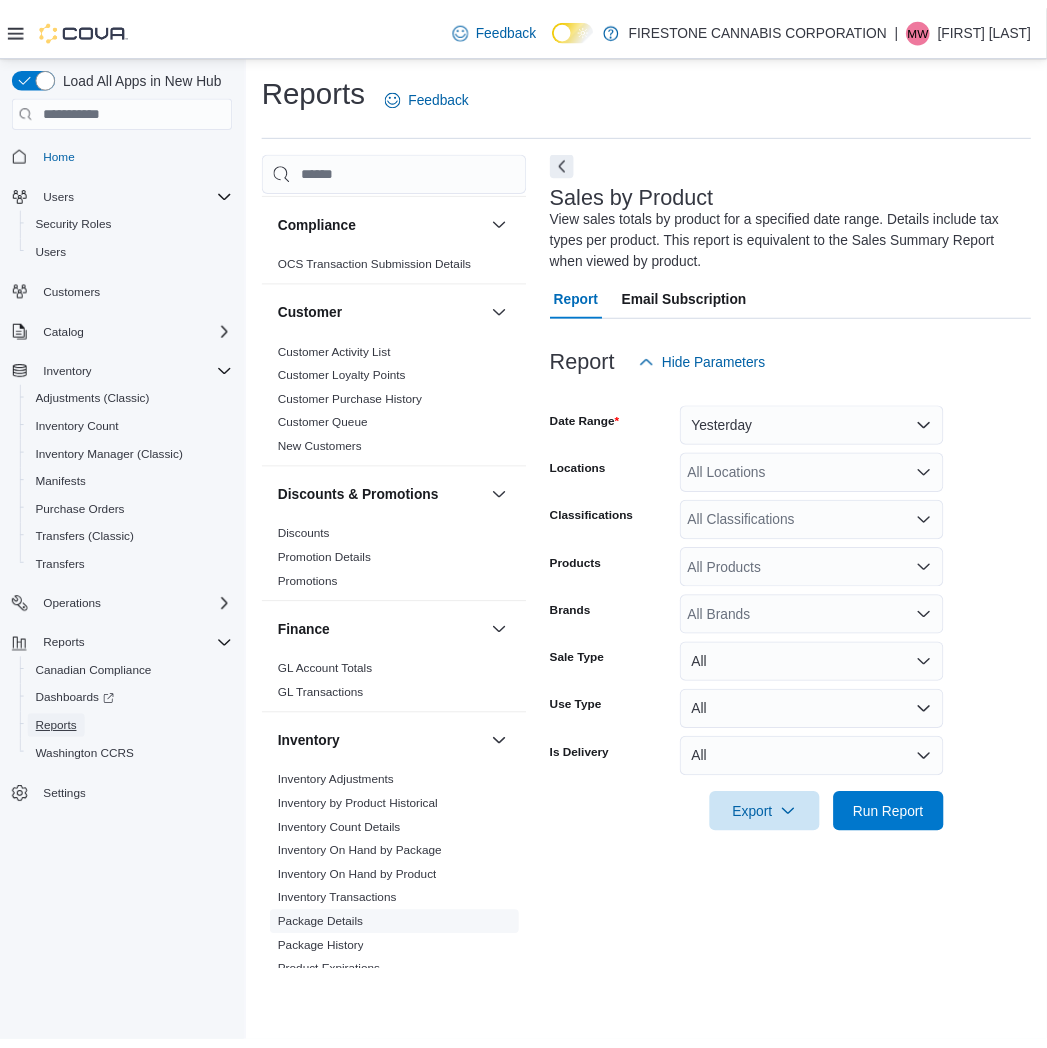 scroll, scrollTop: 444, scrollLeft: 0, axis: vertical 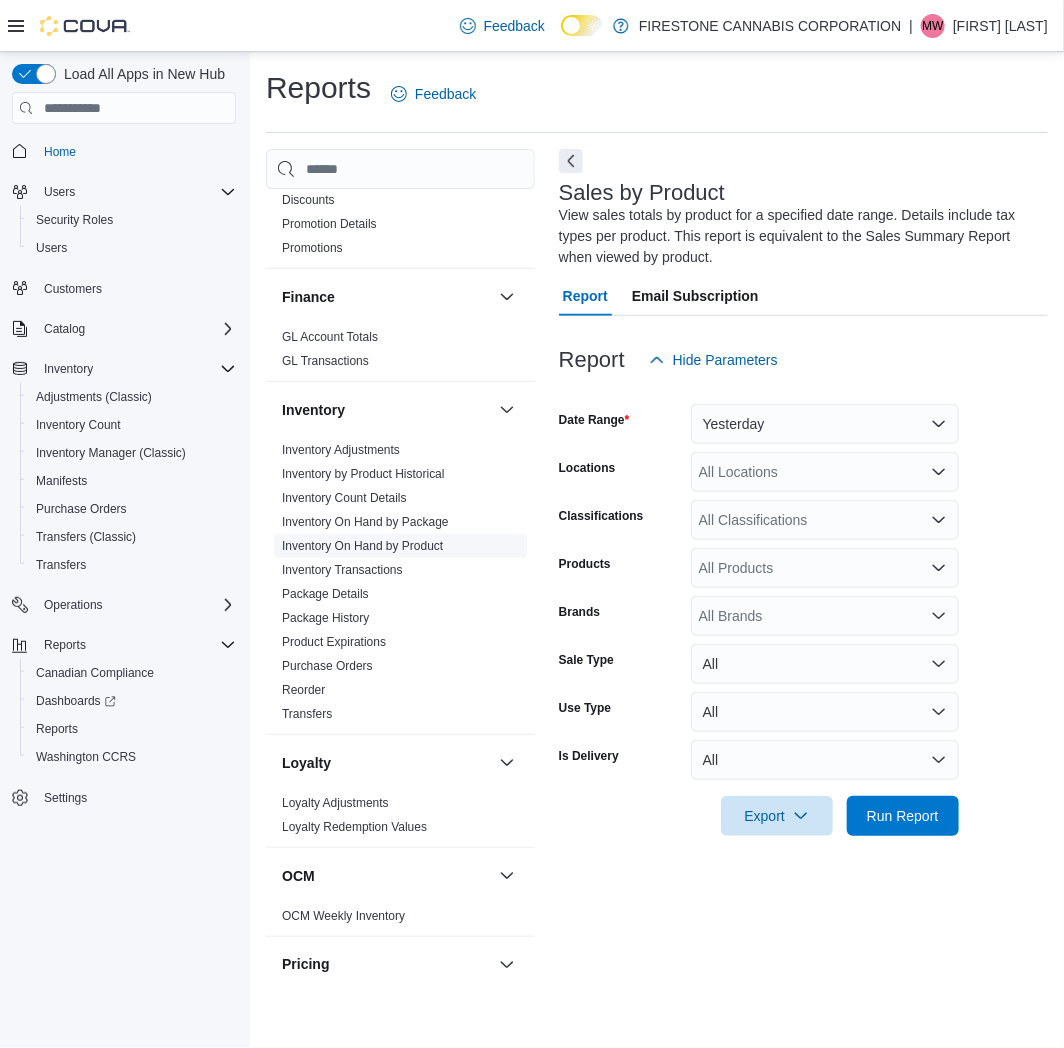 click on "Inventory On Hand by Product" at bounding box center [362, 546] 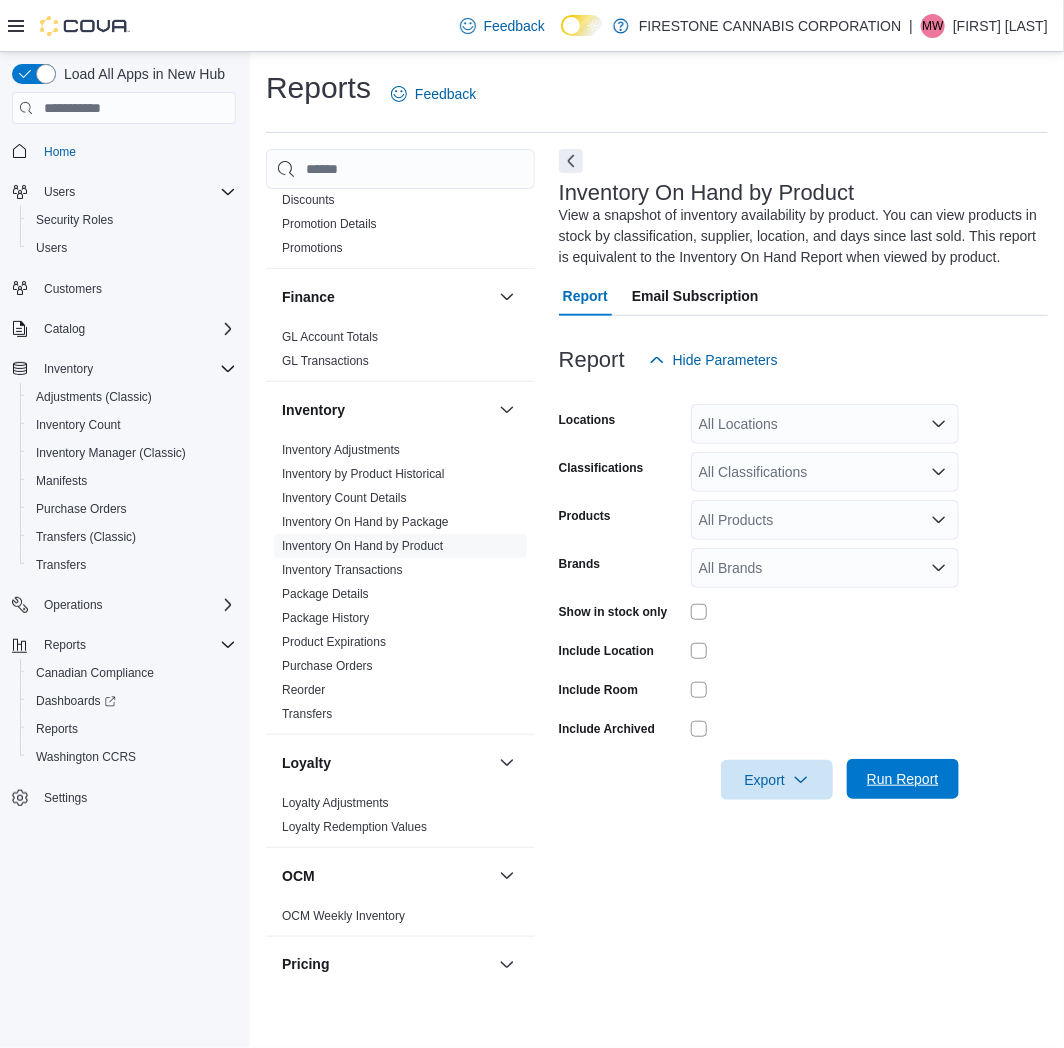 click on "Run Report" at bounding box center (903, 779) 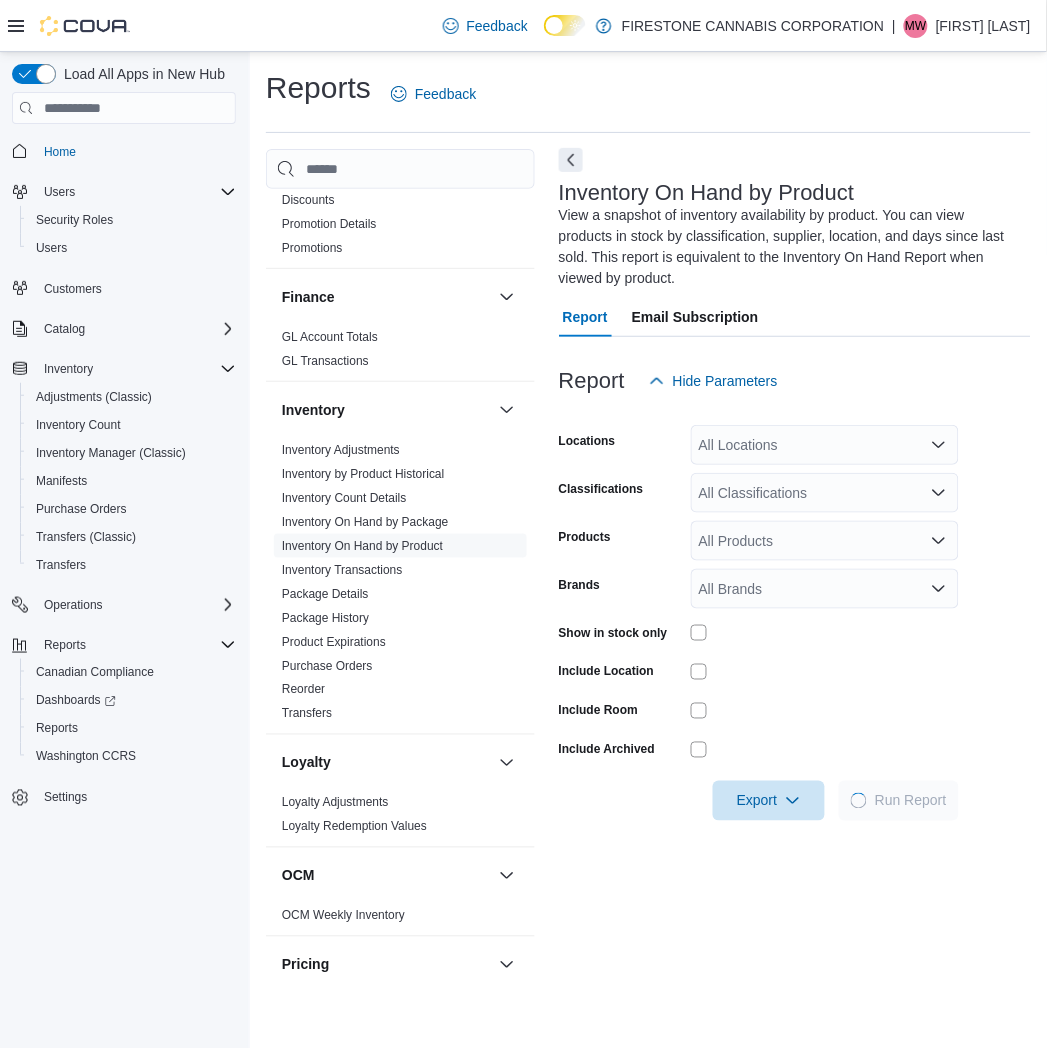 click at bounding box center (571, 160) 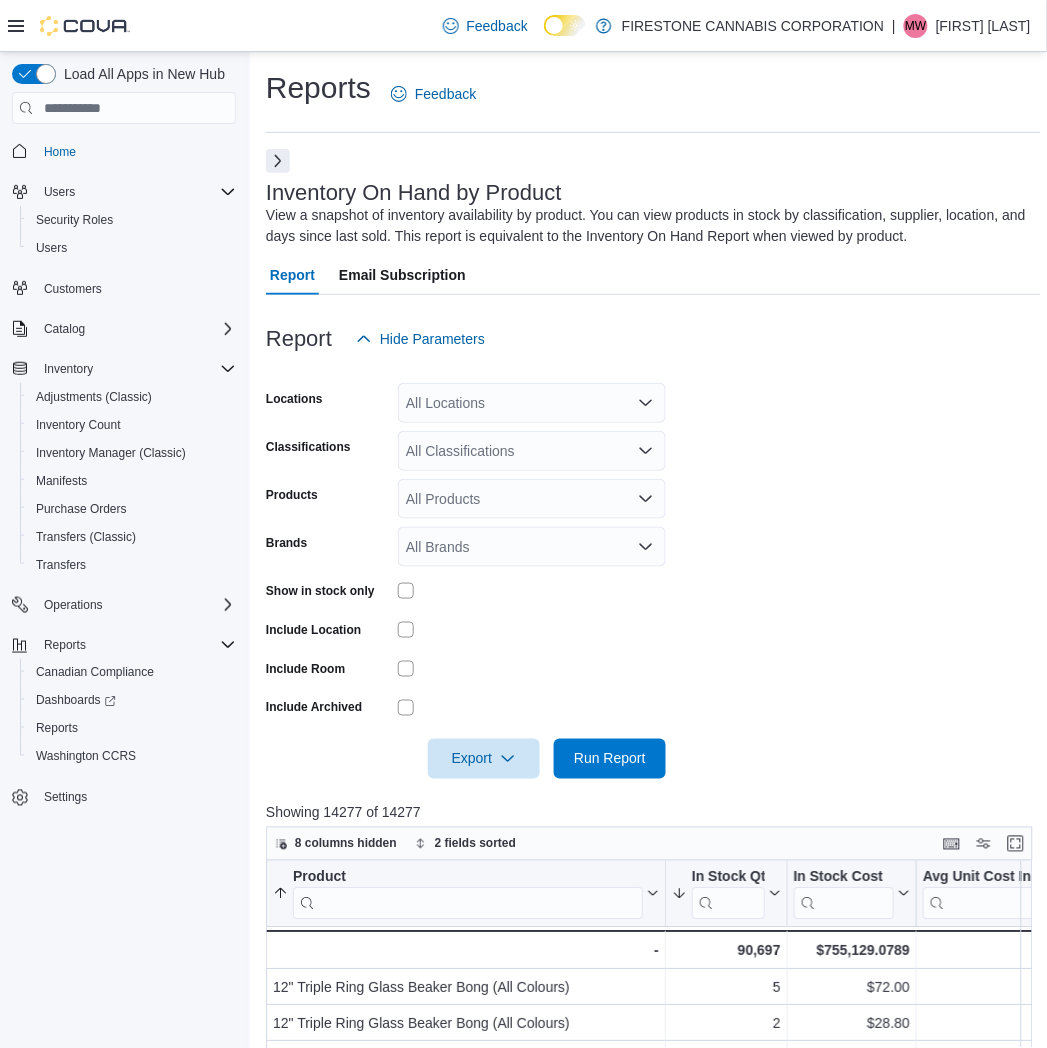 click on "Locations All Locations Classifications All Classifications Products All Products Brands All Brands Show in stock only Include Location Include Room Include Archived Export  Run Report" at bounding box center [653, 569] 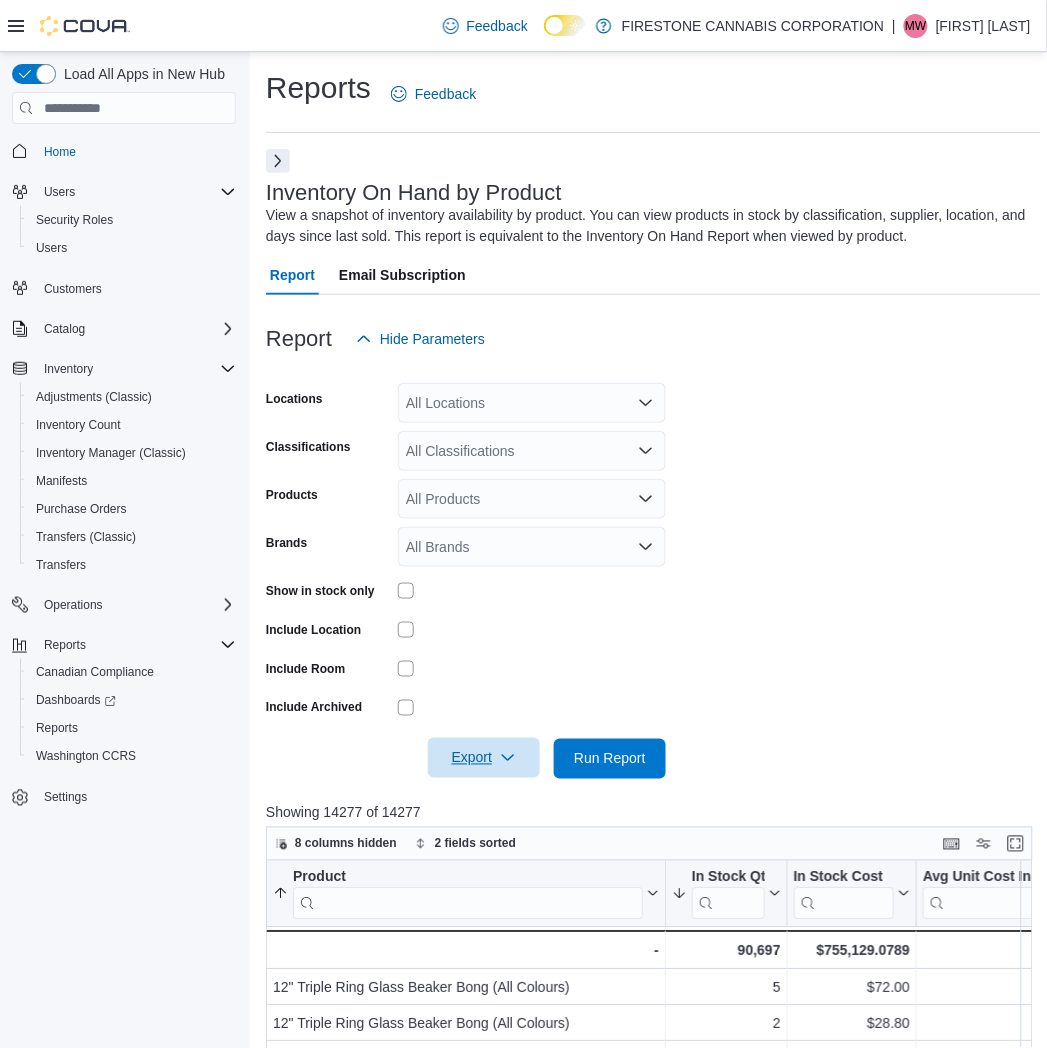 click on "Export" at bounding box center (484, 758) 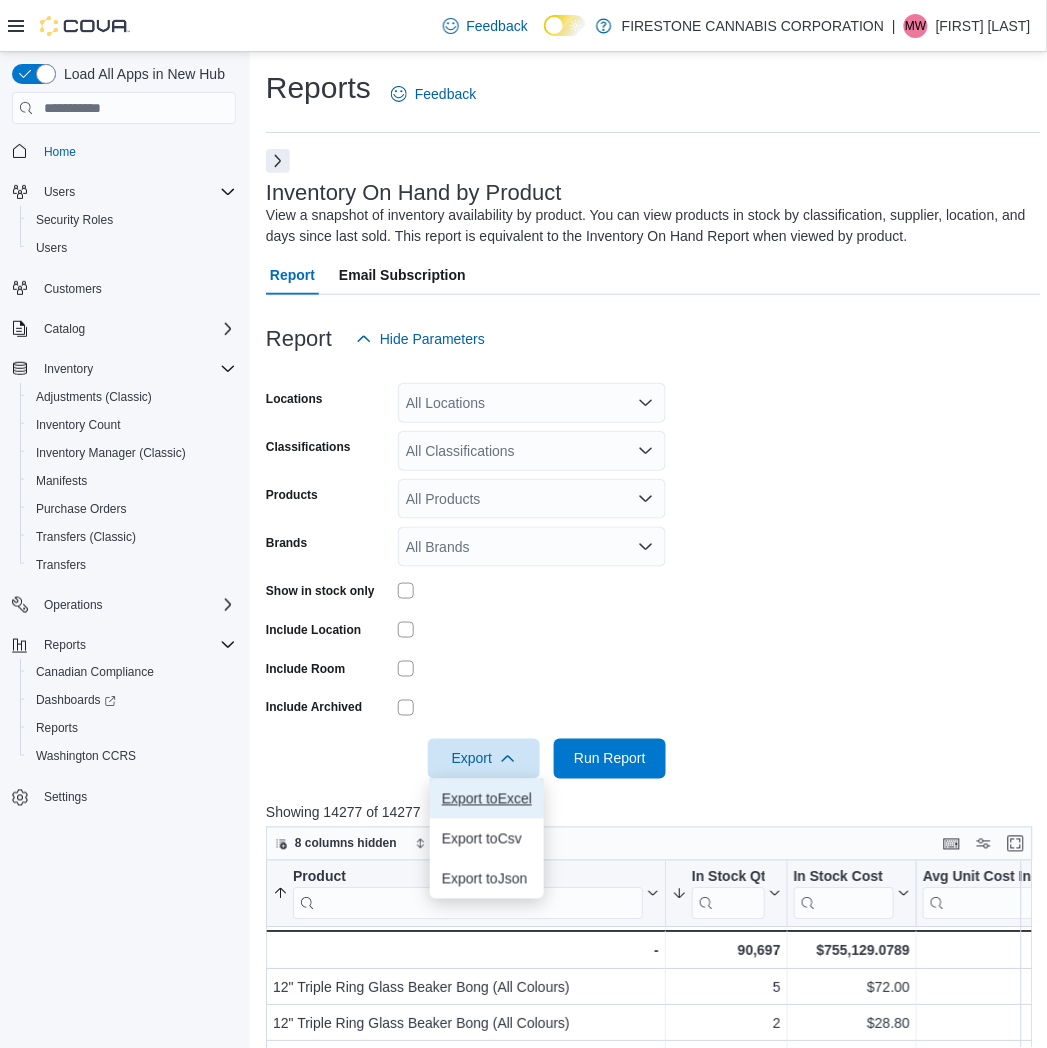 click on "Export to  Excel" at bounding box center [487, 799] 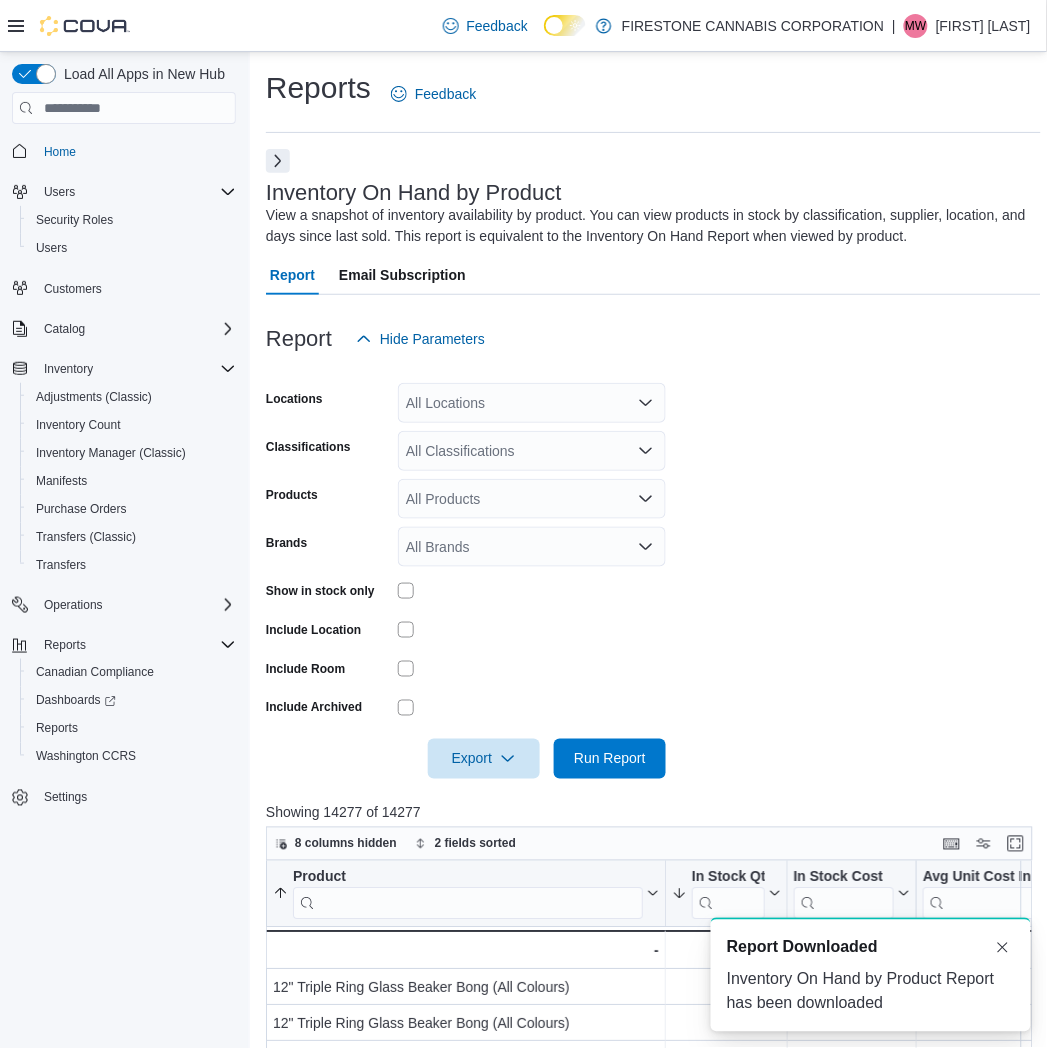 scroll, scrollTop: 0, scrollLeft: 0, axis: both 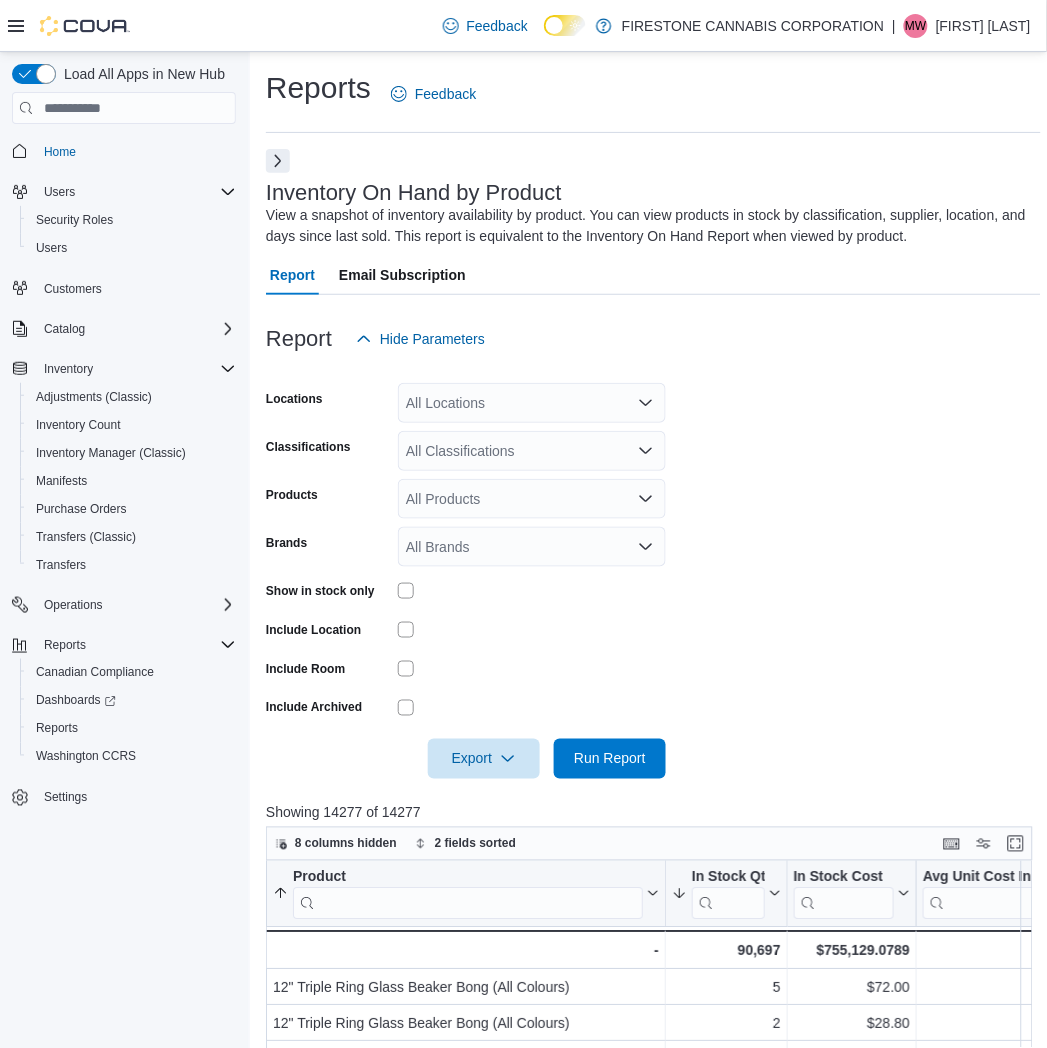click on "Locations All Locations Classifications All Classifications Products All Products Brands All Brands Show in stock only Include Location Include Room Include Archived Export  Run Report" at bounding box center (653, 569) 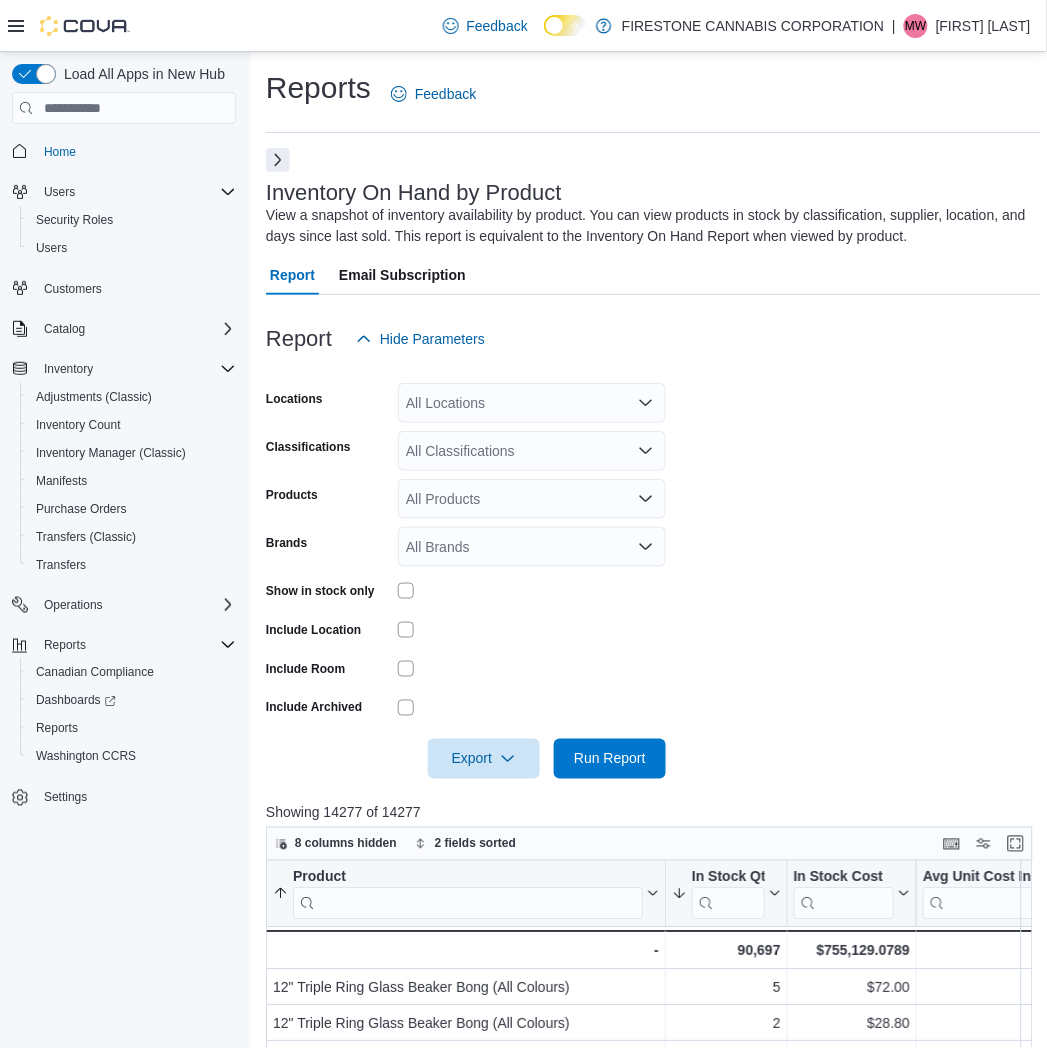 click at bounding box center (278, 160) 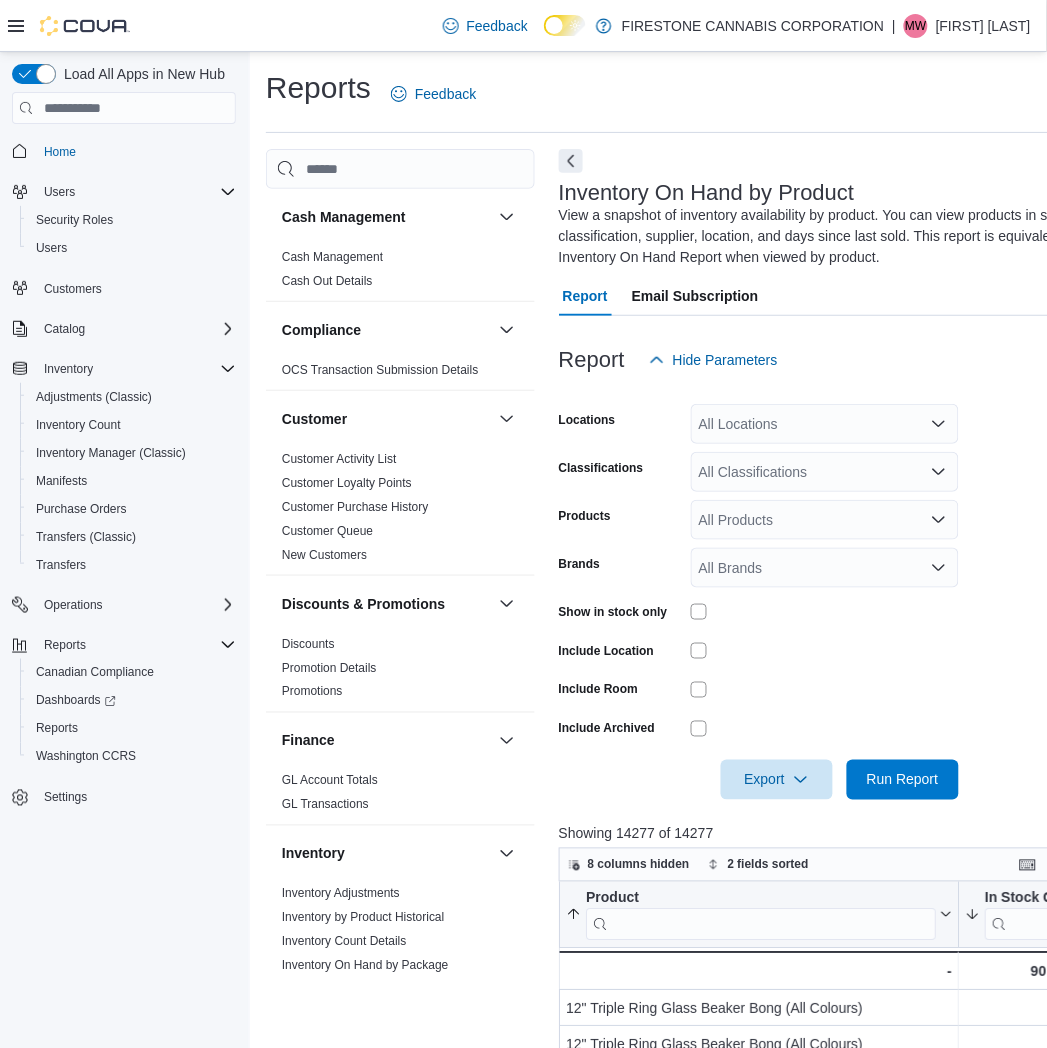 click 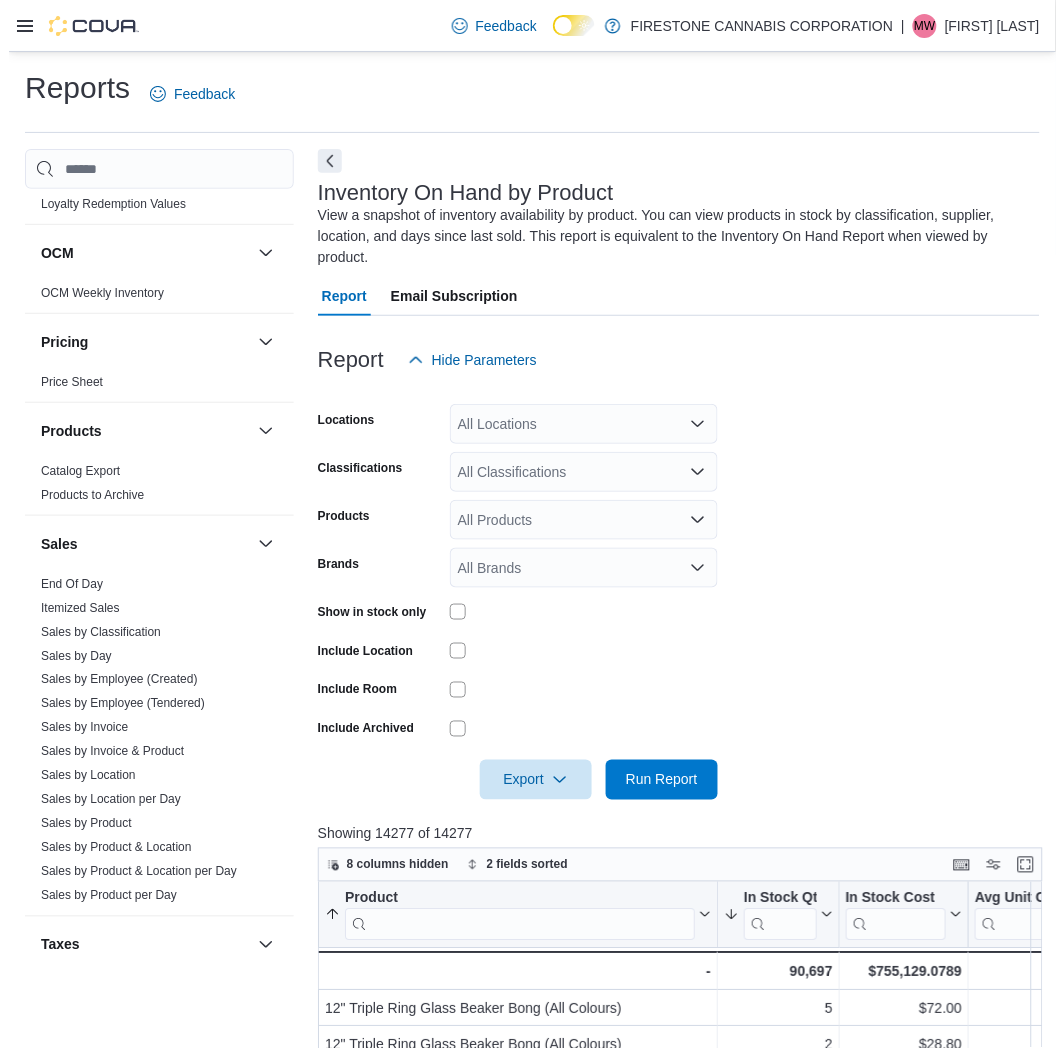 scroll, scrollTop: 1111, scrollLeft: 0, axis: vertical 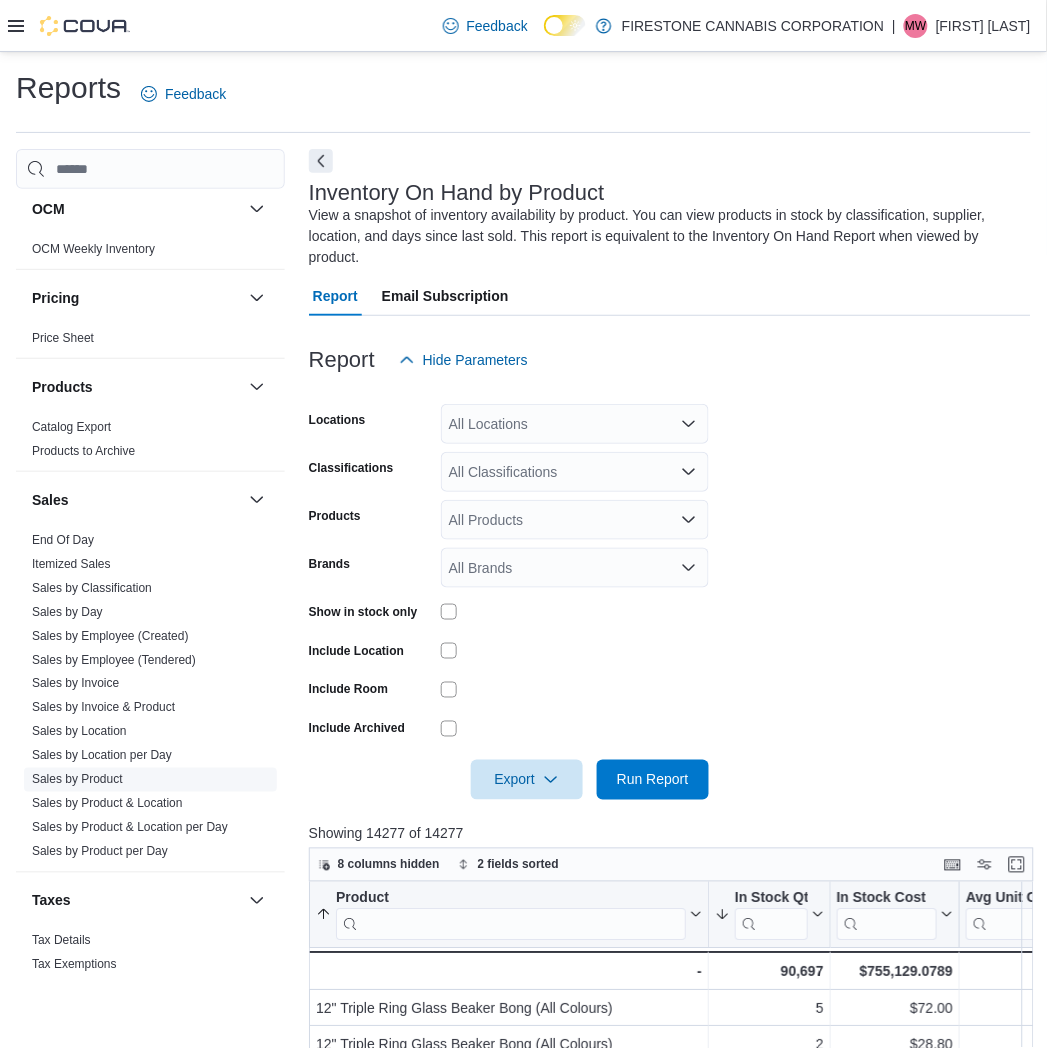 click on "Sales by Product" at bounding box center (77, 780) 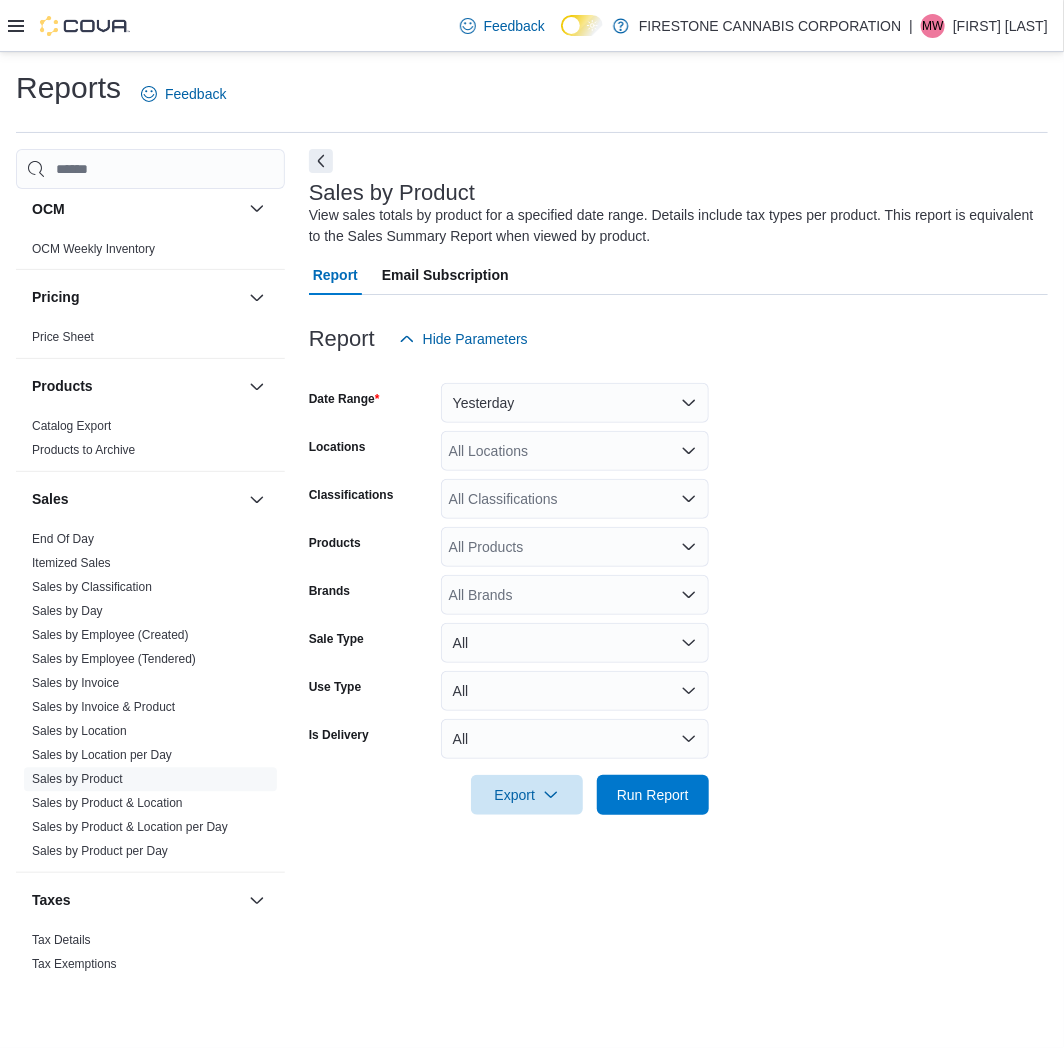 click on "Date Range Yesterday Locations All Locations Classifications All Classifications Products All Products Brands All Brands Sale Type All Use Type All Is Delivery All Export  Run Report" at bounding box center (678, 587) 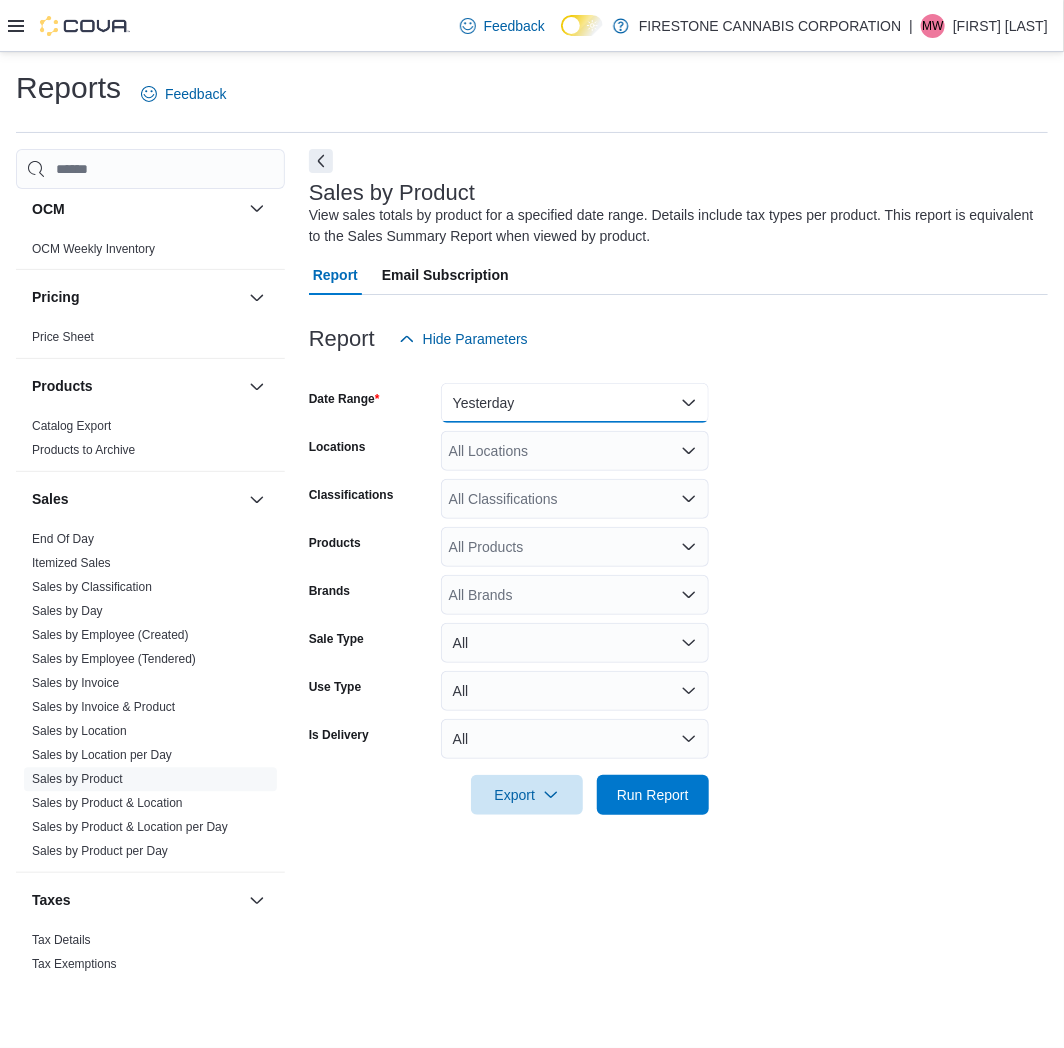 click on "Yesterday" at bounding box center [575, 403] 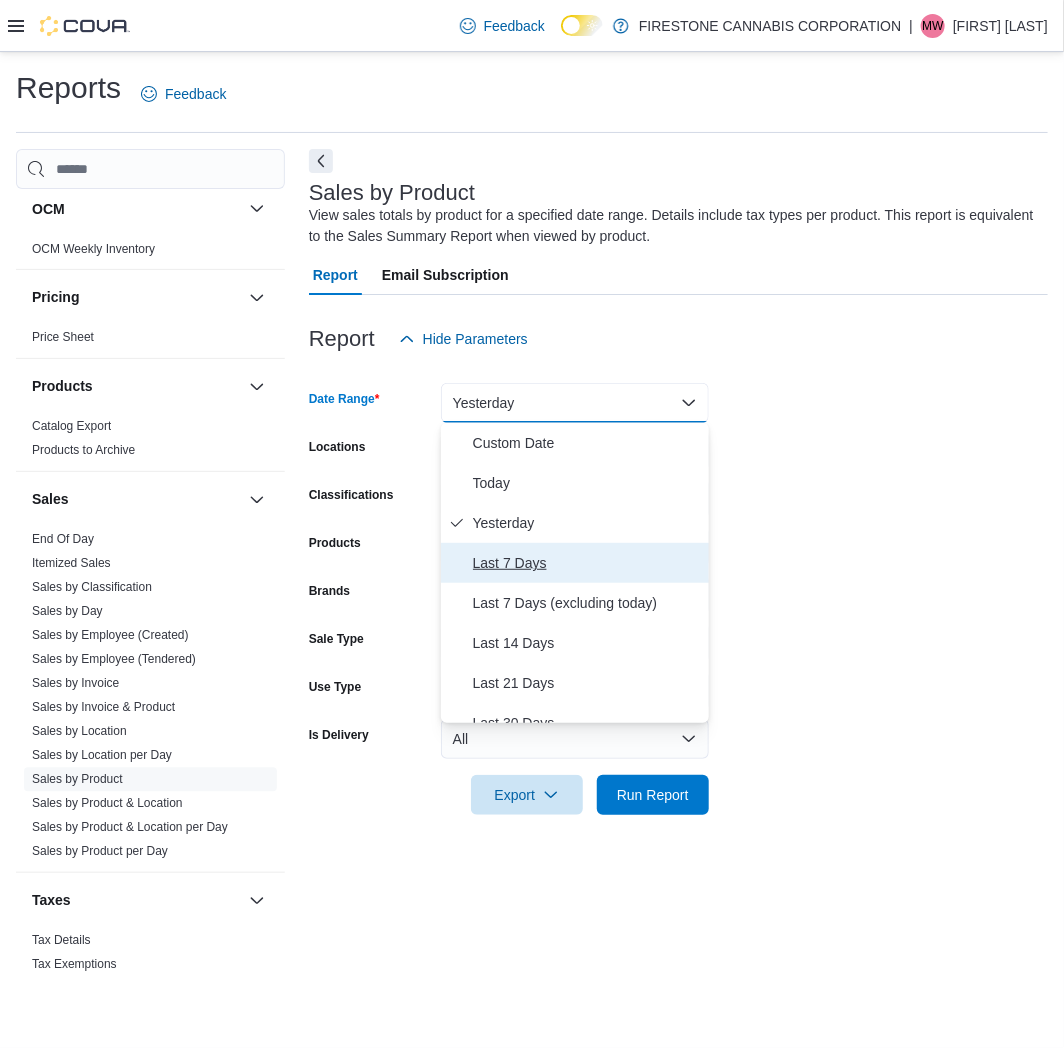 click on "Last 7 Days" at bounding box center [587, 563] 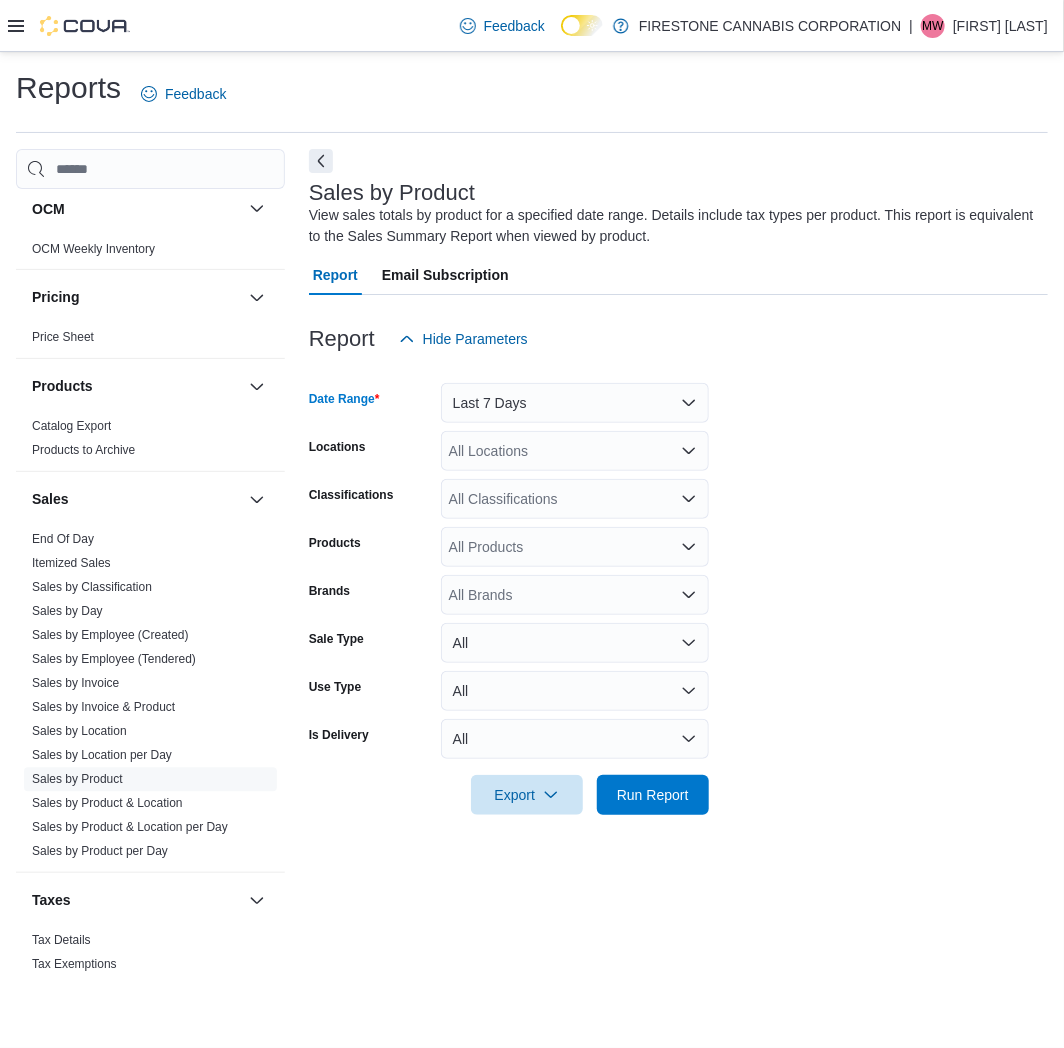click on "All Locations" at bounding box center (575, 451) 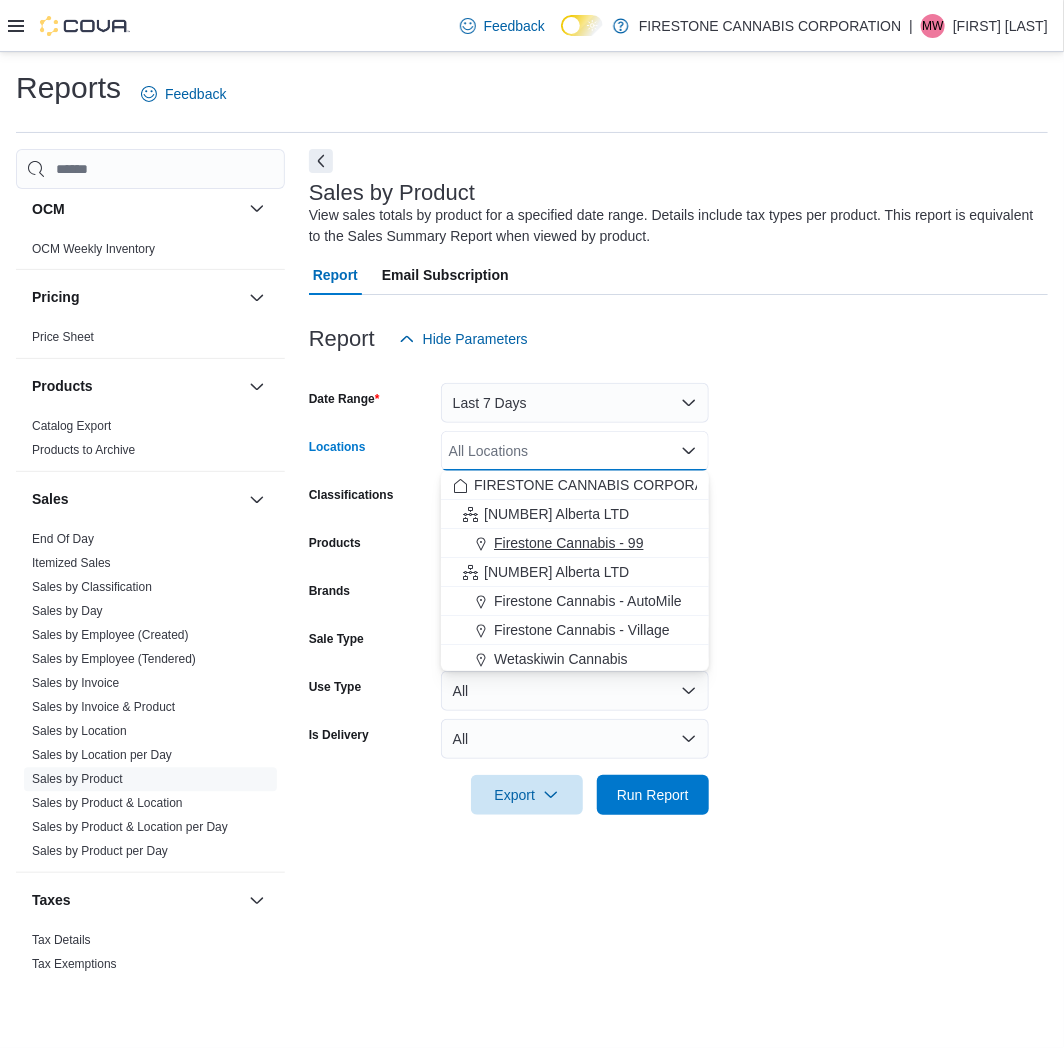 click on "Firestone Cannabis - 99" at bounding box center [568, 543] 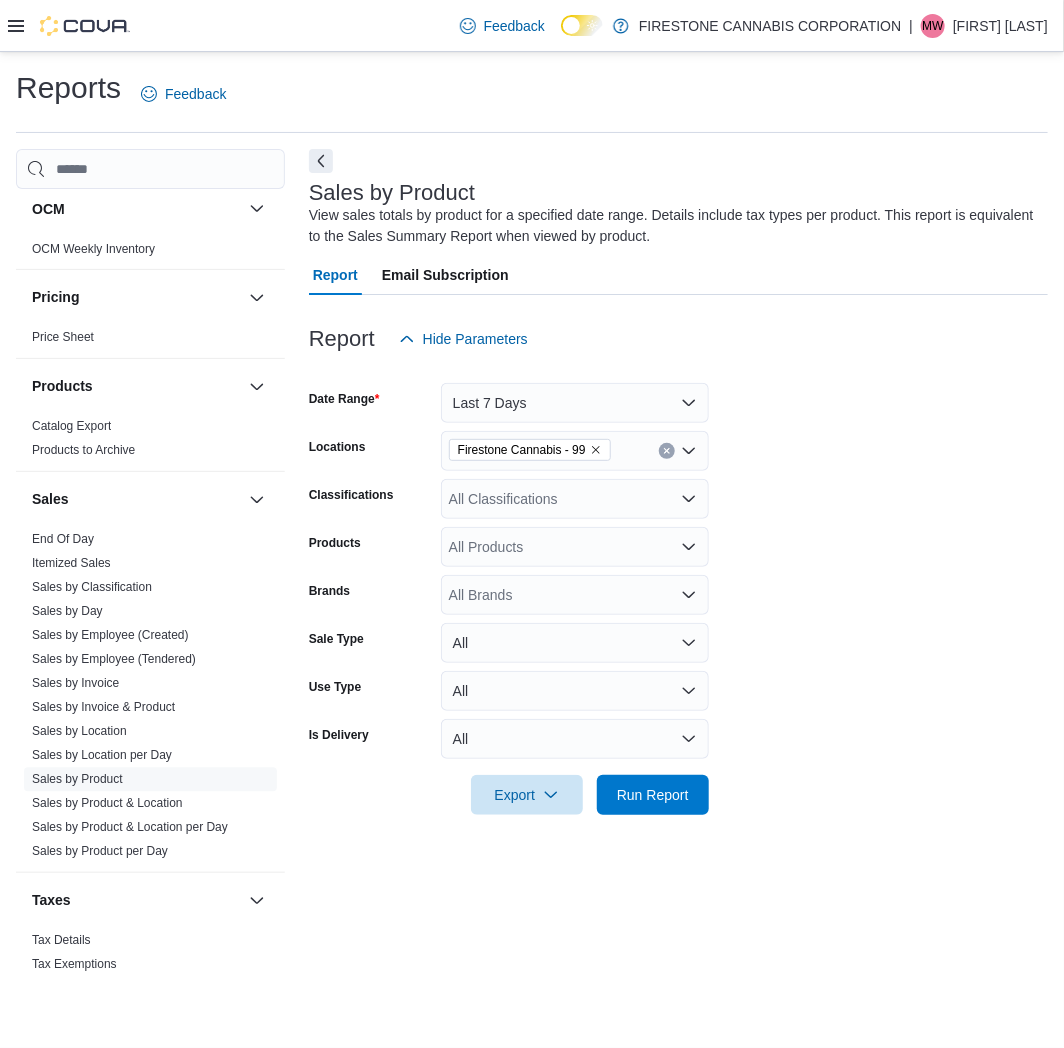 drag, startPoint x: 833, startPoint y: 598, endPoint x: 642, endPoint y: 582, distance: 191.66899 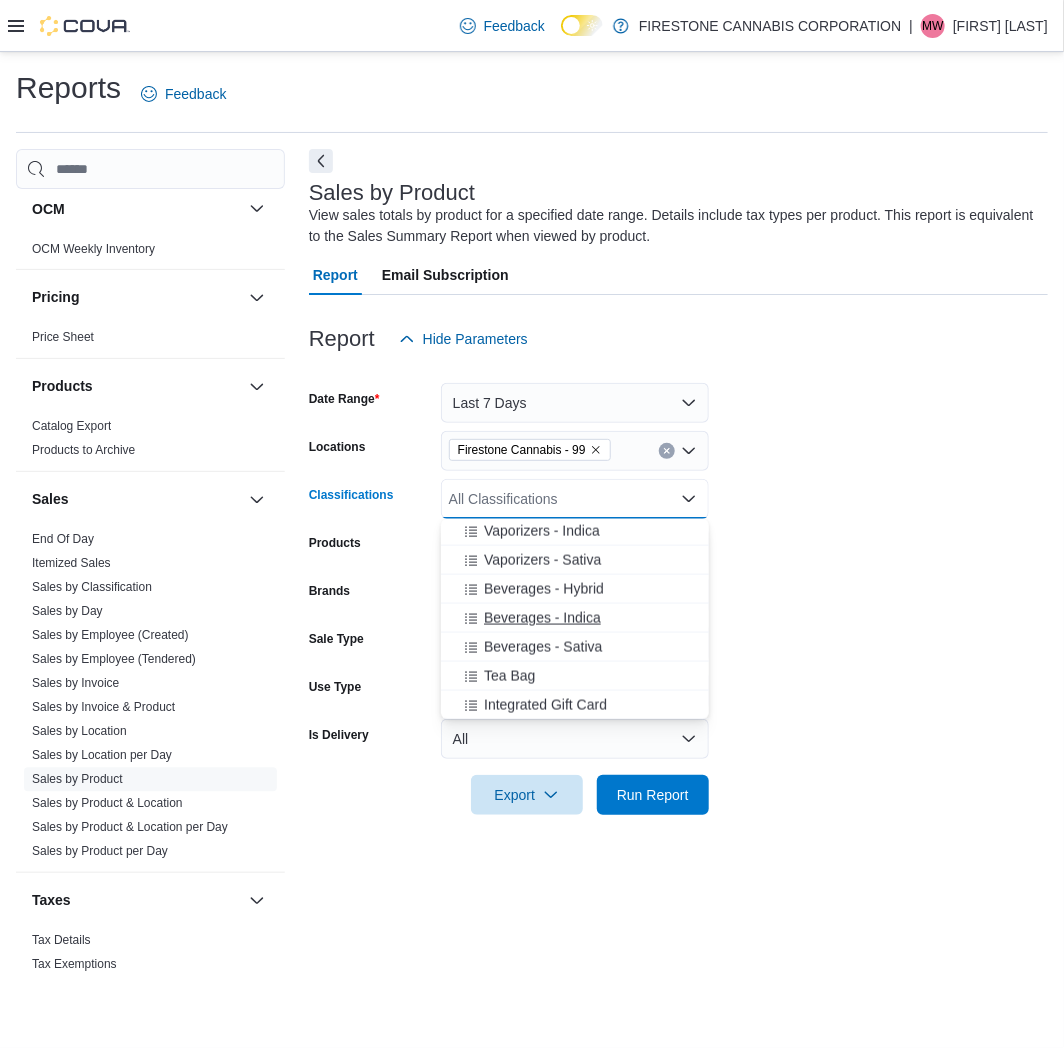 click on "Beverages - Indica" at bounding box center [542, 618] 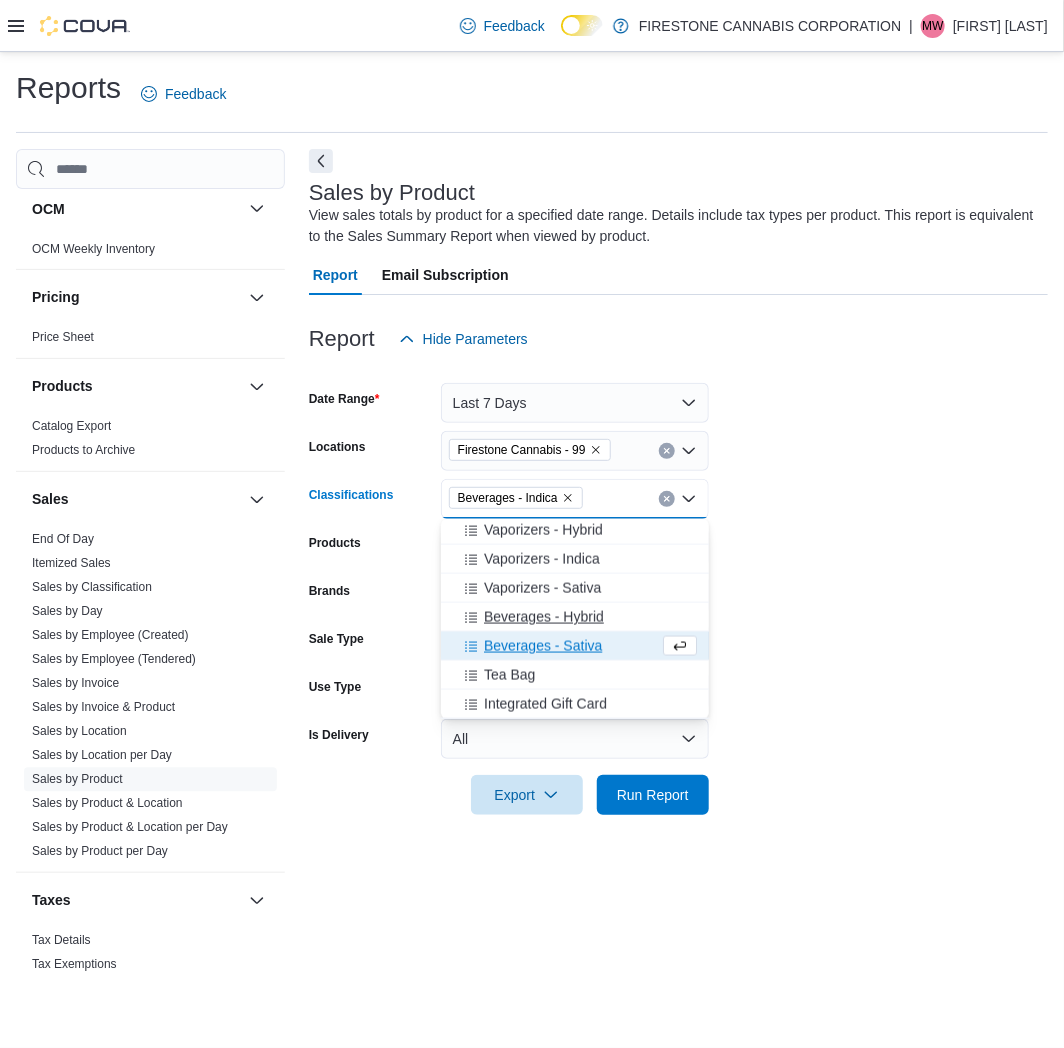 click on "Beverages - Hybrid" at bounding box center (544, 617) 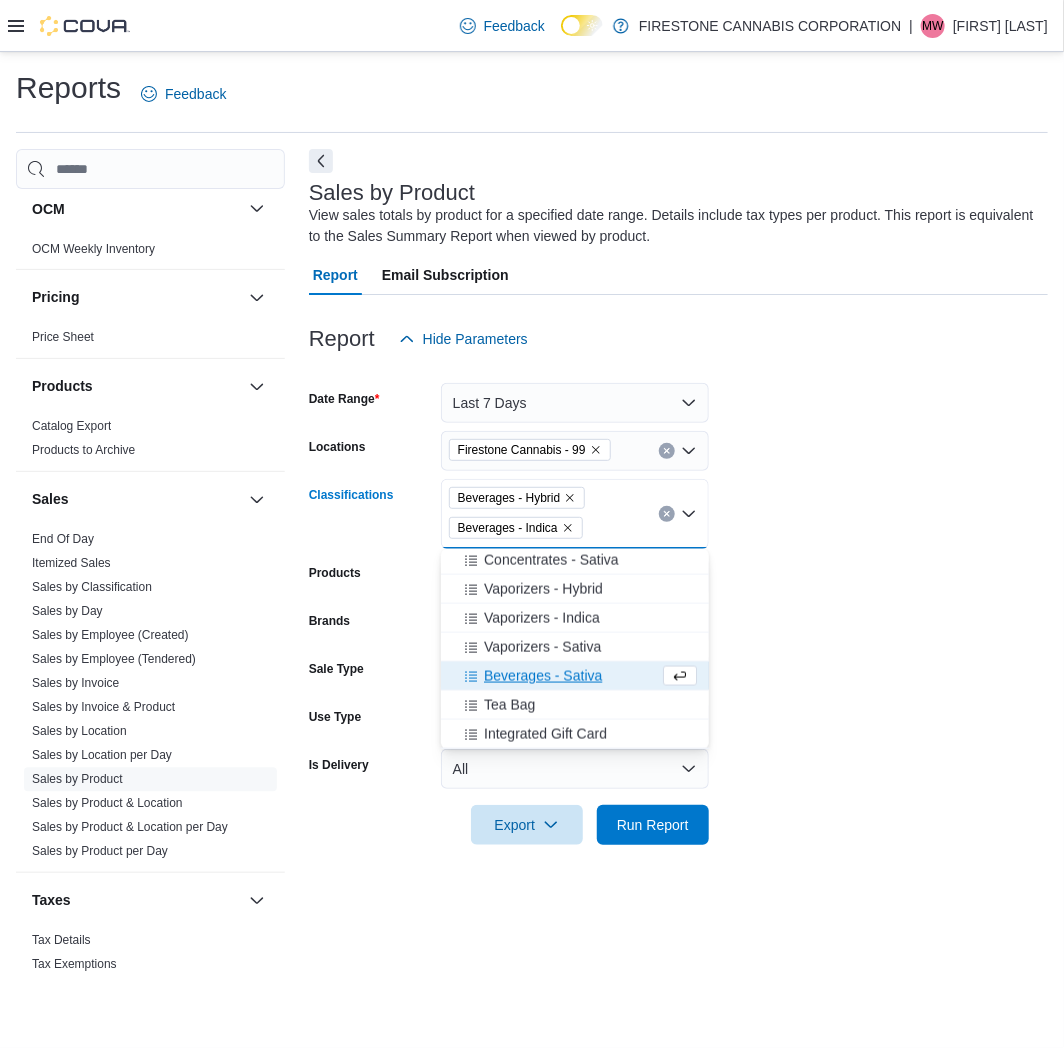 click on "Beverages - Sativa" at bounding box center [543, 676] 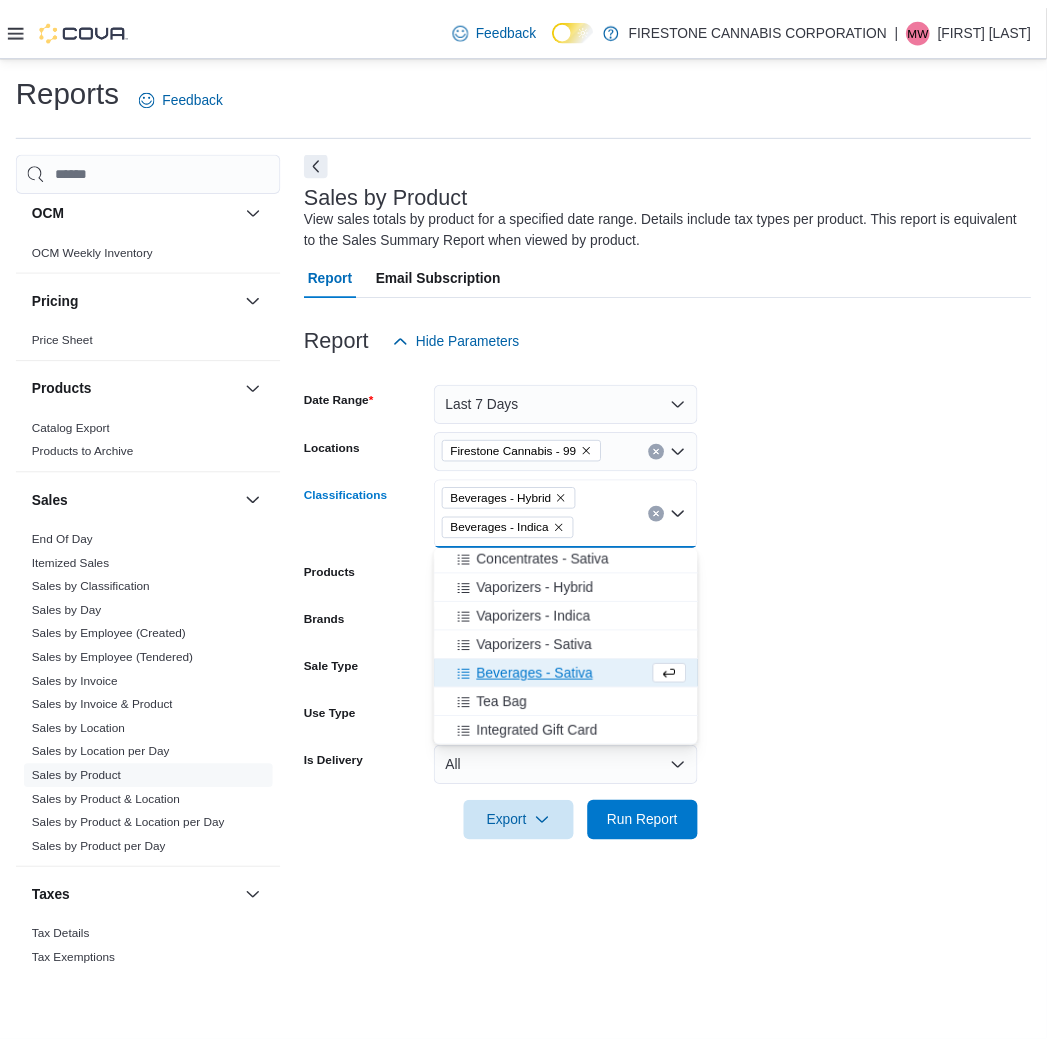 scroll, scrollTop: 902, scrollLeft: 0, axis: vertical 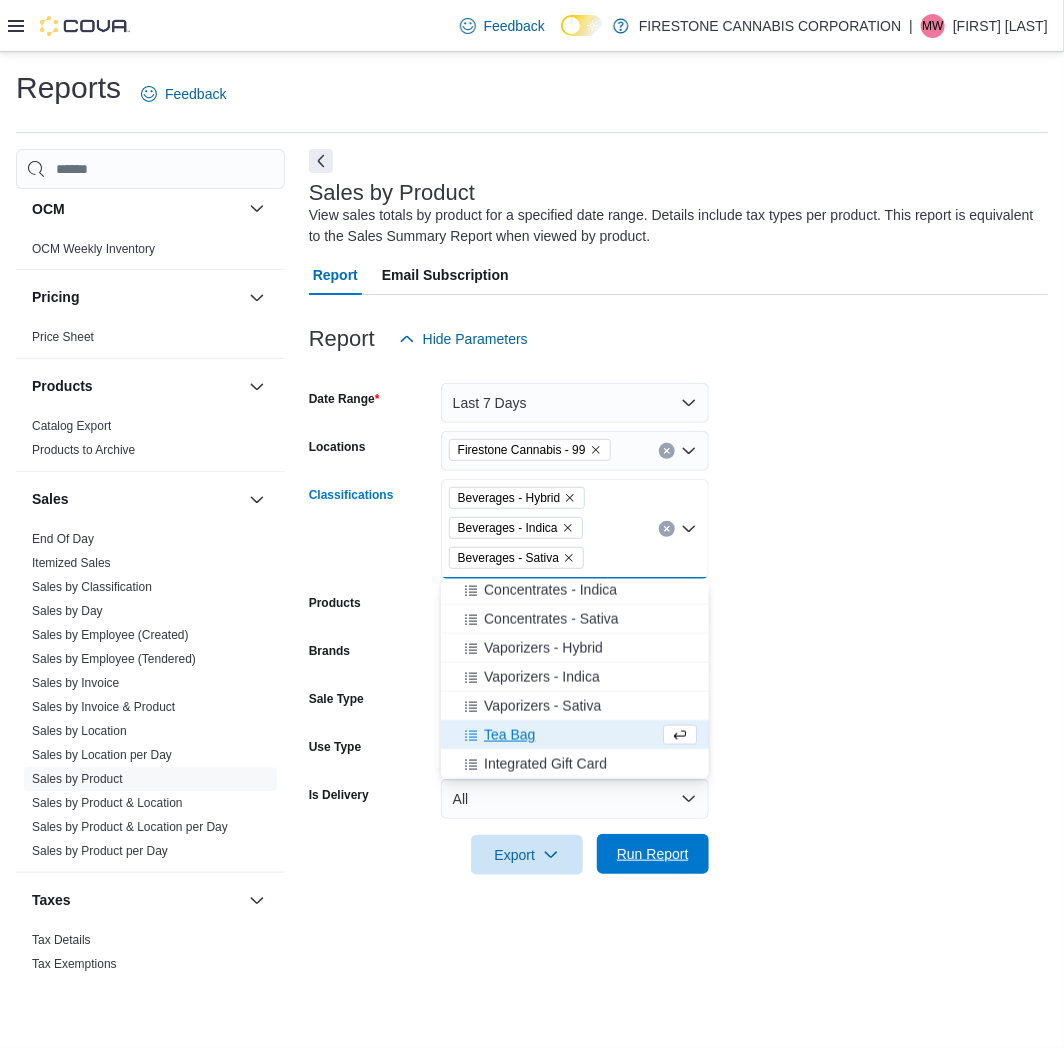 click on "Run Report" at bounding box center (653, 854) 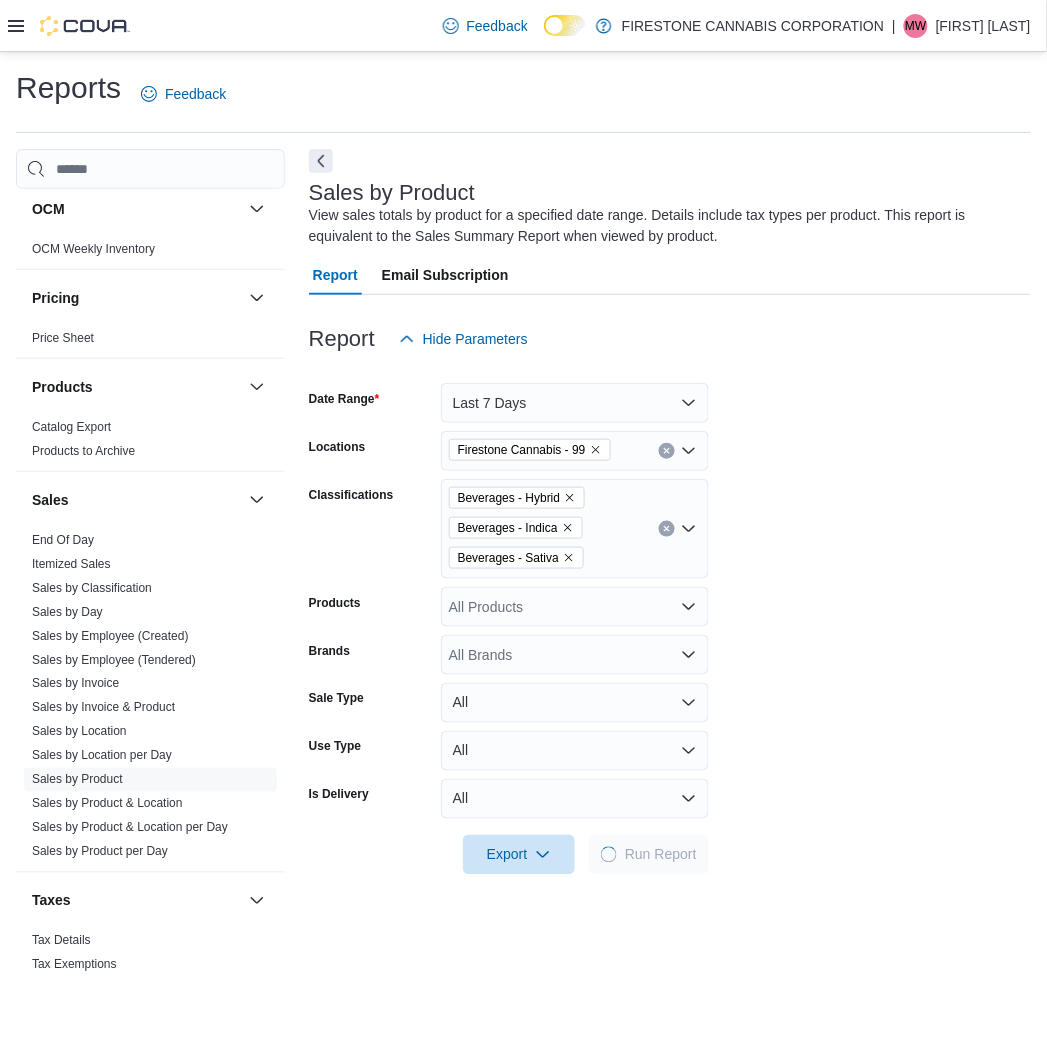 click on "Date Range Last 7 Days Locations Firestone Cannabis - 99 Classifications Beverages - Hybrid Beverages - Indica Beverages - Sativa Products All Products Brands All Brands Sale Type All Use Type All Is Delivery All Export  Run Report" at bounding box center [670, 617] 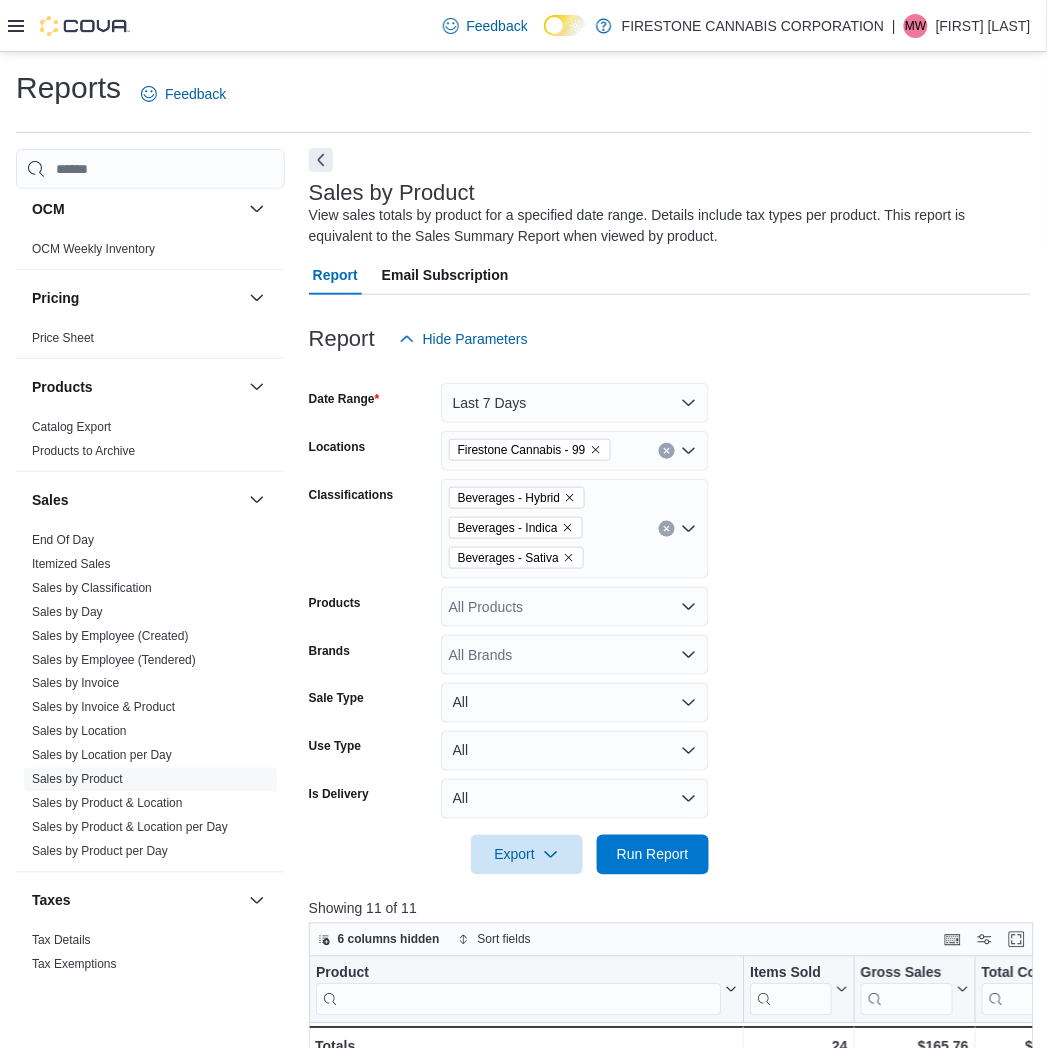 click at bounding box center (321, 160) 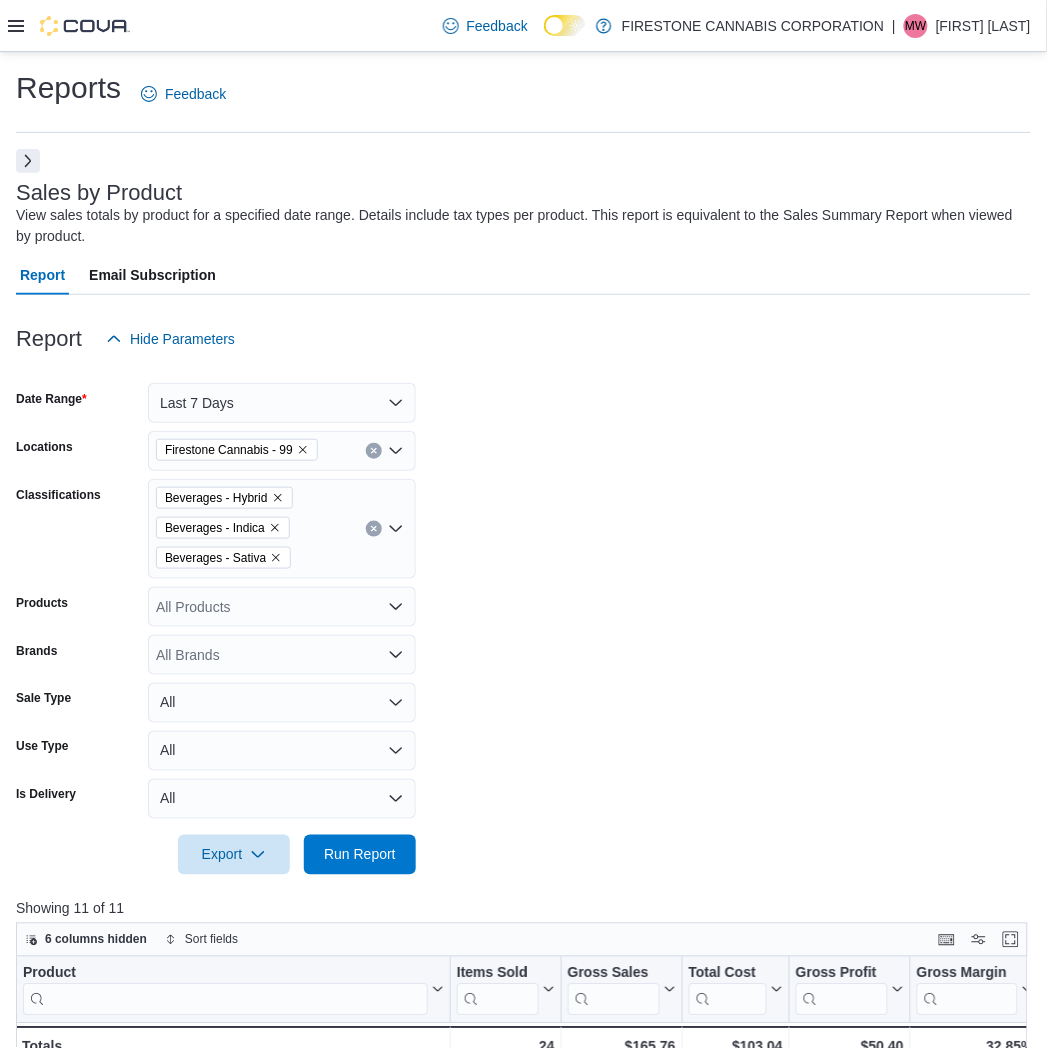 click on "Date Range Last 7 Days Locations Firestone Cannabis - 99 Classifications Beverages - Hybrid Beverages - Indica Beverages - Sativa Products All Products Brands All Brands Sale Type All Use Type All Is Delivery All Export  Run Report" at bounding box center (523, 617) 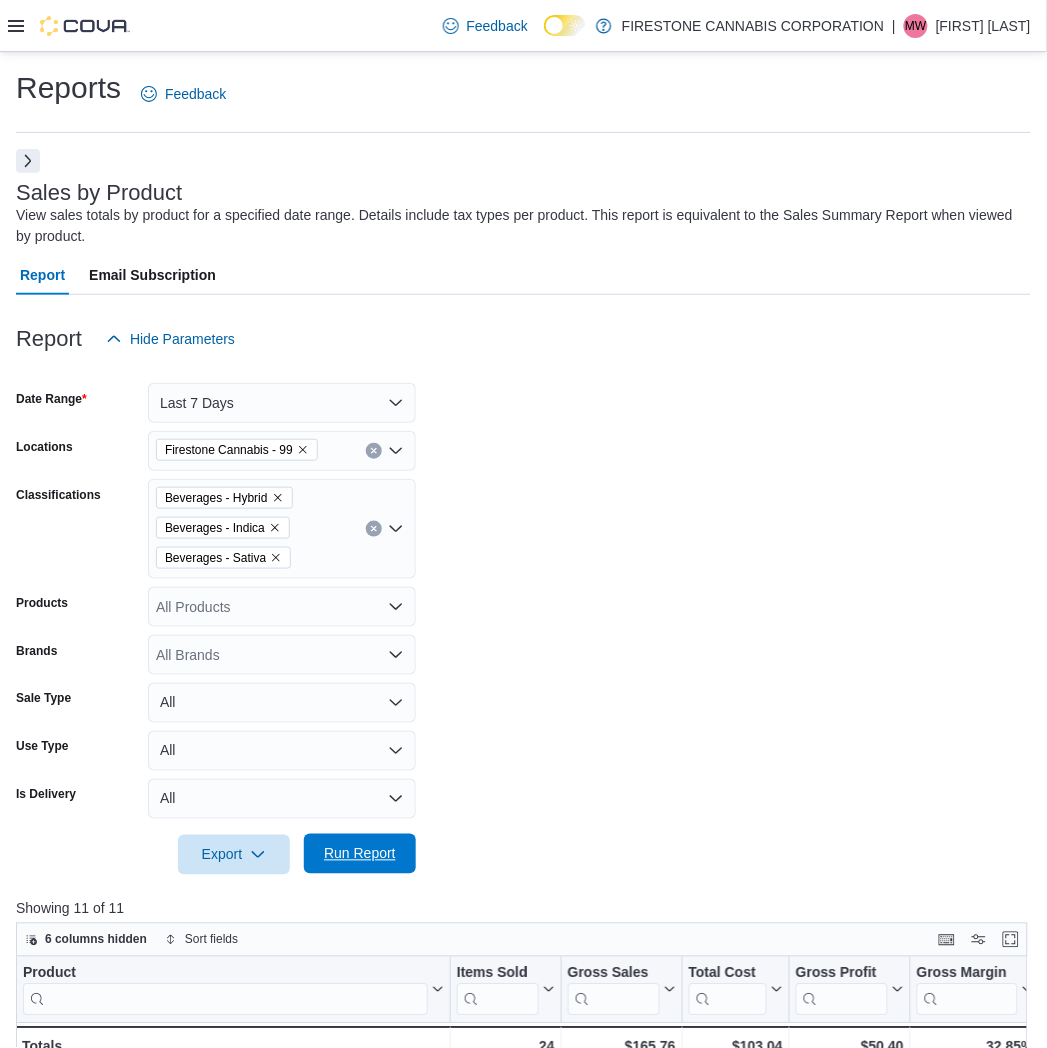 click on "Run Report" at bounding box center (360, 854) 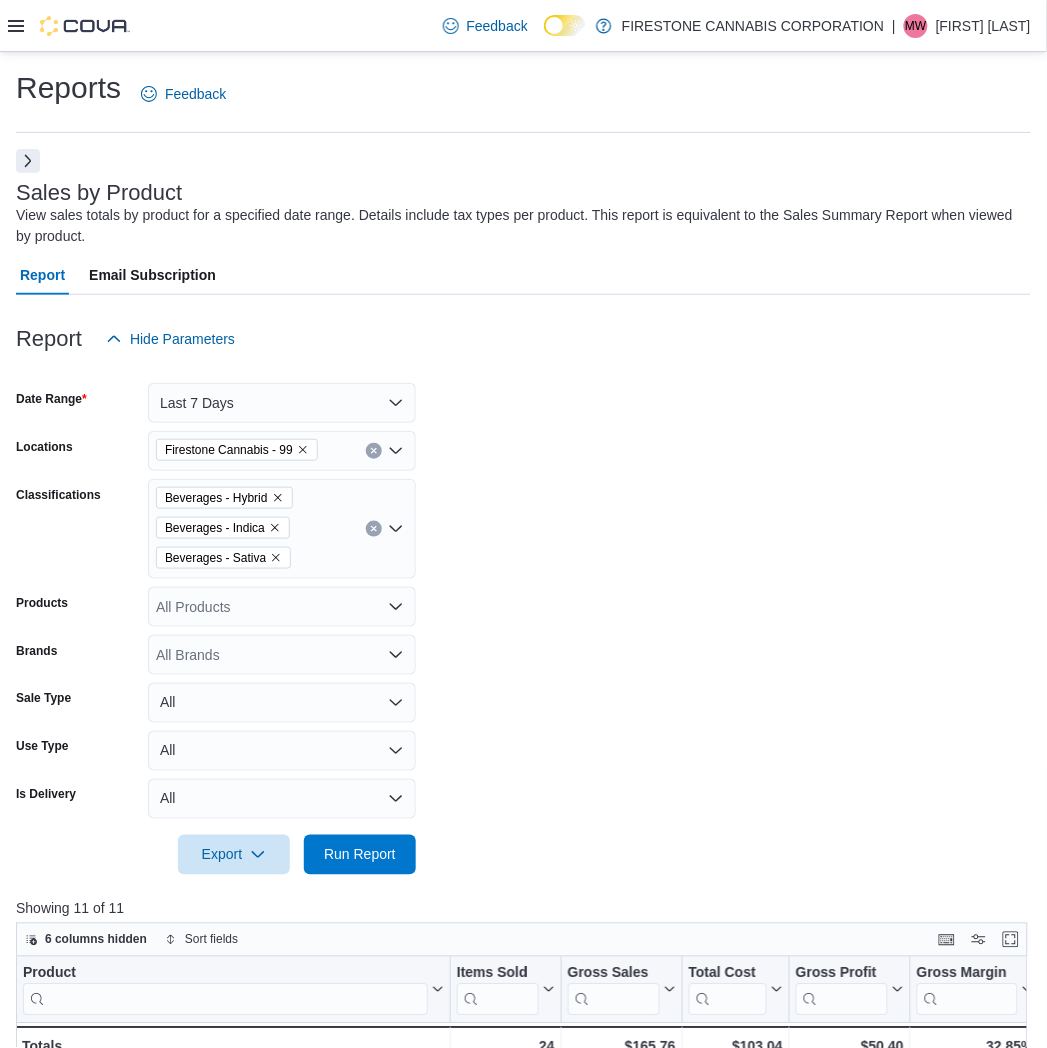 click on "Date Range Last 7 Days Locations Firestone Cannabis - 99 Classifications Beverages - Hybrid Beverages - Indica Beverages - Sativa Products All Products Brands All Brands Sale Type All Use Type All Is Delivery All Export  Run Report" at bounding box center [523, 617] 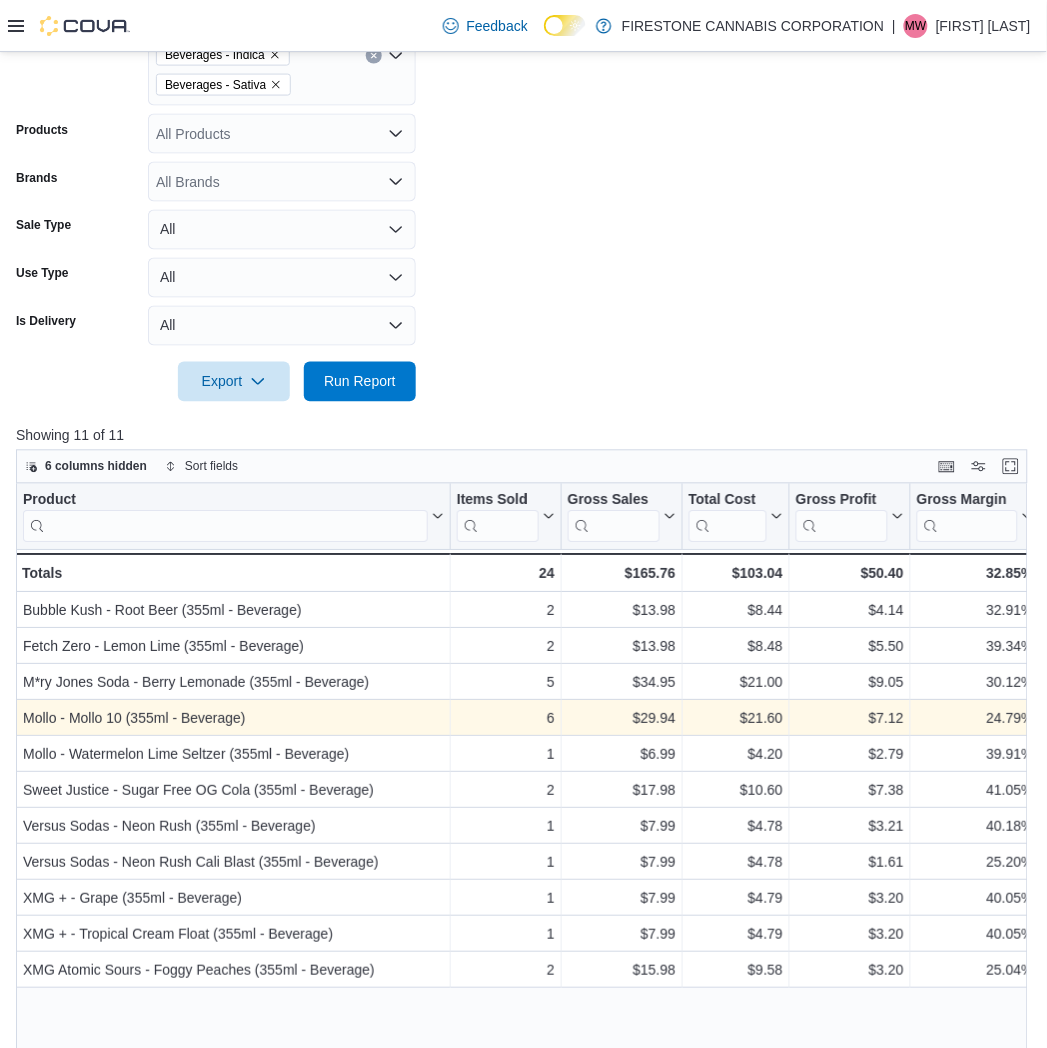 scroll, scrollTop: 728, scrollLeft: 0, axis: vertical 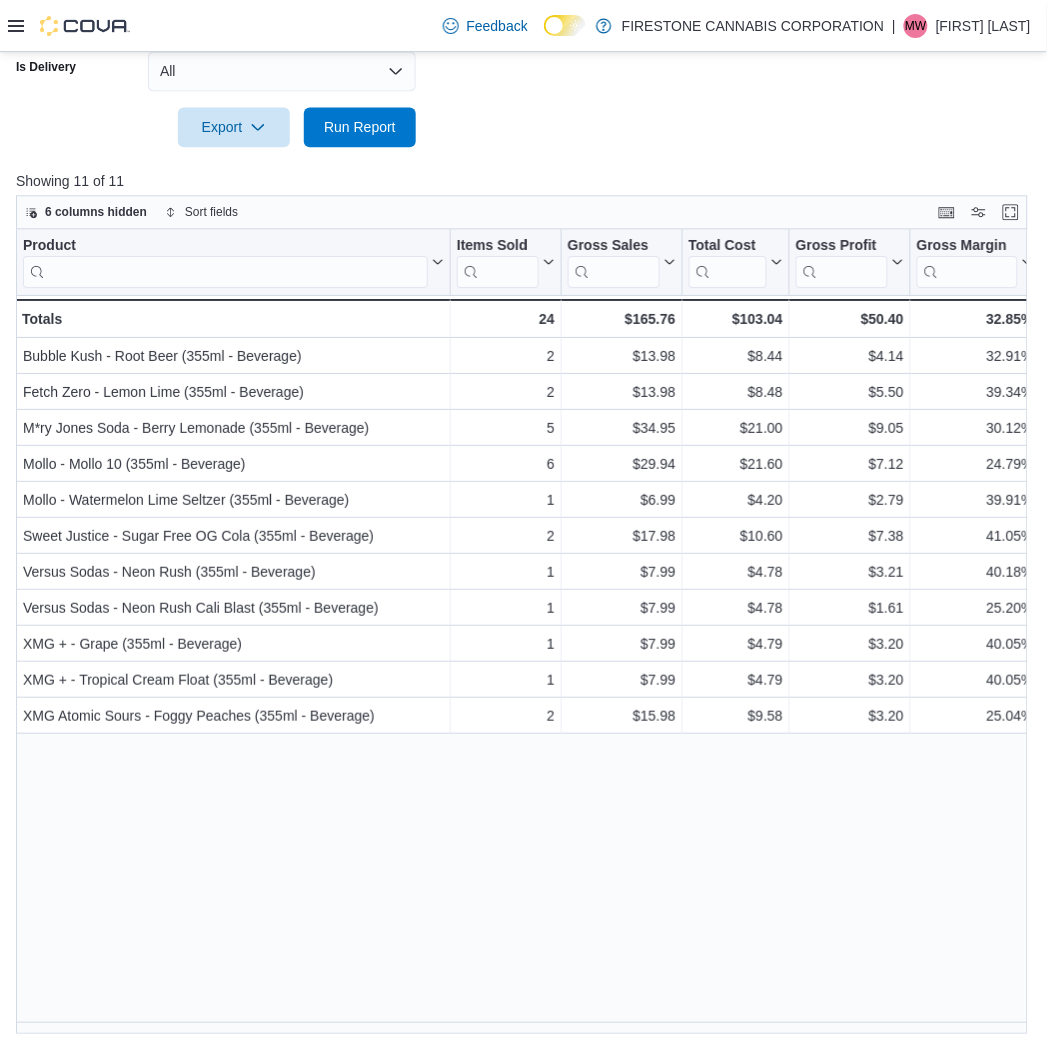 drag, startPoint x: 122, startPoint y: 803, endPoint x: 104, endPoint y: 765, distance: 42.047592 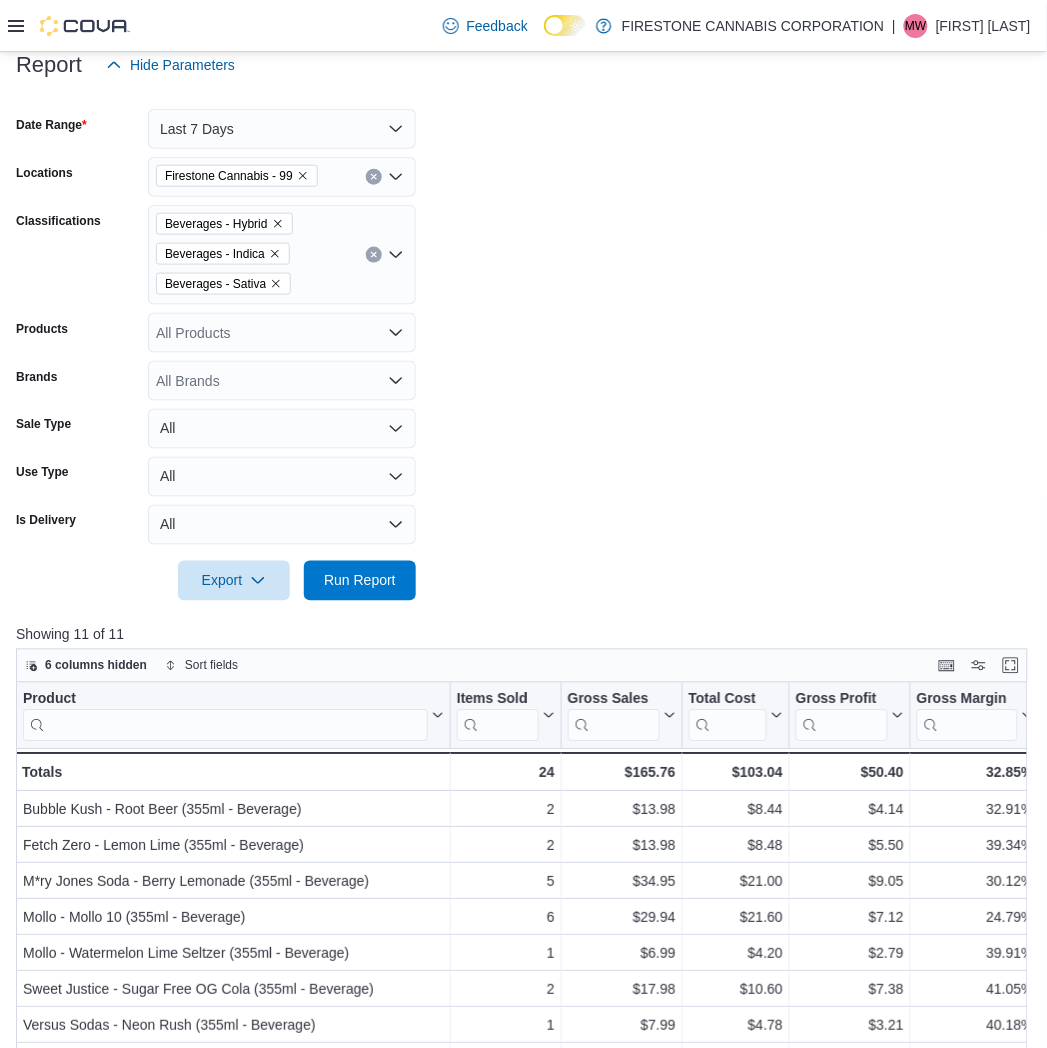 scroll, scrollTop: 0, scrollLeft: 0, axis: both 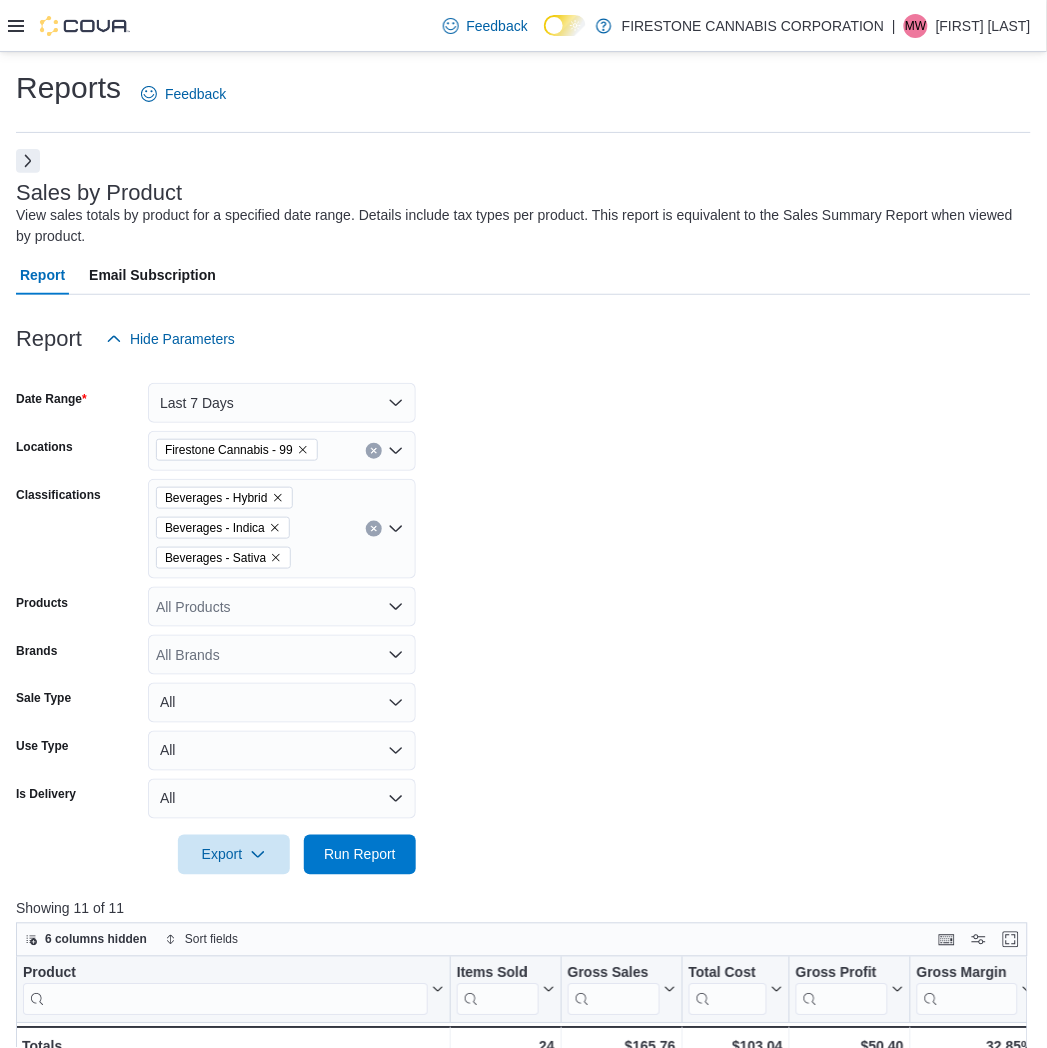 click 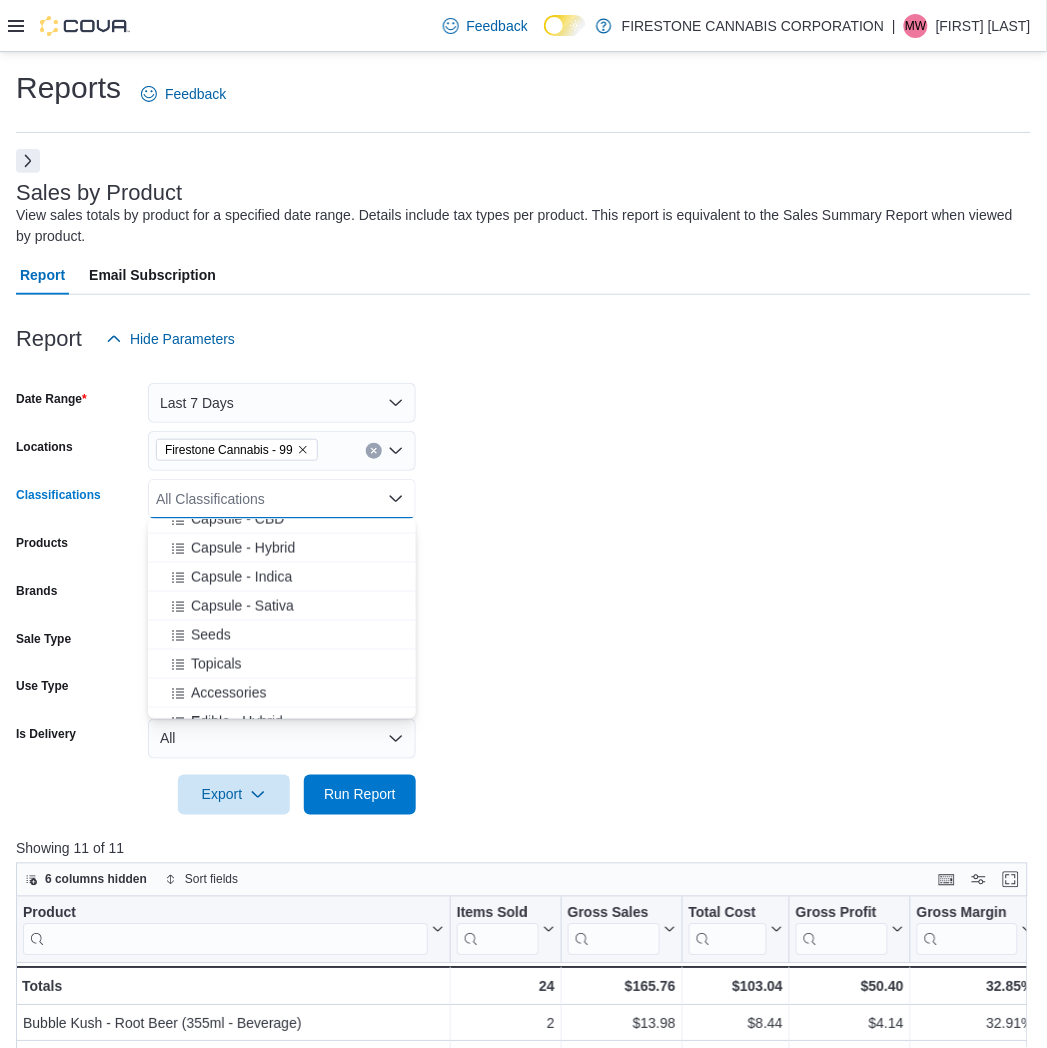 scroll, scrollTop: 555, scrollLeft: 0, axis: vertical 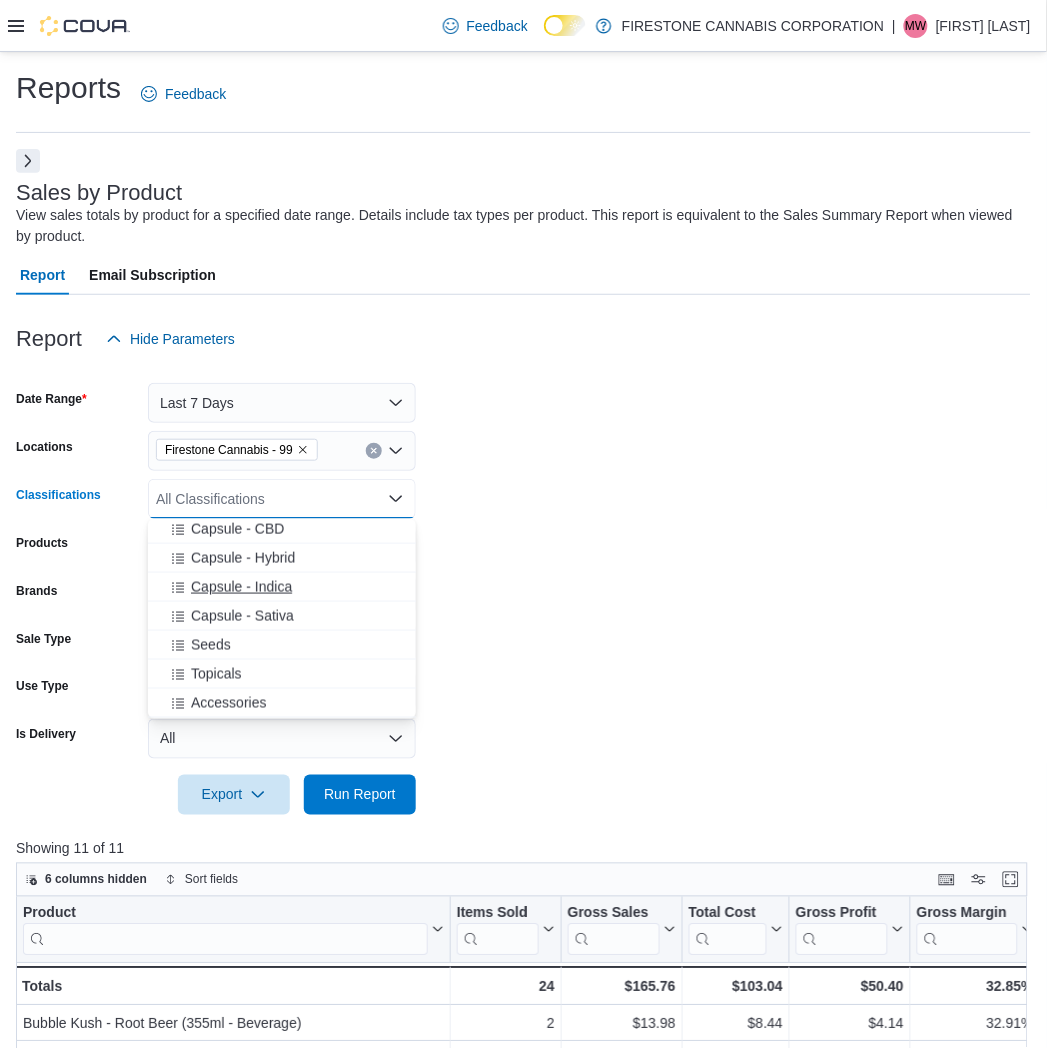 click on "Capsule - Indica" at bounding box center [241, 587] 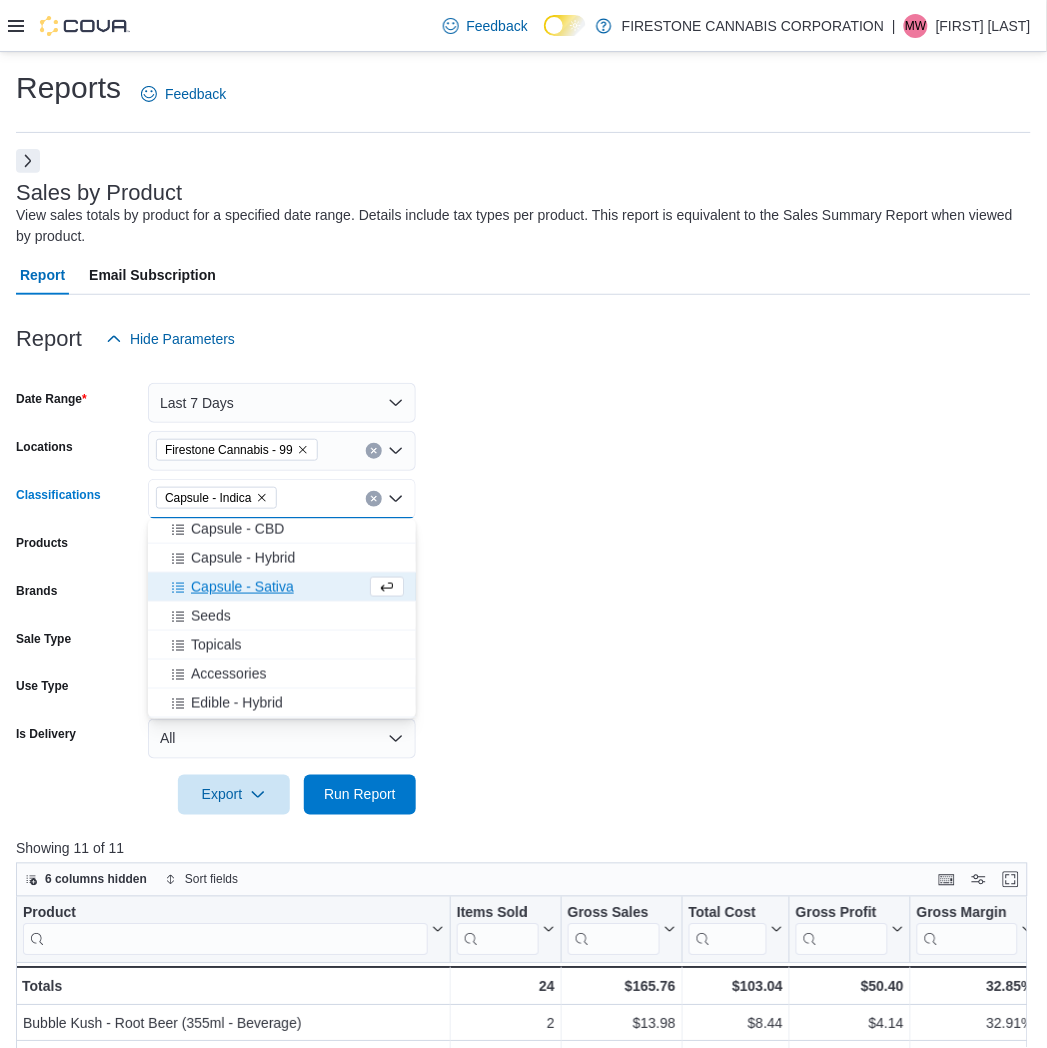 click on "Capsule - Sativa" at bounding box center [242, 587] 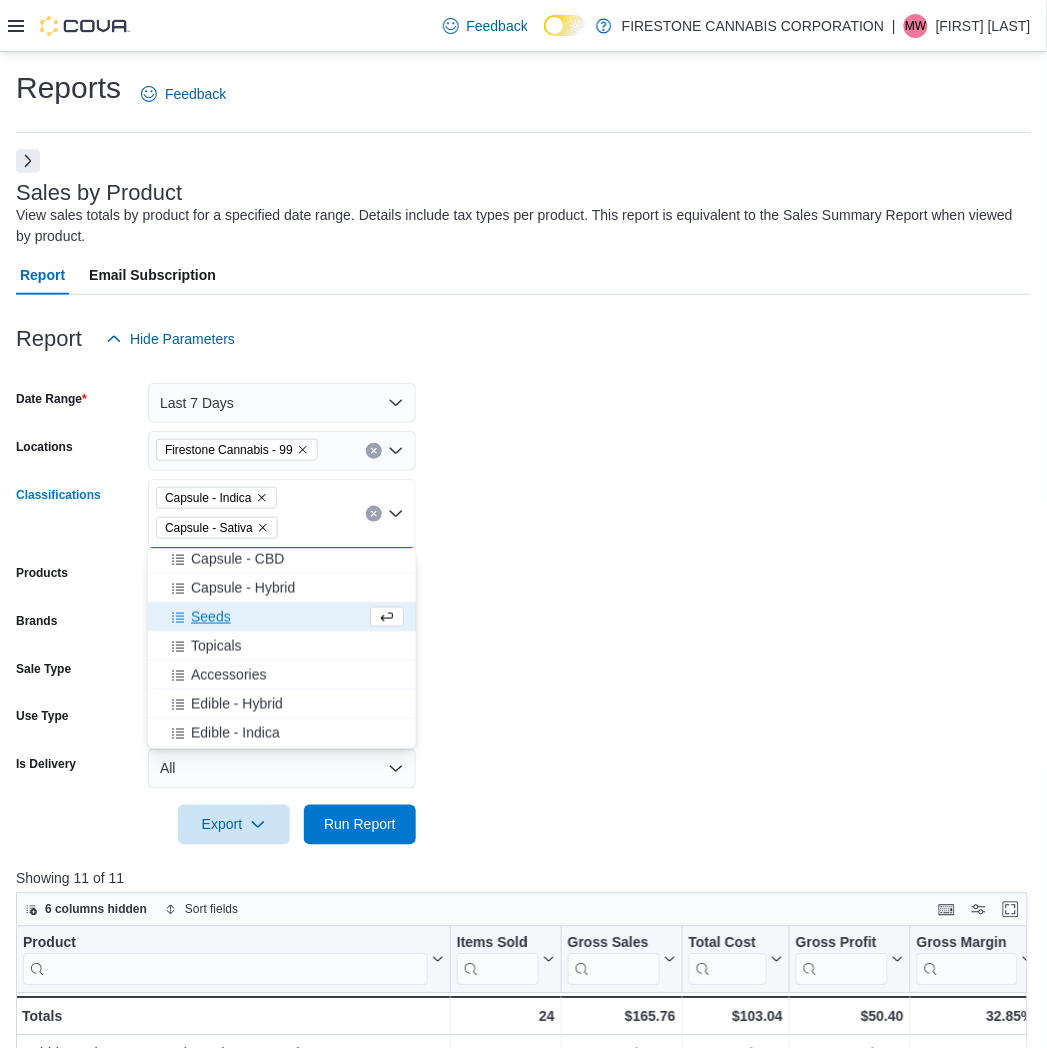 click on "Capsule - Hybrid" at bounding box center (243, 588) 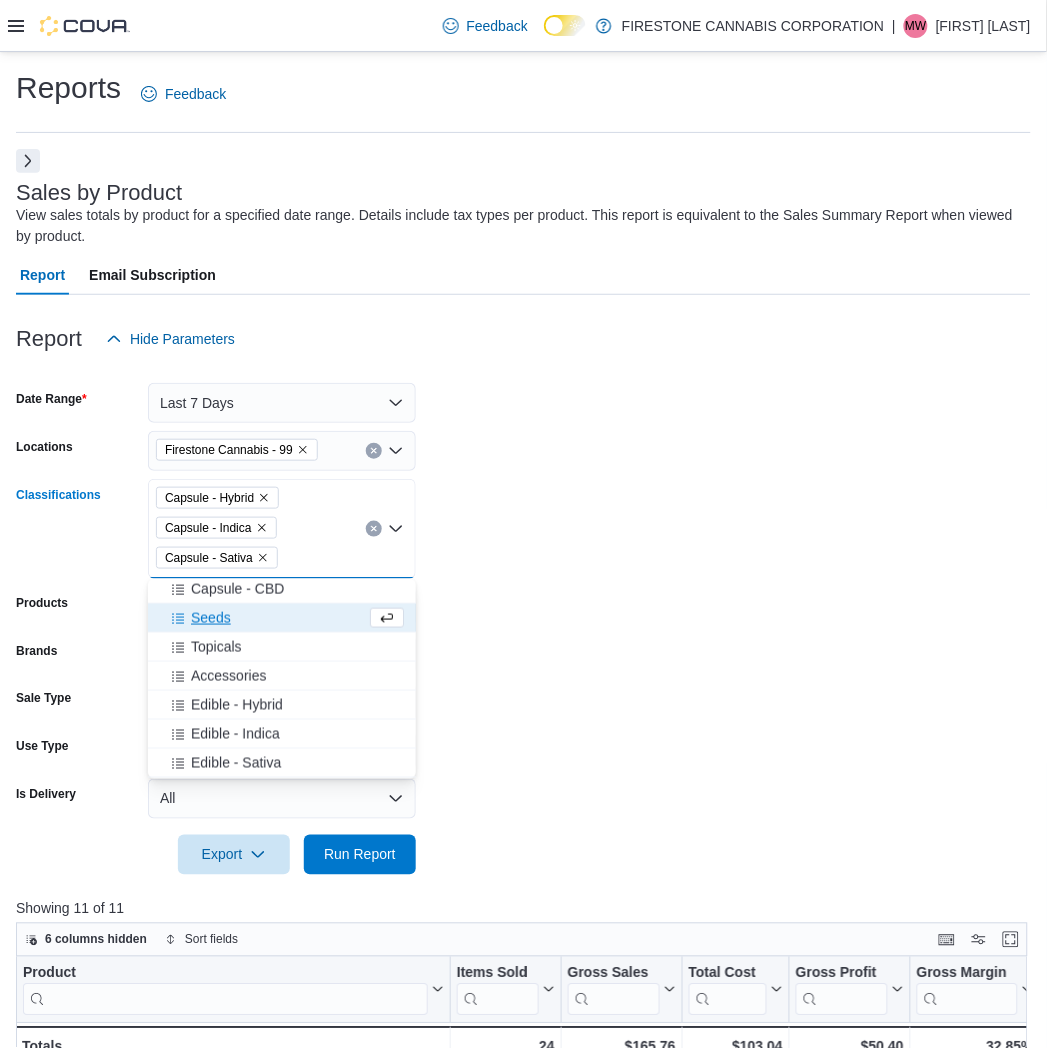 click on "Capsule - CBD" at bounding box center [237, 589] 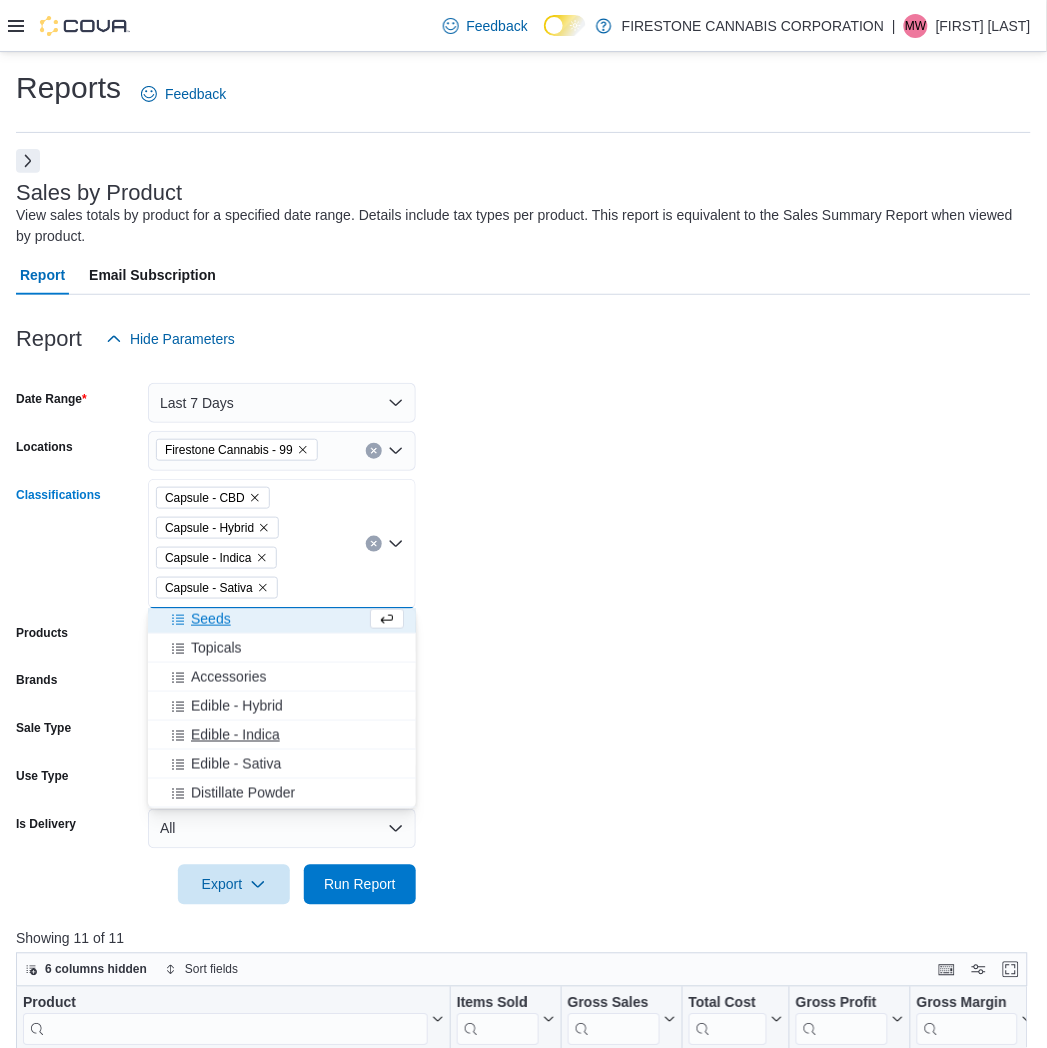 scroll, scrollTop: 551, scrollLeft: 0, axis: vertical 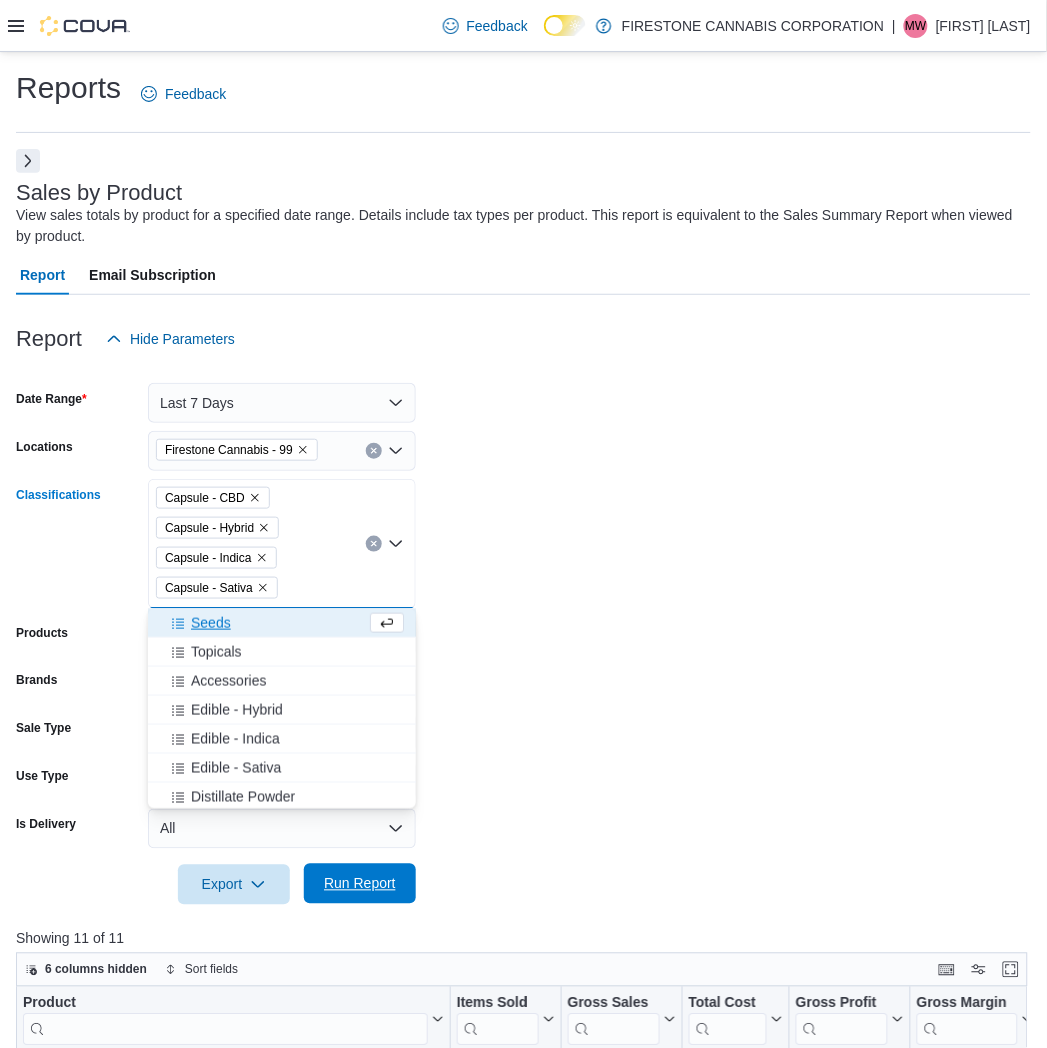 click on "Run Report" at bounding box center (360, 884) 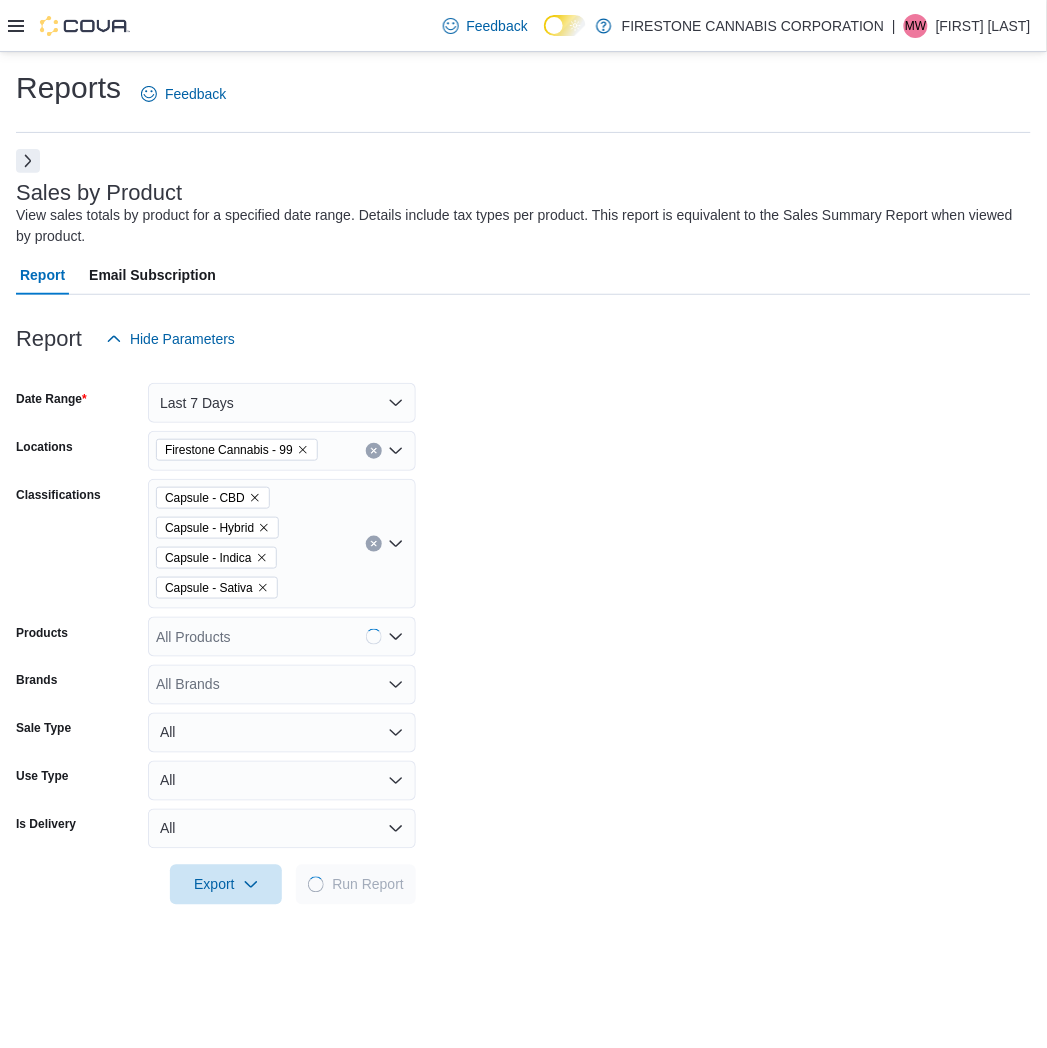 drag, startPoint x: 687, startPoint y: 658, endPoint x: 748, endPoint y: 585, distance: 95.131485 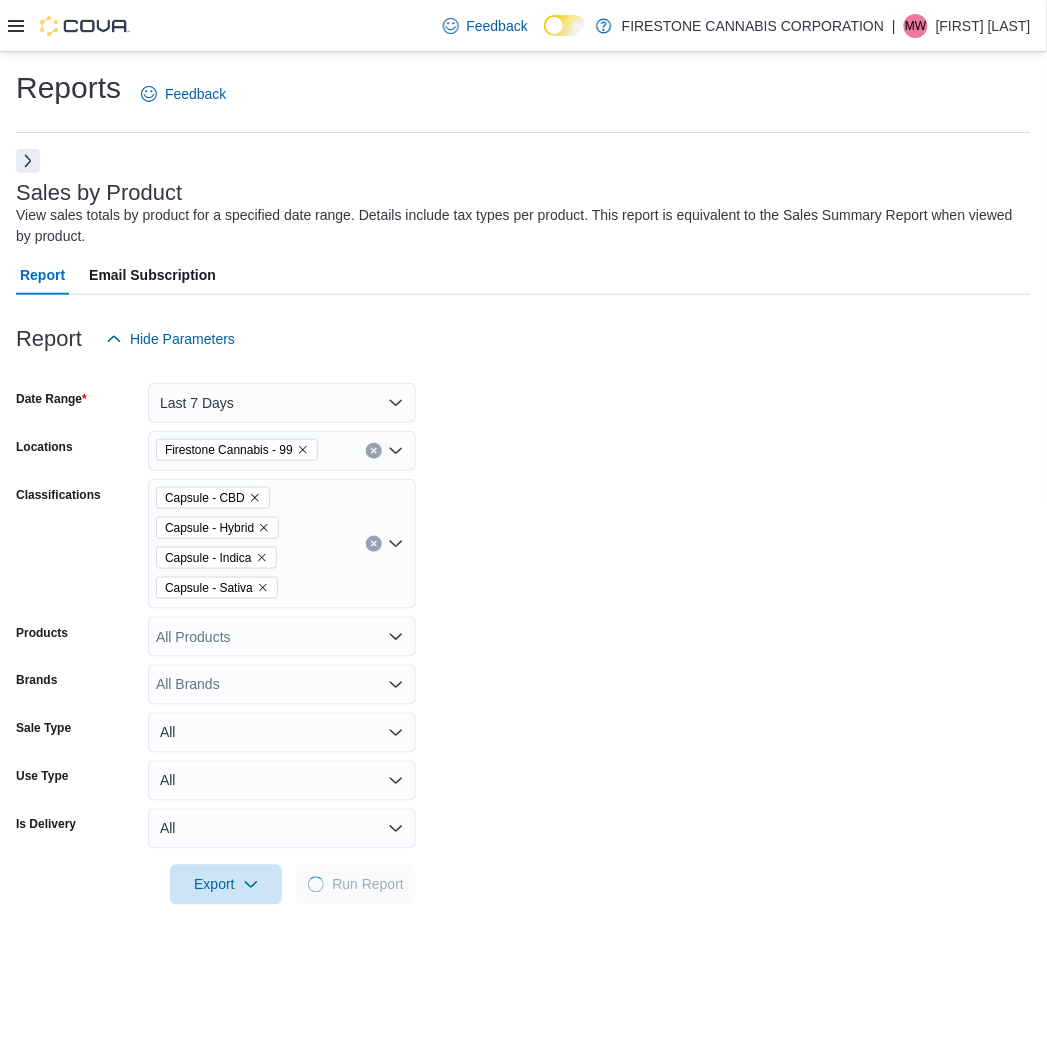 click on "Date Range Last 7 Days Locations Firestone Cannabis - 99 Classifications Capsule - CBD Capsule - Hybrid Capsule - Indica Capsule - Sativa Products All Products Brands All Brands Sale Type All Use Type All Is Delivery All Export  Run Report" at bounding box center (523, 632) 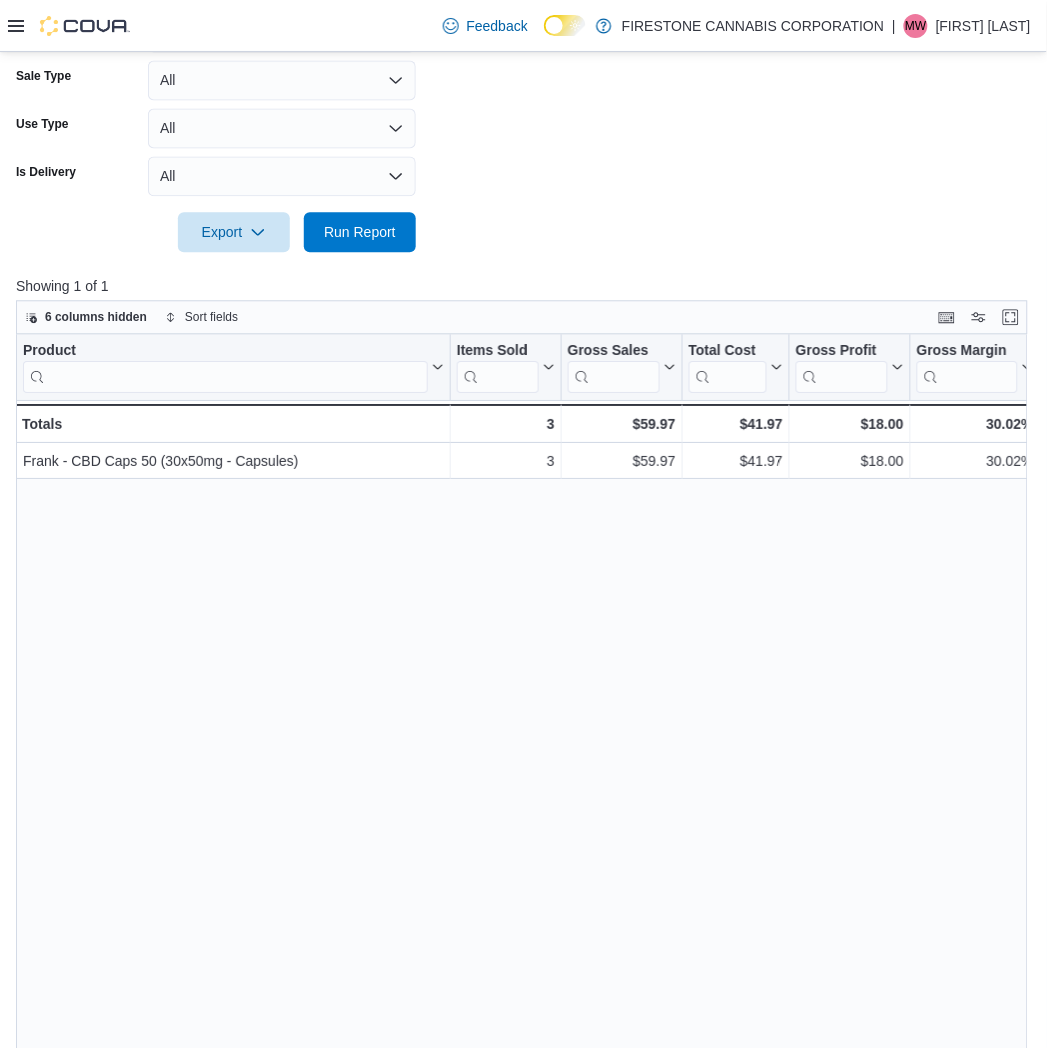 scroll, scrollTop: 0, scrollLeft: 0, axis: both 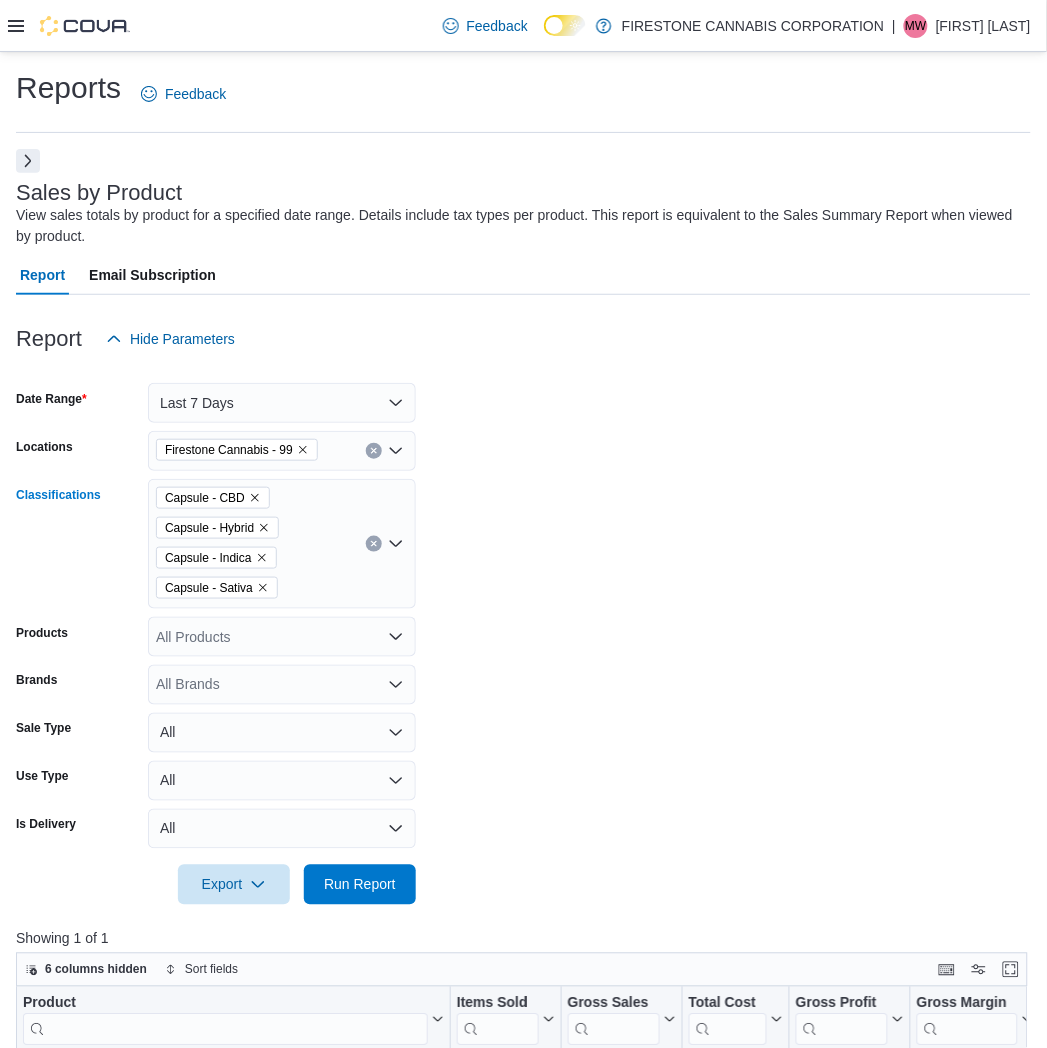 click 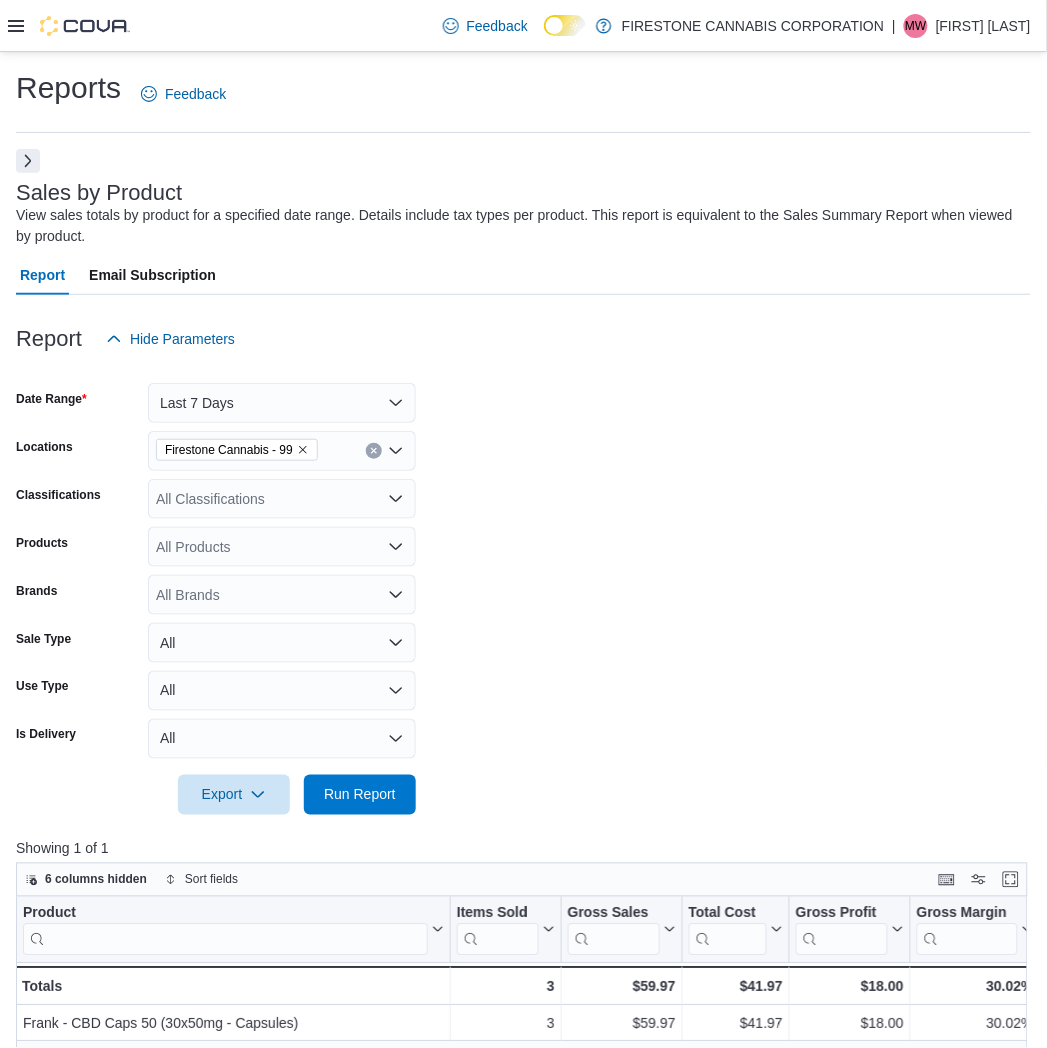 click on "All Classifications" at bounding box center (282, 499) 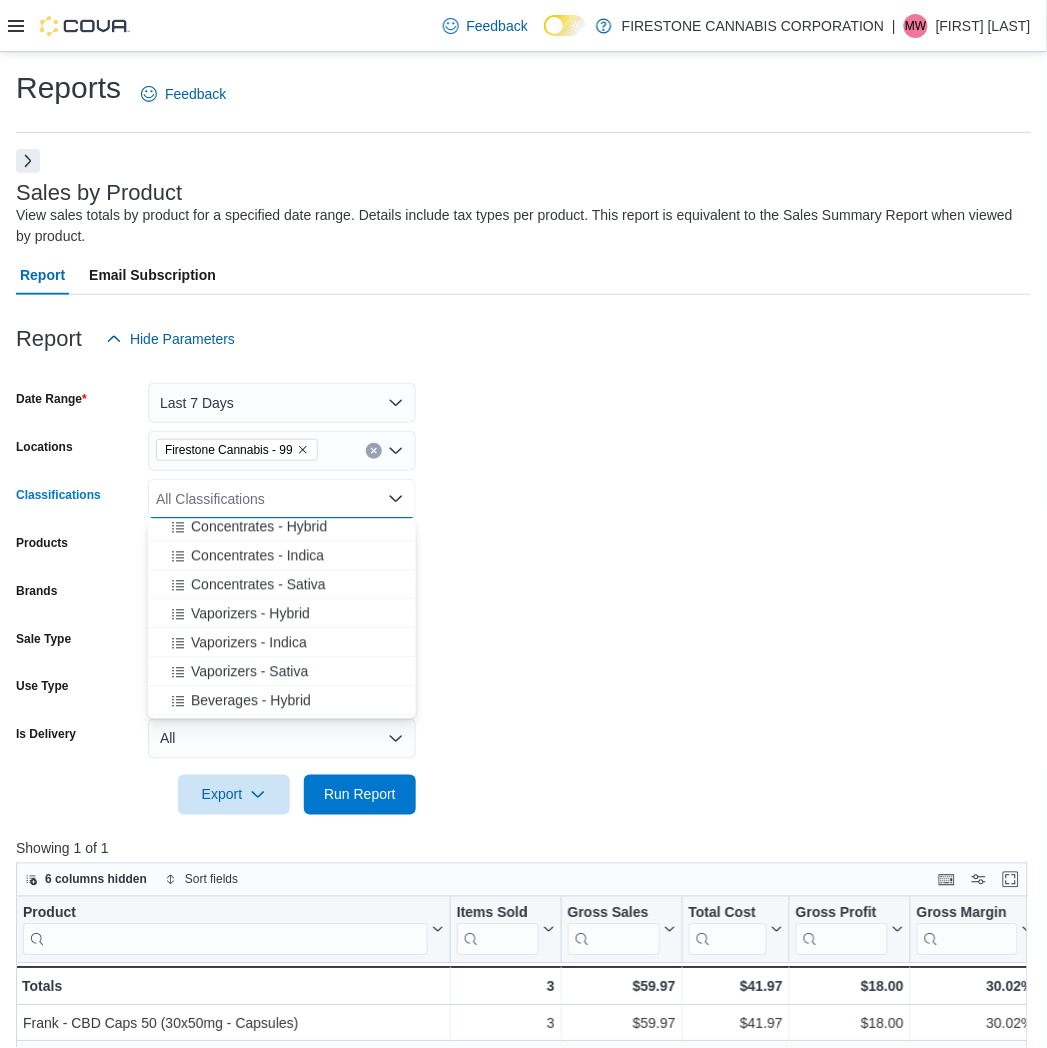 scroll, scrollTop: 888, scrollLeft: 0, axis: vertical 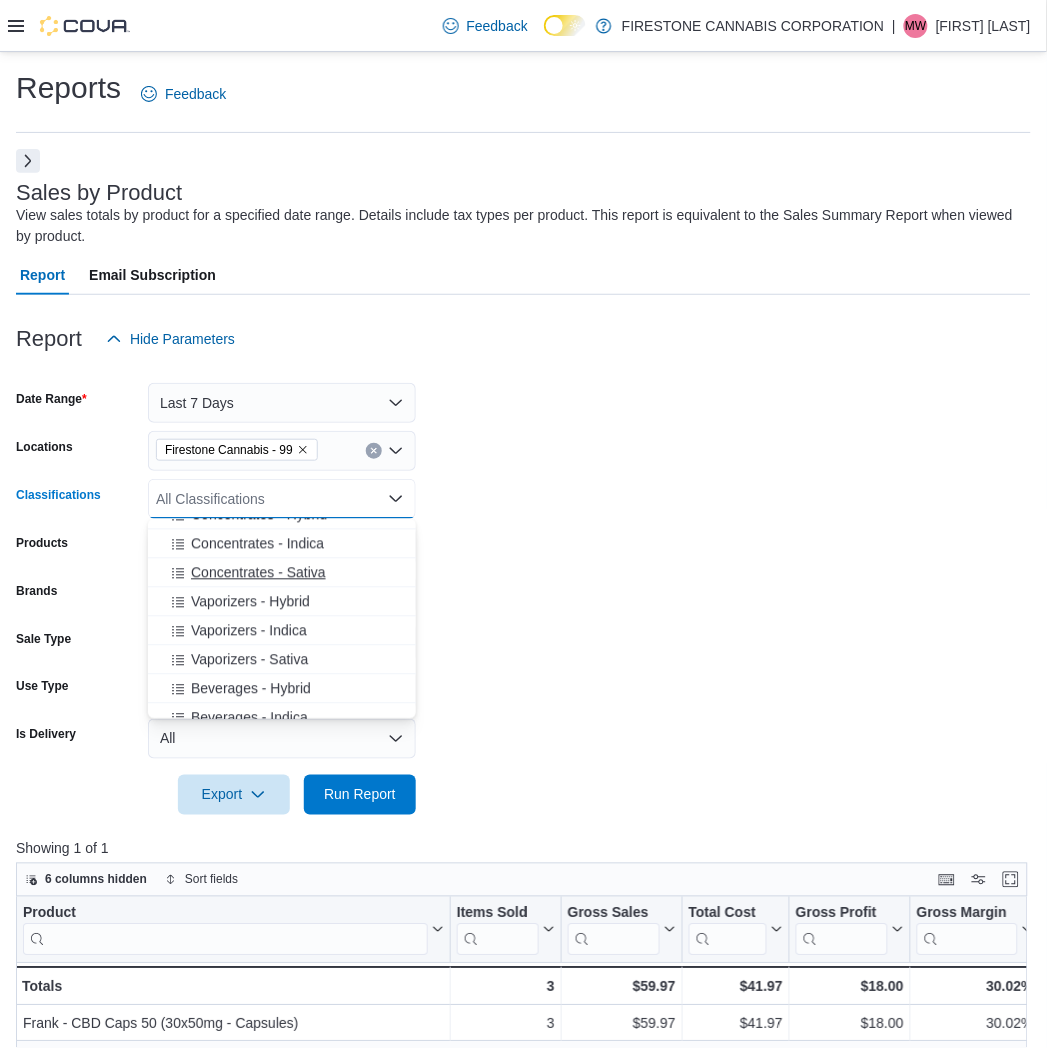 click on "Concentrates - Sativa" at bounding box center (258, 573) 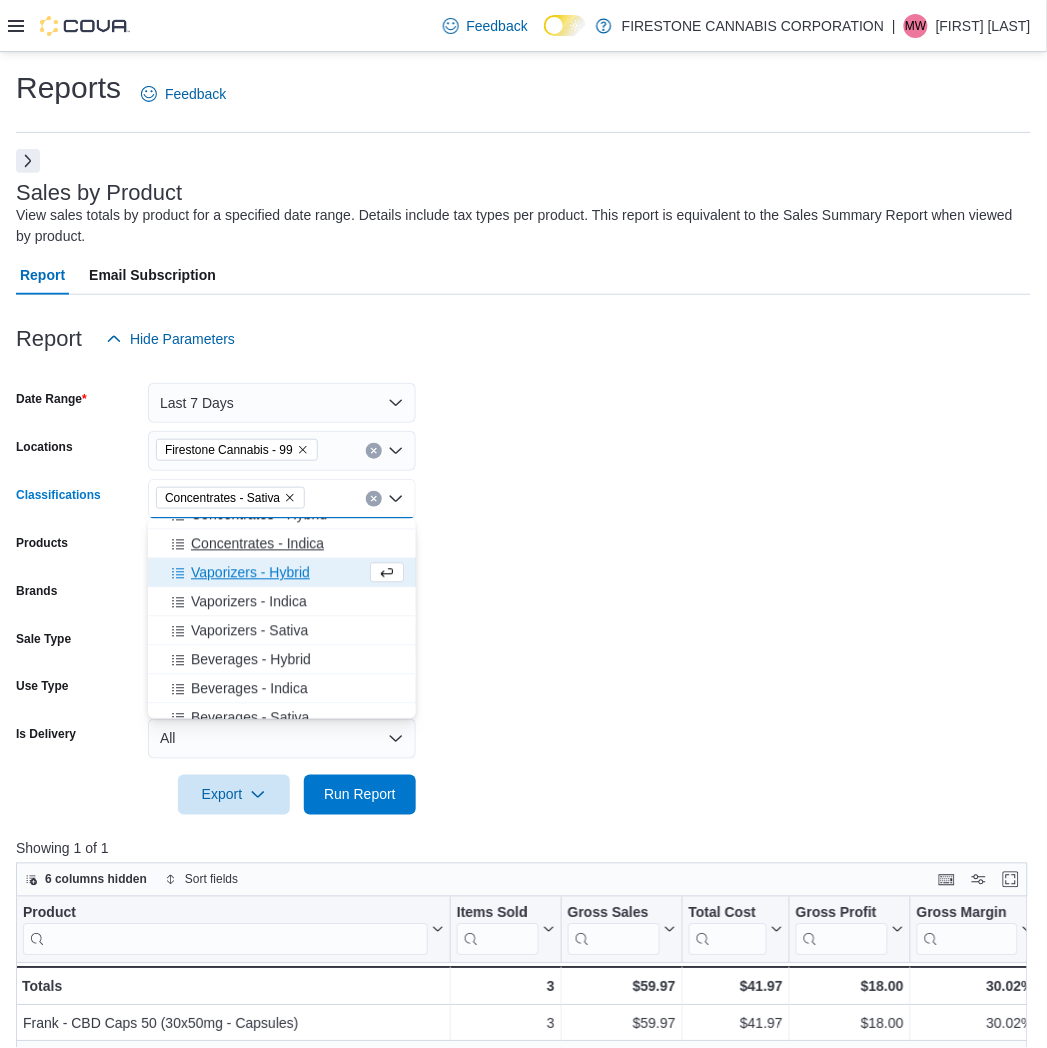 click on "Concentrates - Indica" at bounding box center [257, 544] 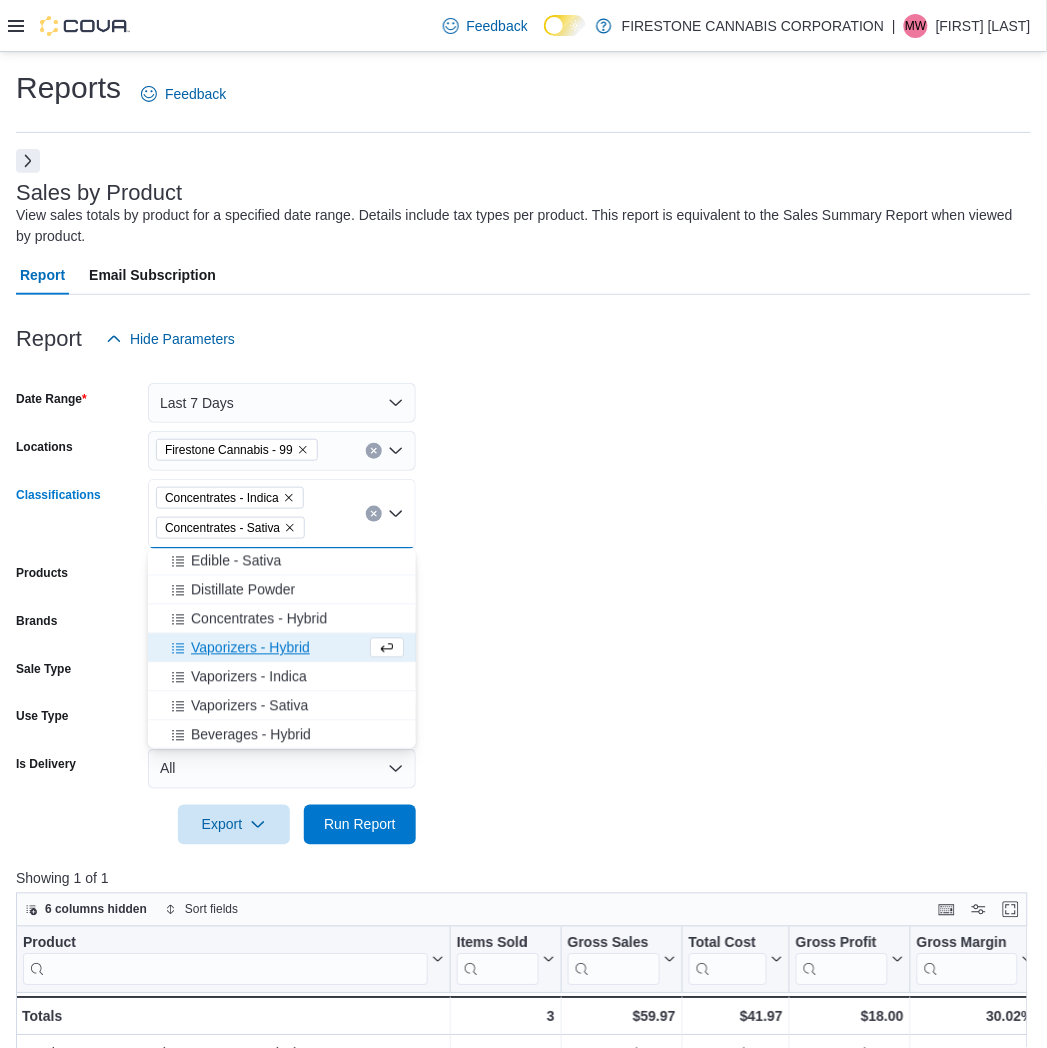 scroll, scrollTop: 777, scrollLeft: 0, axis: vertical 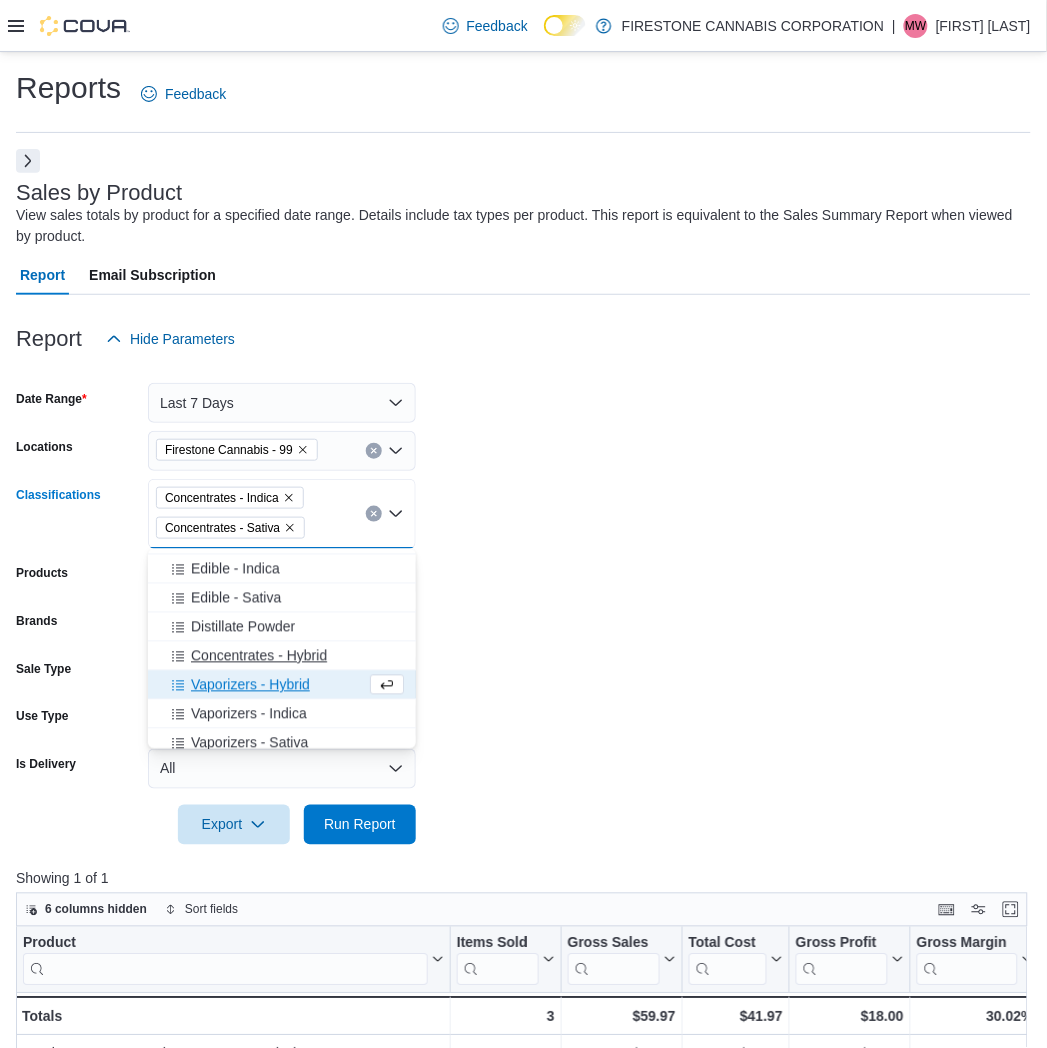click on "Concentrates - Hybrid" at bounding box center (259, 656) 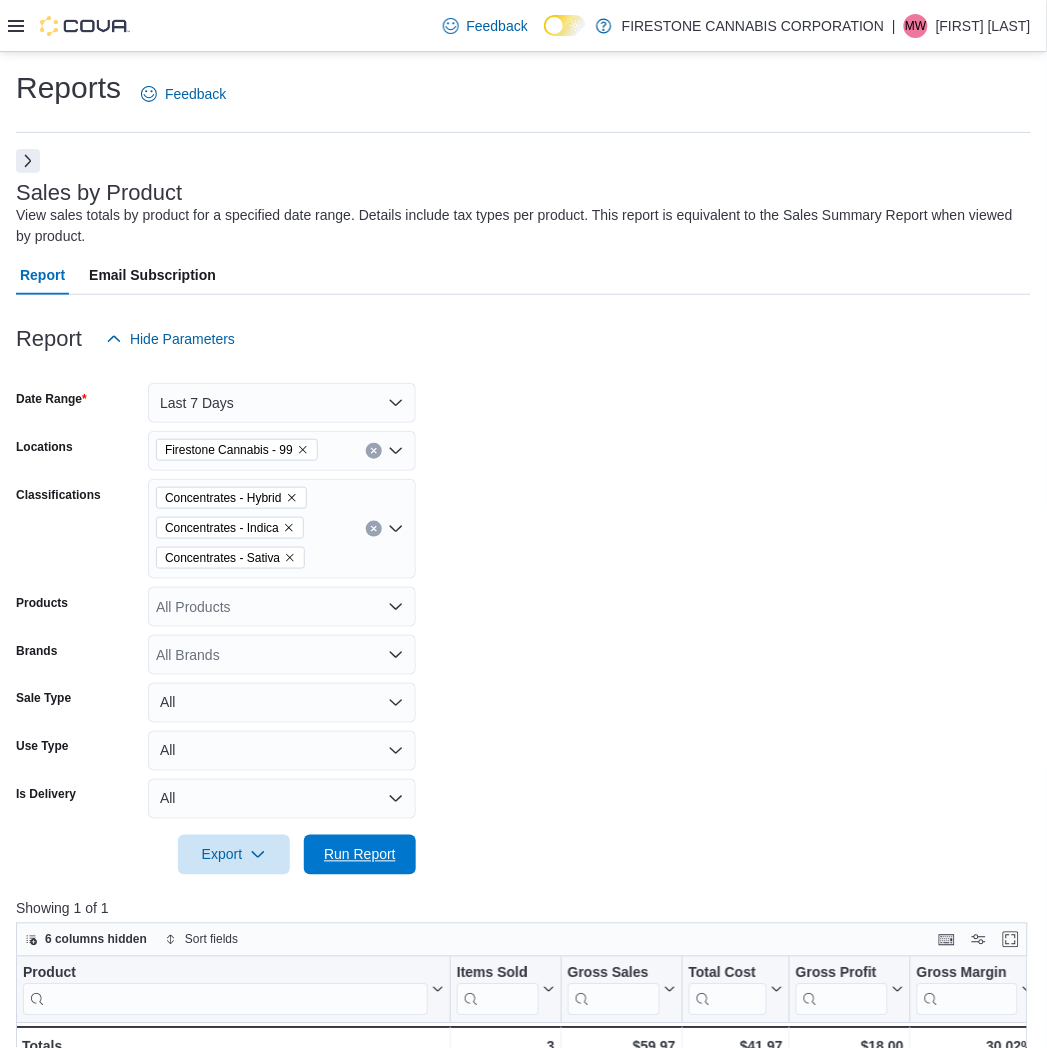 drag, startPoint x: 377, startPoint y: 854, endPoint x: 464, endPoint y: 818, distance: 94.15413 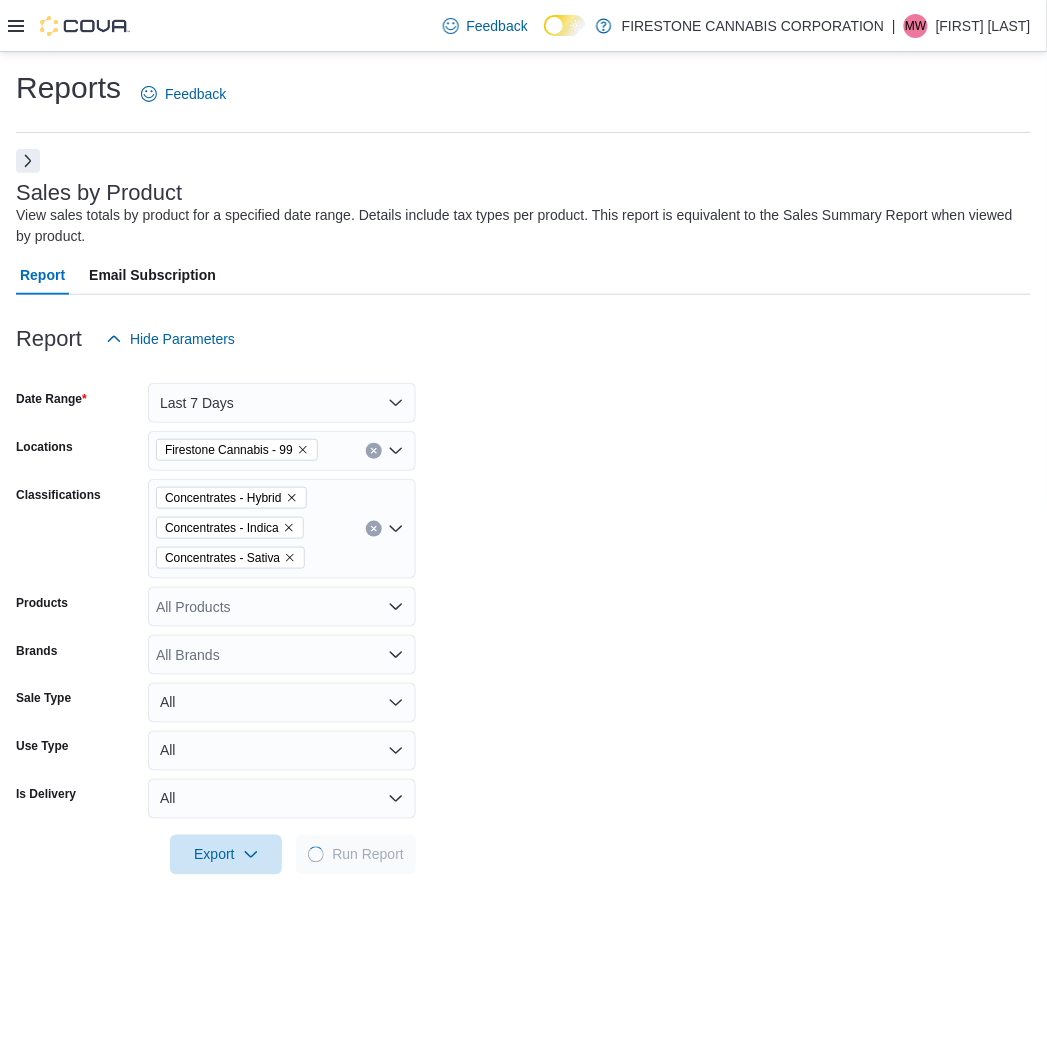 click on "Date Range Last 7 Days Locations Firestone Cannabis - 99 Classifications Concentrates - Hybrid Concentrates - Indica Concentrates - Sativa Products All Products Brands All Brands Sale Type All Use Type All Is Delivery All Export  Run Report" at bounding box center [523, 617] 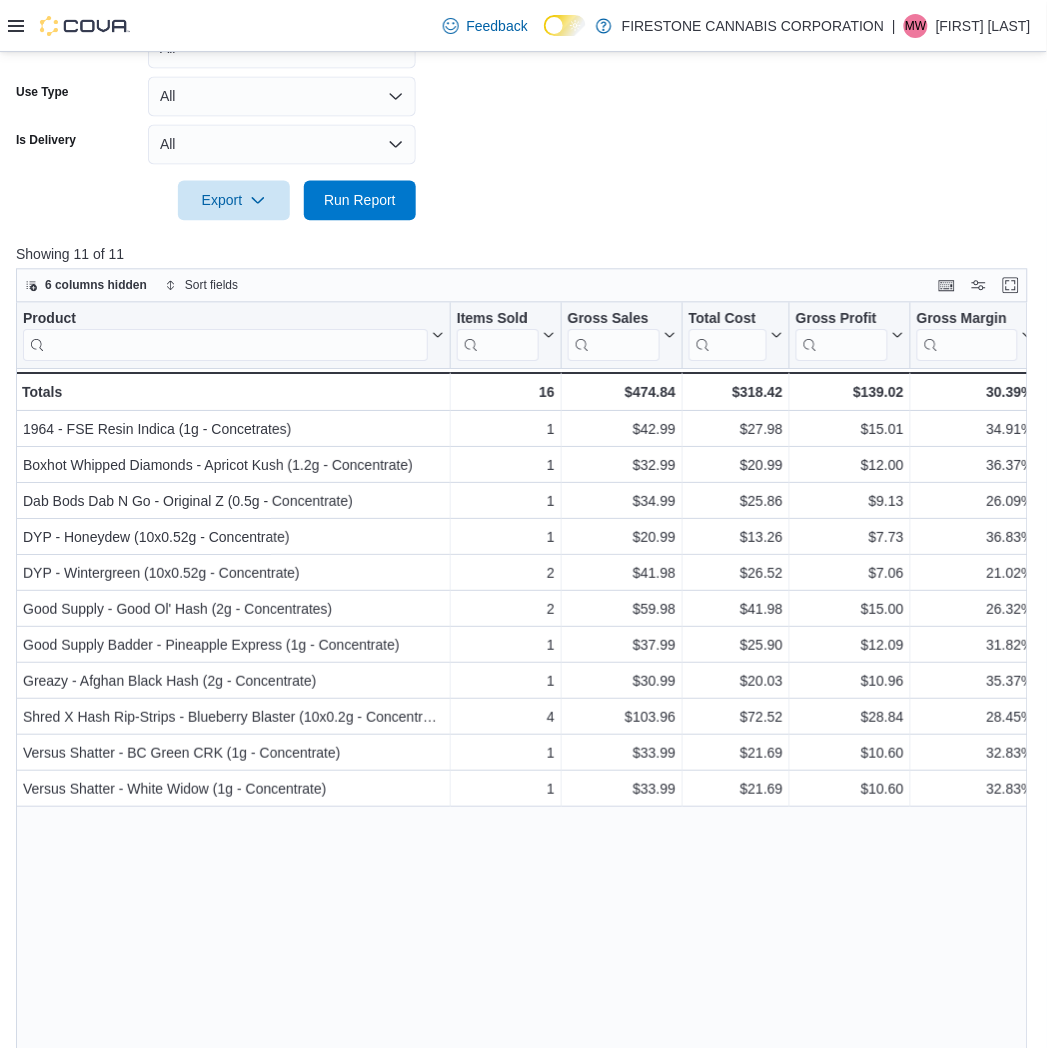 scroll, scrollTop: 728, scrollLeft: 0, axis: vertical 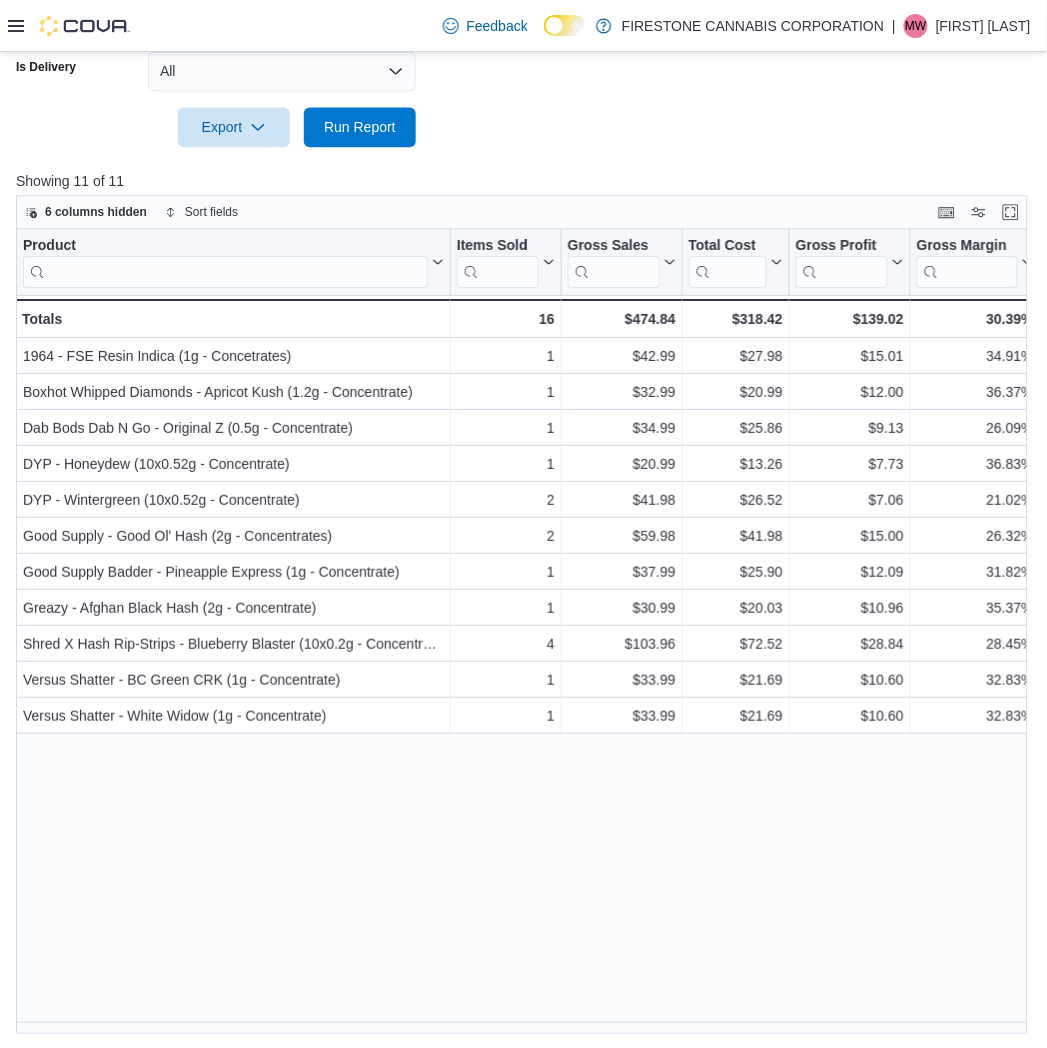 drag, startPoint x: 598, startPoint y: 74, endPoint x: 595, endPoint y: 90, distance: 16.27882 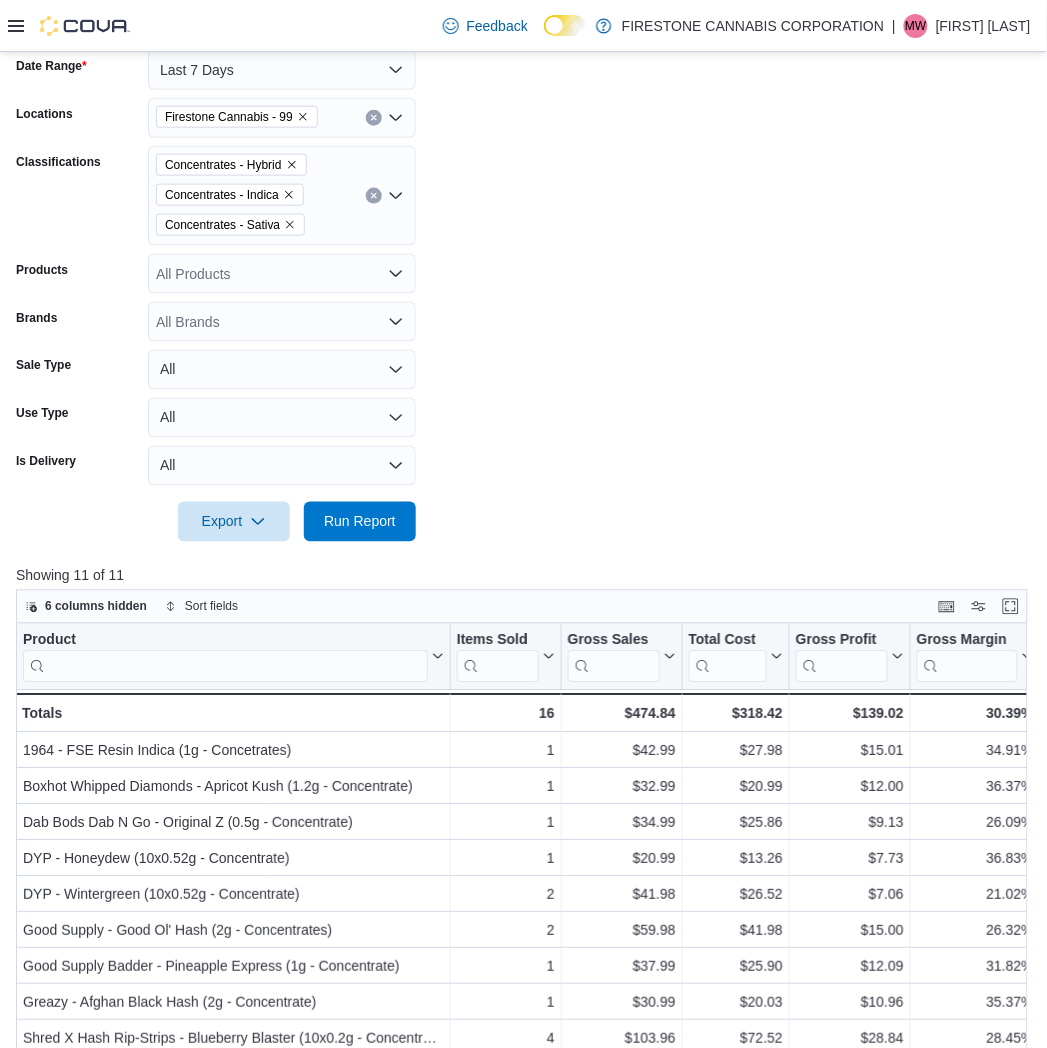 scroll, scrollTop: 173, scrollLeft: 0, axis: vertical 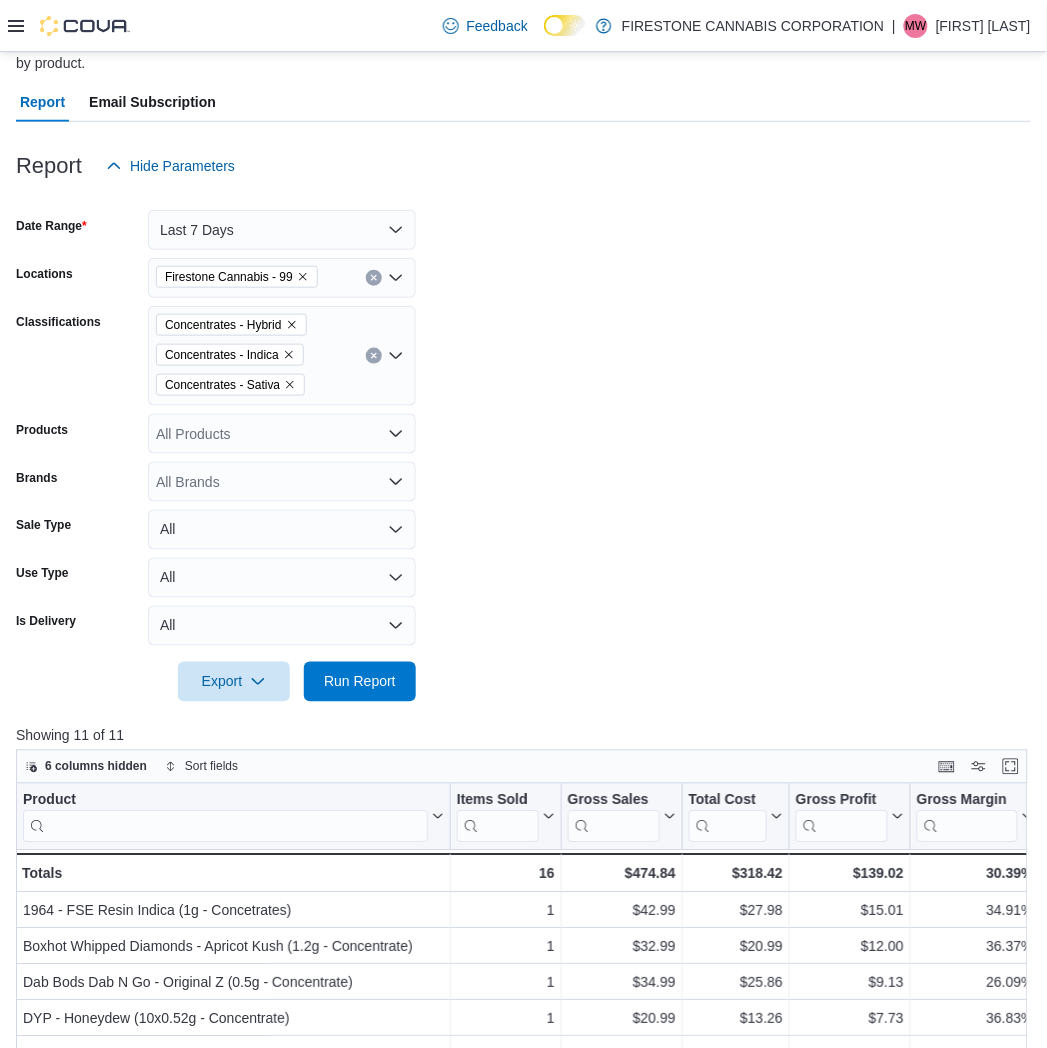 click on "Concentrates - Hybrid Concentrates - Indica Concentrates - Sativa" at bounding box center [282, 356] 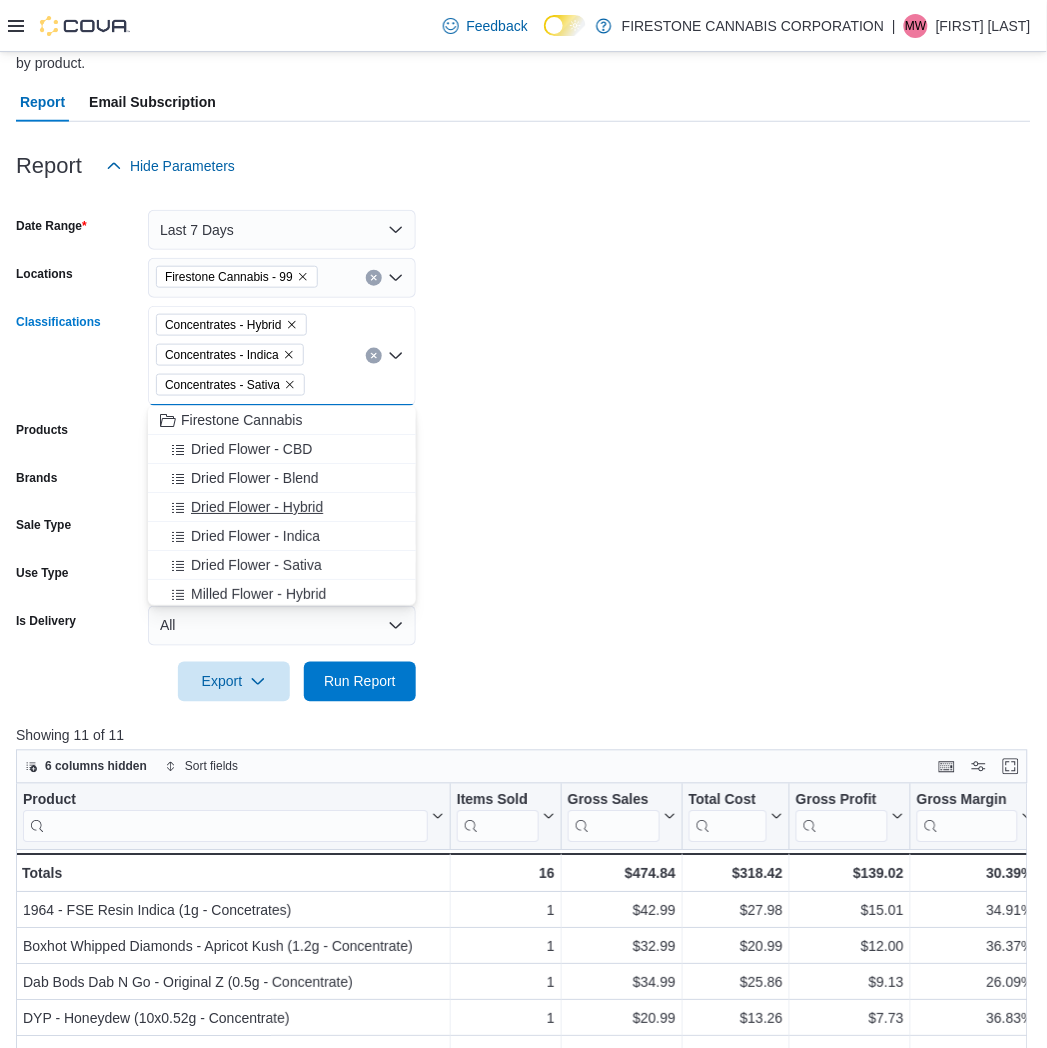 click on "Dried Flower - Hybrid" at bounding box center (282, 507) 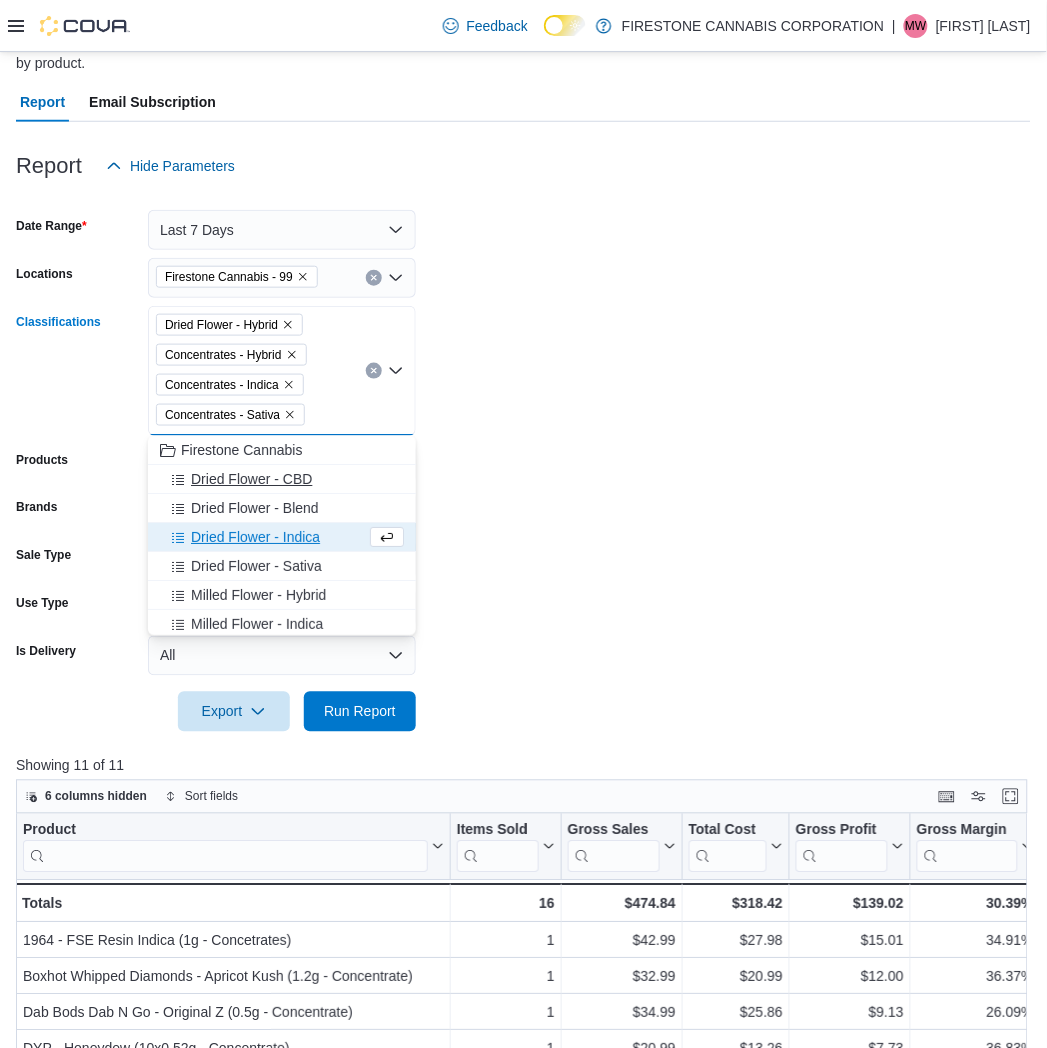 drag, startPoint x: 226, startPoint y: 493, endPoint x: 230, endPoint y: 513, distance: 20.396078 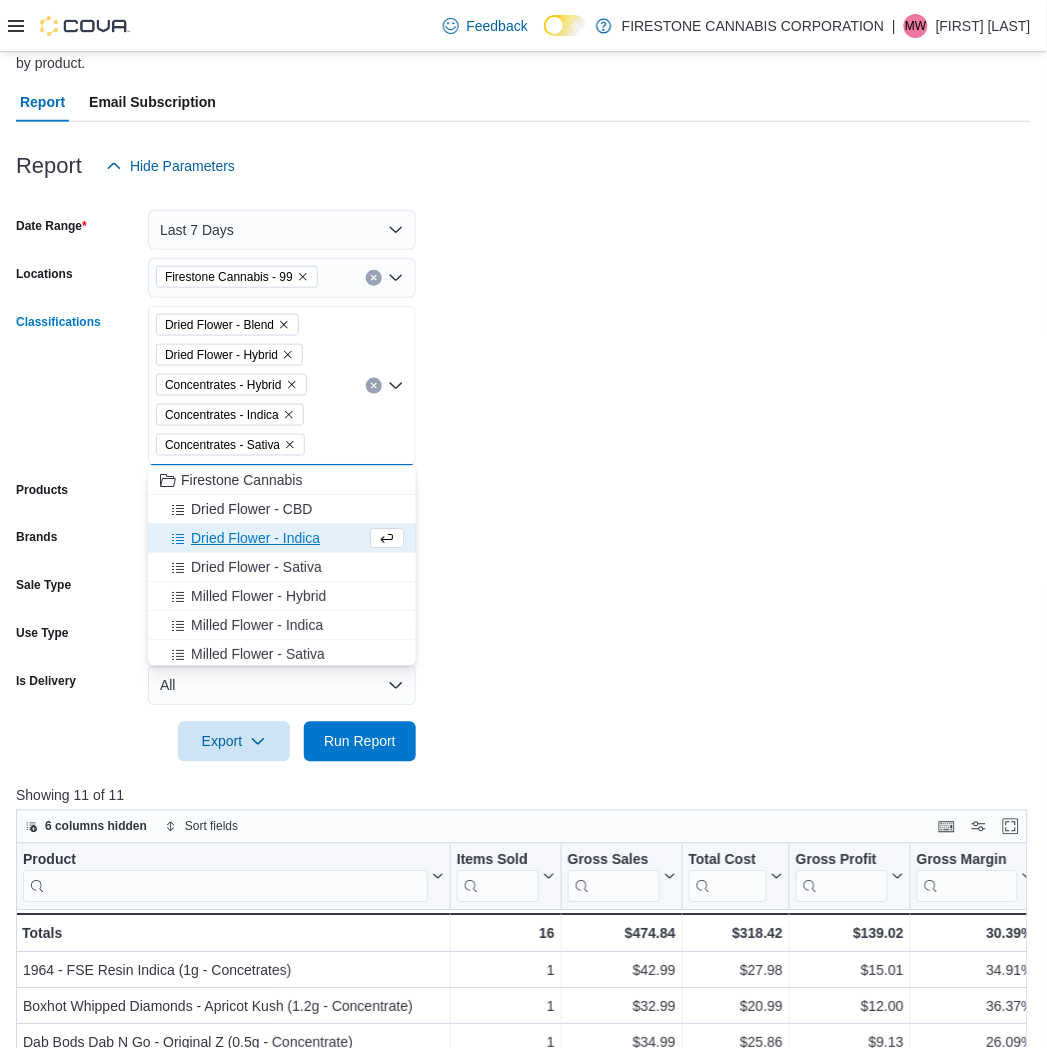 click on "Dried Flower - Indica" at bounding box center (255, 538) 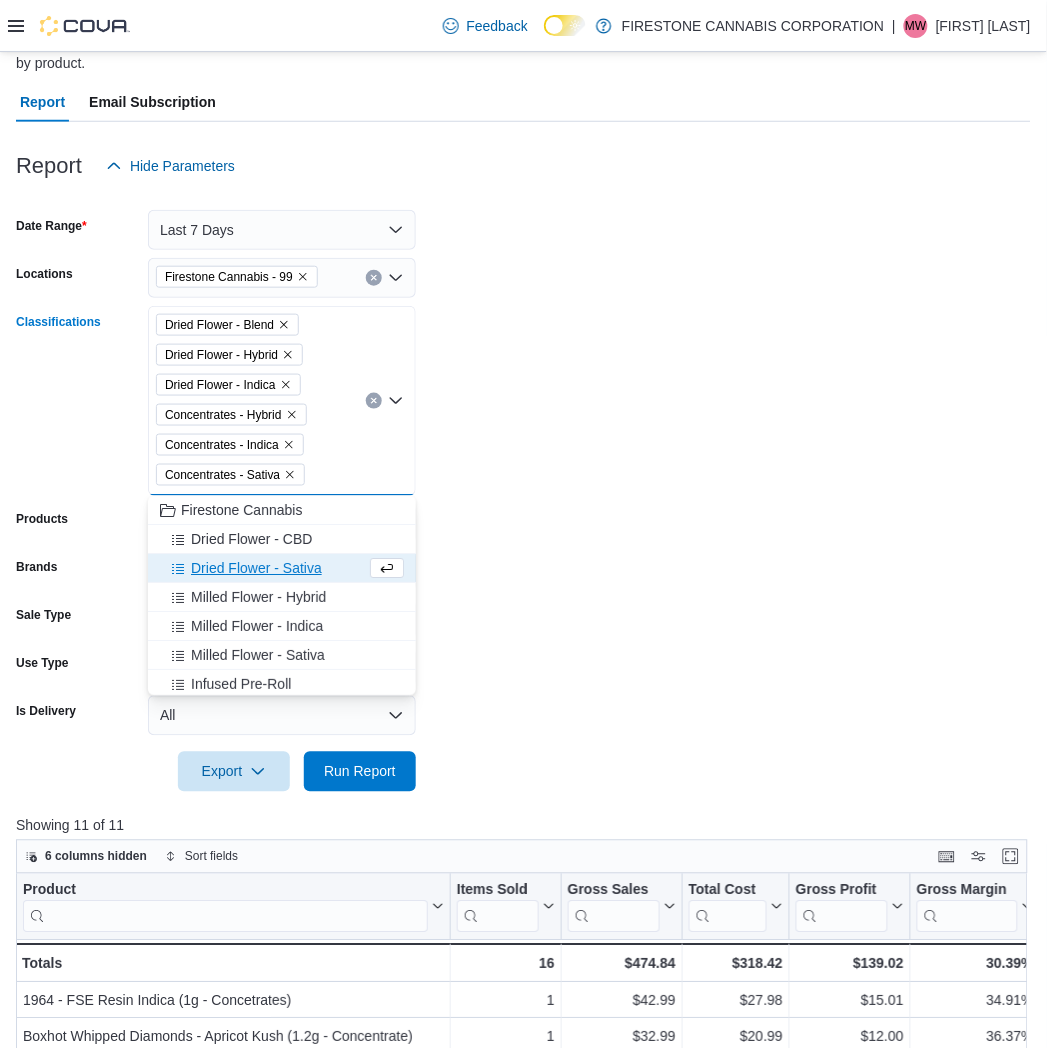 click on "Dried Flower - Sativa" at bounding box center [282, 568] 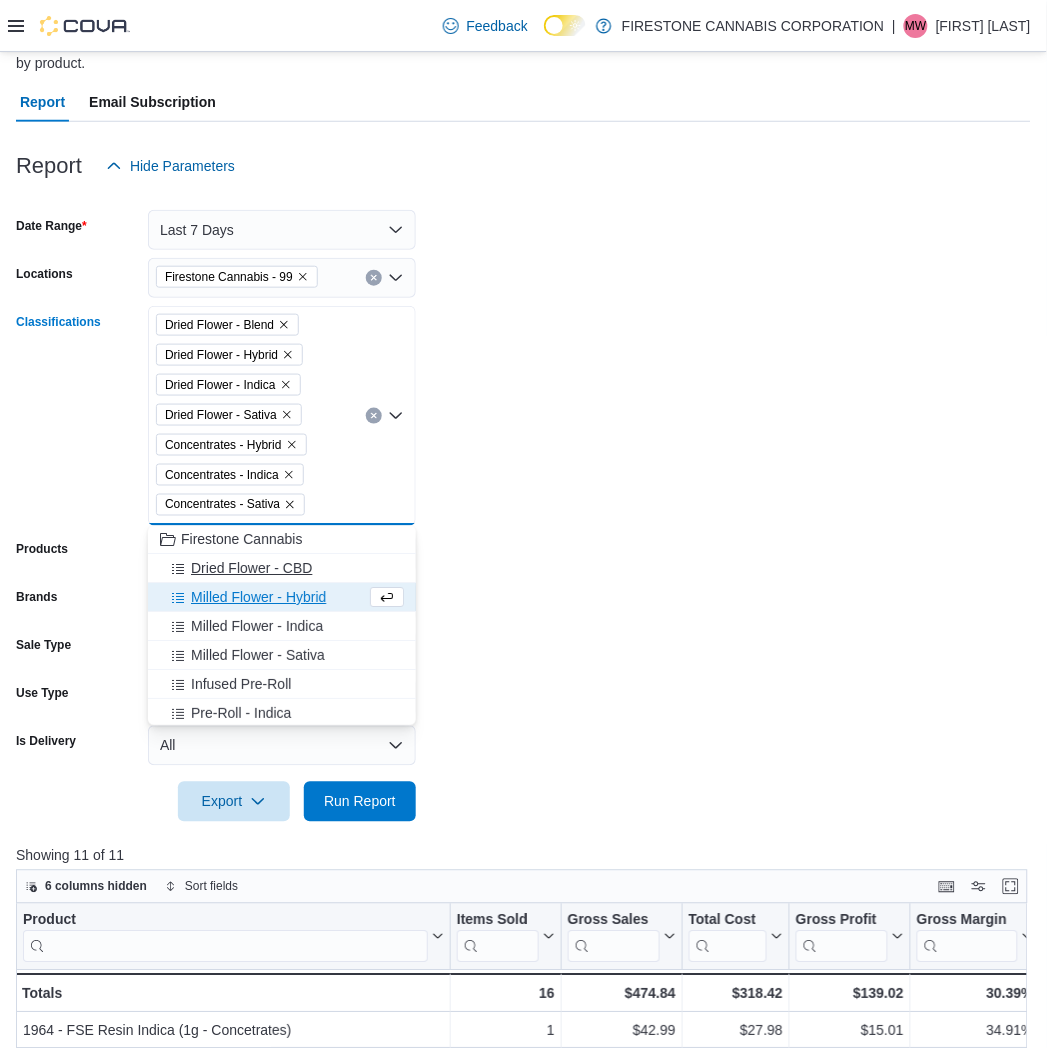 click on "Dried Flower - CBD" at bounding box center [251, 569] 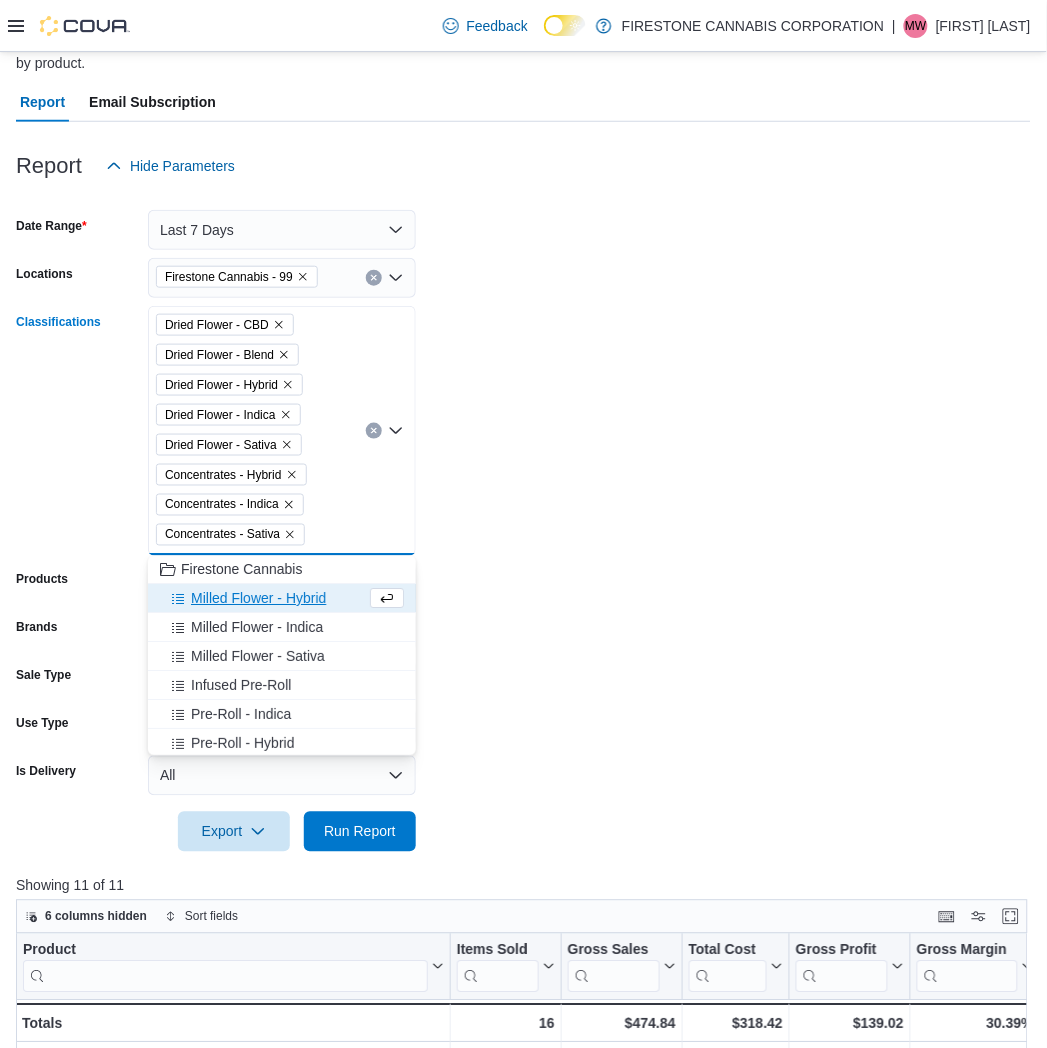 click 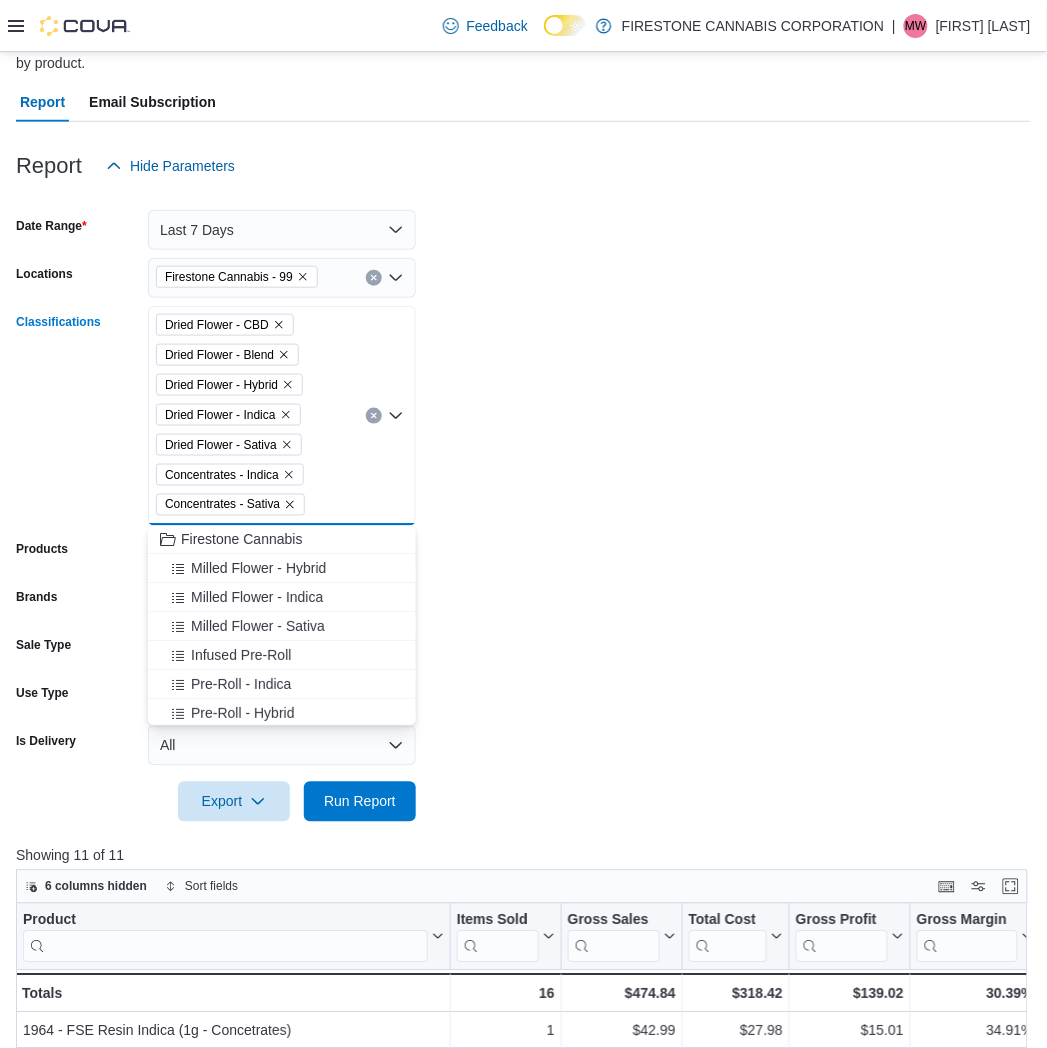 click 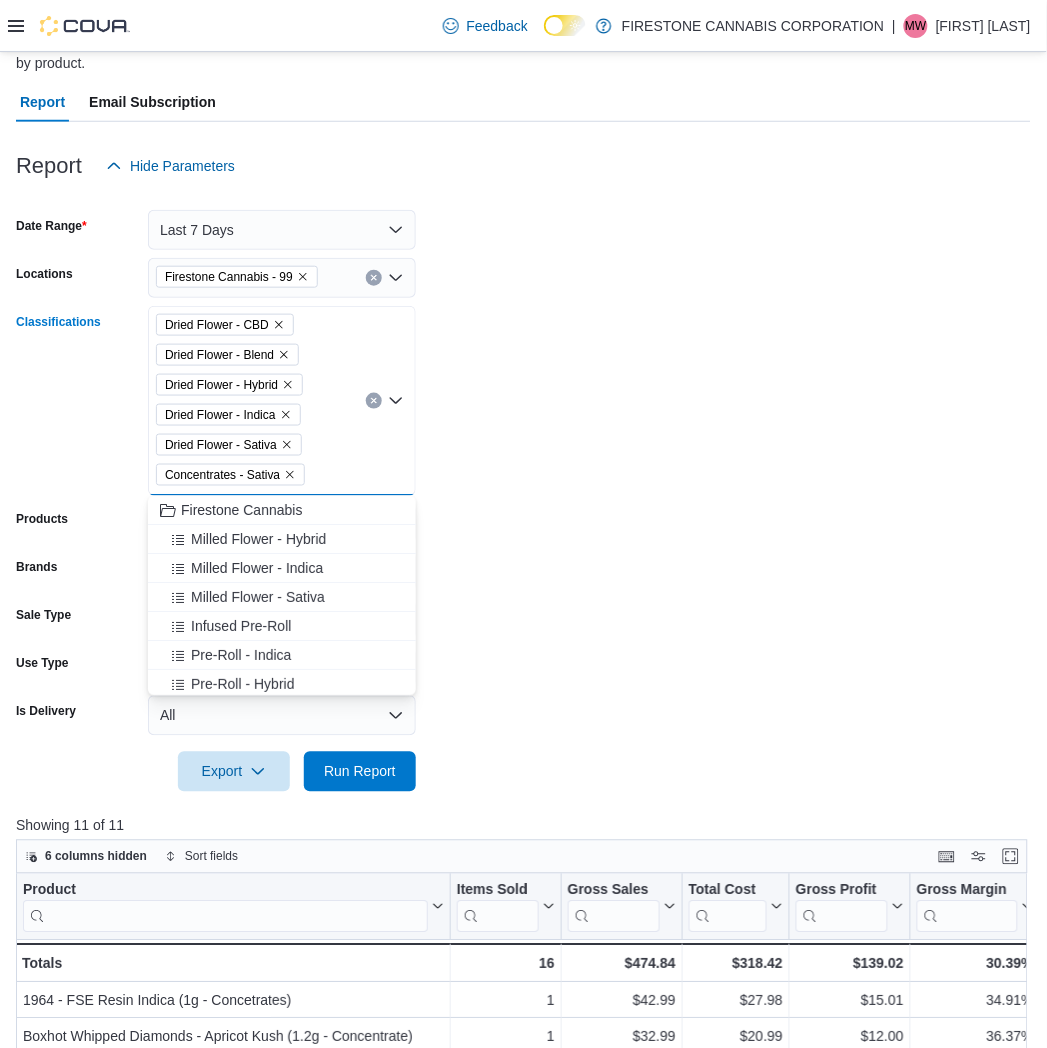 click 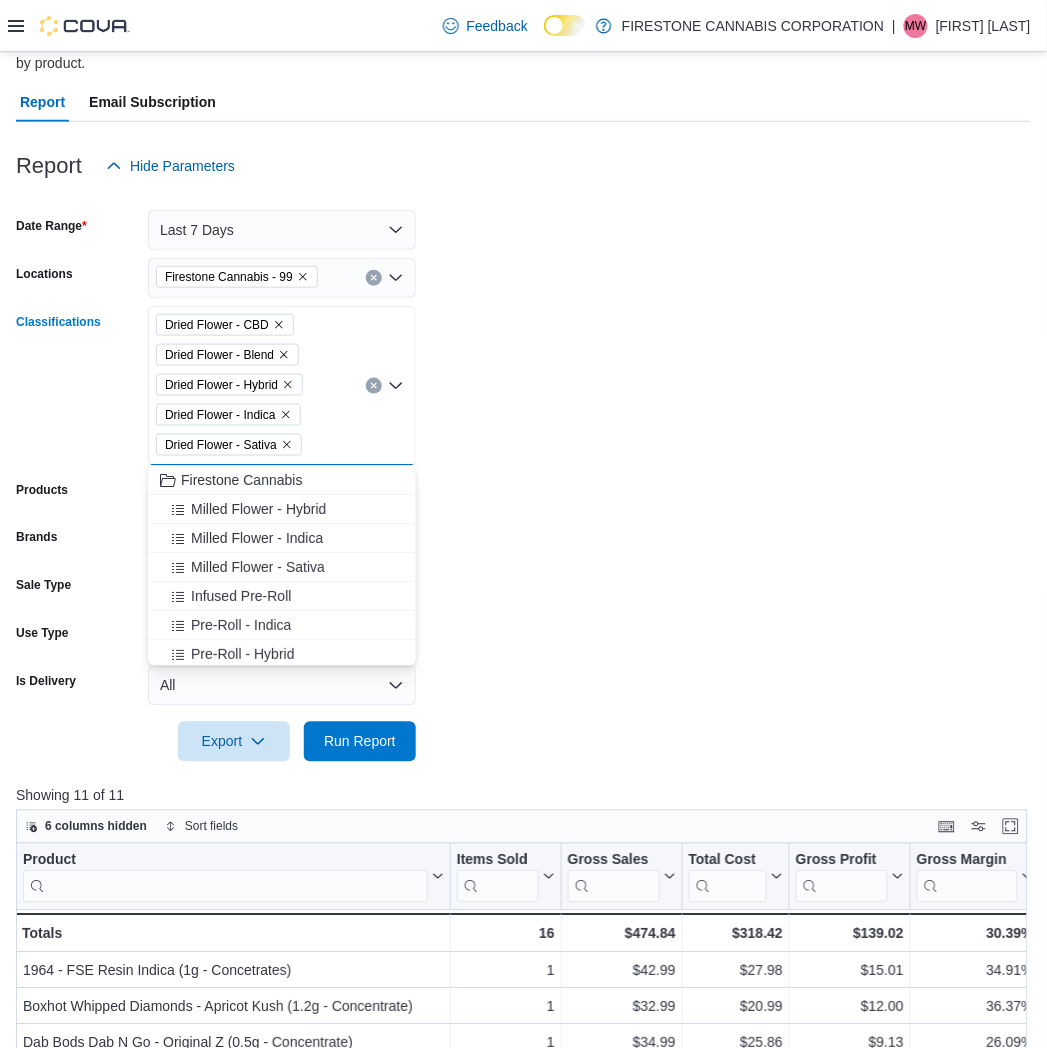 click on "Date Range Last 7 Days Locations Firestone Cannabis - 99 Classifications Dried Flower - CBD Dried Flower - Blend Dried Flower - Hybrid Dried Flower - Indica Dried Flower - Sativa Combo box. Selected. Dried Flower - CBD, Dried Flower - Blend, Dried Flower - Hybrid, Dried Flower - Indica, Dried Flower - Sativa. Press Backspace to delete Dried Flower - Sativa. Combo box input. All Classifications. Type some text or, to display a list of choices, press Down Arrow. To exit the list of choices, press Escape. Products All Products Brands All Brands Sale Type All Use Type All Is Delivery All Export  Run Report" at bounding box center [523, 474] 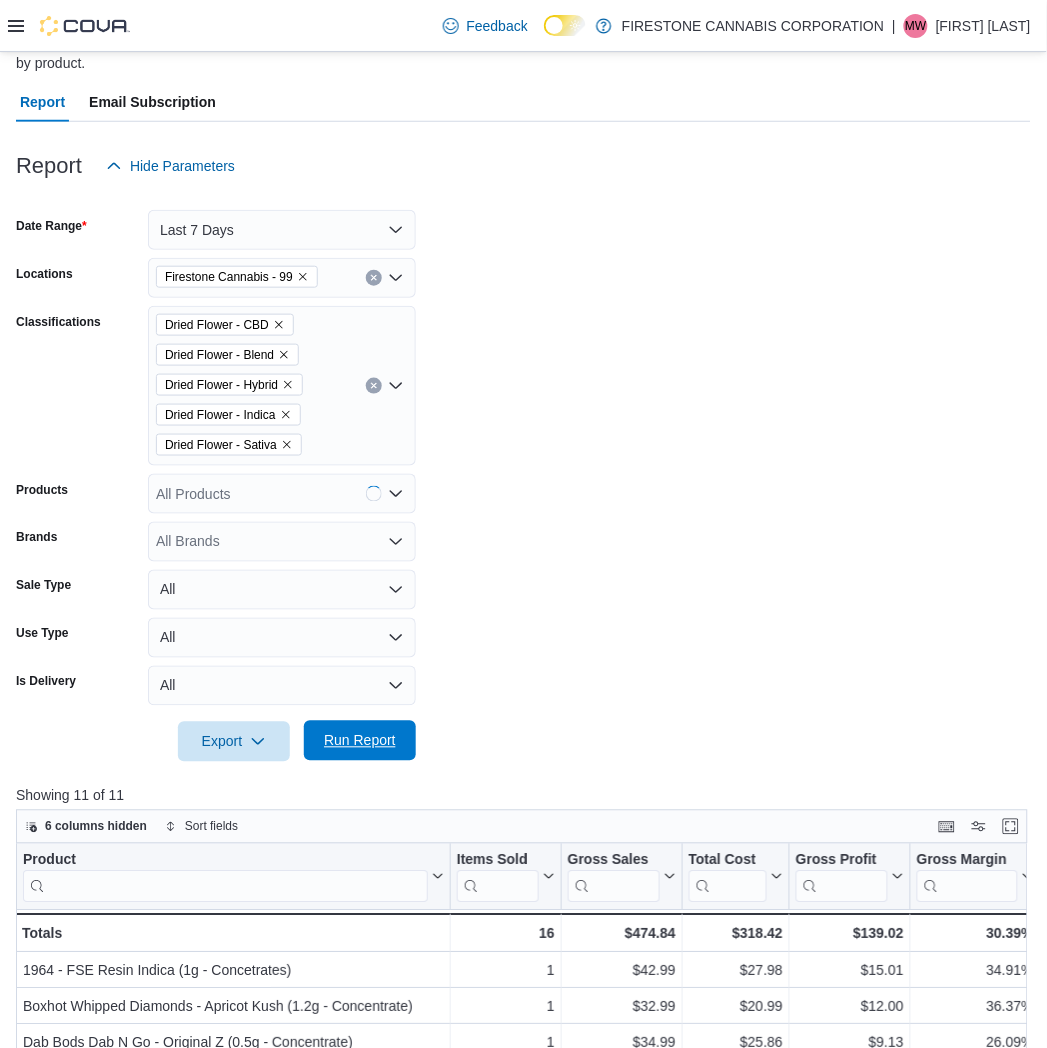 click on "Run Report" at bounding box center (360, 741) 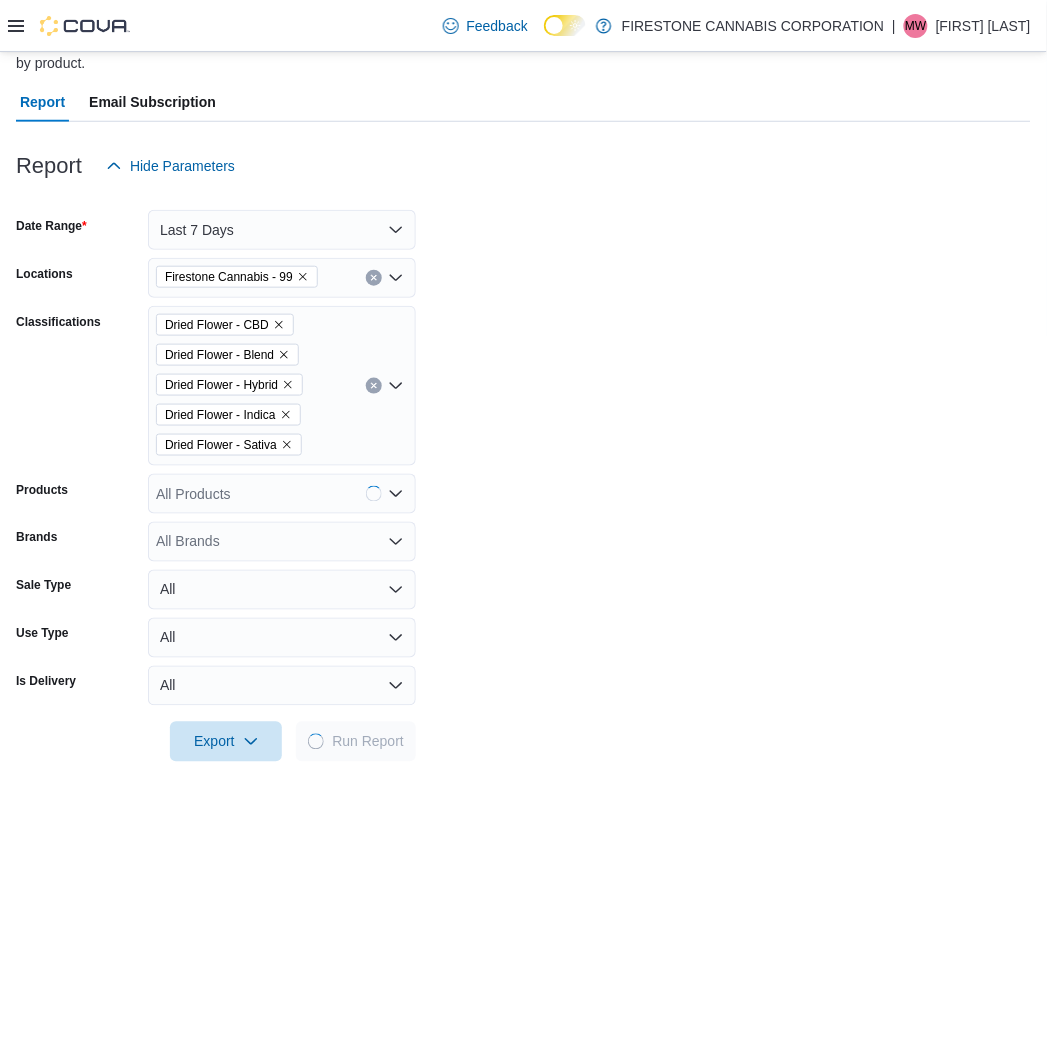 drag, startPoint x: 762, startPoint y: 308, endPoint x: 753, endPoint y: 161, distance: 147.27525 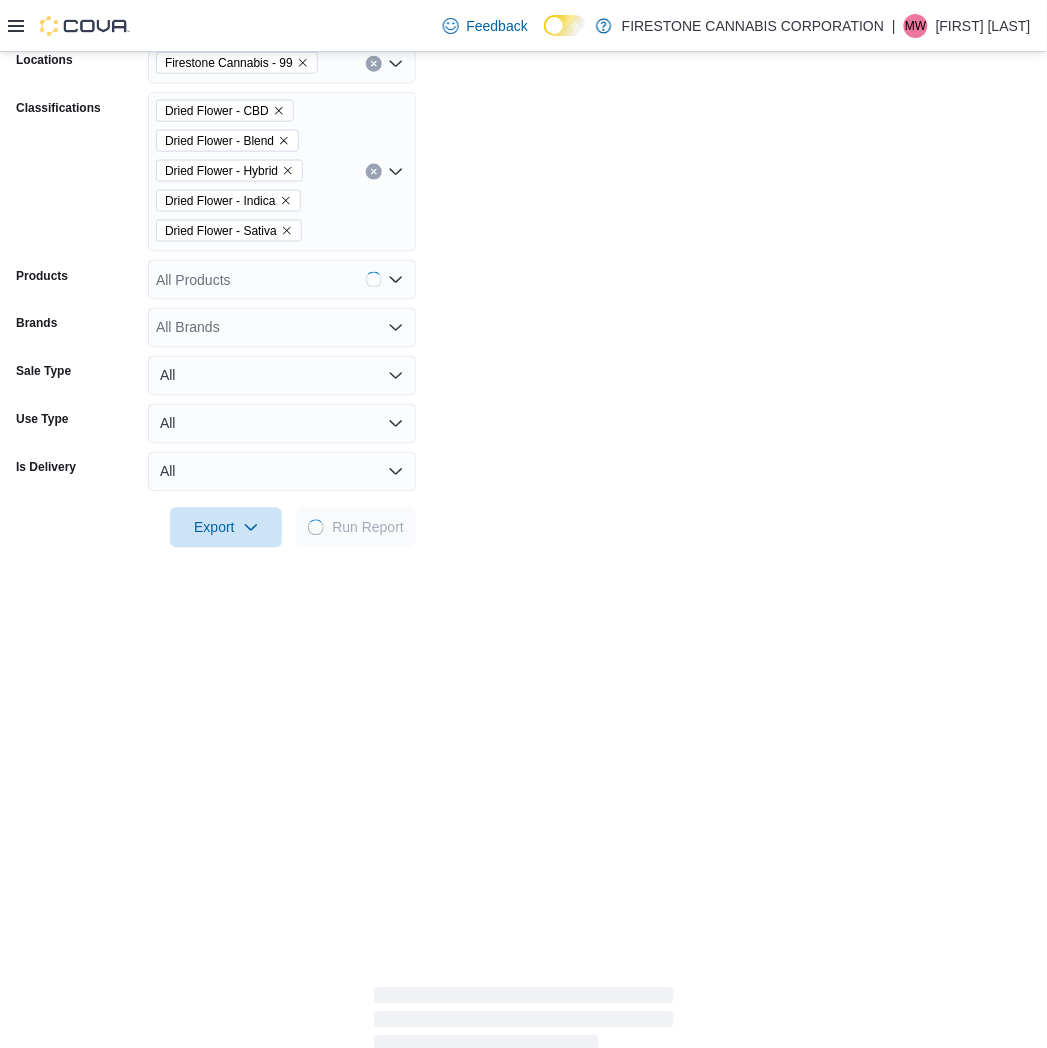 scroll, scrollTop: 828, scrollLeft: 0, axis: vertical 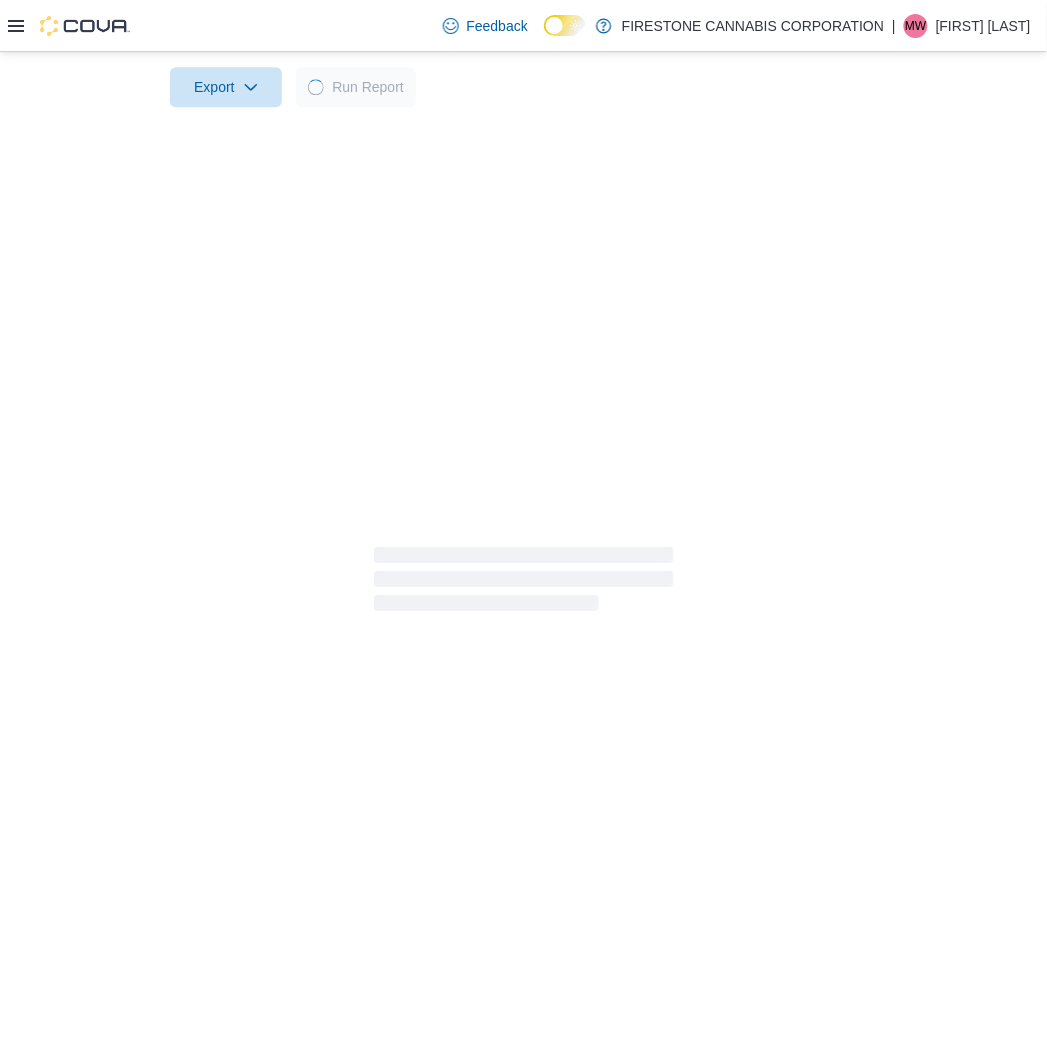 click on "Report Hide Parameters   Date Range Last 7 Days Locations [LOCATION] - 99 Classifications Dried Flower - CBD Dried Flower - Blend Dried Flower - Hybrid Dried Flower - Indica Dried Flower - Sativa Products All Products Brands All Brands Sale Type All Use Type All Is Delivery All Export  Run Report" at bounding box center [523, 40] 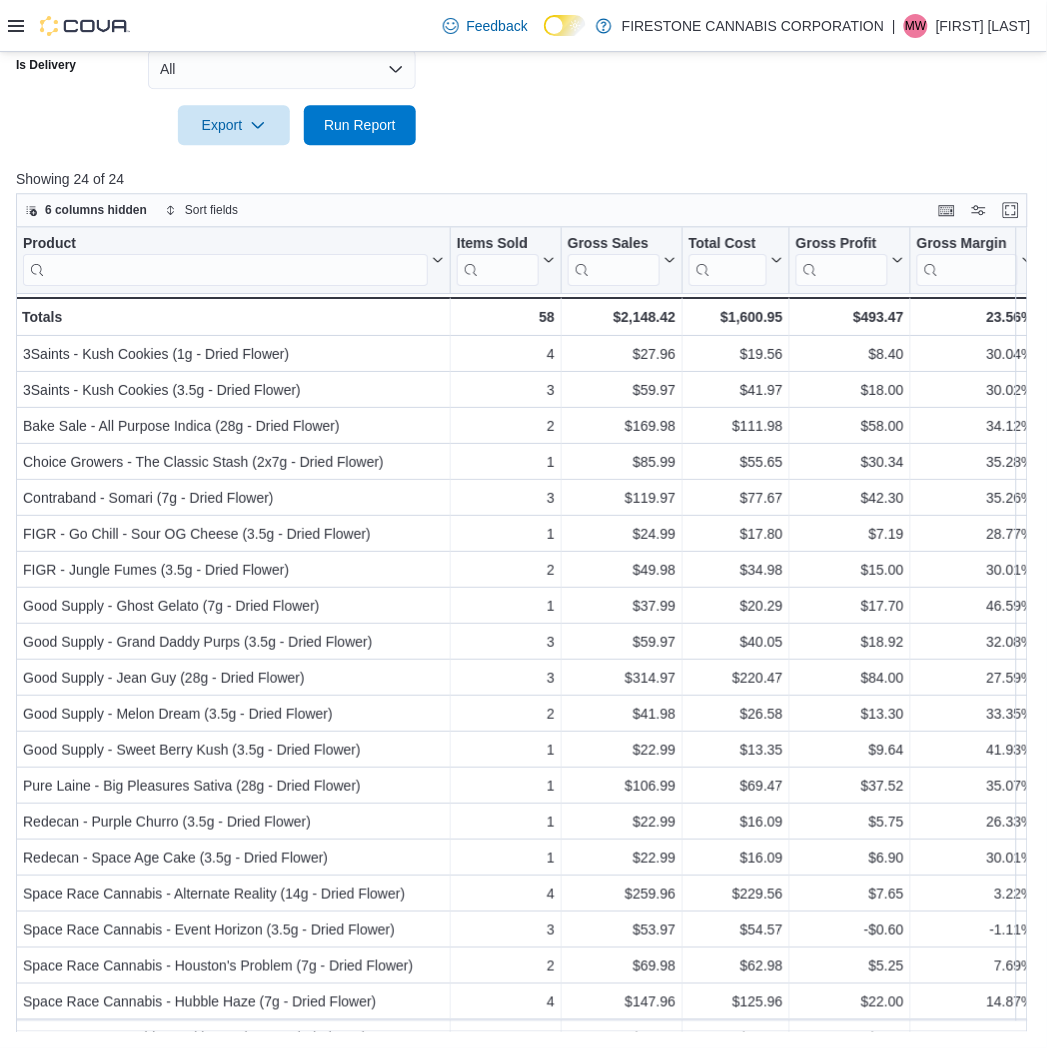 scroll, scrollTop: 788, scrollLeft: 0, axis: vertical 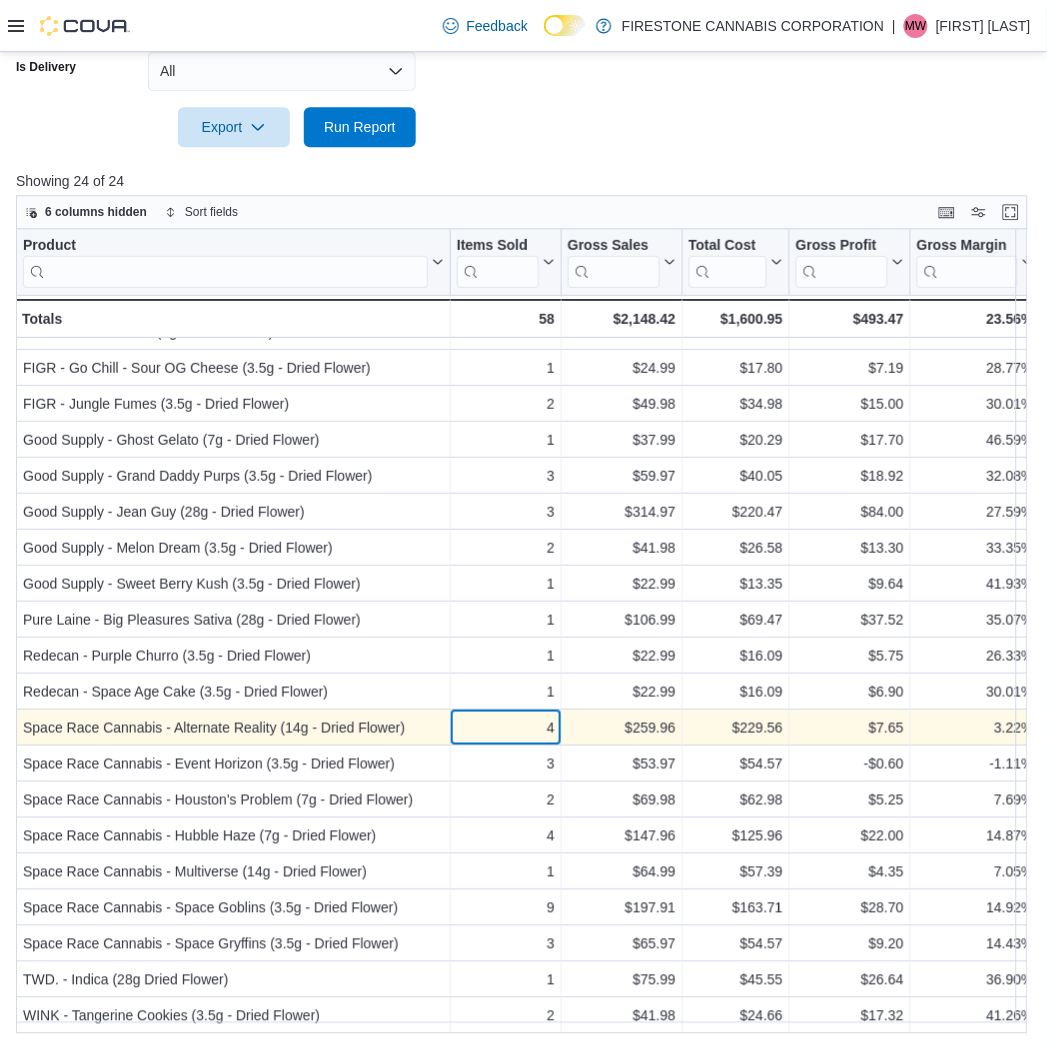 click on "4" at bounding box center [506, 729] 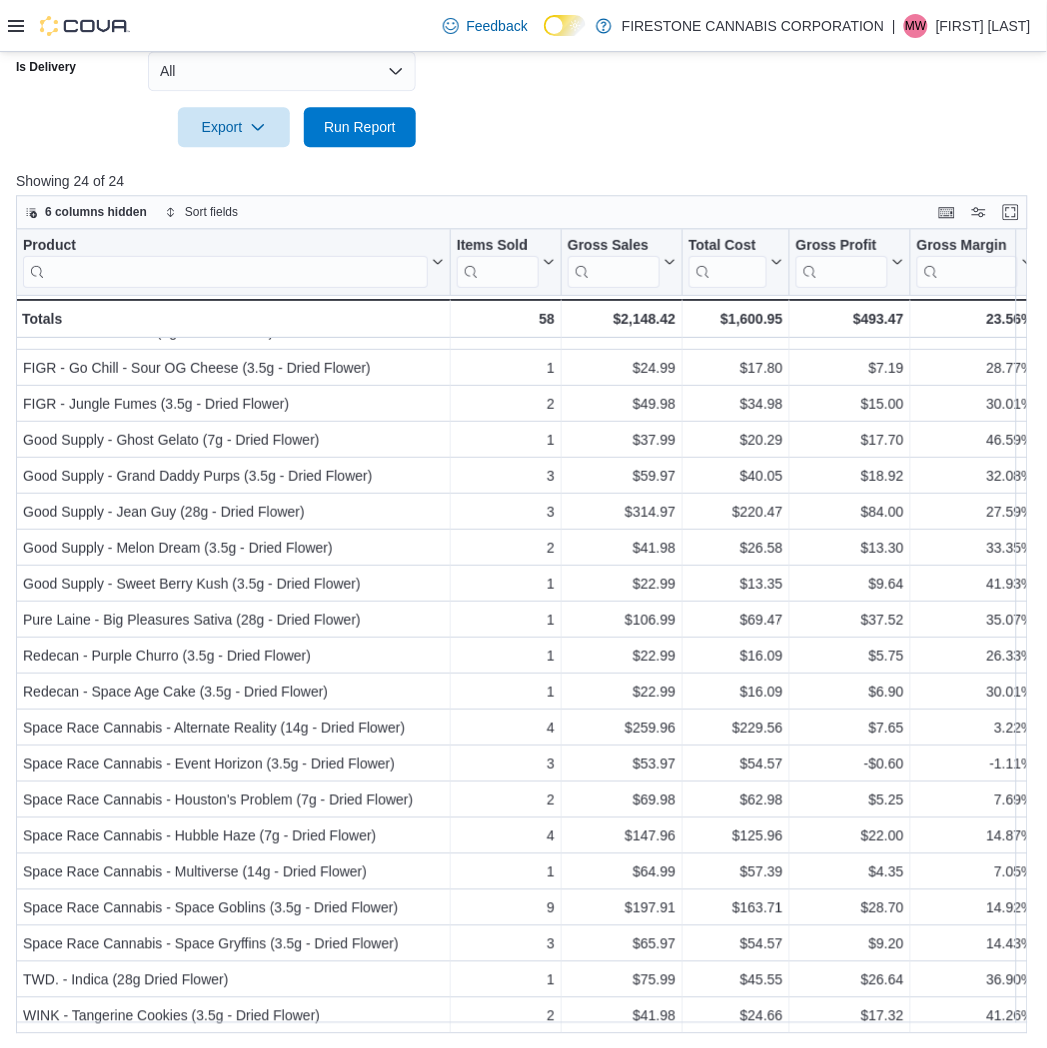 drag, startPoint x: 816, startPoint y: 153, endPoint x: 852, endPoint y: 156, distance: 36.124783 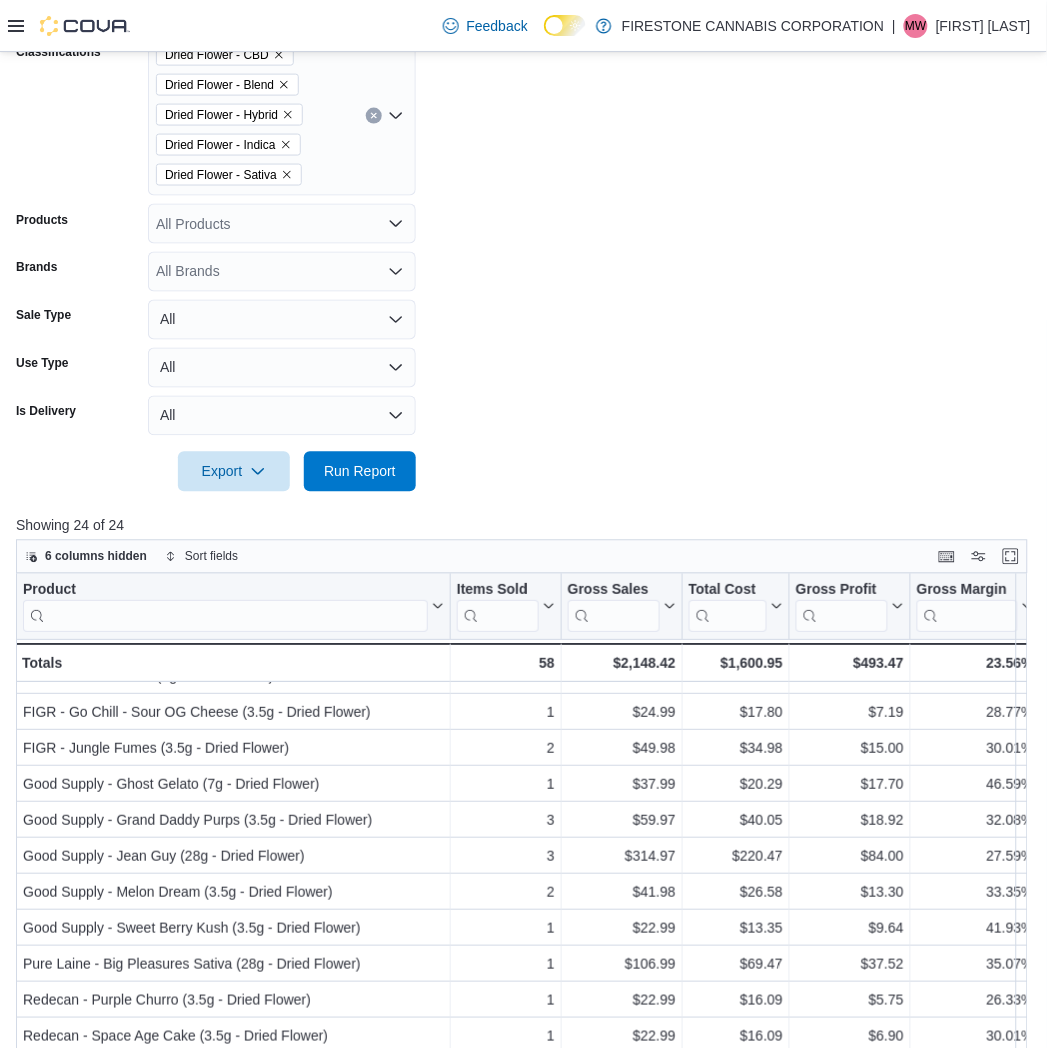 scroll, scrollTop: 233, scrollLeft: 0, axis: vertical 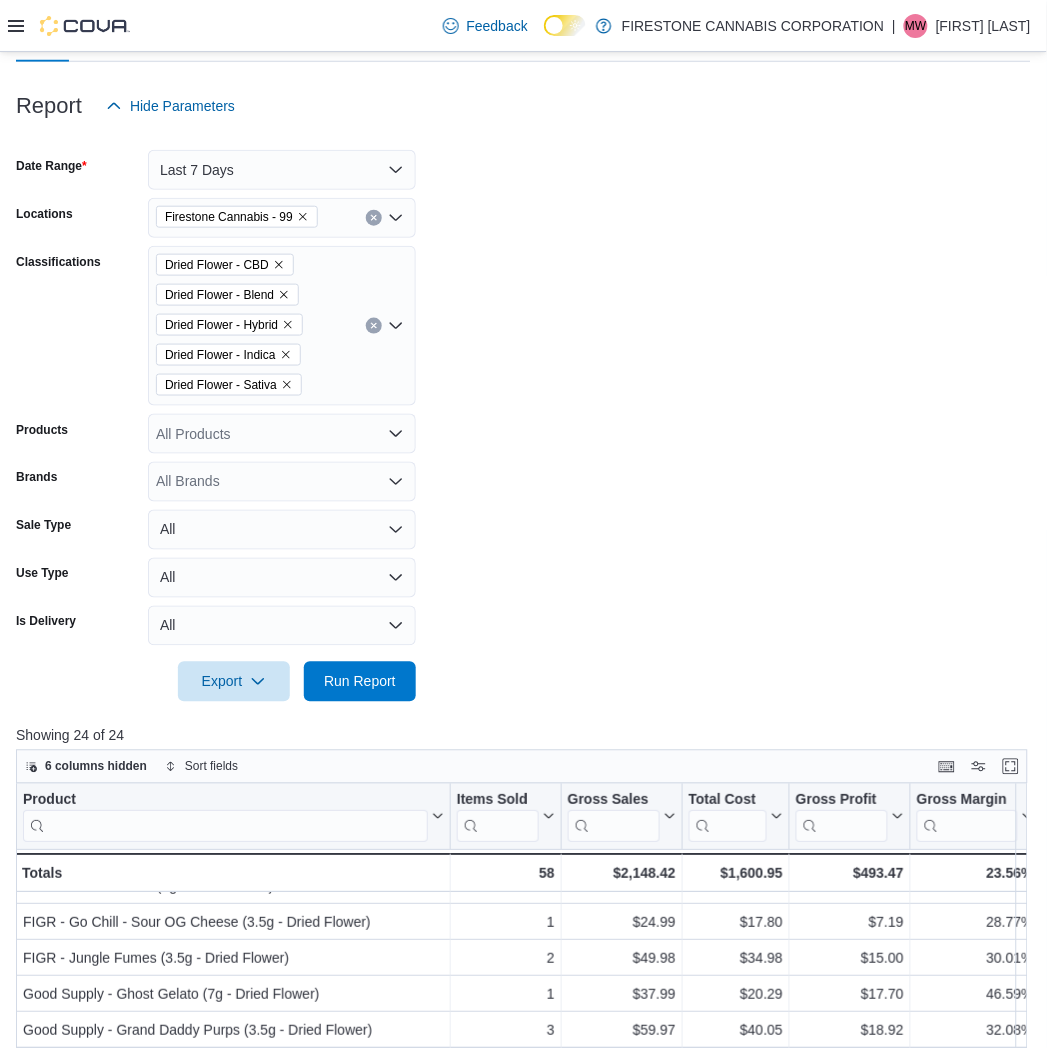 click 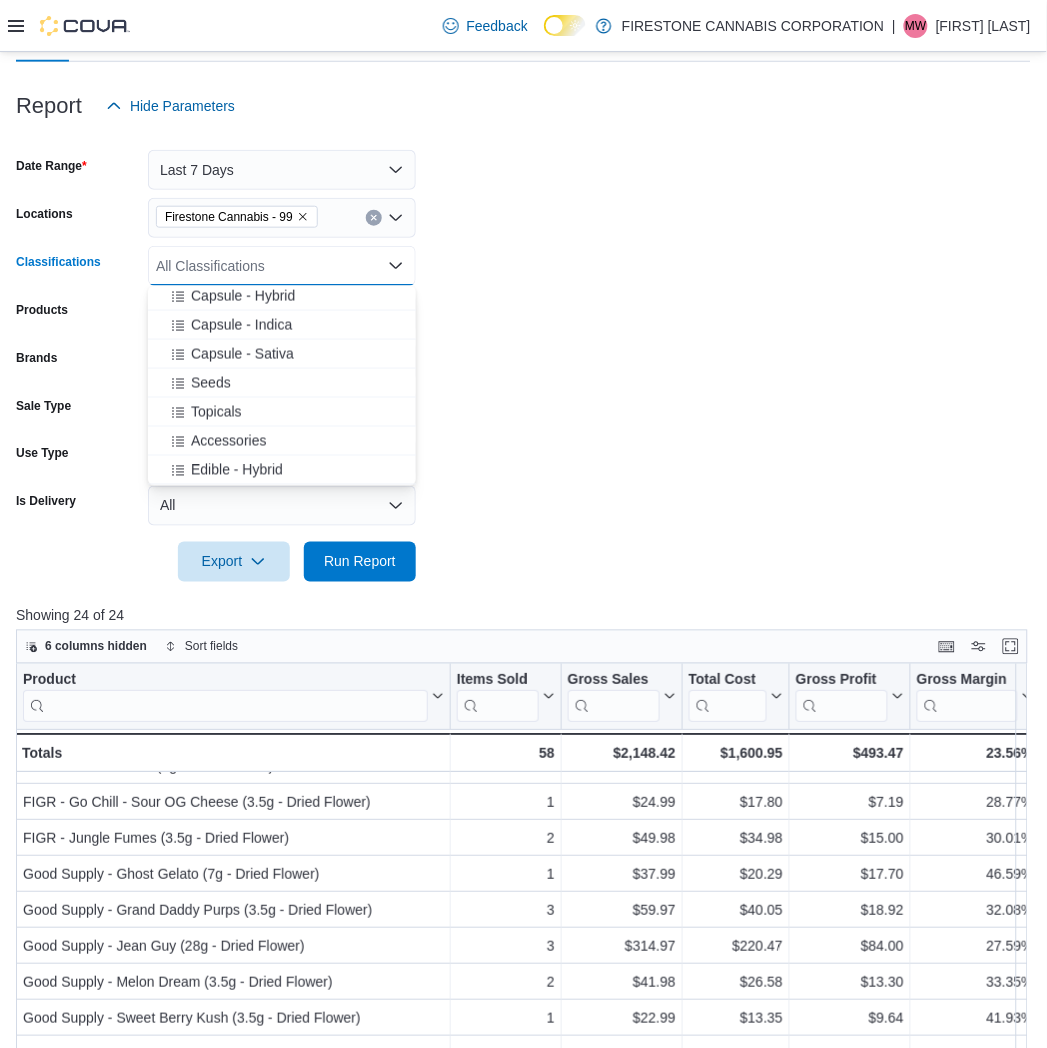 scroll, scrollTop: 666, scrollLeft: 0, axis: vertical 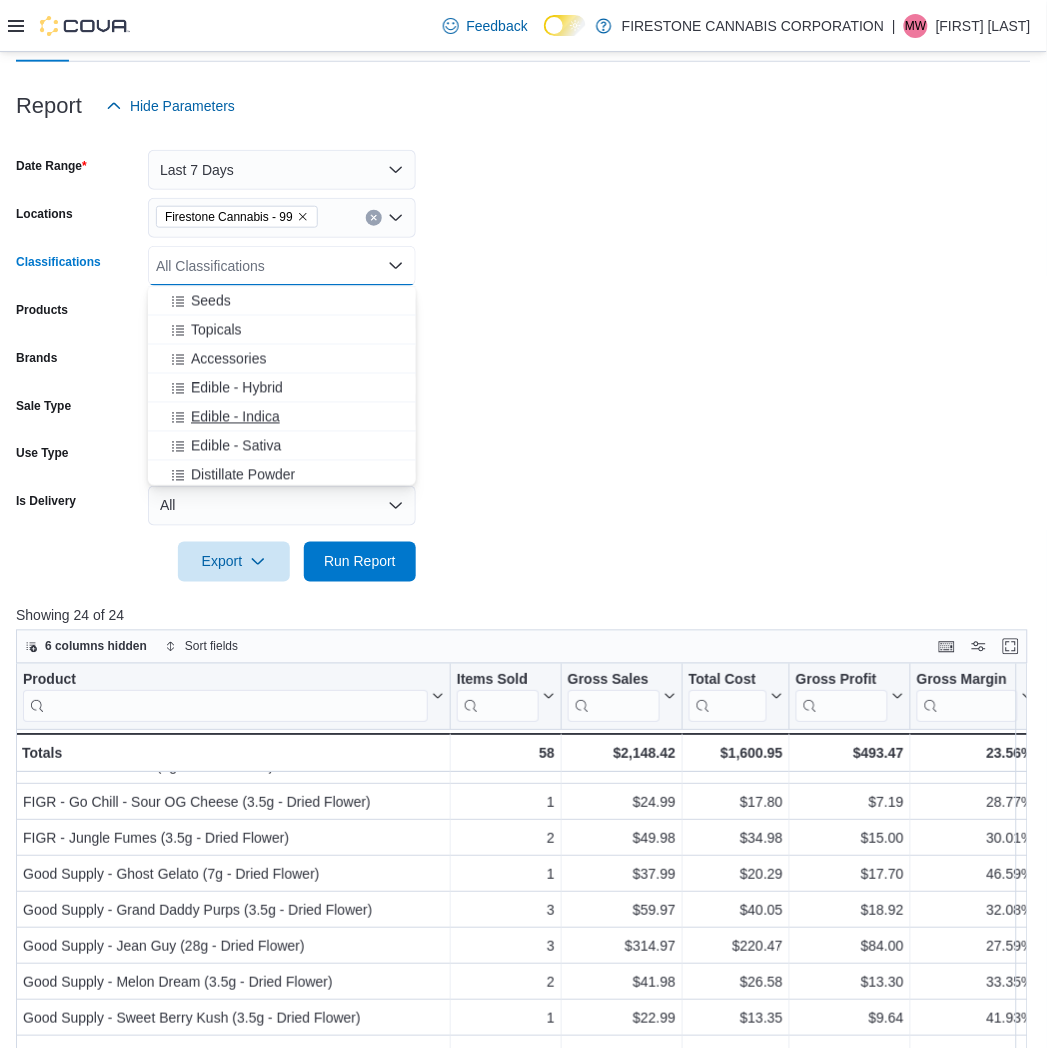 click on "Edible - Indica" at bounding box center [235, 417] 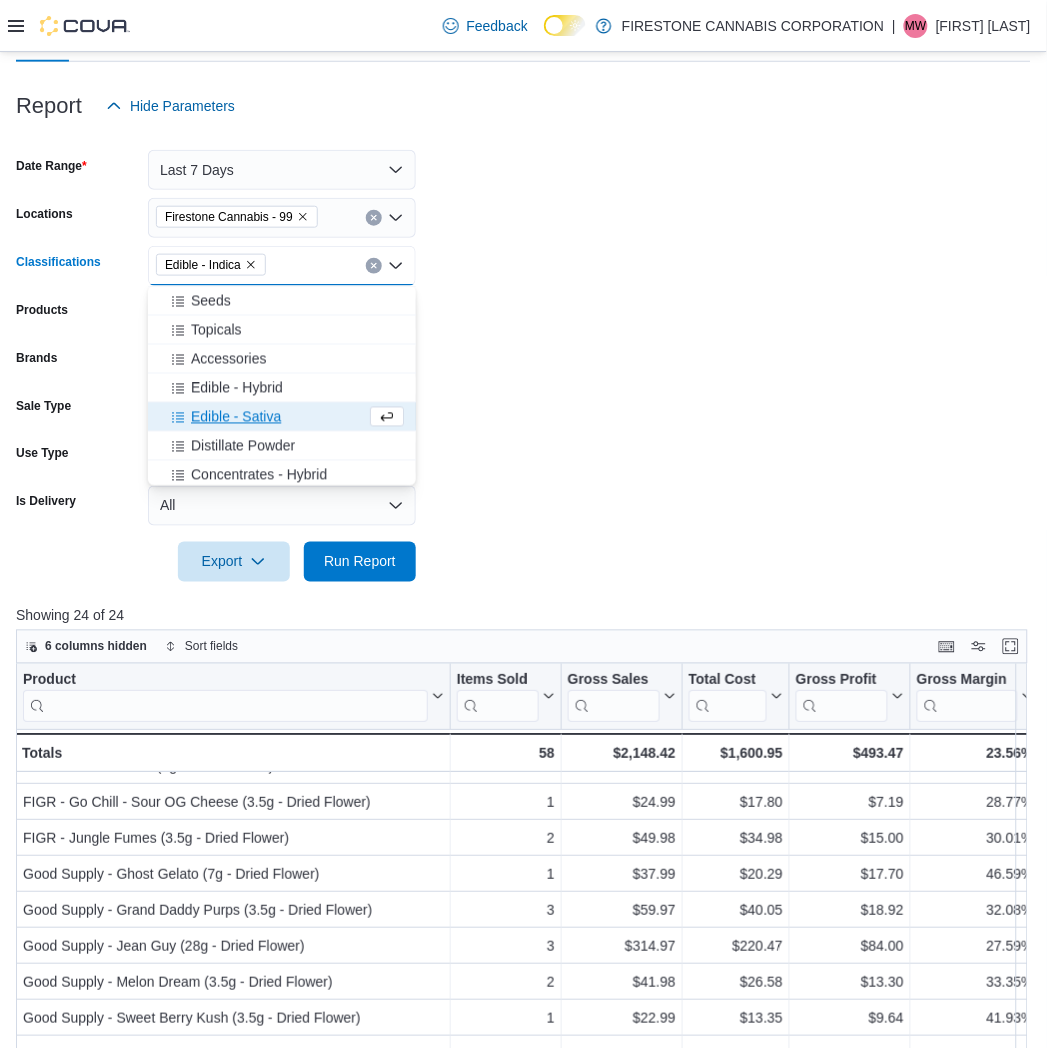 click on "Edible - Sativa" at bounding box center (236, 417) 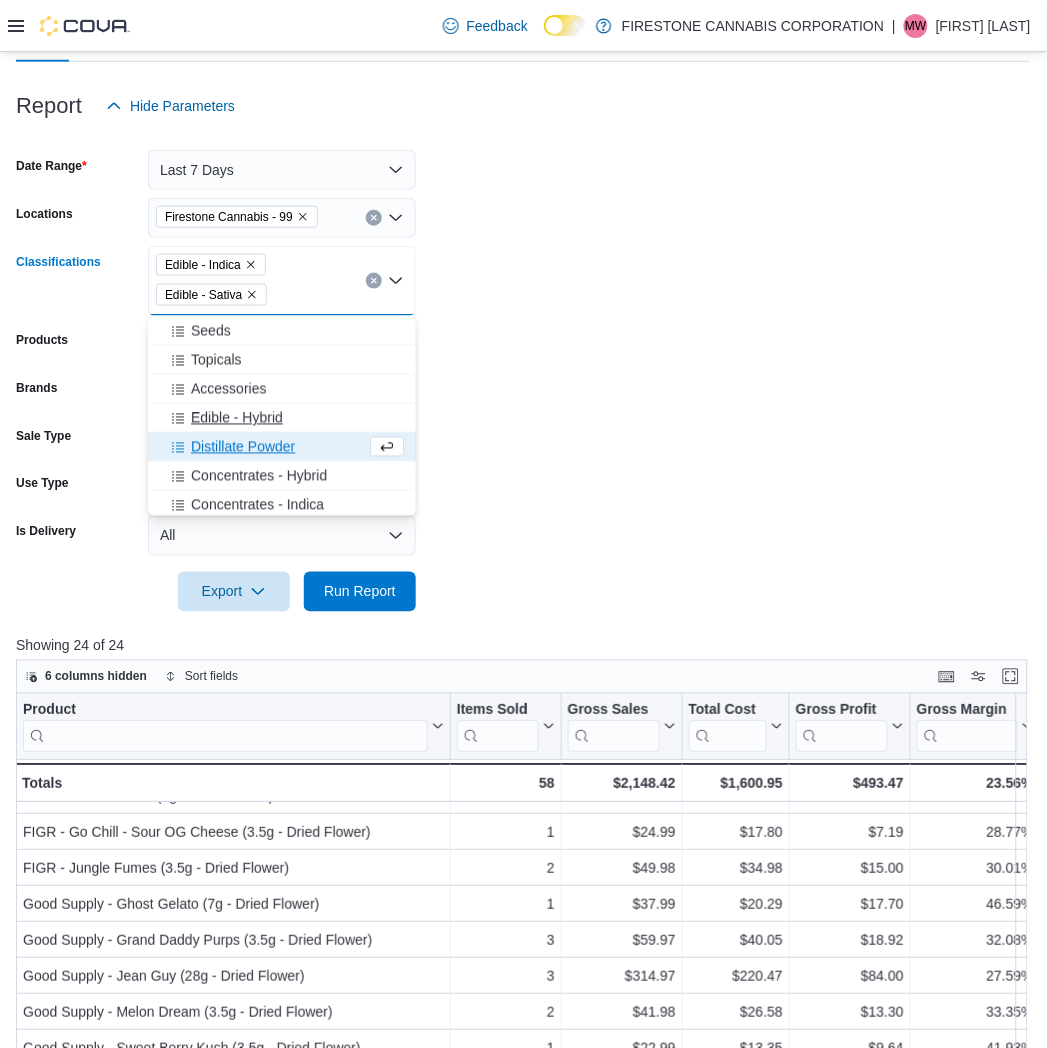 click on "Edible - Hybrid" at bounding box center [237, 418] 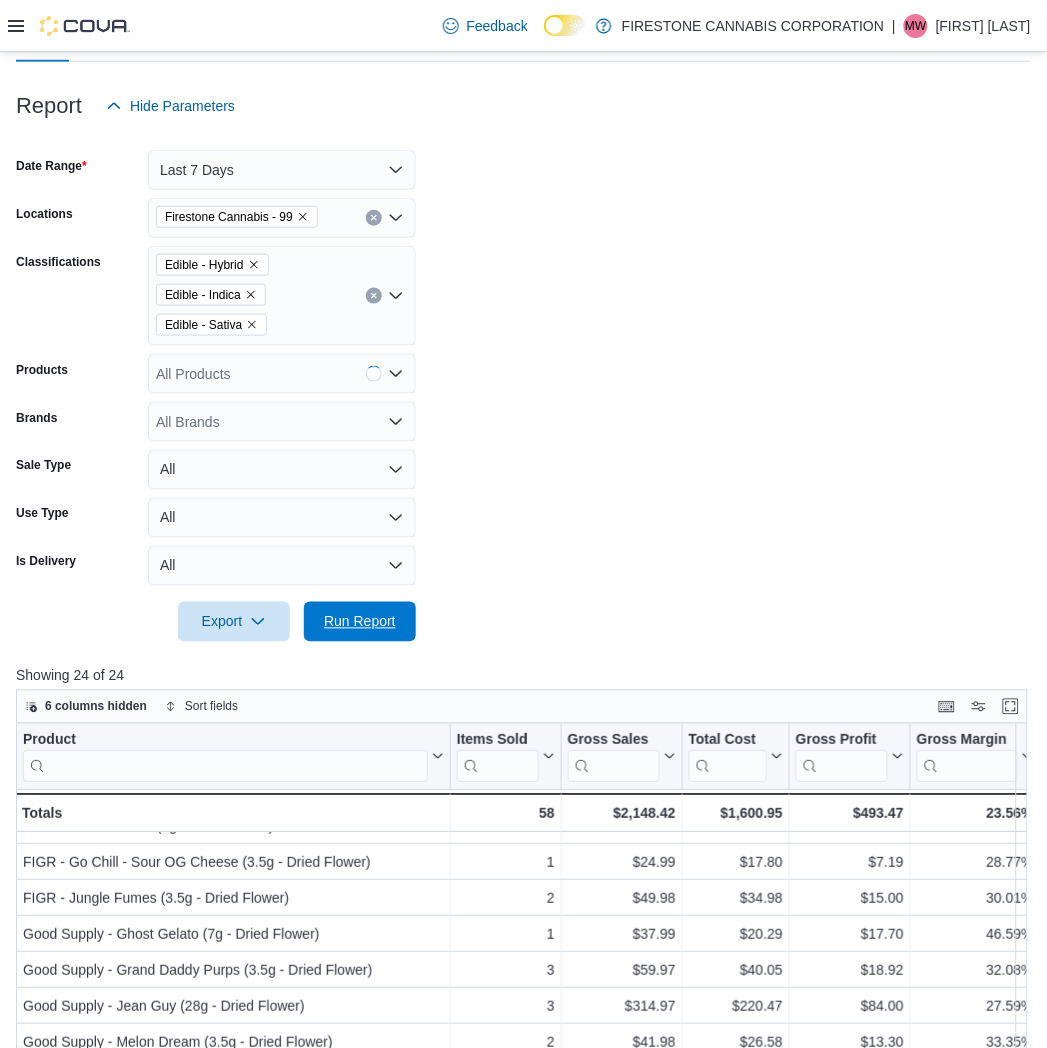 drag, startPoint x: 354, startPoint y: 622, endPoint x: 602, endPoint y: 478, distance: 286.77518 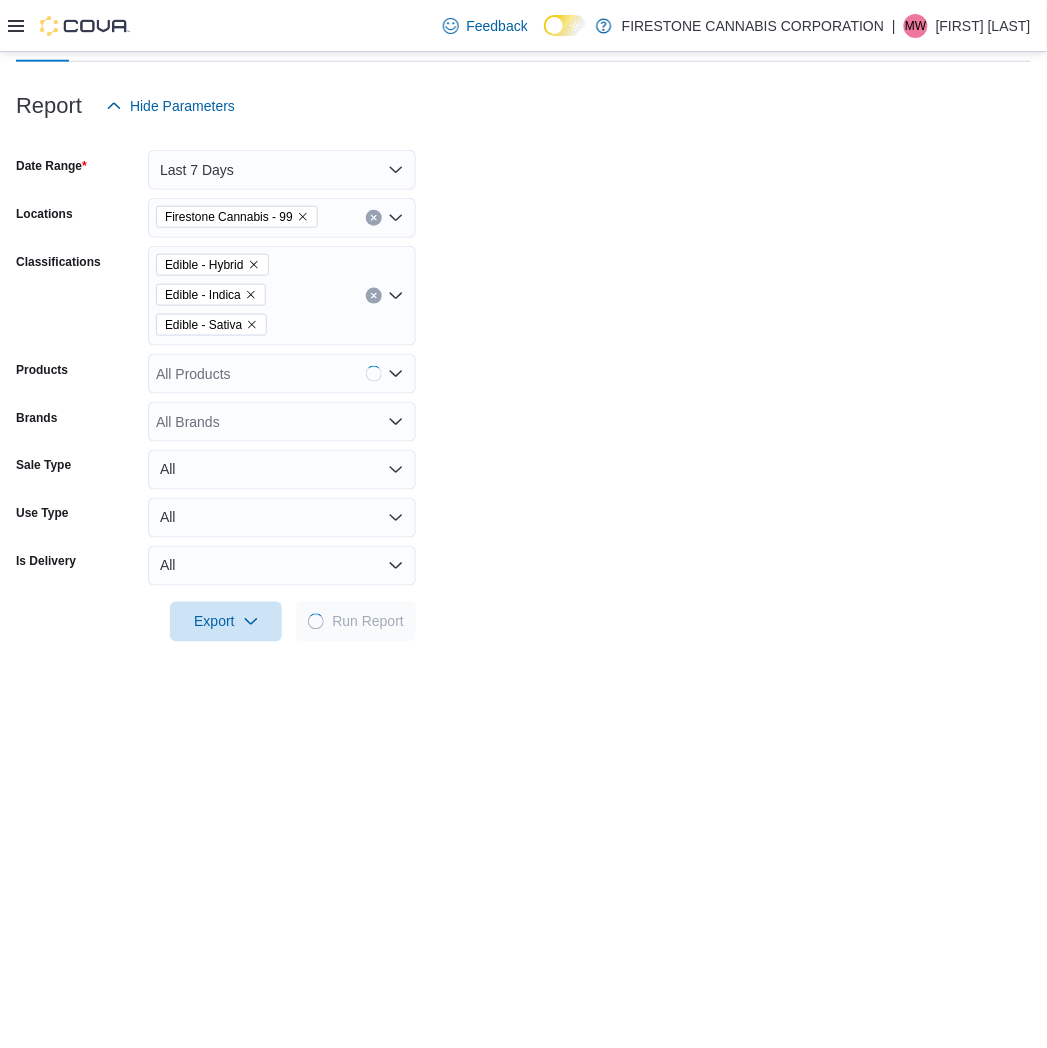 drag, startPoint x: 602, startPoint y: 477, endPoint x: 580, endPoint y: 478, distance: 22.022715 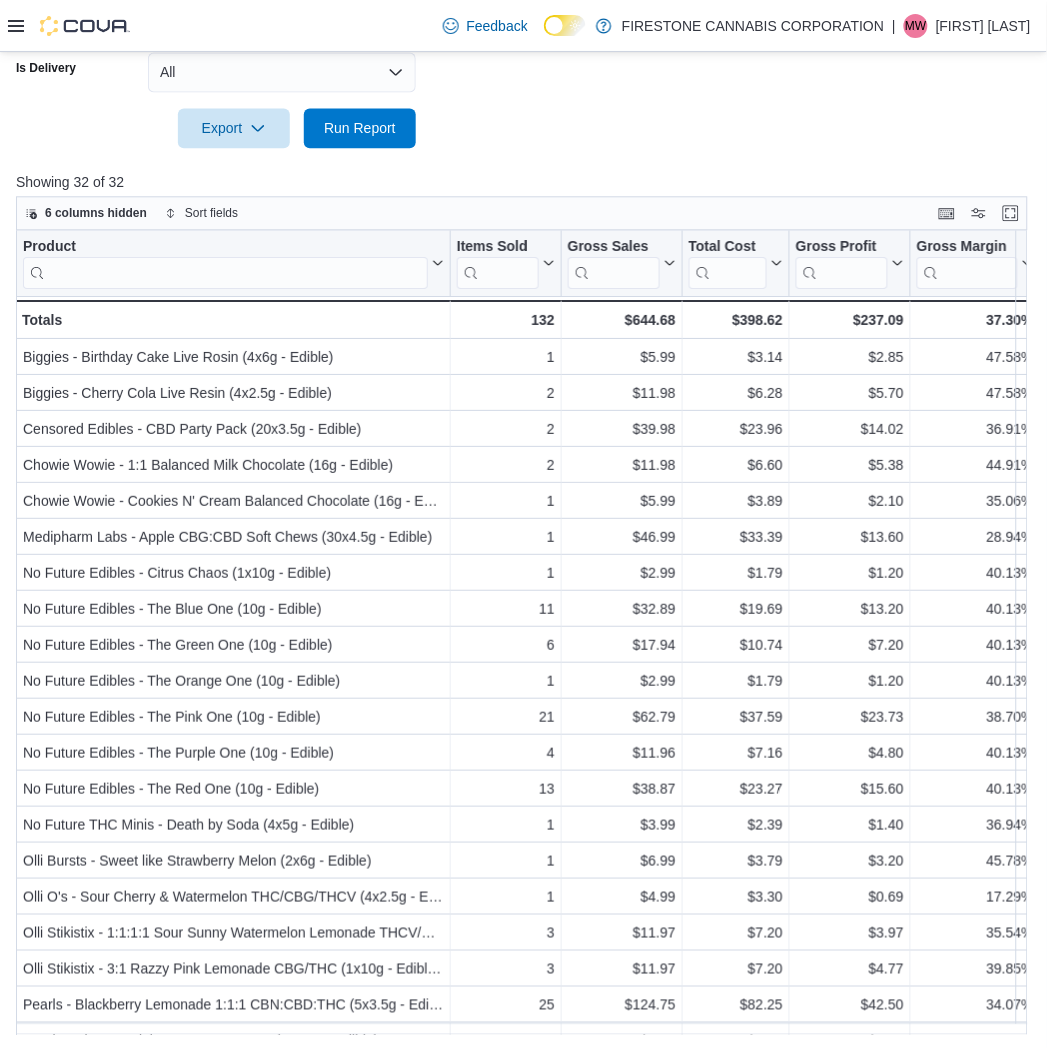 scroll, scrollTop: 728, scrollLeft: 0, axis: vertical 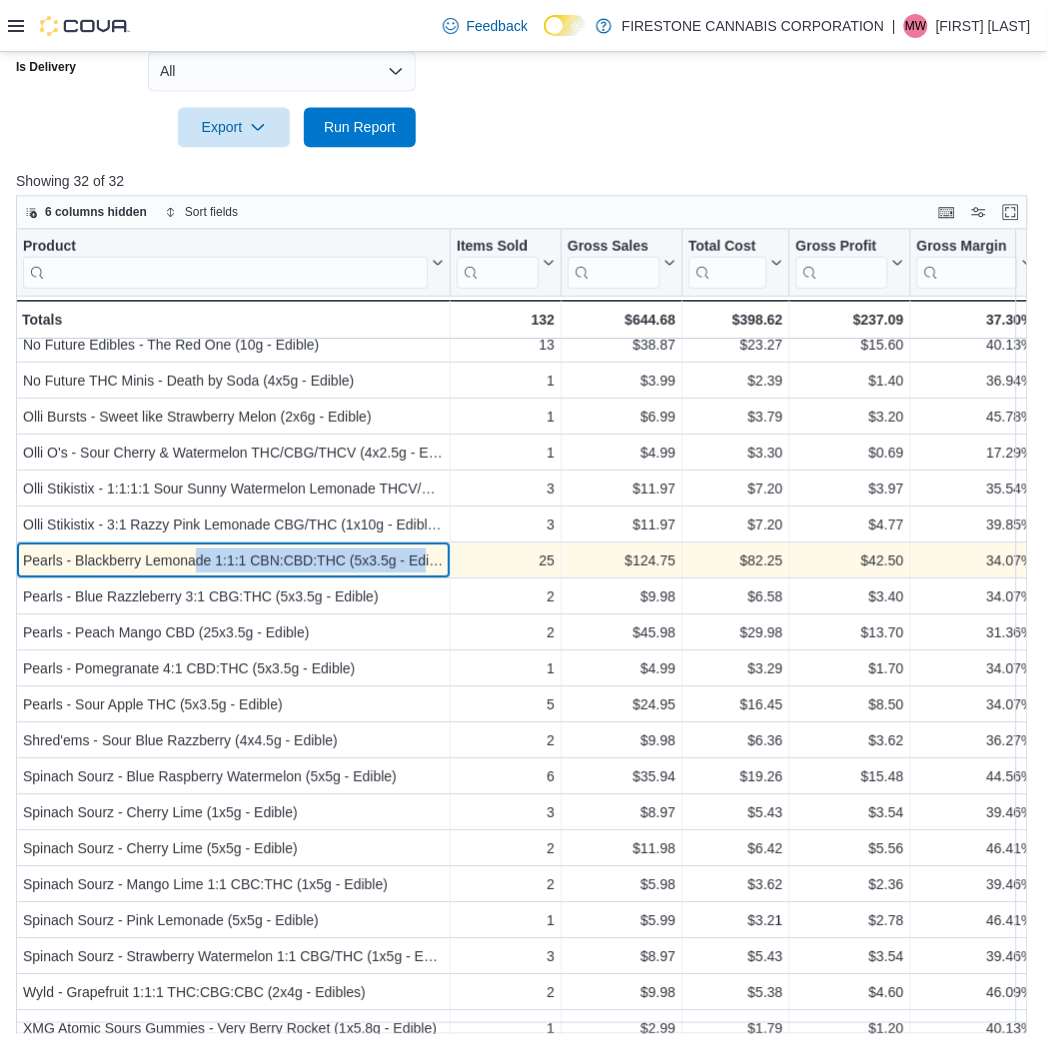 drag, startPoint x: 198, startPoint y: 553, endPoint x: 427, endPoint y: 547, distance: 229.07858 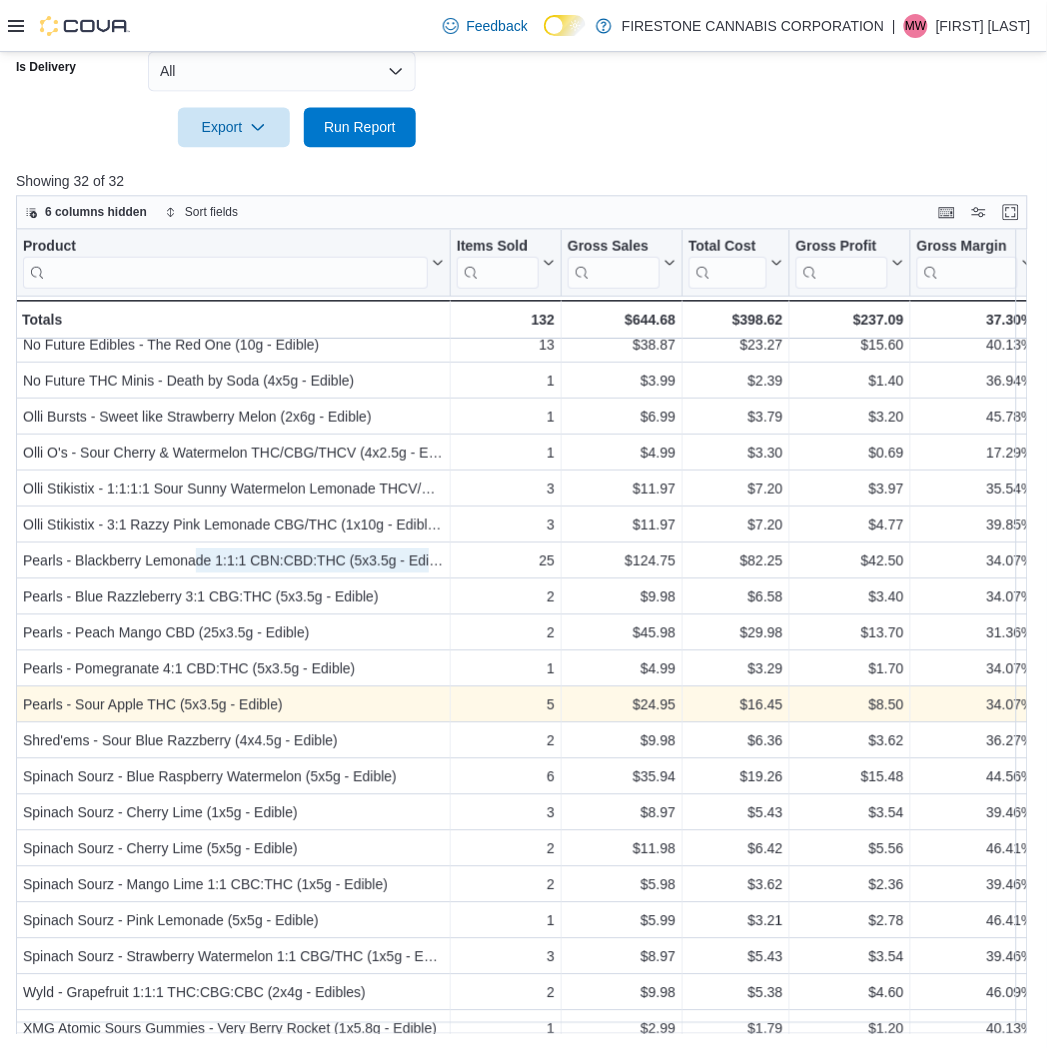 scroll, scrollTop: 467, scrollLeft: 0, axis: vertical 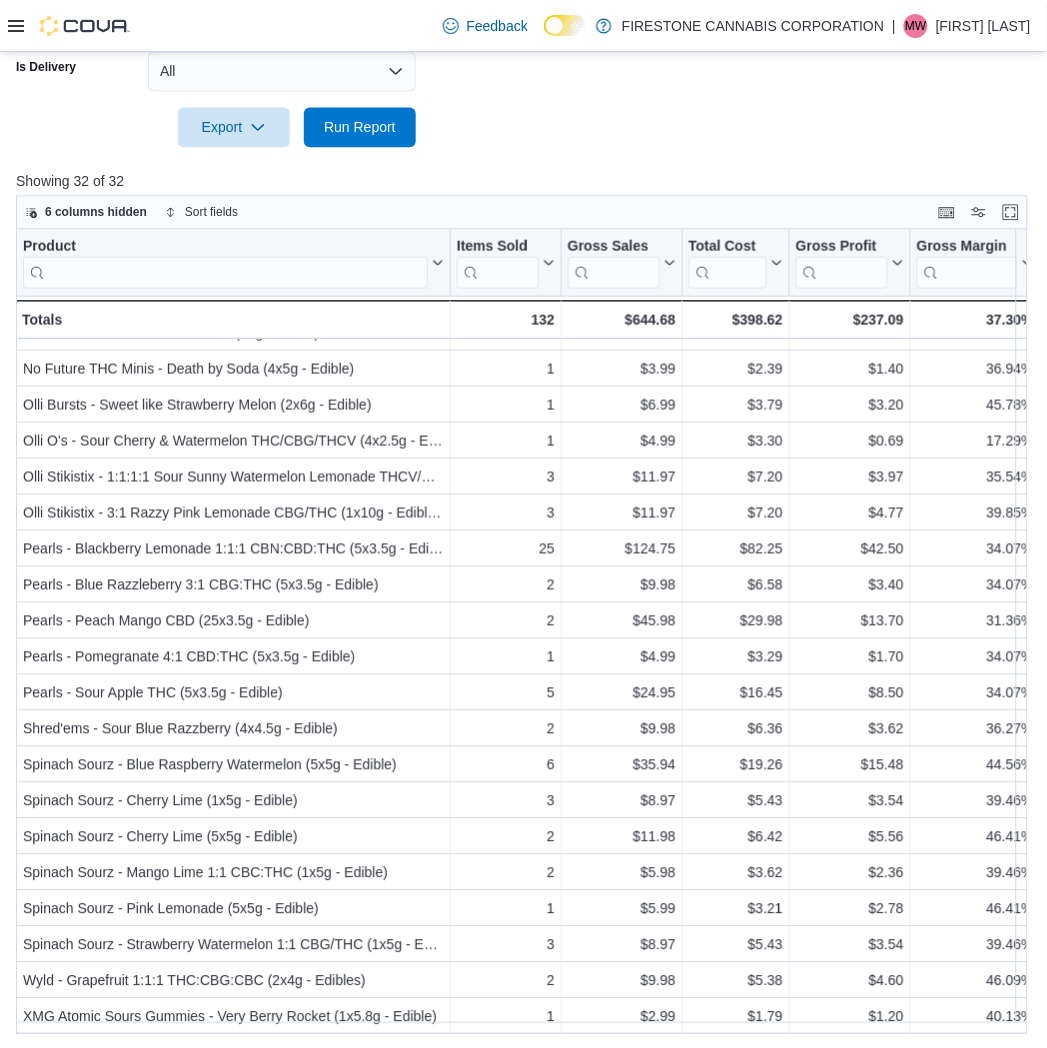 click at bounding box center (523, 99) 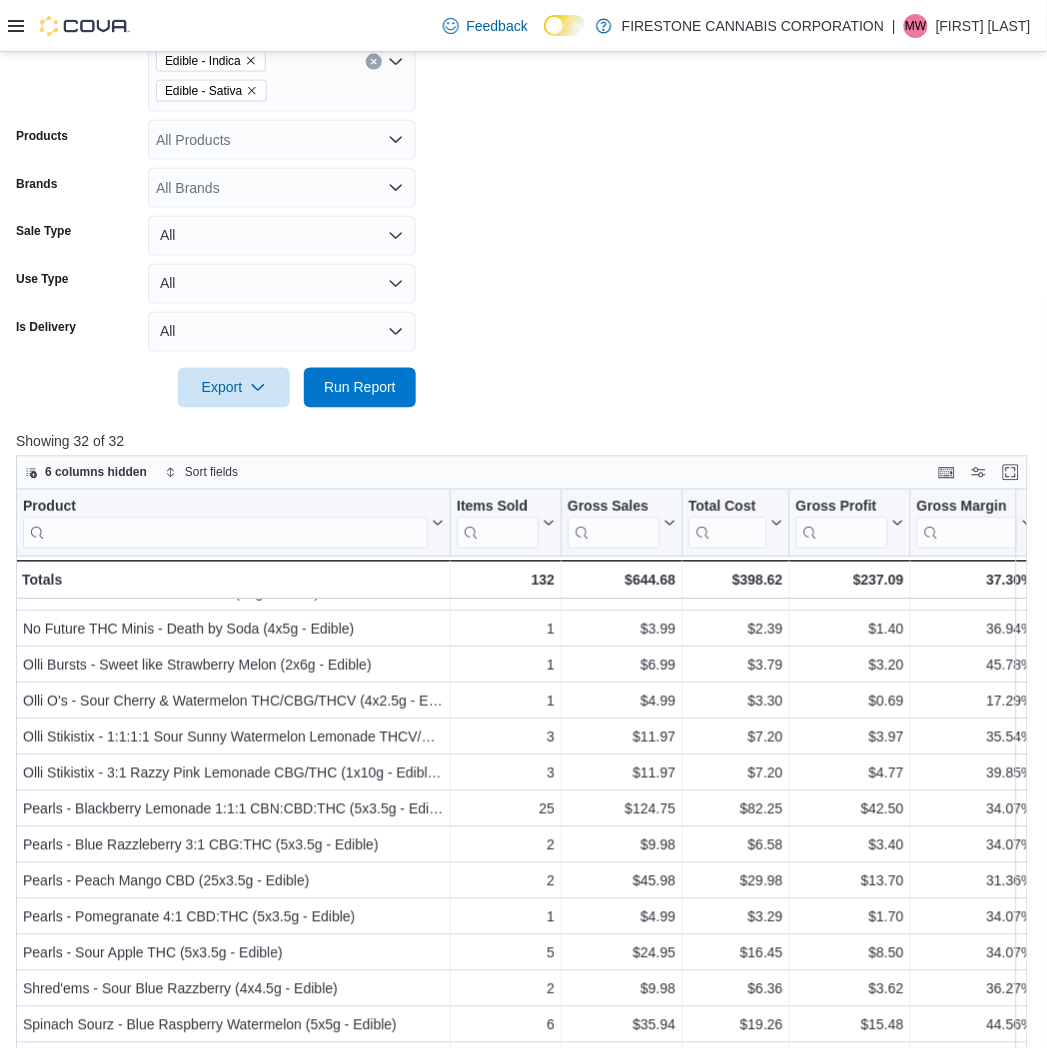 scroll, scrollTop: 173, scrollLeft: 0, axis: vertical 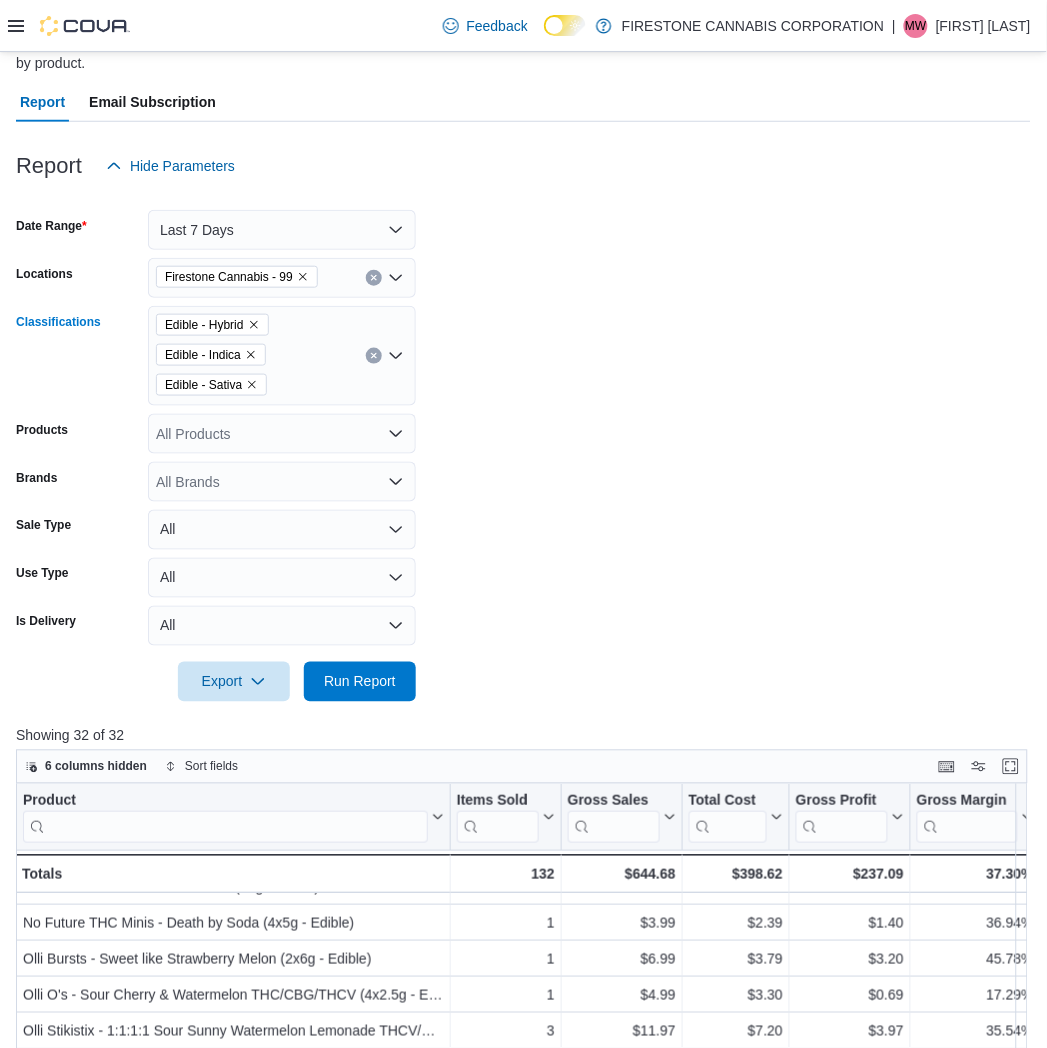 click 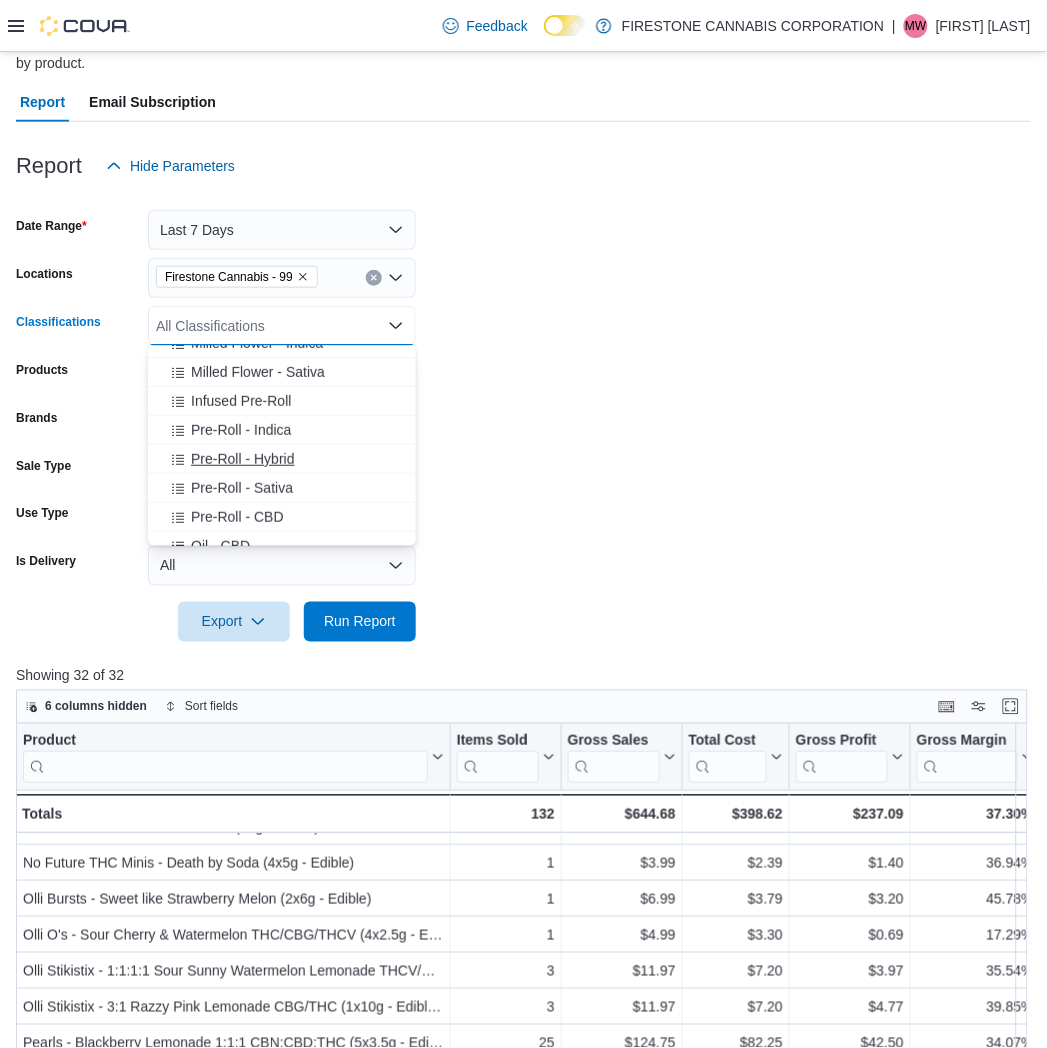 scroll, scrollTop: 222, scrollLeft: 0, axis: vertical 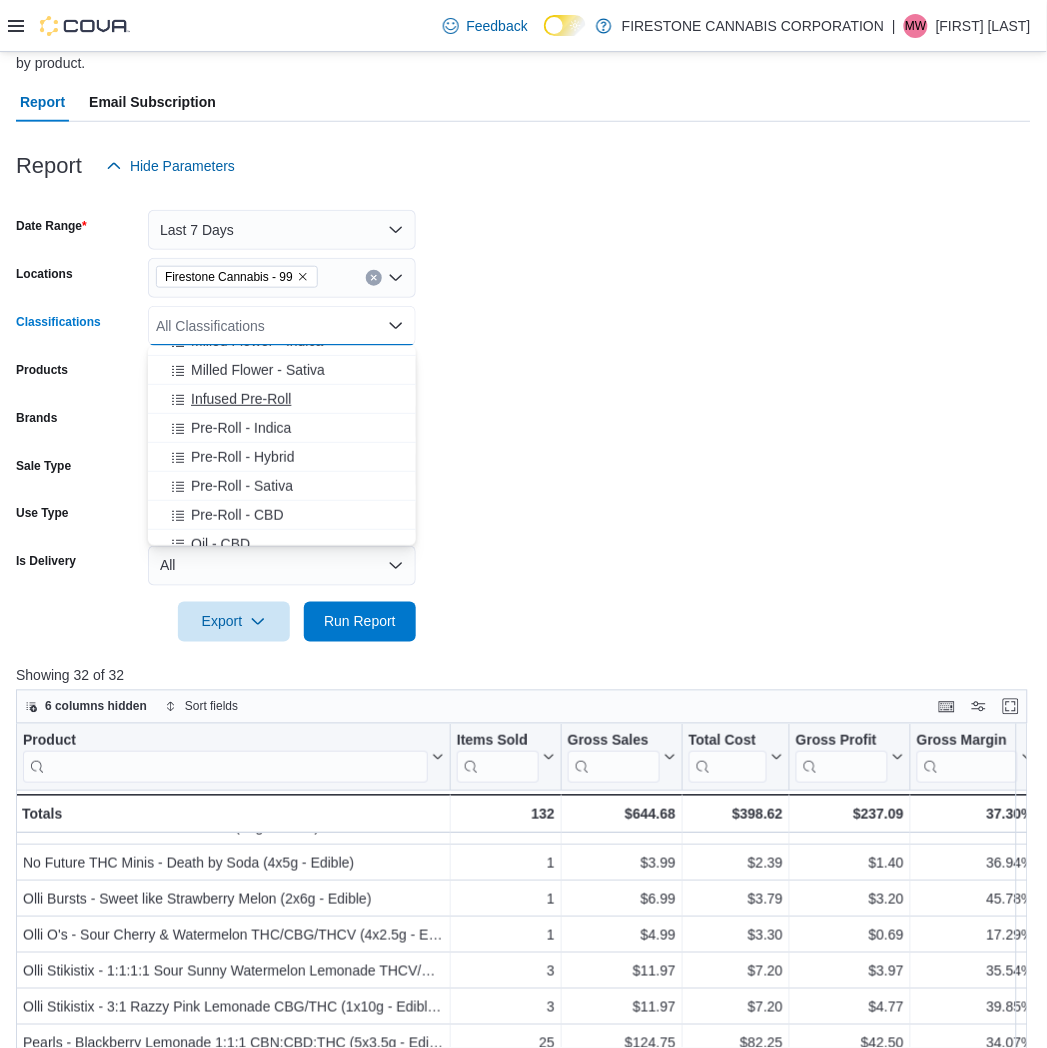 click on "Infused Pre-Roll" at bounding box center [241, 399] 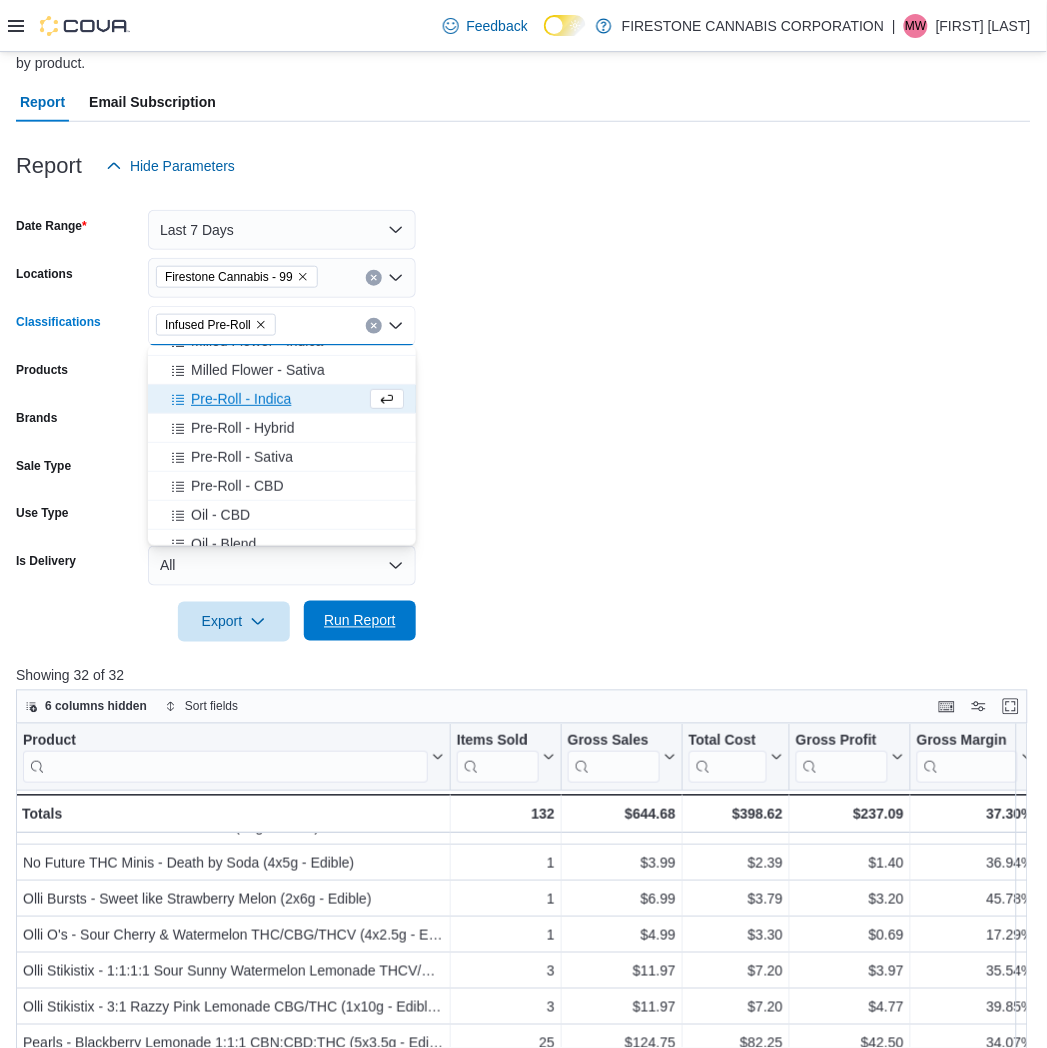 click on "Run Report" at bounding box center (360, 621) 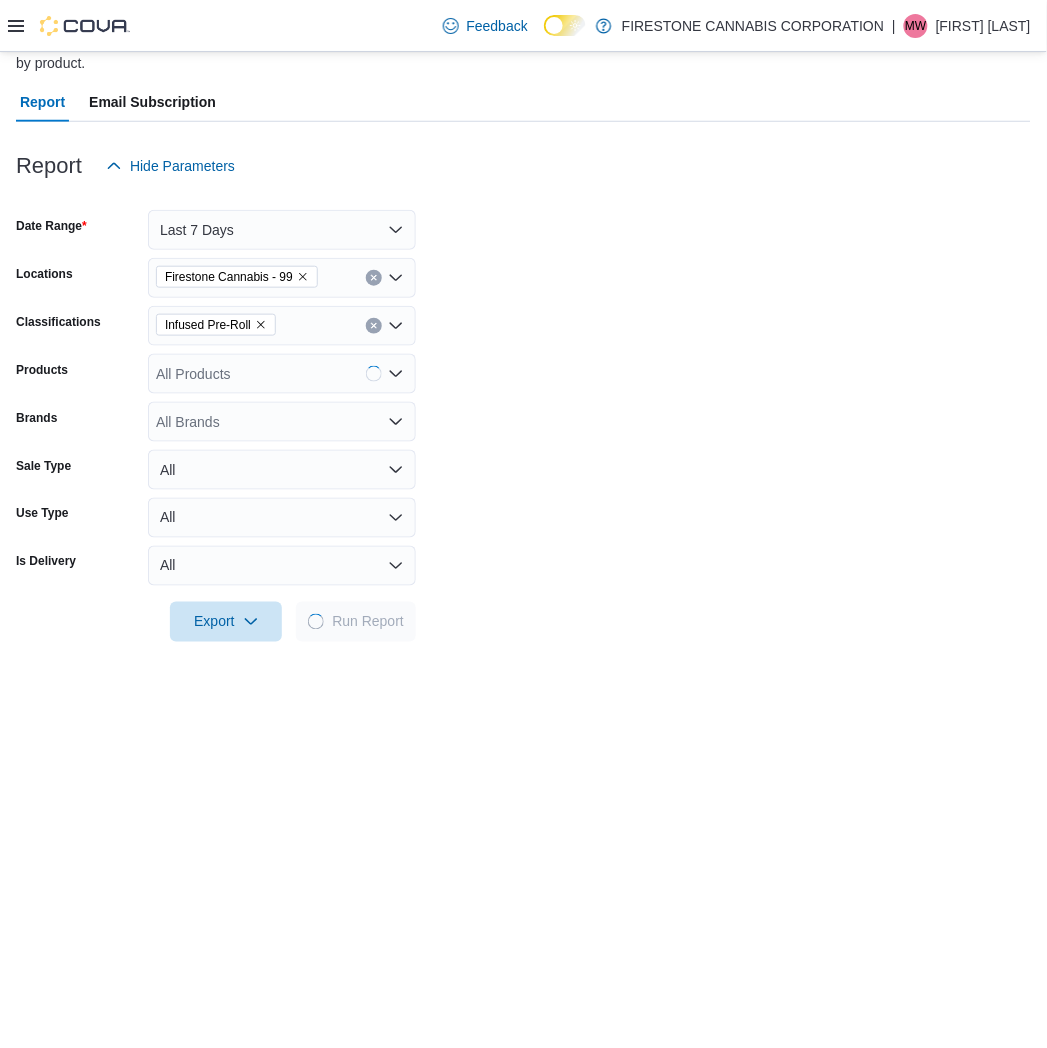 click on "Date Range Last 7 Days Locations Firestone Cannabis - 99 Classifications Infused Pre-Roll Products All Products Brands All Brands Sale Type All Use Type All Is Delivery All Export  Run Report" at bounding box center [523, 414] 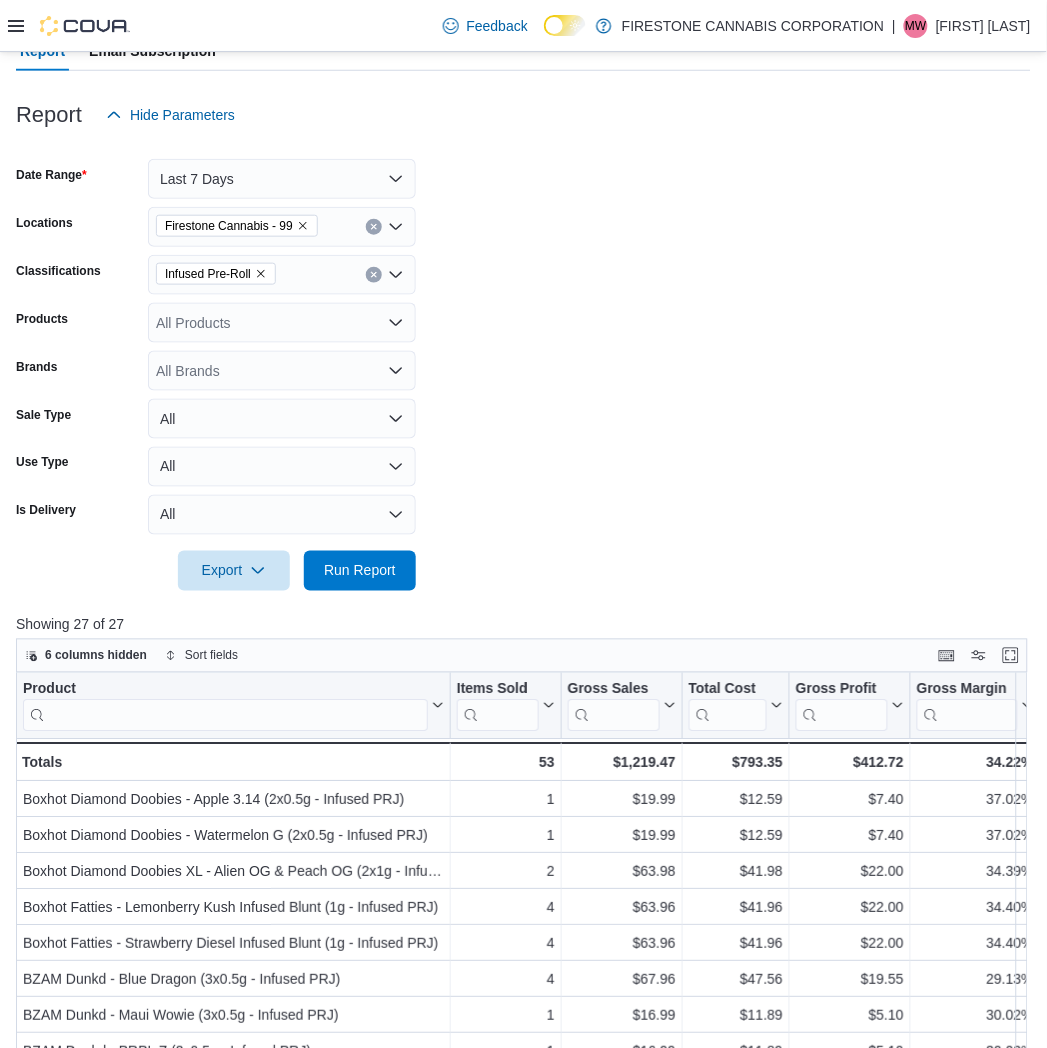 scroll, scrollTop: 668, scrollLeft: 0, axis: vertical 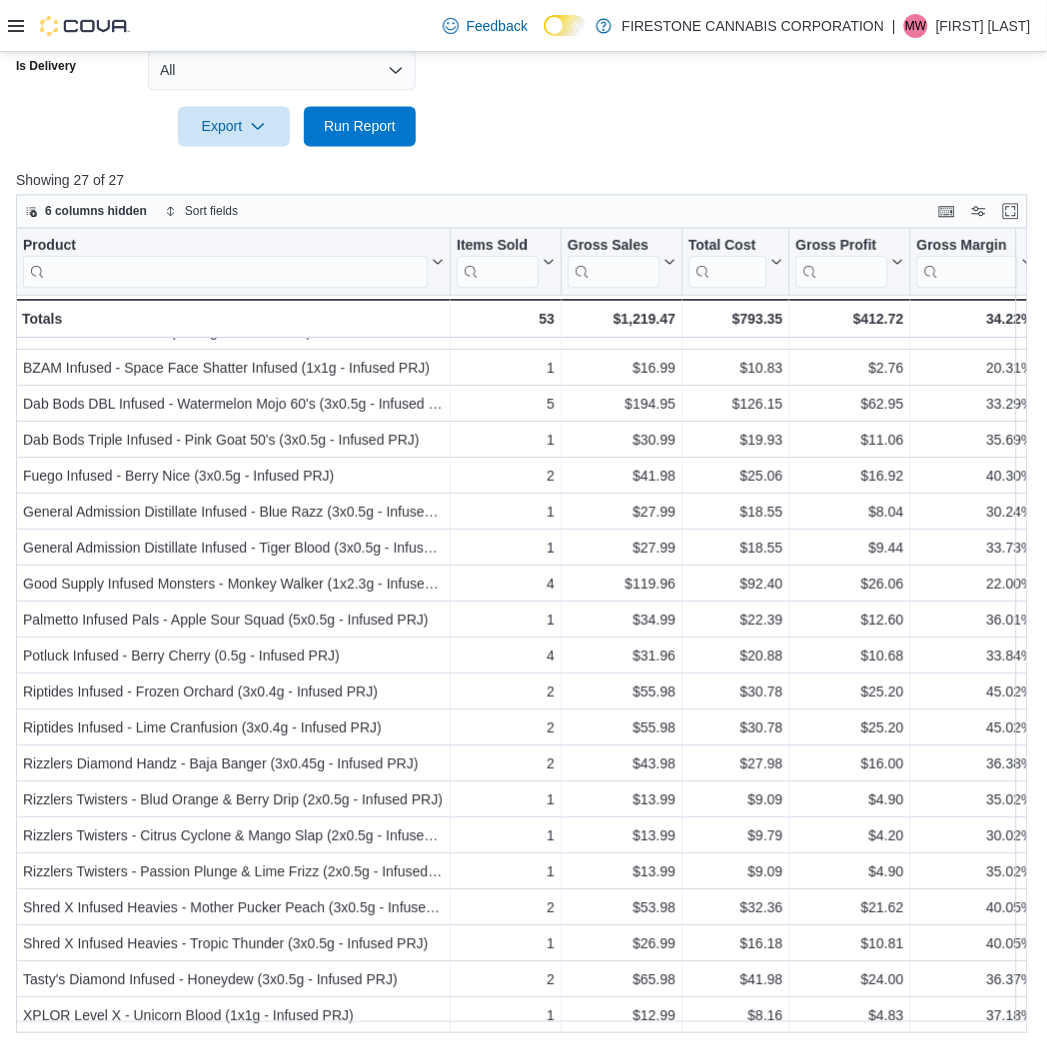 click on "6 columns hidden Sort fields" at bounding box center (522, 212) 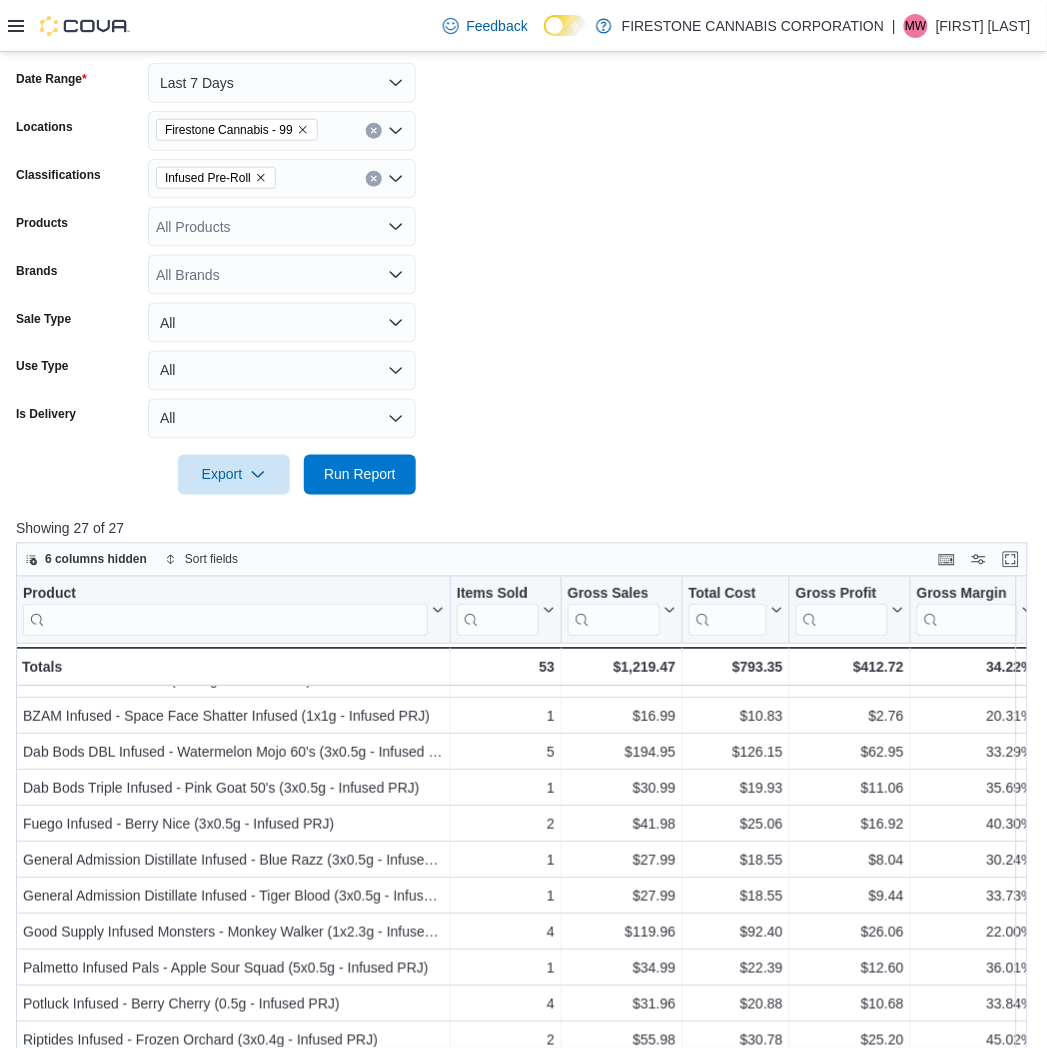 scroll, scrollTop: 2, scrollLeft: 0, axis: vertical 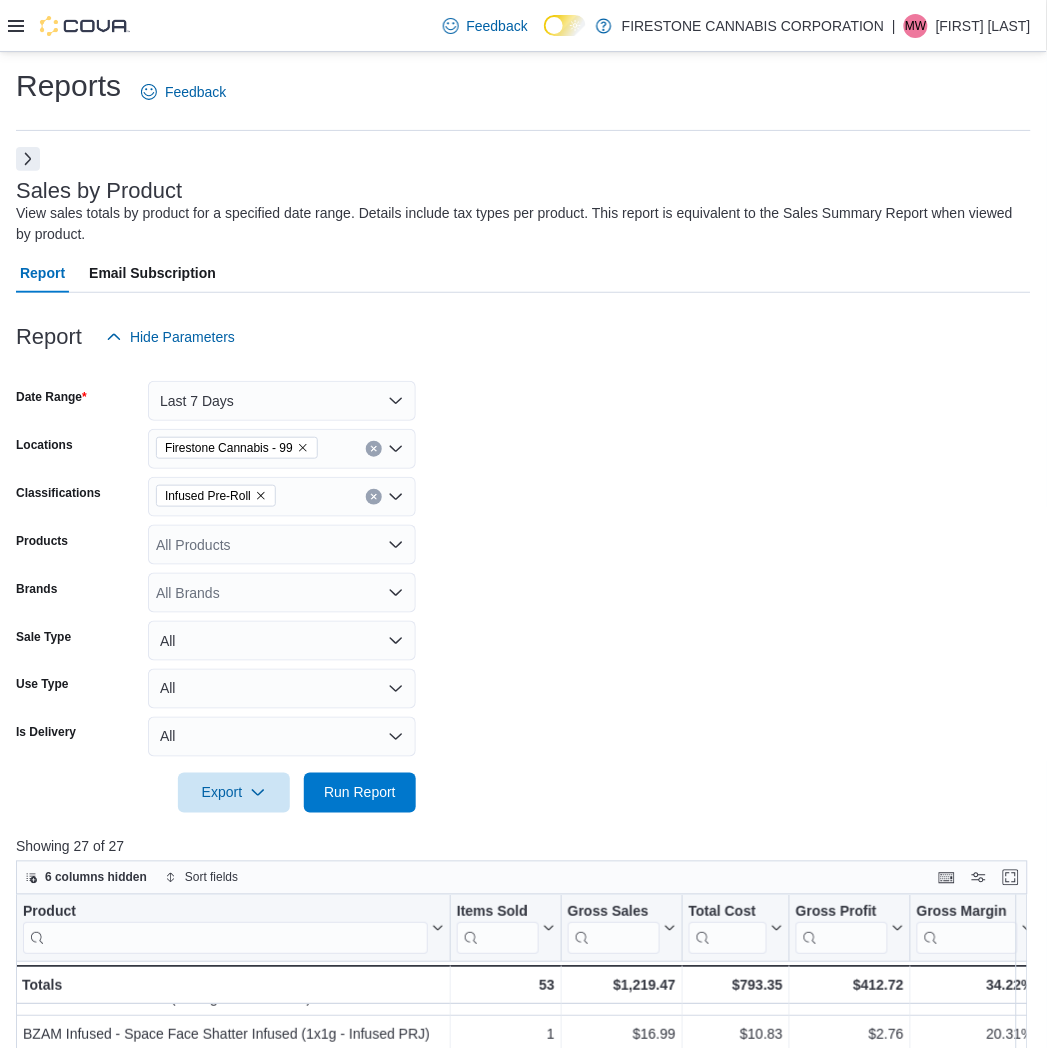 click 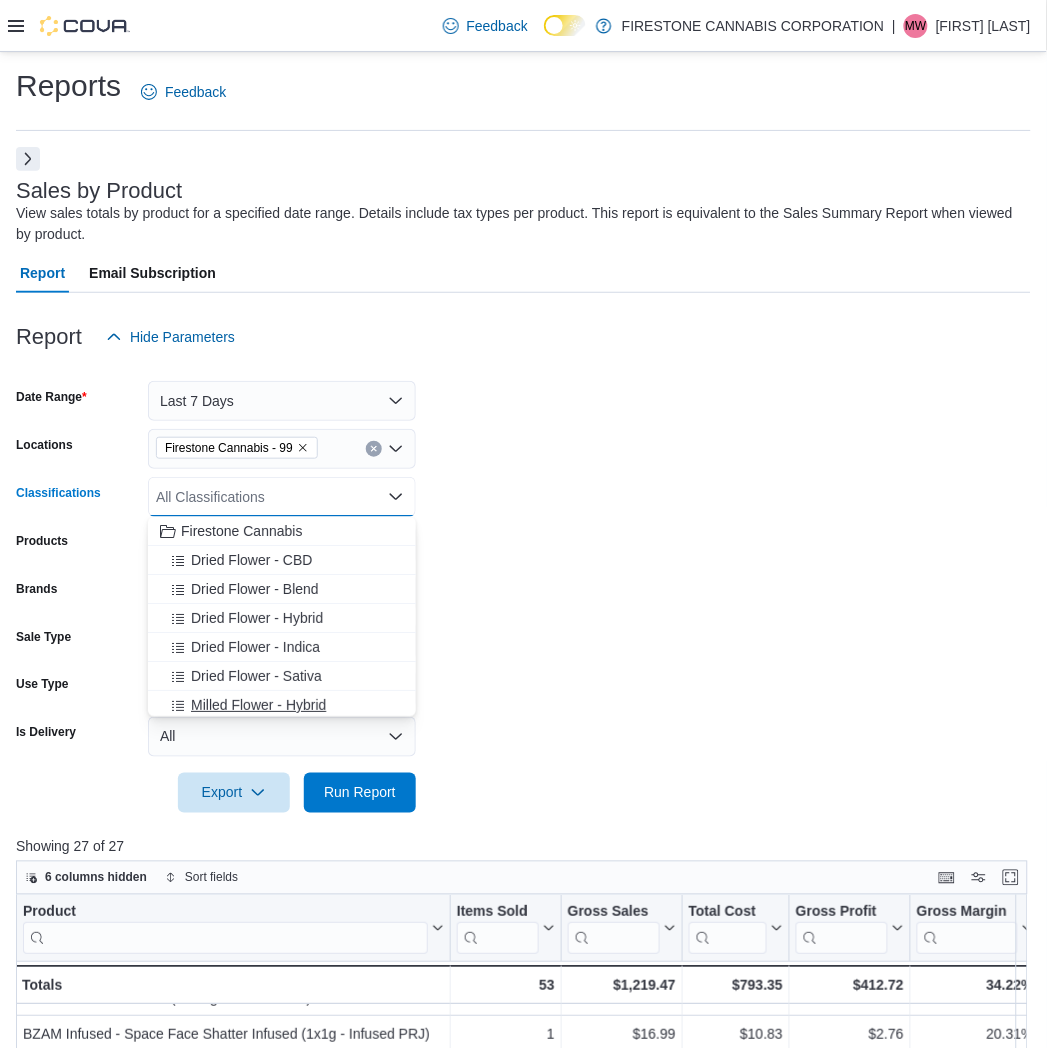 click on "Milled Flower - Hybrid" at bounding box center [258, 705] 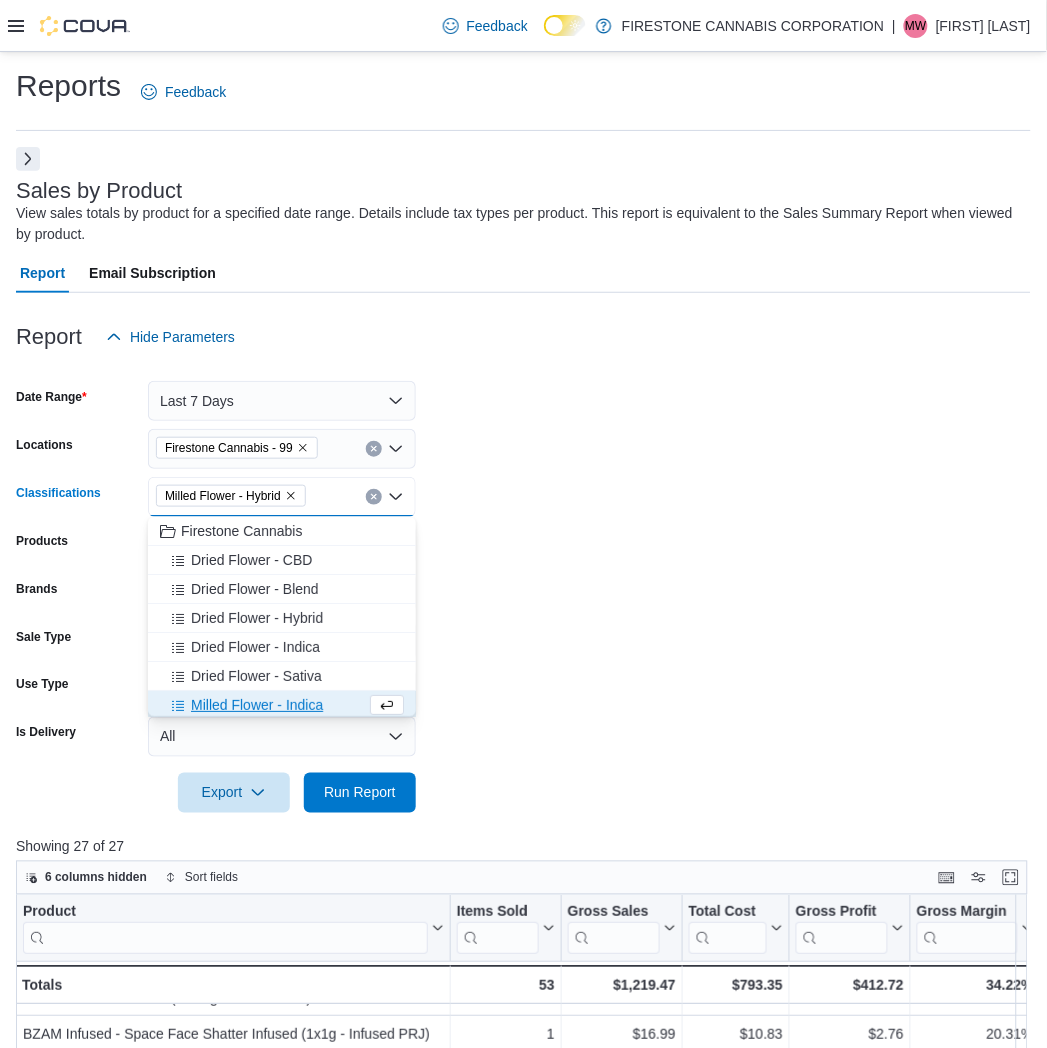 scroll, scrollTop: 3, scrollLeft: 0, axis: vertical 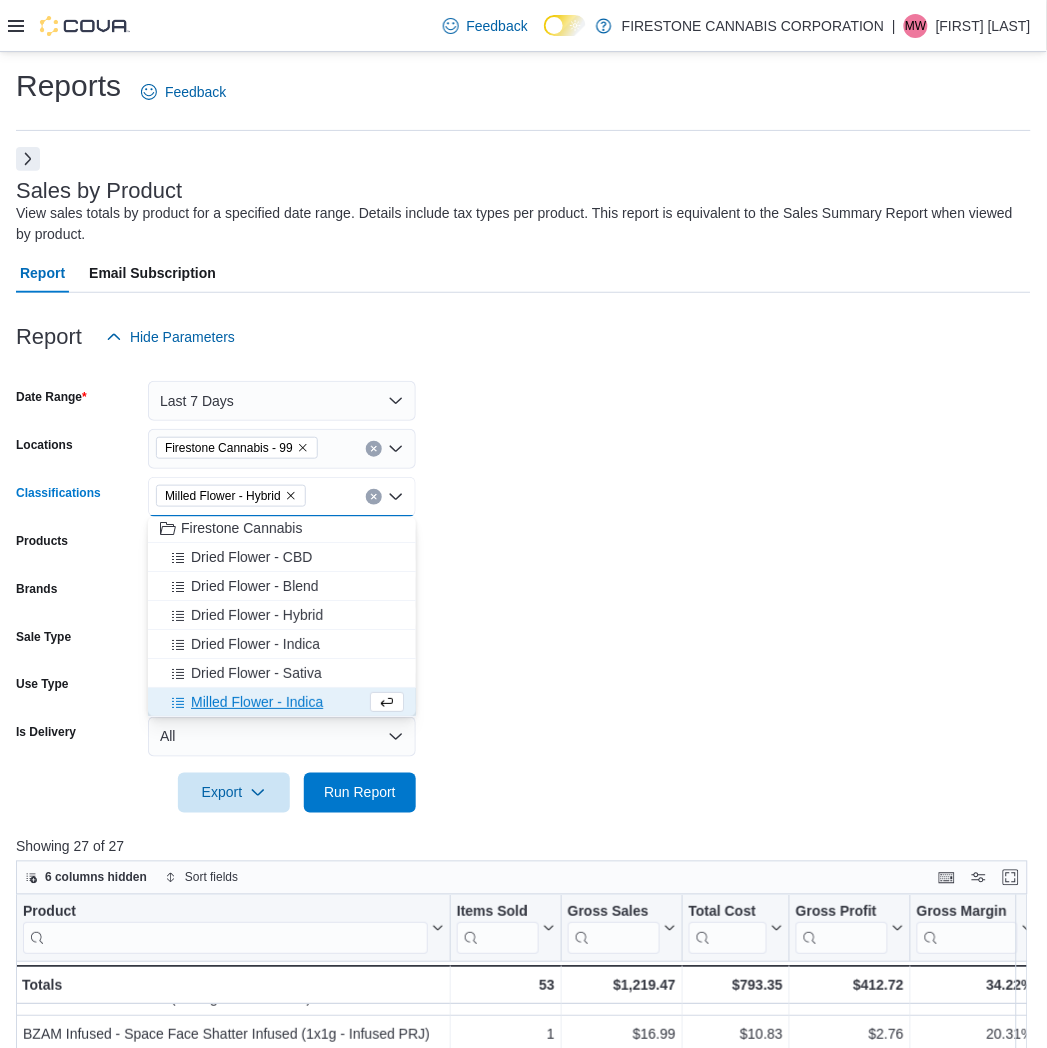 click on "Milled Flower - Indica" at bounding box center [257, 702] 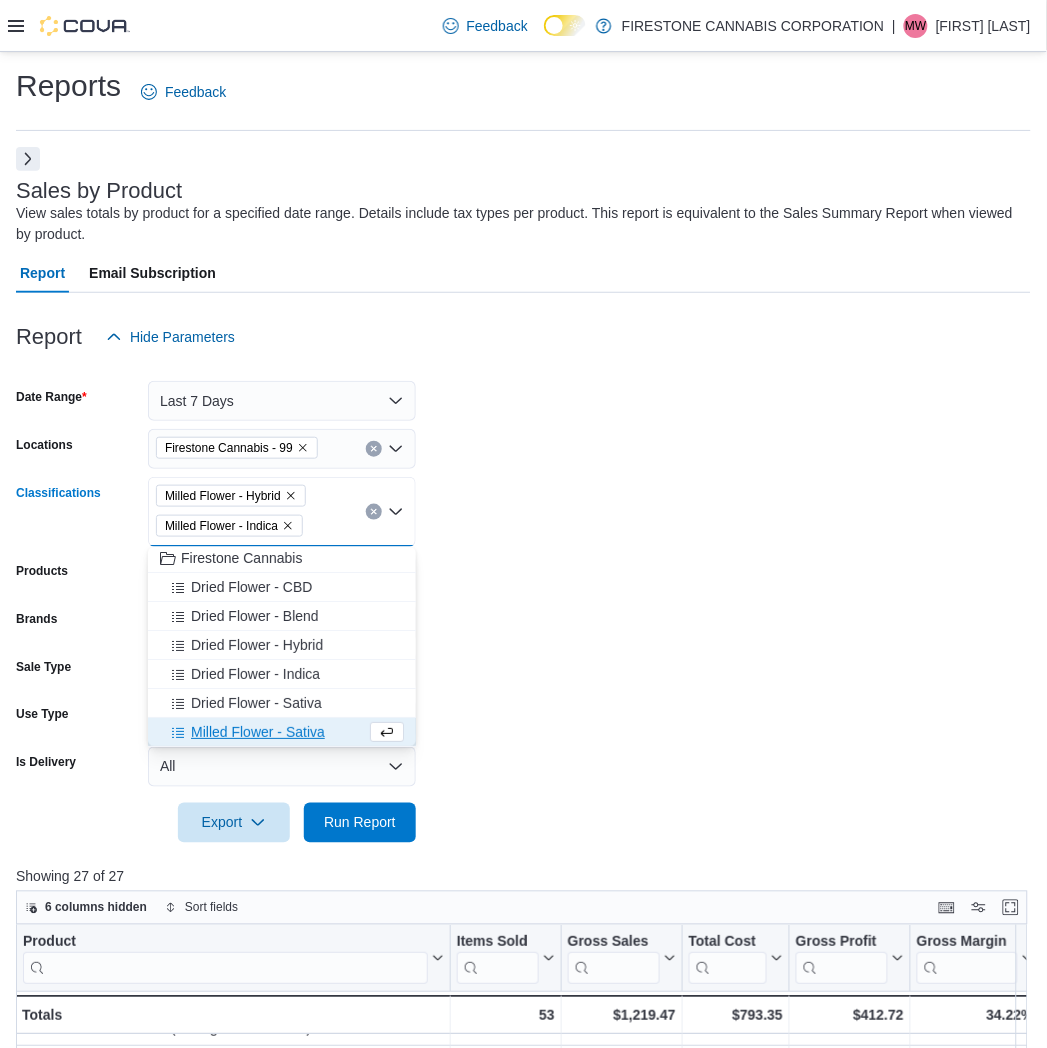 click on "Milled Flower - Sativa" at bounding box center (258, 732) 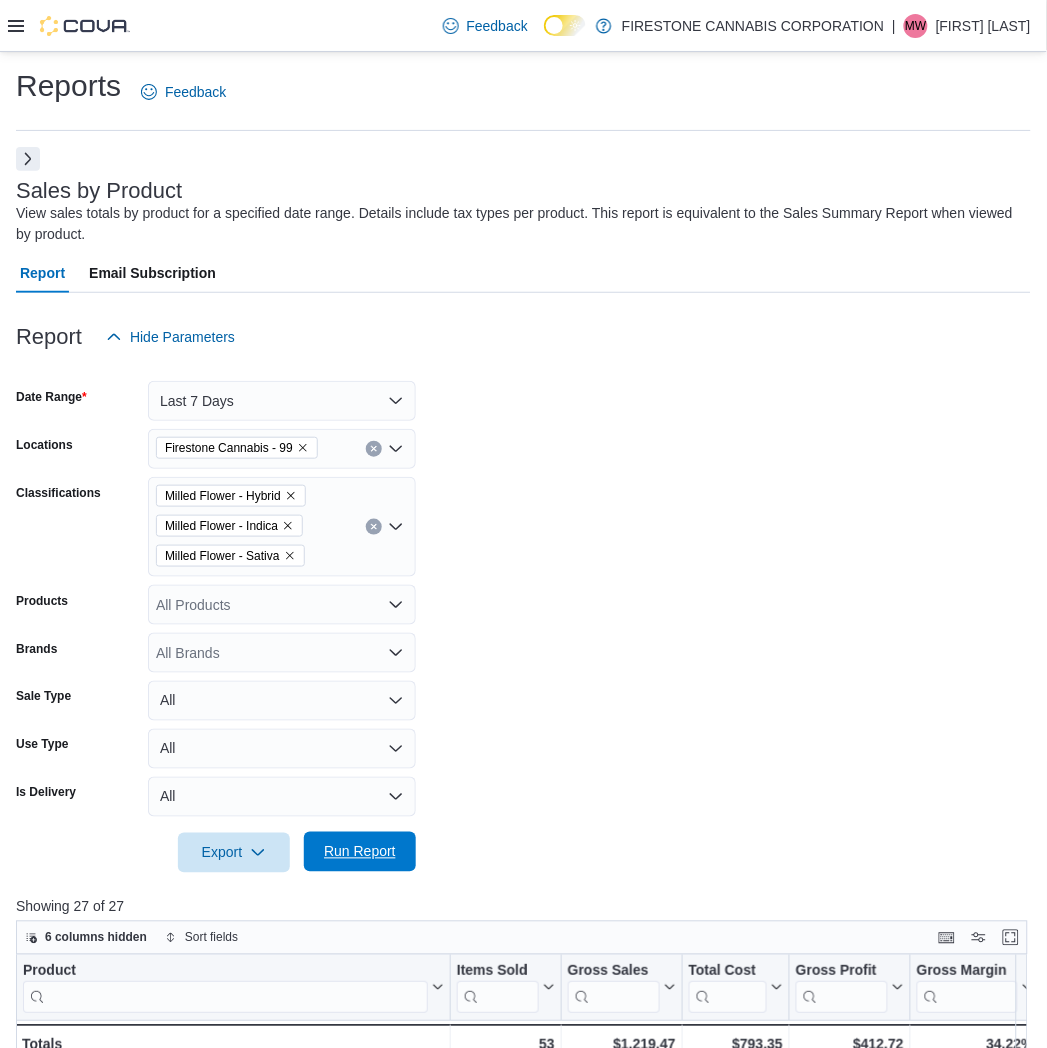 click on "Run Report" at bounding box center (360, 852) 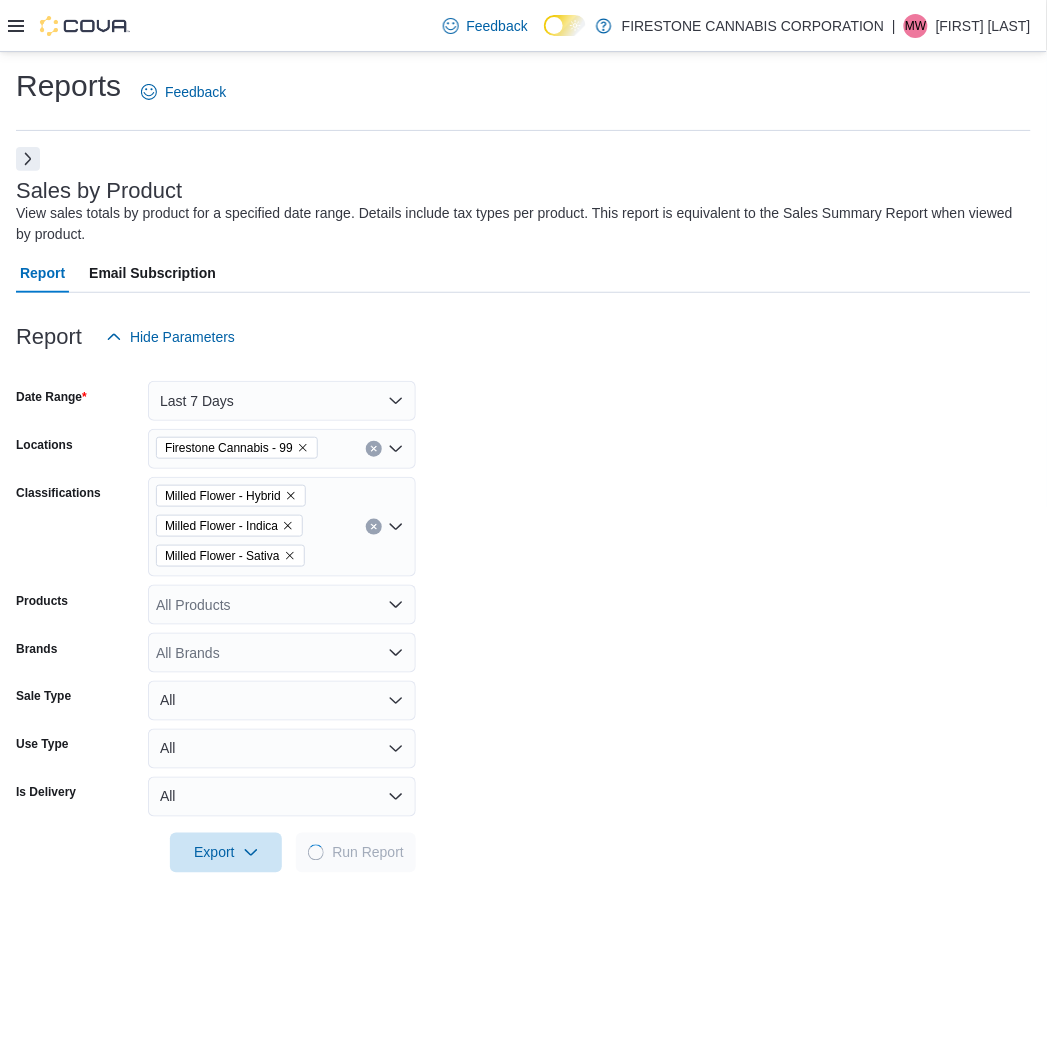 click on "Date Range Last 7 Days Locations Firestone Cannabis - 99 Classifications Milled Flower - Hybrid Milled Flower - Indica Milled Flower - Sativa Products All Products Brands All Brands Sale Type All Use Type All Is Delivery All Export  Run Report" at bounding box center [523, 615] 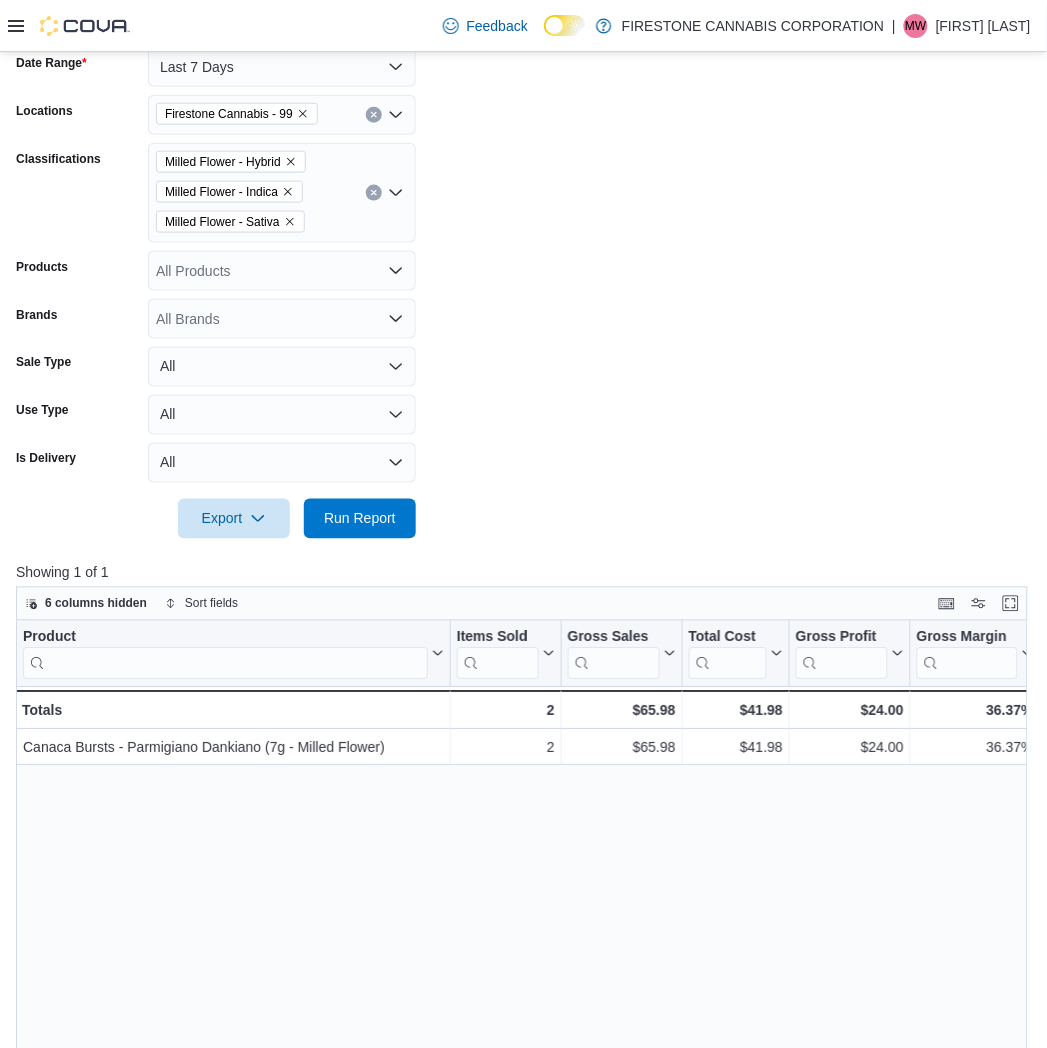 scroll, scrollTop: 728, scrollLeft: 0, axis: vertical 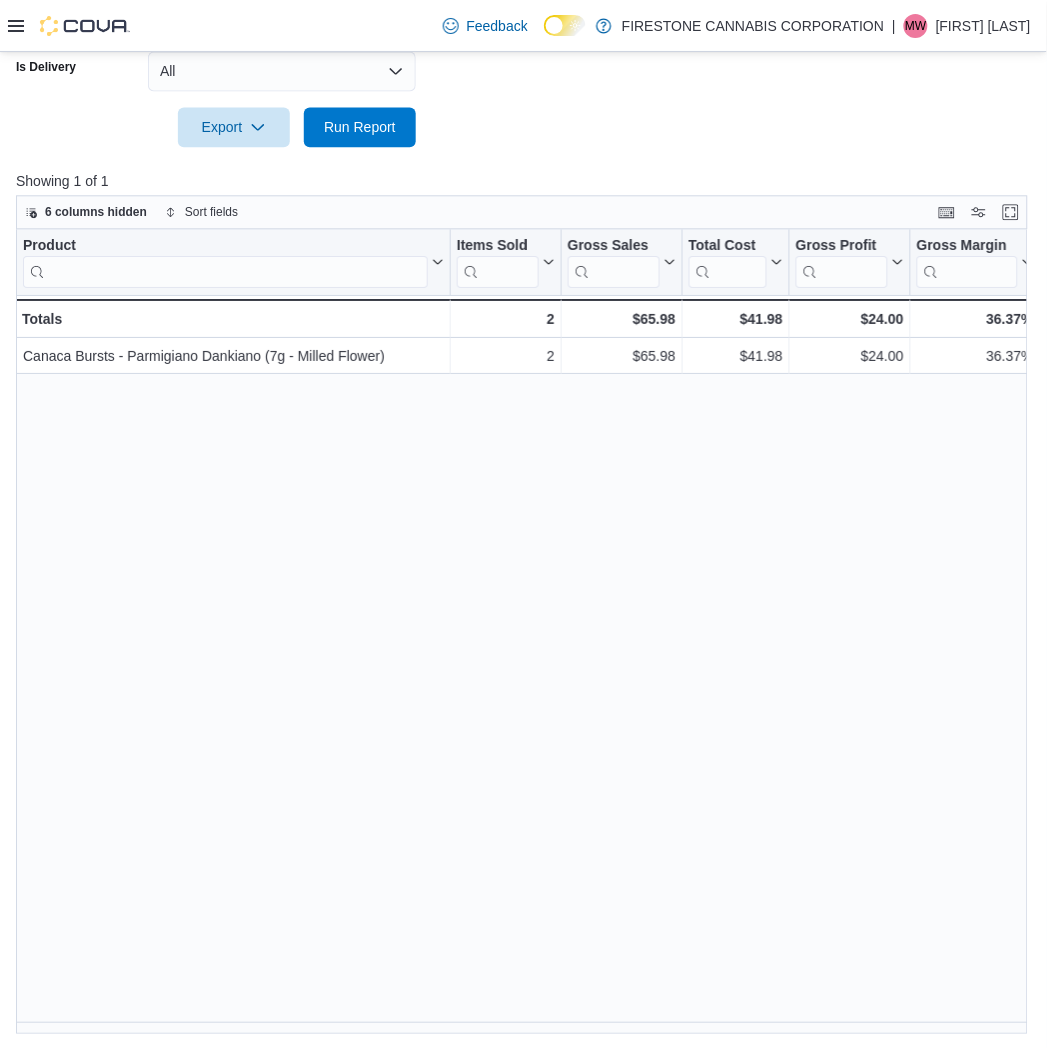 click on "Product Click to view column header actions Items Sold Click to view column header actions Gross Sales Click to view column header actions Total Cost Click to view column header actions Gross Profit Click to view column header actions Gross Margin Click to view column header actions Total Discount Click to view column header actions Markdown Percent Click to view column header actions Avg Regular Price Click to view column header actions Avg Sold At Price Click to view column header actions Unit Type Click to view column header actions Net Weight Click to view column header actions Total Net Weight Click to view column header actions Brand Click to view column header actions Supplier Click to view column header actions Supplier SKUs Click to view column header actions Total Tax Click to view column header actions GST Canaca Bursts - Parmigiano Dankiano (7g - Milled Flower) -  Product, column 1, row 1 2 -  Items Sold, column 2, row 1 $65.98 -  Gross Sales, column 3, row 1 -" at bounding box center (527, 631) 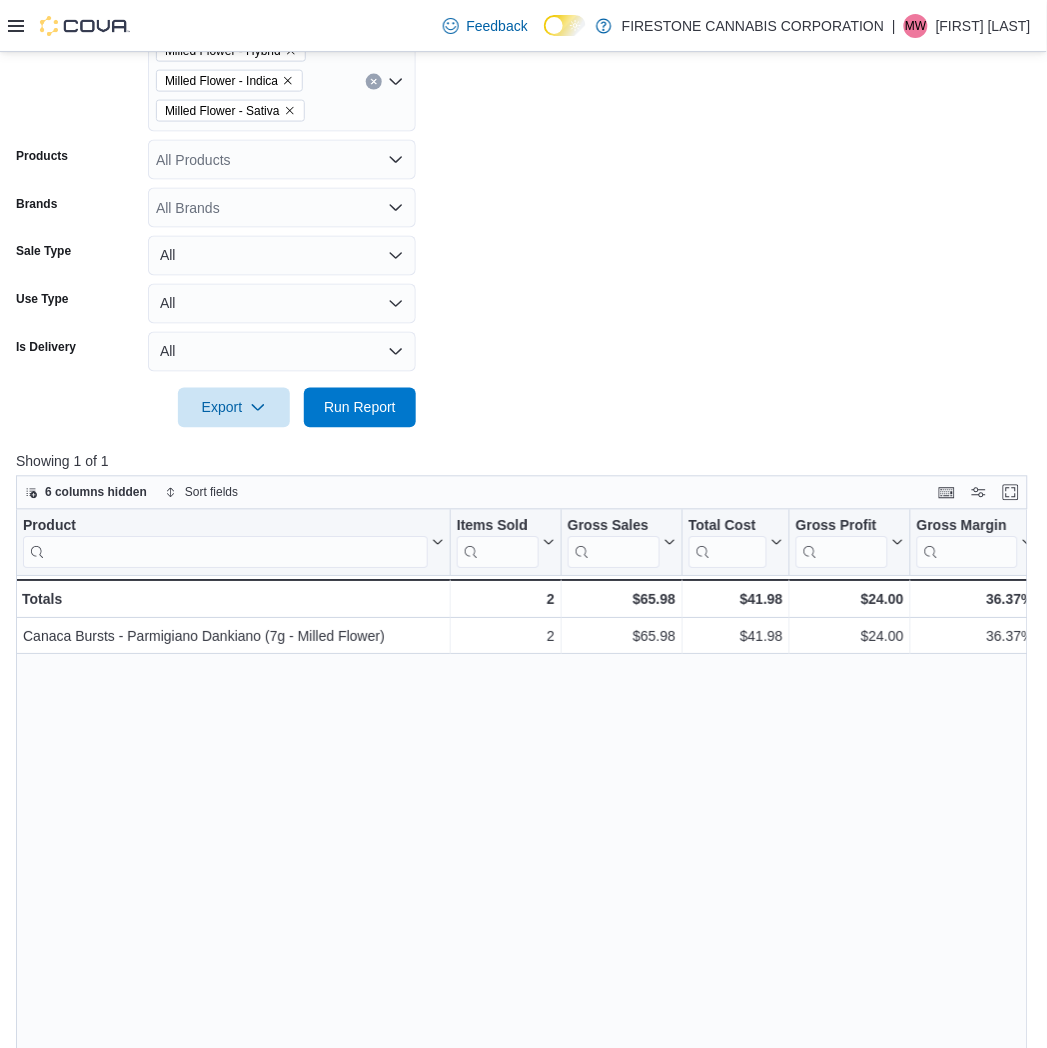 scroll, scrollTop: 284, scrollLeft: 0, axis: vertical 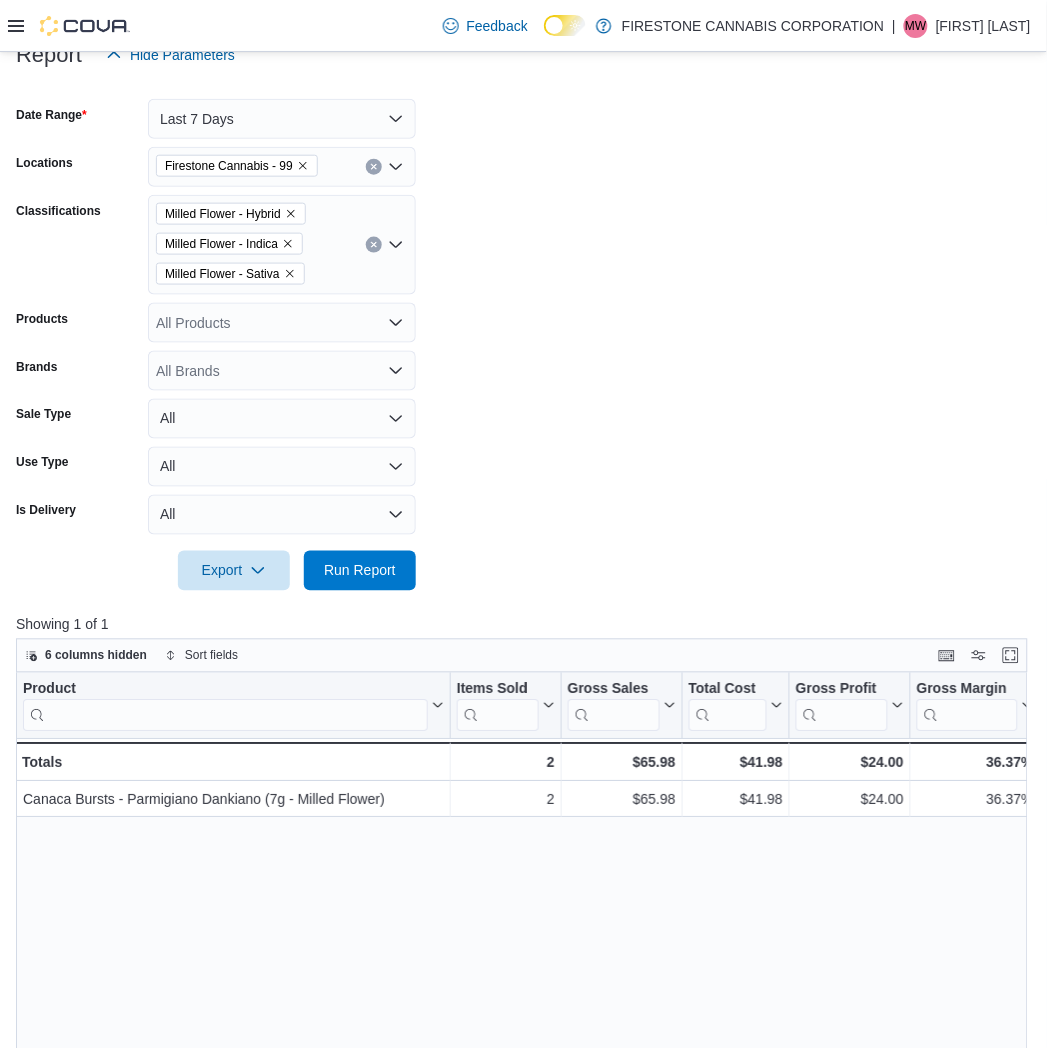 click 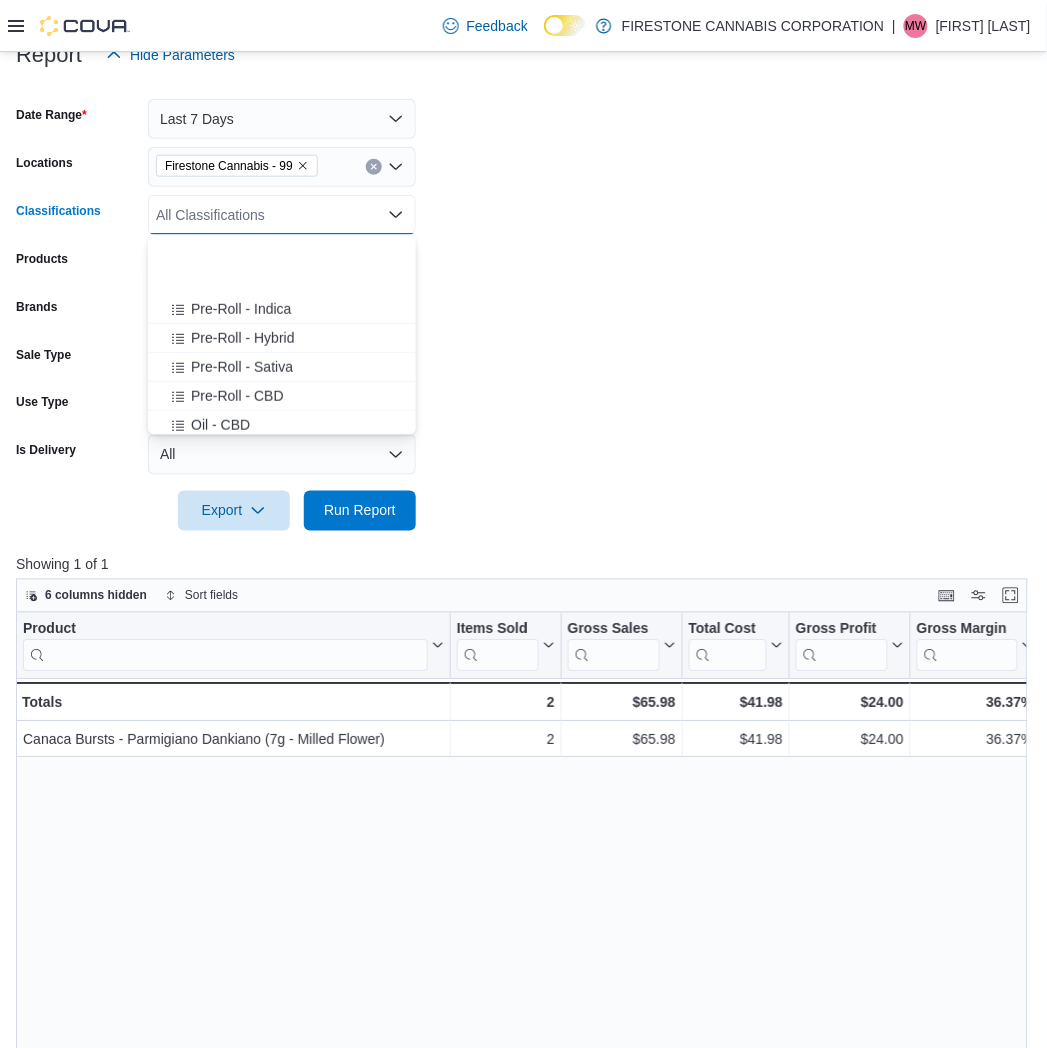 scroll, scrollTop: 333, scrollLeft: 0, axis: vertical 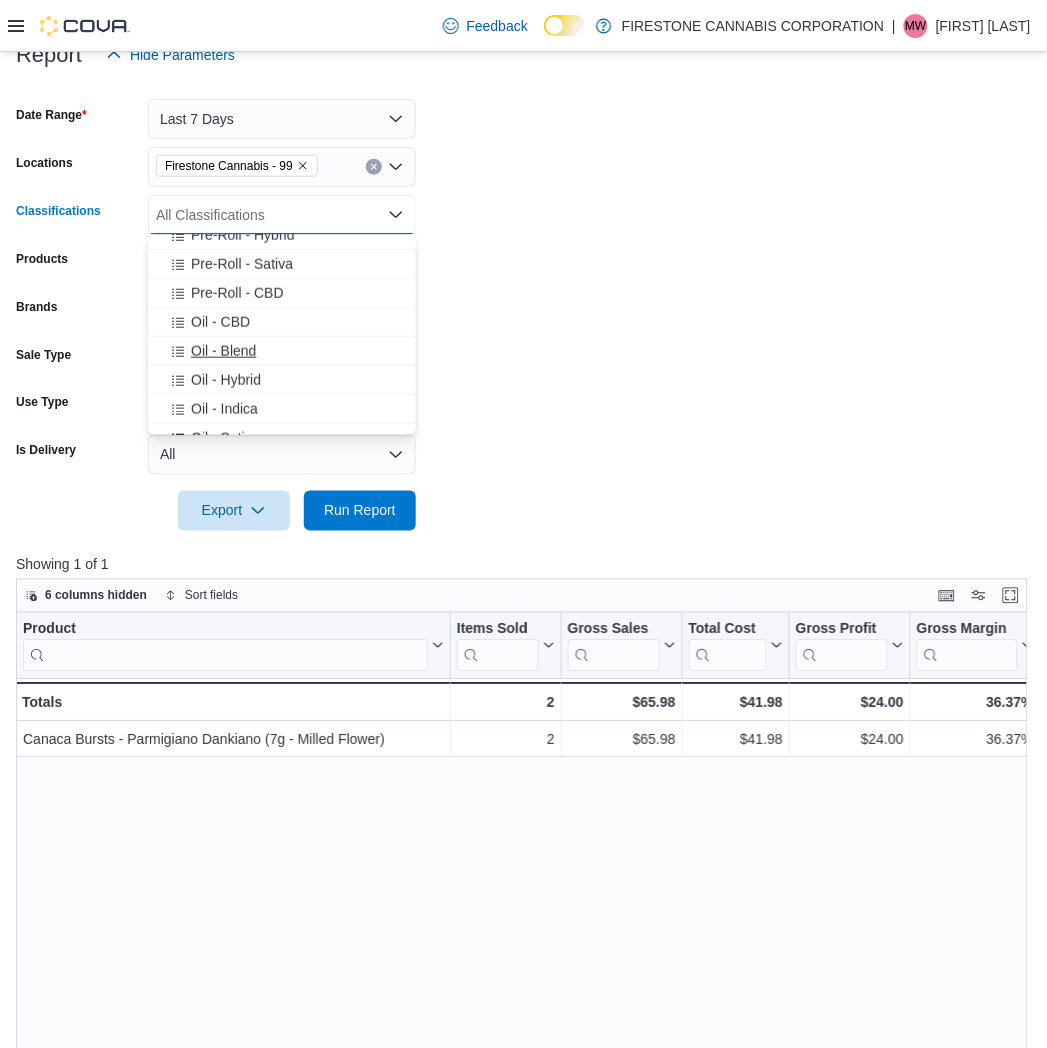 click on "Oil - Blend" at bounding box center (223, 351) 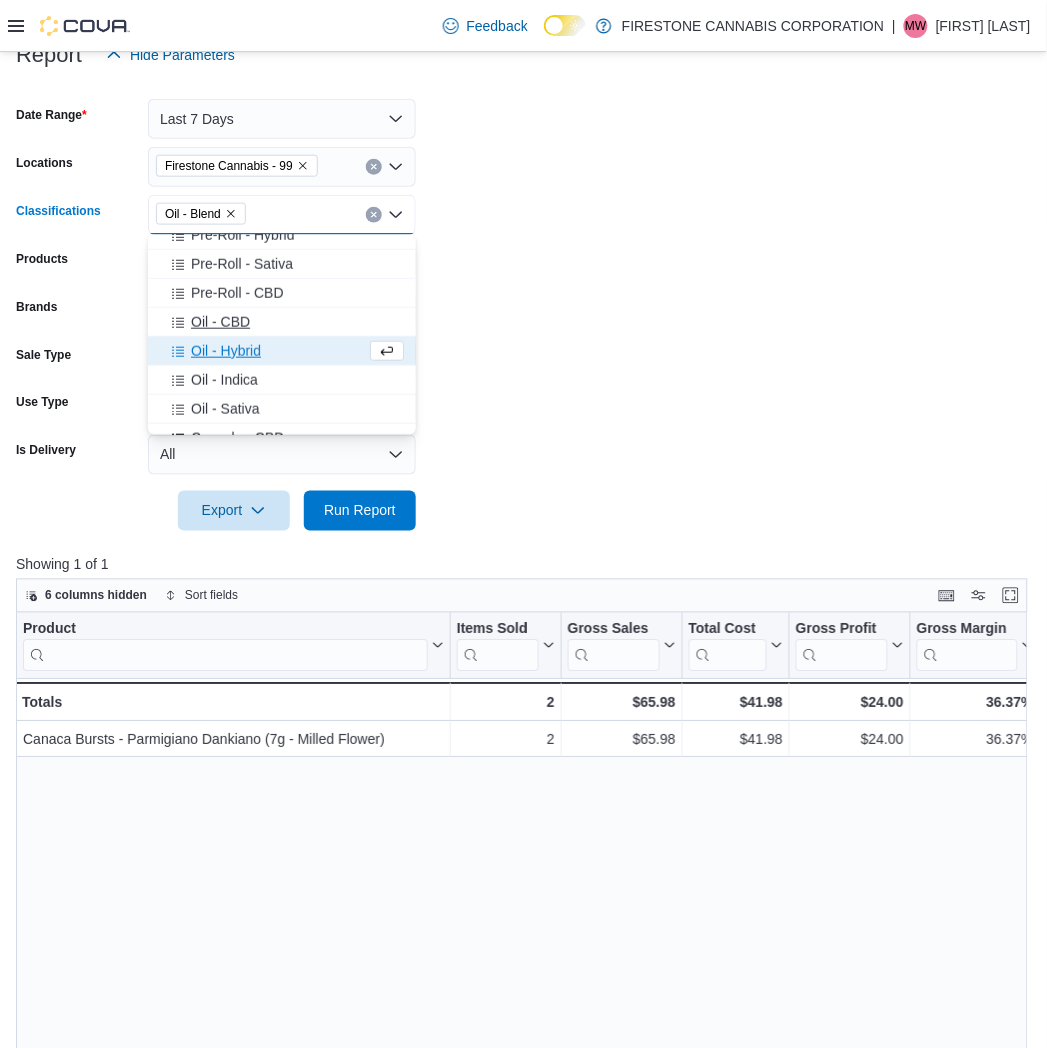 click on "Oil - Hybrid" at bounding box center [226, 351] 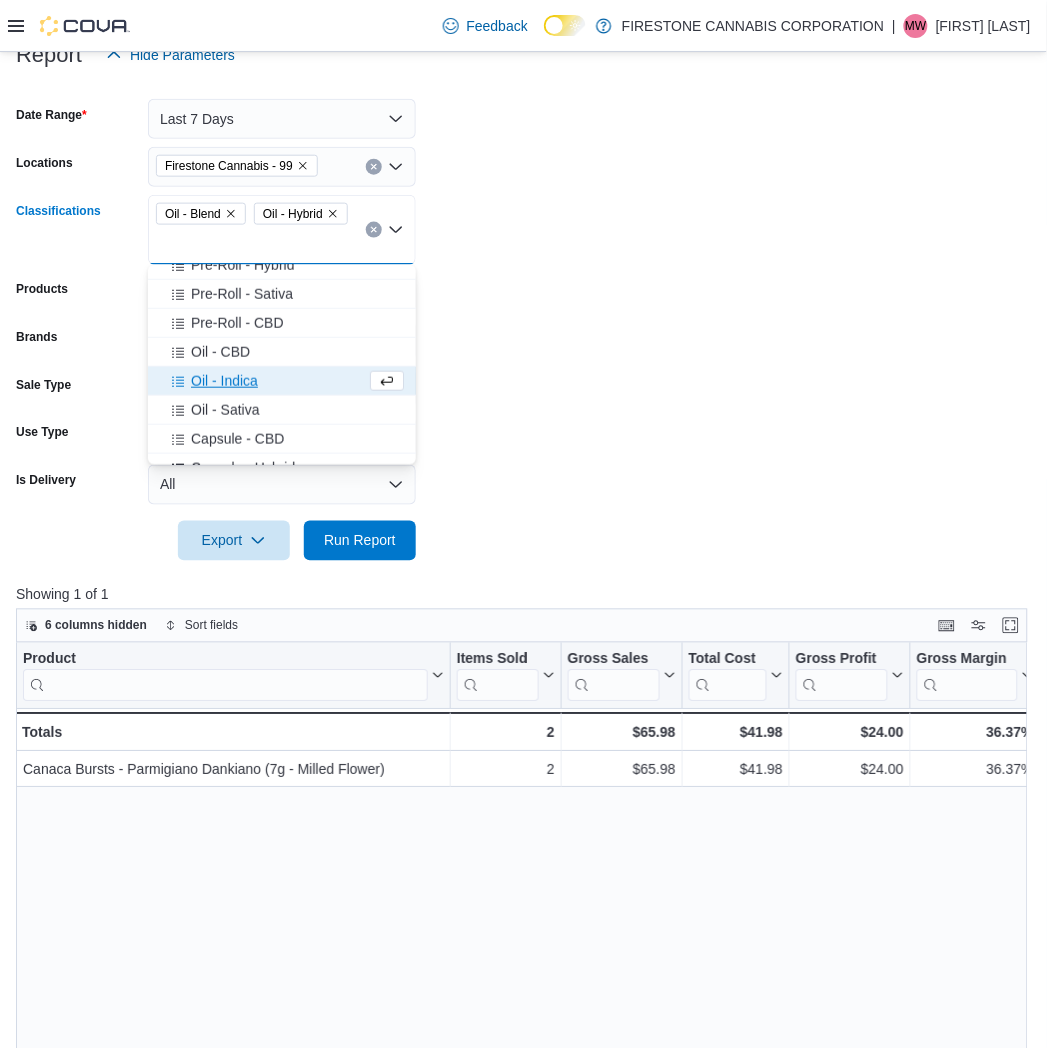 click on "Oil - Indica" at bounding box center [224, 381] 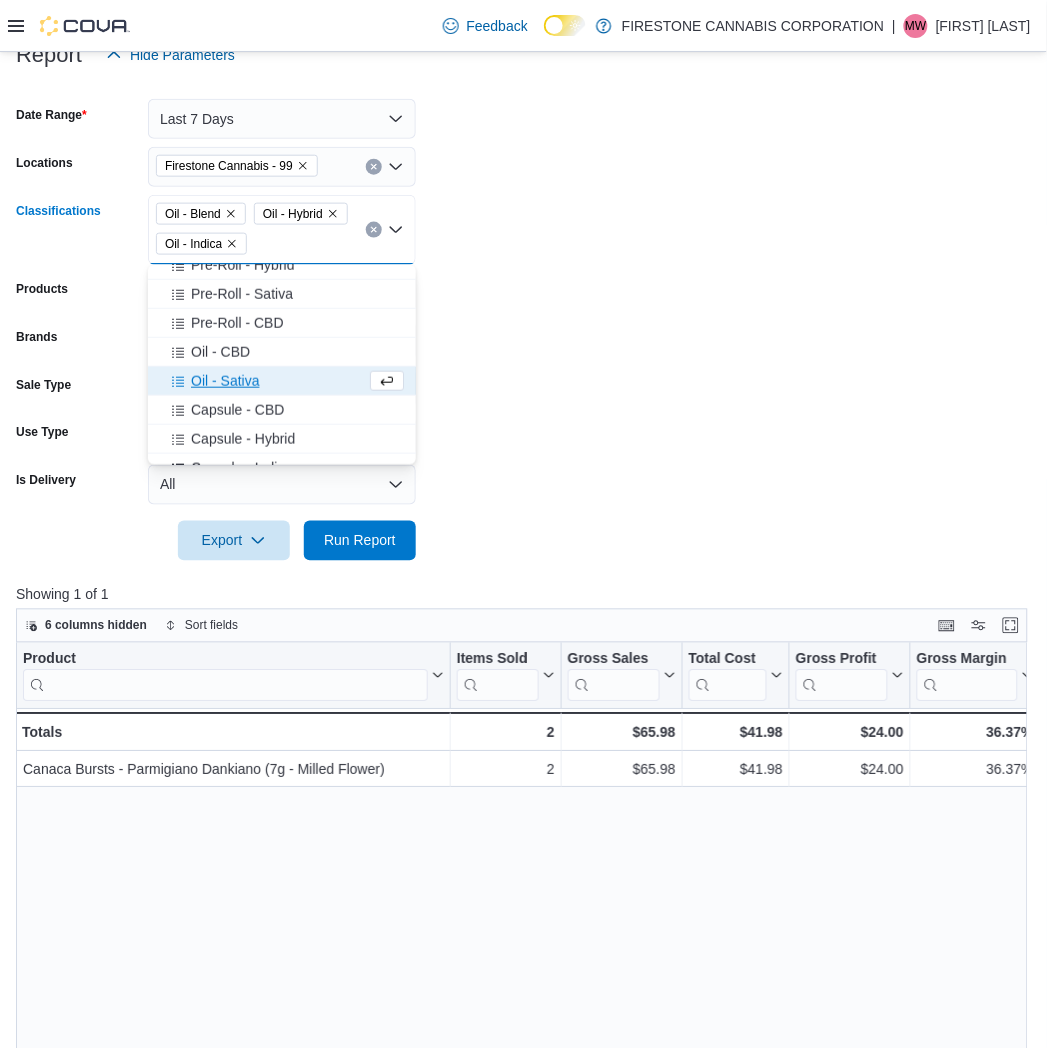 click on "Oil - Sativa" at bounding box center [225, 381] 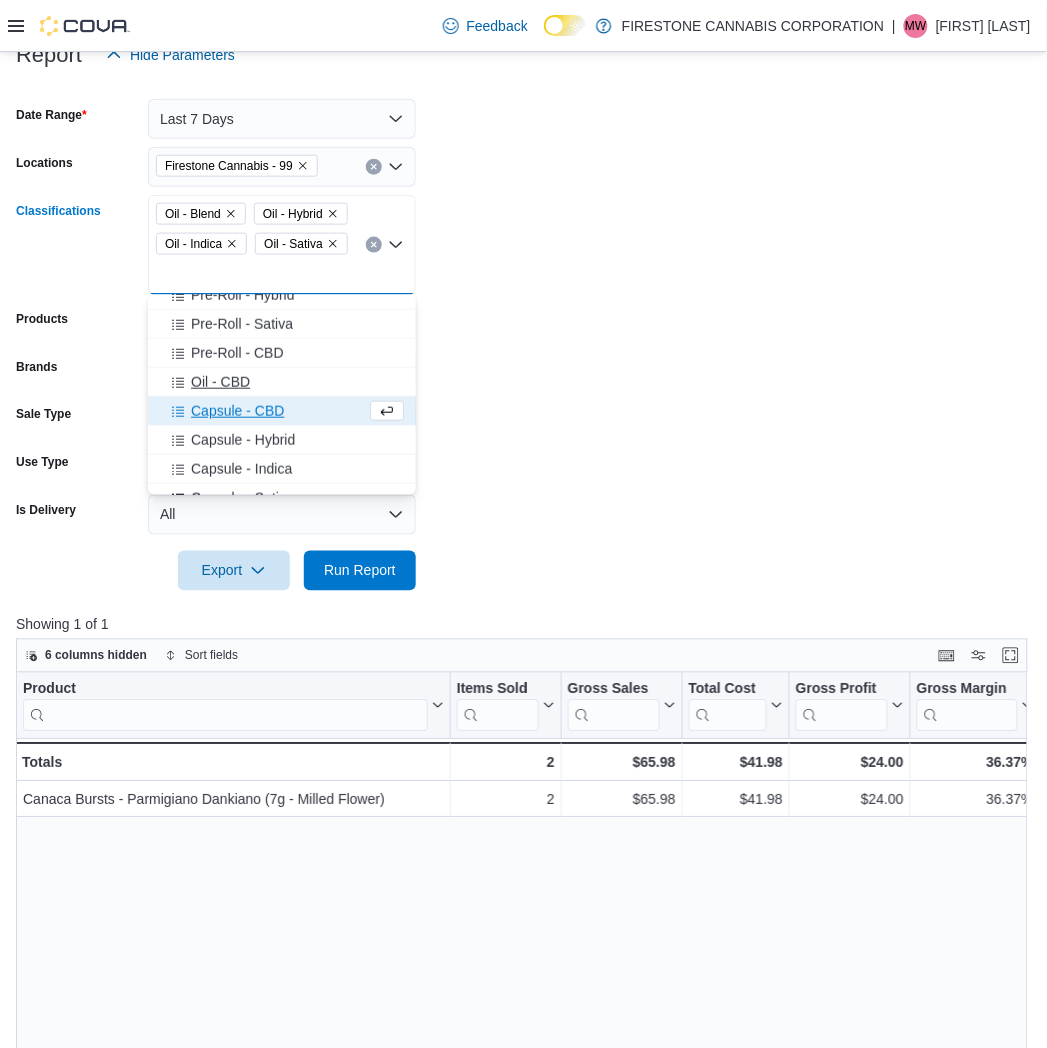 click on "Oil - CBD" at bounding box center (220, 382) 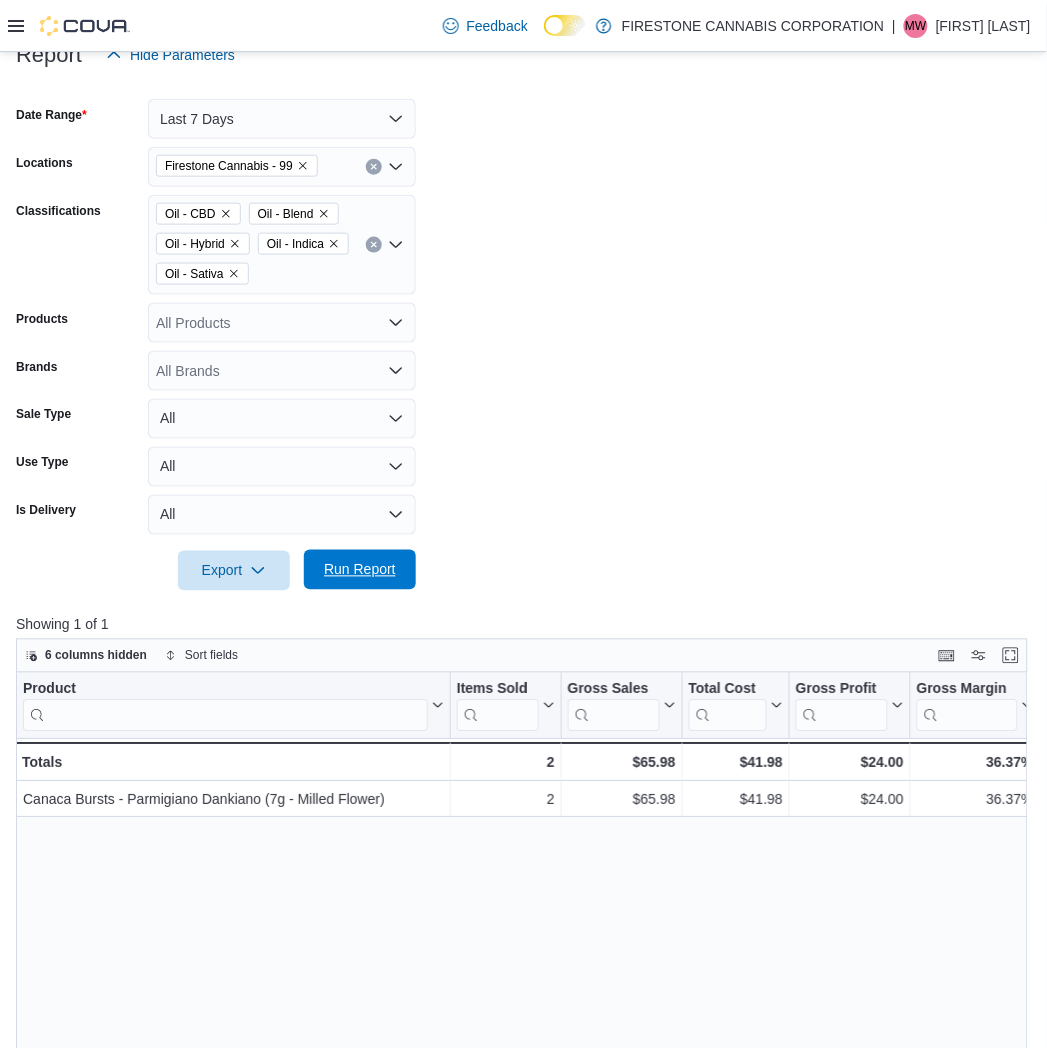 click on "Run Report" at bounding box center (360, 570) 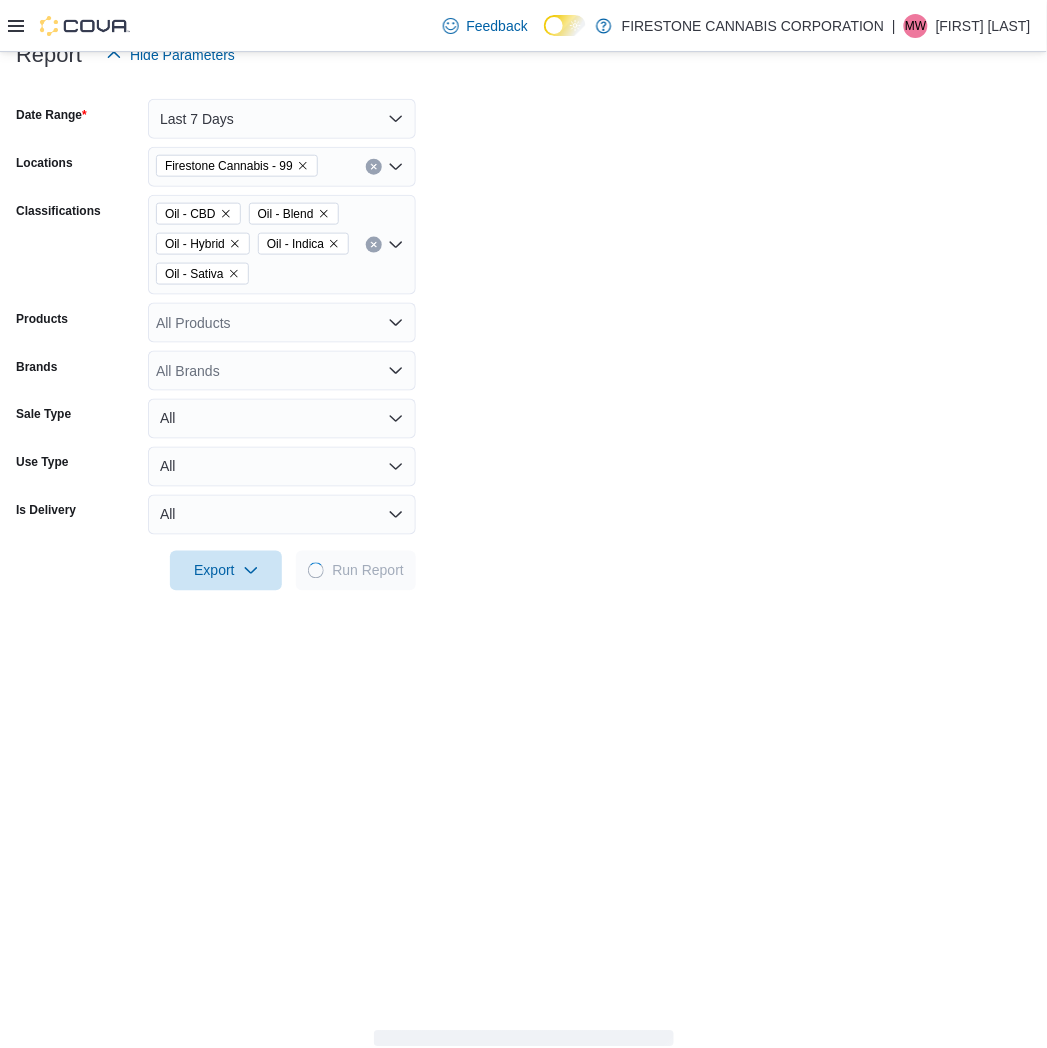 click on "Date Range Last 7 Days Locations Firestone Cannabis - 99 Classifications Oil - CBD Oil - Blend Oil - Hybrid Oil - Indica Oil - Sativa Products All Products Brands All Brands Sale Type All Use Type All Is Delivery All Export  Run Report" at bounding box center [523, 333] 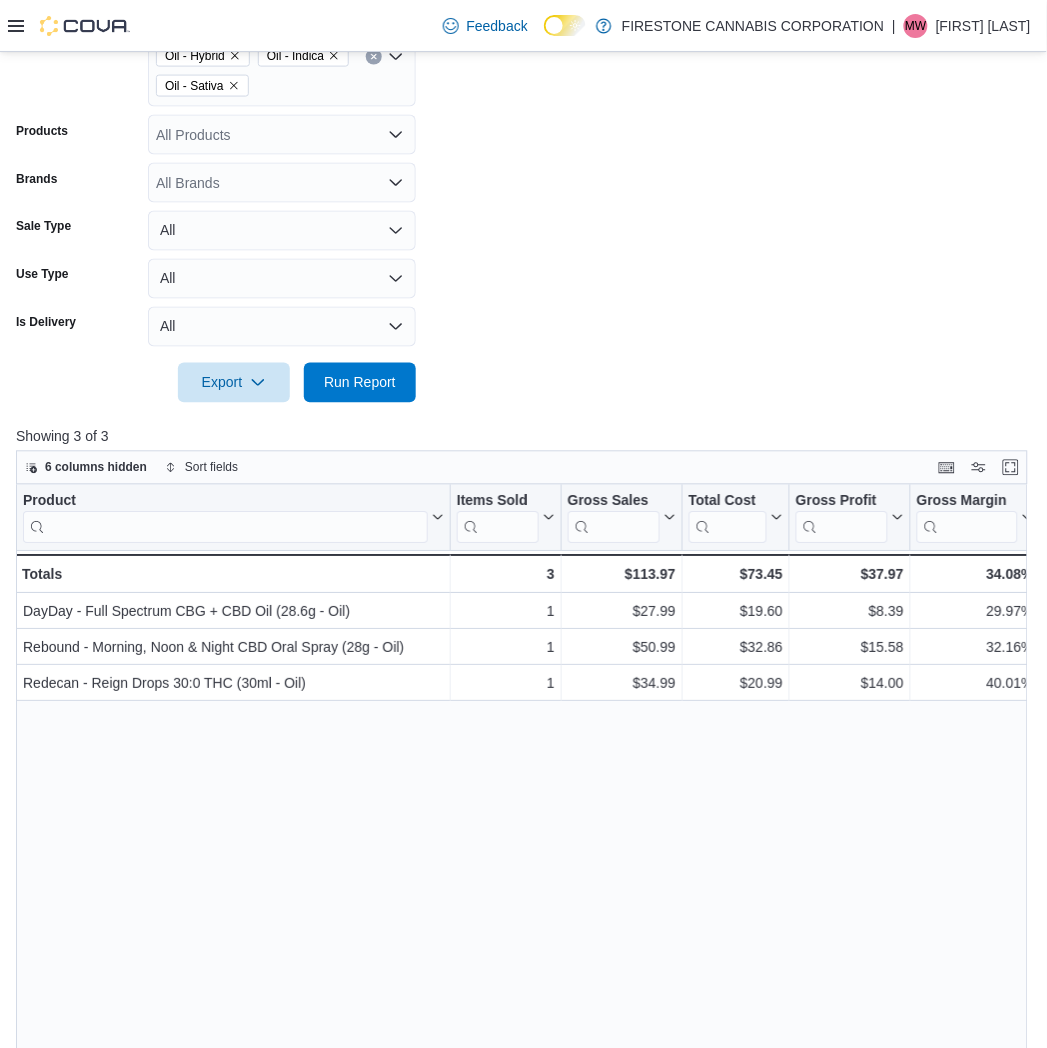 scroll, scrollTop: 617, scrollLeft: 0, axis: vertical 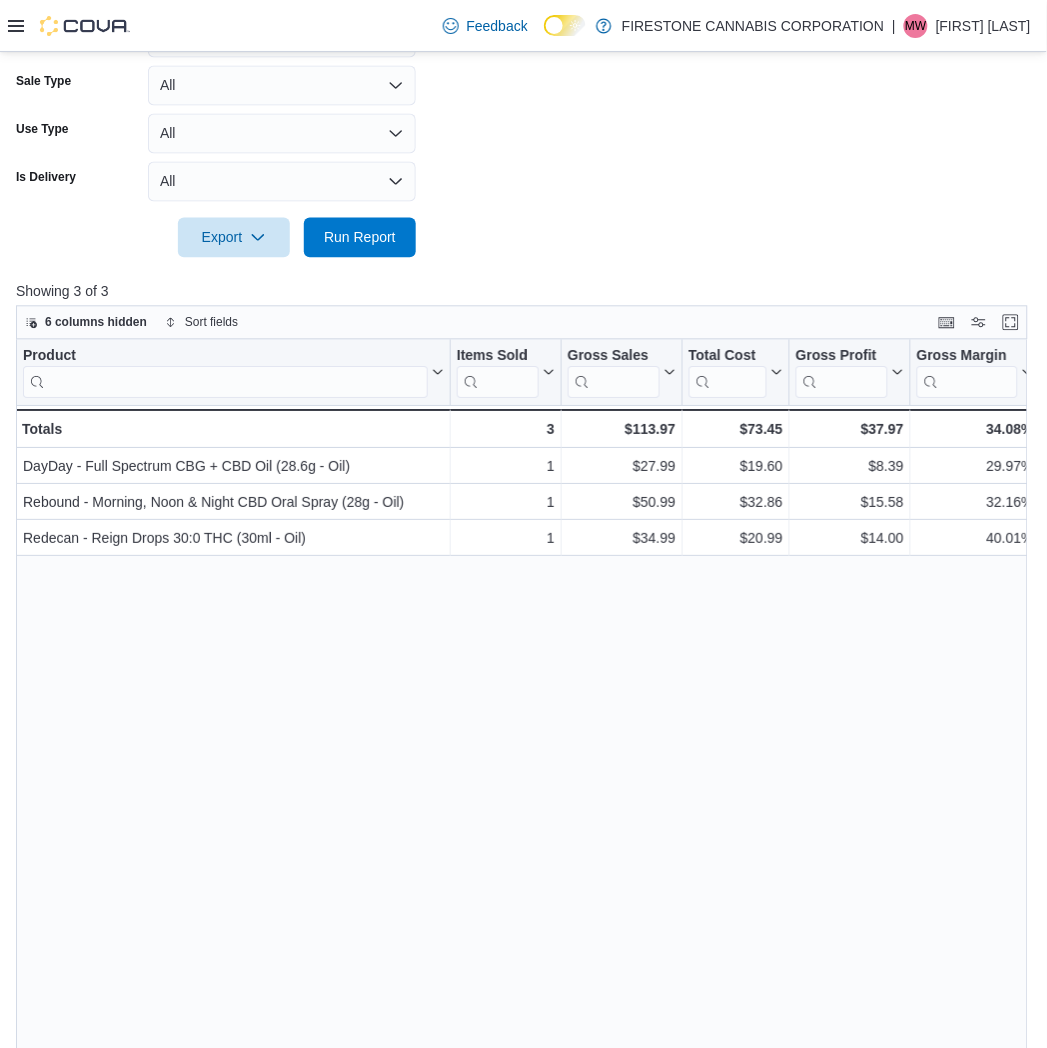 click on "Product Click to view column header actions Items Sold Click to view column header actions Gross Sales Click to view column header actions Total Cost Click to view column header actions Gross Profit Click to view column header actions Gross Margin Click to view column header actions Total Discount Click to view column header actions Markdown Percent Click to view column header actions Avg Regular Price Click to view column header actions Avg Sold At Price Click to view column header actions Unit Type Click to view column header actions Net Weight Click to view column header actions Total Net Weight Click to view column header actions Brand Click to view column header actions Supplier Click to view column header actions Supplier SKUs Click to view column header actions Total Tax Click to view column header actions GST Click to view column header actions DayDay - Full Spectrum CBG + CBD Oil (28.6g - Oil) -  Product, column 1, row 1 1 -  Items Sold, column 2, row 1 $27.99 -  Gross Sales, column 3, row 1 $19.60 1" at bounding box center (527, 742) 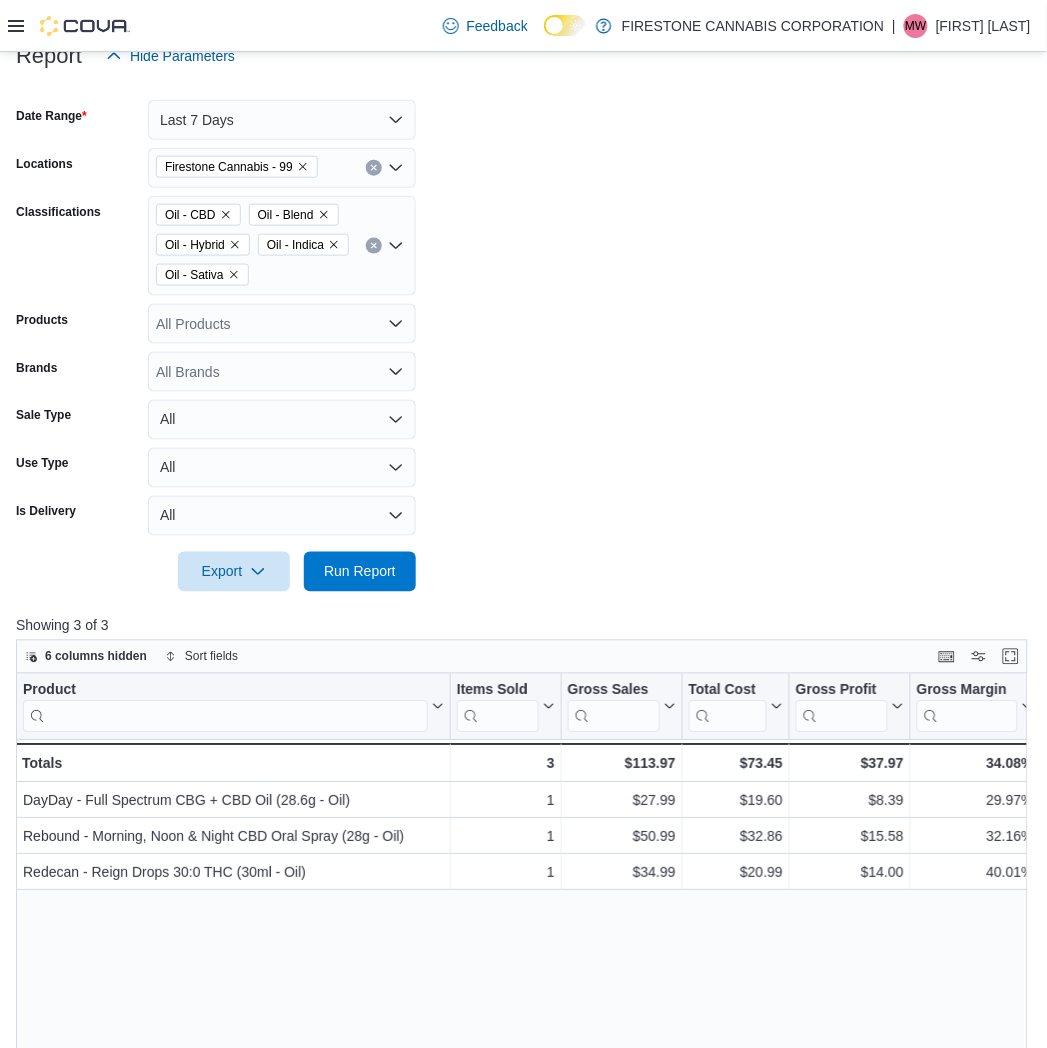 scroll, scrollTop: 0, scrollLeft: 0, axis: both 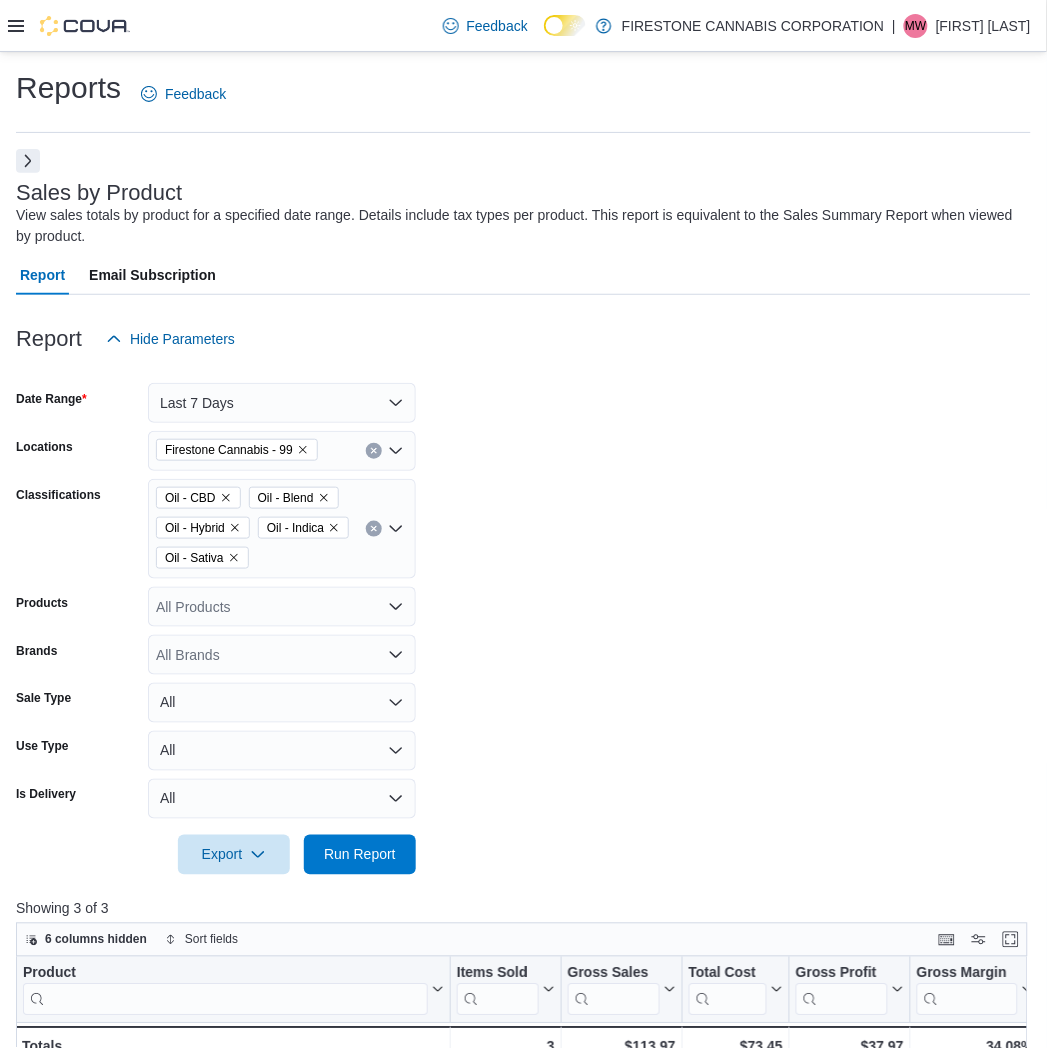 click 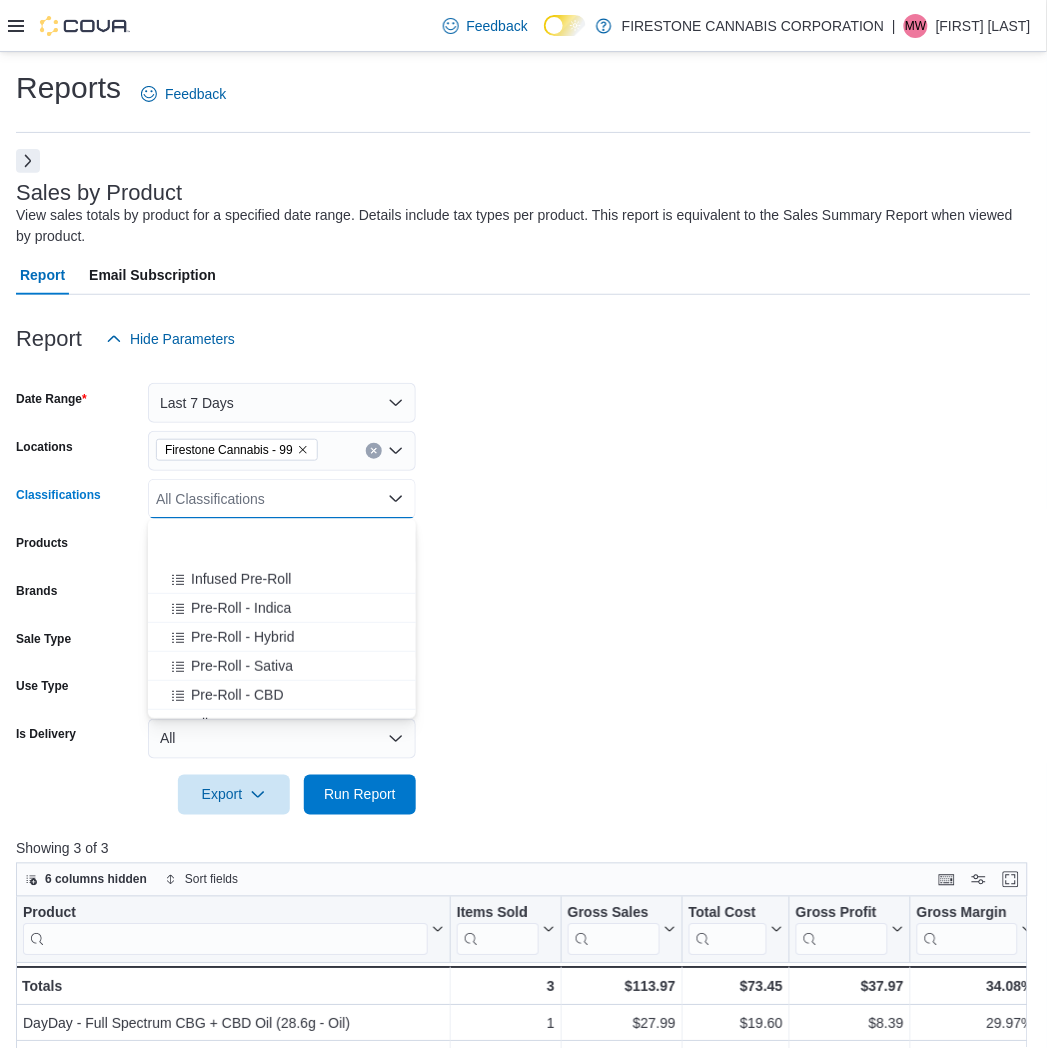 scroll, scrollTop: 333, scrollLeft: 0, axis: vertical 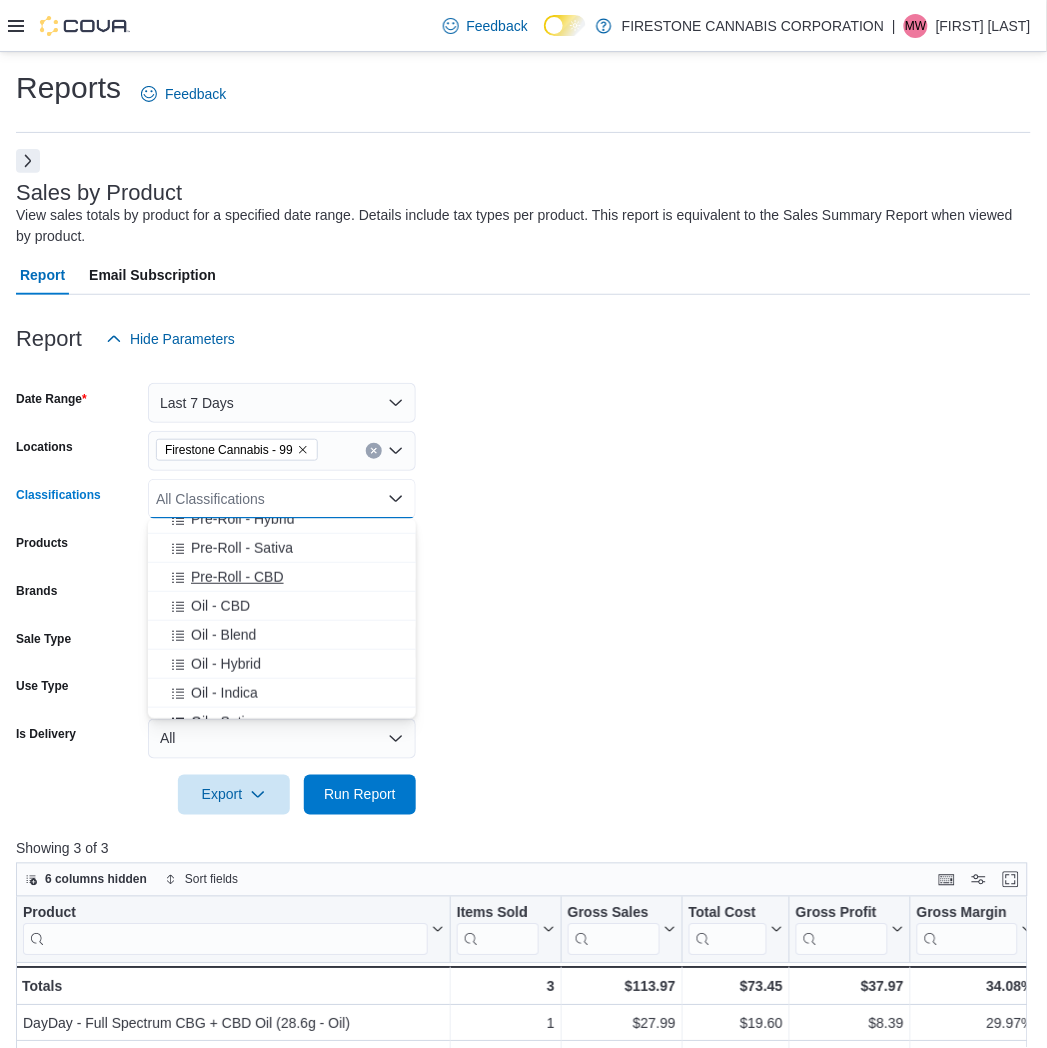 click on "Pre-Roll - CBD" at bounding box center [237, 577] 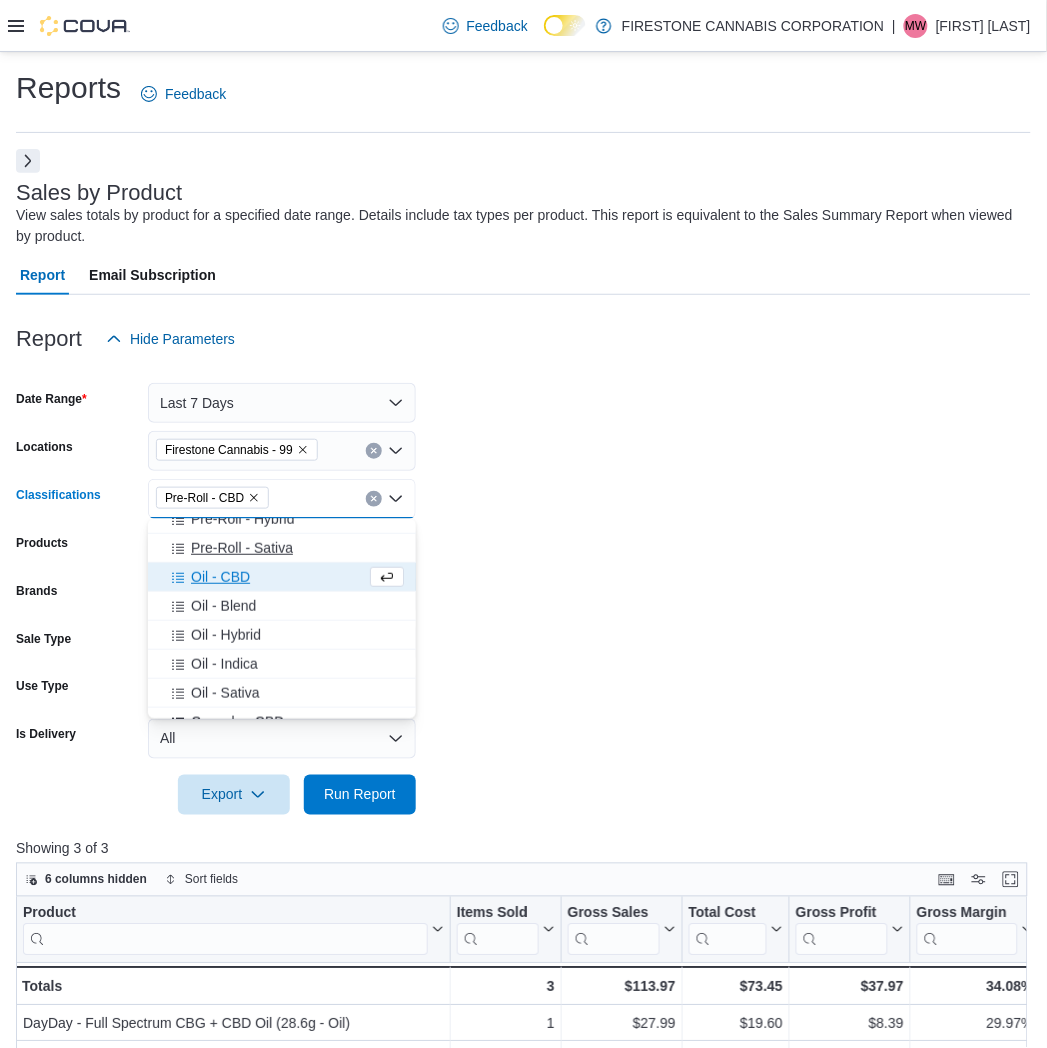 click on "Pre-Roll - Sativa" at bounding box center [242, 548] 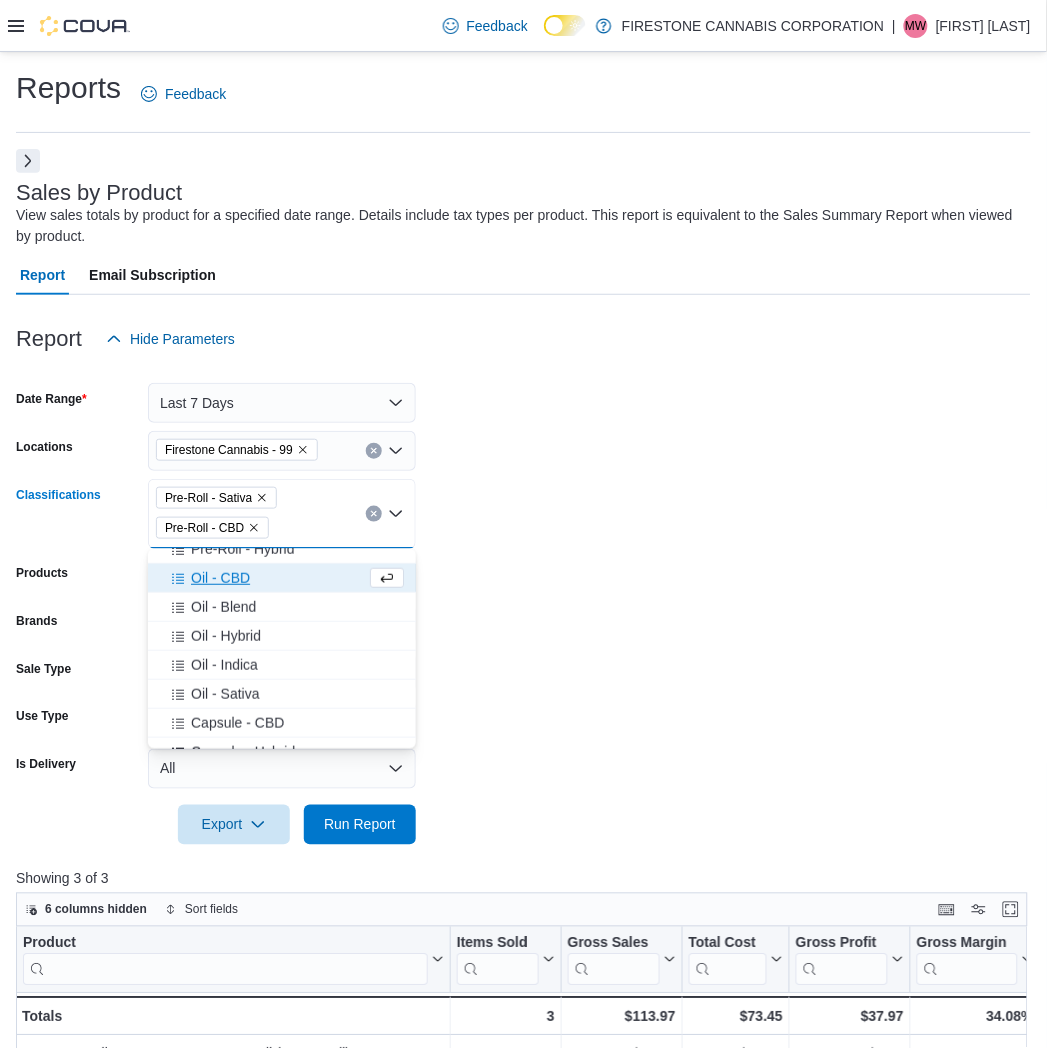 scroll, scrollTop: 222, scrollLeft: 0, axis: vertical 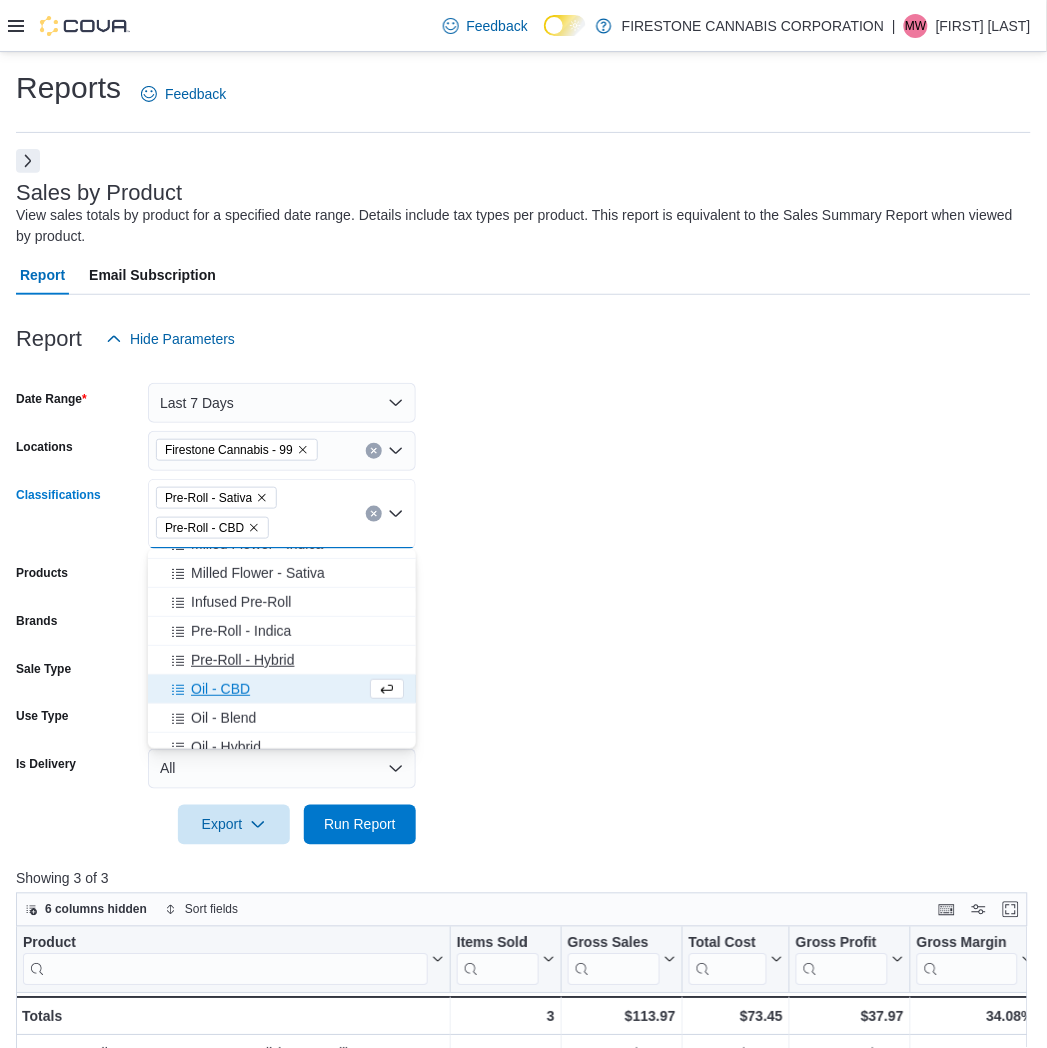 click on "Pre-Roll - Hybrid" at bounding box center (242, 660) 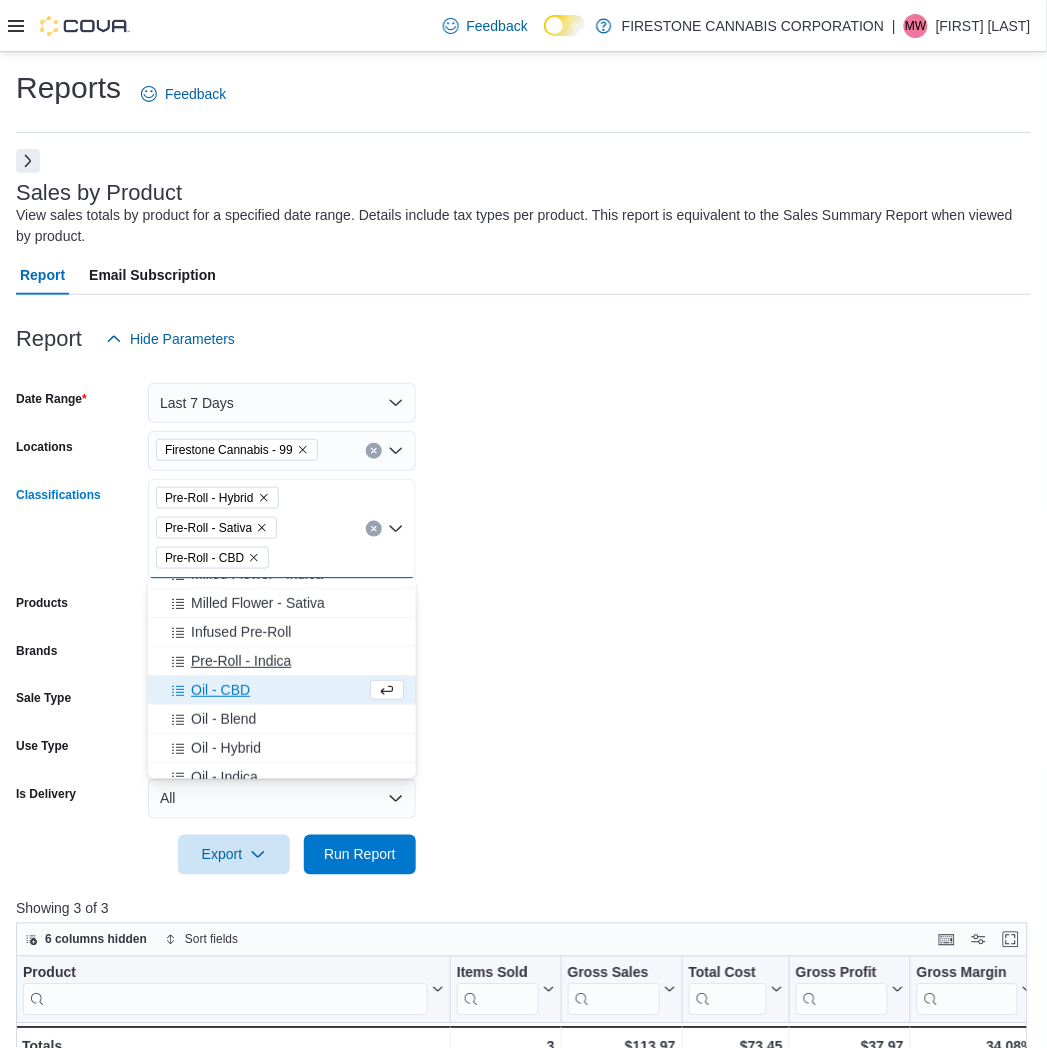click on "Pre-Roll - Indica" at bounding box center [241, 661] 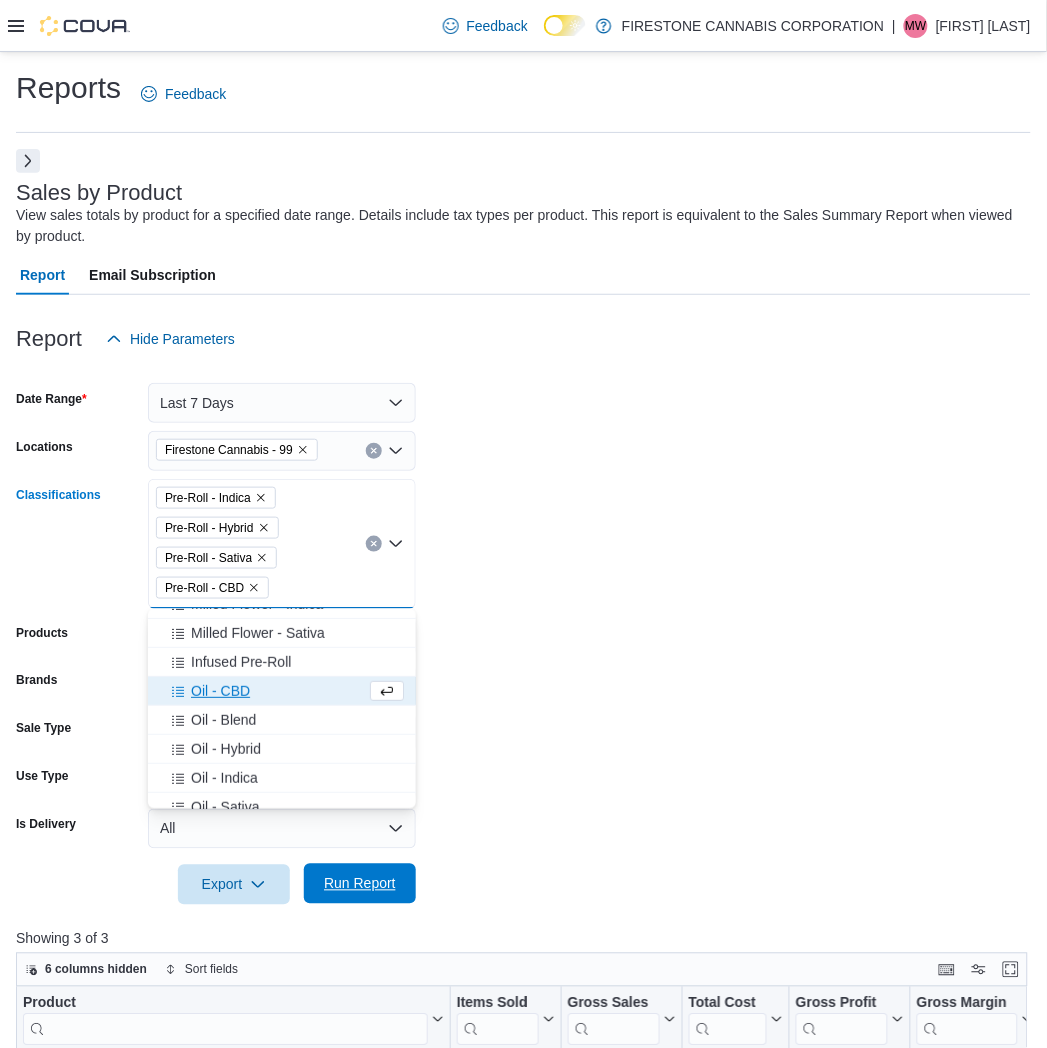 click on "Run Report" at bounding box center [360, 884] 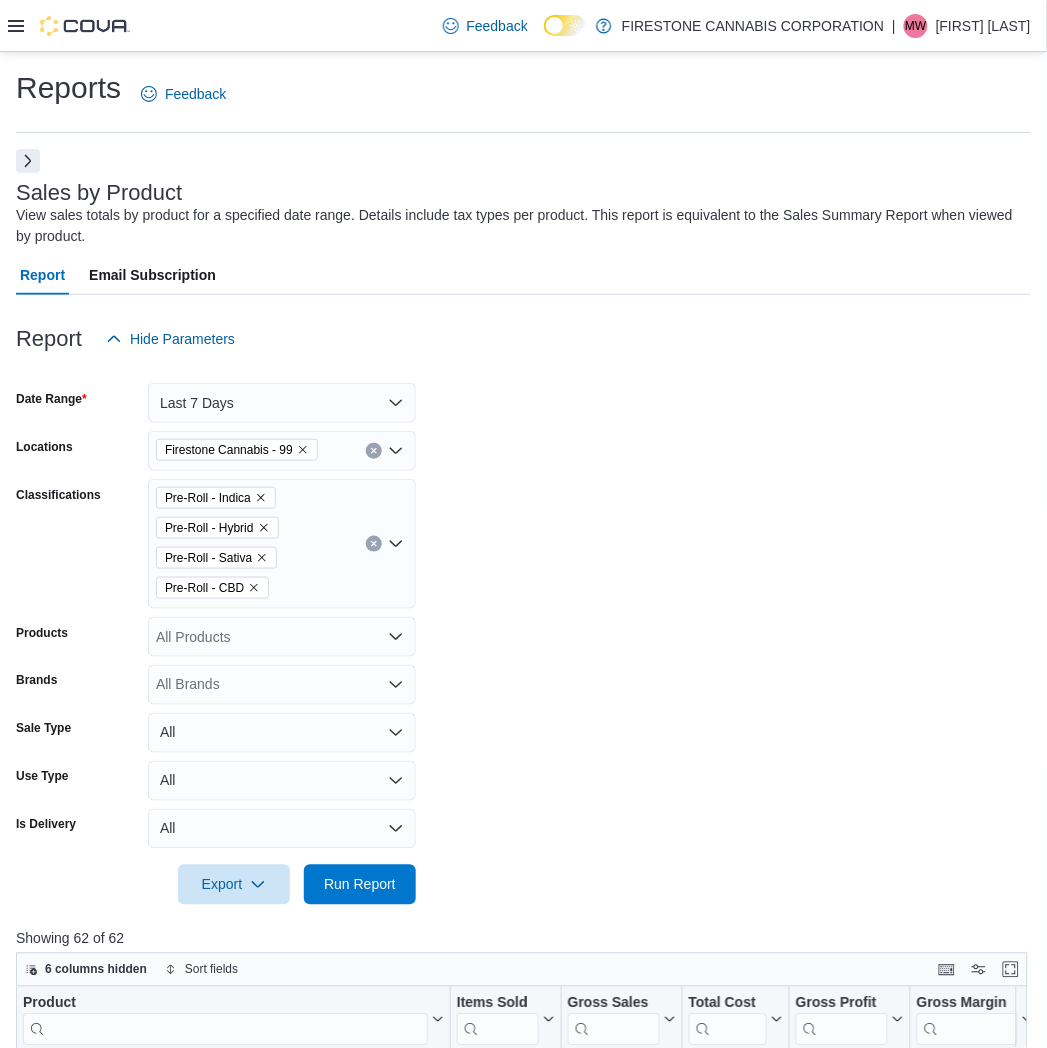 click on "Date Range Last 7 Days Locations Firestone Cannabis - 99 Classifications Pre-Roll - Indica Pre-Roll - Hybrid Pre-Roll - Sativa Pre-Roll - CBD Products All Products Brands All Brands Sale Type All Use Type All Is Delivery All Export  Run Report" at bounding box center (523, 632) 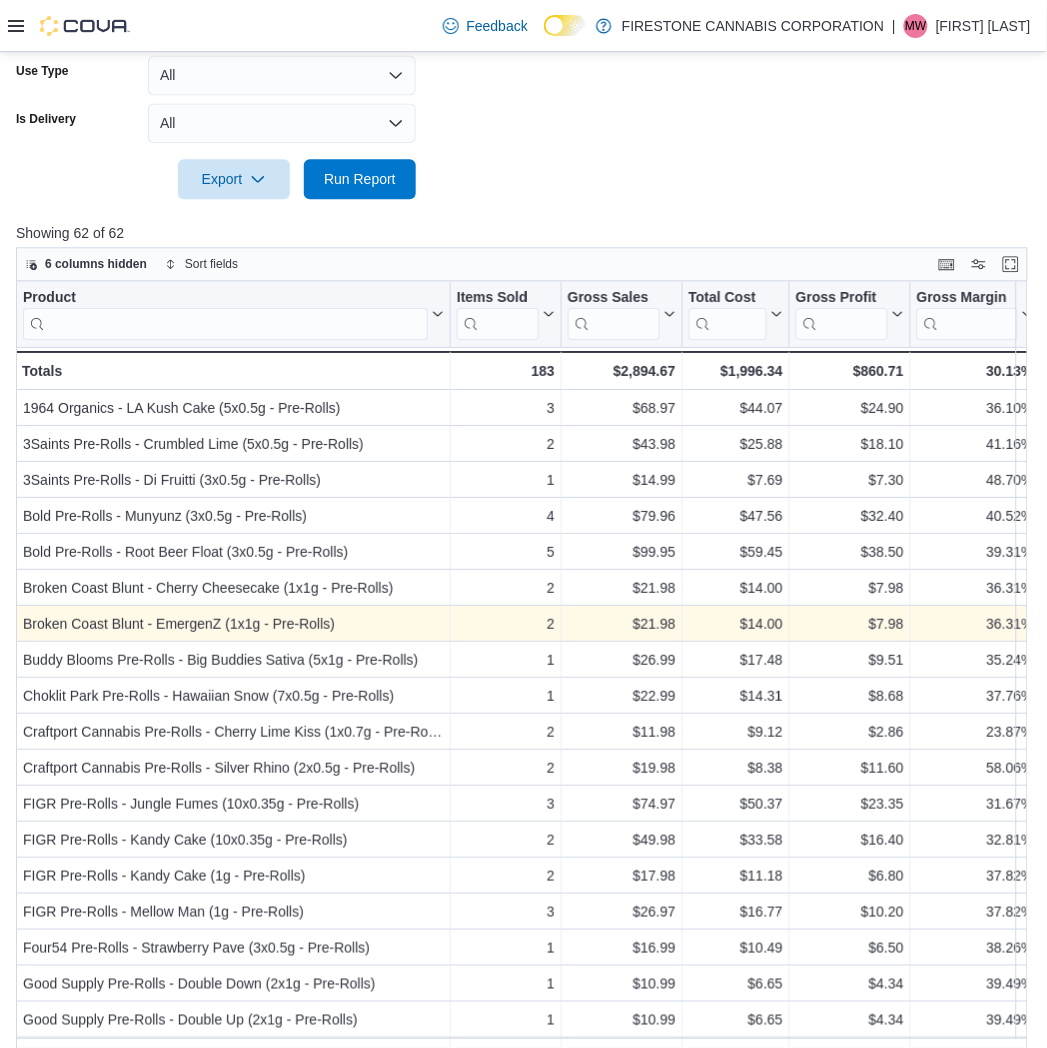 scroll, scrollTop: 758, scrollLeft: 0, axis: vertical 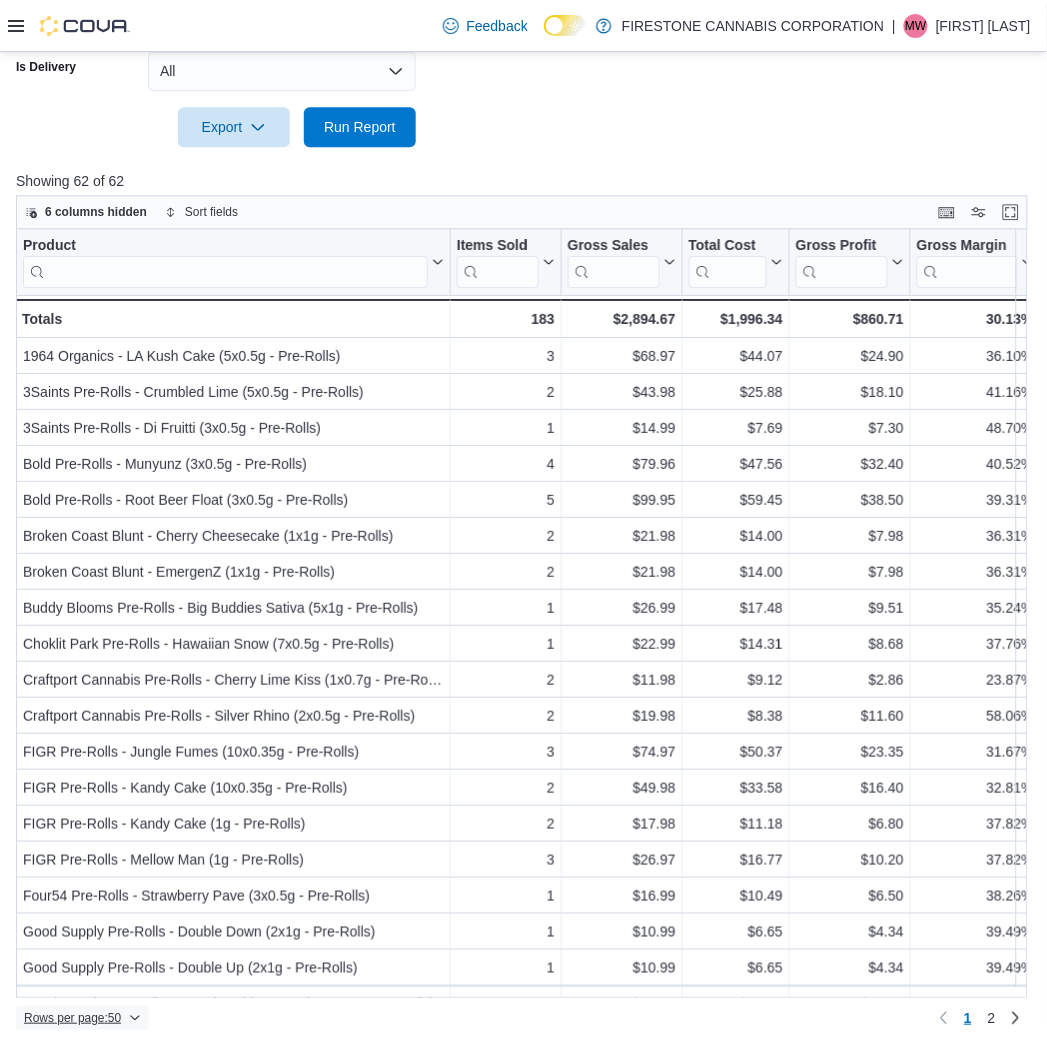 click on "Rows per page :  50" at bounding box center (72, 1018) 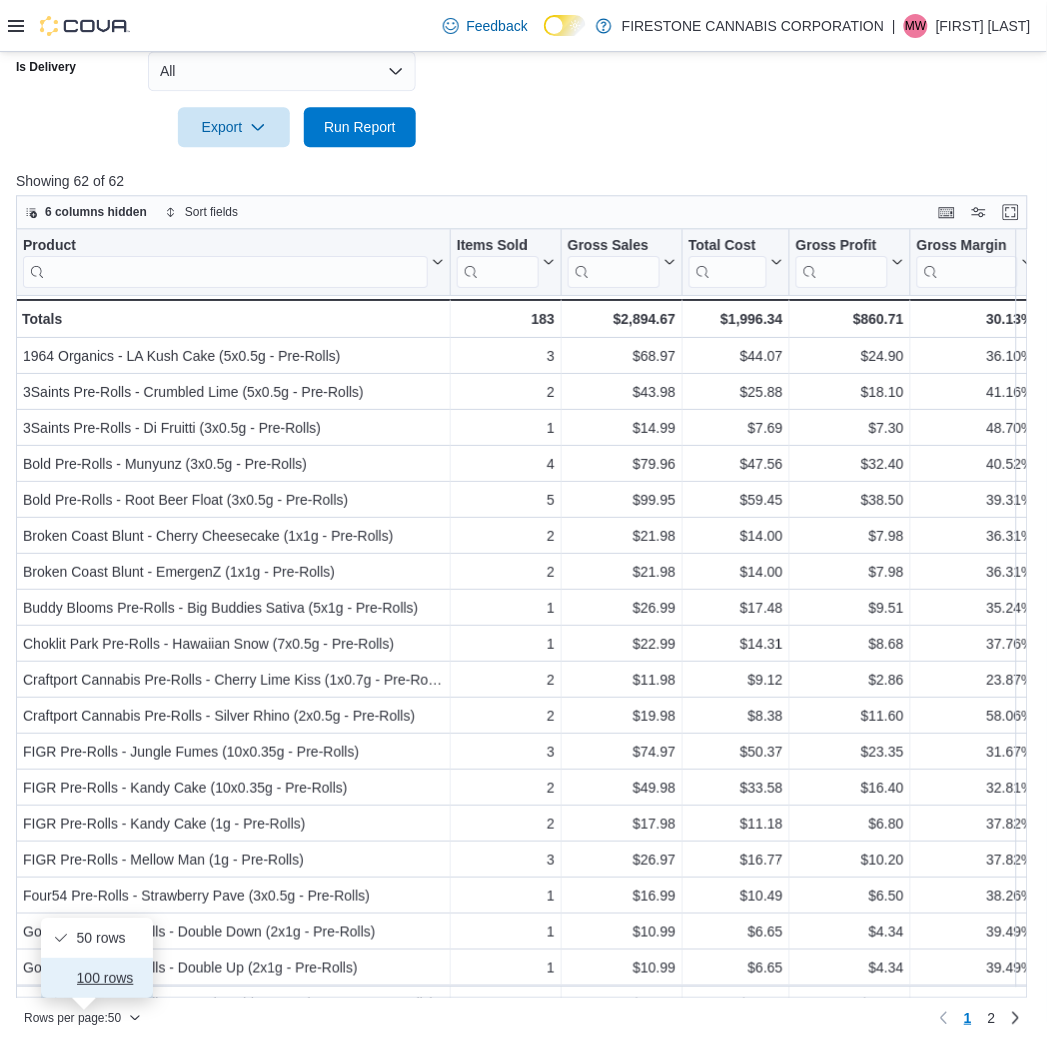 click on "100 rows" at bounding box center [109, 978] 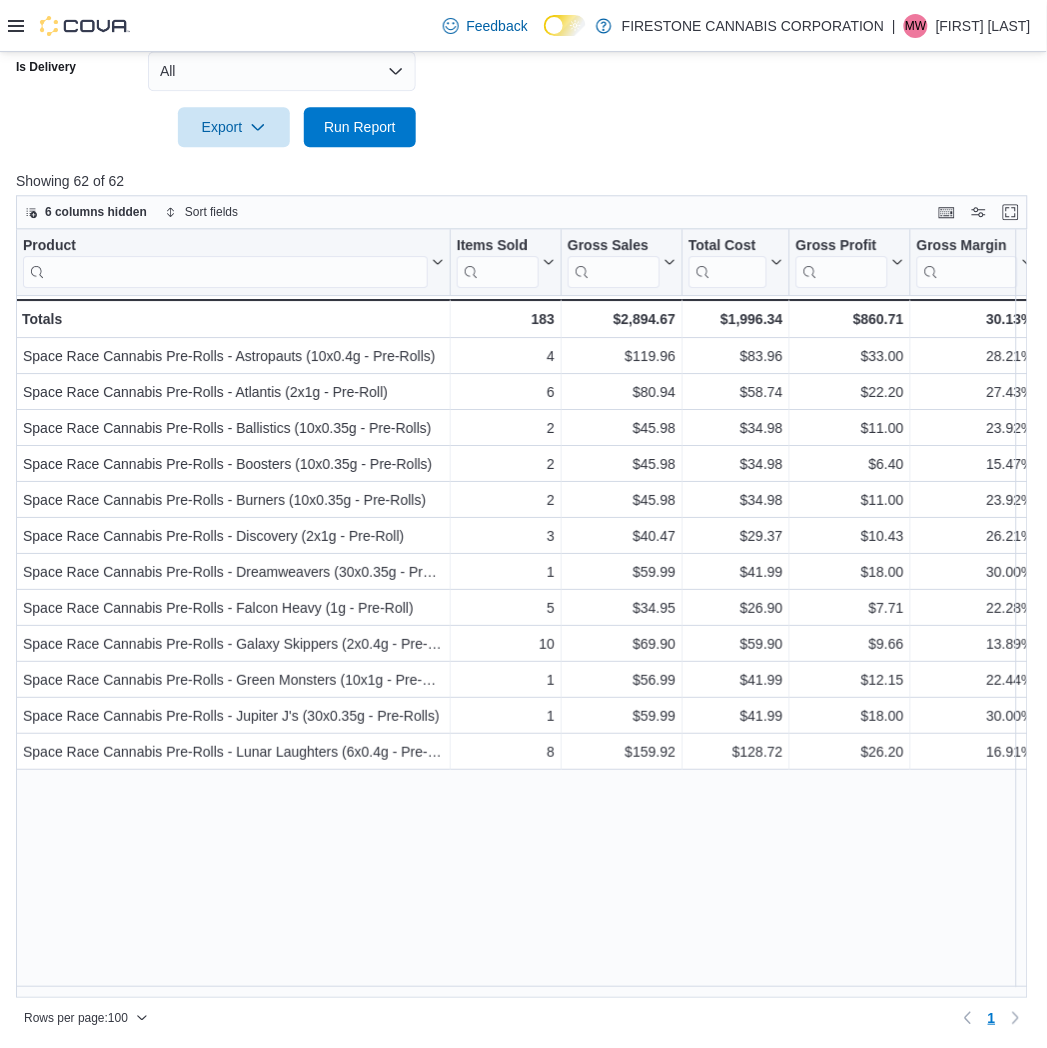 scroll, scrollTop: 1583, scrollLeft: 0, axis: vertical 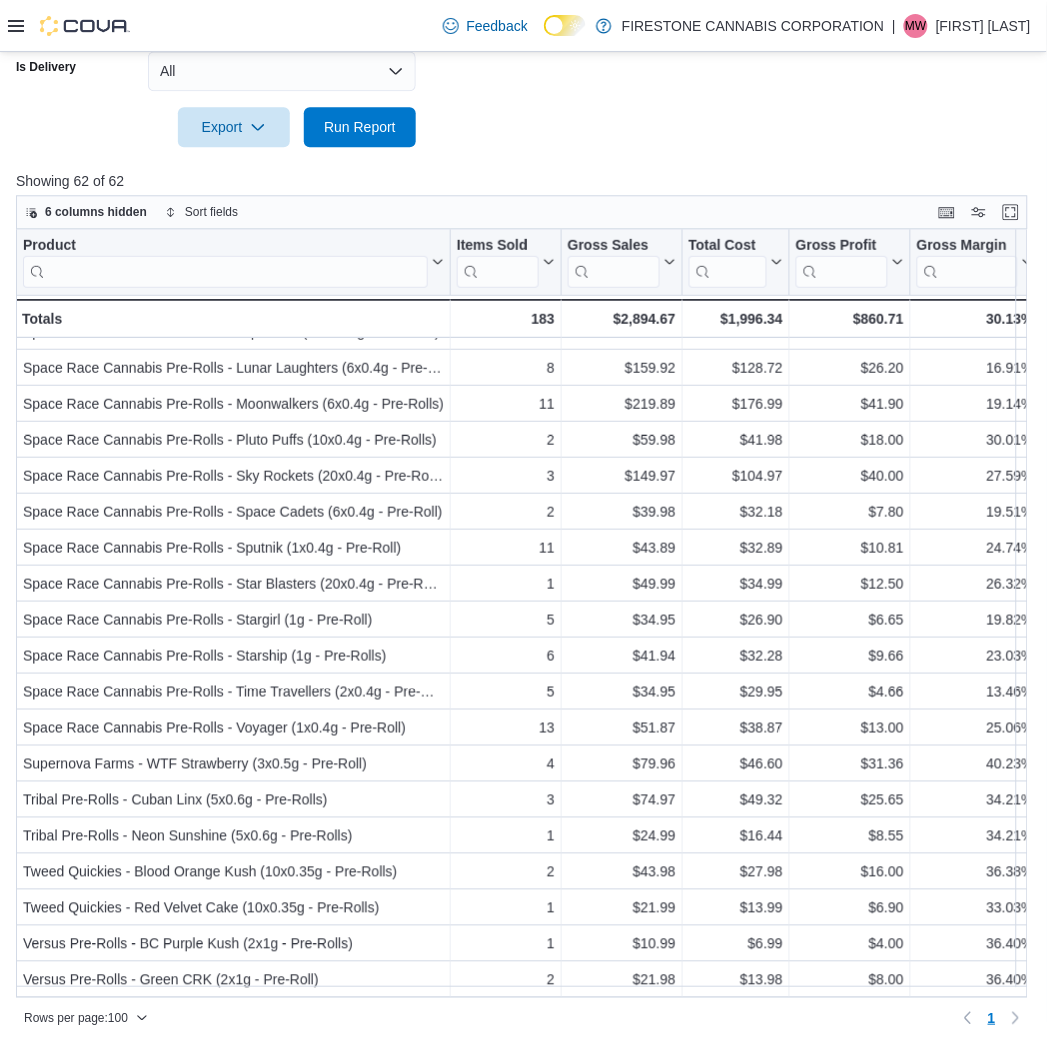 click on "Date Range Last 7 Days Locations Firestone Cannabis - 99 Classifications Pre-Roll - Indica Pre-Roll - Hybrid Pre-Roll - Sativa Pre-Roll - CBD Products All Products Brands All Brands Sale Type All Use Type All Is Delivery All Export  Run Report" at bounding box center [523, -126] 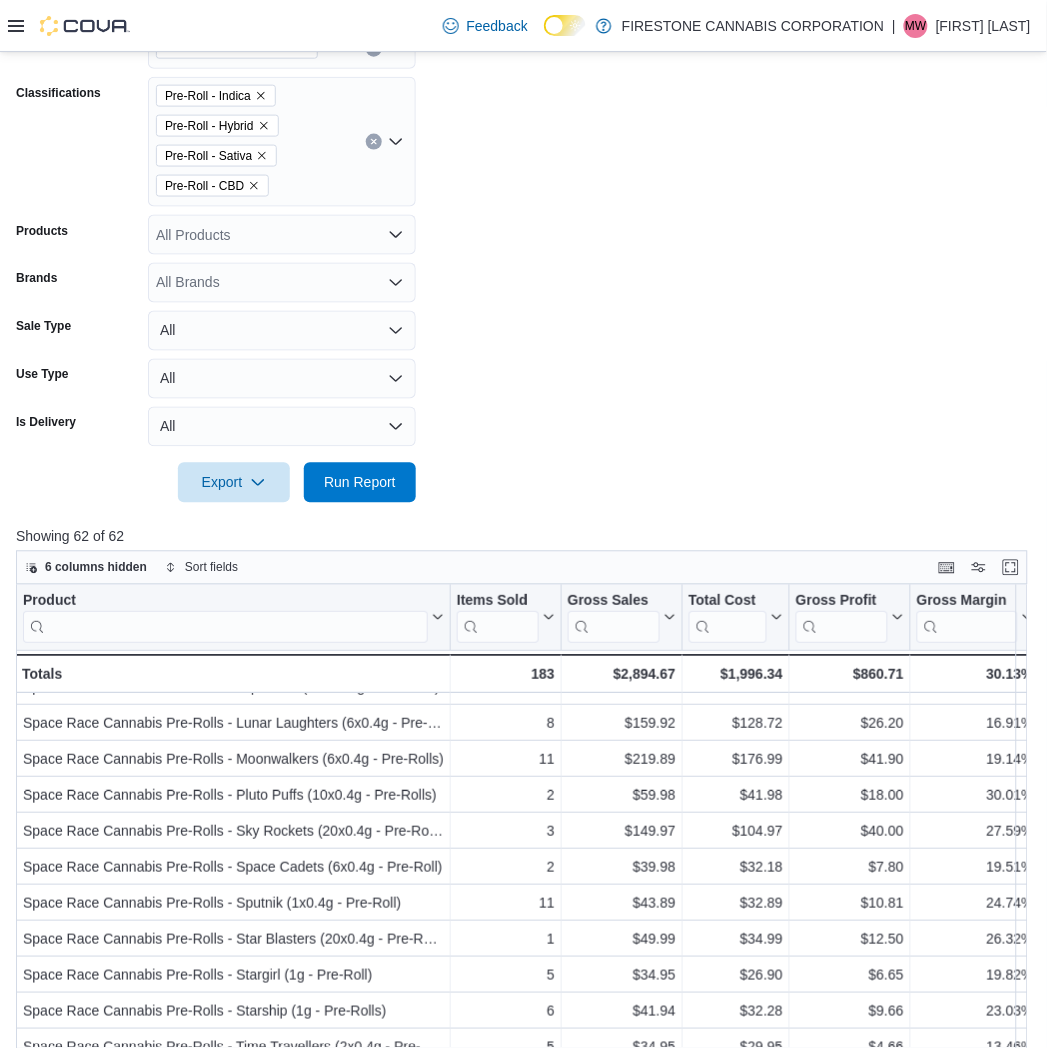 scroll, scrollTop: 92, scrollLeft: 0, axis: vertical 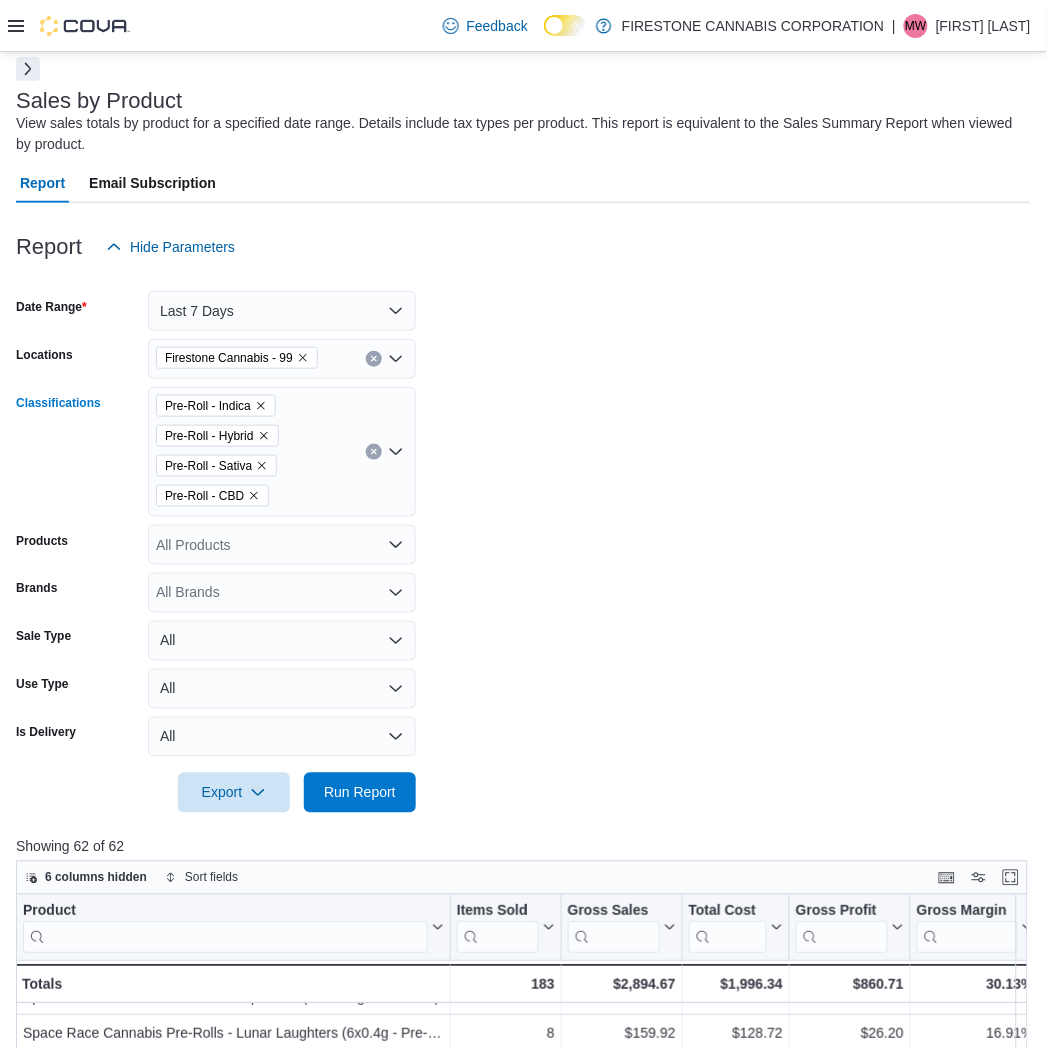 click 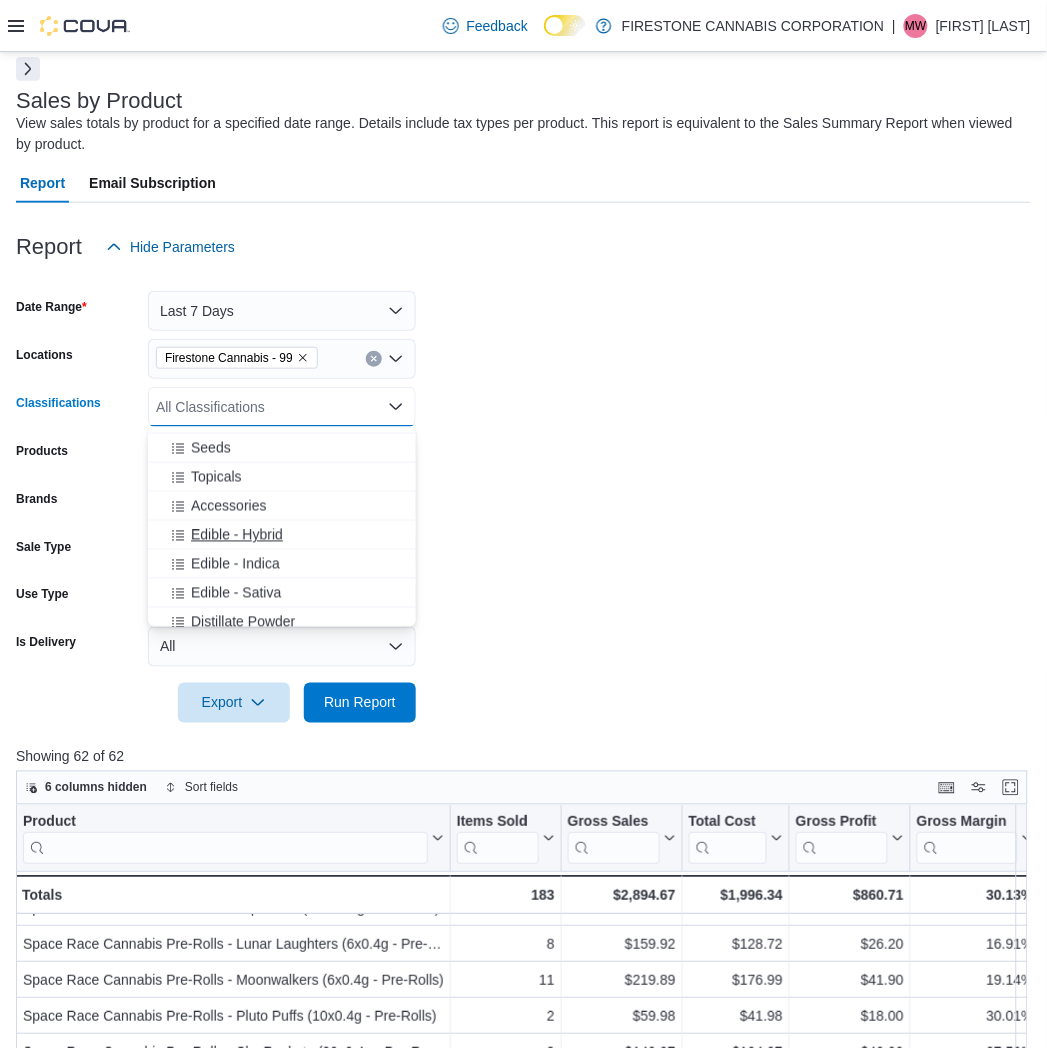 scroll, scrollTop: 655, scrollLeft: 0, axis: vertical 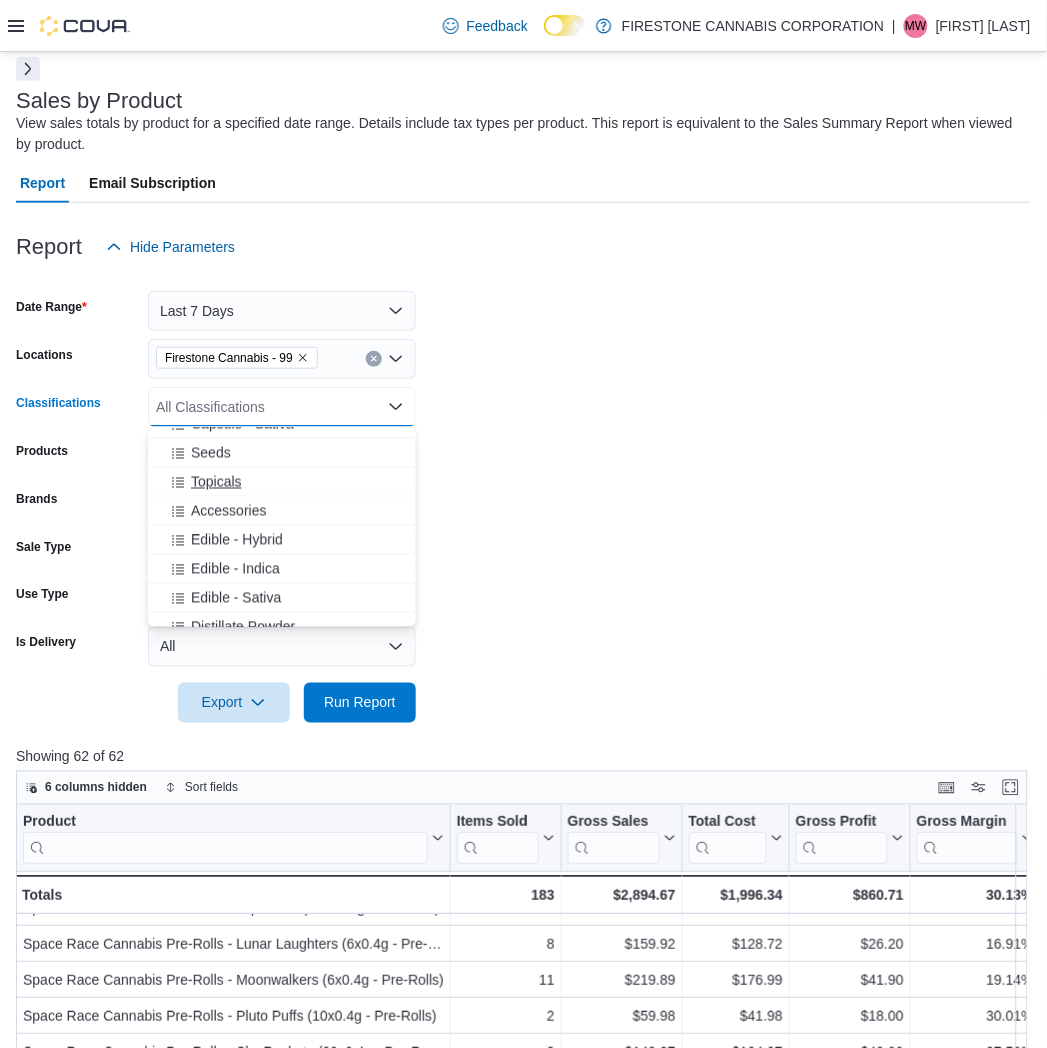 click on "Topicals" at bounding box center [216, 482] 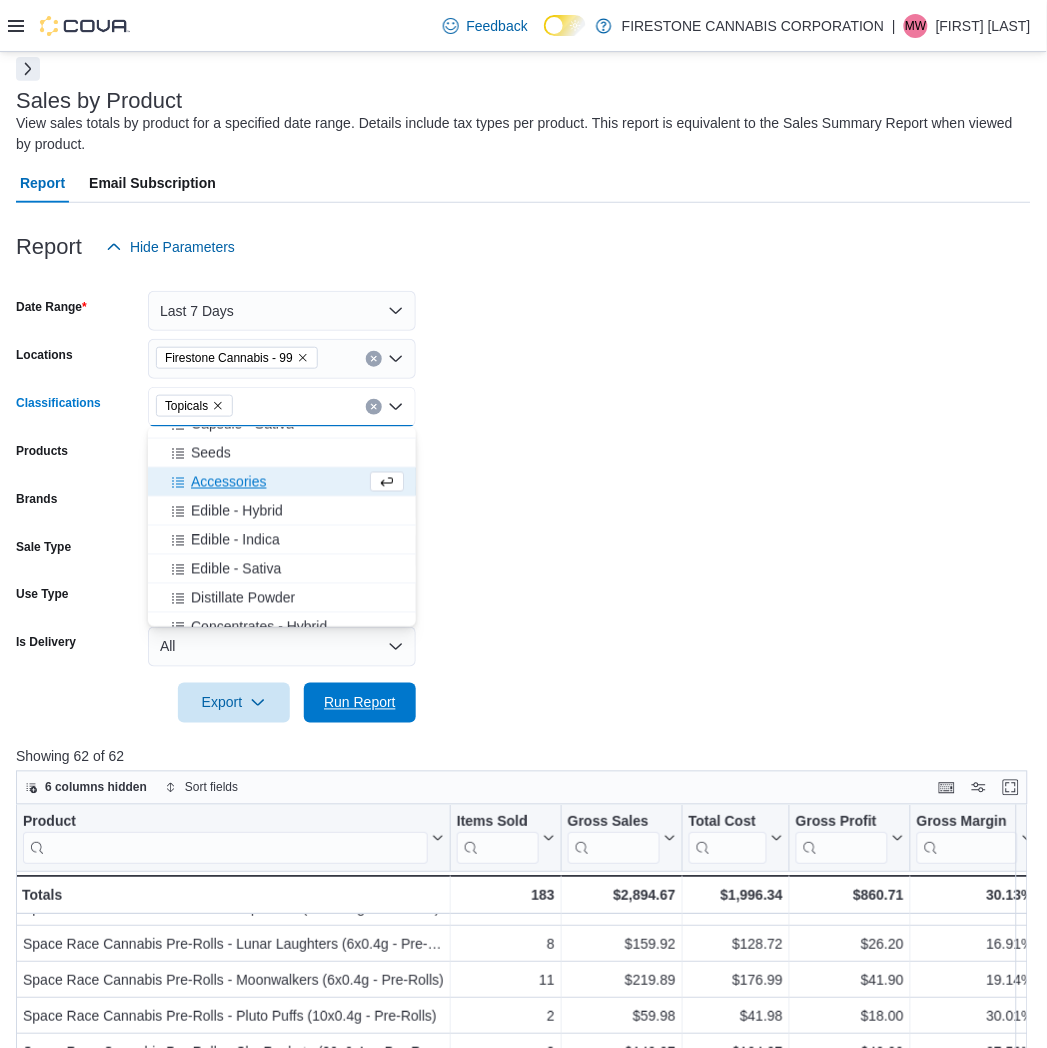 click on "Run Report" at bounding box center (360, 703) 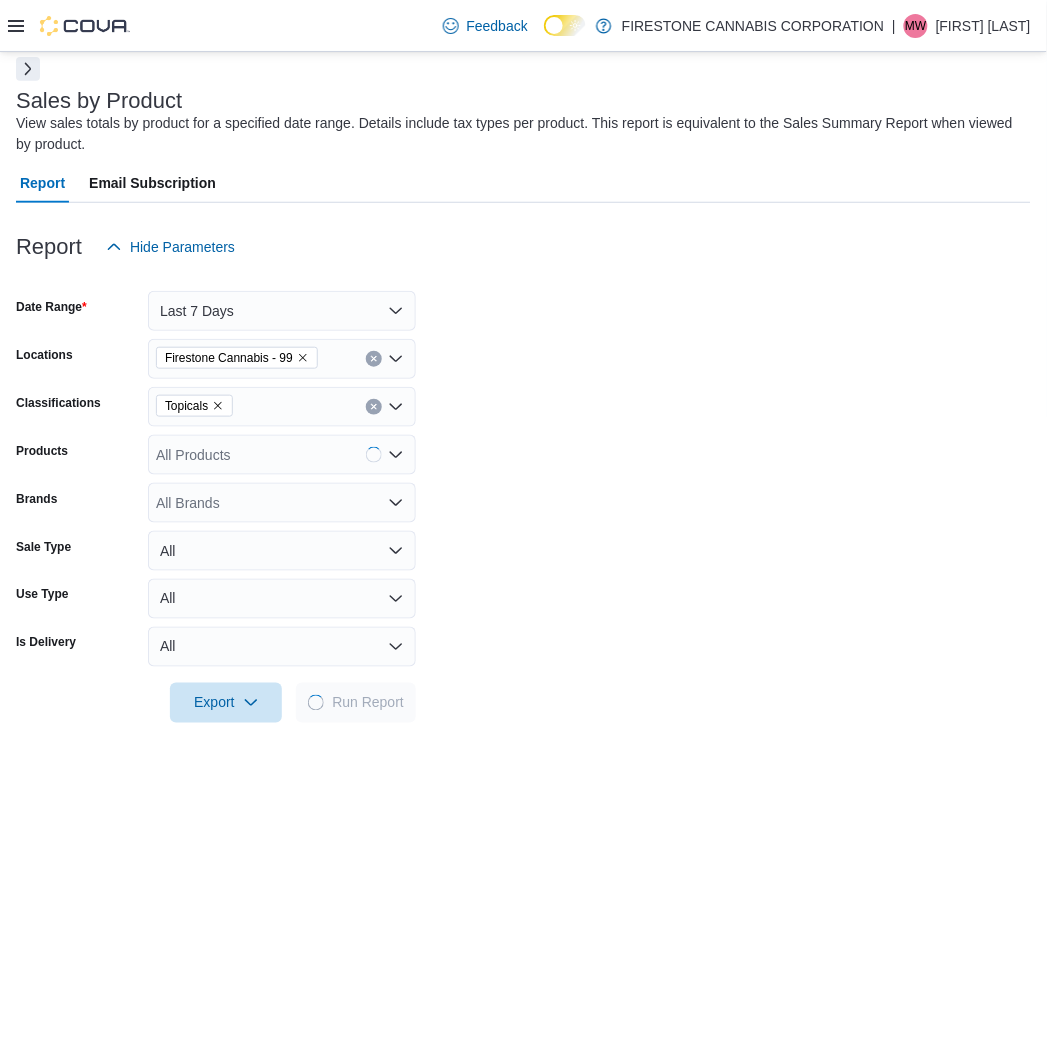 drag, startPoint x: 685, startPoint y: 407, endPoint x: 667, endPoint y: 394, distance: 22.203604 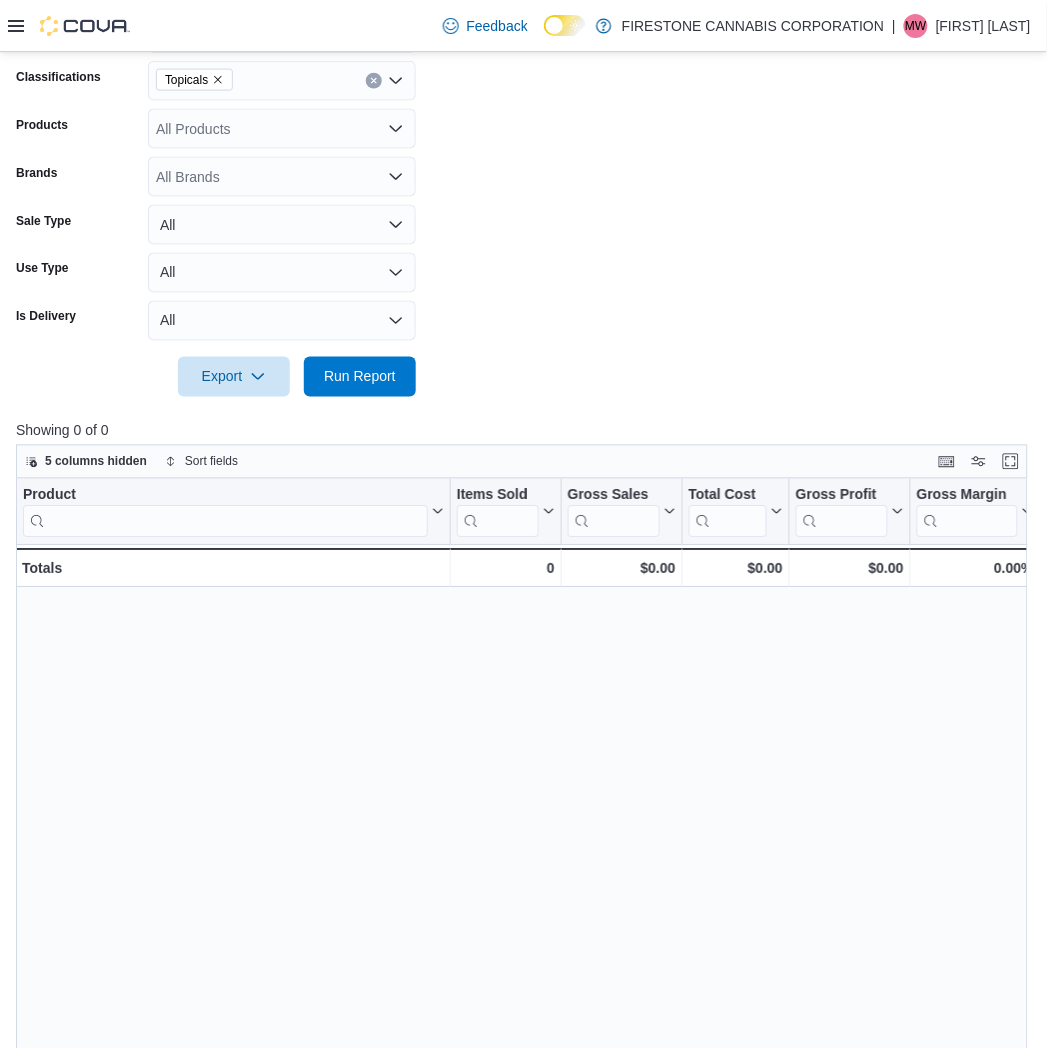 scroll, scrollTop: 425, scrollLeft: 0, axis: vertical 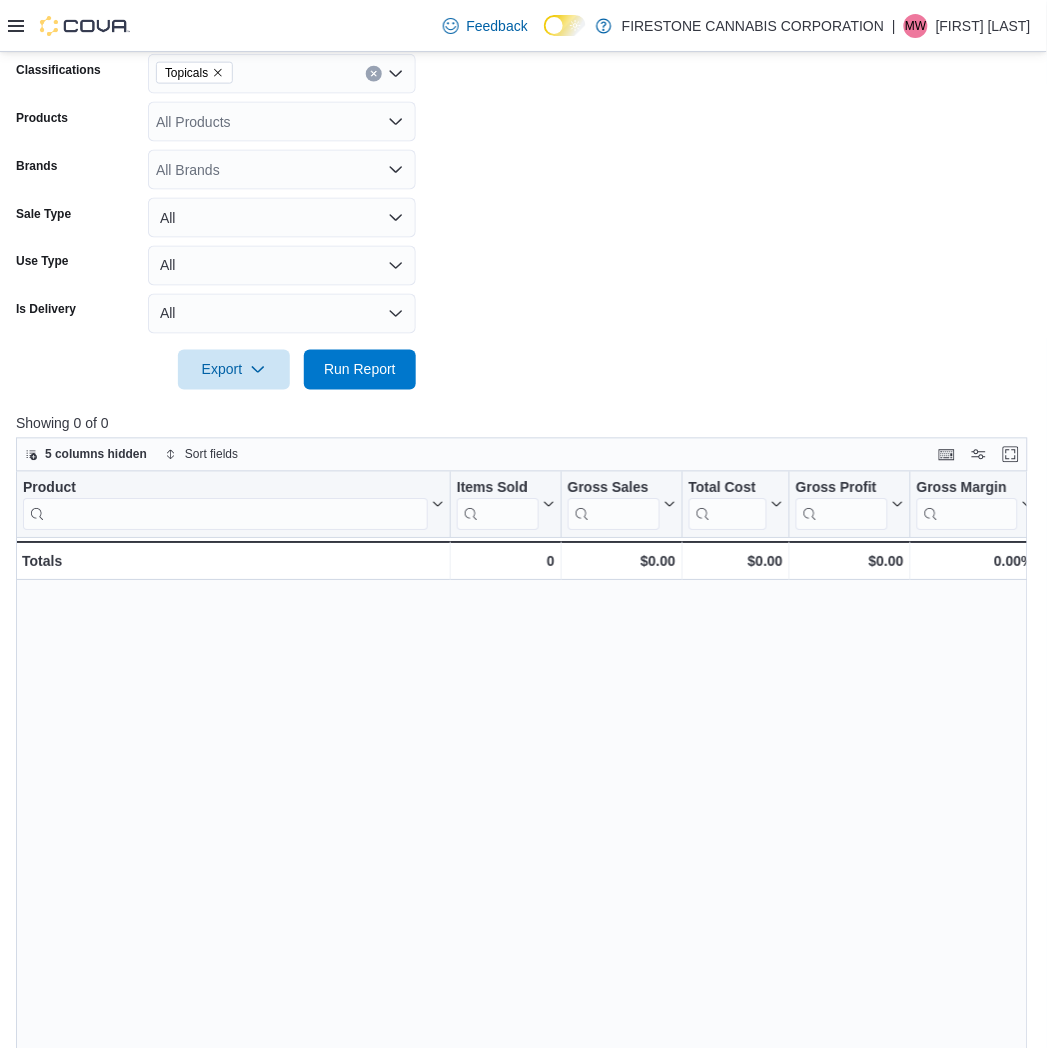 click on "Date Range Last 7 Days Locations Firestone Cannabis - 99 Classifications Topicals Products All Products Brands All Brands Sale Type All Use Type All Is Delivery All Export  Run Report" at bounding box center [523, 162] 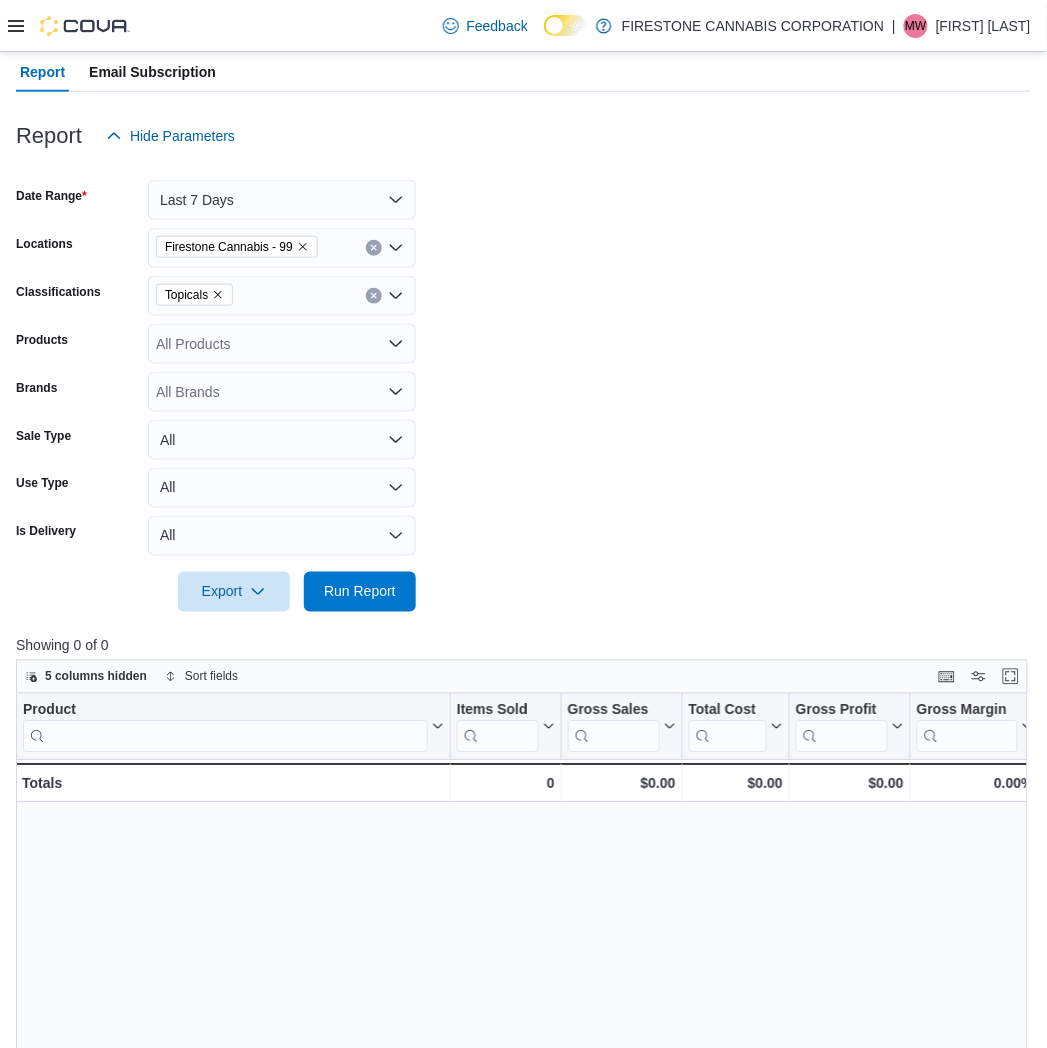 scroll, scrollTop: 0, scrollLeft: 0, axis: both 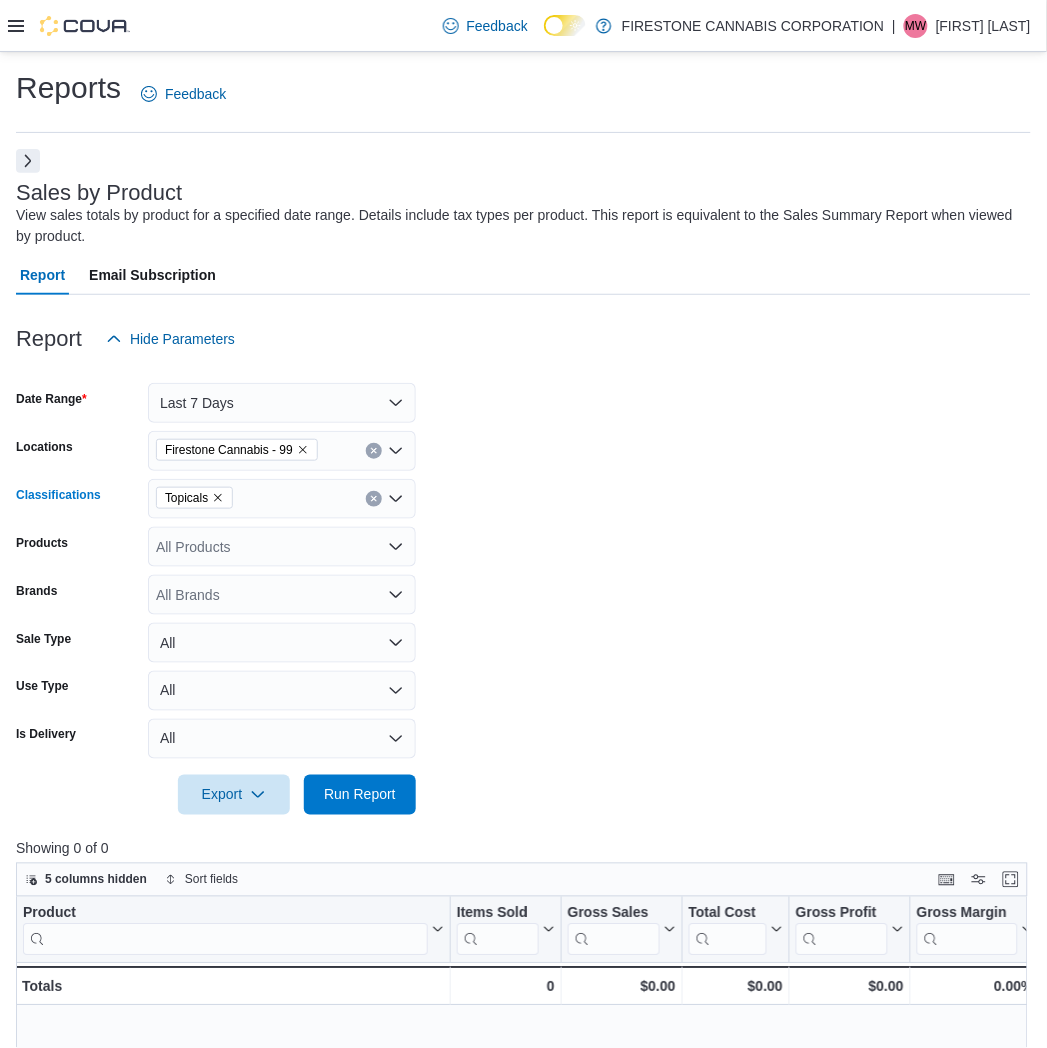 click 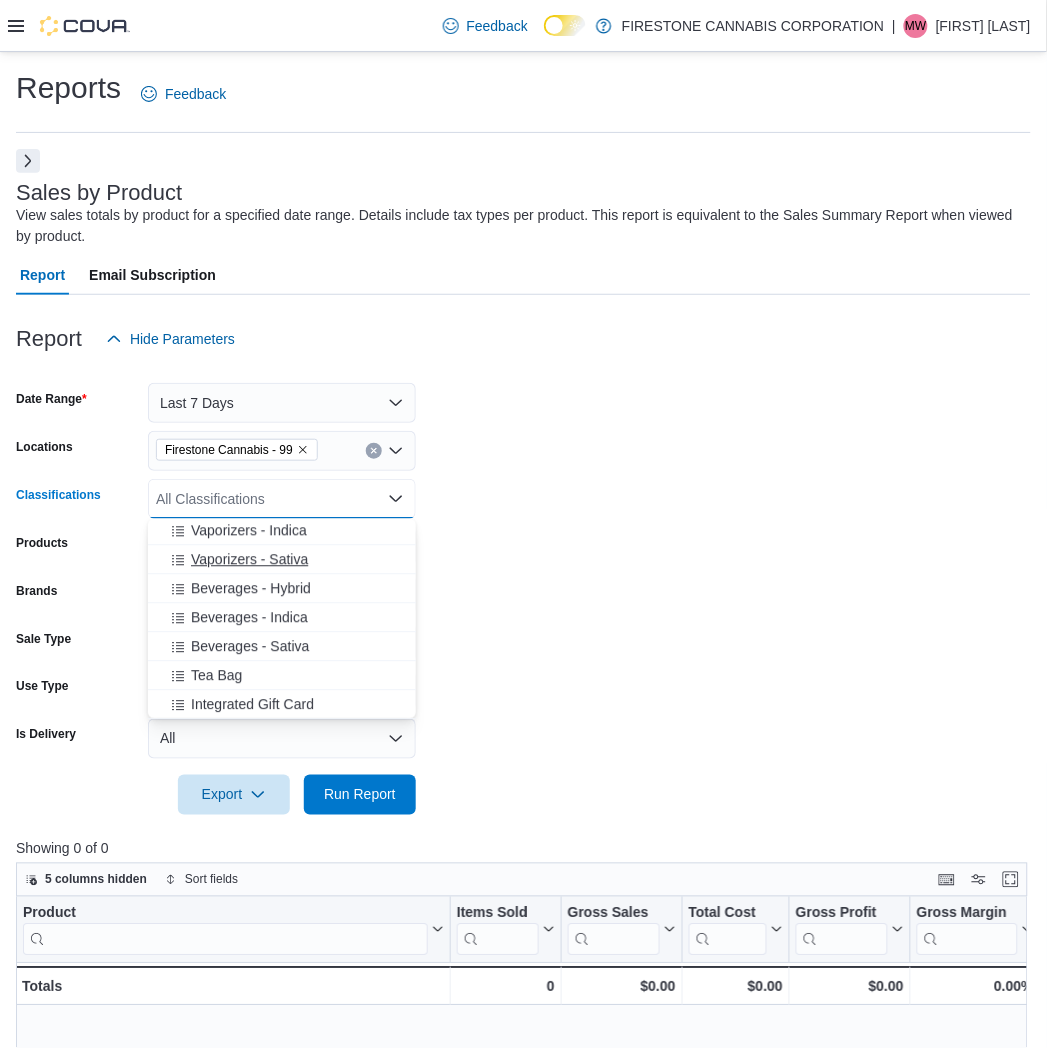 scroll, scrollTop: 877, scrollLeft: 0, axis: vertical 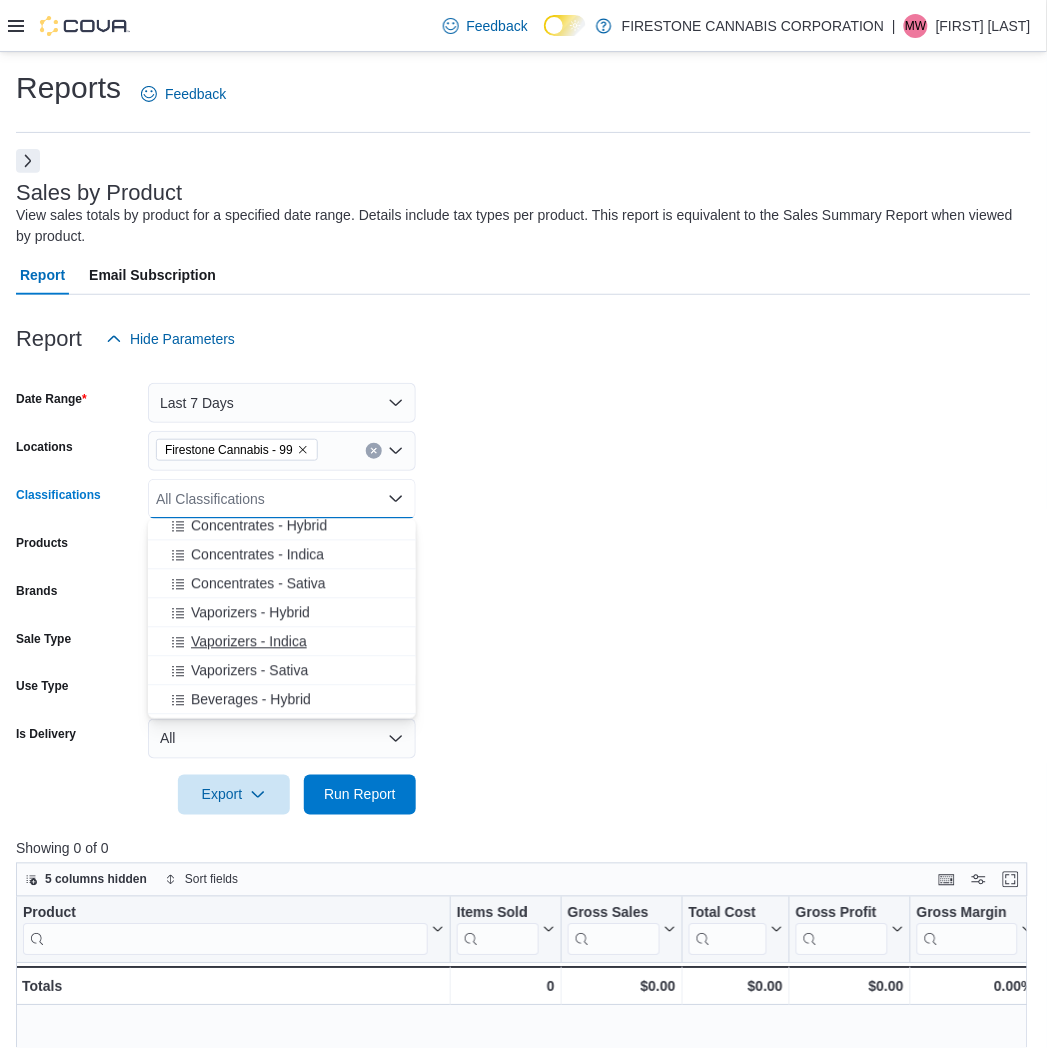 click on "Vaporizers - Indica" at bounding box center [249, 642] 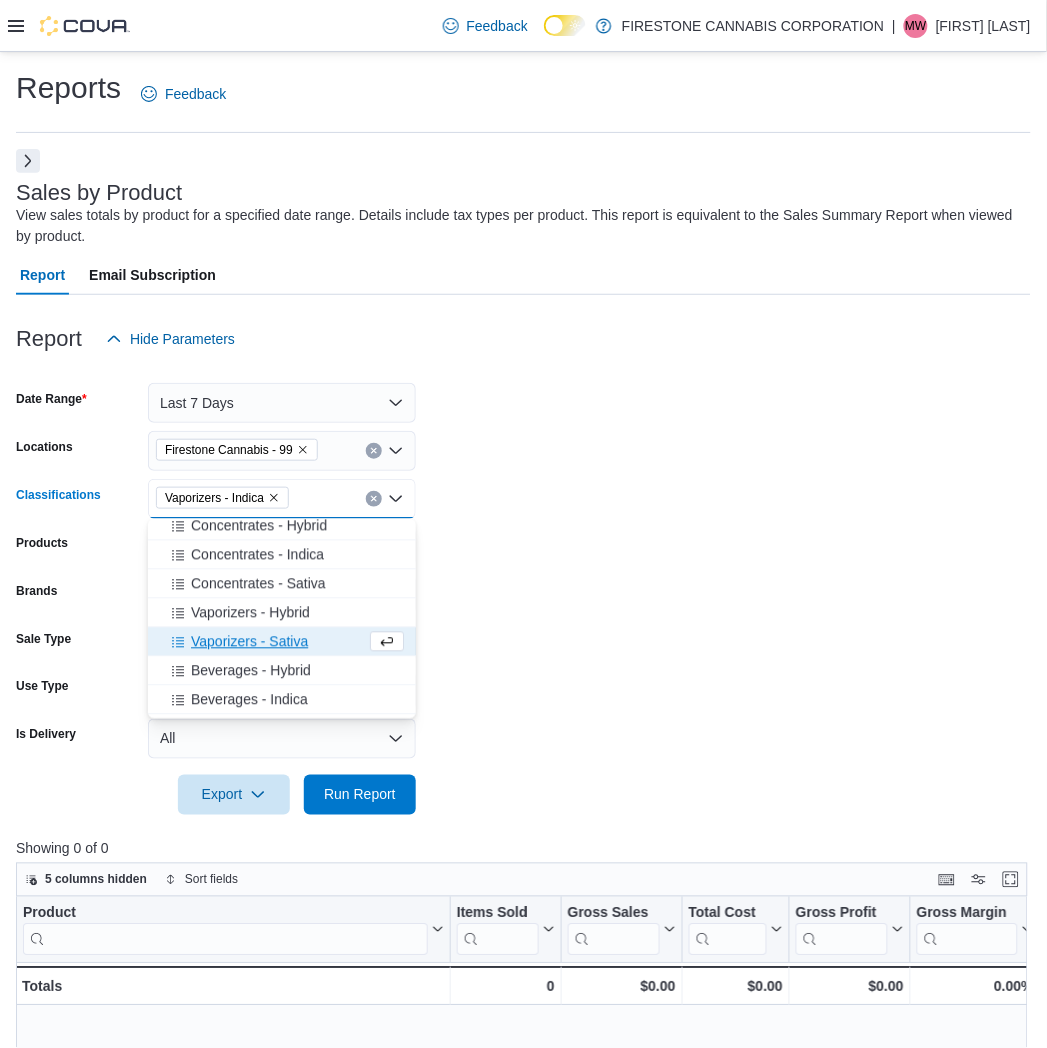 click on "Vaporizers - Sativa" at bounding box center (249, 642) 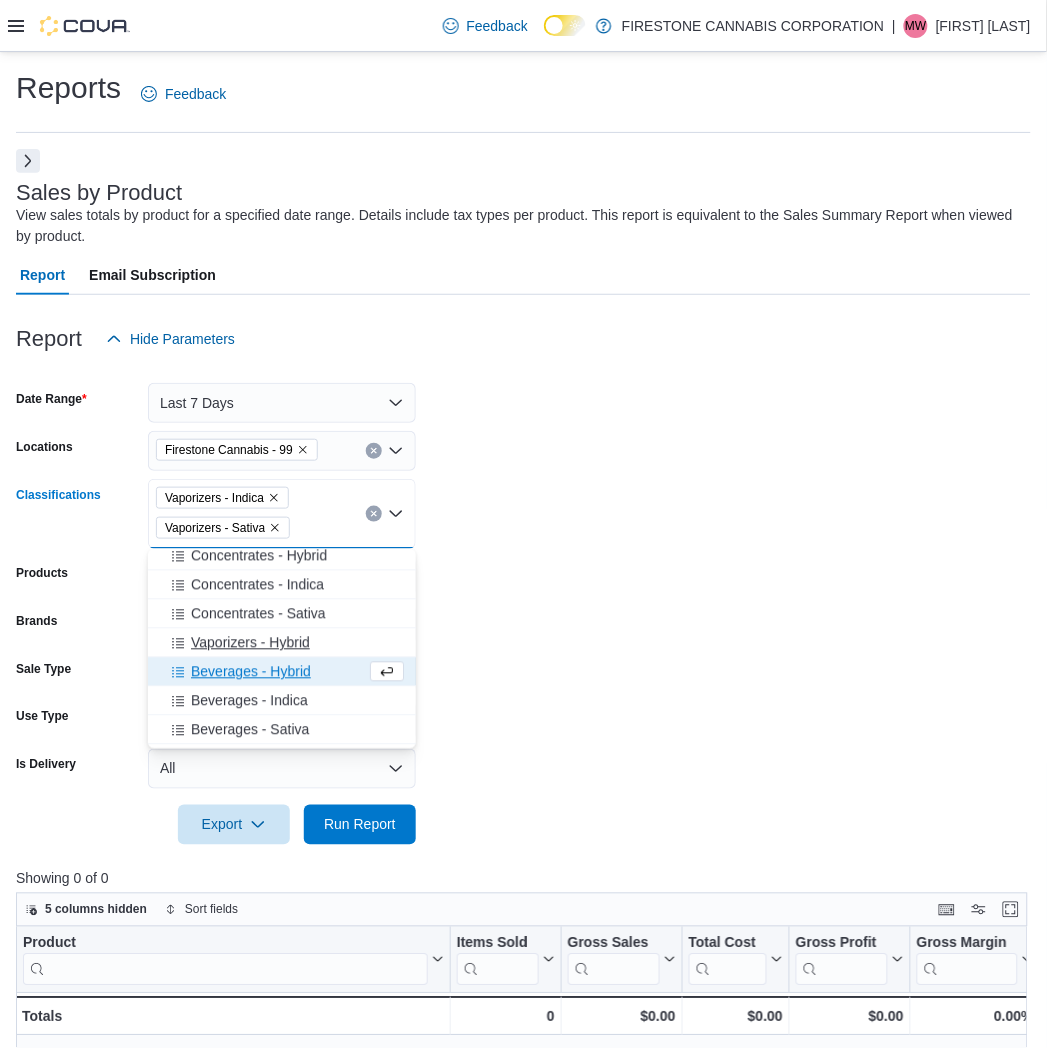 click on "Vaporizers - Hybrid" at bounding box center (250, 643) 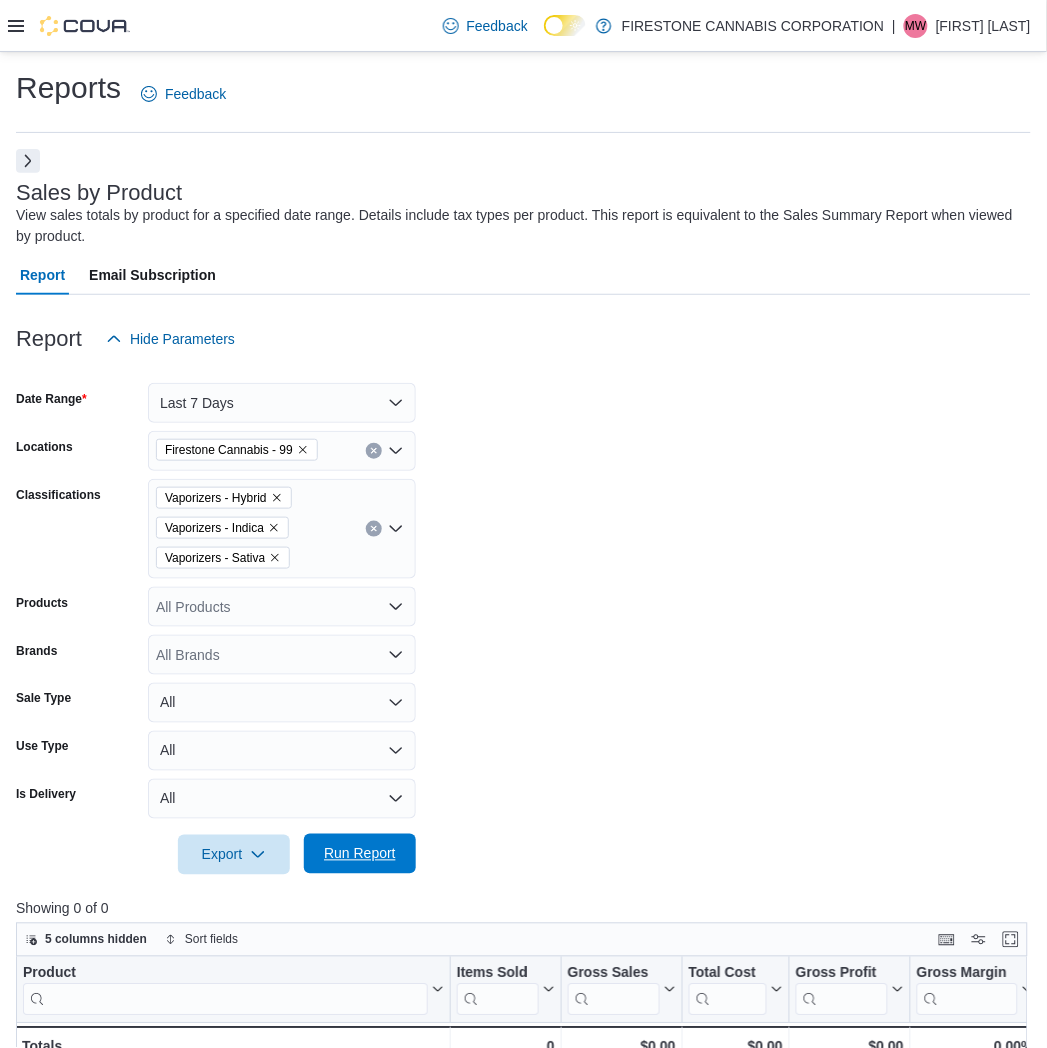click on "Run Report" at bounding box center (360, 854) 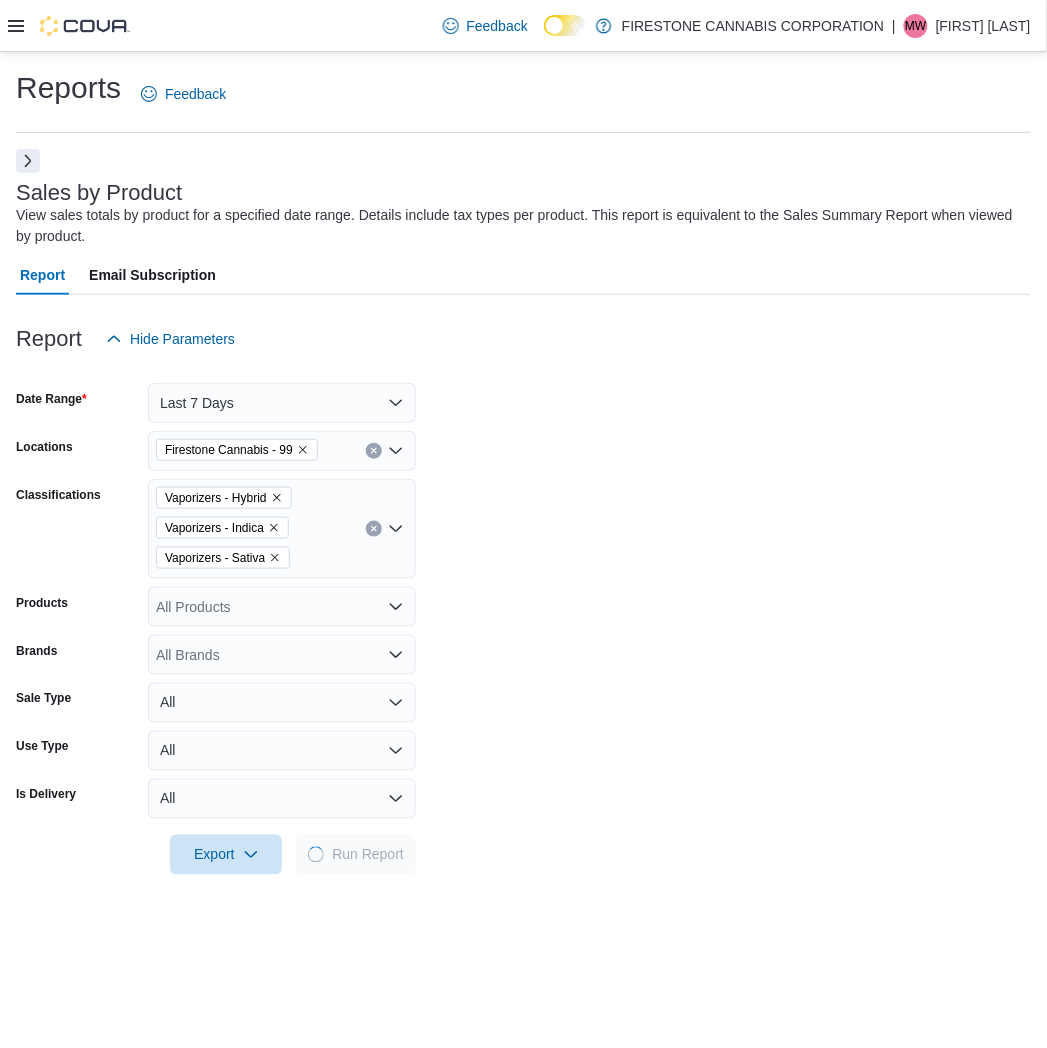 click on "Date Range Last 7 Days Locations Firestone Cannabis - 99 Classifications Vaporizers - Hybrid Vaporizers - Indica Vaporizers - Sativa Products All Products Brands All Brands Sale Type All Use Type All Is Delivery All Export  Run Report" at bounding box center [523, 617] 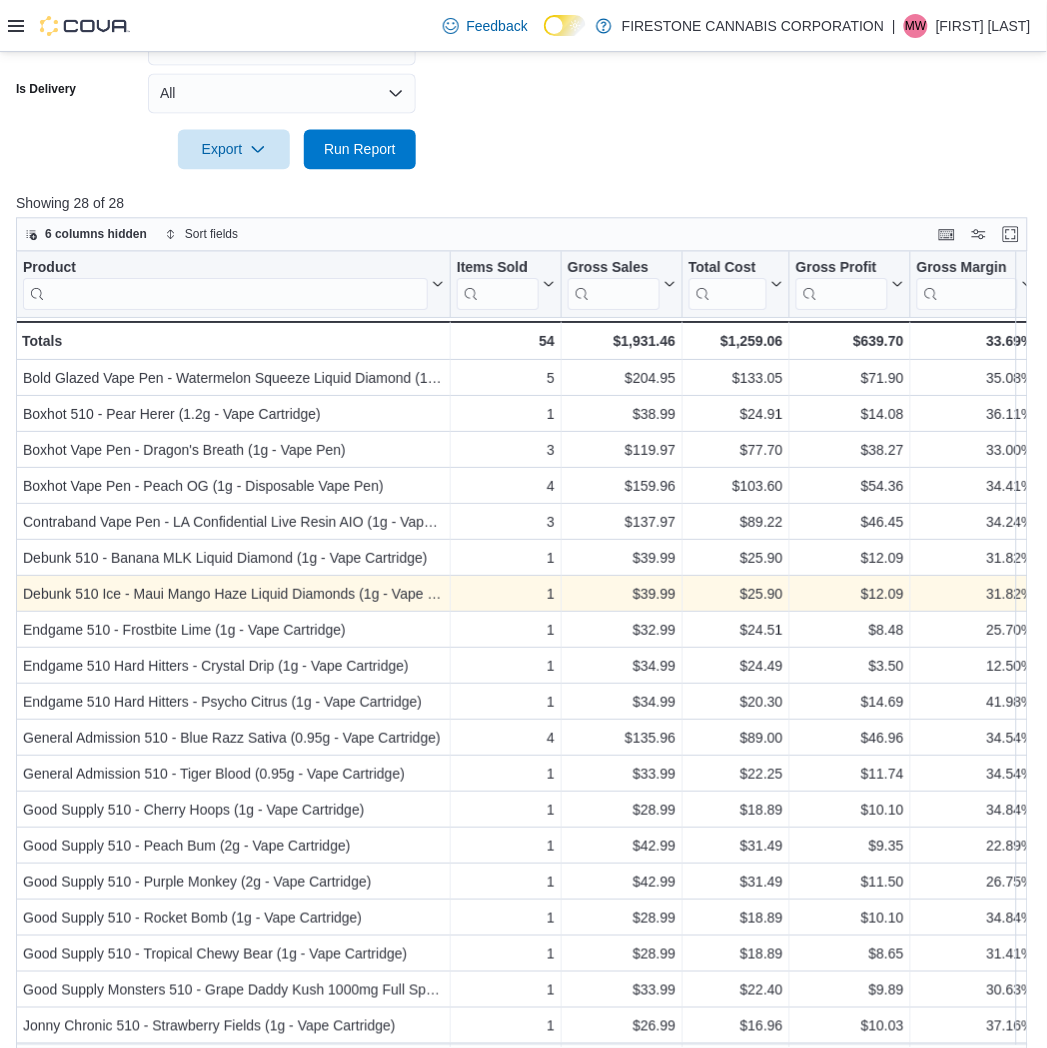 scroll, scrollTop: 728, scrollLeft: 0, axis: vertical 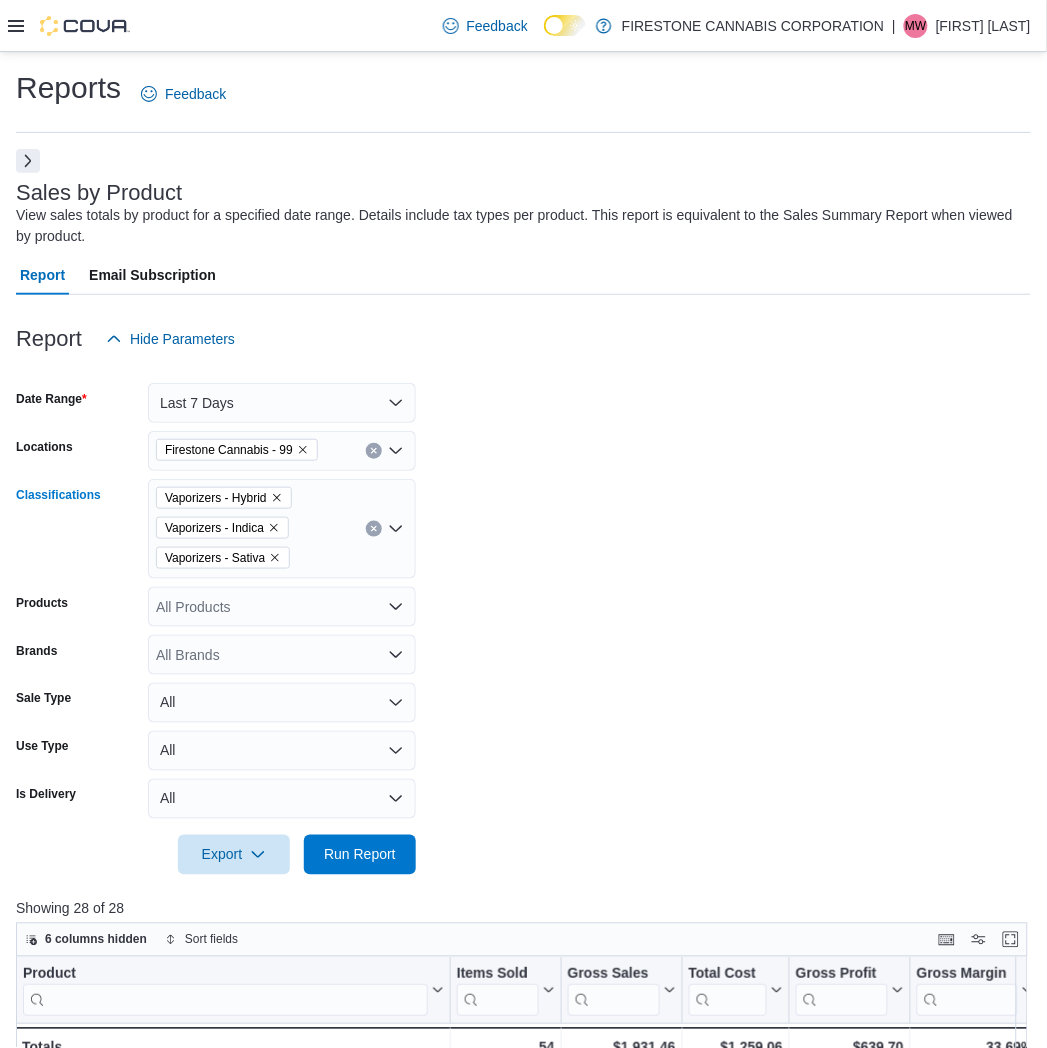click 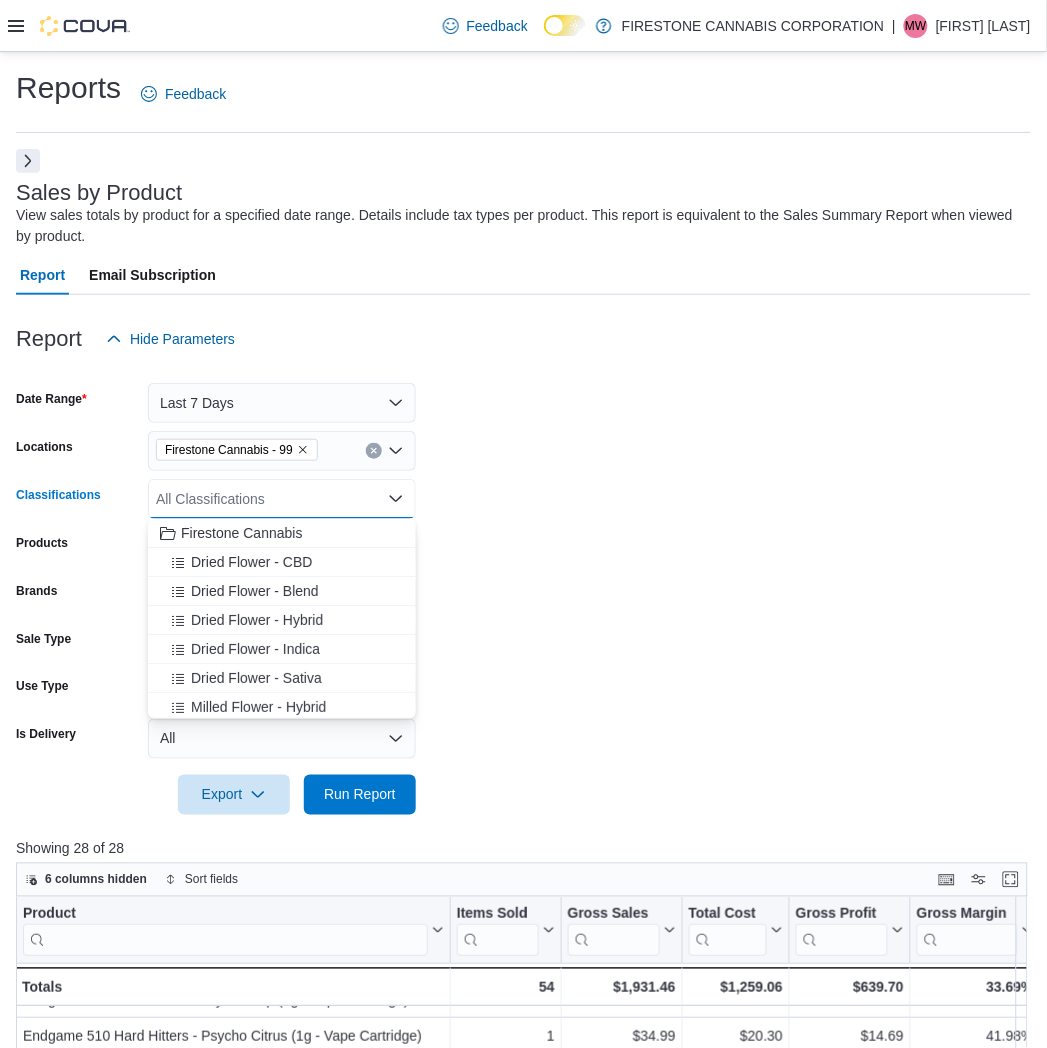 click 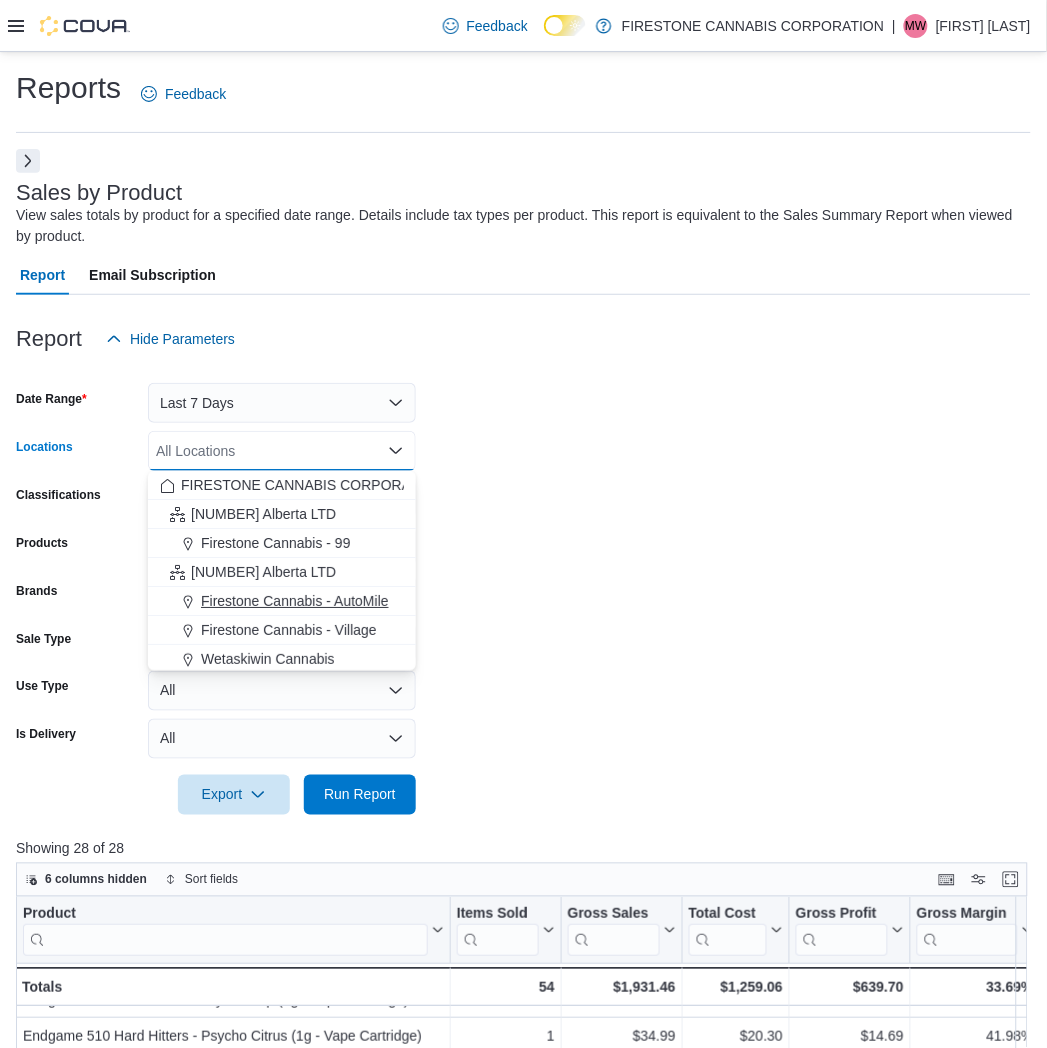 click on "Firestone Cannabis - AutoMile" at bounding box center [295, 601] 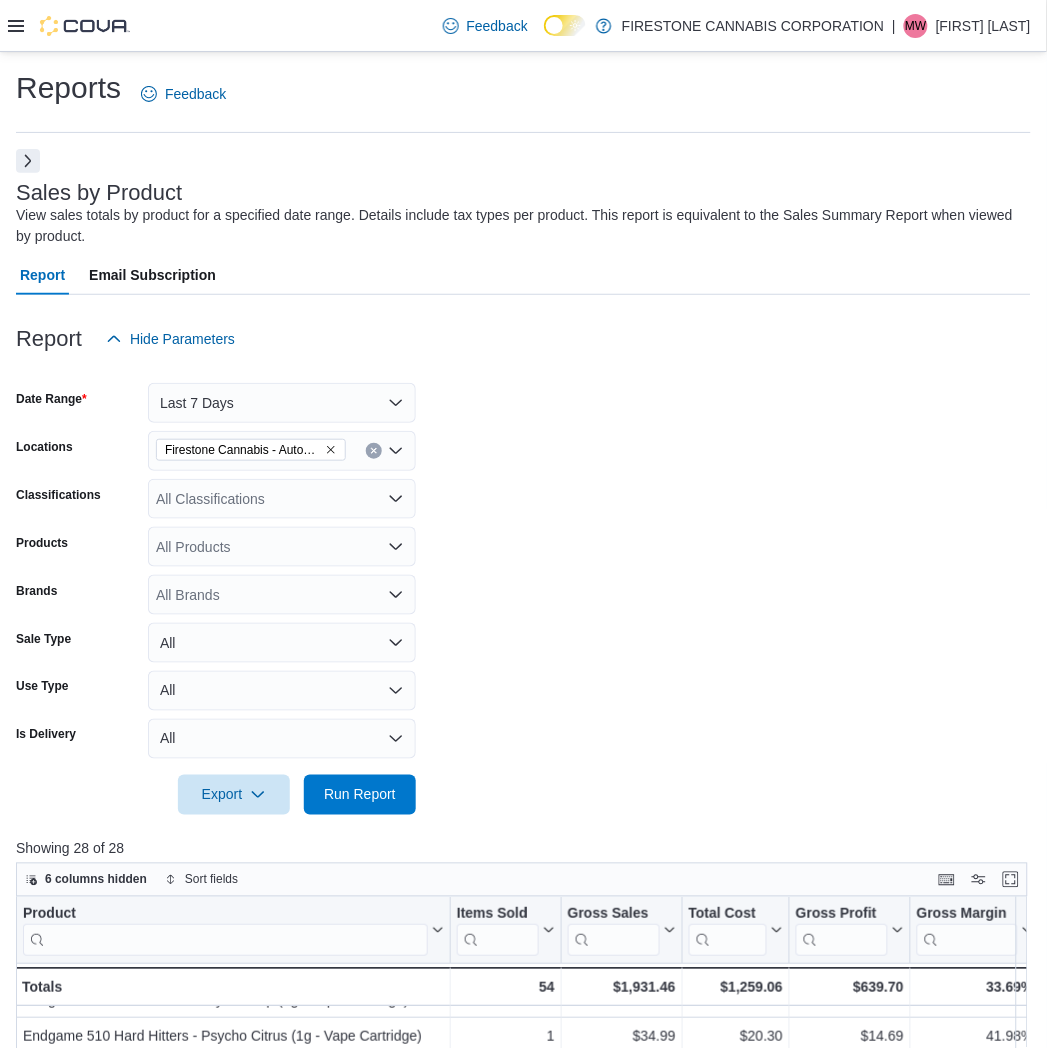 drag, startPoint x: 538, startPoint y: 543, endPoint x: 528, endPoint y: 542, distance: 10.049875 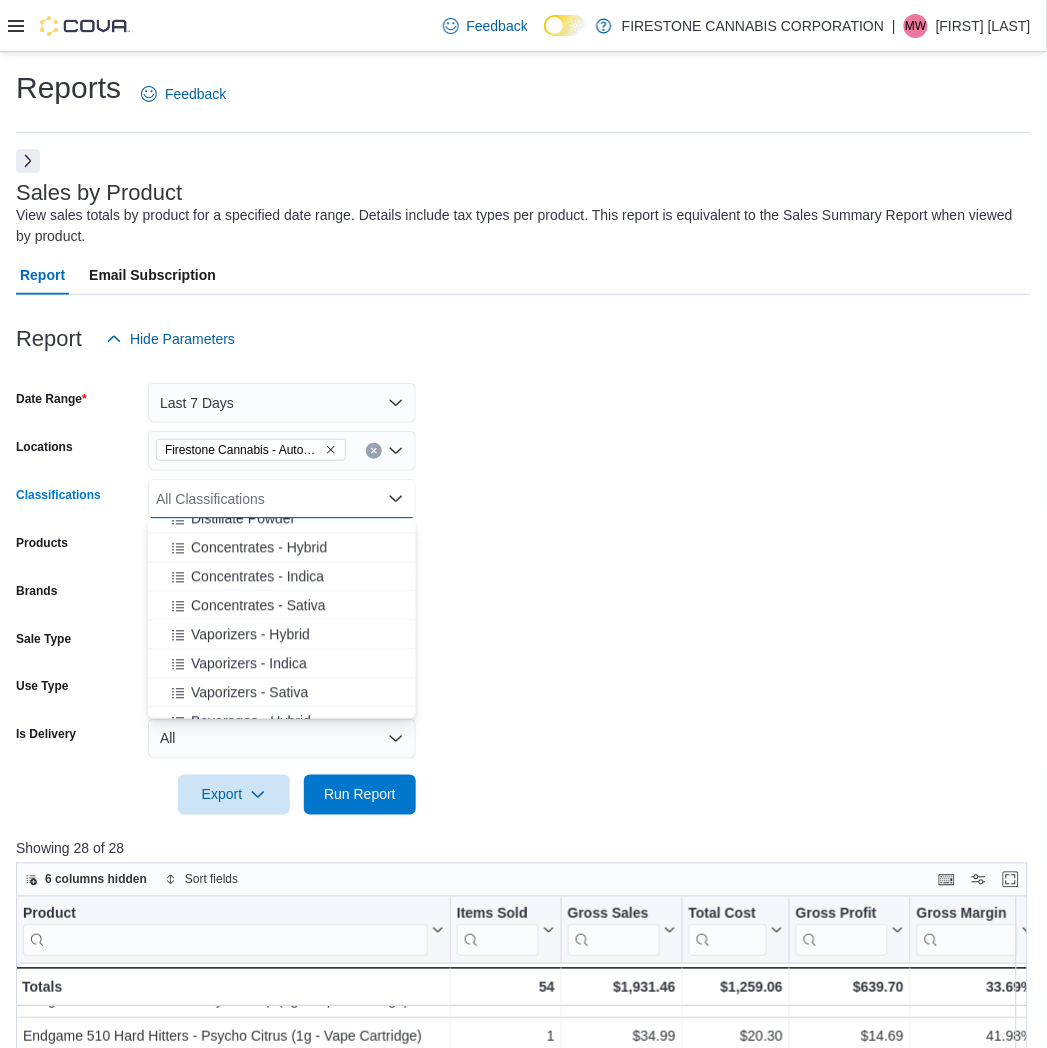 scroll, scrollTop: 888, scrollLeft: 0, axis: vertical 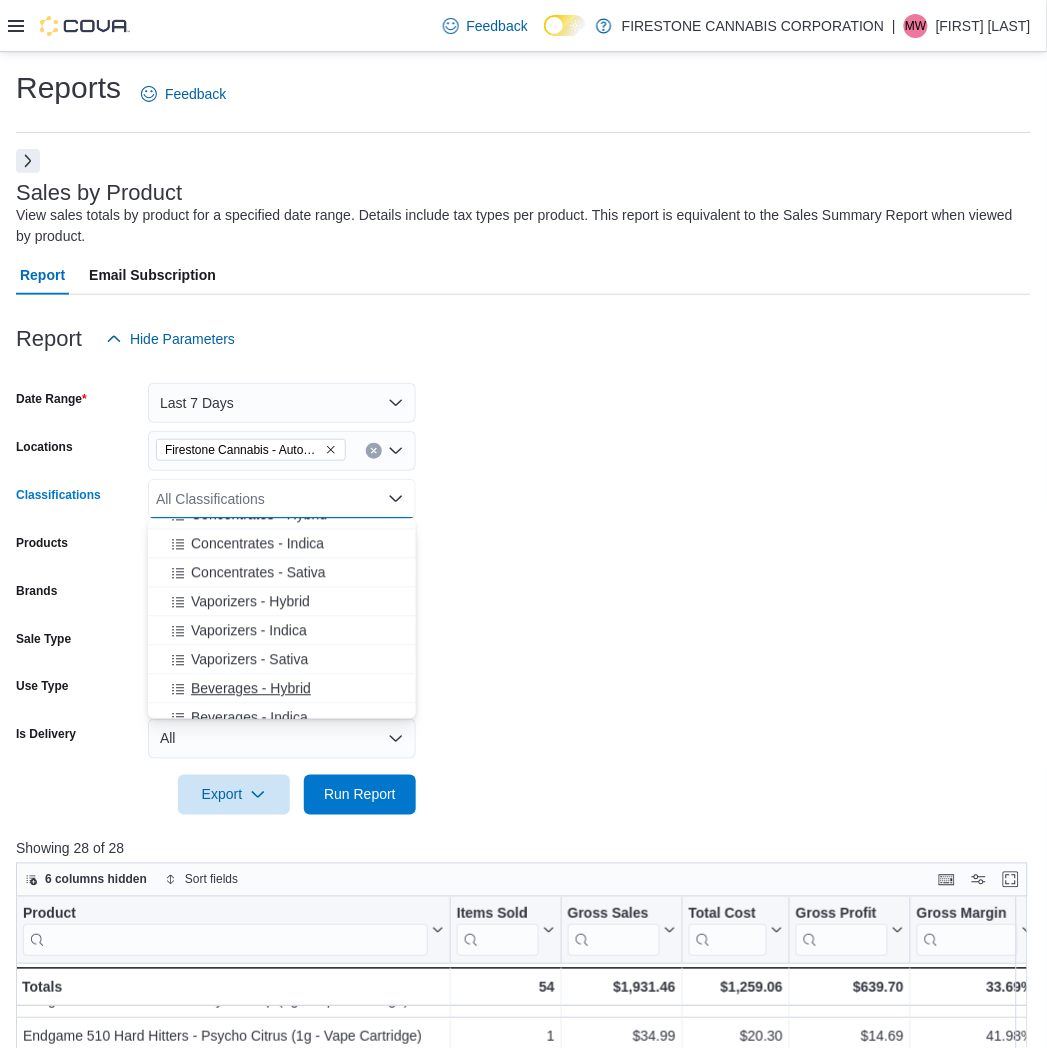 click on "Beverages - Hybrid" at bounding box center [251, 689] 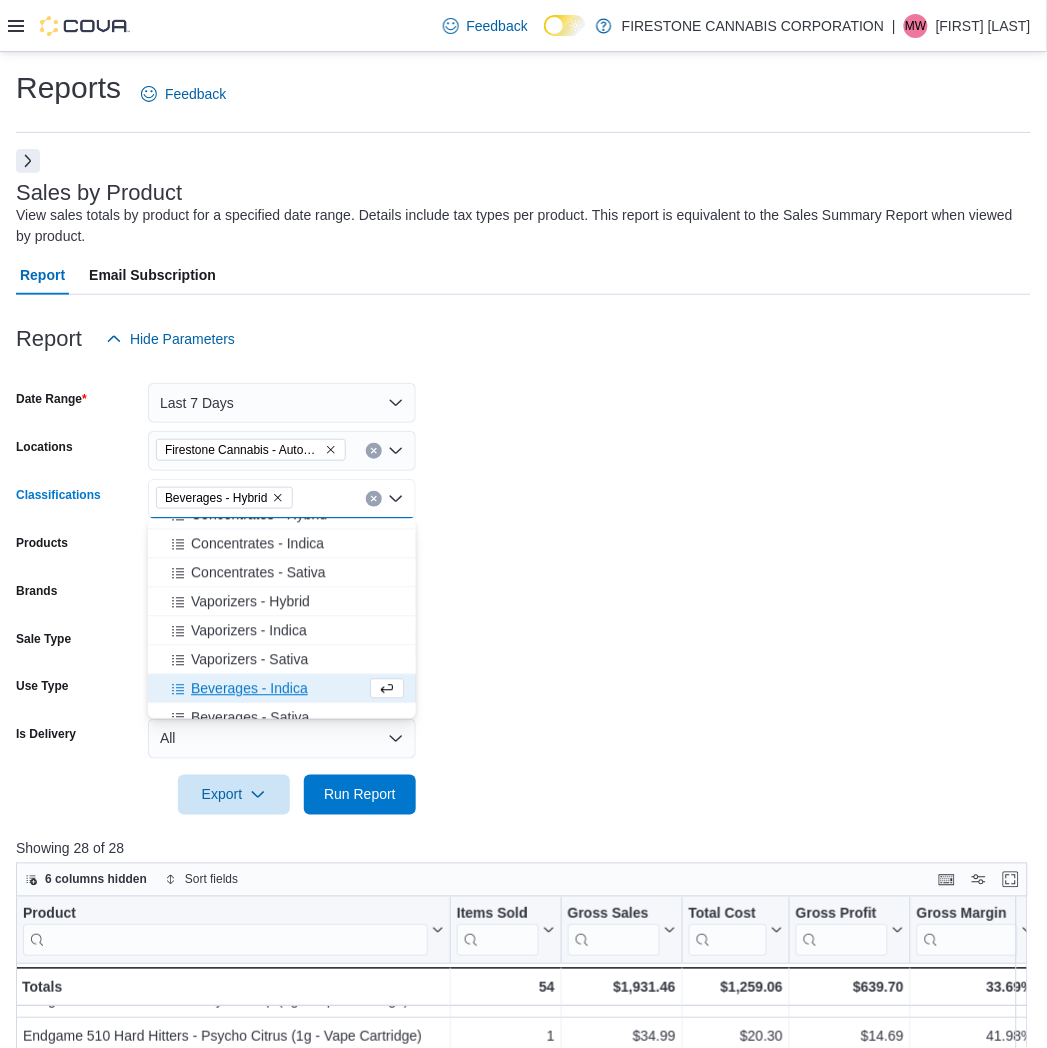 click on "Beverages - Indica" at bounding box center (249, 689) 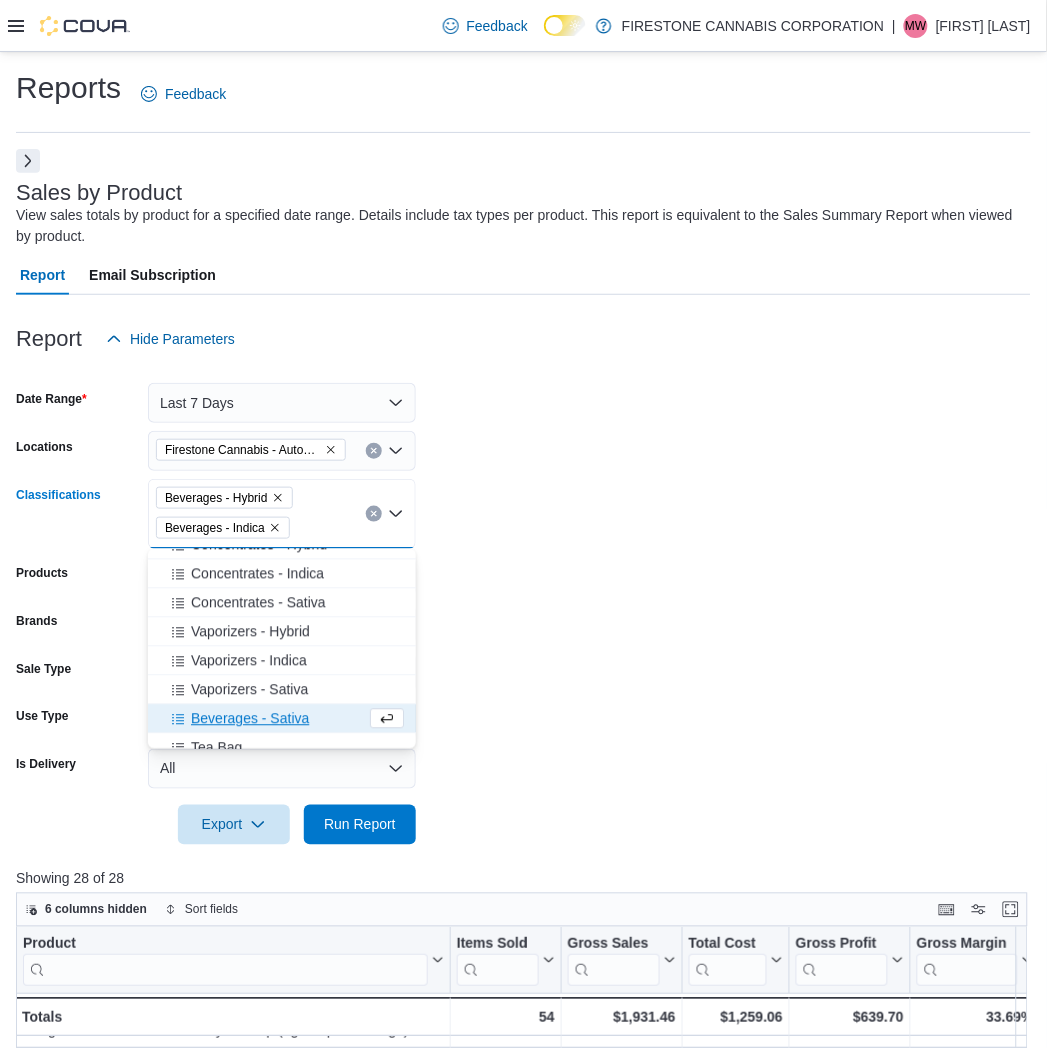 click on "Beverages - Sativa" at bounding box center (250, 719) 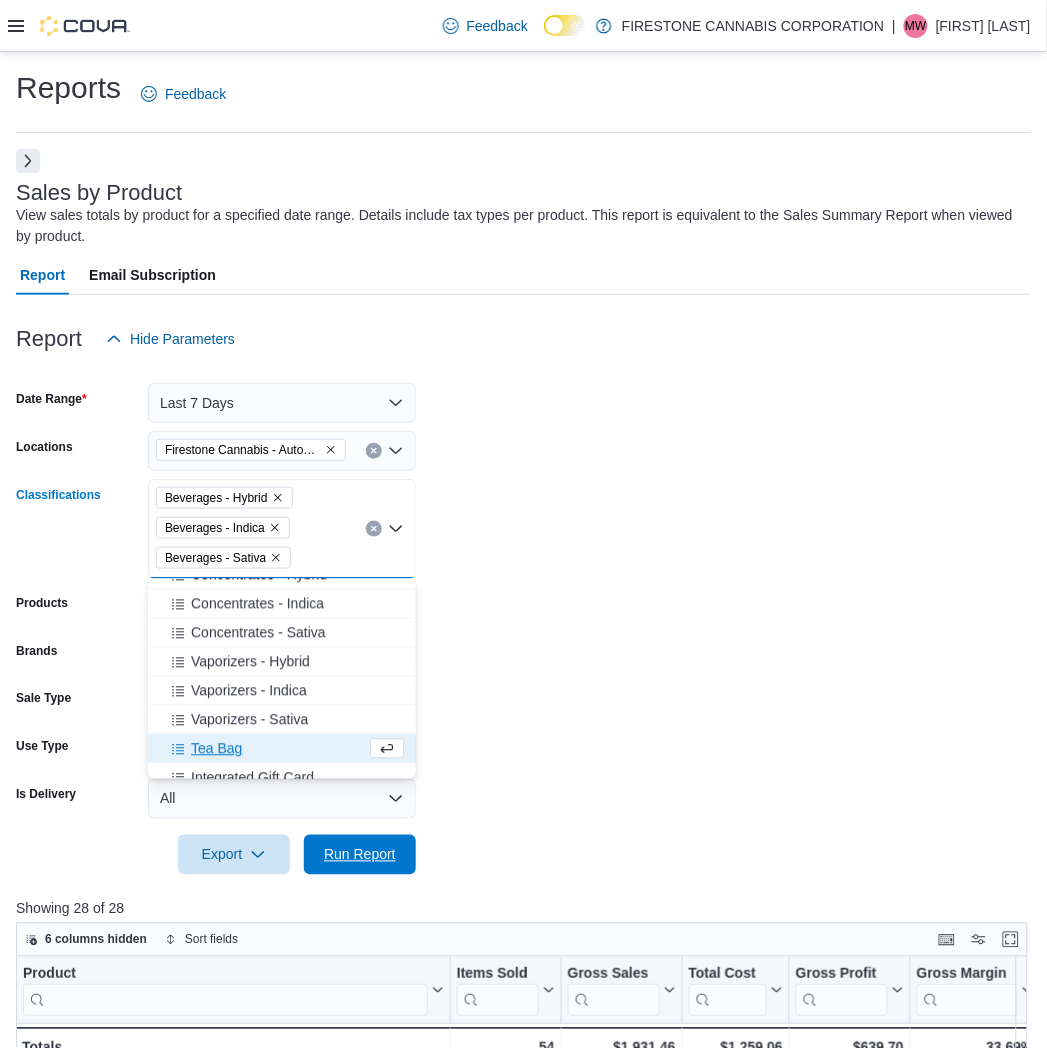 drag, startPoint x: 348, startPoint y: 856, endPoint x: 457, endPoint y: 836, distance: 110.81967 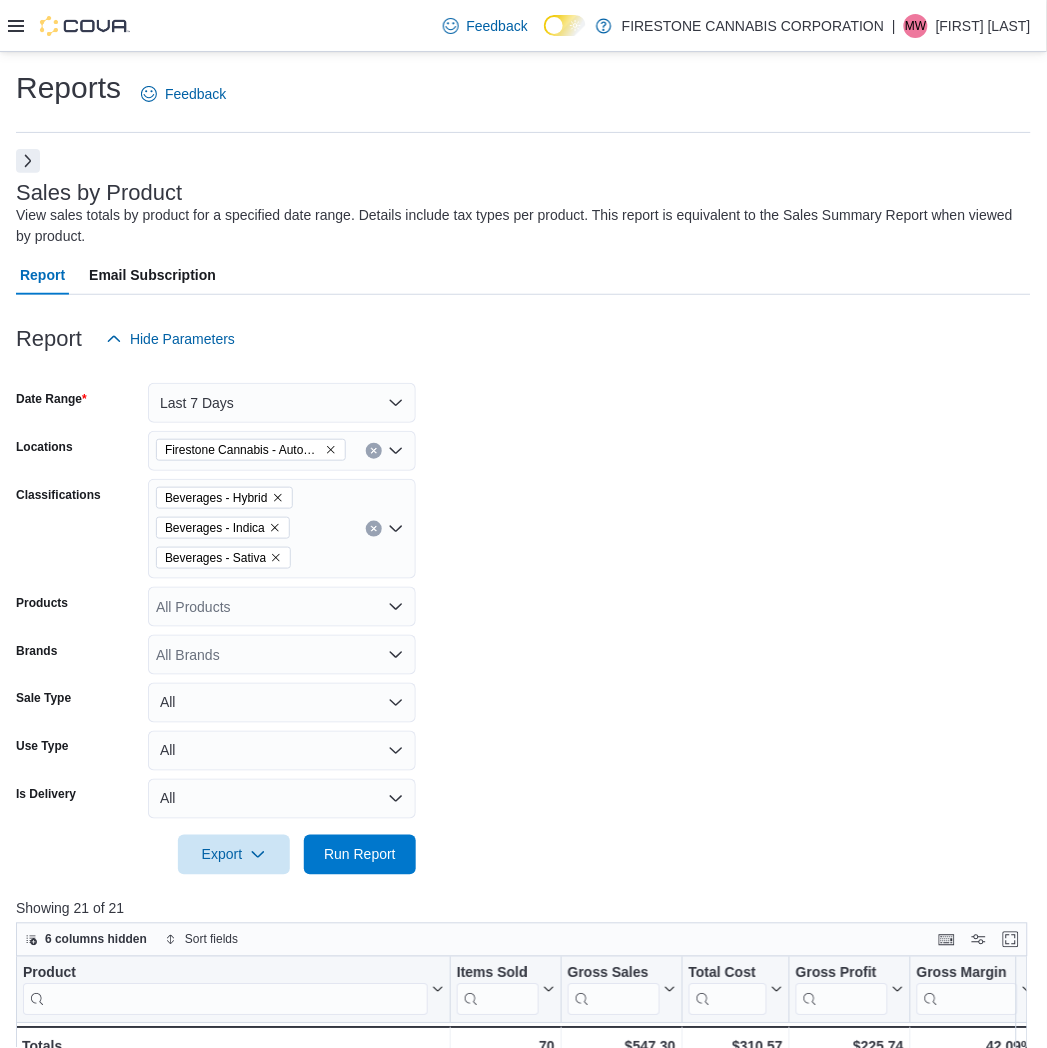 click on "Date Range Last 7 Days Locations Firestone Cannabis - AutoMile Classifications Beverages - Hybrid Beverages - Indica Beverages - Sativa Products All Products Brands All Brands Sale Type All Use Type All Is Delivery All Export  Run Report" at bounding box center [523, 617] 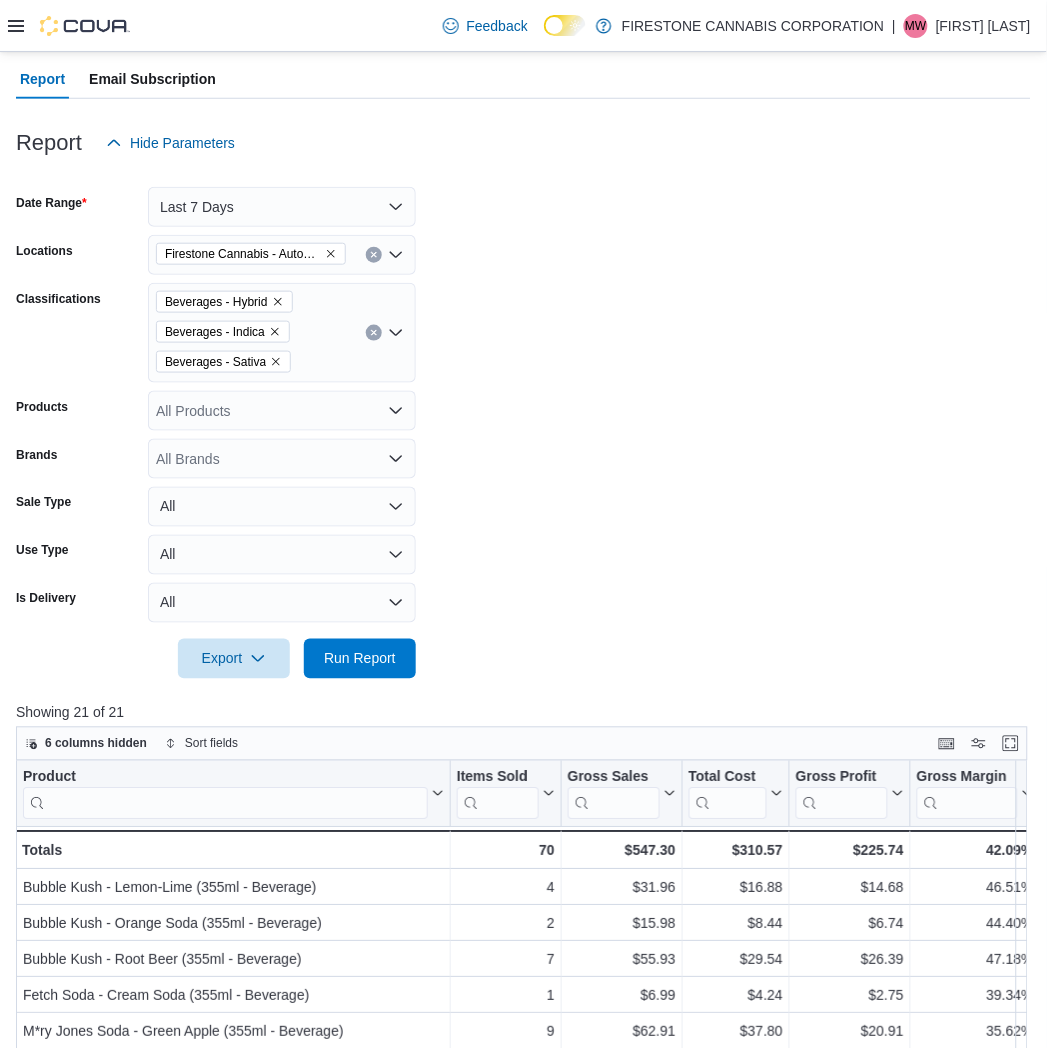 scroll, scrollTop: 728, scrollLeft: 0, axis: vertical 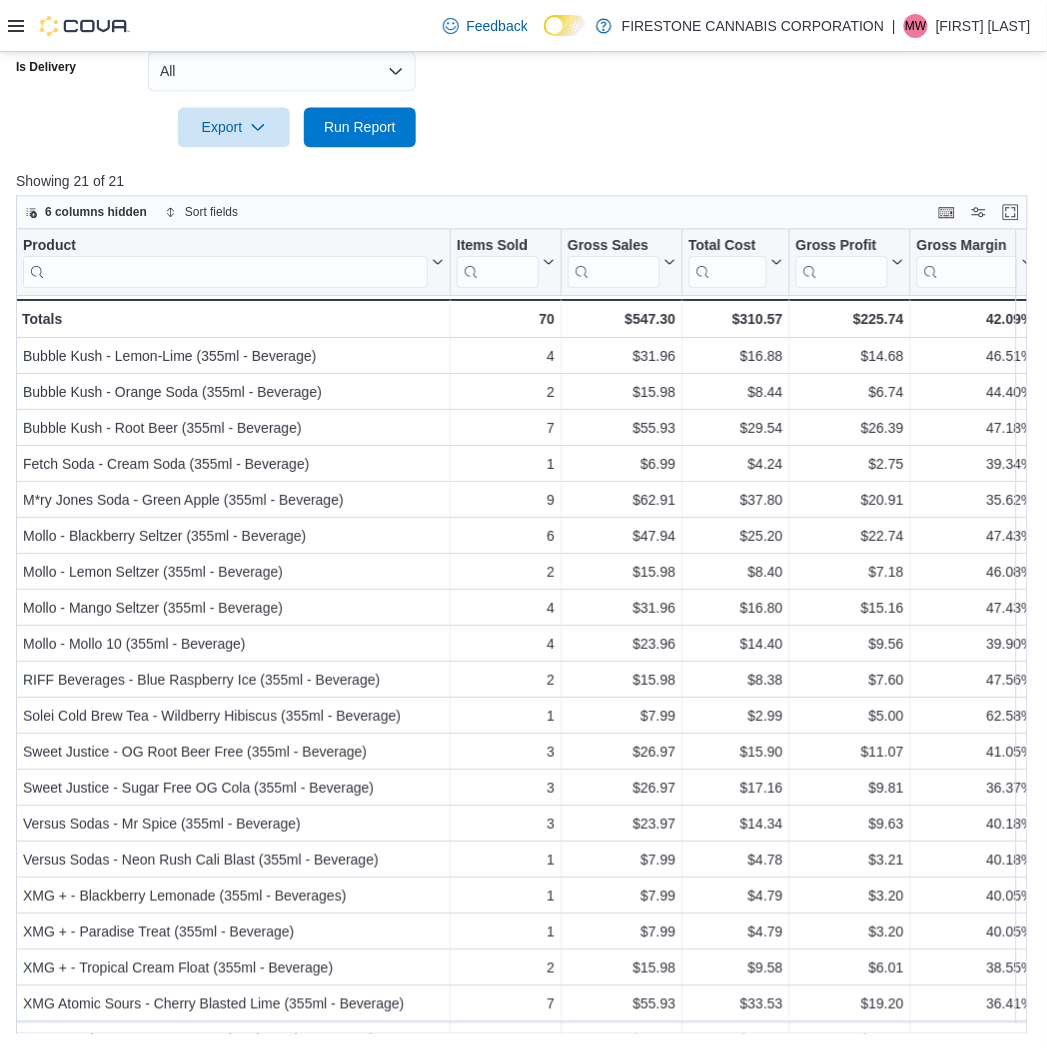 click on "Showing 21 of 21" at bounding box center [527, 181] 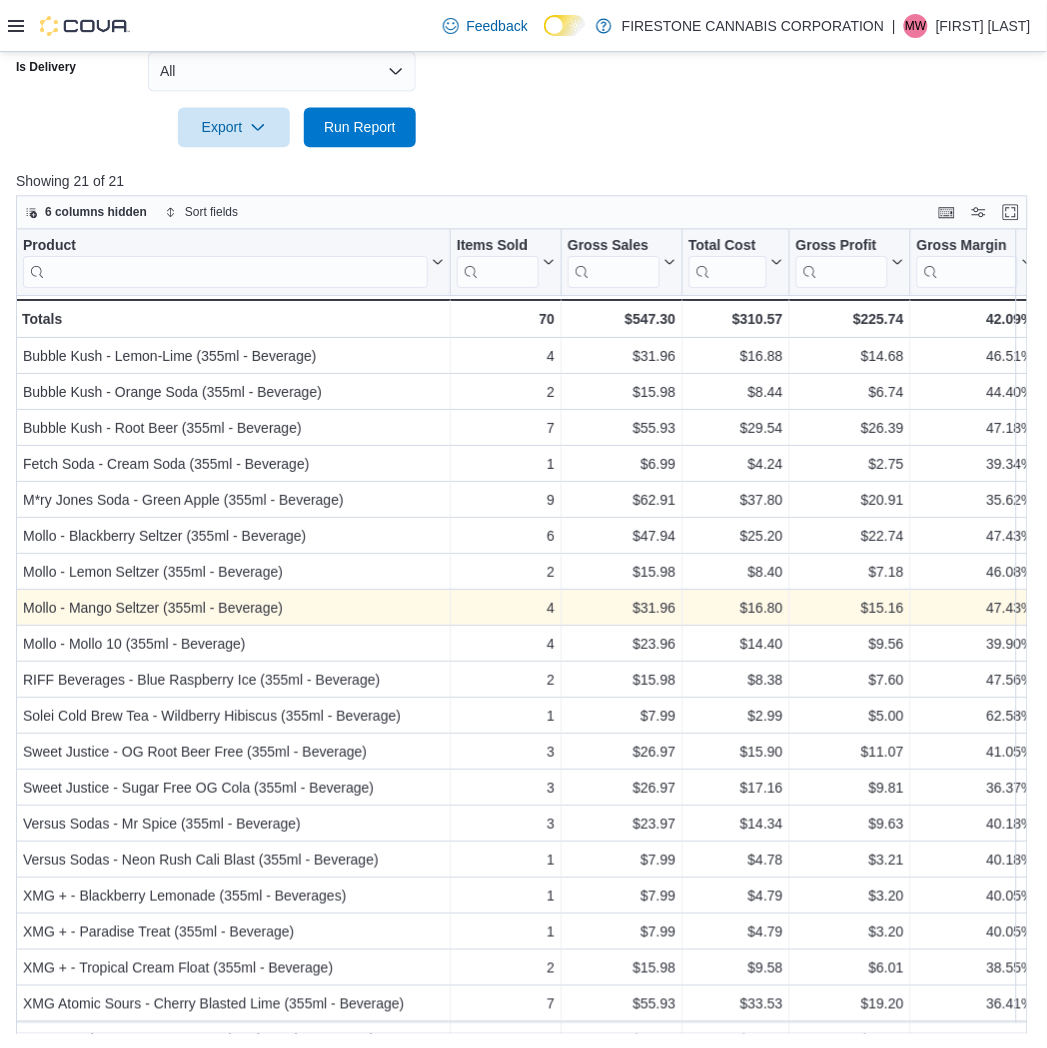 scroll, scrollTop: 72, scrollLeft: 0, axis: vertical 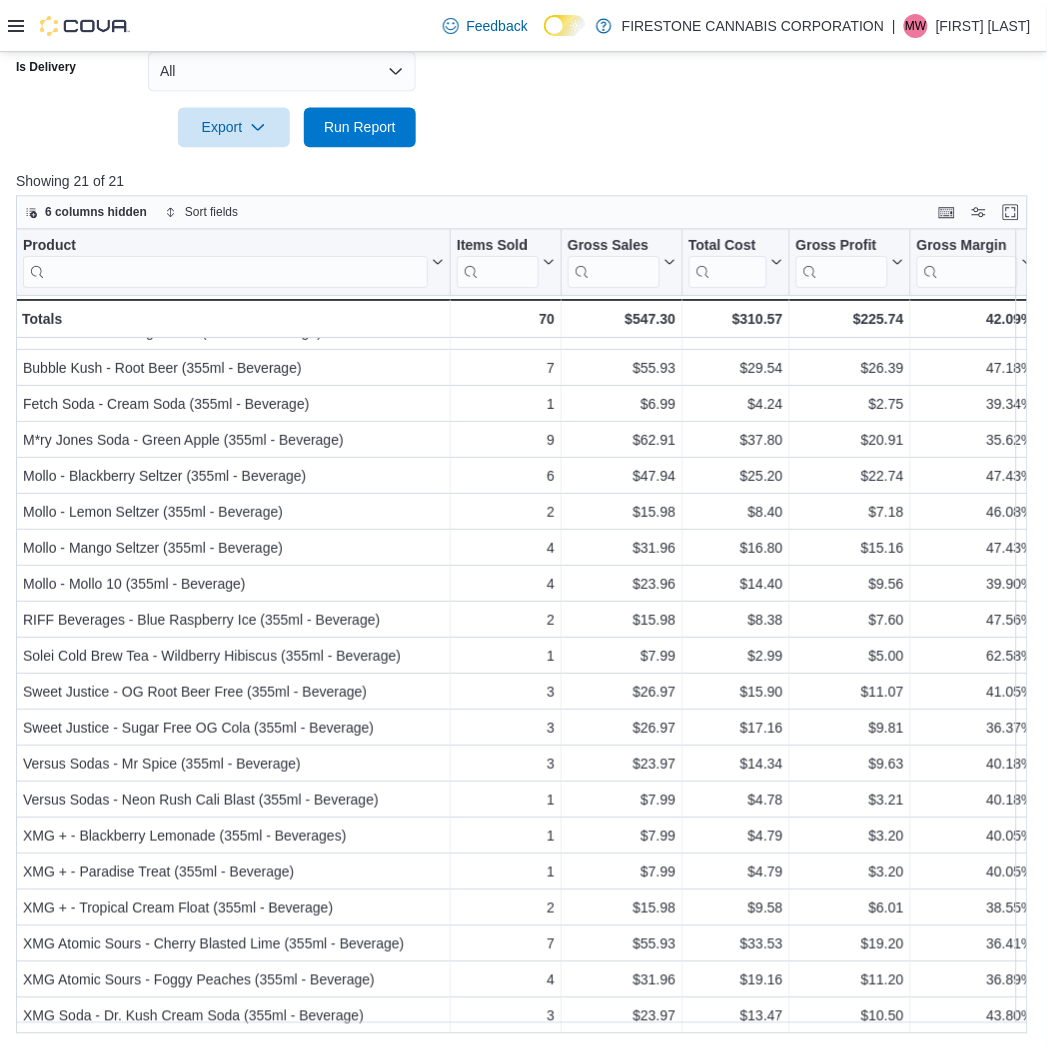 click on "Showing 21 of 21" at bounding box center [527, 181] 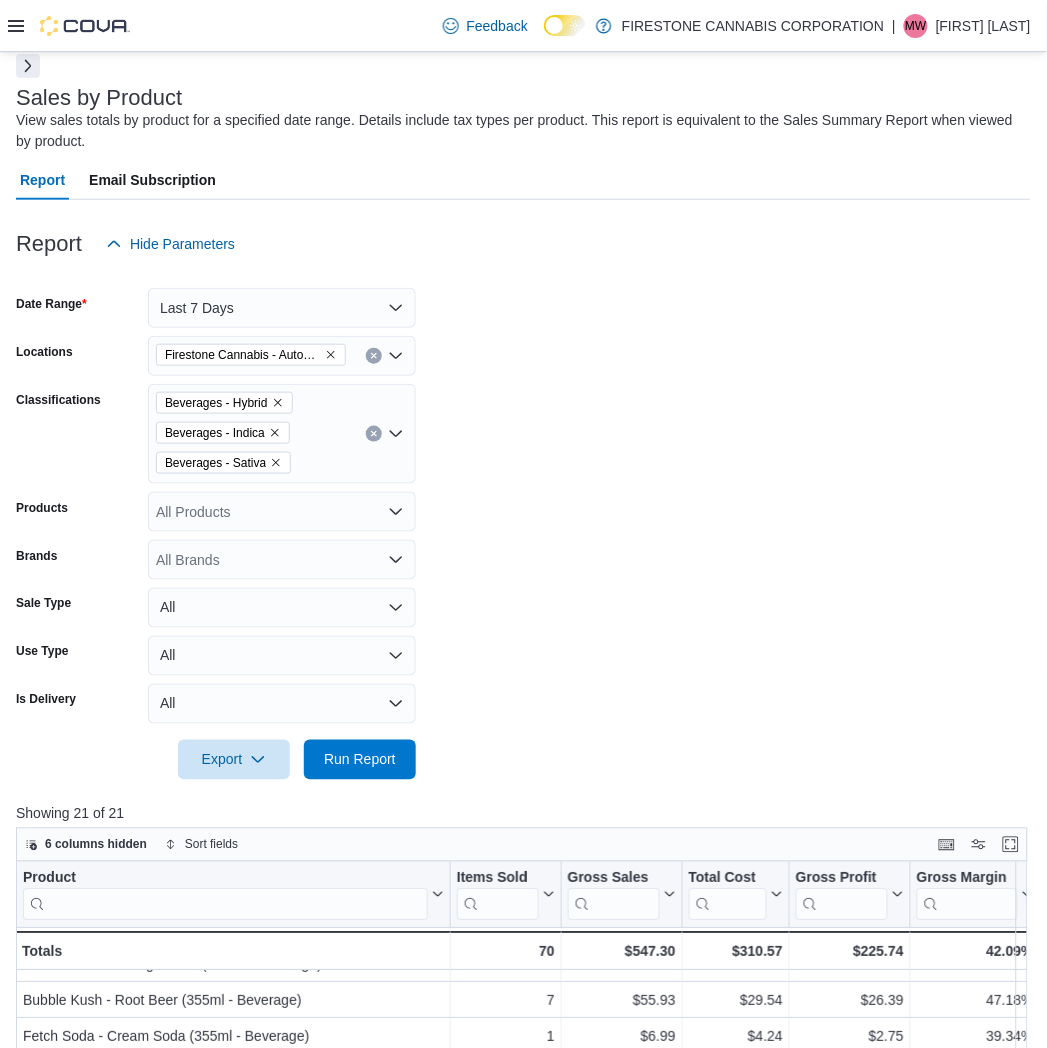 scroll, scrollTop: 62, scrollLeft: 0, axis: vertical 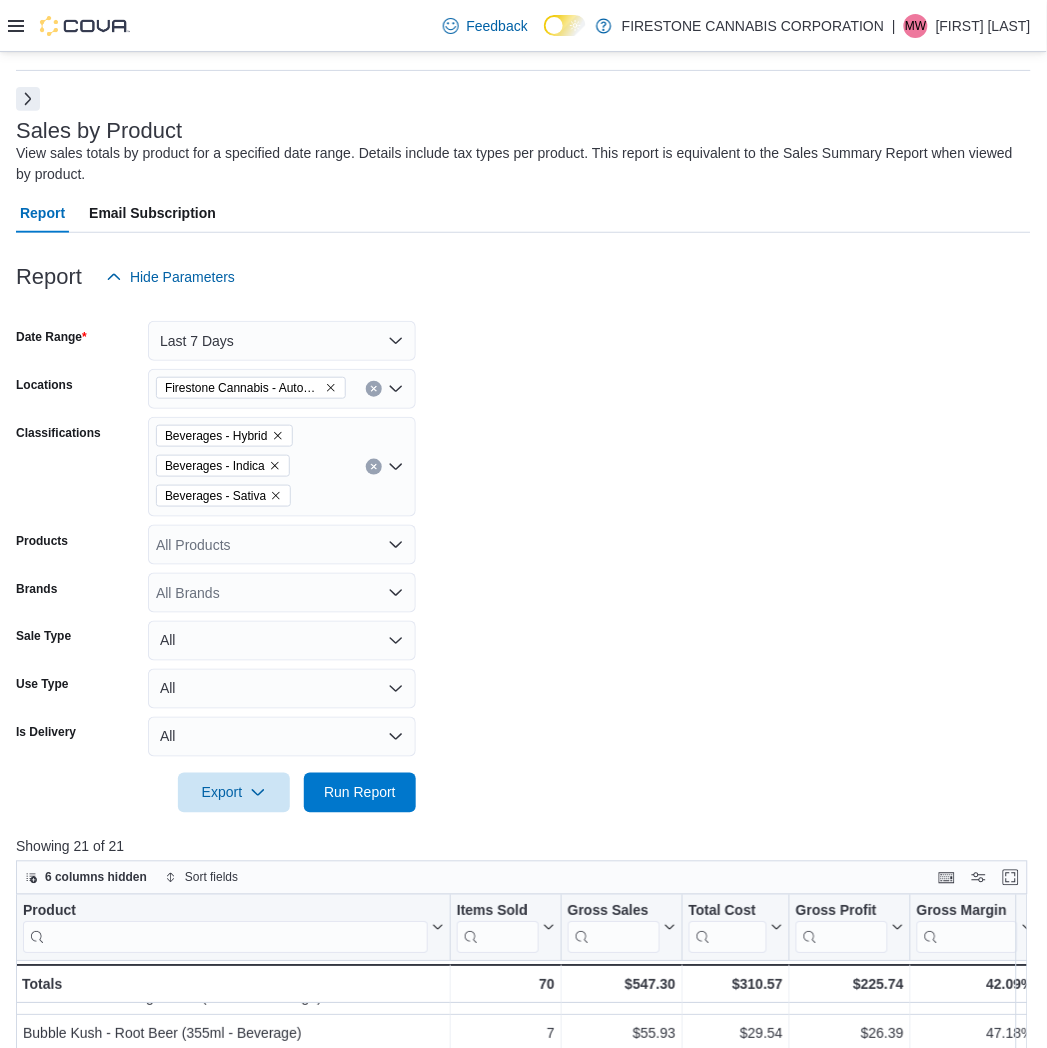 click 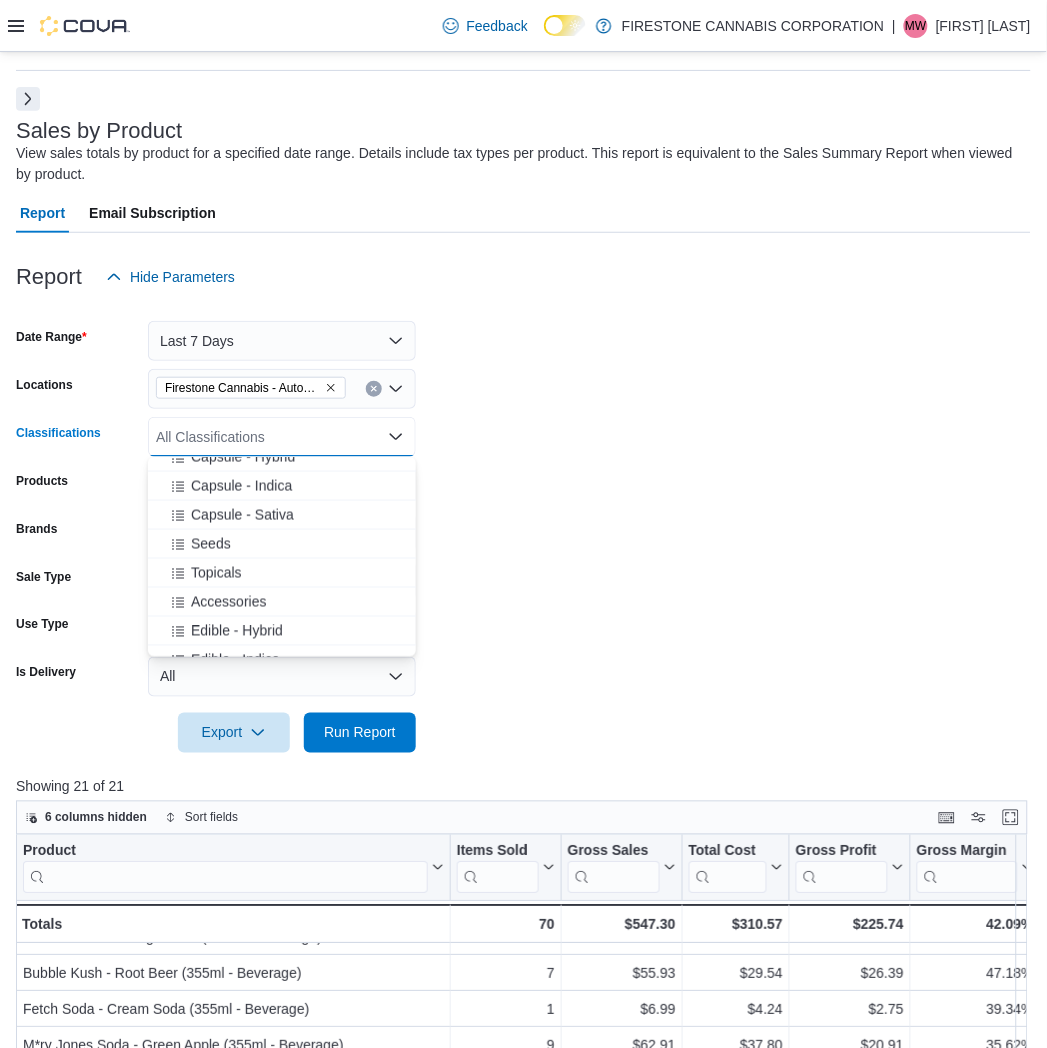 scroll, scrollTop: 555, scrollLeft: 0, axis: vertical 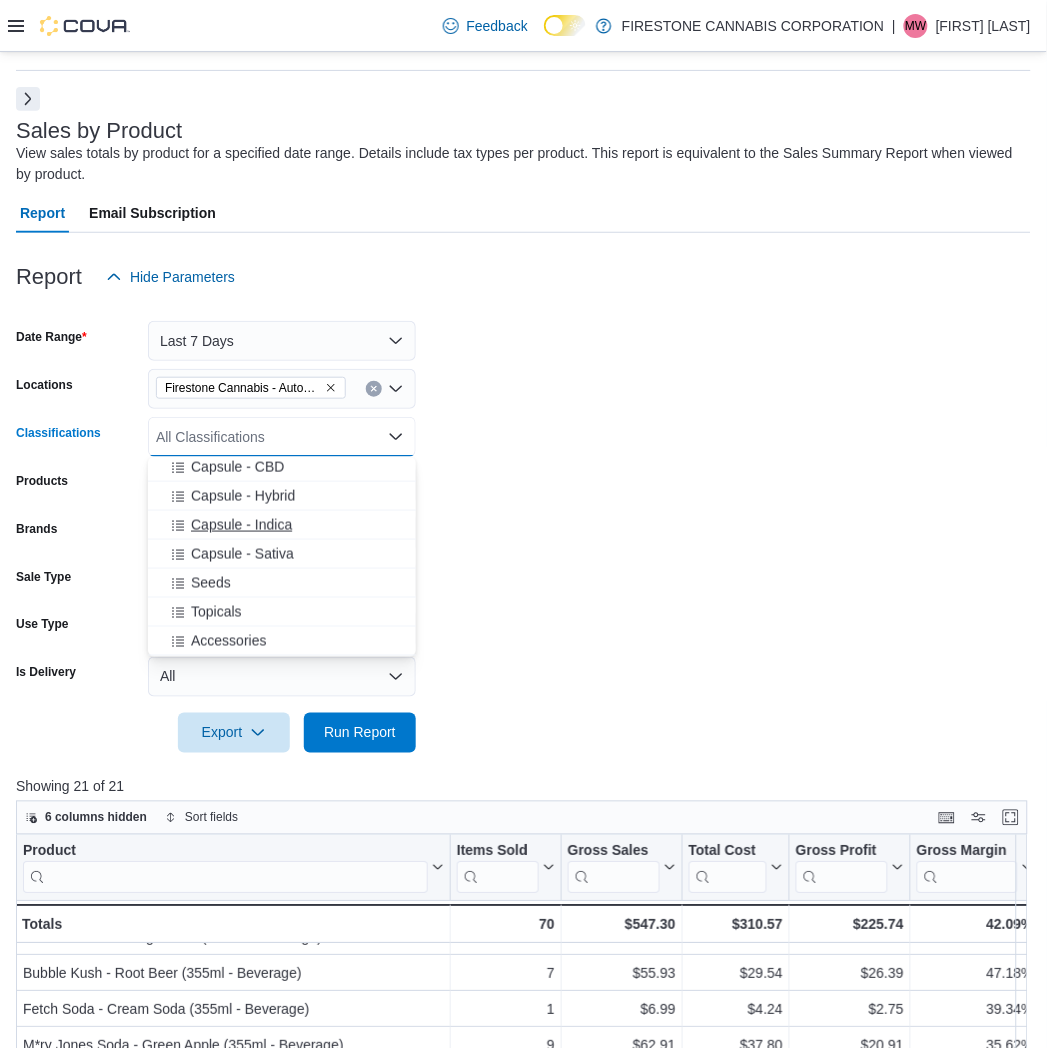 click on "Capsule - Indica" at bounding box center (241, 525) 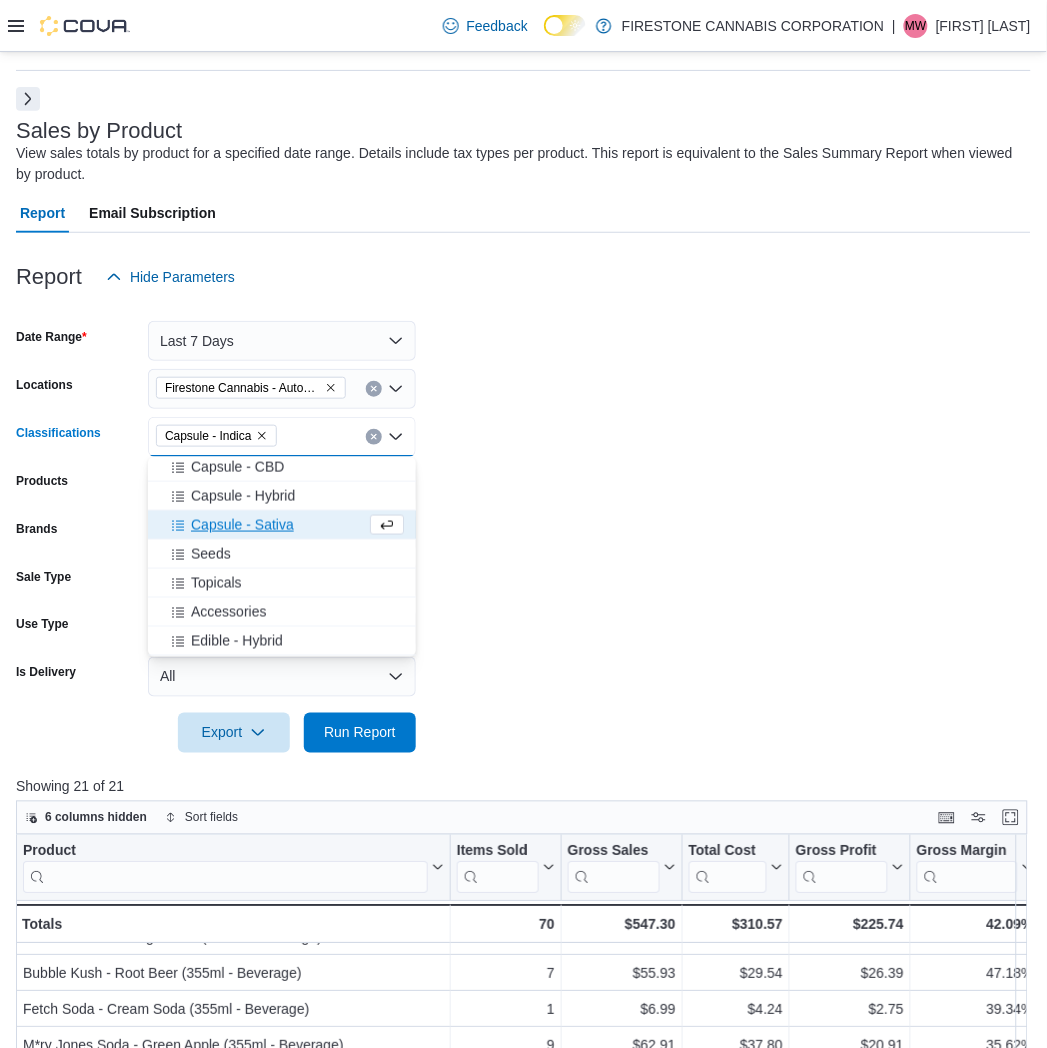 click on "Capsule - Sativa" at bounding box center (242, 525) 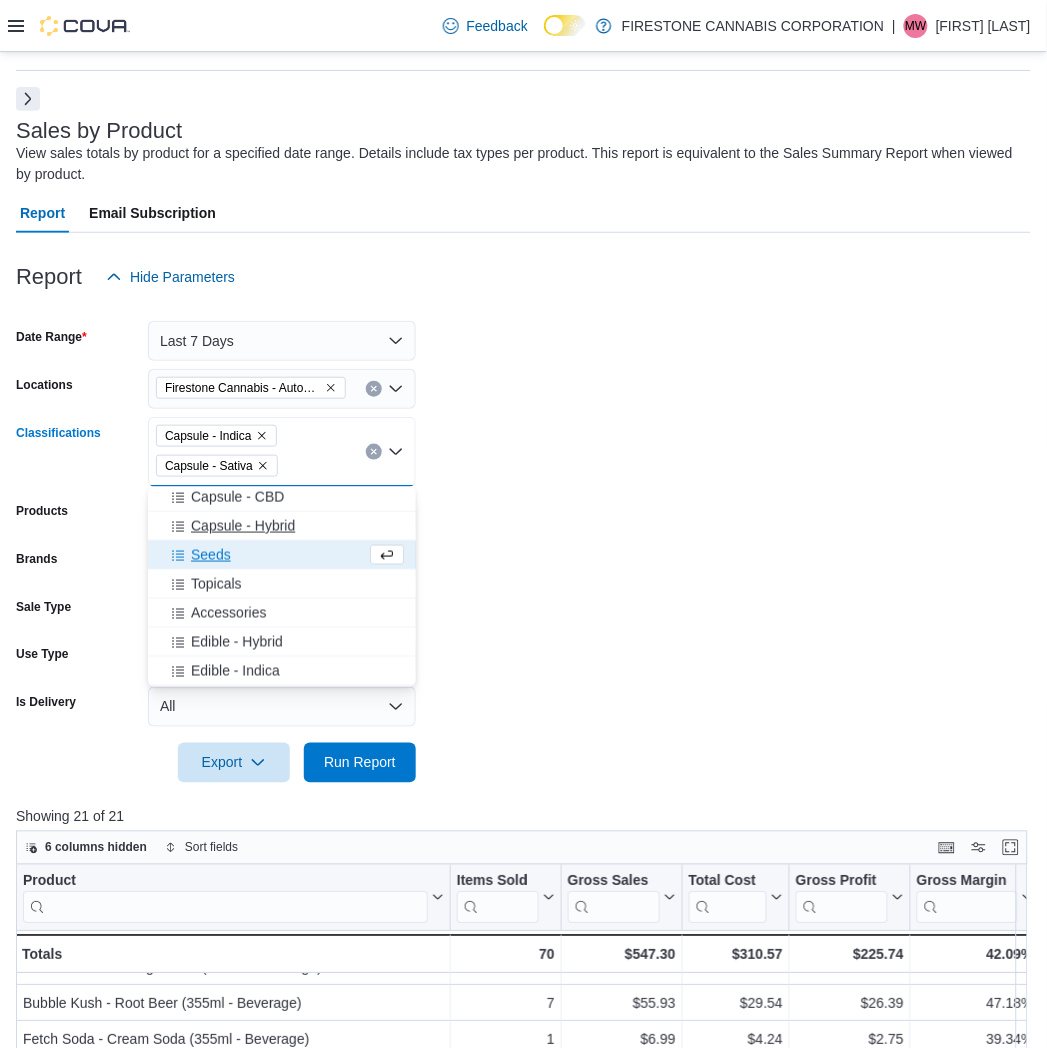 click on "Capsule - Hybrid" at bounding box center [243, 526] 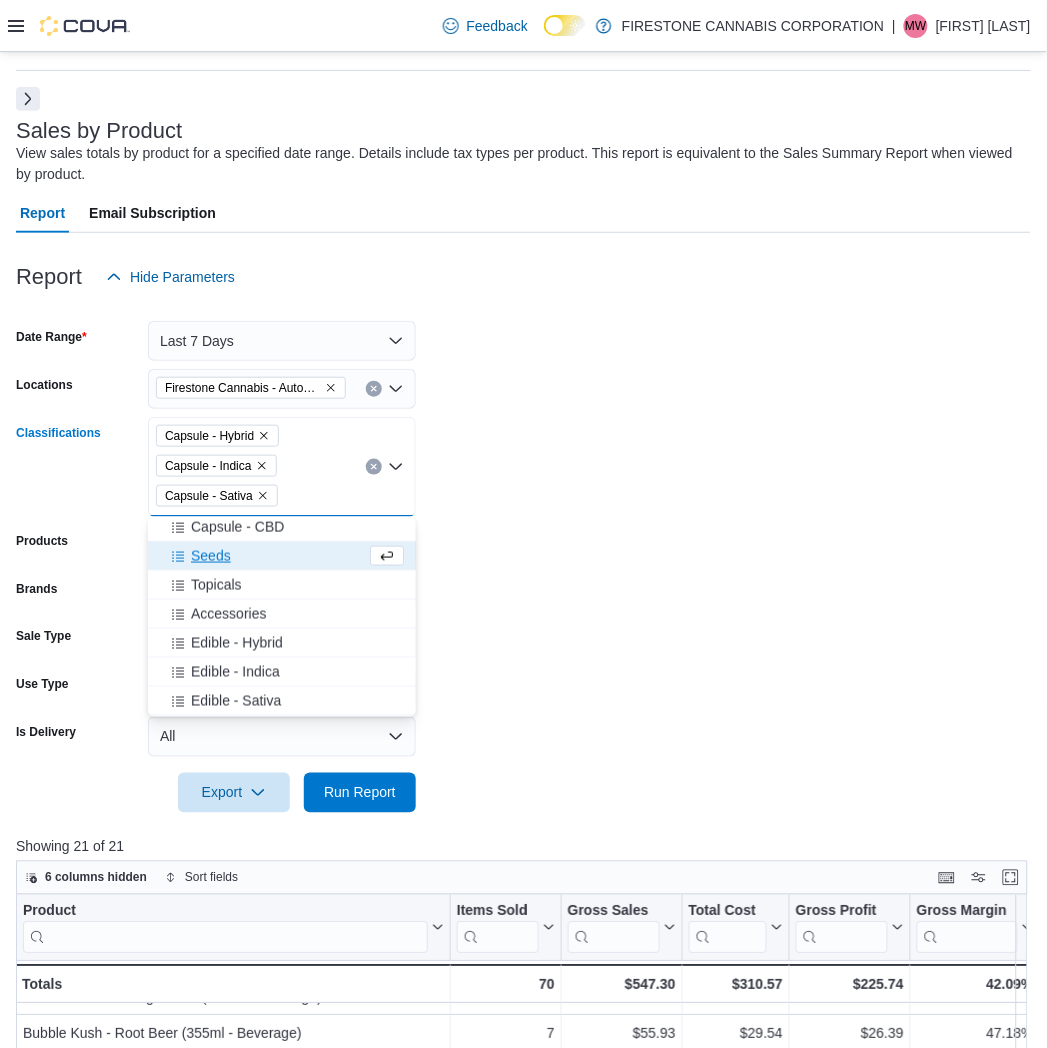 click on "Capsule - CBD" at bounding box center [237, 527] 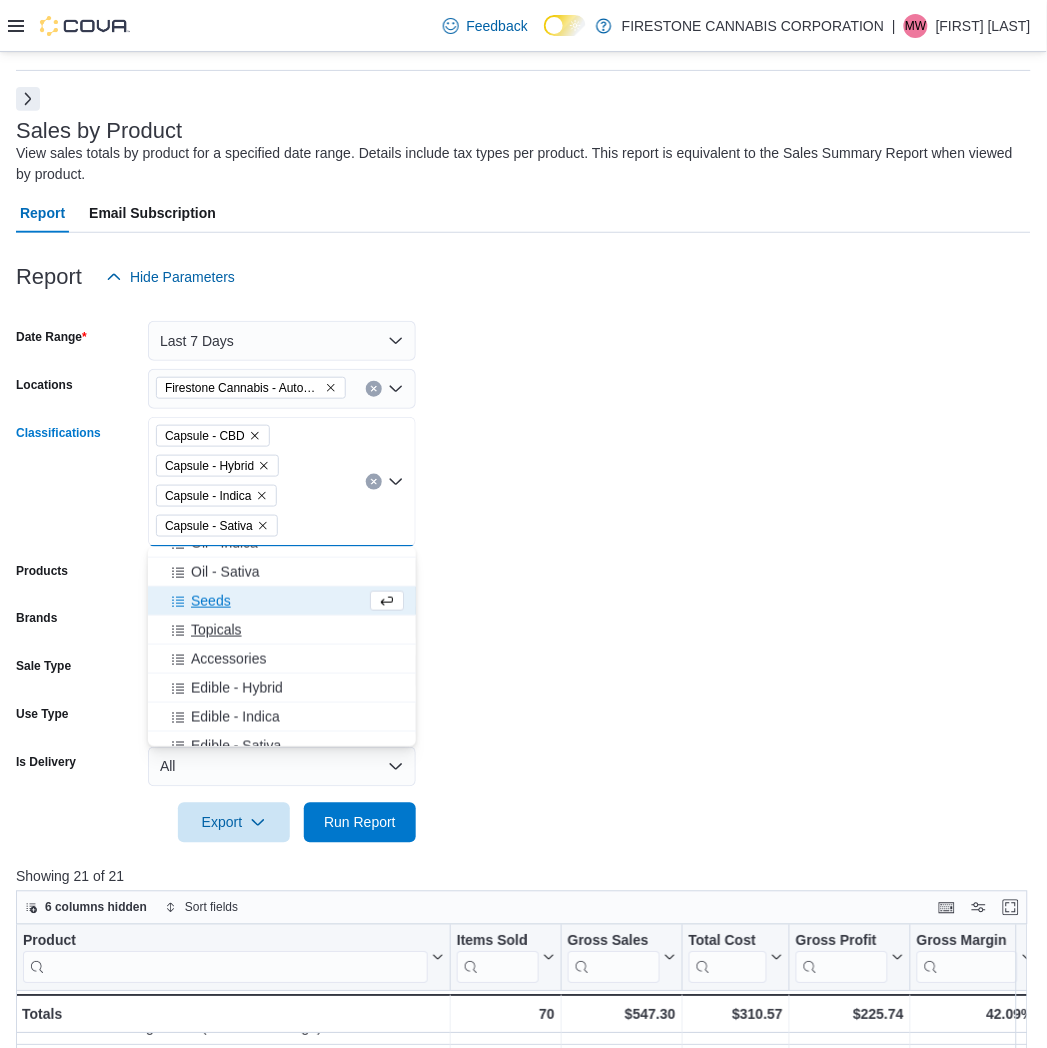 scroll, scrollTop: 440, scrollLeft: 0, axis: vertical 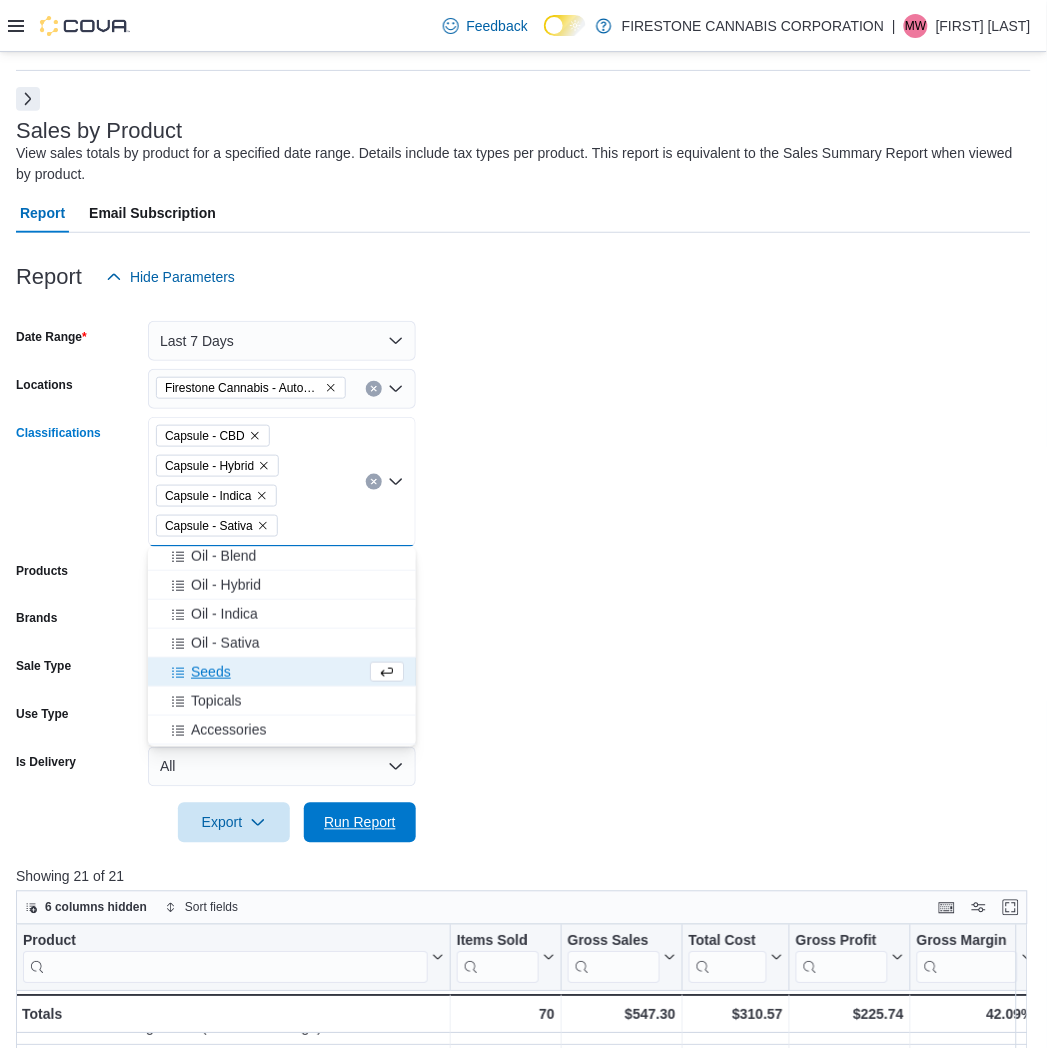 click on "Run Report" at bounding box center (360, 823) 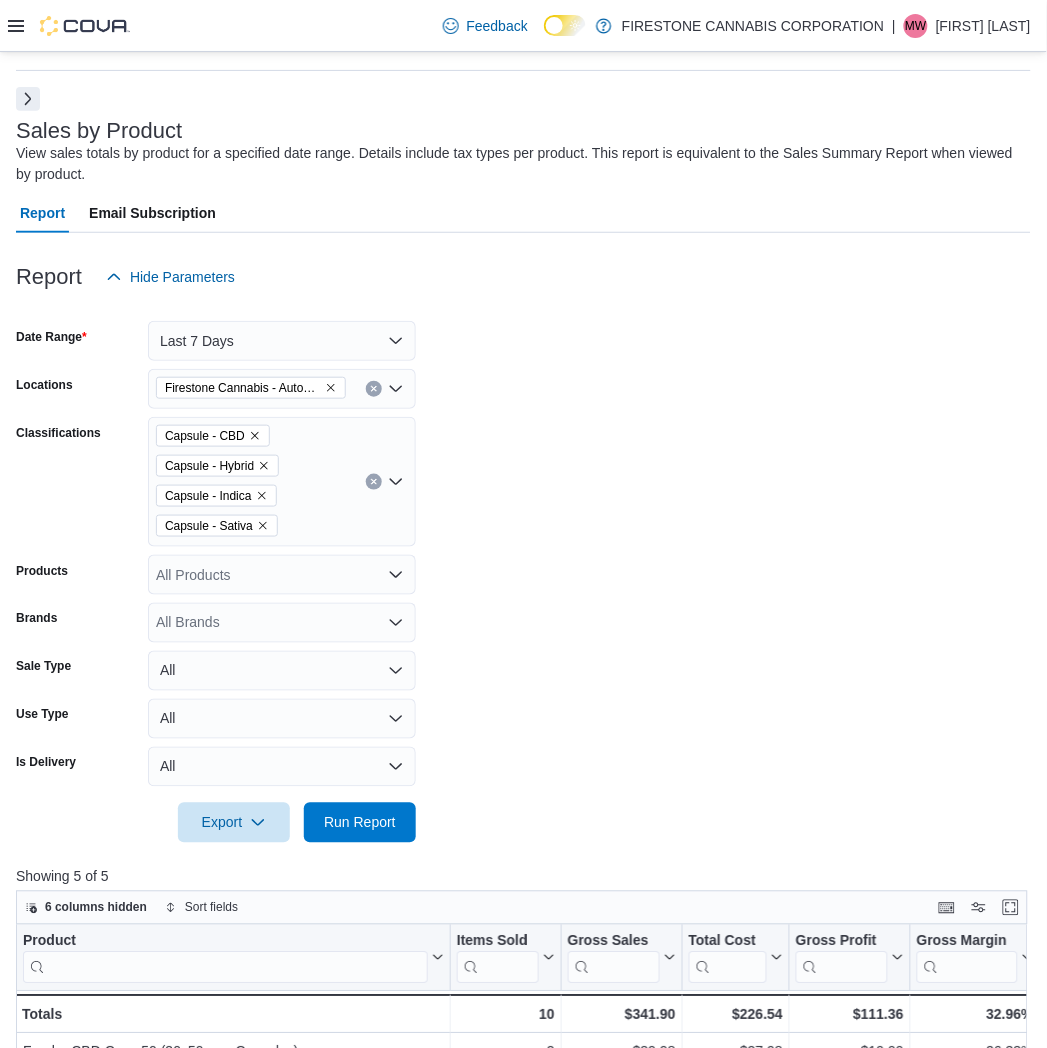 click on "Date Range Last 7 Days Locations Firestone Cannabis - AutoMile Classifications Capsule - CBD Capsule - Hybrid Capsule - Indica Capsule - Sativa Products All Products Brands All Brands Sale Type All Use Type All Is Delivery All Export  Run Report" at bounding box center (523, 570) 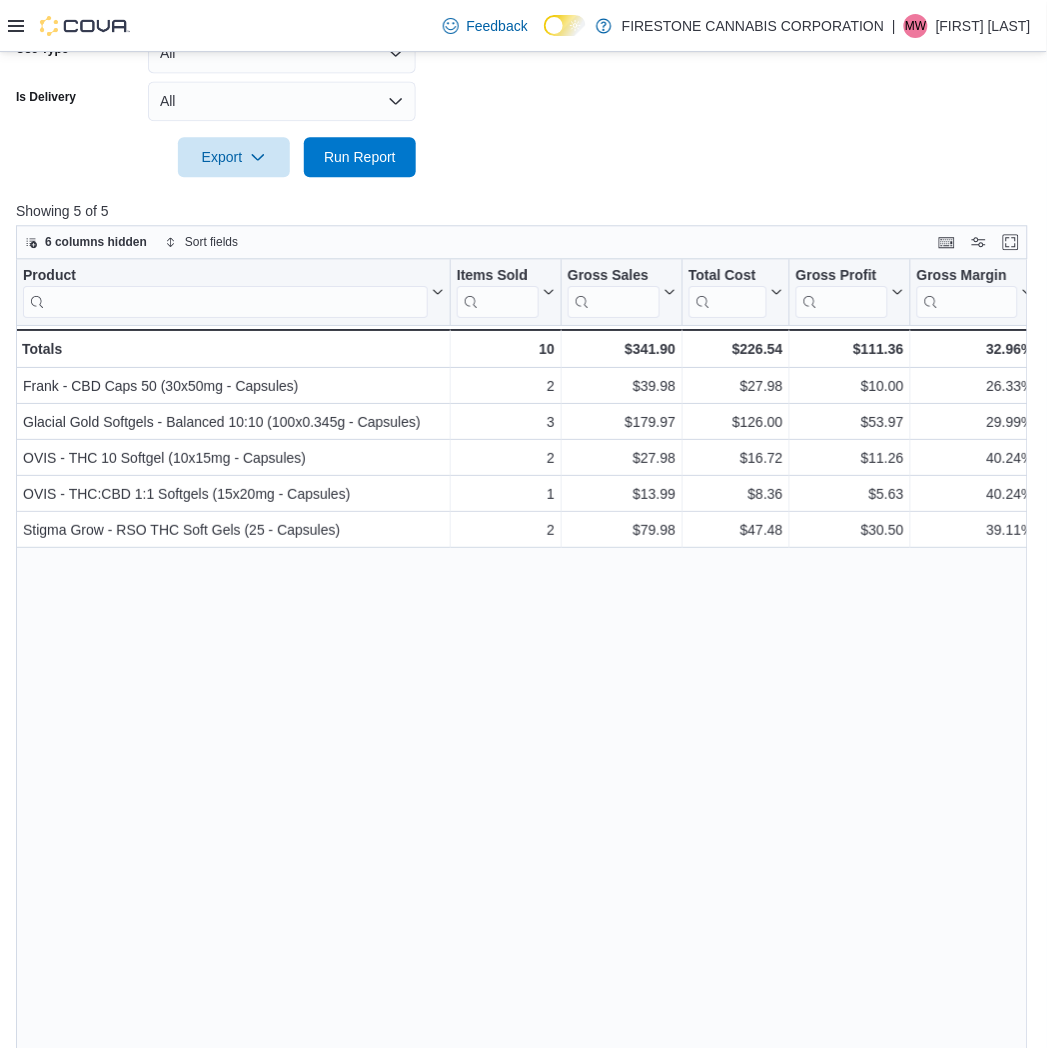 click on "Date Range Last 7 Days Locations Firestone Cannabis - AutoMile Classifications Capsule - CBD Capsule - Hybrid Capsule - Indica Capsule - Sativa Products All Products Brands All Brands Sale Type All Use Type All Is Delivery All Export  Run Report" at bounding box center [523, -96] 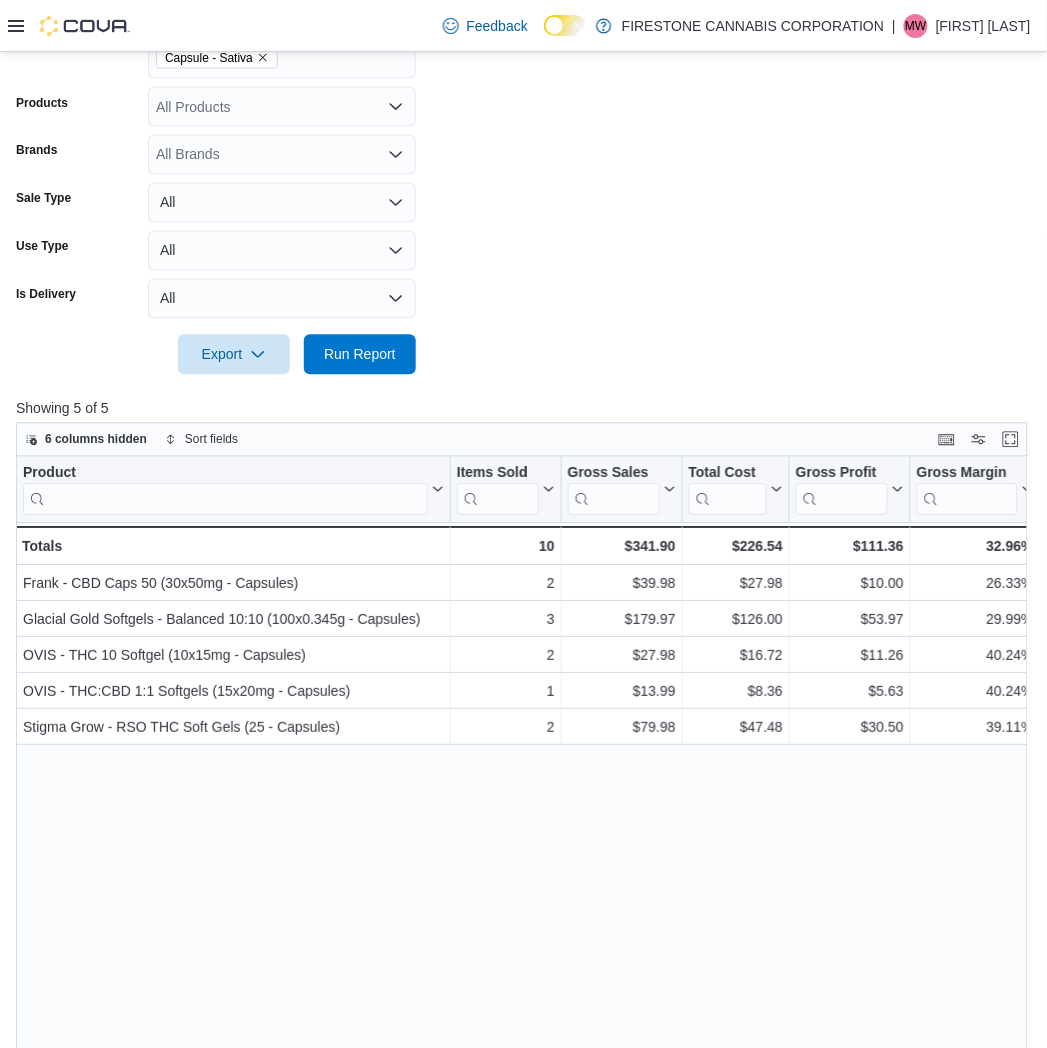 scroll, scrollTop: 284, scrollLeft: 0, axis: vertical 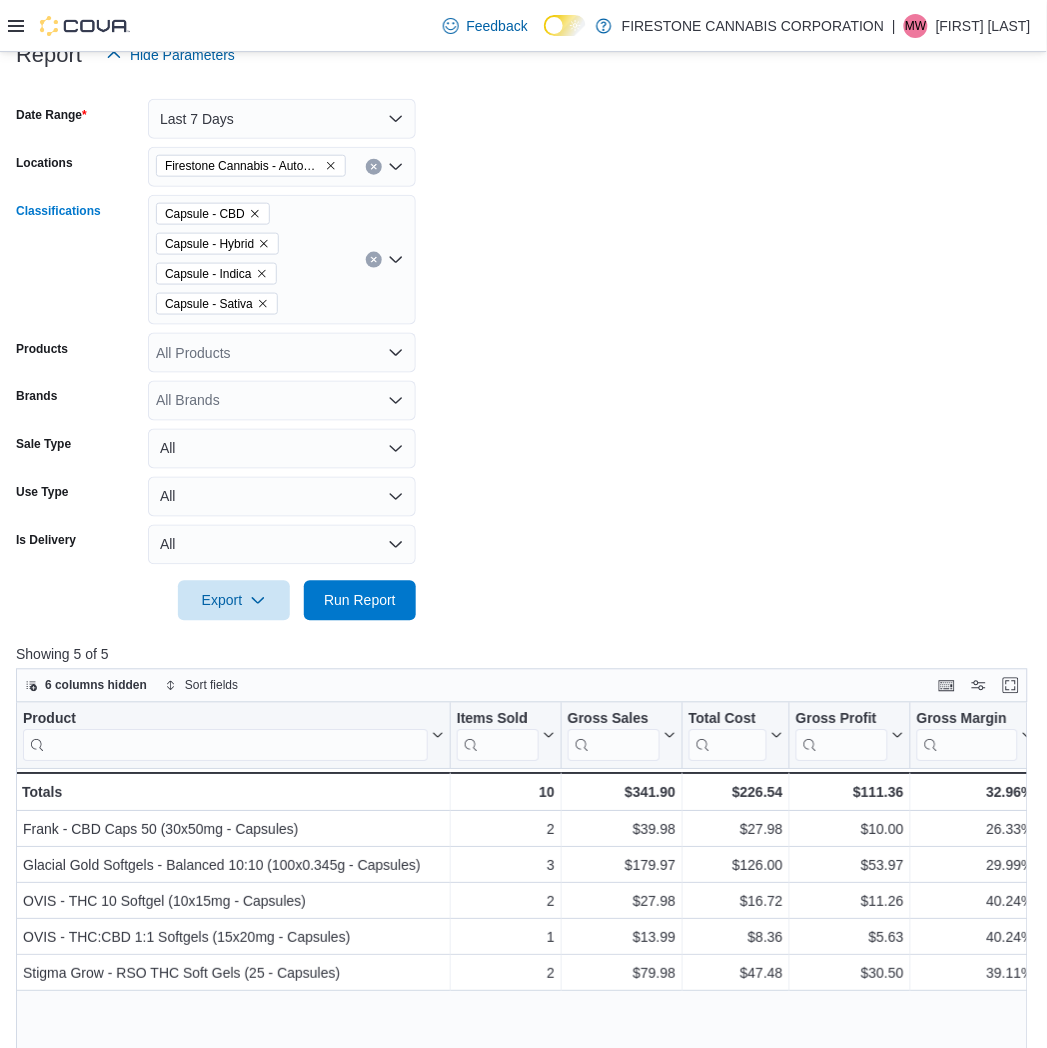 click 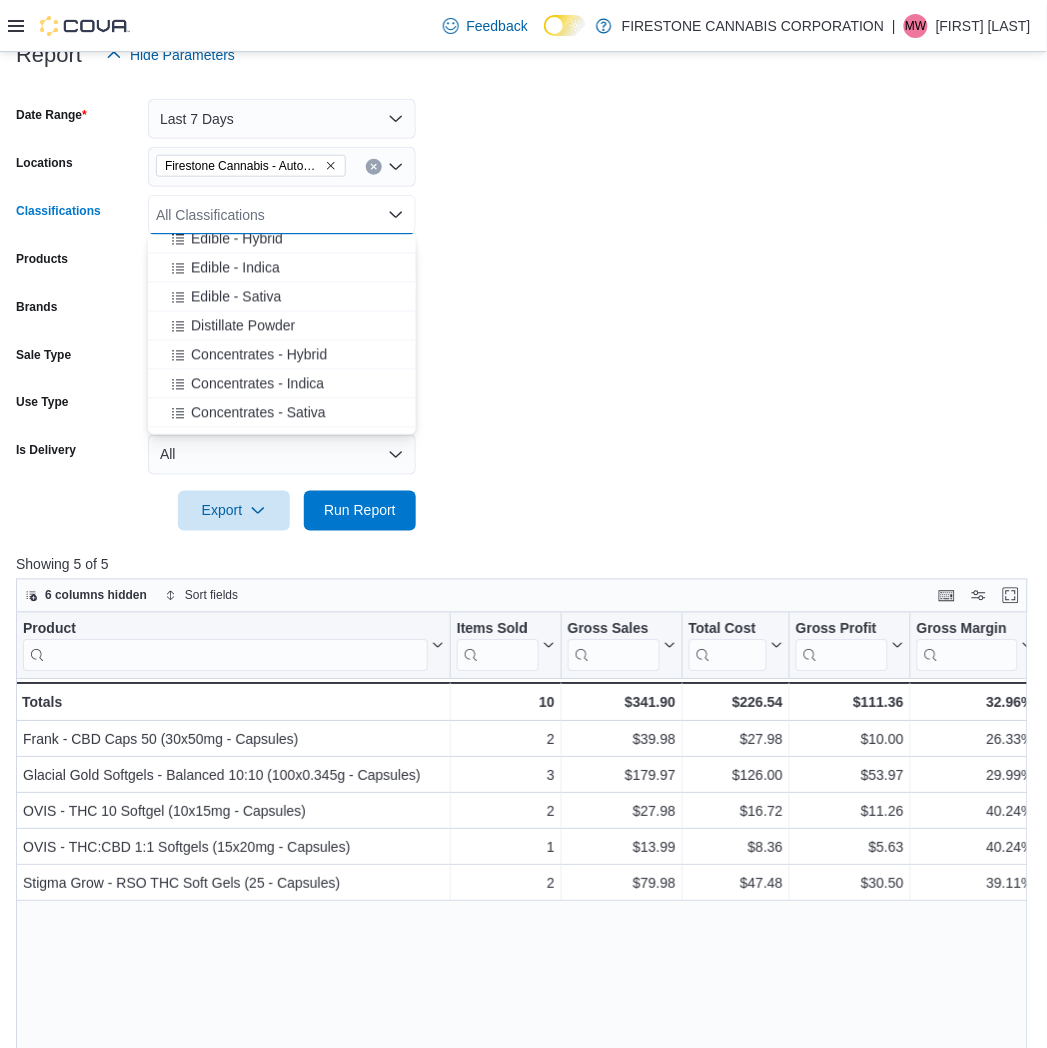 scroll, scrollTop: 777, scrollLeft: 0, axis: vertical 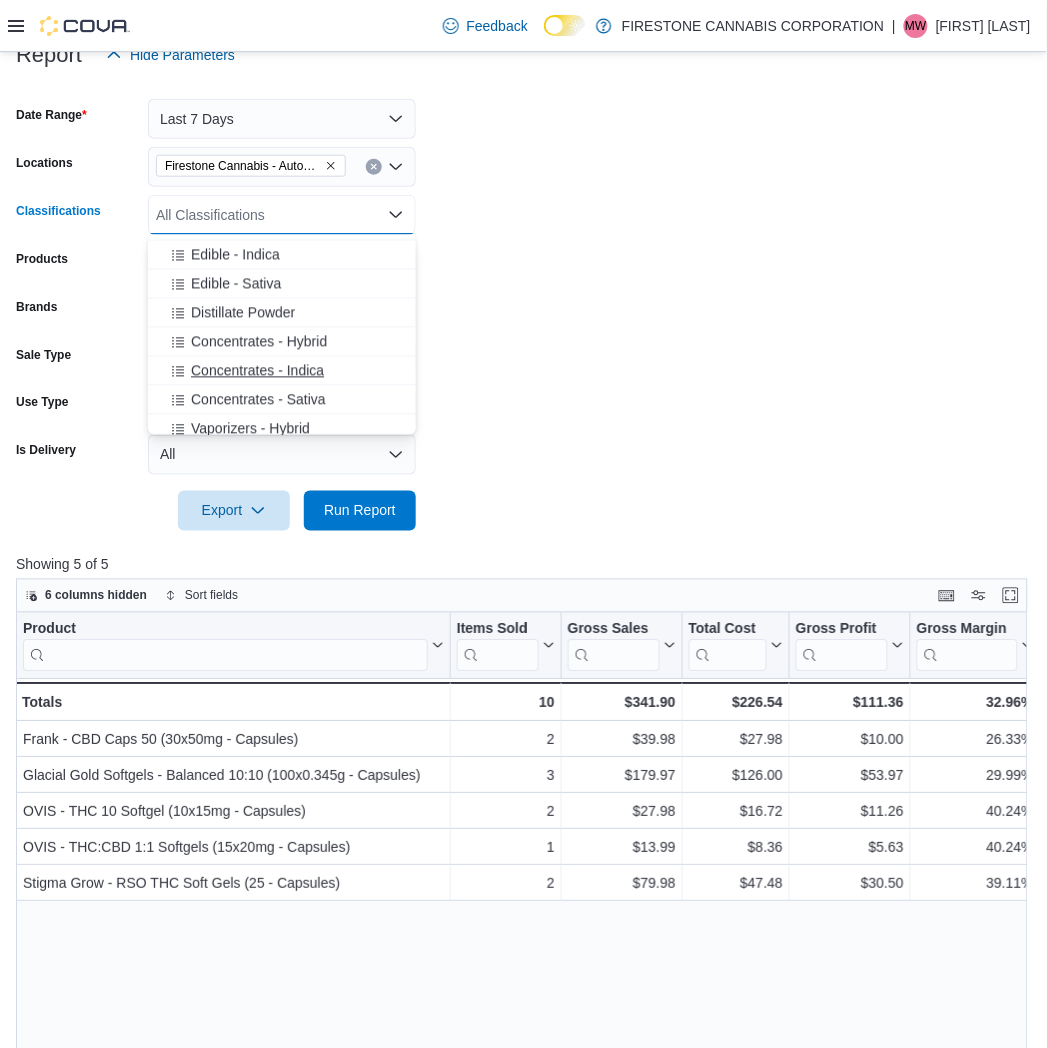 click on "Concentrates - Indica" at bounding box center (257, 371) 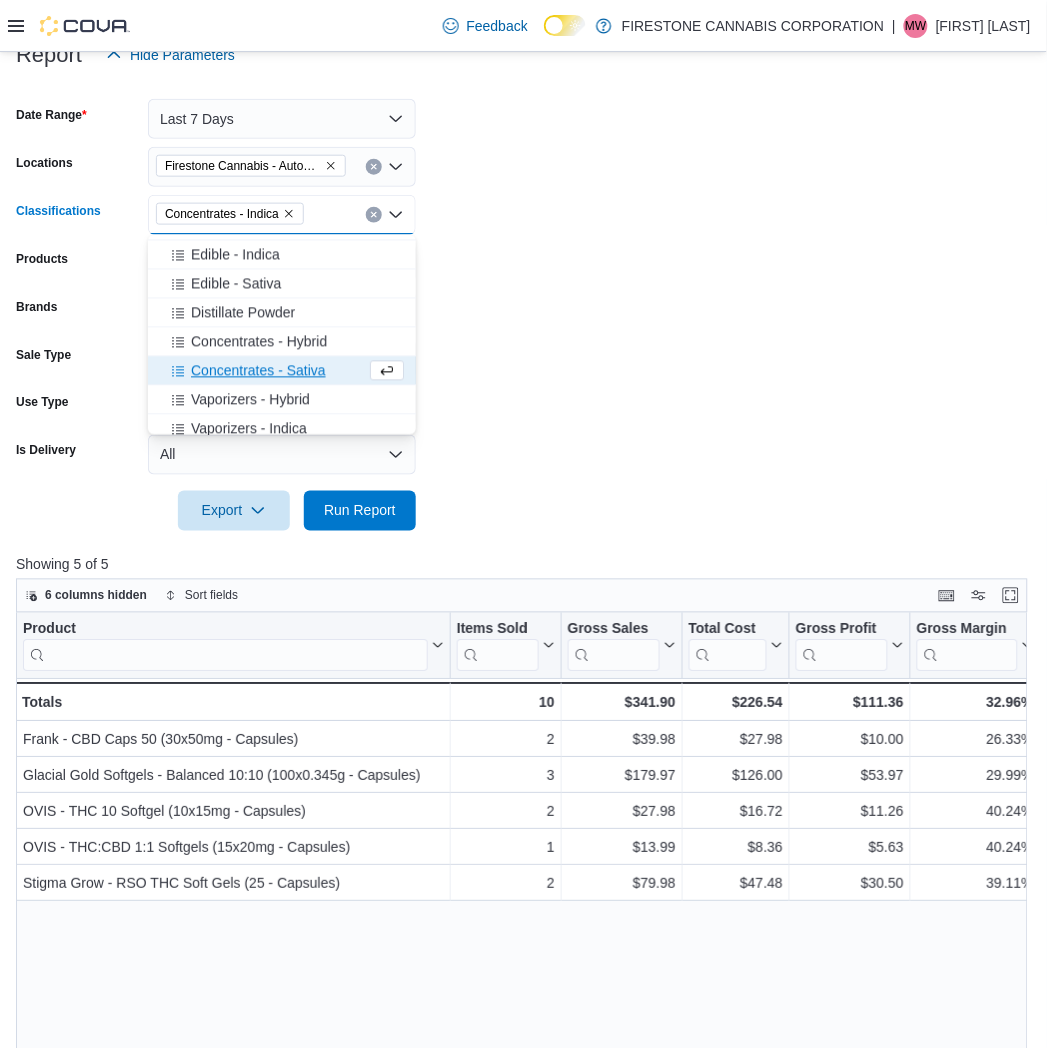 click on "Concentrates - Sativa" at bounding box center [258, 371] 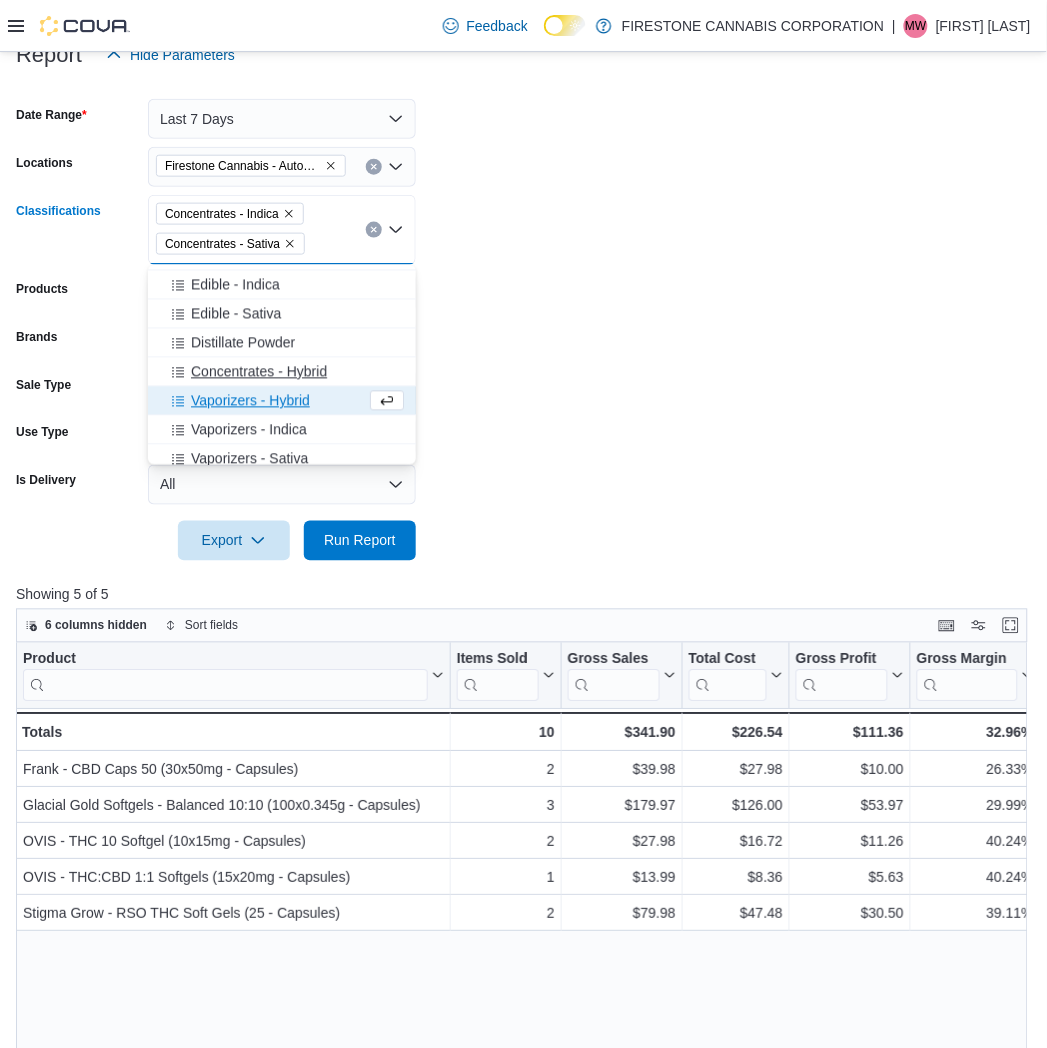 click on "Concentrates - Hybrid" at bounding box center (259, 372) 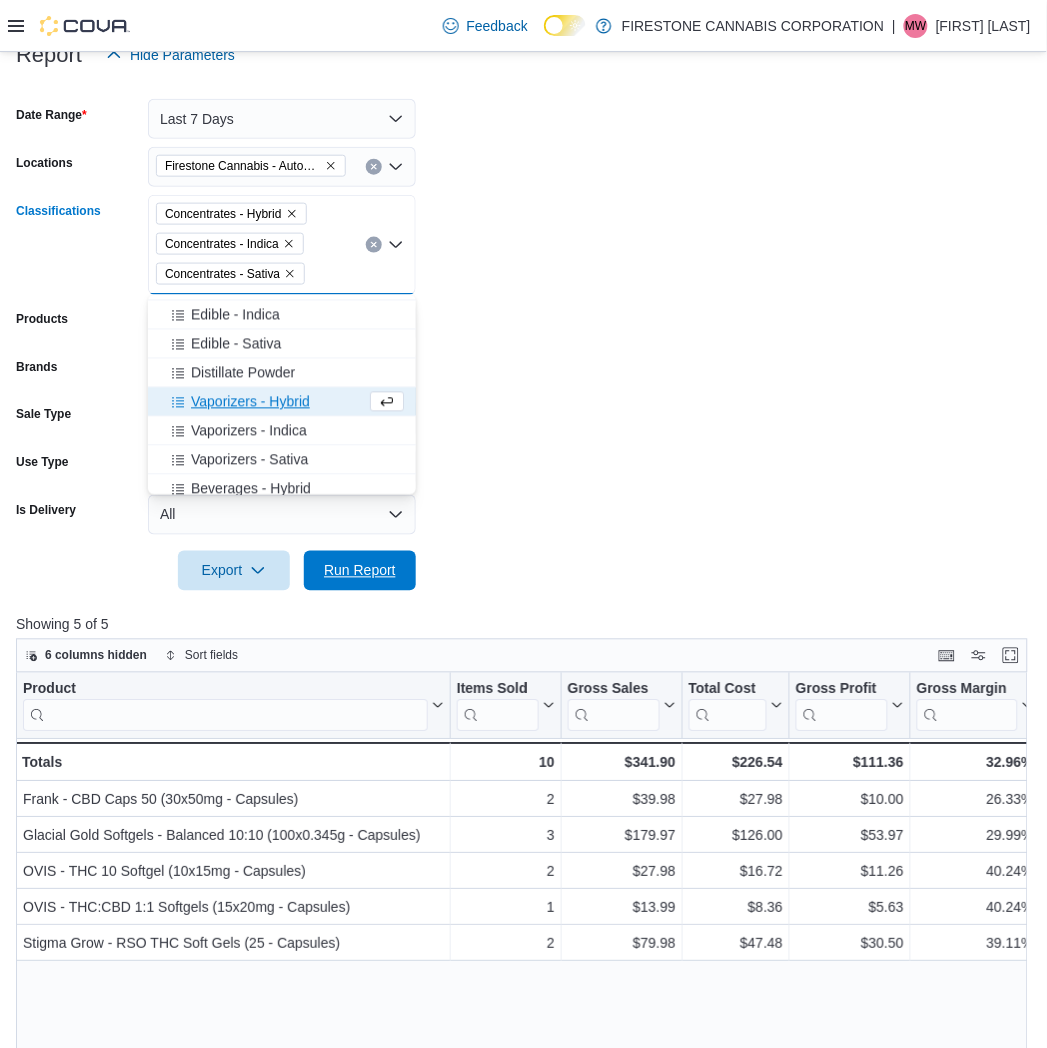 click on "Run Report" at bounding box center [360, 571] 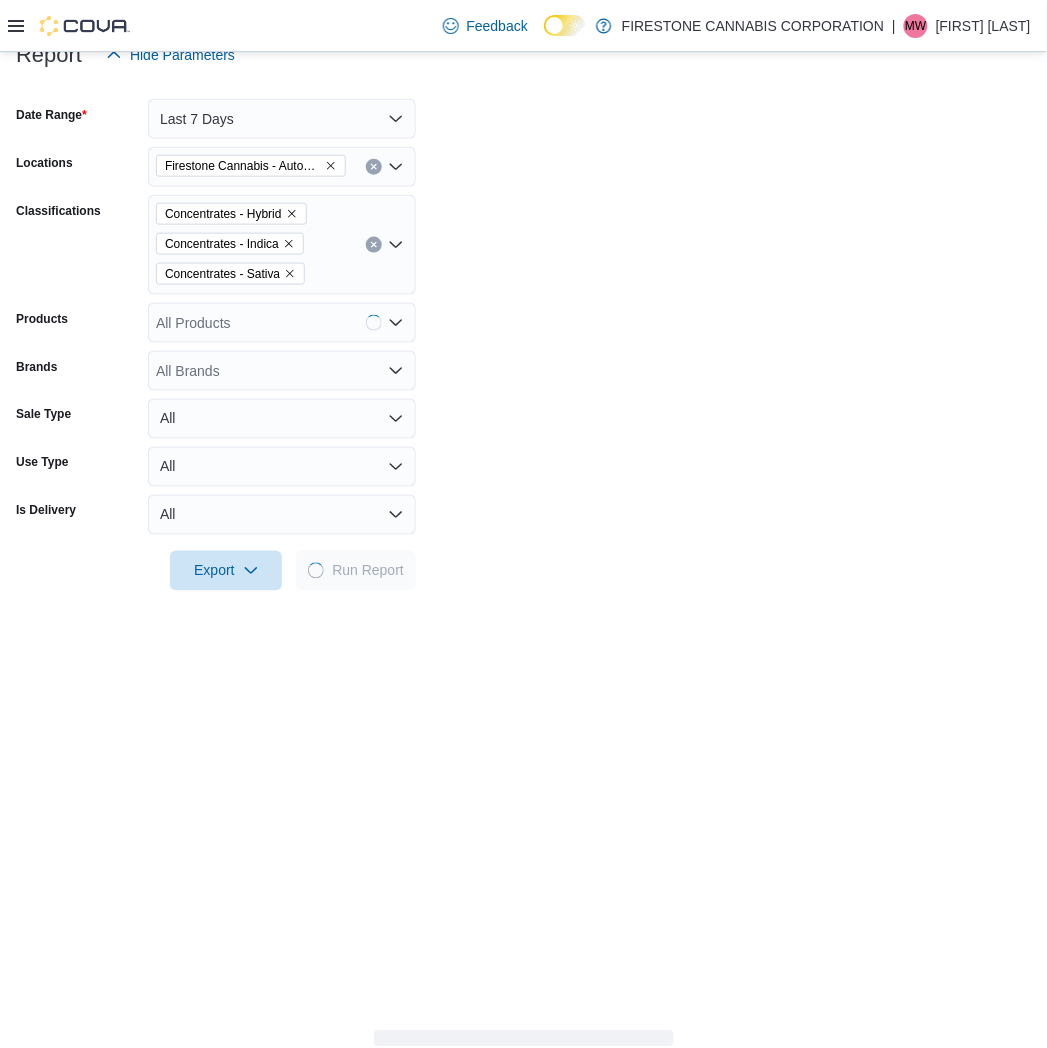 click on "Date Range Last 7 Days Locations Firestone Cannabis - AutoMile Classifications Concentrates - Hybrid Concentrates - Indica Concentrates - Sativa Products All Products Brands All Brands Sale Type All Use Type All Is Delivery All Export  Run Report" at bounding box center [523, 333] 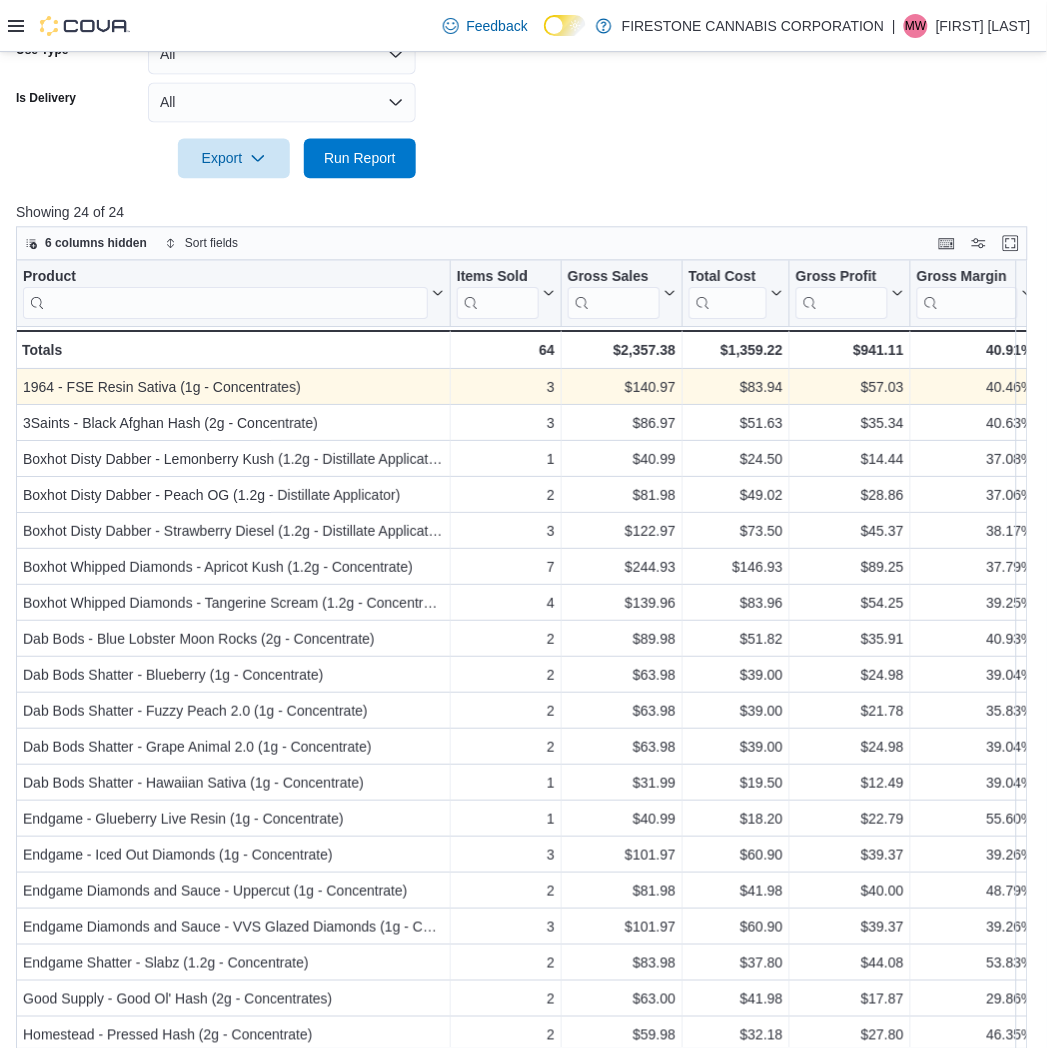 scroll, scrollTop: 728, scrollLeft: 0, axis: vertical 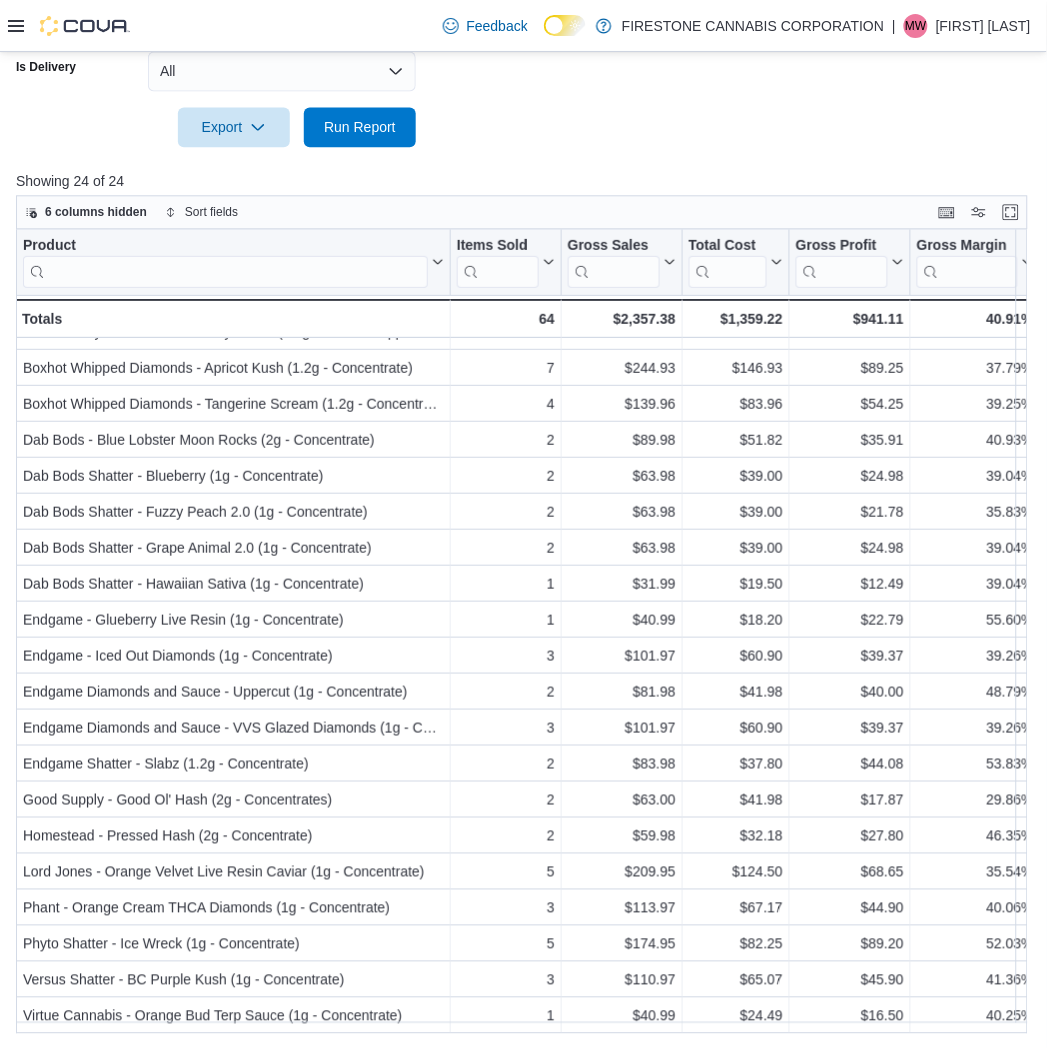 click on "Date Range Last 7 Days Locations Firestone Cannabis - AutoMile Classifications Concentrates - Hybrid Concentrates - Indica Concentrates - Sativa Products All Products Brands All Brands Sale Type All Use Type All Is Delivery All Export  Run Report" at bounding box center [523, -111] 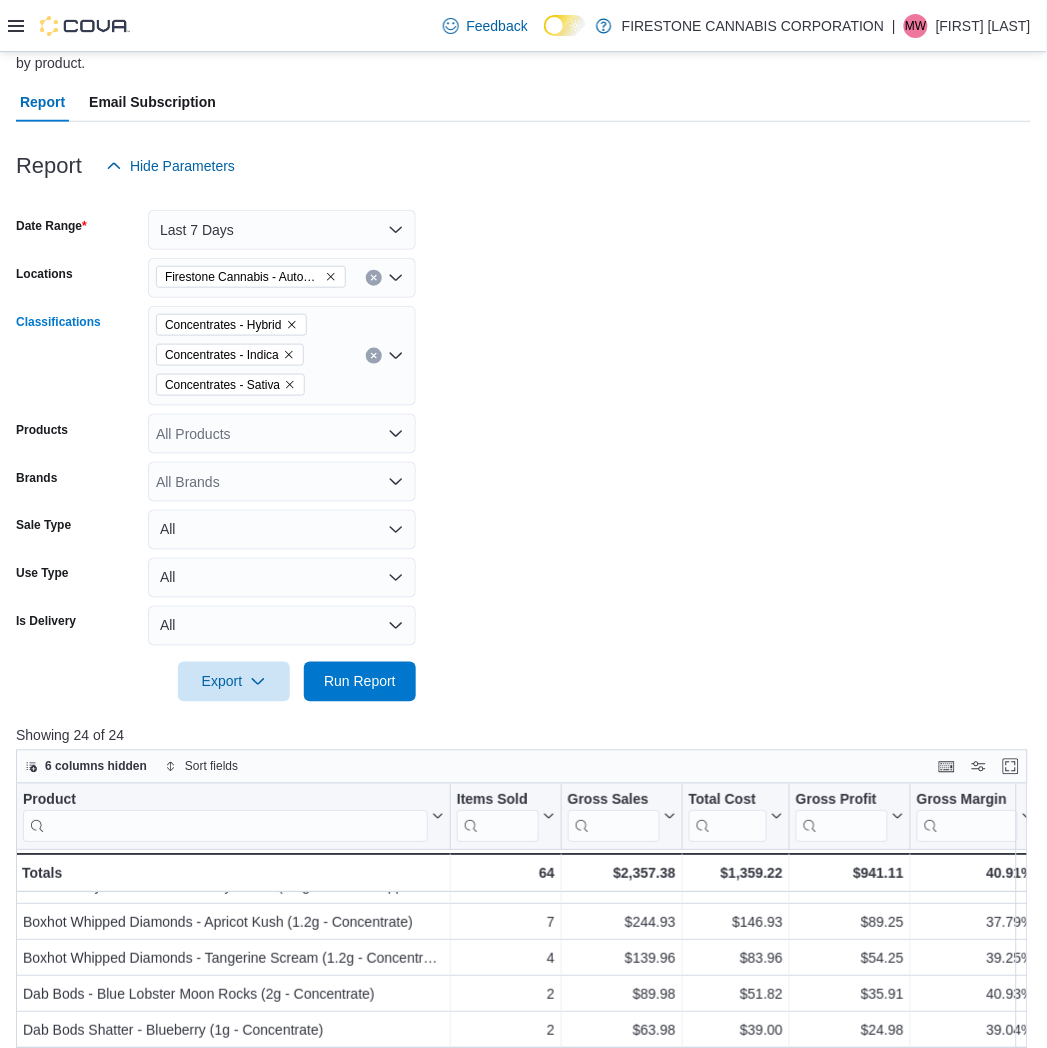 click at bounding box center [374, 356] 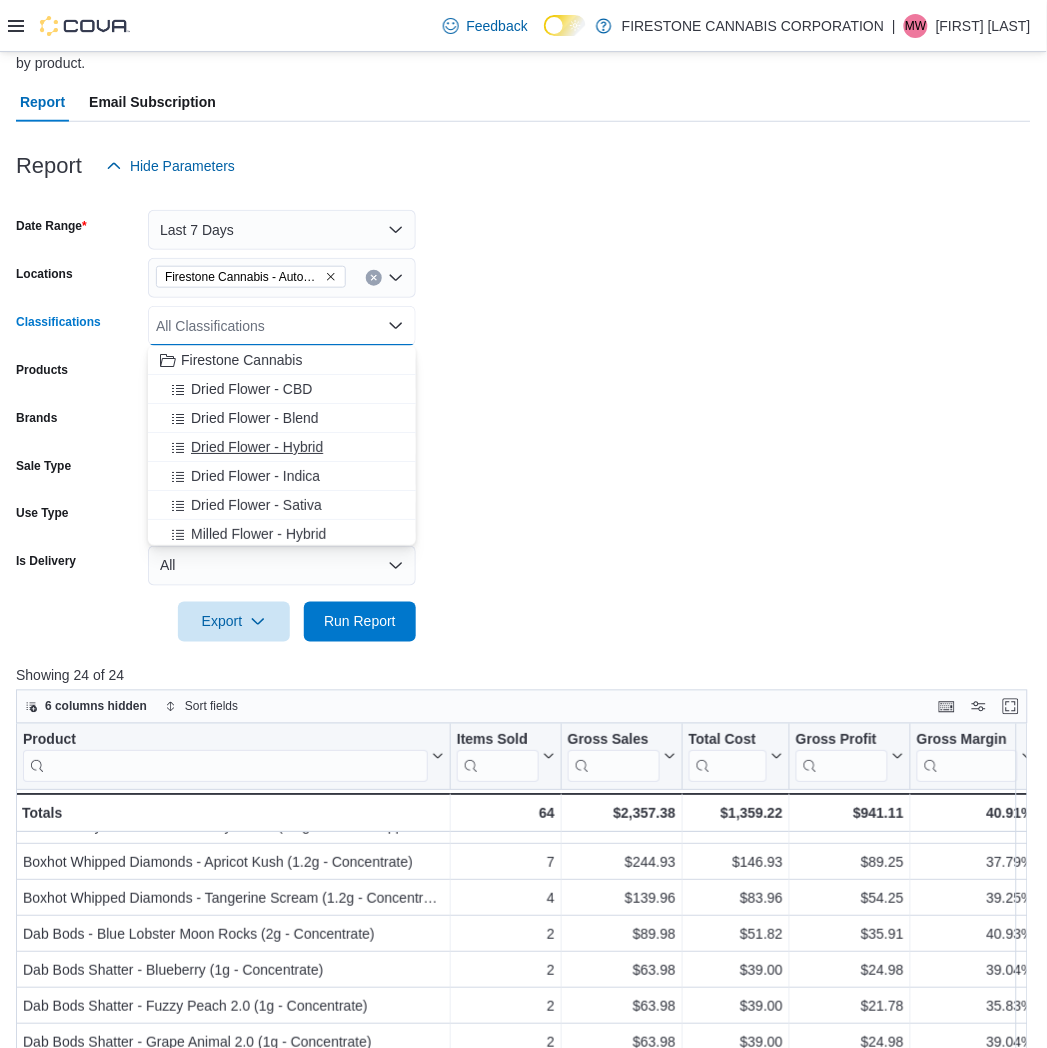click on "Dried Flower - Hybrid" at bounding box center [257, 447] 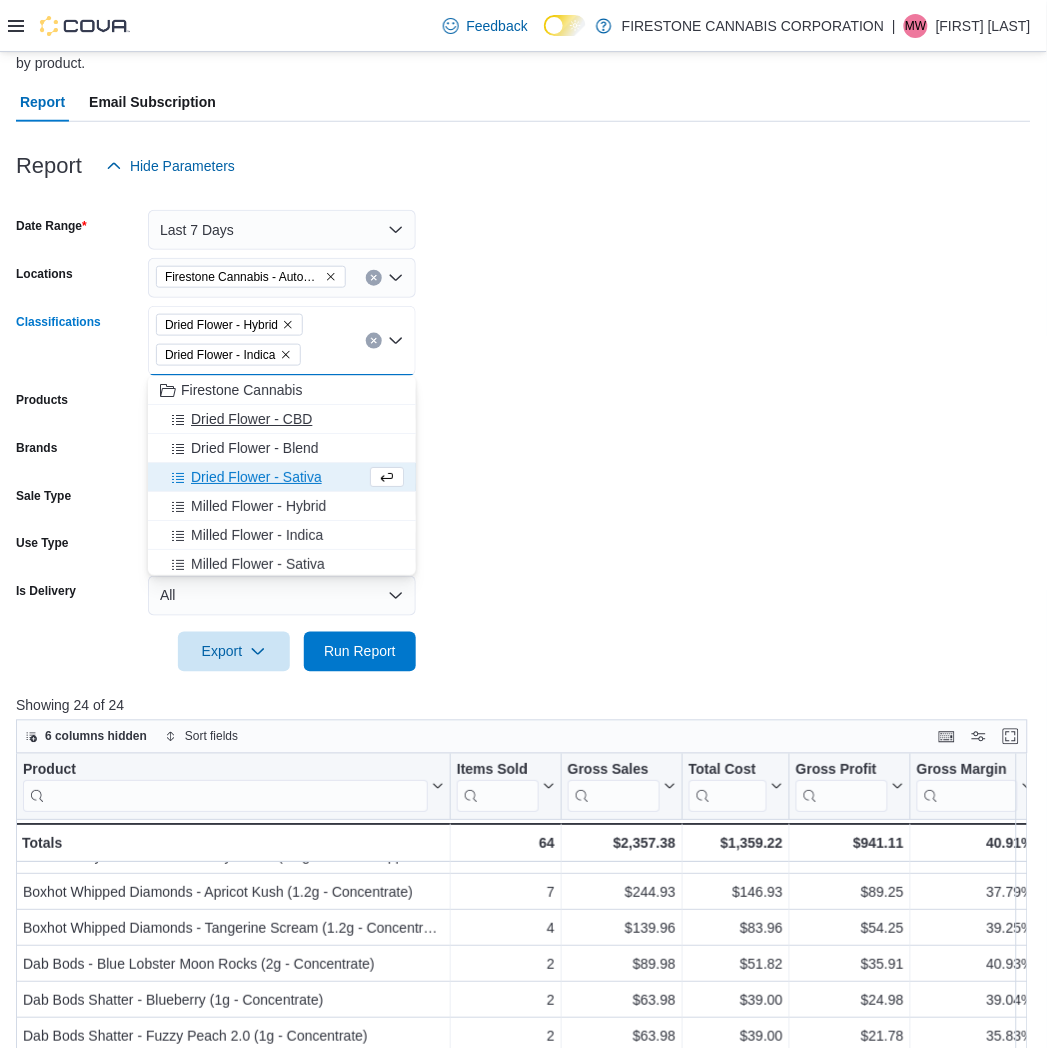 click on "Dried Flower - Blend" at bounding box center [255, 448] 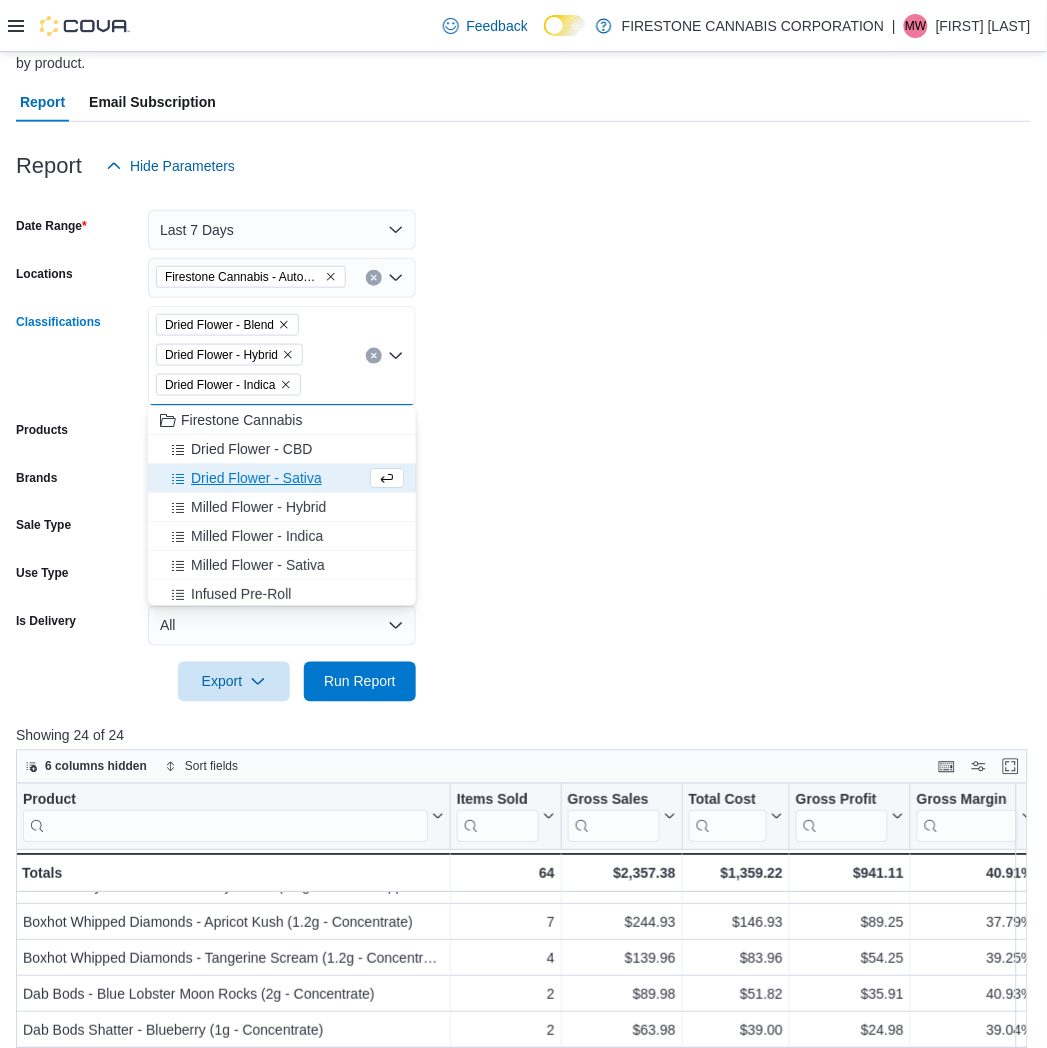click on "Dried Flower - Sativa" at bounding box center (282, 478) 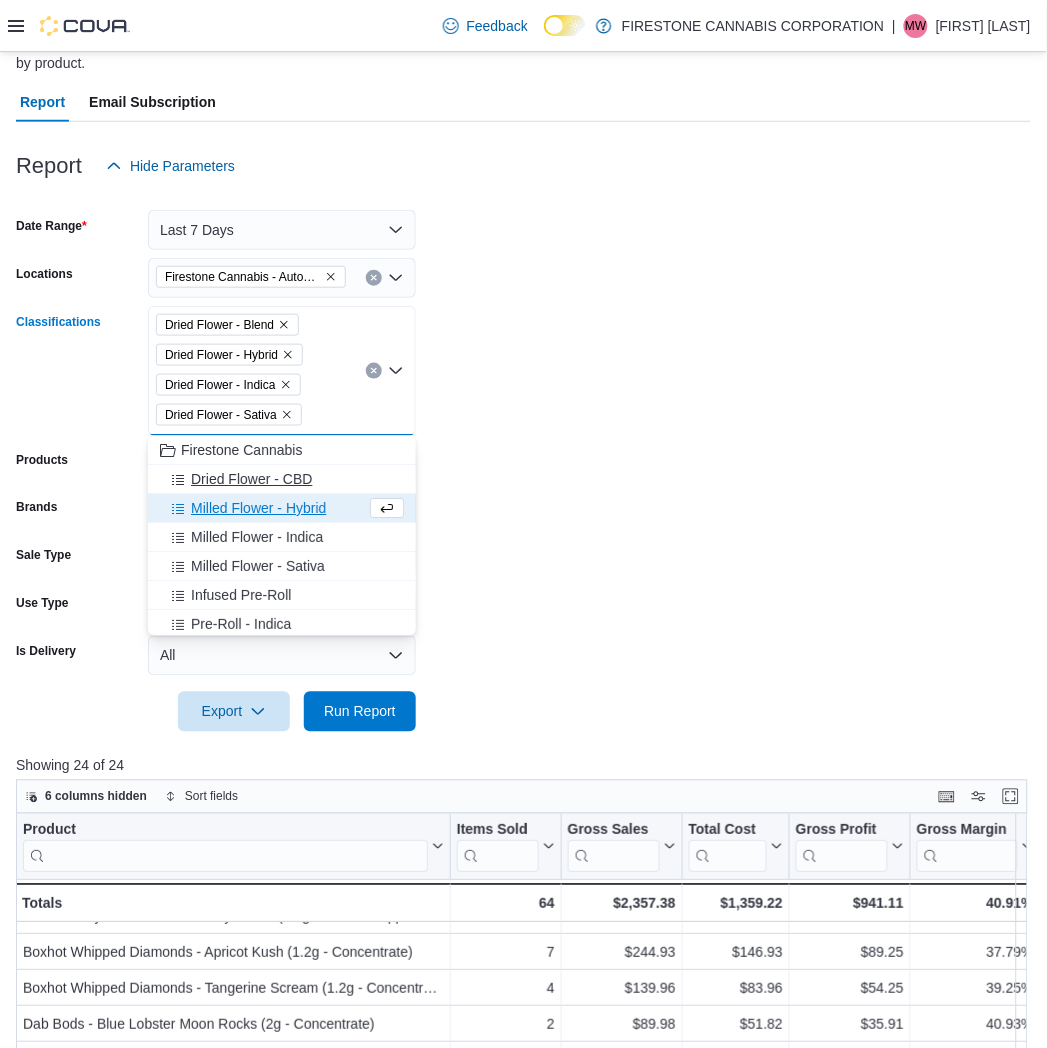 click on "Dried Flower - CBD" at bounding box center (251, 479) 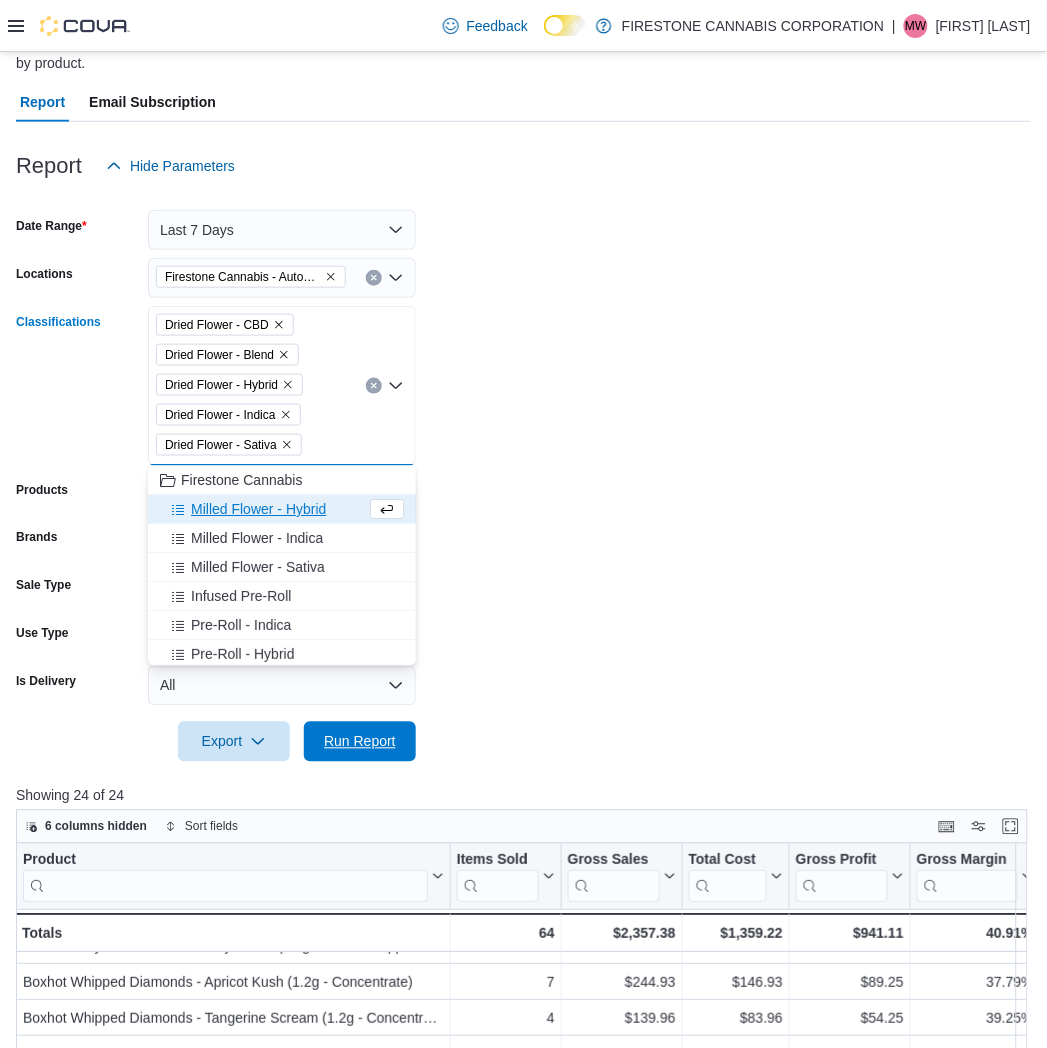 drag, startPoint x: 345, startPoint y: 743, endPoint x: 708, endPoint y: 612, distance: 385.9145 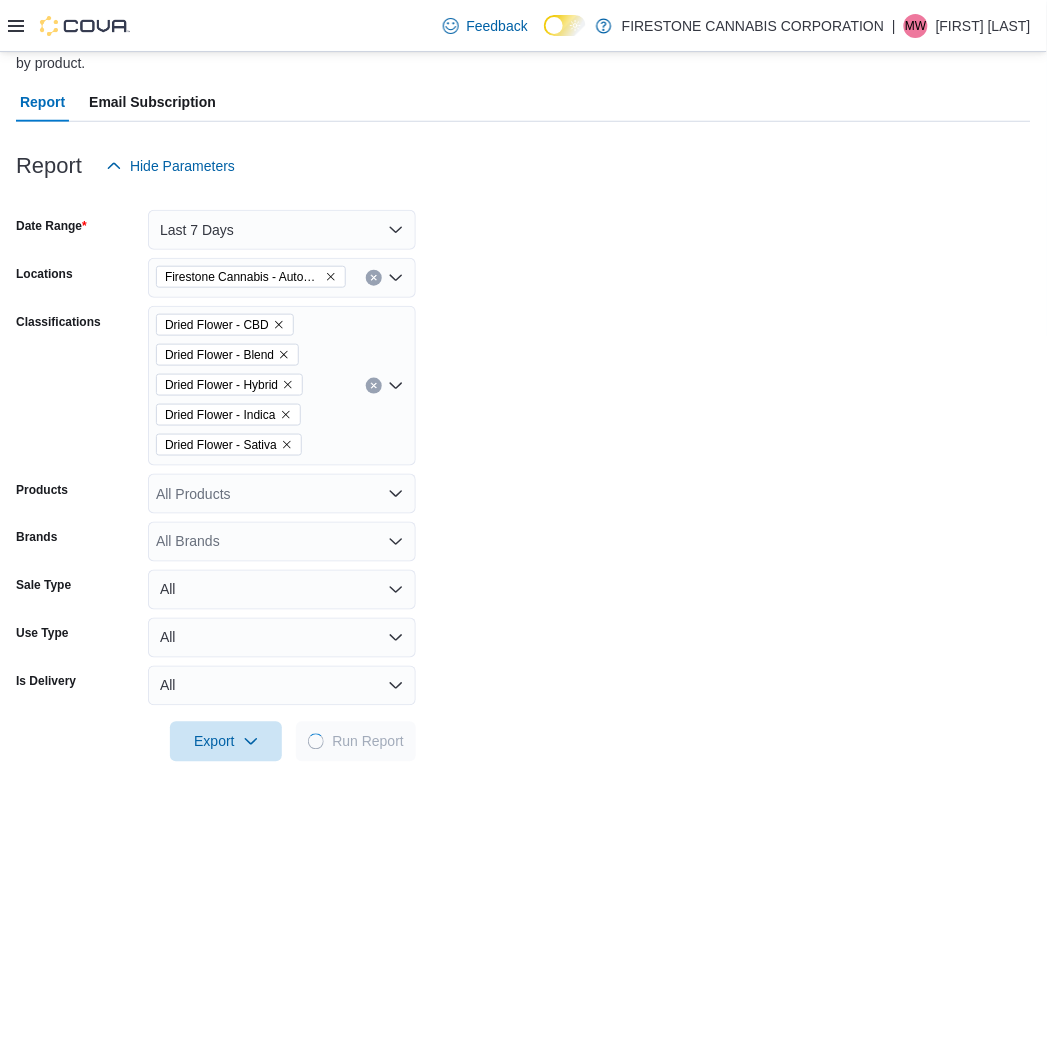 click on "Date Range Last 7 Days Locations Firestone Cannabis - AutoMile Classifications Dried Flower - CBD Dried Flower - Blend Dried Flower - Hybrid Dried Flower - Indica Dried Flower - Sativa Products All Products Brands All Brands Sale Type All Use Type All Is Delivery All Export  Run Report" at bounding box center [523, 474] 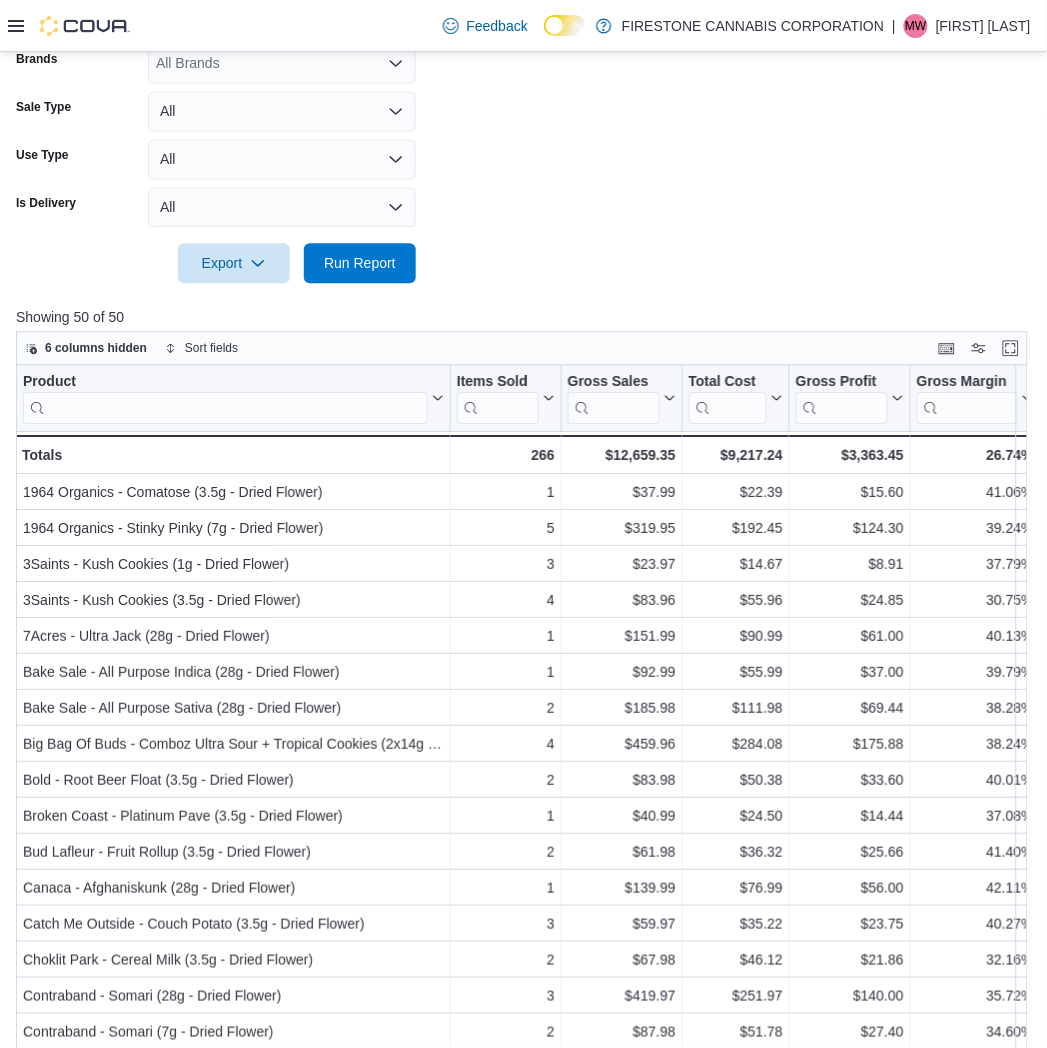 scroll, scrollTop: 788, scrollLeft: 0, axis: vertical 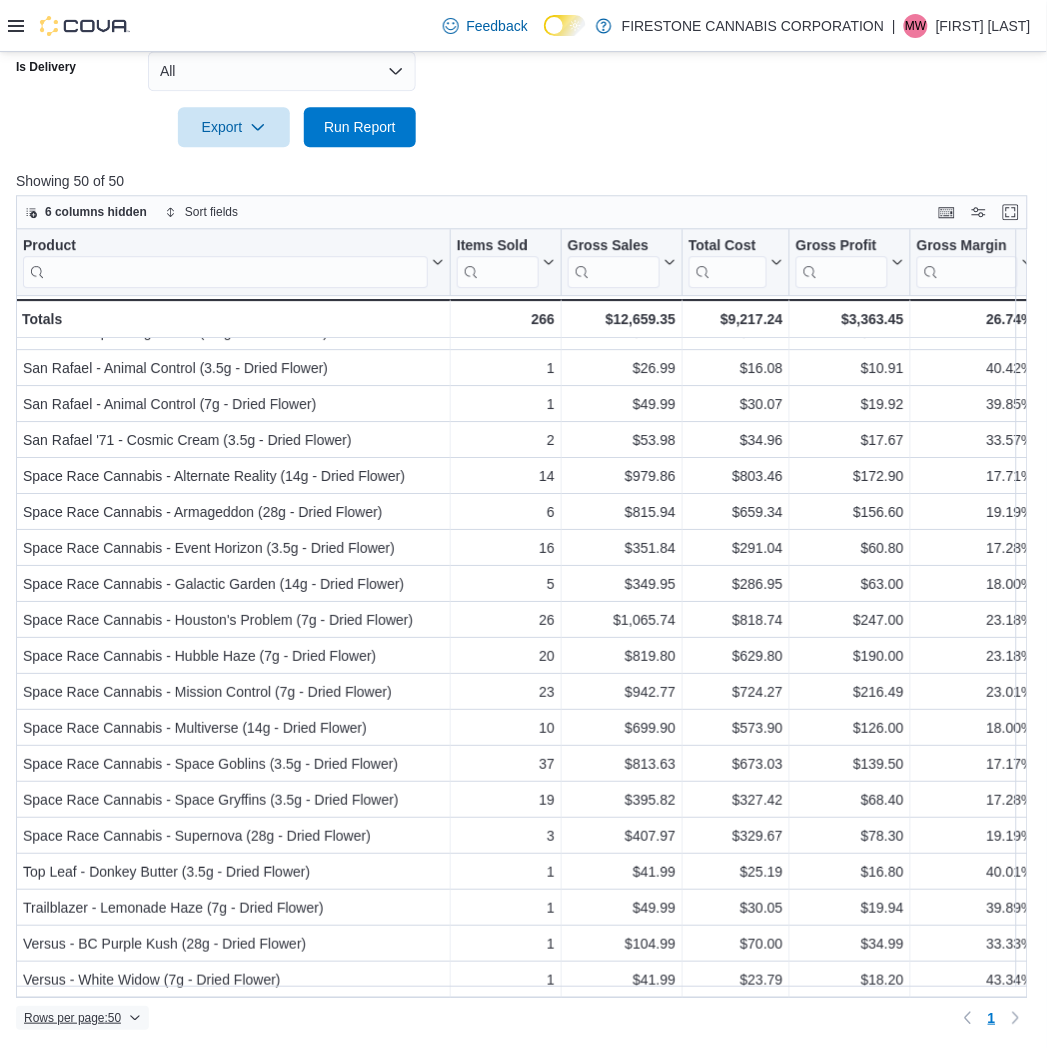 click on "Rows per page :  50" at bounding box center [72, 1018] 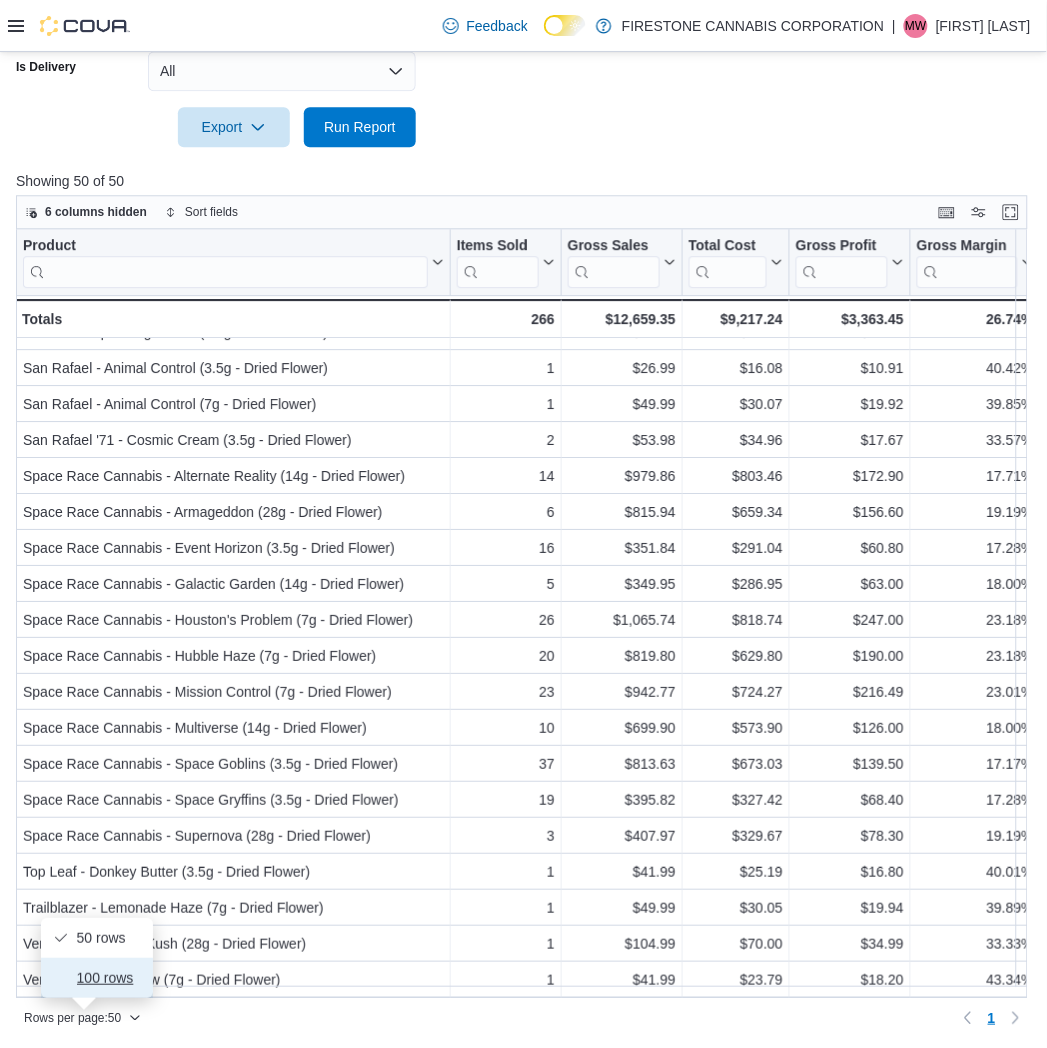 click on "100 rows" at bounding box center (109, 978) 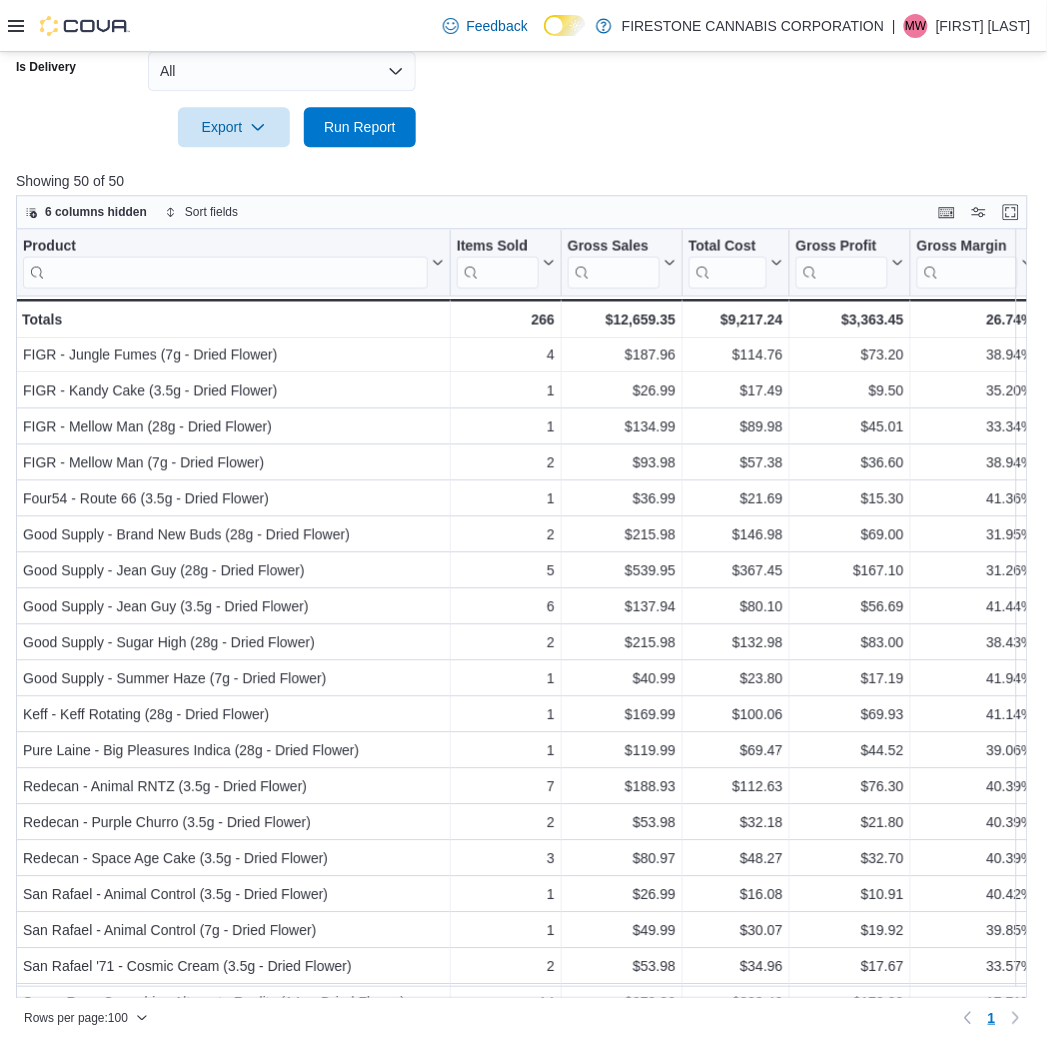 scroll, scrollTop: 666, scrollLeft: 0, axis: vertical 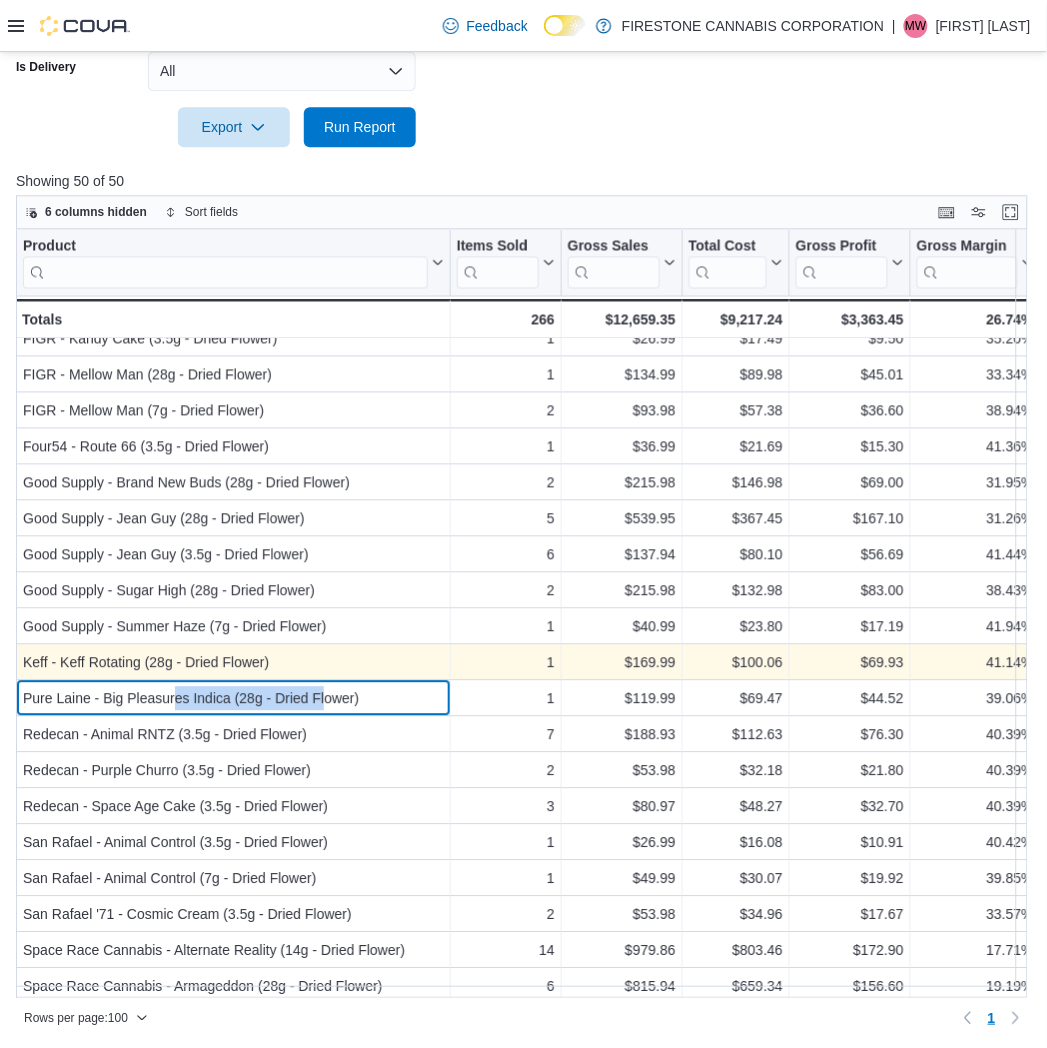 drag, startPoint x: 274, startPoint y: 693, endPoint x: 357, endPoint y: 675, distance: 84.92938 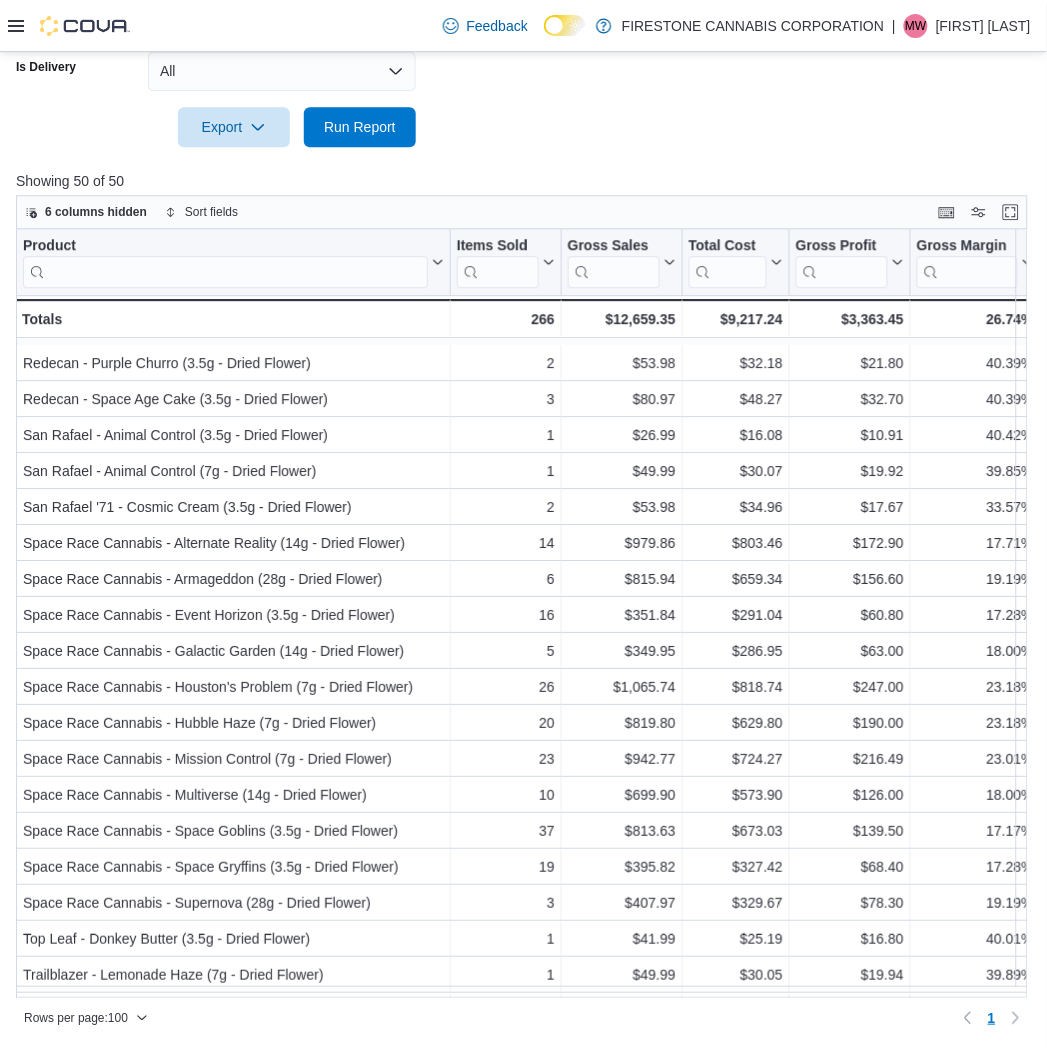 scroll, scrollTop: 1151, scrollLeft: 0, axis: vertical 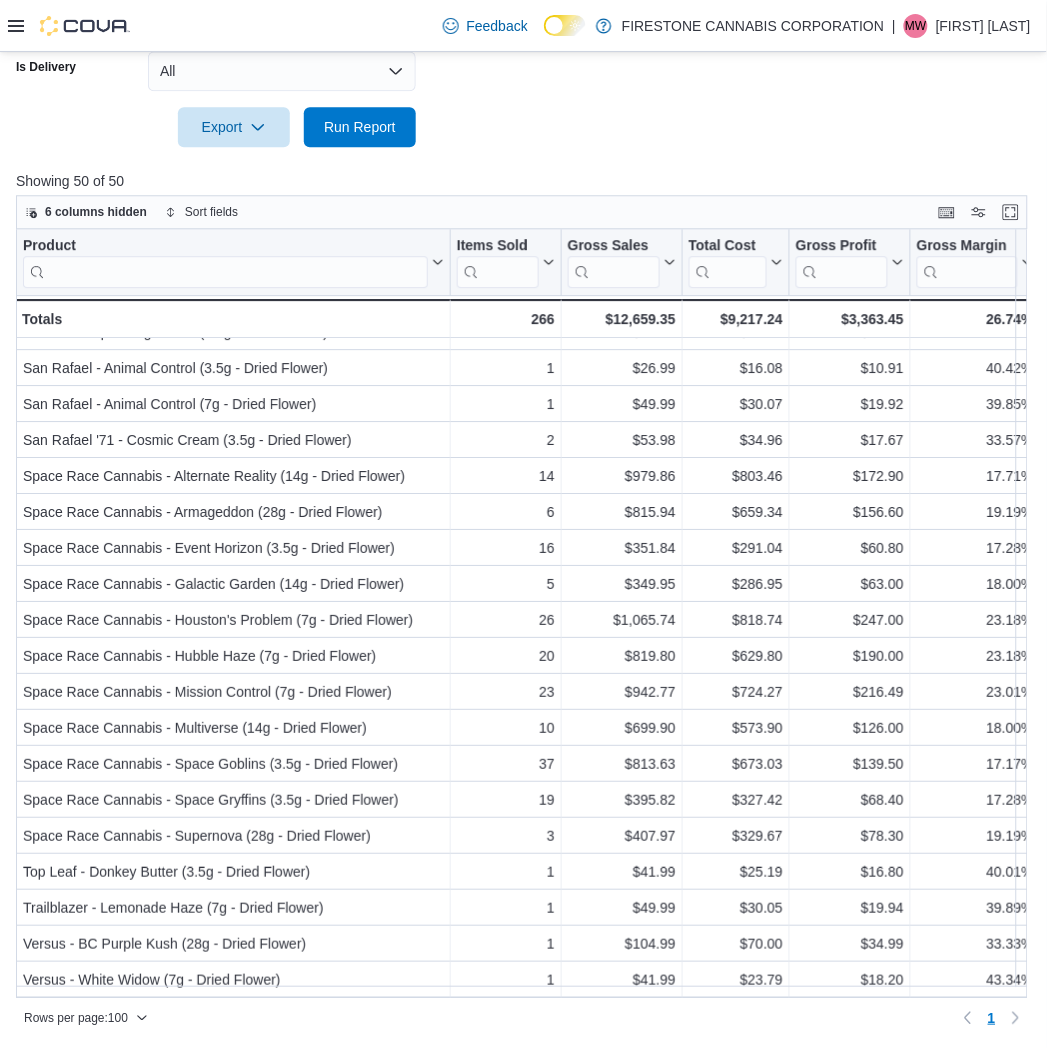 click on "Date Range Last 7 Days Locations Firestone Cannabis - AutoMile Classifications Dried Flower - CBD Dried Flower - Blend Dried Flower - Hybrid Dried Flower - Indica Dried Flower - Sativa Products All Products Brands All Brands Sale Type All Use Type All Is Delivery All Export  Run Report" at bounding box center [523, -141] 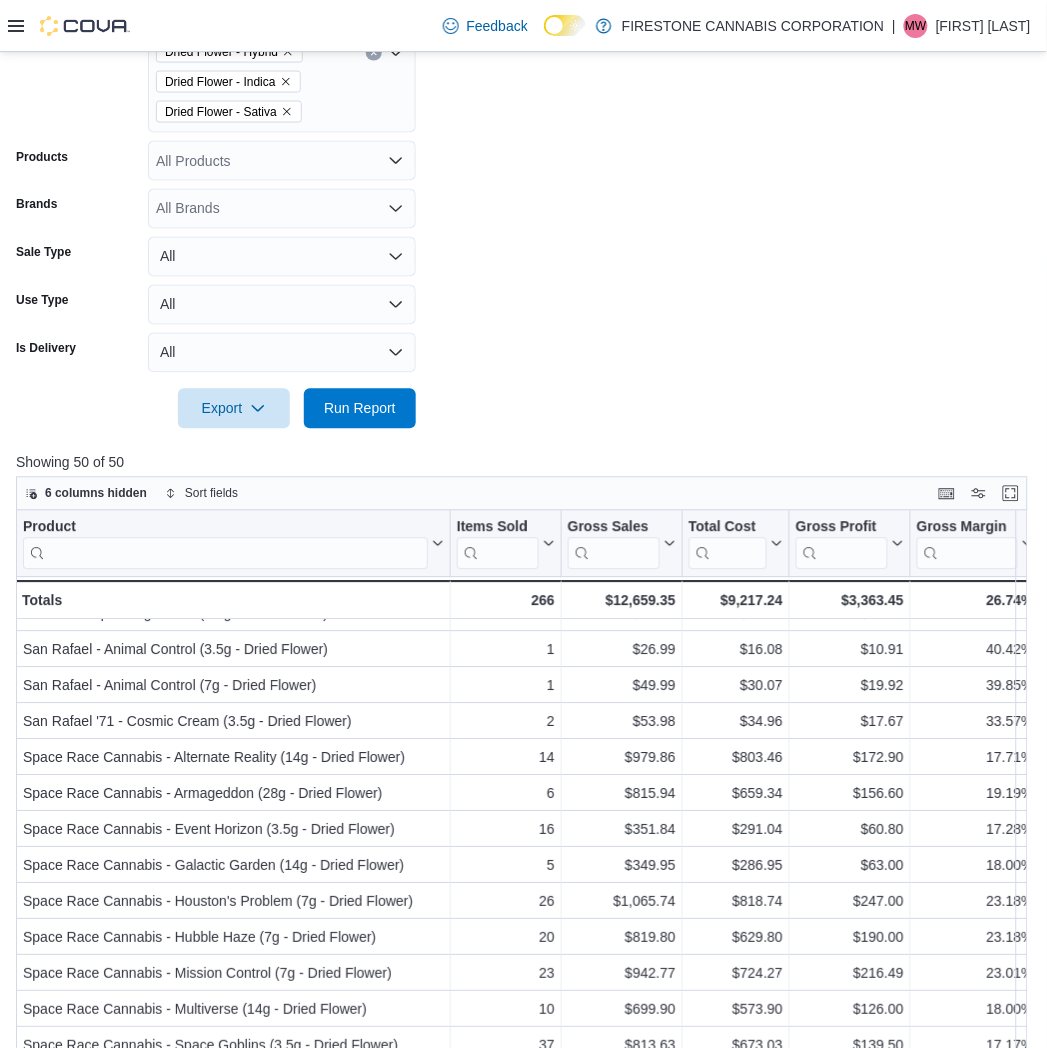scroll, scrollTop: 122, scrollLeft: 0, axis: vertical 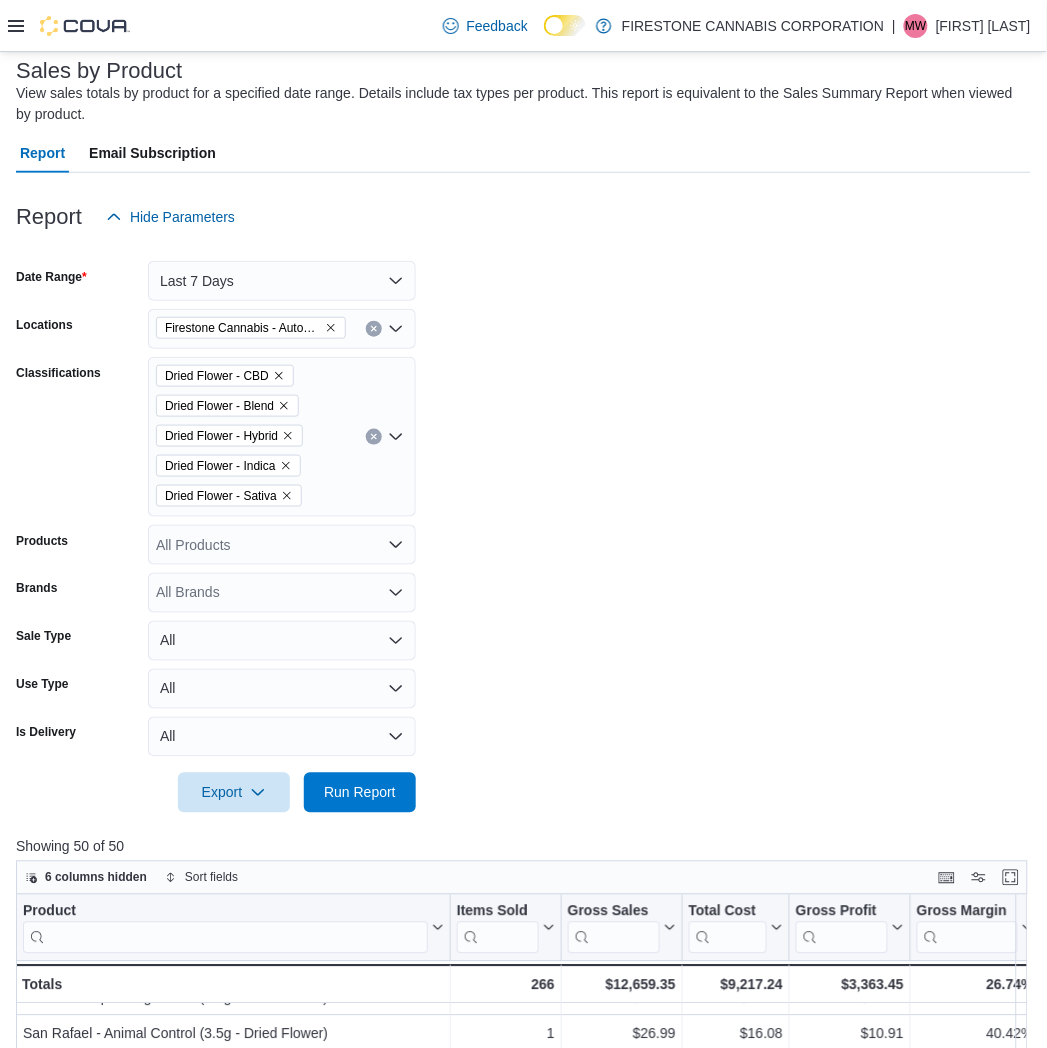 click 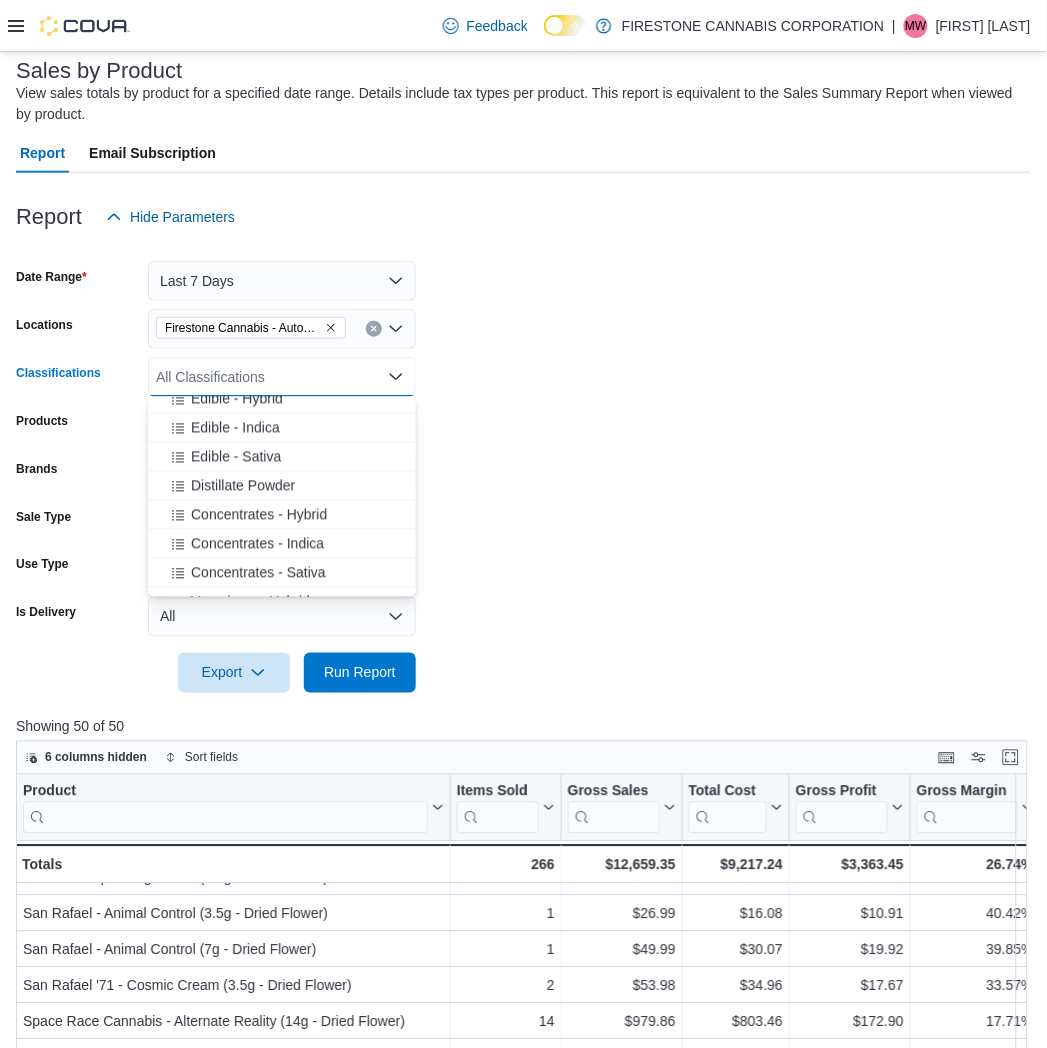 scroll, scrollTop: 777, scrollLeft: 0, axis: vertical 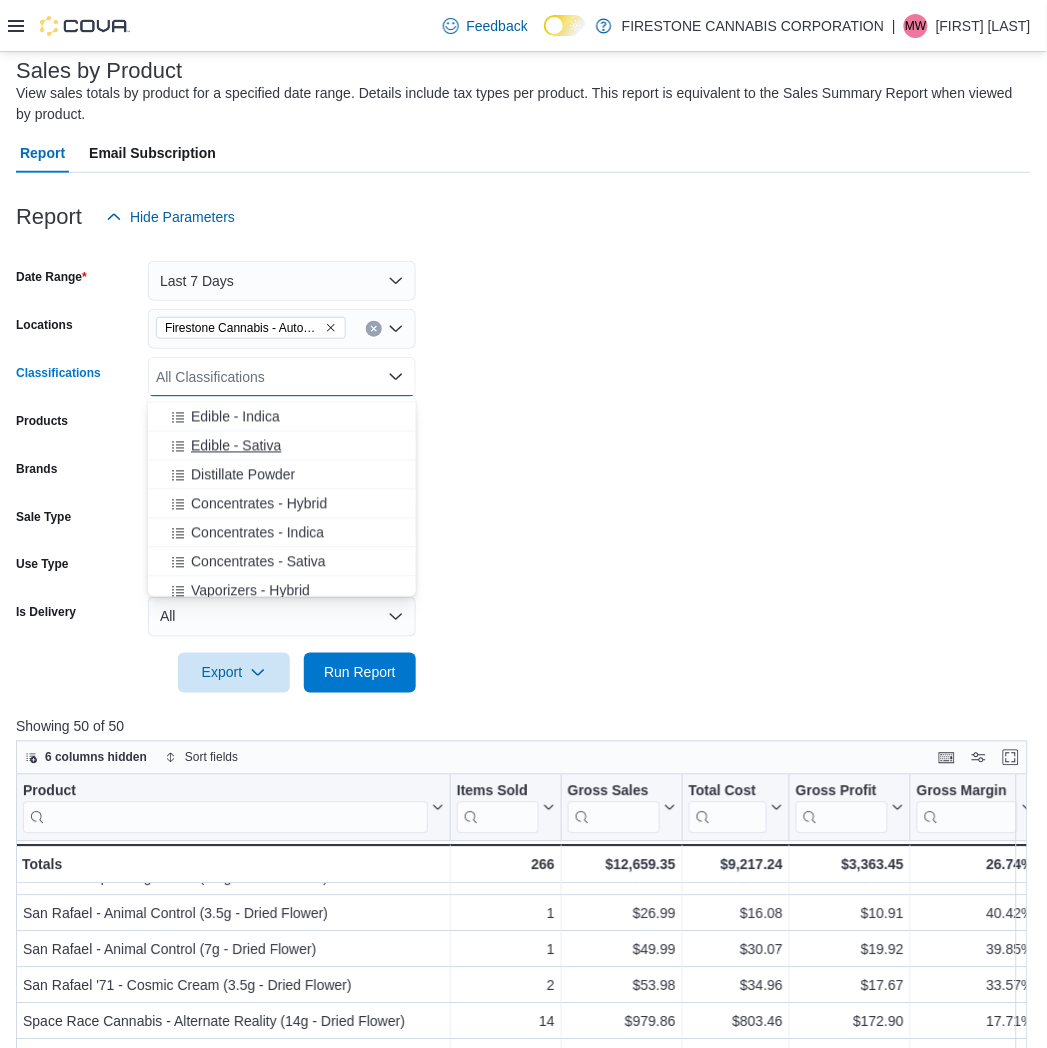 click on "Edible - Sativa" at bounding box center [236, 446] 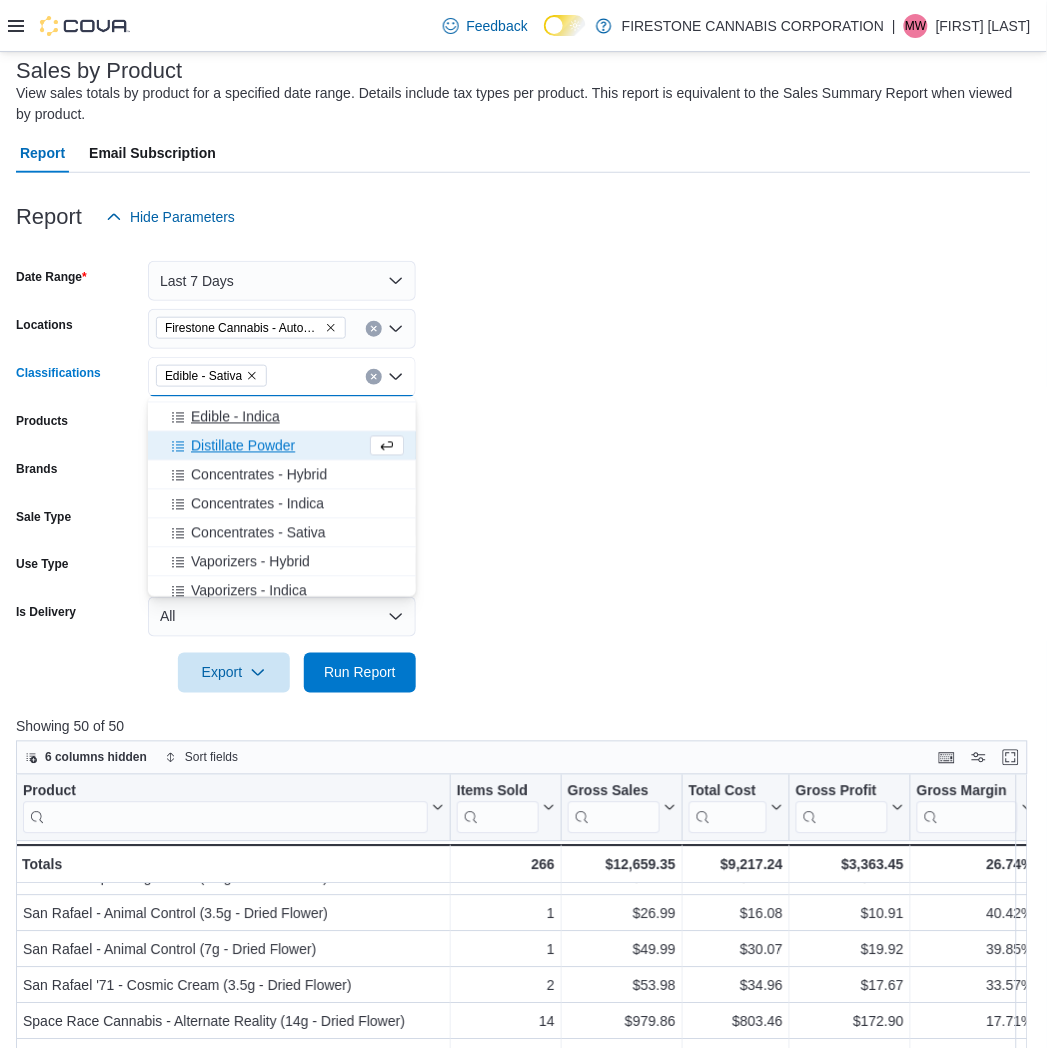 click on "Edible - Indica" at bounding box center [235, 417] 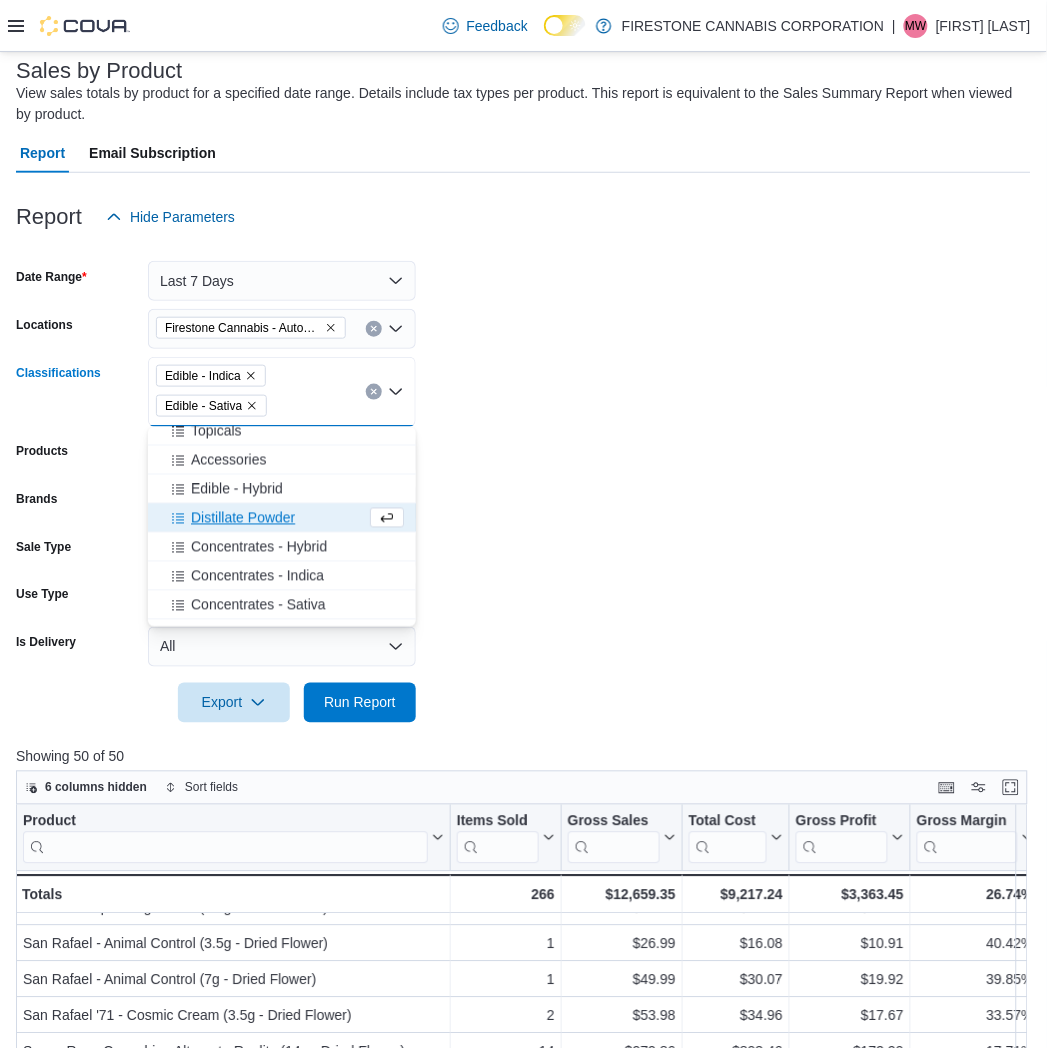 scroll, scrollTop: 666, scrollLeft: 0, axis: vertical 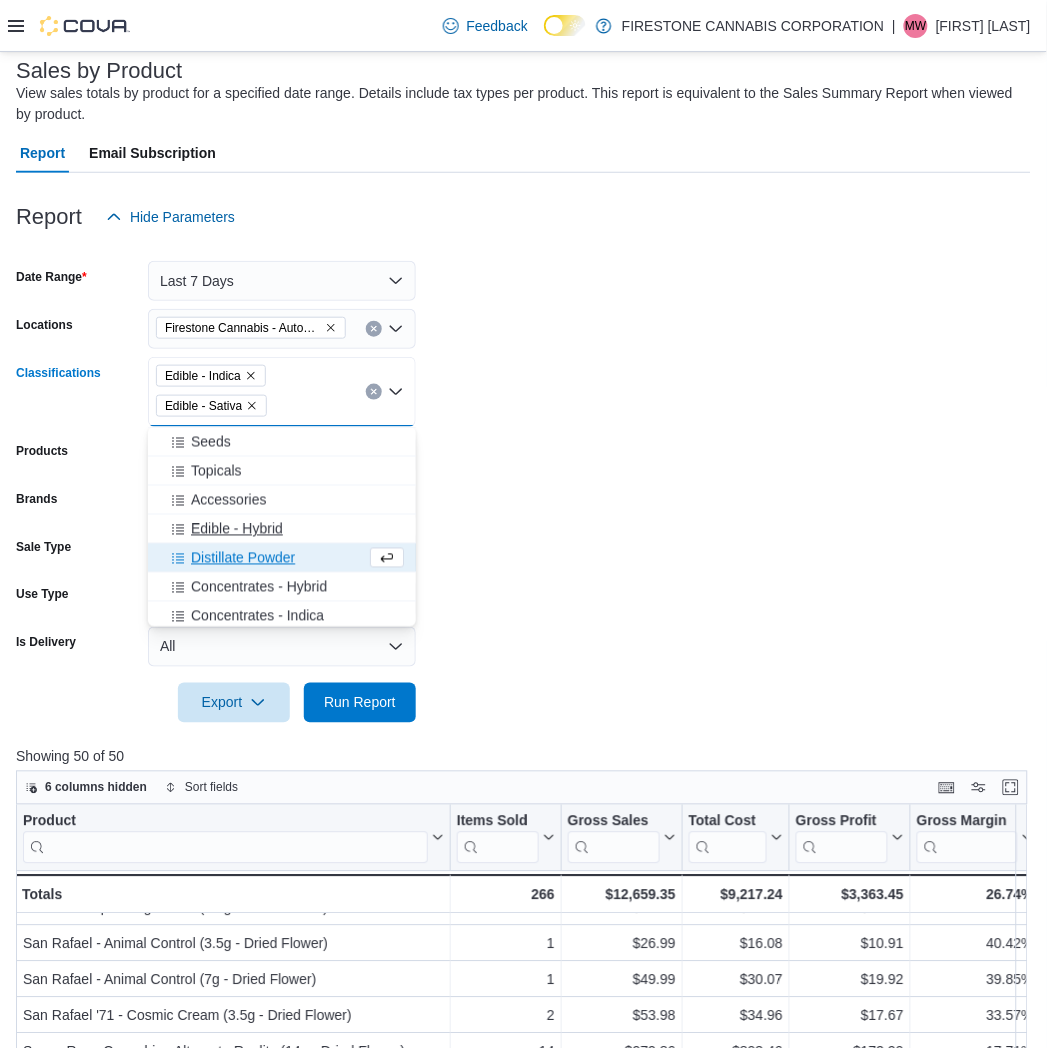 click on "Edible - Hybrid" at bounding box center [237, 529] 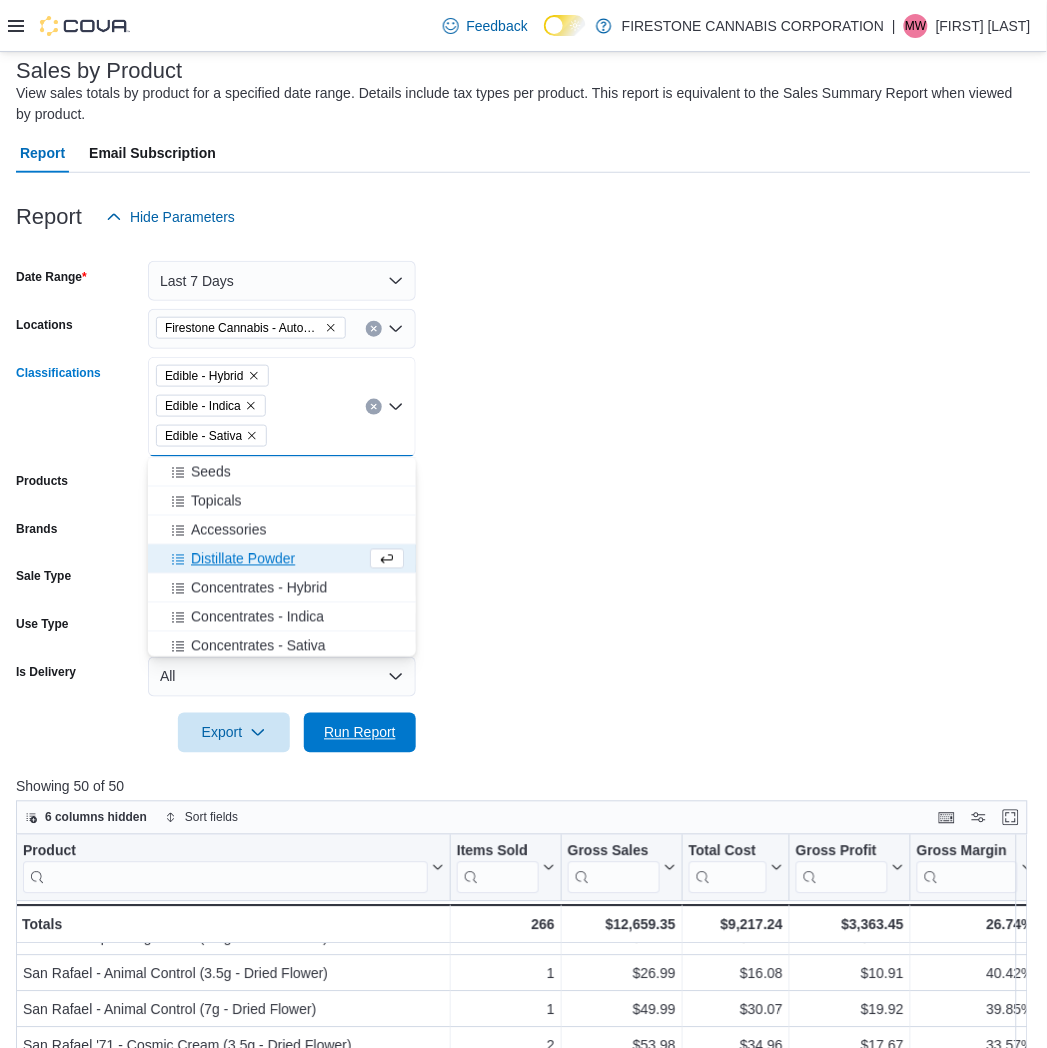click on "Run Report" at bounding box center [360, 733] 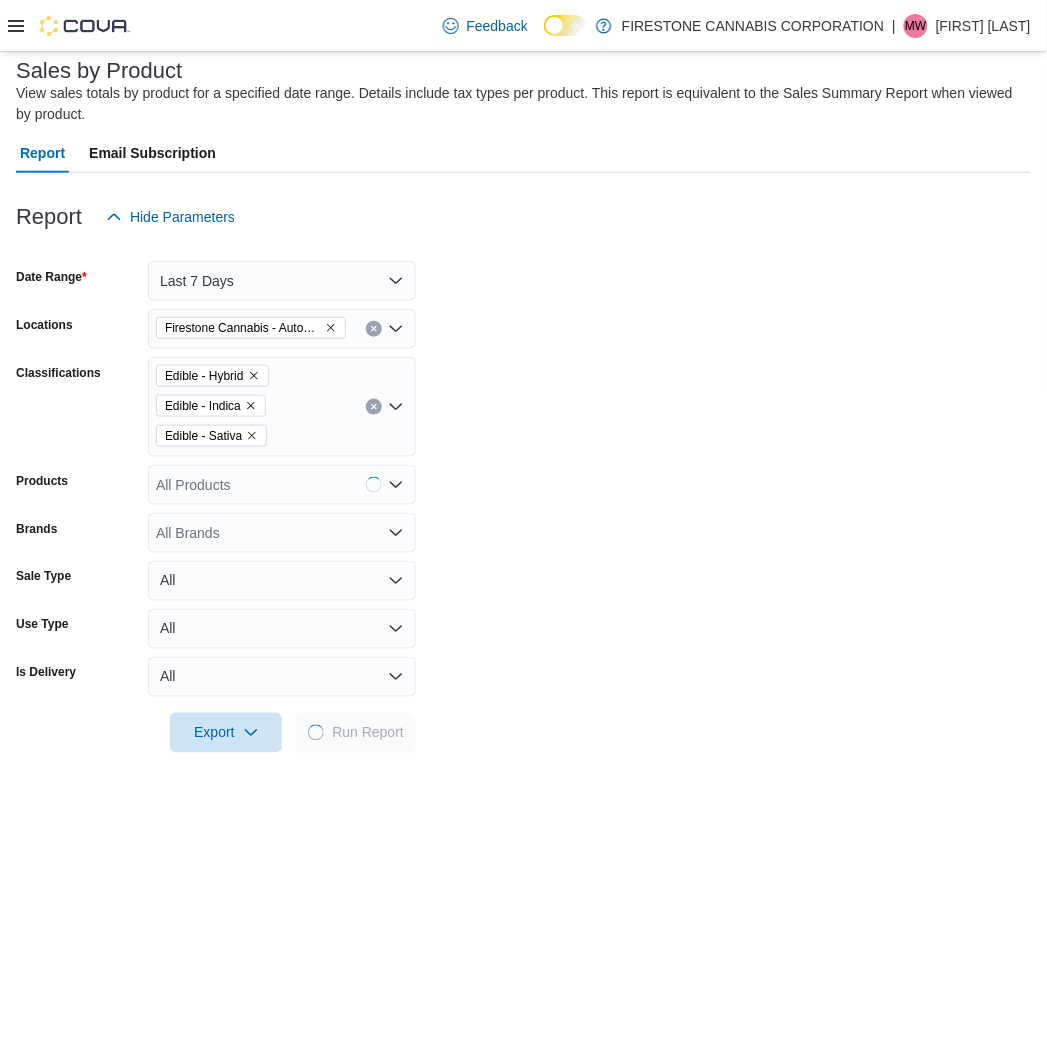 click on "Date Range Last 7 Days Locations Firestone Cannabis - AutoMile Classifications Edible - Hybrid Edible - Indica Edible - Sativa Products All Products Brands All Brands Sale Type All Use Type All Is Delivery All Export  Run Report" at bounding box center (523, 495) 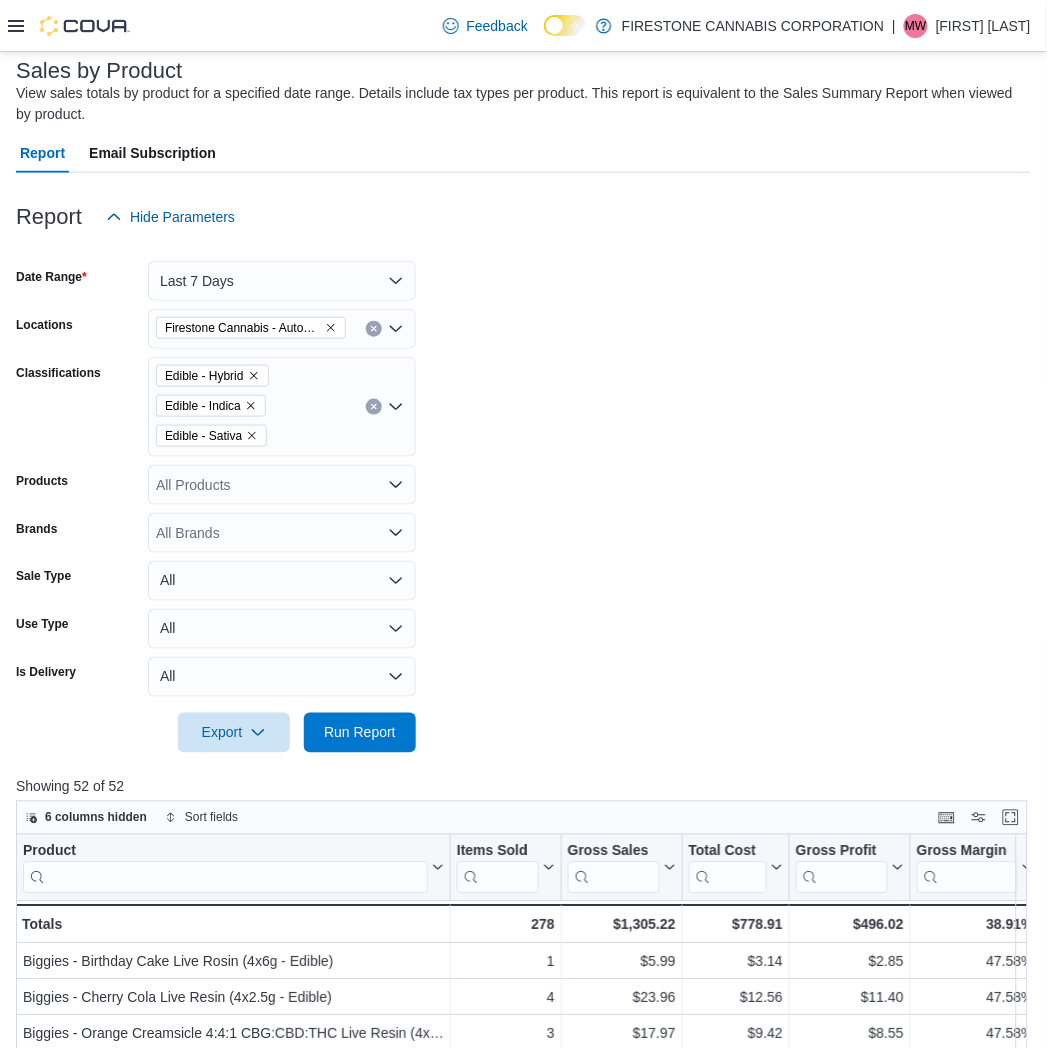 click on "Date Range Last 7 Days Locations Firestone Cannabis - AutoMile Classifications Edible - Hybrid Edible - Indica Edible - Sativa Products All Products Brands All Brands Sale Type All Use Type All Is Delivery All Export  Run Report" at bounding box center (523, 495) 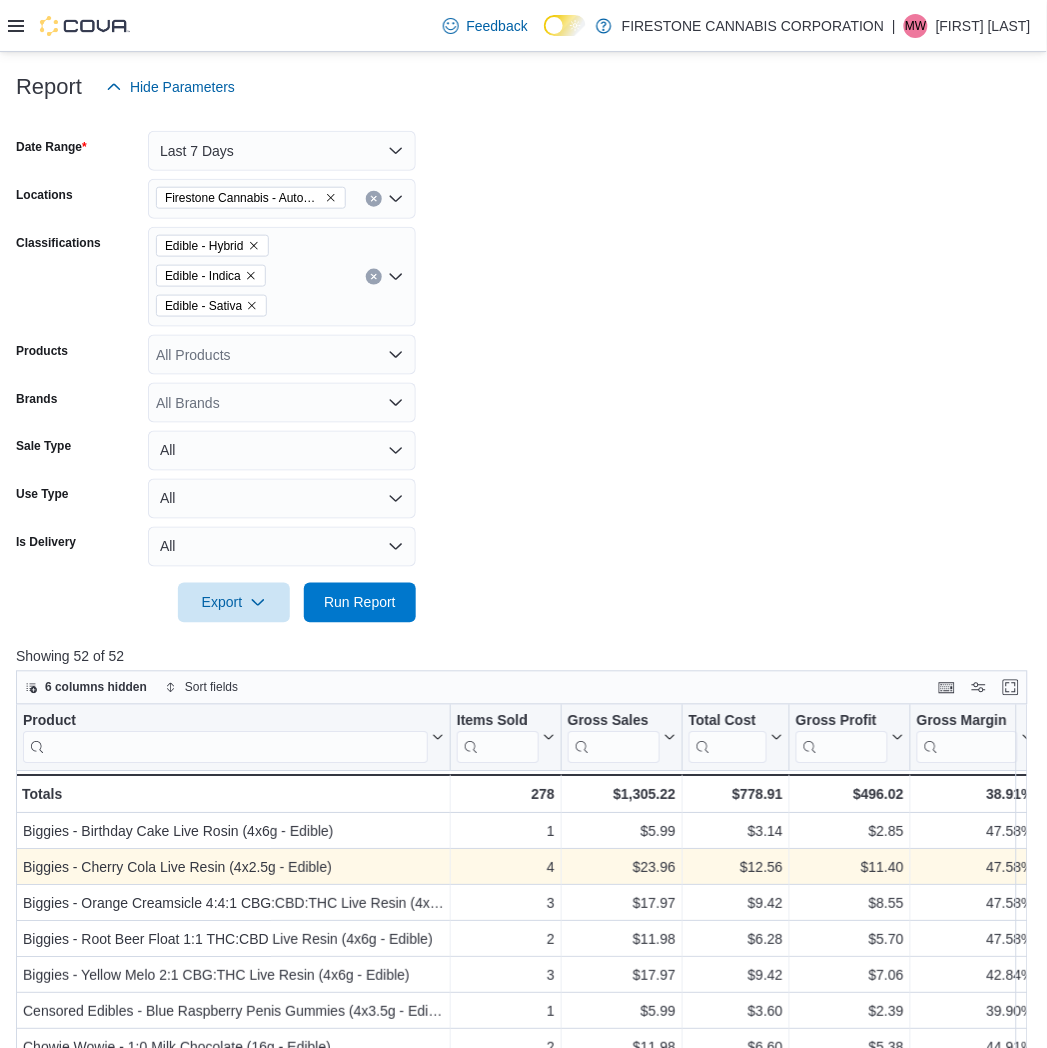 scroll, scrollTop: 728, scrollLeft: 0, axis: vertical 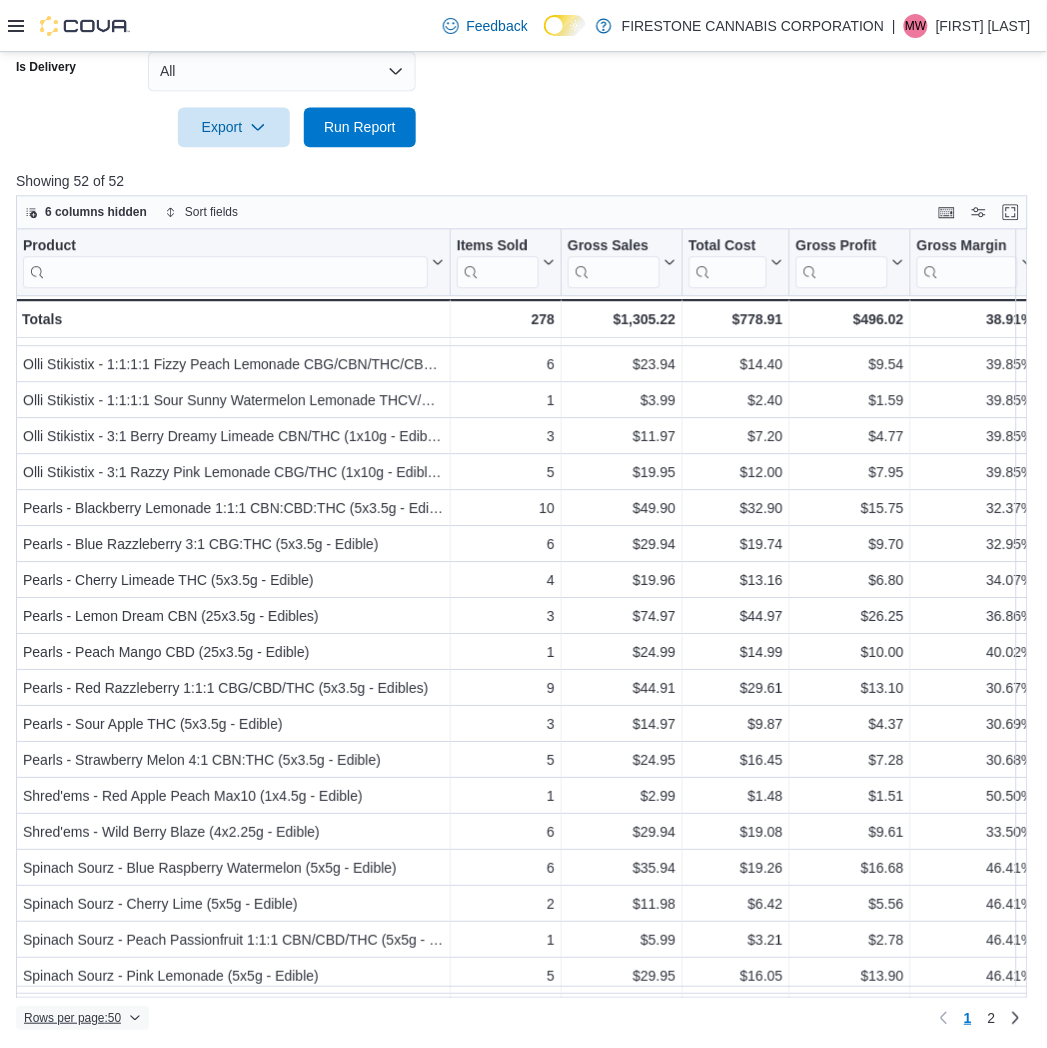 click on "Rows per page :  50" at bounding box center [72, 1018] 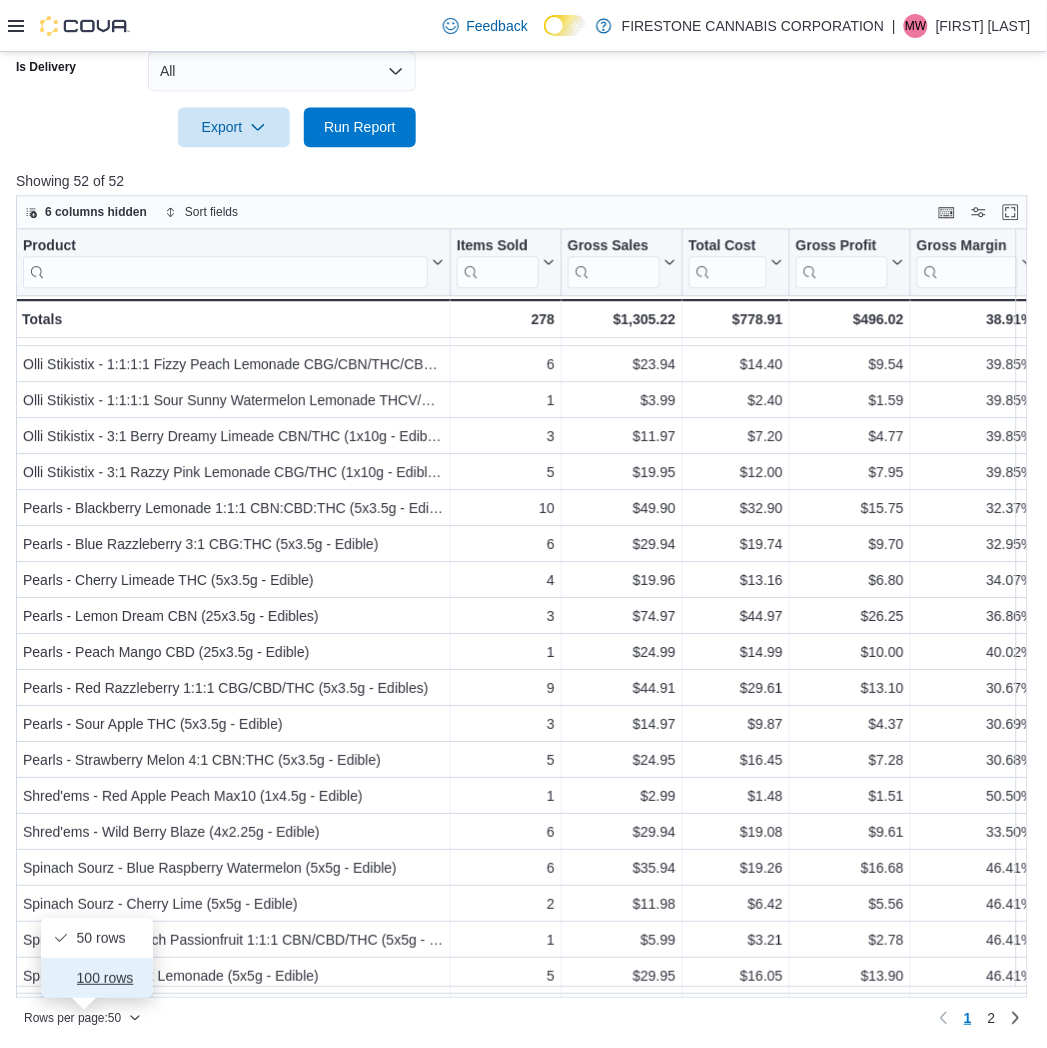 click on "100 rows" at bounding box center (109, 978) 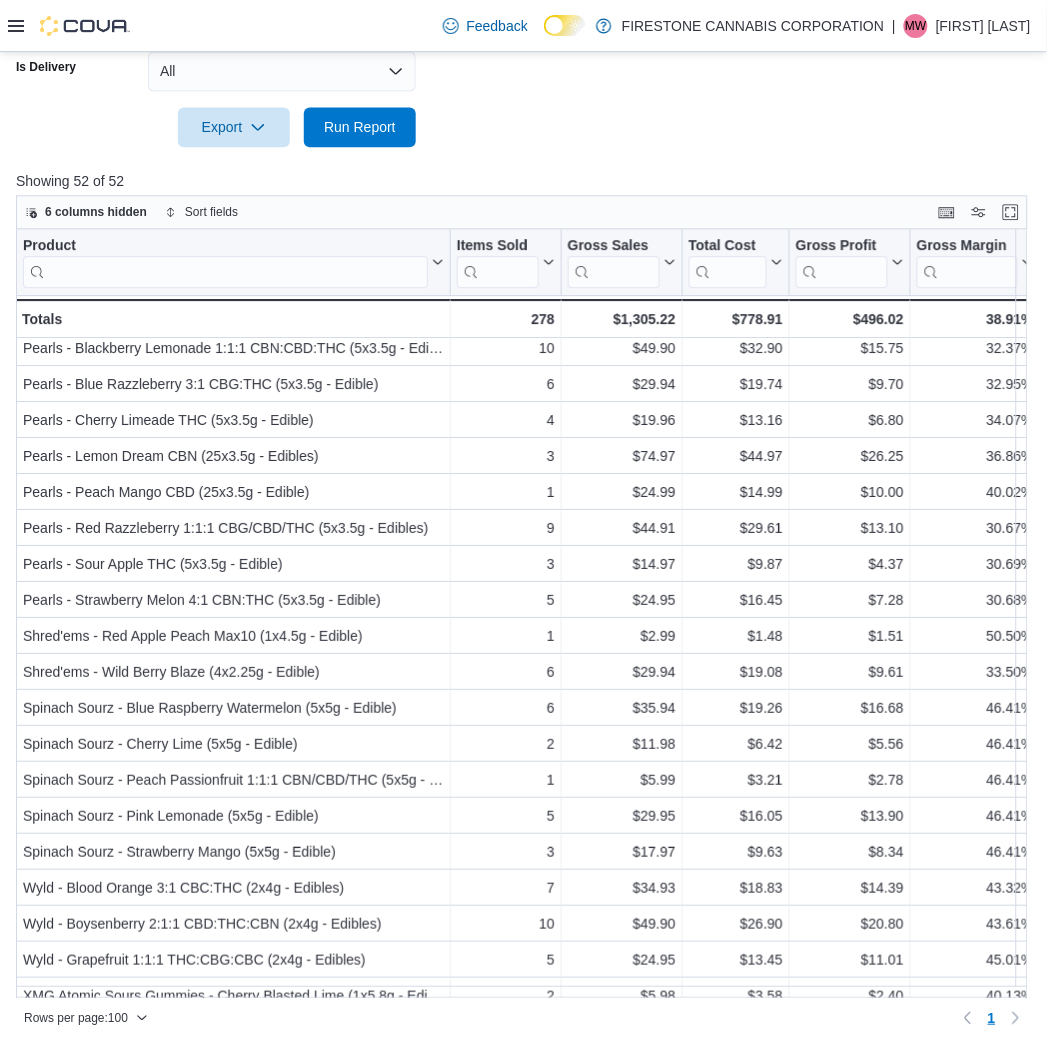 scroll, scrollTop: 1223, scrollLeft: 0, axis: vertical 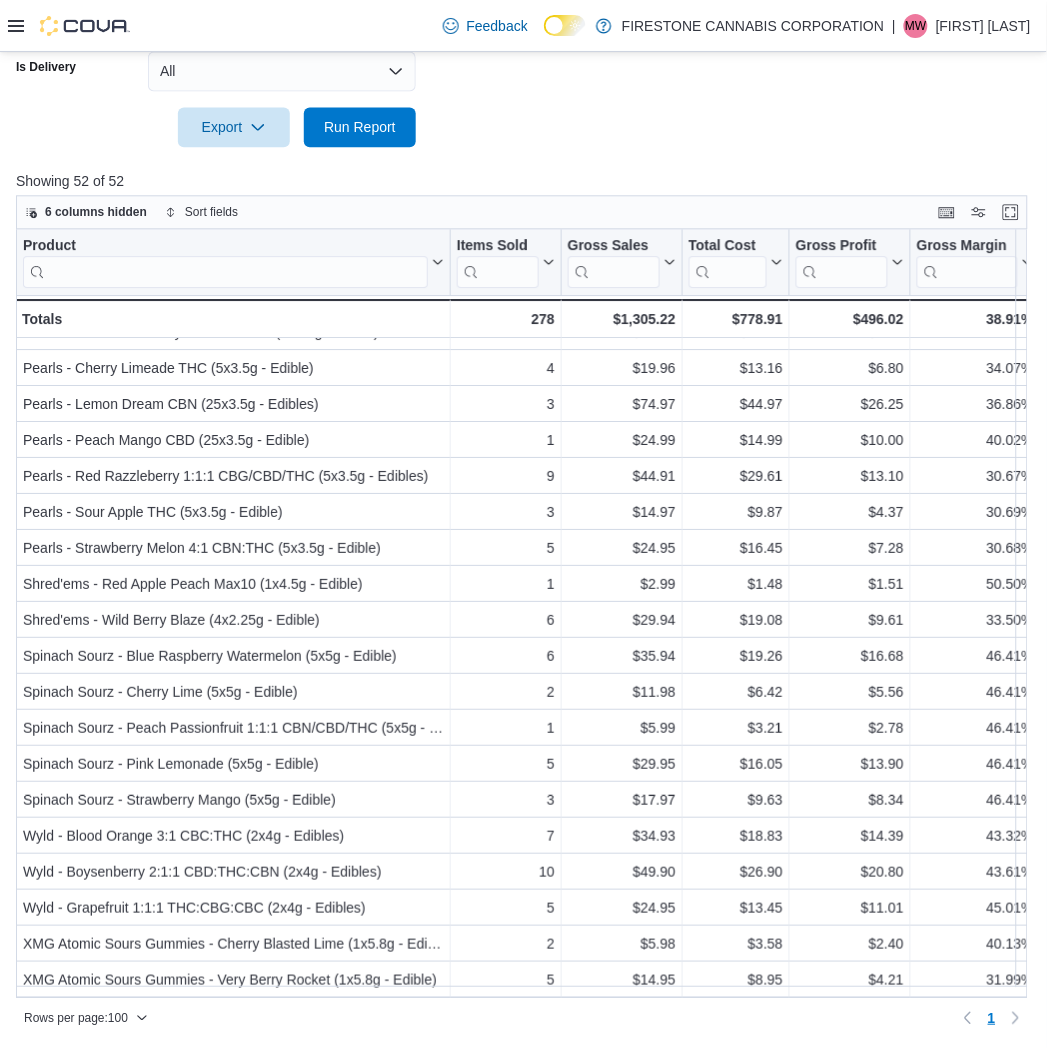 click at bounding box center (523, 159) 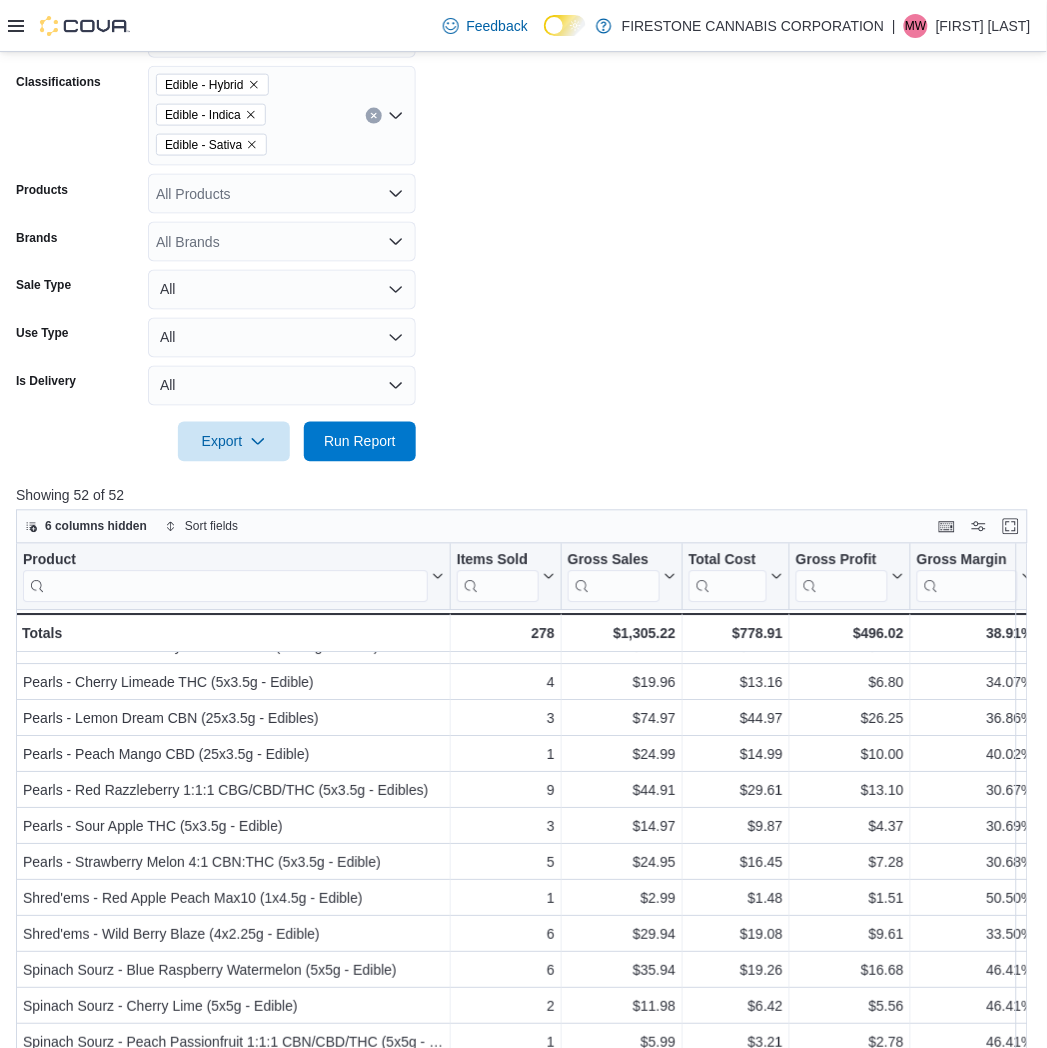 scroll, scrollTop: 62, scrollLeft: 0, axis: vertical 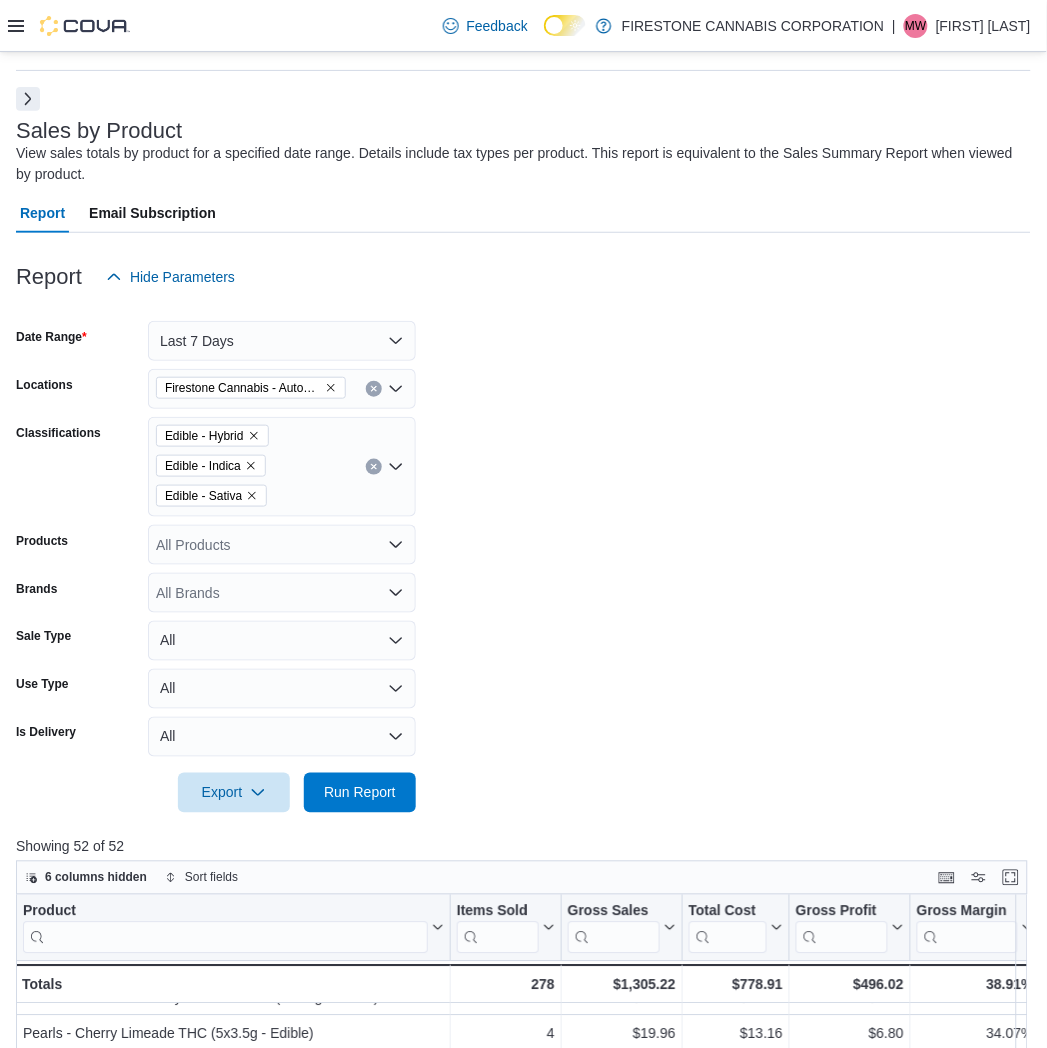 click 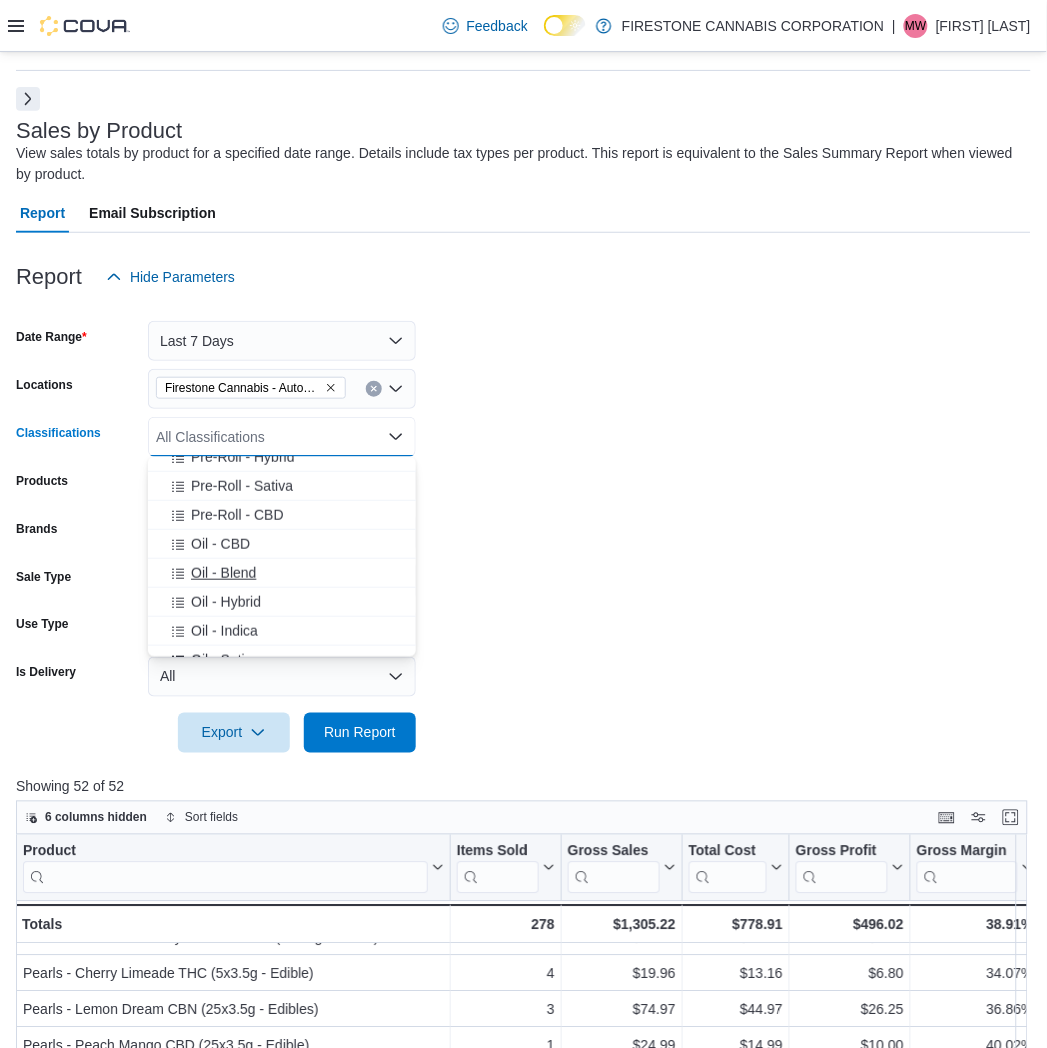 scroll, scrollTop: 222, scrollLeft: 0, axis: vertical 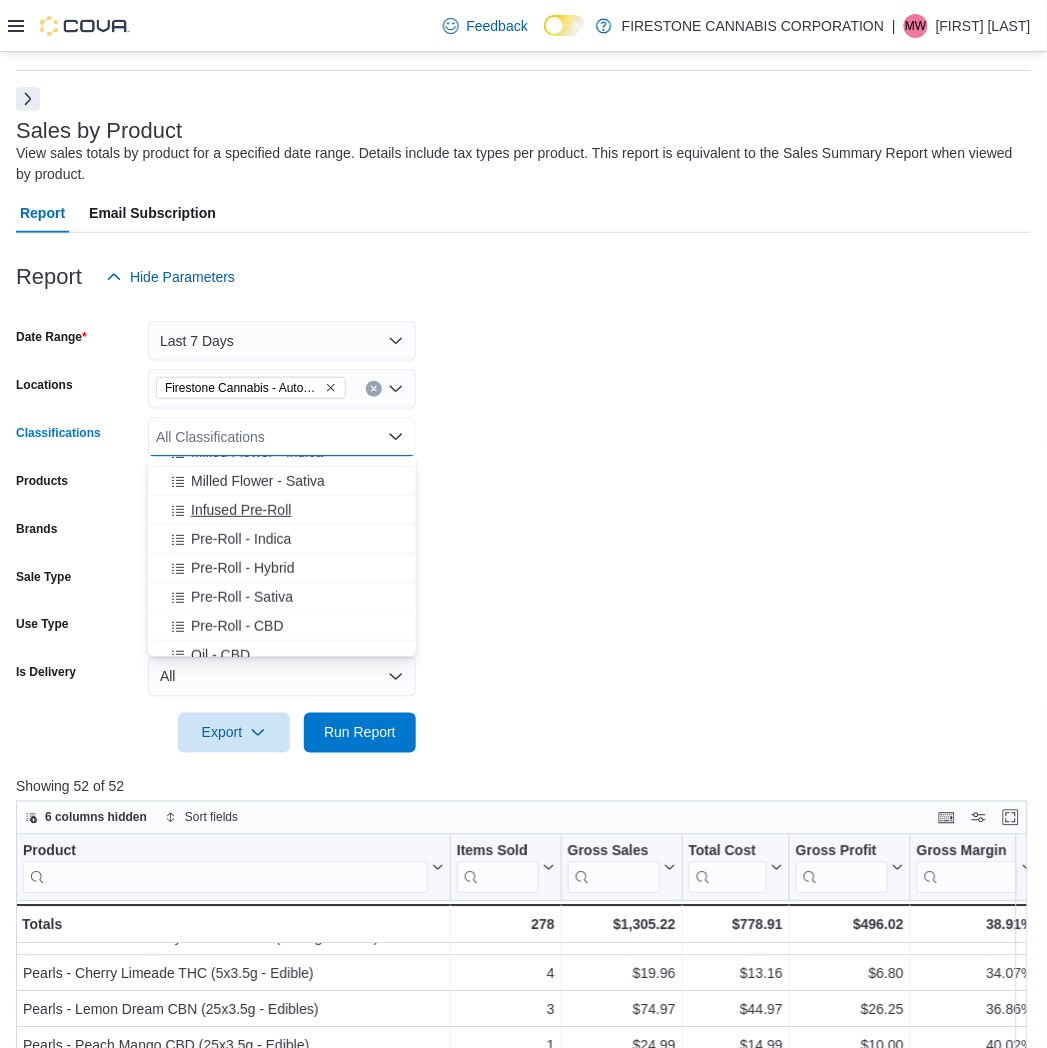 click on "Infused Pre-Roll" at bounding box center [241, 510] 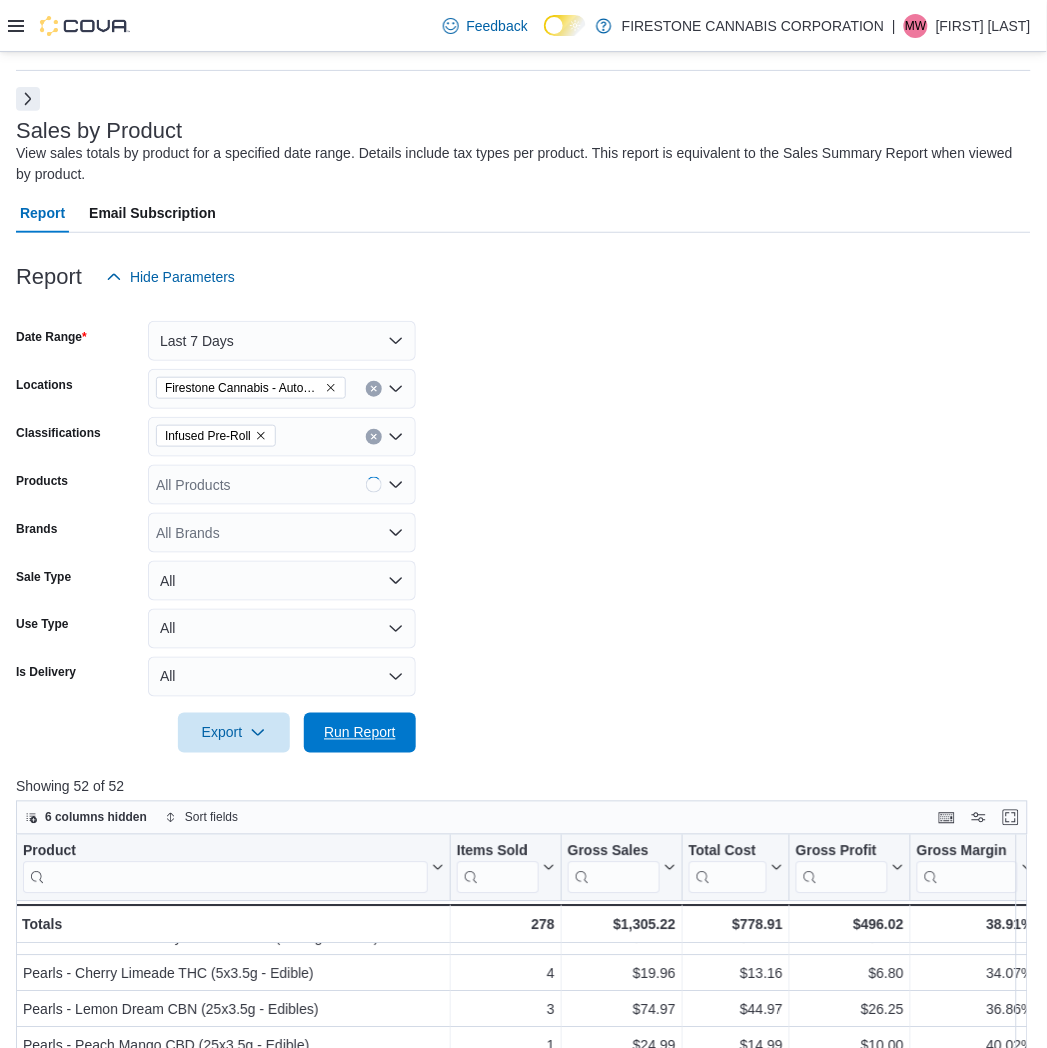 drag, startPoint x: 371, startPoint y: 731, endPoint x: 461, endPoint y: 700, distance: 95.189285 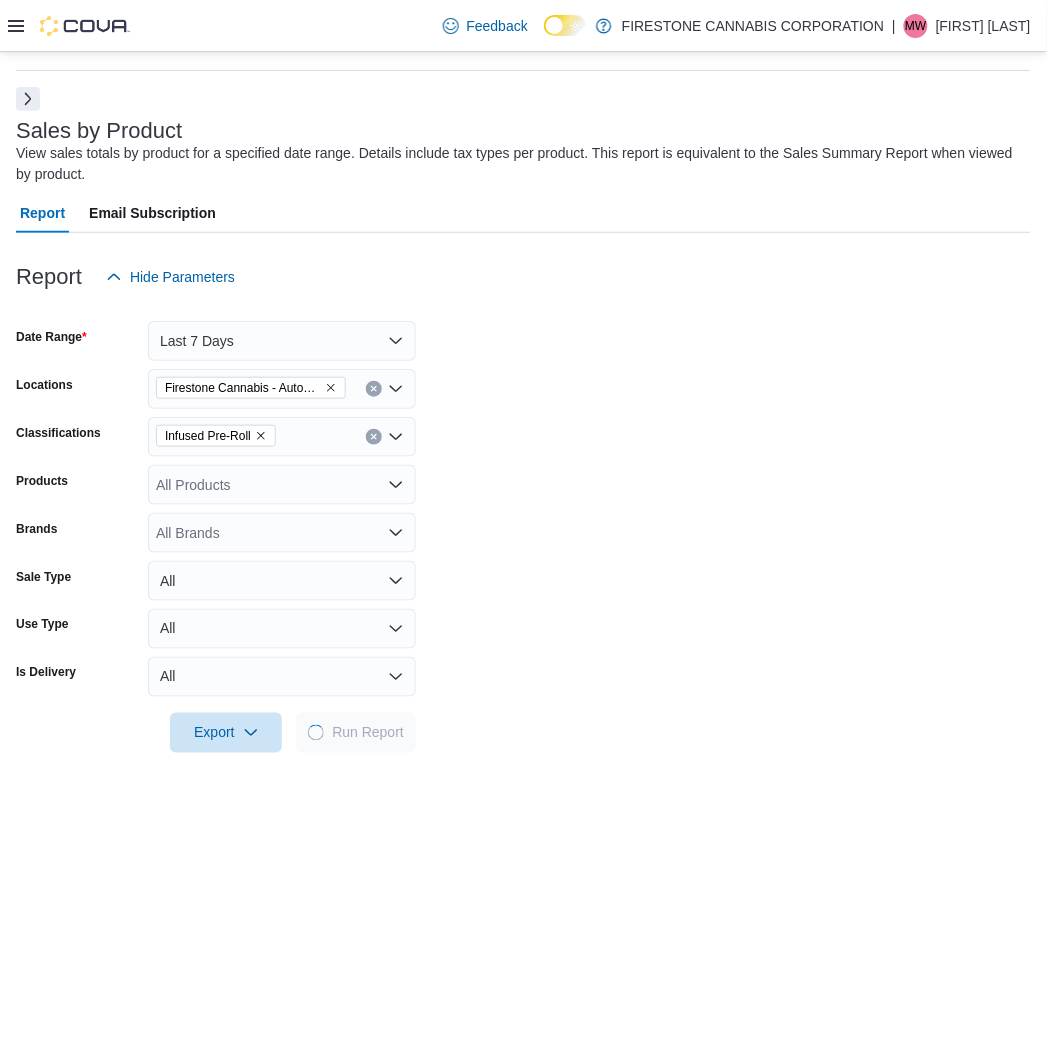 click on "Date Range Last 7 Days Locations Firestone Cannabis - AutoMile Classifications Infused Pre-Roll Products All Products Brands All Brands Sale Type All Use Type All Is Delivery All Export  Run Report" at bounding box center [523, 525] 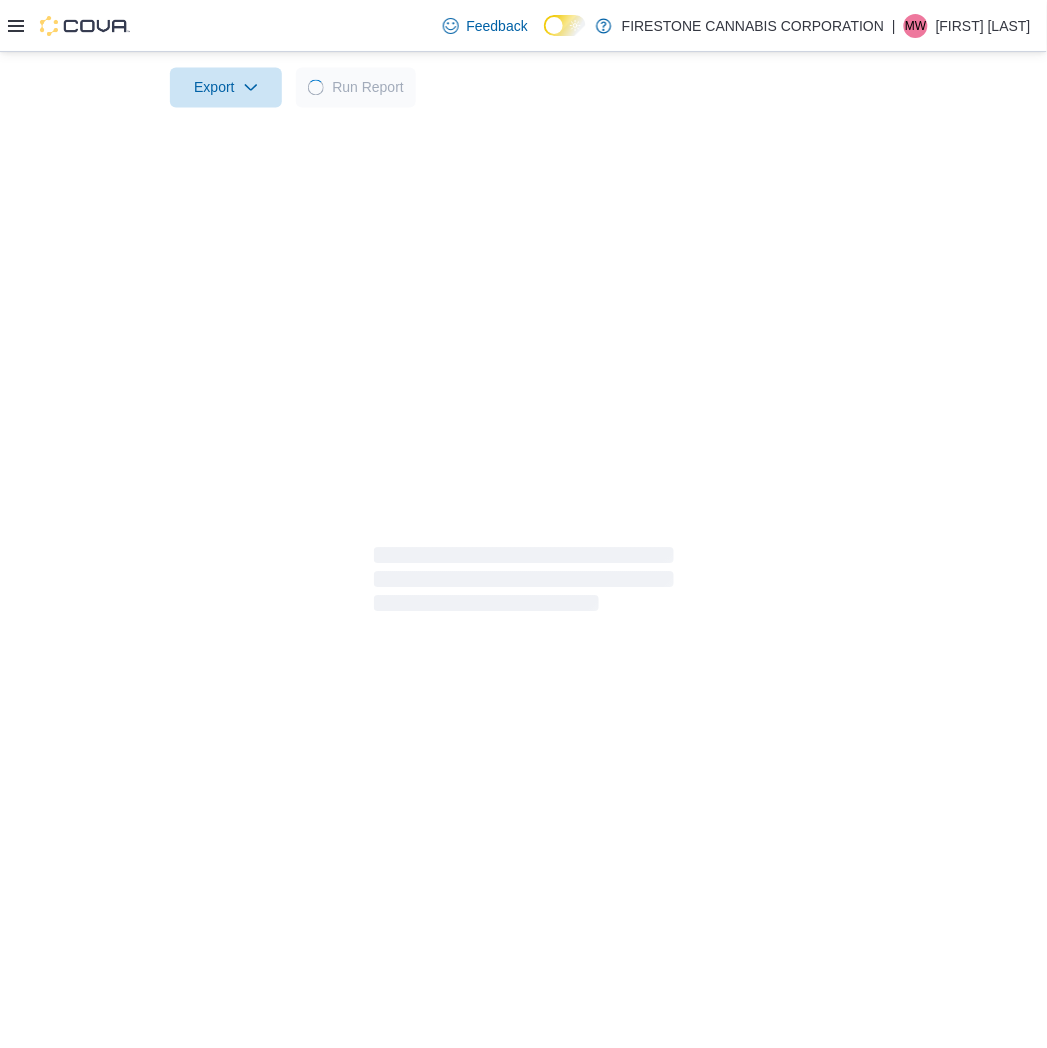 scroll, scrollTop: 668, scrollLeft: 0, axis: vertical 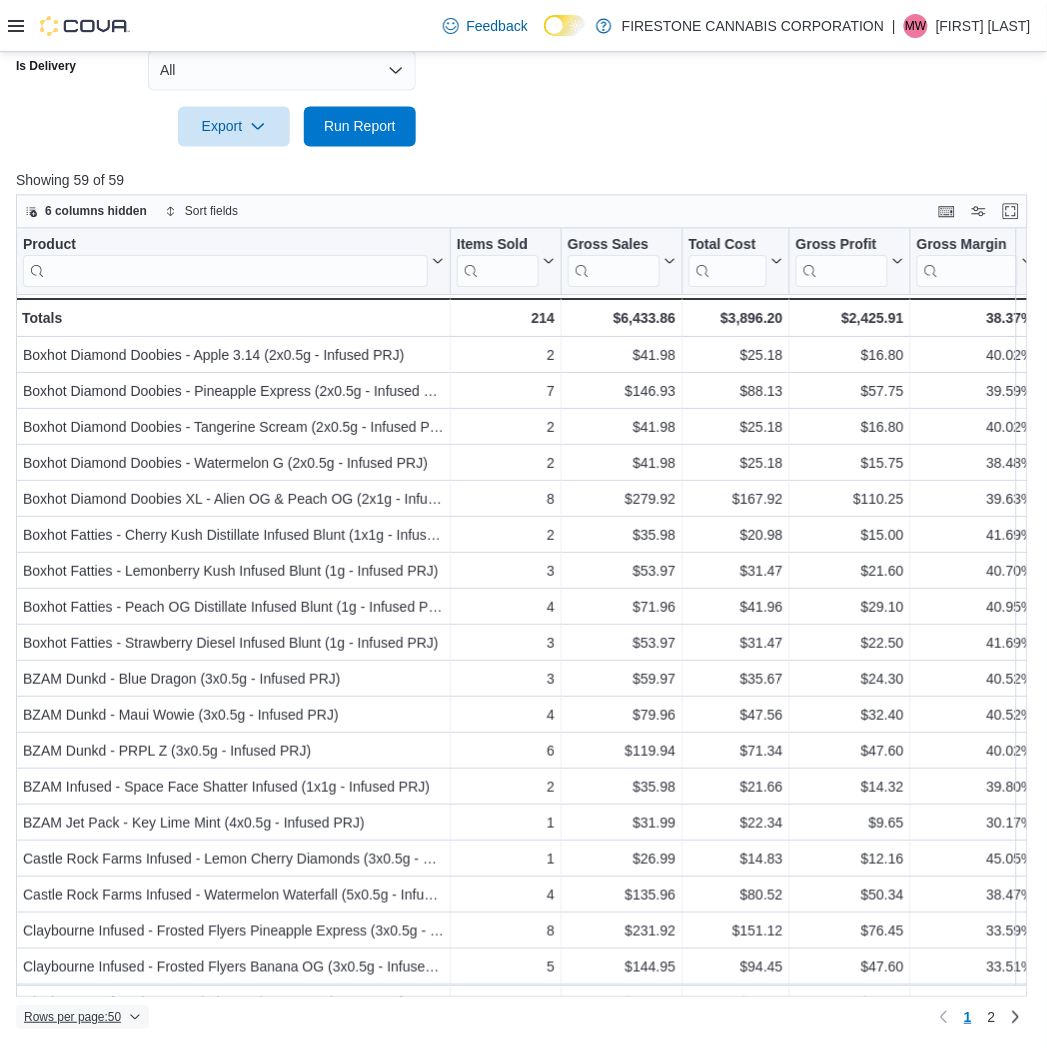 click on "Rows per page :  50" at bounding box center (72, 1018) 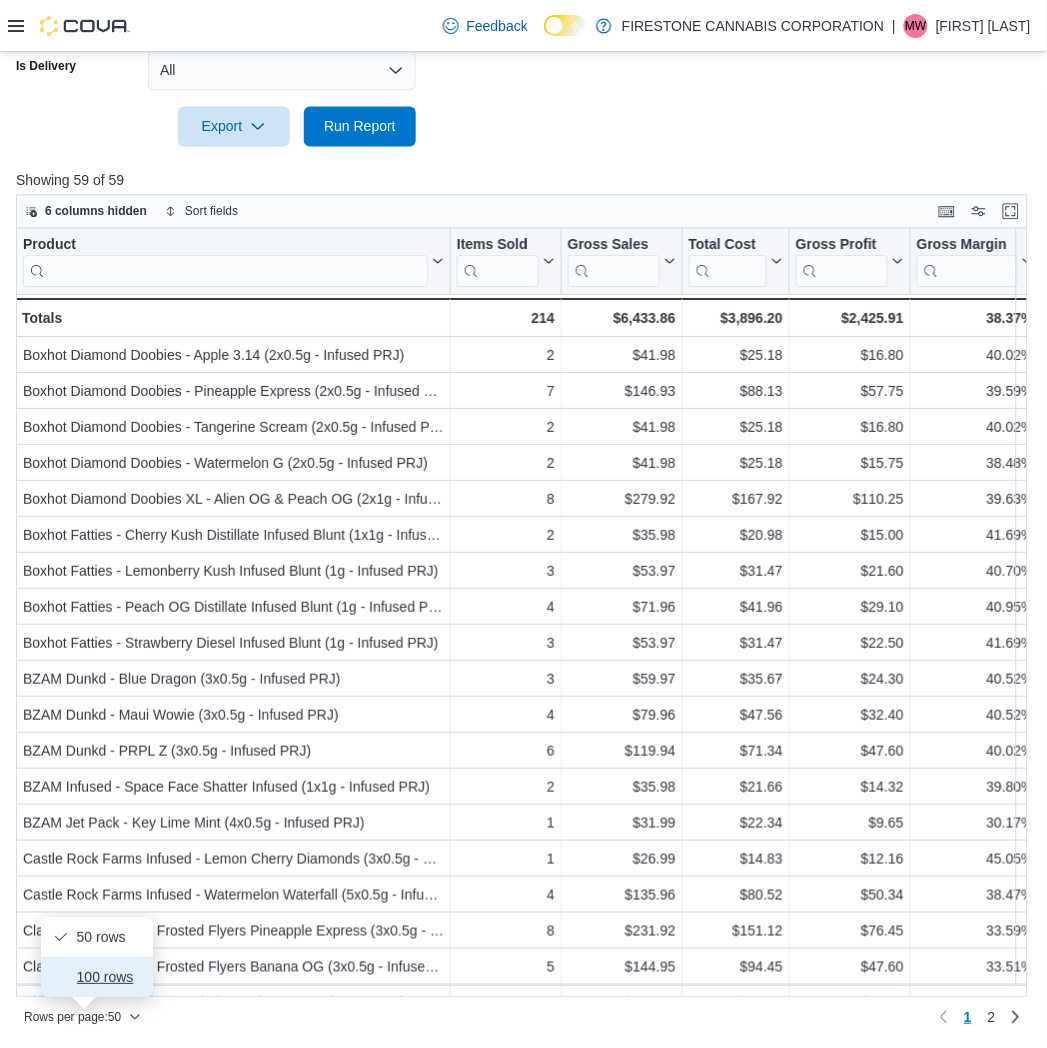 click on "100 rows" at bounding box center (109, 978) 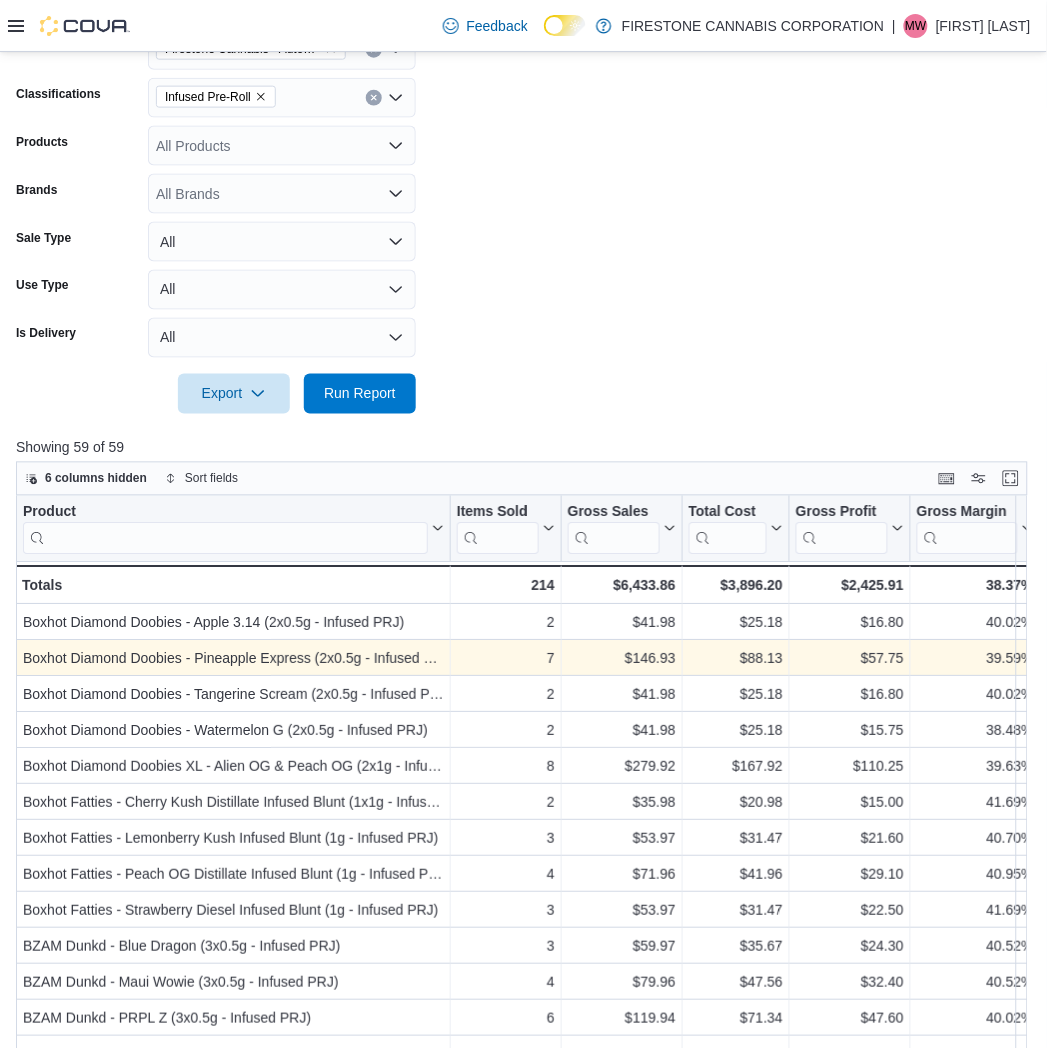 scroll, scrollTop: 668, scrollLeft: 0, axis: vertical 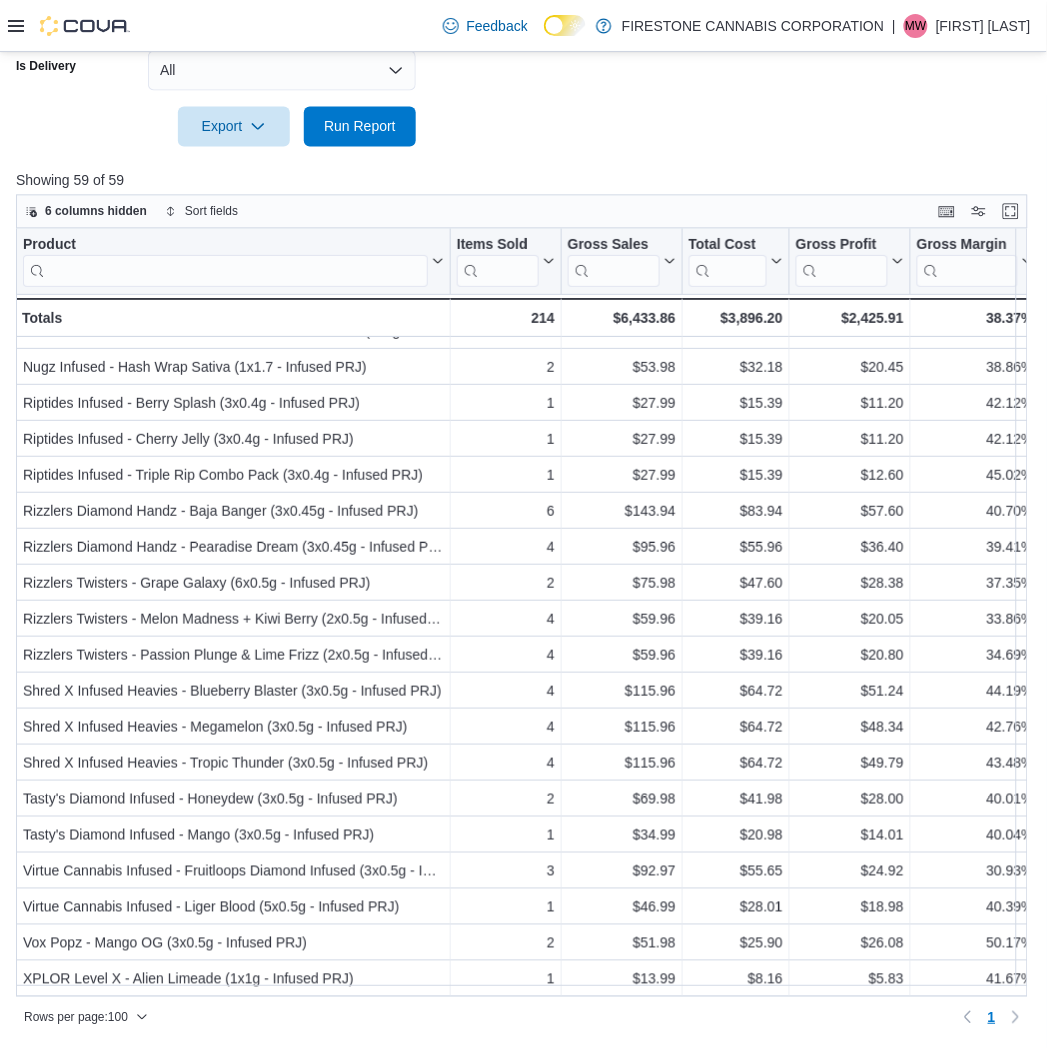drag, startPoint x: 836, startPoint y: 158, endPoint x: 836, endPoint y: 145, distance: 13 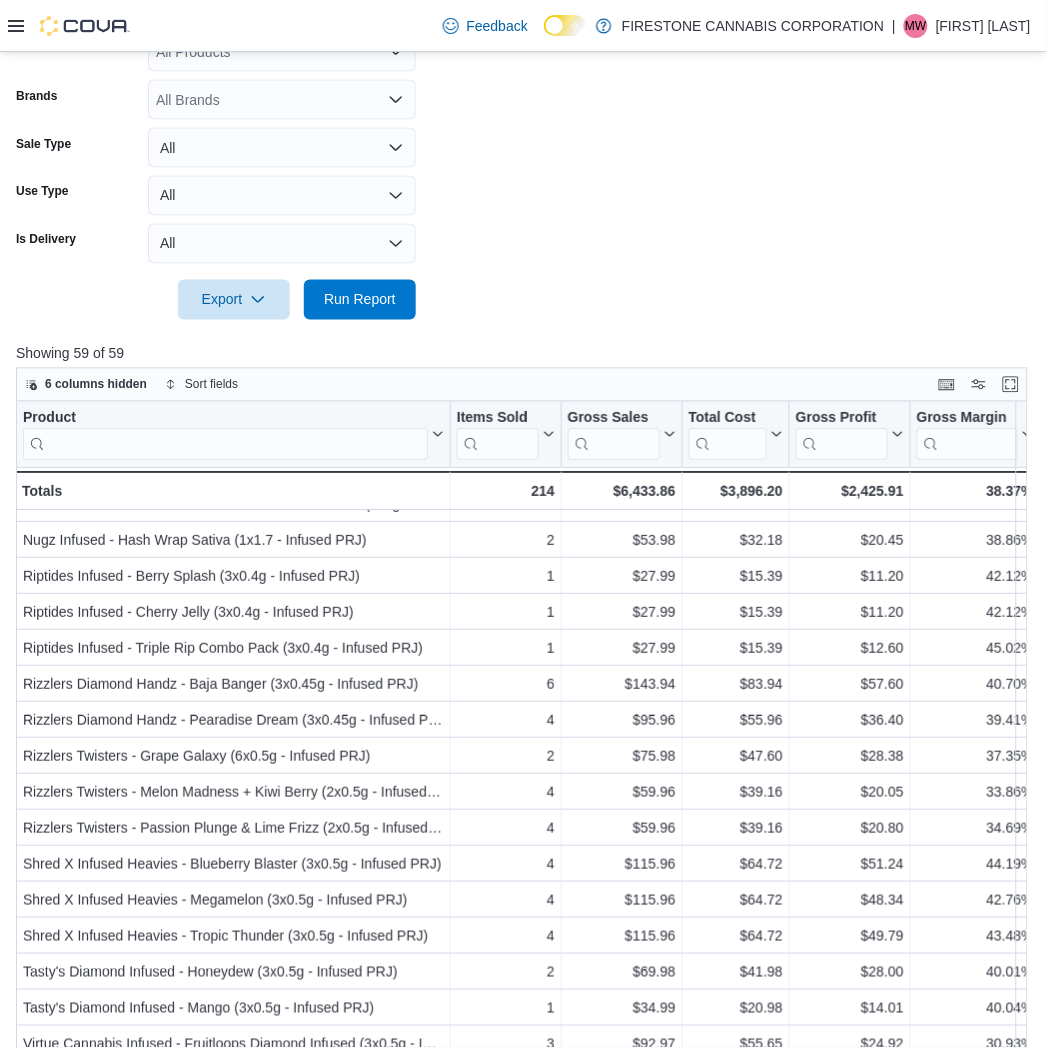 scroll, scrollTop: 113, scrollLeft: 0, axis: vertical 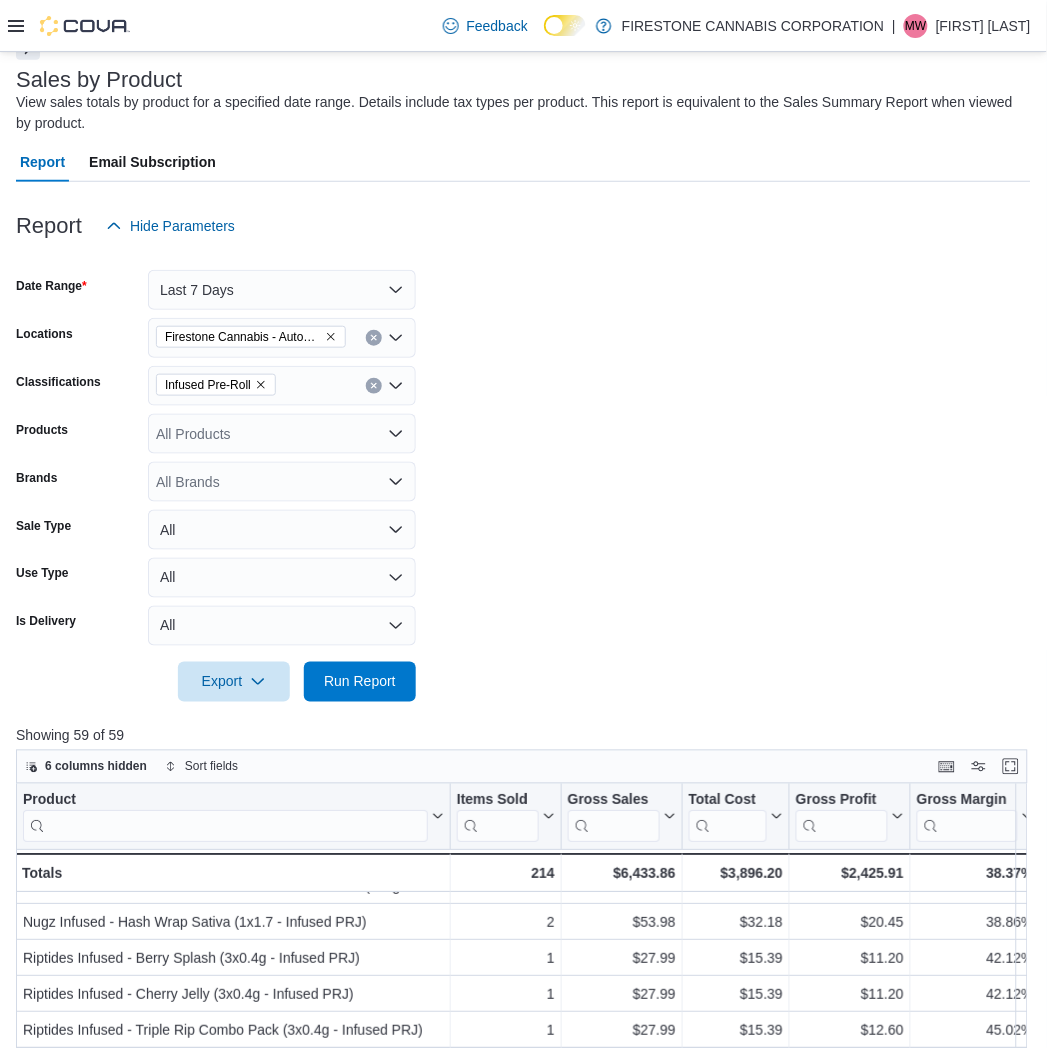 click at bounding box center [374, 386] 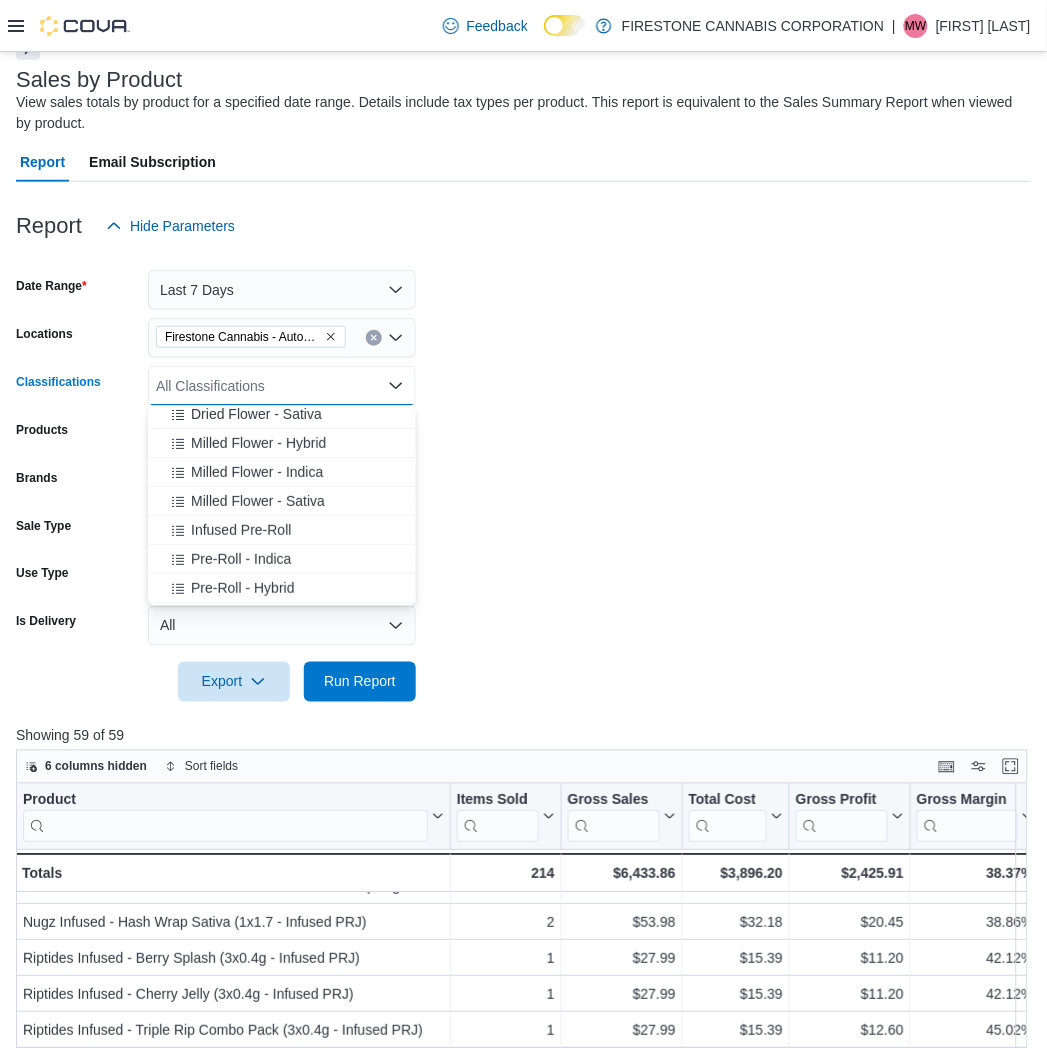 scroll, scrollTop: 111, scrollLeft: 0, axis: vertical 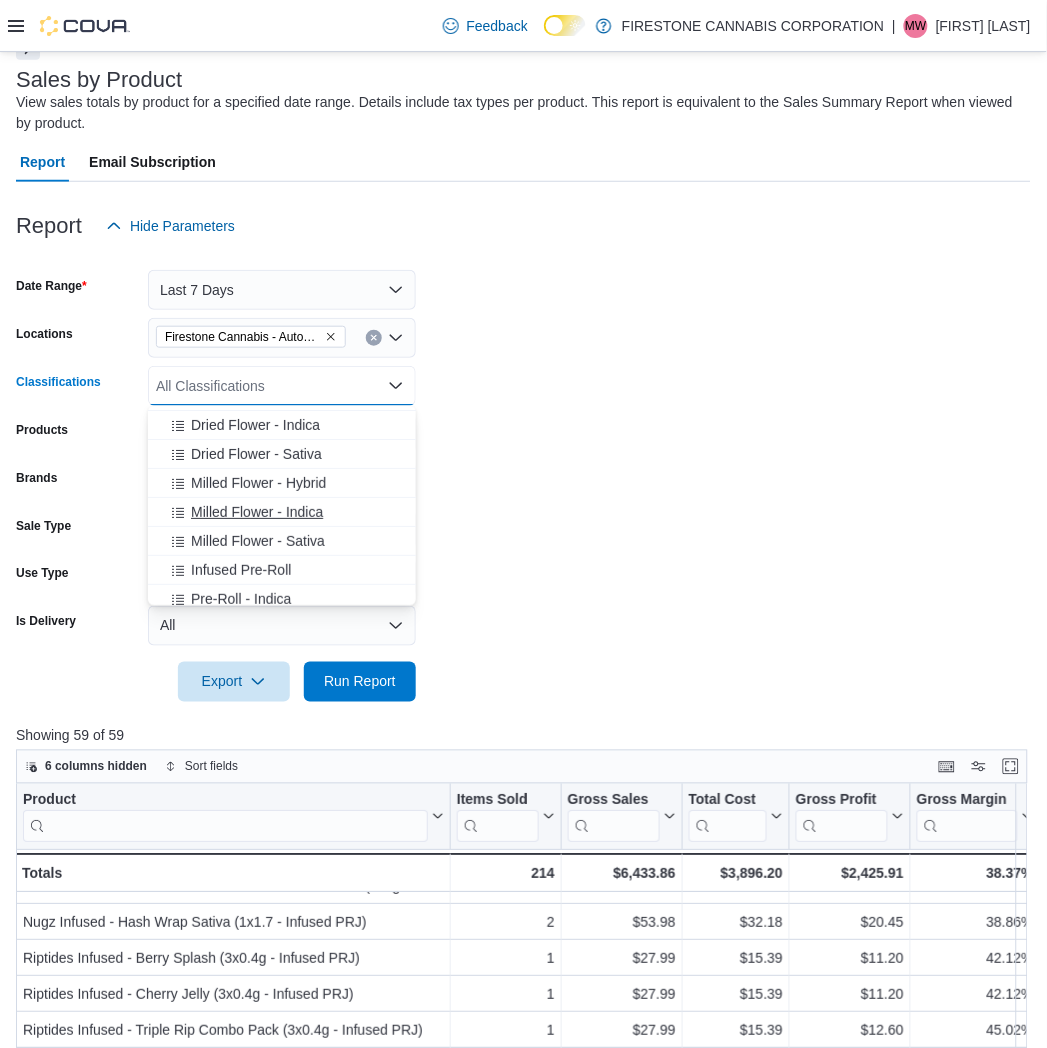 click on "Milled Flower - Indica" at bounding box center [257, 512] 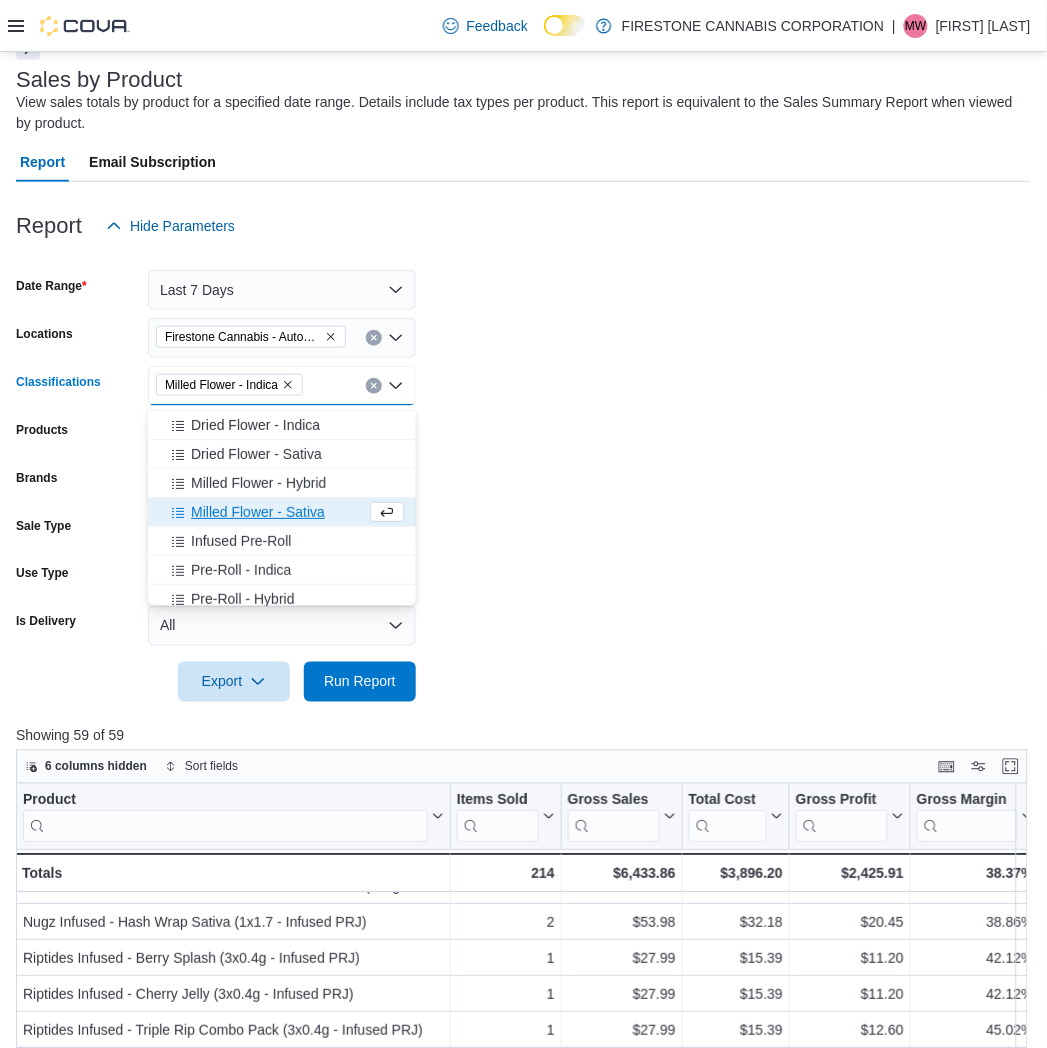 click on "Milled Flower - Sativa" at bounding box center (258, 512) 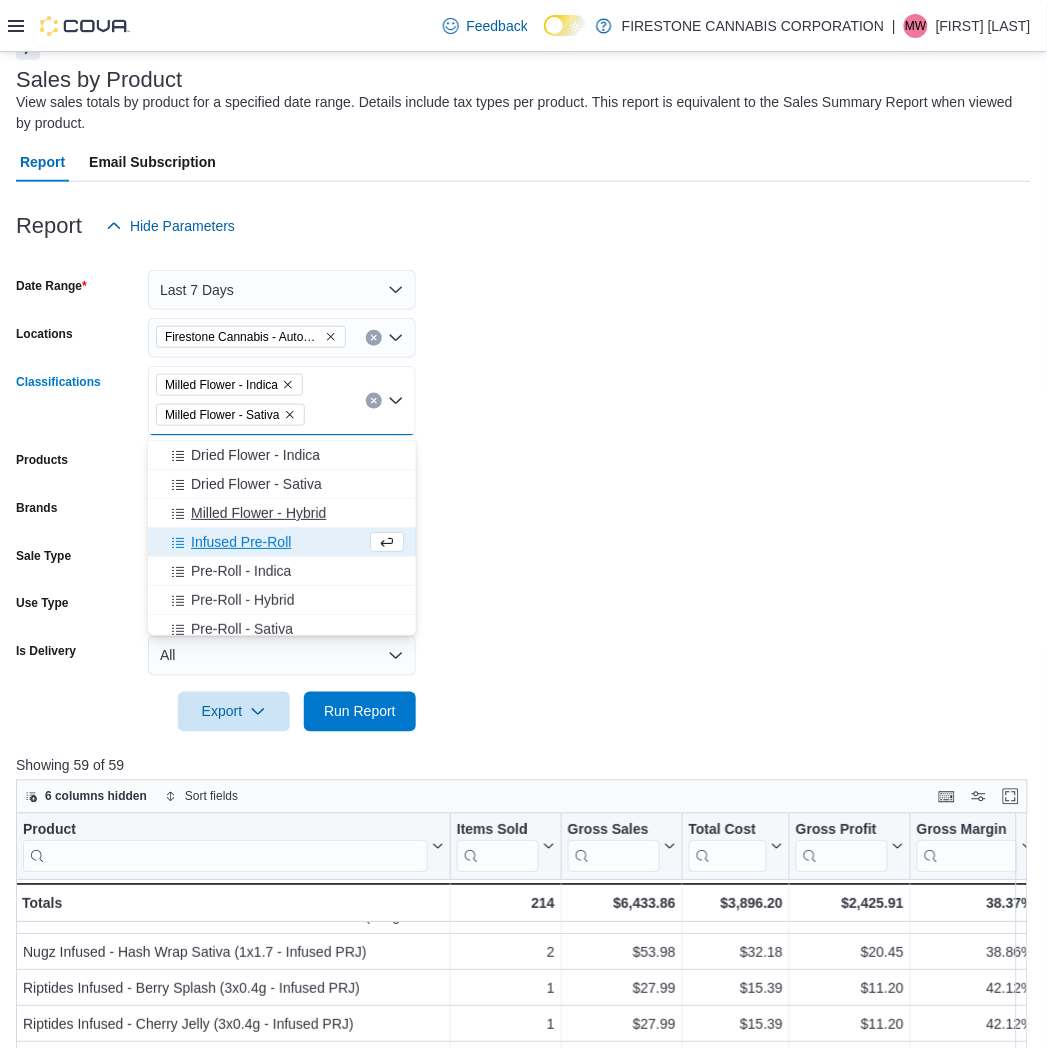 click on "Milled Flower - Hybrid" at bounding box center [258, 513] 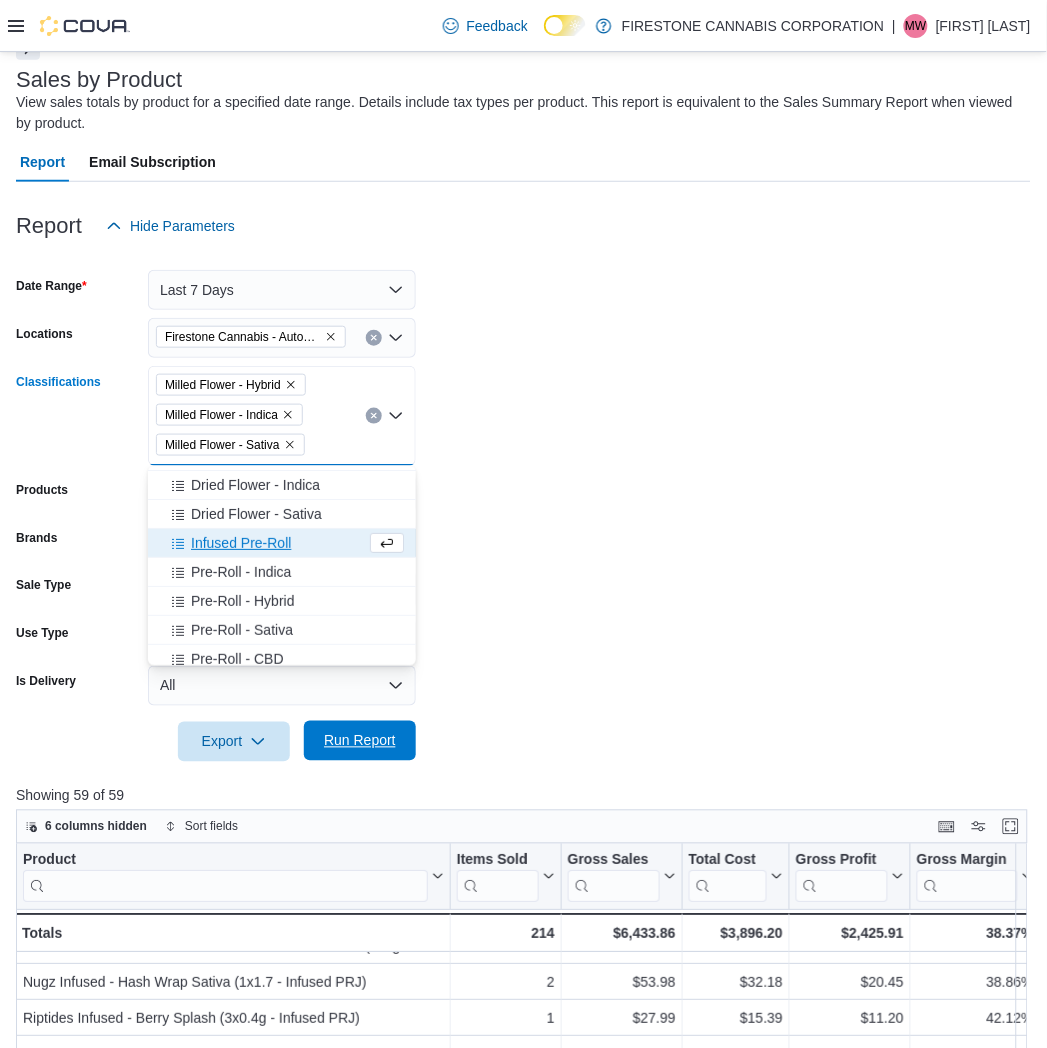 click on "Run Report" at bounding box center (360, 741) 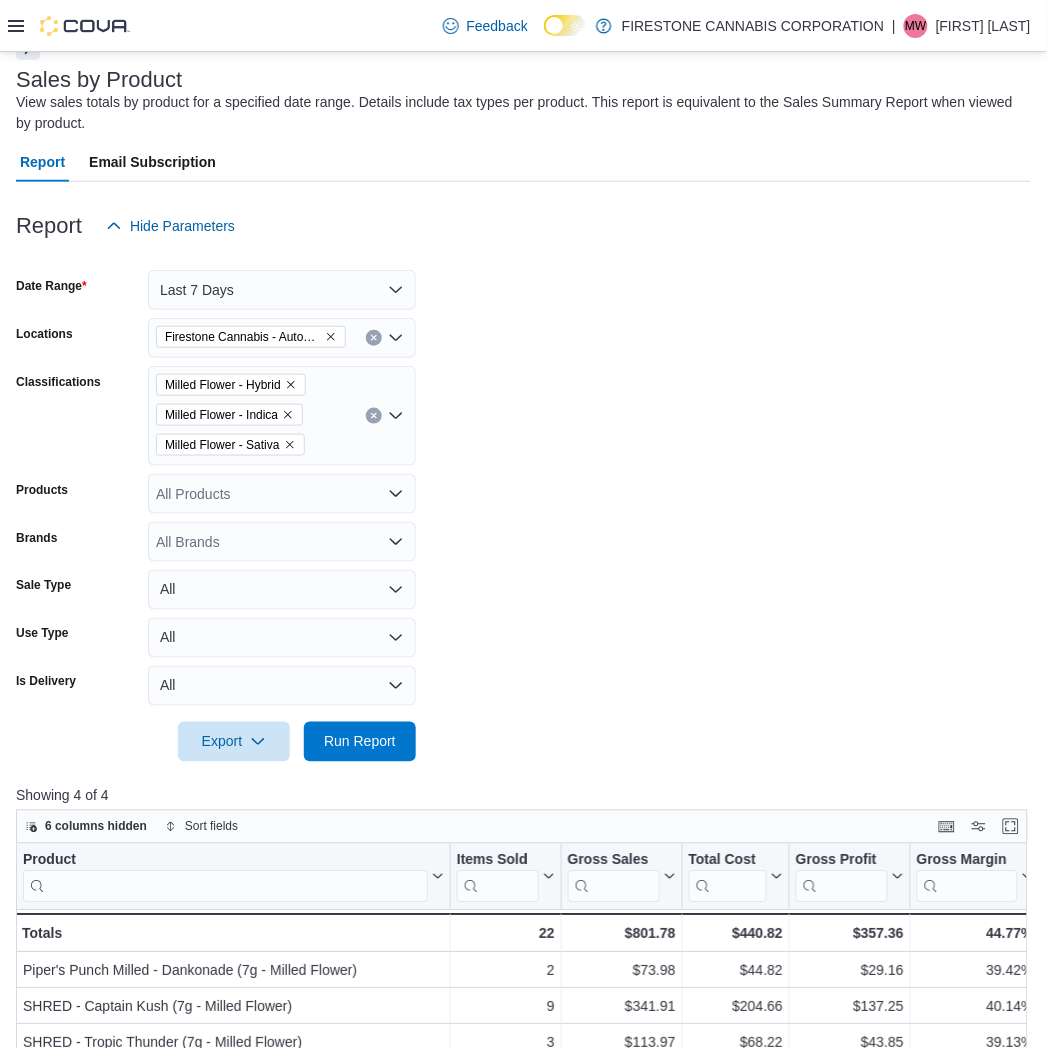 click on "Date Range Last 7 Days Locations [LOCATION] - [LOCATION] Classifications Milled Flower - Hybrid Milled Flower - Indica Milled Flower - Sativa Products All Products Brands All Brands Sale Type All Use Type All Is Delivery All Export  Run Report" at bounding box center [523, 504] 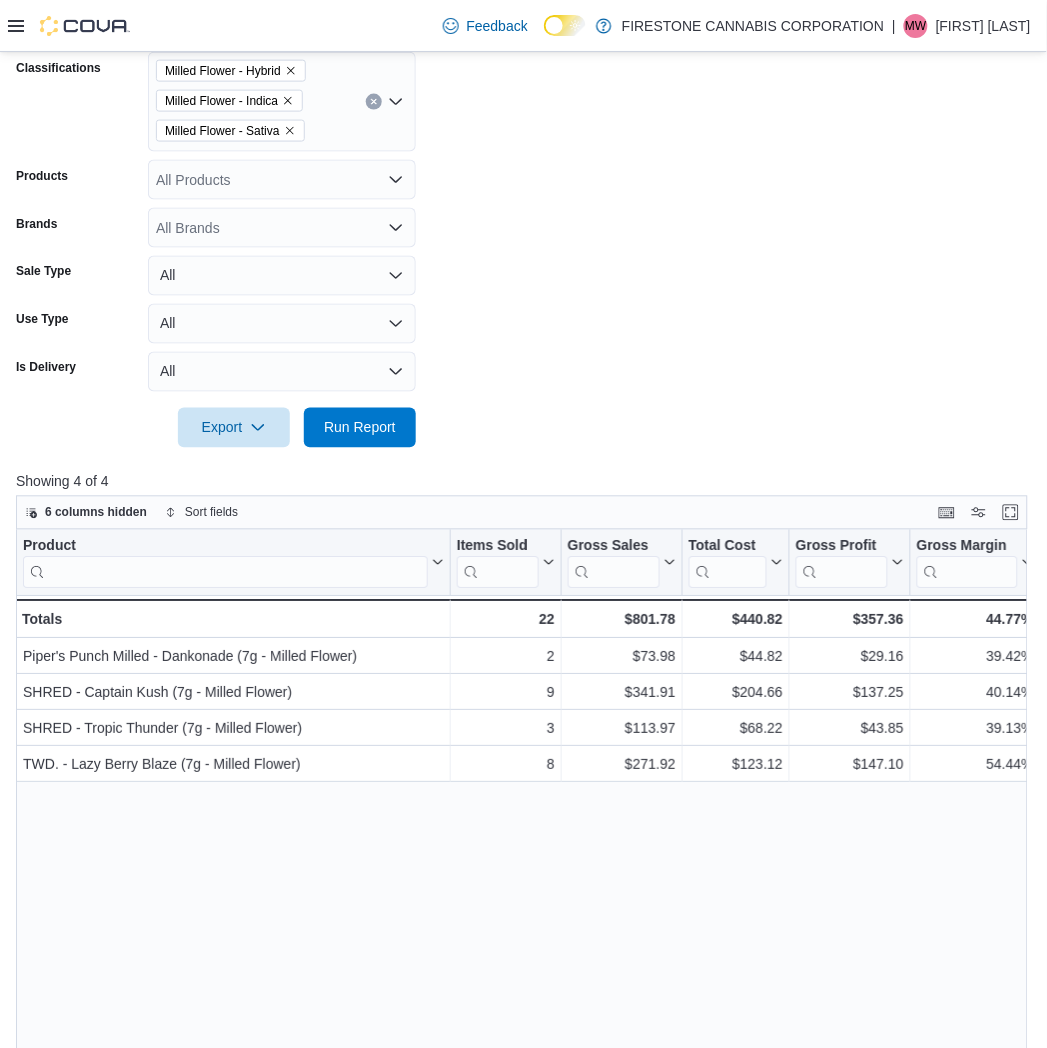 scroll, scrollTop: 62, scrollLeft: 0, axis: vertical 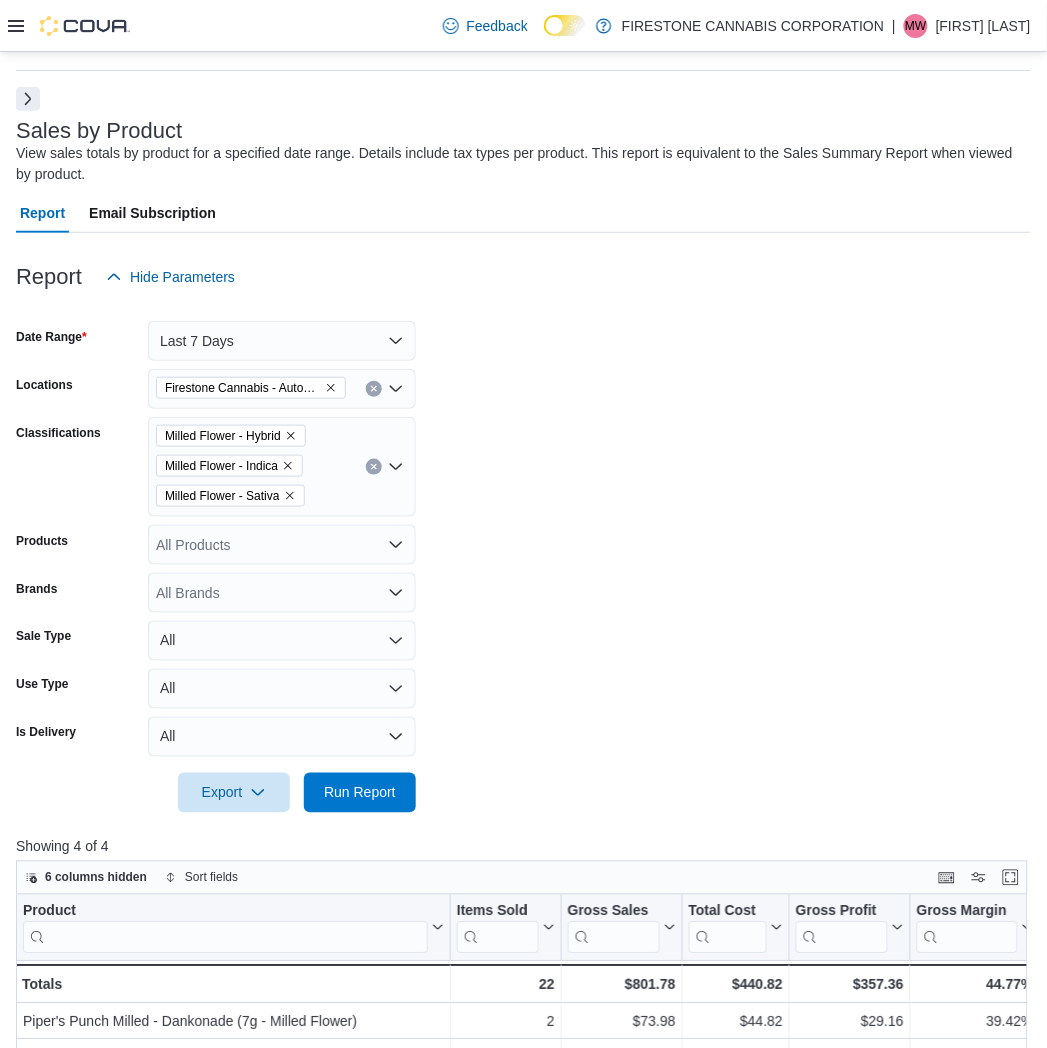 click 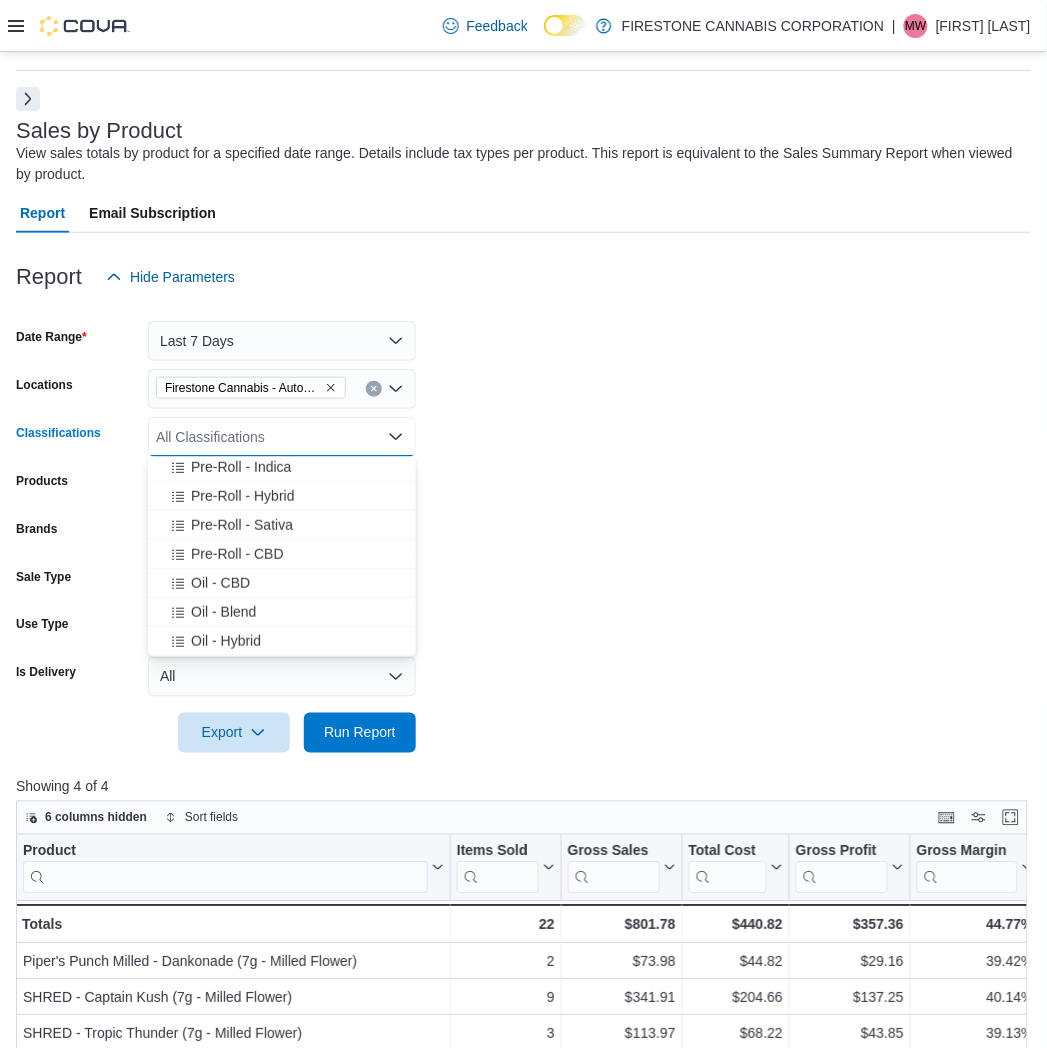 scroll, scrollTop: 333, scrollLeft: 0, axis: vertical 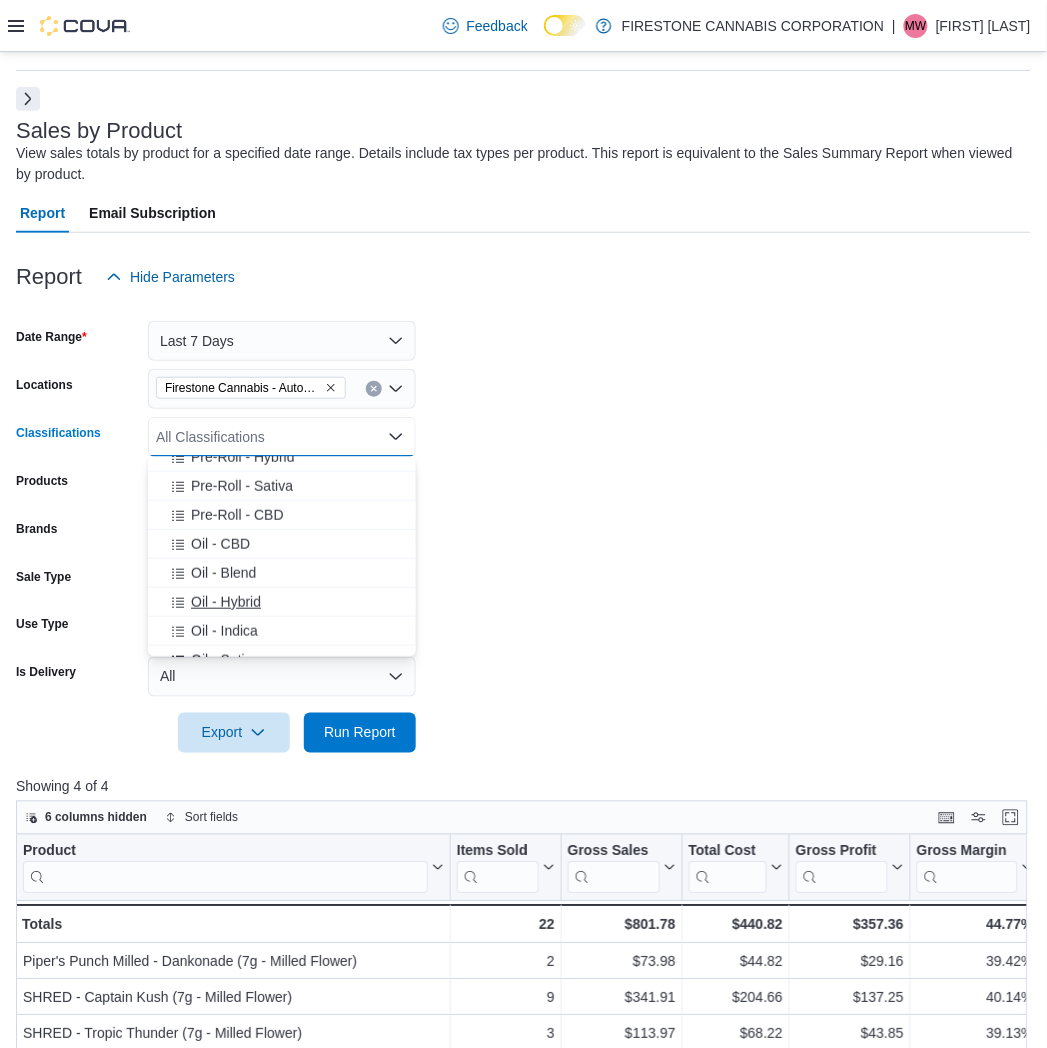 click on "Oil - Hybrid" at bounding box center [226, 602] 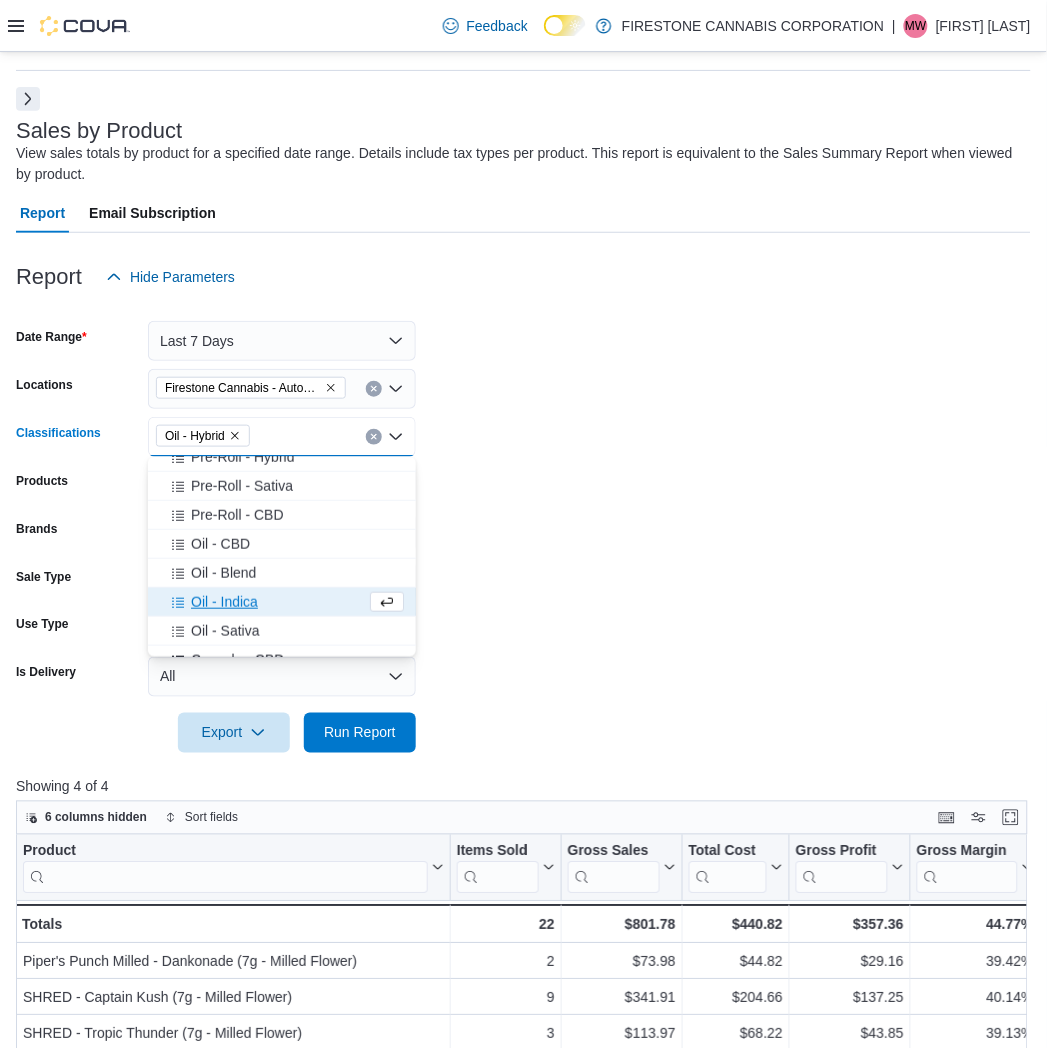 click on "Oil - Indica" at bounding box center (224, 602) 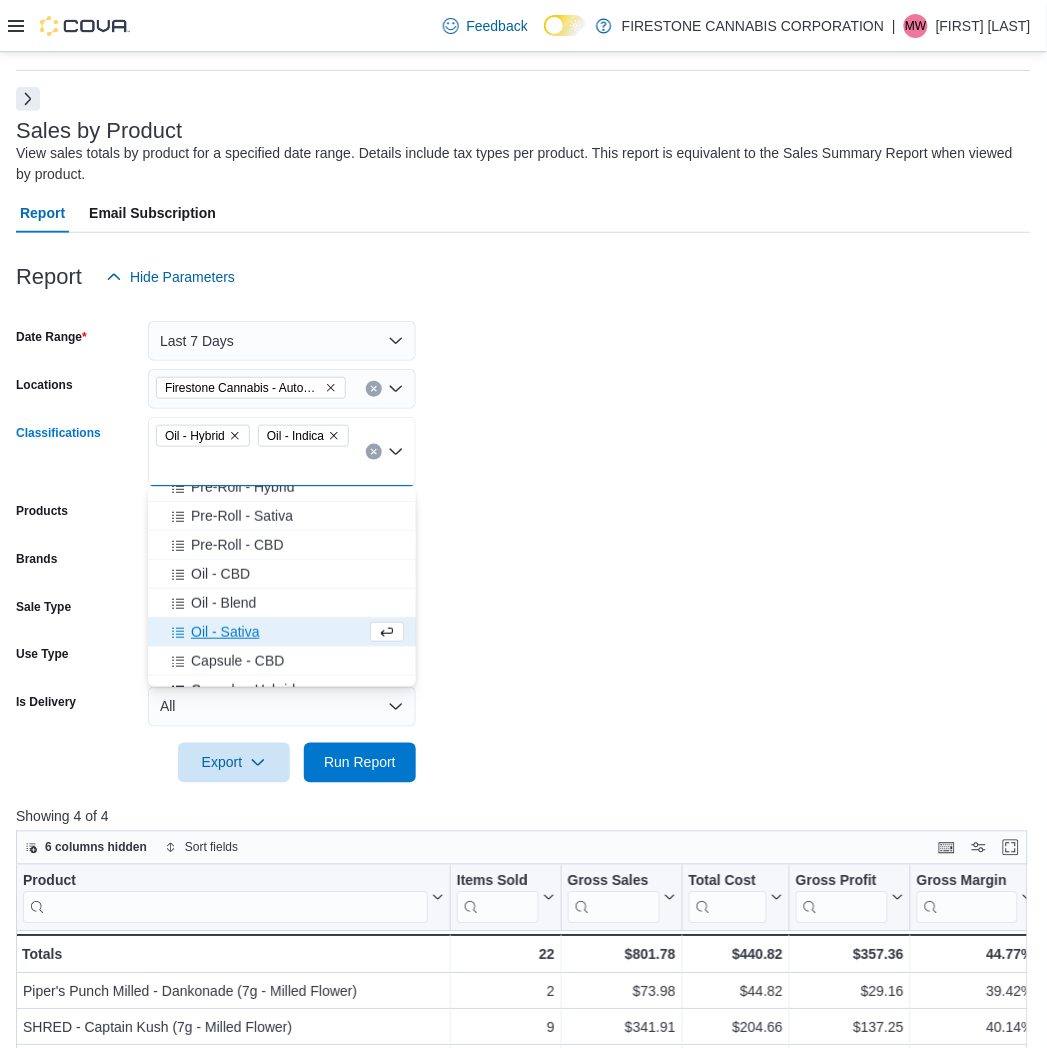 click on "Oil - Blend" at bounding box center (223, 603) 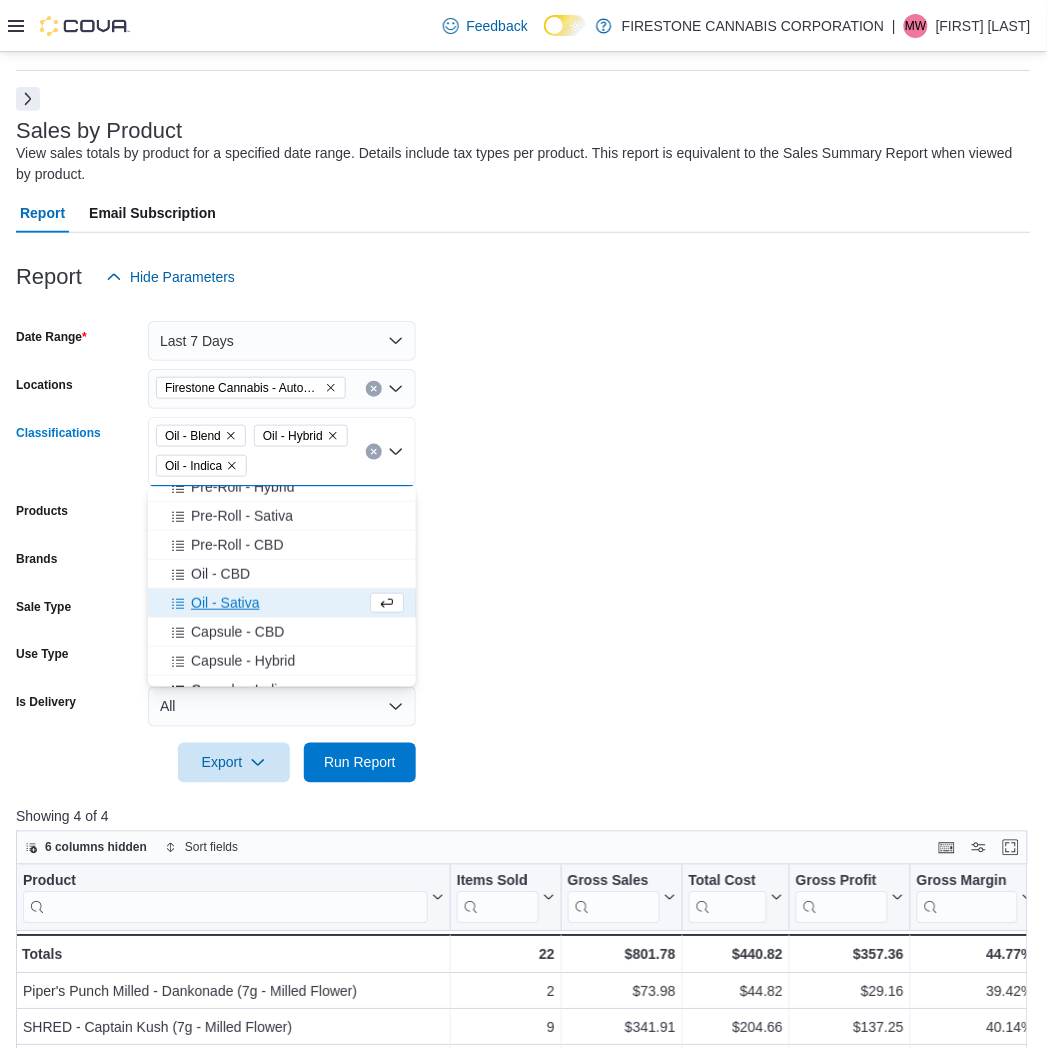 click on "Oil - Sativa" at bounding box center (225, 603) 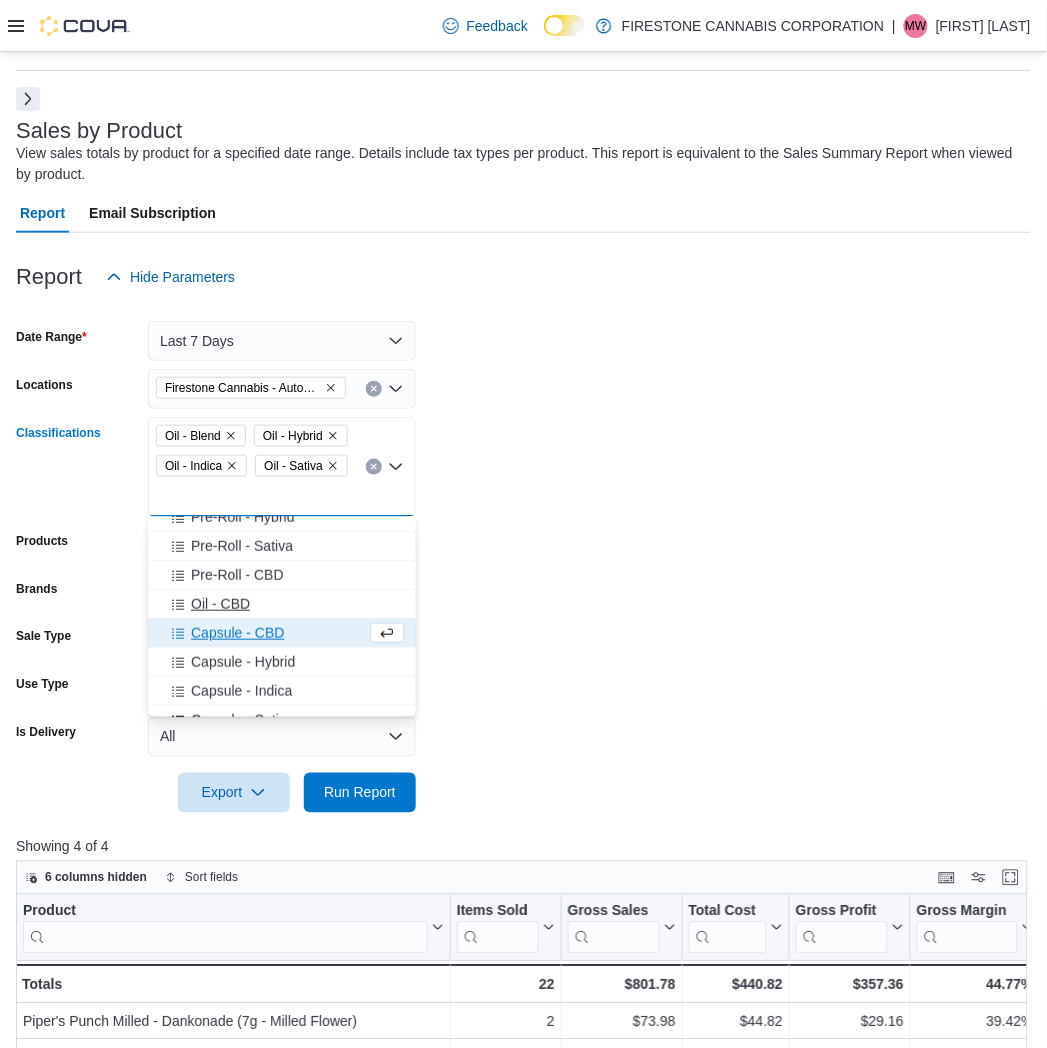 click on "Oil - CBD" at bounding box center (220, 604) 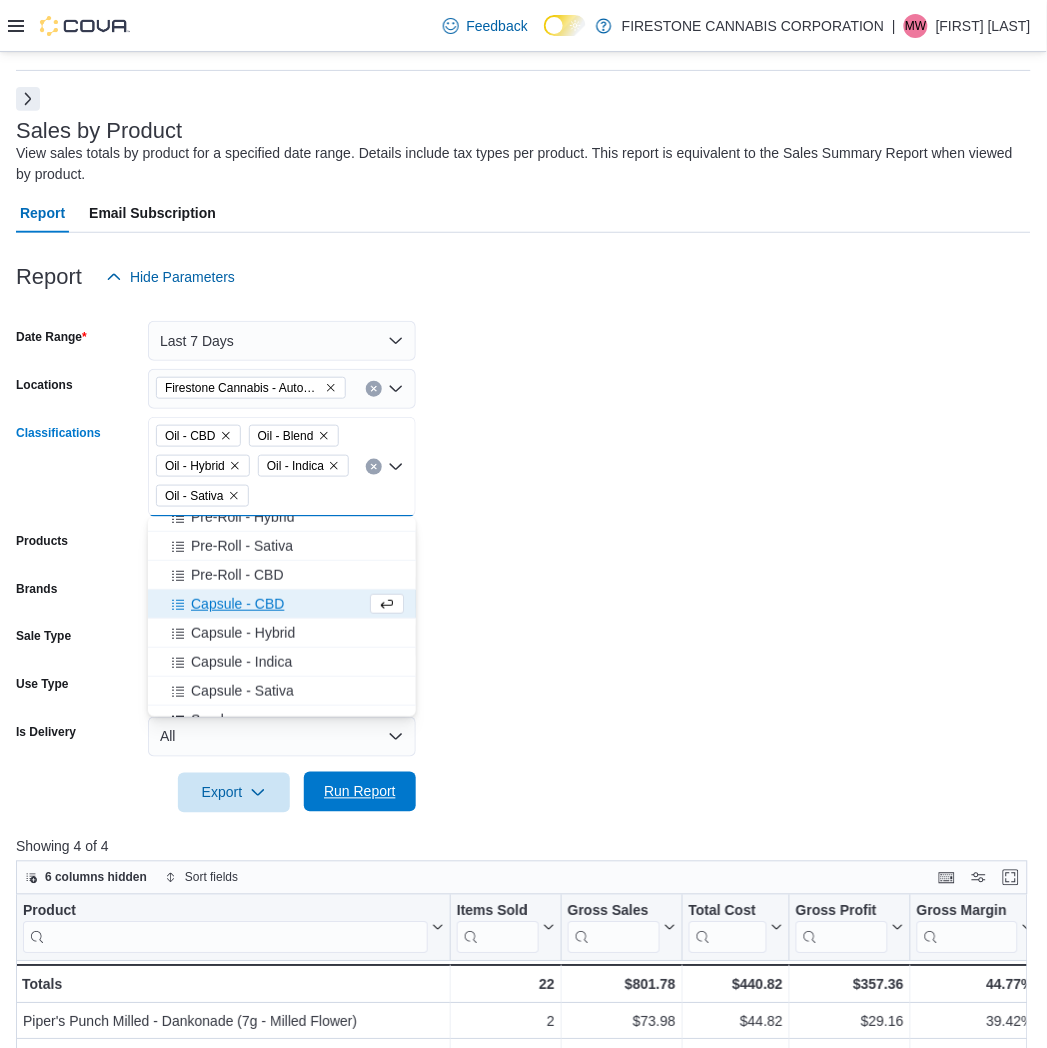 click on "Run Report" at bounding box center [360, 792] 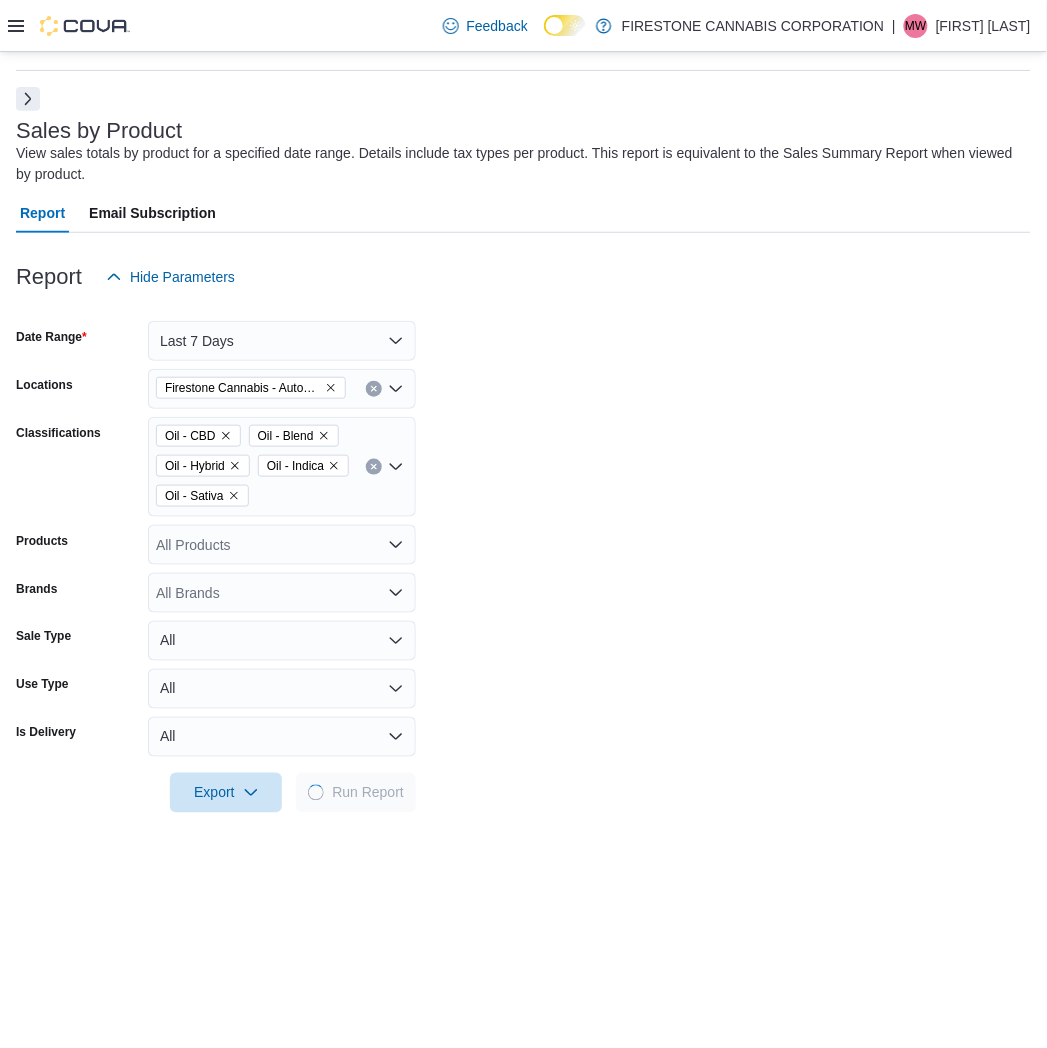 click on "Date Range Last 7 Days Locations Firestone Cannabis - AutoMile Classifications Oil - CBD Oil - Blend Oil - Hybrid Oil - Indica Oil - Sativa Products All Products Brands All Brands Sale Type All Use Type All Is Delivery All Export  Run Report" at bounding box center (523, 555) 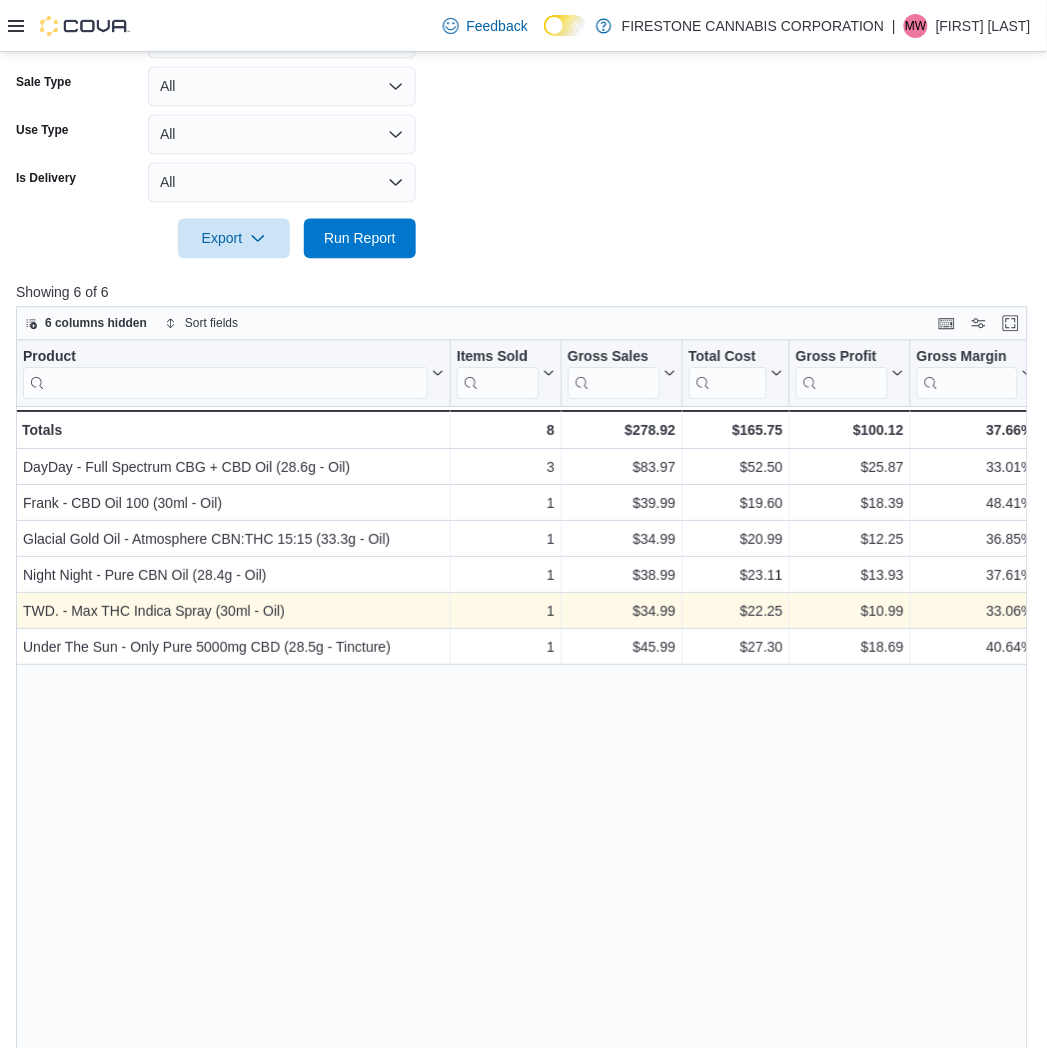 scroll, scrollTop: 506, scrollLeft: 0, axis: vertical 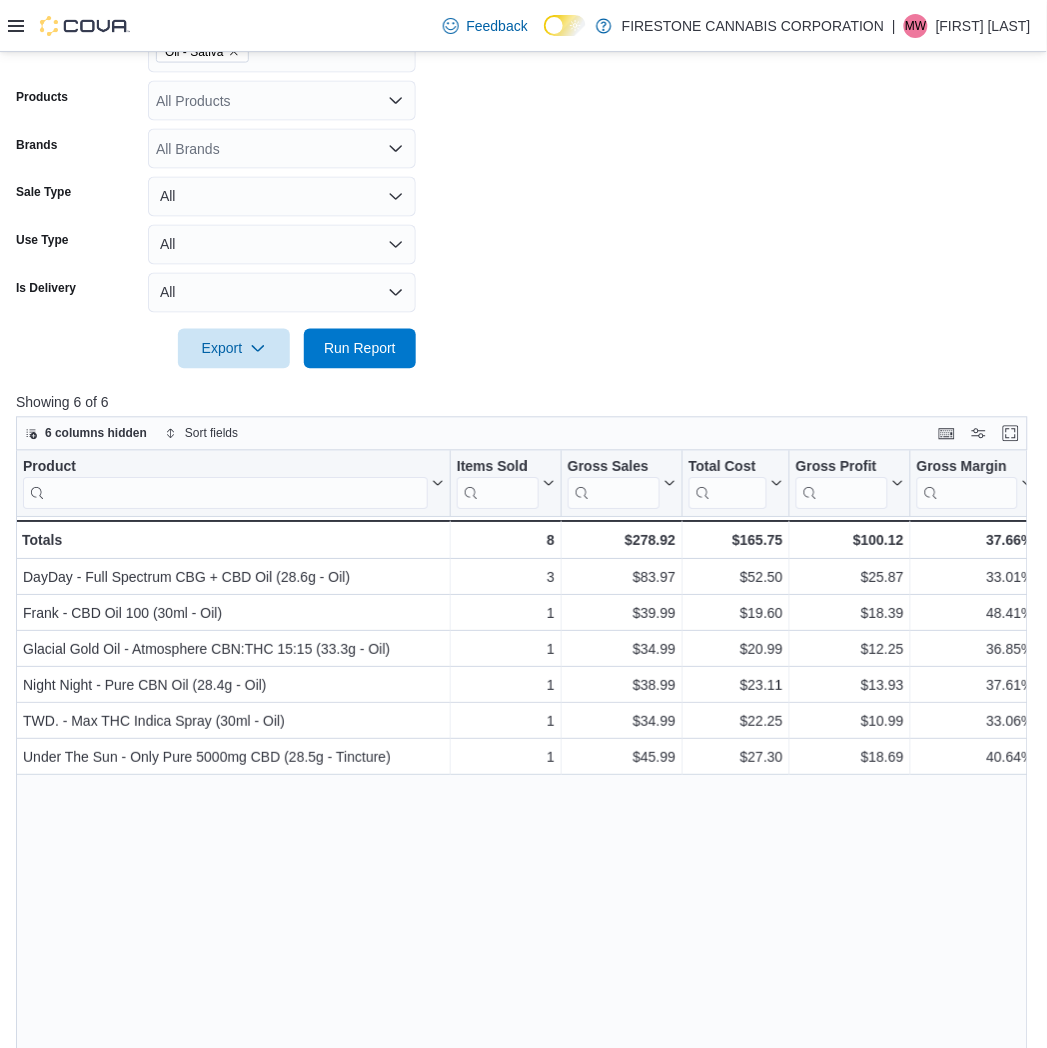 click on "Date Range Last 7 Days Locations Firestone Cannabis - AutoMile Classifications Oil - CBD Oil - Blend Oil - Hybrid Oil - Indica Oil - Sativa Products All Products Brands All Brands Sale Type All Use Type All Is Delivery All Export  Run Report" at bounding box center [523, 111] 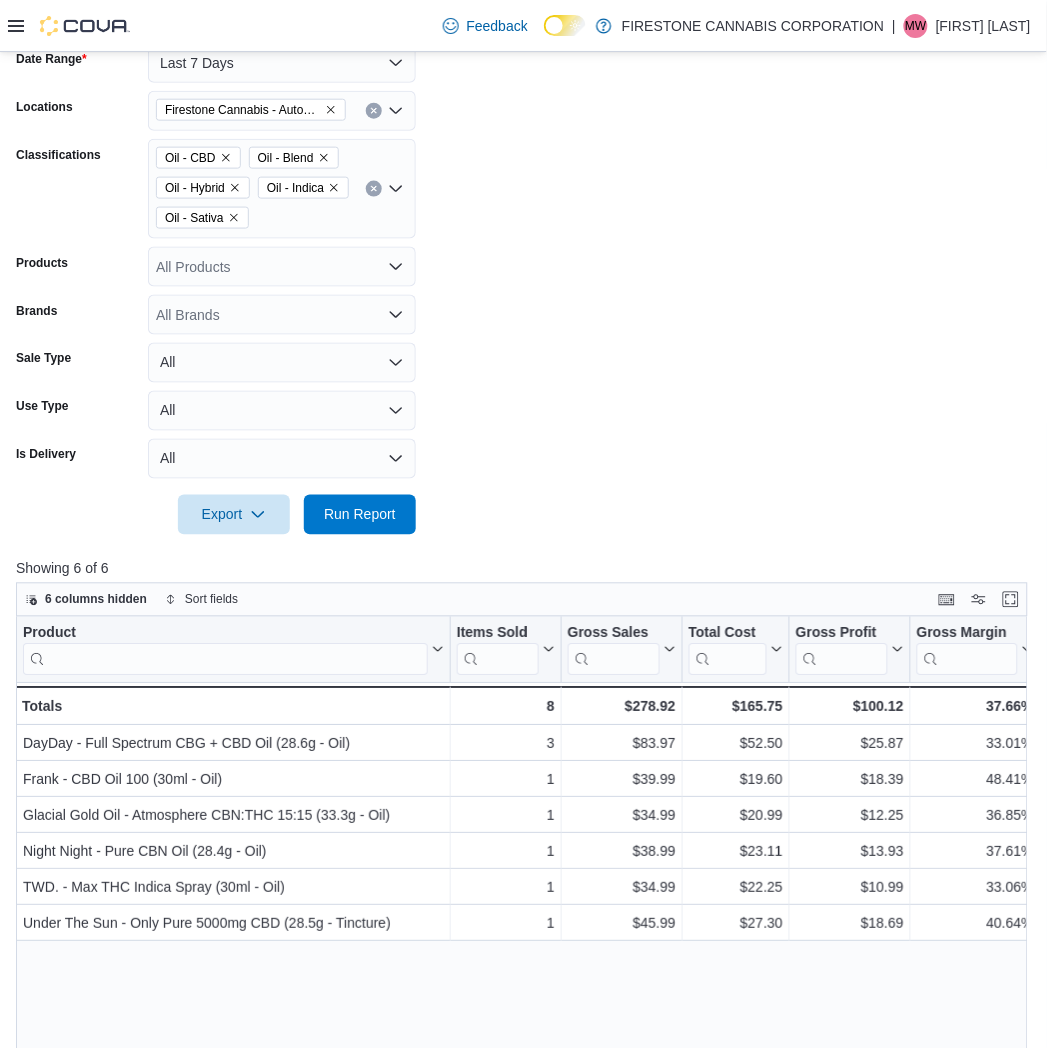 scroll, scrollTop: 173, scrollLeft: 0, axis: vertical 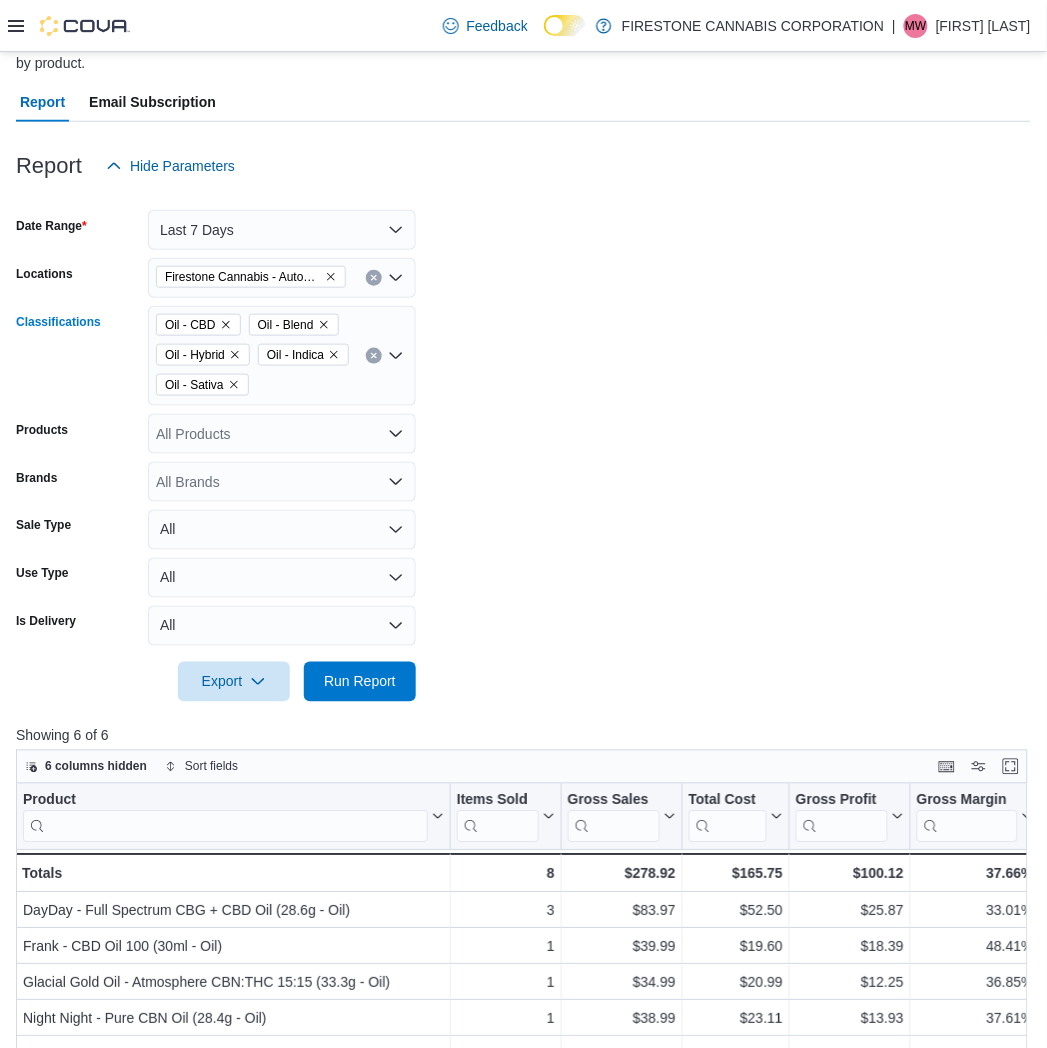 click 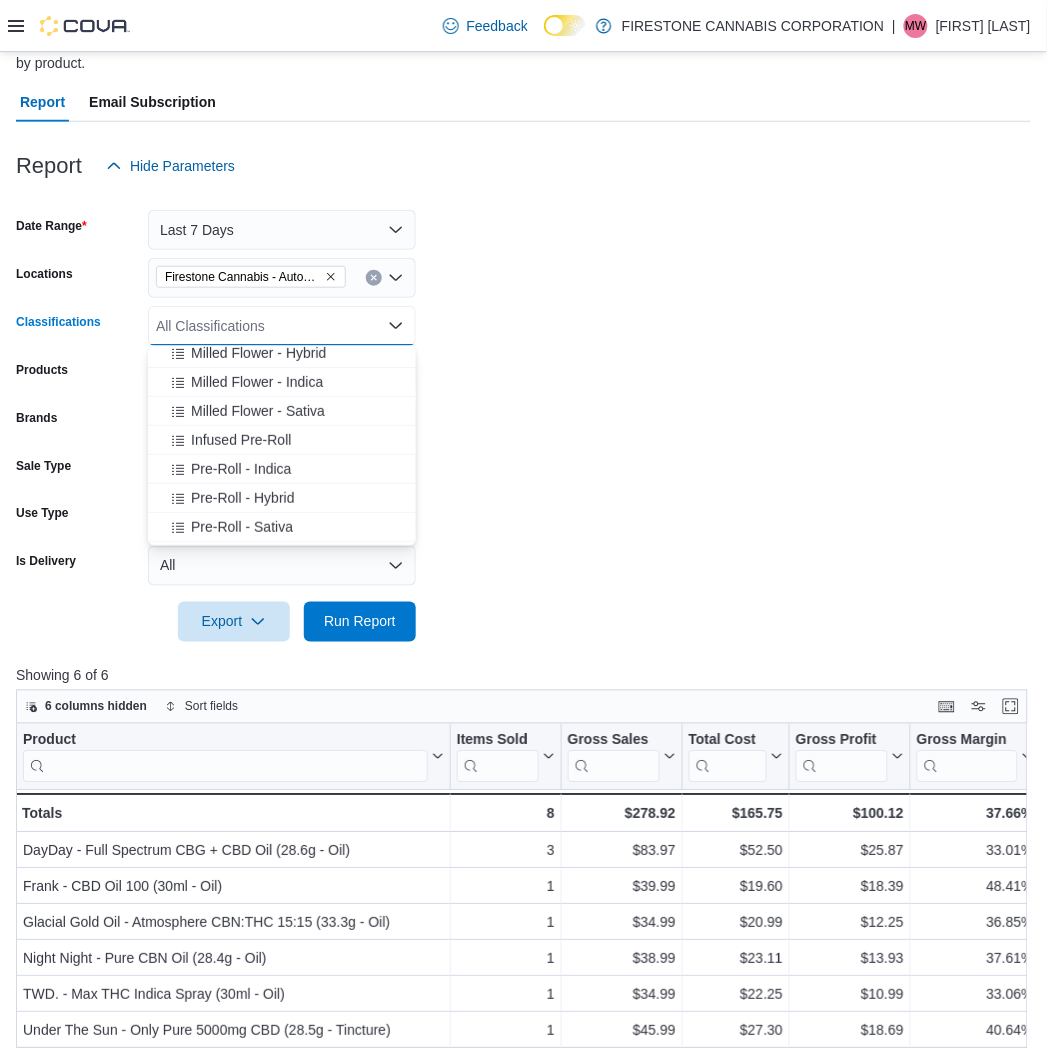 scroll, scrollTop: 222, scrollLeft: 0, axis: vertical 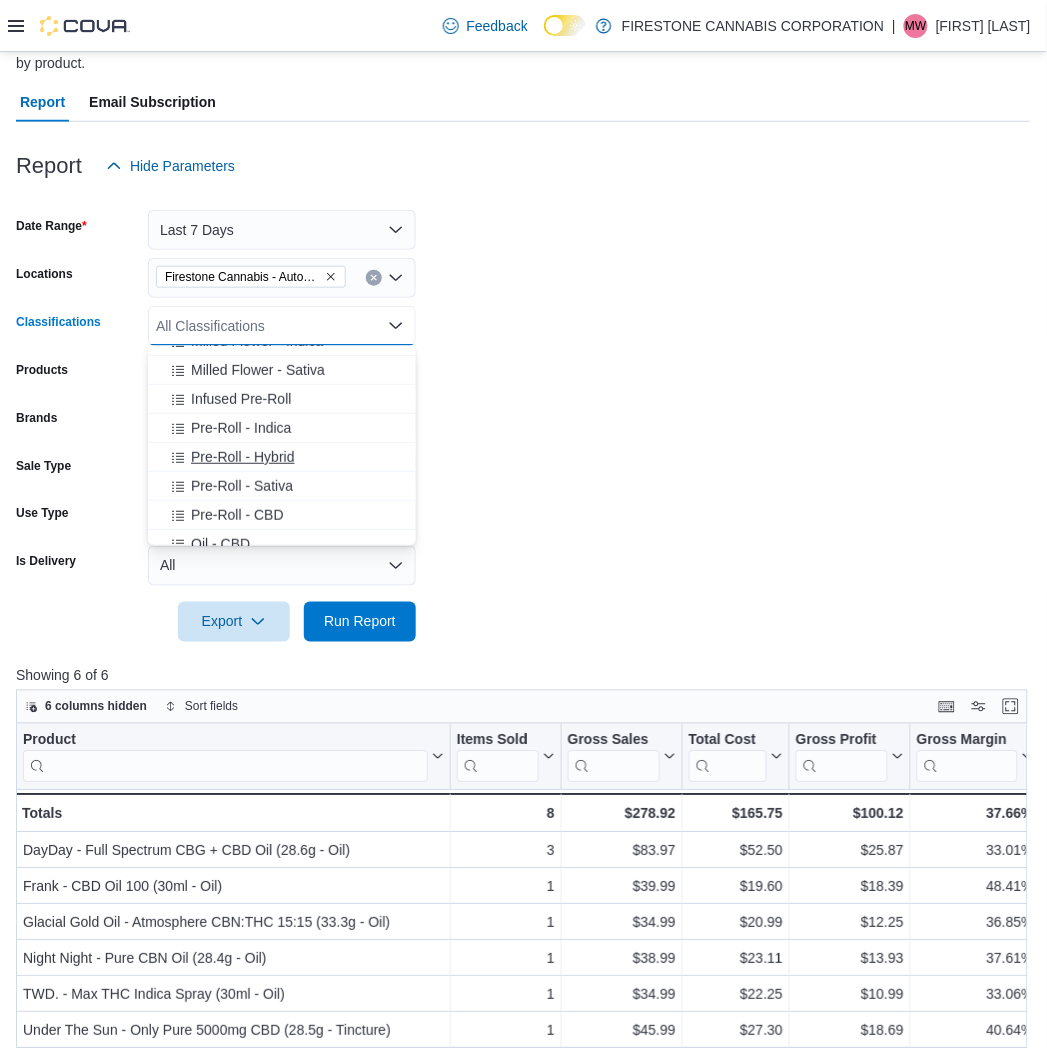 click on "Pre-Roll - Hybrid" at bounding box center (242, 457) 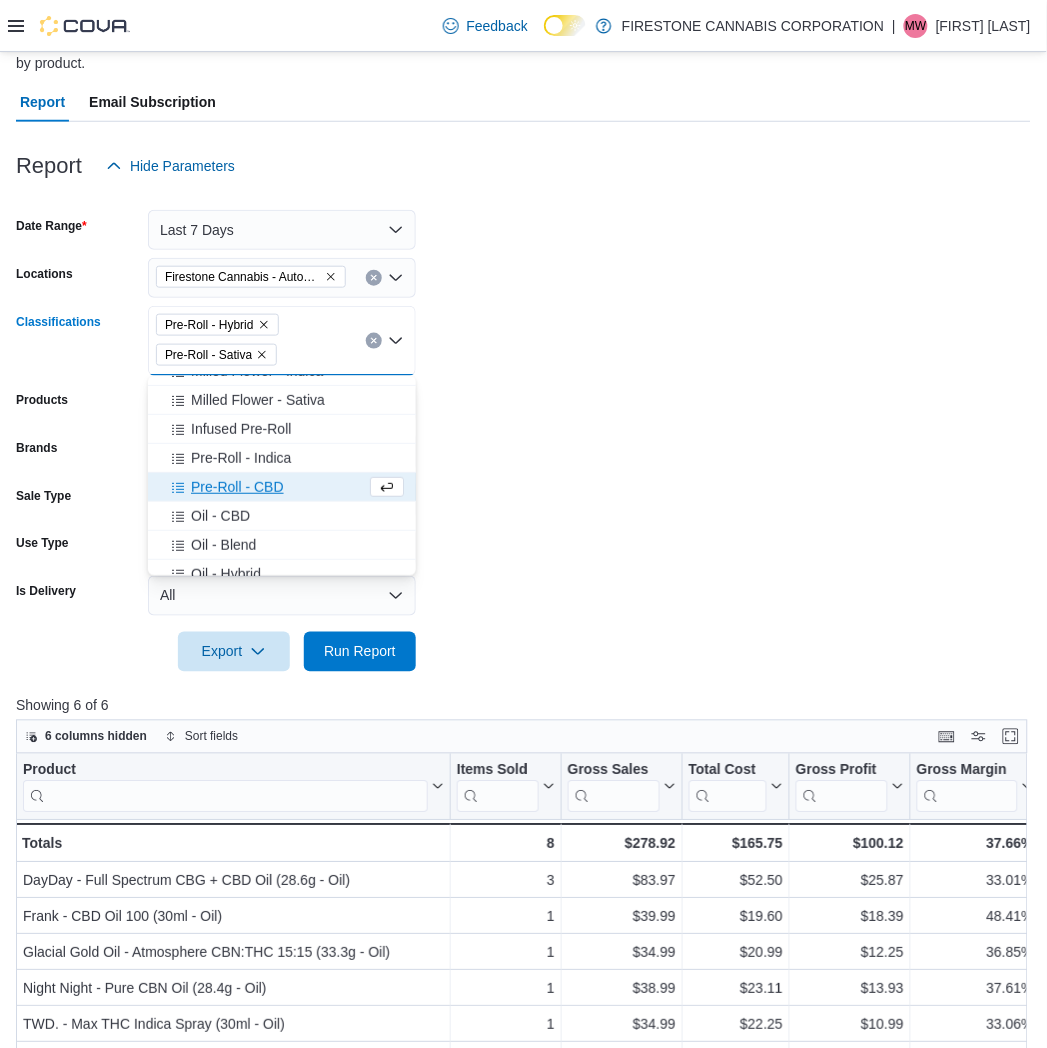 click on "Pre-Roll - CBD" at bounding box center [282, 487] 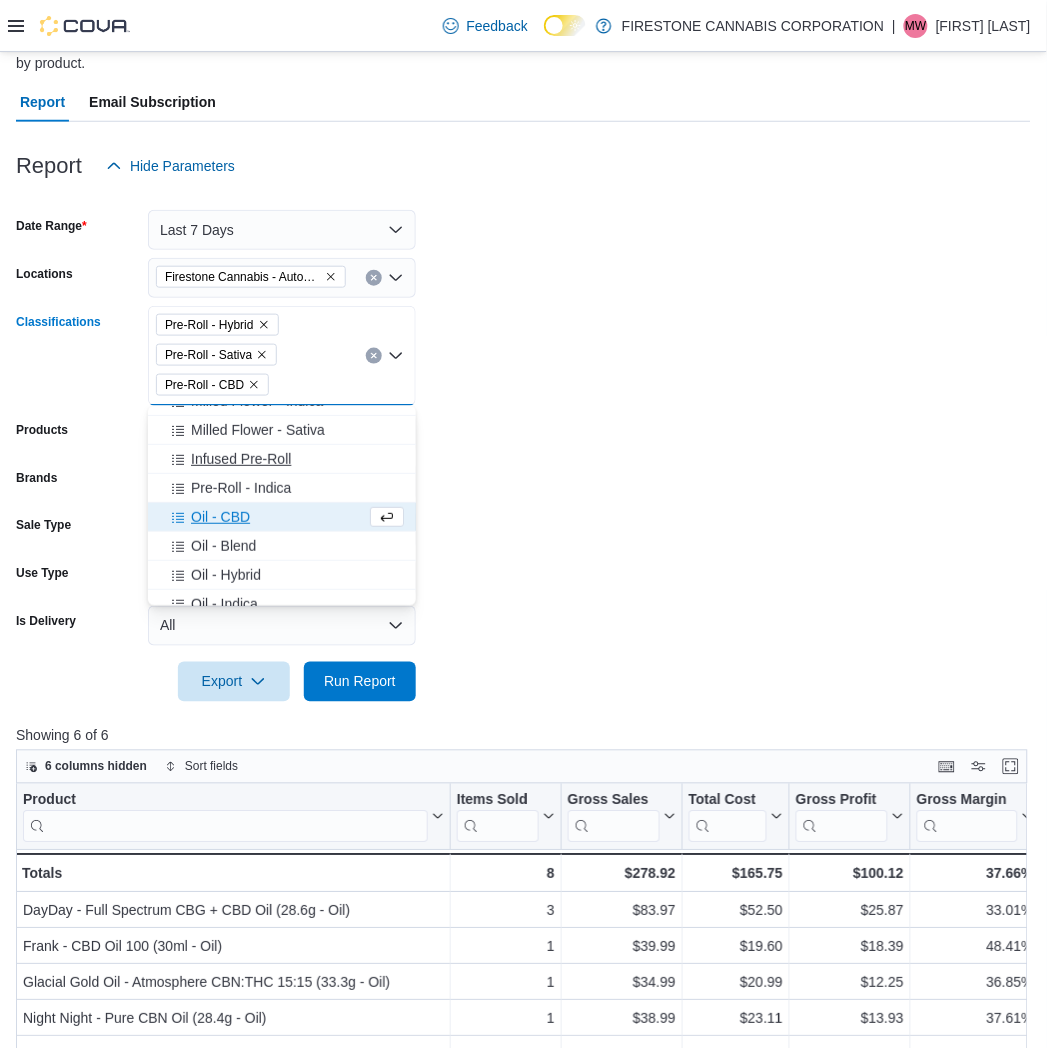 click on "Pre-Roll - Indica" at bounding box center (241, 488) 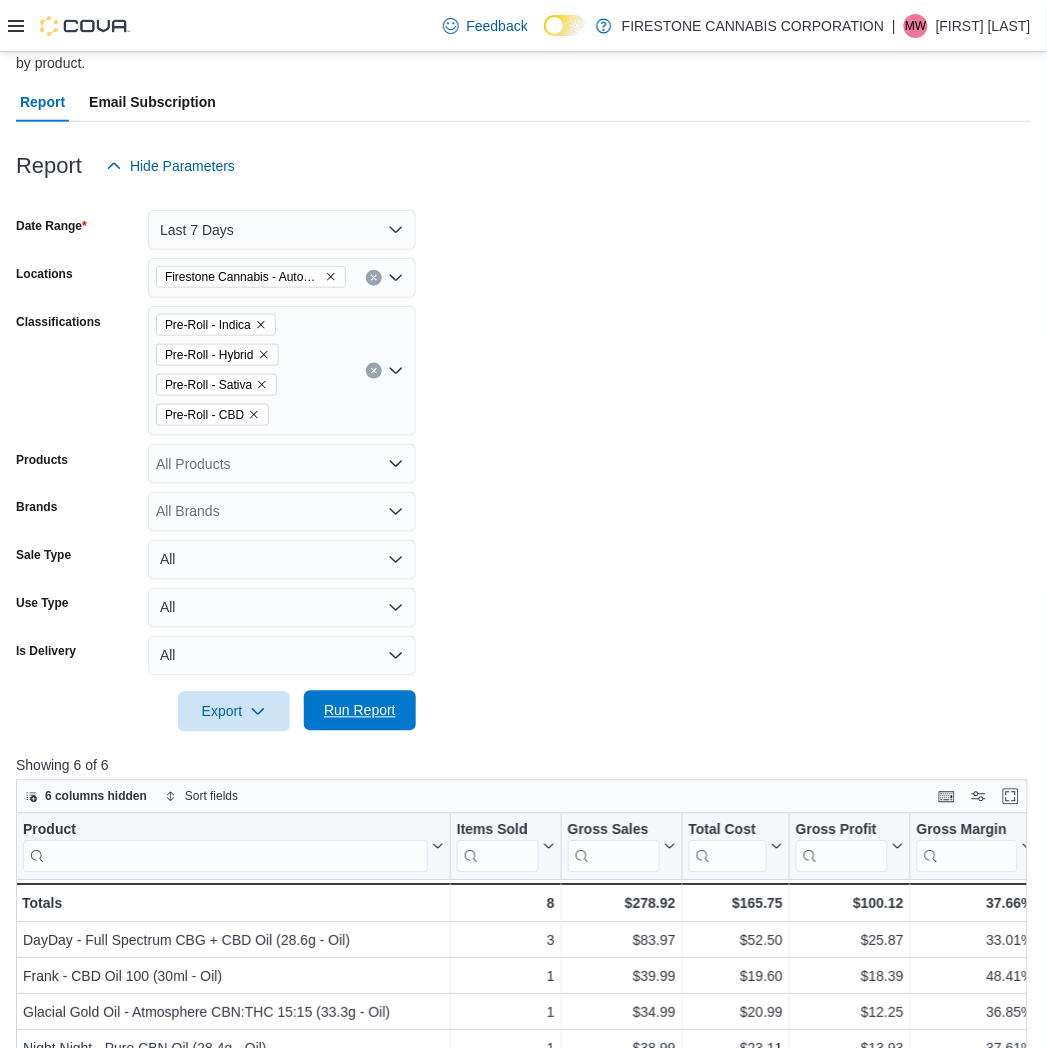 click on "Run Report" at bounding box center [360, 711] 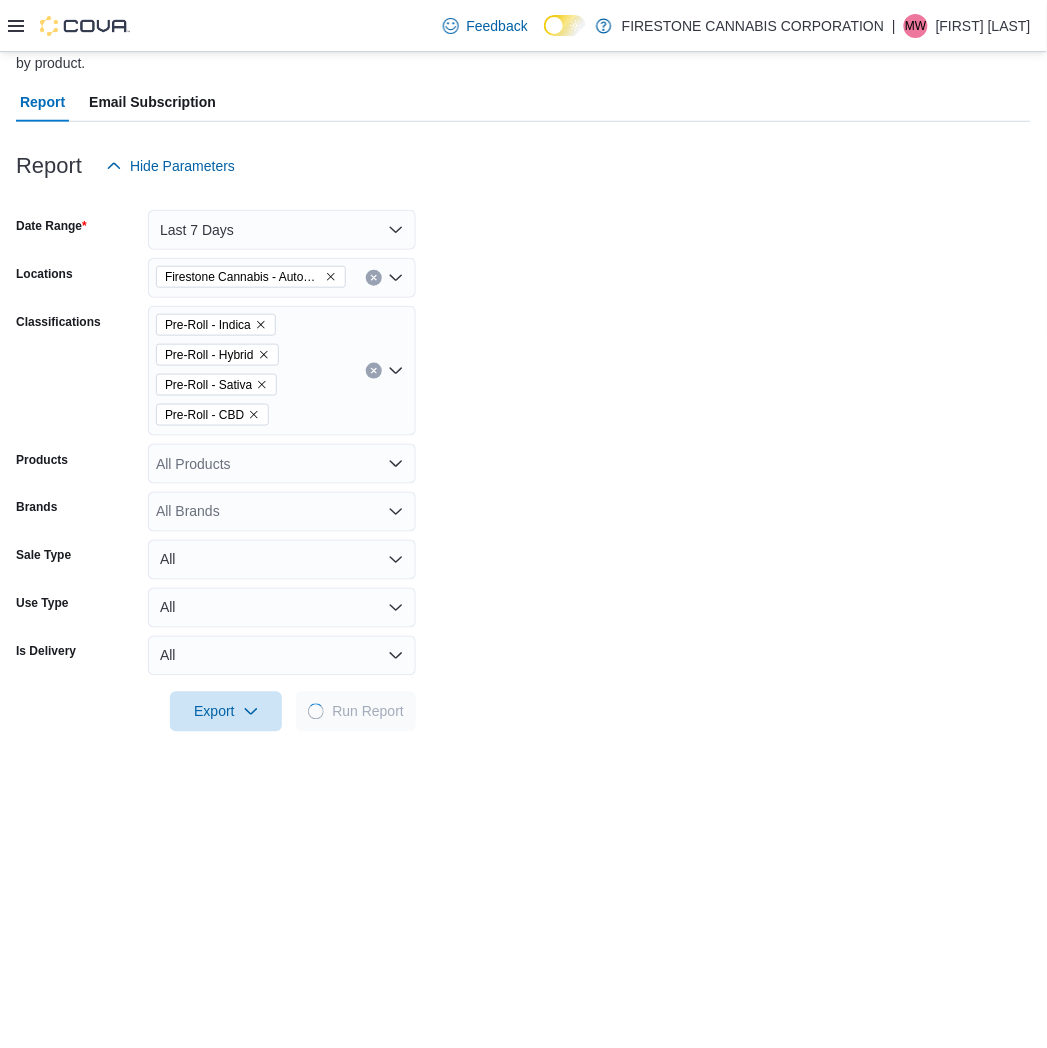 drag, startPoint x: 793, startPoint y: 505, endPoint x: 700, endPoint y: 471, distance: 99.0202 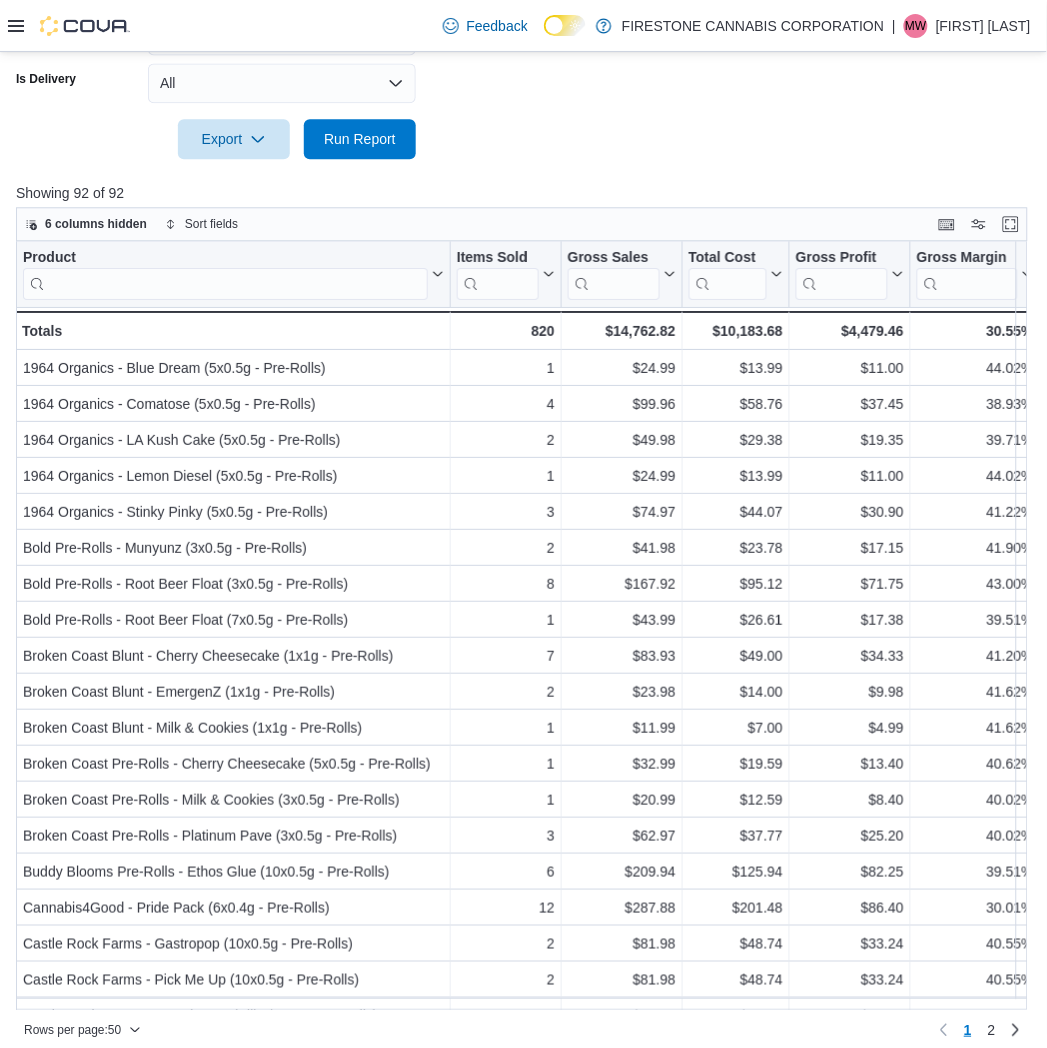 scroll, scrollTop: 758, scrollLeft: 0, axis: vertical 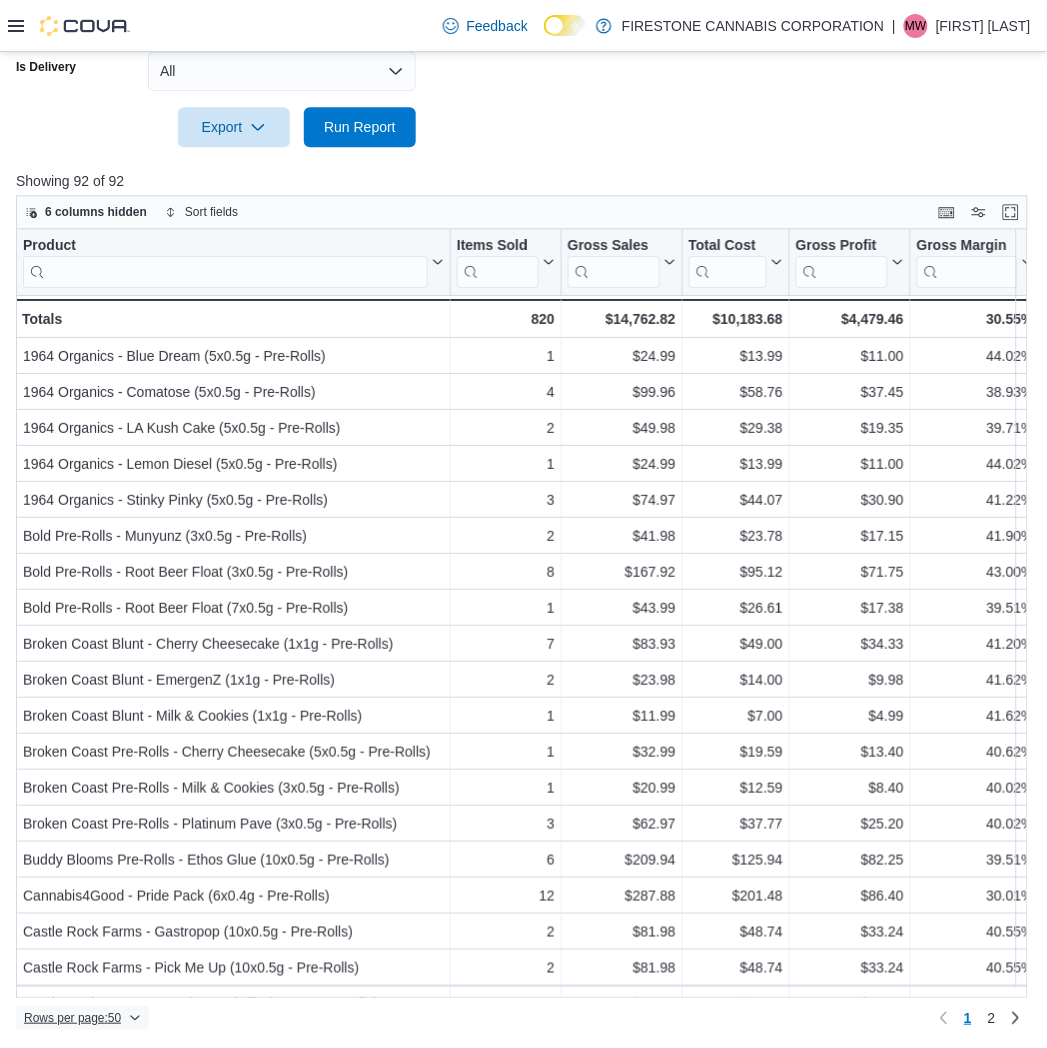 click on "Rows per page :  50" at bounding box center [72, 1018] 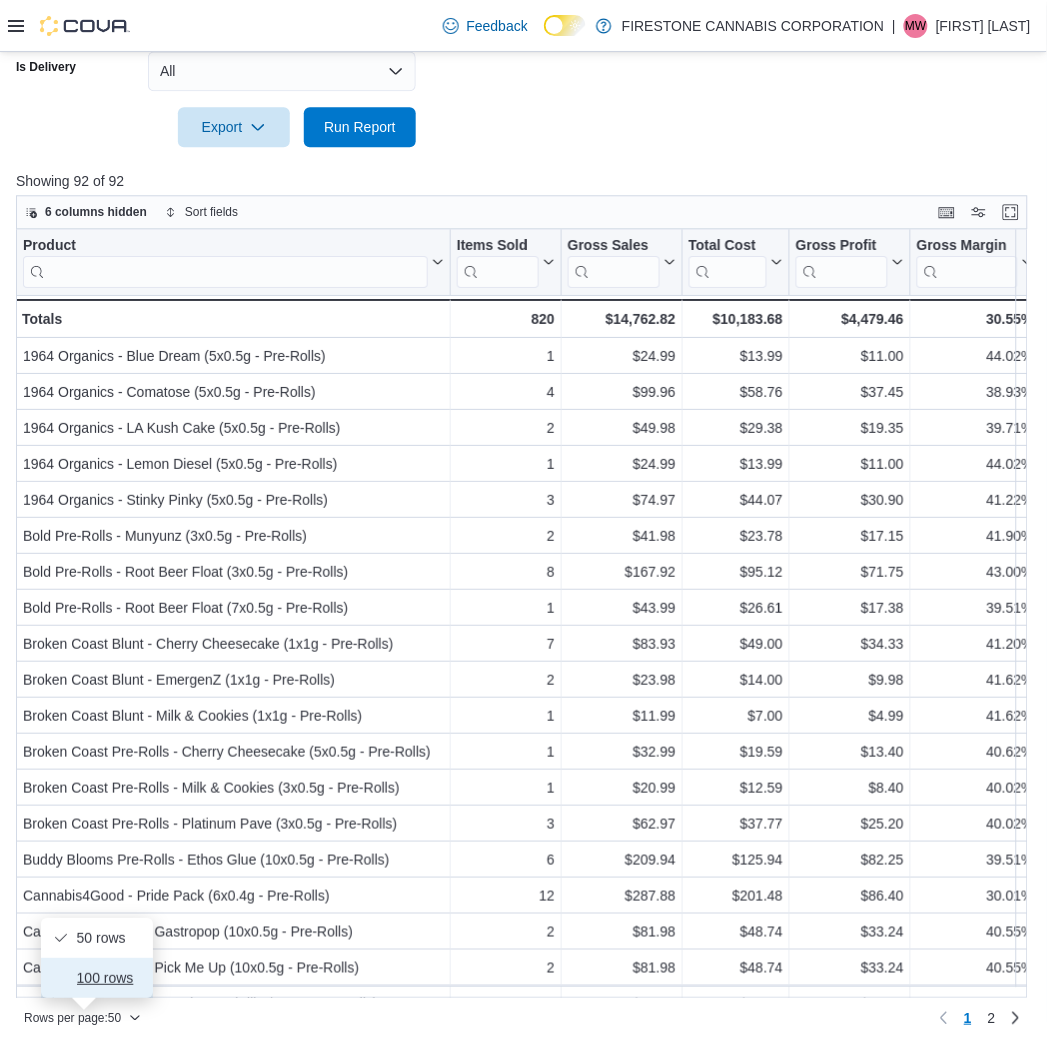click on "100 rows" at bounding box center [109, 978] 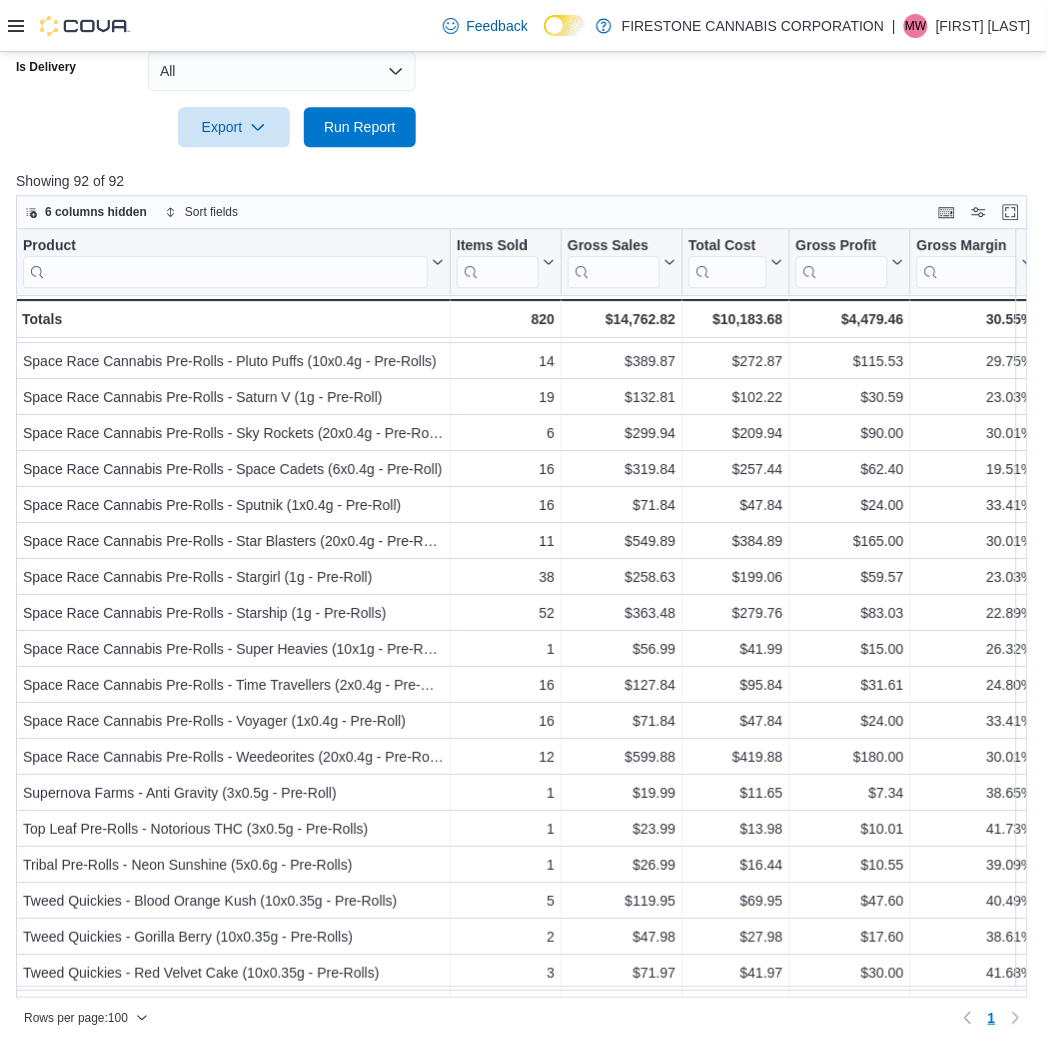 scroll, scrollTop: 2441, scrollLeft: 0, axis: vertical 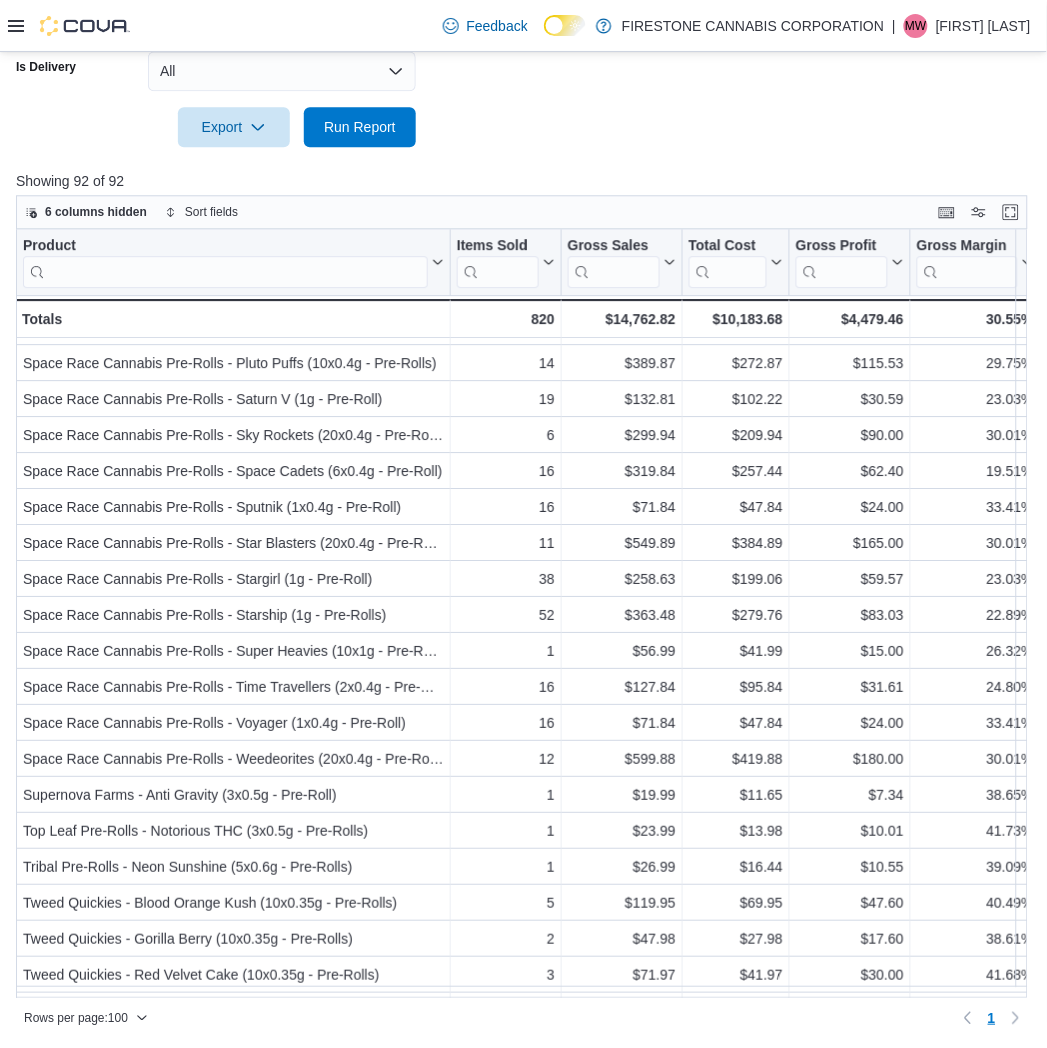 click on "Showing 92 of 92" at bounding box center [527, 181] 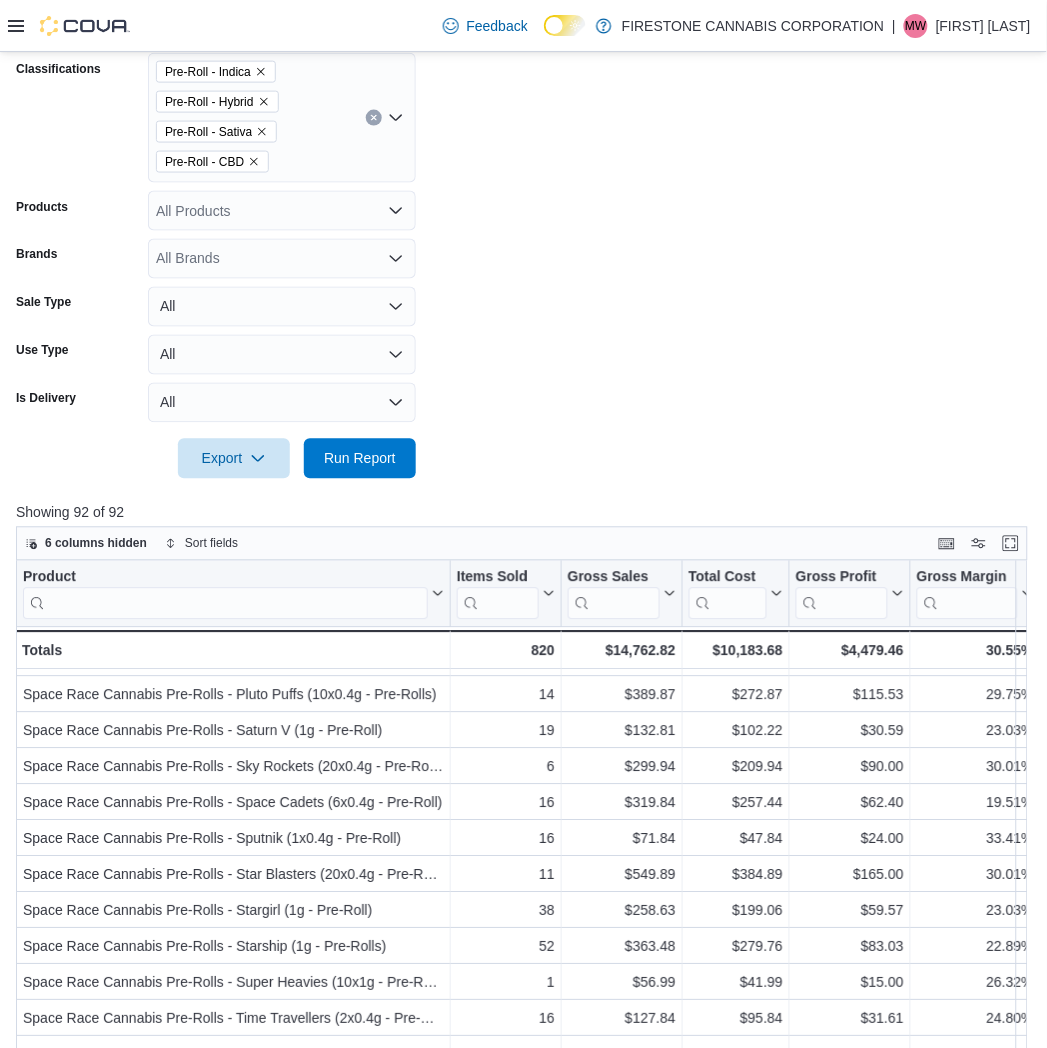 scroll, scrollTop: 203, scrollLeft: 0, axis: vertical 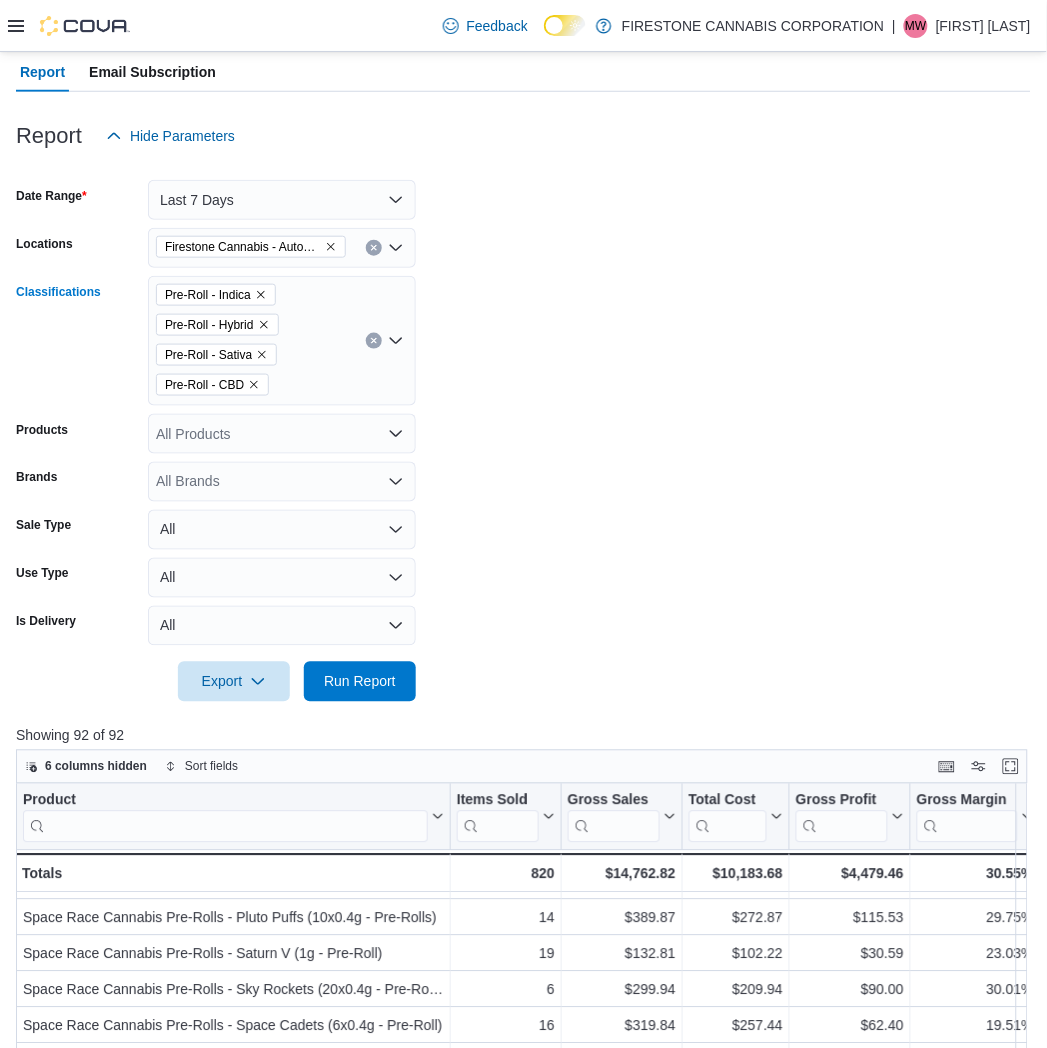 click 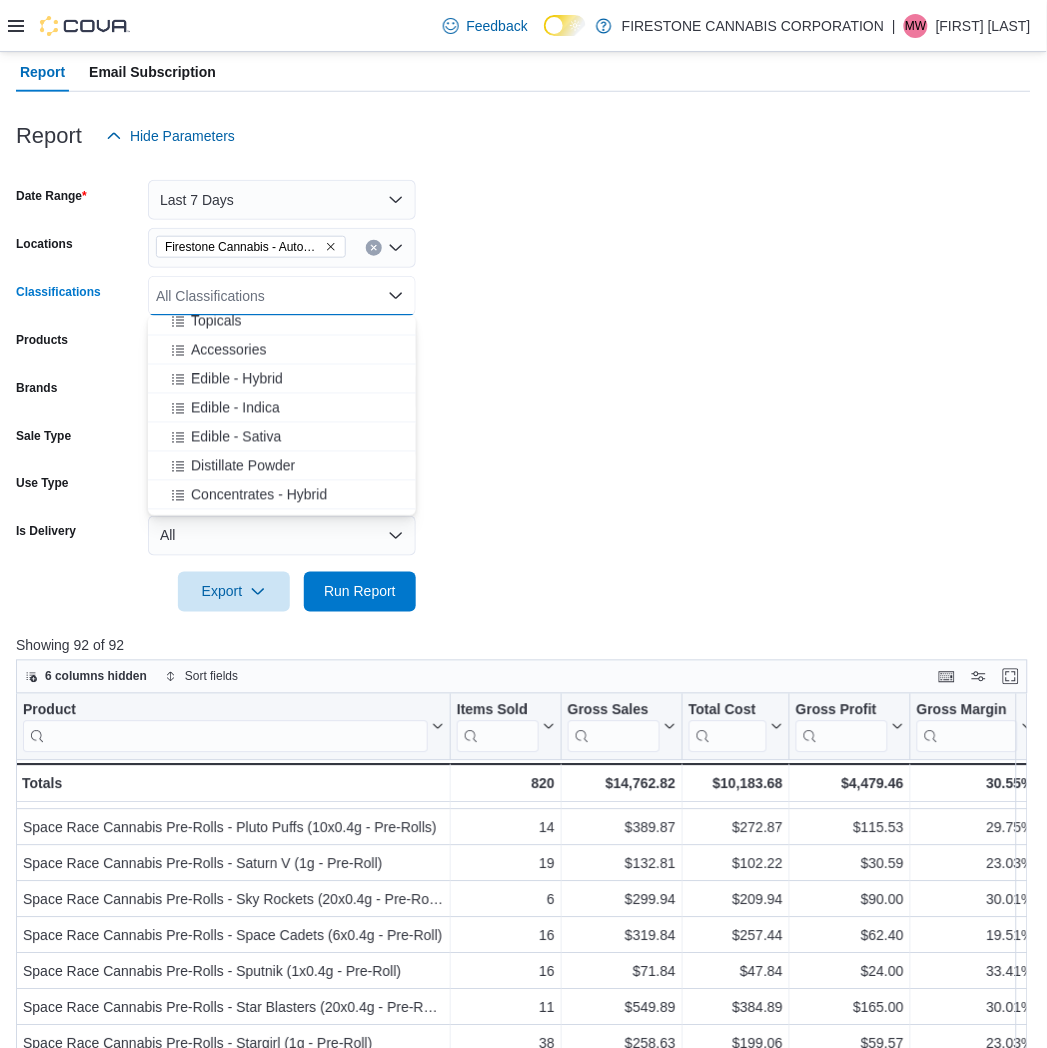 scroll, scrollTop: 666, scrollLeft: 0, axis: vertical 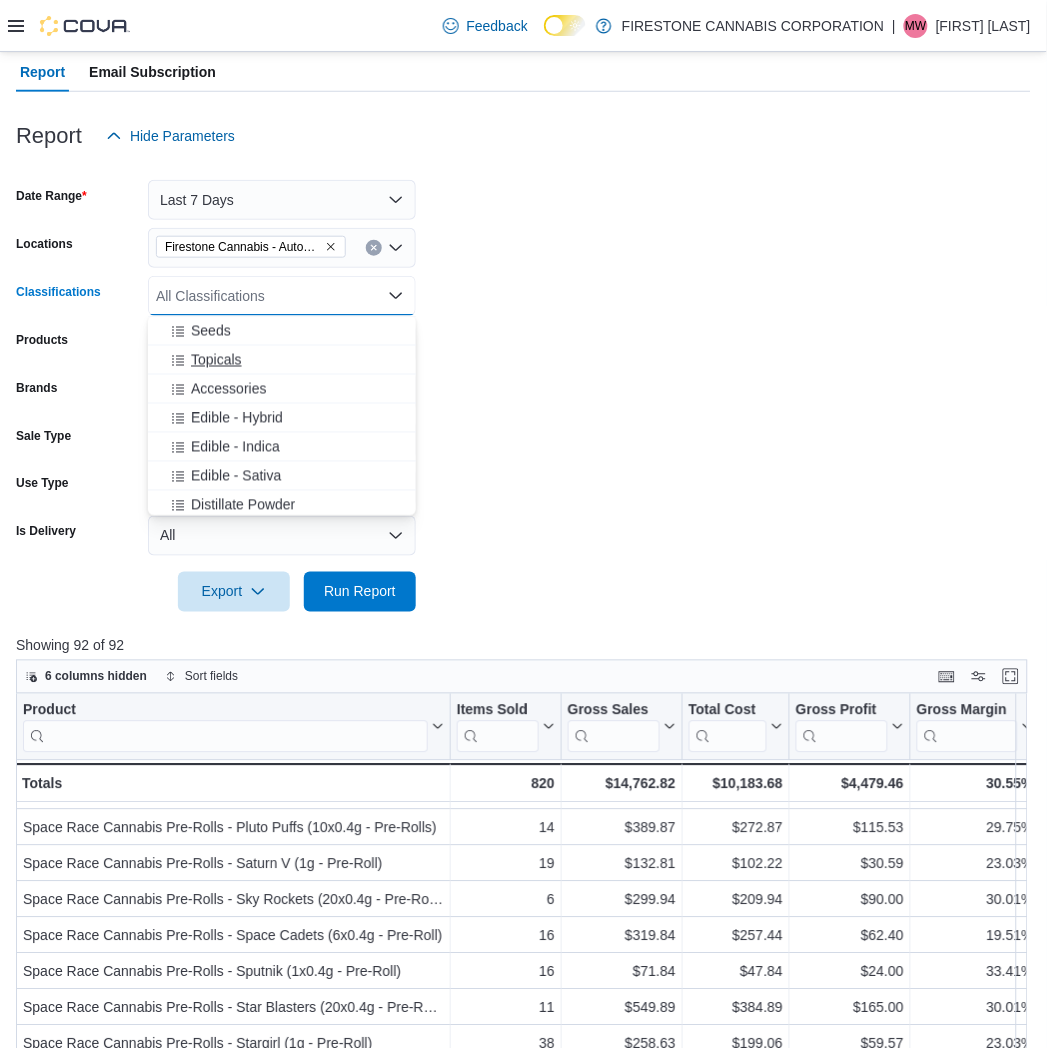 click on "Topicals" at bounding box center [216, 360] 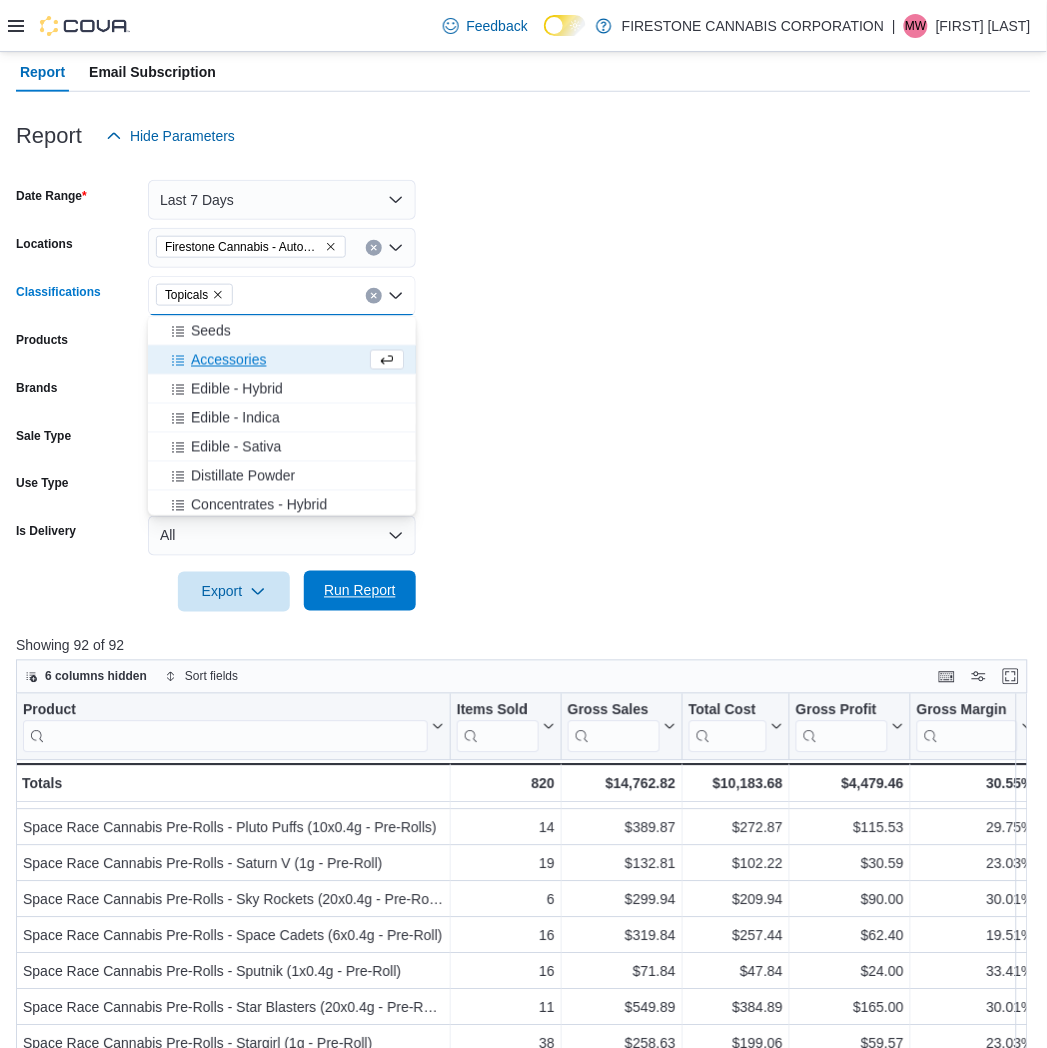 click on "Run Report" at bounding box center [360, 591] 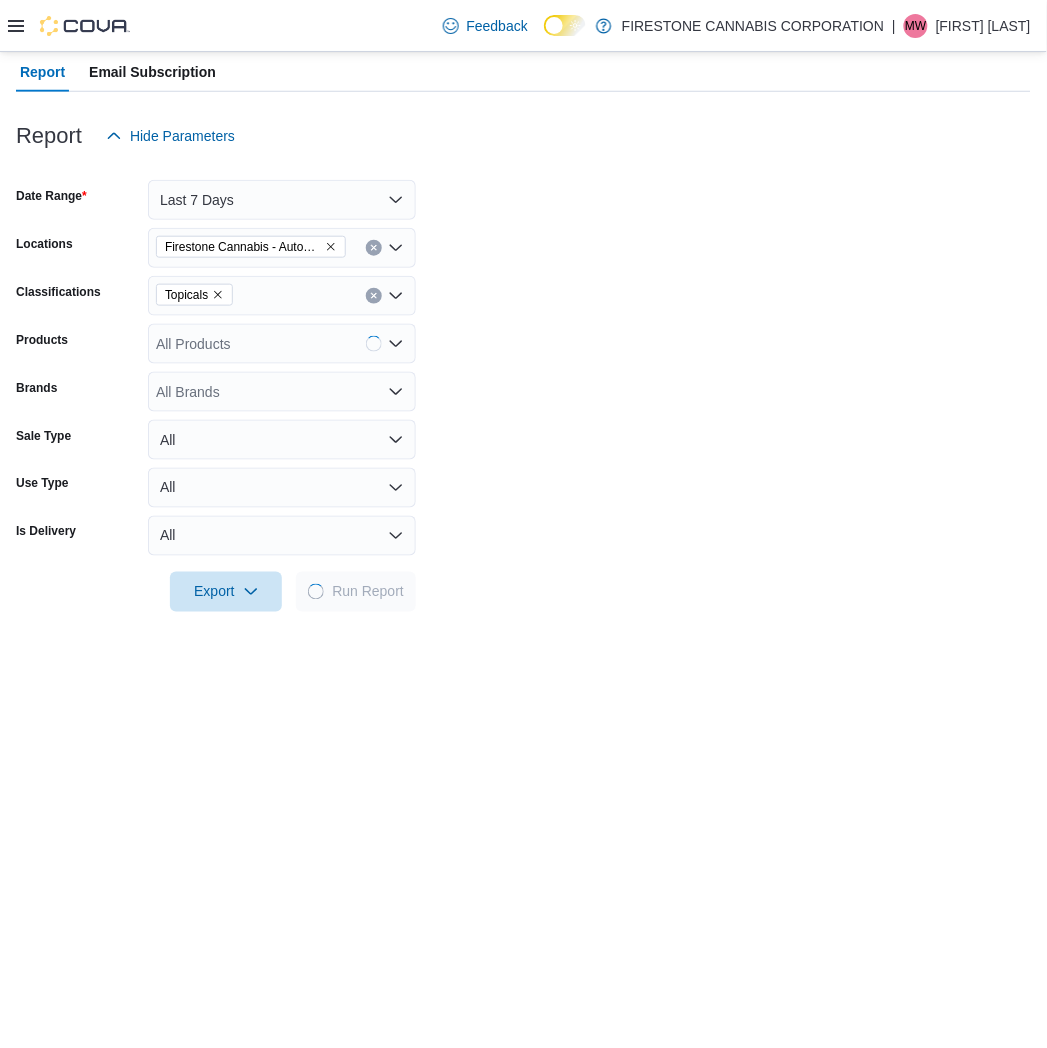 click on "Date Range Last 7 Days Locations Firestone Cannabis - AutoMile Classifications Topicals Products All Products Brands All Brands Sale Type All Use Type All Is Delivery All Export  Run Report" at bounding box center [523, 384] 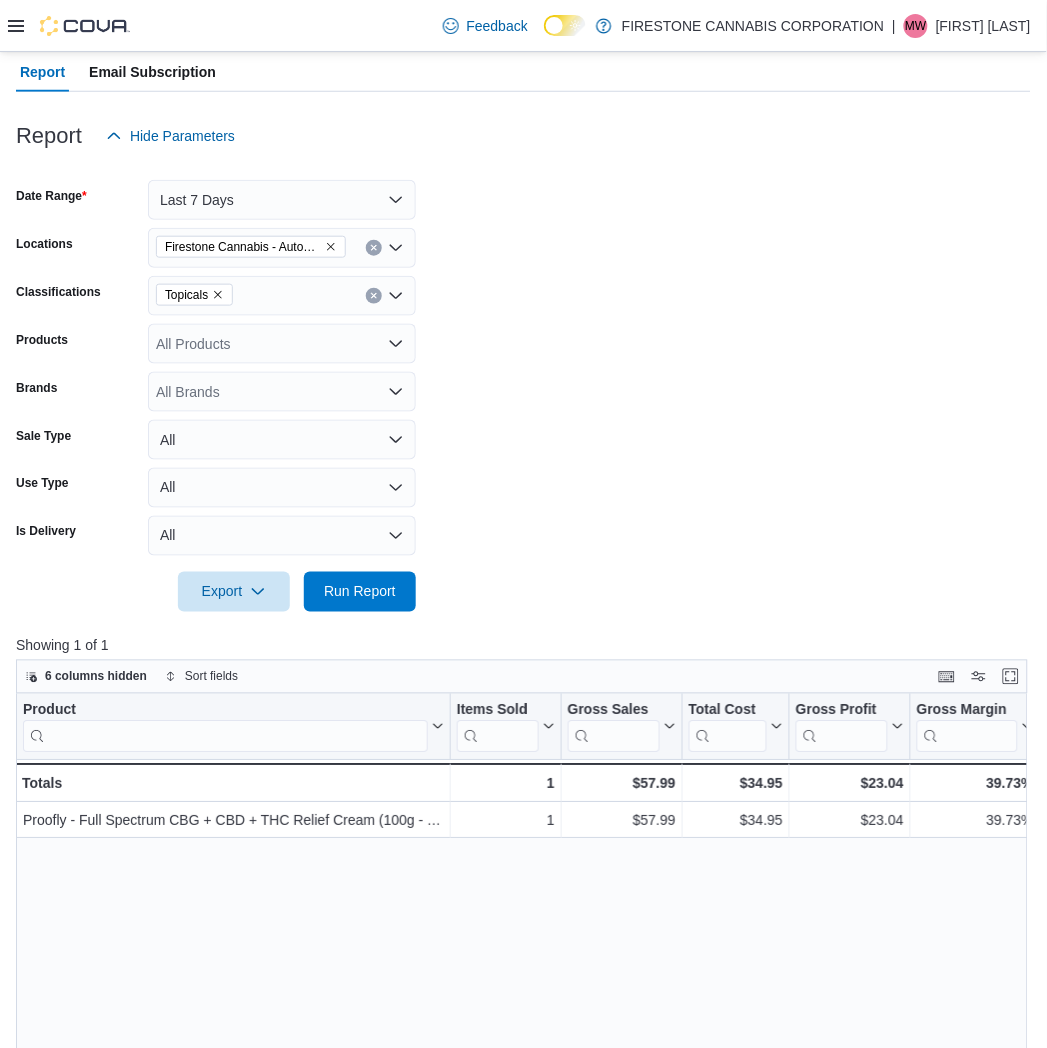 click on "Date Range Last 7 Days Locations Firestone Cannabis - AutoMile Classifications Topicals Products All Products Brands All Brands Sale Type All Use Type All Is Delivery All Export  Run Report" at bounding box center (523, 384) 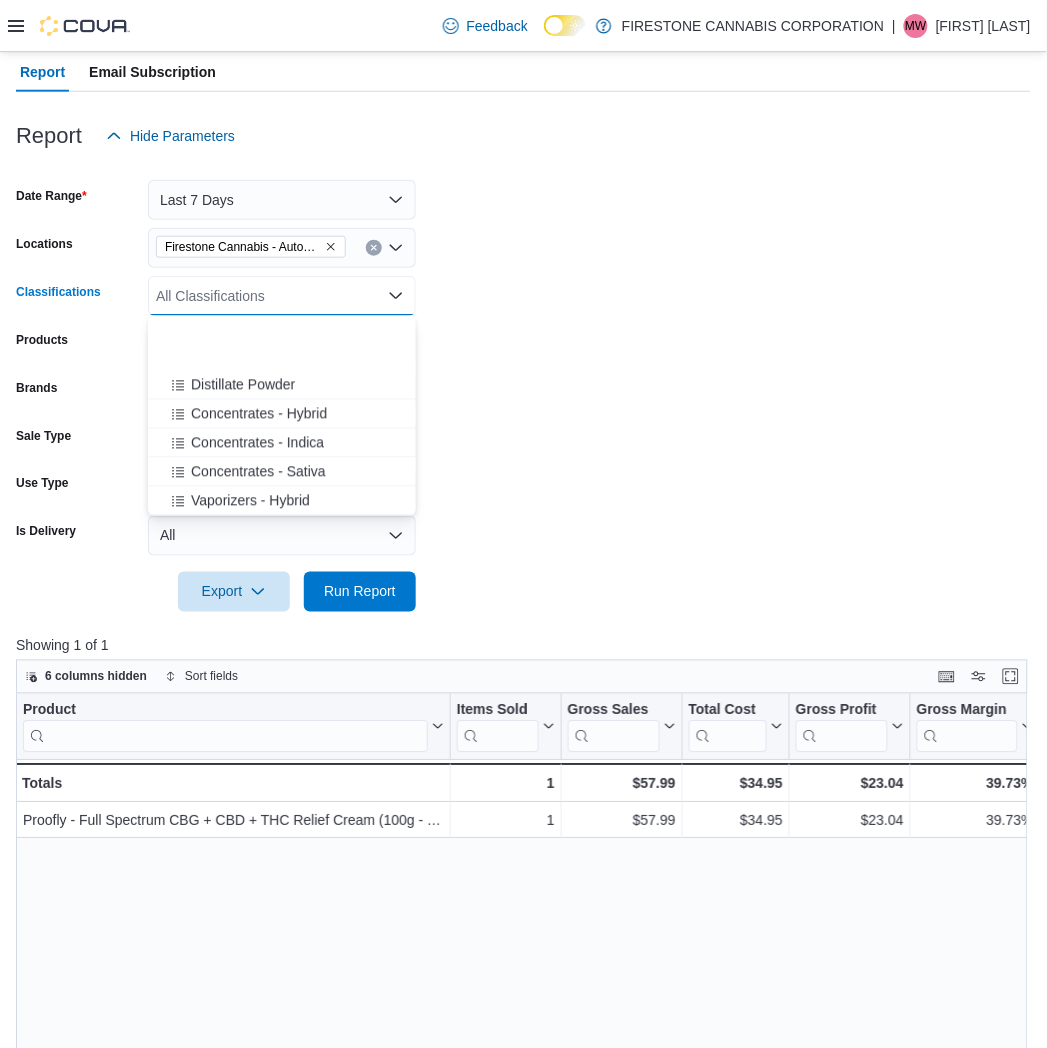 scroll, scrollTop: 888, scrollLeft: 0, axis: vertical 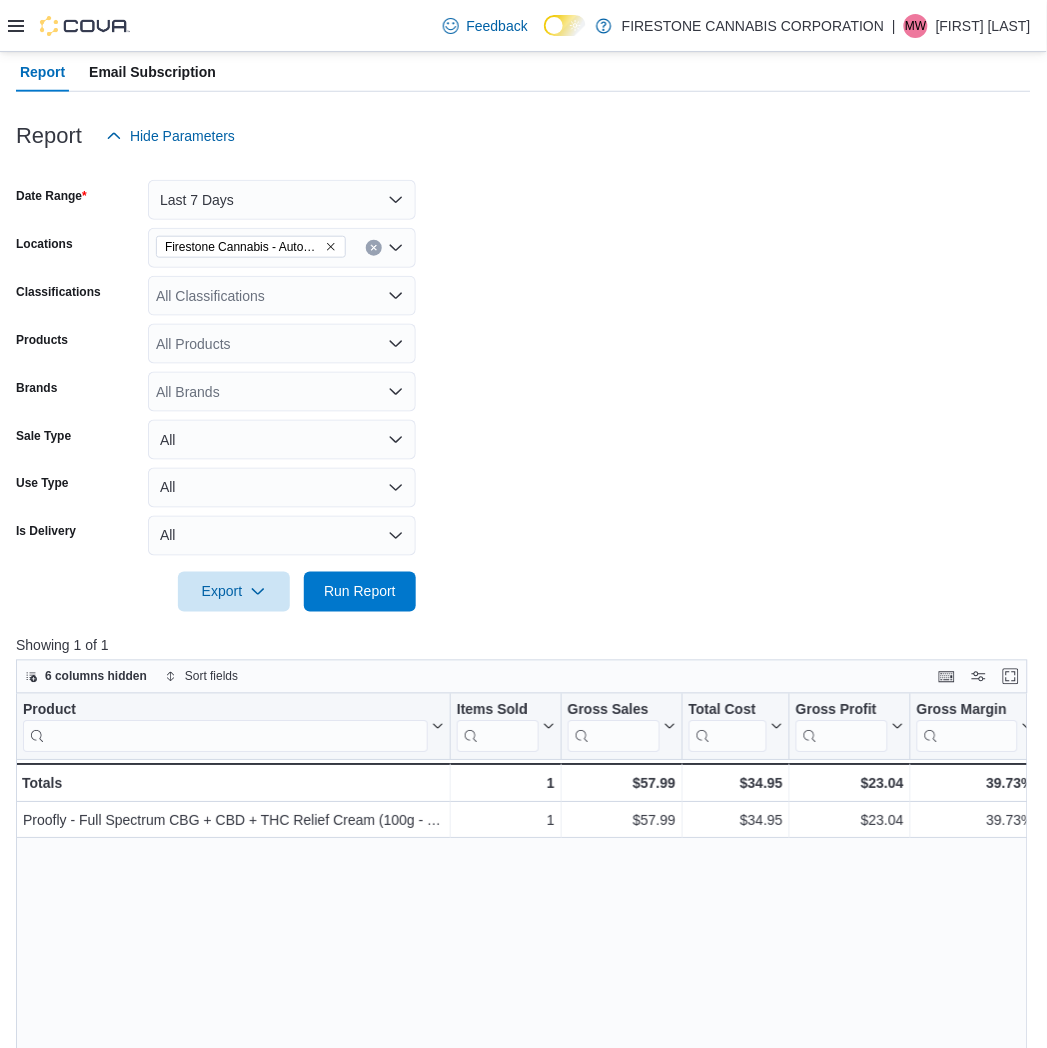 click on "Date Range Last 7 Days Locations Firestone Cannabis - AutoMile Classifications All Classifications Products All Products Brands All Brands Sale Type All Use Type All Is Delivery All Export  Run Report" at bounding box center [523, 384] 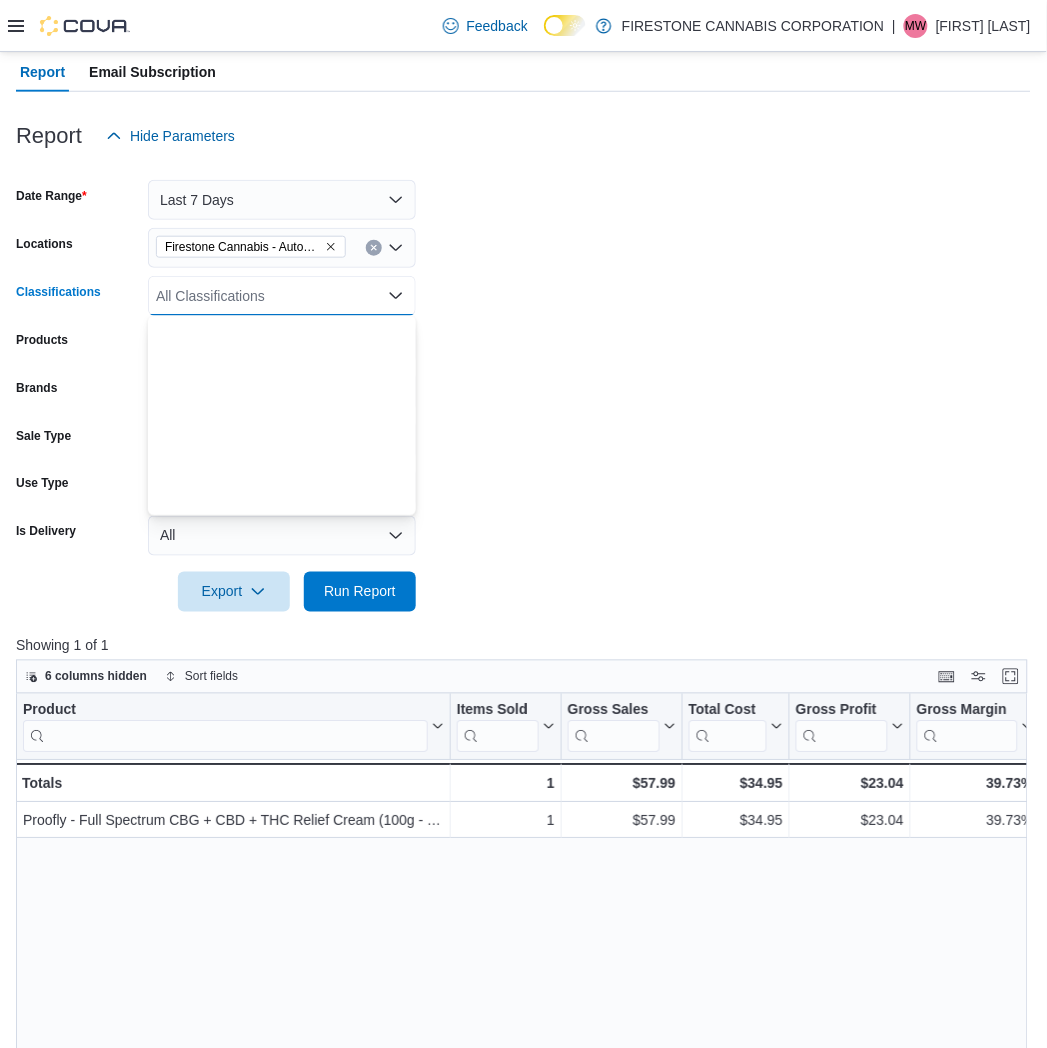 scroll, scrollTop: 888, scrollLeft: 0, axis: vertical 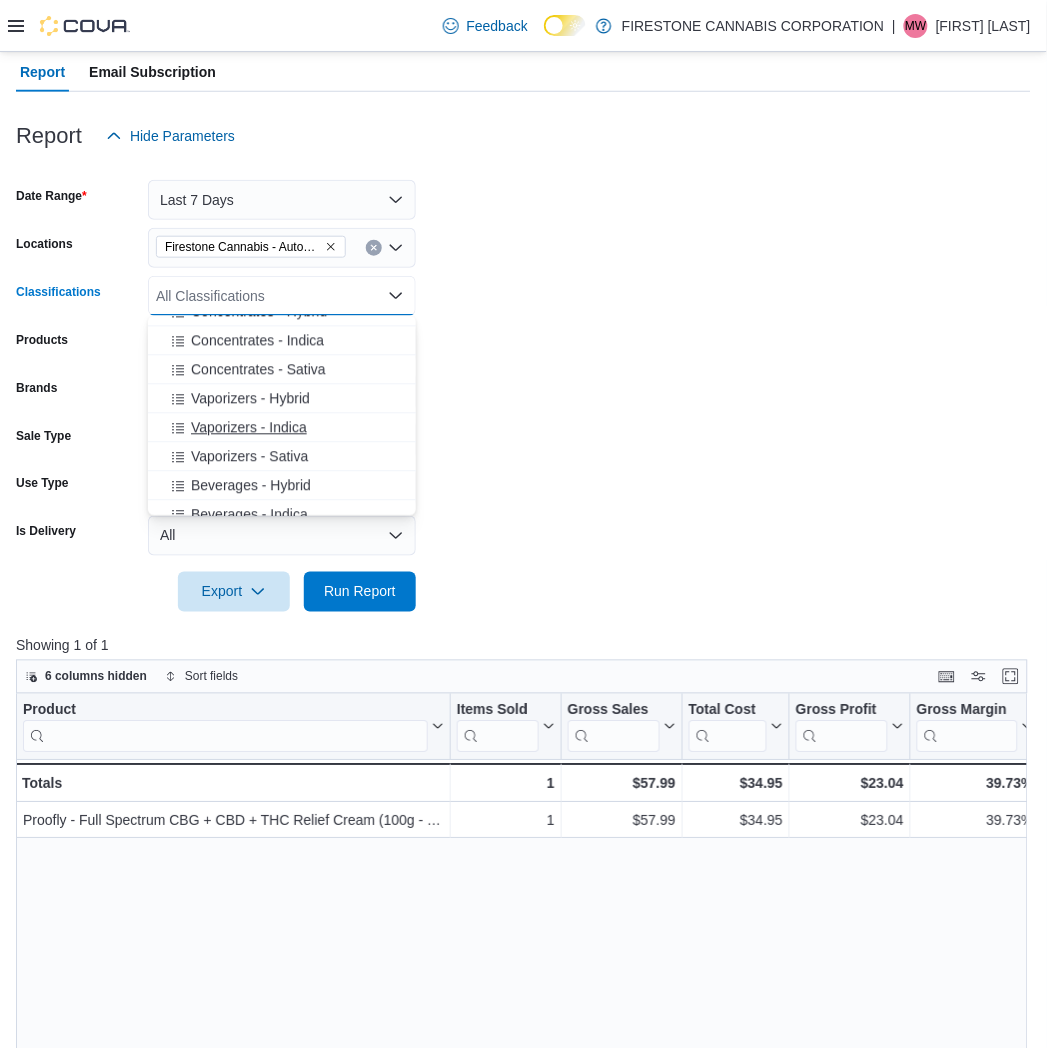 click on "Vaporizers - Indica" at bounding box center (249, 428) 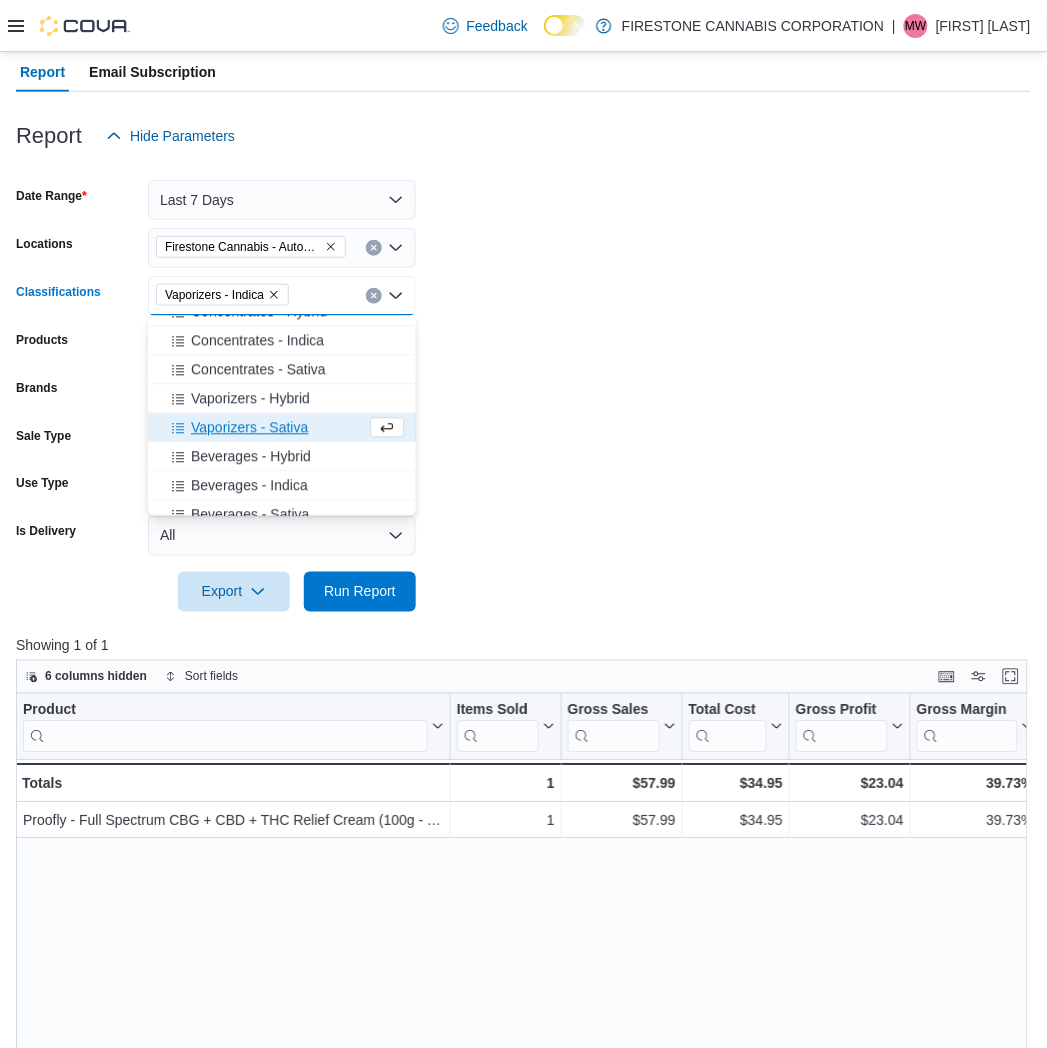 click on "Vaporizers - Sativa" at bounding box center (249, 428) 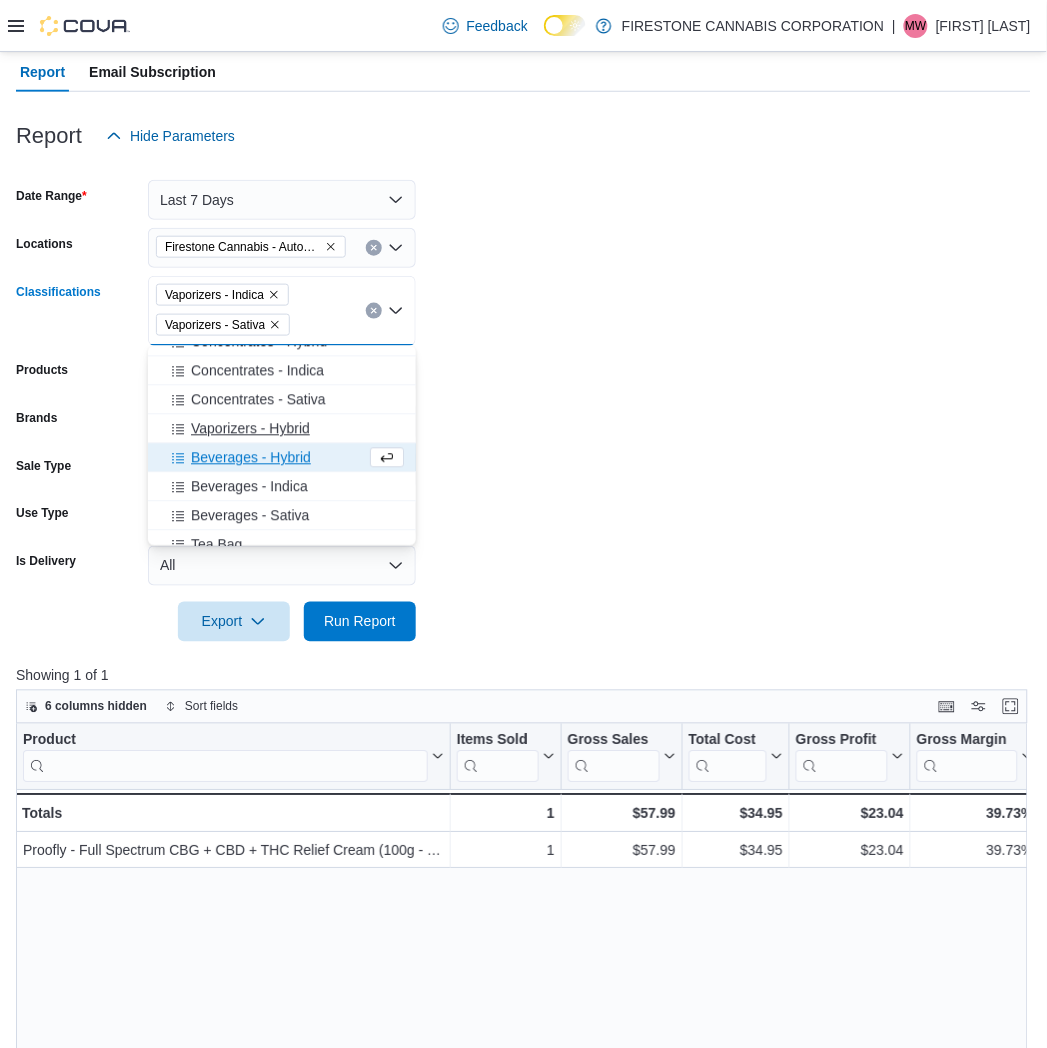 click on "Vaporizers - Hybrid" at bounding box center (250, 429) 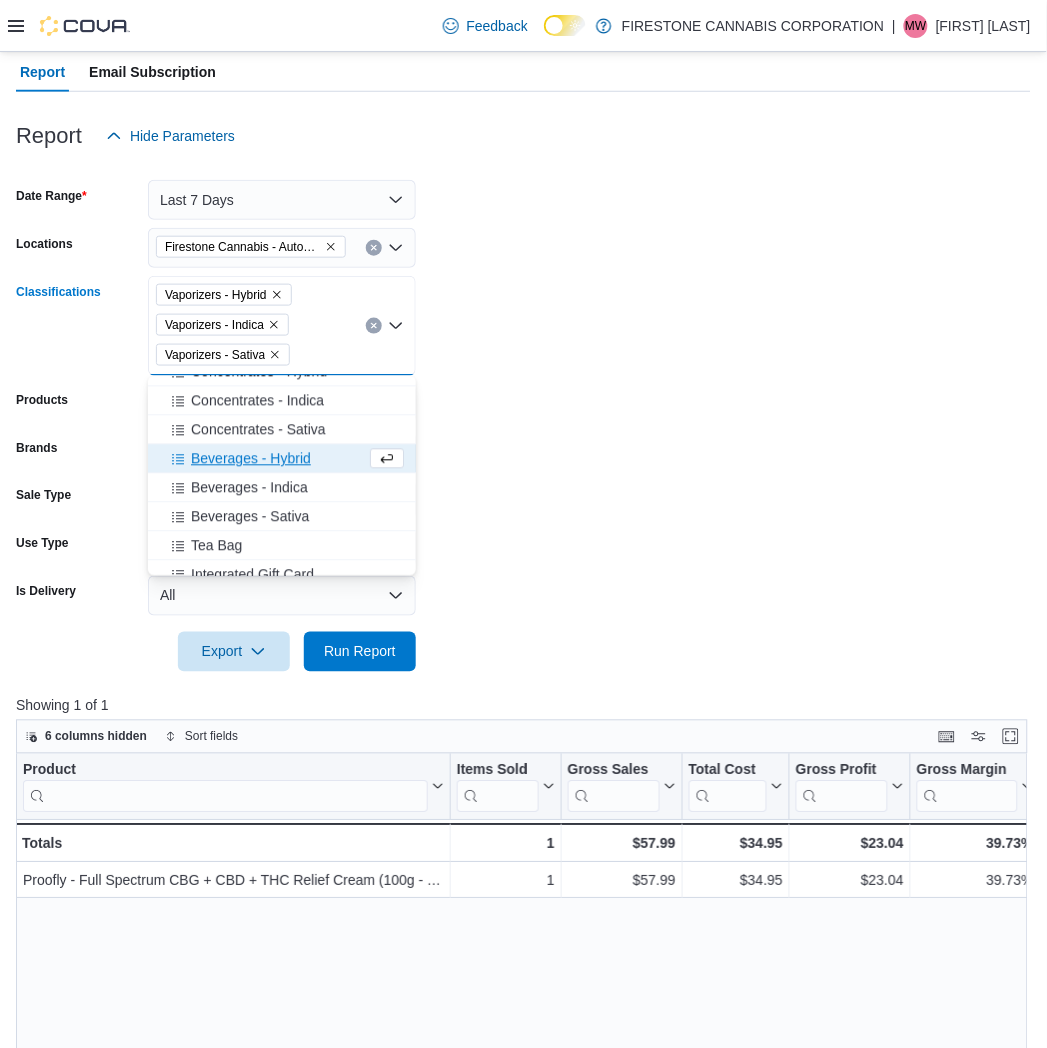 drag, startPoint x: 583, startPoint y: 503, endPoint x: 542, endPoint y: 544, distance: 57.982758 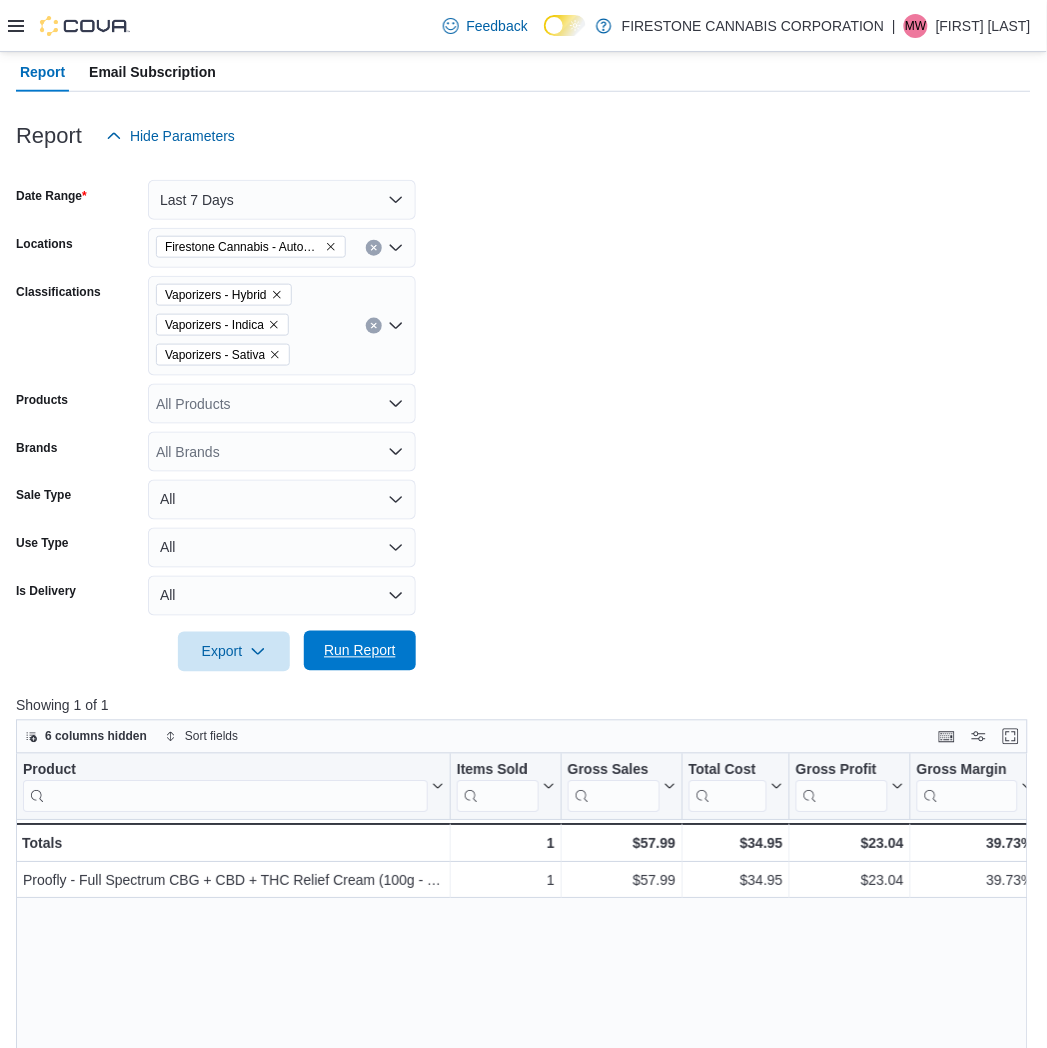 click on "Run Report" at bounding box center (360, 651) 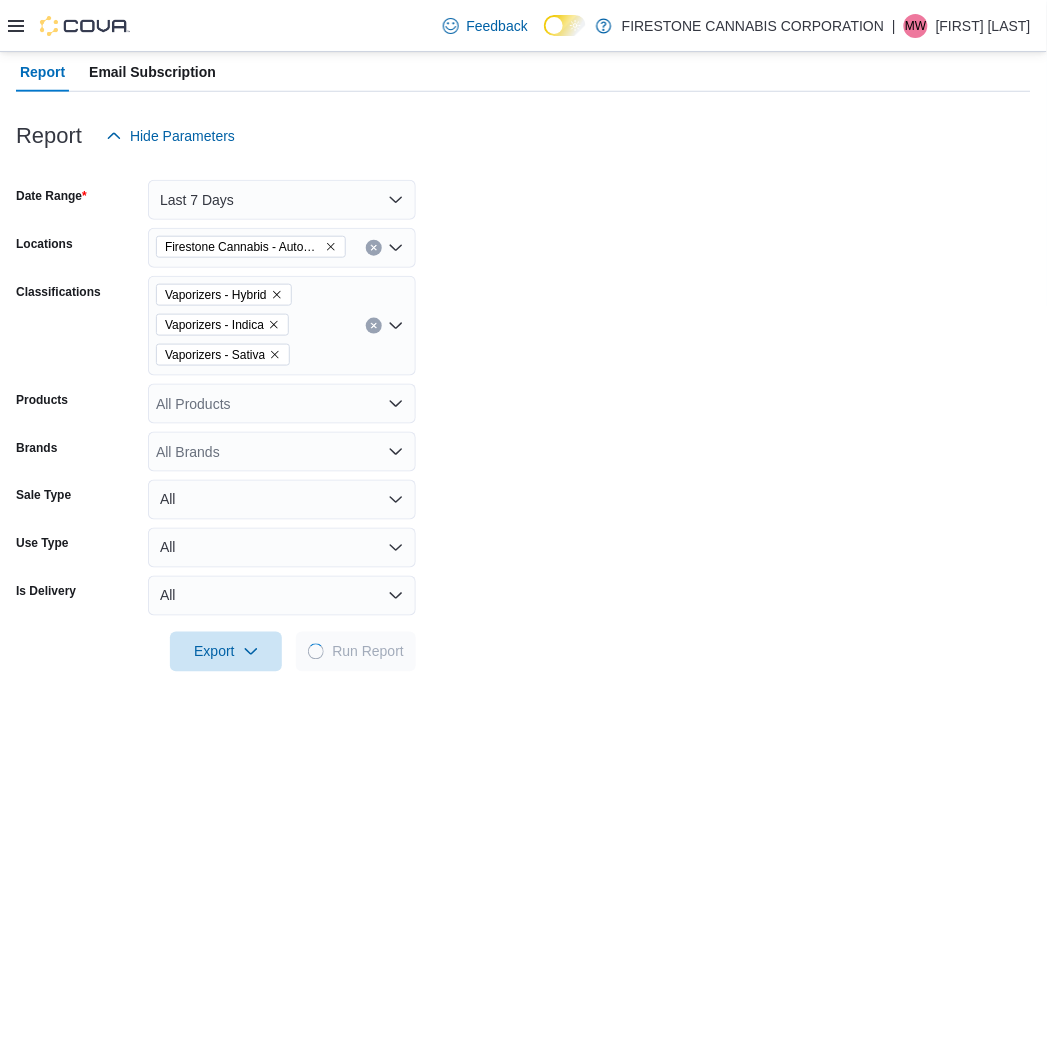 click on "Date Range Last 7 Days Locations Firestone Cannabis - AutoMile Classifications Vaporizers - Hybrid Vaporizers - Indica Vaporizers - Sativa Products All Products Brands All Brands Sale Type All Use Type All Is Delivery All Export  Run Report" at bounding box center [523, 414] 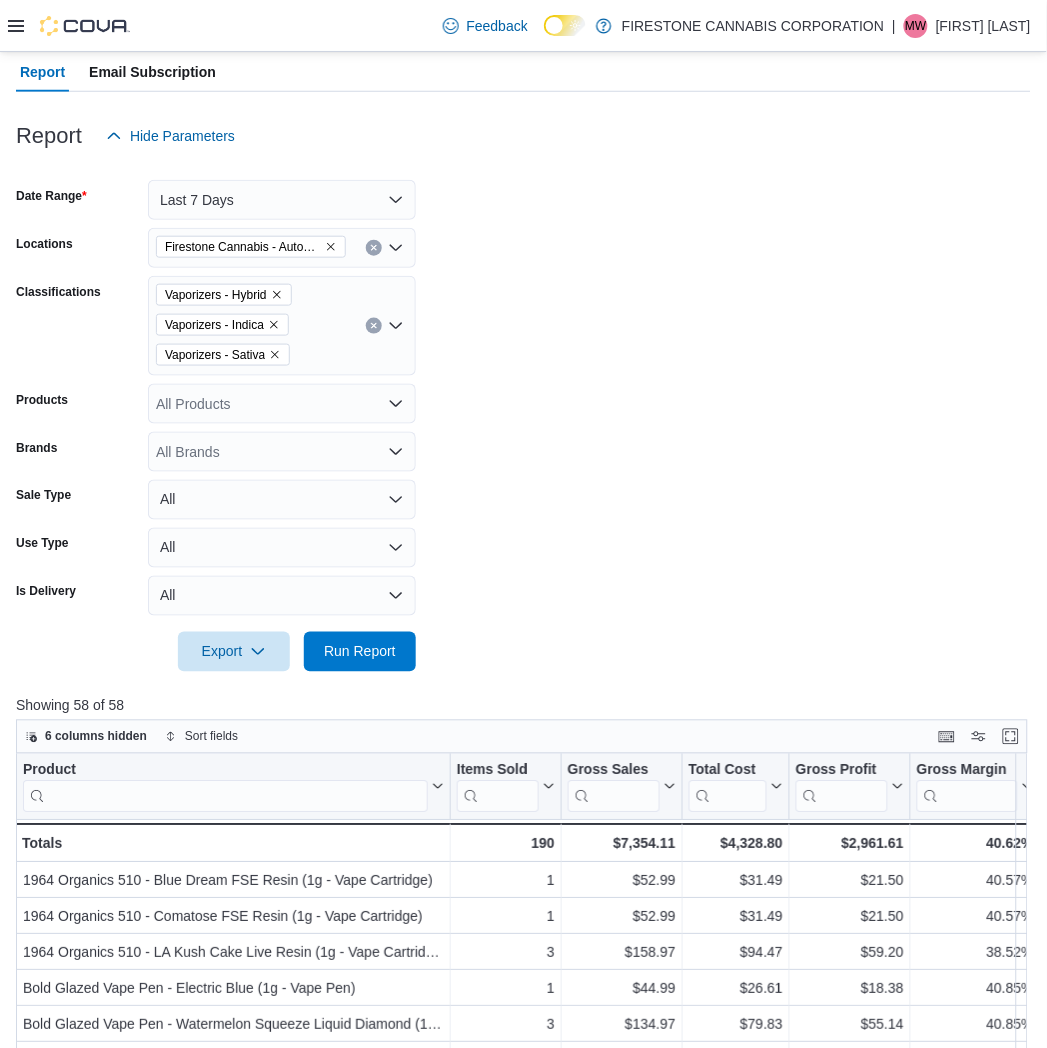 click on "Date Range Last 7 Days Locations Firestone Cannabis - AutoMile Classifications Vaporizers - Hybrid Vaporizers - Indica Vaporizers - Sativa Products All Products Brands All Brands Sale Type All Use Type All Is Delivery All Export  Run Report" at bounding box center (523, 414) 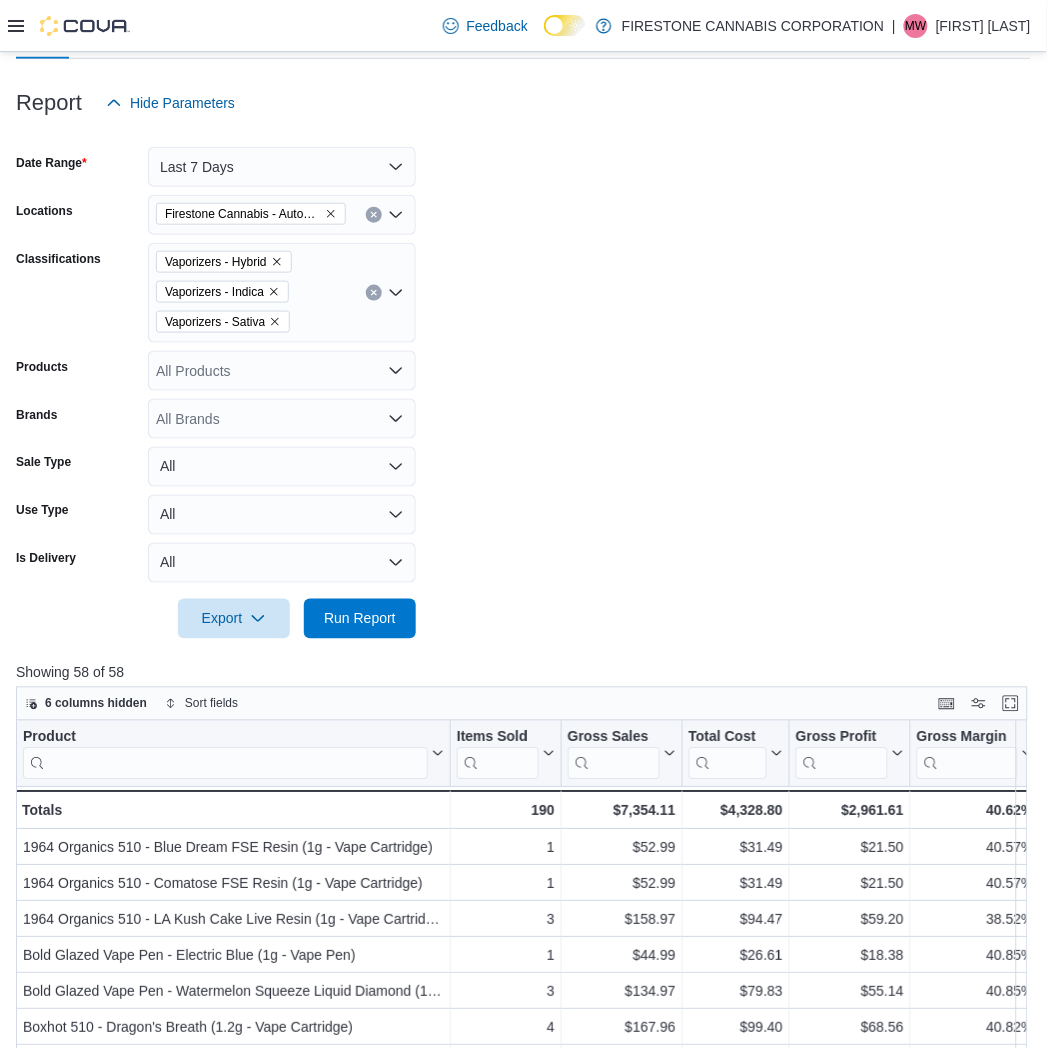 scroll, scrollTop: 728, scrollLeft: 0, axis: vertical 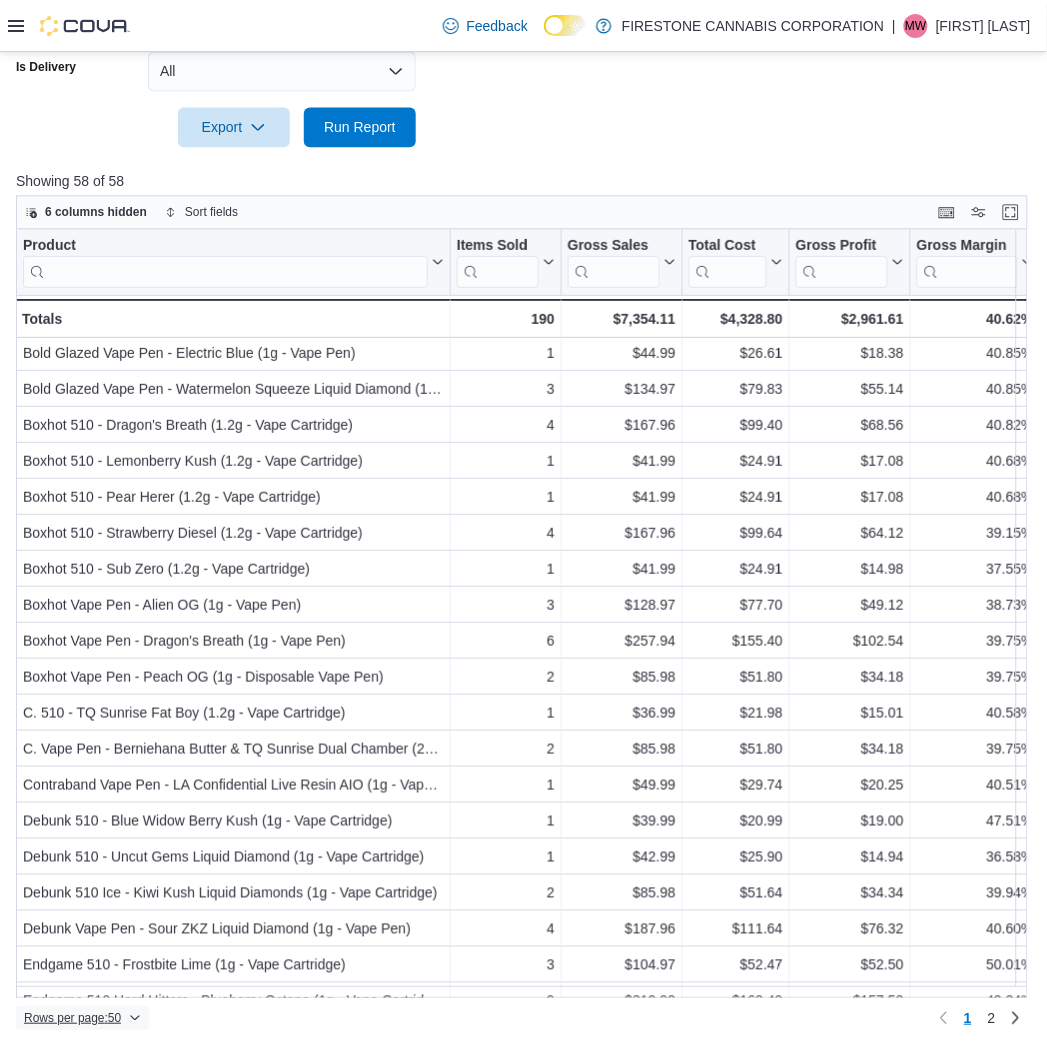 click on "Rows per page :  50" at bounding box center (72, 1018) 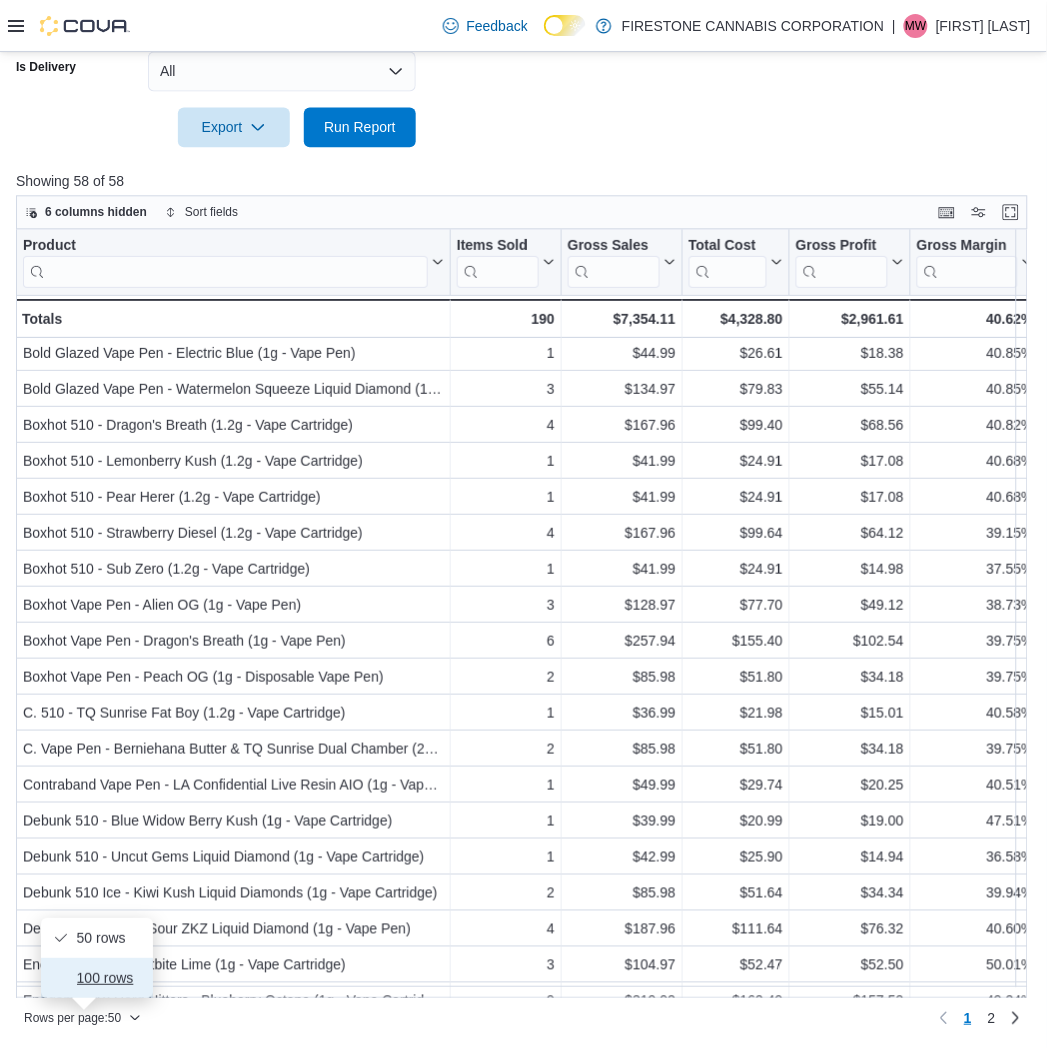 click on "100 rows" at bounding box center (97, 978) 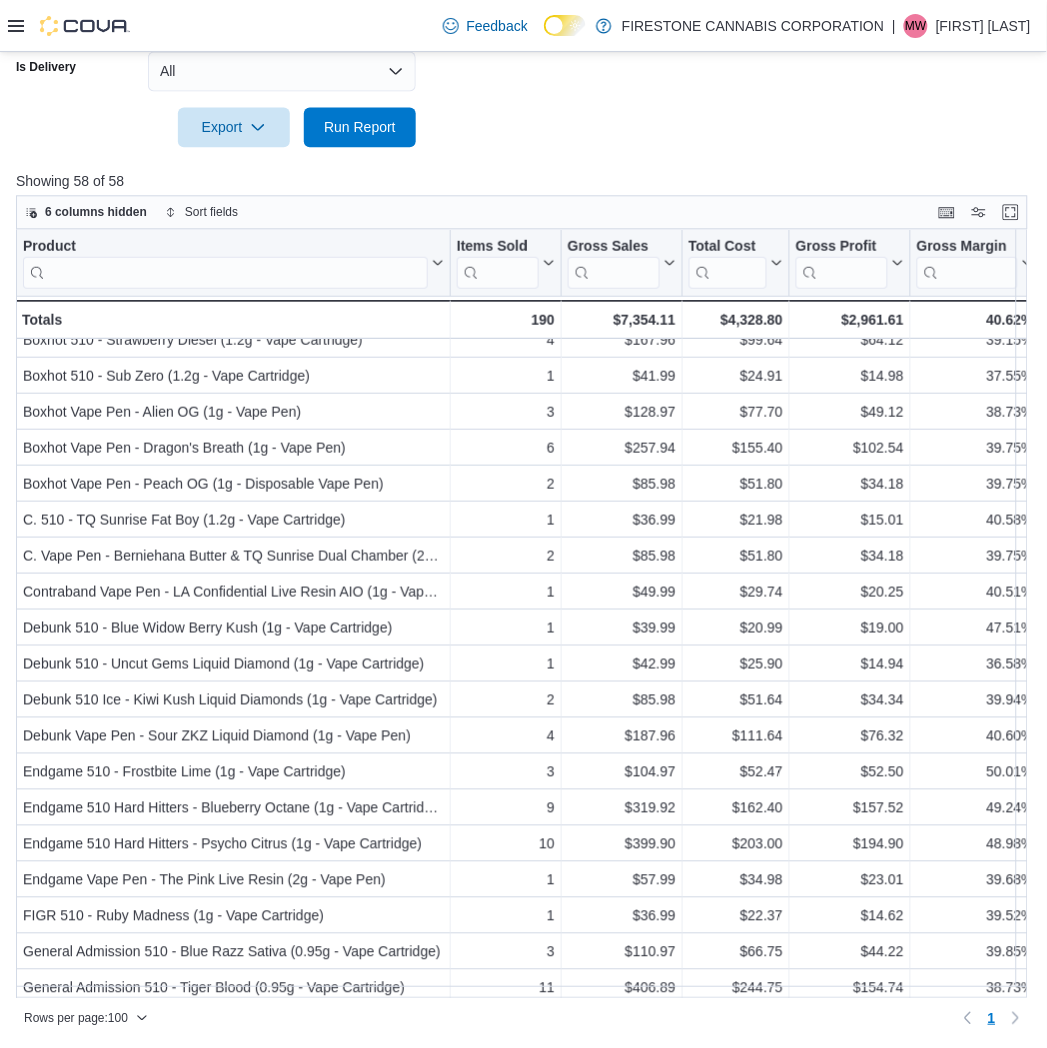 scroll, scrollTop: 333, scrollLeft: 0, axis: vertical 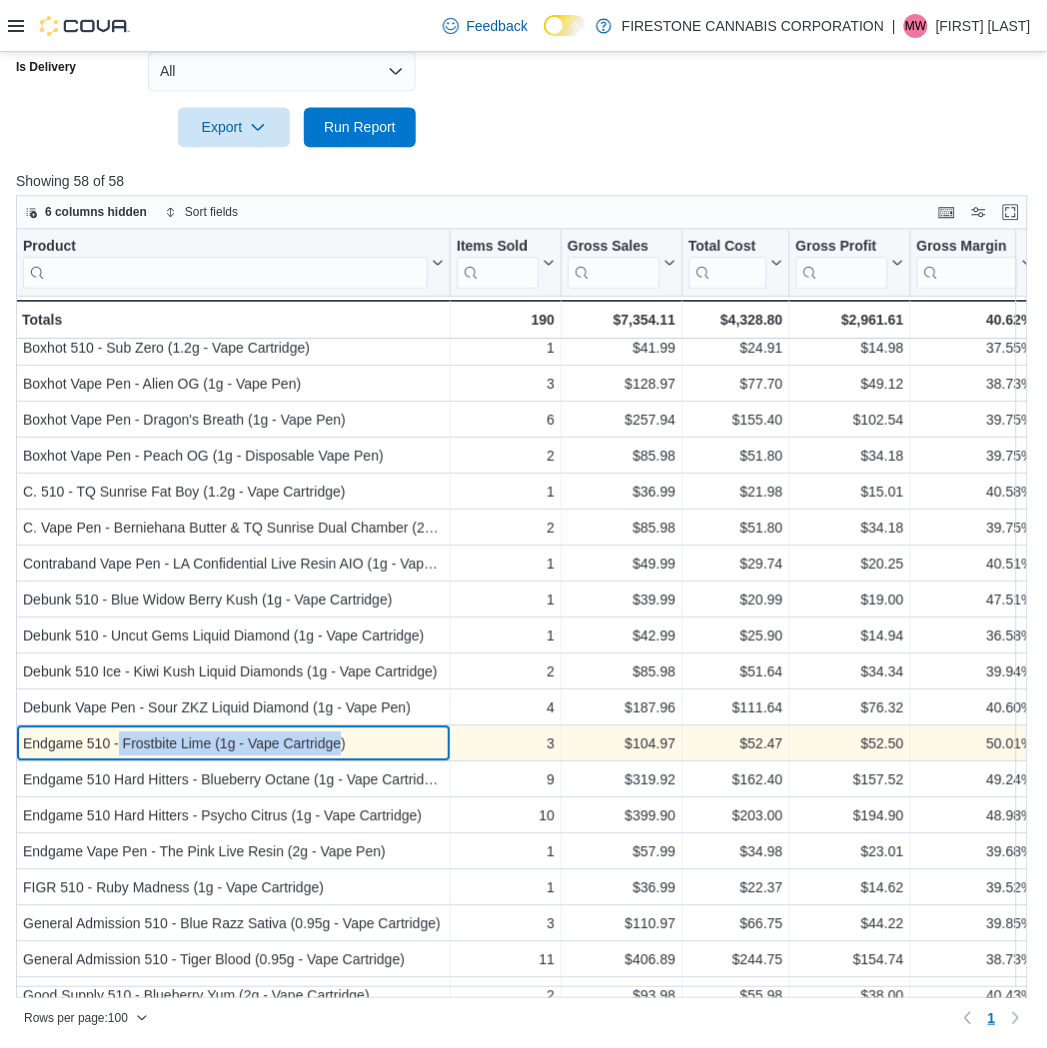 drag, startPoint x: 131, startPoint y: 742, endPoint x: 343, endPoint y: 742, distance: 212 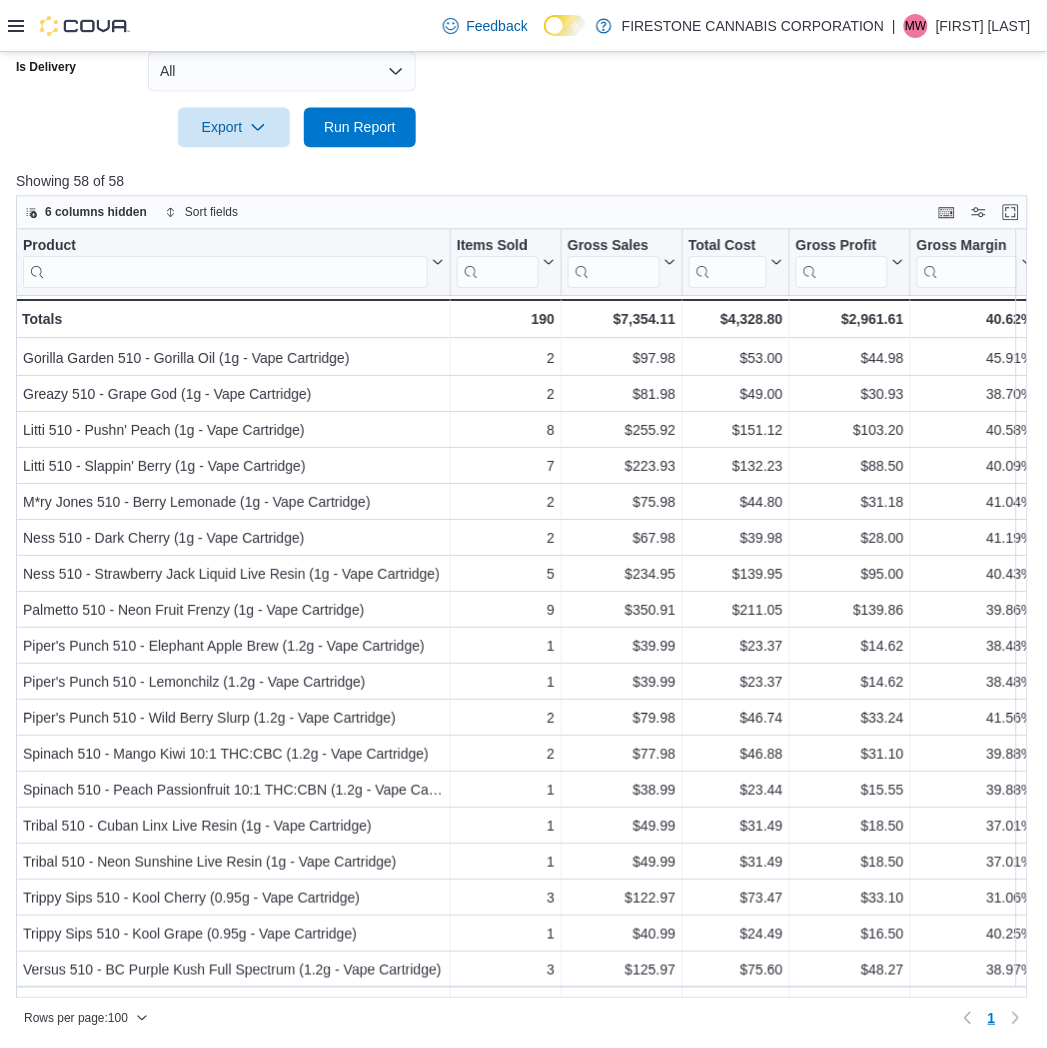 scroll, scrollTop: 1438, scrollLeft: 0, axis: vertical 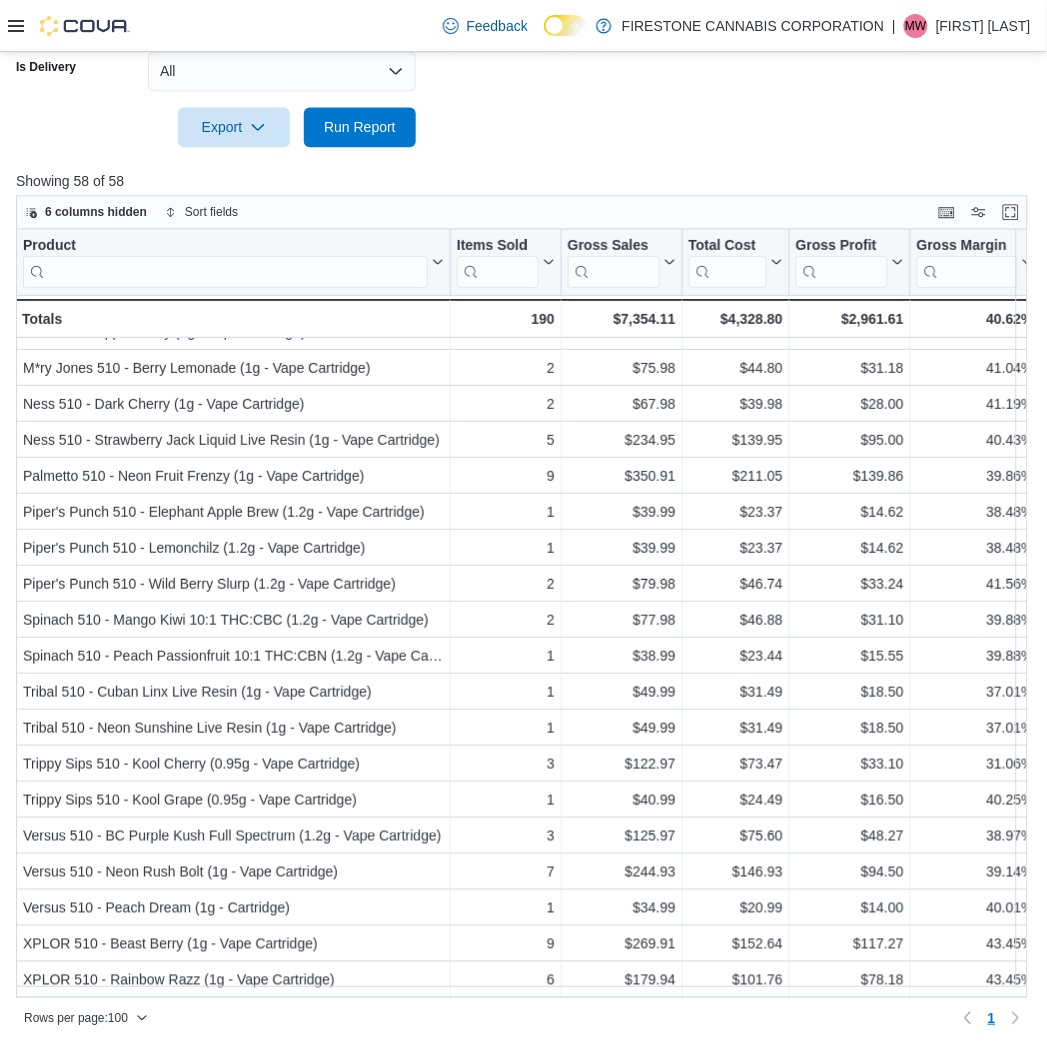 click at bounding box center (523, 159) 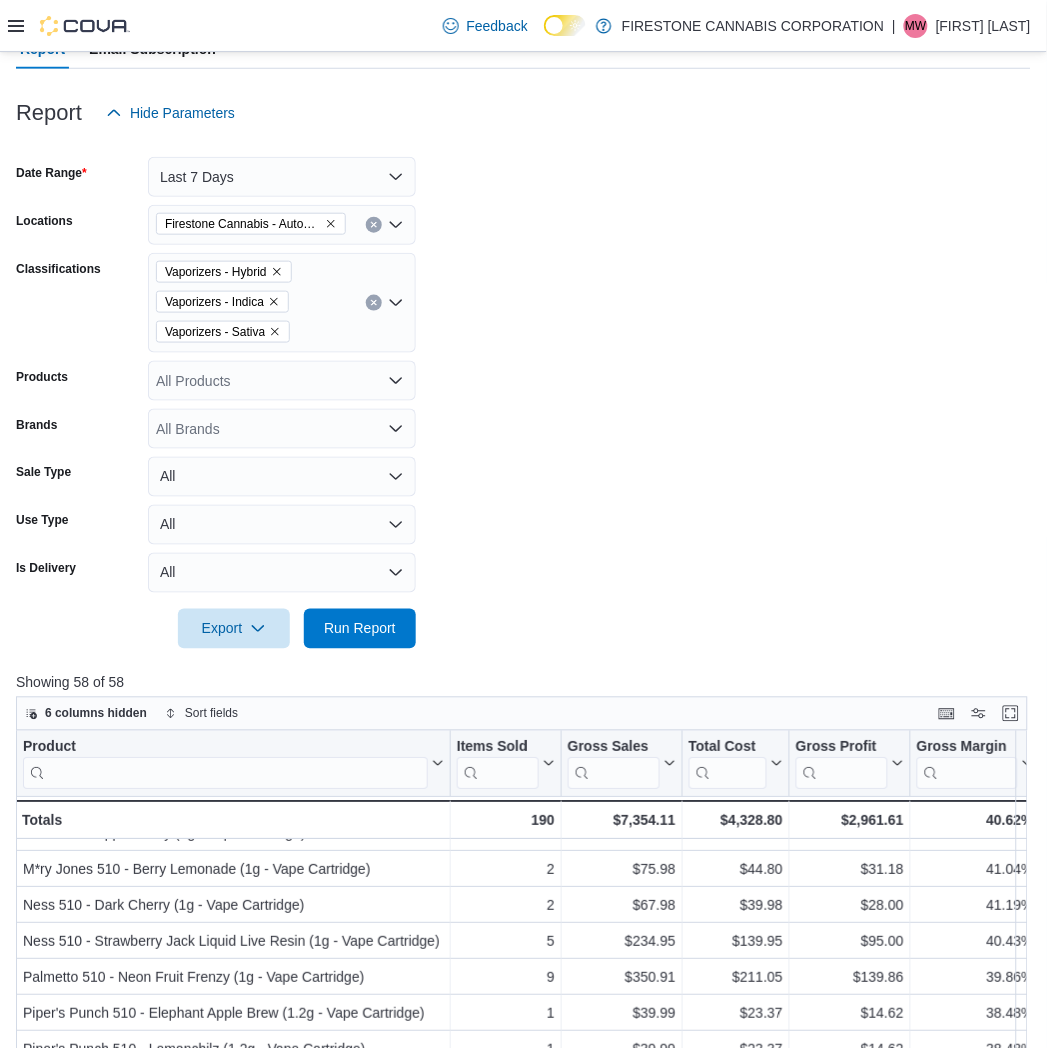 scroll, scrollTop: 0, scrollLeft: 0, axis: both 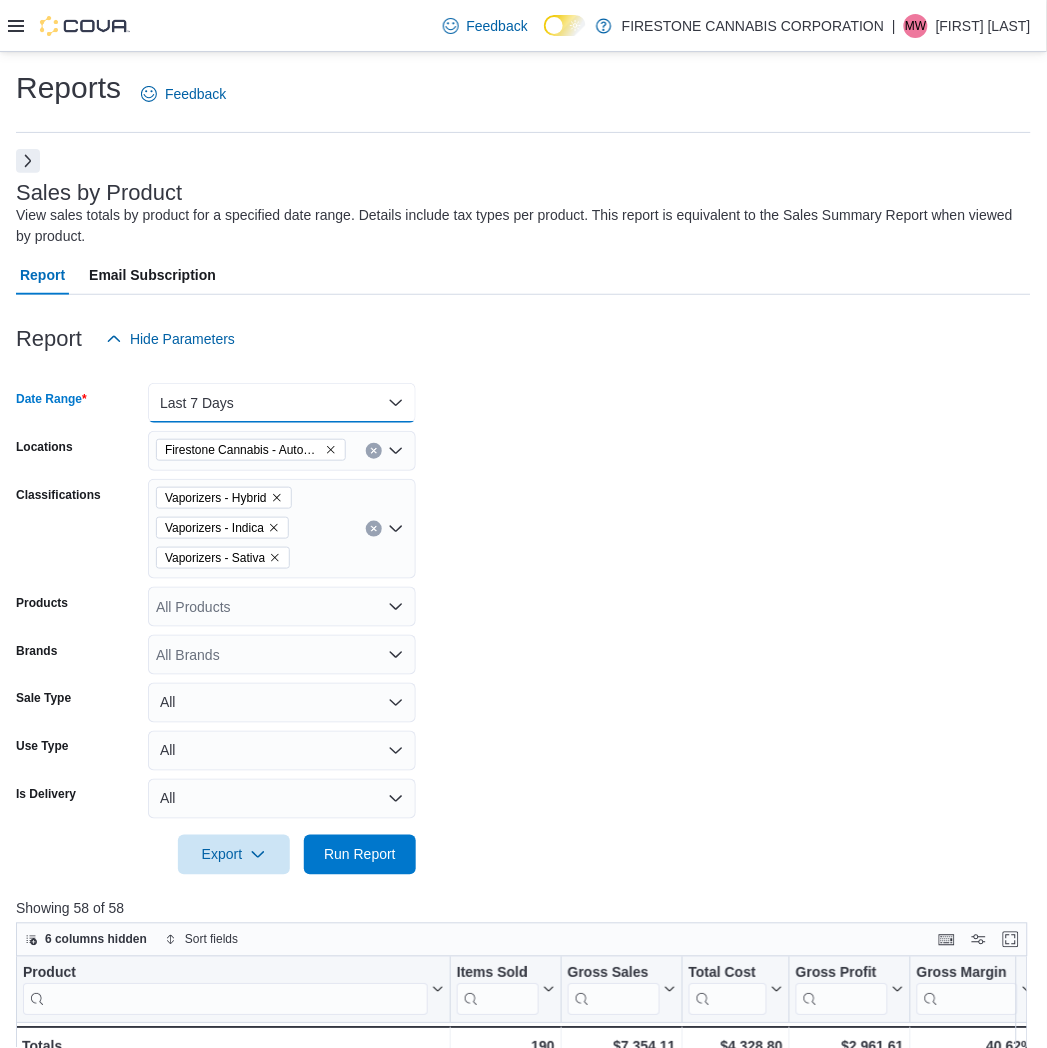 click on "Last 7 Days" at bounding box center (282, 403) 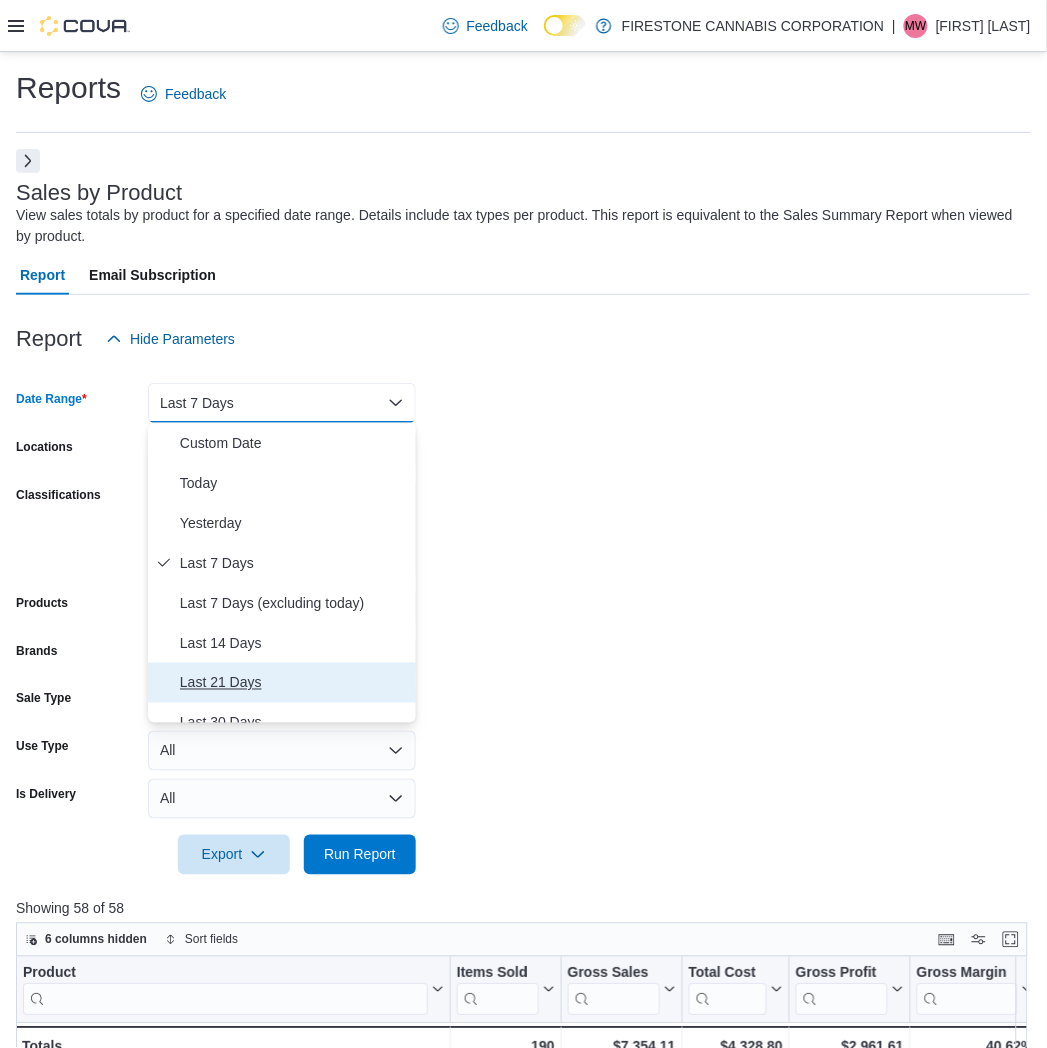 click on "Last 21 Days" at bounding box center [294, 683] 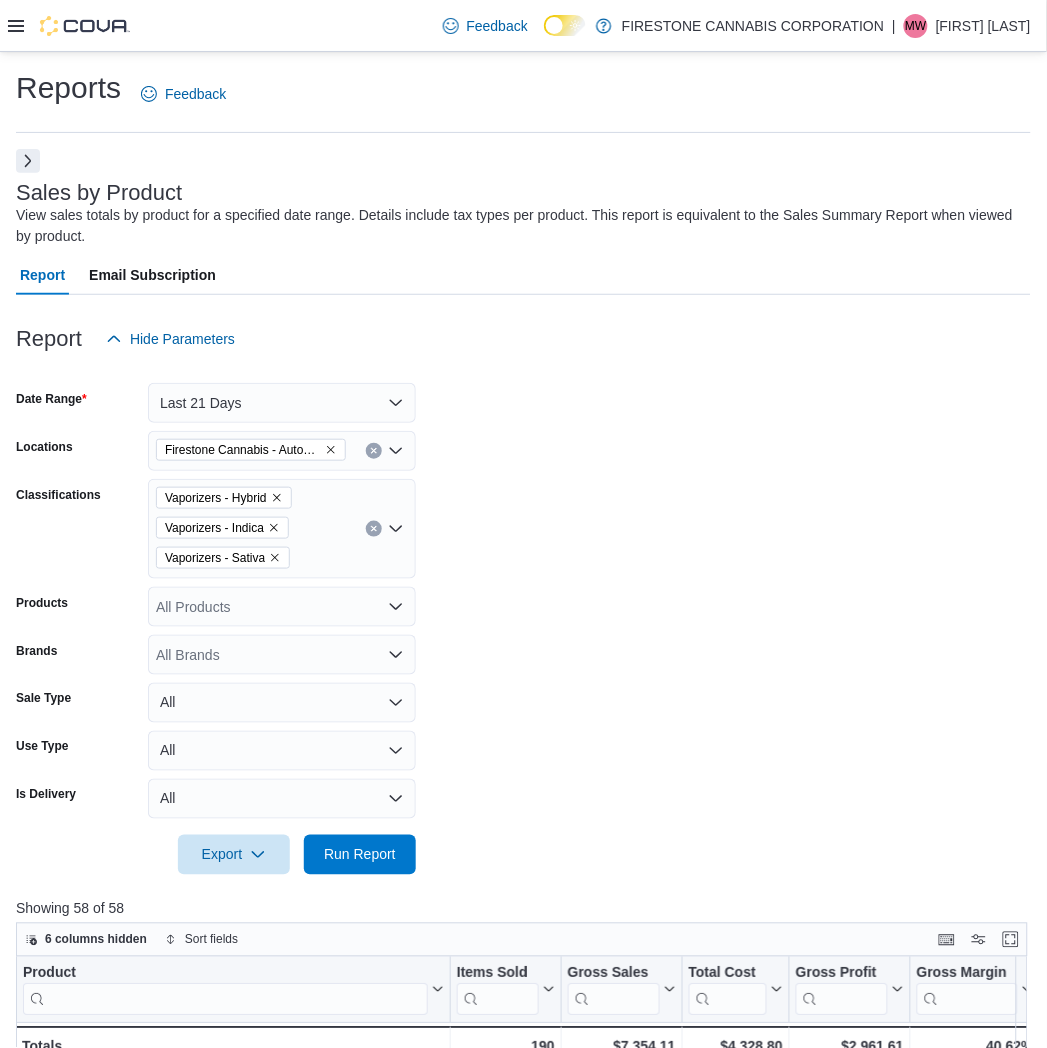 click on "Date Range Last 21 Days Locations [LOCATION] - [LOCATION] Classifications Vaporizers - Hybrid Vaporizers - Indica Vaporizers - Sativa Products All Products Brands All Brands Sale Type All Use Type All Is Delivery All Export  Run Report" at bounding box center (523, 617) 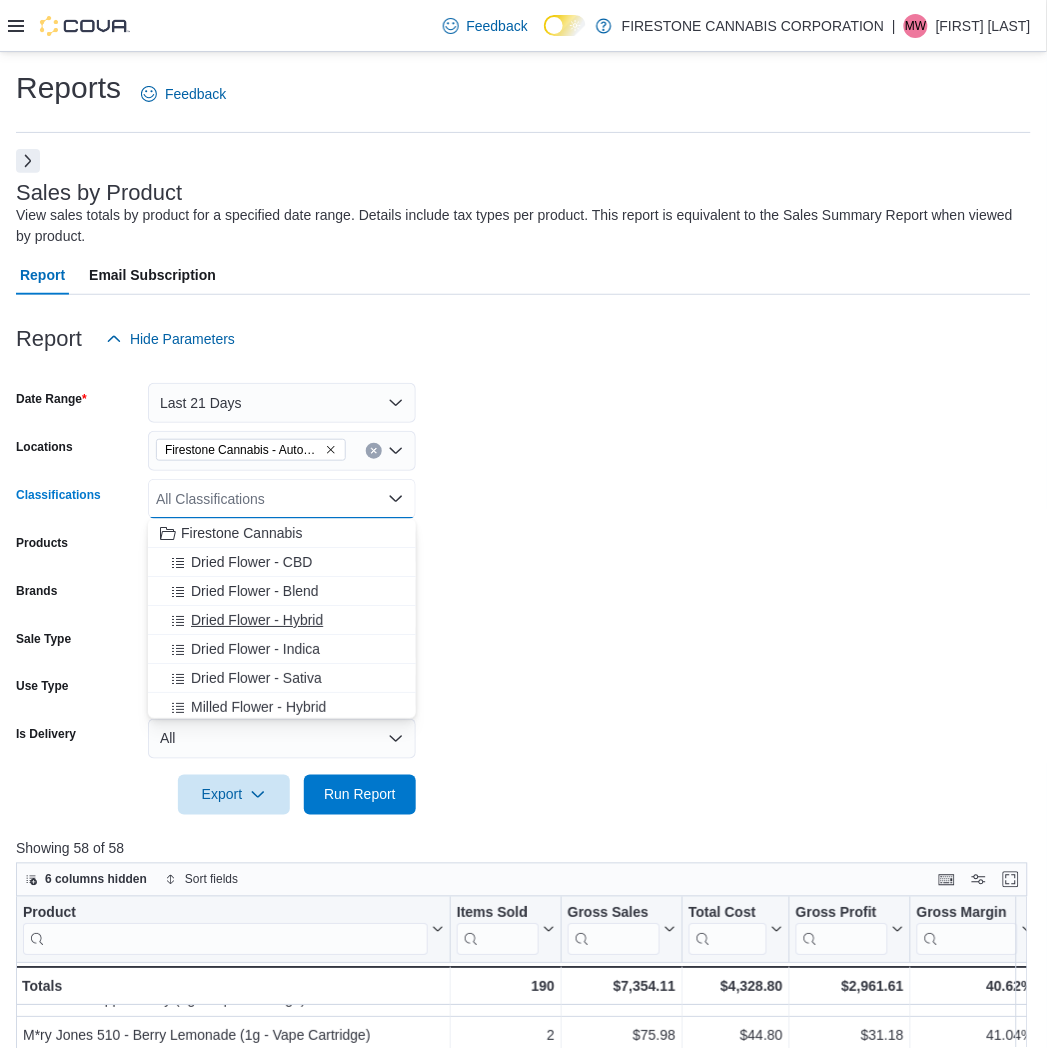 click on "Dried Flower - Hybrid" at bounding box center (257, 620) 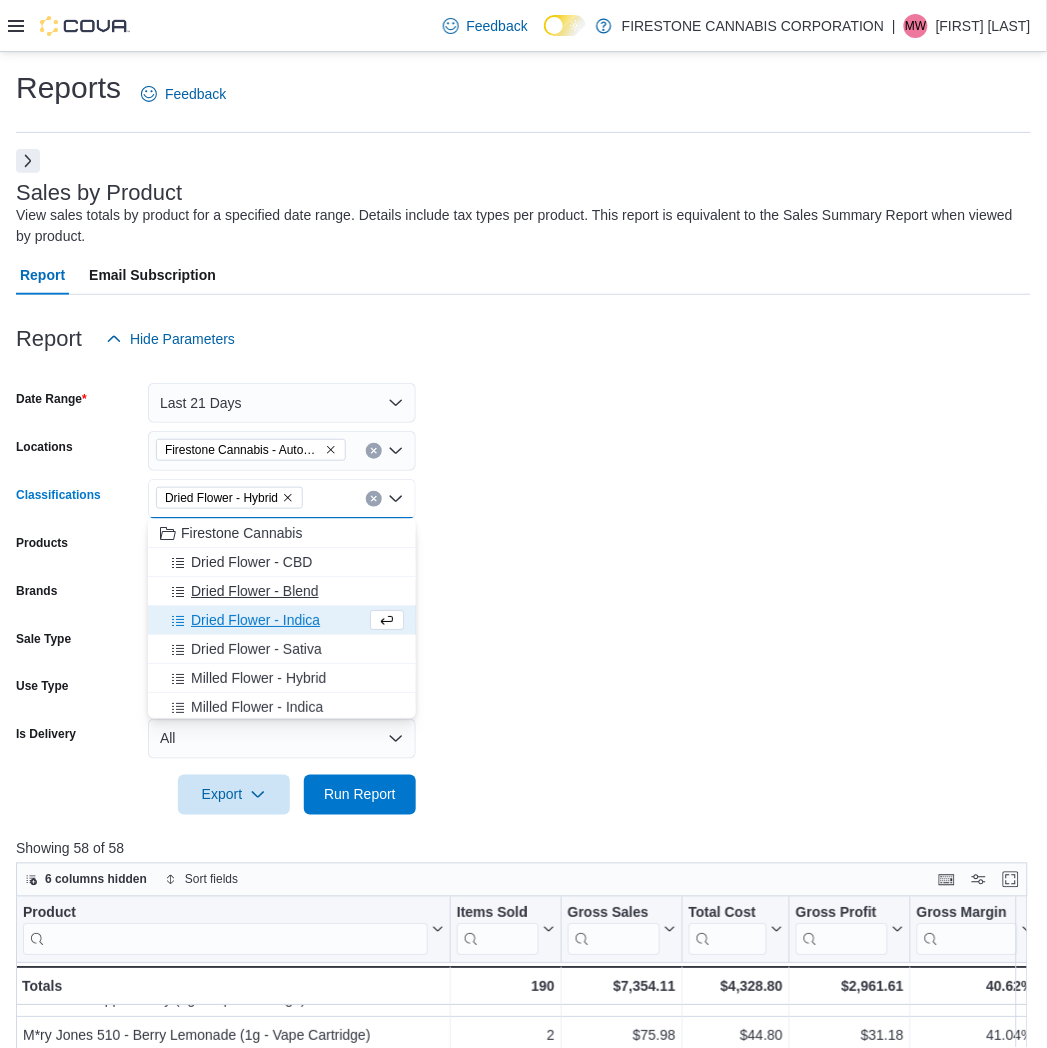 click on "Dried Flower - Indica" at bounding box center (255, 620) 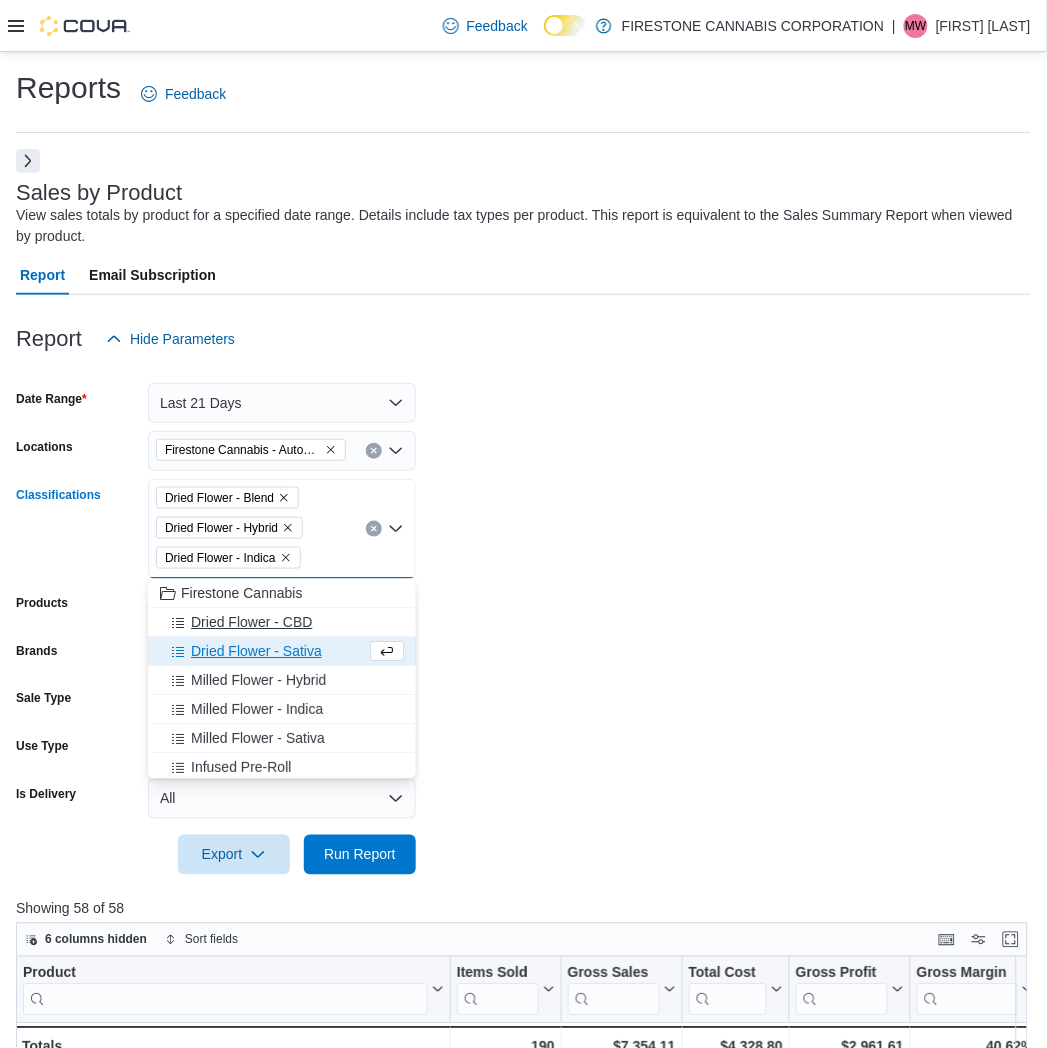 click on "Dried Flower - Sativa" at bounding box center (256, 651) 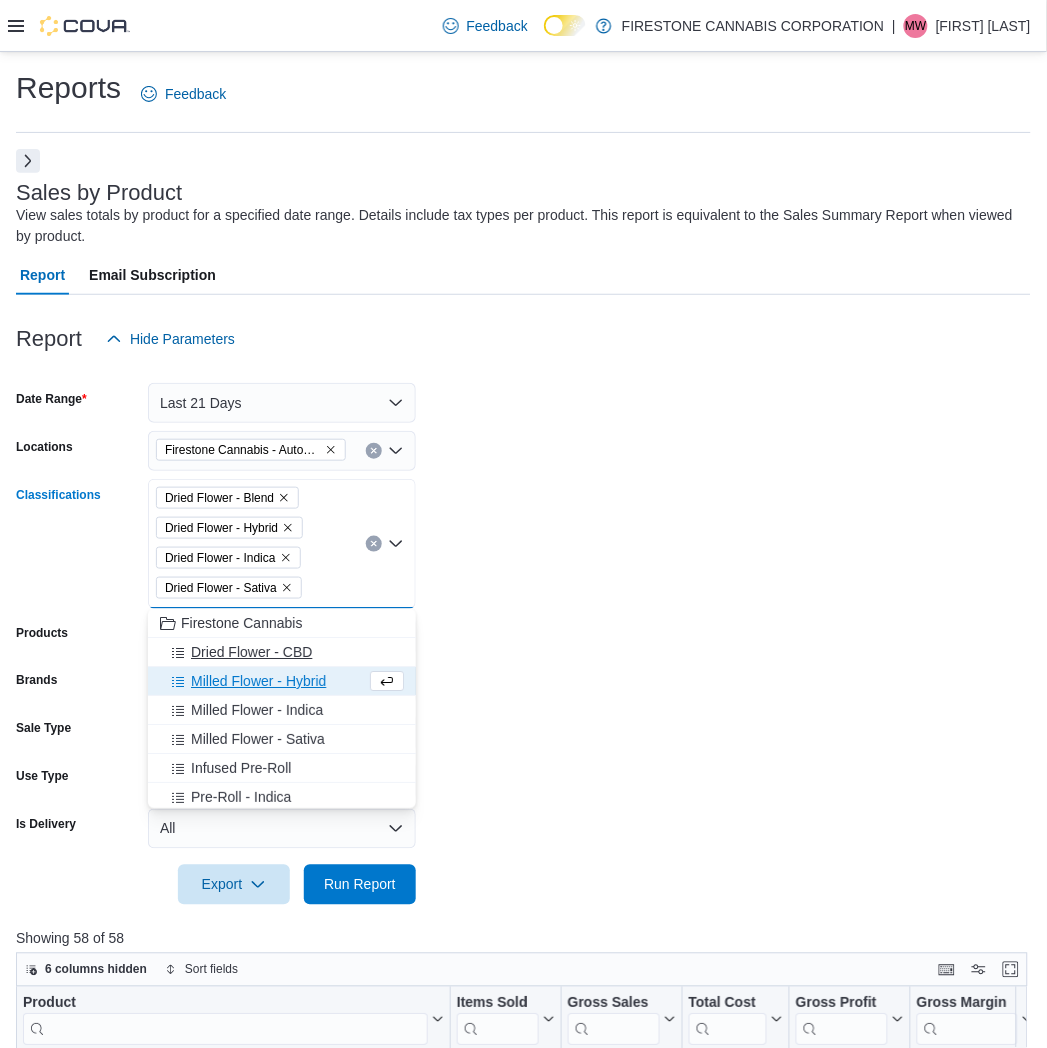 click on "Dried Flower - CBD" at bounding box center (251, 652) 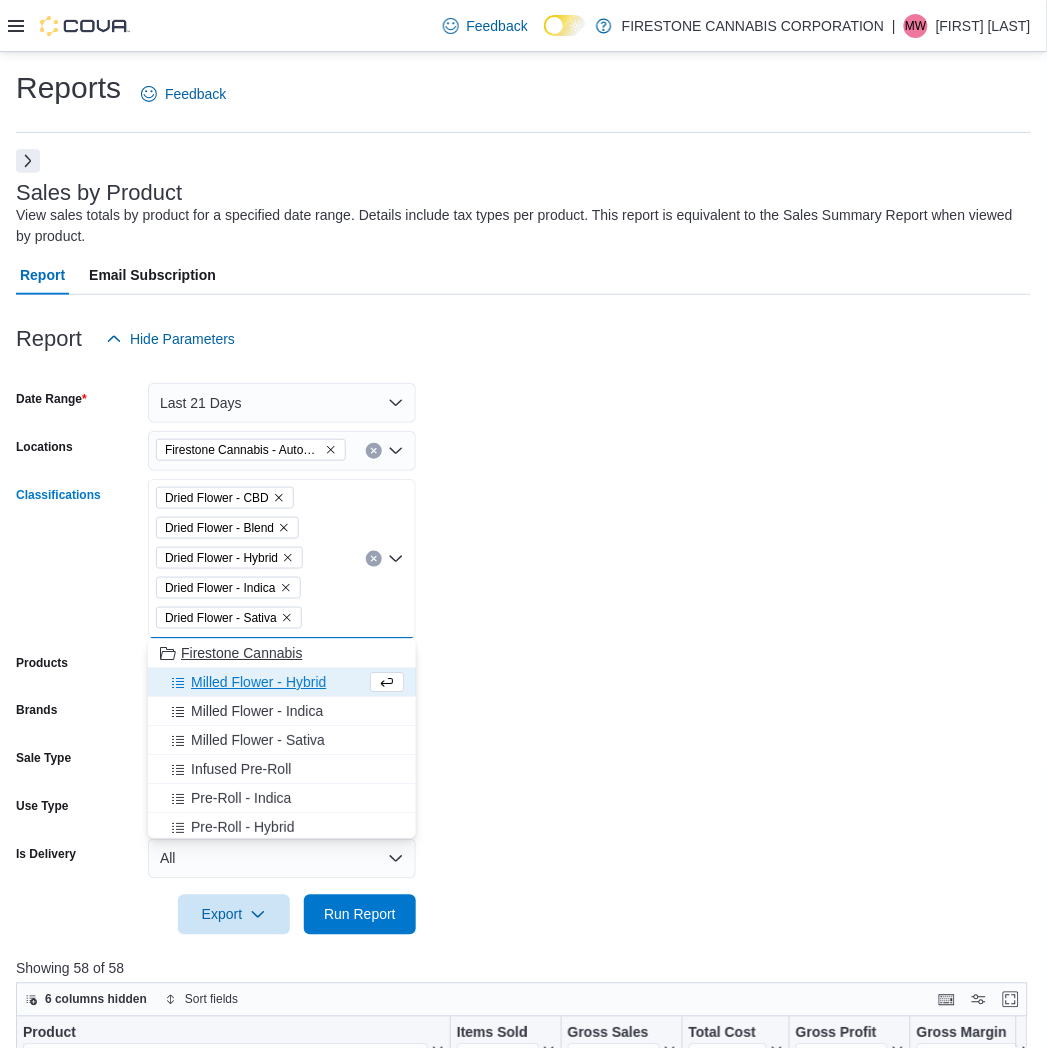 scroll, scrollTop: 111, scrollLeft: 0, axis: vertical 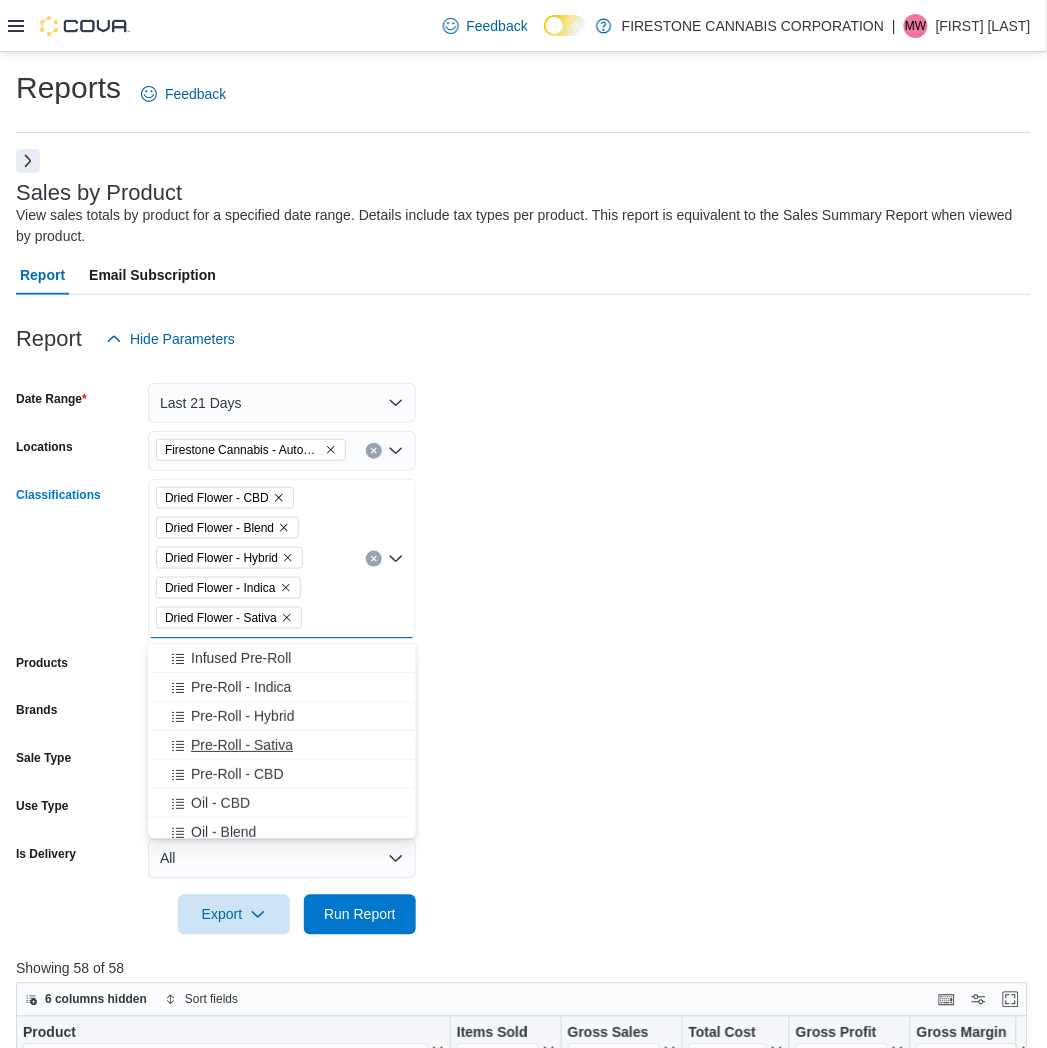 click on "Pre-Roll - Sativa" at bounding box center [242, 745] 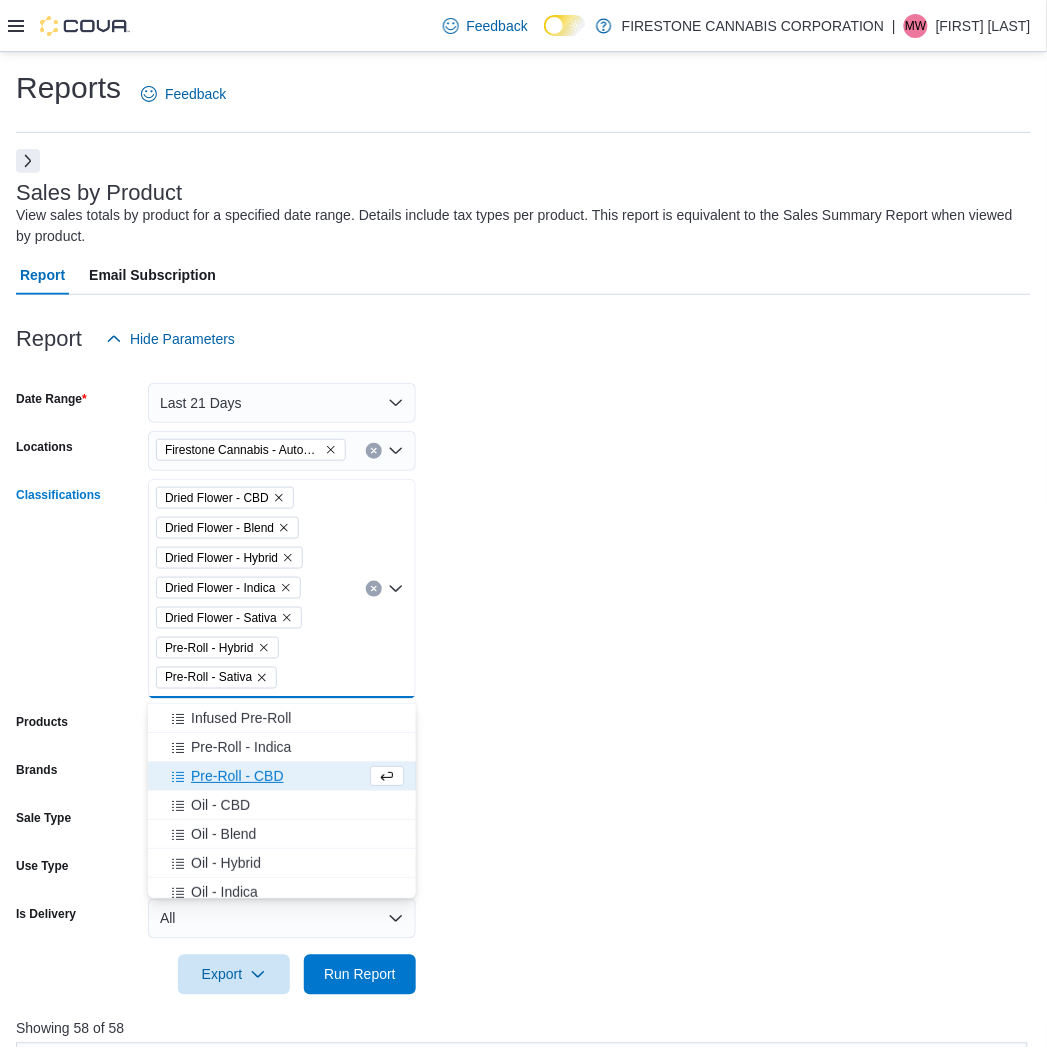 click on "Pre-Roll - CBD" at bounding box center [237, 776] 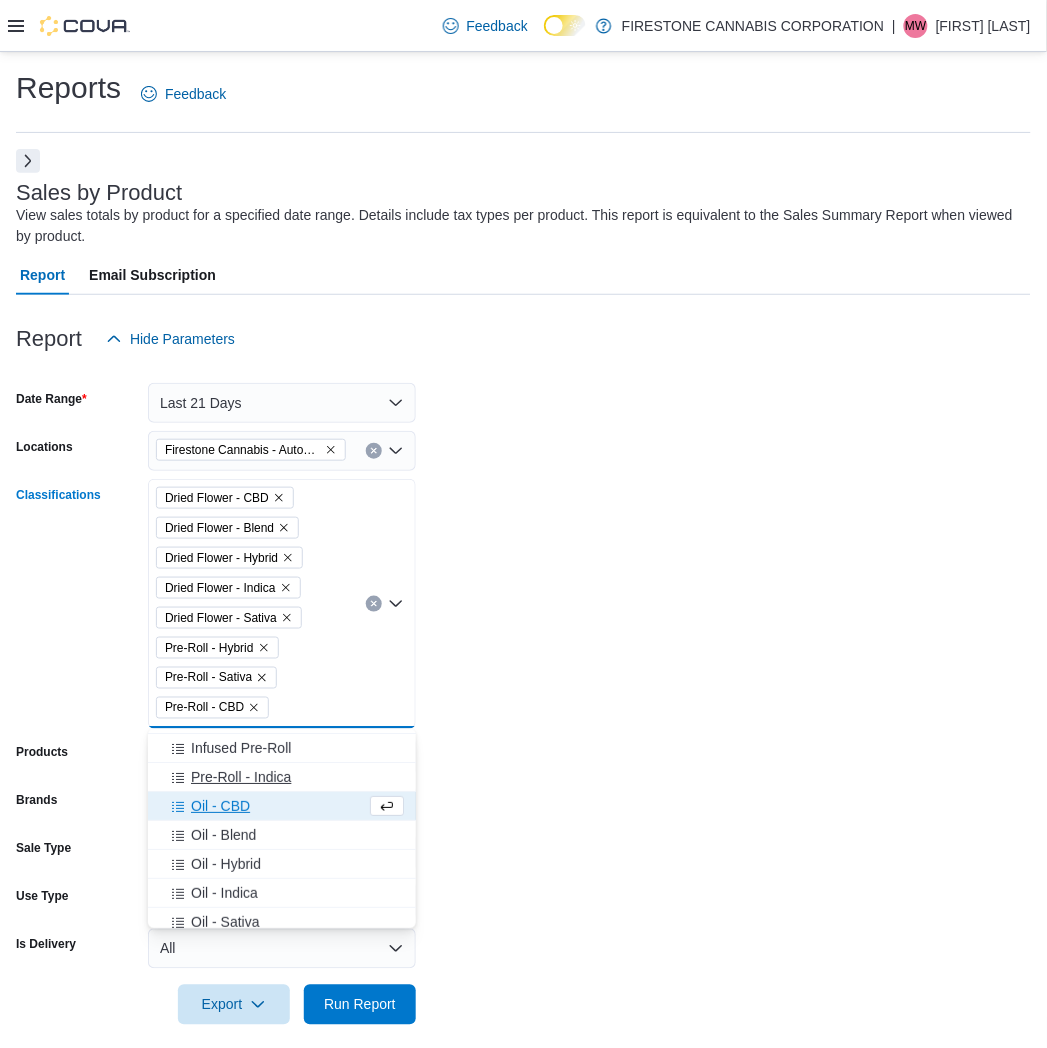 click on "Pre-Roll - Indica" at bounding box center [241, 777] 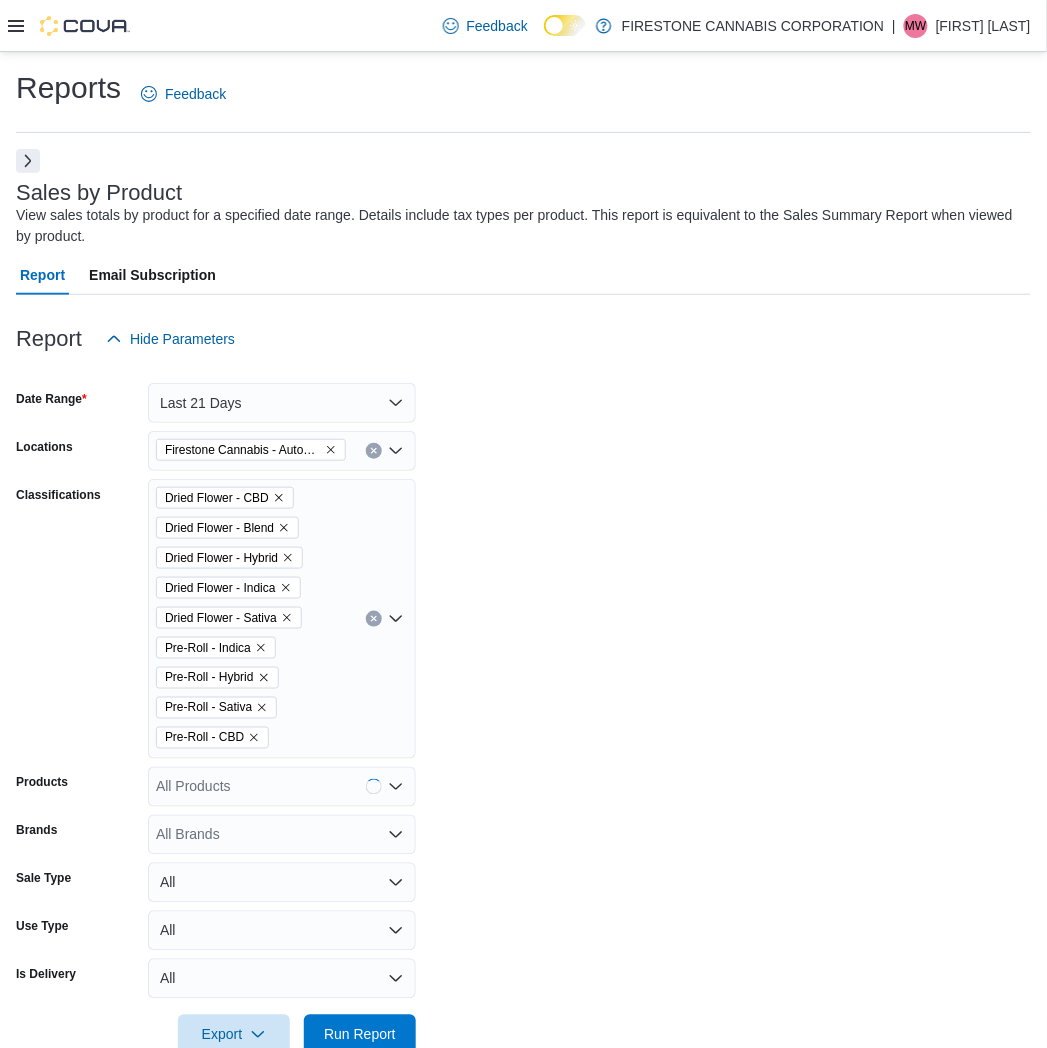 click at bounding box center (523, 1007) 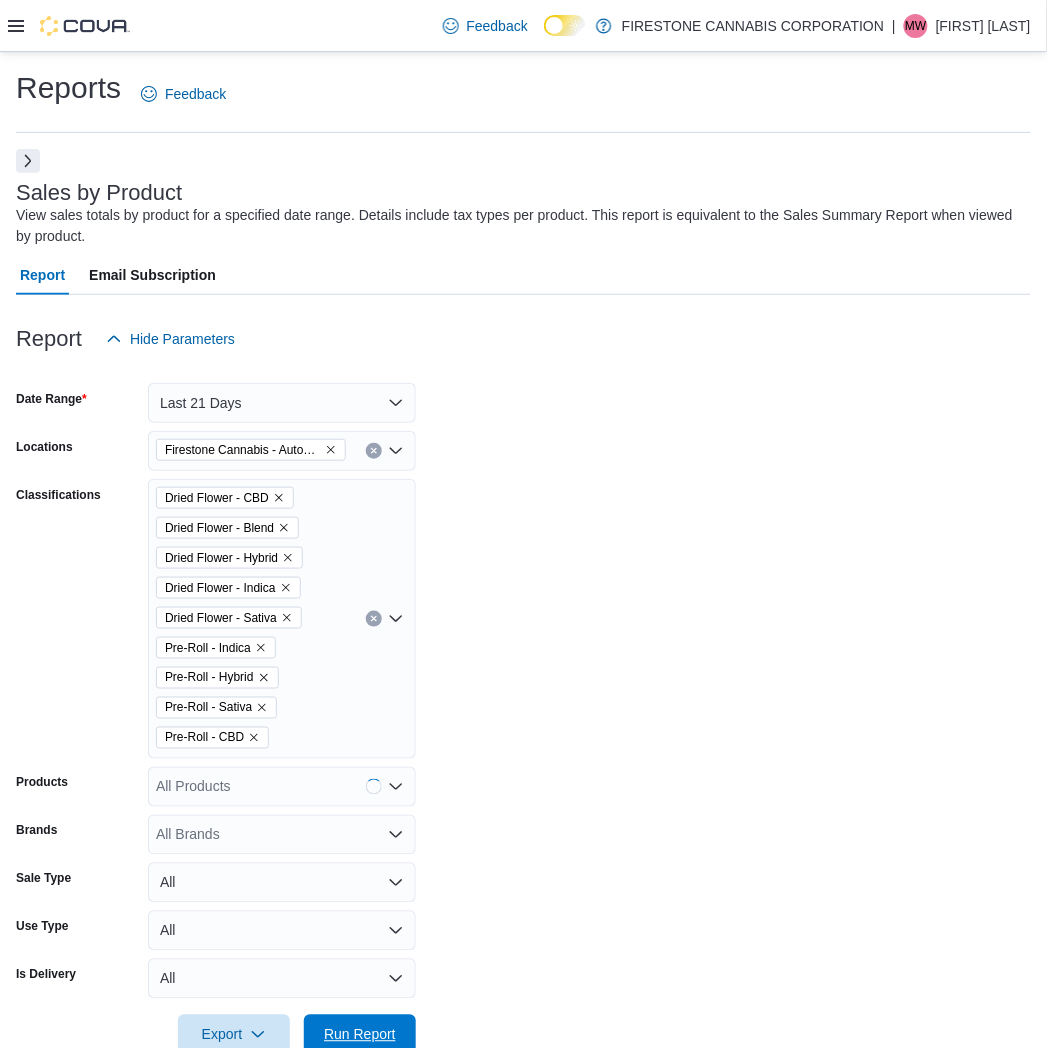 drag, startPoint x: 357, startPoint y: 1017, endPoint x: 383, endPoint y: 1013, distance: 26.305893 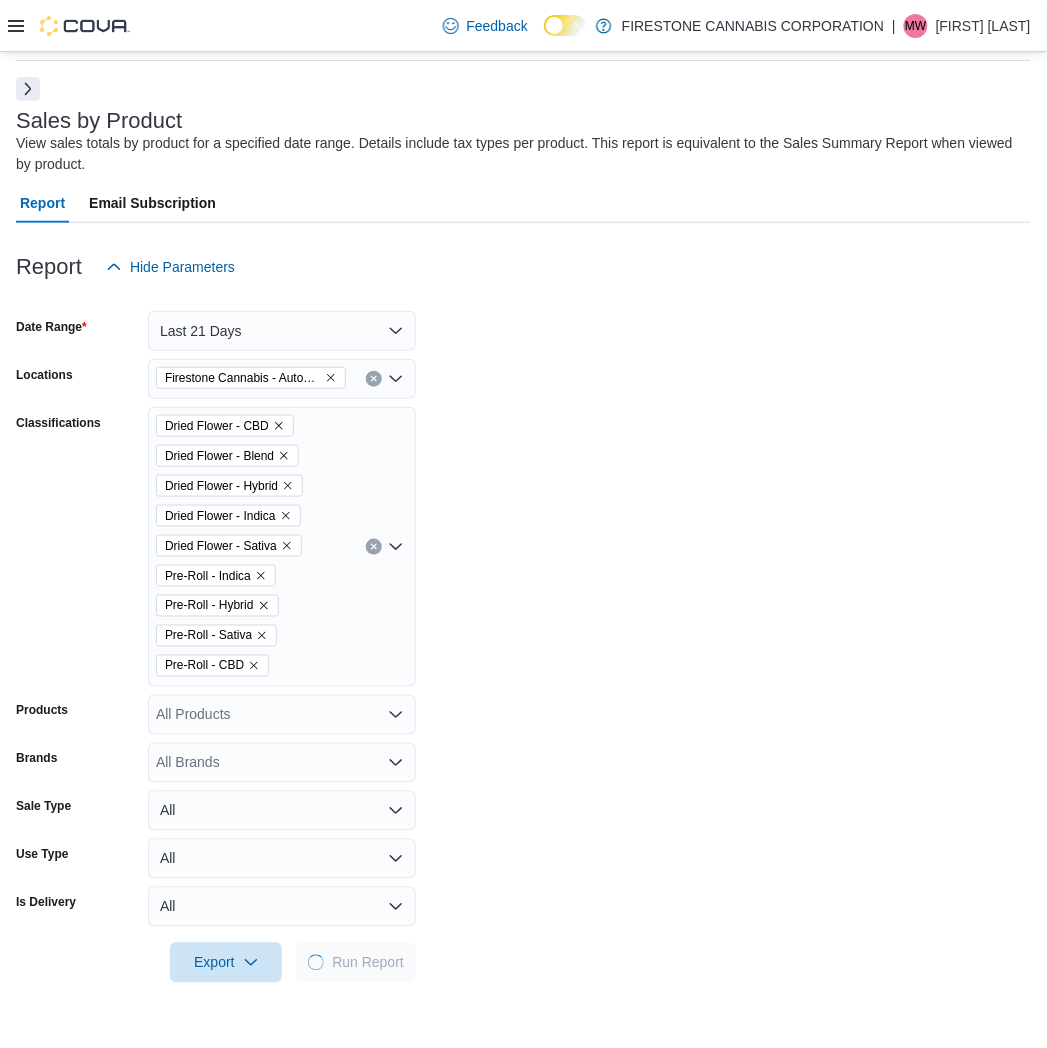 scroll, scrollTop: 111, scrollLeft: 0, axis: vertical 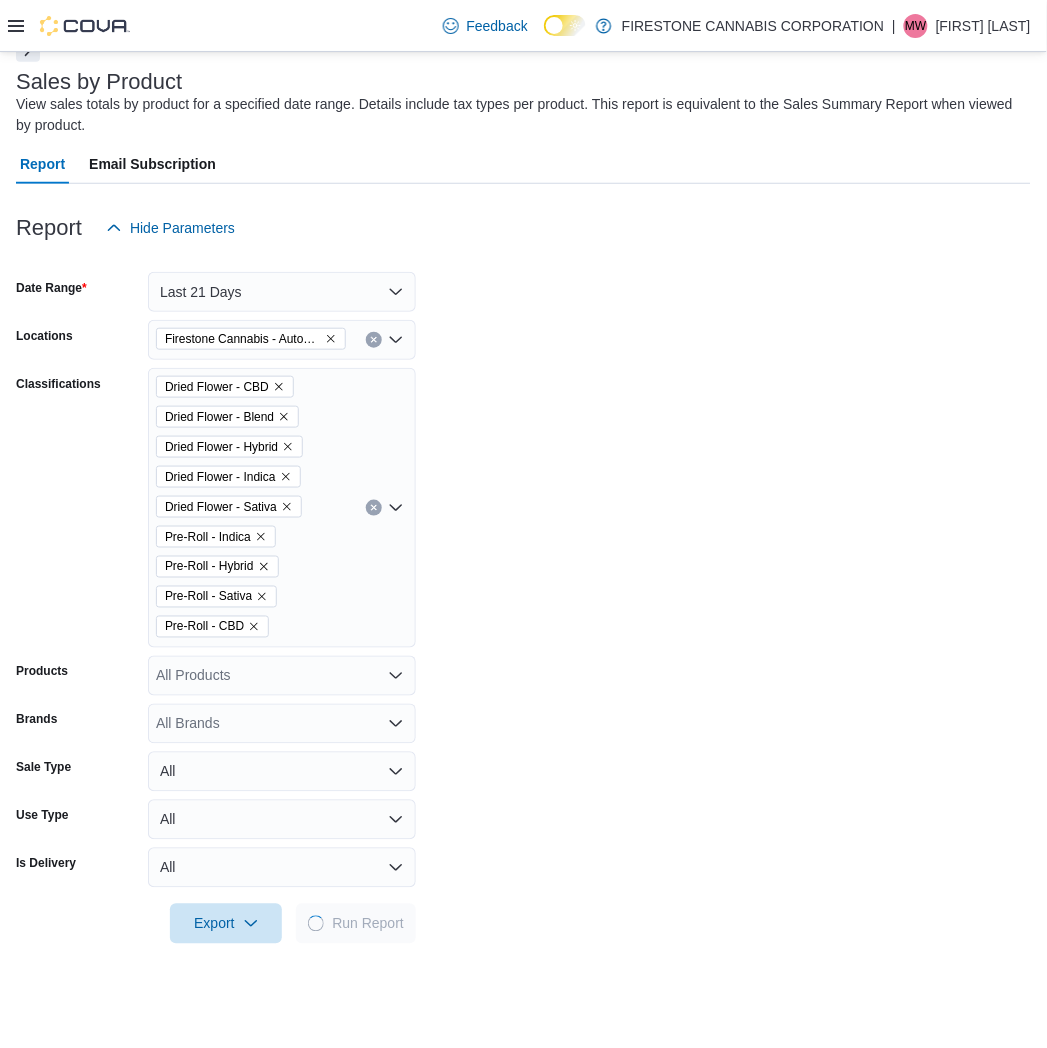 click on "Date Range Last 21 Days Locations [LOCATION] - [LOCATION] Classifications Dried Flower - CBD Dried Flower - Blend Dried Flower - Hybrid Dried Flower - Indica Dried Flower - Sativa Pre-Roll - Indica Pre-Roll - Hybrid Pre-Roll - Sativa Pre-Roll - CBD Products All Products Brands All Brands Sale Type All Use Type All Is Delivery All Export  Run Report" at bounding box center (523, 596) 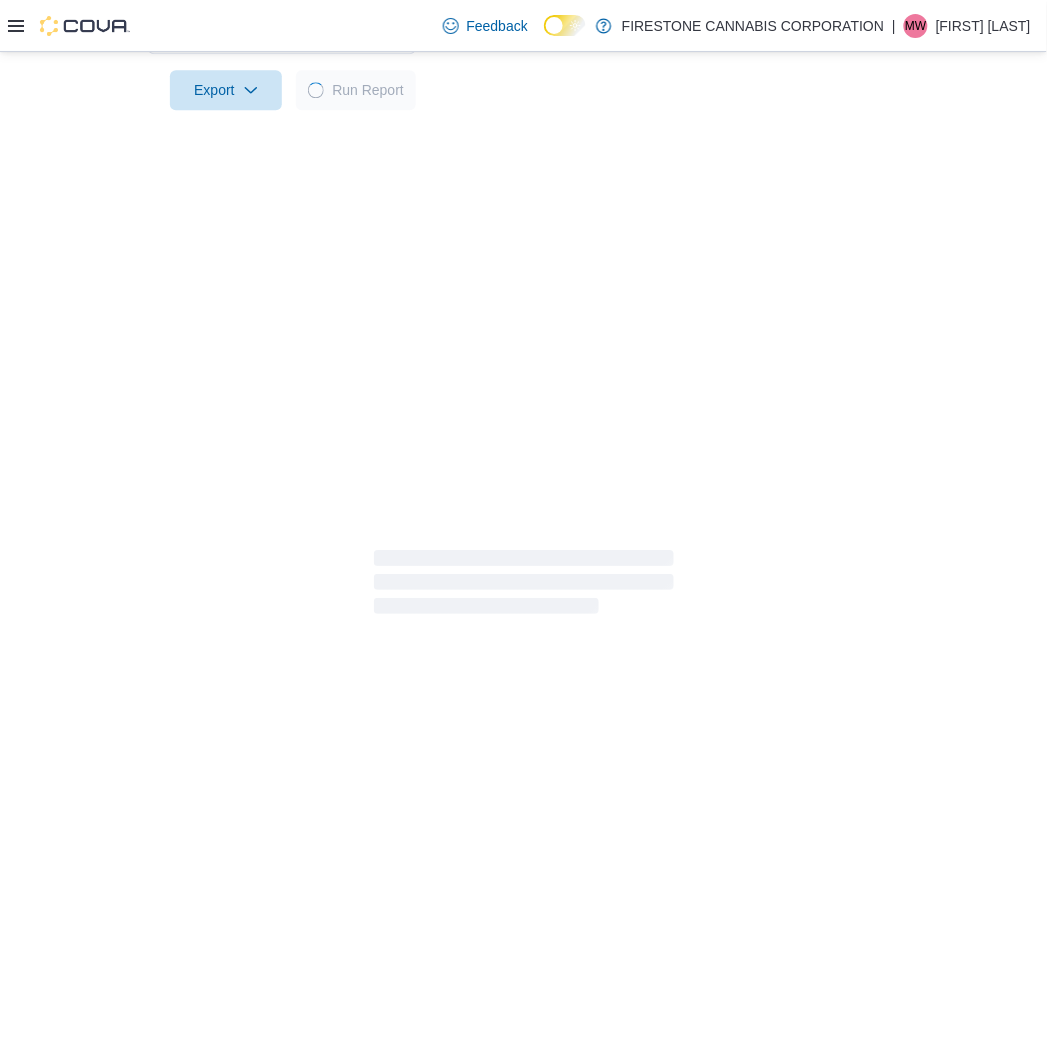 scroll, scrollTop: 948, scrollLeft: 0, axis: vertical 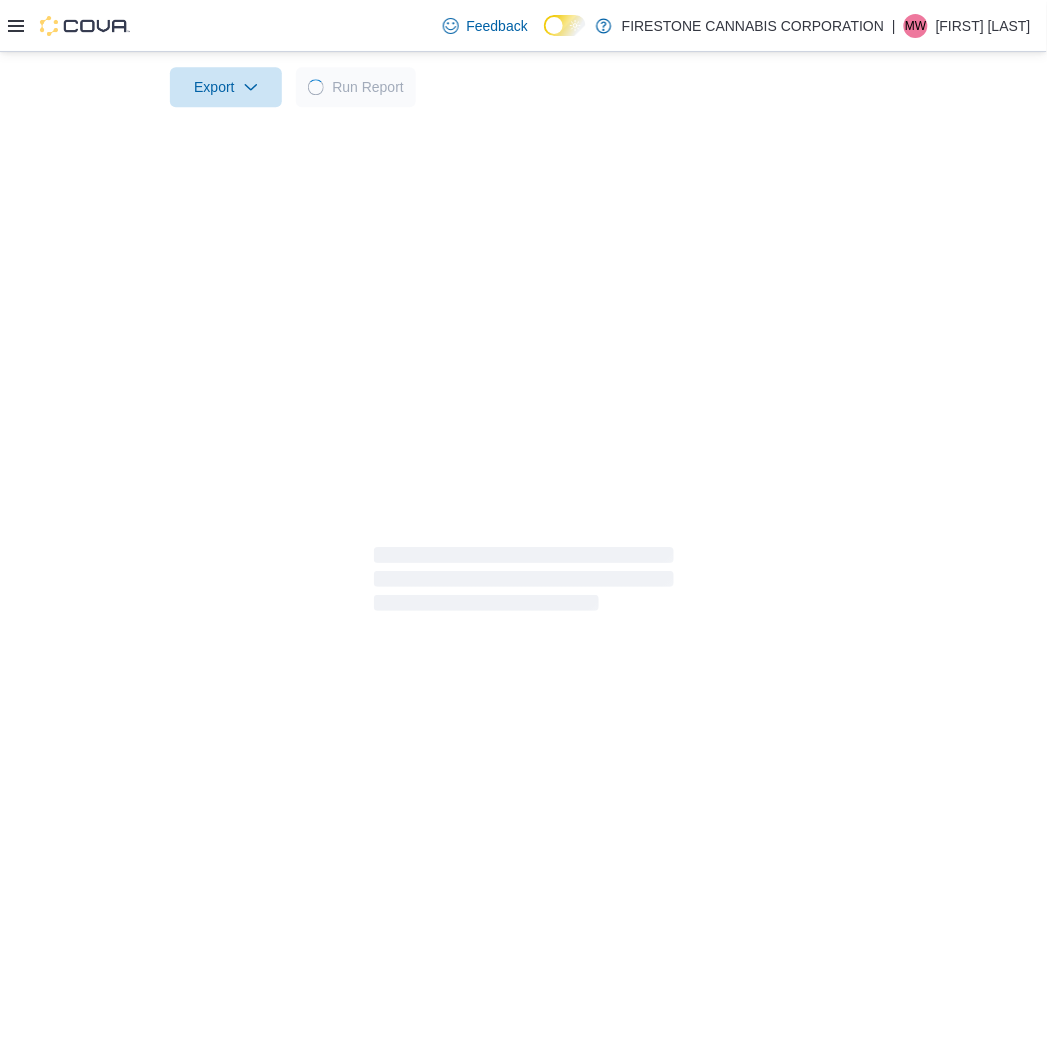 click on "Report Hide Parameters   Date Range Last 21 Days Locations [LOCATION] - [LOCATION] Classifications Dried Flower - CBD Dried Flower - Blend Dried Flower - Hybrid Dried Flower - Indica Dried Flower - Sativa Pre-Roll - Indica Pre-Roll - Hybrid Pre-Roll - Sativa Pre-Roll - CBD Products All Products Brands All Brands Sale Type All Use Type All Is Delivery All Export  Run Report" at bounding box center [523, -20] 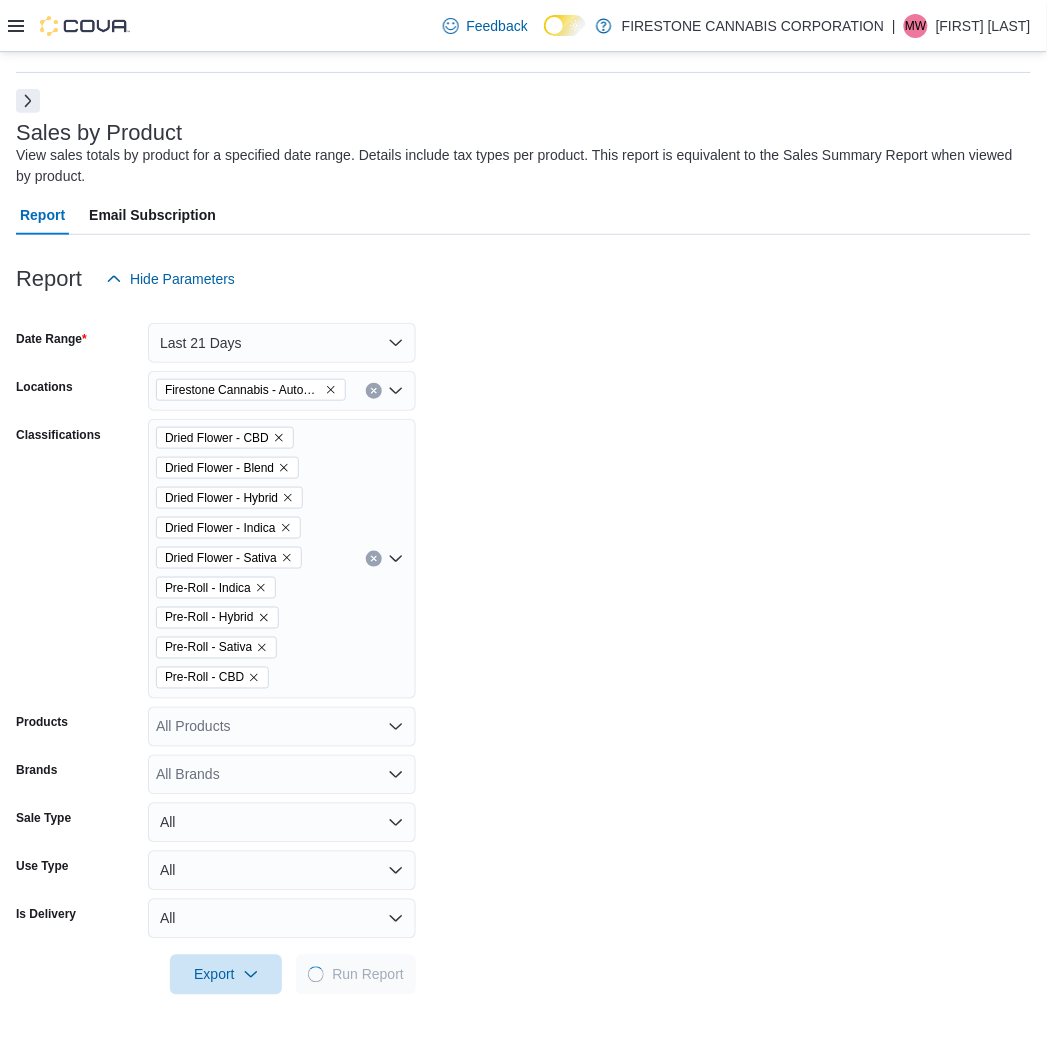 scroll, scrollTop: 948, scrollLeft: 0, axis: vertical 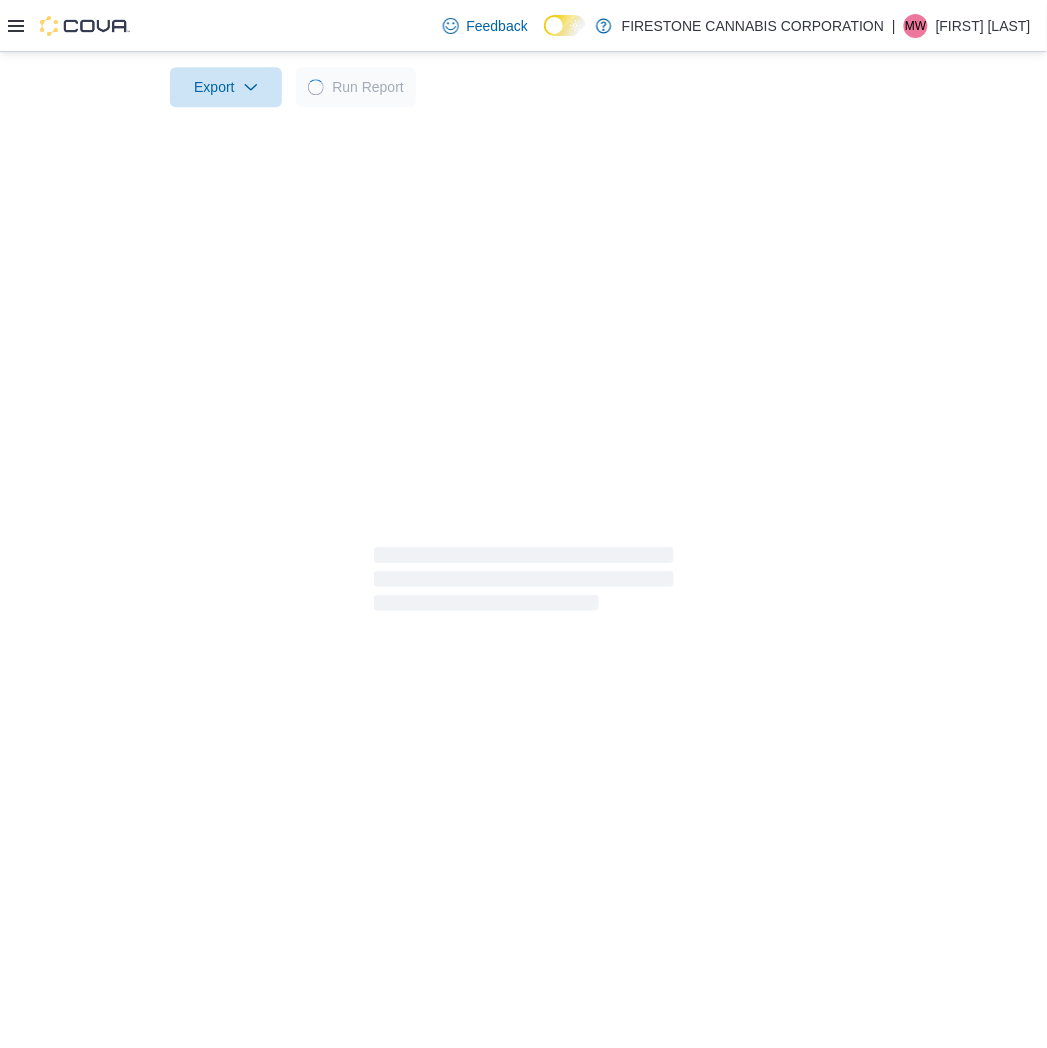 click on "Report Hide Parameters   Date Range Last 21 Days Locations [LOCATION] - [LOCATION] Classifications Dried Flower - CBD Dried Flower - Blend Dried Flower - Hybrid Dried Flower - Indica Dried Flower - Sativa Pre-Roll - Indica Pre-Roll - Hybrid Pre-Roll - Sativa Pre-Roll - CBD Products All Products Brands All Brands Sale Type All Use Type All Is Delivery All Export  Run Report" at bounding box center (523, -20) 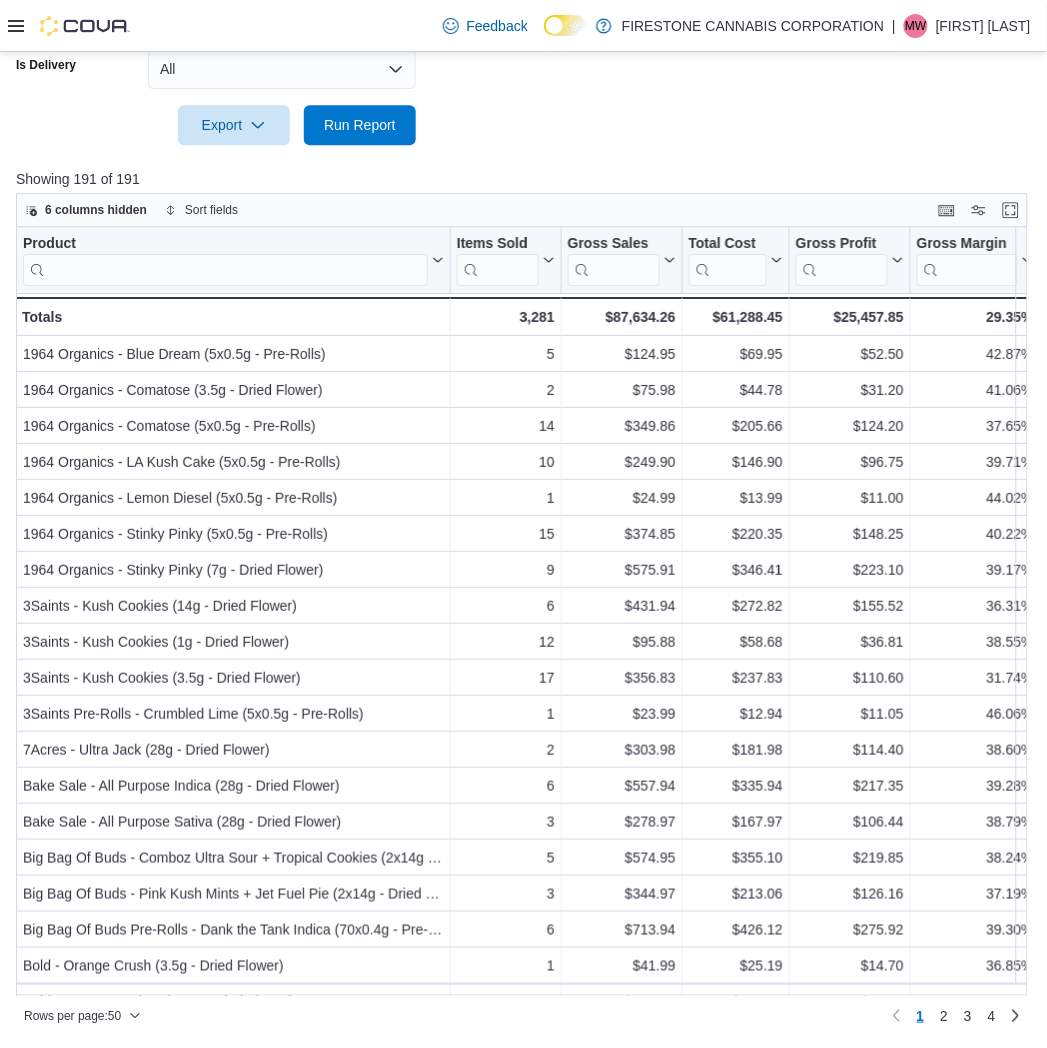 scroll, scrollTop: 908, scrollLeft: 0, axis: vertical 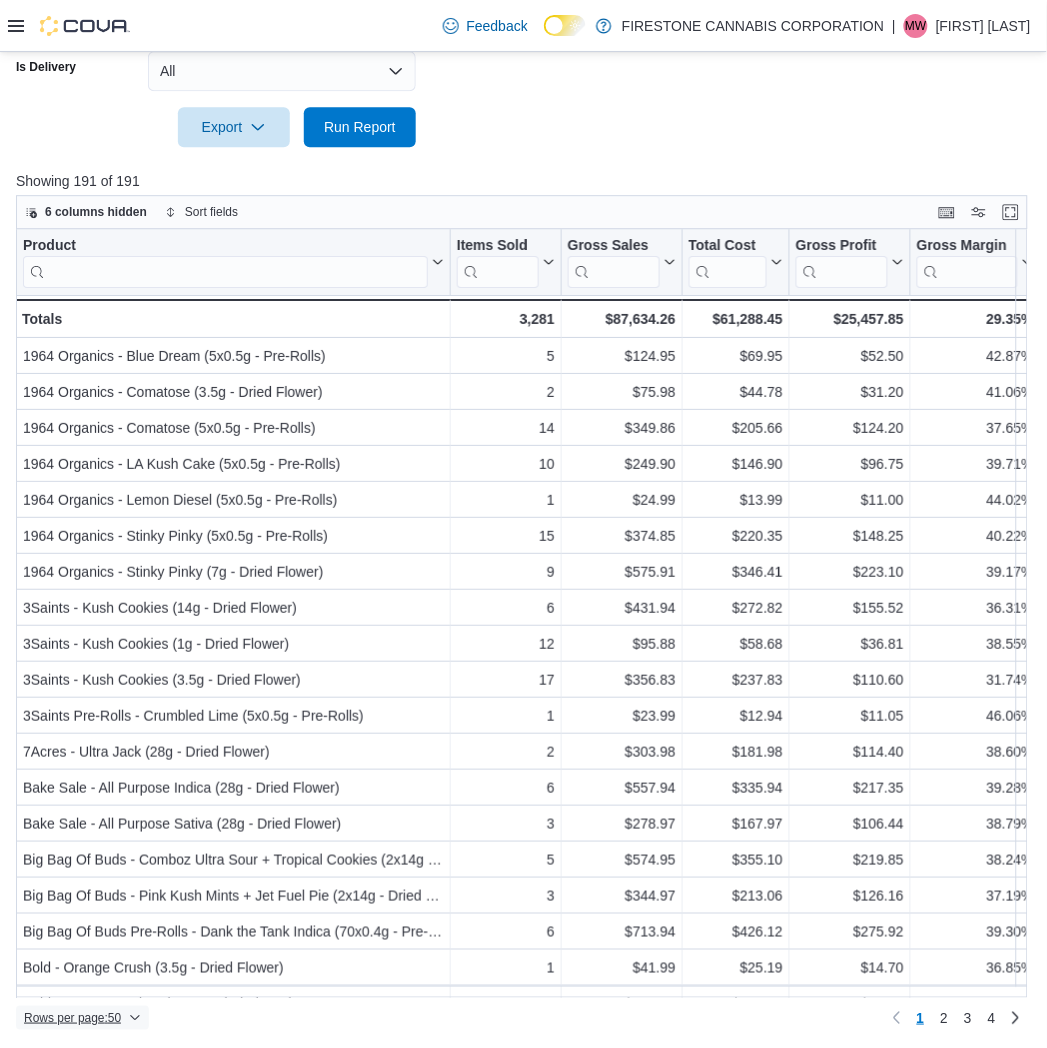 click on "Rows per page :  50" at bounding box center (82, 1018) 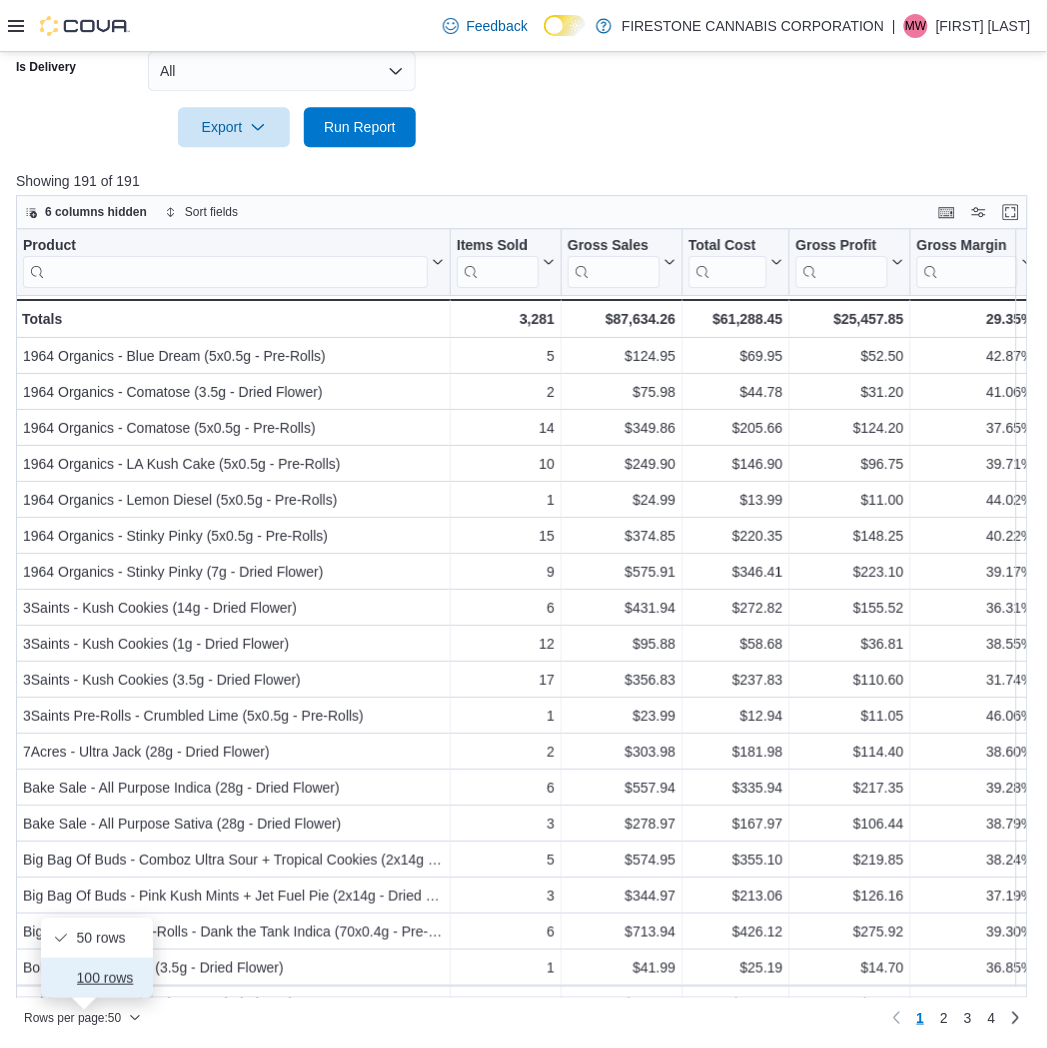 click on "100 rows" at bounding box center [109, 978] 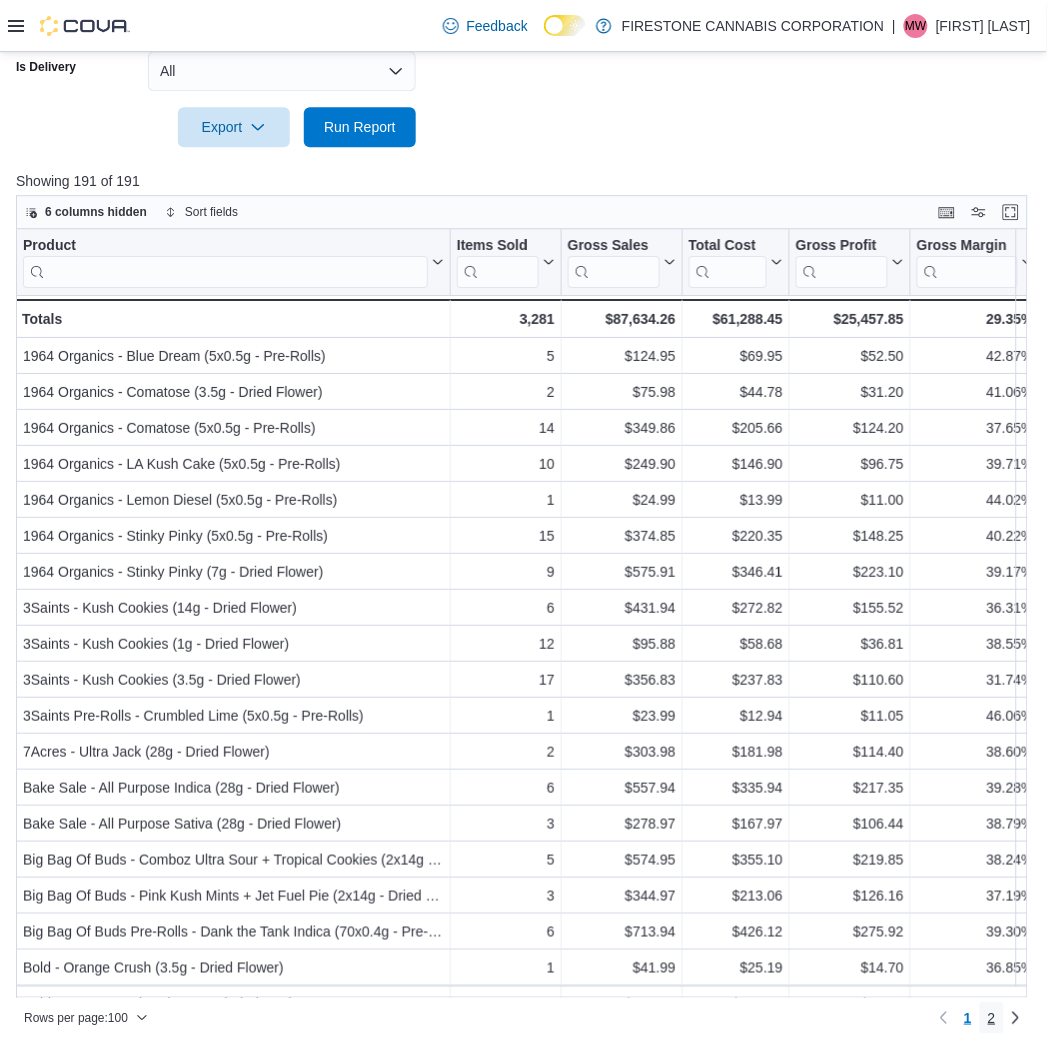 click on "2" at bounding box center (992, 1018) 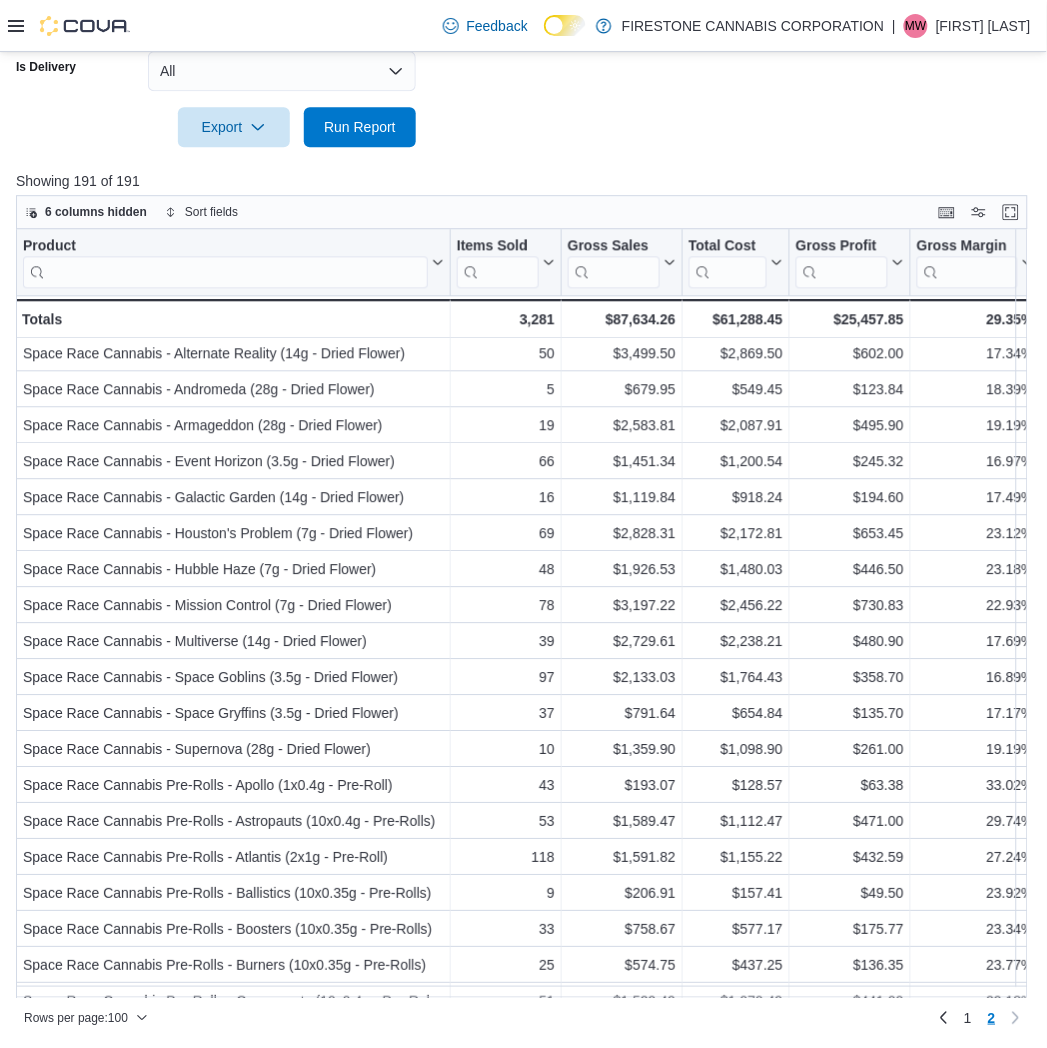 scroll, scrollTop: 777, scrollLeft: 0, axis: vertical 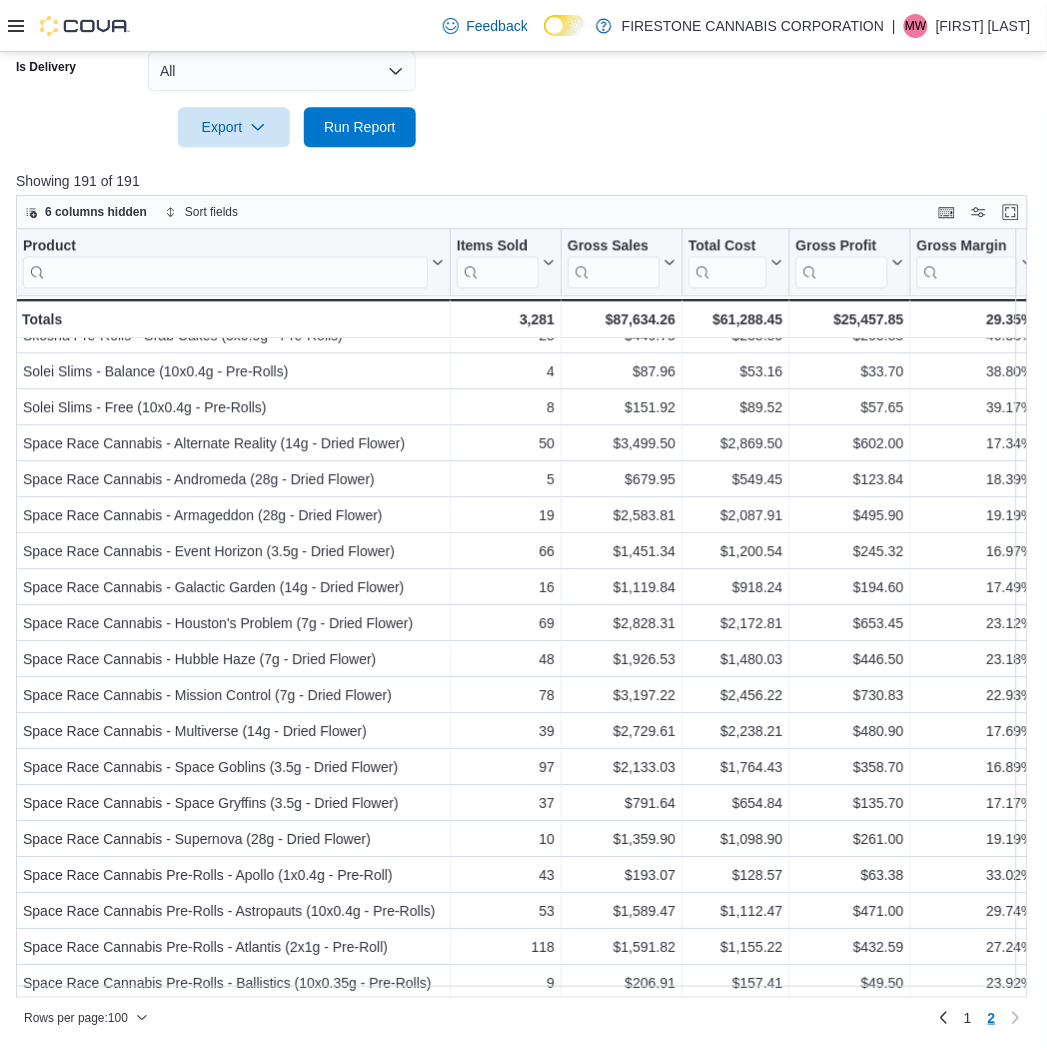 click on "Showing 191 of 191" at bounding box center (527, 181) 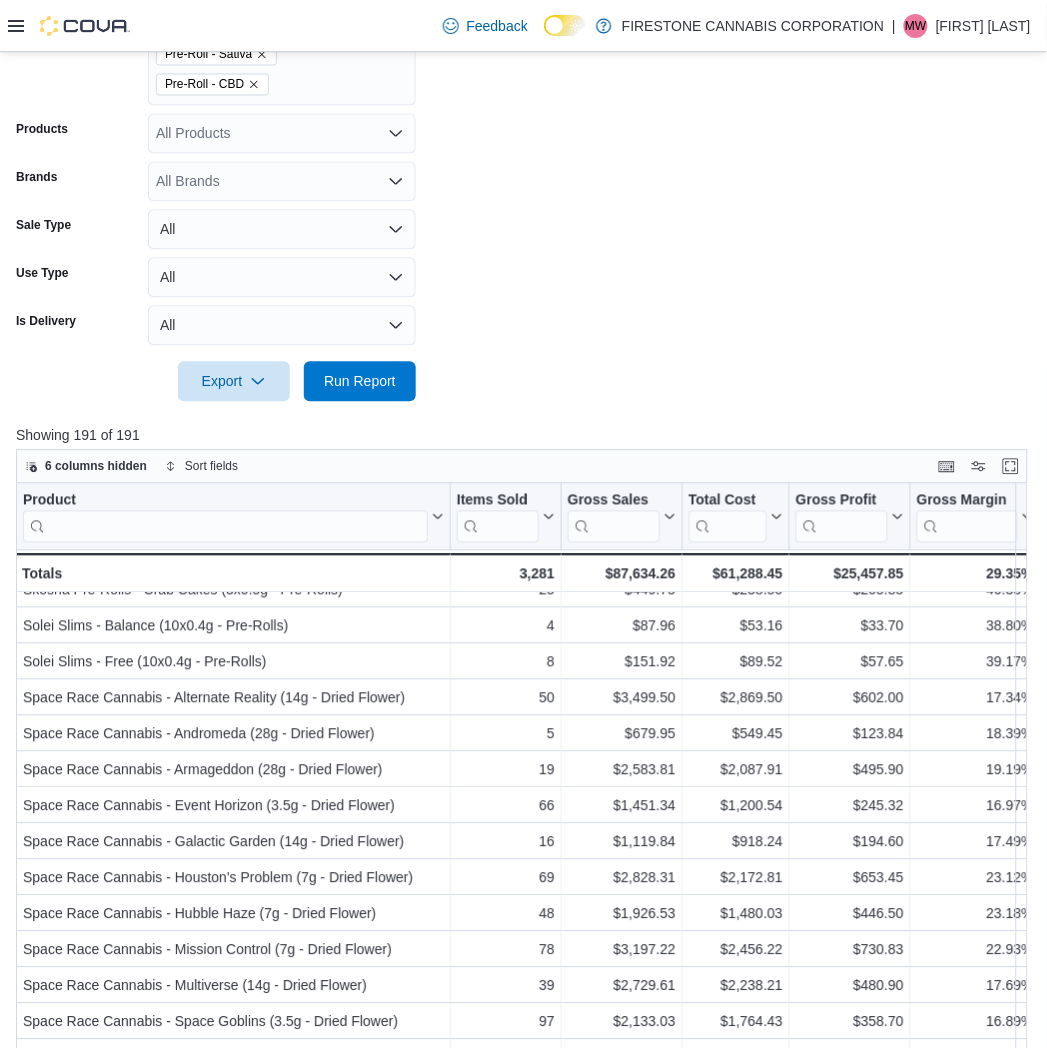 scroll, scrollTop: 131, scrollLeft: 0, axis: vertical 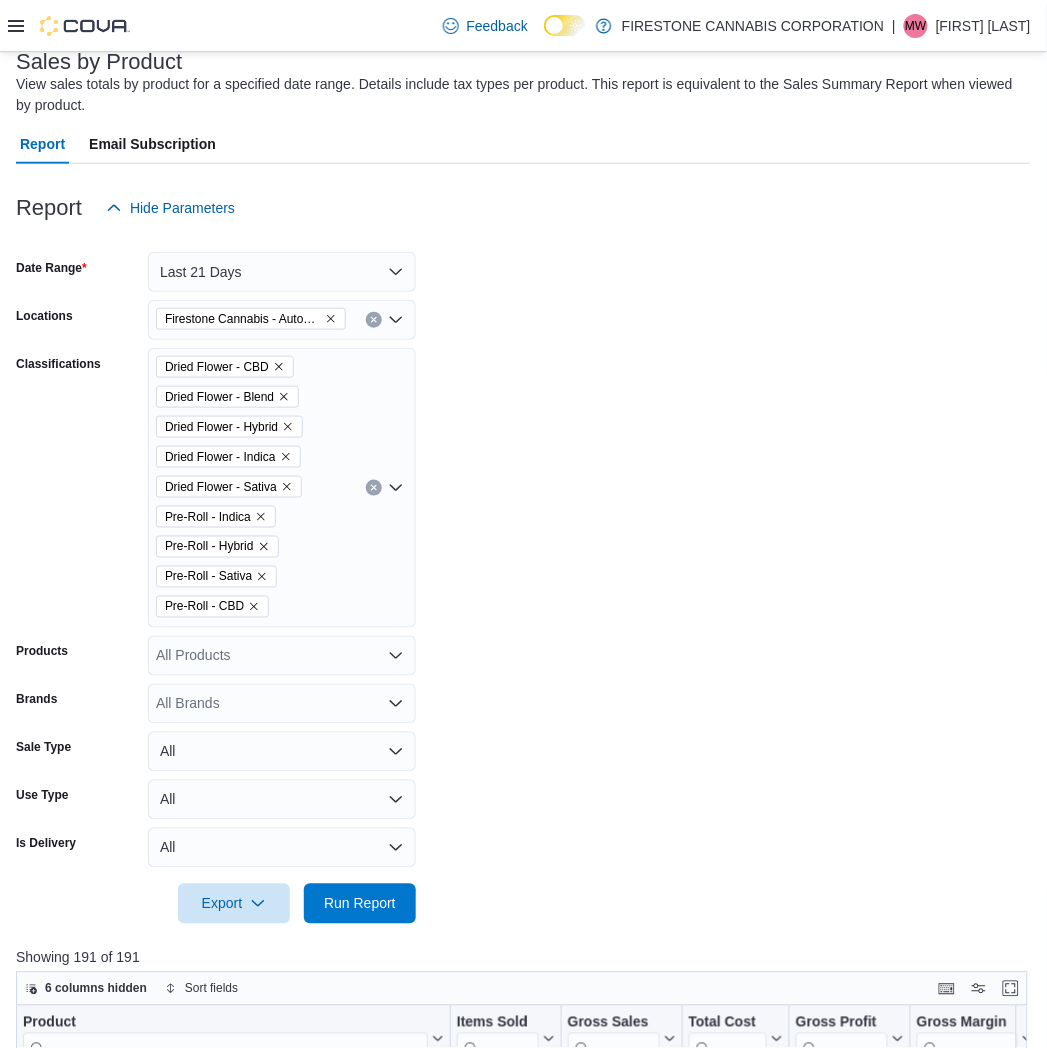 click 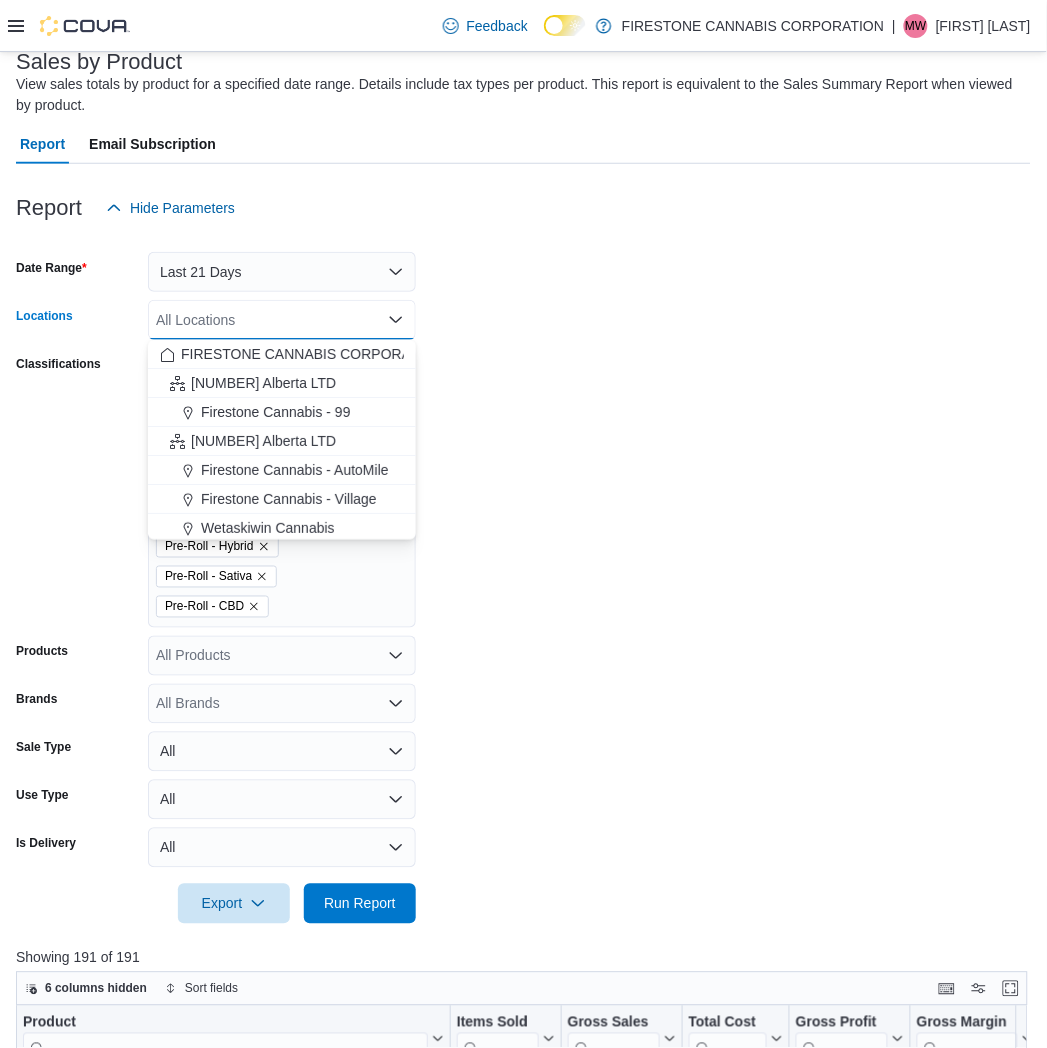 drag, startPoint x: 260, startPoint y: 532, endPoint x: 265, endPoint y: 453, distance: 79.15807 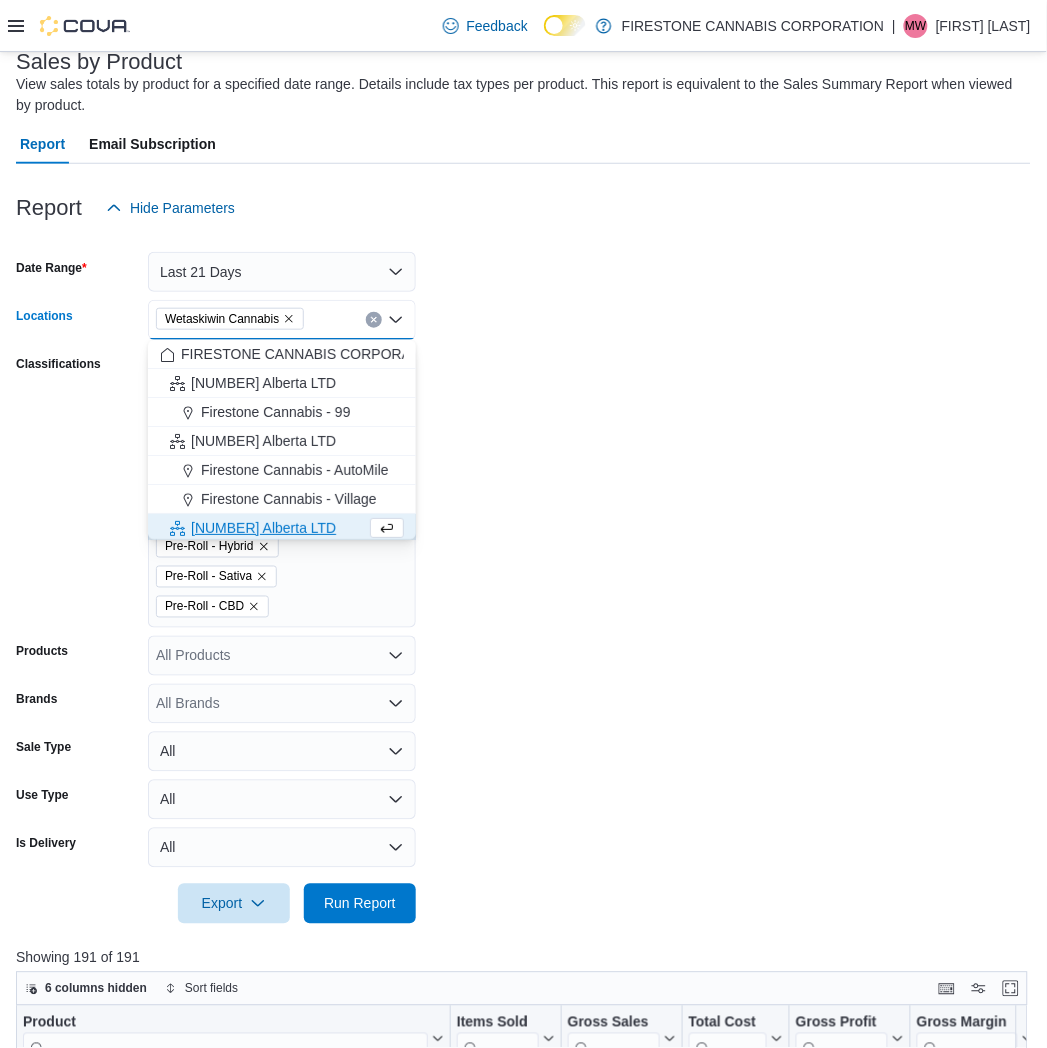 scroll, scrollTop: 3, scrollLeft: 0, axis: vertical 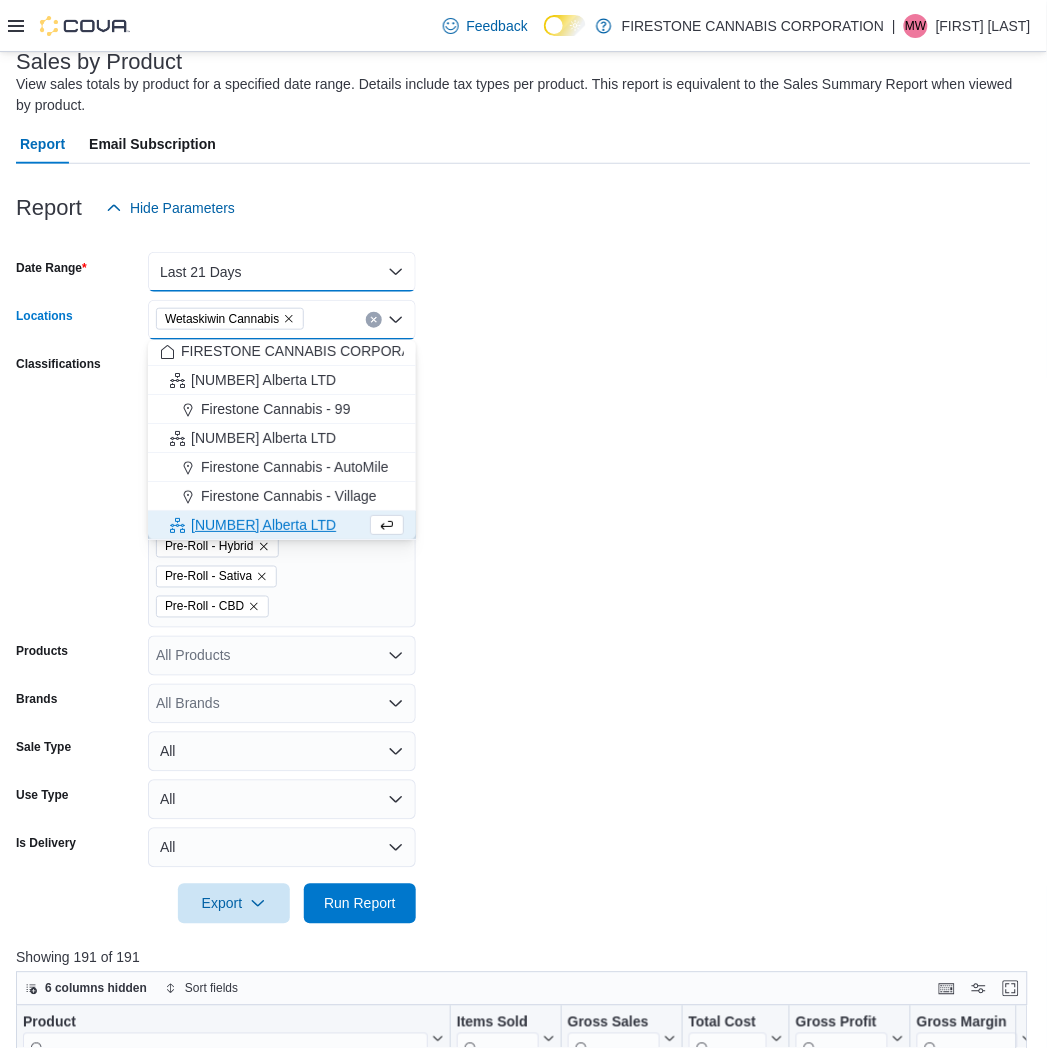 click on "Last 21 Days" at bounding box center (282, 272) 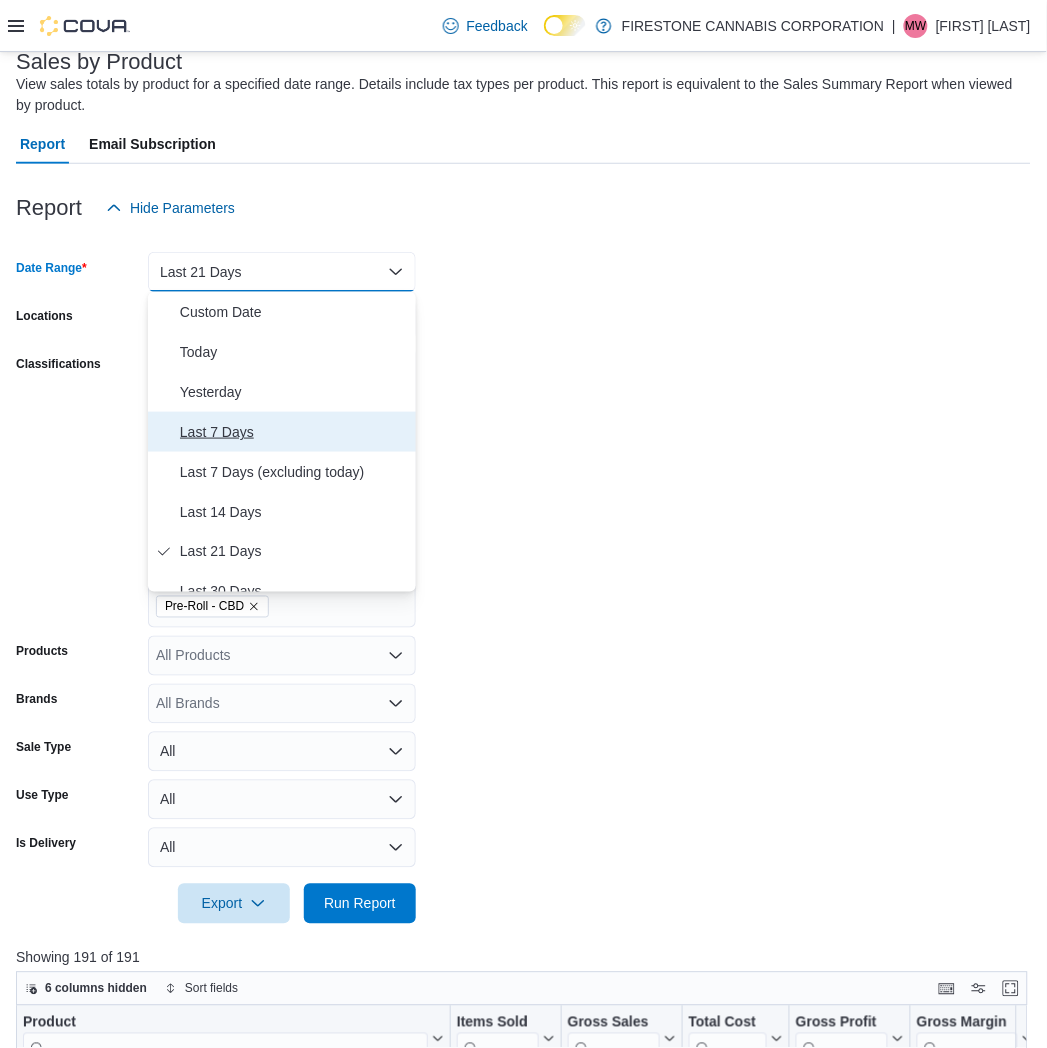 click on "Last 7 Days" at bounding box center (294, 432) 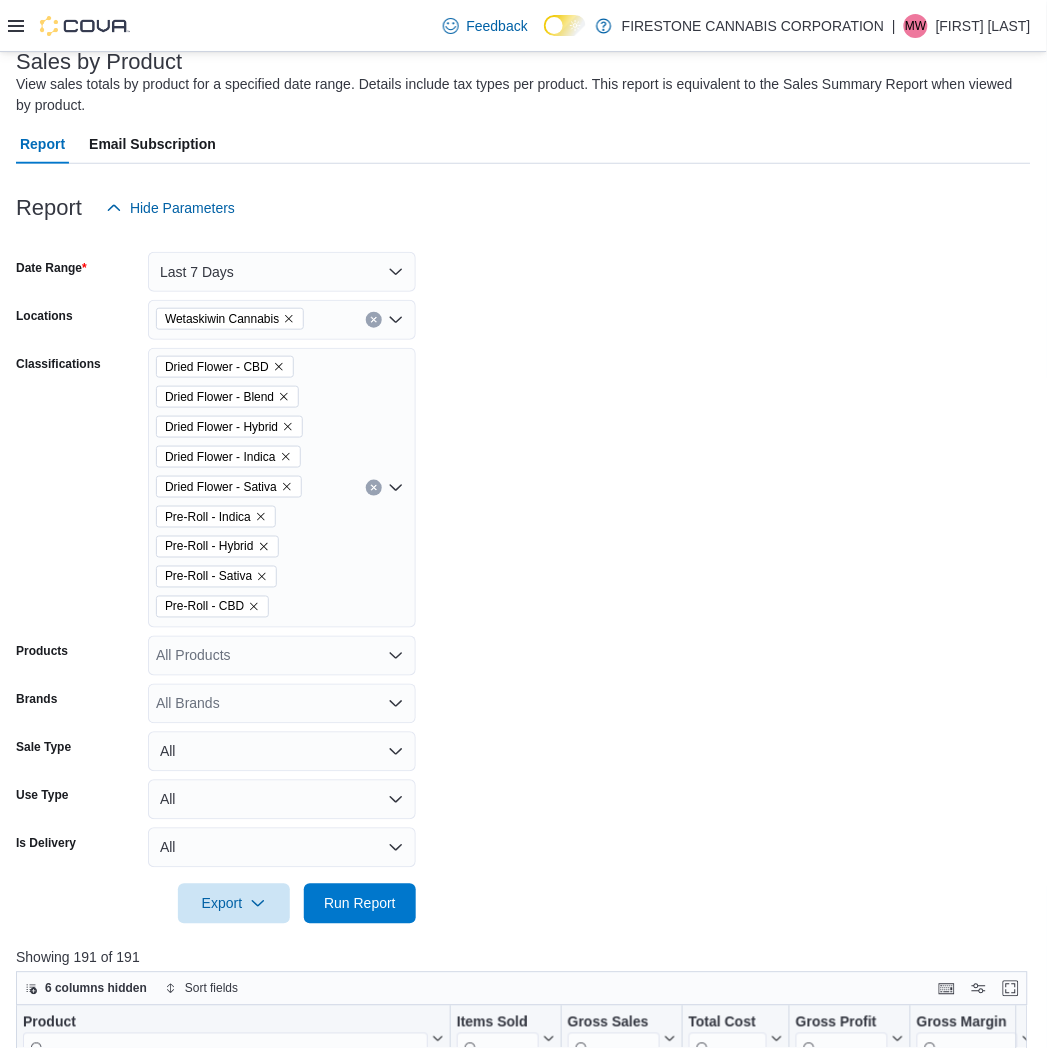 click on "Date Range Last 7 Days Locations Wetaskiwin Cannabis Classifications Dried Flower - CBD Dried Flower - Blend Dried Flower - Hybrid Dried Flower - Indica Dried Flower - Sativa Pre-Roll - Indica Pre-Roll - Hybrid Pre-Roll - Sativa Pre-Roll - CBD Products All Products Brands All Brands Sale Type All Use Type All Is Delivery All Export  Run Report" at bounding box center [523, 576] 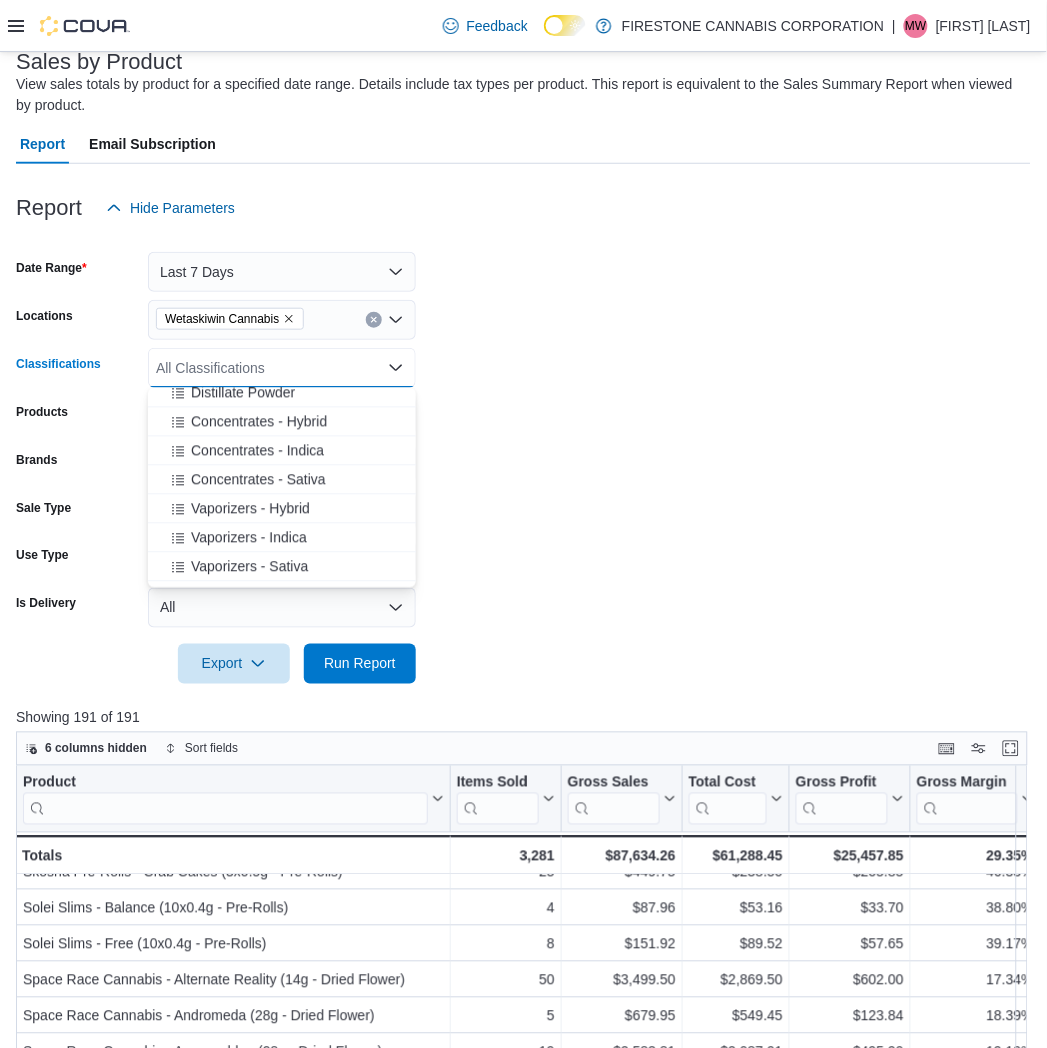 scroll, scrollTop: 888, scrollLeft: 0, axis: vertical 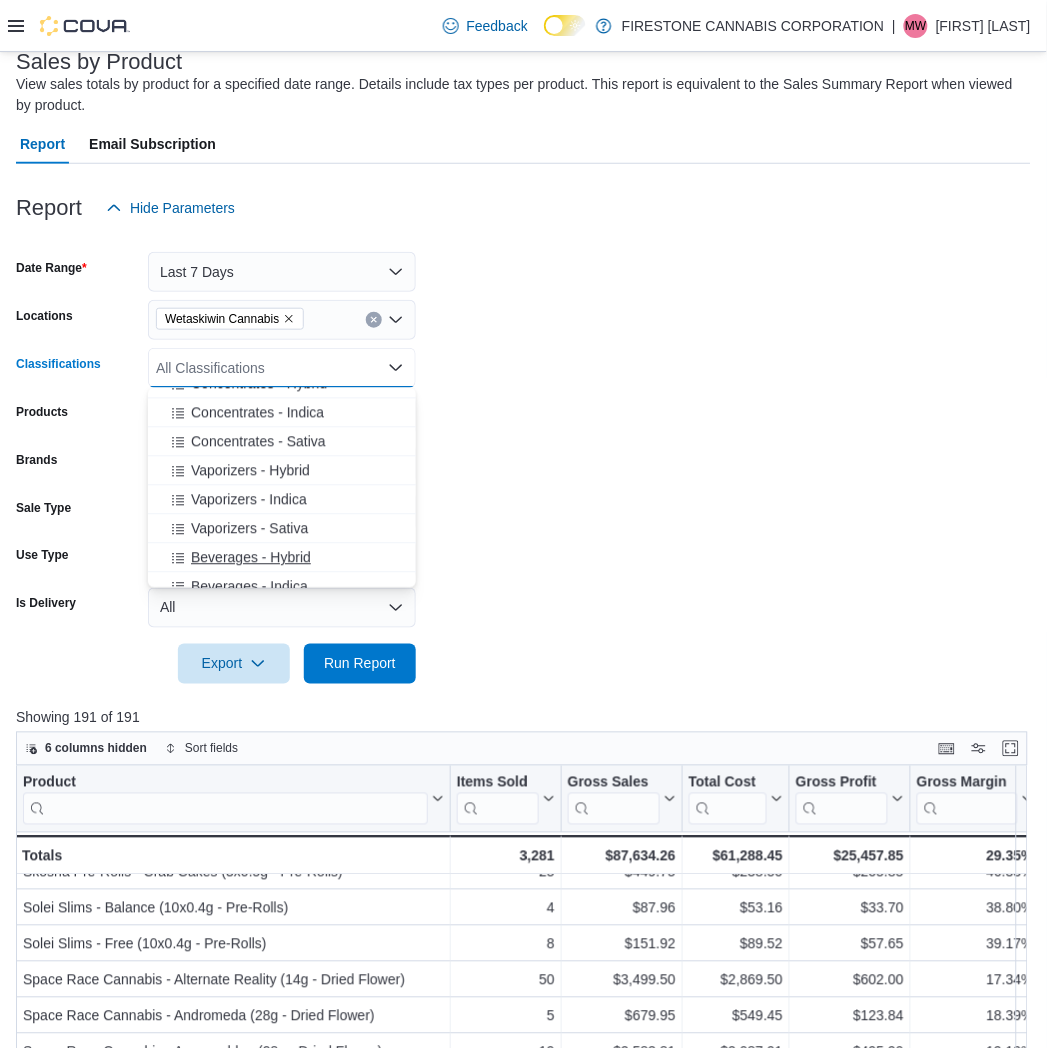 click on "Beverages - Hybrid" at bounding box center (282, 558) 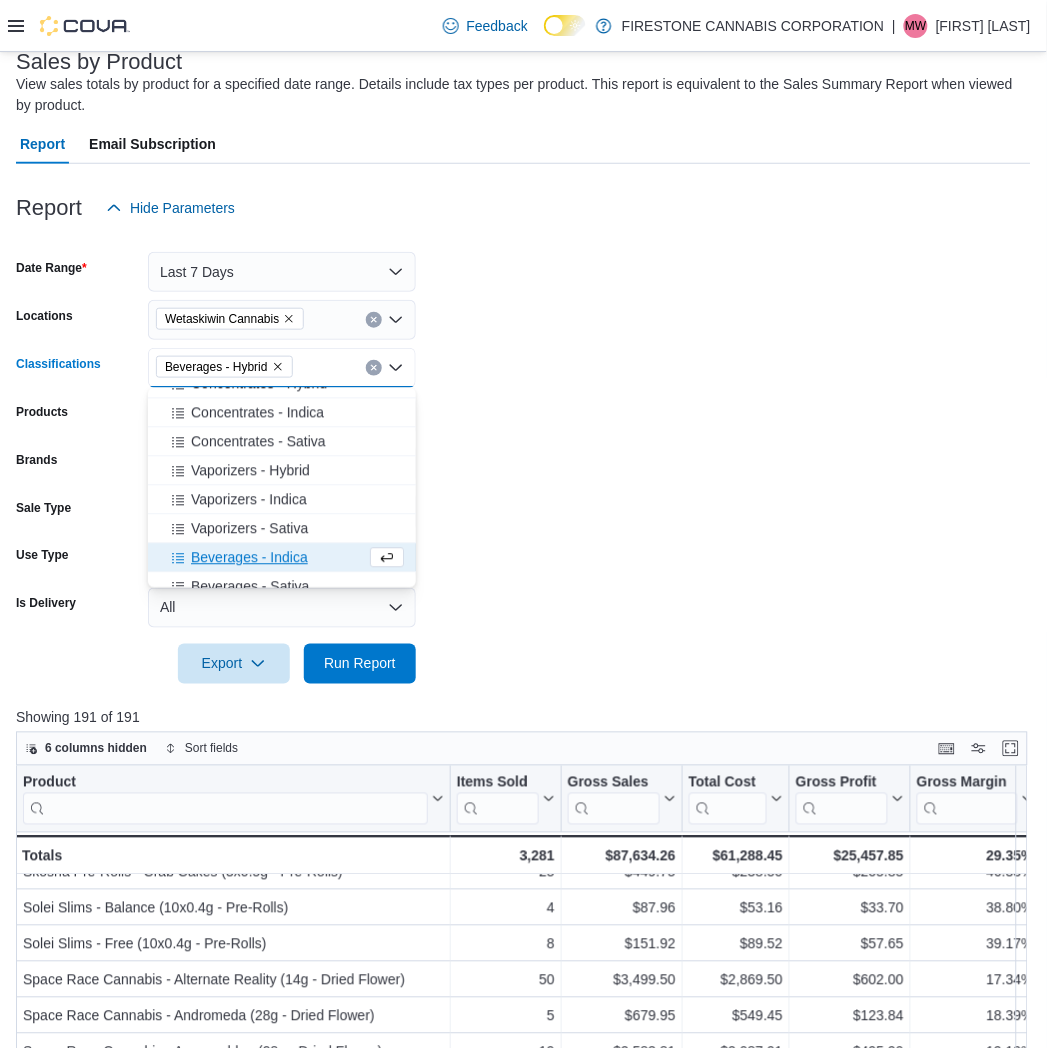 click on "Beverages - Indica" at bounding box center [249, 558] 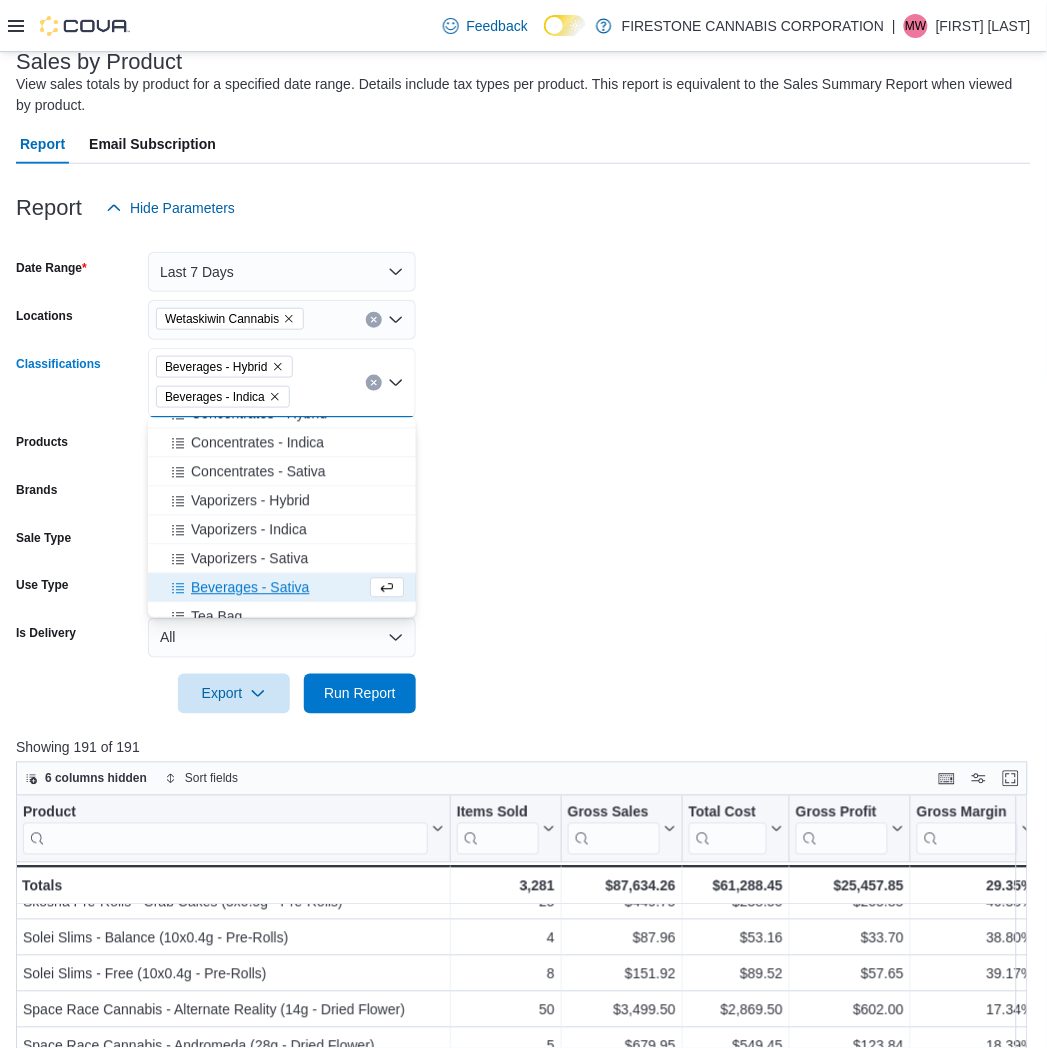 click on "Beverages - Sativa" at bounding box center (250, 588) 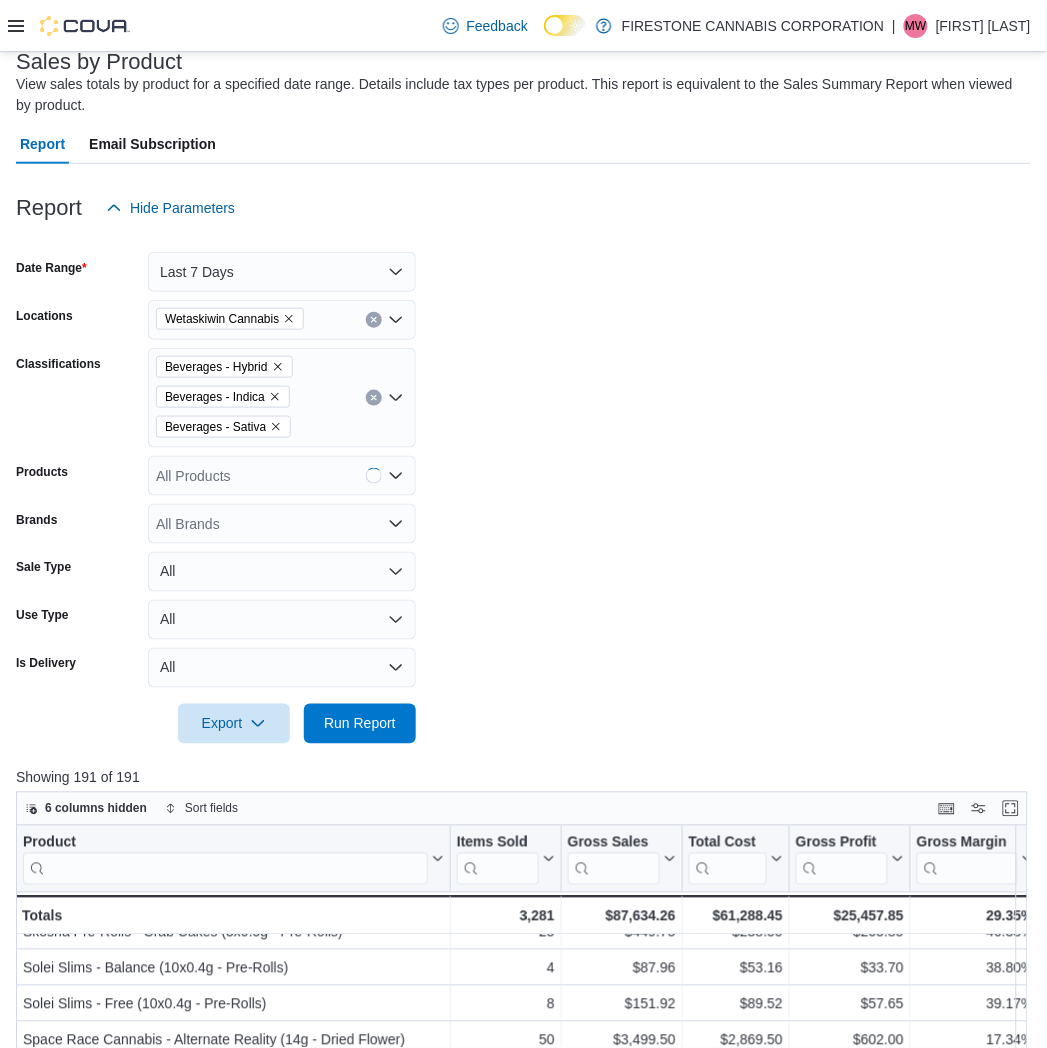 click on "Date Range Last 7 Days Locations [LOCATION] Classifications Beverages - Hybrid Beverages - Indica Beverages - Sativa Products All Products Brands All Brands Sale Type All Use Type All Is Delivery All Export  Run Report" at bounding box center (523, 486) 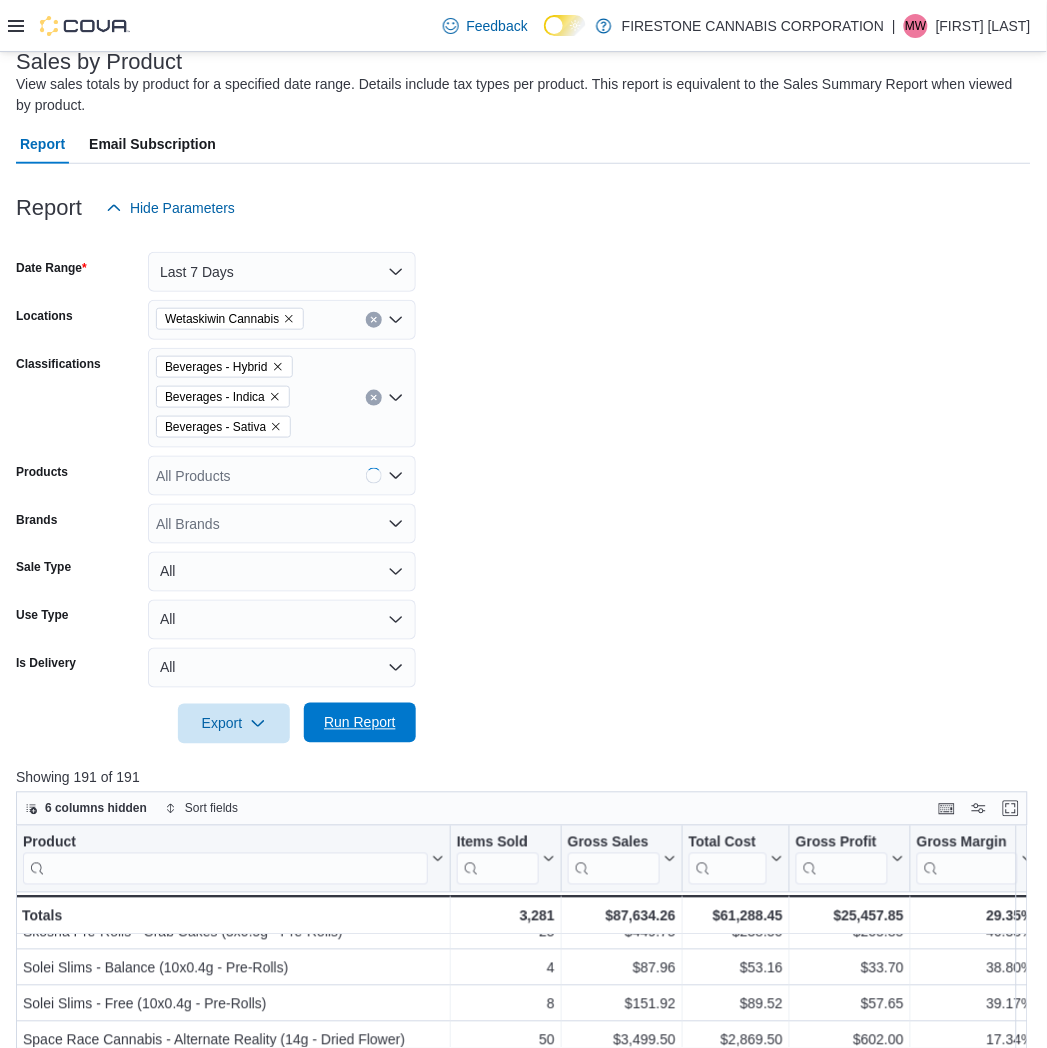 click on "Run Report" at bounding box center [360, 723] 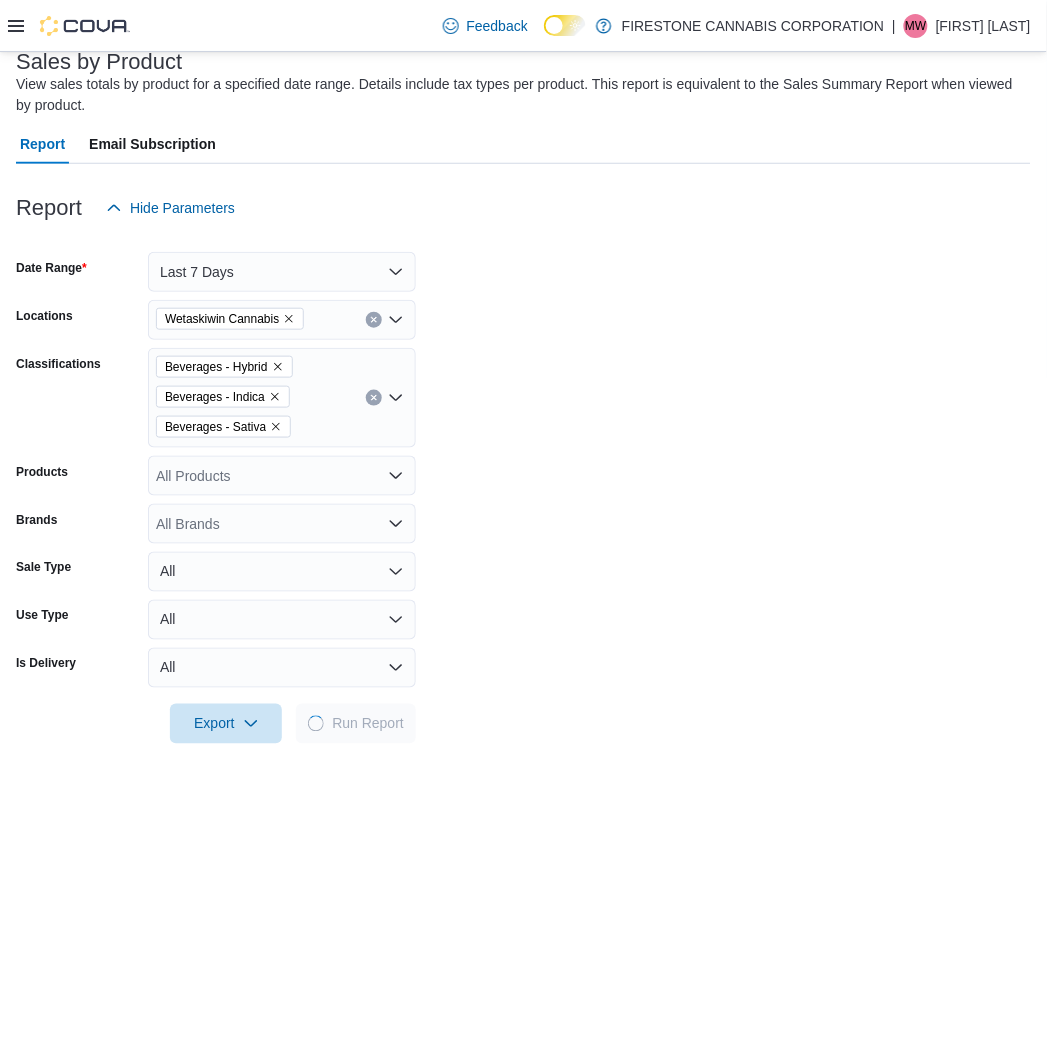 click on "Date Range Last 7 Days Locations [LOCATION] Classifications Beverages - Hybrid Beverages - Indica Beverages - Sativa Products All Products Brands All Brands Sale Type All Use Type All Is Delivery All Export  Run Report" at bounding box center (523, 486) 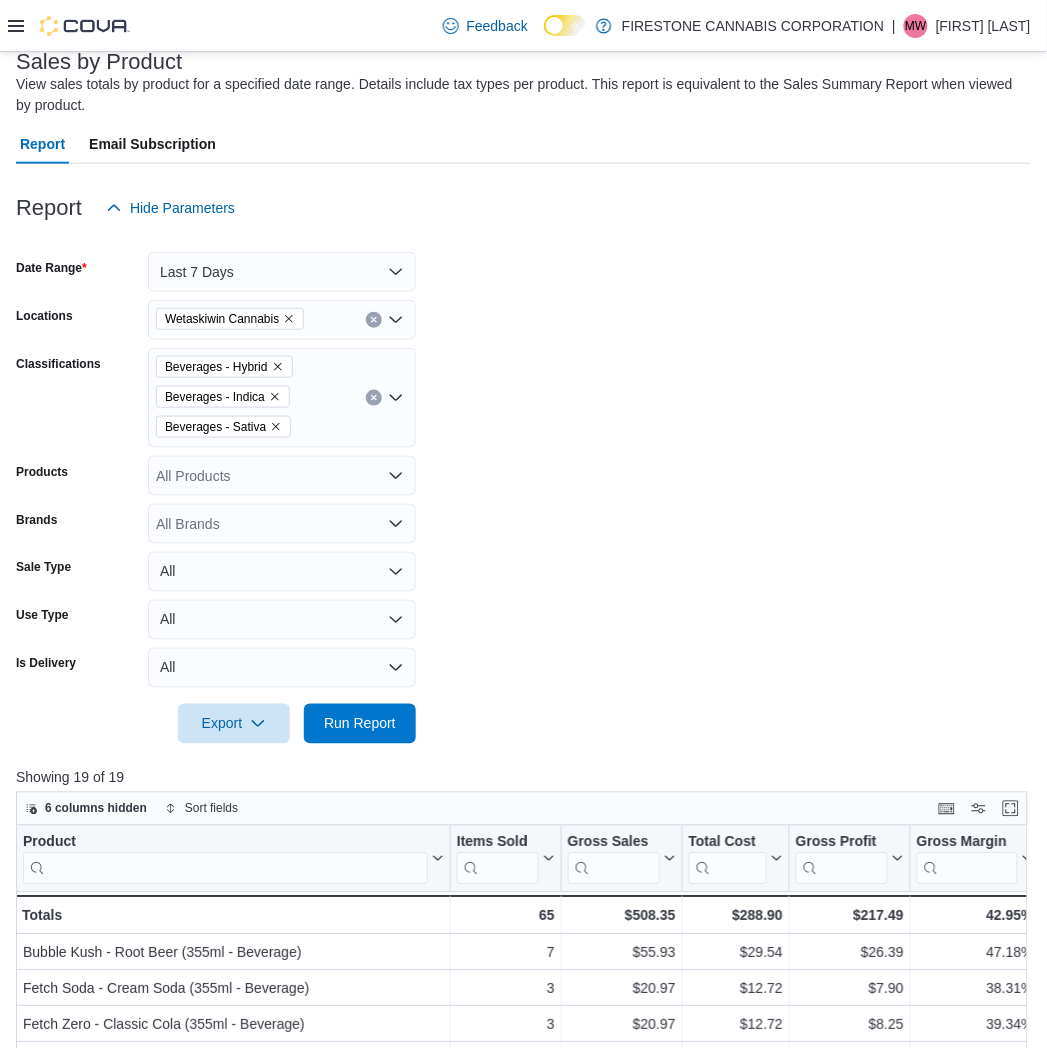click on "Date Range Last 7 Days Locations [LOCATION] Classifications Beverages - Hybrid Beverages - Indica Beverages - Sativa Products All Products Brands All Brands Sale Type All Use Type All Is Delivery All Export  Run Report" at bounding box center (523, 486) 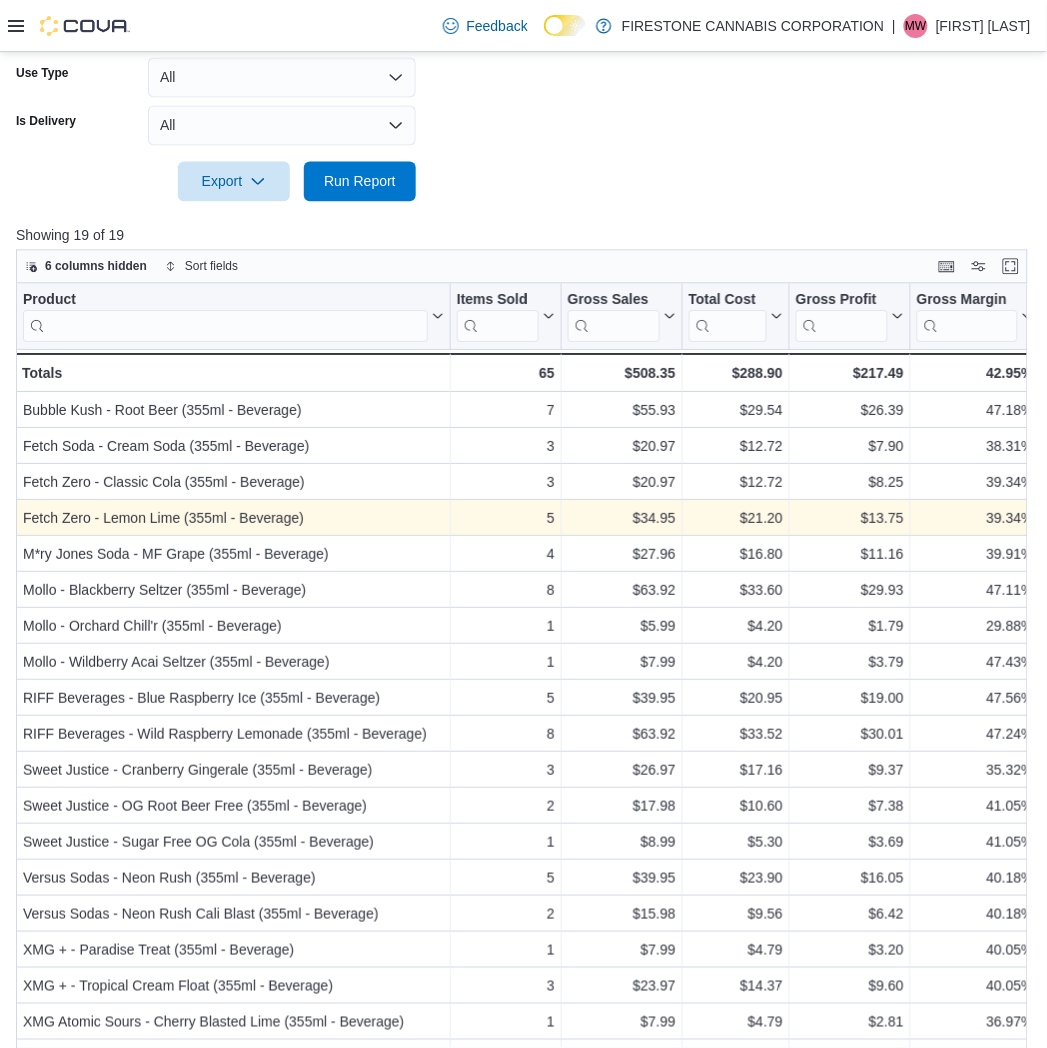 scroll, scrollTop: 728, scrollLeft: 0, axis: vertical 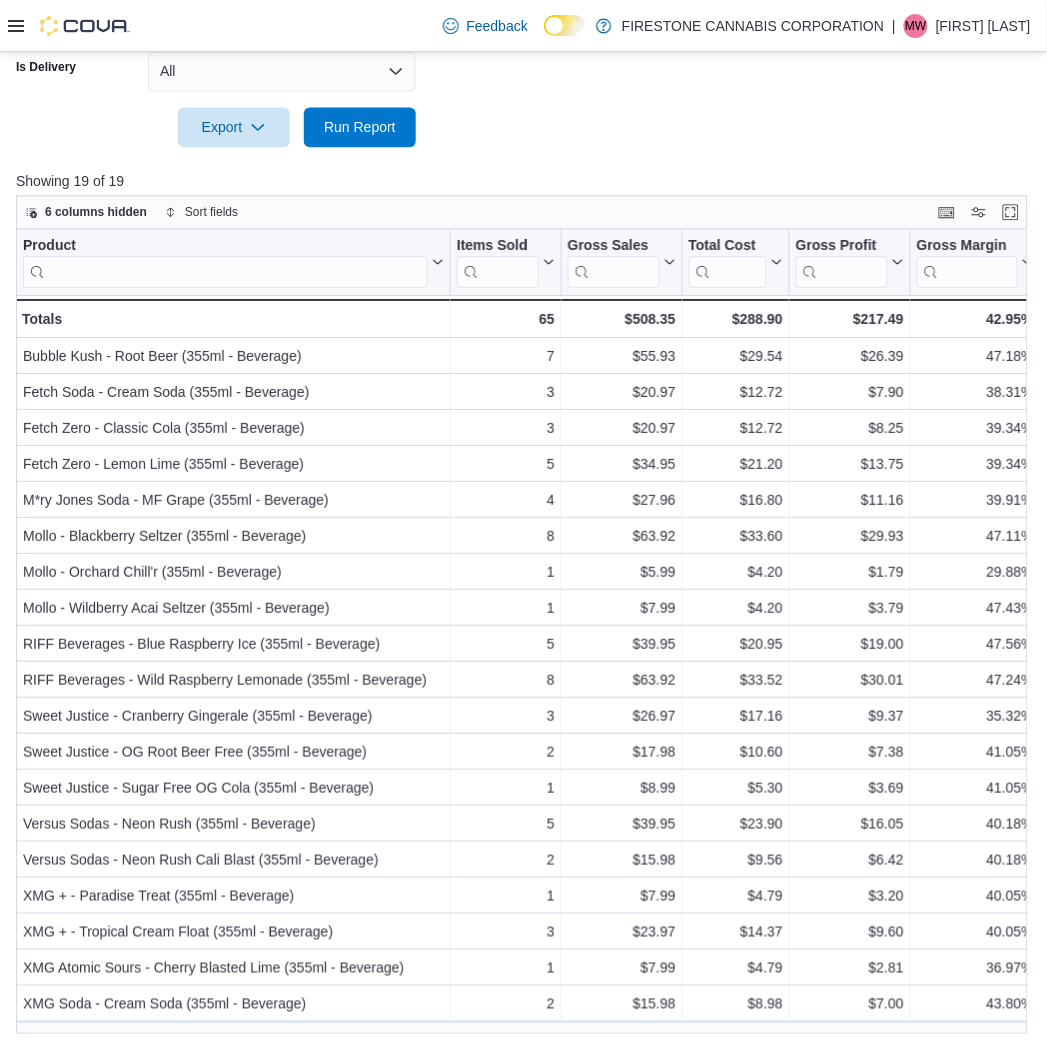 click on "6 columns hidden Sort fields" at bounding box center [522, 212] 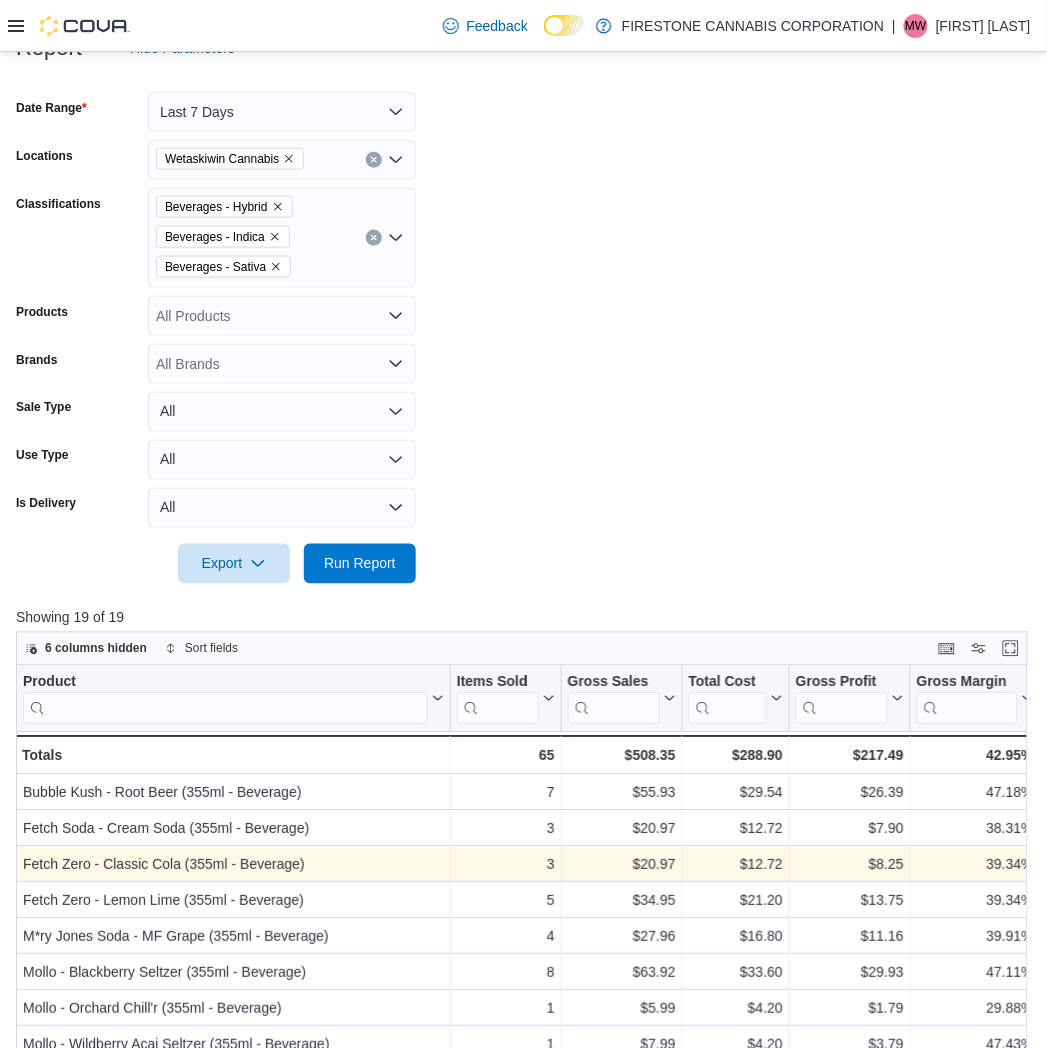 scroll, scrollTop: 728, scrollLeft: 0, axis: vertical 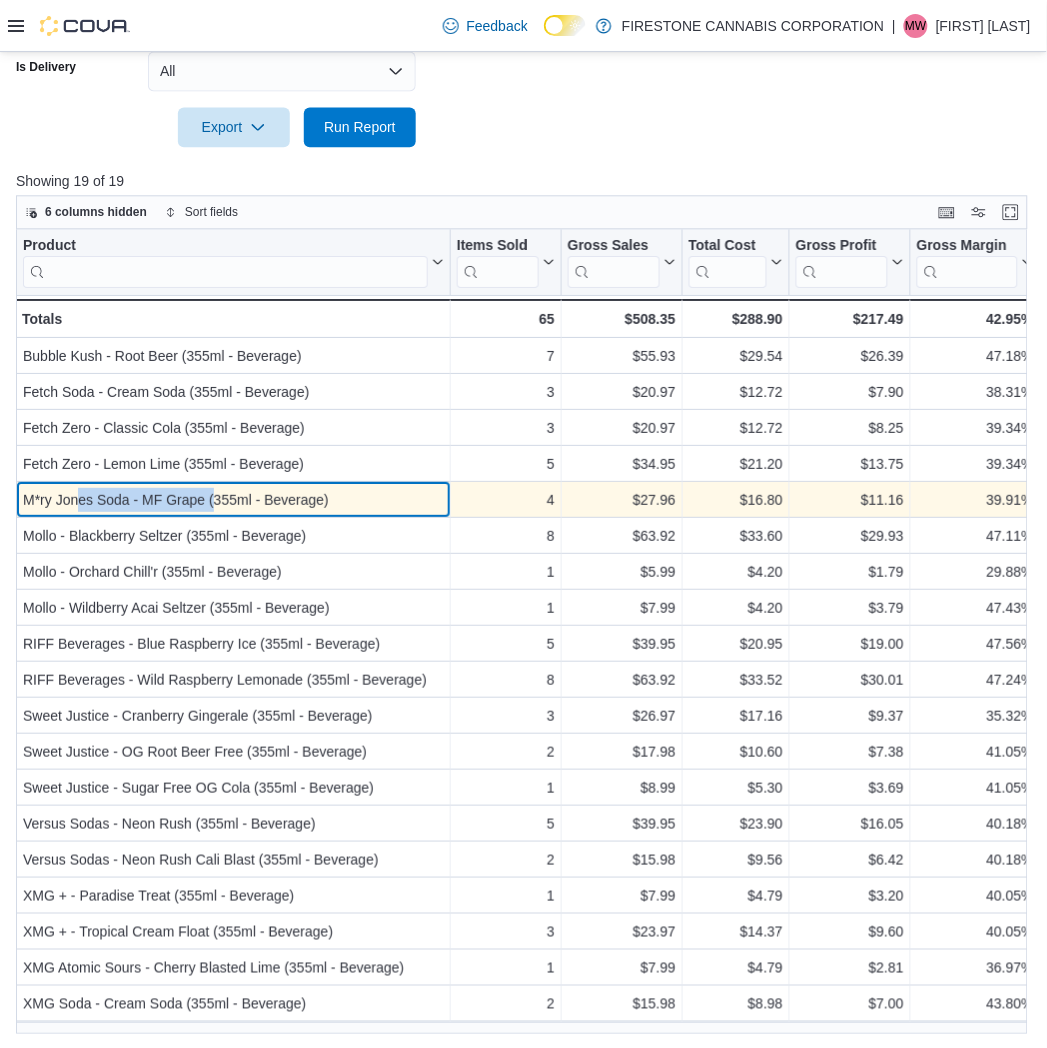 drag, startPoint x: 74, startPoint y: 497, endPoint x: 221, endPoint y: 498, distance: 147.0034 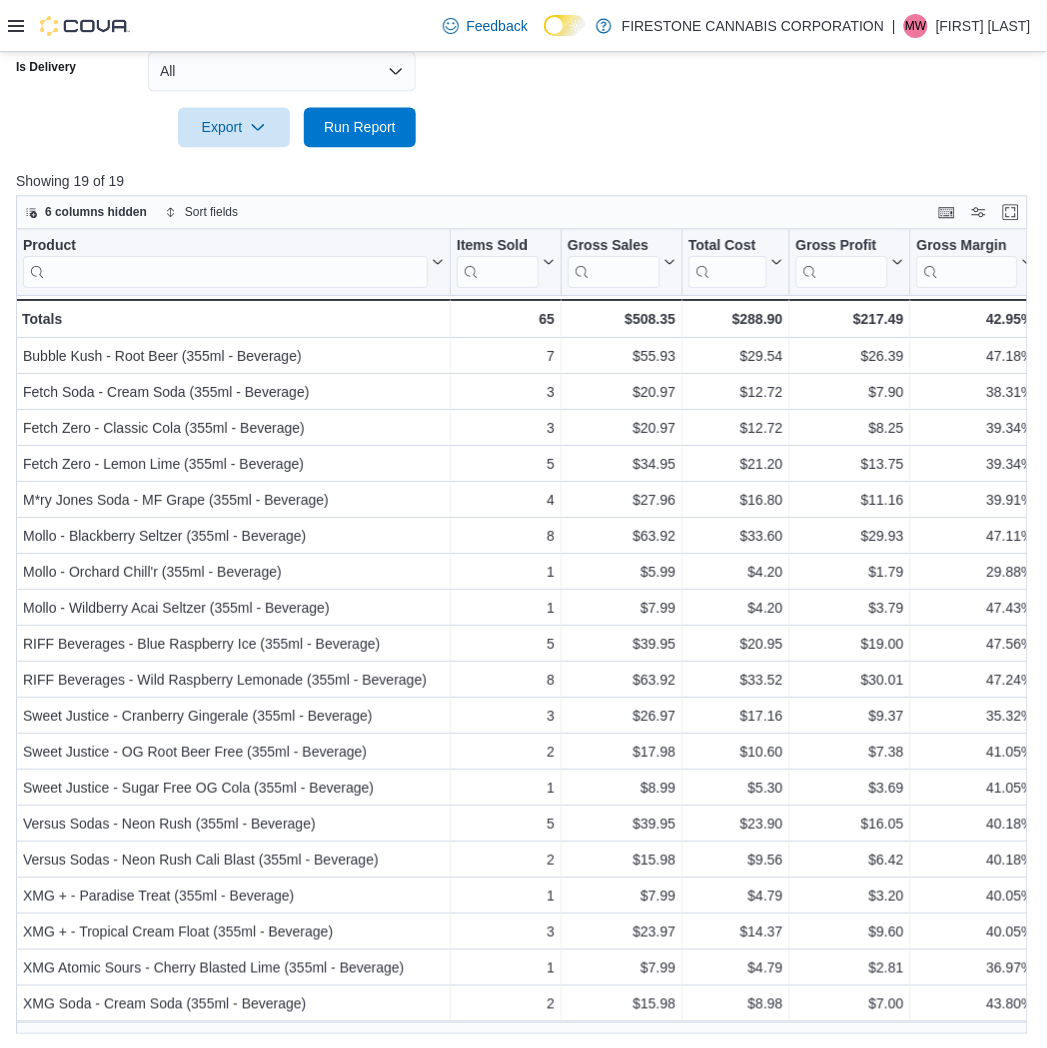 click at bounding box center [523, 99] 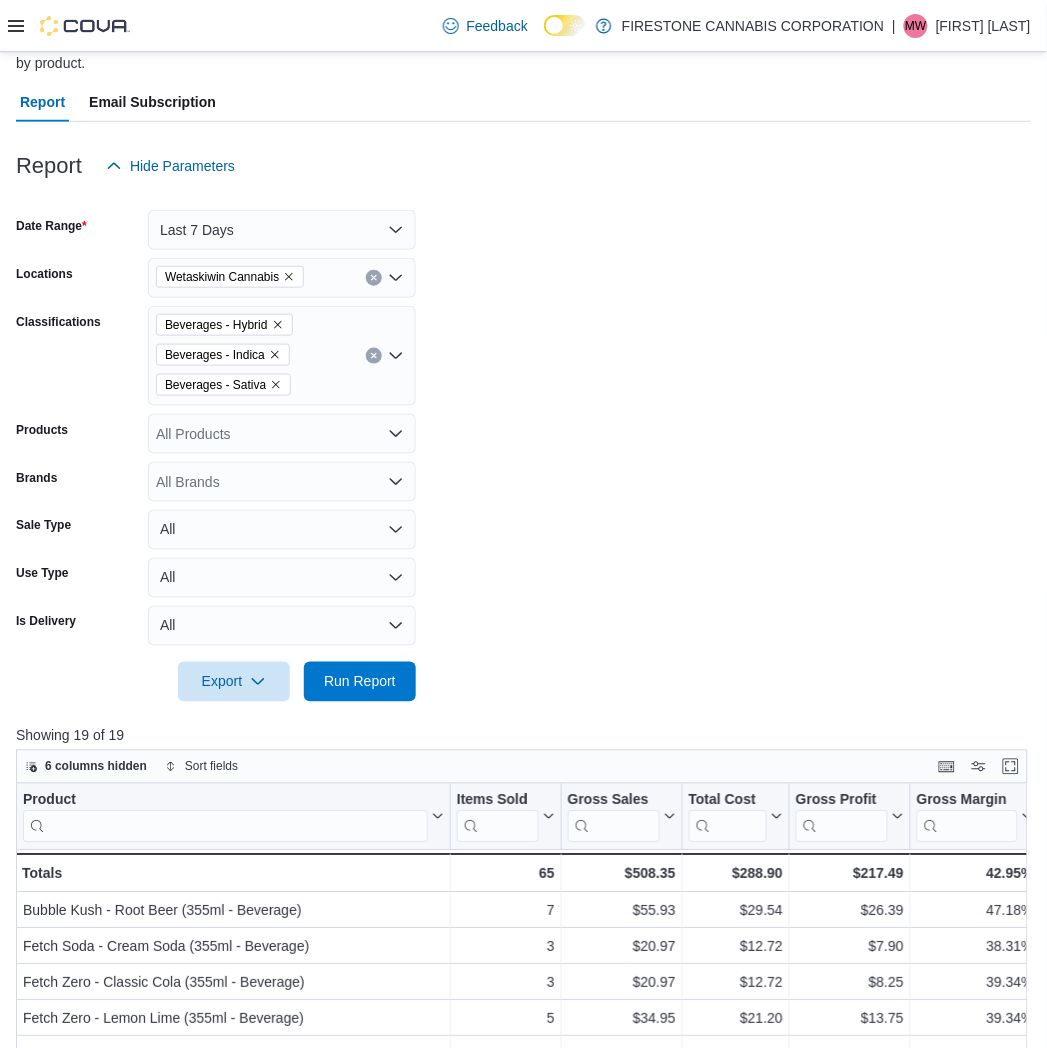 click 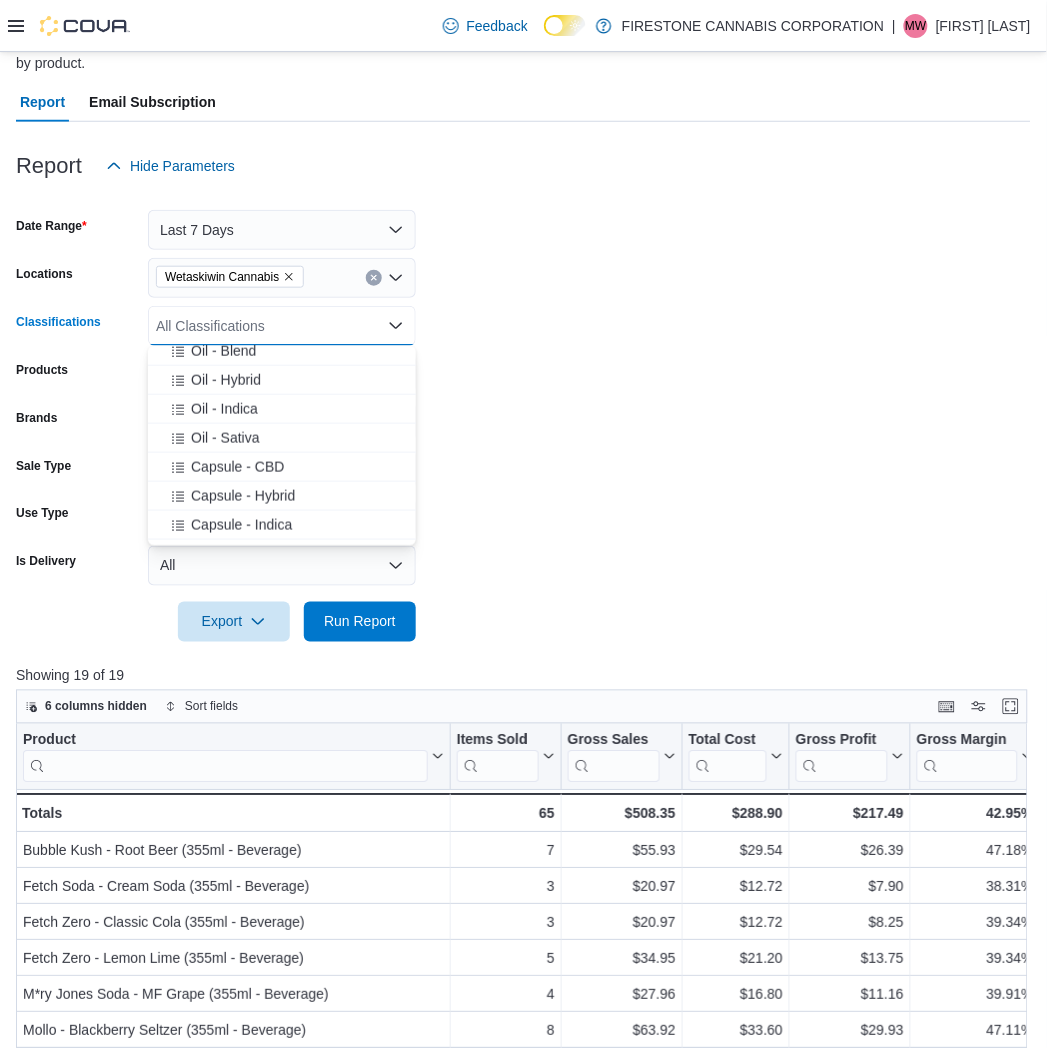 scroll, scrollTop: 555, scrollLeft: 0, axis: vertical 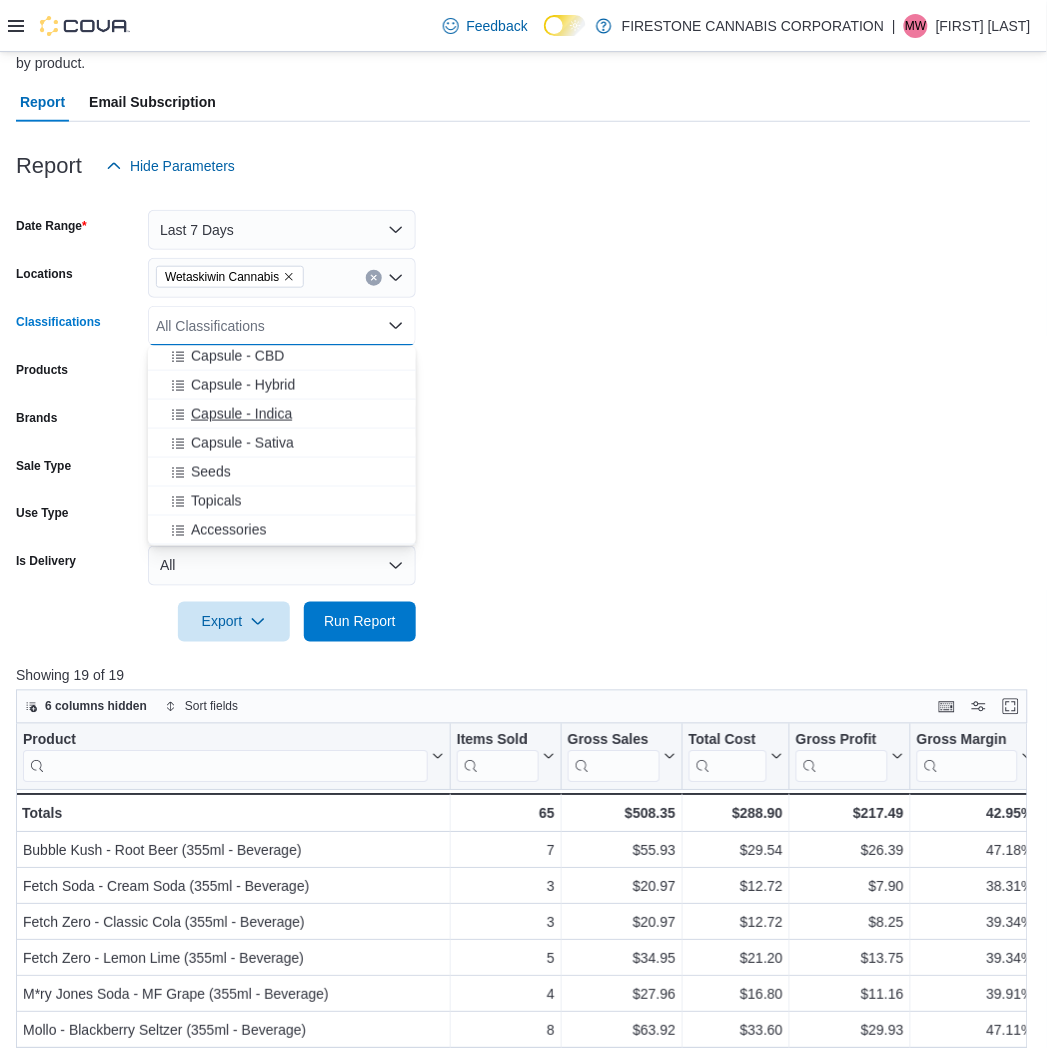 click on "Capsule - Indica" at bounding box center (241, 414) 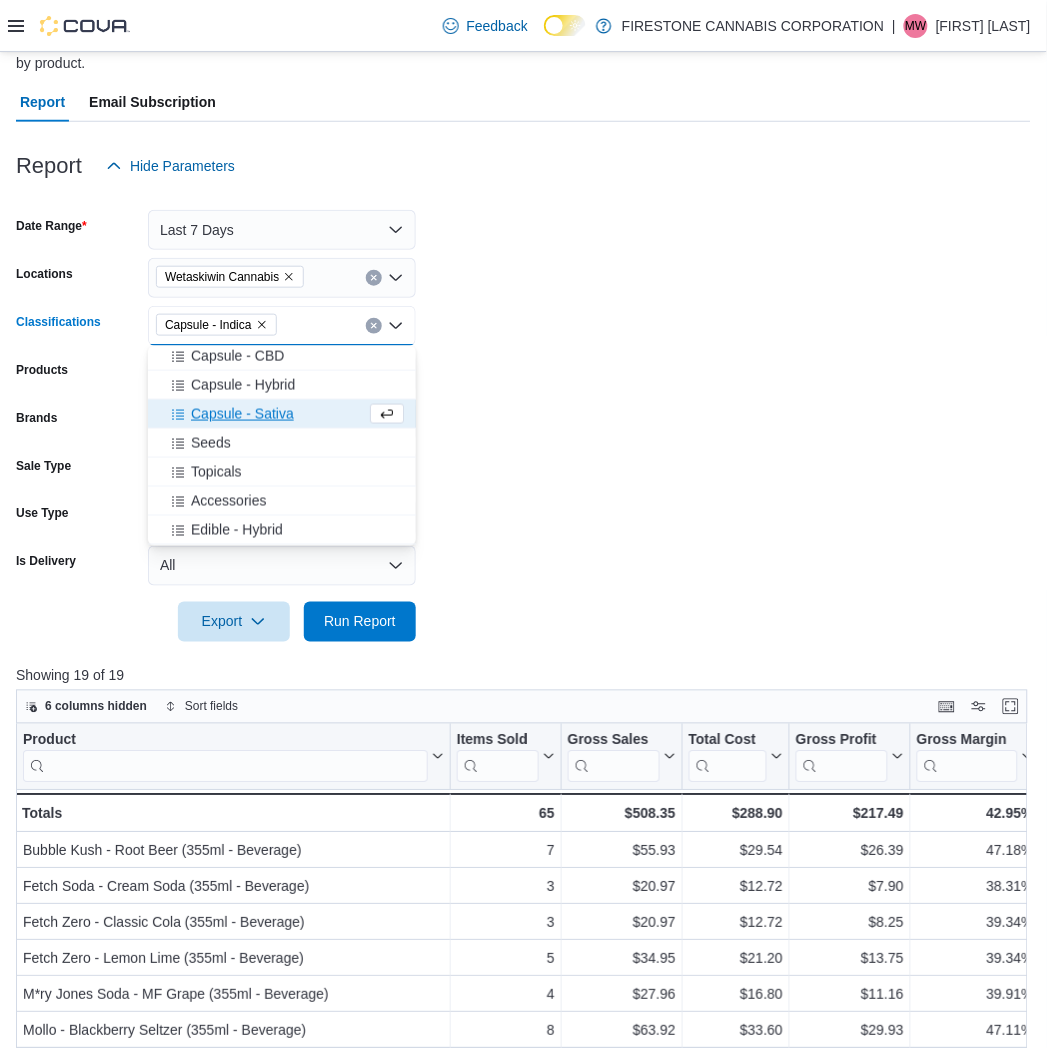 click on "Capsule - Sativa" at bounding box center [242, 414] 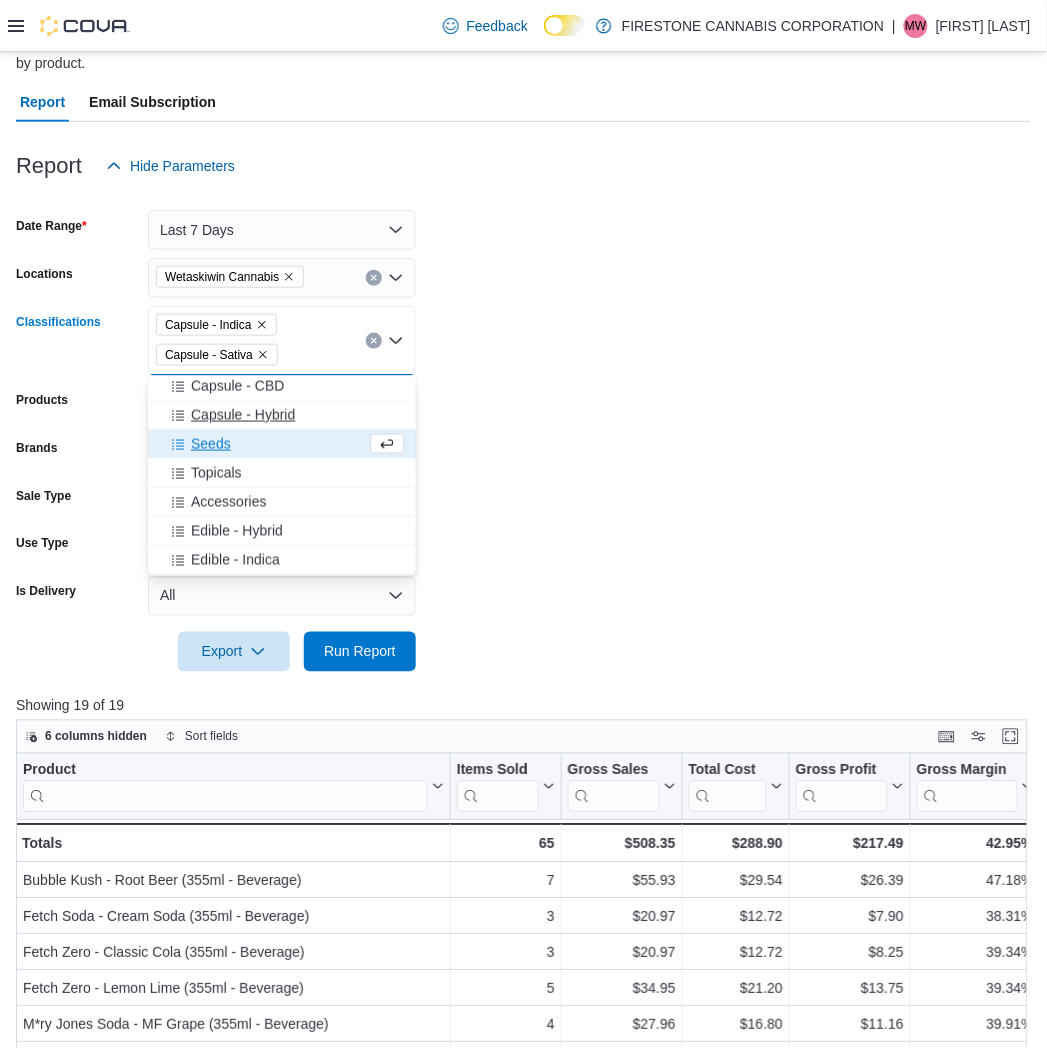 click on "Capsule - Hybrid" at bounding box center (243, 415) 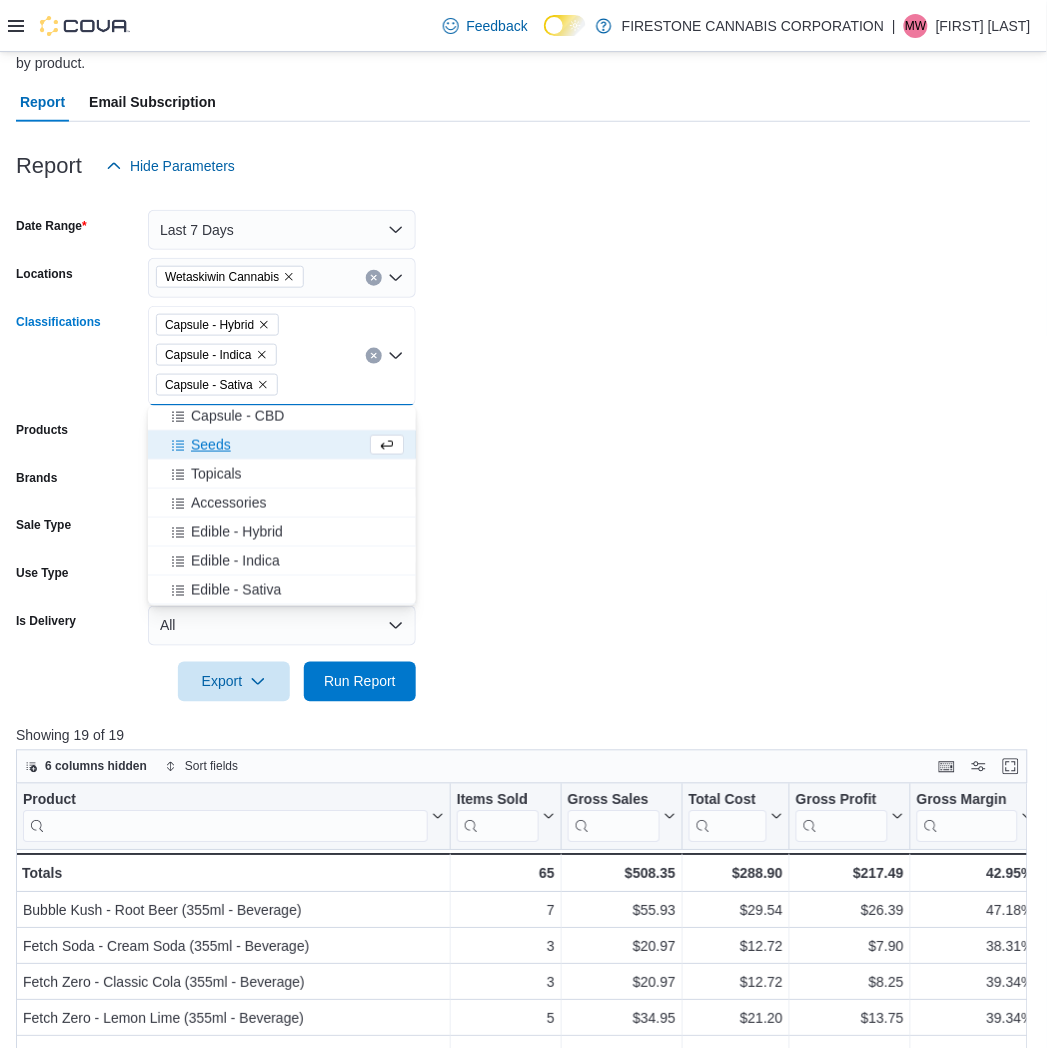 click on "Capsule - CBD" at bounding box center [237, 416] 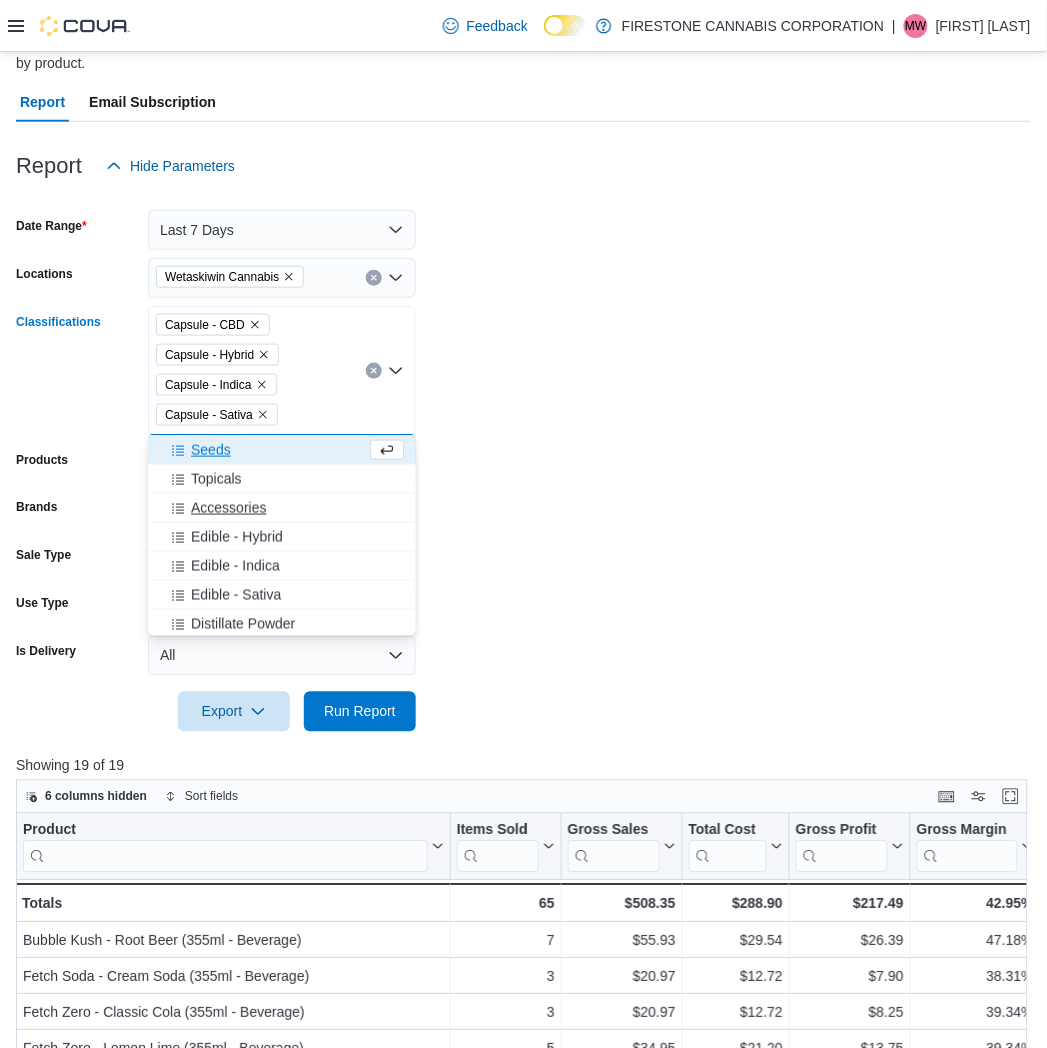 scroll, scrollTop: 440, scrollLeft: 0, axis: vertical 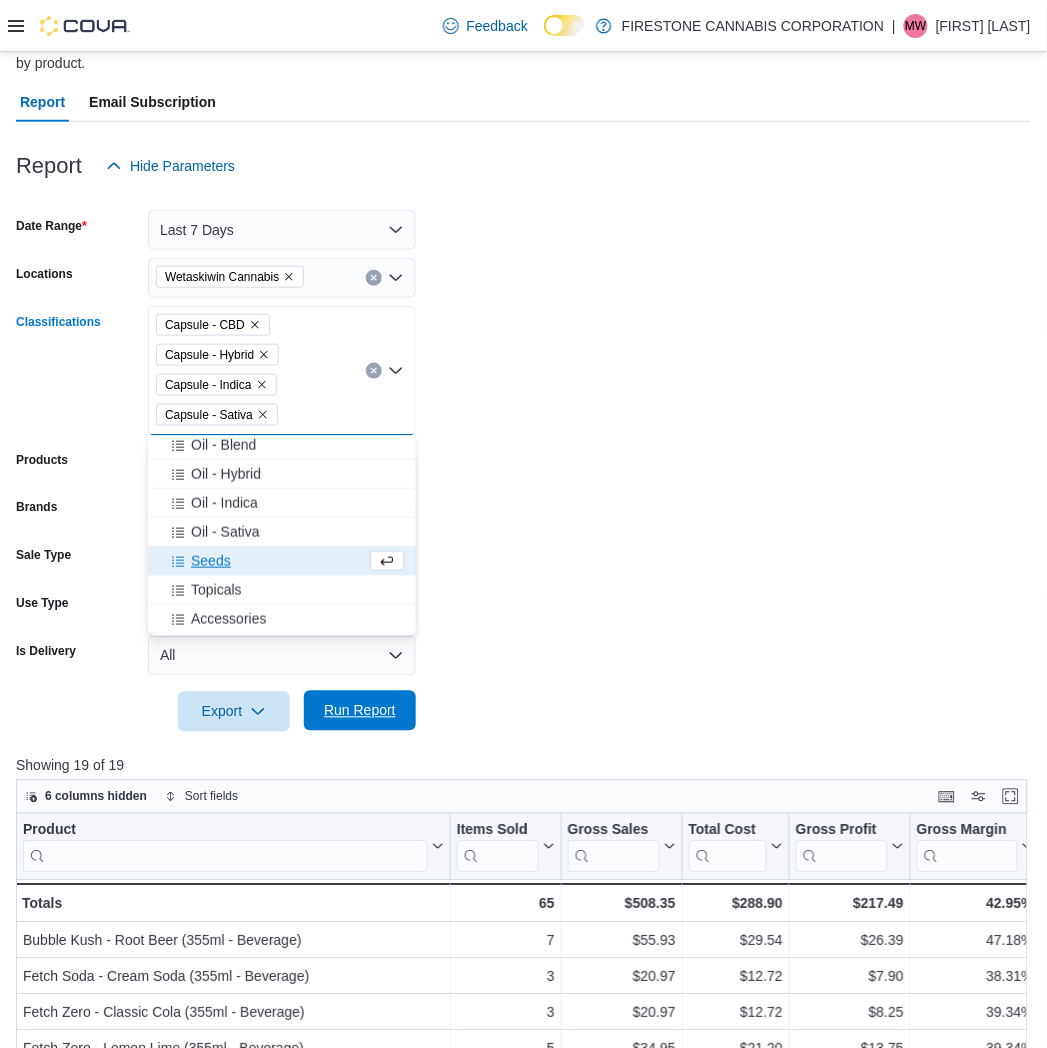 click on "Run Report" at bounding box center (360, 711) 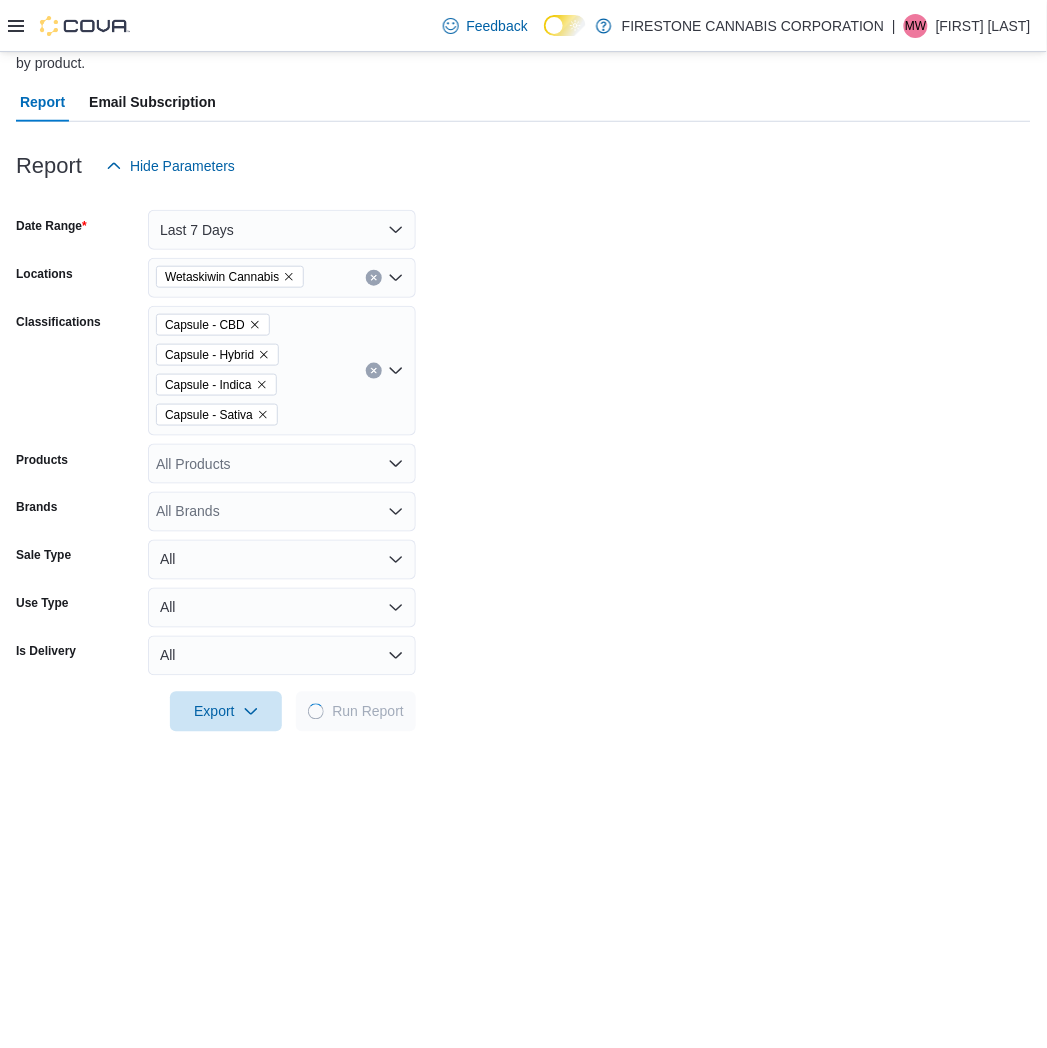 click on "Date Range Last 7 Days Locations [LOCATION] Classifications Capsule - CBD Capsule - Hybrid Capsule - Indica Capsule - Sativa Products All Products Brands All Brands Sale Type All Use Type All Is Delivery All Export  Run Report" at bounding box center (523, 459) 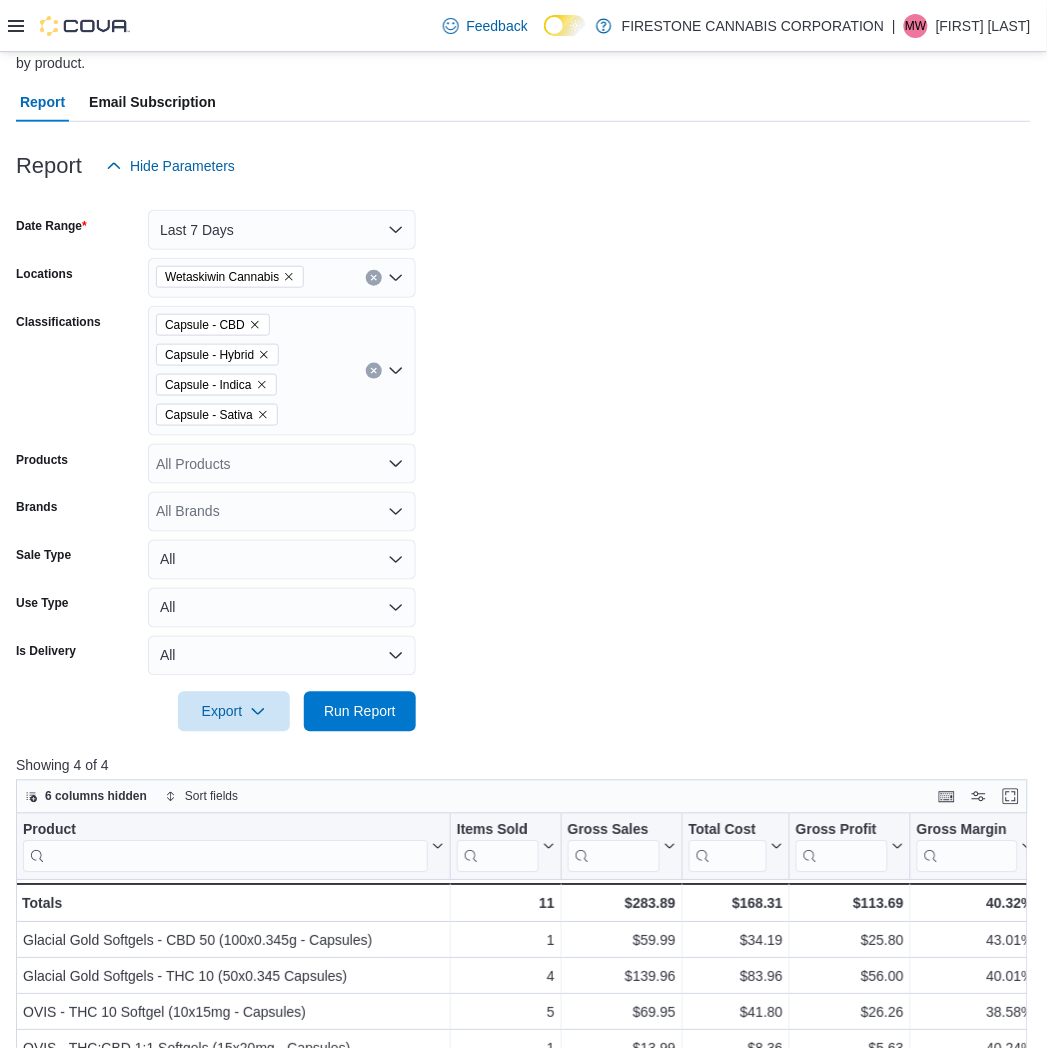 click on "Date Range Last 7 Days Locations [LOCATION] Classifications Capsule - CBD Capsule - Hybrid Capsule - Indica Capsule - Sativa Products All Products Brands All Brands Sale Type All Use Type All Is Delivery All Export  Run Report" at bounding box center [523, 459] 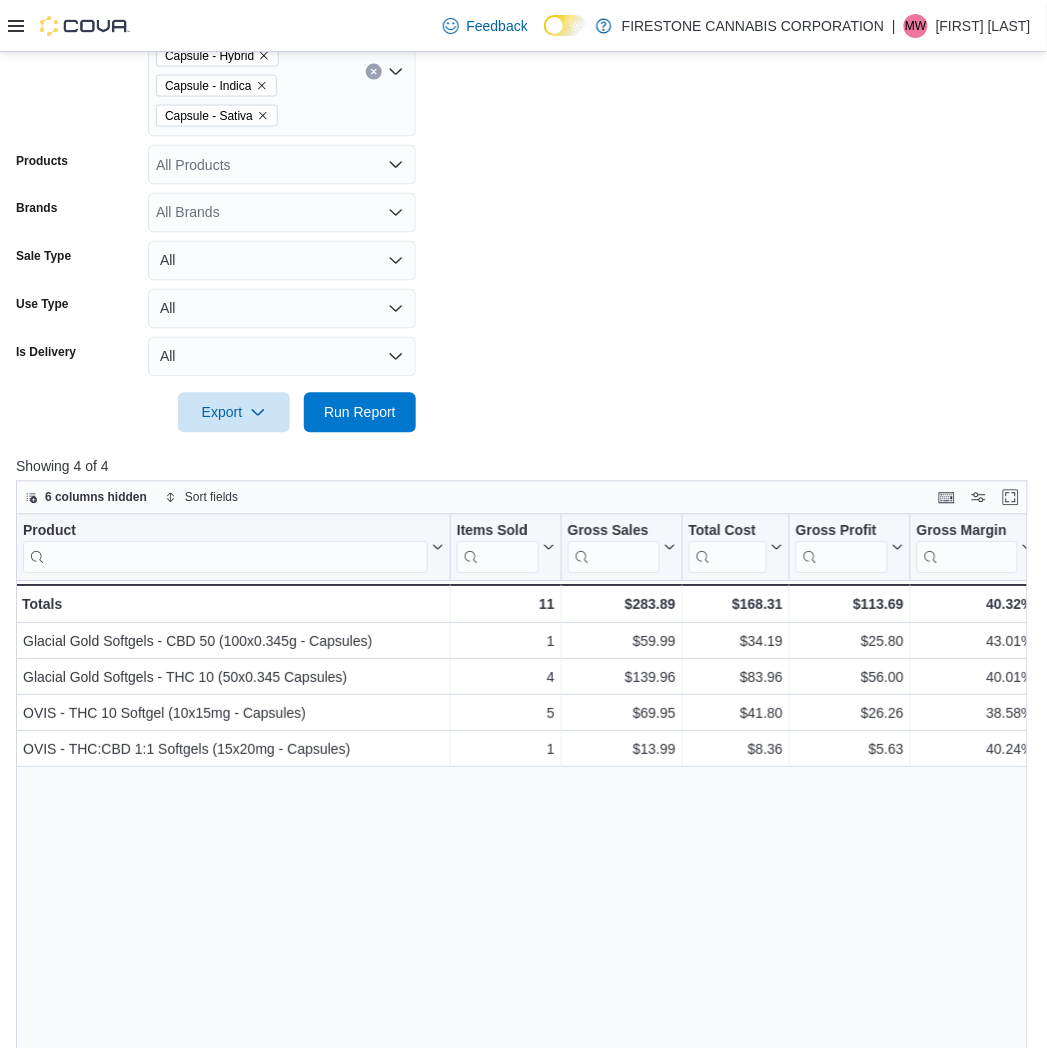 scroll, scrollTop: 758, scrollLeft: 0, axis: vertical 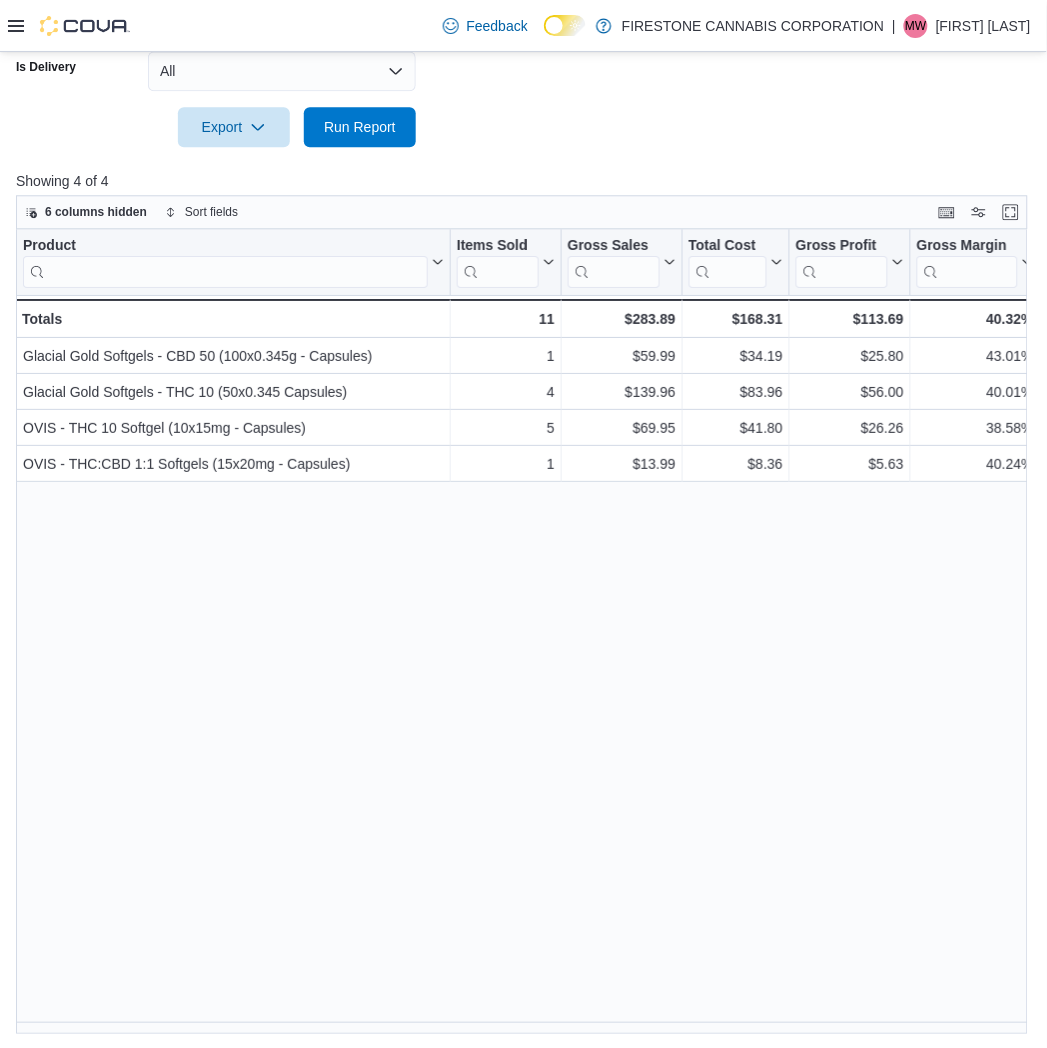drag, startPoint x: 633, startPoint y: 137, endPoint x: 630, endPoint y: 150, distance: 13.341664 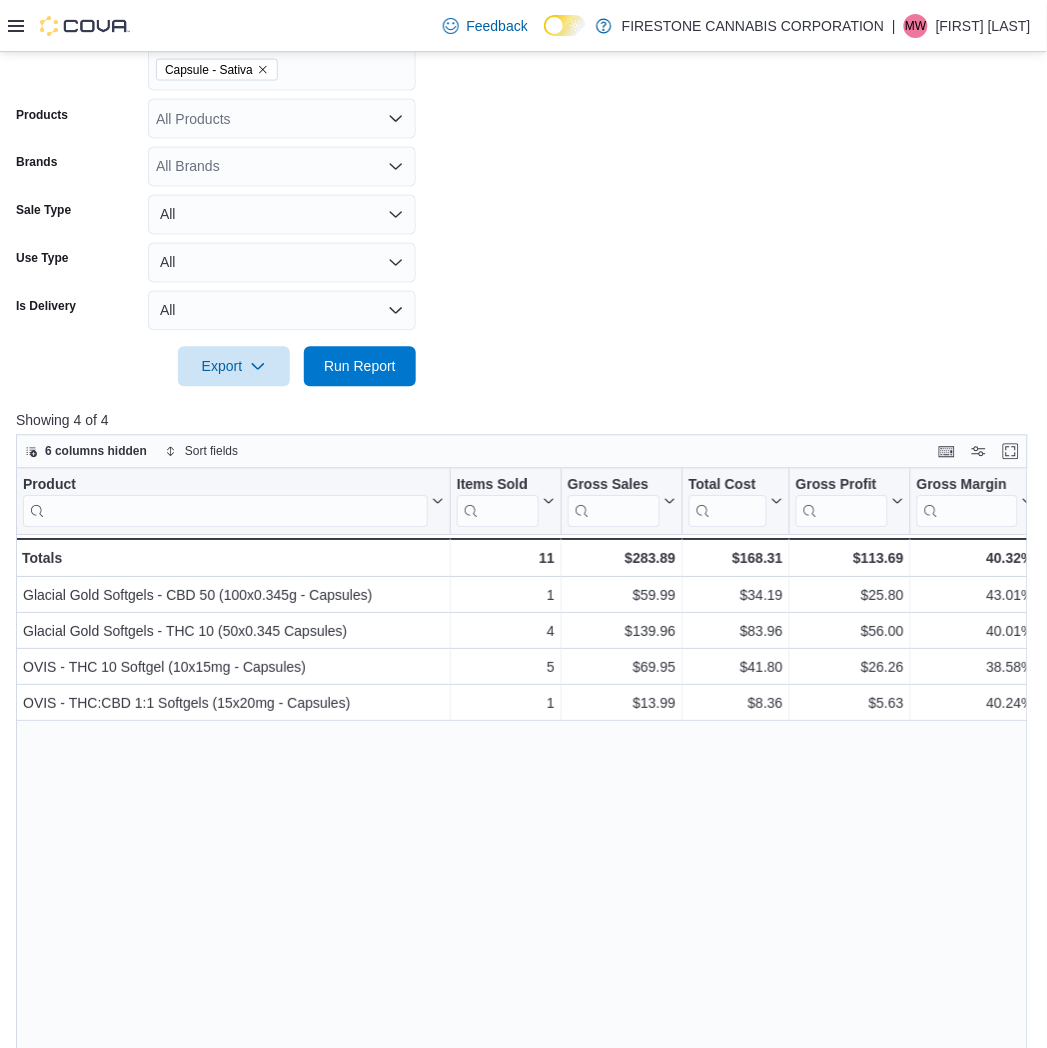scroll, scrollTop: 203, scrollLeft: 0, axis: vertical 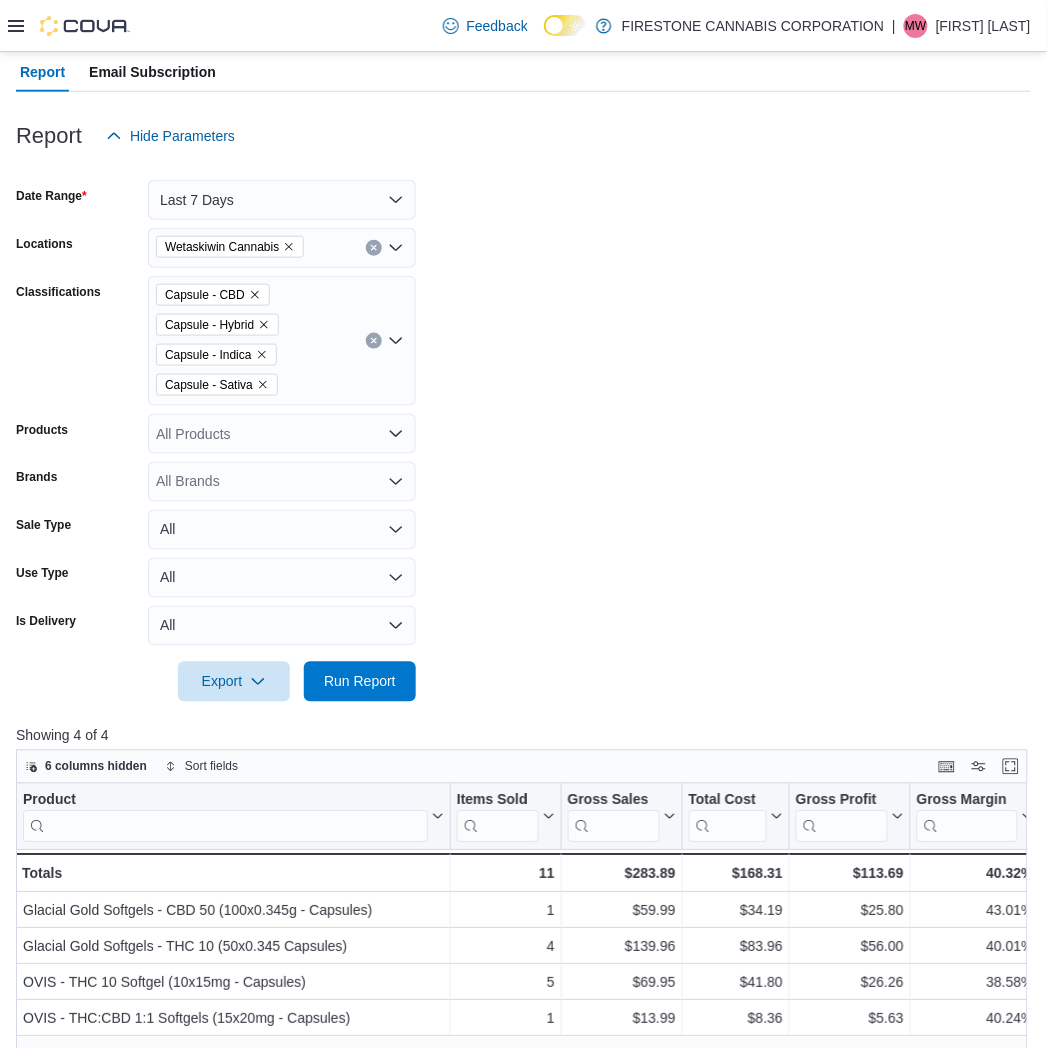click 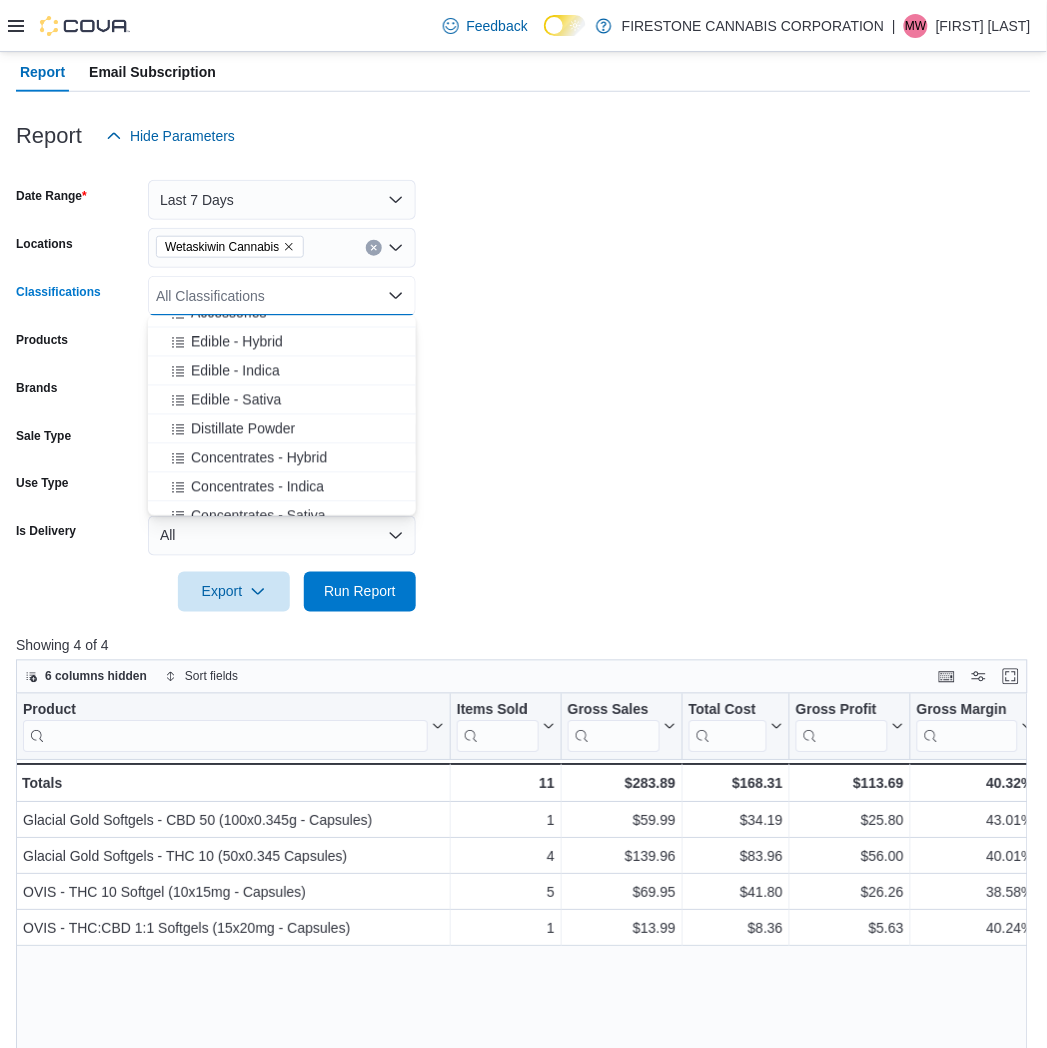 scroll, scrollTop: 777, scrollLeft: 0, axis: vertical 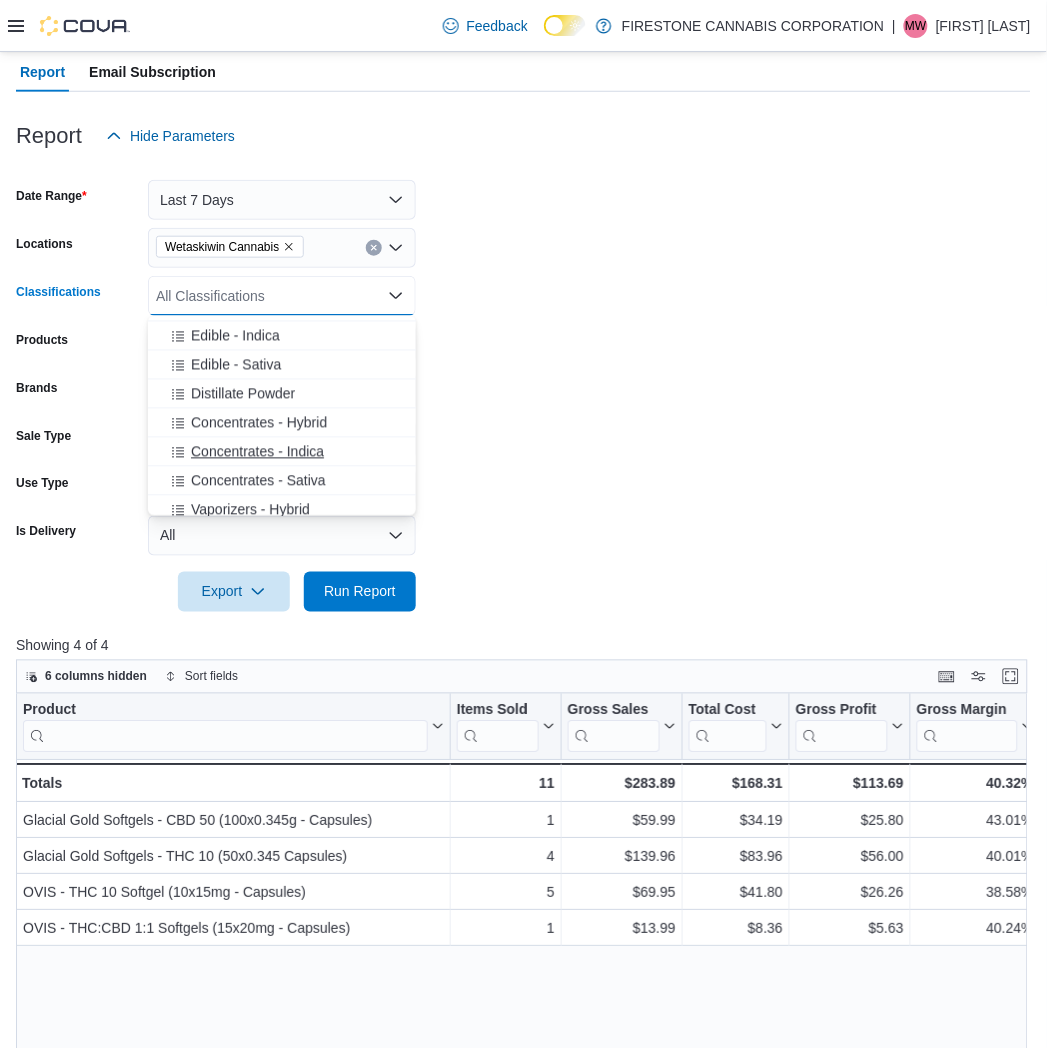 click on "Concentrates - Indica" at bounding box center (257, 452) 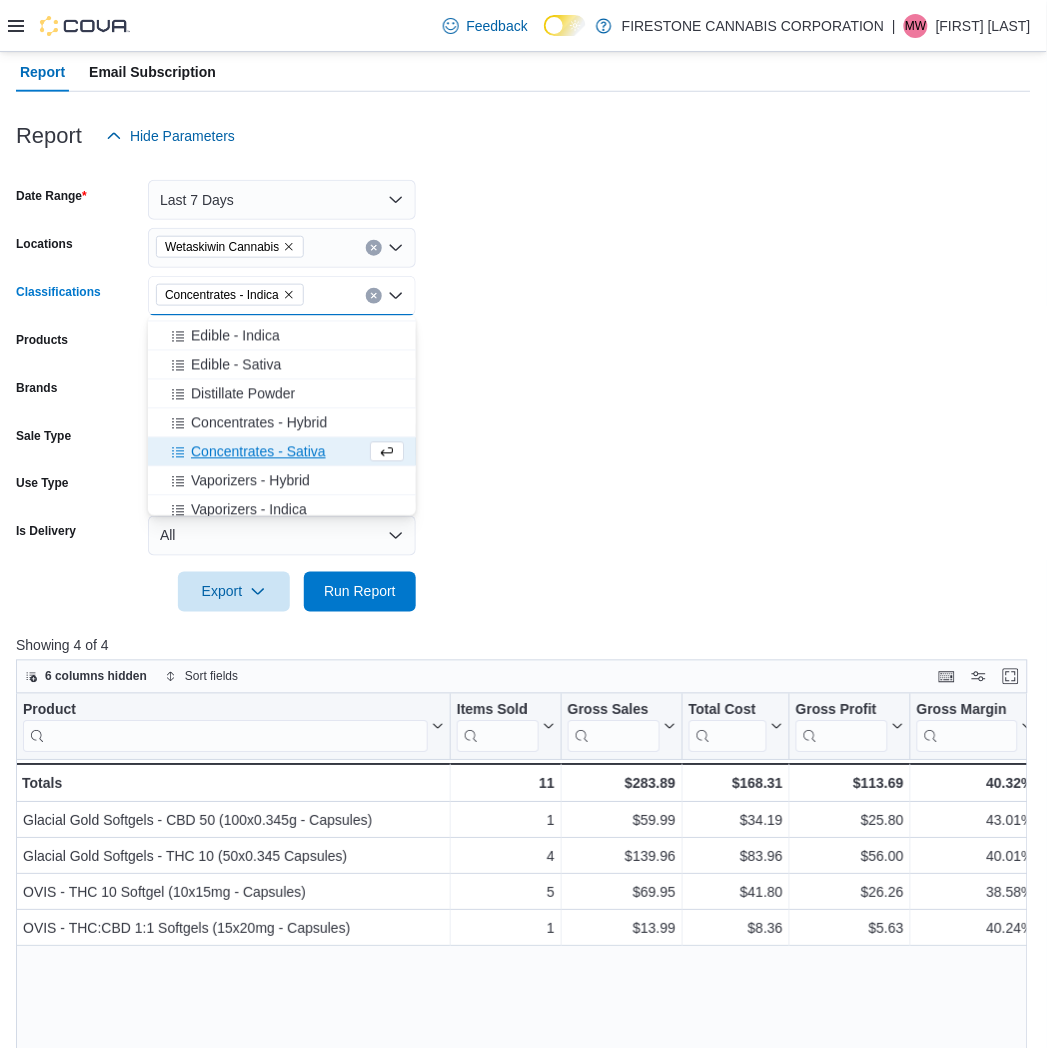 click on "Concentrates - Sativa" at bounding box center (258, 452) 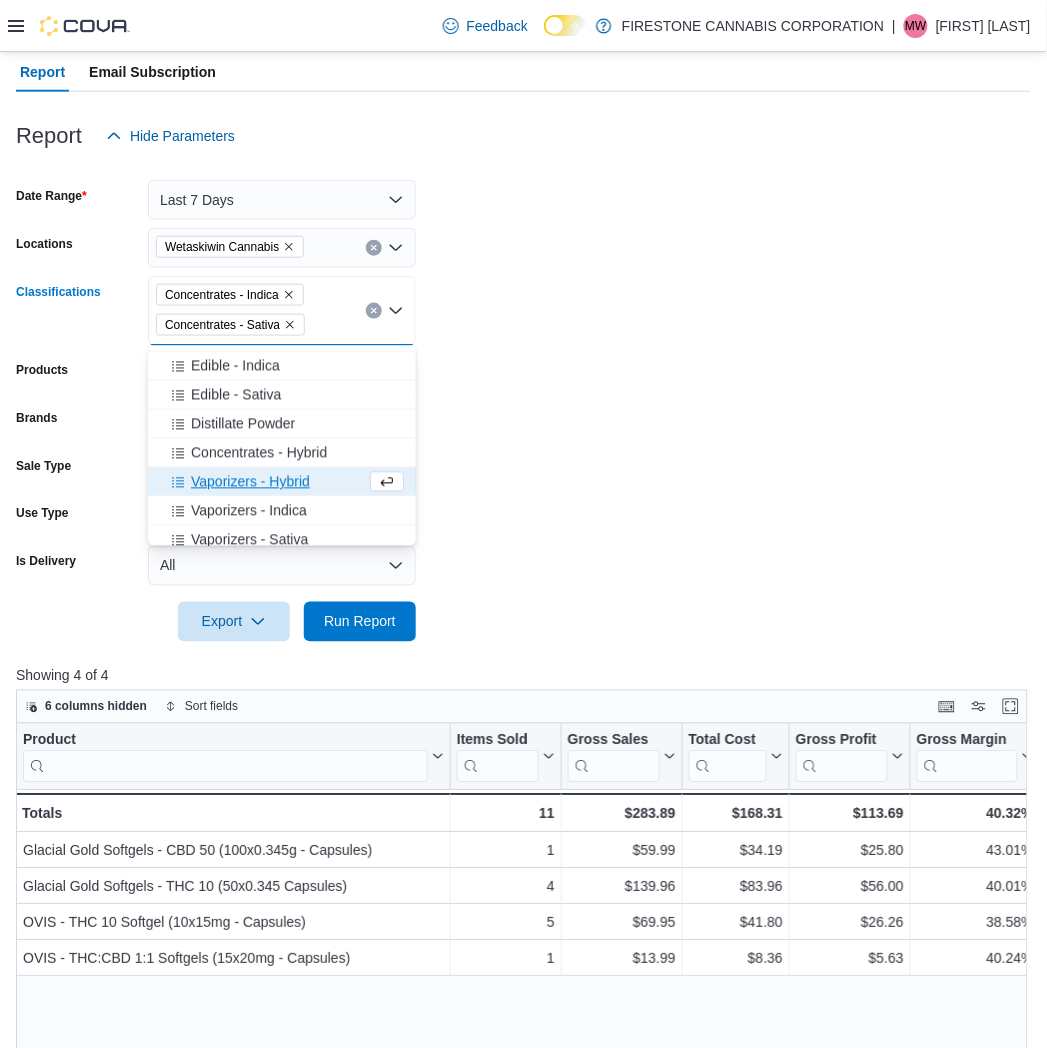 click on "Concentrates - Hybrid" at bounding box center [259, 453] 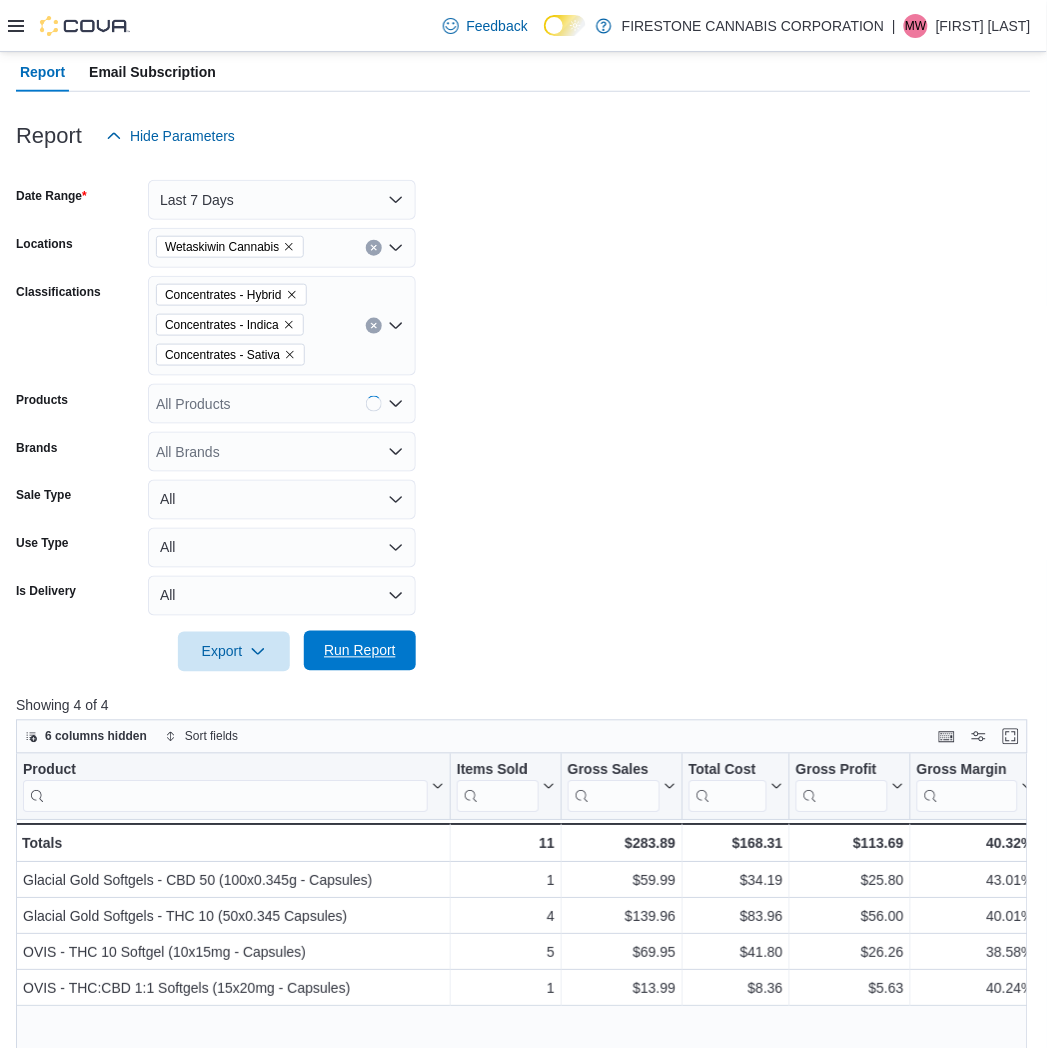 click on "Run Report" at bounding box center (360, 651) 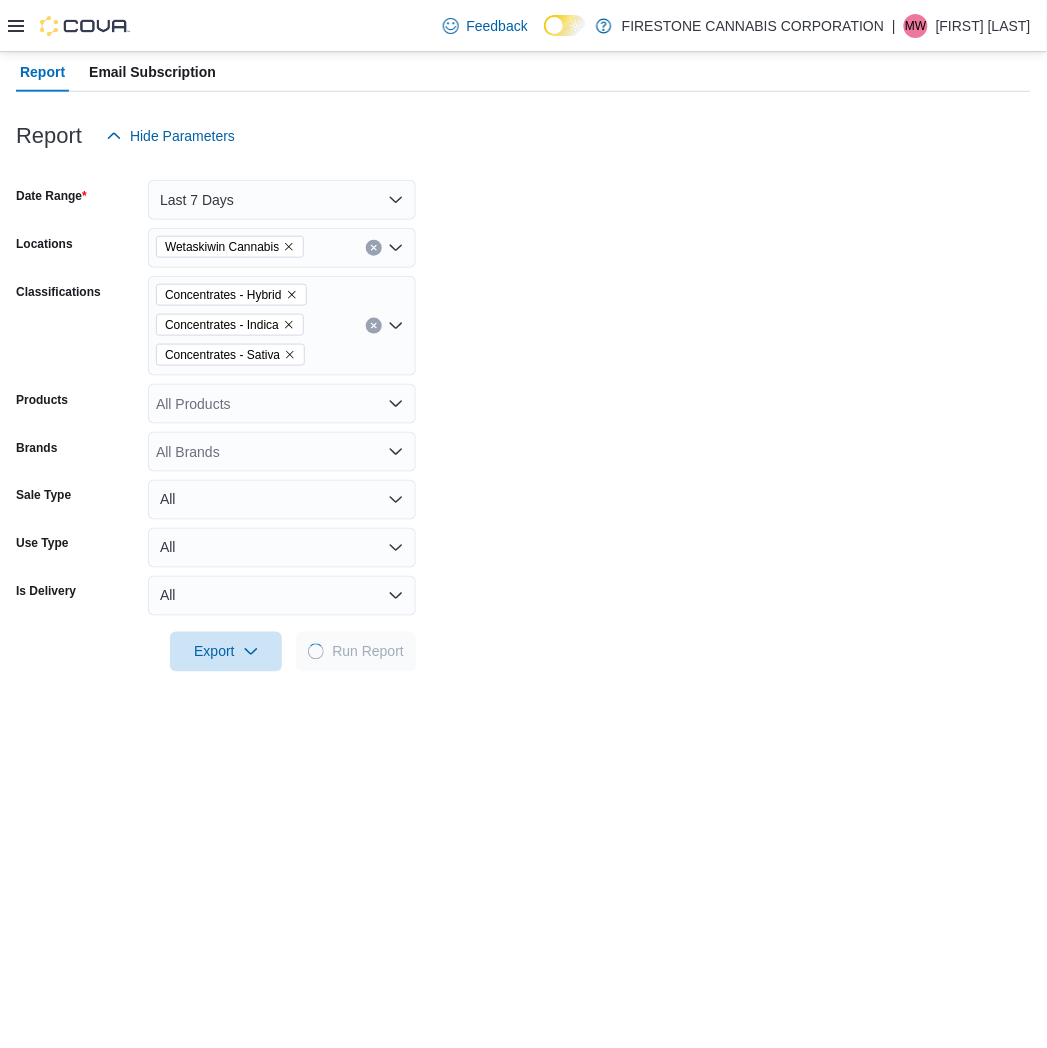 click on "Date Range Last 7 Days Locations Wetaskiwin Cannabis Classifications Concentrates - Hybrid Concentrates - Indica Concentrates - Sativa Products All Products Brands All Brands Sale Type All Use Type All Is Delivery All Export  Run Report" at bounding box center (523, 414) 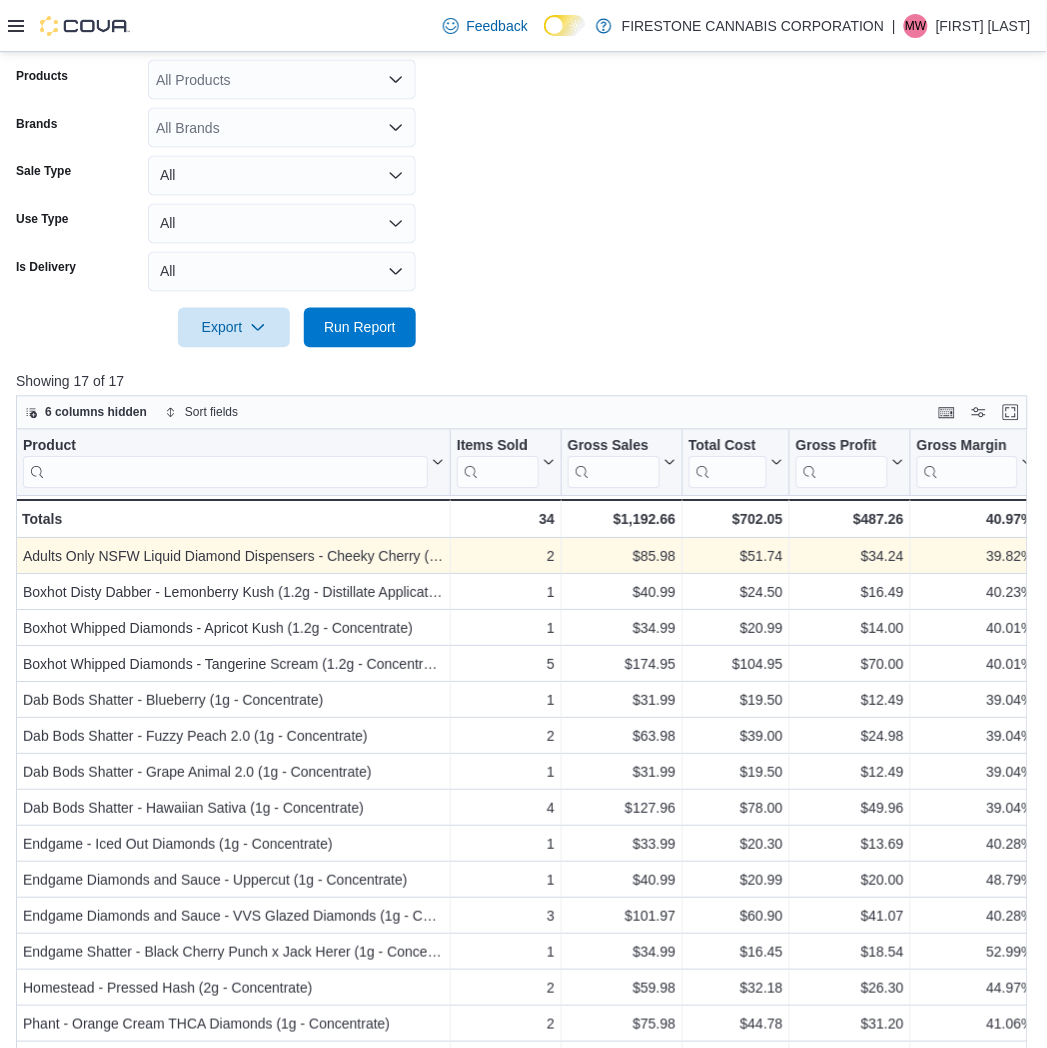 scroll, scrollTop: 728, scrollLeft: 0, axis: vertical 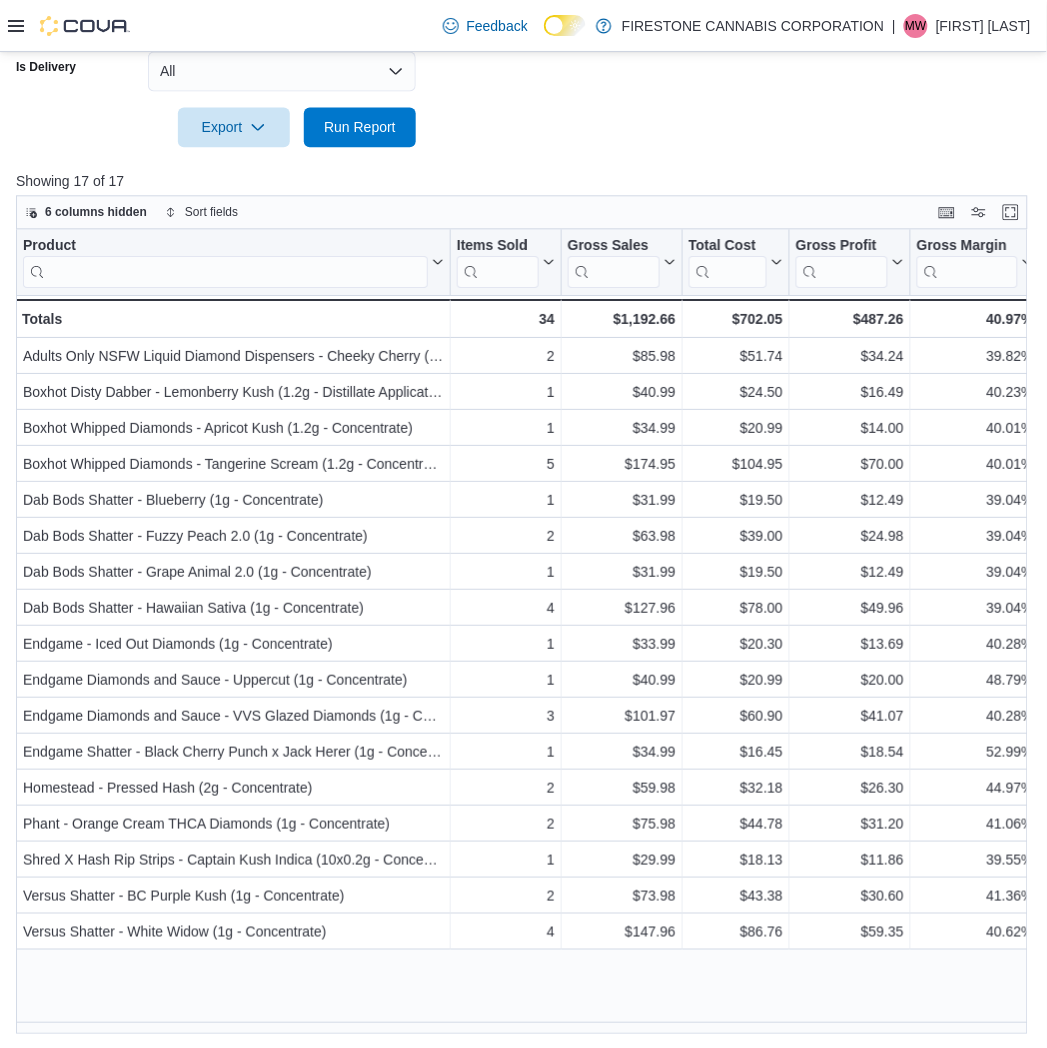 drag, startPoint x: 596, startPoint y: 142, endPoint x: 588, endPoint y: 131, distance: 13.601471 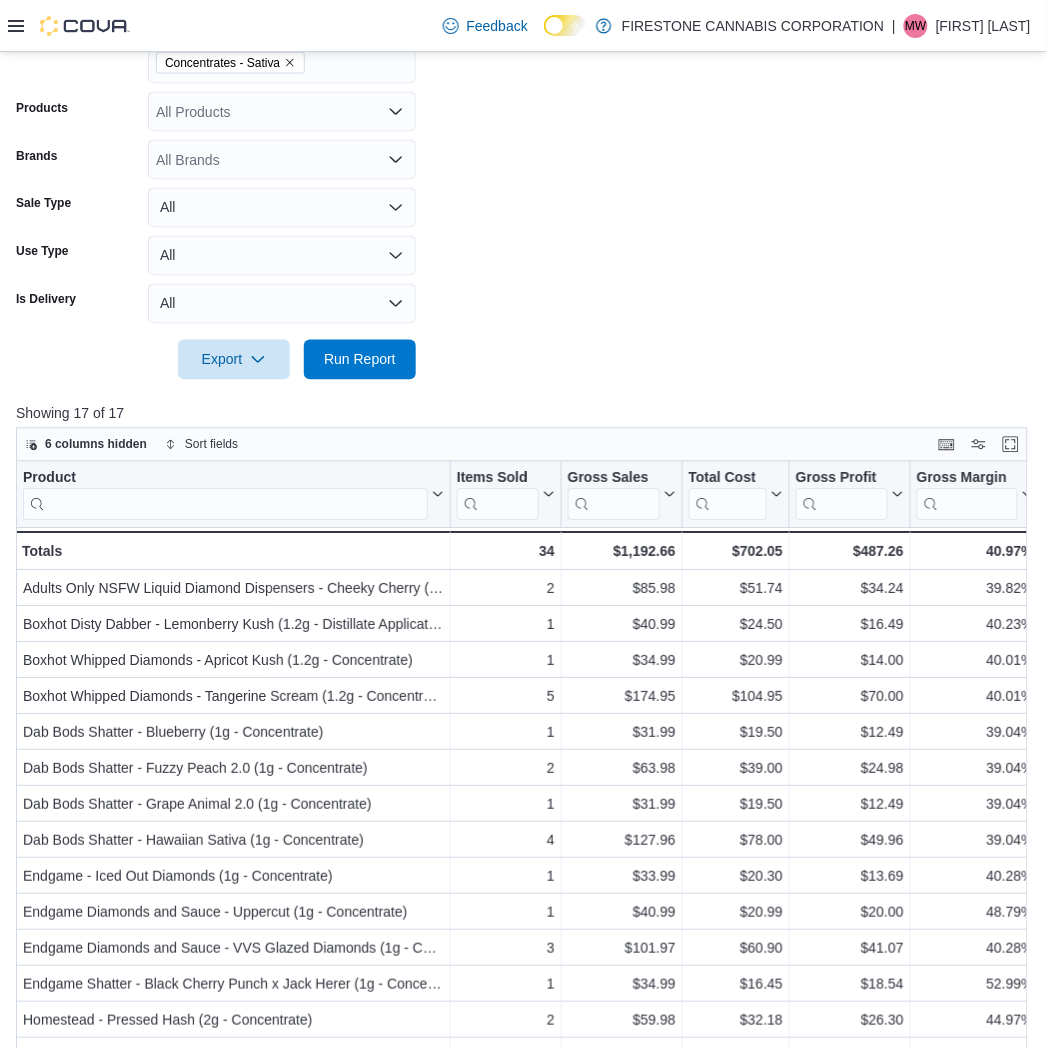 scroll, scrollTop: 284, scrollLeft: 0, axis: vertical 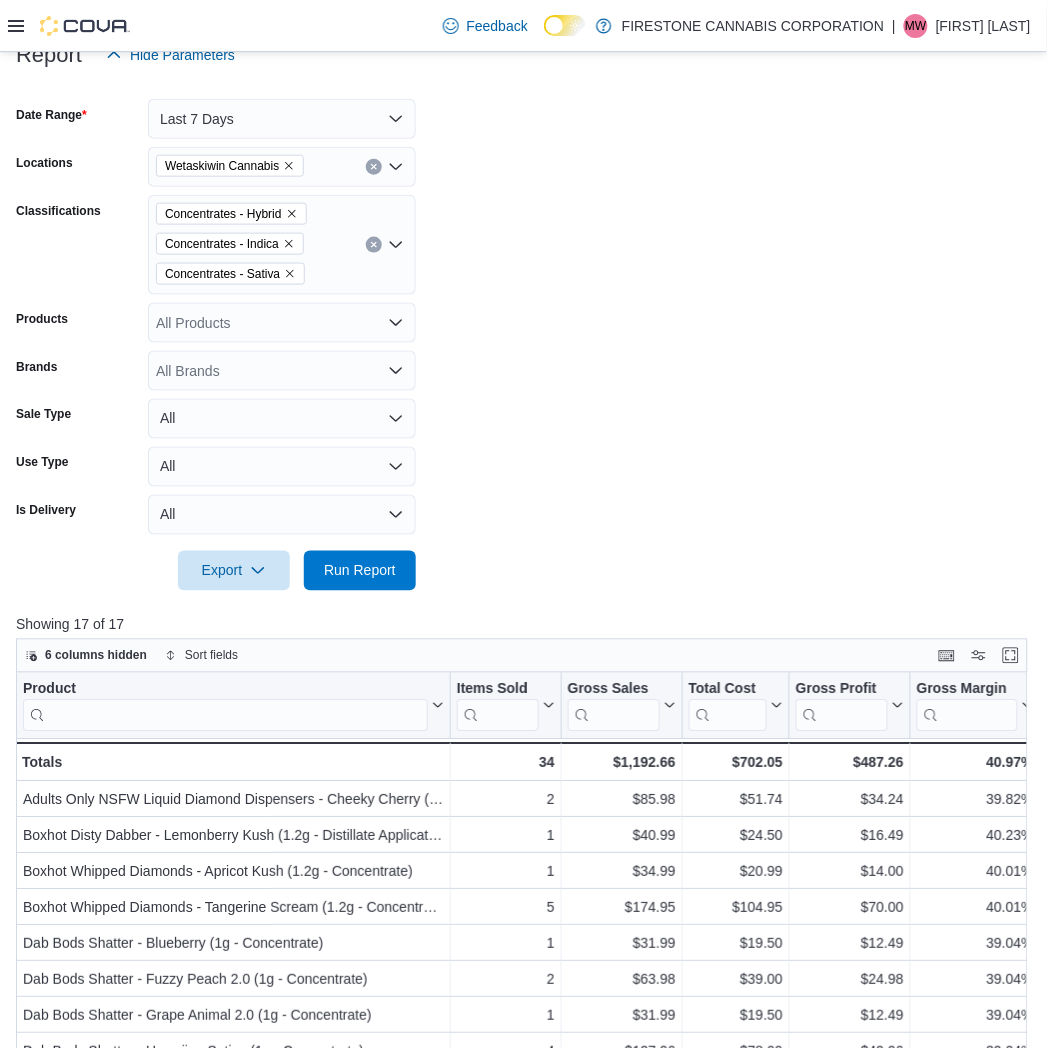 click 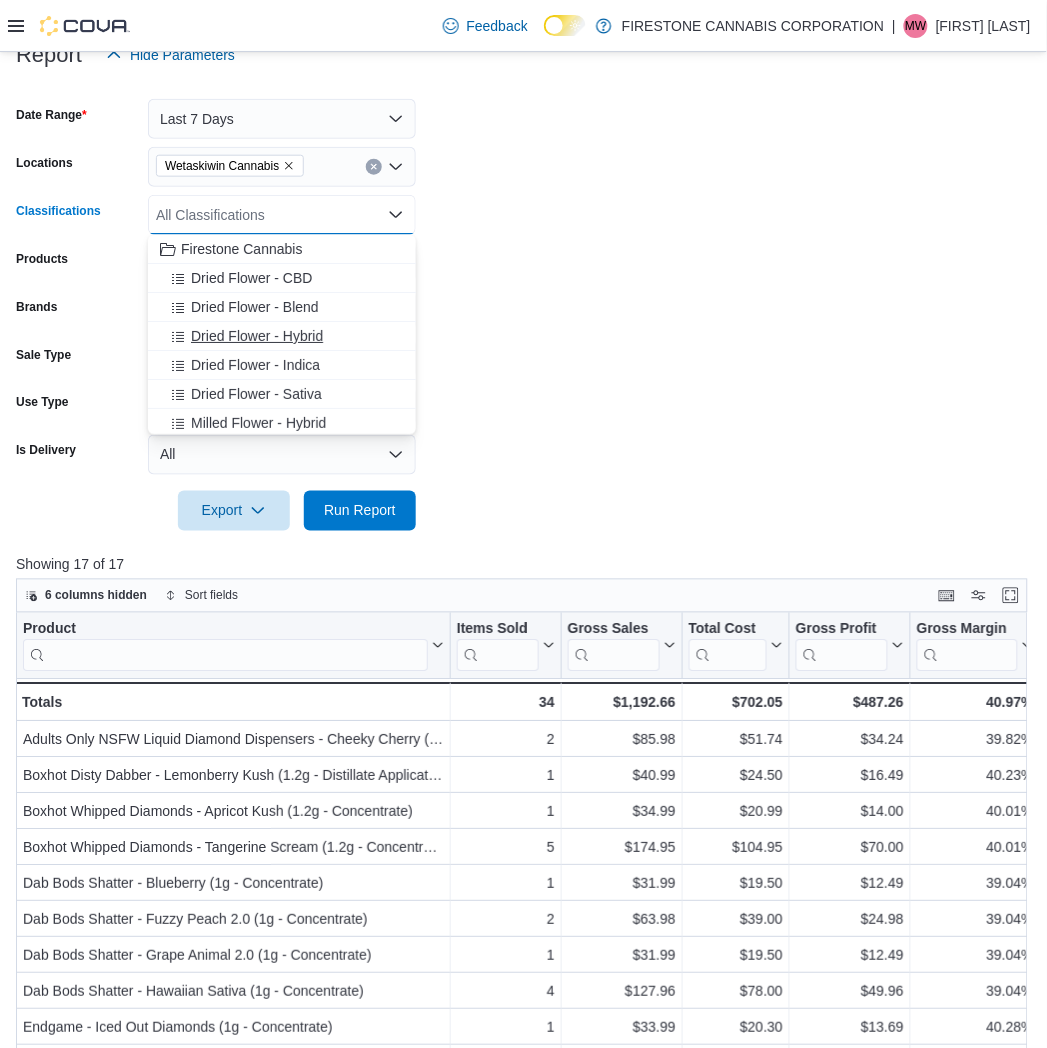 click on "Dried Flower - Hybrid" at bounding box center (257, 336) 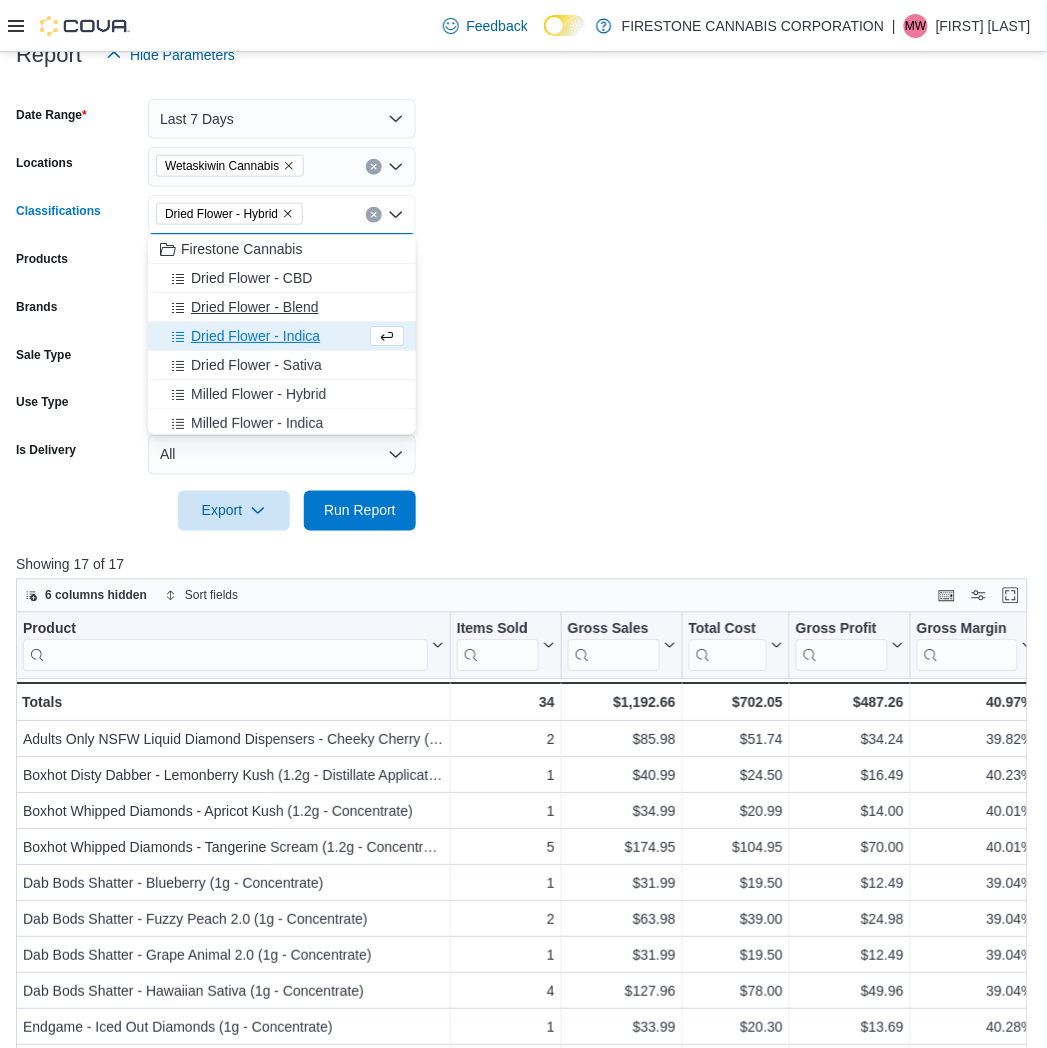 click on "Dried Flower - Indica" at bounding box center [255, 336] 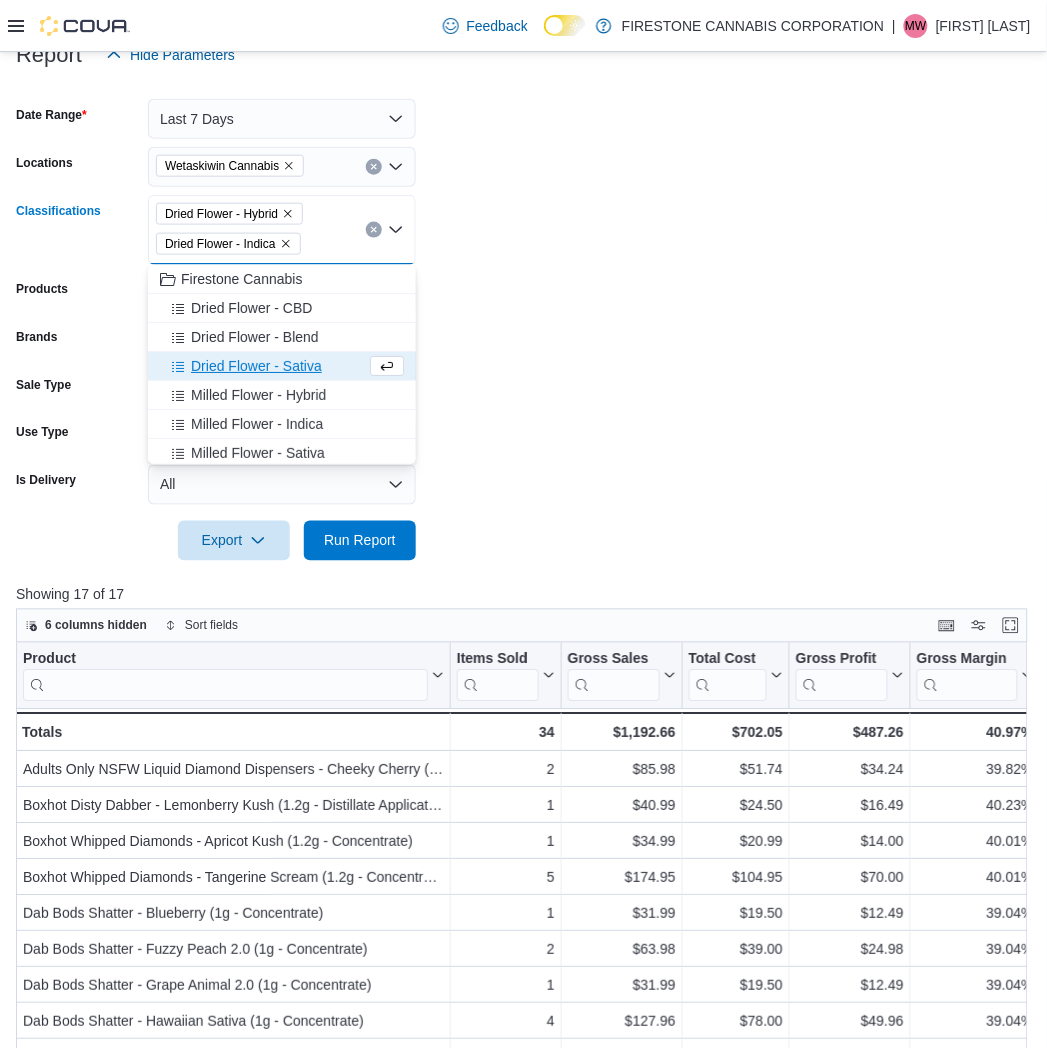 click on "Dried Flower - Sativa" at bounding box center [282, 366] 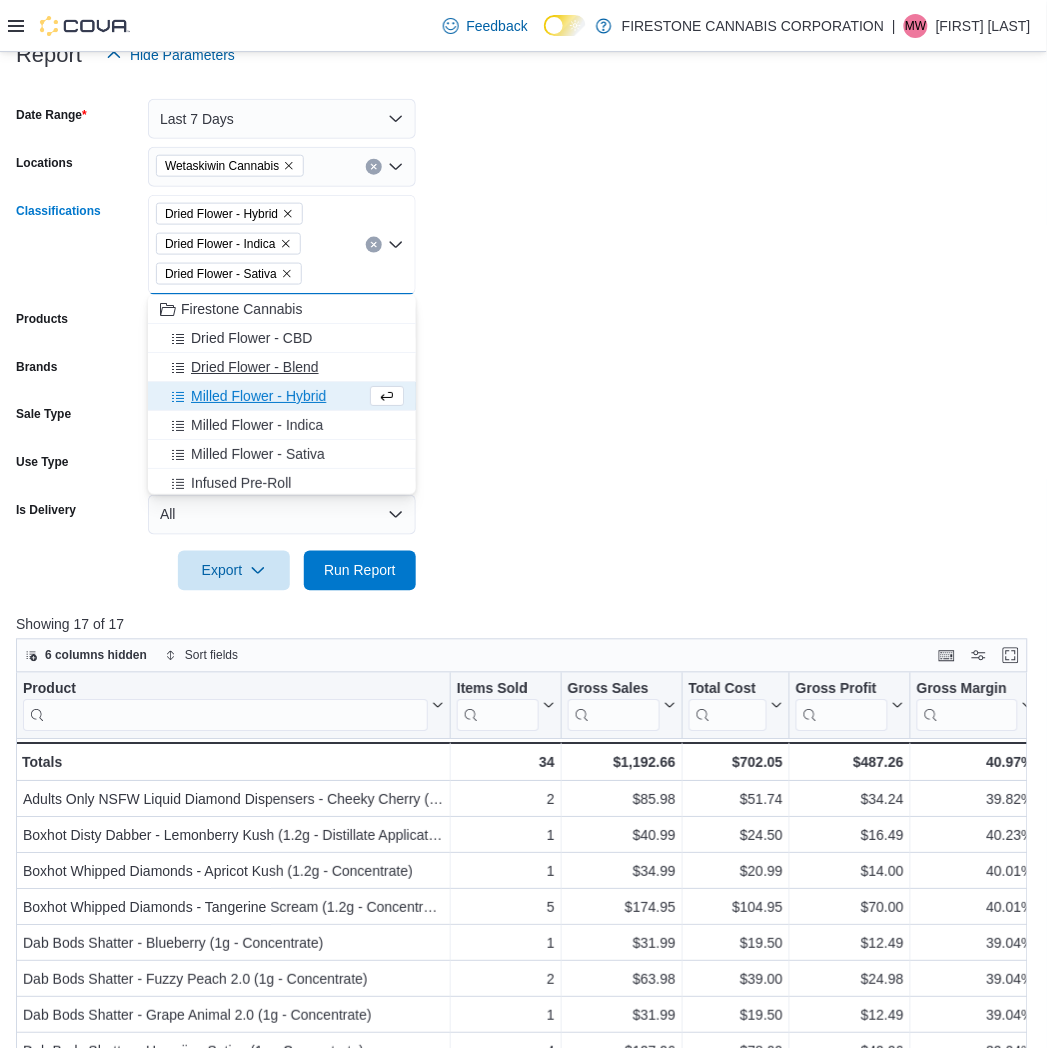 click on "Dried Flower - Blend" at bounding box center [255, 367] 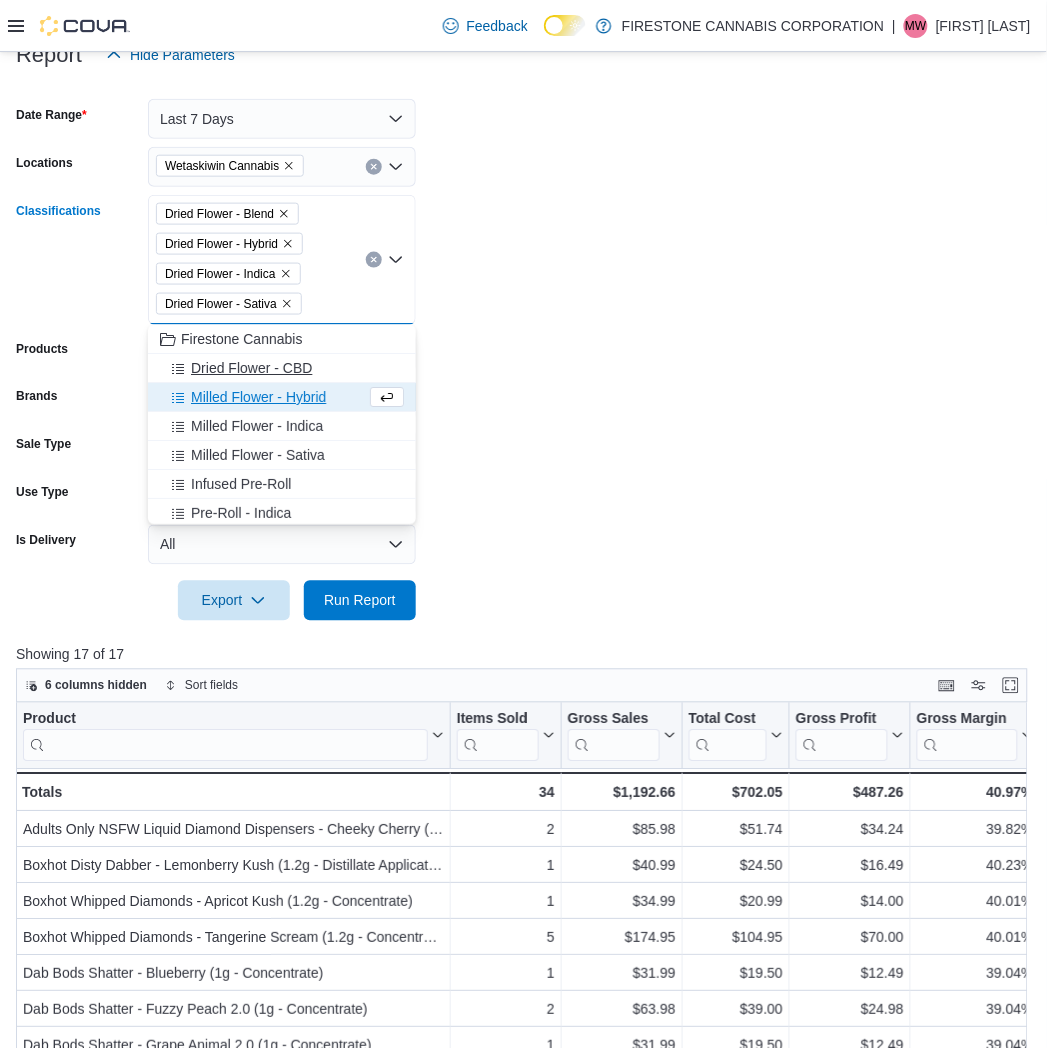 click on "Dried Flower - CBD" at bounding box center (251, 368) 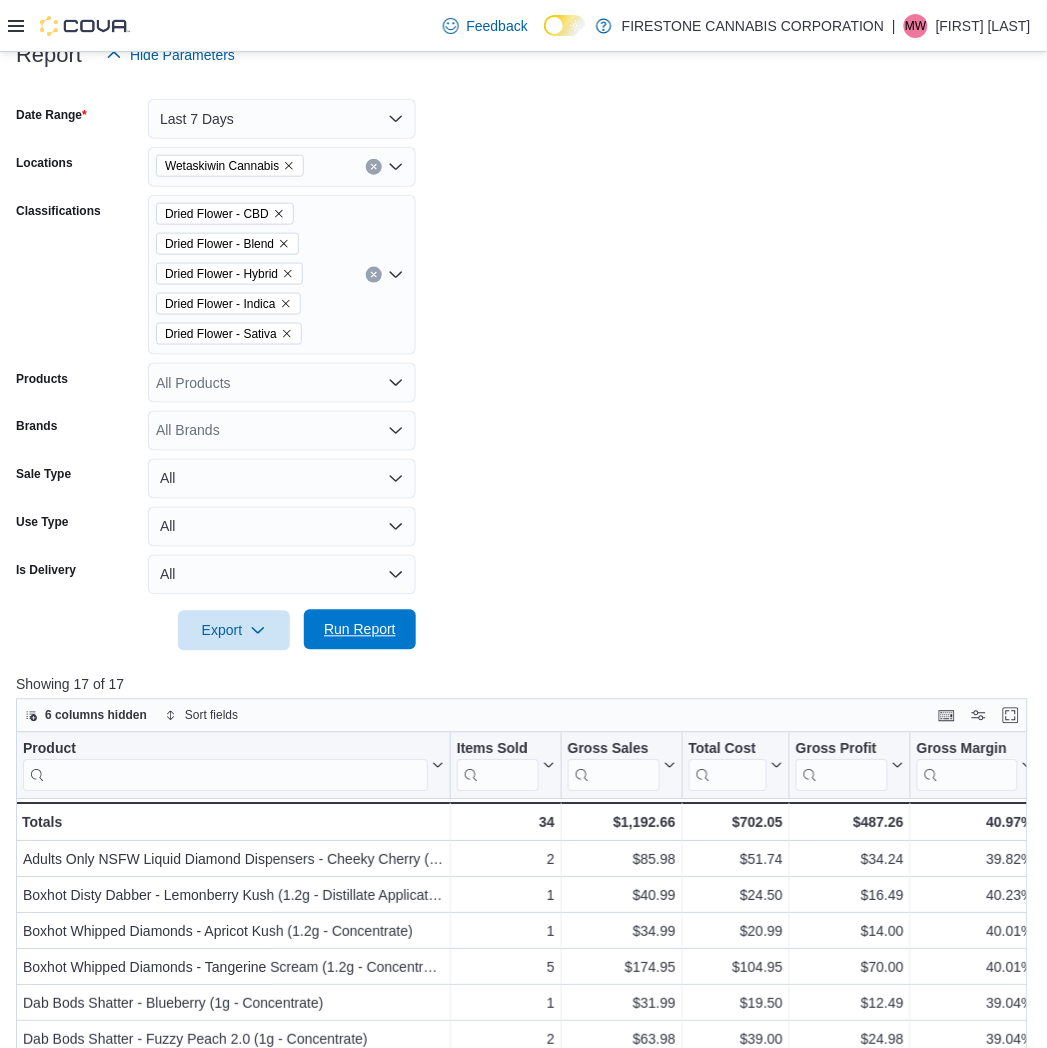 click on "Run Report" at bounding box center (360, 630) 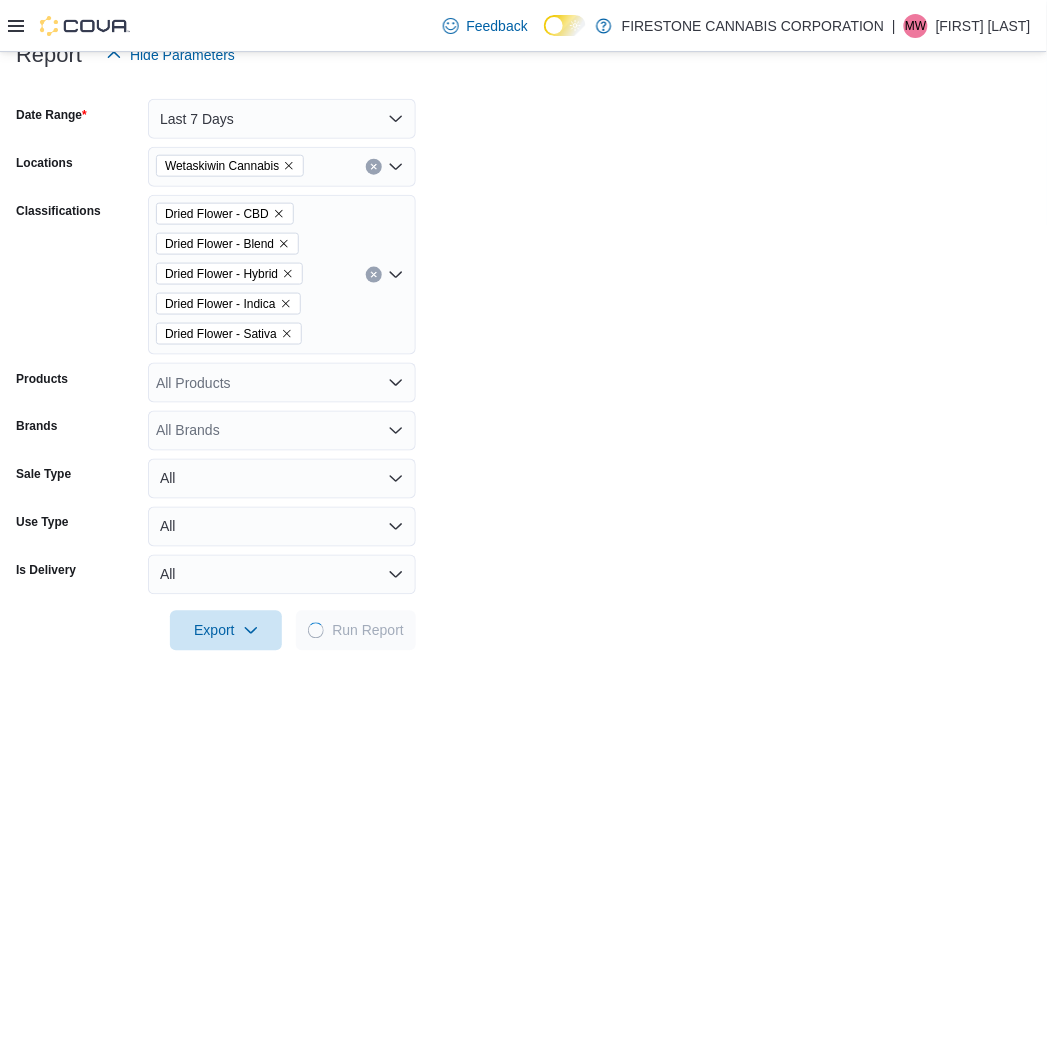 click on "Date Range Last 7 Days Locations Wetaskiwin Cannabis Classifications Dried Flower - CBD Dried Flower - Blend Dried Flower - Hybrid Dried Flower - Indica Dried Flower - Sativa Products All Products Brands All Brands Sale Type All Use Type All Is Delivery All Export  Run Report" at bounding box center [523, 363] 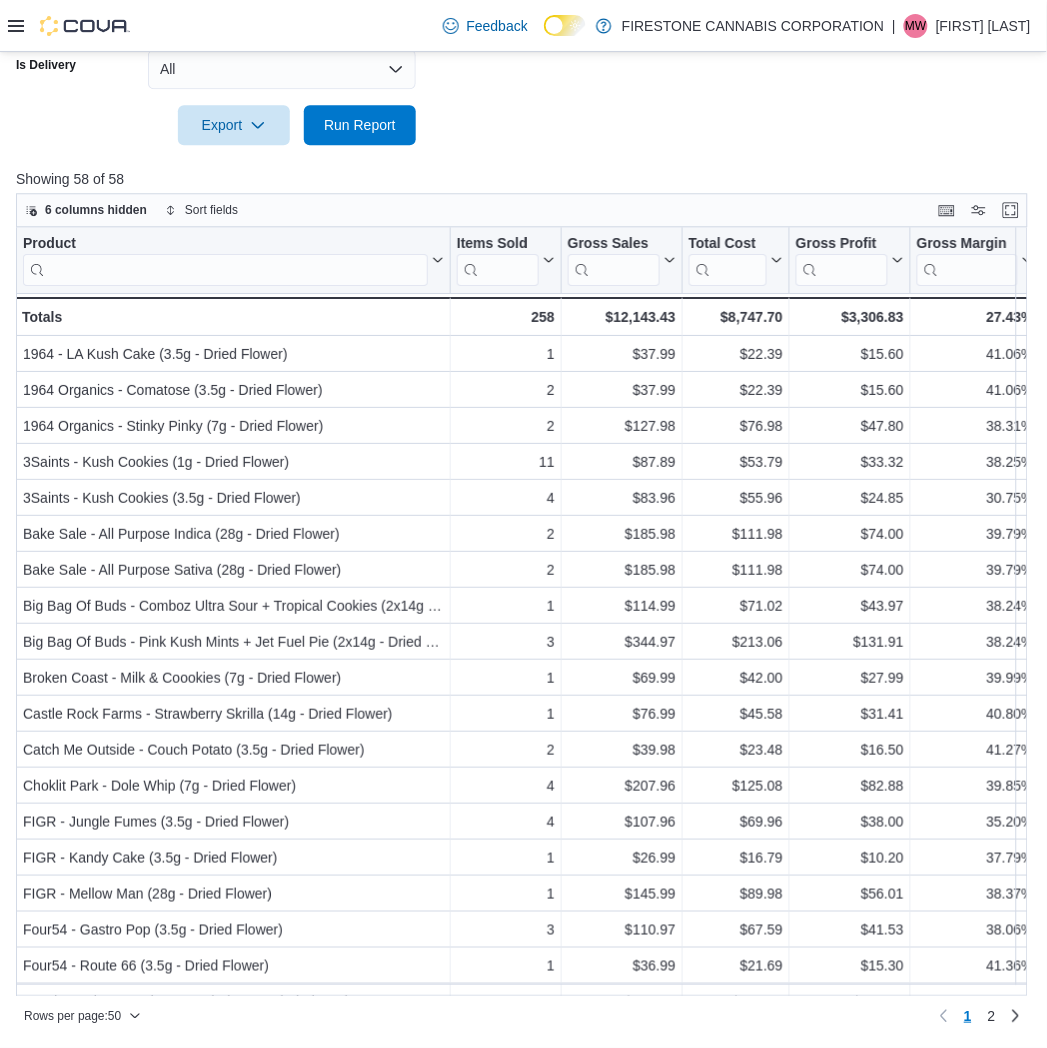 scroll, scrollTop: 788, scrollLeft: 0, axis: vertical 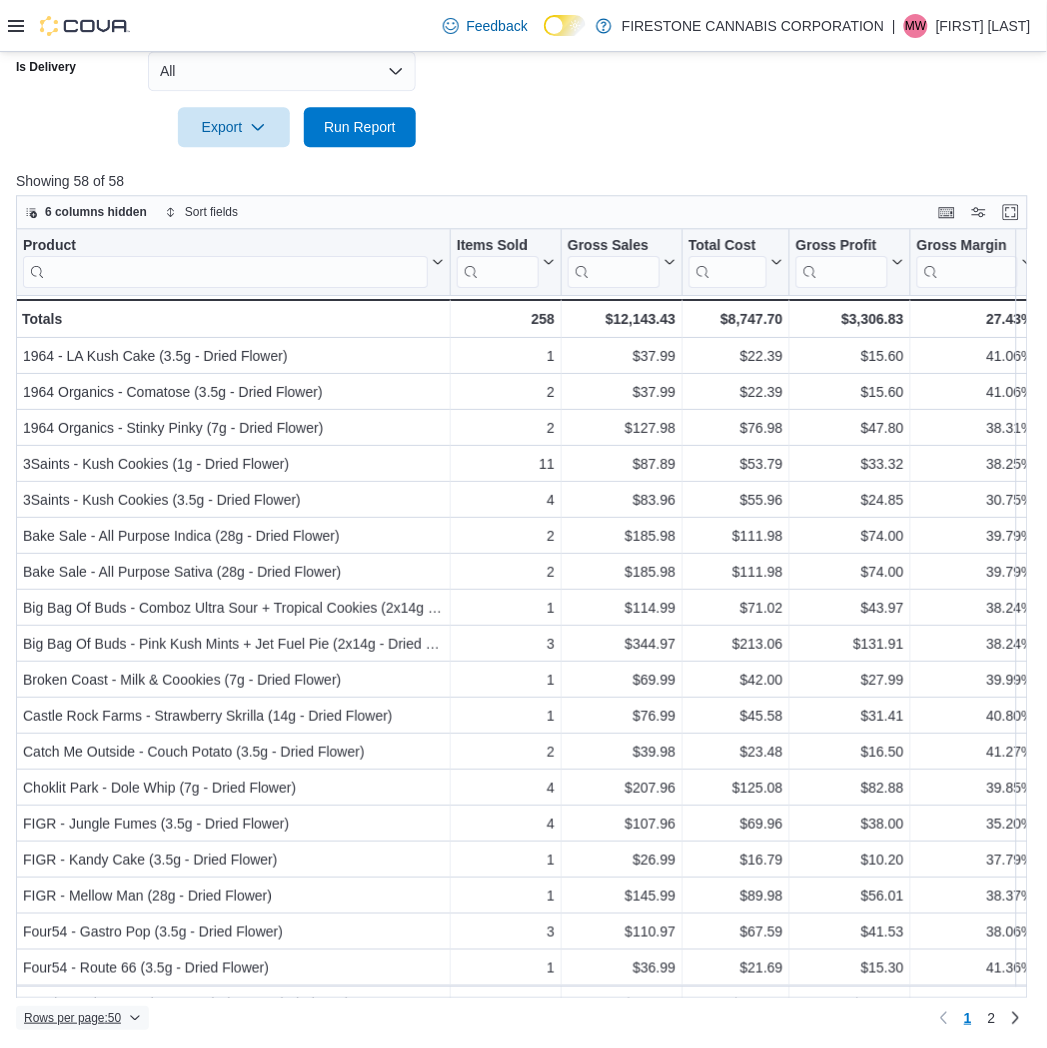 click on "Rows per page :  50" at bounding box center (72, 1018) 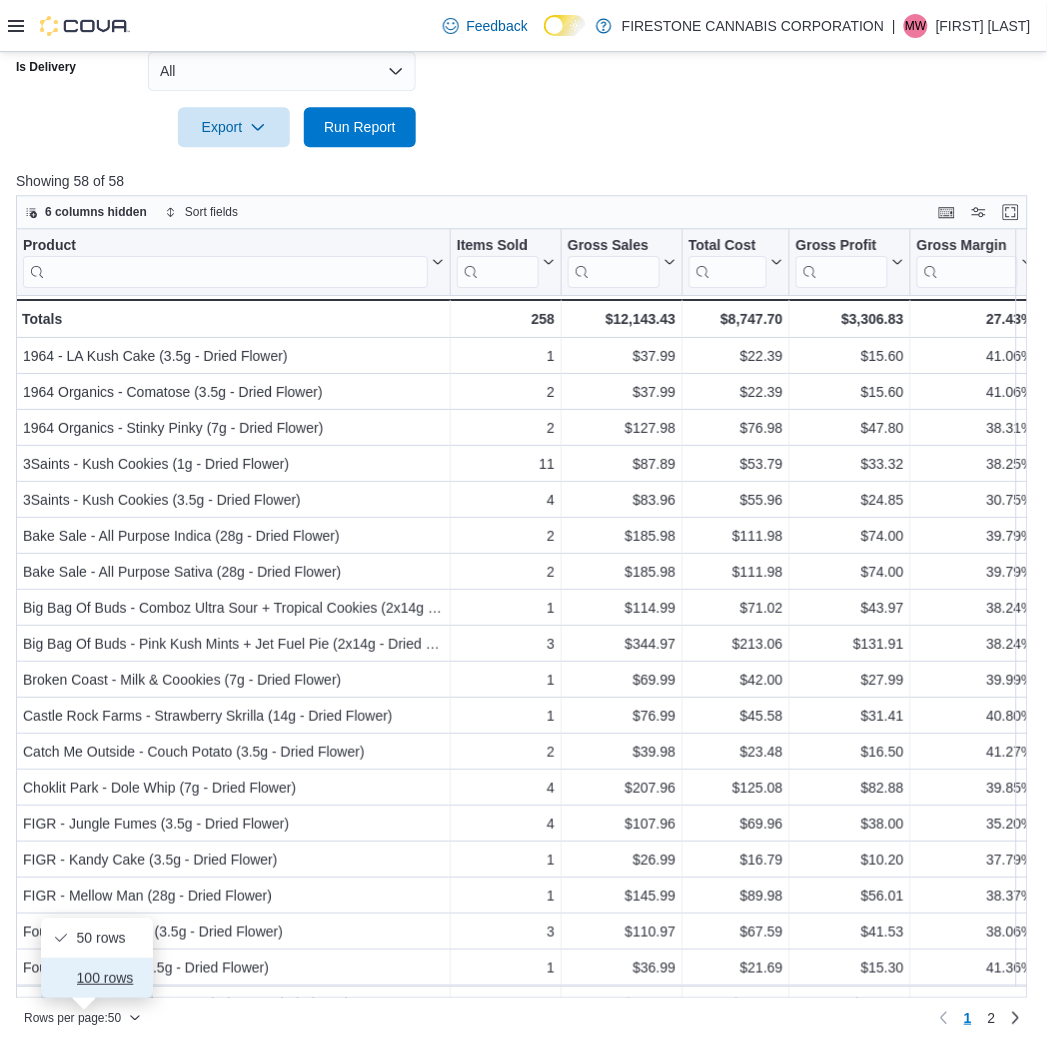 click on "100 rows" at bounding box center (97, 978) 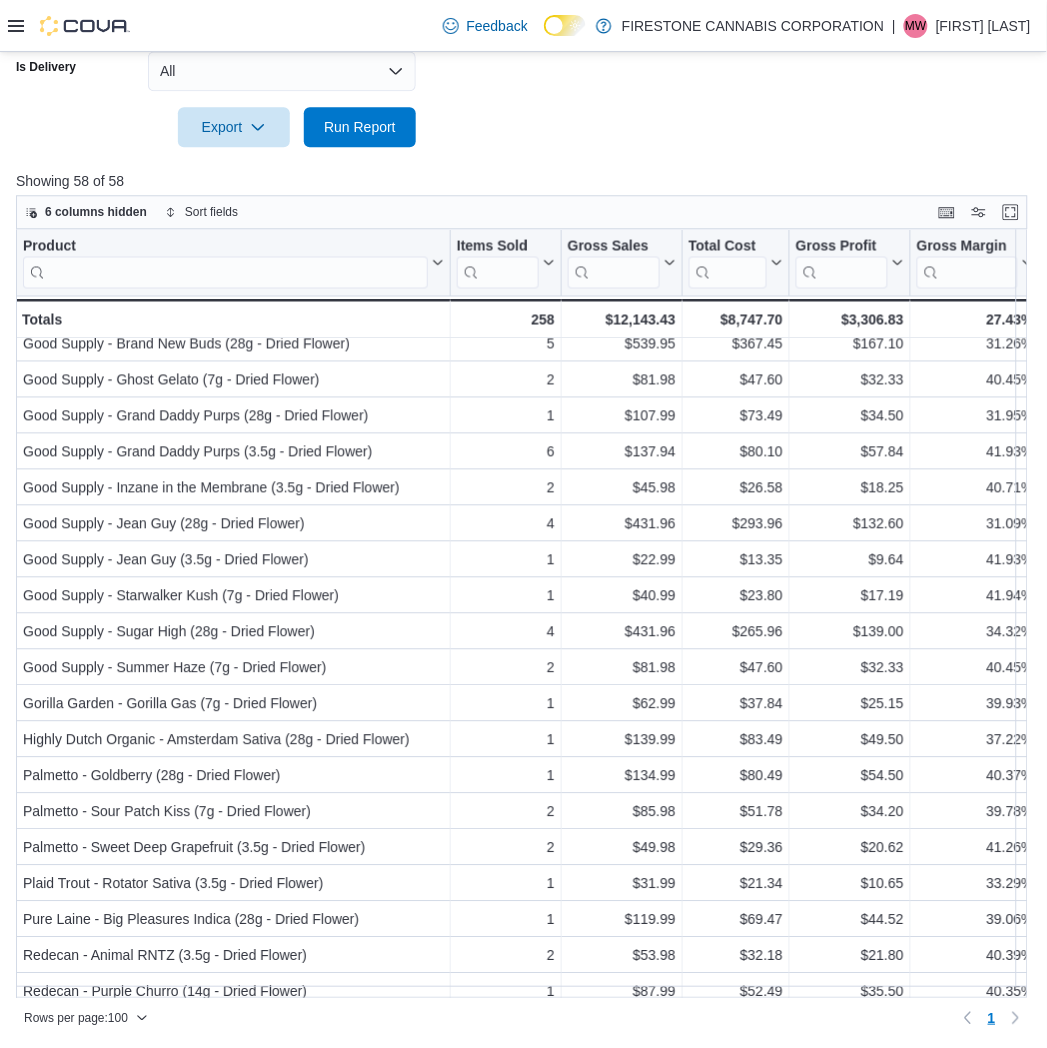 scroll, scrollTop: 0, scrollLeft: 0, axis: both 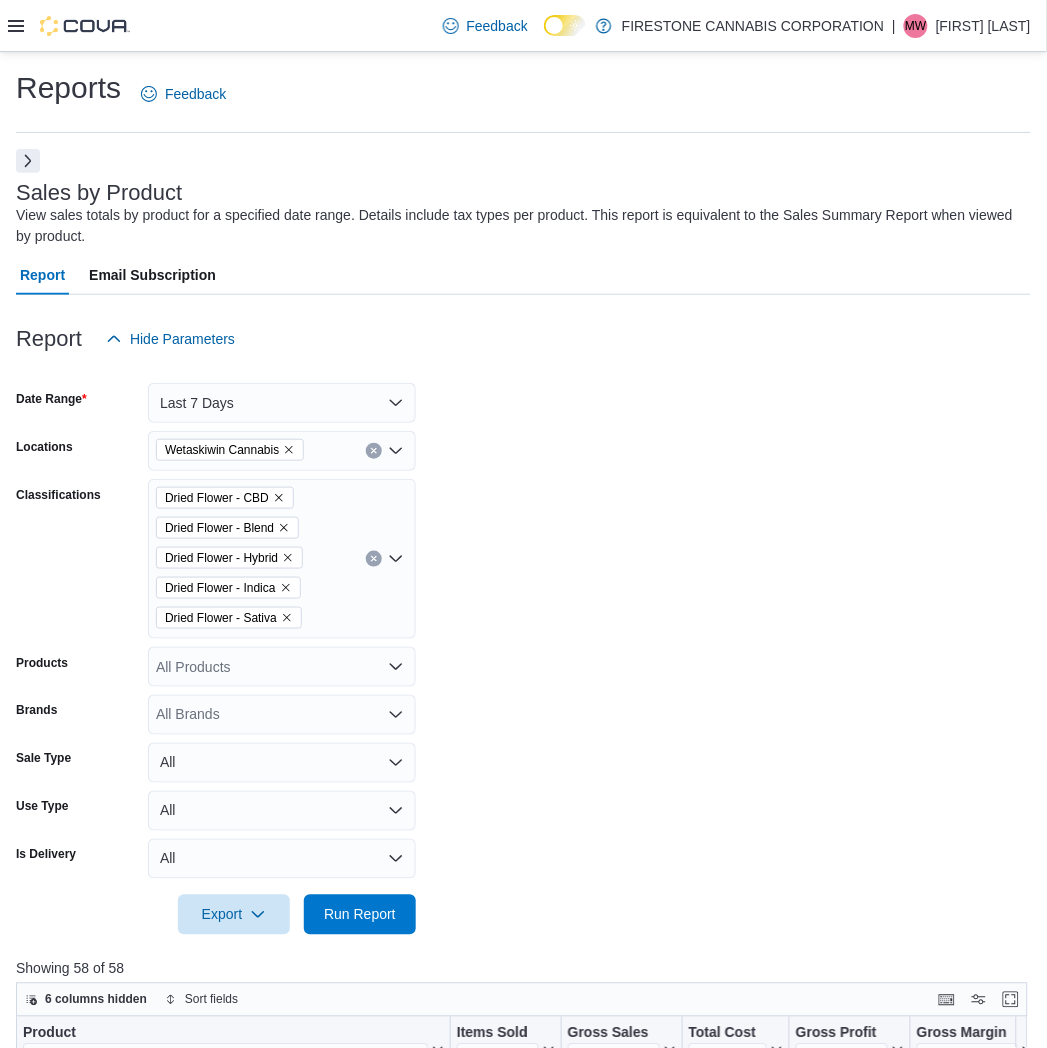click on "Date Range Last 7 Days Locations Wetaskiwin Cannabis Classifications Dried Flower - CBD Dried Flower - Blend Dried Flower - Hybrid Dried Flower - Indica Dried Flower - Sativa Products All Products Brands All Brands Sale Type All Use Type All Is Delivery All Export  Run Report" at bounding box center [523, 647] 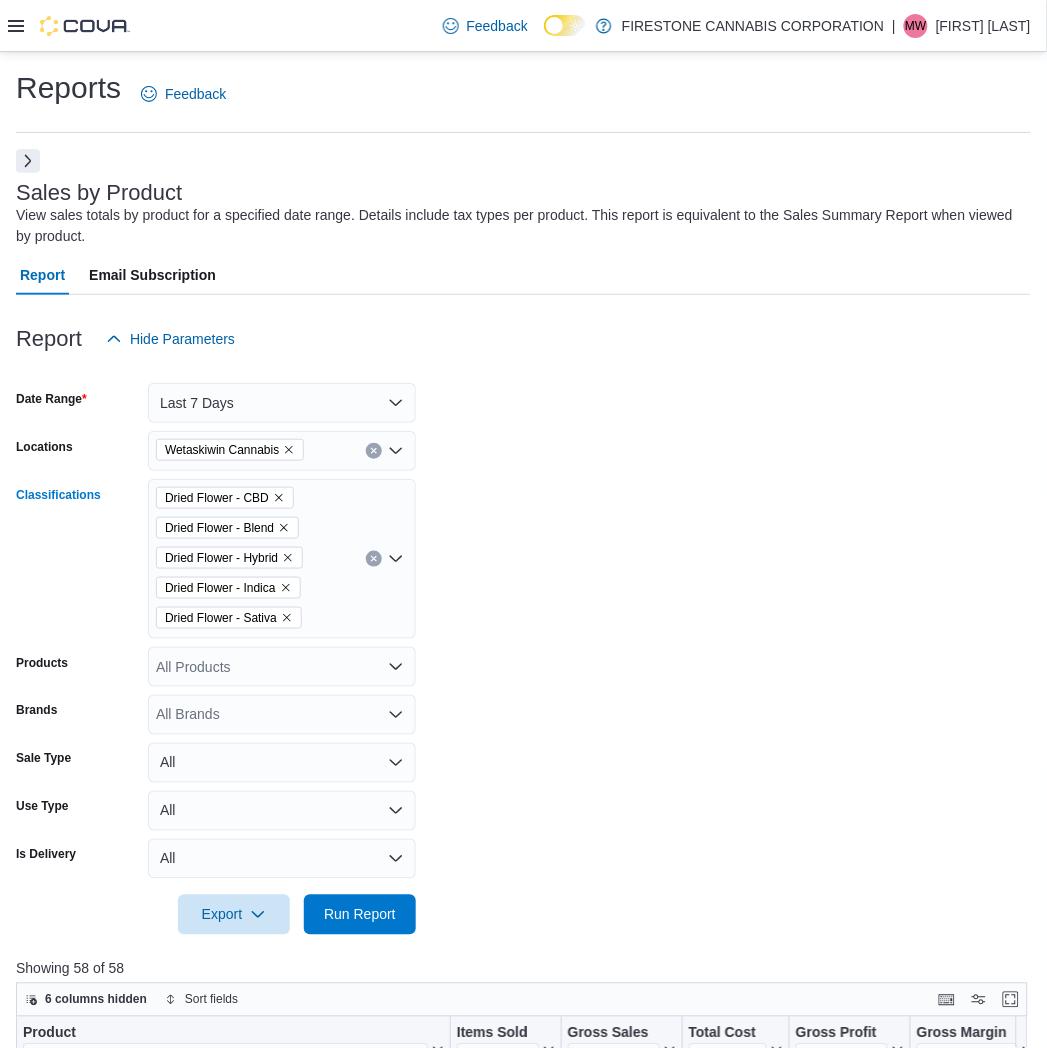 click at bounding box center [374, 559] 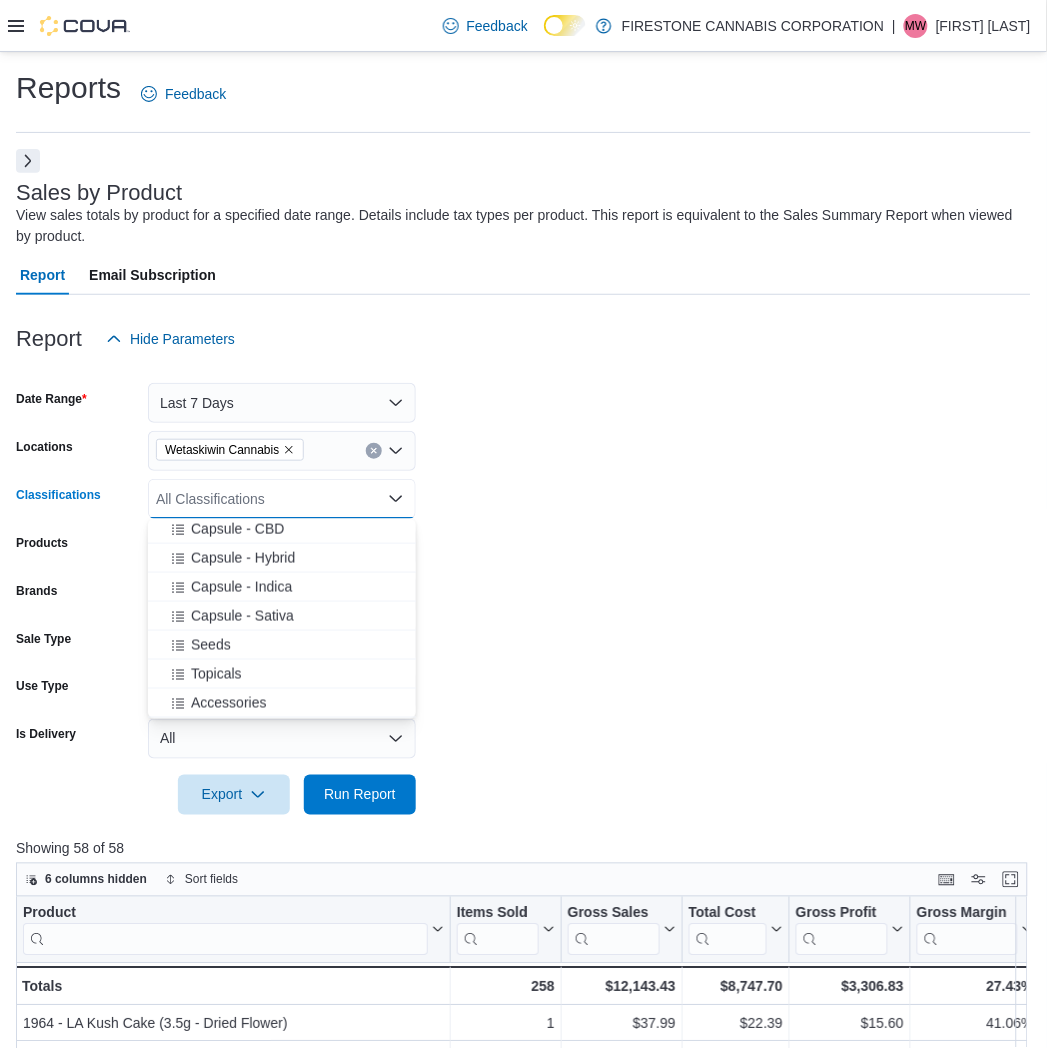 scroll, scrollTop: 666, scrollLeft: 0, axis: vertical 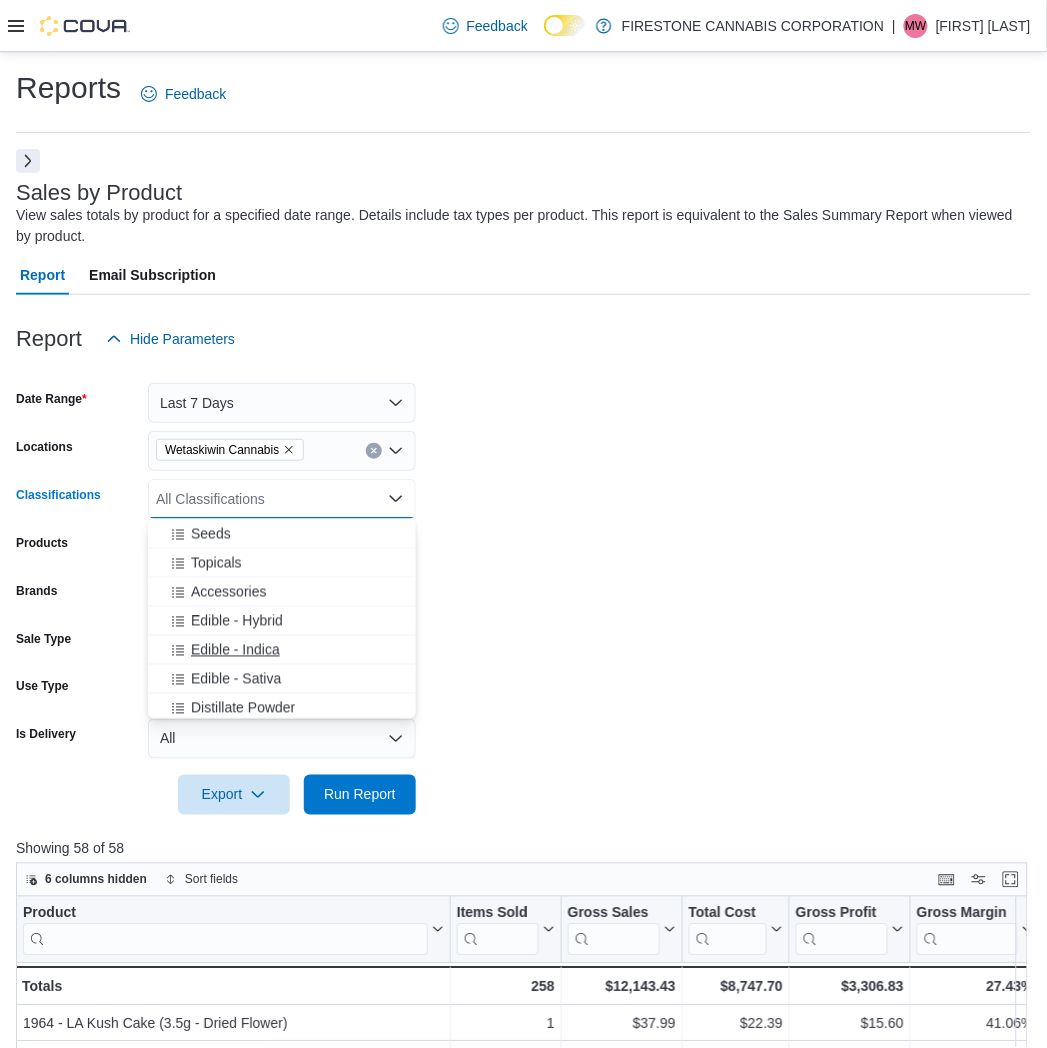 click on "Edible - Indica" at bounding box center (235, 650) 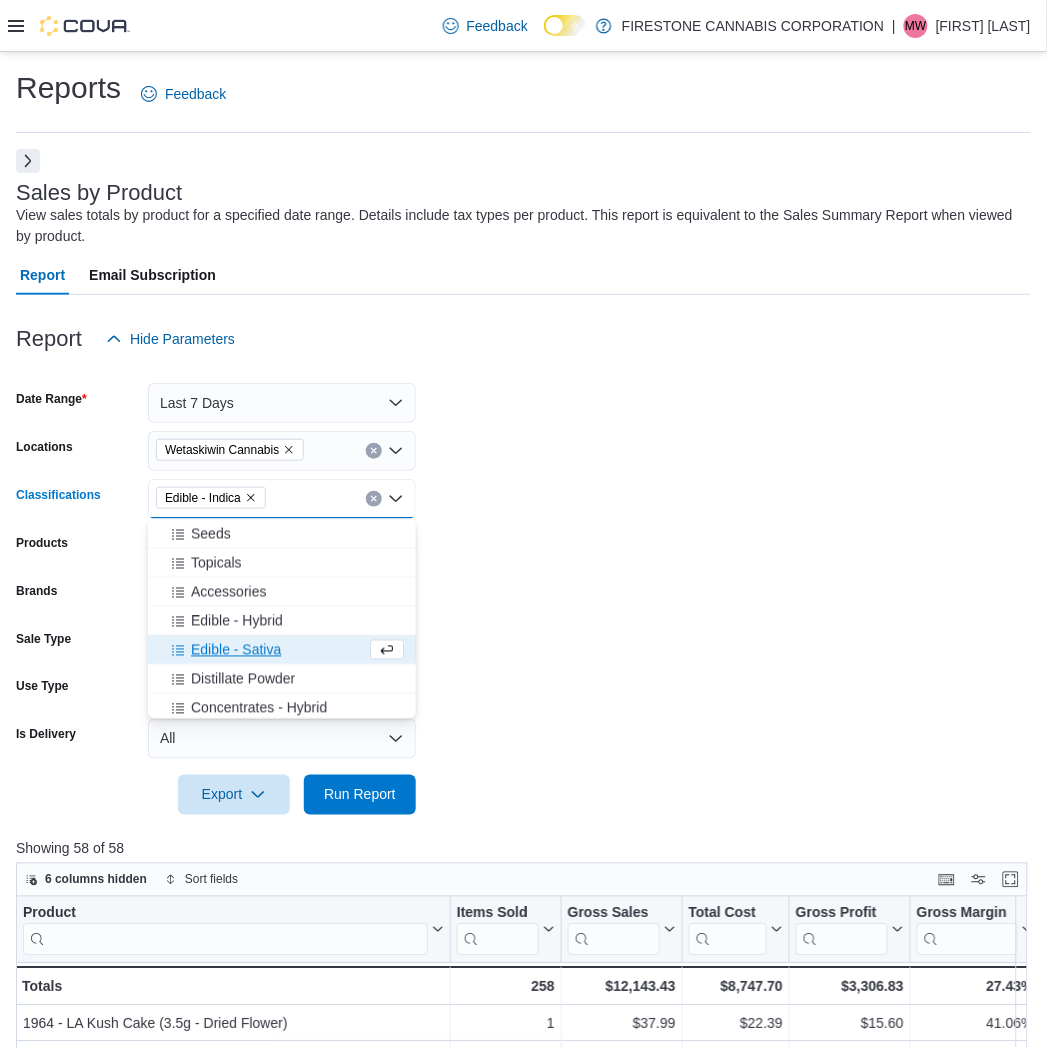 click on "Edible - Sativa" at bounding box center (236, 650) 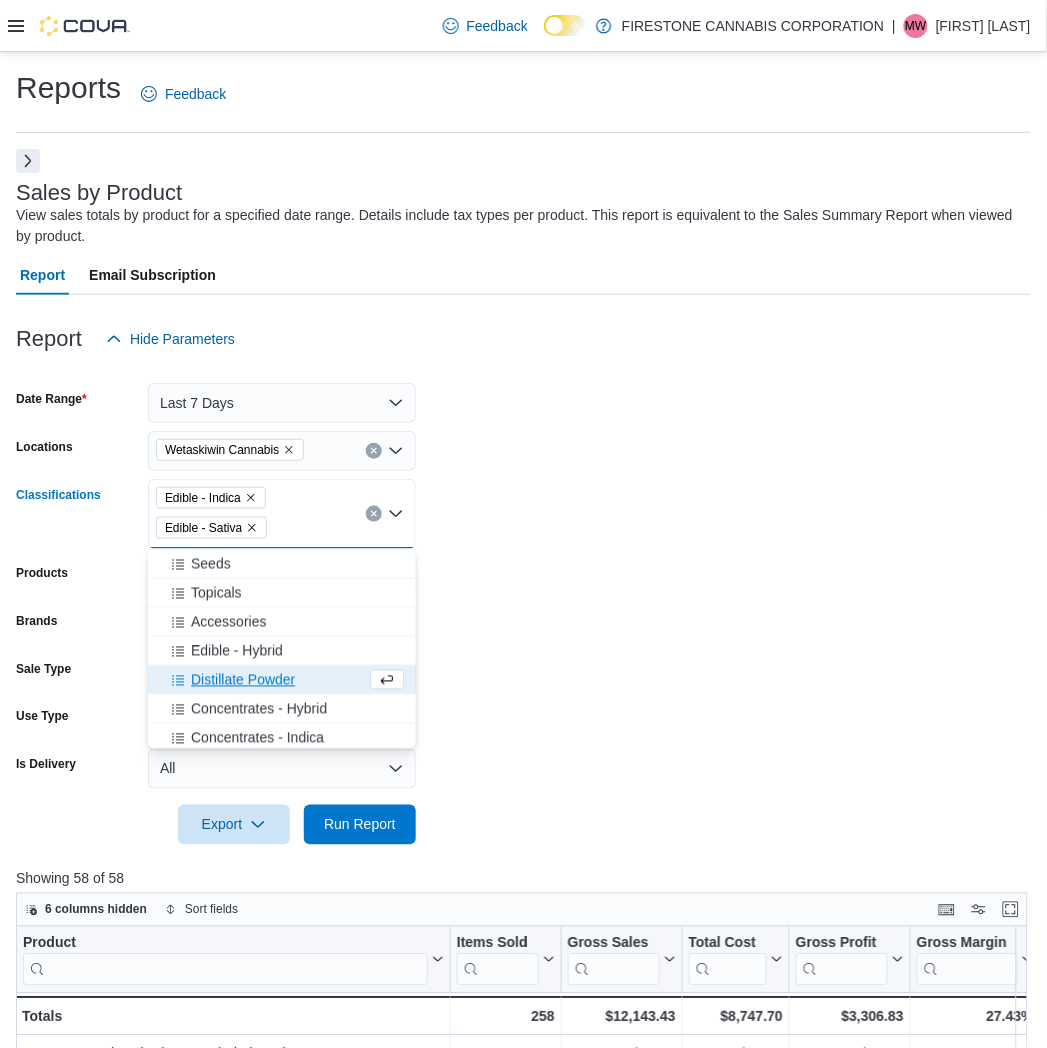 click on "Edible - Hybrid" at bounding box center [237, 651] 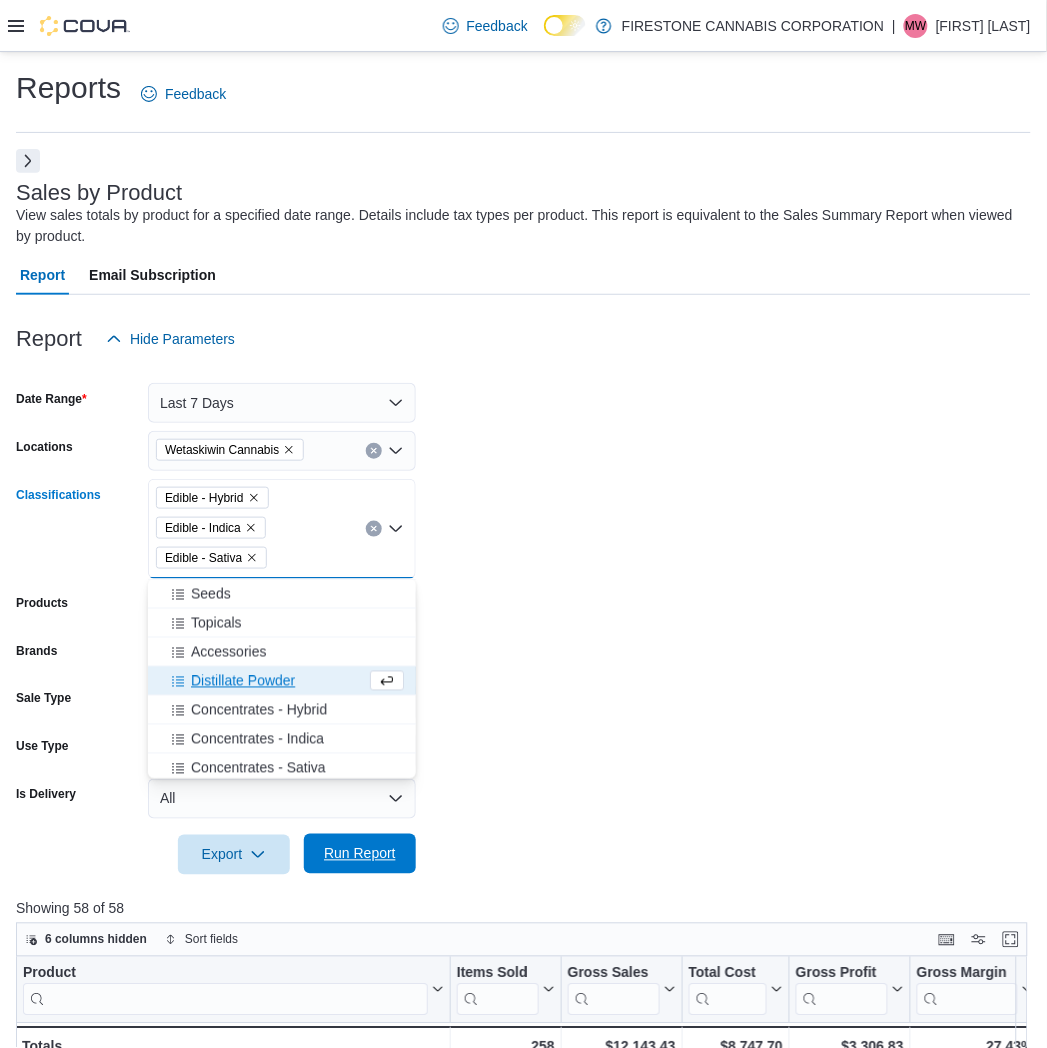 click on "Run Report" at bounding box center (360, 854) 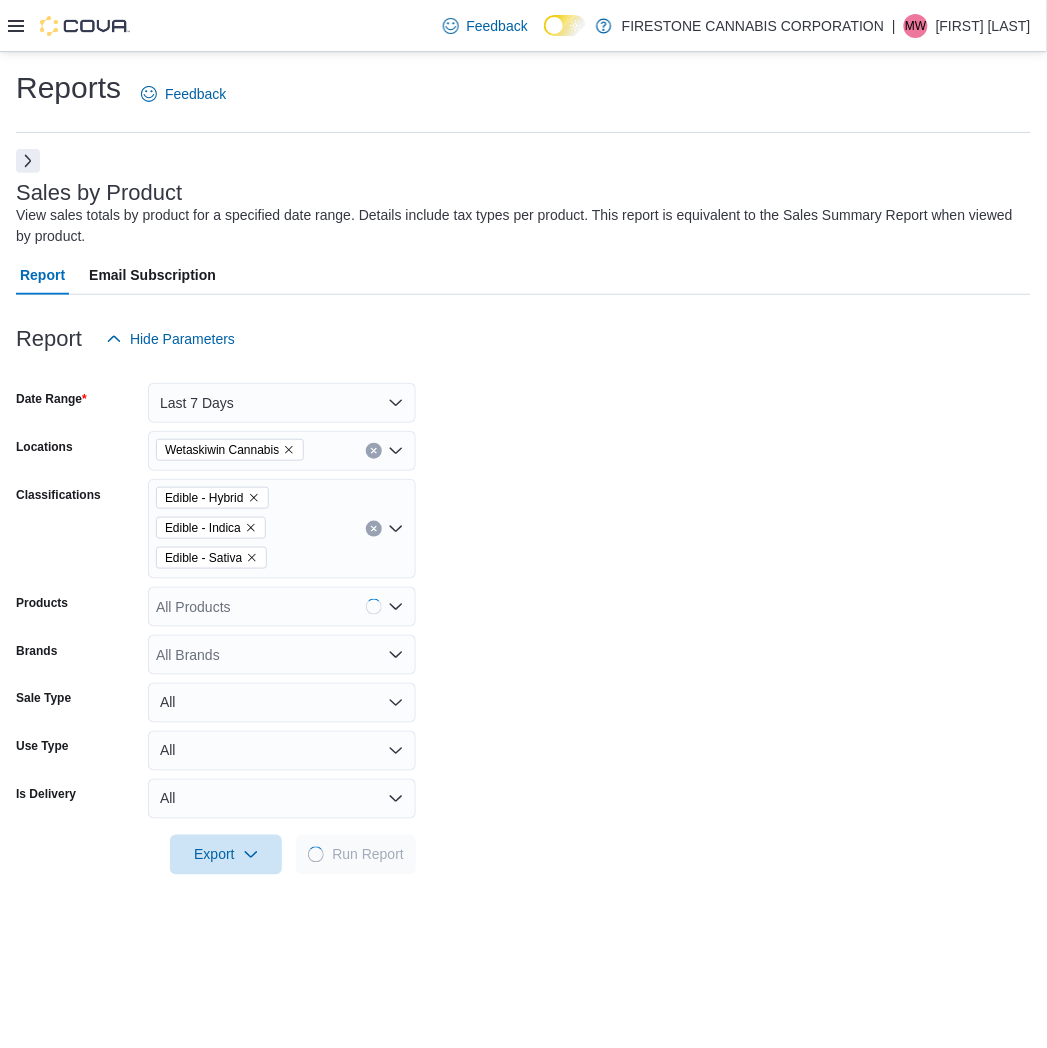 click on "Date Range Last 7 Days Locations Wetaskiwin Cannabis Classifications Edible - Hybrid Edible - Indica Edible - Sativa Products All Products Brands All Brands Sale Type All Use Type All Is Delivery All Export  Run Report" at bounding box center [523, 617] 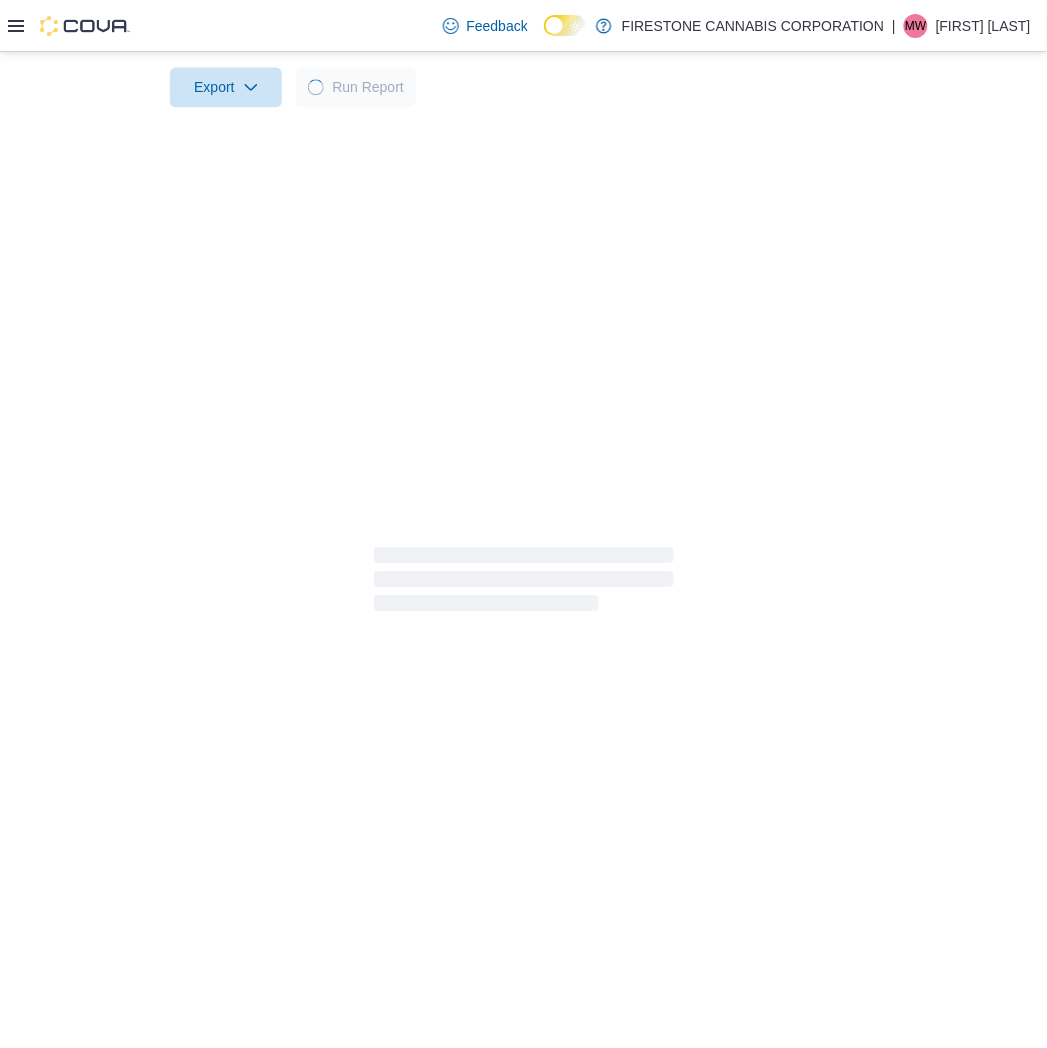 scroll, scrollTop: 728, scrollLeft: 0, axis: vertical 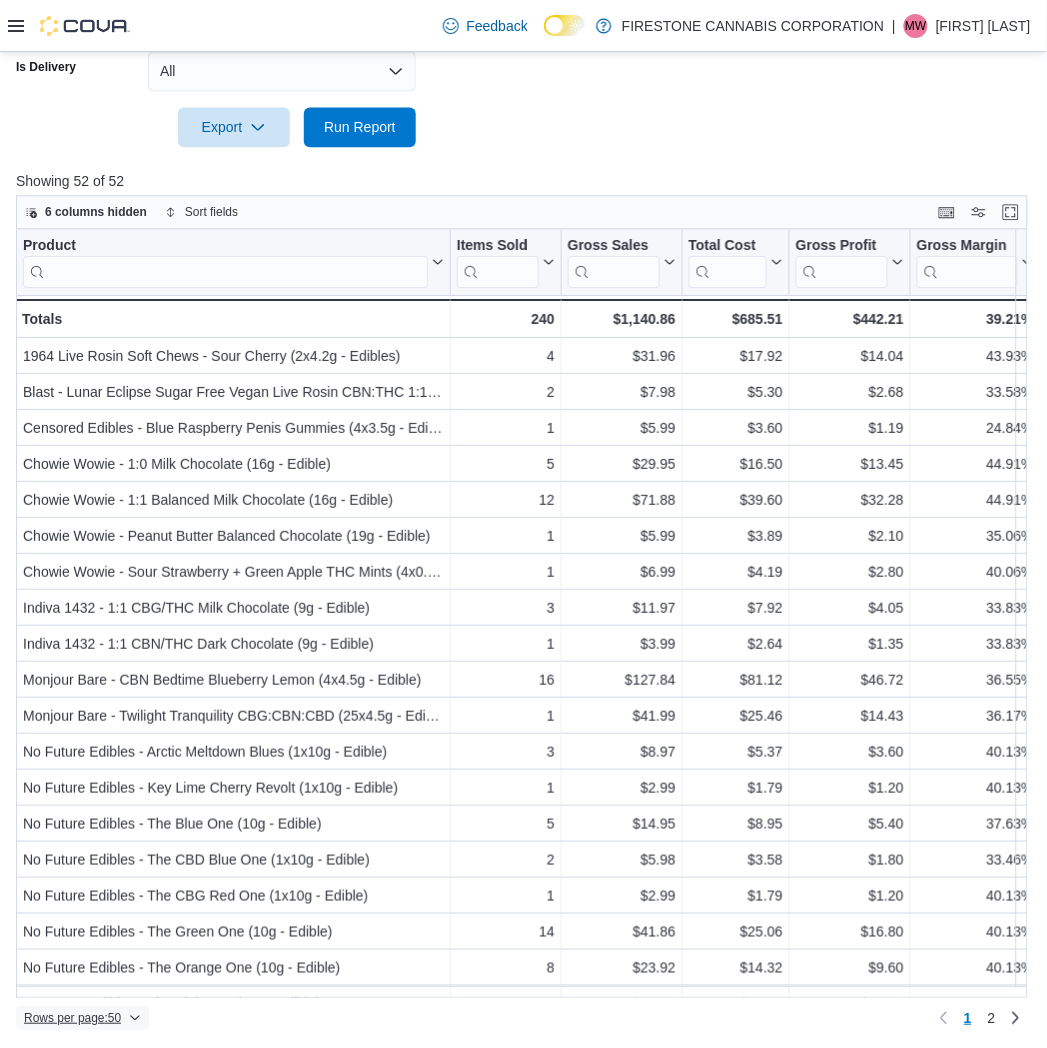 click on "Rows per page :  50" at bounding box center (72, 1018) 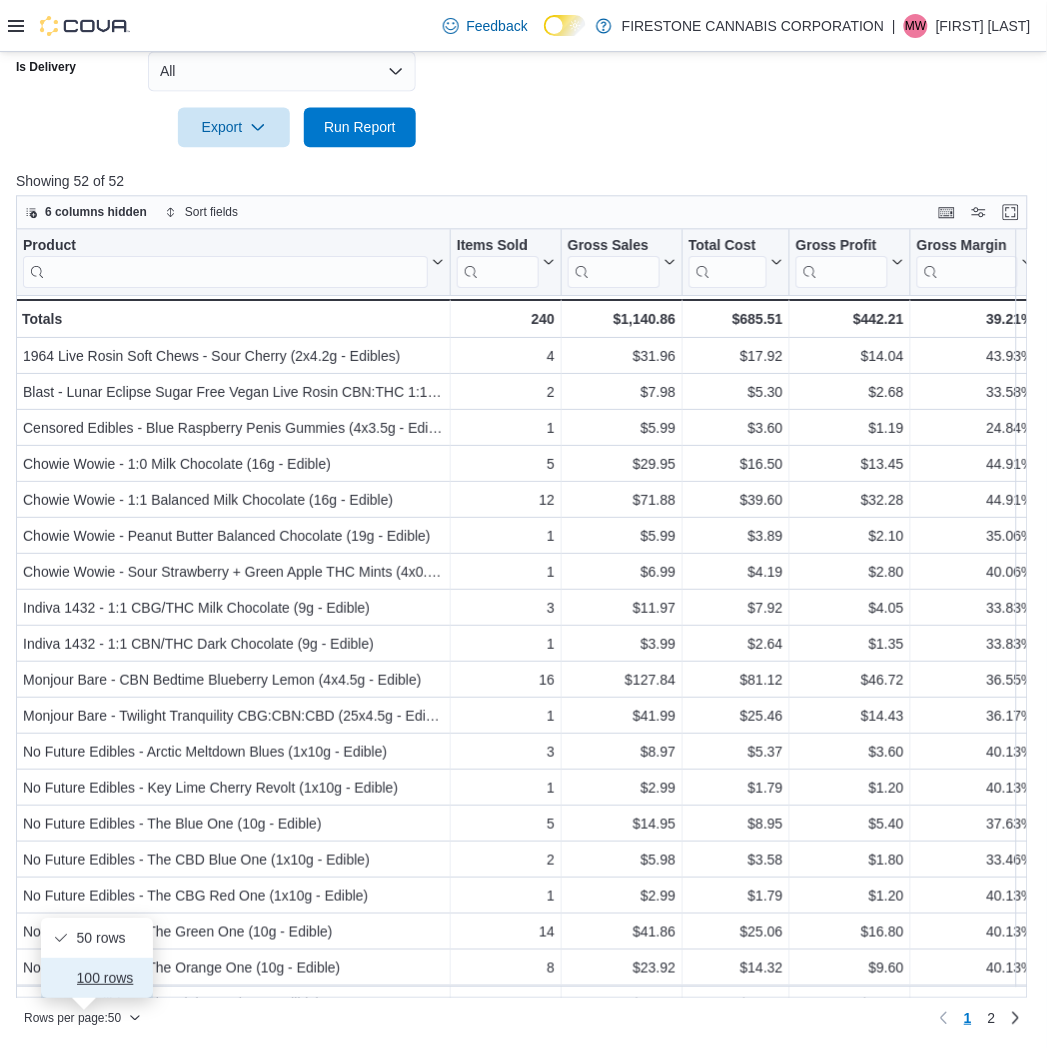 click on "100 rows" at bounding box center [97, 978] 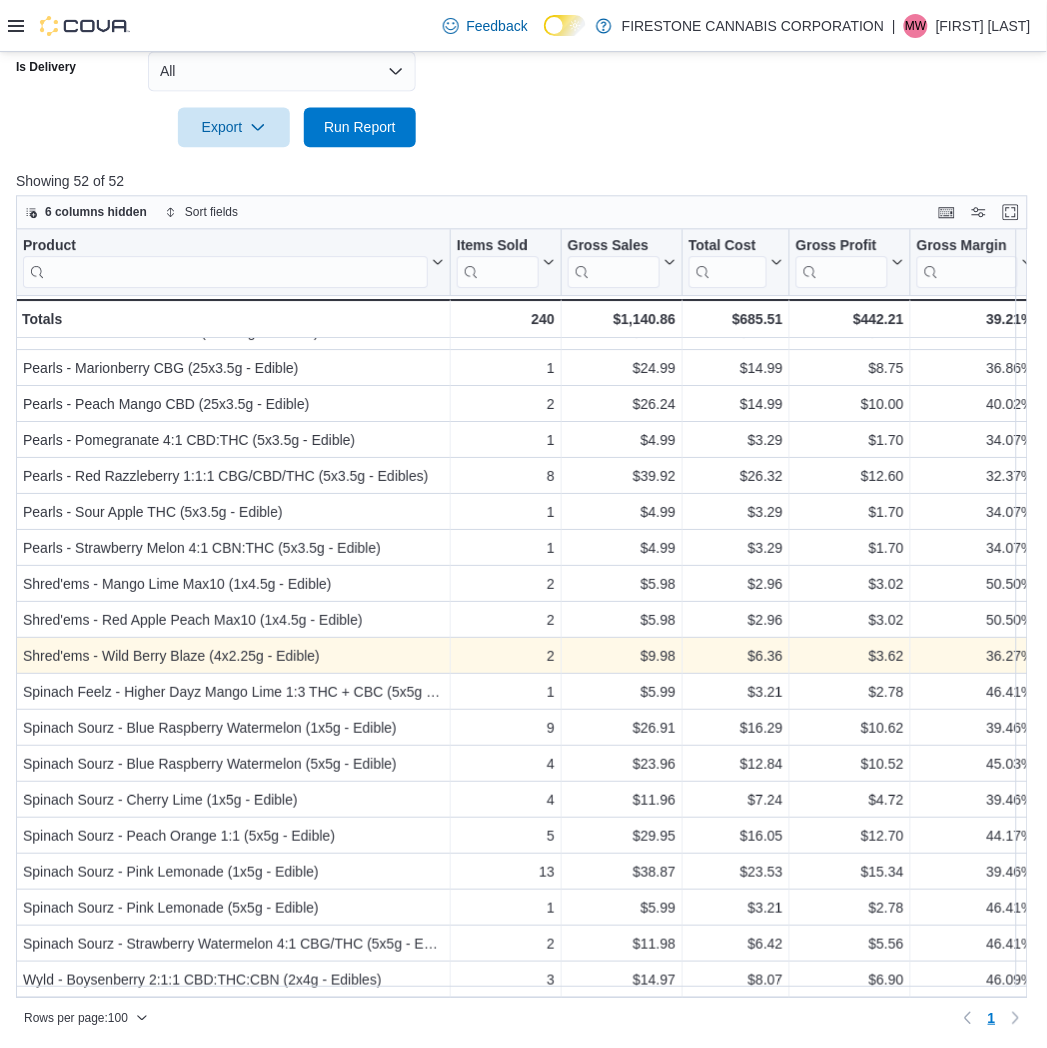 scroll, scrollTop: 1223, scrollLeft: 0, axis: vertical 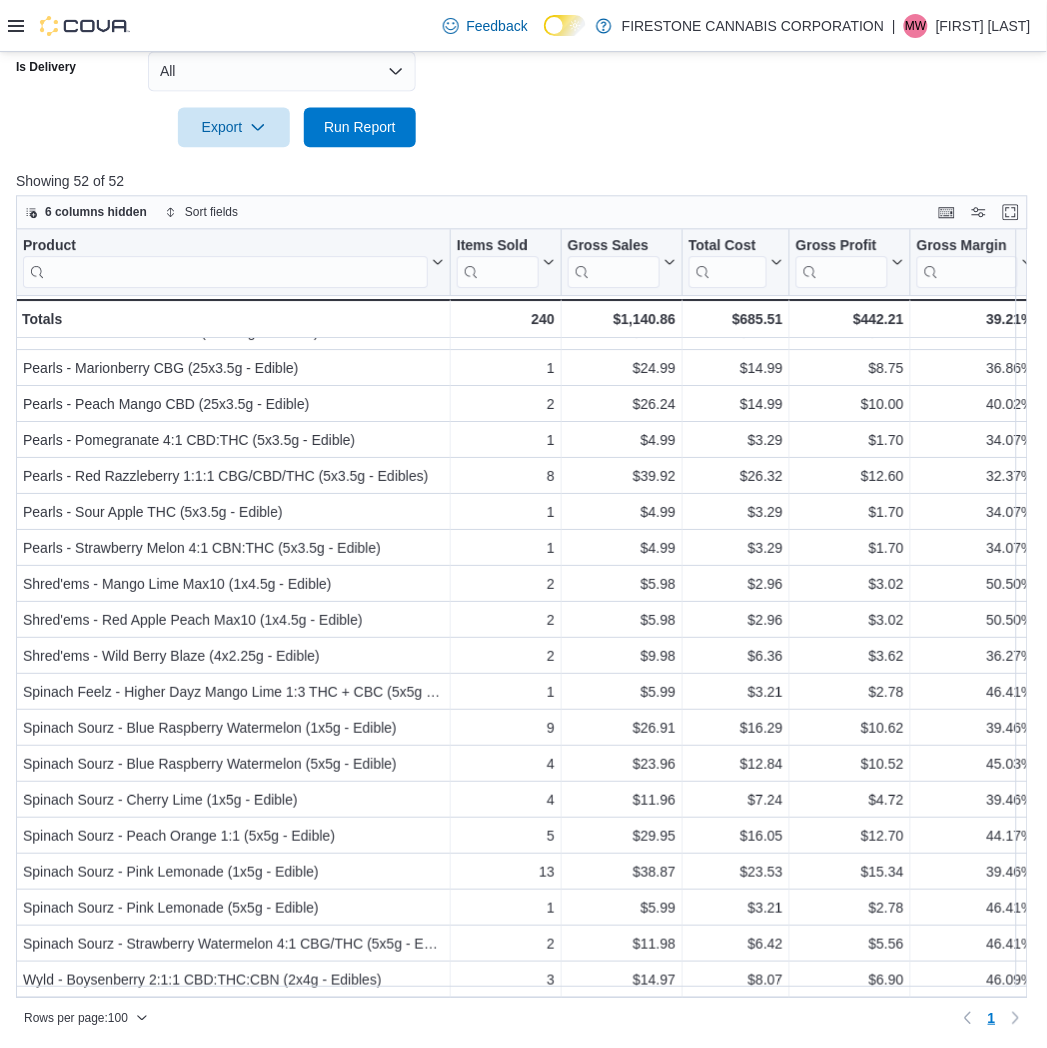 click on "Date Range Last 7 Days Locations Wetaskiwin Cannabis Classifications Edible - Hybrid Edible - Indica Edible - Sativa Products All Products Brands All Brands Sale Type All Use Type All Is Delivery All Export  Run Report" at bounding box center (523, -111) 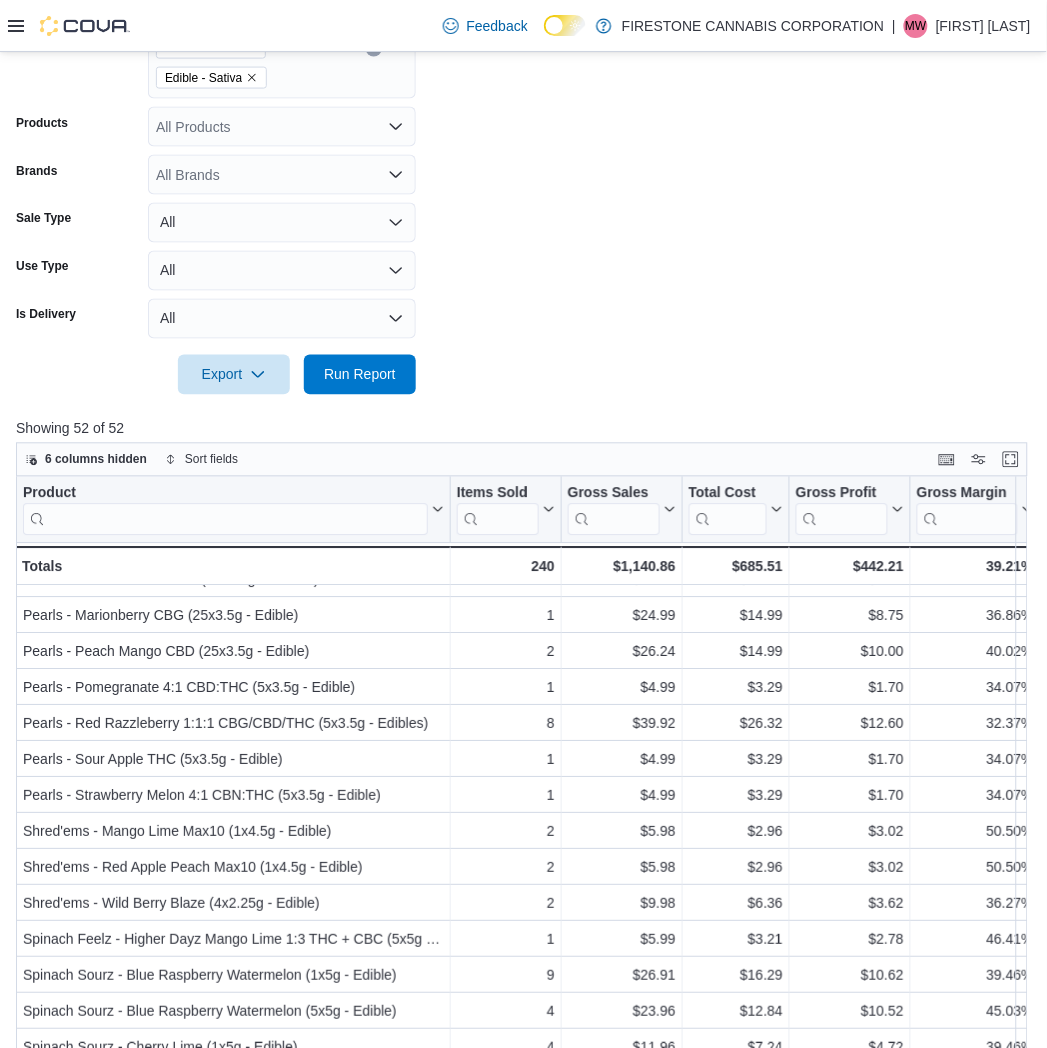scroll, scrollTop: 284, scrollLeft: 0, axis: vertical 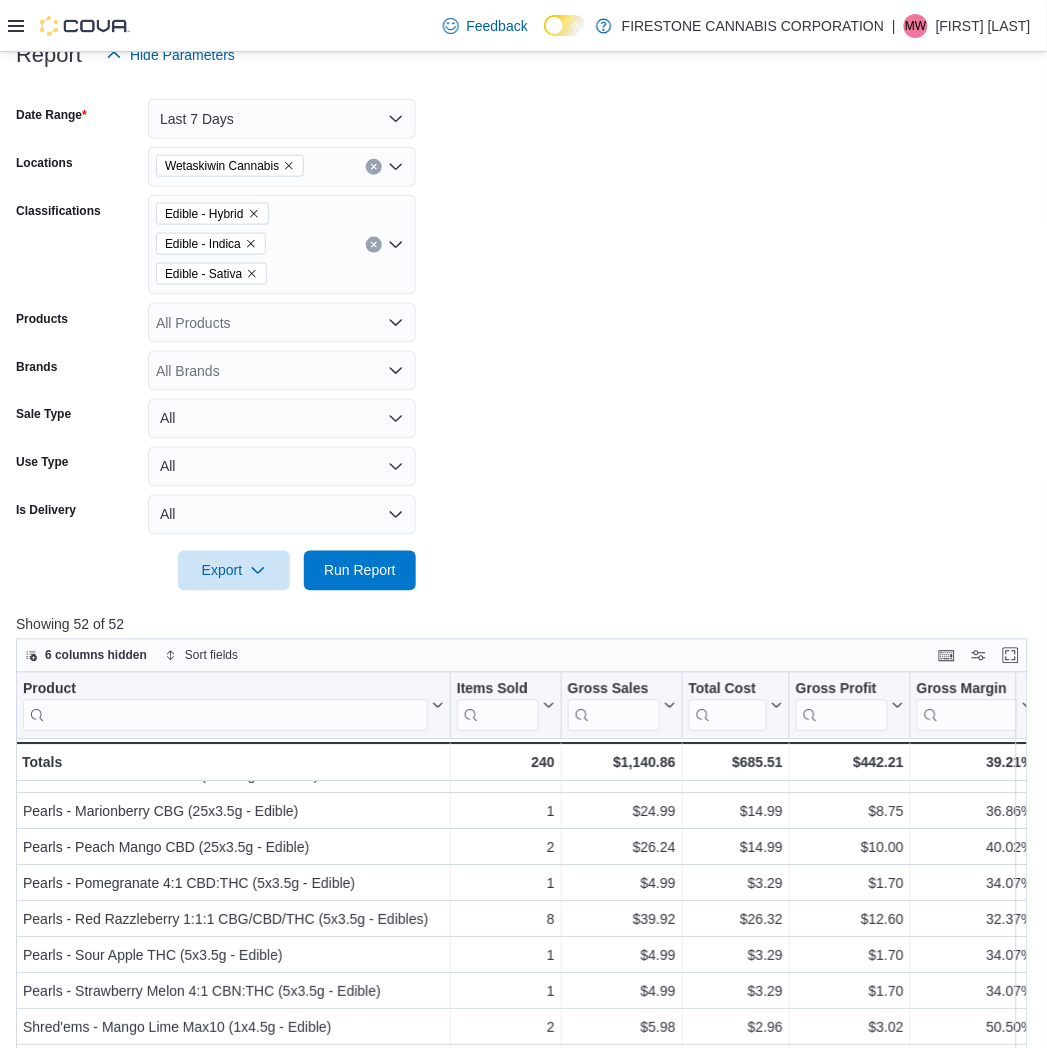 click 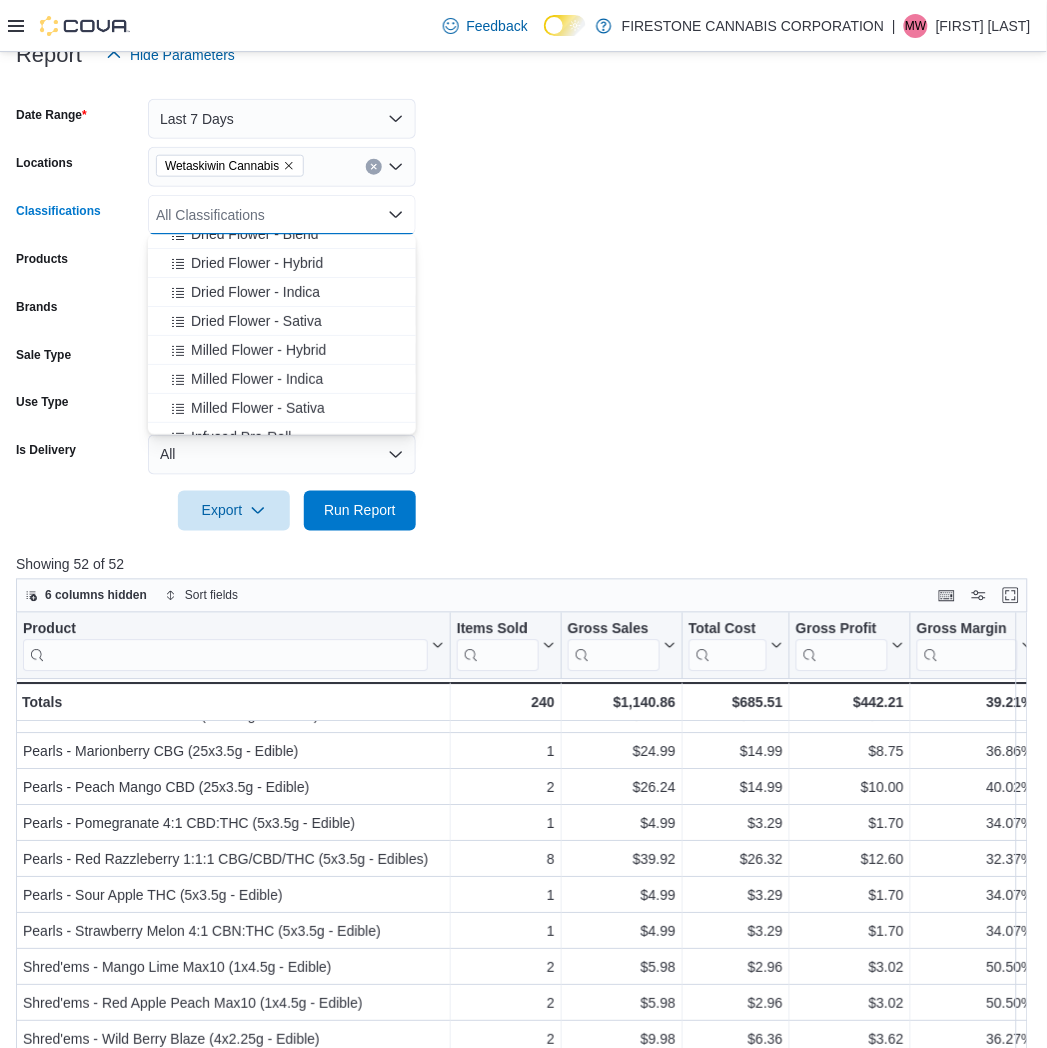 scroll, scrollTop: 111, scrollLeft: 0, axis: vertical 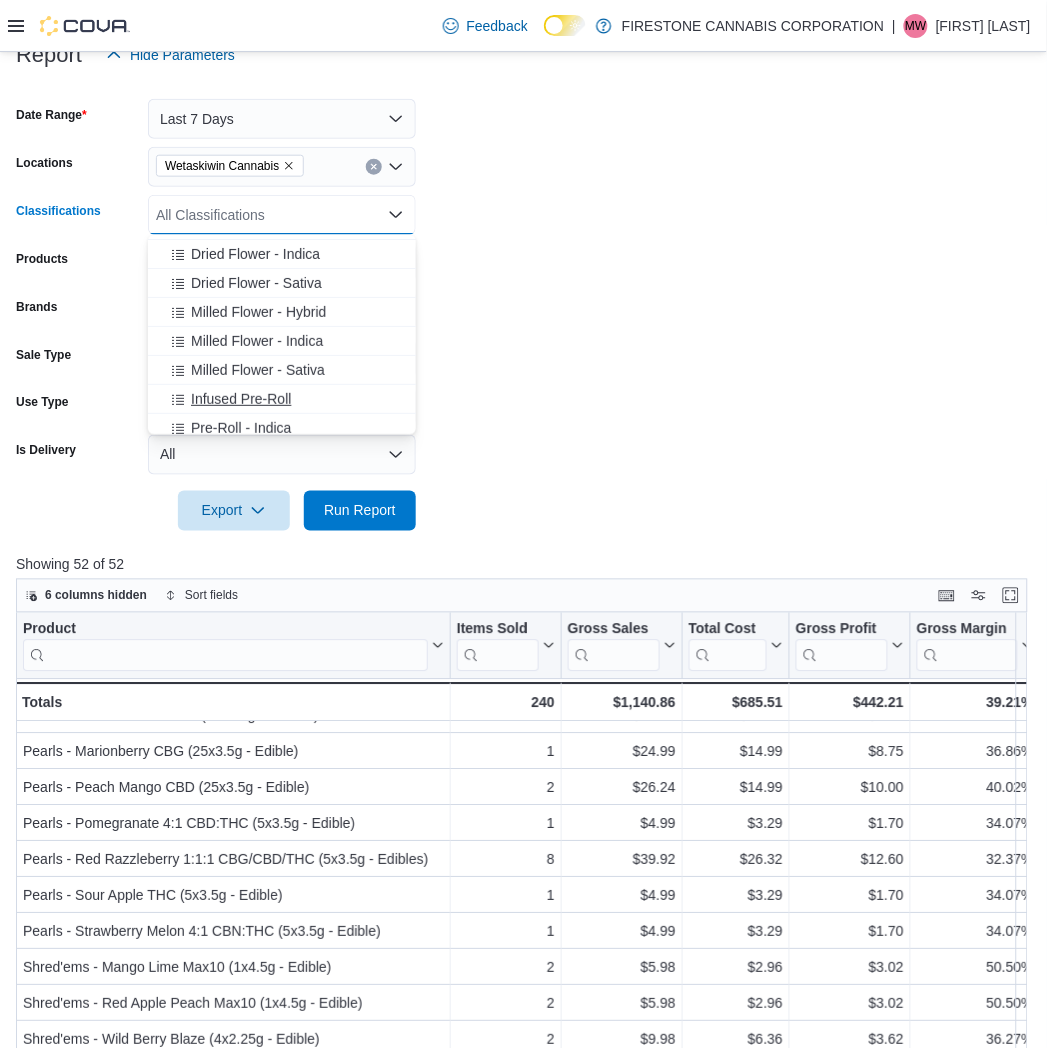 click on "Infused Pre-Roll" at bounding box center (241, 399) 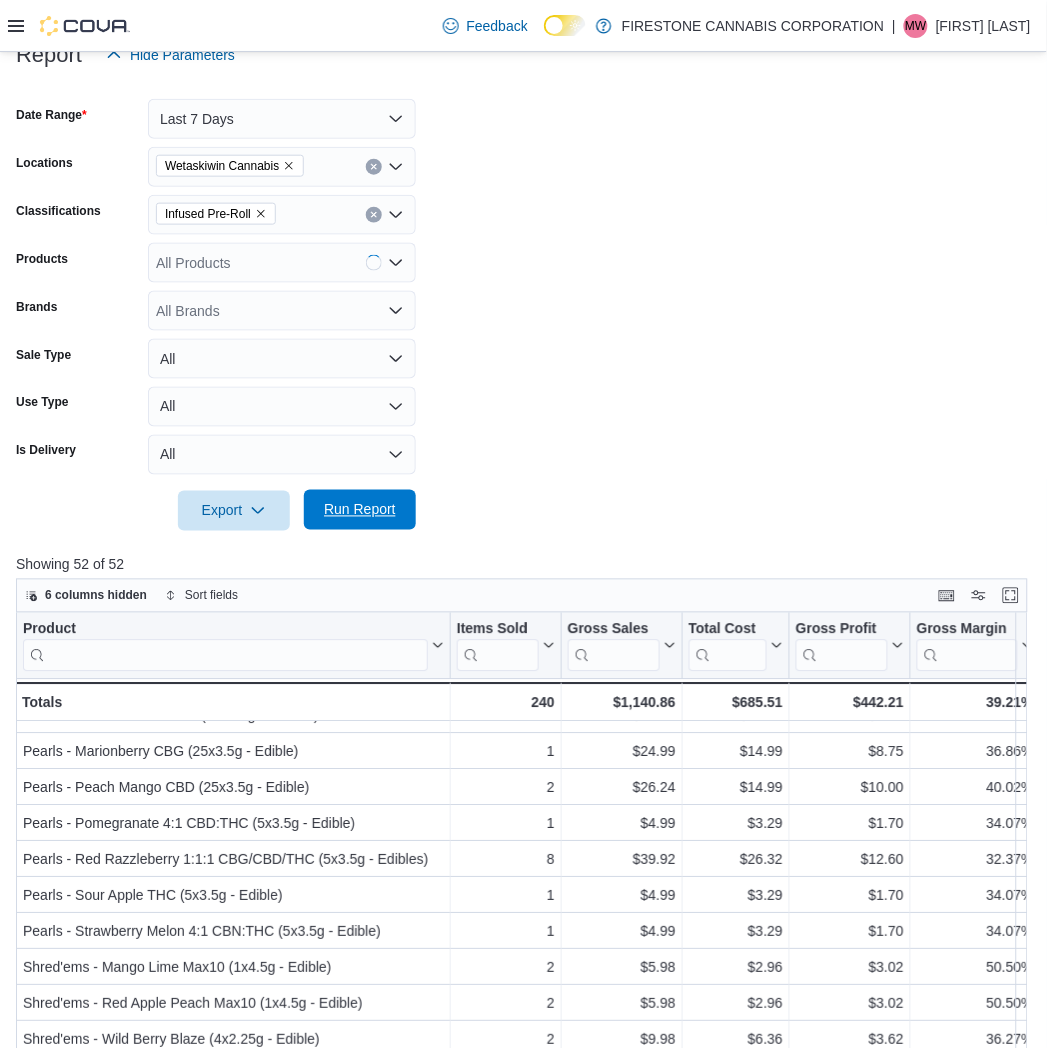 click on "Run Report" at bounding box center (360, 510) 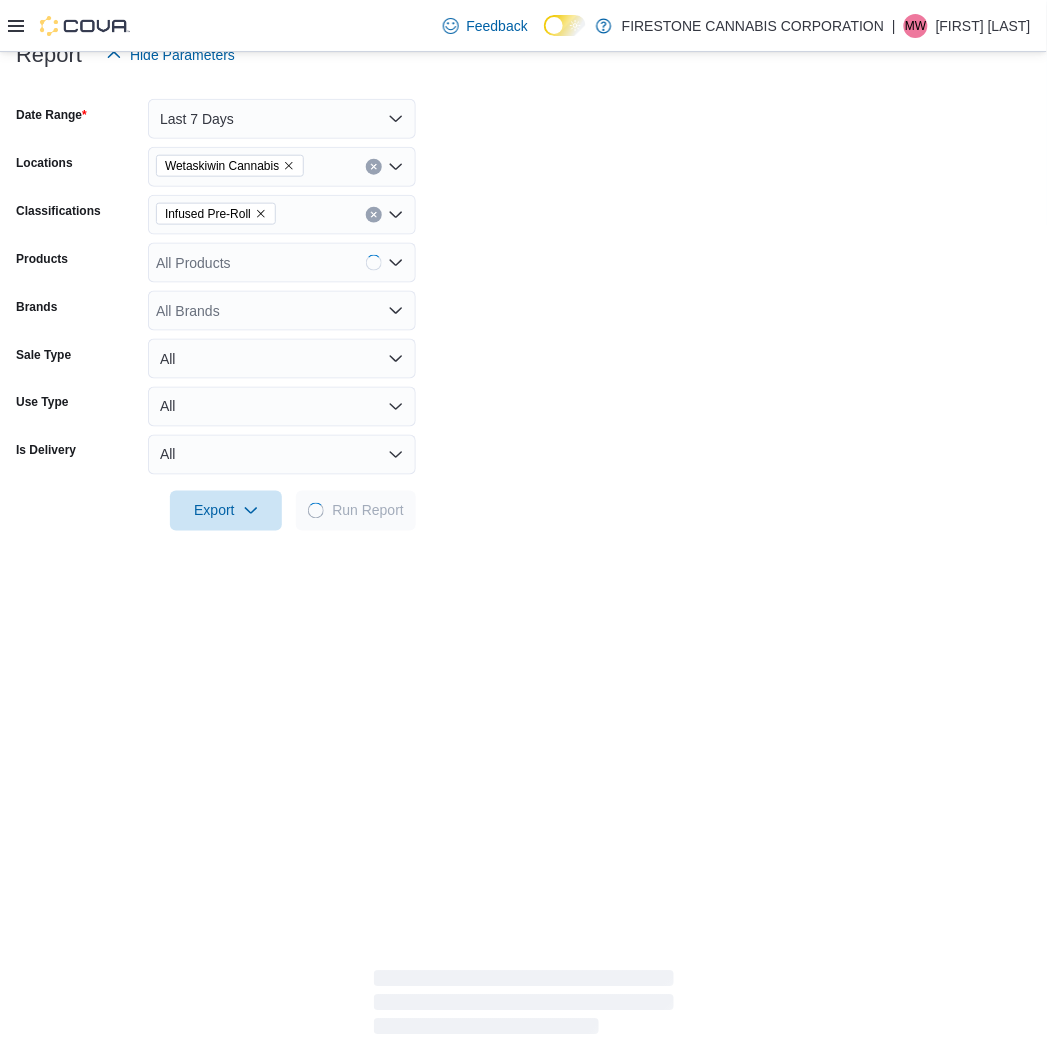 drag, startPoint x: 673, startPoint y: 407, endPoint x: 264, endPoint y: 331, distance: 416.0012 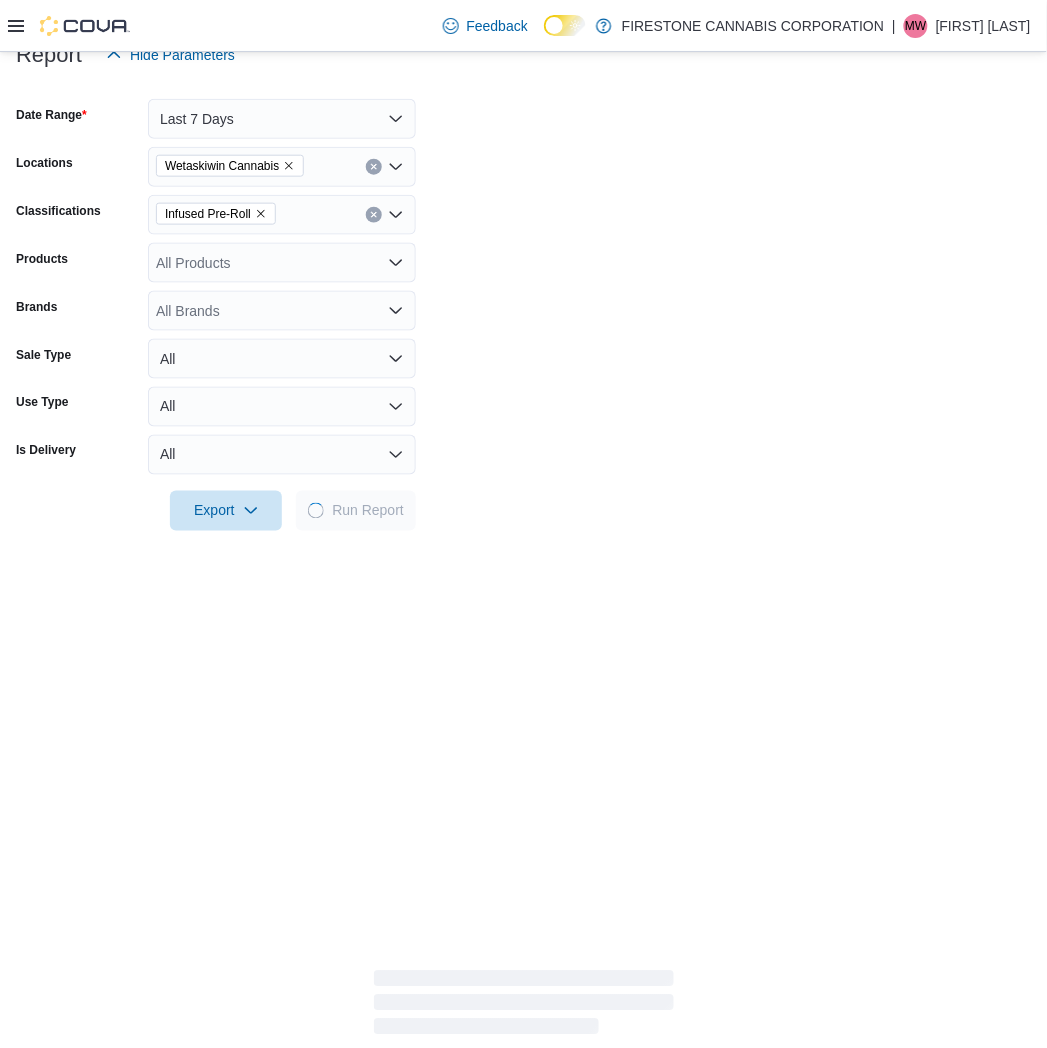 click on "Date Range Last 7 Days Locations Wetaskiwin Cannabis Classifications Infused Pre-Roll Products All Products Brands All Brands Sale Type All Use Type All Is Delivery All Export  Run Report" at bounding box center [523, 303] 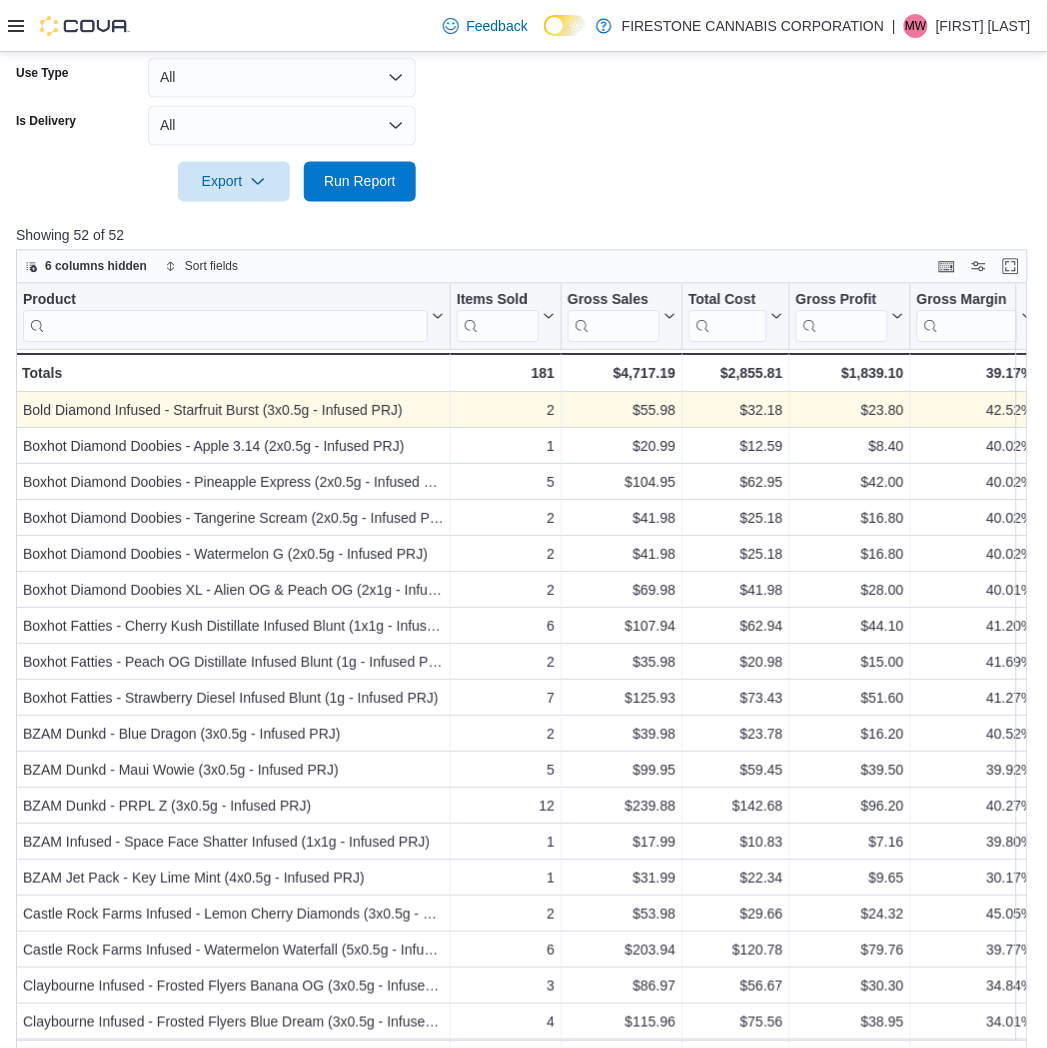 scroll, scrollTop: 668, scrollLeft: 0, axis: vertical 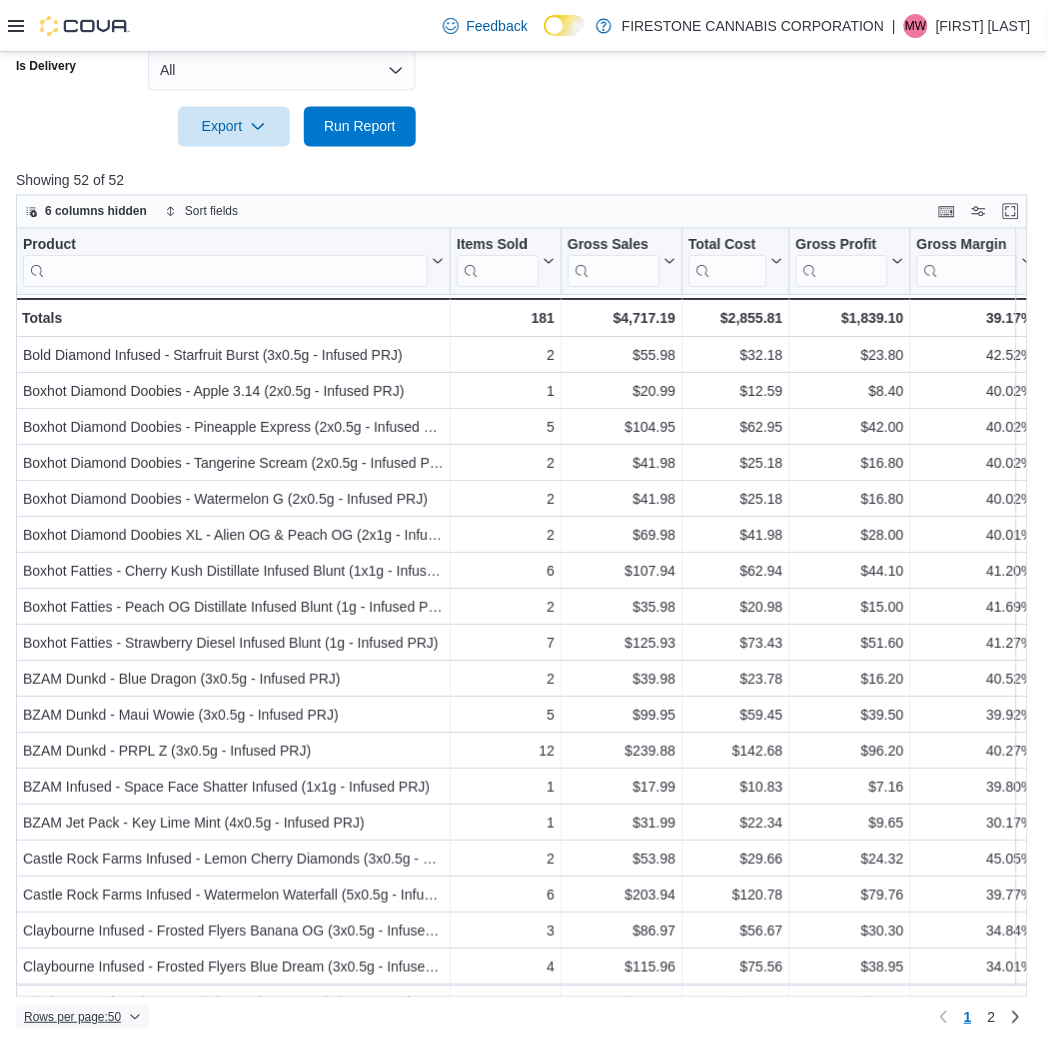 click on "Rows per page :  50" at bounding box center [72, 1018] 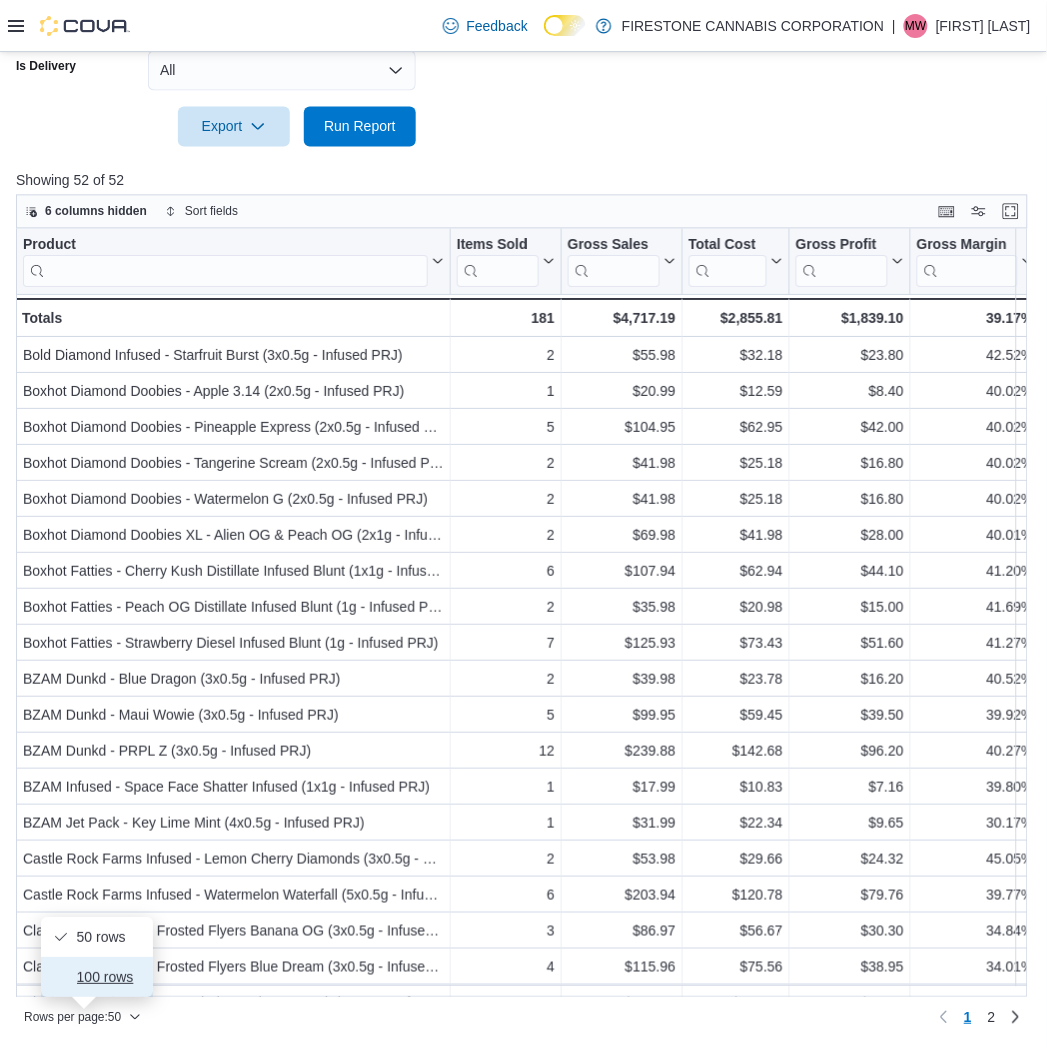 click on "100 rows" at bounding box center [97, 978] 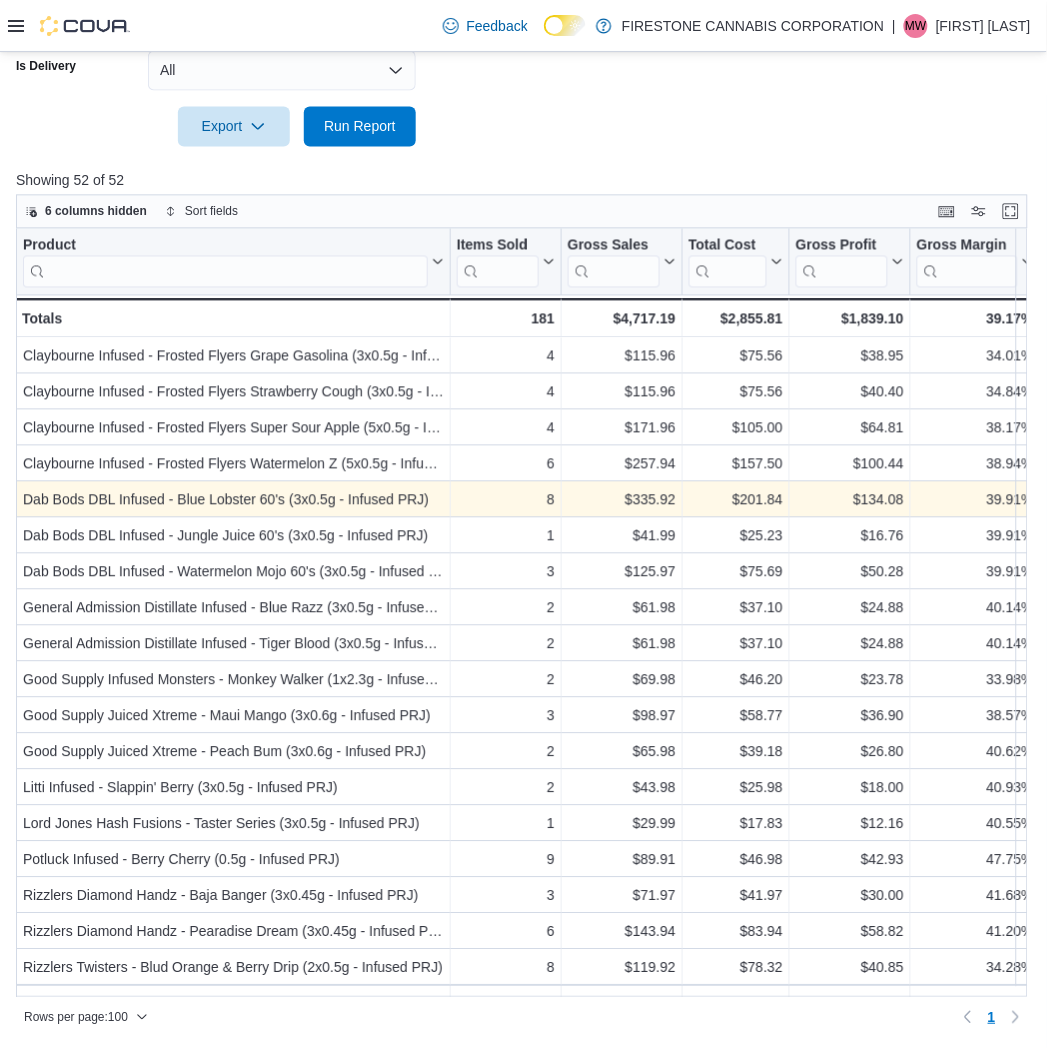 scroll, scrollTop: 777, scrollLeft: 0, axis: vertical 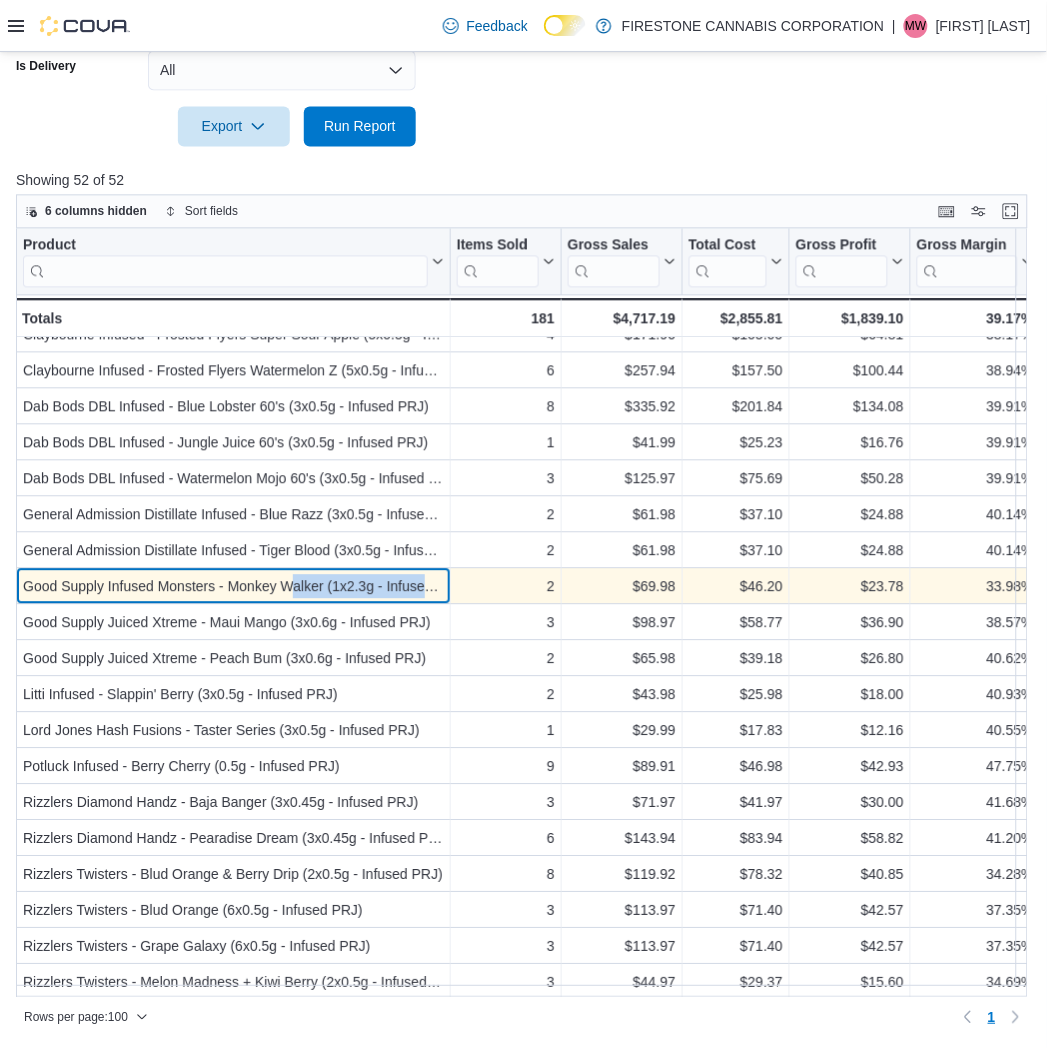 drag, startPoint x: 288, startPoint y: 582, endPoint x: 446, endPoint y: 587, distance: 158.0791 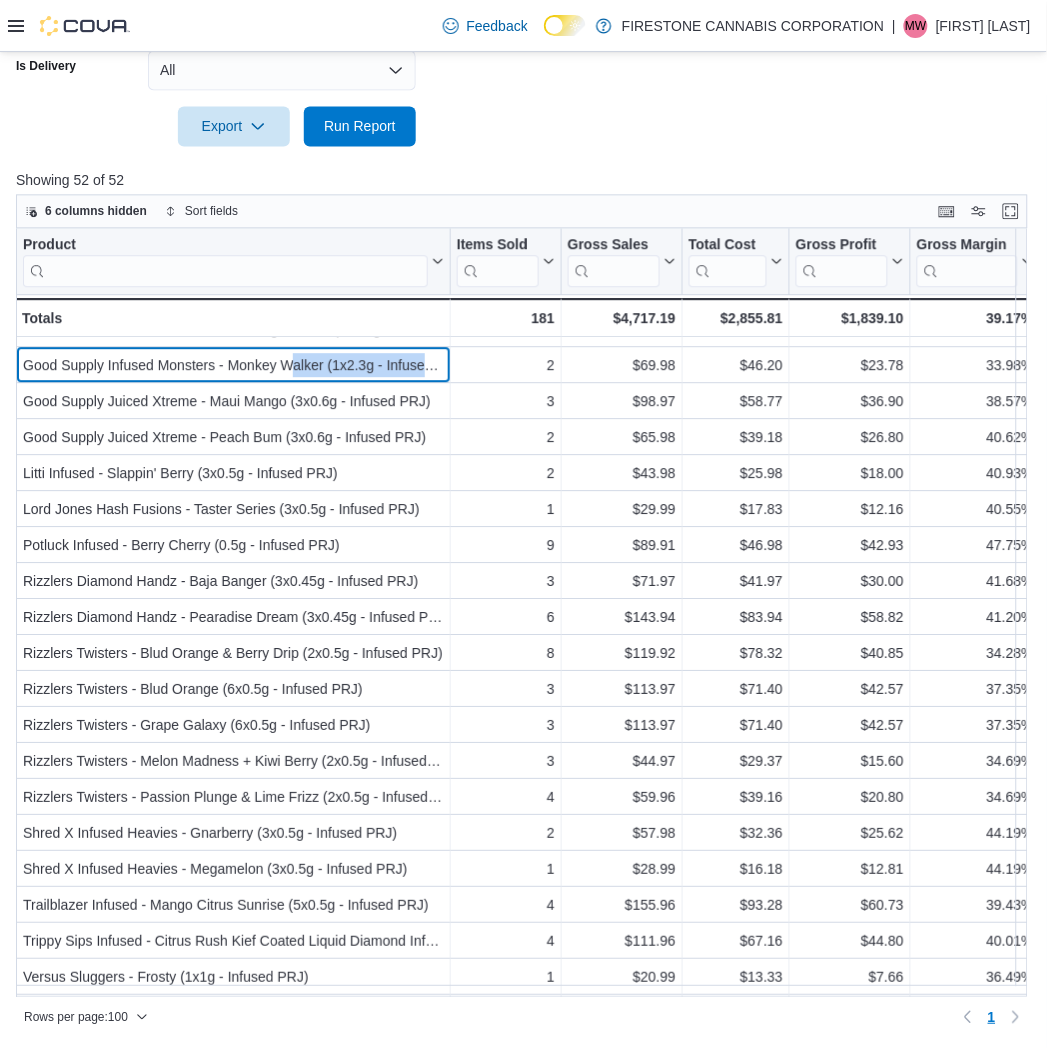 scroll, scrollTop: 1000, scrollLeft: 0, axis: vertical 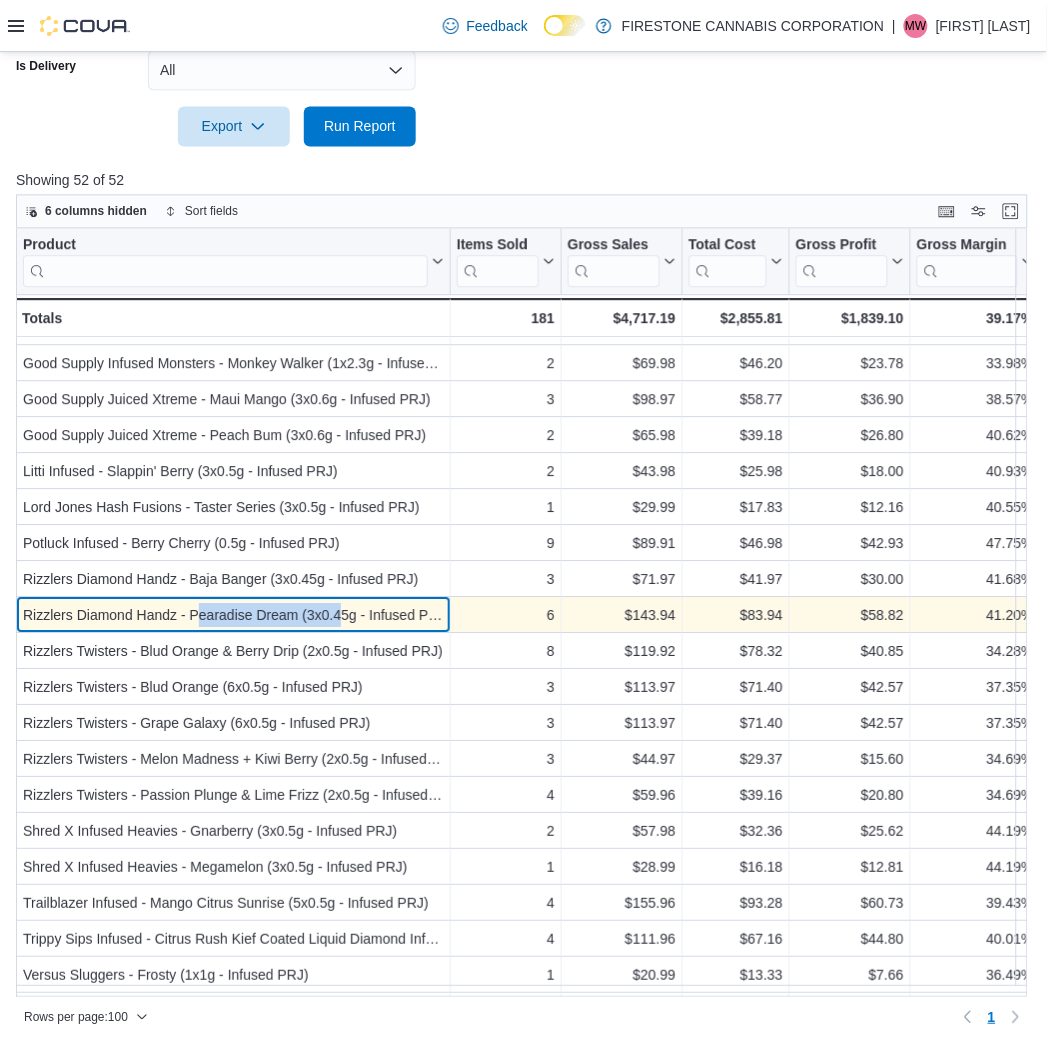 drag, startPoint x: 198, startPoint y: 615, endPoint x: 341, endPoint y: 616, distance: 143.0035 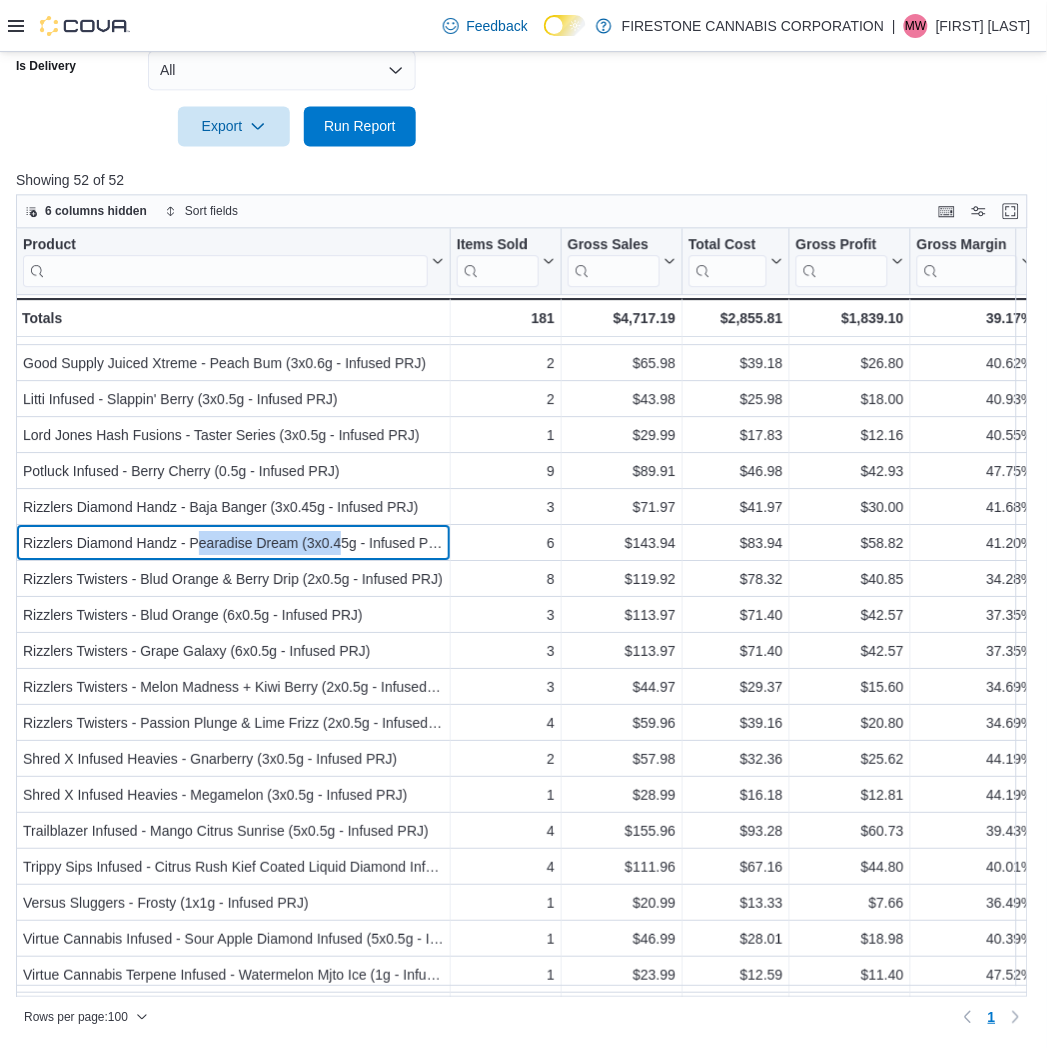scroll, scrollTop: 1222, scrollLeft: 0, axis: vertical 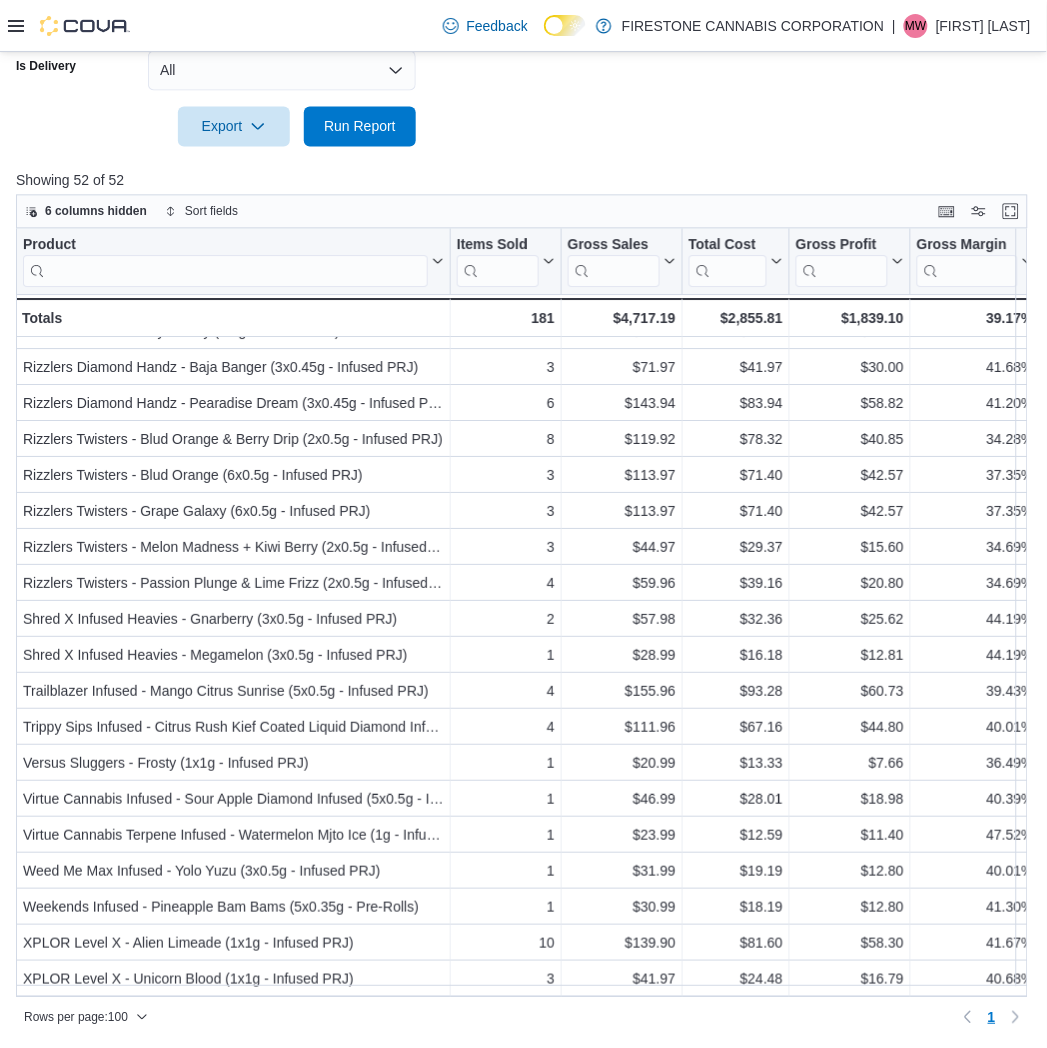 click on "Showing 52 of 52" at bounding box center (527, 181) 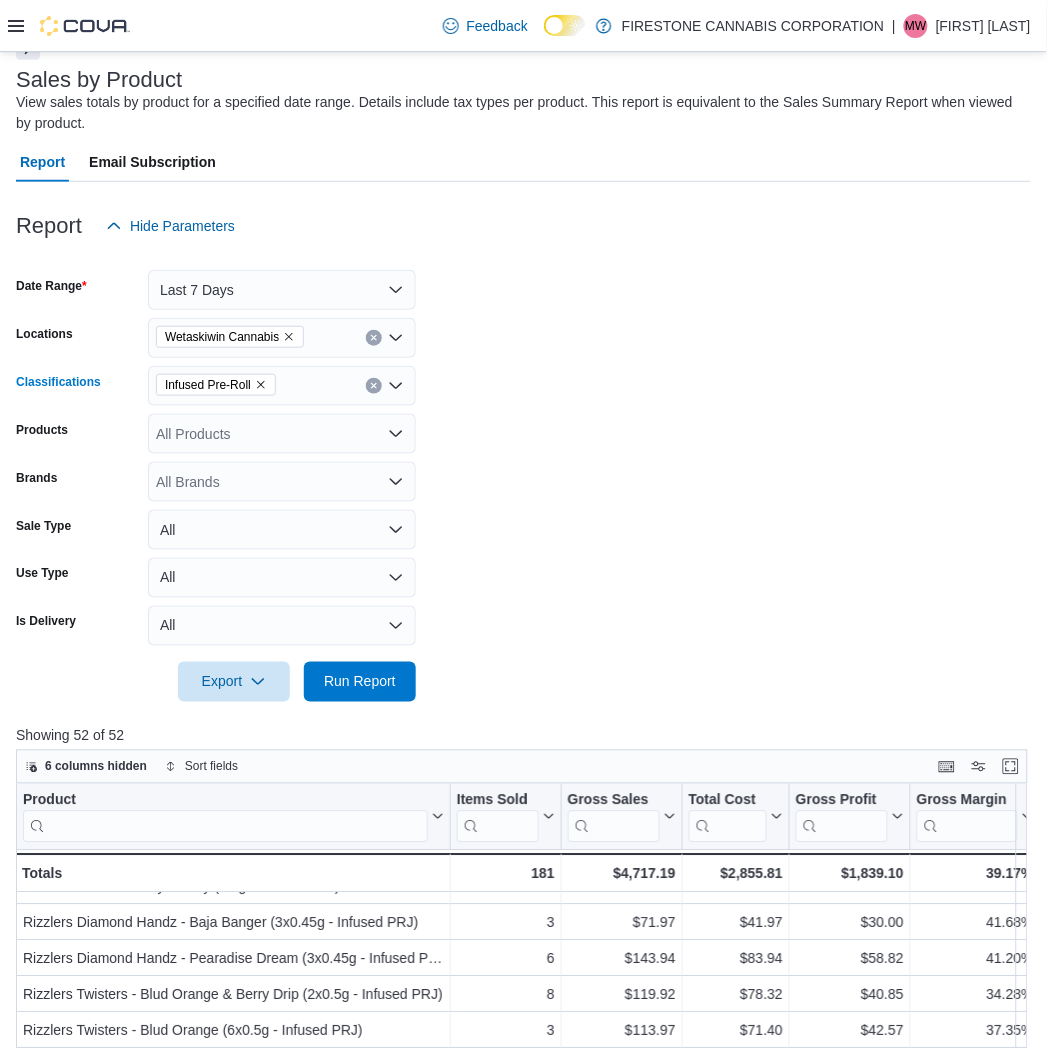 click 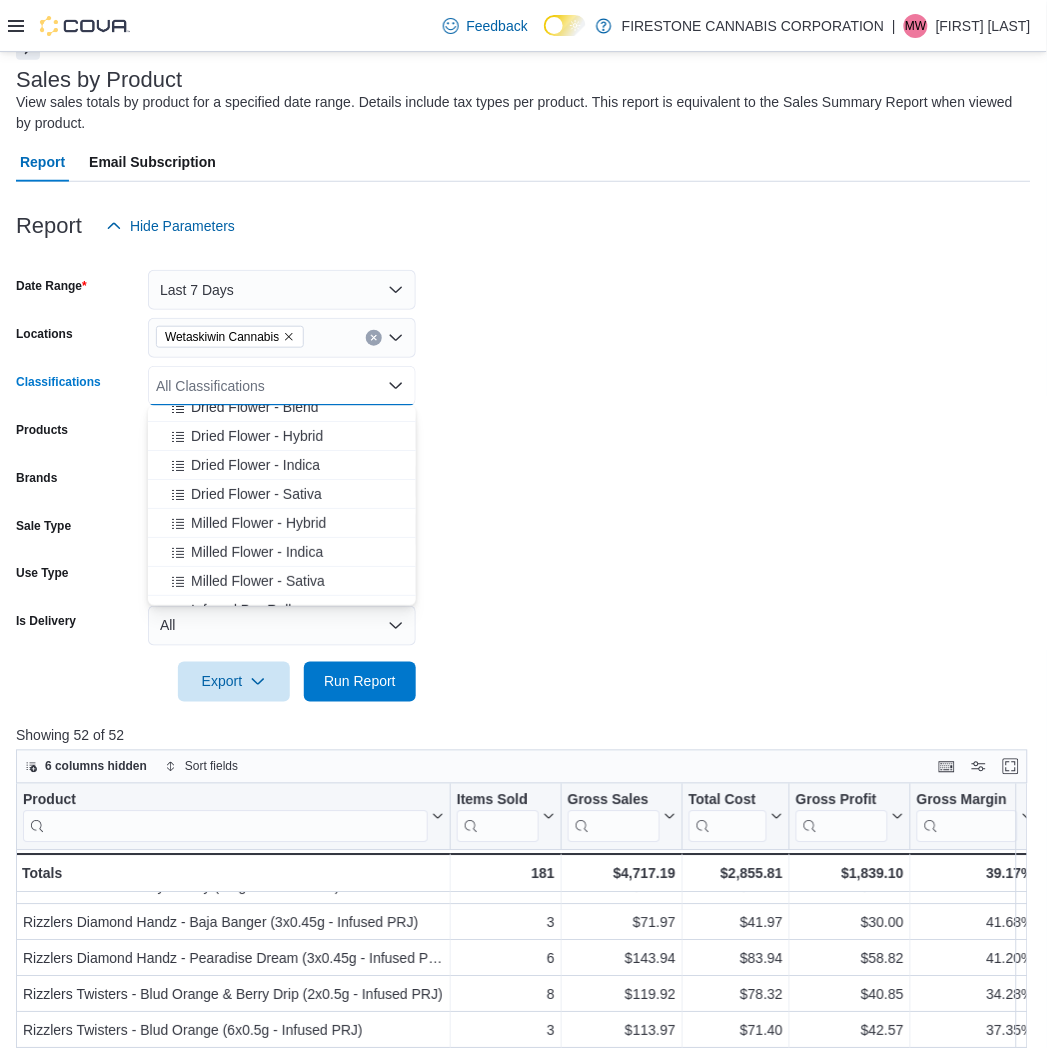 scroll, scrollTop: 111, scrollLeft: 0, axis: vertical 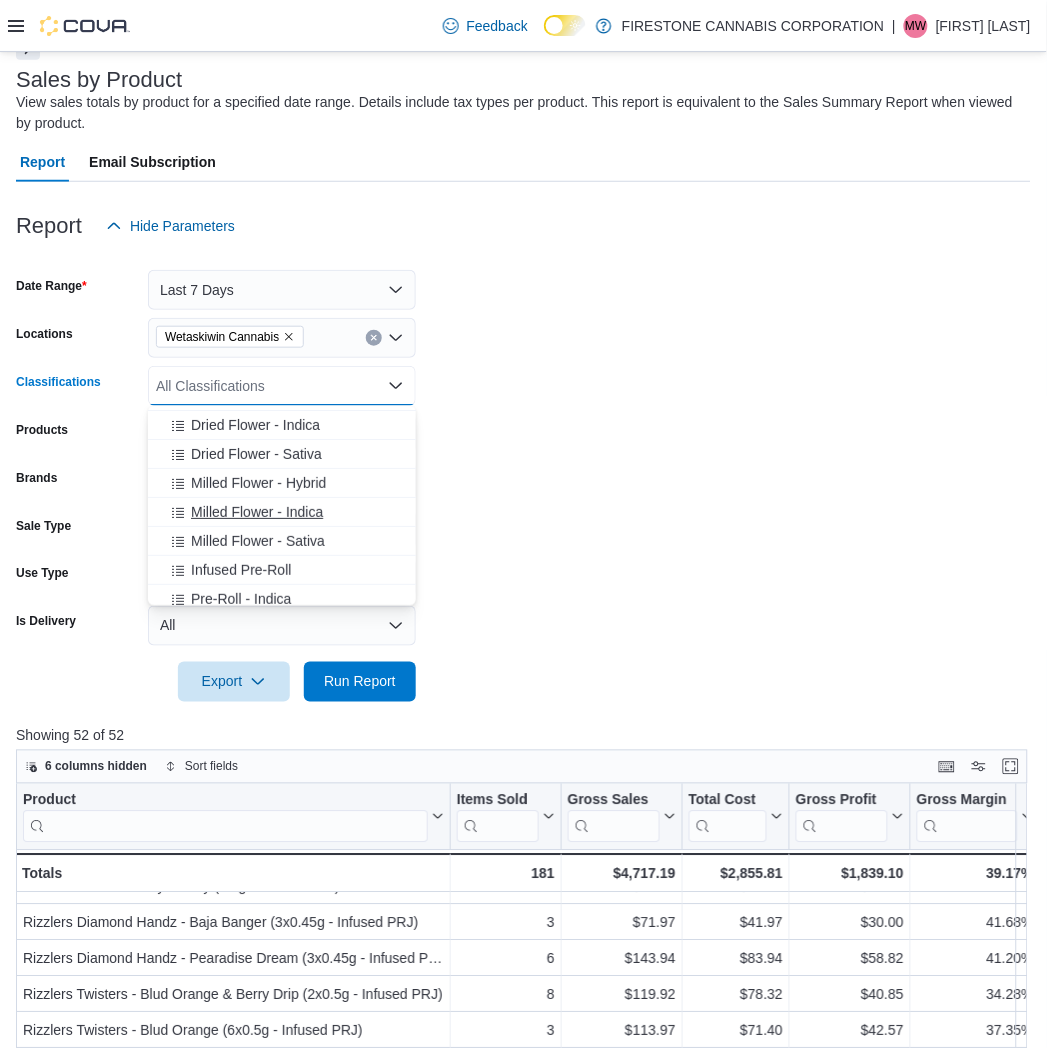click on "Milled Flower - Indica" at bounding box center (257, 512) 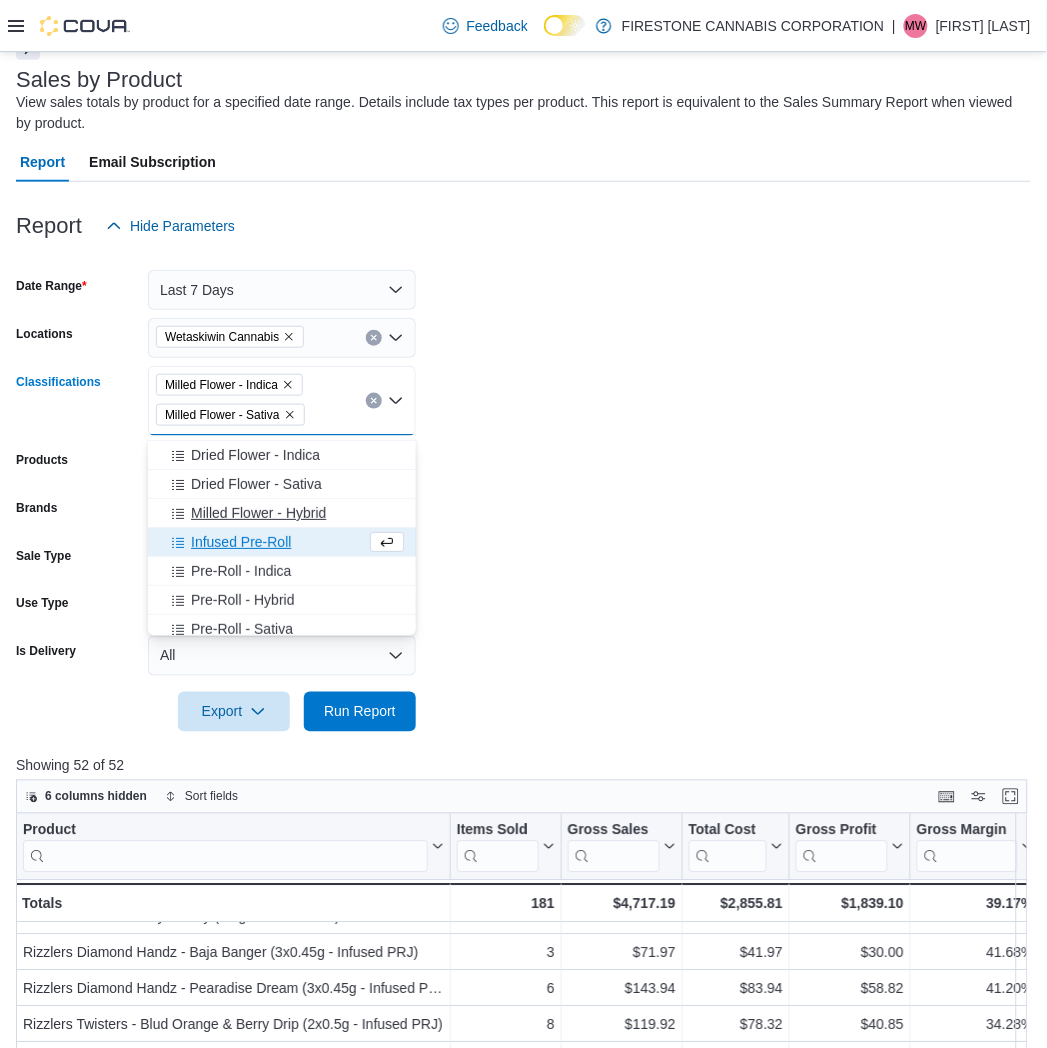 click on "Milled Flower - Hybrid" at bounding box center [258, 513] 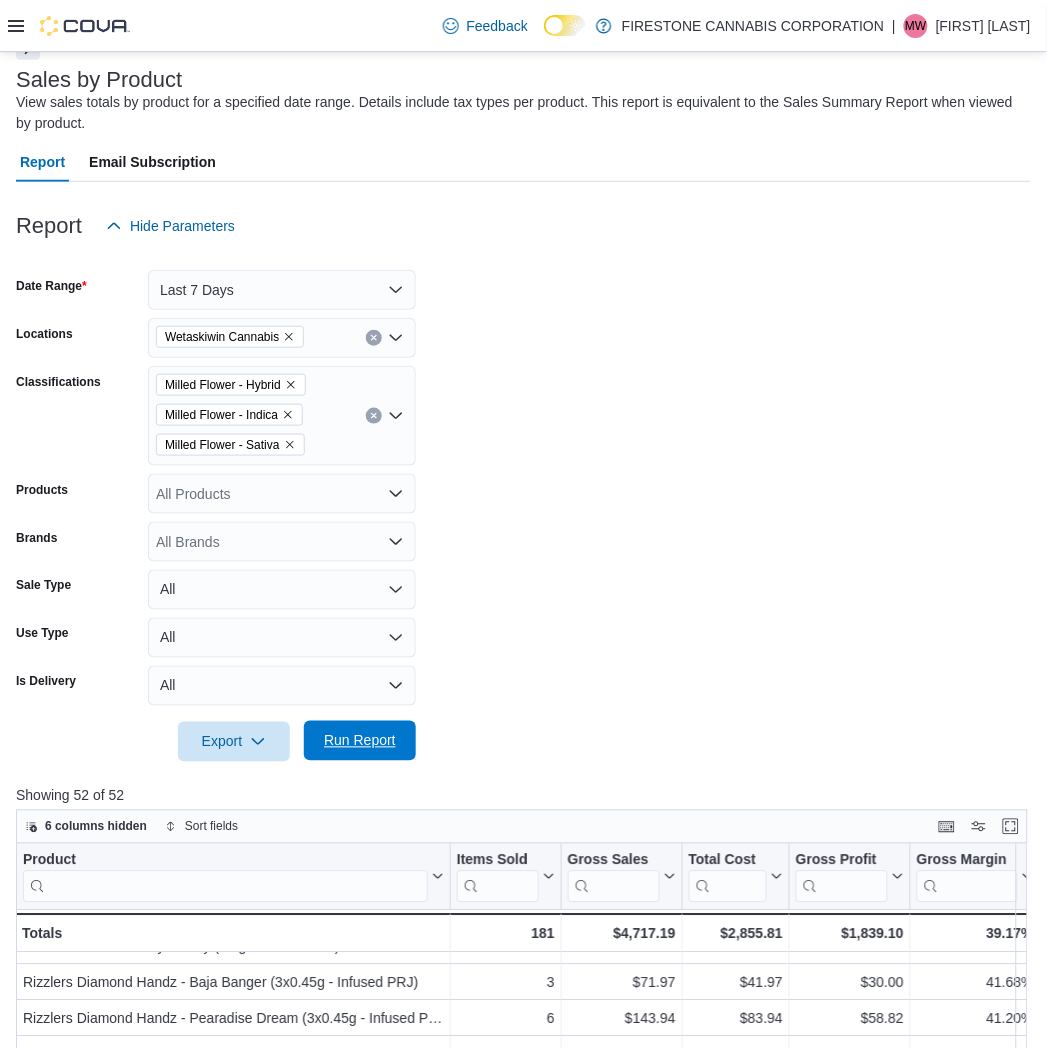 click on "Run Report" at bounding box center [360, 741] 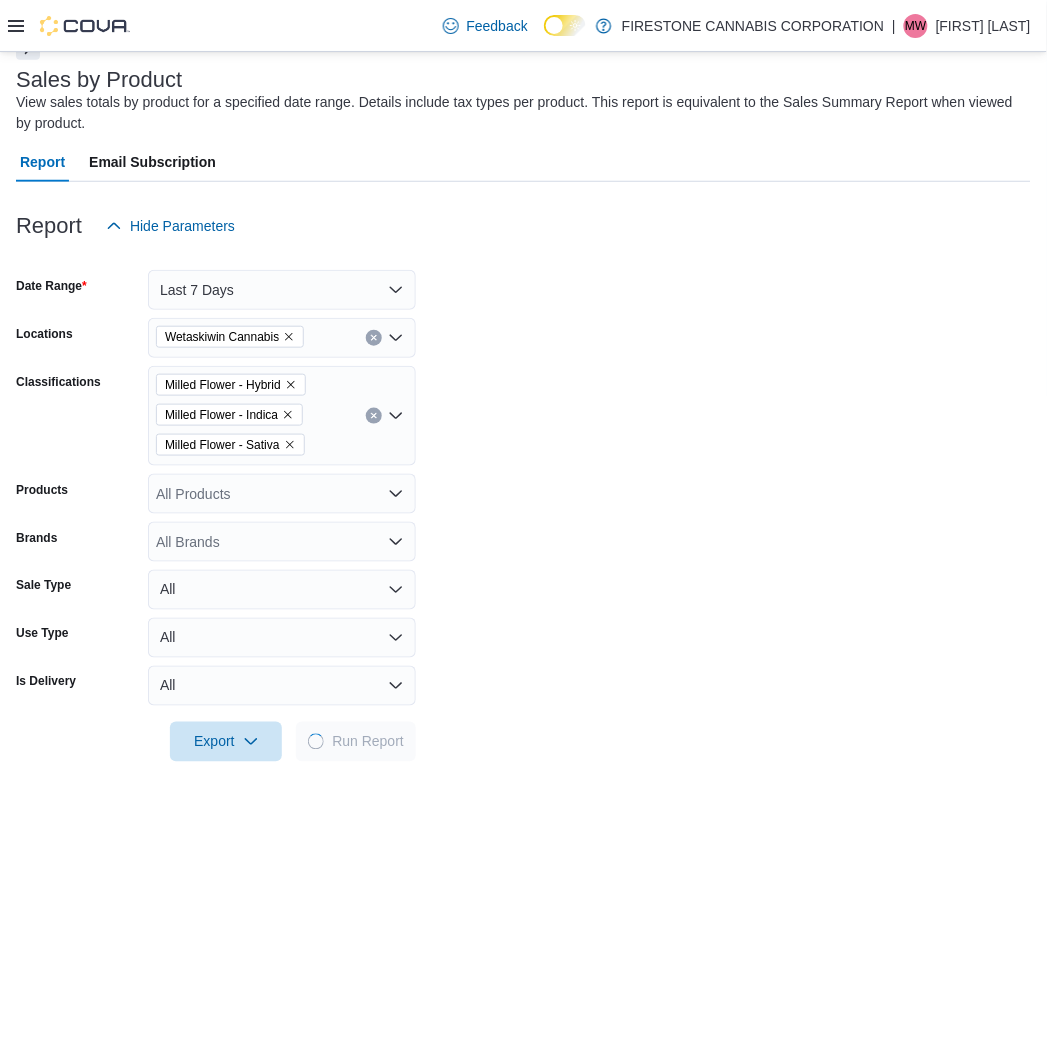 drag, startPoint x: 784, startPoint y: 456, endPoint x: 767, endPoint y: 384, distance: 73.97973 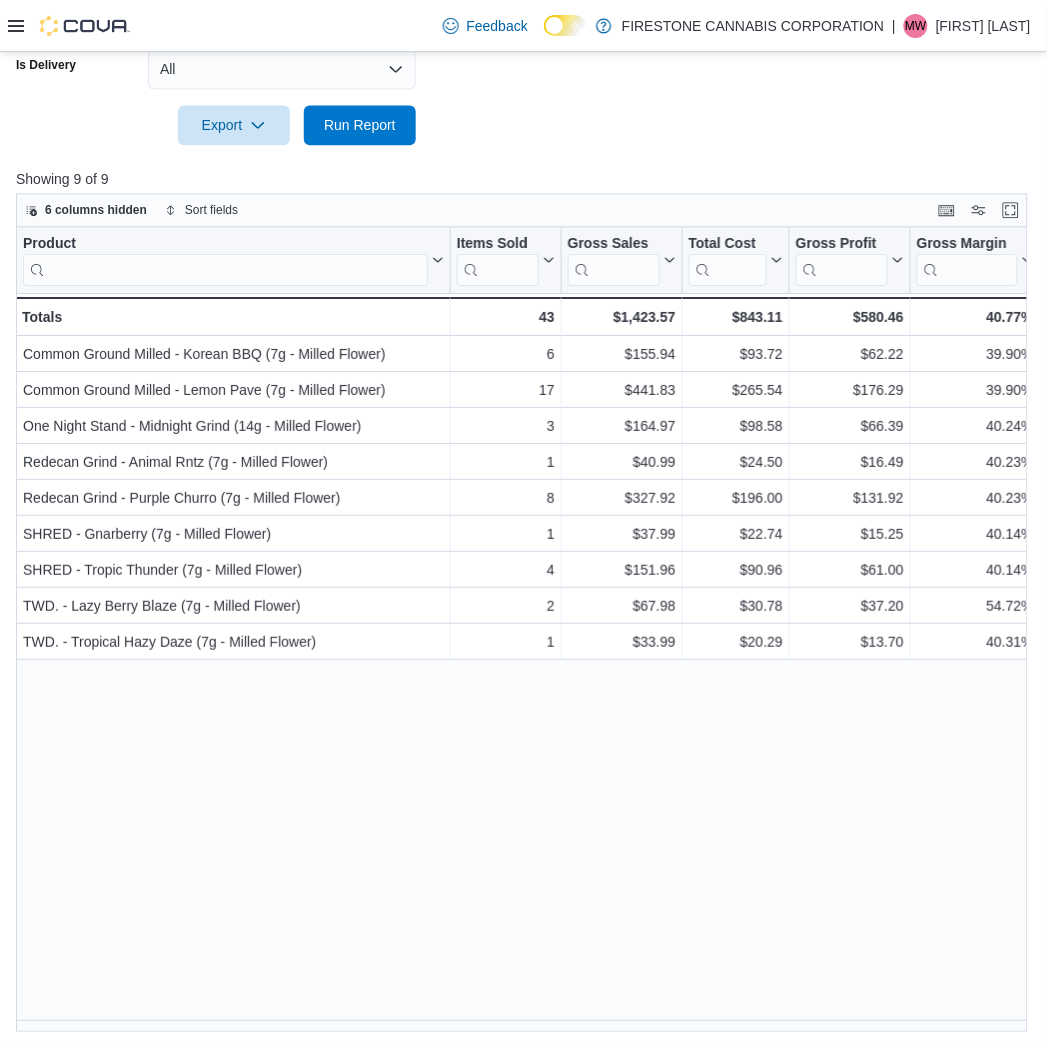 scroll, scrollTop: 728, scrollLeft: 0, axis: vertical 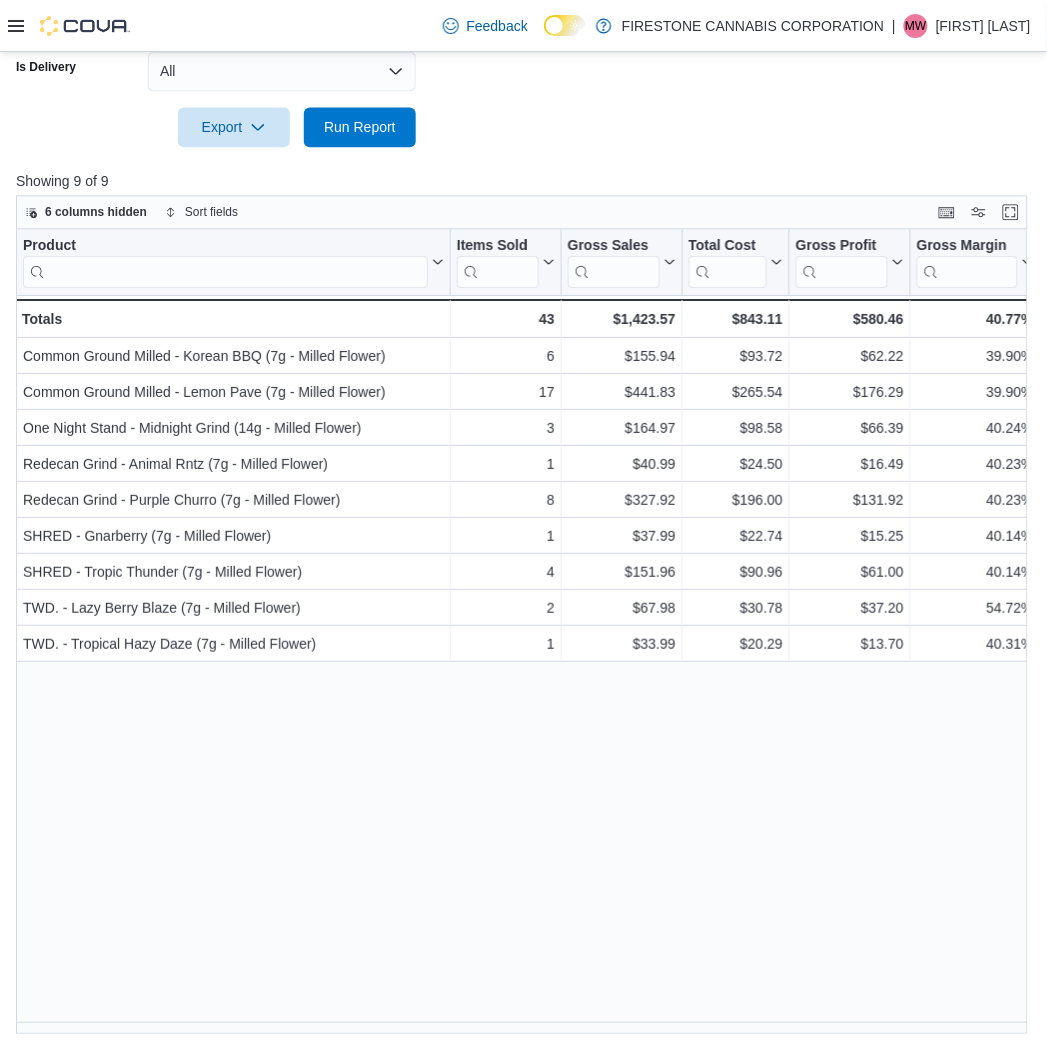 click on "Product Click to view column header actions Items Sold Click to view column header actions Gross Sales Click to view column header actions Total Cost Click to view column header actions Gross Profit Click to view column header actions Gross Margin Click to view column header actions Total Discount Click to view column header actions Markdown Percent Click to view column header actions Avg Regular Price Click to view column header actions Avg Sold At Price Click to view column header actions Unit Type Click to view column header actions Net Weight Click to view column header actions Total Net Weight Click to view column header actions Brand Click to view column header actions Supplier Click to view column header actions Supplier SKUs Click to view column header actions Total Tax Click to view column header actions GST Click to view column header actions Common Ground Milled - Korean BBQ (7g - Milled Flower) -  Product, column 1, row 1 6 -  Items Sold, column 2, row 1 $155.94 -  Gross Sales, column 3, row 1 -" at bounding box center (527, 631) 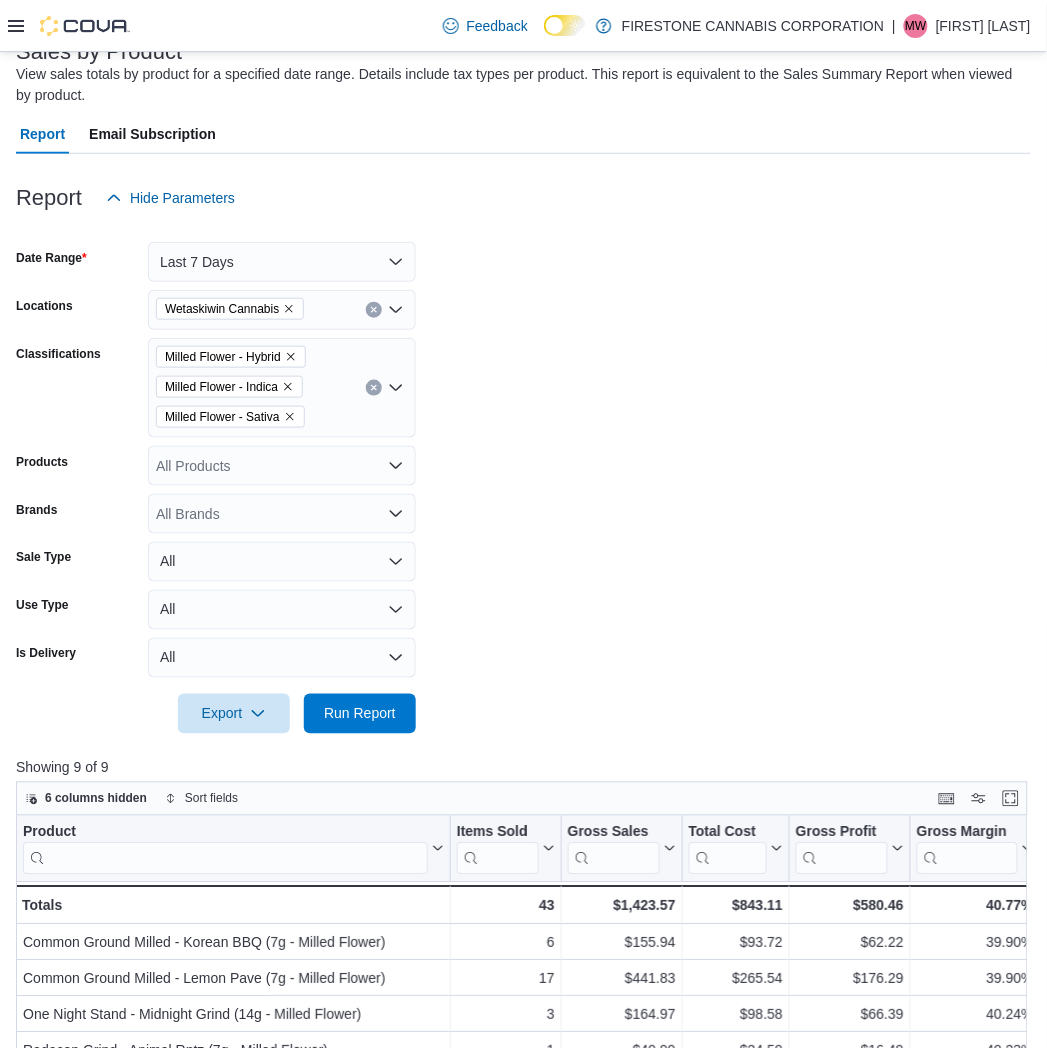 scroll, scrollTop: 62, scrollLeft: 0, axis: vertical 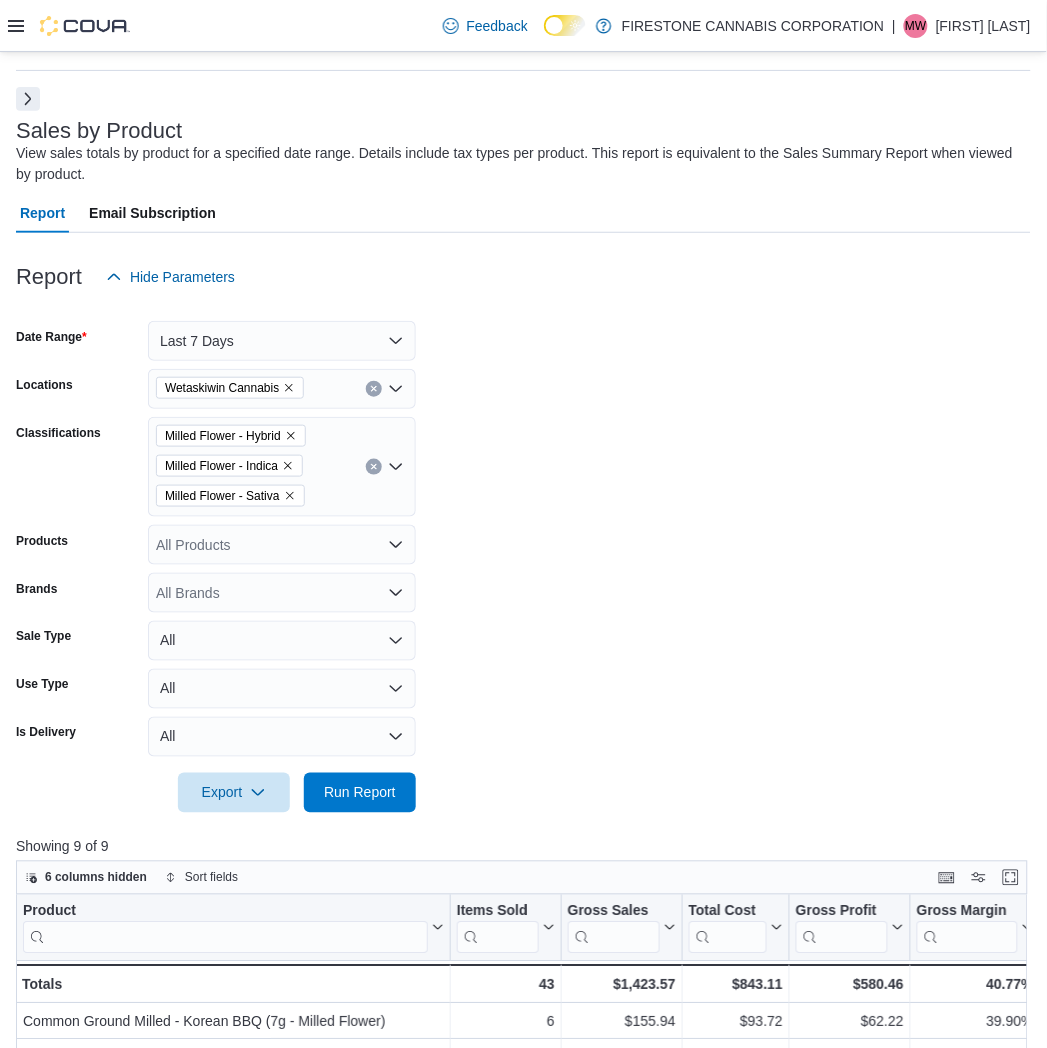 click at bounding box center [374, 467] 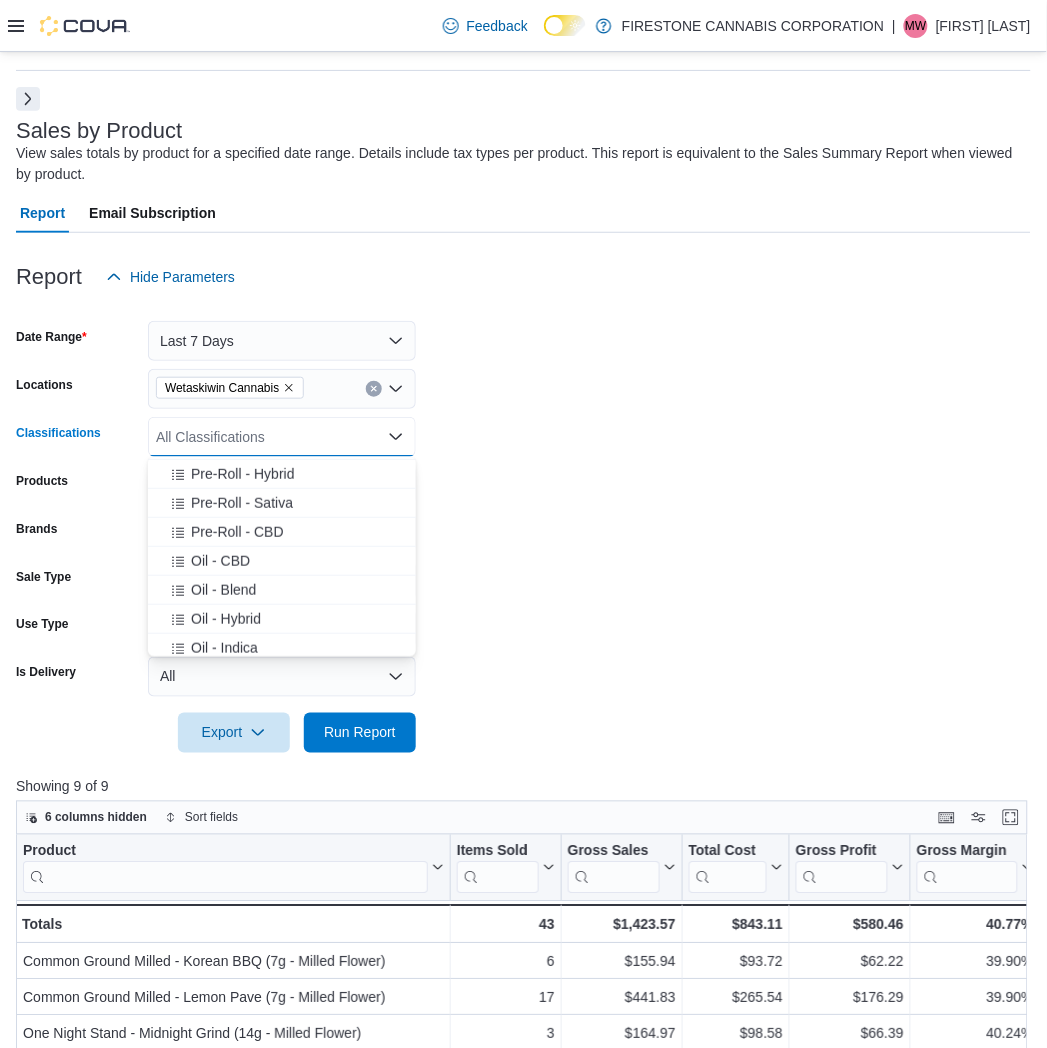 scroll, scrollTop: 333, scrollLeft: 0, axis: vertical 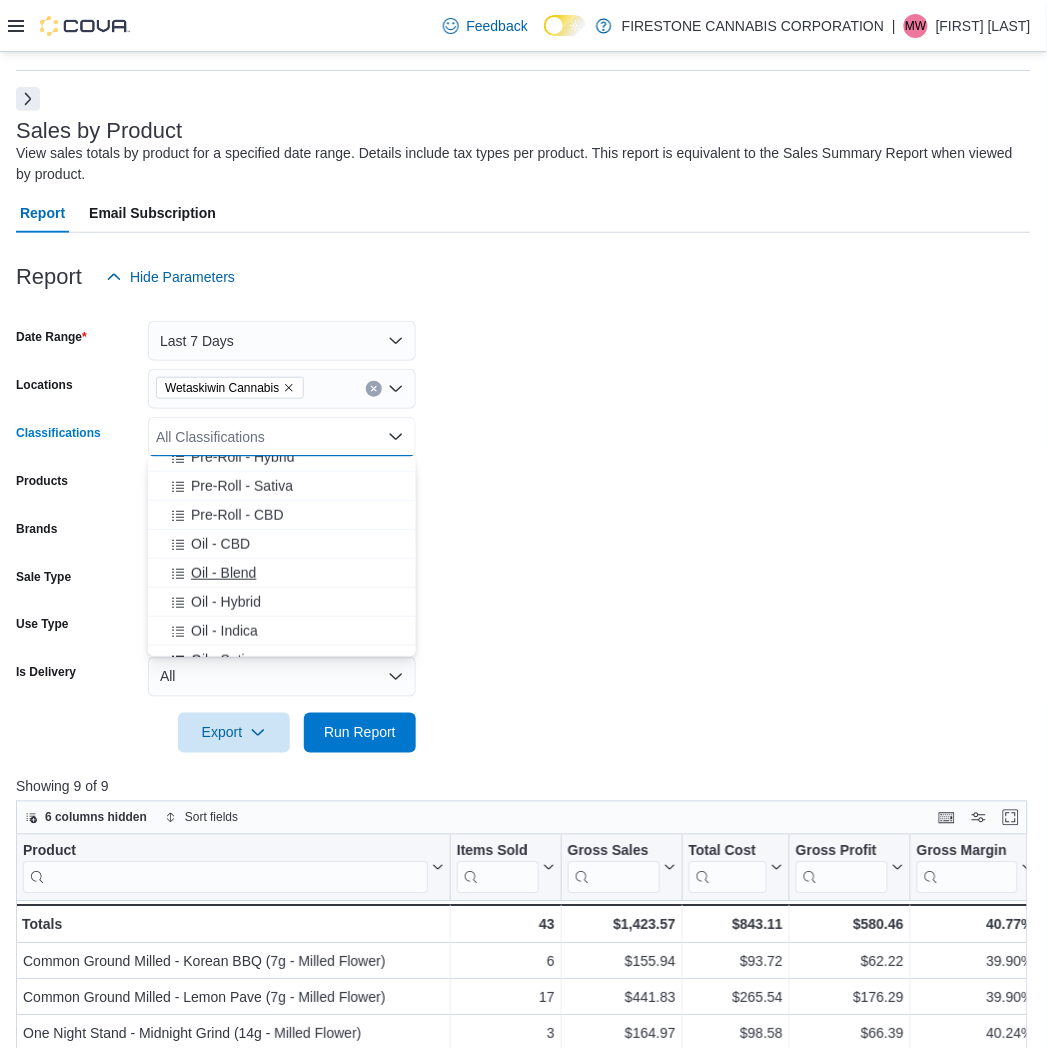 click on "Oil - Blend" at bounding box center [223, 573] 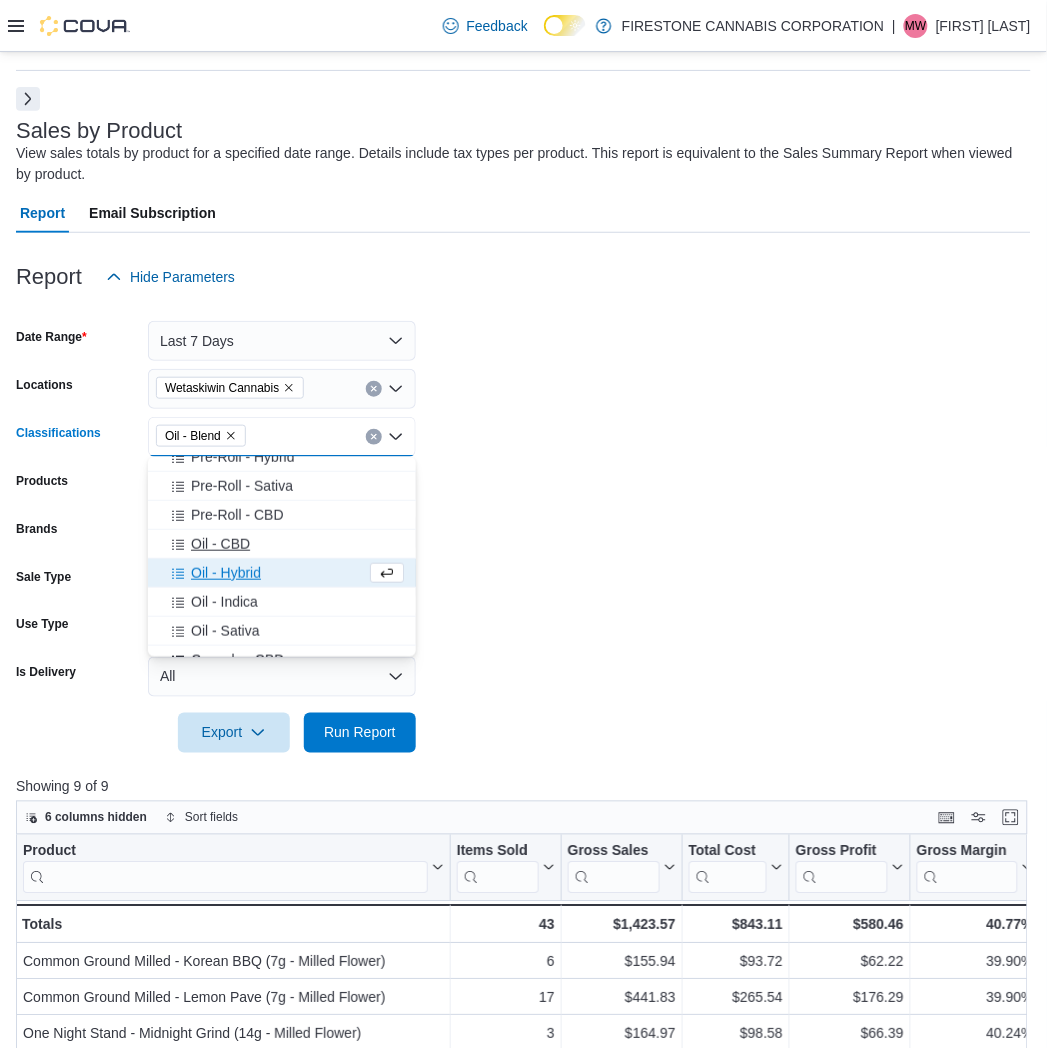 click on "Oil - Hybrid" at bounding box center (226, 573) 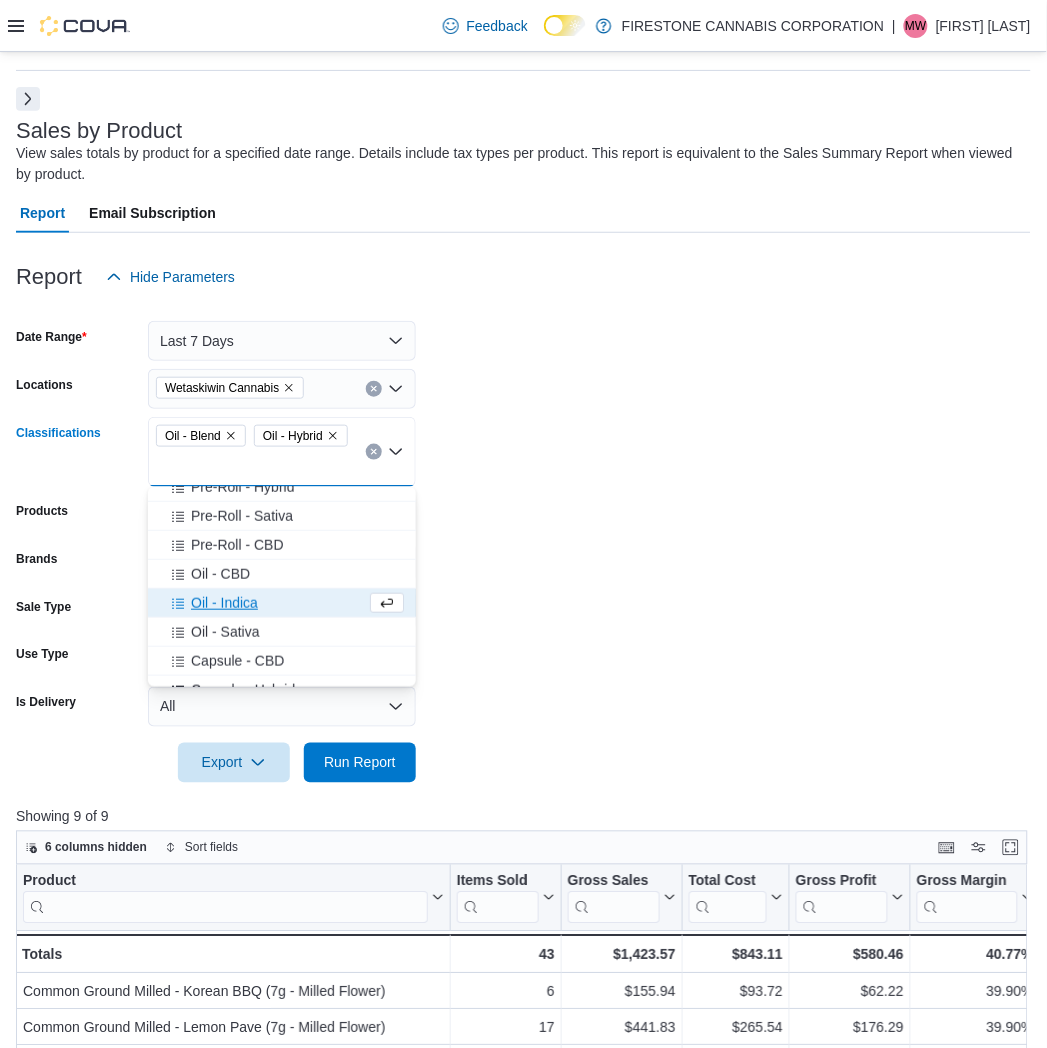 click on "Oil - Indica" at bounding box center (224, 603) 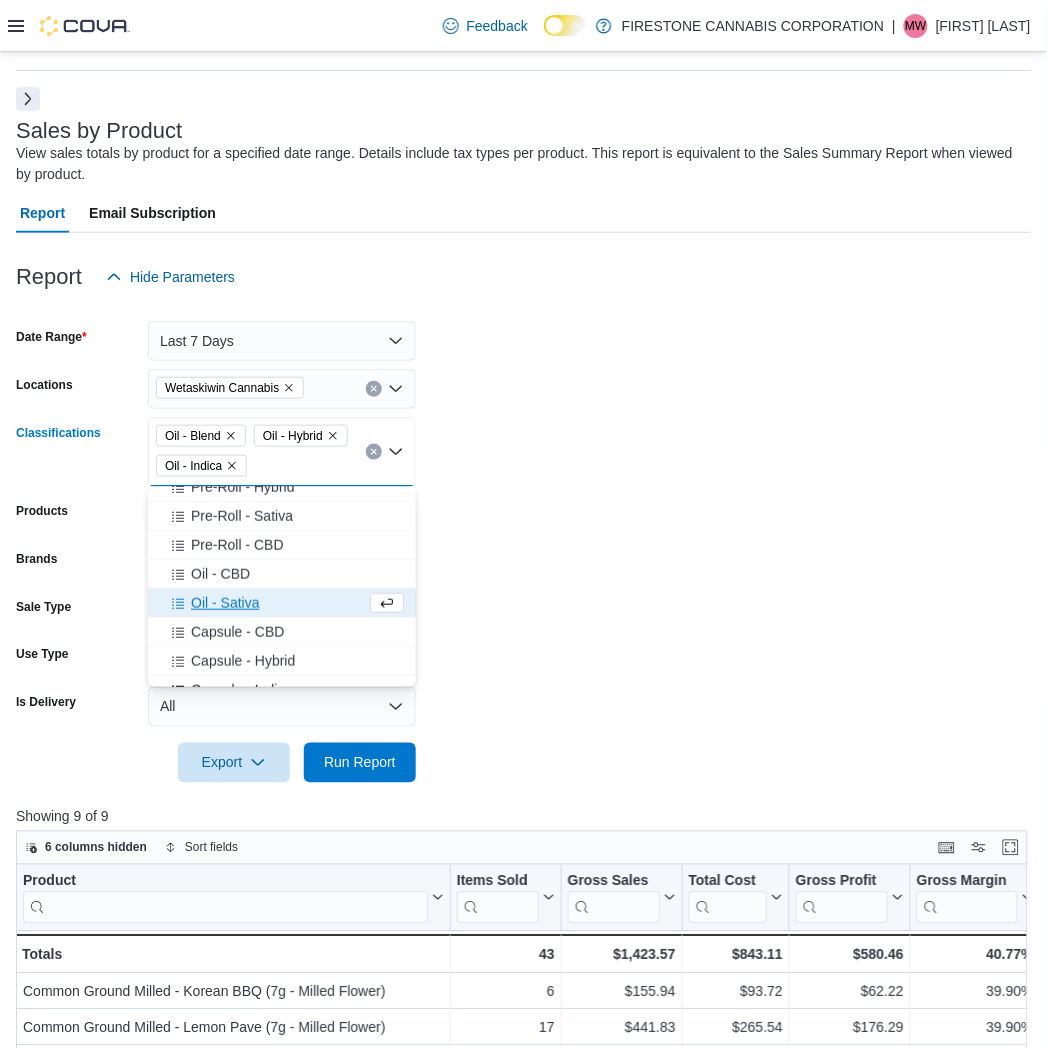 click on "Oil - Sativa" at bounding box center (225, 603) 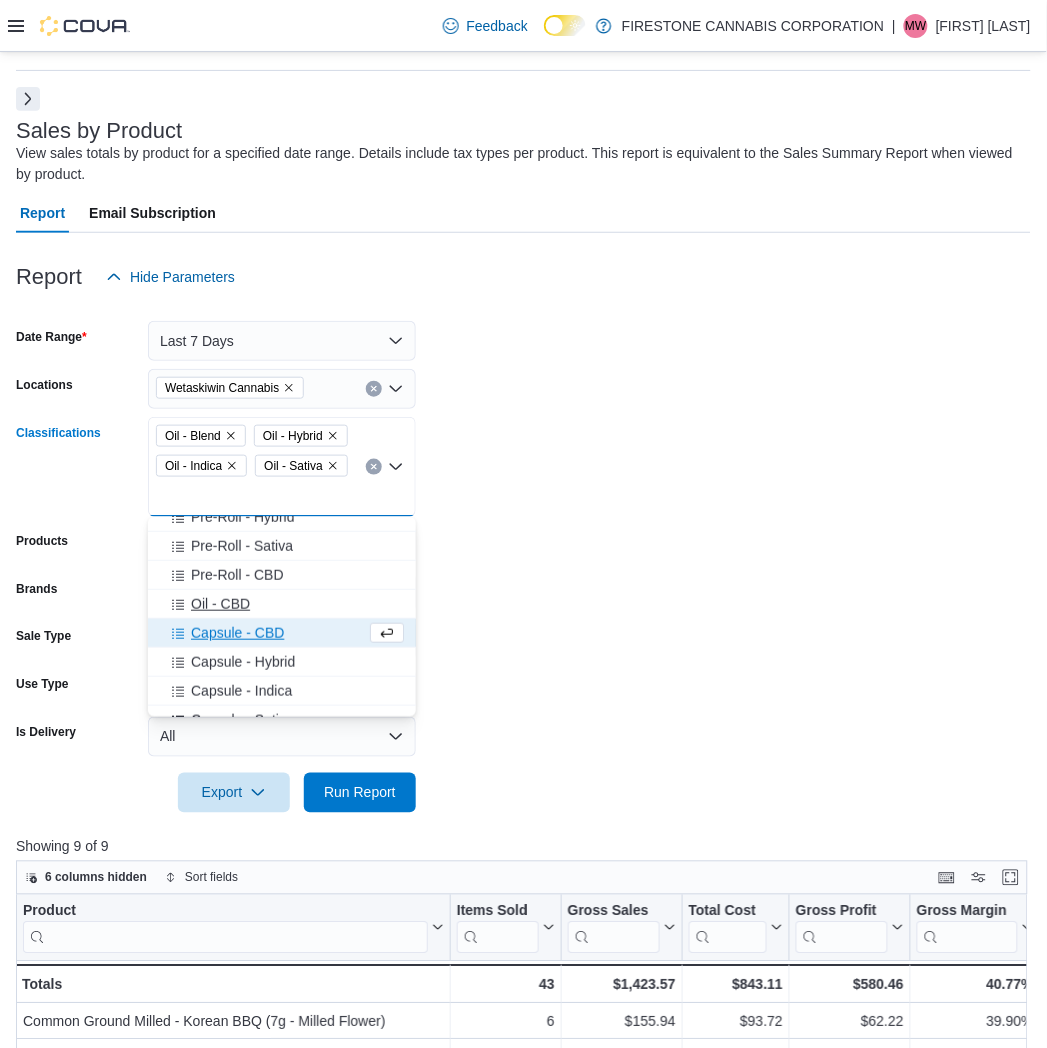 click on "Oil - CBD" at bounding box center [220, 604] 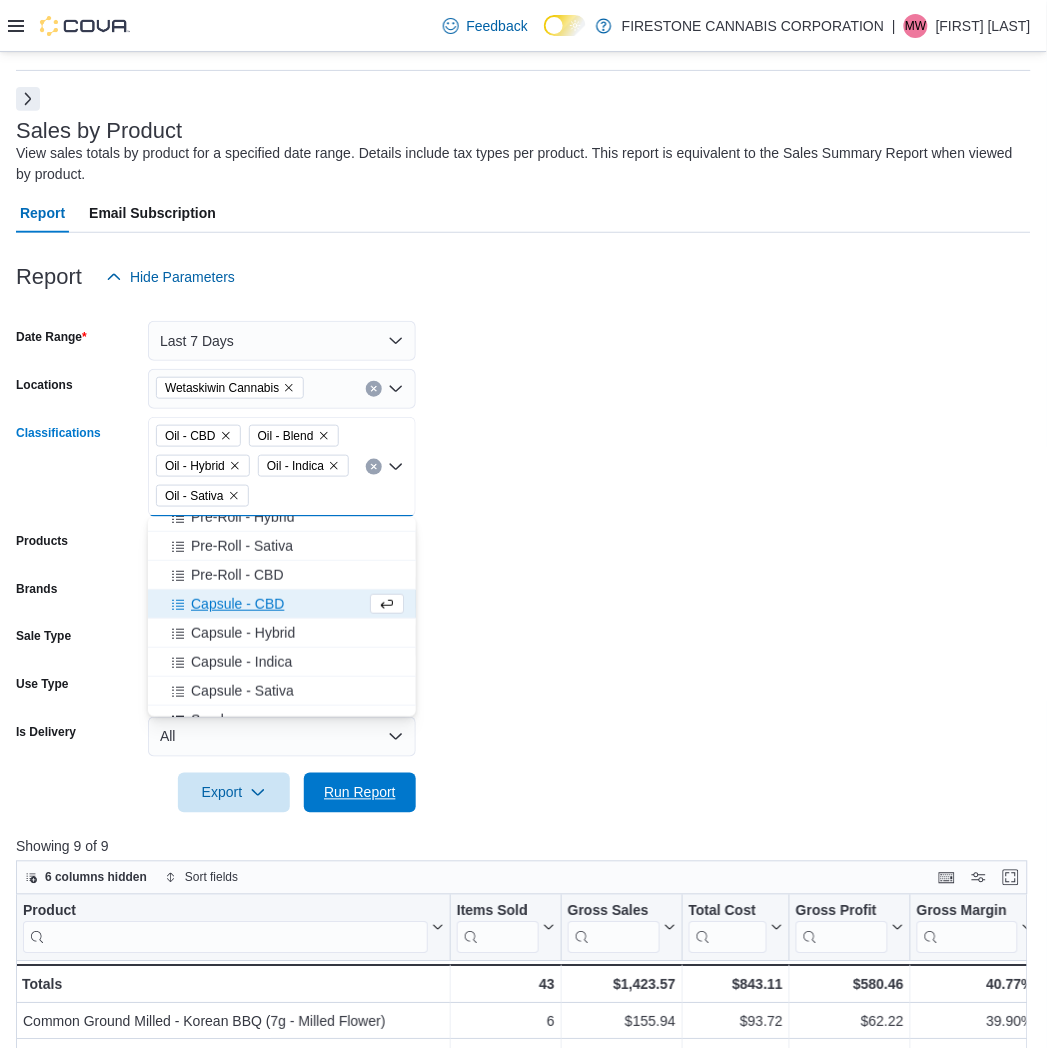 drag, startPoint x: 358, startPoint y: 794, endPoint x: 532, endPoint y: 711, distance: 192.78226 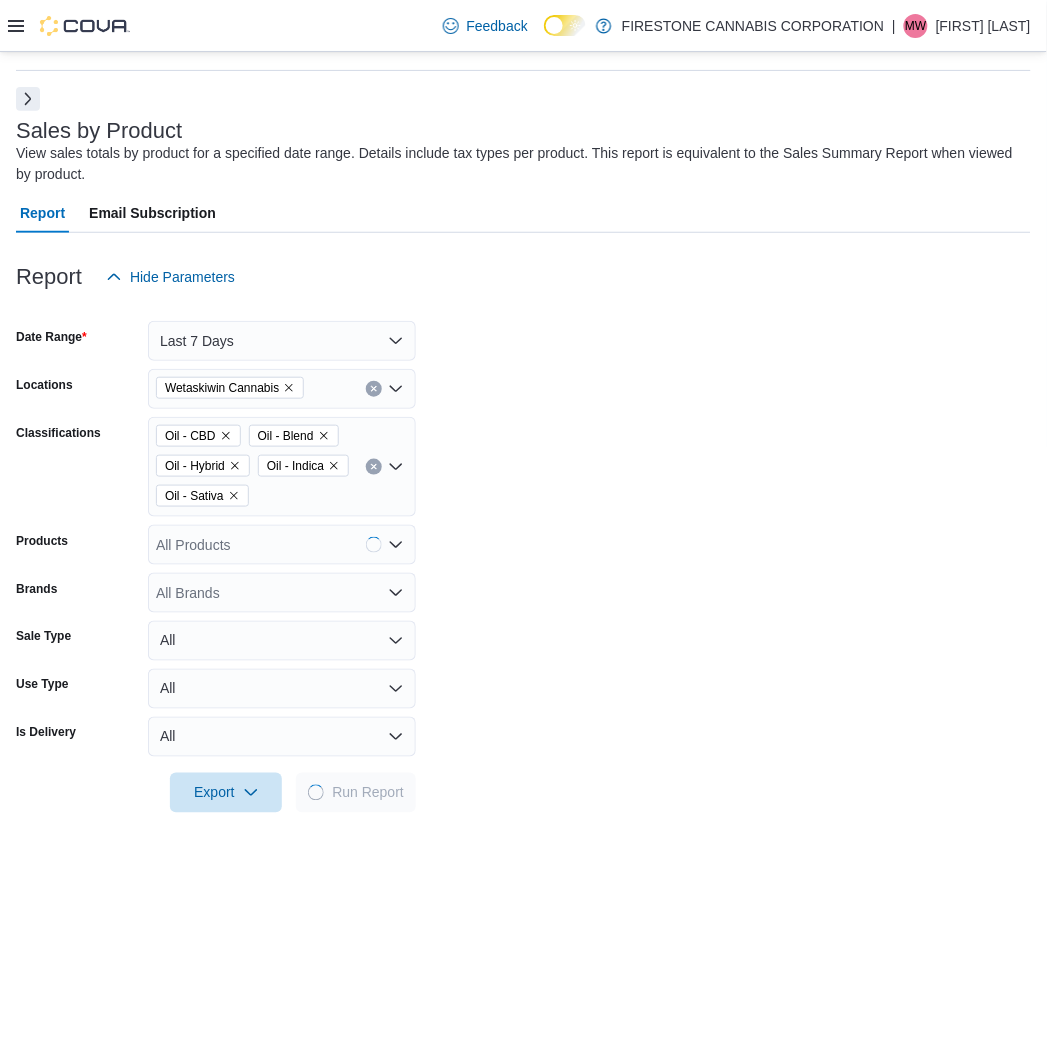 drag, startPoint x: 724, startPoint y: 546, endPoint x: 730, endPoint y: 520, distance: 26.683329 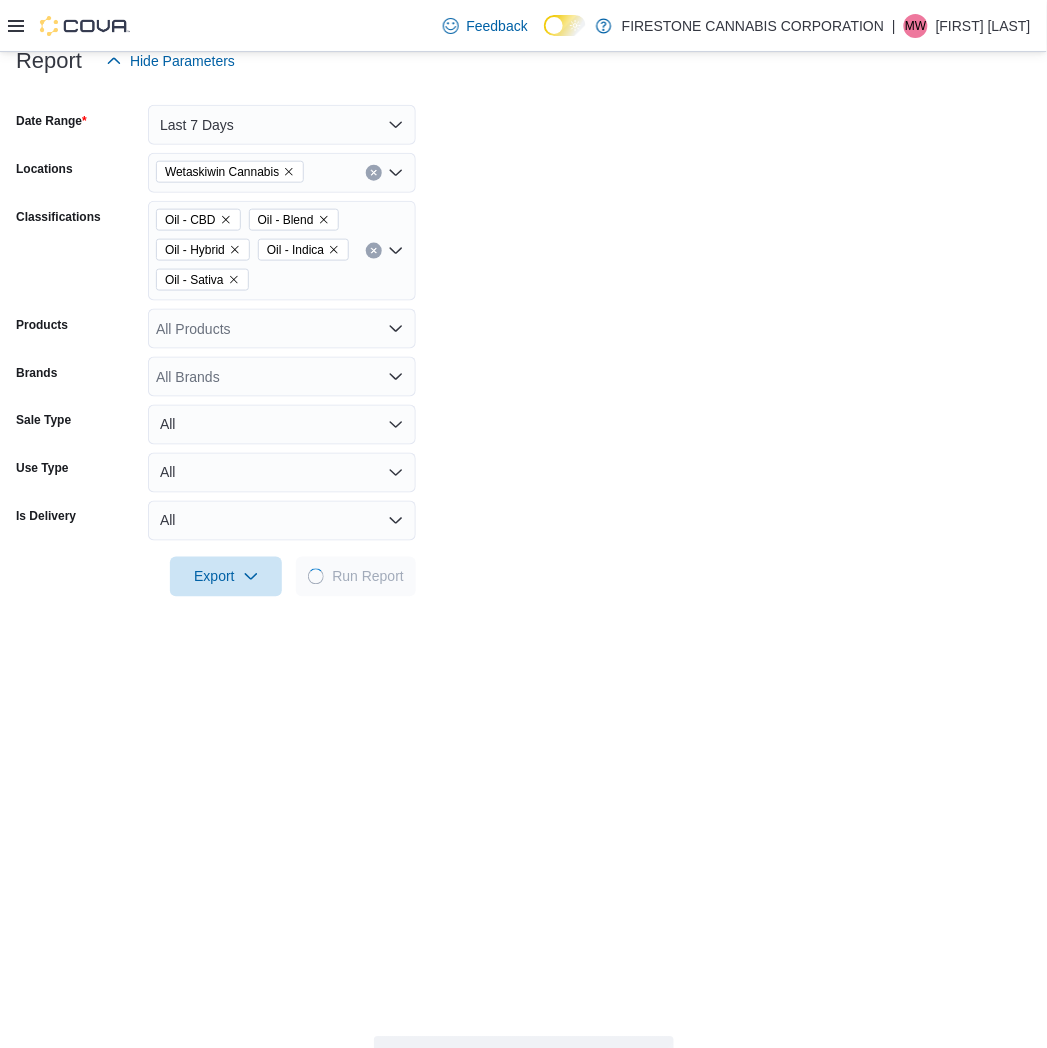 scroll, scrollTop: 728, scrollLeft: 0, axis: vertical 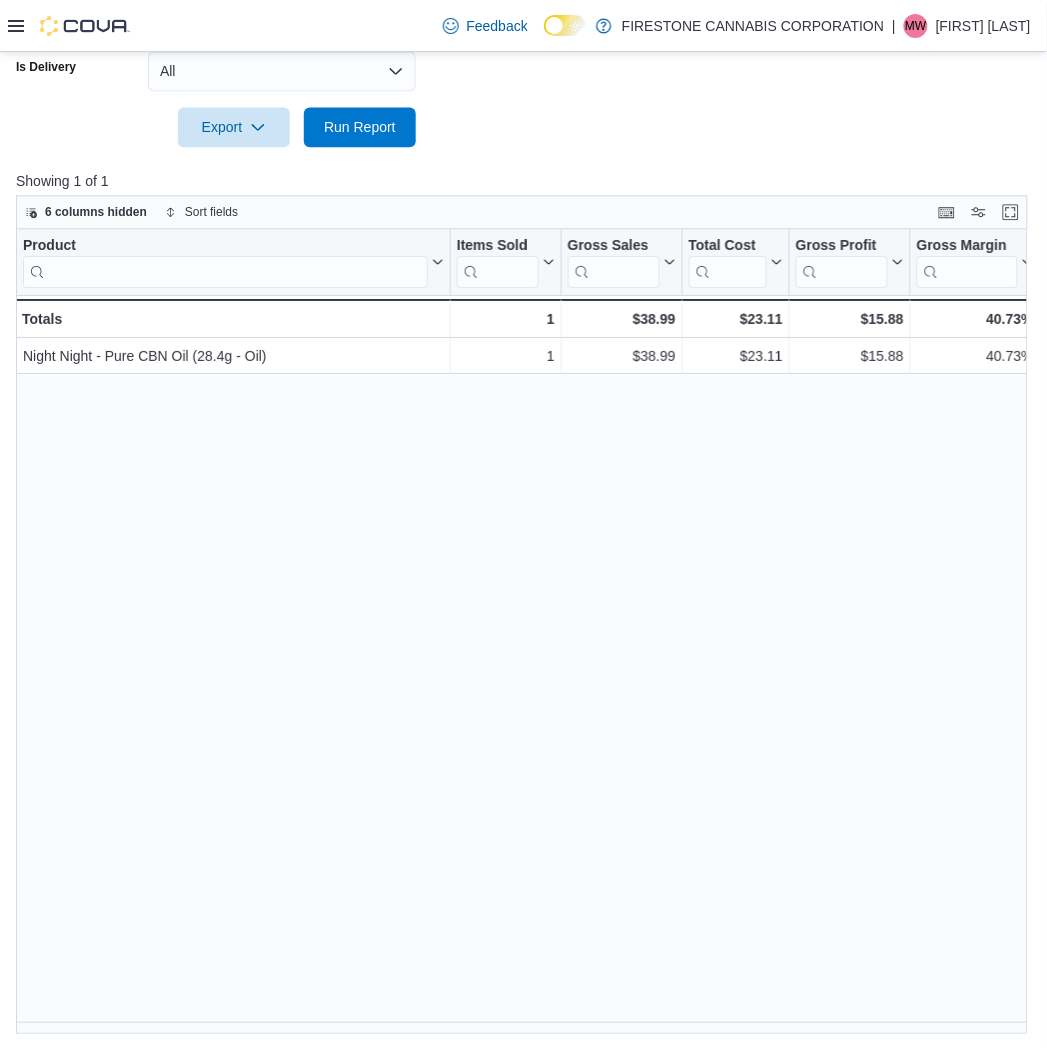 drag, startPoint x: 756, startPoint y: 130, endPoint x: 765, endPoint y: 194, distance: 64.629715 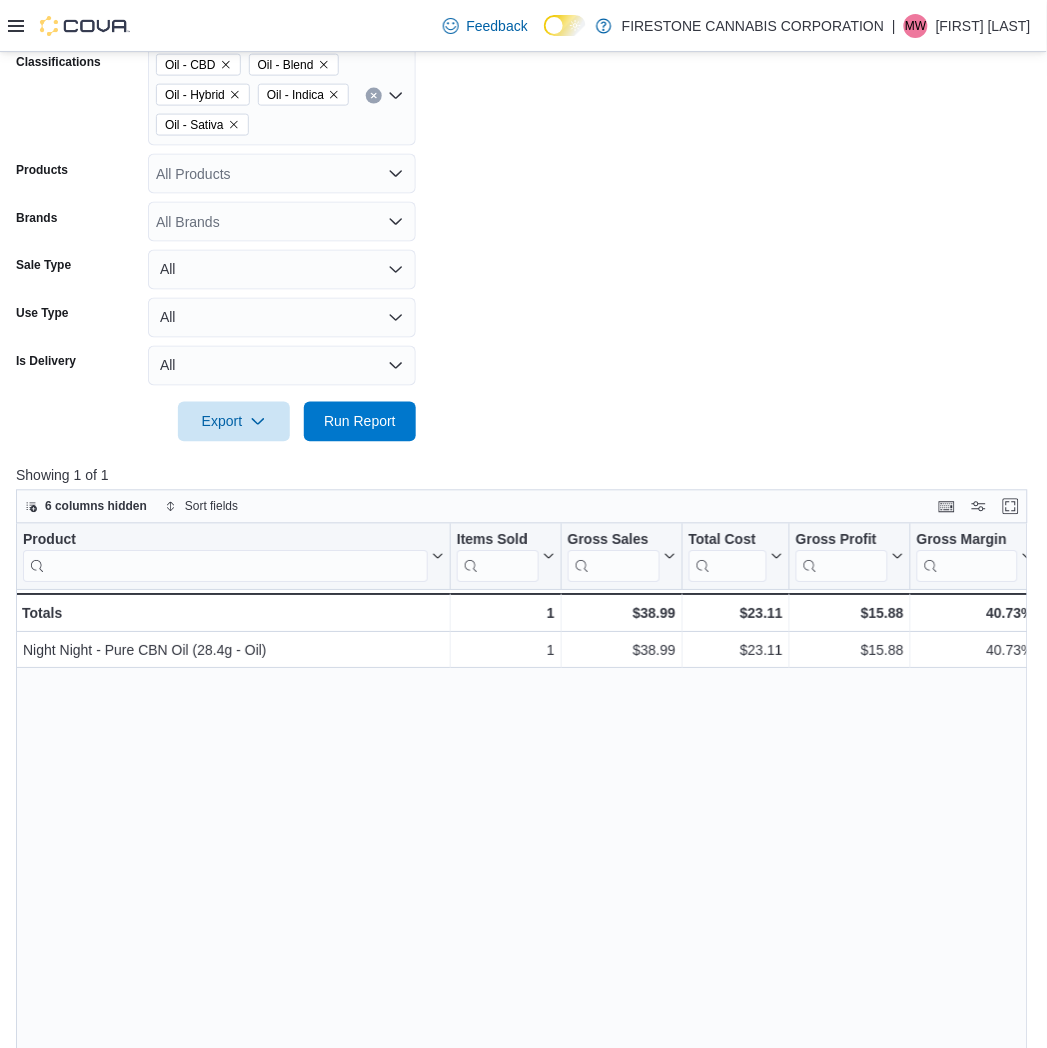 scroll, scrollTop: 62, scrollLeft: 0, axis: vertical 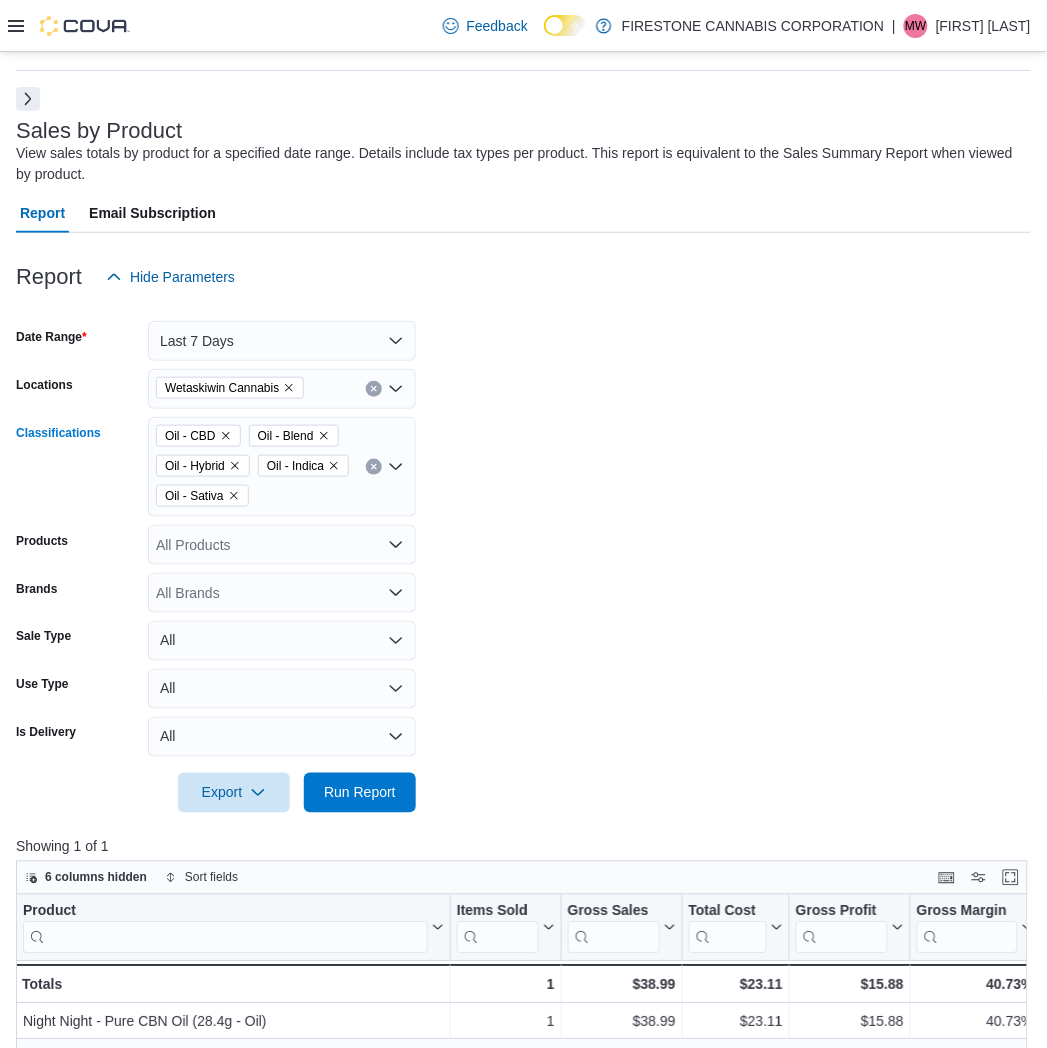 click on "Oil - CBD Oil - Blend Oil - Hybrid Oil - Indica Oil - Sativa" at bounding box center [282, 467] 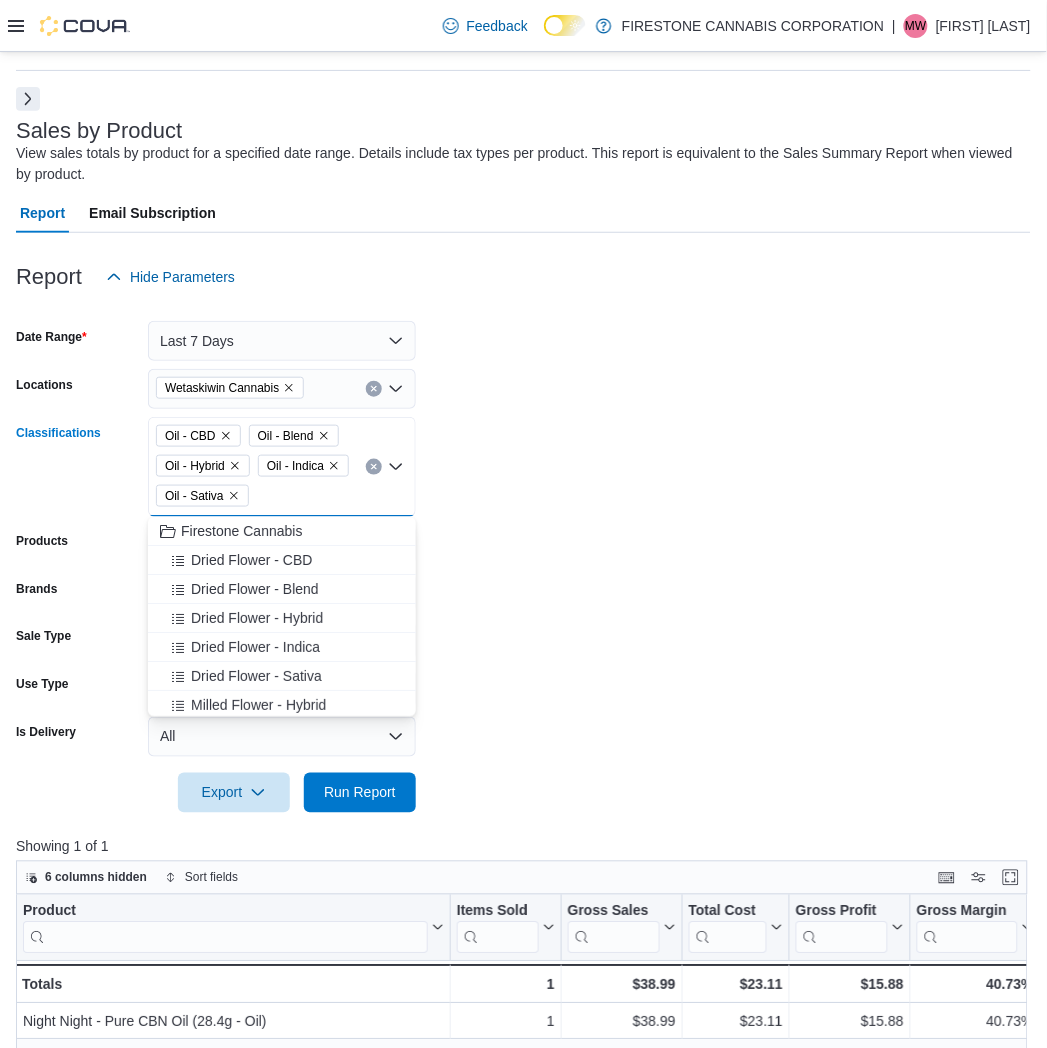 click 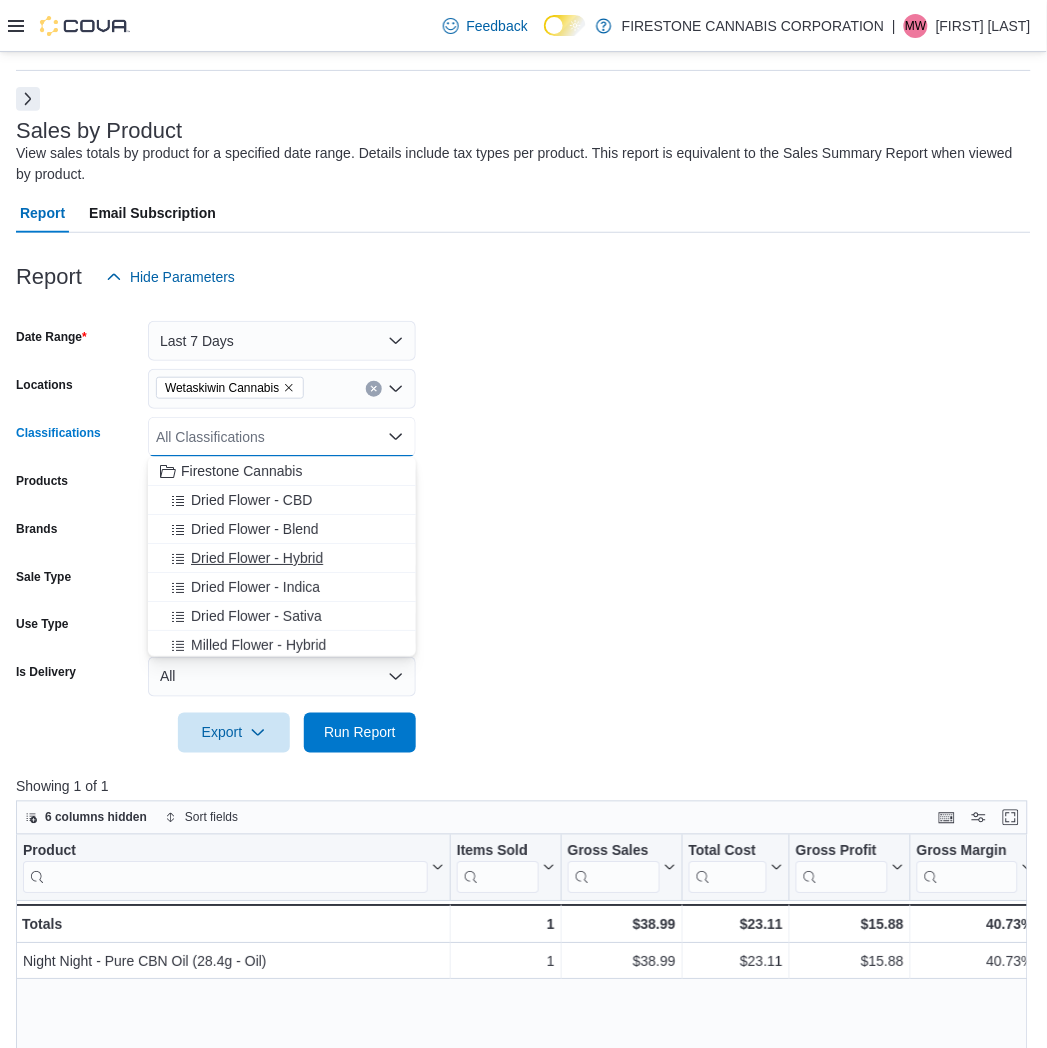 scroll, scrollTop: 222, scrollLeft: 0, axis: vertical 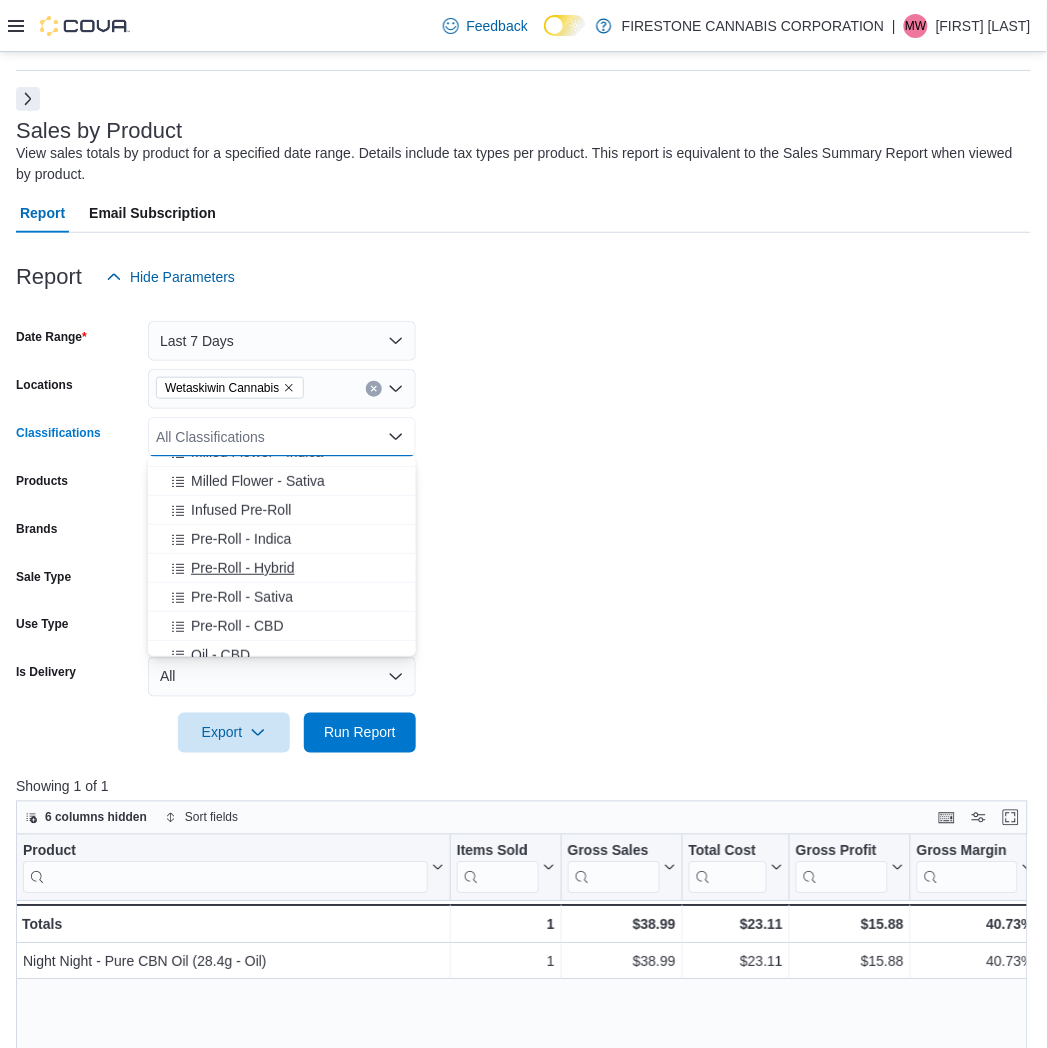 click on "Pre-Roll - Hybrid" at bounding box center (242, 568) 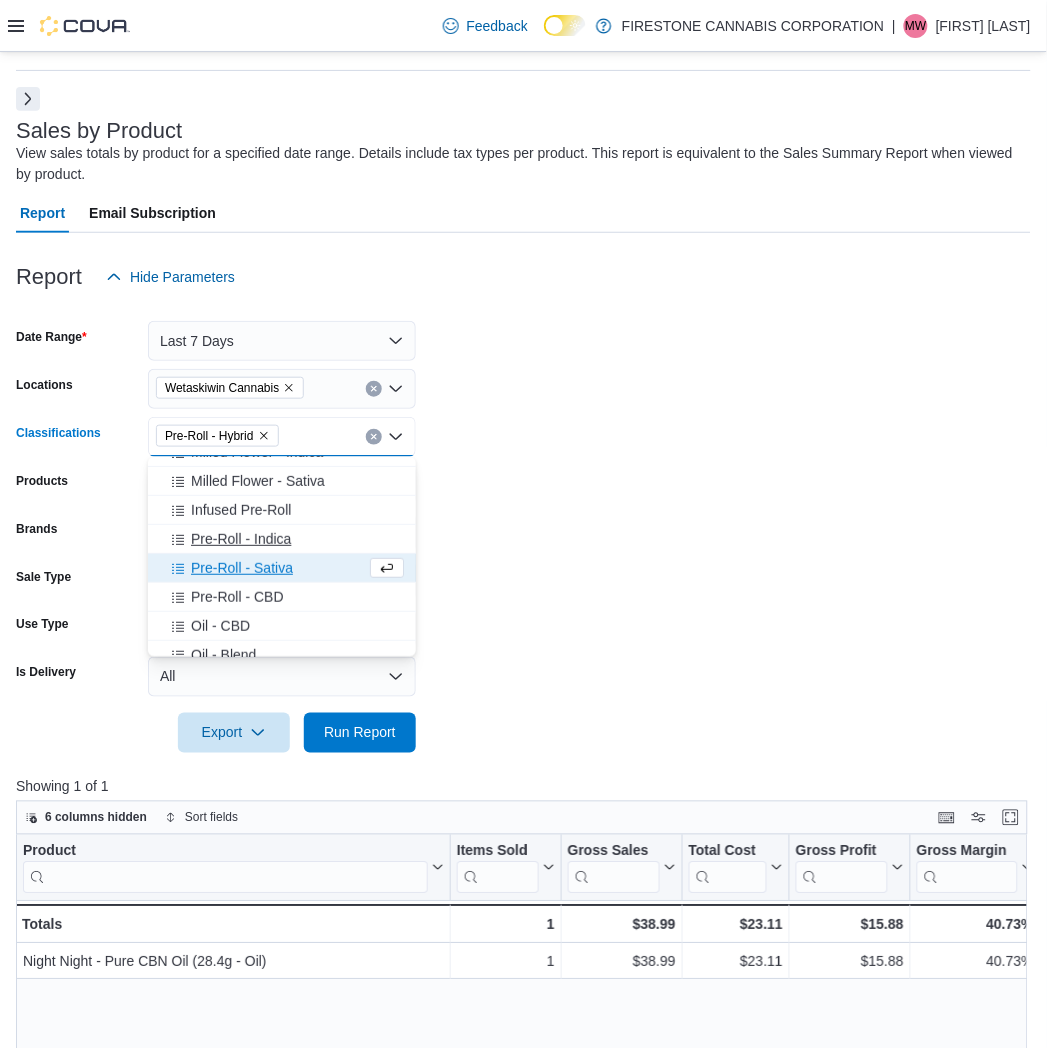 click on "Pre-Roll - Sativa" at bounding box center [242, 568] 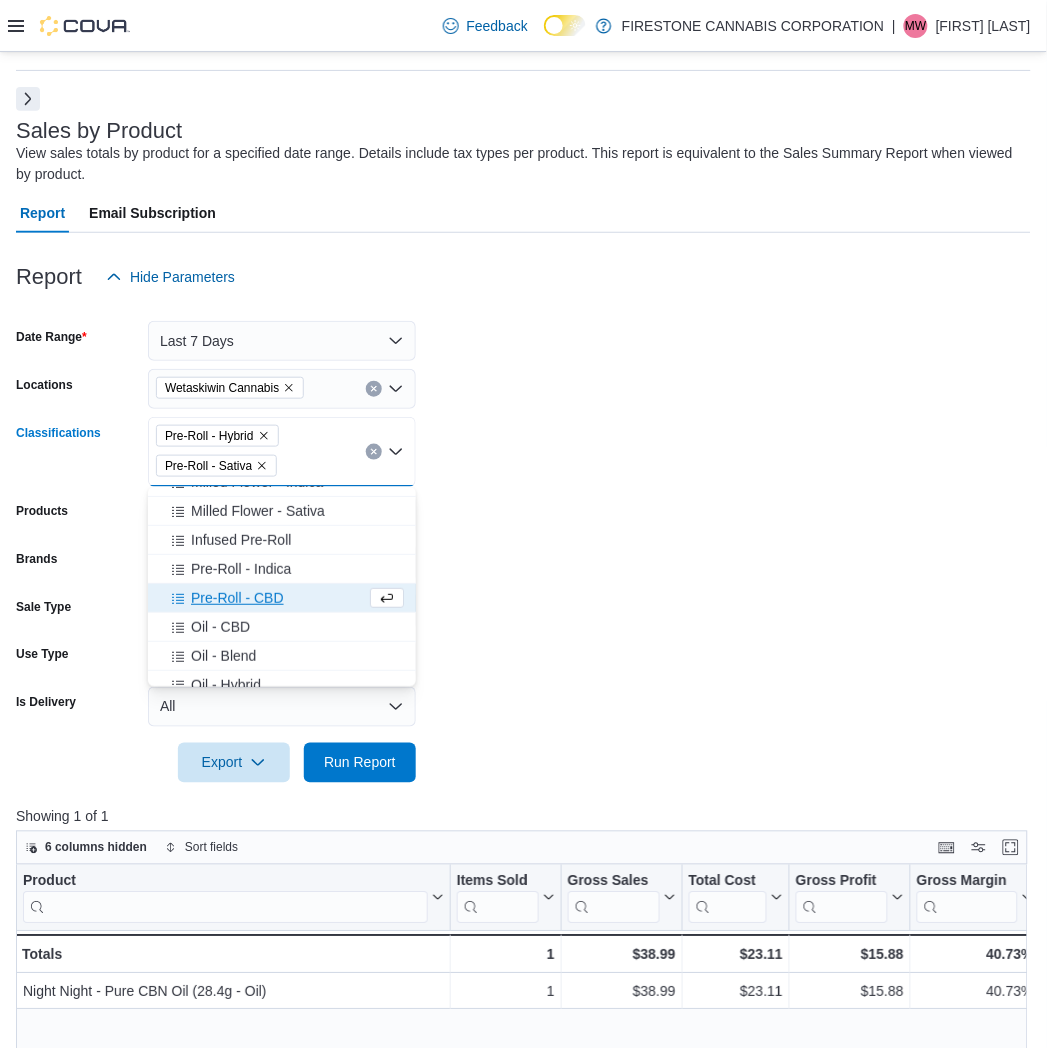 click on "Pre-Roll - CBD" at bounding box center [282, 598] 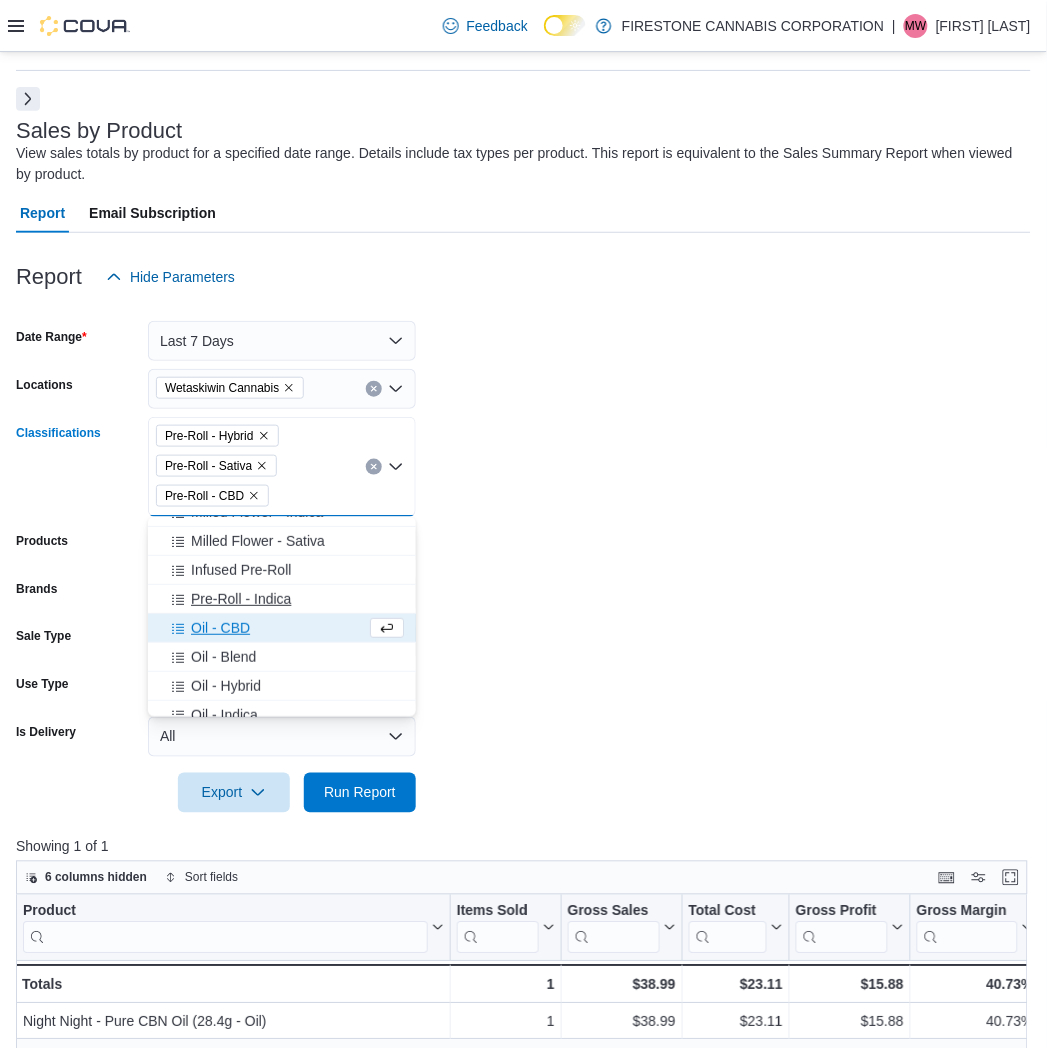drag, startPoint x: 218, startPoint y: 595, endPoint x: 230, endPoint y: 613, distance: 21.633308 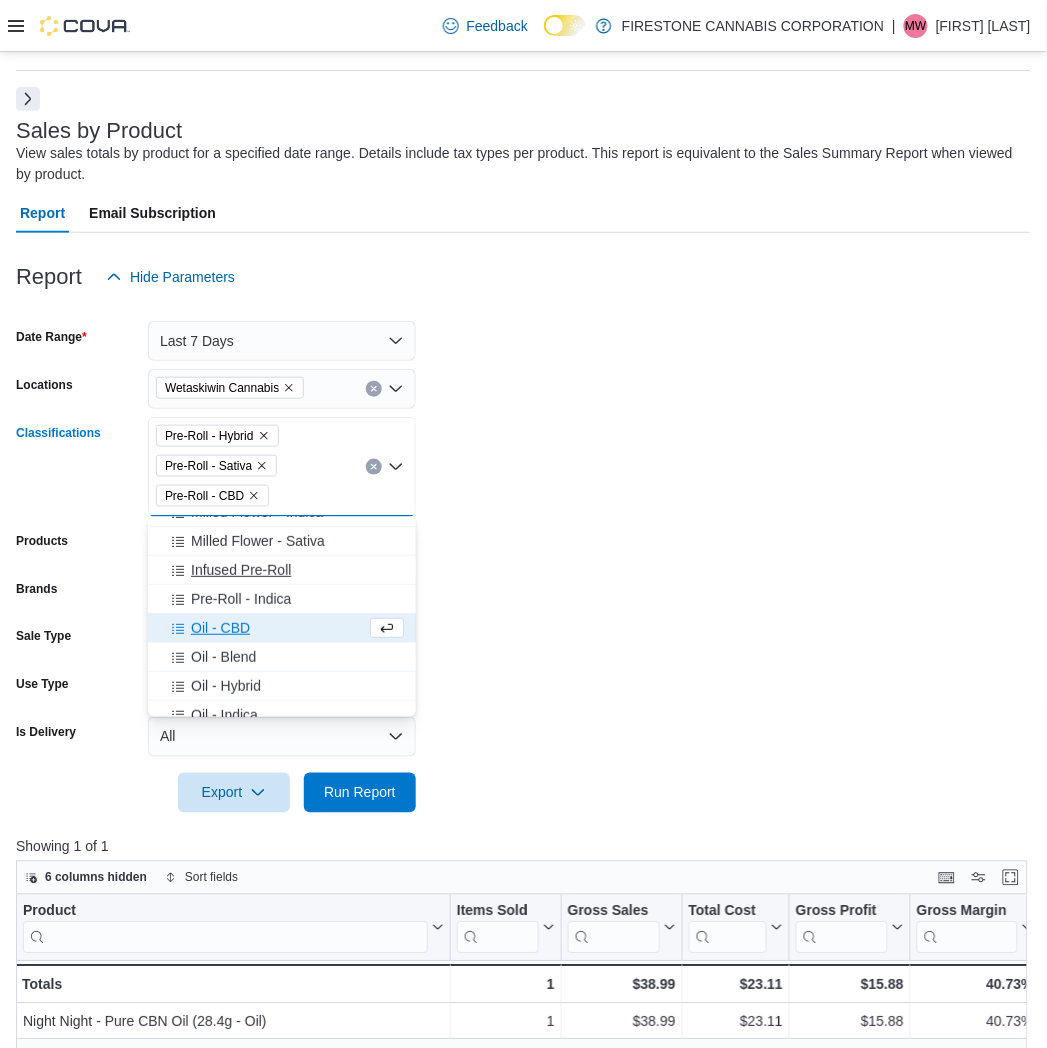 click on "Pre-Roll - Indica" at bounding box center [241, 599] 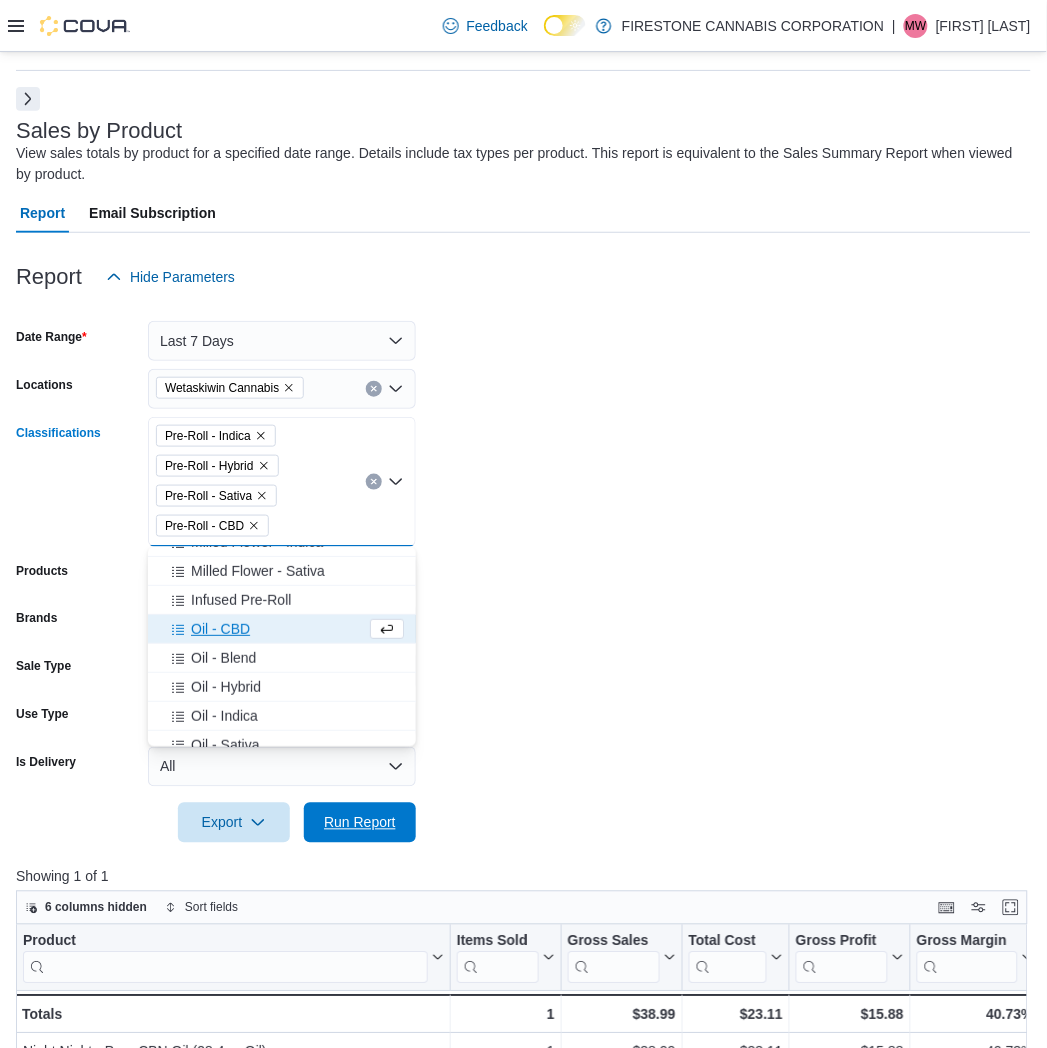 click on "Run Report" at bounding box center [360, 823] 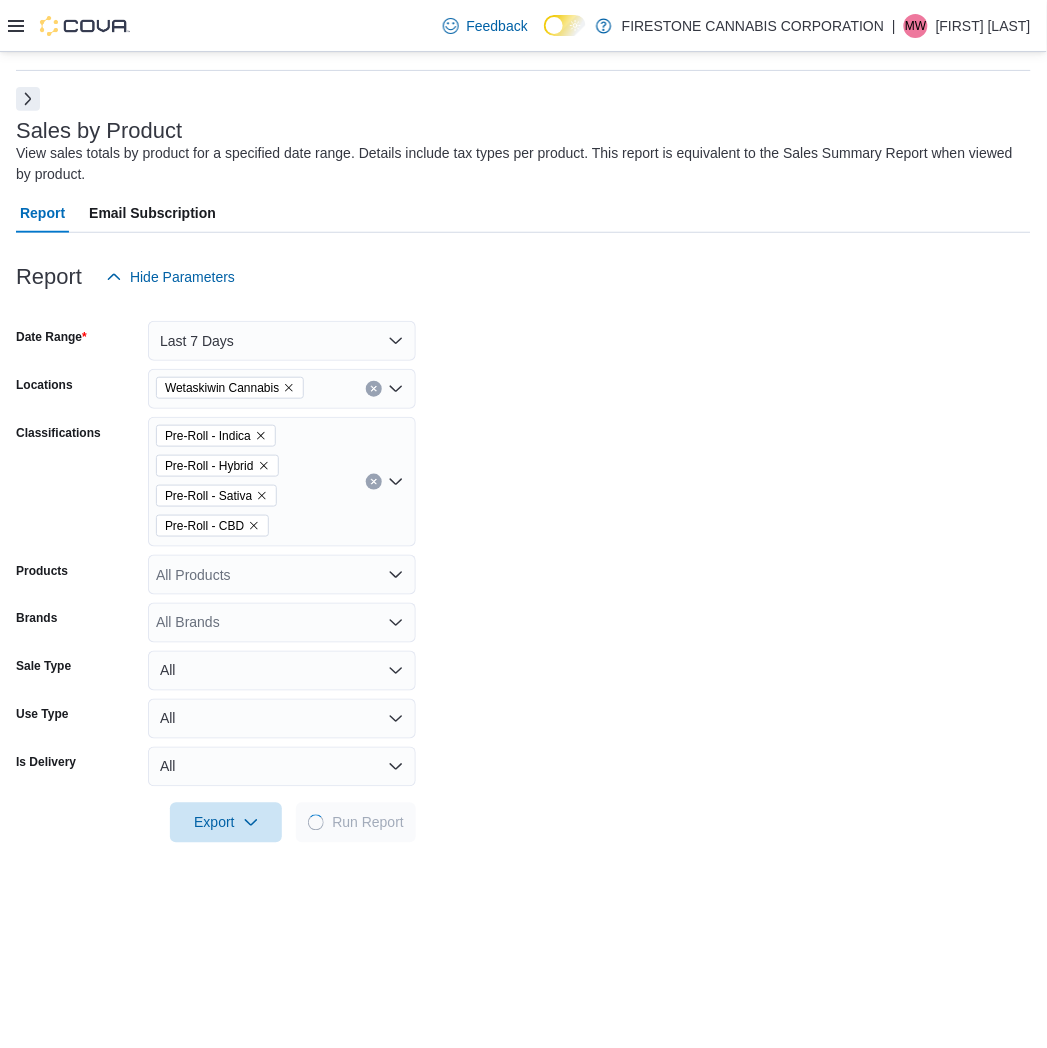 drag, startPoint x: 710, startPoint y: 612, endPoint x: 793, endPoint y: 574, distance: 91.28527 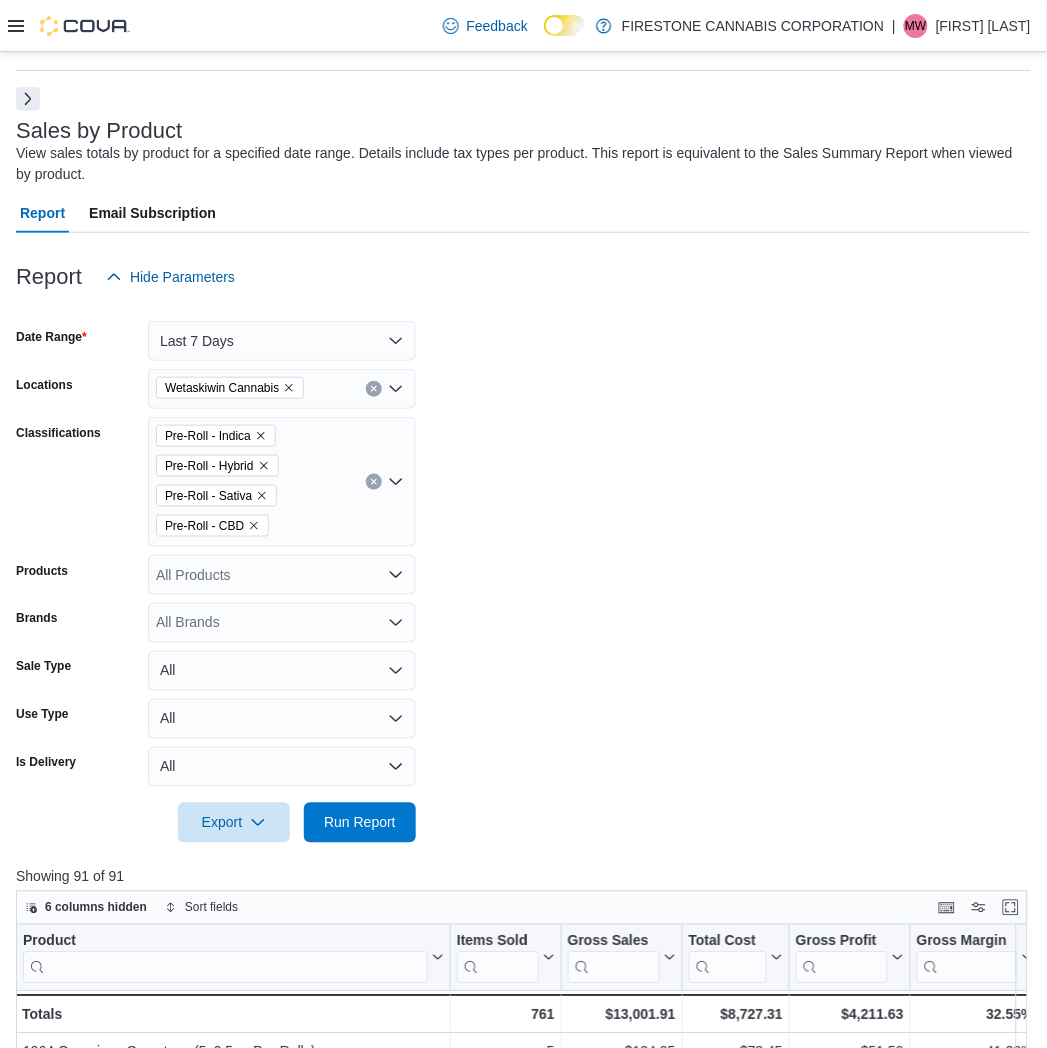 drag, startPoint x: 660, startPoint y: 443, endPoint x: 651, endPoint y: 431, distance: 15 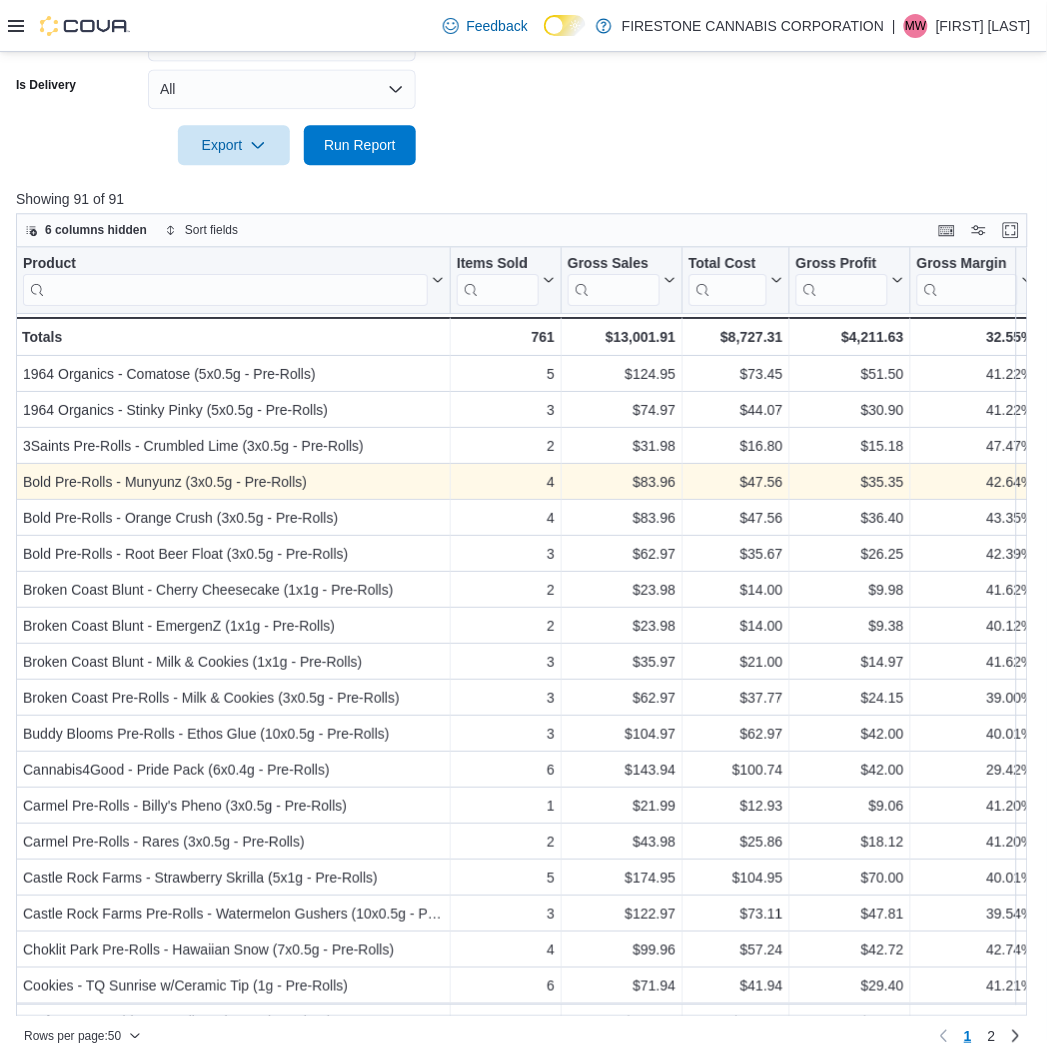 scroll, scrollTop: 758, scrollLeft: 0, axis: vertical 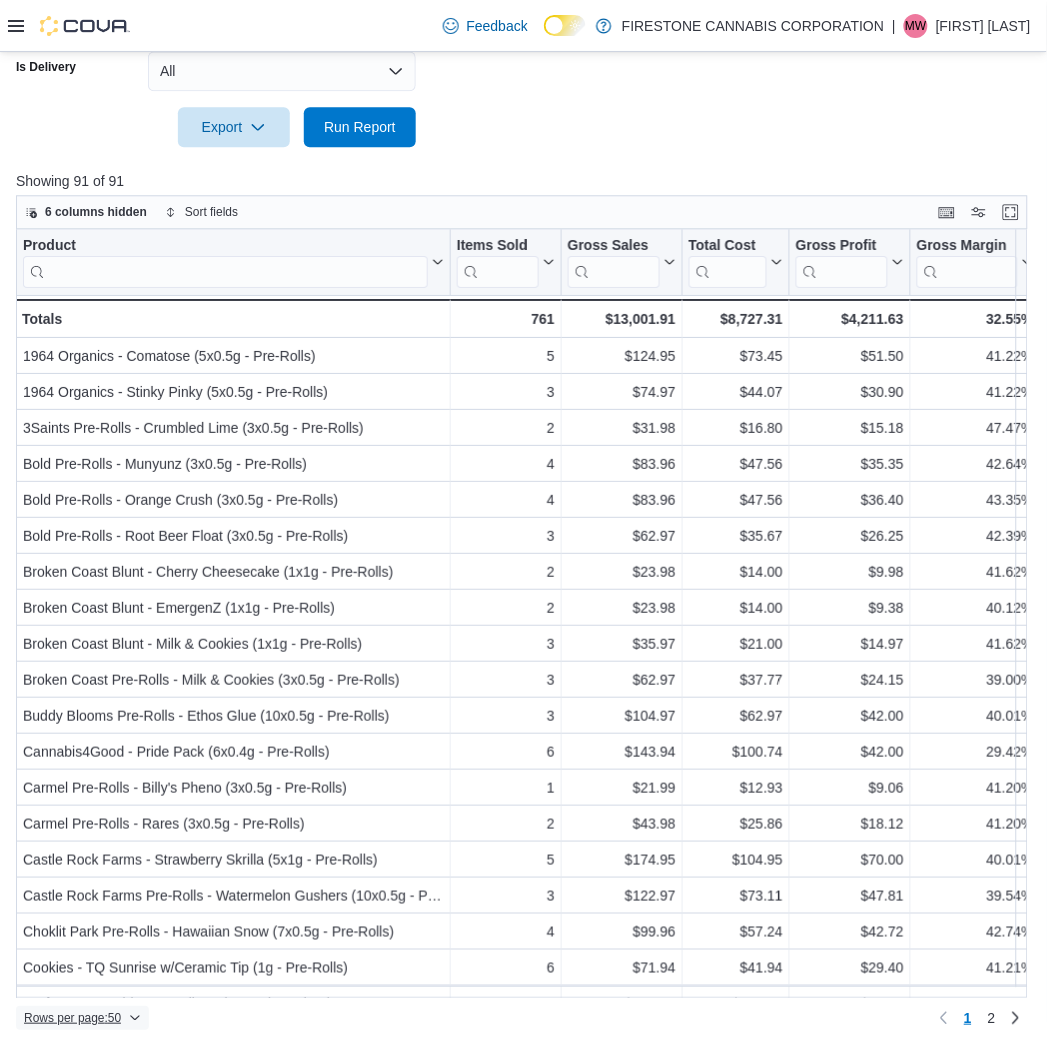 click on "Rows per page :  50" at bounding box center [72, 1018] 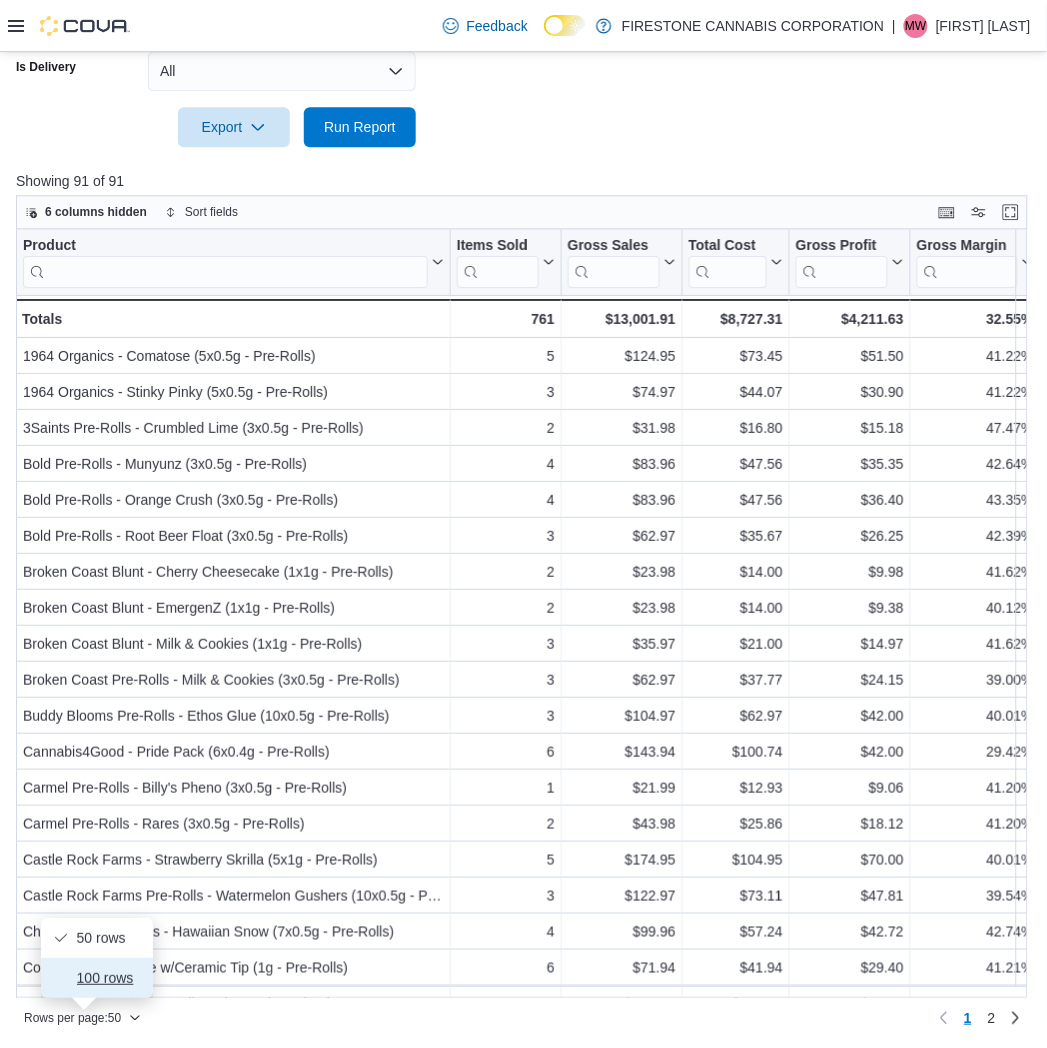 click on "100 rows" at bounding box center [109, 978] 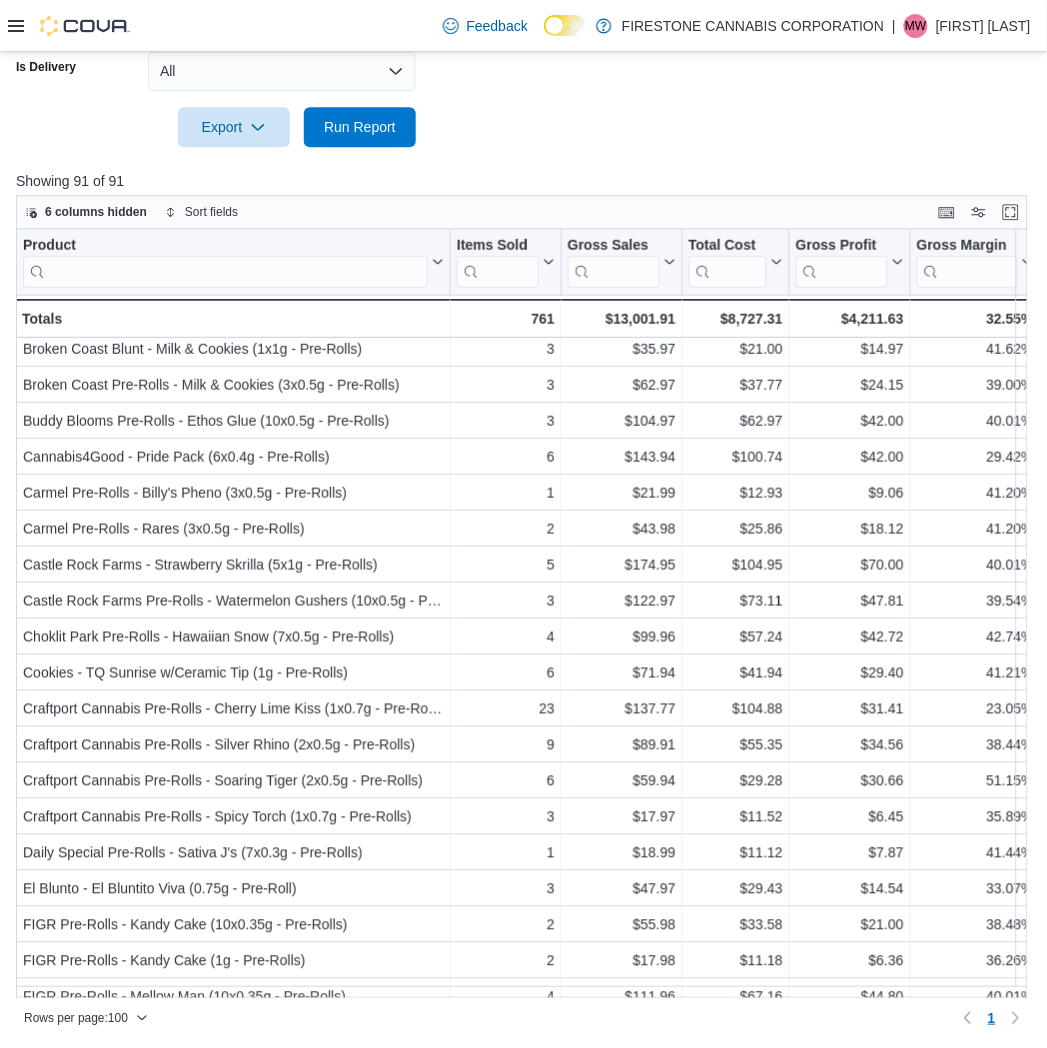 scroll, scrollTop: 333, scrollLeft: 0, axis: vertical 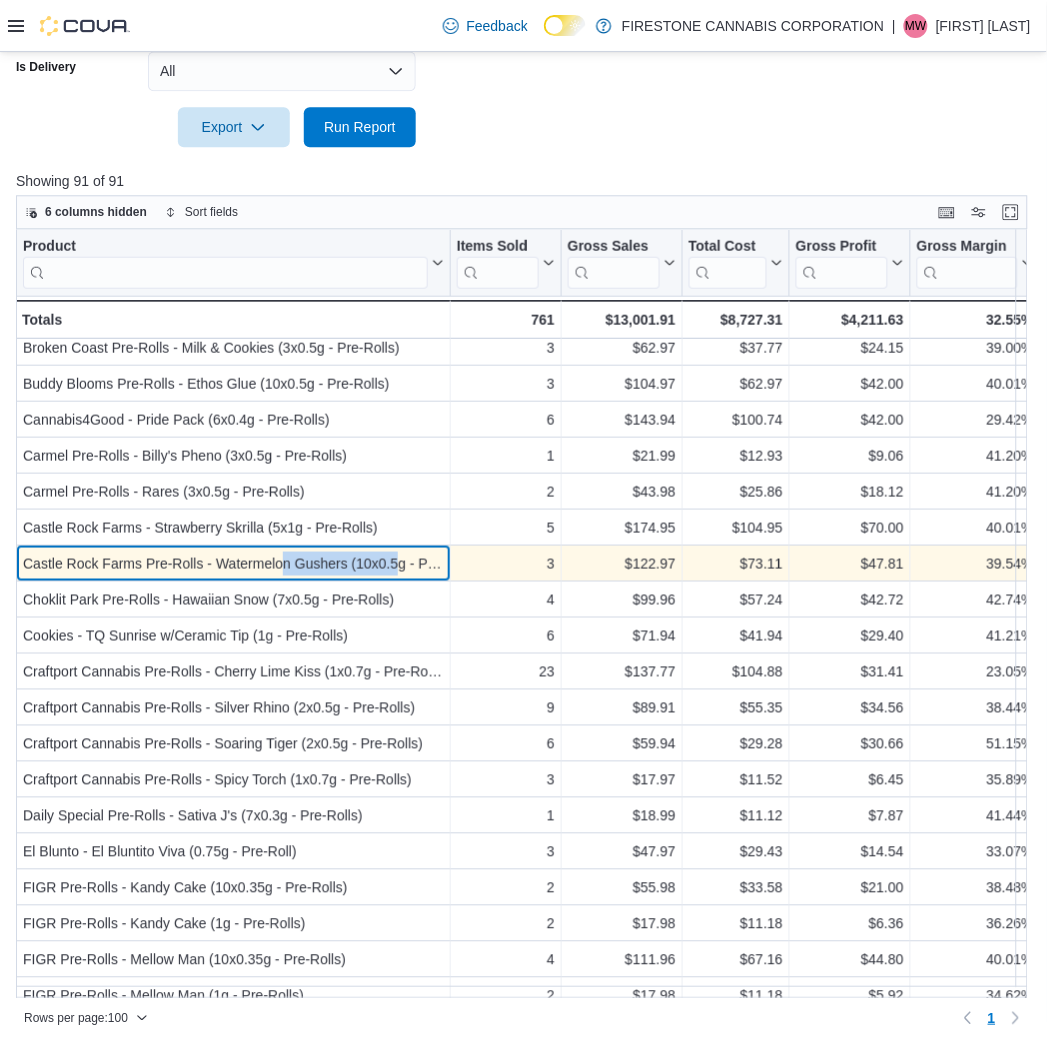 drag, startPoint x: 278, startPoint y: 560, endPoint x: 401, endPoint y: 567, distance: 123.19903 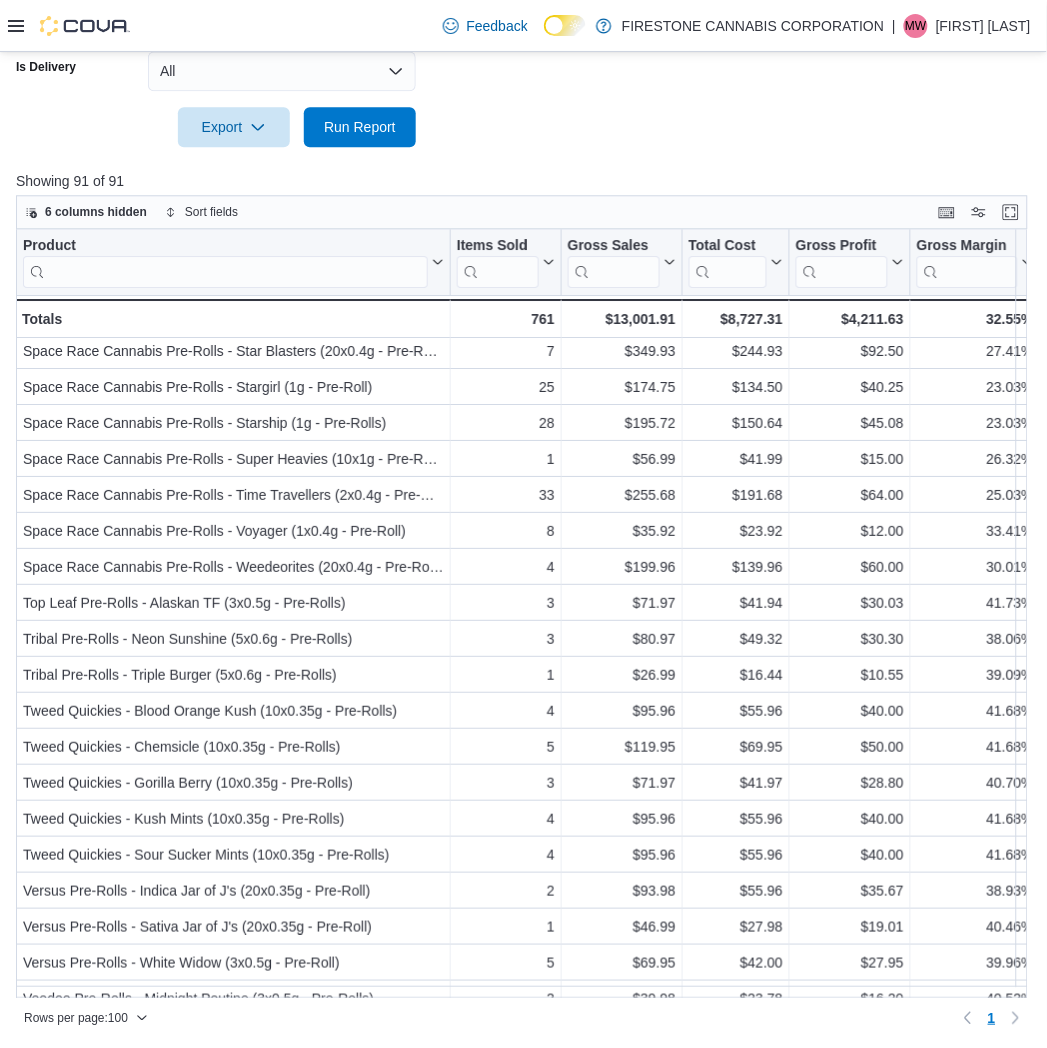 scroll, scrollTop: 2627, scrollLeft: 0, axis: vertical 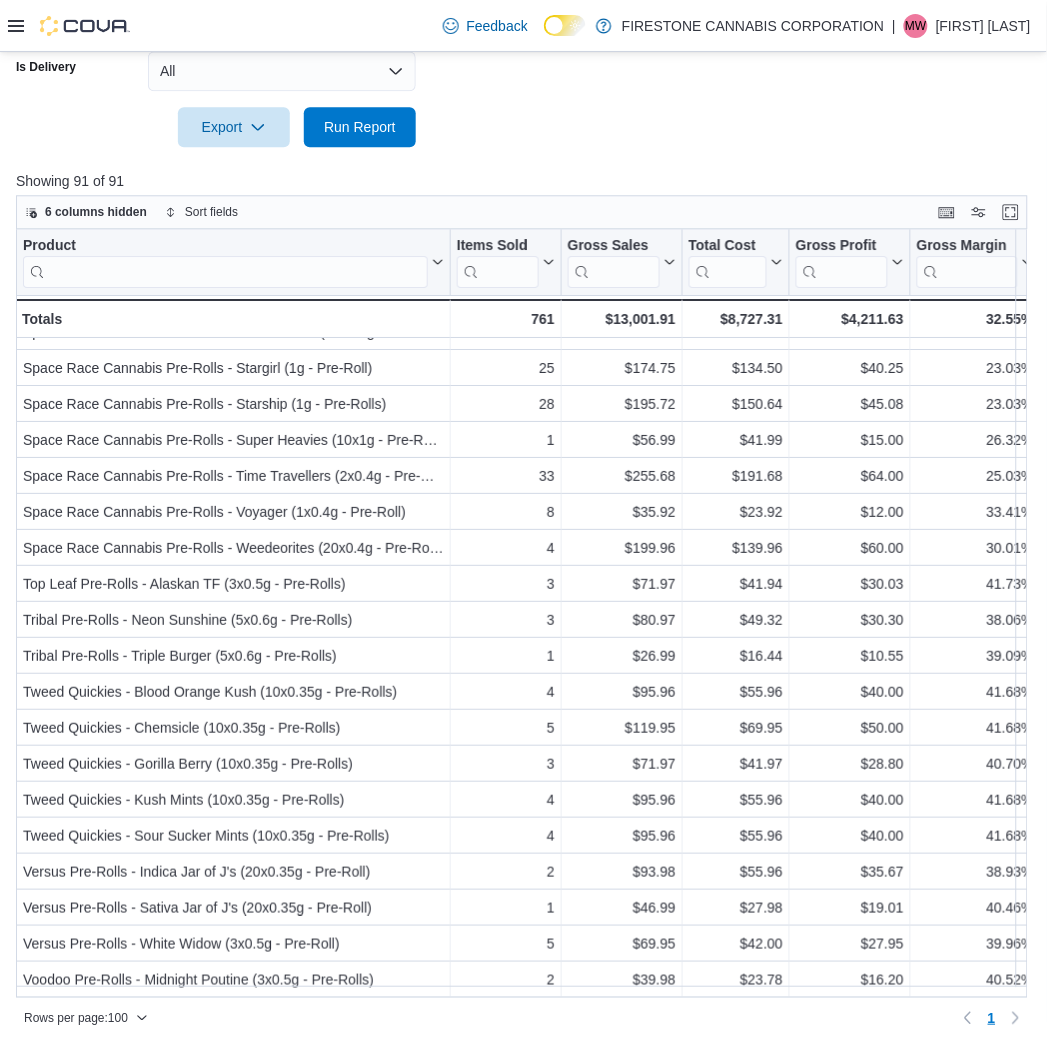 click at bounding box center (523, 99) 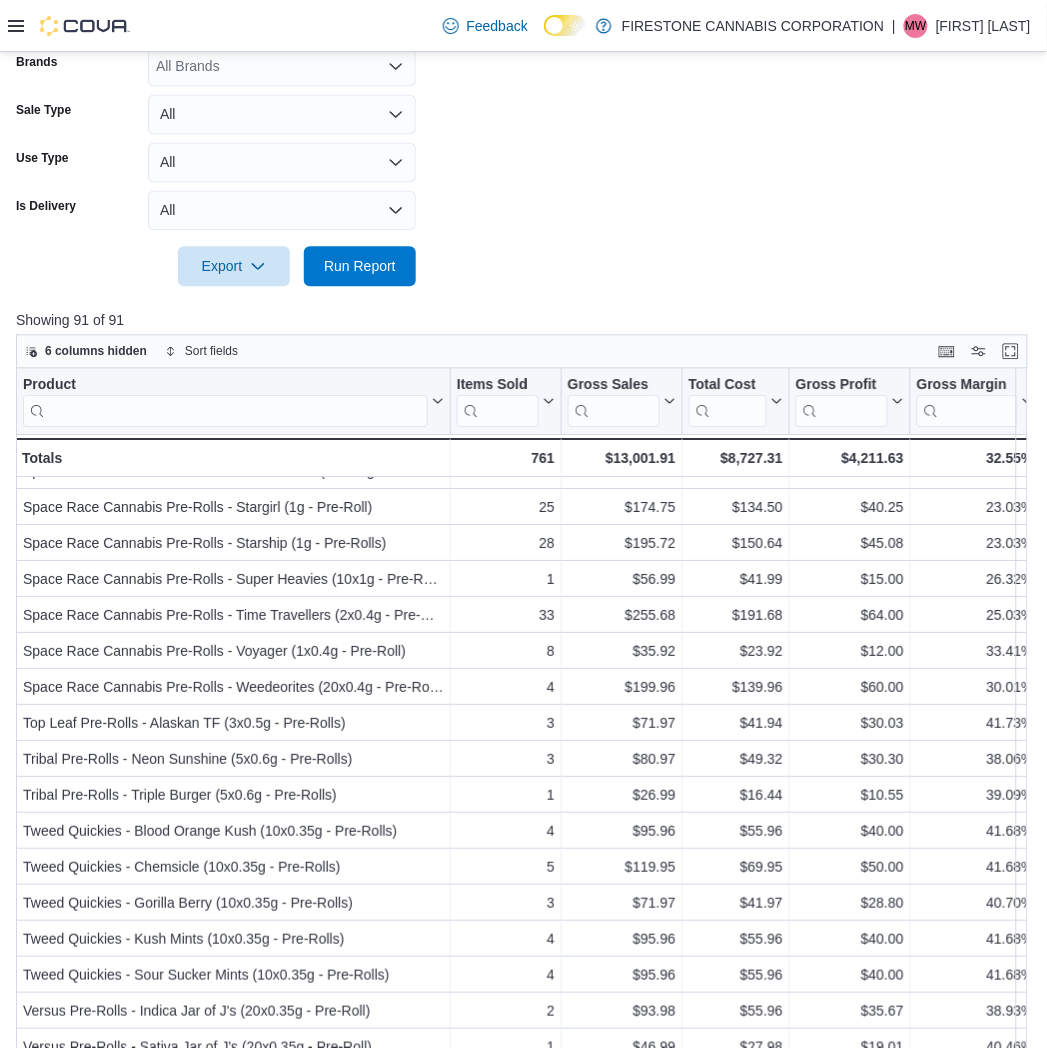 scroll, scrollTop: 314, scrollLeft: 0, axis: vertical 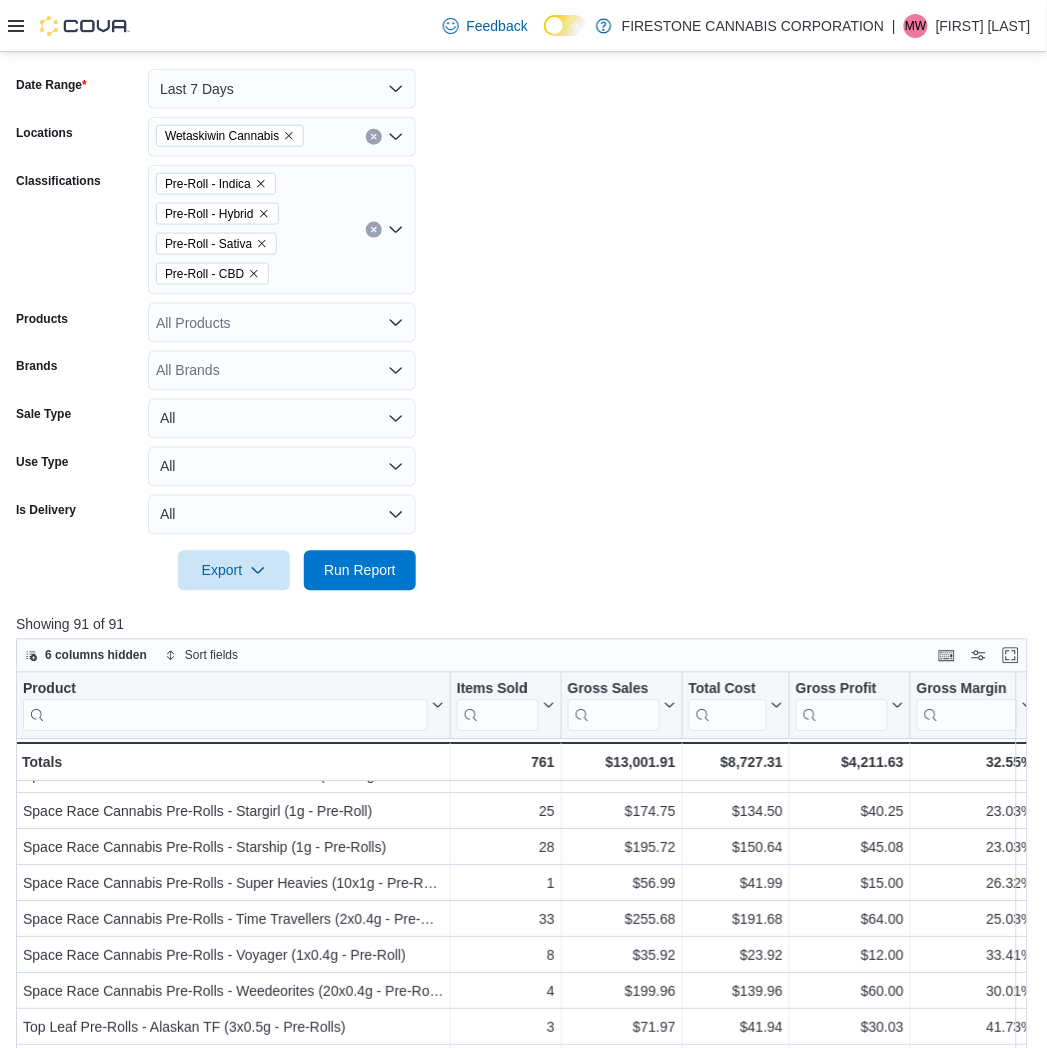 click 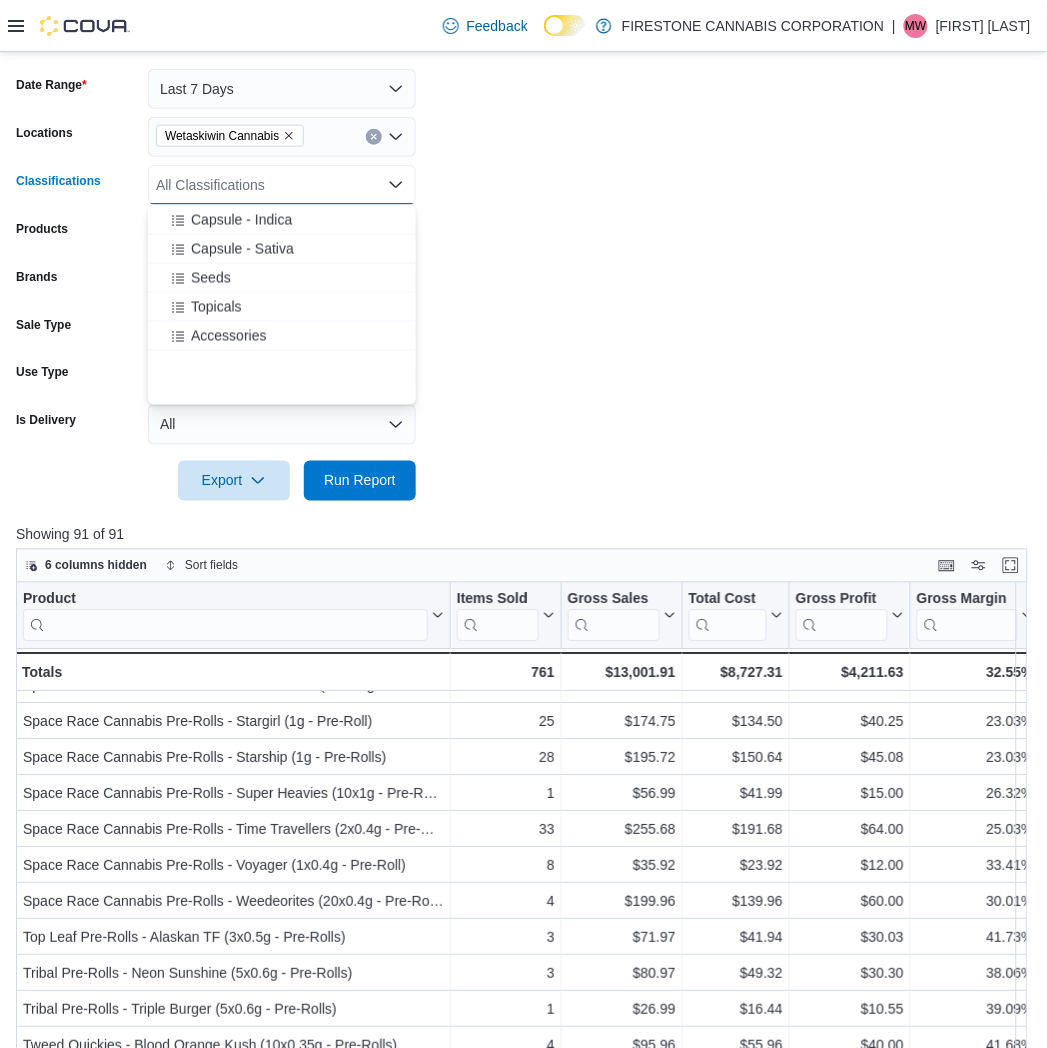scroll, scrollTop: 666, scrollLeft: 0, axis: vertical 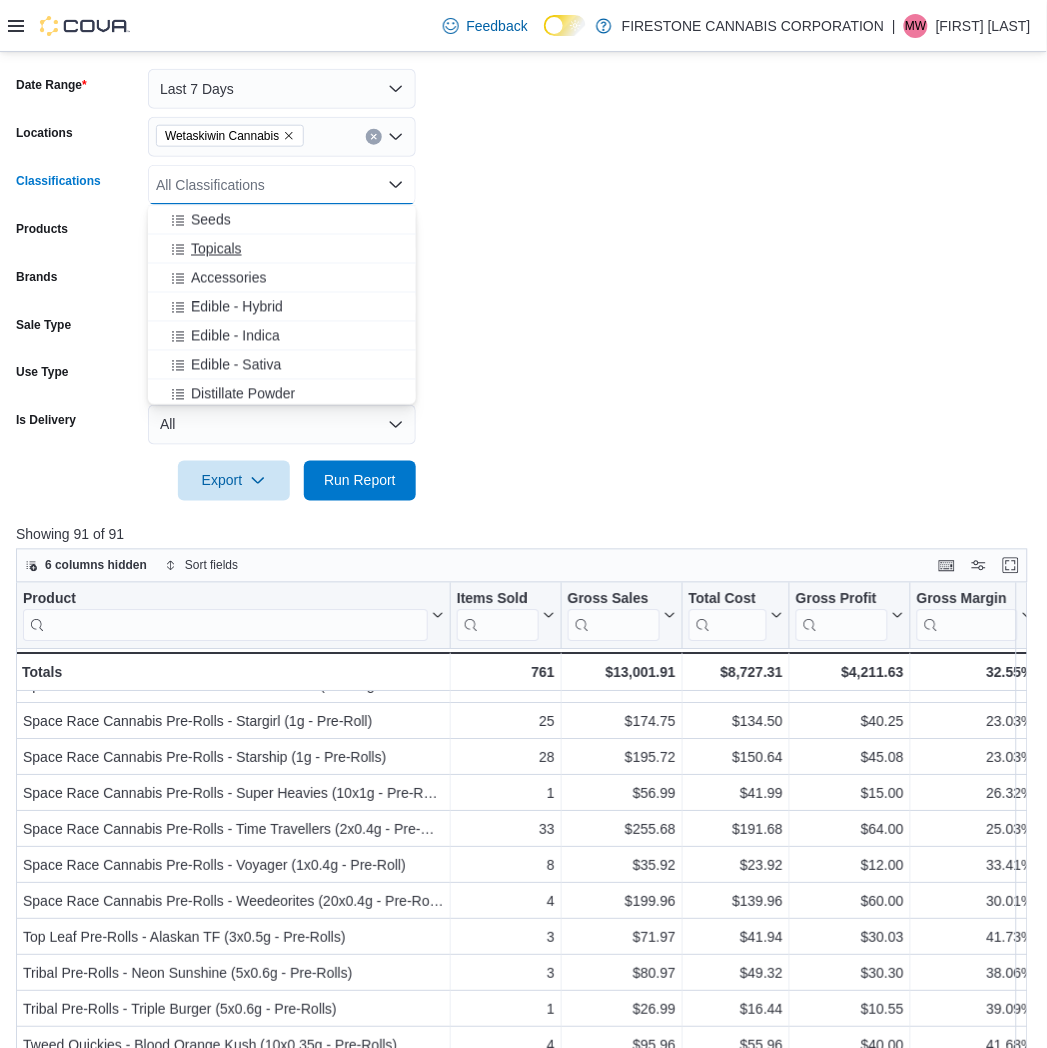click on "Topicals" at bounding box center (216, 249) 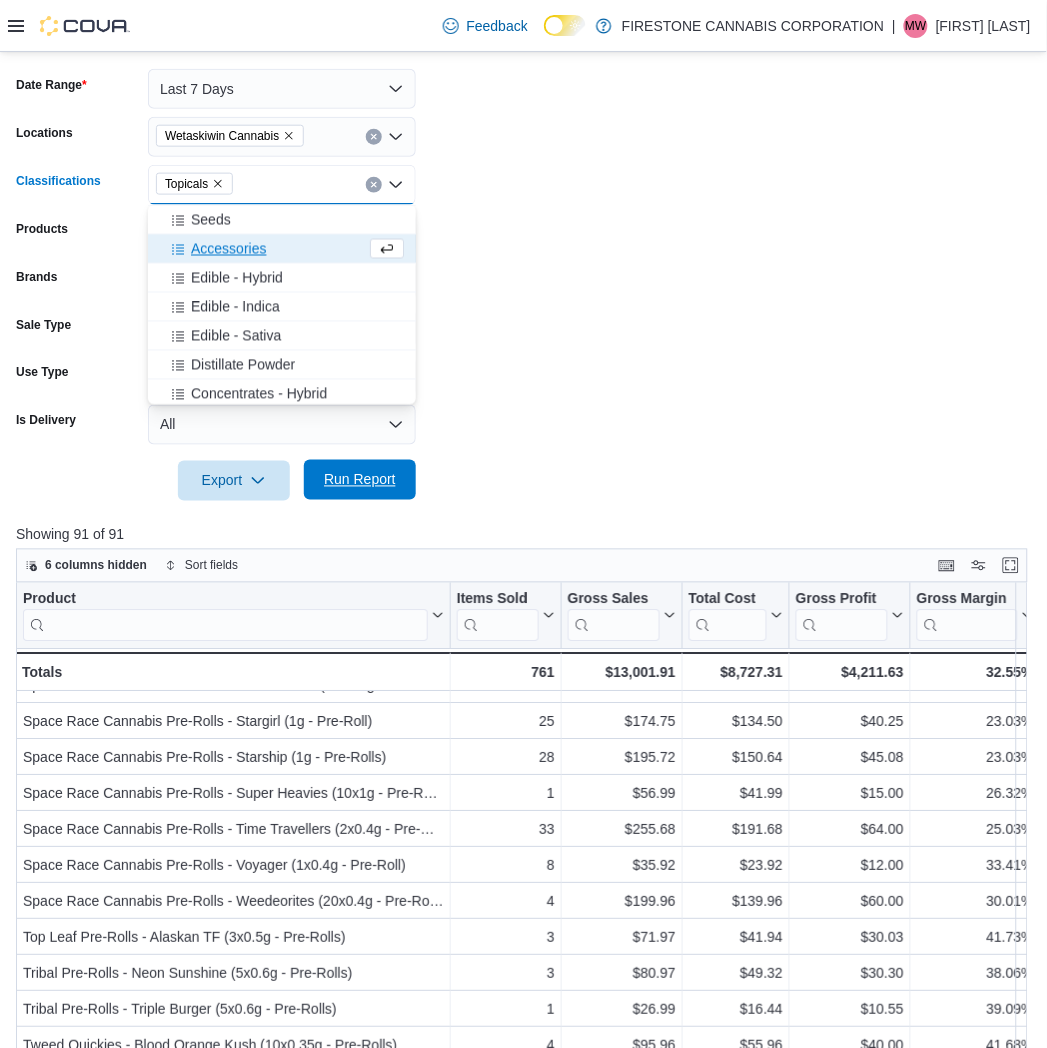 click on "Run Report" at bounding box center (360, 480) 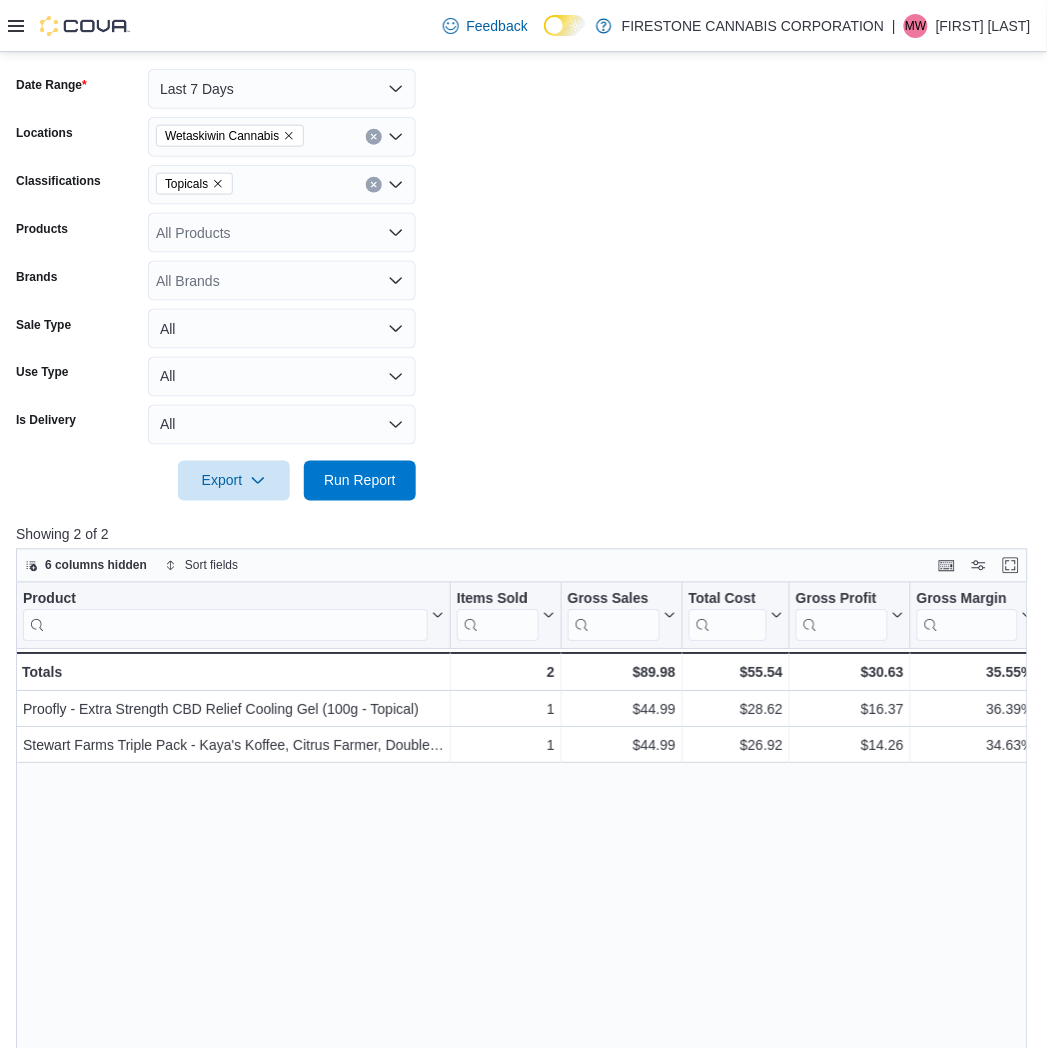 click on "Date Range Last 7 Days Locations Wetaskiwin Cannabis Classifications Topicals Products All Products Brands All Brands Sale Type All Use Type All Is Delivery All Export  Run Report" at bounding box center (523, 273) 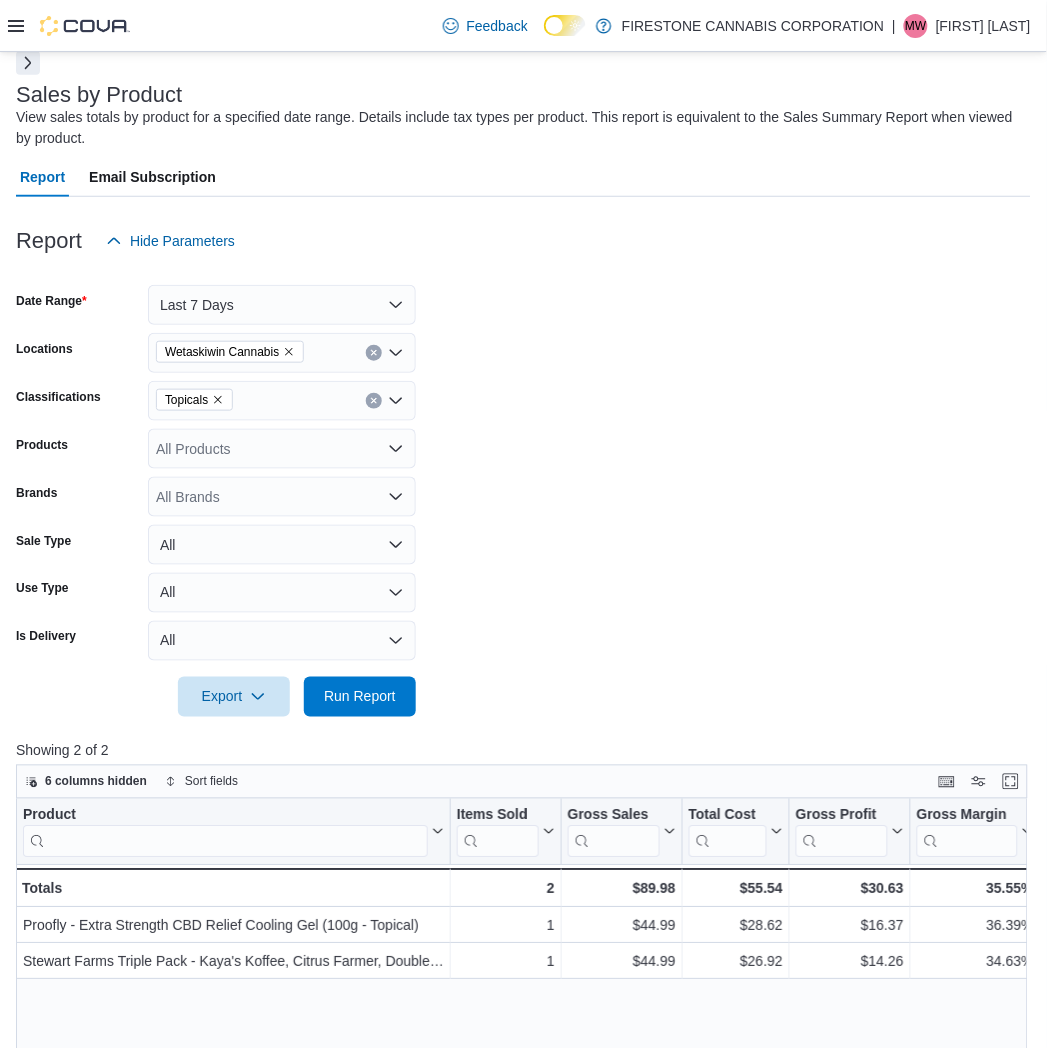 scroll, scrollTop: 92, scrollLeft: 0, axis: vertical 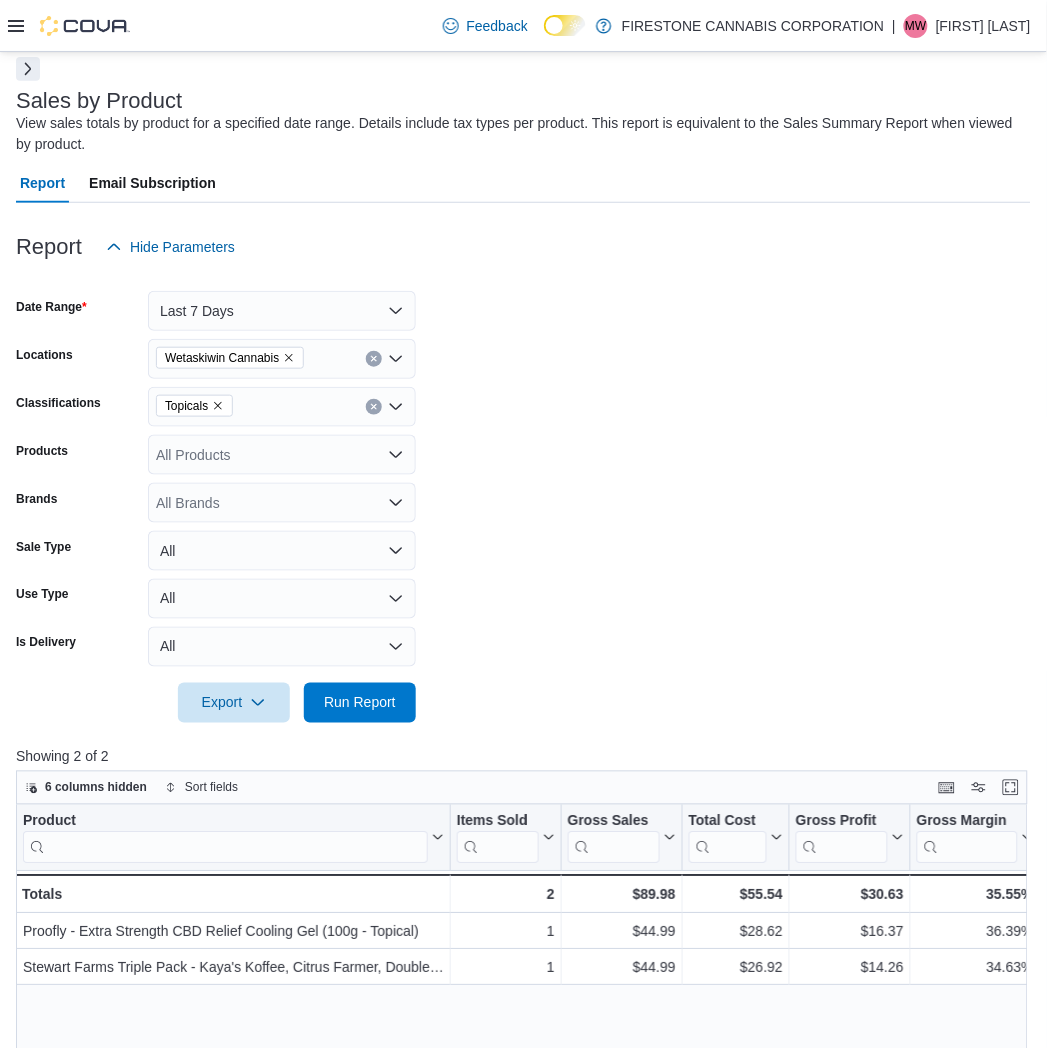 click 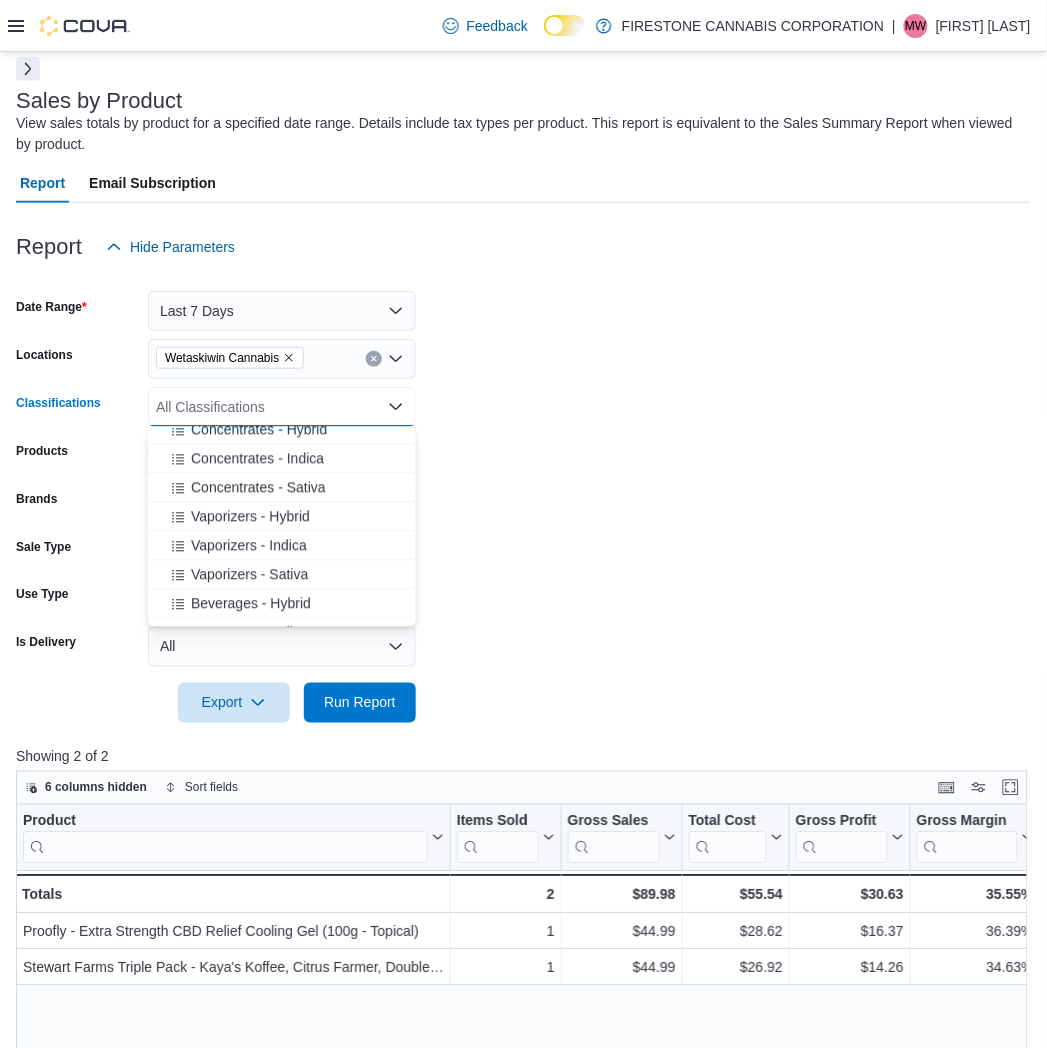 scroll, scrollTop: 888, scrollLeft: 0, axis: vertical 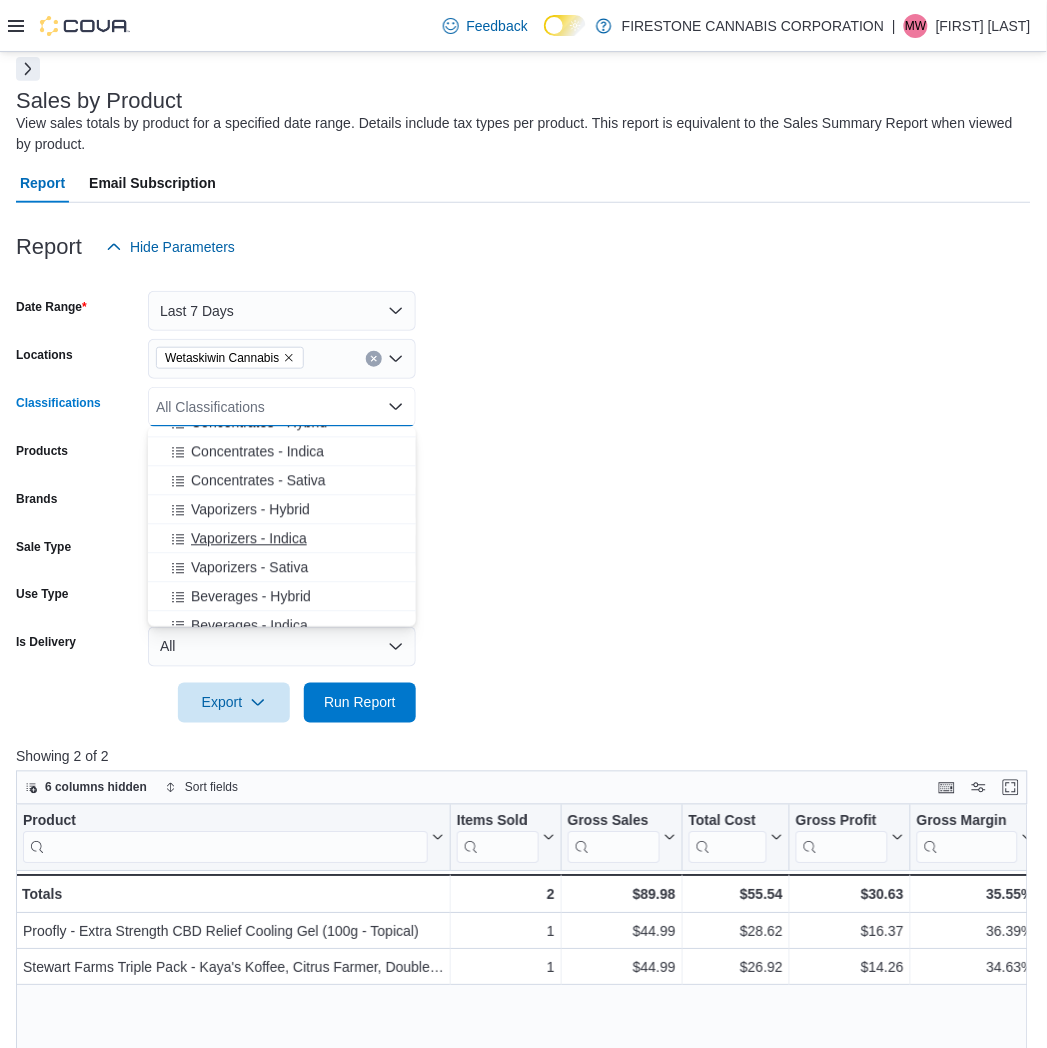 click on "Vaporizers - Indica" at bounding box center [249, 539] 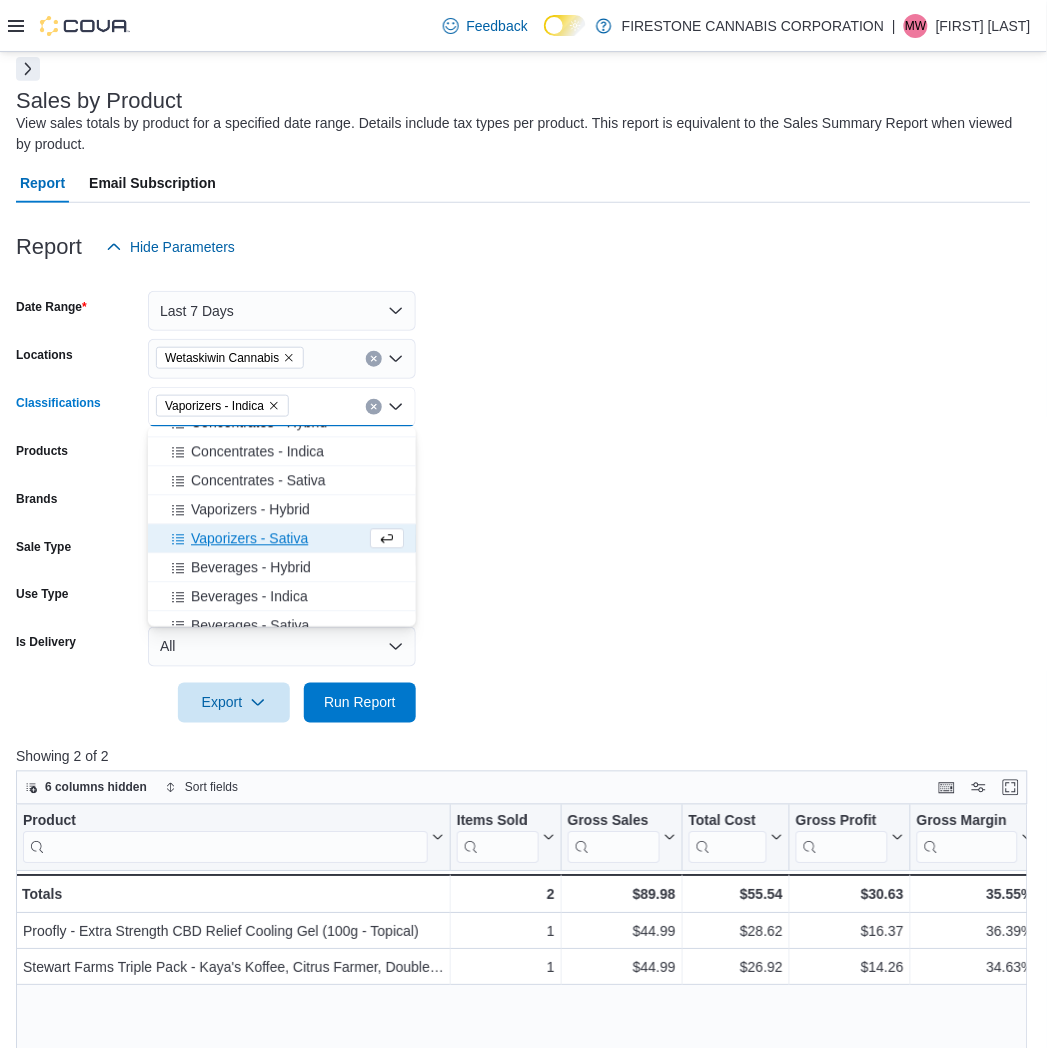 click on "Vaporizers - Sativa" at bounding box center [249, 539] 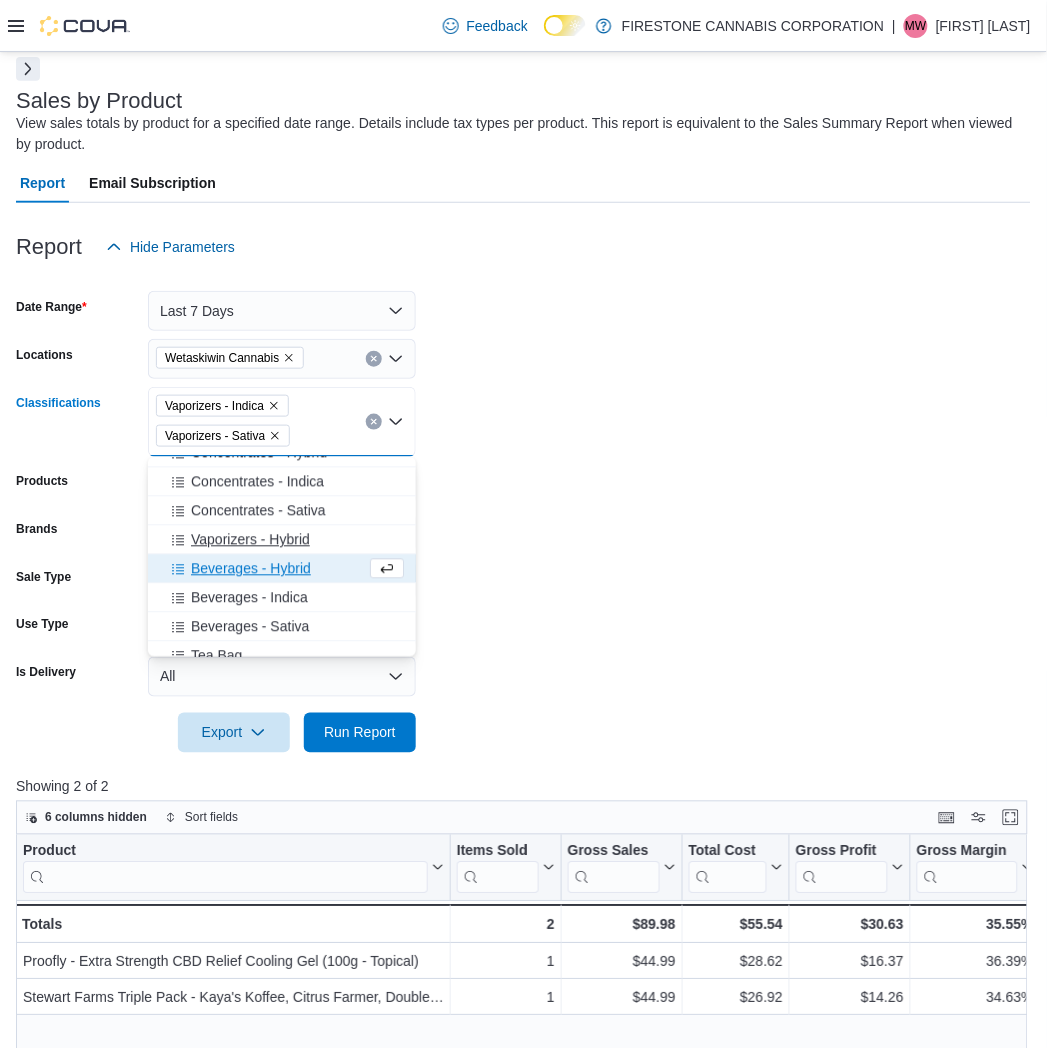 click on "Vaporizers - Hybrid" at bounding box center (250, 540) 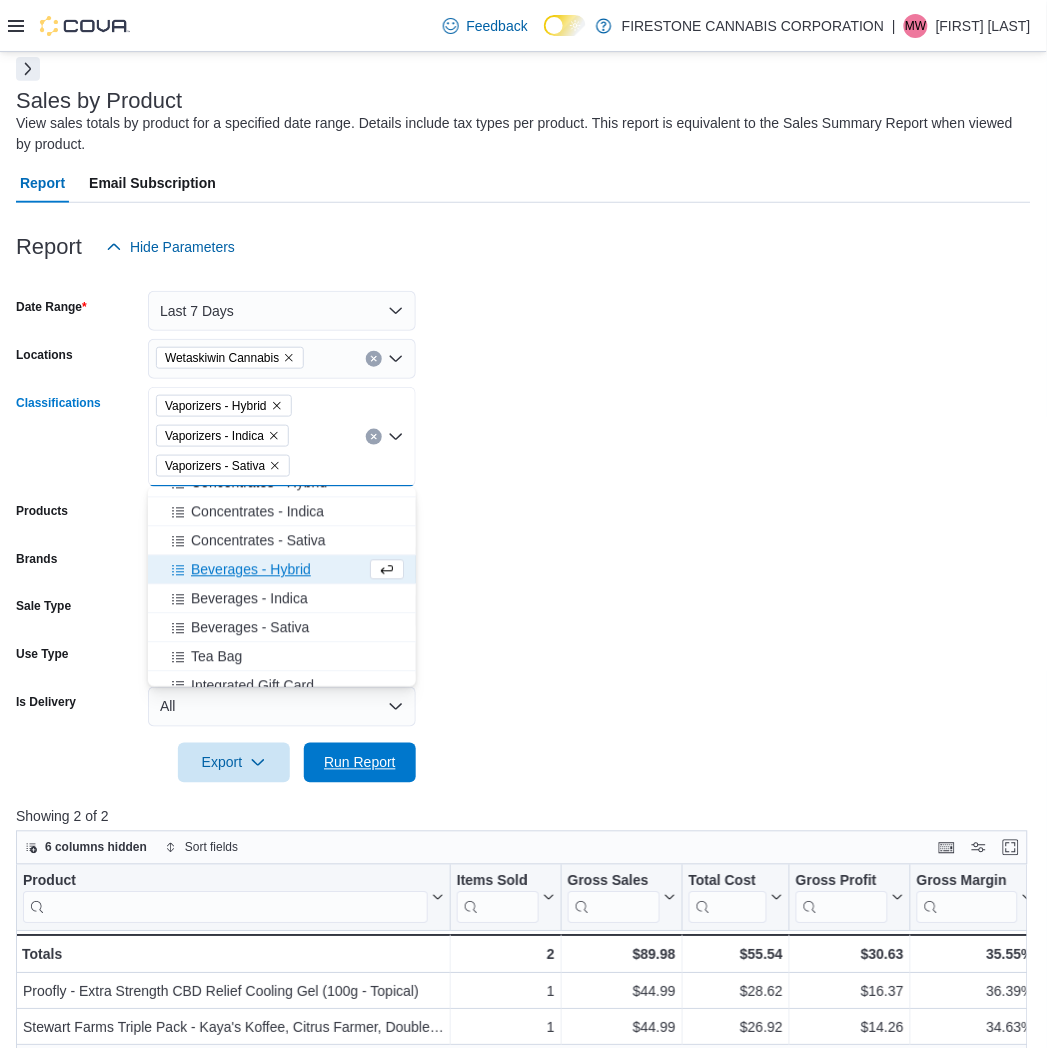 click on "Run Report" at bounding box center (360, 763) 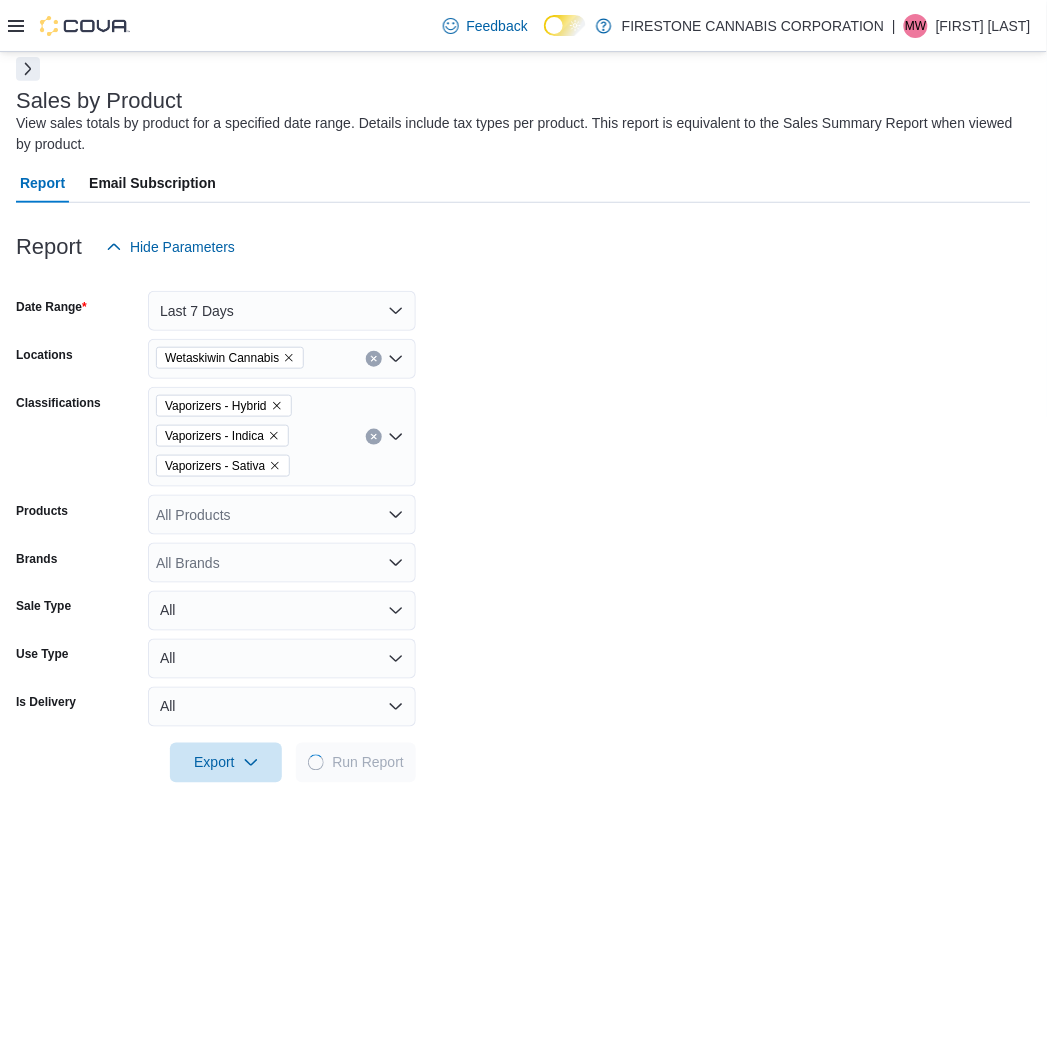 click on "Date Range Last 7 Days Locations [LOCATION] Classifications Vaporizers - Hybrid Vaporizers - Indica Vaporizers - Sativa Products All Products Brands All Brands Sale Type All Use Type All Is Delivery All Export  Run Report" at bounding box center [523, 525] 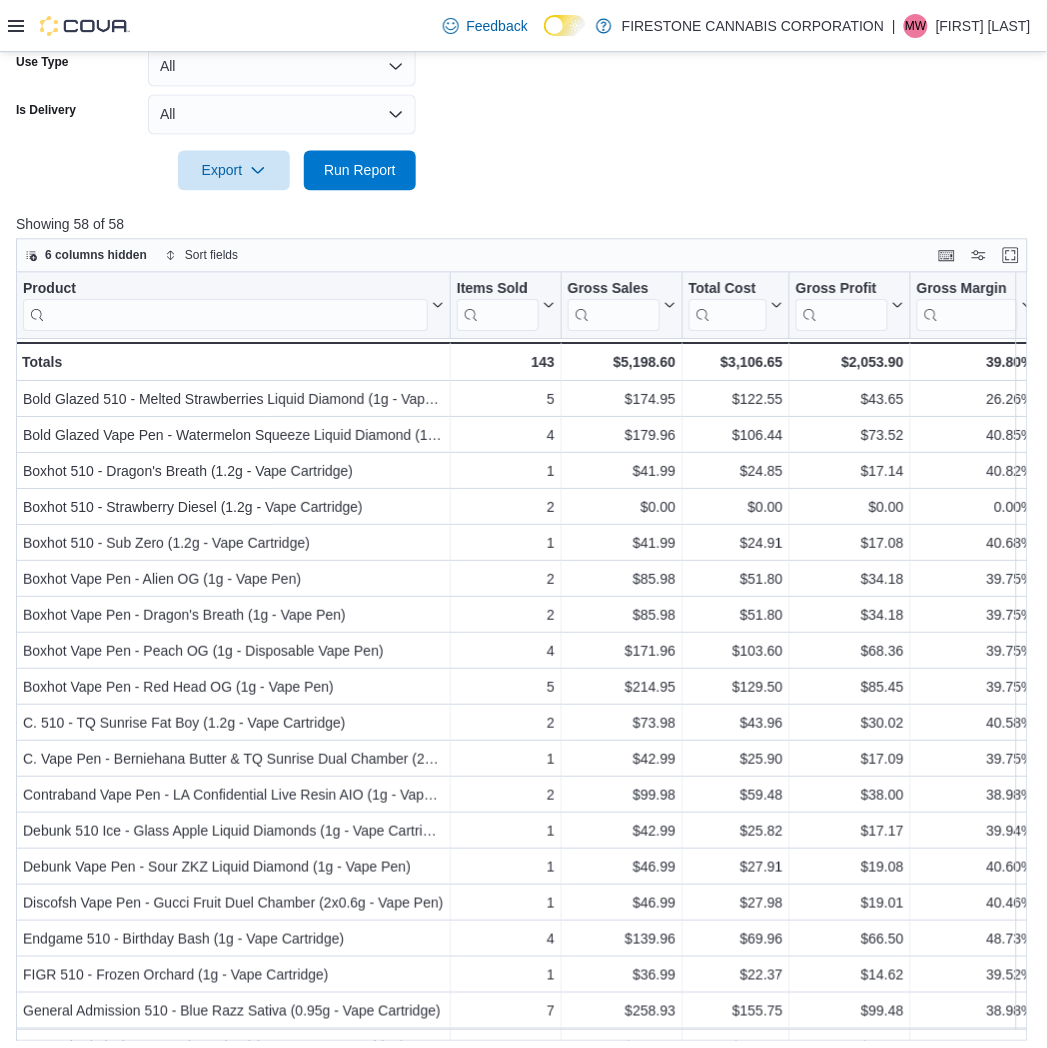 scroll, scrollTop: 728, scrollLeft: 0, axis: vertical 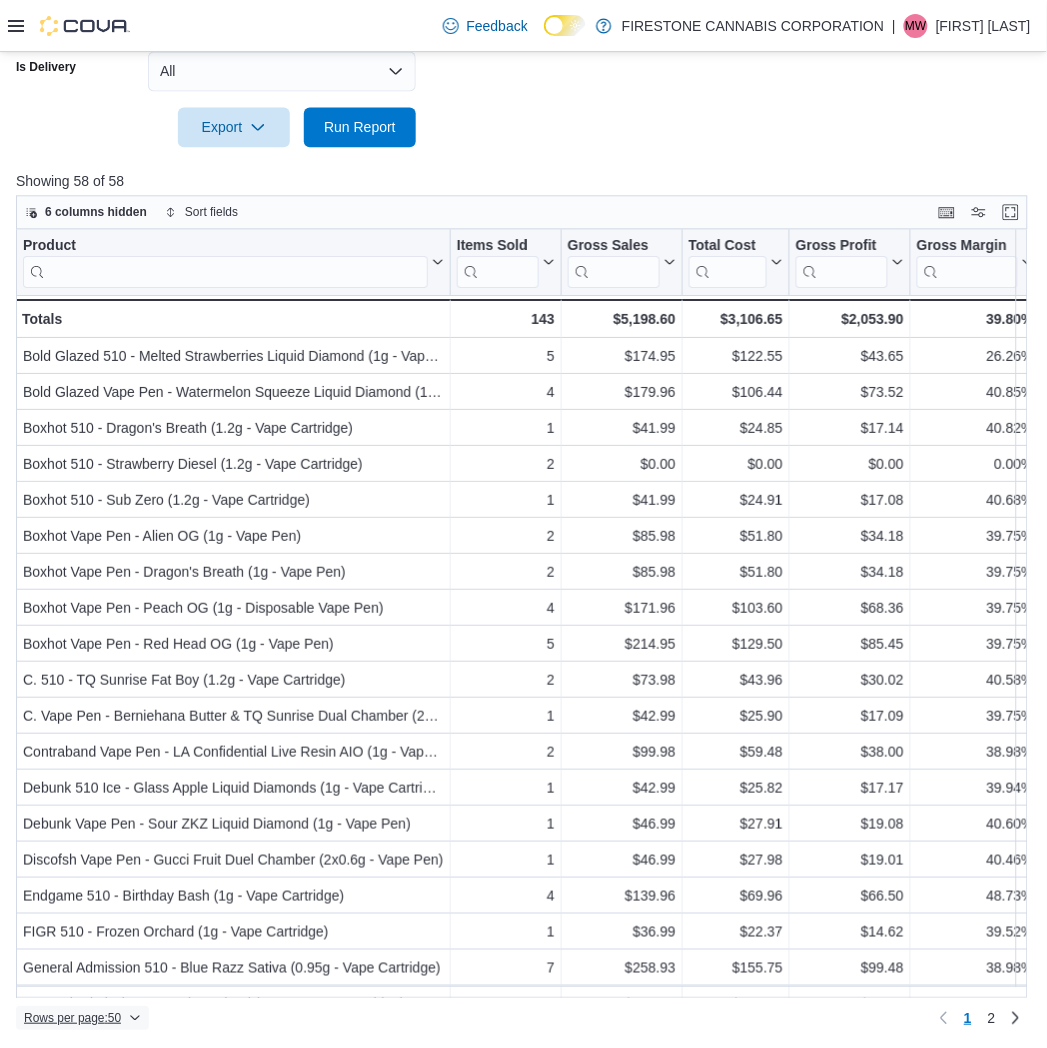click on "Rows per page :  50" at bounding box center [72, 1018] 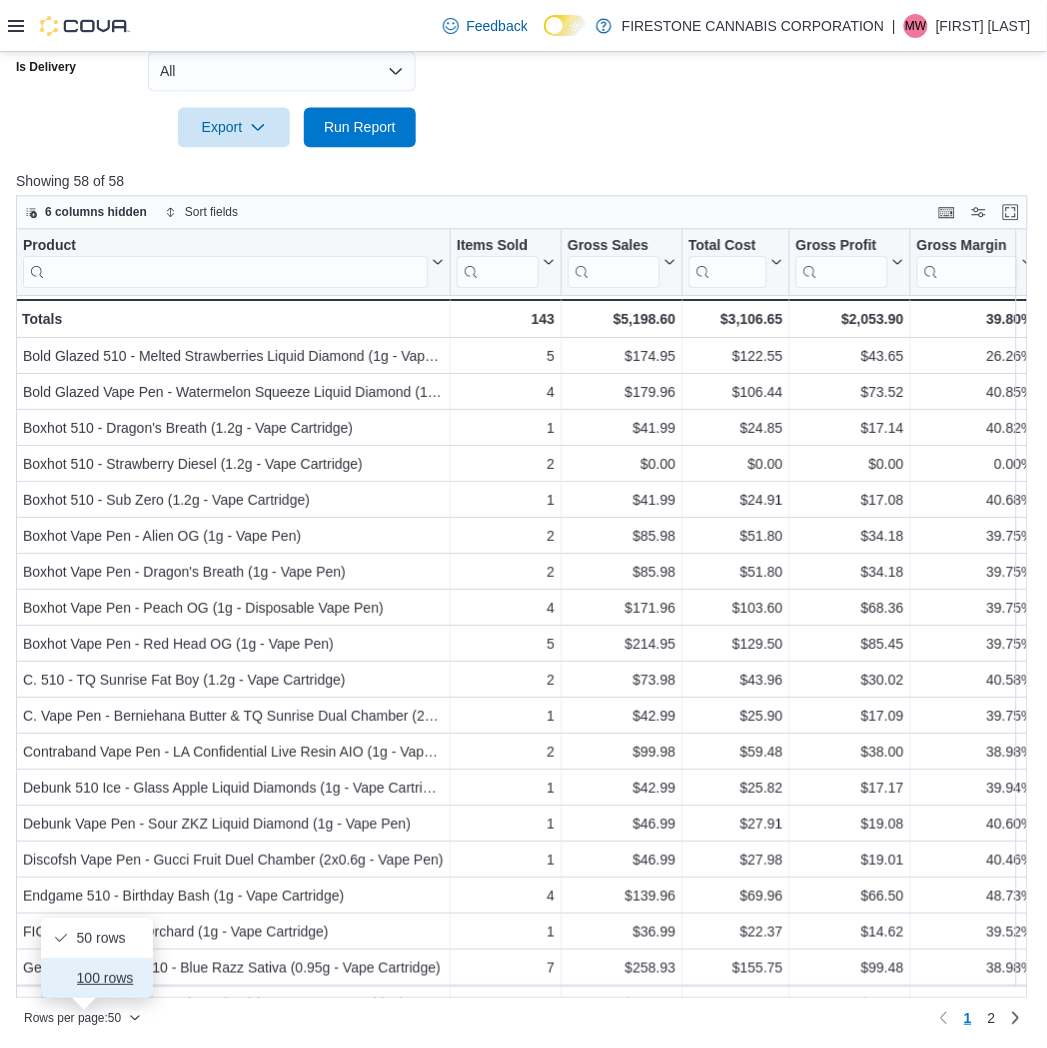 click on "100 rows" at bounding box center [109, 978] 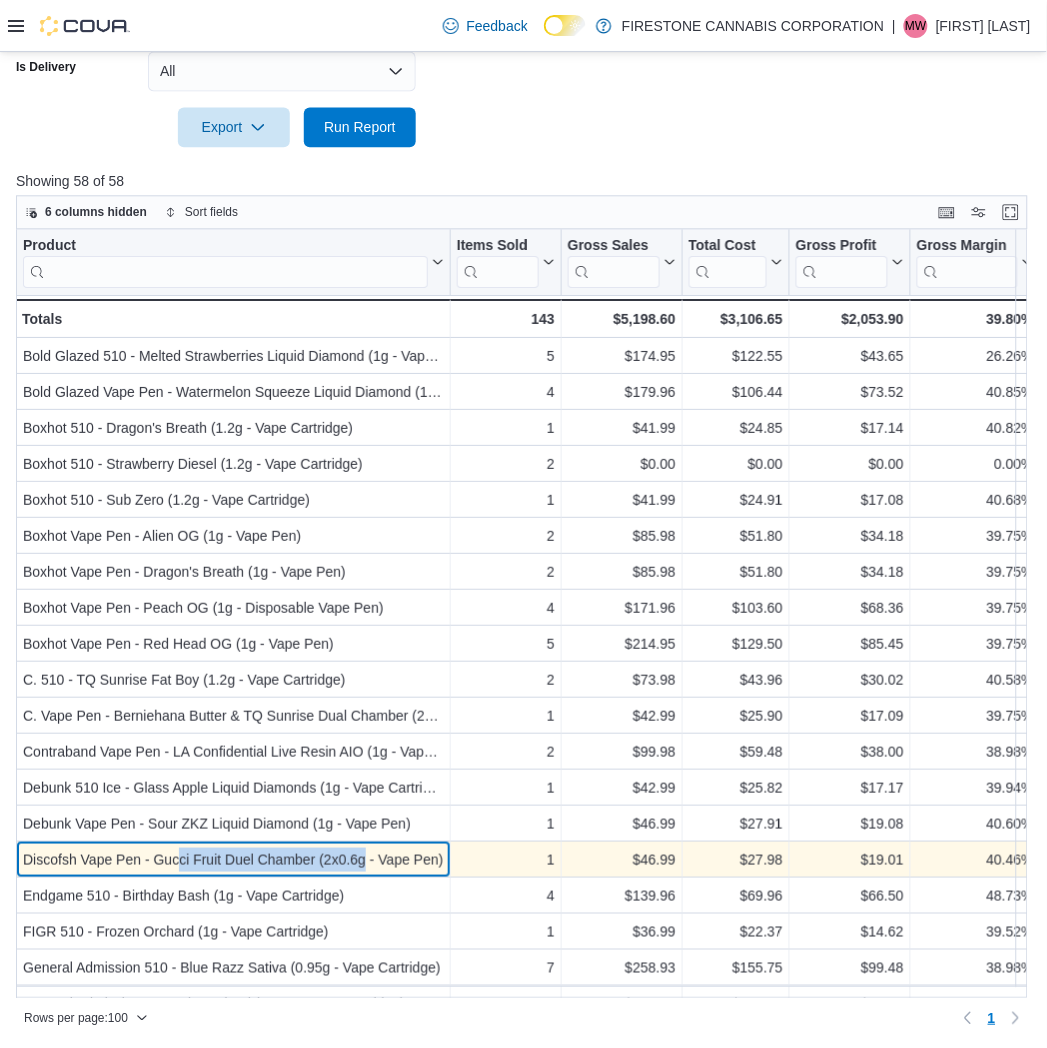 drag, startPoint x: 175, startPoint y: 860, endPoint x: 366, endPoint y: 850, distance: 191.2616 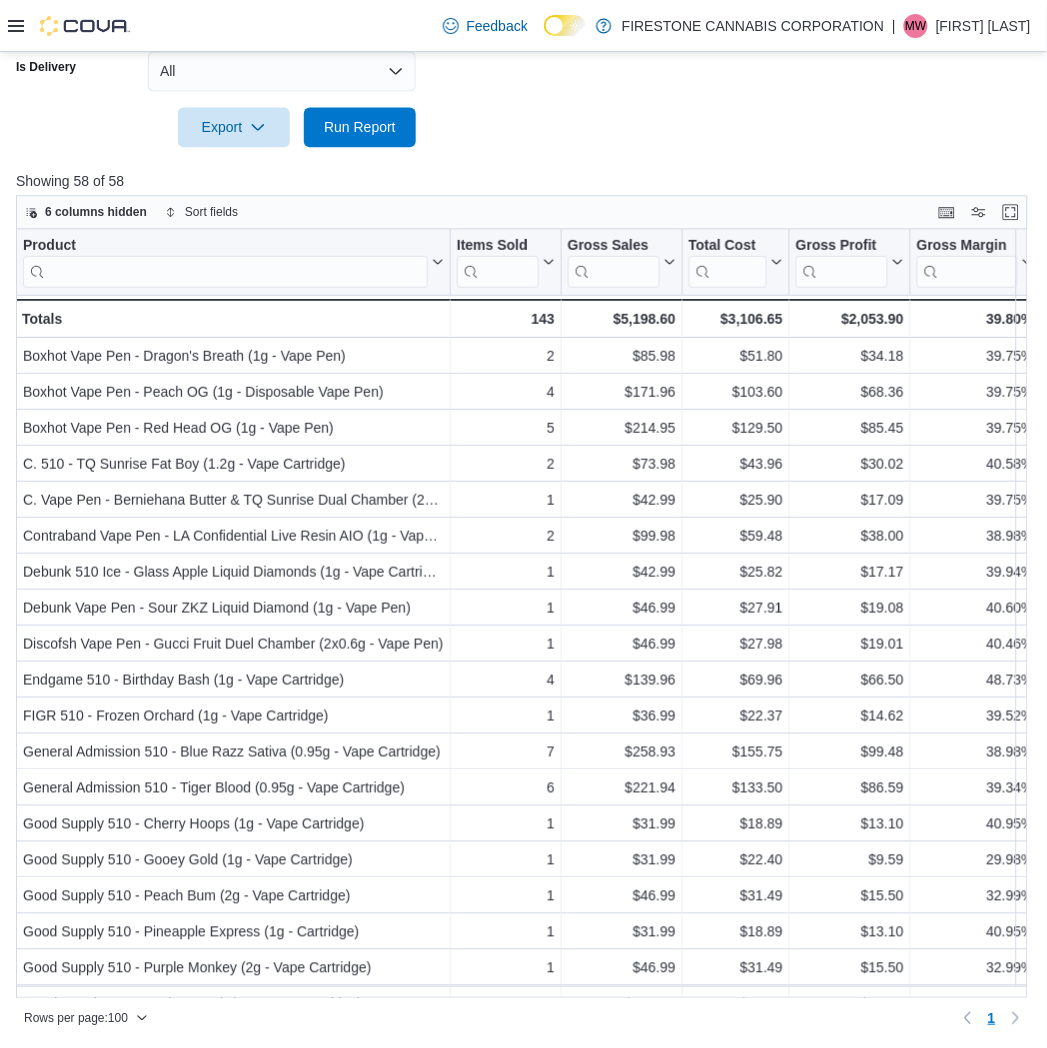 scroll, scrollTop: 0, scrollLeft: 0, axis: both 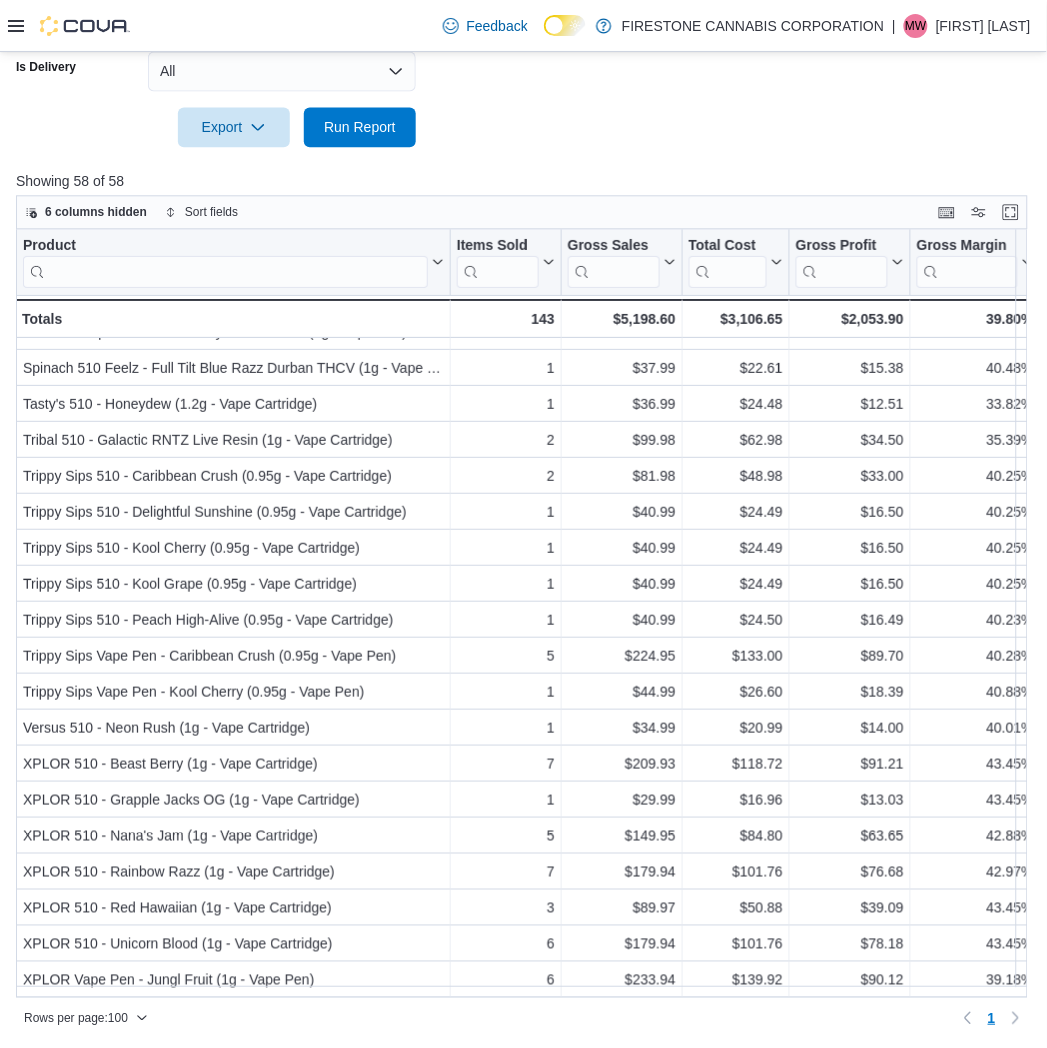 drag, startPoint x: 580, startPoint y: 148, endPoint x: 593, endPoint y: 147, distance: 13.038404 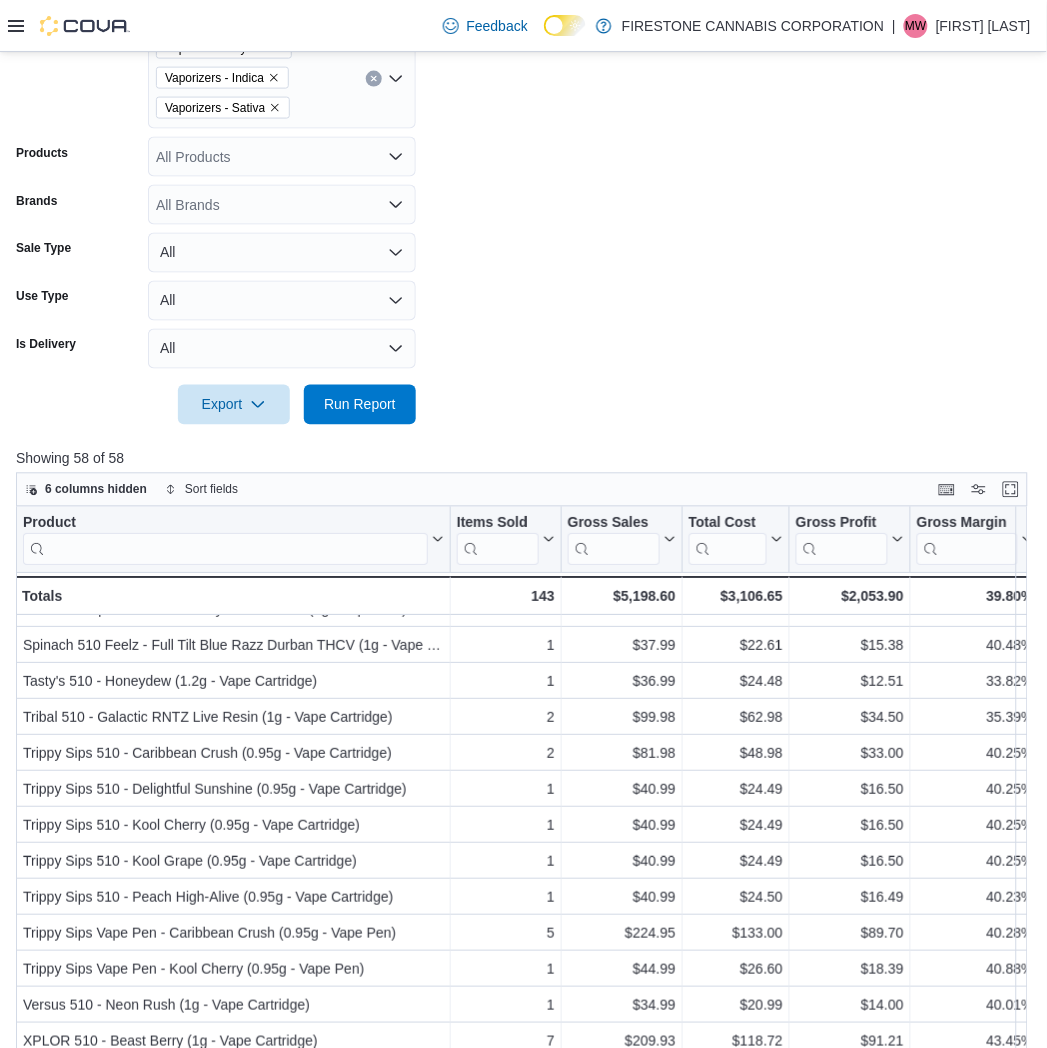 scroll, scrollTop: 173, scrollLeft: 0, axis: vertical 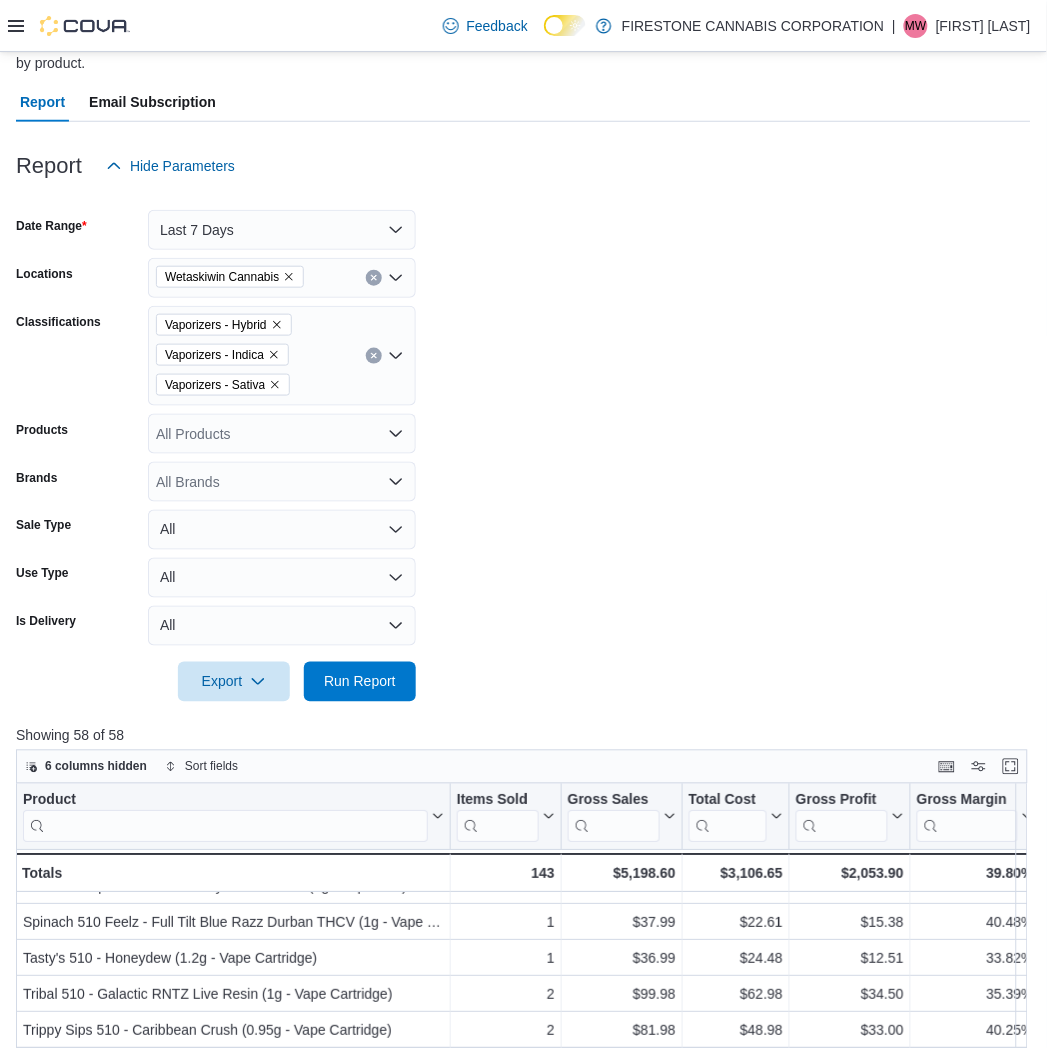 click on "Date Range Last 7 Days Locations [LOCATION] Classifications Vaporizers - Hybrid Vaporizers - Indica Vaporizers - Sativa Products All Products Brands All Brands Sale Type All Use Type All Is Delivery All Export  Run Report" at bounding box center [523, 444] 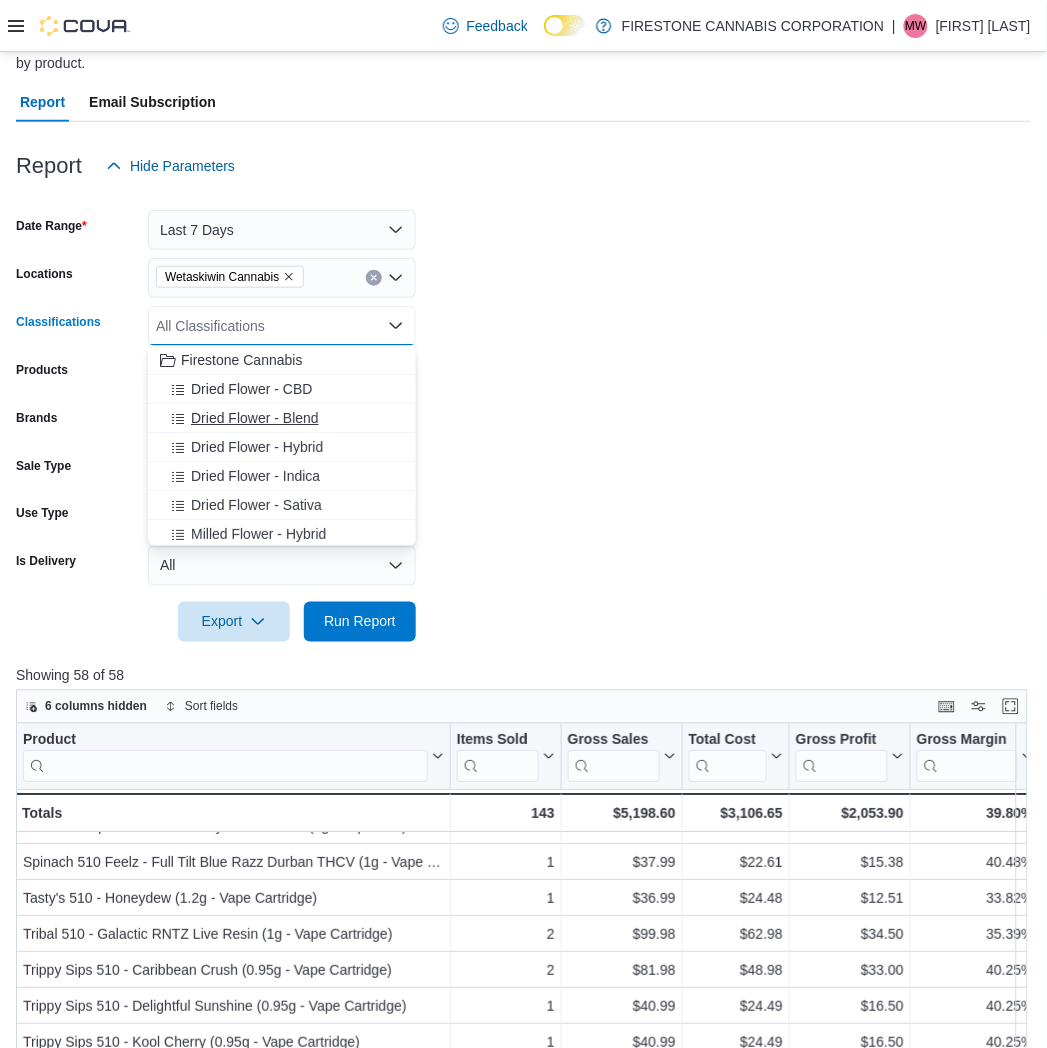 click on "Dried Flower - Blend" at bounding box center (255, 418) 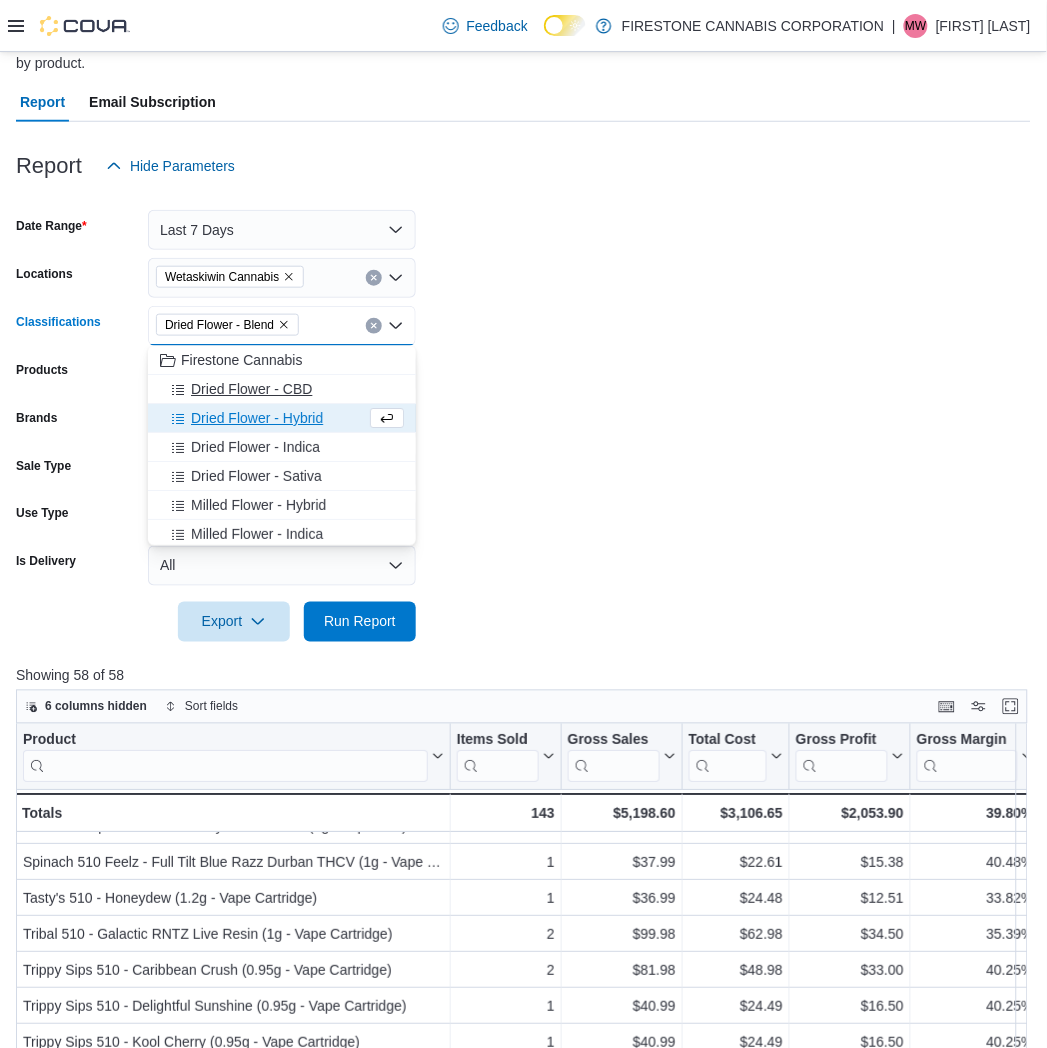 drag, startPoint x: 205, startPoint y: 417, endPoint x: 206, endPoint y: 432, distance: 15.033297 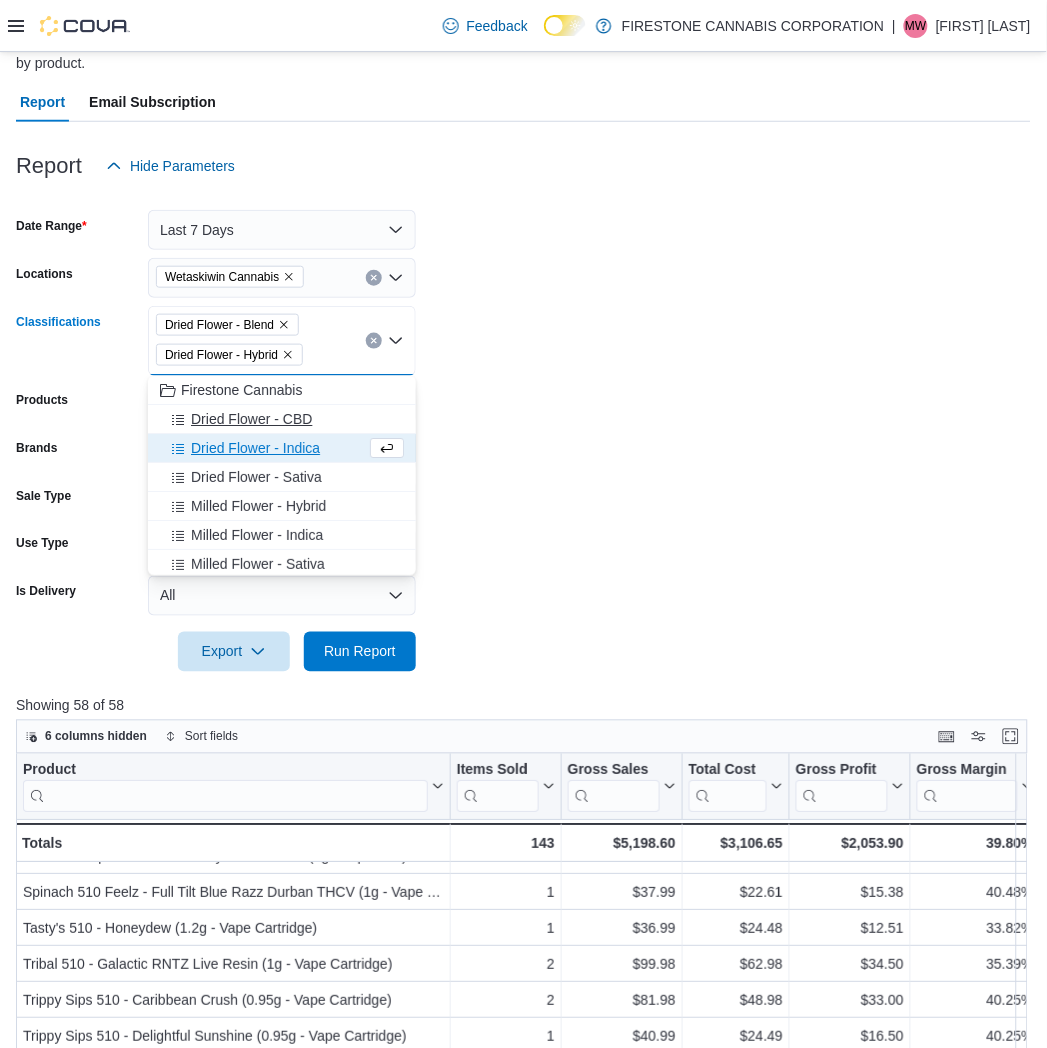 click on "Dried Flower - Indica" at bounding box center [255, 448] 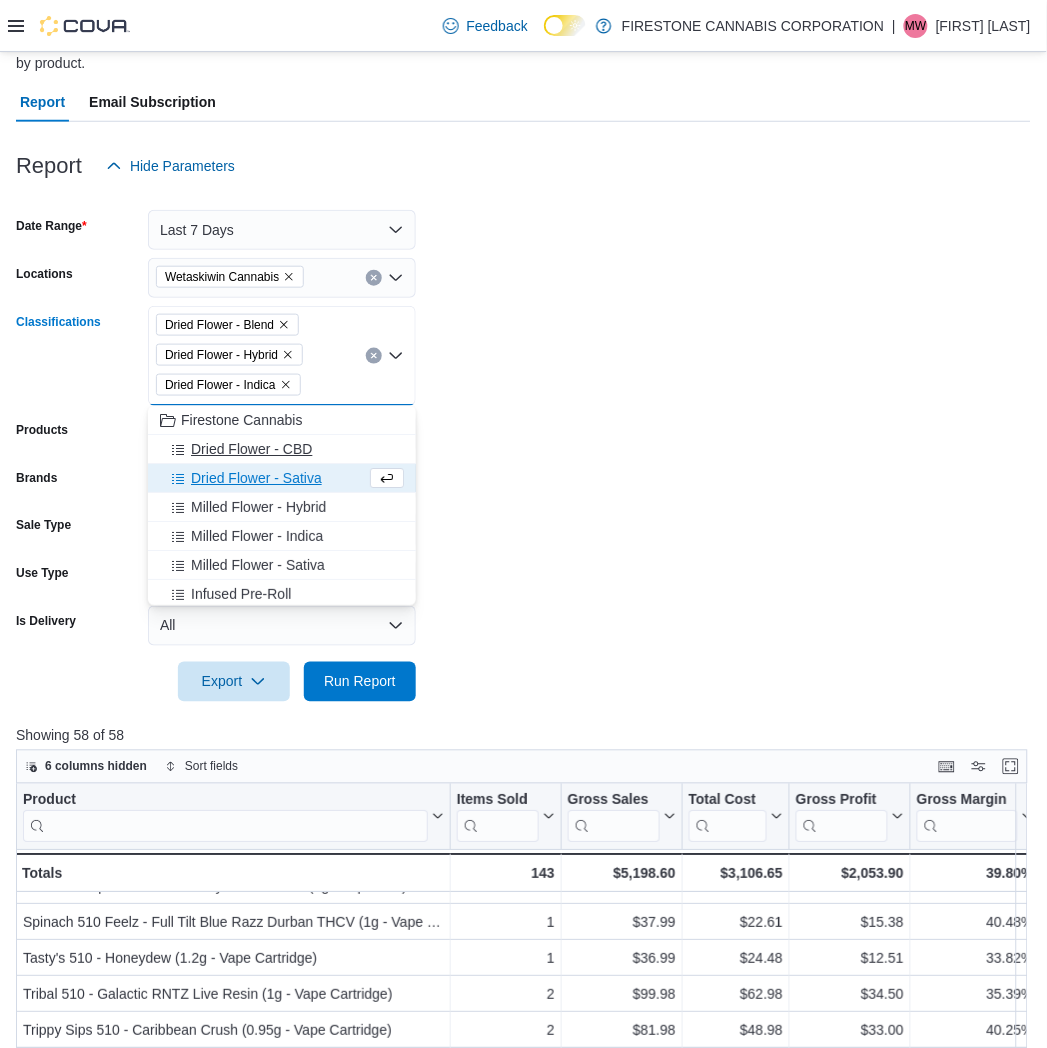 click on "Dried Flower - CBD" at bounding box center (282, 449) 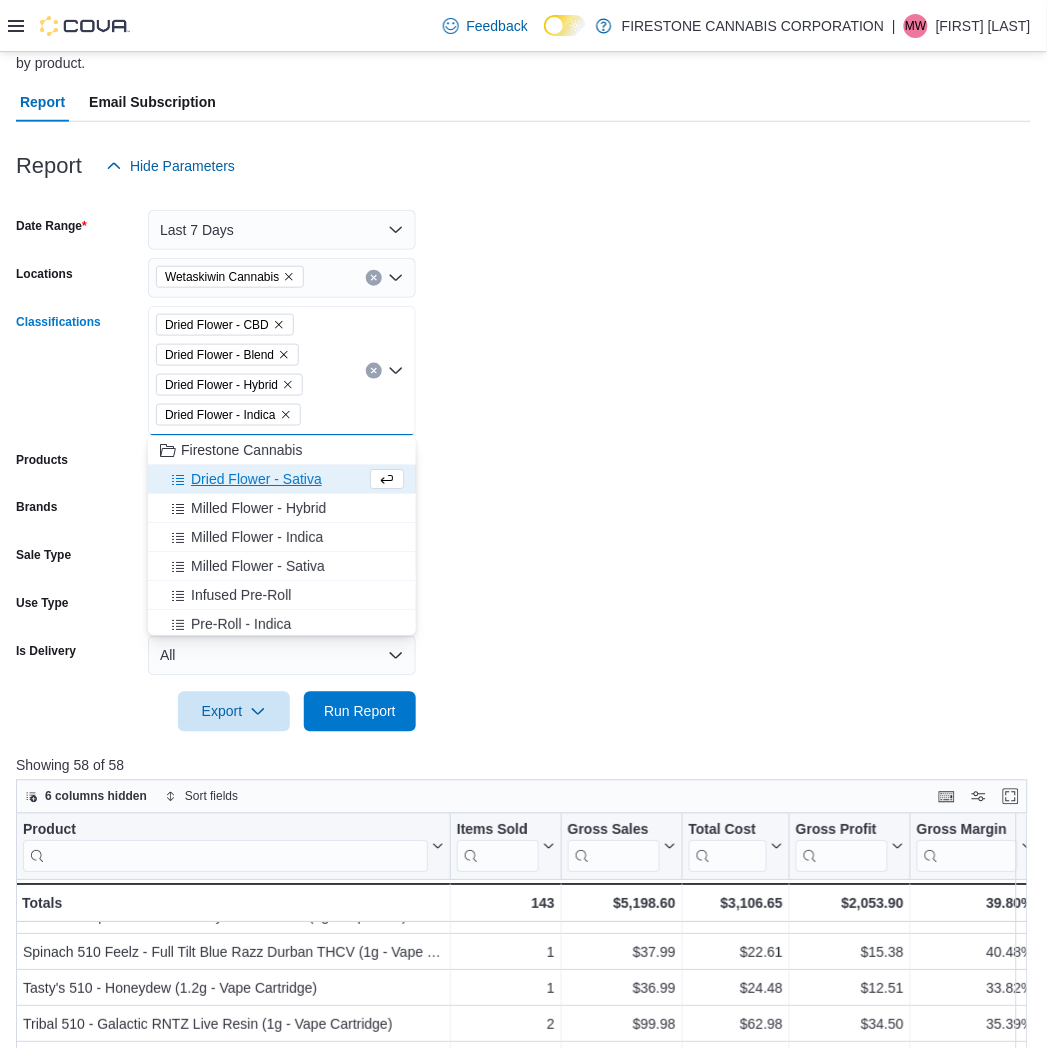 click on "Dried Flower - Sativa" at bounding box center [256, 479] 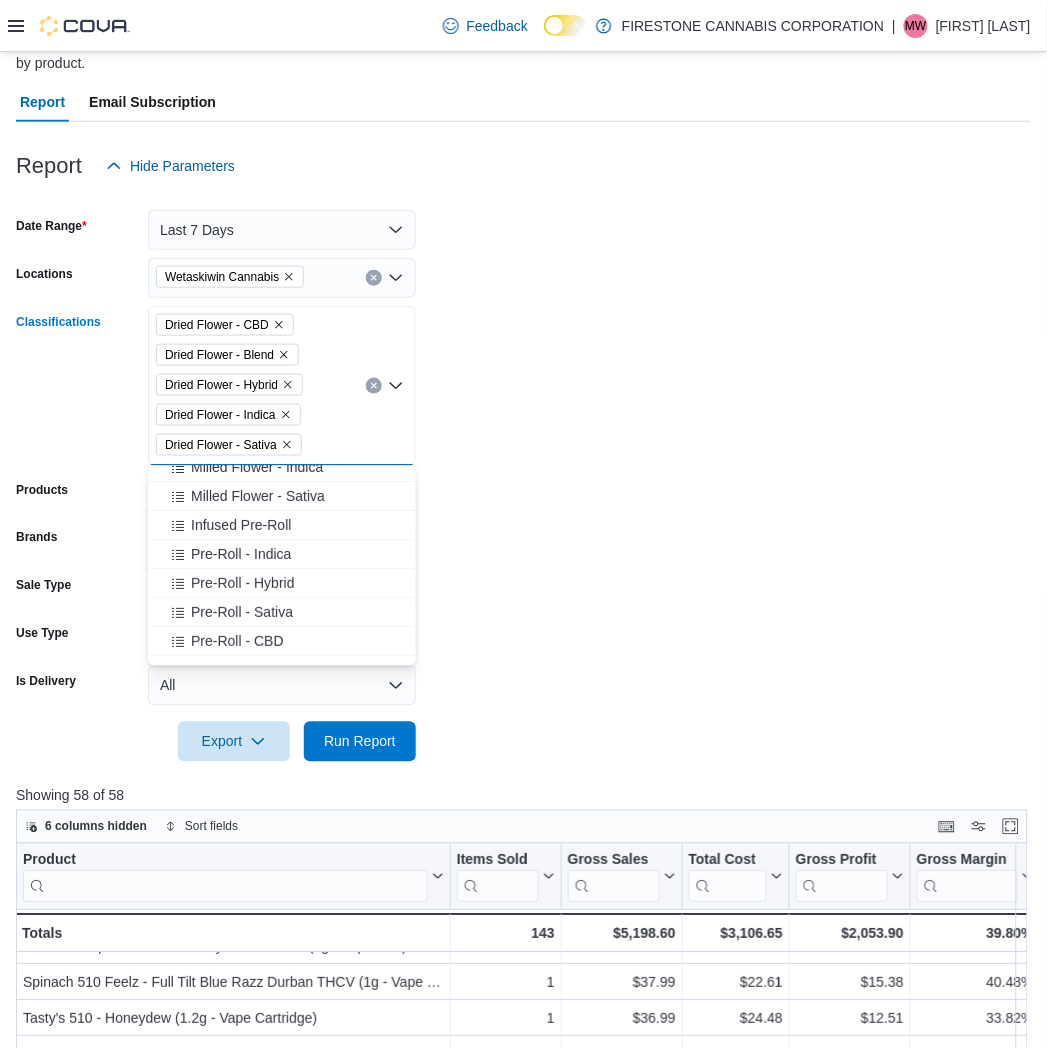 scroll, scrollTop: 111, scrollLeft: 0, axis: vertical 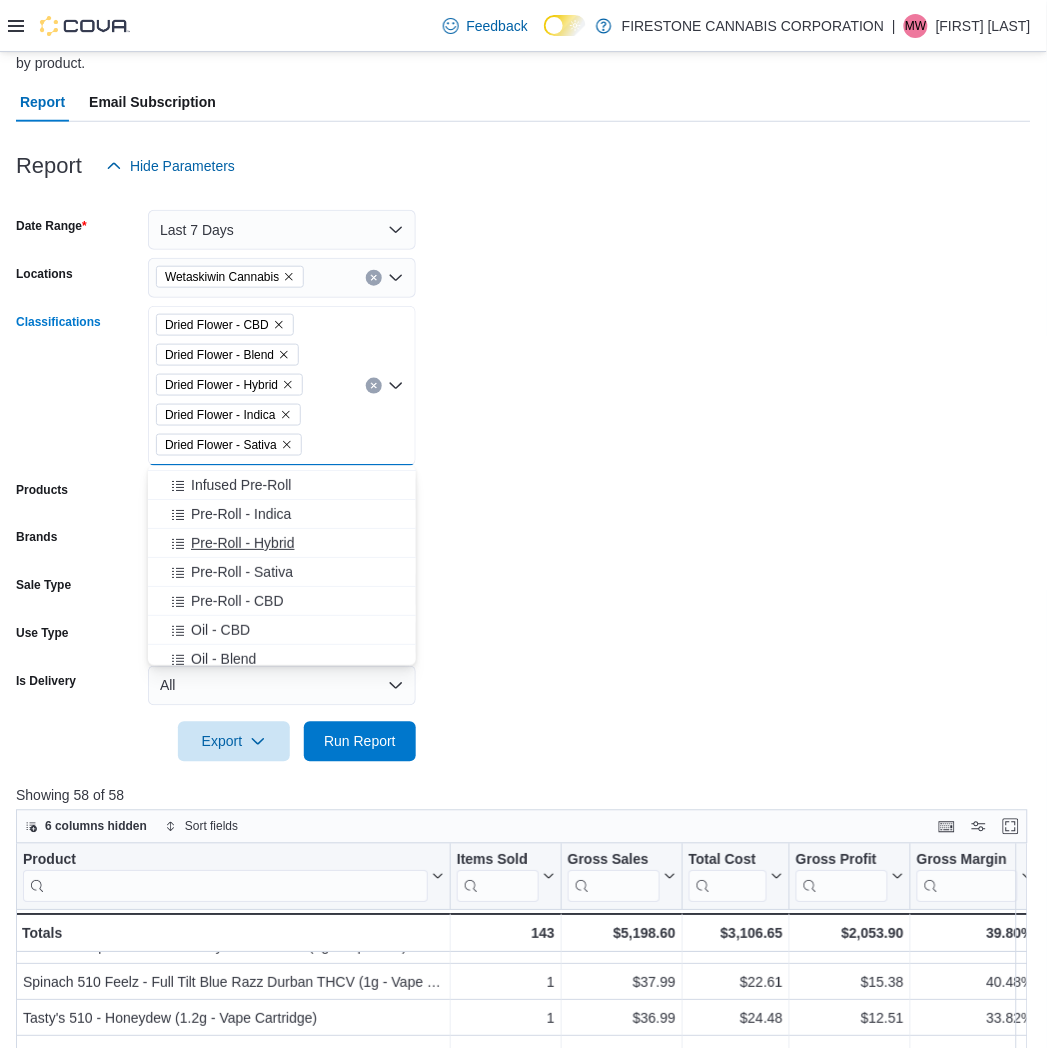 click on "Pre-Roll - Hybrid" at bounding box center [242, 543] 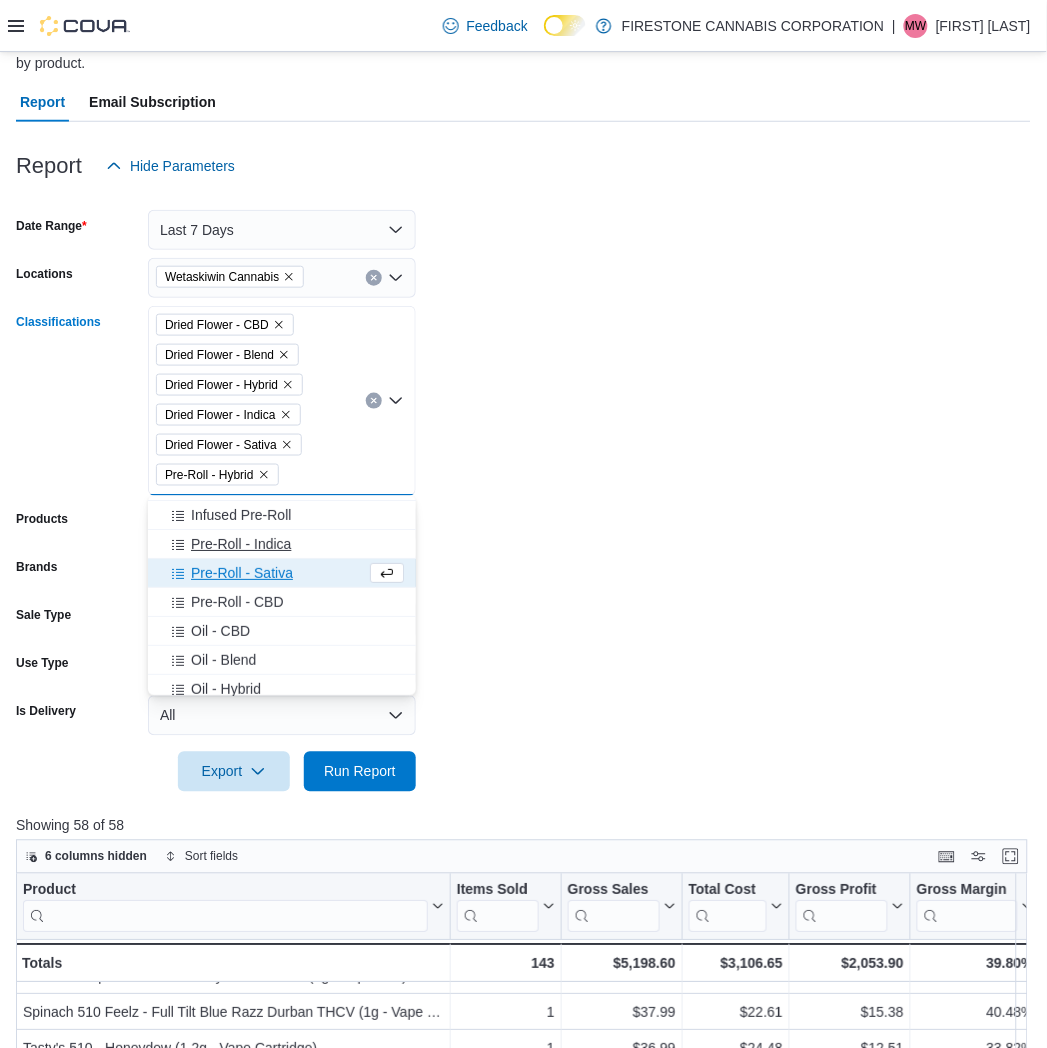 click on "Pre-Roll - Sativa" at bounding box center [242, 573] 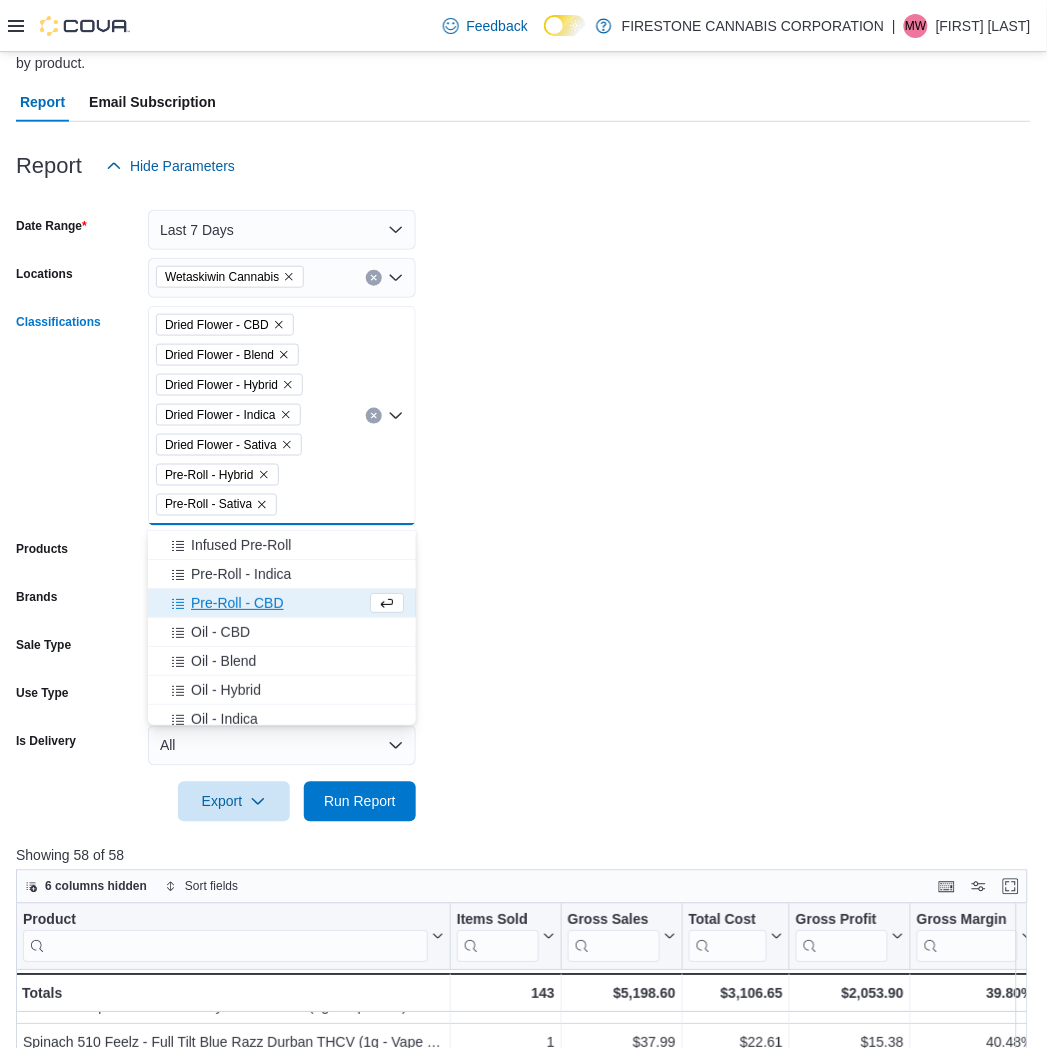 click on "Pre-Roll - CBD" at bounding box center (282, 603) 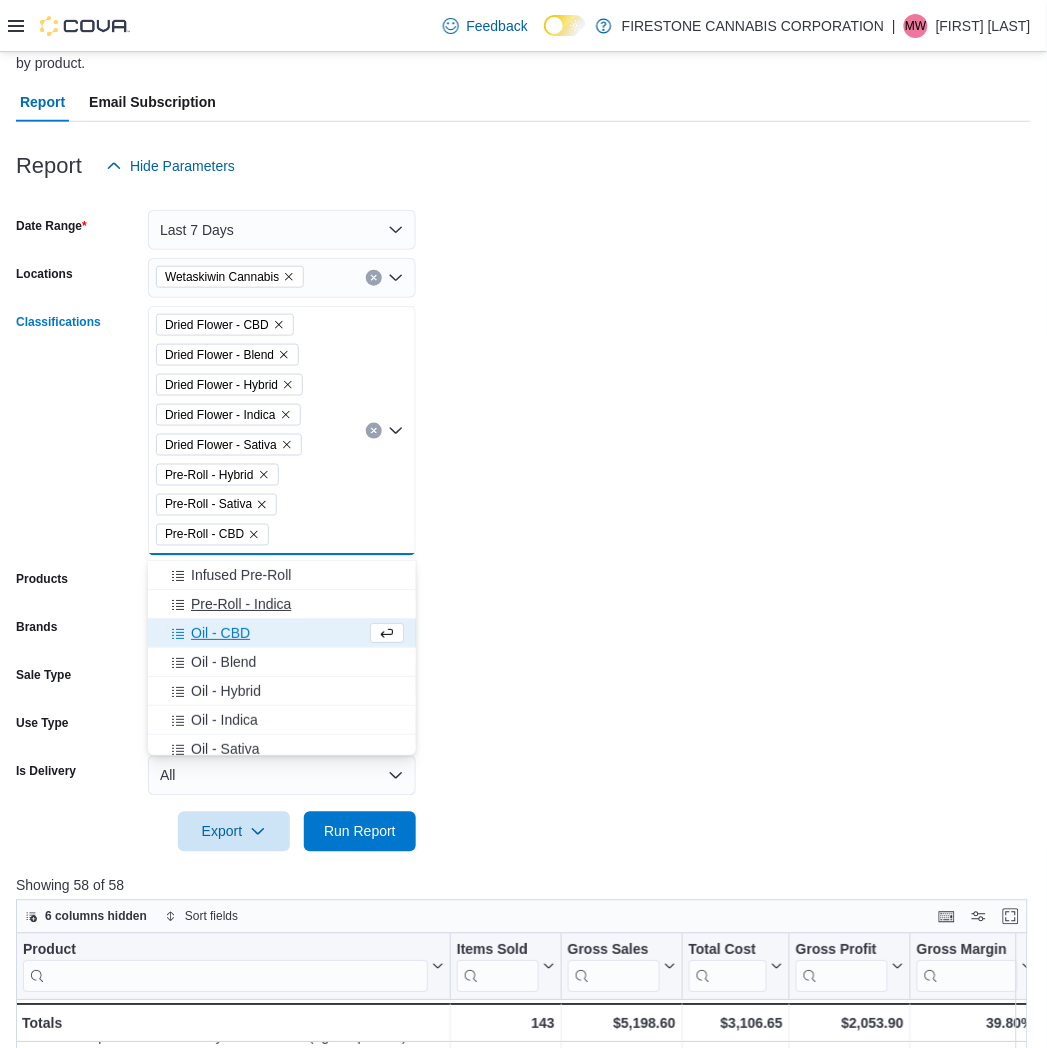 click on "Pre-Roll - Indica" at bounding box center (241, 604) 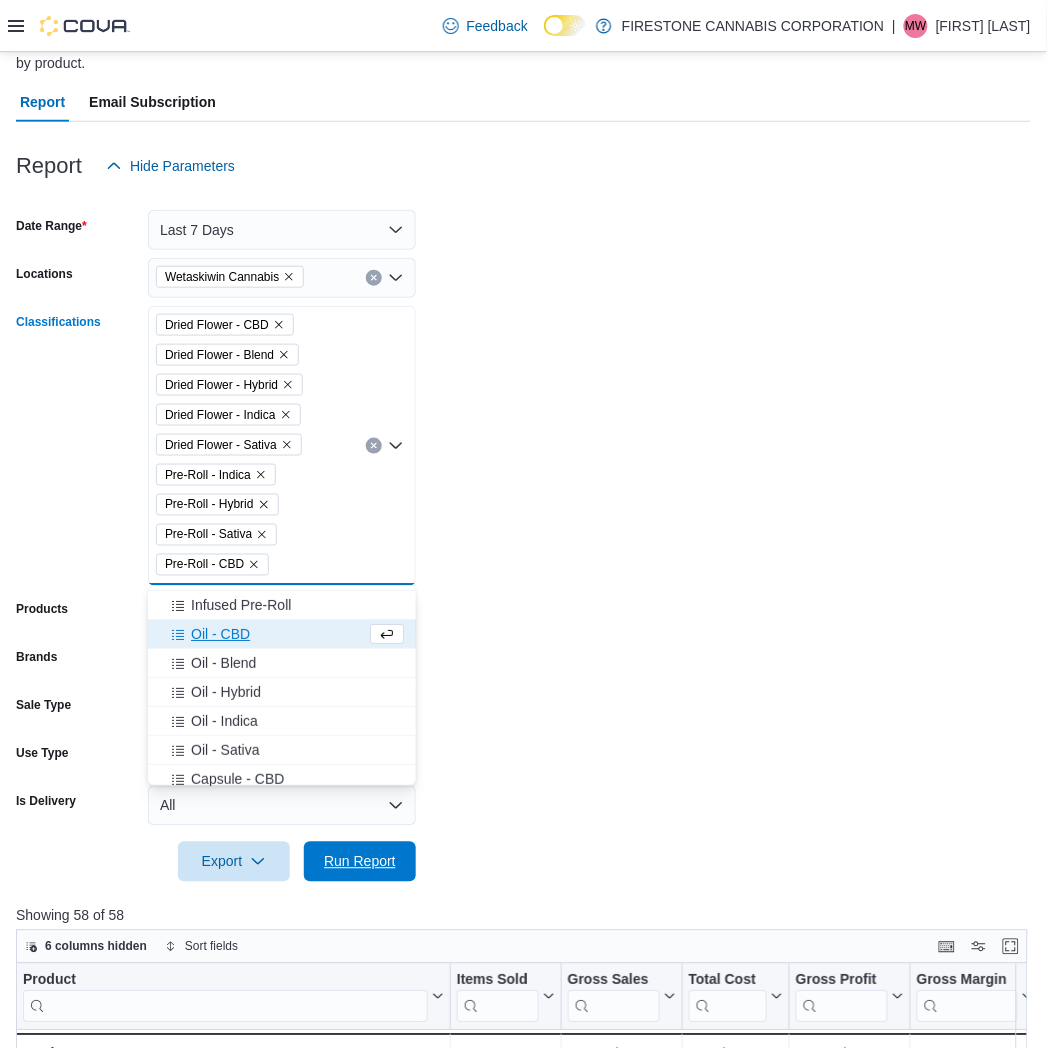 click on "Run Report" at bounding box center [360, 862] 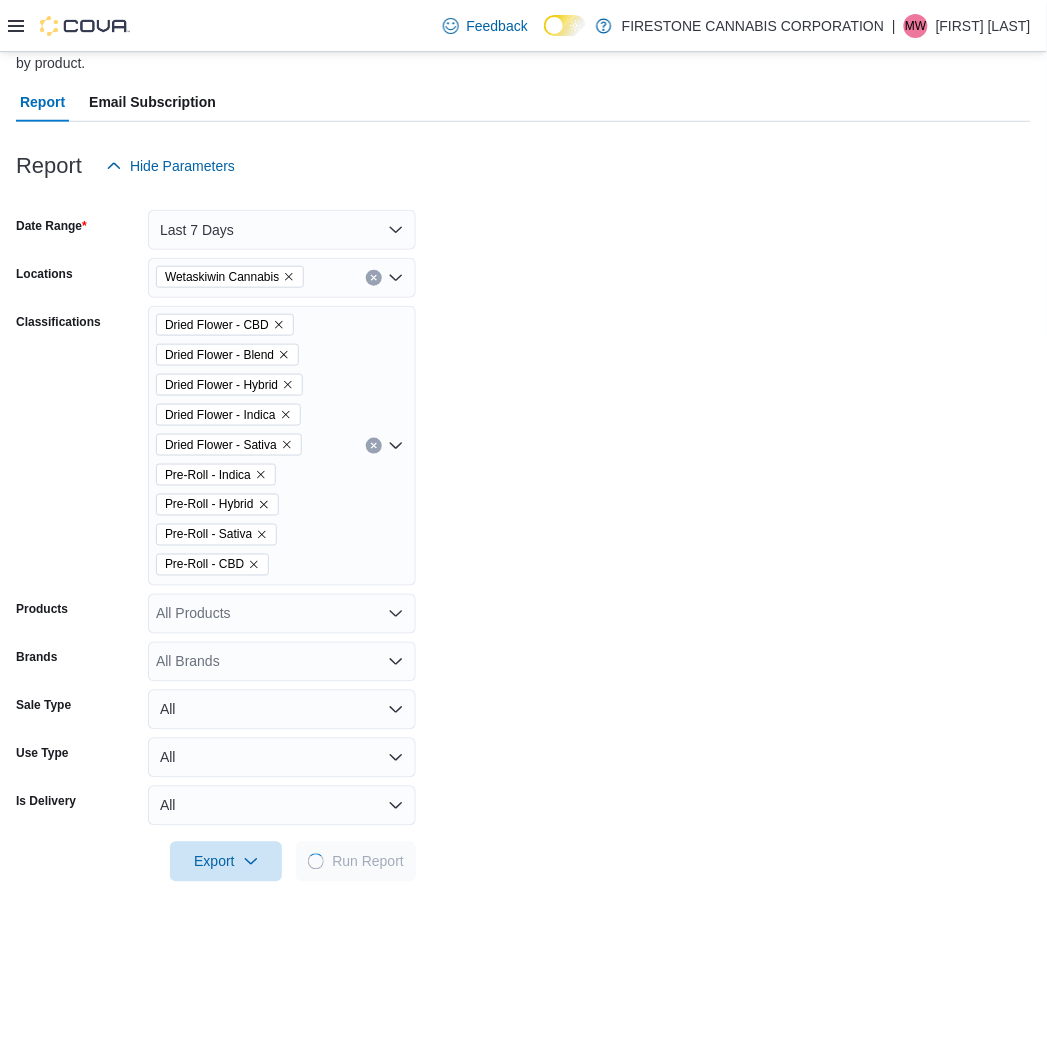 drag, startPoint x: 691, startPoint y: 608, endPoint x: 754, endPoint y: 602, distance: 63.28507 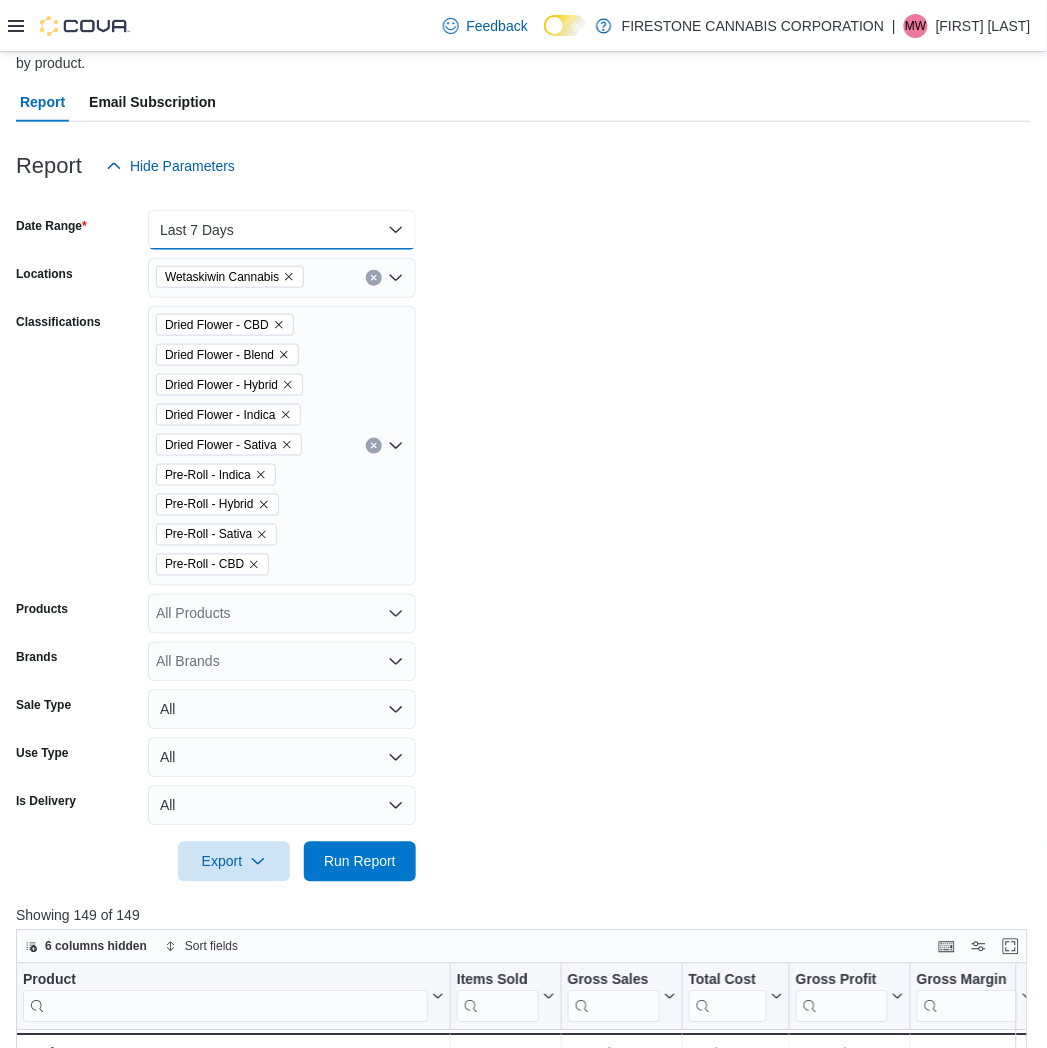 click on "Last 7 Days" at bounding box center [282, 230] 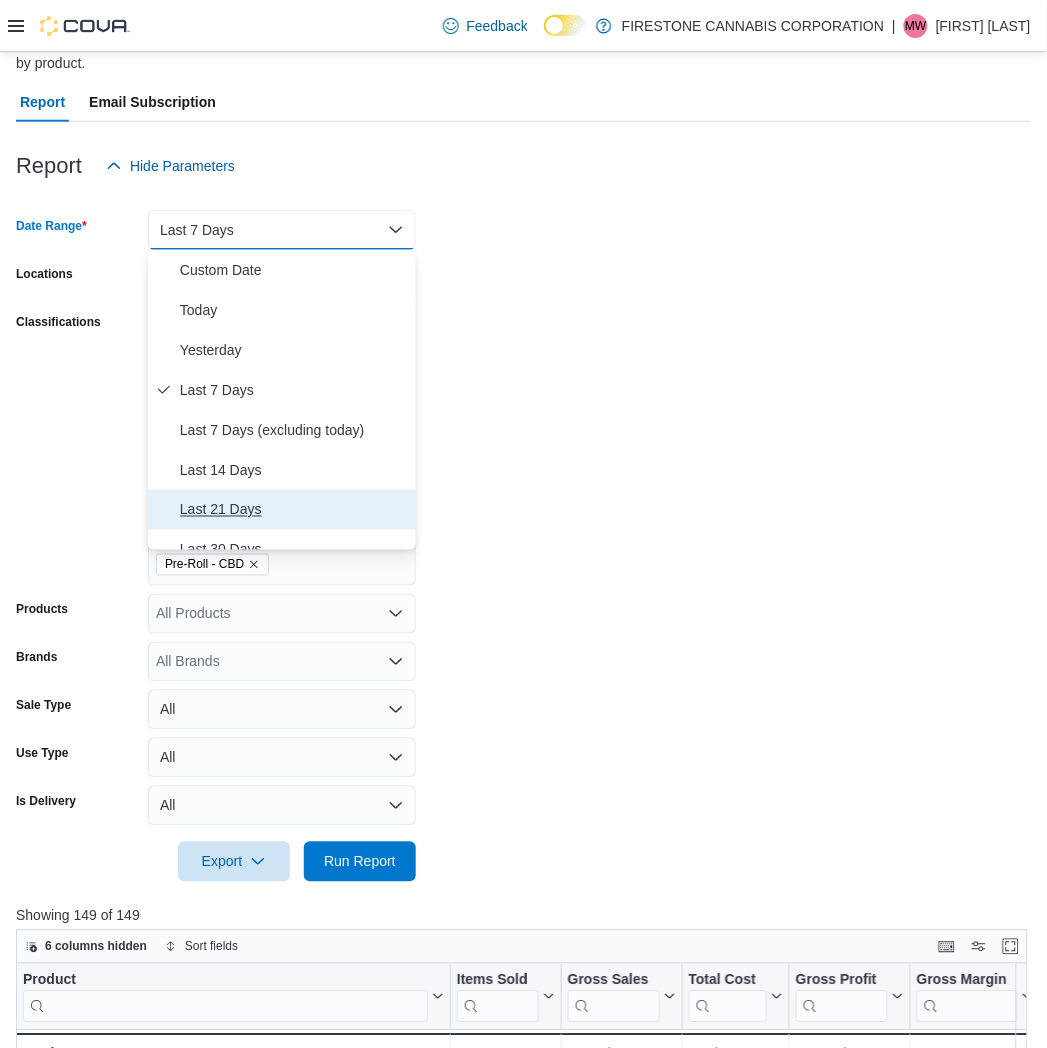 click on "Last 21 Days" at bounding box center [294, 510] 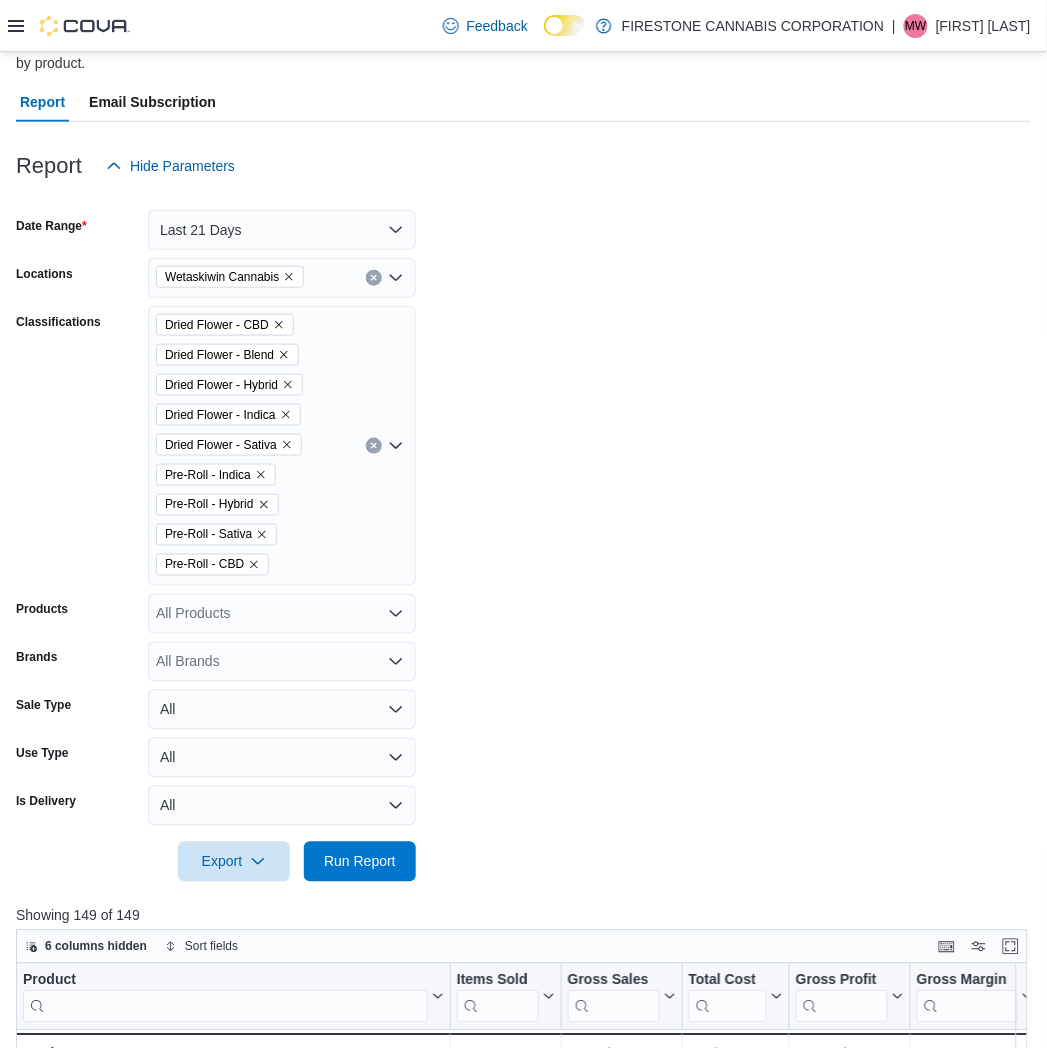 drag, startPoint x: 517, startPoint y: 534, endPoint x: 445, endPoint y: 750, distance: 227.68399 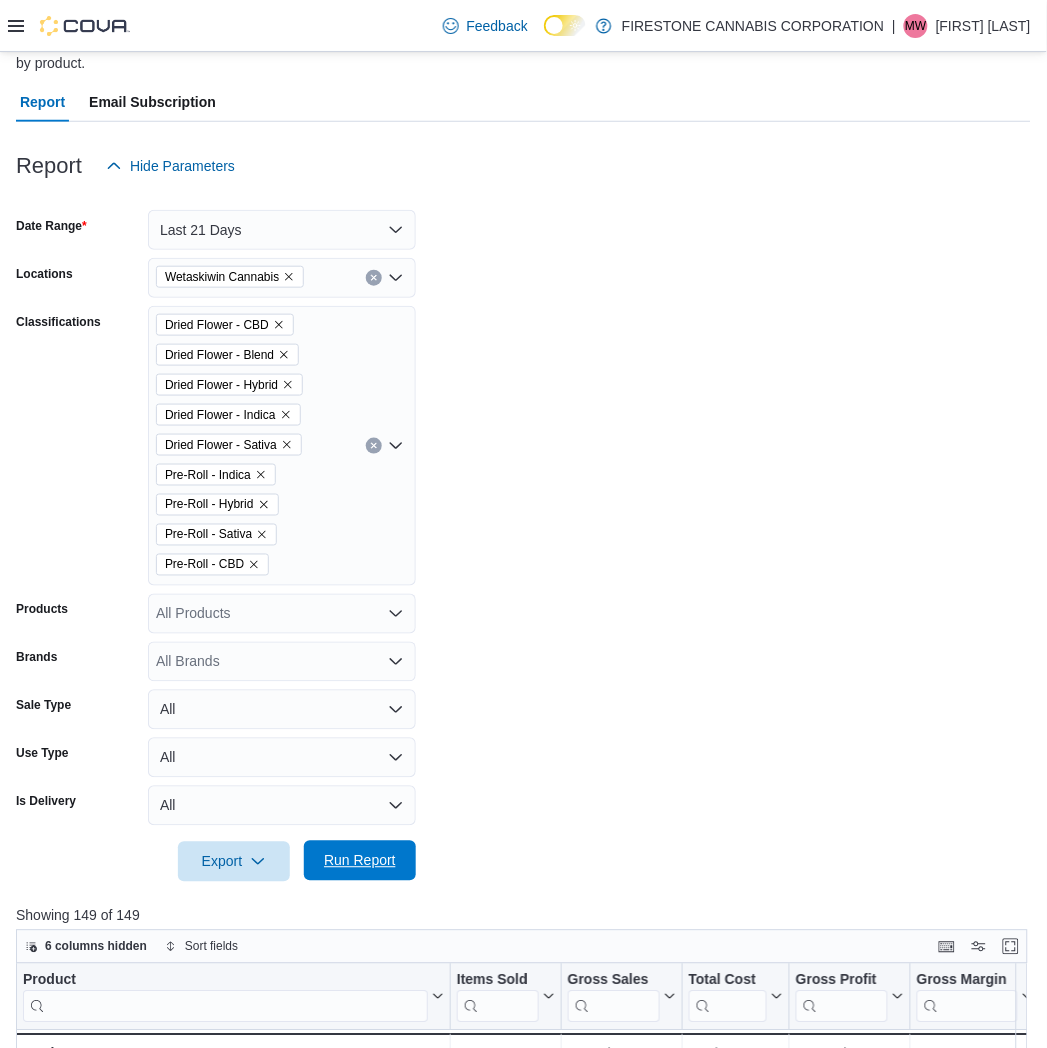 click on "Run Report" at bounding box center (360, 861) 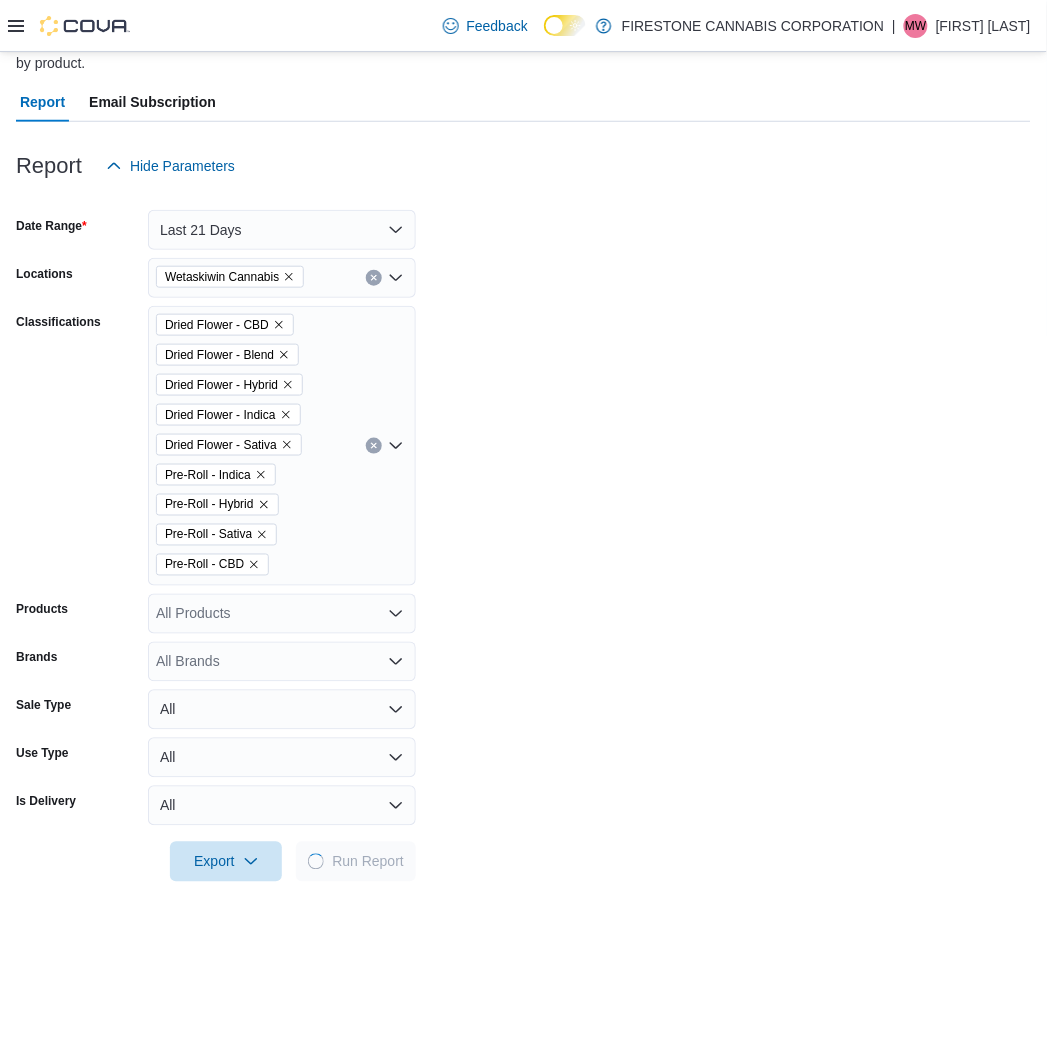 drag, startPoint x: 583, startPoint y: 665, endPoint x: 604, endPoint y: 645, distance: 29 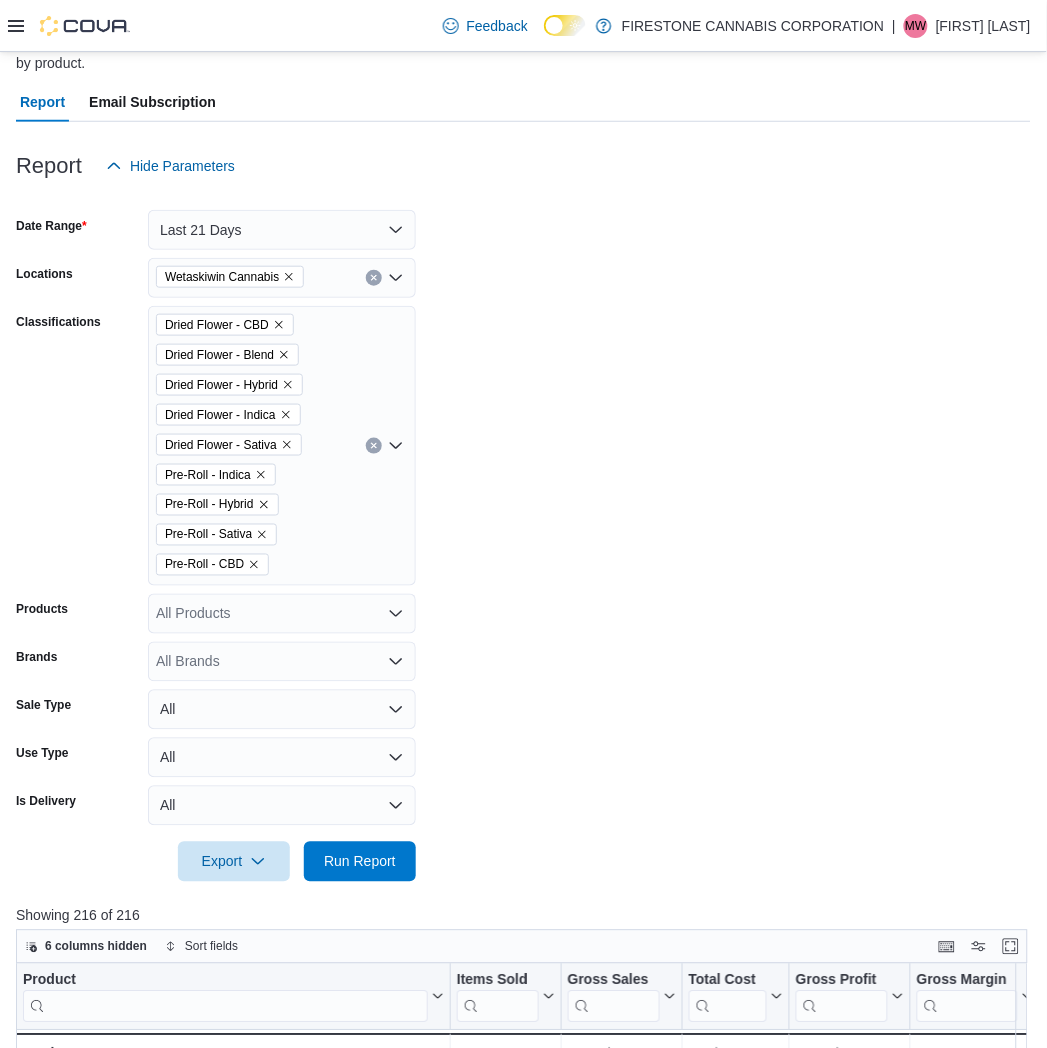 click on "Date Range Last 21 Days Locations Wetaskiwin Cannabis Classifications Dried Flower - CBD Dried Flower - Blend Dried Flower - Hybrid Dried Flower - Indica Dried Flower - Sativa Pre-Roll - Indica Pre-Roll - Hybrid Pre-Roll - Sativa Pre-Roll - CBD Products All Products Brands All Brands Sale Type All Use Type All Is Delivery All Export  Run Report" at bounding box center (523, 534) 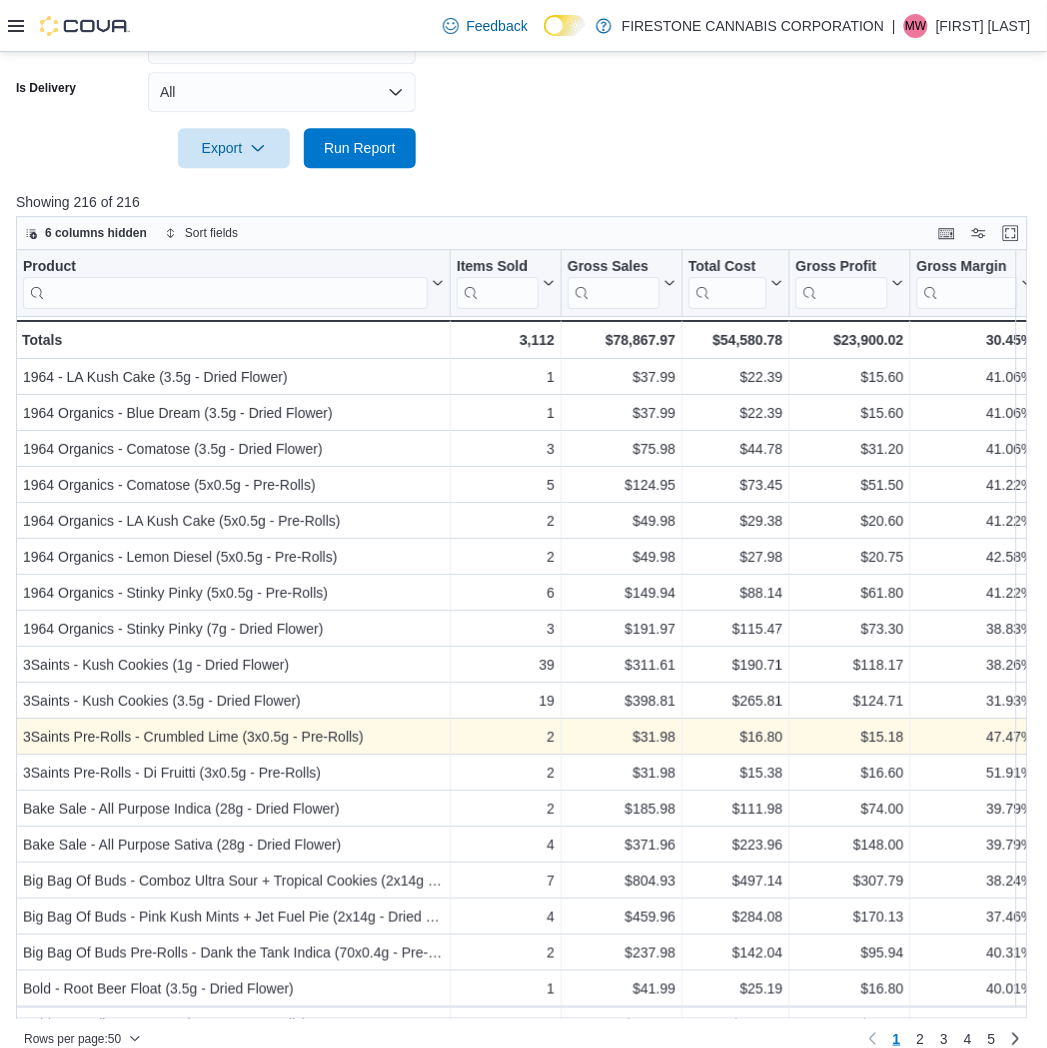 scroll, scrollTop: 908, scrollLeft: 0, axis: vertical 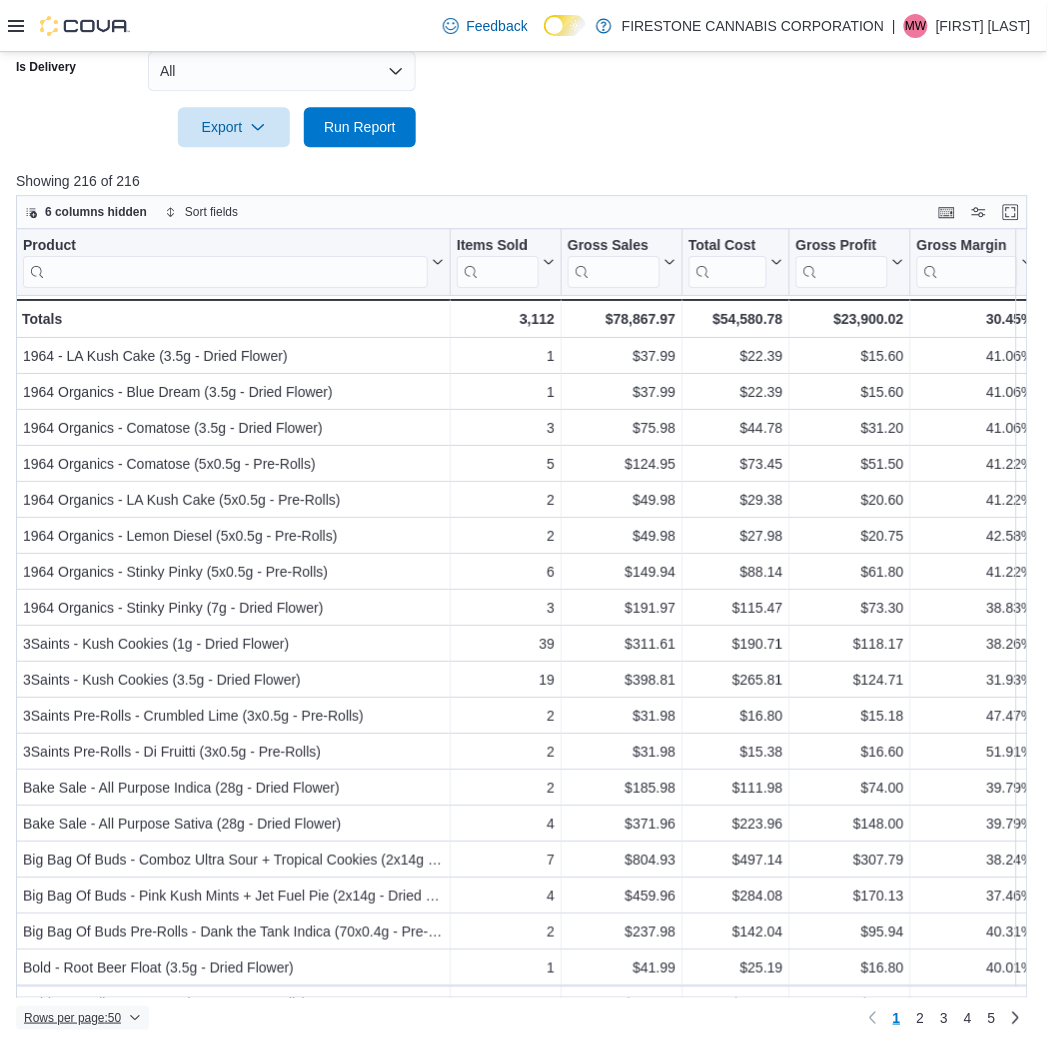 click on "Rows per page :  50" at bounding box center [72, 1018] 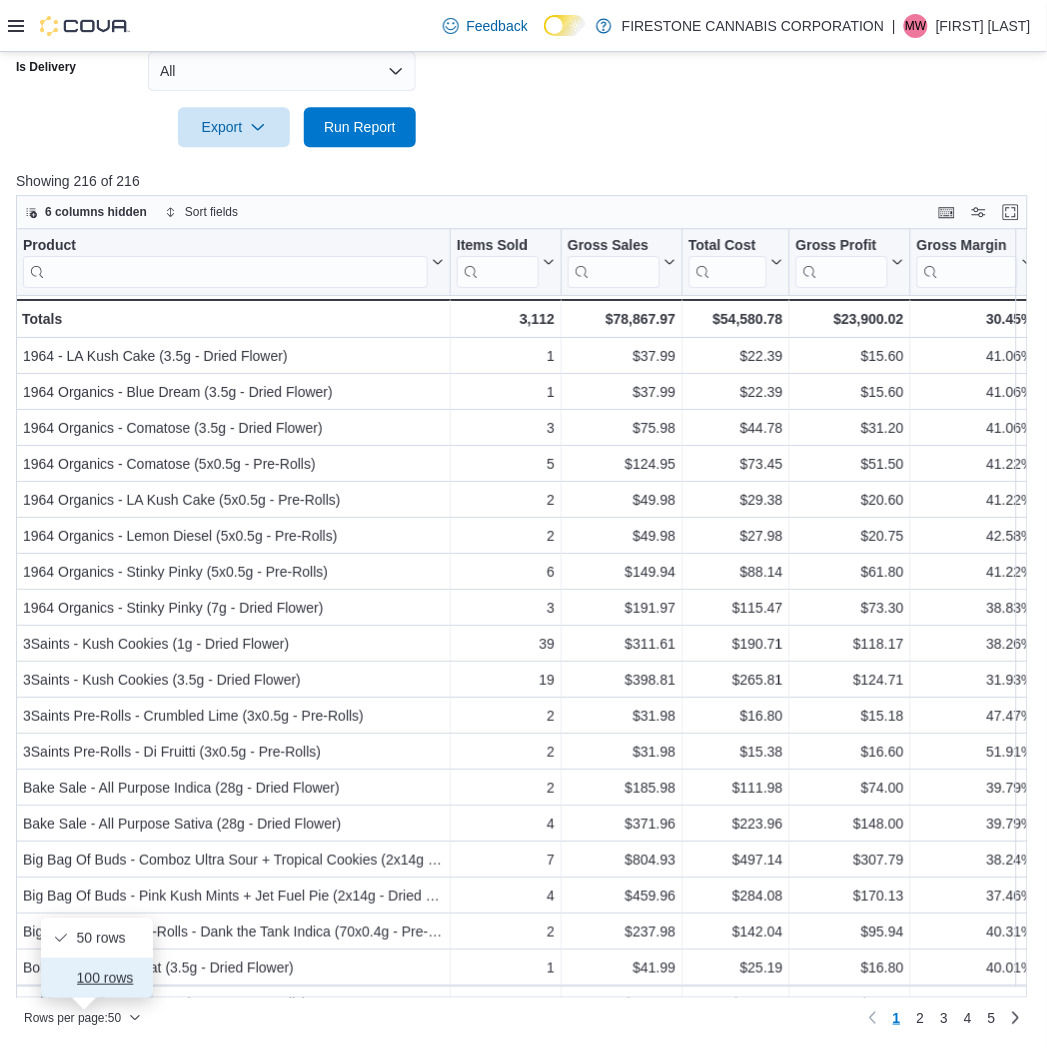 click on "100 rows" at bounding box center [97, 978] 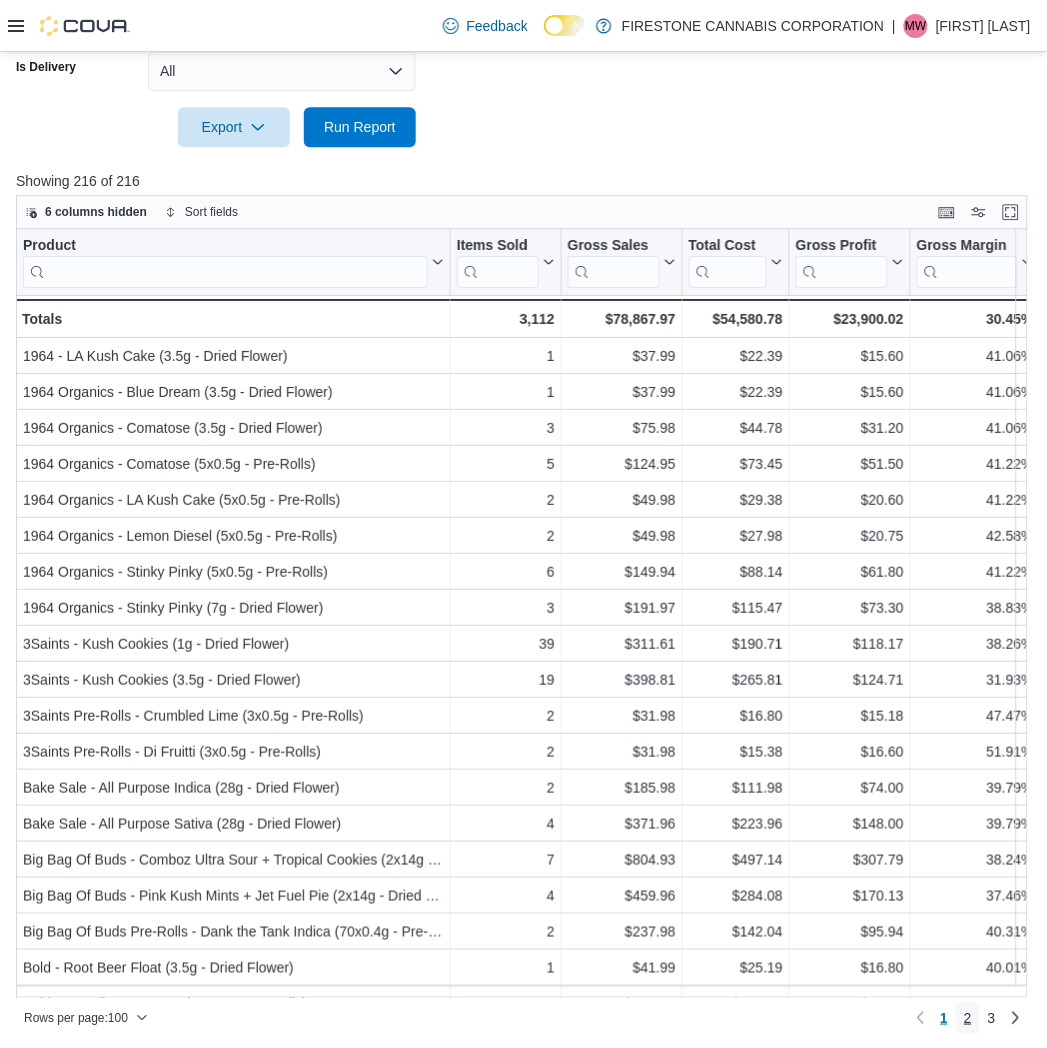 click on "2" at bounding box center [968, 1018] 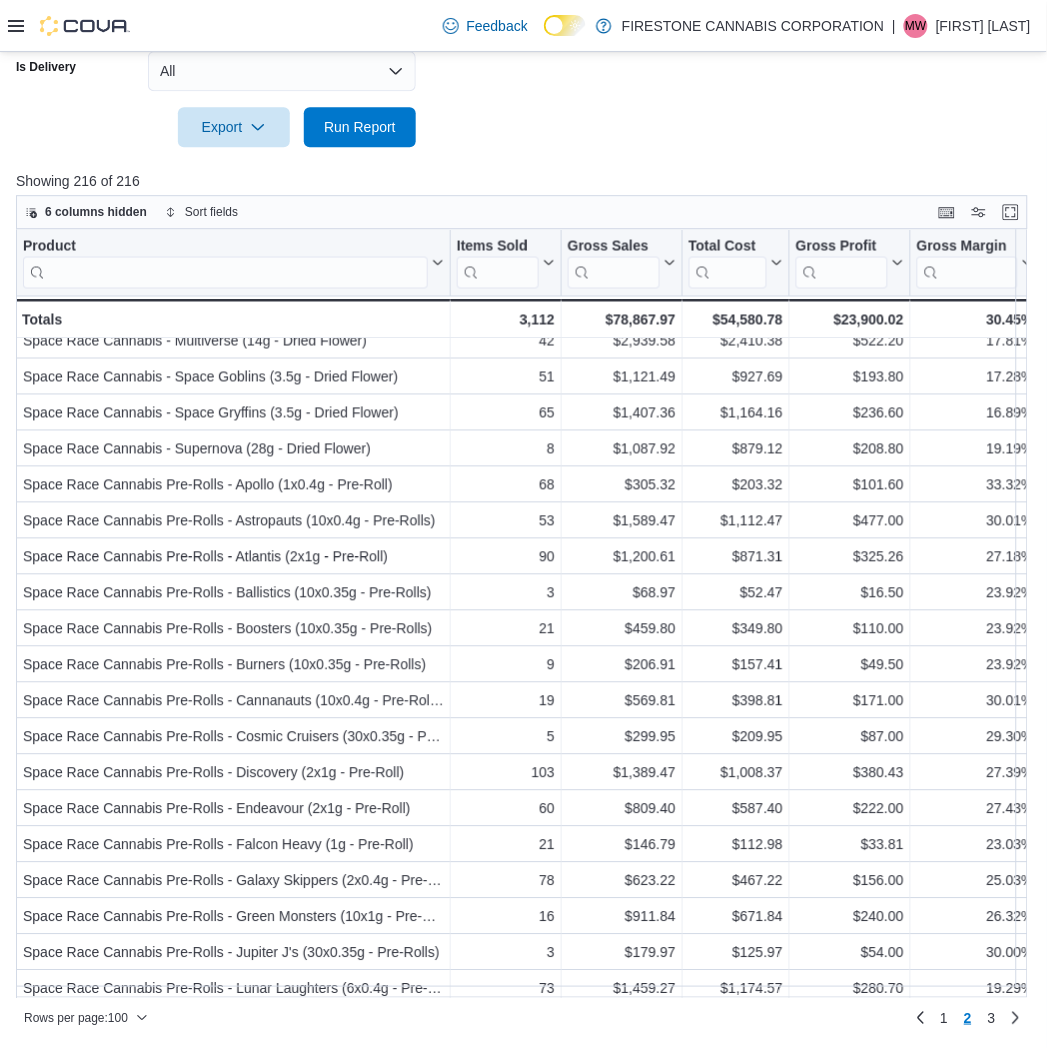 scroll, scrollTop: 1951, scrollLeft: 0, axis: vertical 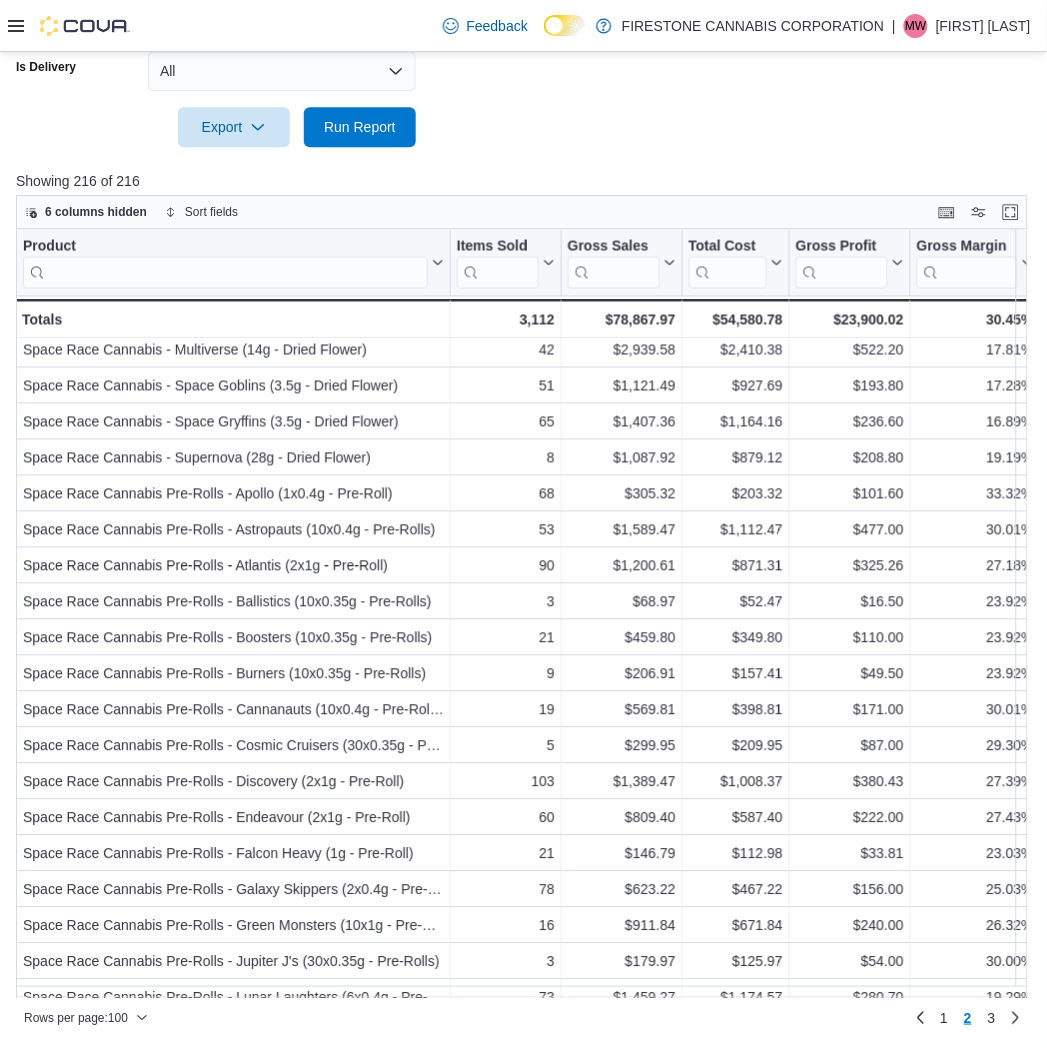 click at bounding box center (523, 159) 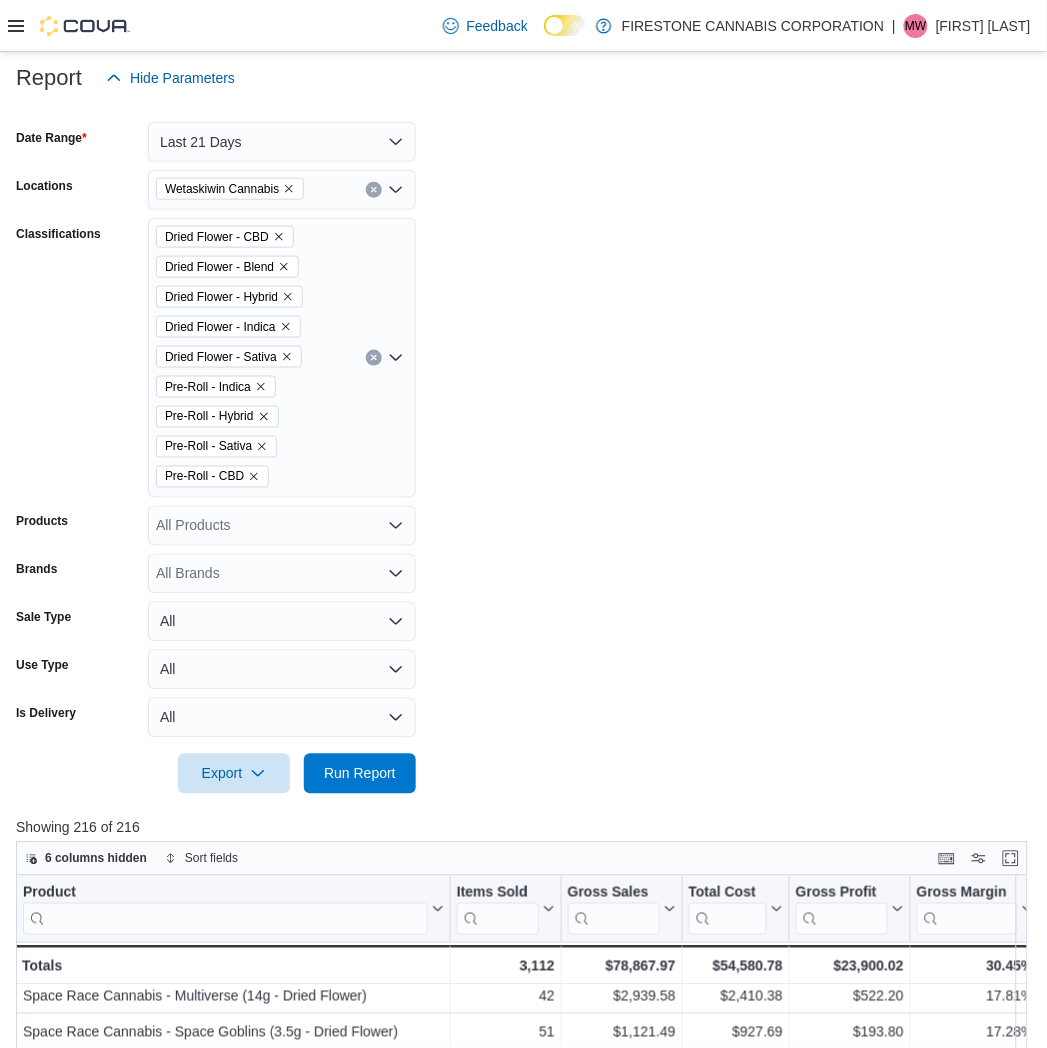 scroll, scrollTop: 908, scrollLeft: 0, axis: vertical 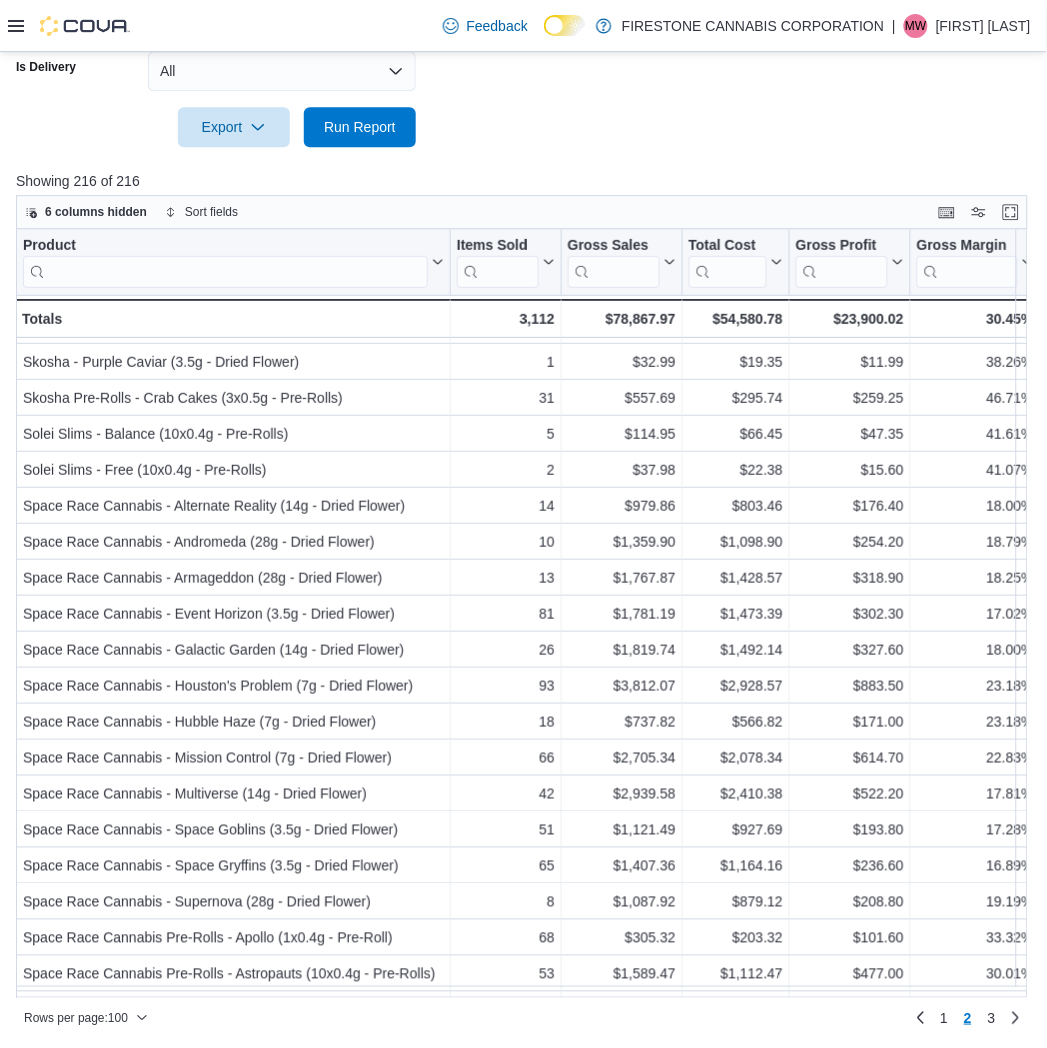 drag, startPoint x: 730, startPoint y: 115, endPoint x: 1051, endPoint y: 112, distance: 321.014 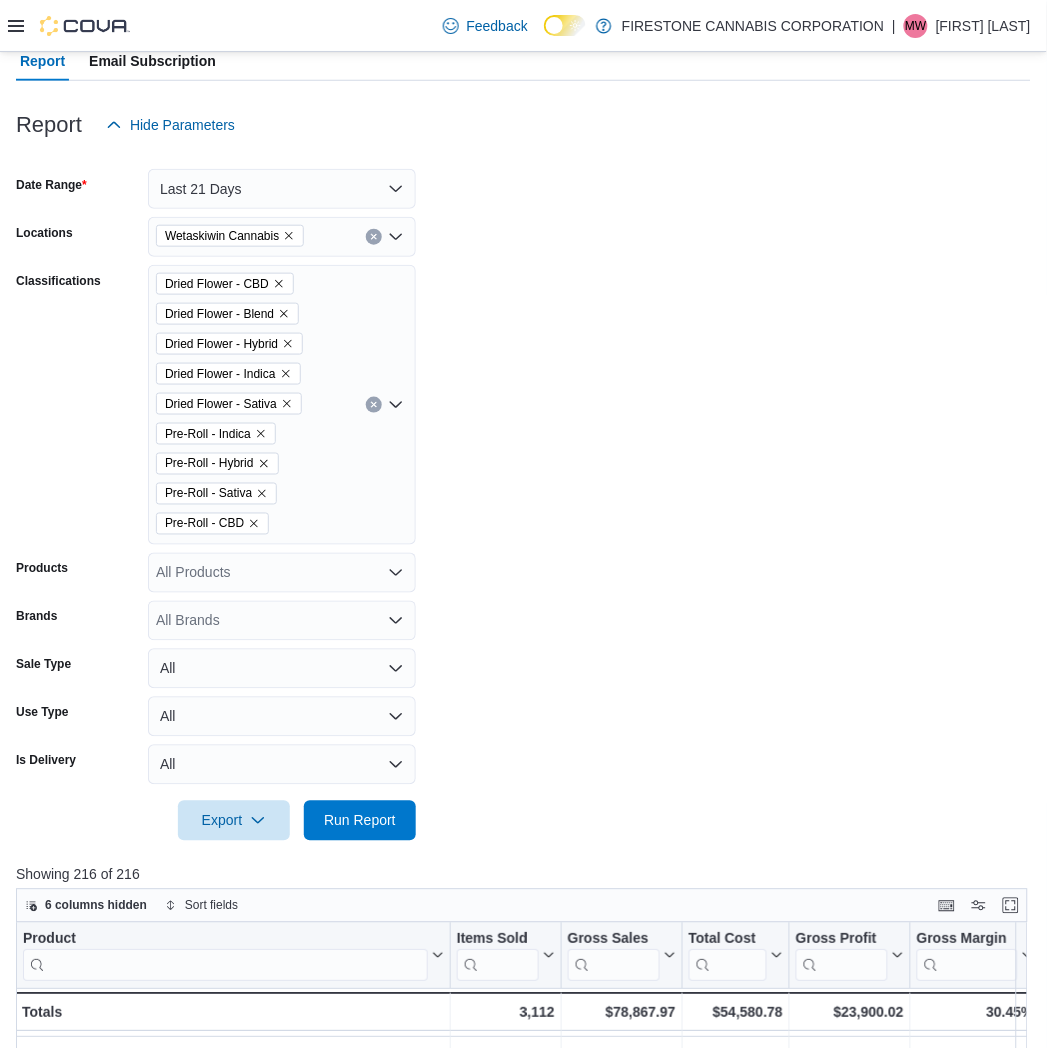 scroll, scrollTop: 20, scrollLeft: 0, axis: vertical 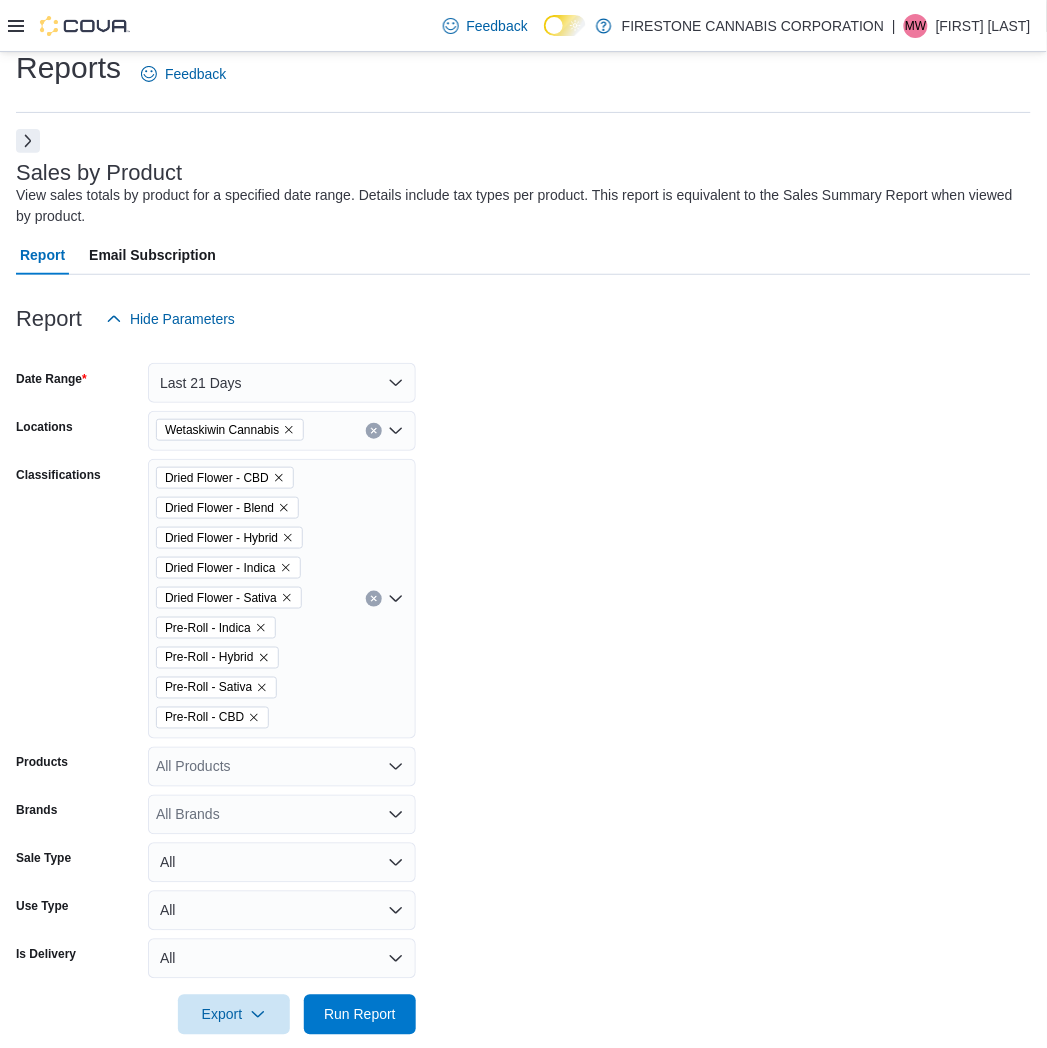 click 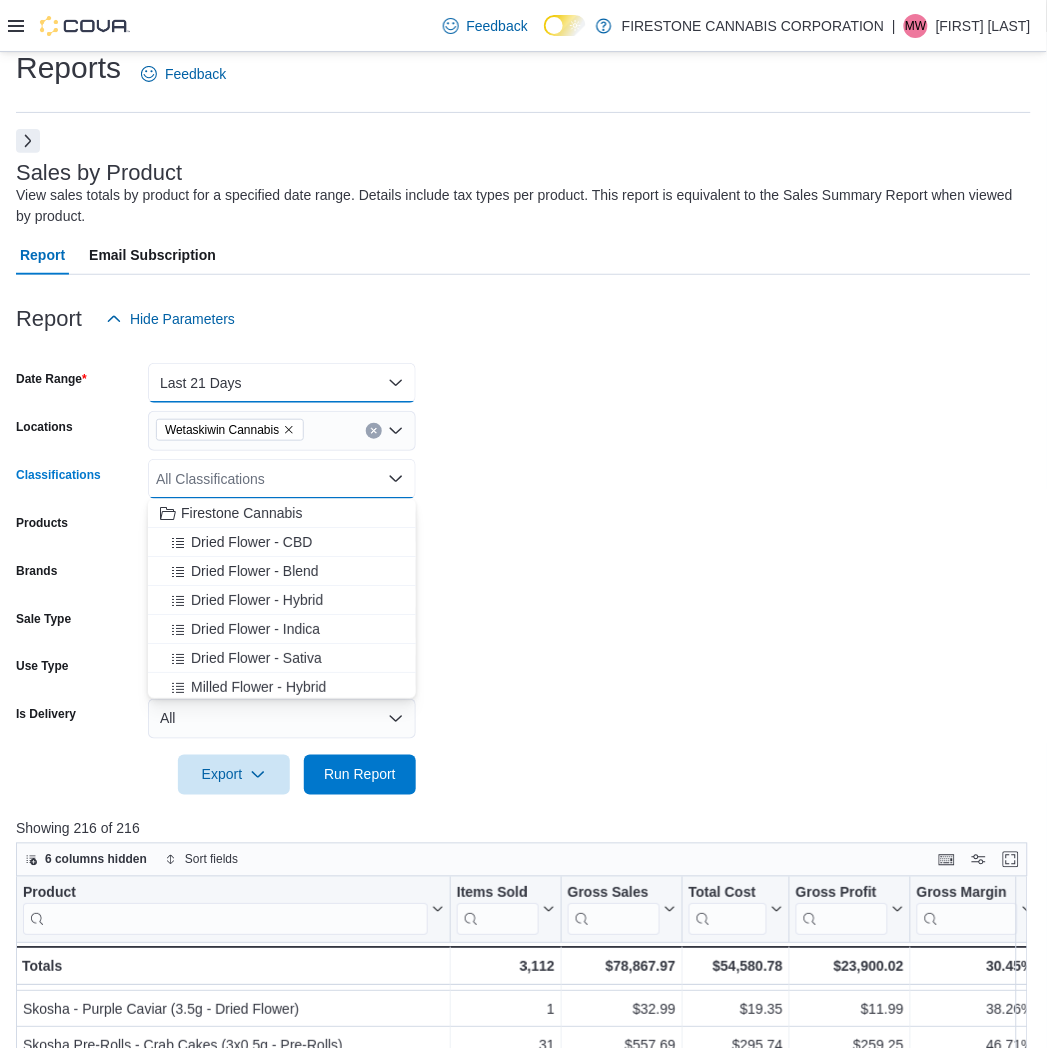 click on "Last 21 Days" at bounding box center (282, 383) 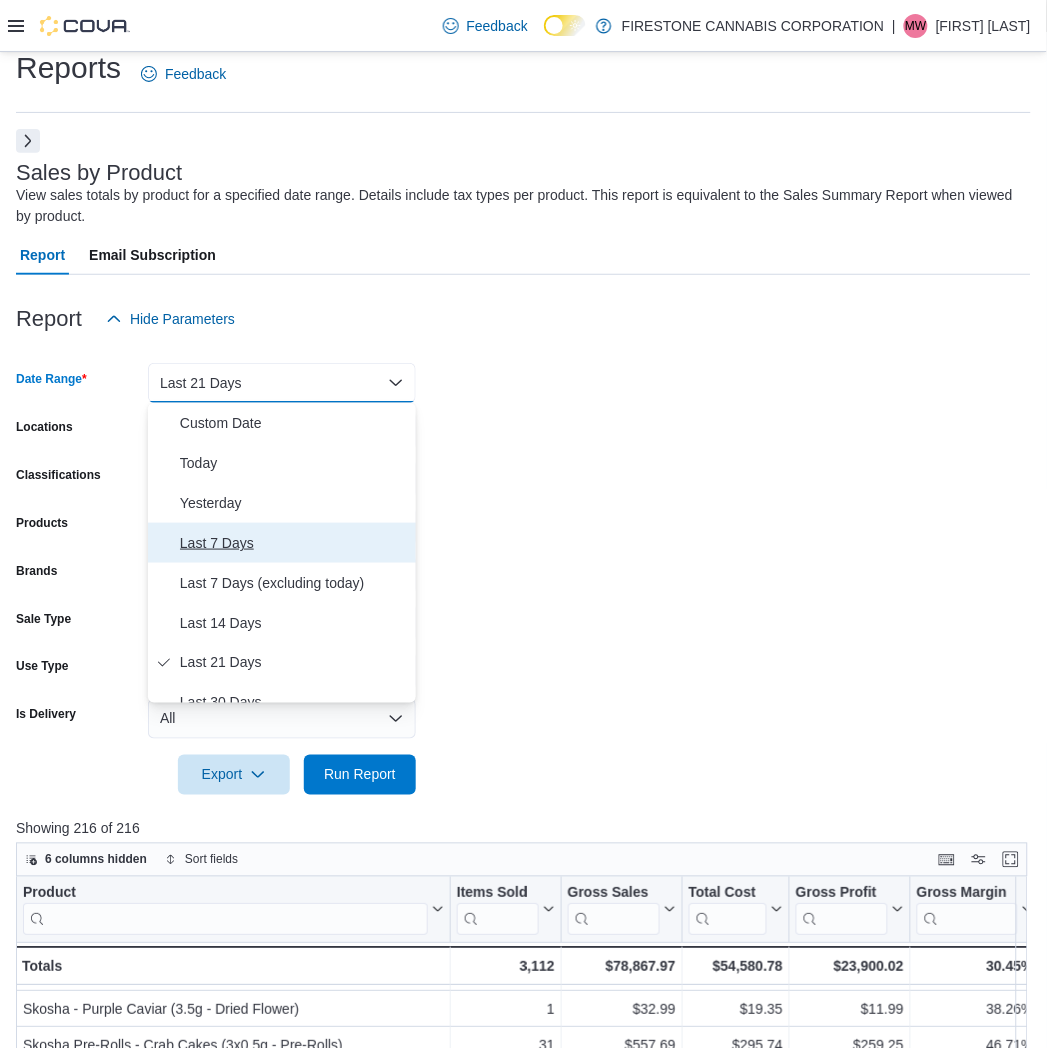 click on "Last 7 Days" at bounding box center (294, 543) 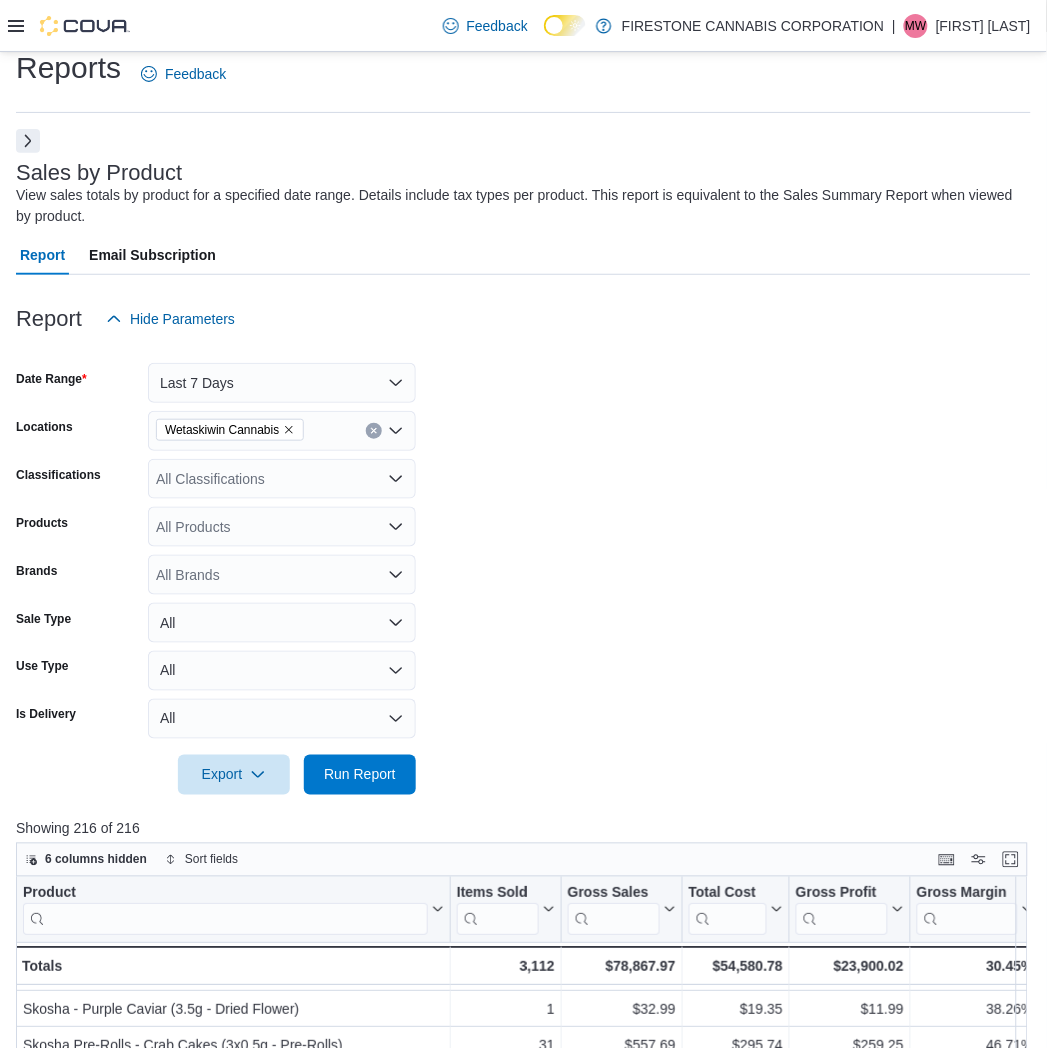 click on "Date Range Last 7 Days Locations Wetaskiwin Cannabis Classifications All Classifications Products All Products Brands All Brands Sale Type All Use Type All Is Delivery All Export  Run Report" at bounding box center (523, 567) 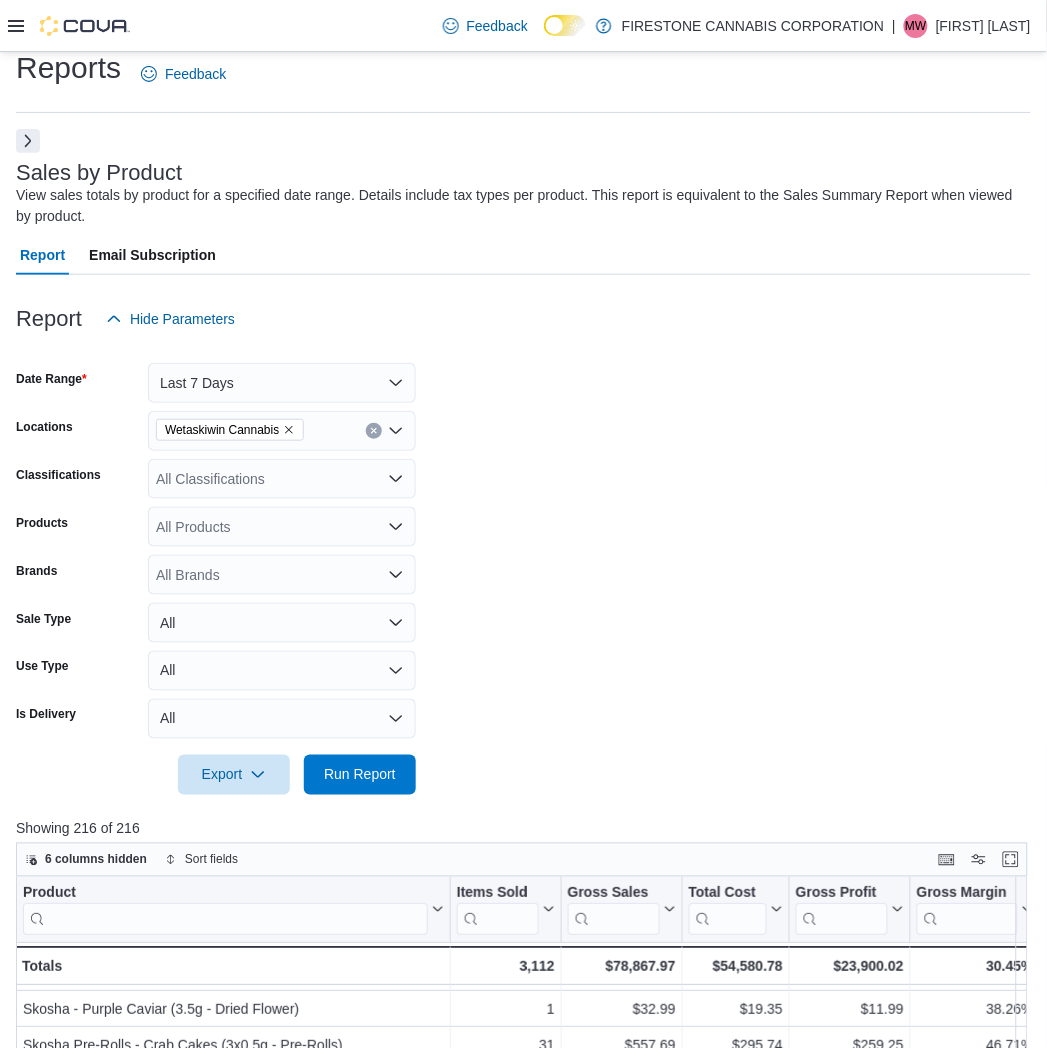 click 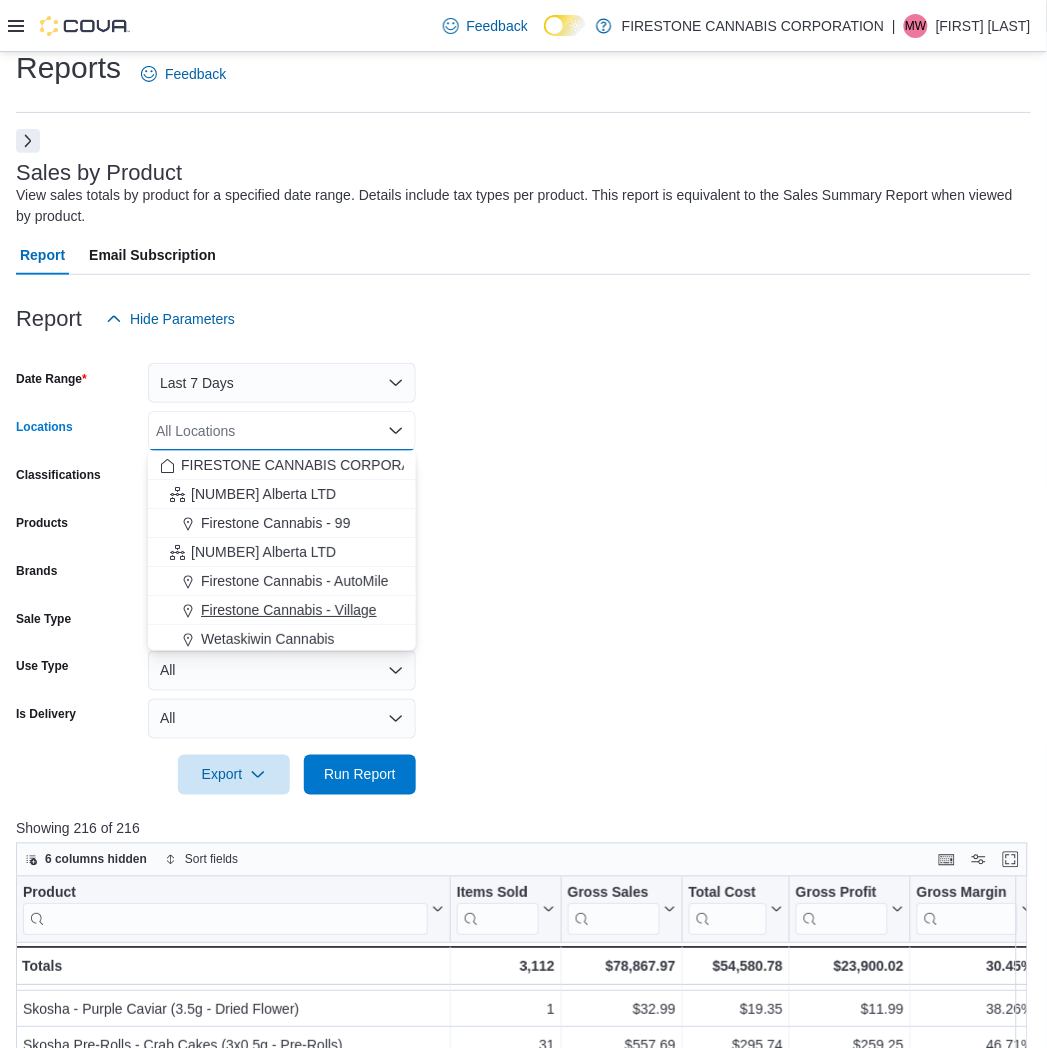 click on "Firestone Cannabis - Village" at bounding box center [289, 610] 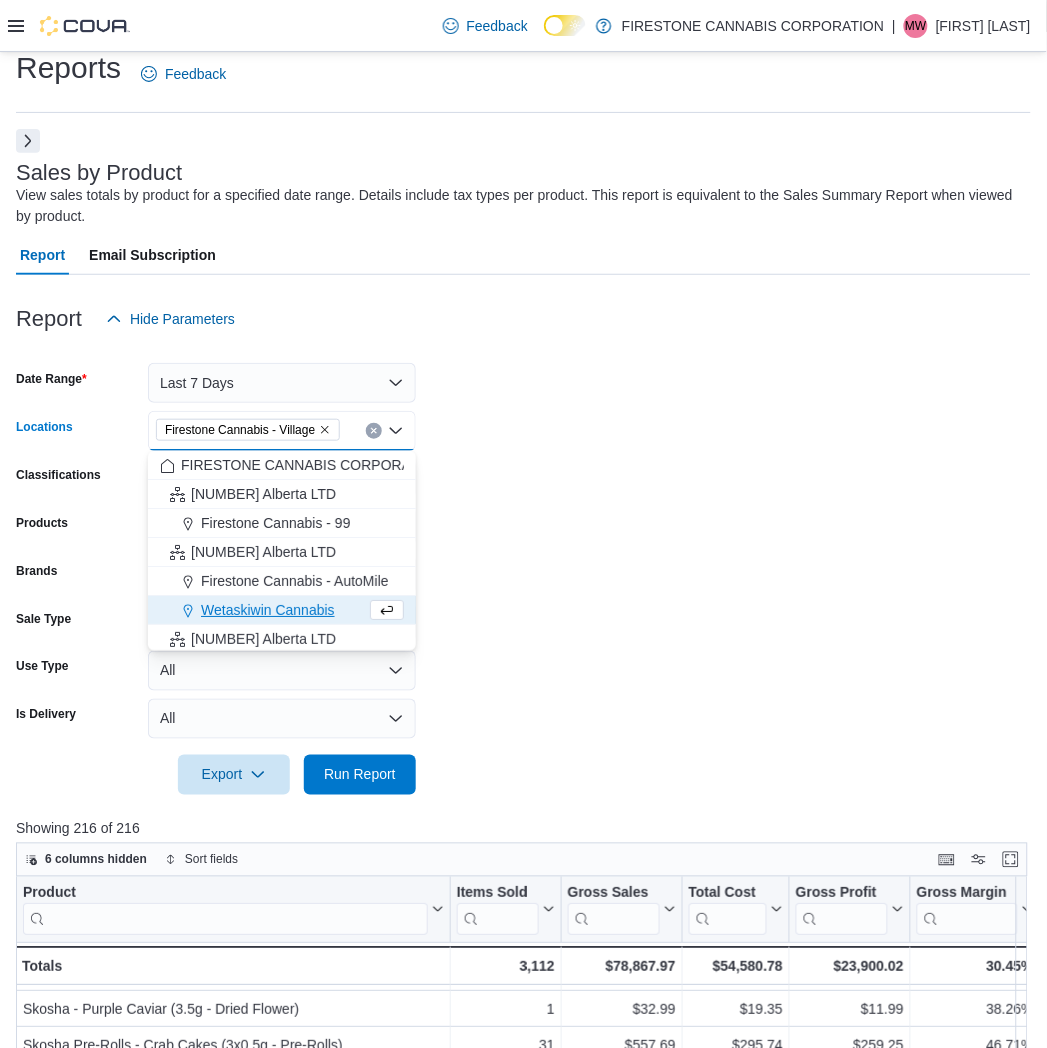 click on "Wetaskiwin Cannabis" at bounding box center (263, 610) 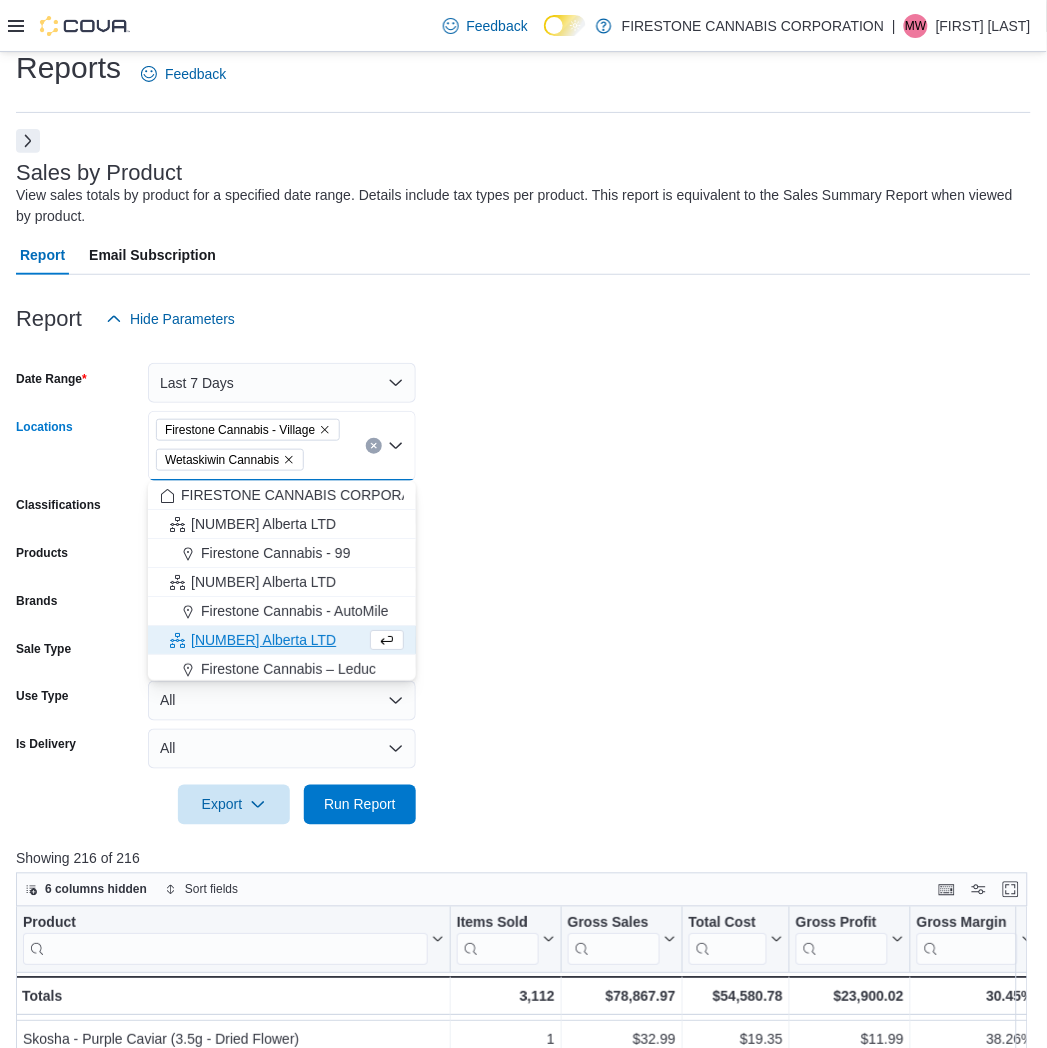 drag, startPoint x: 287, startPoint y: 455, endPoint x: 494, endPoint y: 553, distance: 229.0262 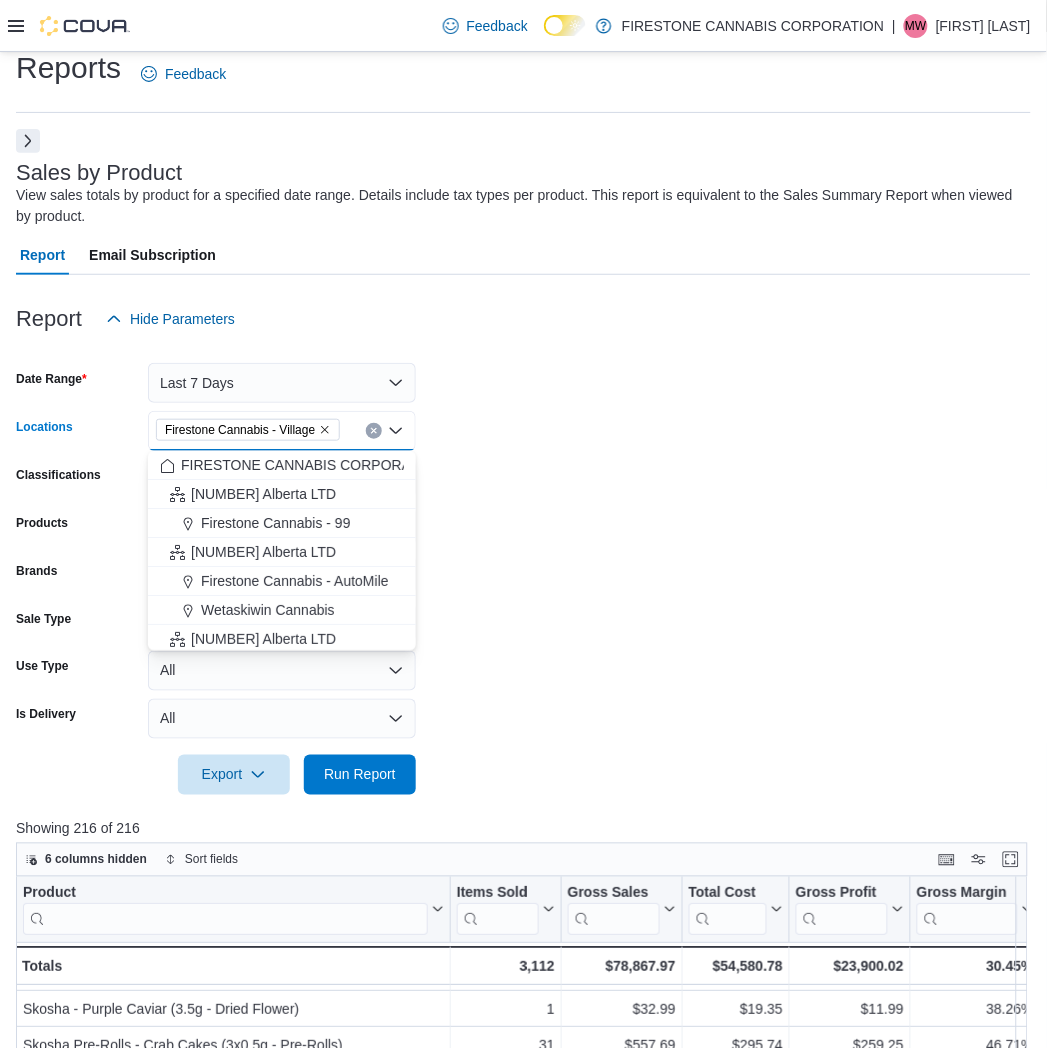 click on "Combo box. Selected. Firestone Cannabis - Village. Press Backspace to delete Firestone Cannabis - Village. Combo box input. All Locations. Type some text or, to display a list of choices, press Down Arrow. To exit the list of choices, press Escape. Classifications All Classifications Products All Products Brands All Brands Sale Type All Use Type All Is Delivery All Export  Run Report" at bounding box center [523, 567] 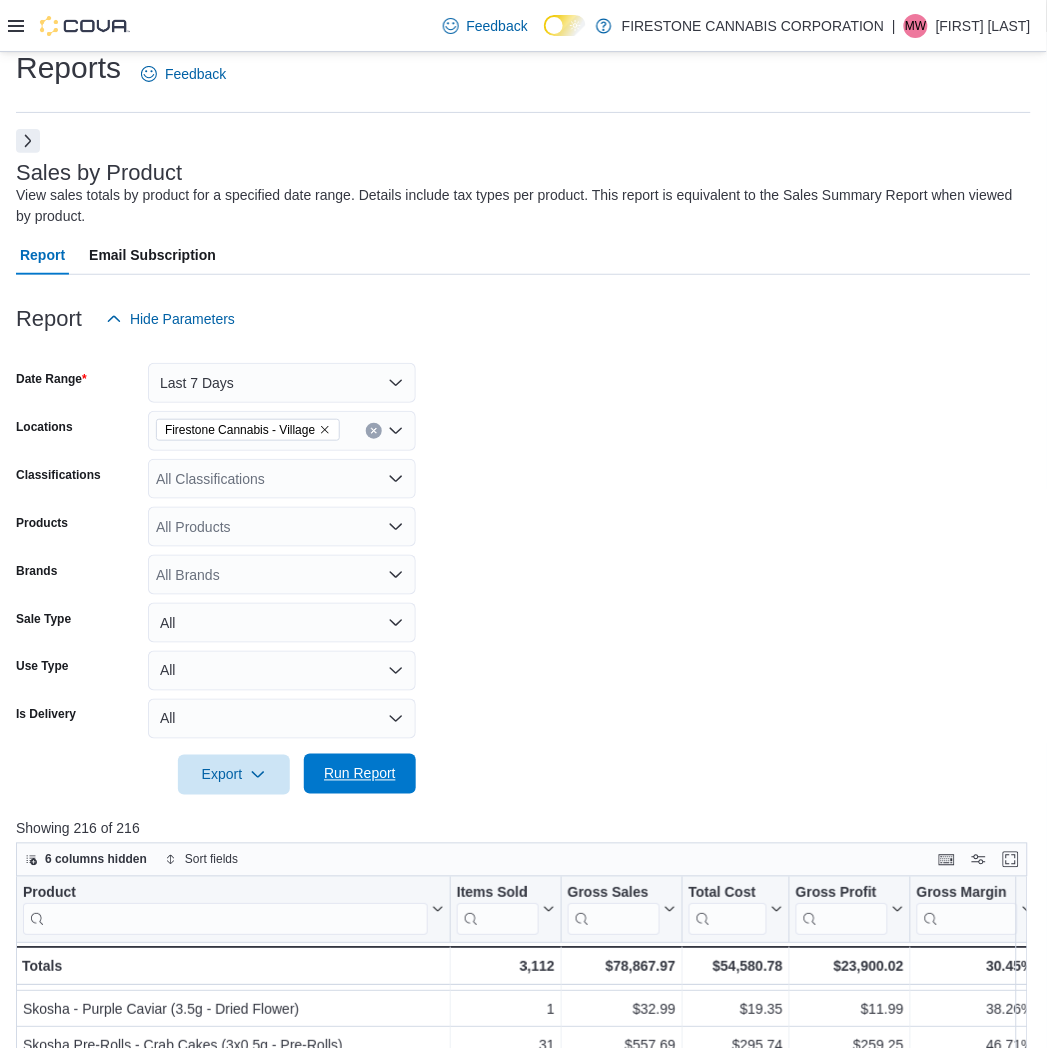 click on "Run Report" at bounding box center [360, 774] 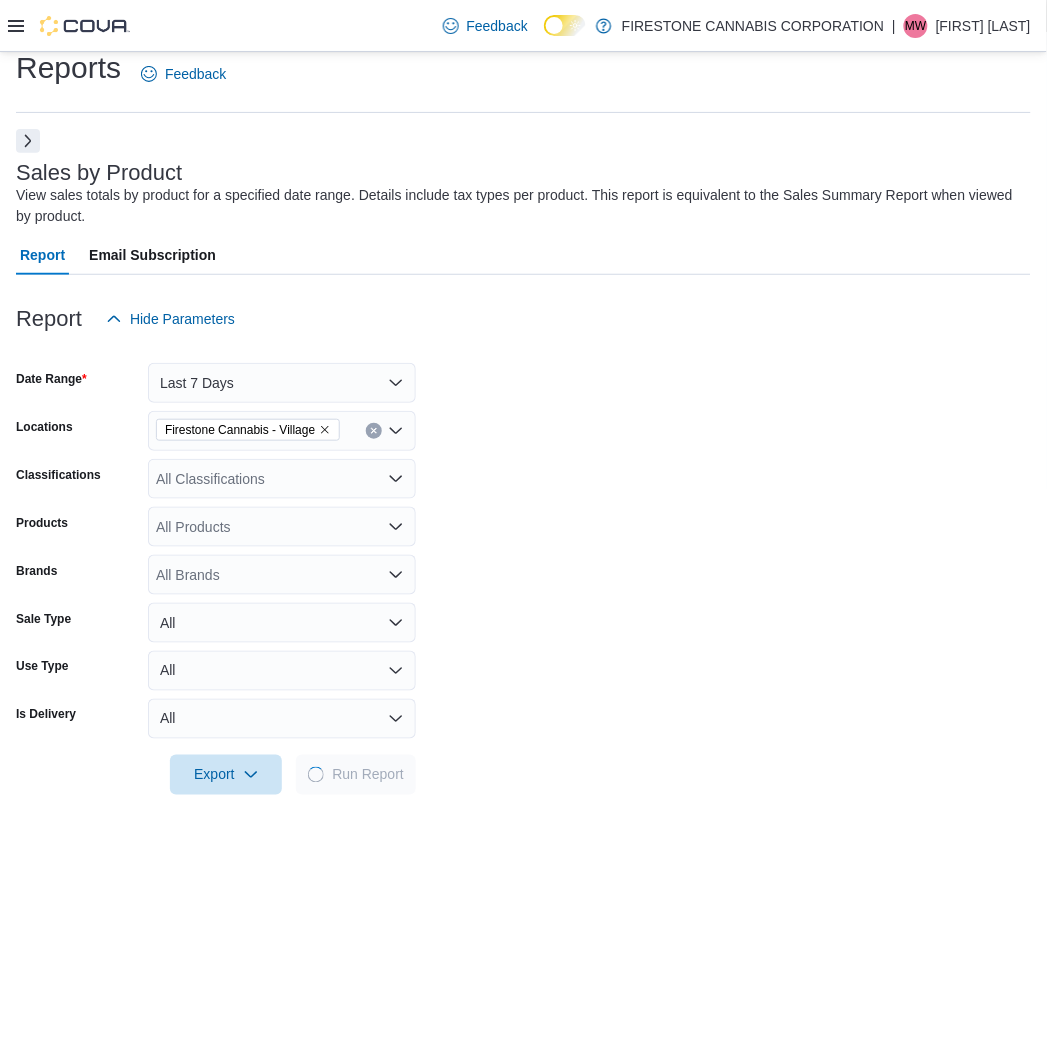 click on "Date Range Last 7 Days Locations Firestone Cannabis - Village Classifications All Classifications Products All Products Brands All Brands Sale Type All Use Type All Is Delivery All Export  Run Report" at bounding box center [523, 567] 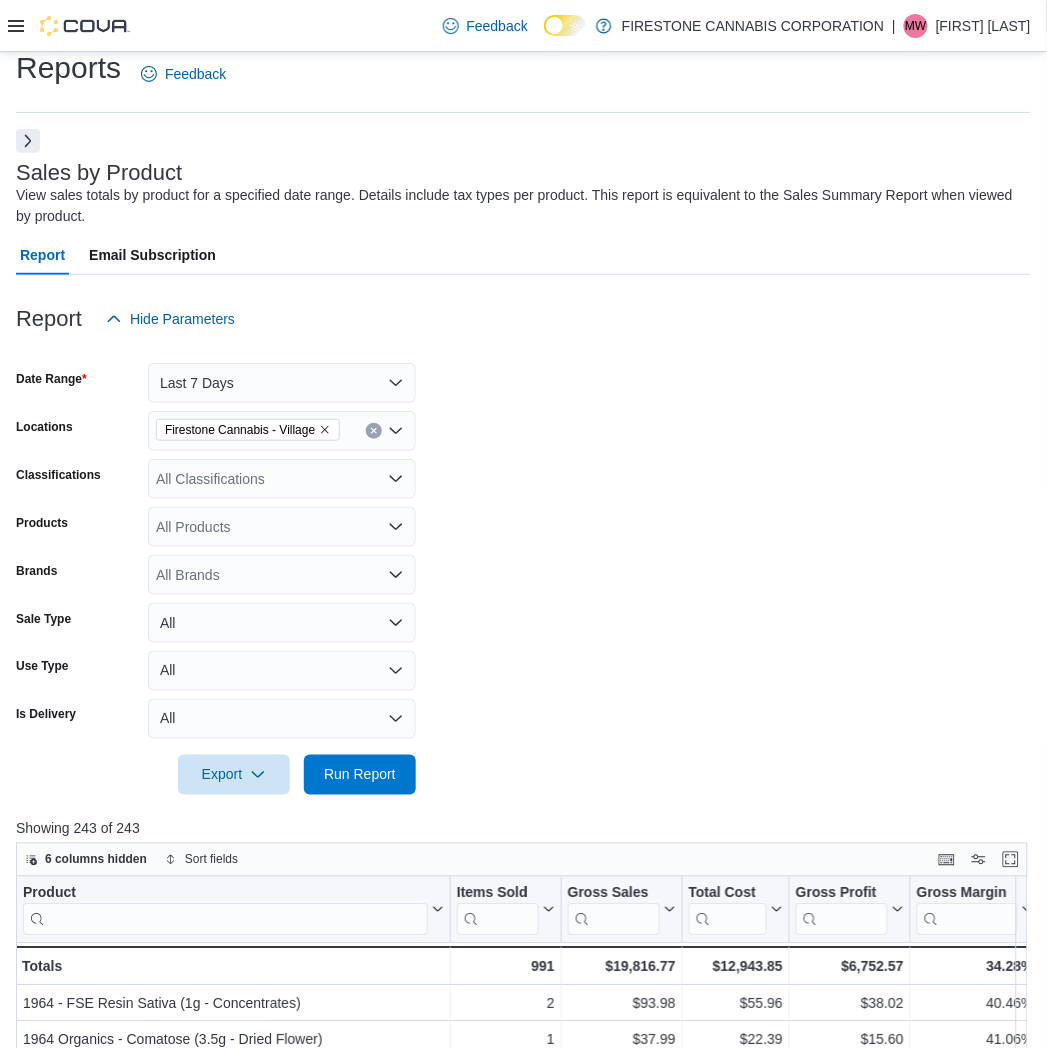 drag, startPoint x: 756, startPoint y: 551, endPoint x: 692, endPoint y: 544, distance: 64.381676 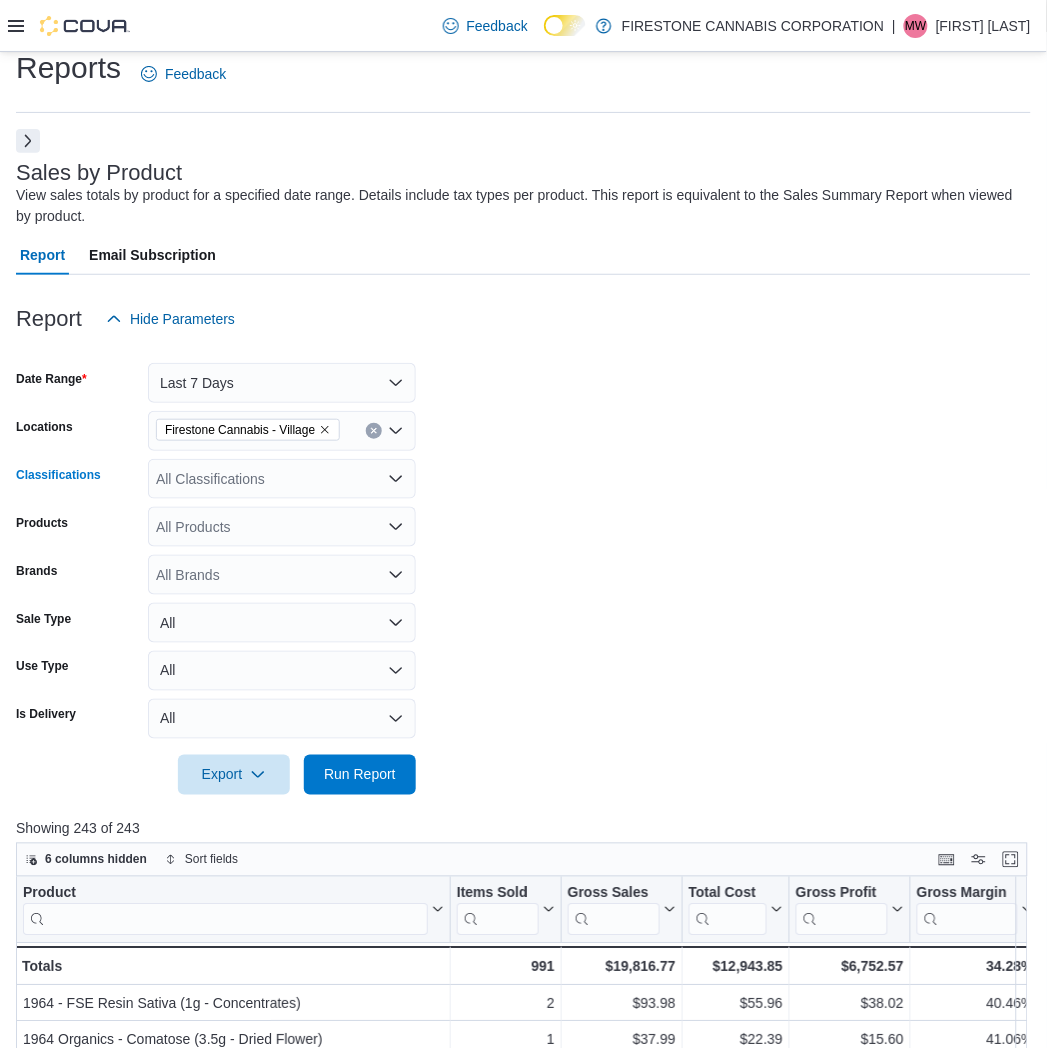 click on "All Classifications" at bounding box center (282, 479) 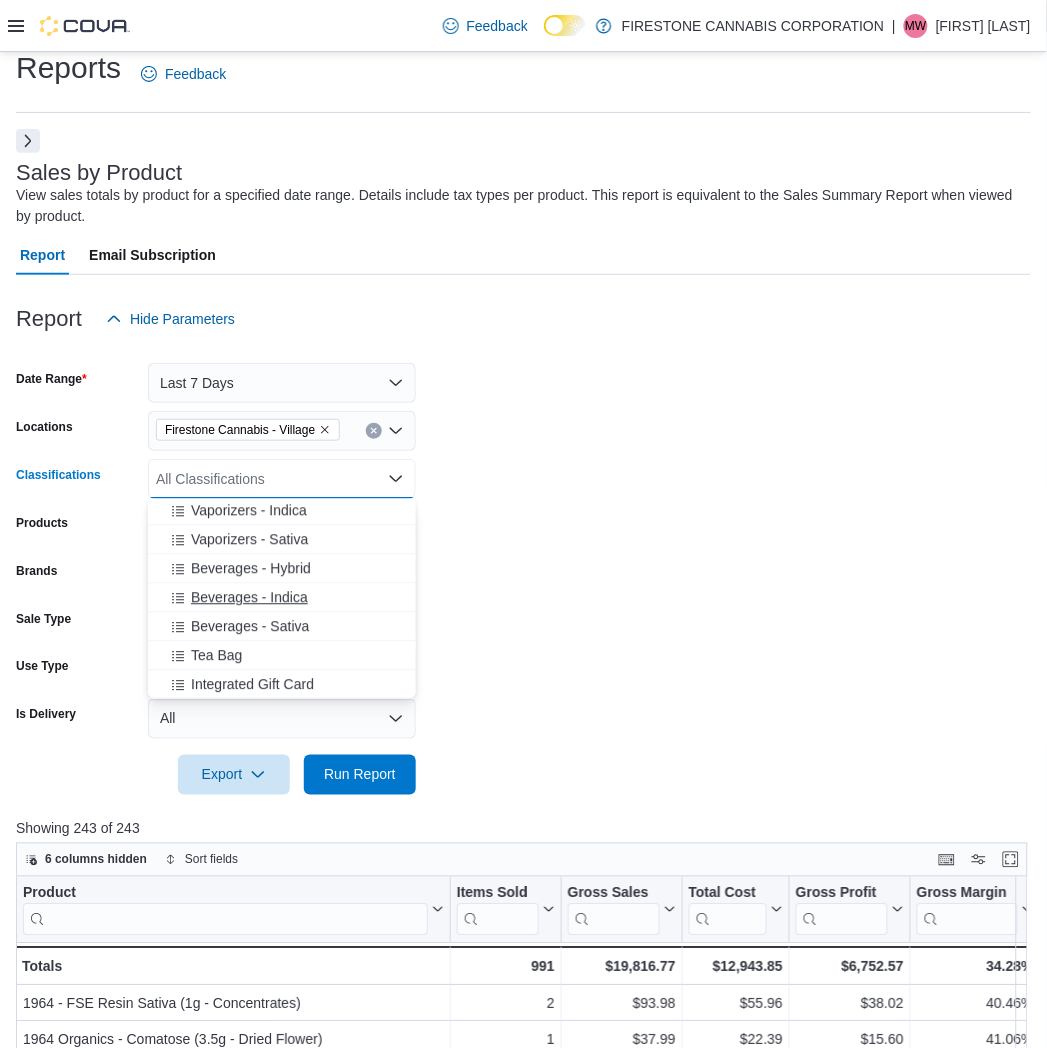 click on "Beverages - Indica" at bounding box center (249, 598) 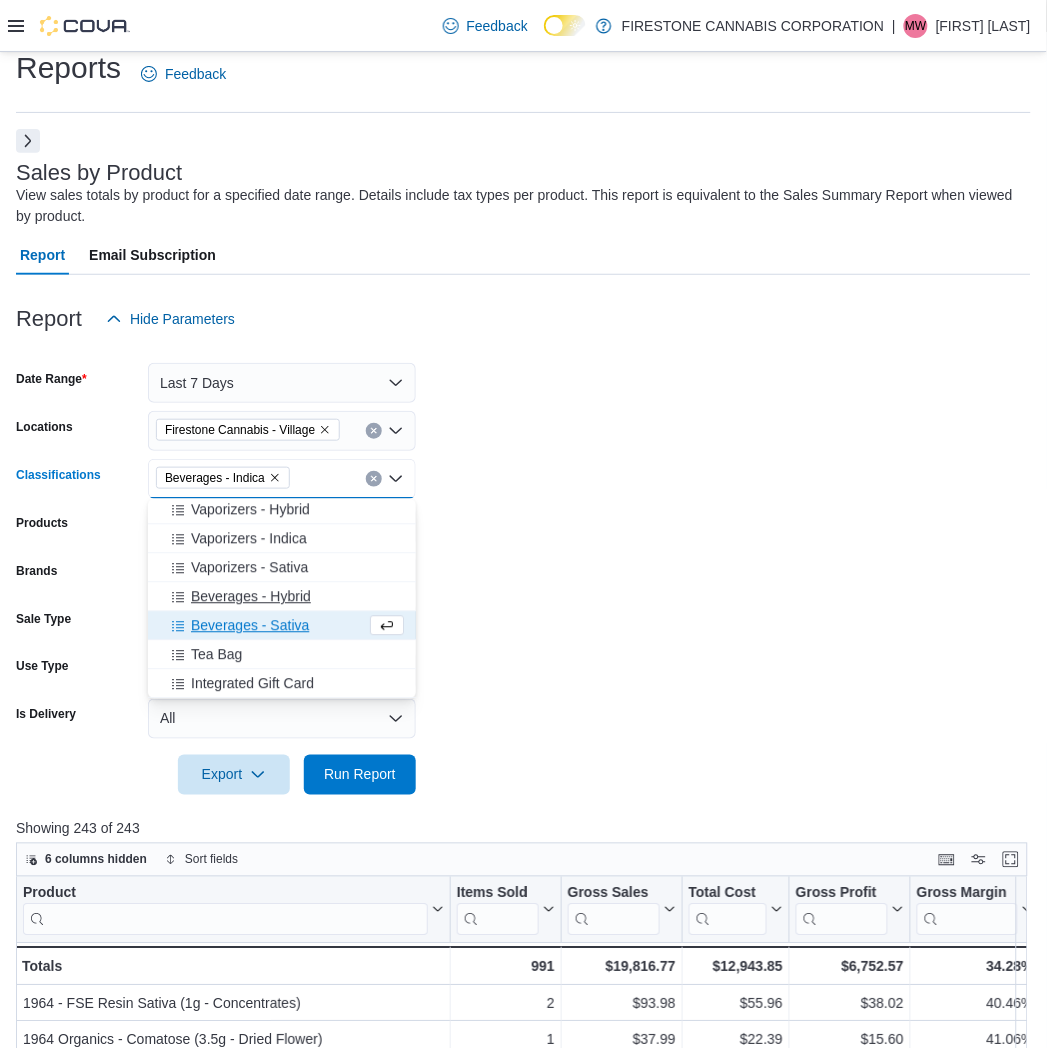 click on "Beverages - Hybrid" at bounding box center [251, 597] 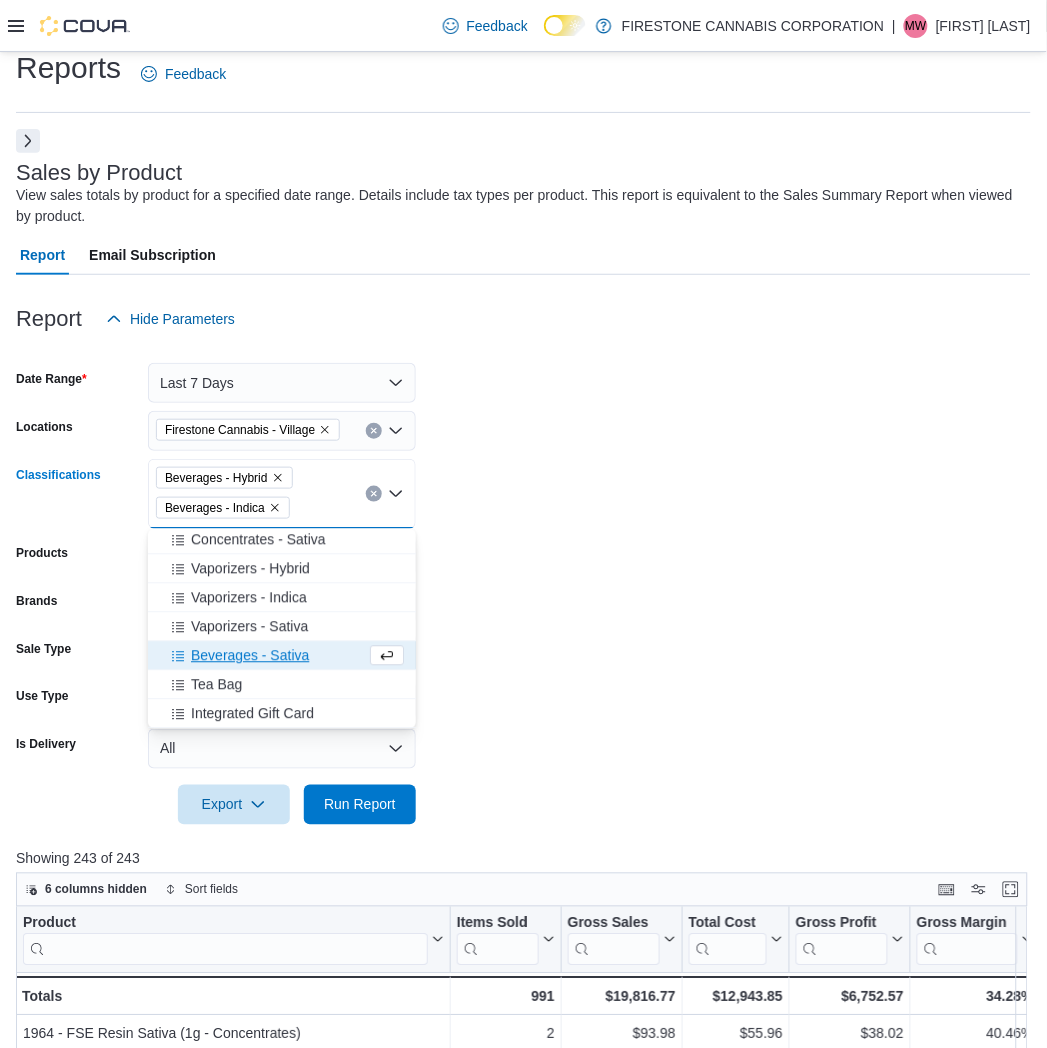 click on "Beverages - Sativa" at bounding box center (250, 656) 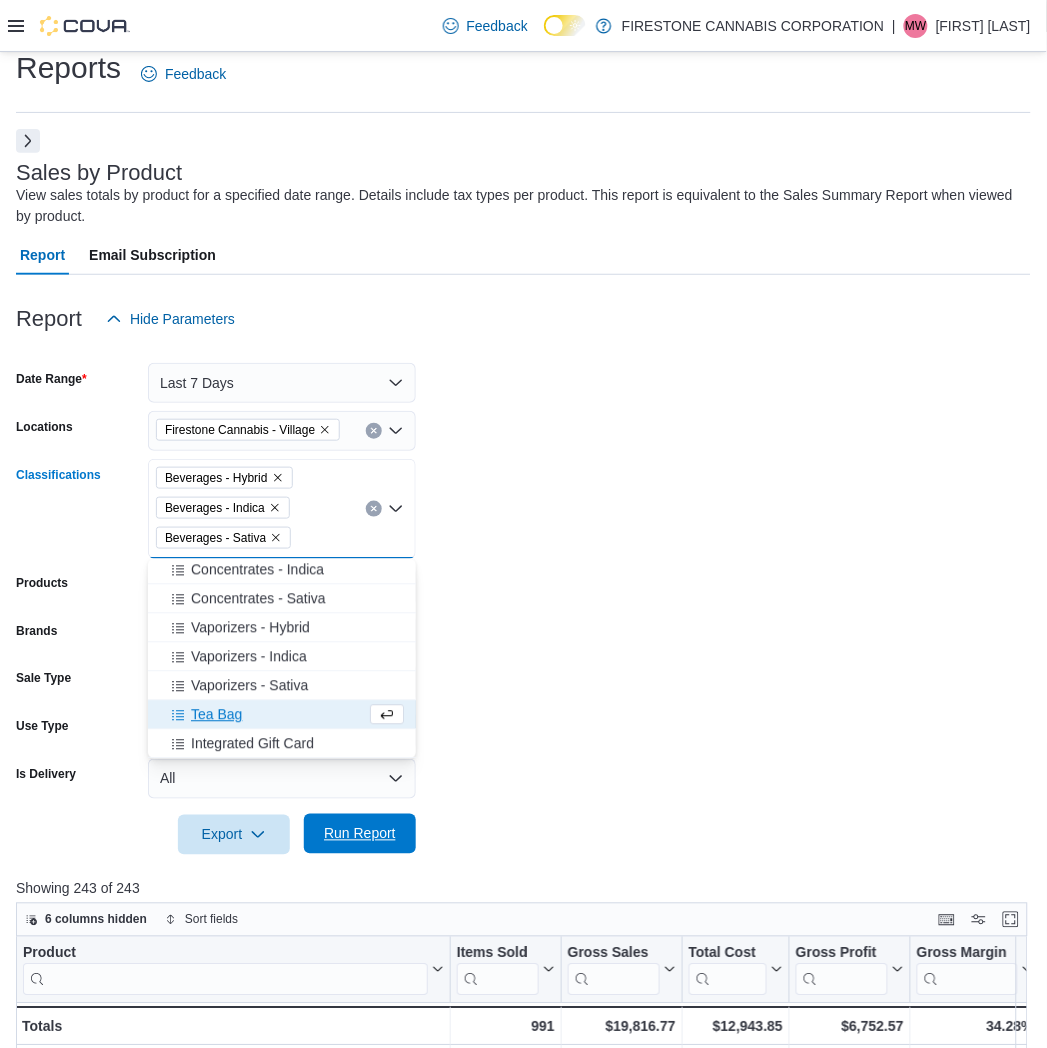click on "Run Report" at bounding box center (360, 834) 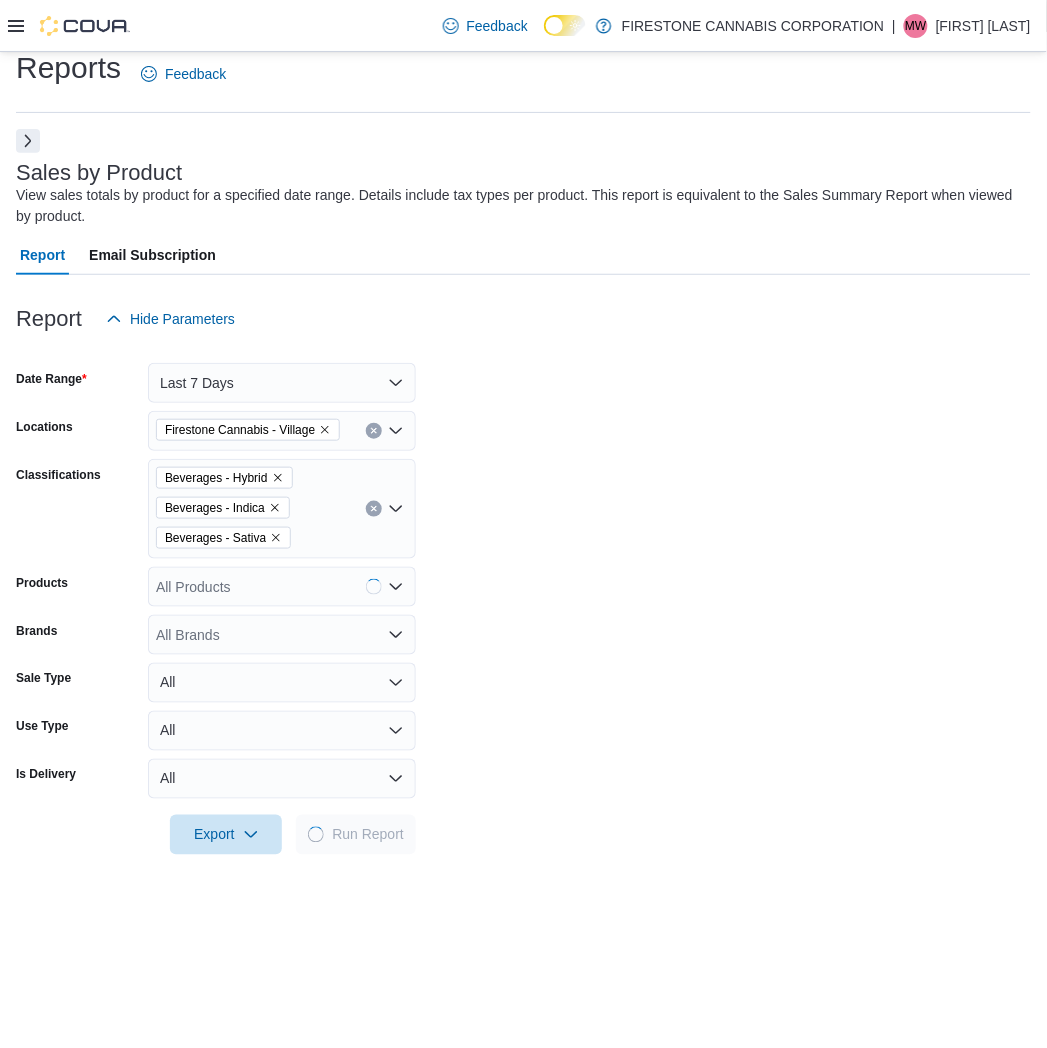 click on "Date Range Last 7 Days Locations Firestone Cannabis - Village Classifications Beverages - Hybrid Beverages - Indica Beverages - Sativa Products All Products Brands All Brands Sale Type All Use Type All Is Delivery All Export  Run Report" at bounding box center (523, 597) 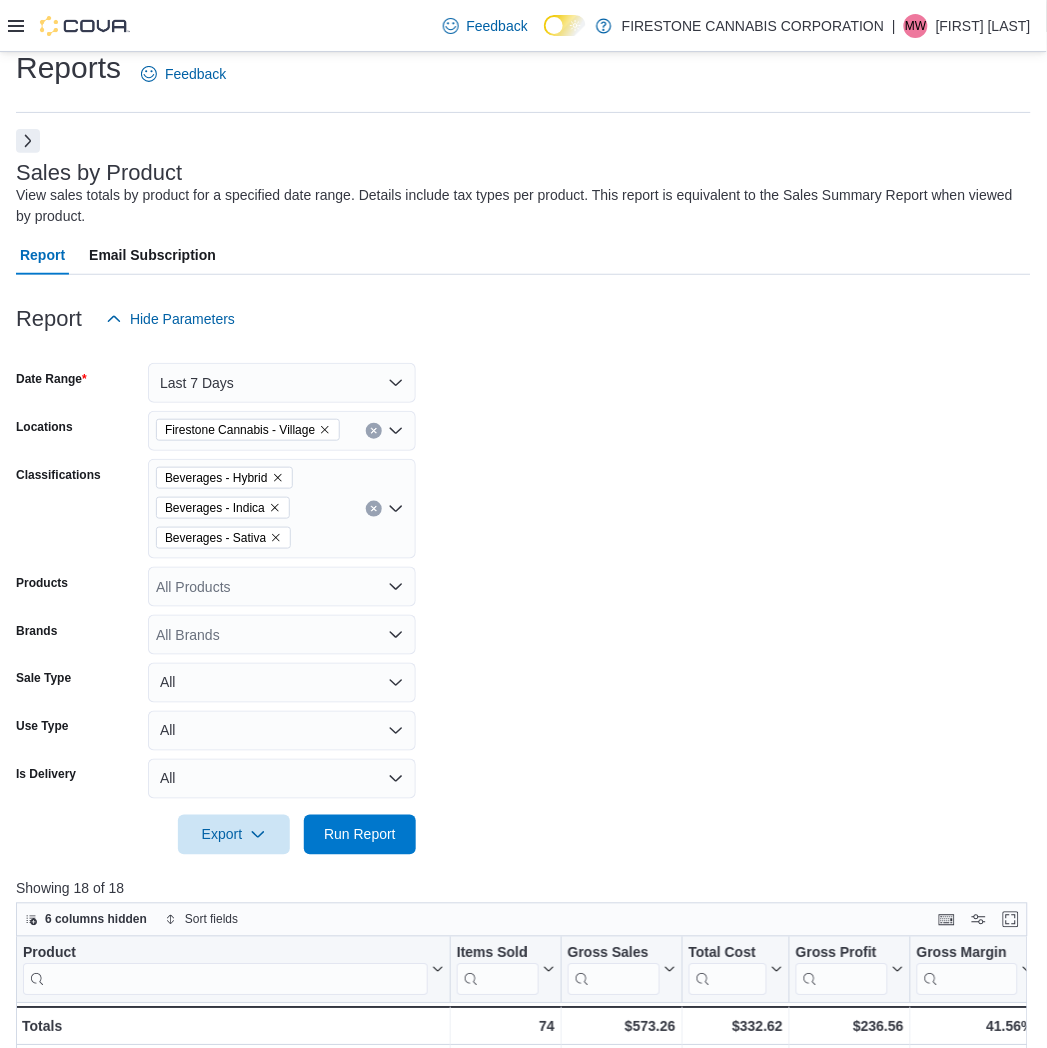 drag, startPoint x: 683, startPoint y: 483, endPoint x: 618, endPoint y: 488, distance: 65.192024 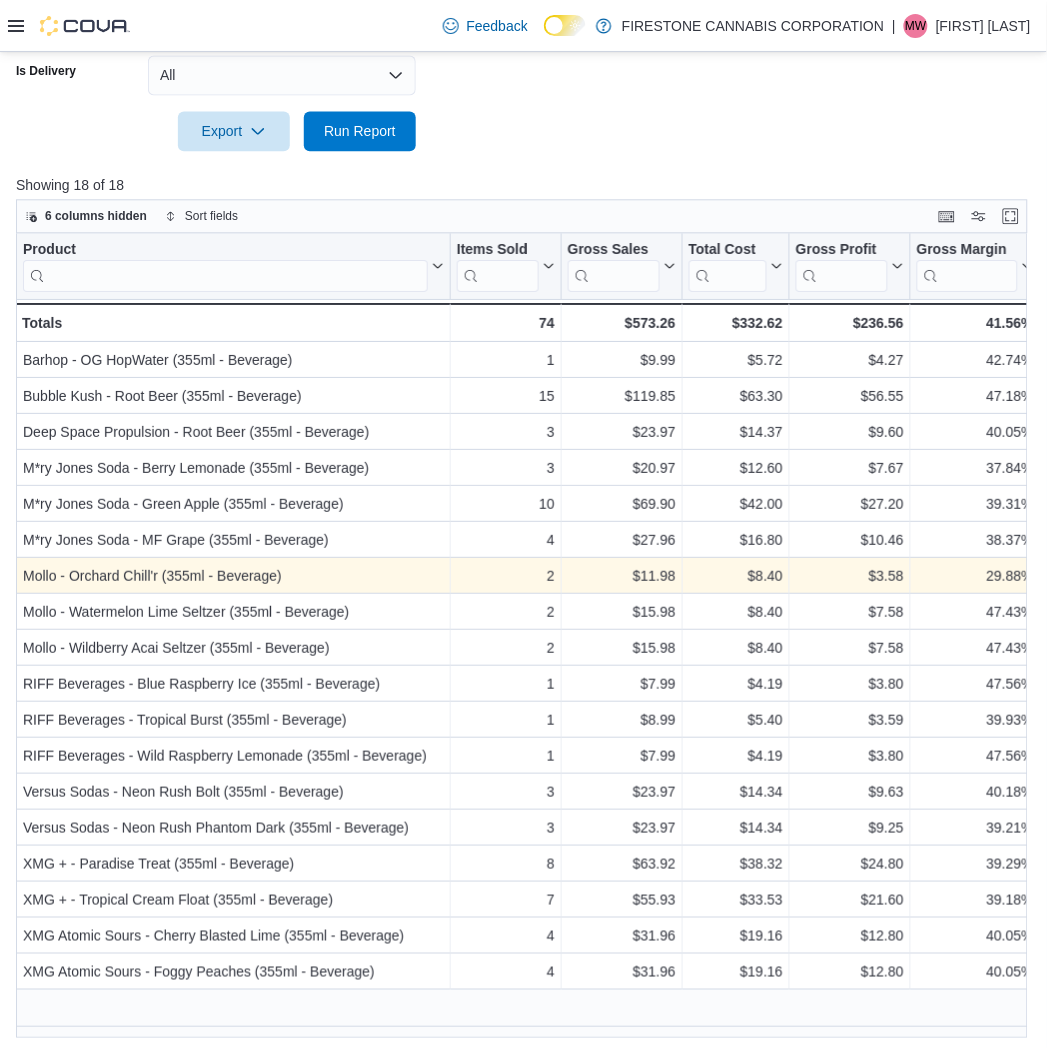 scroll, scrollTop: 728, scrollLeft: 0, axis: vertical 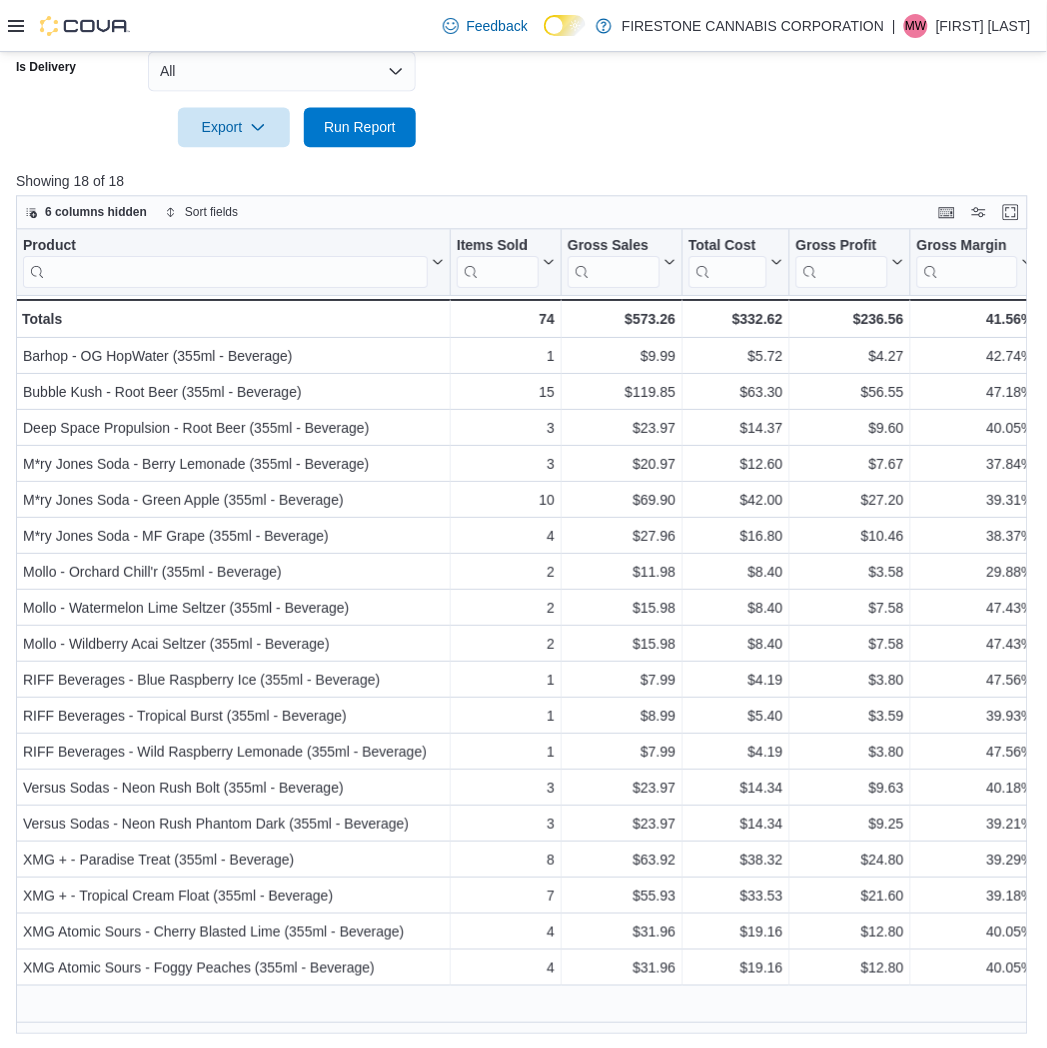 click on "Date Range Last 7 Days Locations Firestone Cannabis - Village Classifications Beverages - Hybrid Beverages - Indica Beverages - Sativa Products All Products Brands All Brands Sale Type All Use Type All Is Delivery All Export  Run Report" at bounding box center (523, -111) 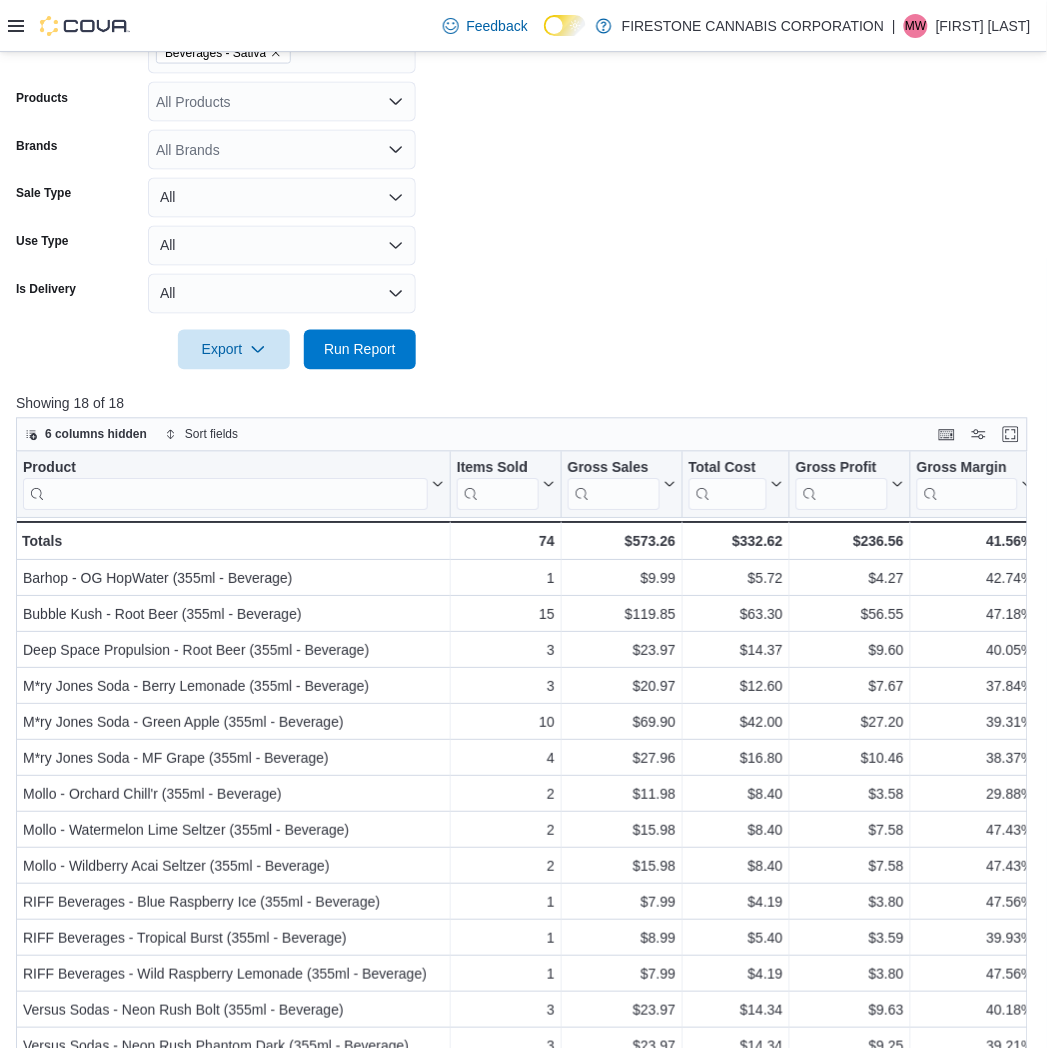 scroll, scrollTop: 173, scrollLeft: 0, axis: vertical 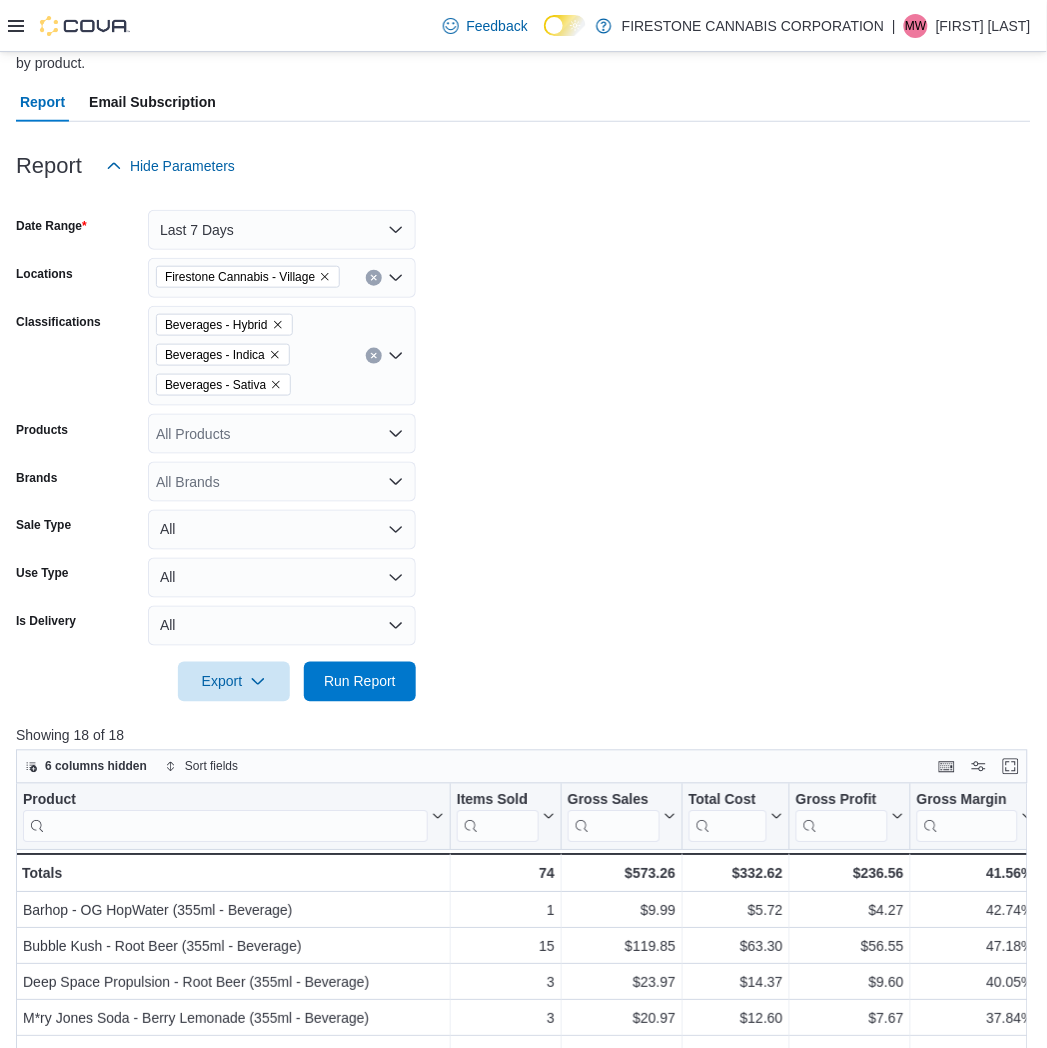 click 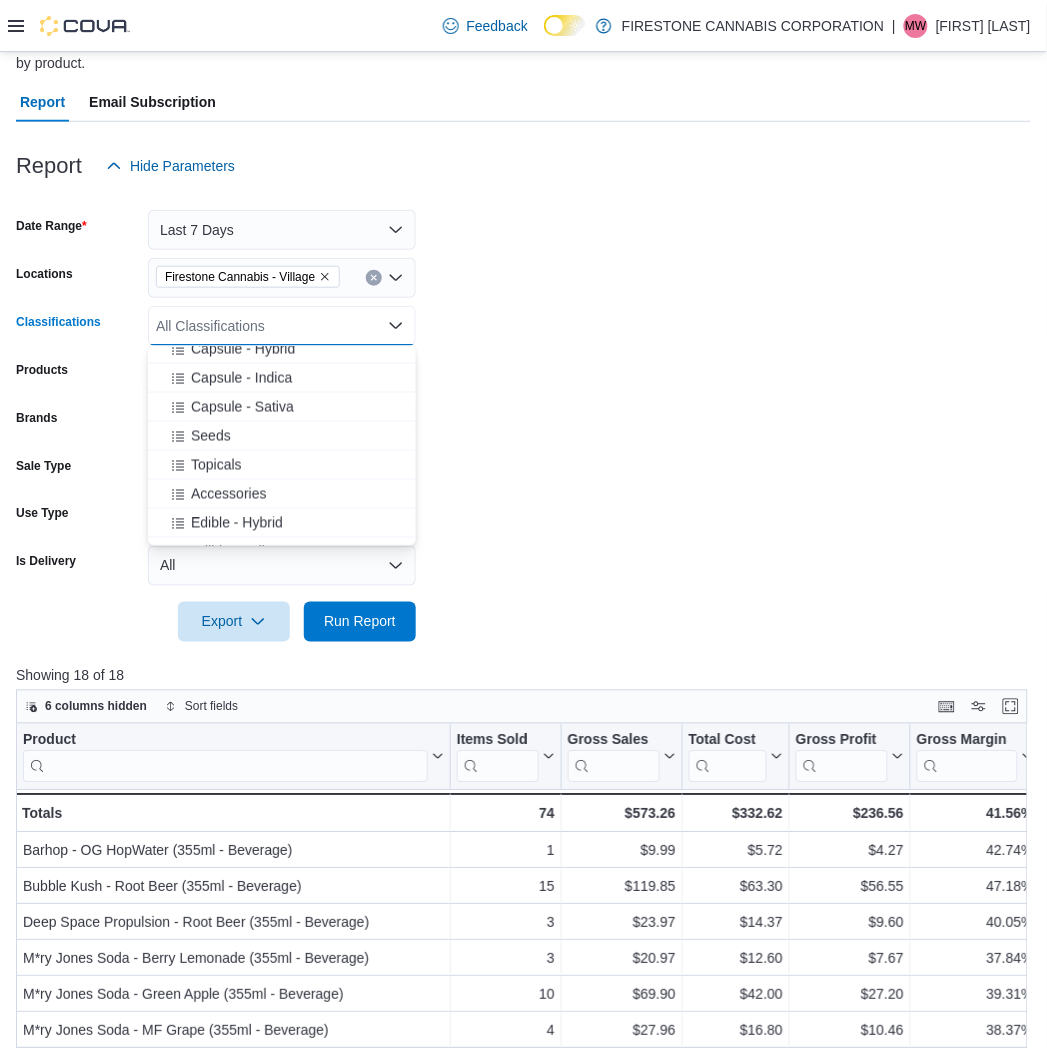 scroll, scrollTop: 444, scrollLeft: 0, axis: vertical 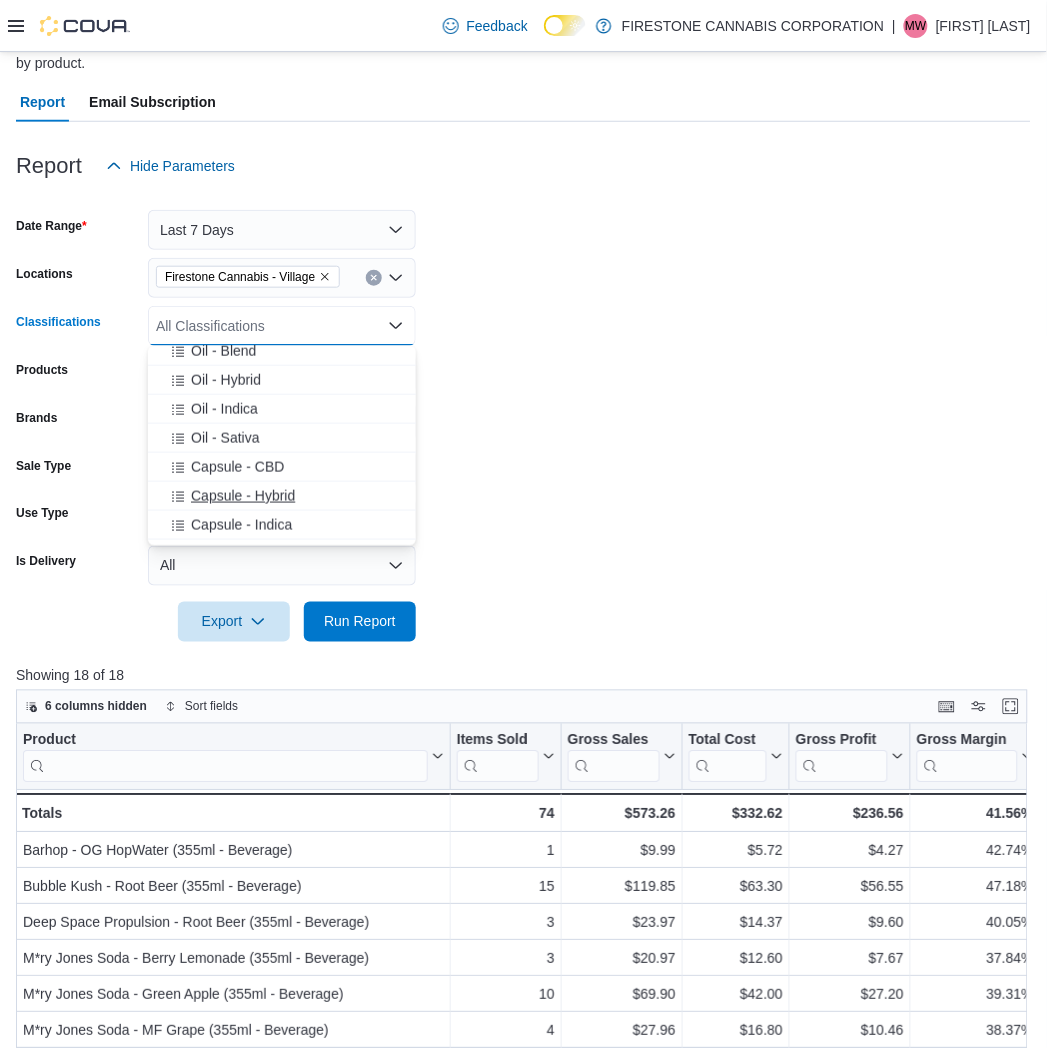 click on "Capsule - Hybrid" at bounding box center (243, 496) 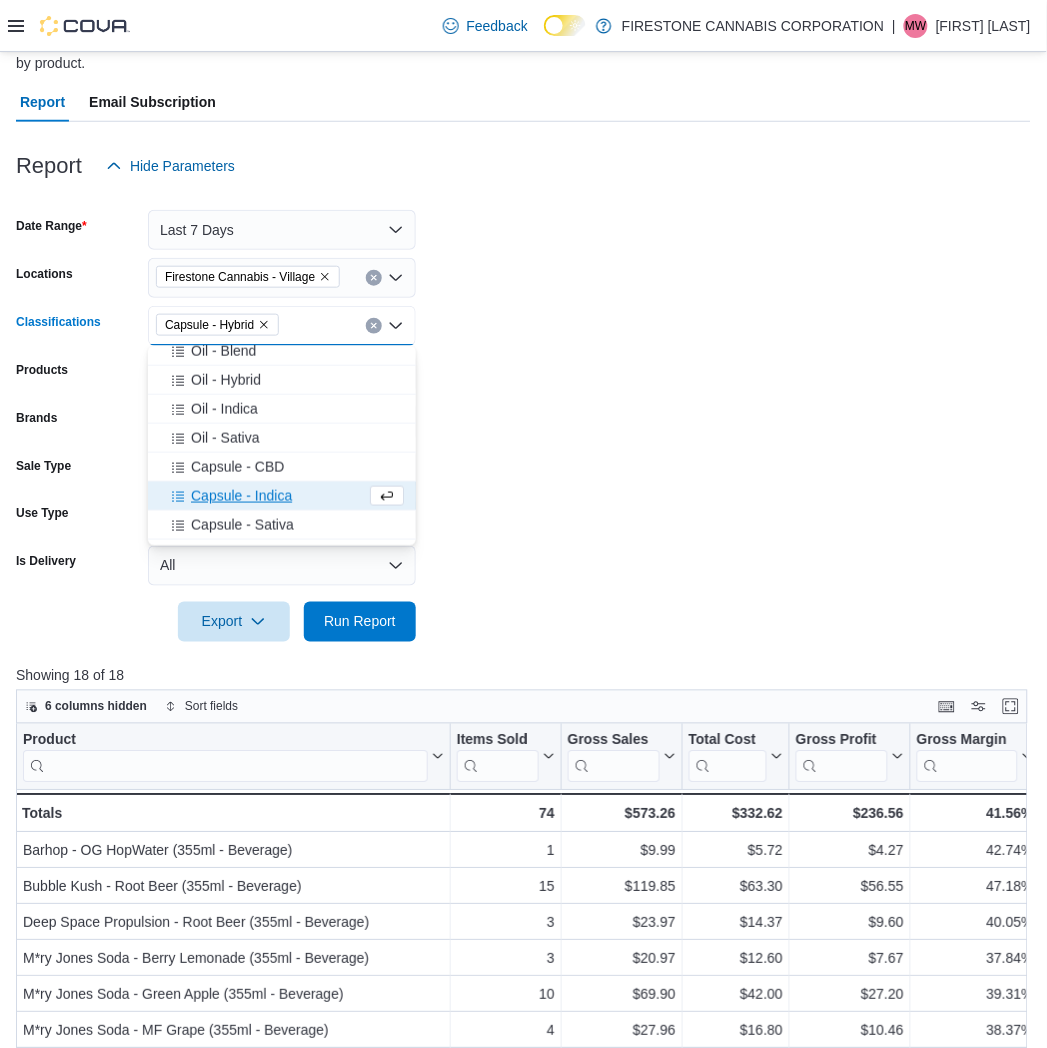 click on "Capsule - Indica" at bounding box center [241, 496] 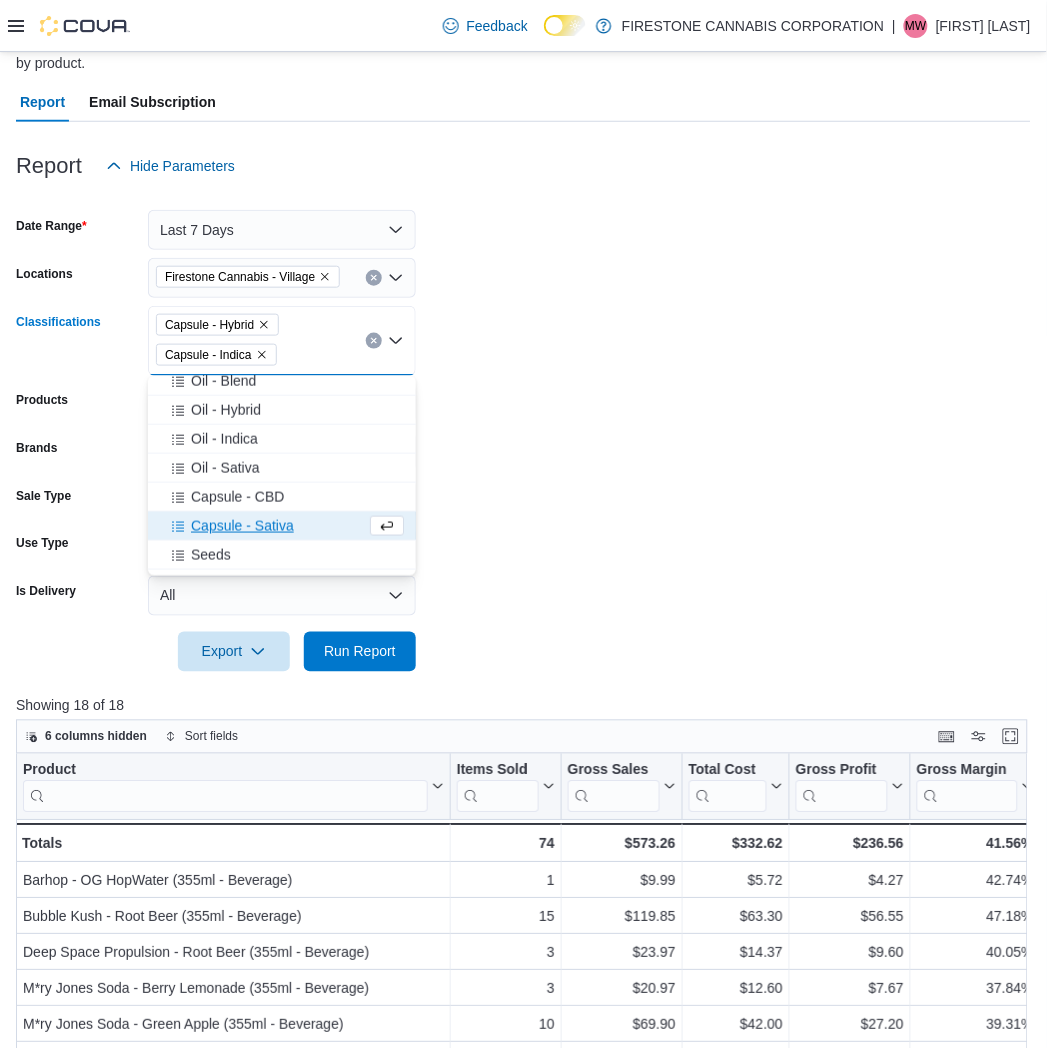 click on "Capsule - Sativa" at bounding box center (282, 526) 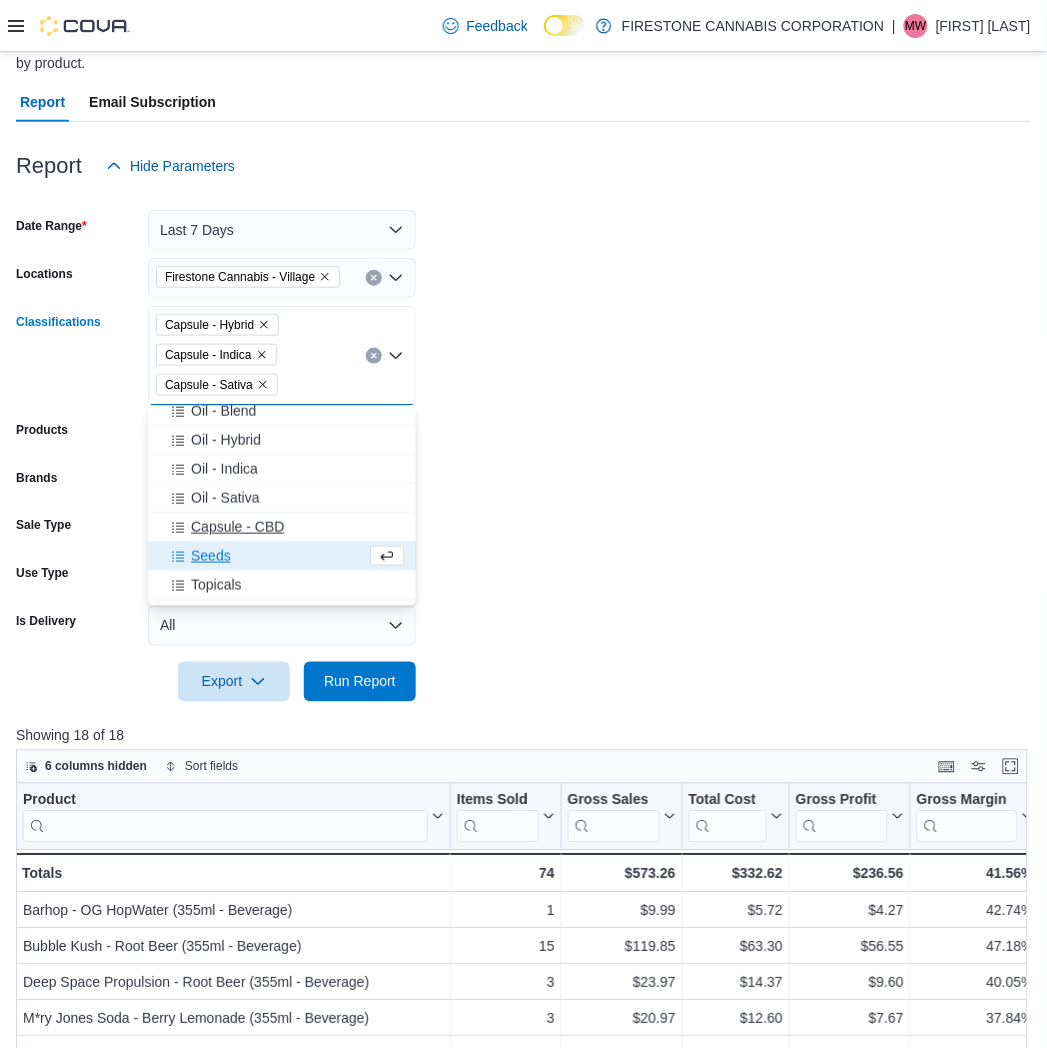 click on "Capsule - CBD" at bounding box center [237, 527] 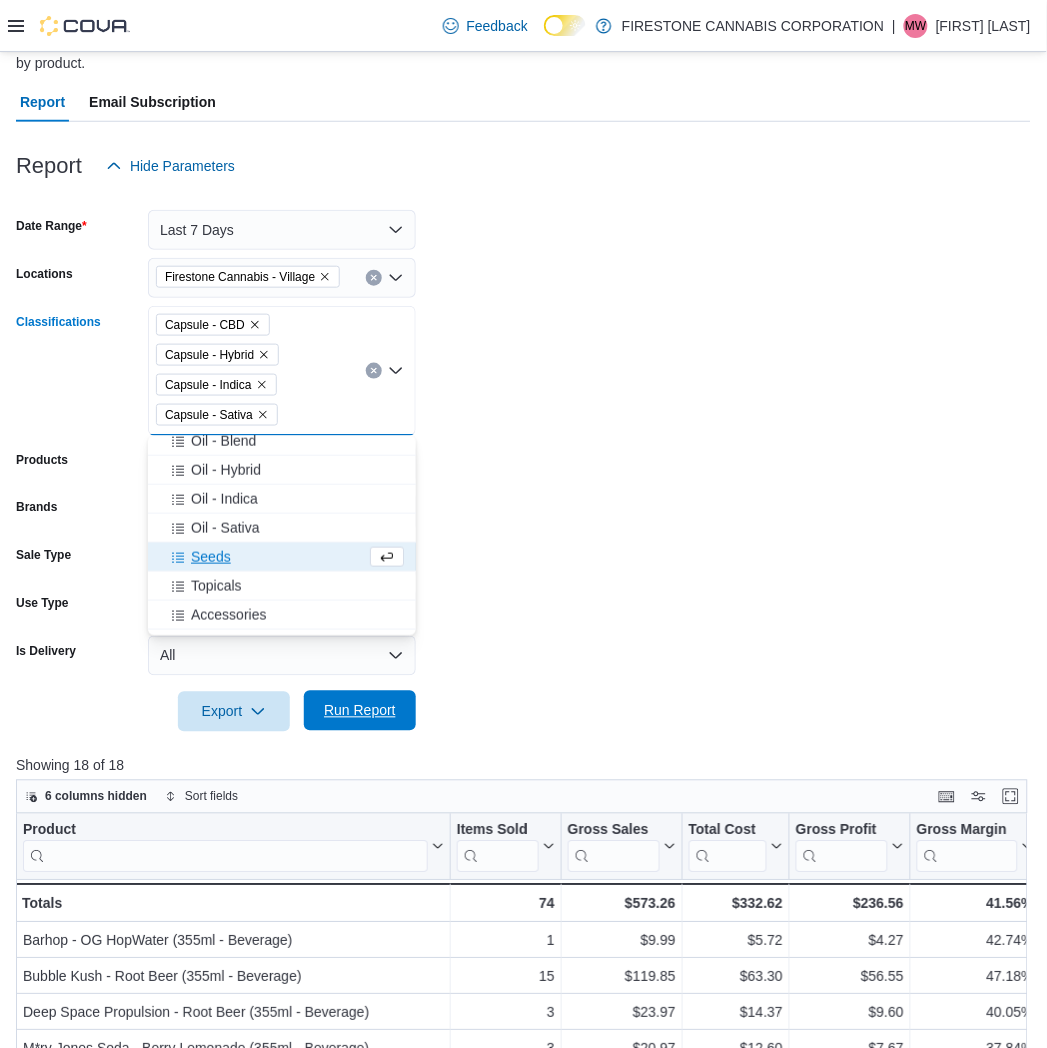 click on "Run Report" at bounding box center [360, 711] 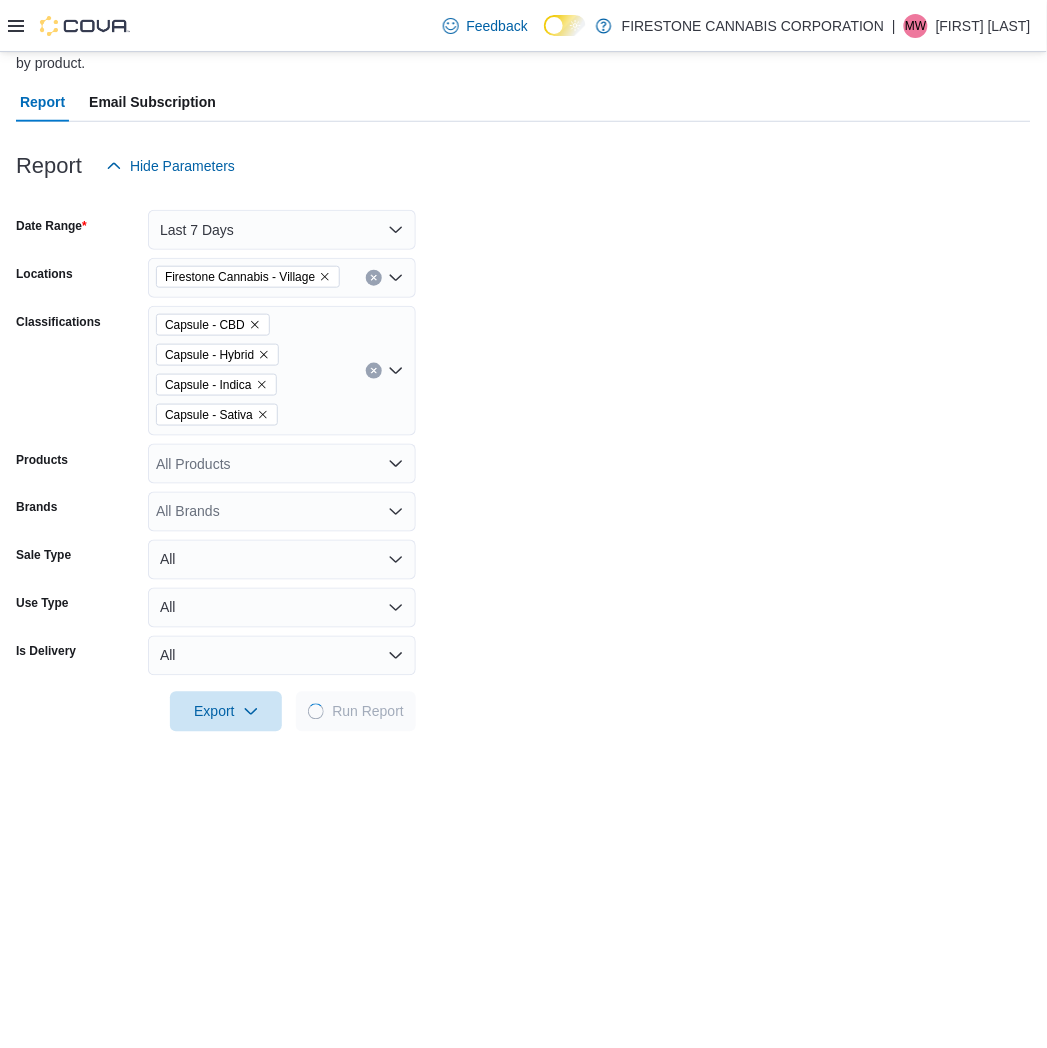 drag, startPoint x: 688, startPoint y: 497, endPoint x: 688, endPoint y: 414, distance: 83 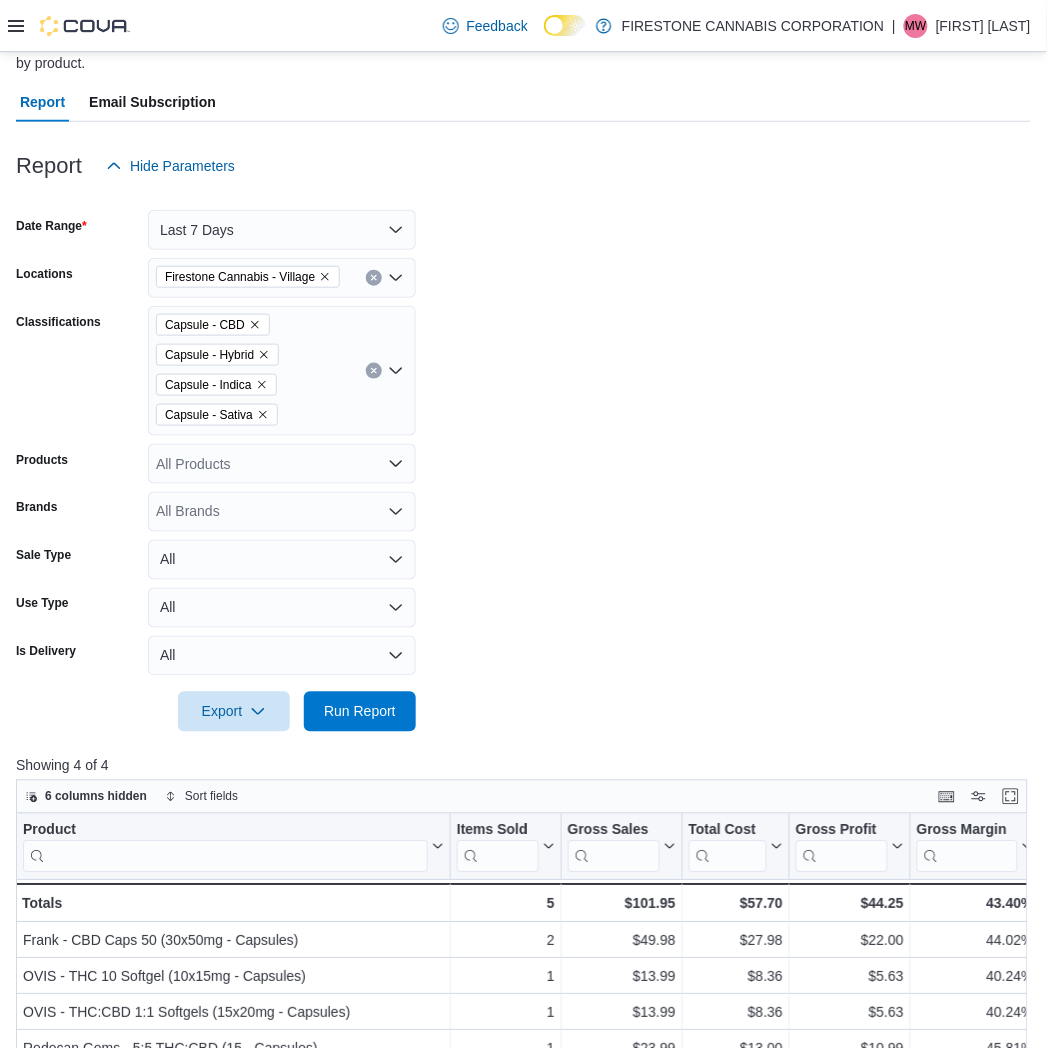 click on "Date Range Last 7 Days Locations Firestone Cannabis - Village Classifications Capsule - CBD Capsule - Hybrid Capsule - Indica Capsule - Sativa Products All Products Brands All Brands Sale Type All Use Type All Is Delivery All Export  Run Report" at bounding box center [523, 459] 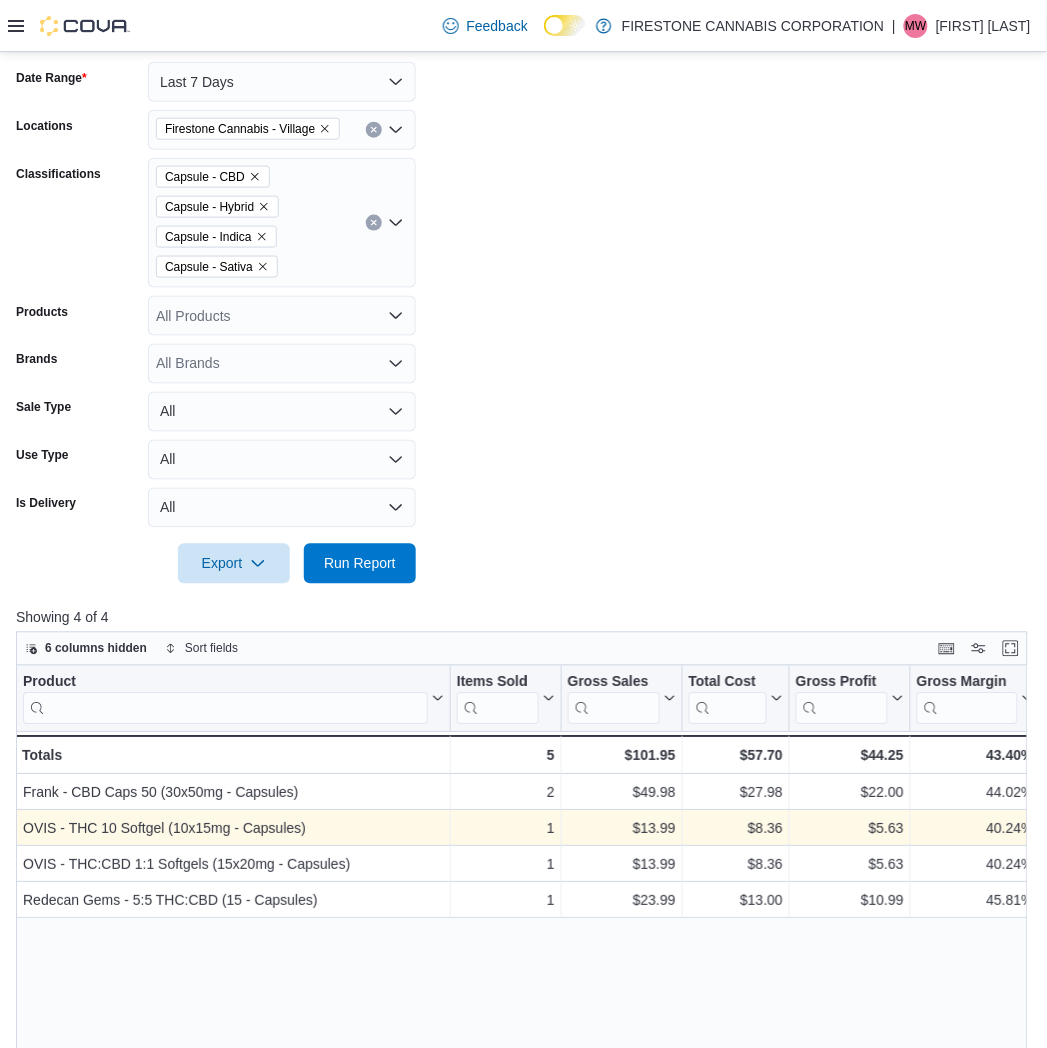 scroll, scrollTop: 728, scrollLeft: 0, axis: vertical 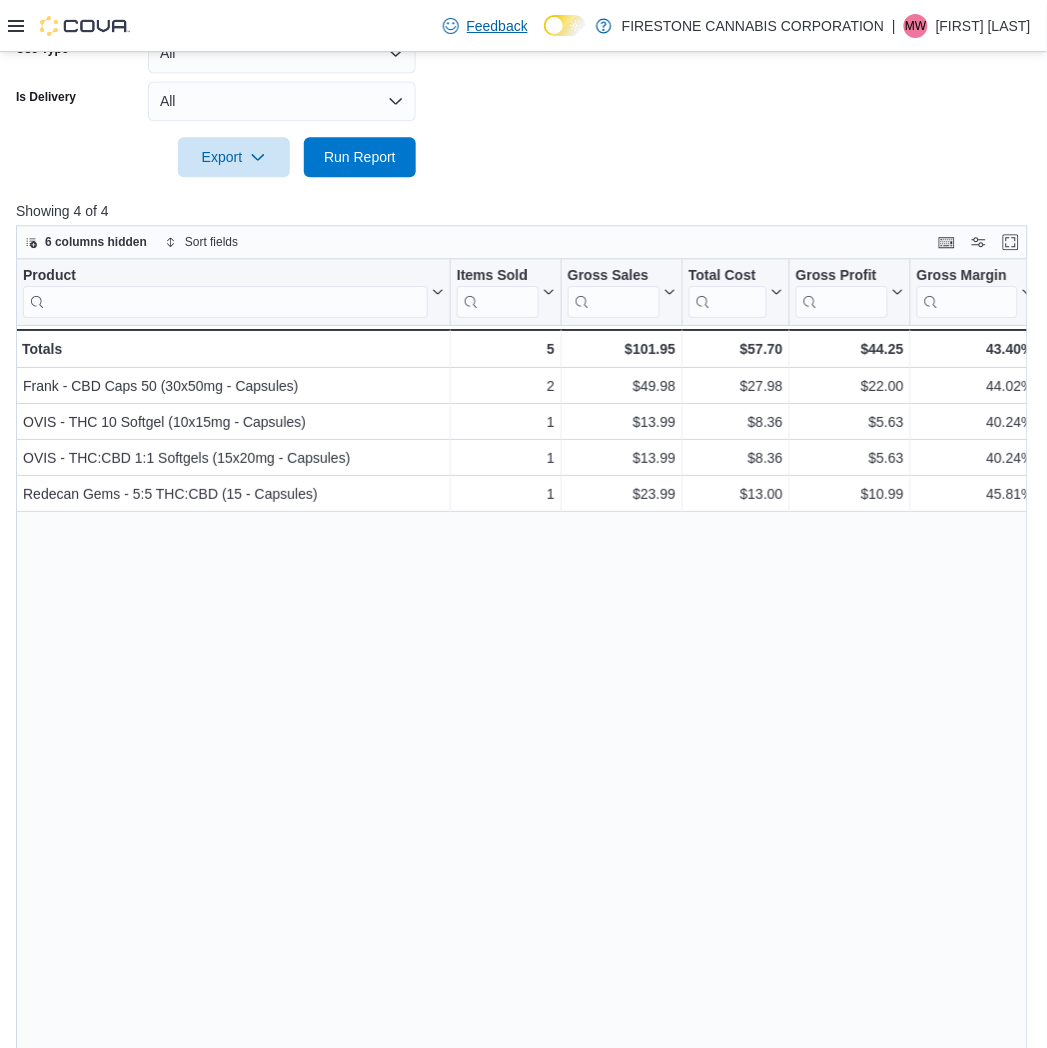 drag, startPoint x: 547, startPoint y: 4, endPoint x: 562, endPoint y: 101, distance: 98.15294 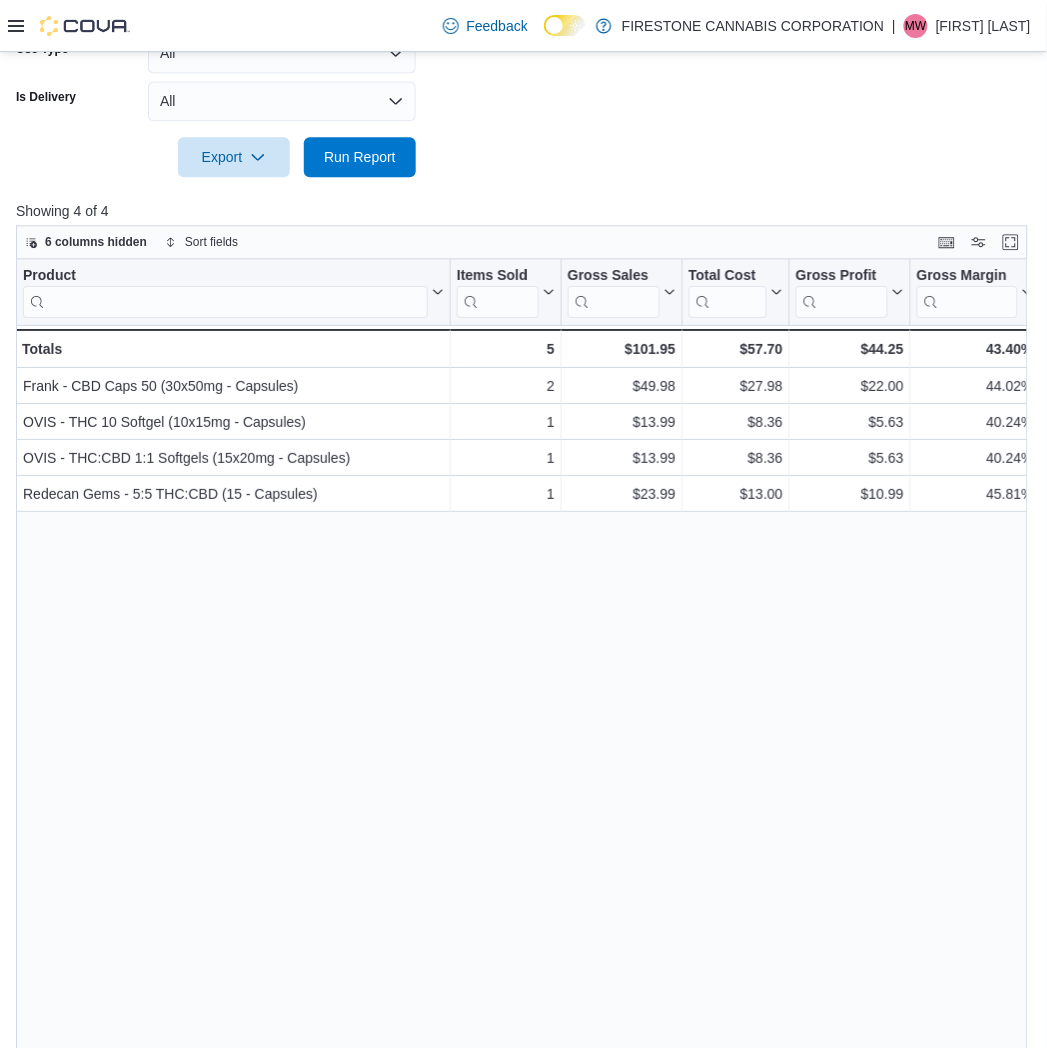 click at bounding box center [523, 129] 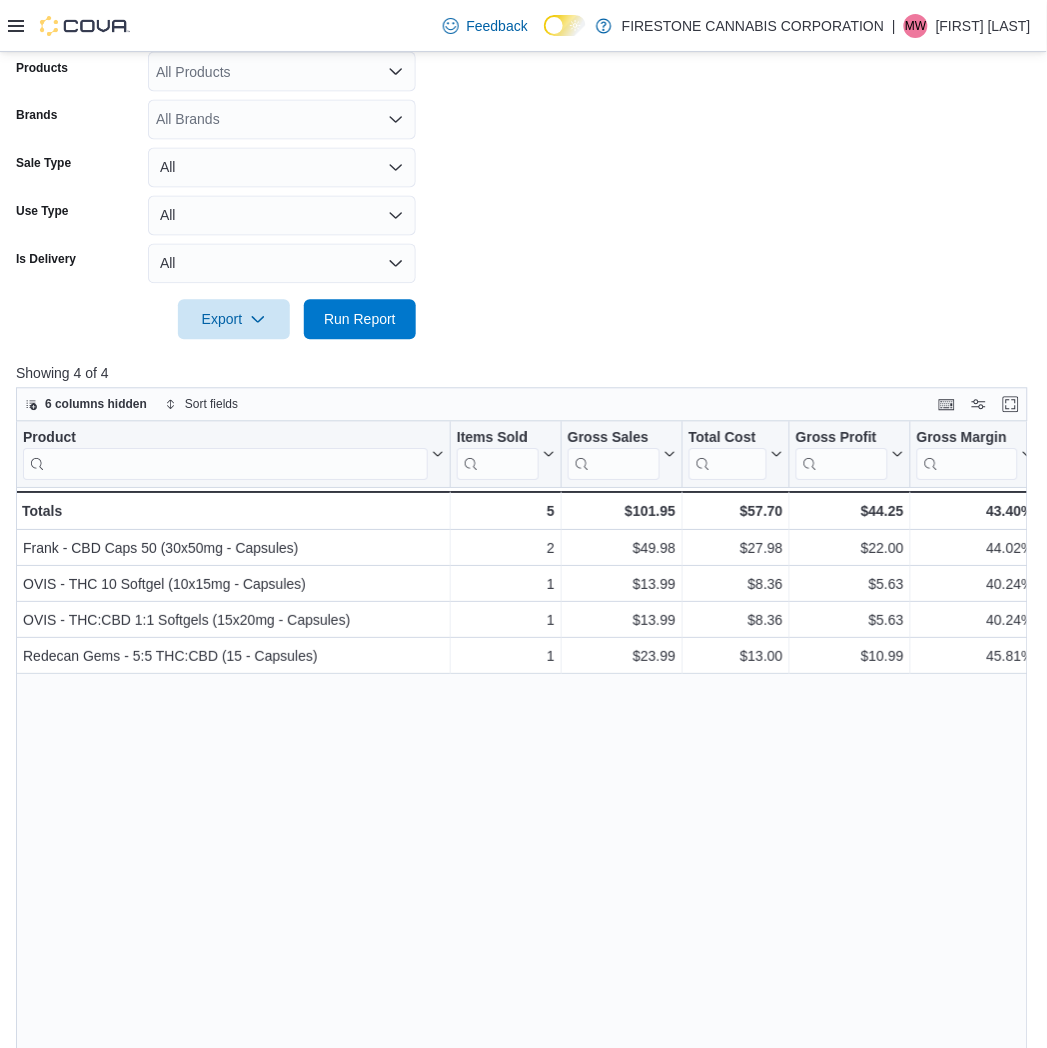 scroll, scrollTop: 284, scrollLeft: 0, axis: vertical 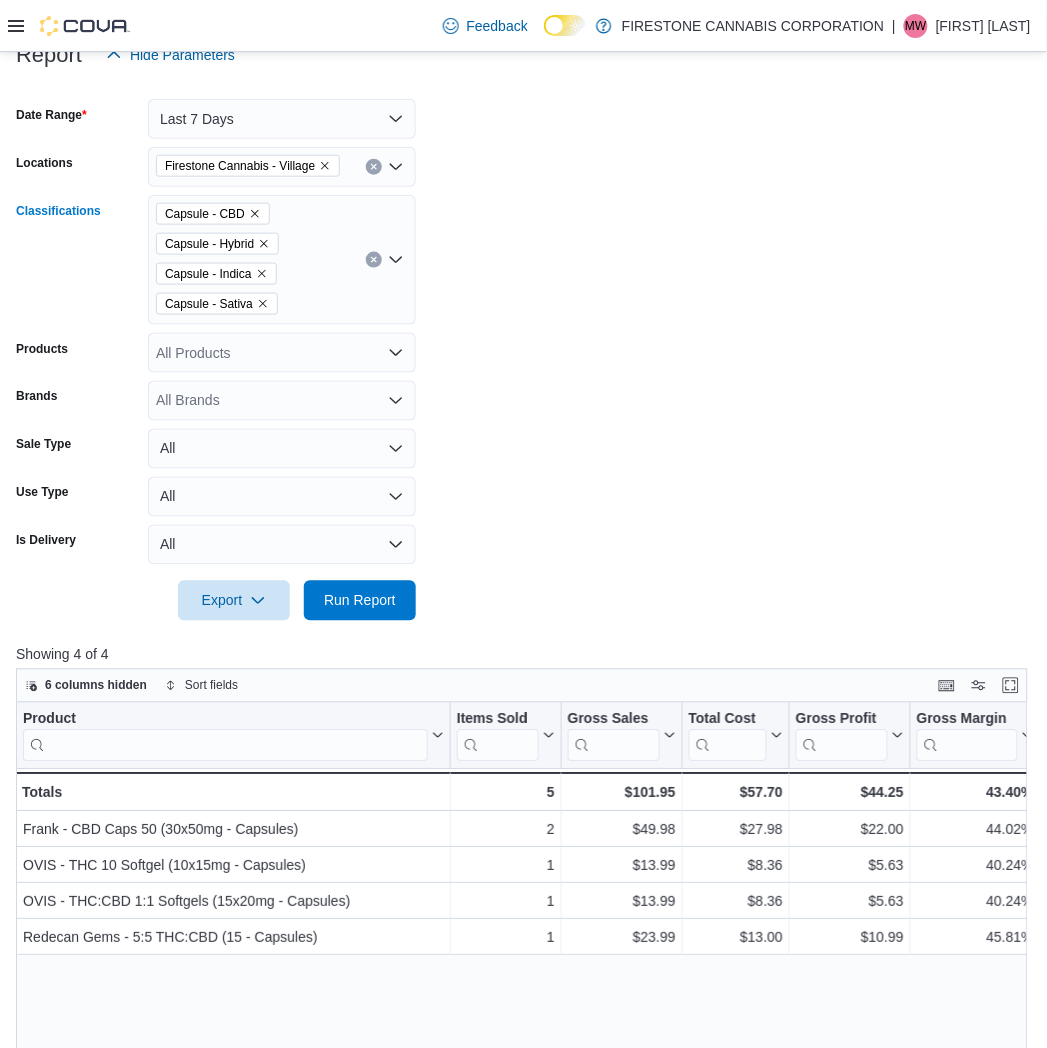 click 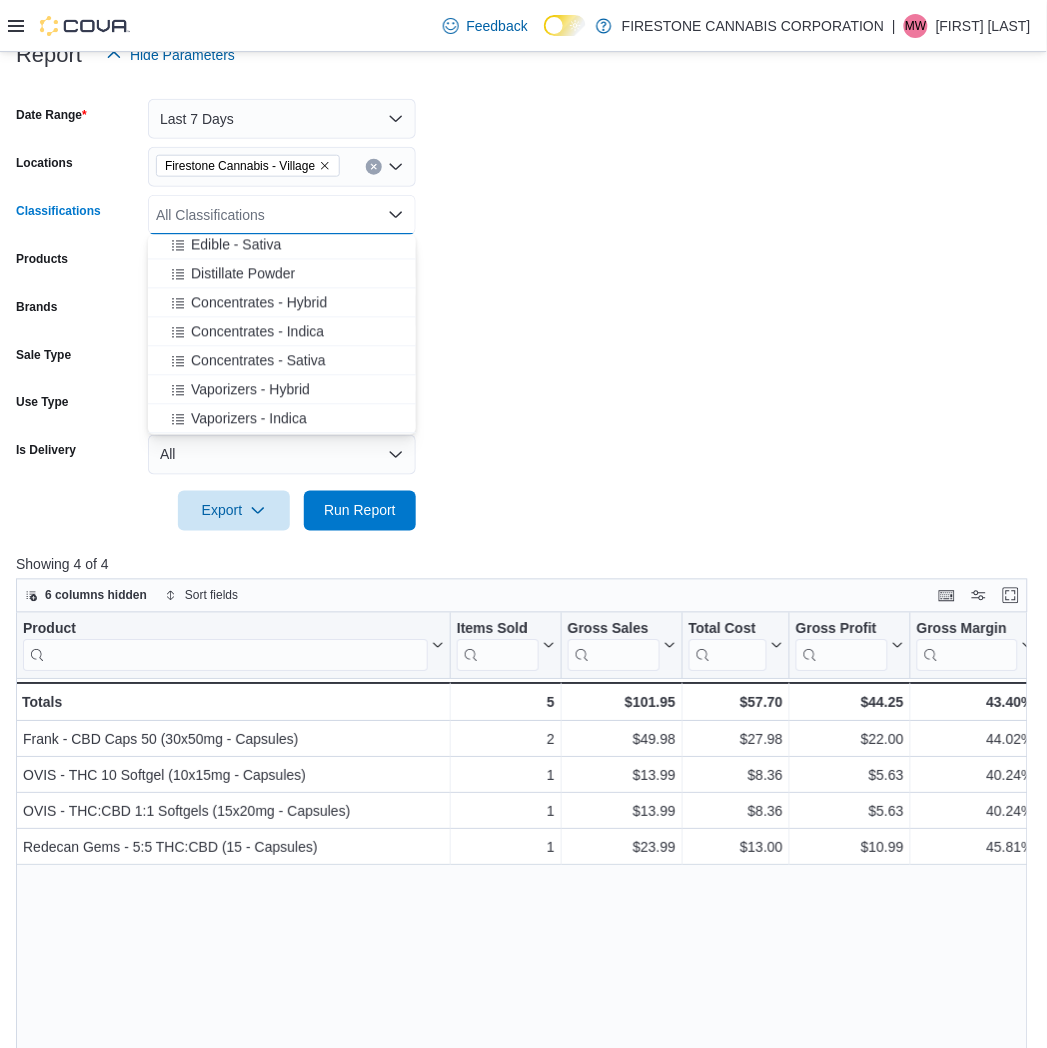 scroll, scrollTop: 777, scrollLeft: 0, axis: vertical 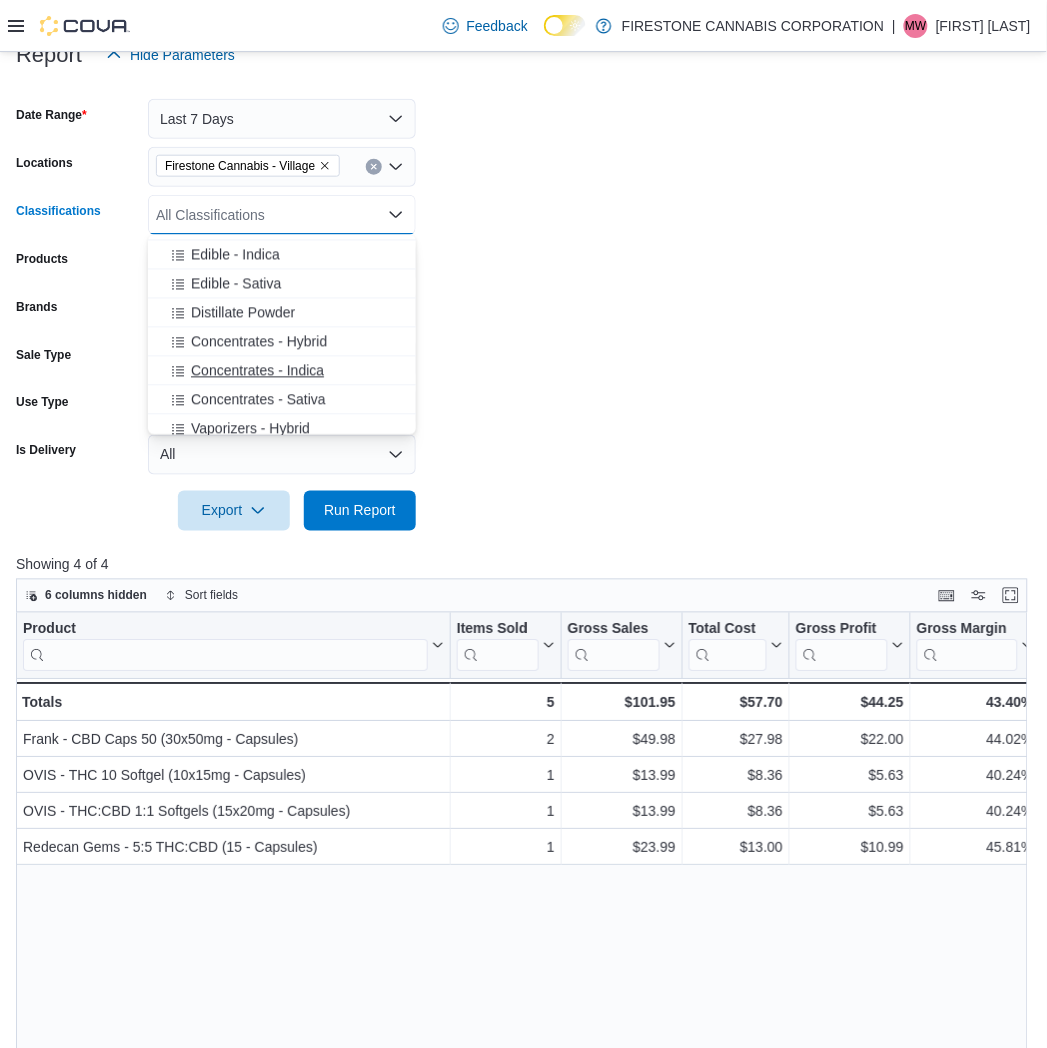 click on "Concentrates - Indica" at bounding box center (257, 371) 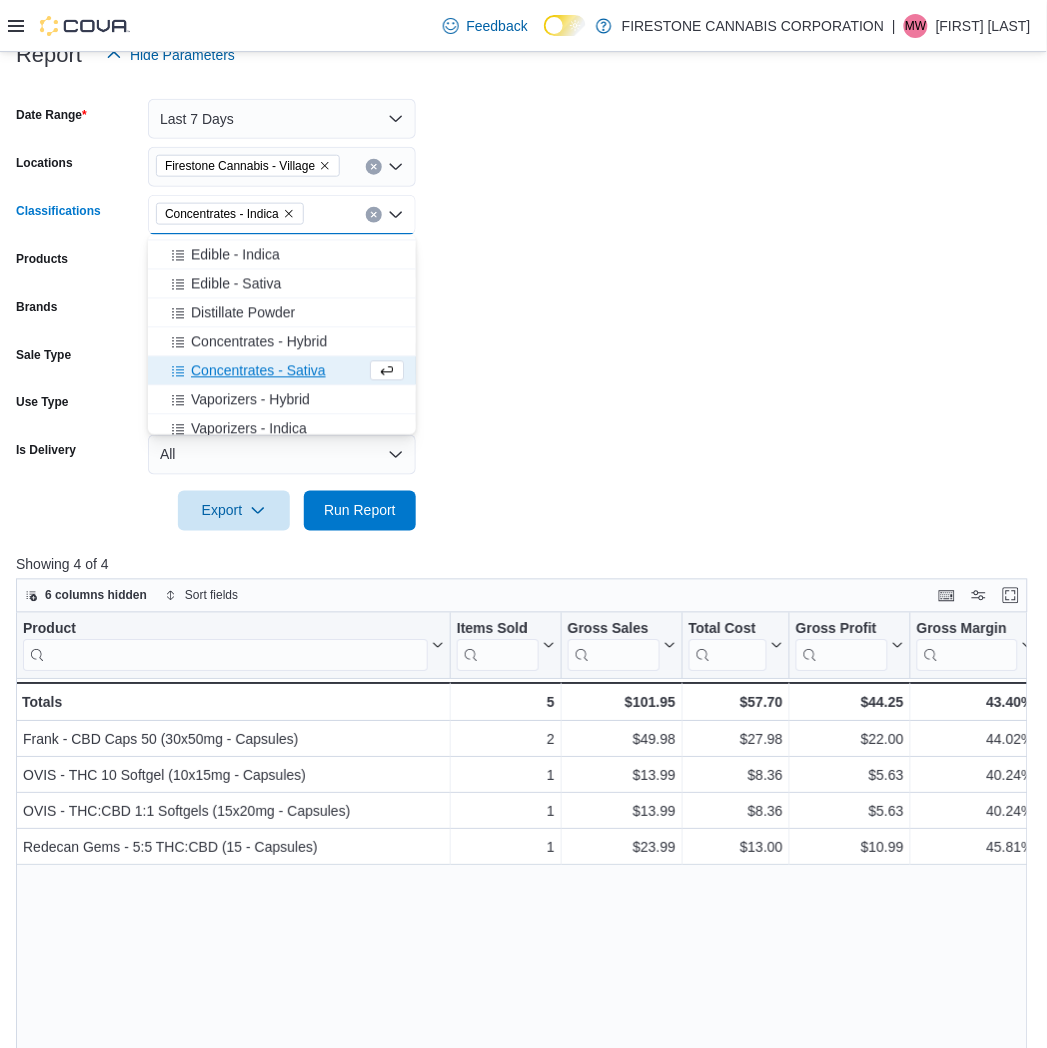 click on "Concentrates - Sativa" at bounding box center [258, 371] 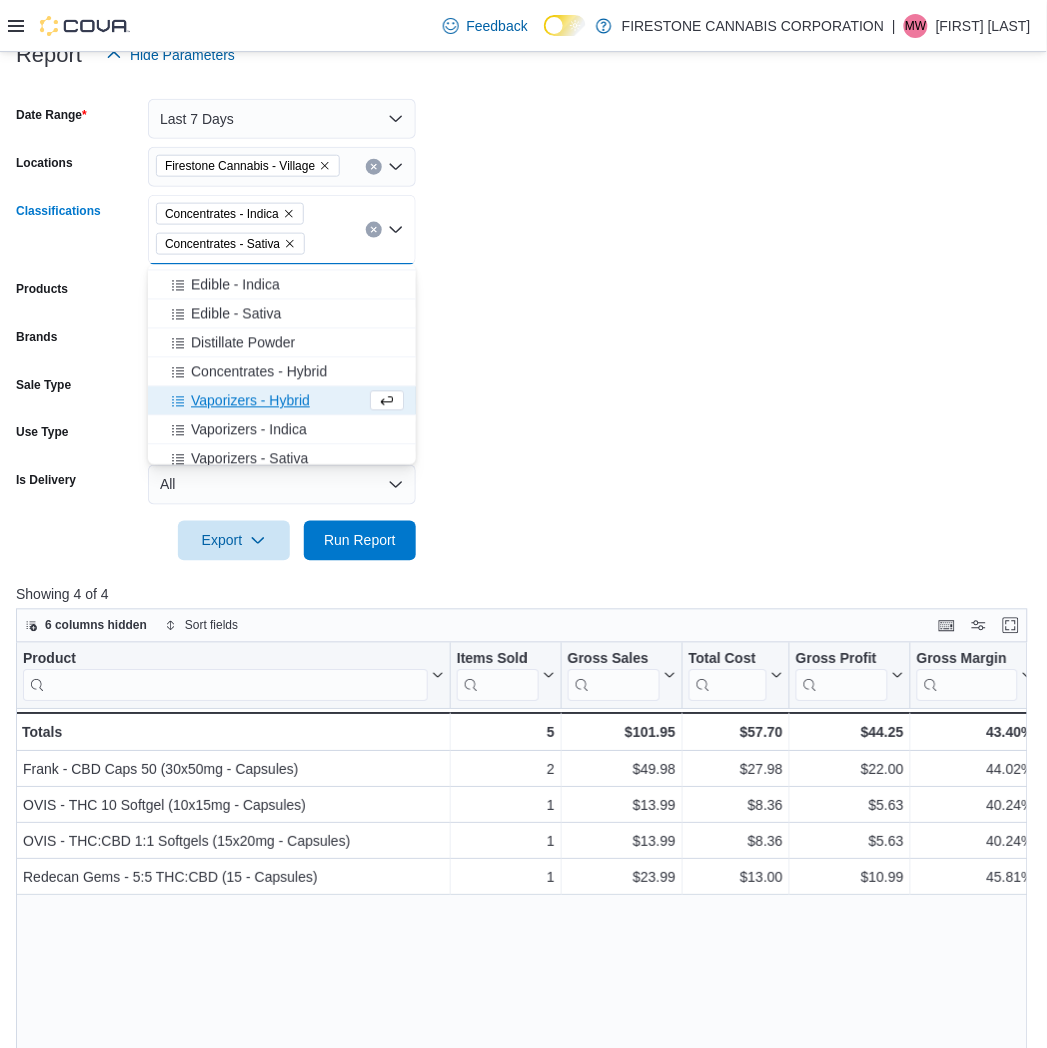 drag, startPoint x: 226, startPoint y: 377, endPoint x: 254, endPoint y: 504, distance: 130.04999 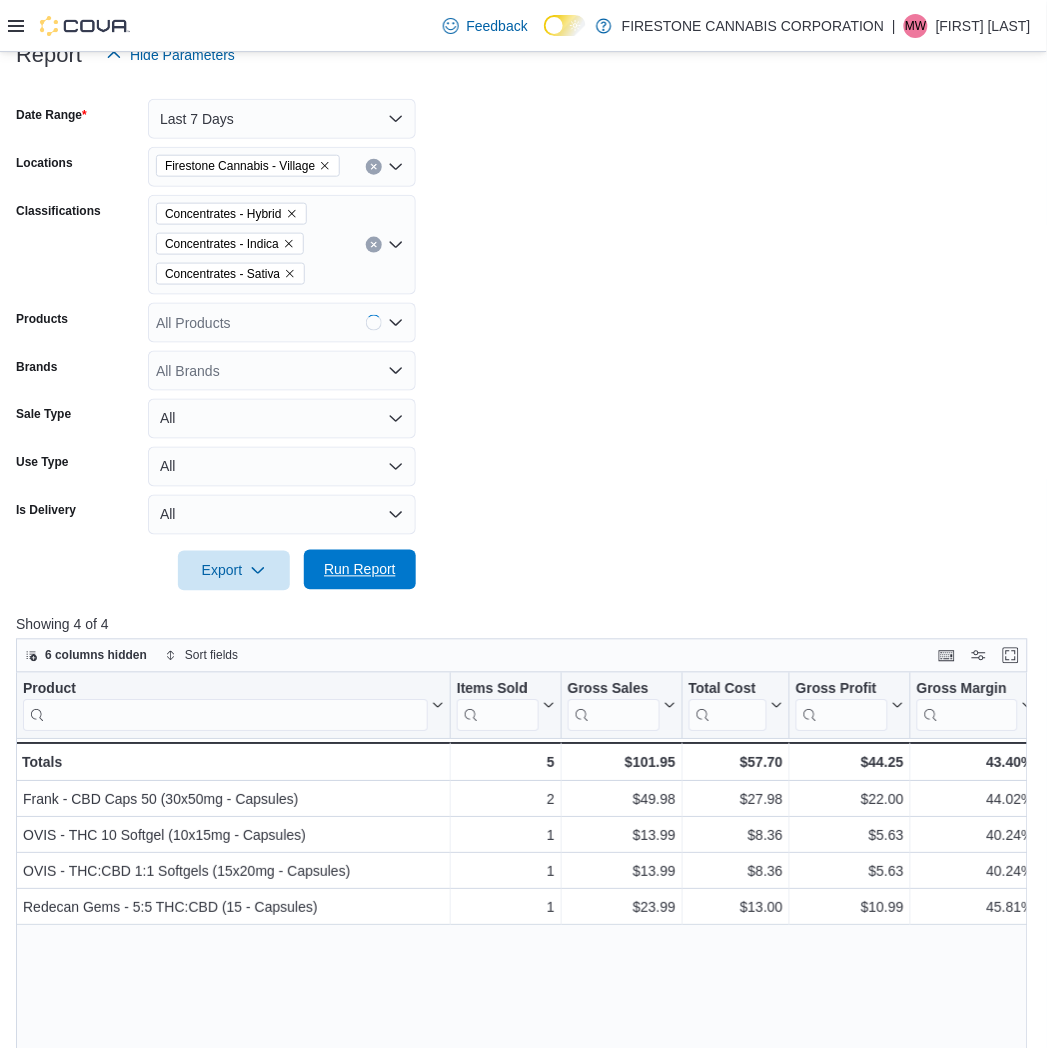 click on "Run Report" at bounding box center (360, 570) 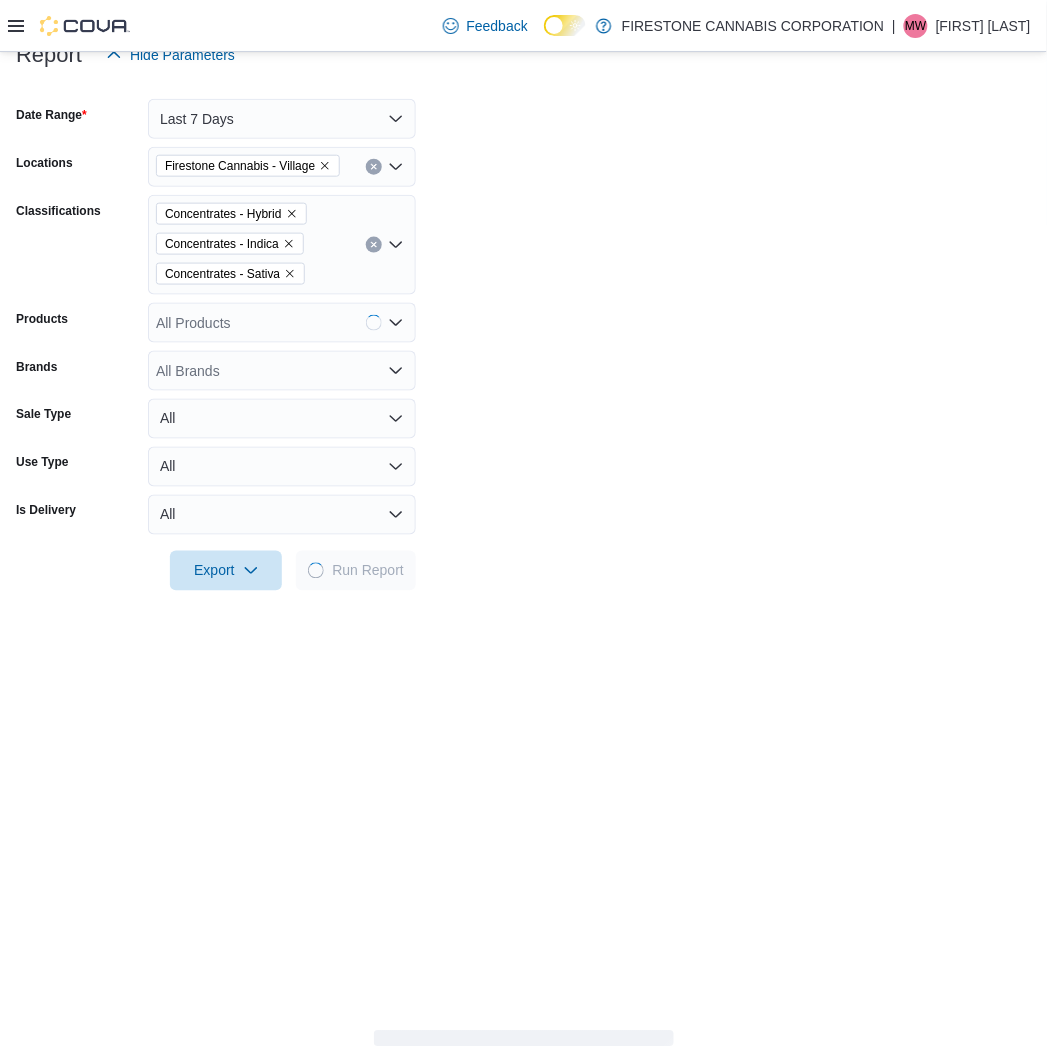 click on "Date Range Last 7 Days Locations Firestone Cannabis - Village Classifications Concentrates - Hybrid Concentrates - Indica Concentrates - Sativa Products All Products Brands All Brands Sale Type All Use Type All Is Delivery All Export  Run Report" at bounding box center (523, 333) 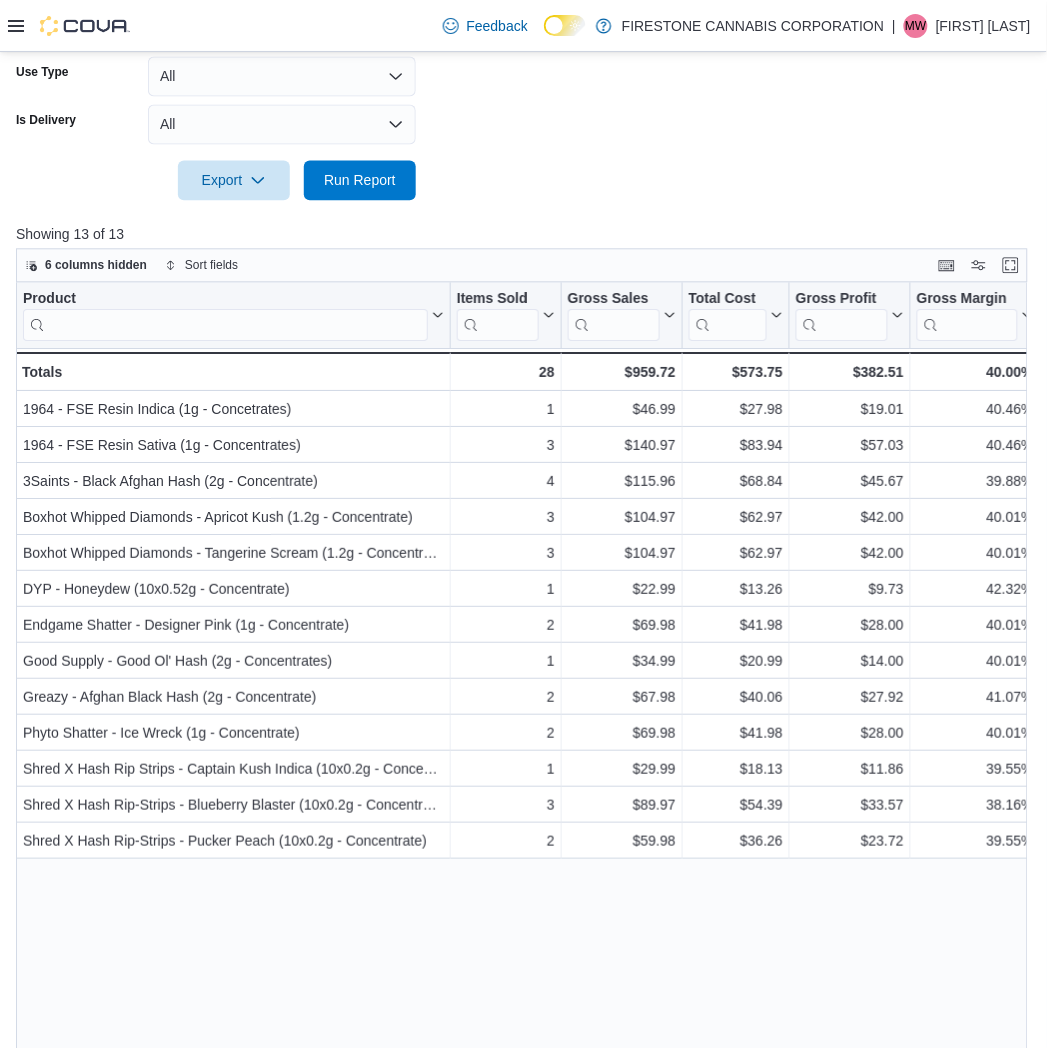 scroll, scrollTop: 728, scrollLeft: 0, axis: vertical 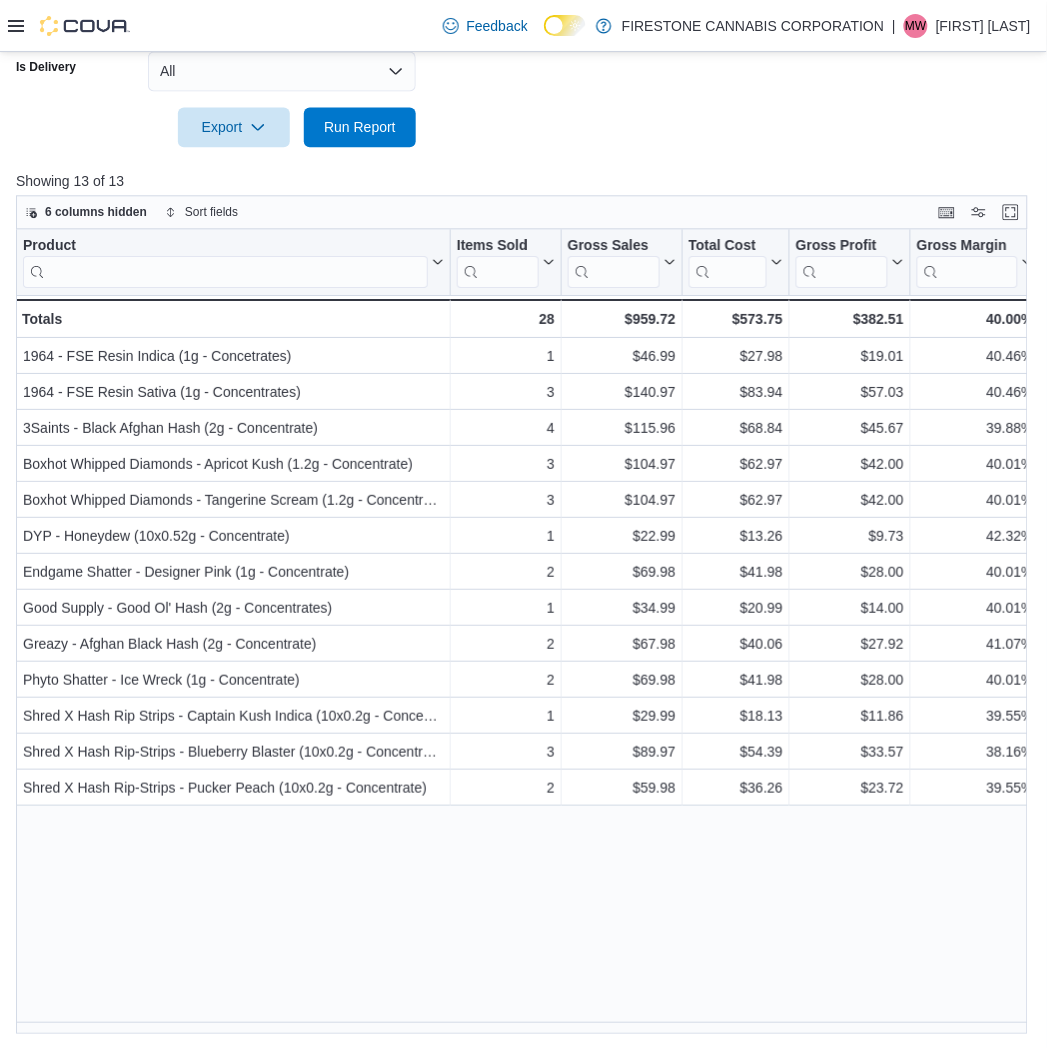 click on "Product Click to view column header actions Items Sold Click to view column header actions Gross Sales Click to view column header actions Total Cost Click to view column header actions Gross Profit Click to view column header actions Gross Margin Click to view column header actions Total Discount Click to view column header actions Markdown Percent Click to view column header actions Avg Regular Price Click to view column header actions Avg Sold At Price Click to view column header actions Unit Type Click to view column header actions Net Weight Click to view column header actions Total Net Weight Click to view column header actions Brand Click to view column header actions Supplier Click to view column header actions Supplier SKUs Click to view column header actions Total Tax Click to view column header actions GST Click to view column header actions 1964 - FSE Resin Indica (1g - Concetrates) -  Product, column 1, row 1 1 -  Items Sold, column 2, row 1 $46.99 -  Gross Sales, column 3, row 1 $27.98 -  $19.01" at bounding box center (527, 631) 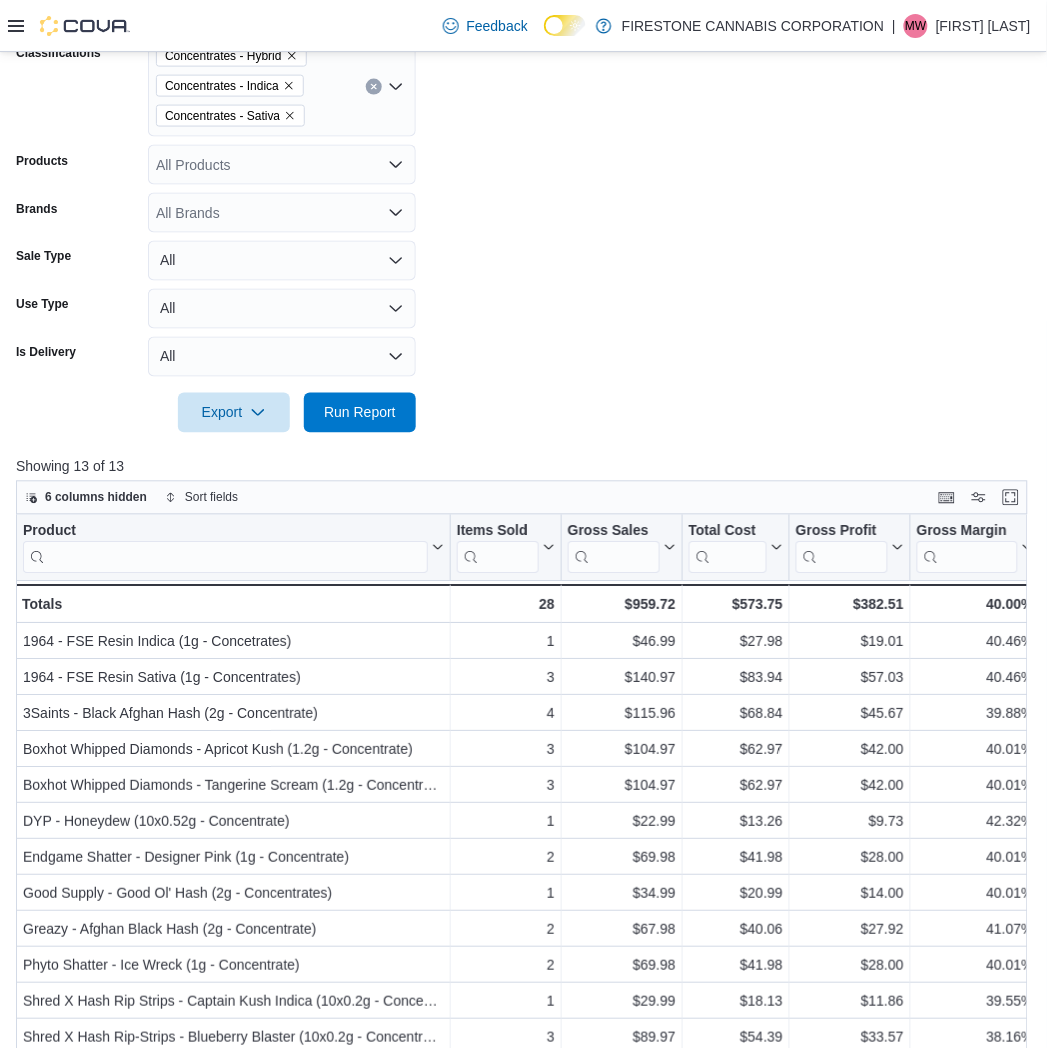 scroll, scrollTop: 62, scrollLeft: 0, axis: vertical 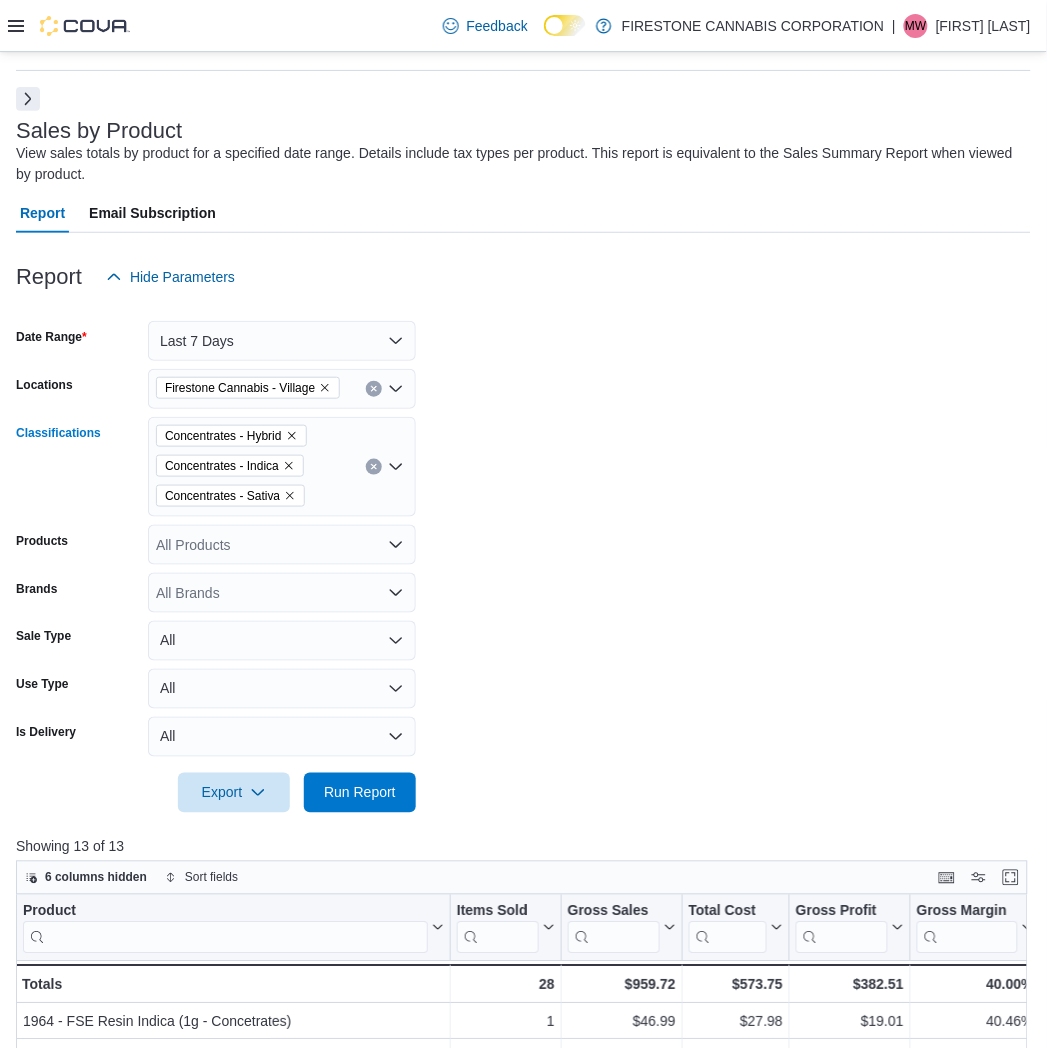 click 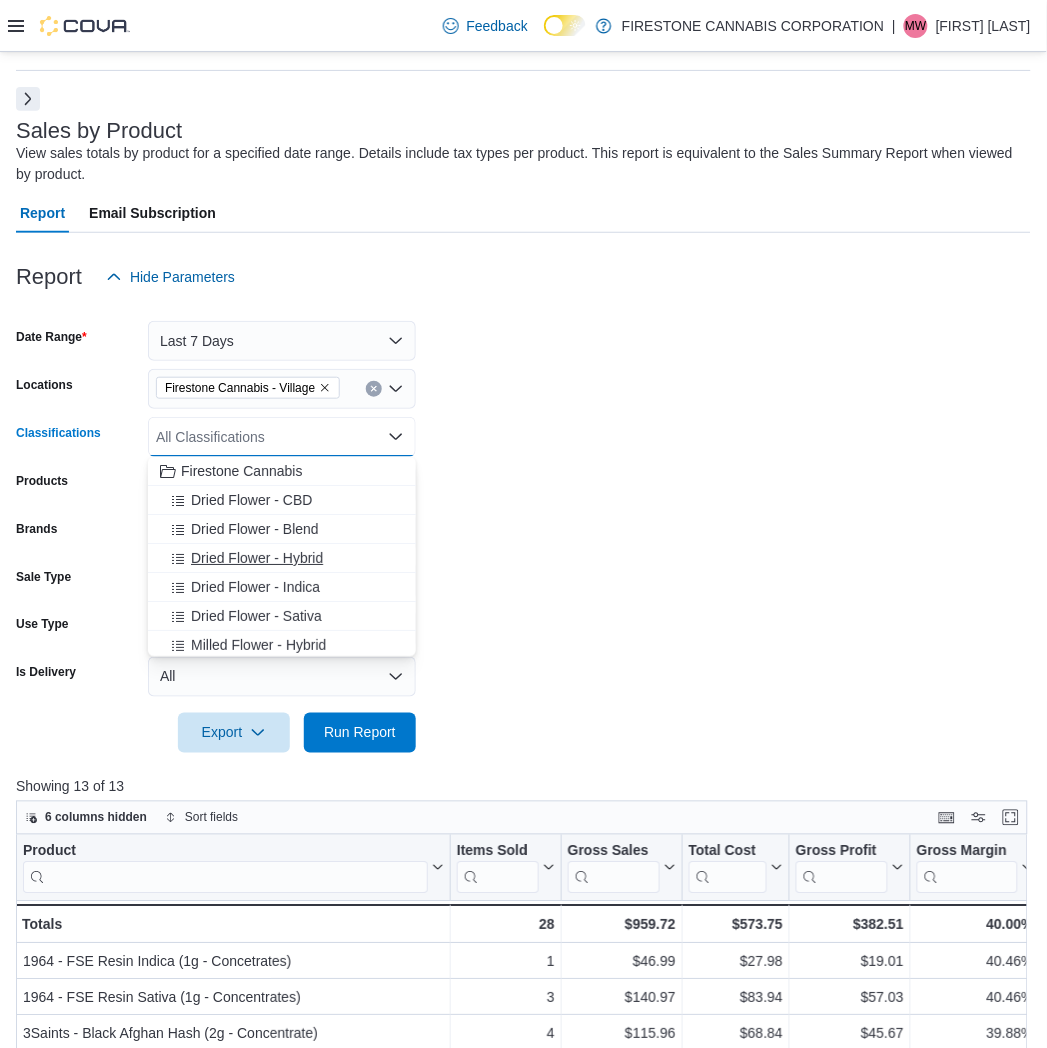 click on "Dried Flower - Hybrid" at bounding box center (257, 558) 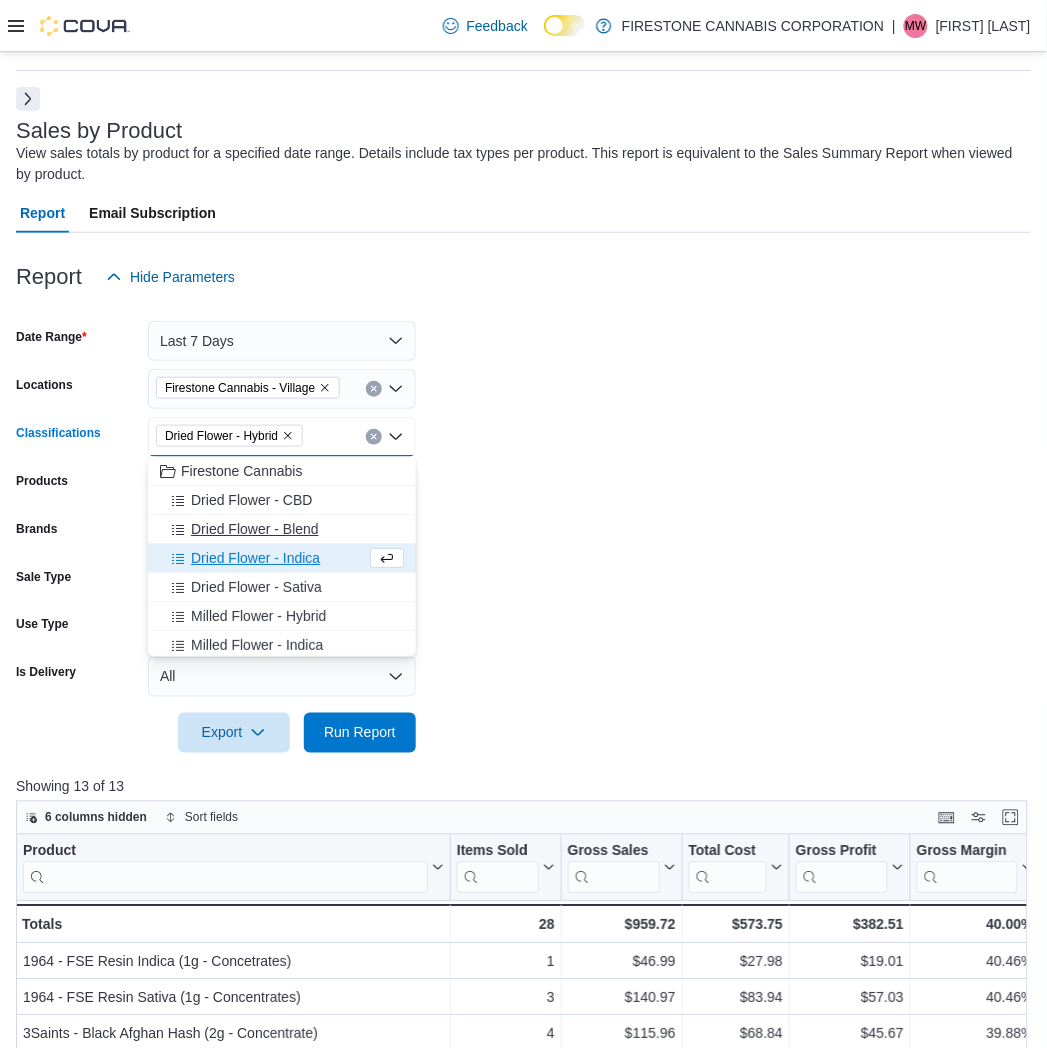 click on "Dried Flower - Indica" at bounding box center [255, 558] 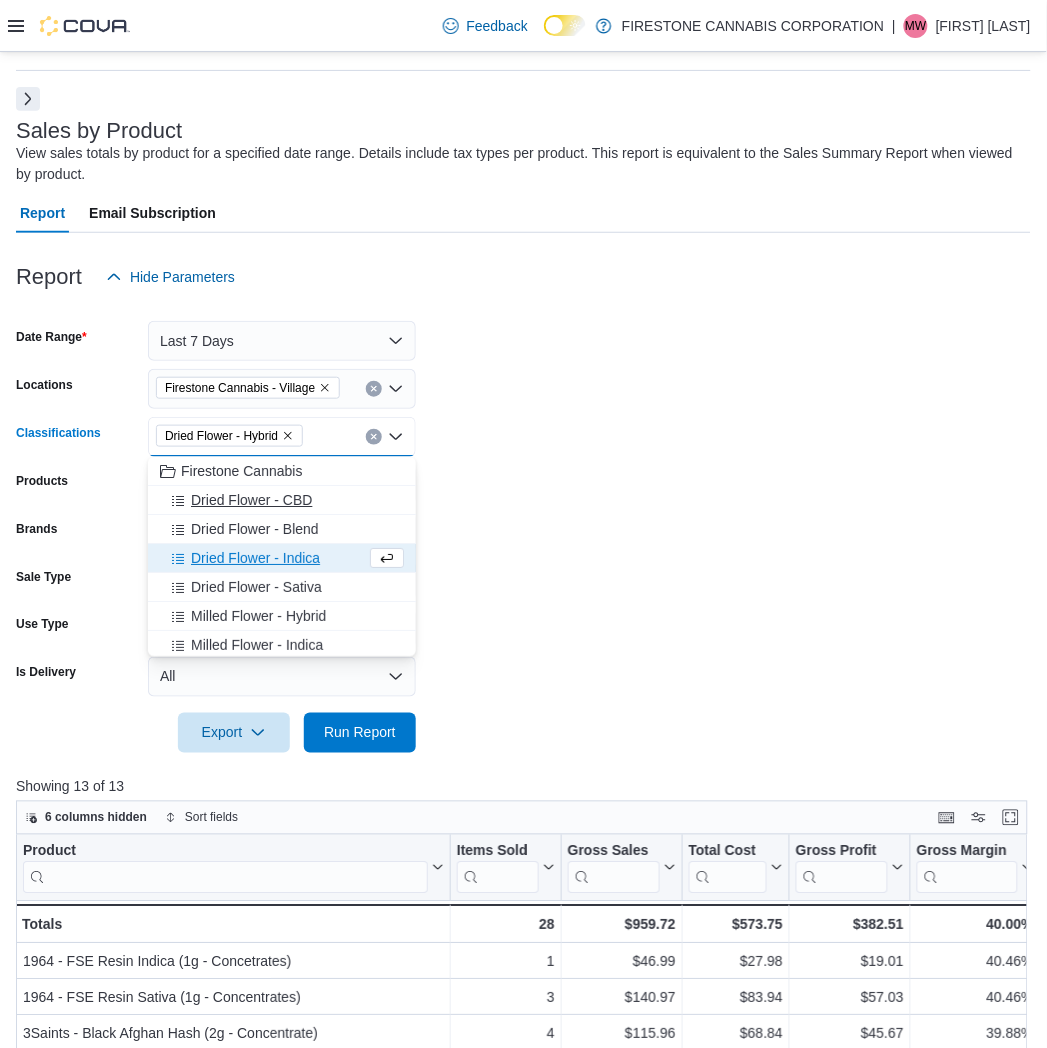click on "Dried Flower - Blend" at bounding box center (255, 529) 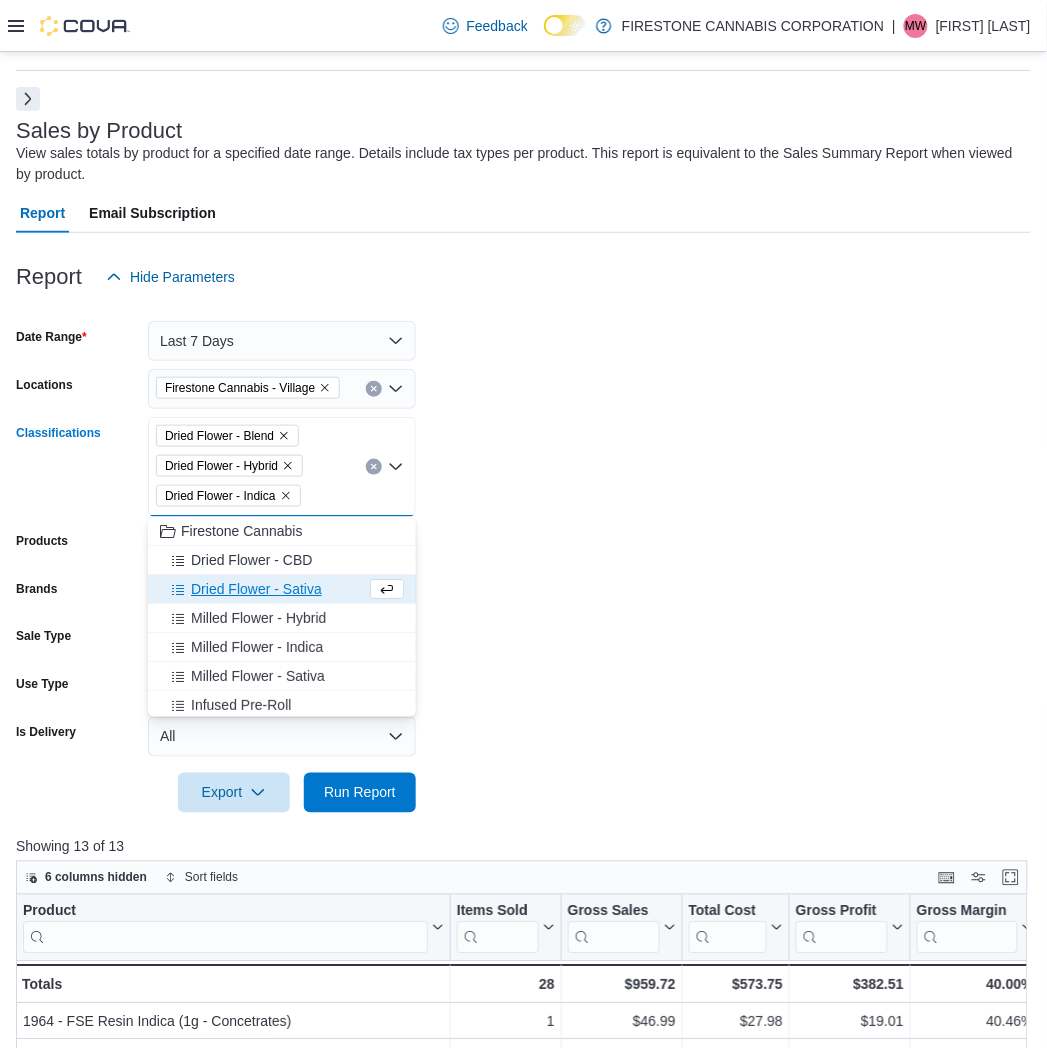 click on "Dried Flower - Sativa" at bounding box center (256, 589) 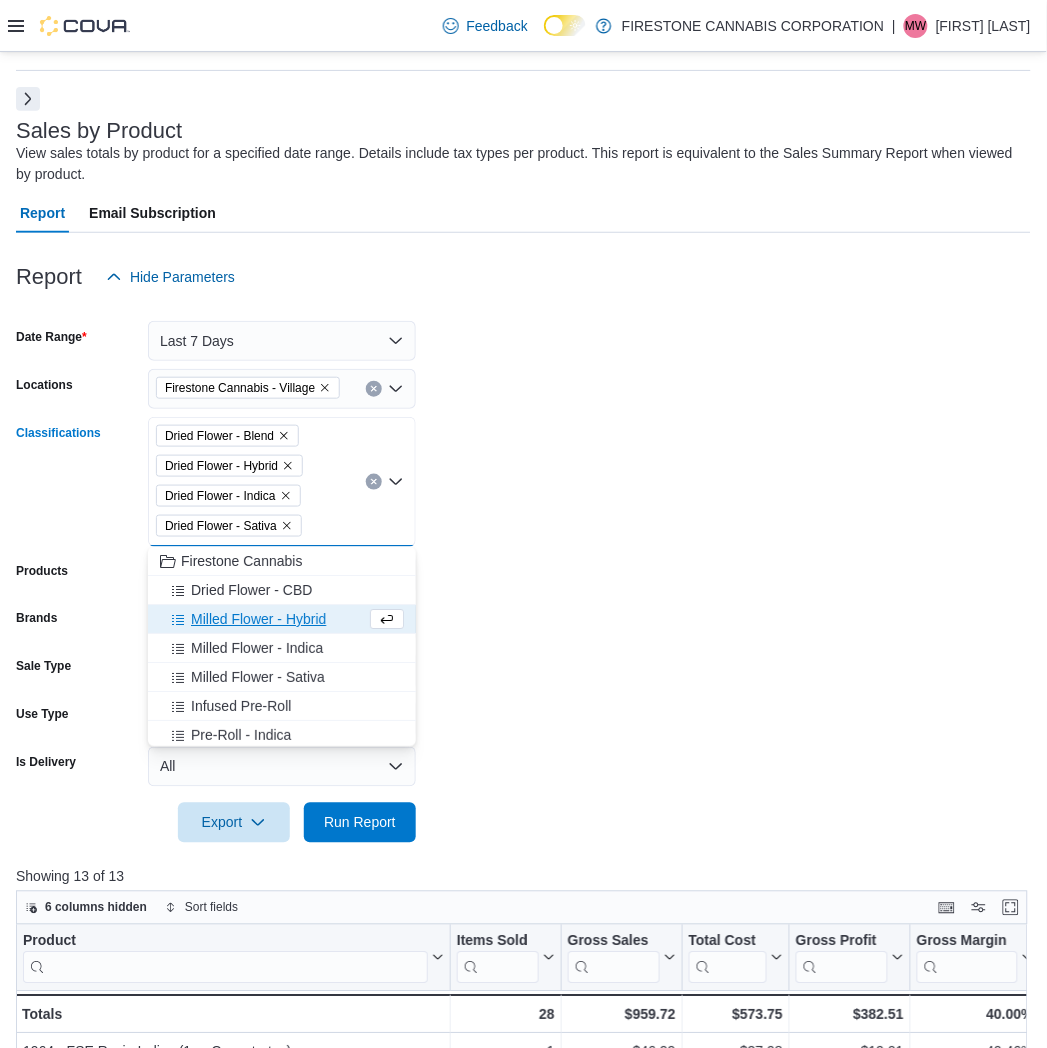 click on "Dried Flower - CBD" at bounding box center (251, 590) 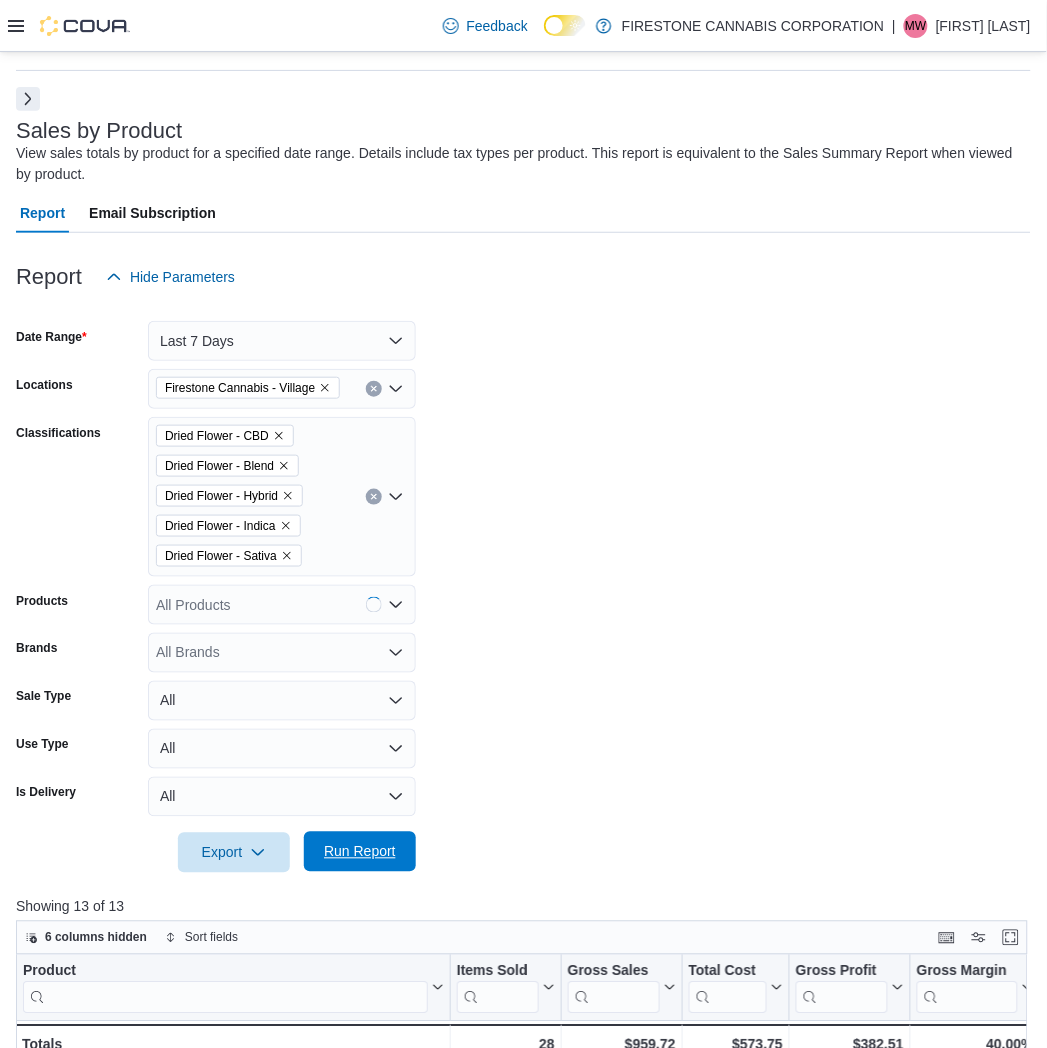 click on "Run Report" at bounding box center [360, 852] 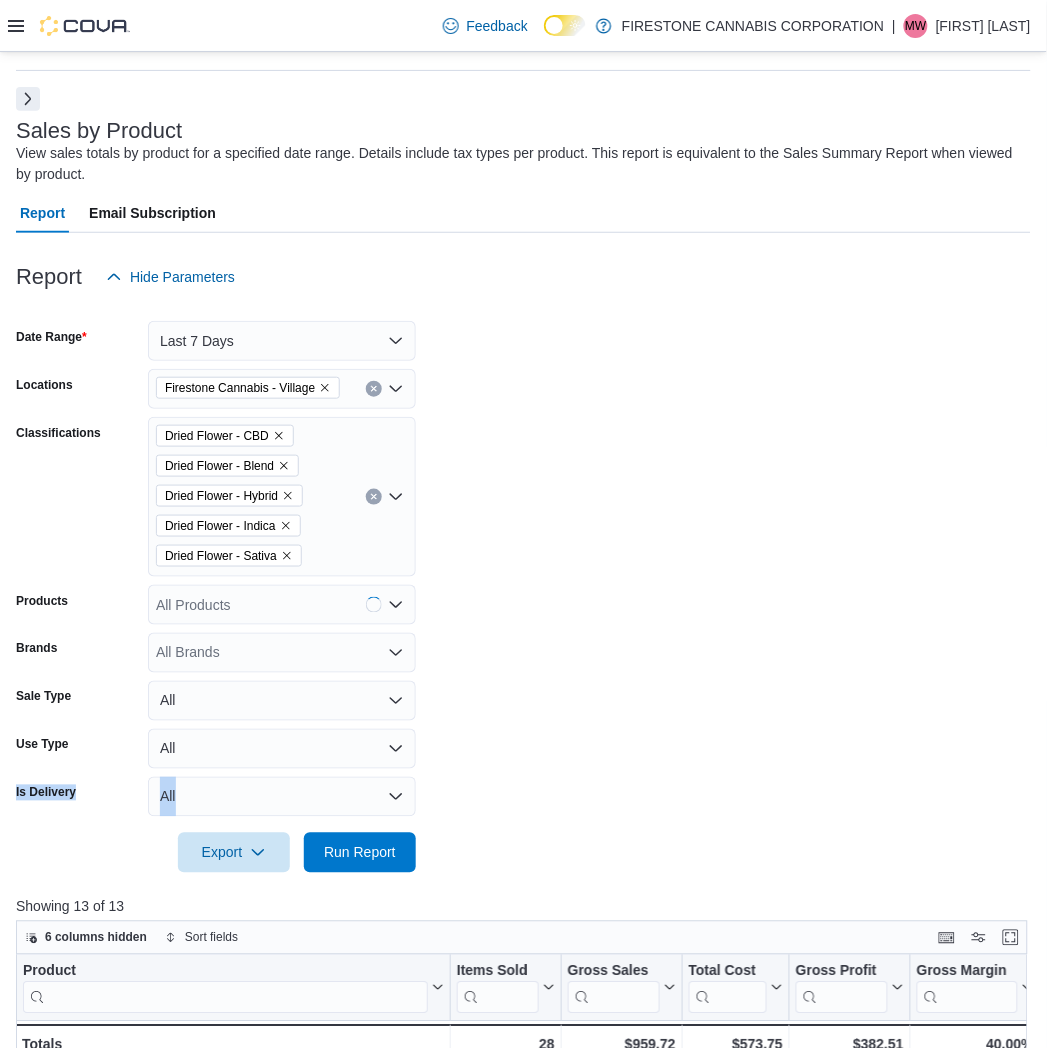 click on "Date Range Last 7 Days Locations [LOCATION] - [LOCATION] Classifications Dried Flower - CBD Dried Flower - Blend Dried Flower - Hybrid Dried Flower - Indica Dried Flower - Sativa Products All Products Brands All Brands Sale Type All Use Type All Is Delivery All Export  Run Report" at bounding box center [523, 585] 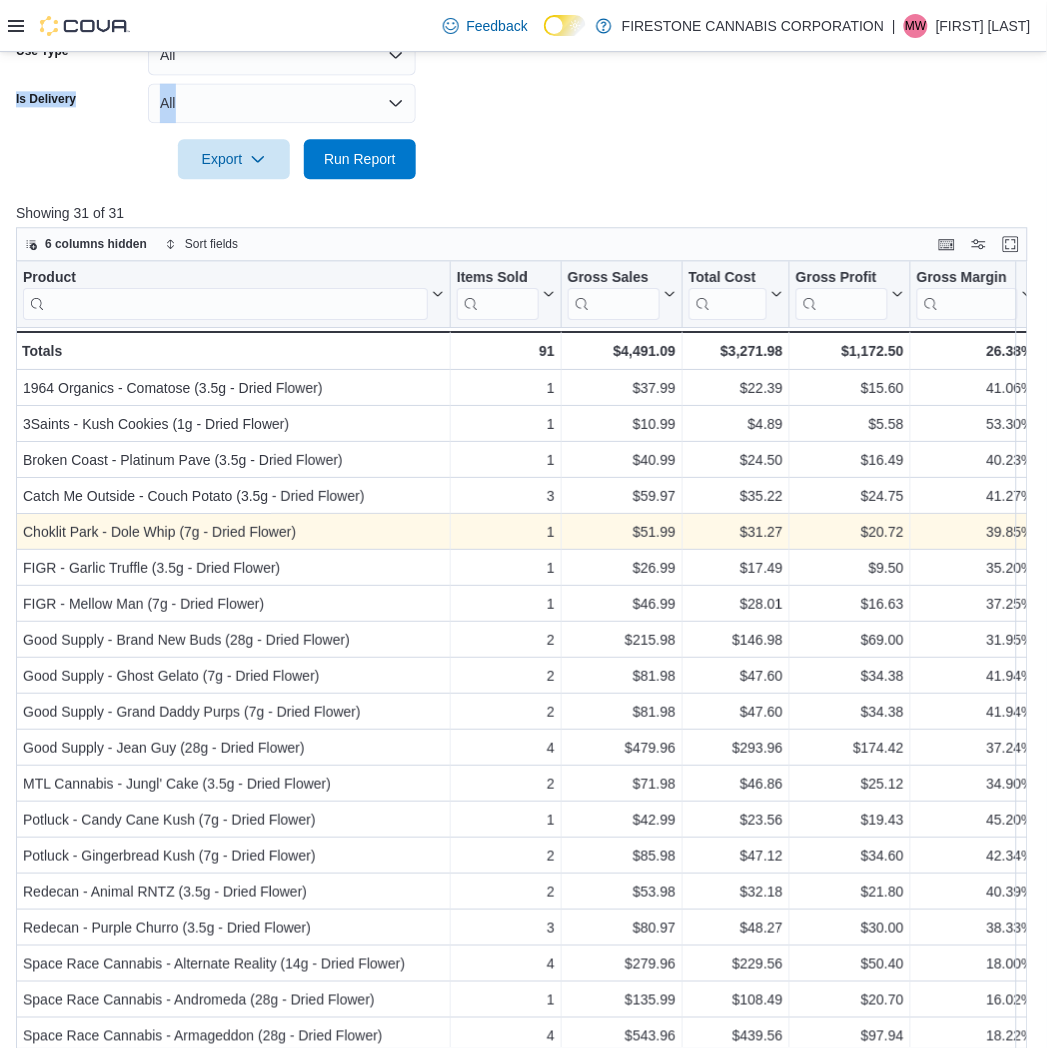 scroll, scrollTop: 788, scrollLeft: 0, axis: vertical 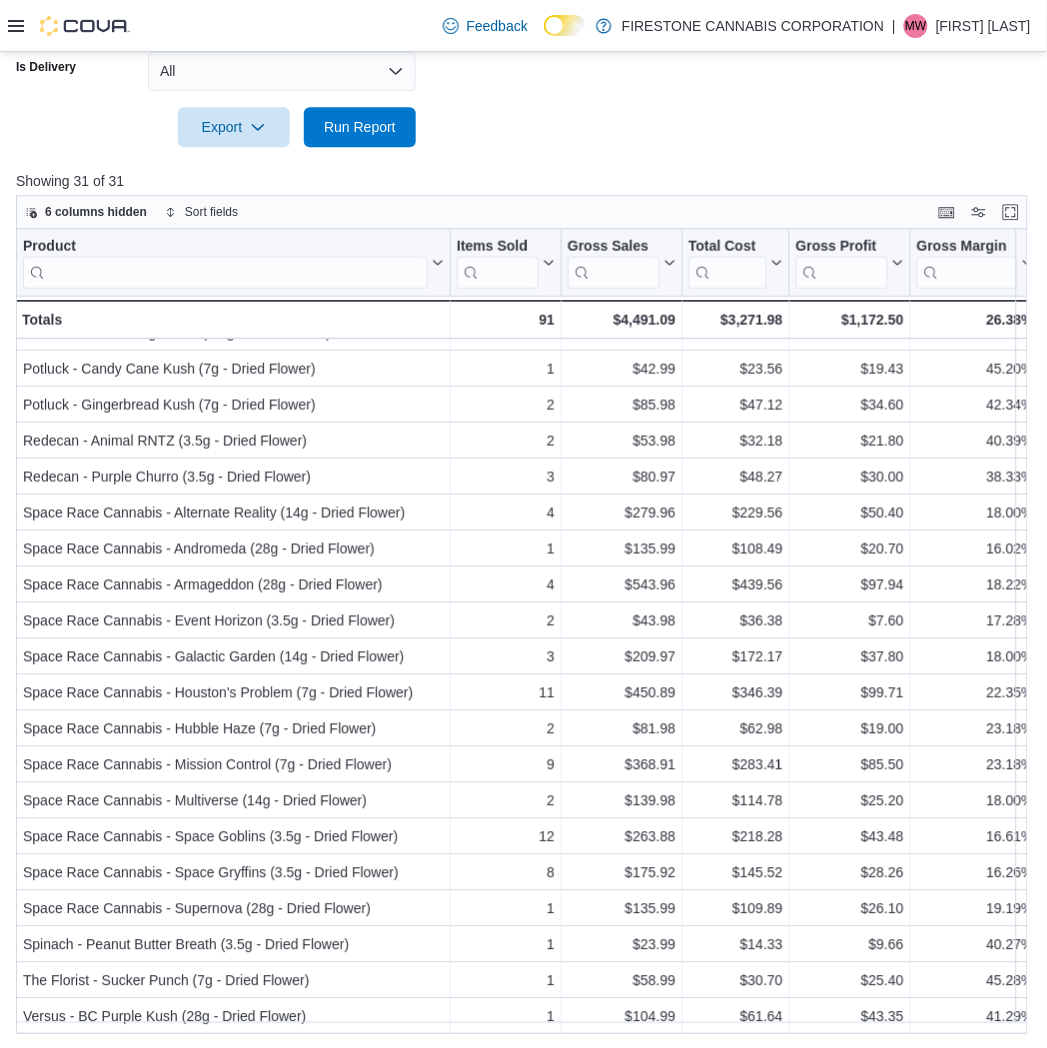 click at bounding box center [523, 159] 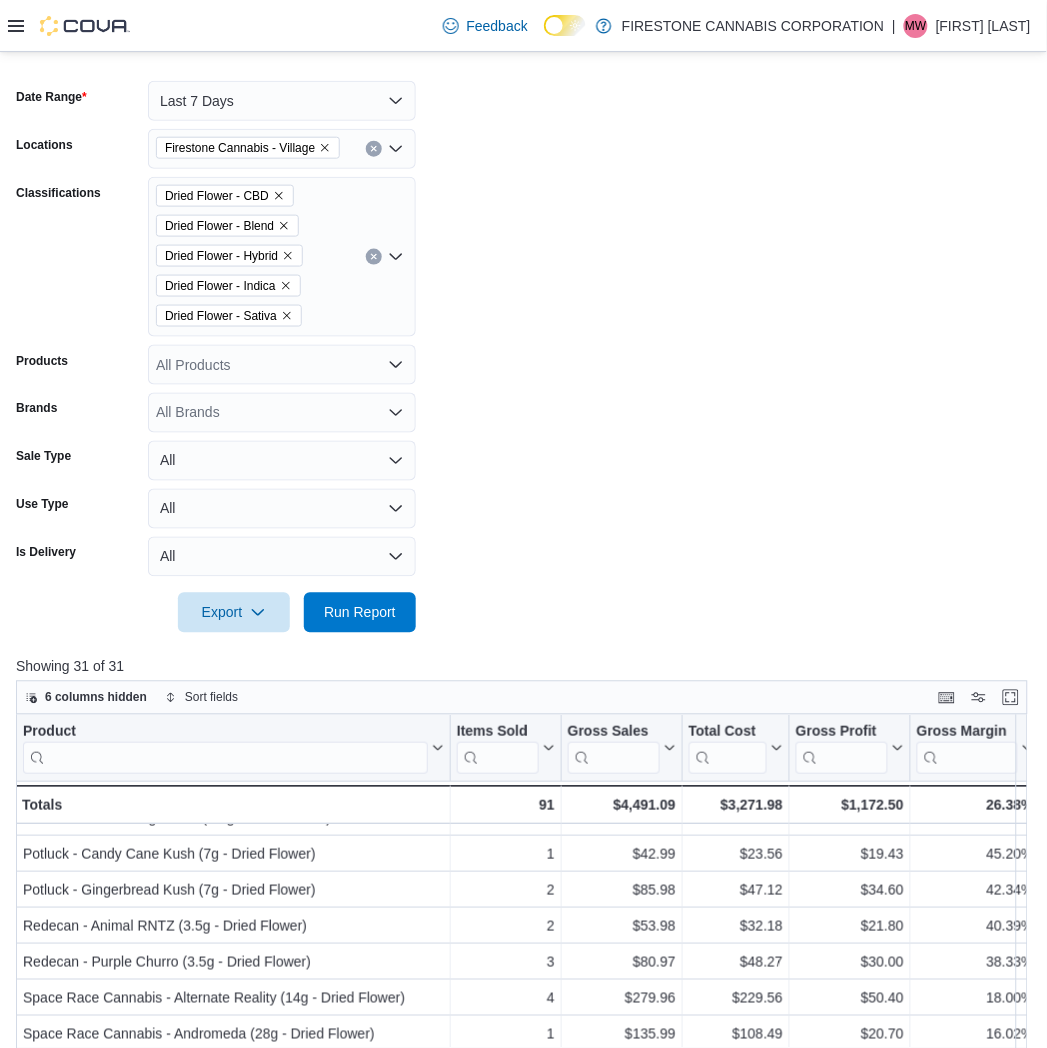 scroll, scrollTop: 233, scrollLeft: 0, axis: vertical 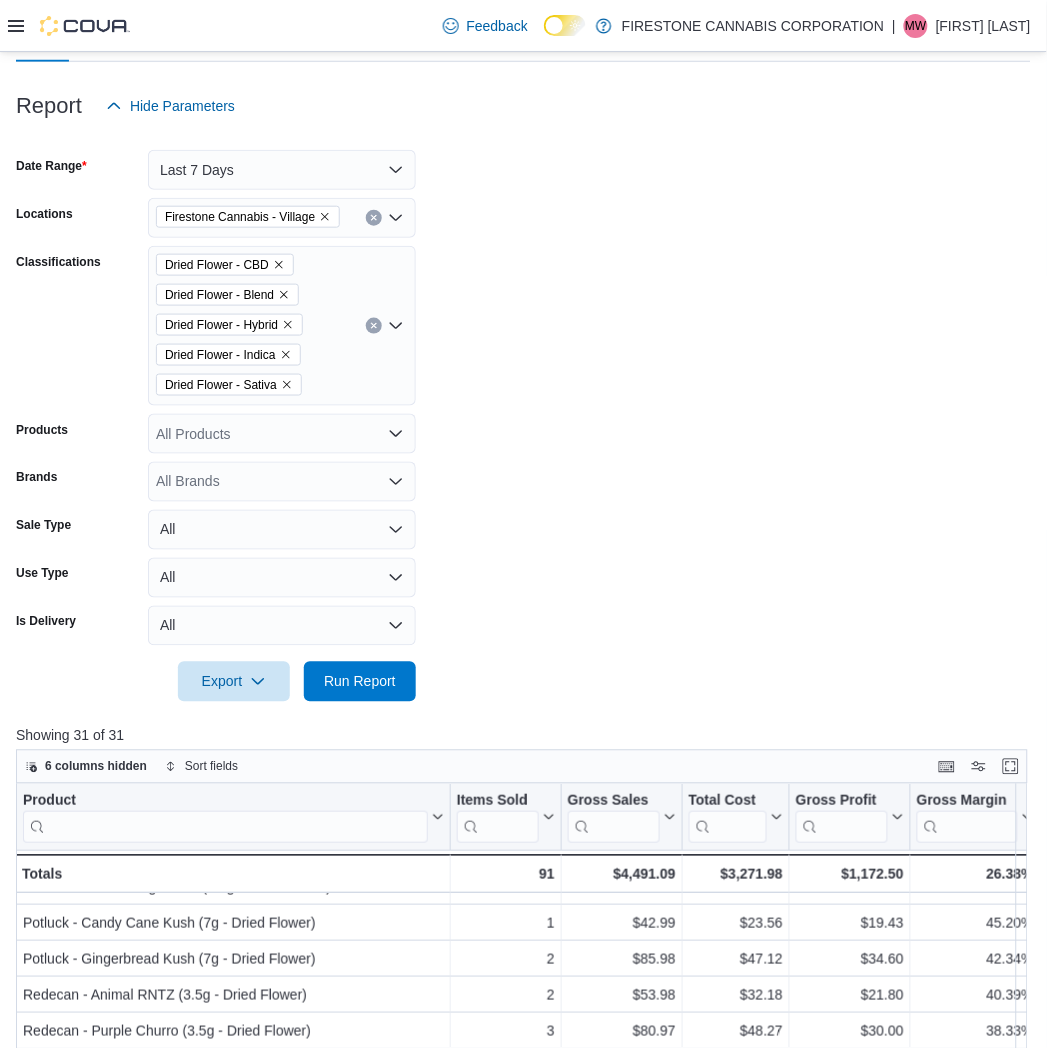 click 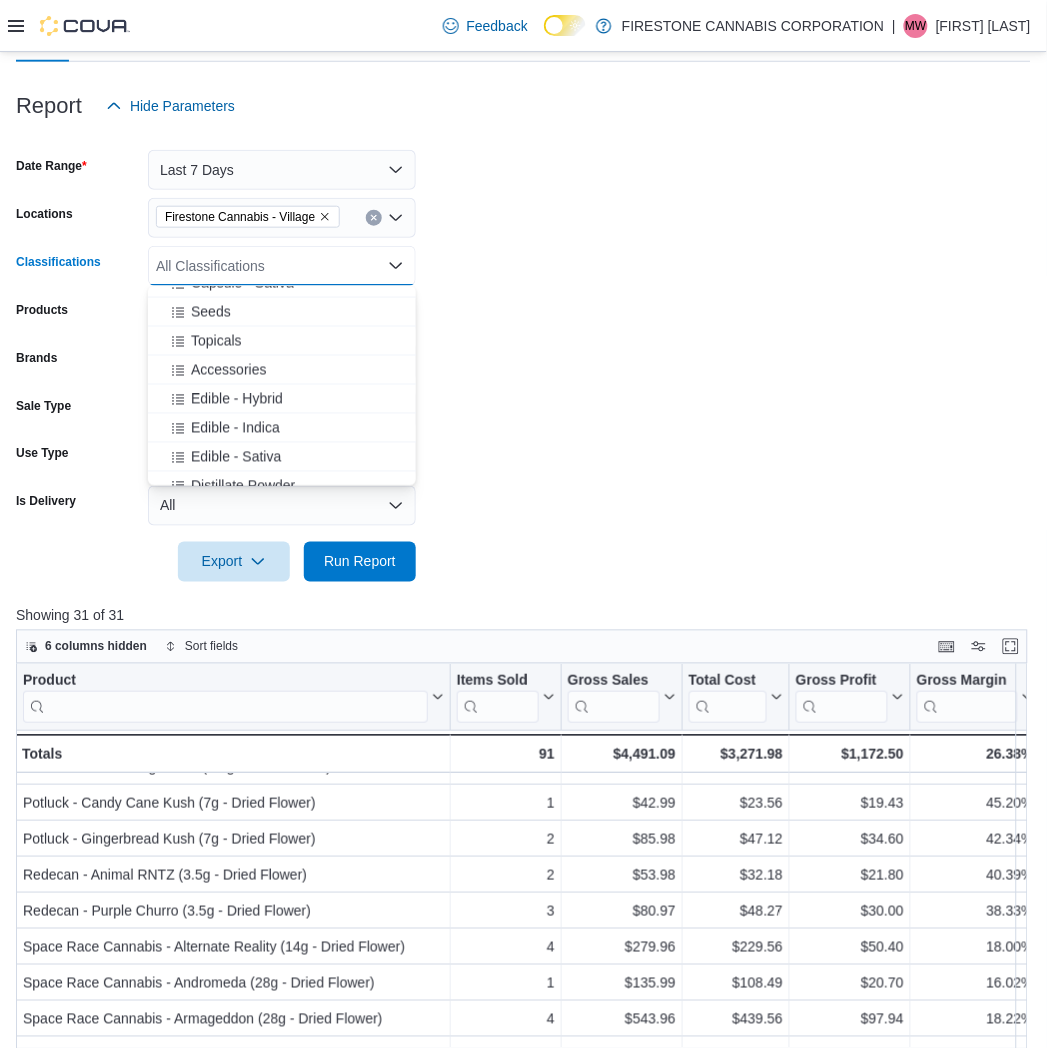 scroll, scrollTop: 666, scrollLeft: 0, axis: vertical 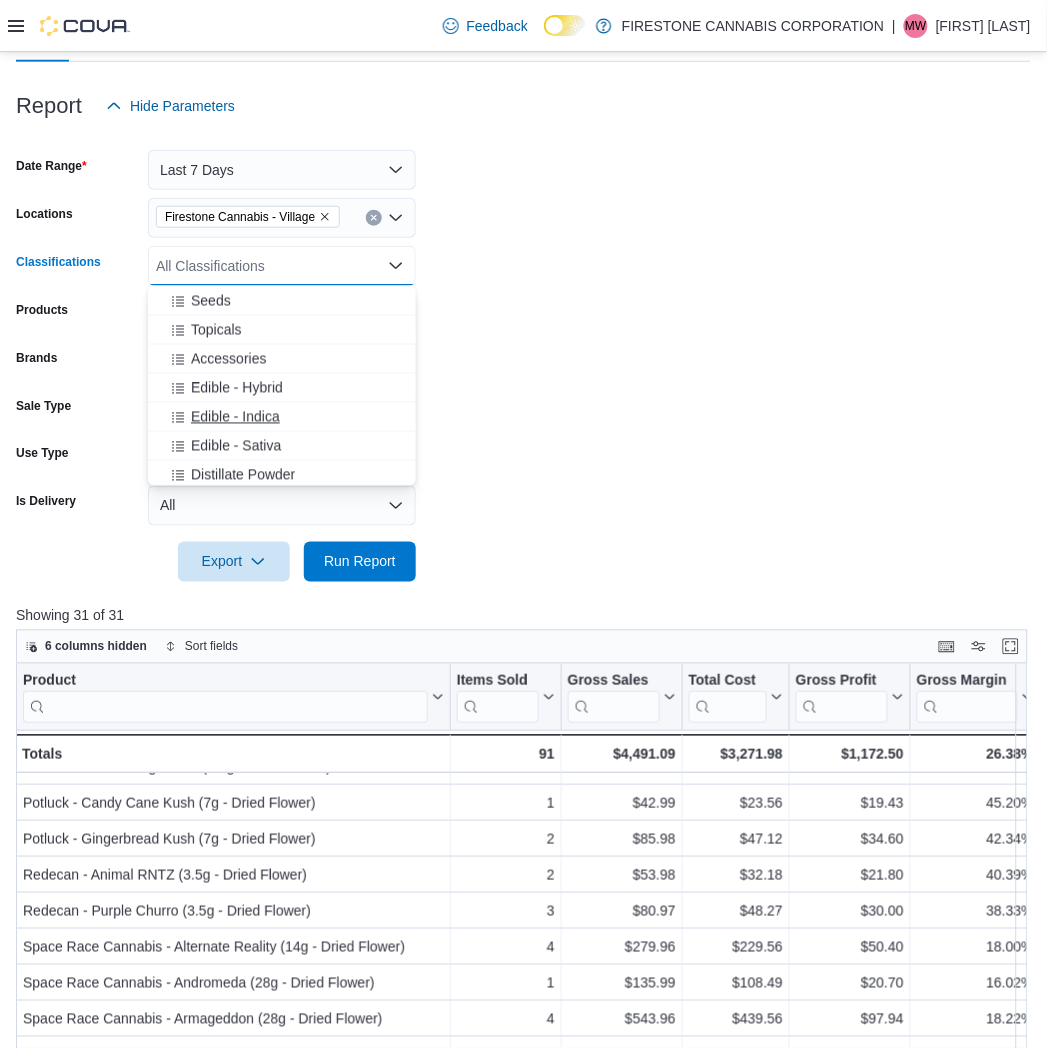 click on "Edible - Indica" at bounding box center (282, 417) 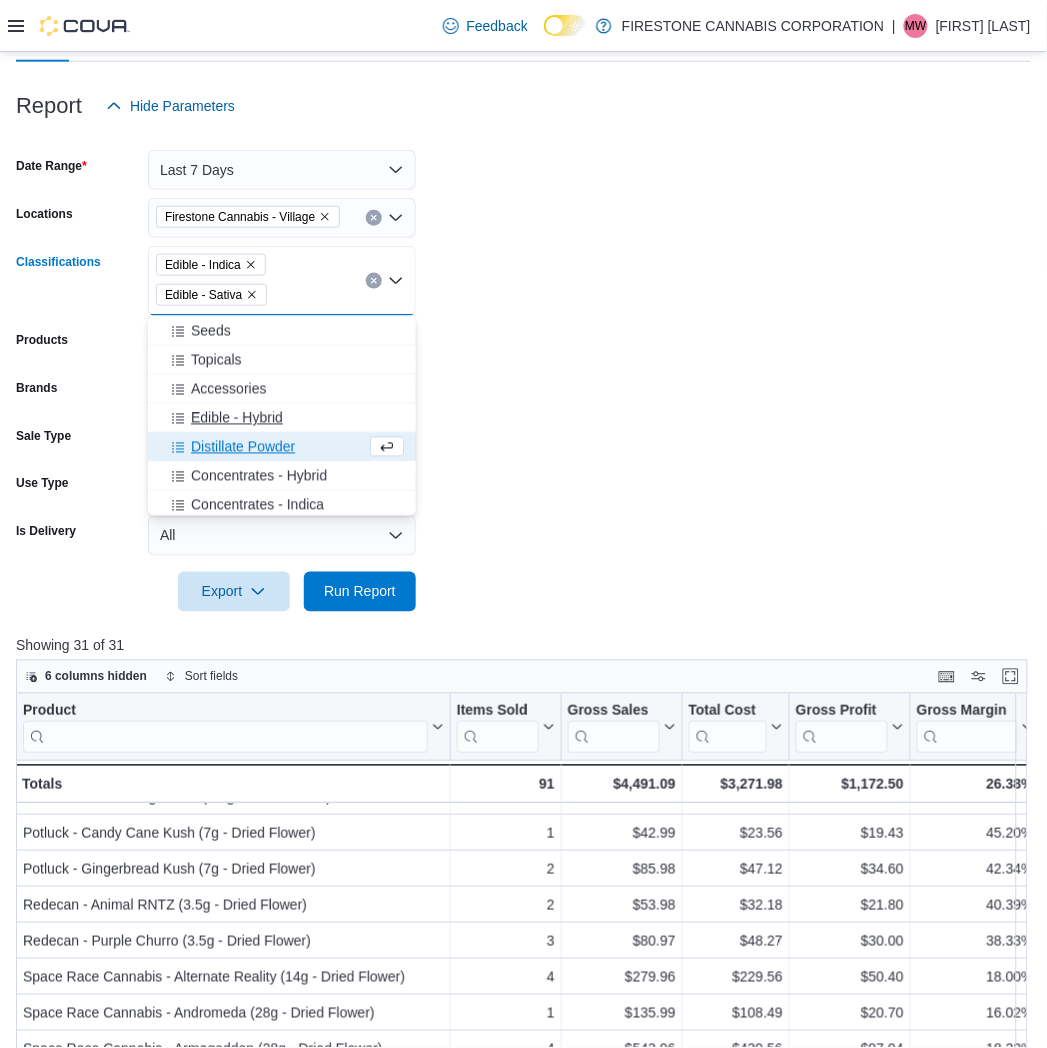click on "Edible - Hybrid" at bounding box center (237, 418) 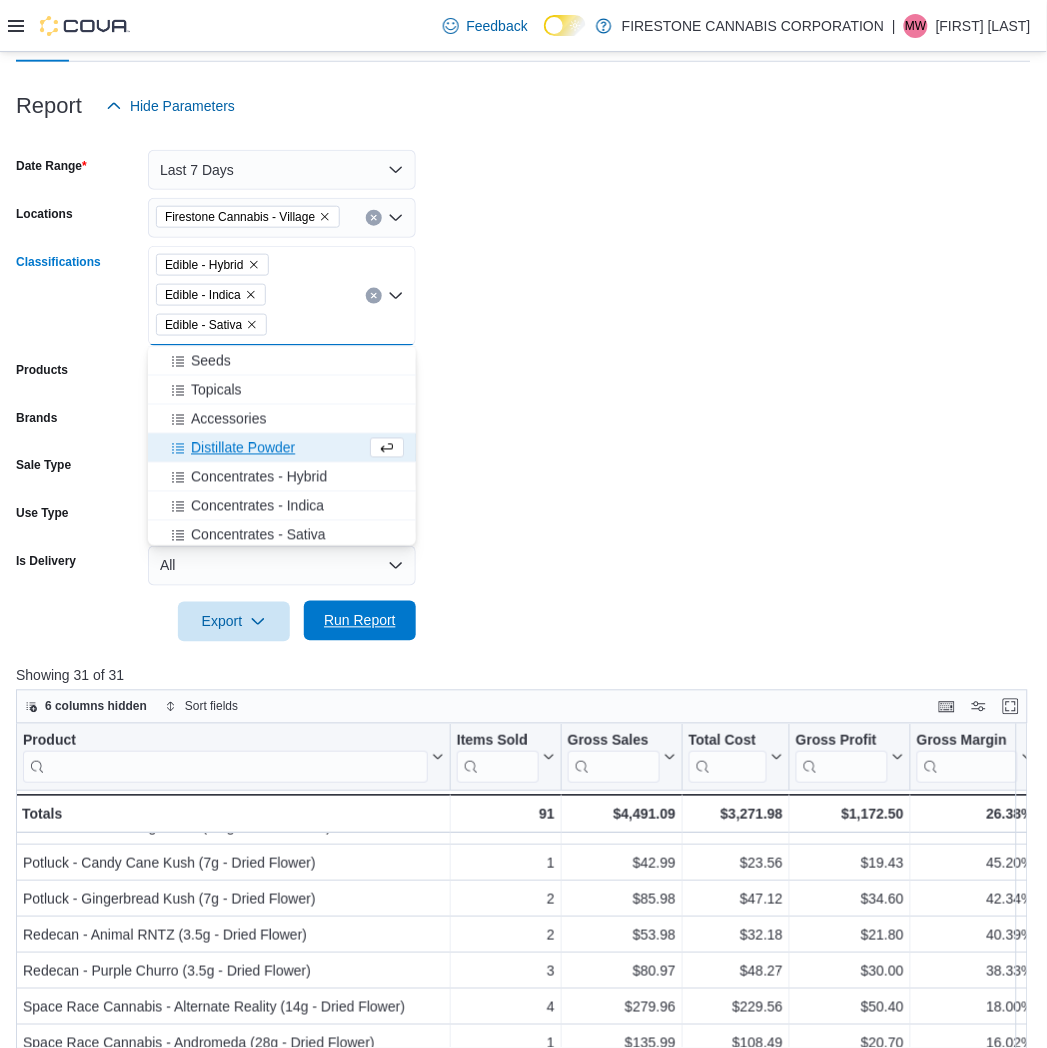 click on "Run Report" at bounding box center [360, 621] 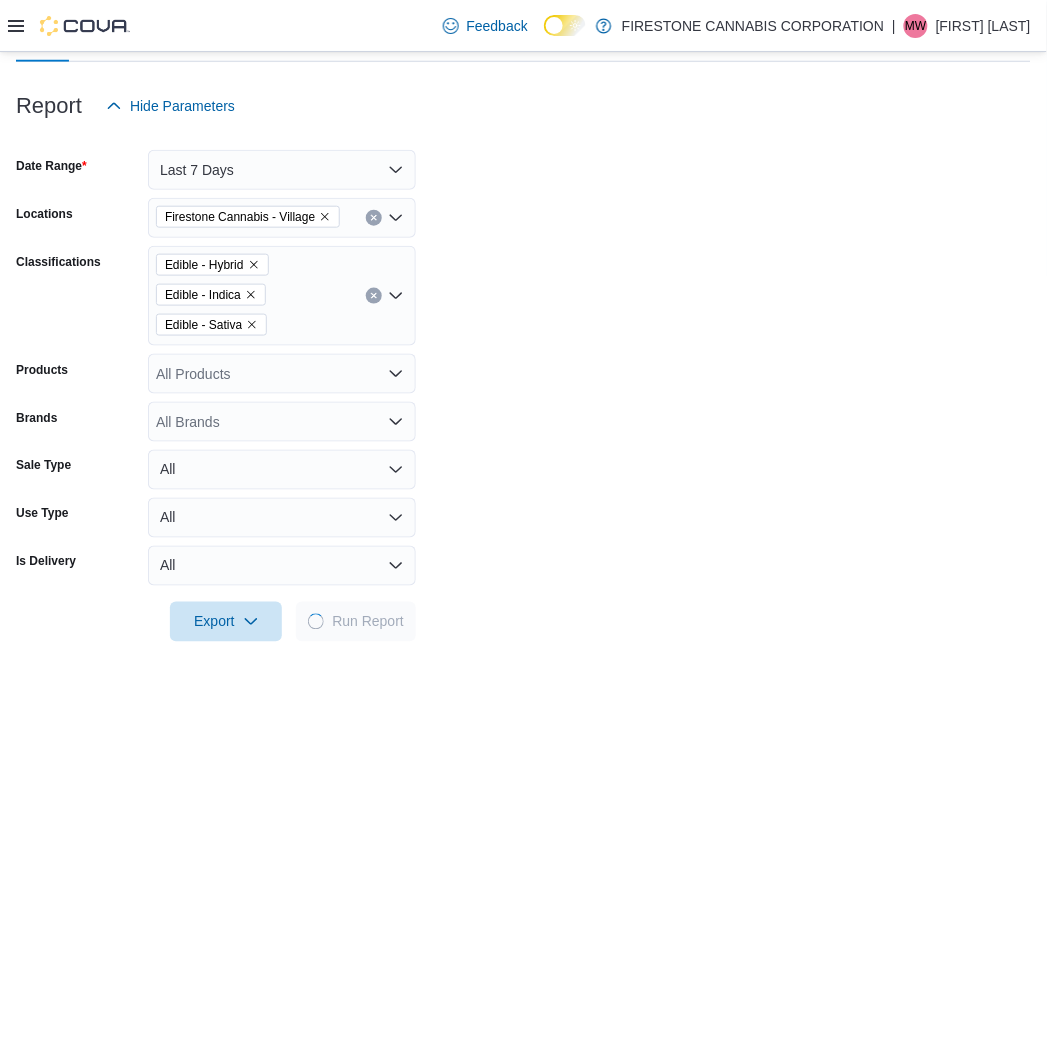 click on "Date Range Last 7 Days Locations [LOCATION] - [LOCATION] Classifications Edible - Hybrid Edible - Indica Edible - Sativa Products All Products Brands All Brands Sale Type All Use Type All Is Delivery All Export  Run Report" at bounding box center [523, 384] 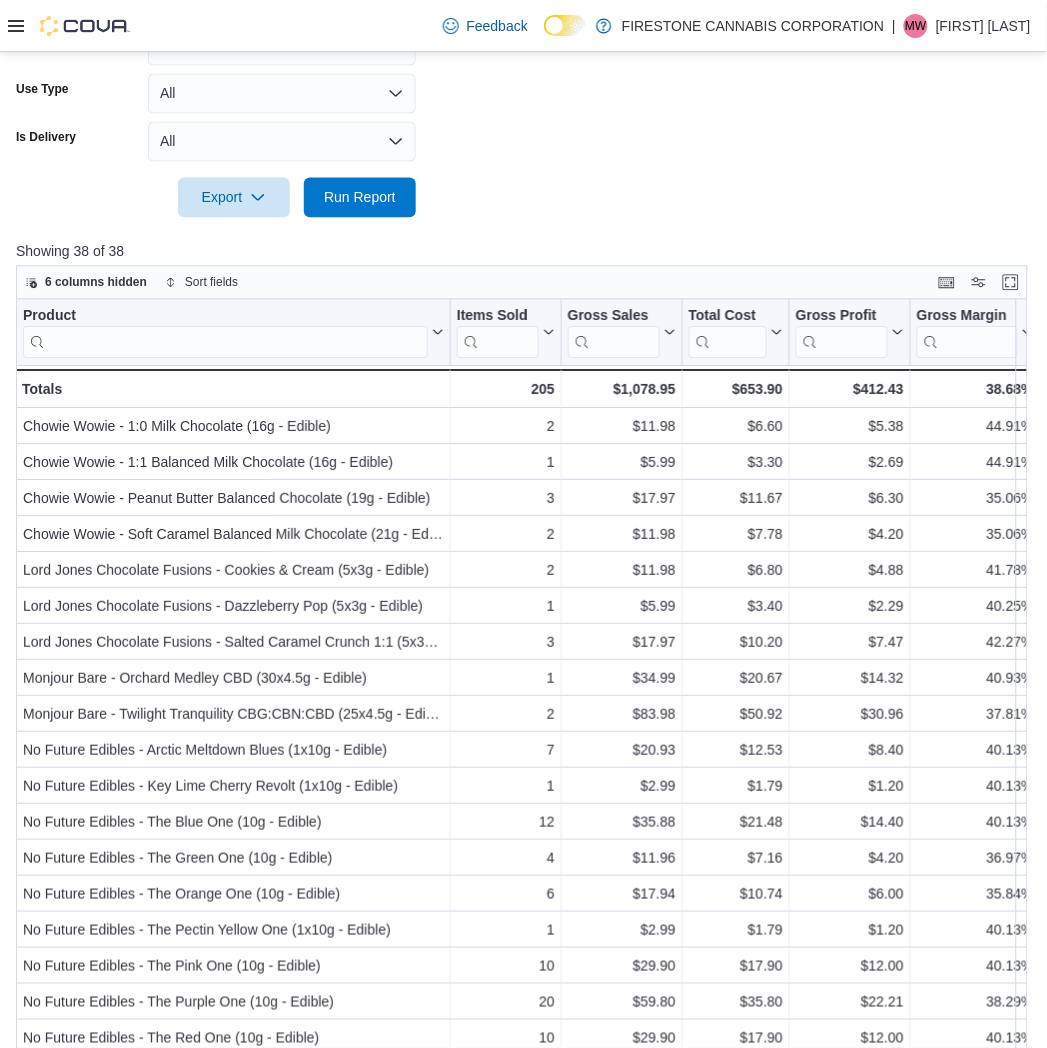 scroll, scrollTop: 728, scrollLeft: 0, axis: vertical 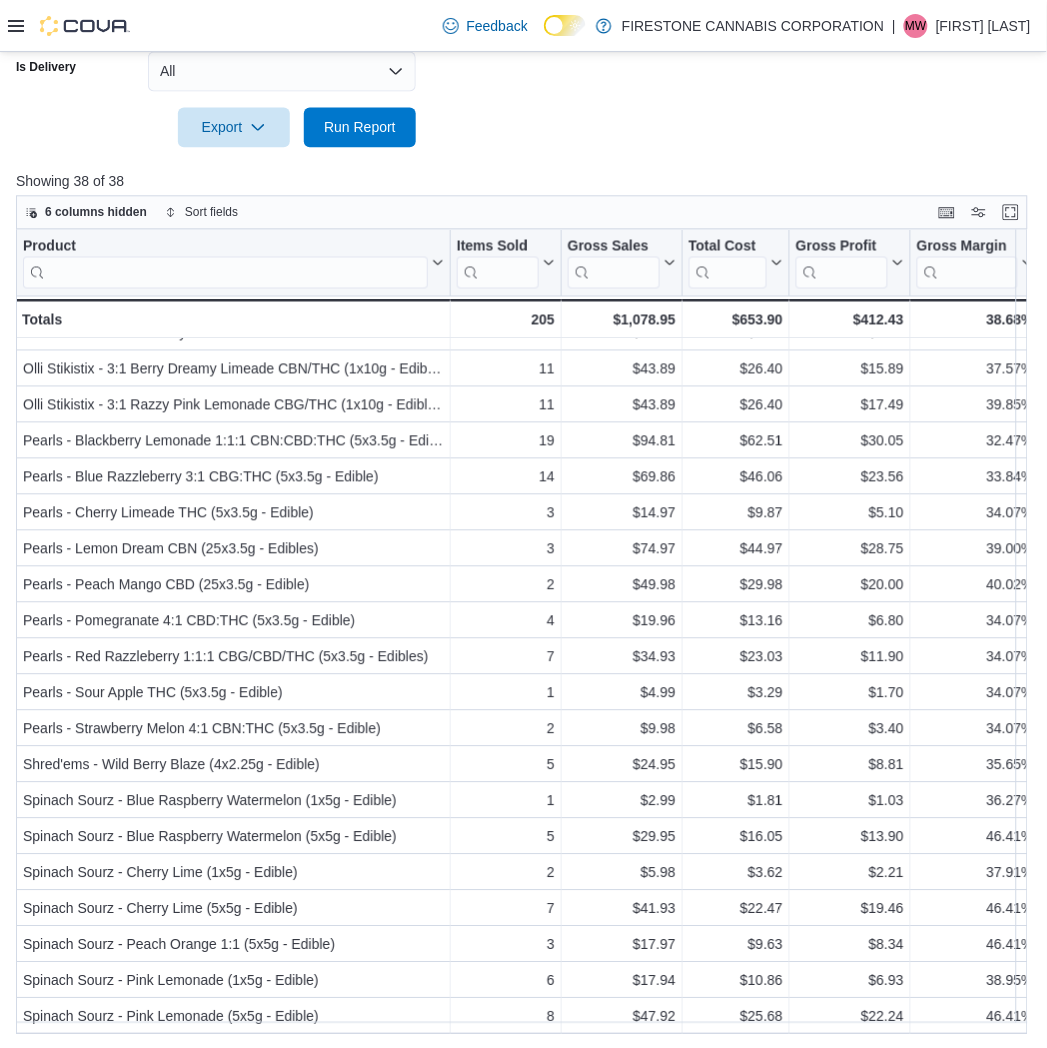 click at bounding box center (523, 159) 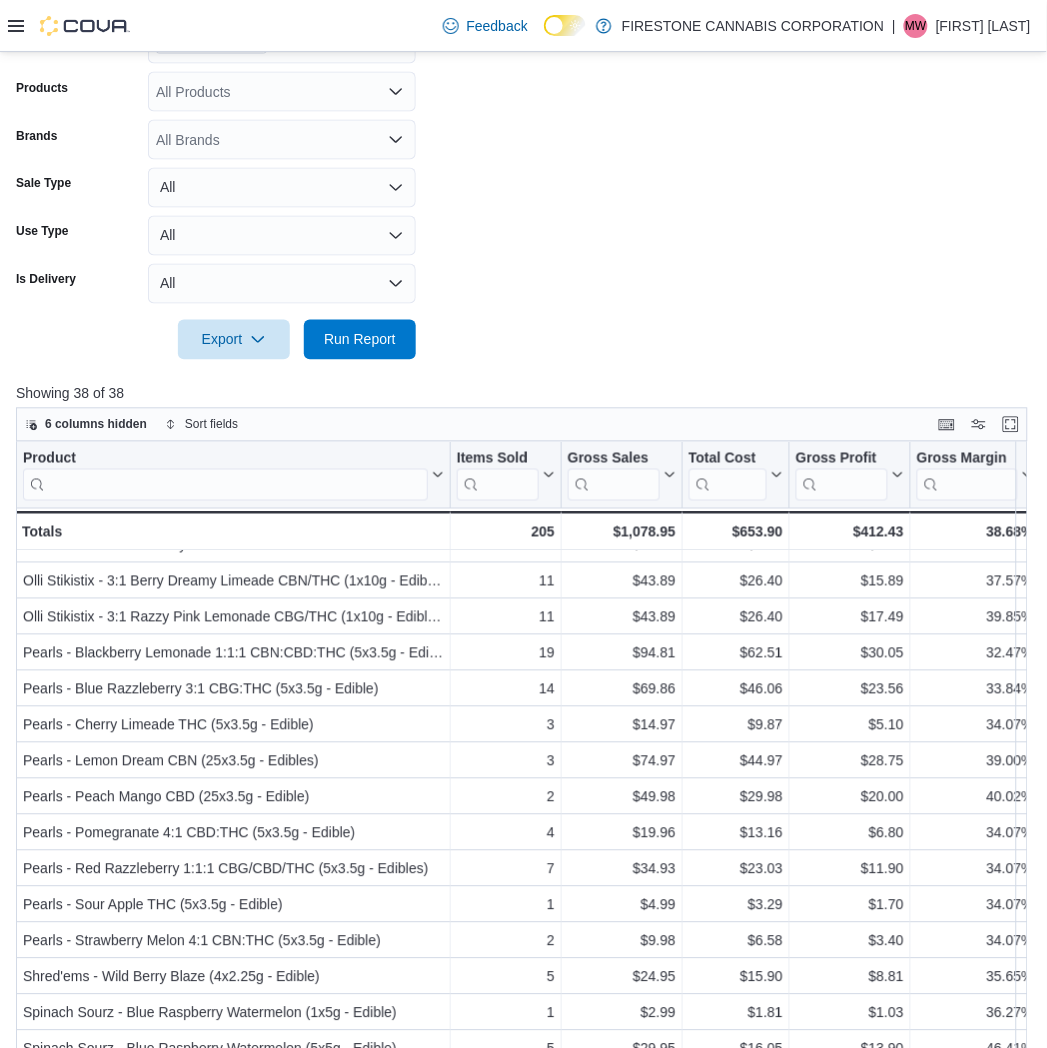 scroll, scrollTop: 284, scrollLeft: 0, axis: vertical 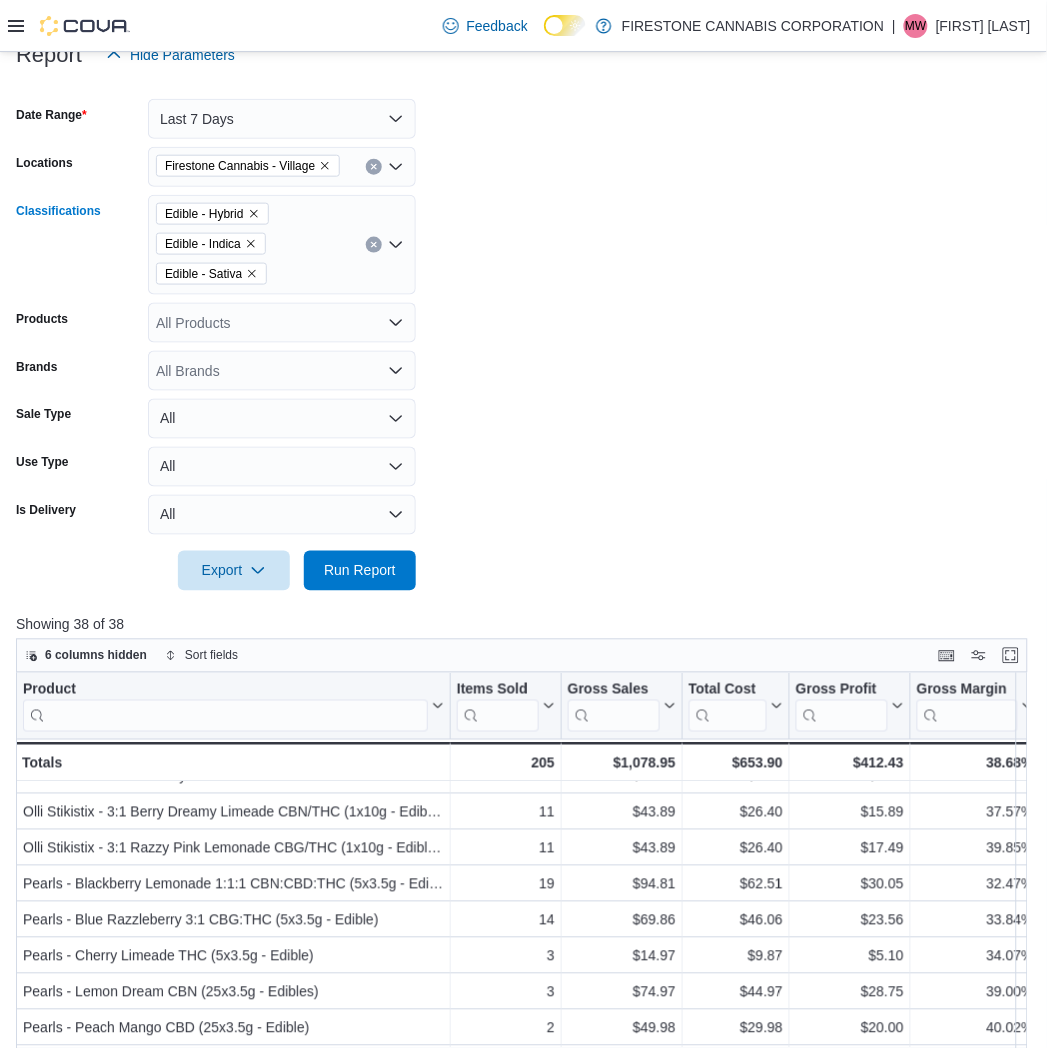 click 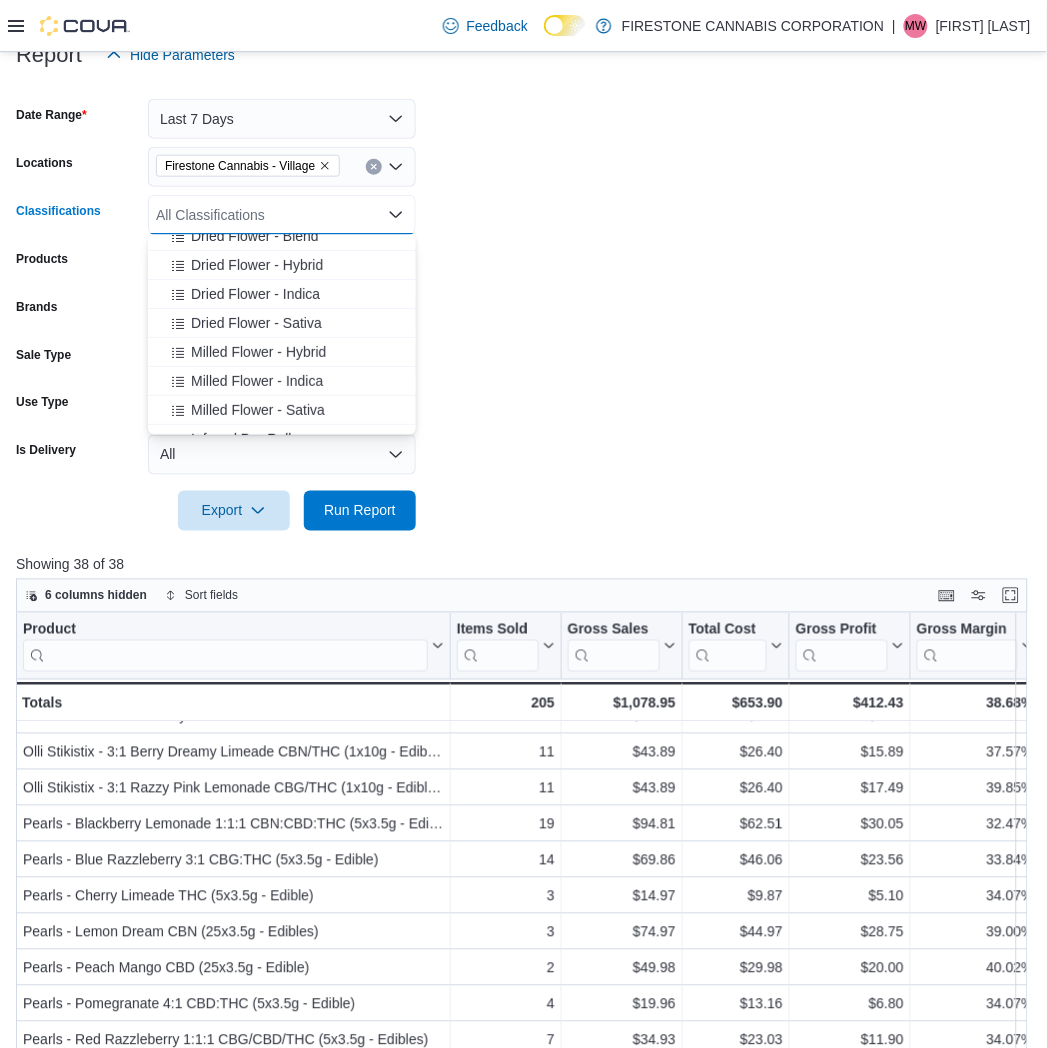 scroll, scrollTop: 111, scrollLeft: 0, axis: vertical 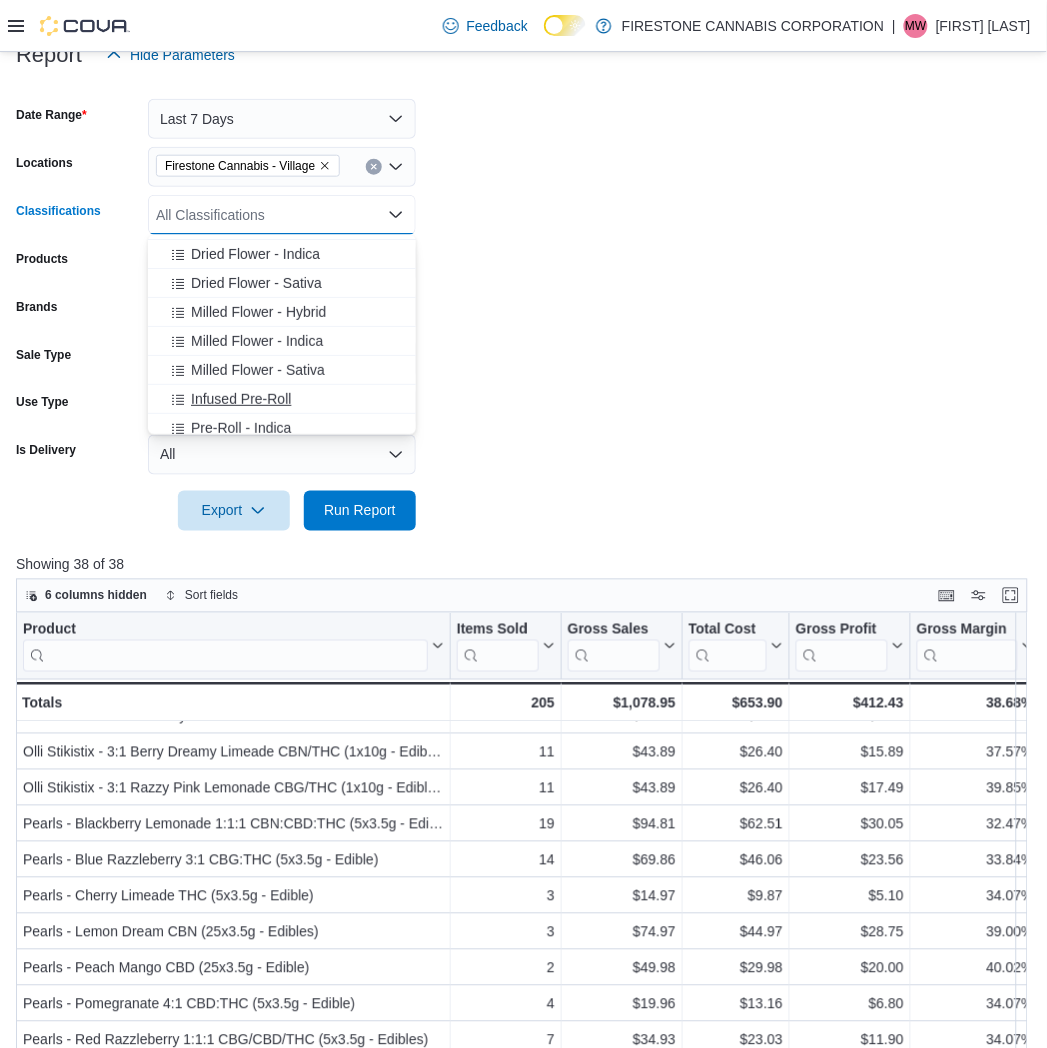 click on "Infused Pre-Roll" at bounding box center [241, 399] 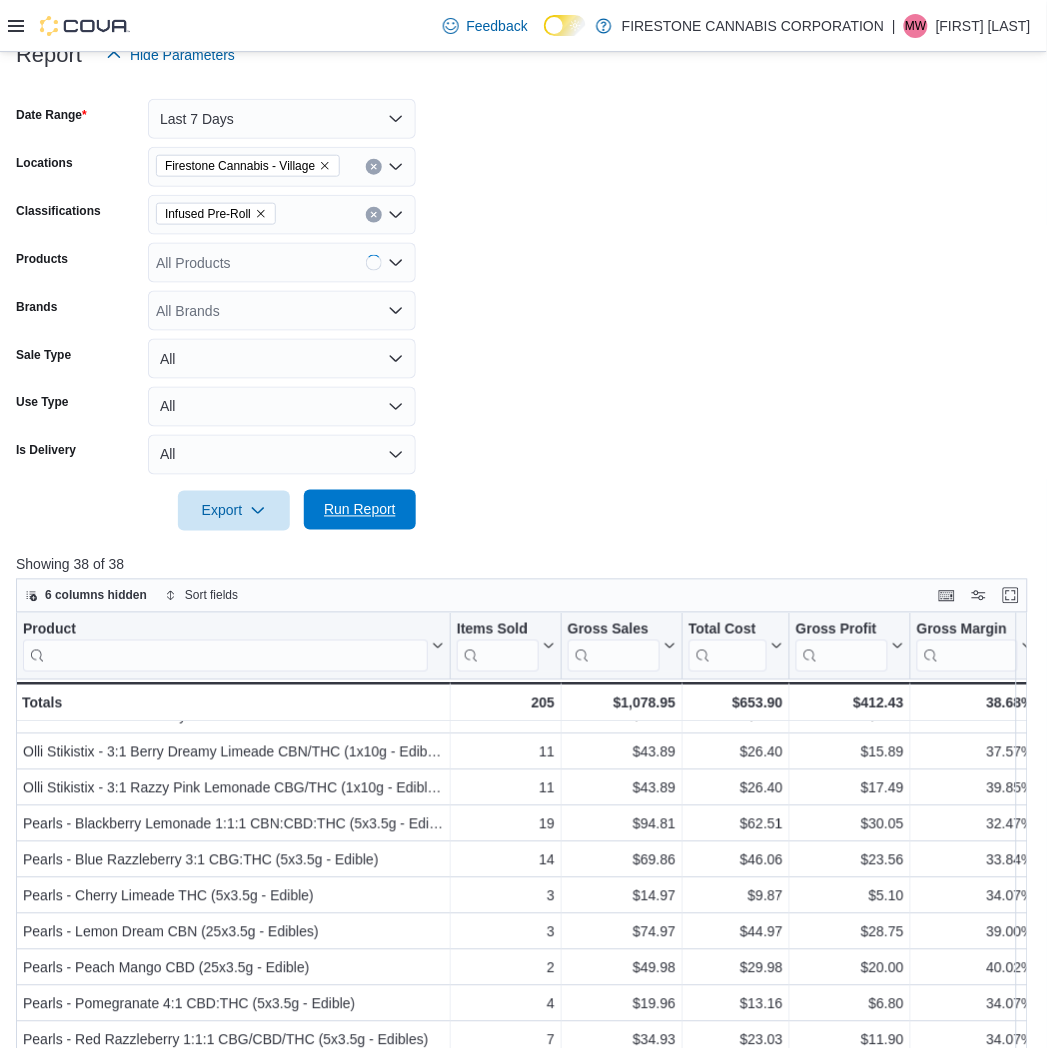 click on "Run Report" at bounding box center (360, 510) 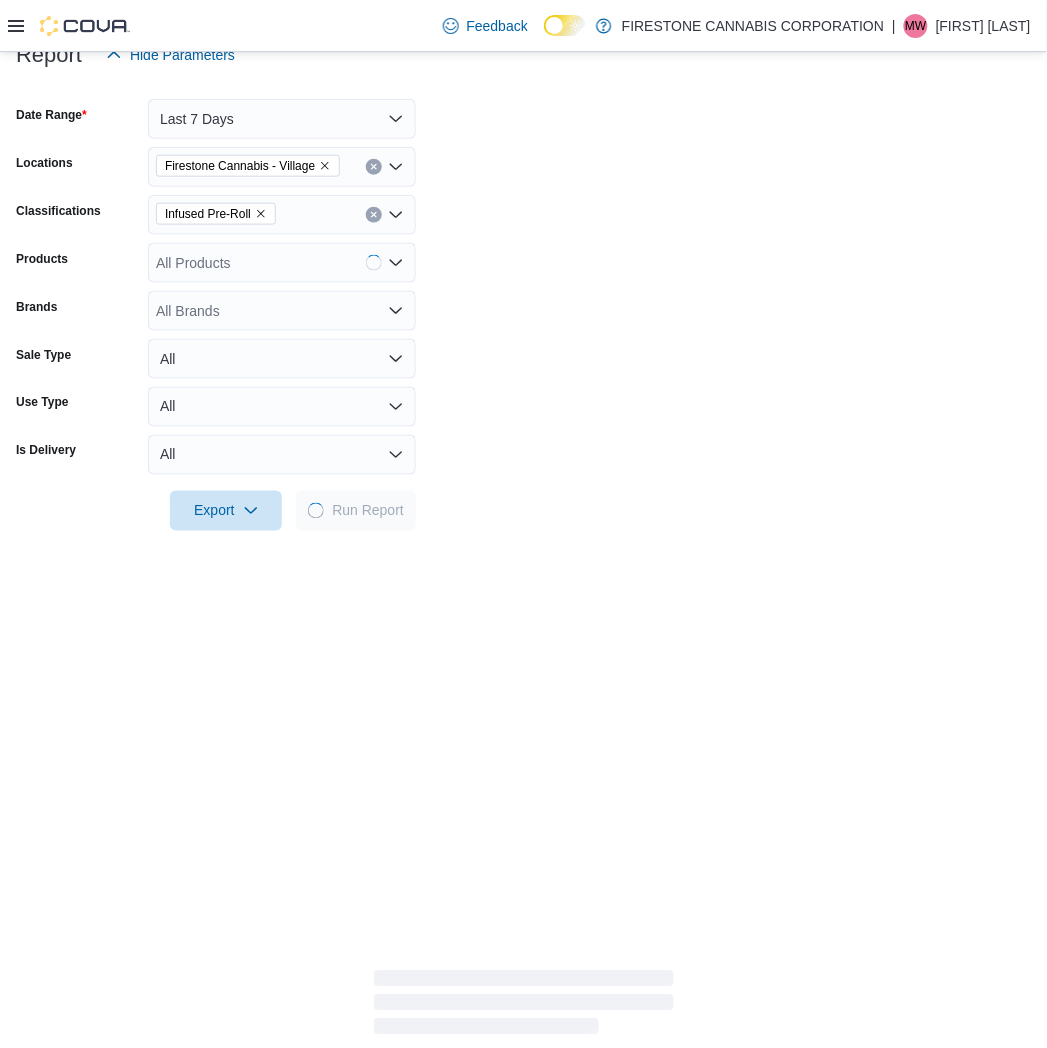 click on "Date Range Last 7 Days Locations Firestone Cannabis - Village Classifications Infused Pre-Roll Products All Products Brands All Brands Sale Type All Use Type All Is Delivery All Export  Run Report" at bounding box center (523, 303) 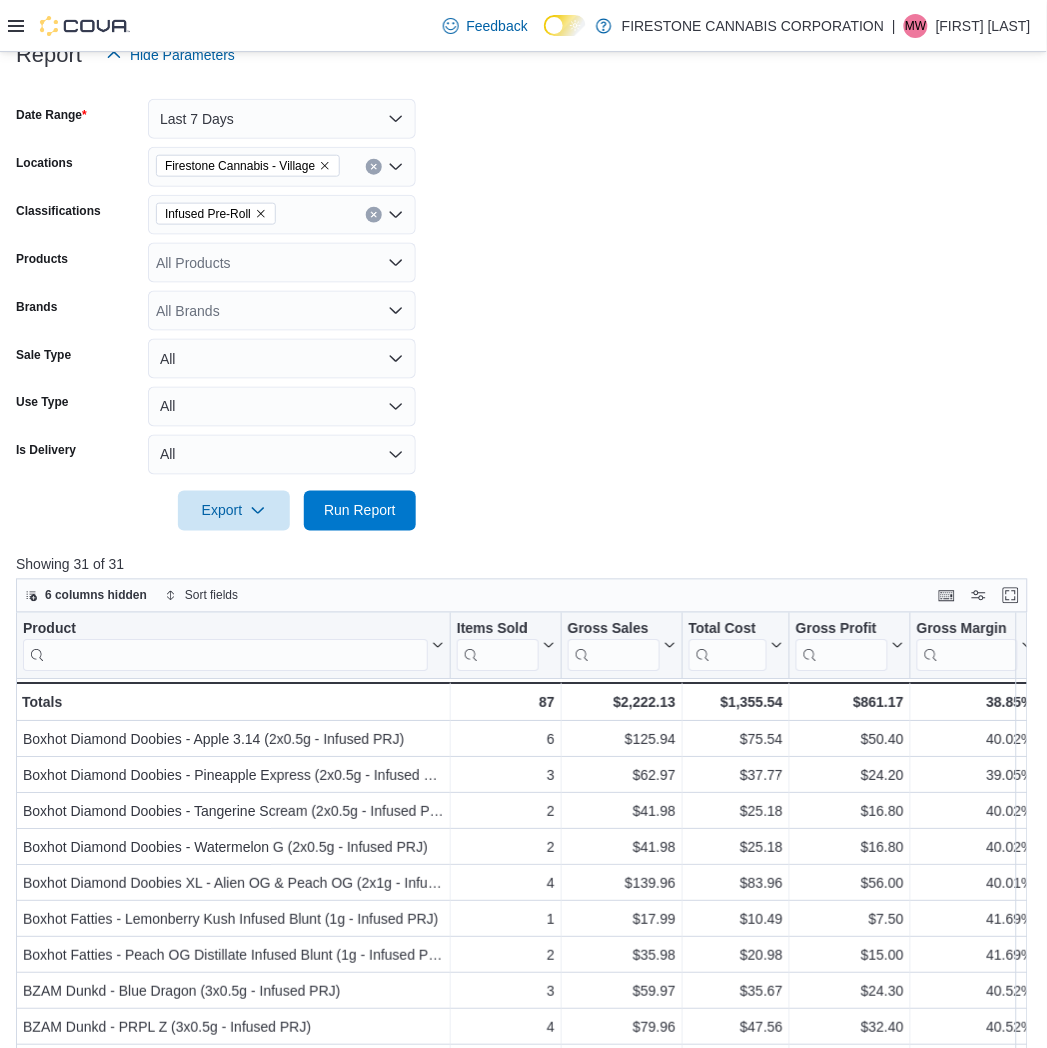 click on "Date Range Last 7 Days Locations Firestone Cannabis - Village Classifications Infused Pre-Roll Products All Products Brands All Brands Sale Type All Use Type All Is Delivery All Export  Run Report" at bounding box center (523, 303) 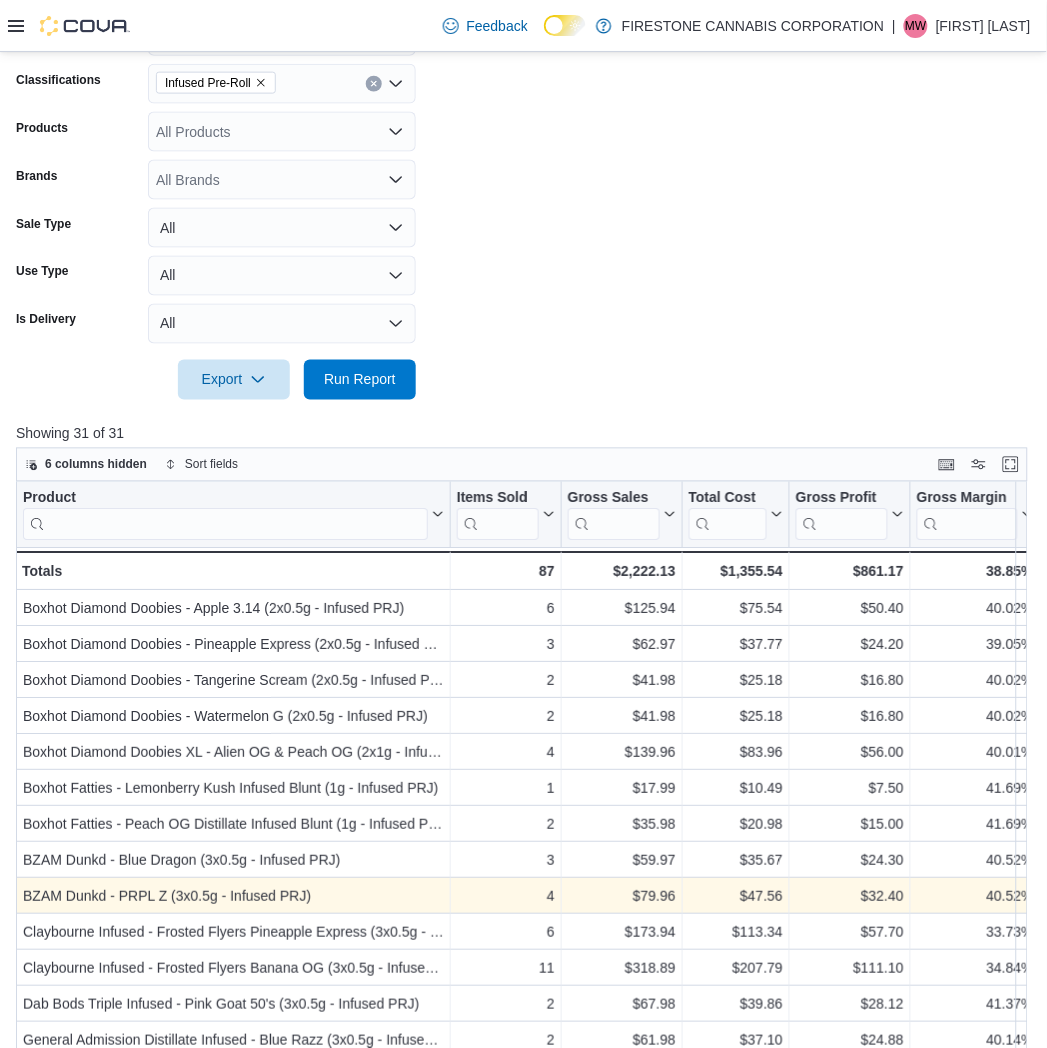 scroll, scrollTop: 668, scrollLeft: 0, axis: vertical 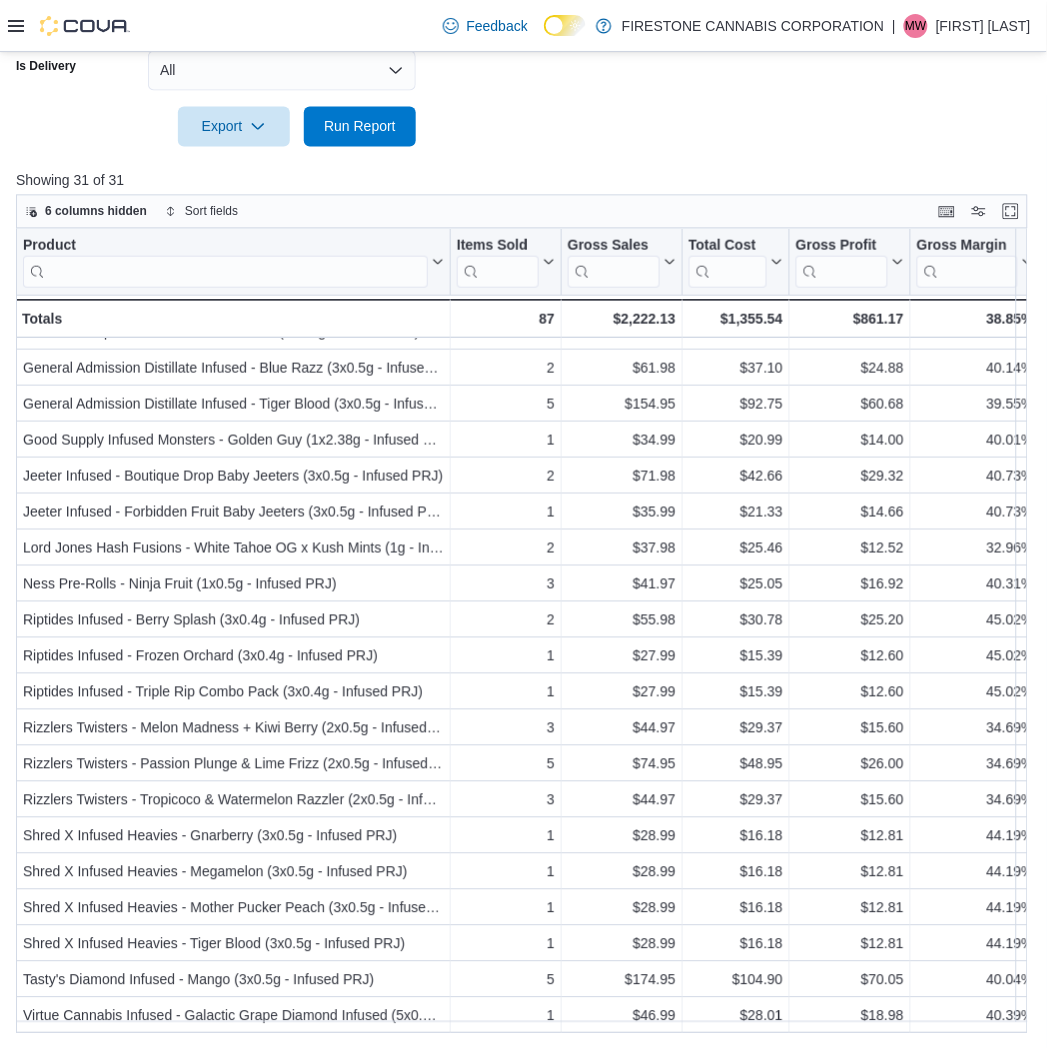 click on "Date Range Last 7 Days Locations Firestone Cannabis - Village Classifications Infused Pre-Roll Products All Products Brands All Brands Sale Type All Use Type All Is Delivery All Export  Run Report" at bounding box center (523, -81) 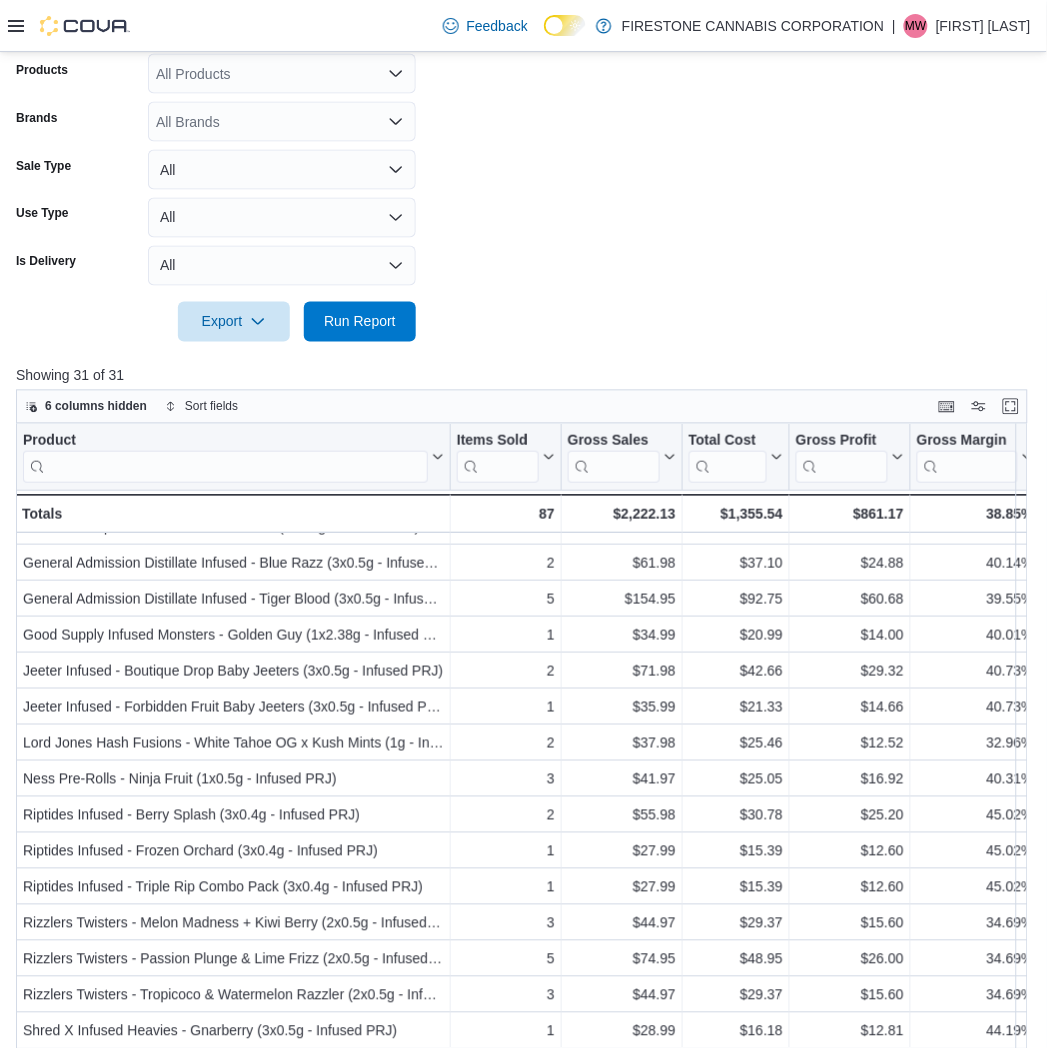 scroll, scrollTop: 113, scrollLeft: 0, axis: vertical 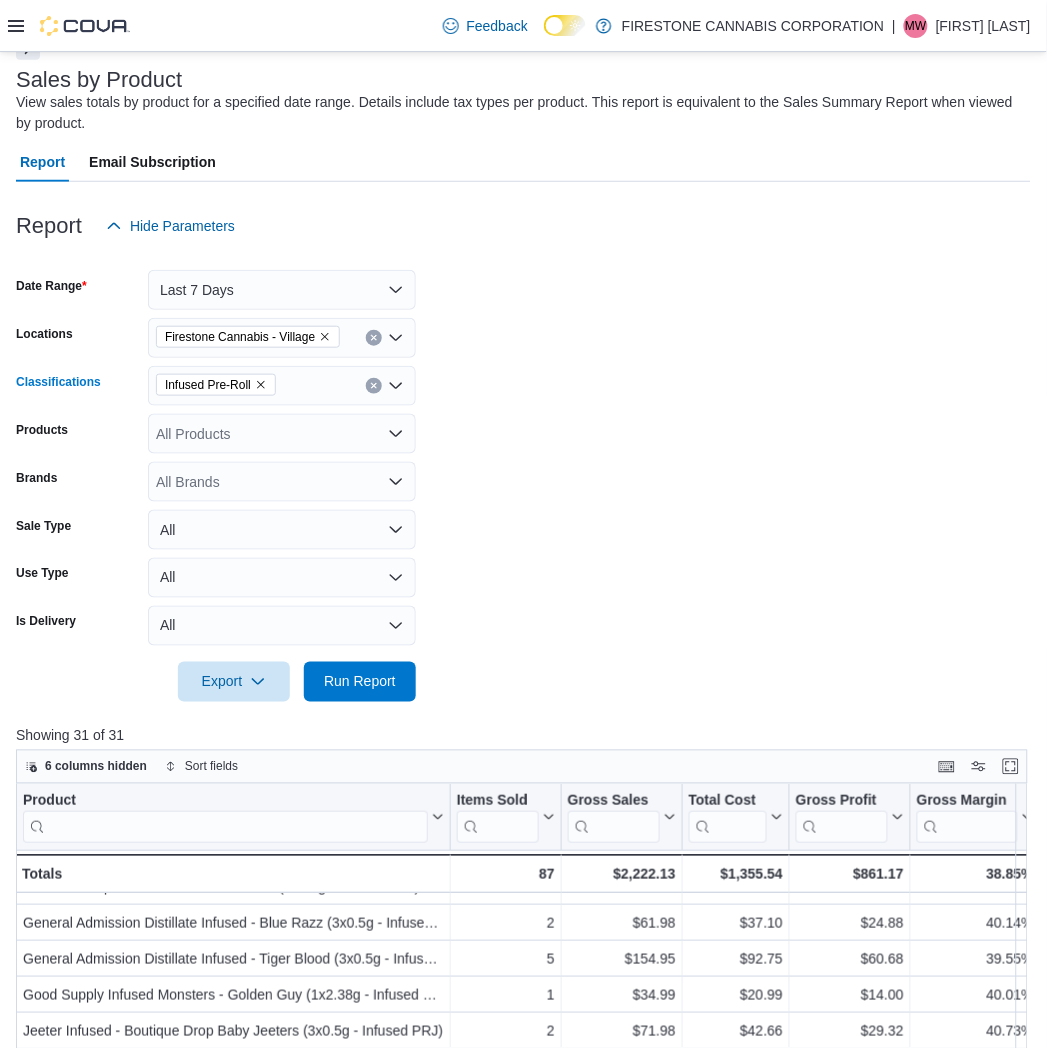 click at bounding box center (374, 386) 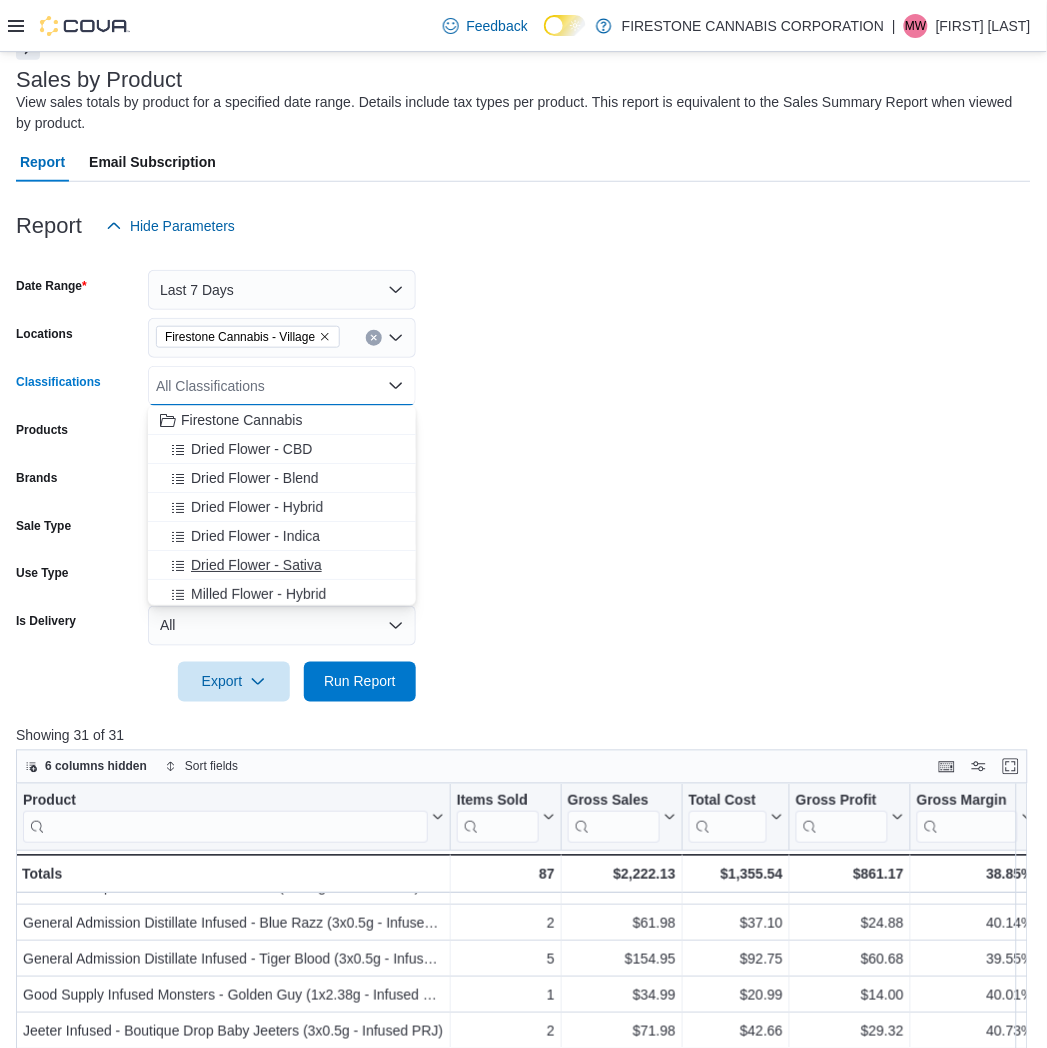 scroll, scrollTop: 111, scrollLeft: 0, axis: vertical 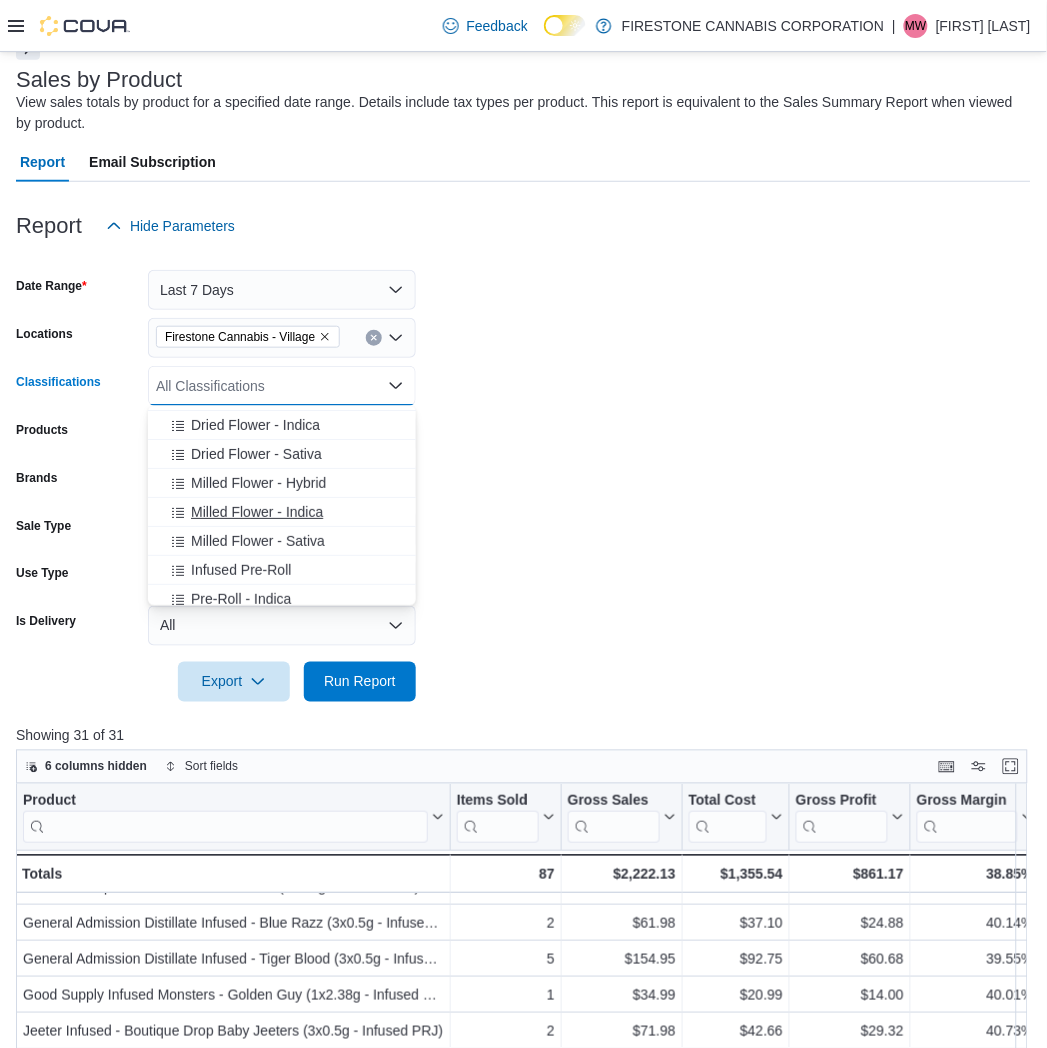 click on "Milled Flower - Indica" at bounding box center [257, 512] 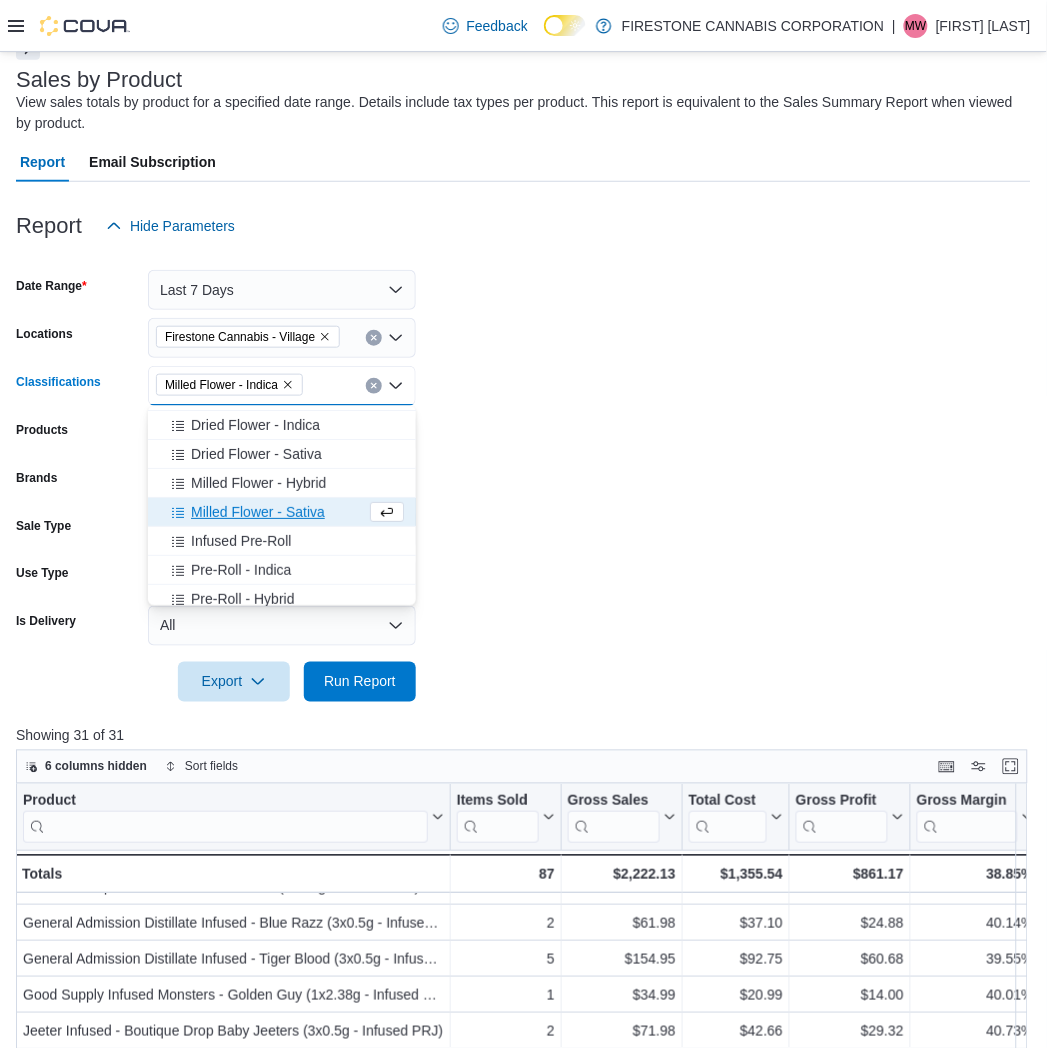 click on "Milled Flower - Sativa" at bounding box center [258, 512] 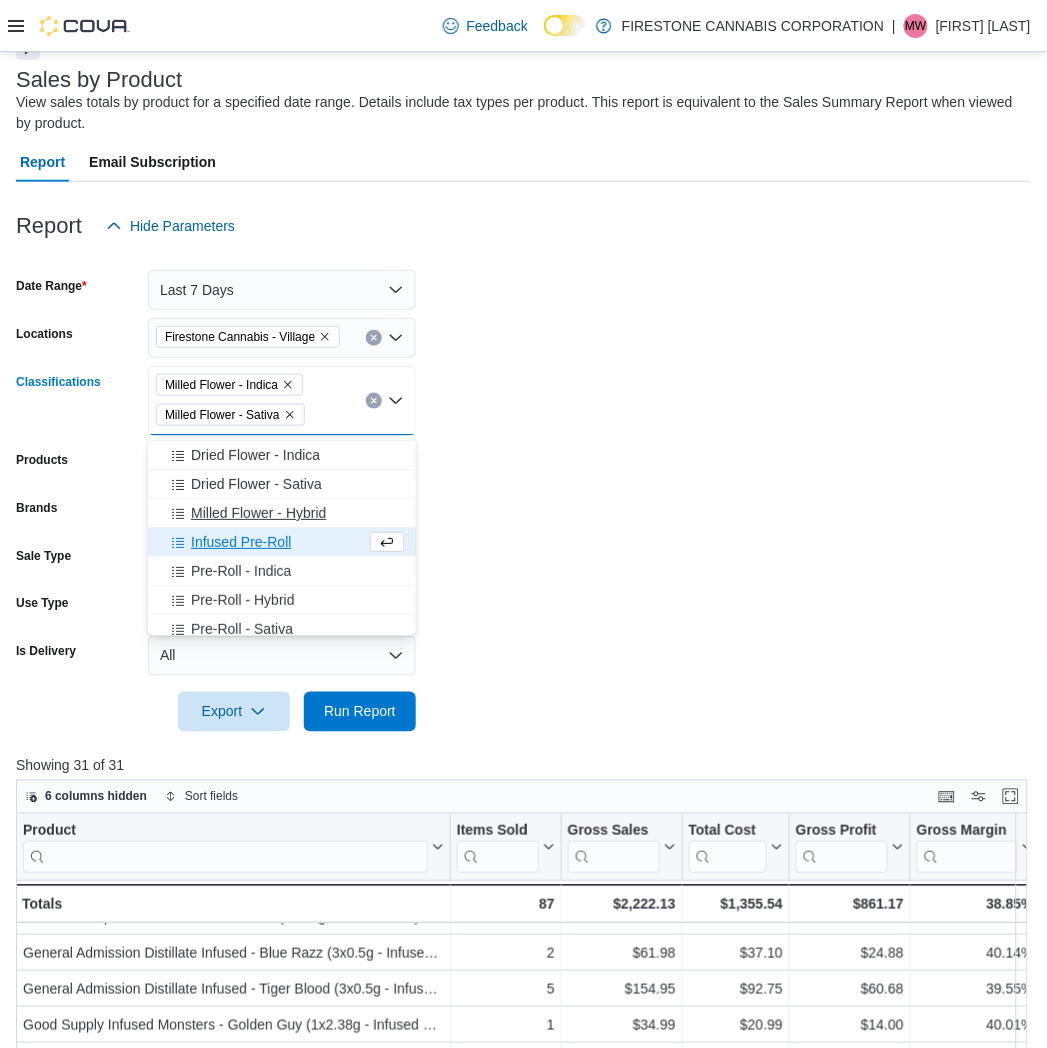 click on "Milled Flower - Hybrid" at bounding box center [258, 513] 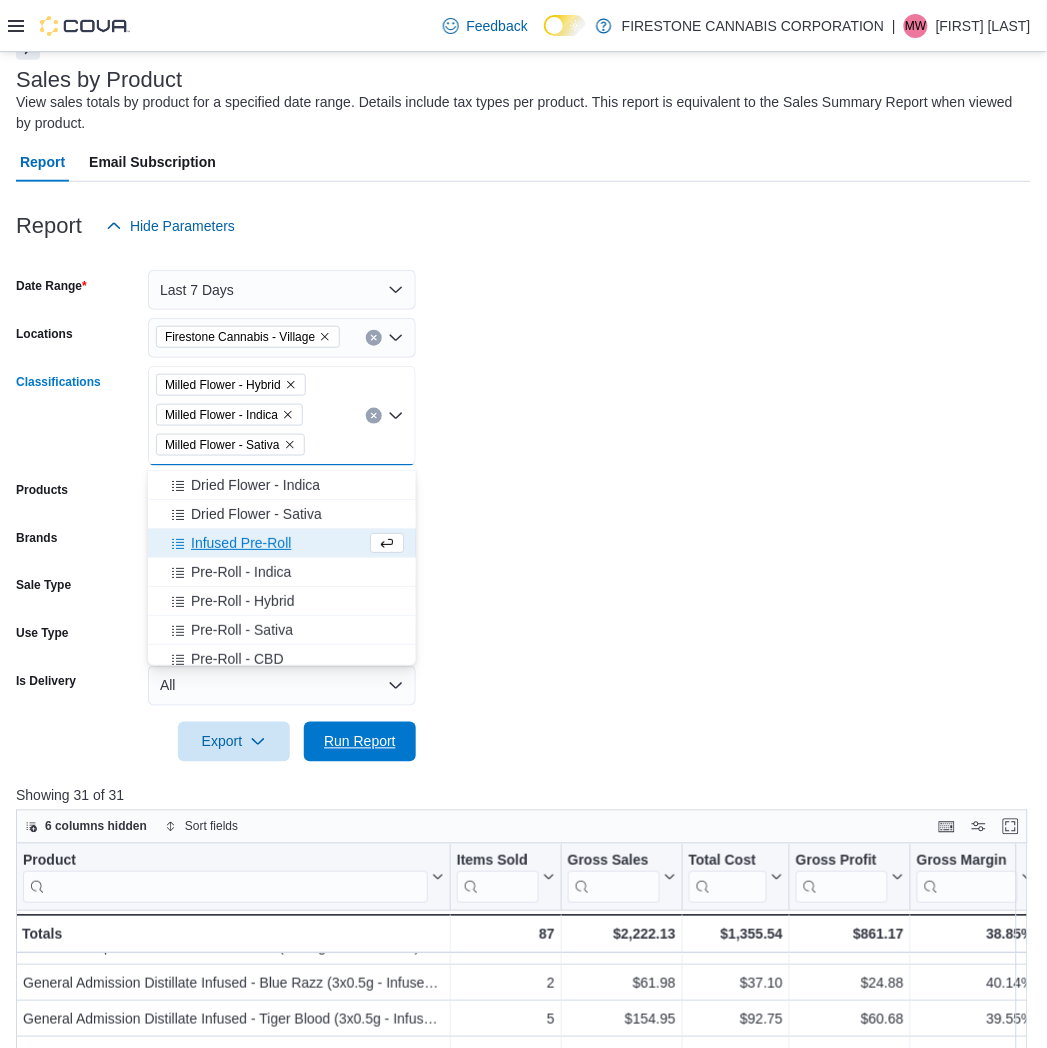 drag, startPoint x: 357, startPoint y: 741, endPoint x: 462, endPoint y: 698, distance: 113.46365 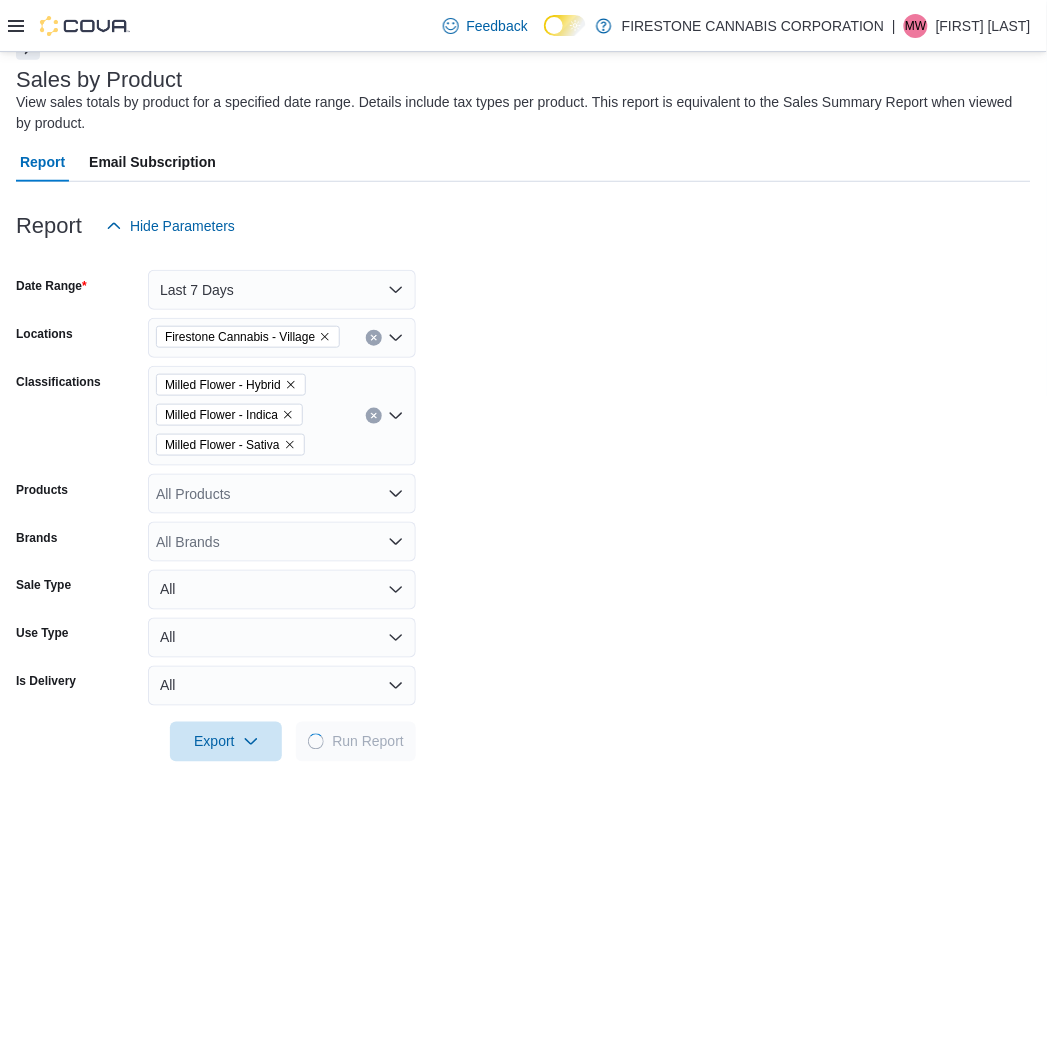 drag, startPoint x: 468, startPoint y: 693, endPoint x: 471, endPoint y: 674, distance: 19.235384 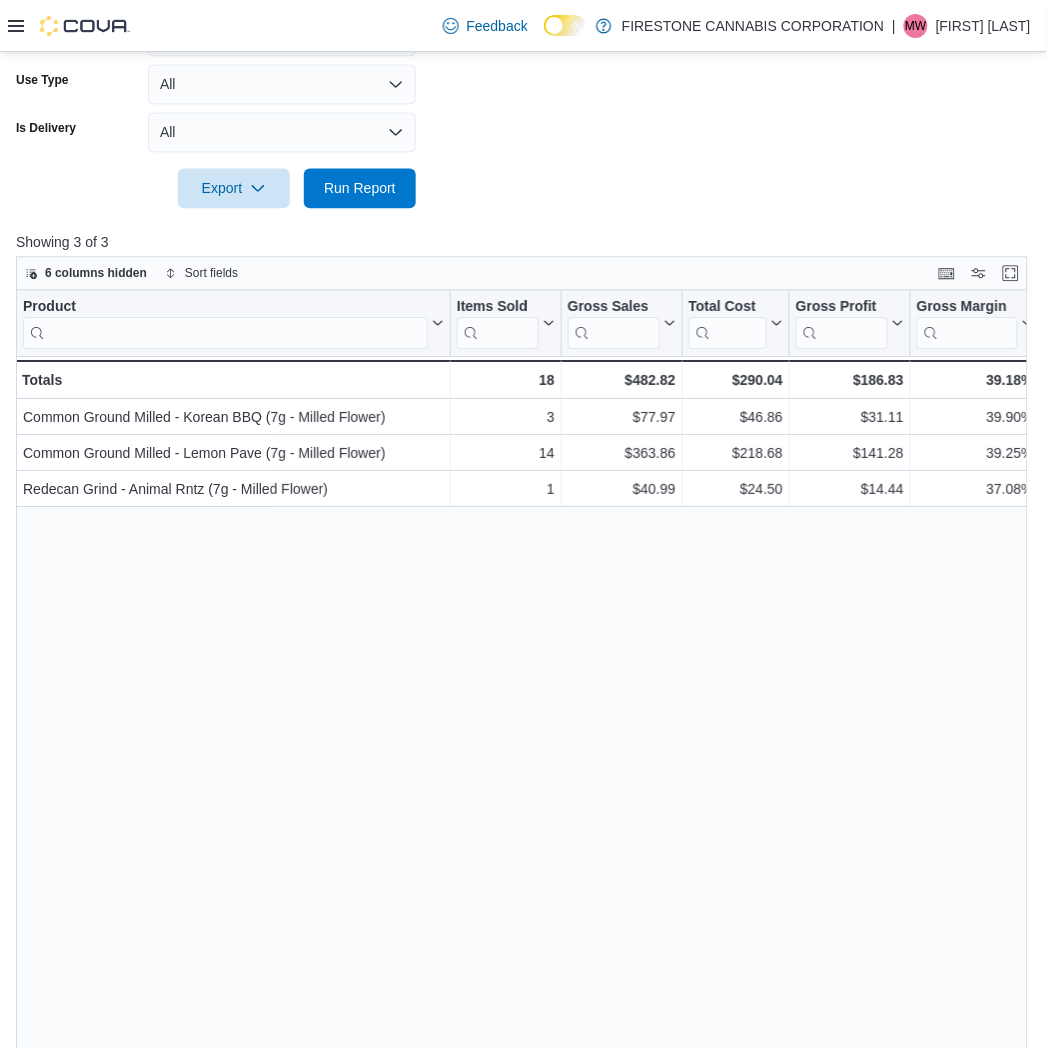 scroll, scrollTop: 668, scrollLeft: 0, axis: vertical 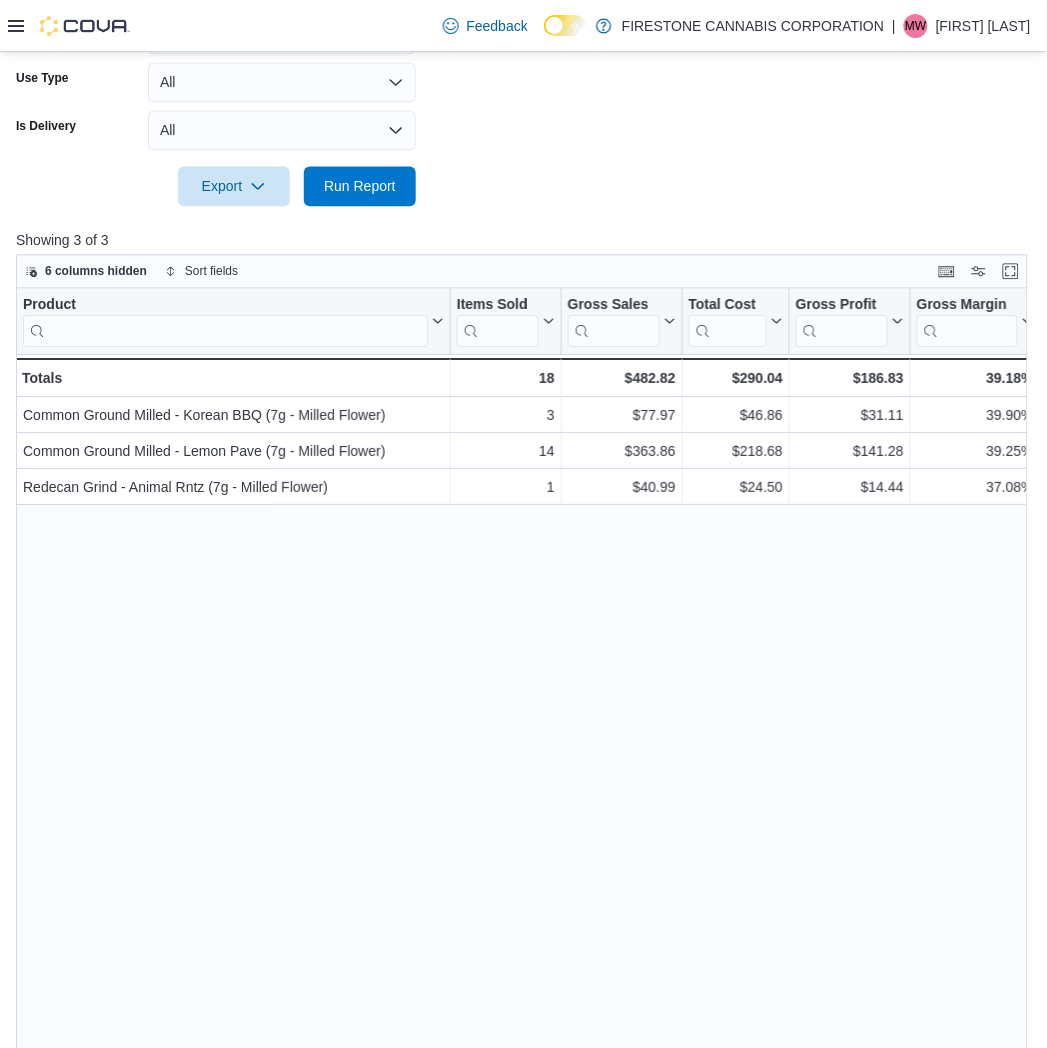 click on "Date Range Last 7 Days Locations Firestone Cannabis - Village Classifications Milled Flower - Hybrid Milled Flower - Indica Milled Flower - Sativa Products All Products Brands All Brands Sale Type All Use Type All Is Delivery All Export  Run Report" at bounding box center [523, -51] 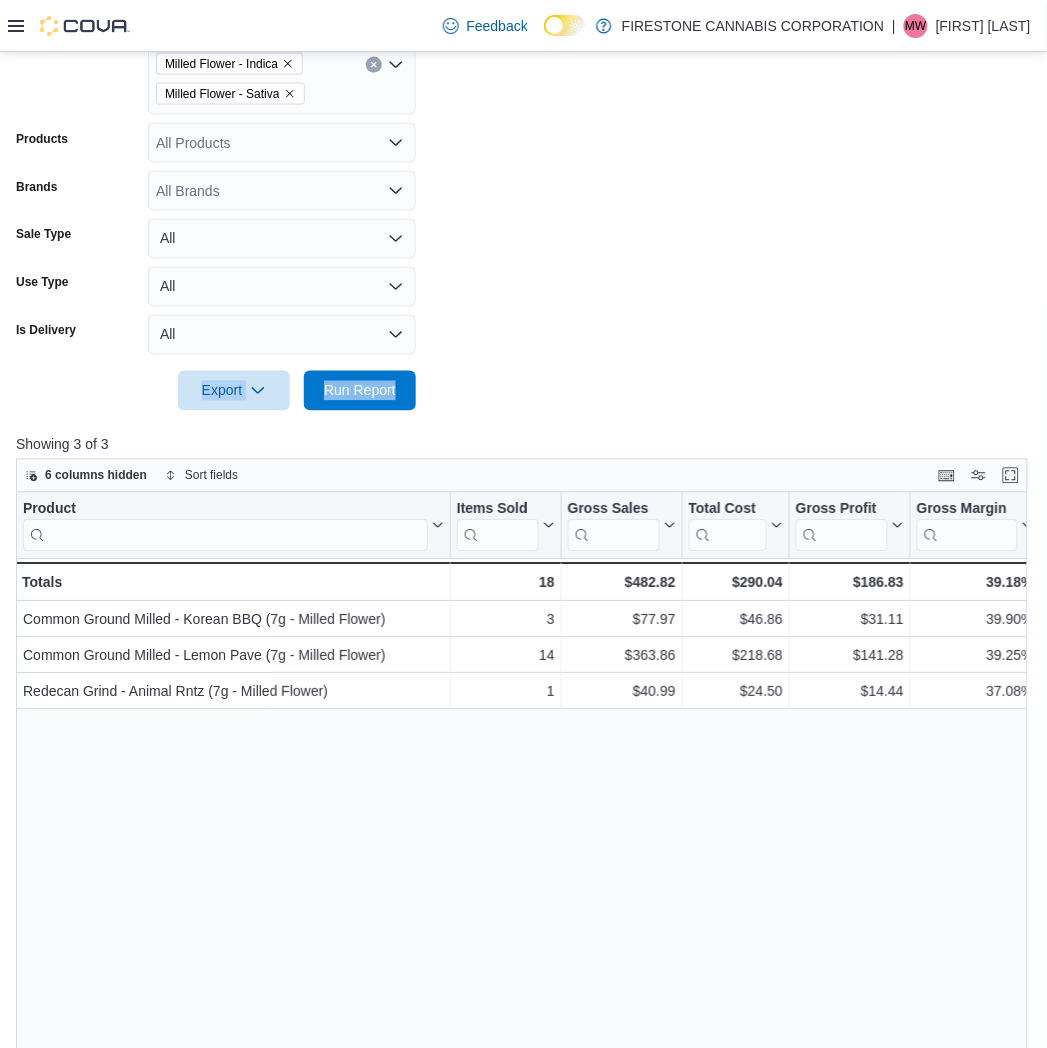 scroll, scrollTop: 224, scrollLeft: 0, axis: vertical 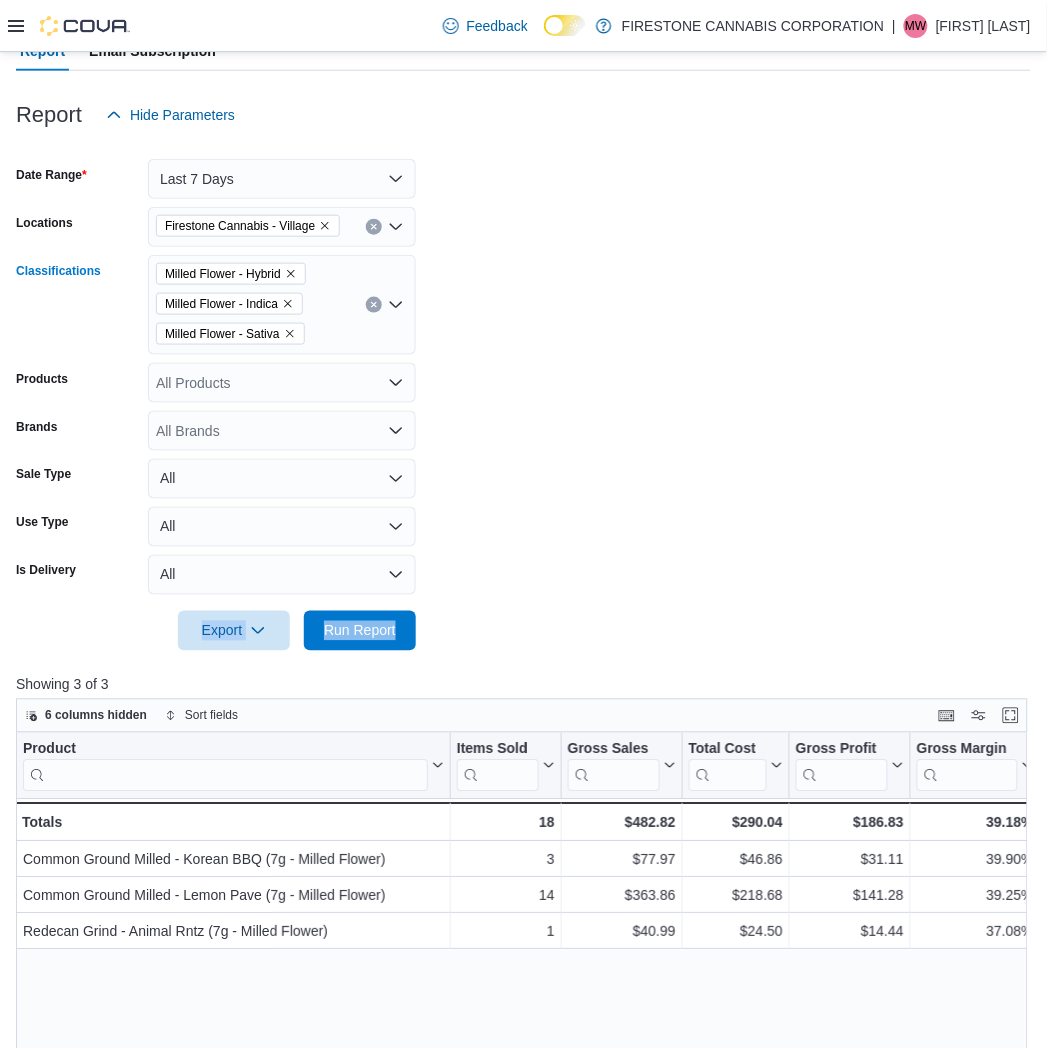 click 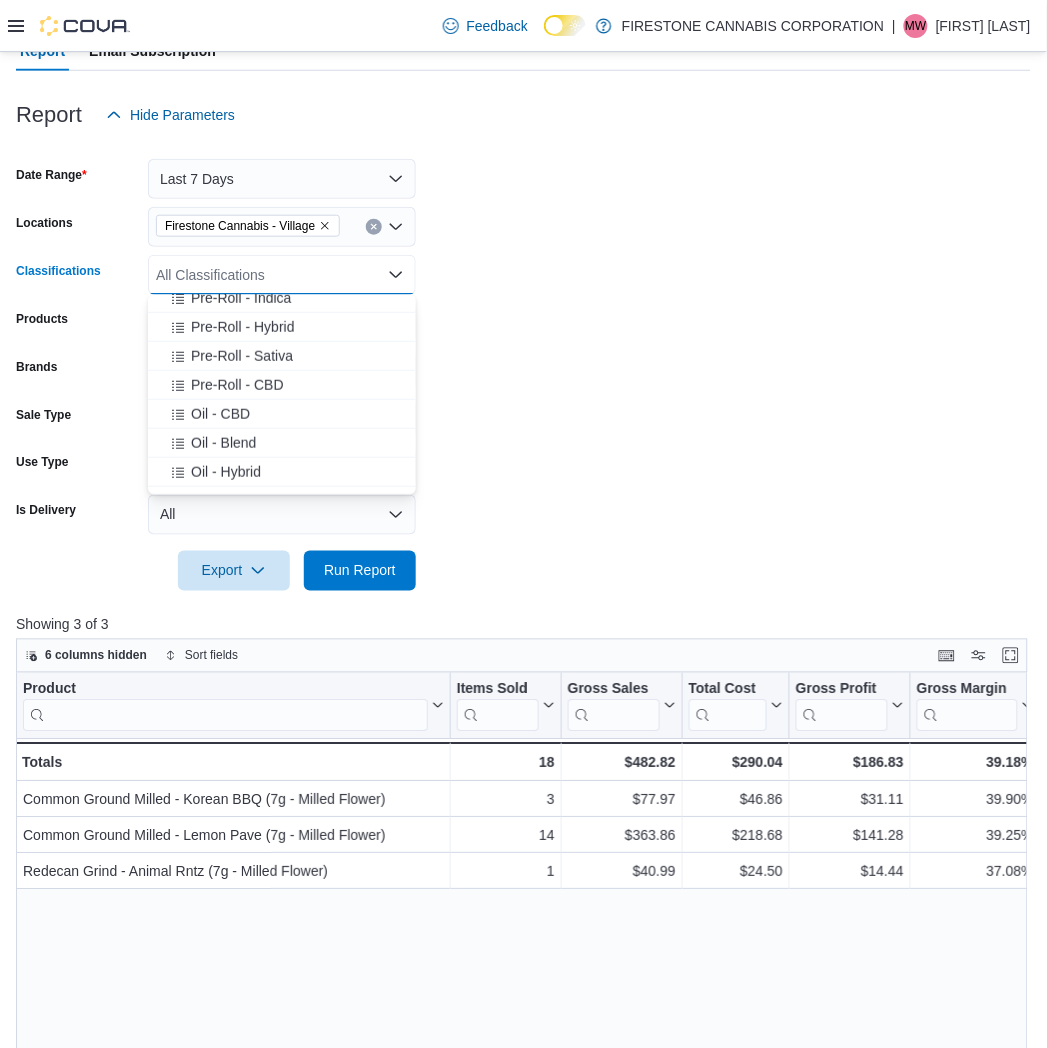 scroll, scrollTop: 333, scrollLeft: 0, axis: vertical 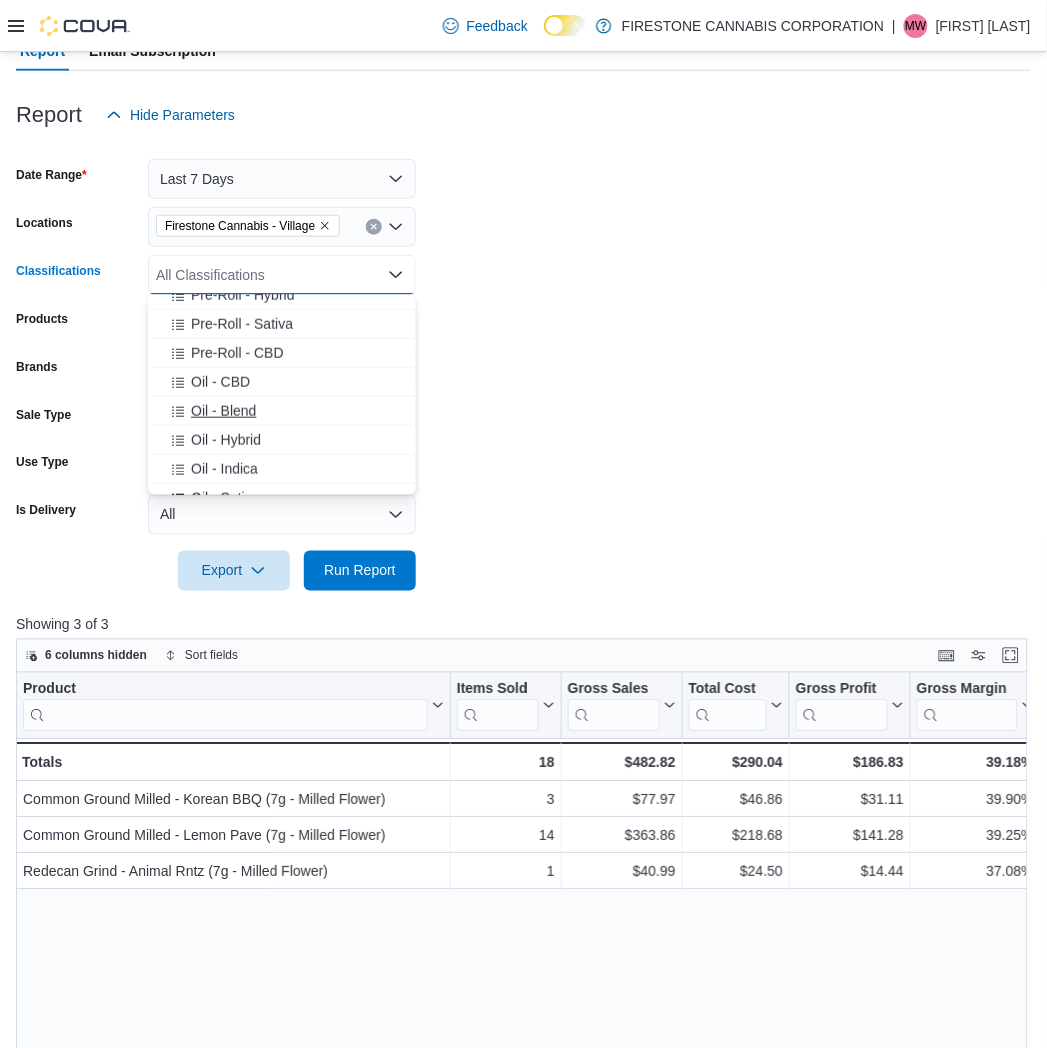 click on "Oil - Blend" at bounding box center (223, 411) 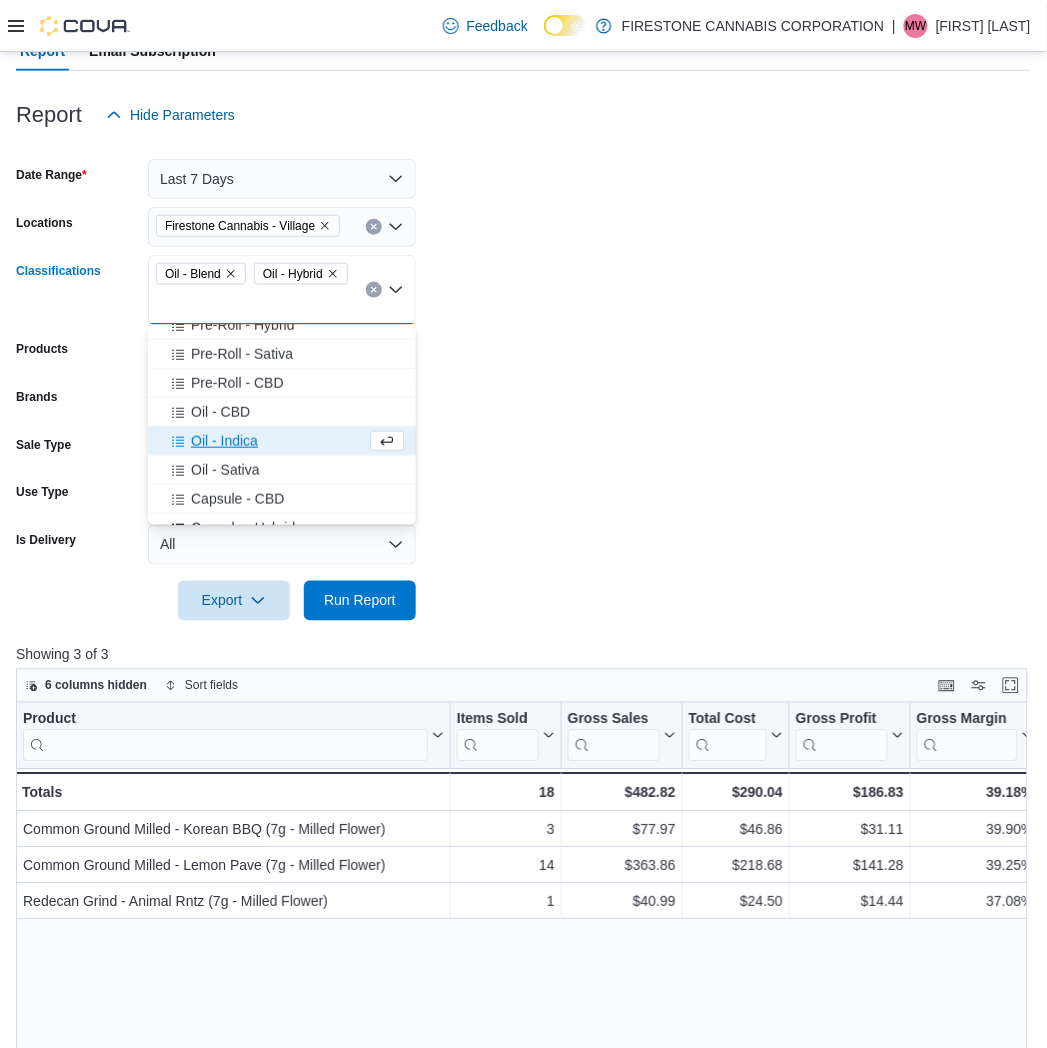 click on "Oil - Indica" at bounding box center [224, 441] 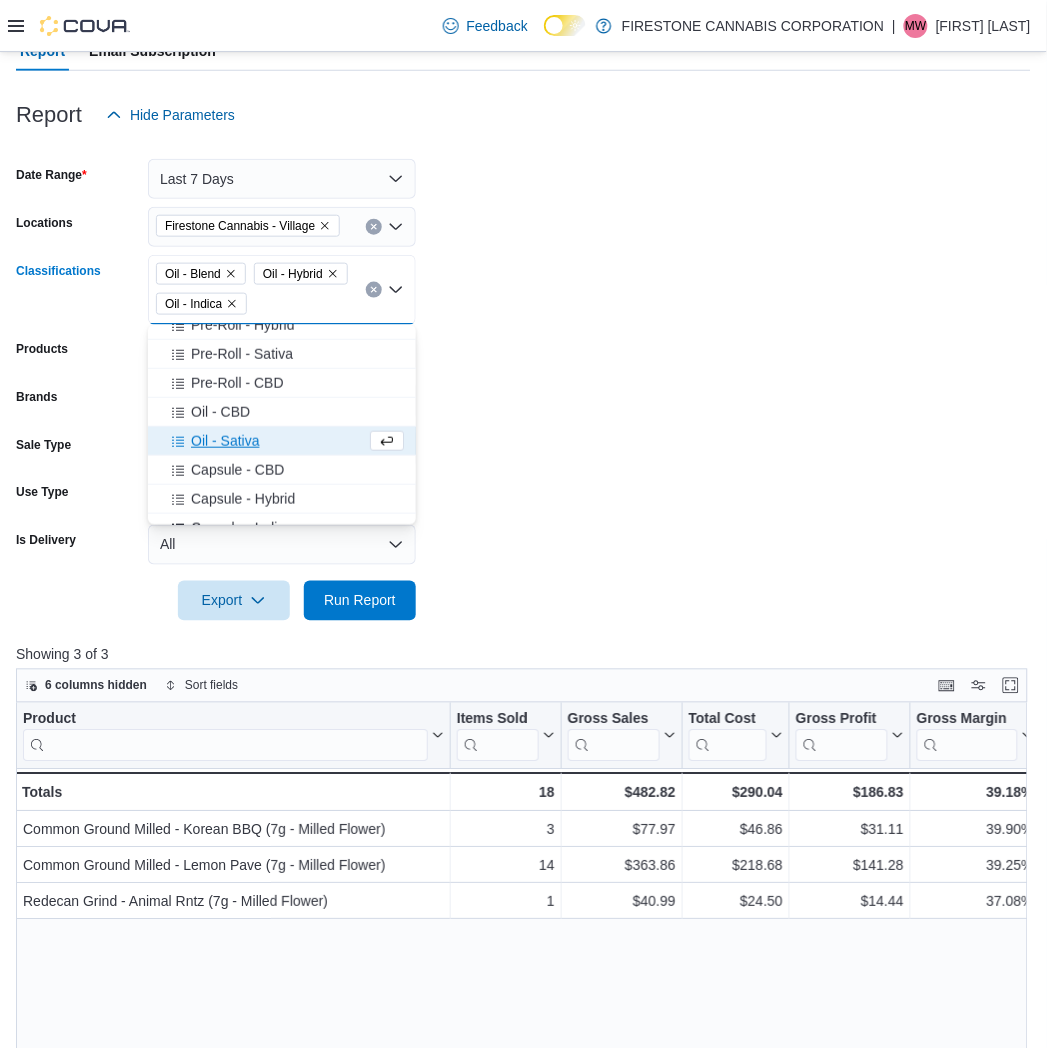 click on "Oil - Sativa" at bounding box center [225, 441] 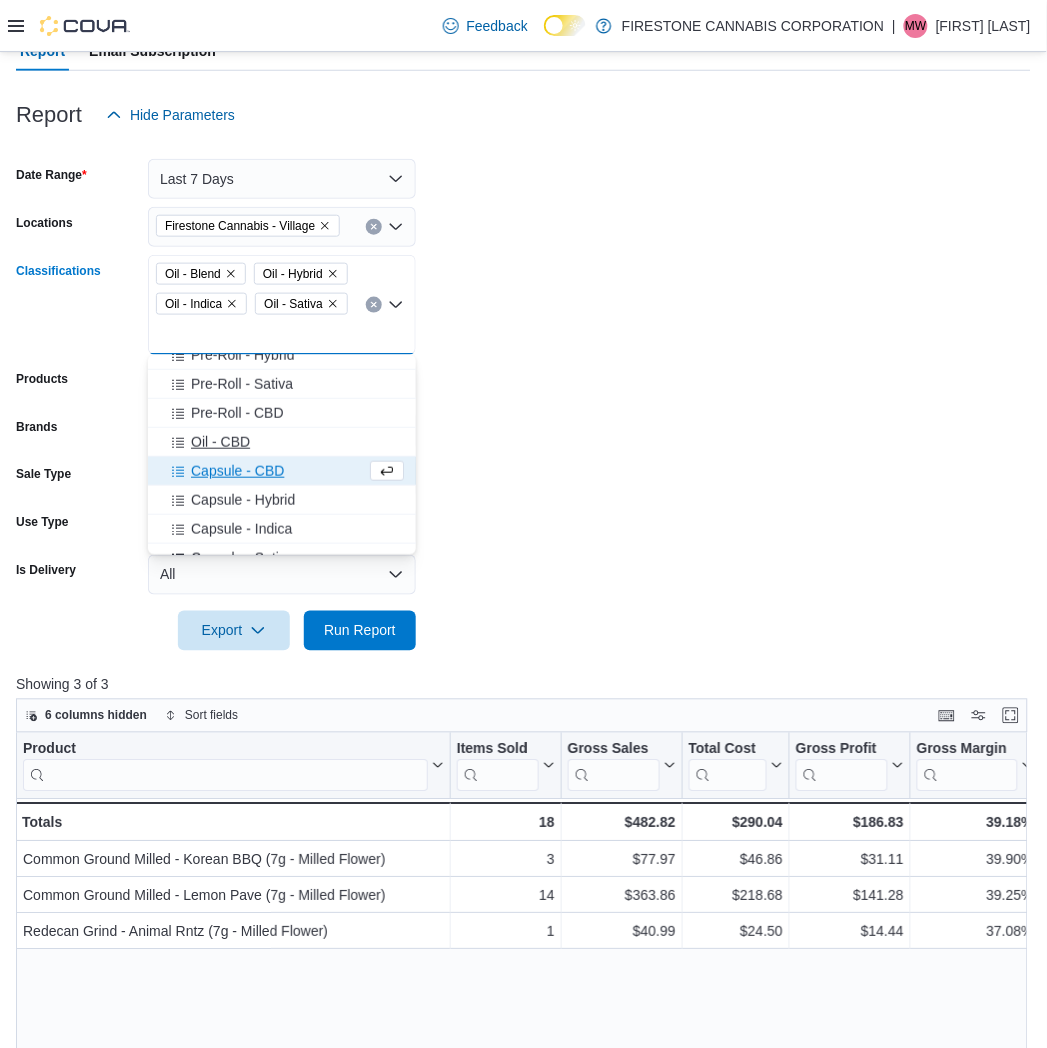 click on "Oil - CBD" at bounding box center [220, 442] 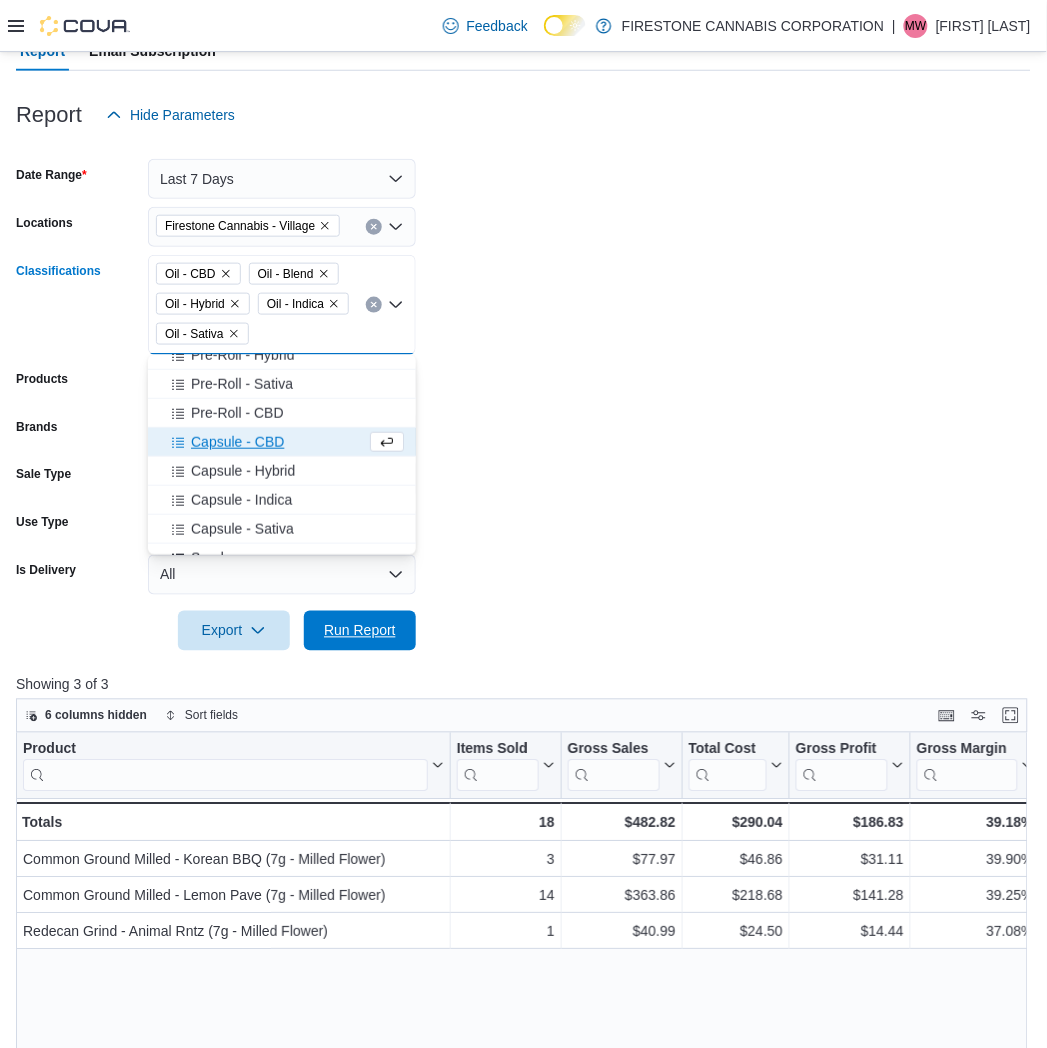 click on "Run Report" at bounding box center [360, 631] 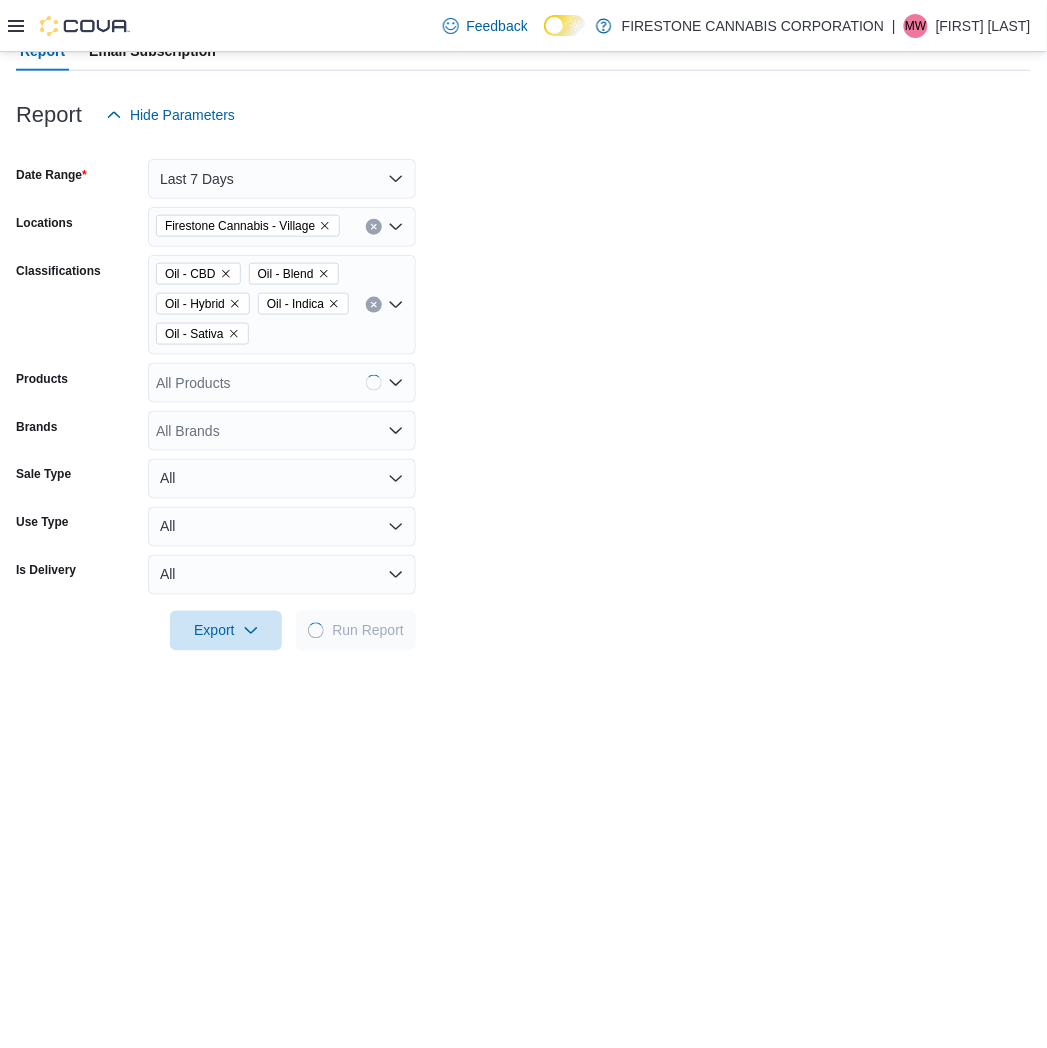drag, startPoint x: 746, startPoint y: 433, endPoint x: 727, endPoint y: 346, distance: 89.050545 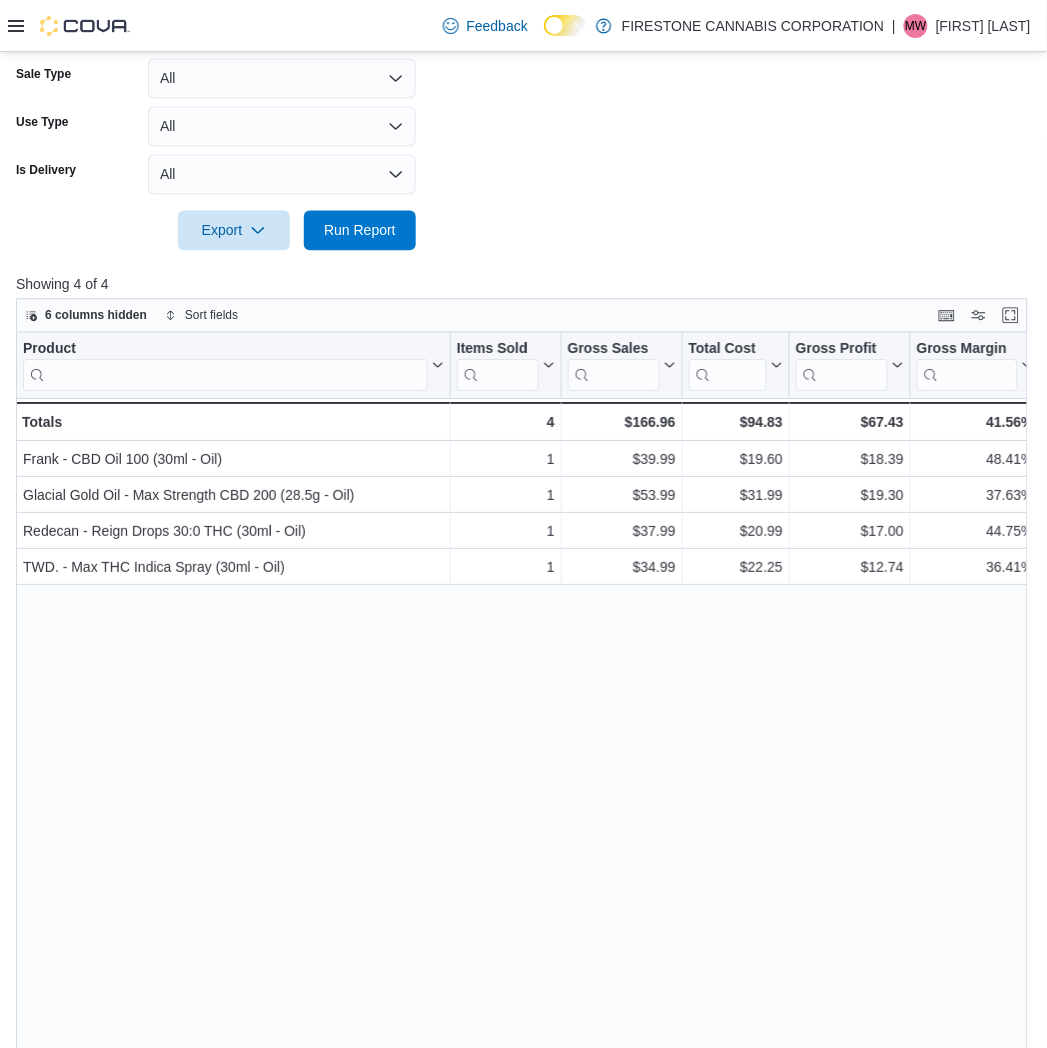 scroll, scrollTop: 668, scrollLeft: 0, axis: vertical 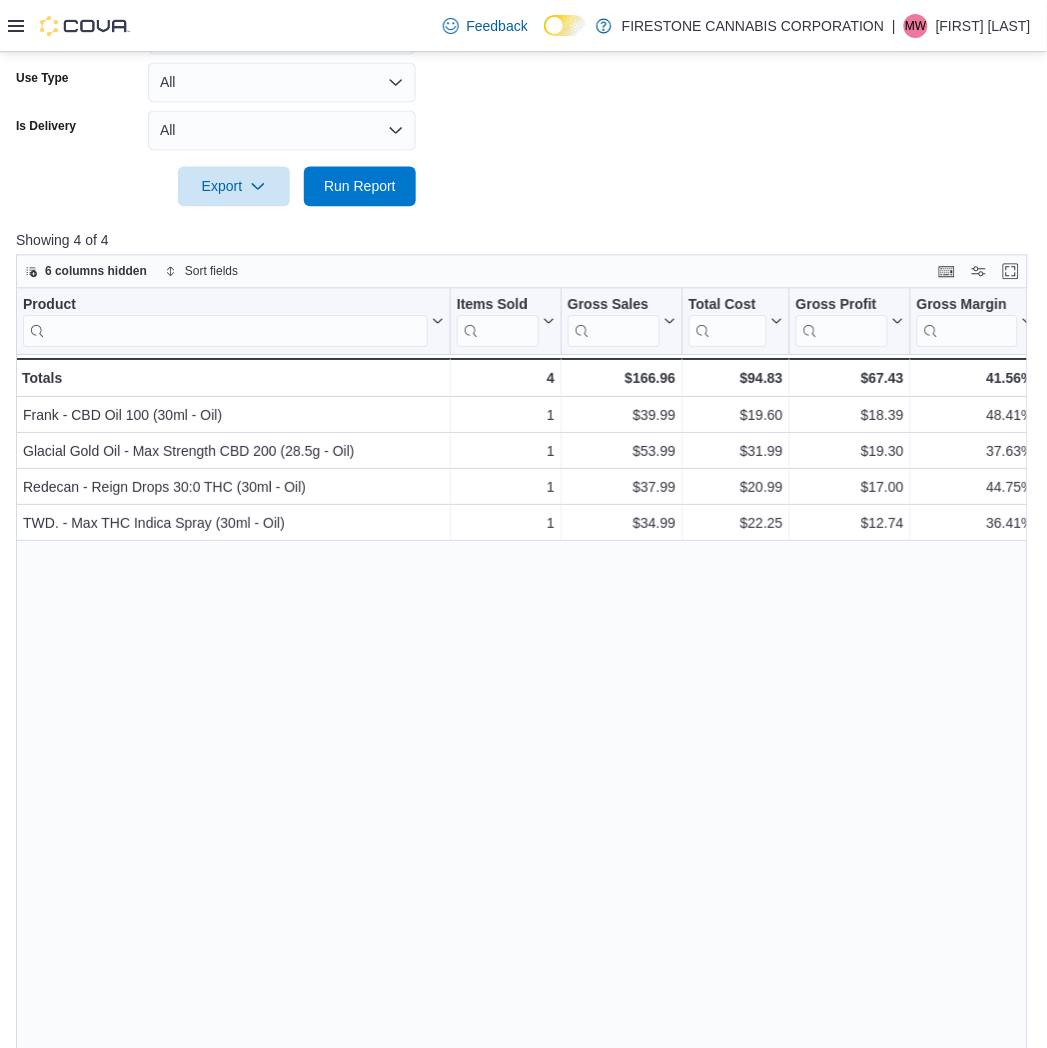 click on "Date Range Last 7 Days Locations Firestone Cannabis - Village Classifications Oil - CBD Oil - Blend Oil - Hybrid Oil - Indica Oil - Sativa Products All Products Brands All Brands Sale Type All Use Type All Is Delivery All Export  Run Report" at bounding box center (523, -51) 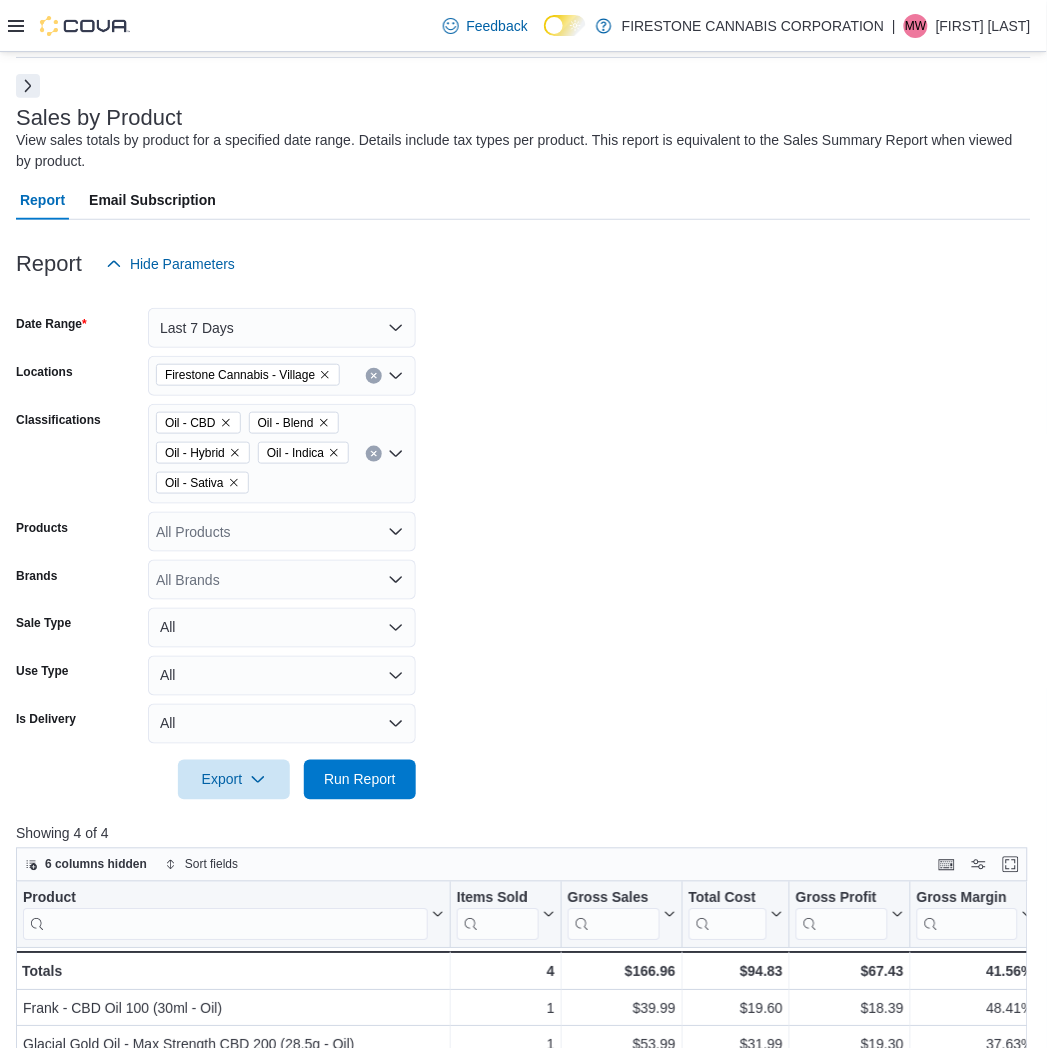 scroll, scrollTop: 2, scrollLeft: 0, axis: vertical 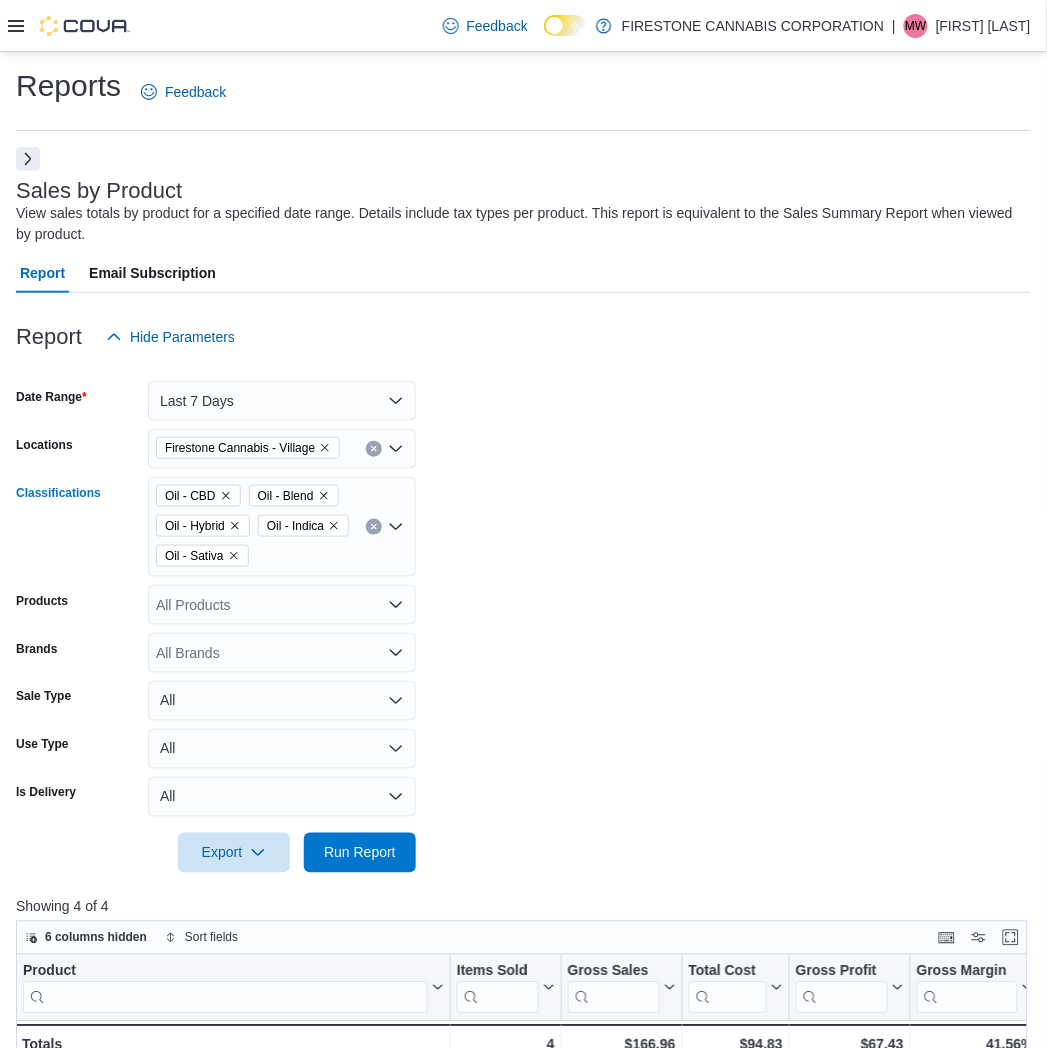 click at bounding box center (374, 527) 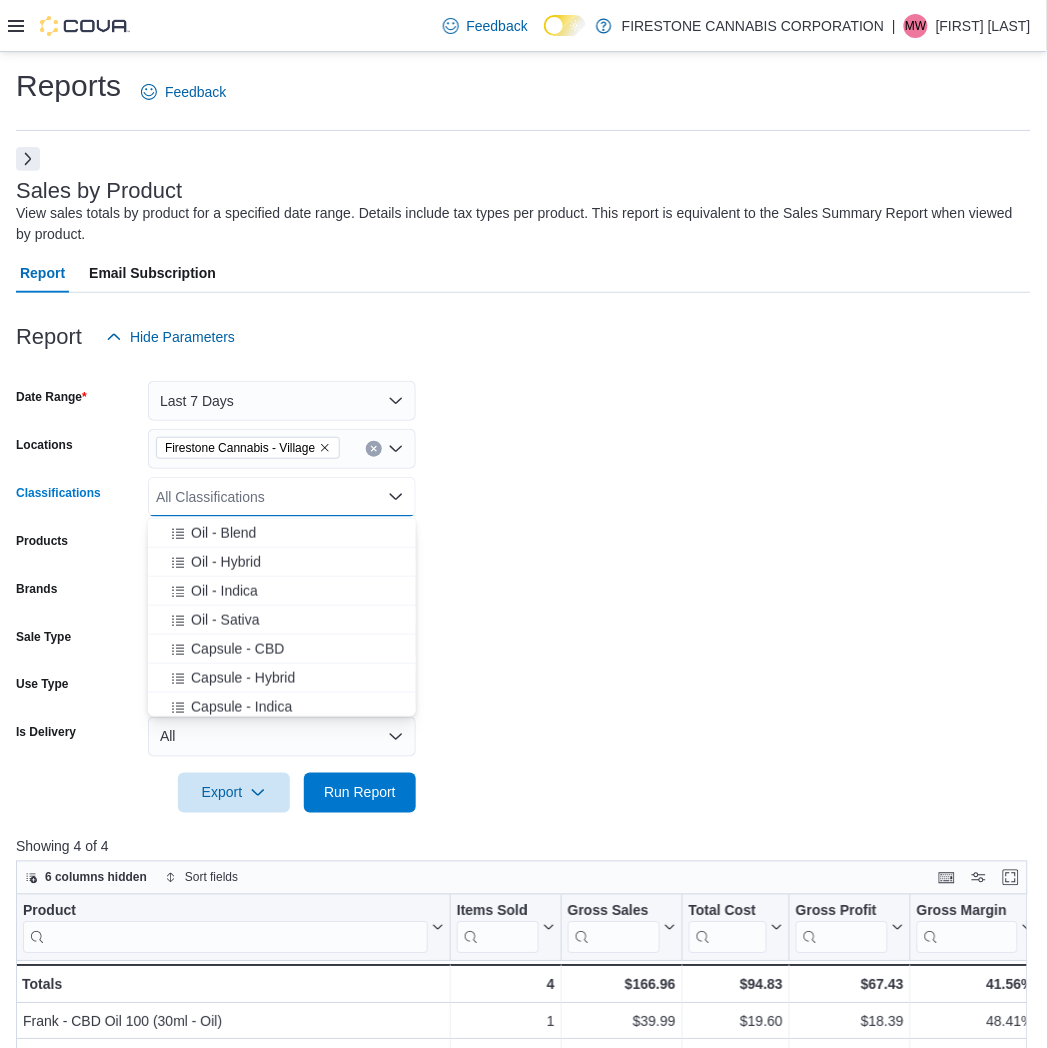 scroll, scrollTop: 322, scrollLeft: 0, axis: vertical 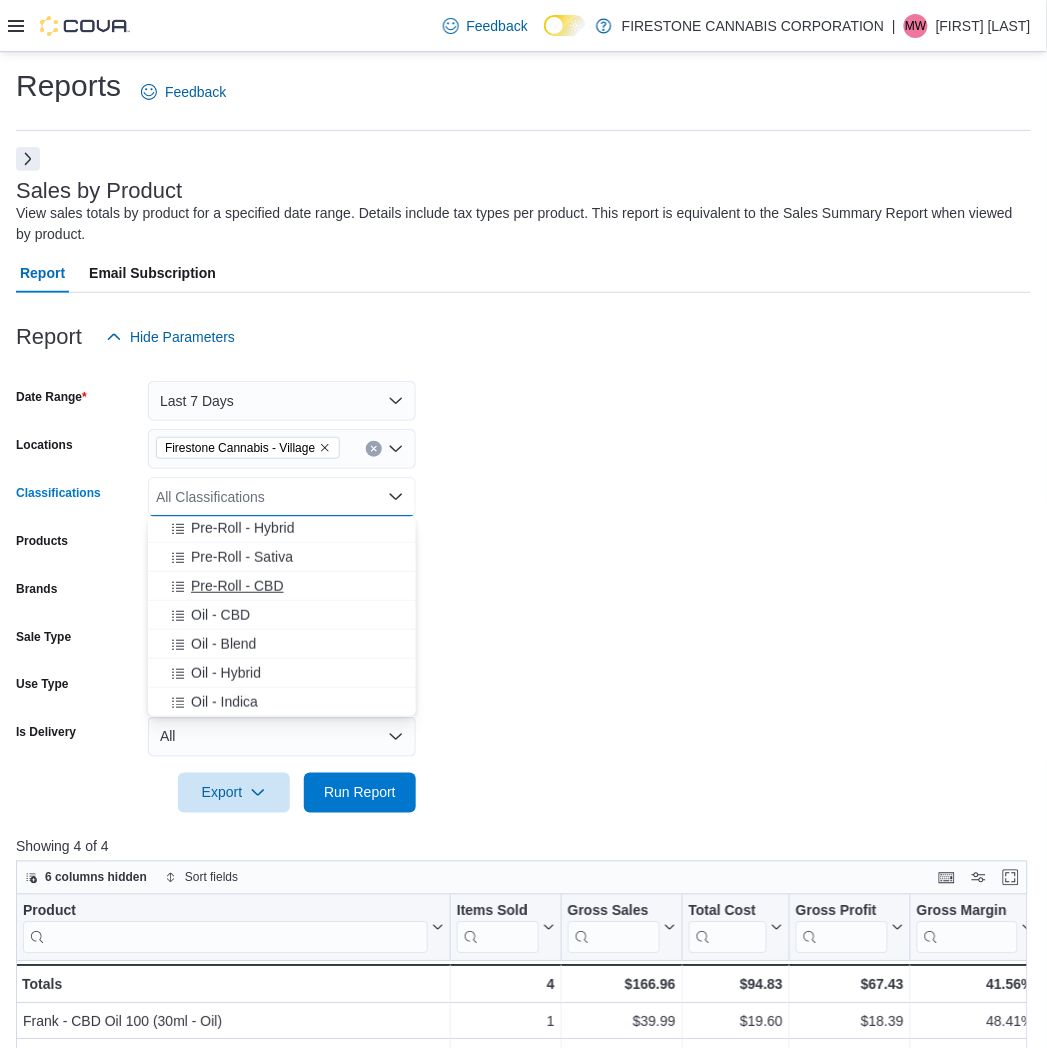 click on "Pre-Roll - CBD" at bounding box center [237, 586] 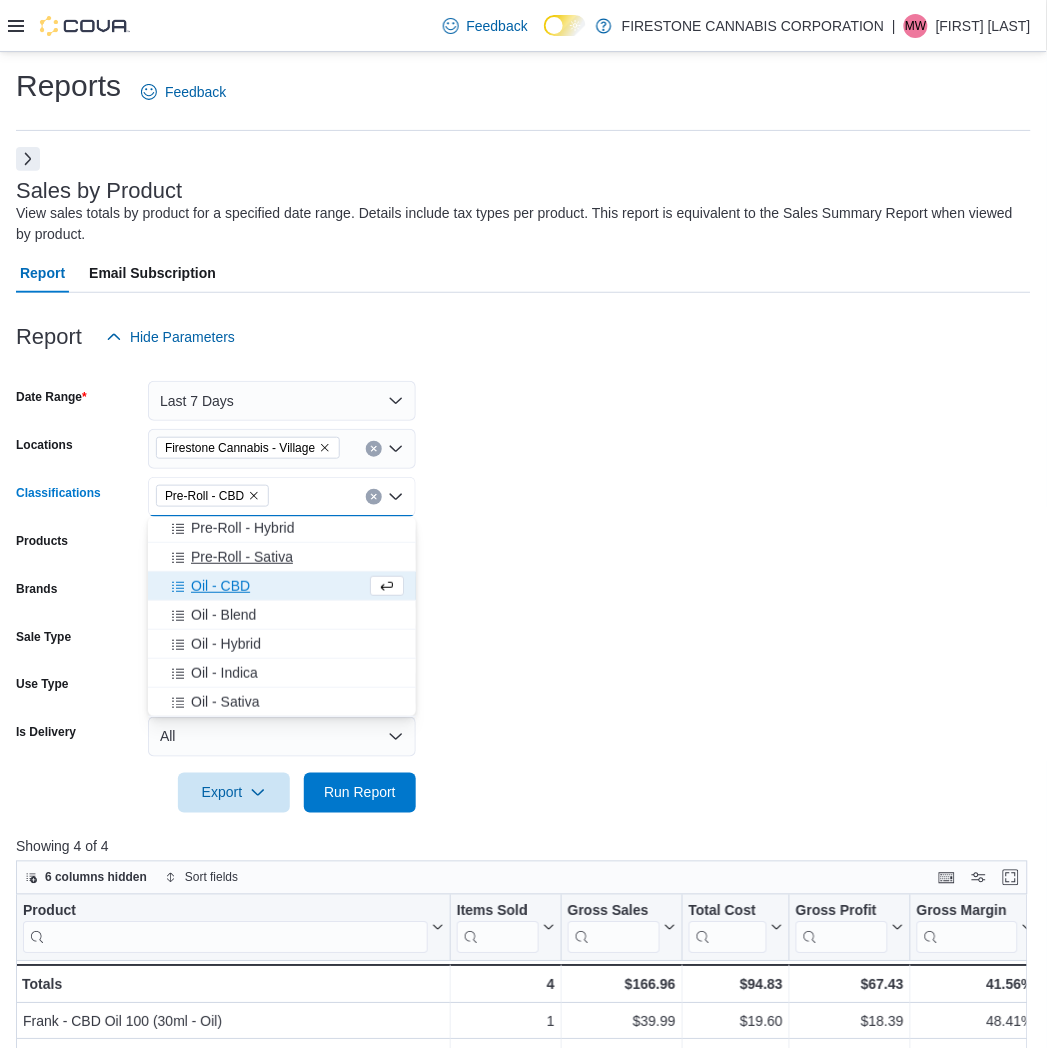 click on "Pre-Roll - Sativa" at bounding box center [242, 557] 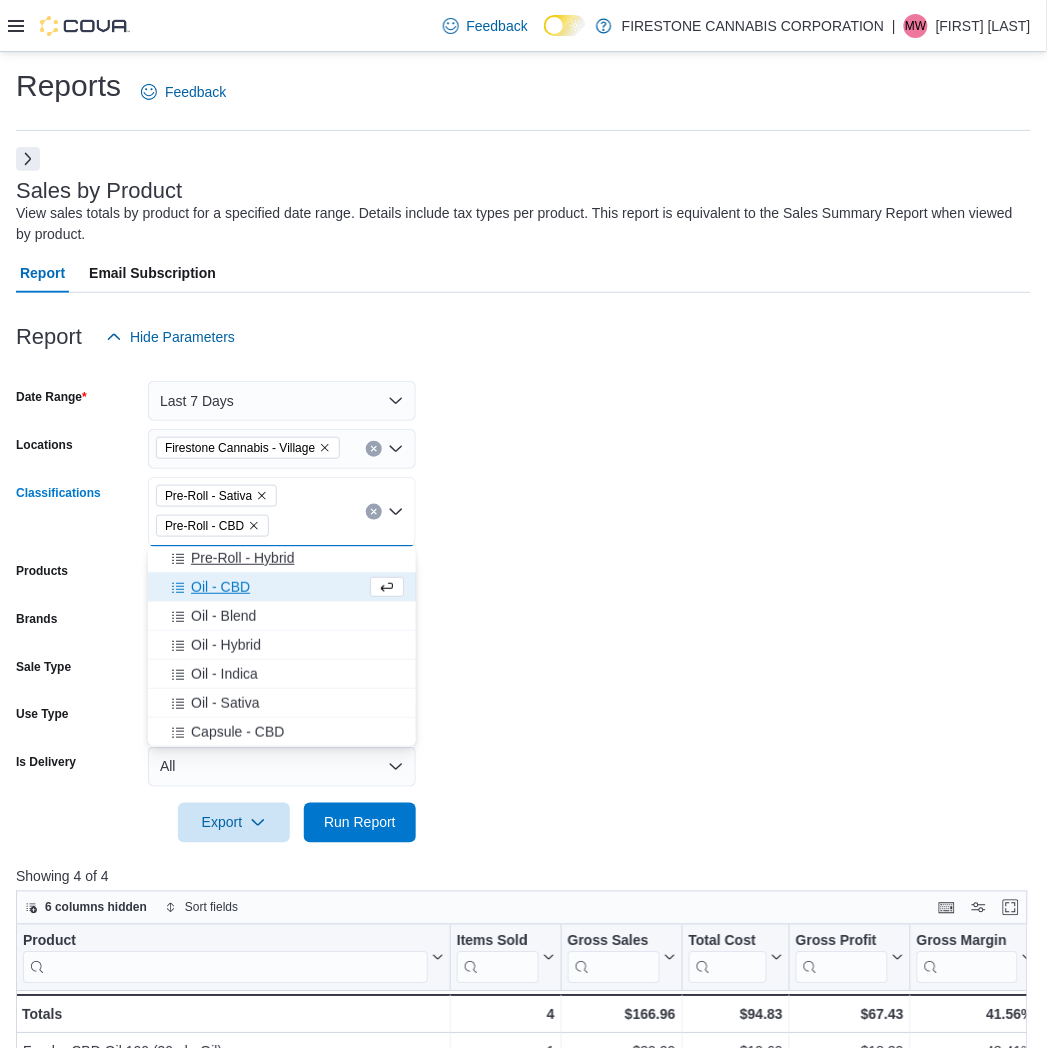 click on "Pre-Roll - Hybrid" at bounding box center (242, 558) 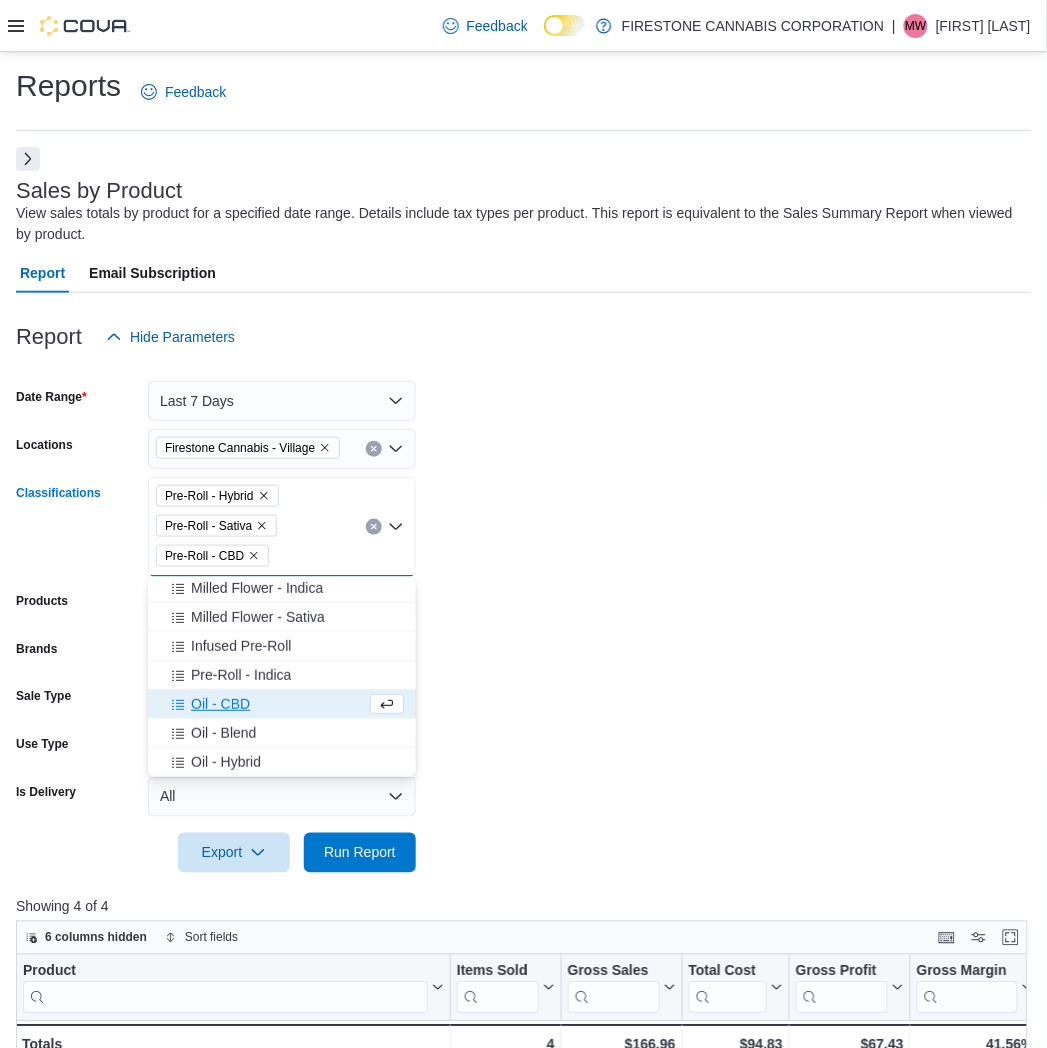 scroll, scrollTop: 207, scrollLeft: 0, axis: vertical 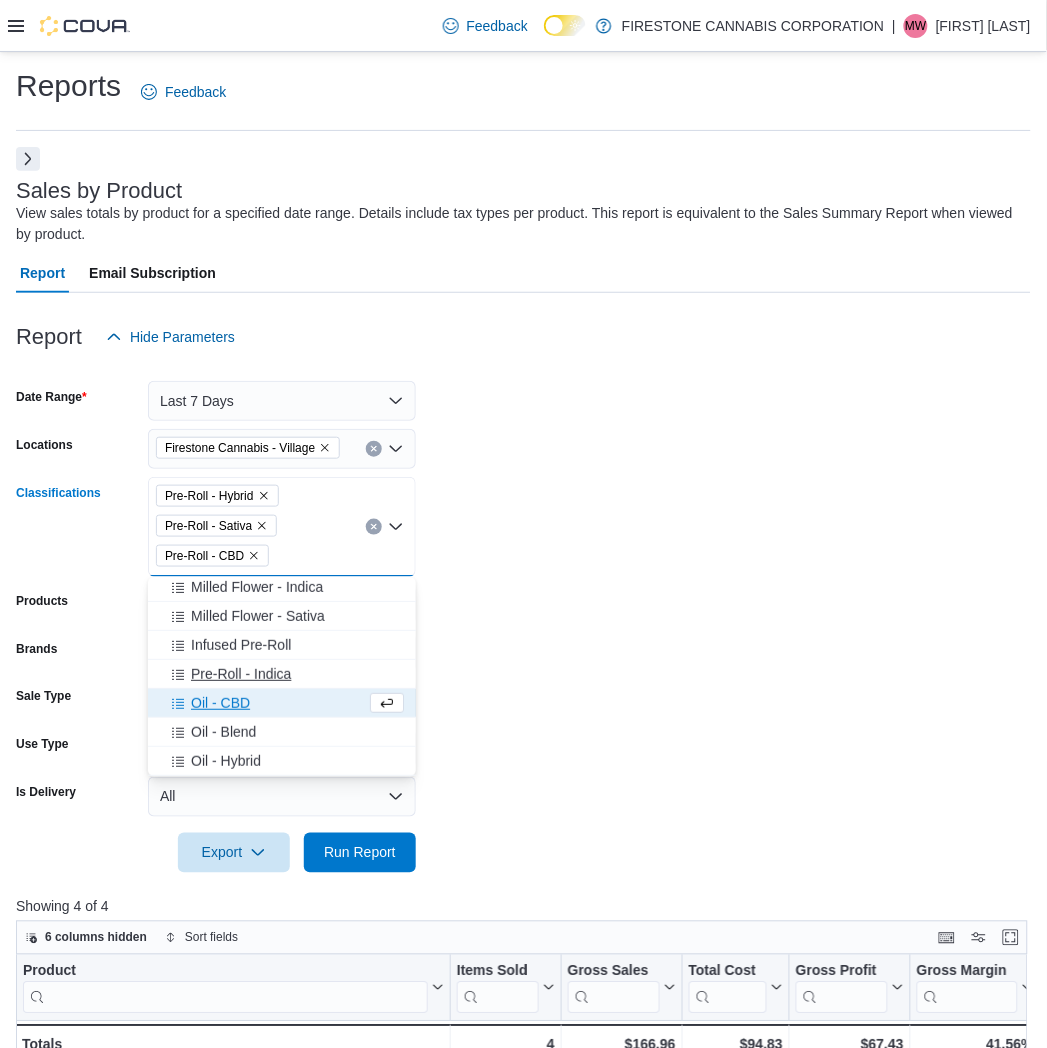 click on "Pre-Roll - Indica" at bounding box center [241, 674] 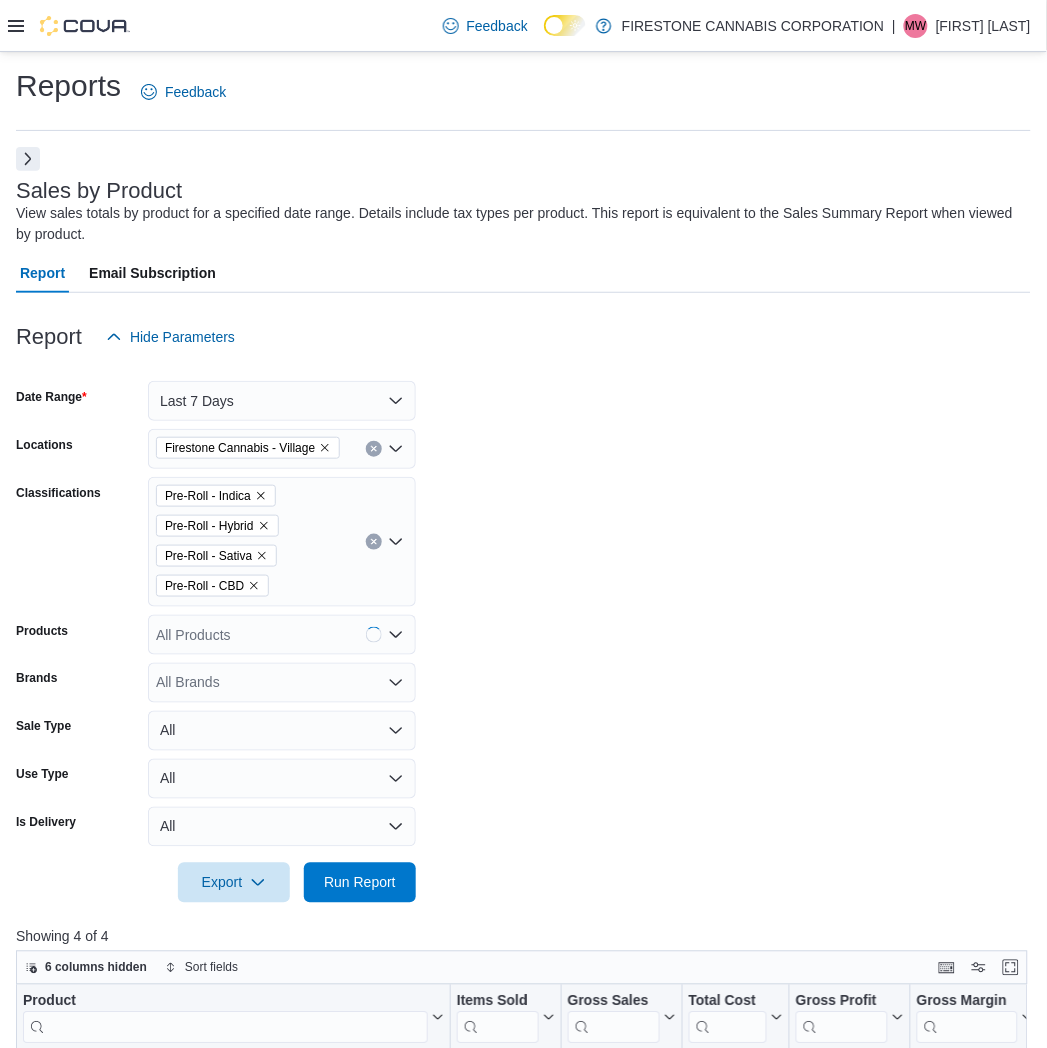 click on "Date Range Last 7 Days Locations [LOCATION] - [LOCATION] Classifications Pre-Roll - Indica Pre-Roll - Hybrid Pre-Roll - Sativa Pre-Roll - CBD Products All Products Brands All Brands Sale Type All Use Type All Is Delivery All Export  Run Report" at bounding box center [523, 630] 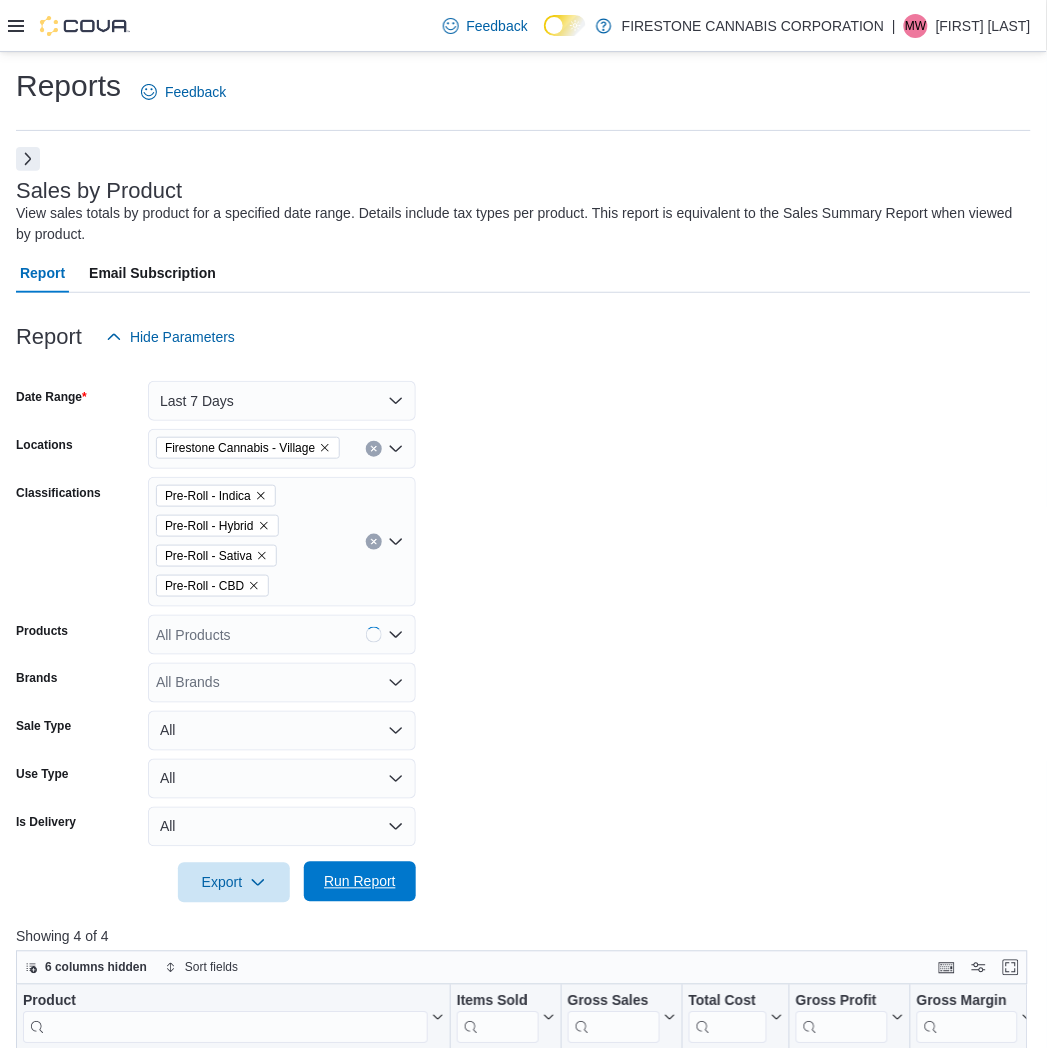click on "Run Report" at bounding box center [360, 882] 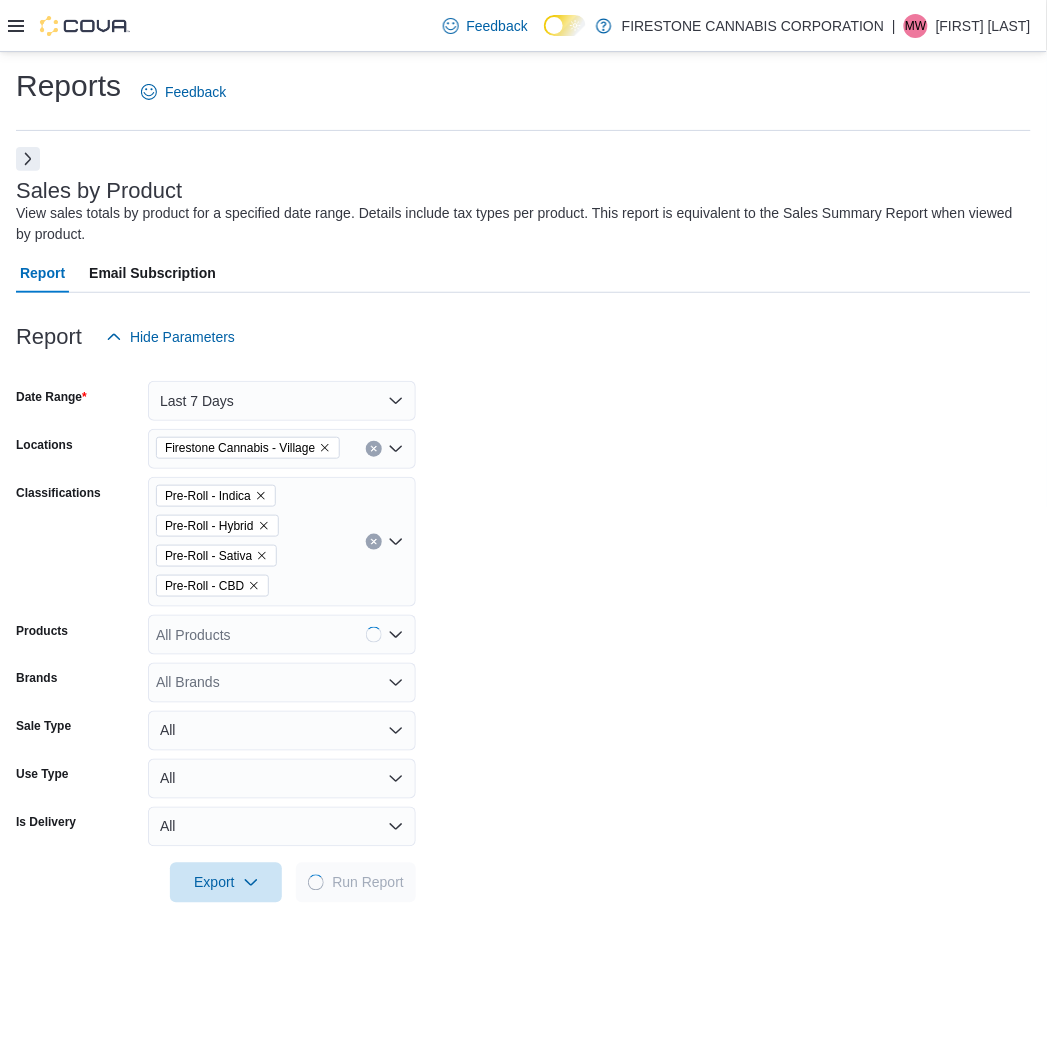 click on "Date Range Last 7 Days Locations [LOCATION] - [LOCATION] Classifications Pre-Roll - Indica Pre-Roll - Hybrid Pre-Roll - Sativa Pre-Roll - CBD Products All Products Brands All Brands Sale Type All Use Type All Is Delivery All Export  Run Report" at bounding box center [523, 630] 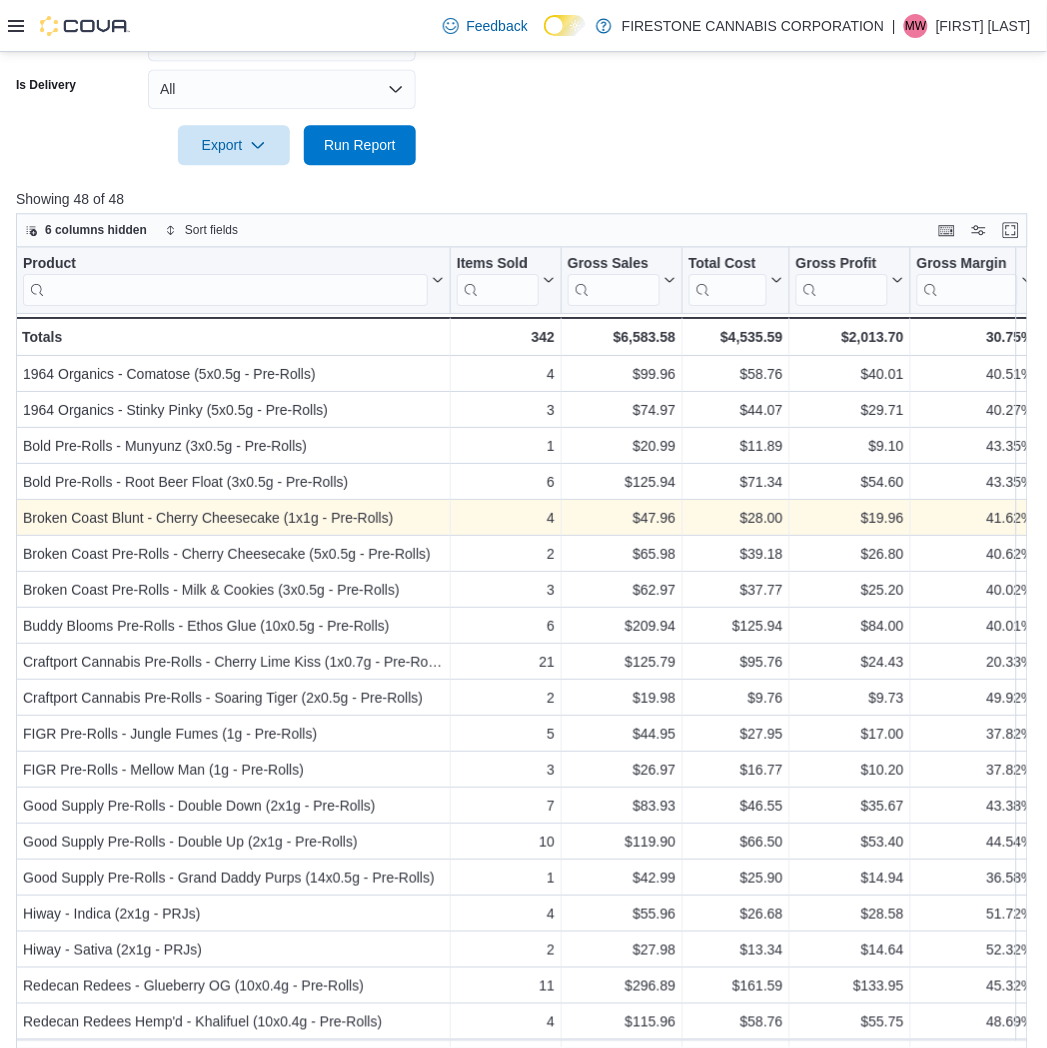 scroll, scrollTop: 758, scrollLeft: 0, axis: vertical 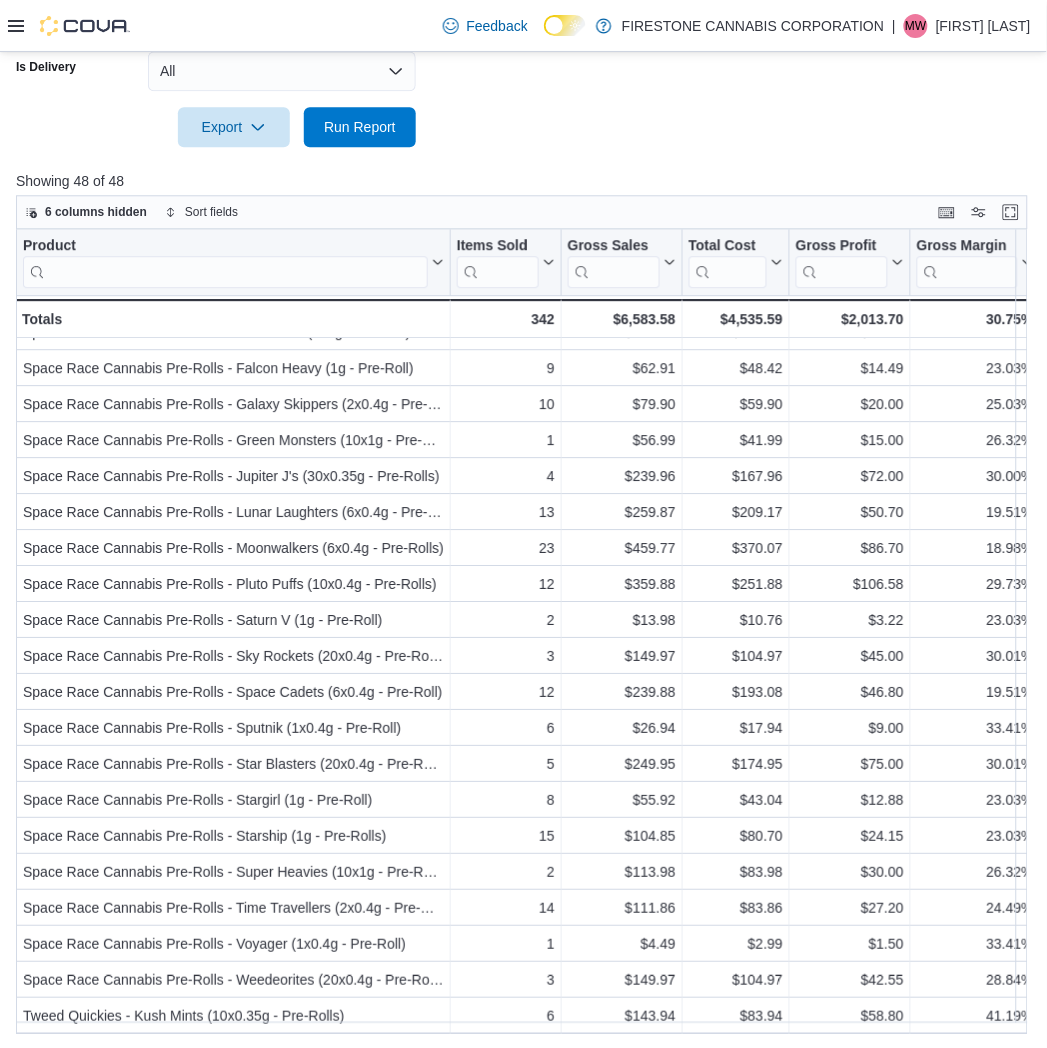 click at bounding box center (523, 99) 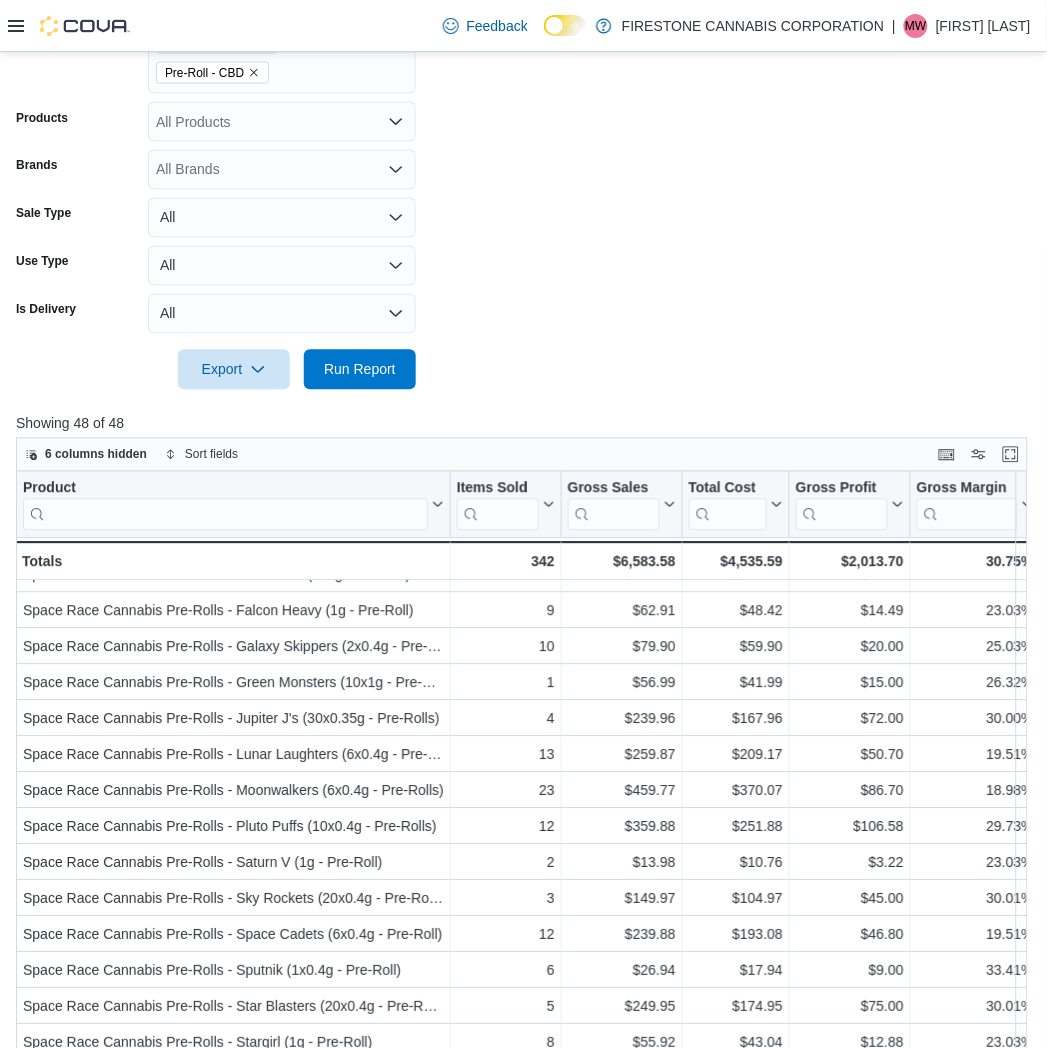 scroll, scrollTop: 203, scrollLeft: 0, axis: vertical 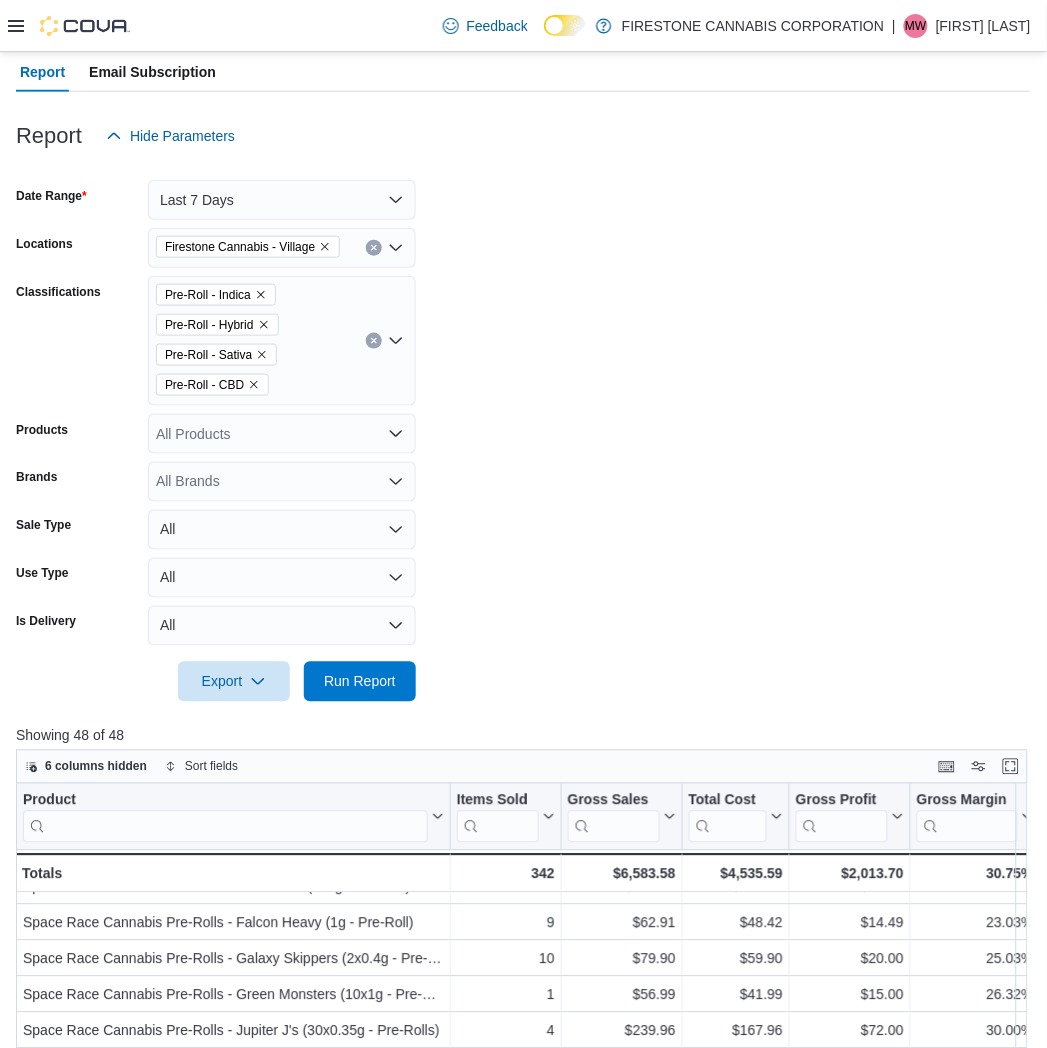 click 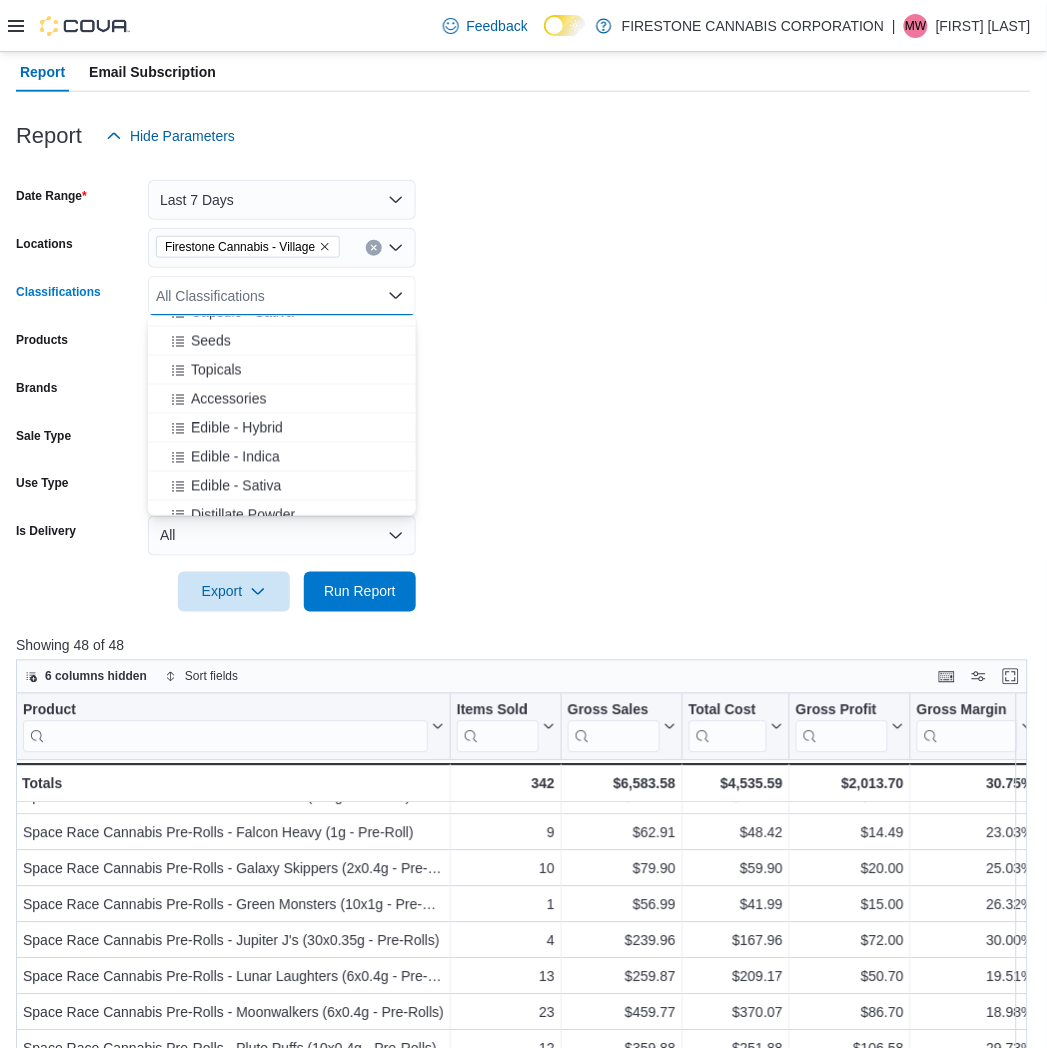 scroll, scrollTop: 655, scrollLeft: 0, axis: vertical 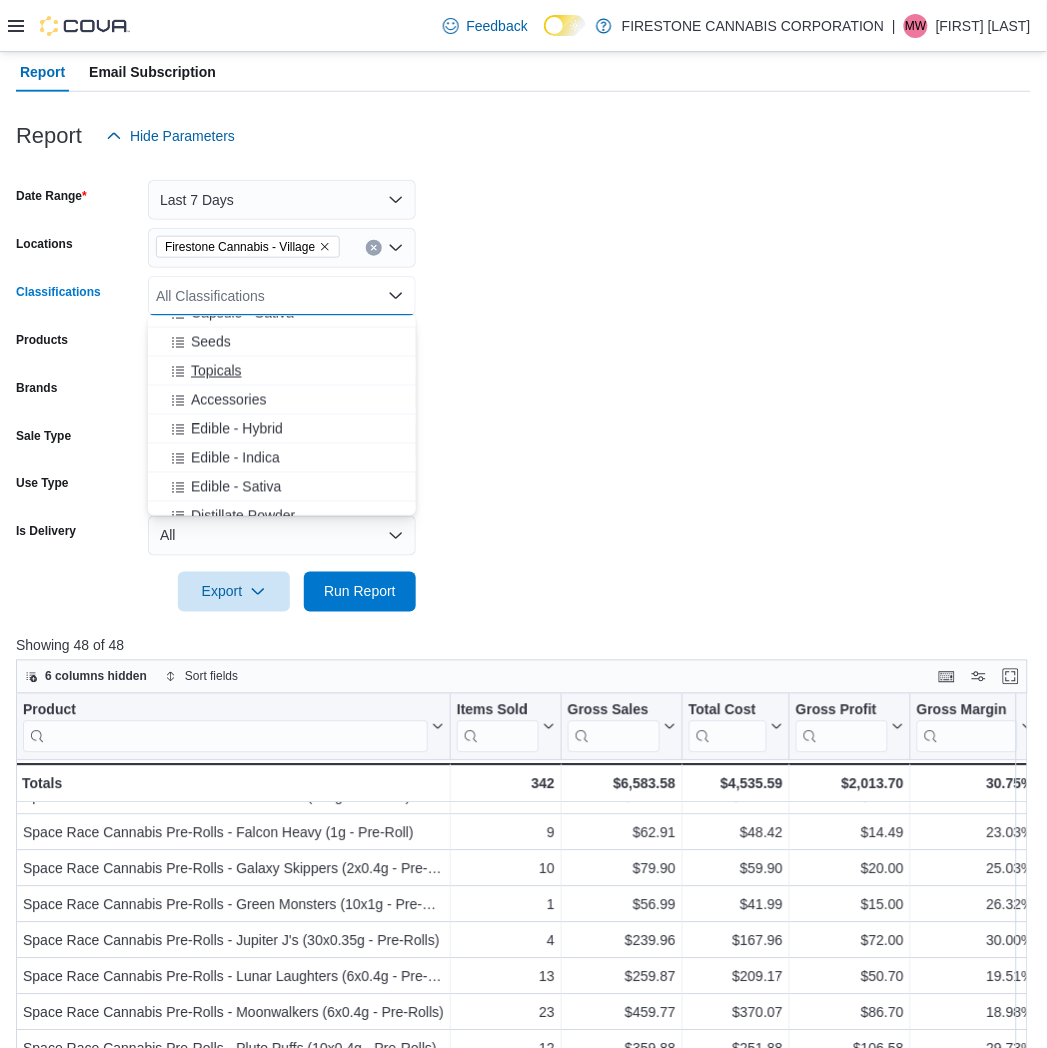 click on "Topicals" at bounding box center (216, 371) 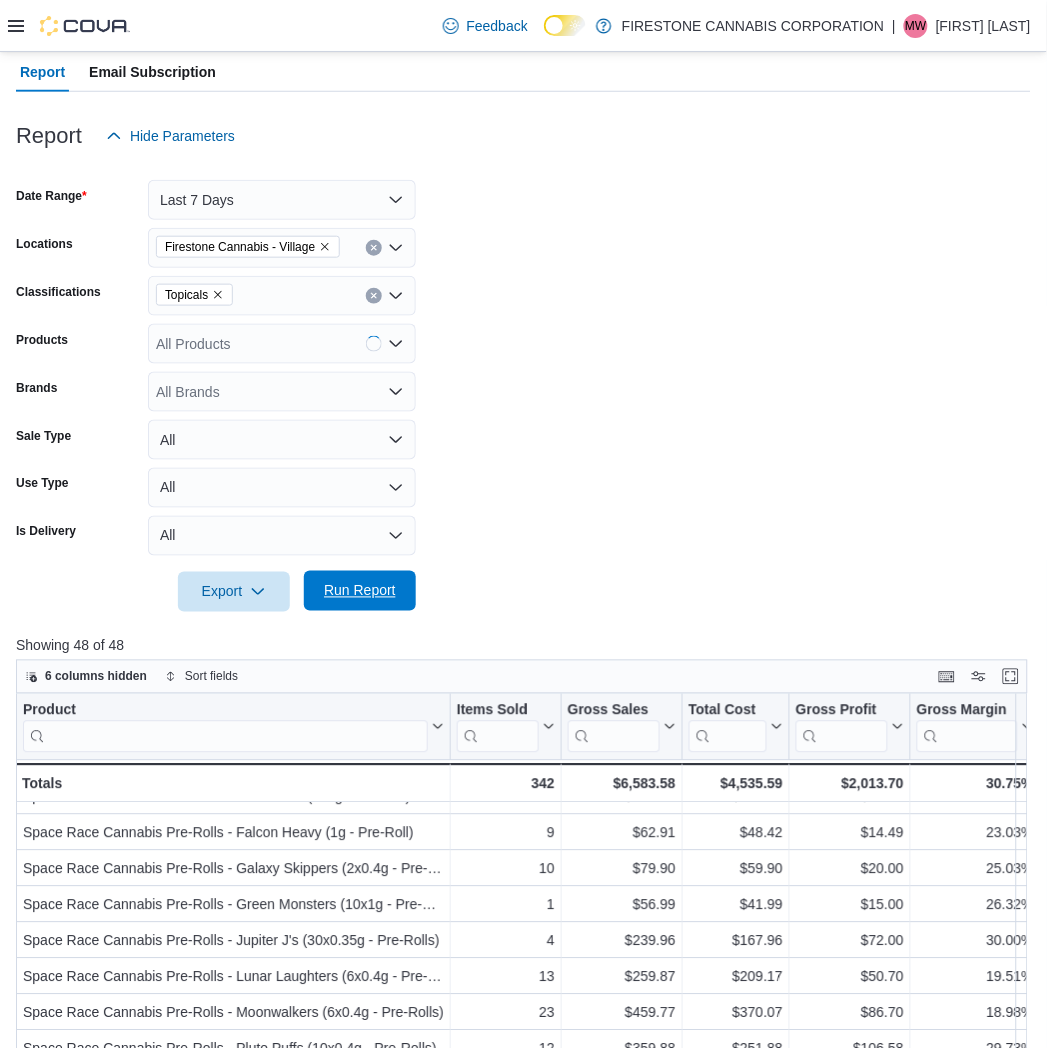 click on "Run Report" at bounding box center [360, 591] 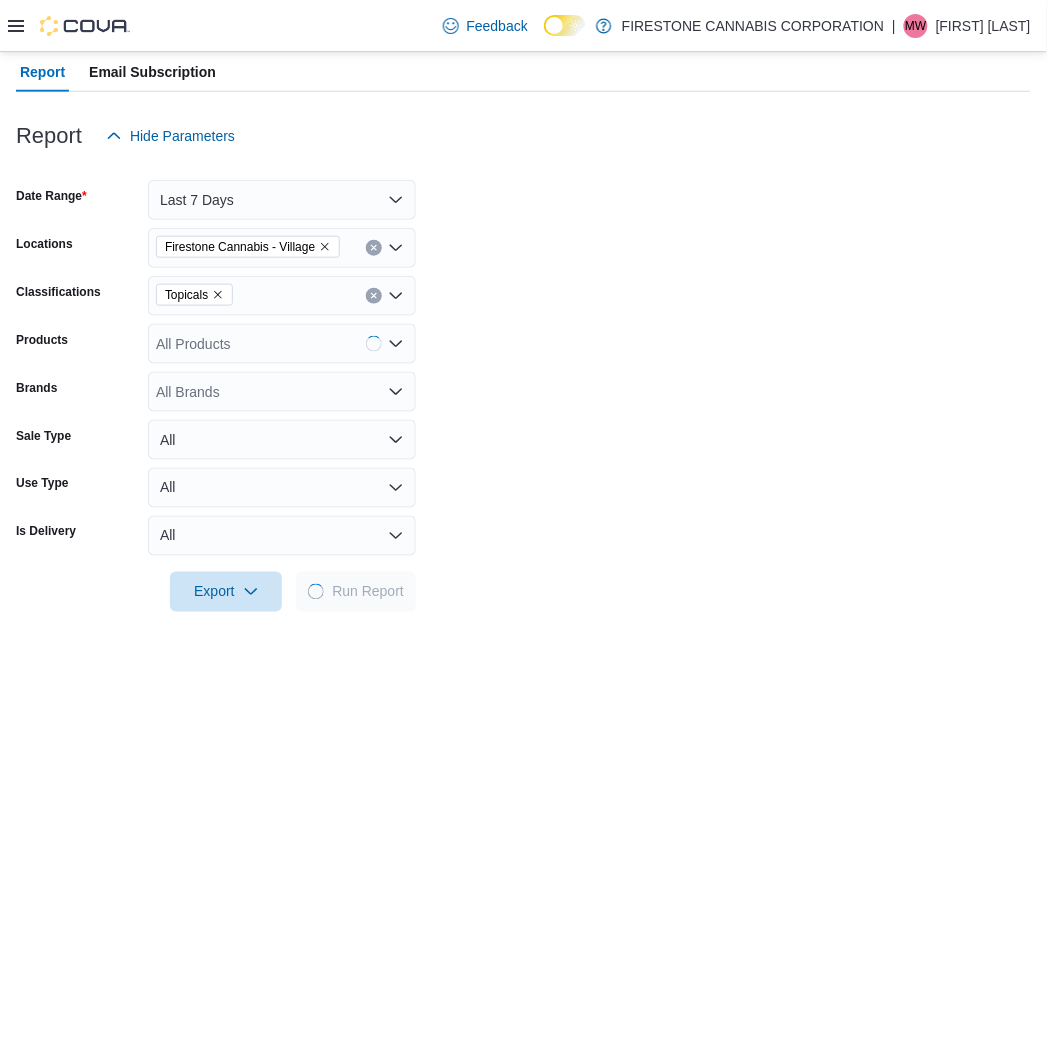 click on "Date Range Last 7 Days Locations [LOCATION] - [LOCATION] Classifications Topicals Products All Products Brands All Brands Sale Type All Use Type All Is Delivery All Export  Run Report" at bounding box center (523, 384) 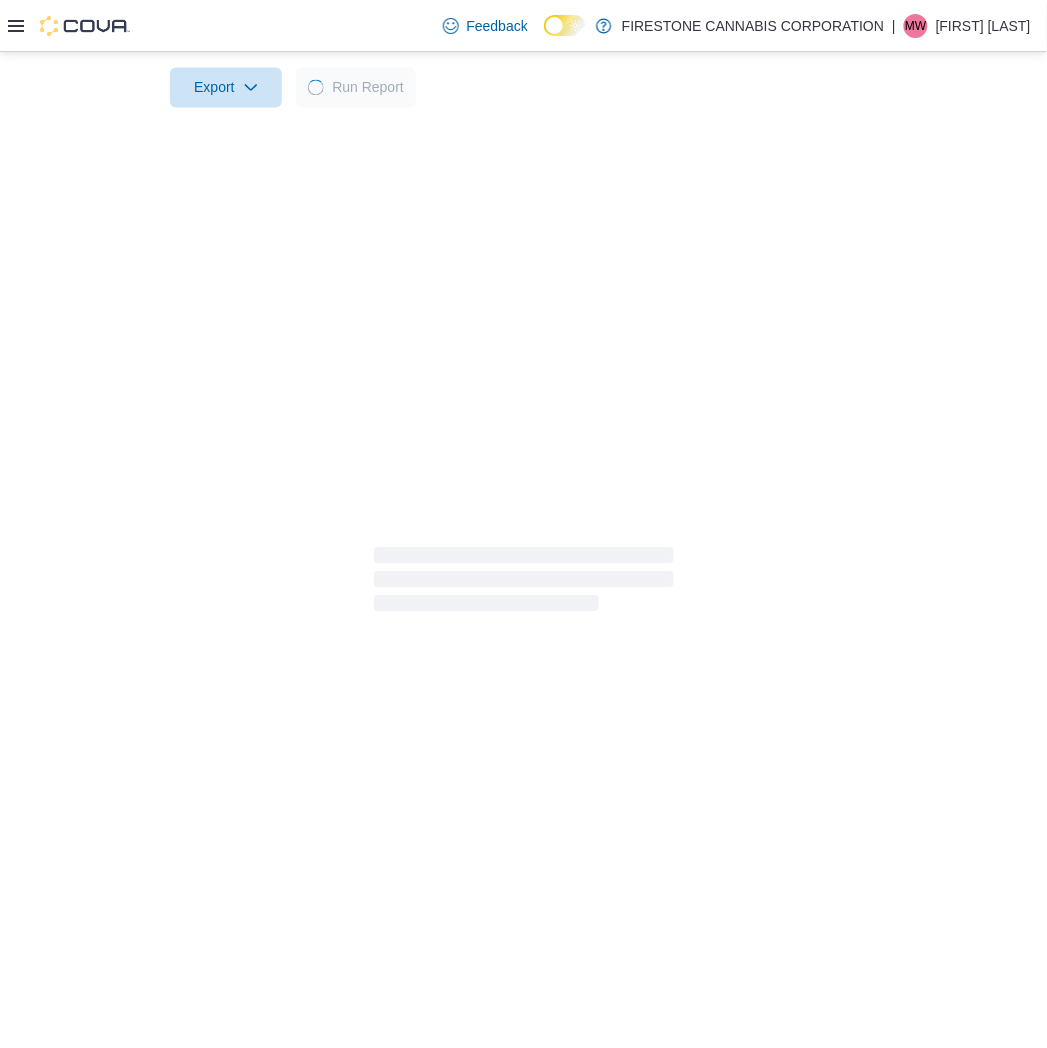 scroll, scrollTop: 668, scrollLeft: 0, axis: vertical 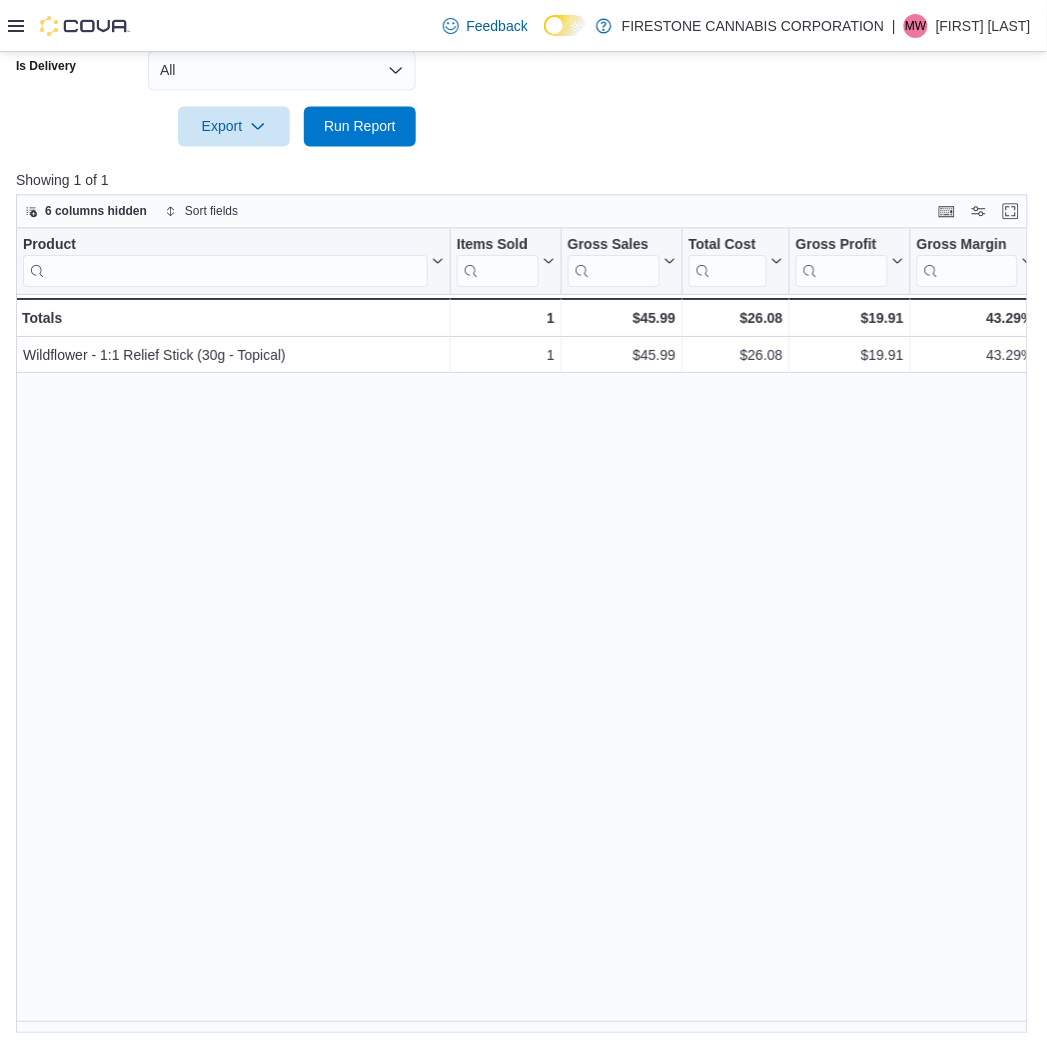 click on "Date Range Last 7 Days Locations [LOCATION] - [LOCATION] Classifications Topicals Products All Products Brands All Brands Sale Type All Use Type All Is Delivery All Export  Run Report" at bounding box center [523, -81] 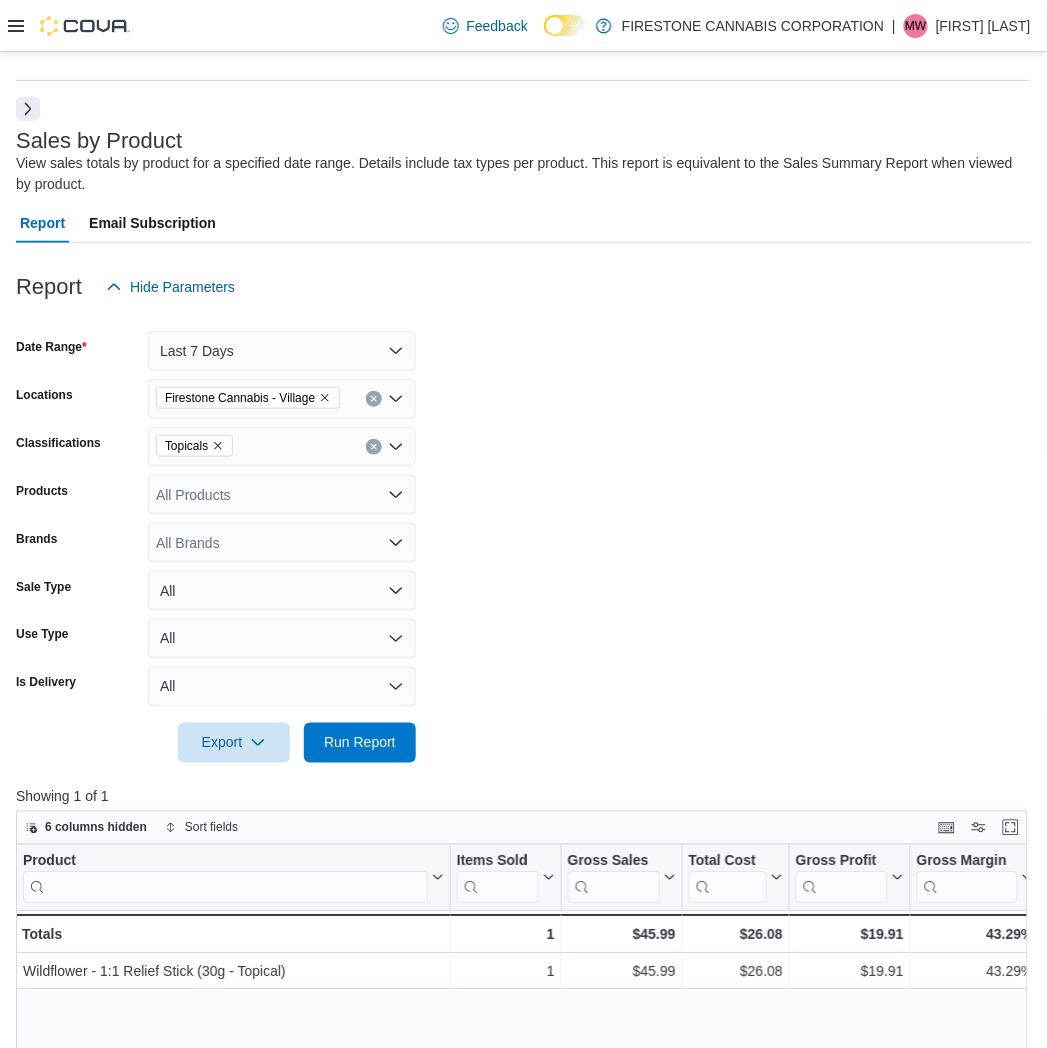 scroll, scrollTop: 2, scrollLeft: 0, axis: vertical 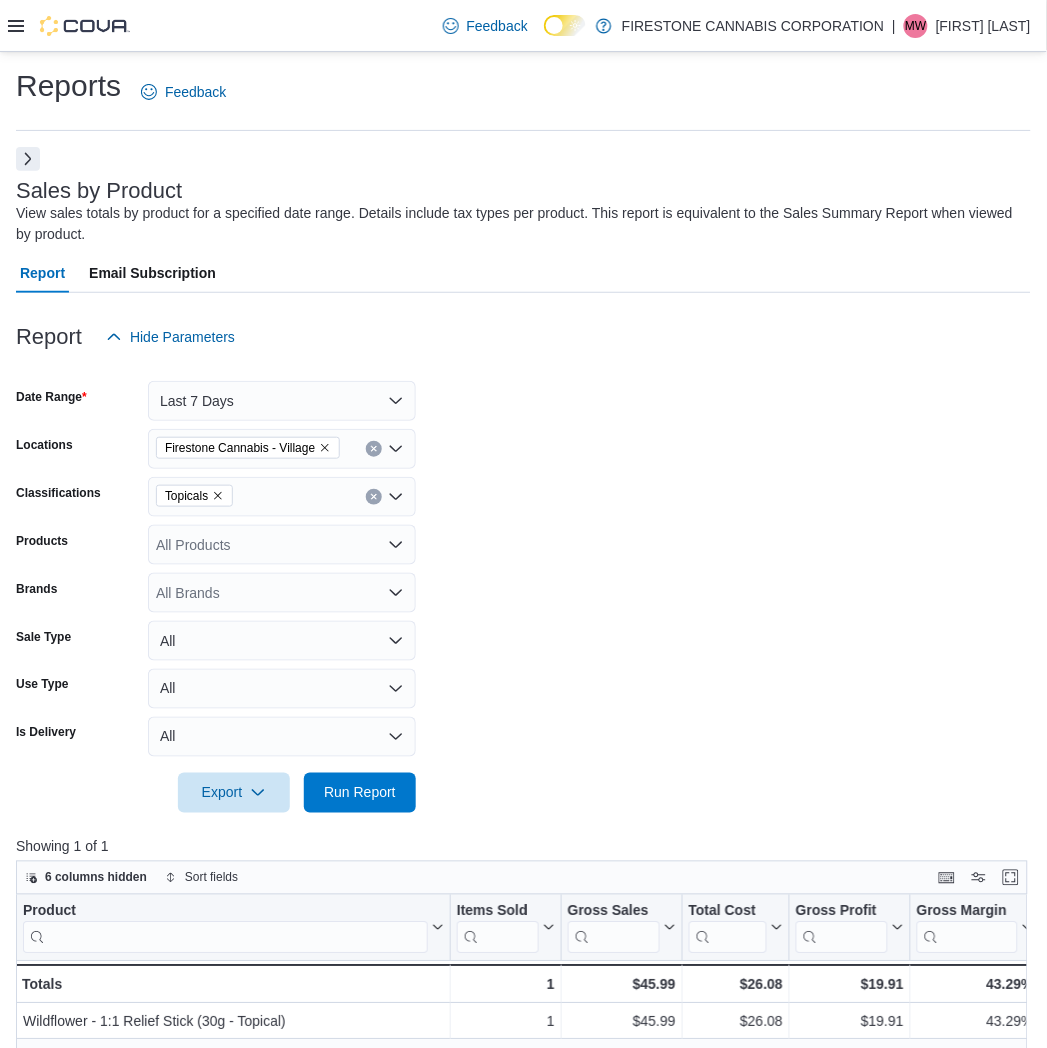 click 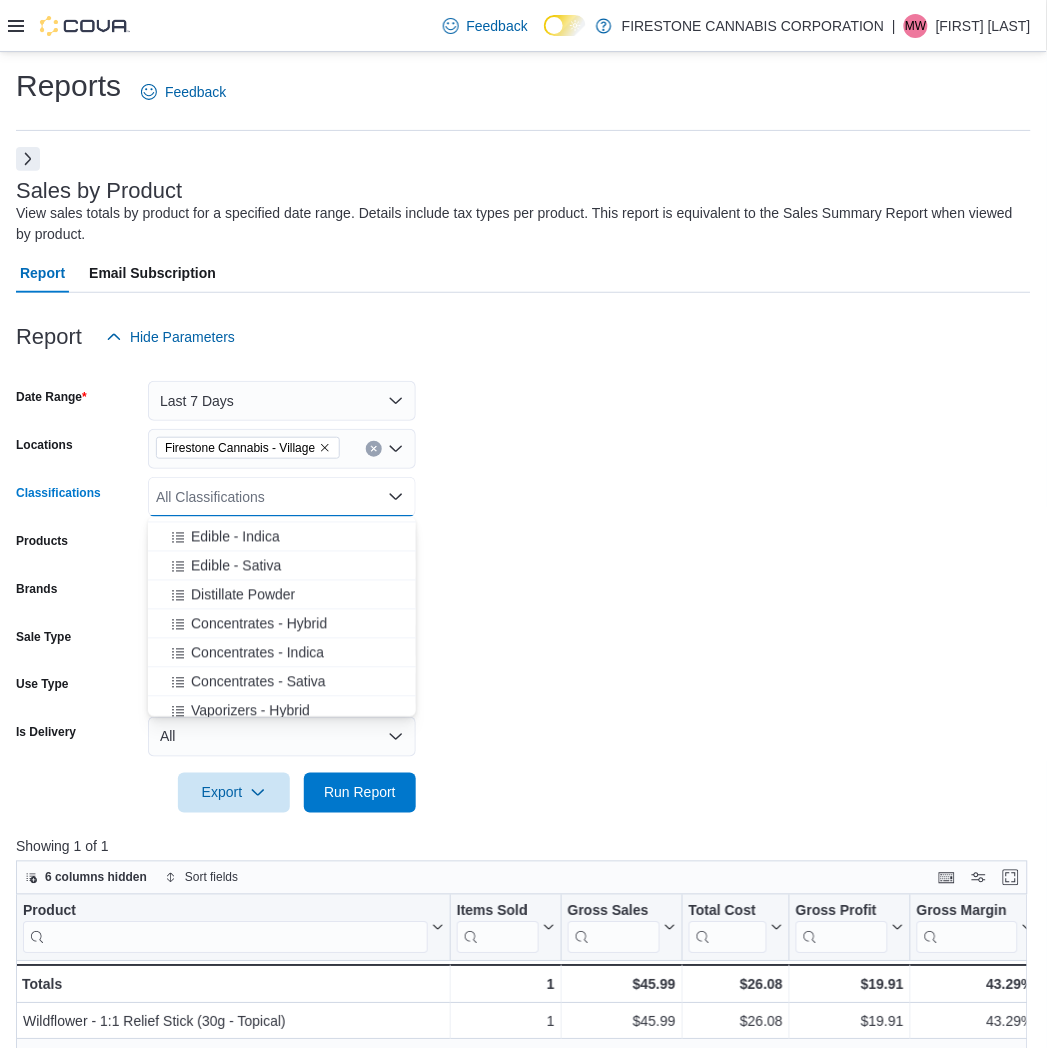 scroll, scrollTop: 888, scrollLeft: 0, axis: vertical 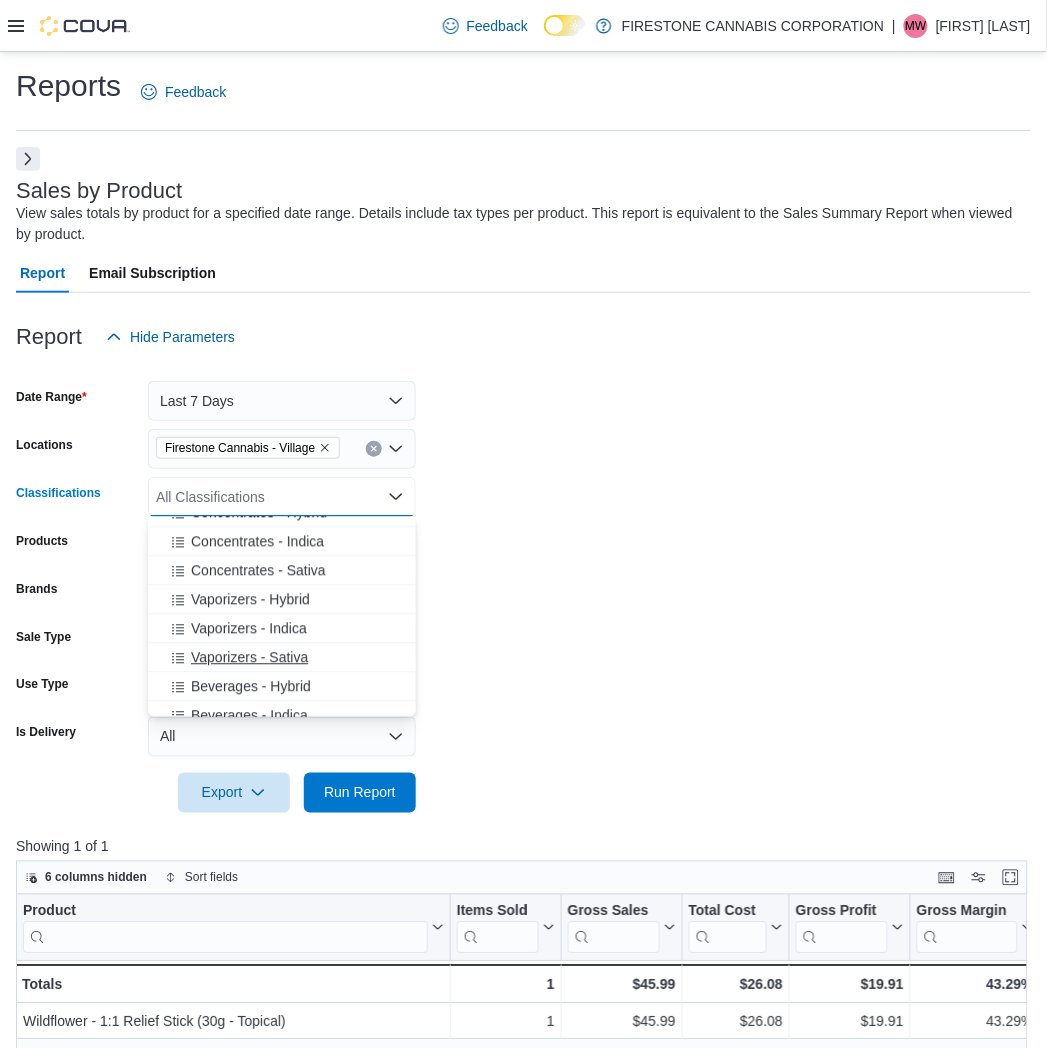 click on "Vaporizers - Sativa" at bounding box center [249, 658] 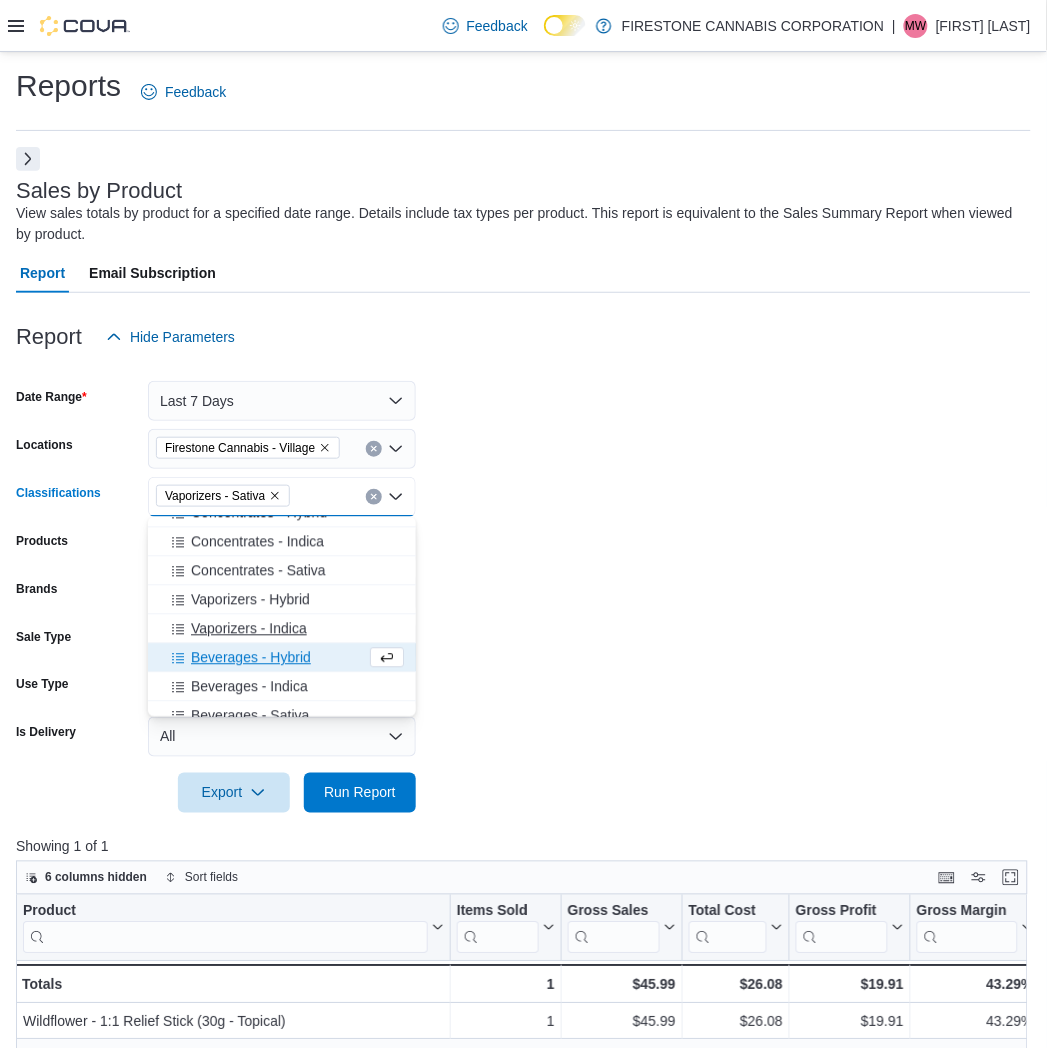 click on "Vaporizers - Indica" at bounding box center [249, 629] 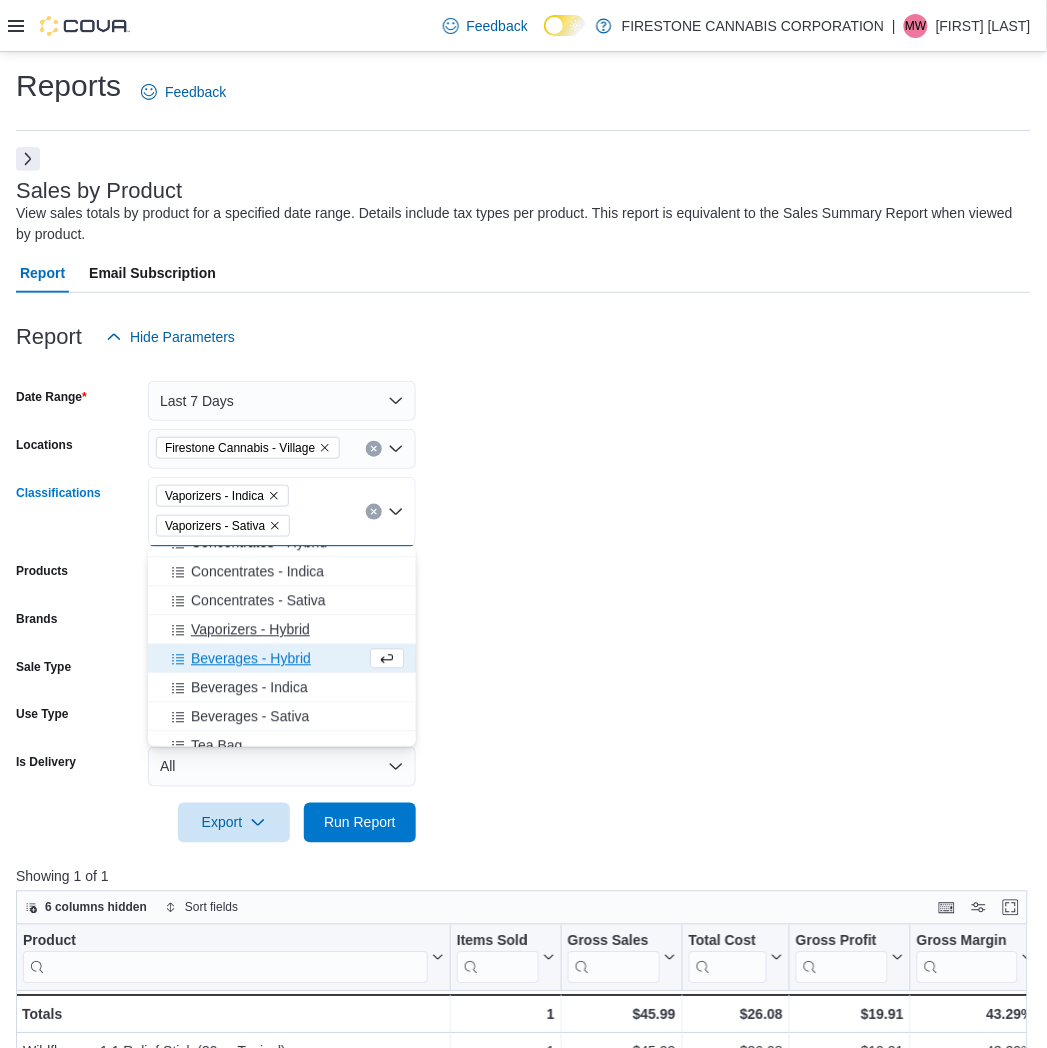 click on "Vaporizers - Hybrid" at bounding box center (250, 630) 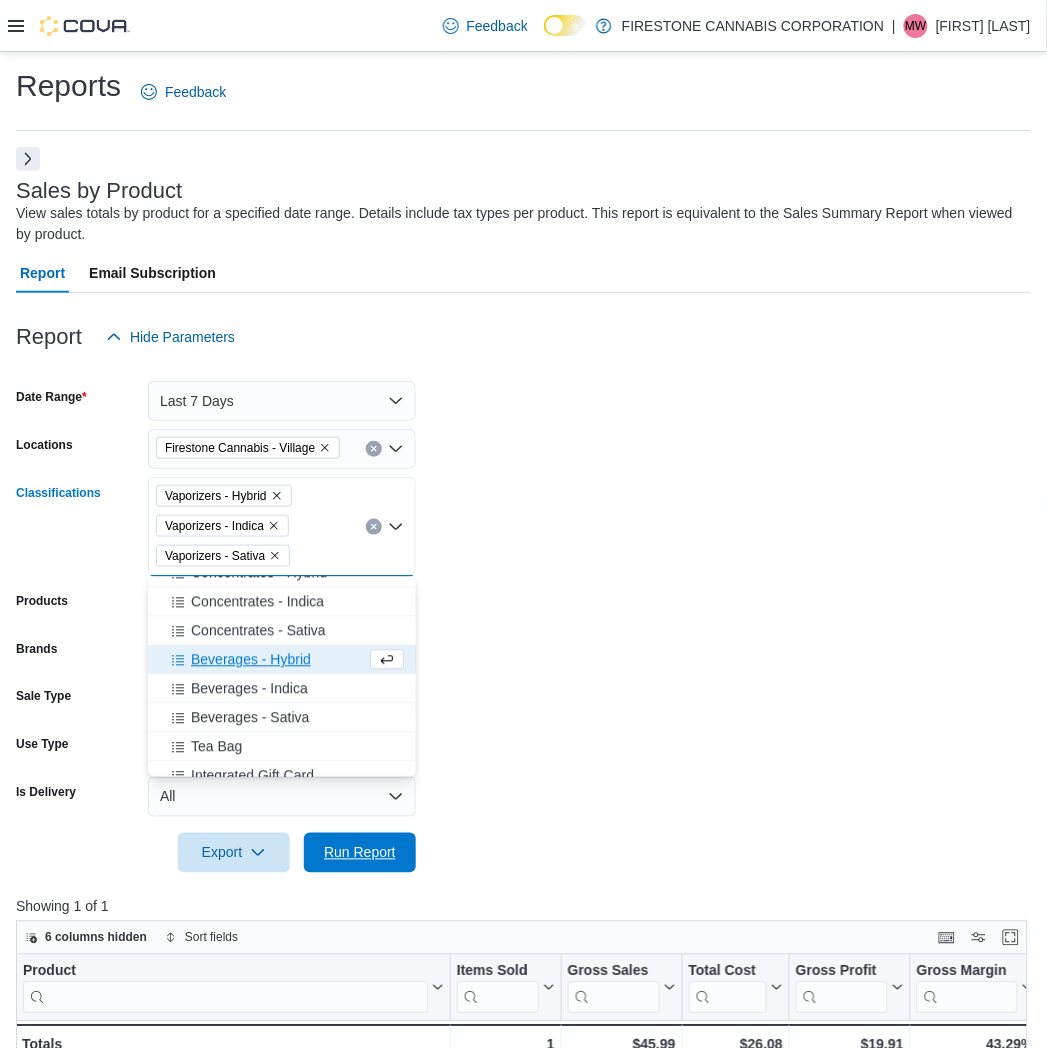 click on "Run Report" at bounding box center (360, 853) 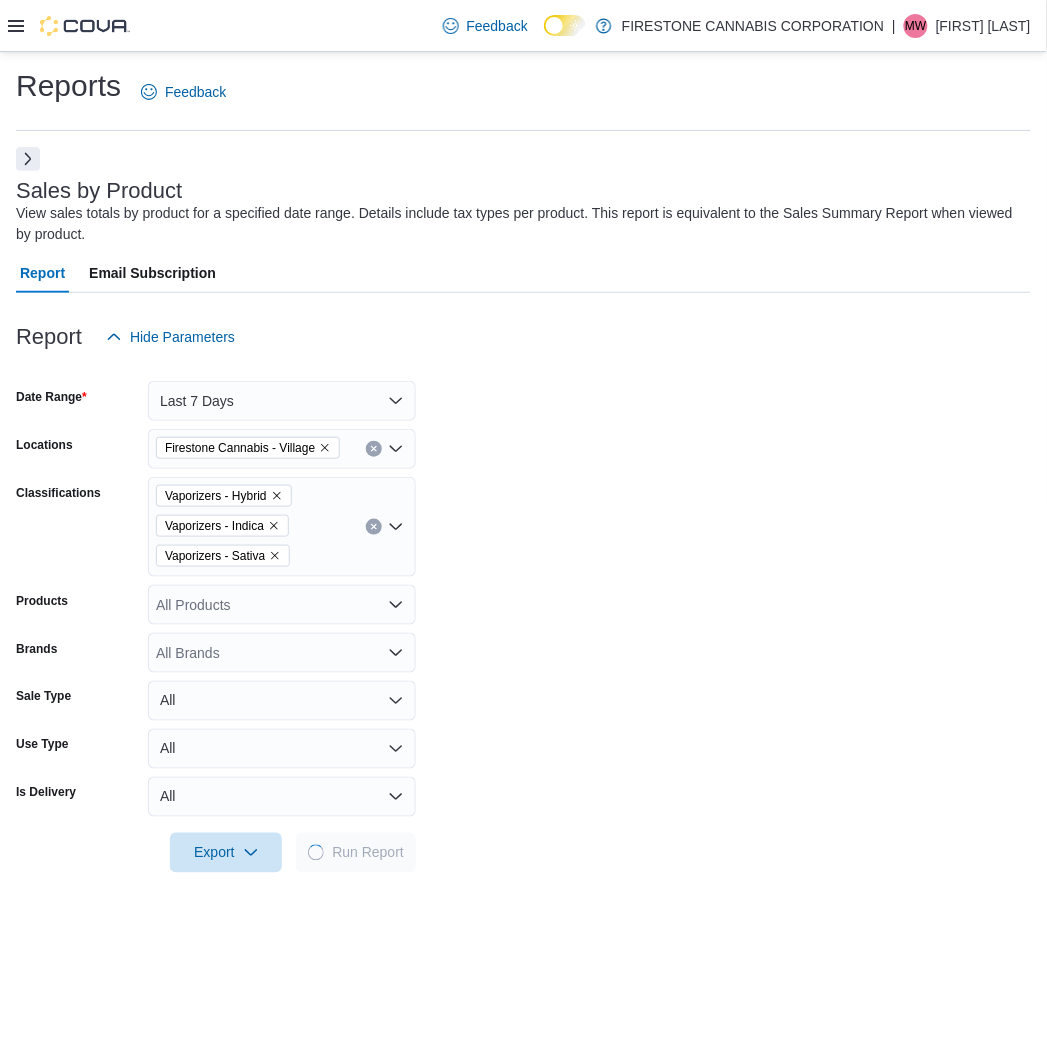 drag, startPoint x: 674, startPoint y: 652, endPoint x: 694, endPoint y: 498, distance: 155.29327 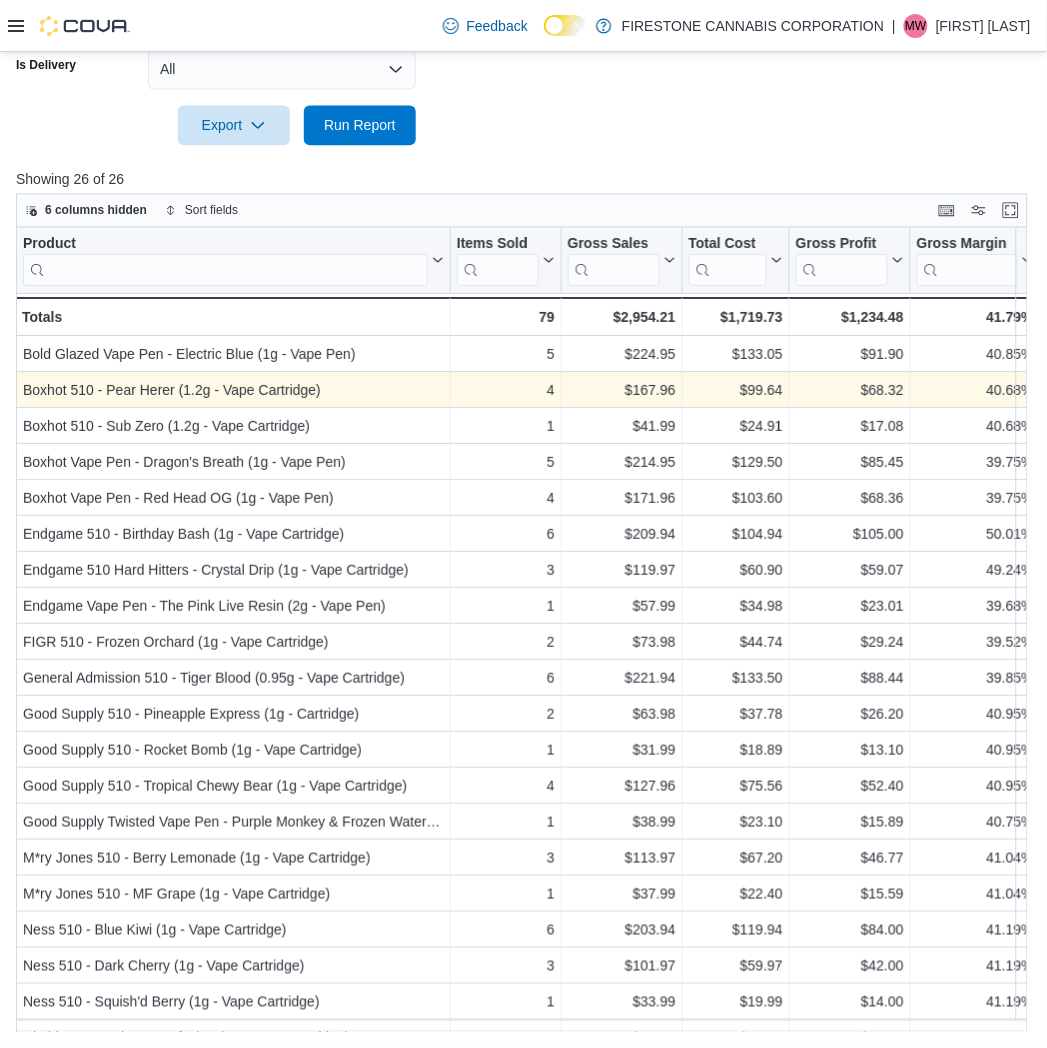 scroll, scrollTop: 728, scrollLeft: 0, axis: vertical 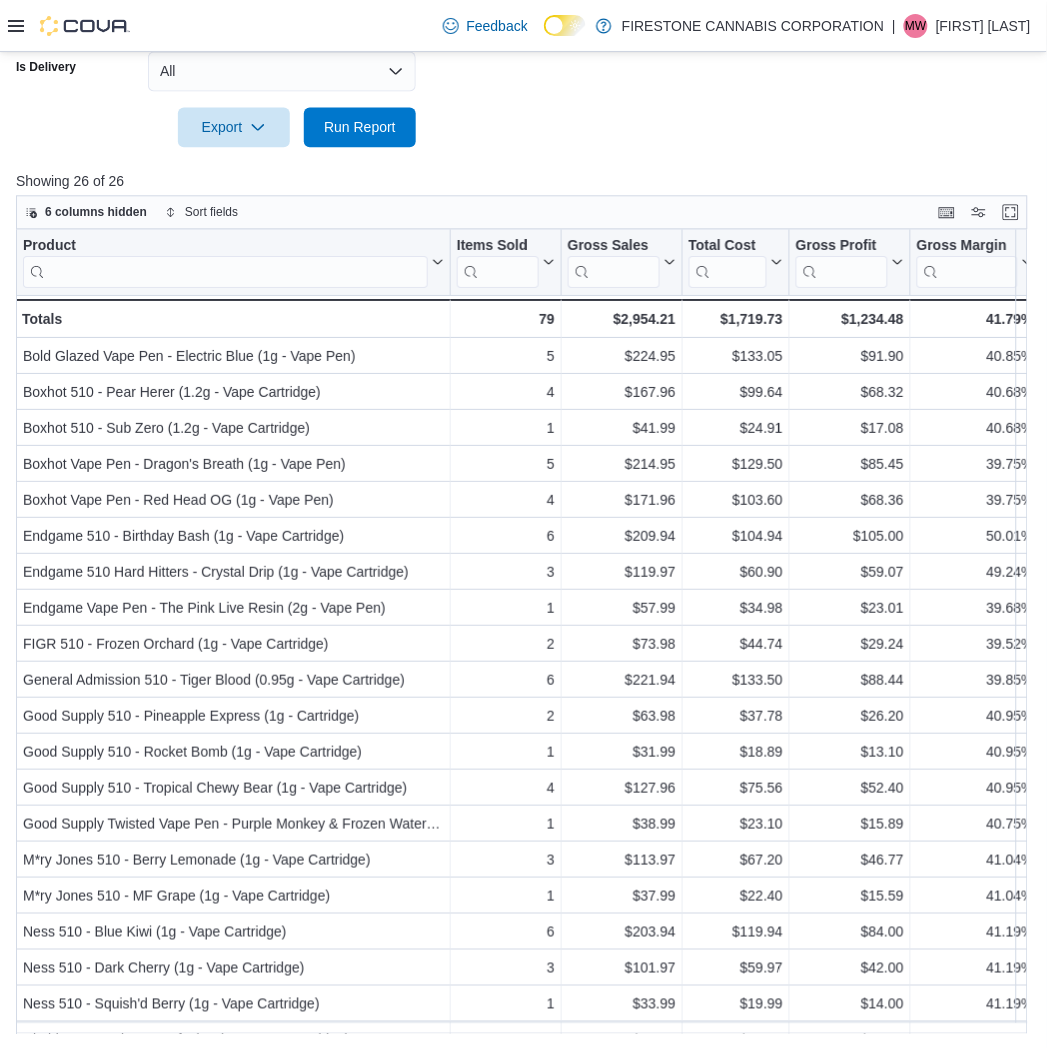 click on "Showing 26 of 26" at bounding box center (527, 181) 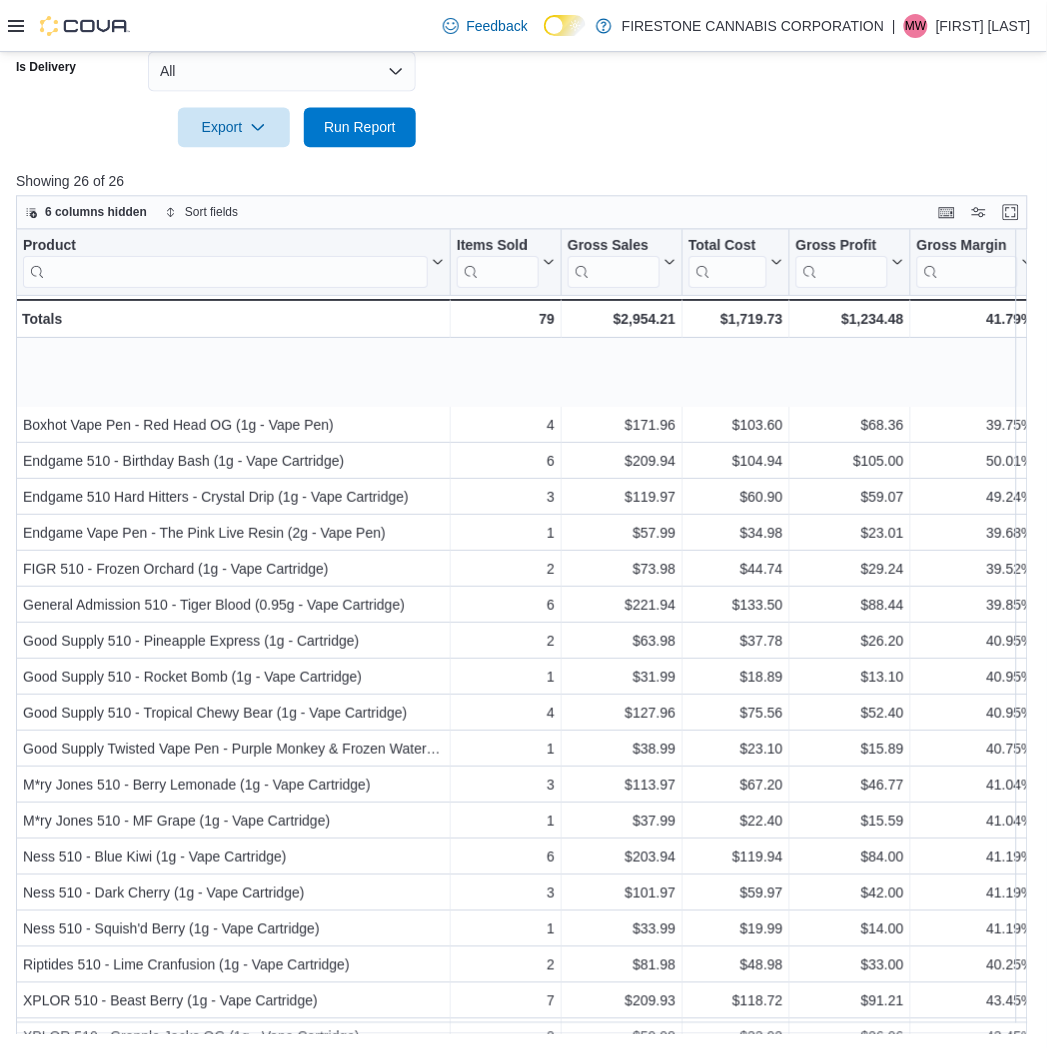 scroll, scrollTop: 252, scrollLeft: 0, axis: vertical 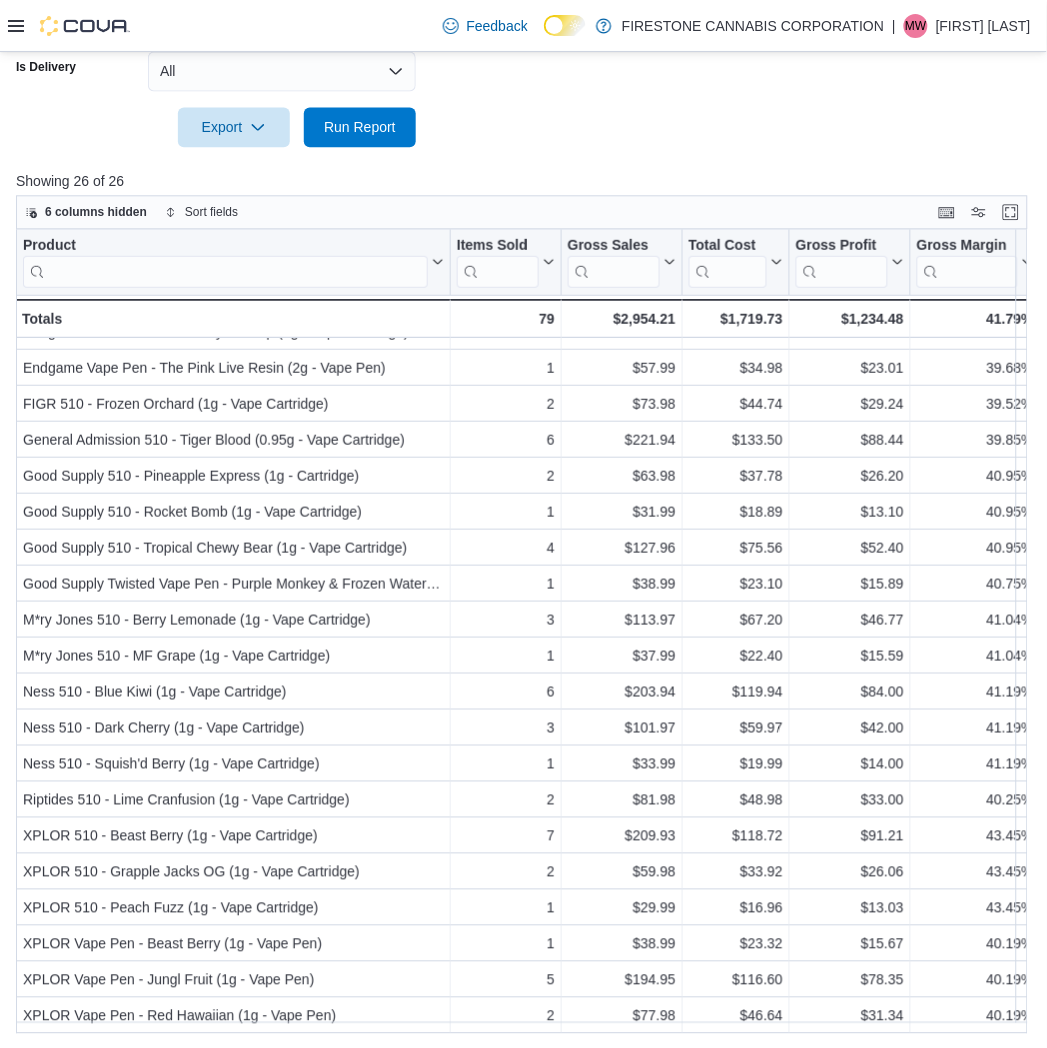 click at bounding box center (523, 159) 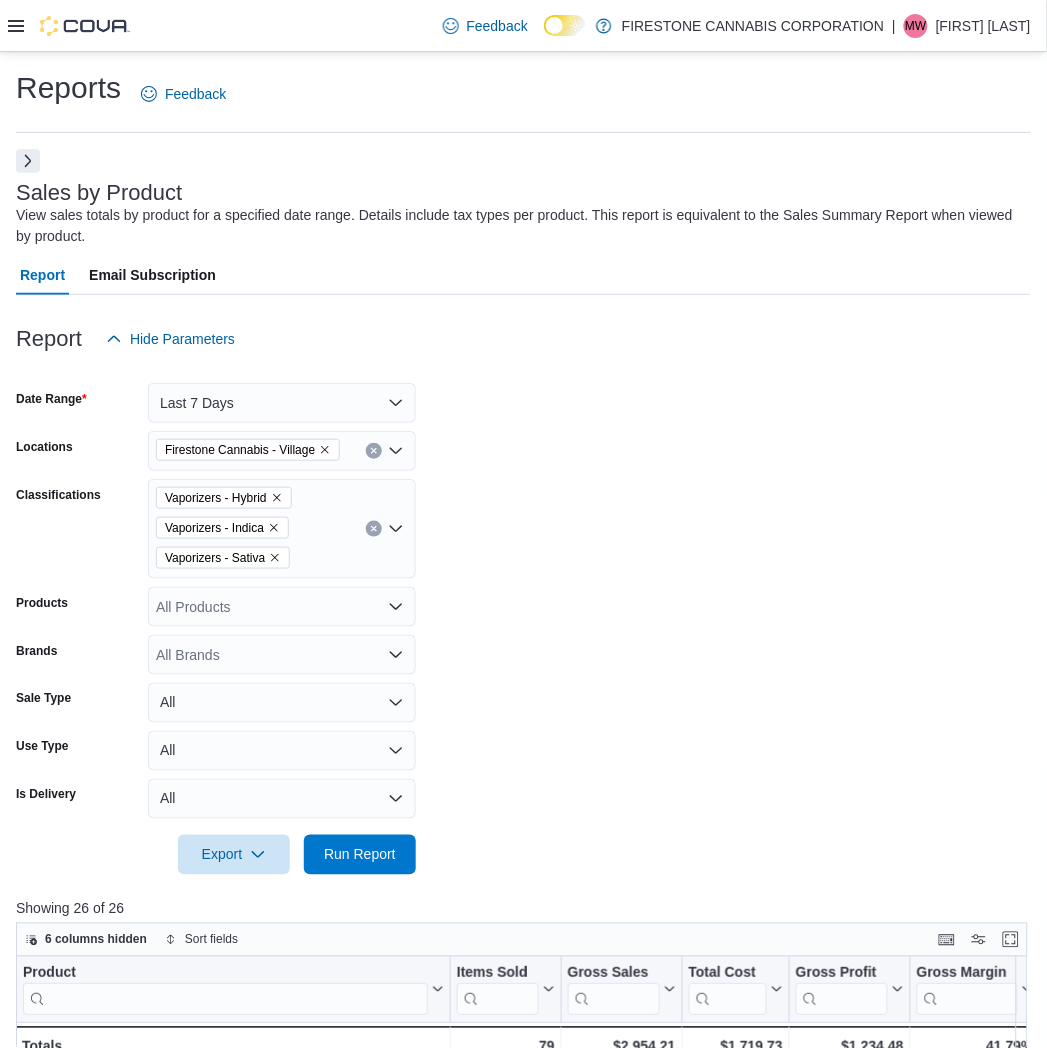 click 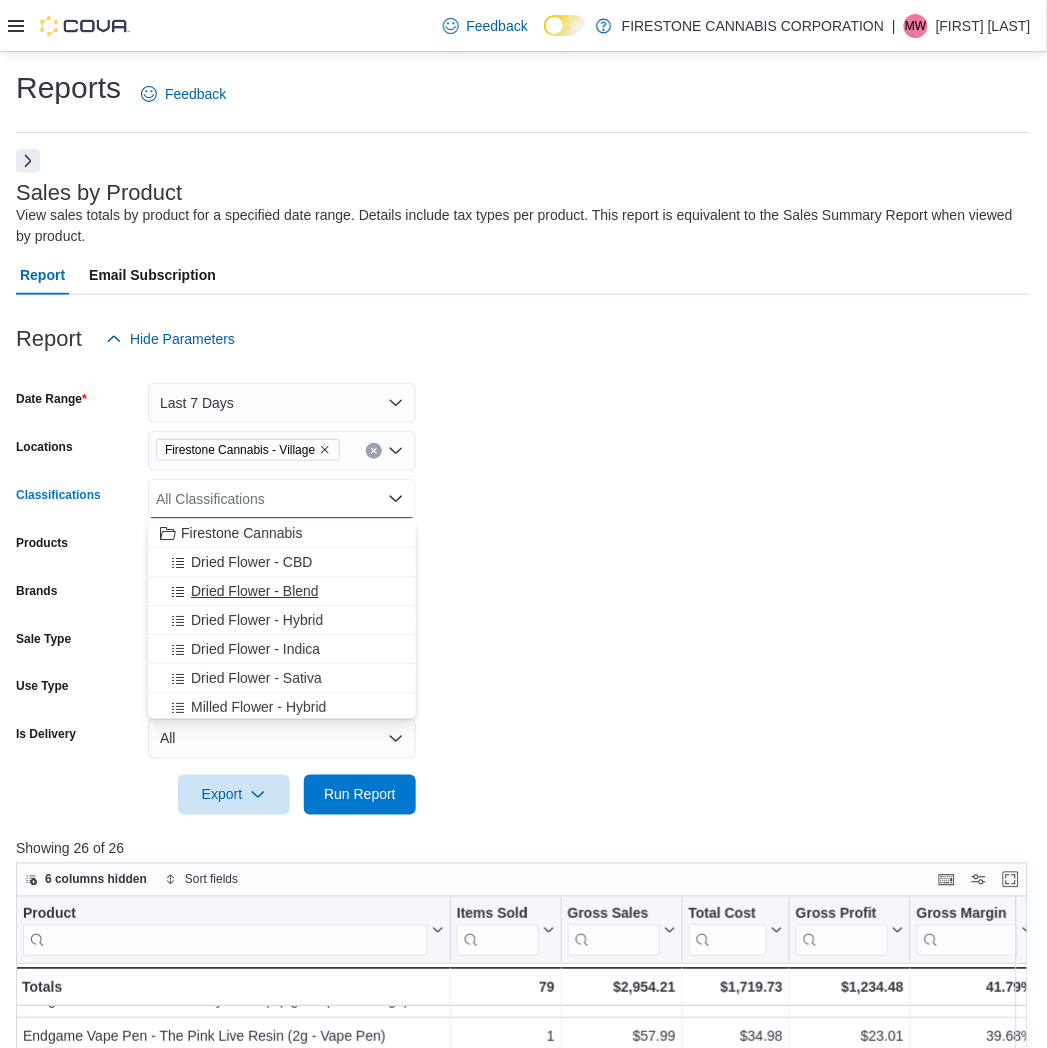 click on "Dried Flower - Blend" at bounding box center (255, 591) 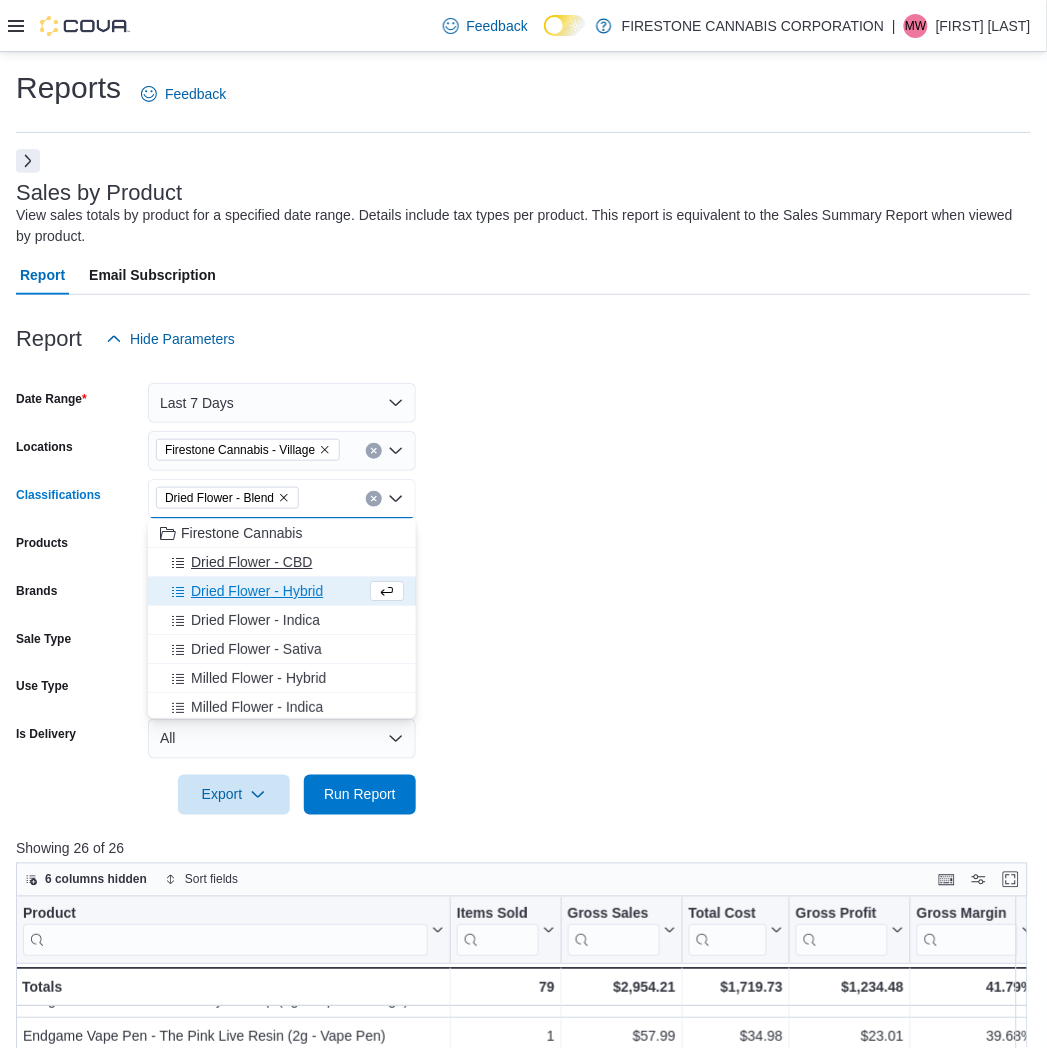 drag, startPoint x: 241, startPoint y: 591, endPoint x: 240, endPoint y: 601, distance: 10.049875 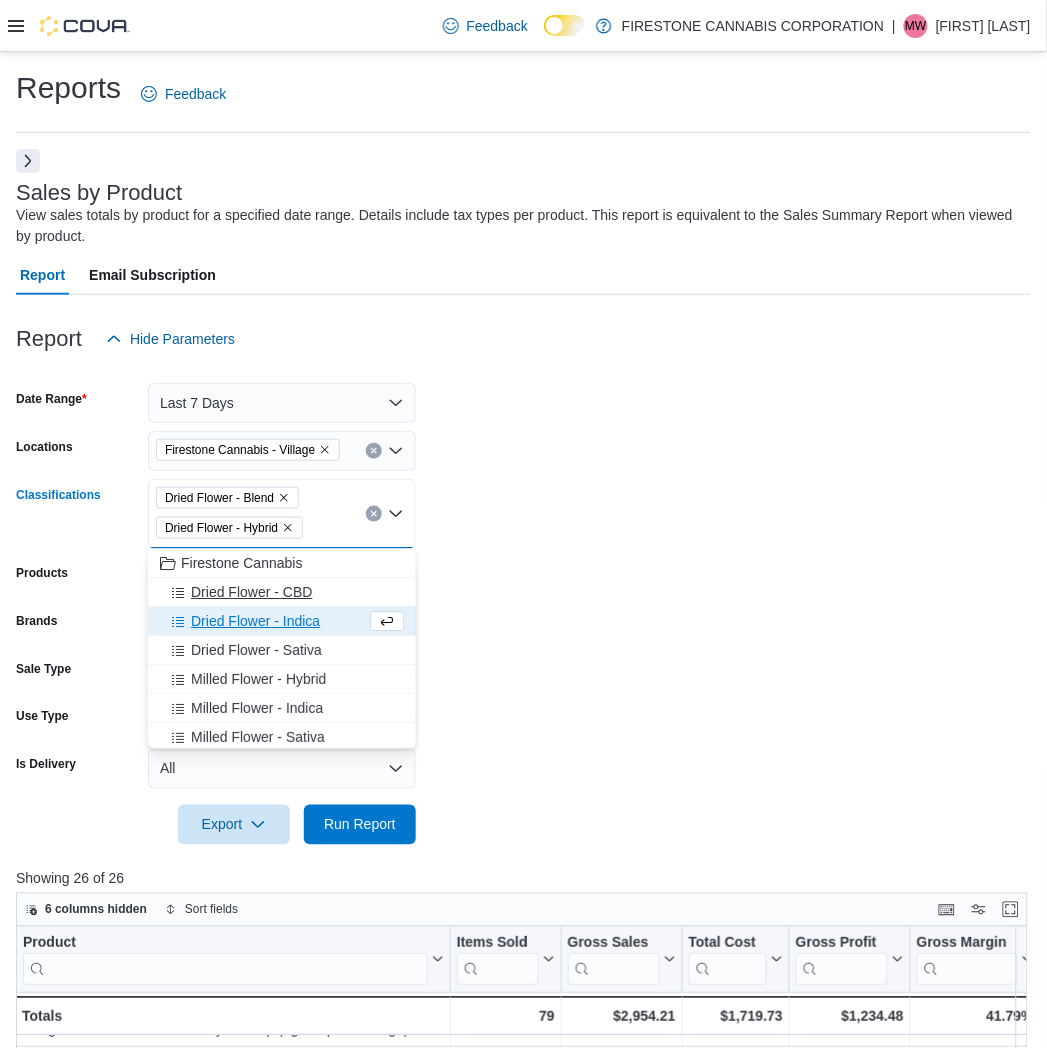 click on "Dried Flower - Indica" at bounding box center [255, 621] 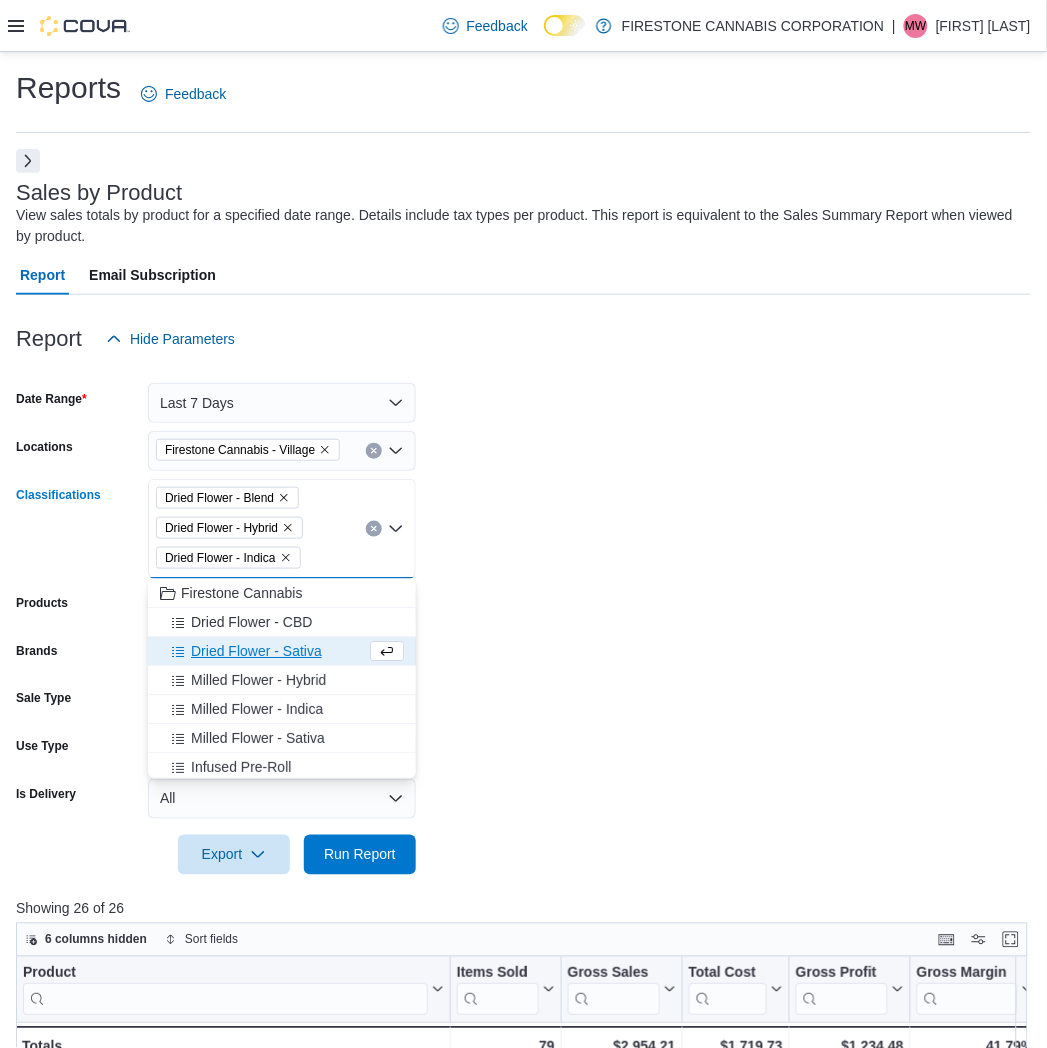 click on "Dried Flower - Sativa" at bounding box center (282, 651) 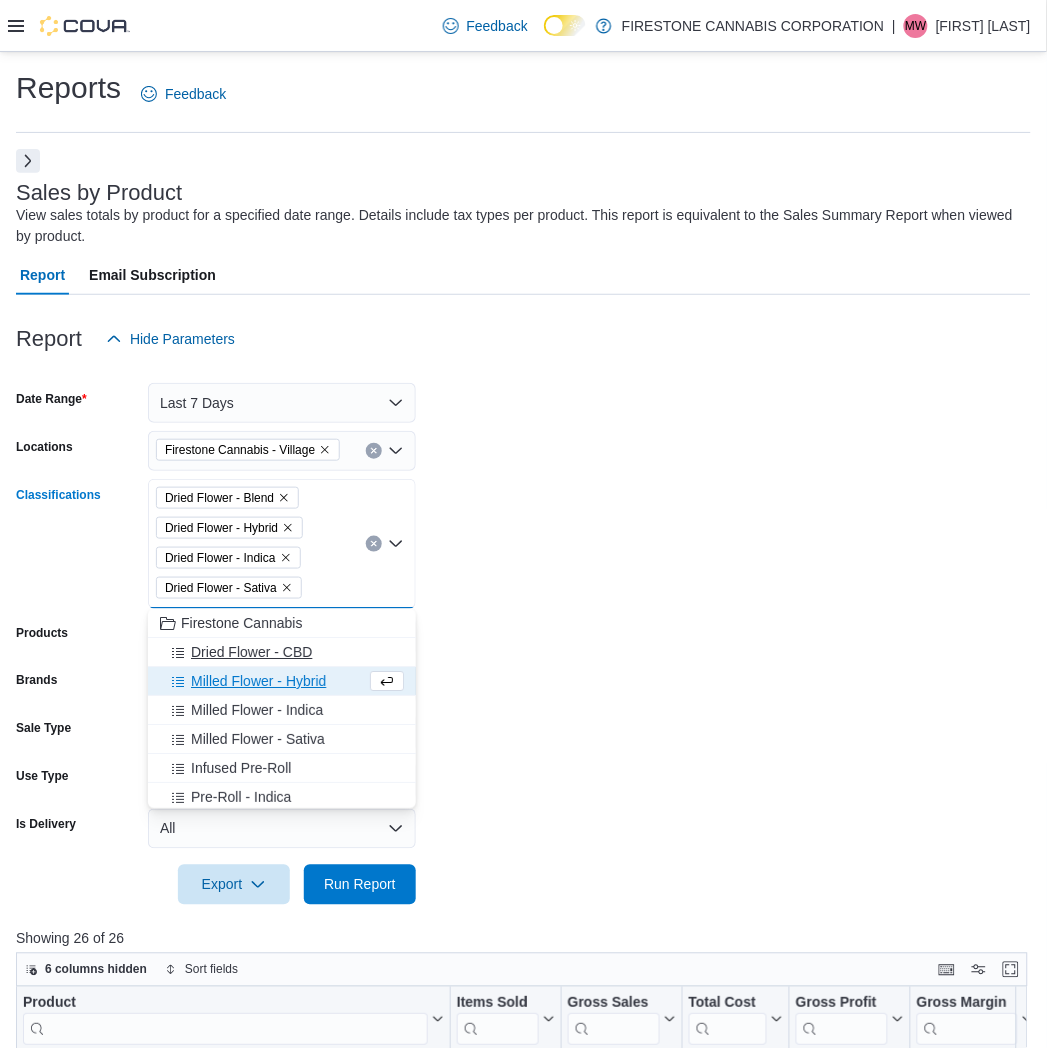 click on "Dried Flower - CBD" at bounding box center (251, 652) 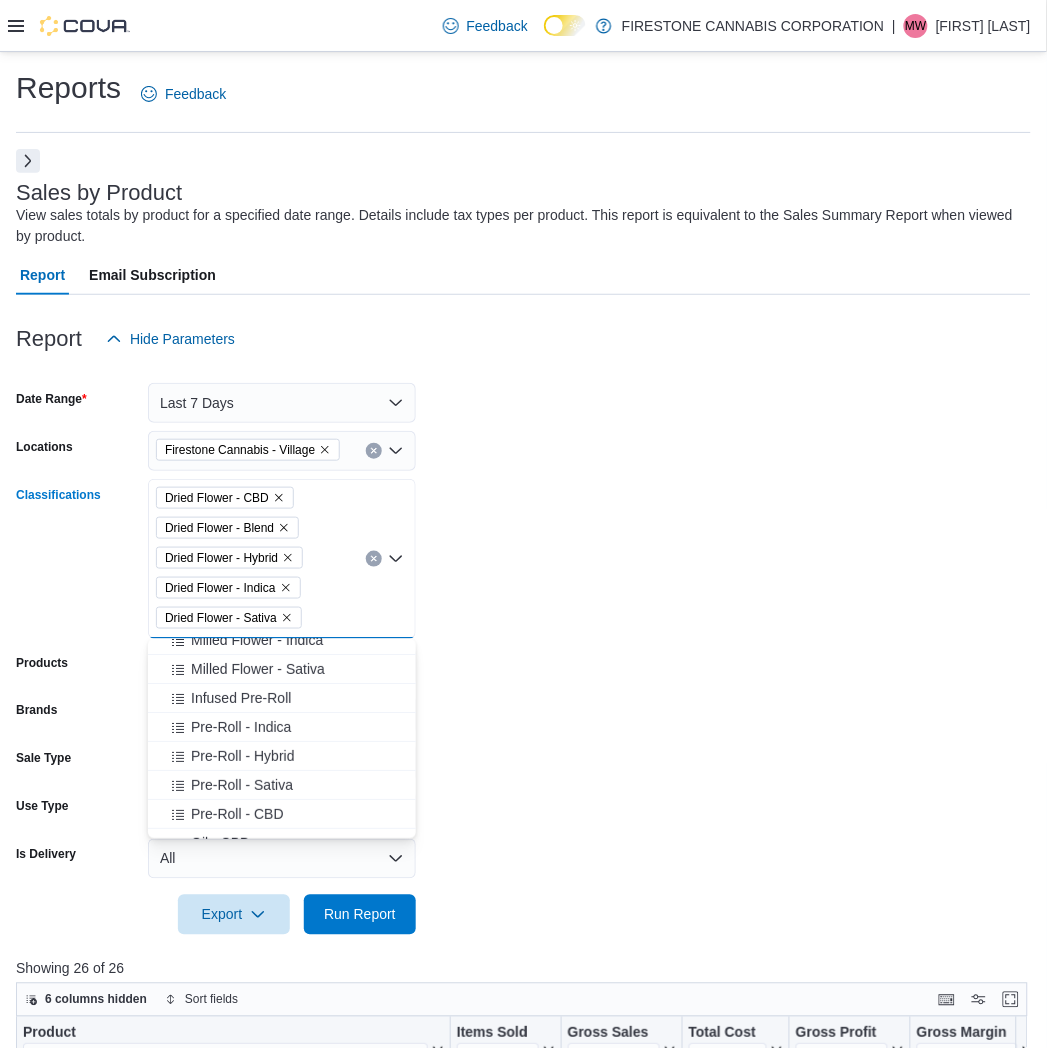 scroll, scrollTop: 111, scrollLeft: 0, axis: vertical 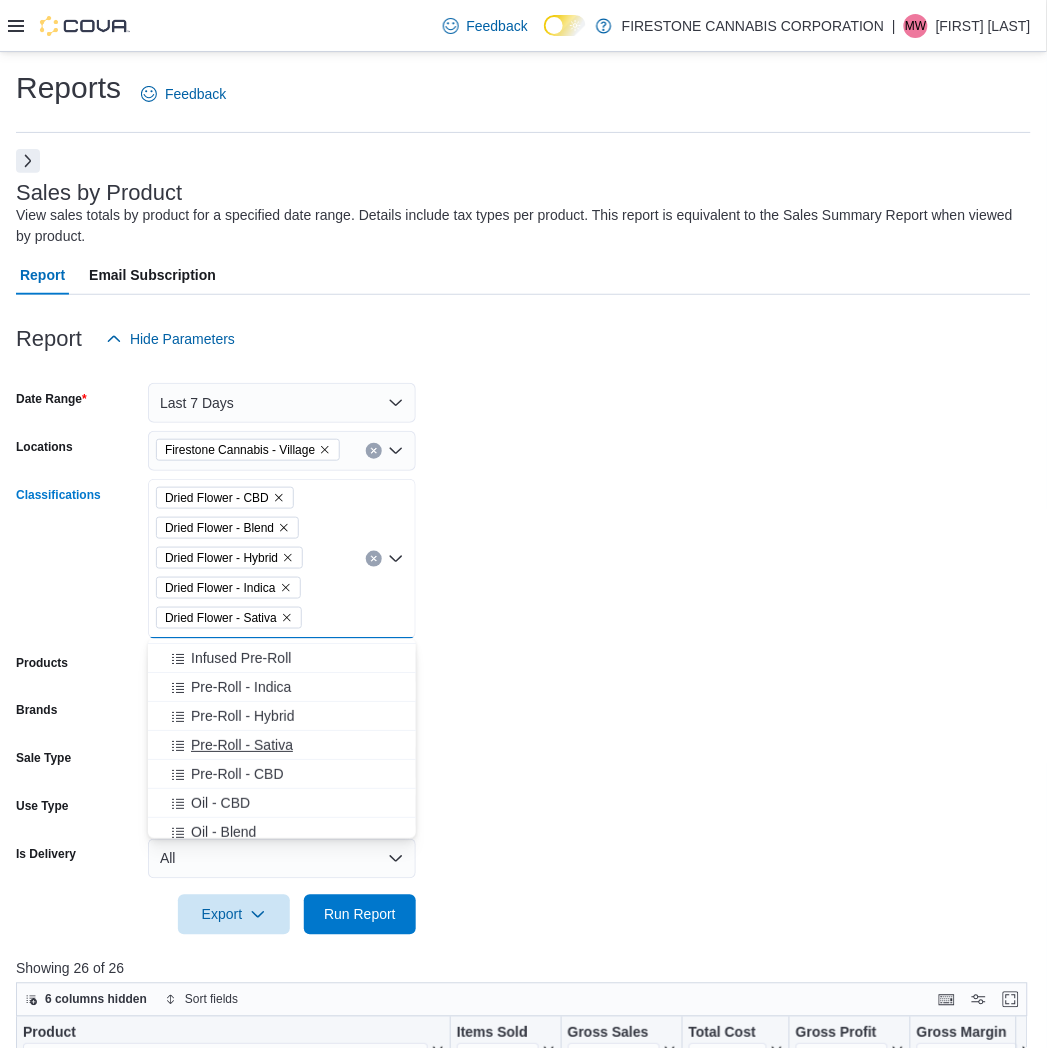 click on "Pre-Roll - Sativa" at bounding box center [242, 745] 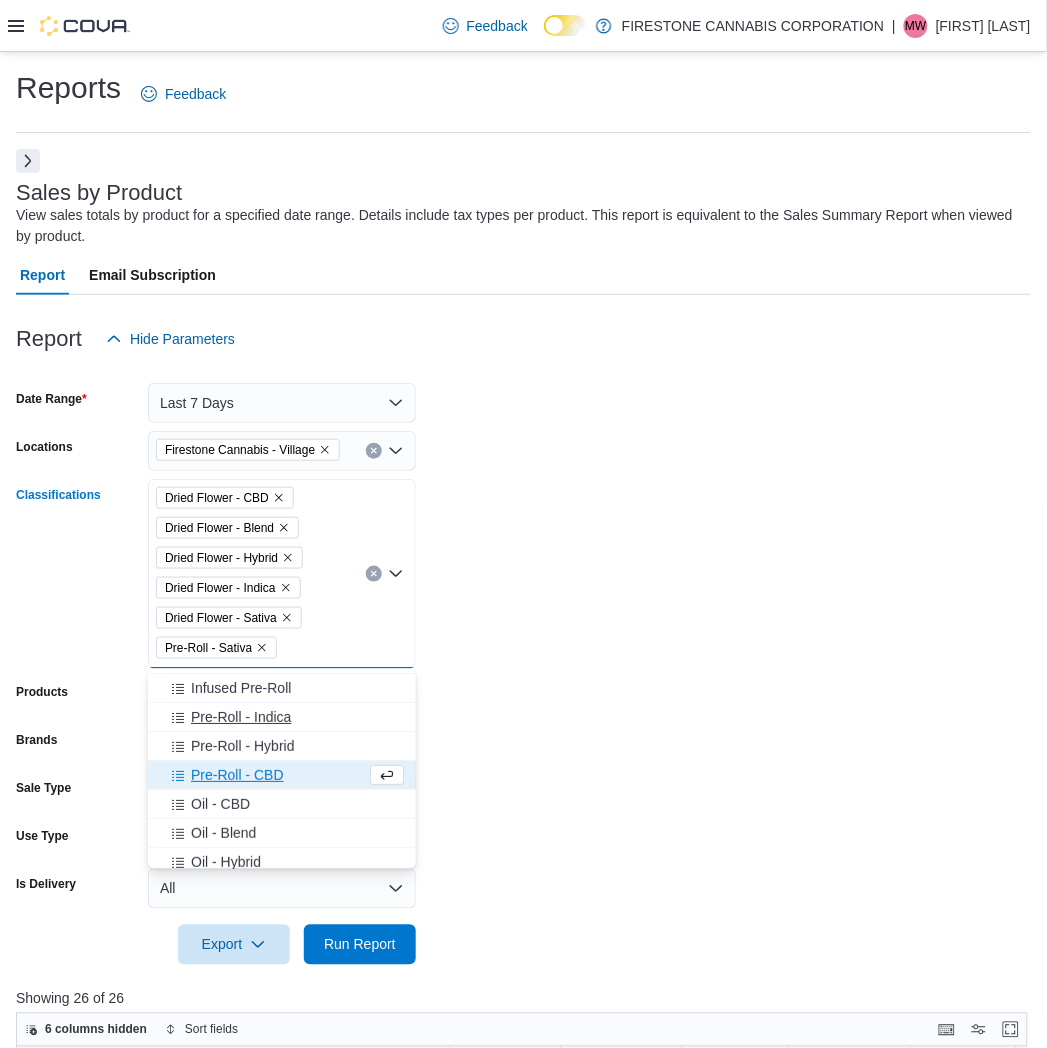 click on "Pre-Roll - Hybrid" at bounding box center (242, 746) 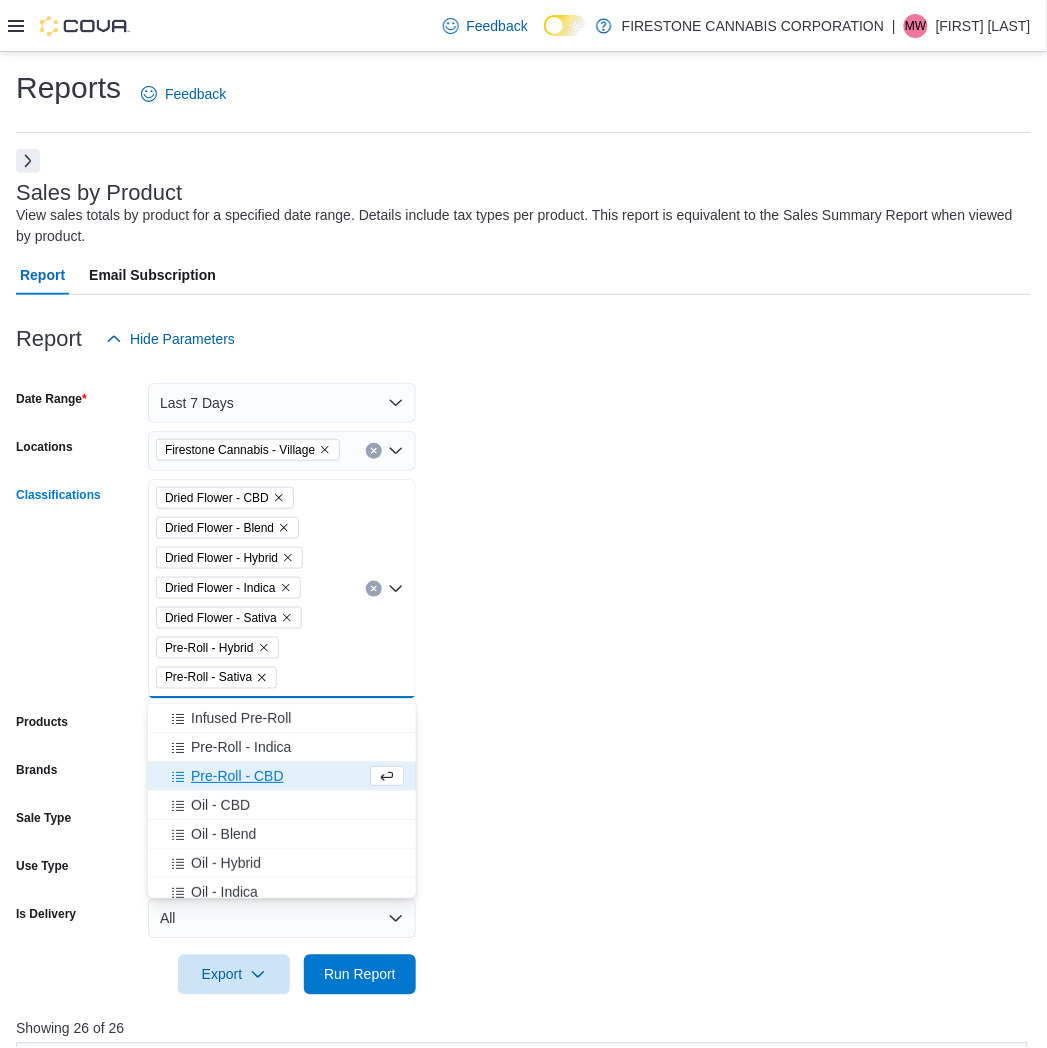 click on "Pre-Roll - CBD" at bounding box center [237, 776] 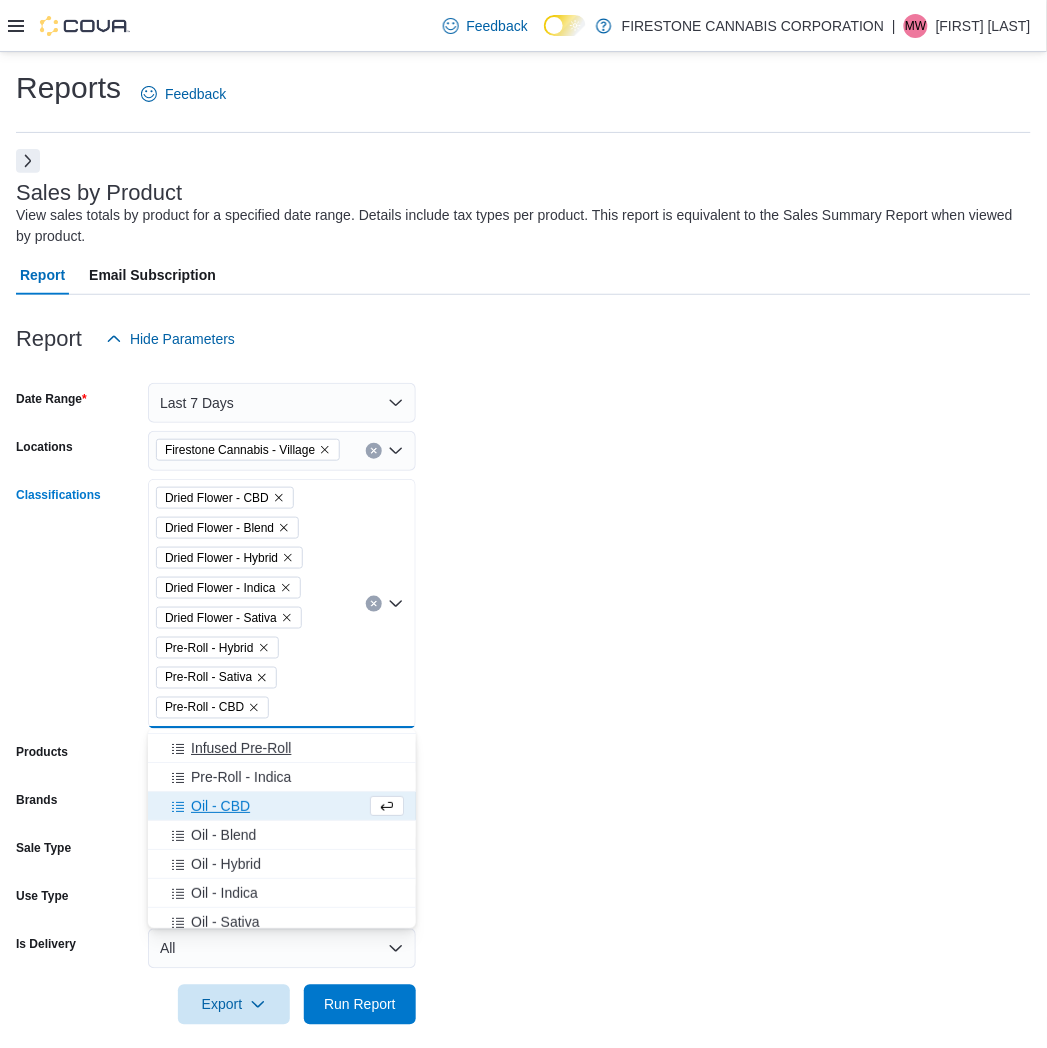 click on "Pre-Roll - Indica" at bounding box center (241, 777) 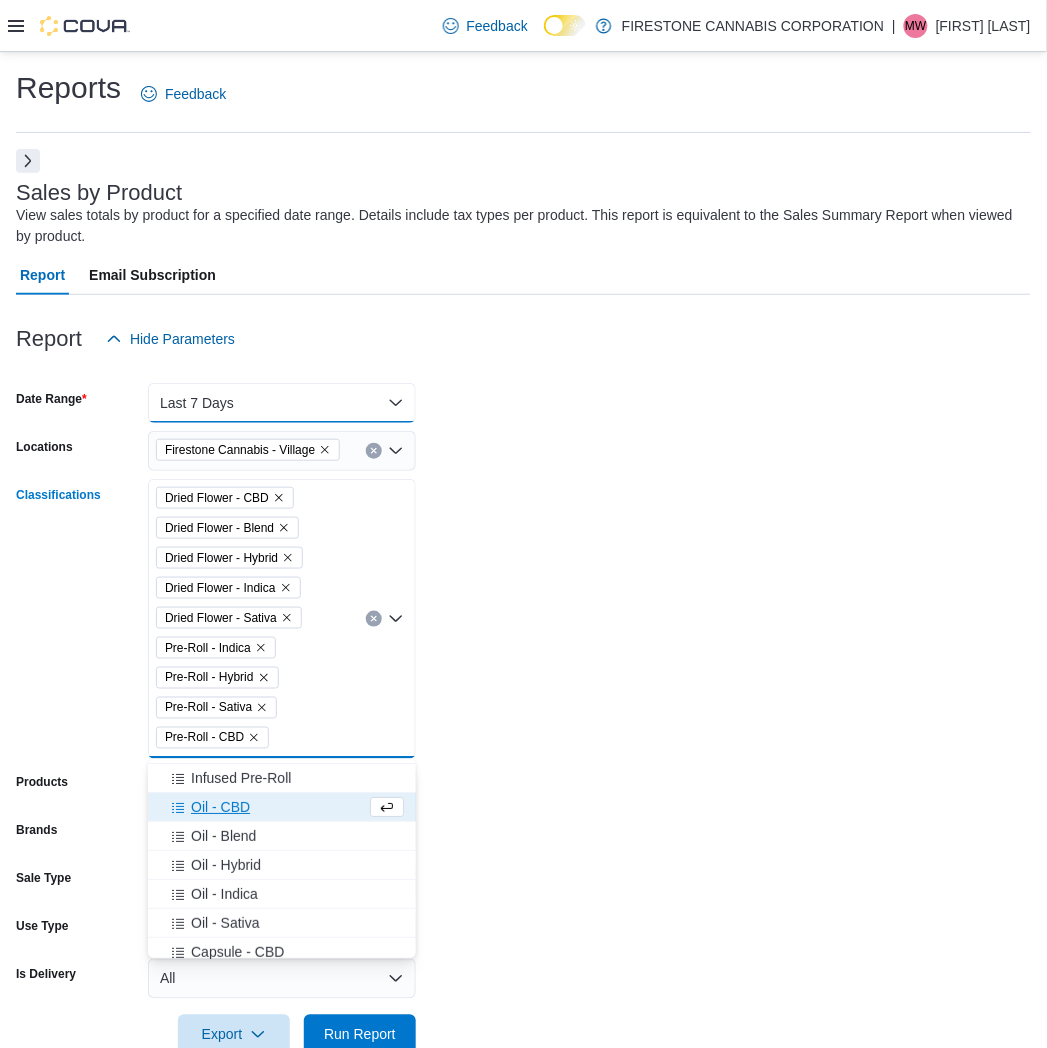 click on "Last 7 Days" at bounding box center [282, 403] 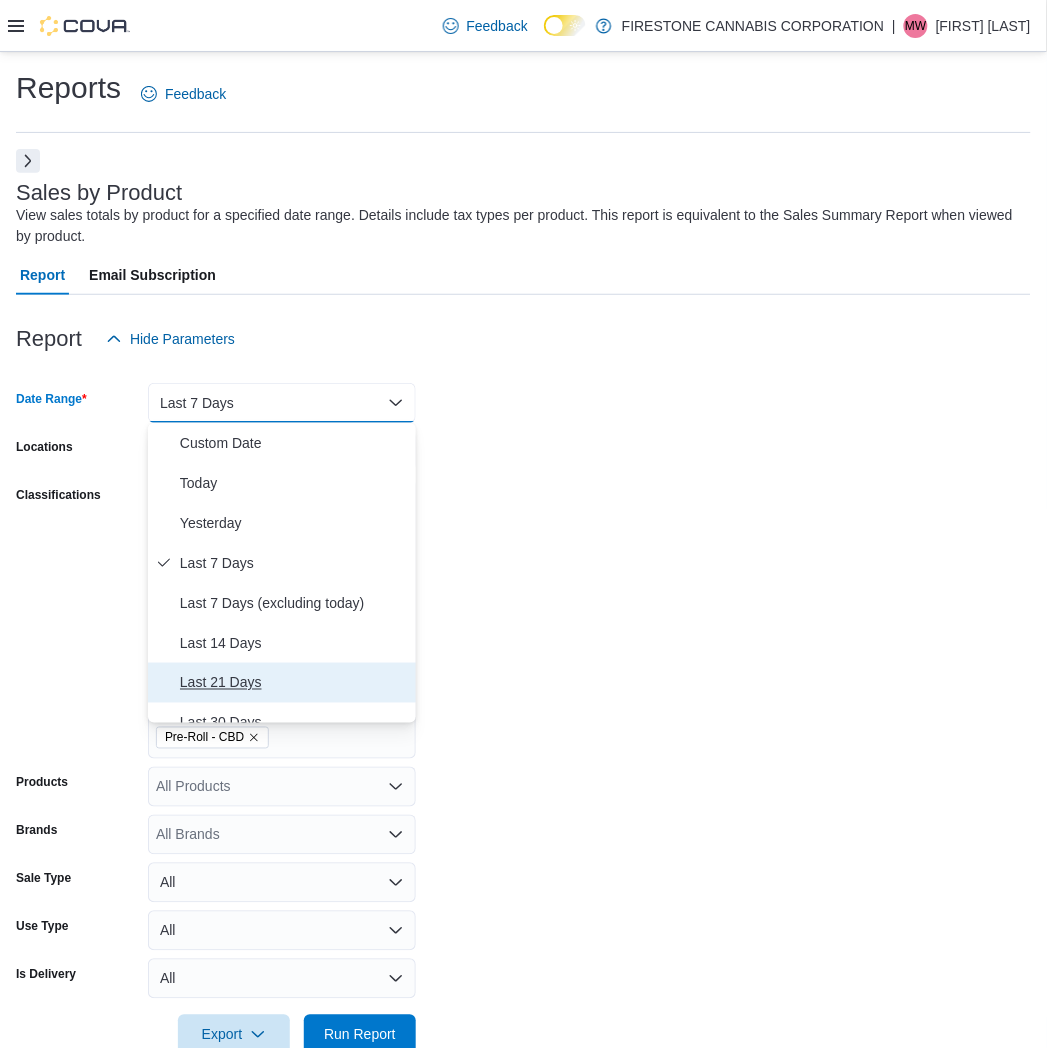click on "Last 21 Days" at bounding box center [294, 683] 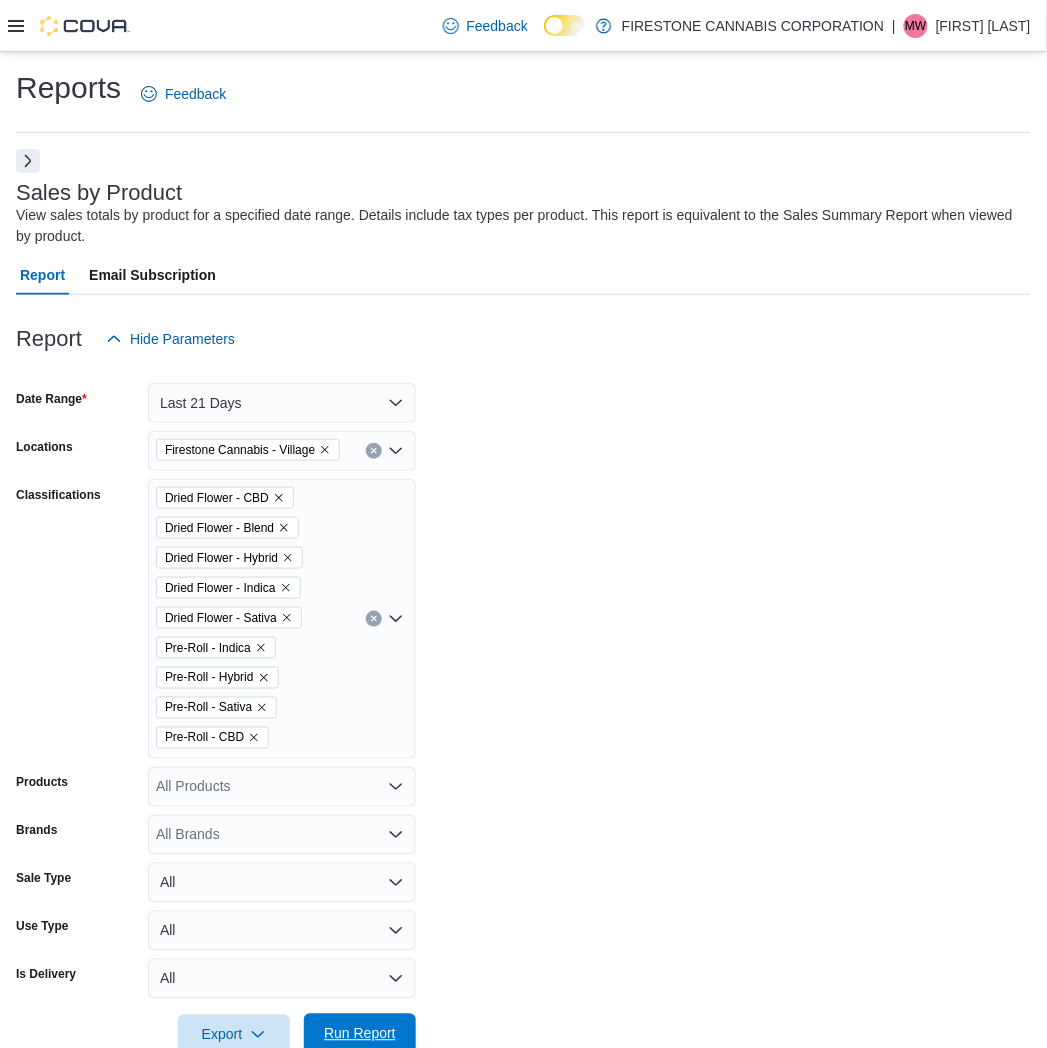 click on "Run Report" at bounding box center (360, 1034) 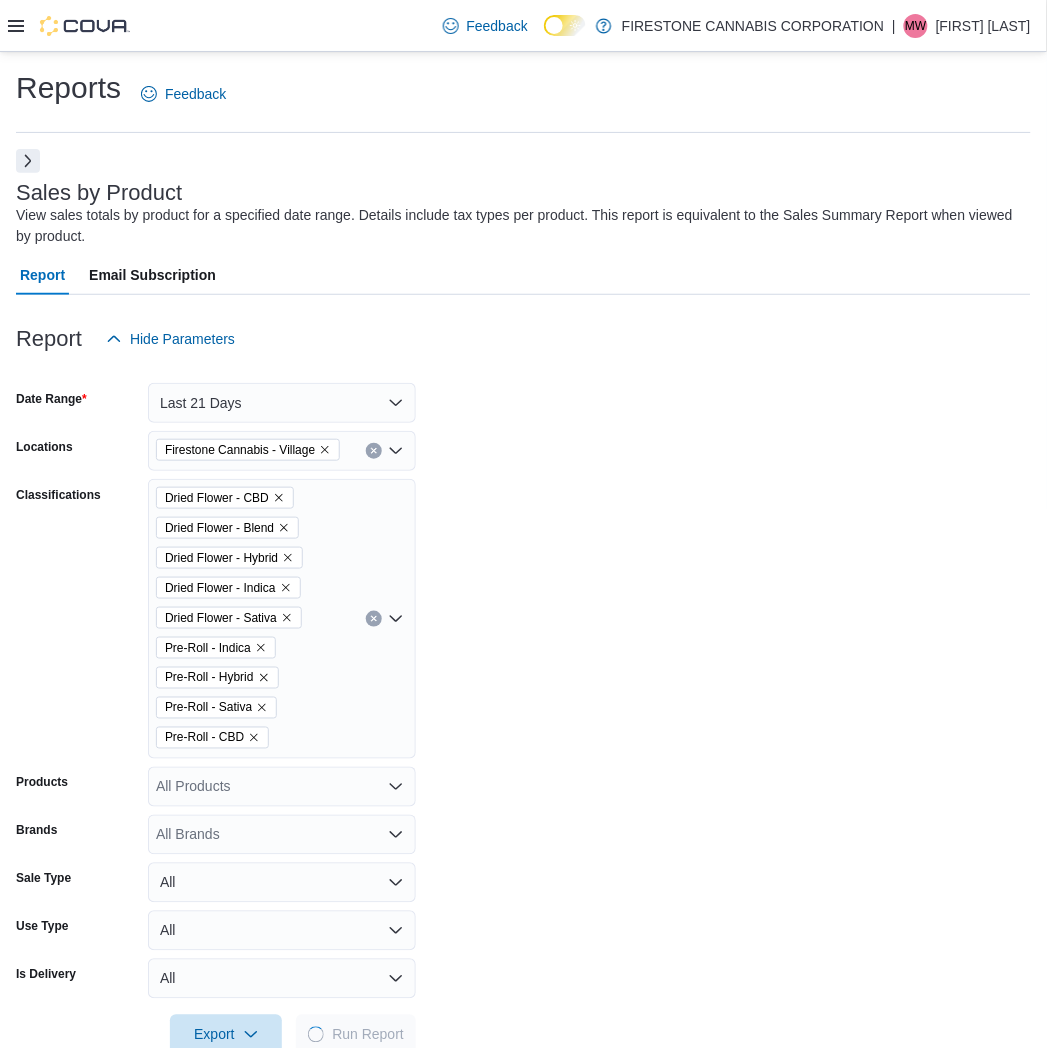 click on "Date Range Last 21 Days Locations Firestone Cannabis - Village Classifications Dried Flower - CBD Dried Flower - Blend Dried Flower - Hybrid Dried Flower - Indica Dried Flower - Sativa Pre-Roll - Indica Pre-Roll - Hybrid Pre-Roll - Sativa Pre-Roll - CBD Products All Products Brands All Brands Sale Type All Use Type All Is Delivery All Export  Run Report" at bounding box center (523, 707) 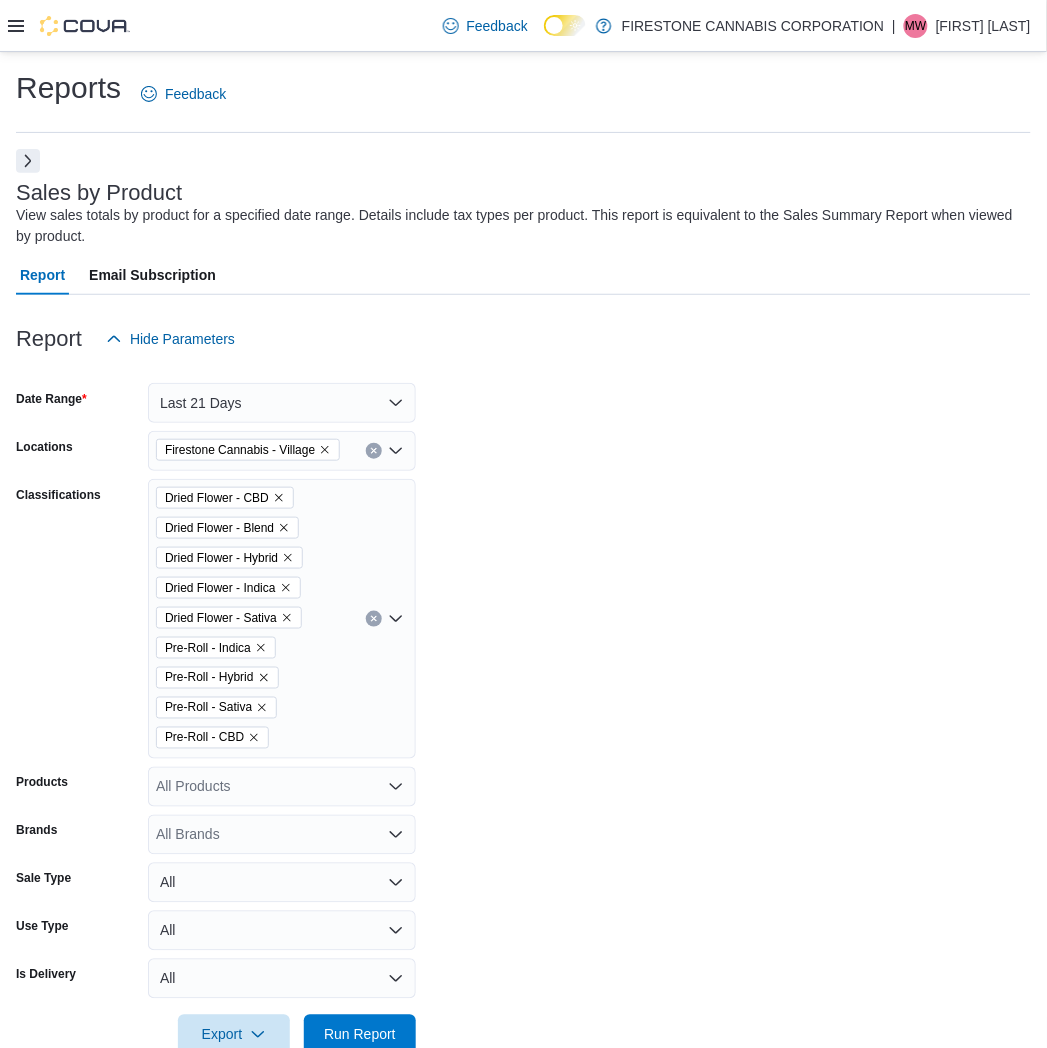 drag, startPoint x: 574, startPoint y: 607, endPoint x: 614, endPoint y: 565, distance: 58 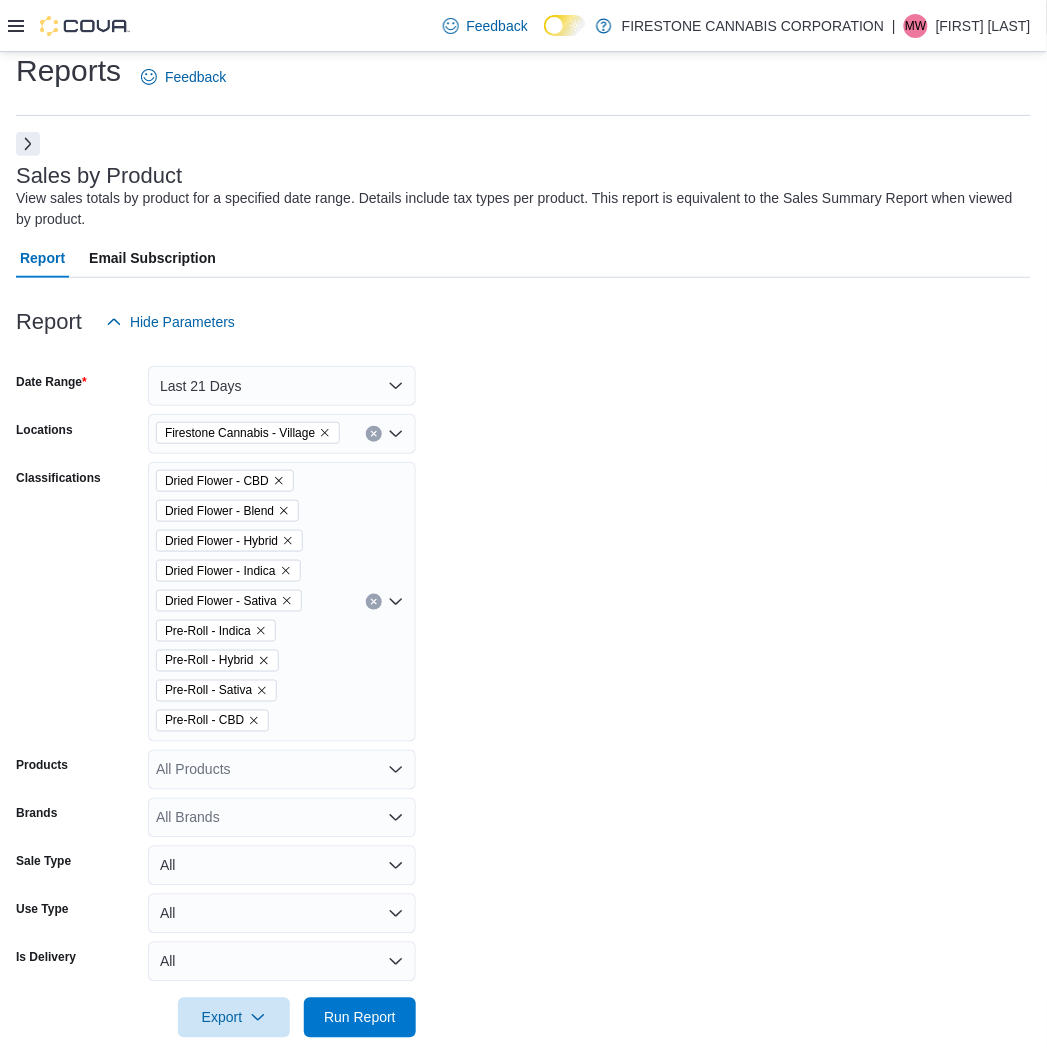 scroll, scrollTop: 908, scrollLeft: 0, axis: vertical 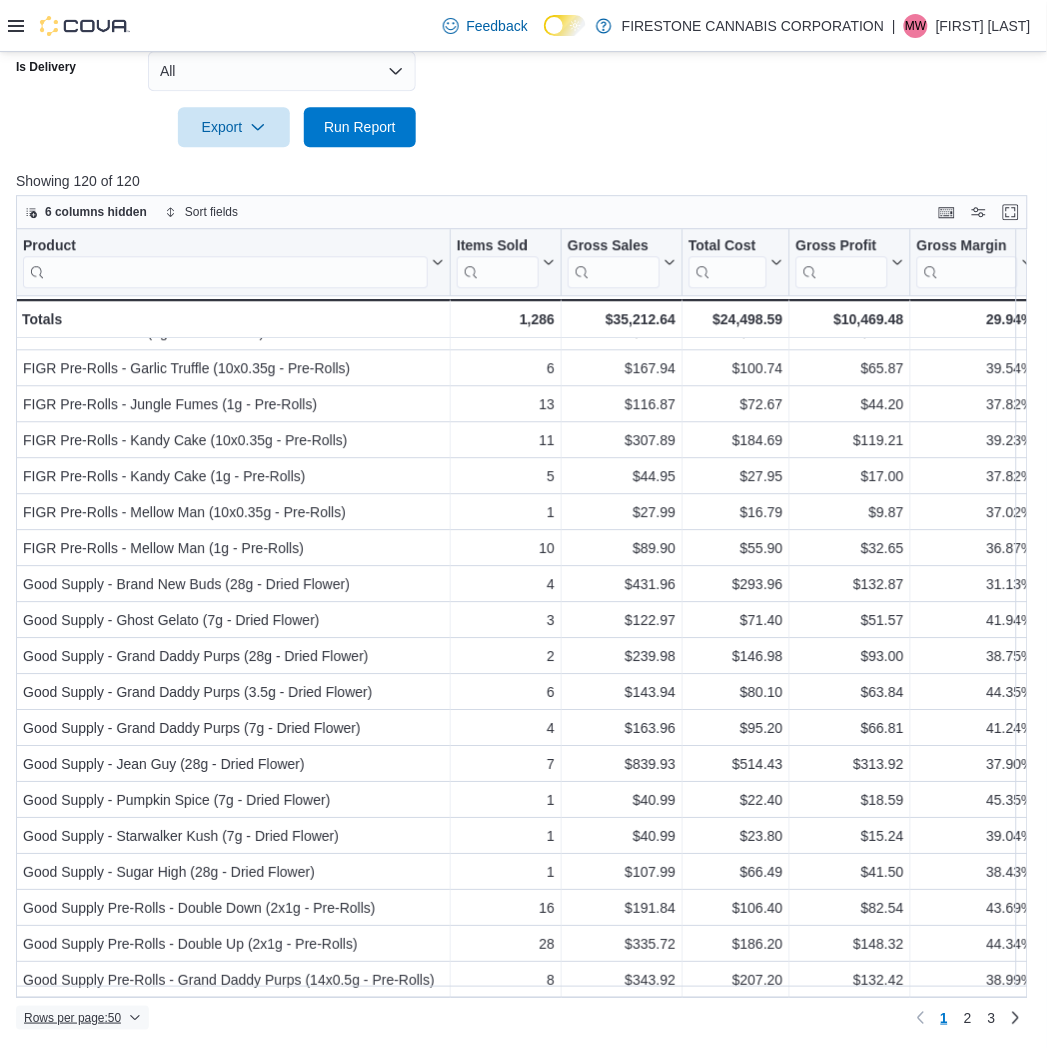 click on "Rows per page :  50" at bounding box center (72, 1018) 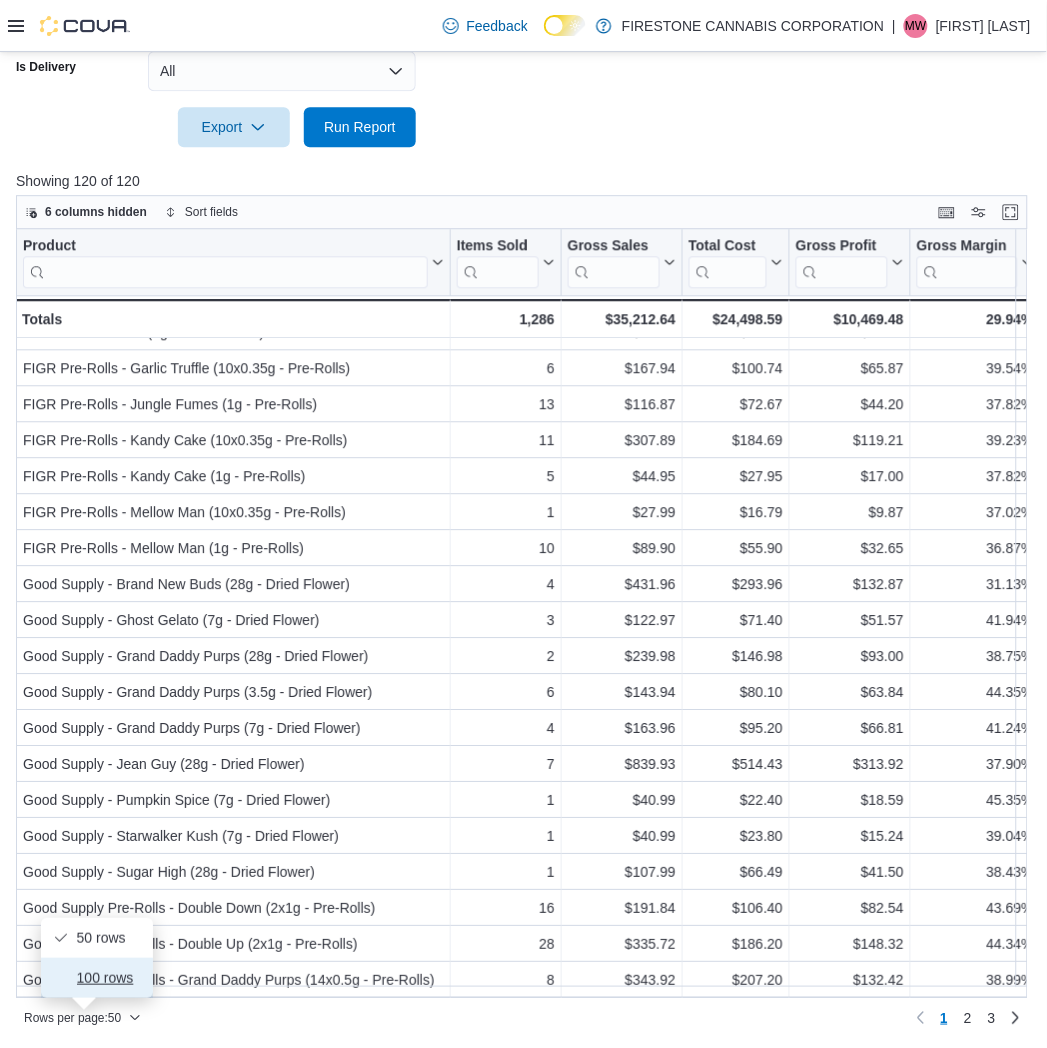 click on "100 rows" at bounding box center (109, 978) 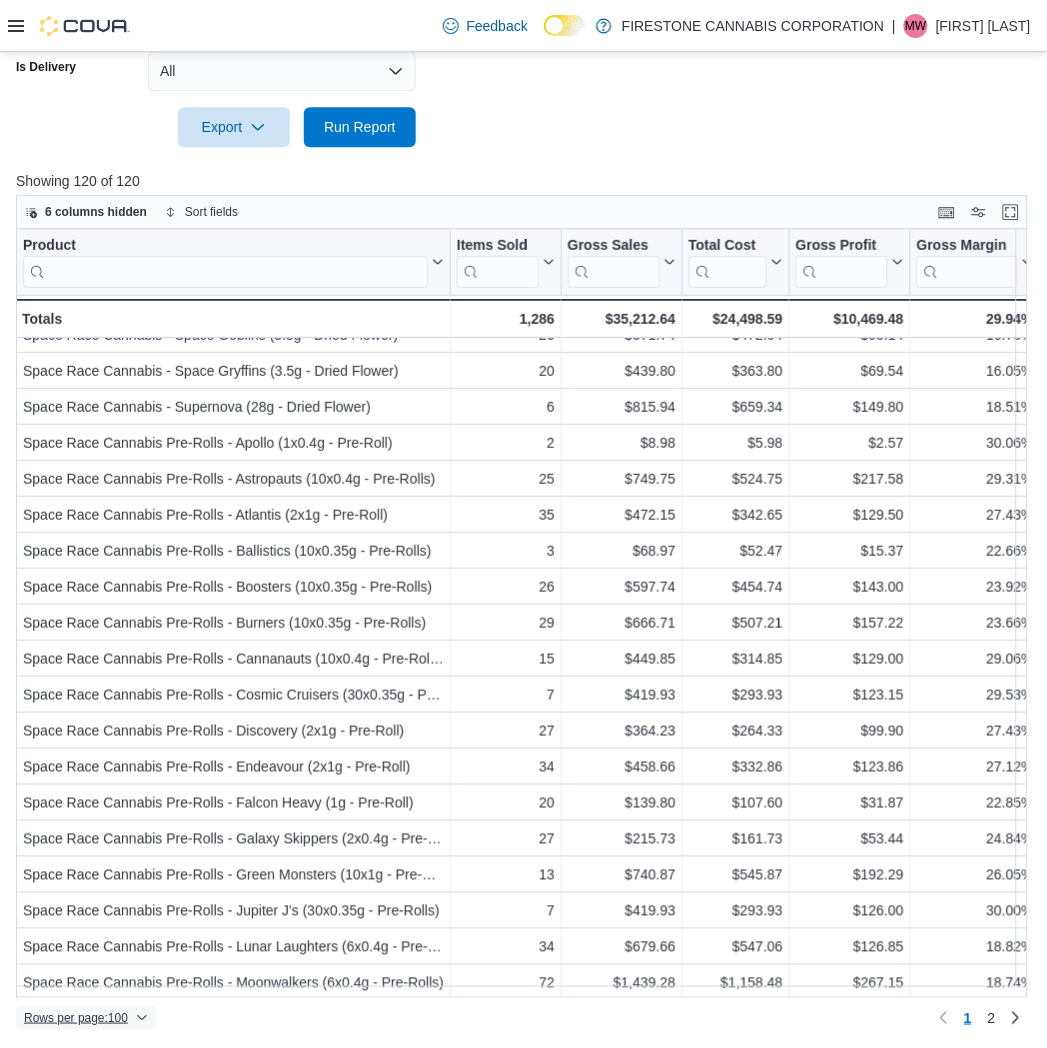 scroll, scrollTop: 2951, scrollLeft: 0, axis: vertical 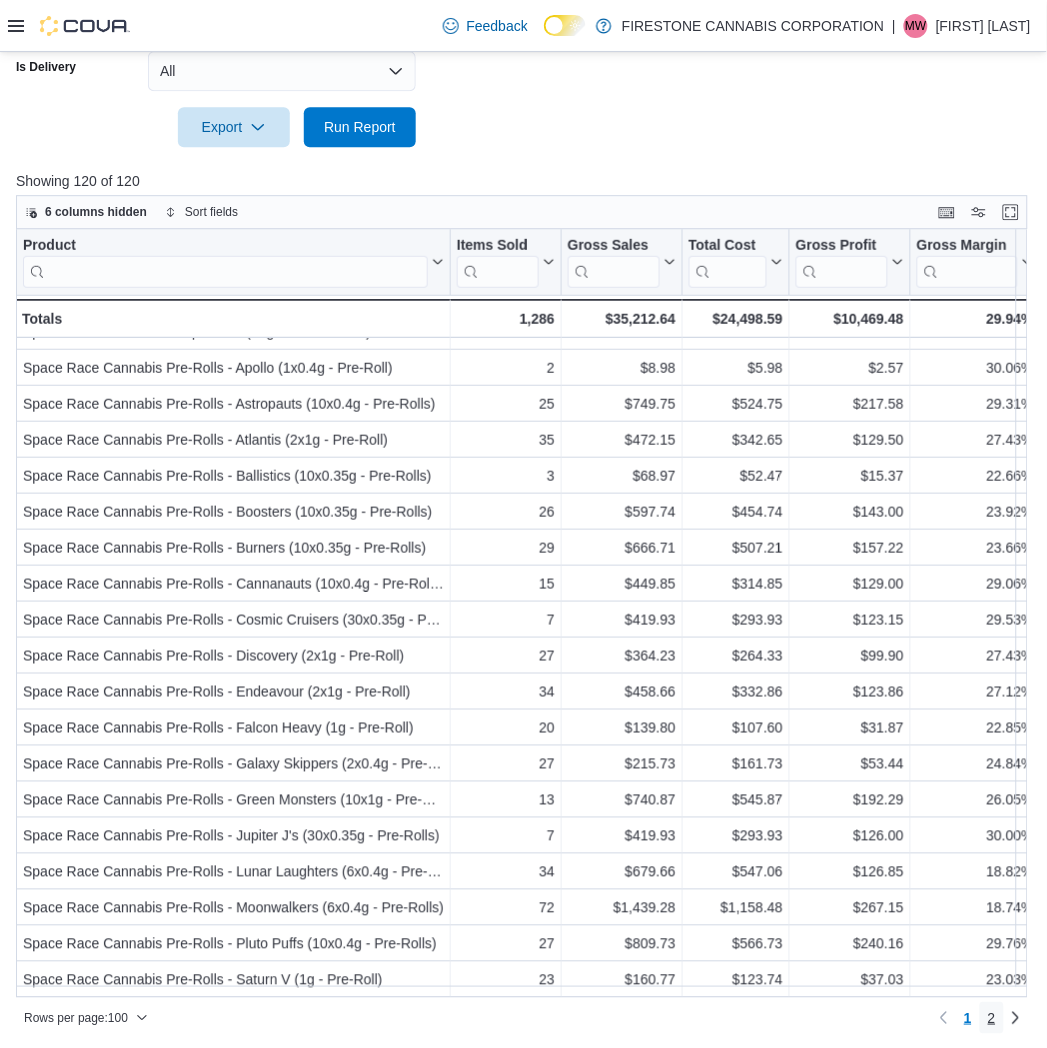 click on "2" at bounding box center (992, 1018) 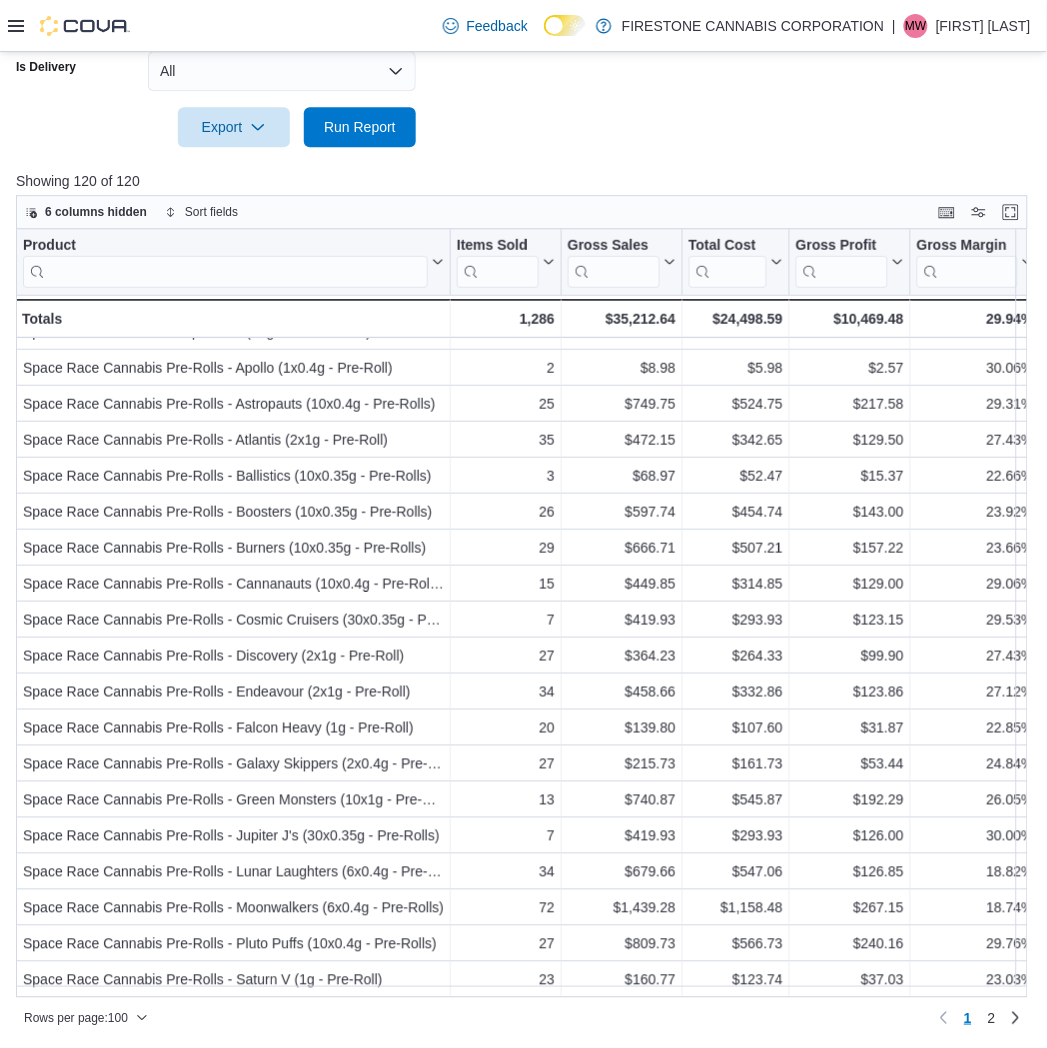 scroll, scrollTop: 0, scrollLeft: 0, axis: both 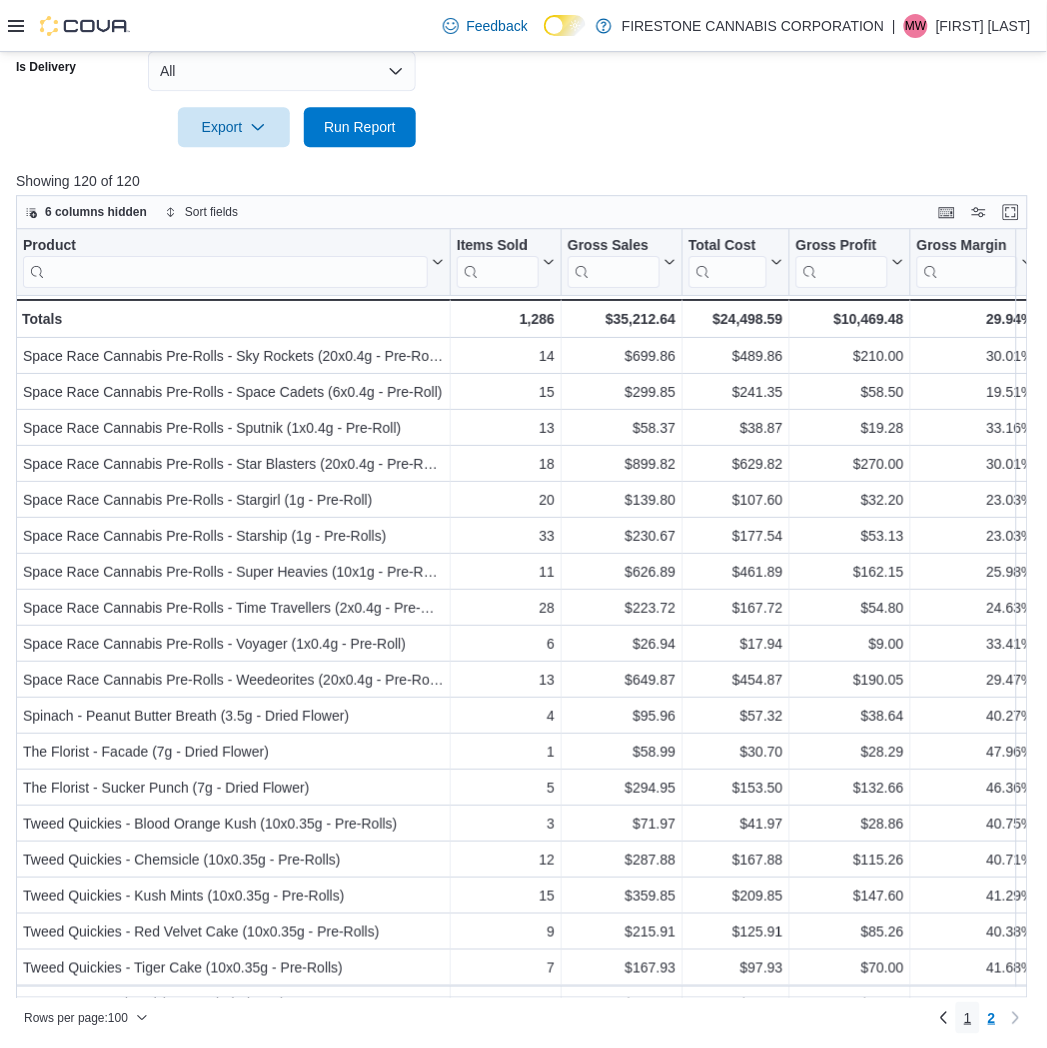 click on "1" at bounding box center (968, 1018) 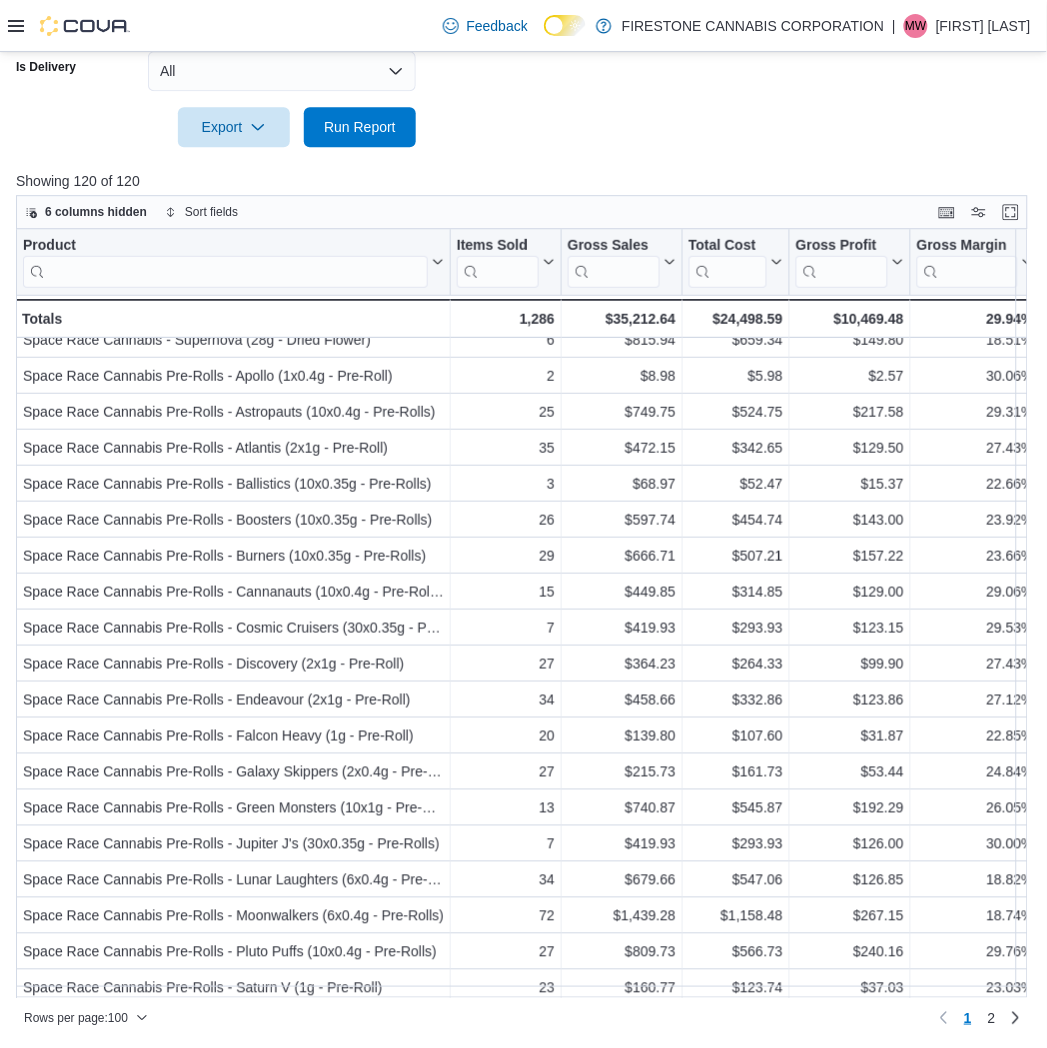 scroll, scrollTop: 2951, scrollLeft: 0, axis: vertical 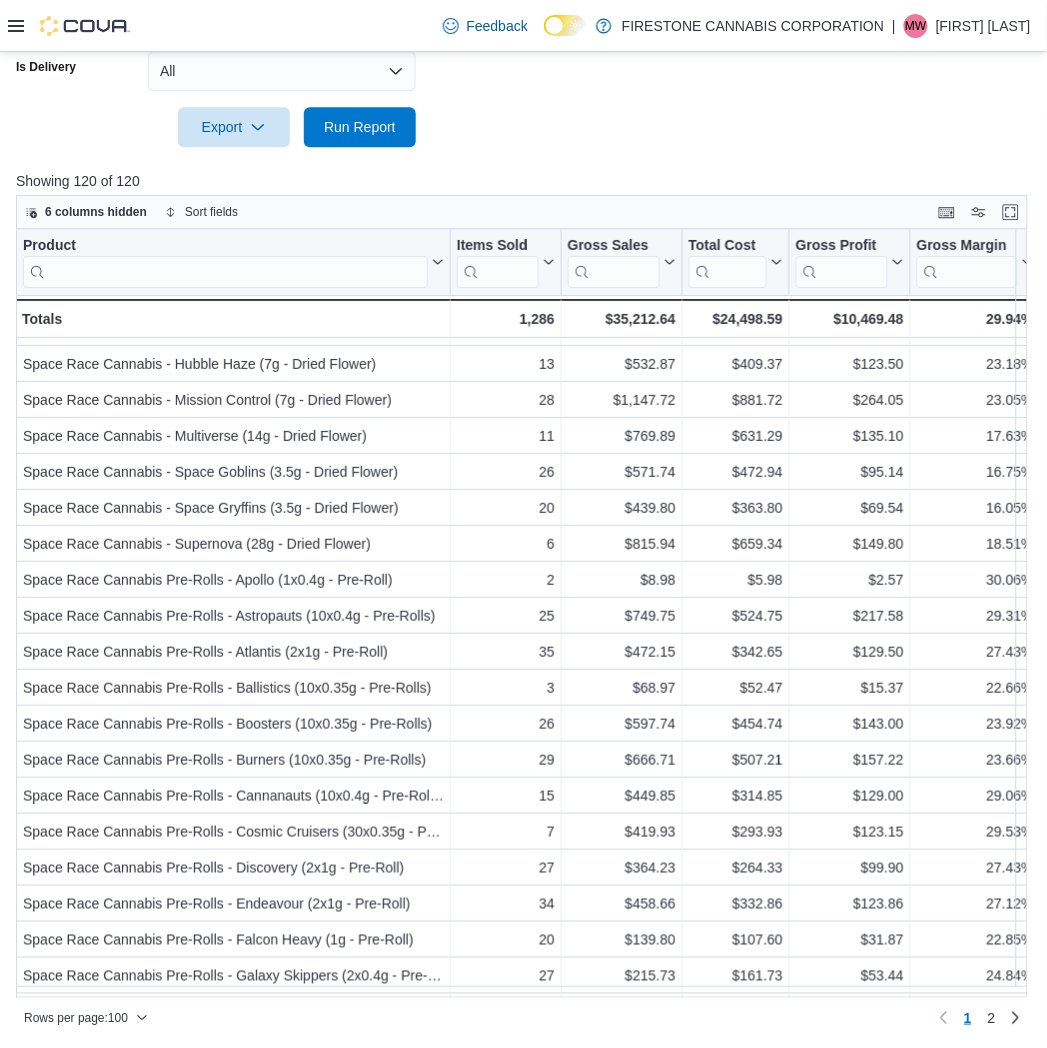 click at bounding box center (523, 99) 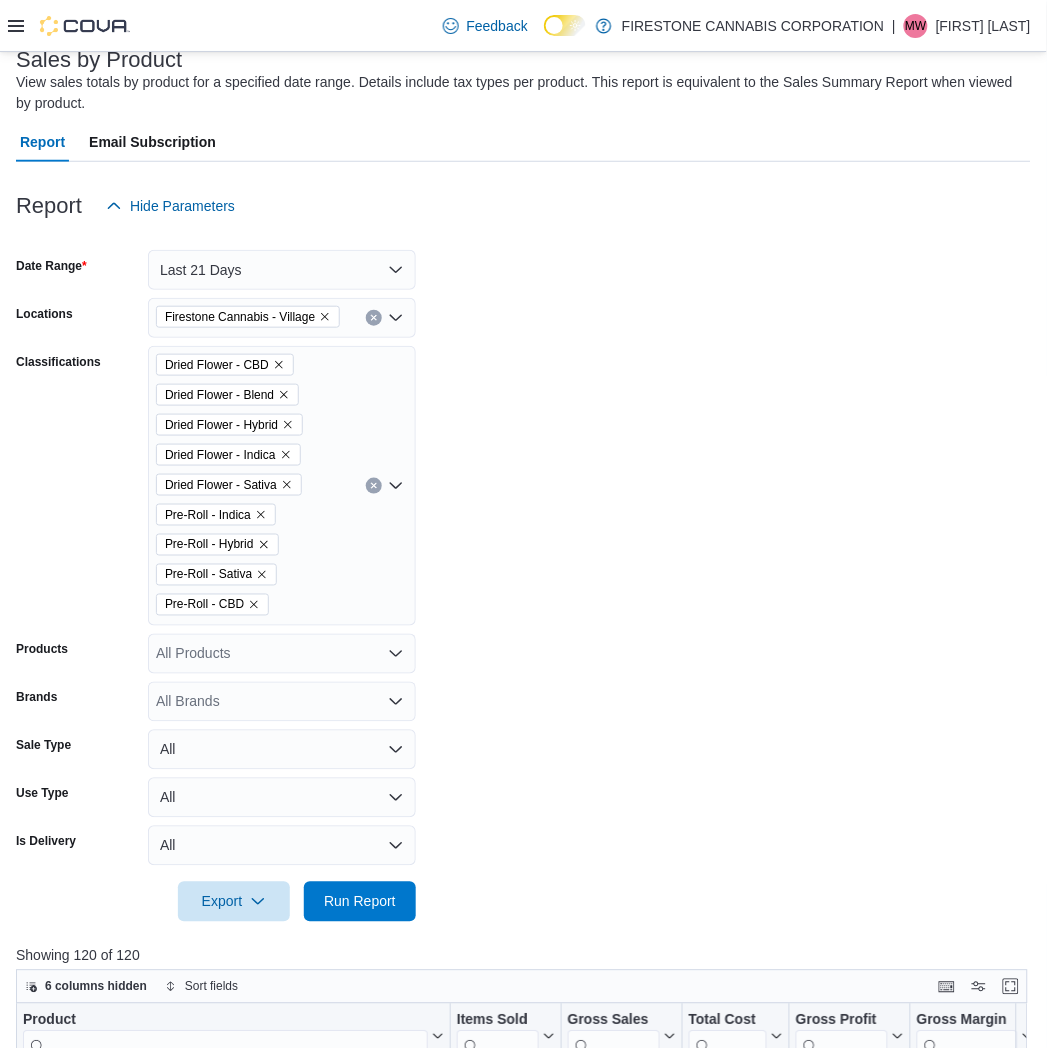 scroll, scrollTop: 131, scrollLeft: 0, axis: vertical 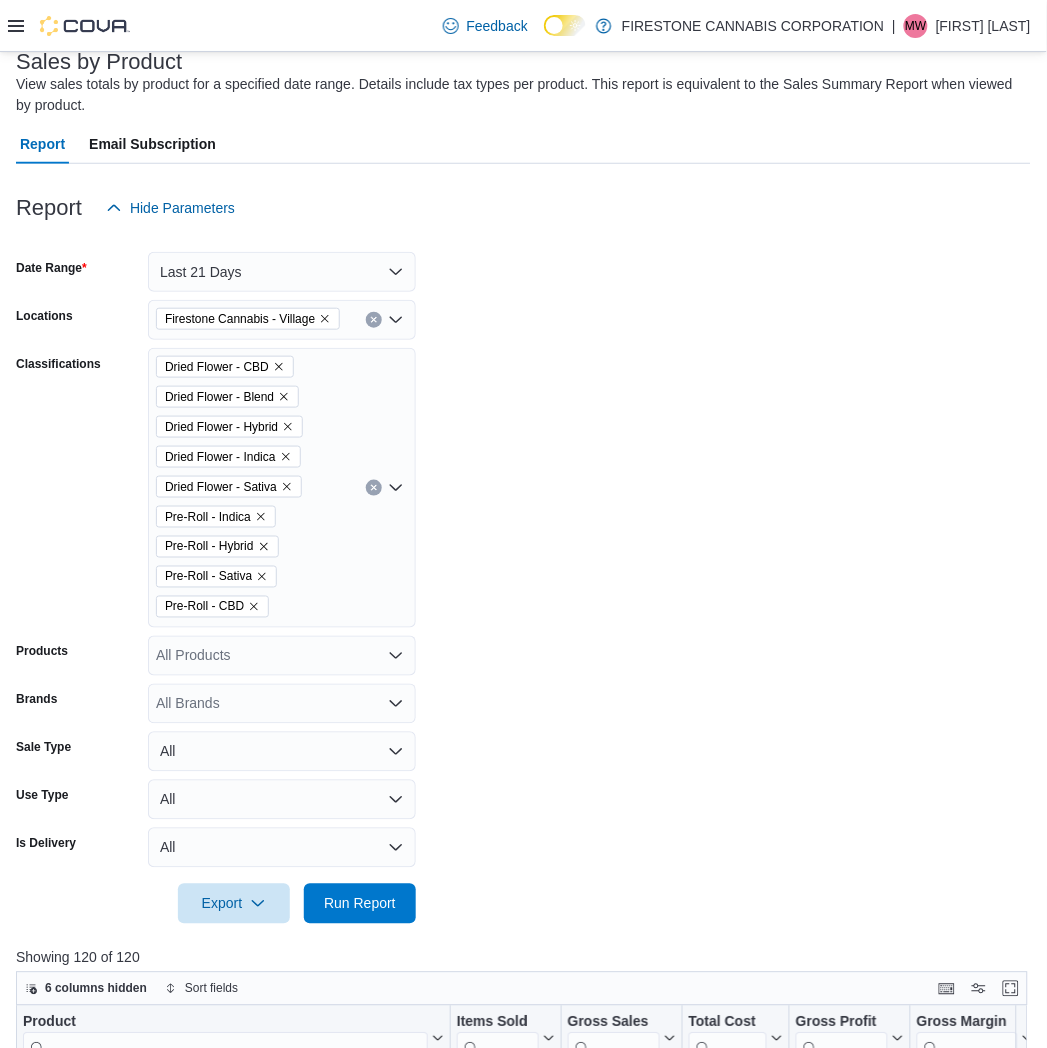 click 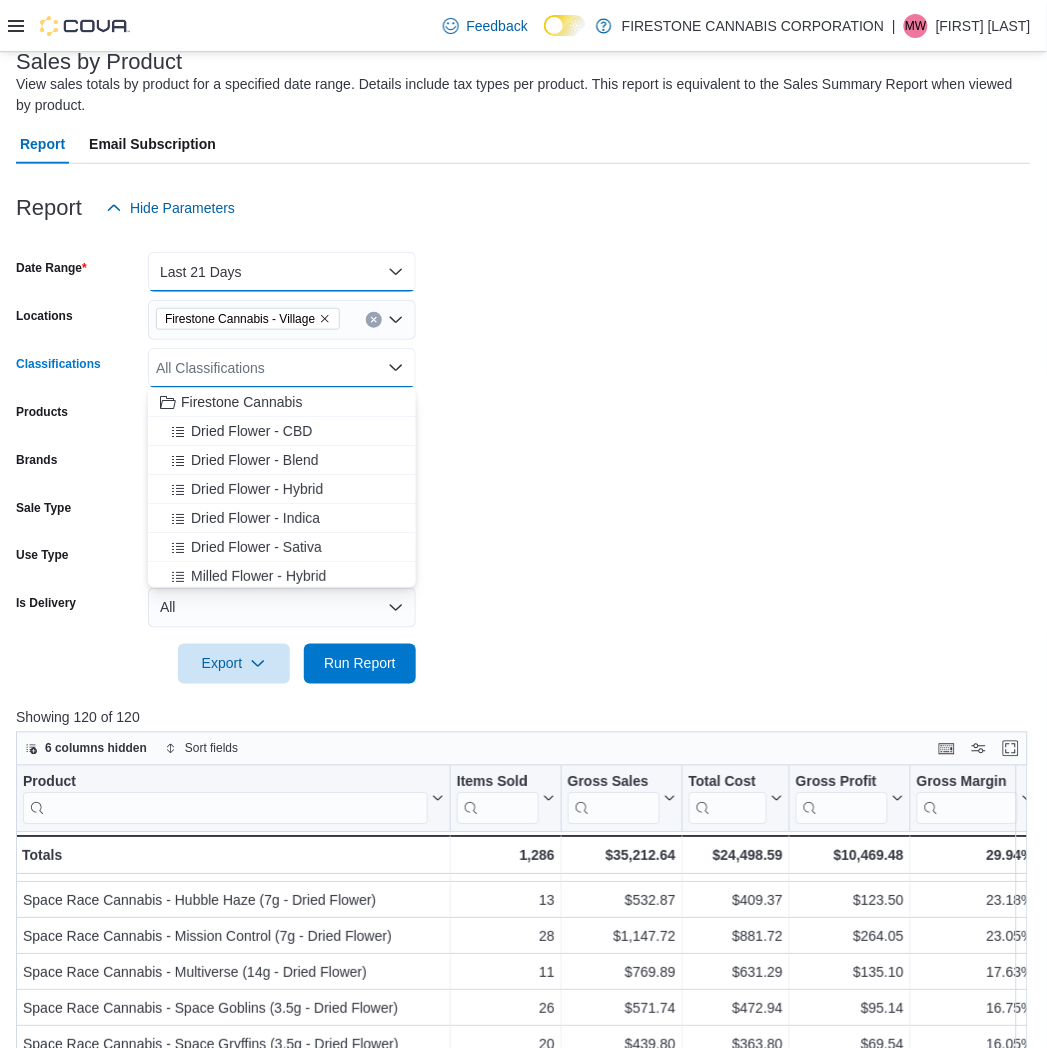 click on "Last 21 Days" at bounding box center [282, 272] 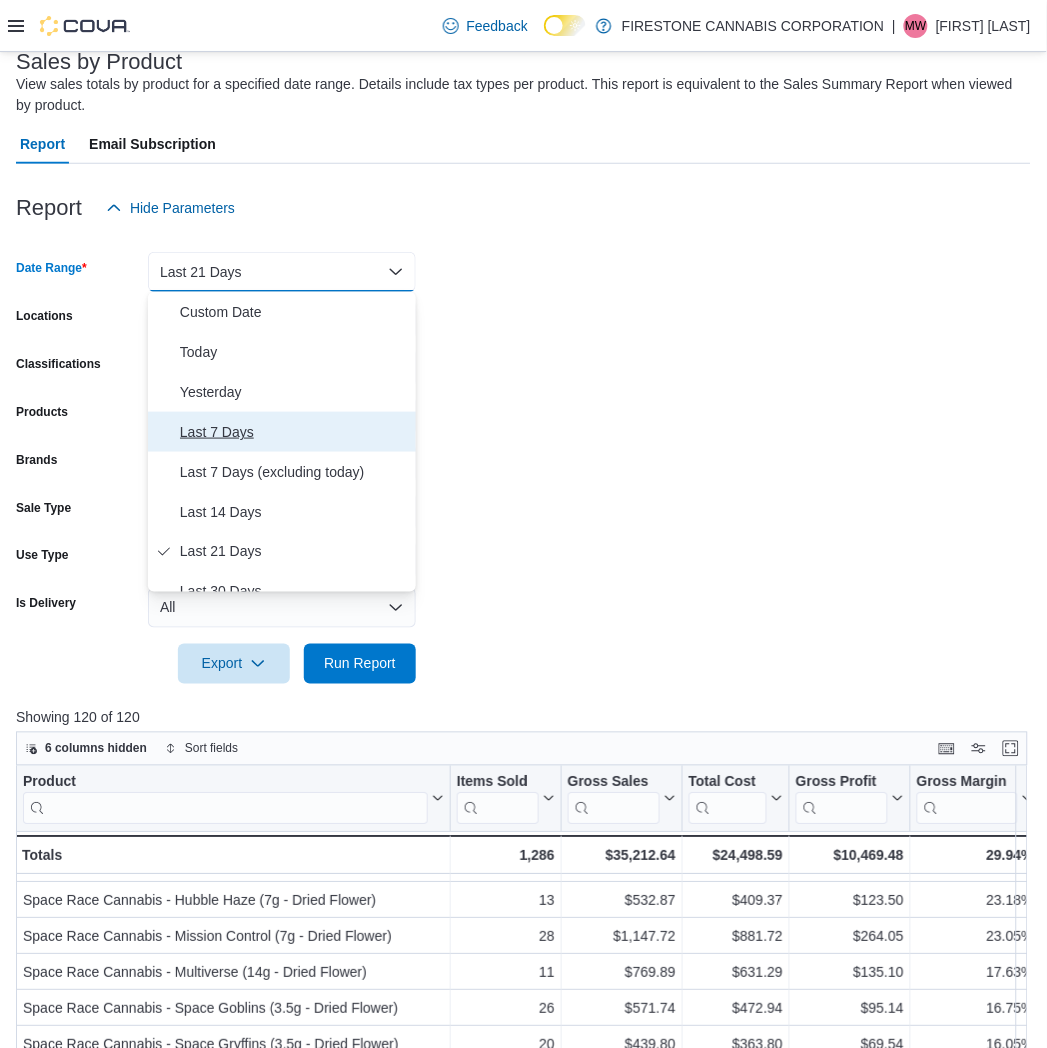 click on "Last 7 Days" at bounding box center (294, 432) 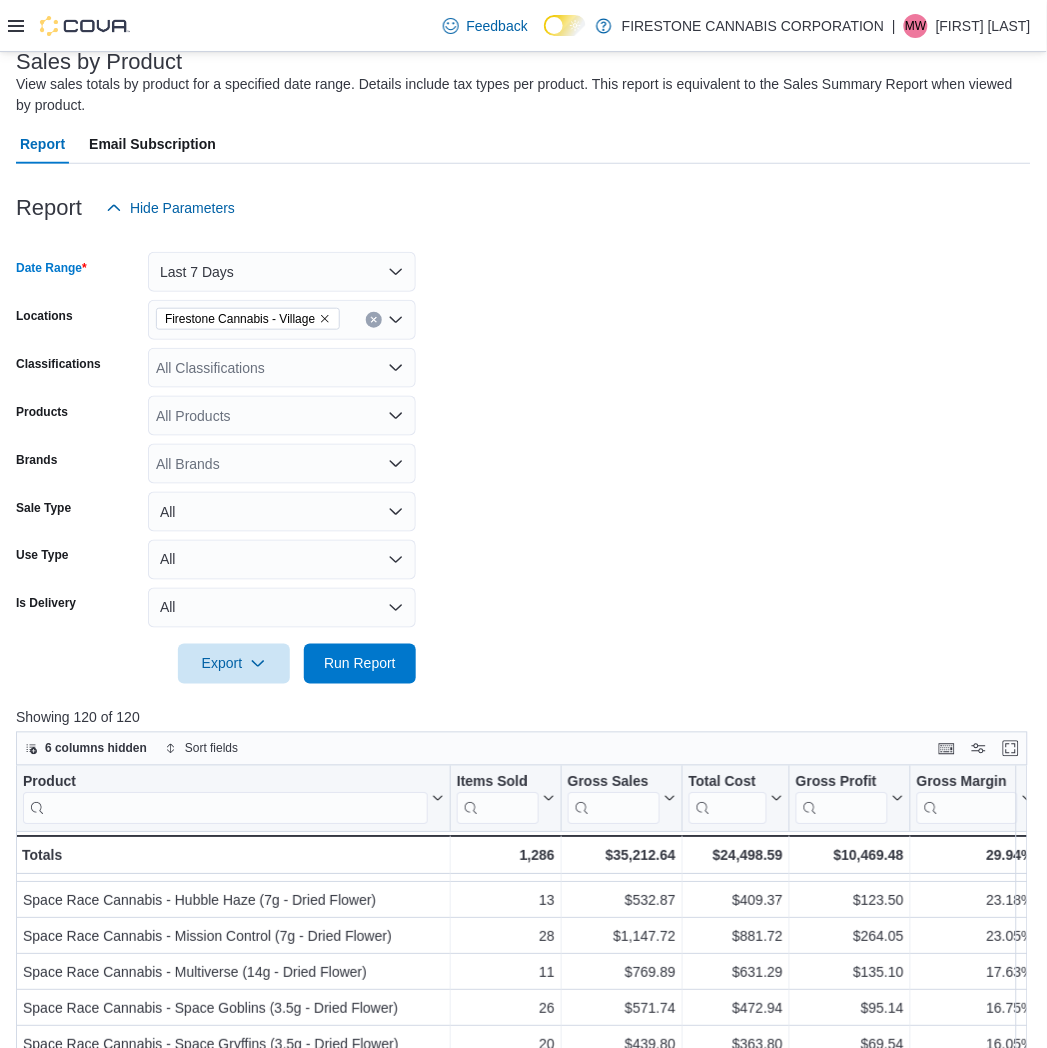 click 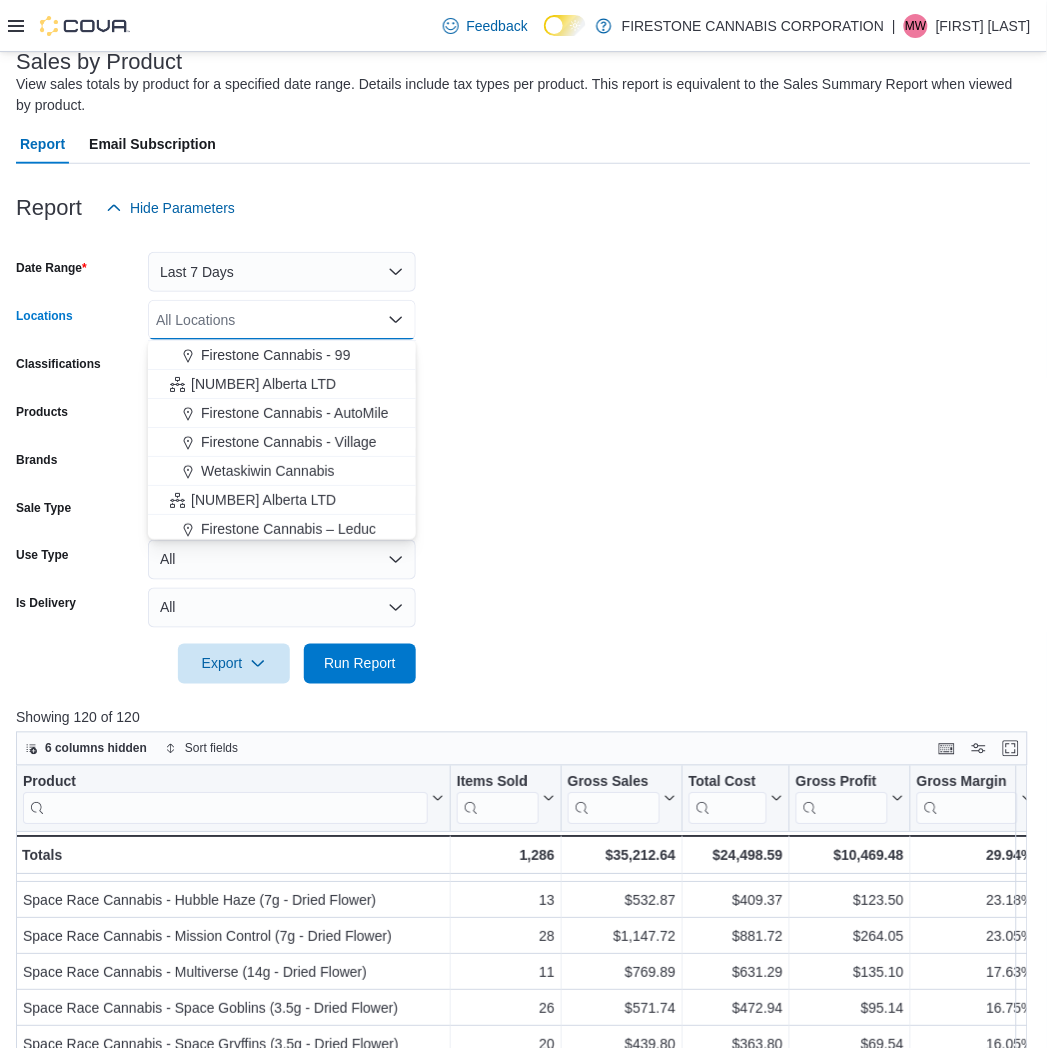 scroll, scrollTop: 111, scrollLeft: 0, axis: vertical 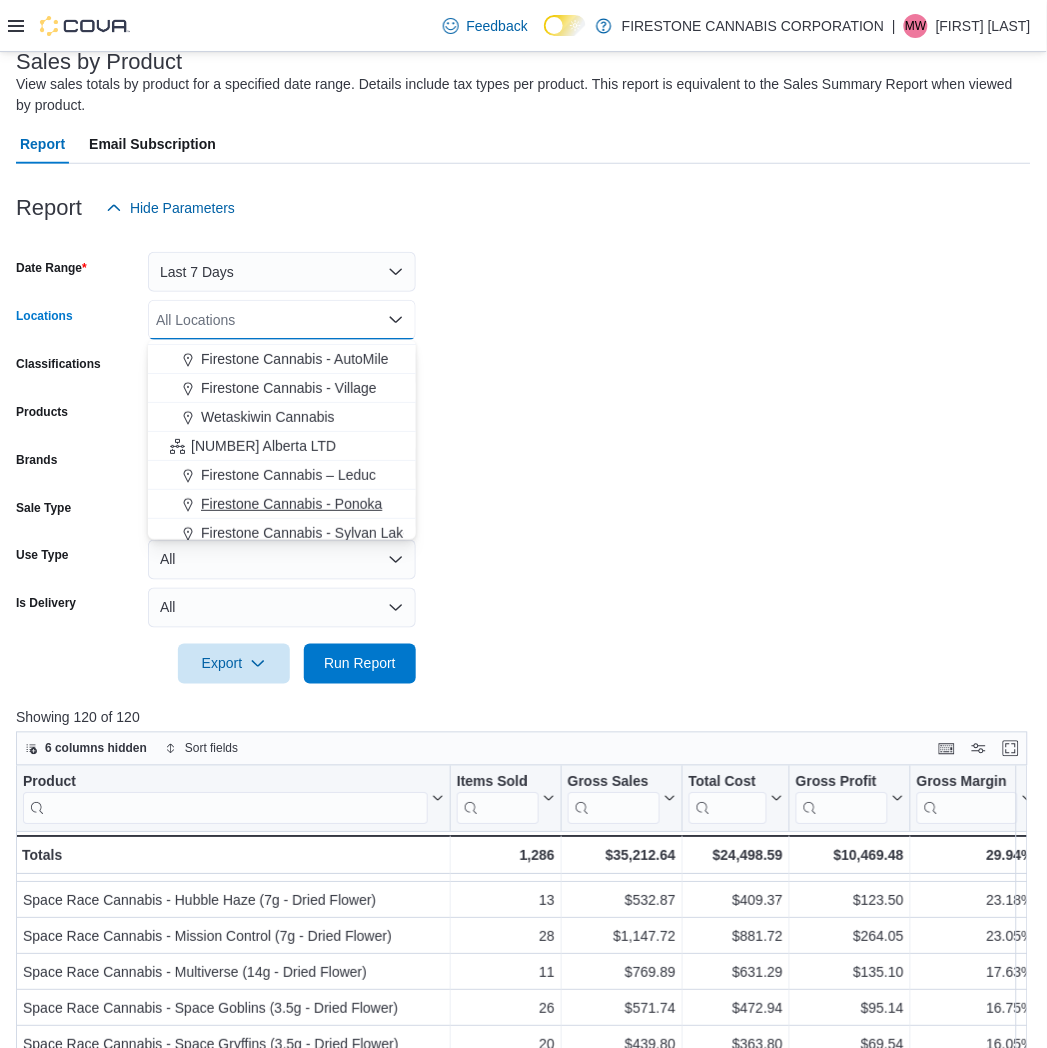 click on "Firestone Cannabis - Ponoka" at bounding box center (291, 504) 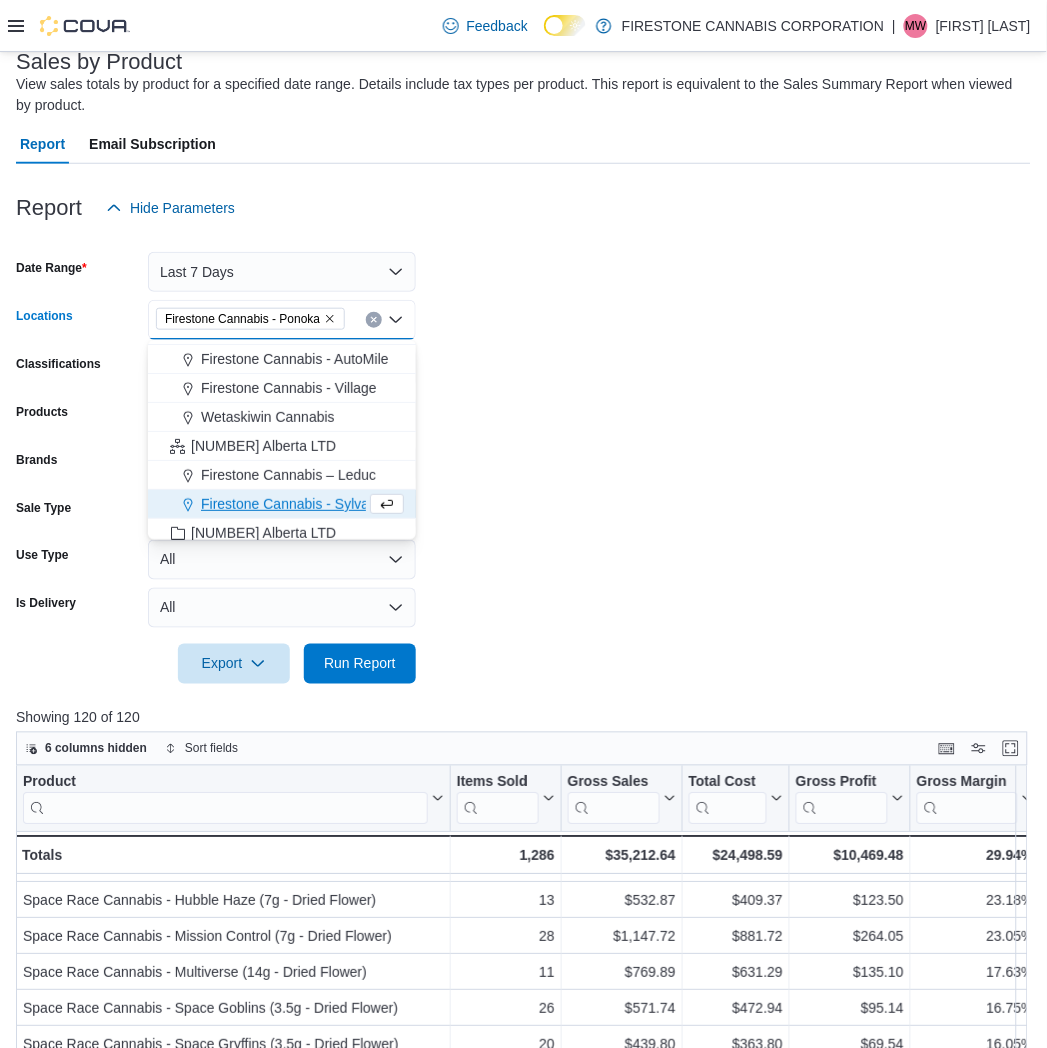 drag, startPoint x: 538, startPoint y: 435, endPoint x: 357, endPoint y: 398, distance: 184.74306 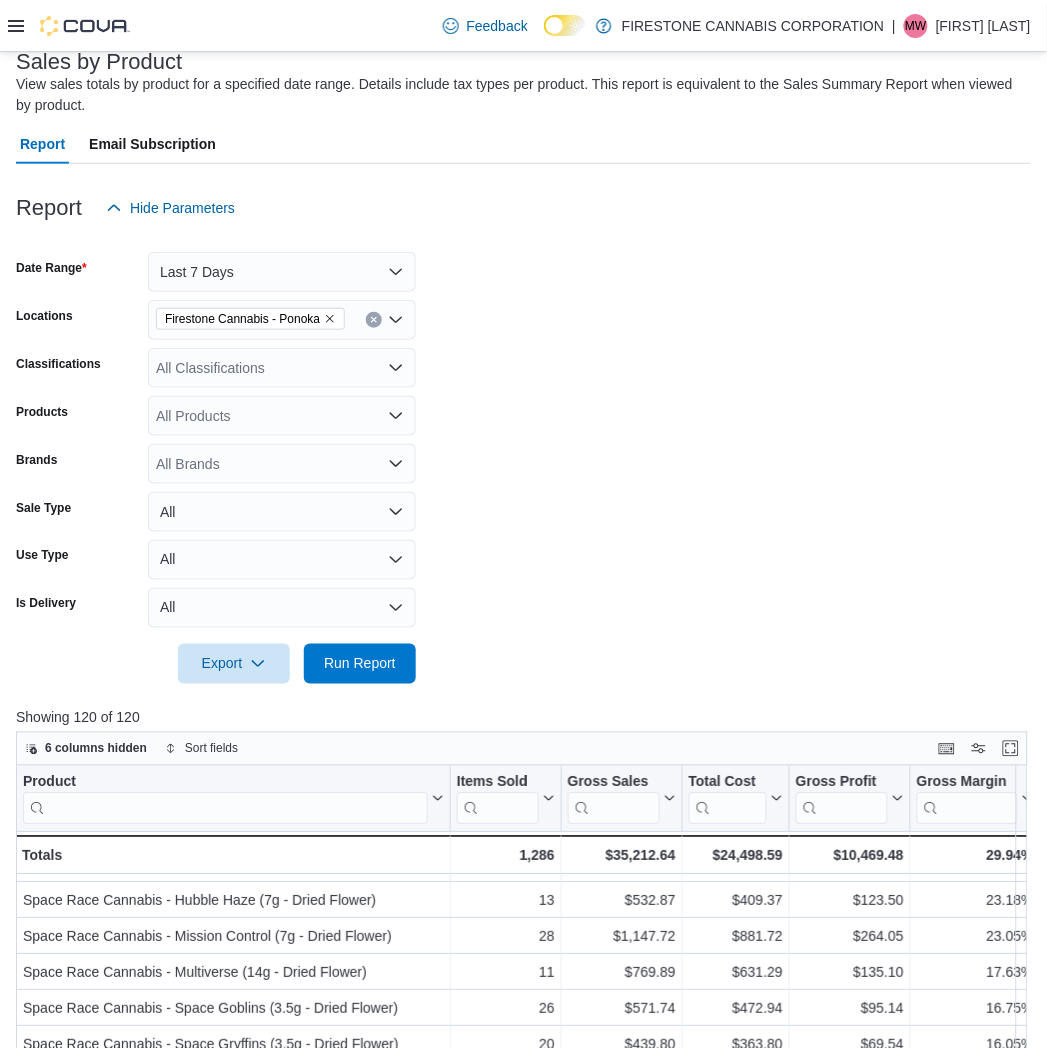click on "All Classifications" at bounding box center (282, 368) 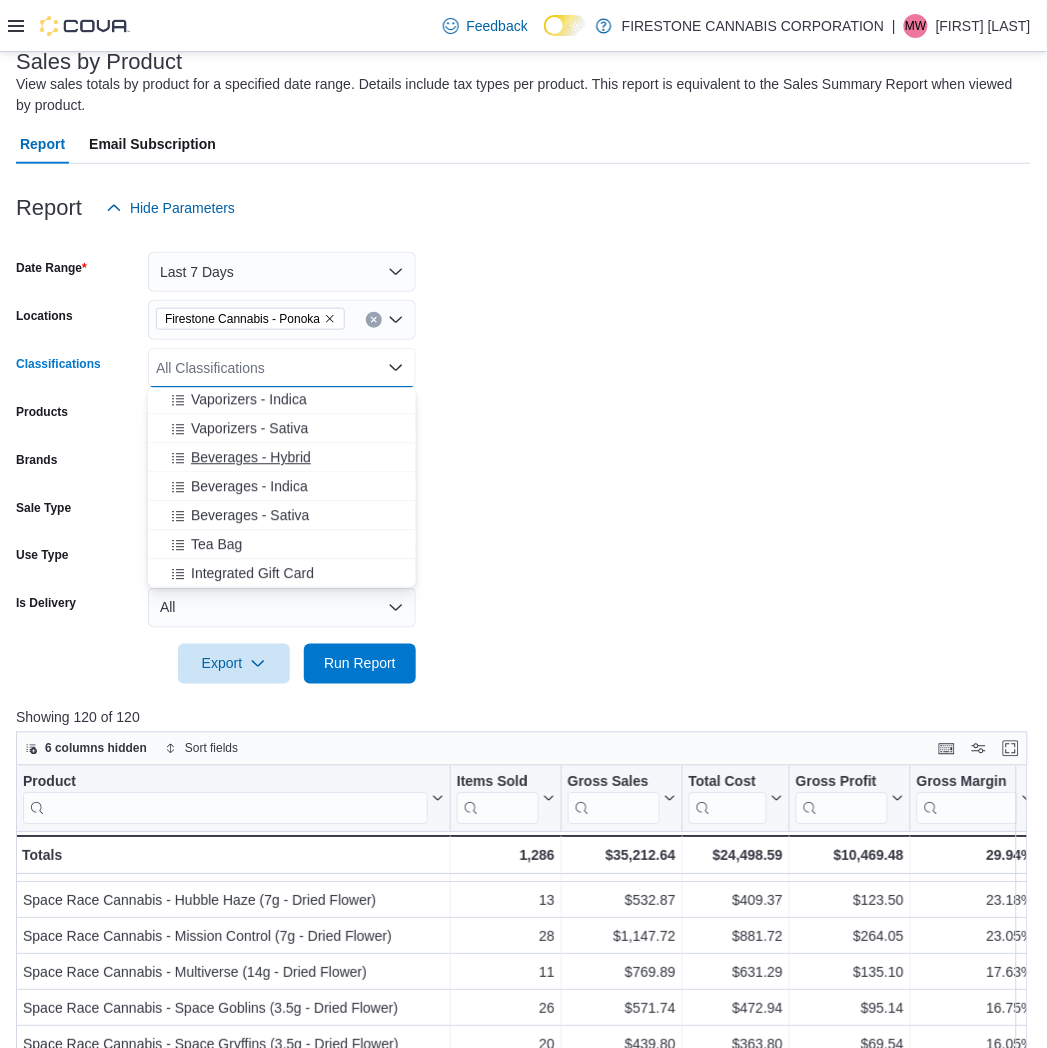 click on "Beverages - Indica" at bounding box center [282, 487] 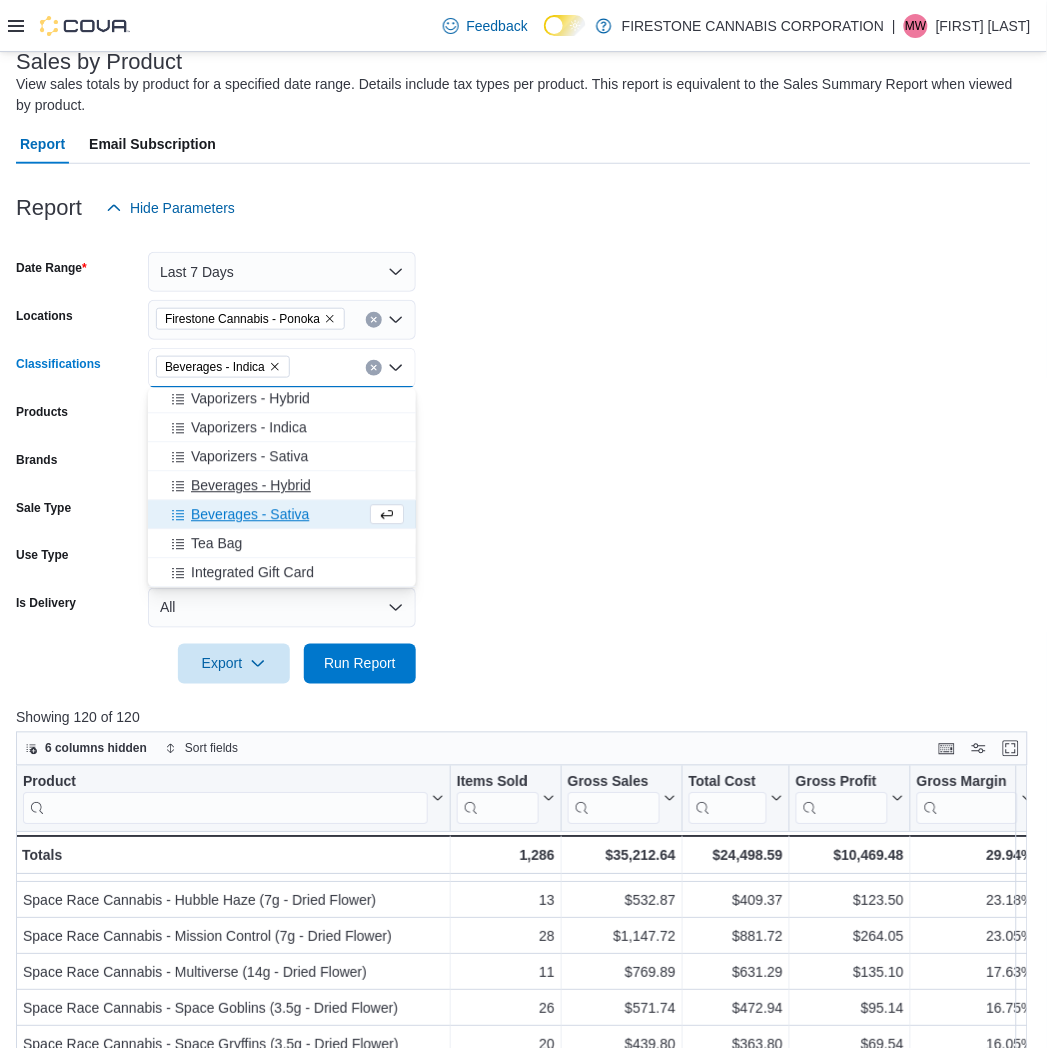 click on "Beverages - Hybrid" at bounding box center [251, 486] 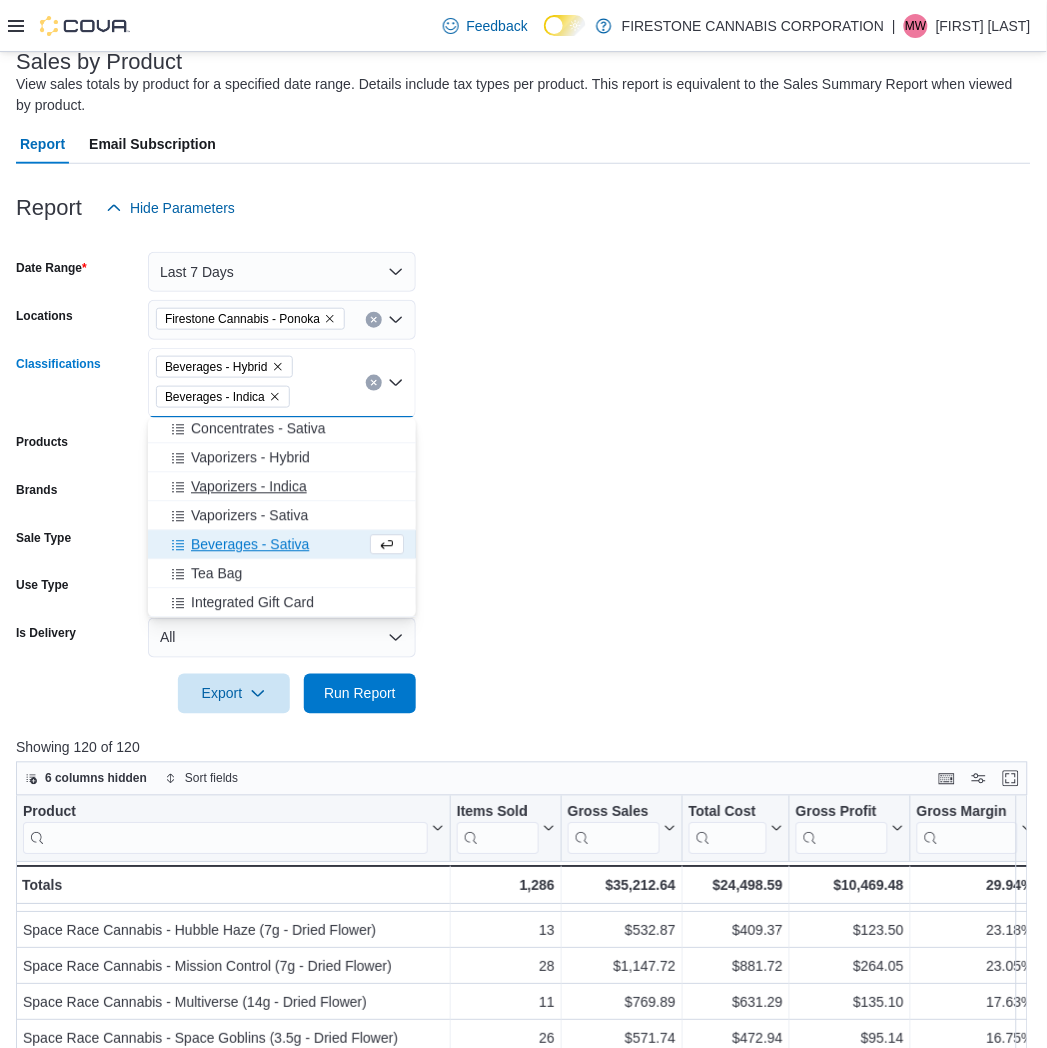 click on "Beverages - Sativa" at bounding box center [250, 545] 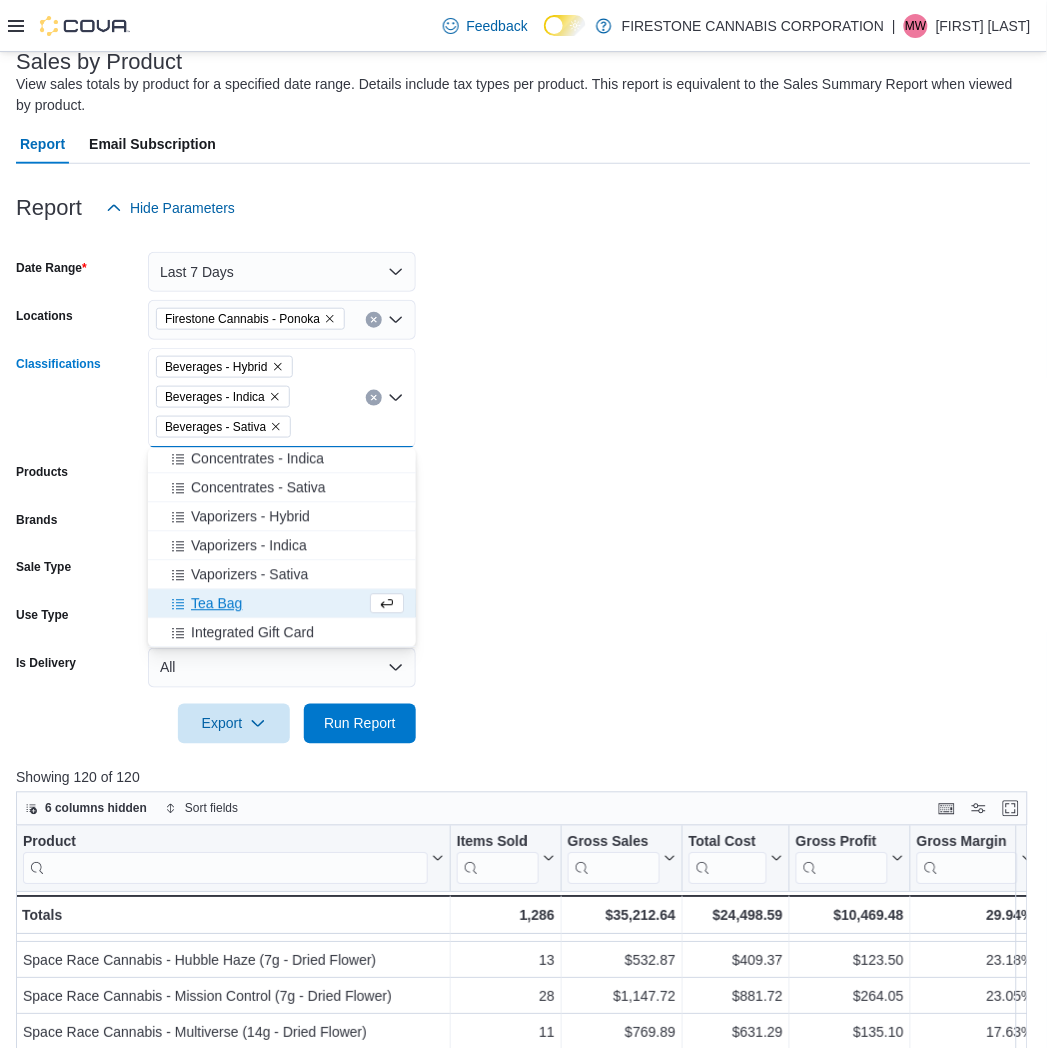 scroll, scrollTop: 902, scrollLeft: 0, axis: vertical 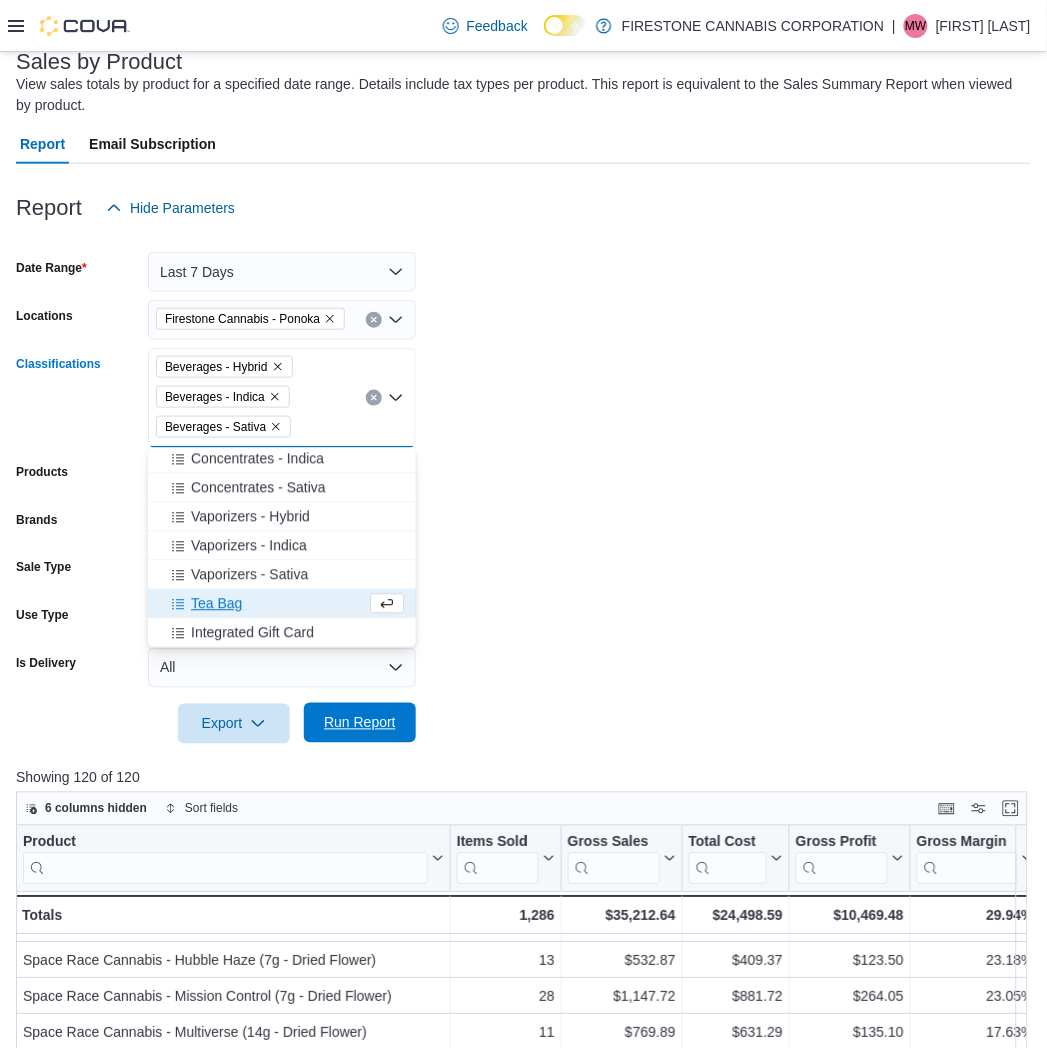 click on "Run Report" at bounding box center (360, 723) 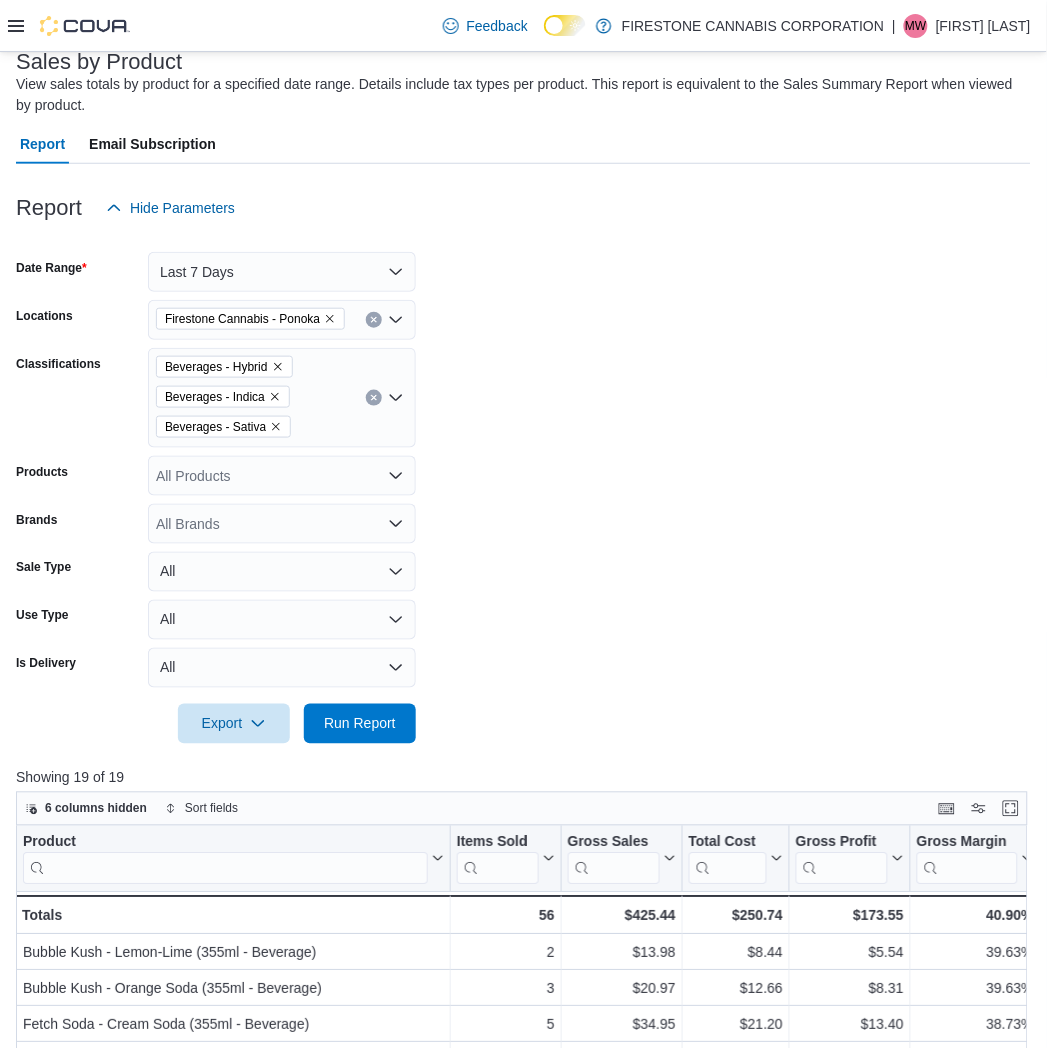 click on "Date Range Last 7 Days Locations Firestone Cannabis - Ponoka Classifications Beverages - Hybrid Beverages - Indica Beverages - Sativa Products All Products Brands All Brands Sale Type All Use Type All Is Delivery All Export  Run Report" at bounding box center (523, 486) 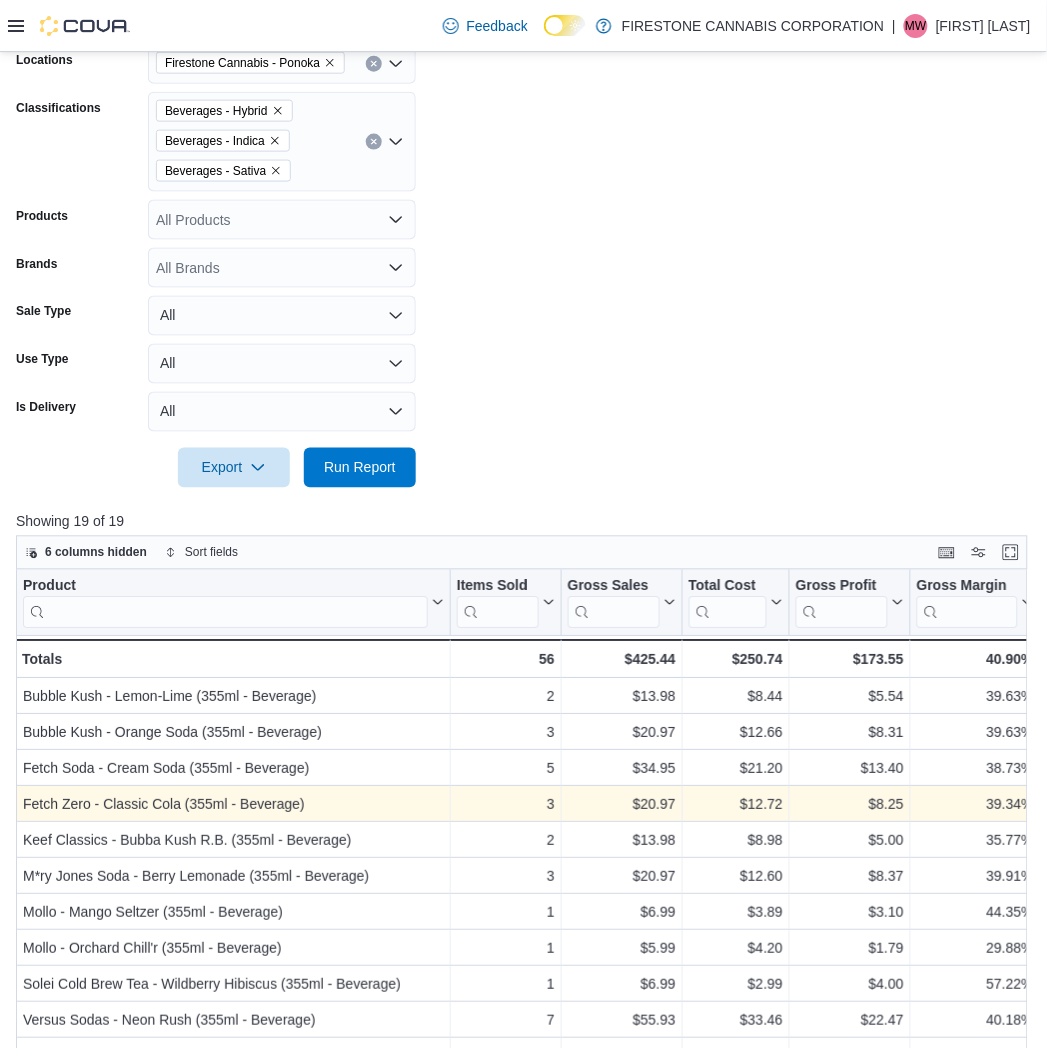 scroll, scrollTop: 728, scrollLeft: 0, axis: vertical 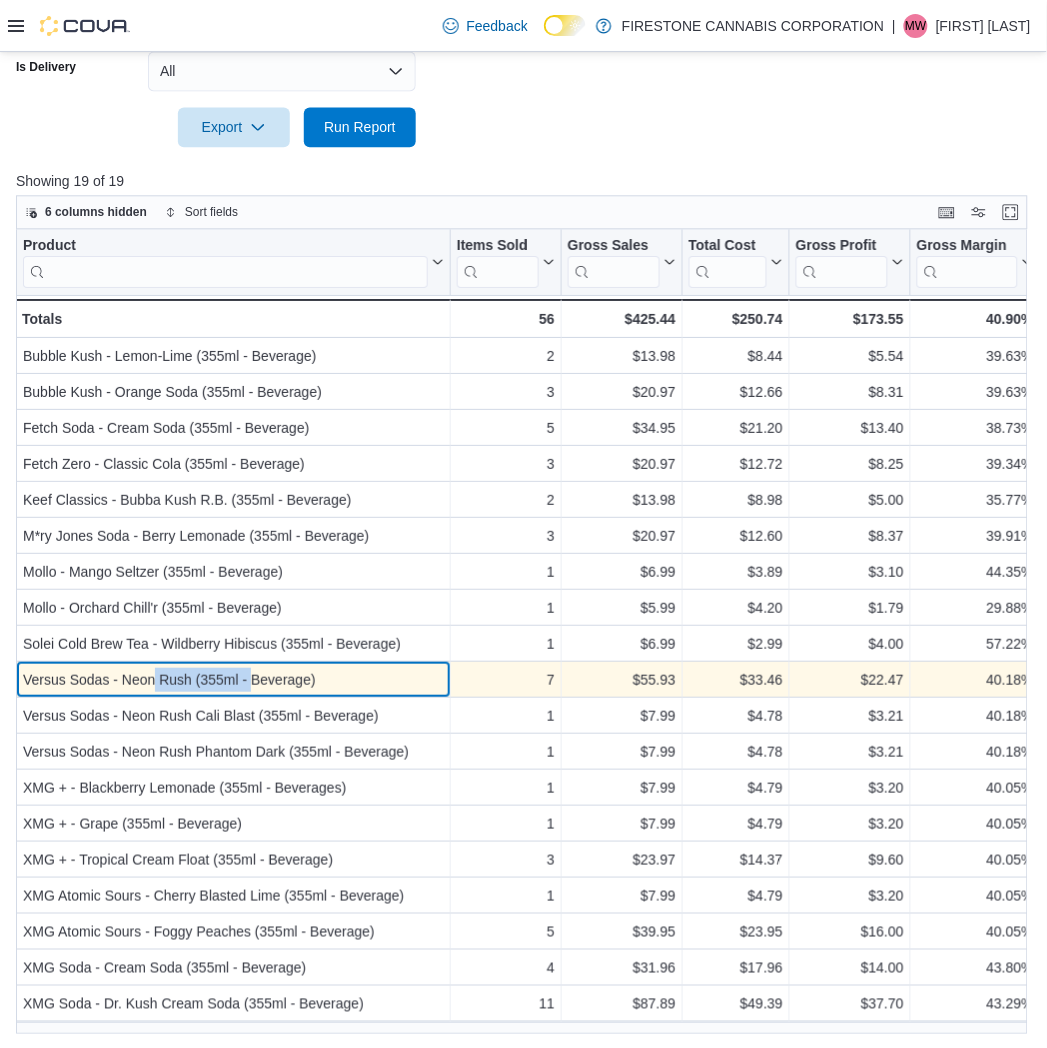 drag, startPoint x: 153, startPoint y: 677, endPoint x: 255, endPoint y: 681, distance: 102.0784 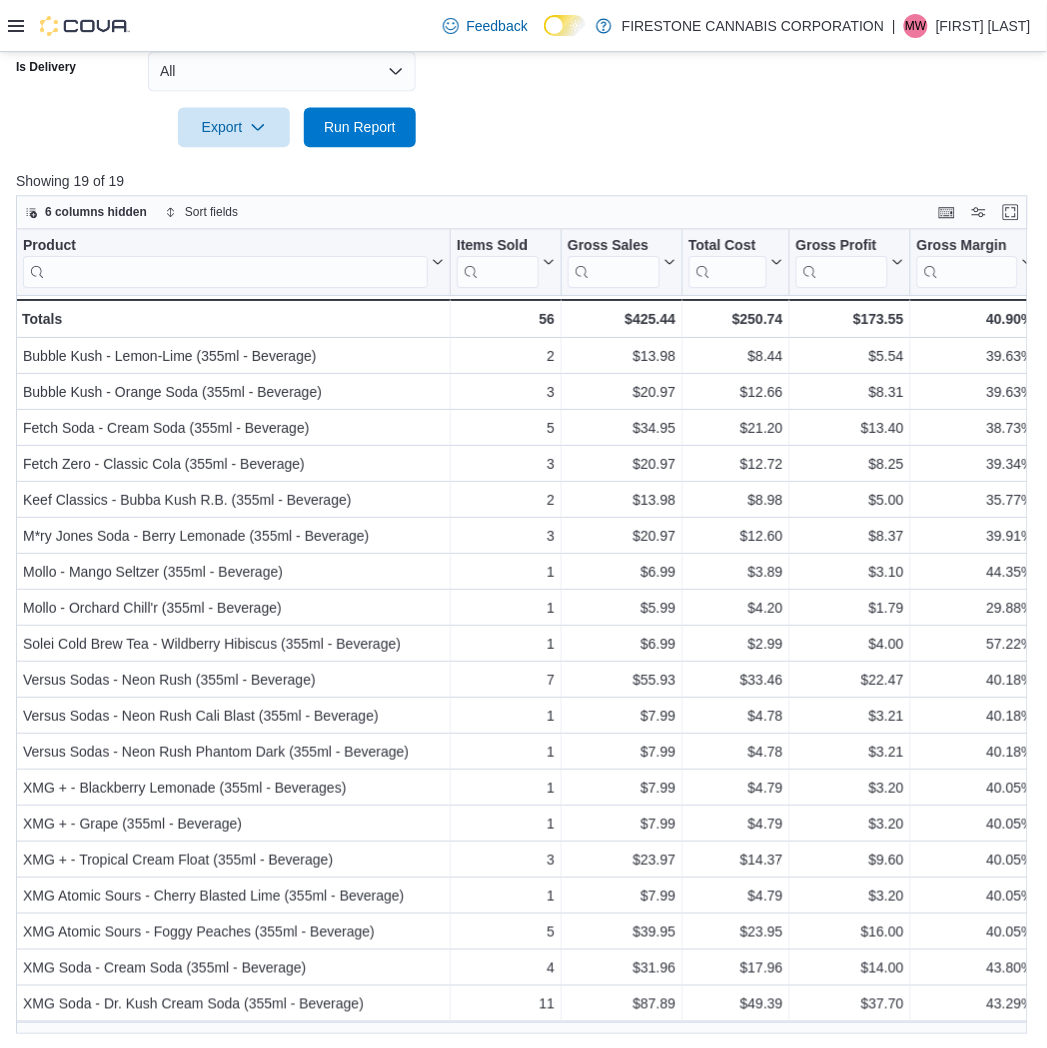 click at bounding box center (523, 159) 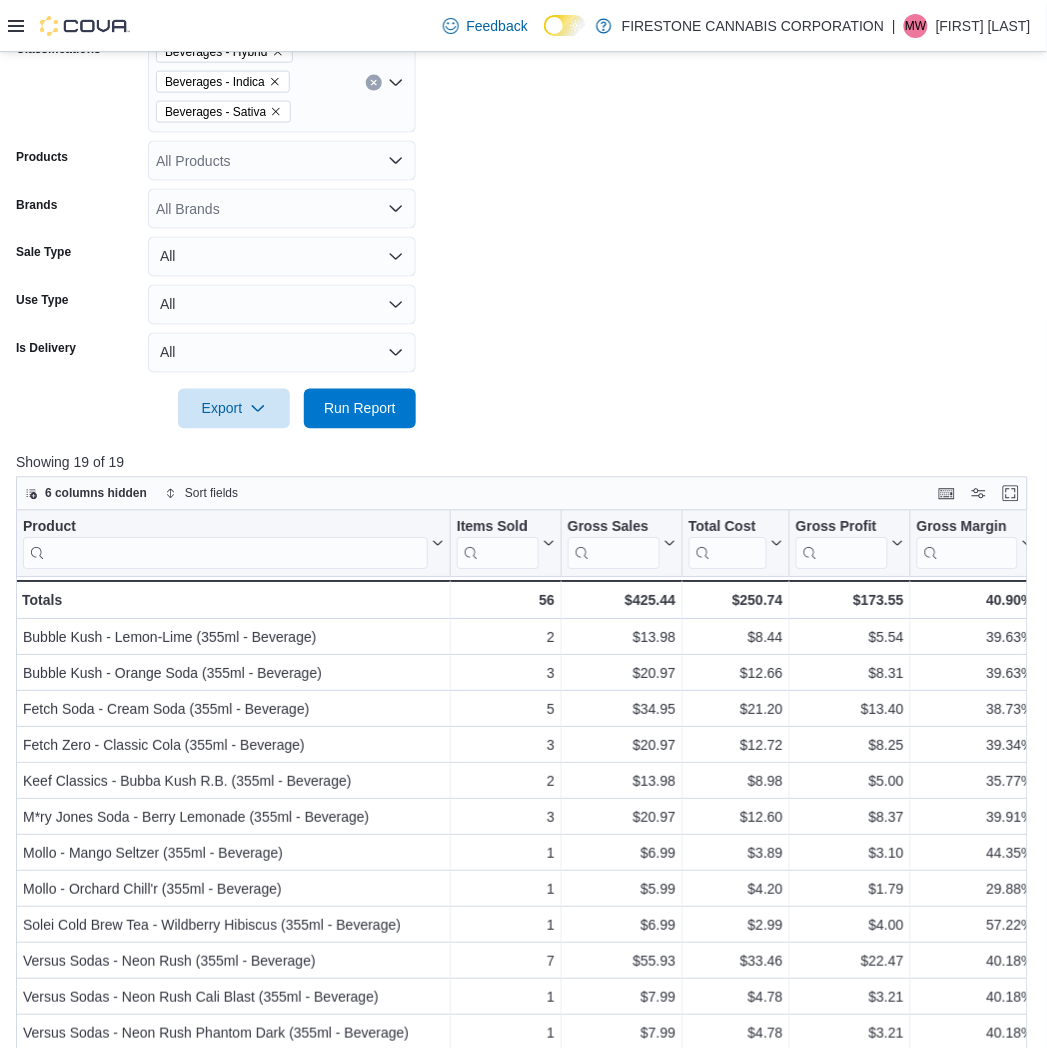 scroll, scrollTop: 62, scrollLeft: 0, axis: vertical 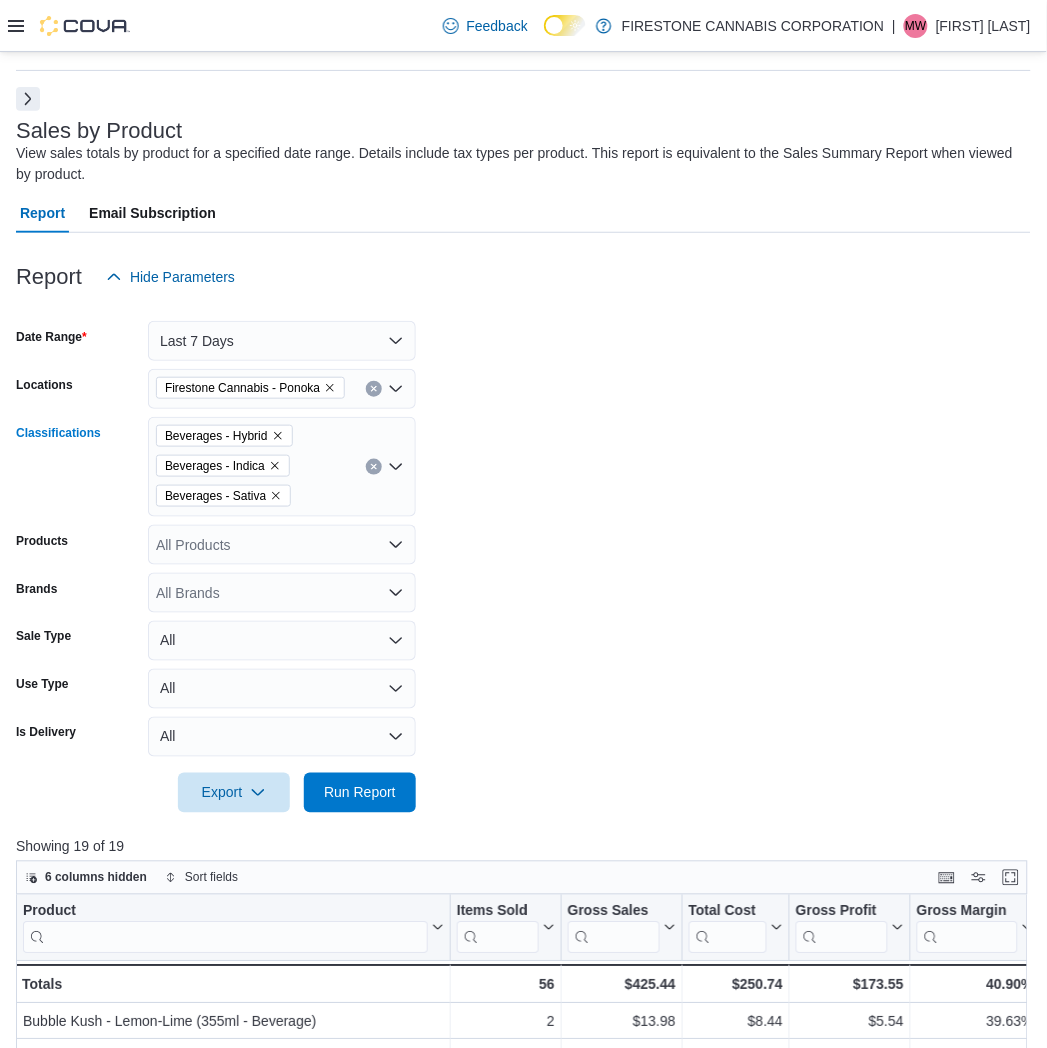 click at bounding box center [374, 467] 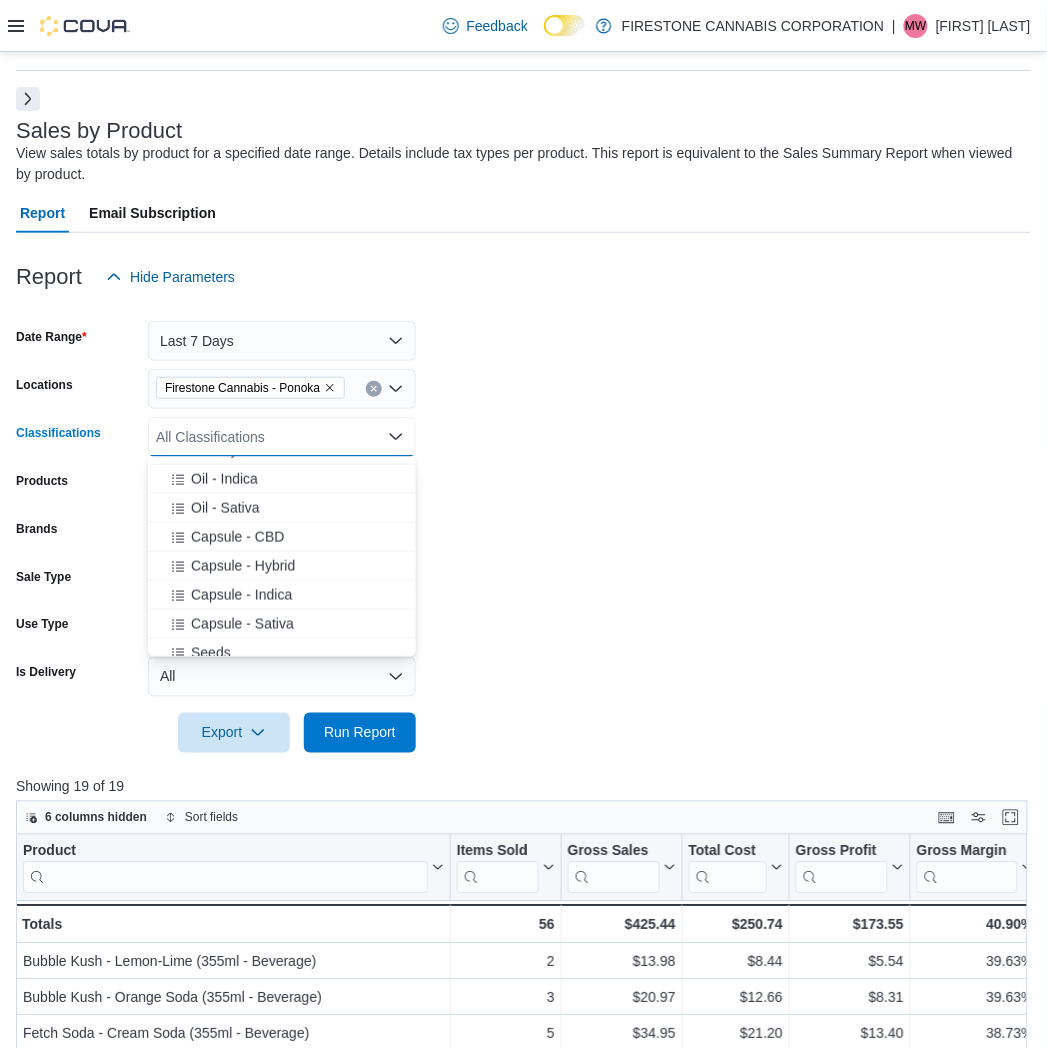 scroll, scrollTop: 444, scrollLeft: 0, axis: vertical 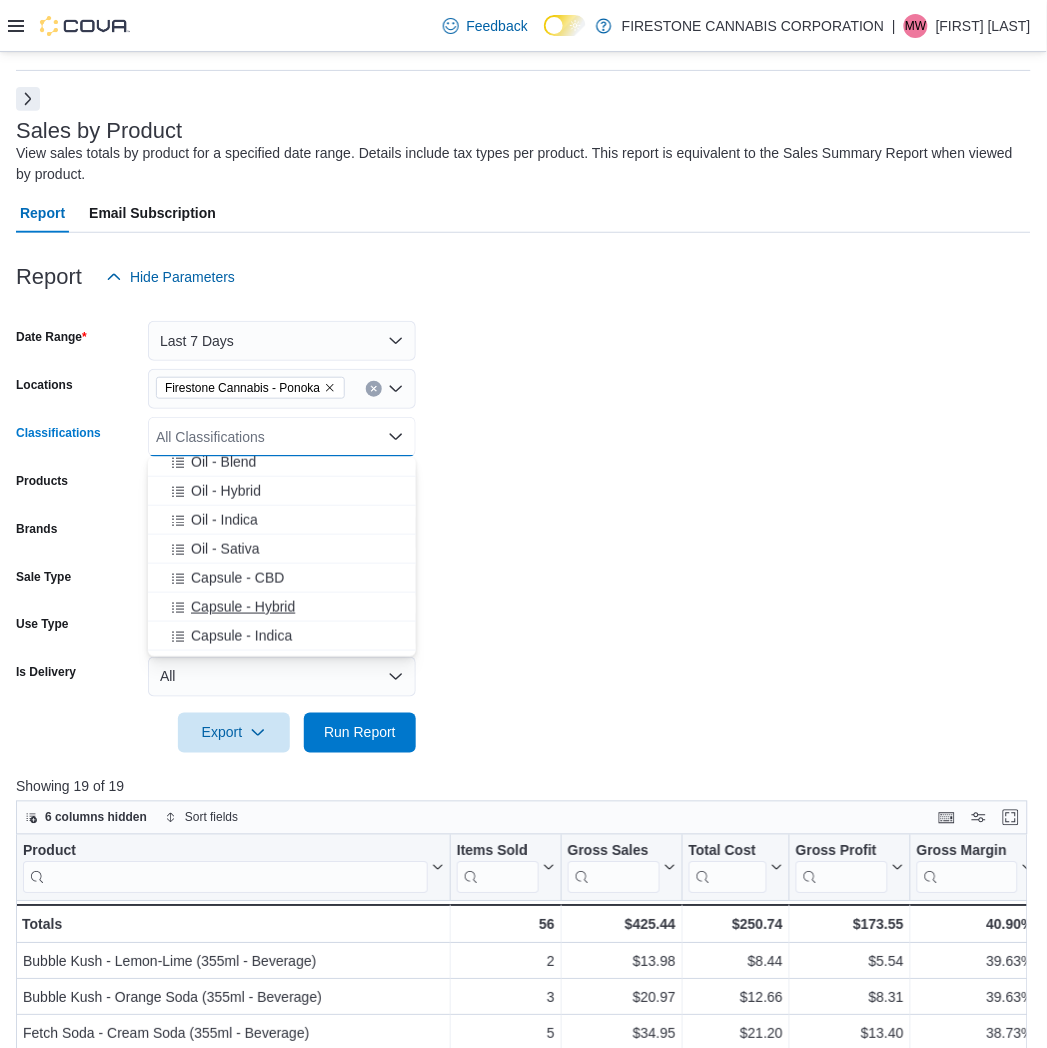 click on "Capsule - Hybrid" at bounding box center [243, 607] 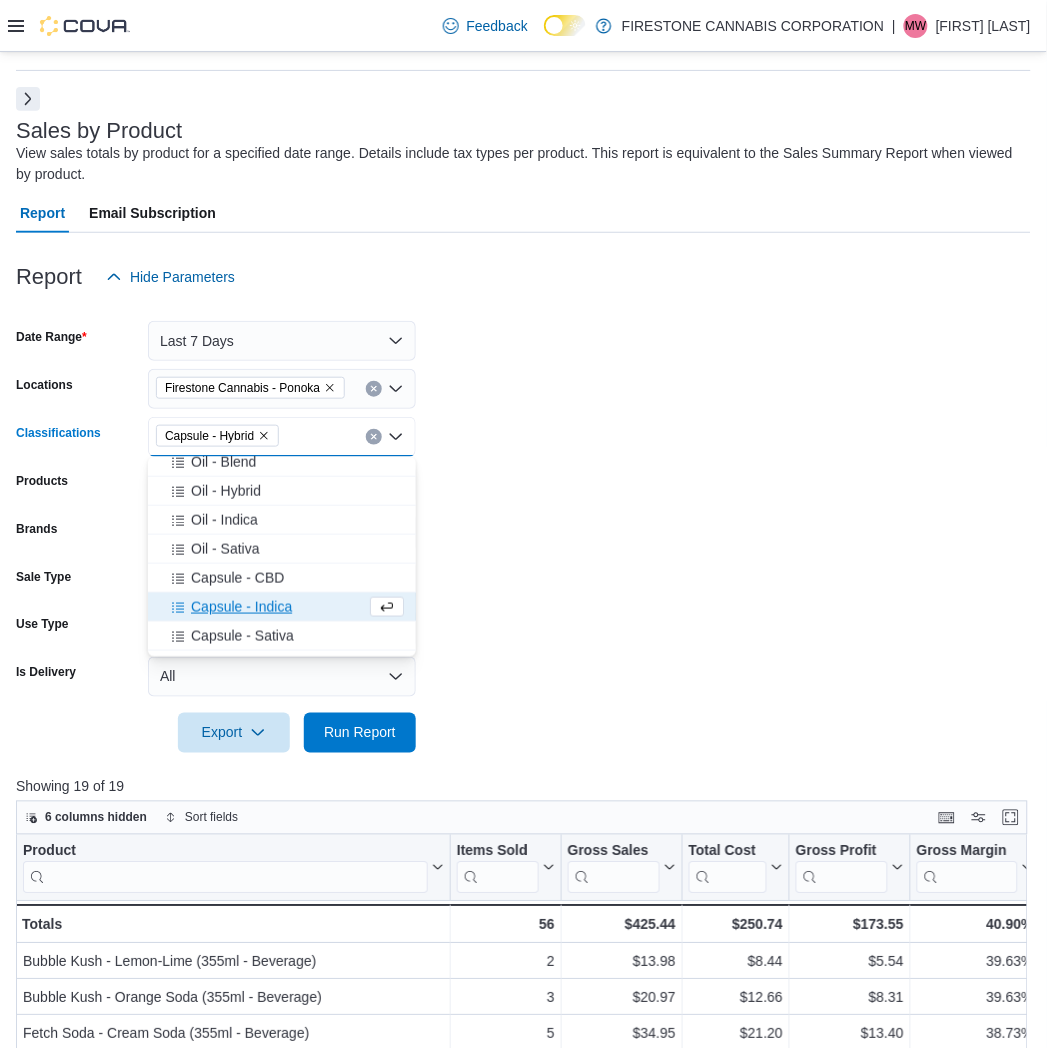 click on "Capsule - Indica" at bounding box center (241, 607) 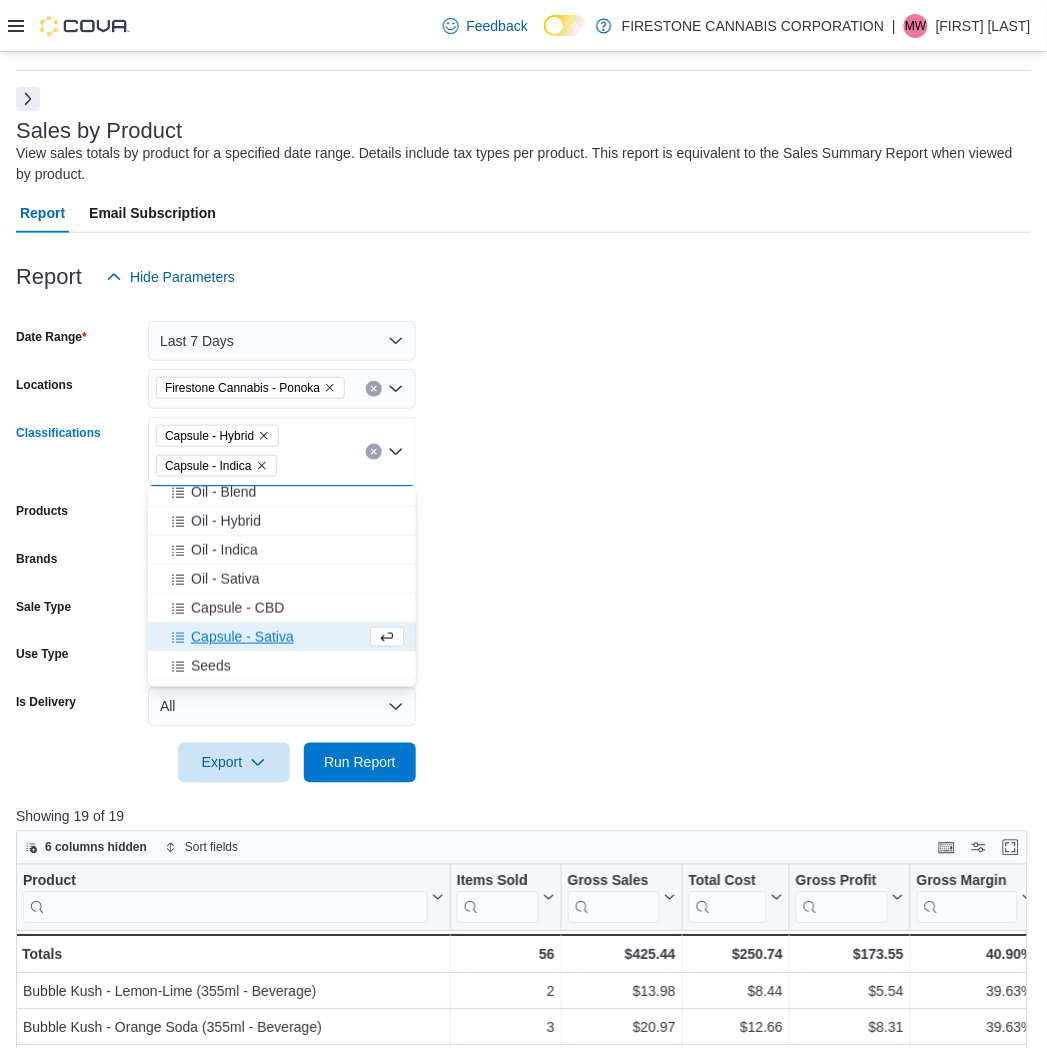 click on "Capsule - Sativa" at bounding box center [242, 637] 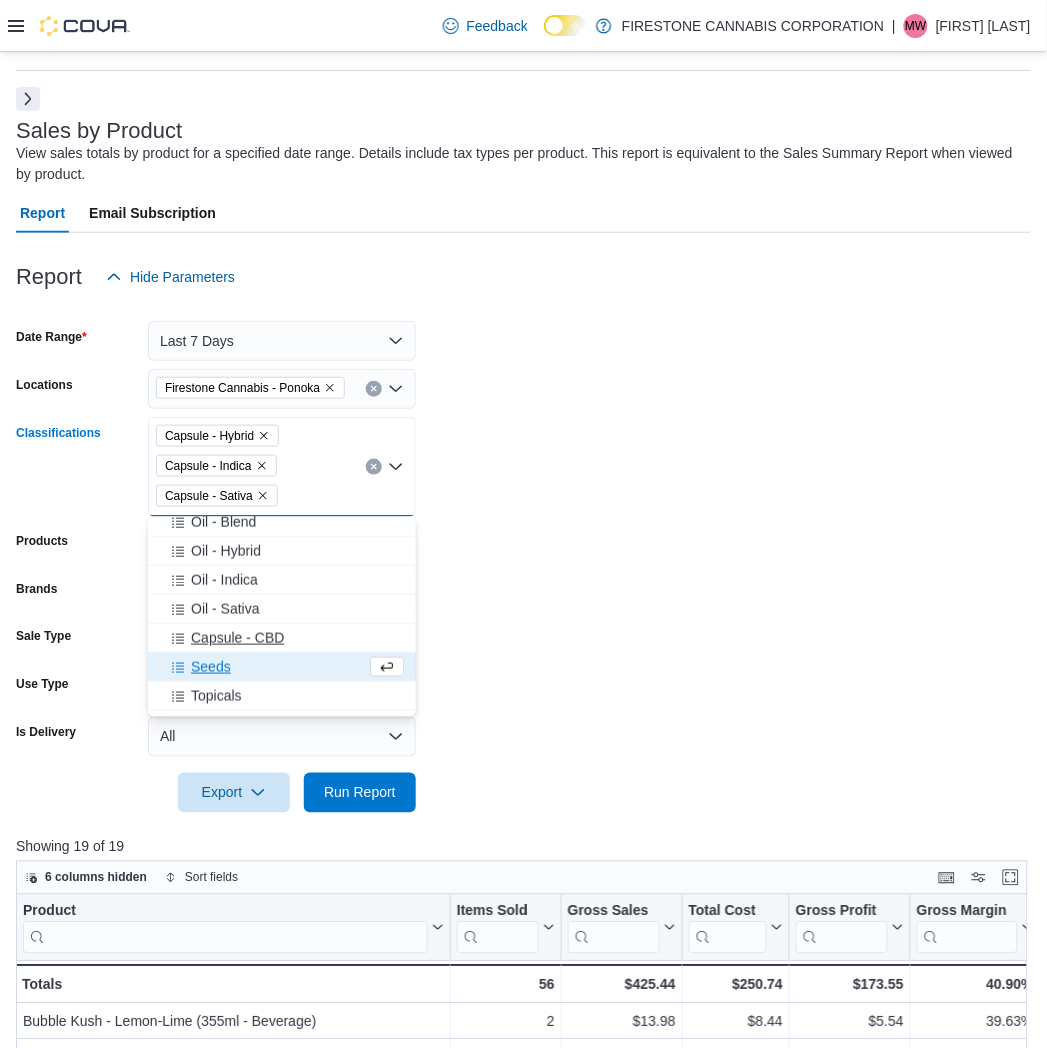 click on "Capsule - CBD" at bounding box center (237, 638) 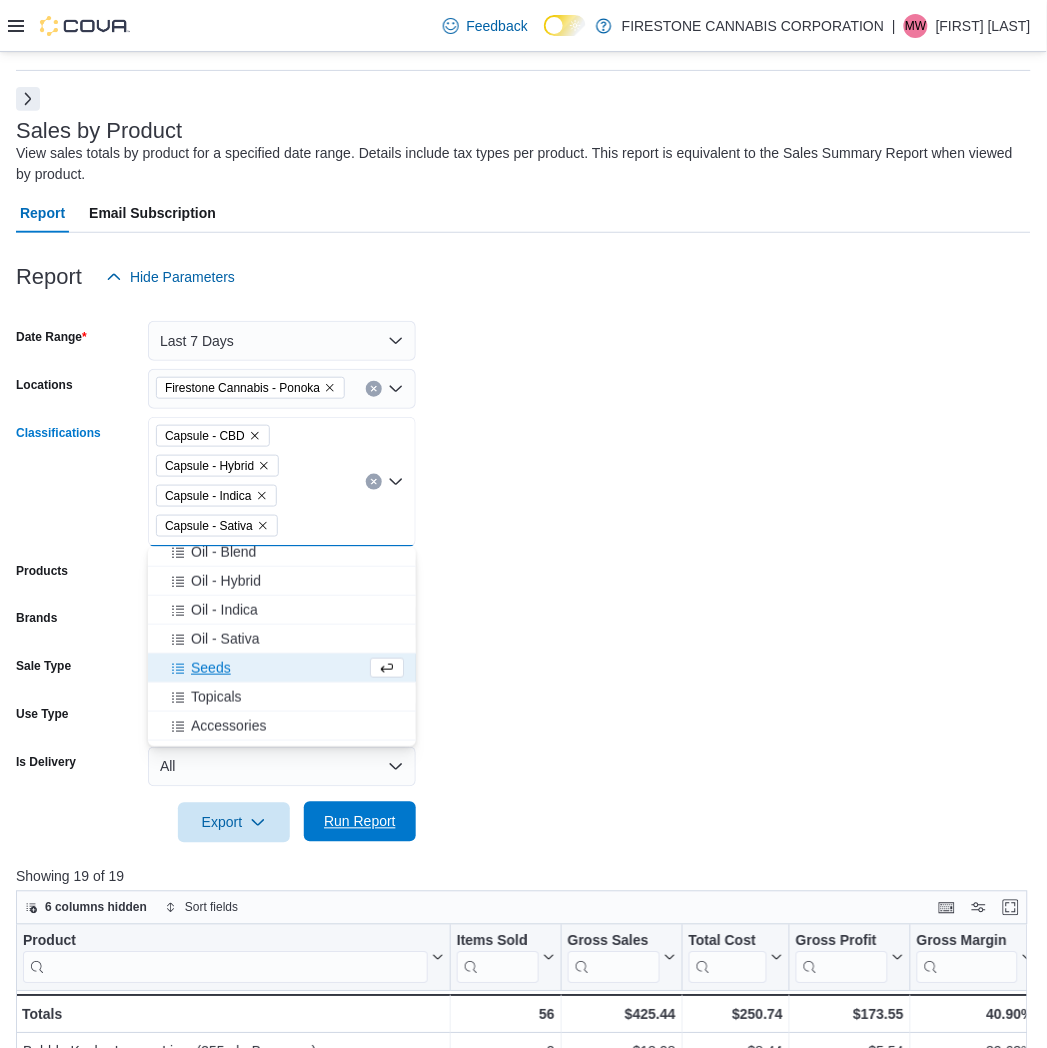 click on "Run Report" at bounding box center (360, 822) 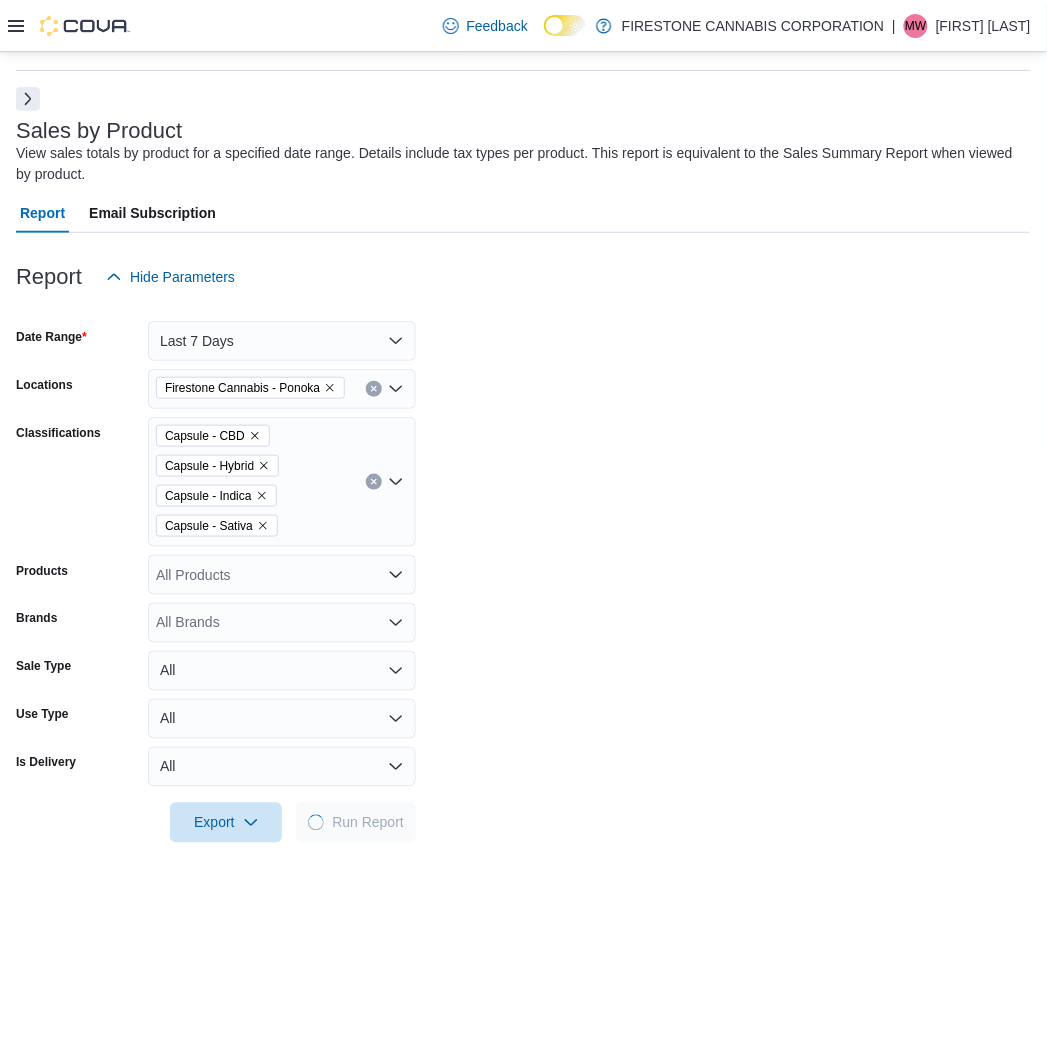 click on "Date Range Last 7 Days Locations Firestone Cannabis - Ponoka Classifications Capsule - CBD Capsule - Hybrid Capsule - Indica Capsule - Sativa Products All Products Brands All Brands Sale Type All Use Type All Is Delivery All Export  Run Report" at bounding box center (523, 570) 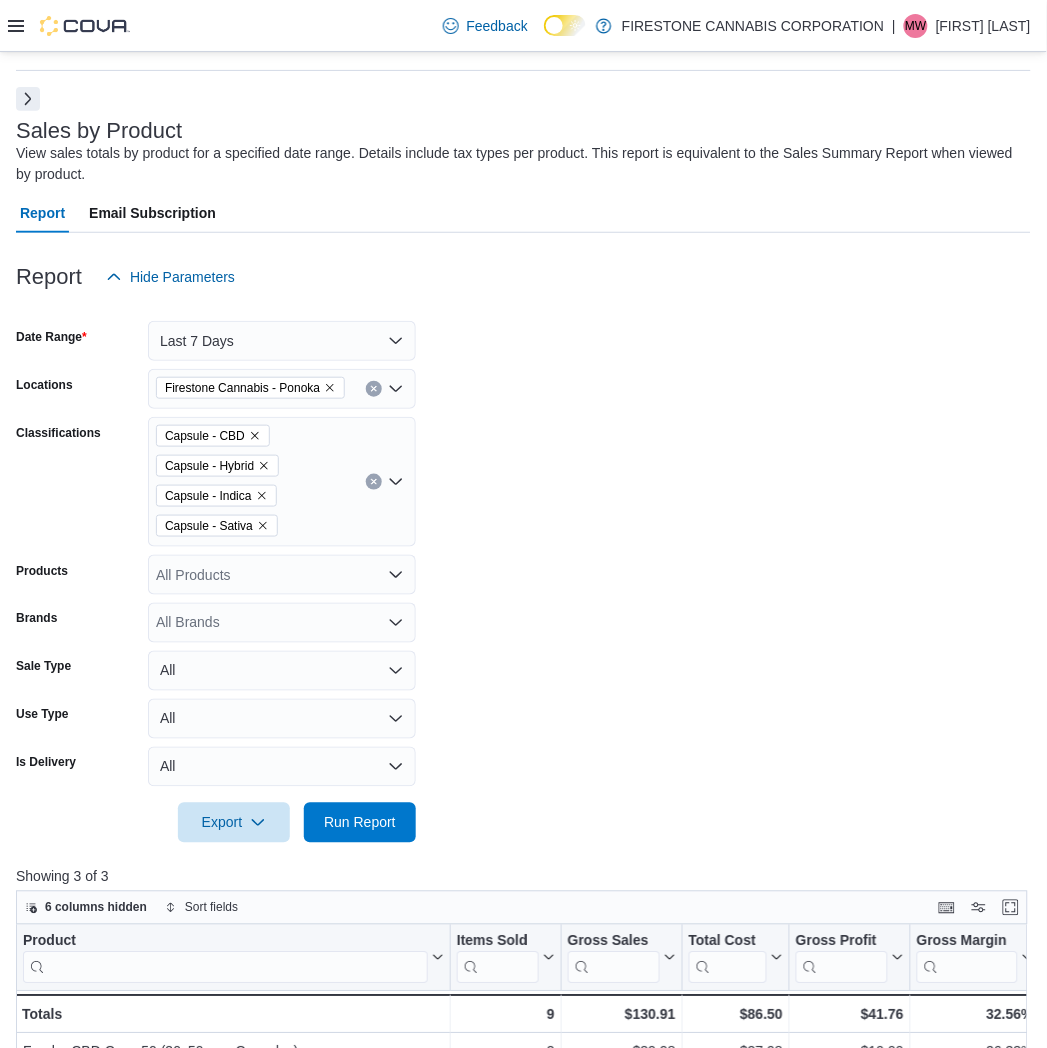 click on "Date Range Last 7 Days Locations Firestone Cannabis - Ponoka Classifications Capsule - CBD Capsule - Hybrid Capsule - Indica Capsule - Sativa Products All Products Brands All Brands Sale Type All Use Type All Is Delivery All Export  Run Report" at bounding box center (523, 570) 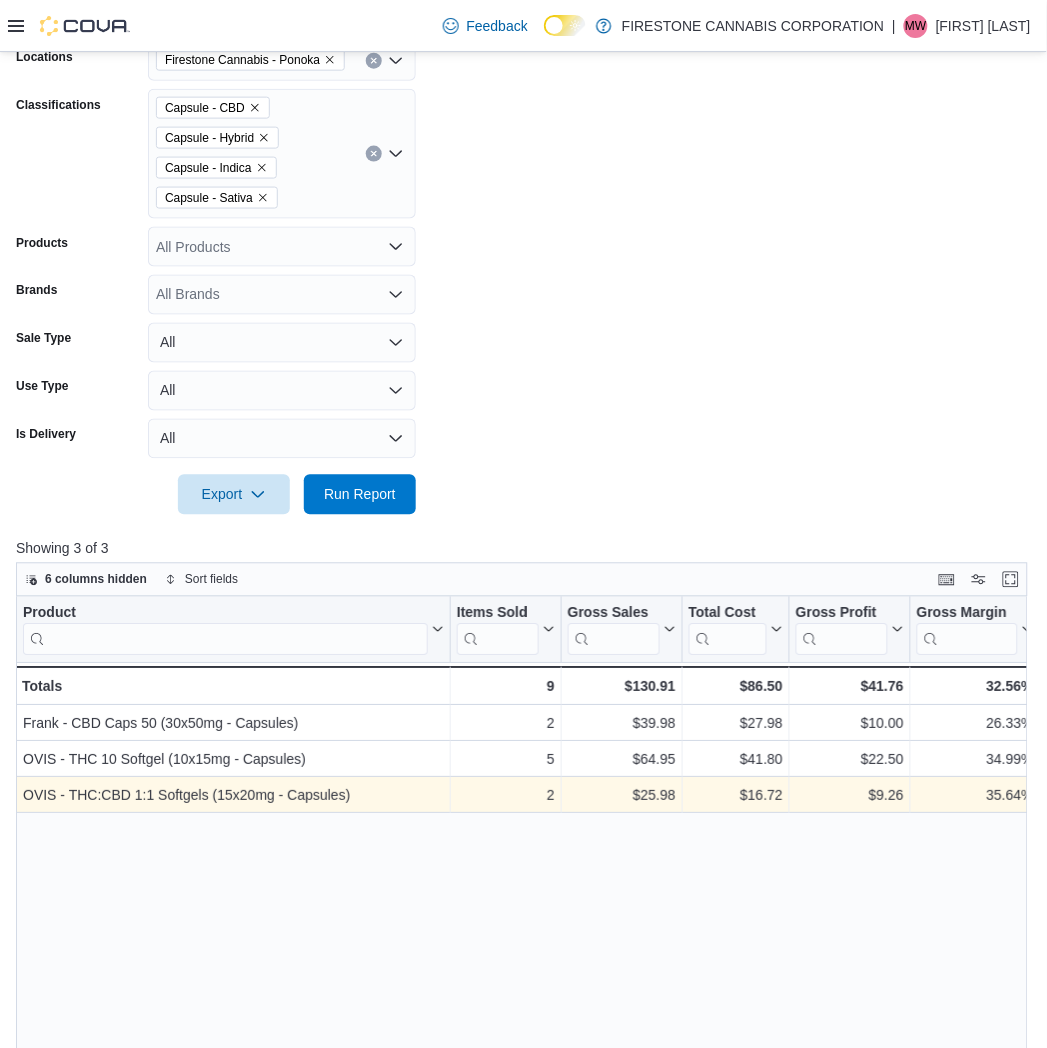 scroll, scrollTop: 758, scrollLeft: 0, axis: vertical 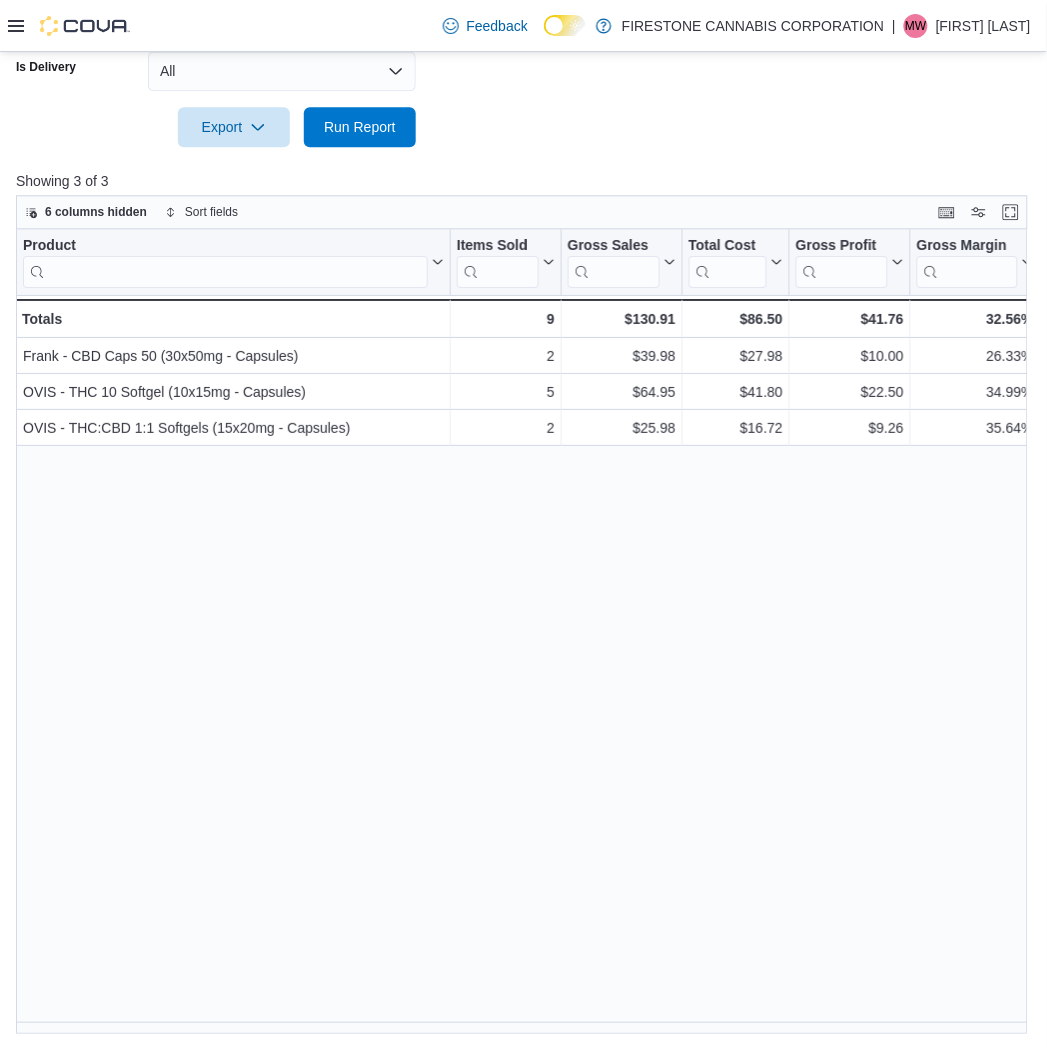click on "Date Range Last 7 Days Locations Firestone Cannabis - Ponoka Classifications Capsule - CBD Capsule - Hybrid Capsule - Indica Capsule - Sativa Products All Products Brands All Brands Sale Type All Use Type All Is Delivery All Export  Run Report" at bounding box center (523, -126) 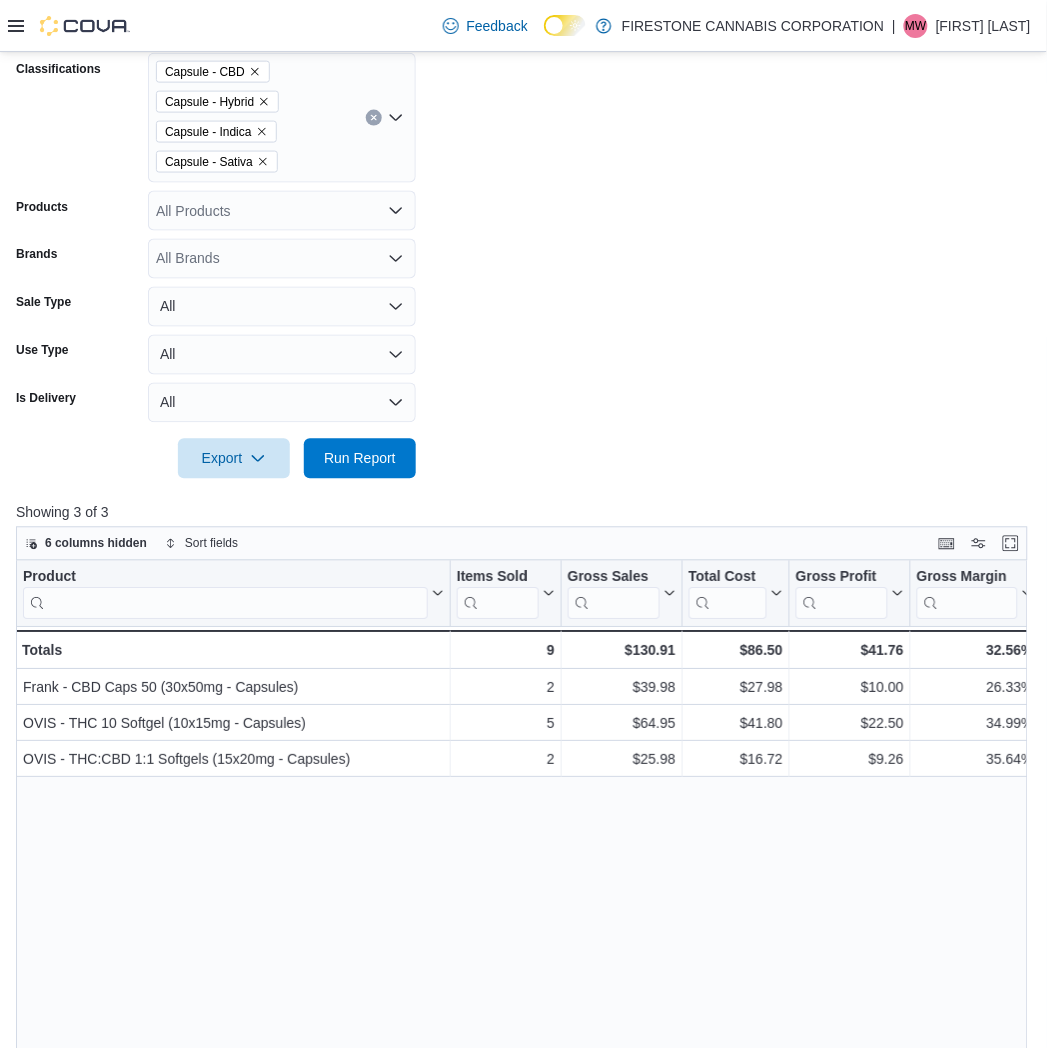 scroll, scrollTop: 425, scrollLeft: 0, axis: vertical 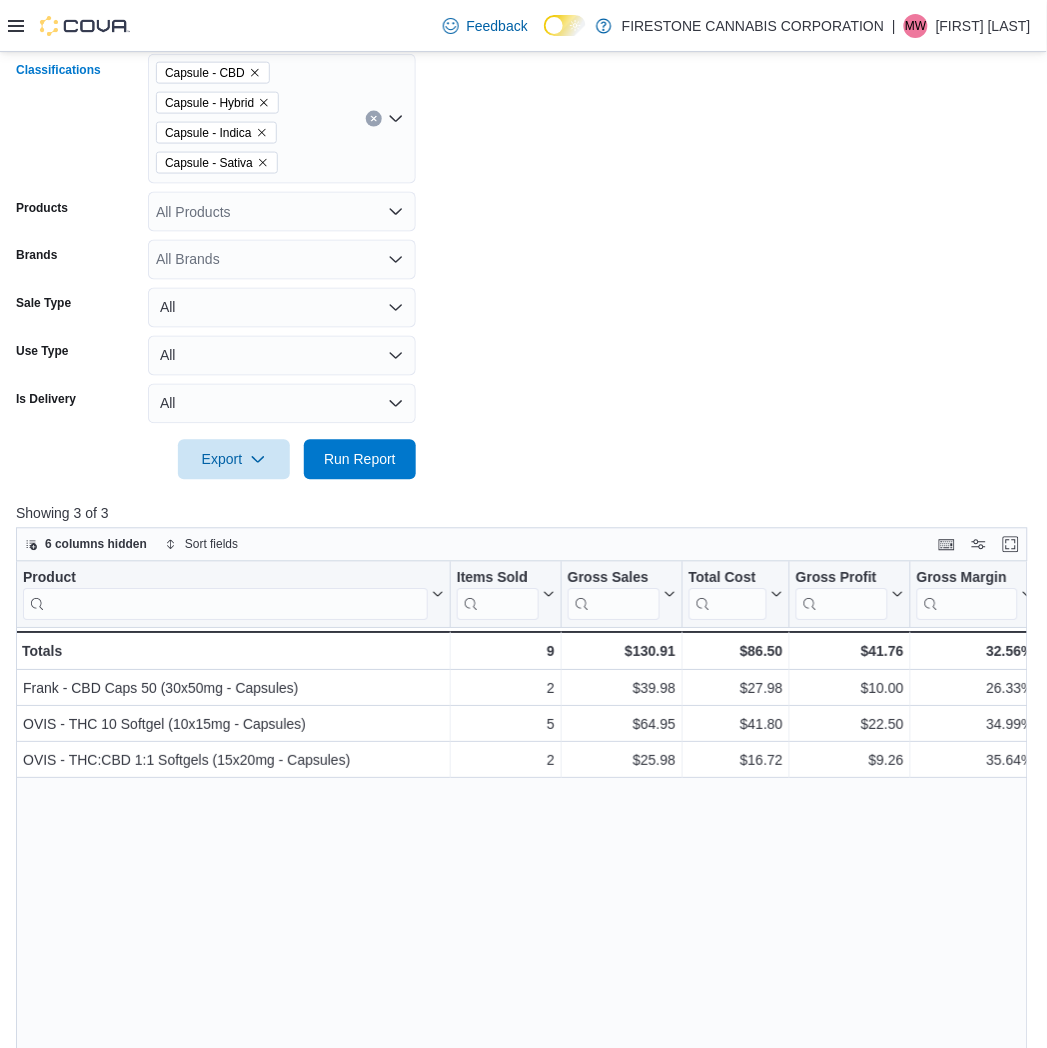 click 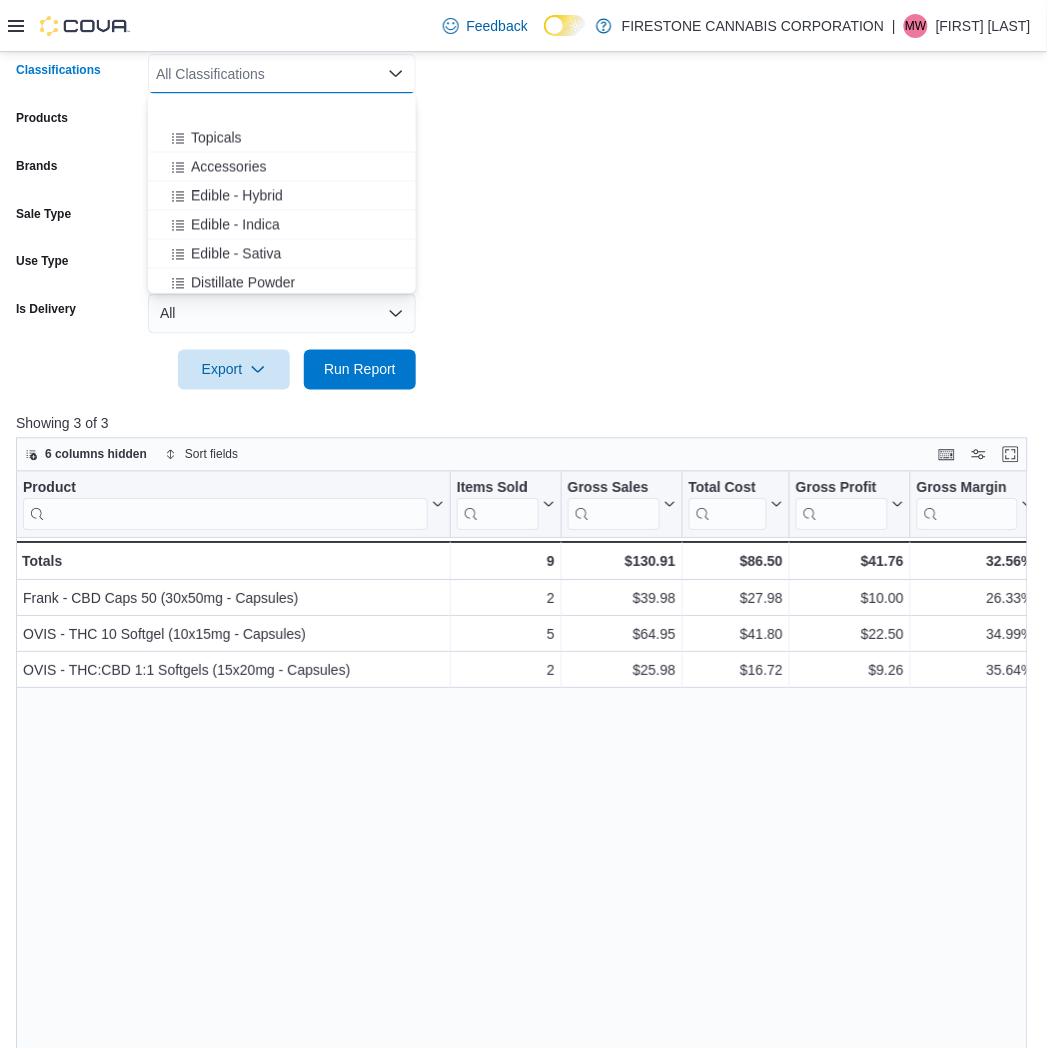 scroll, scrollTop: 777, scrollLeft: 0, axis: vertical 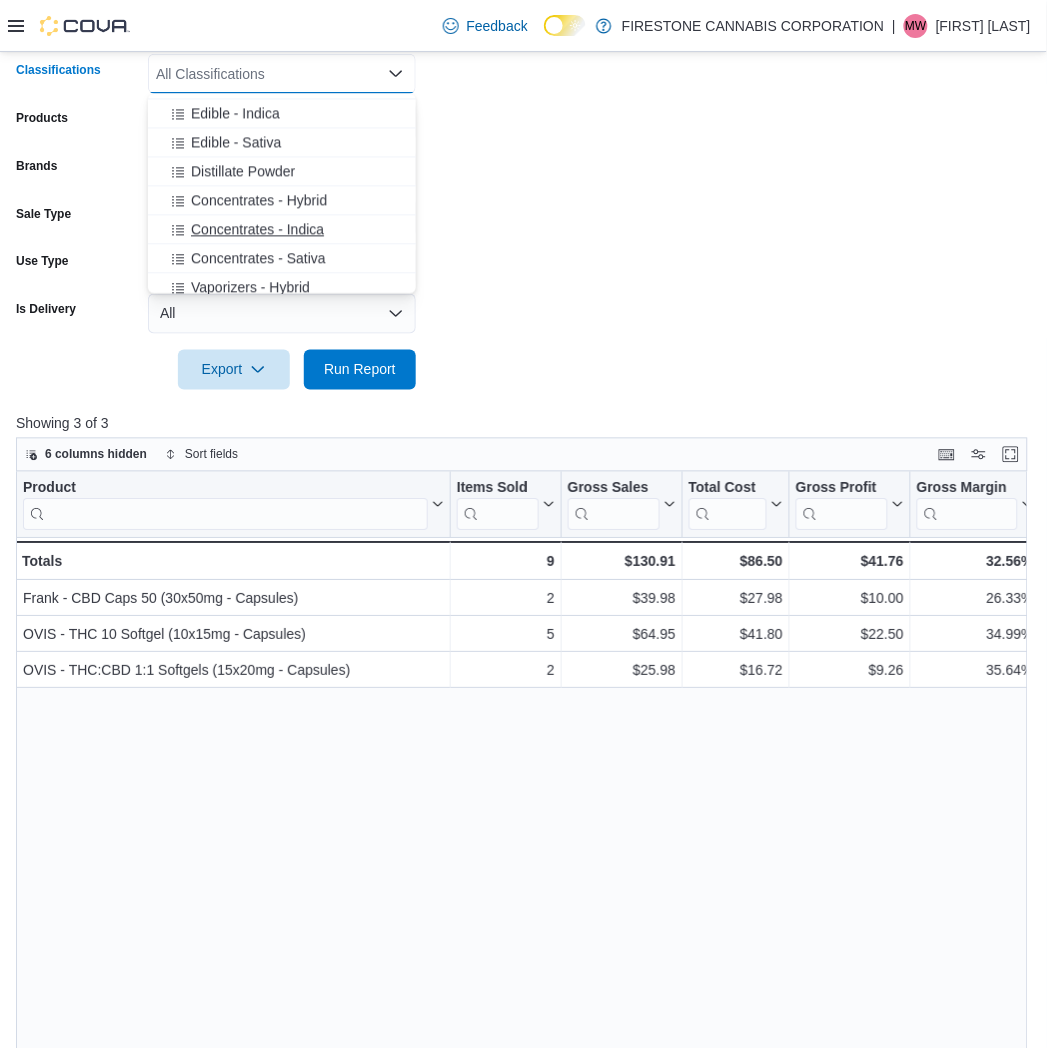 click on "Concentrates - Indica" at bounding box center [257, 230] 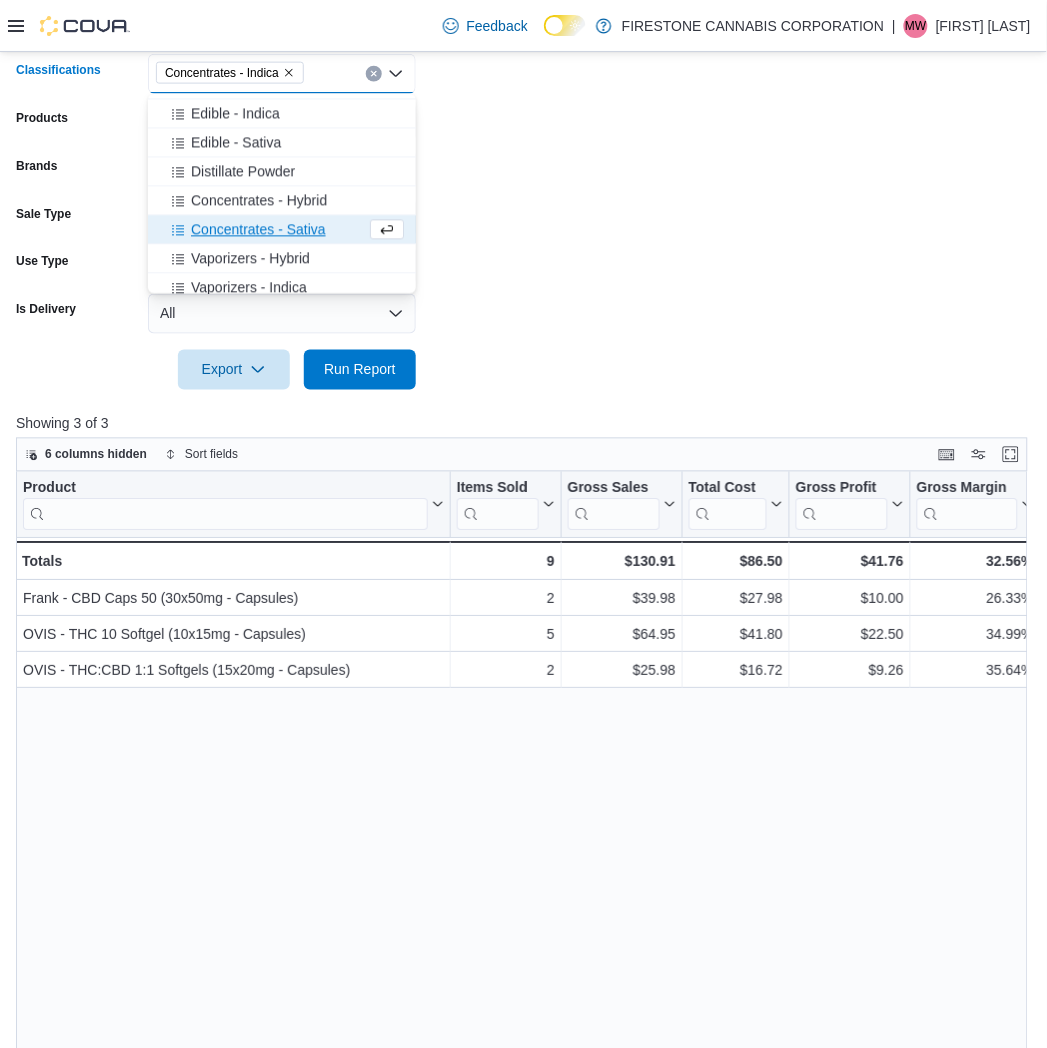 click on "Concentrates - Sativa" at bounding box center (258, 230) 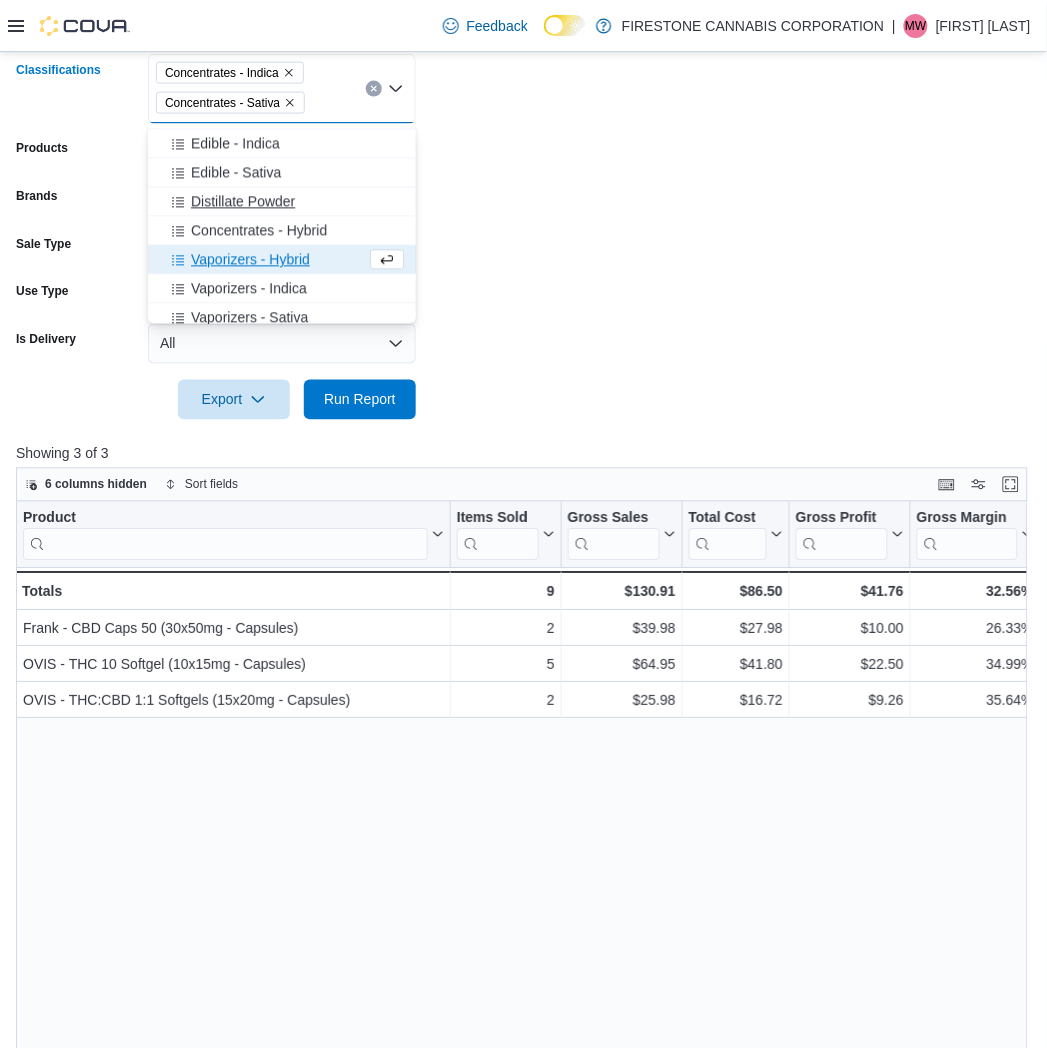 click on "Concentrates - Hybrid" at bounding box center [259, 231] 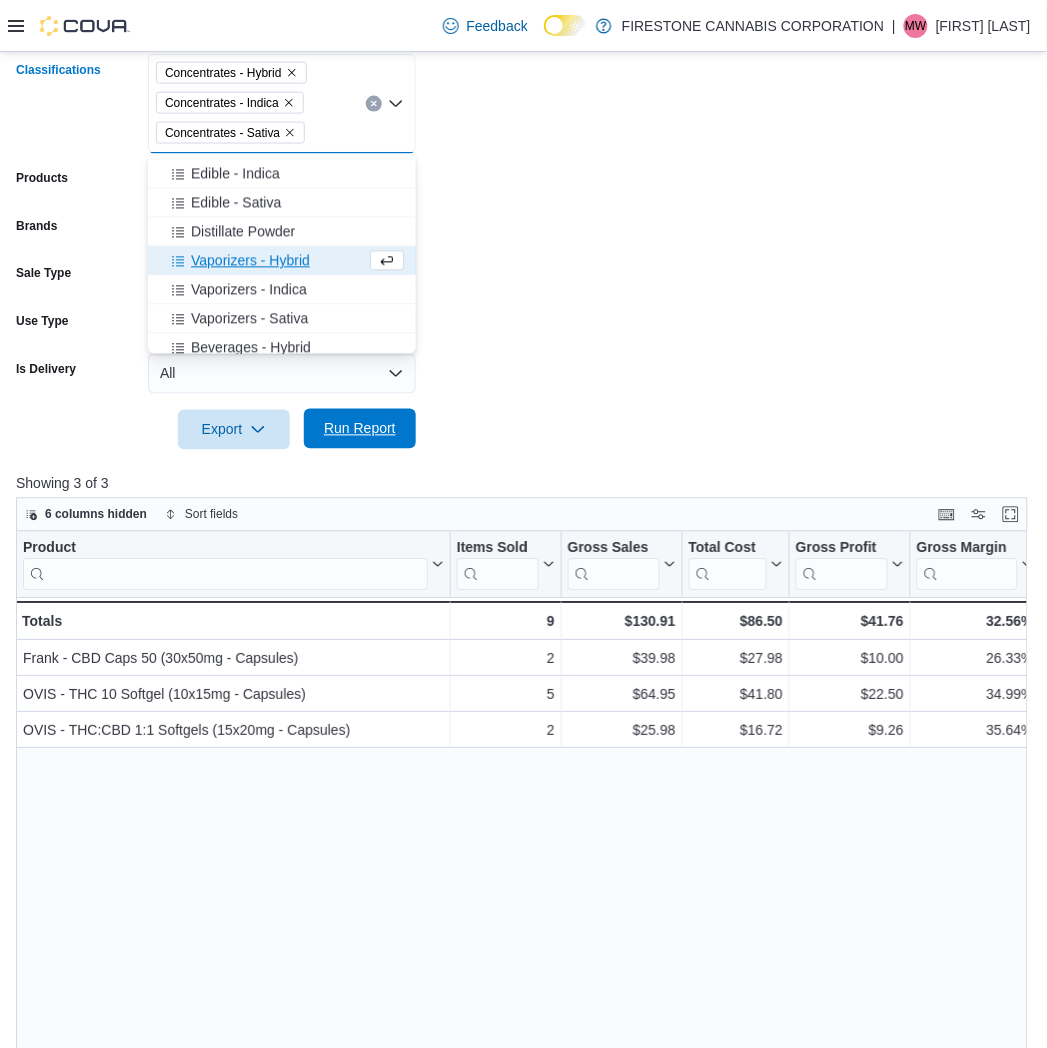 click on "Run Report" at bounding box center (360, 429) 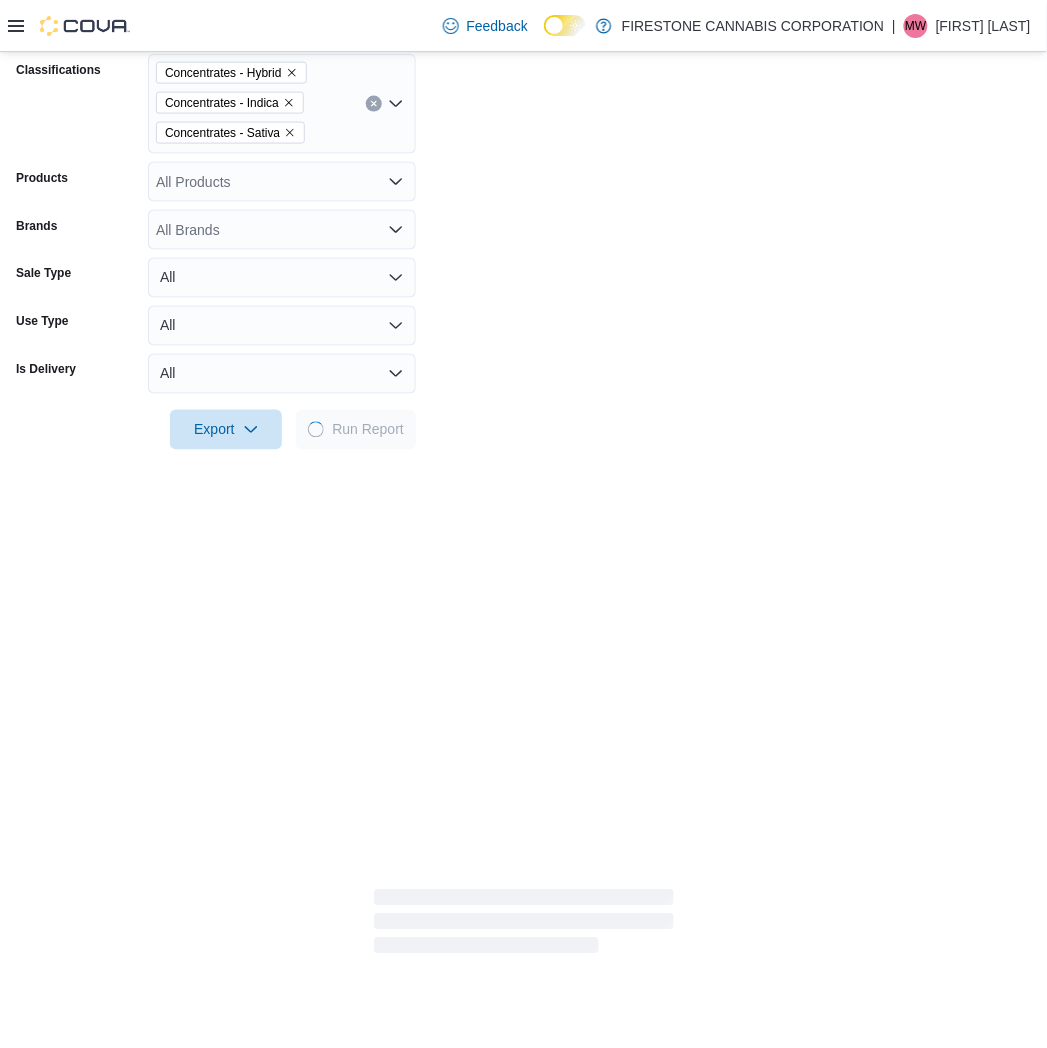 click on "Date Range Last 7 Days Locations [LOCATION] - [LOCATION] Classifications Concentrates - Hybrid Concentrates - Indica Concentrates - Sativa Products All Products Brands All Brands Sale Type All Use Type All Is Delivery All Export  Run Report" at bounding box center (523, 192) 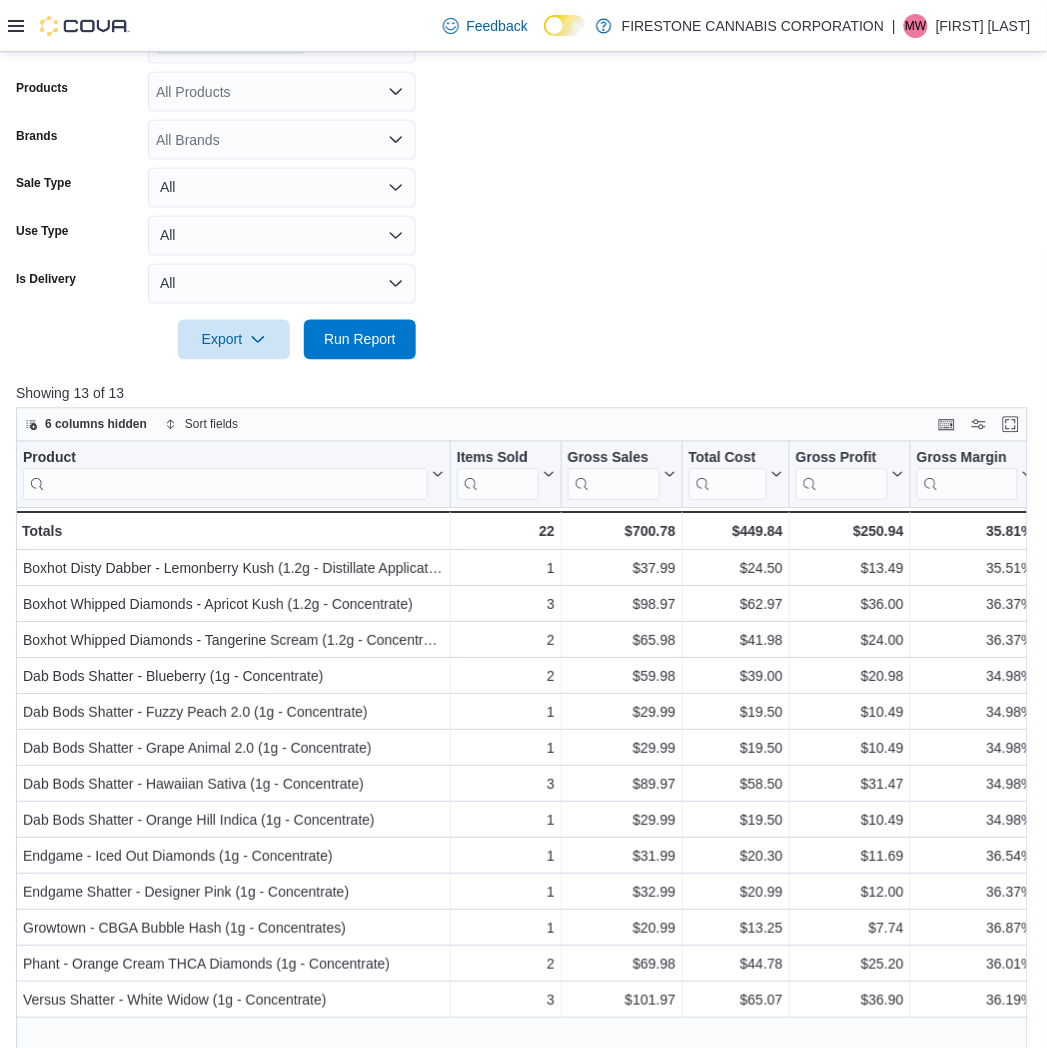 scroll, scrollTop: 728, scrollLeft: 0, axis: vertical 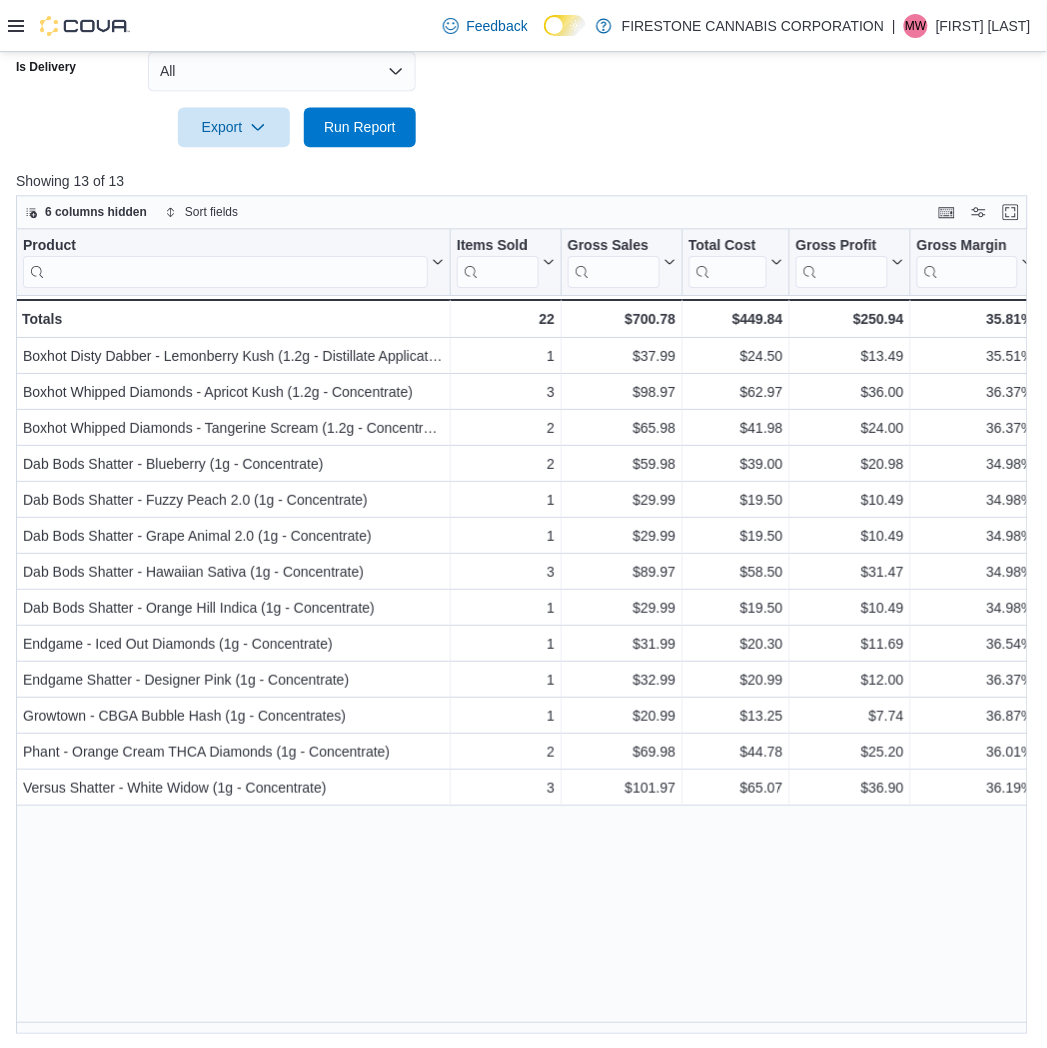 drag, startPoint x: 735, startPoint y: 154, endPoint x: 743, endPoint y: 195, distance: 41.773197 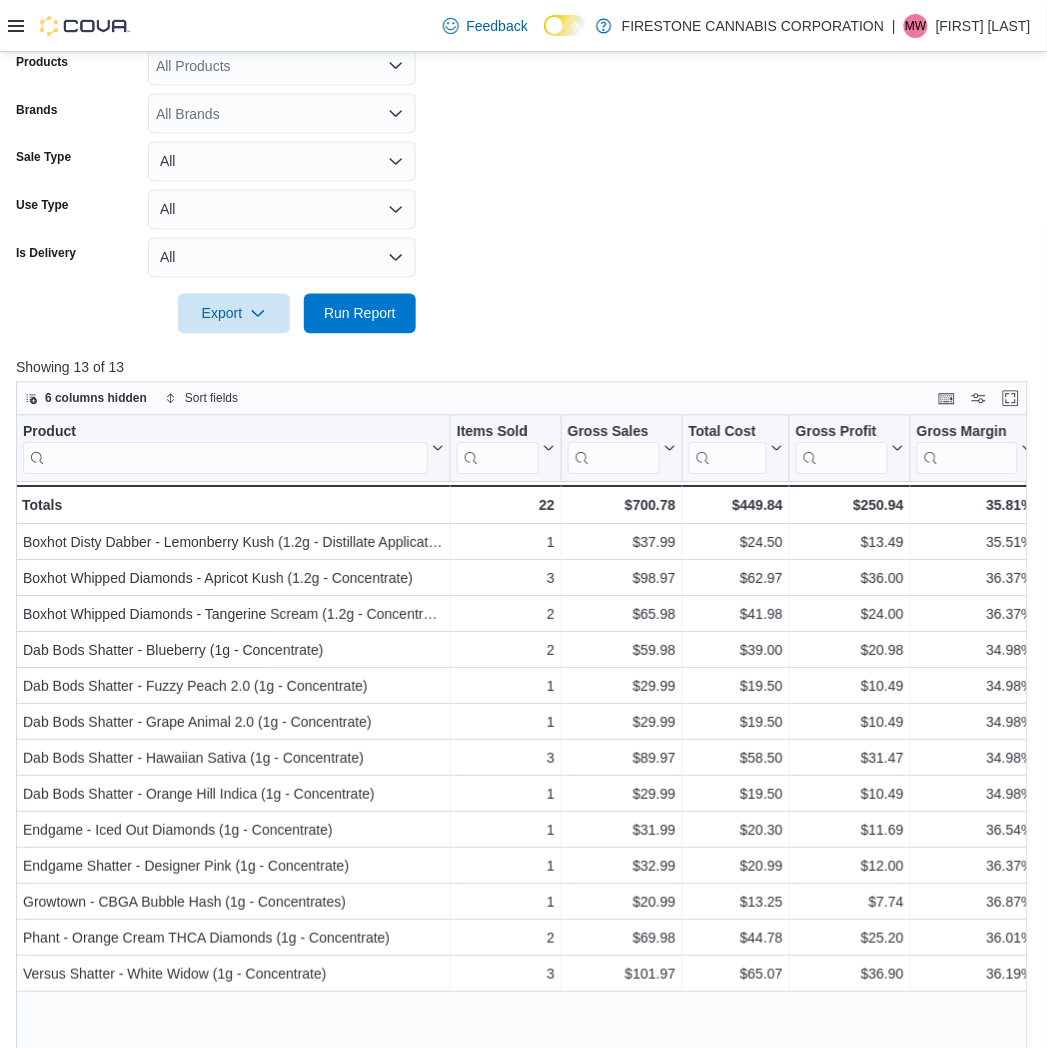 scroll, scrollTop: 173, scrollLeft: 0, axis: vertical 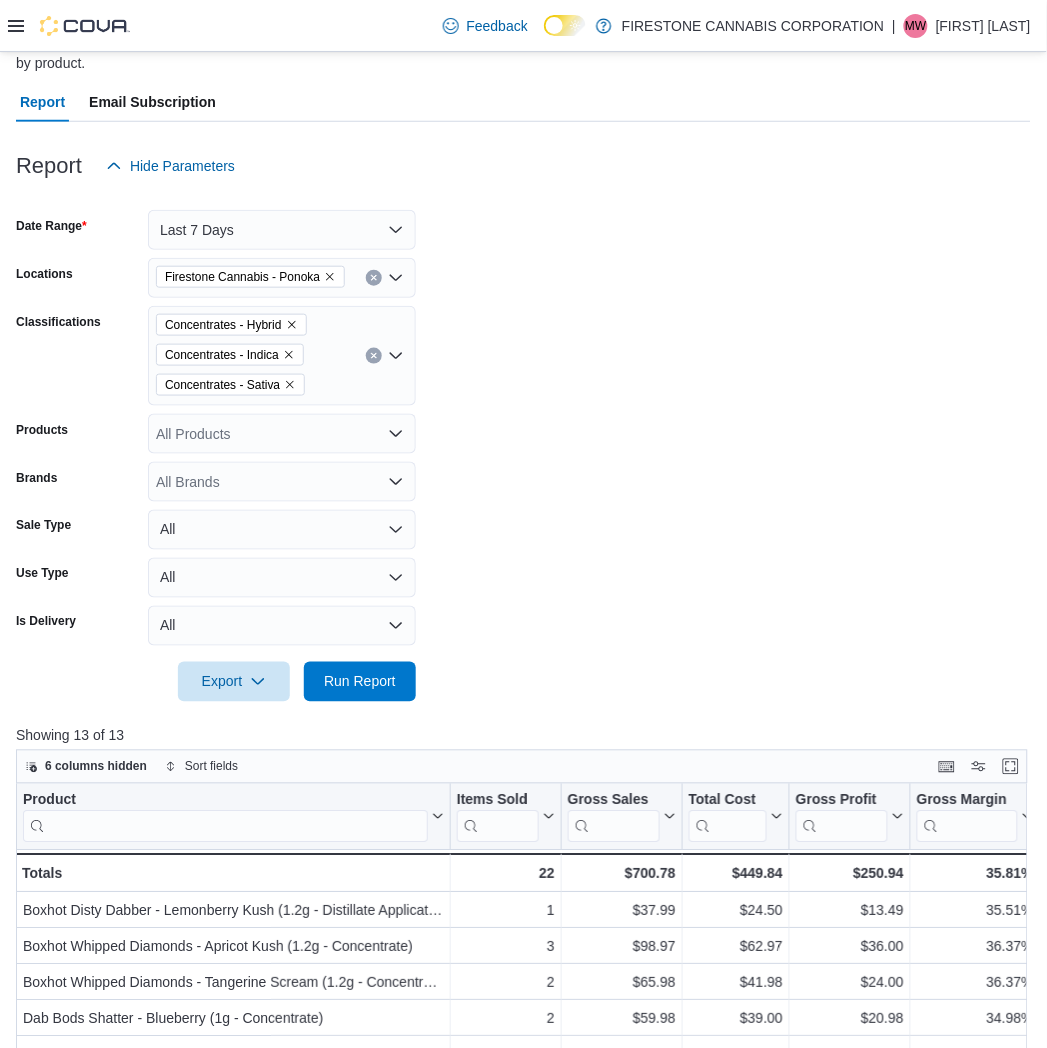 click 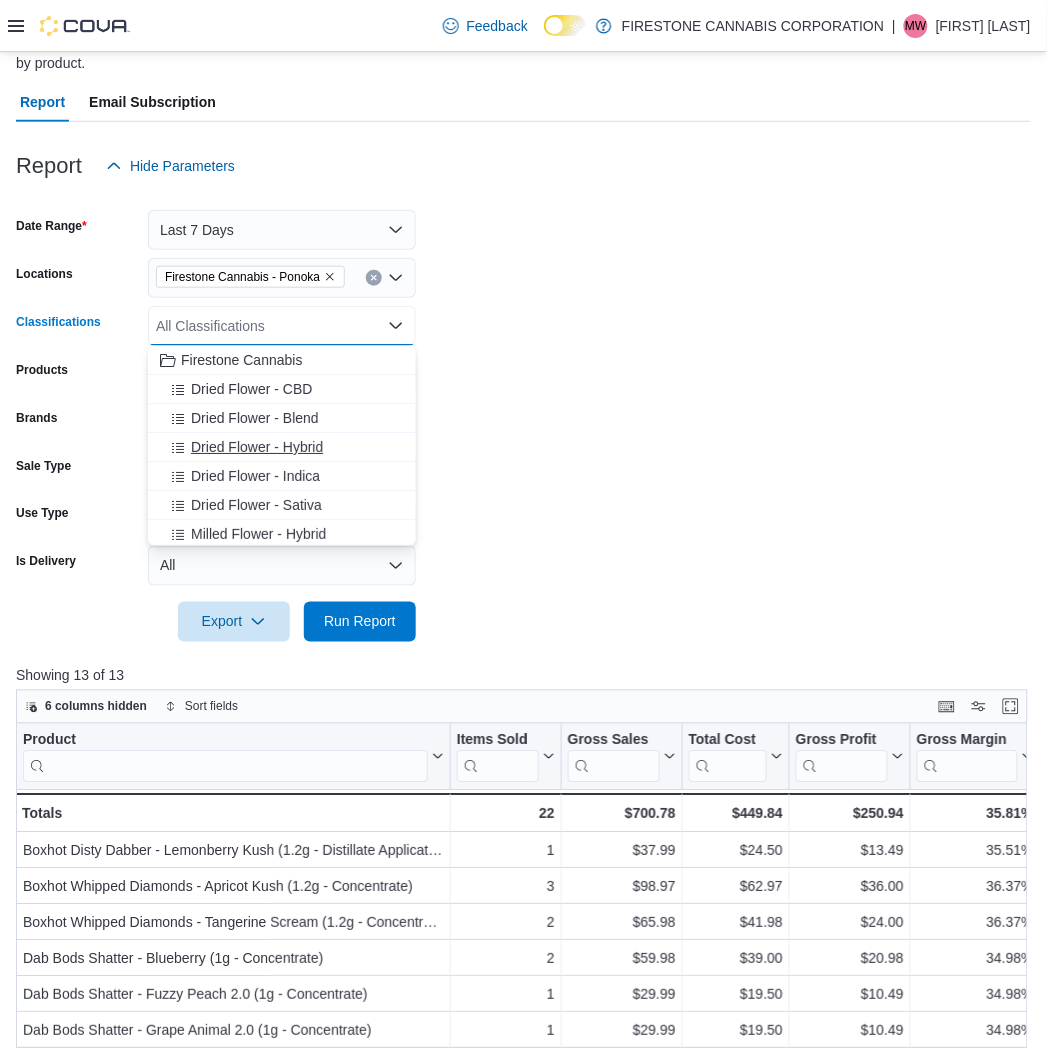 click on "Dried Flower - Hybrid" at bounding box center [257, 447] 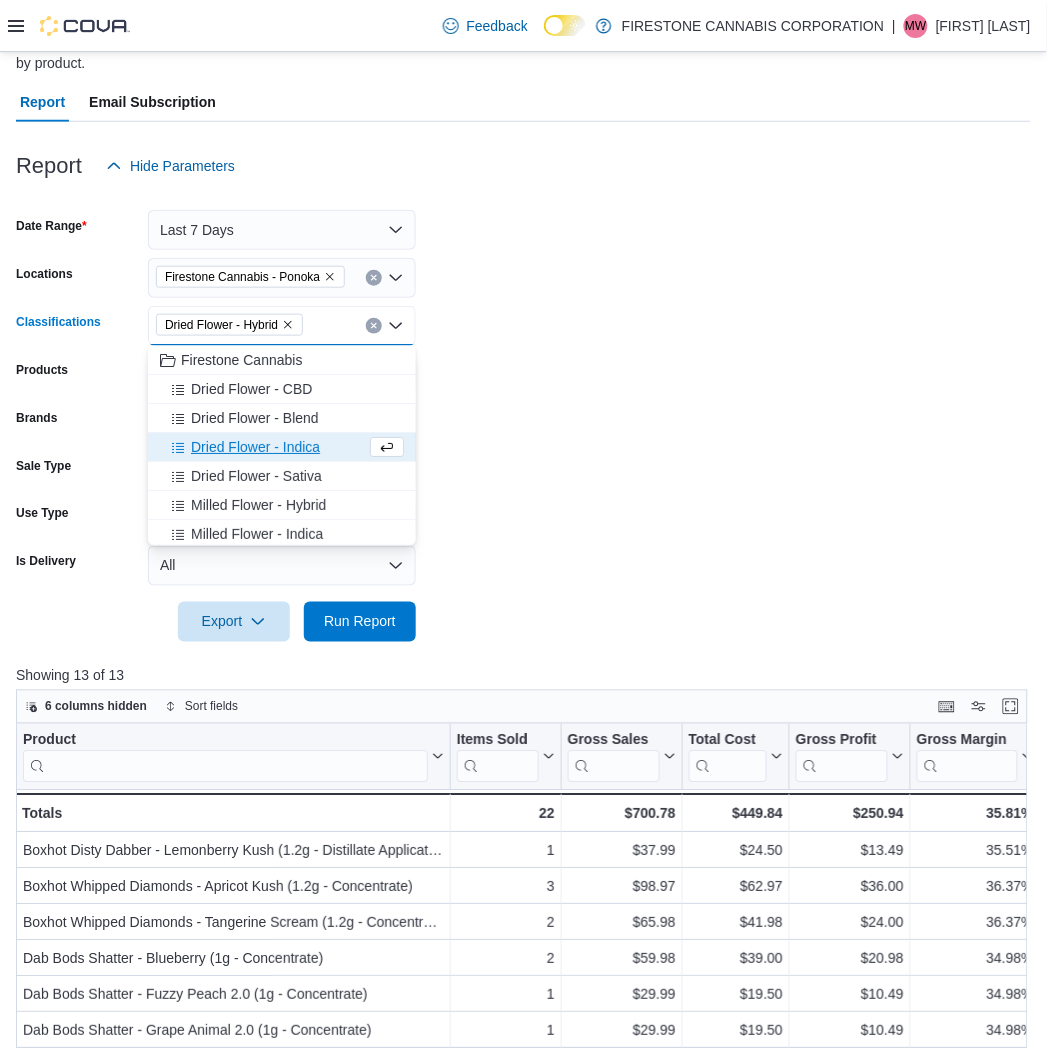 click on "Dried Flower - Indica" at bounding box center [255, 447] 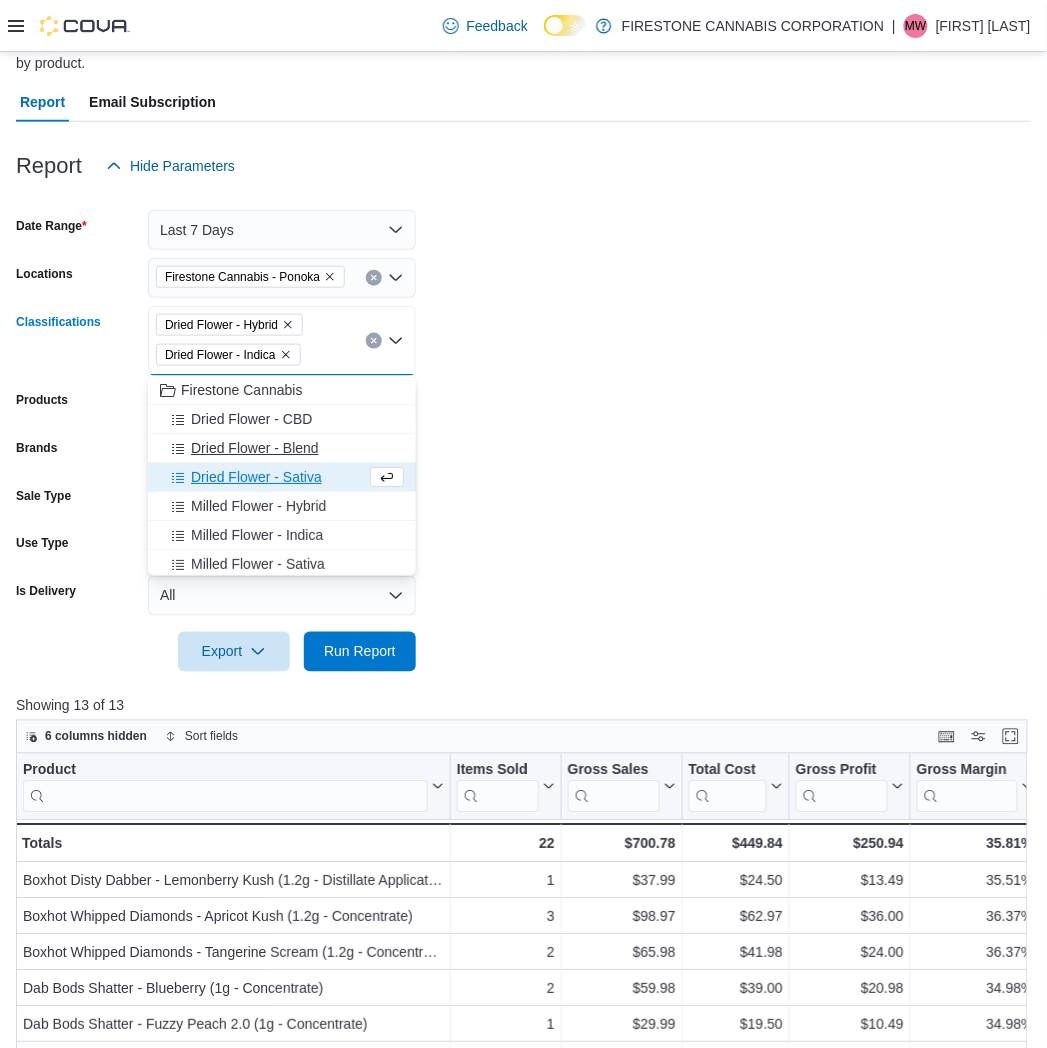 click on "Dried Flower - Blend" at bounding box center (282, 448) 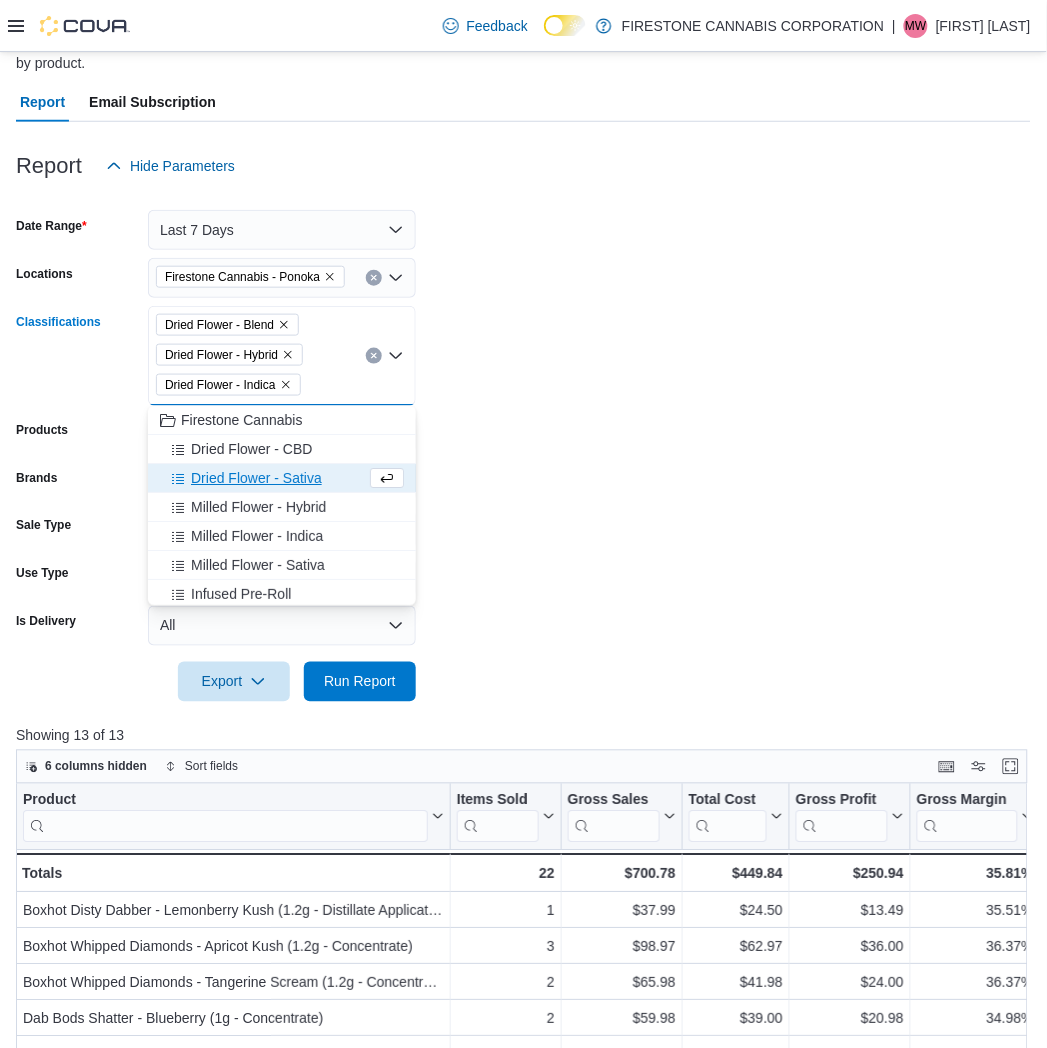 click on "Dried Flower - Sativa" at bounding box center [256, 478] 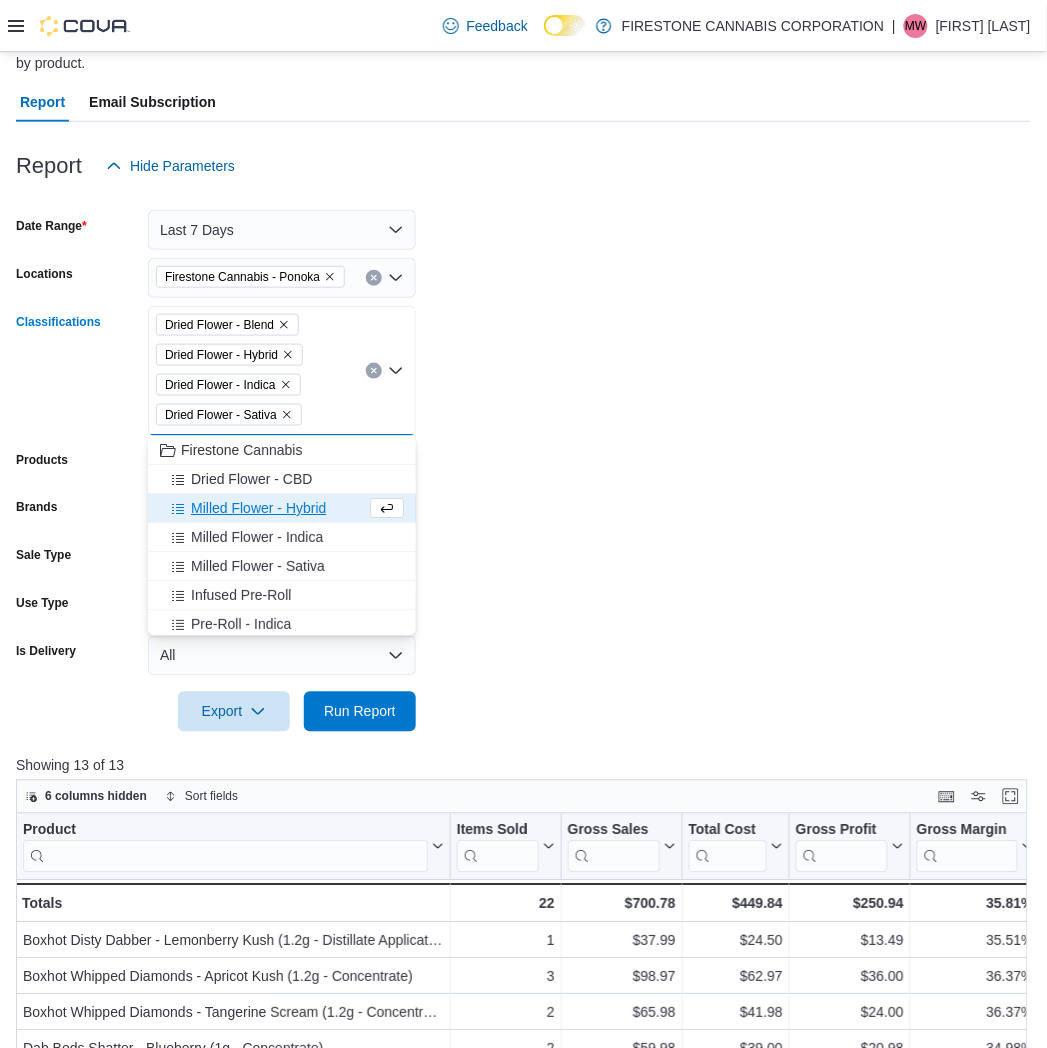 click on "Dried Flower - CBD" at bounding box center (282, 479) 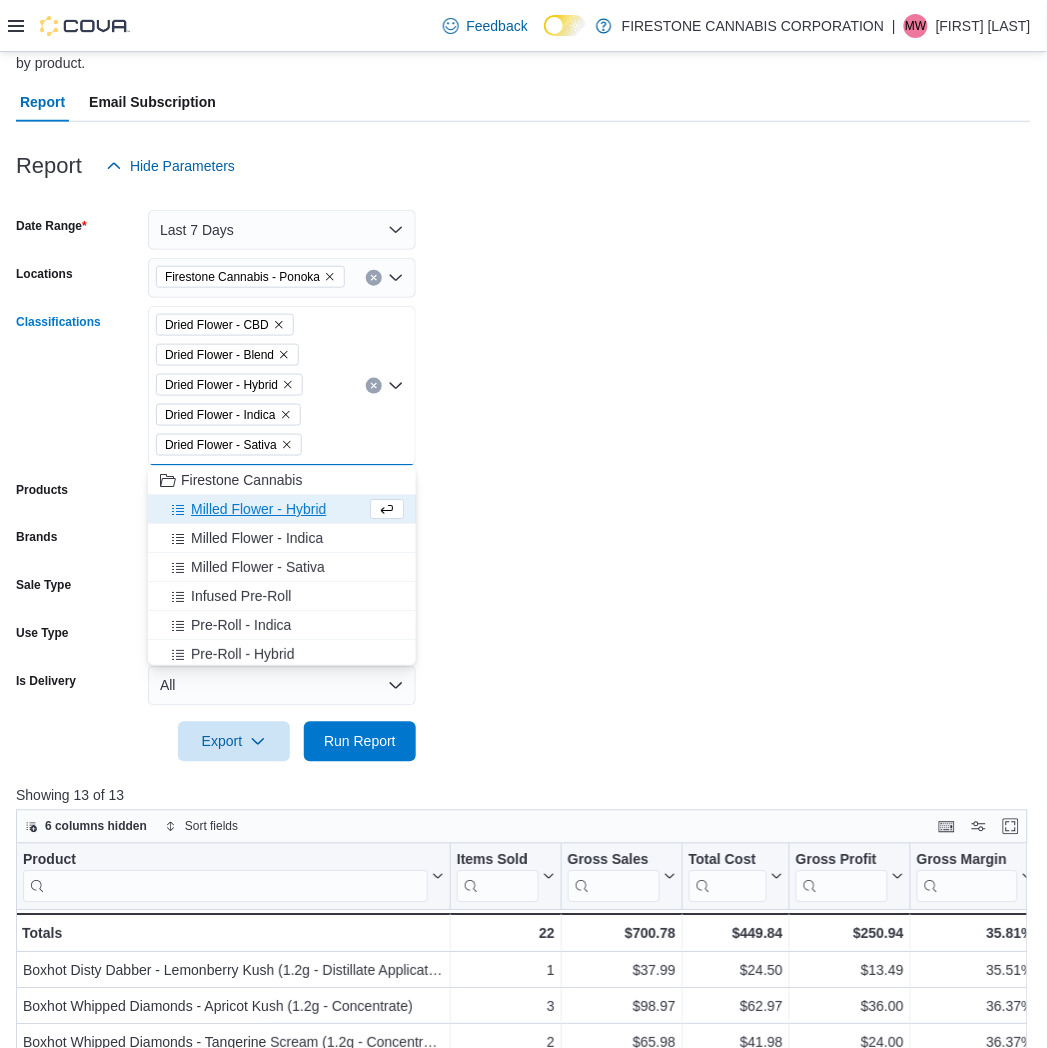 click on "Date Range Last 7 Days Locations Firestone Cannabis - Ponoka Classifications Dried Flower - CBD Dried Flower - Blend Dried Flower - Hybrid Dried Flower - Indica Dried Flower - Sativa Combo box. Selected. Dried Flower - CBD, Dried Flower - Blend, Dried Flower - Hybrid, Dried Flower - Indica, Dried Flower - Sativa. Press Backspace to delete Dried Flower - Sativa. Combo box input. All Classifications. Type some text or, to display a list of choices, press Down Arrow. To exit the list of choices, press Escape. Products All Products Brands All Brands Sale Type All Use Type All Is Delivery All Export  Run Report" at bounding box center (523, 474) 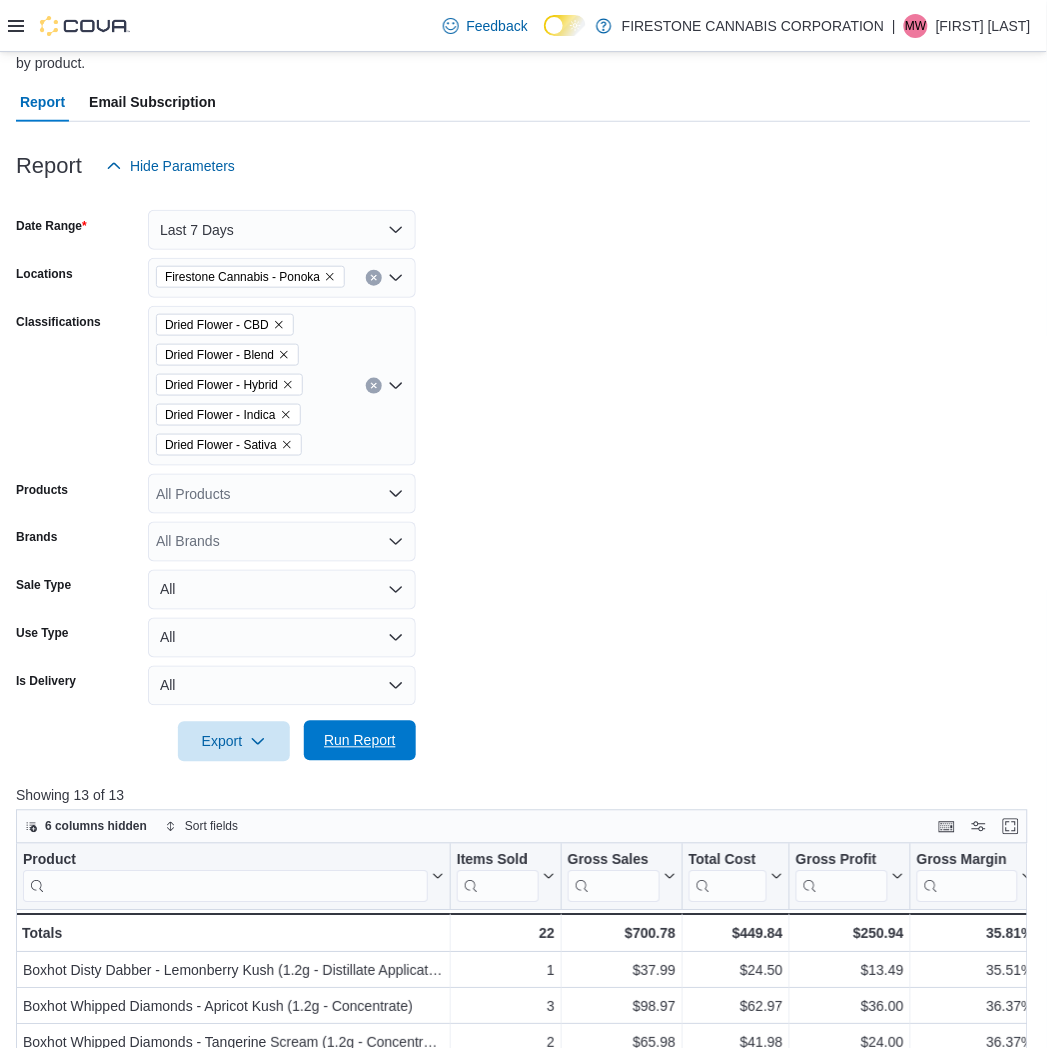 click on "Run Report" at bounding box center [360, 741] 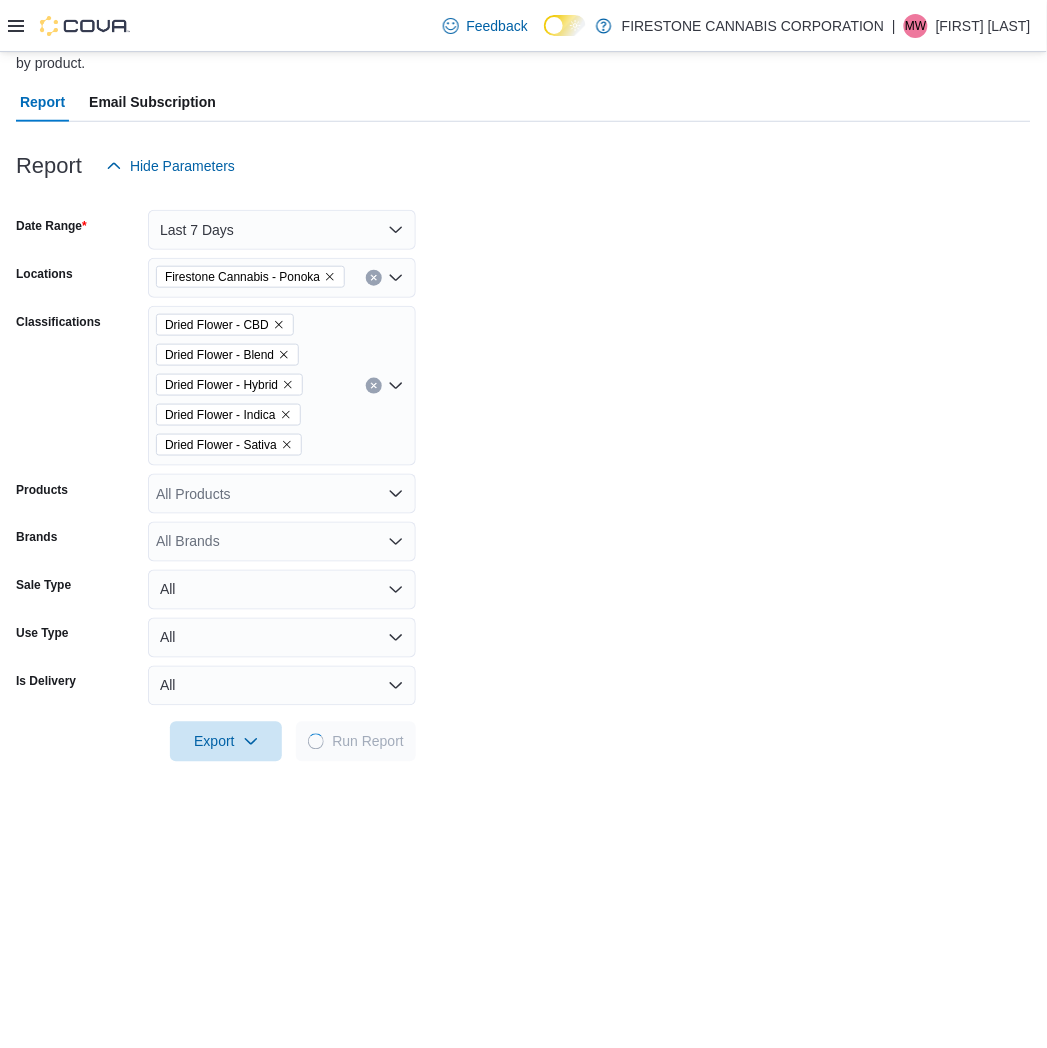 drag, startPoint x: 675, startPoint y: 450, endPoint x: 681, endPoint y: 345, distance: 105.17129 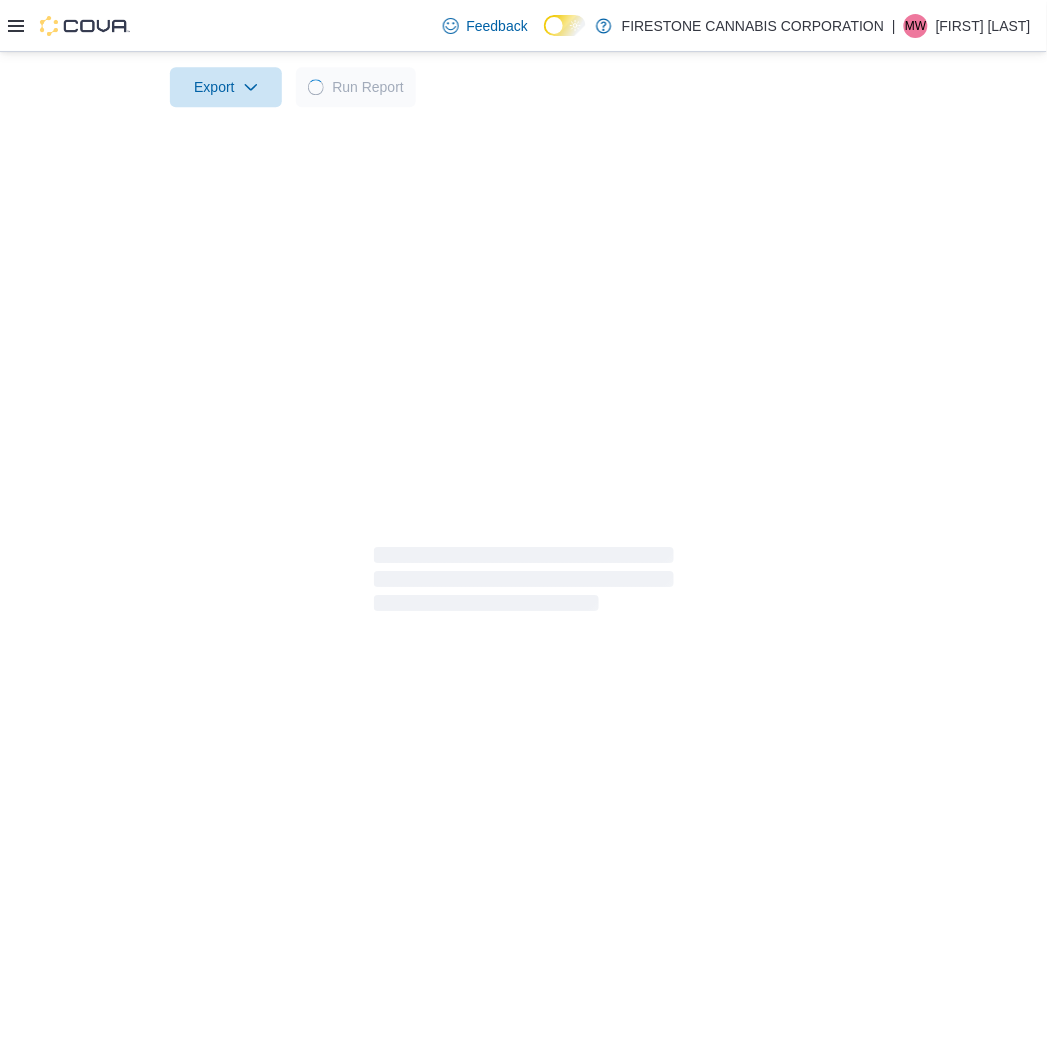 scroll, scrollTop: 788, scrollLeft: 0, axis: vertical 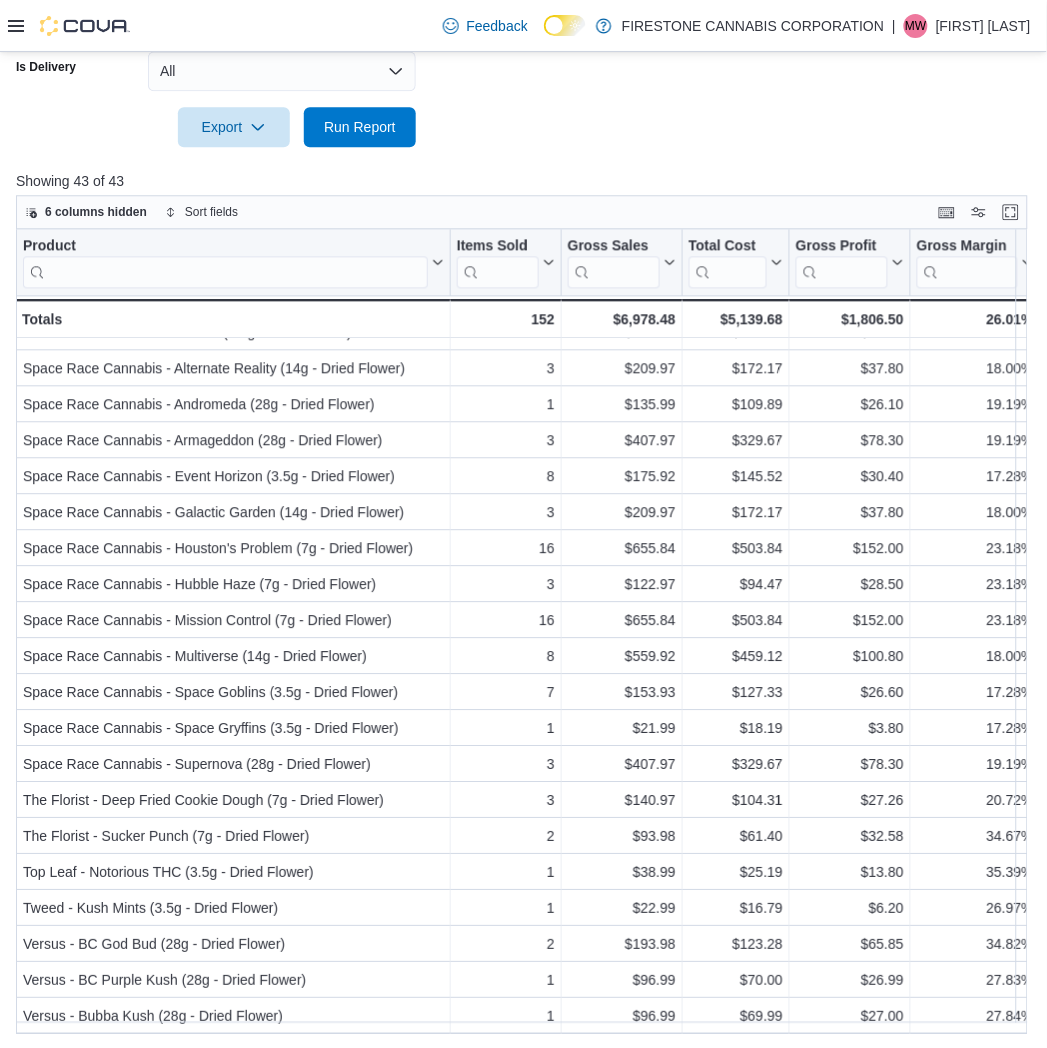 click on "Report Hide Parameters   Date Range Last 7 Days Locations Firestone Cannabis - Ponoka Classifications Dried Flower - CBD Dried Flower - Blend Dried Flower - Hybrid Dried Flower - Indica Dried Flower - Sativa Products All Products Brands All Brands Sale Type All Use Type All Is Delivery All Export  Run Report Showing 43 of 43 6 columns hidden Sort fields Product Click to view column header actions Items Sold Click to view column header actions Gross Sales Click to view column header actions Total Cost Click to view column header actions Gross Profit Click to view column header actions Gross Margin Click to view column header actions Total Discount Click to view column header actions Markdown Percent Click to view column header actions Avg Regular Price Click to view column header actions Avg Sold At Price Click to view column header actions Unit Type Click to view column header actions Net Weight Click to view column header actions Total Net Weight Click to view column header actions Brand Supplier Total Tax 3" at bounding box center [523, 270] 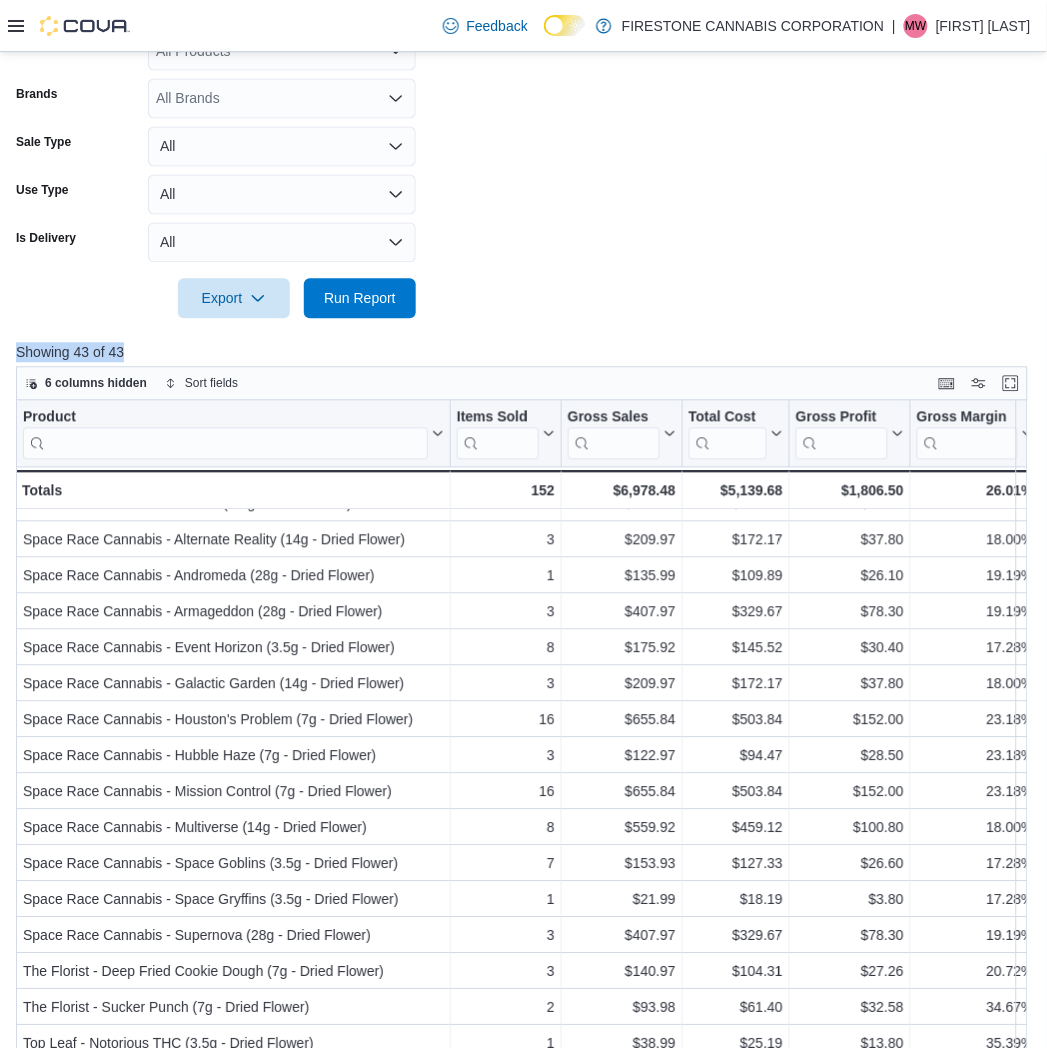 scroll, scrollTop: 455, scrollLeft: 0, axis: vertical 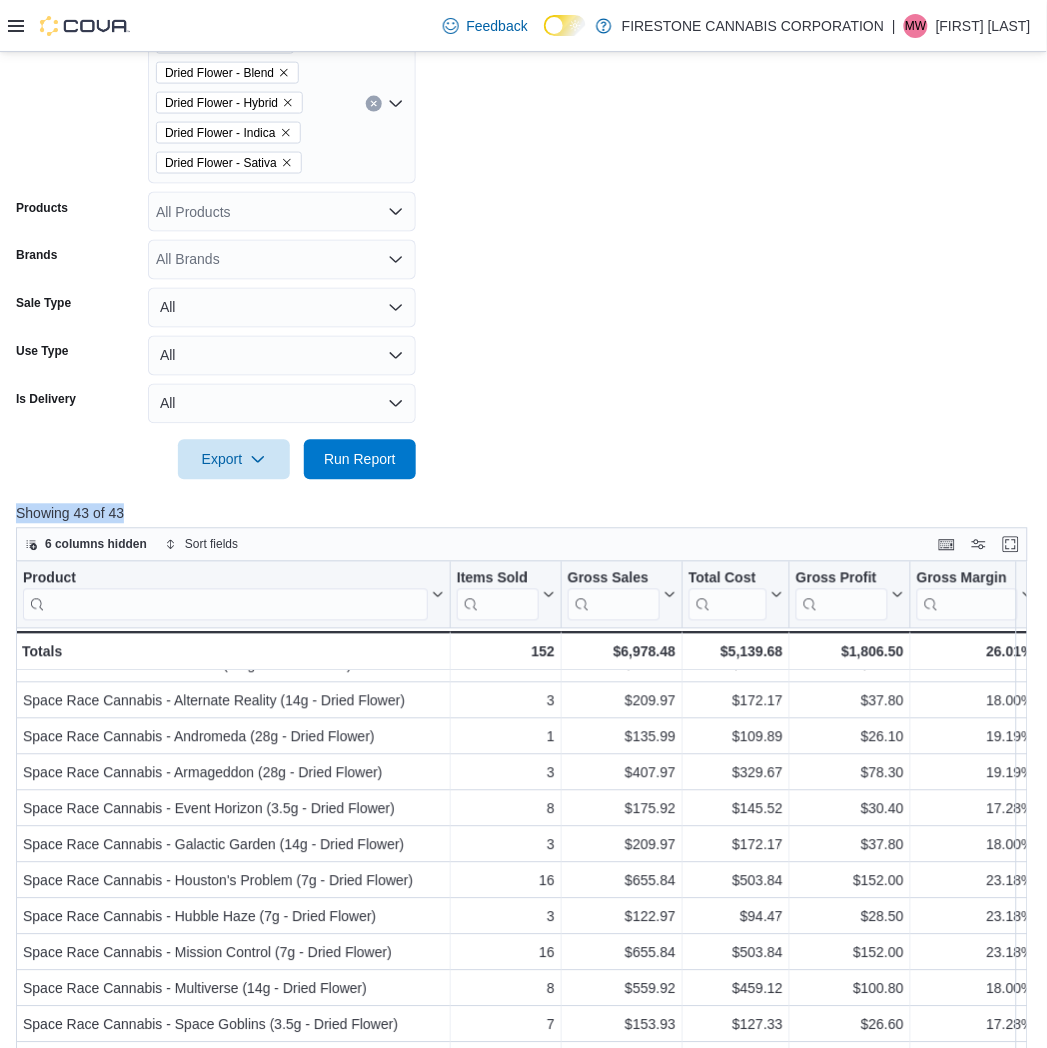 click 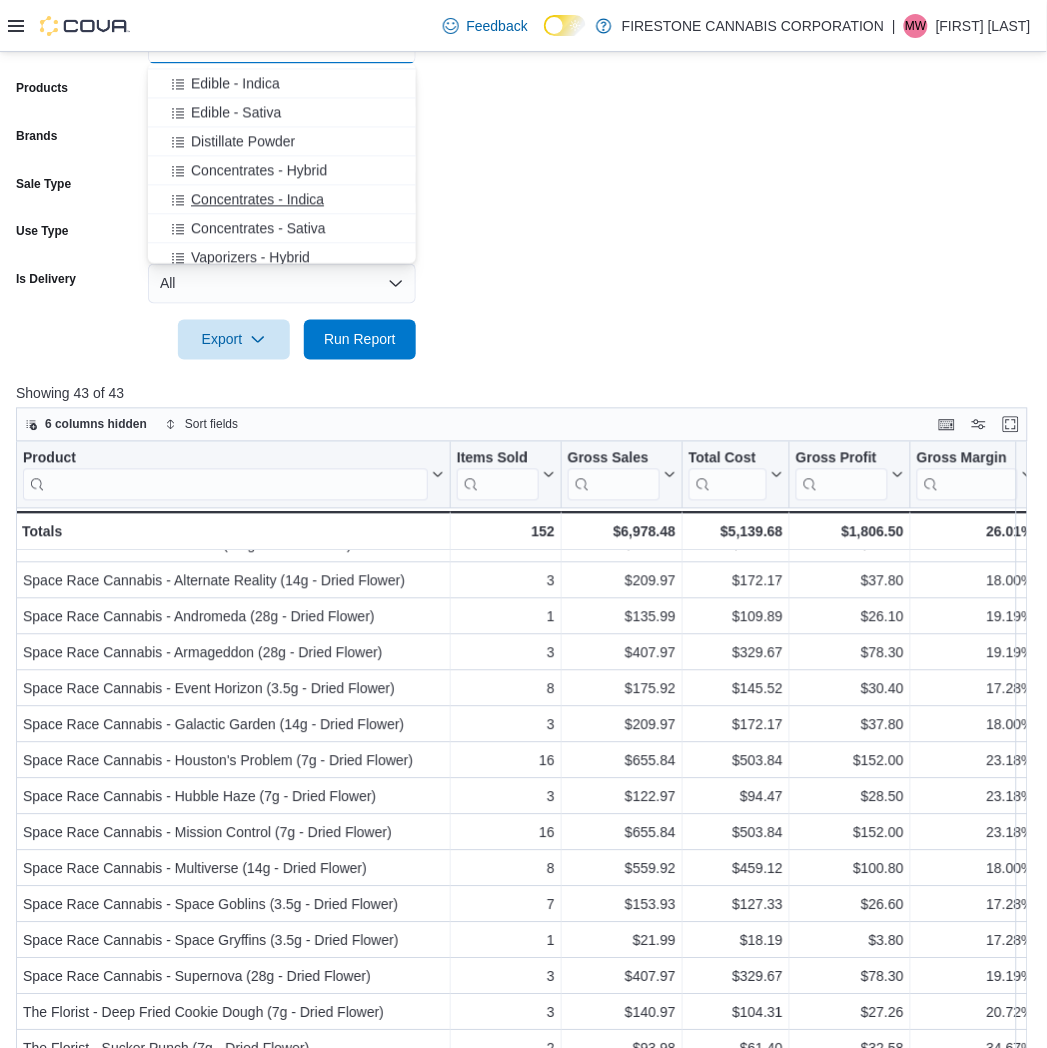 scroll, scrollTop: 666, scrollLeft: 0, axis: vertical 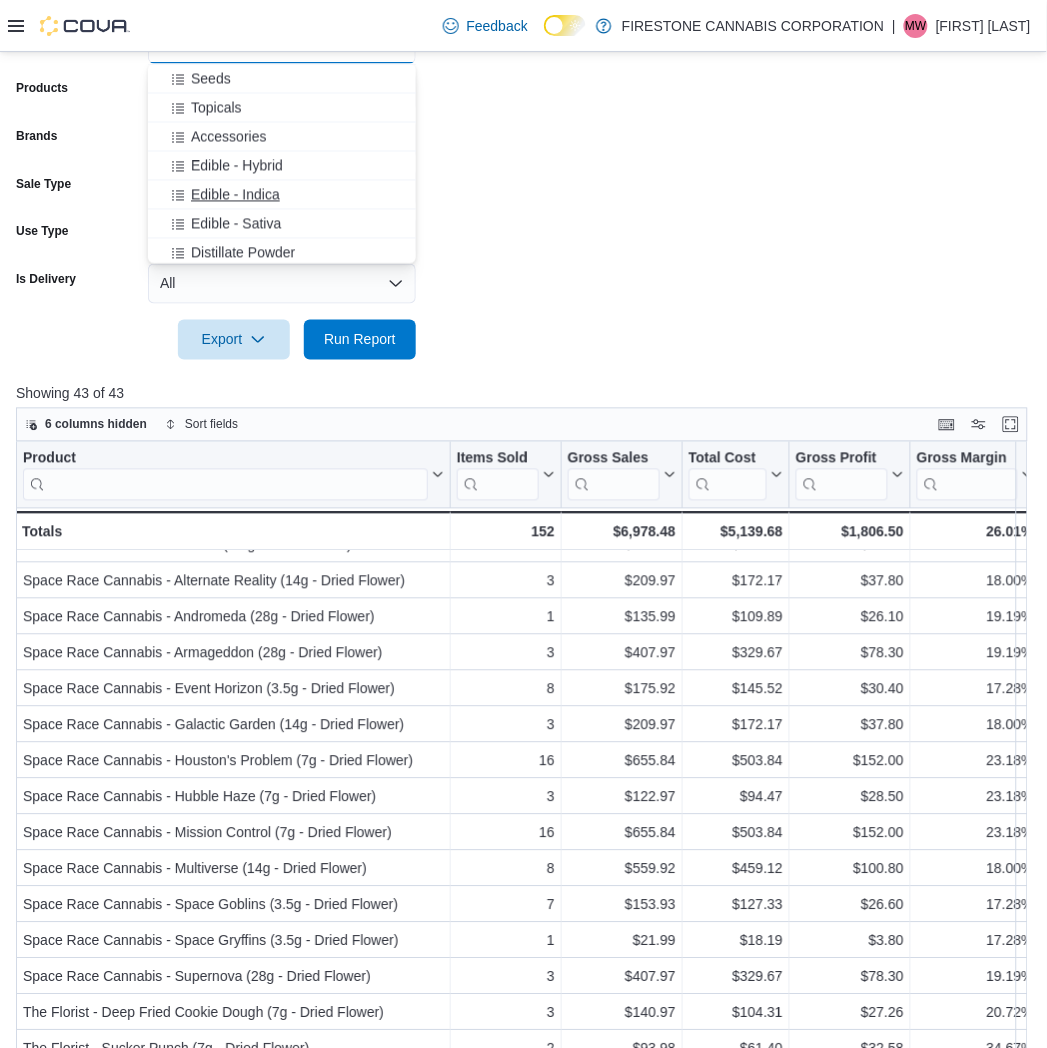 click on "Edible - Indica" at bounding box center (235, 195) 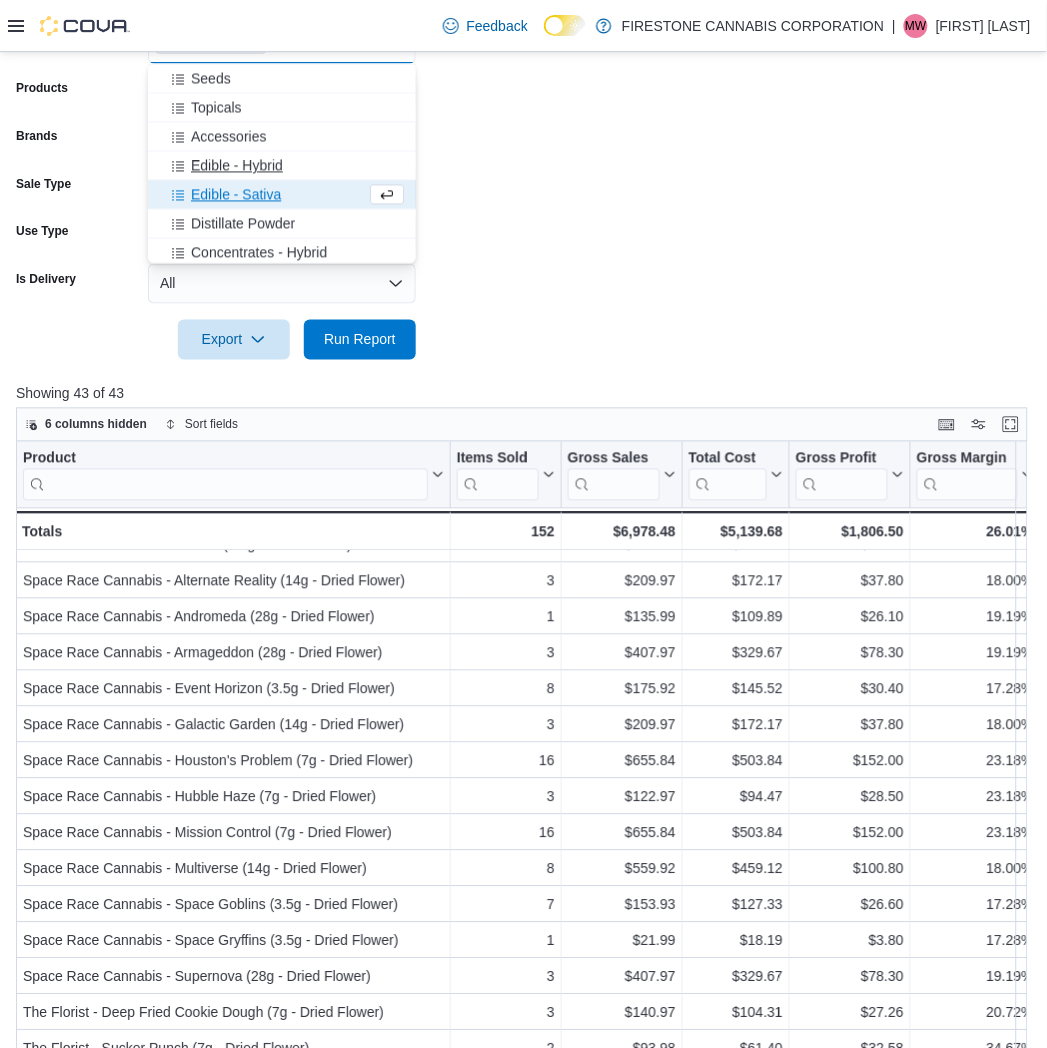 click on "Edible - Sativa" at bounding box center (236, 195) 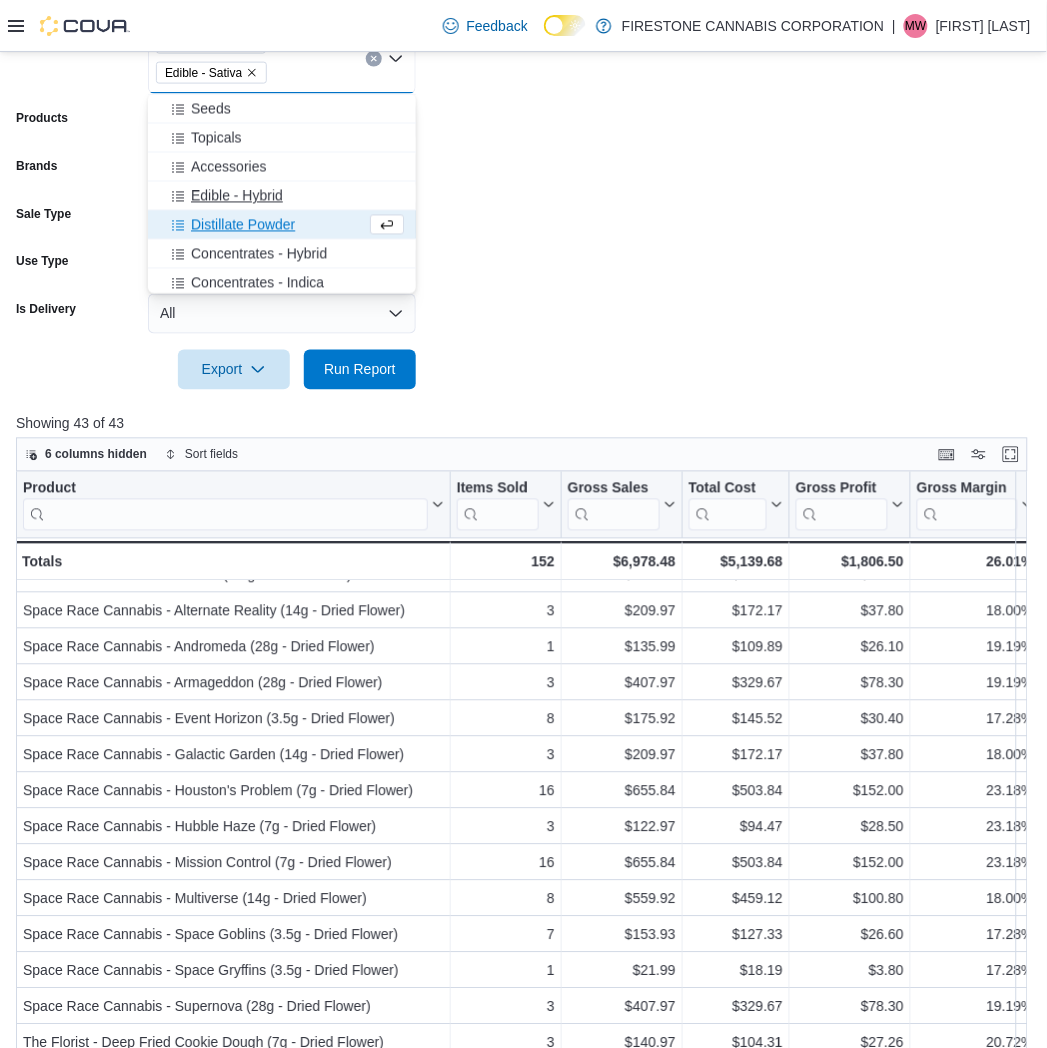 click on "Edible - Hybrid" at bounding box center (237, 196) 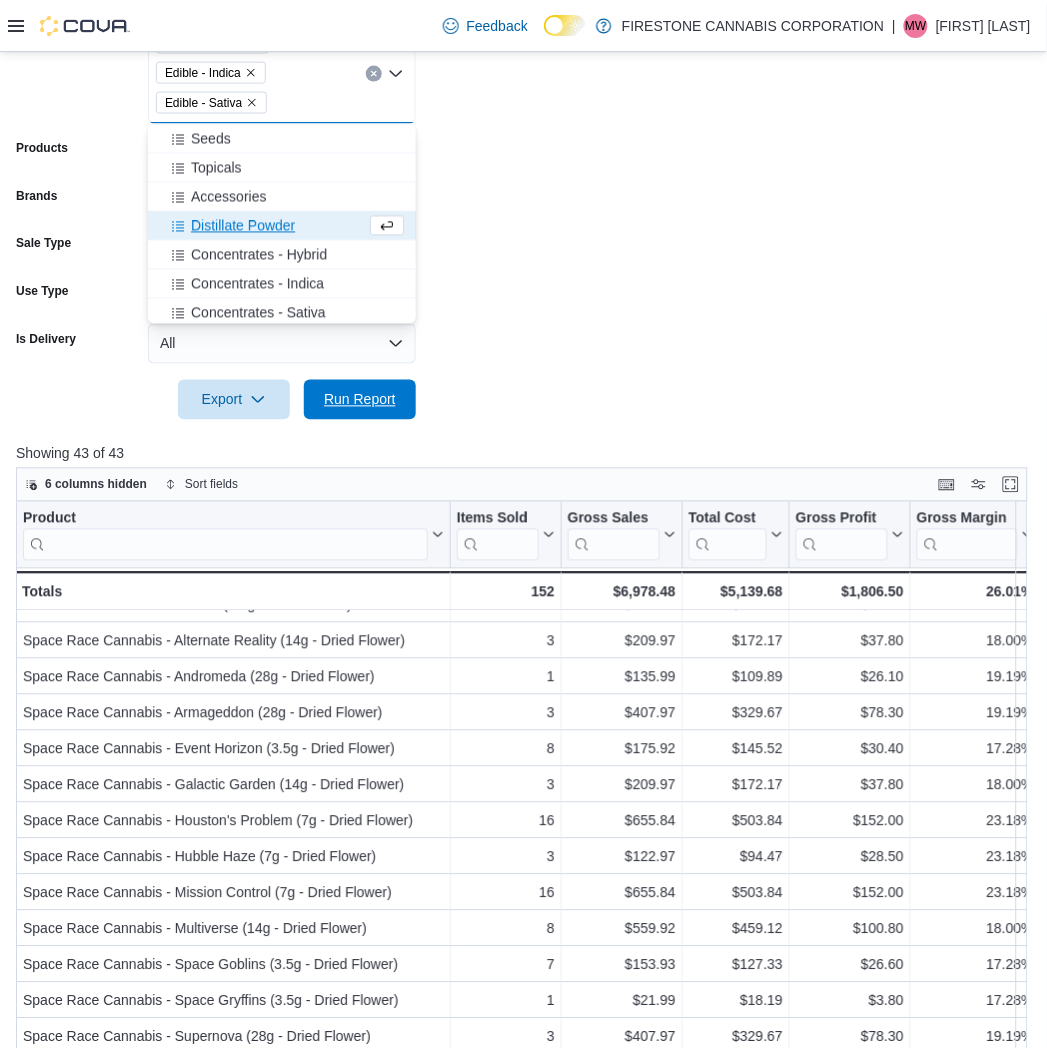 click on "Run Report" at bounding box center (360, 400) 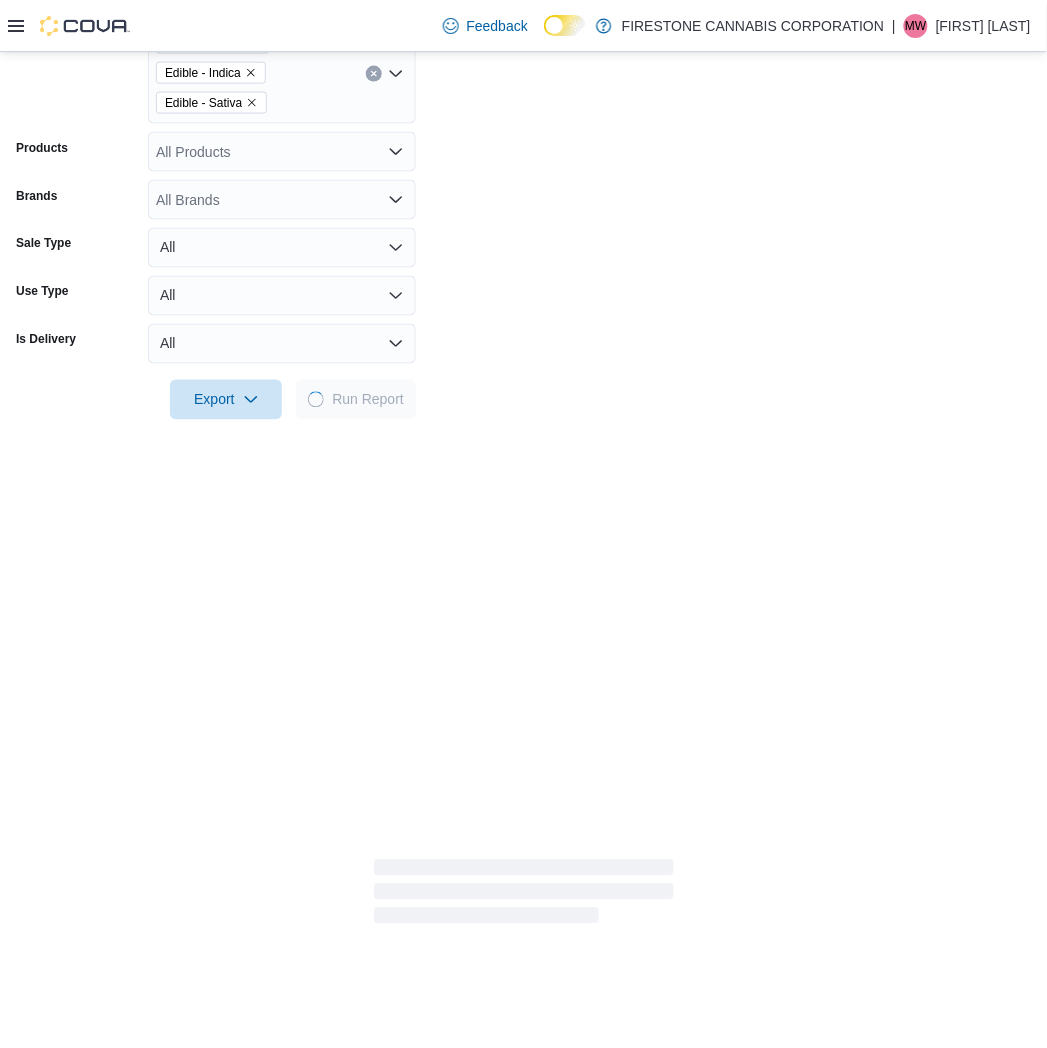 click on "Date Range Last 7 Days Locations Firestone Cannabis - Ponoka Classifications Edible - Hybrid Edible - Indica Edible - Sativa Products All Products Brands All Brands Sale Type All Use Type All Is Delivery All Export  Run Report" at bounding box center (523, 162) 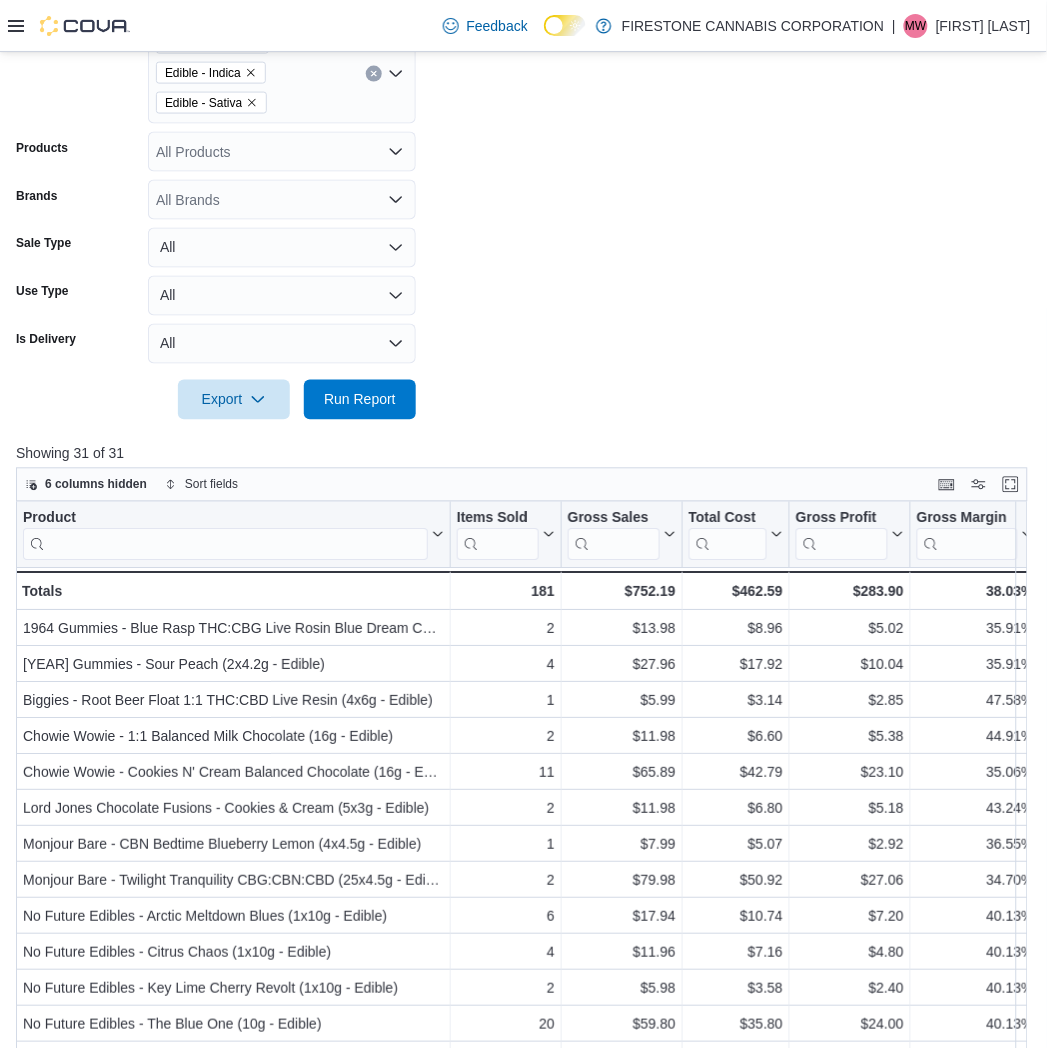 scroll, scrollTop: 728, scrollLeft: 0, axis: vertical 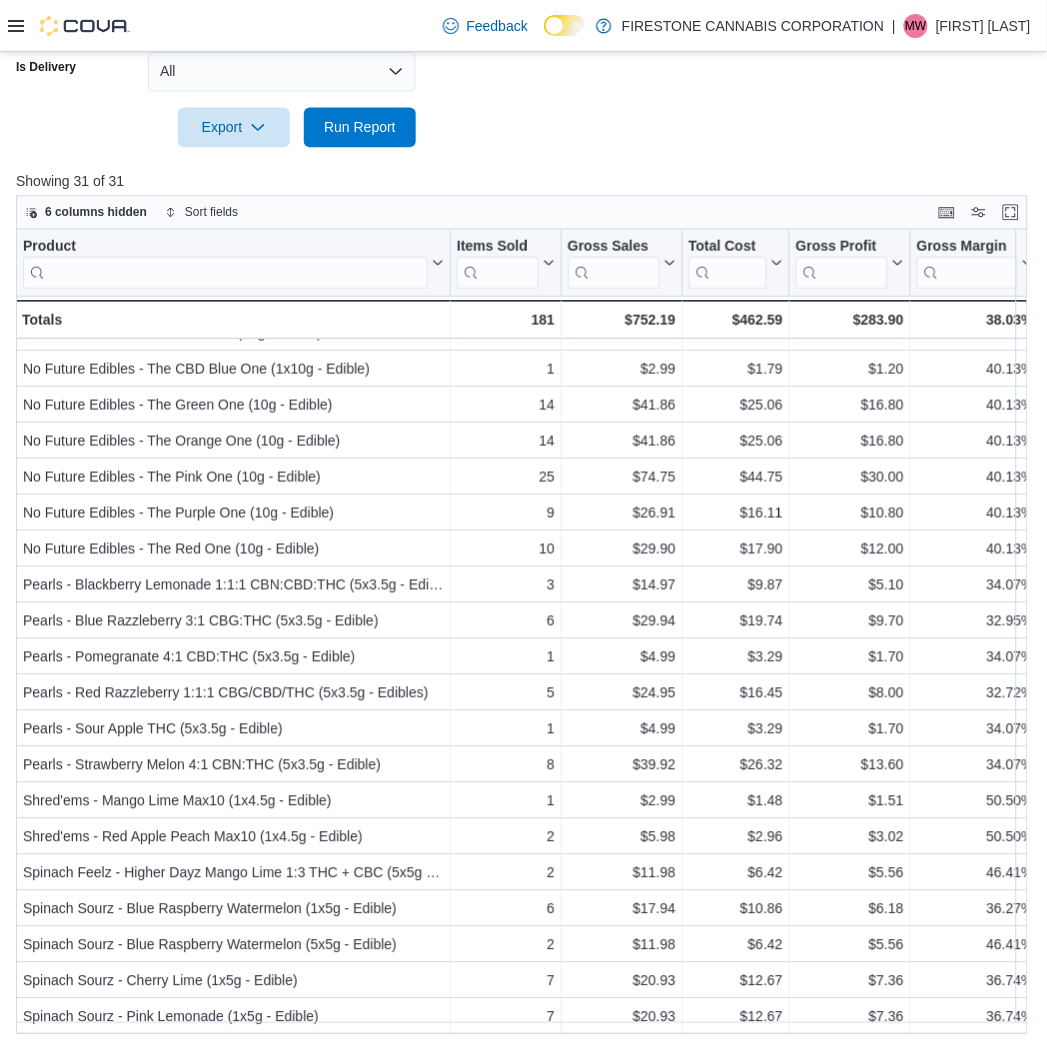 click at bounding box center (523, 159) 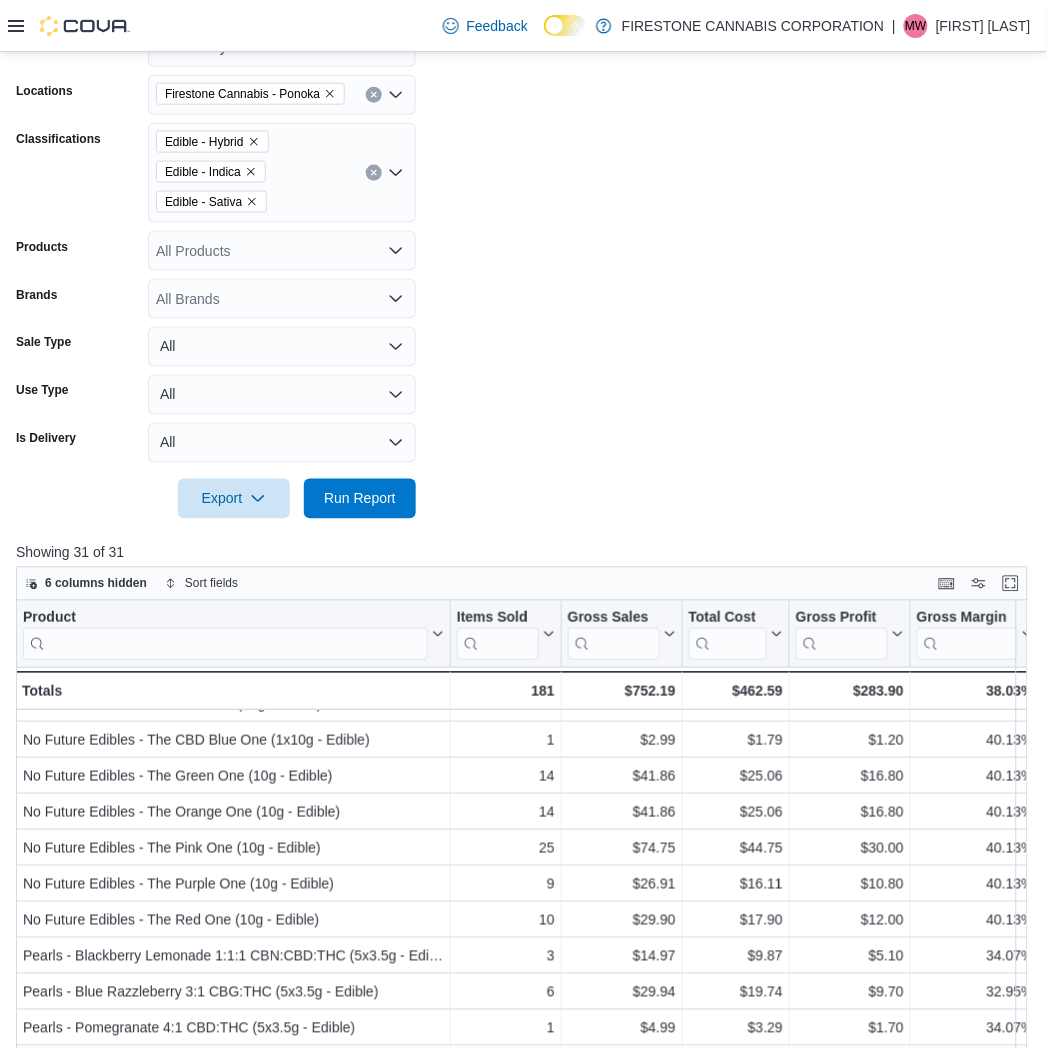 scroll, scrollTop: 62, scrollLeft: 0, axis: vertical 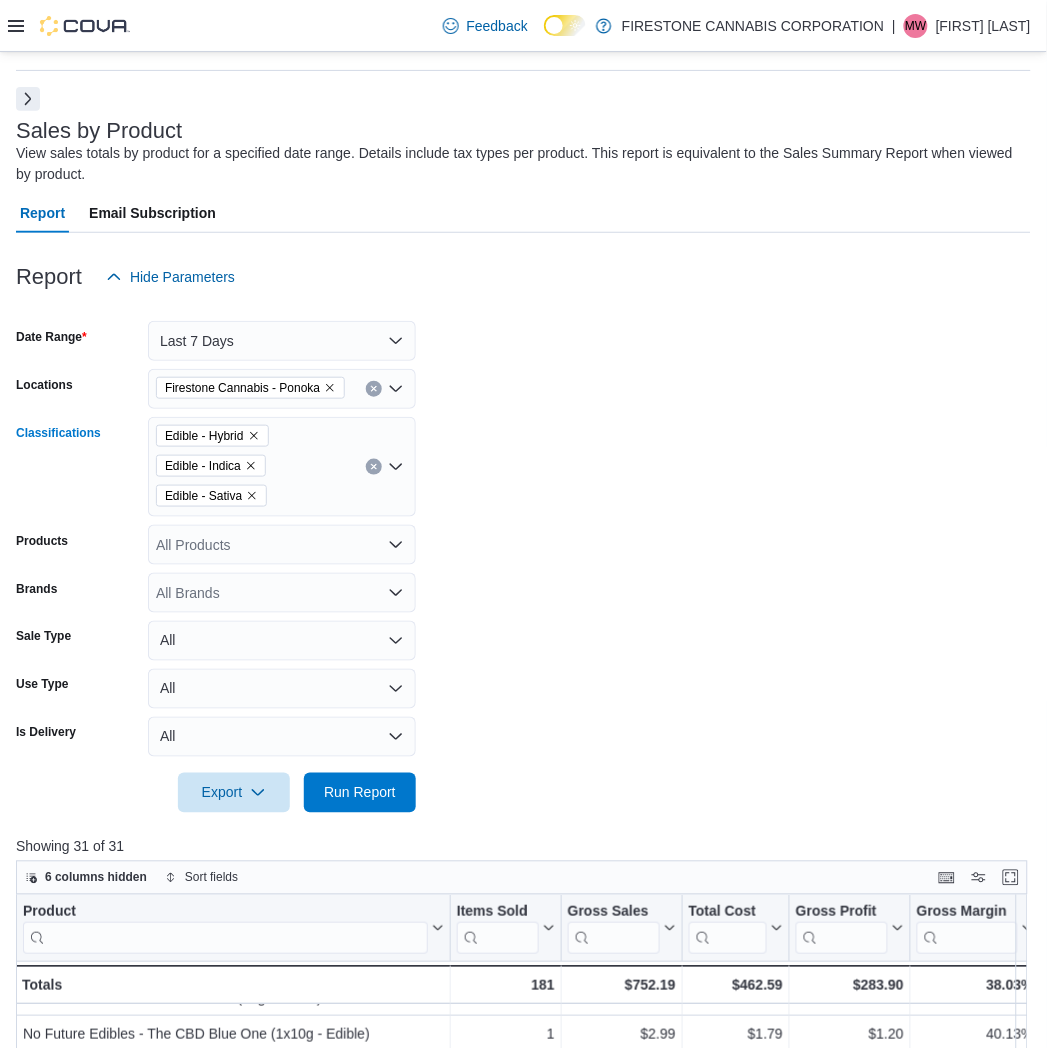 click 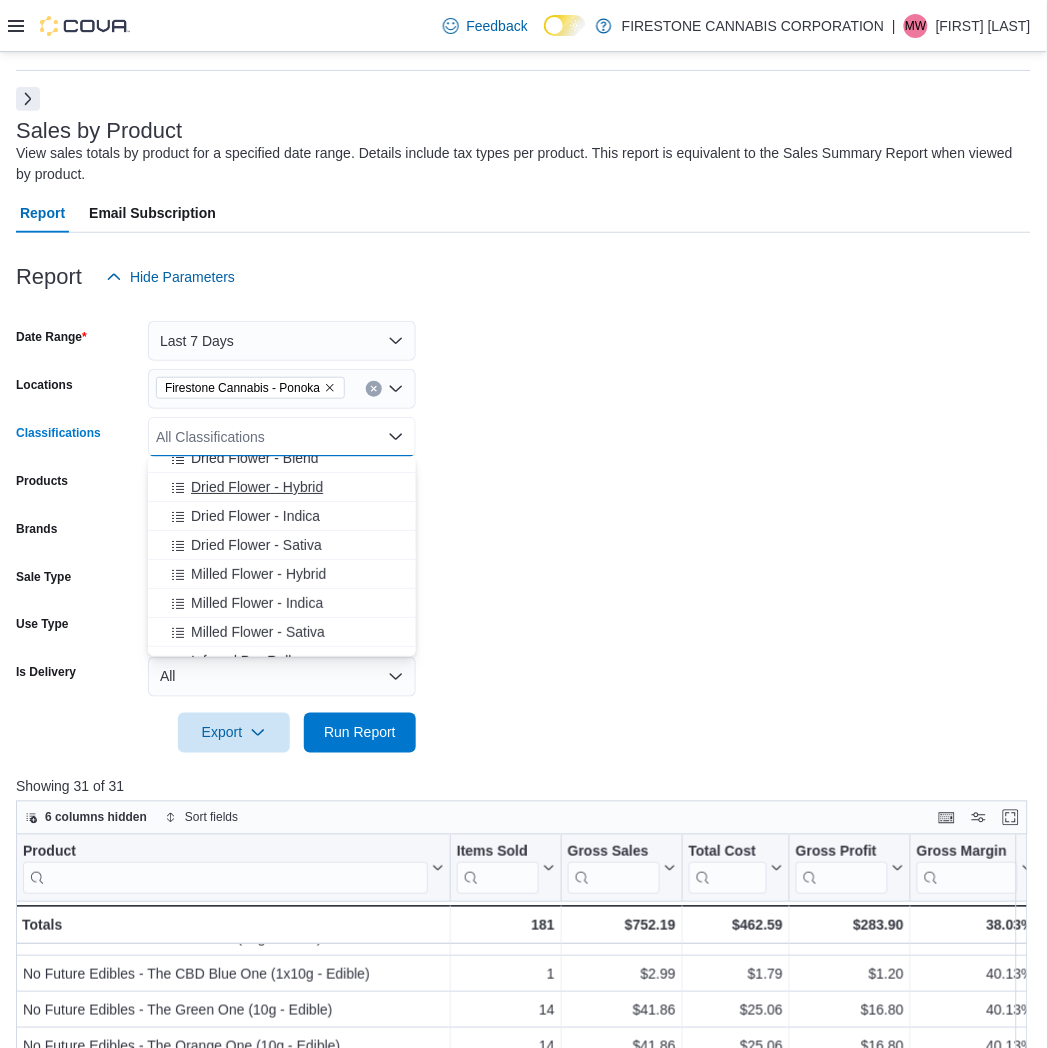 scroll, scrollTop: 111, scrollLeft: 0, axis: vertical 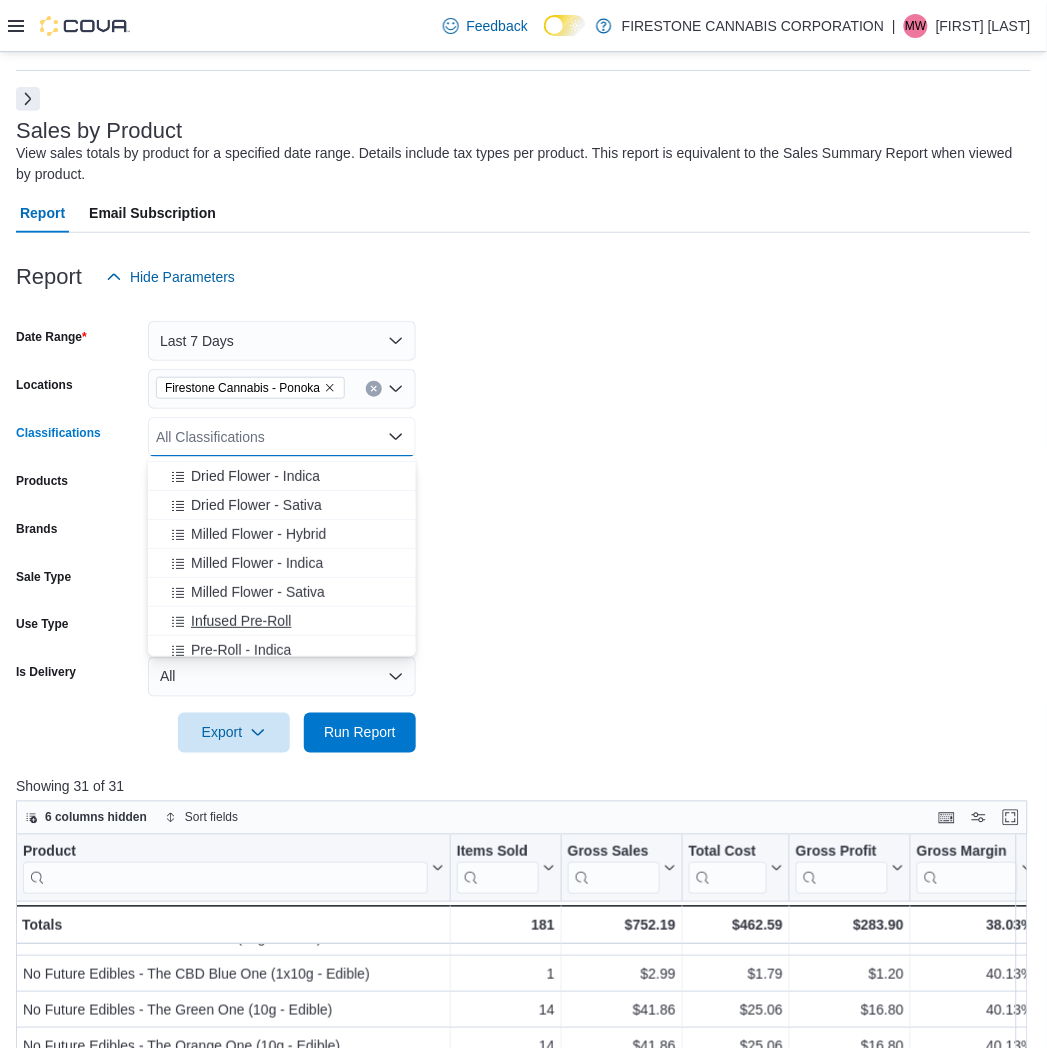 click on "Infused Pre-Roll" at bounding box center (241, 621) 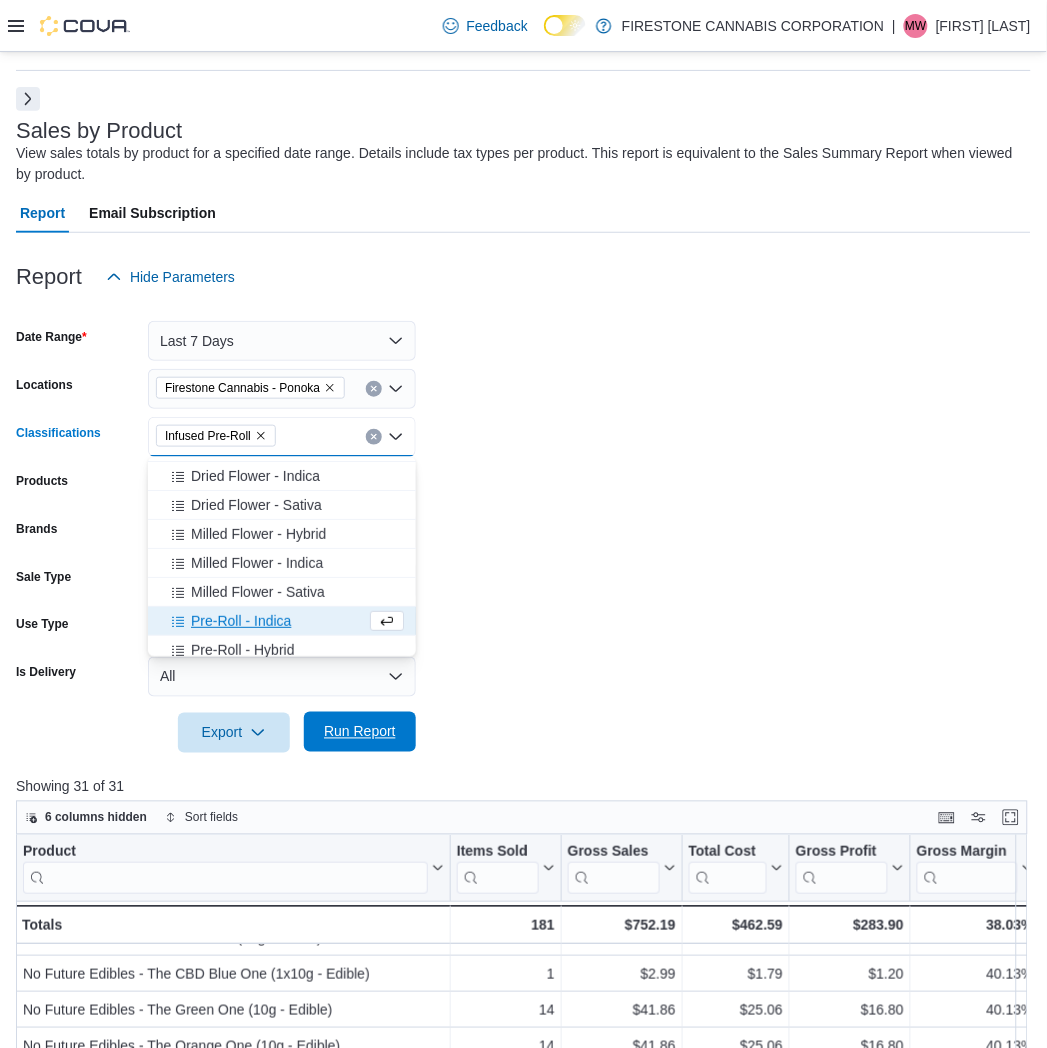 click on "Run Report" at bounding box center (360, 732) 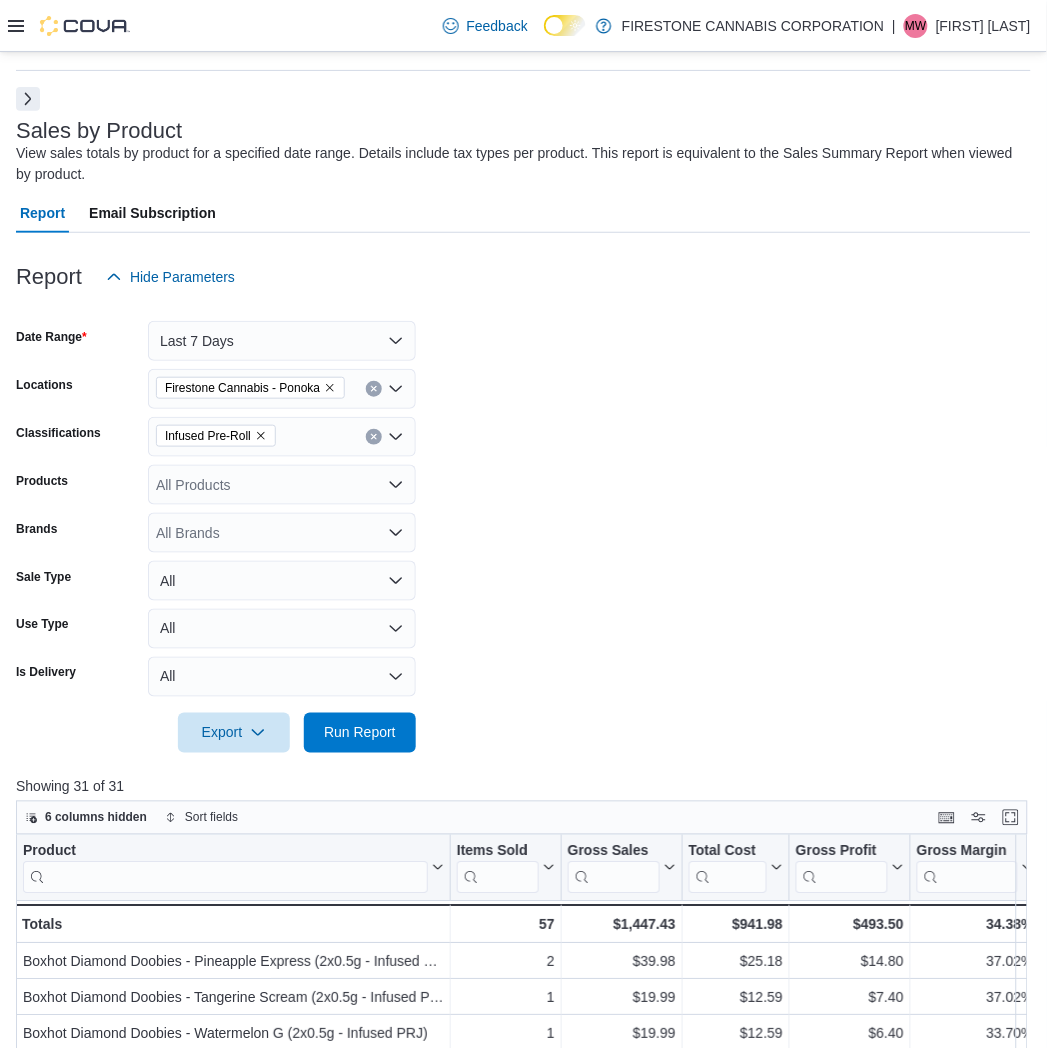 click on "Date Range Last 7 Days Locations Firestone Cannabis - Ponoka Classifications Infused Pre-Roll Products All Products Brands All Brands Sale Type All Use Type All Is Delivery All Export  Run Report" at bounding box center (523, 525) 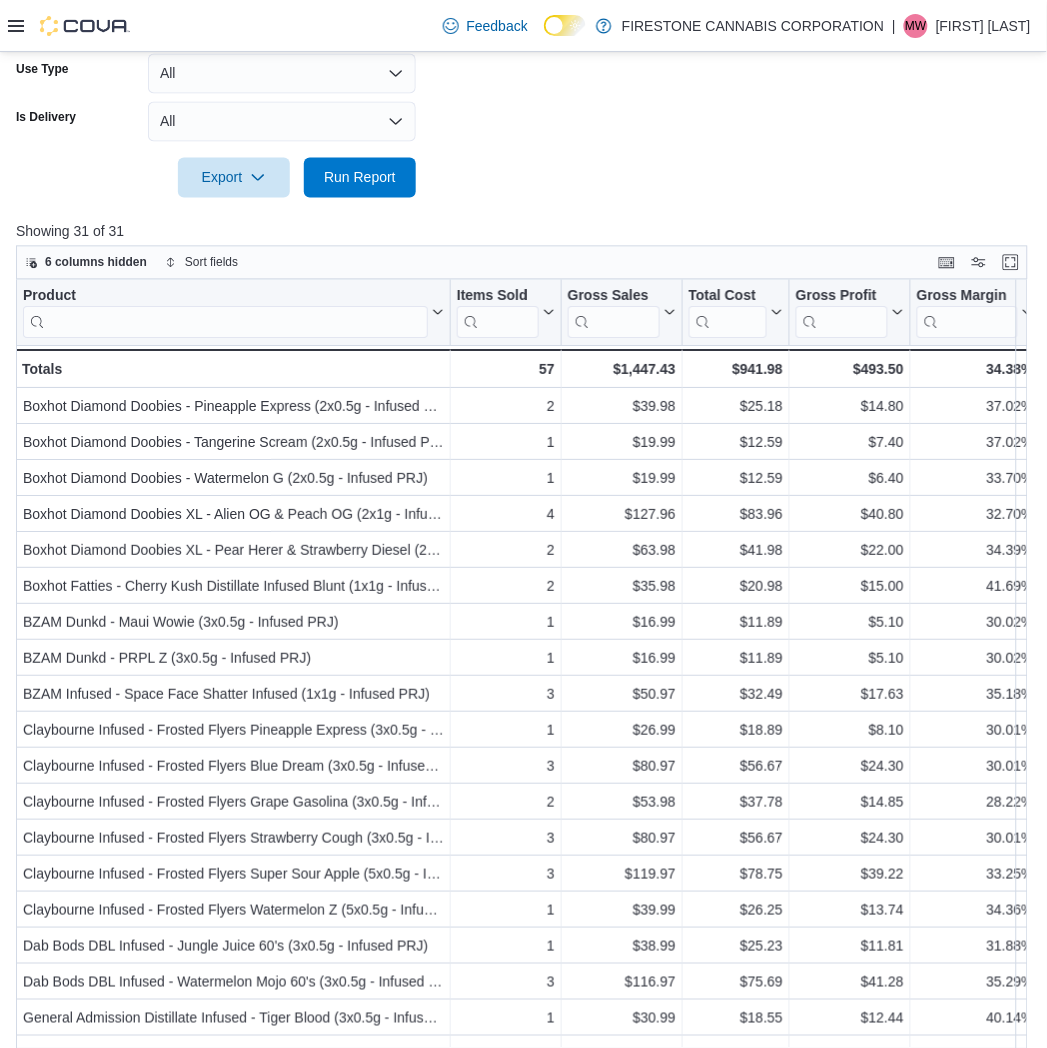 scroll, scrollTop: 668, scrollLeft: 0, axis: vertical 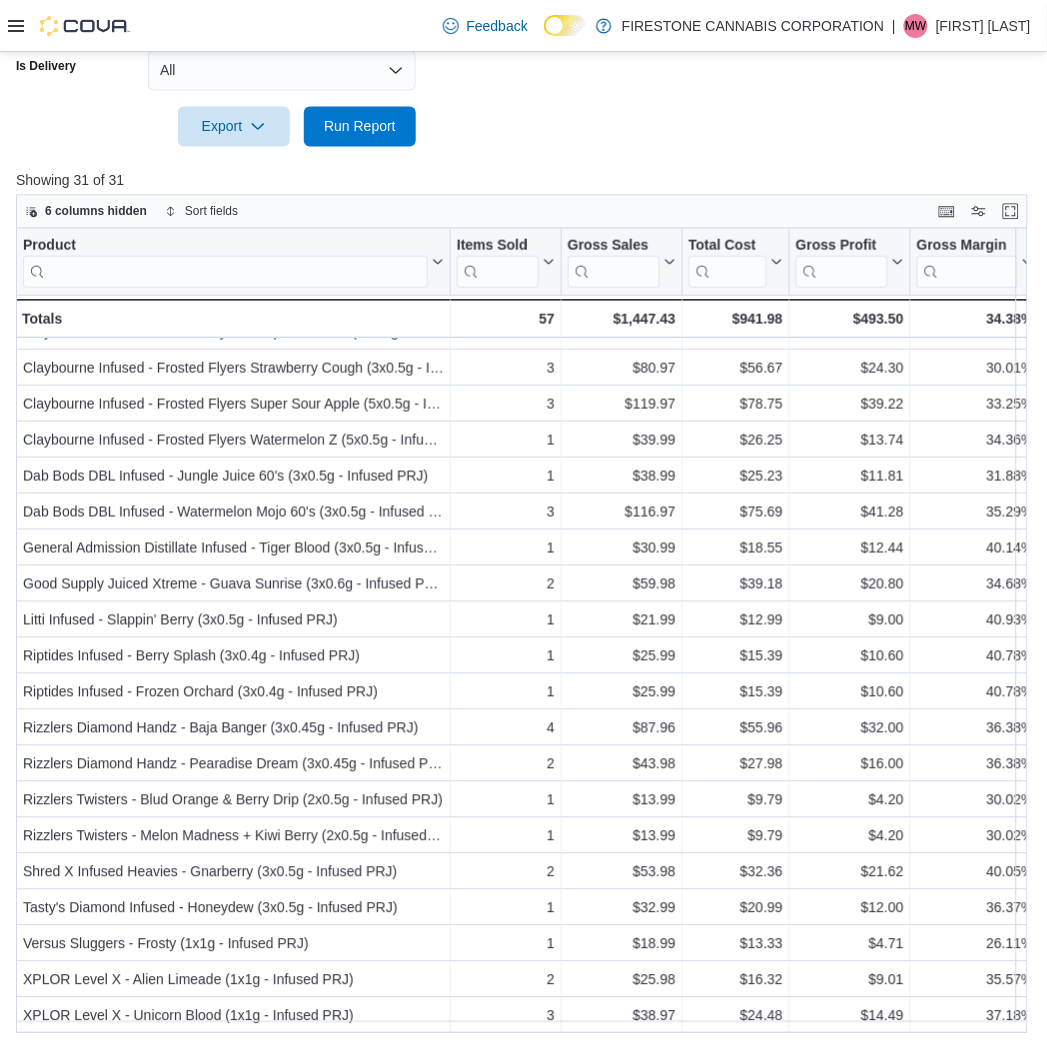 click at bounding box center (523, 159) 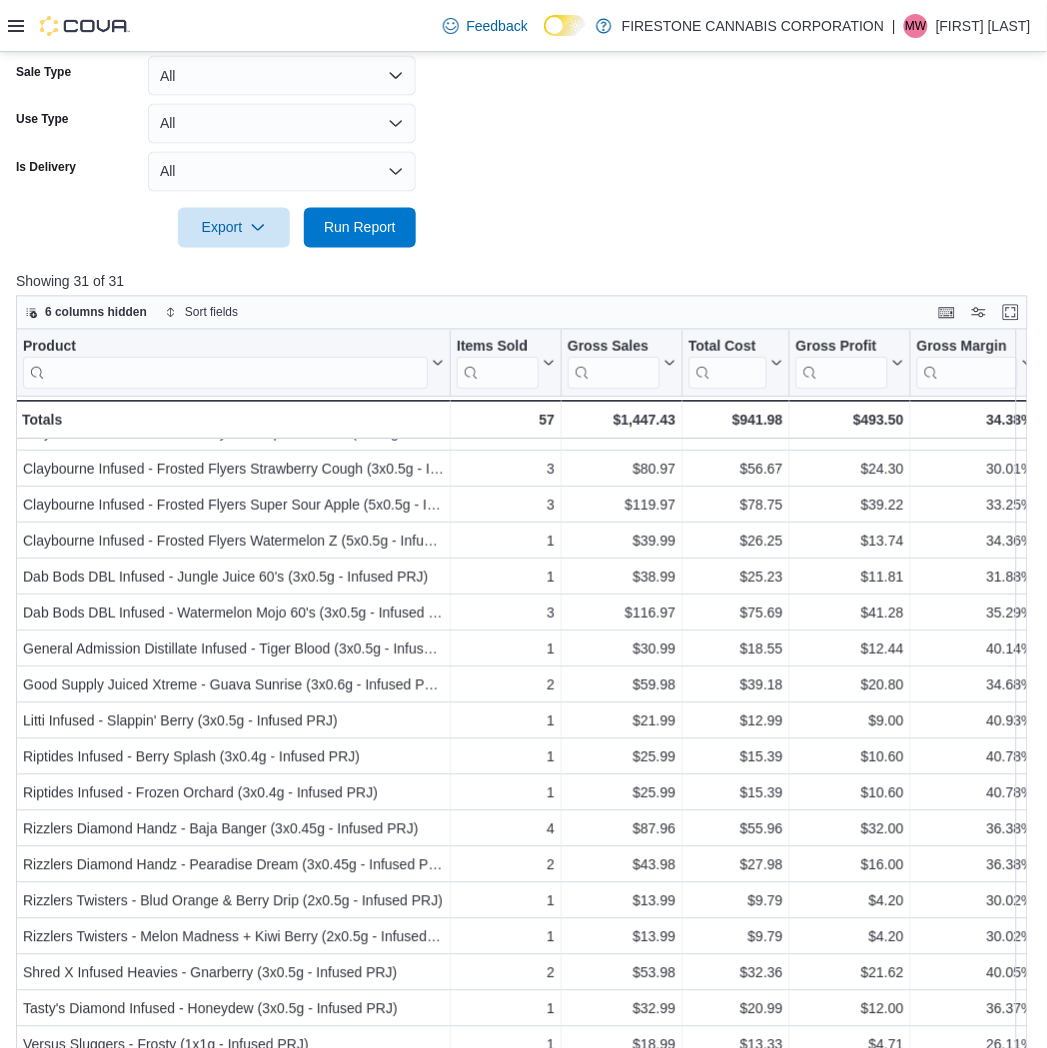 scroll, scrollTop: 113, scrollLeft: 0, axis: vertical 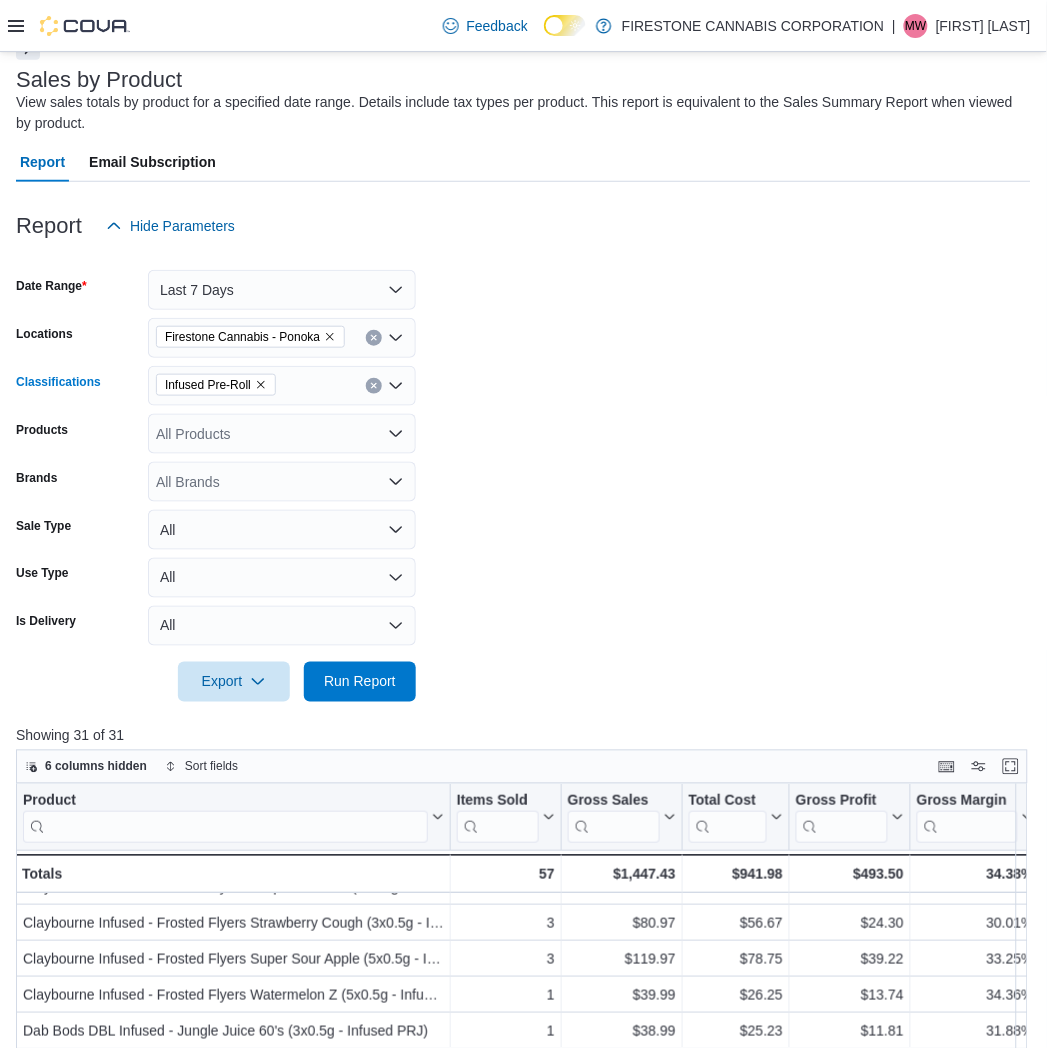 click 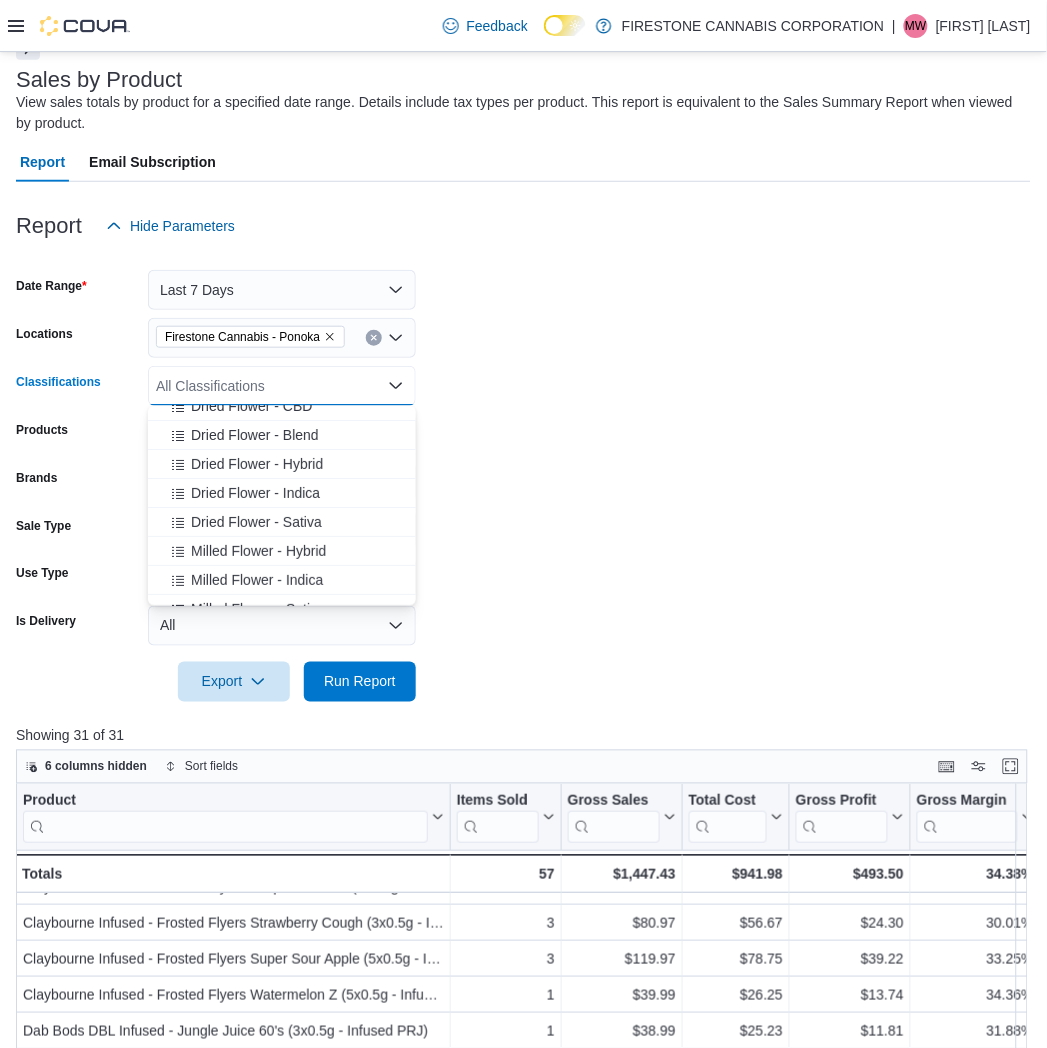 scroll, scrollTop: 111, scrollLeft: 0, axis: vertical 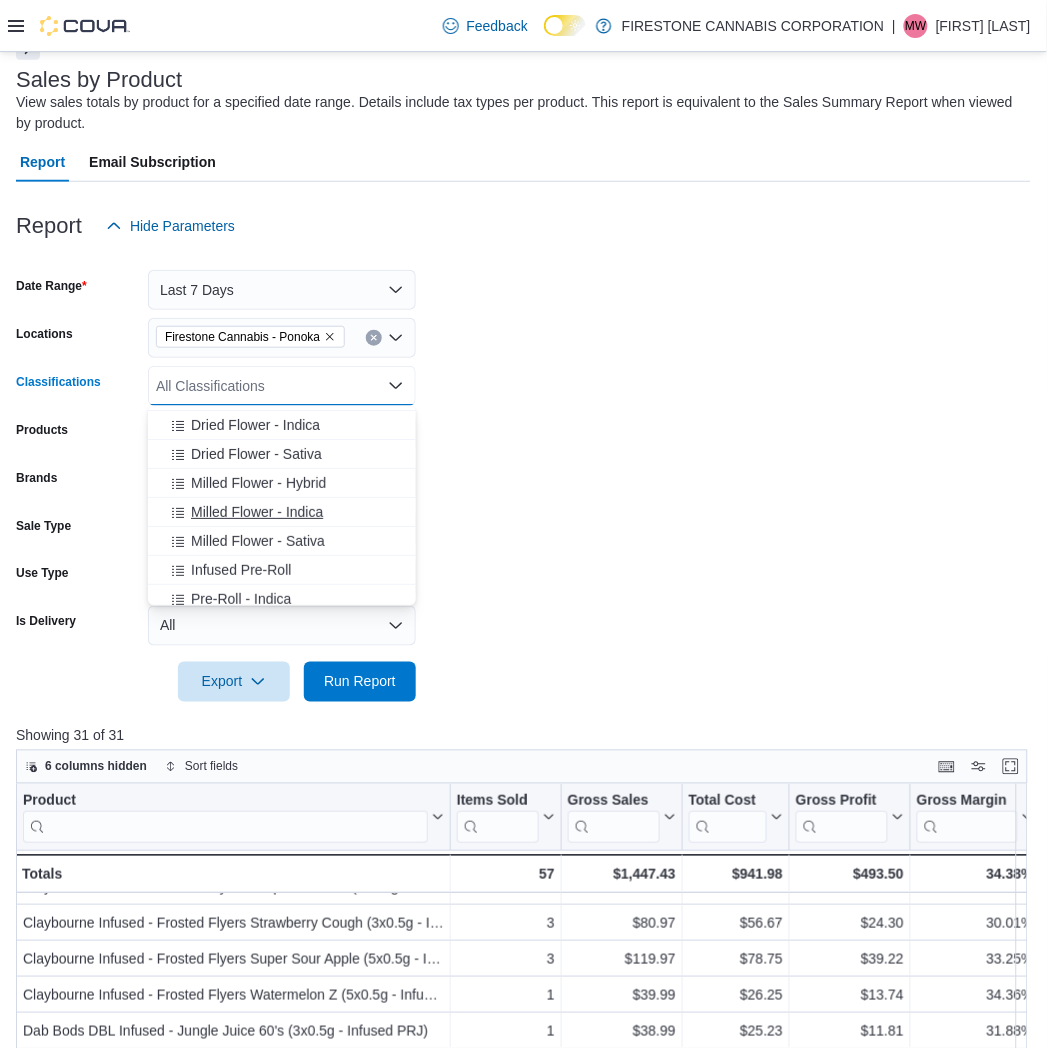 click on "Milled Flower - Indica" at bounding box center [257, 512] 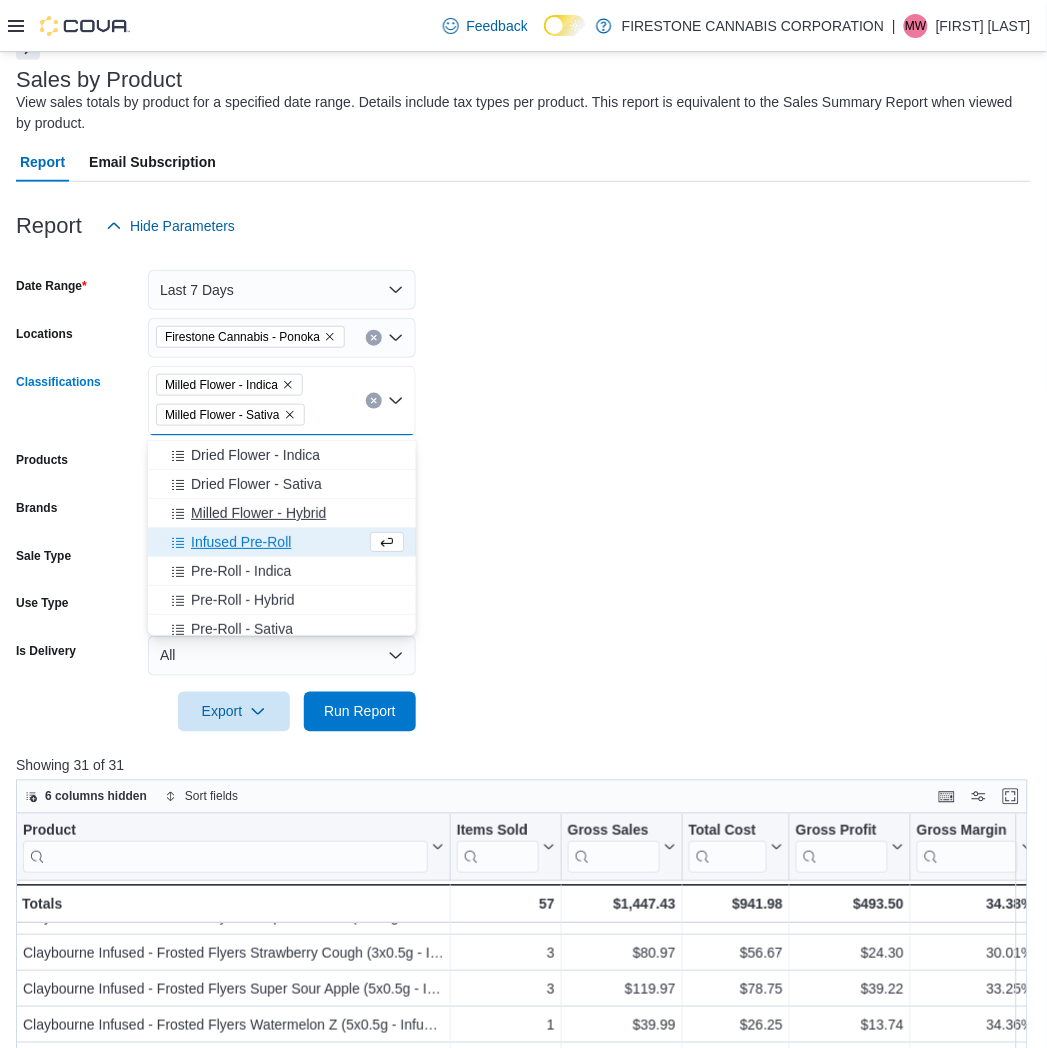 click on "Milled Flower - Hybrid" at bounding box center [258, 513] 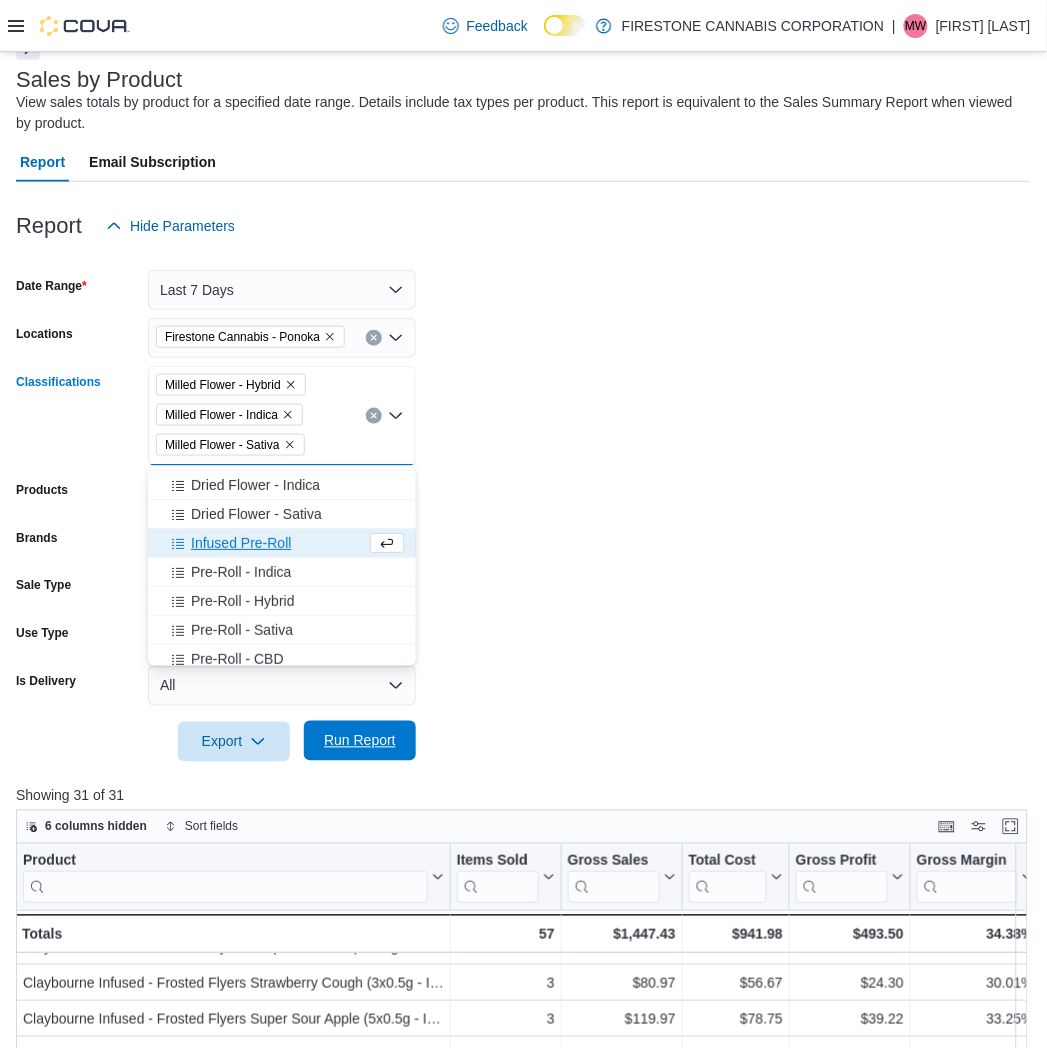 click on "Run Report" at bounding box center [360, 741] 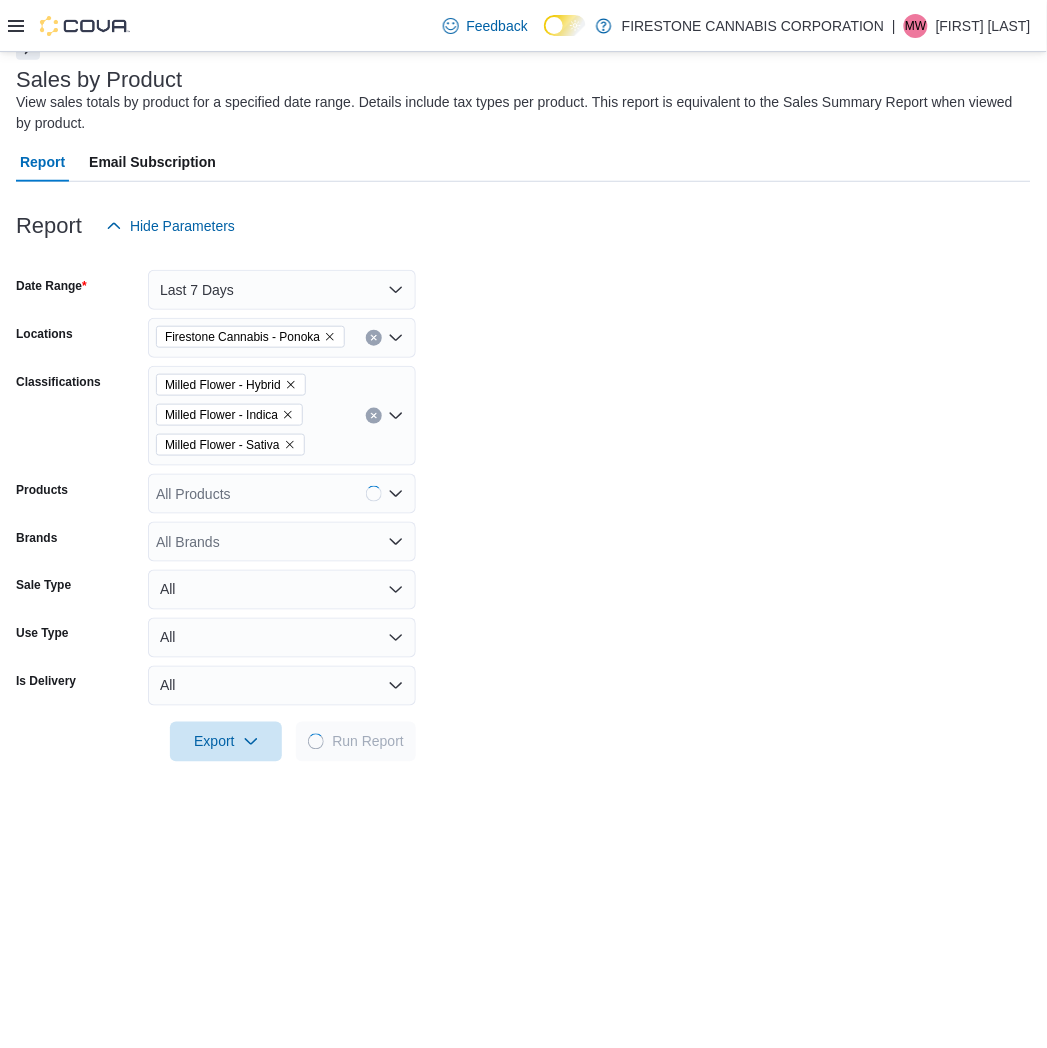 click on "Date Range Last 7 Days Locations Firestone Cannabis - Ponoka Classifications Milled Flower - Hybrid Milled Flower - Indica Milled Flower - Sativa Products All Products Brands All Brands Sale Type All Use Type All Is Delivery All Export  Run Report" at bounding box center [523, 504] 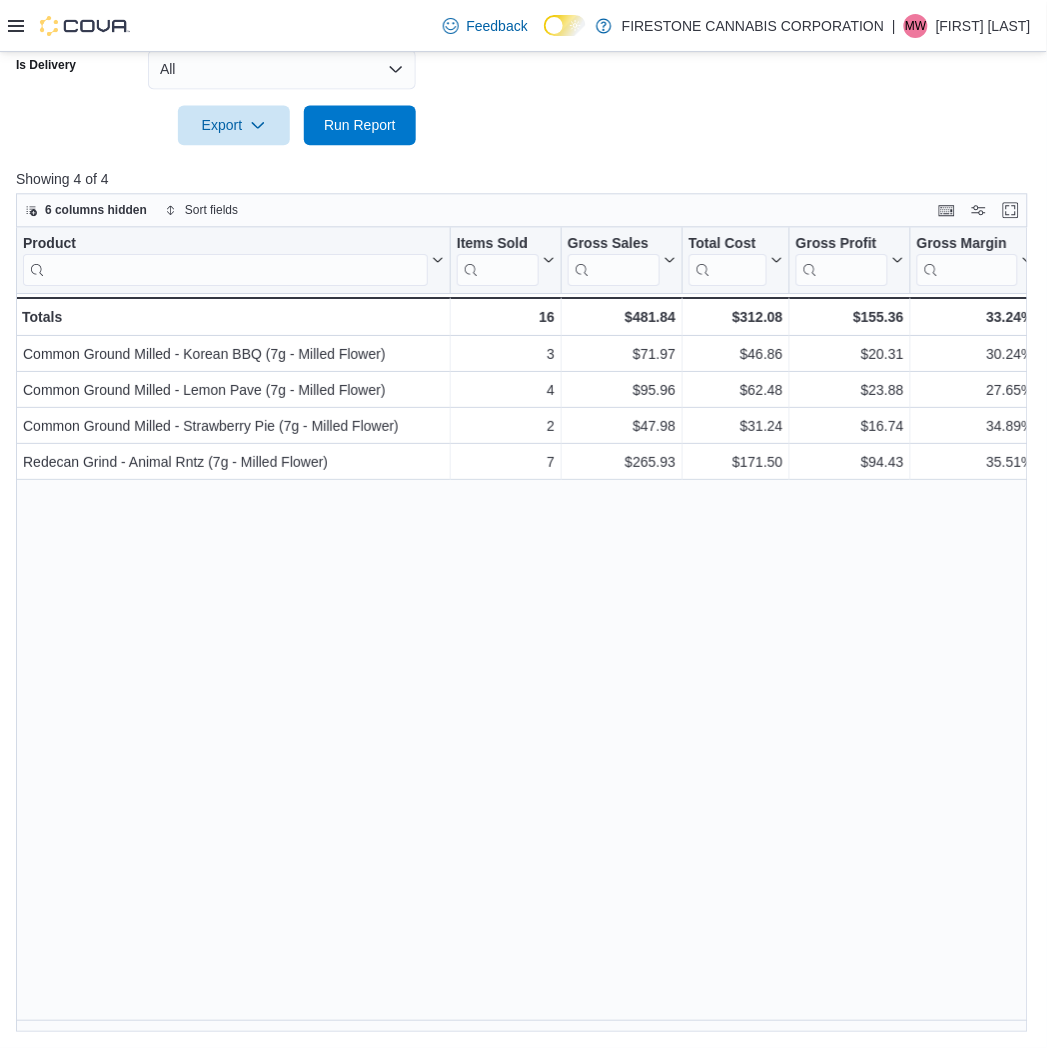 scroll, scrollTop: 728, scrollLeft: 0, axis: vertical 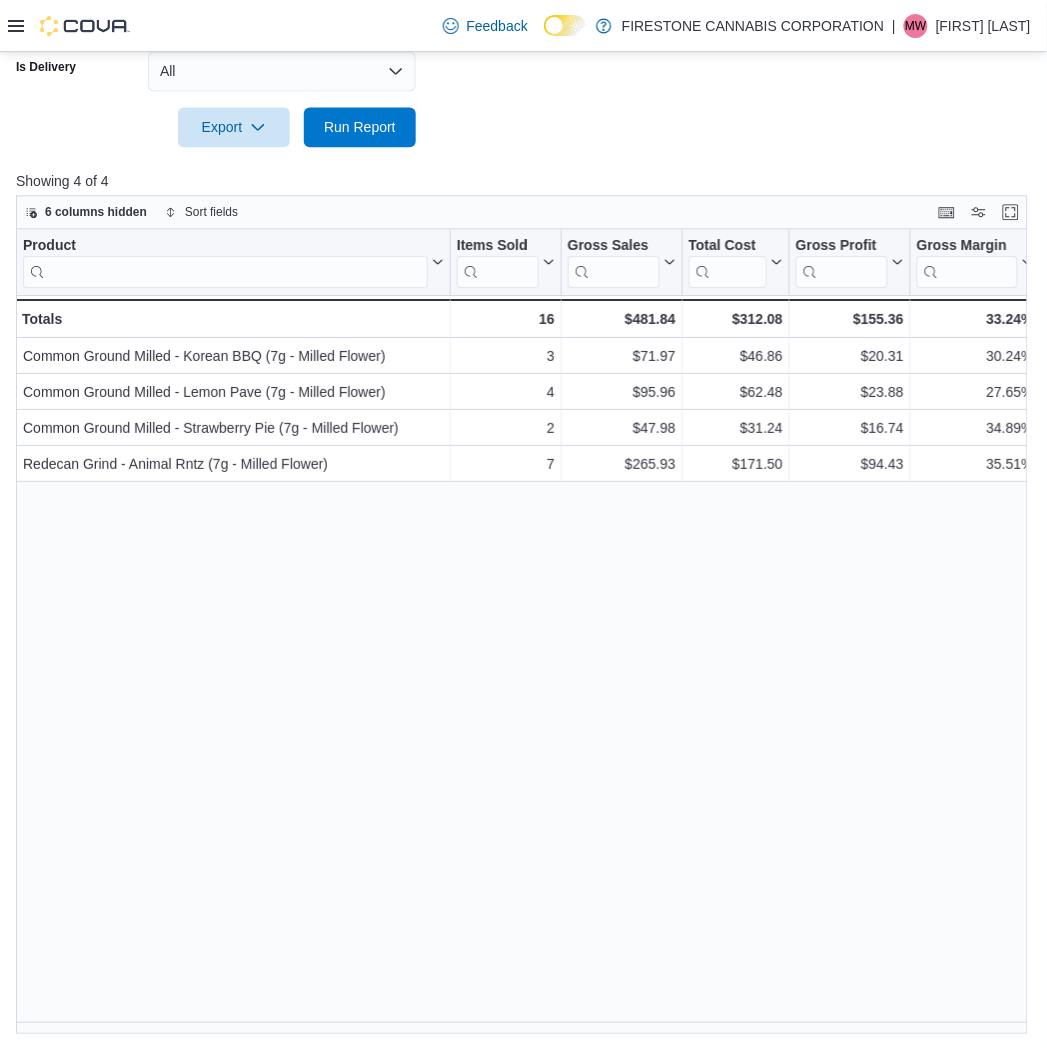 click on "Date Range Last 7 Days Locations Firestone Cannabis - Ponoka Classifications Milled Flower - Hybrid Milled Flower - Indica Milled Flower - Sativa Products All Products Brands All Brands Sale Type All Use Type All Is Delivery All Export  Run Report" at bounding box center (523, -111) 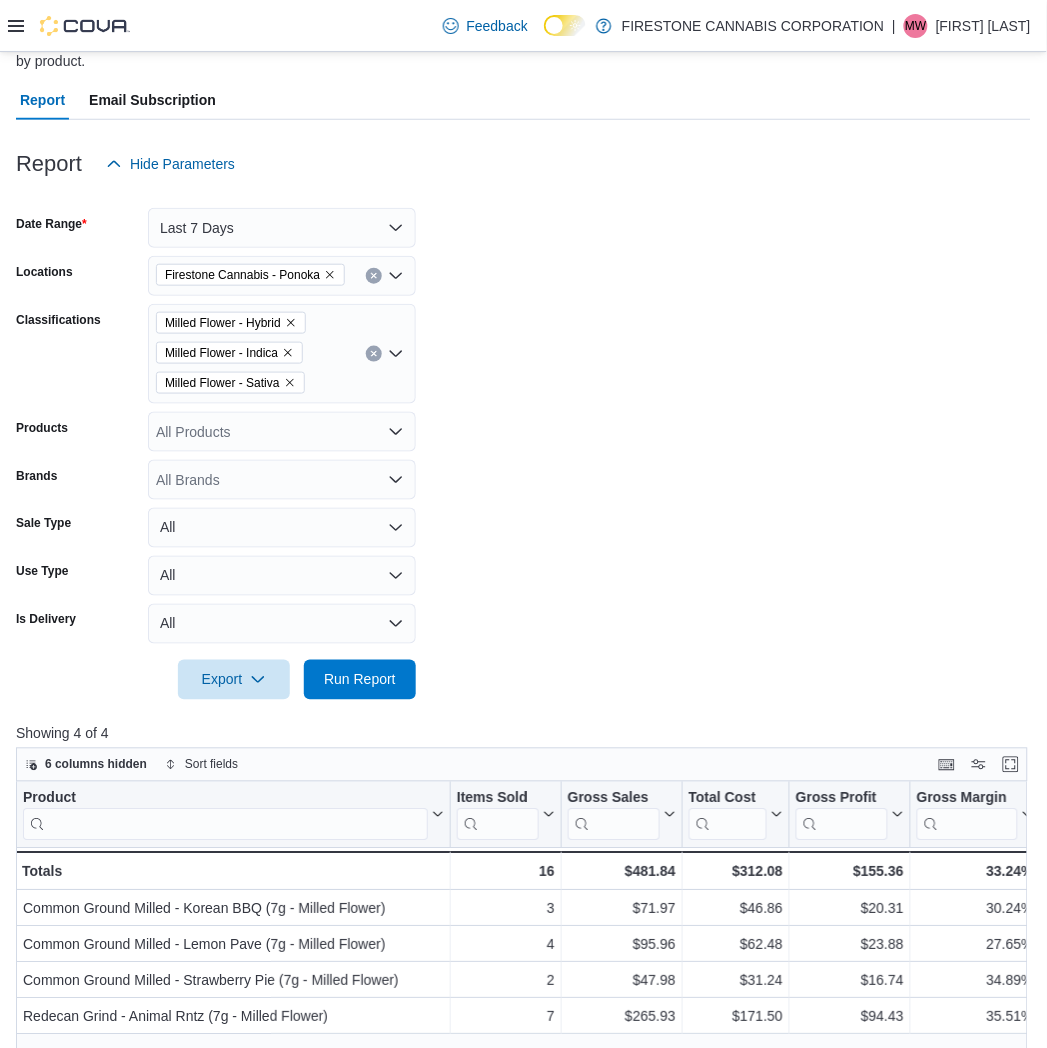 scroll, scrollTop: 173, scrollLeft: 0, axis: vertical 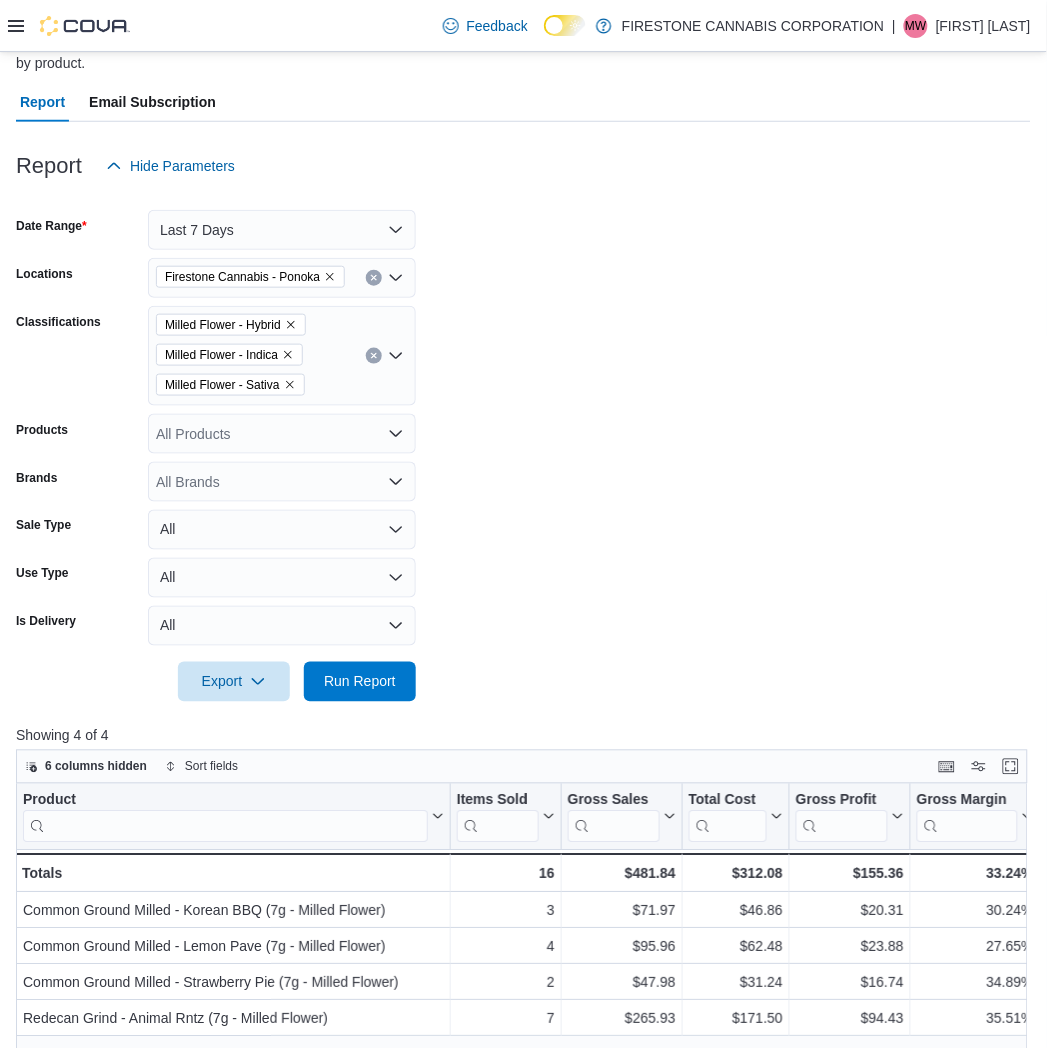 click 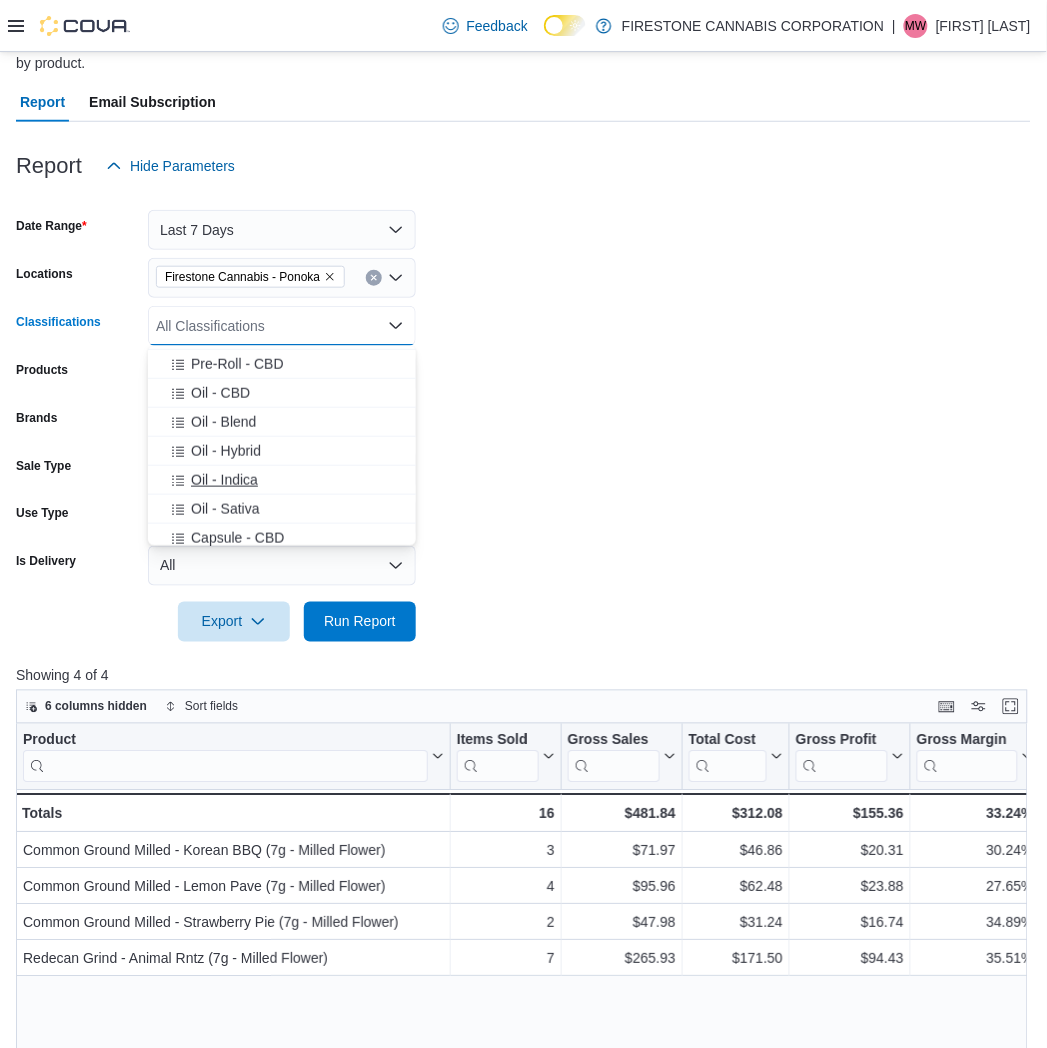 scroll, scrollTop: 333, scrollLeft: 0, axis: vertical 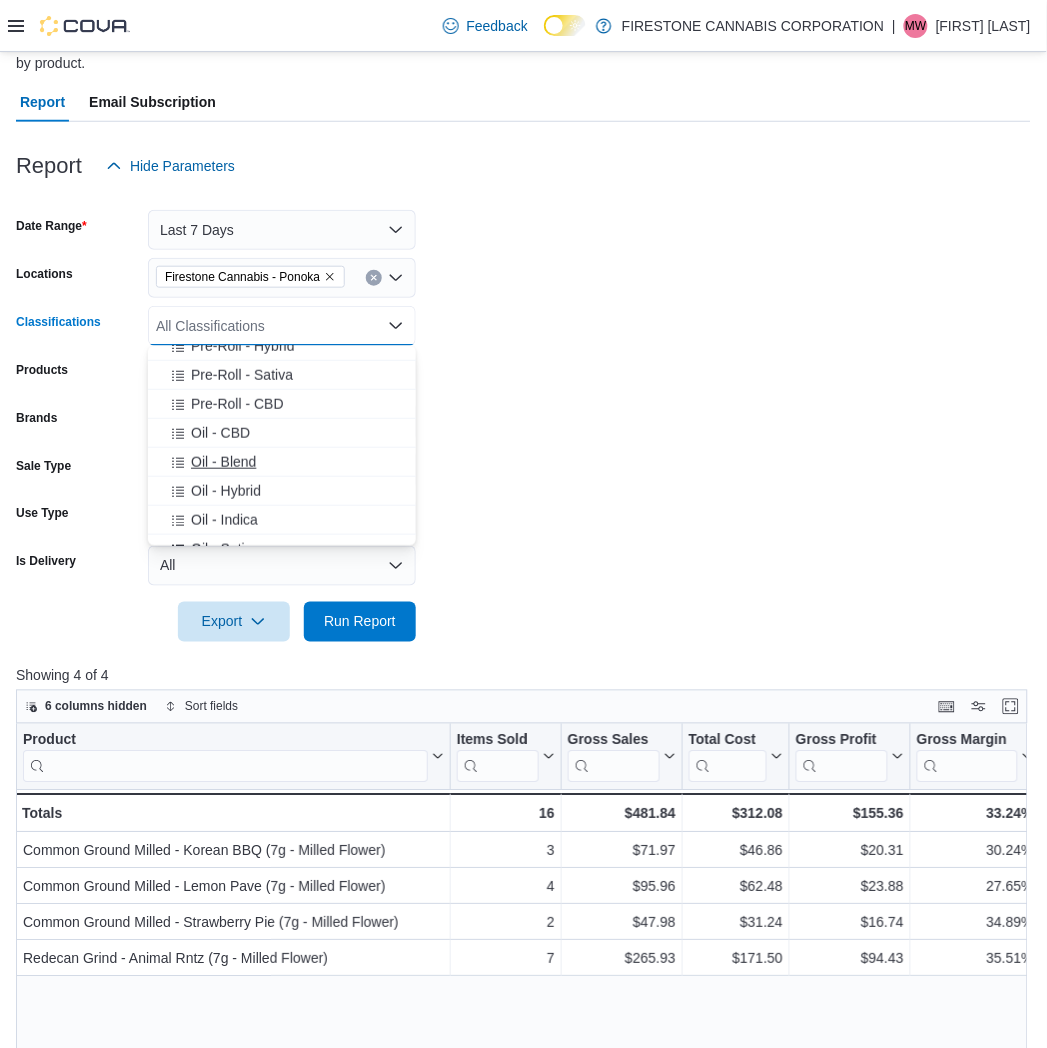 click on "Oil - Blend" at bounding box center (223, 462) 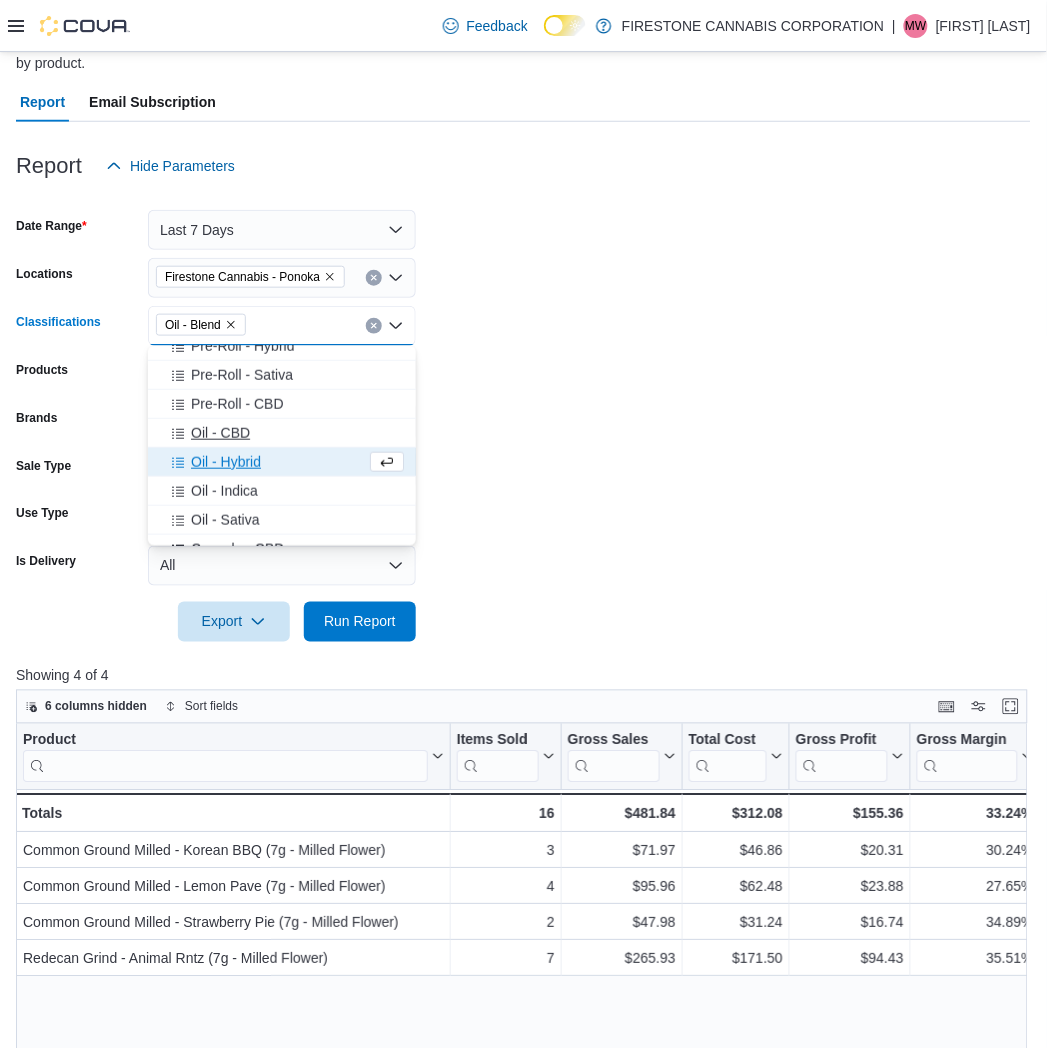 click on "Oil - Hybrid" at bounding box center [226, 462] 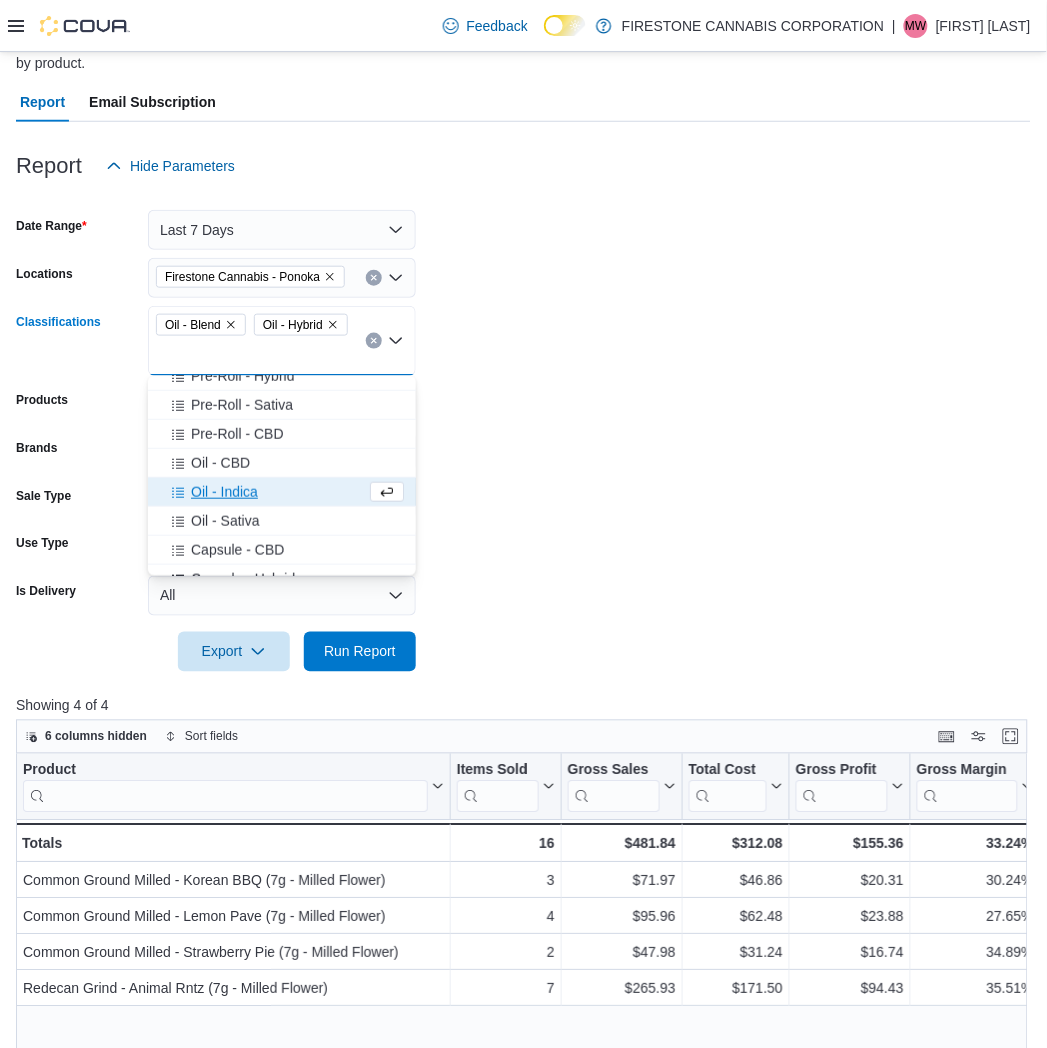 click on "Oil - Indica" at bounding box center [224, 492] 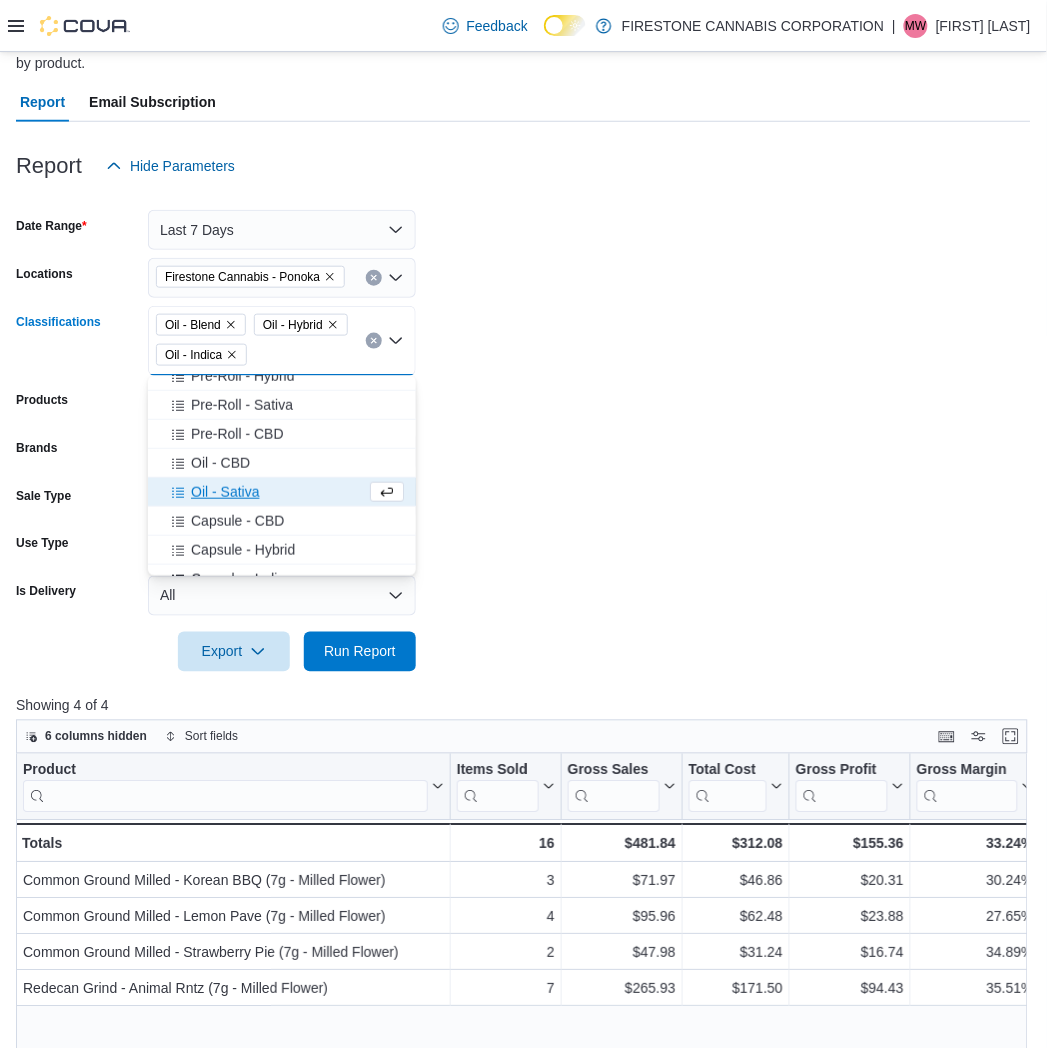 click on "Oil - Sativa" at bounding box center (225, 492) 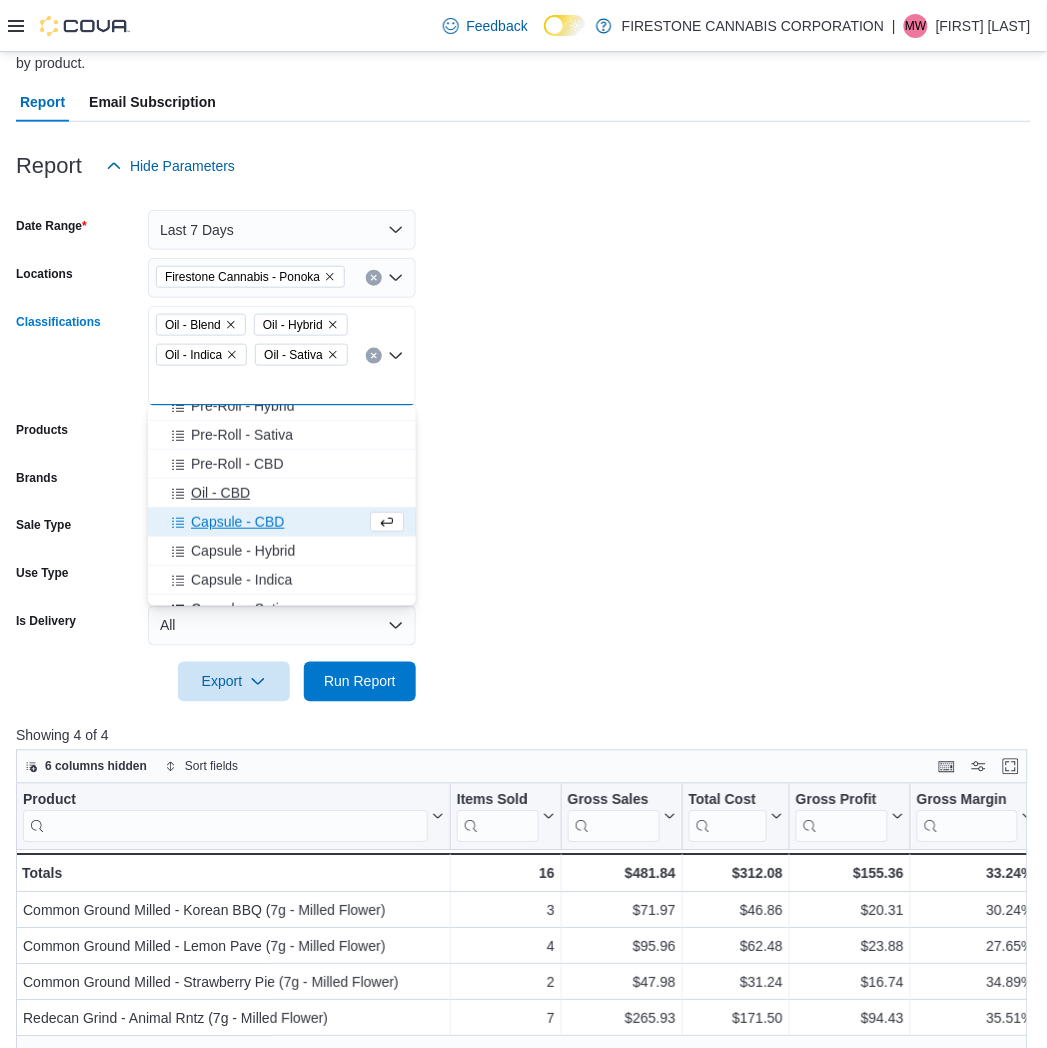click on "Oil - CBD" at bounding box center (220, 493) 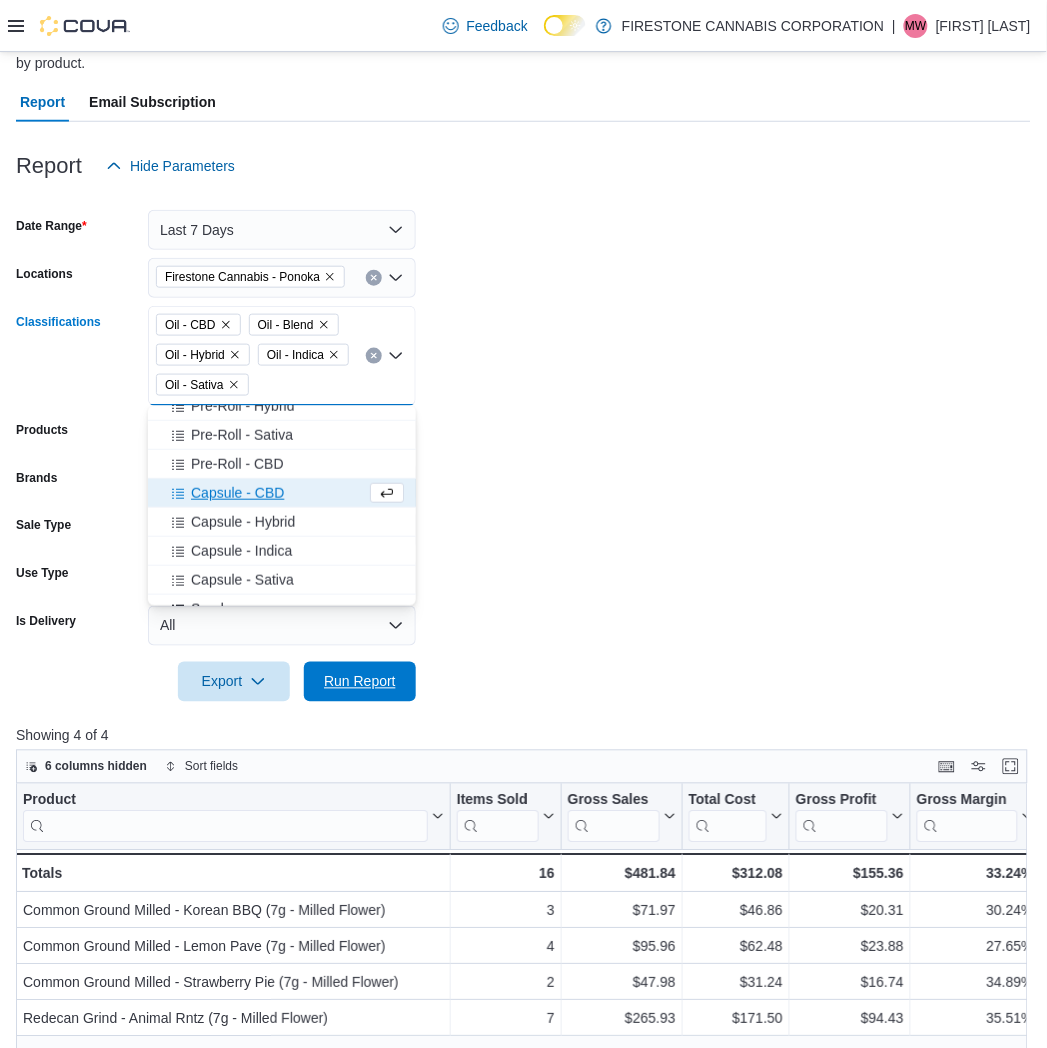 click on "Run Report" at bounding box center (360, 682) 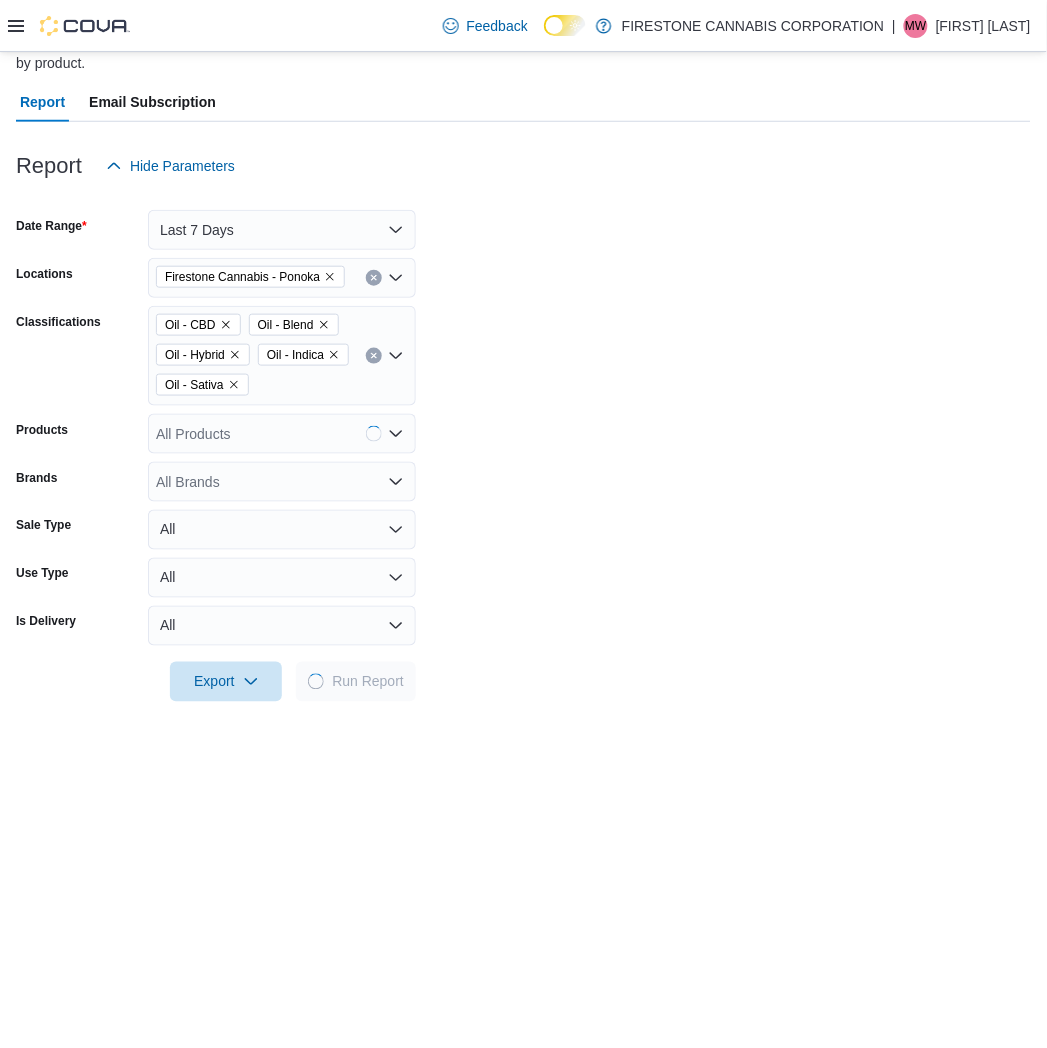 click on "Date Range Last 7 Days Locations Firestone Cannabis - Ponoka Classifications Oil - CBD Oil - Blend Oil - Hybrid Oil - Indica Oil - Sativa Products All Products Brands All Brands Sale Type All Use Type All Is Delivery All Export  Run Report" at bounding box center (523, 444) 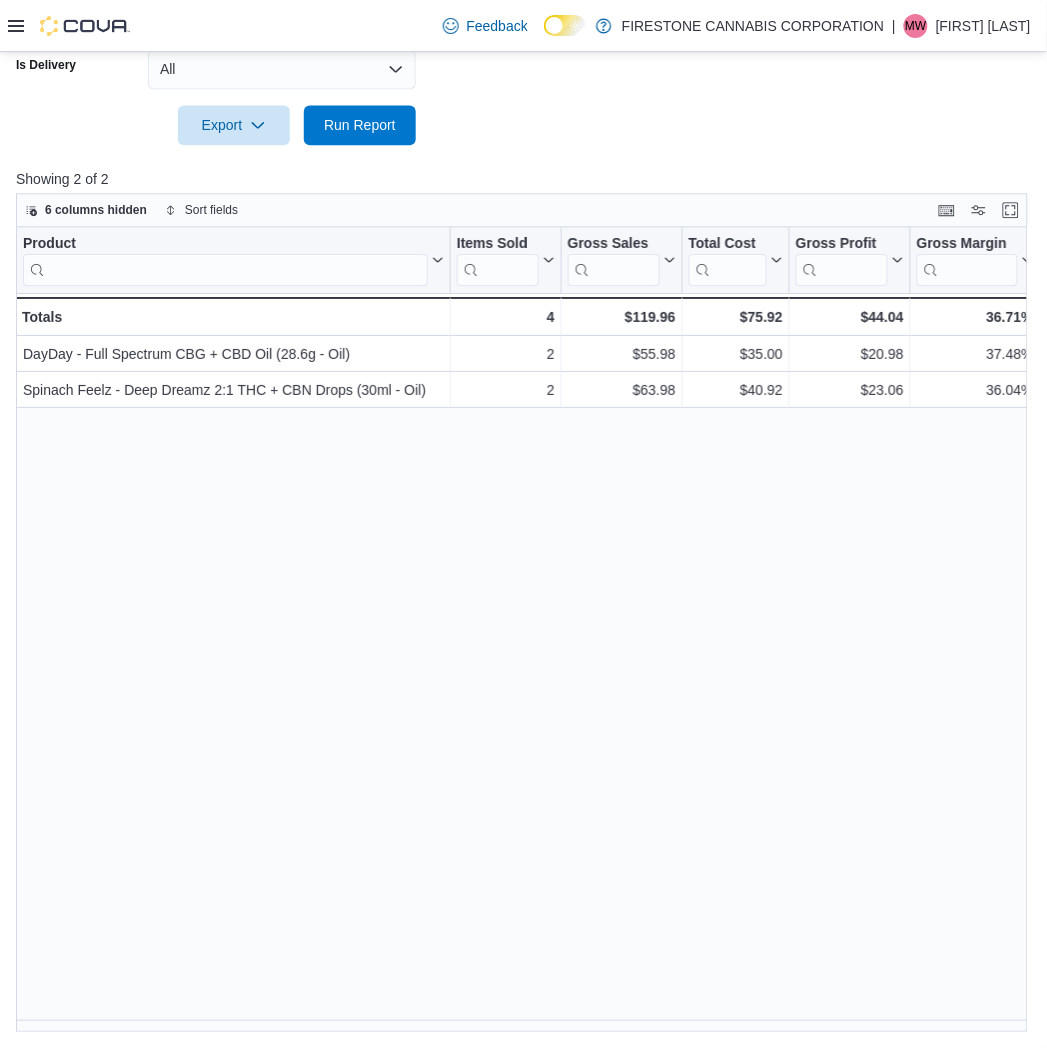 scroll, scrollTop: 728, scrollLeft: 0, axis: vertical 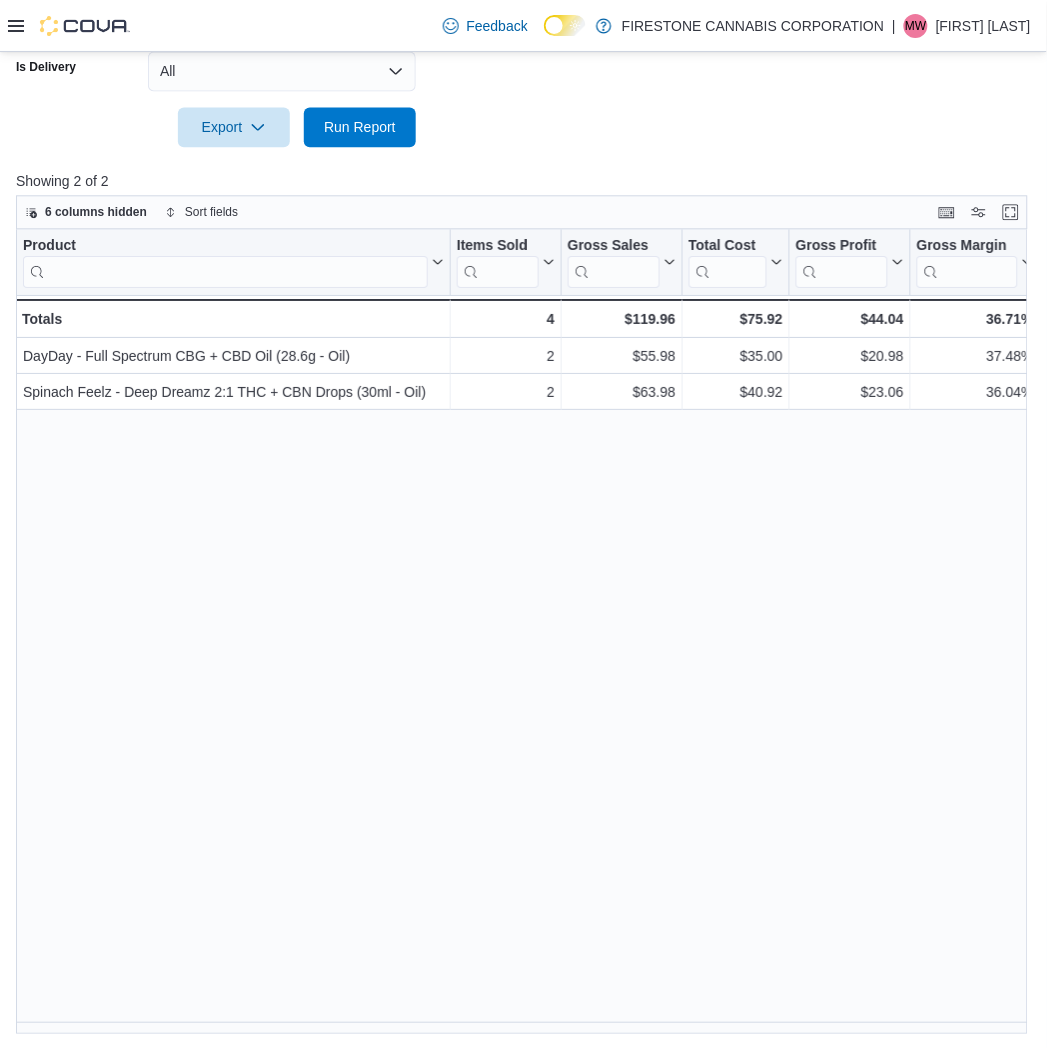drag, startPoint x: 746, startPoint y: 581, endPoint x: 736, endPoint y: 578, distance: 10.440307 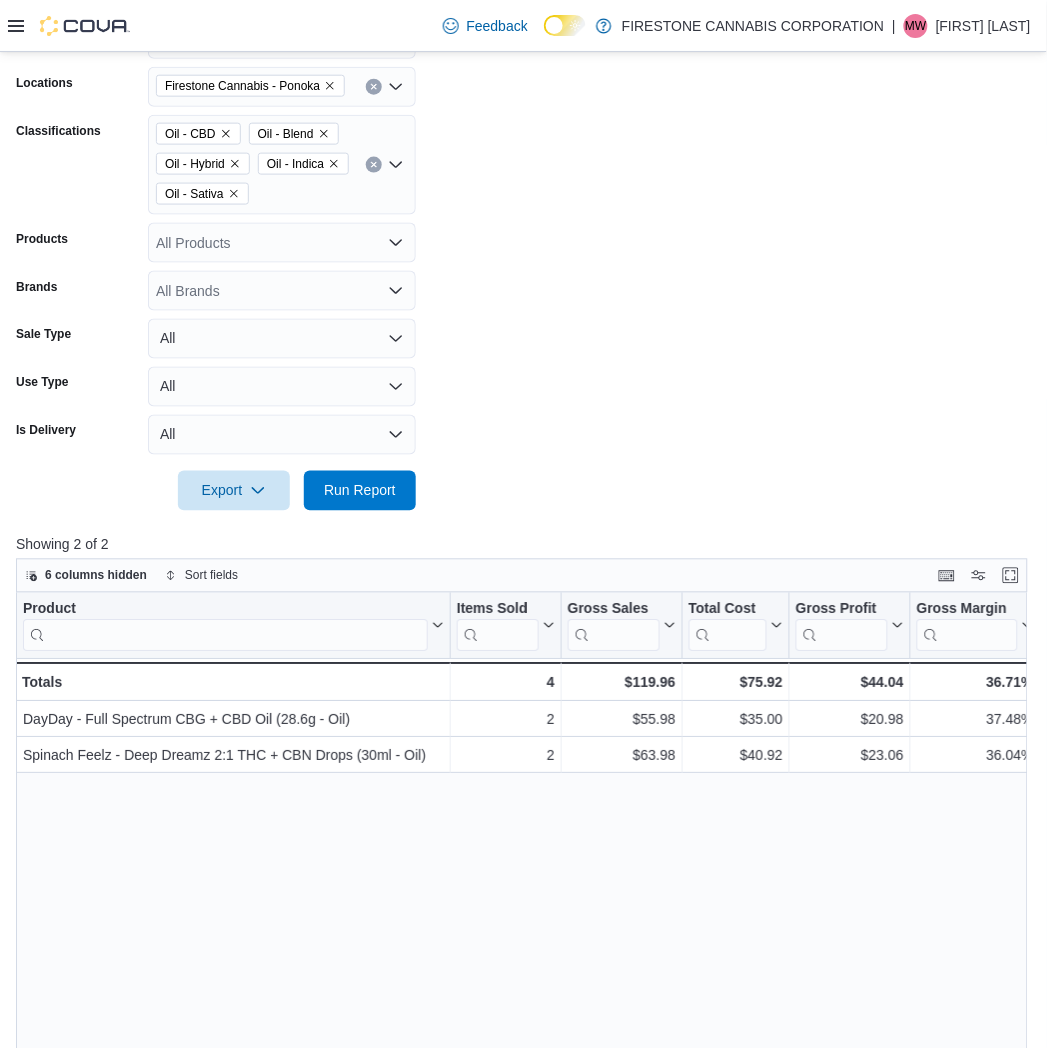 scroll, scrollTop: 62, scrollLeft: 0, axis: vertical 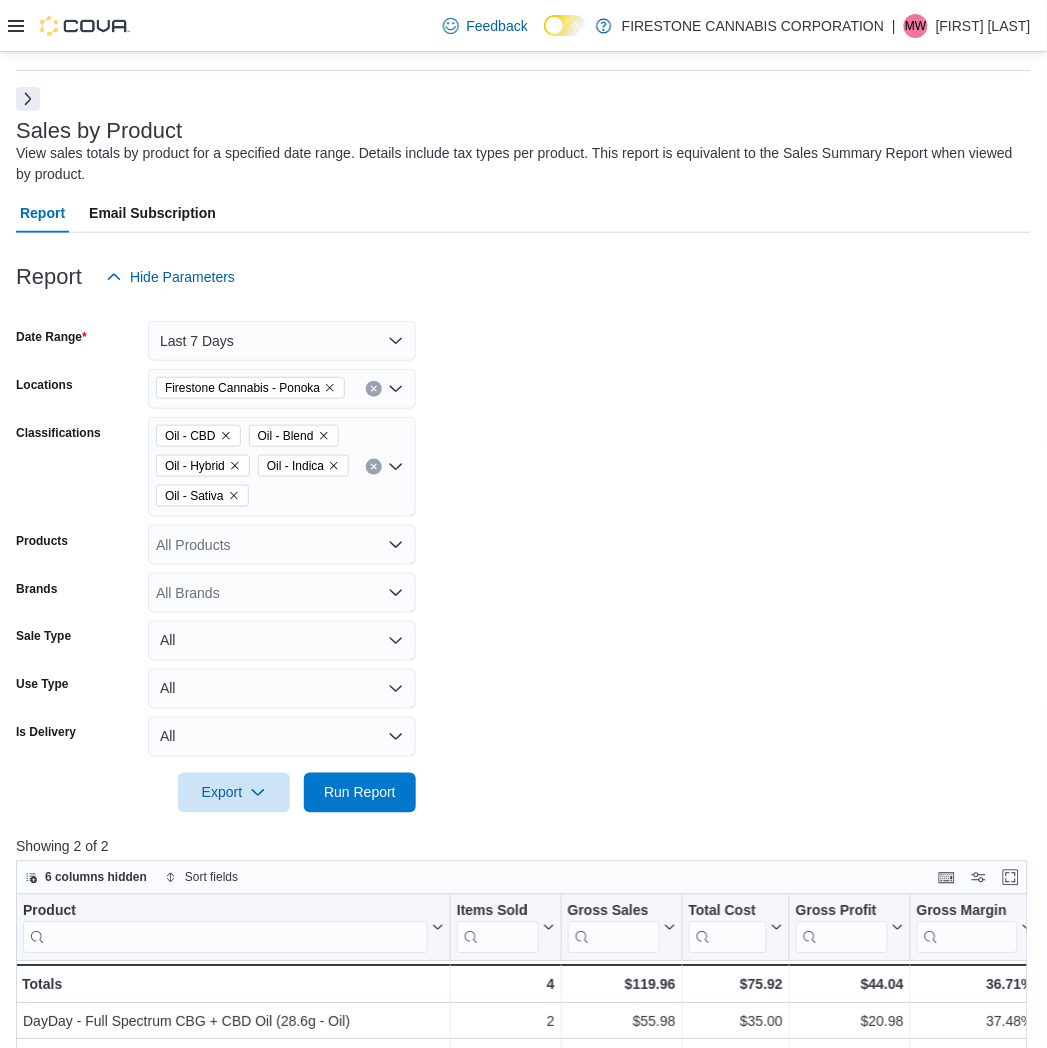 click at bounding box center (374, 467) 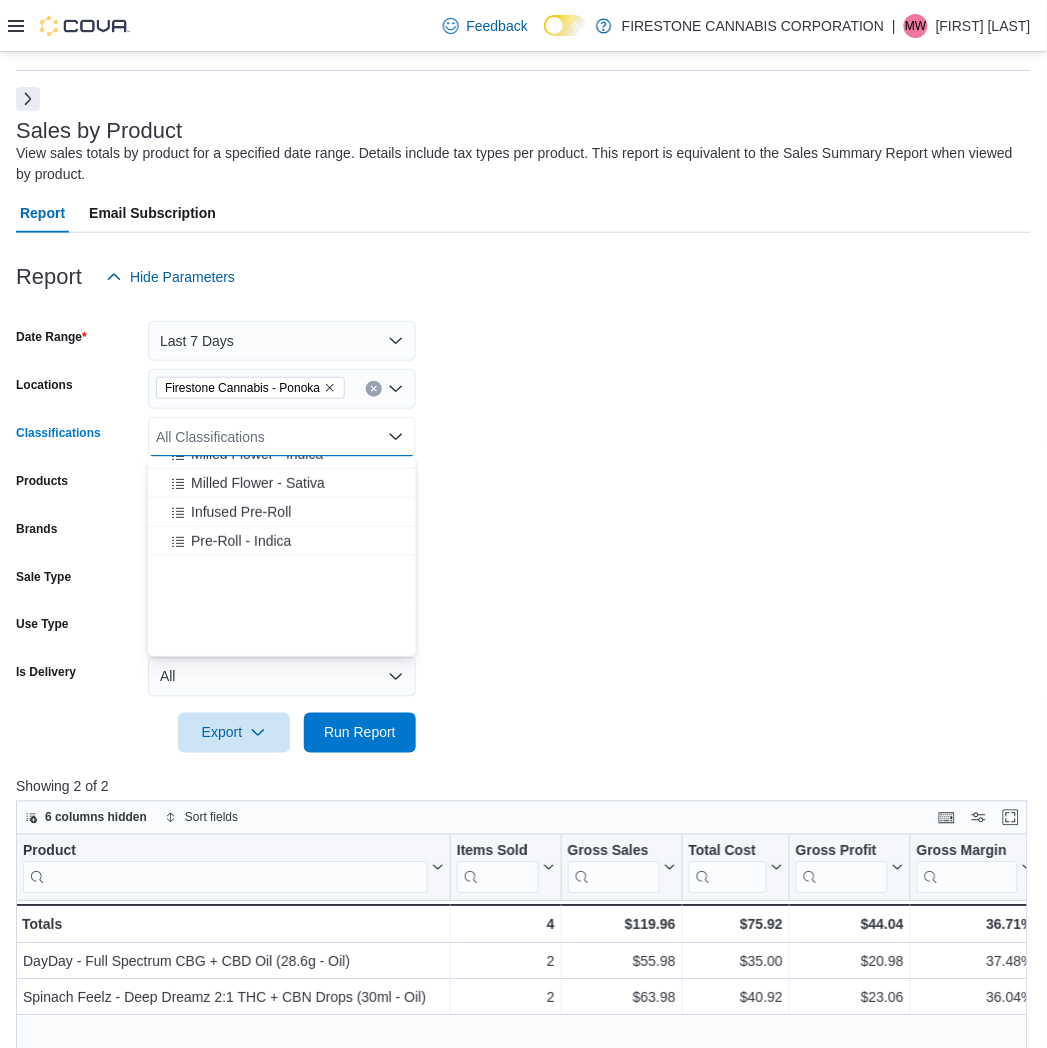 scroll, scrollTop: 222, scrollLeft: 0, axis: vertical 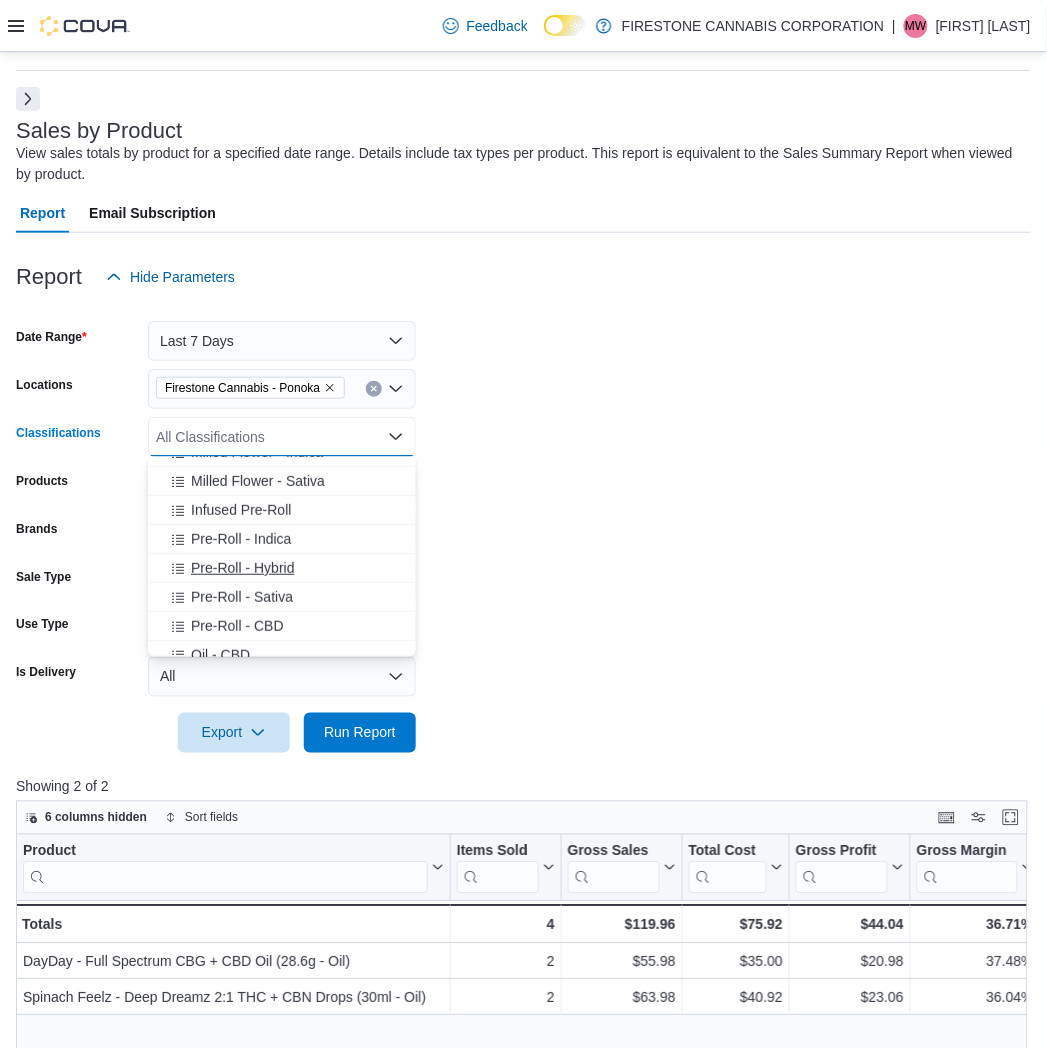 click on "Pre-Roll - Hybrid" at bounding box center [242, 568] 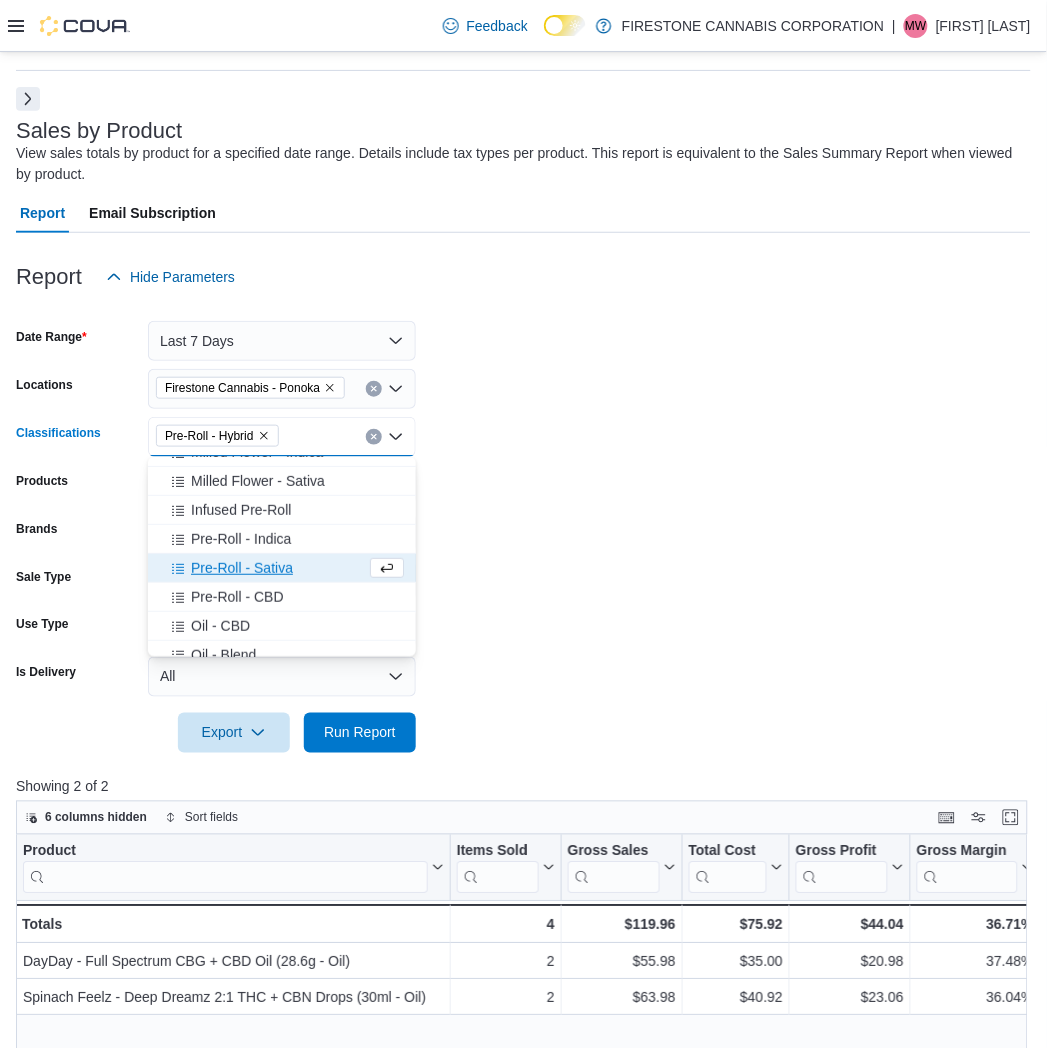 click on "Pre-Roll - Sativa" at bounding box center (242, 568) 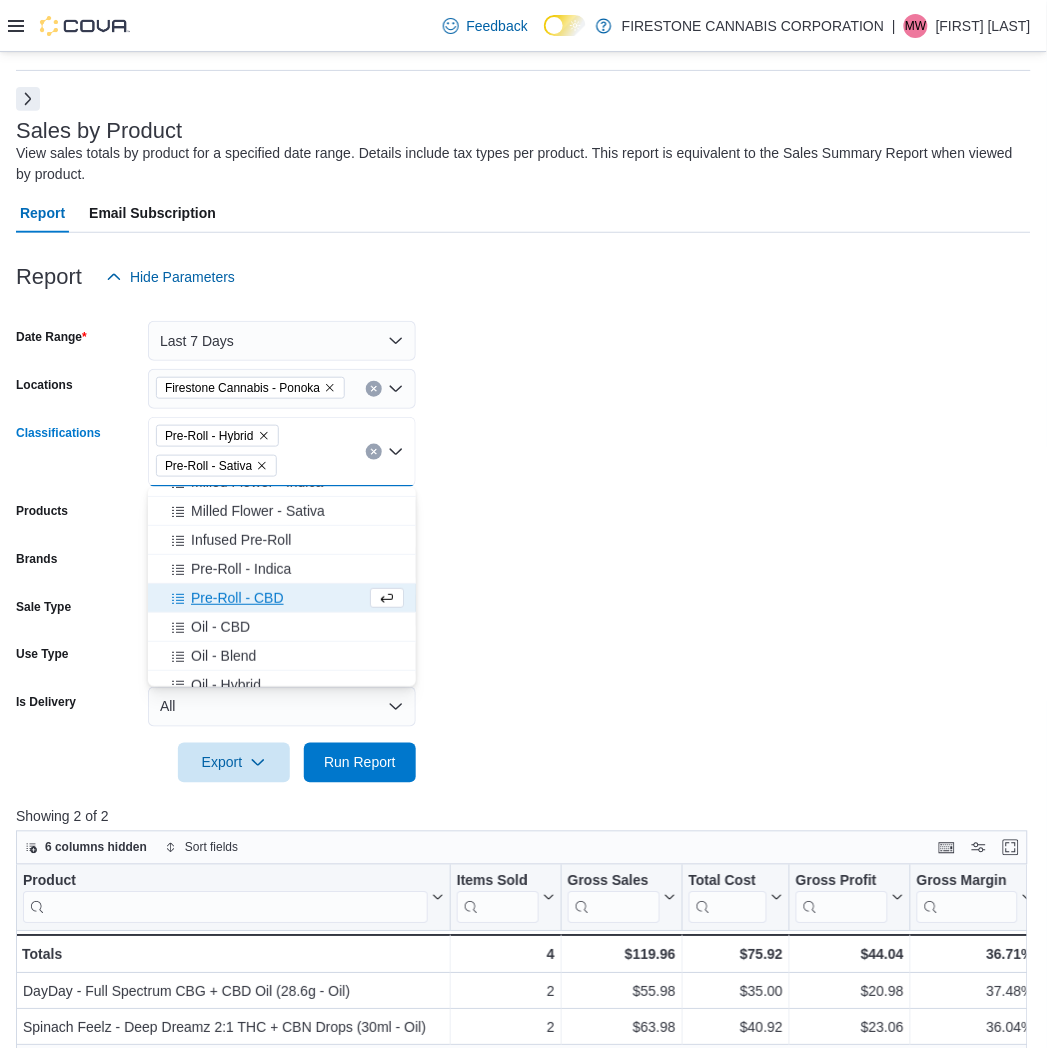 click on "Pre-Roll - CBD" at bounding box center (282, 598) 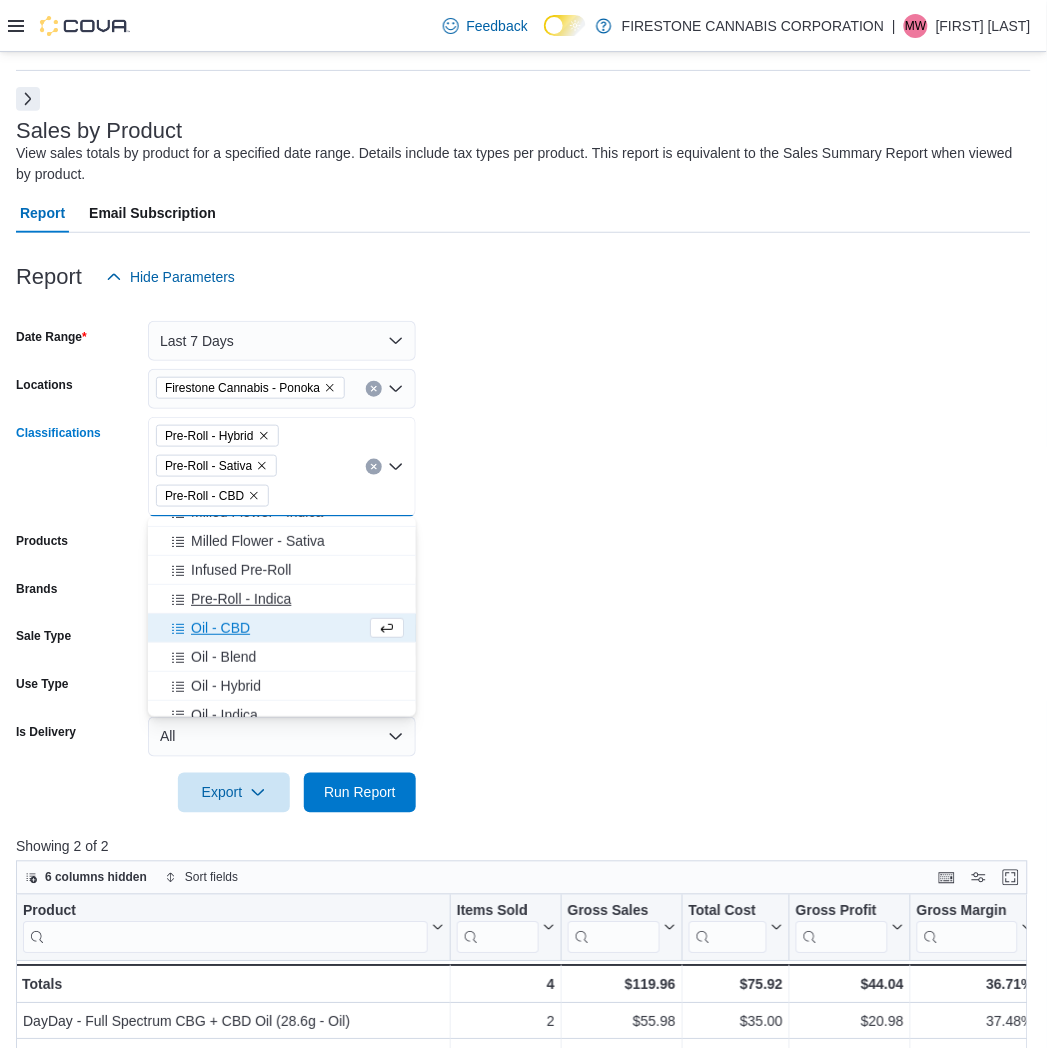 click on "Pre-Roll - Indica" at bounding box center [241, 599] 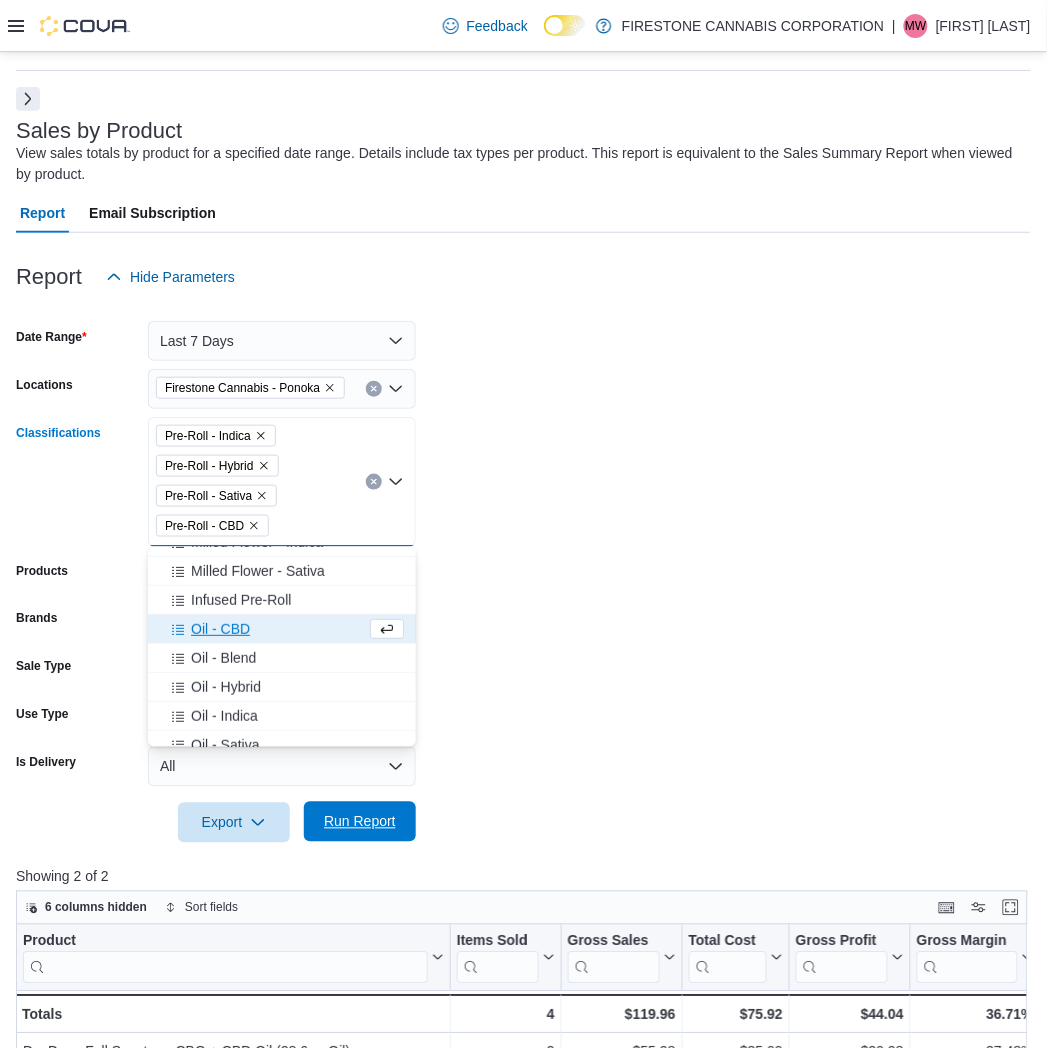 click on "Run Report" at bounding box center (360, 822) 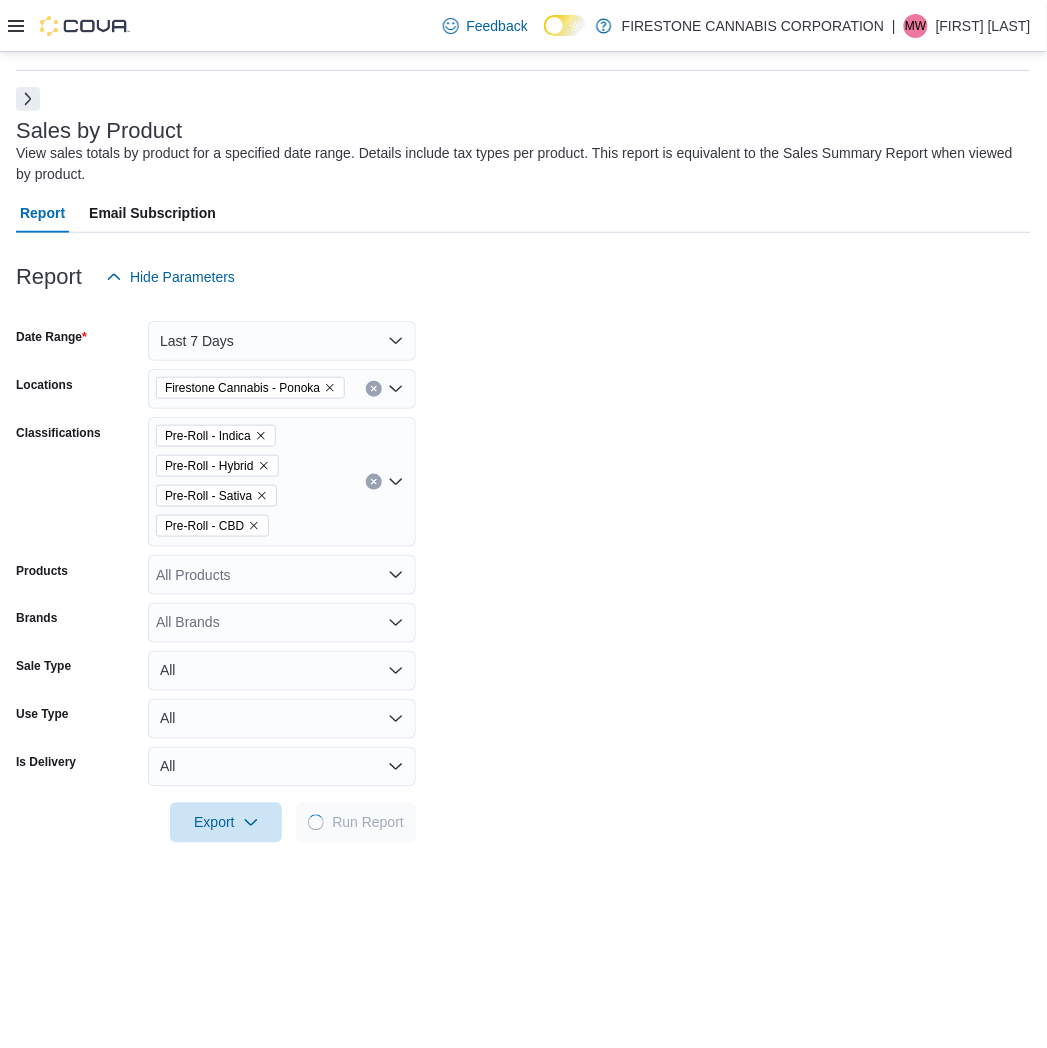 drag, startPoint x: 651, startPoint y: 592, endPoint x: 664, endPoint y: 491, distance: 101.8332 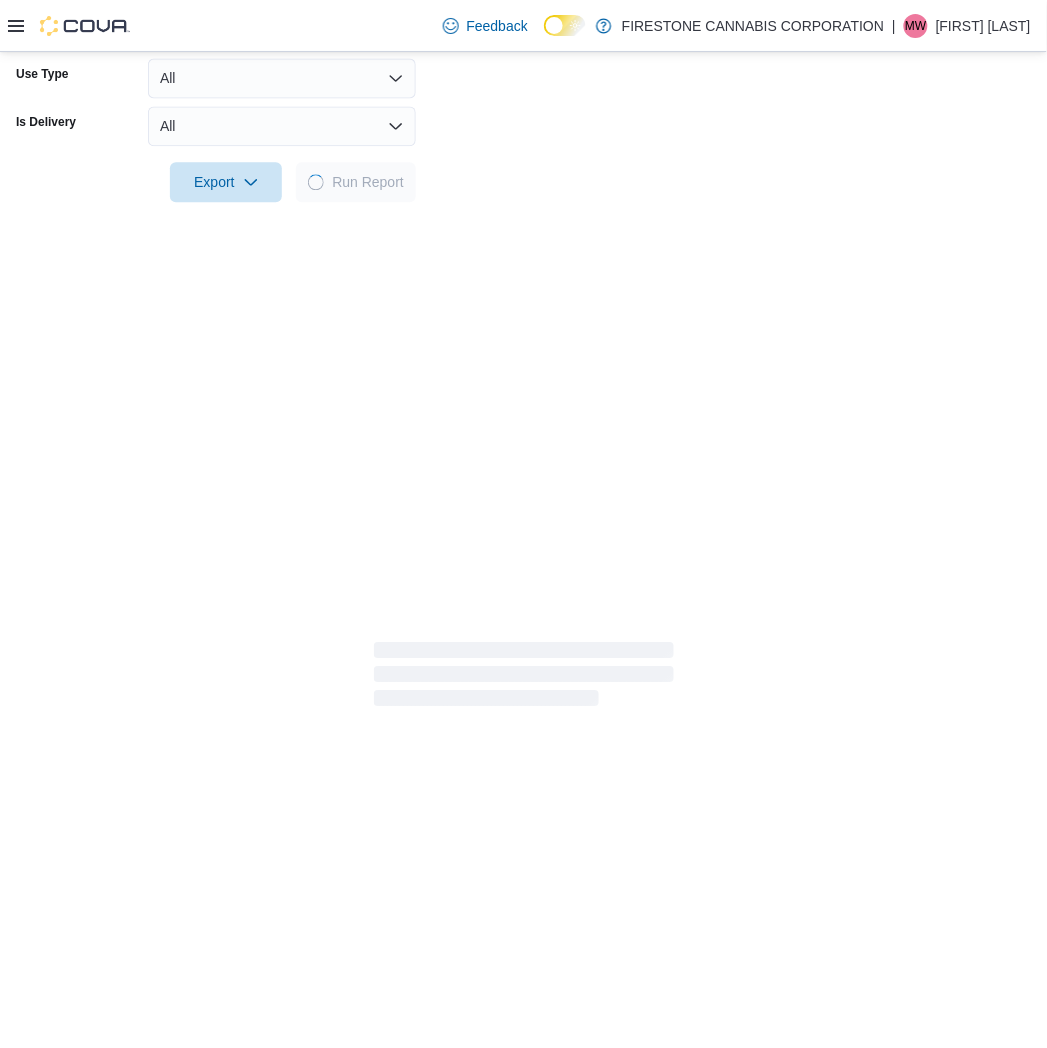 scroll, scrollTop: 728, scrollLeft: 0, axis: vertical 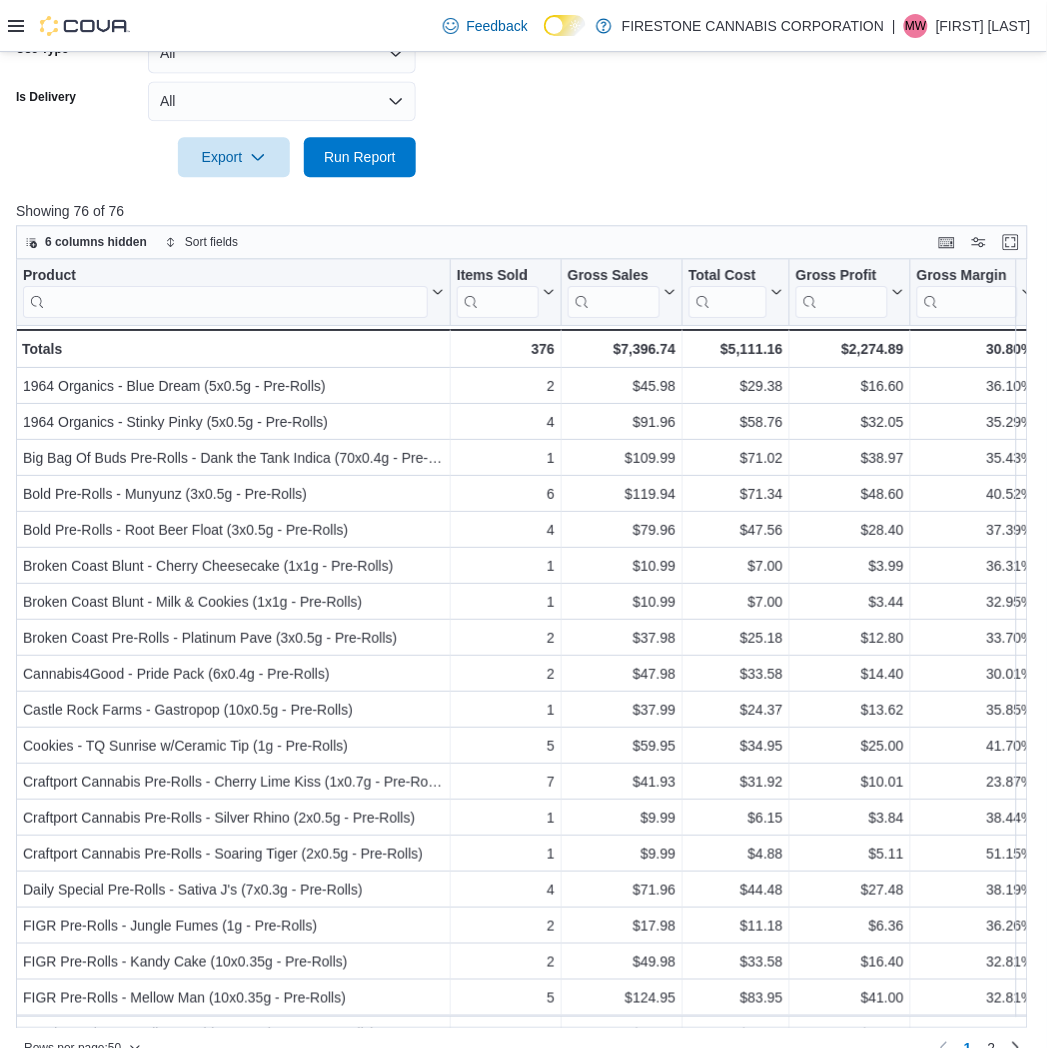 drag, startPoint x: 684, startPoint y: 151, endPoint x: 683, endPoint y: 228, distance: 77.00649 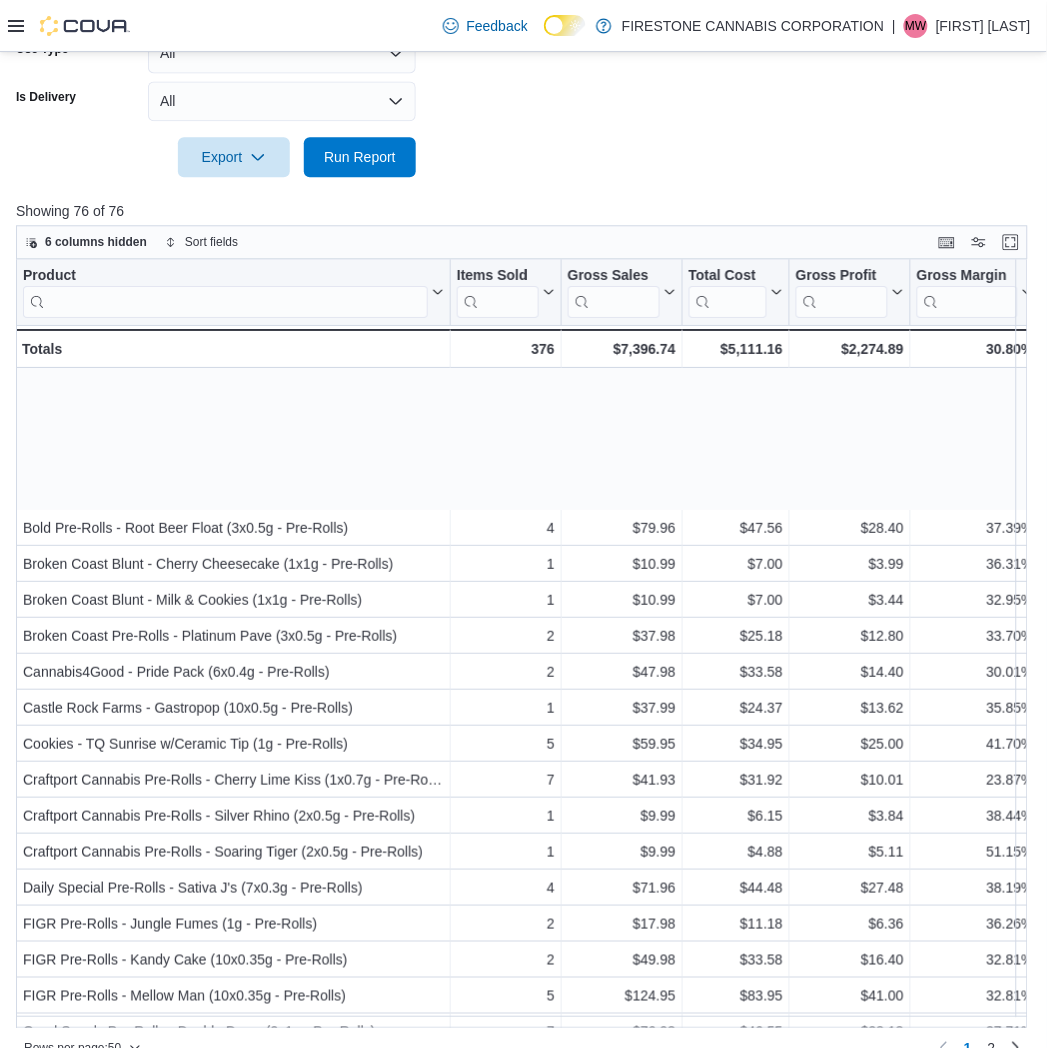 scroll, scrollTop: 0, scrollLeft: 0, axis: both 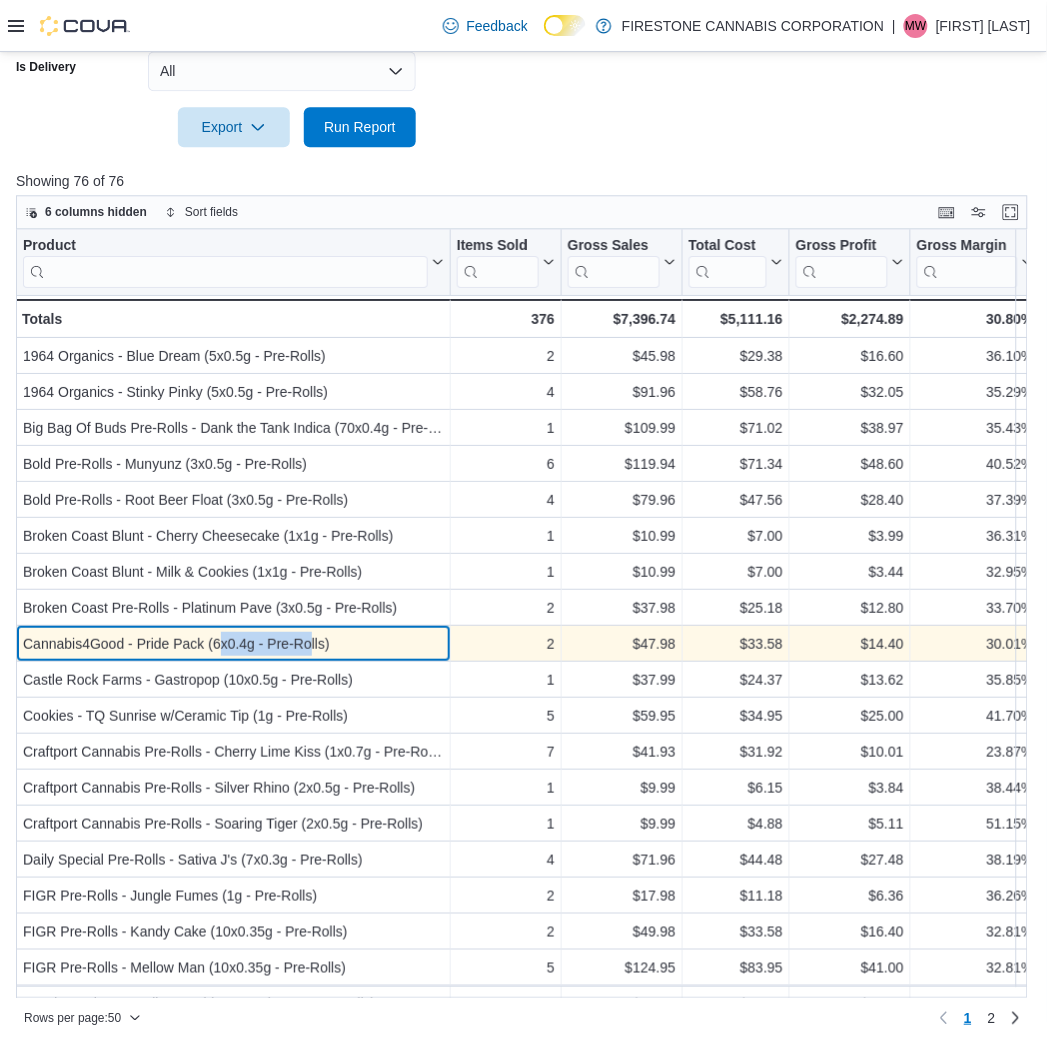 drag, startPoint x: 216, startPoint y: 641, endPoint x: 308, endPoint y: 642, distance: 92.00543 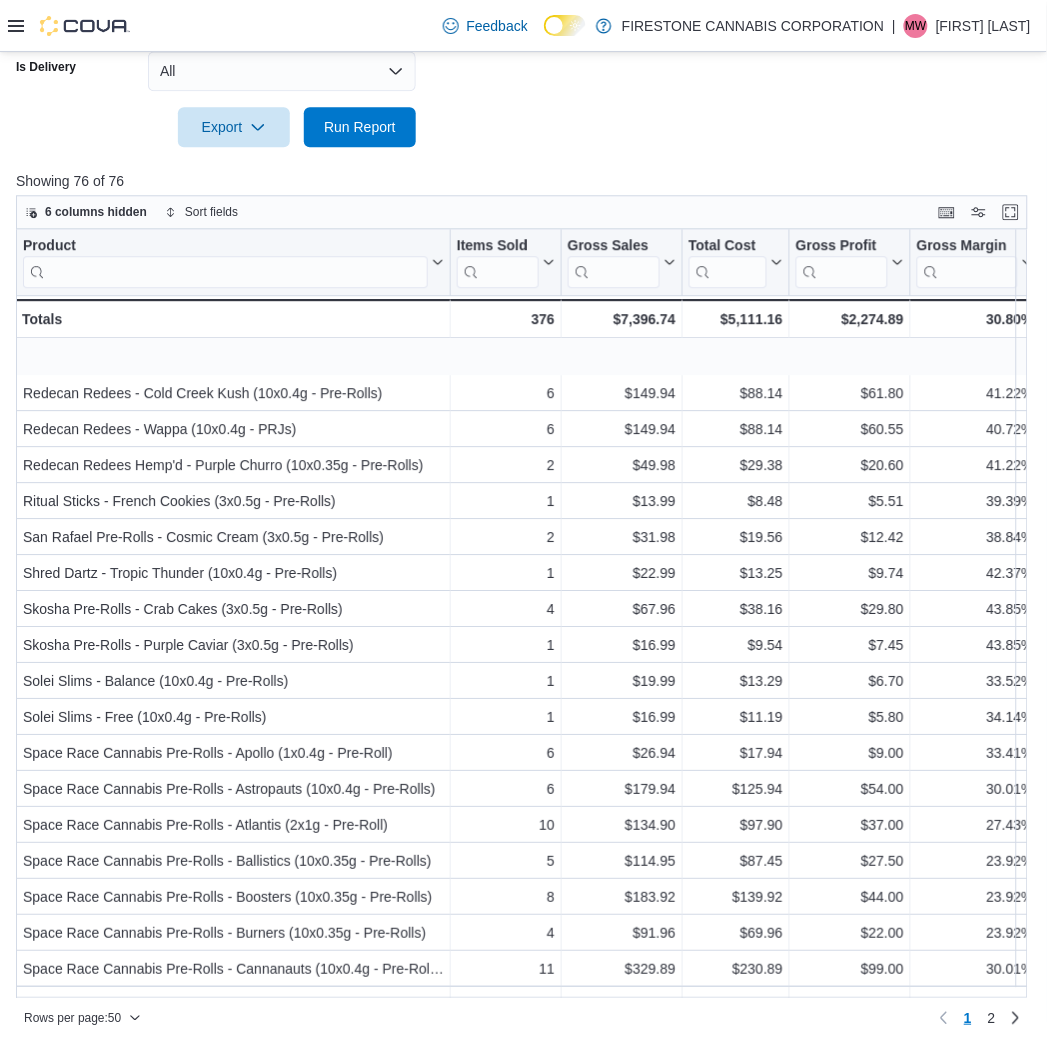 scroll, scrollTop: 1151, scrollLeft: 0, axis: vertical 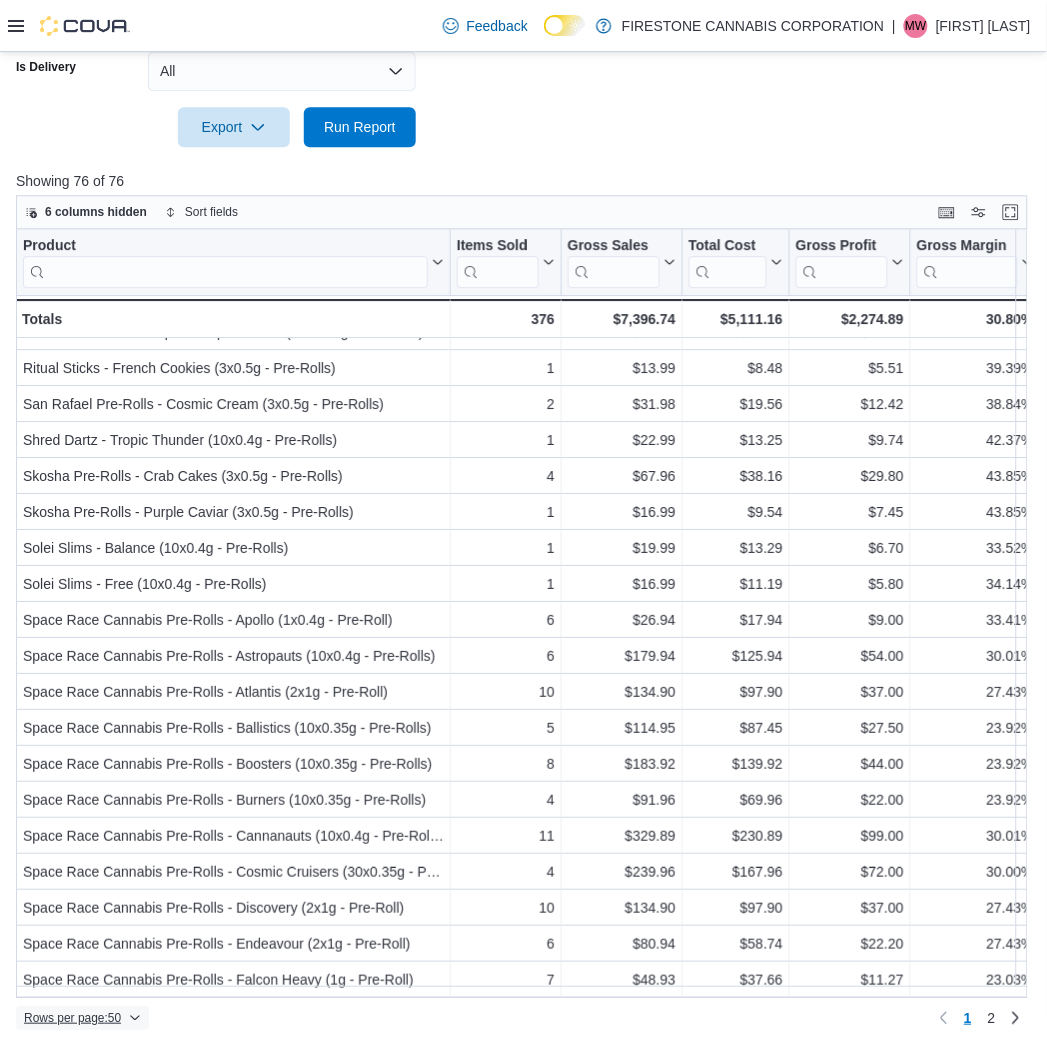 click on "Rows per page :  50" at bounding box center [82, 1018] 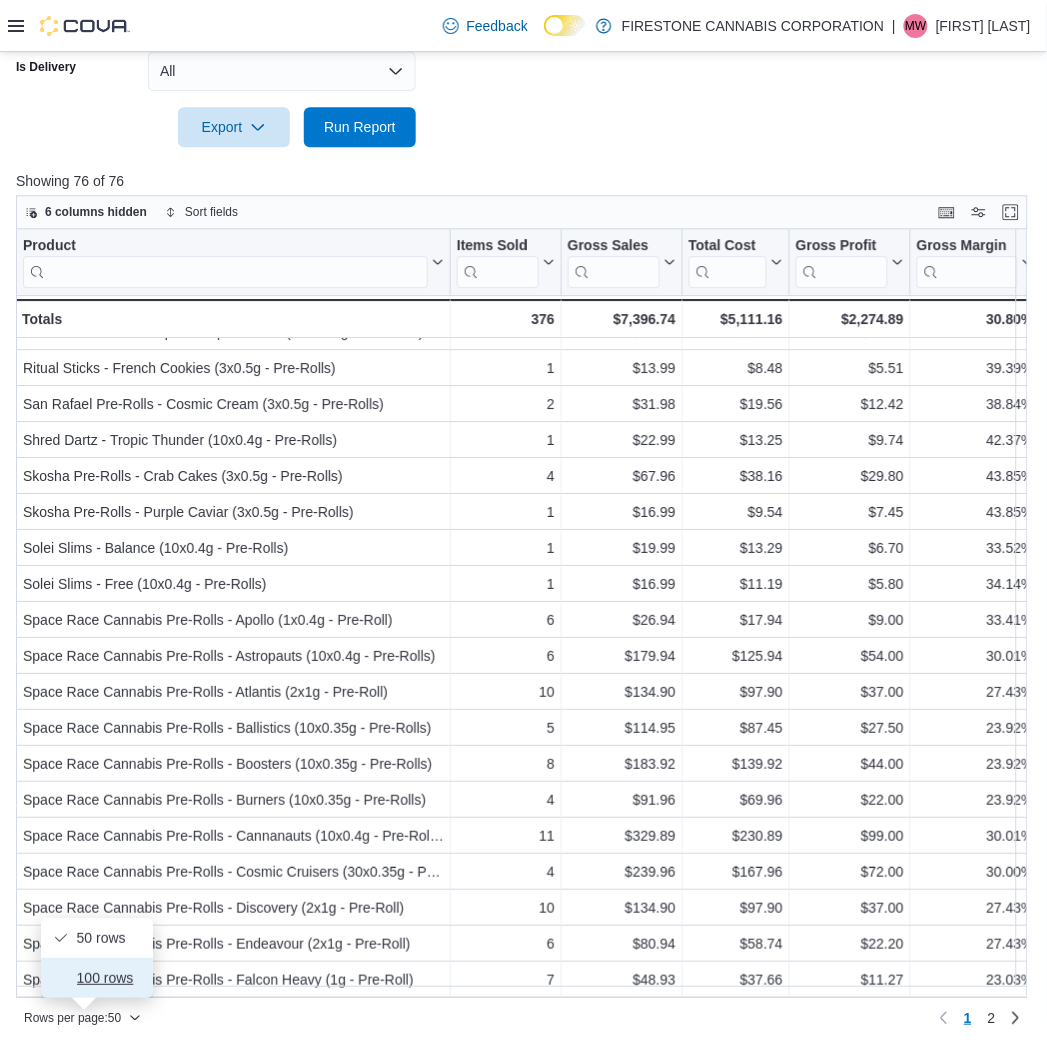 click on "100 rows" at bounding box center (109, 978) 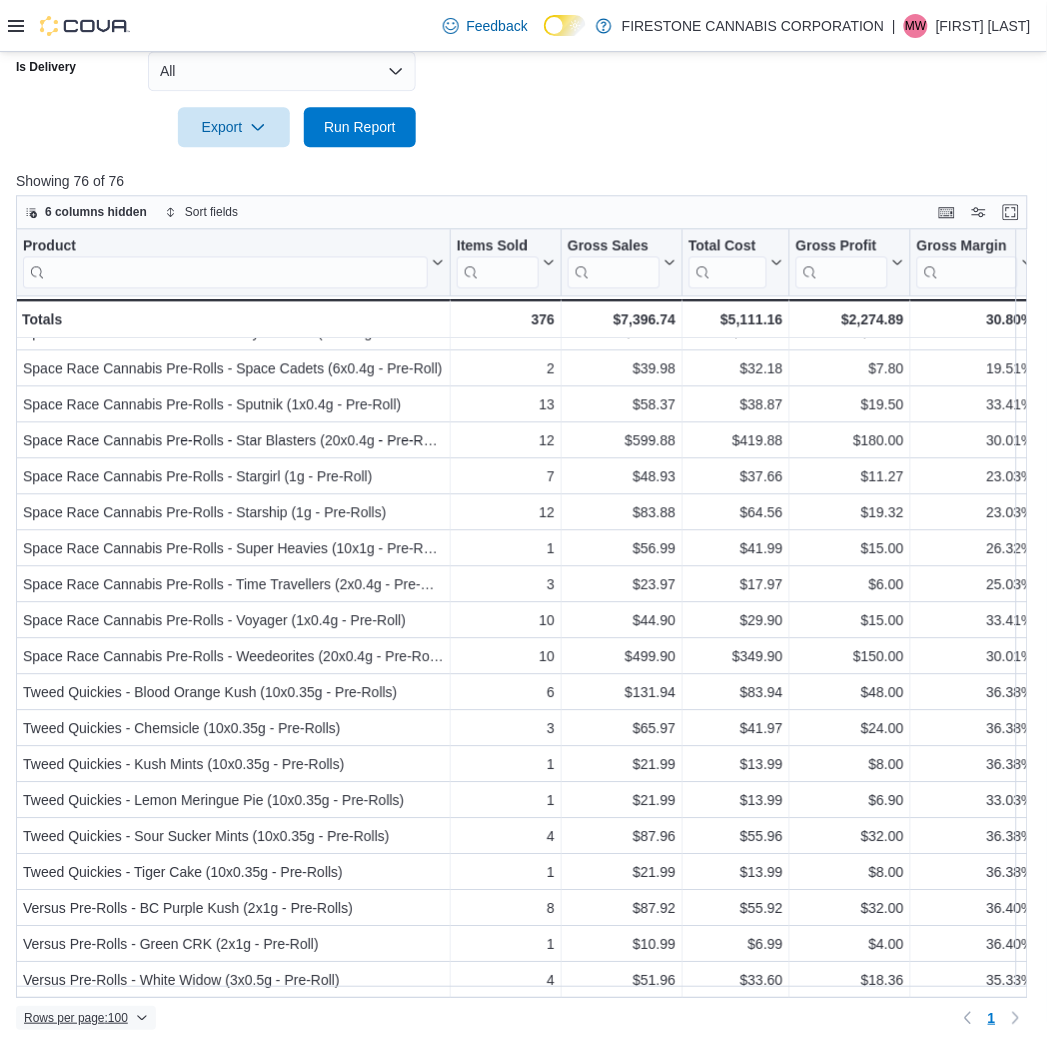 scroll, scrollTop: 2087, scrollLeft: 0, axis: vertical 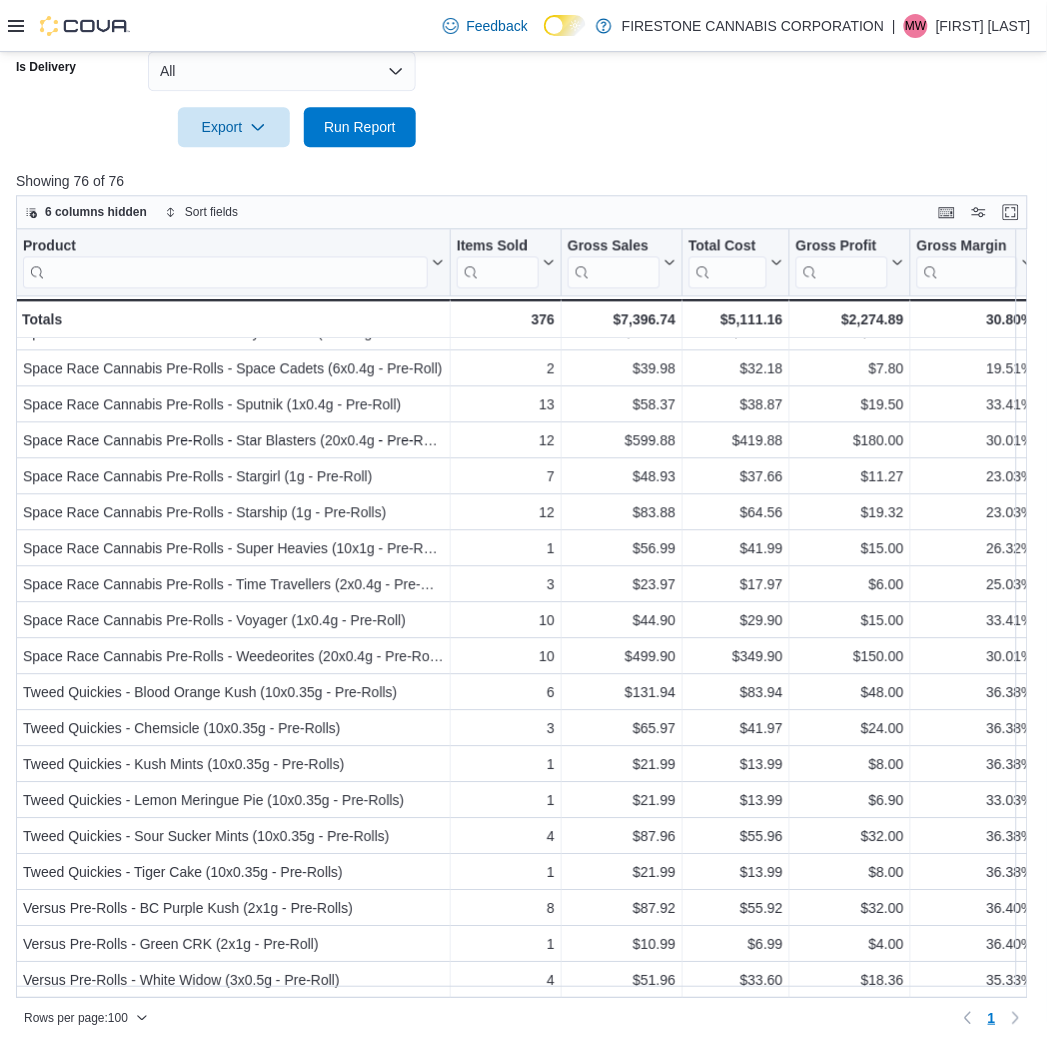 click at bounding box center [523, 159] 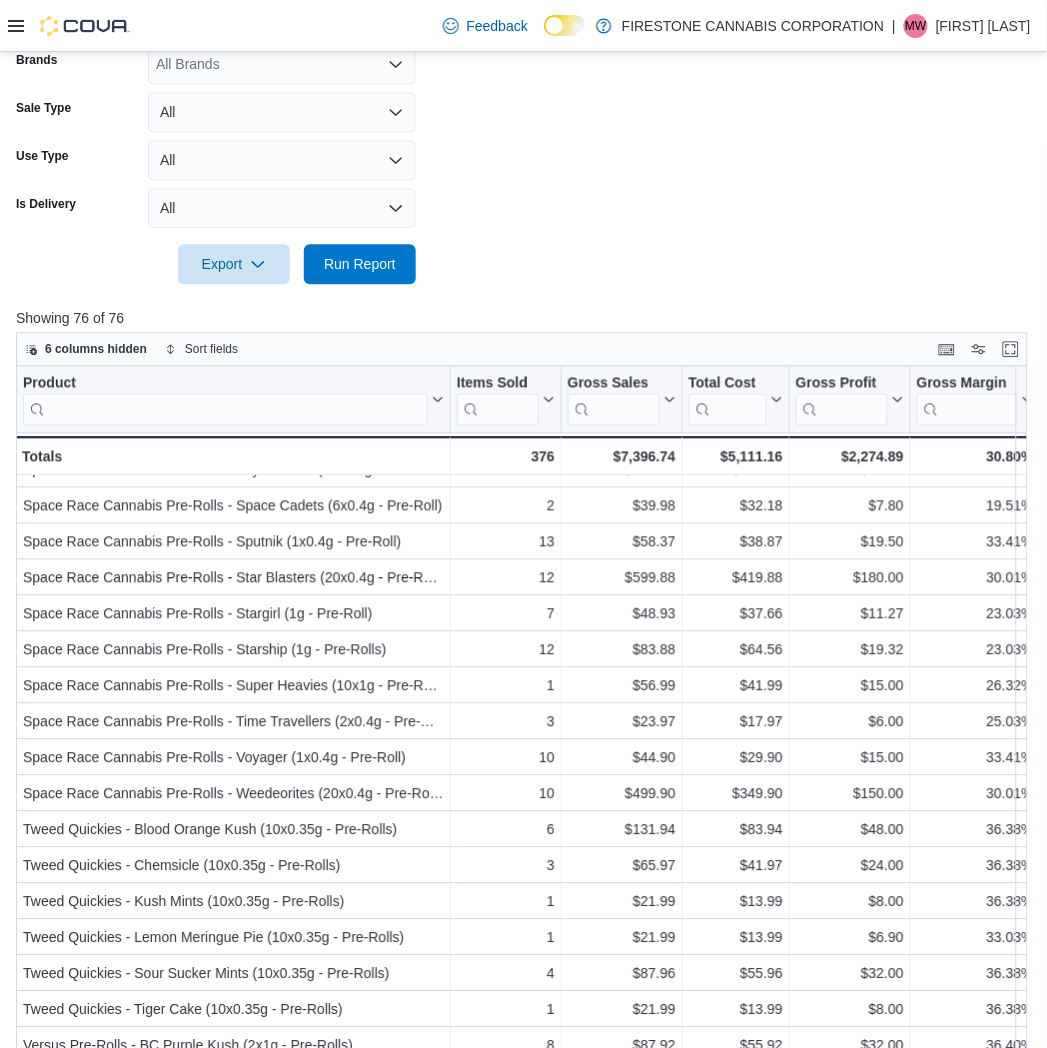 scroll, scrollTop: 314, scrollLeft: 0, axis: vertical 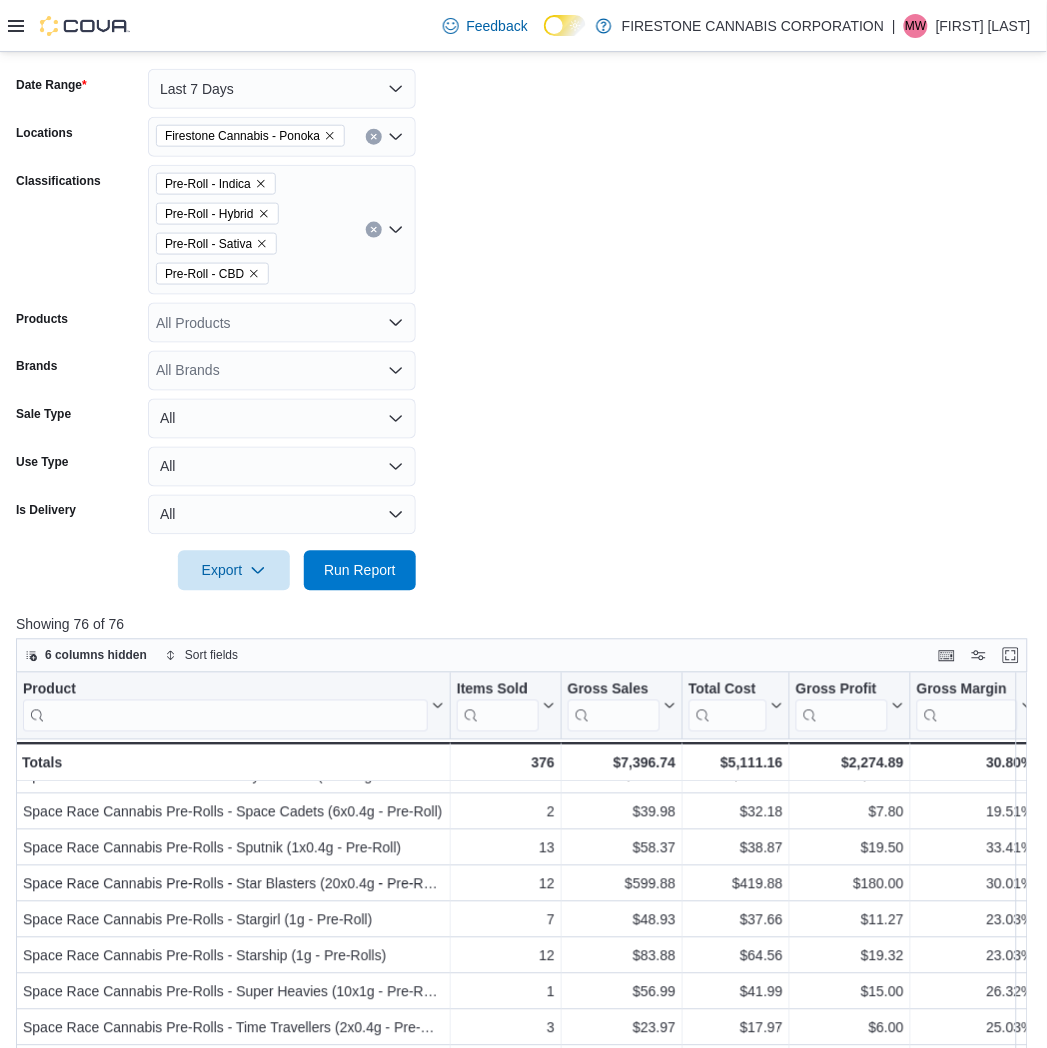 click 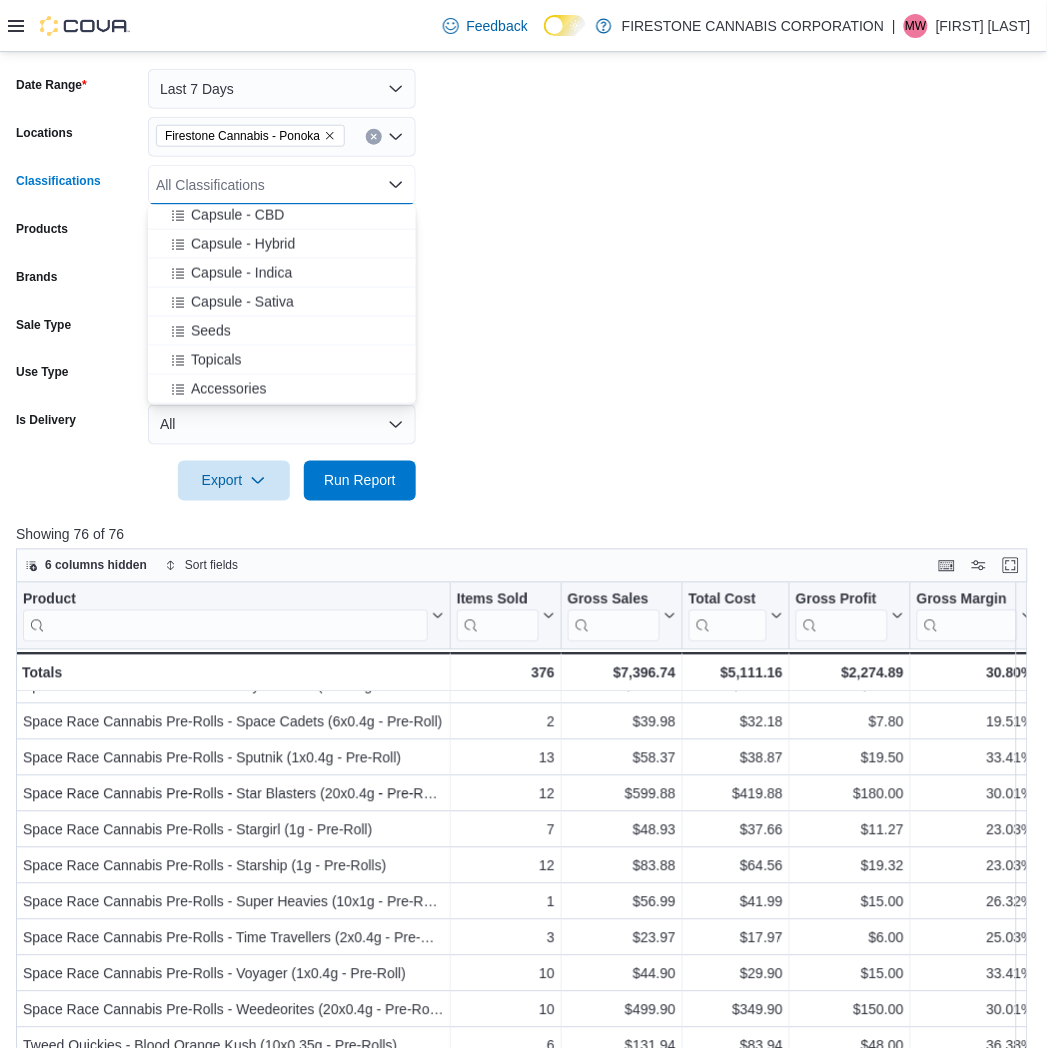 scroll, scrollTop: 666, scrollLeft: 0, axis: vertical 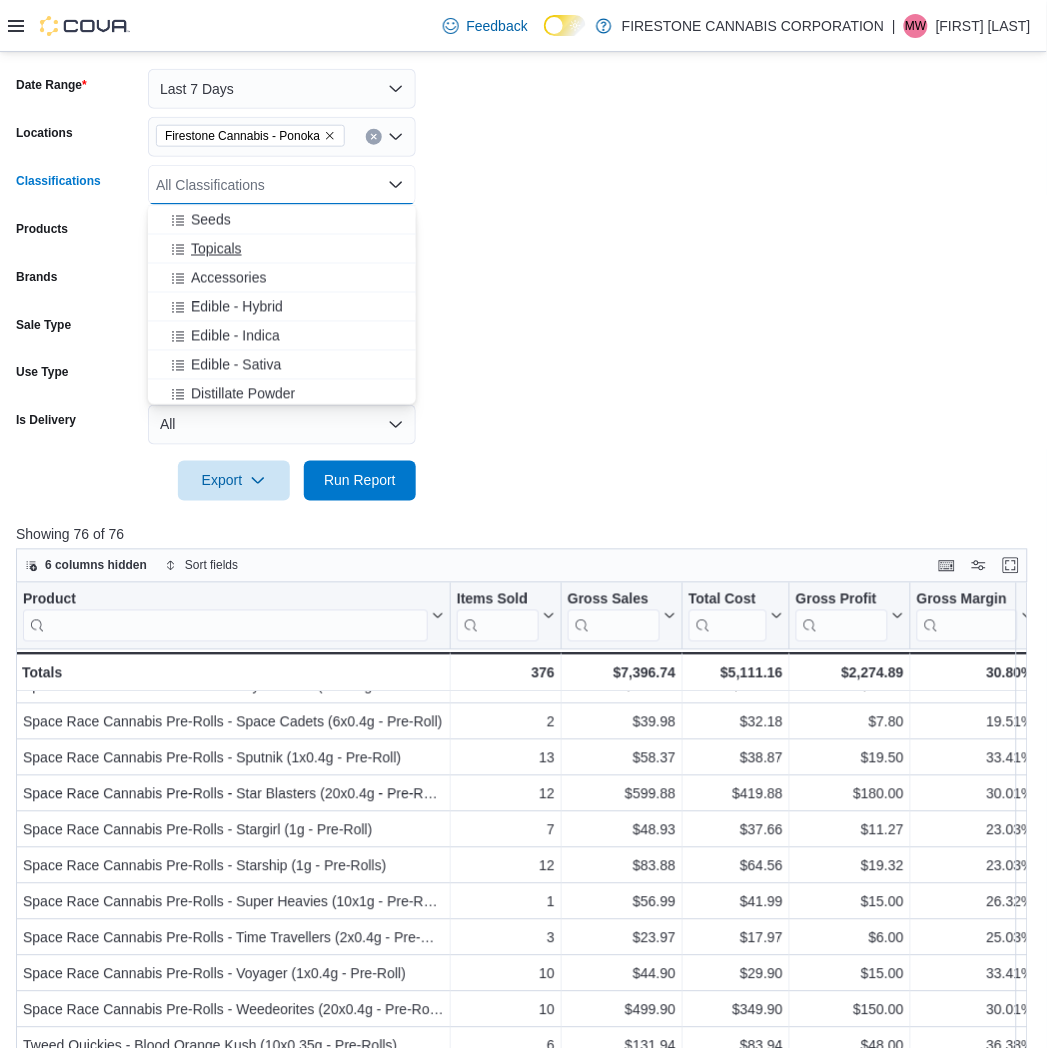 click on "Topicals" at bounding box center [216, 249] 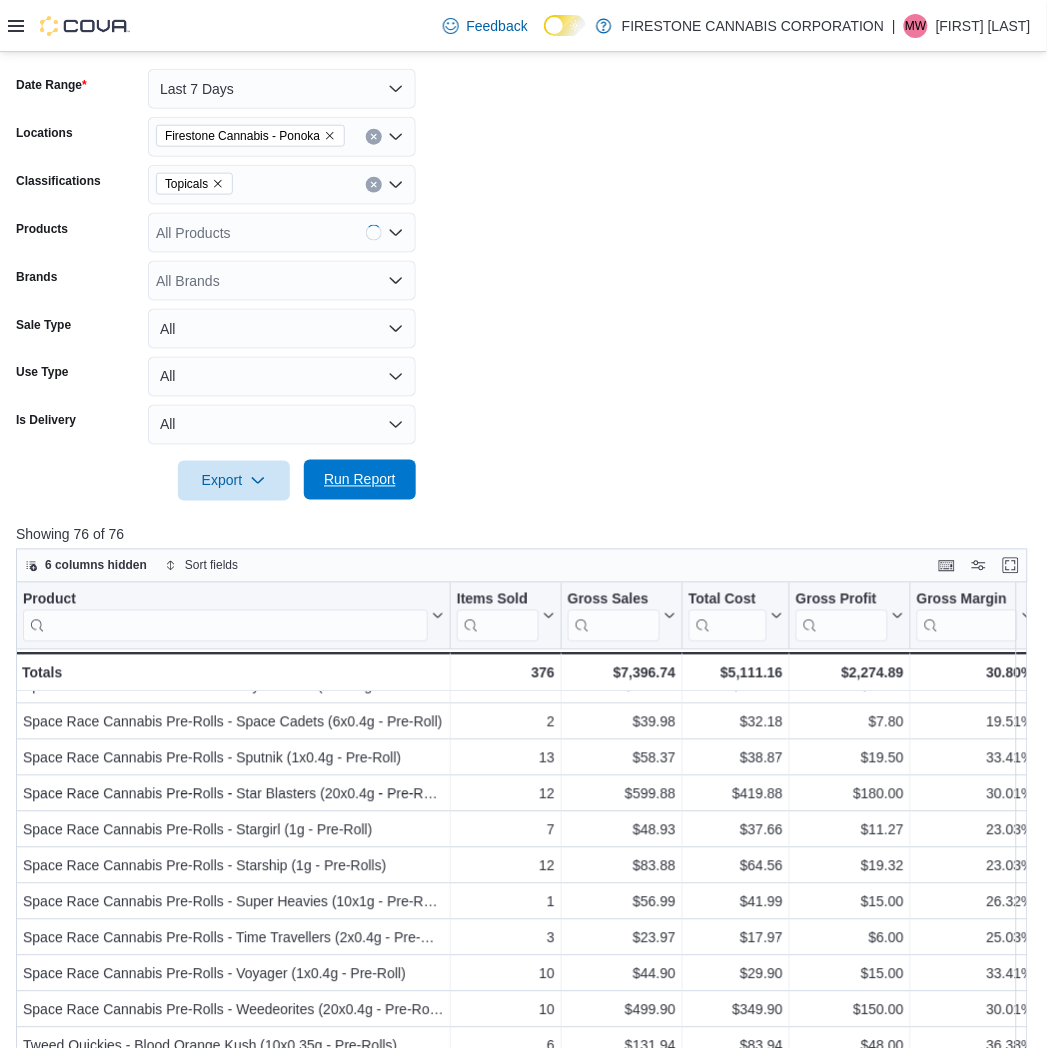 click on "Run Report" at bounding box center (360, 480) 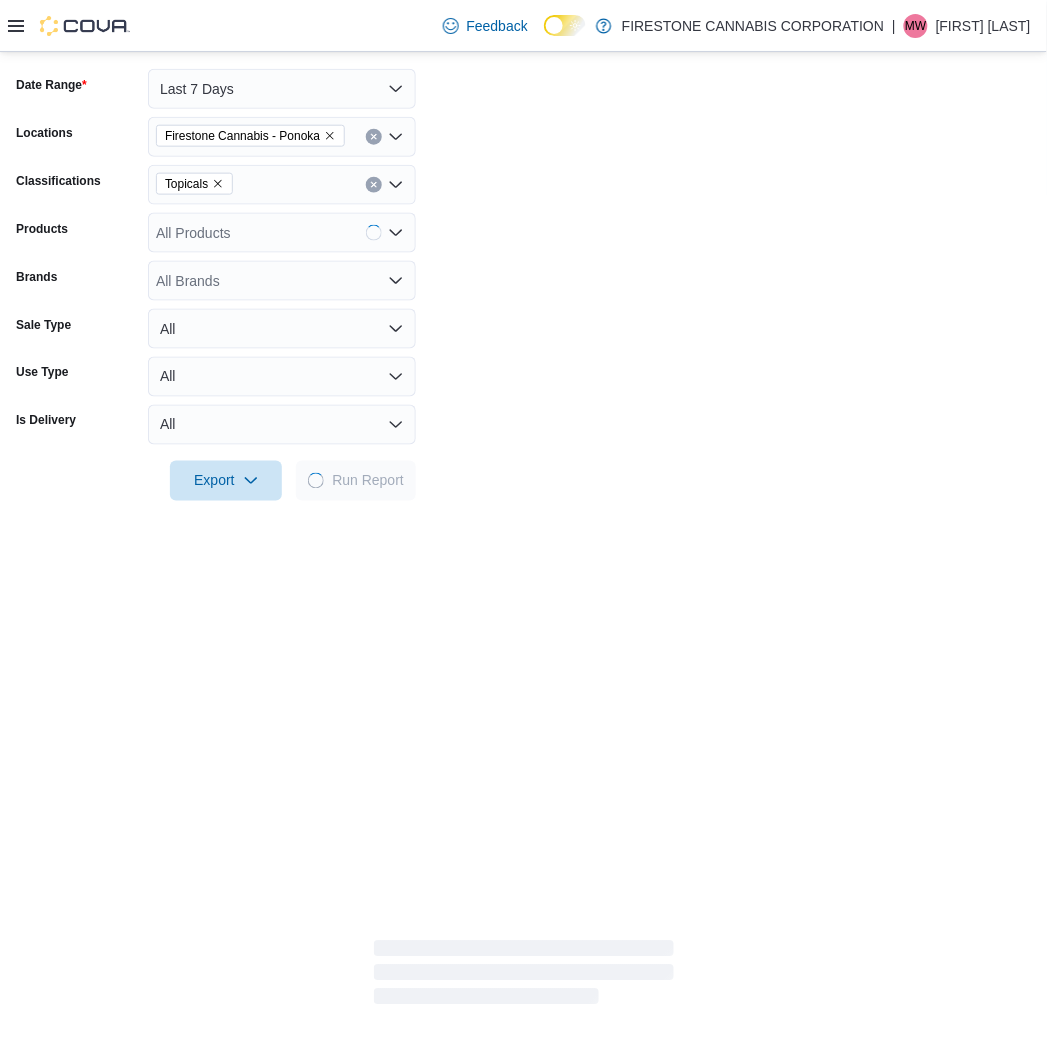 click on "Date Range Last 7 Days Locations Firestone Cannabis - Ponoka Classifications Topicals Products All Products Brands All Brands Sale Type All Use Type All Is Delivery All Export  Run Report" at bounding box center (523, 273) 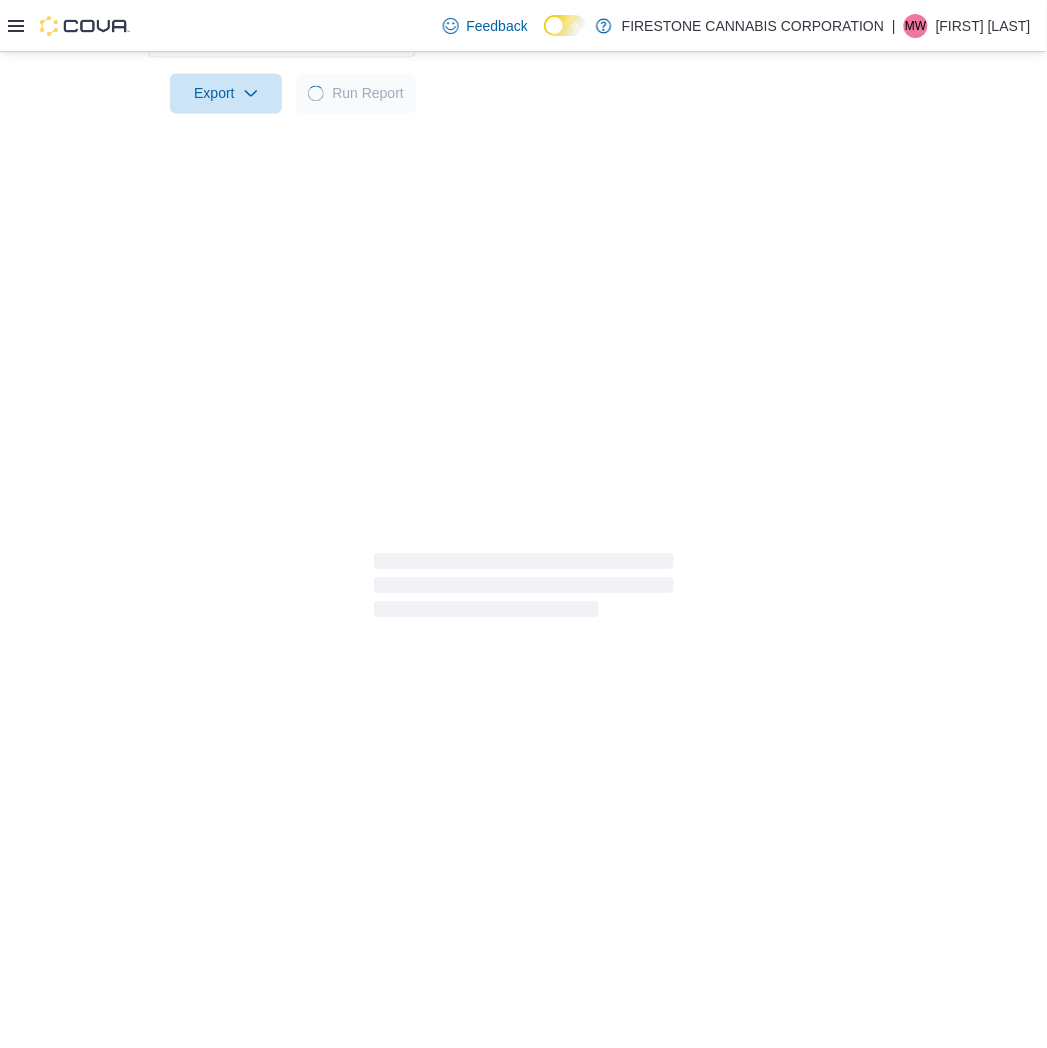 scroll, scrollTop: 668, scrollLeft: 0, axis: vertical 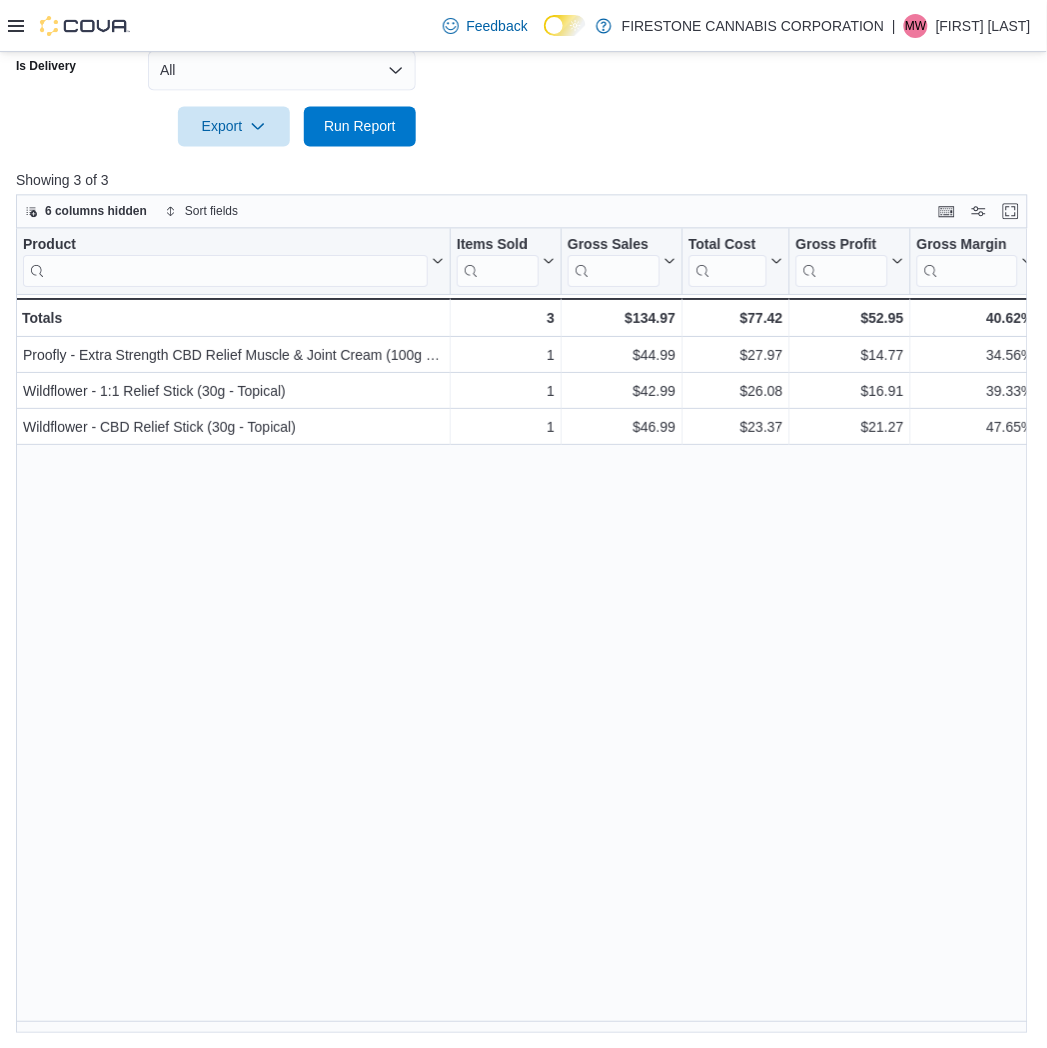 click at bounding box center (523, 159) 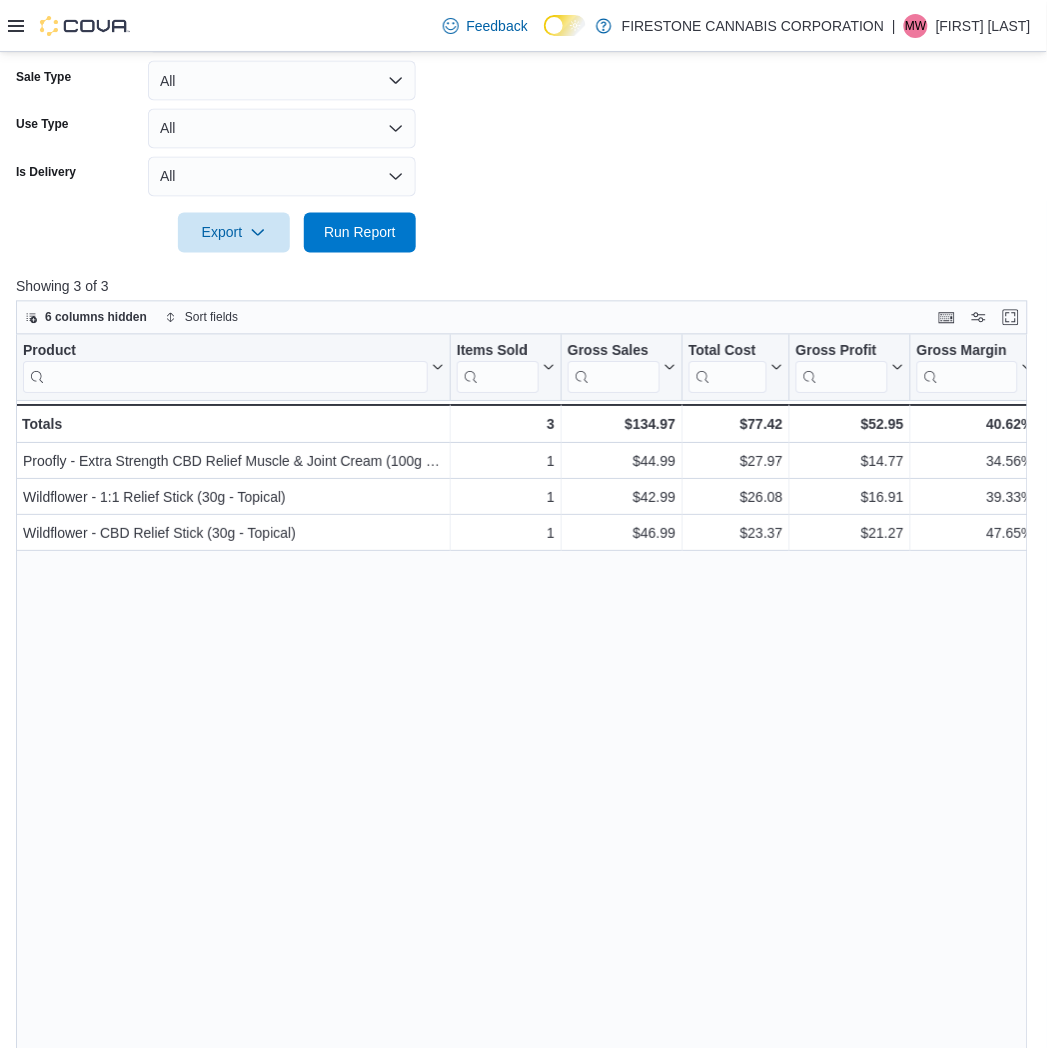 scroll, scrollTop: 113, scrollLeft: 0, axis: vertical 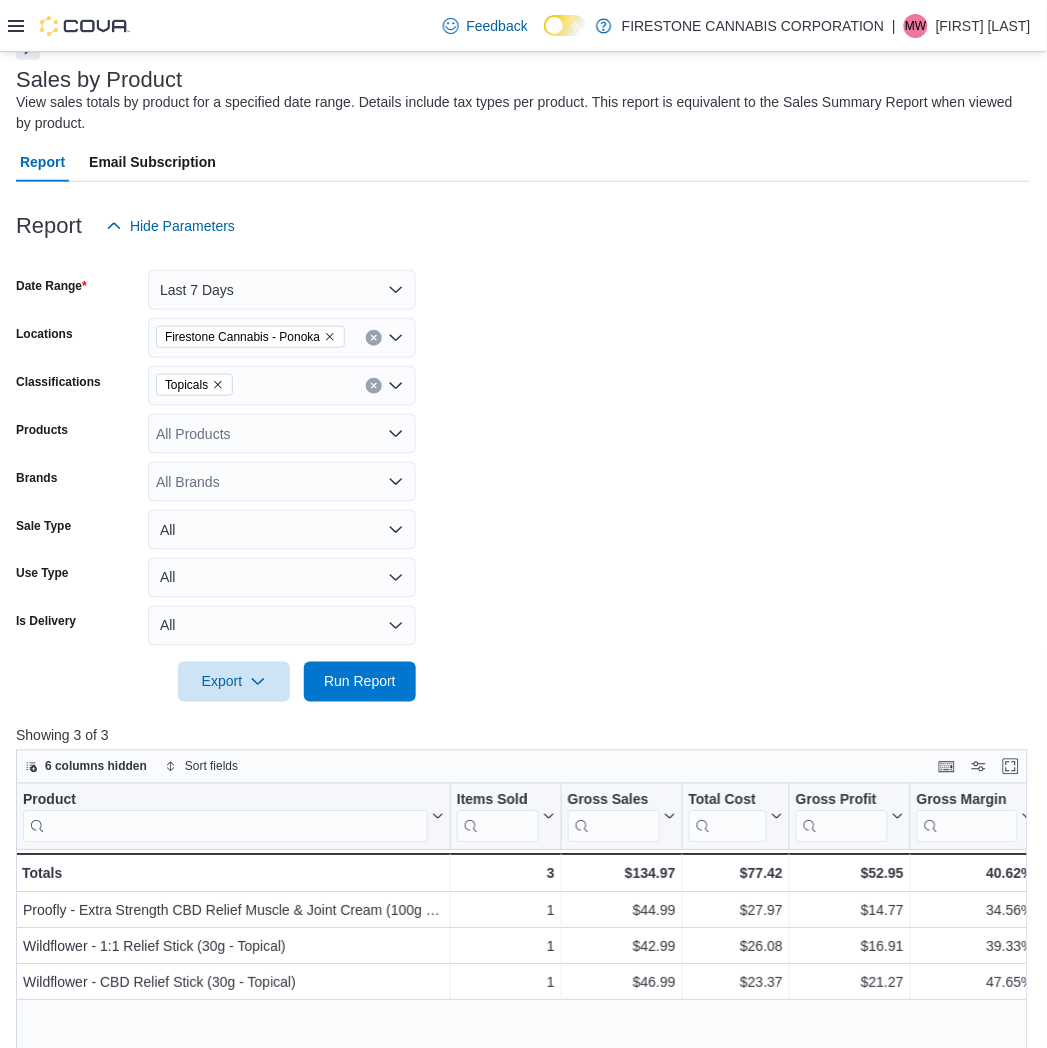 click 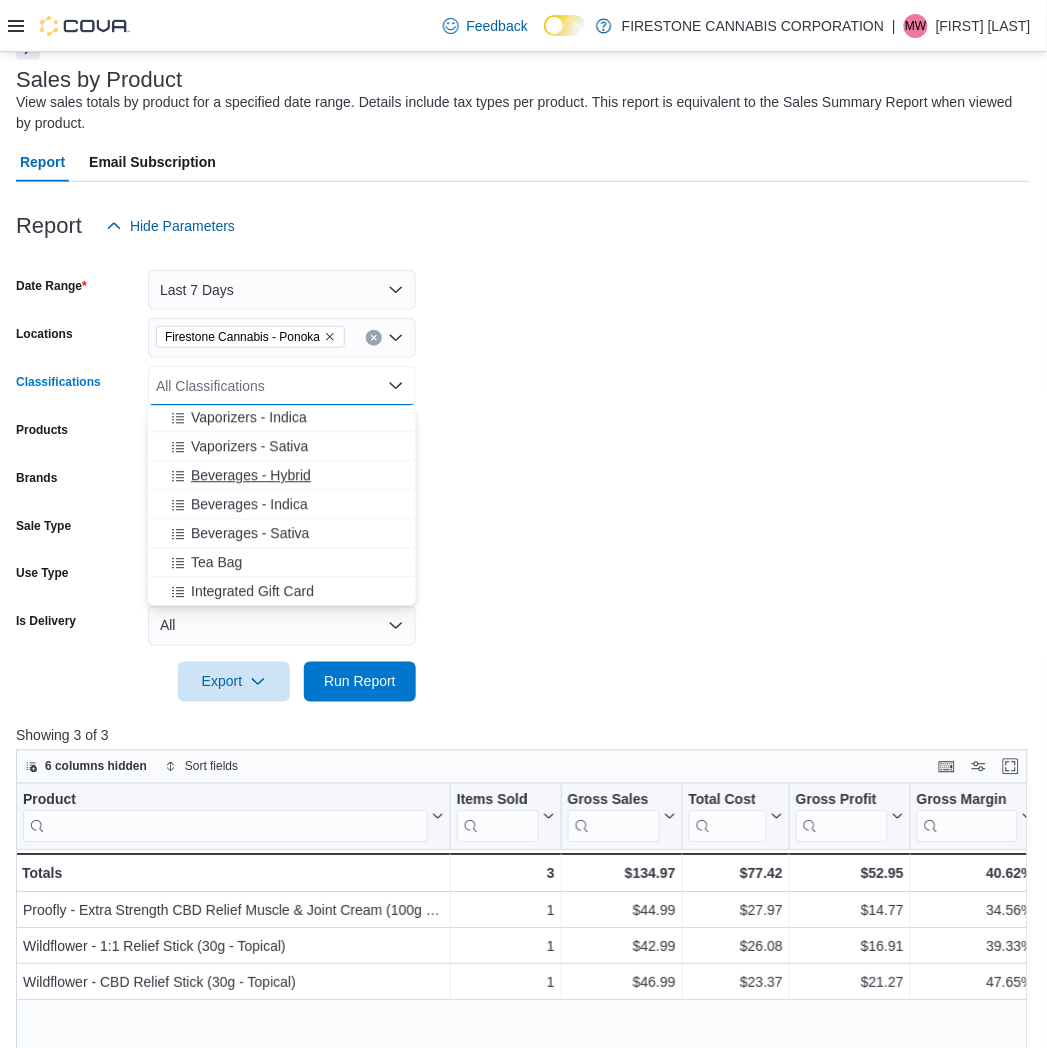 scroll, scrollTop: 877, scrollLeft: 0, axis: vertical 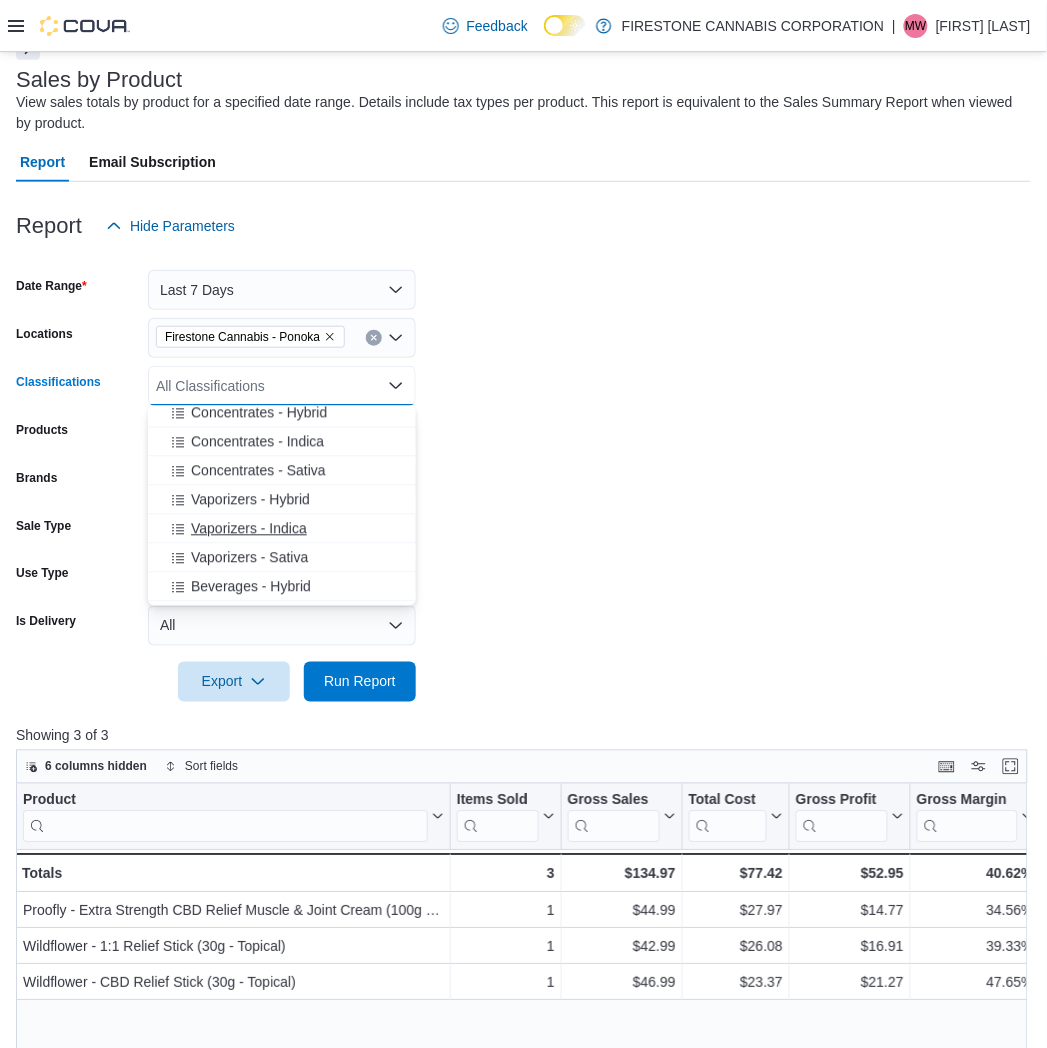 click on "Vaporizers - Indica" at bounding box center (249, 529) 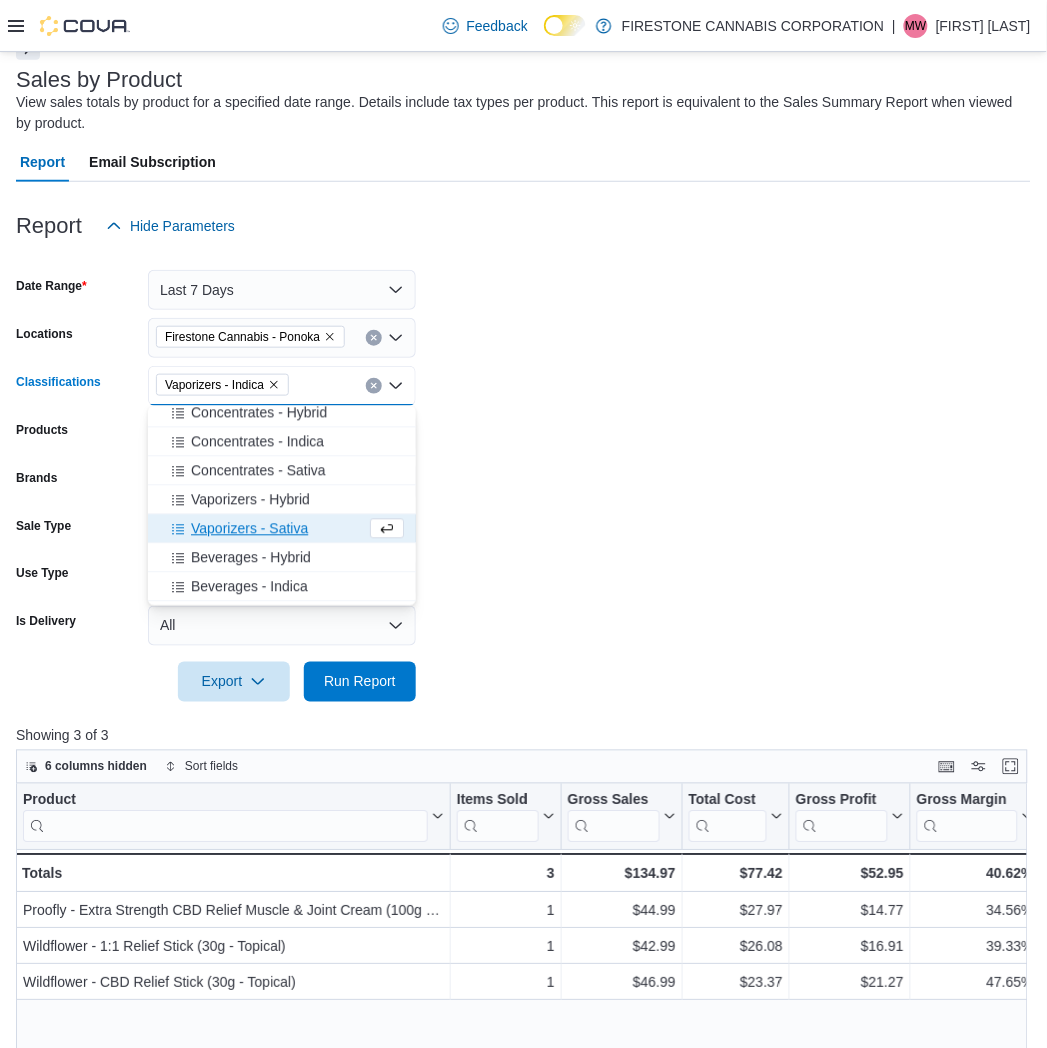 click on "Vaporizers - Sativa" at bounding box center [249, 529] 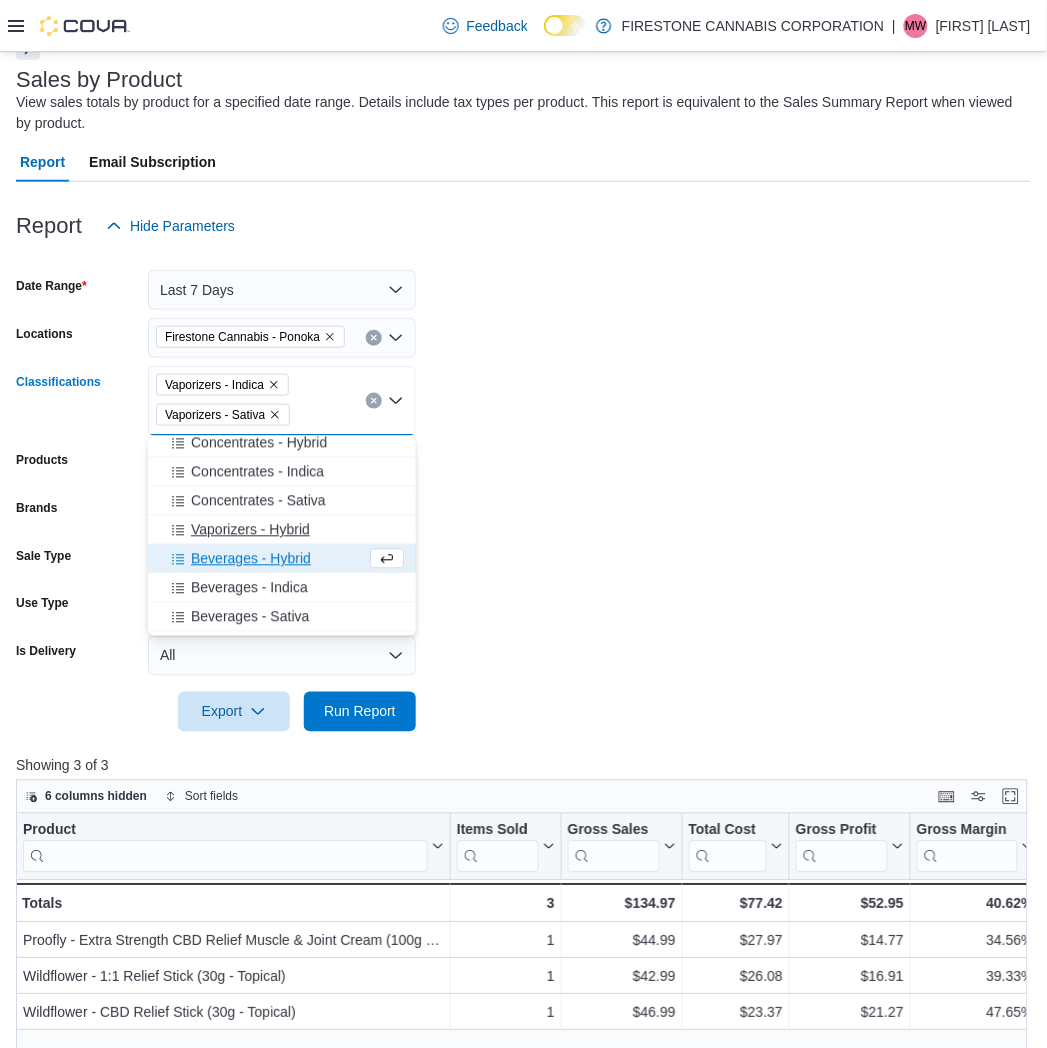click on "Vaporizers - Hybrid" at bounding box center (250, 530) 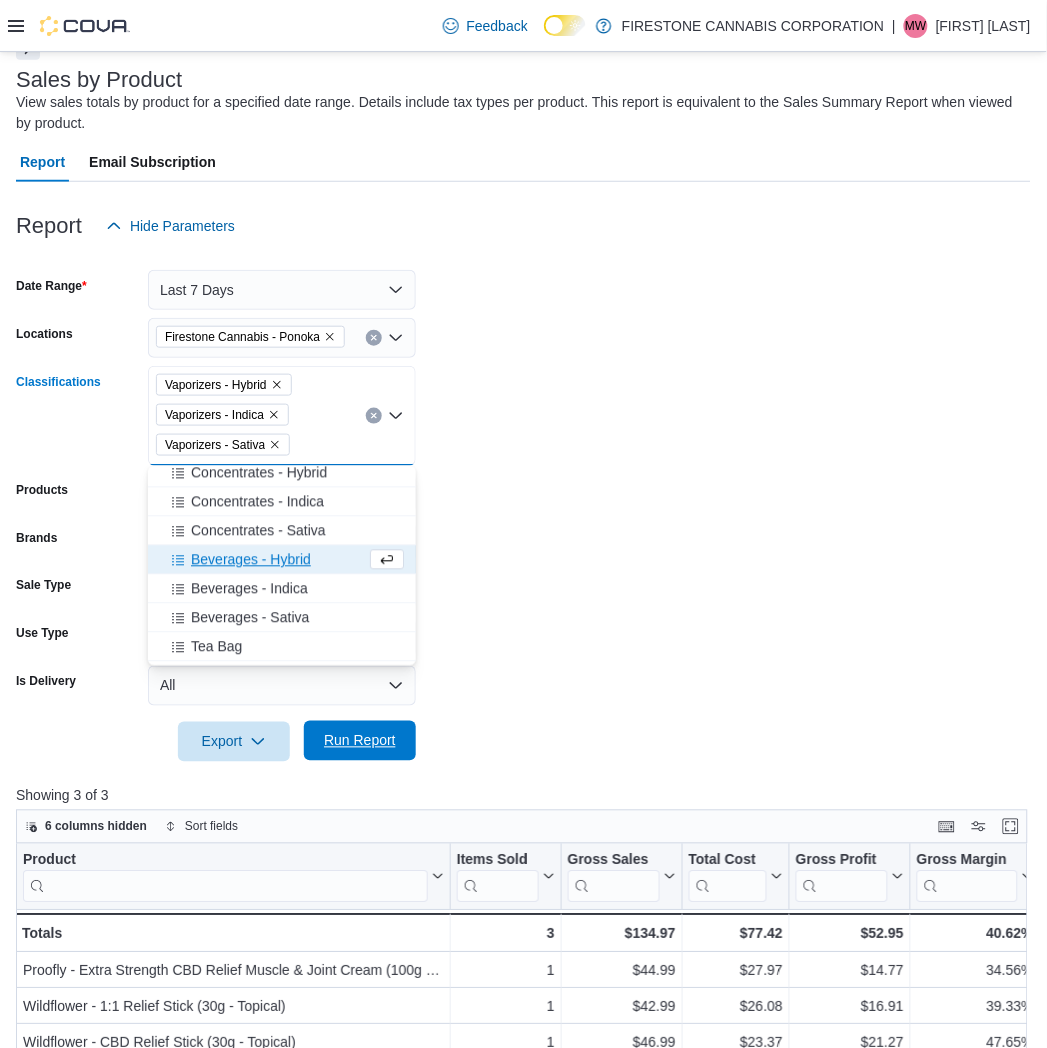click on "Run Report" at bounding box center [360, 741] 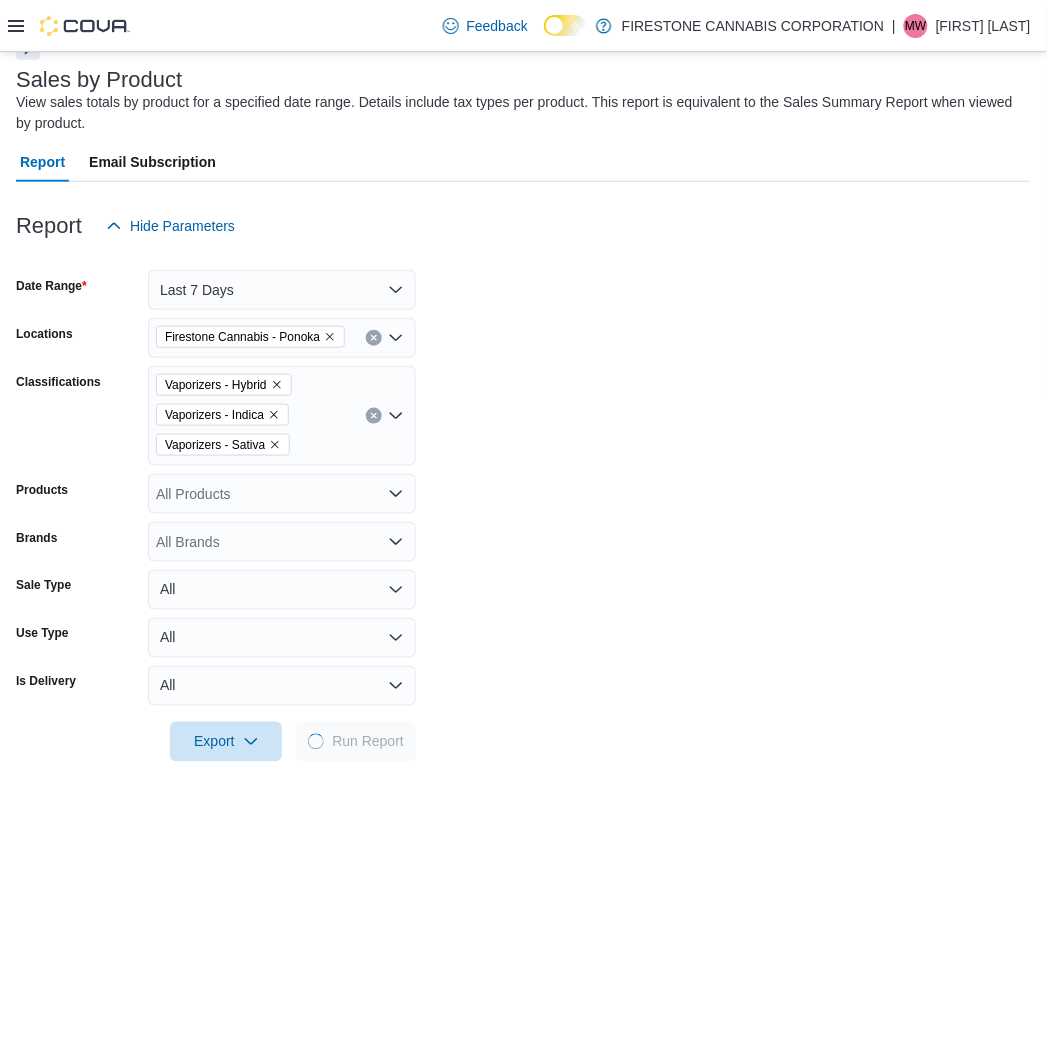 click on "Date Range Last 7 Days Locations Firestone Cannabis - Ponoka Classifications Vaporizers - Hybrid Vaporizers - Indica Vaporizers - Sativa Products All Products Brands All Brands Sale Type All Use Type All Is Delivery All Export  Run Report" at bounding box center [523, 504] 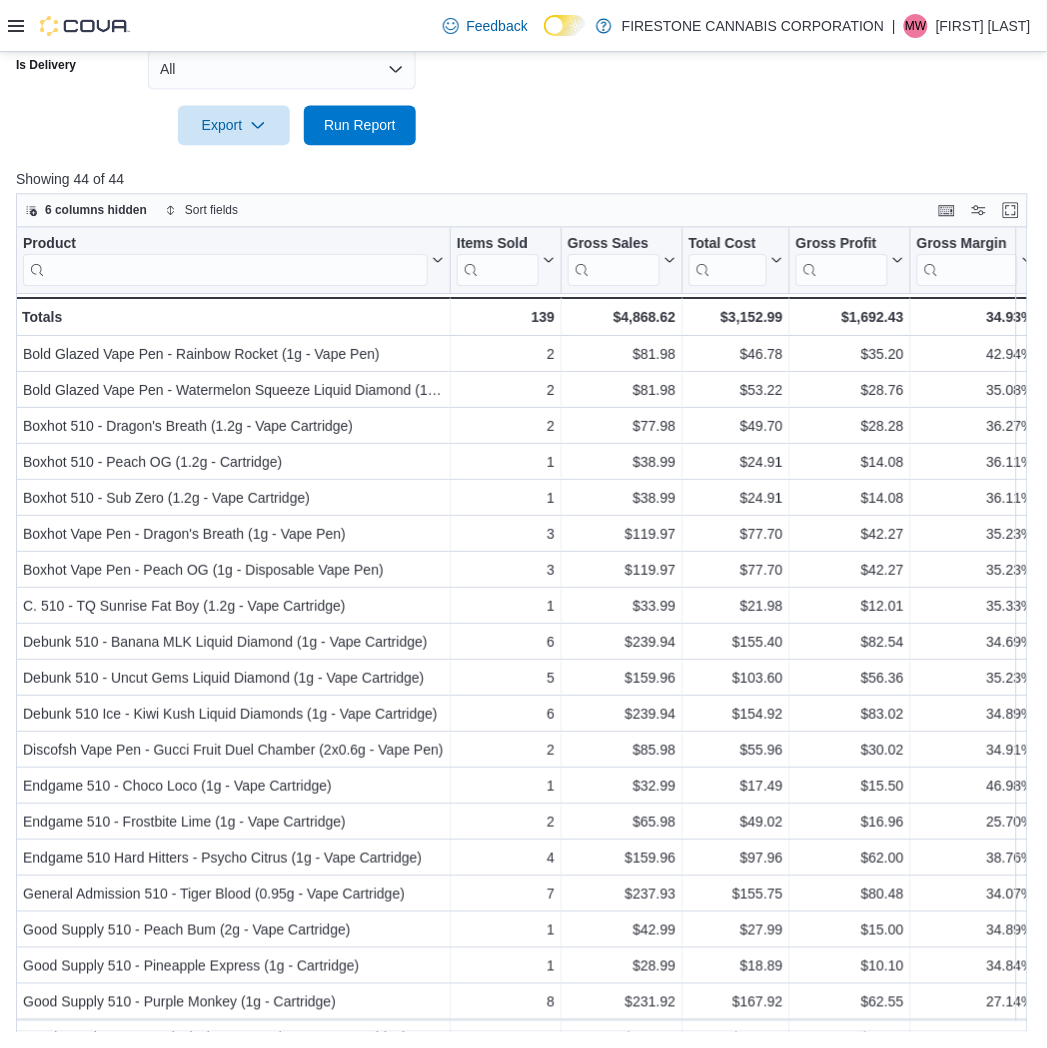 scroll, scrollTop: 728, scrollLeft: 0, axis: vertical 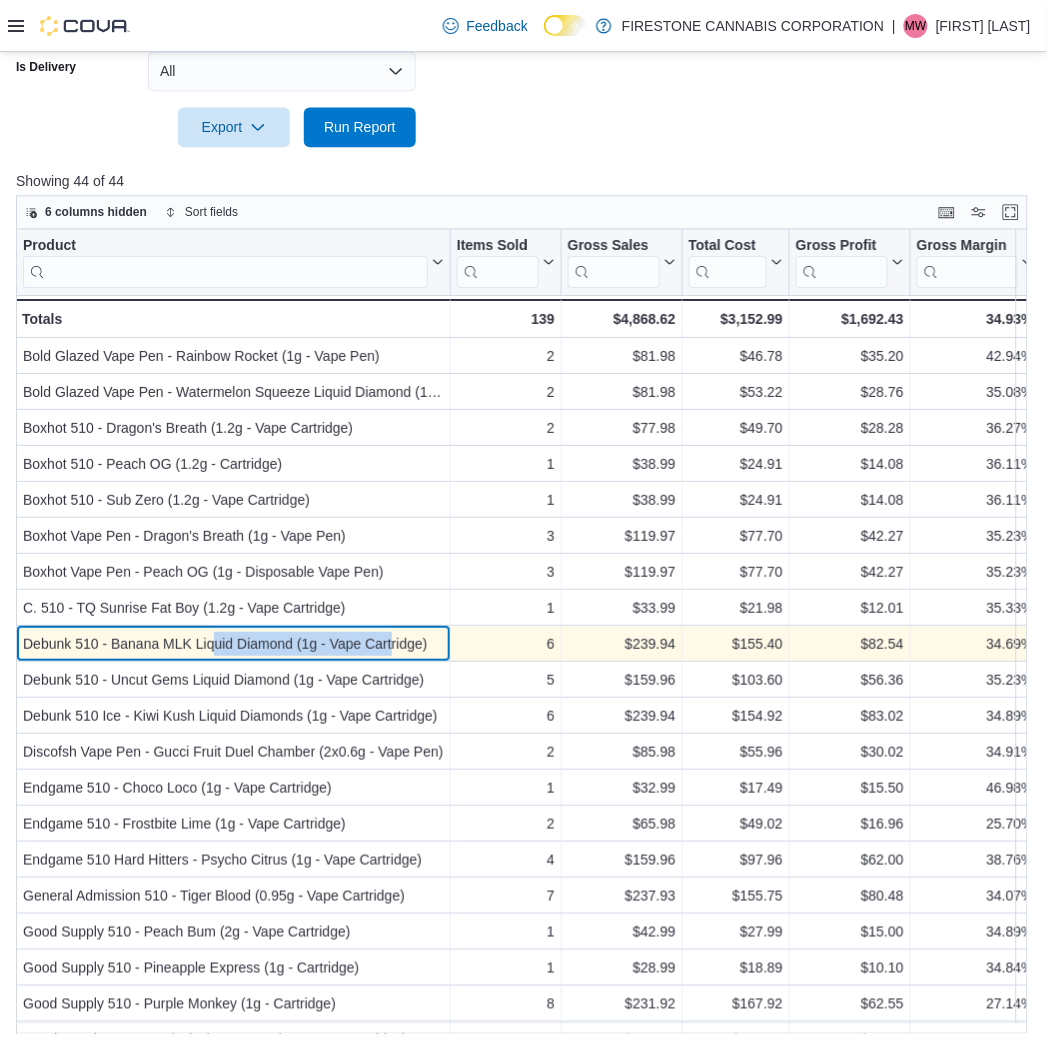 drag, startPoint x: 231, startPoint y: 647, endPoint x: 393, endPoint y: 642, distance: 162.07715 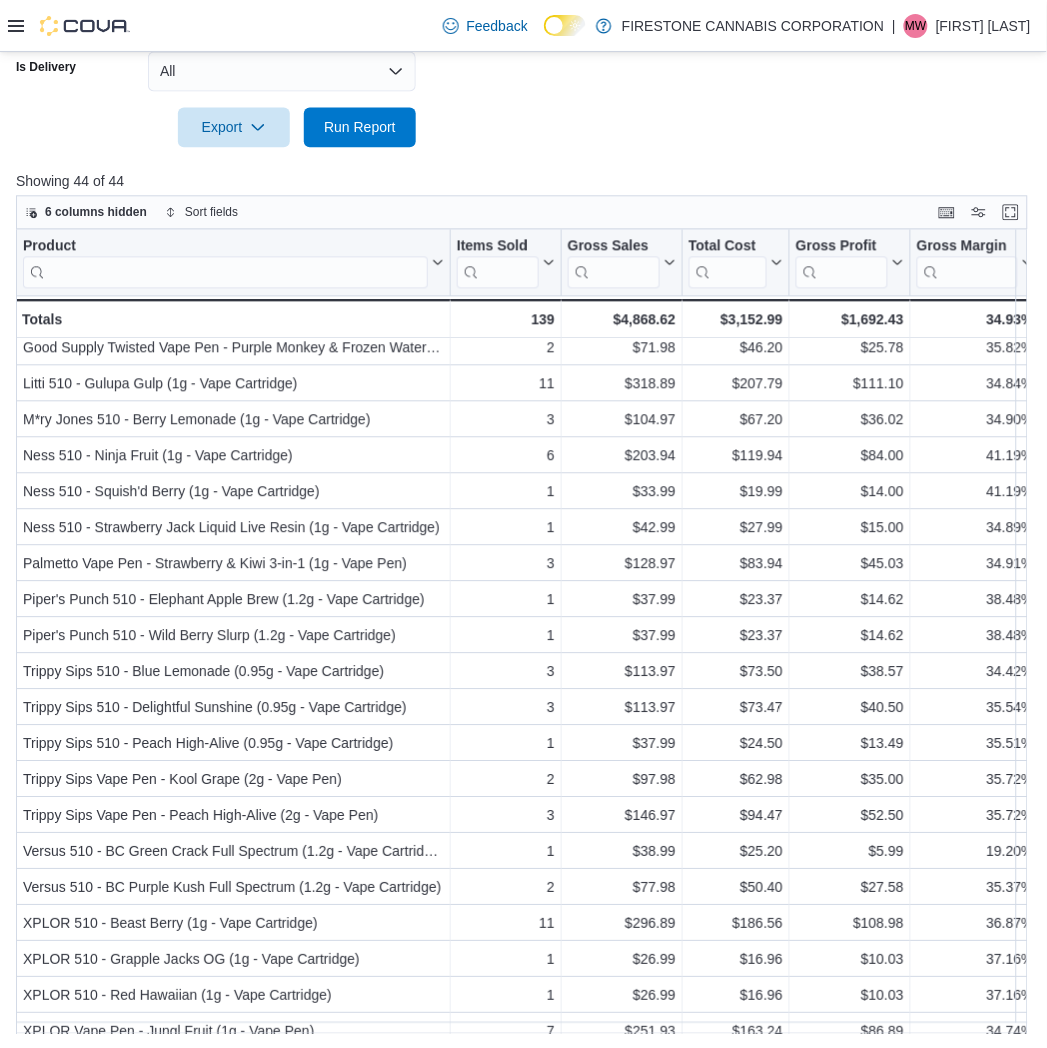 scroll, scrollTop: 900, scrollLeft: 0, axis: vertical 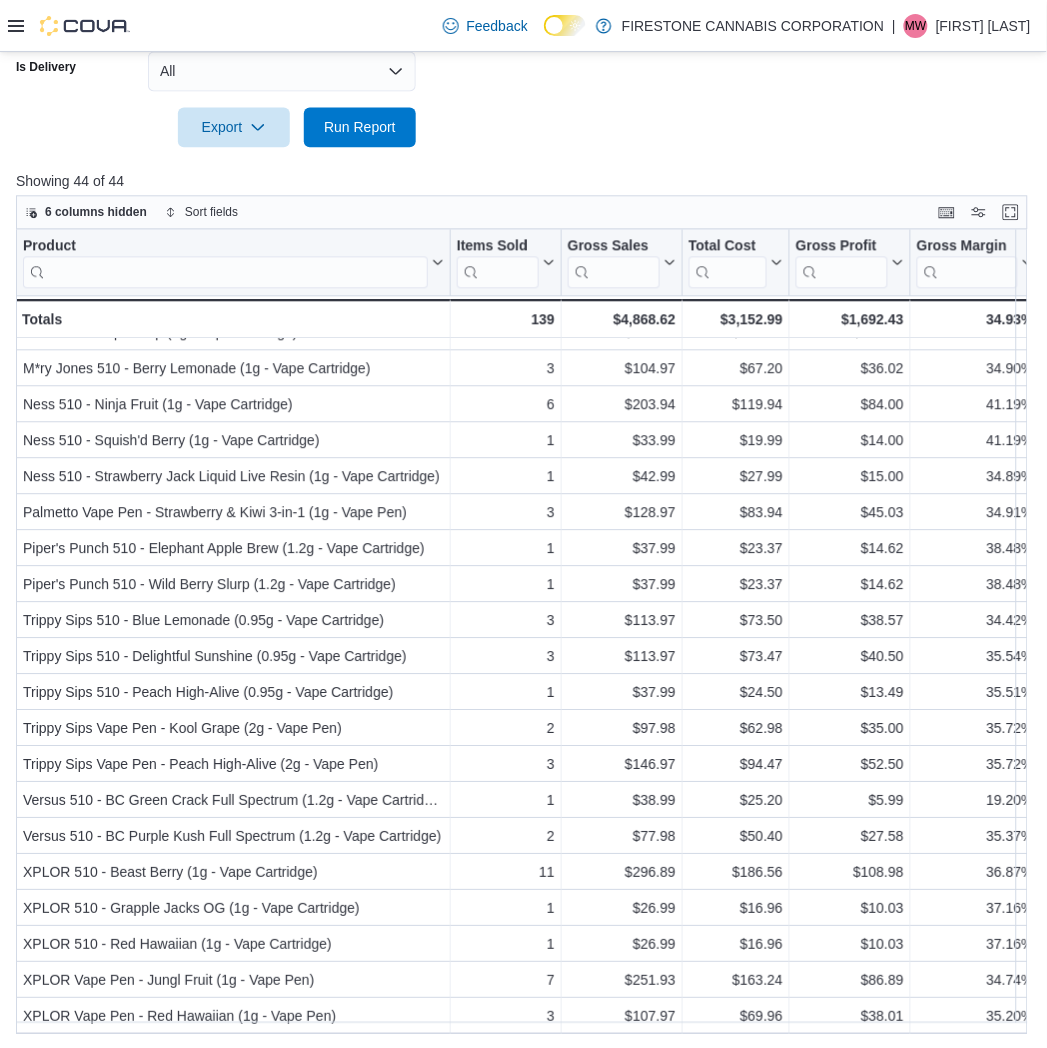 click on "Date Range Last 7 Days Locations Firestone Cannabis - Ponoka Classifications Vaporizers - Hybrid Vaporizers - Indica Vaporizers - Sativa Products All Products Brands All Brands Sale Type All Use Type All Is Delivery All Export  Run Report" at bounding box center (523, -111) 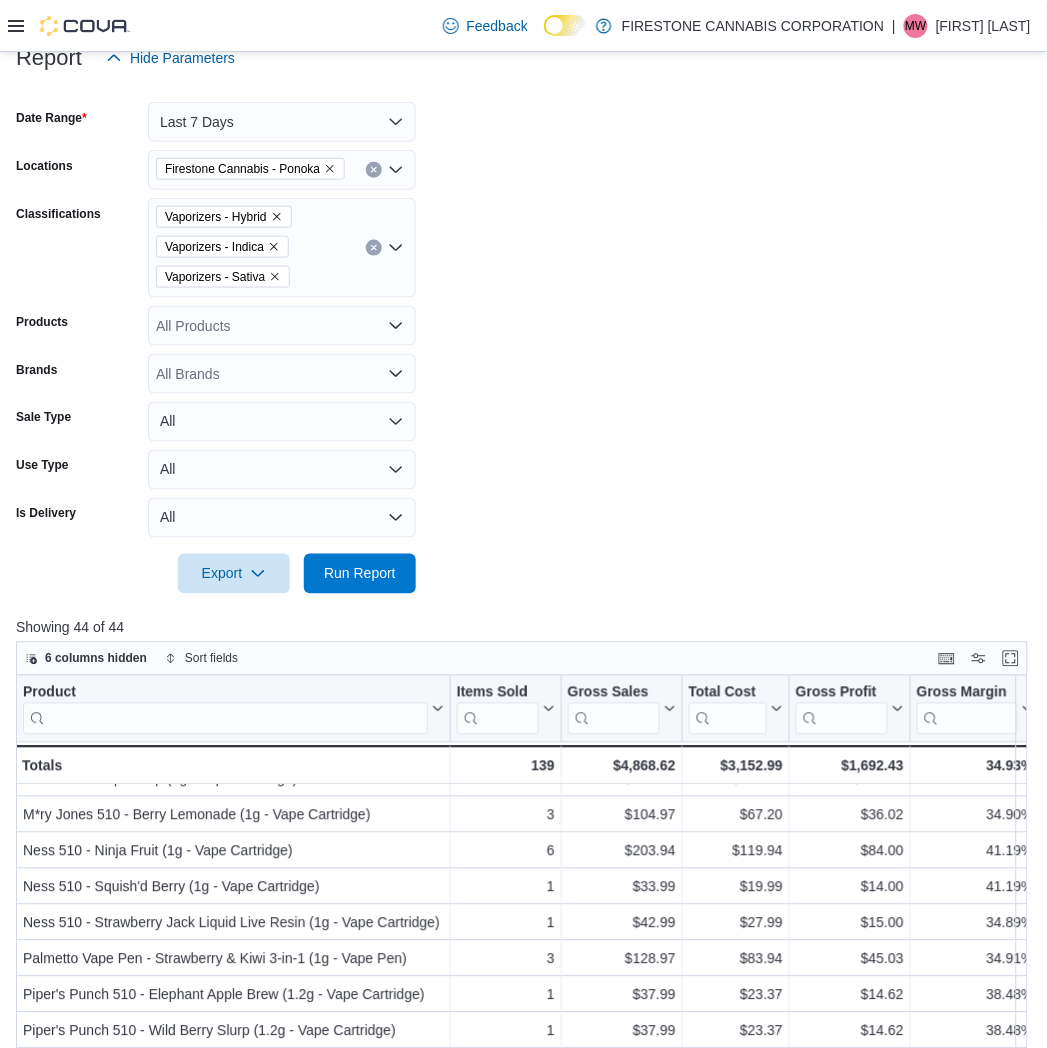 scroll, scrollTop: 173, scrollLeft: 0, axis: vertical 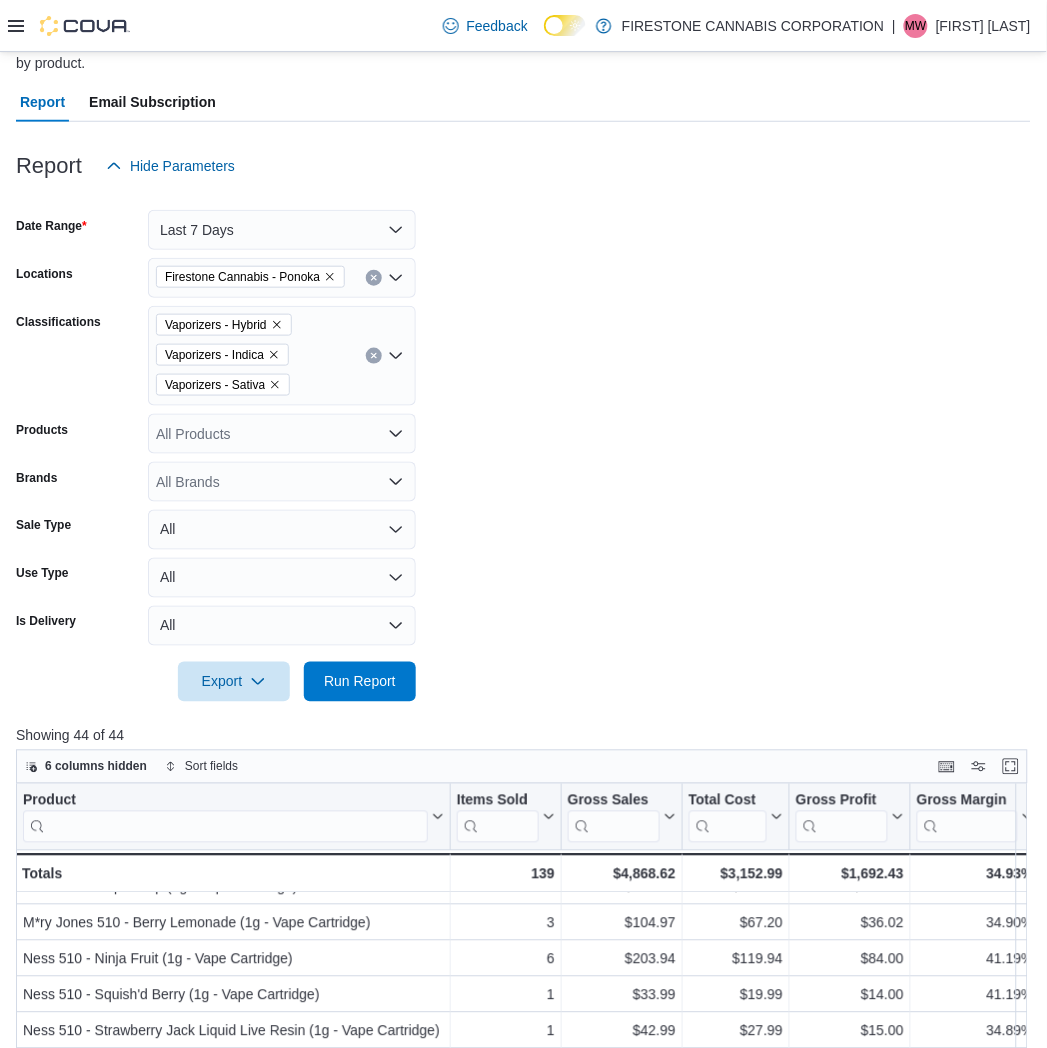 click 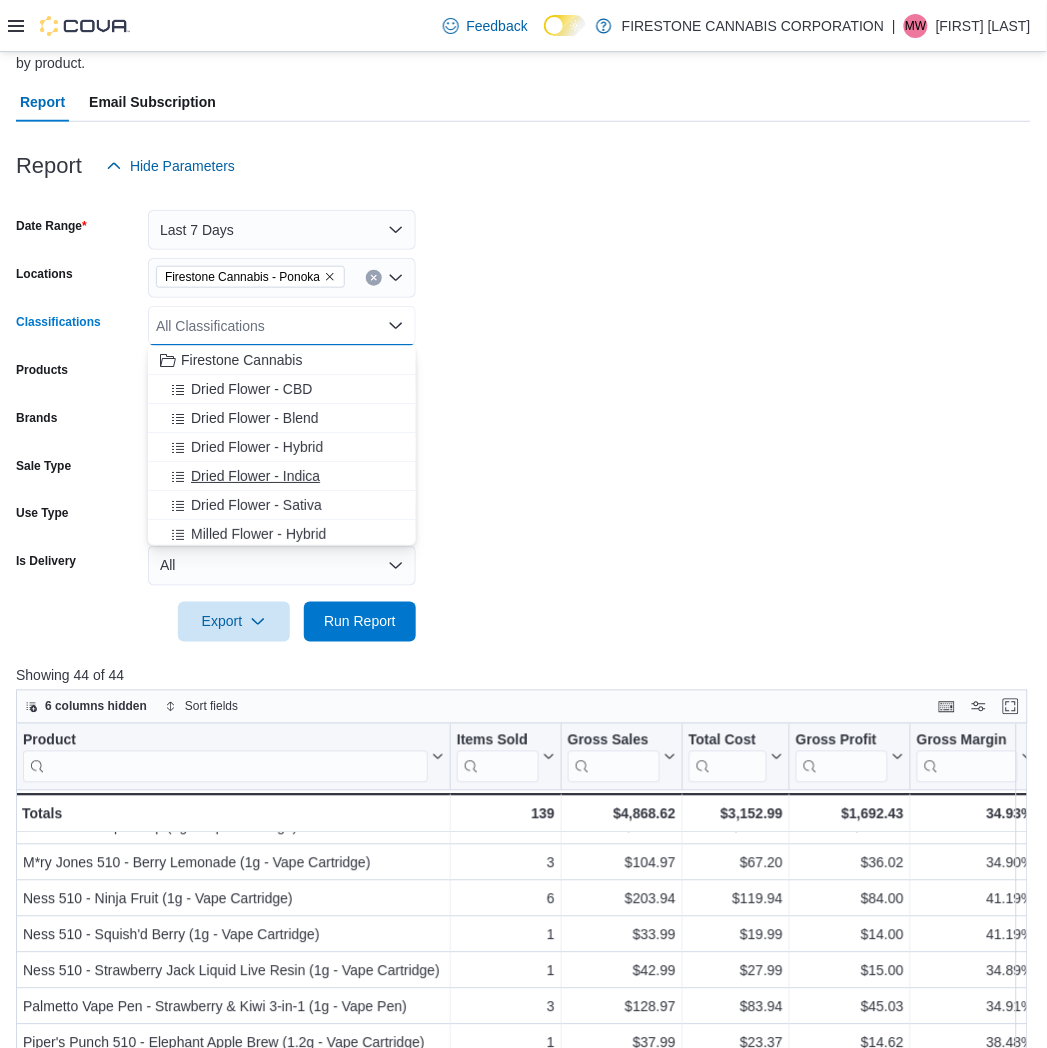 click on "Dried Flower - Indica" at bounding box center [255, 476] 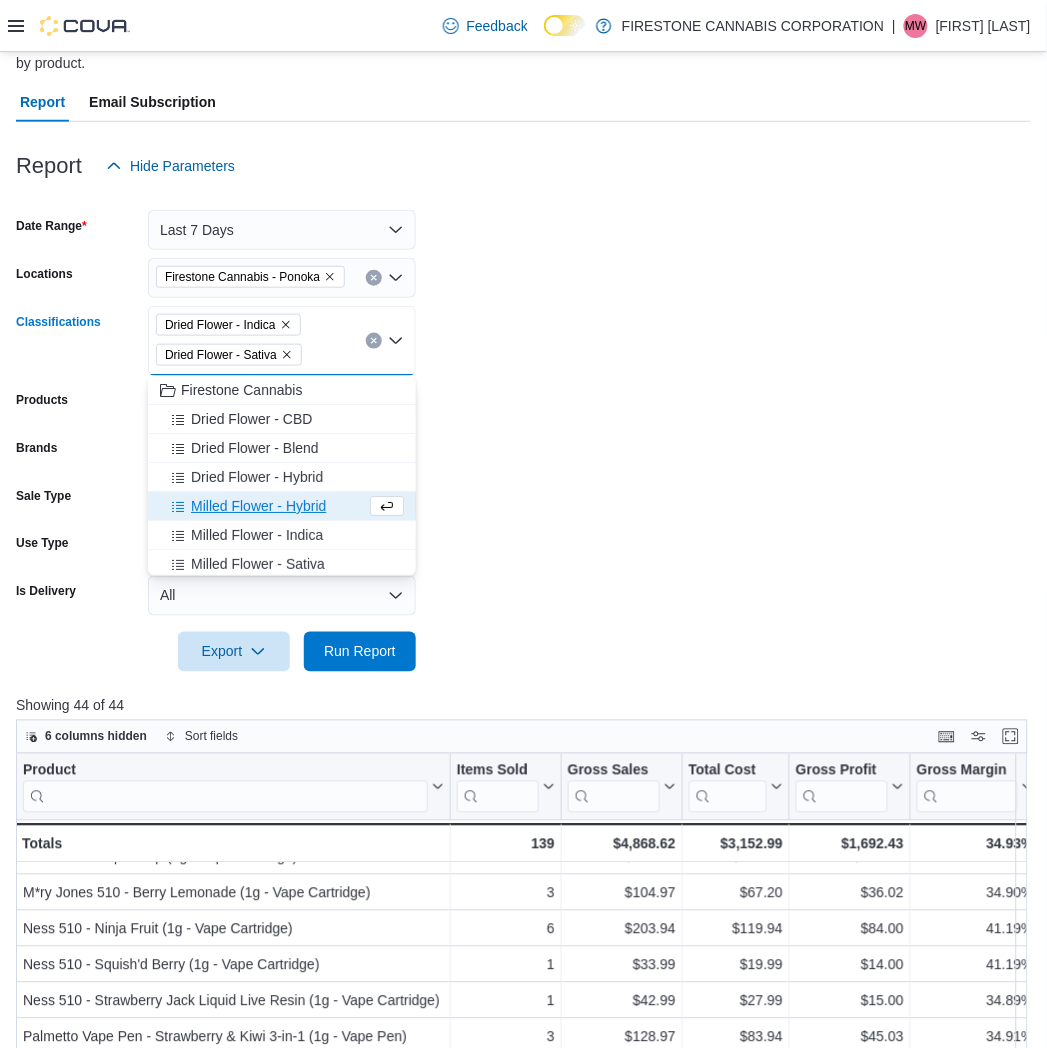 click on "Dried Flower - Hybrid" at bounding box center (257, 477) 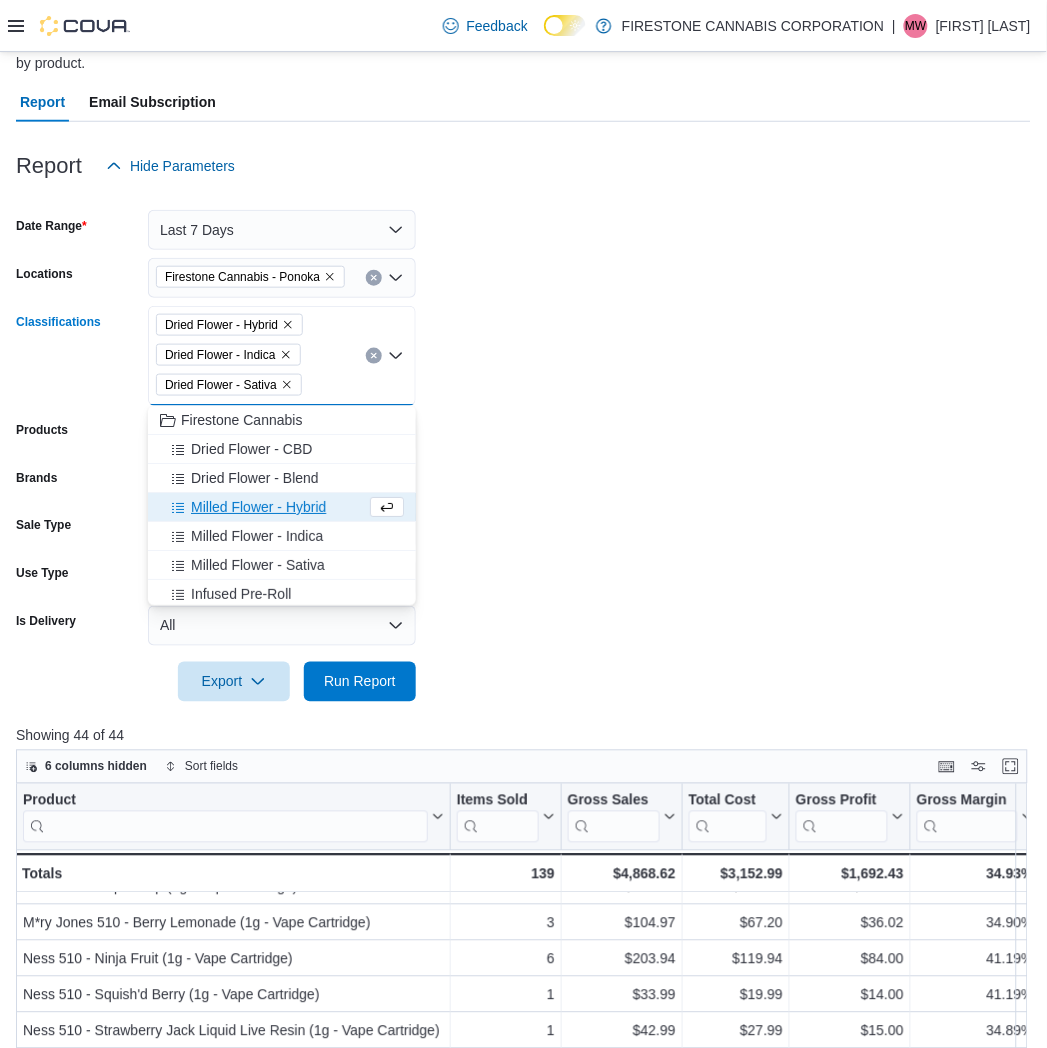 click on "Dried Flower - Blend" at bounding box center [255, 478] 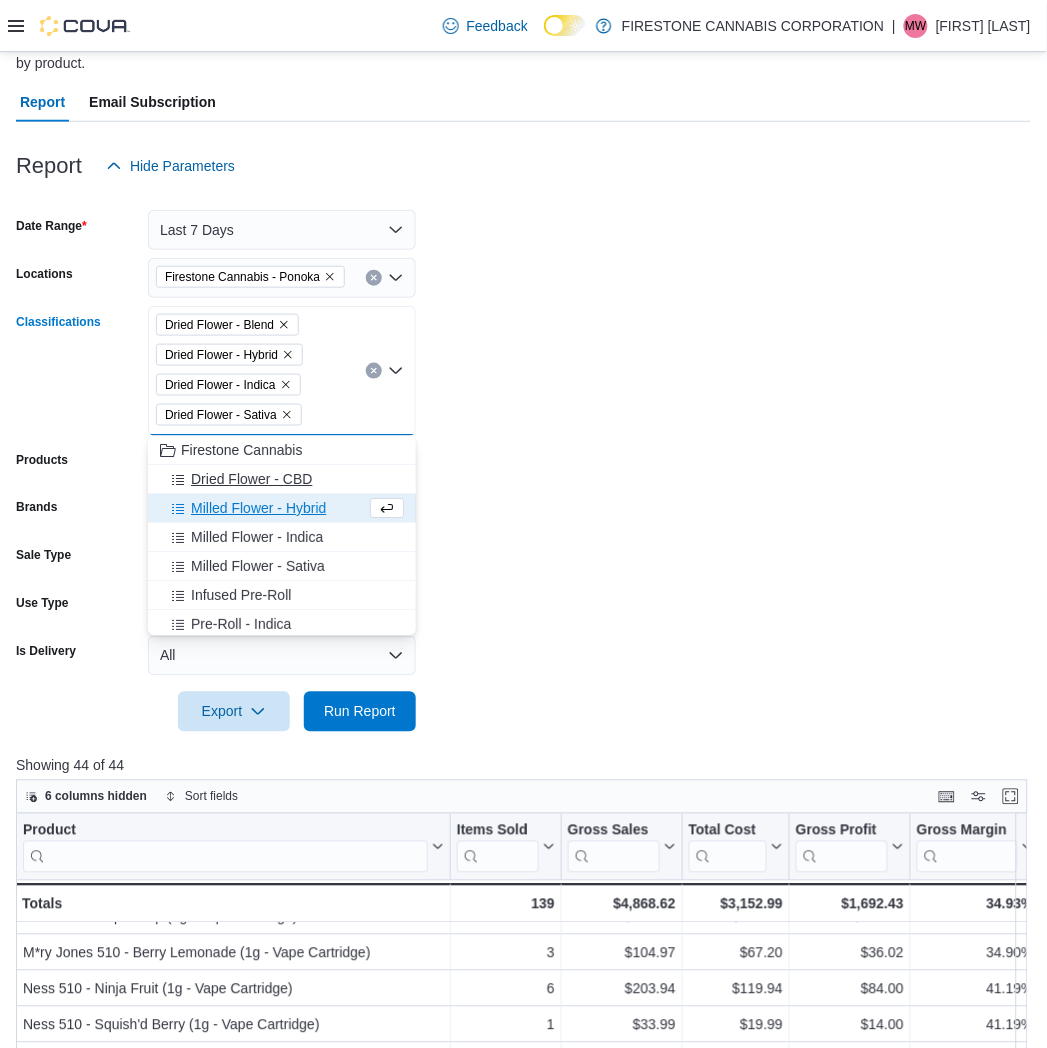 click on "Dried Flower - CBD" at bounding box center [251, 479] 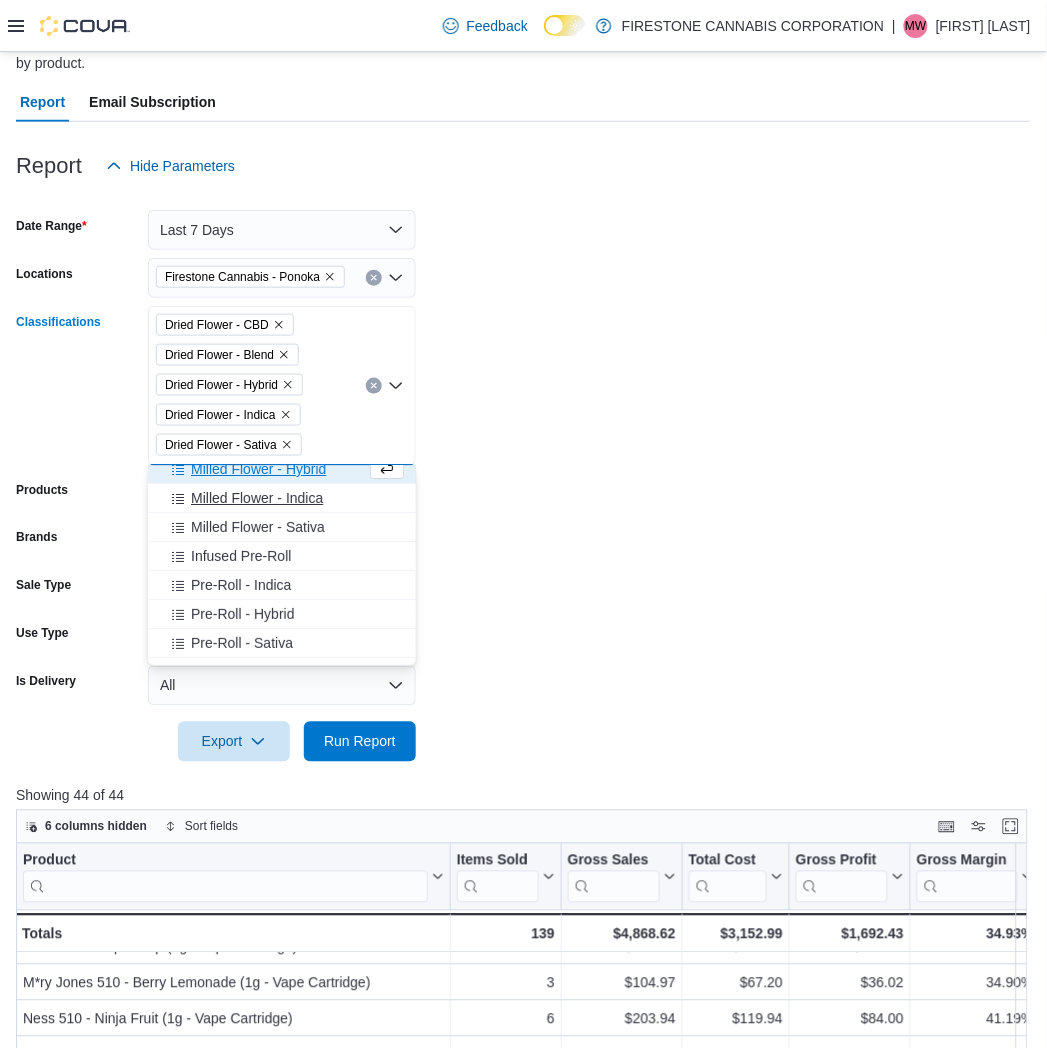 scroll, scrollTop: 111, scrollLeft: 0, axis: vertical 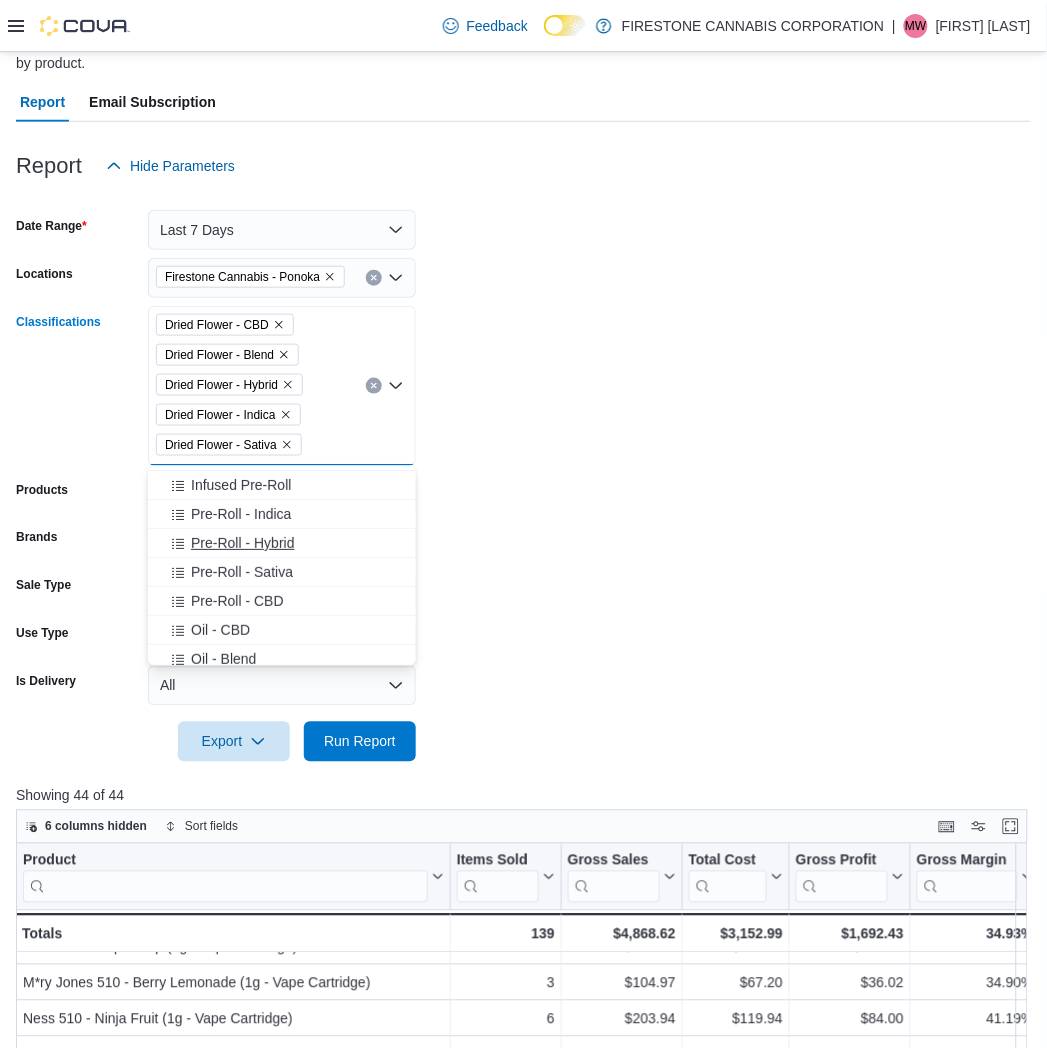click on "Pre-Roll - Hybrid" at bounding box center [242, 543] 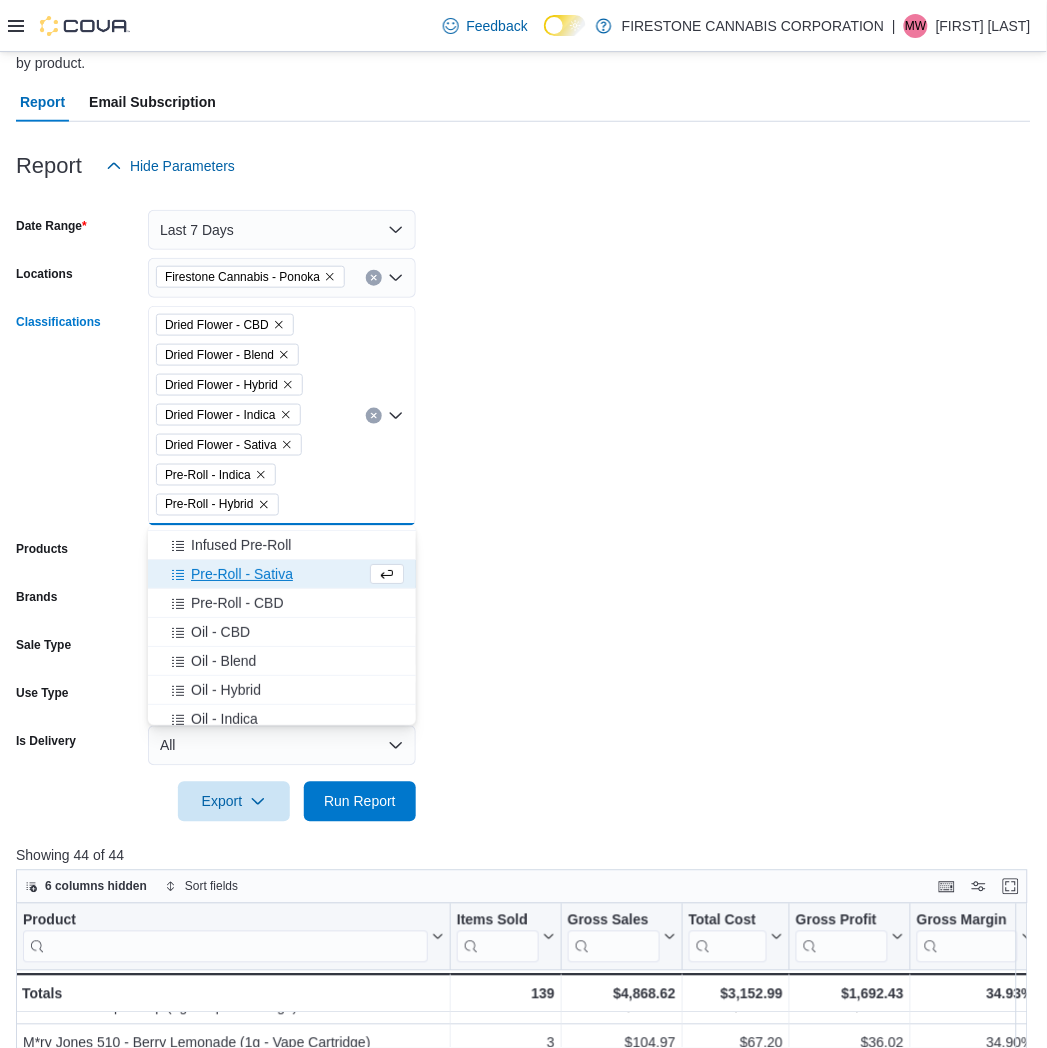 click on "Pre-Roll - Sativa" at bounding box center [242, 574] 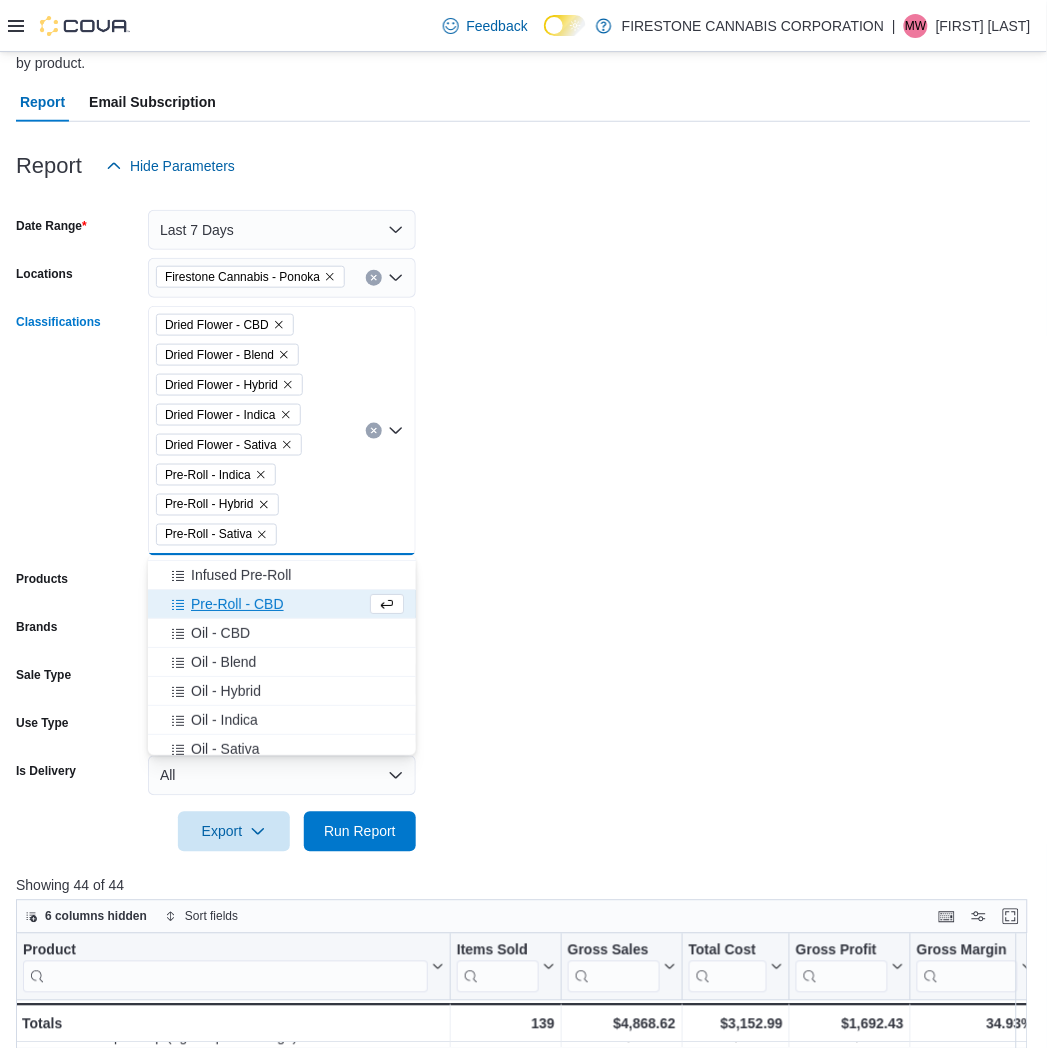 click on "Pre-Roll - CBD" at bounding box center (237, 604) 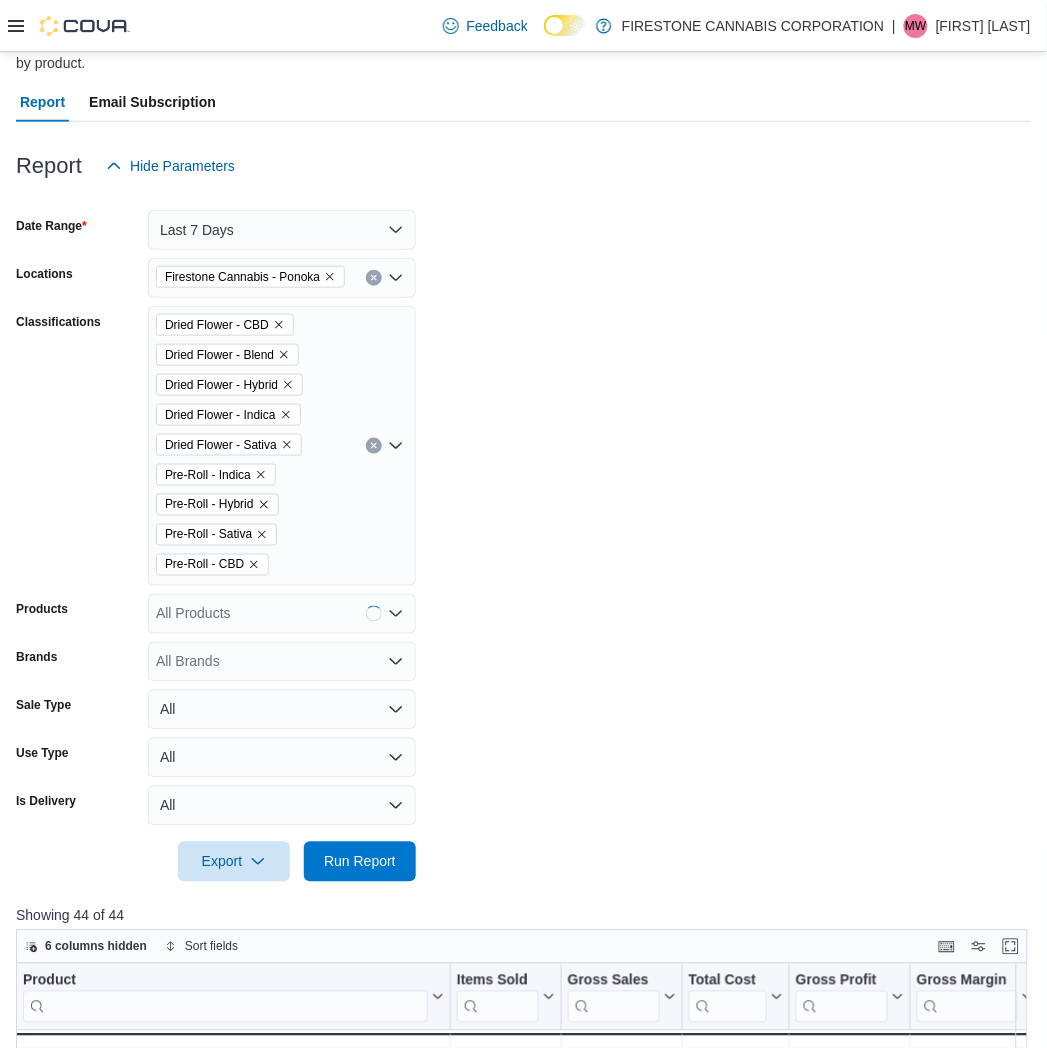 click on "Date Range Last 7 Days Locations Firestone Cannabis - Ponoka Classifications Dried Flower - CBD Dried Flower - Blend Dried Flower - Hybrid Dried Flower - Indica Dried Flower - Sativa Pre-Roll - Indica Pre-Roll - Hybrid Pre-Roll - Sativa Pre-Roll - CBD Products All Products Brands All Brands Sale Type All Use Type All Is Delivery All Export  Run Report" at bounding box center [523, 534] 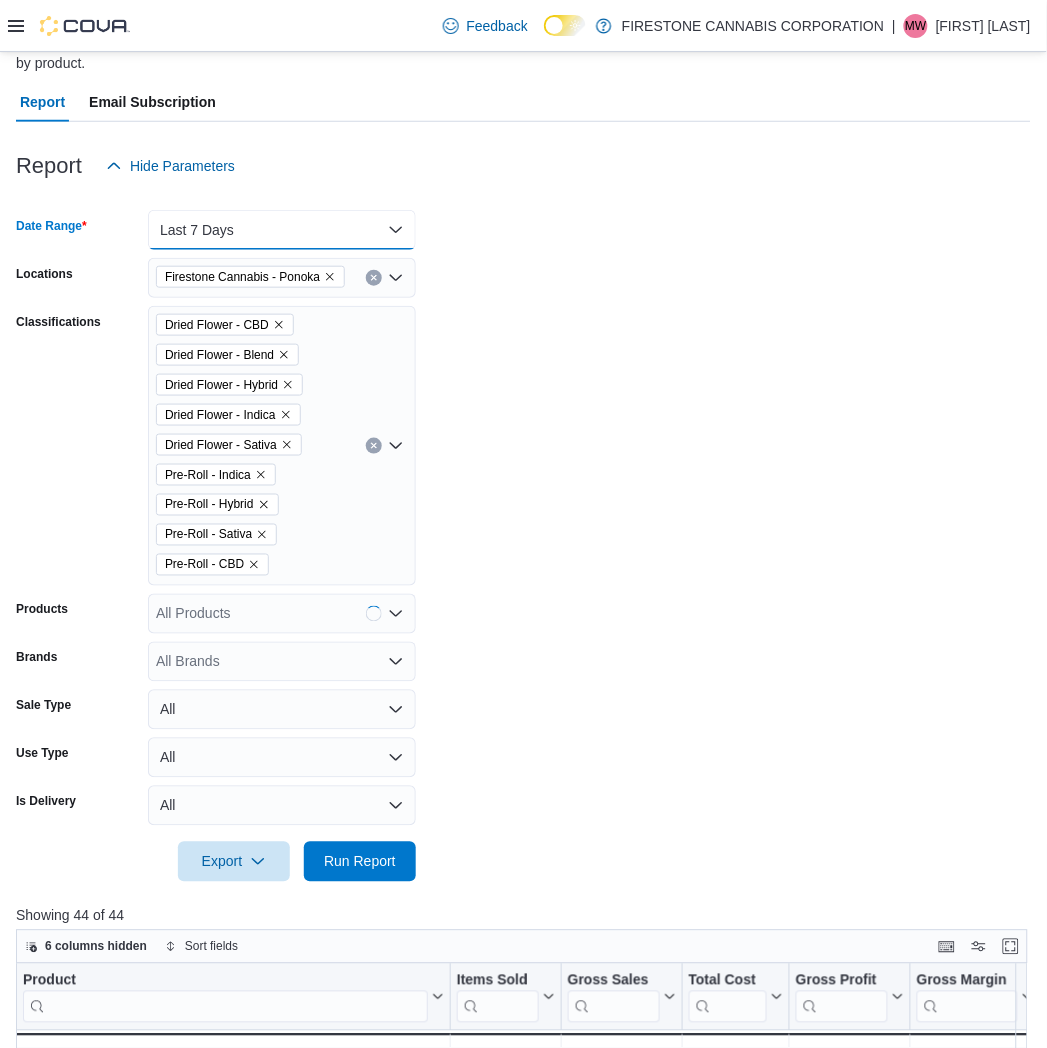 click on "Last 7 Days" at bounding box center (282, 230) 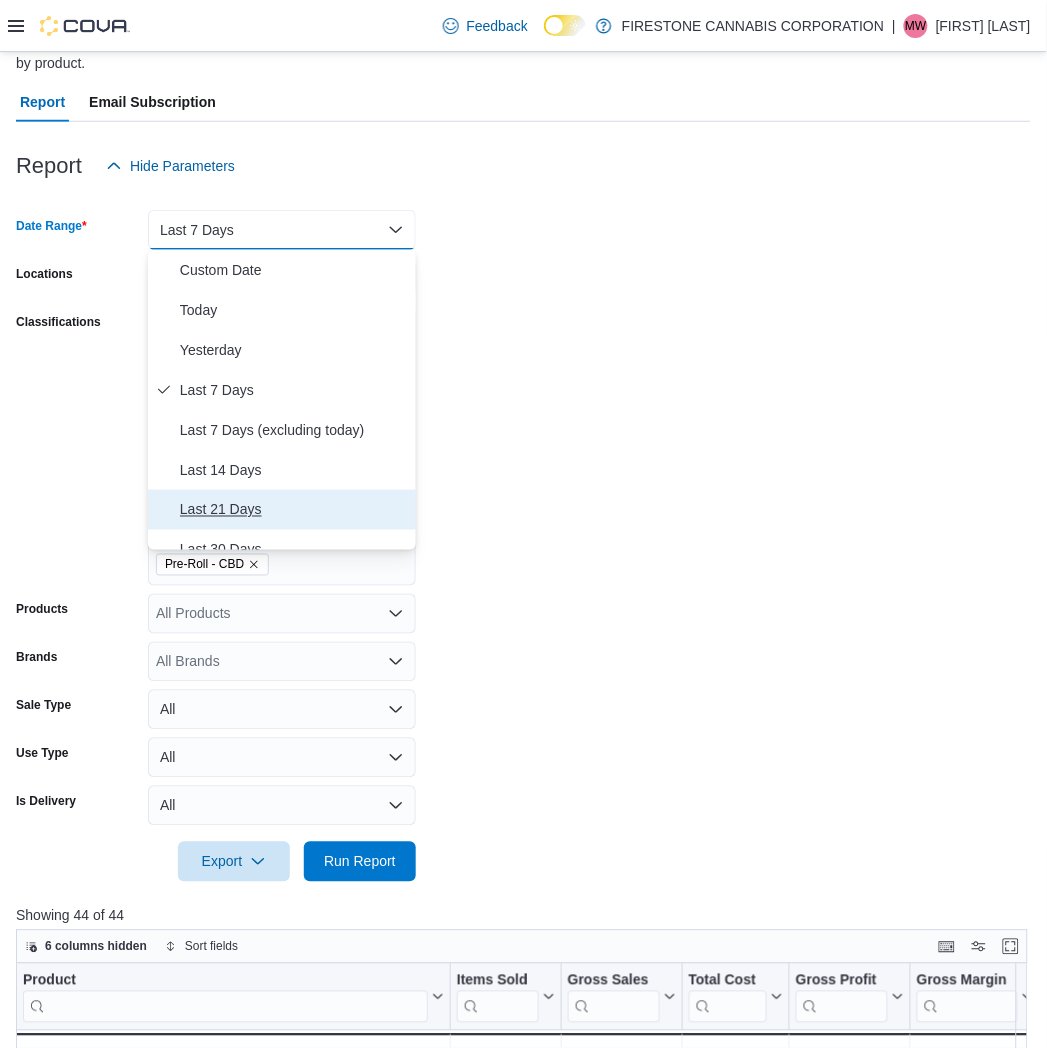 click on "Last 21 Days" at bounding box center [294, 510] 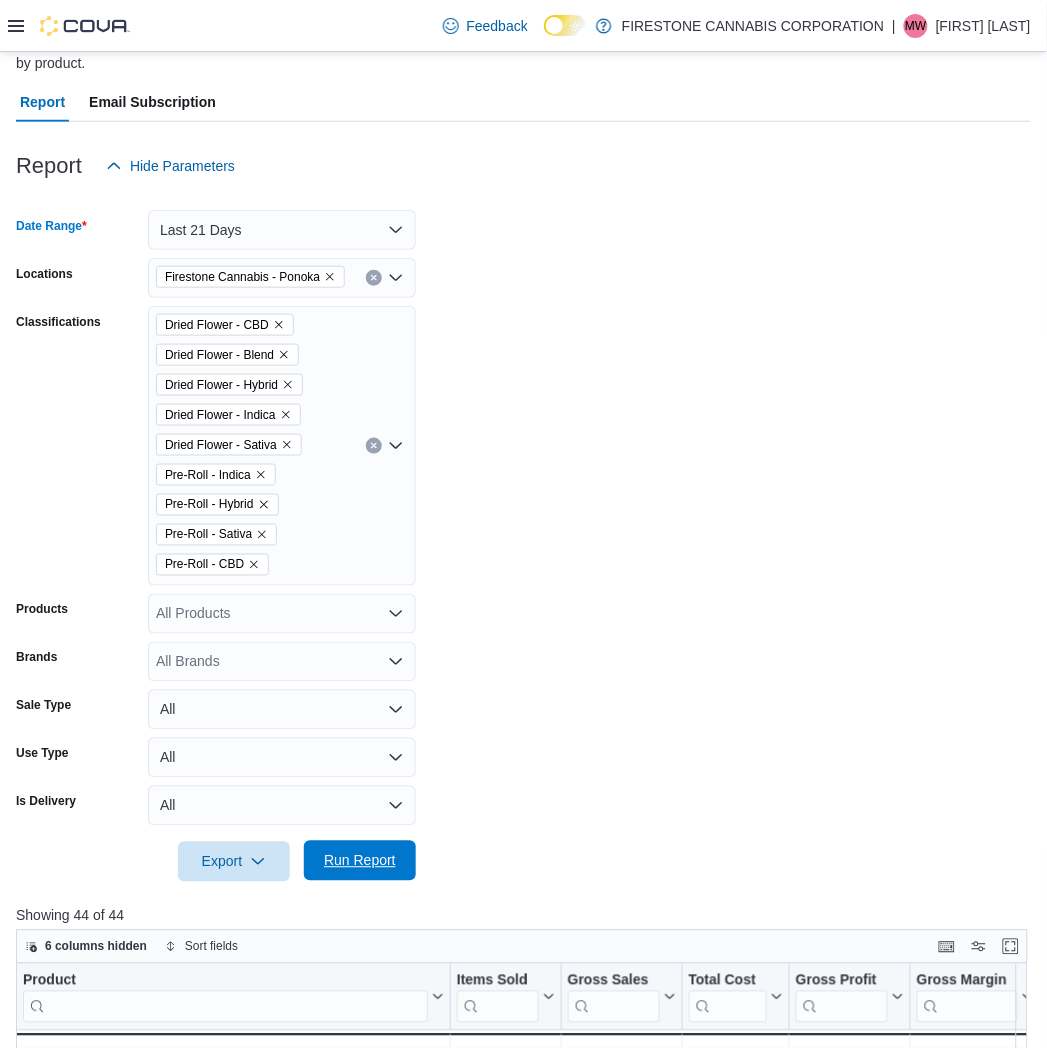 click on "Run Report" at bounding box center [360, 861] 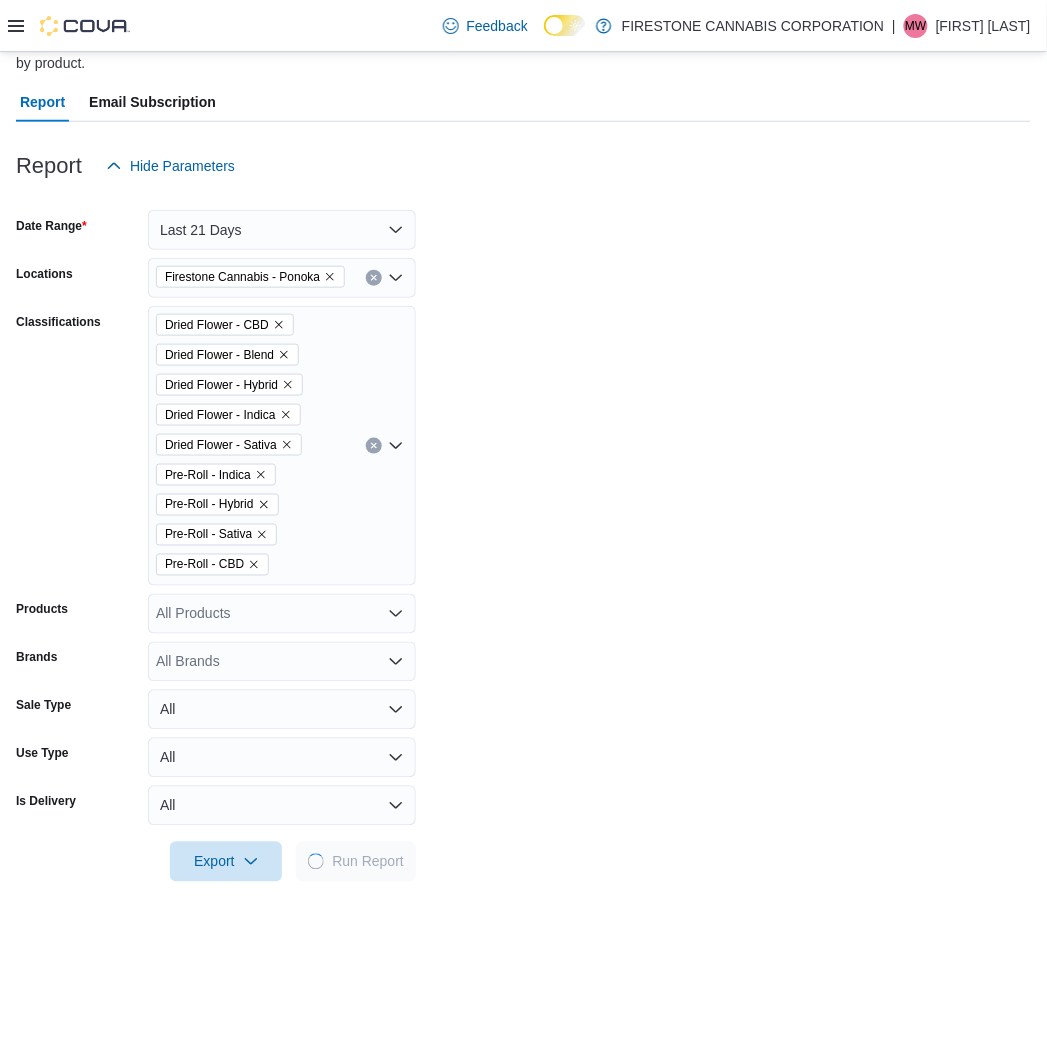 drag, startPoint x: 762, startPoint y: 533, endPoint x: 276, endPoint y: 108, distance: 645.61676 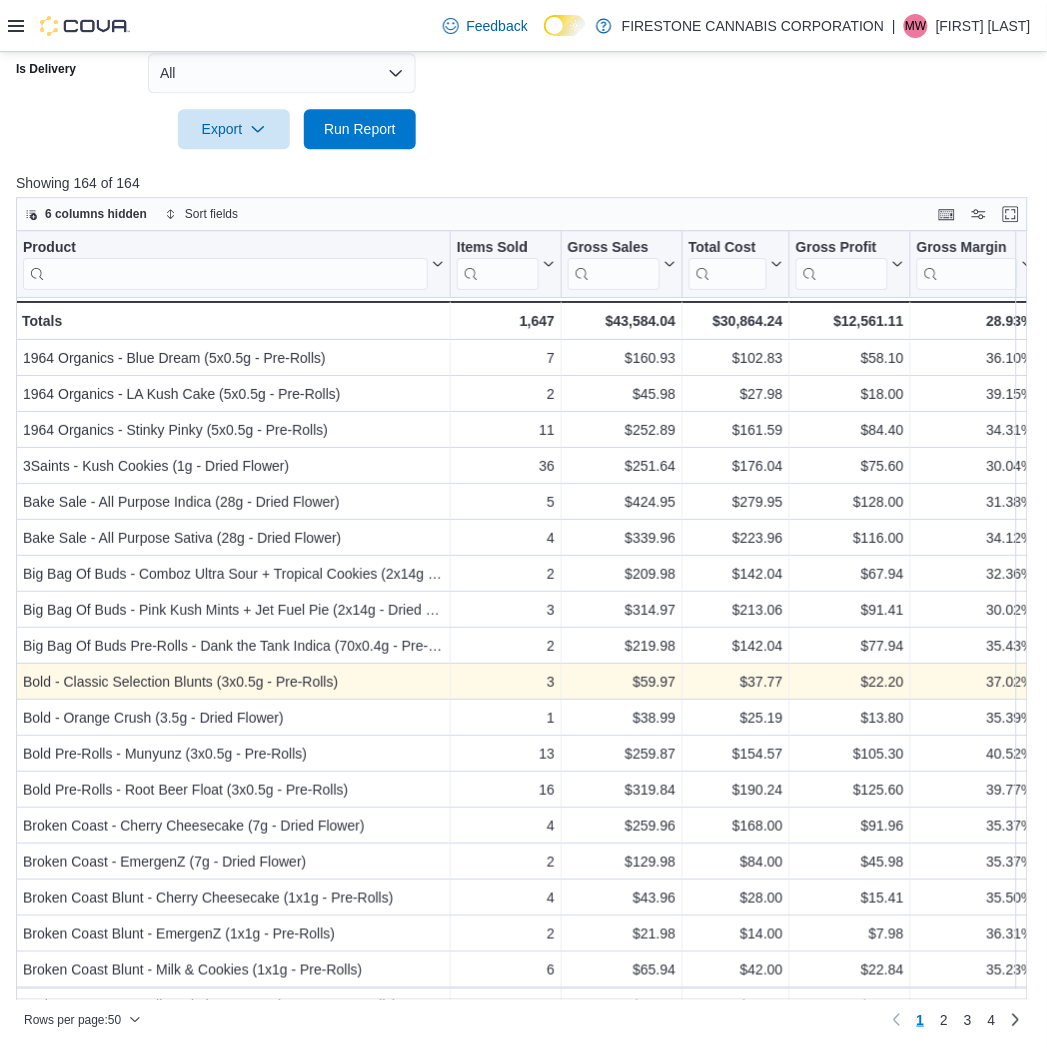 scroll, scrollTop: 908, scrollLeft: 0, axis: vertical 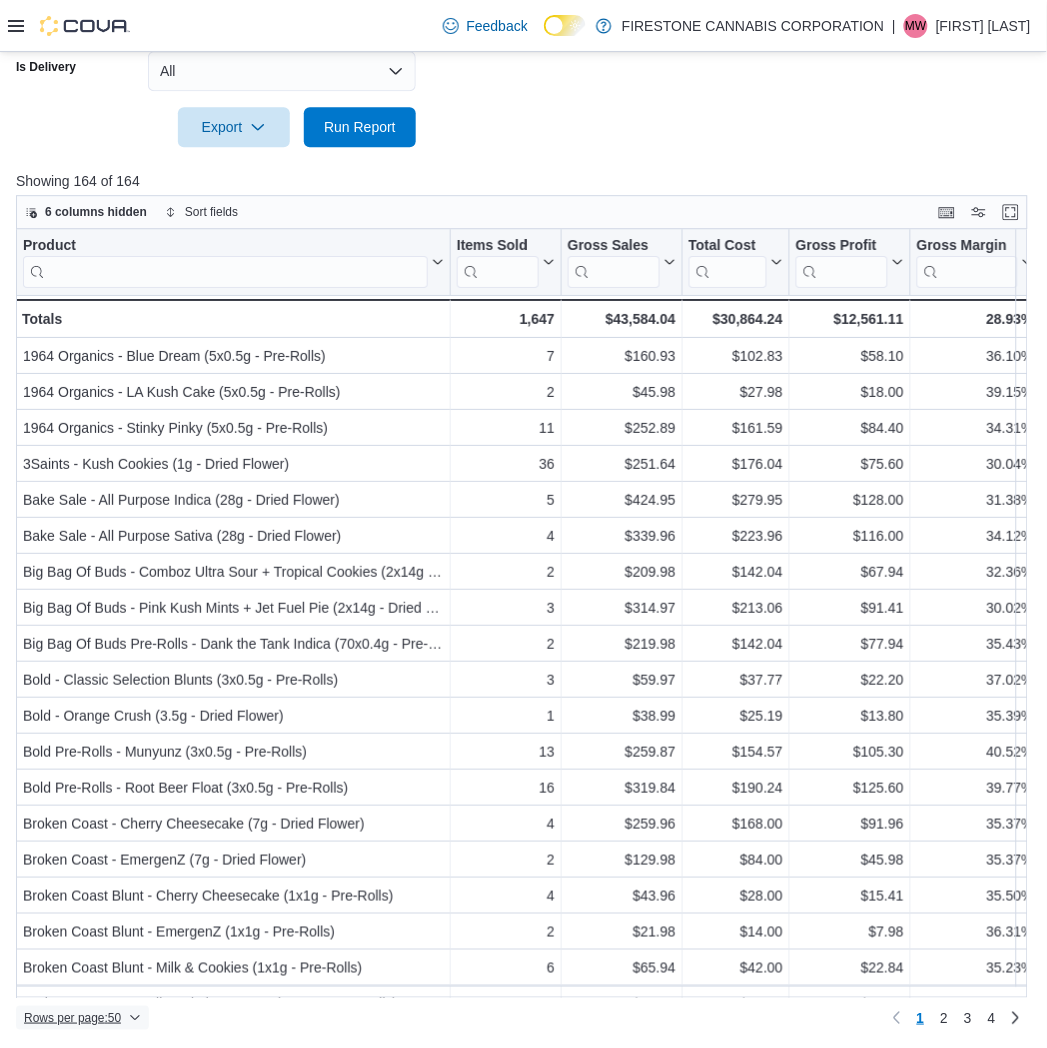click on "Rows per page :  50" at bounding box center (72, 1018) 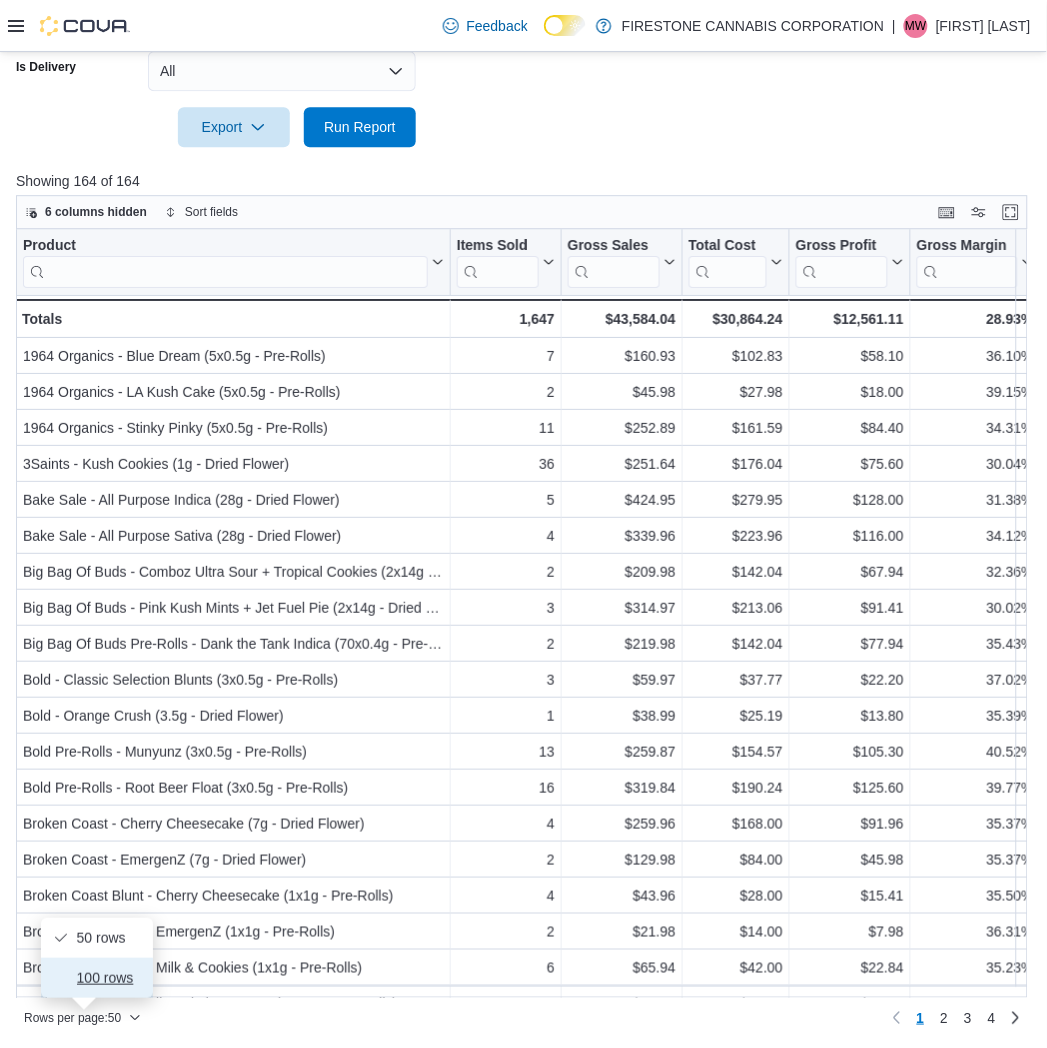 click on "100 rows" at bounding box center [109, 978] 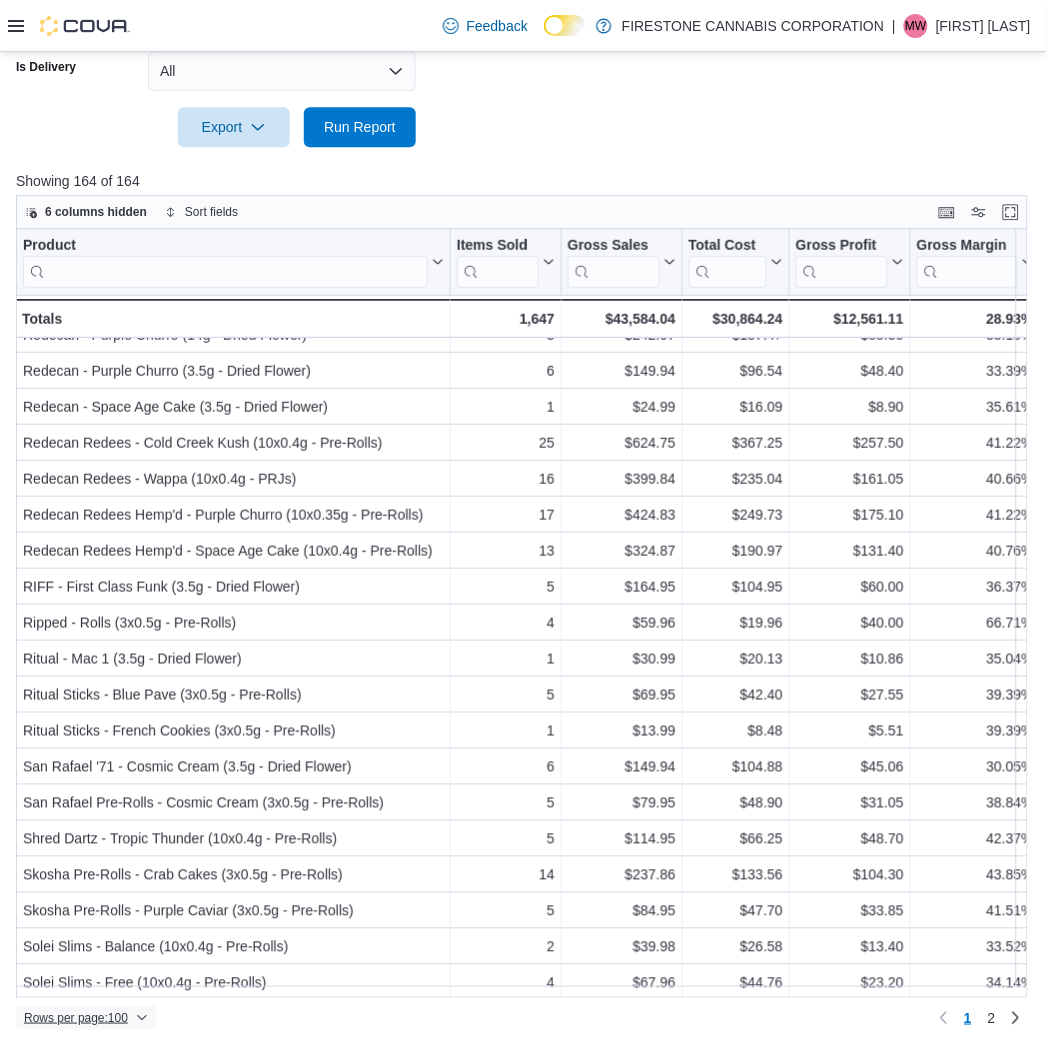 scroll, scrollTop: 2951, scrollLeft: 0, axis: vertical 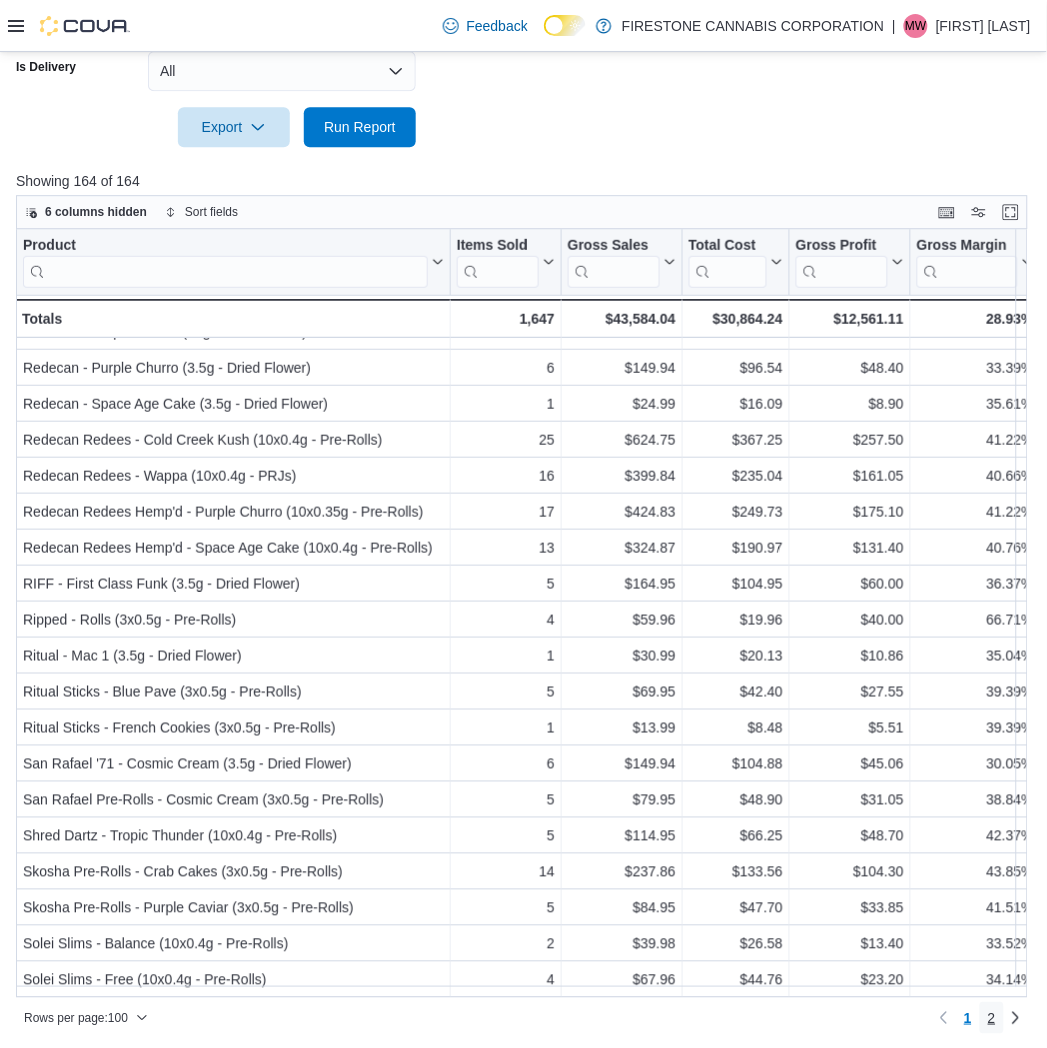 click on "2" at bounding box center [992, 1018] 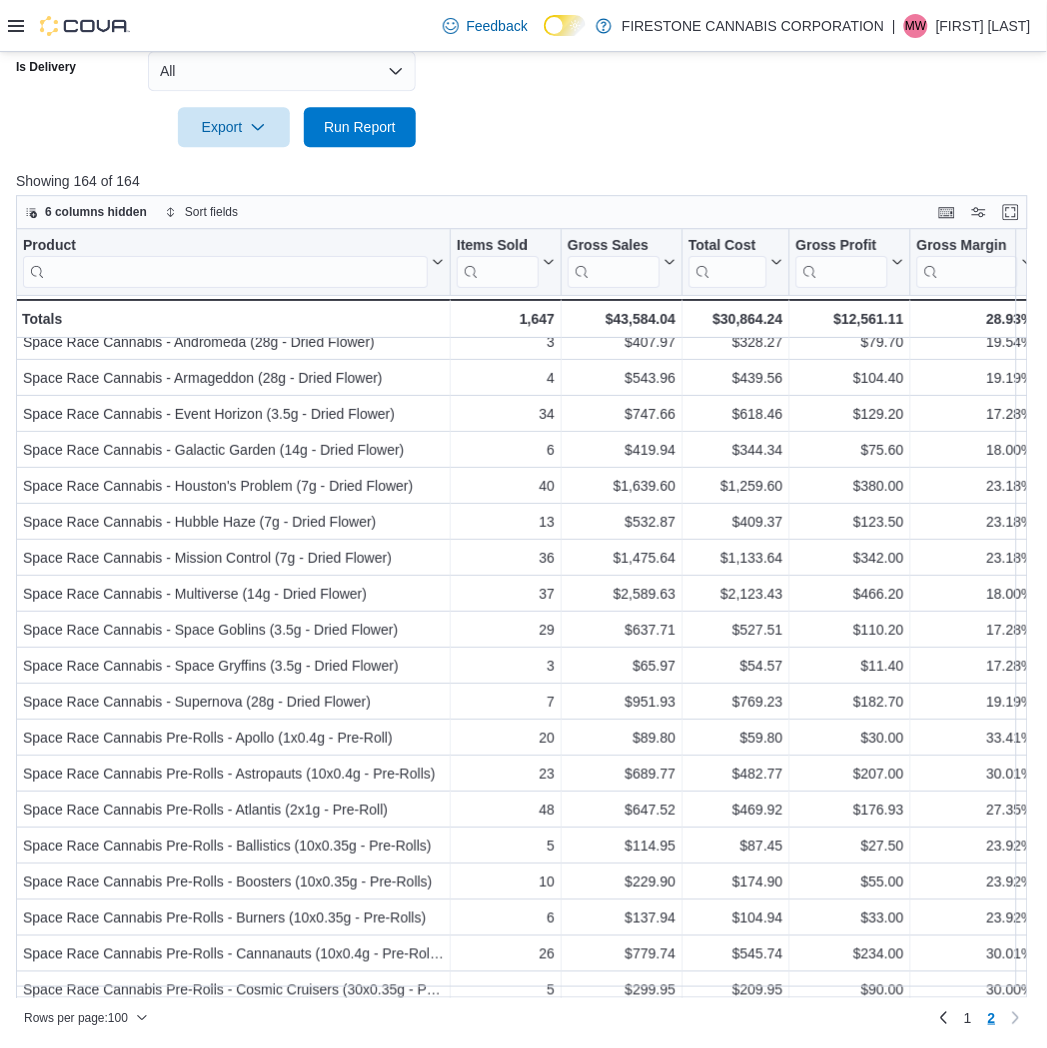 scroll, scrollTop: 0, scrollLeft: 0, axis: both 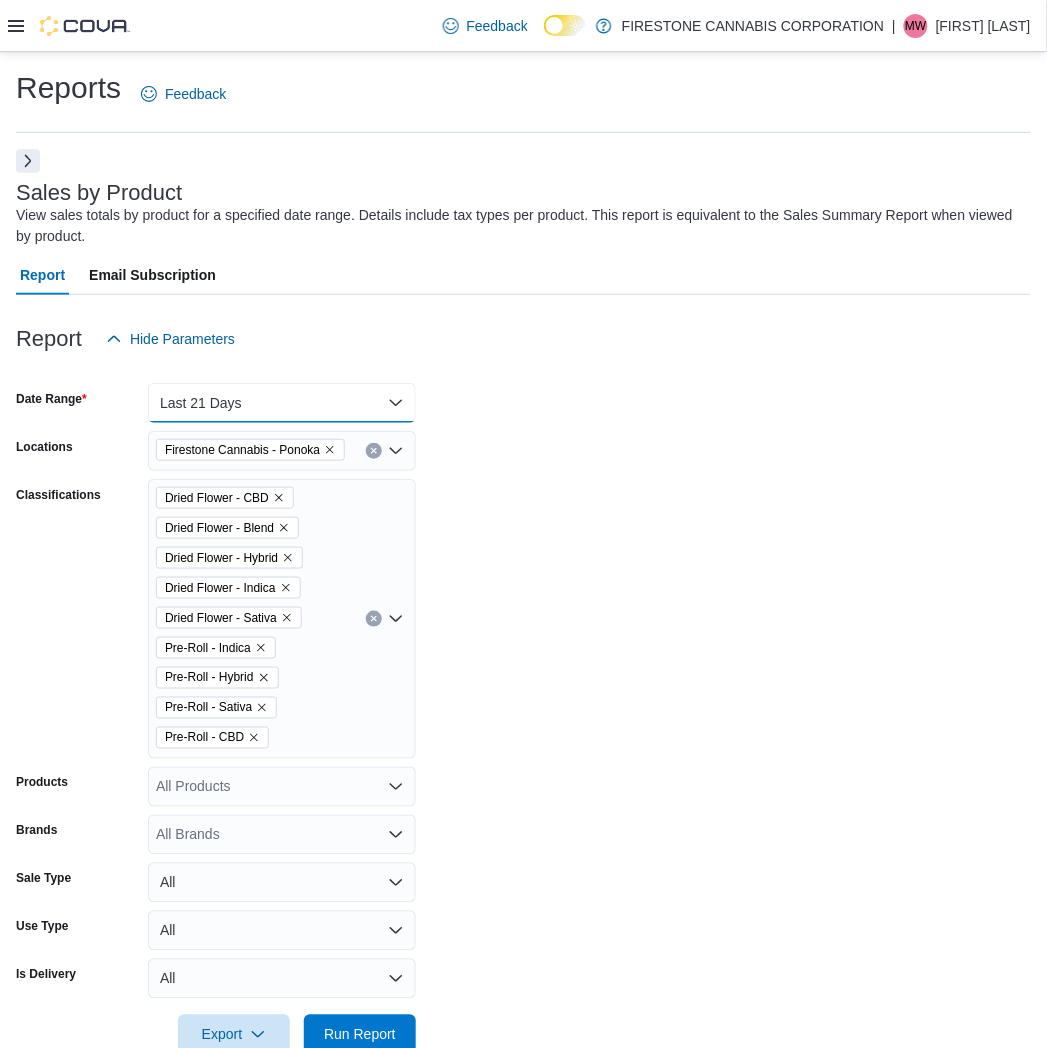 click on "Last 21 Days" at bounding box center [282, 403] 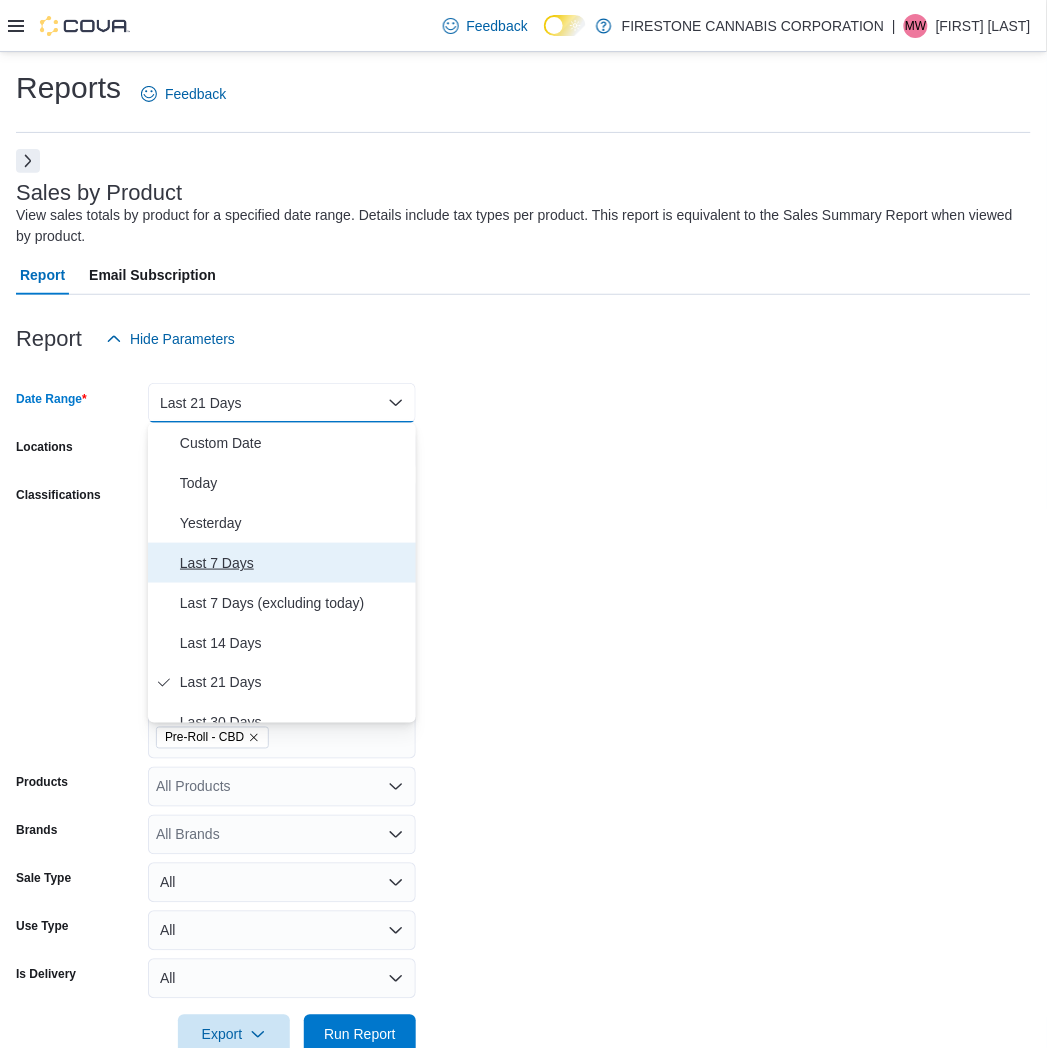 click on "Last 7 Days" at bounding box center [294, 563] 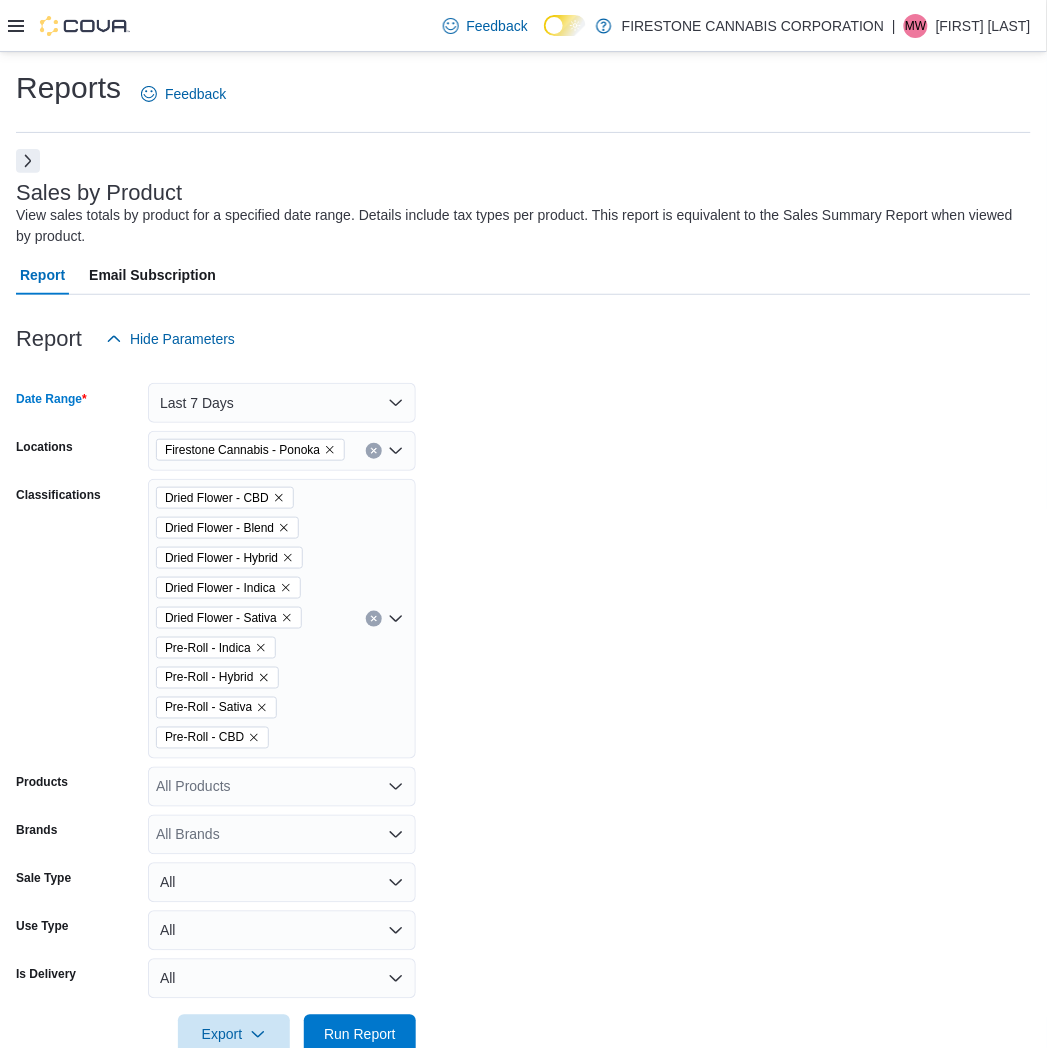 drag, startPoint x: 661, startPoint y: 478, endPoint x: 412, endPoint y: 466, distance: 249.28899 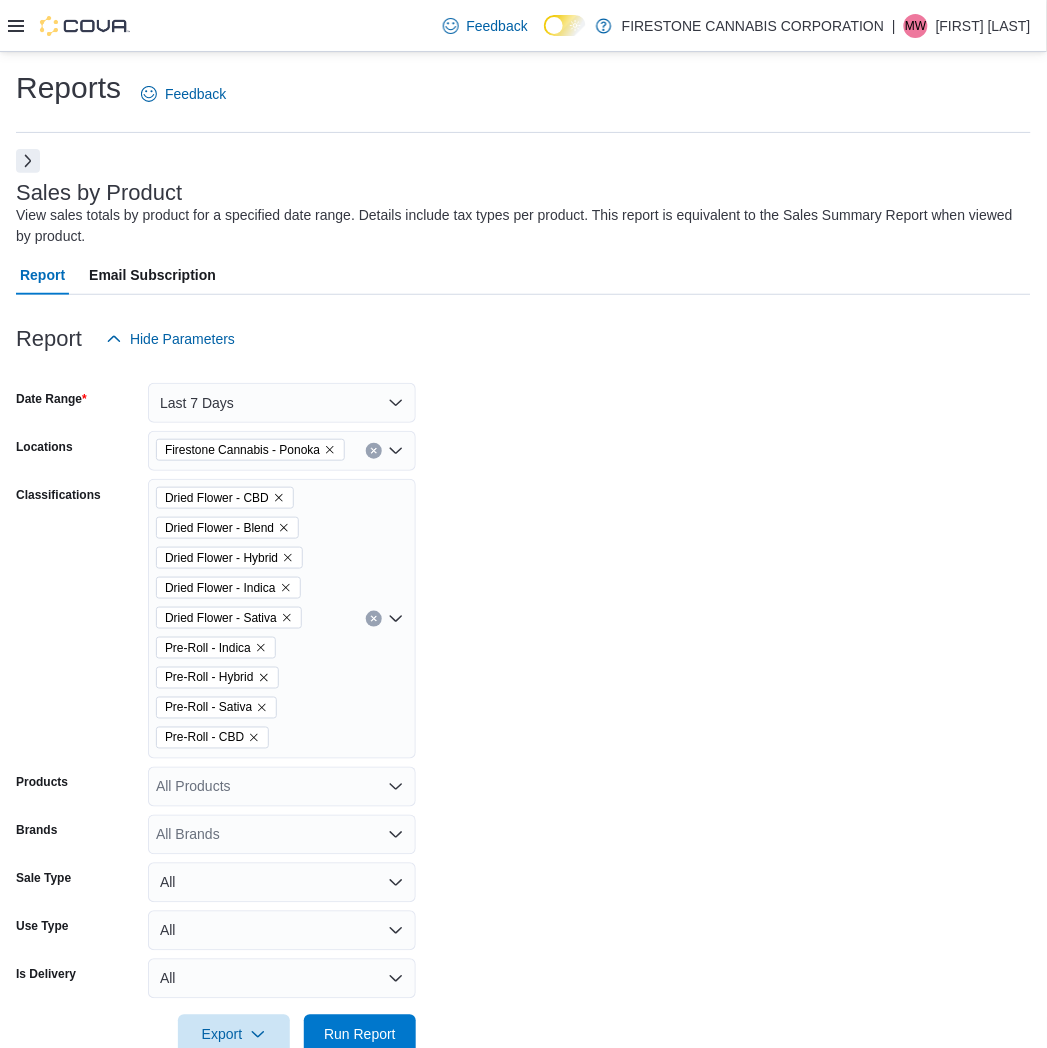 click 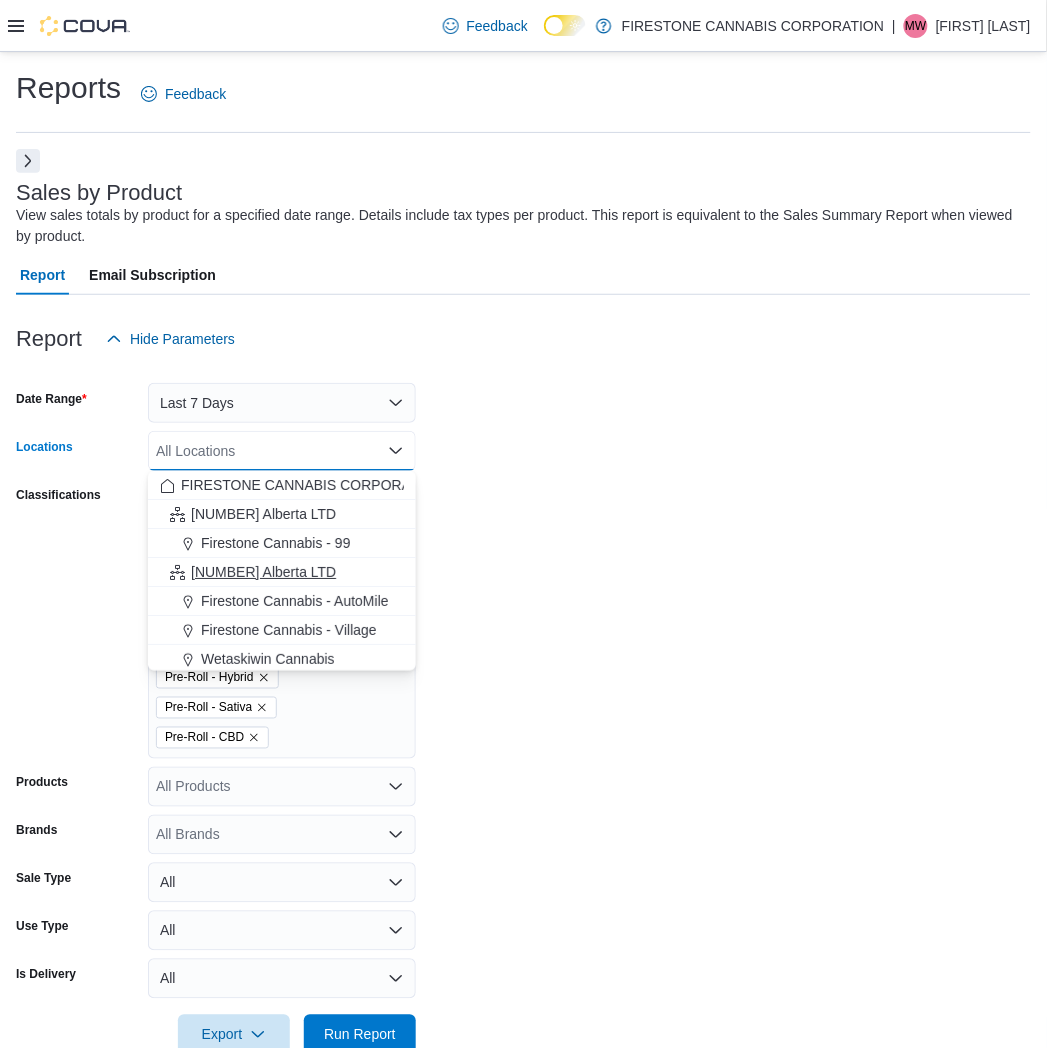 scroll, scrollTop: 111, scrollLeft: 0, axis: vertical 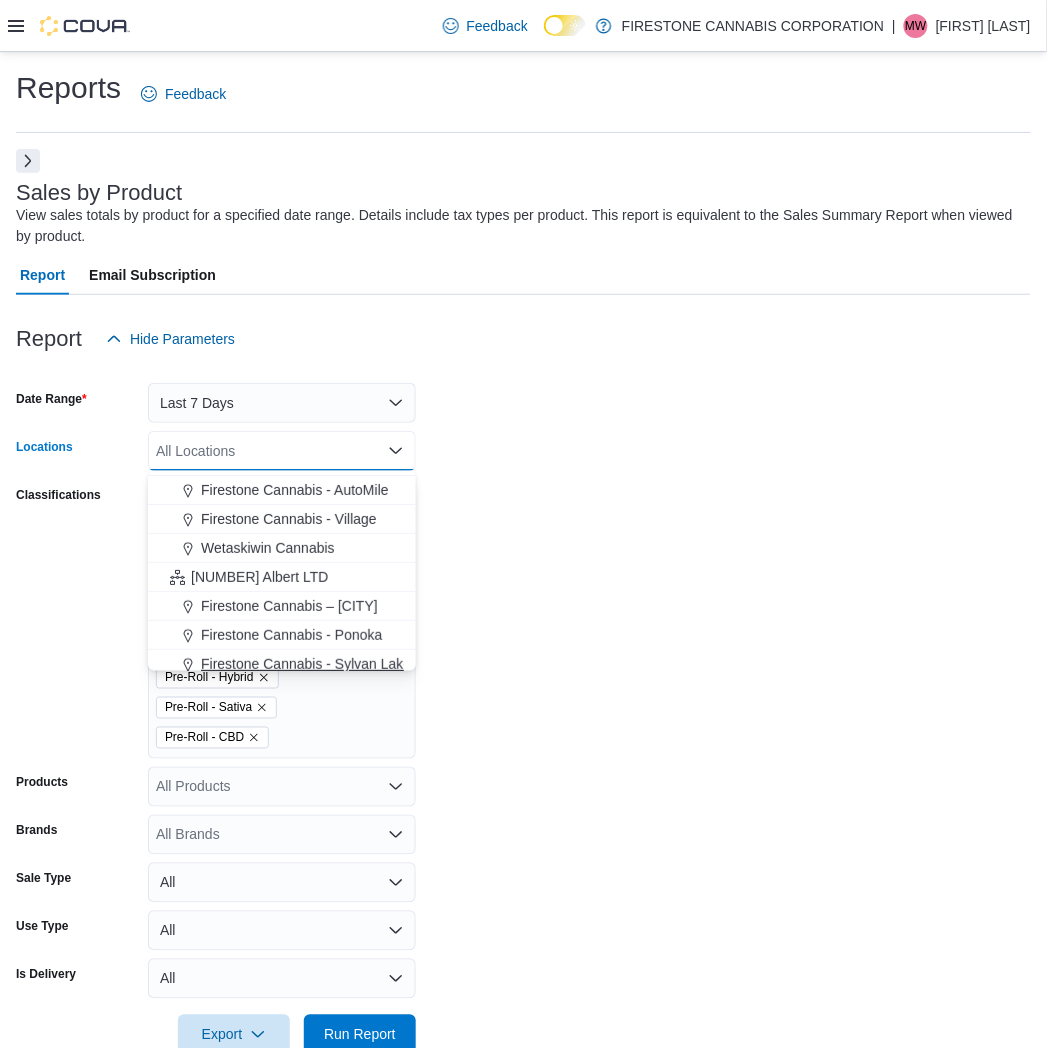 click on "Firestone Cannabis - Sylvan Lake" at bounding box center (306, 664) 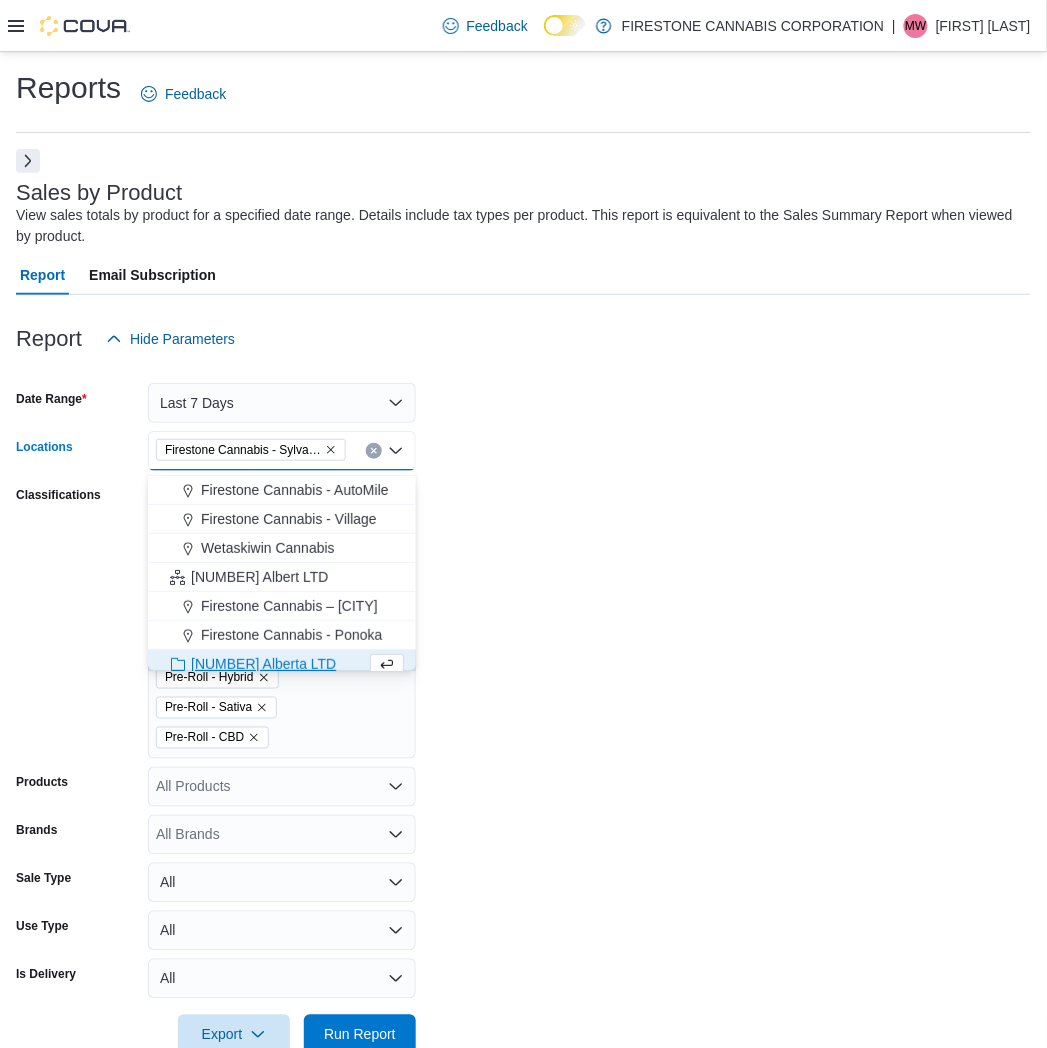 scroll, scrollTop: 118, scrollLeft: 0, axis: vertical 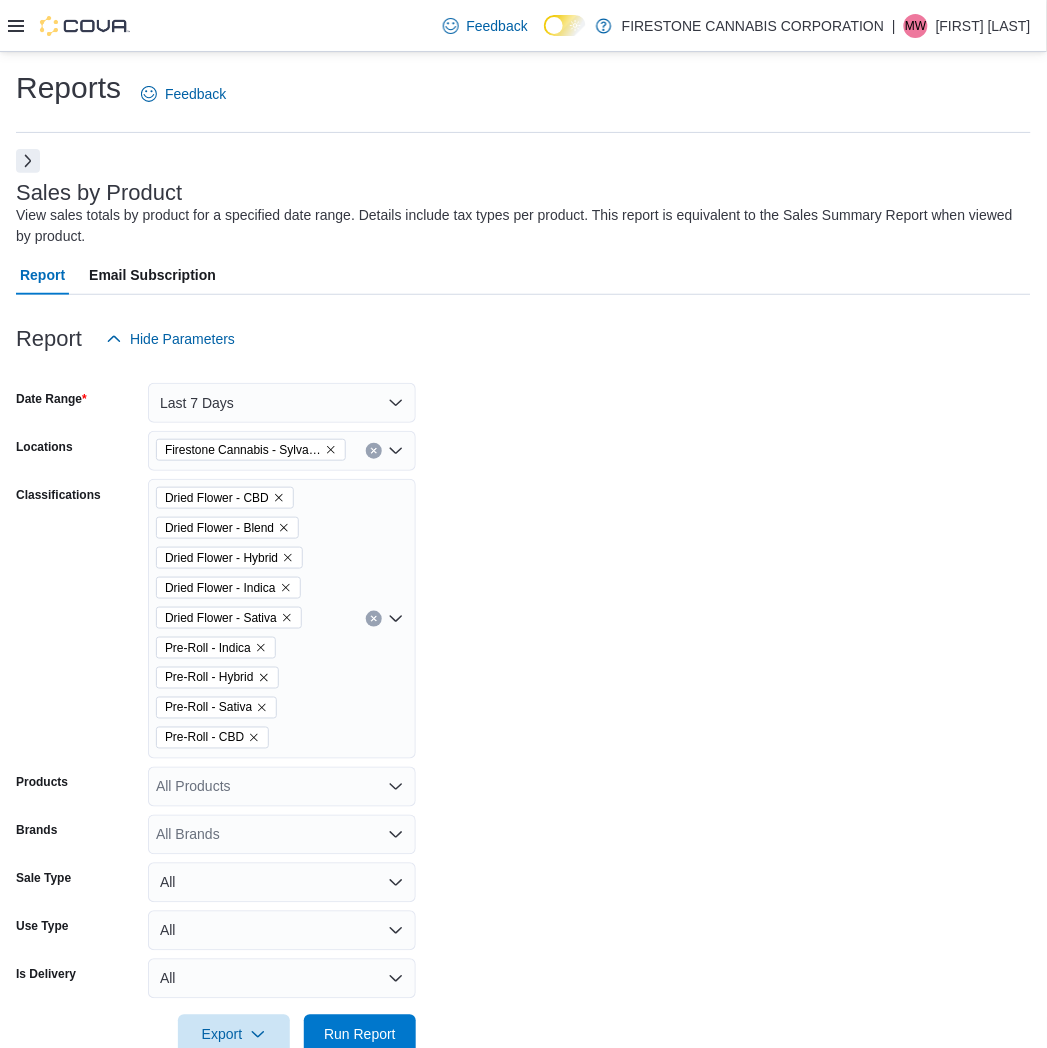 click on "Date Range Last 7 Days Locations Firestone Cannabis - Sylvan Lake Classifications Dried Flower - CBD Dried Flower - Blend Dried Flower - Hybrid Dried Flower - Indica Dried Flower - Sativa Pre-Roll - Indica Pre-Roll - Hybrid Pre-Roll - Sativa Pre-Roll - CBD Products All Products Brands All Brands Sale Type All Use Type All Is Delivery All Export  Run Report" at bounding box center [523, 707] 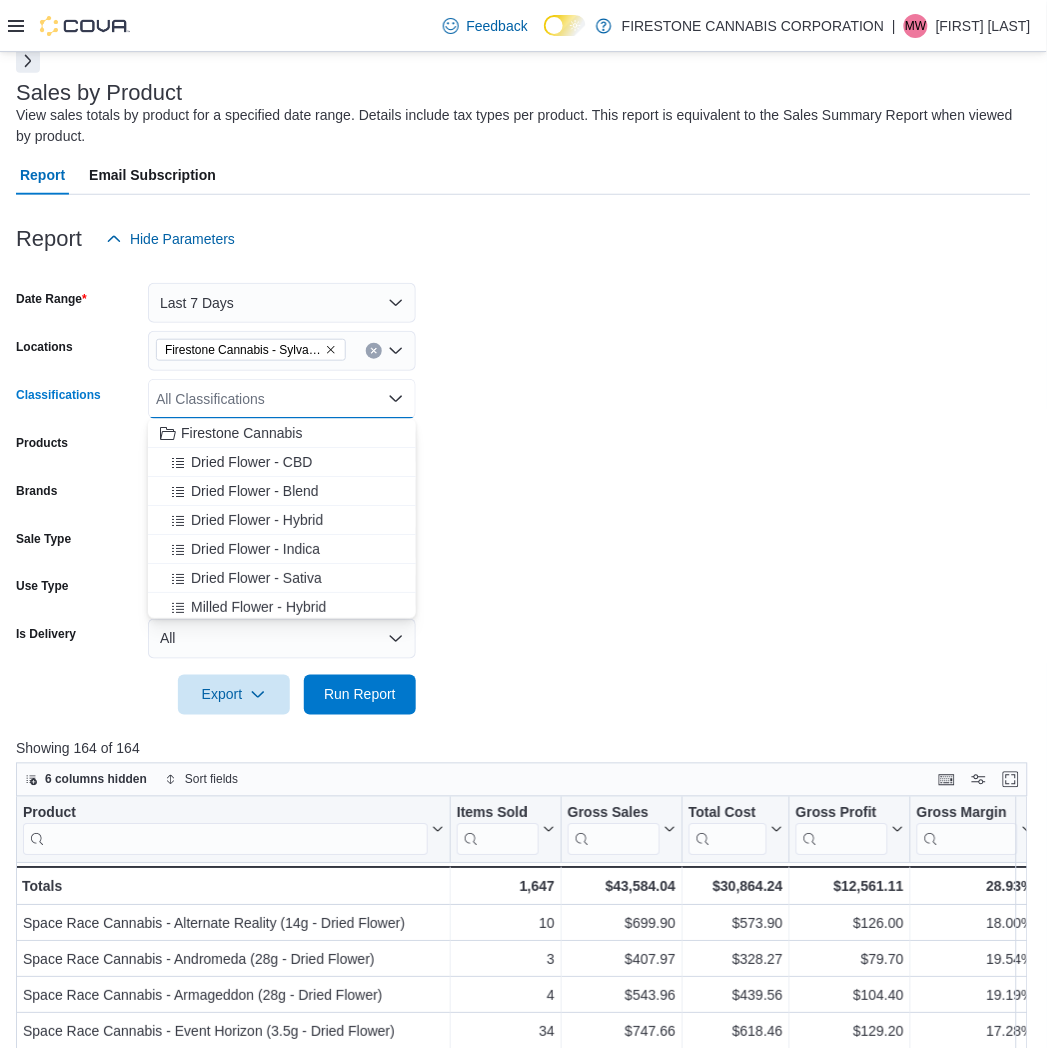 scroll, scrollTop: 222, scrollLeft: 0, axis: vertical 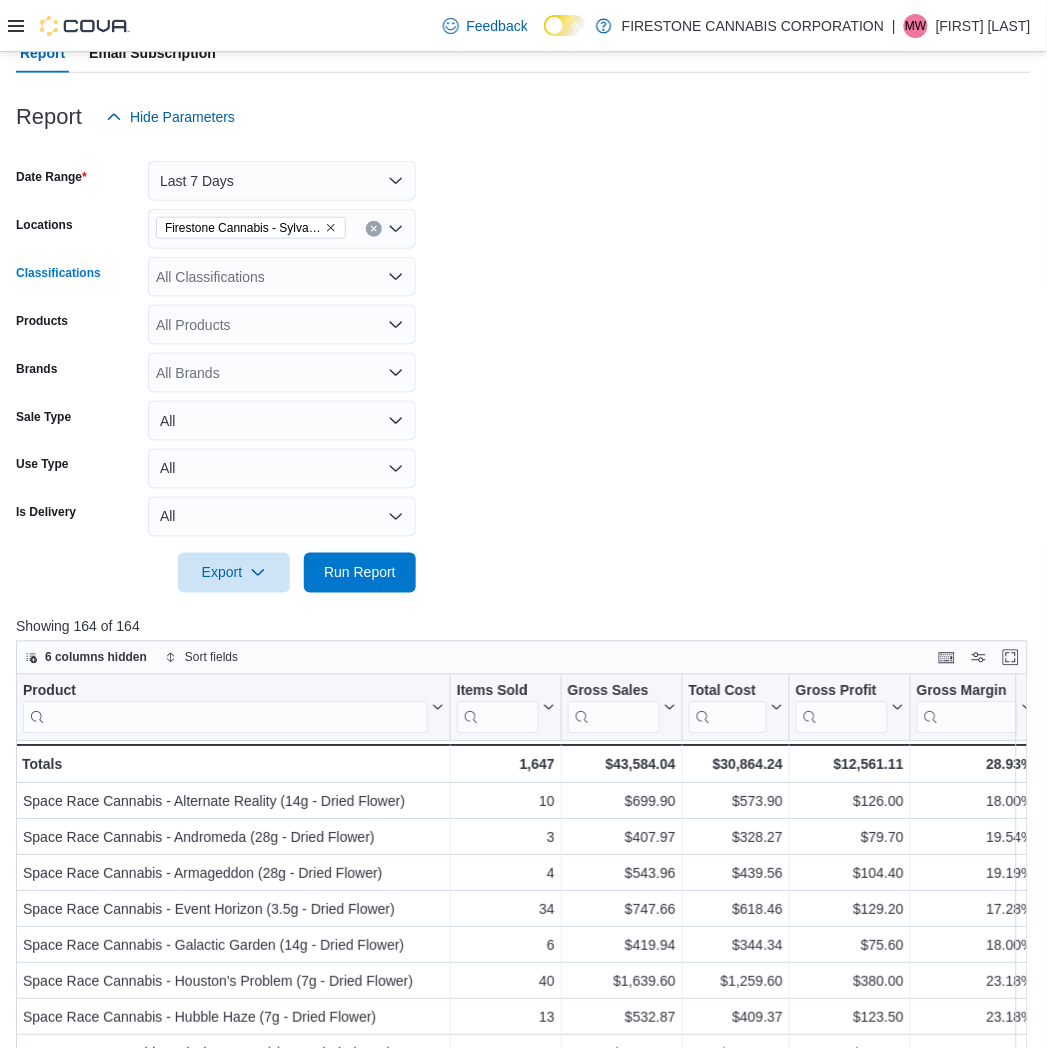 click on "All Classifications Combo box. Selected. Combo box input. All Classifications. Type some text or, to display a list of choices, press Down Arrow. To exit the list of choices, press Escape." at bounding box center (282, 277) 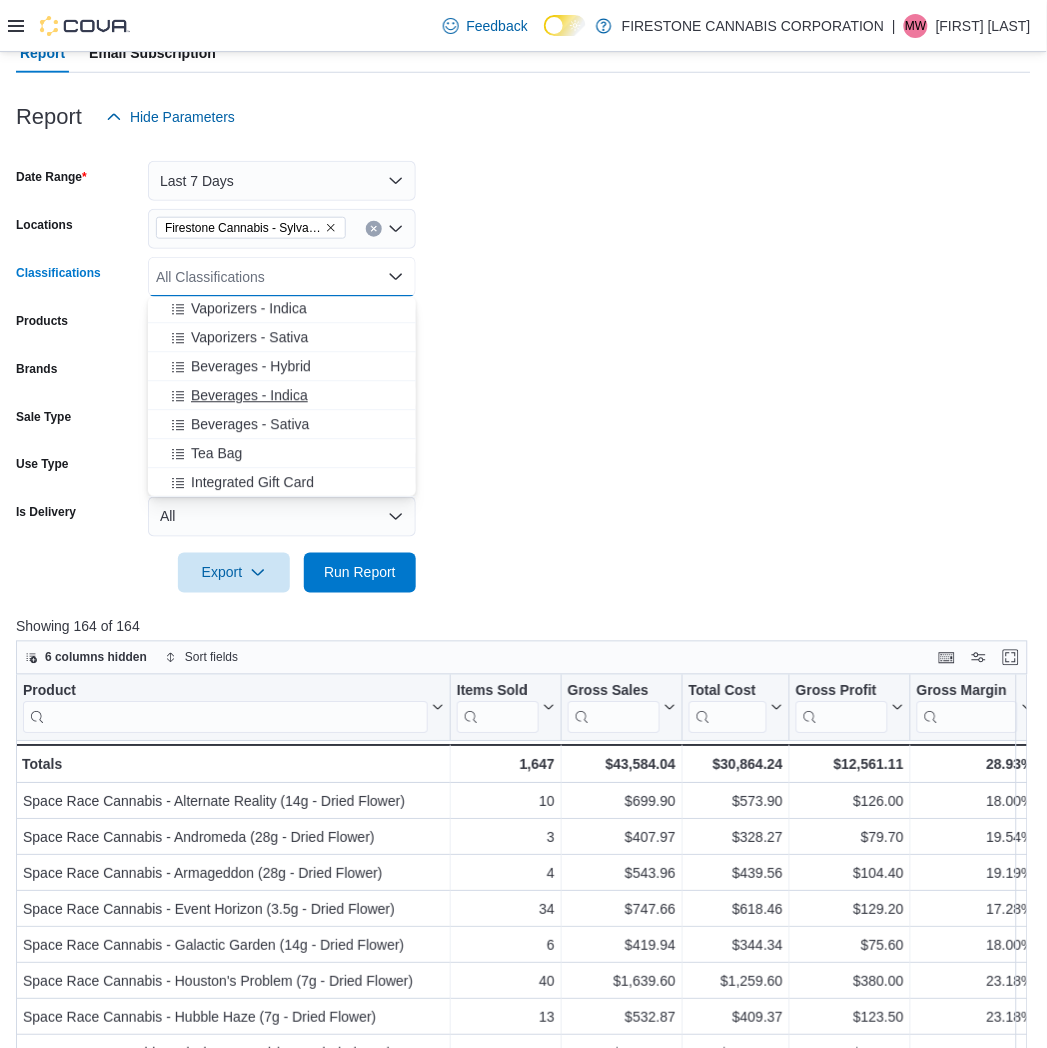click on "Beverages - Indica" at bounding box center (282, 396) 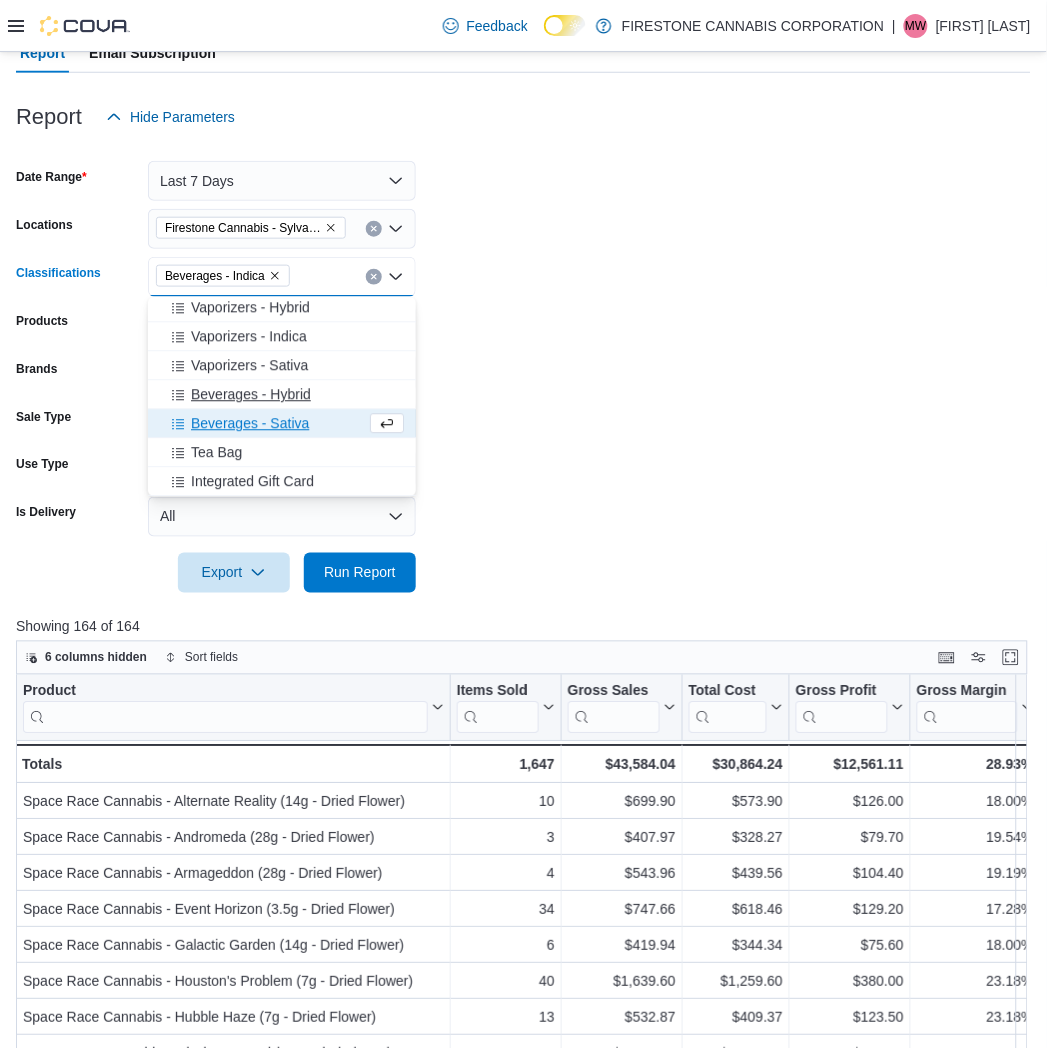 click on "Beverages - Hybrid" at bounding box center [251, 395] 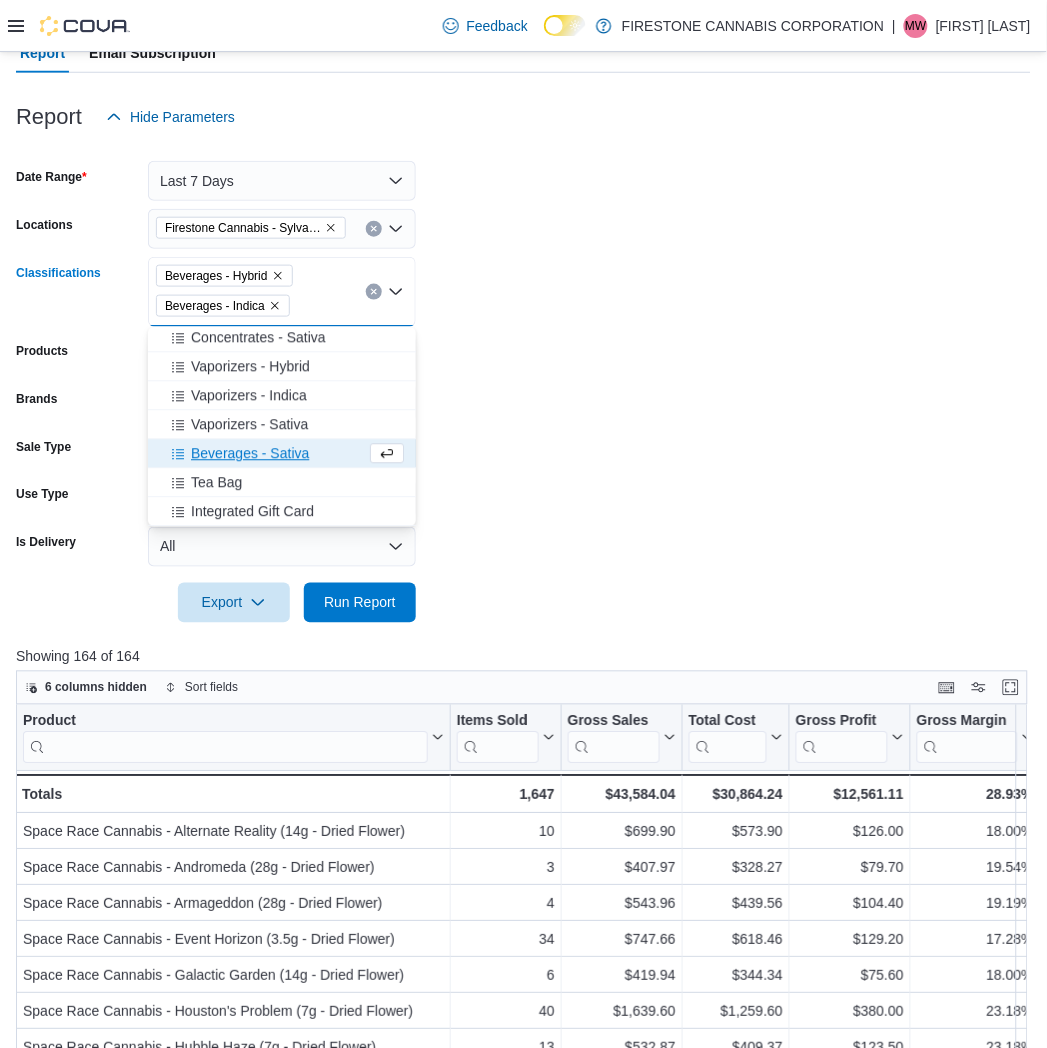 drag, startPoint x: 233, startPoint y: 453, endPoint x: 283, endPoint y: 542, distance: 102.0833 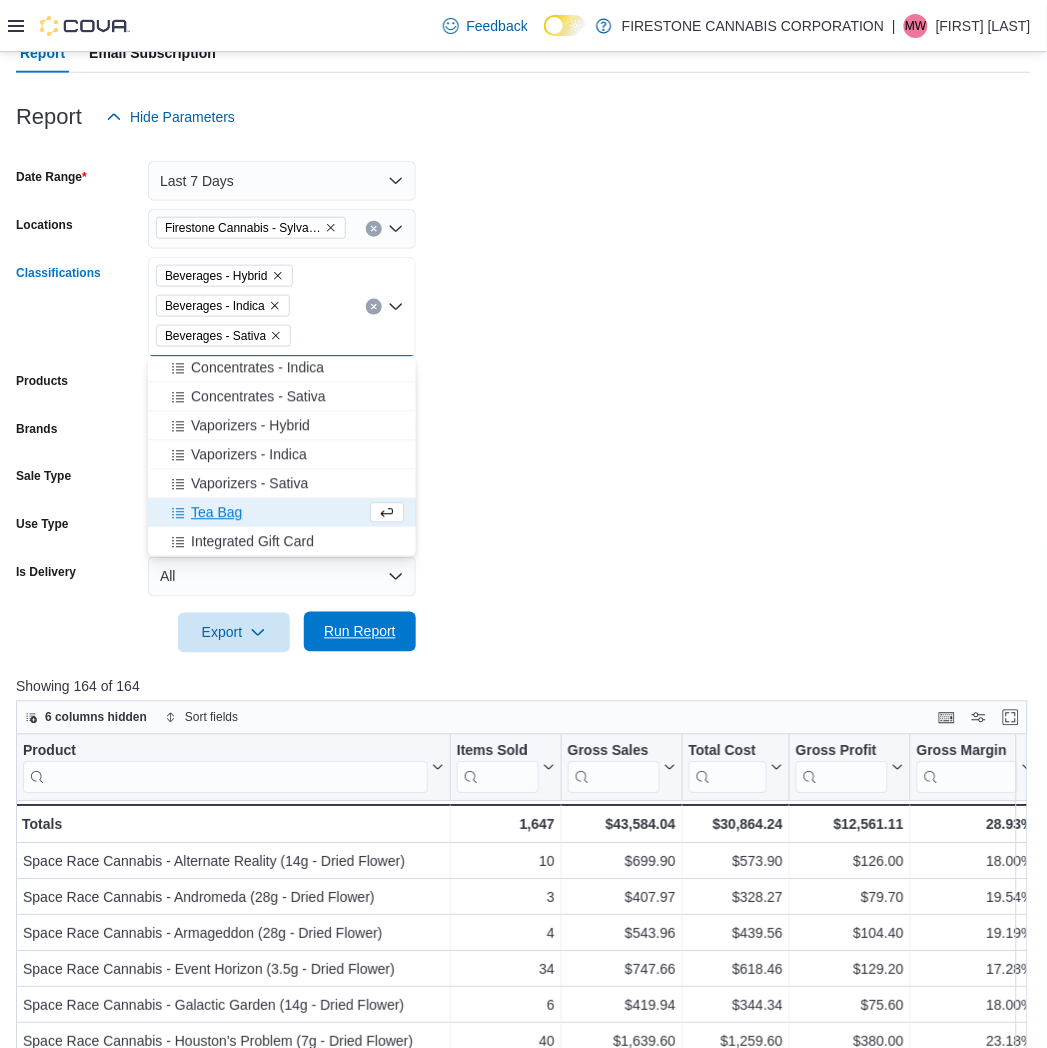 scroll, scrollTop: 902, scrollLeft: 0, axis: vertical 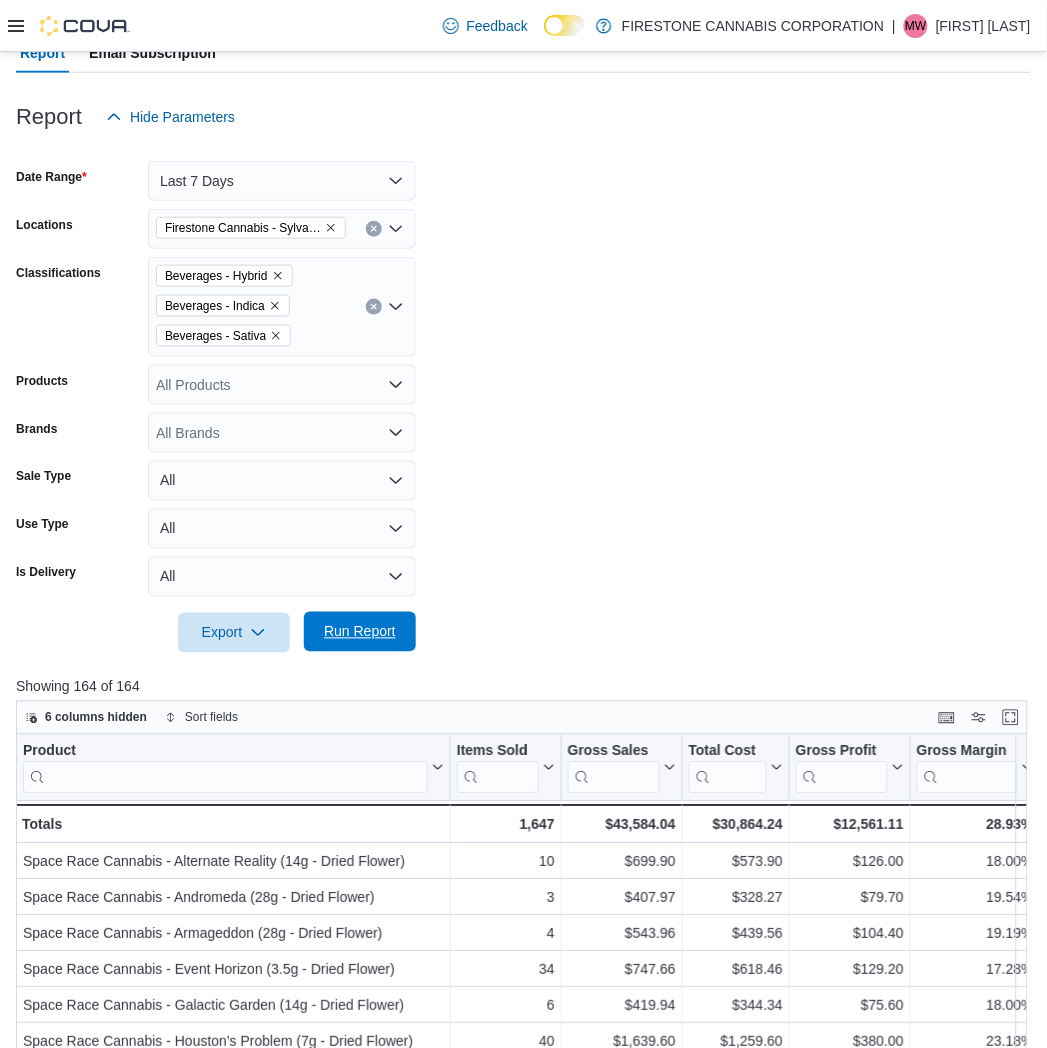 click on "Run Report" at bounding box center (360, 632) 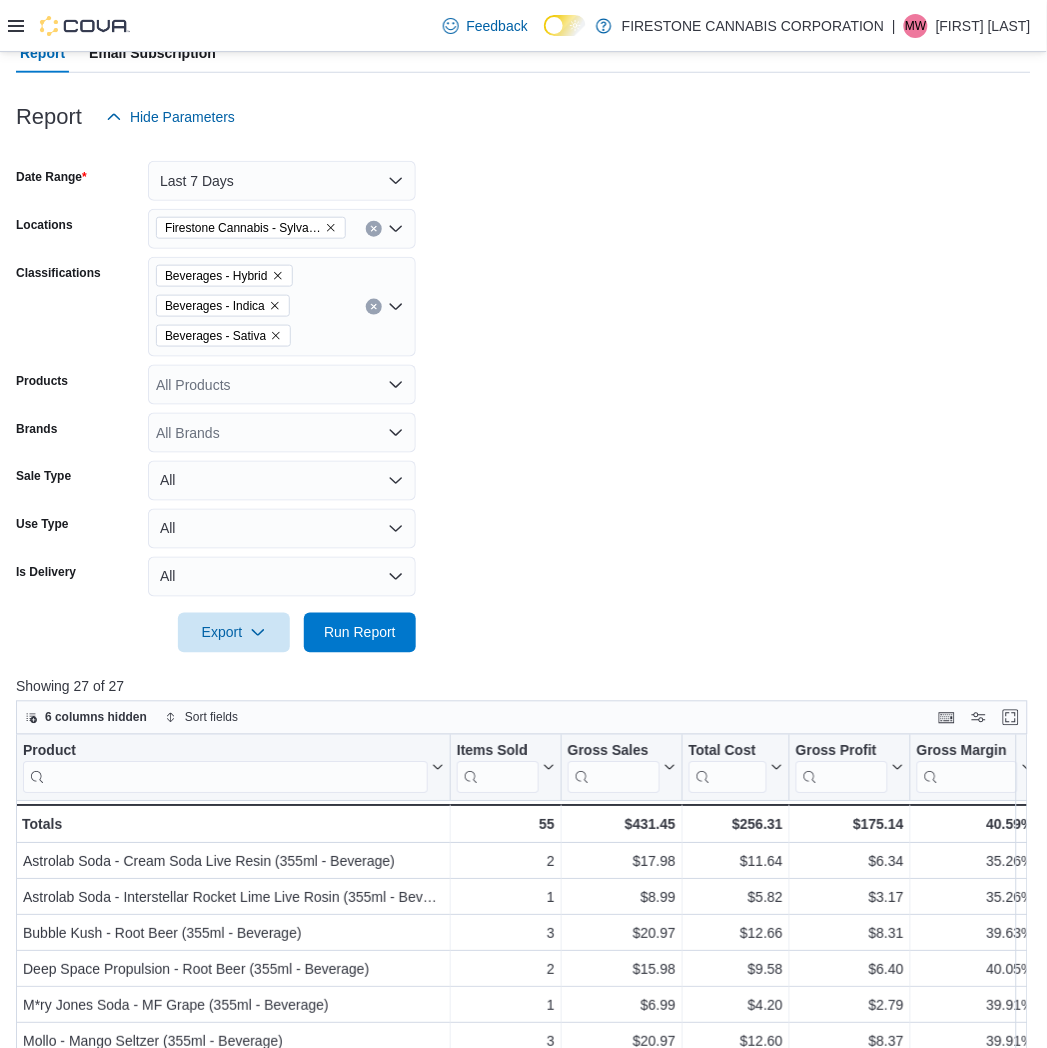 click on "Date Range Last 7 Days Locations Firestone Cannabis - Sylvan Lake Classifications Beverages - Hybrid Beverages - Indica Beverages - Sativa Products All Products Brands All Brands Sale Type All Use Type All Is Delivery All Export  Run Report" at bounding box center (523, 395) 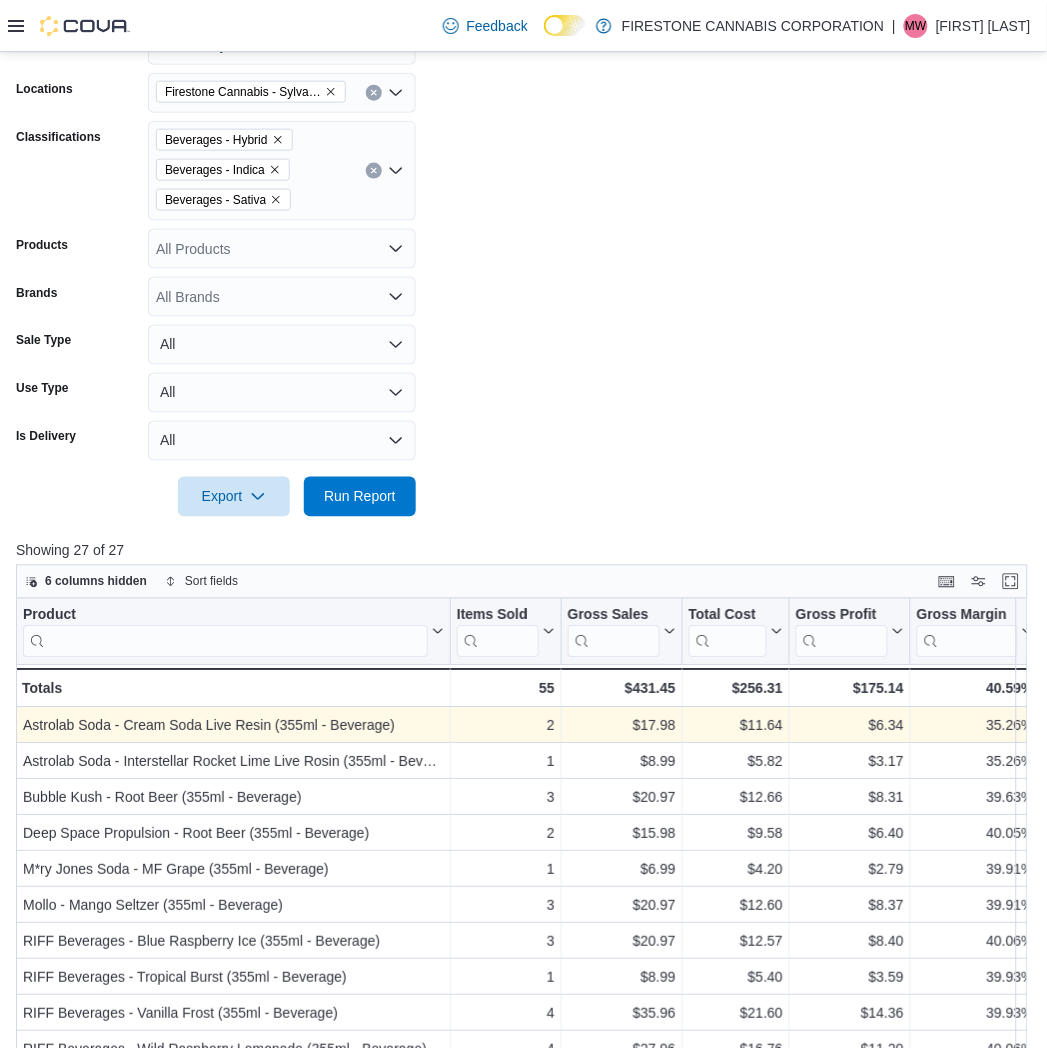 scroll, scrollTop: 728, scrollLeft: 0, axis: vertical 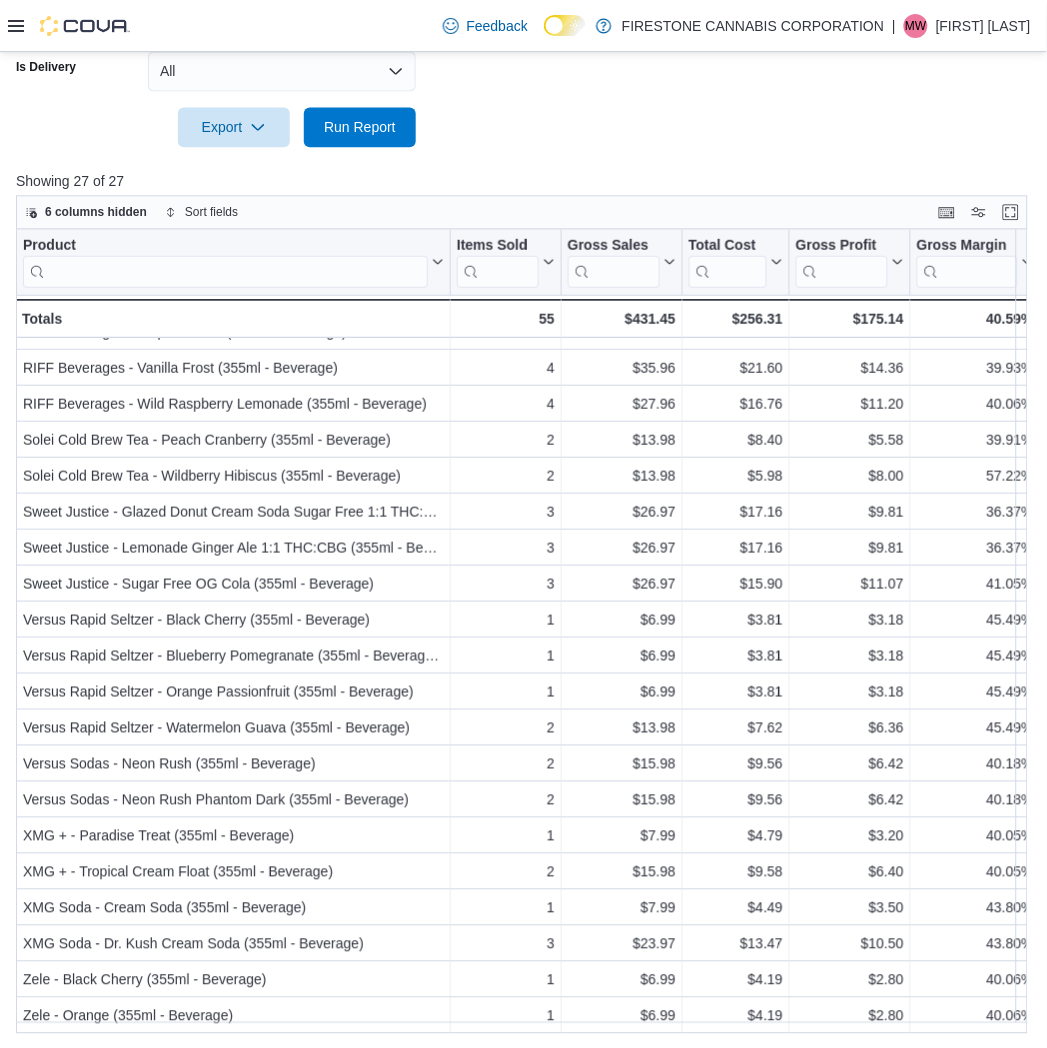 click on "Date Range Last 7 Days Locations Firestone Cannabis - Sylvan Lake Classifications Beverages - Hybrid Beverages - Indica Beverages - Sativa Products All Products Brands All Brands Sale Type All Use Type All Is Delivery All Export  Run Report" at bounding box center [523, -111] 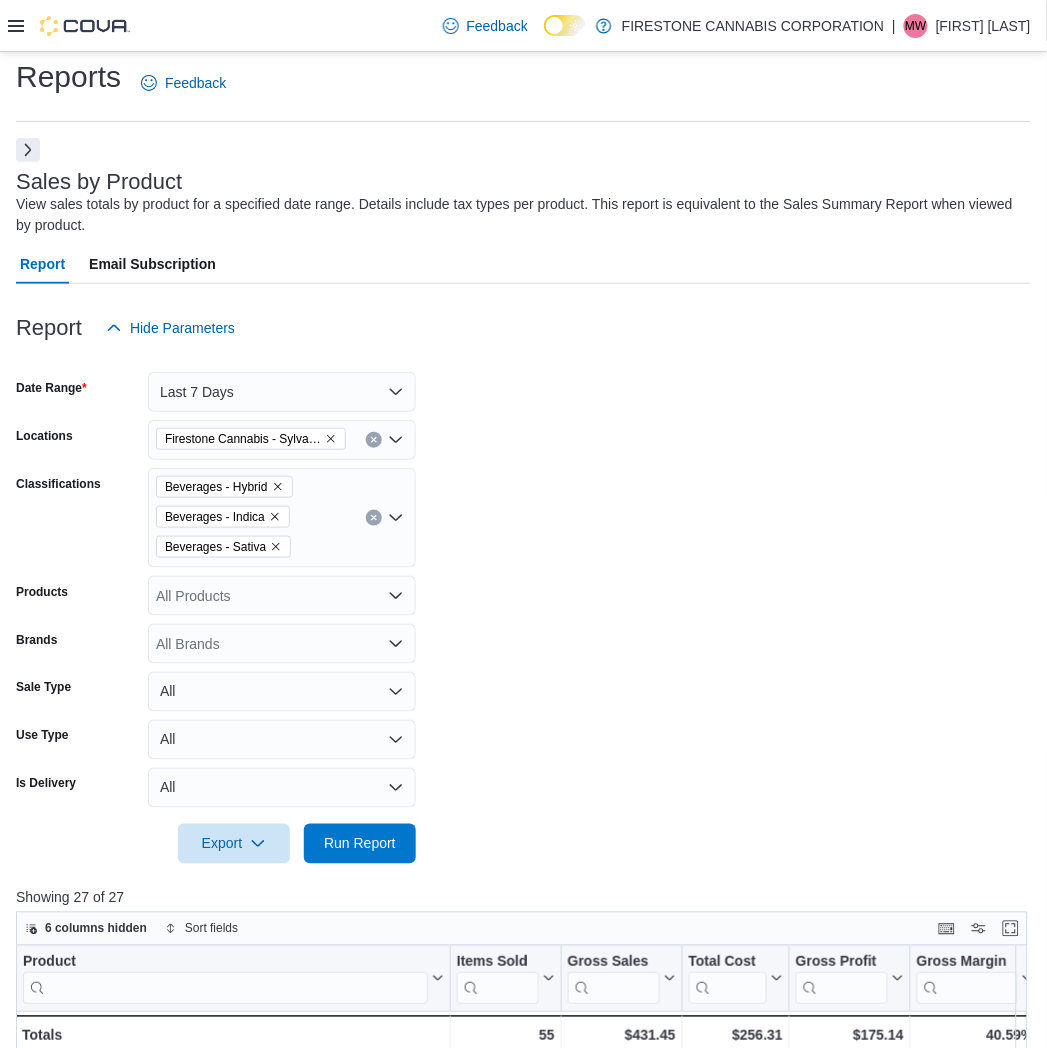 scroll, scrollTop: 0, scrollLeft: 0, axis: both 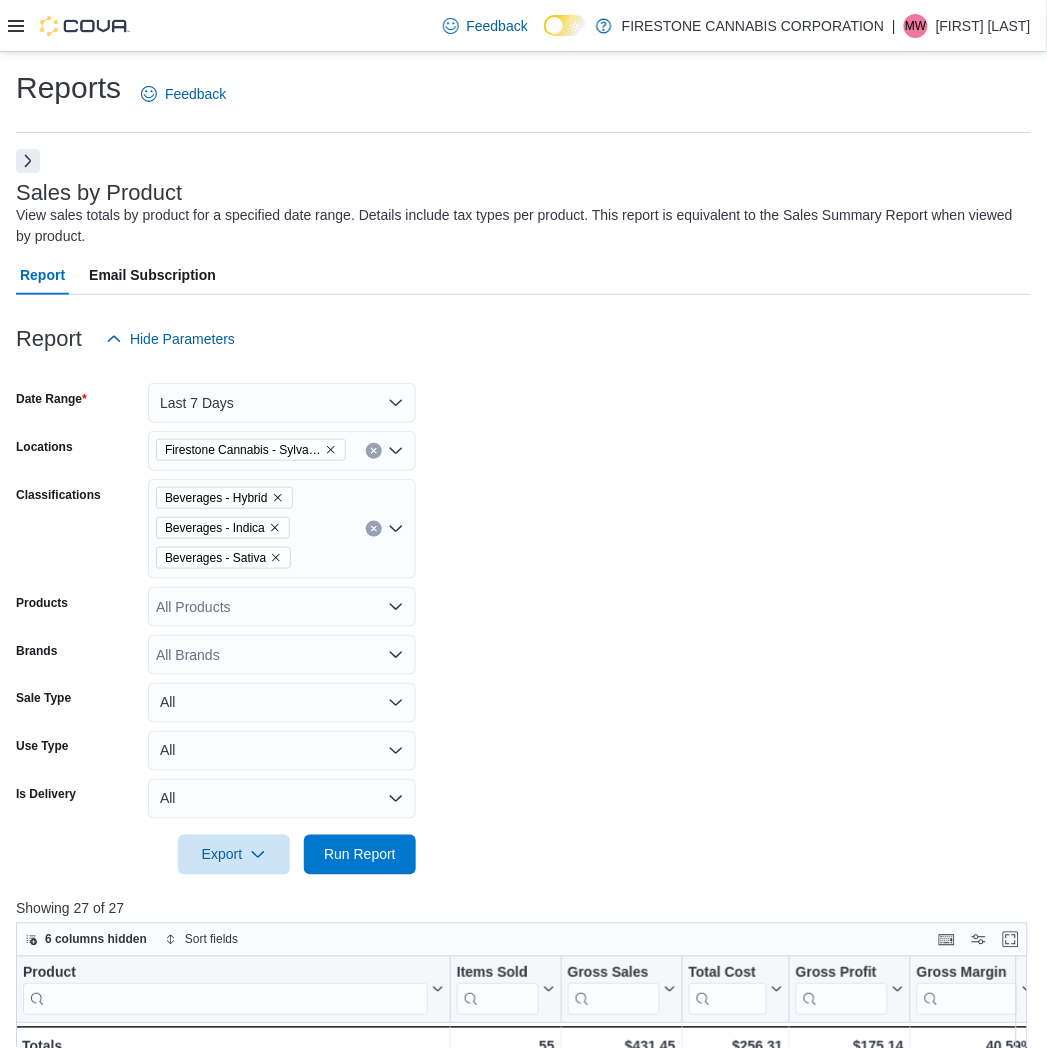 click 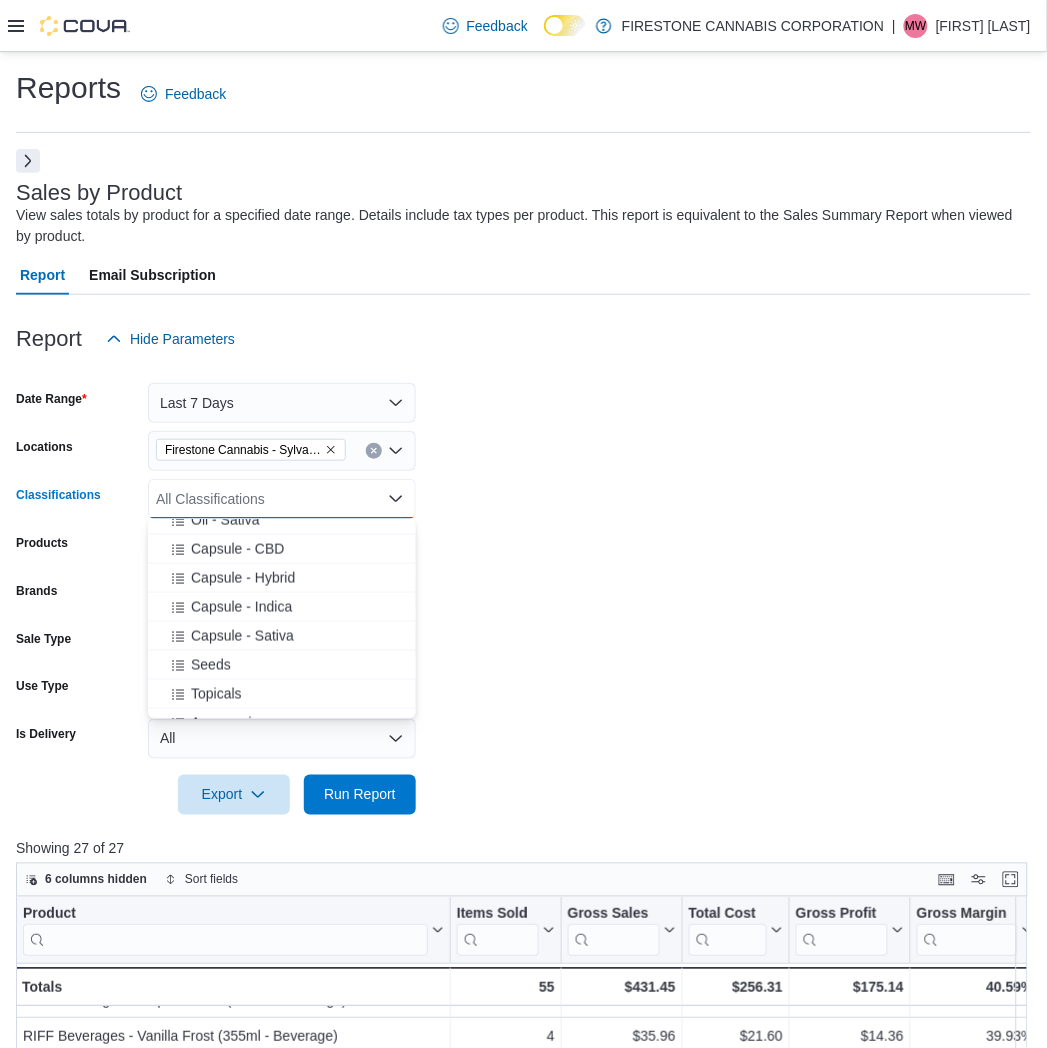 scroll, scrollTop: 555, scrollLeft: 0, axis: vertical 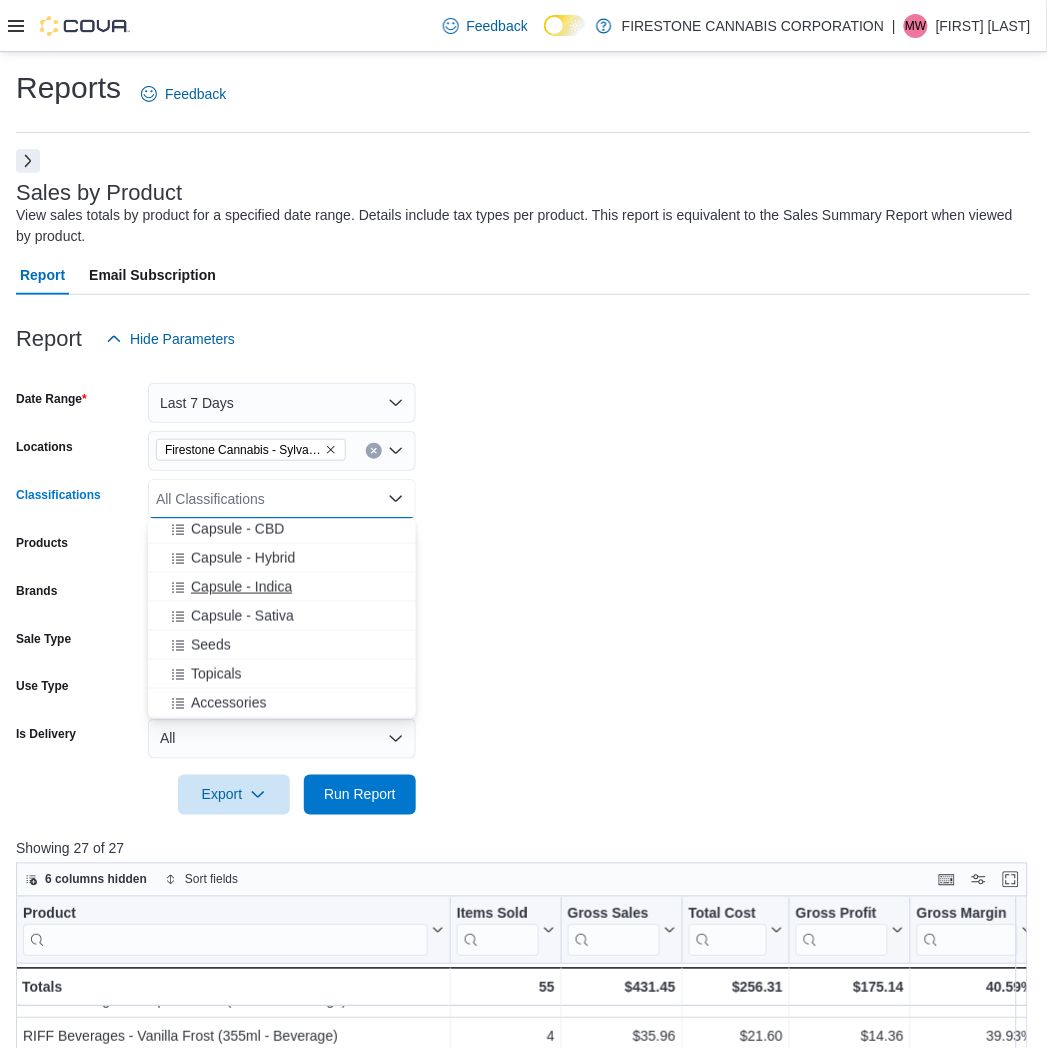click on "Capsule - Indica" at bounding box center [241, 587] 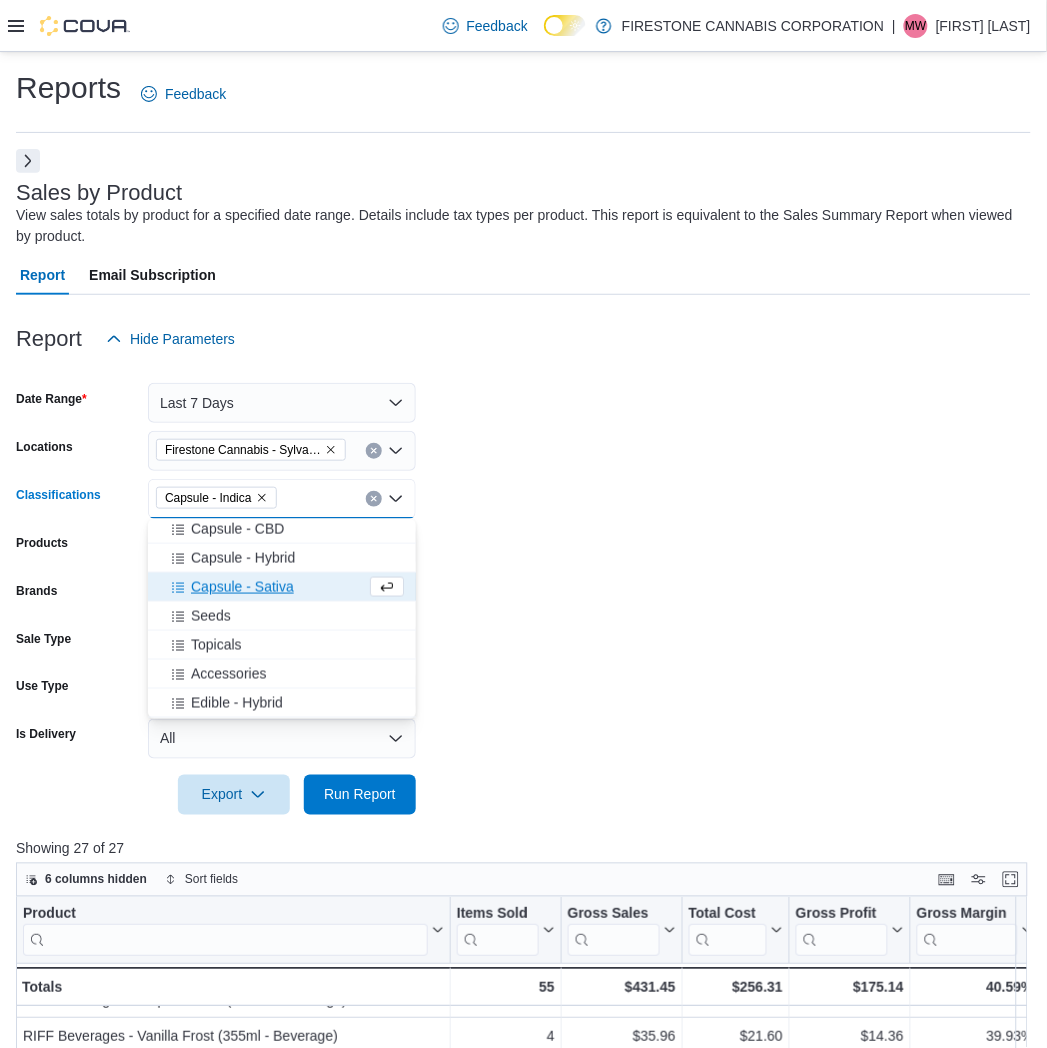 click on "Capsule - Sativa" at bounding box center [242, 587] 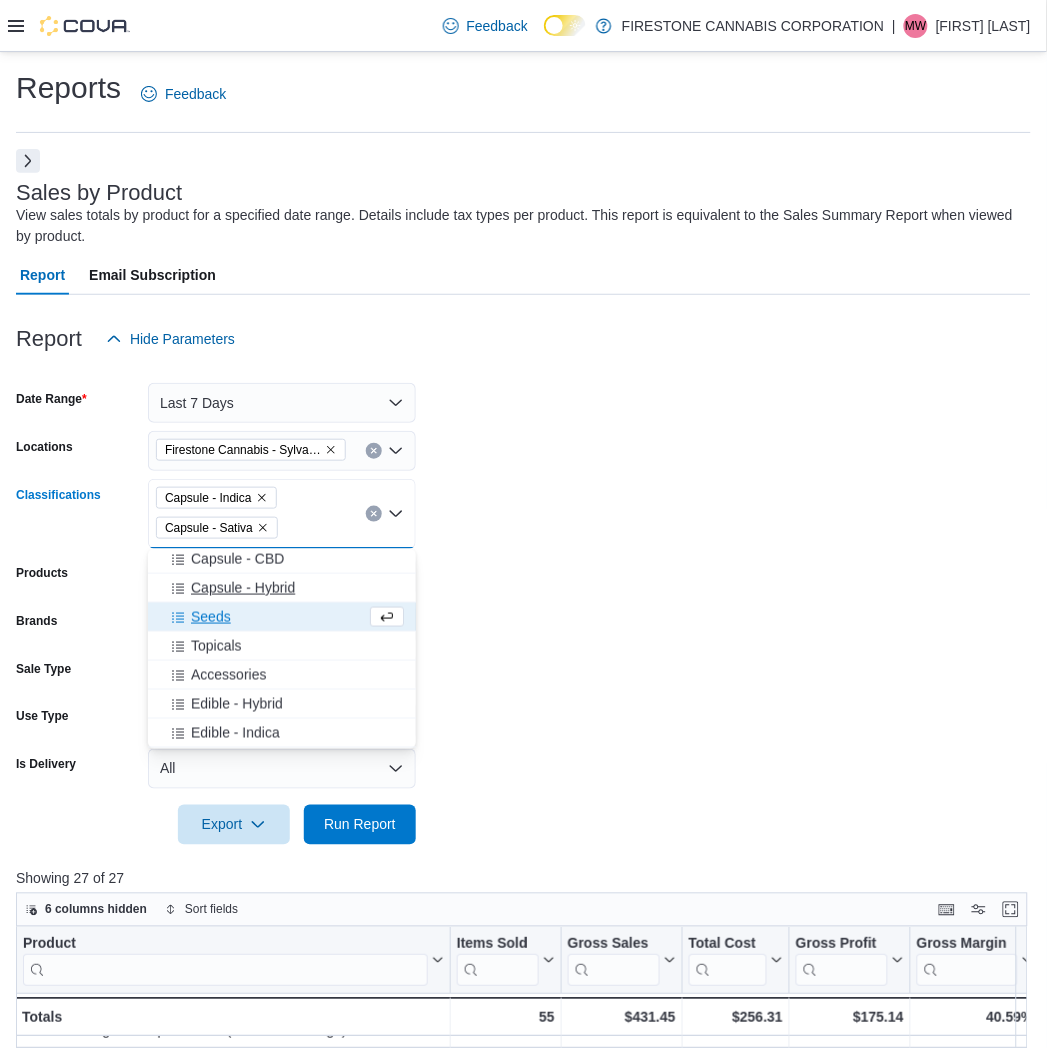 click on "Capsule - Hybrid" at bounding box center (243, 588) 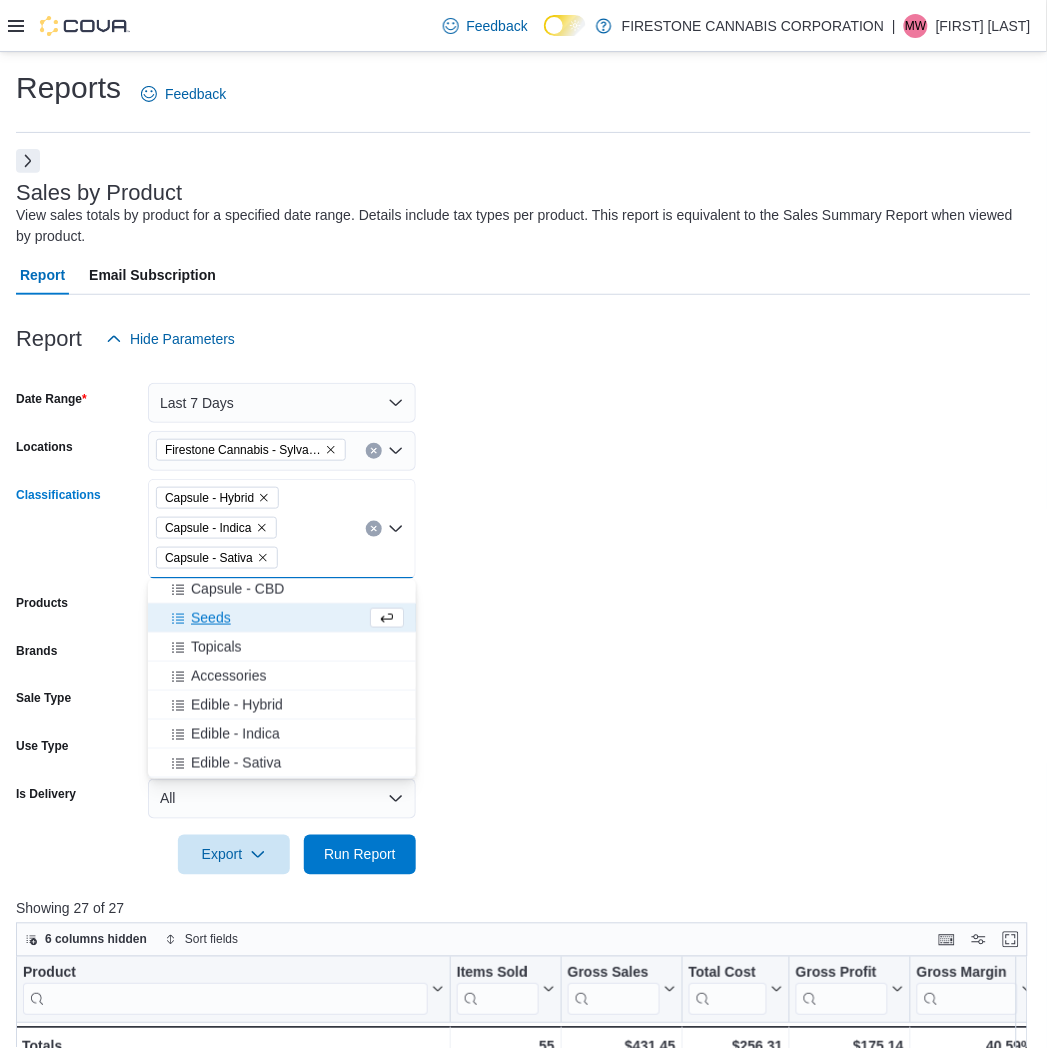 click on "Capsule - CBD" at bounding box center [237, 589] 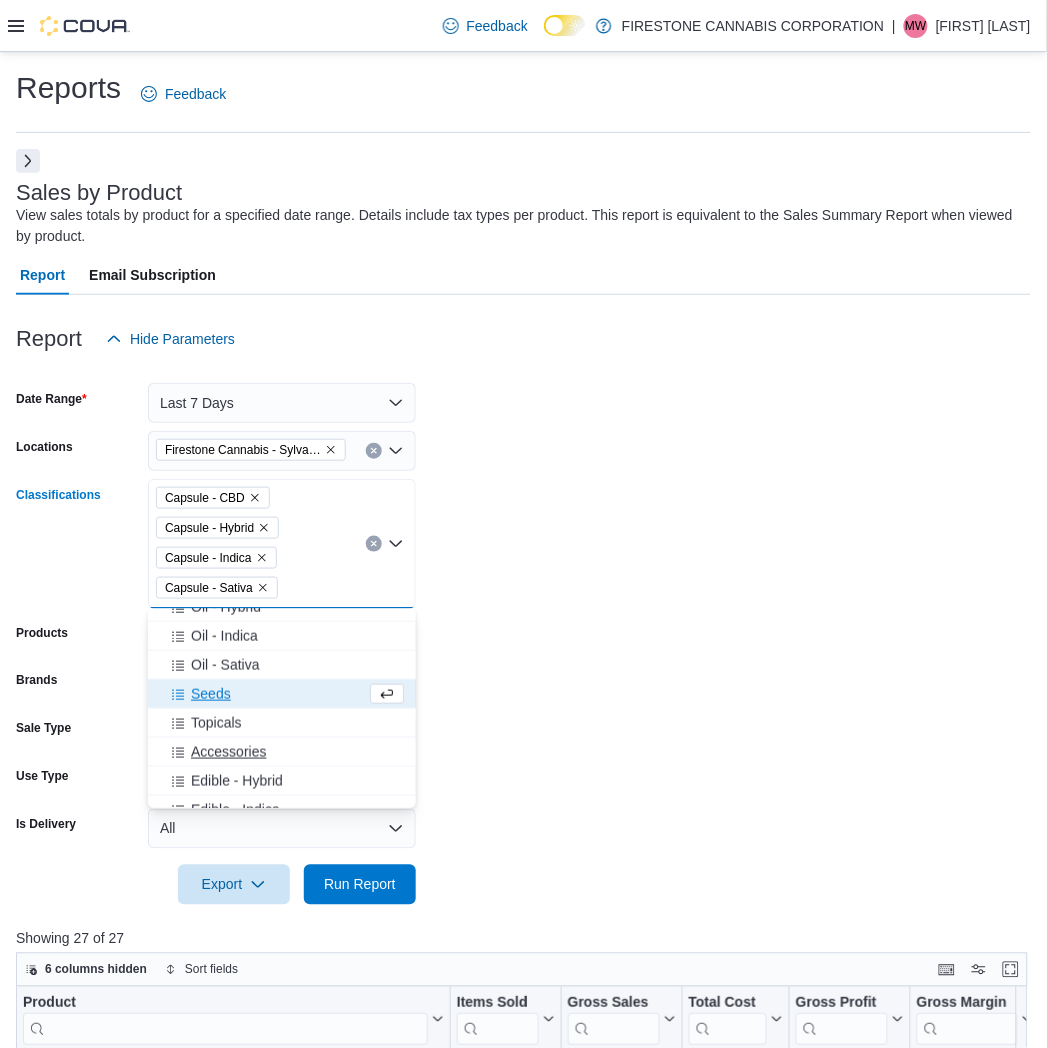 scroll, scrollTop: 440, scrollLeft: 0, axis: vertical 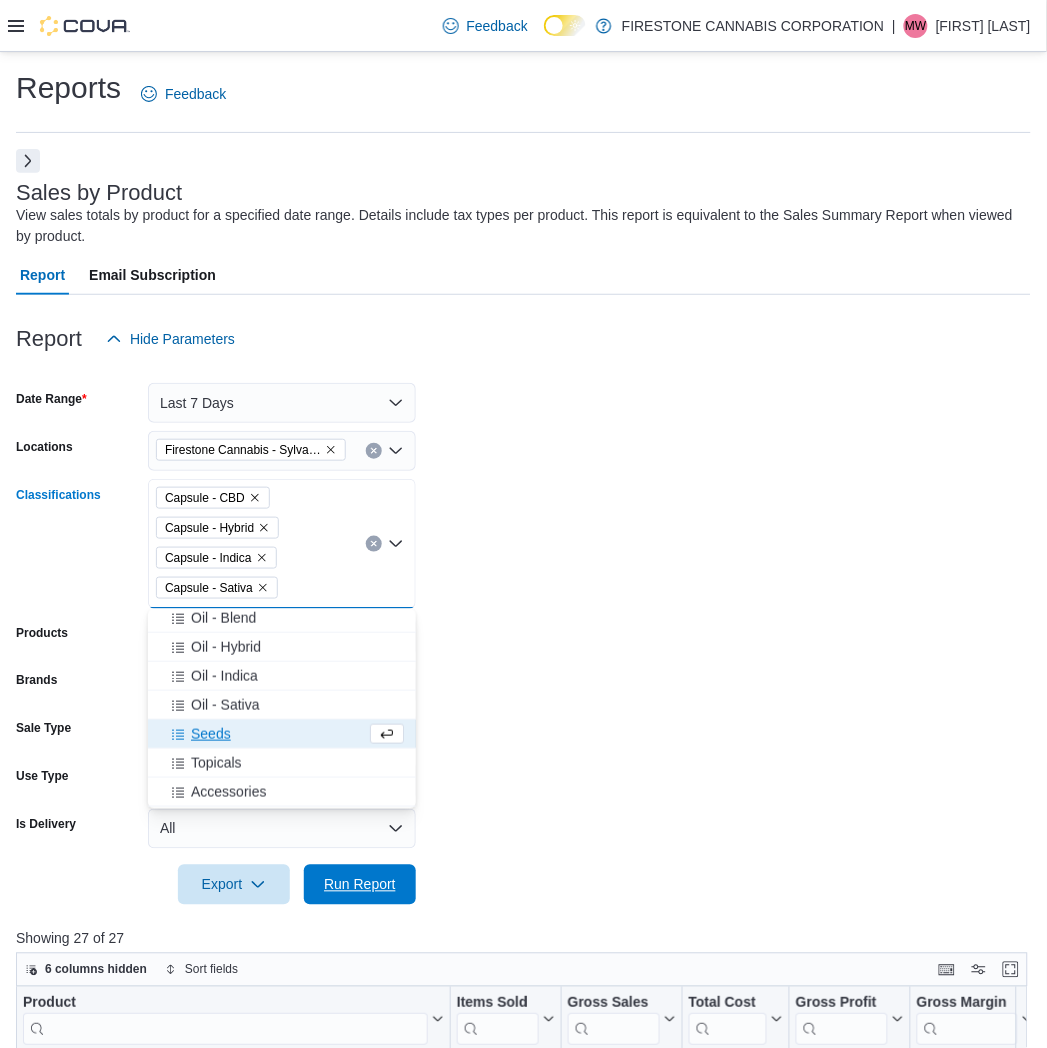drag, startPoint x: 350, startPoint y: 883, endPoint x: 385, endPoint y: 843, distance: 53.15073 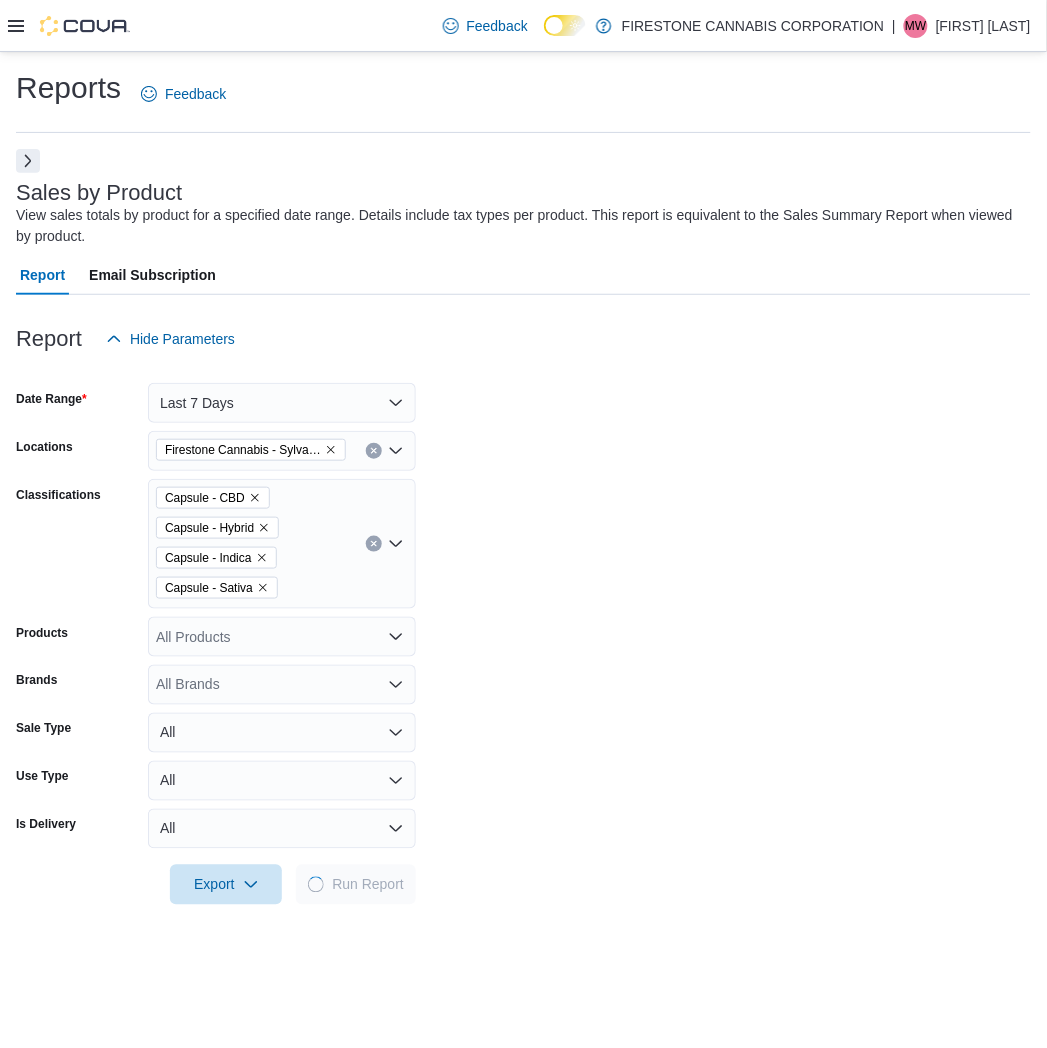 click on "Date Range Last 7 Days Locations Firestone Cannabis - Sylvan Lake Classifications Capsule - CBD Capsule - Hybrid Capsule - Indica Capsule - Sativa Products All Products Brands All Brands Sale Type All Use Type All Is Delivery All Export  Run Report" at bounding box center [523, 632] 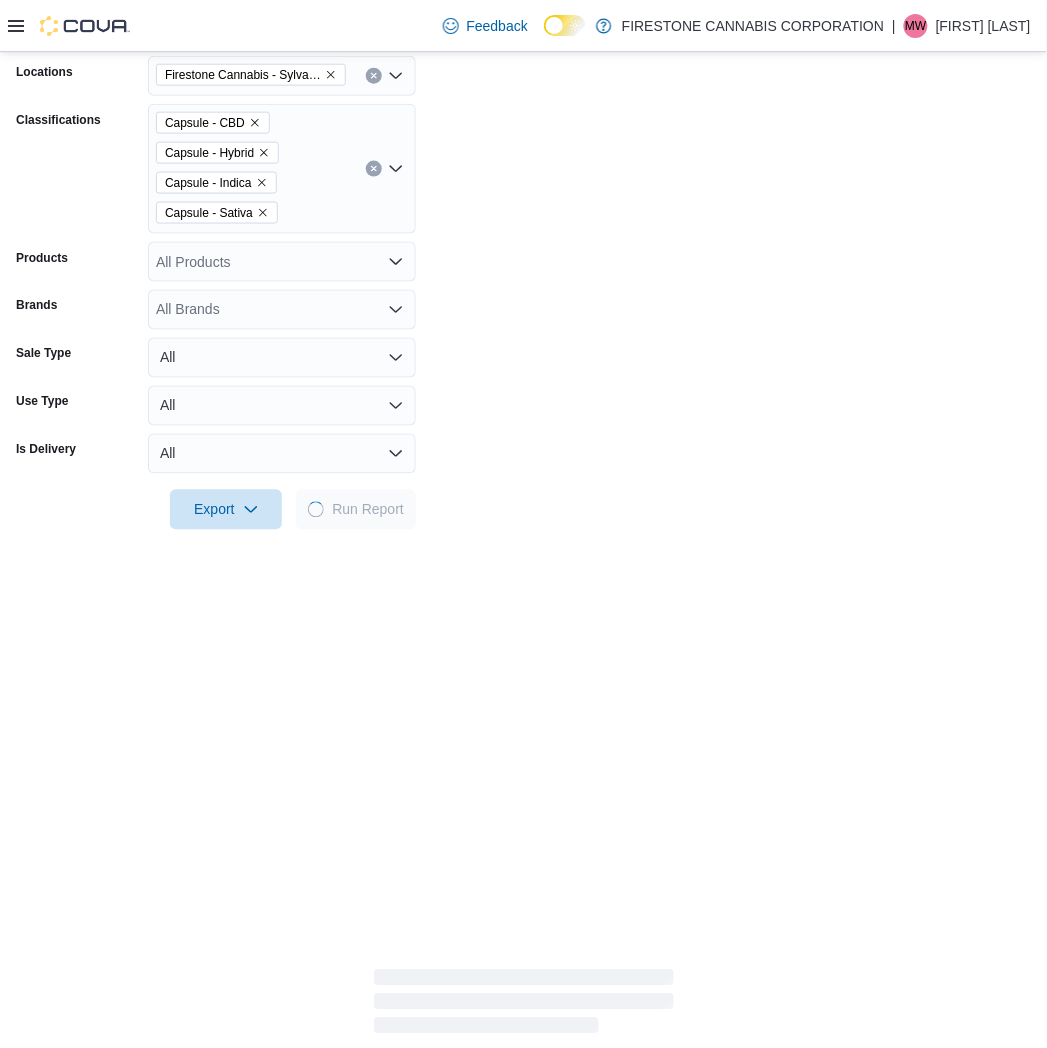 scroll, scrollTop: 555, scrollLeft: 0, axis: vertical 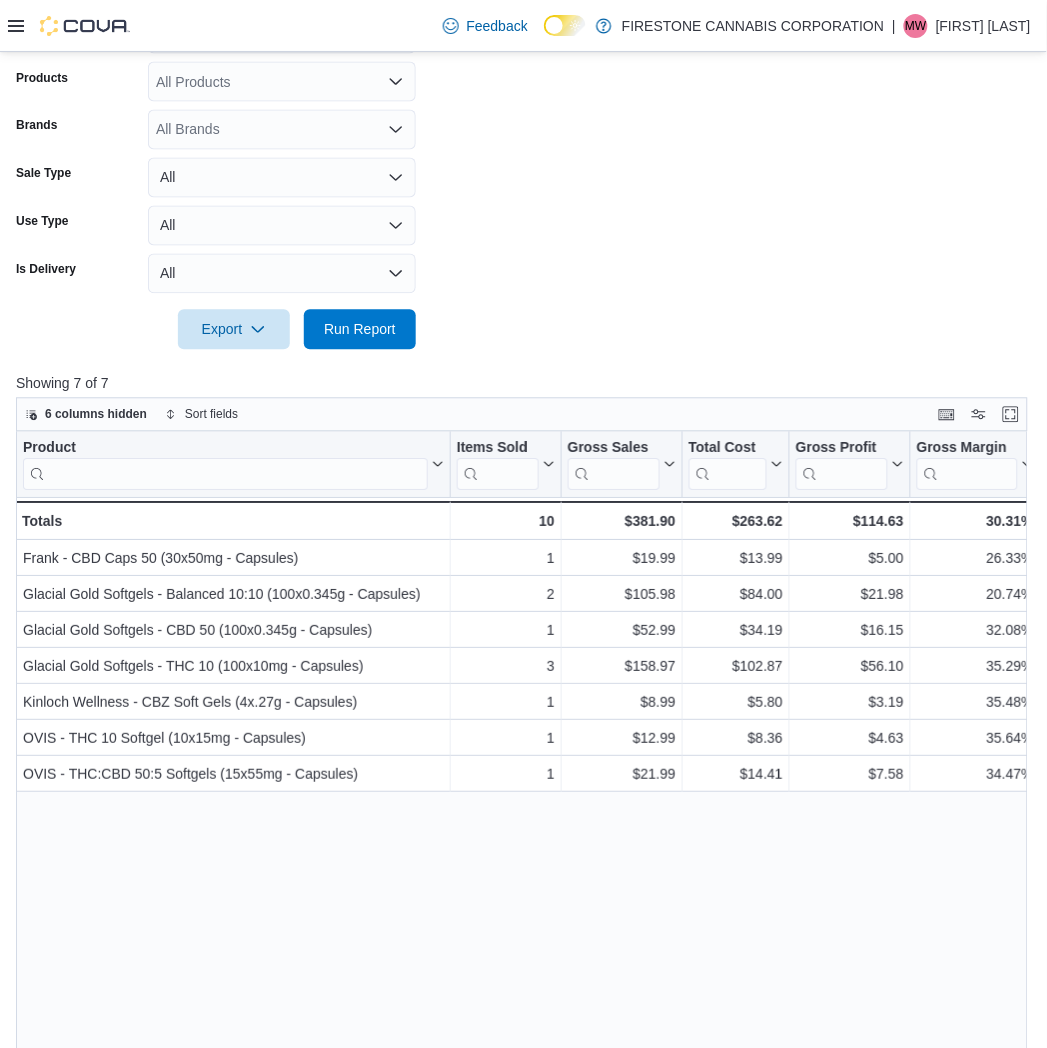 click on "Date Range Last 7 Days Locations Firestone Cannabis - Sylvan Lake Classifications Capsule - CBD Capsule - Hybrid Capsule - Indica Capsule - Sativa Products All Products Brands All Brands Sale Type All Use Type All Is Delivery All Export  Run Report" at bounding box center [523, 77] 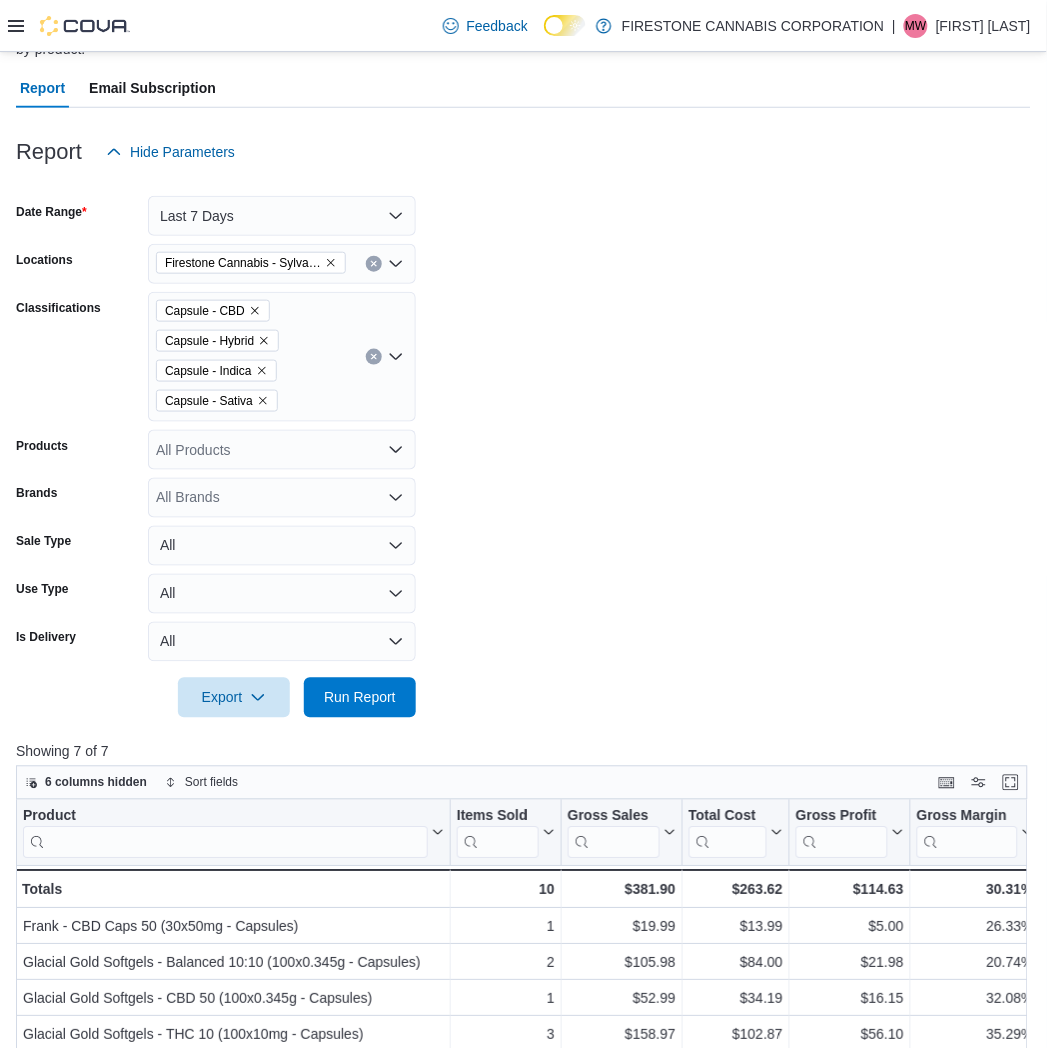 scroll, scrollTop: 111, scrollLeft: 0, axis: vertical 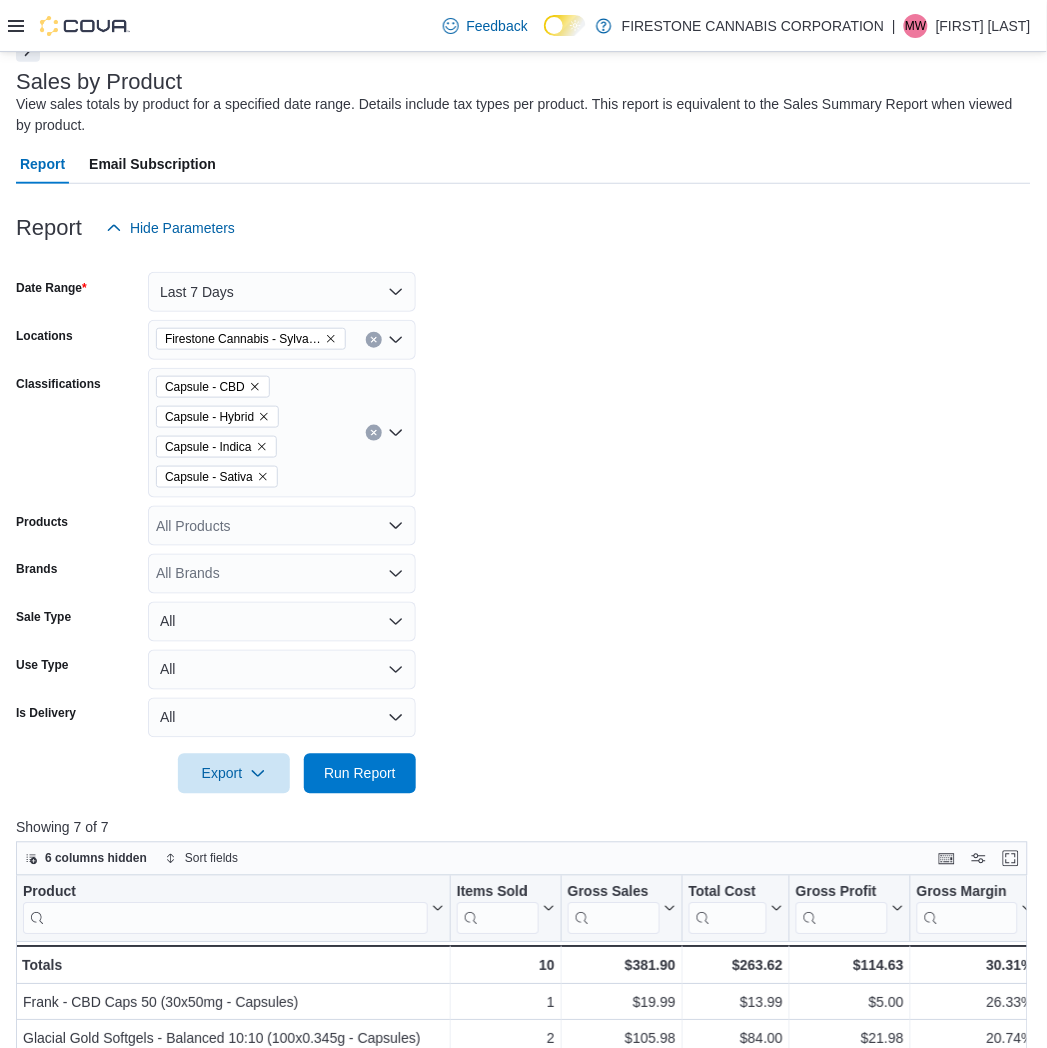 click at bounding box center [374, 433] 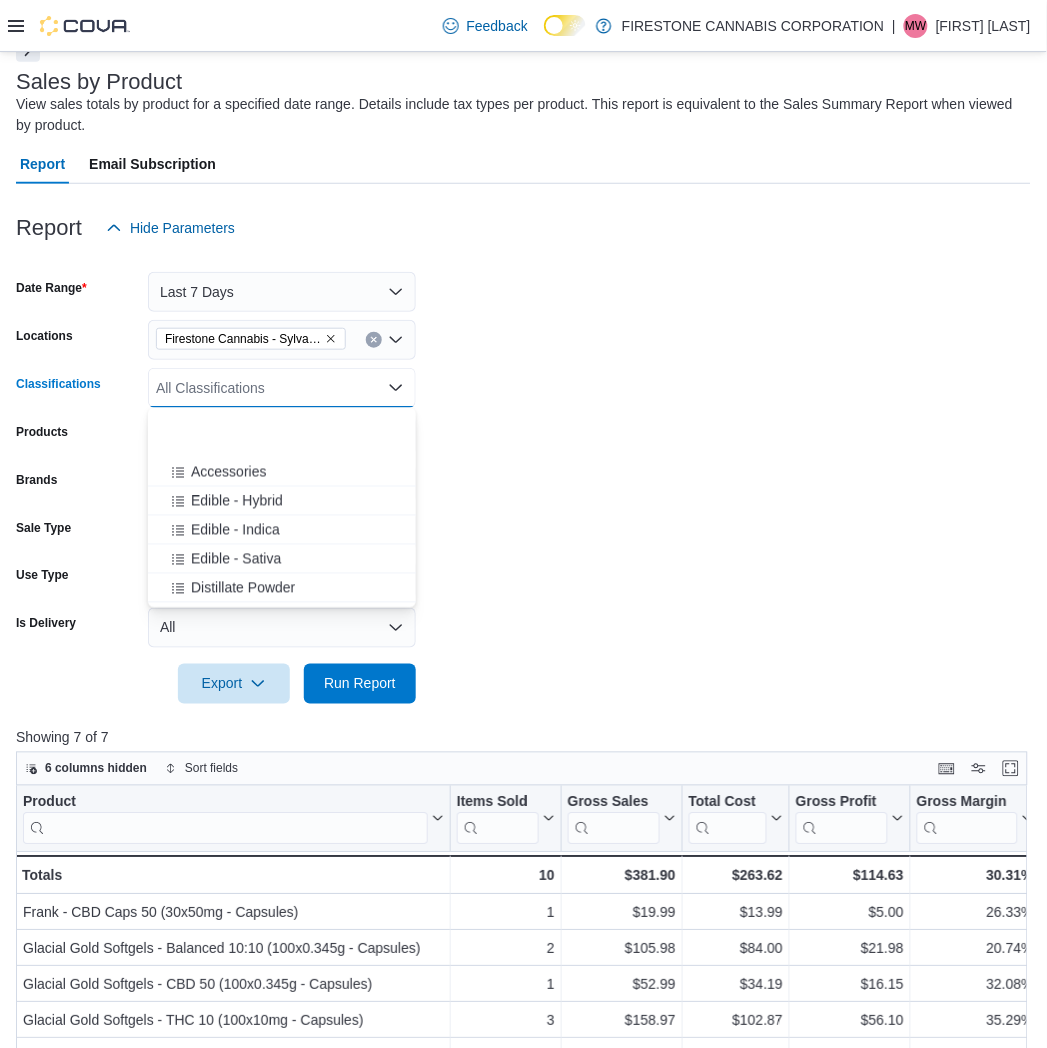 scroll, scrollTop: 777, scrollLeft: 0, axis: vertical 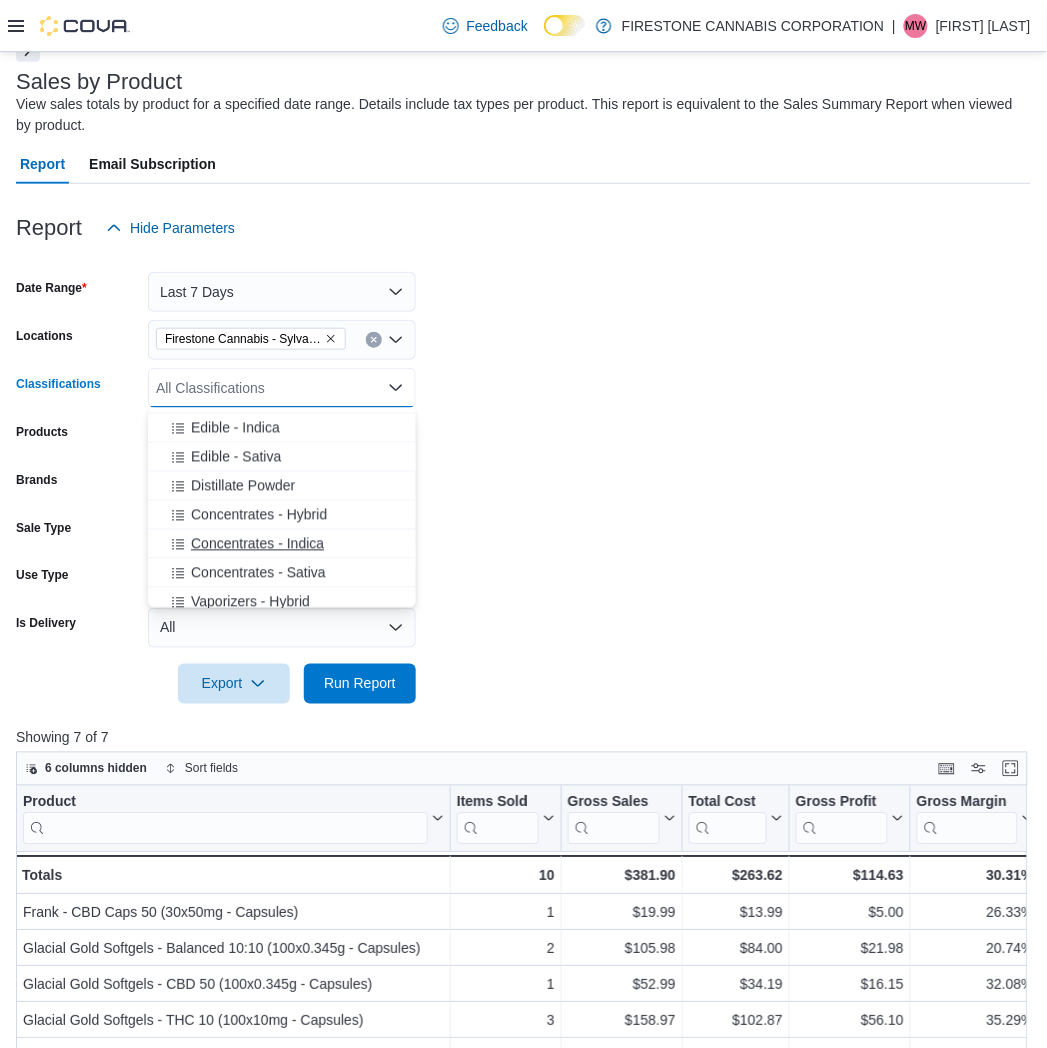 click on "Concentrates - Indica" at bounding box center [257, 544] 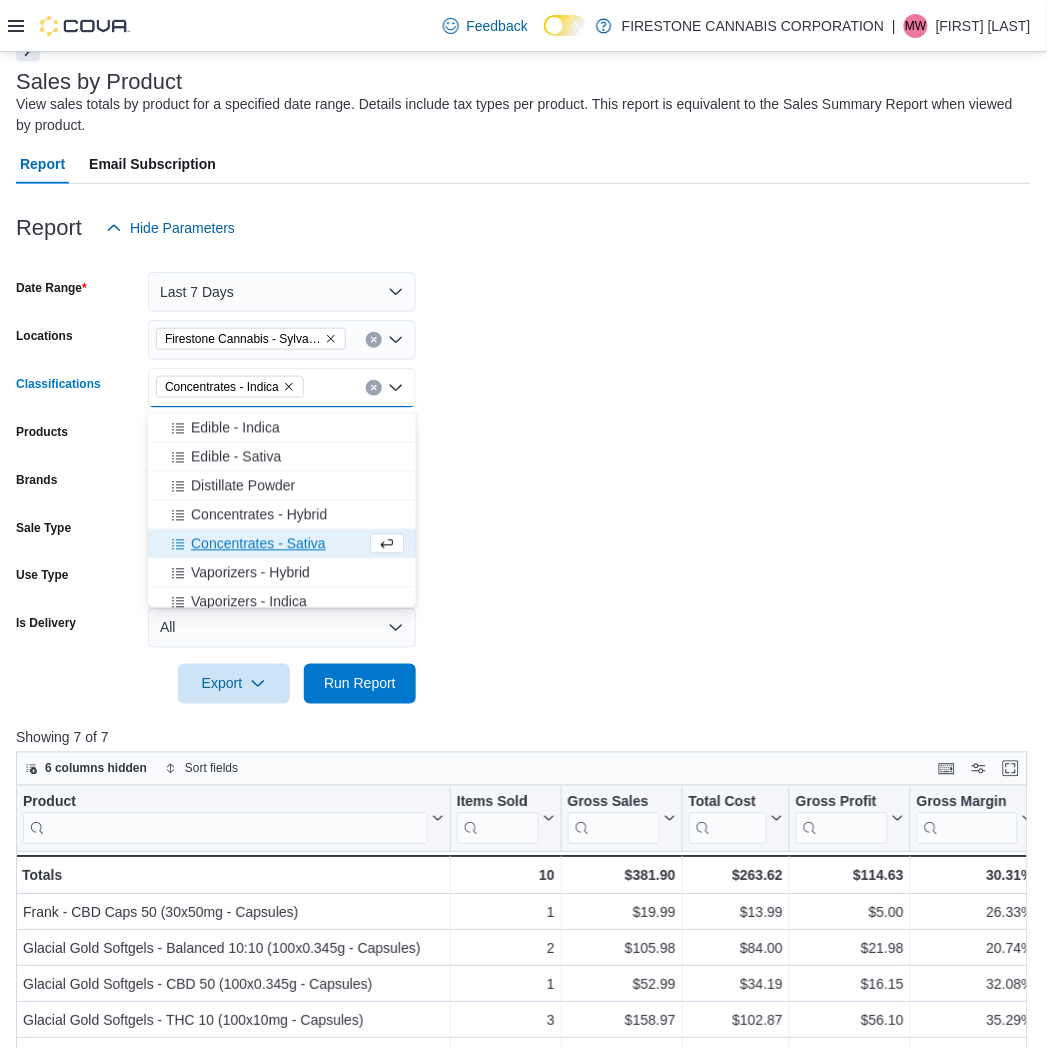 click on "Concentrates - Sativa" at bounding box center (258, 544) 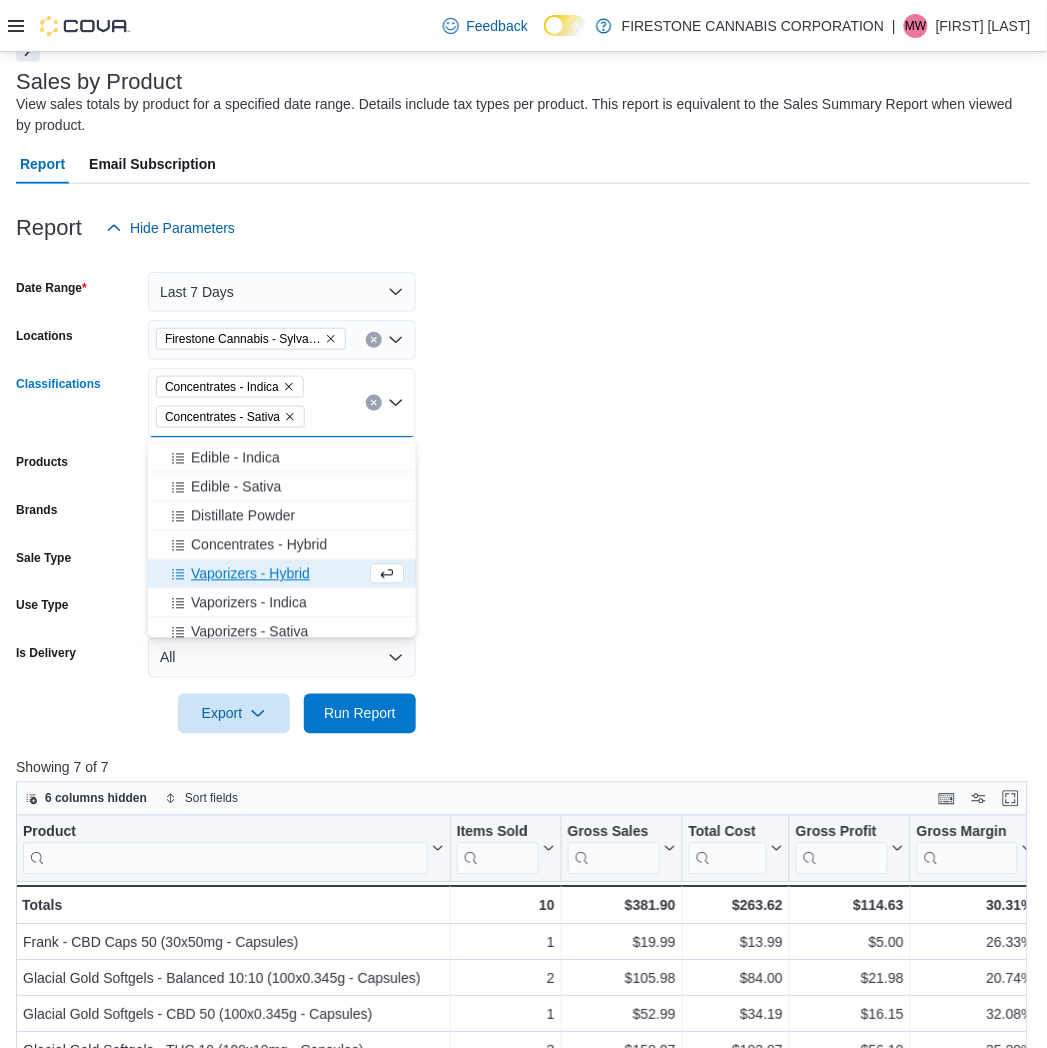 click on "Concentrates - Hybrid" at bounding box center (259, 545) 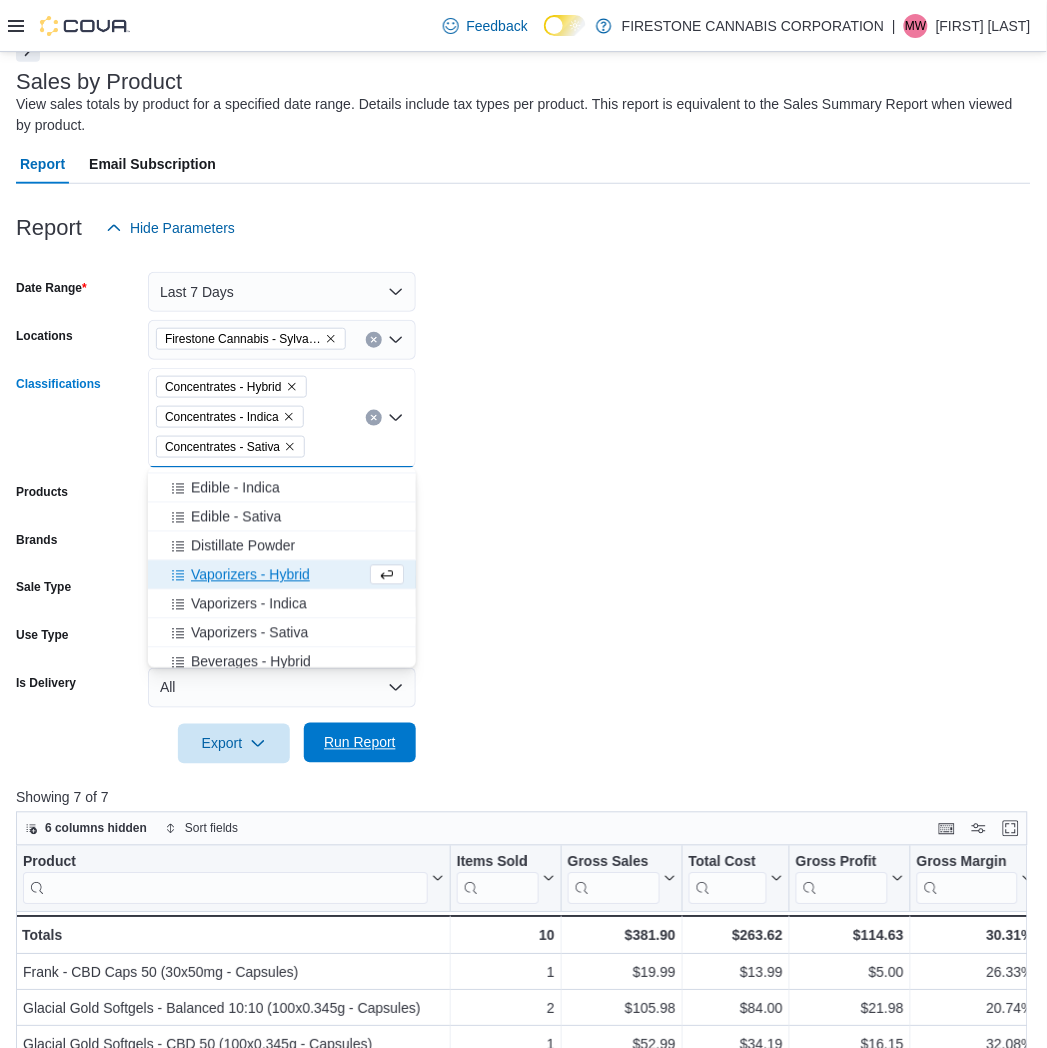 click on "Run Report" at bounding box center (360, 743) 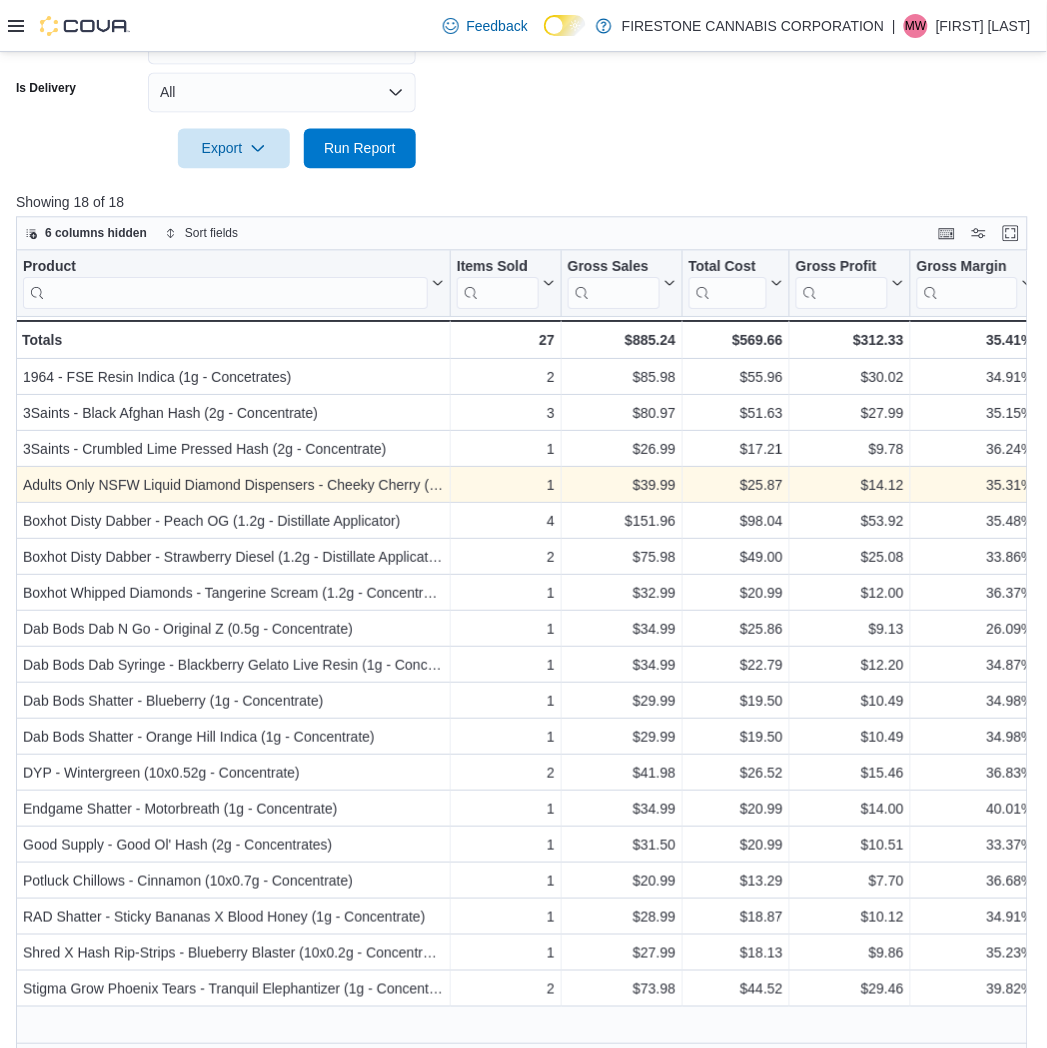 scroll, scrollTop: 728, scrollLeft: 0, axis: vertical 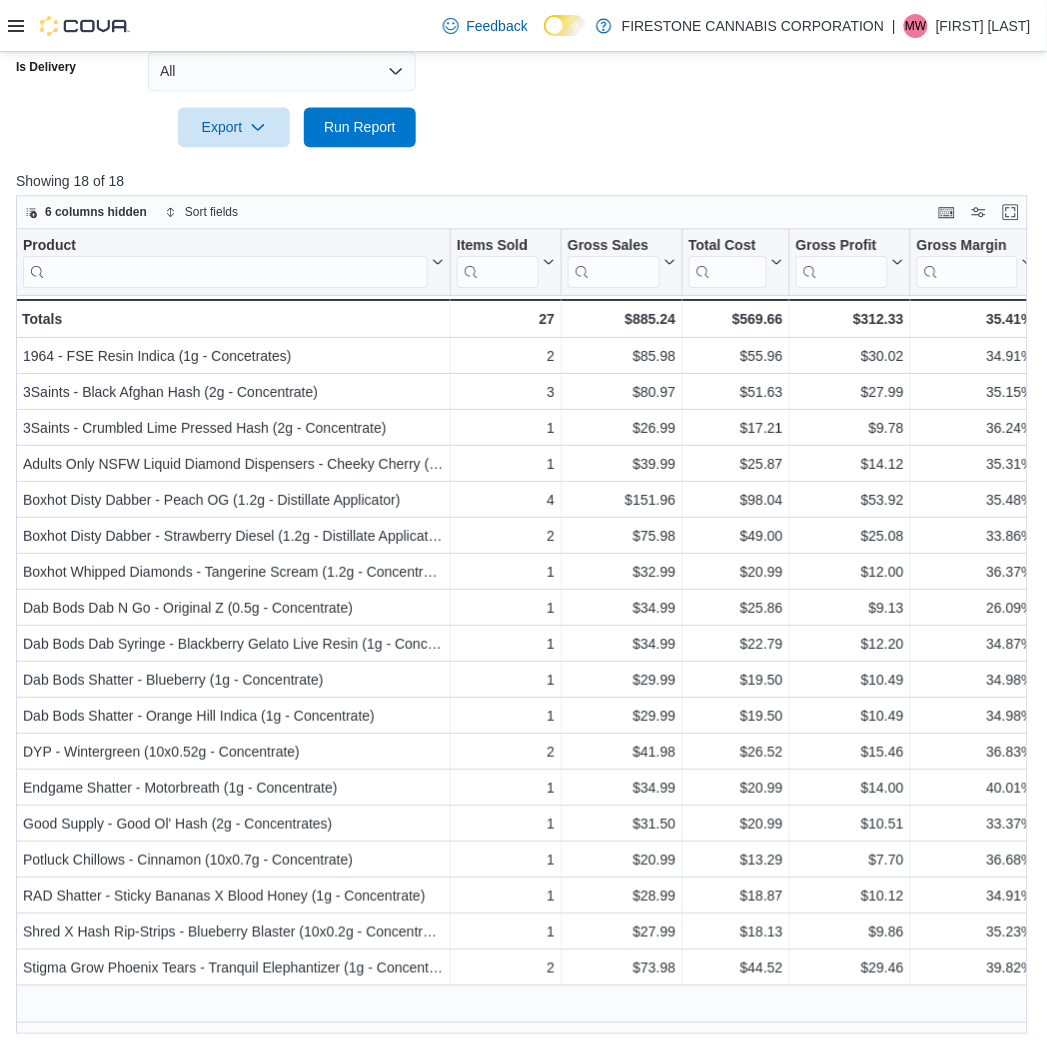 click at bounding box center (523, 159) 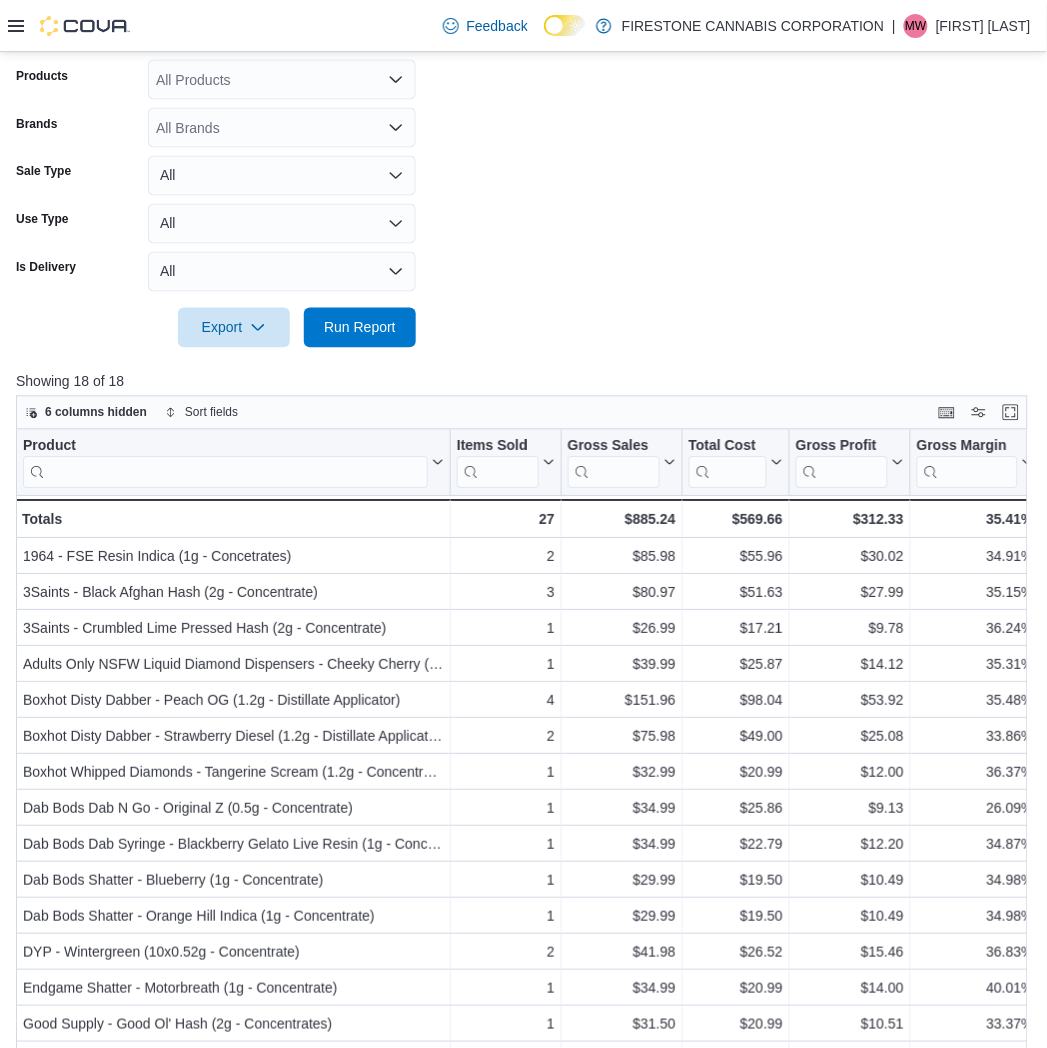 scroll, scrollTop: 284, scrollLeft: 0, axis: vertical 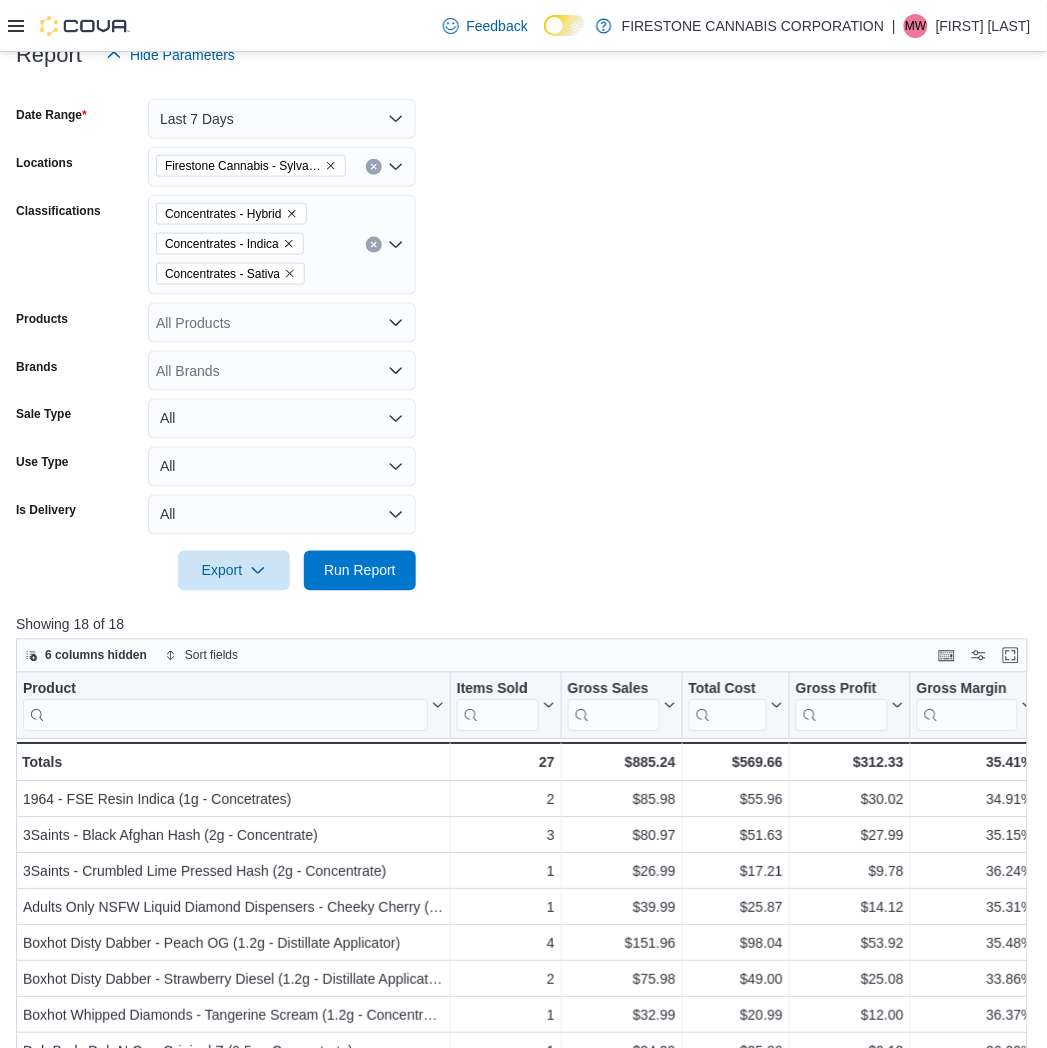 click at bounding box center (374, 245) 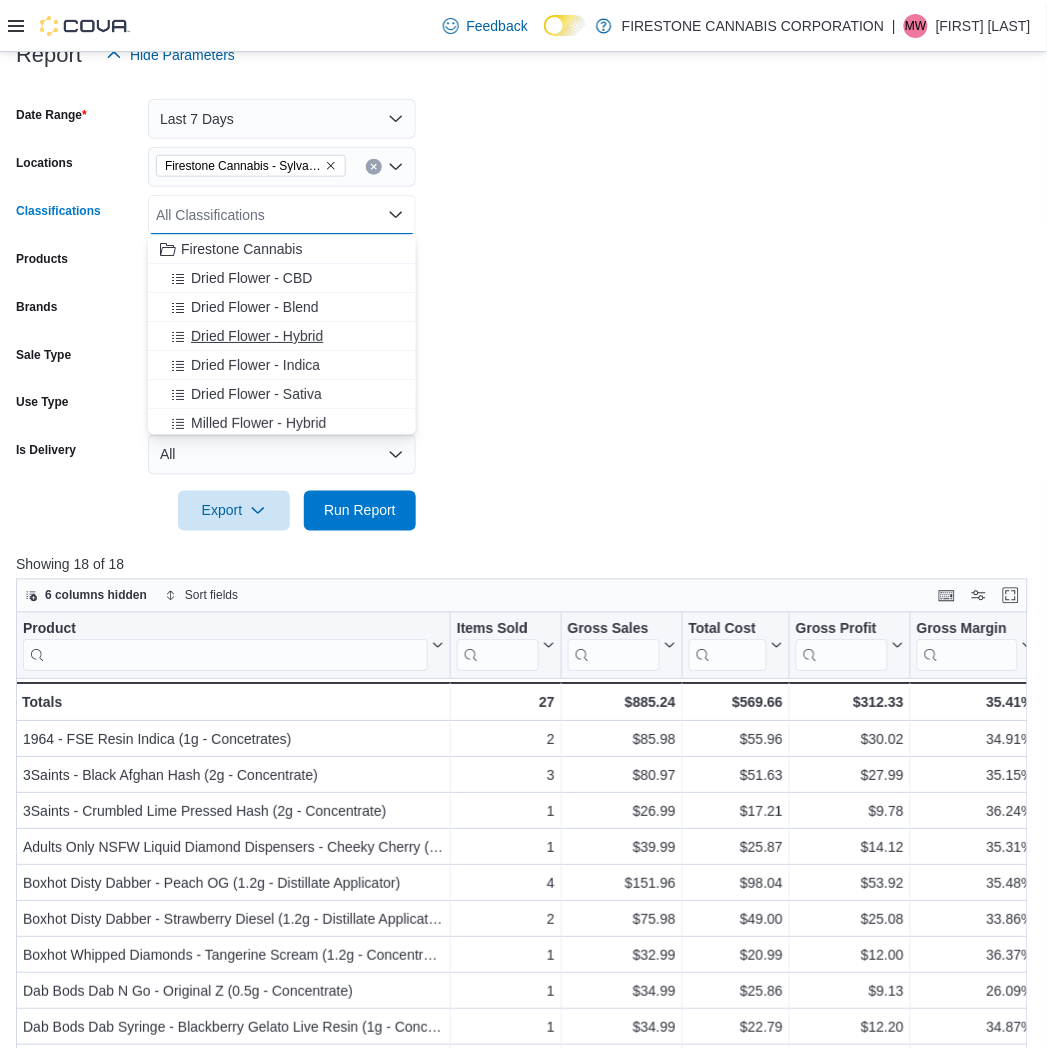 click on "Dried Flower - Hybrid" at bounding box center (257, 336) 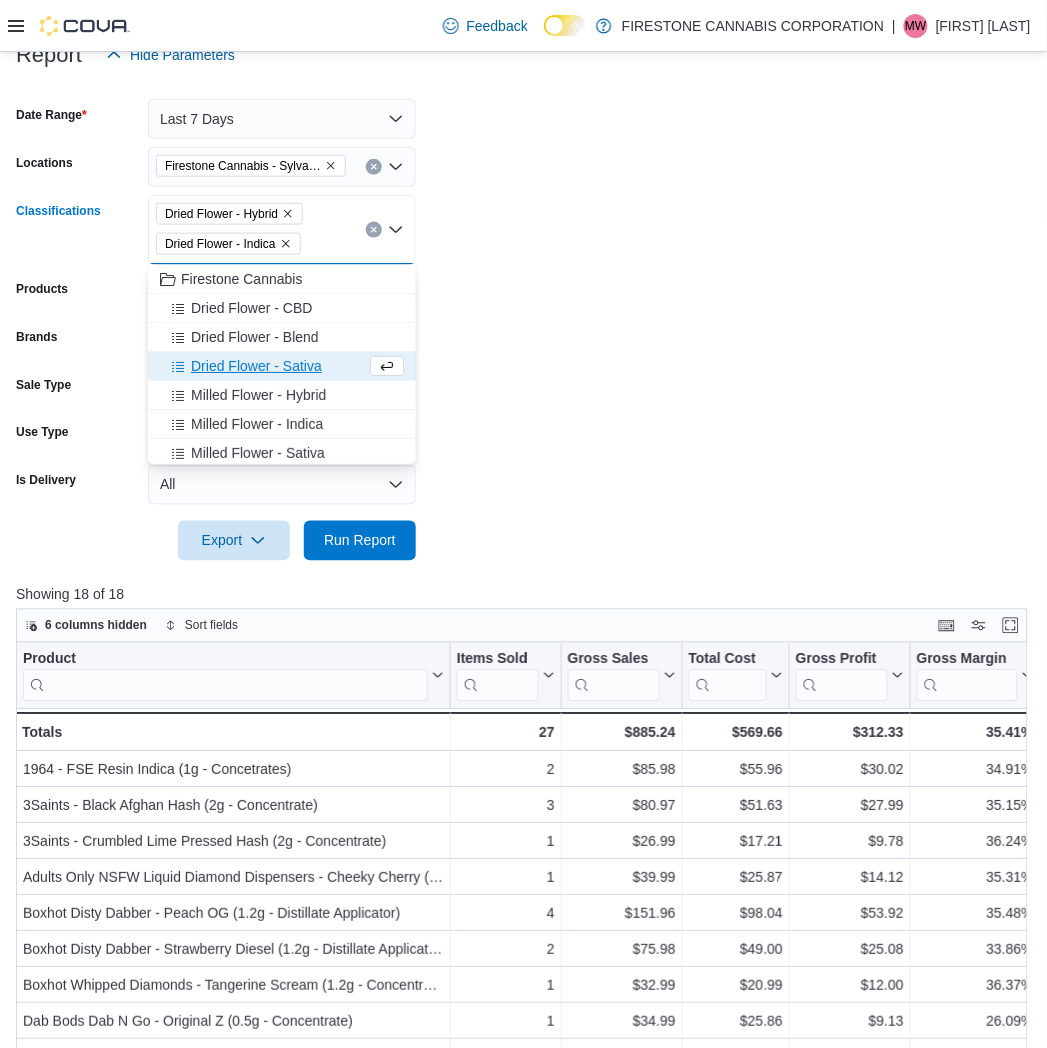 click on "Dried Flower - Blend" at bounding box center [255, 337] 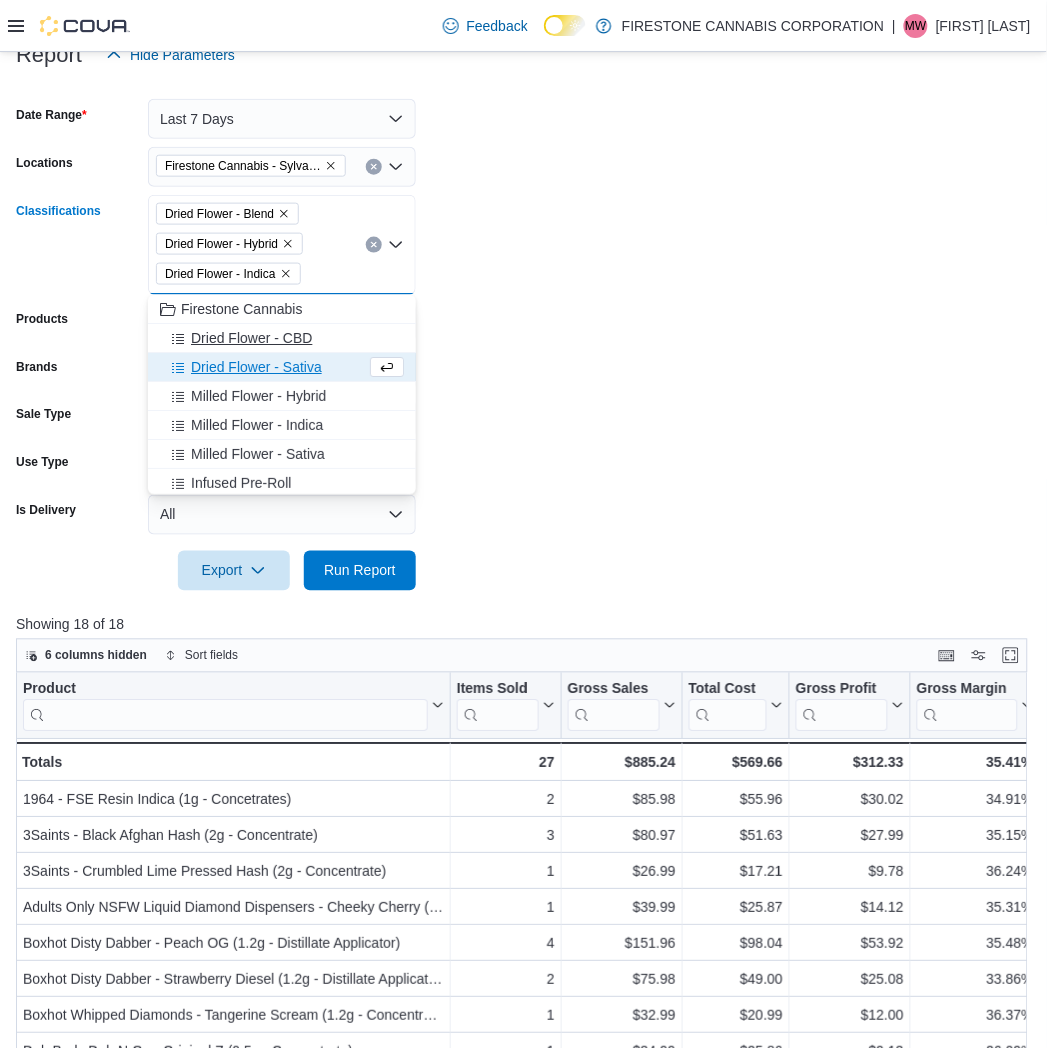 click on "Dried Flower - CBD" at bounding box center [282, 338] 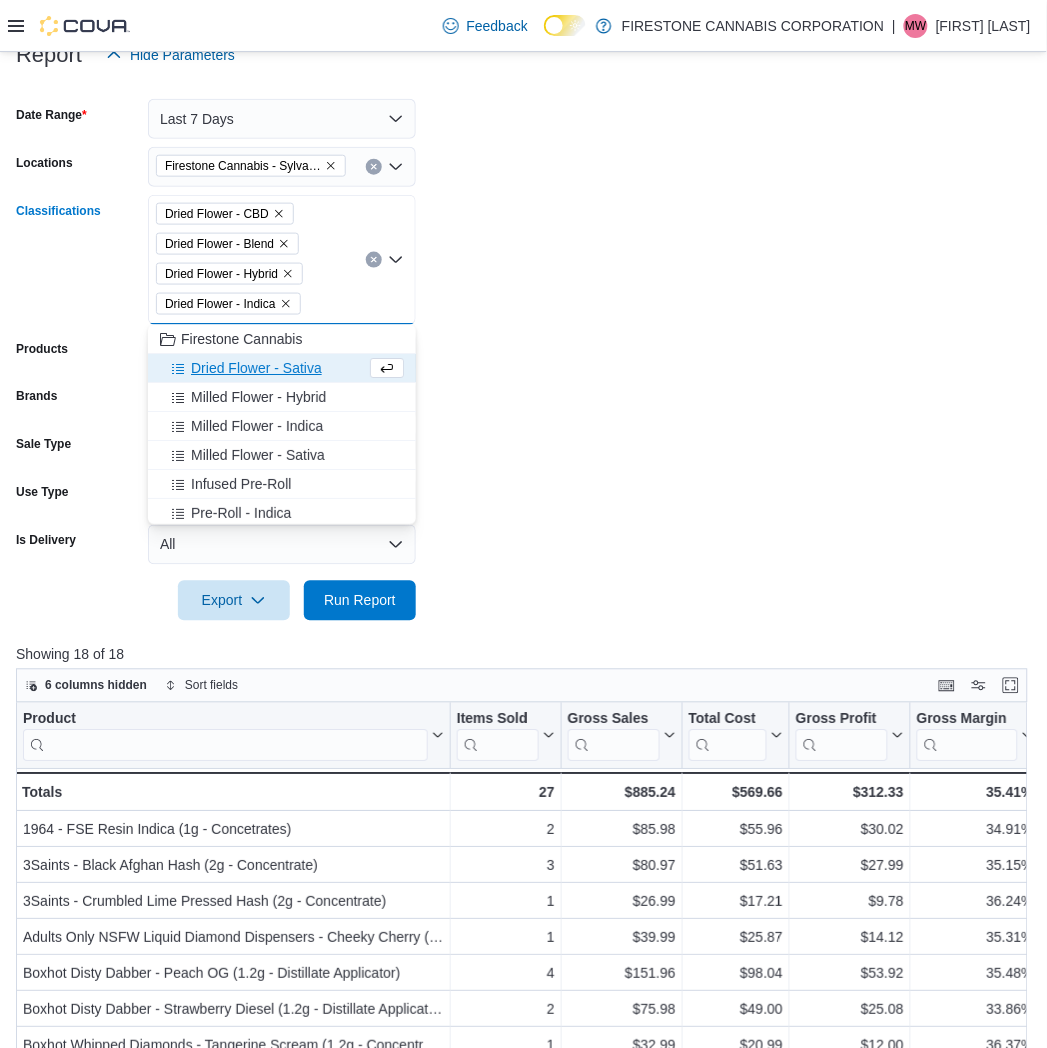 click on "Dried Flower - Sativa" at bounding box center (256, 368) 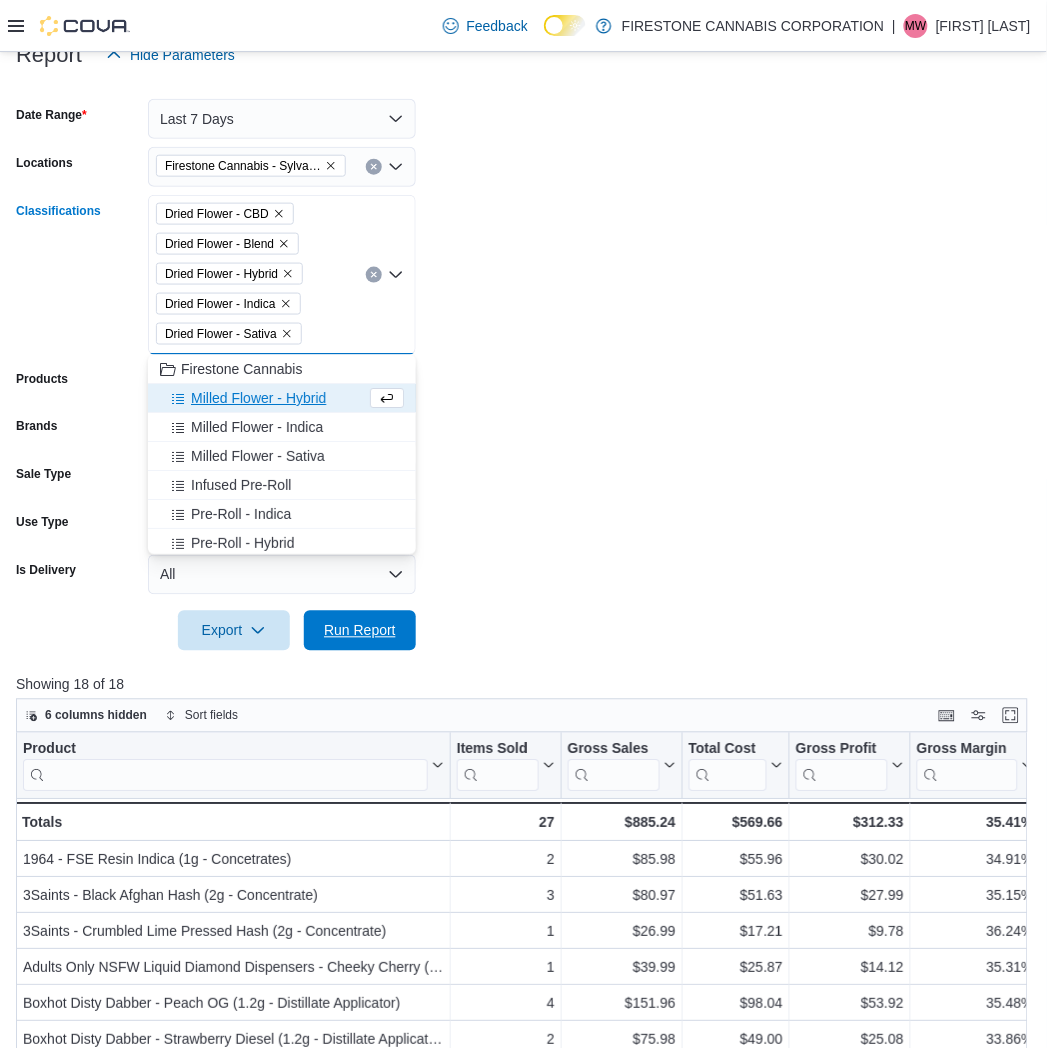 click on "Run Report" at bounding box center (360, 631) 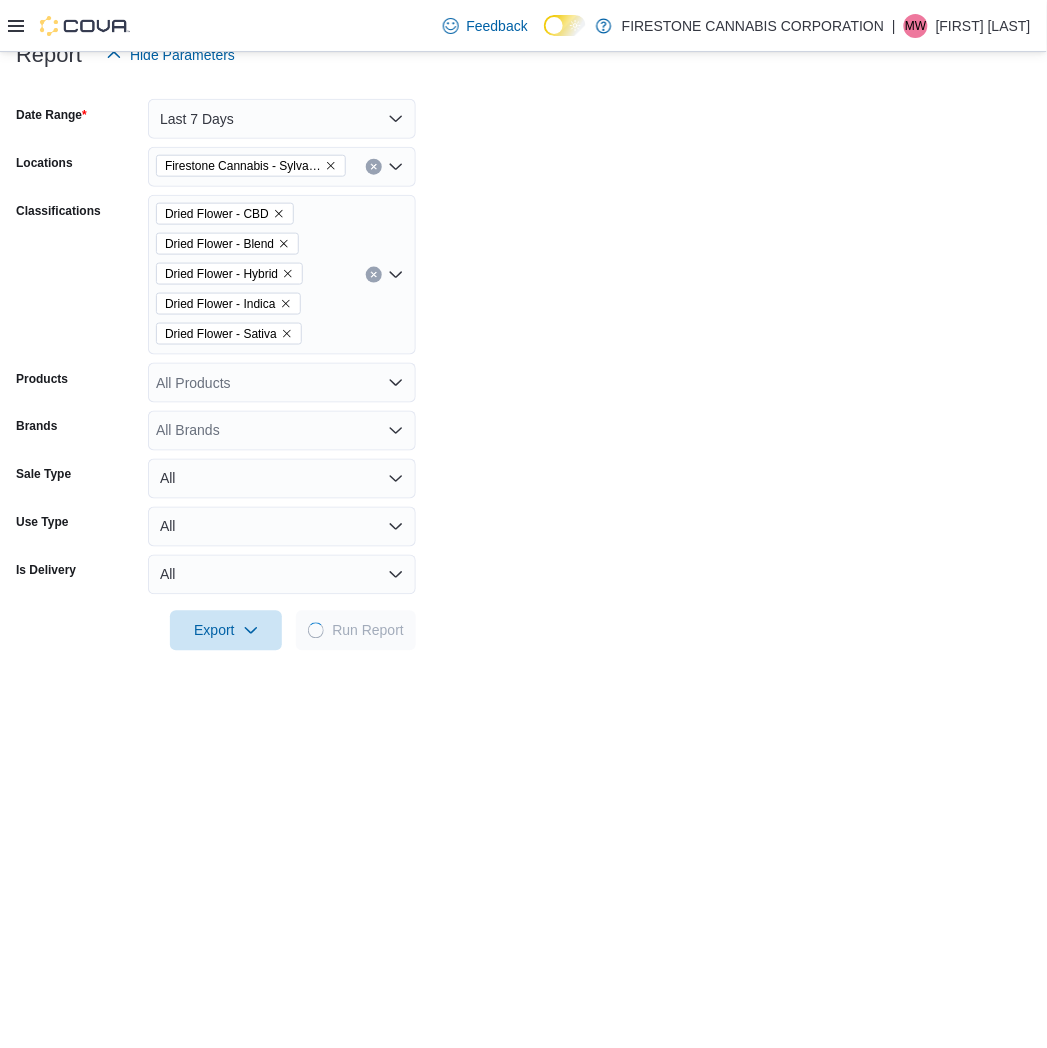 click on "Date Range Last 7 Days Locations Firestone Cannabis - Sylvan Lake Classifications Dried Flower - CBD Dried Flower - Blend Dried Flower - Hybrid Dried Flower - Indica Dried Flower - Sativa Products All Products Brands All Brands Sale Type All Use Type All Is Delivery All Export  Run Report" at bounding box center [523, 363] 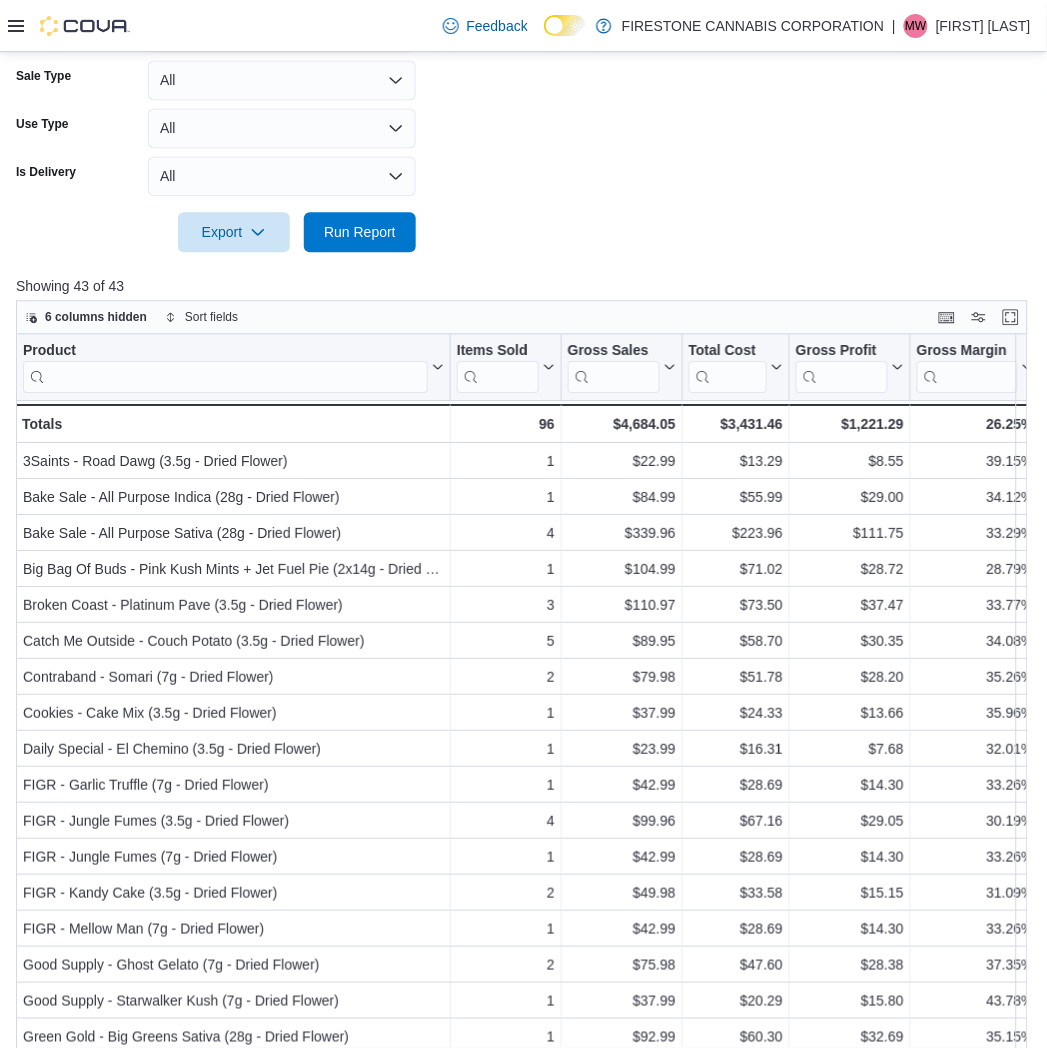 scroll, scrollTop: 788, scrollLeft: 0, axis: vertical 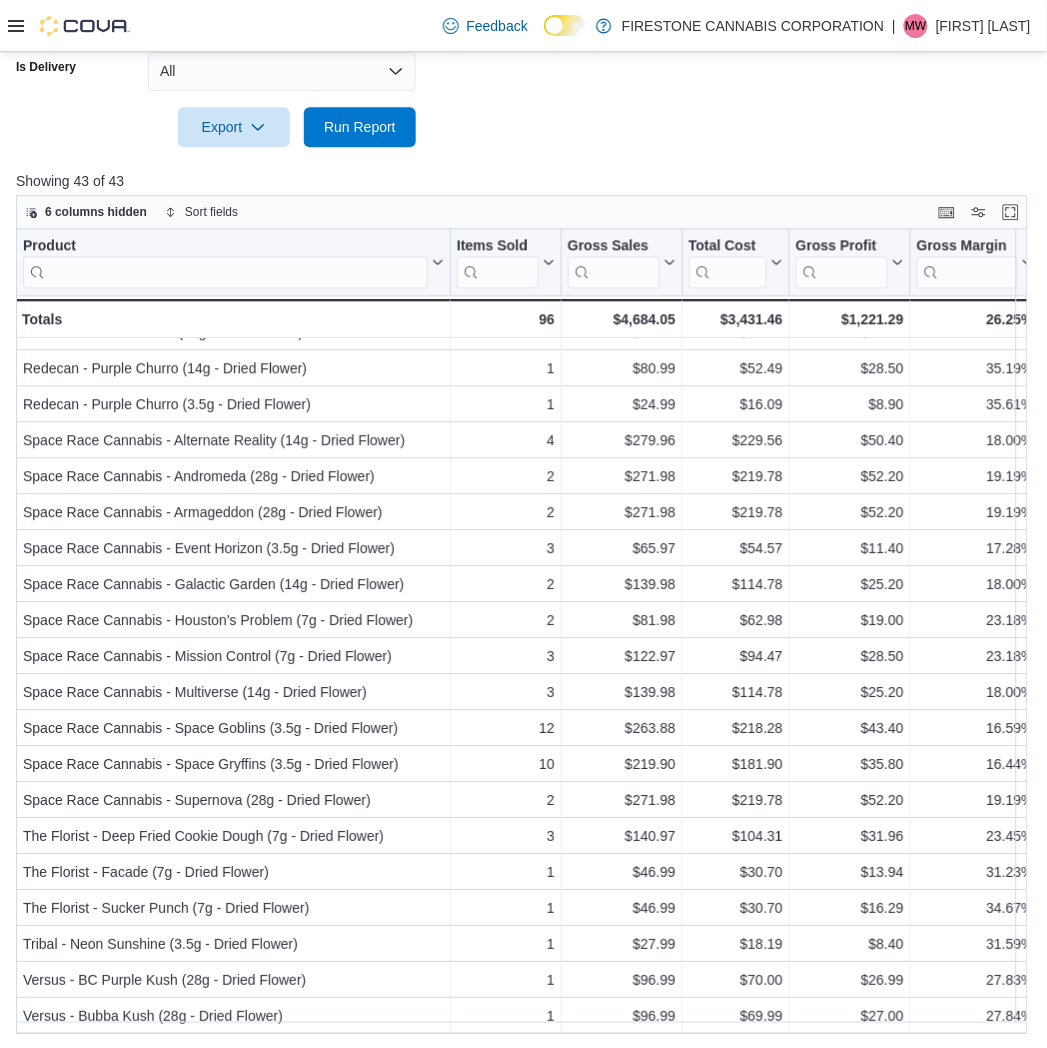 click on "Date Range Last 7 Days Locations Firestone Cannabis - Sylvan Lake Classifications Dried Flower - CBD Dried Flower - Blend Dried Flower - Hybrid Dried Flower - Indica Dried Flower - Sativa Products All Products Brands All Brands Sale Type All Use Type All Is Delivery All Export  Run Report" at bounding box center [523, -141] 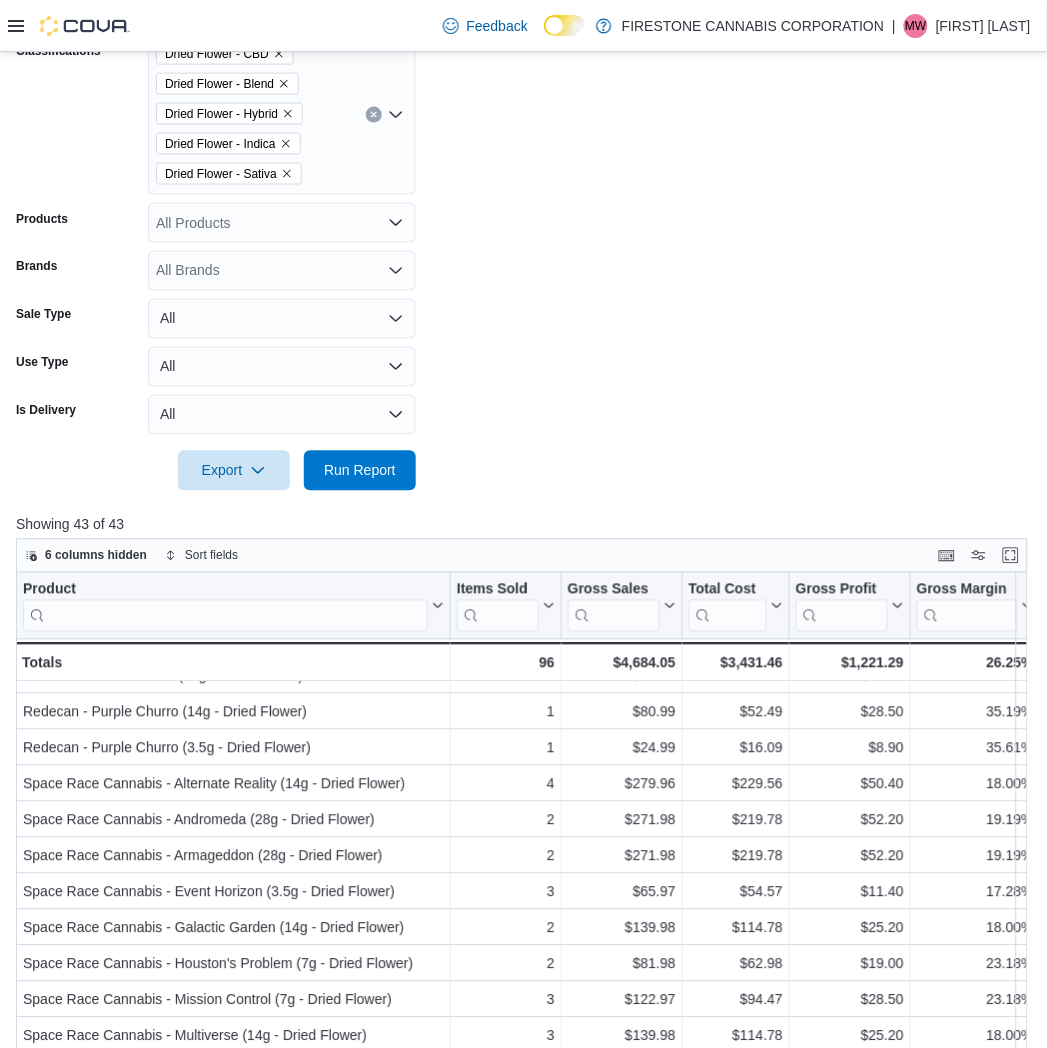 scroll, scrollTop: 233, scrollLeft: 0, axis: vertical 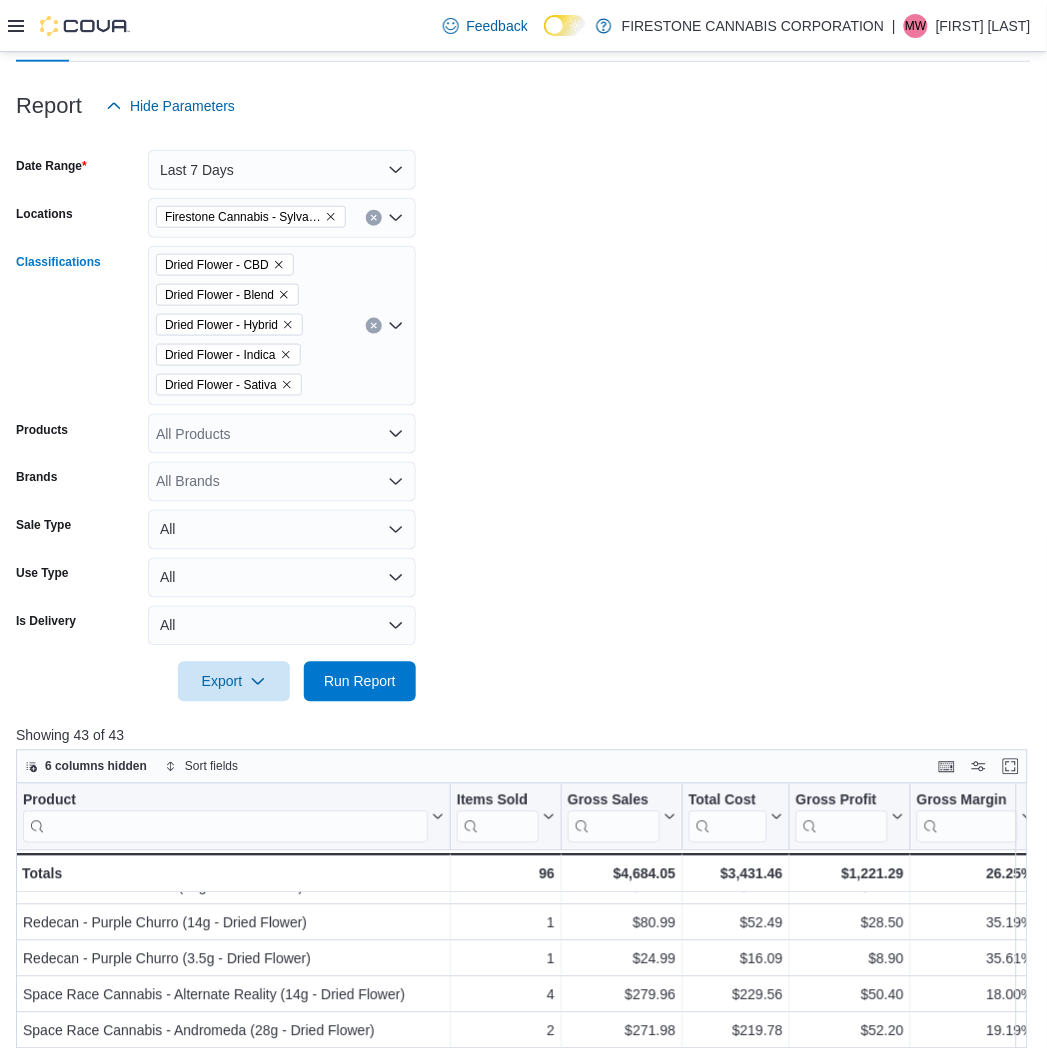click 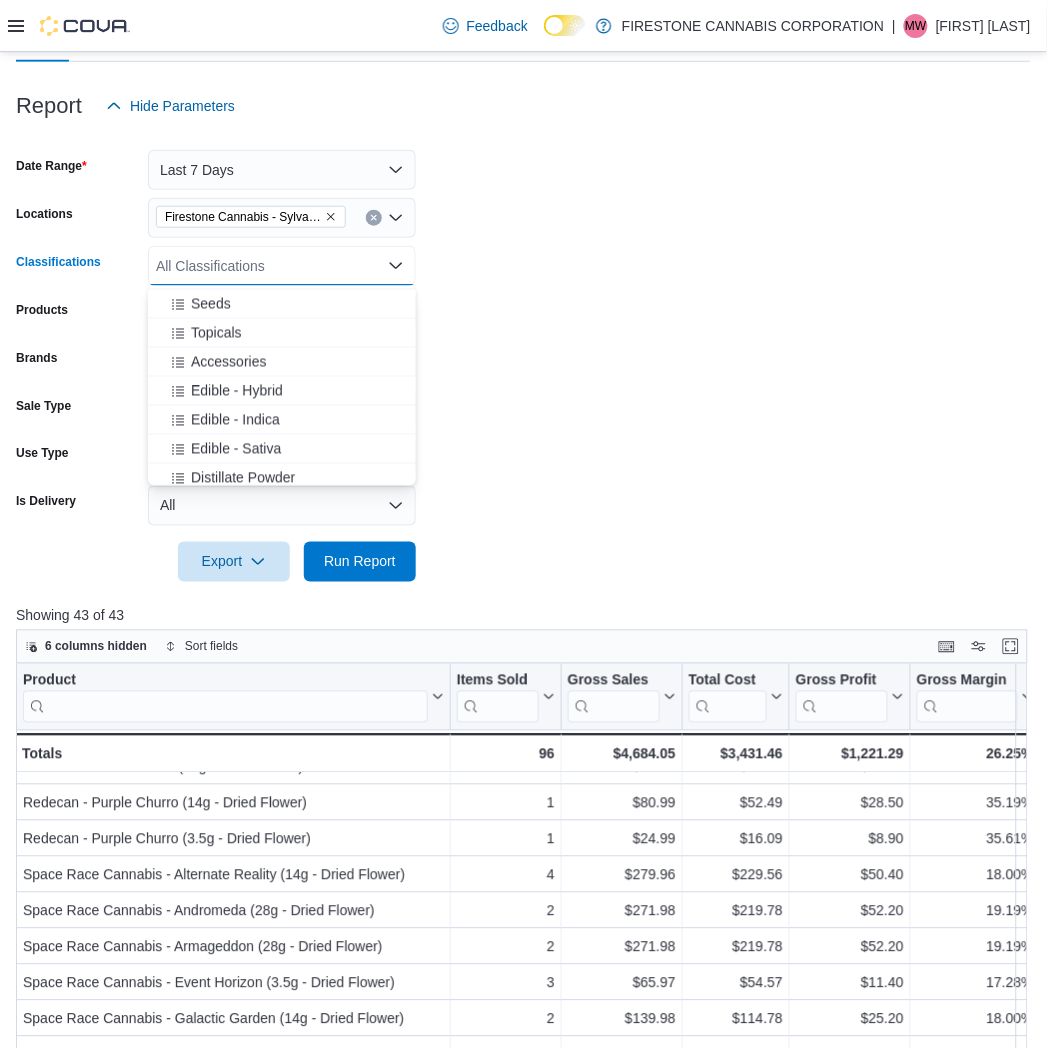 scroll, scrollTop: 666, scrollLeft: 0, axis: vertical 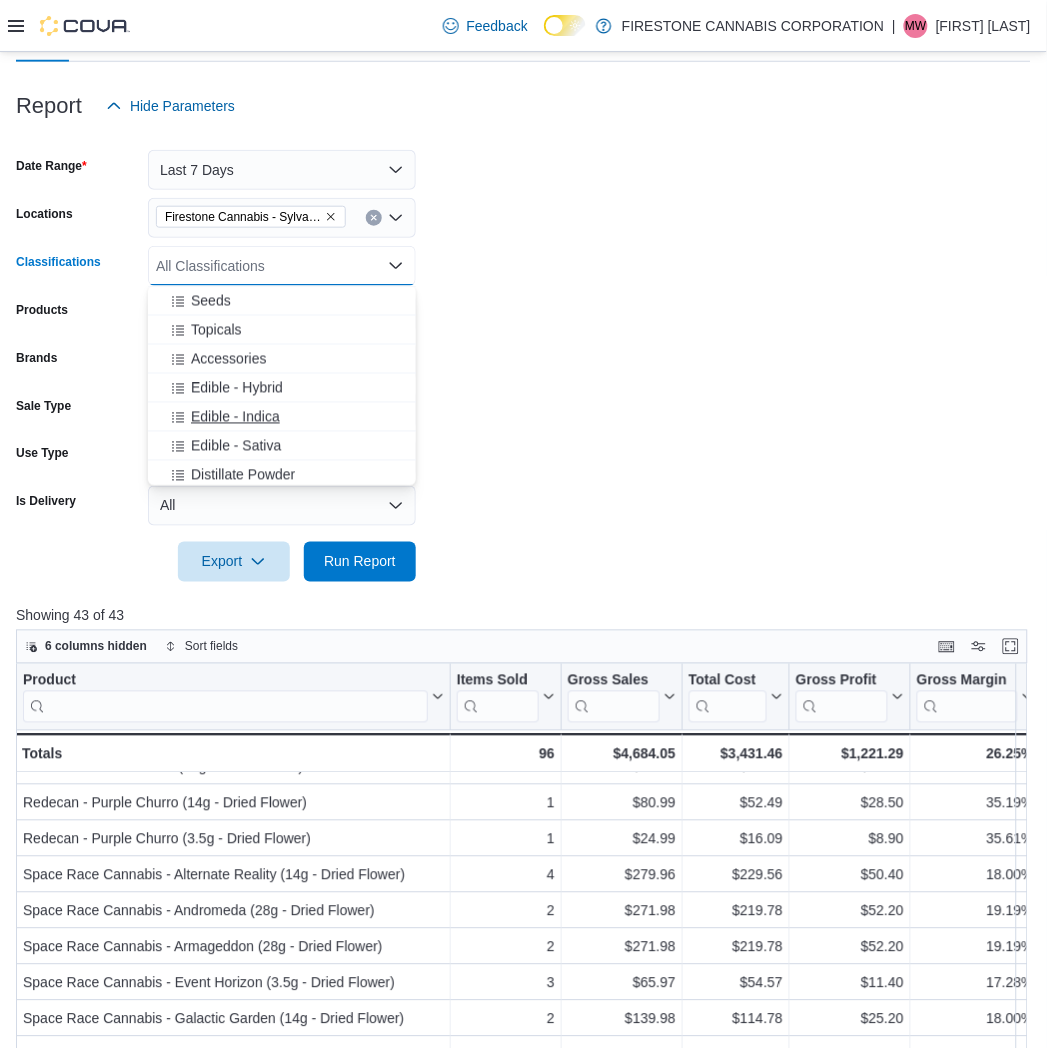 click on "Edible - Indica" at bounding box center (235, 417) 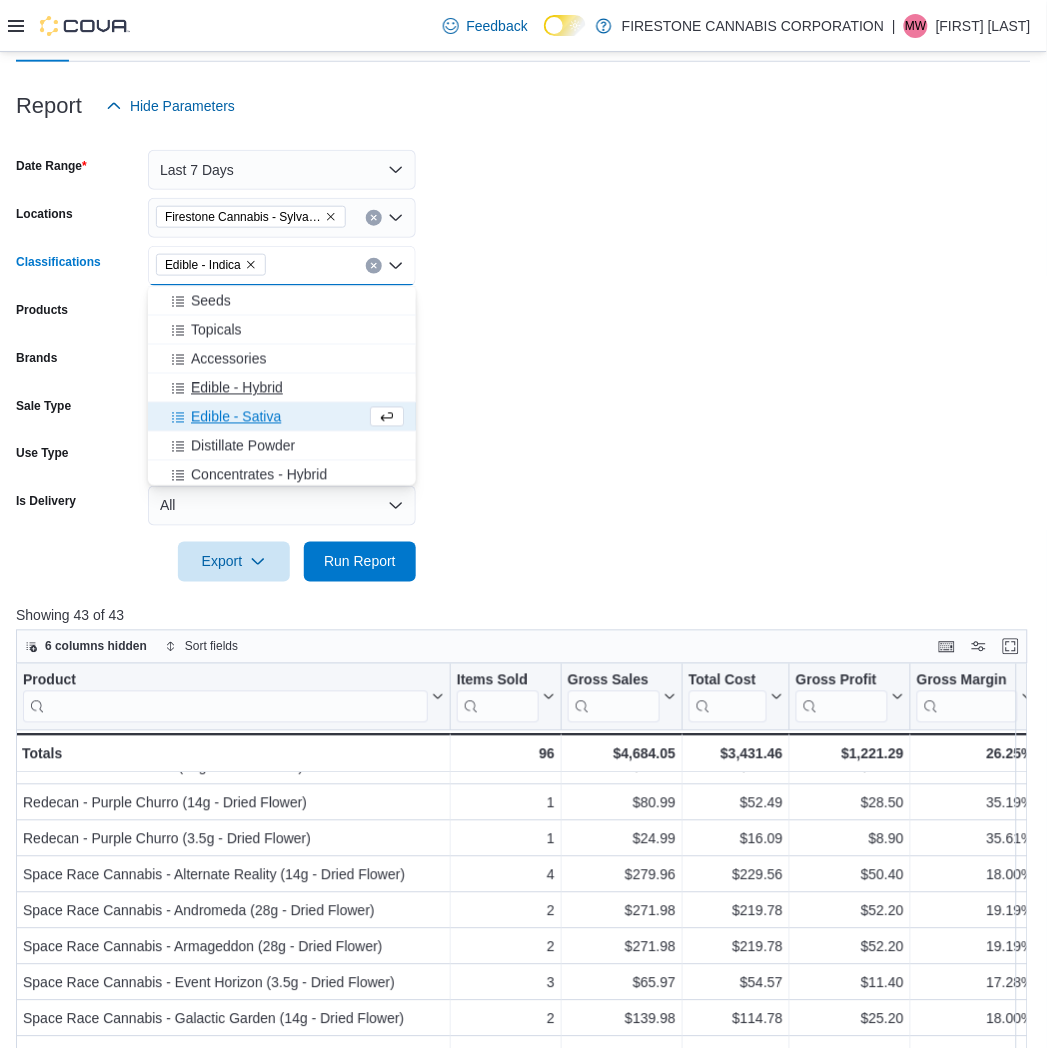 click on "Edible - Sativa" at bounding box center (236, 417) 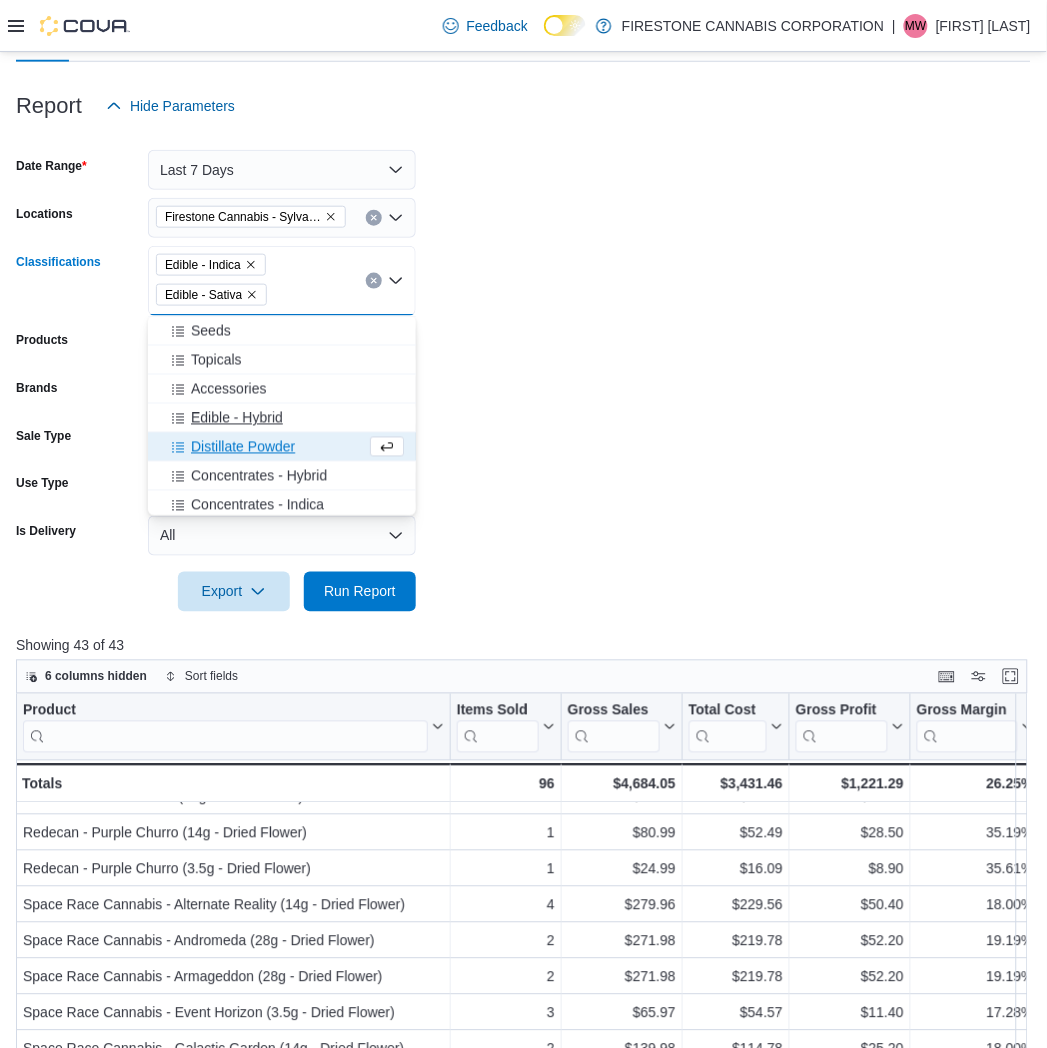 click on "Edible - Hybrid" at bounding box center [237, 418] 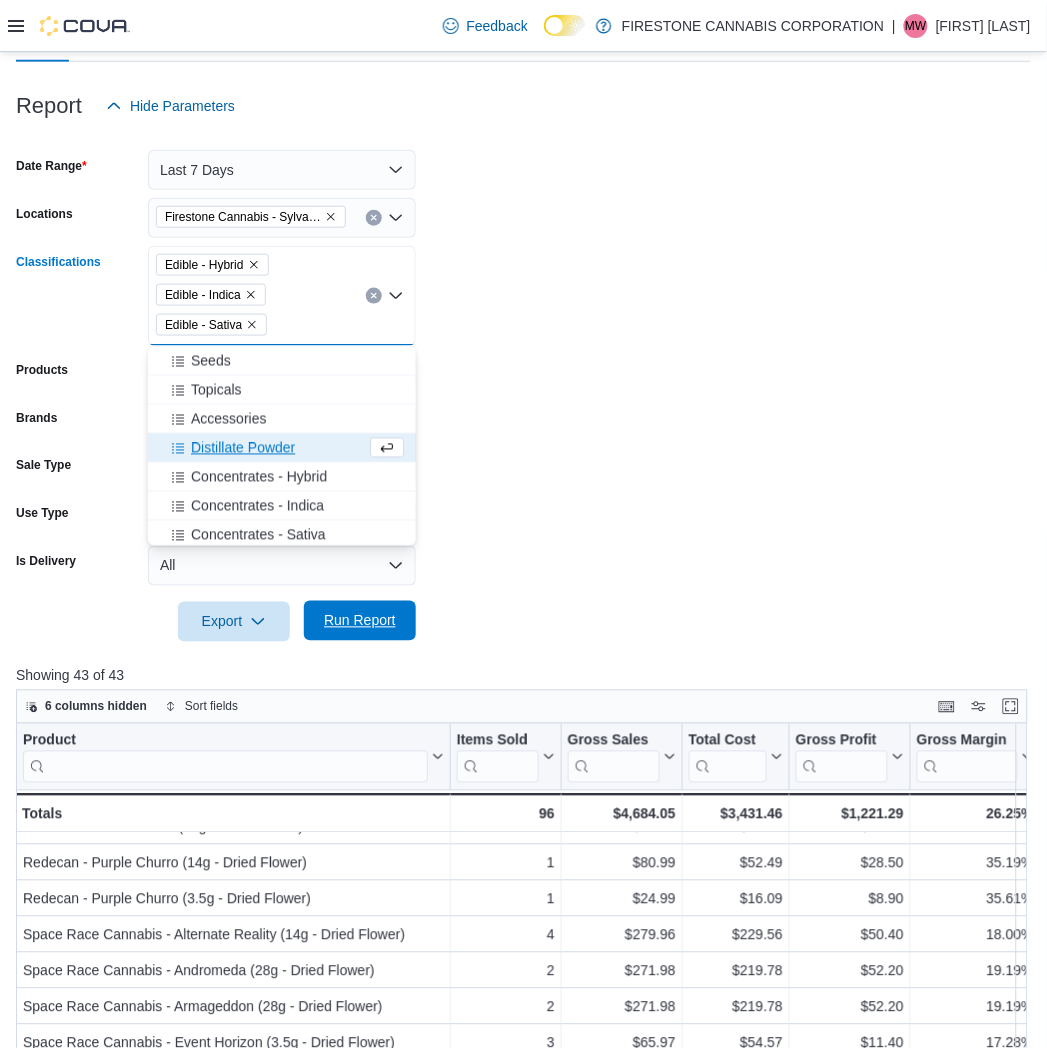 click on "Run Report" at bounding box center (360, 621) 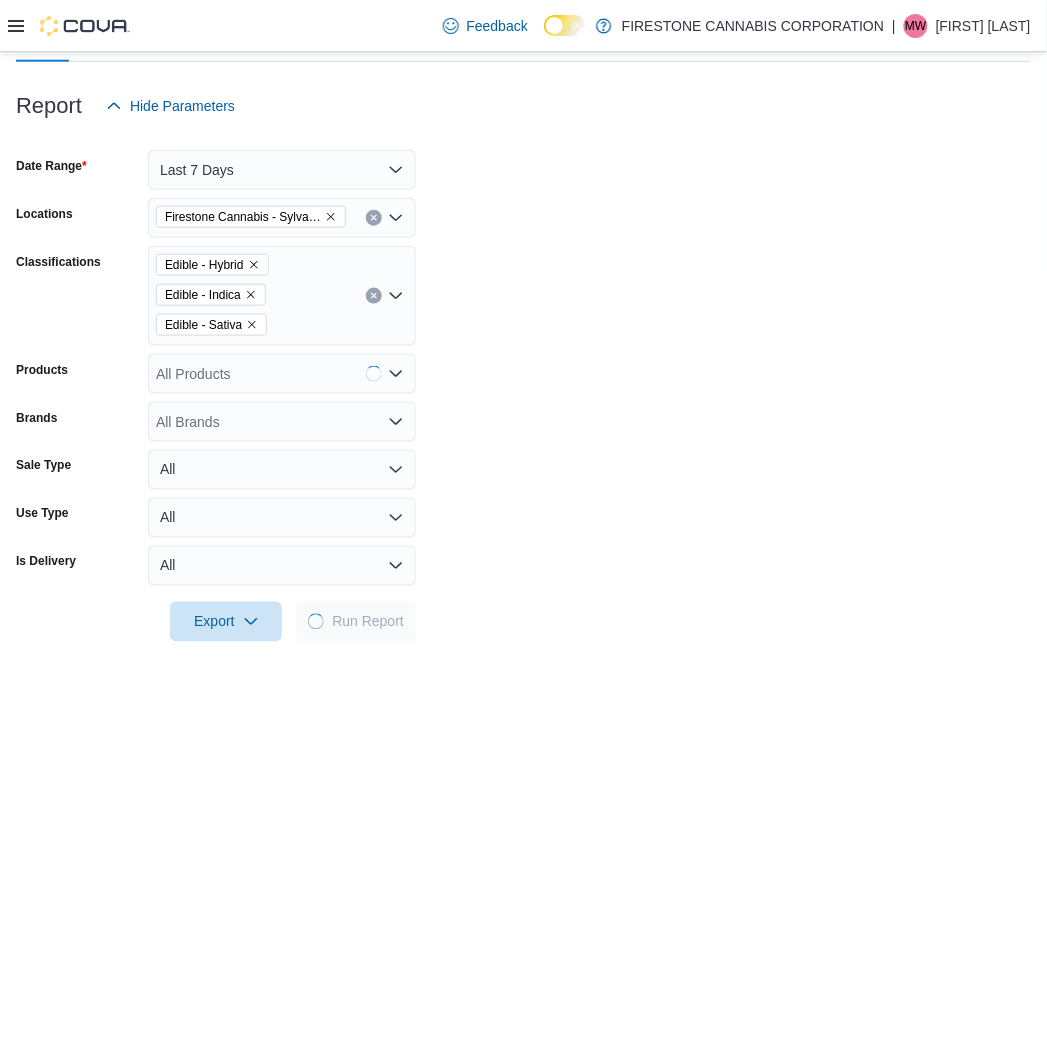 click on "Date Range Last 7 Days Locations Firestone Cannabis - Sylvan Lake Classifications Edible - Hybrid Edible - Indica Edible - Sativa Products All Products Brands All Brands Sale Type All Use Type All Is Delivery All Export  Run Report" at bounding box center (523, 384) 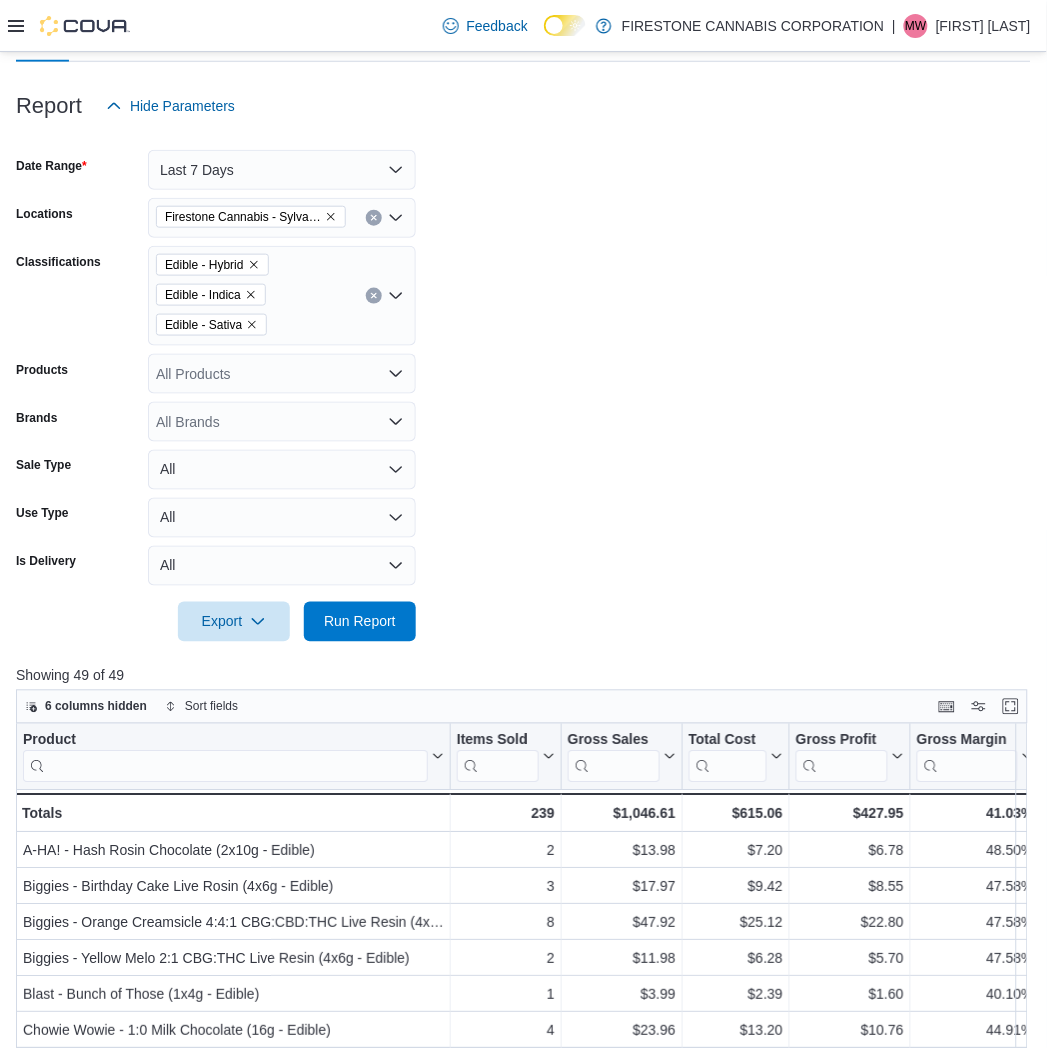 click on "Date Range Last 7 Days Locations Firestone Cannabis - Sylvan Lake Classifications Edible - Hybrid Edible - Indica Edible - Sativa Products All Products Brands All Brands Sale Type All Use Type All Is Delivery All Export  Run Report" at bounding box center [523, 384] 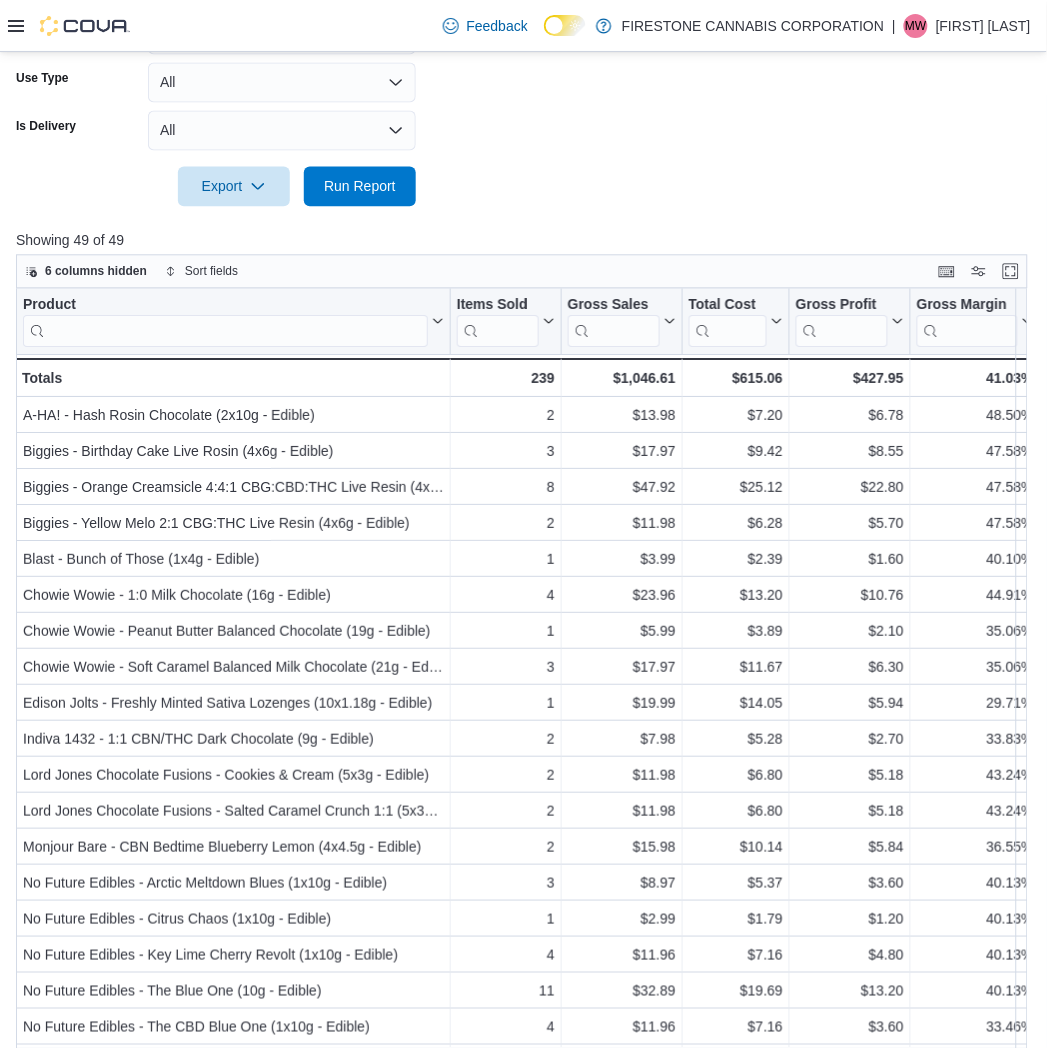 scroll, scrollTop: 728, scrollLeft: 0, axis: vertical 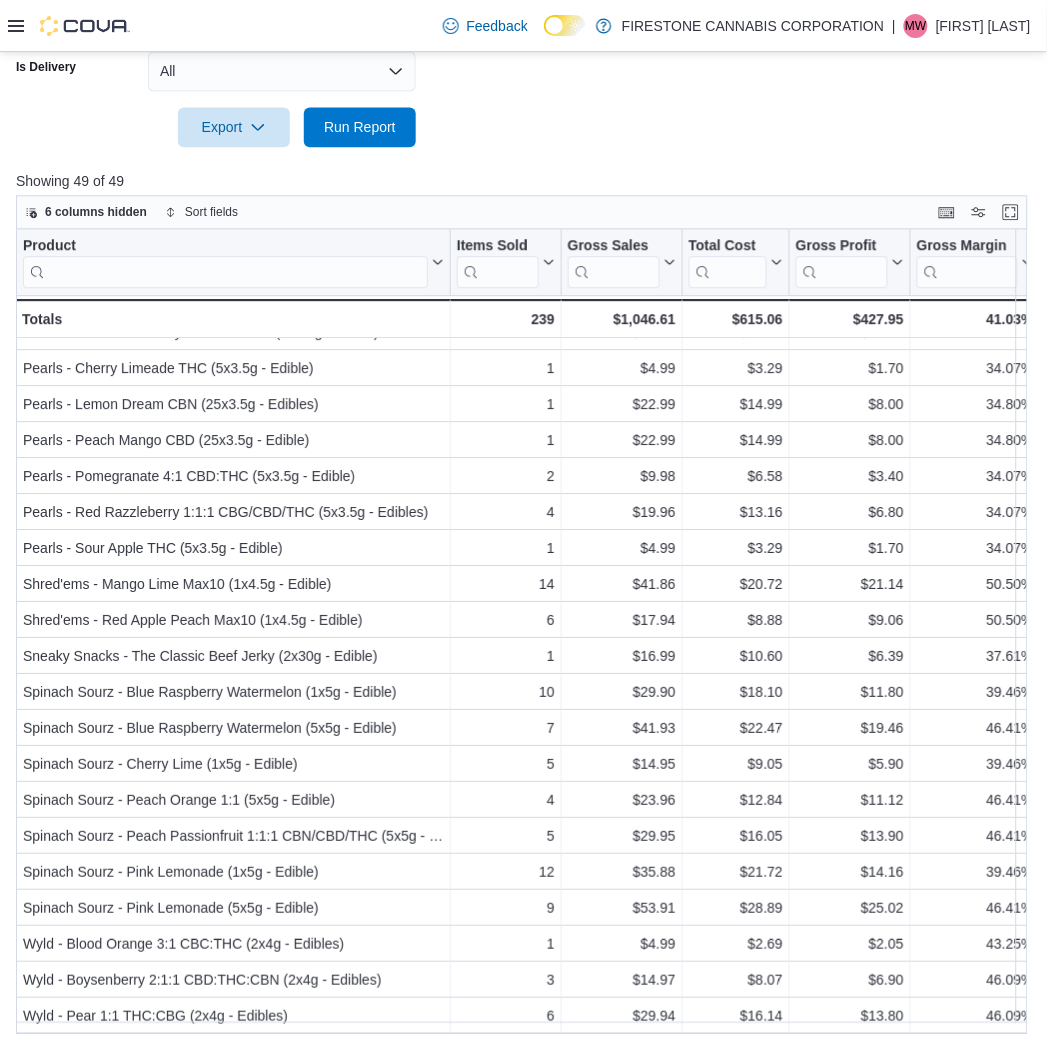 click on "Showing 49 of 49" at bounding box center [527, 181] 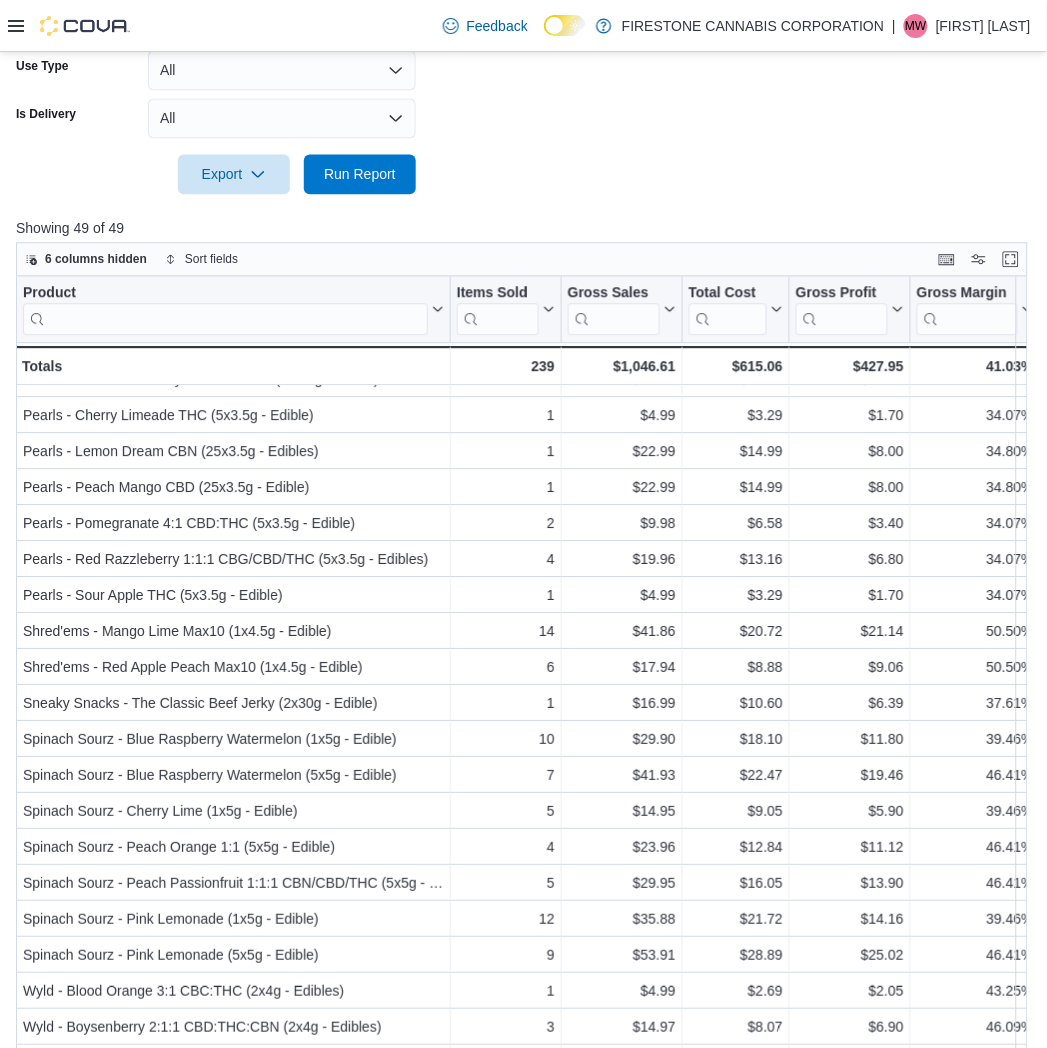 scroll, scrollTop: 62, scrollLeft: 0, axis: vertical 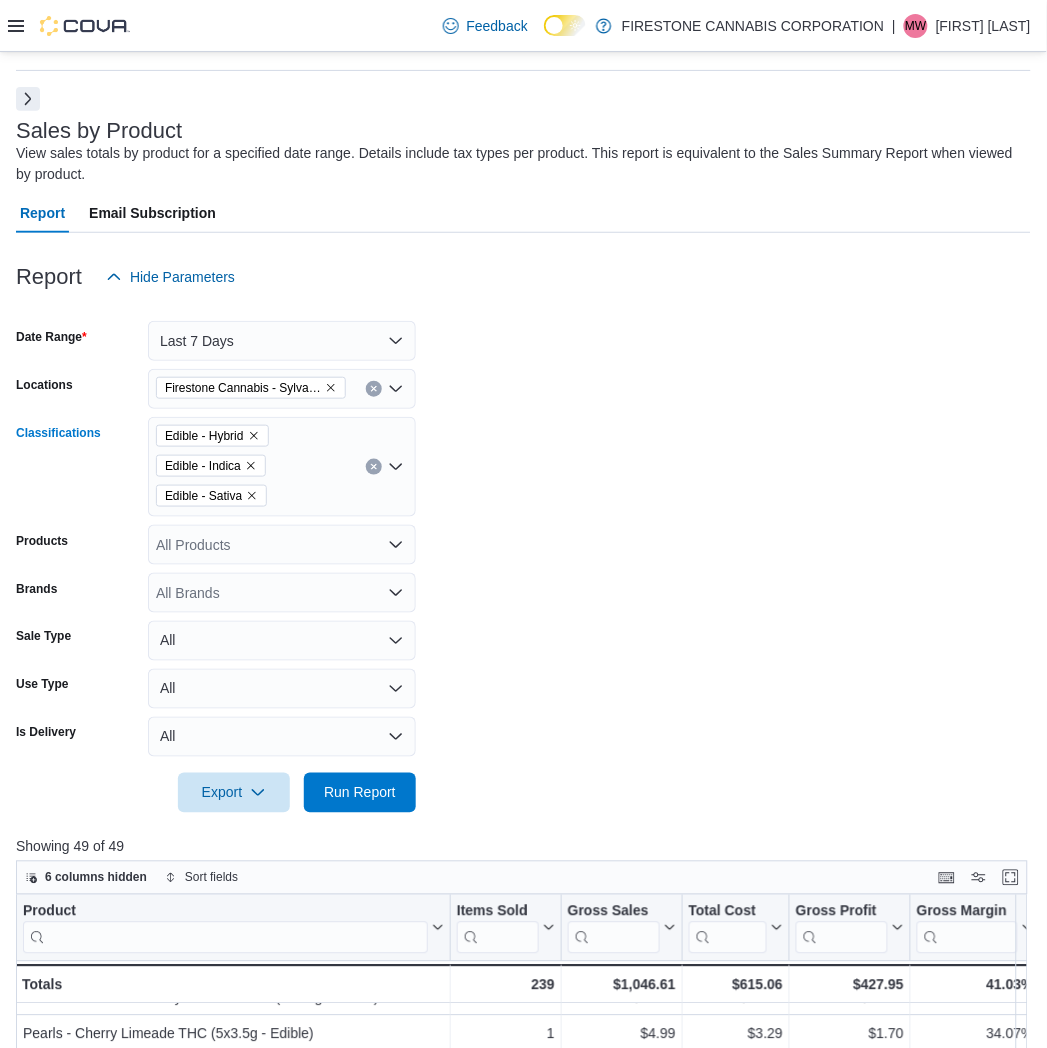 click 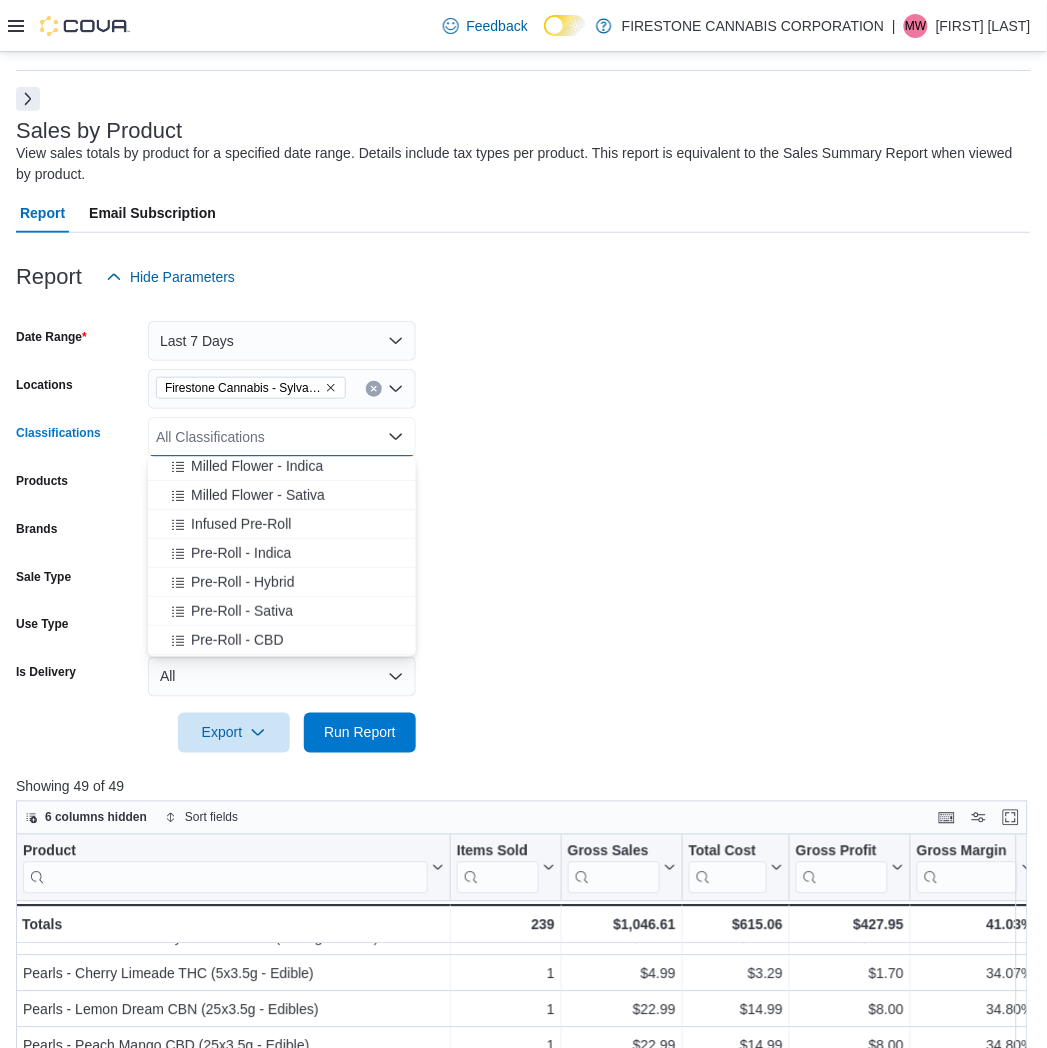 scroll, scrollTop: 222, scrollLeft: 0, axis: vertical 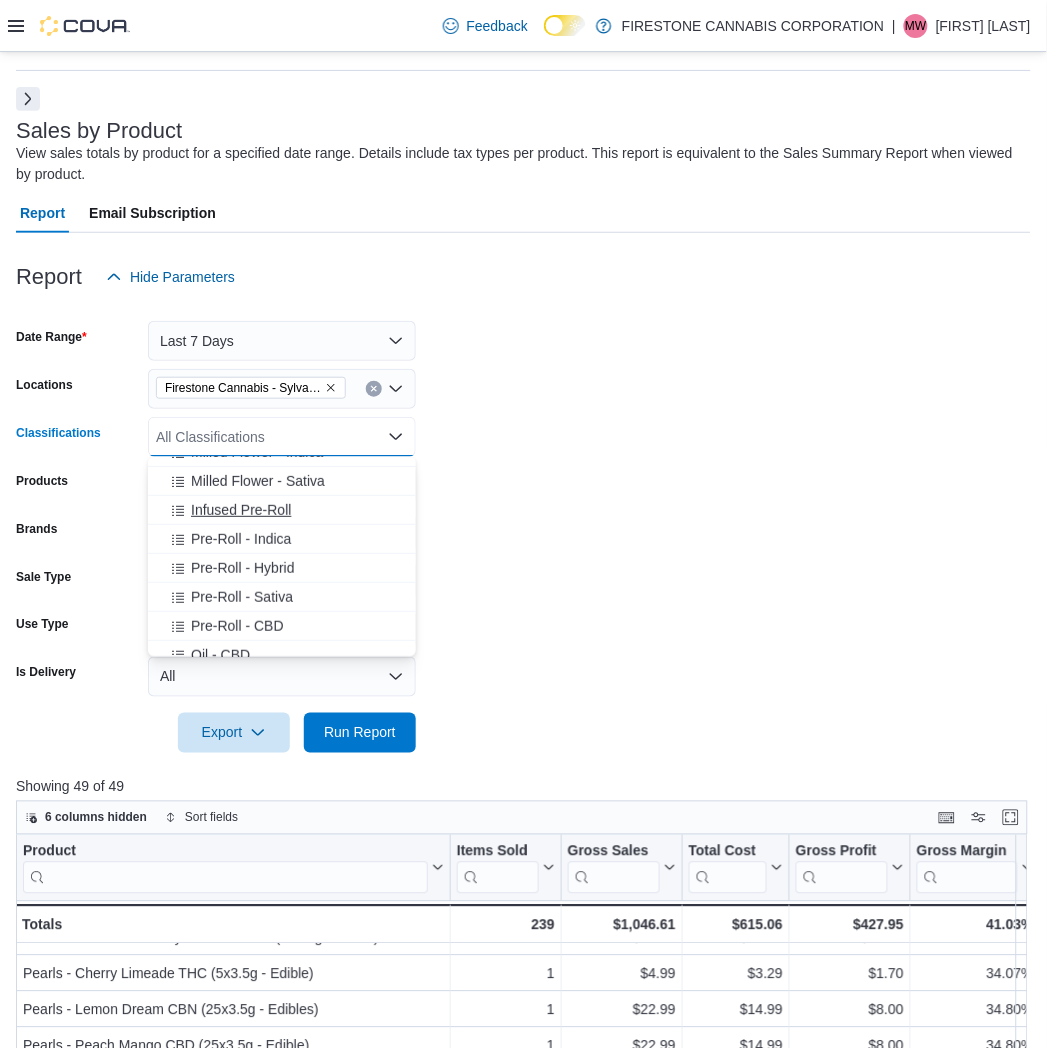 click on "Infused Pre-Roll" at bounding box center [241, 510] 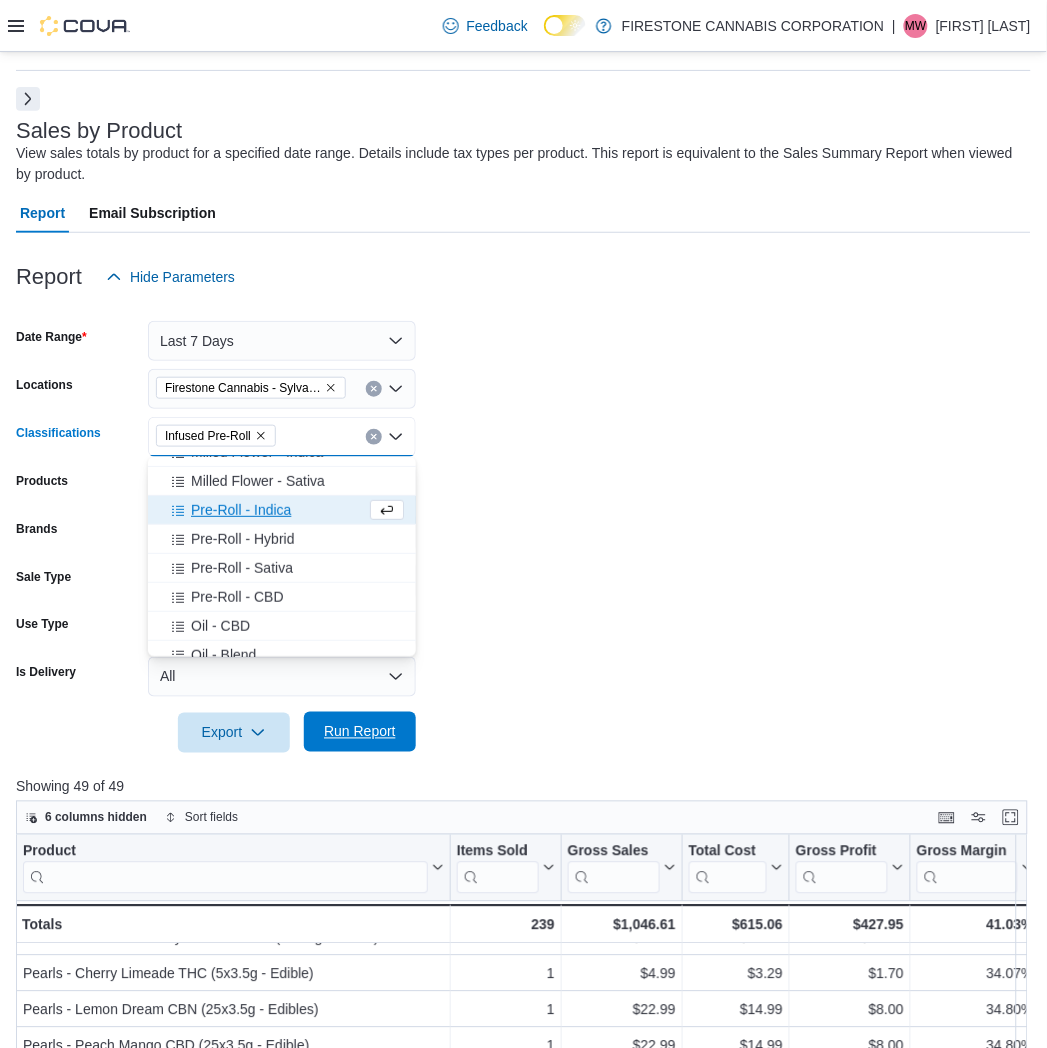 click on "Run Report" at bounding box center (360, 732) 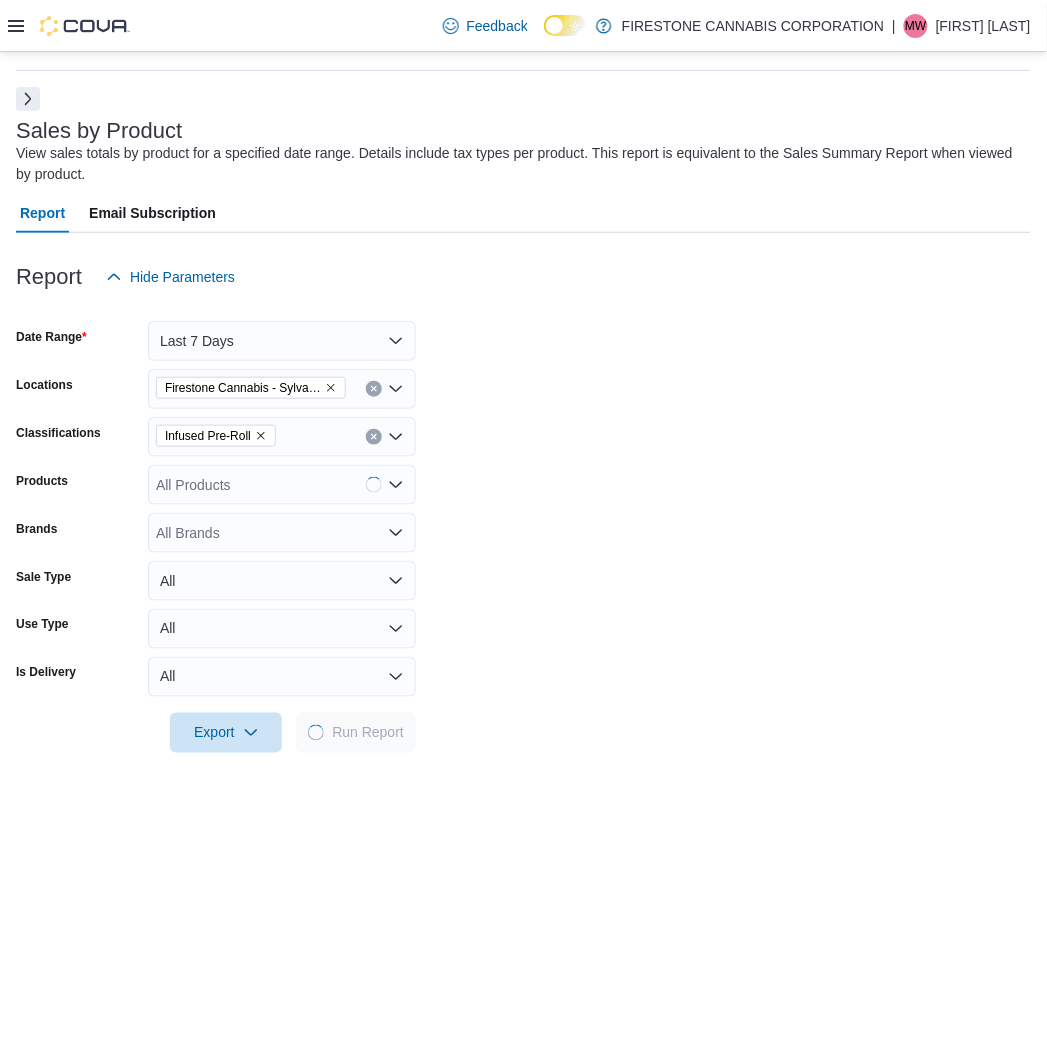 drag, startPoint x: 643, startPoint y: 500, endPoint x: 672, endPoint y: 375, distance: 128.31992 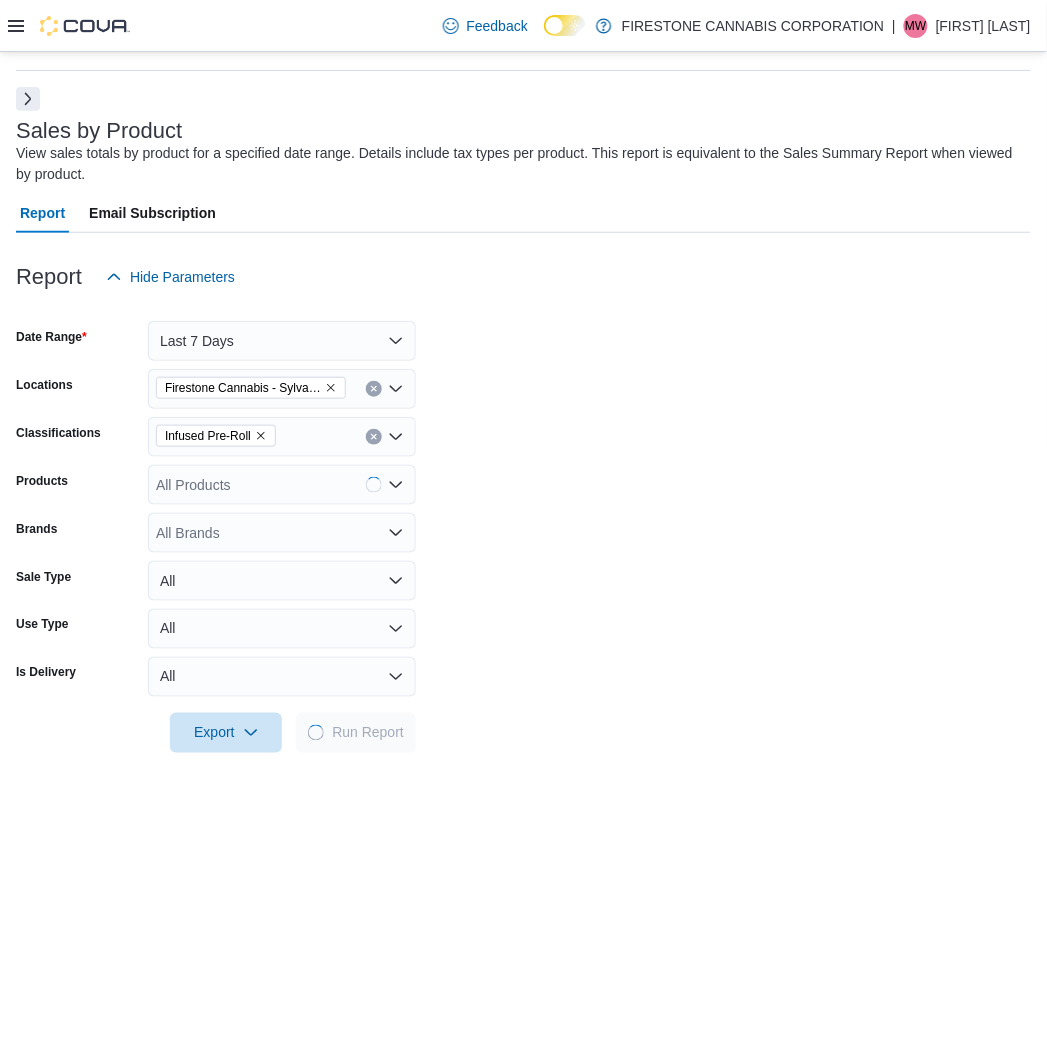click on "Date Range Last 7 Days Locations Firestone Cannabis - Sylvan Lake Classifications Infused Pre-Roll Products All Products Brands All Brands Sale Type All Use Type All Is Delivery All Export  Run Report" at bounding box center (523, 525) 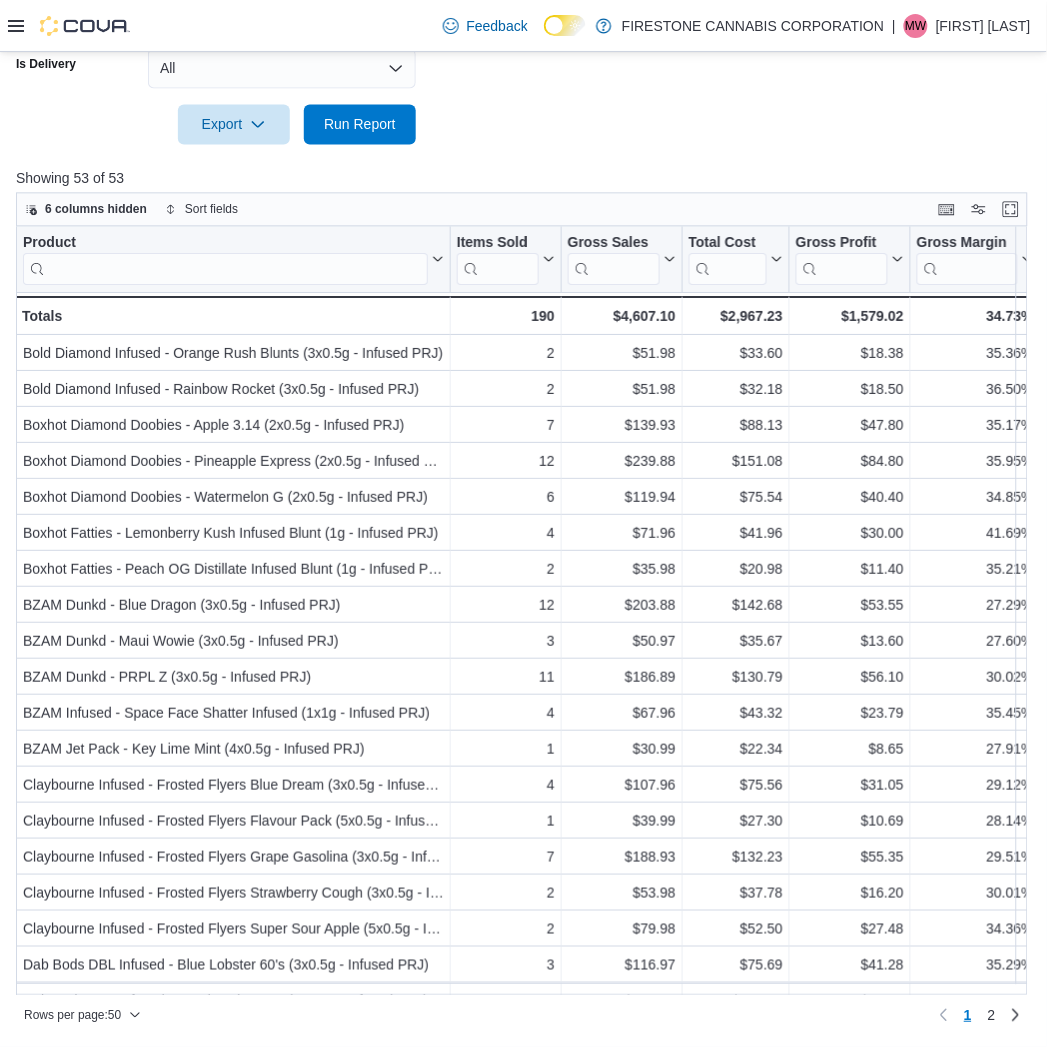 scroll, scrollTop: 668, scrollLeft: 0, axis: vertical 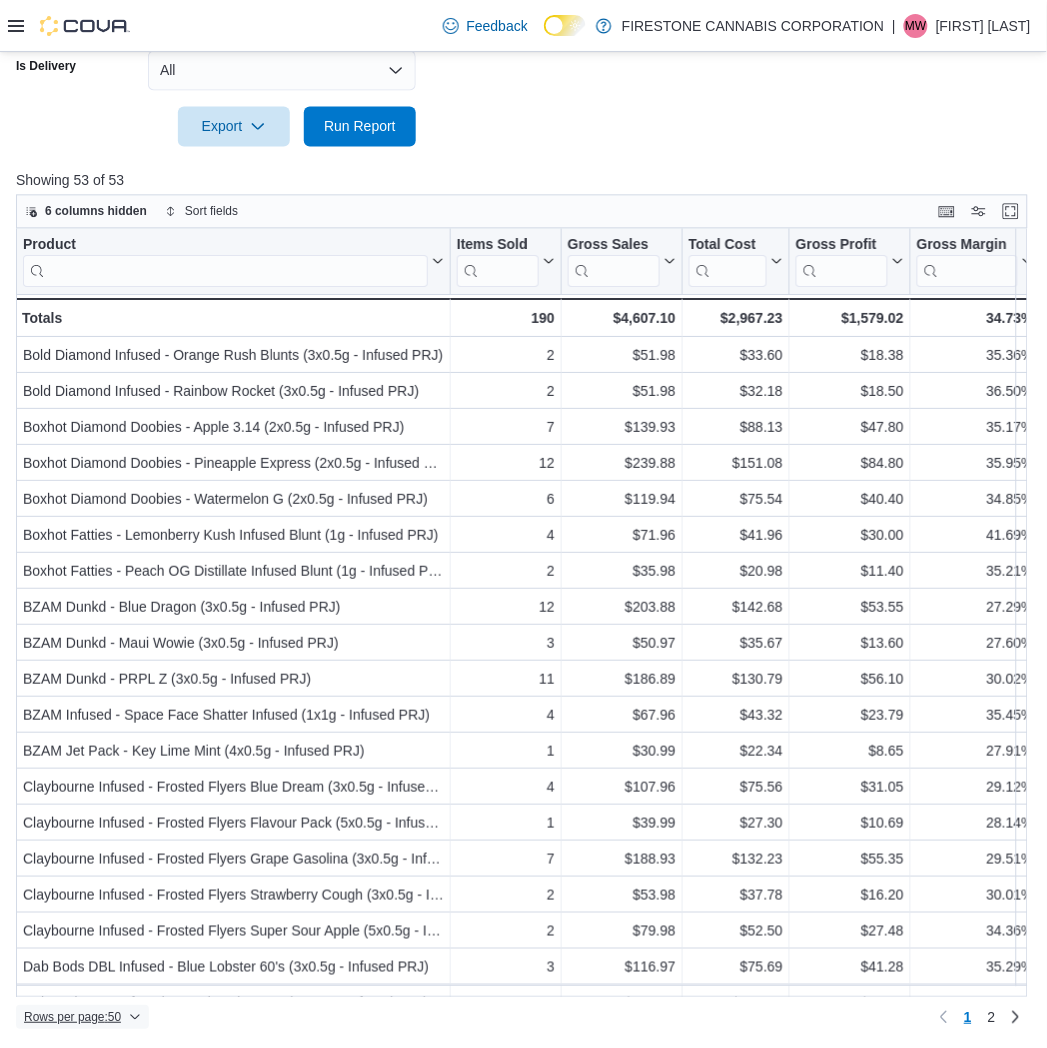 click on "Rows per page :  50" at bounding box center (72, 1018) 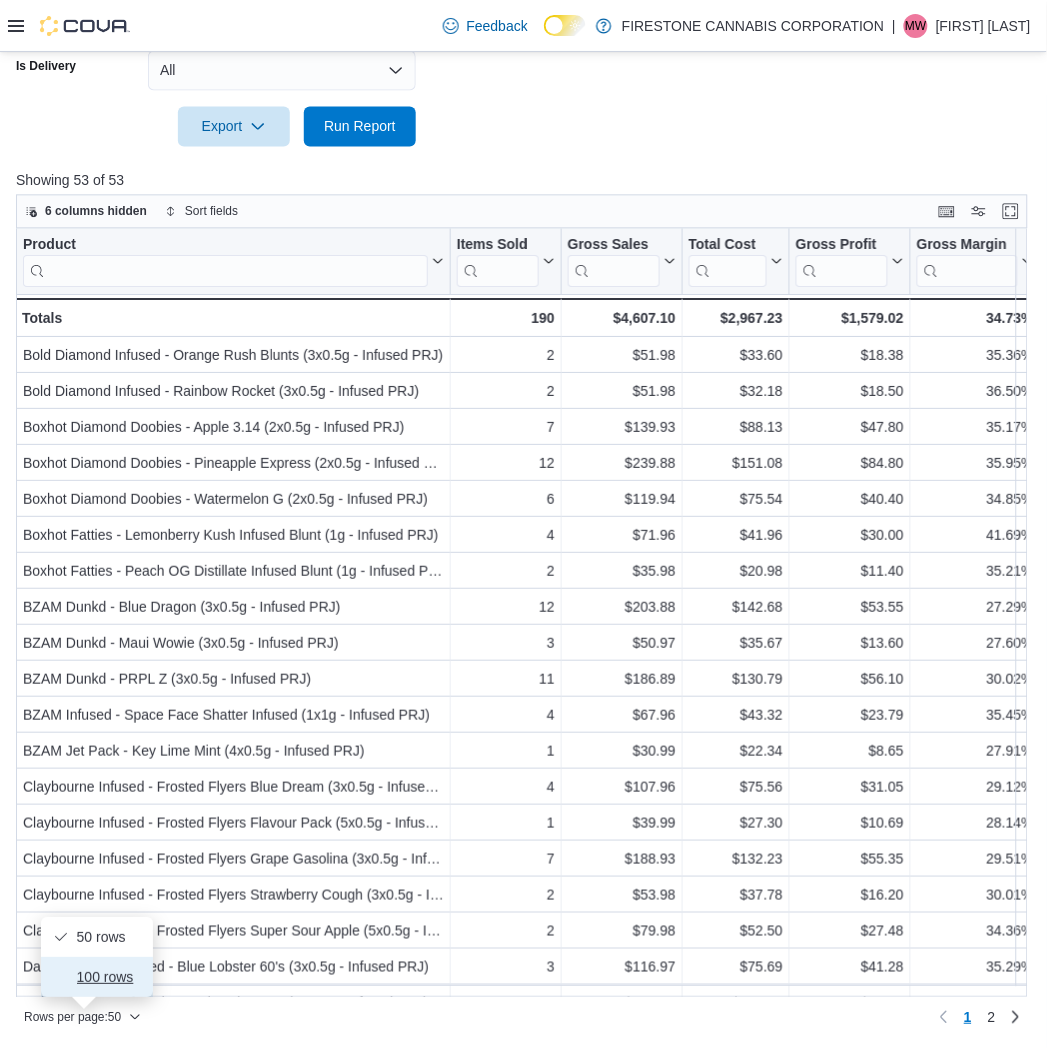 click on "100 rows" at bounding box center [109, 978] 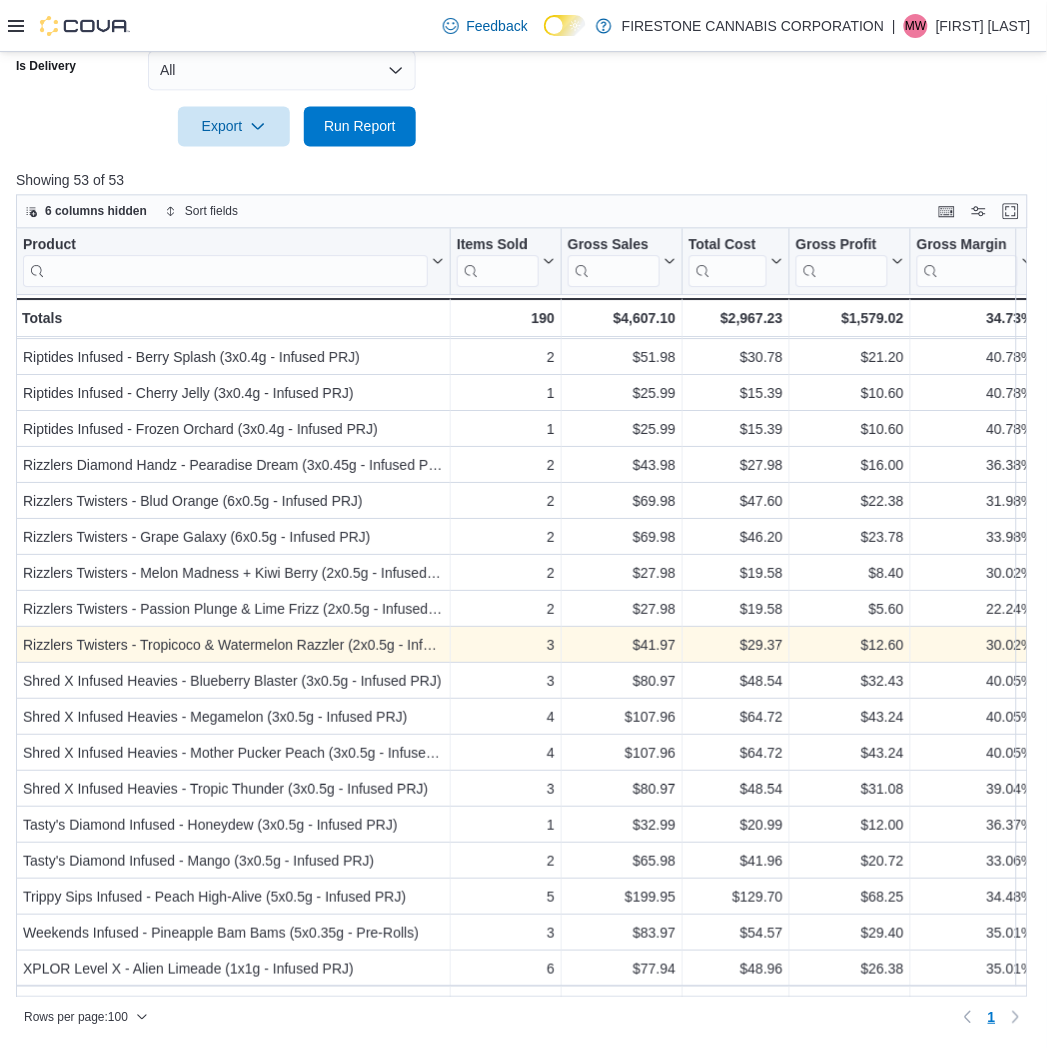 scroll, scrollTop: 1258, scrollLeft: 0, axis: vertical 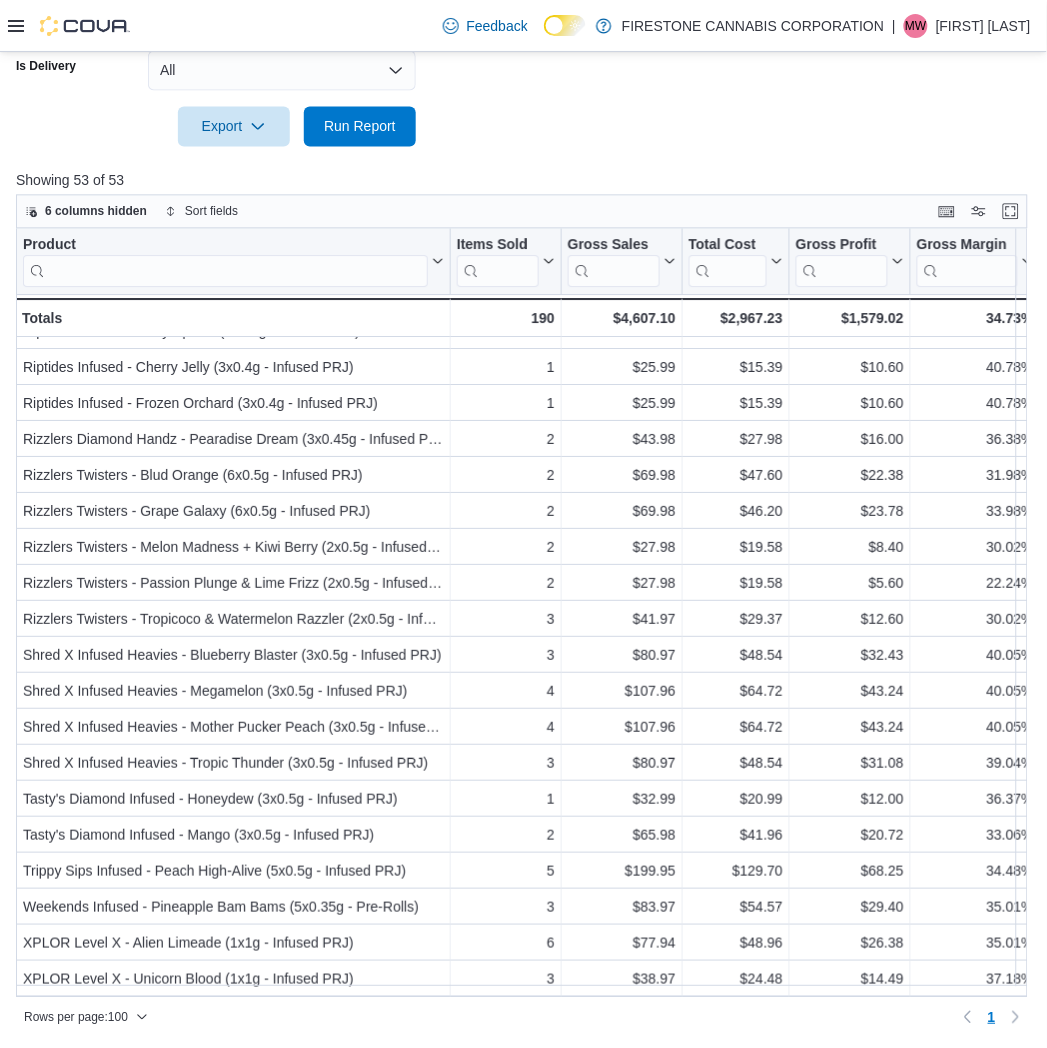 click on "Date Range Last 7 Days Locations Firestone Cannabis - Sylvan Lake Classifications Infused Pre-Roll Products All Products Brands All Brands Sale Type All Use Type All Is Delivery All Export  Run Report" at bounding box center (523, -81) 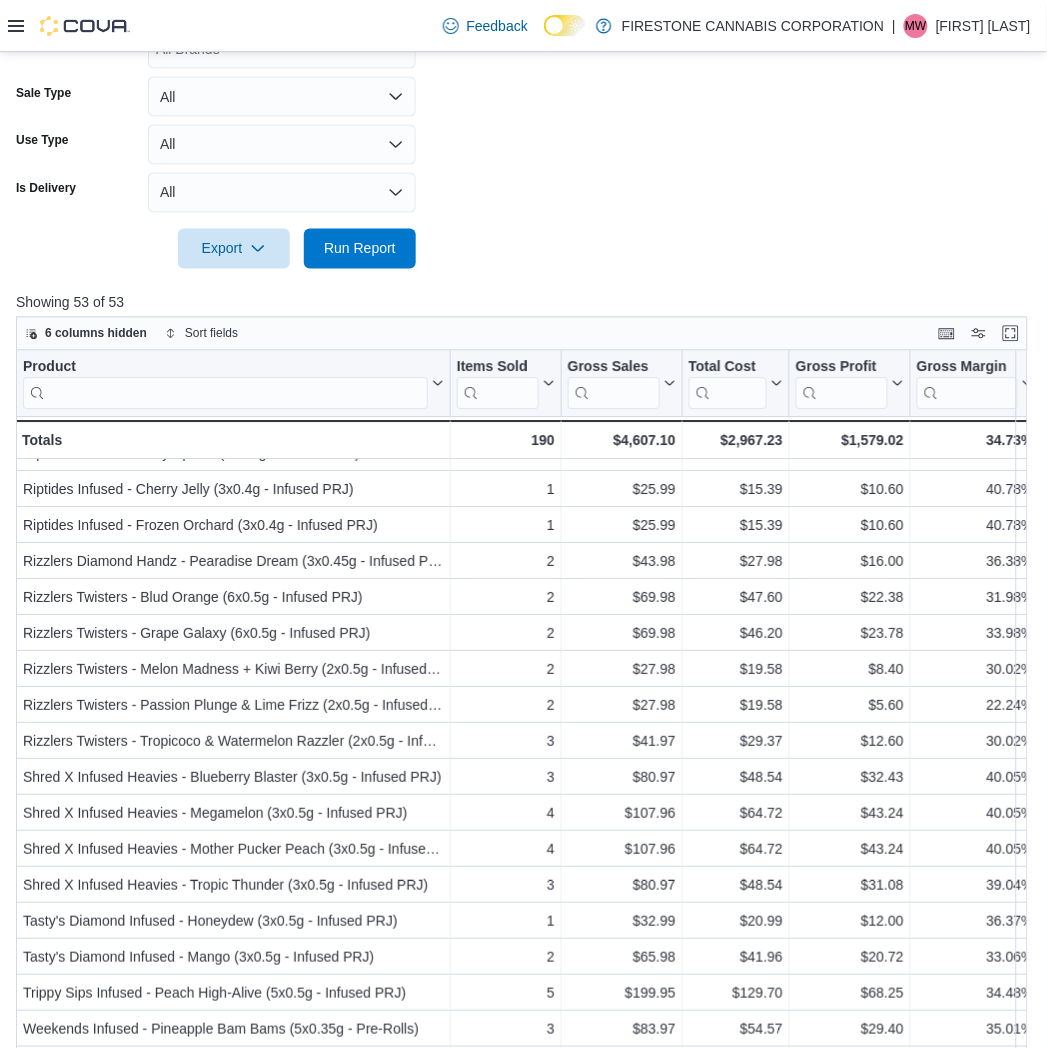 scroll, scrollTop: 224, scrollLeft: 0, axis: vertical 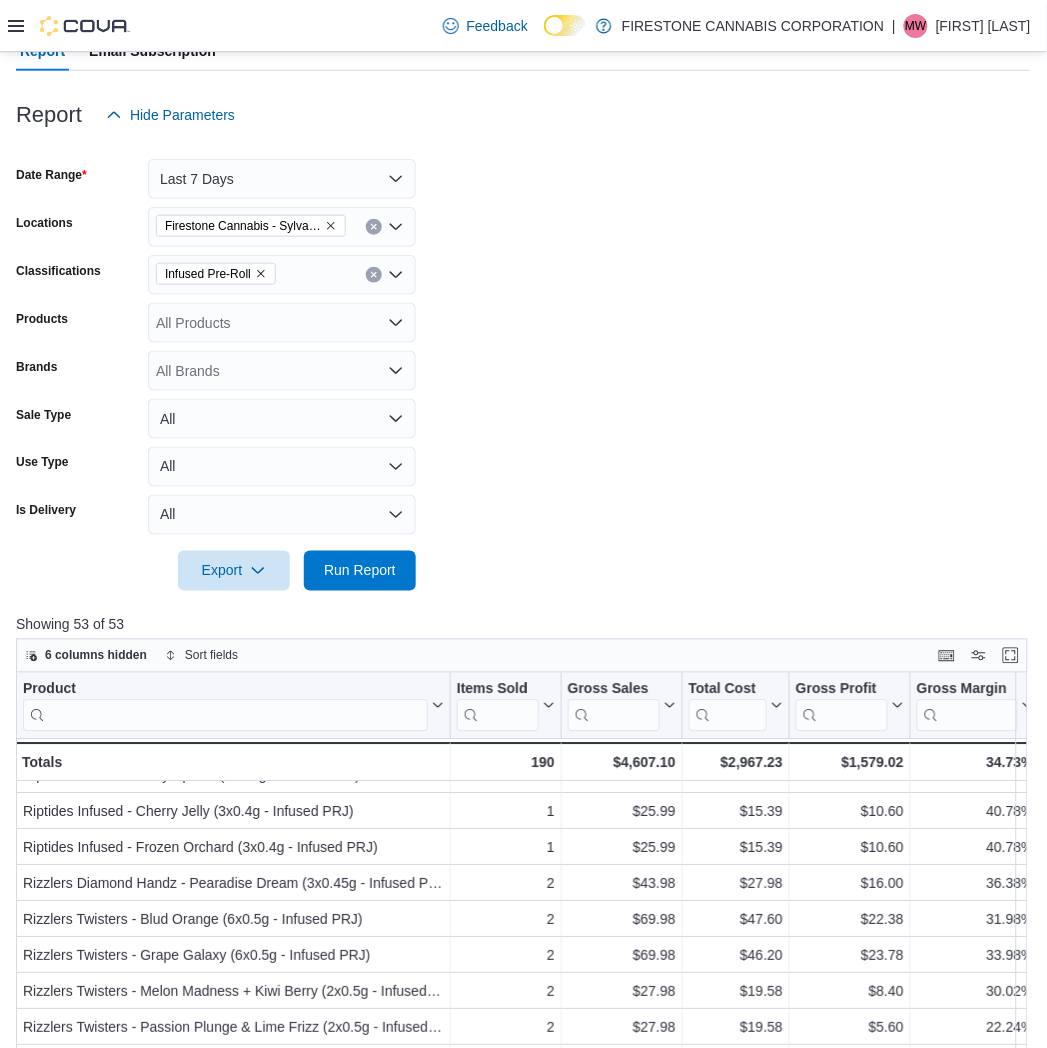click 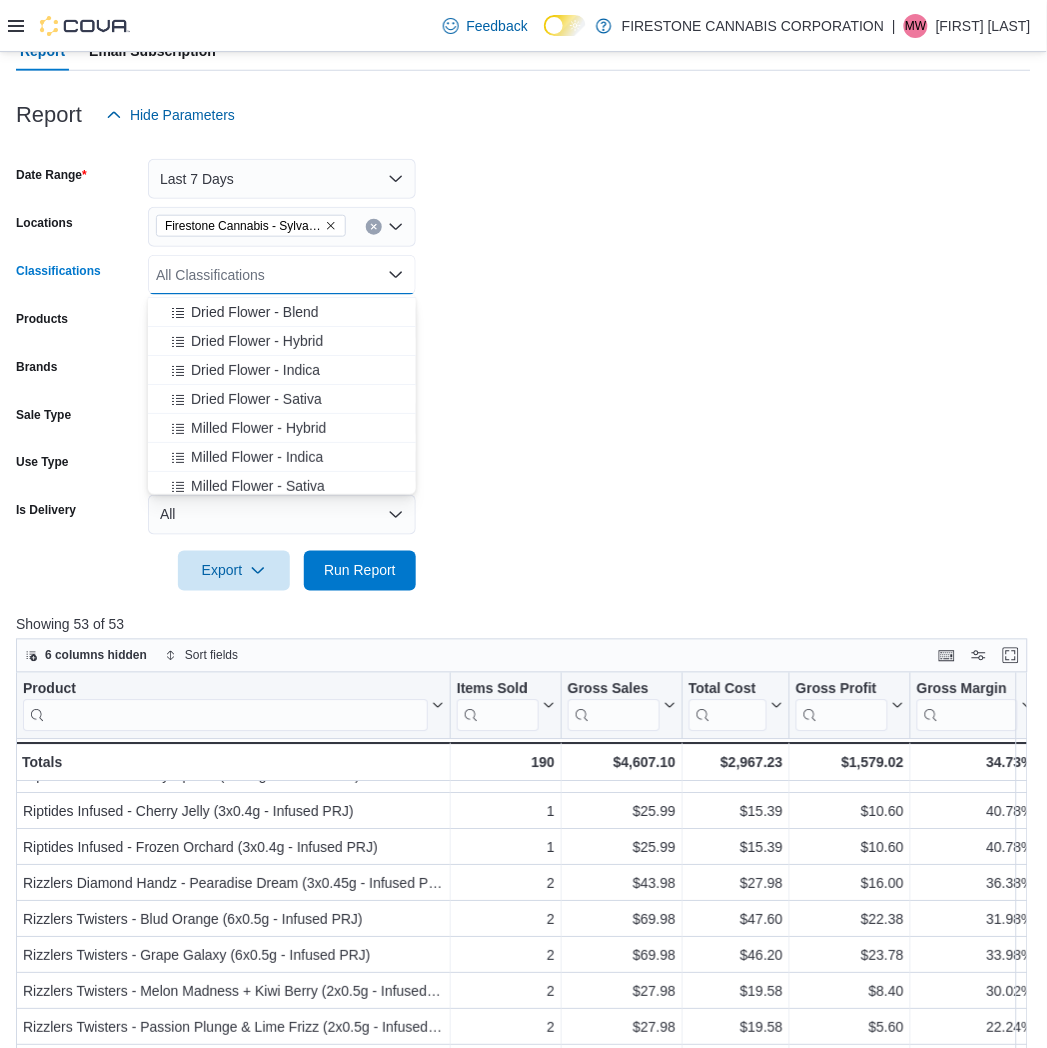 scroll, scrollTop: 111, scrollLeft: 0, axis: vertical 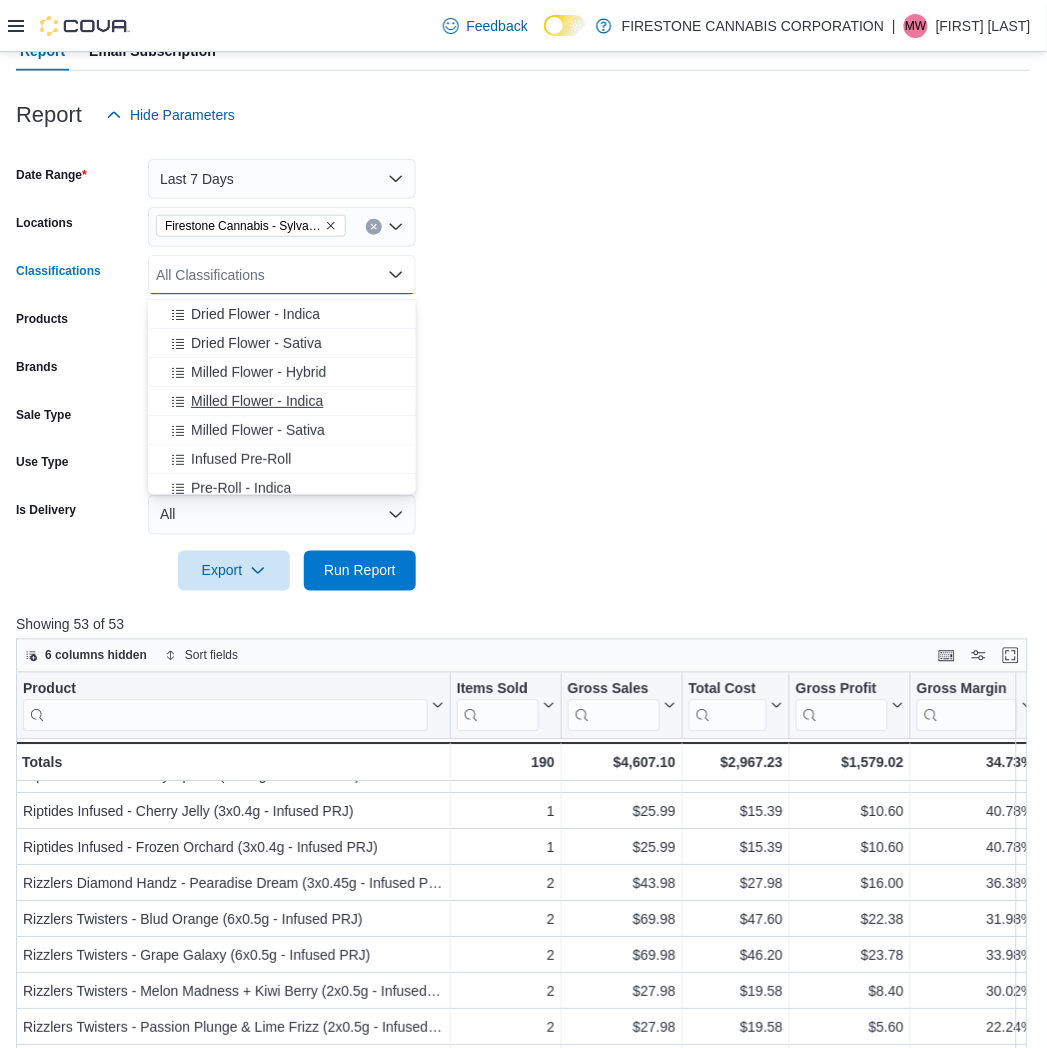 click on "Milled Flower - Indica" at bounding box center [257, 401] 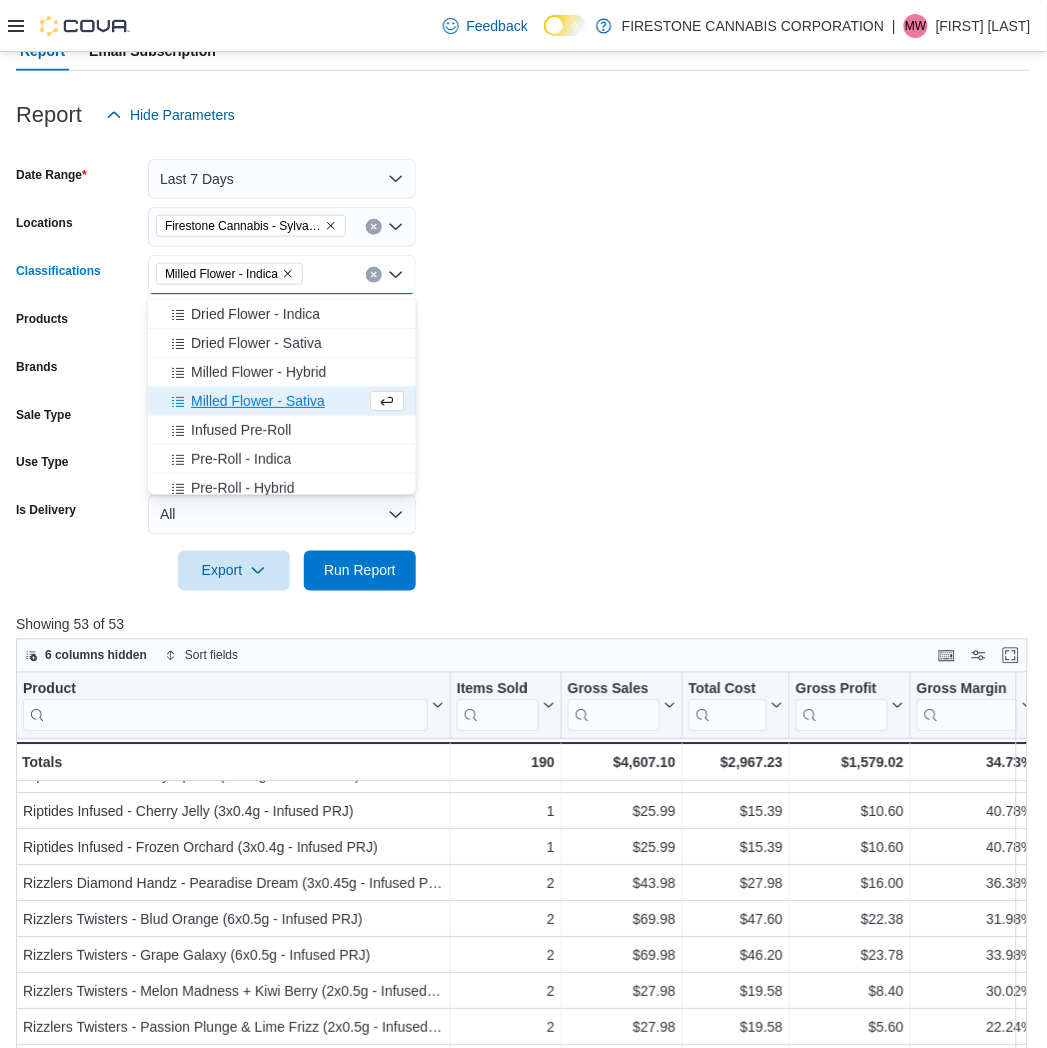 click on "Milled Flower - Sativa" at bounding box center [258, 401] 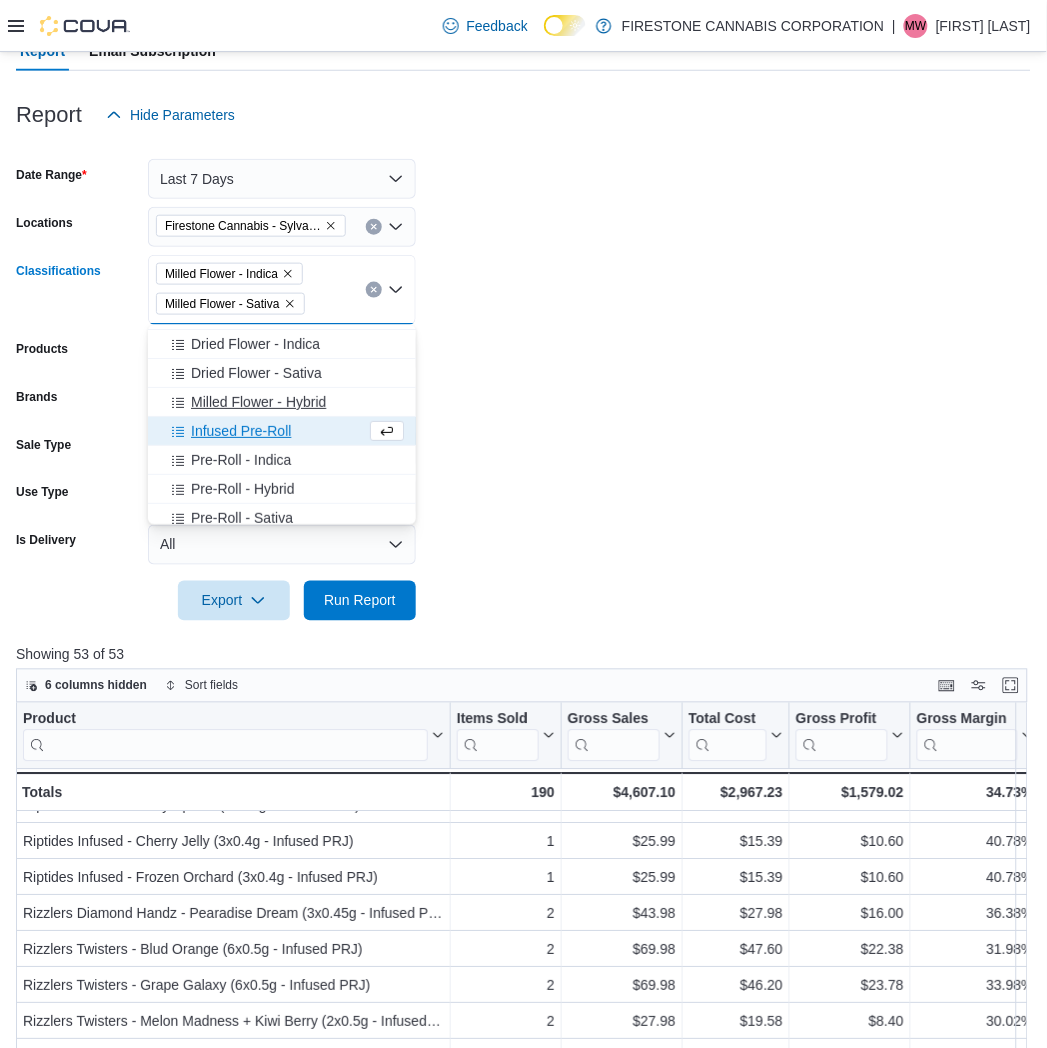 click on "Milled Flower - Hybrid" at bounding box center [258, 402] 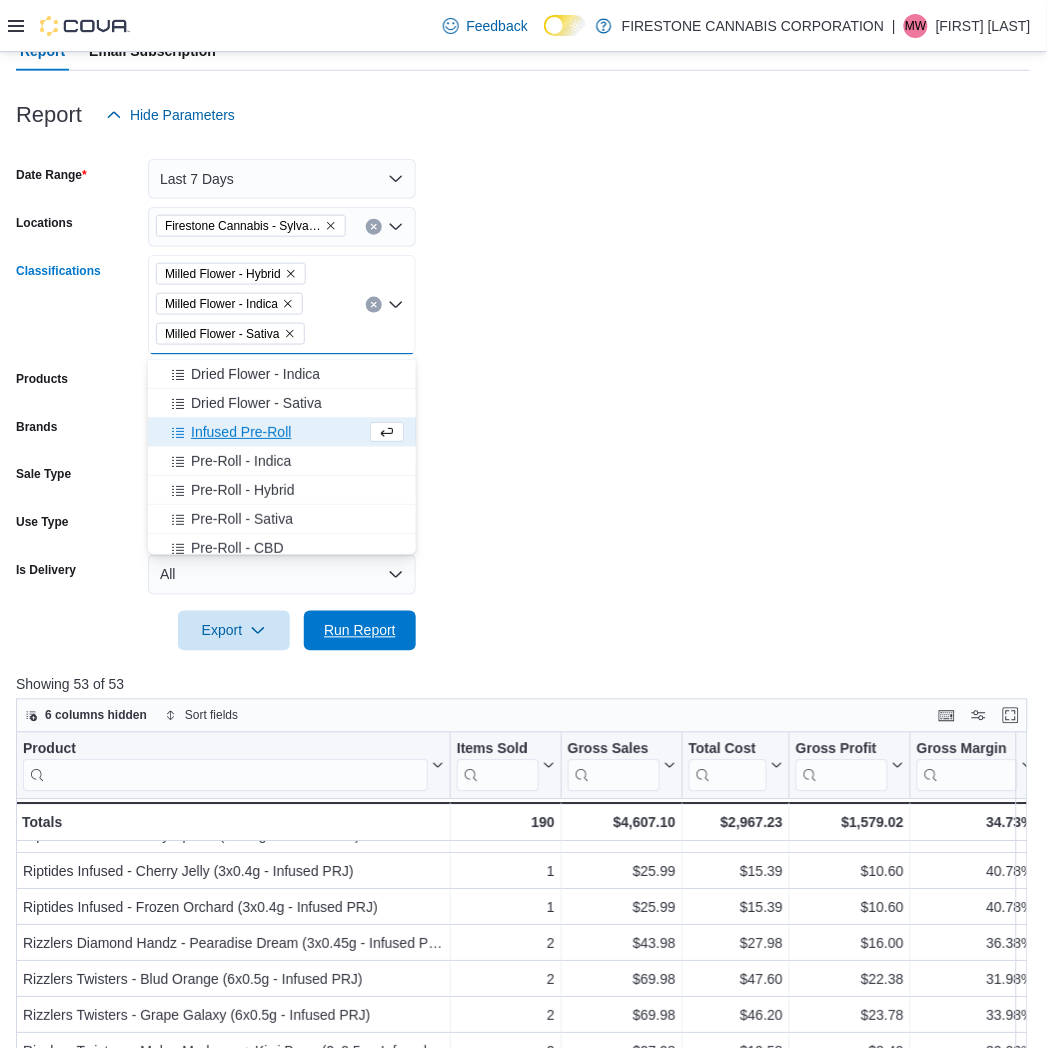 drag, startPoint x: 350, startPoint y: 627, endPoint x: 461, endPoint y: 585, distance: 118.680244 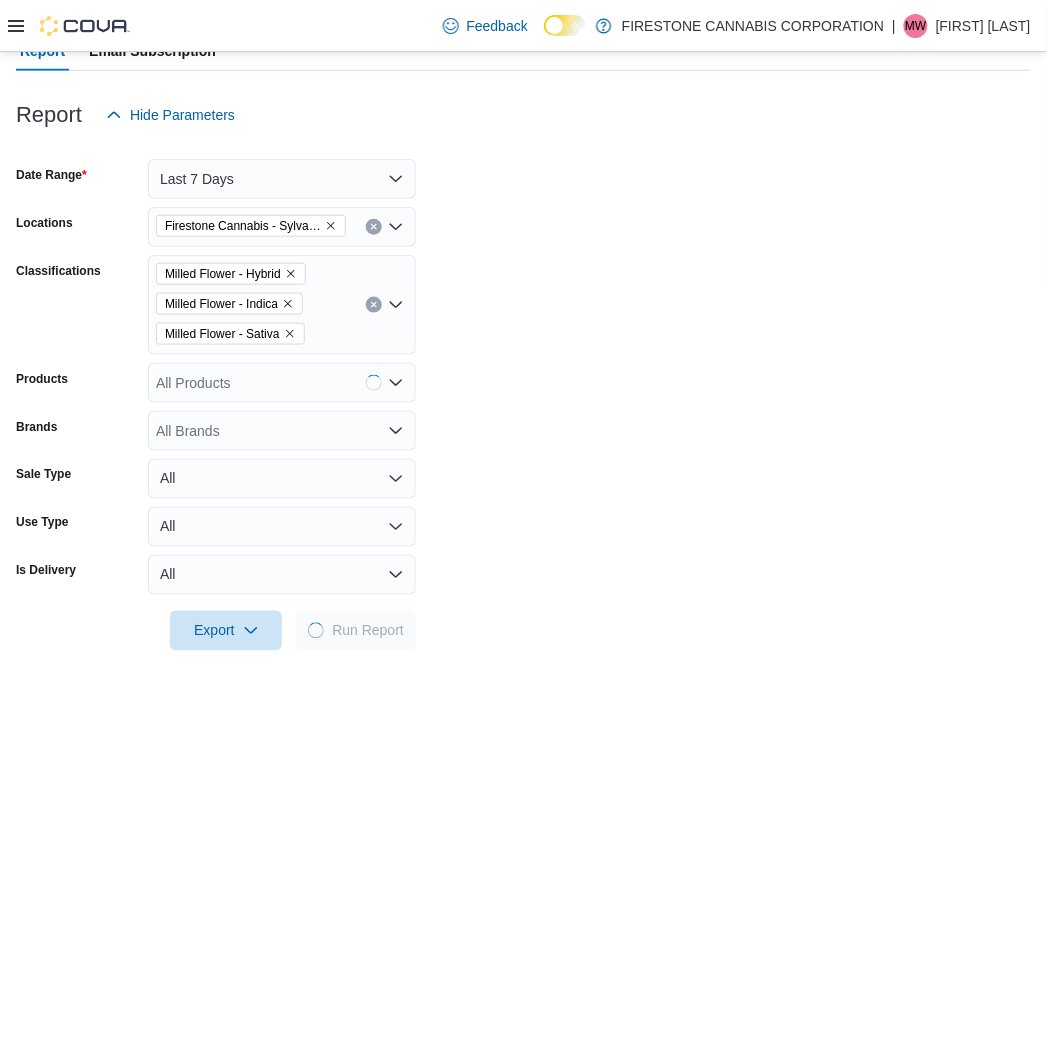 click on "Date Range Last 7 Days Locations Firestone Cannabis - Sylvan Lake Classifications Milled Flower - Hybrid Milled Flower - Indica Milled Flower - Sativa Products All Products Brands All Brands Sale Type All Use Type All Is Delivery All Export  Run Report" at bounding box center (523, 393) 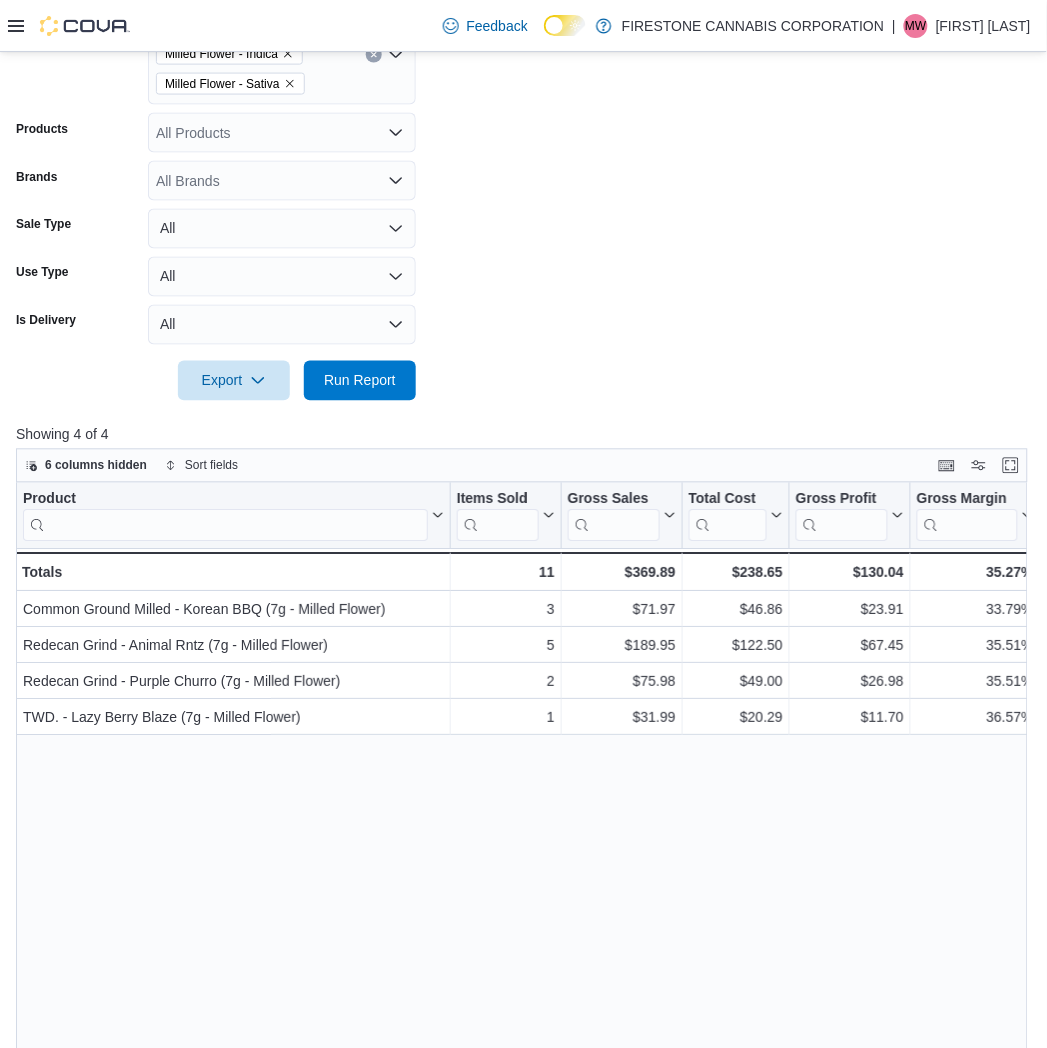 scroll, scrollTop: 557, scrollLeft: 0, axis: vertical 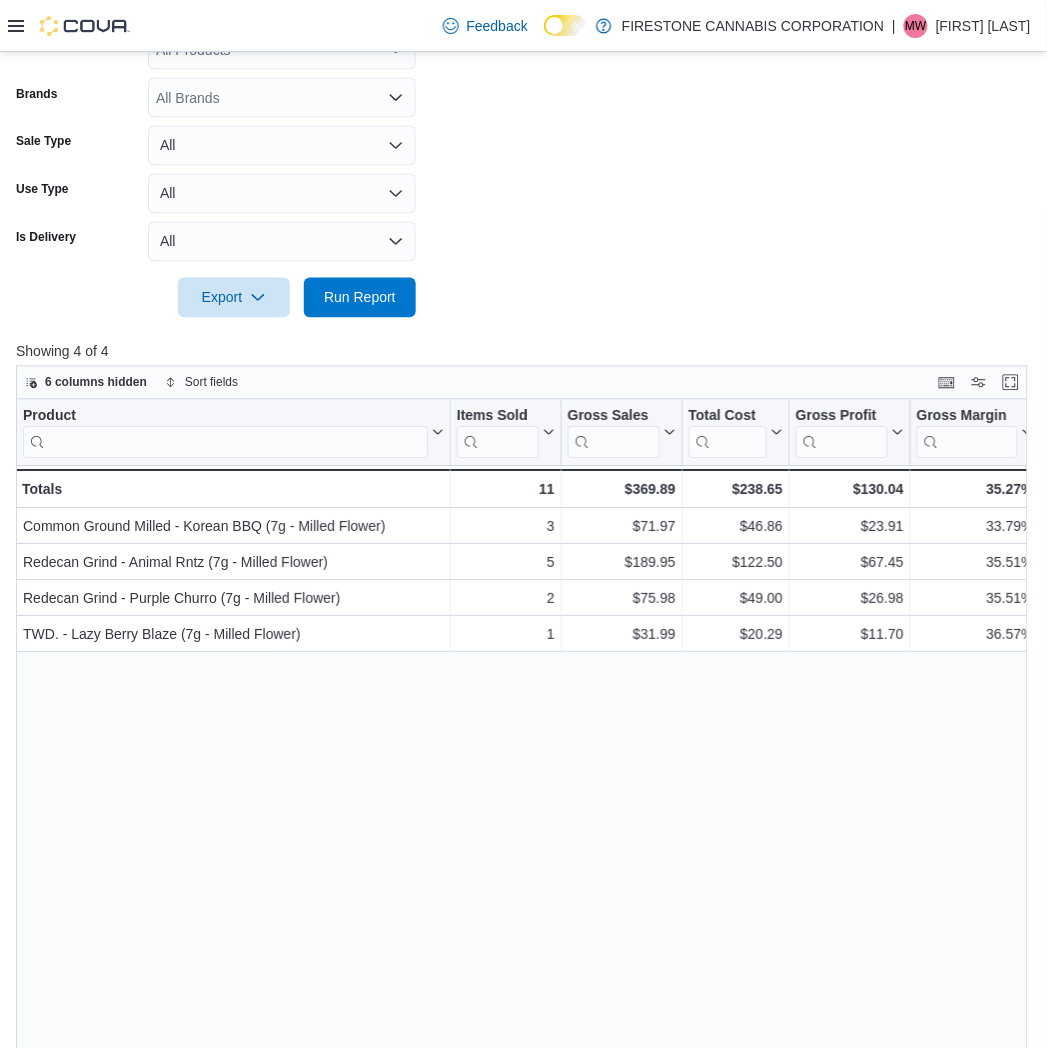 click on "Date Range Last 7 Days Locations Firestone Cannabis - Sylvan Lake Classifications Milled Flower - Hybrid Milled Flower - Indica Milled Flower - Sativa Products All Products Brands All Brands Sale Type All Use Type All Is Delivery All Export  Run Report" at bounding box center (523, 60) 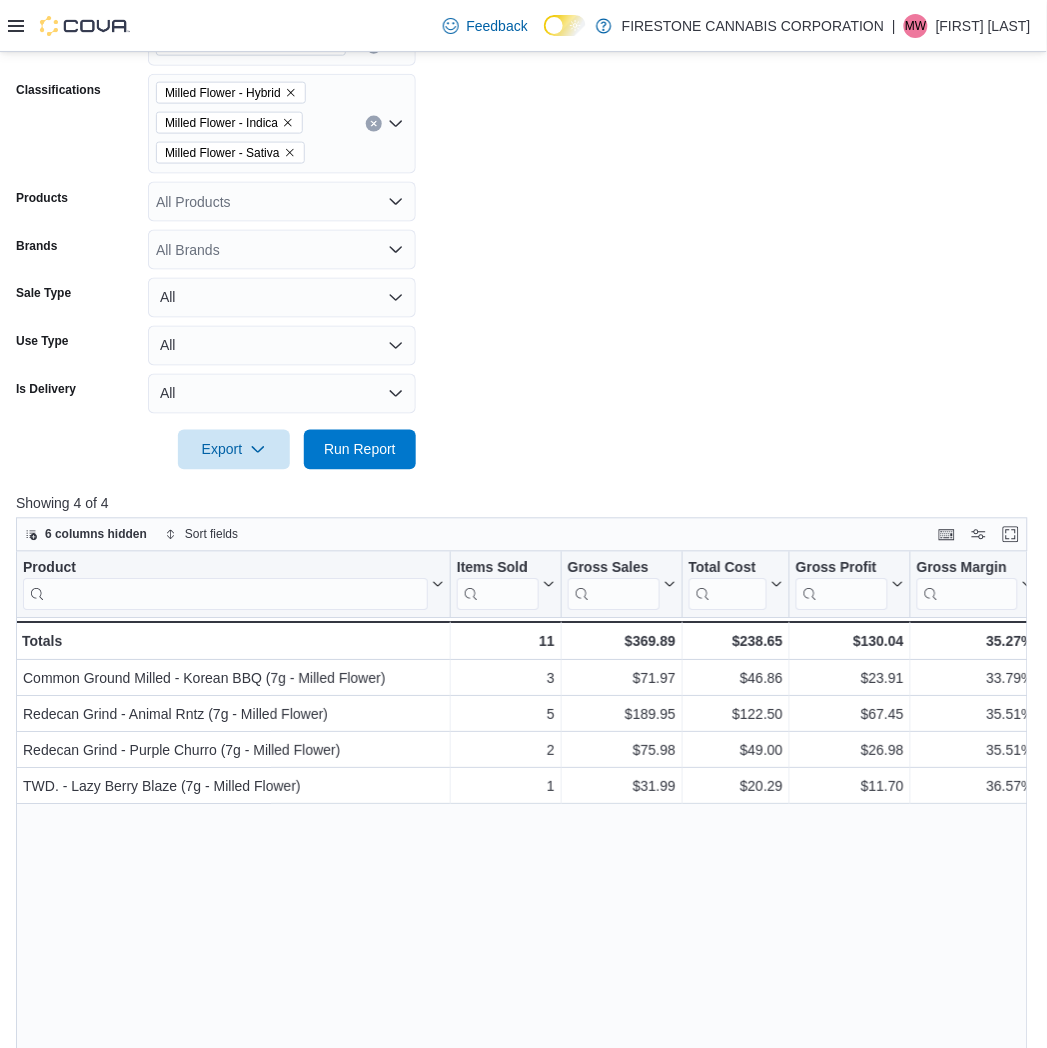 scroll, scrollTop: 224, scrollLeft: 0, axis: vertical 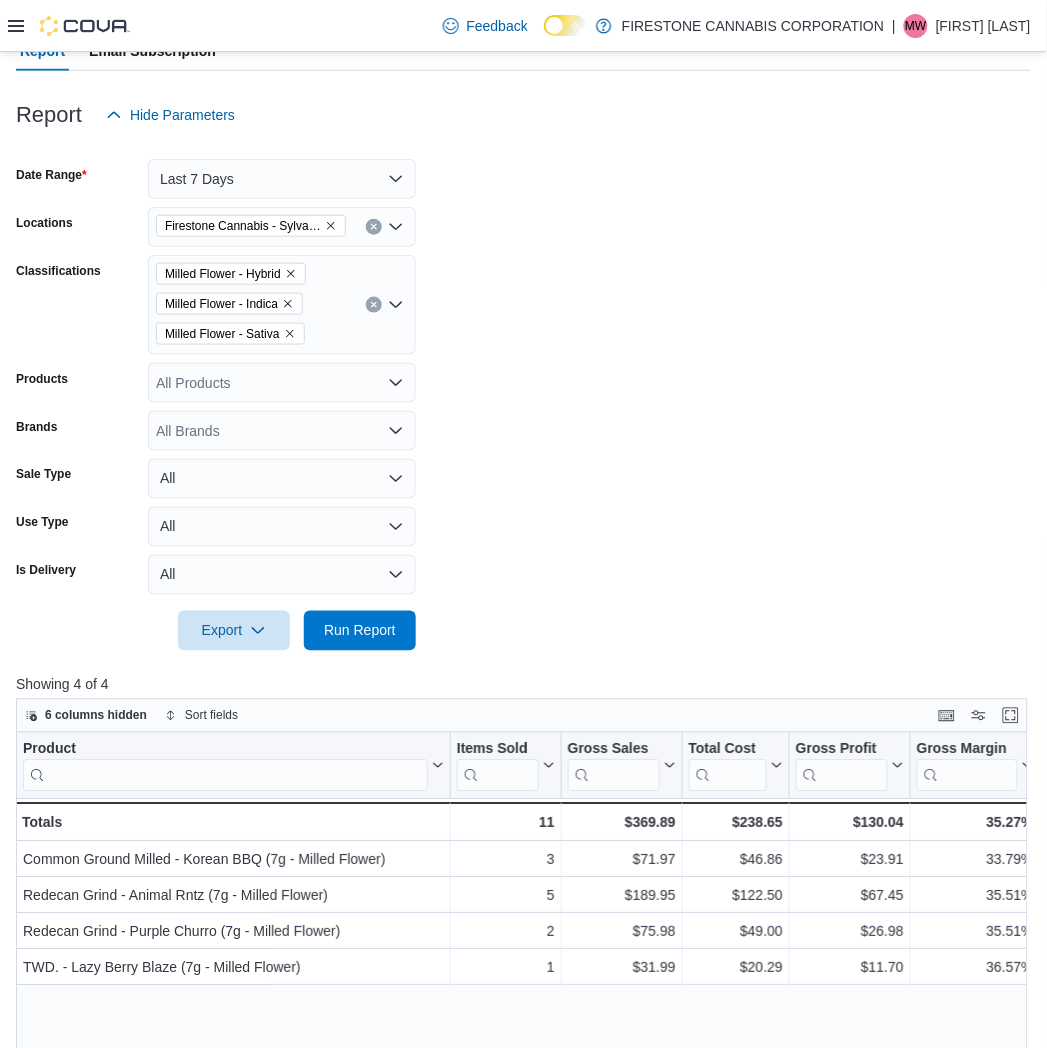 click at bounding box center (374, 305) 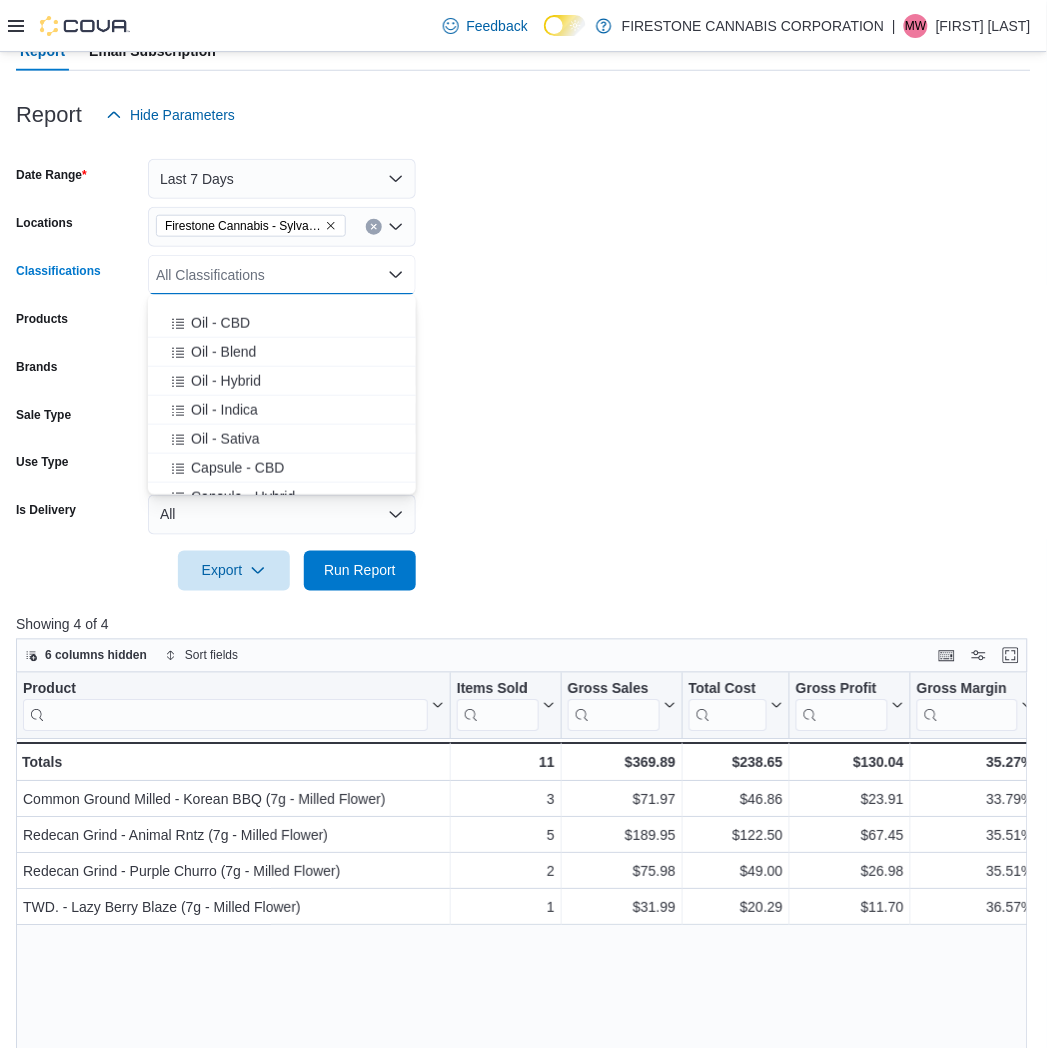 scroll, scrollTop: 444, scrollLeft: 0, axis: vertical 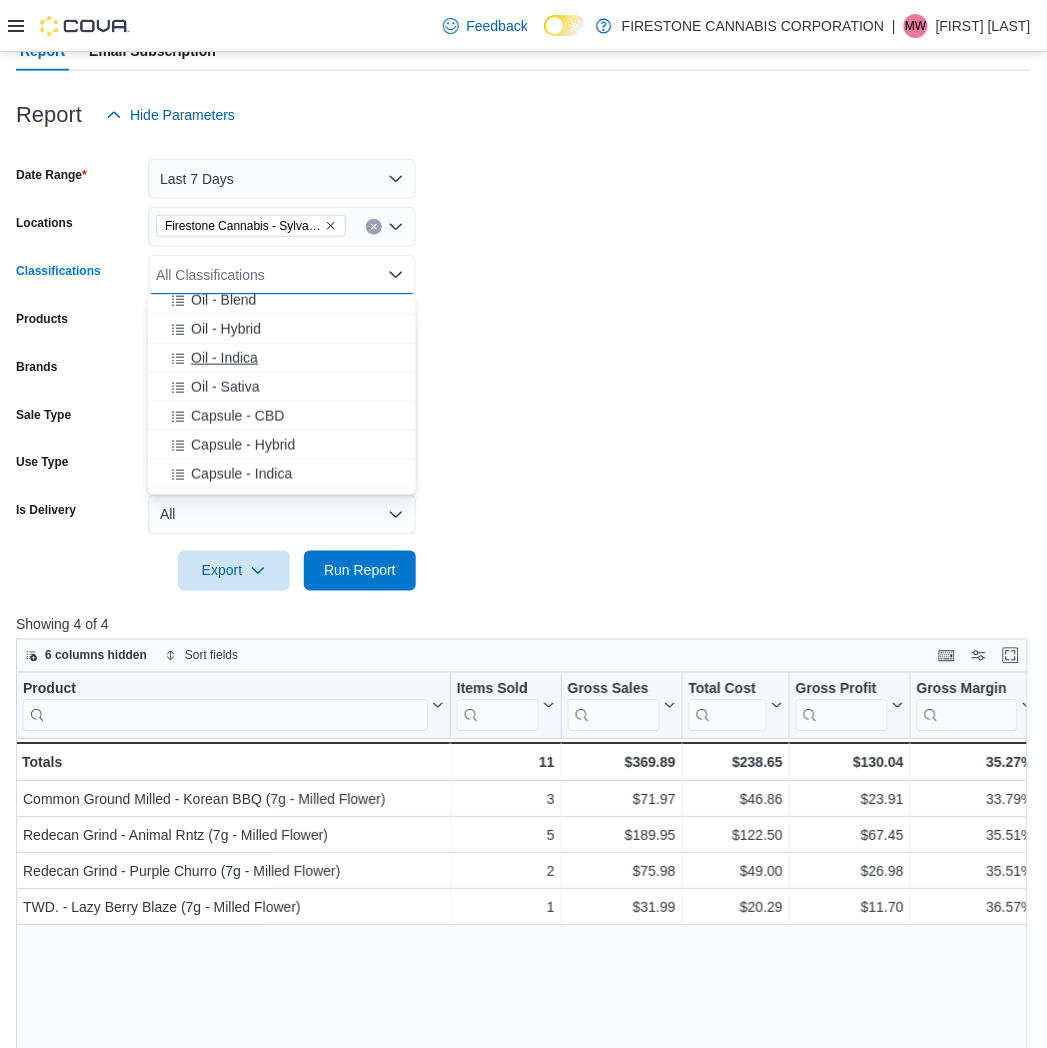 click on "Oil - Indica" at bounding box center [224, 358] 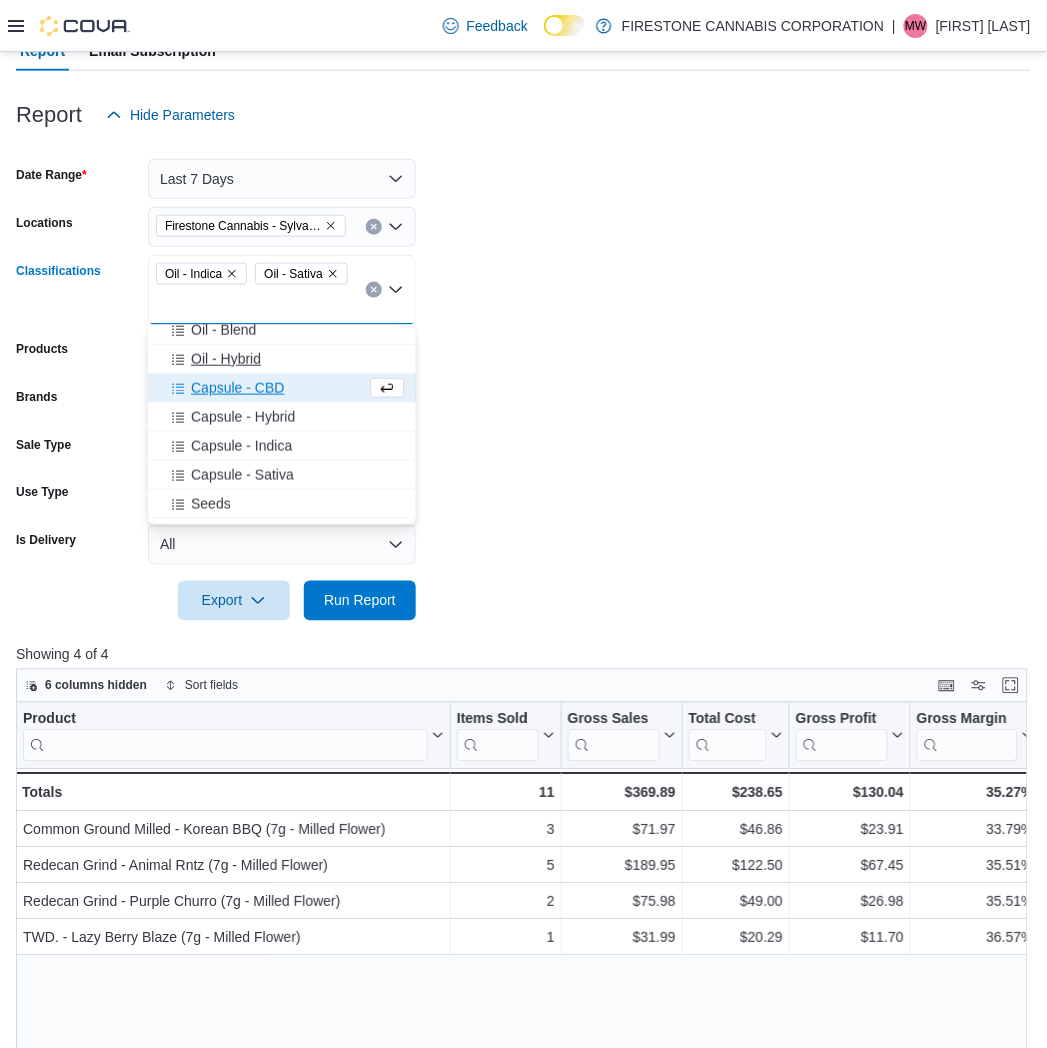 click on "Oil - Hybrid" at bounding box center [226, 359] 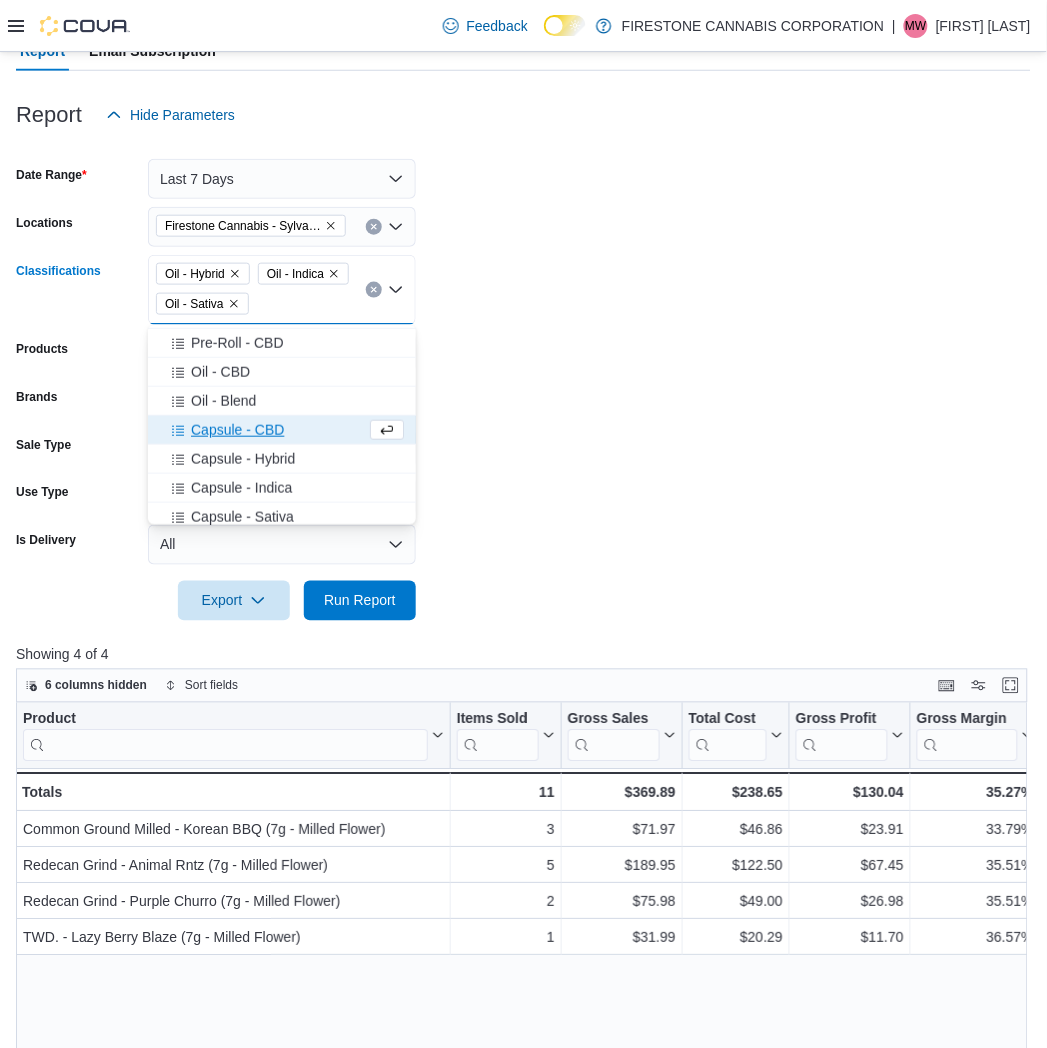 scroll, scrollTop: 333, scrollLeft: 0, axis: vertical 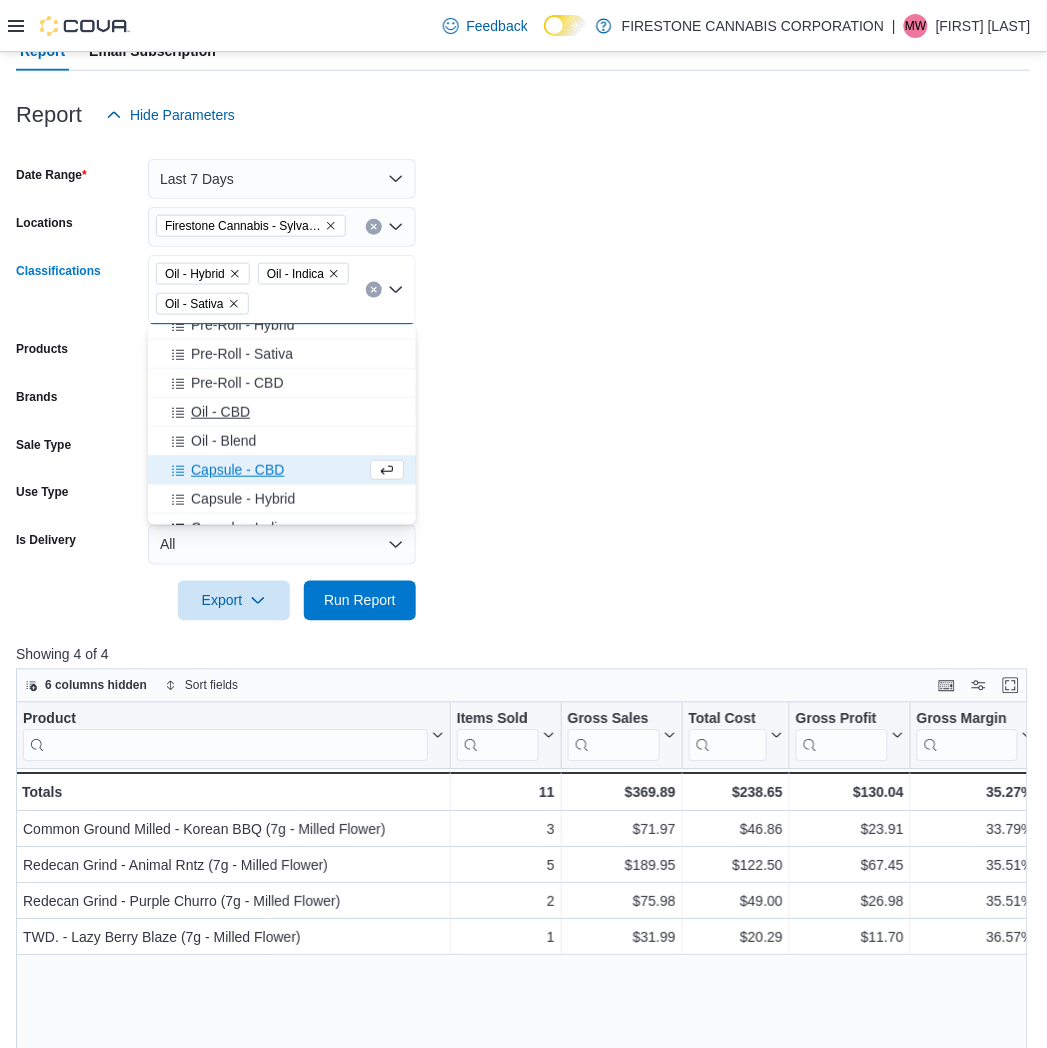click on "Oil - CBD" at bounding box center [220, 412] 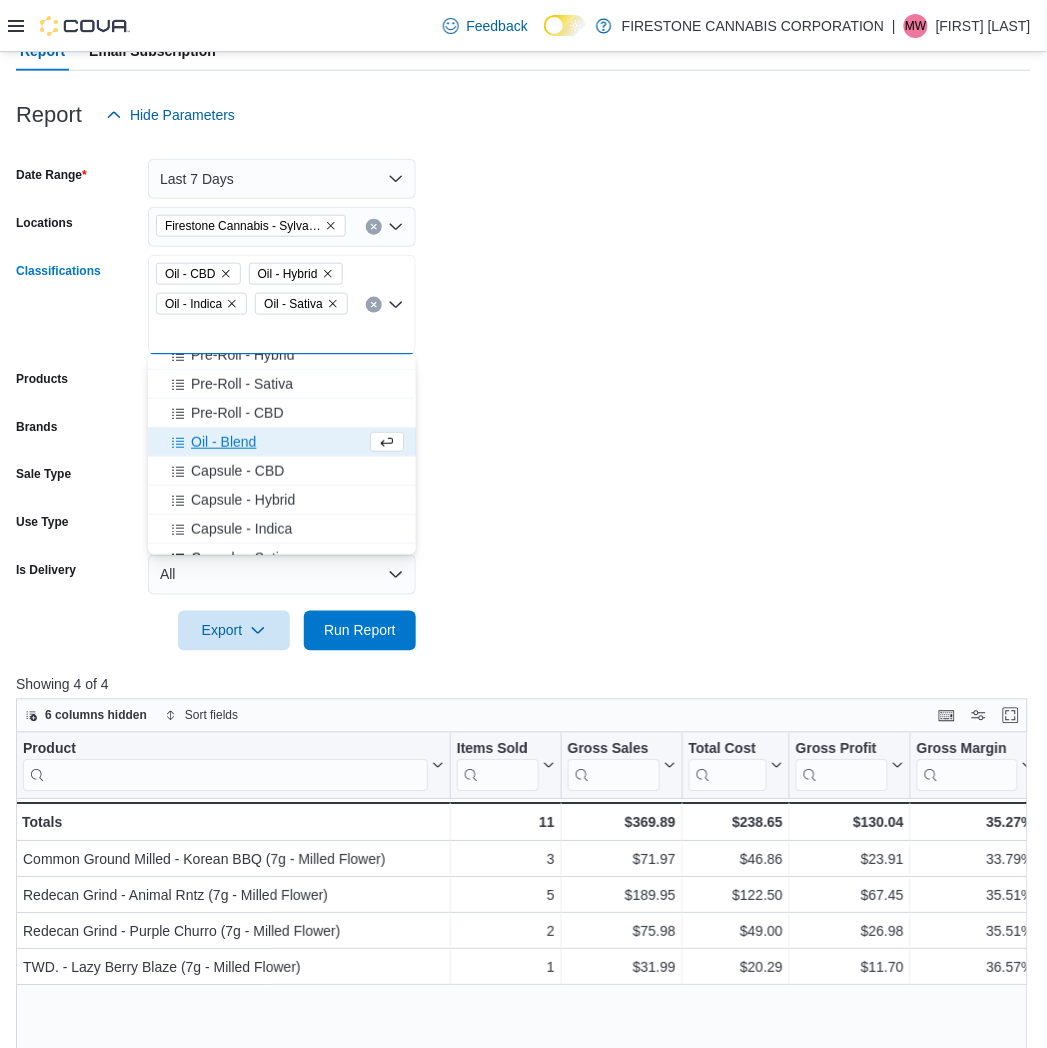 click on "Oil - Blend" at bounding box center (223, 442) 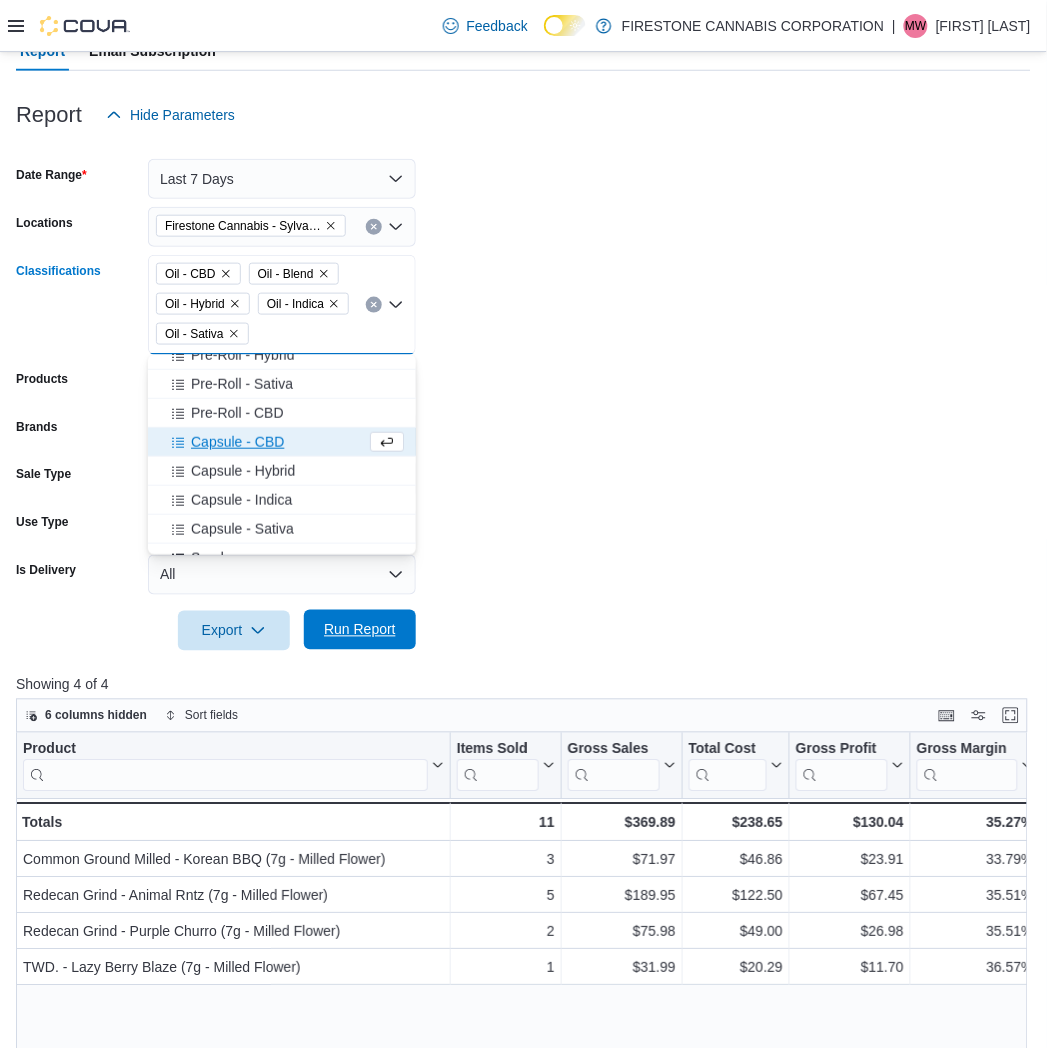 click on "Run Report" at bounding box center (360, 630) 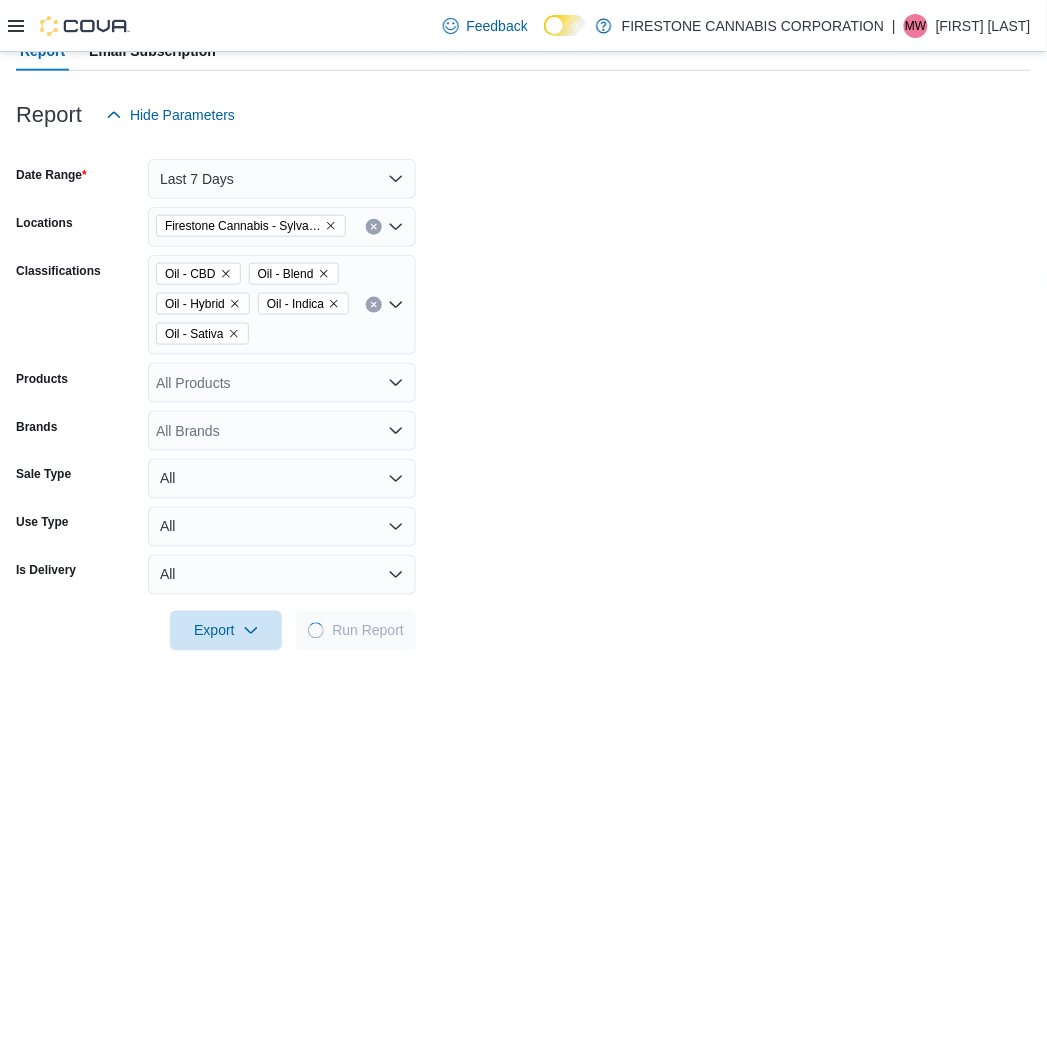 drag, startPoint x: 664, startPoint y: 448, endPoint x: 698, endPoint y: 267, distance: 184.16568 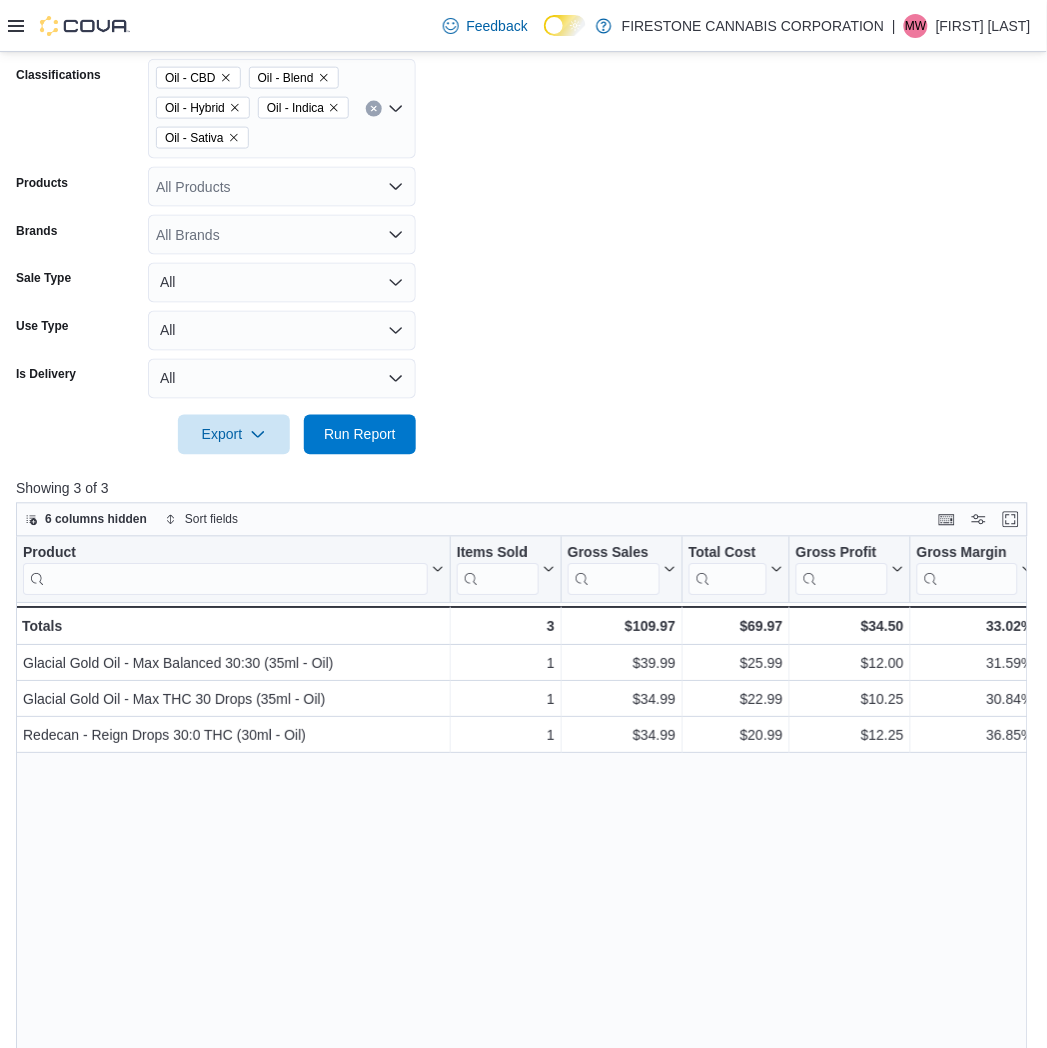 scroll, scrollTop: 446, scrollLeft: 0, axis: vertical 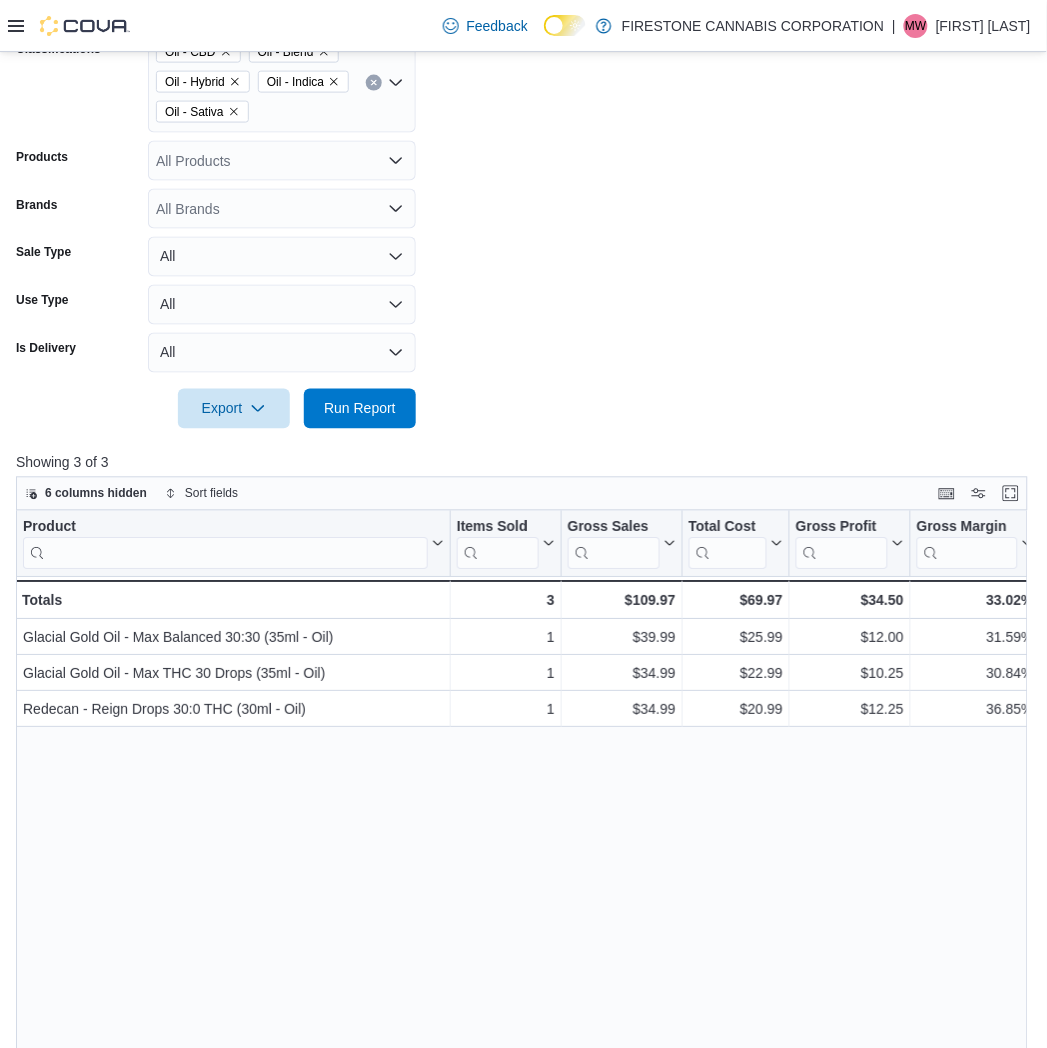 click on "Date Range Last 7 Days Locations Firestone Cannabis - Sylvan Lake Classifications Oil - CBD Oil - Blend Oil - Hybrid Oil - Indica Oil - Sativa Products All Products Brands All Brands Sale Type All Use Type All Is Delivery All Export  Run Report" at bounding box center [523, 171] 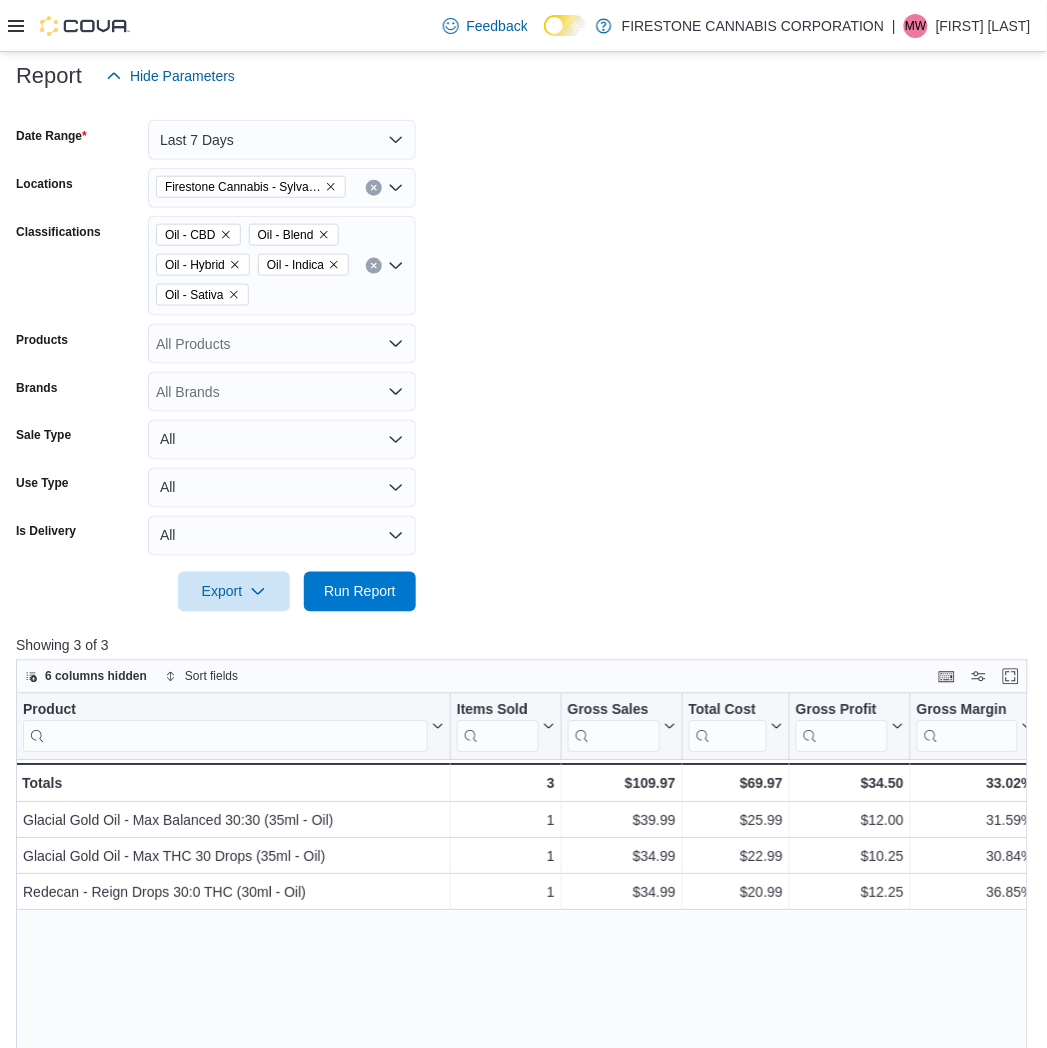 scroll, scrollTop: 2, scrollLeft: 0, axis: vertical 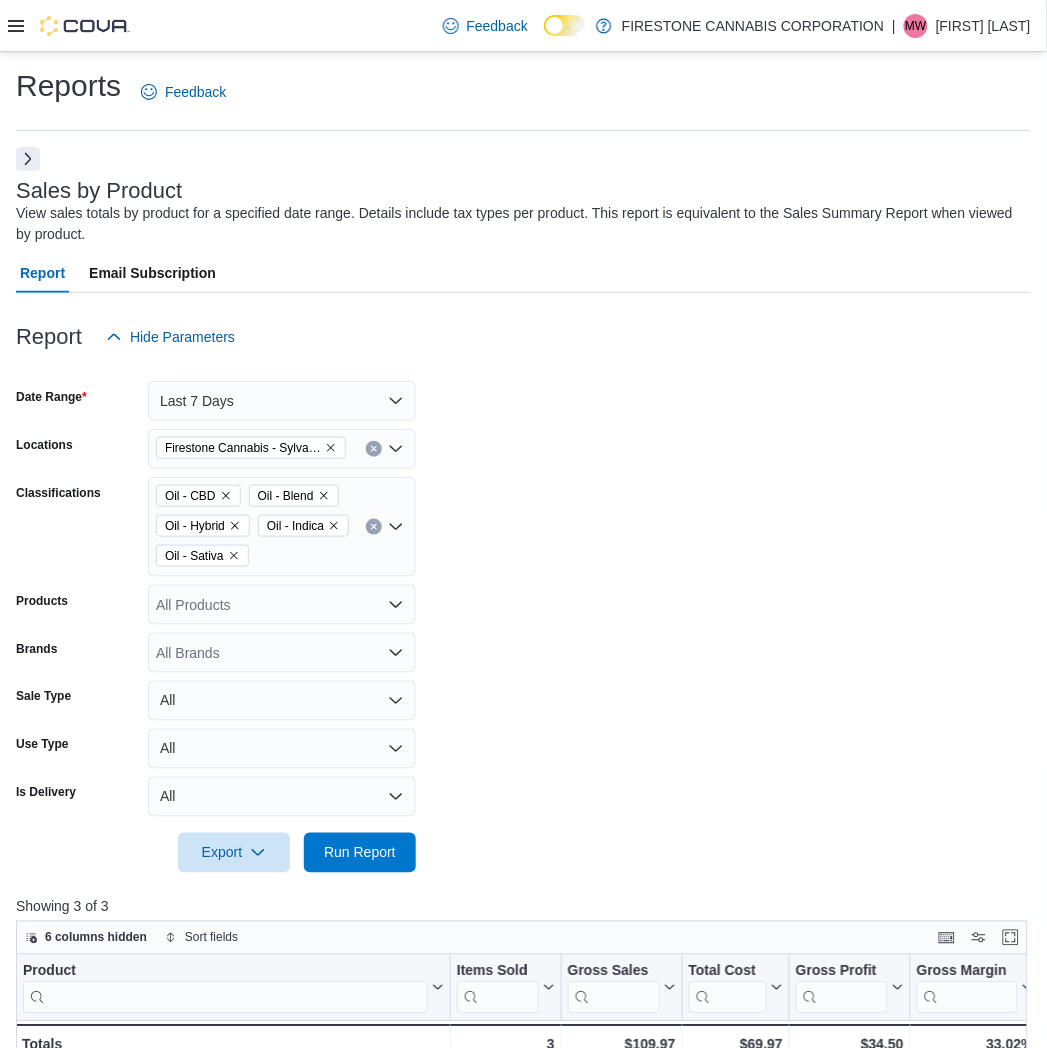 click 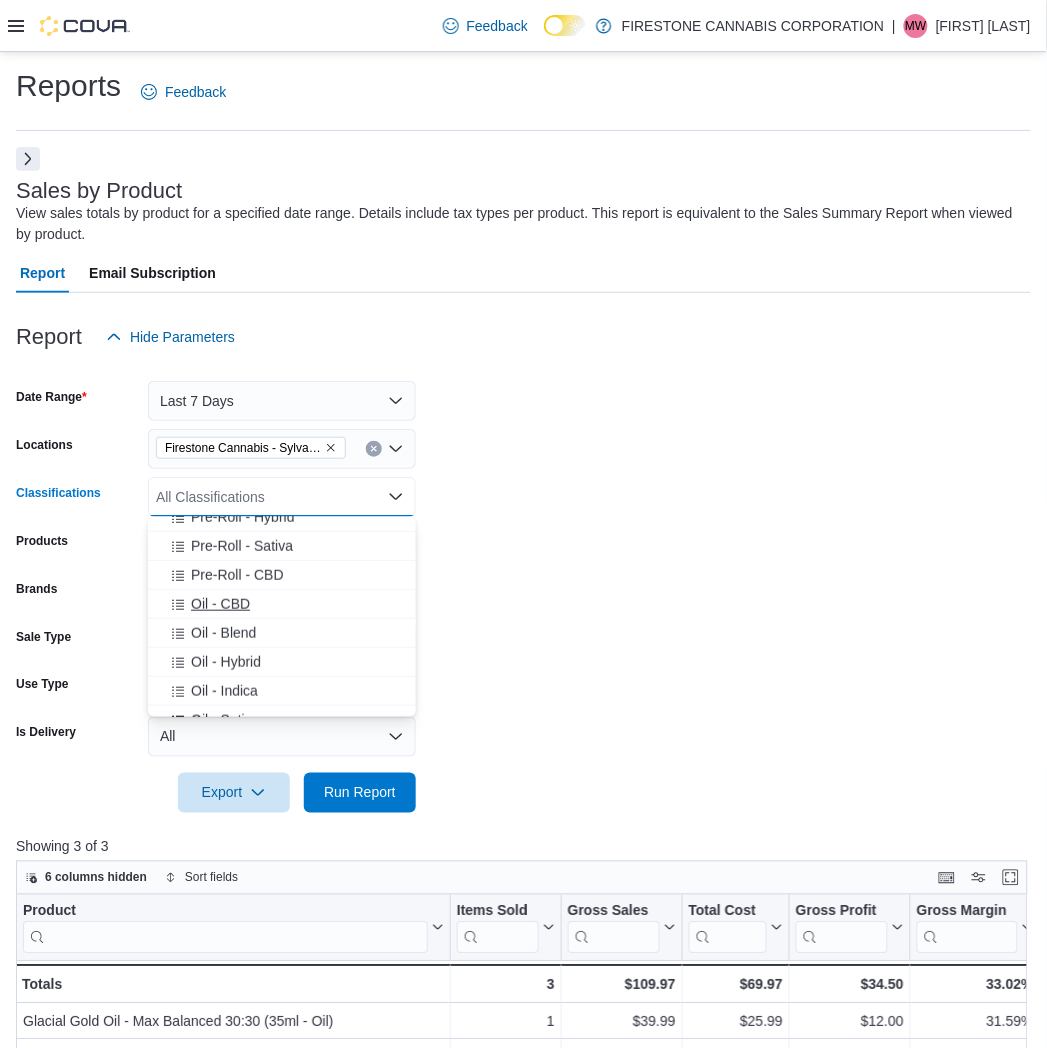 scroll, scrollTop: 222, scrollLeft: 0, axis: vertical 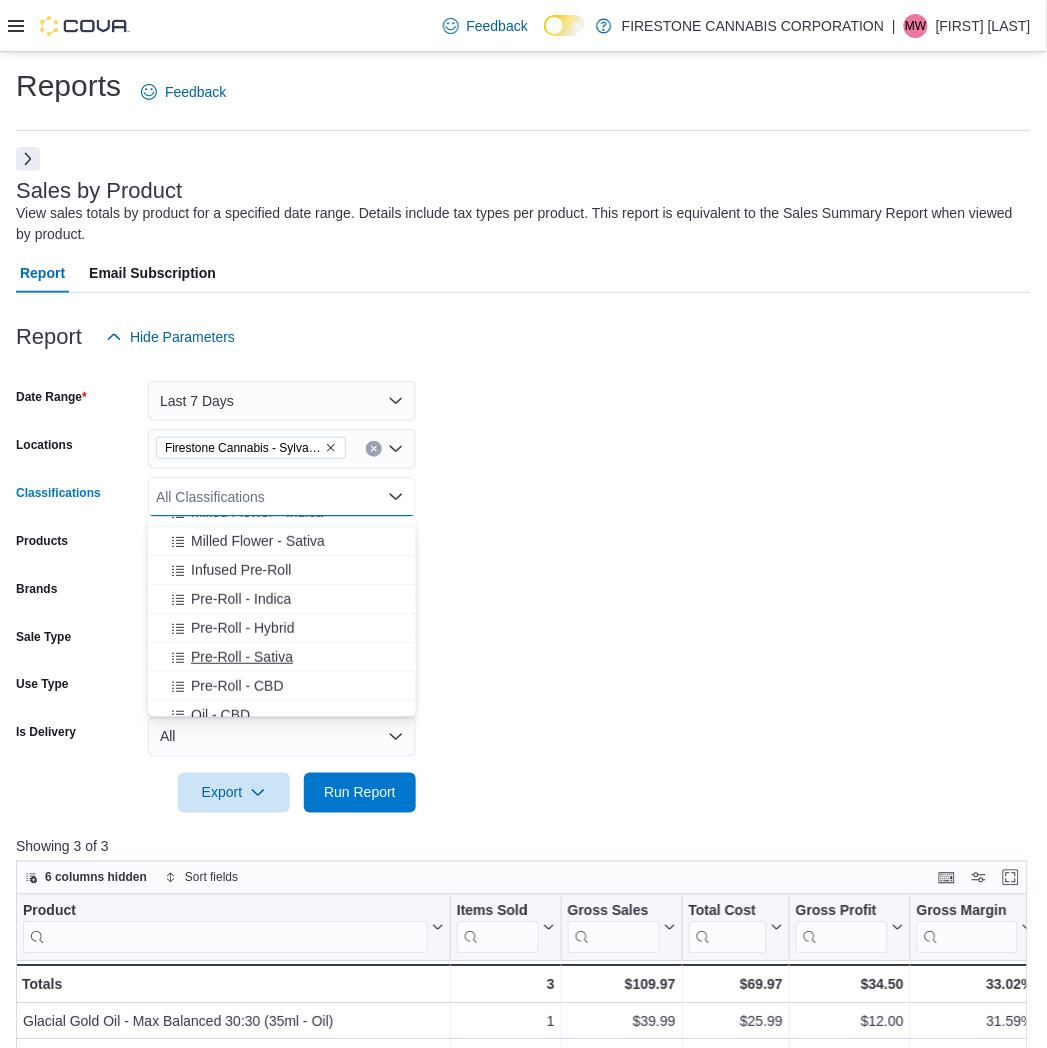 click on "Pre-Roll - Sativa" at bounding box center [242, 657] 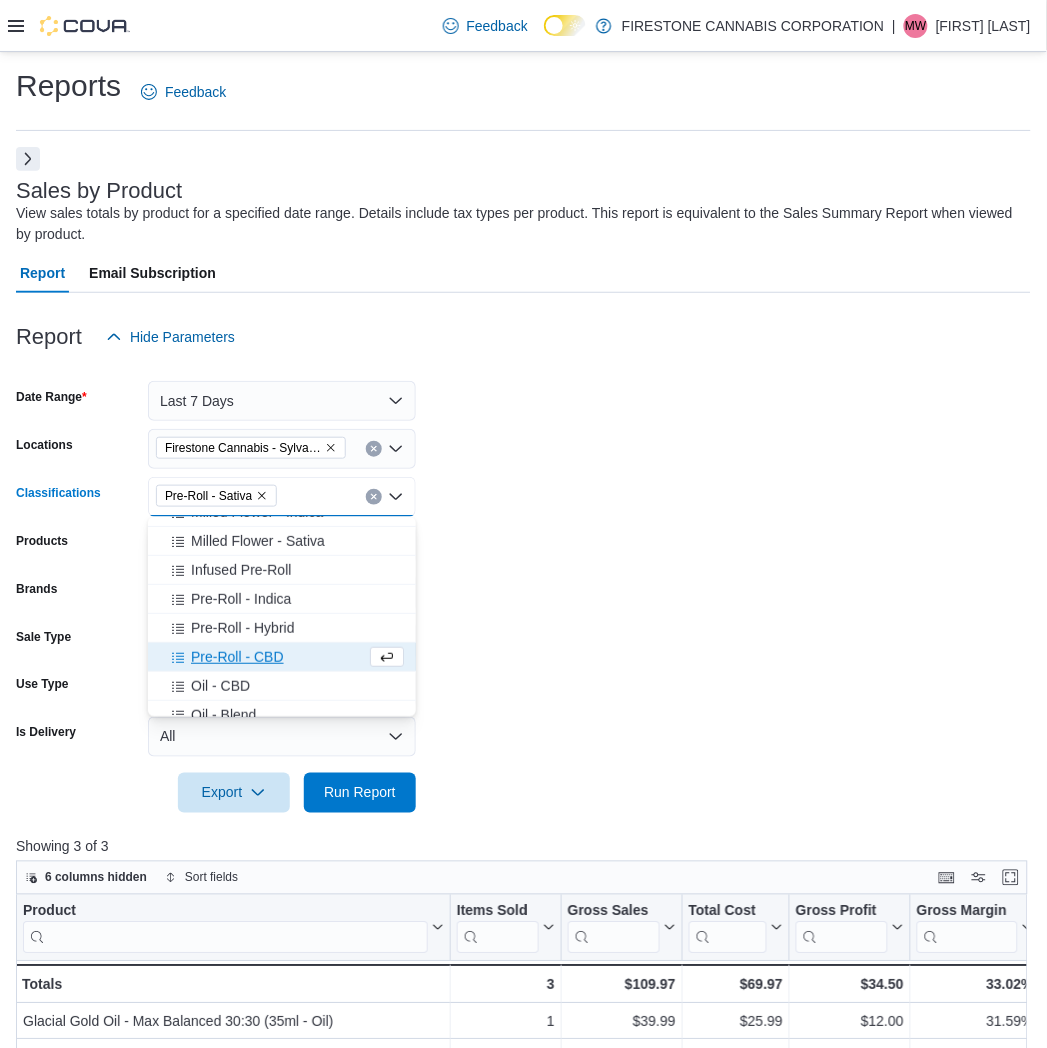 click on "Pre-Roll - CBD" at bounding box center (237, 657) 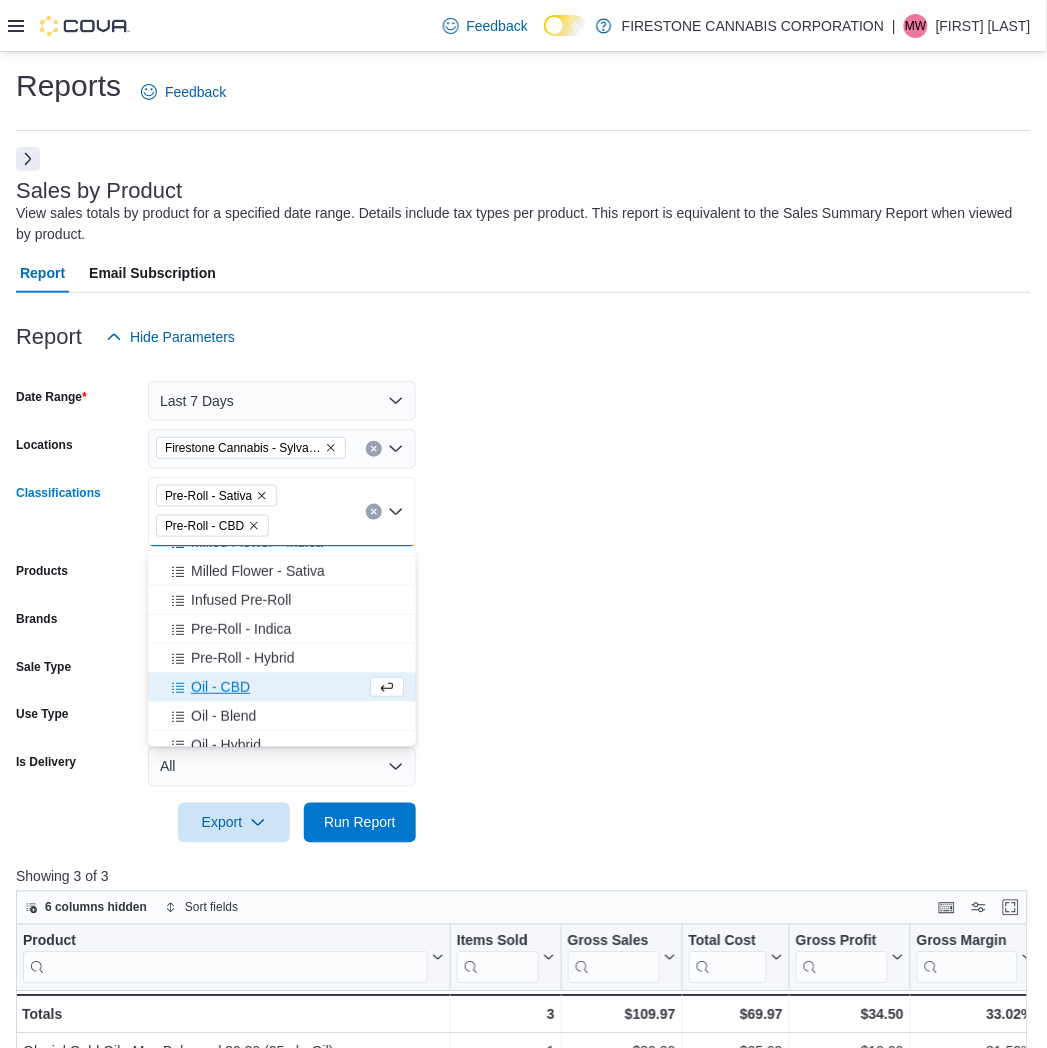 click on "Pre-Roll - Hybrid" at bounding box center [242, 658] 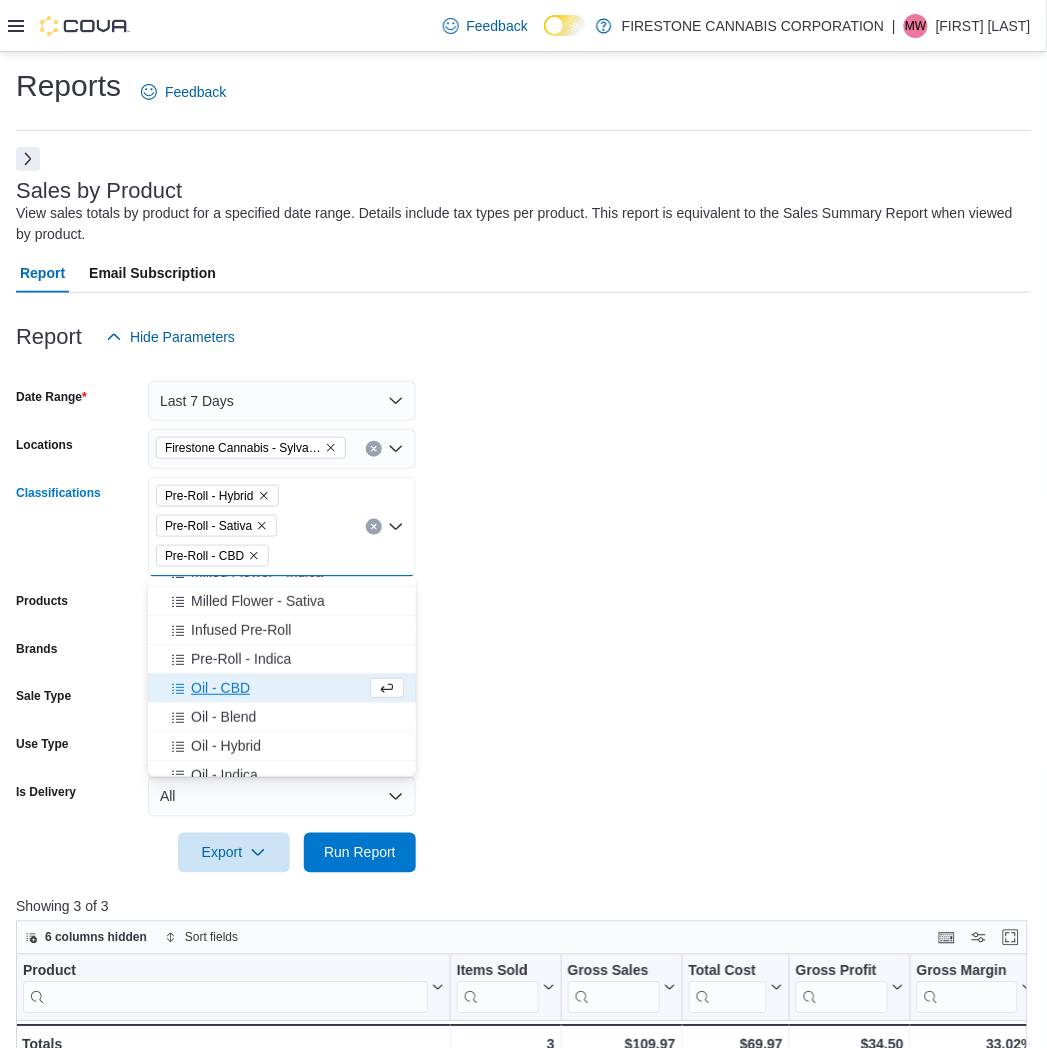 click on "Pre-Roll - Indica" at bounding box center [241, 659] 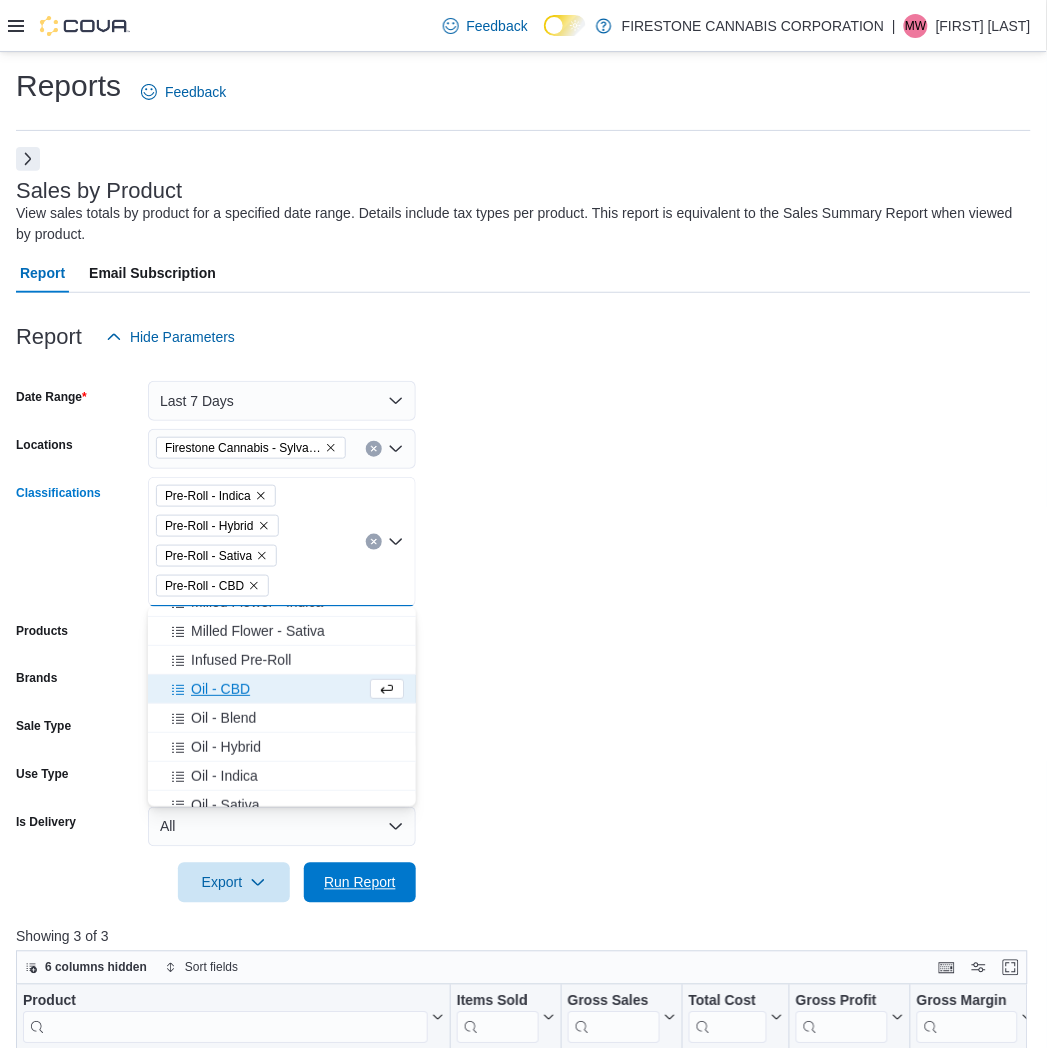 drag, startPoint x: 337, startPoint y: 883, endPoint x: 436, endPoint y: 808, distance: 124.20145 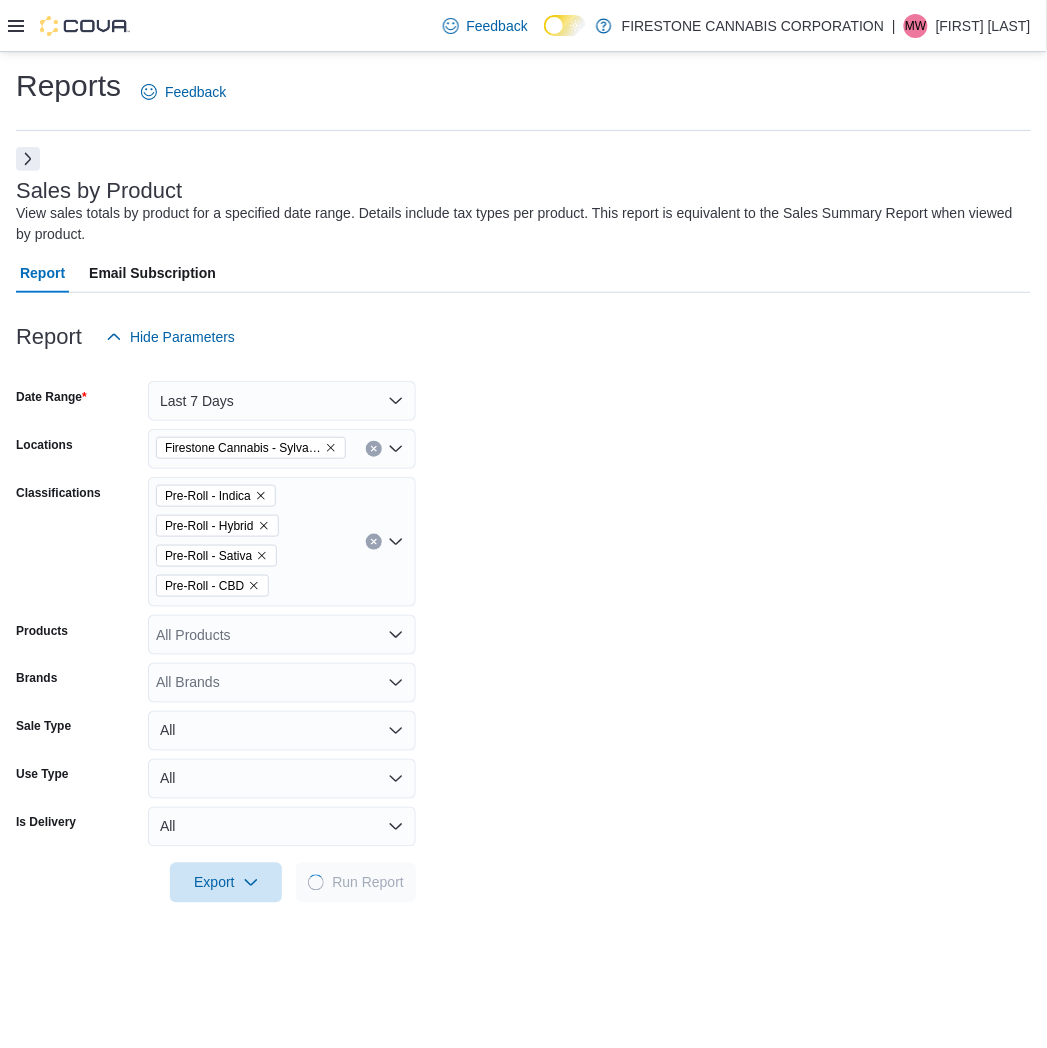 drag, startPoint x: 781, startPoint y: 448, endPoint x: 735, endPoint y: 376, distance: 85.44004 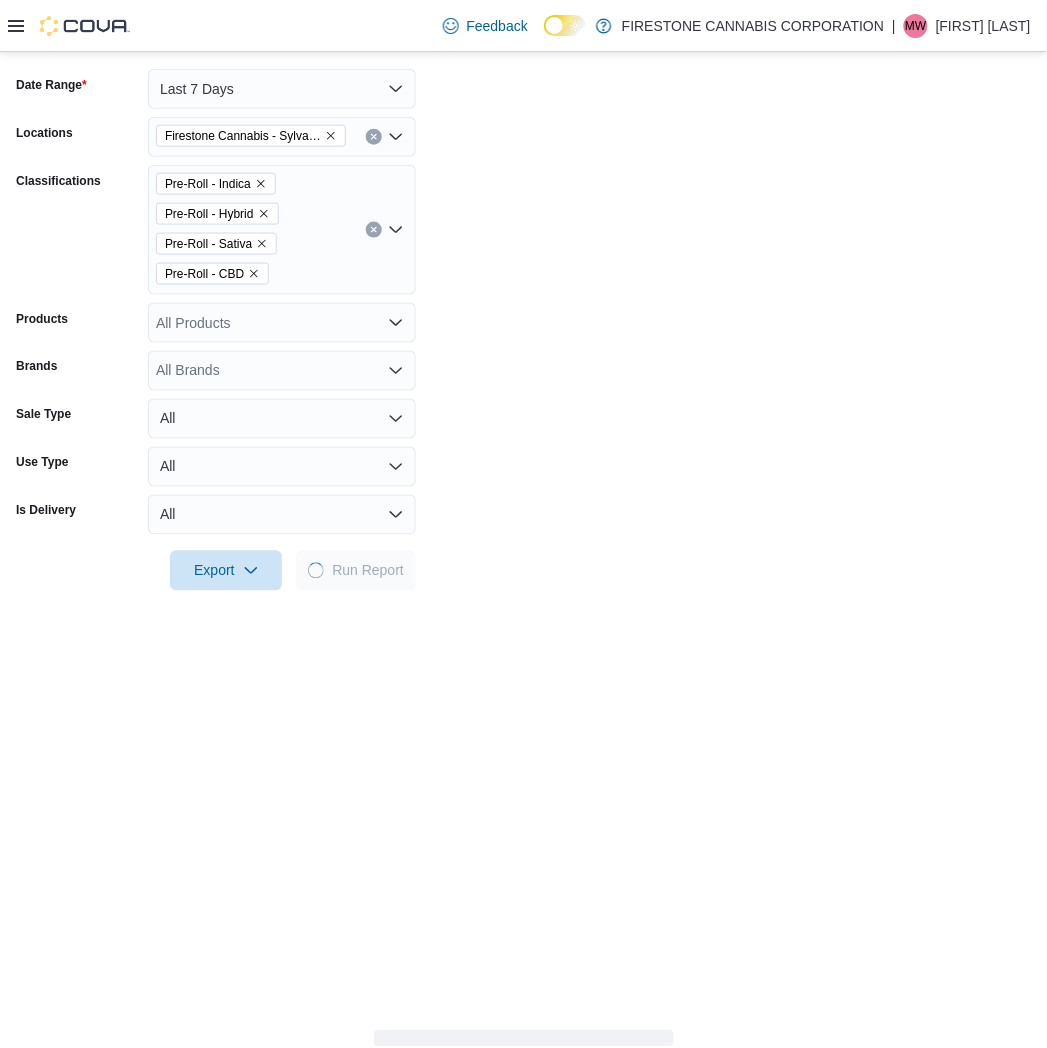 scroll, scrollTop: 780, scrollLeft: 0, axis: vertical 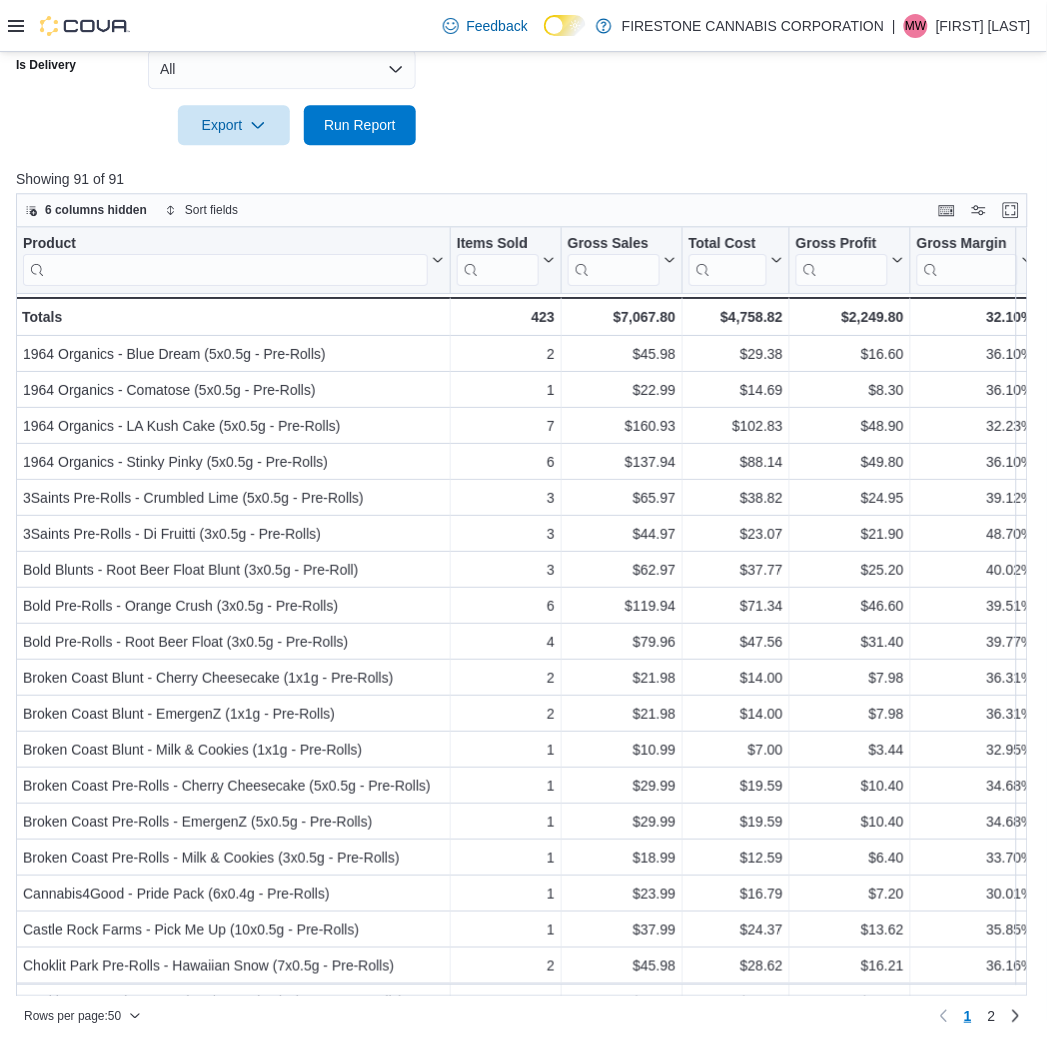click on "Total Cost" at bounding box center [728, 244] 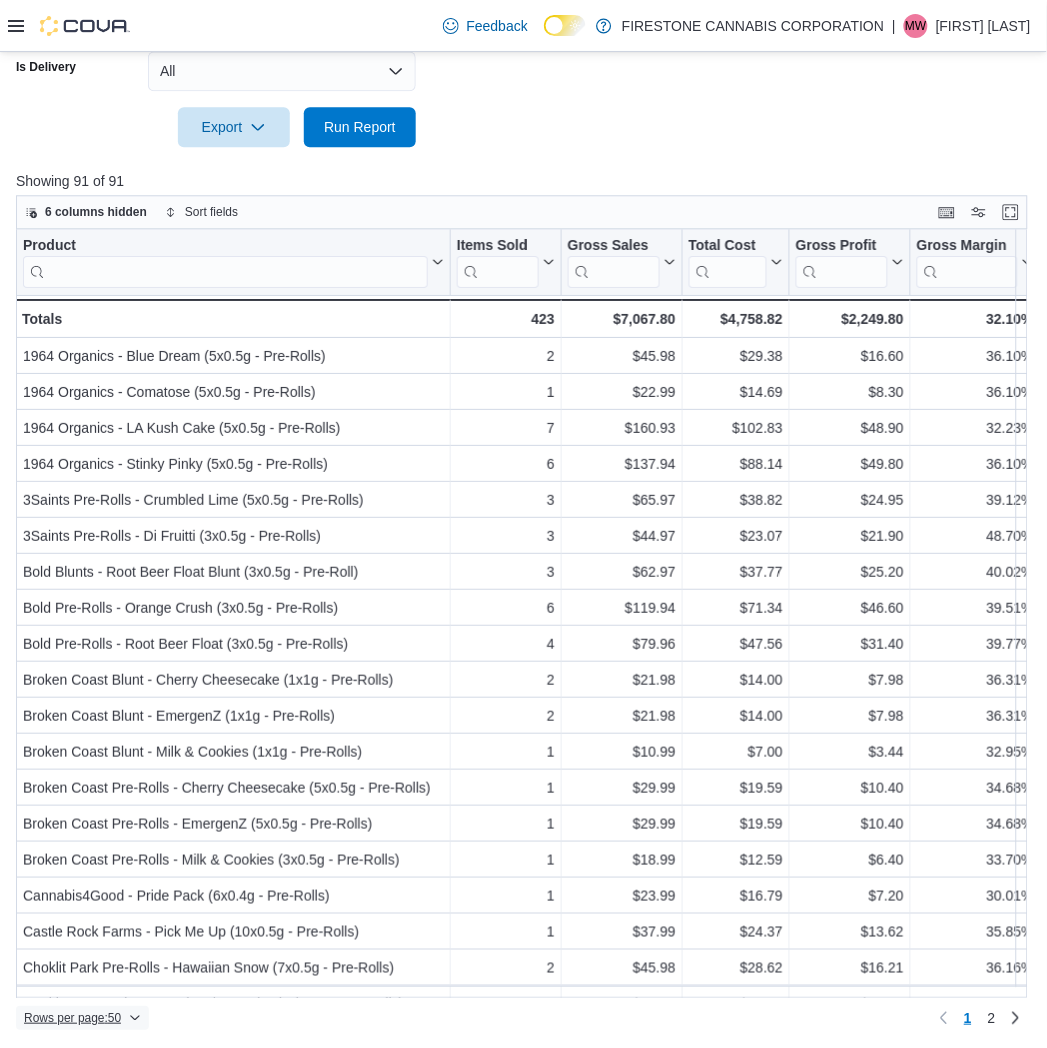click on "Rows per page :  50" at bounding box center (72, 1018) 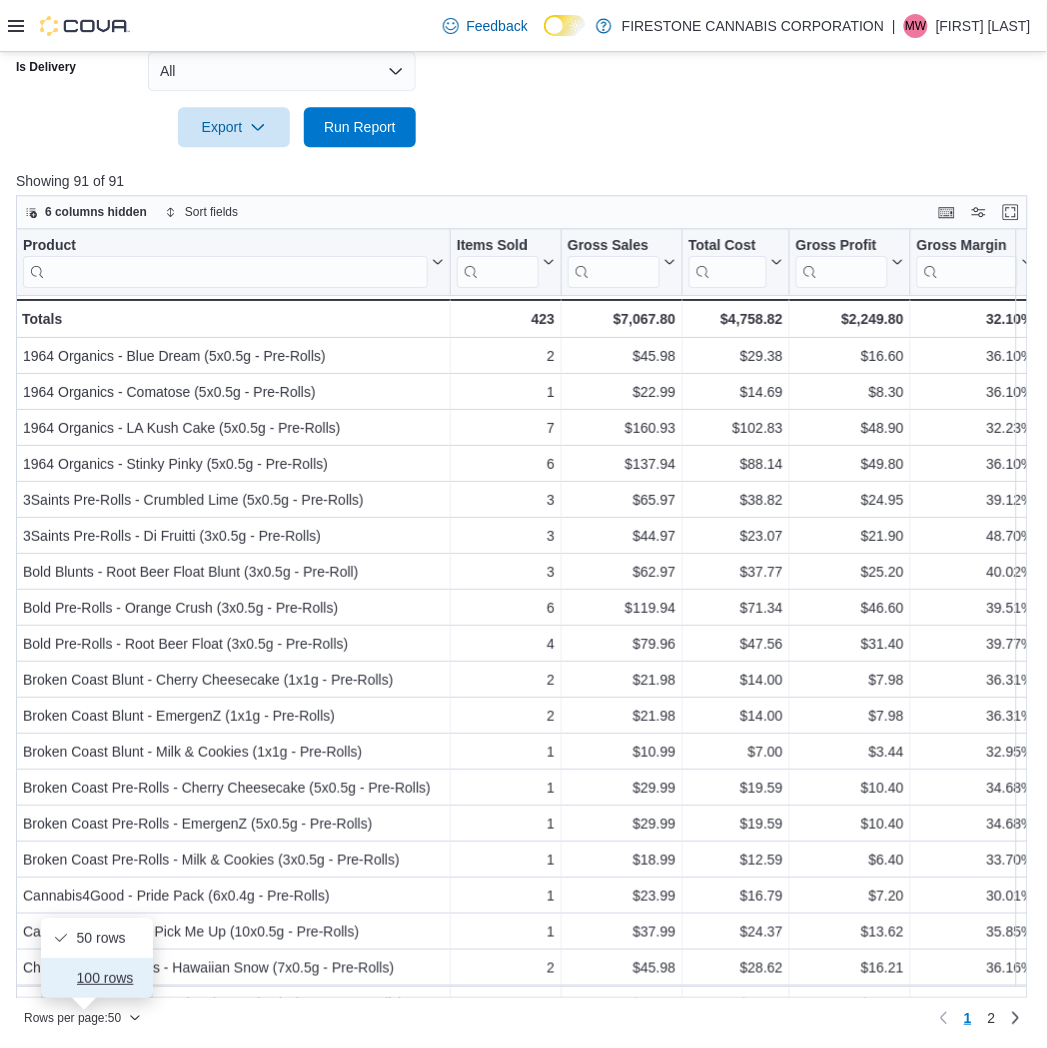 click on "100 rows" at bounding box center [109, 978] 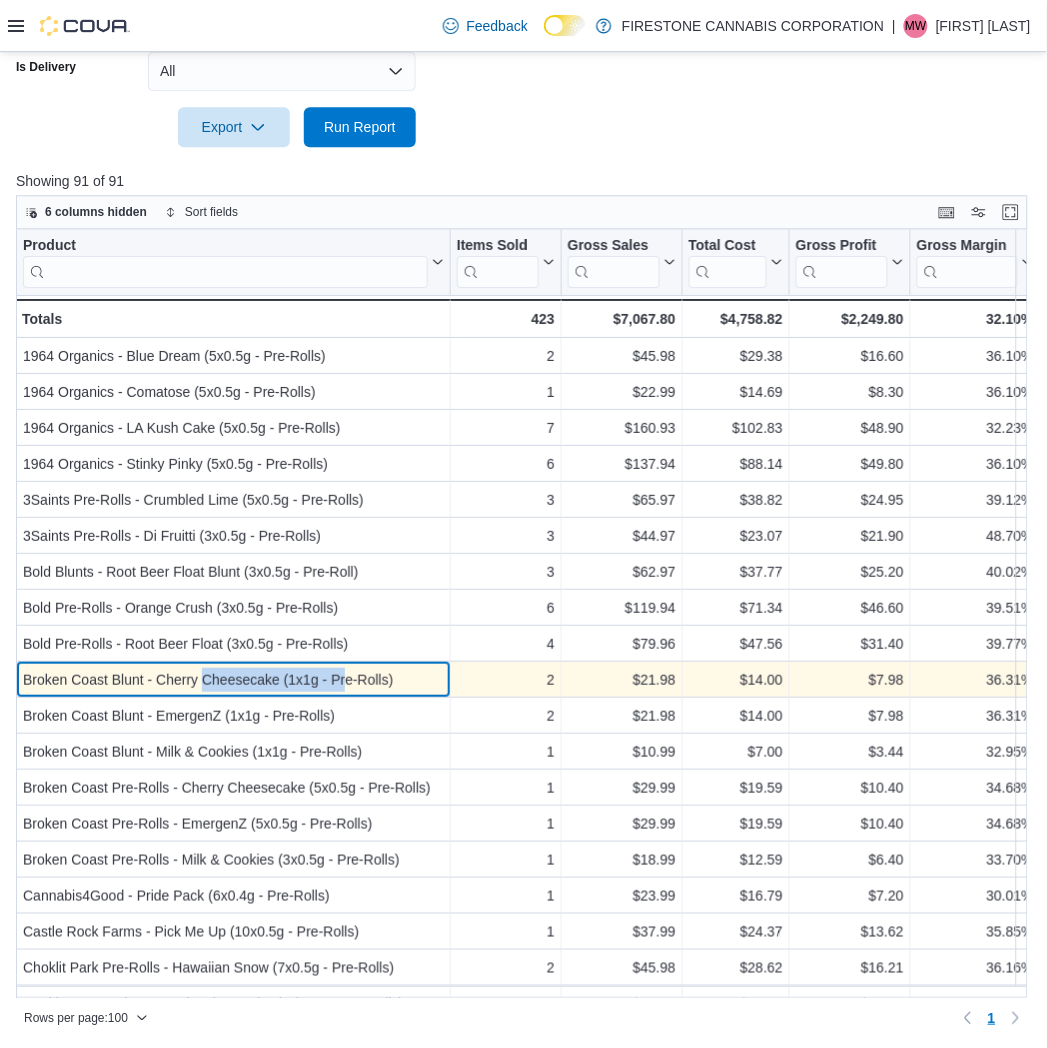 drag, startPoint x: 202, startPoint y: 675, endPoint x: 430, endPoint y: 634, distance: 231.65707 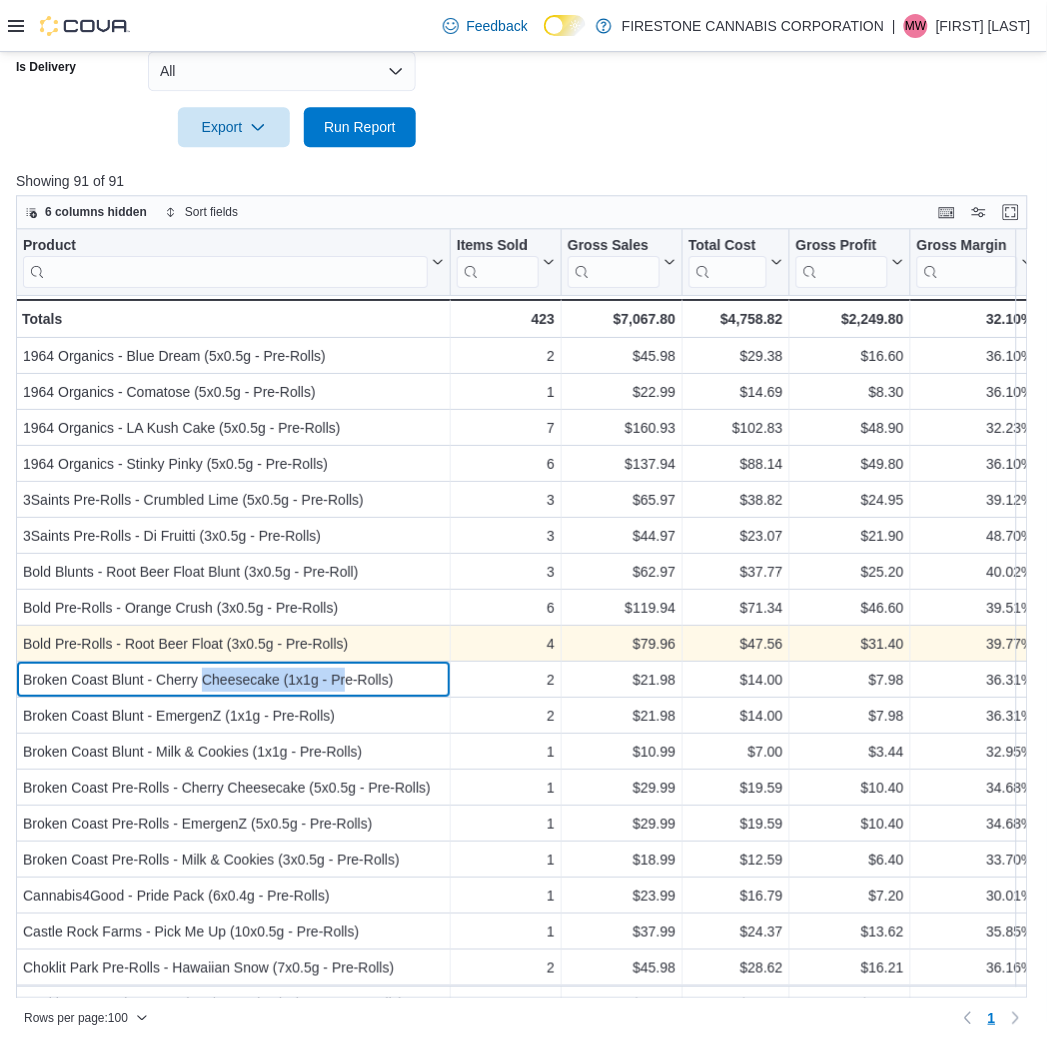 click on "Broken Coast Blunt - Cherry Cheesecake (1x1g - Pre-Rolls)" at bounding box center [233, 681] 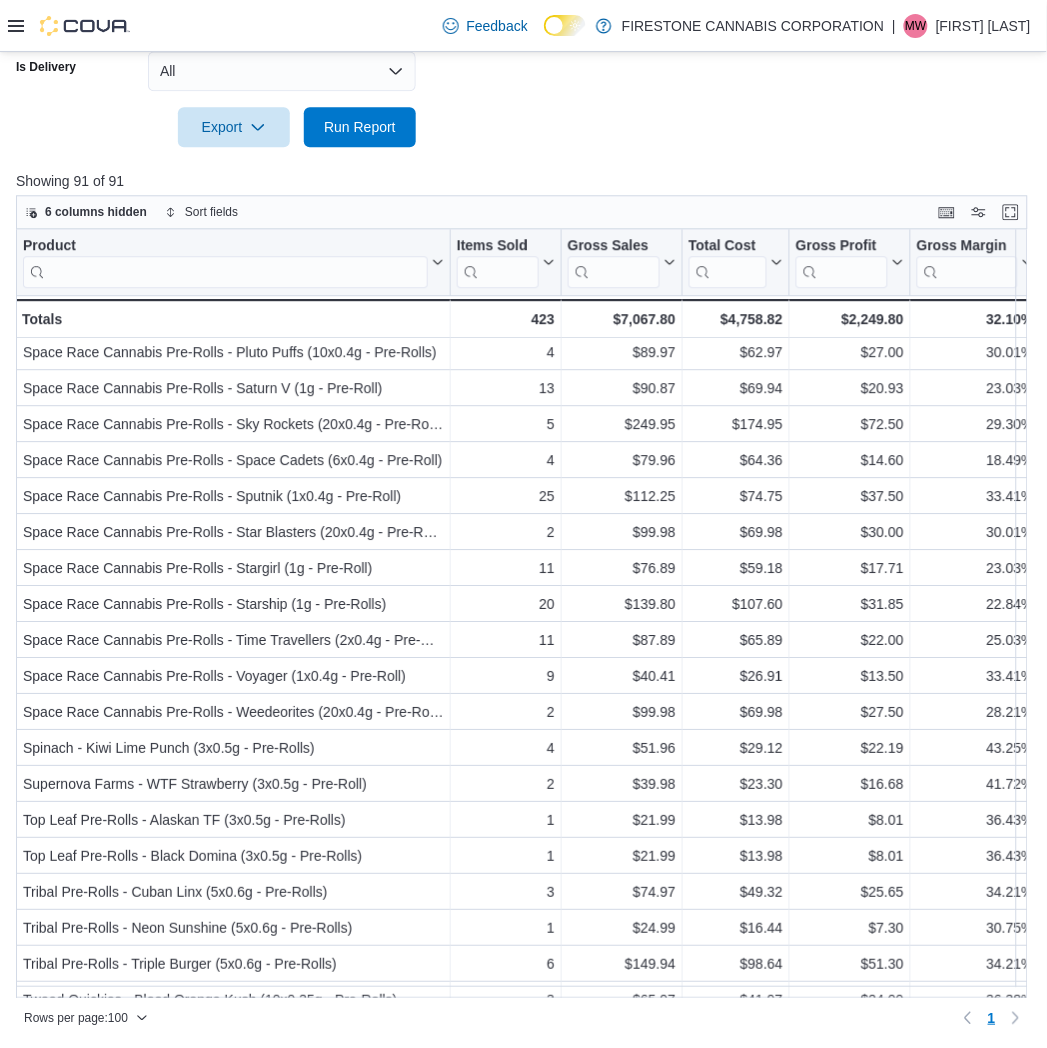 scroll, scrollTop: 2627, scrollLeft: 0, axis: vertical 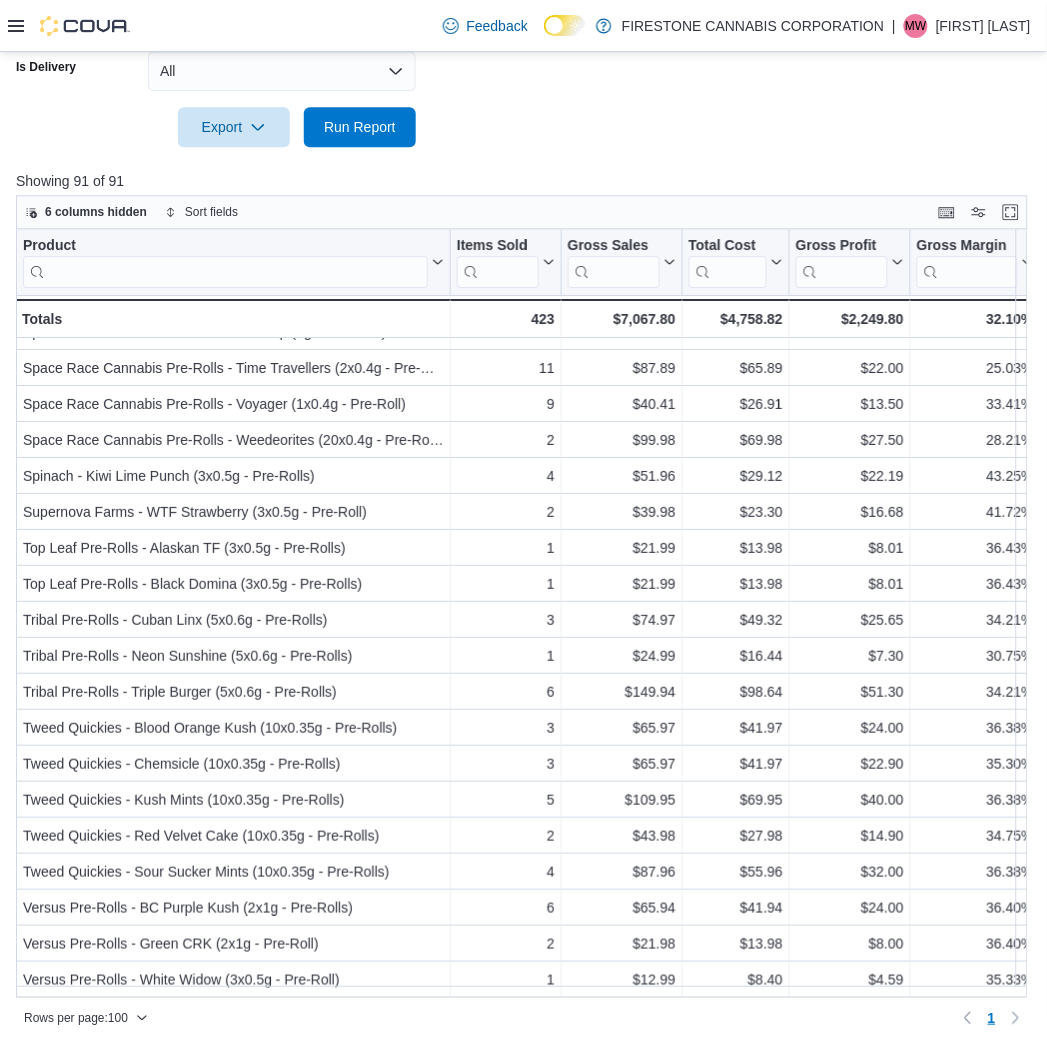 click on "Date Range Last 7 Days Locations Firestone Cannabis - Sylvan Lake Classifications Pre-Roll - Indica Pre-Roll - Hybrid Pre-Roll - Sativa Pre-Roll - CBD Products All Products Brands All Brands Sale Type All Use Type All Is Delivery All Export  Run Report" at bounding box center (523, -126) 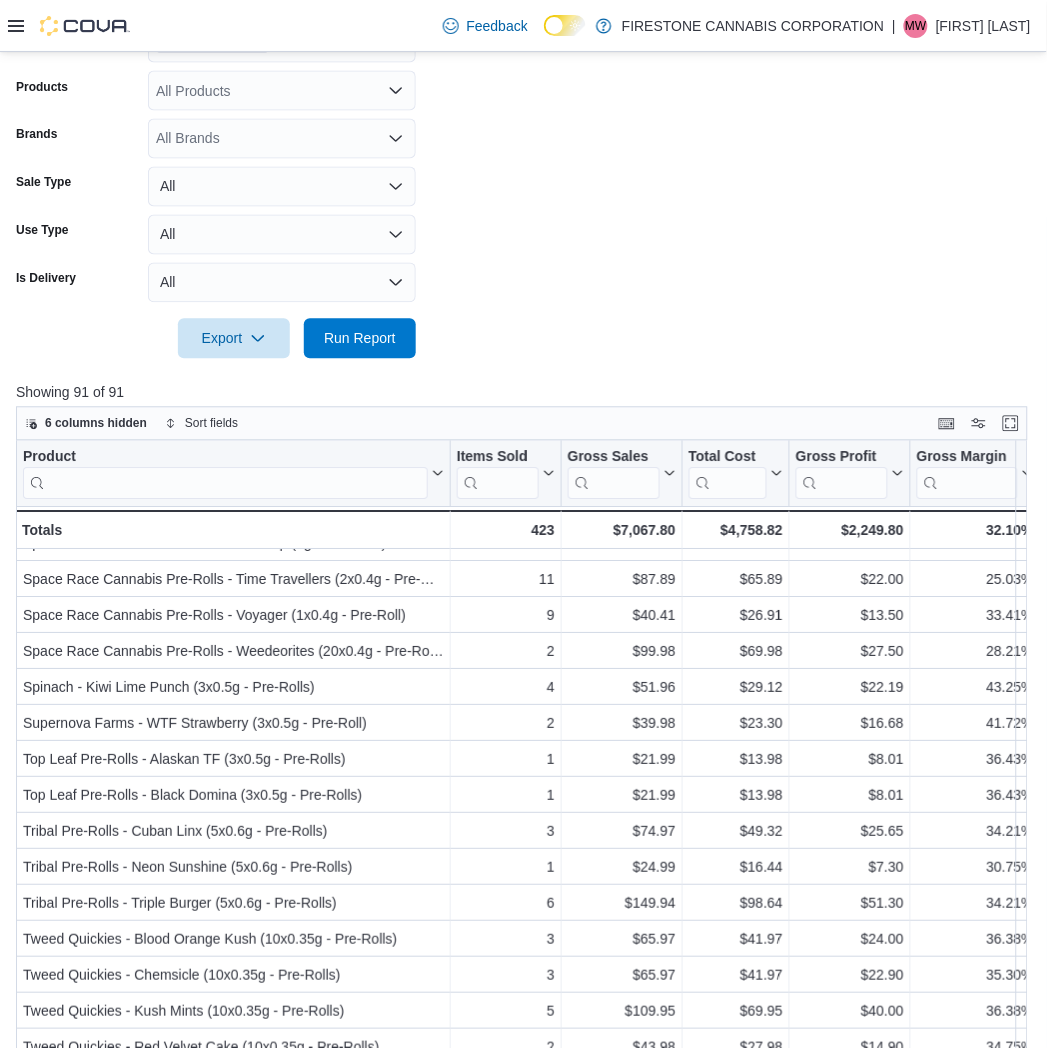 scroll, scrollTop: 203, scrollLeft: 0, axis: vertical 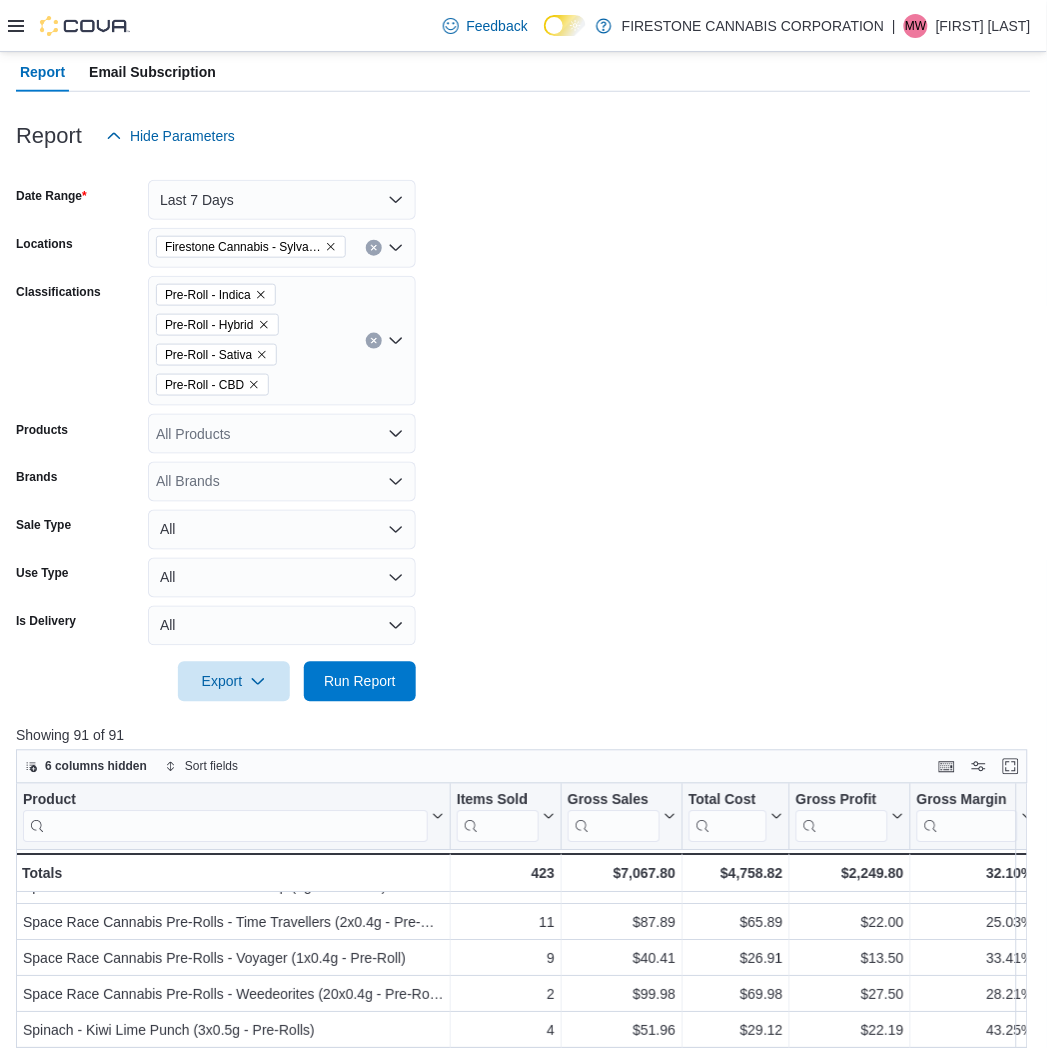 click 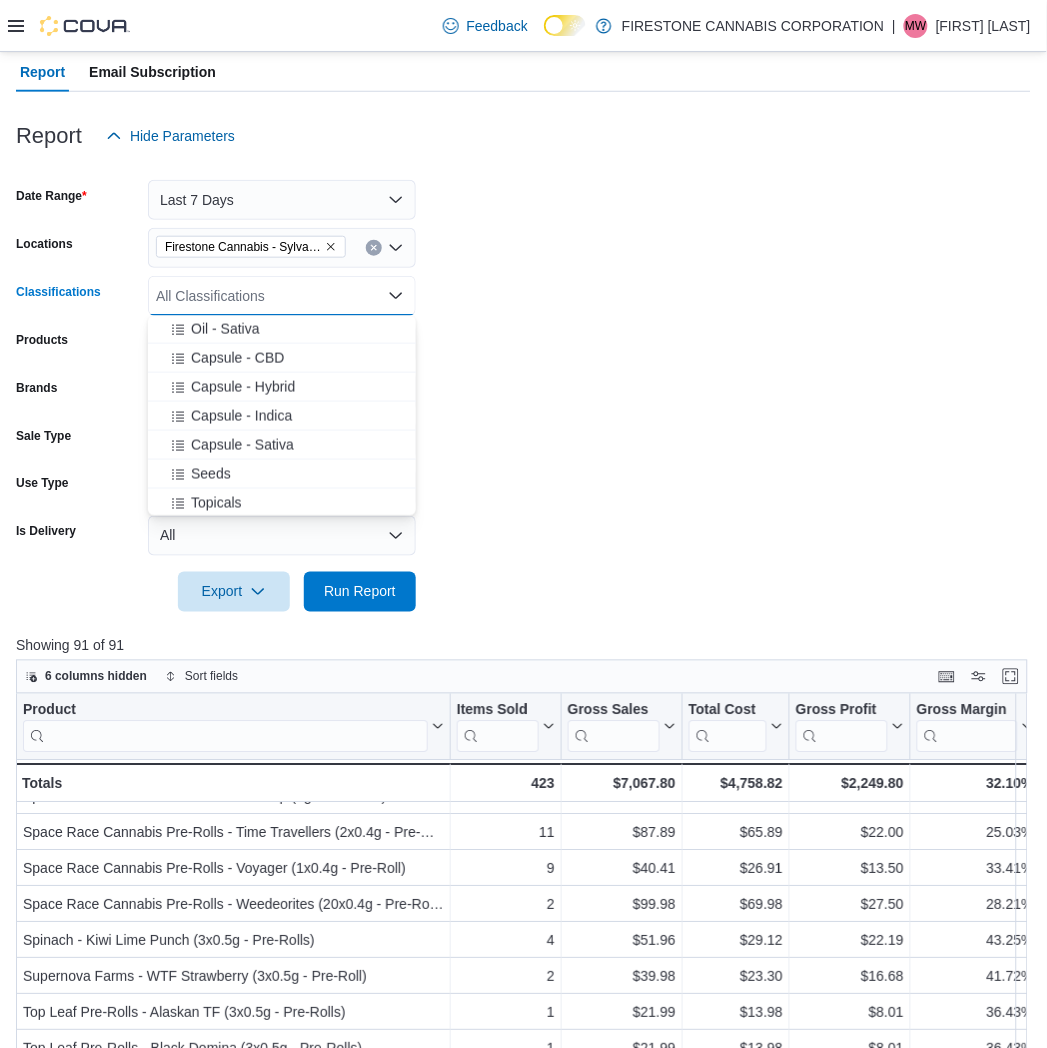 scroll, scrollTop: 555, scrollLeft: 0, axis: vertical 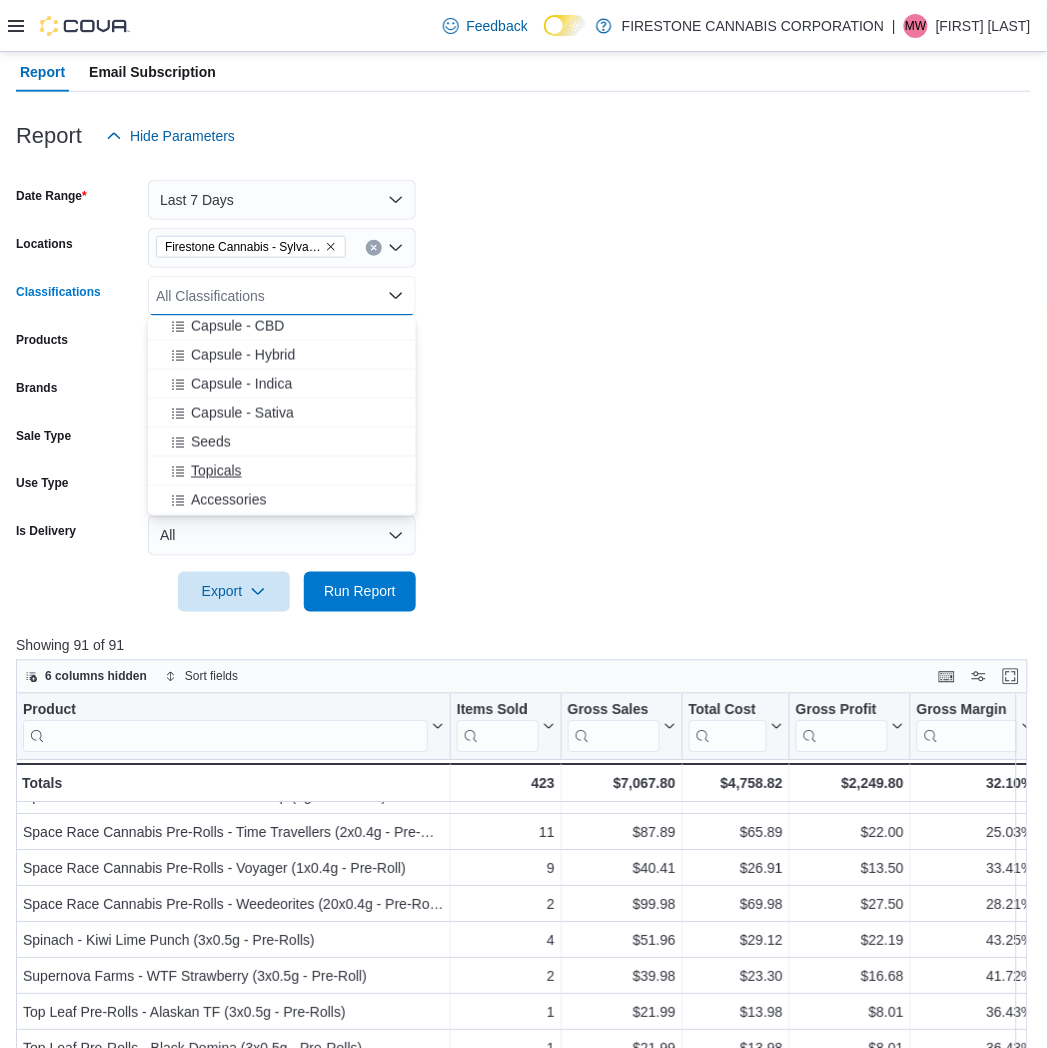 click on "Topicals" at bounding box center [216, 471] 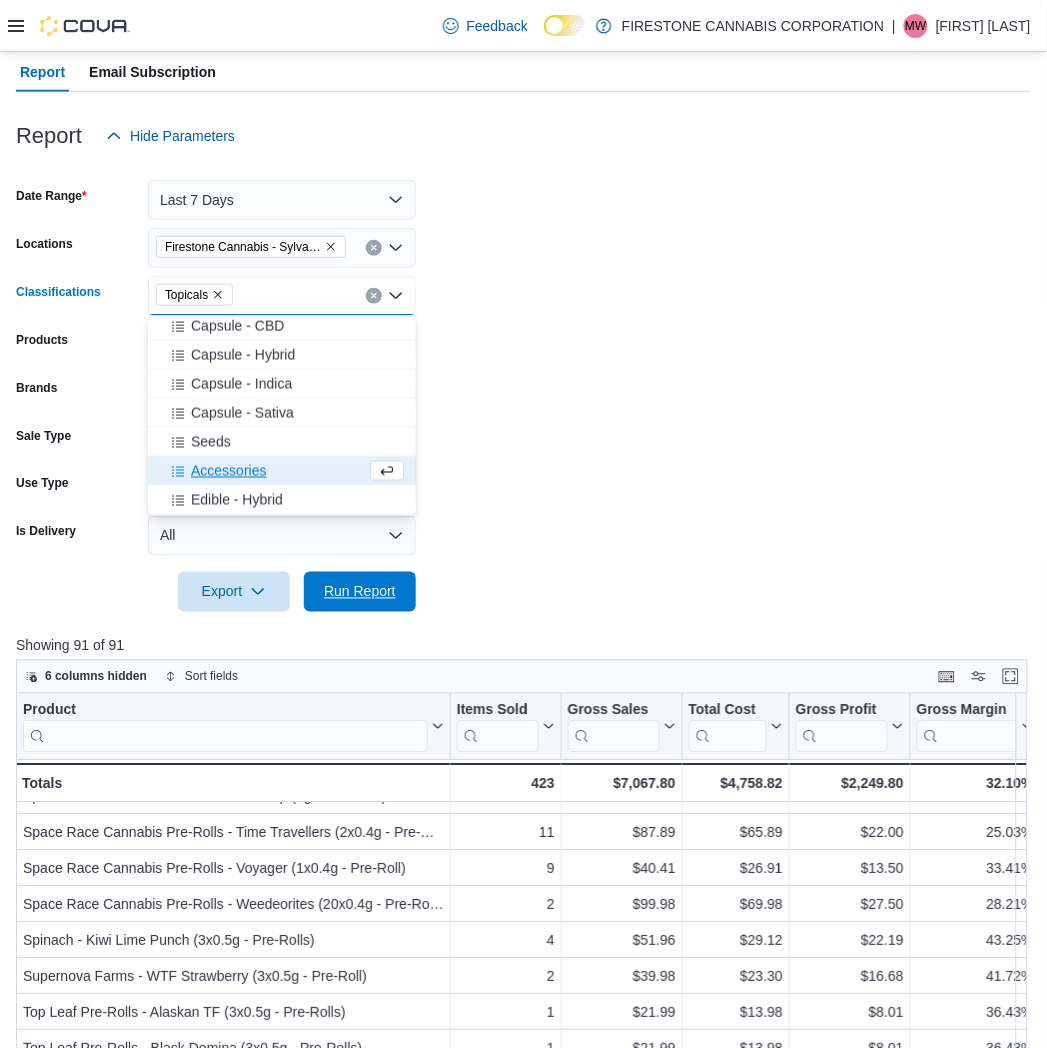 click on "Run Report" at bounding box center (360, 592) 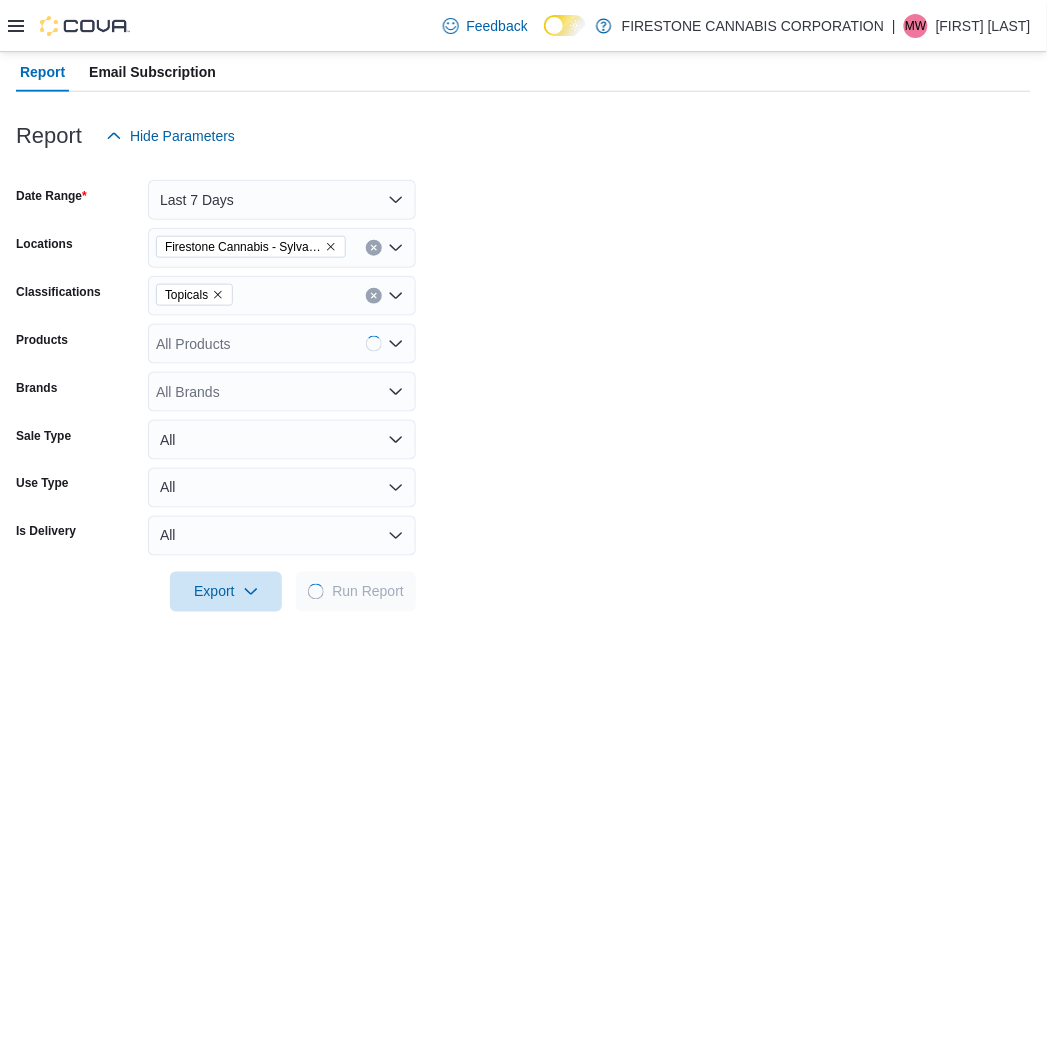 click on "Date Range Last 7 Days Locations Firestone Cannabis - Sylvan Lake Classifications Topicals Products All Products Brands All Brands Sale Type All Use Type All Is Delivery All Export  Run Report" at bounding box center [523, 384] 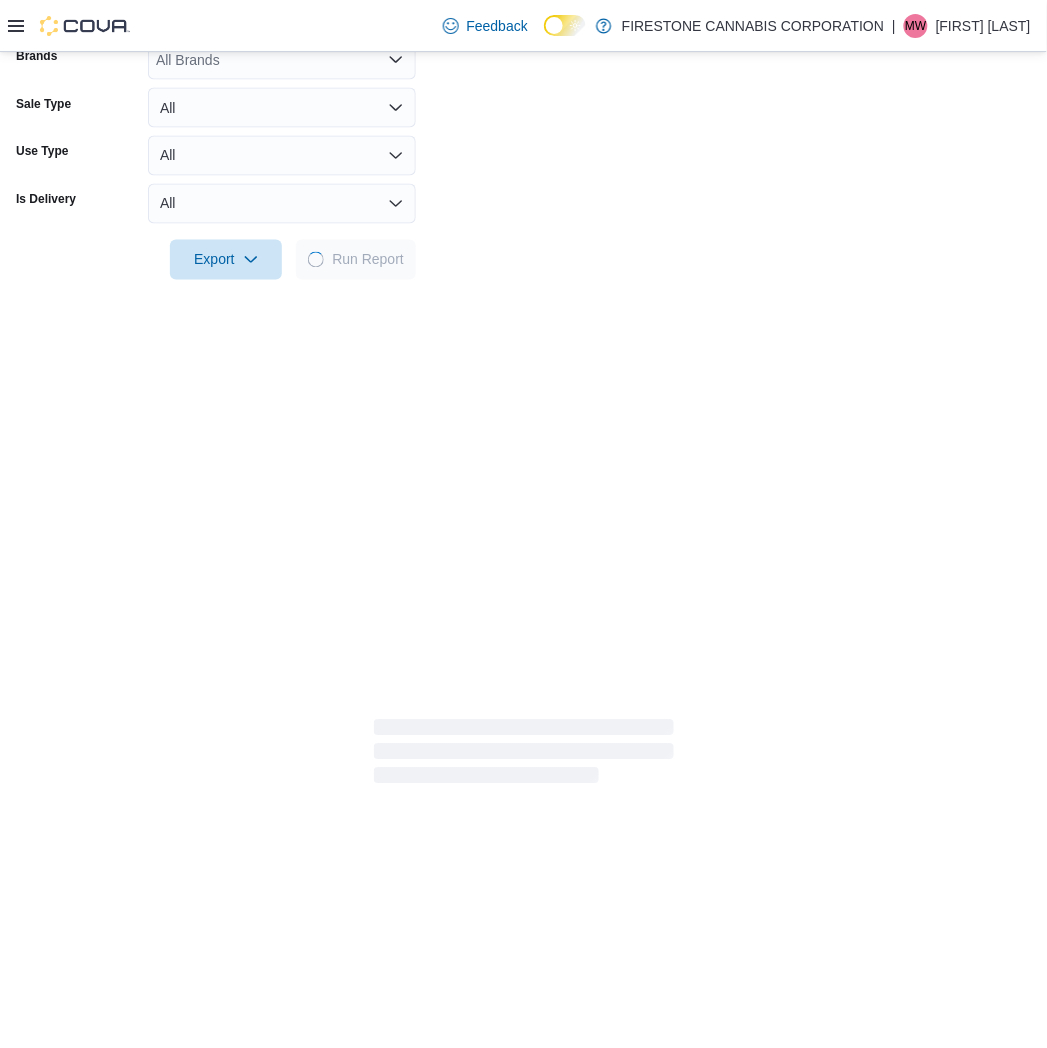 scroll, scrollTop: 536, scrollLeft: 0, axis: vertical 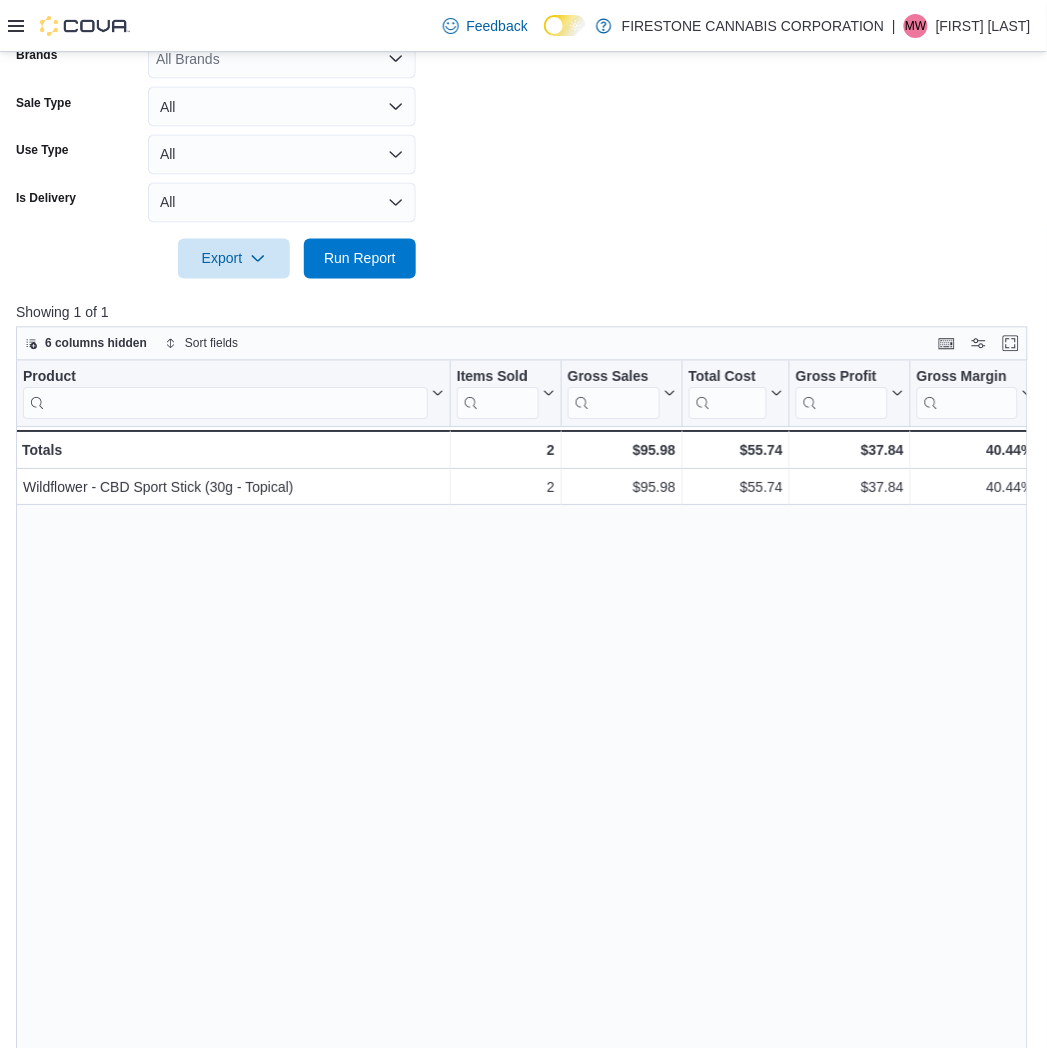 drag, startPoint x: 643, startPoint y: 182, endPoint x: 661, endPoint y: 182, distance: 18 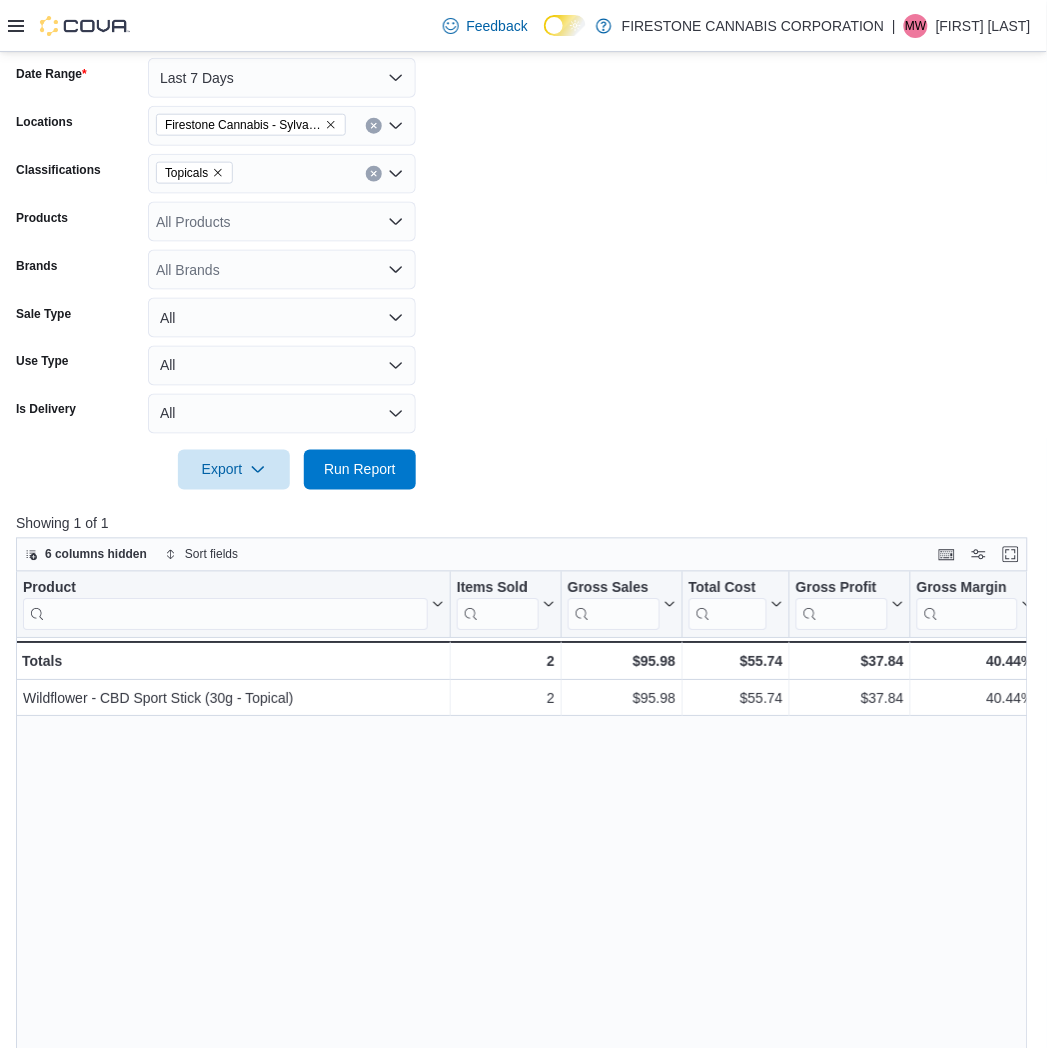 scroll, scrollTop: 92, scrollLeft: 0, axis: vertical 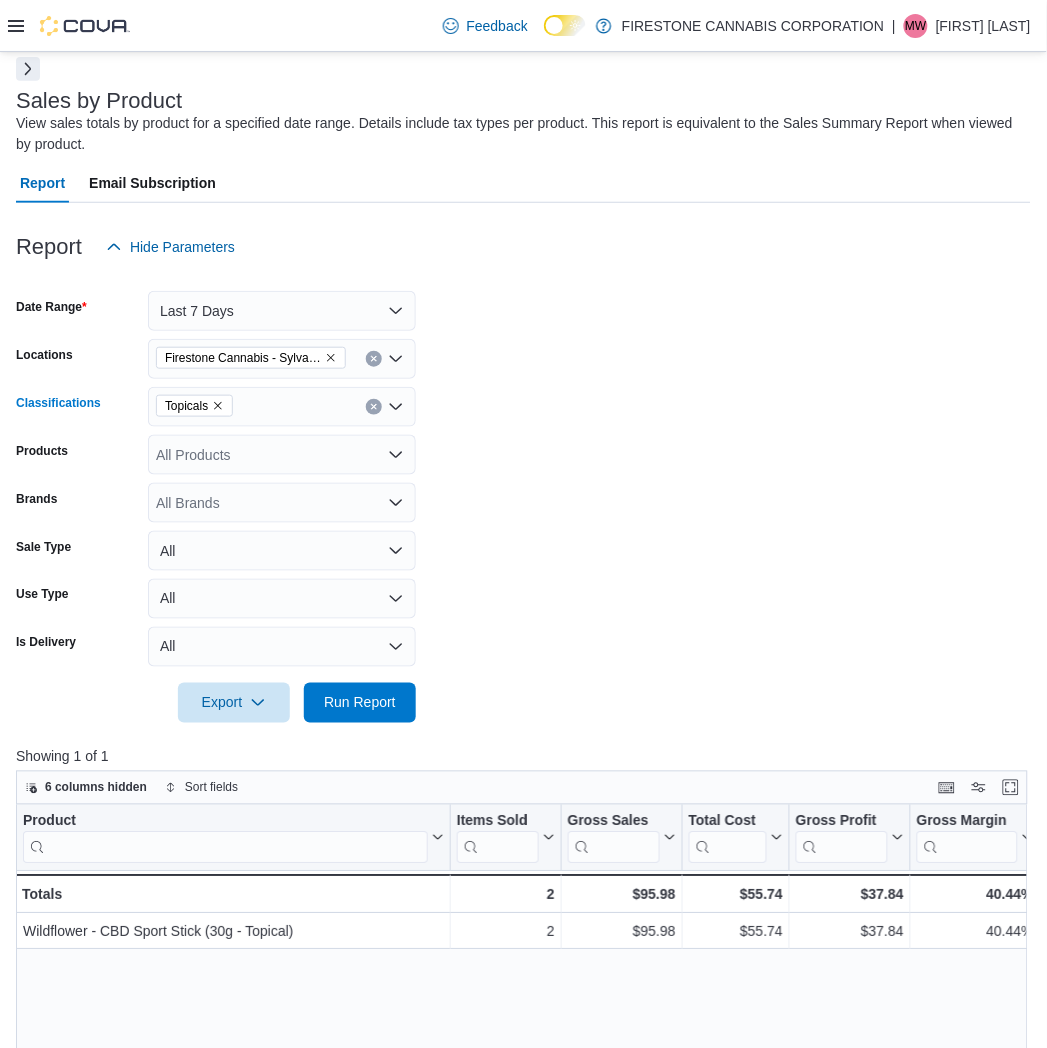 click 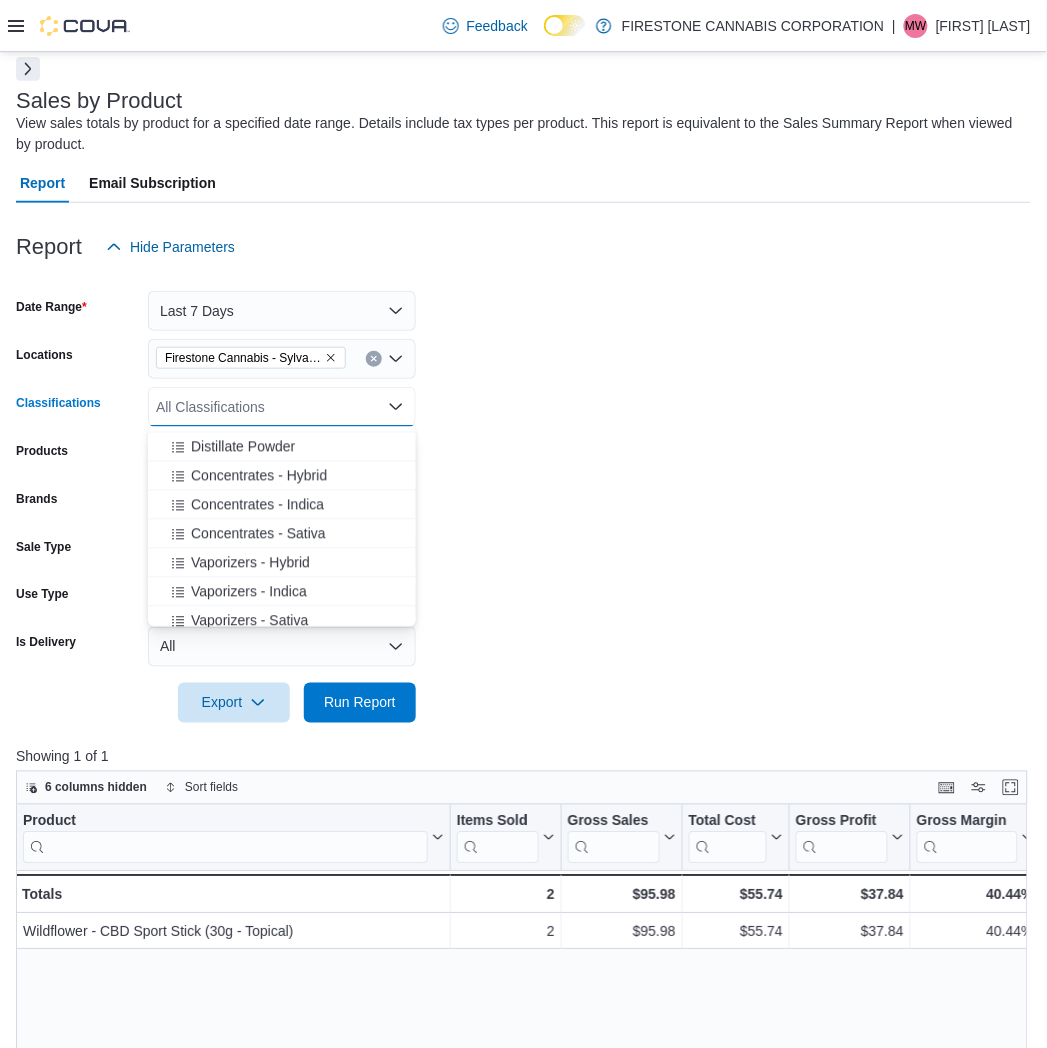 scroll, scrollTop: 888, scrollLeft: 0, axis: vertical 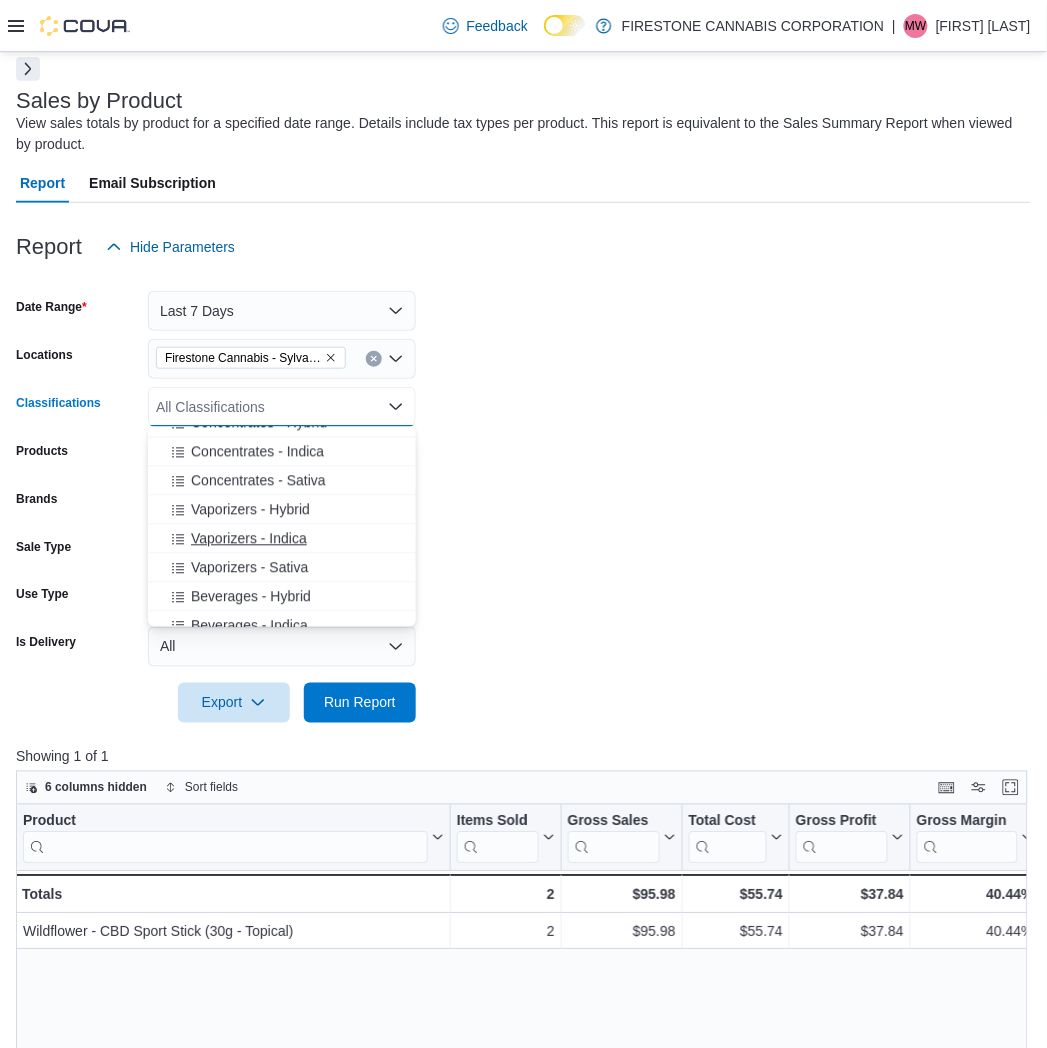 click on "Vaporizers - Indica" at bounding box center (249, 539) 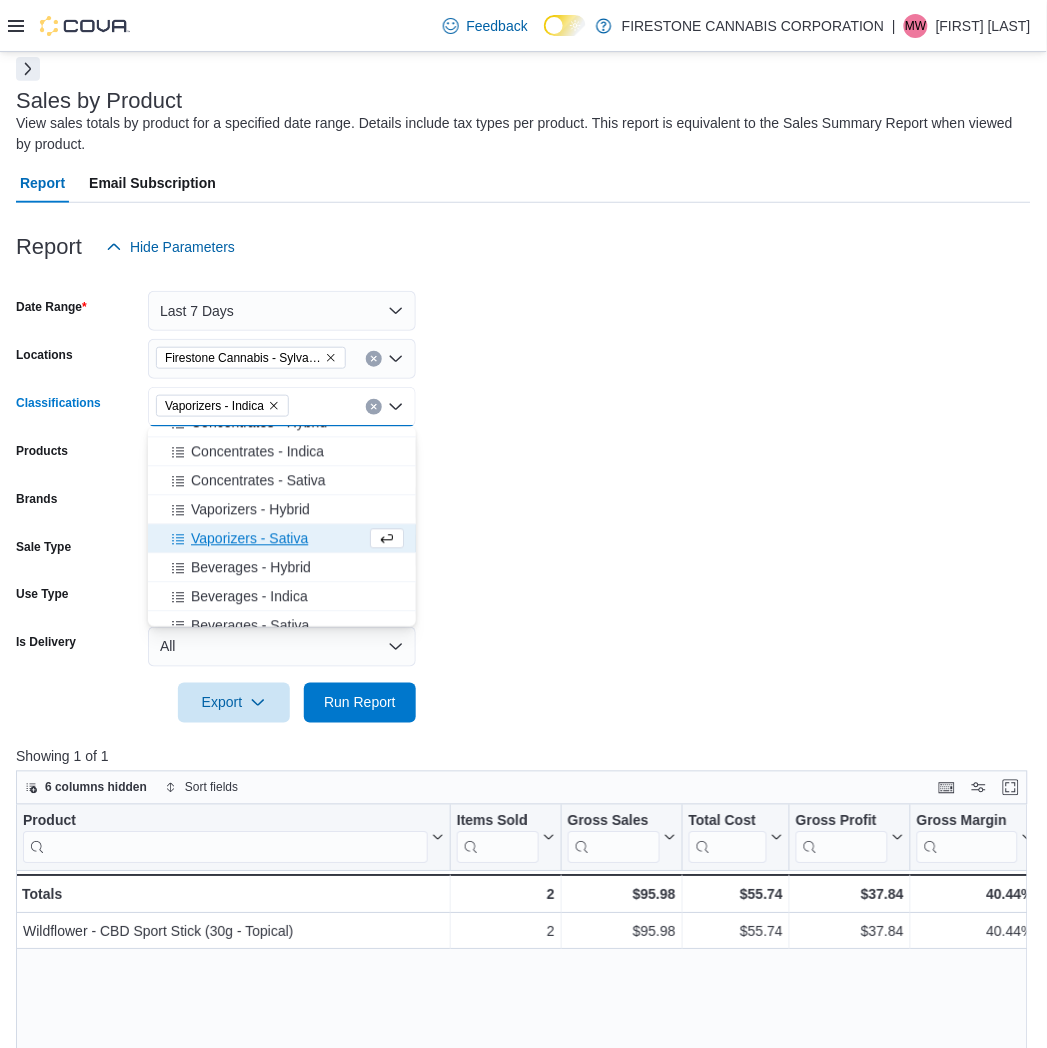 click on "Vaporizers - Sativa" at bounding box center [249, 539] 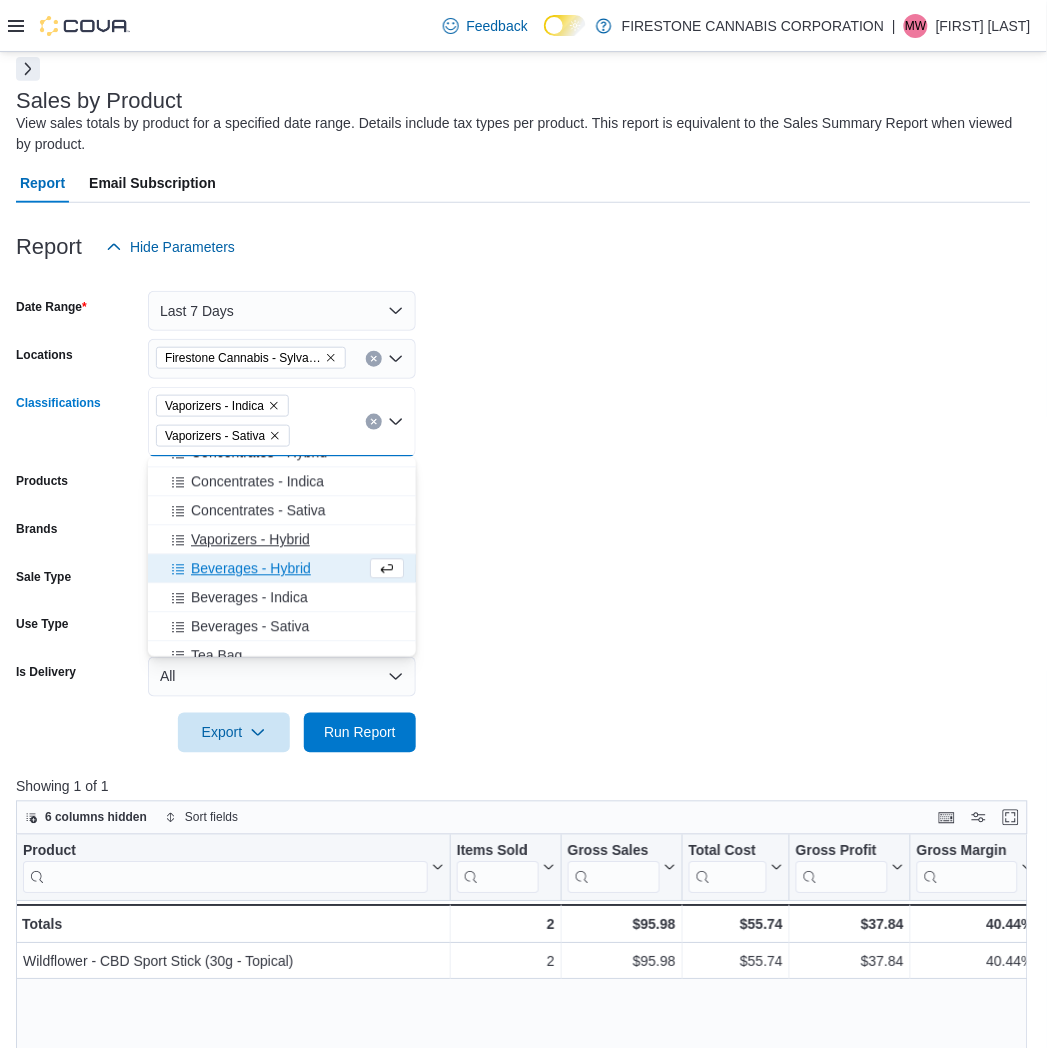 click on "Vaporizers - Hybrid" at bounding box center [250, 540] 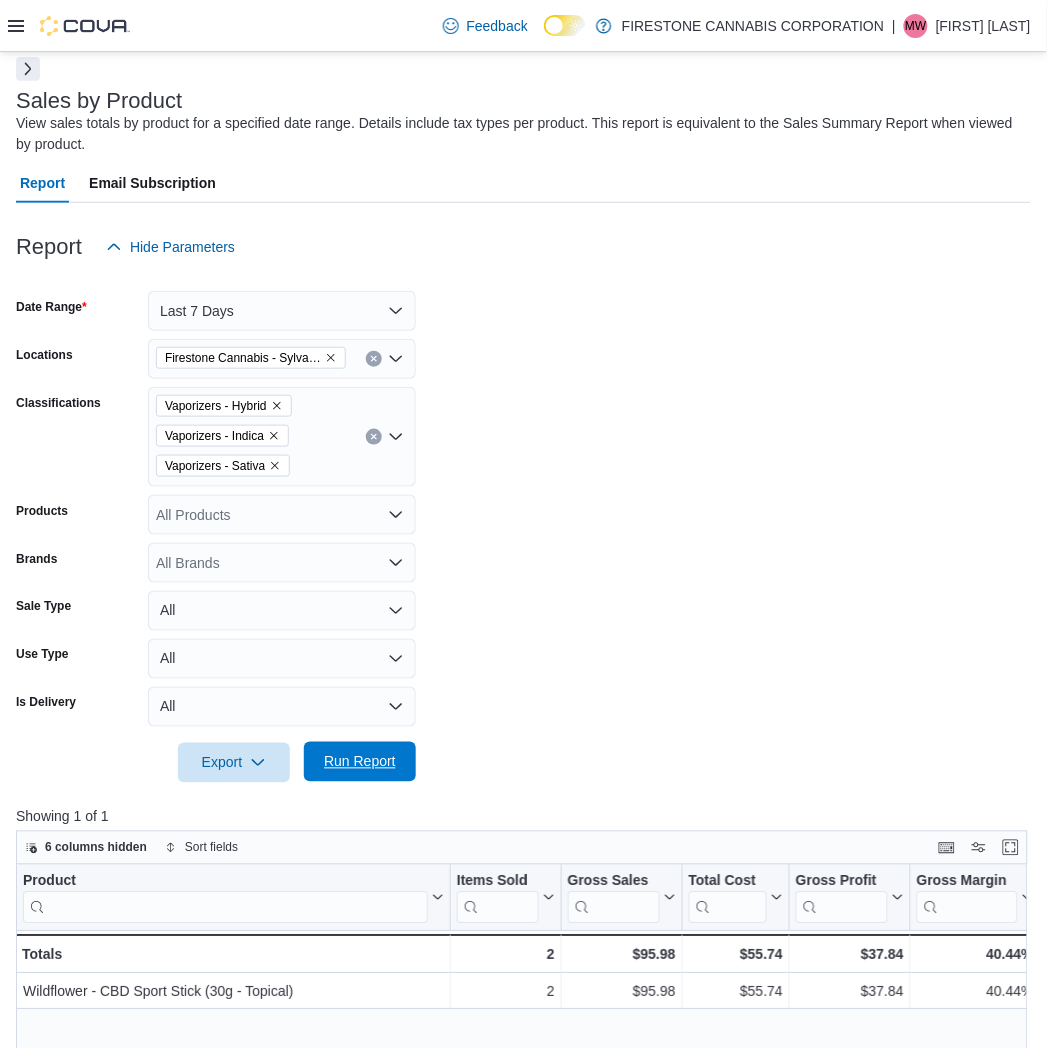 click on "Run Report" at bounding box center (360, 762) 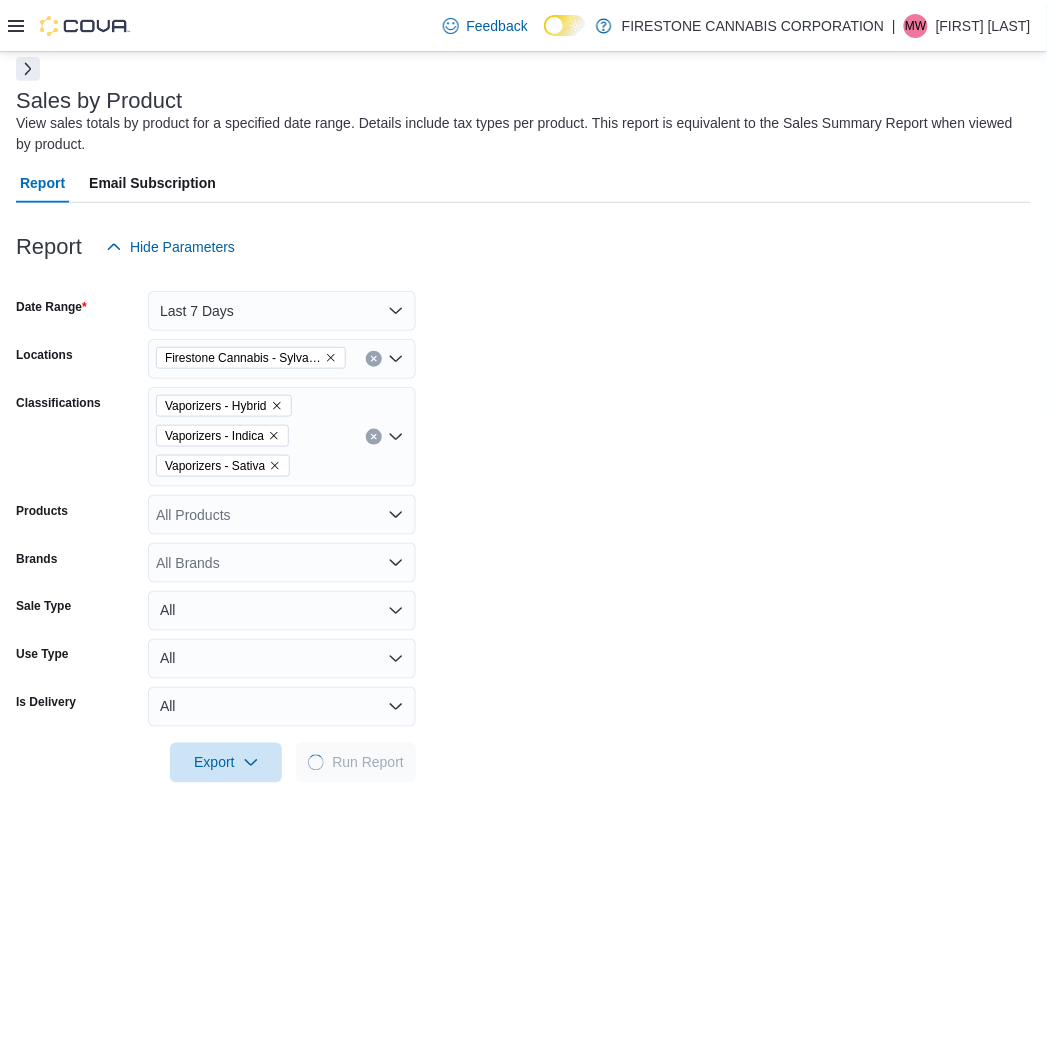 click on "Date Range Last 7 Days Locations Firestone Cannabis - Sylvan Lake Classifications Vaporizers - Hybrid Vaporizers - Indica Vaporizers - Sativa Products All Products Brands All Brands Sale Type All Use Type All Is Delivery All Export  Run Report" at bounding box center (523, 525) 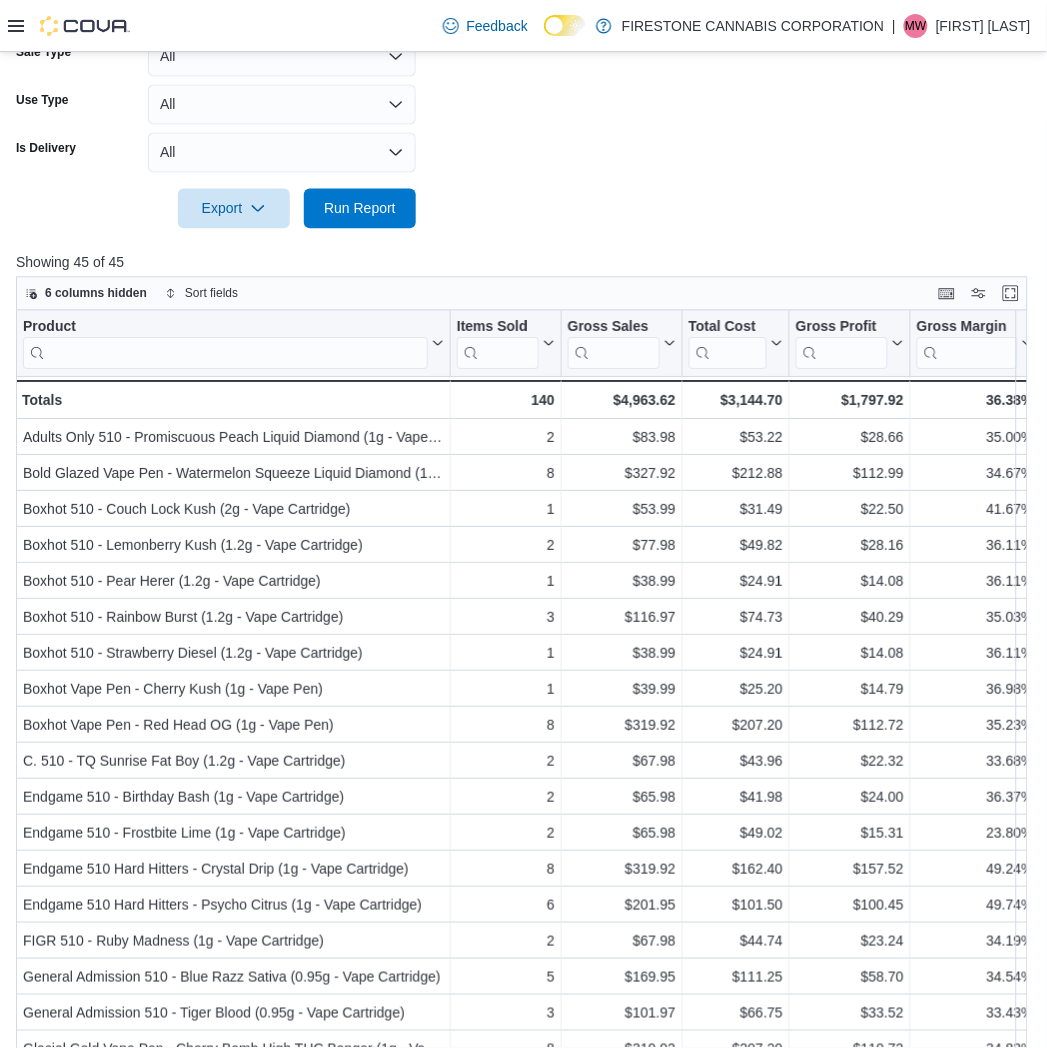 scroll, scrollTop: 647, scrollLeft: 0, axis: vertical 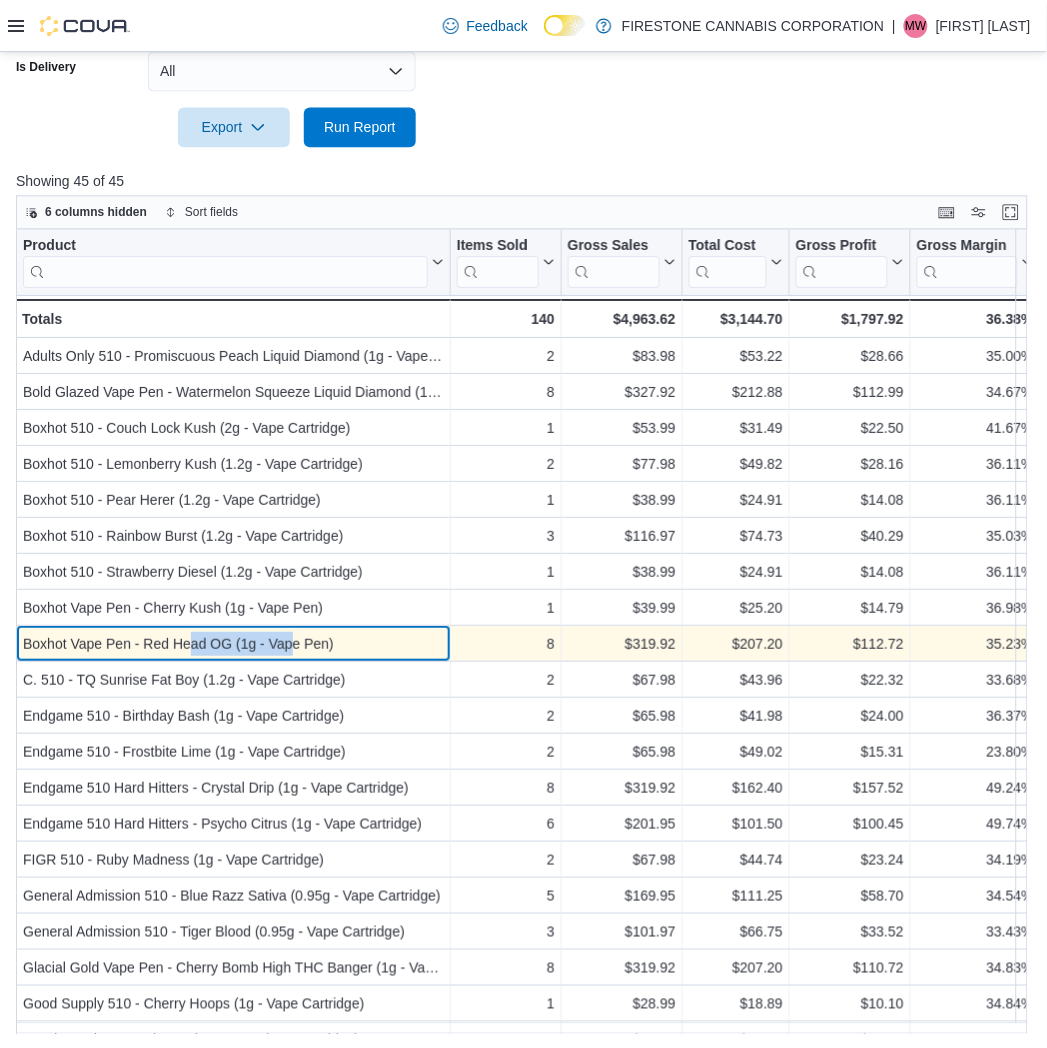 drag, startPoint x: 190, startPoint y: 644, endPoint x: 292, endPoint y: 642, distance: 102.01961 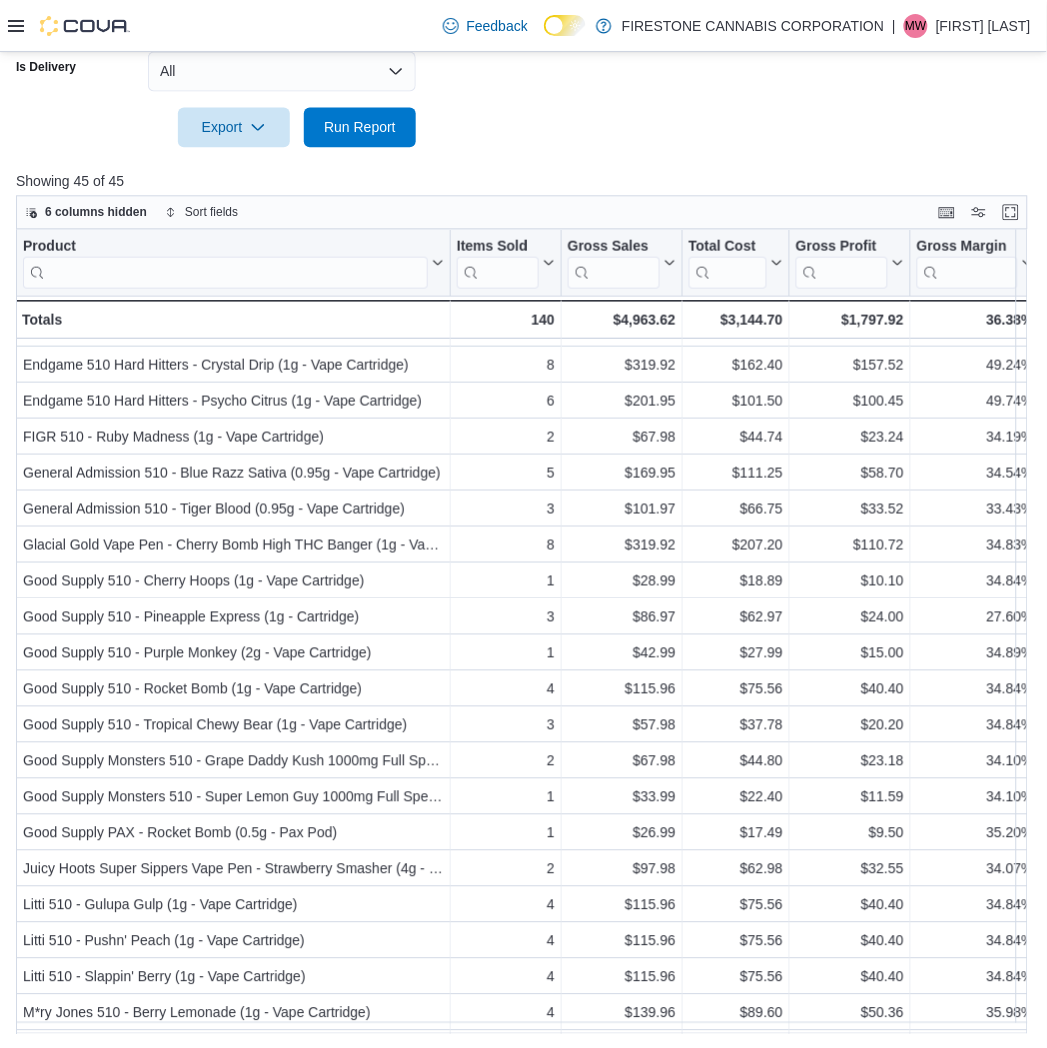 scroll, scrollTop: 444, scrollLeft: 0, axis: vertical 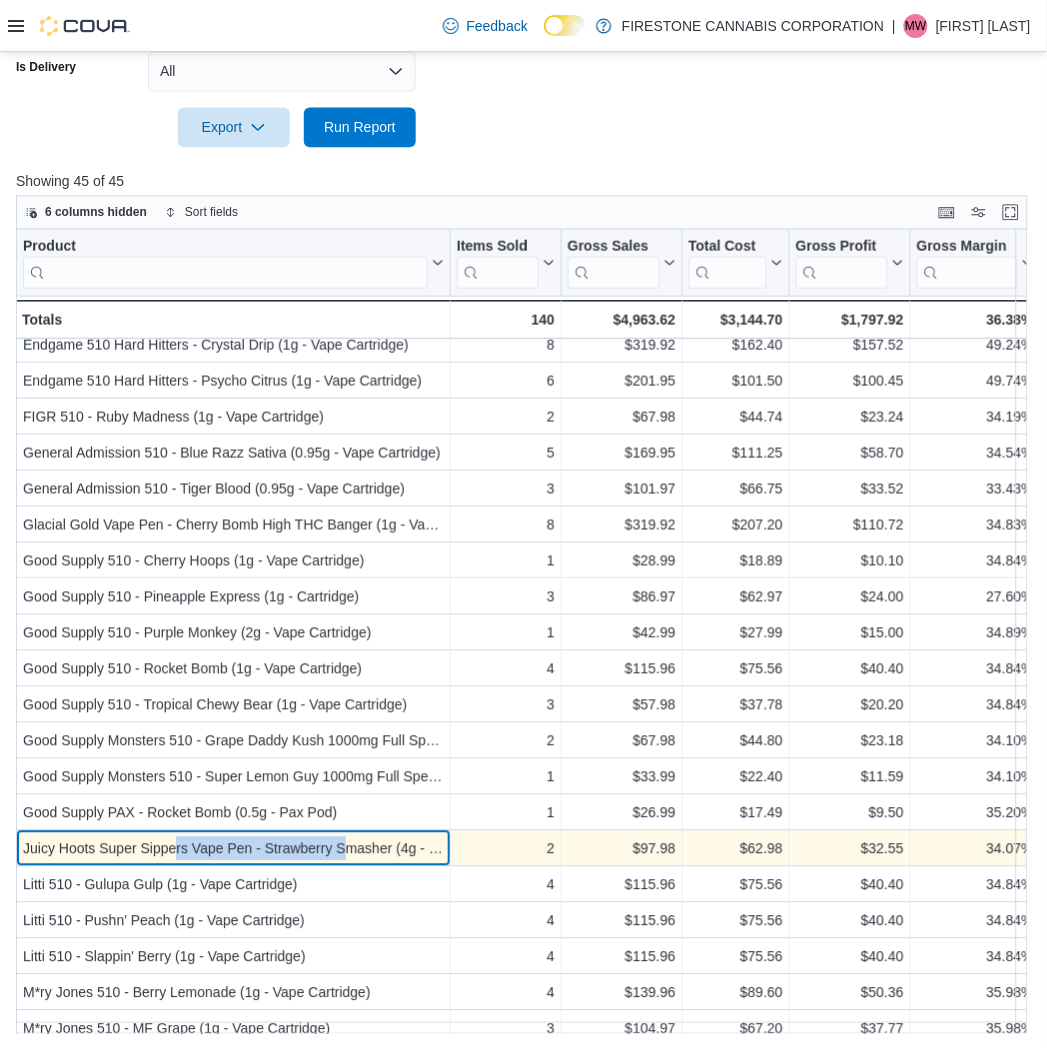 drag, startPoint x: 173, startPoint y: 850, endPoint x: 347, endPoint y: 843, distance: 174.14075 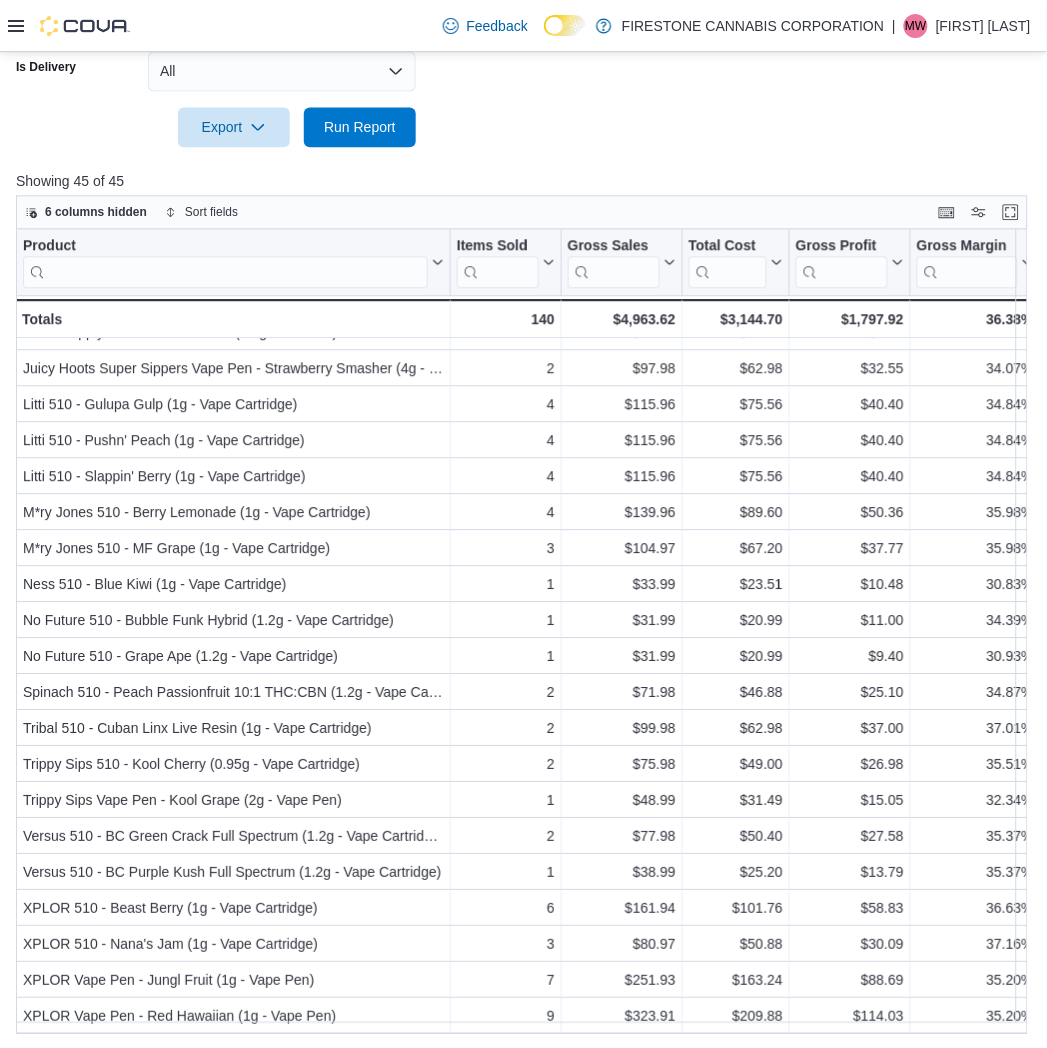scroll, scrollTop: 935, scrollLeft: 0, axis: vertical 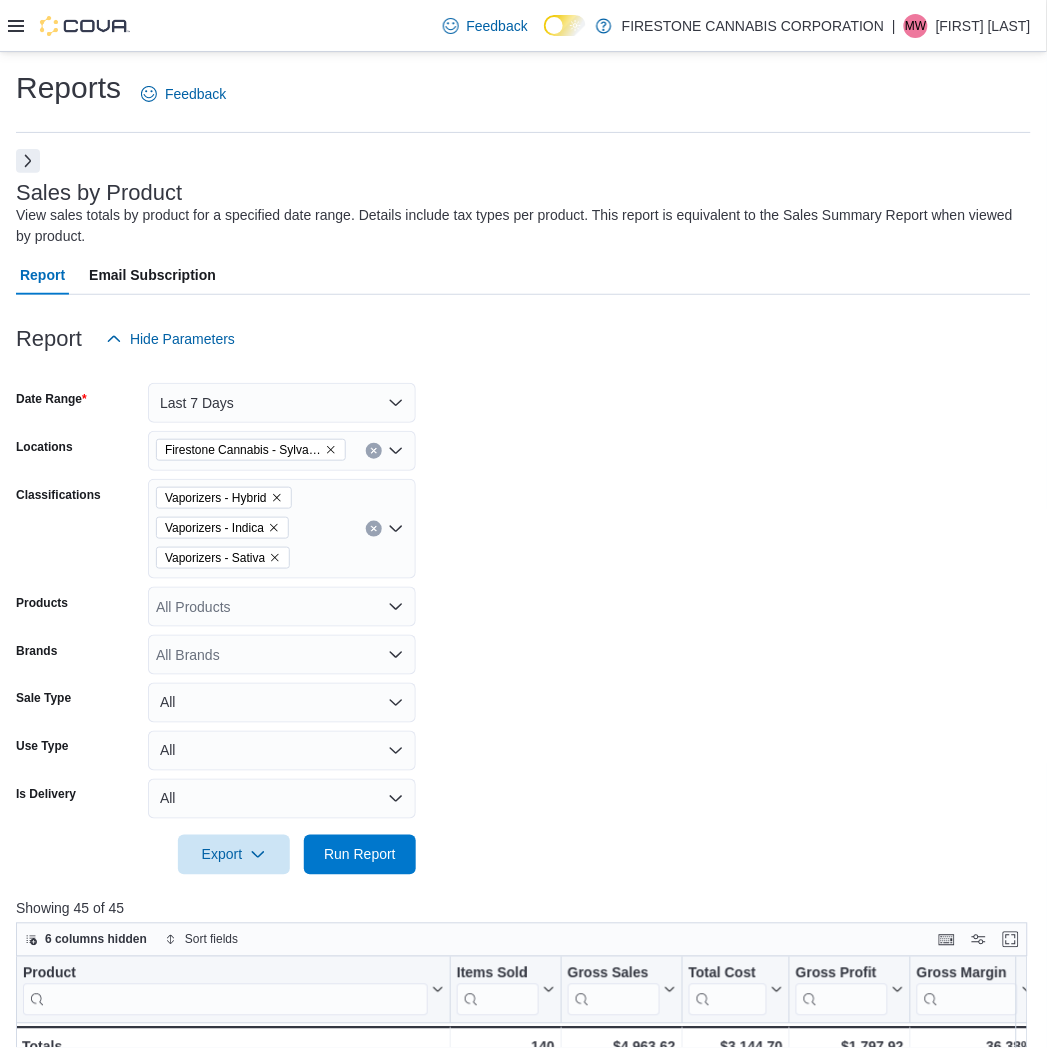 click 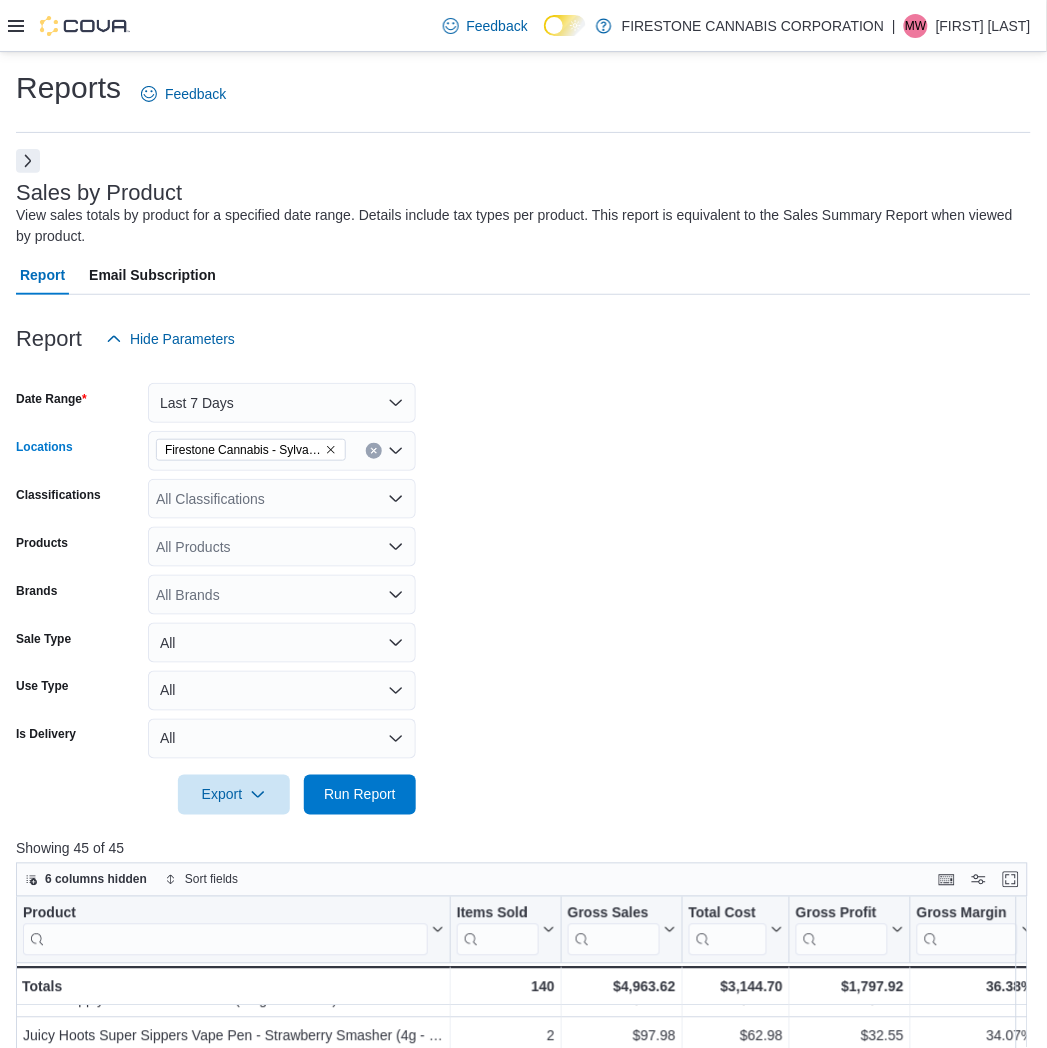 click 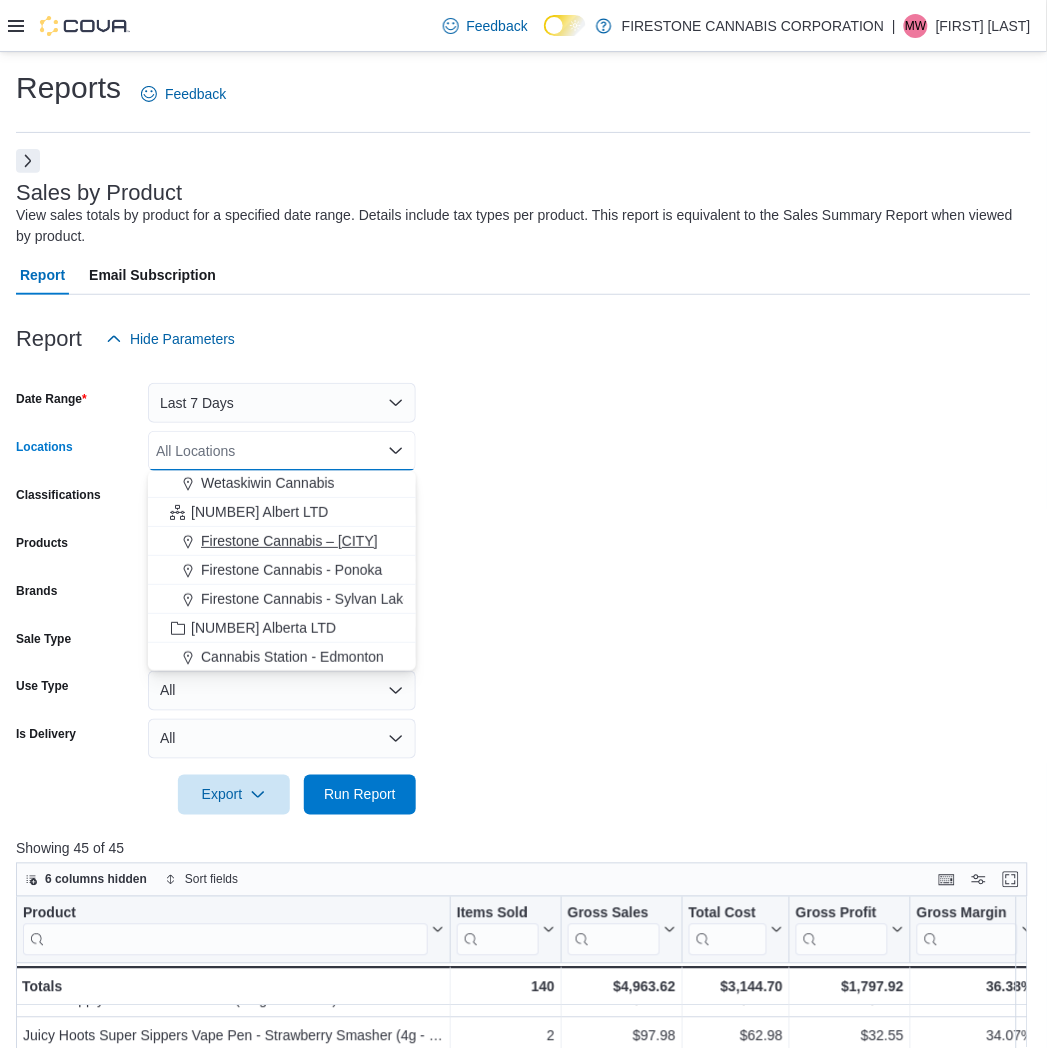 click on "Firestone Cannabis – Leduc" at bounding box center [289, 541] 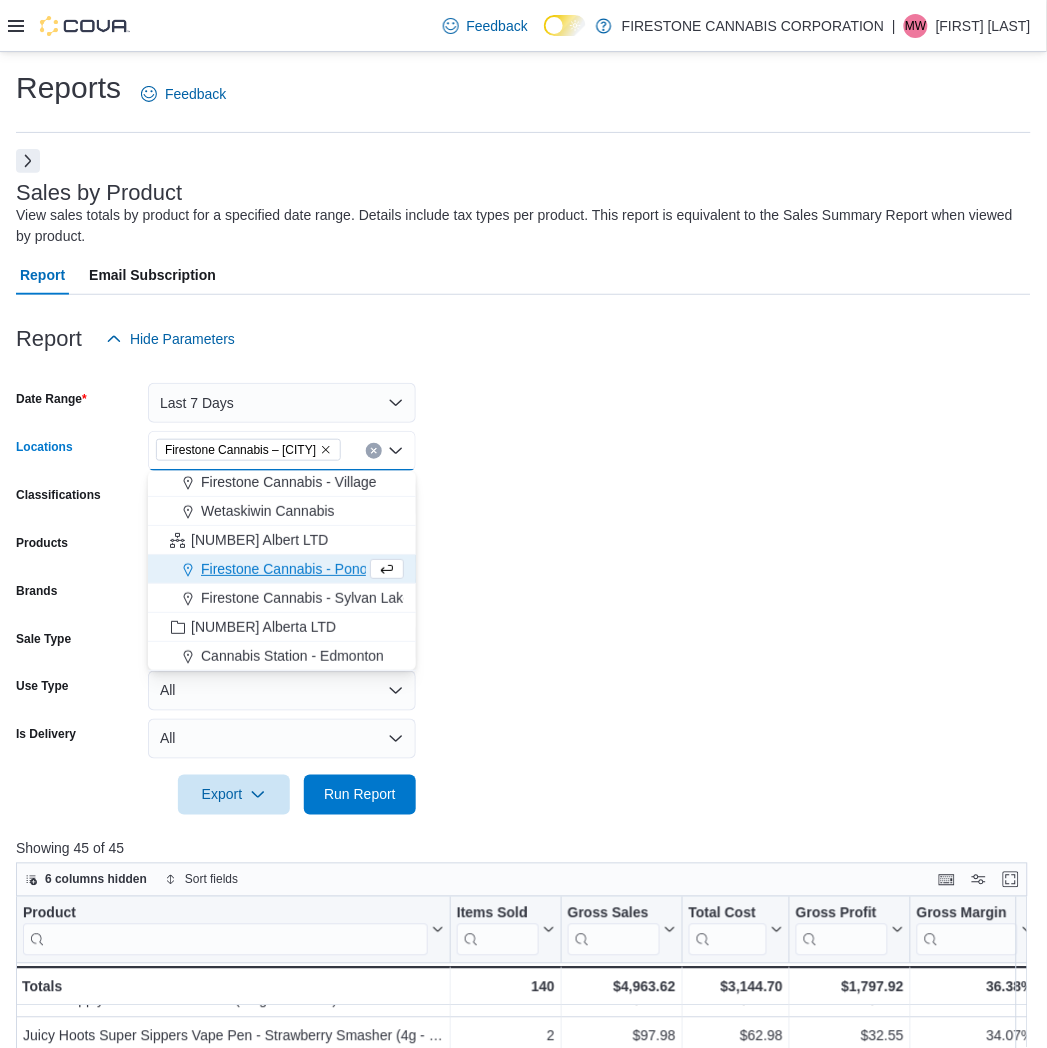 scroll, scrollTop: 147, scrollLeft: 0, axis: vertical 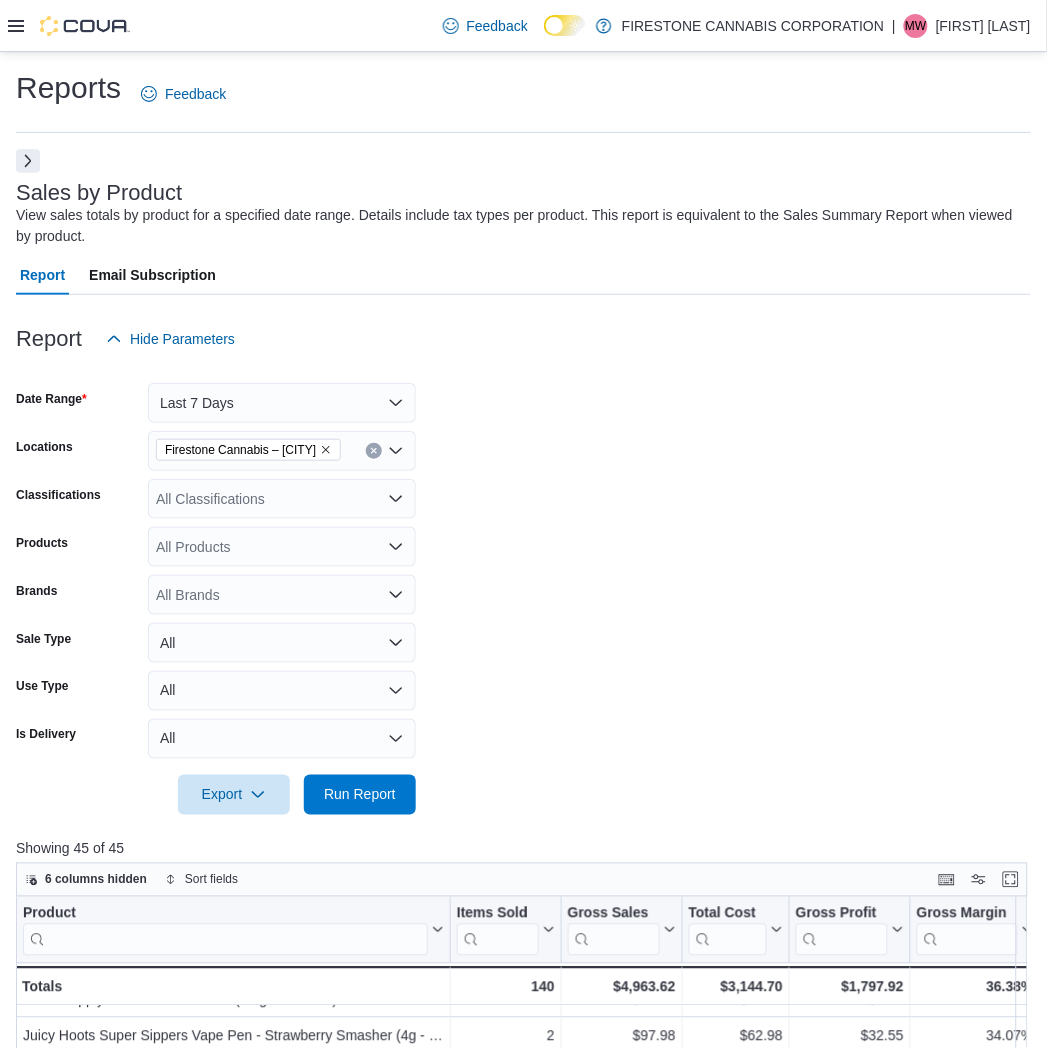 click on "Date Range Last 7 Days Locations Firestone Cannabis – Leduc Classifications All Classifications Products All Products Brands All Brands Sale Type All Use Type All Is Delivery All Export  Run Report" at bounding box center (523, 587) 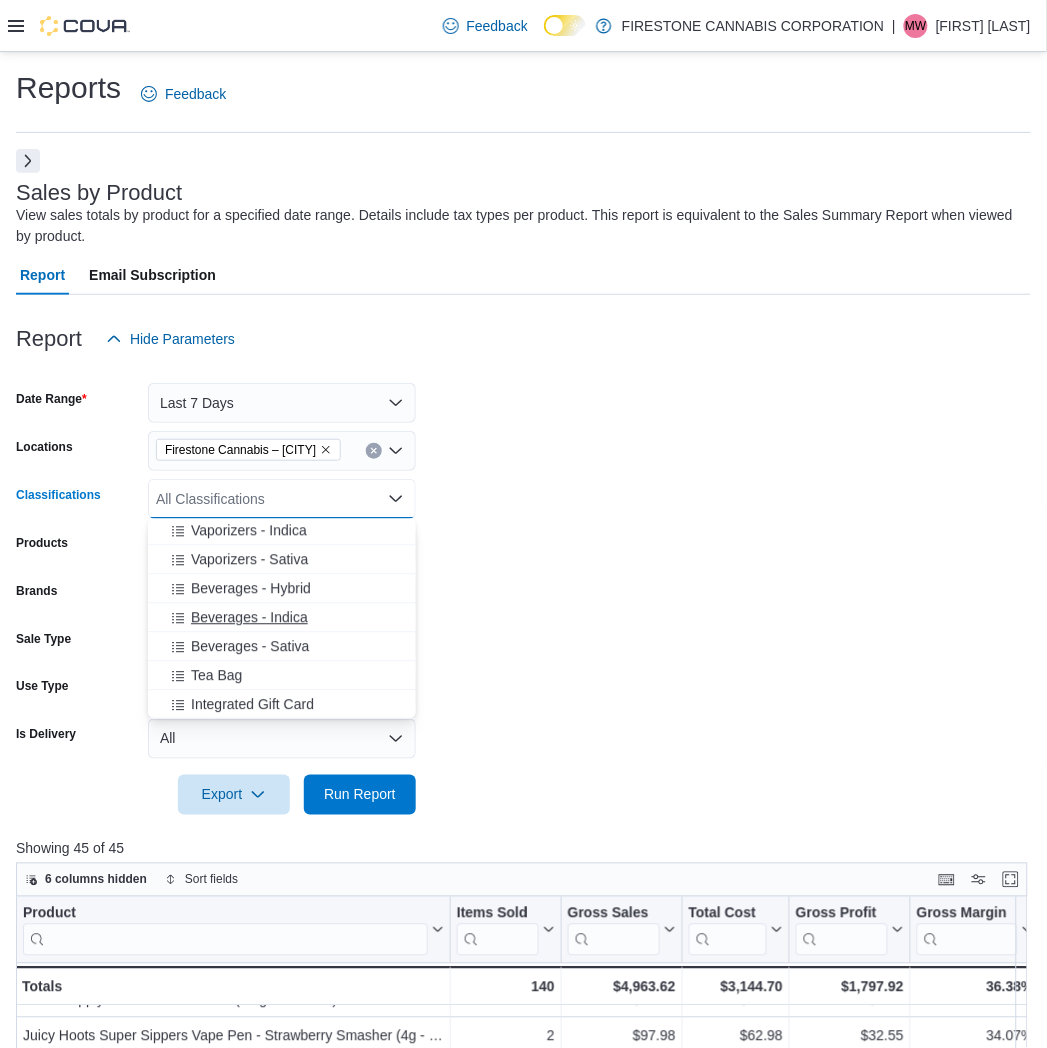 click on "Beverages - Indica" at bounding box center (249, 618) 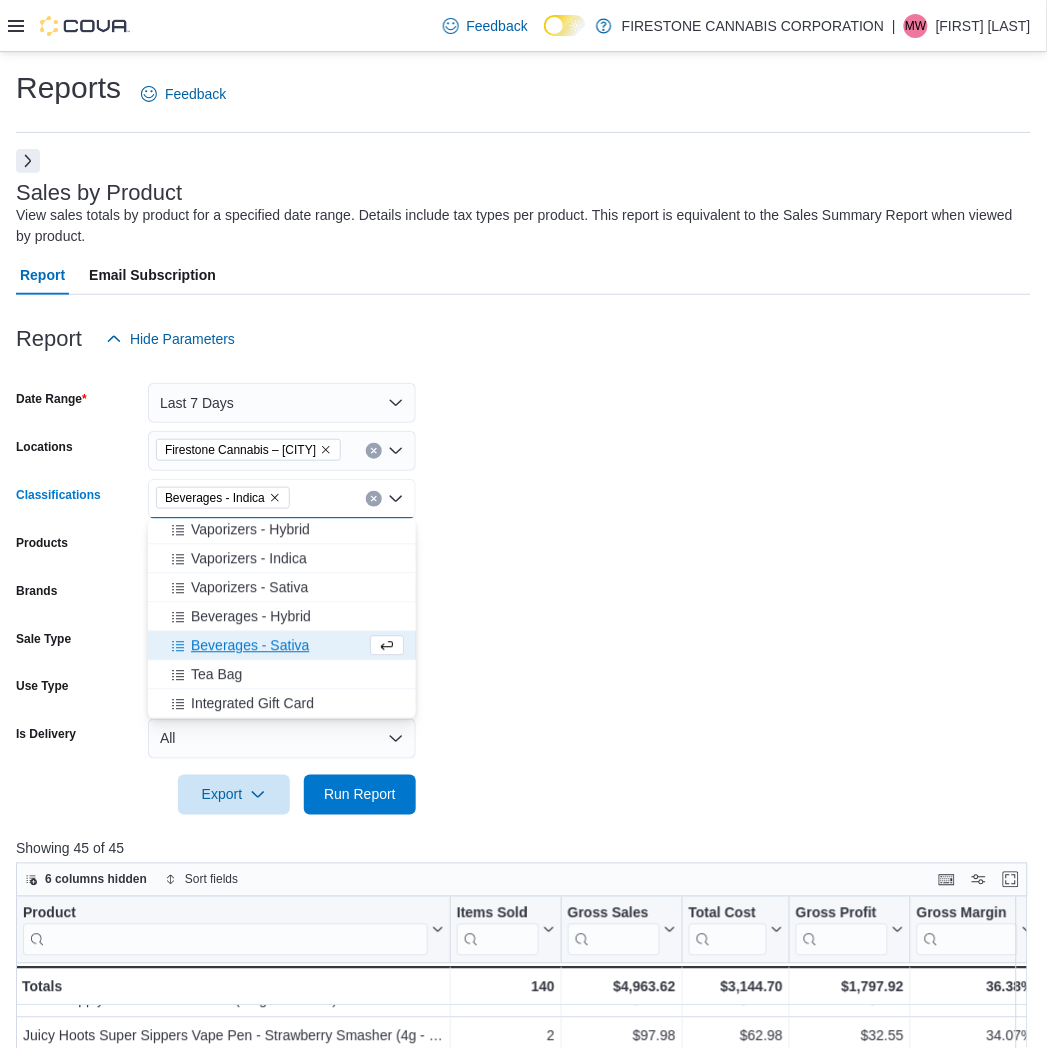 click on "Beverages - Hybrid" at bounding box center [251, 617] 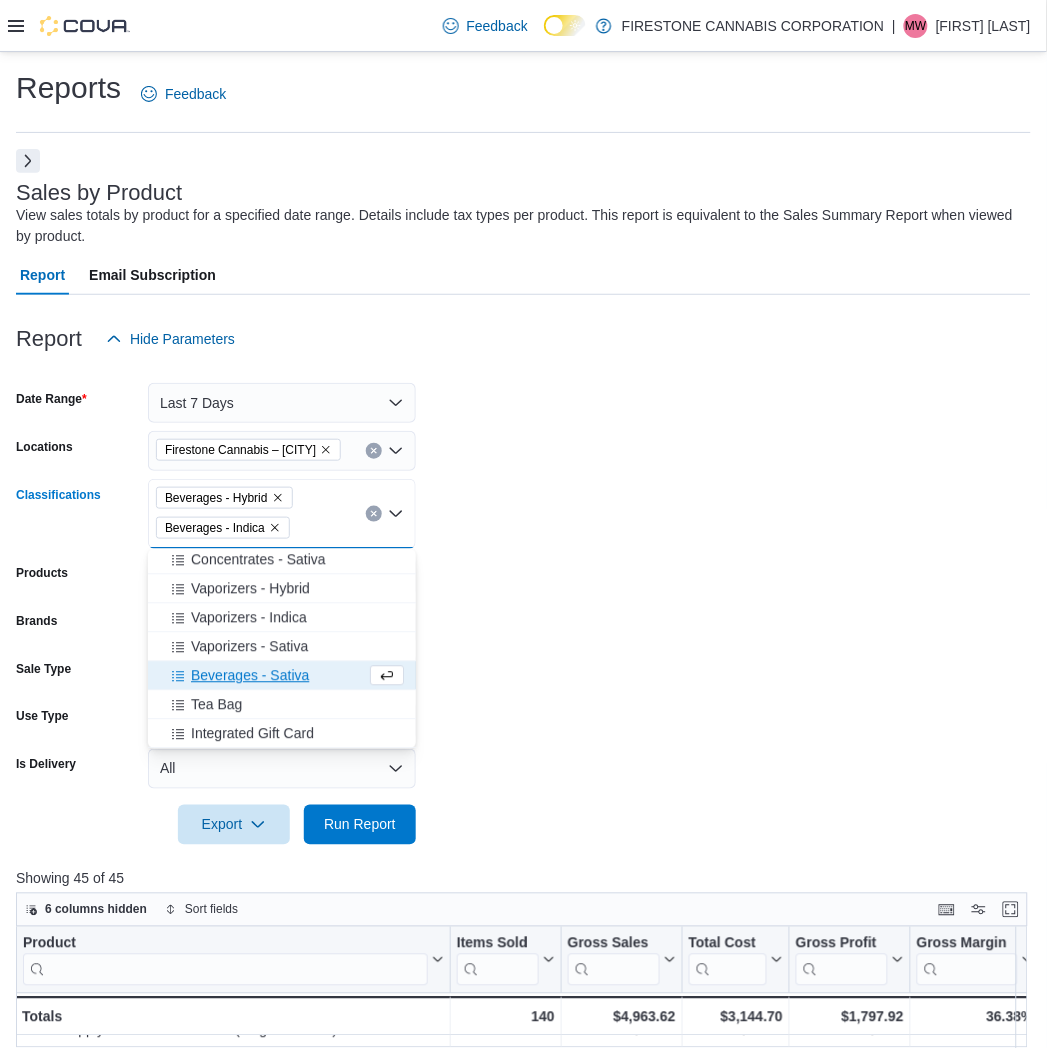 click on "Beverages - Sativa" at bounding box center (250, 676) 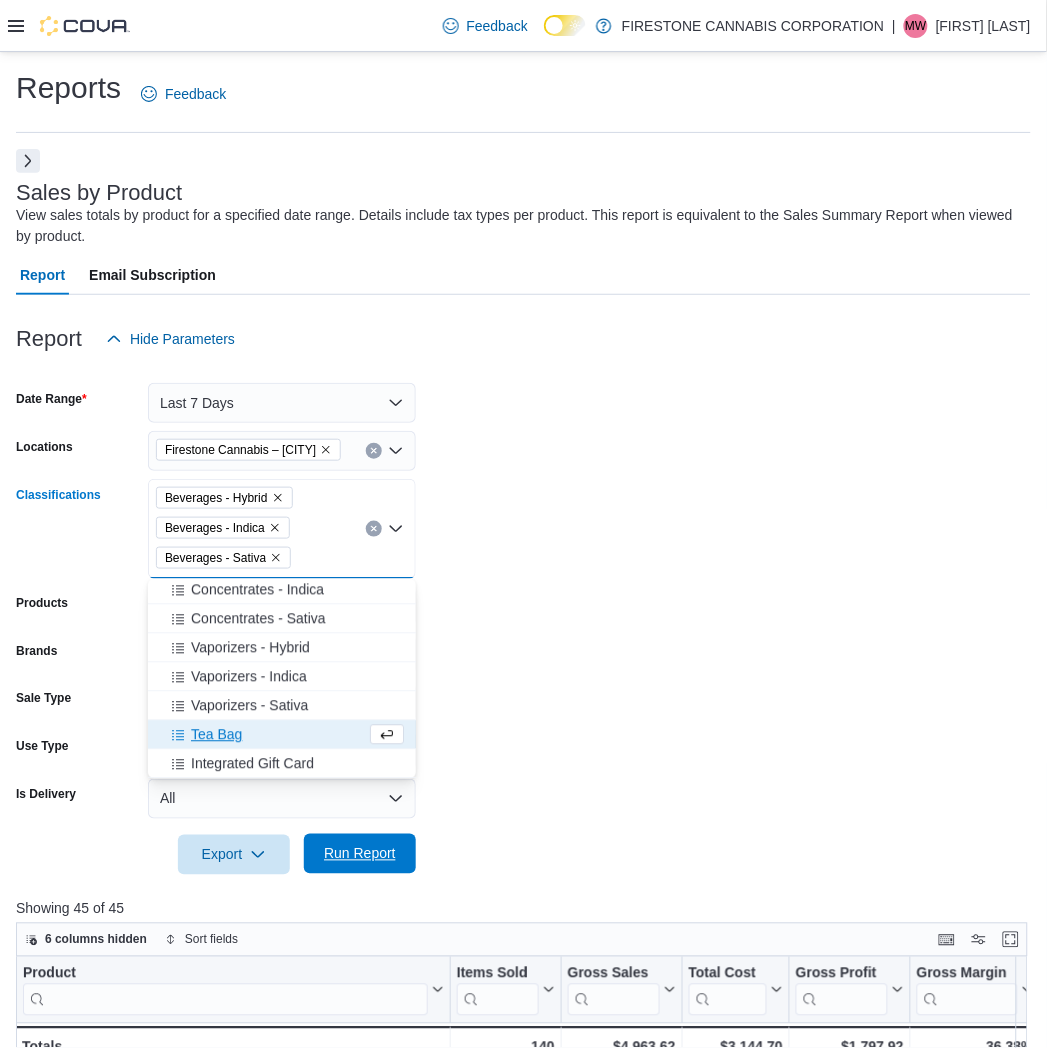 click on "Run Report" at bounding box center [360, 854] 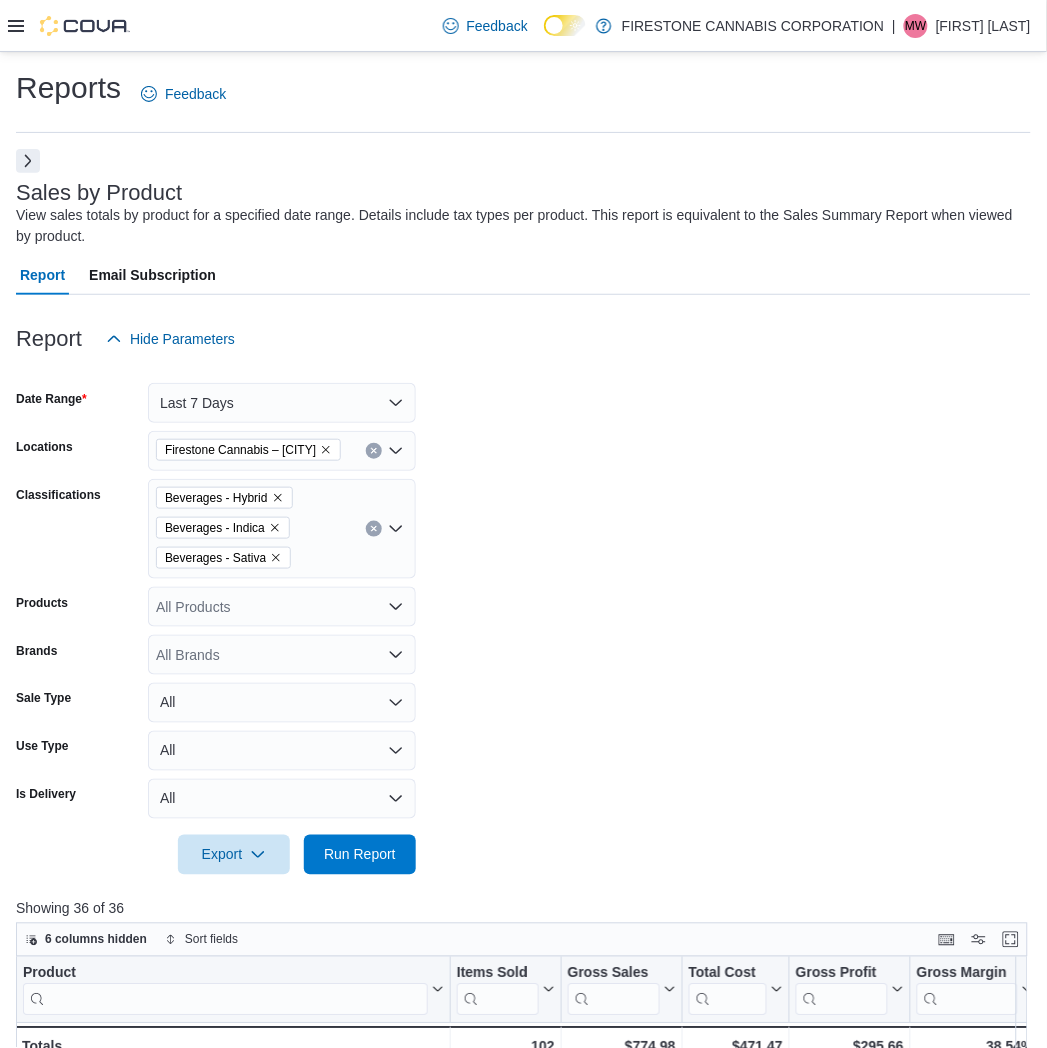 drag, startPoint x: 506, startPoint y: 621, endPoint x: 495, endPoint y: 612, distance: 14.21267 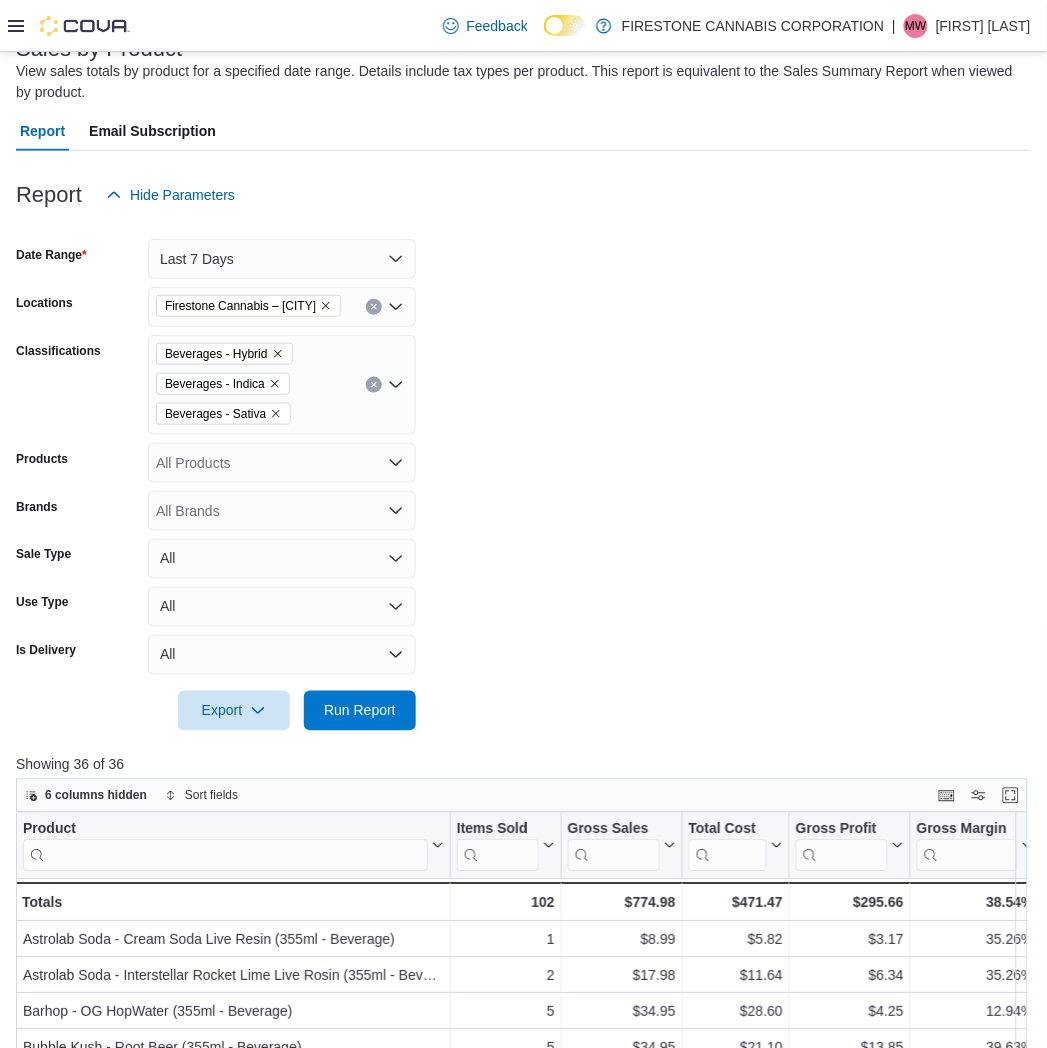 scroll, scrollTop: 666, scrollLeft: 0, axis: vertical 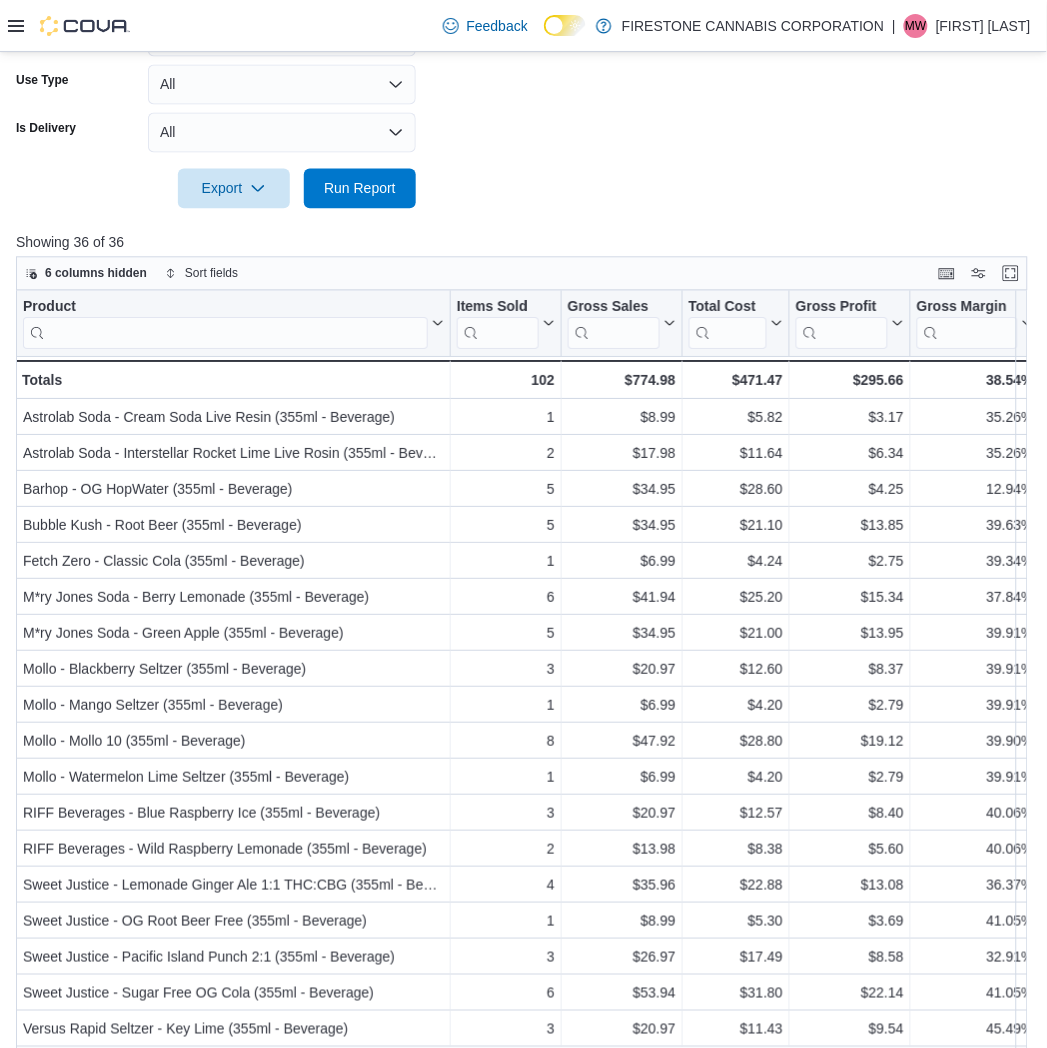 drag, startPoint x: 660, startPoint y: 63, endPoint x: 642, endPoint y: 98, distance: 39.357338 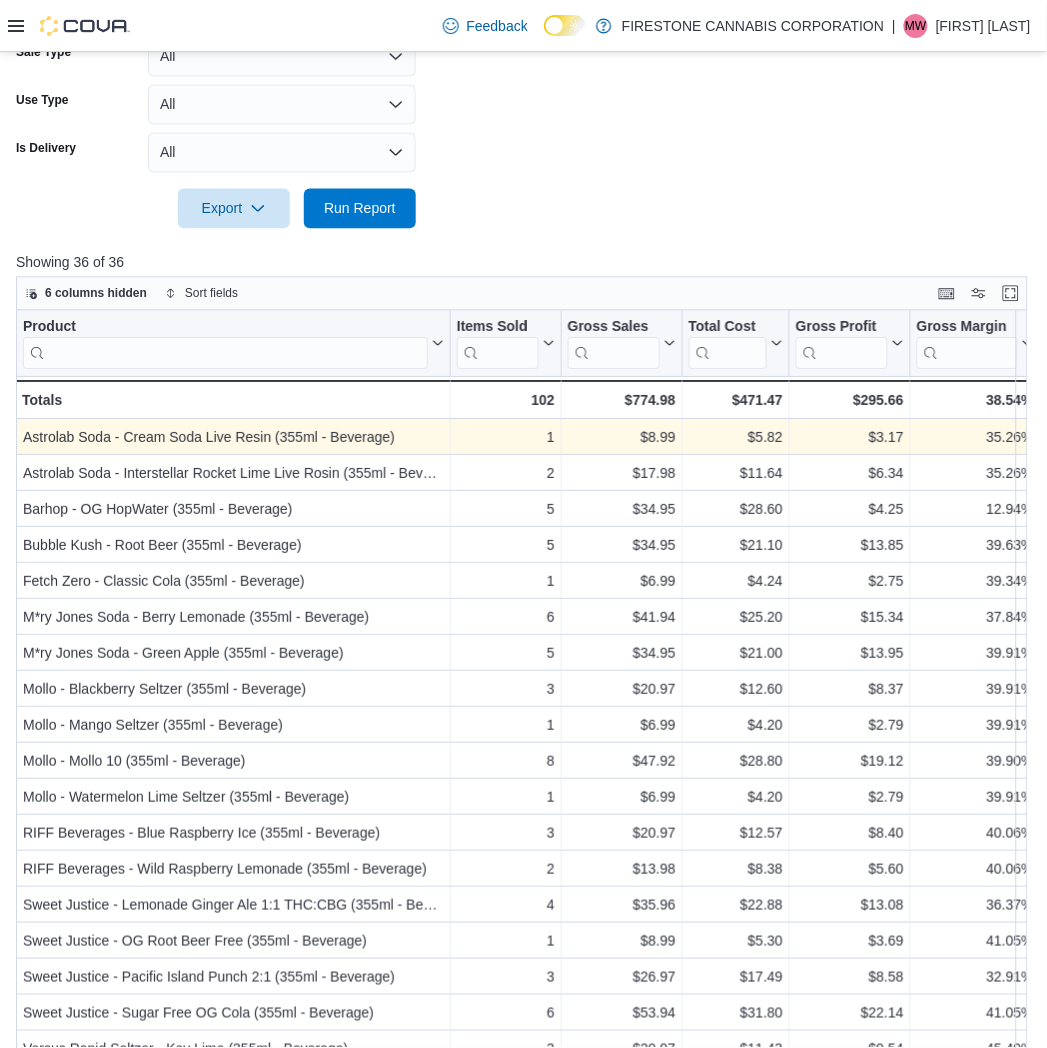 scroll, scrollTop: 728, scrollLeft: 0, axis: vertical 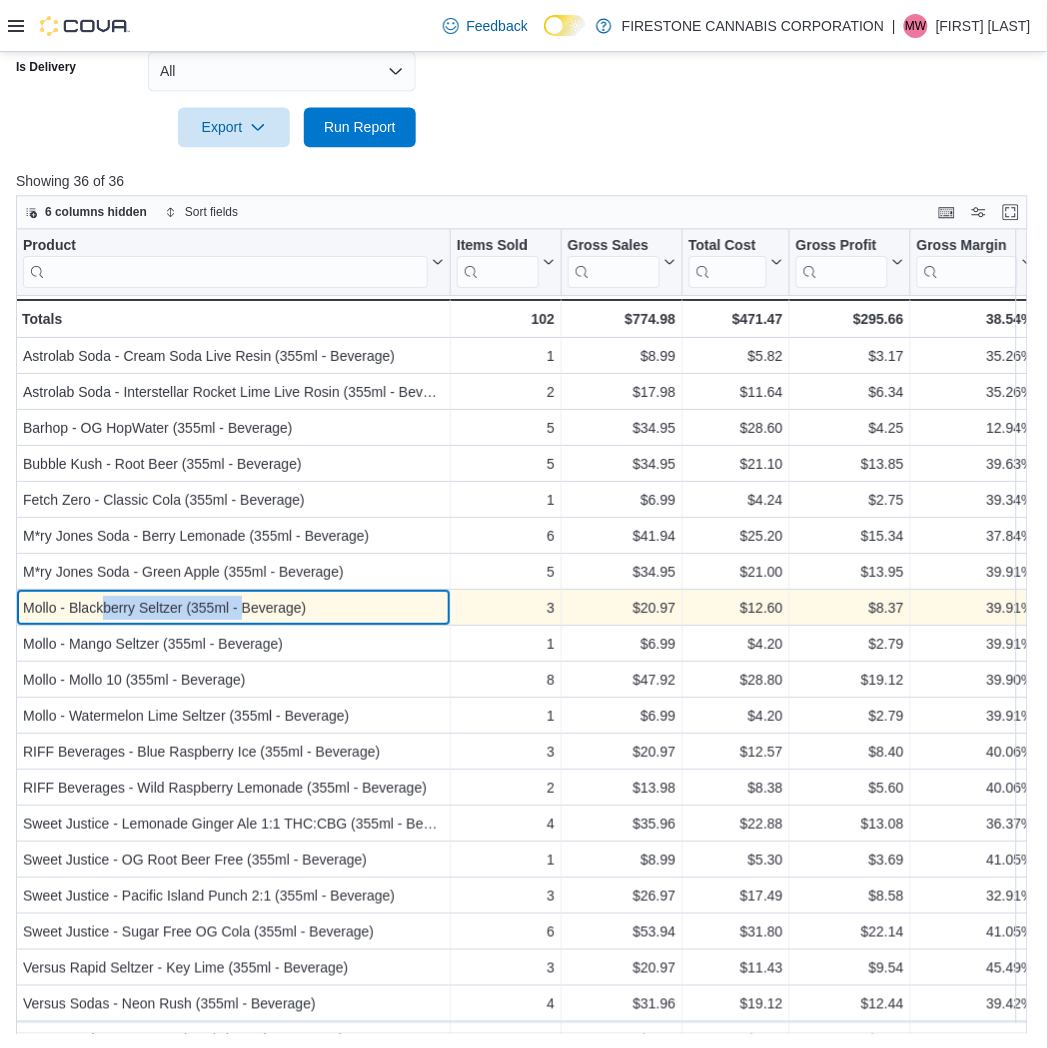 drag, startPoint x: 101, startPoint y: 605, endPoint x: 242, endPoint y: 603, distance: 141.01419 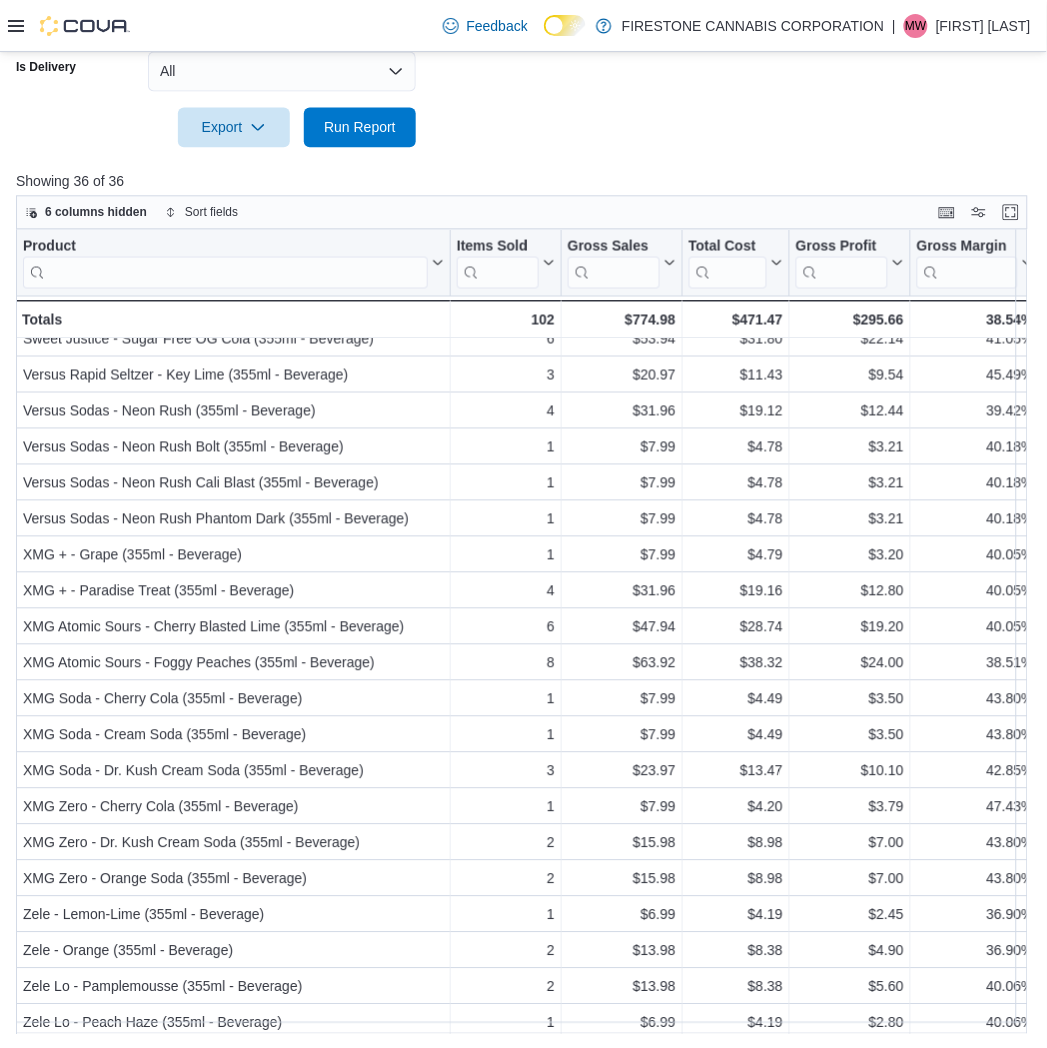 scroll, scrollTop: 612, scrollLeft: 0, axis: vertical 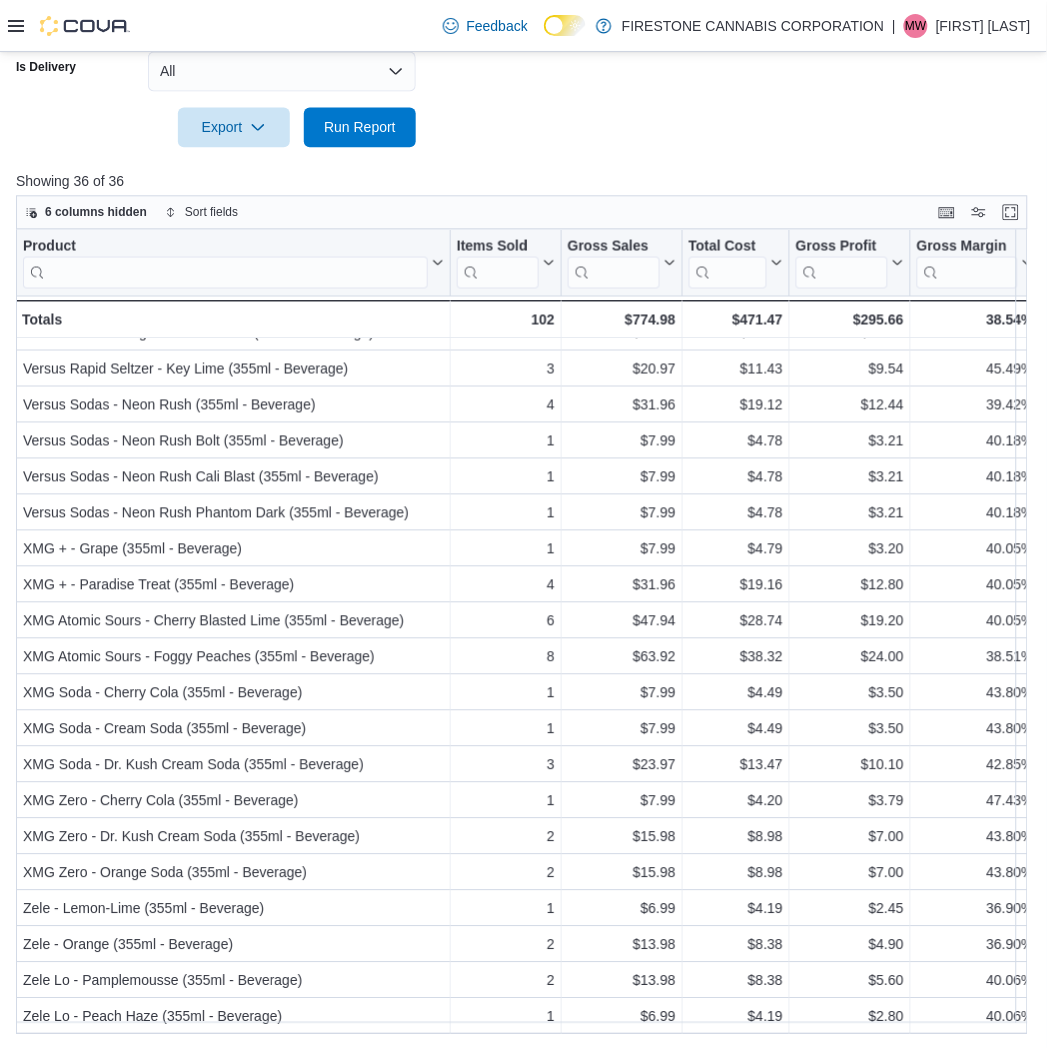 click on "Date Range Last 7 Days Locations Firestone Cannabis – Leduc Classifications Beverages - Hybrid Beverages - Indica Beverages - Sativa Products All Products Brands All Brands Sale Type All Use Type All Is Delivery All Export  Run Report" at bounding box center (523, -111) 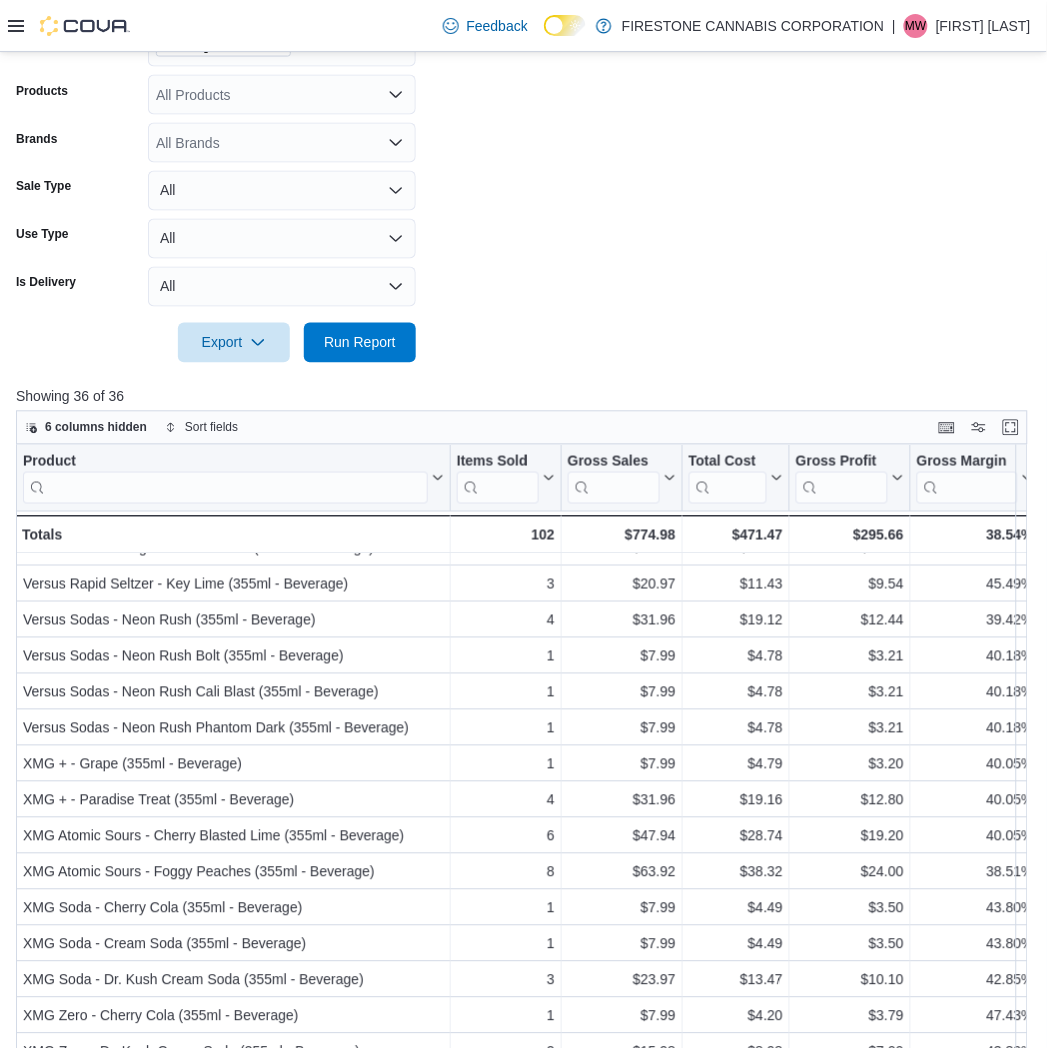 scroll, scrollTop: 62, scrollLeft: 0, axis: vertical 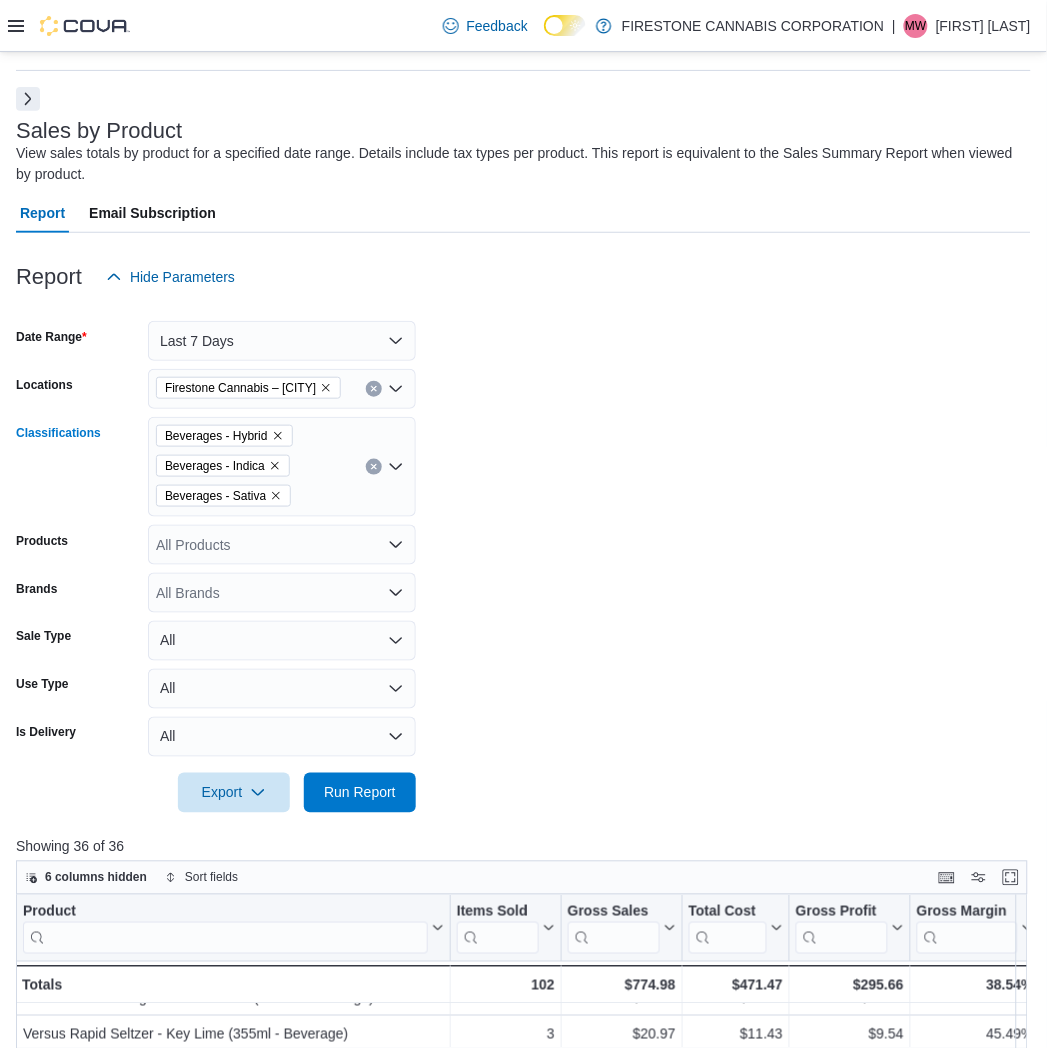 click 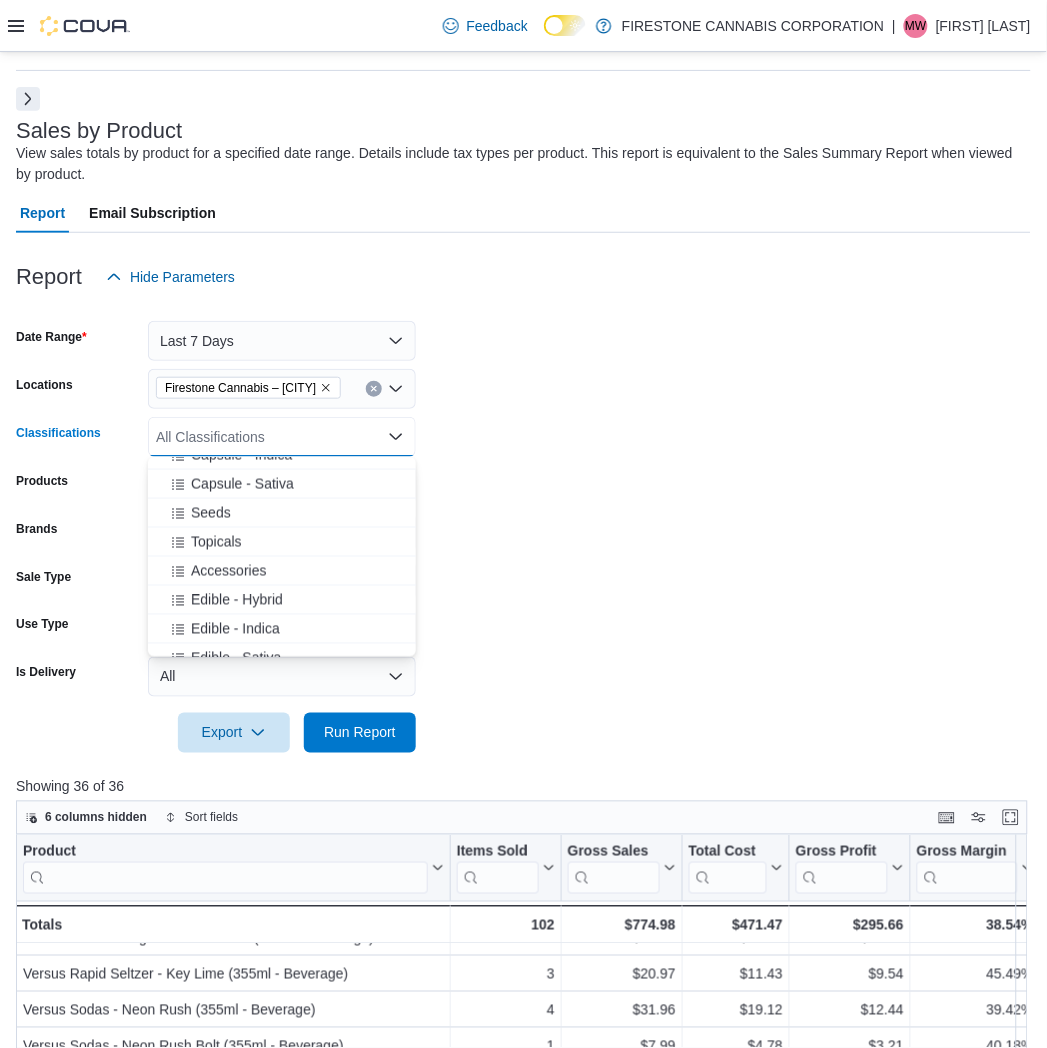 scroll, scrollTop: 555, scrollLeft: 0, axis: vertical 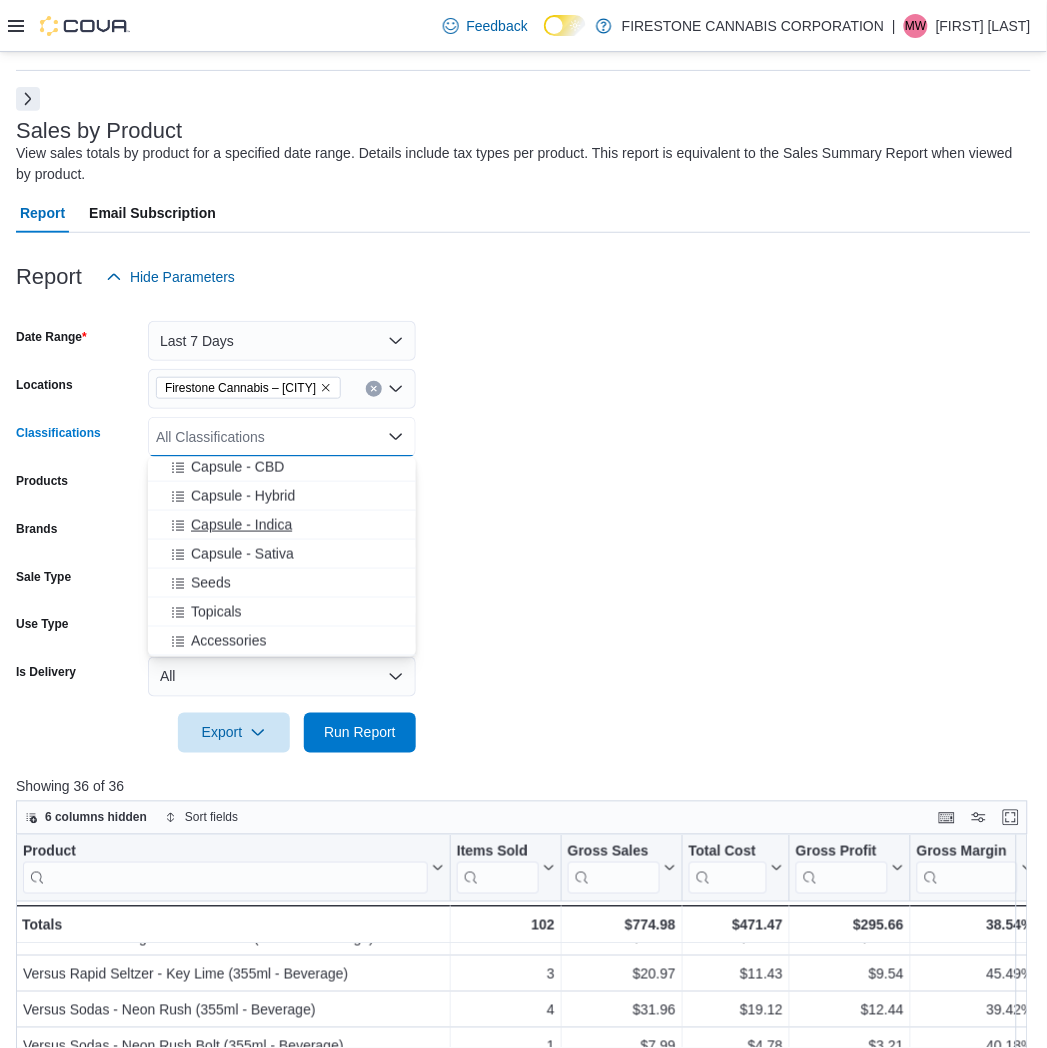 click on "Capsule - Indica" at bounding box center (241, 525) 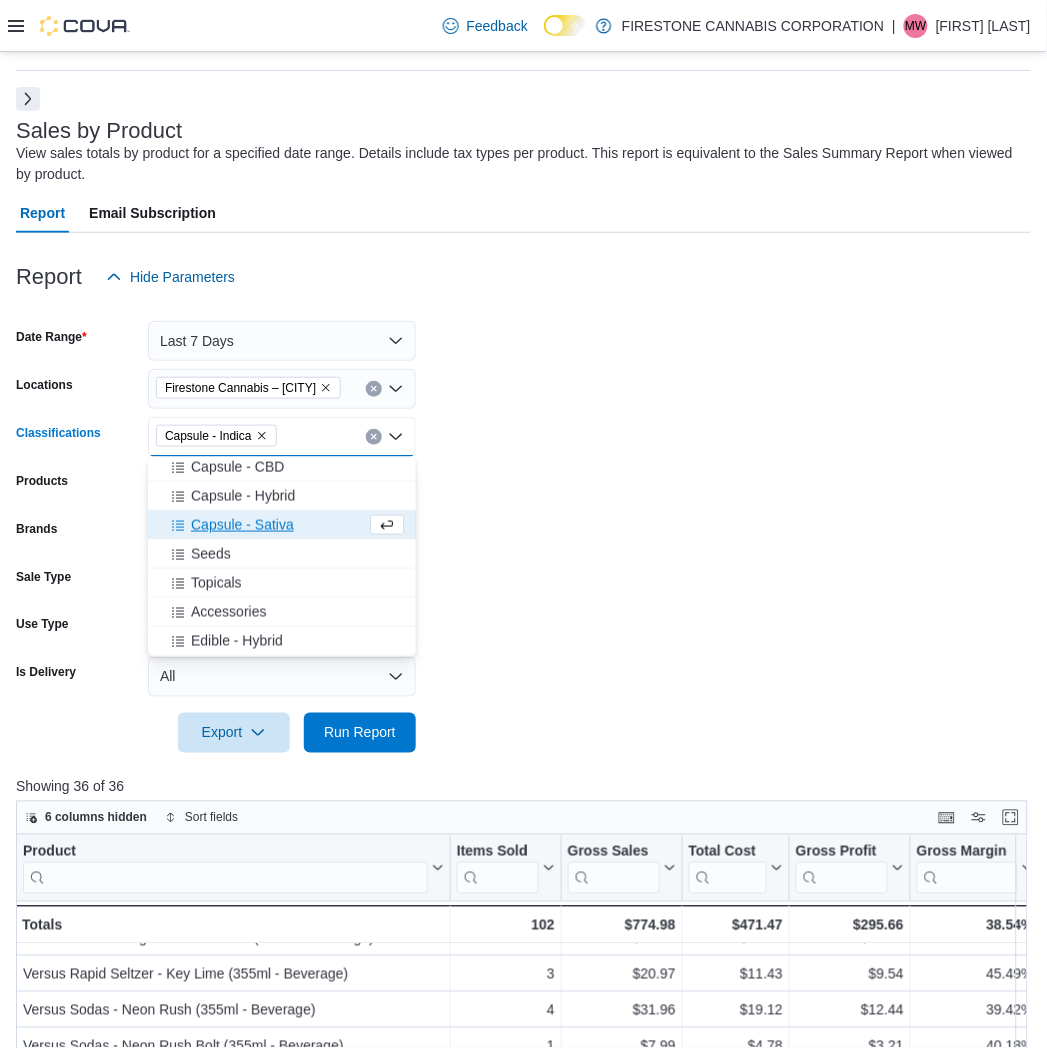 click on "Capsule - Sativa" at bounding box center (242, 525) 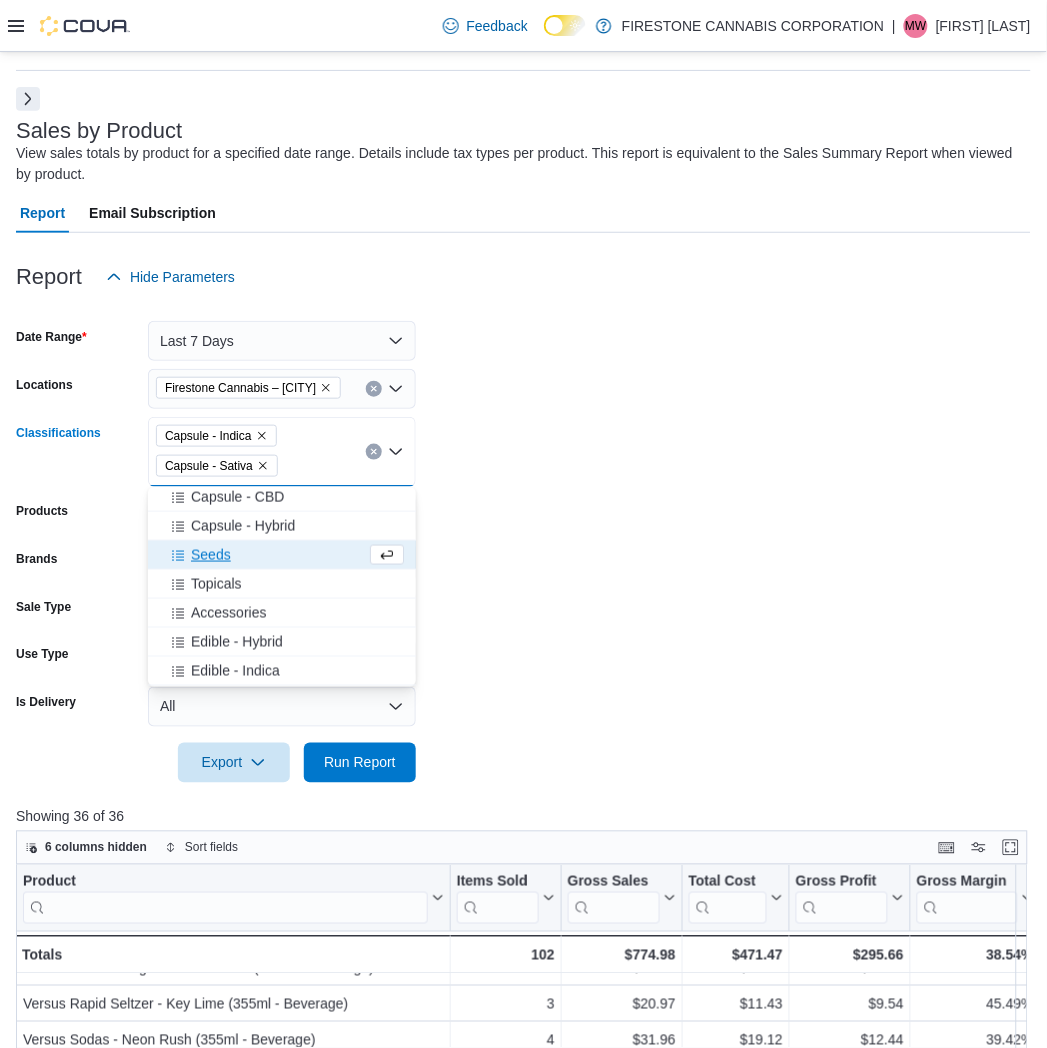 click on "Capsule - Hybrid" at bounding box center (243, 526) 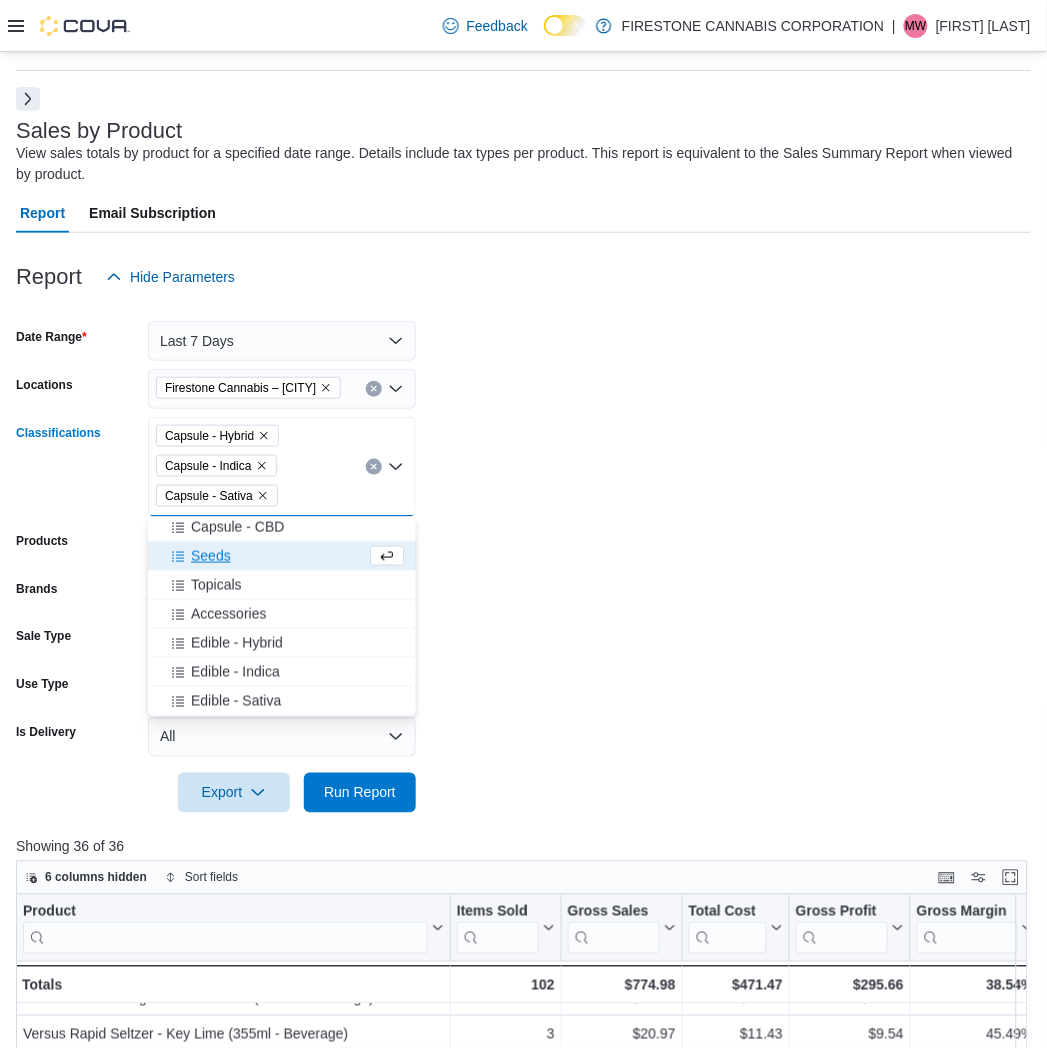click on "Capsule - CBD" at bounding box center [237, 527] 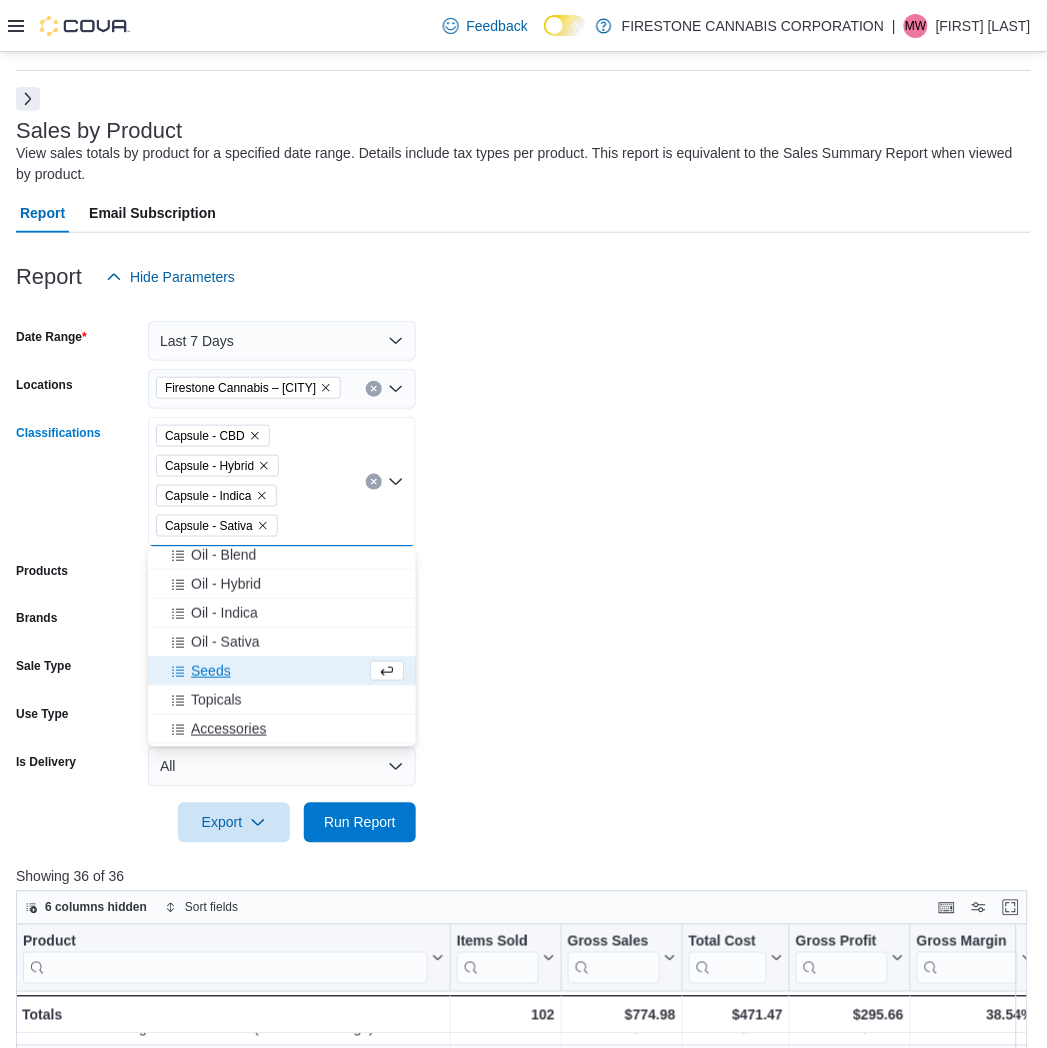 scroll, scrollTop: 440, scrollLeft: 0, axis: vertical 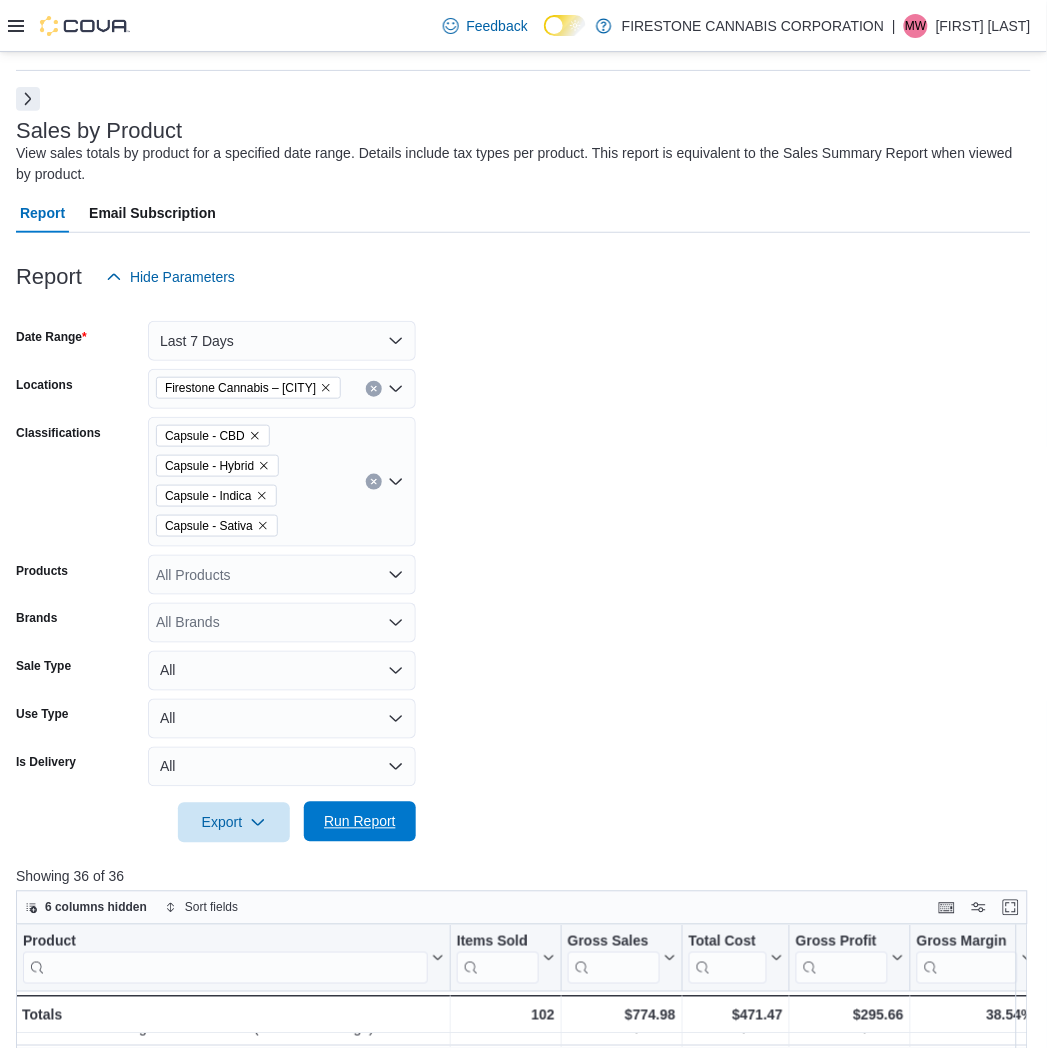 click on "Run Report" at bounding box center (360, 822) 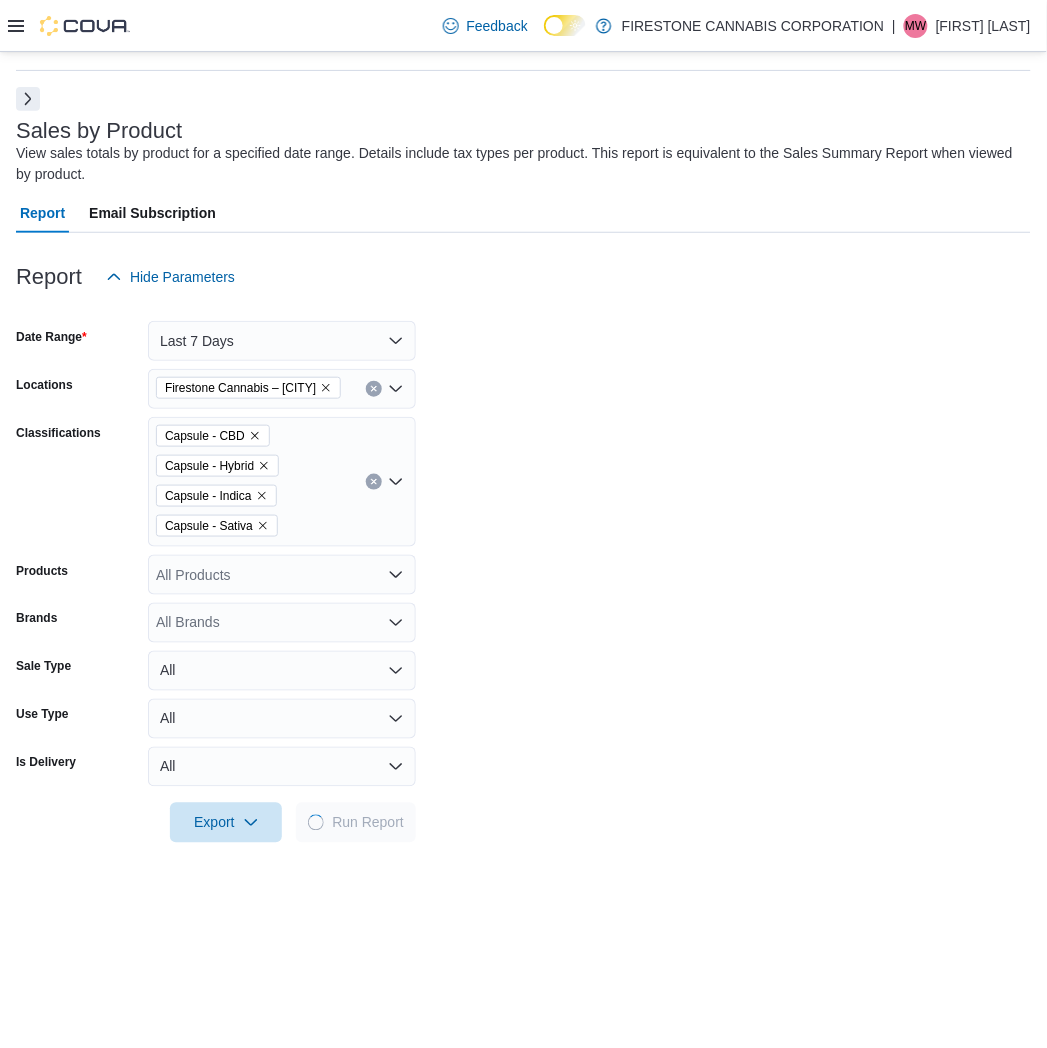 drag, startPoint x: 644, startPoint y: 528, endPoint x: 644, endPoint y: 513, distance: 15 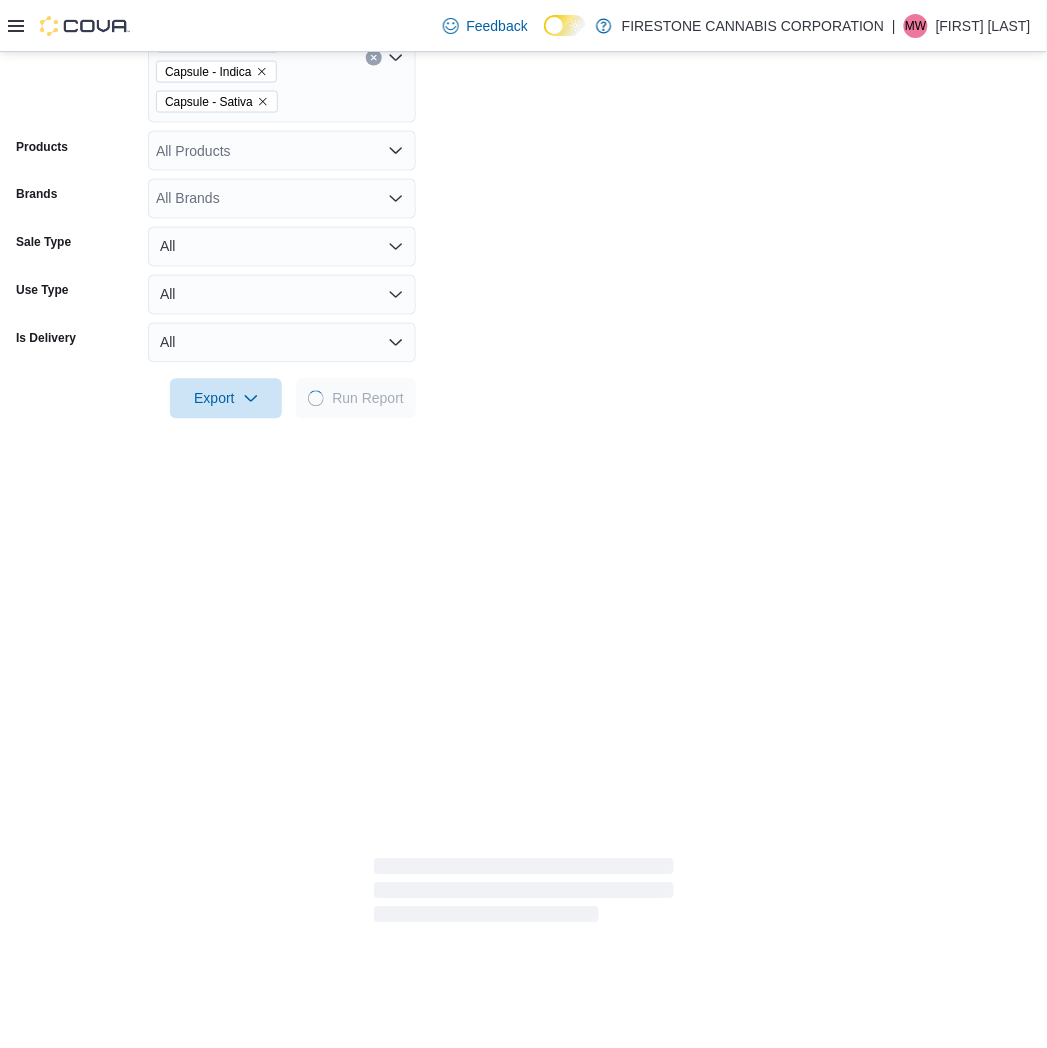 scroll, scrollTop: 758, scrollLeft: 0, axis: vertical 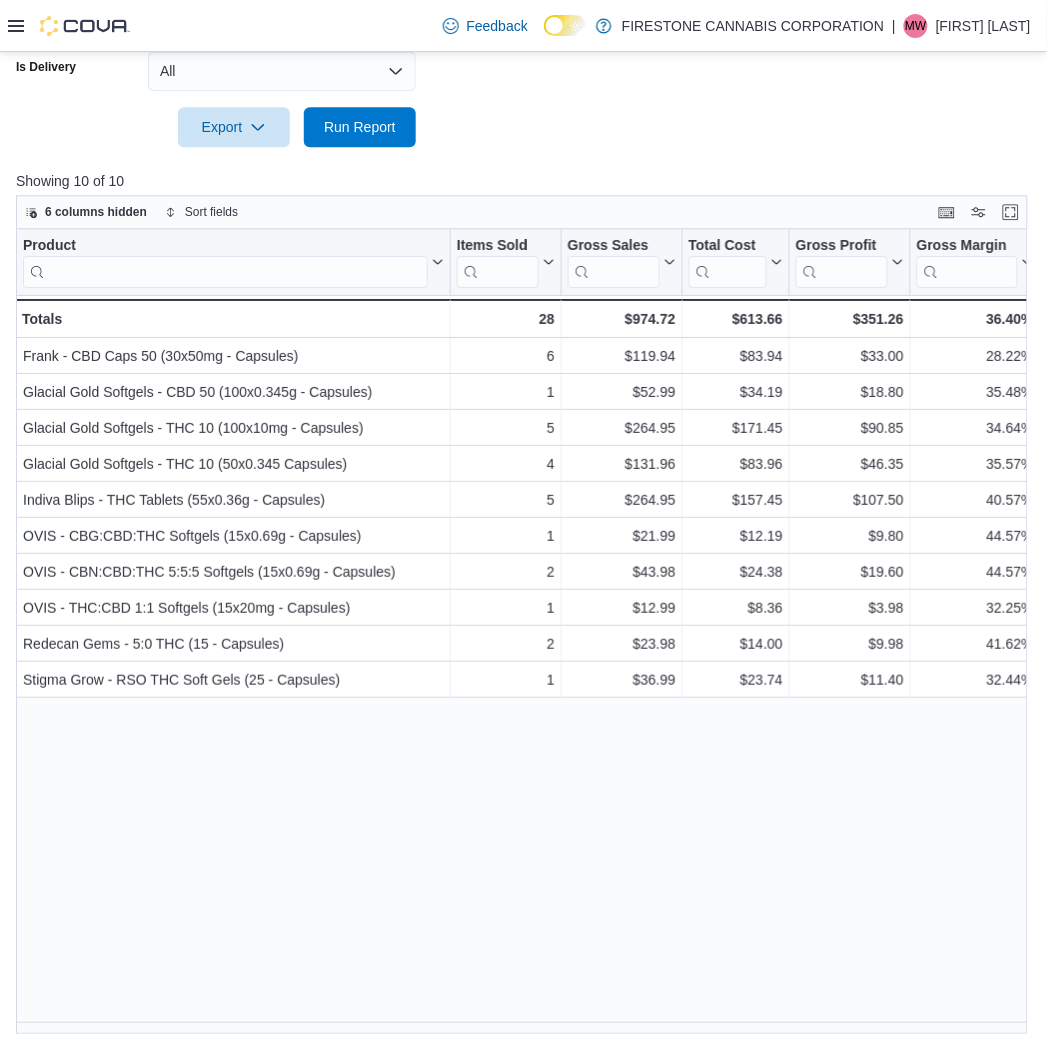 click on "Showing 10 of 10" at bounding box center [527, 181] 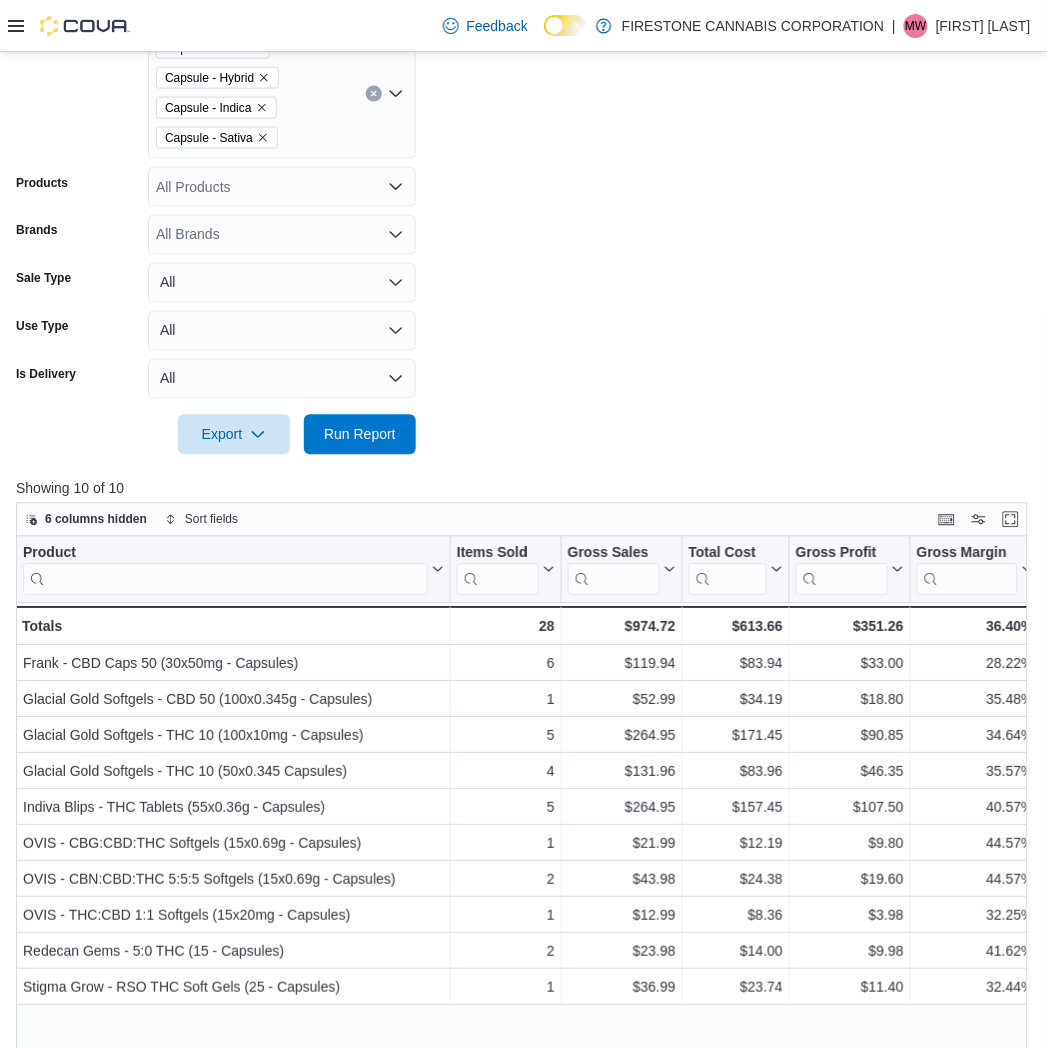 scroll, scrollTop: 203, scrollLeft: 0, axis: vertical 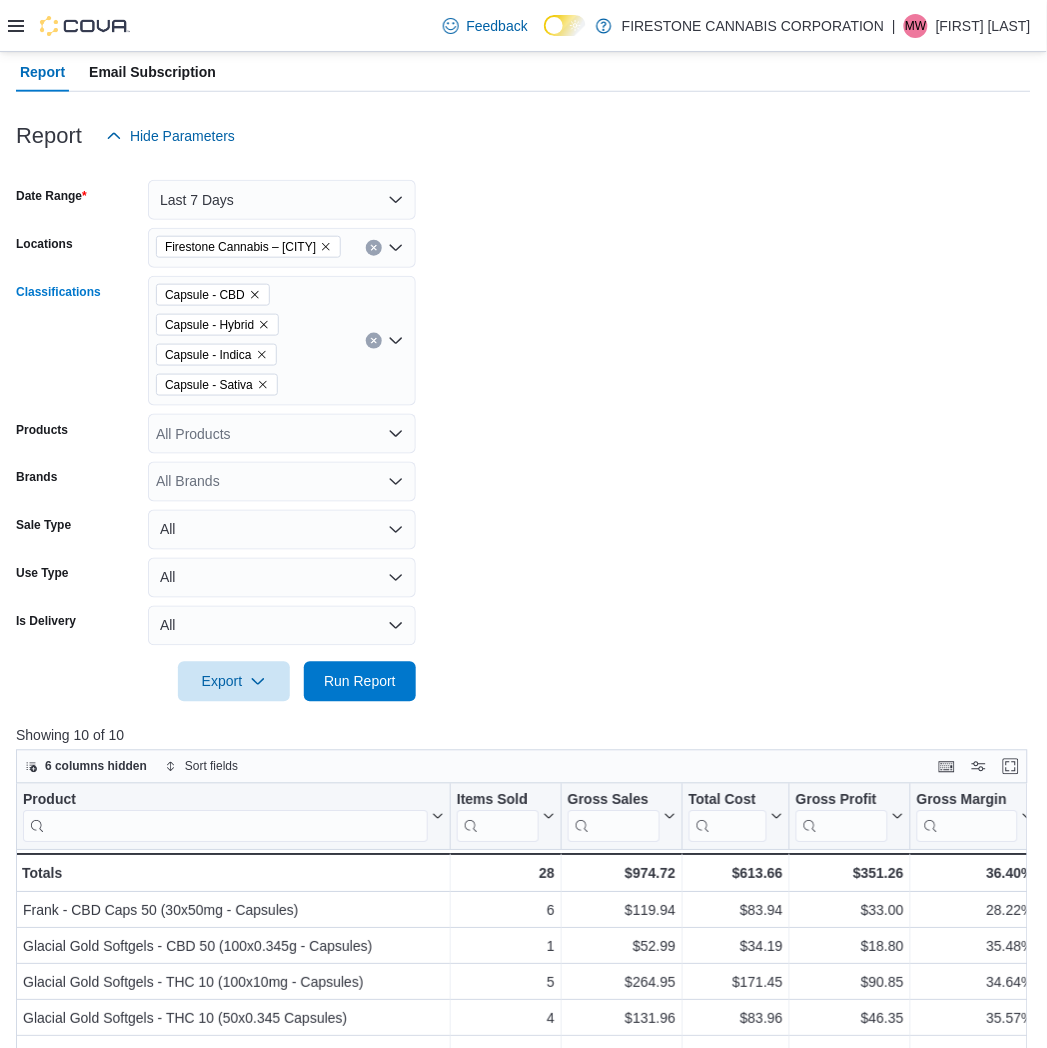 click at bounding box center [374, 341] 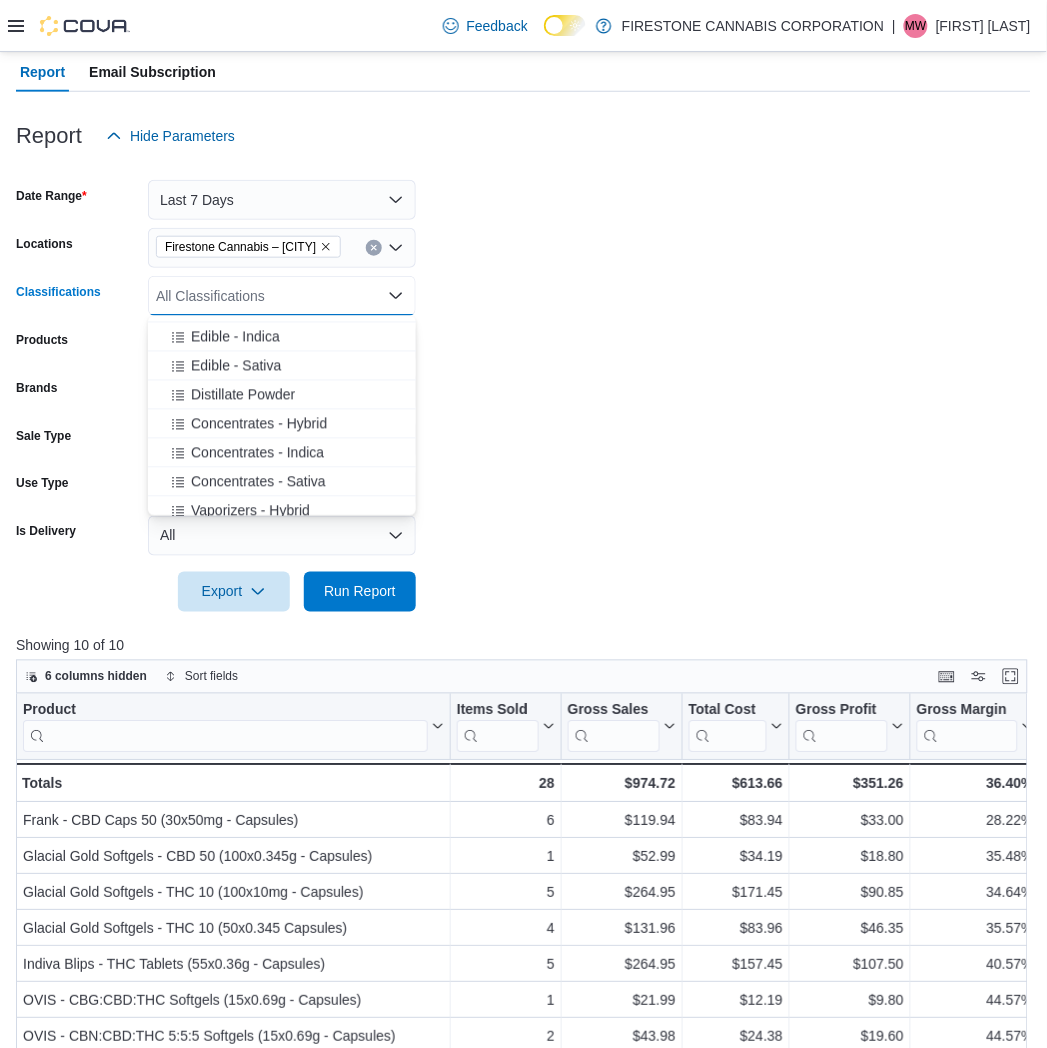 scroll, scrollTop: 777, scrollLeft: 0, axis: vertical 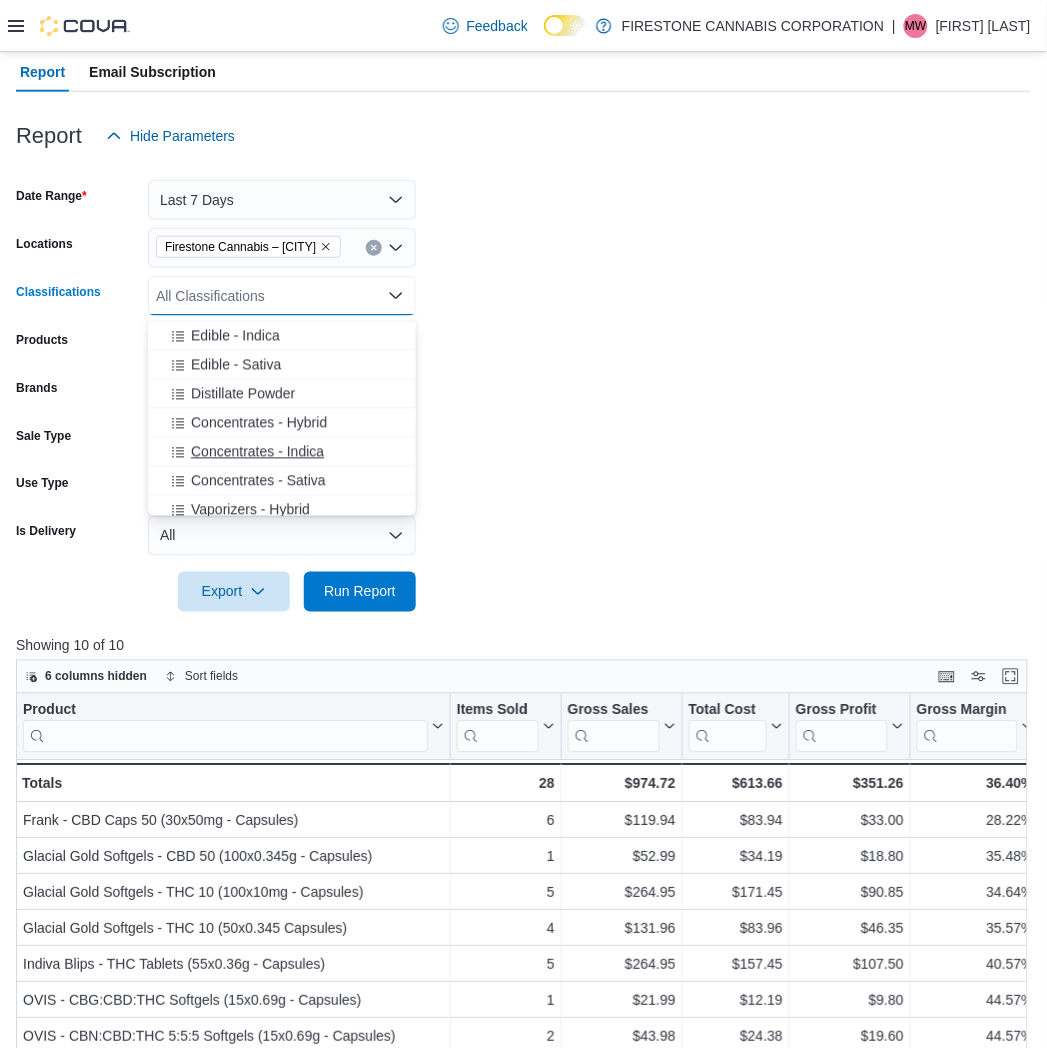 click on "Concentrates - Indica" at bounding box center [257, 452] 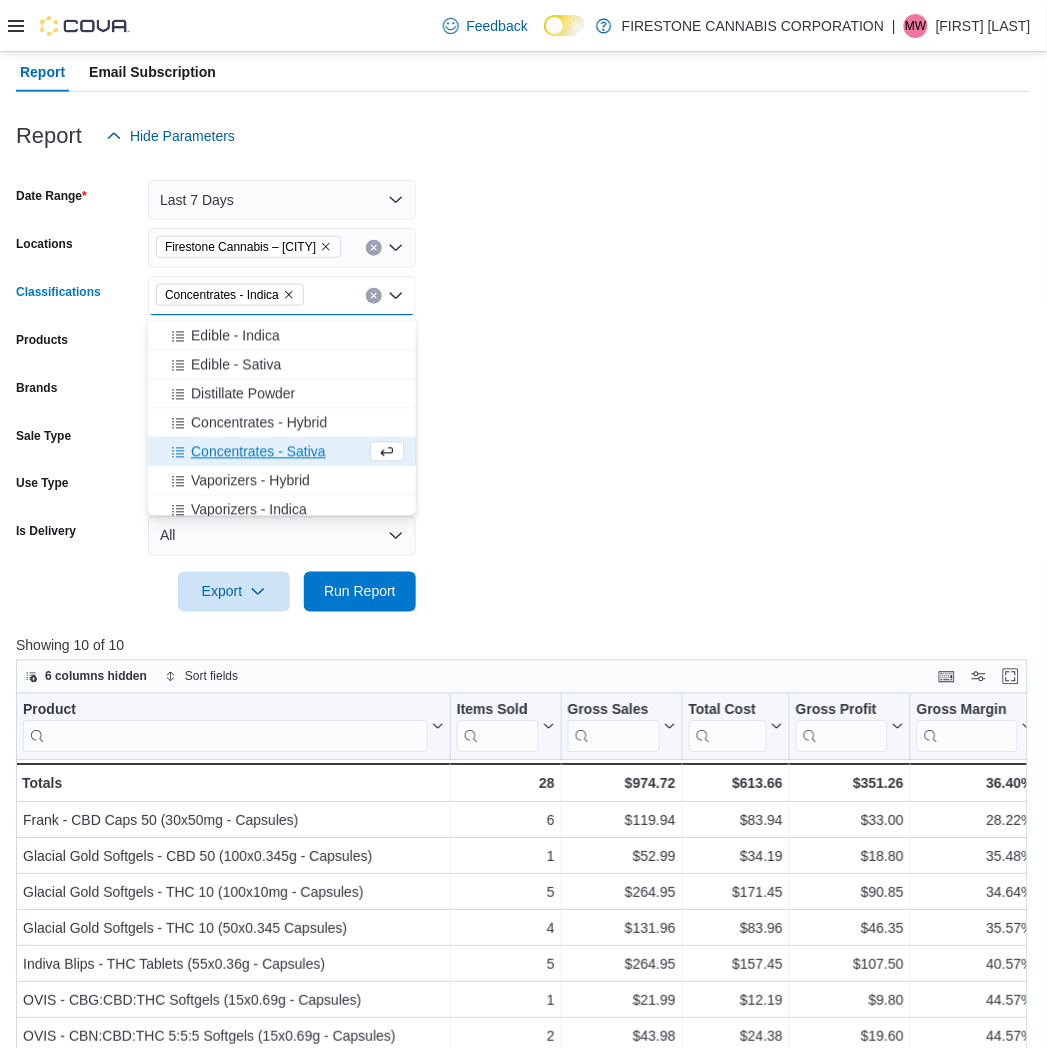 click on "Concentrates - Sativa" at bounding box center [258, 452] 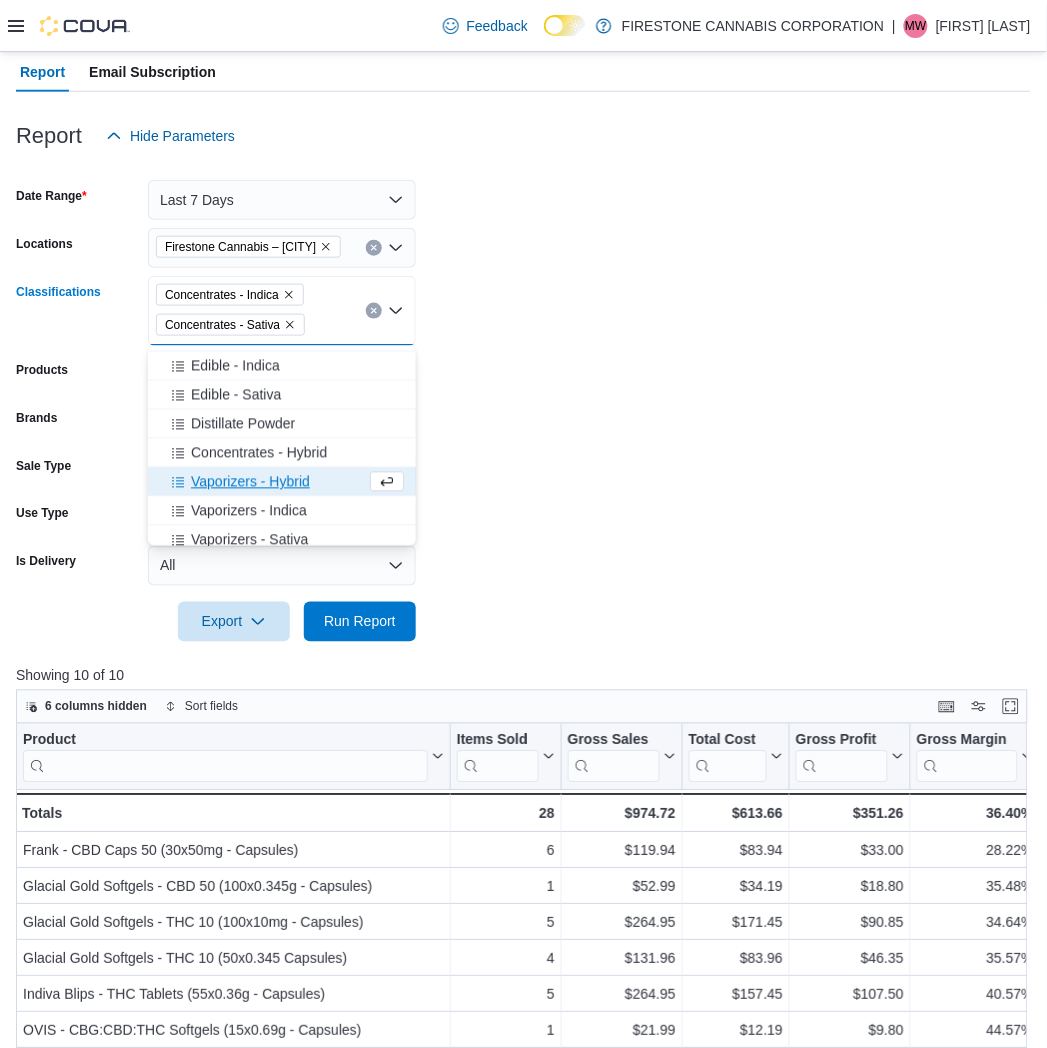 click on "Concentrates - Hybrid" at bounding box center [259, 453] 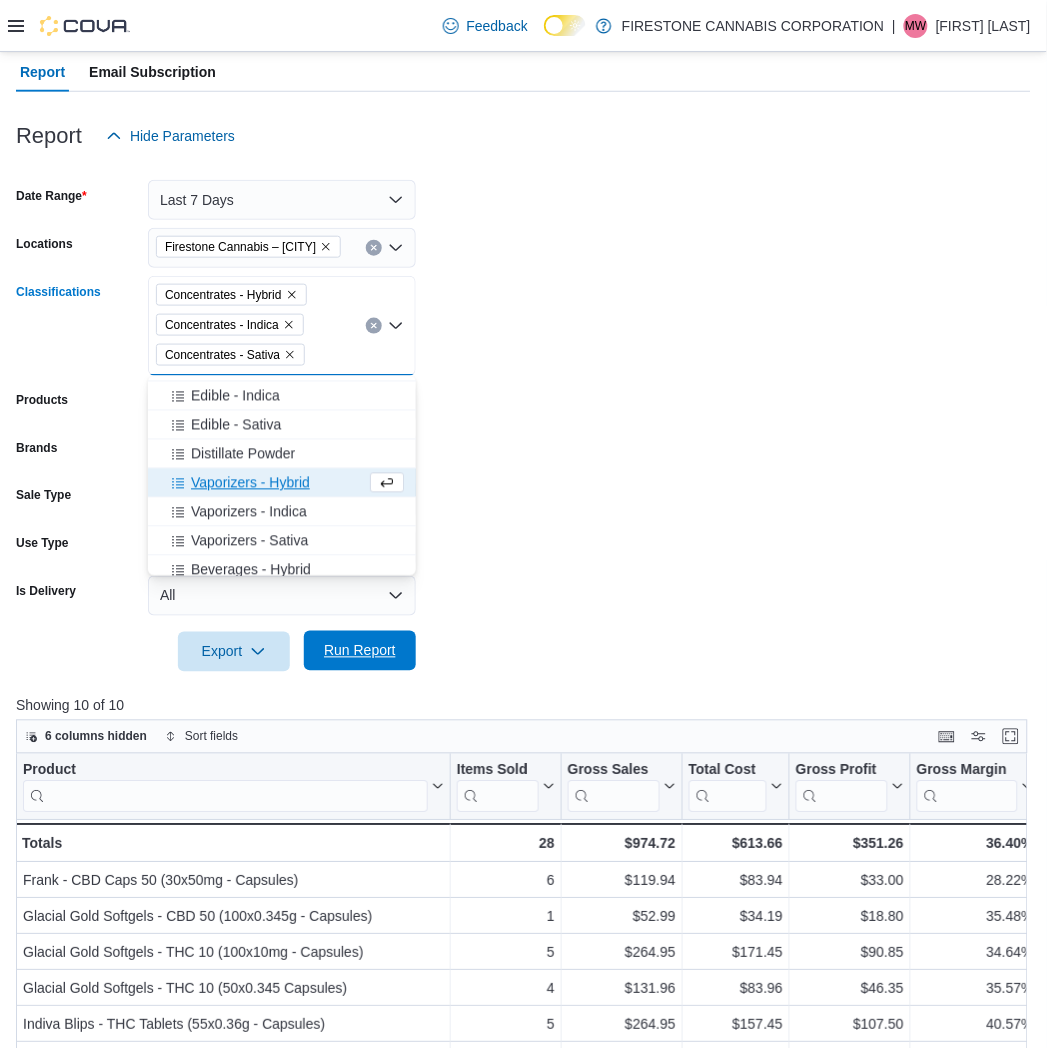 click on "Run Report" at bounding box center (360, 651) 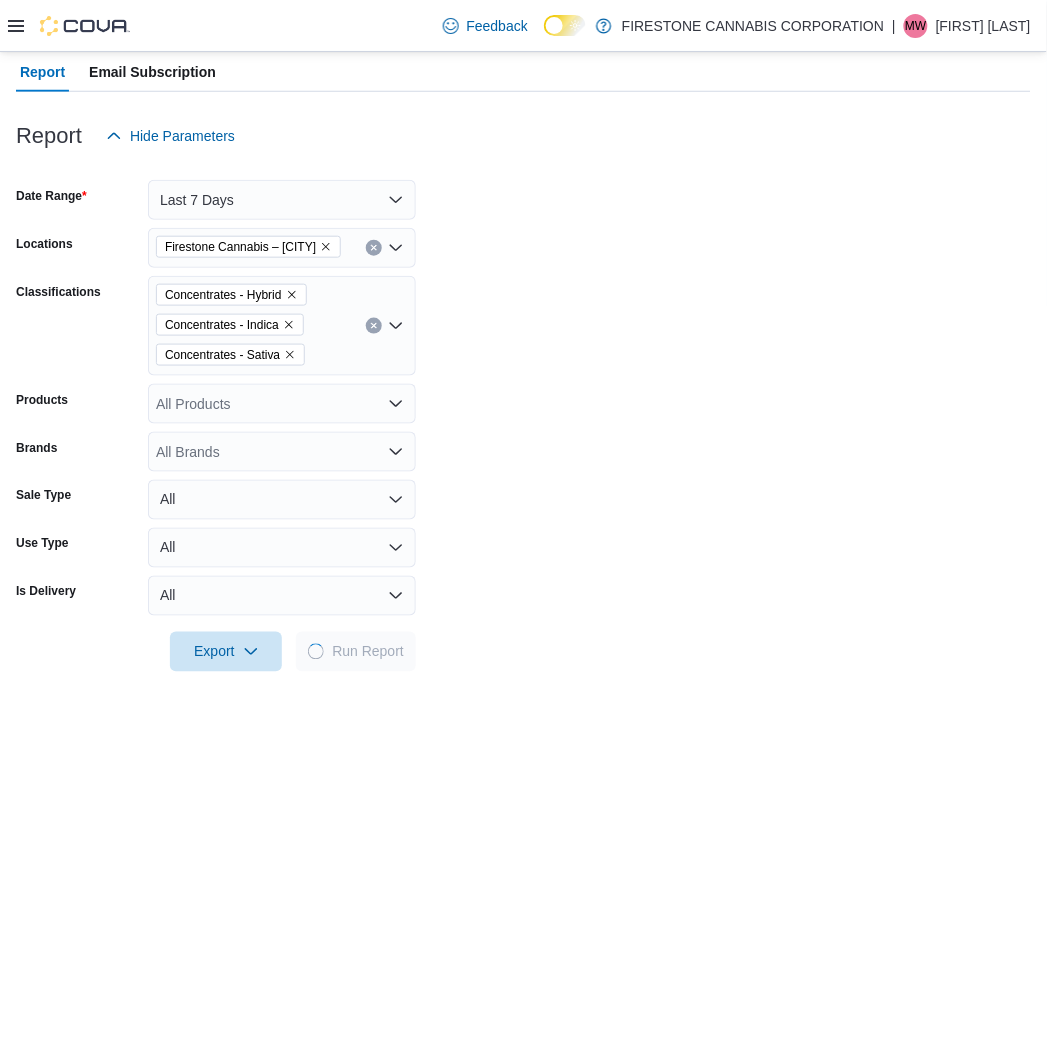 drag, startPoint x: 632, startPoint y: 464, endPoint x: 681, endPoint y: 360, distance: 114.96521 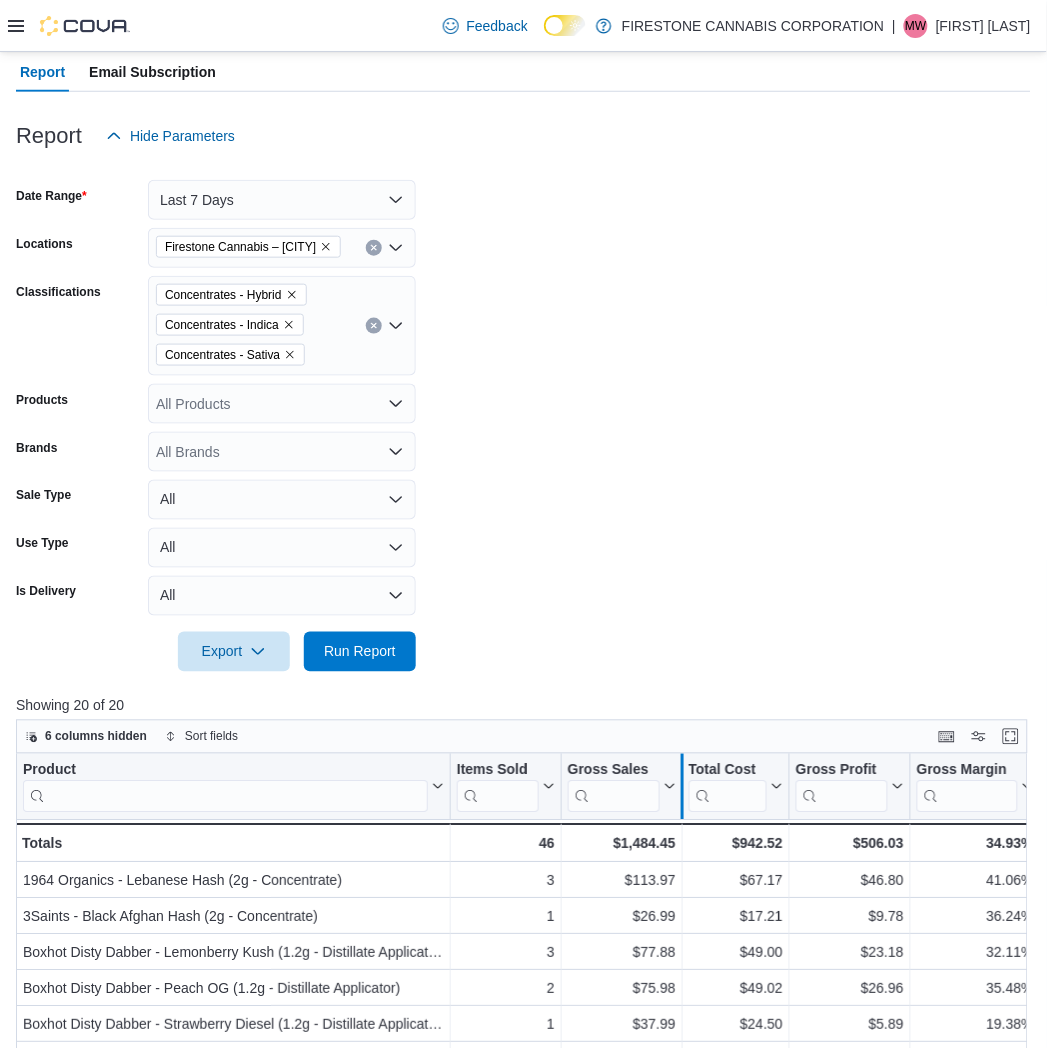 scroll, scrollTop: 728, scrollLeft: 0, axis: vertical 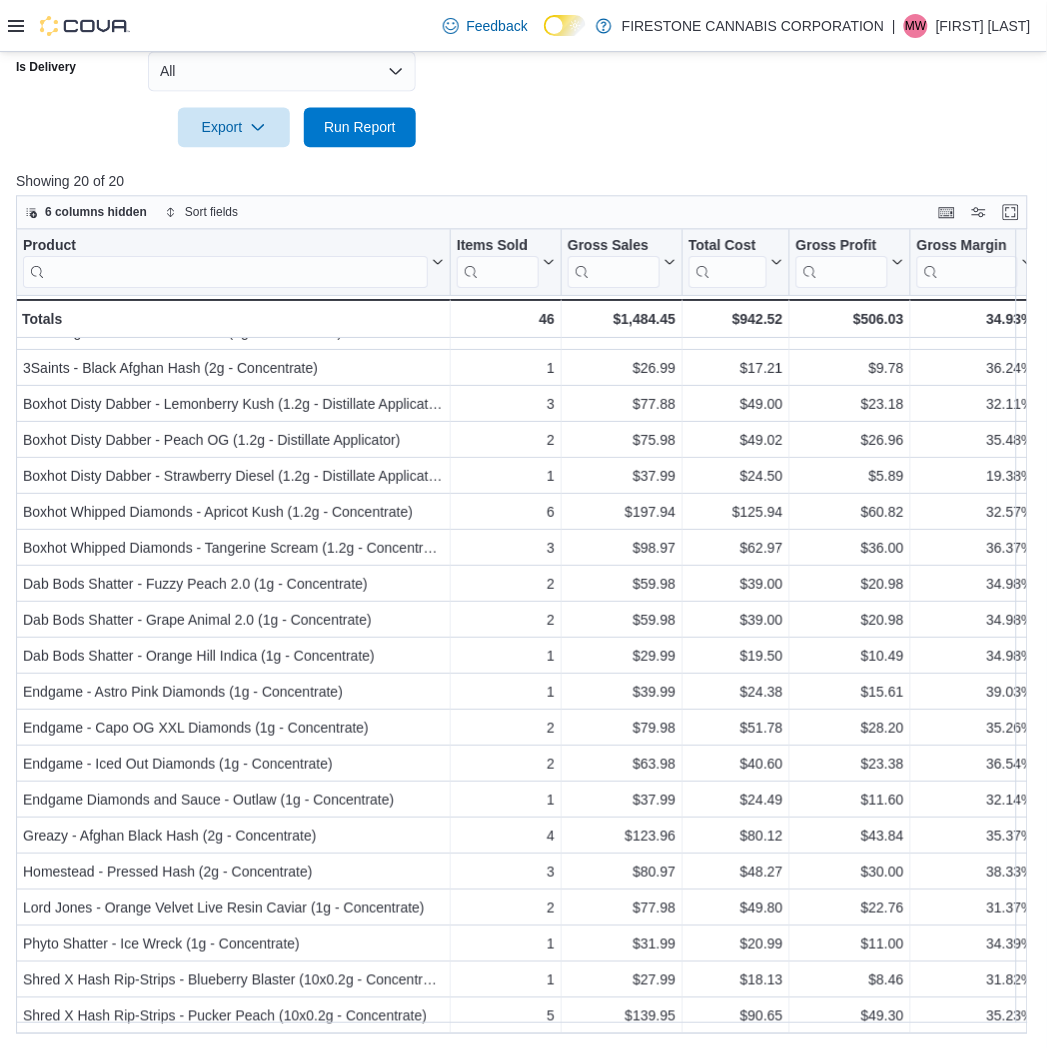 click at bounding box center (523, 159) 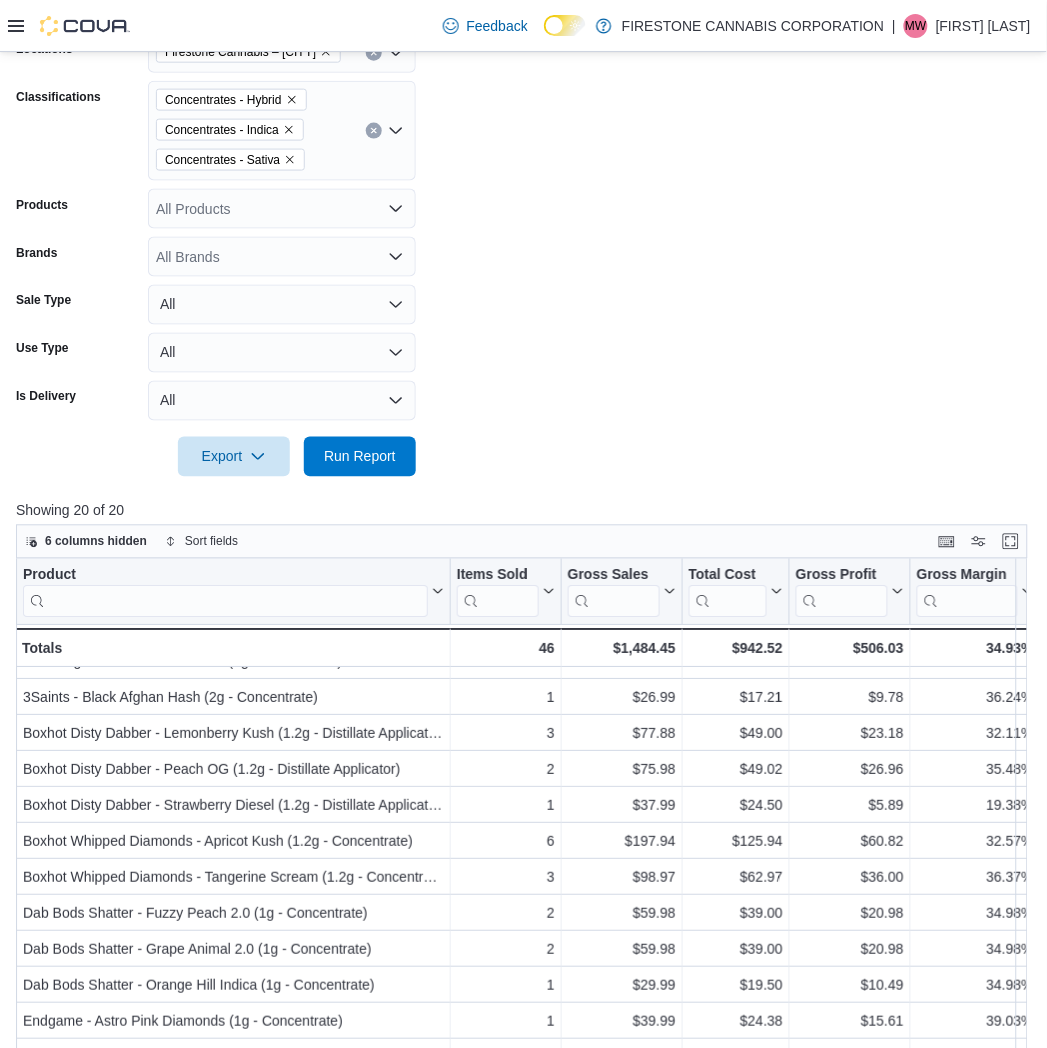 scroll, scrollTop: 62, scrollLeft: 0, axis: vertical 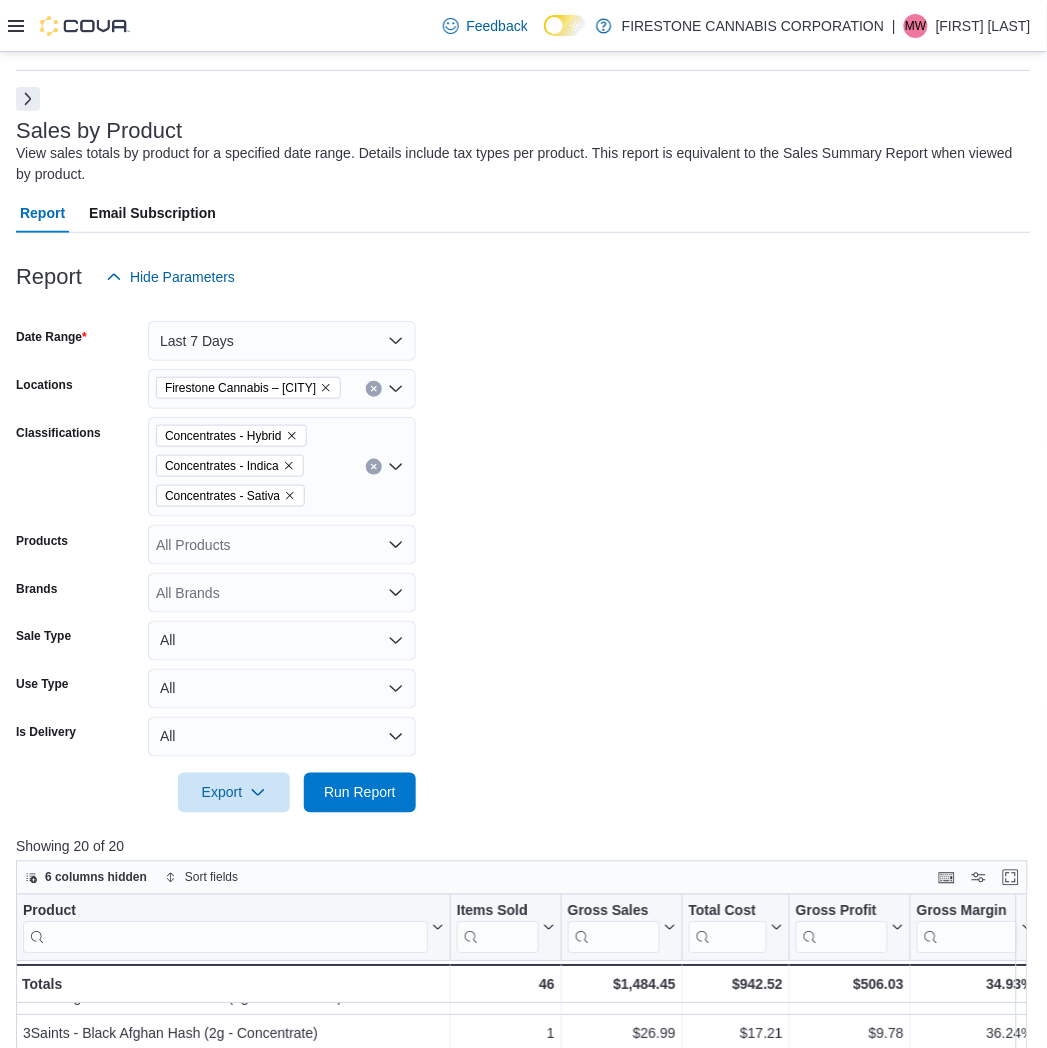 click 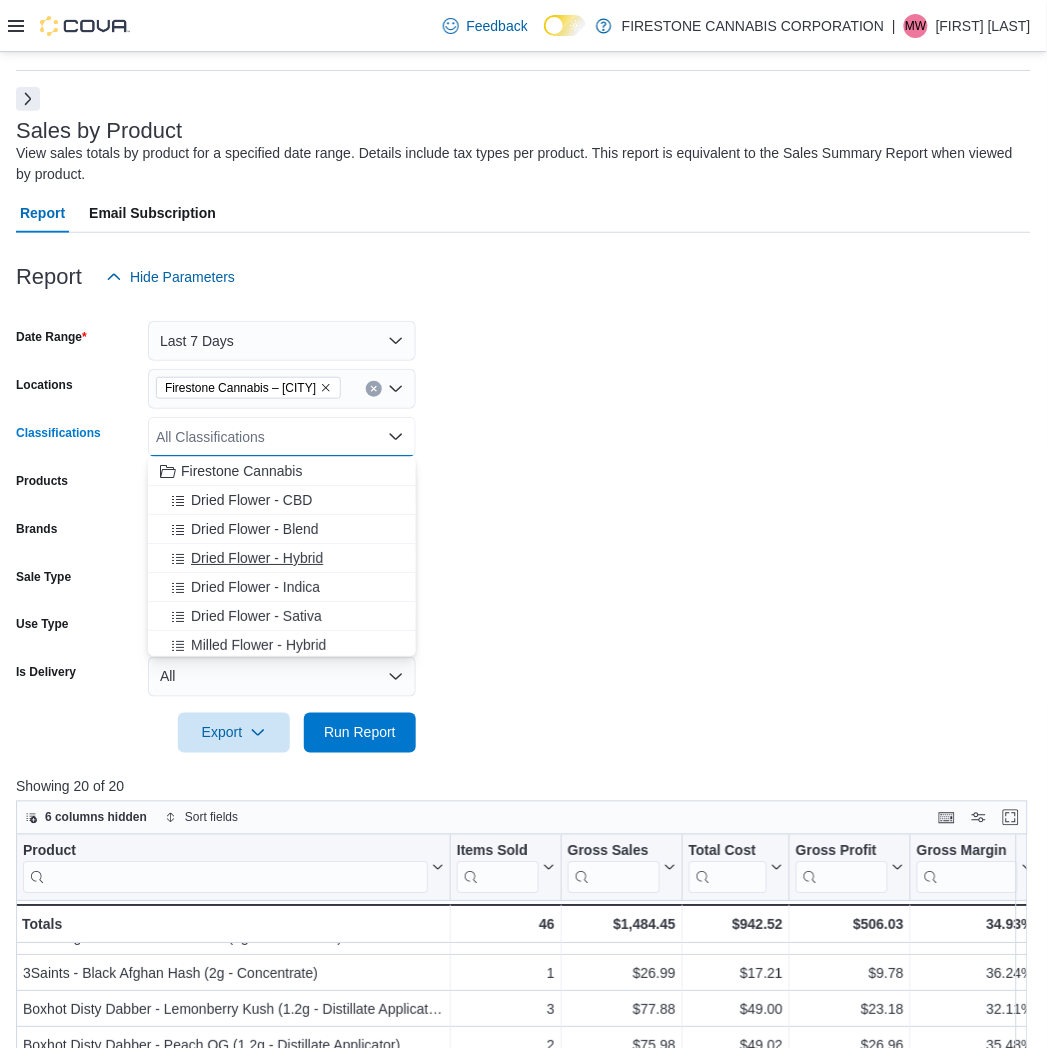 click on "Dried Flower - Hybrid" at bounding box center (257, 558) 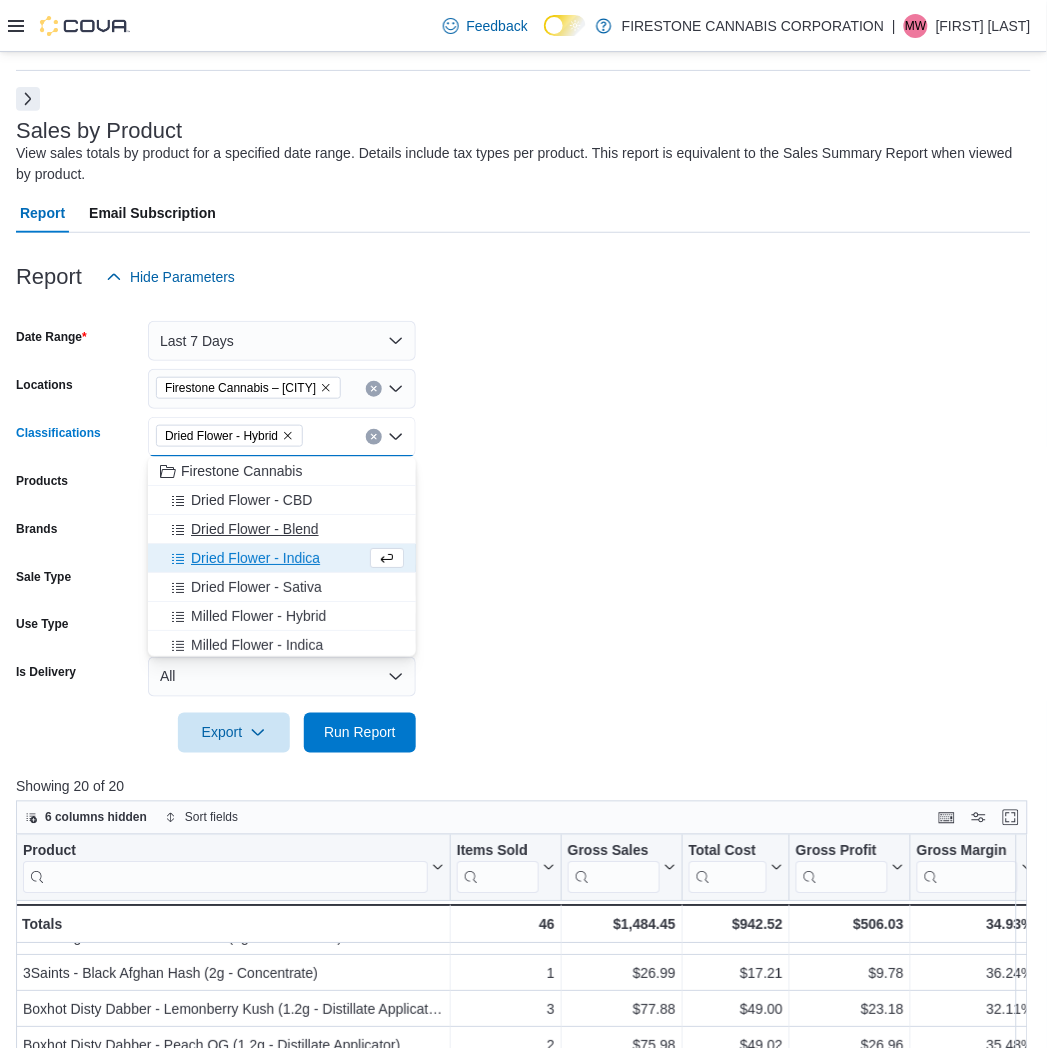 click on "Dried Flower - Indica" at bounding box center [255, 558] 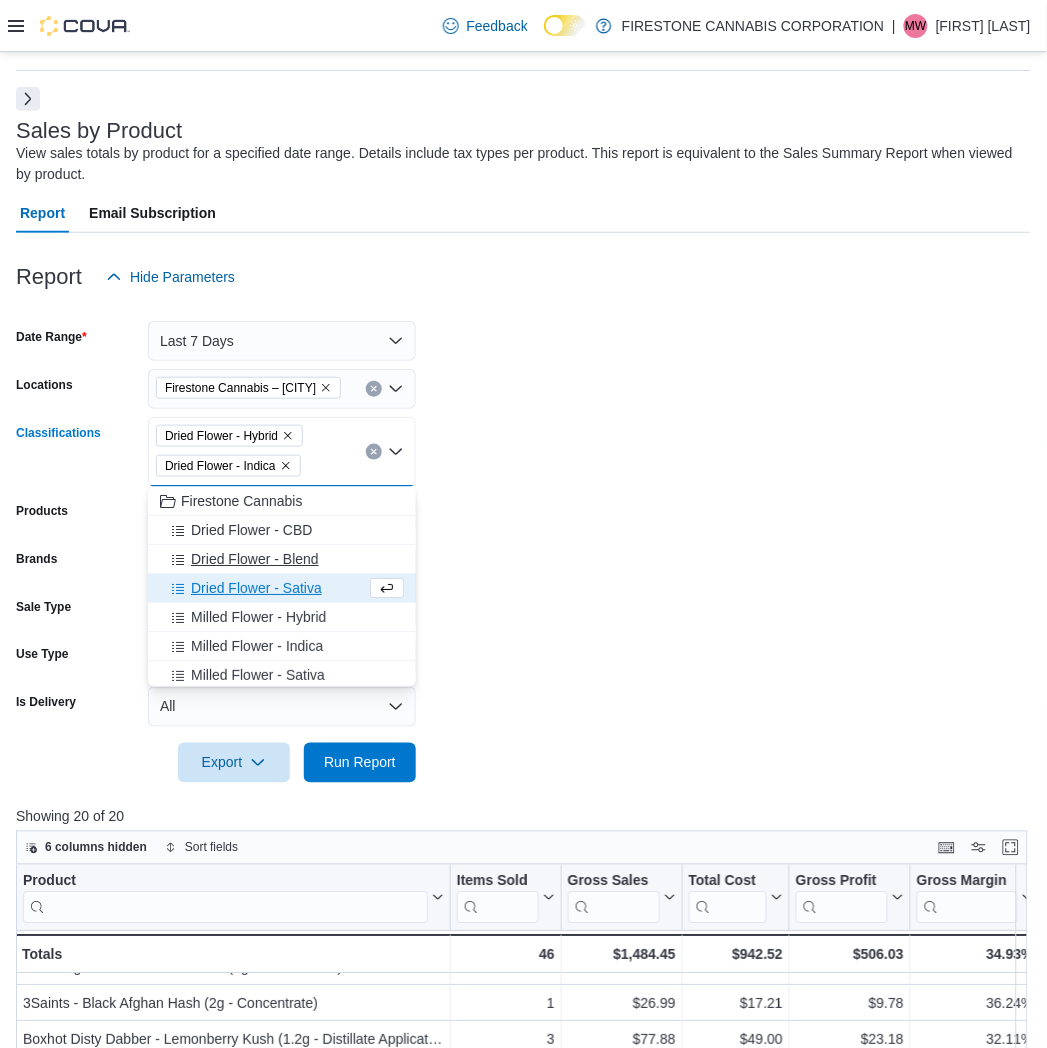 click on "Dried Flower - Blend" at bounding box center (255, 559) 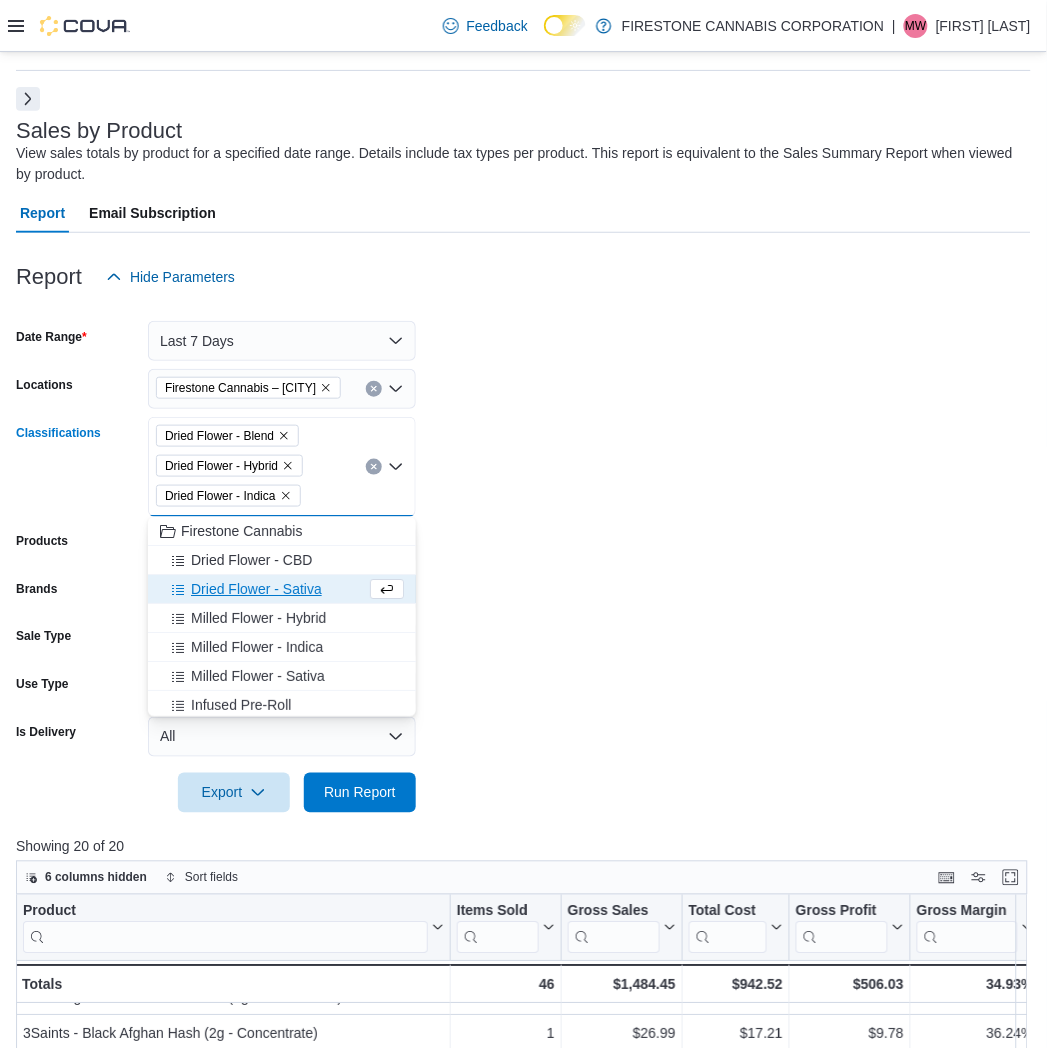 click on "Firestone Cannabis Dried Flower - CBD Dried Flower - Sativa Milled Flower - Hybrid Milled Flower - Indica Milled Flower - Sativa Infused Pre-Roll Pre-Roll - Indica Pre-Roll - Hybrid" at bounding box center [282, 1068] 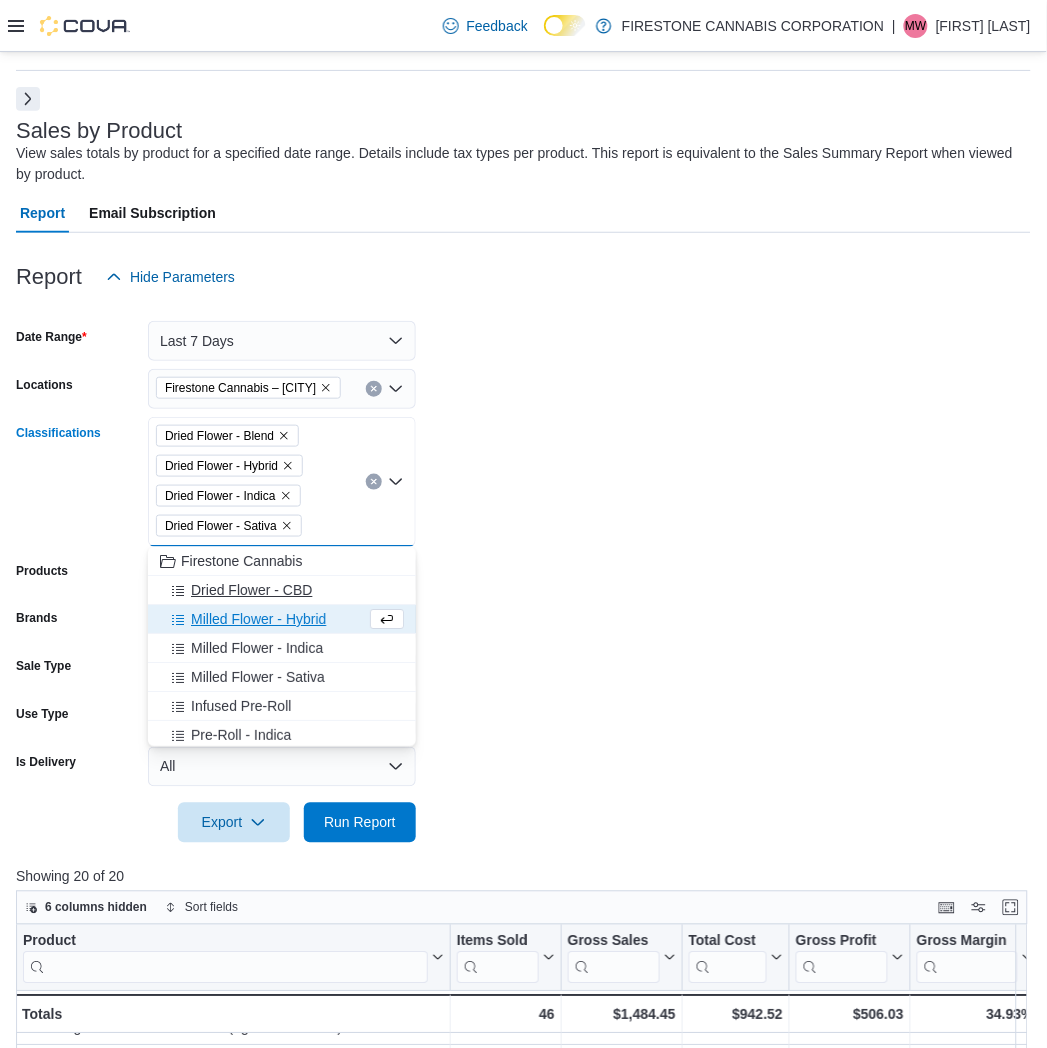 click on "Dried Flower - CBD" at bounding box center (251, 590) 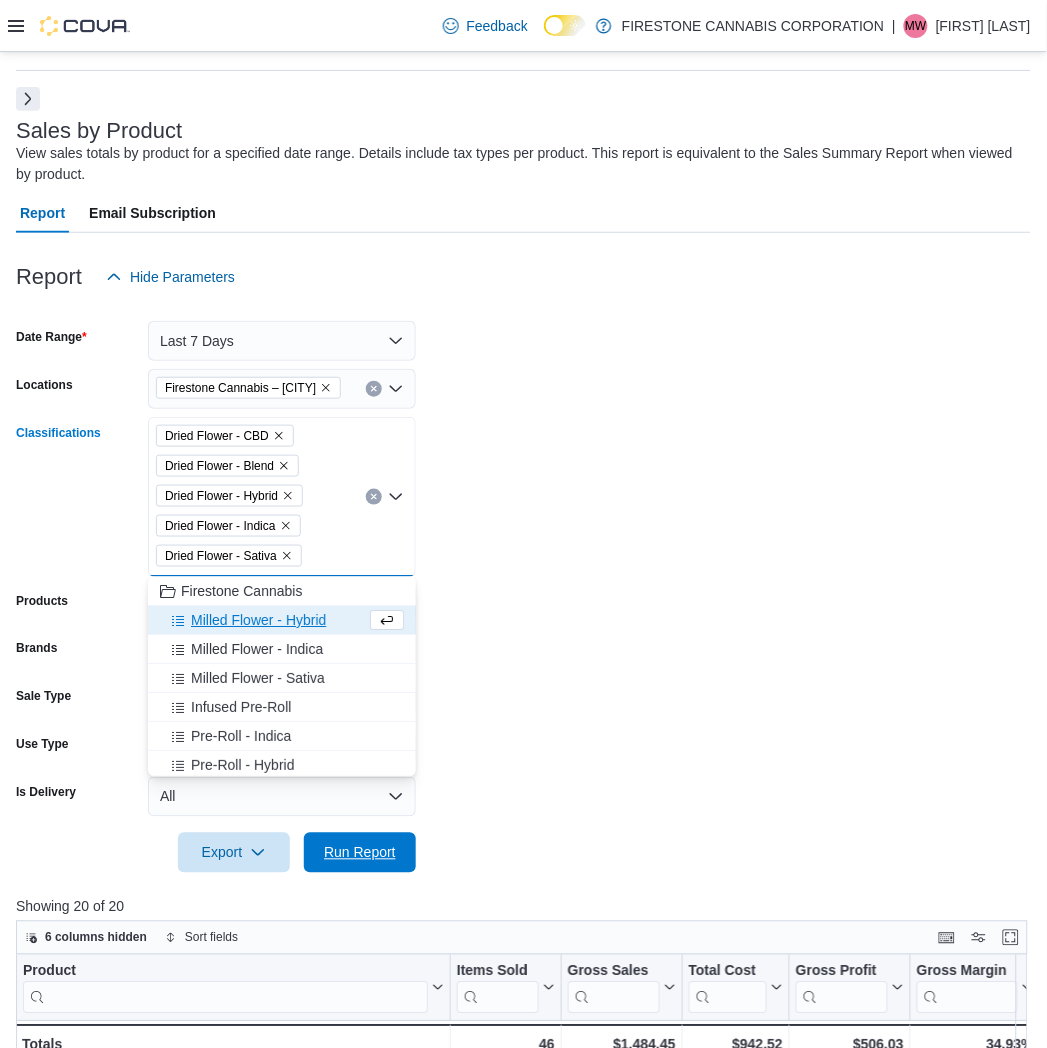 drag, startPoint x: 341, startPoint y: 852, endPoint x: 438, endPoint y: 775, distance: 123.84668 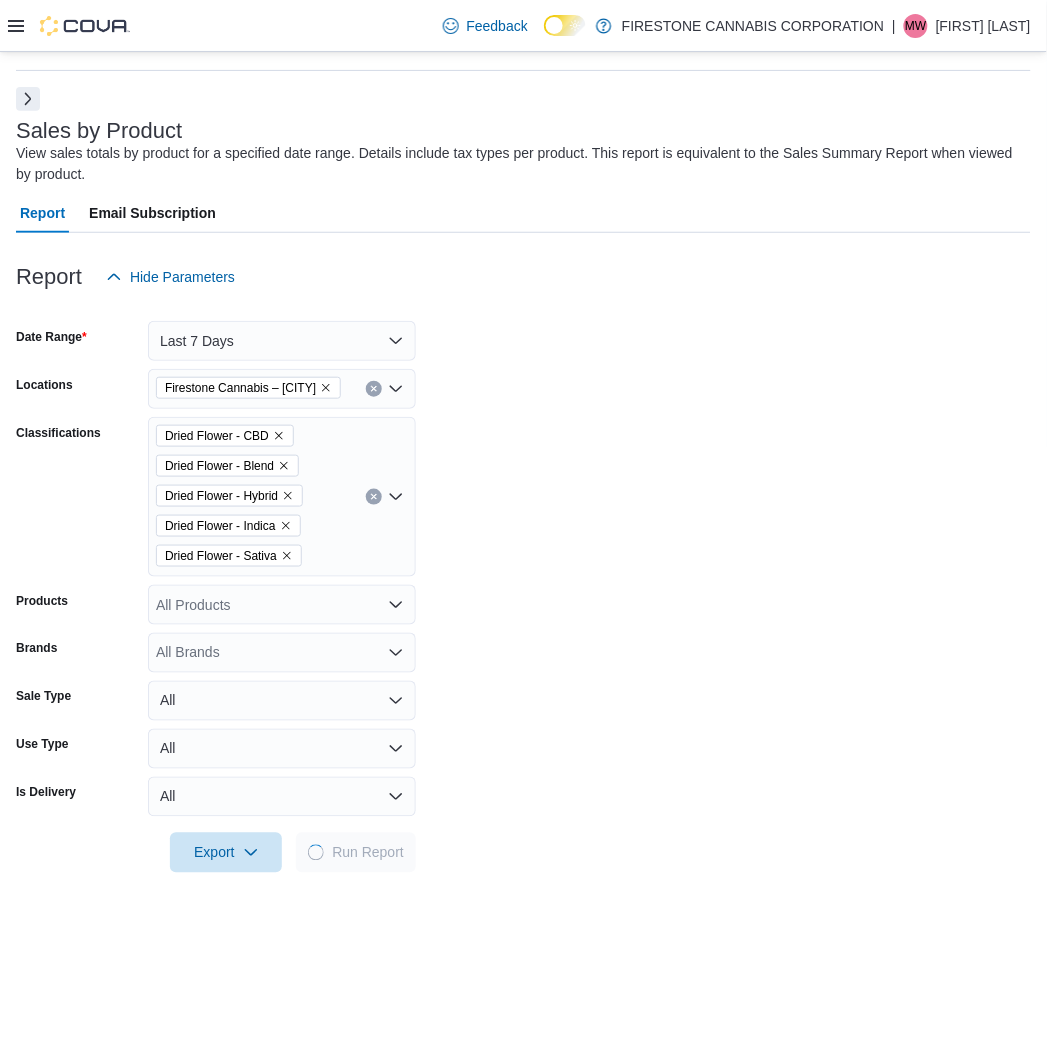 drag, startPoint x: 650, startPoint y: 585, endPoint x: 677, endPoint y: 493, distance: 95.880135 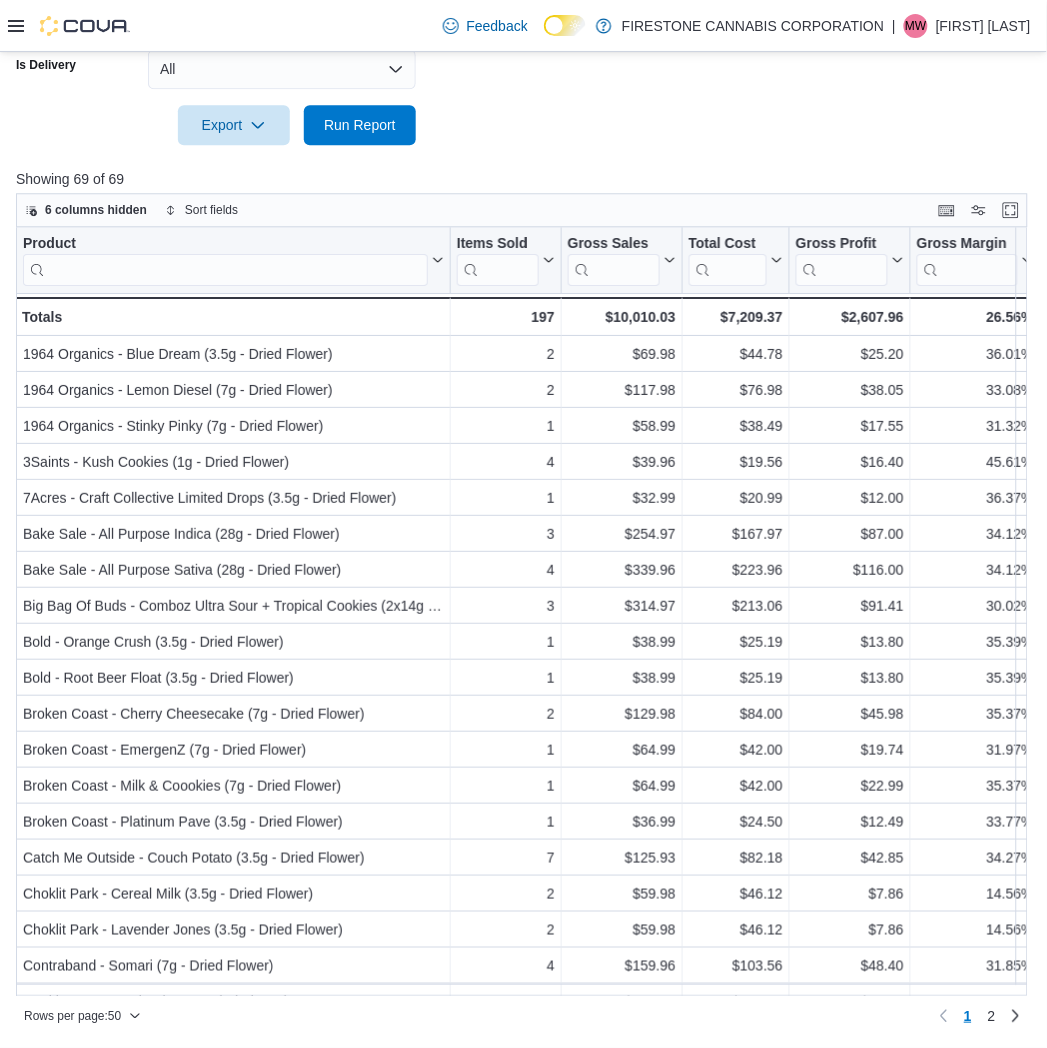 scroll, scrollTop: 788, scrollLeft: 0, axis: vertical 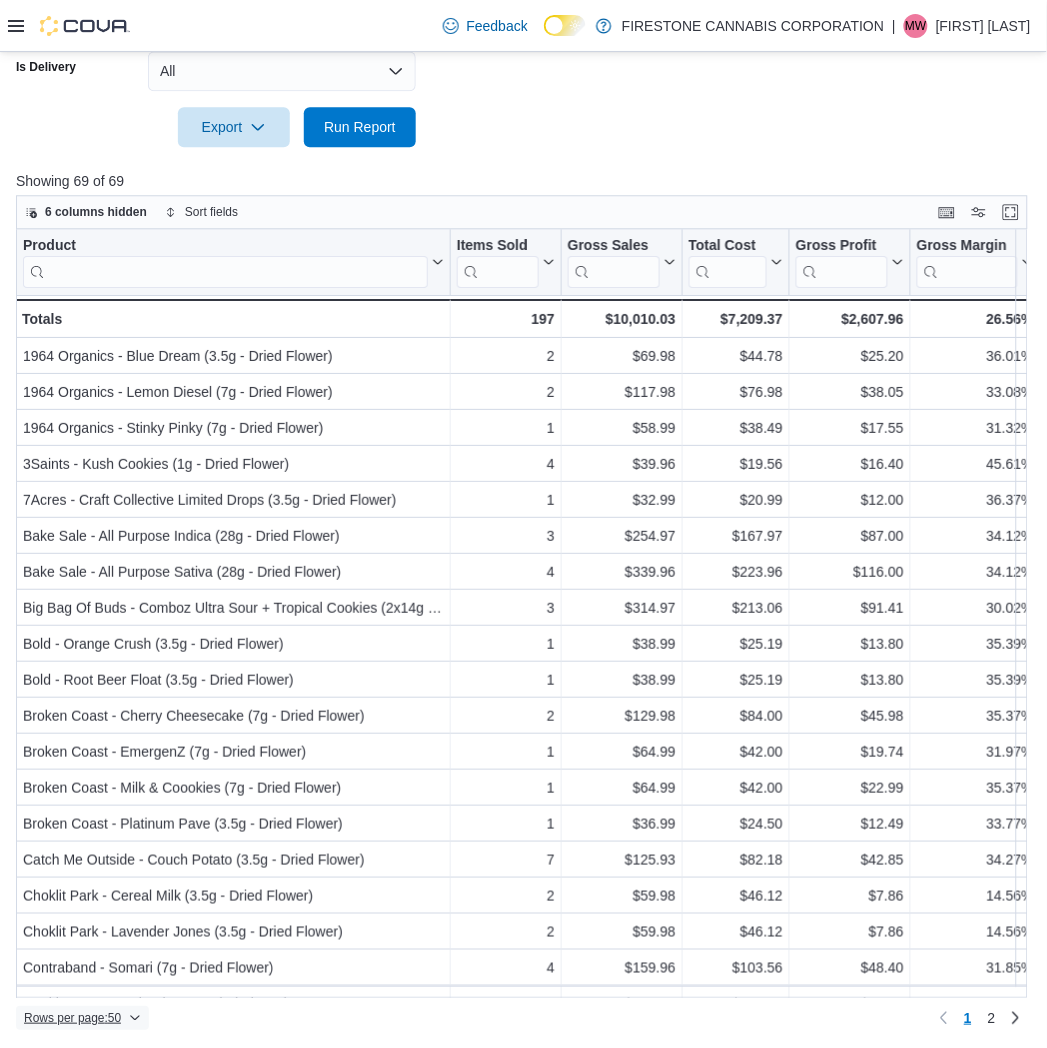 click on "Rows per page :  50" at bounding box center (72, 1018) 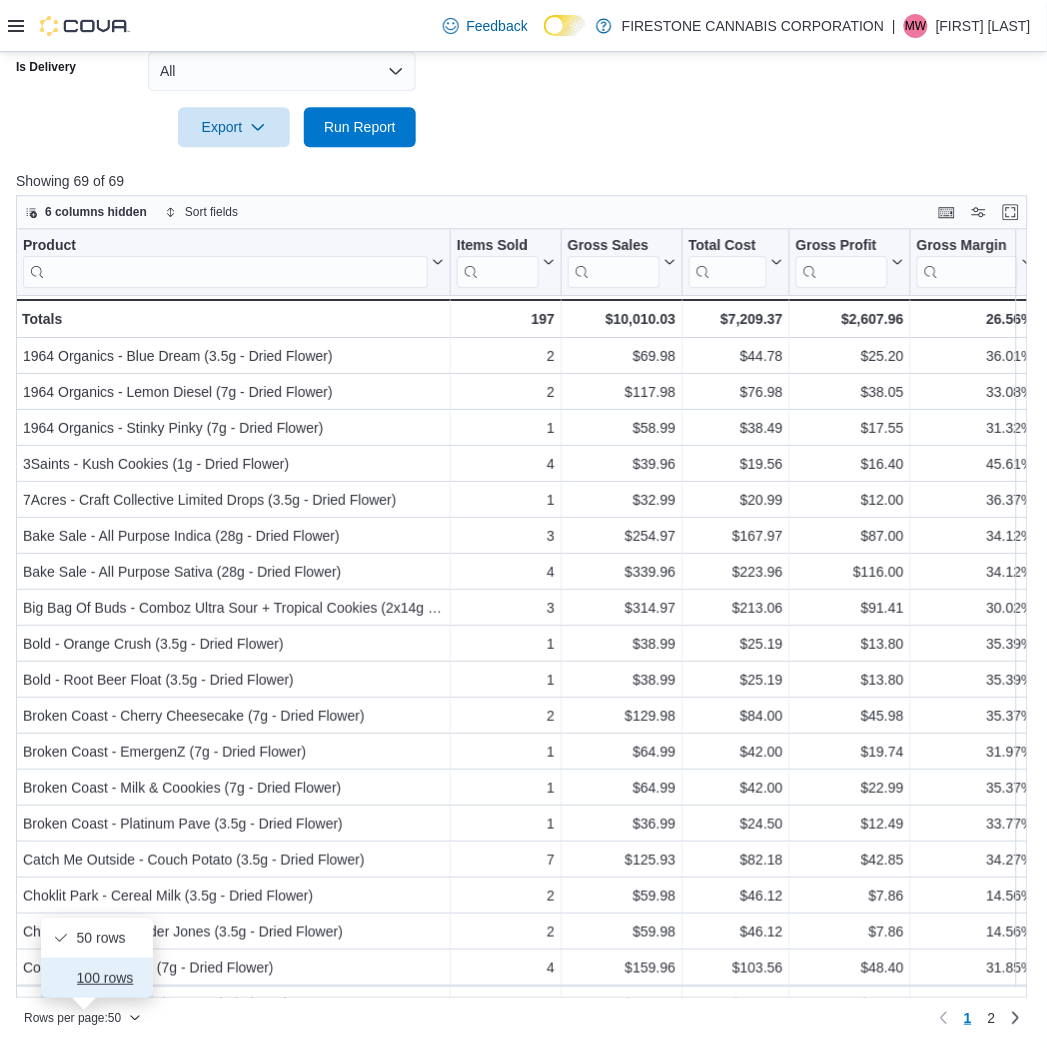 click on "100 rows" at bounding box center (109, 978) 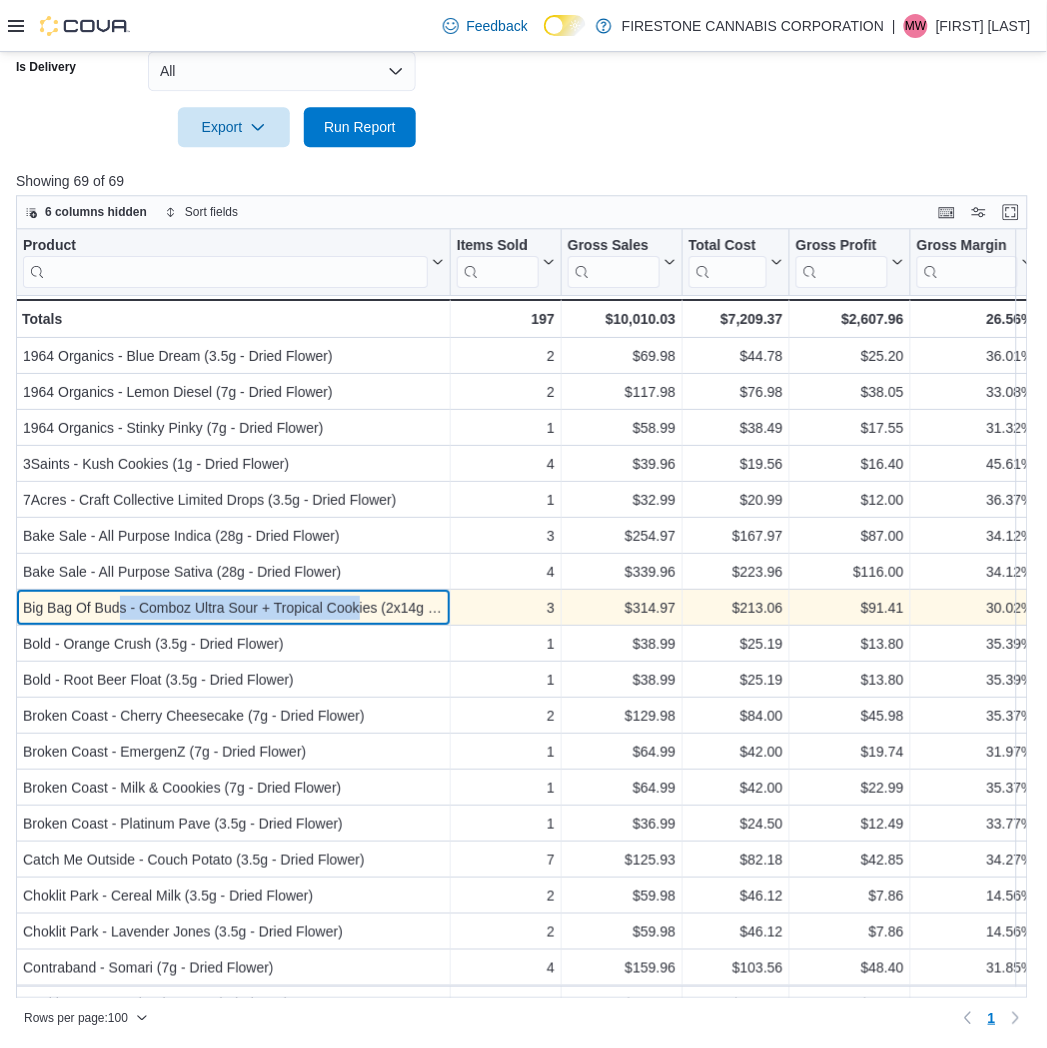 drag, startPoint x: 120, startPoint y: 606, endPoint x: 358, endPoint y: 604, distance: 238.0084 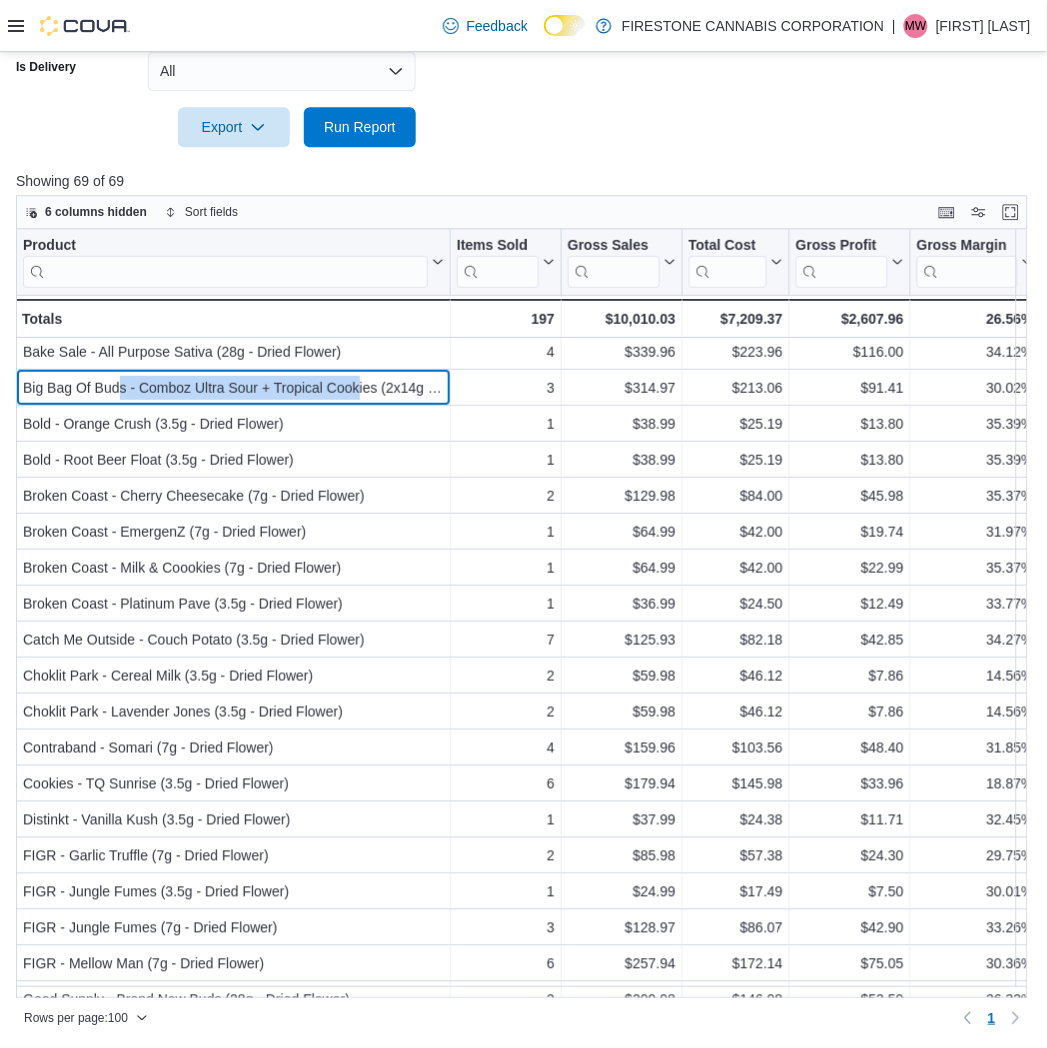 scroll, scrollTop: 222, scrollLeft: 0, axis: vertical 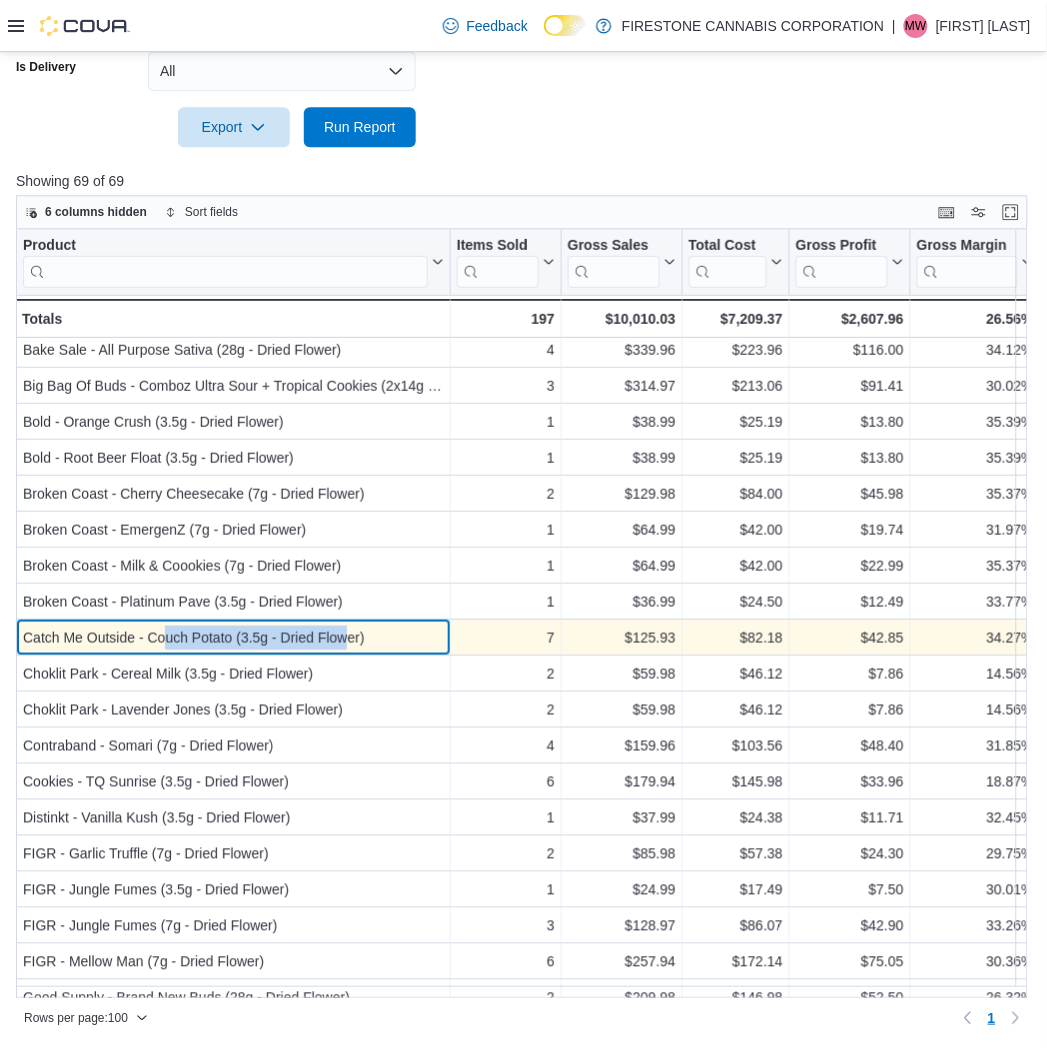 drag, startPoint x: 163, startPoint y: 632, endPoint x: 344, endPoint y: 636, distance: 181.04419 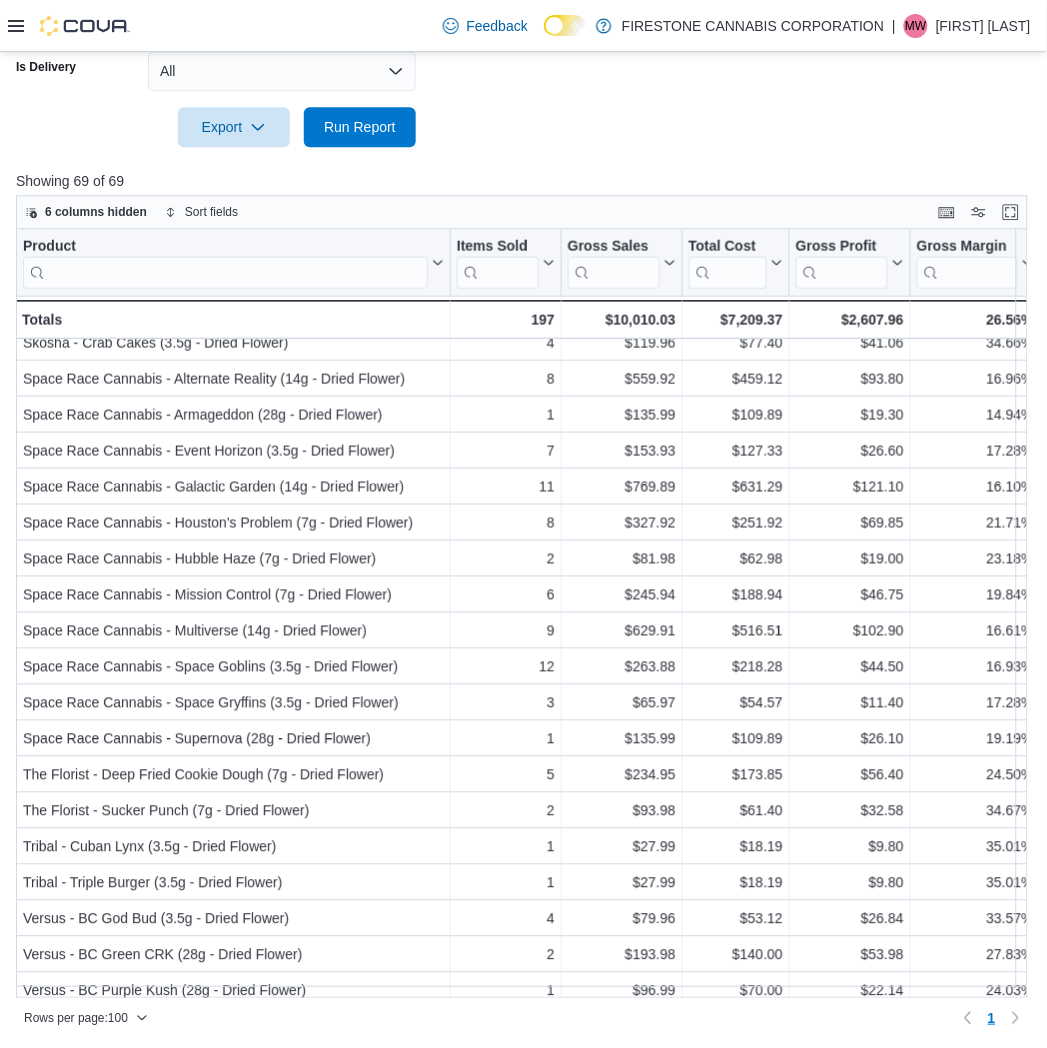 scroll, scrollTop: 1835, scrollLeft: 0, axis: vertical 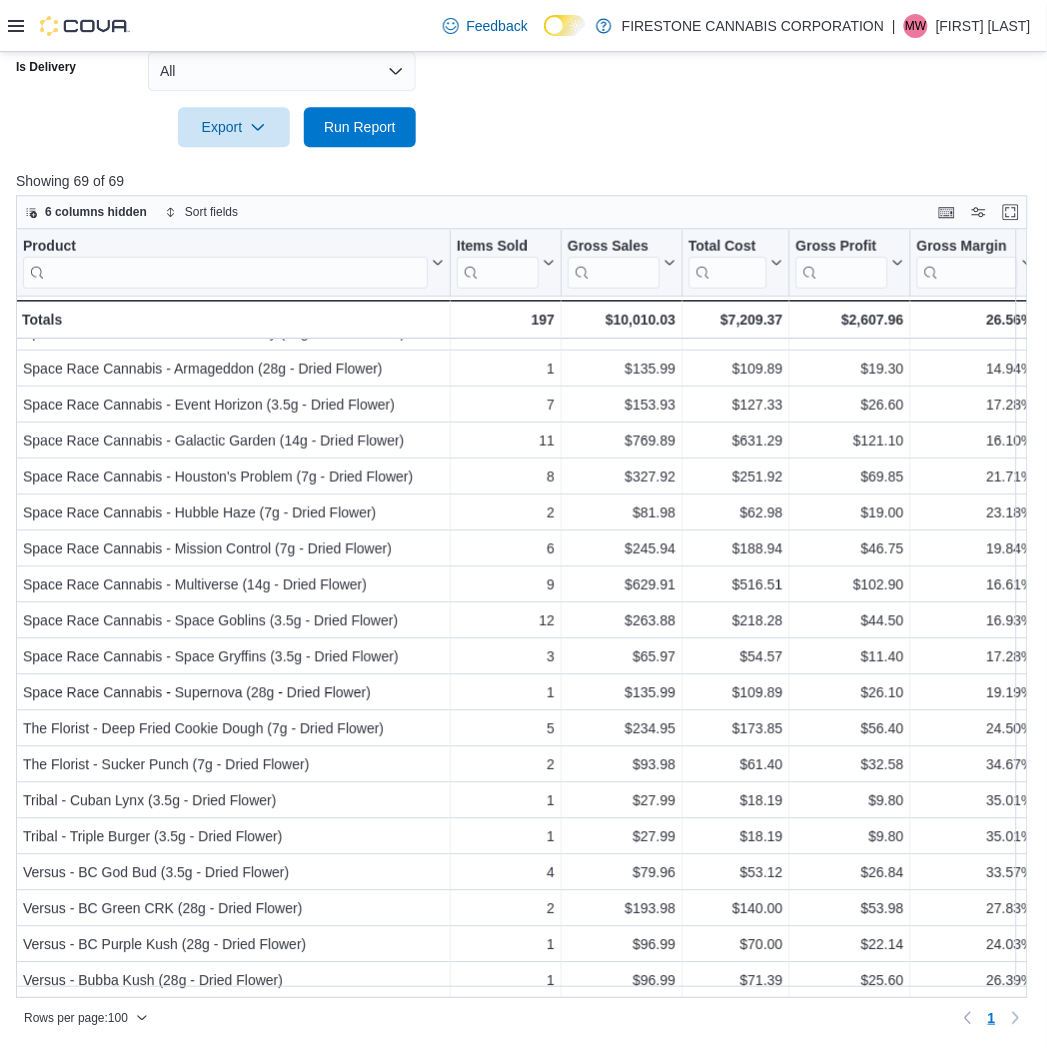 click at bounding box center (523, 159) 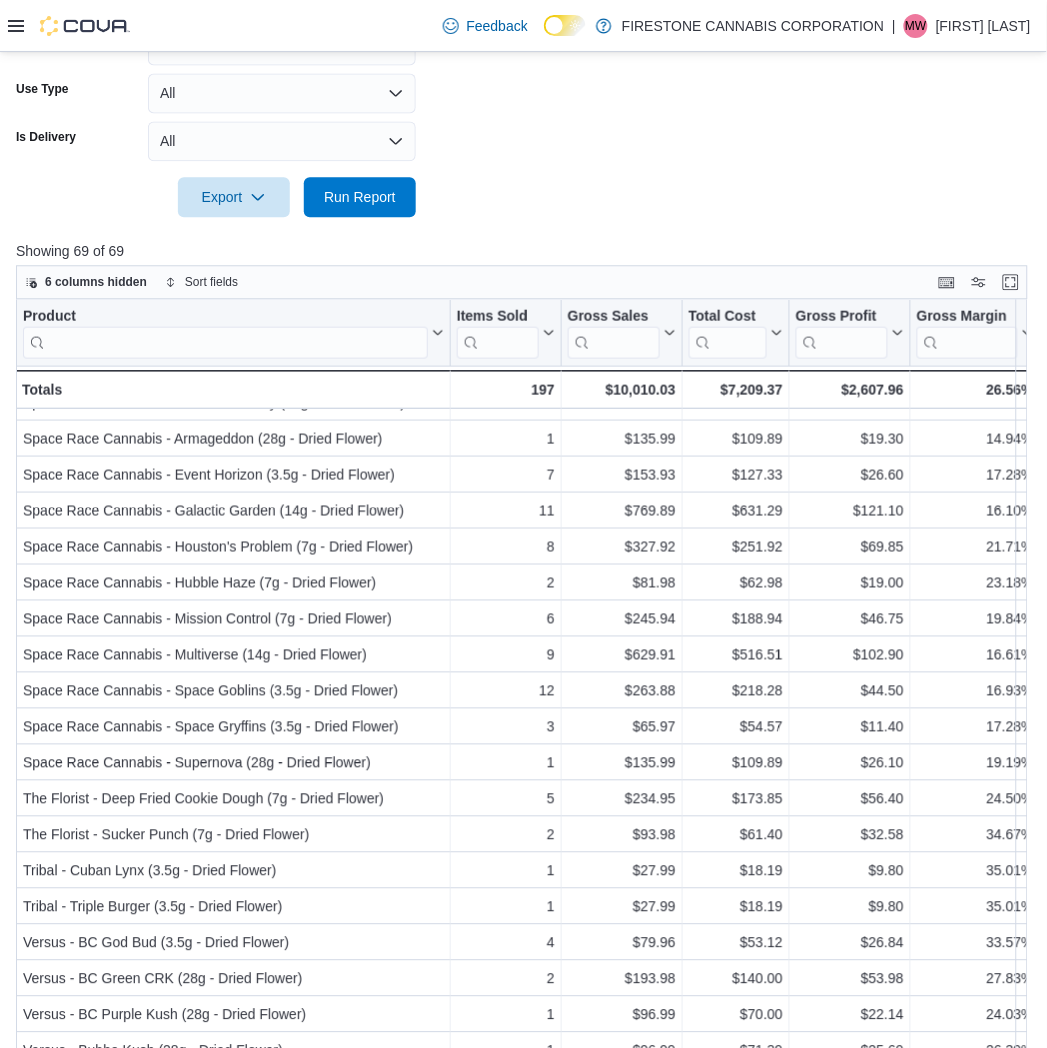scroll, scrollTop: 11, scrollLeft: 0, axis: vertical 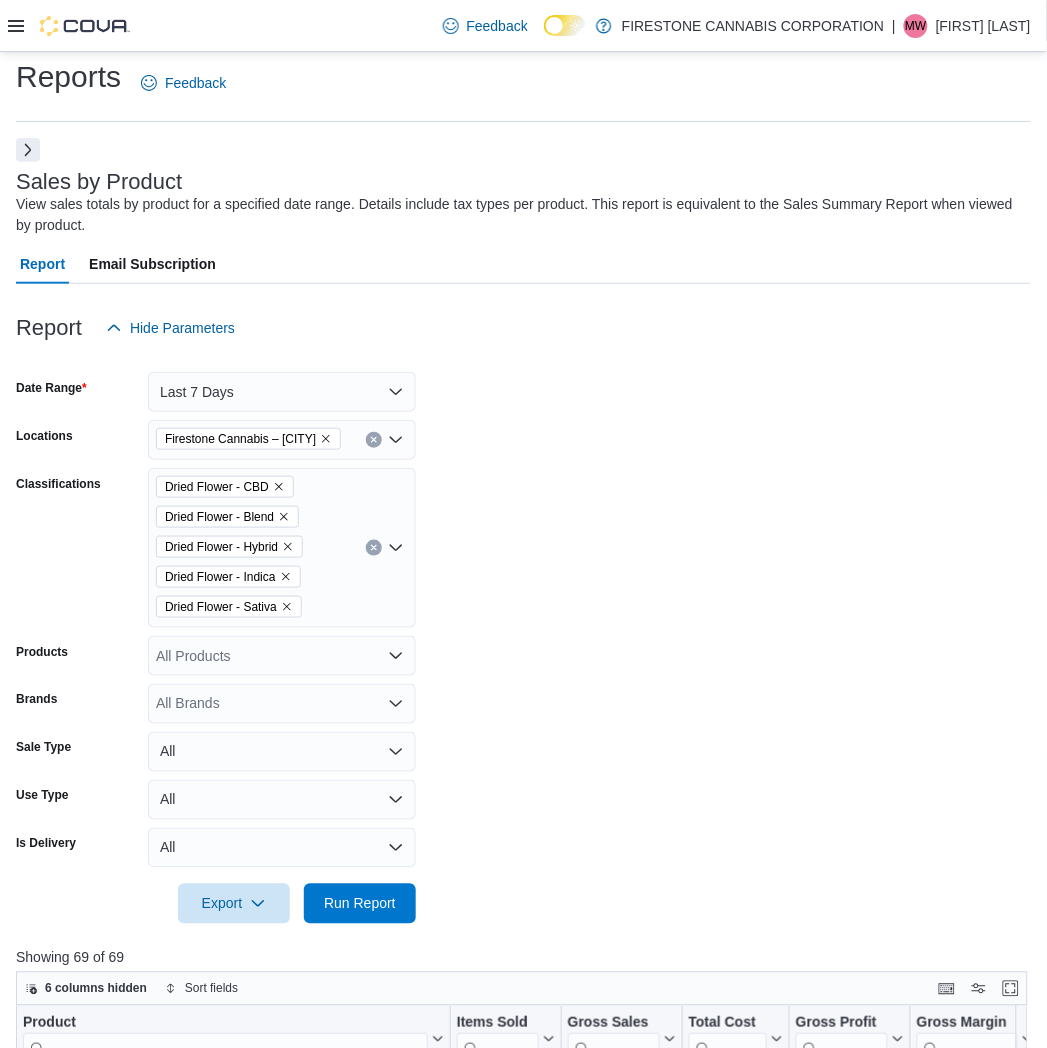 click at bounding box center [374, 548] 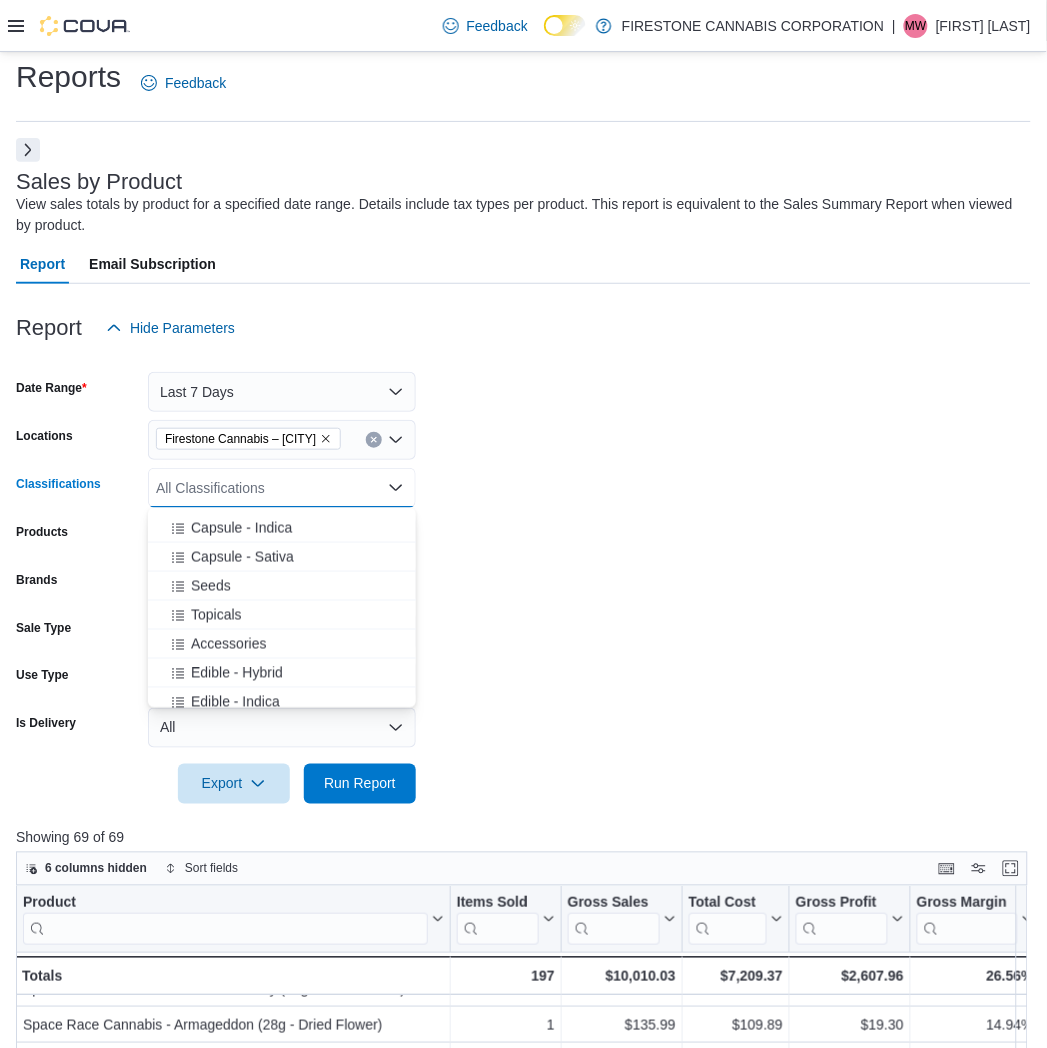 scroll, scrollTop: 666, scrollLeft: 0, axis: vertical 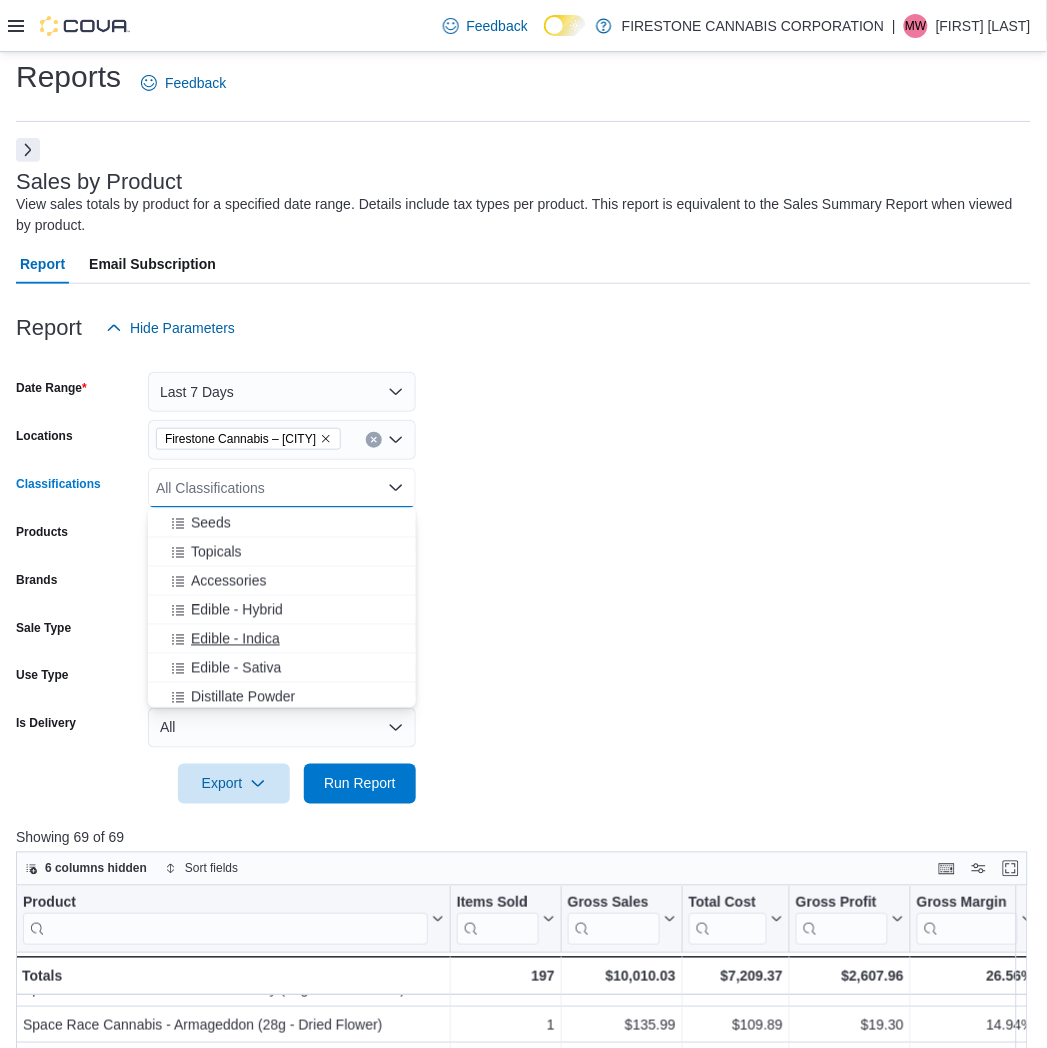 click on "Edible - Indica" at bounding box center (235, 639) 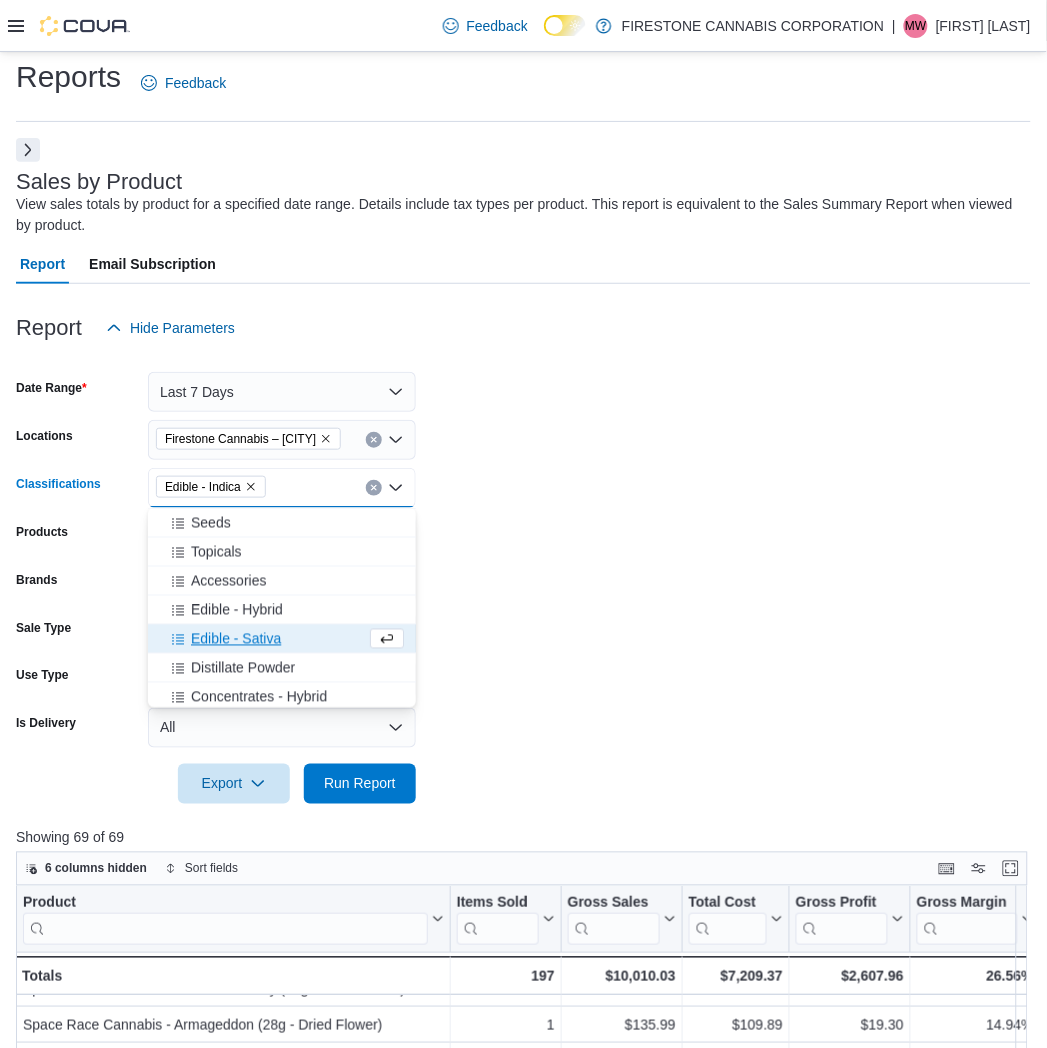 click on "Edible - Sativa" at bounding box center (236, 639) 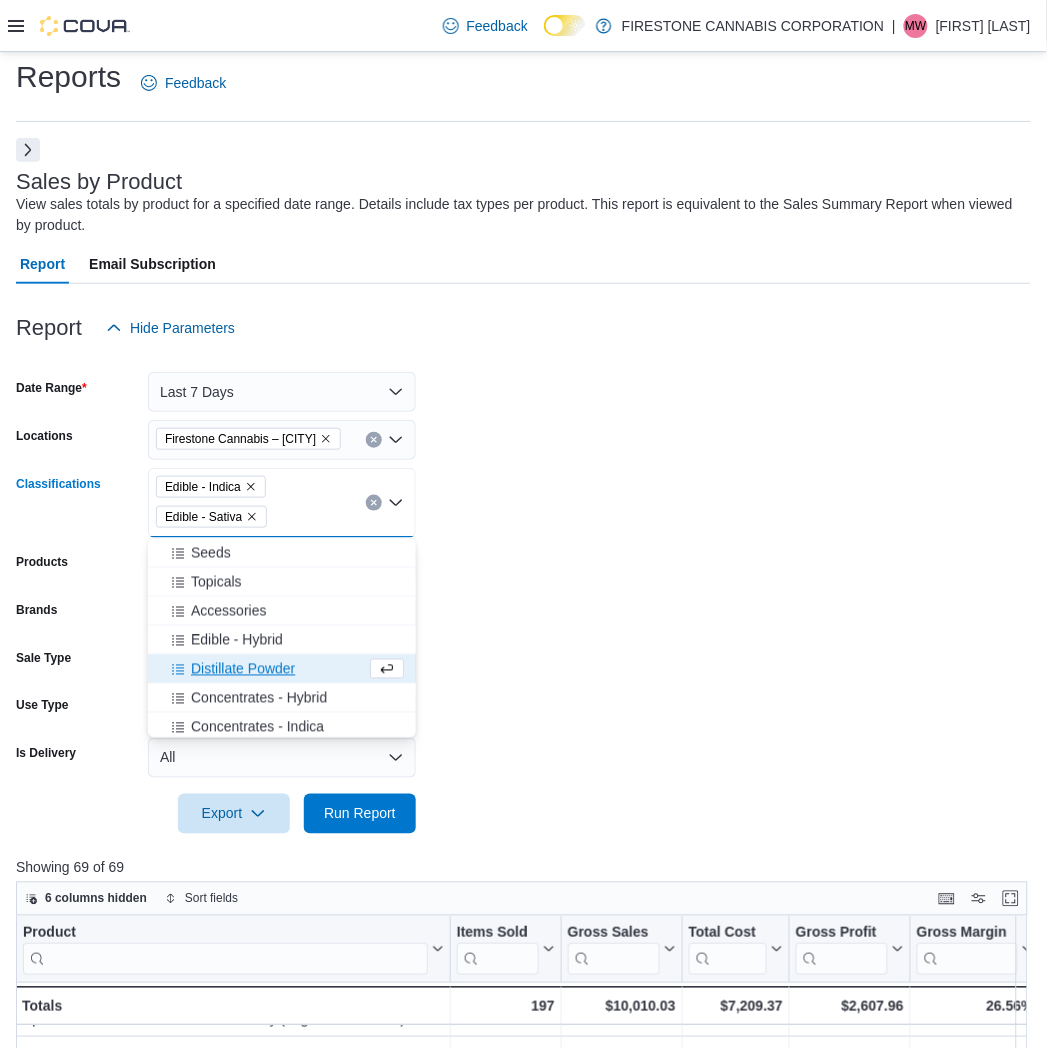click on "Edible - Hybrid" at bounding box center (237, 640) 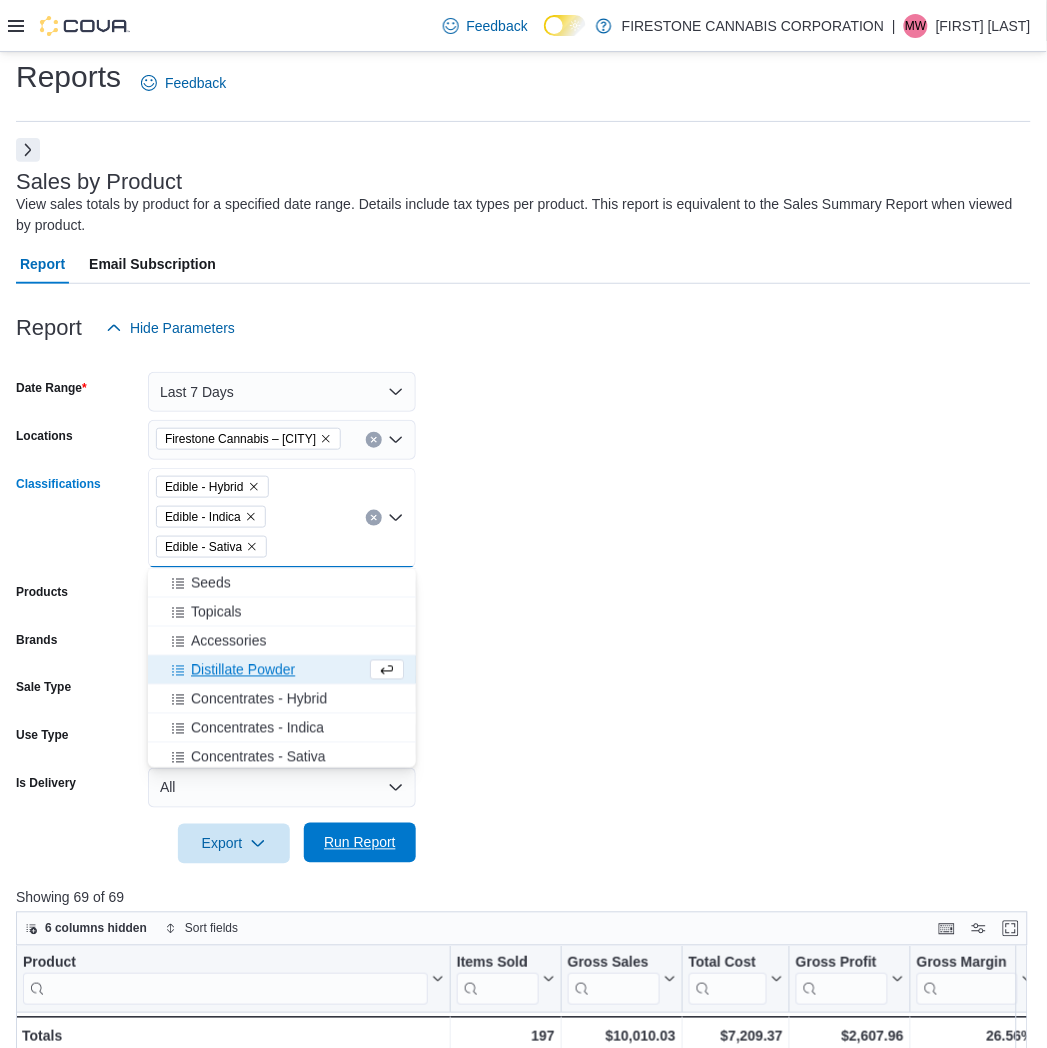 drag, startPoint x: 370, startPoint y: 850, endPoint x: 448, endPoint y: 787, distance: 100.26465 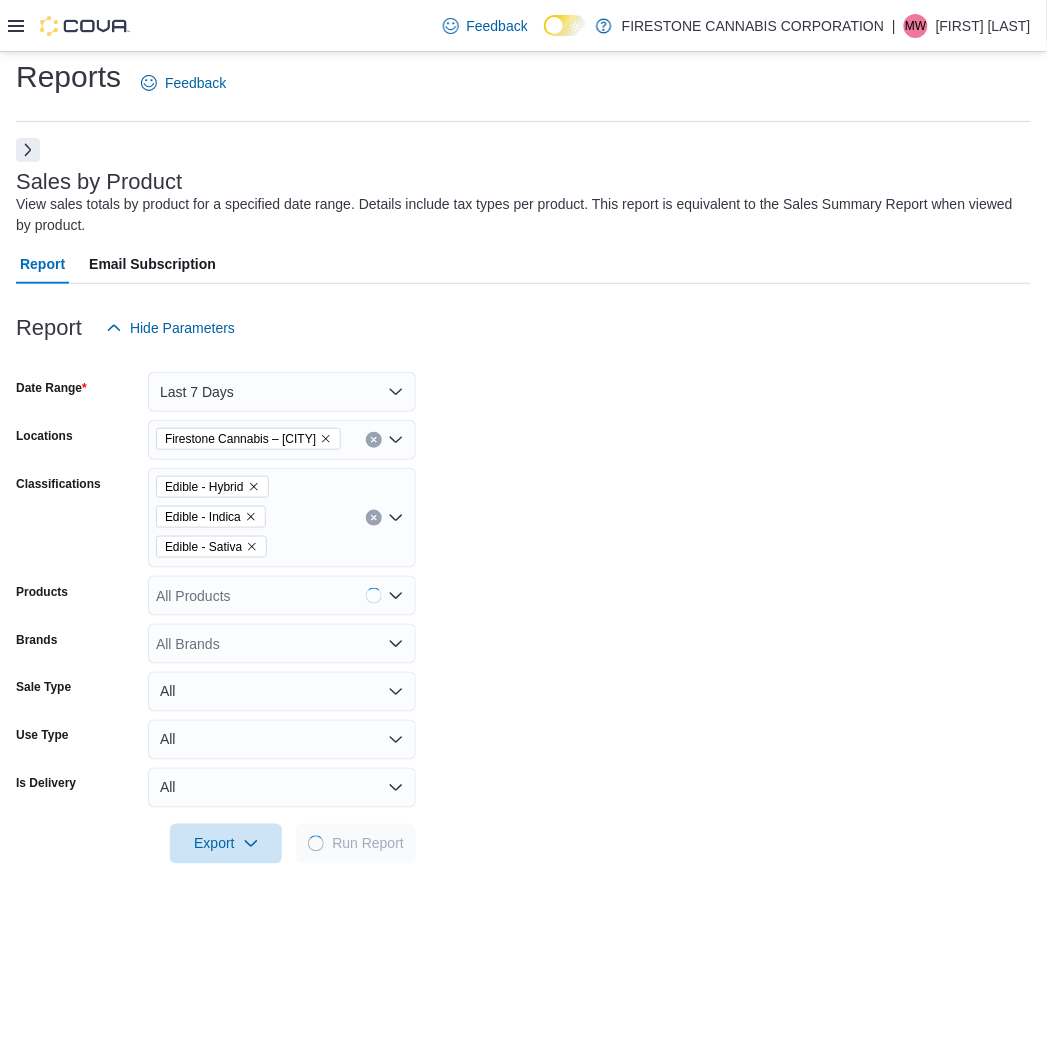 click on "Date Range Last 7 Days Locations Firestone Cannabis – Leduc Classifications Edible - Hybrid Edible - Indica Edible - Sativa Products All Products Brands All Brands Sale Type All Use Type All Is Delivery All Export  Run Report" at bounding box center [523, 606] 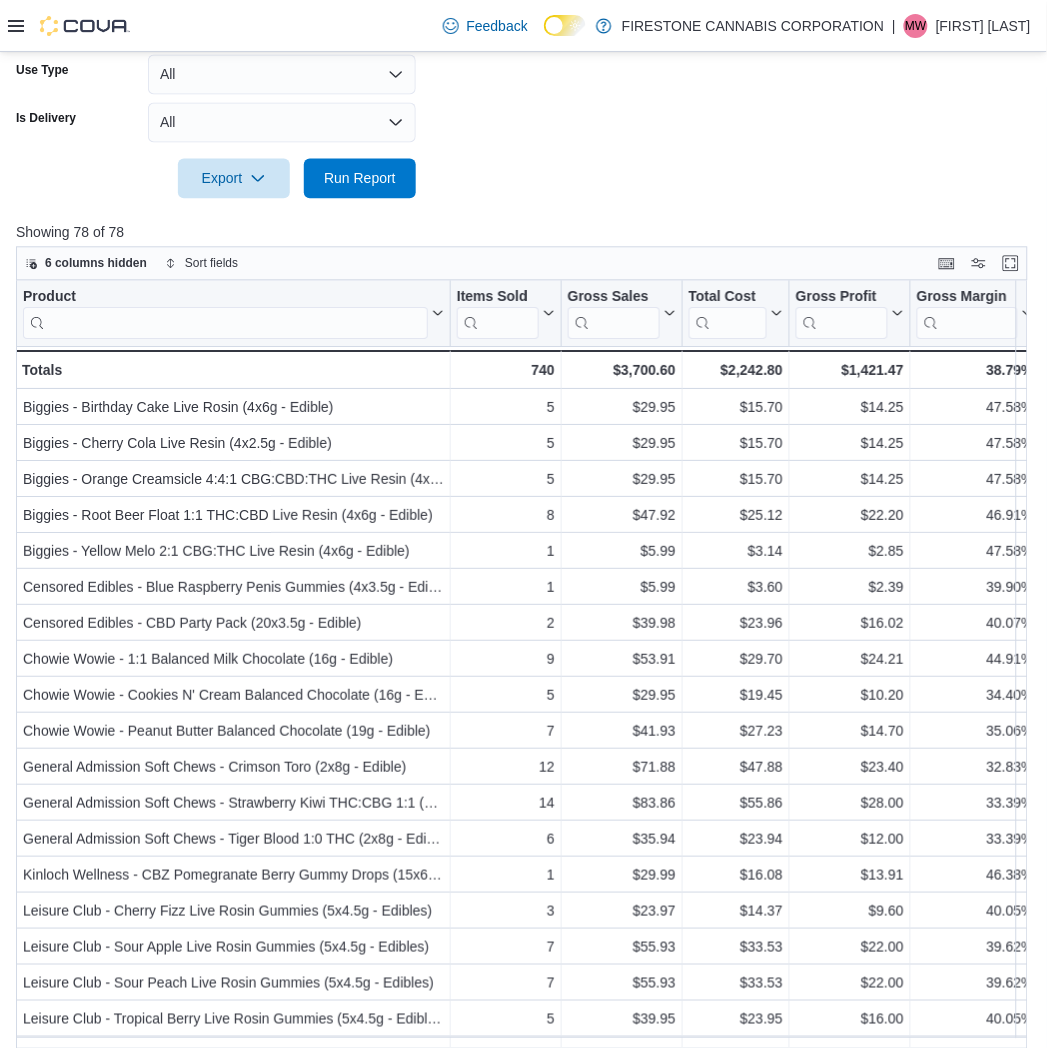 scroll, scrollTop: 728, scrollLeft: 0, axis: vertical 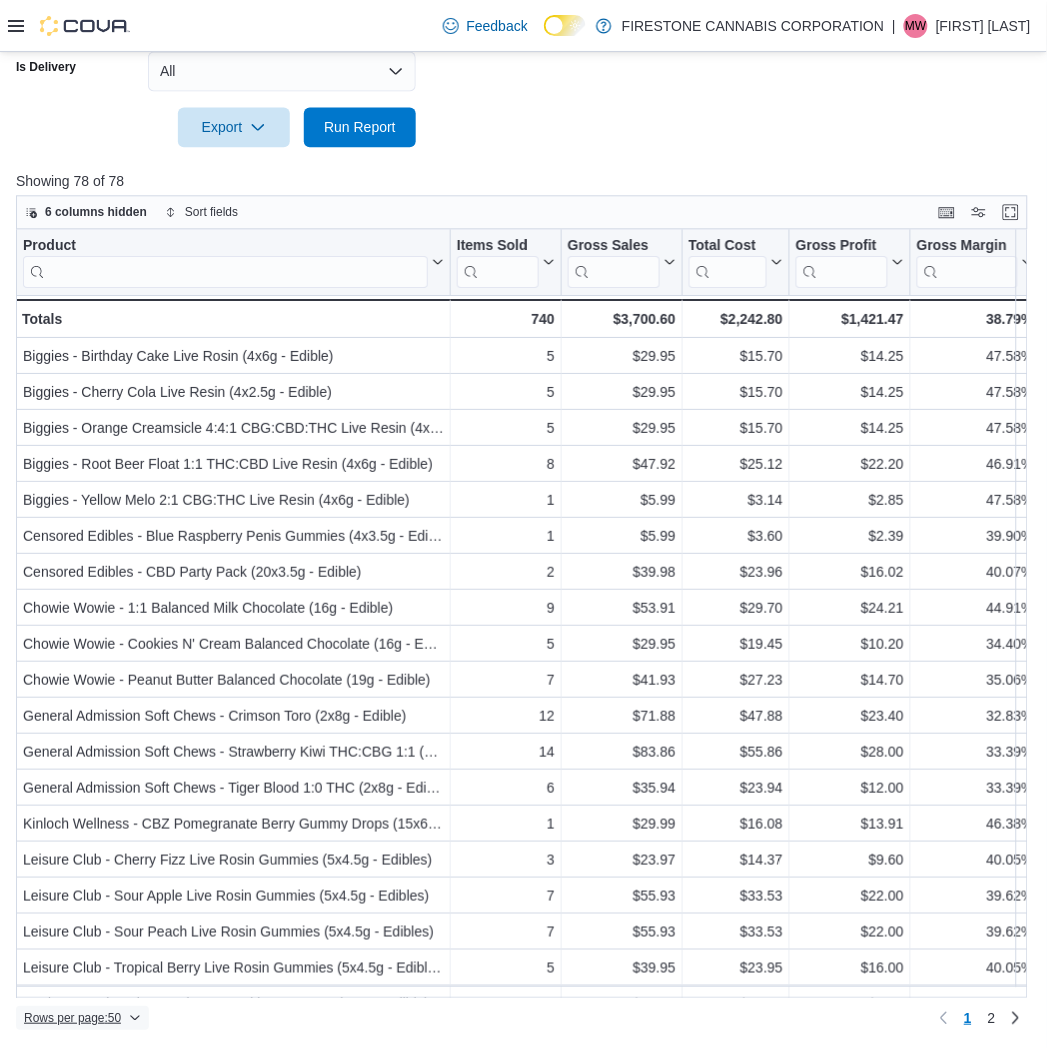 click on "Rows per page :  50" at bounding box center [72, 1018] 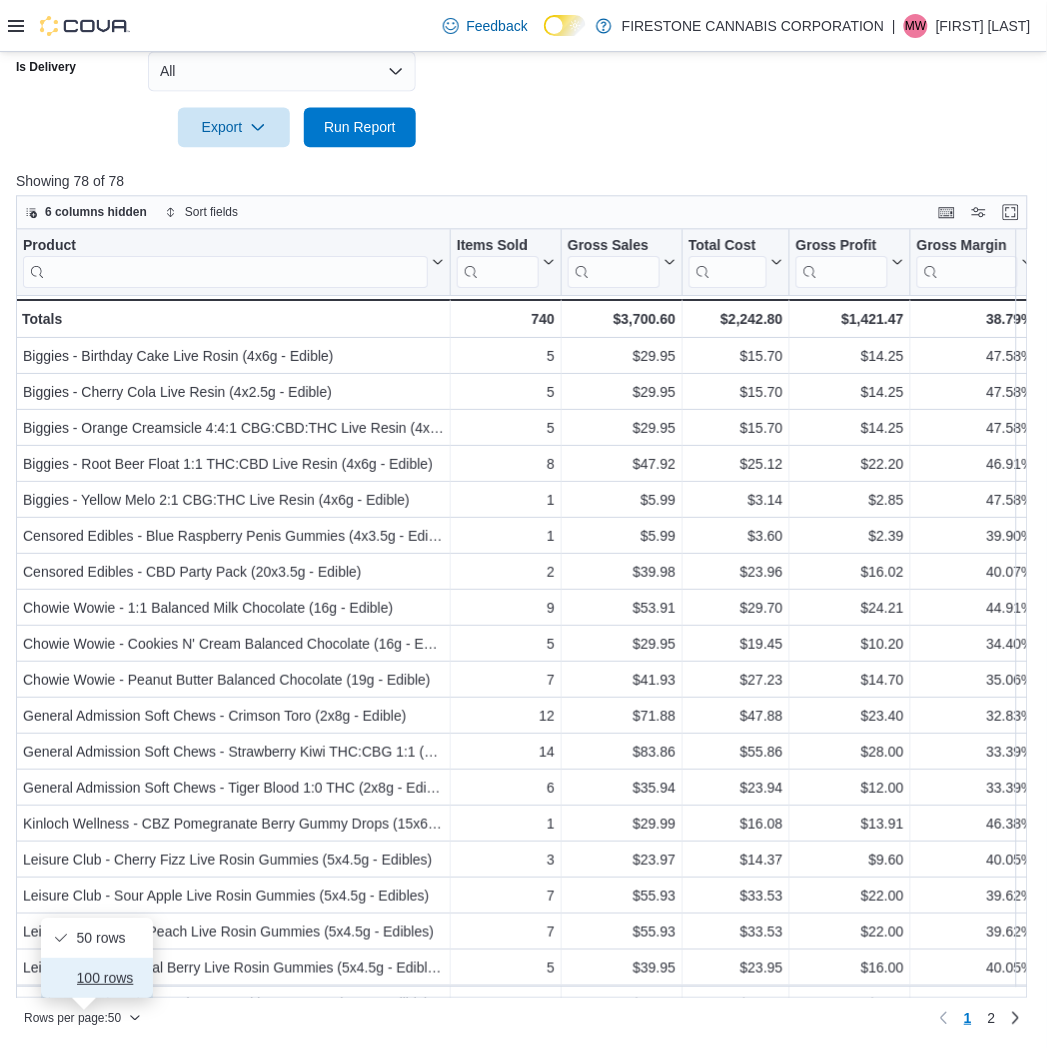 click on "100 rows" at bounding box center (109, 978) 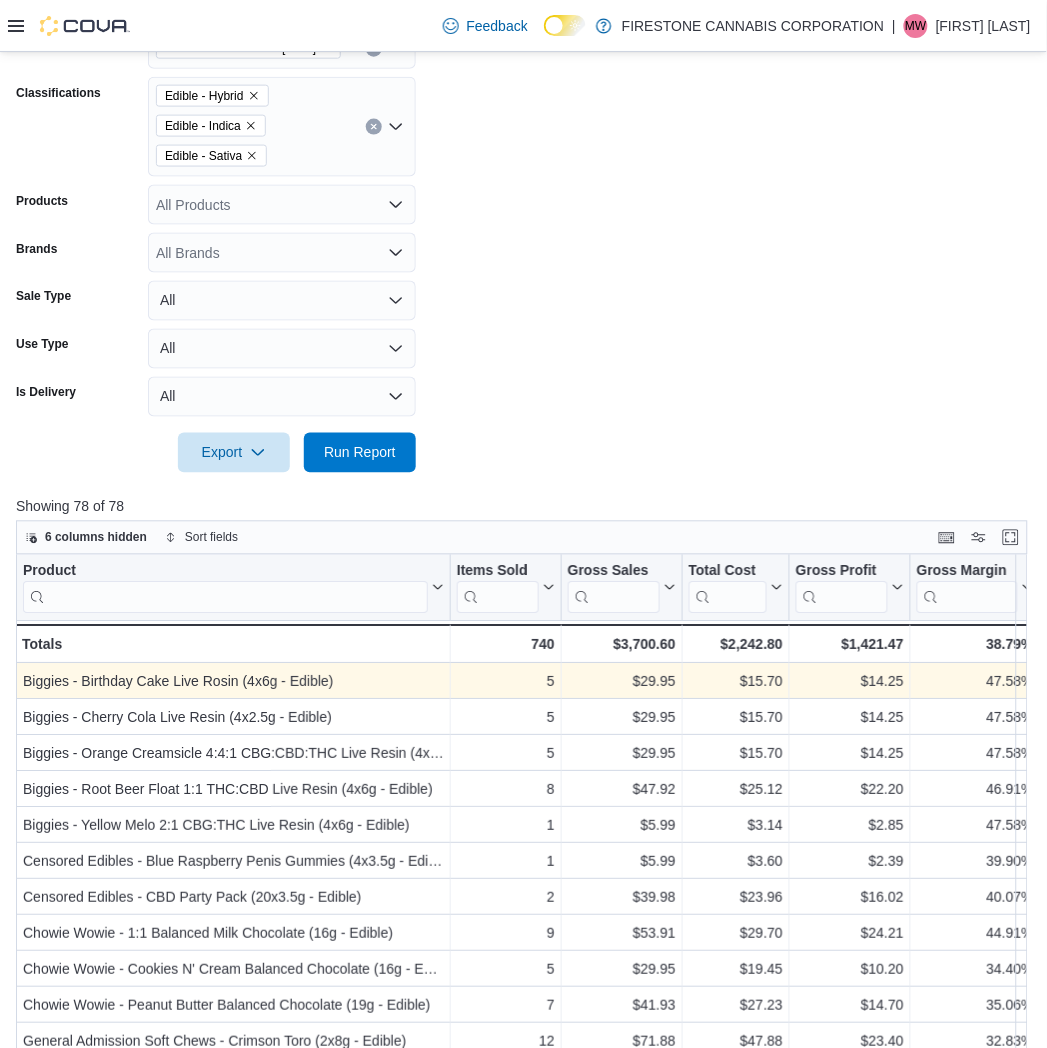 scroll, scrollTop: 728, scrollLeft: 0, axis: vertical 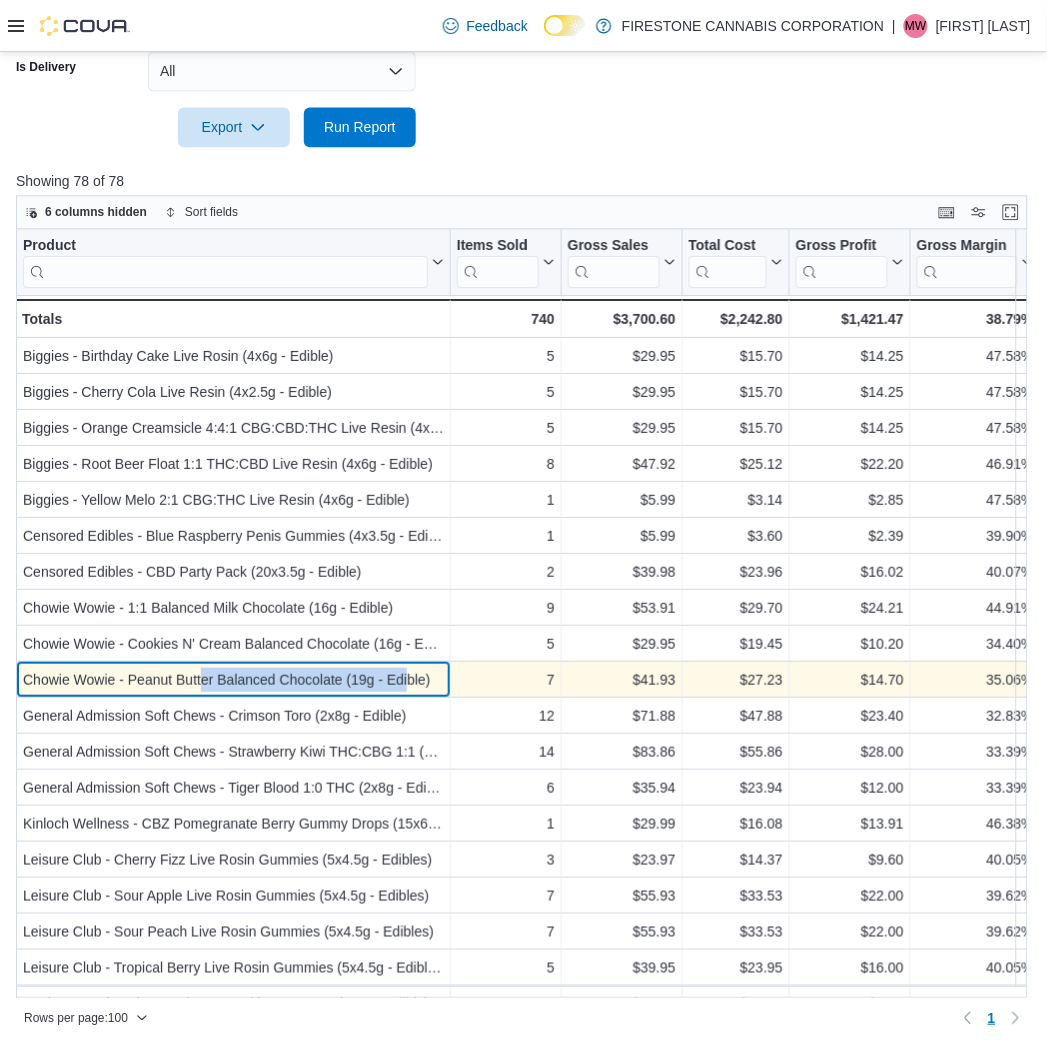 drag, startPoint x: 203, startPoint y: 672, endPoint x: 410, endPoint y: 672, distance: 207 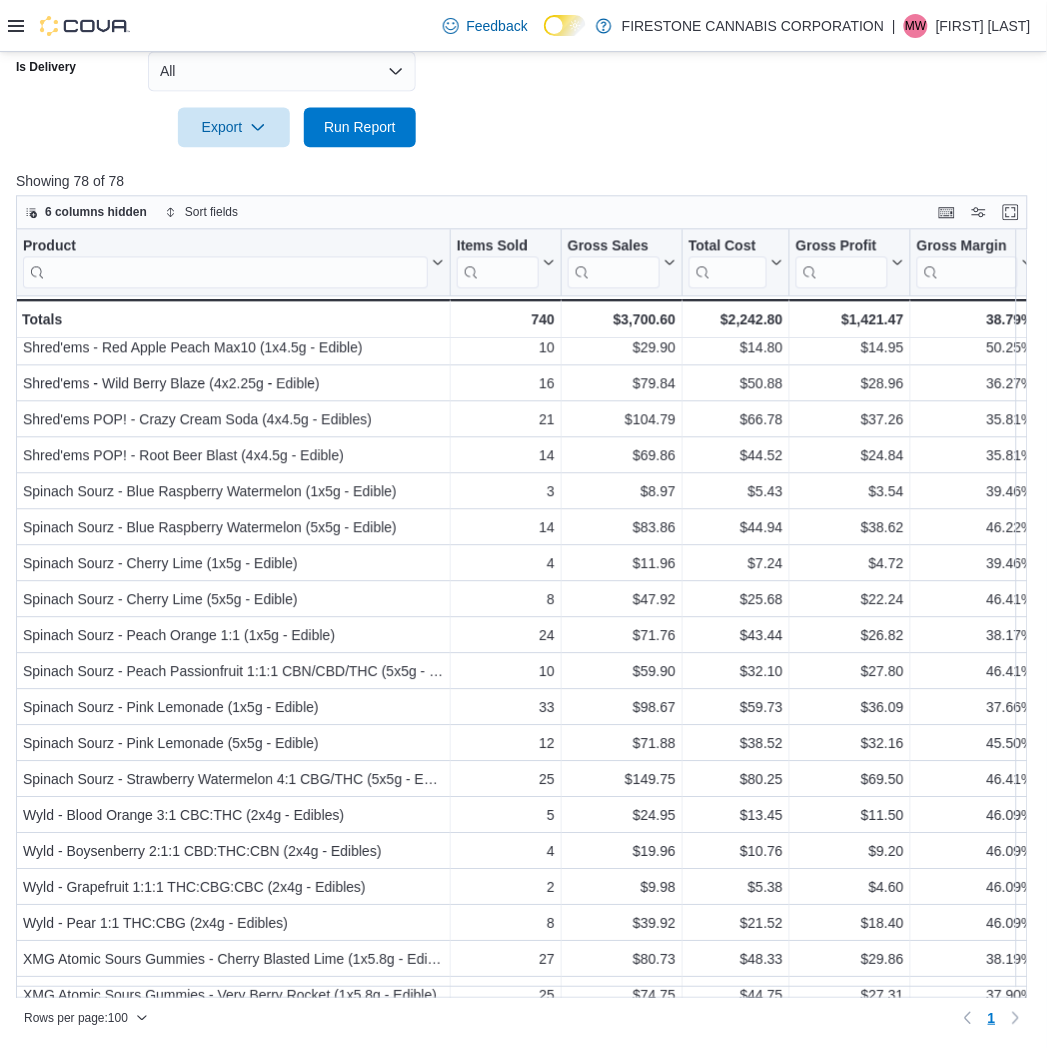 scroll, scrollTop: 2158, scrollLeft: 0, axis: vertical 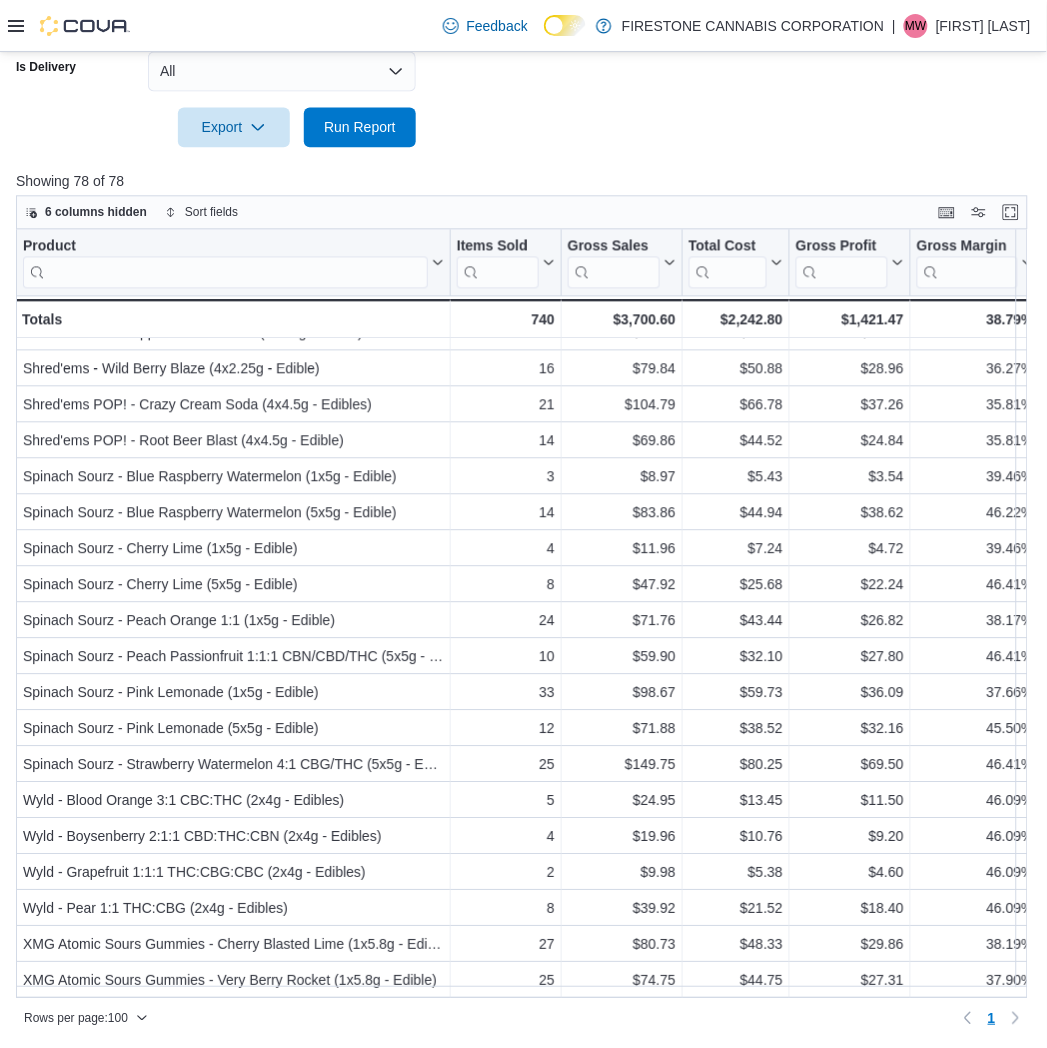 click on "Showing 78 of 78" at bounding box center [527, 181] 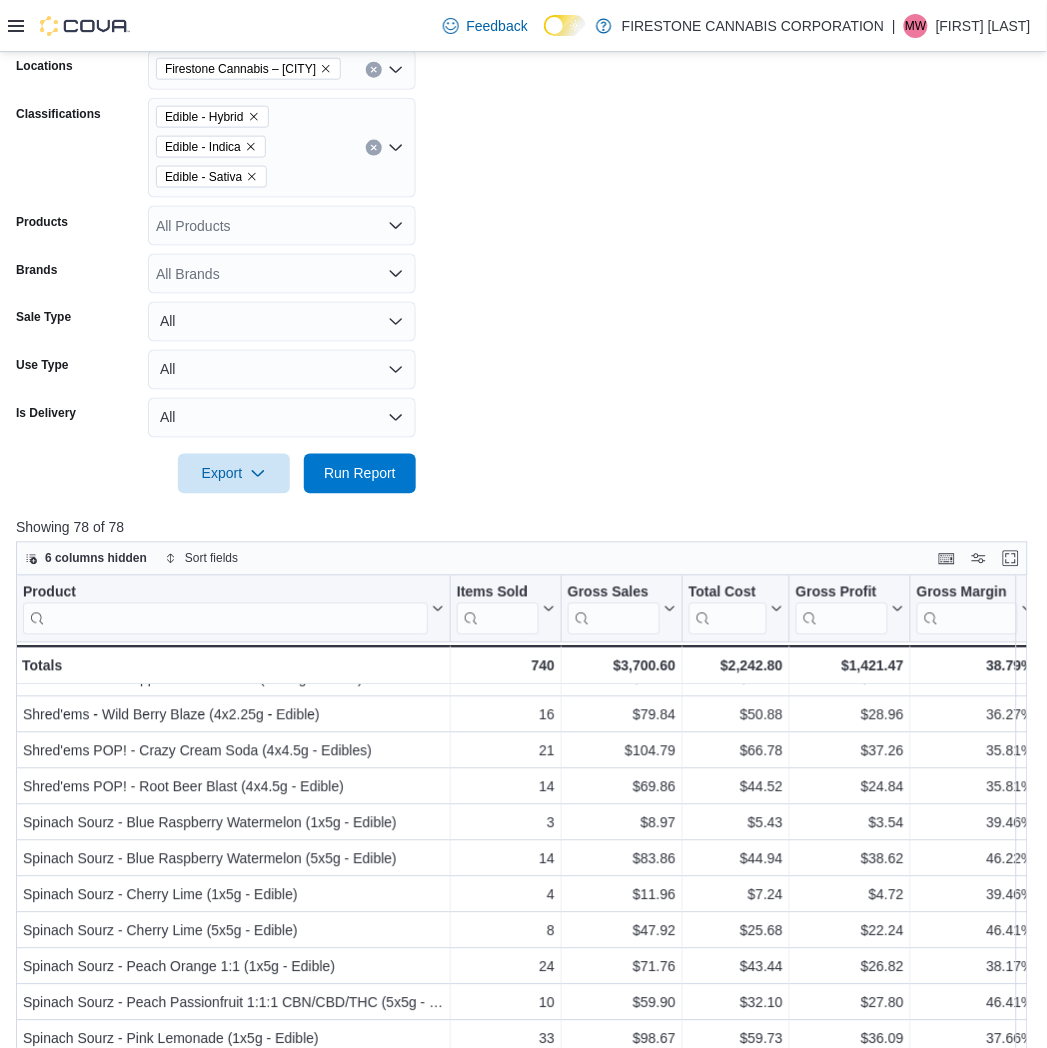 scroll, scrollTop: 173, scrollLeft: 0, axis: vertical 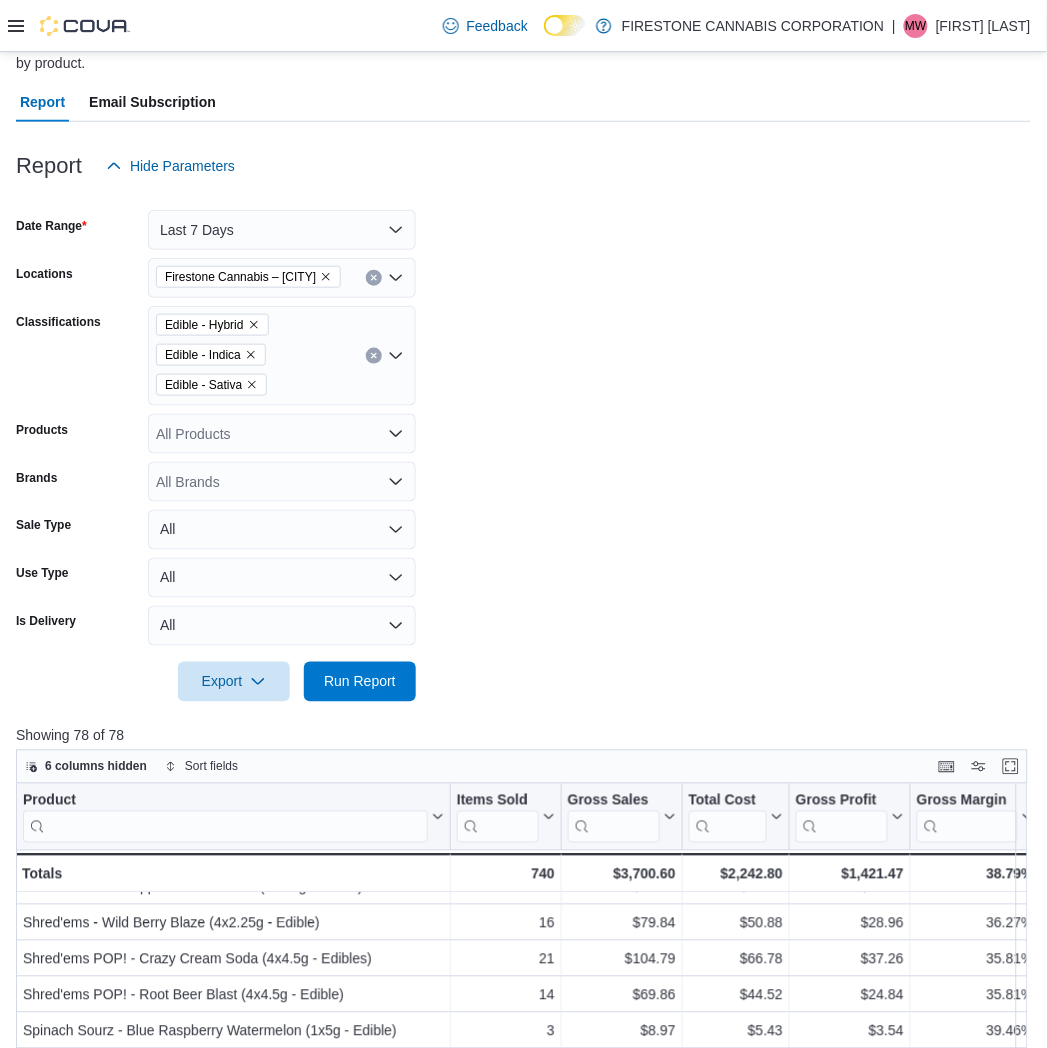 click 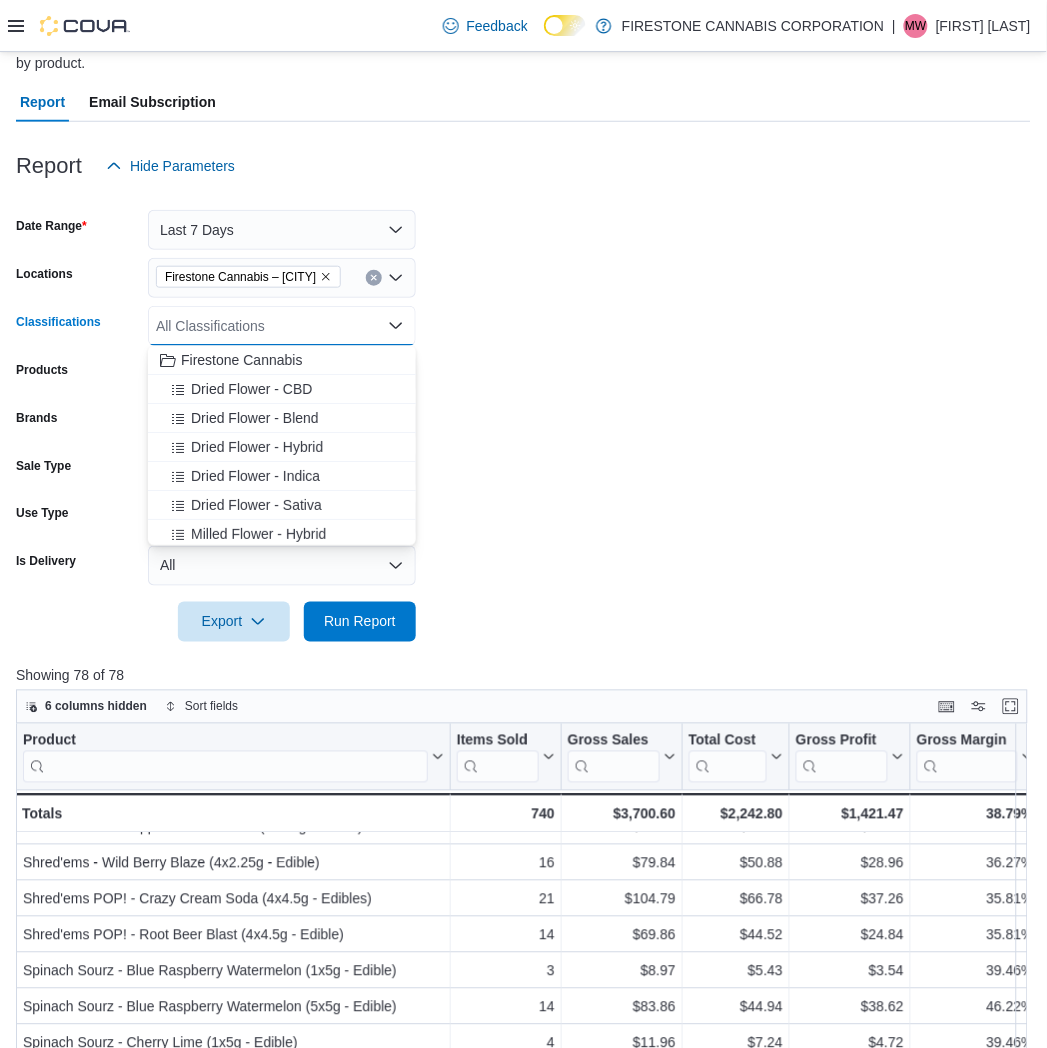 scroll, scrollTop: 111, scrollLeft: 0, axis: vertical 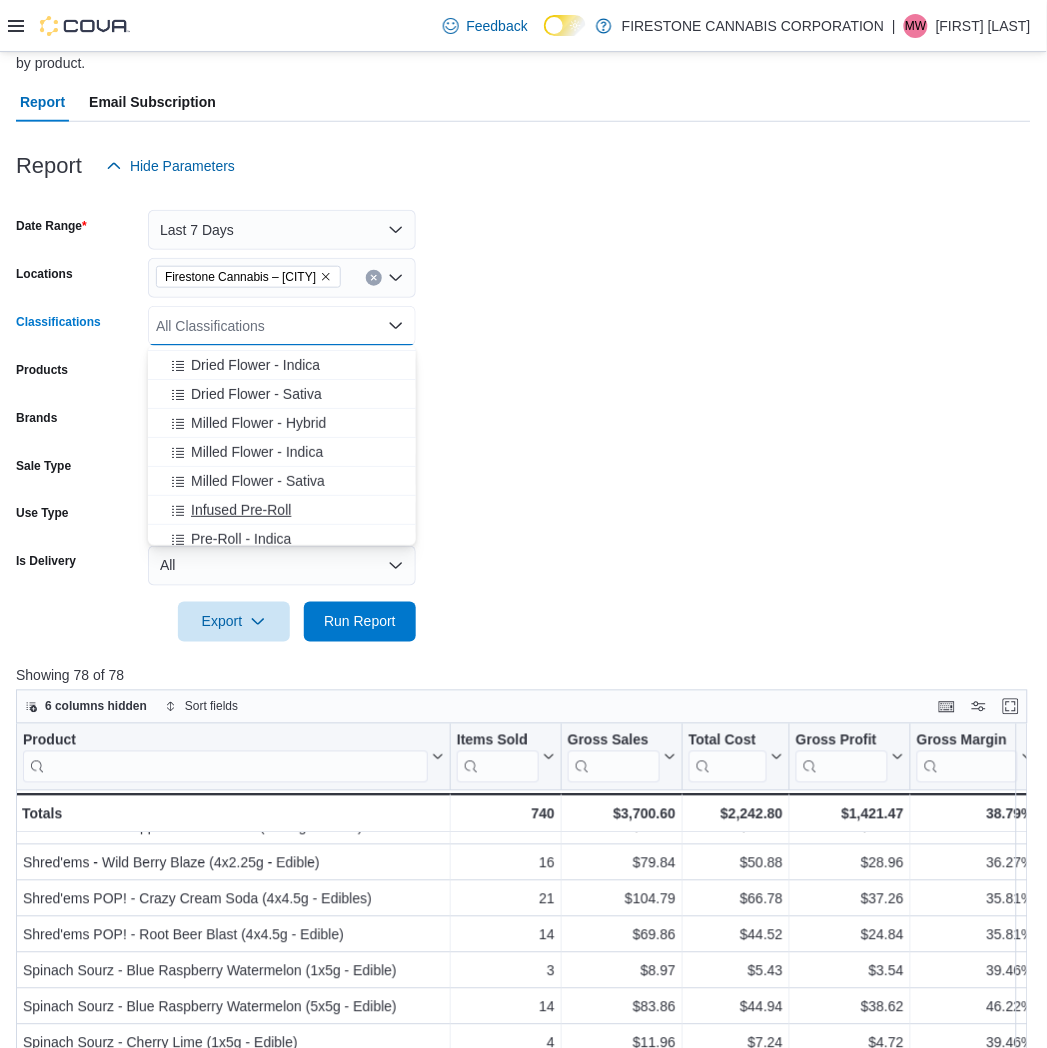 click on "Infused Pre-Roll" at bounding box center (241, 510) 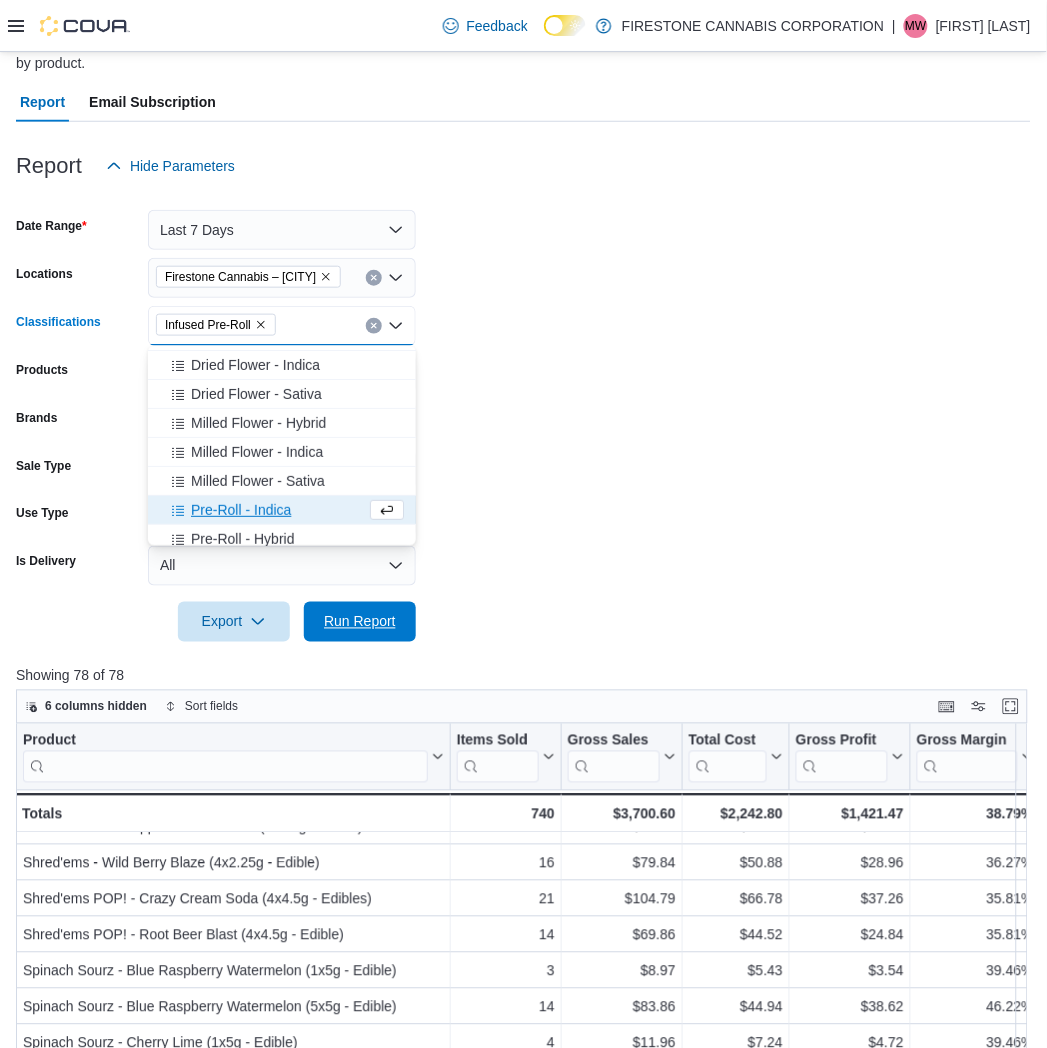 click on "Run Report" at bounding box center (360, 622) 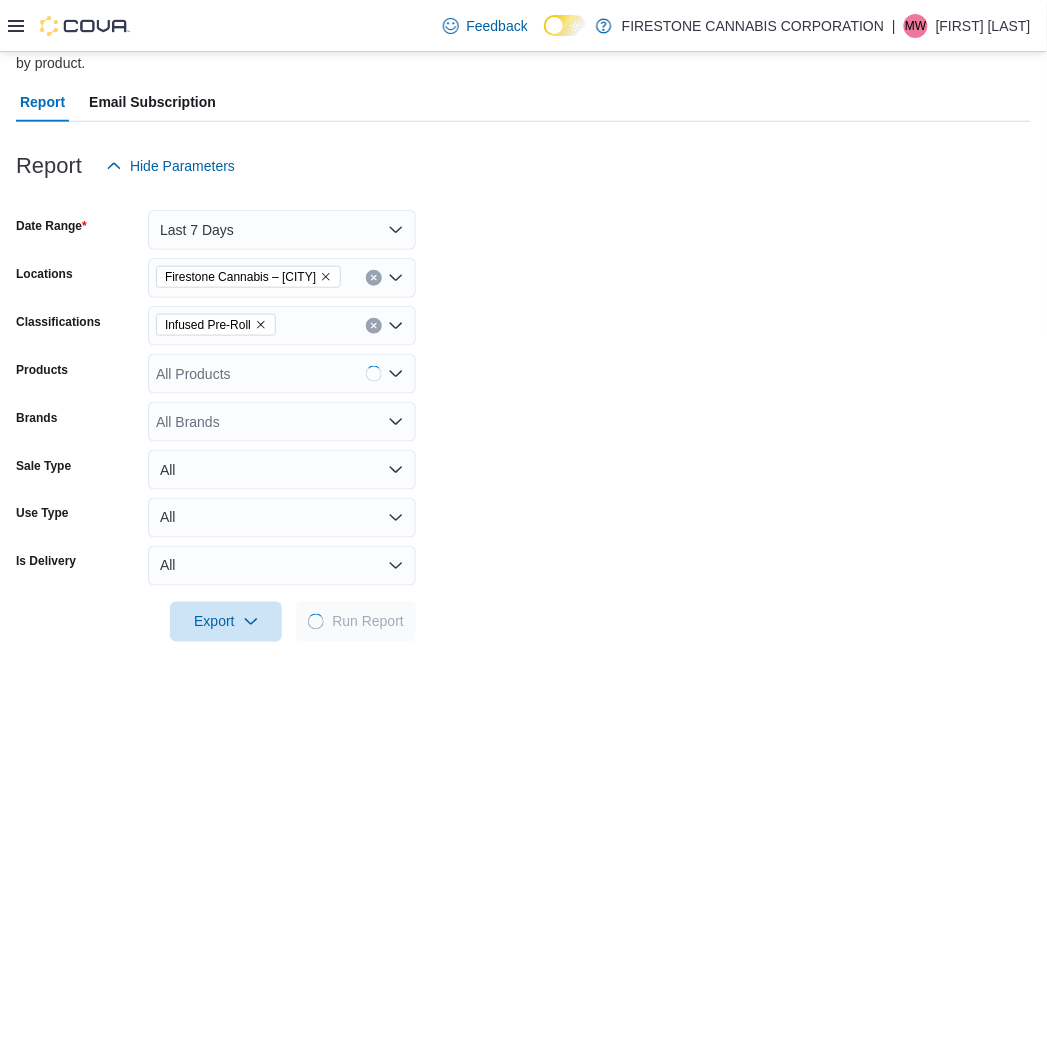 drag, startPoint x: 671, startPoint y: 452, endPoint x: 670, endPoint y: 380, distance: 72.00694 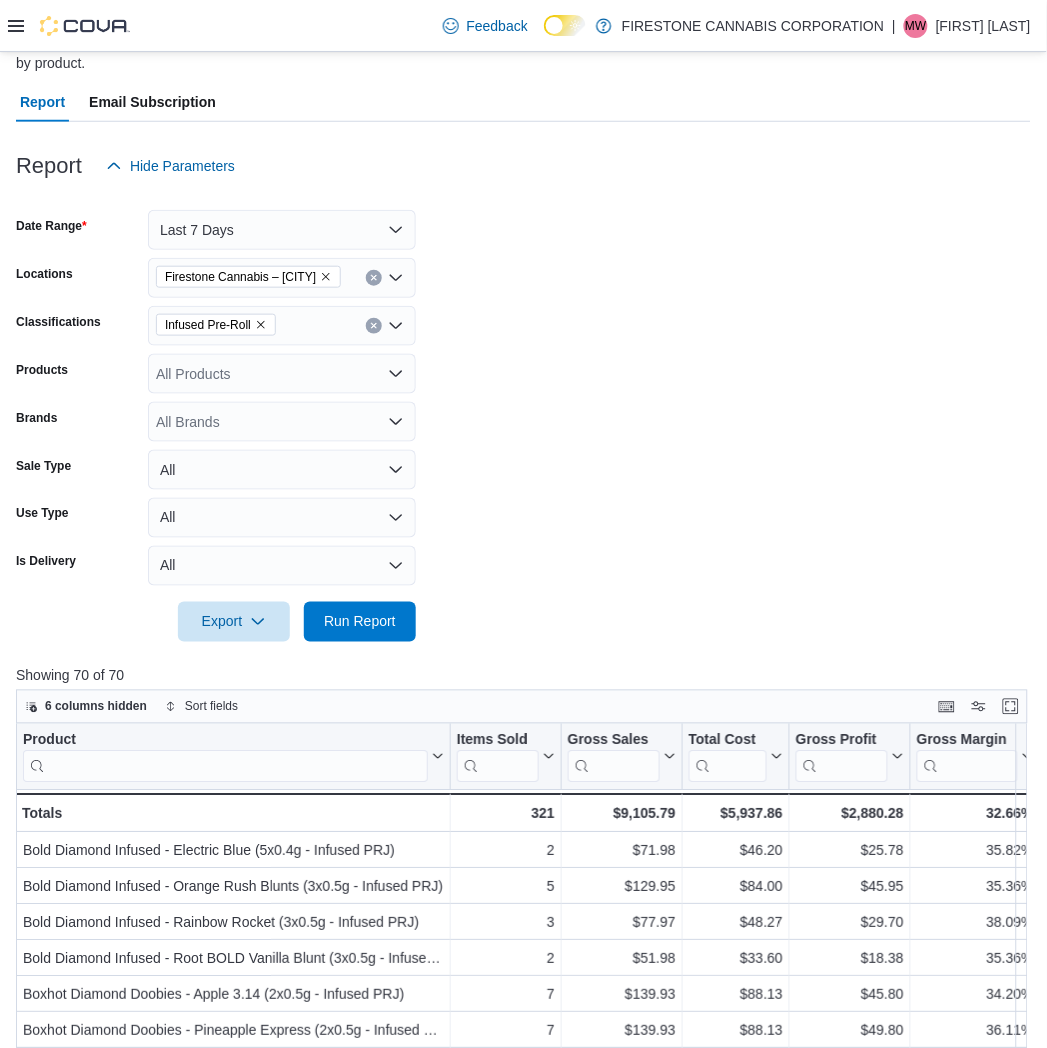 click on "Date Range Last 7 Days Locations Firestone Cannabis – Leduc Classifications Infused Pre-Roll Products All Products Brands All Brands Sale Type All Use Type All Is Delivery All Export  Run Report" at bounding box center [523, 414] 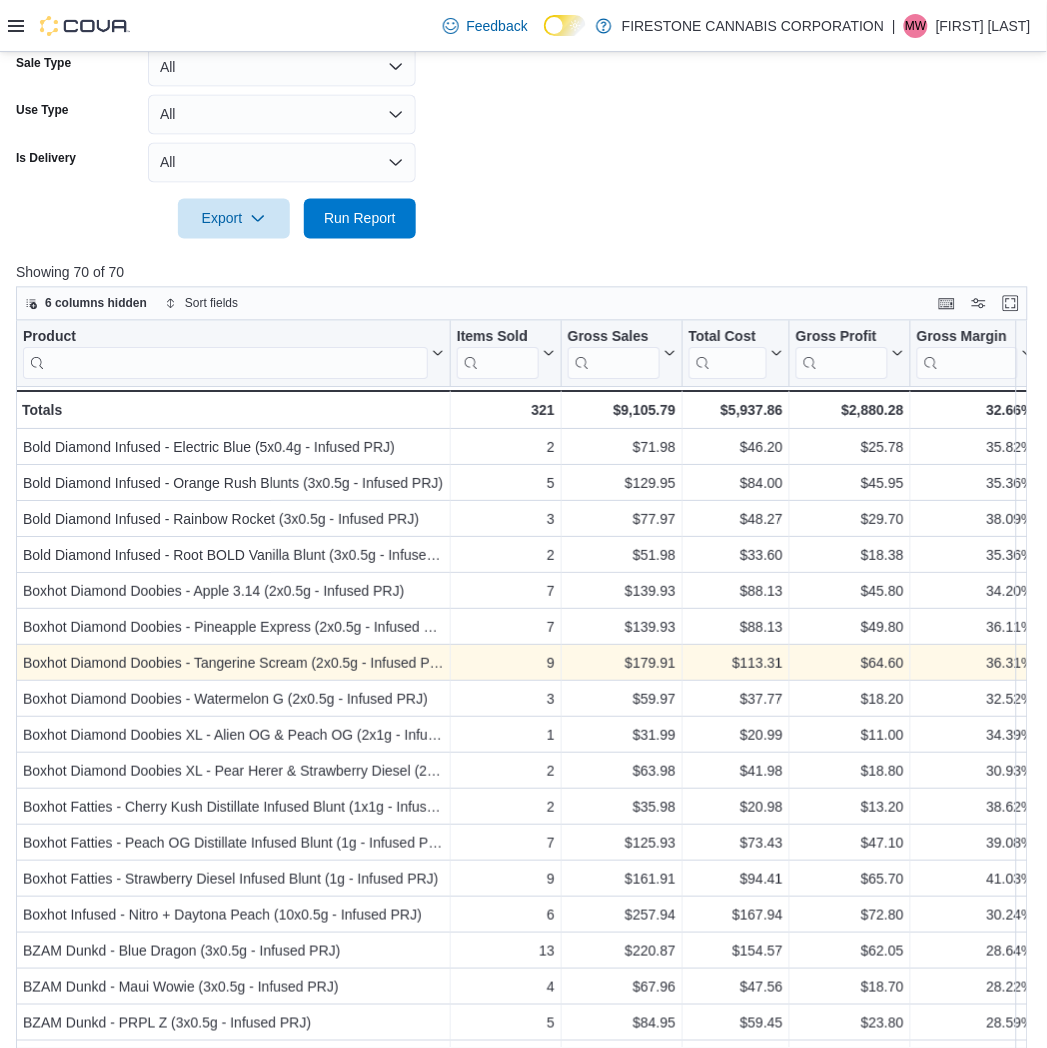 scroll, scrollTop: 668, scrollLeft: 0, axis: vertical 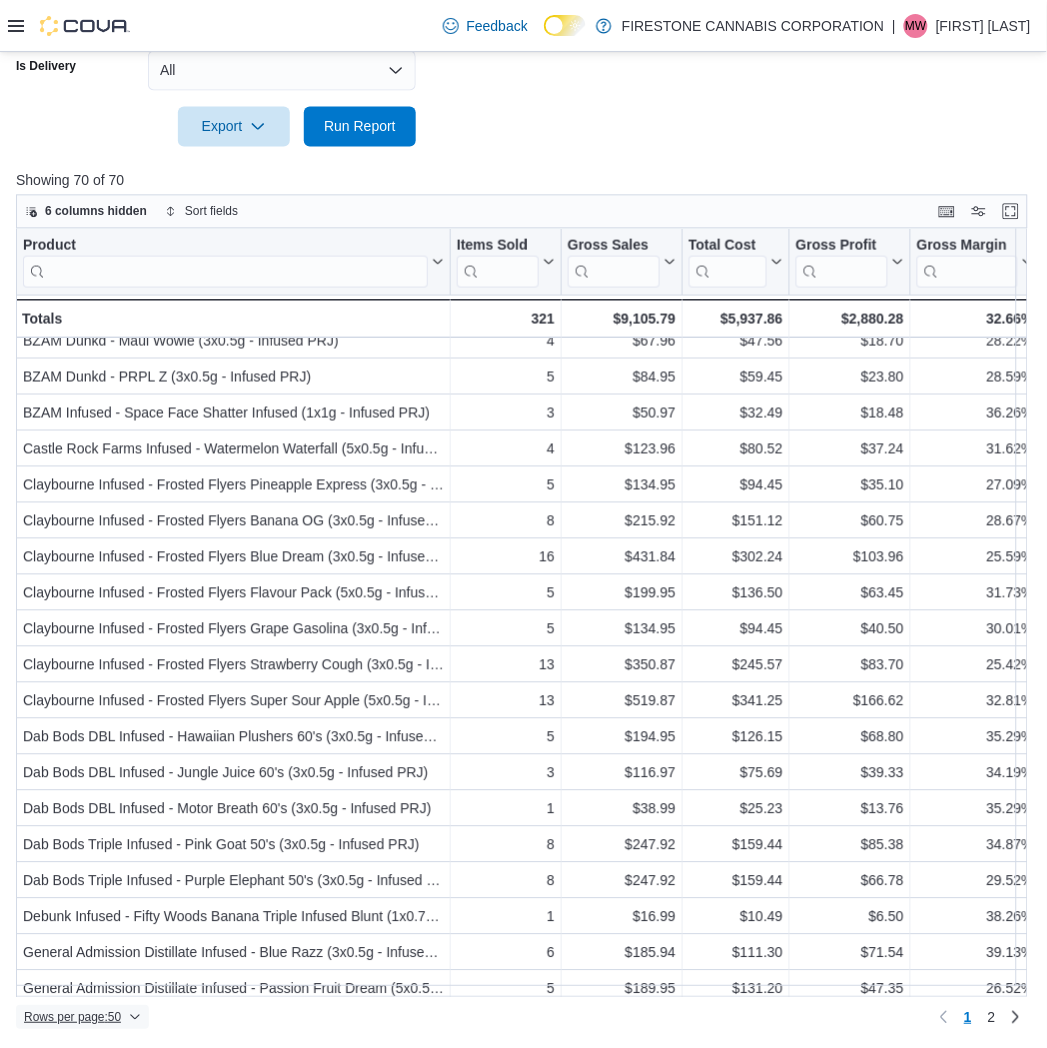 click on "Rows per page :  50" at bounding box center (72, 1018) 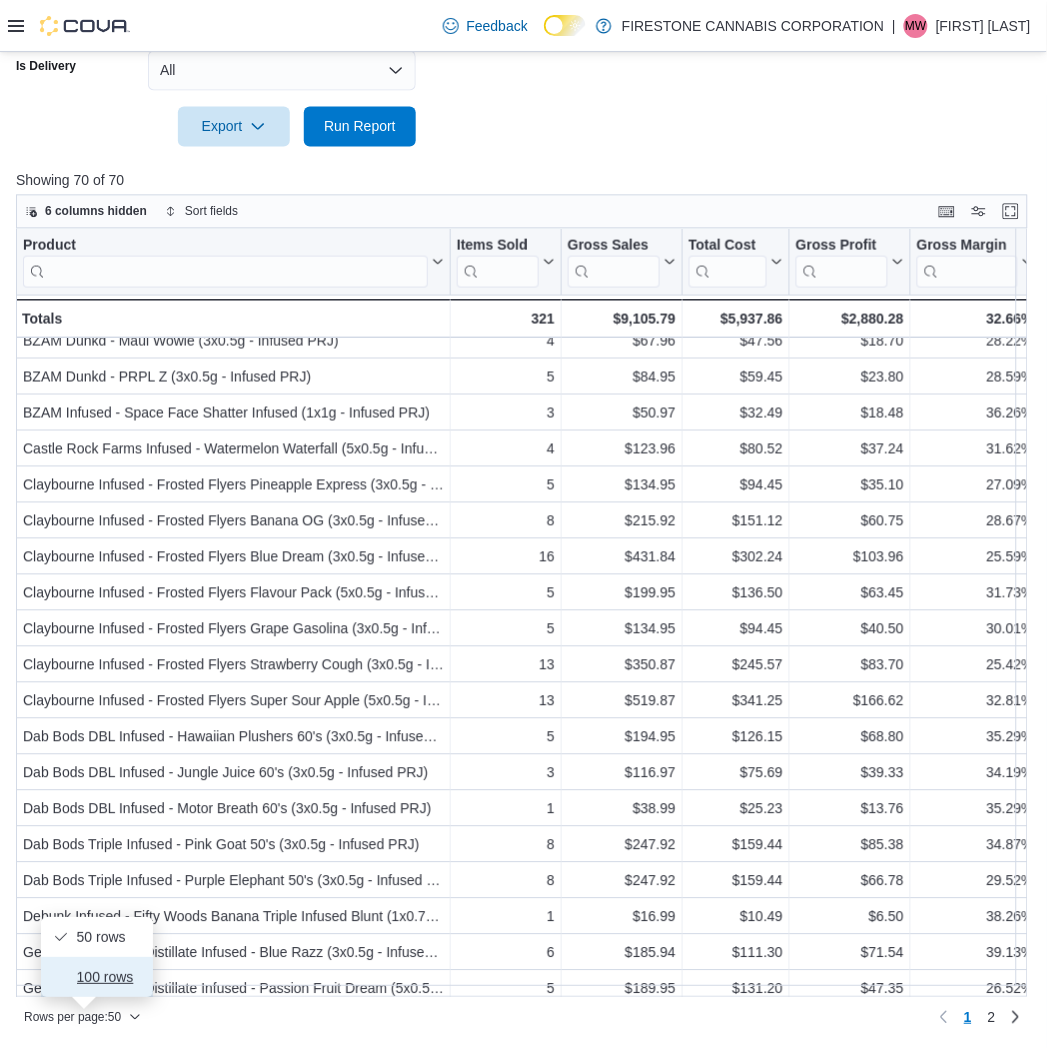 click on "100 rows" at bounding box center [97, 978] 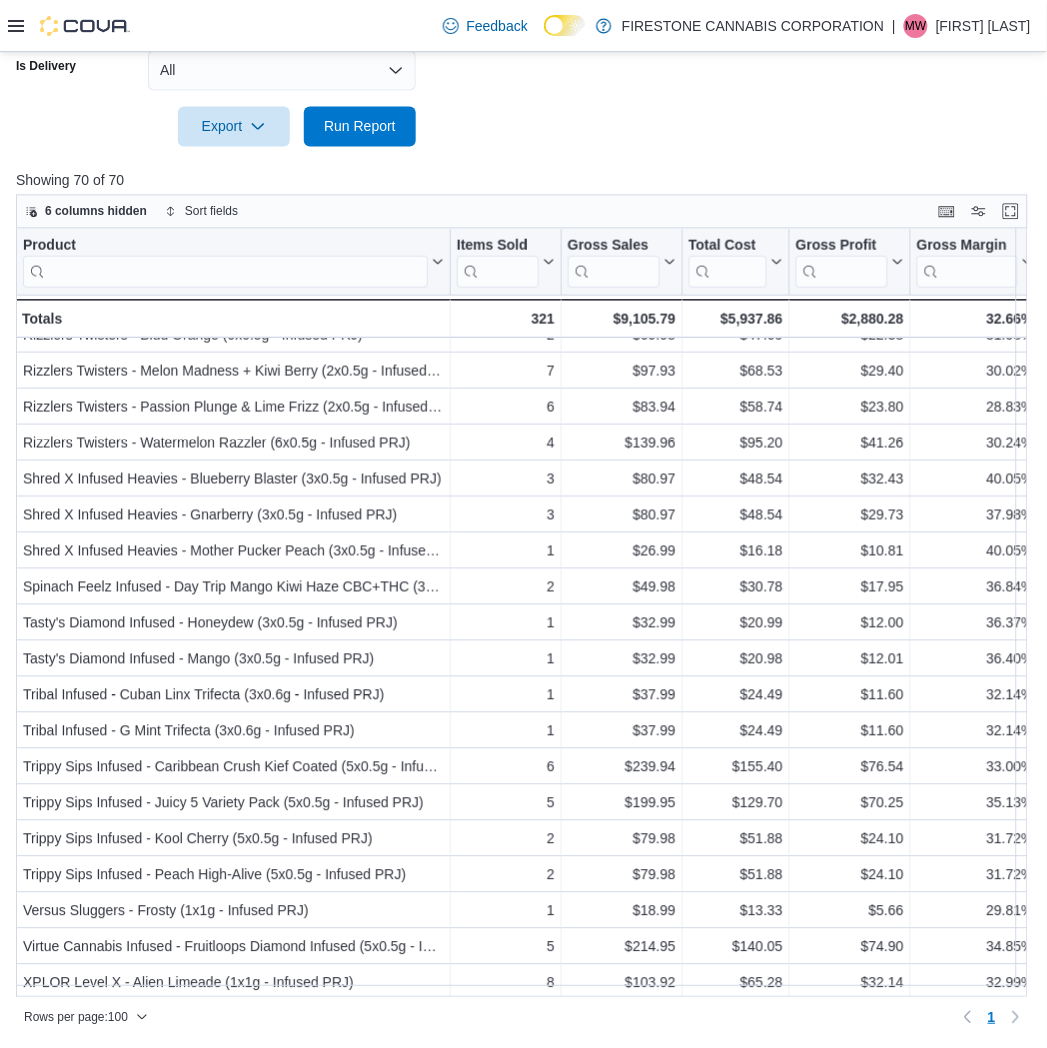 scroll, scrollTop: 1871, scrollLeft: 0, axis: vertical 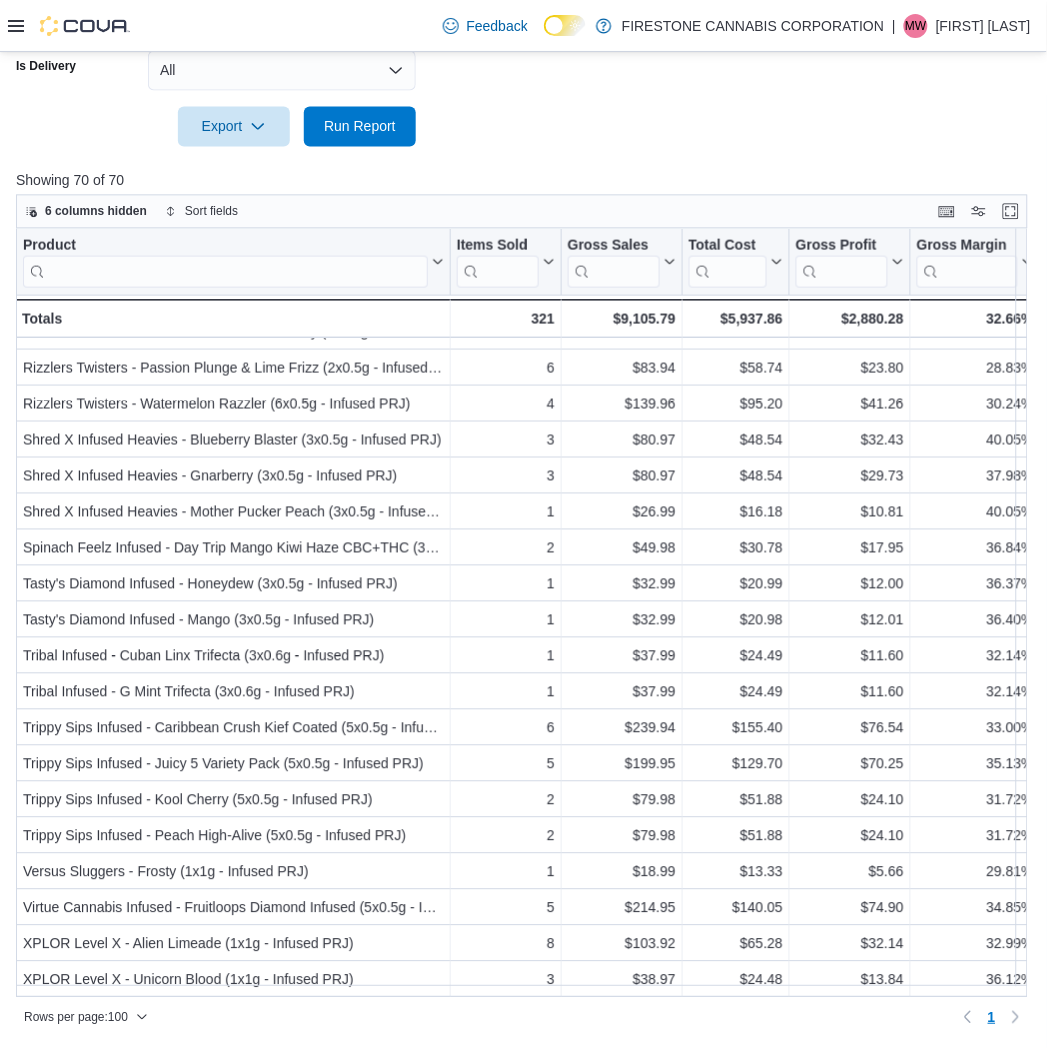 click on "Date Range Last 7 Days Locations Firestone Cannabis – Leduc Classifications Infused Pre-Roll Products All Products Brands All Brands Sale Type All Use Type All Is Delivery All Export  Run Report" at bounding box center [523, -81] 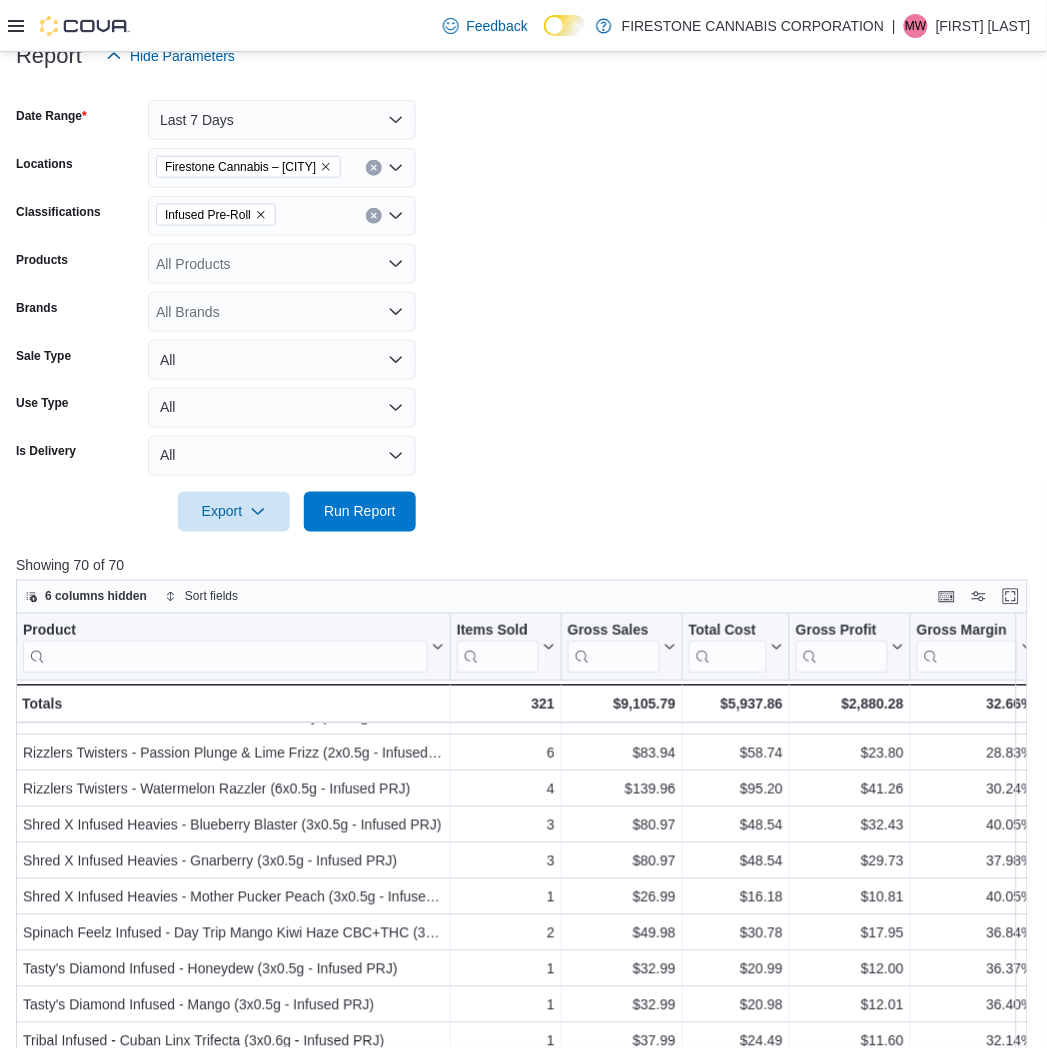 scroll, scrollTop: 2, scrollLeft: 0, axis: vertical 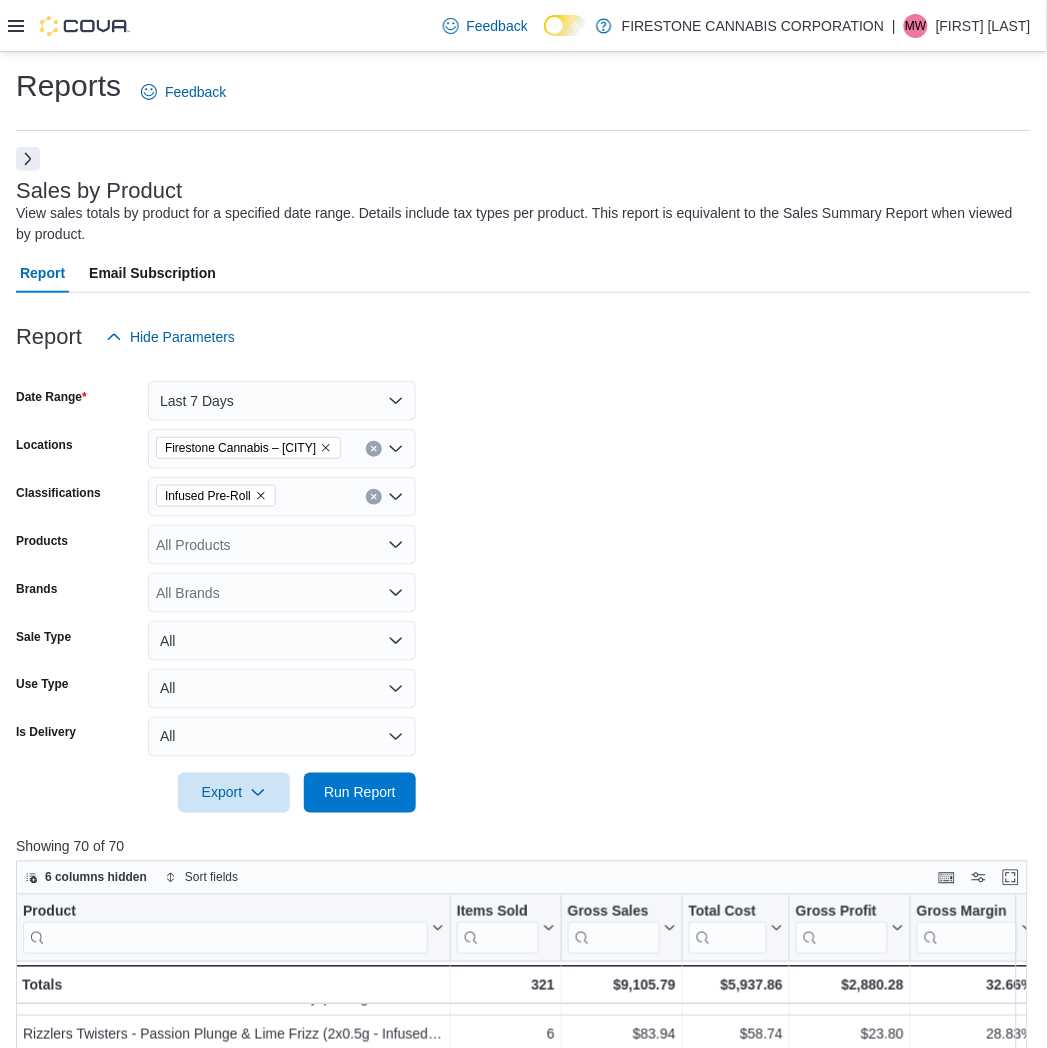 click 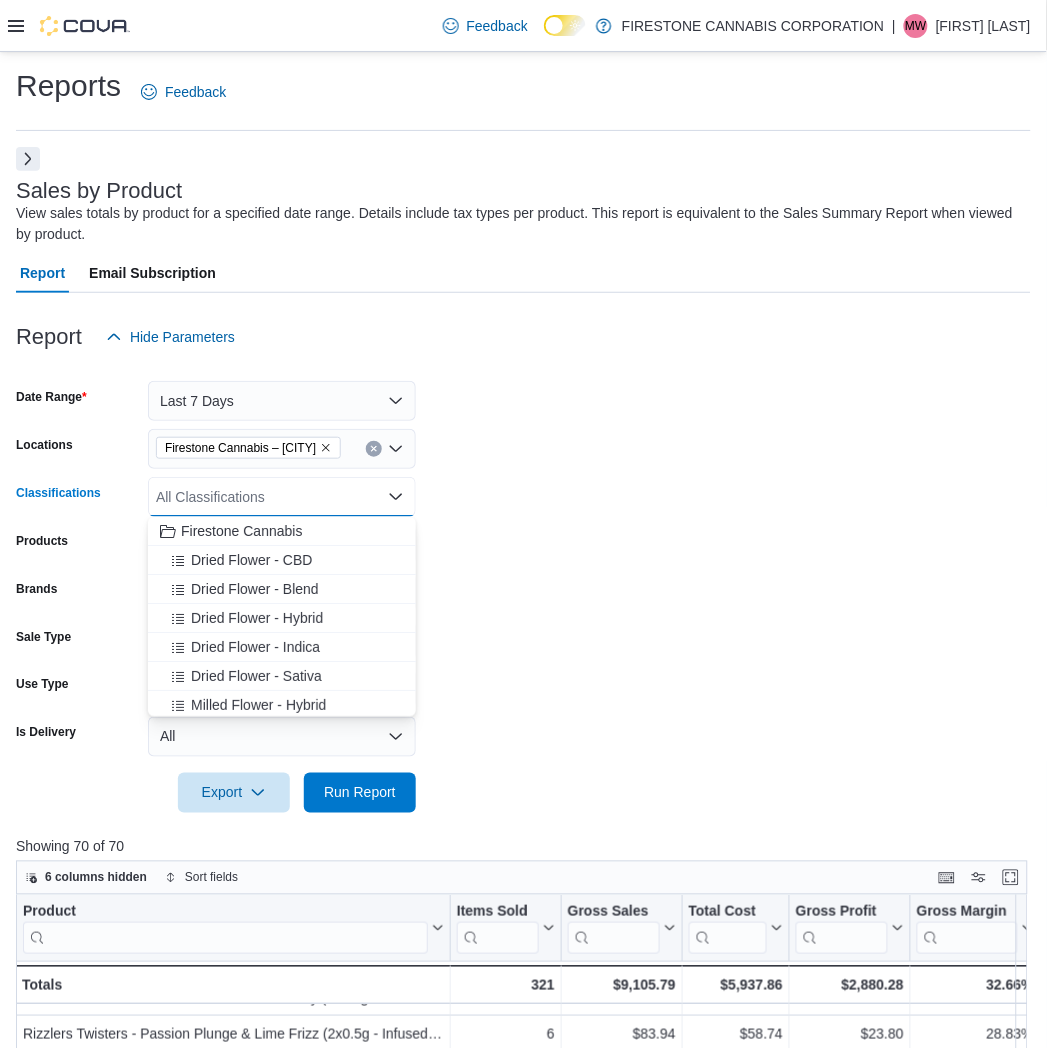 scroll, scrollTop: 111, scrollLeft: 0, axis: vertical 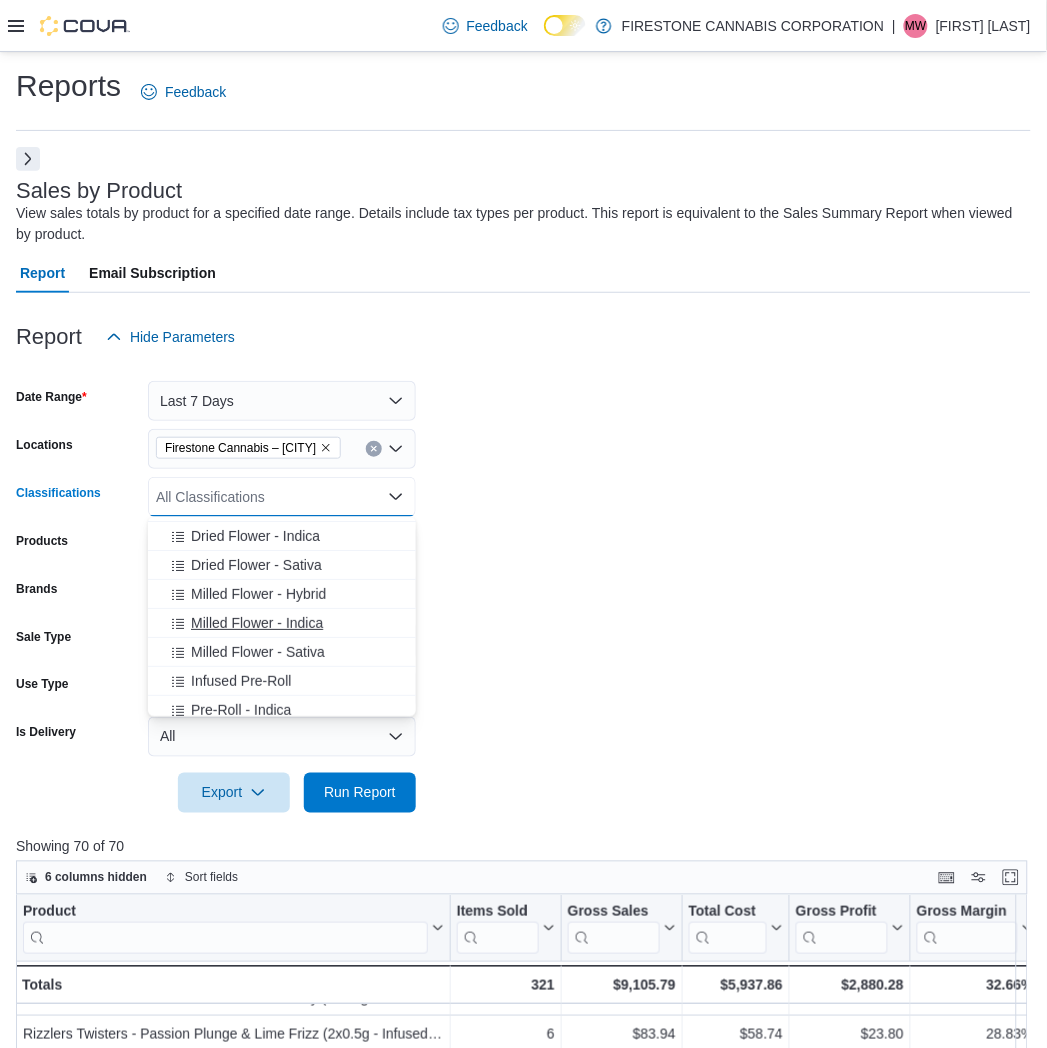 click on "Milled Flower - Indica" at bounding box center (257, 623) 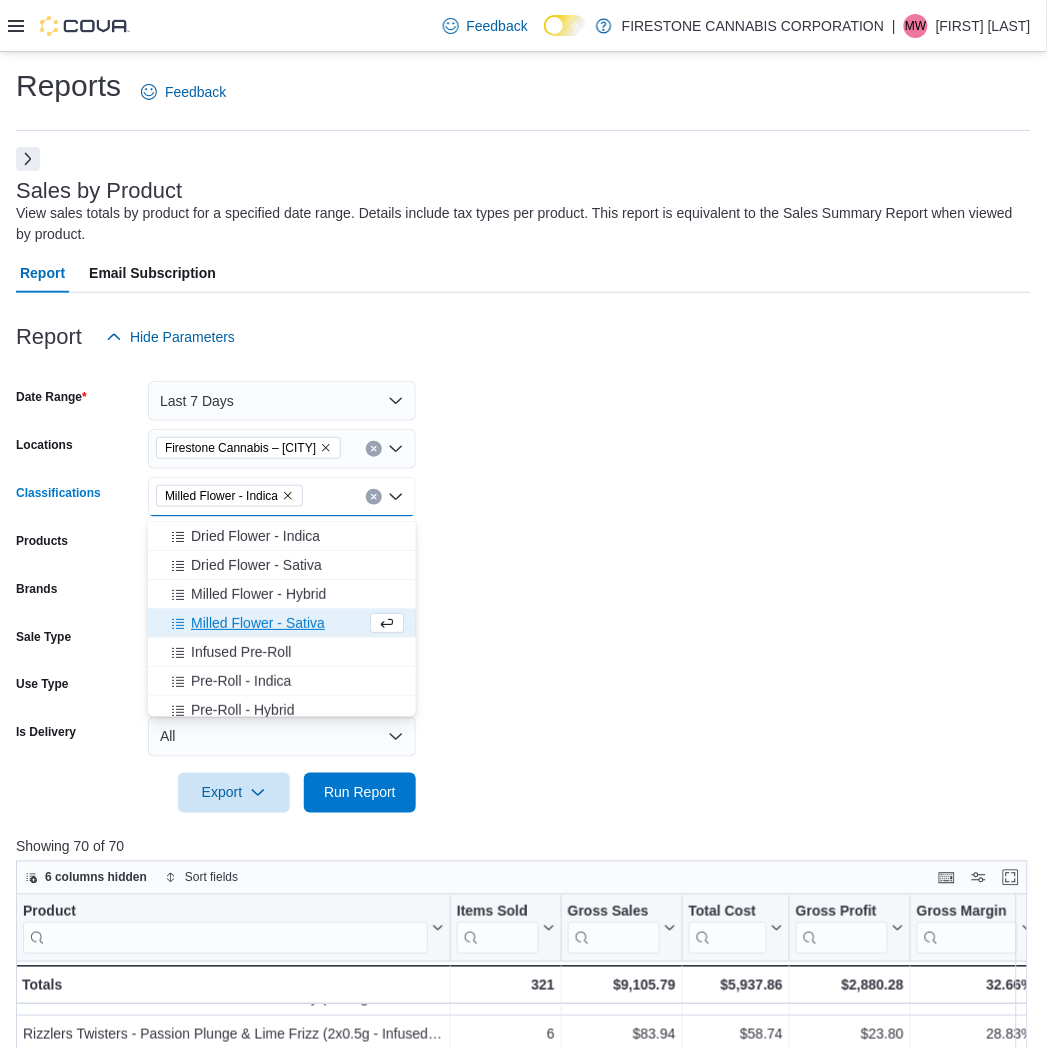 click on "Milled Flower - Sativa" at bounding box center (258, 623) 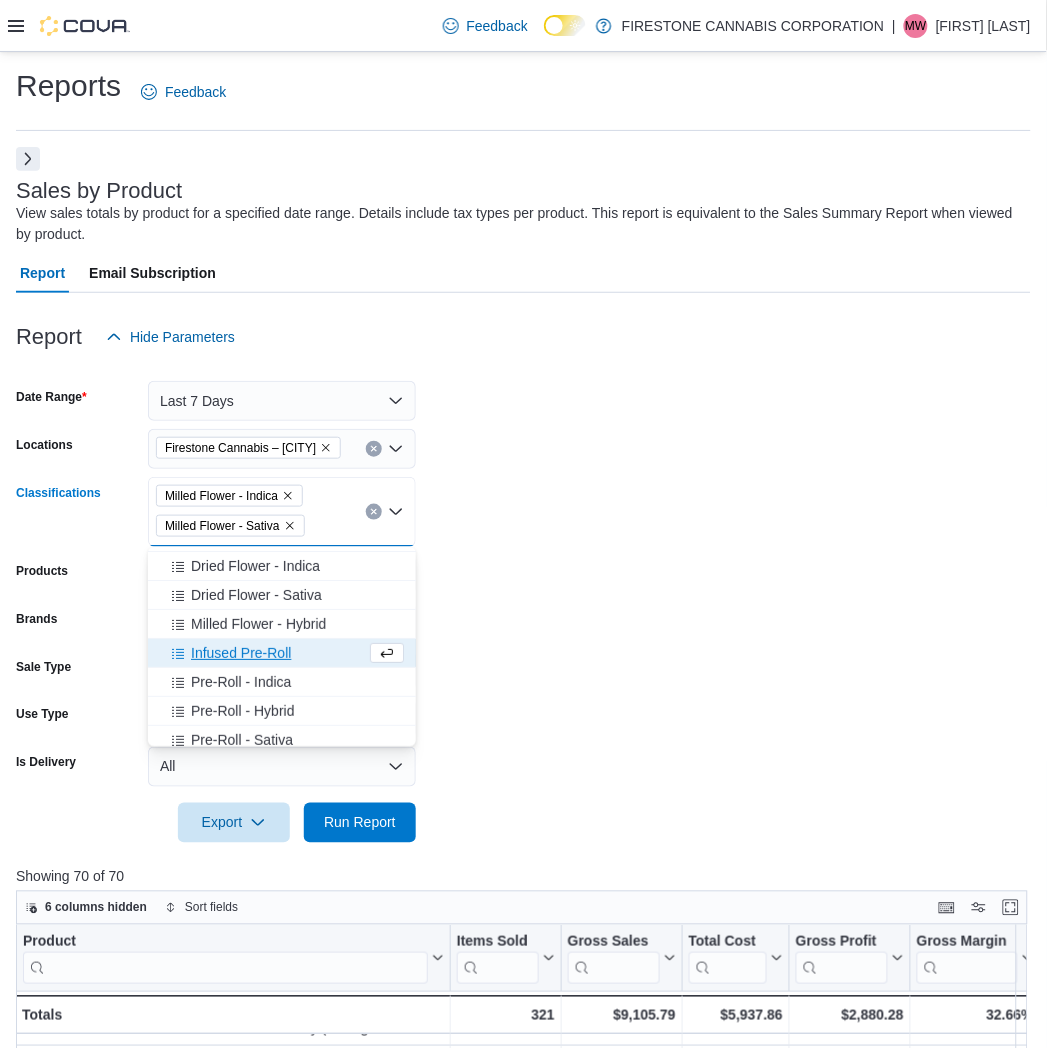 click on "Milled Flower - Hybrid" at bounding box center [258, 624] 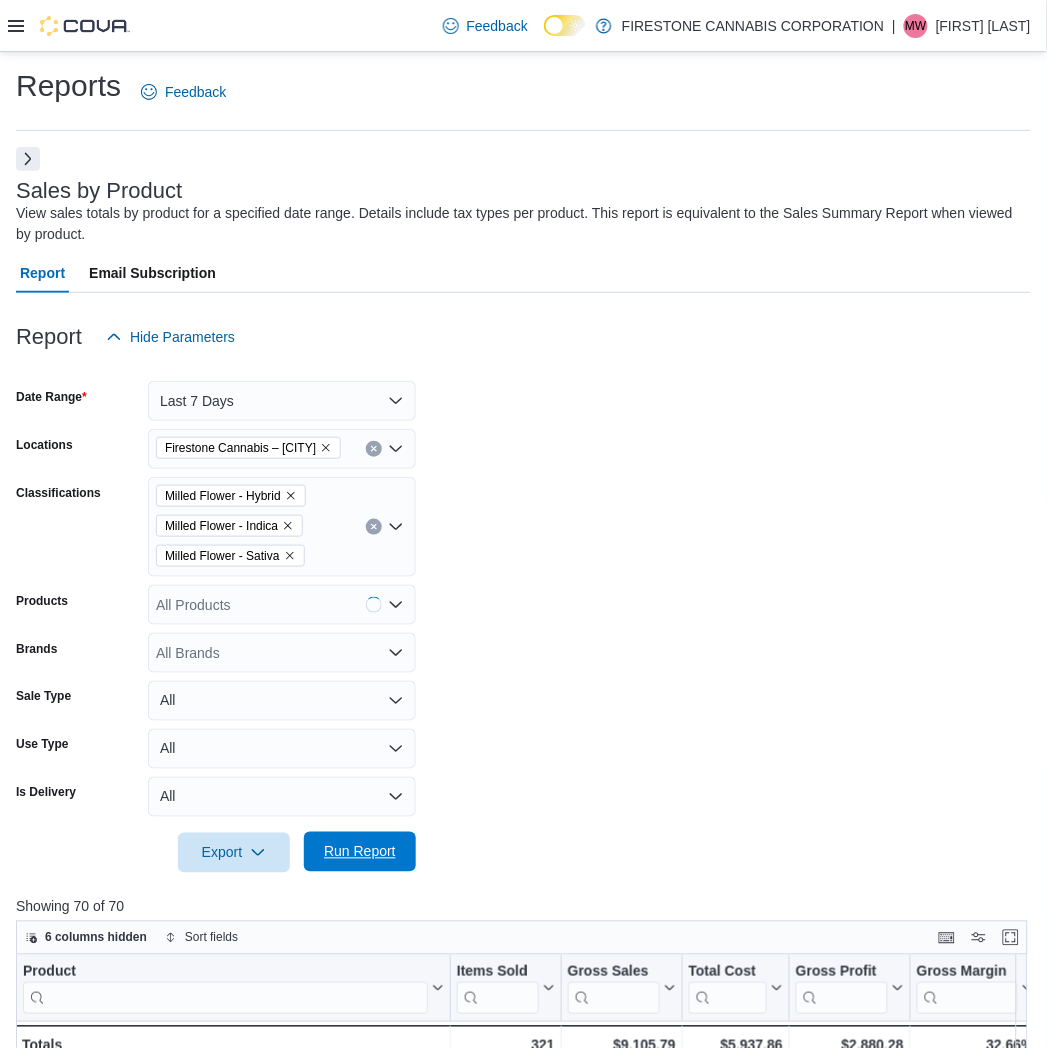 click on "Run Report" at bounding box center [360, 852] 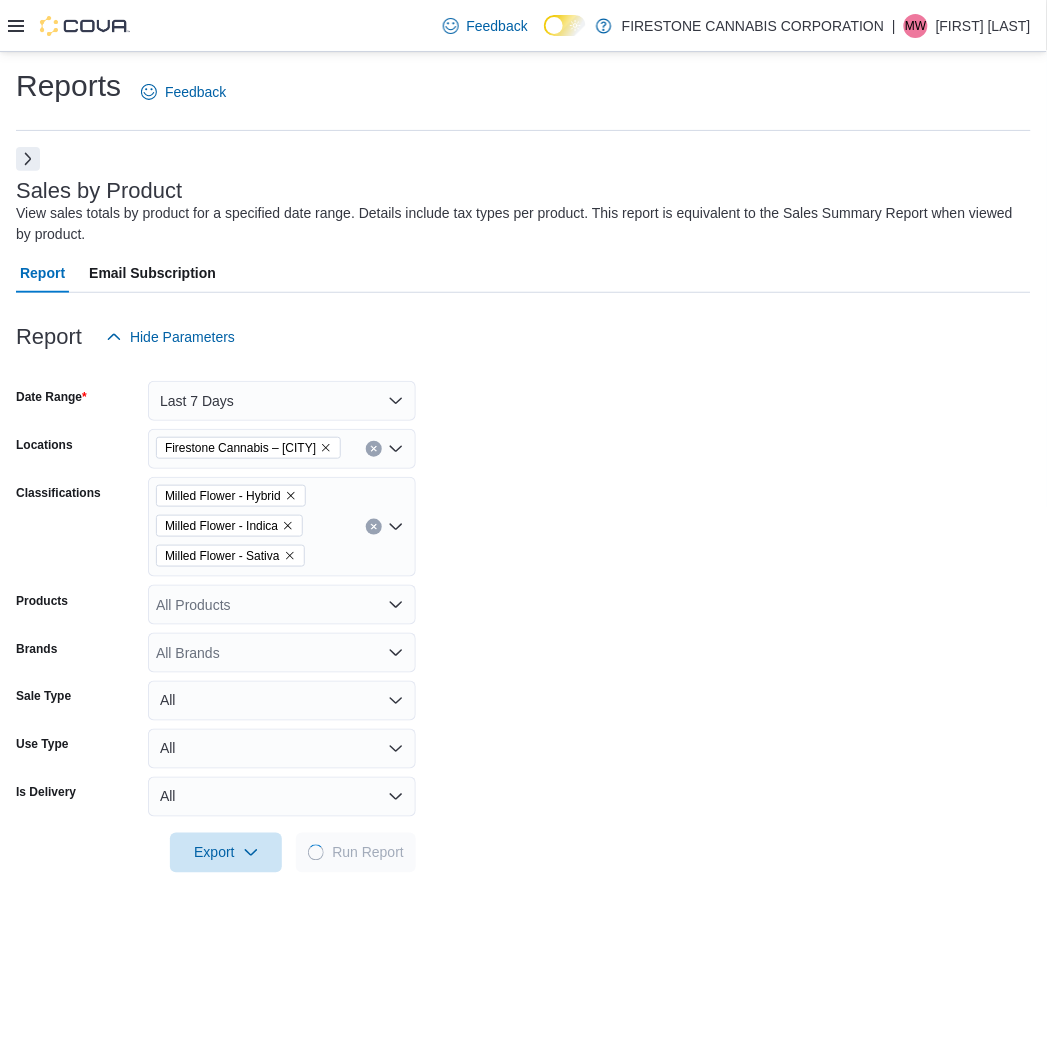 click on "Date Range Last 7 Days Locations Firestone Cannabis – Leduc Classifications Milled Flower - Hybrid Milled Flower - Indica Milled Flower - Sativa Products All Products Brands All Brands Sale Type All Use Type All Is Delivery All Export  Run Report" at bounding box center (523, 615) 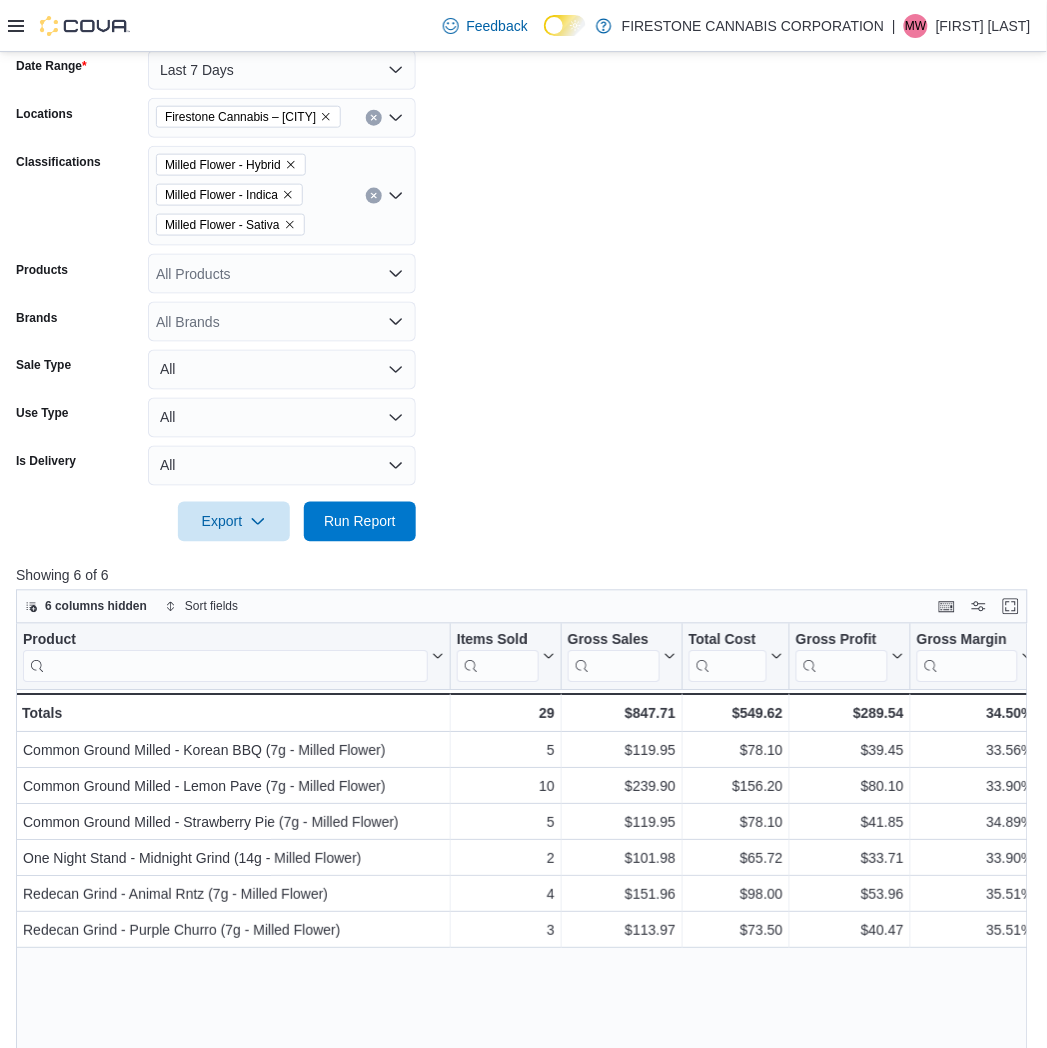 scroll, scrollTop: 224, scrollLeft: 0, axis: vertical 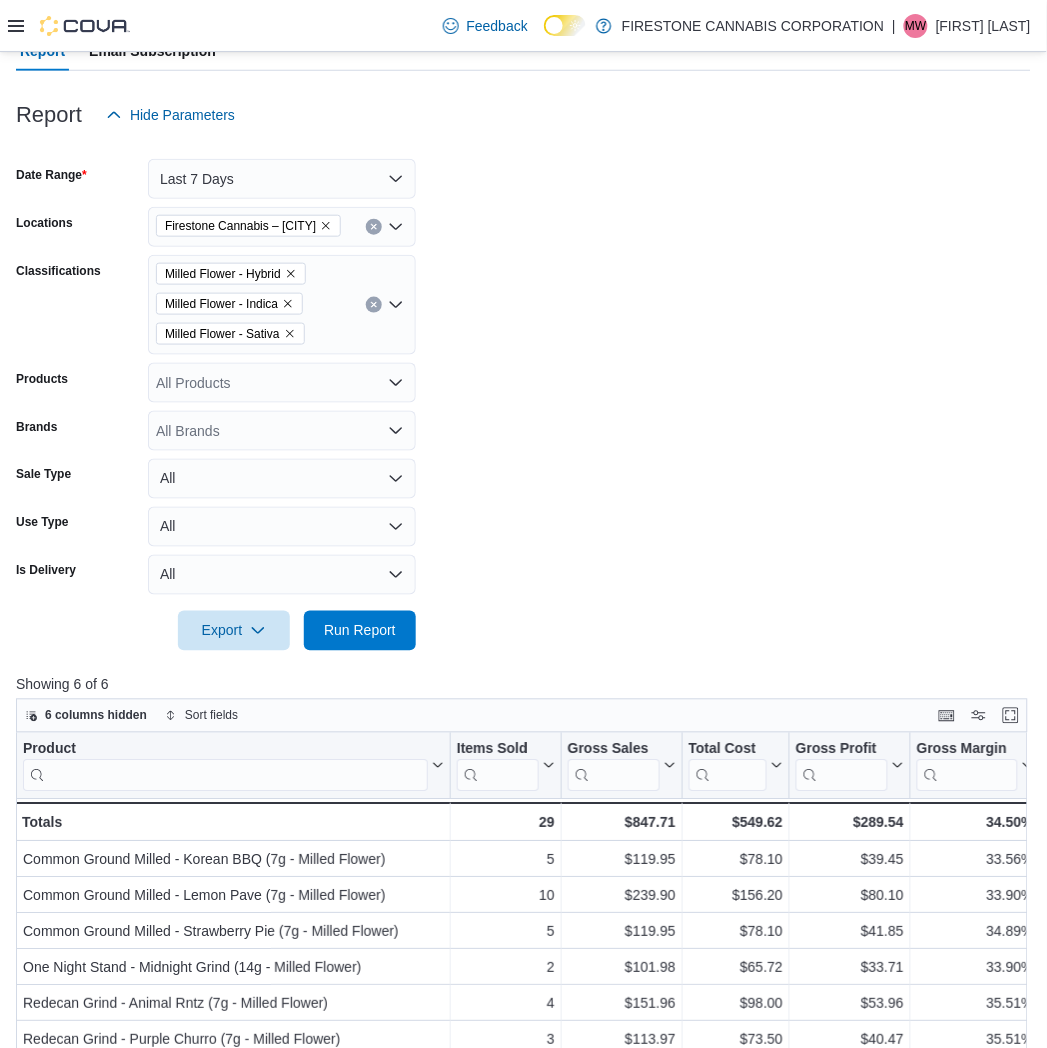 click 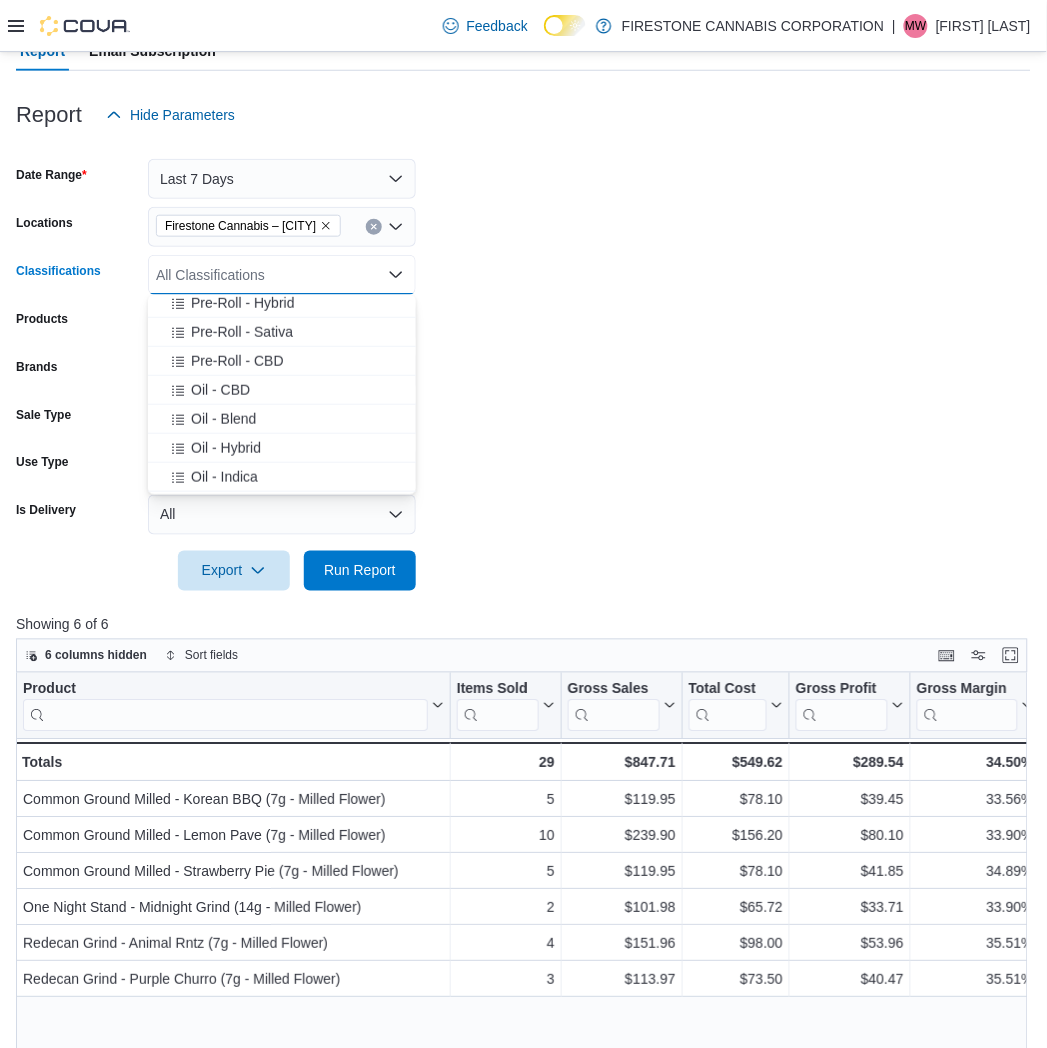 scroll, scrollTop: 333, scrollLeft: 0, axis: vertical 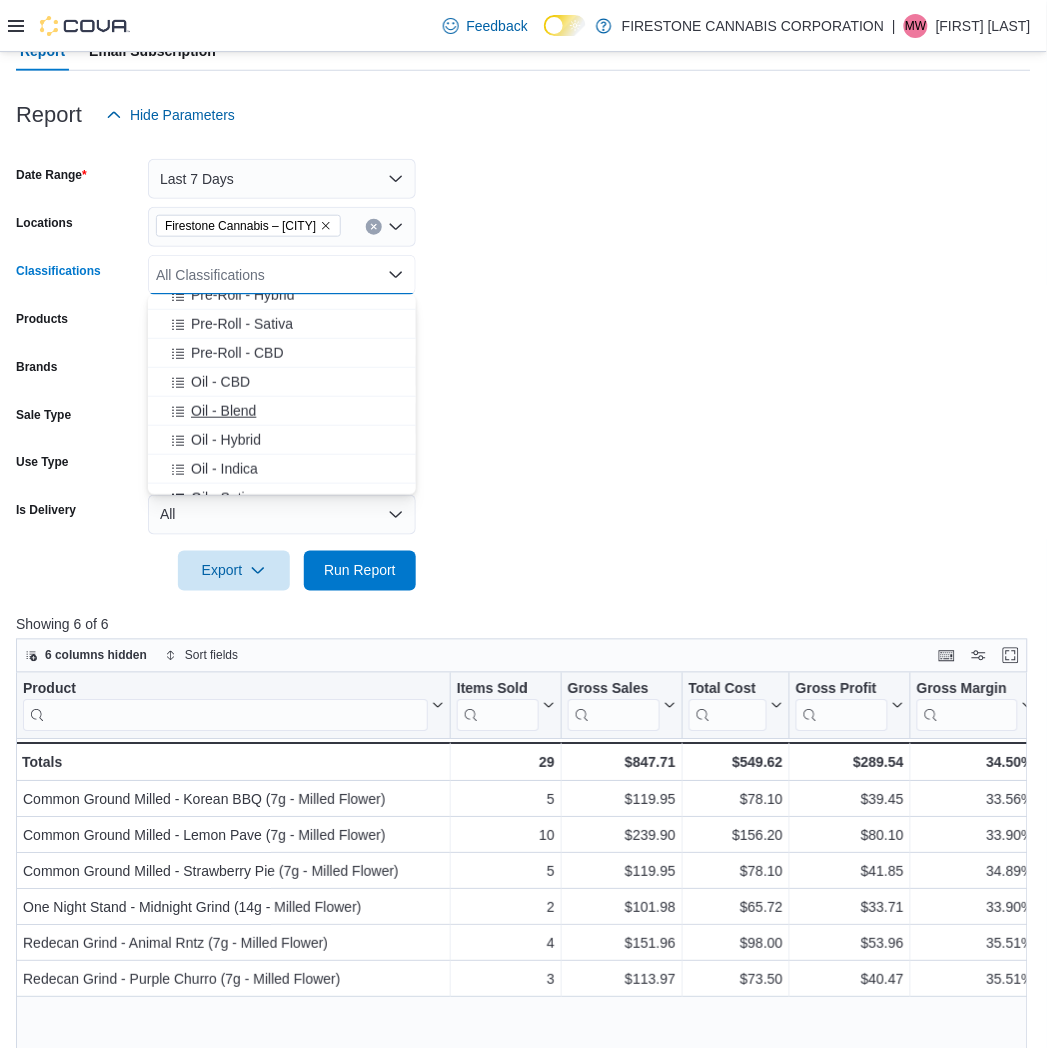 click on "Oil - Blend" at bounding box center (223, 411) 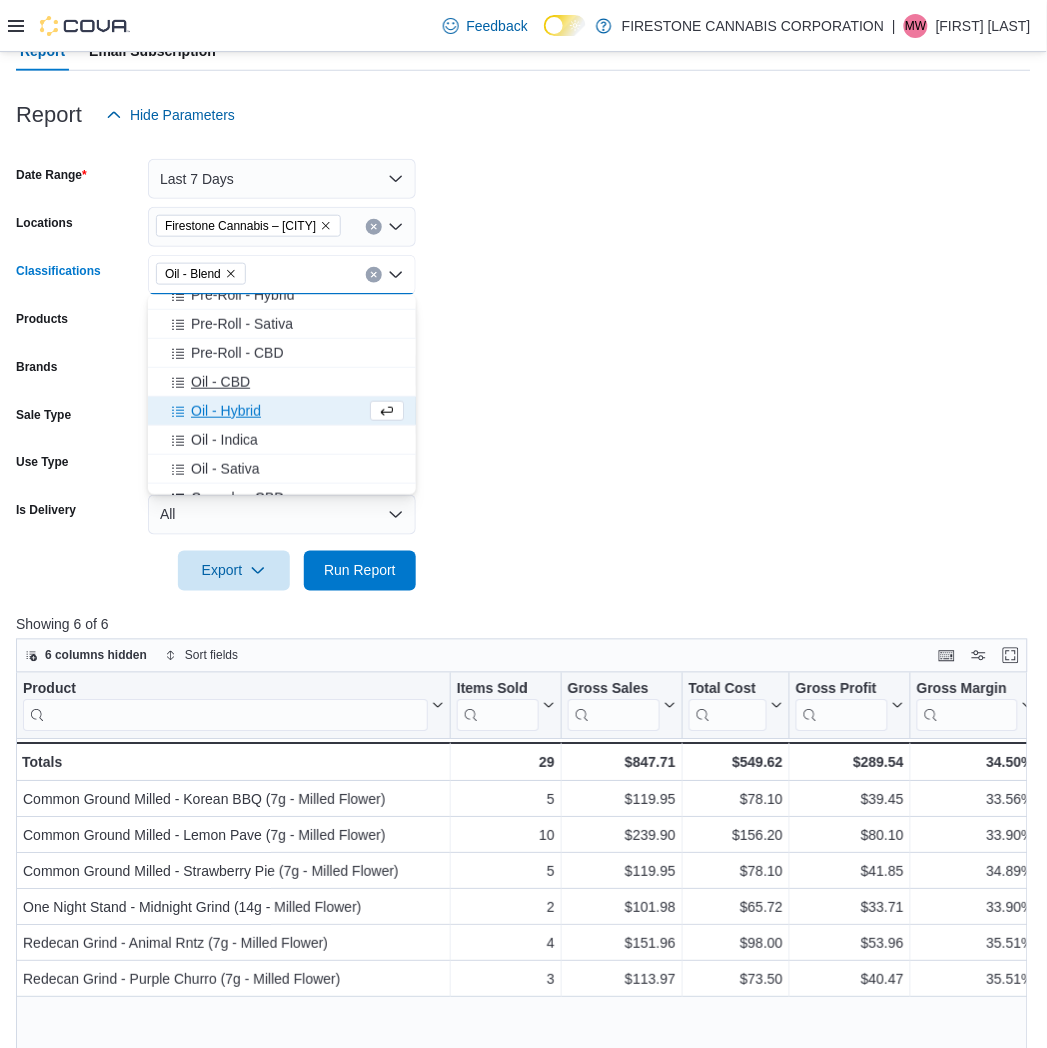 click on "Oil - Hybrid" at bounding box center [226, 411] 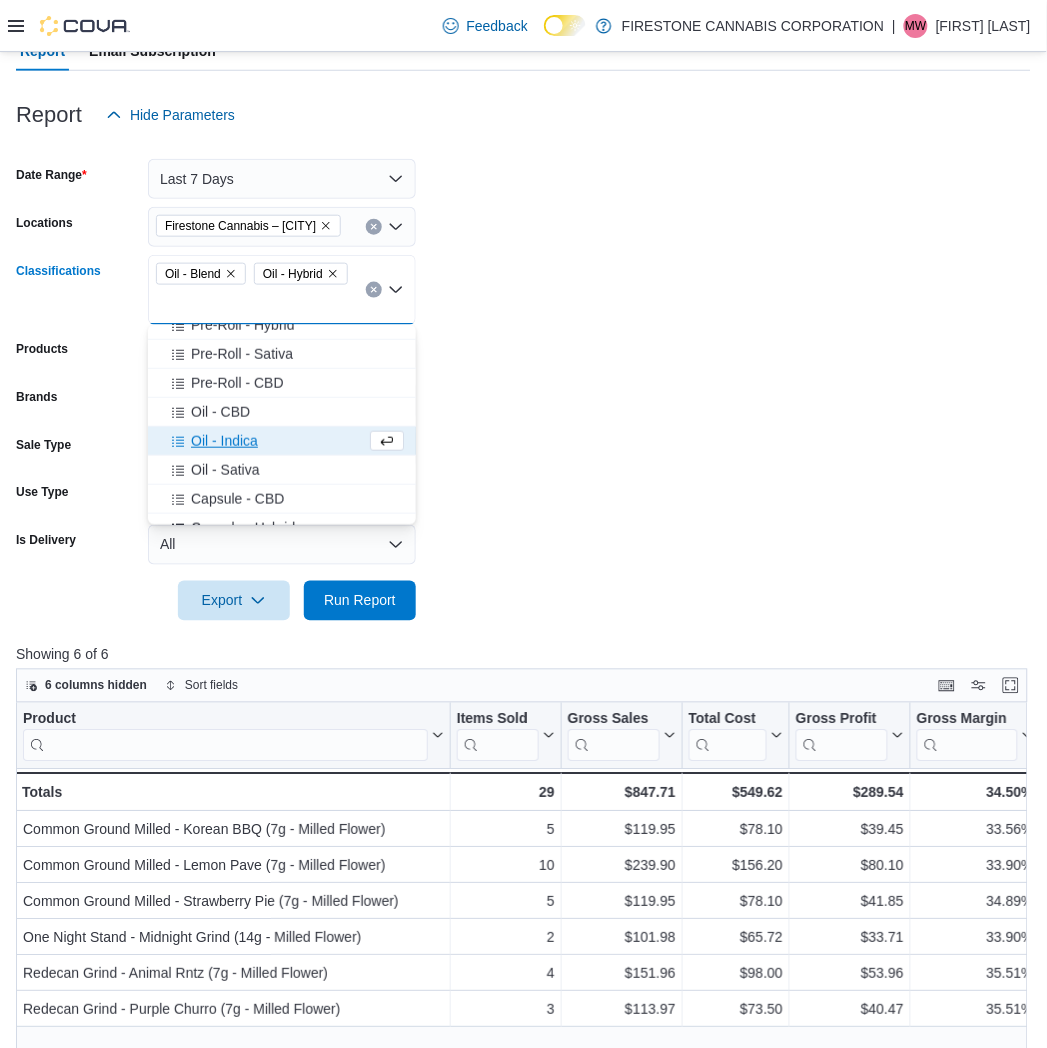 click on "Oil - Indica" at bounding box center (224, 441) 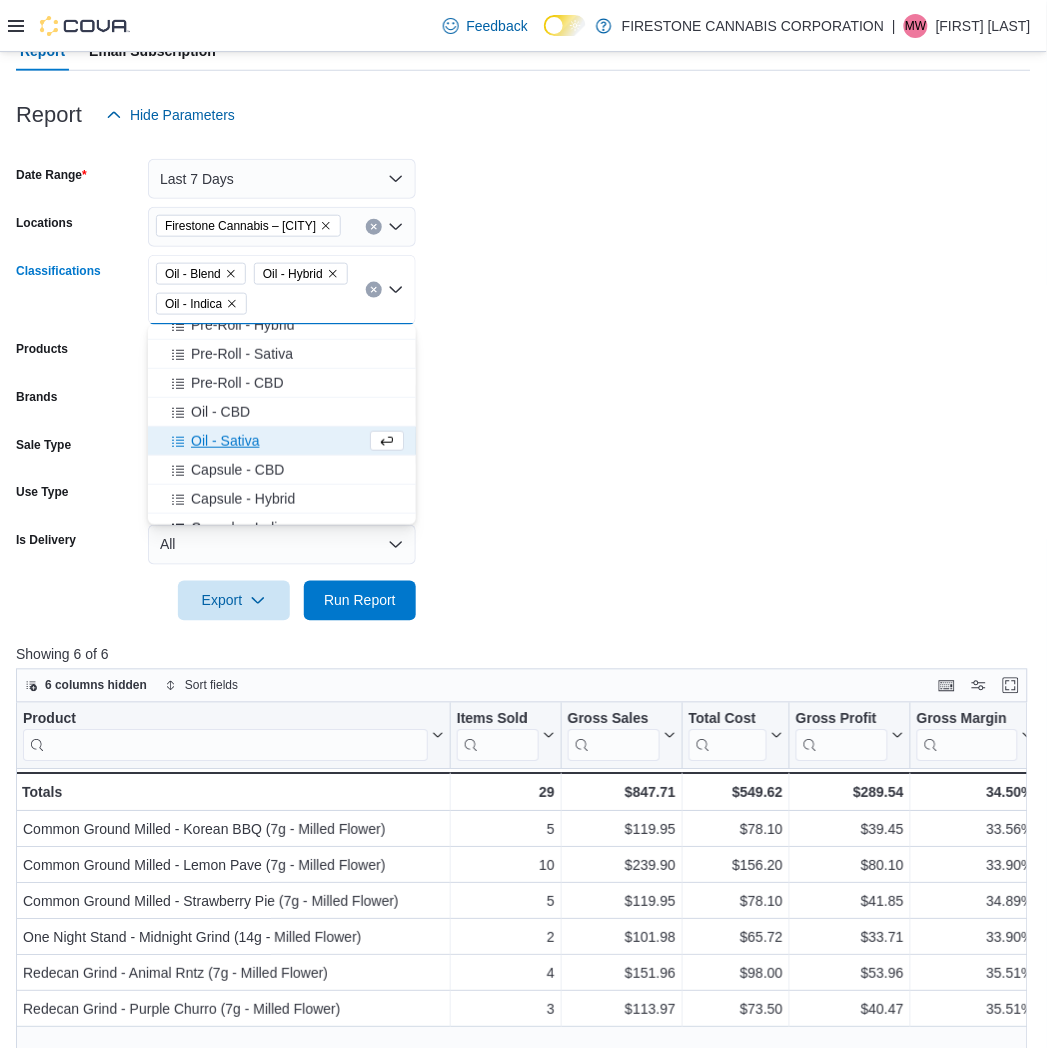 click on "Oil - Sativa" at bounding box center [225, 441] 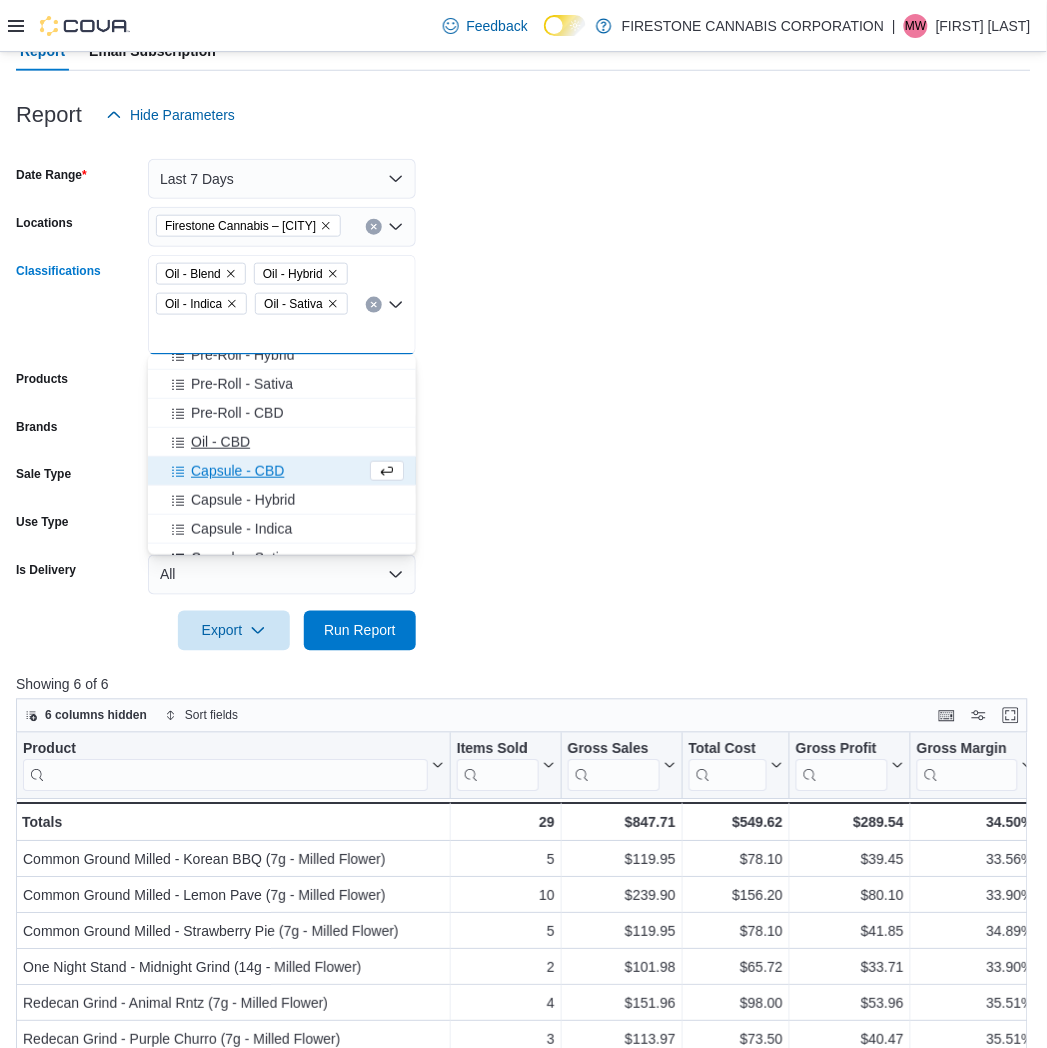 click on "Oil - CBD" at bounding box center (220, 442) 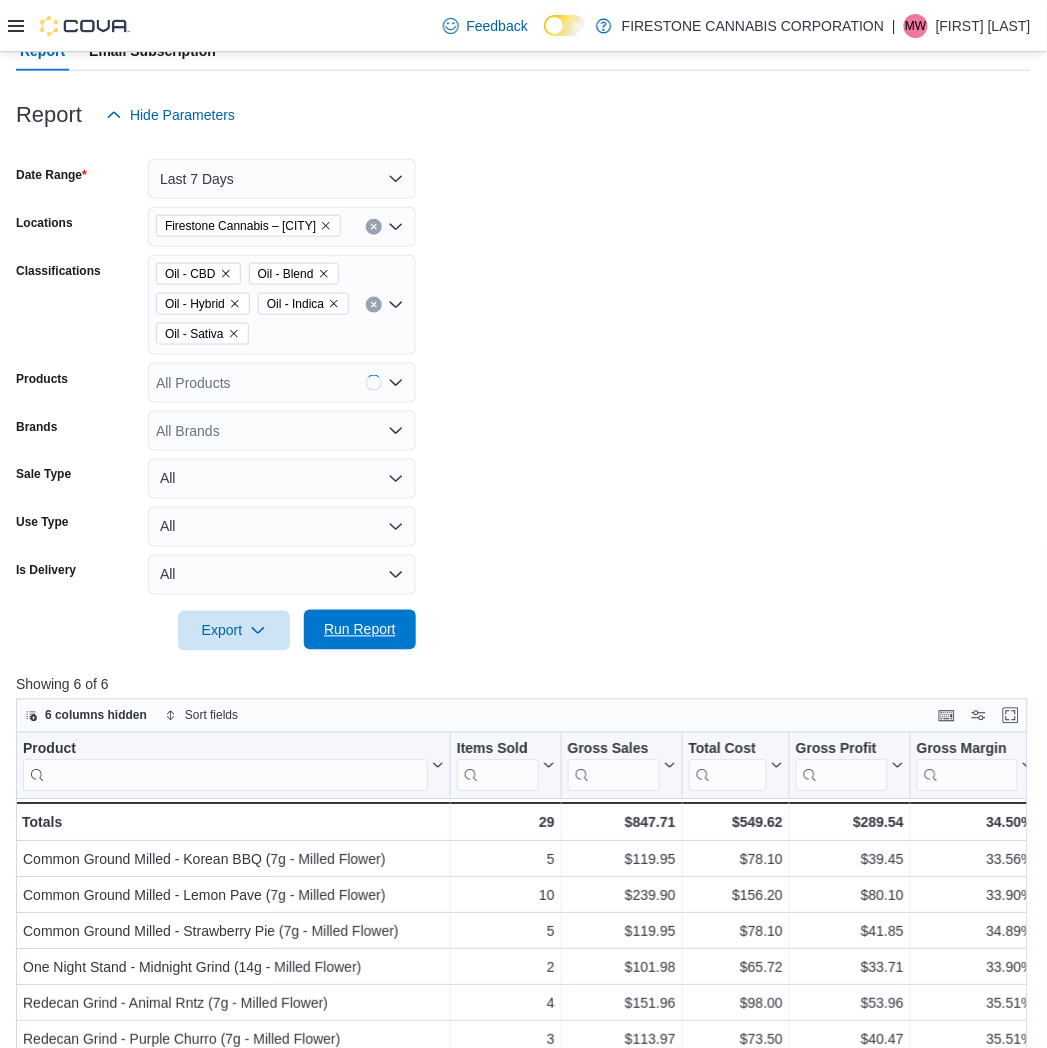drag, startPoint x: 341, startPoint y: 617, endPoint x: 421, endPoint y: 590, distance: 84.4334 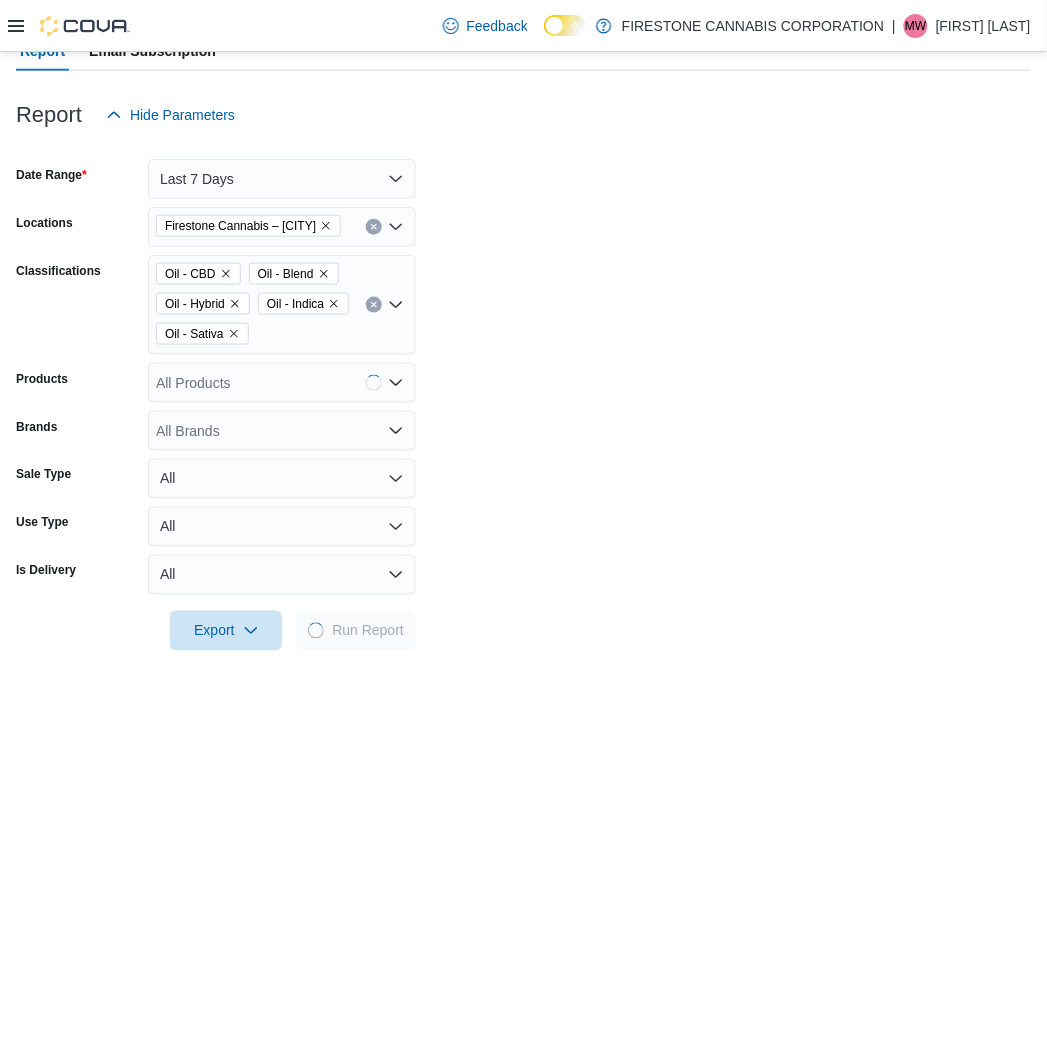 drag, startPoint x: 614, startPoint y: 487, endPoint x: 671, endPoint y: 417, distance: 90.27181 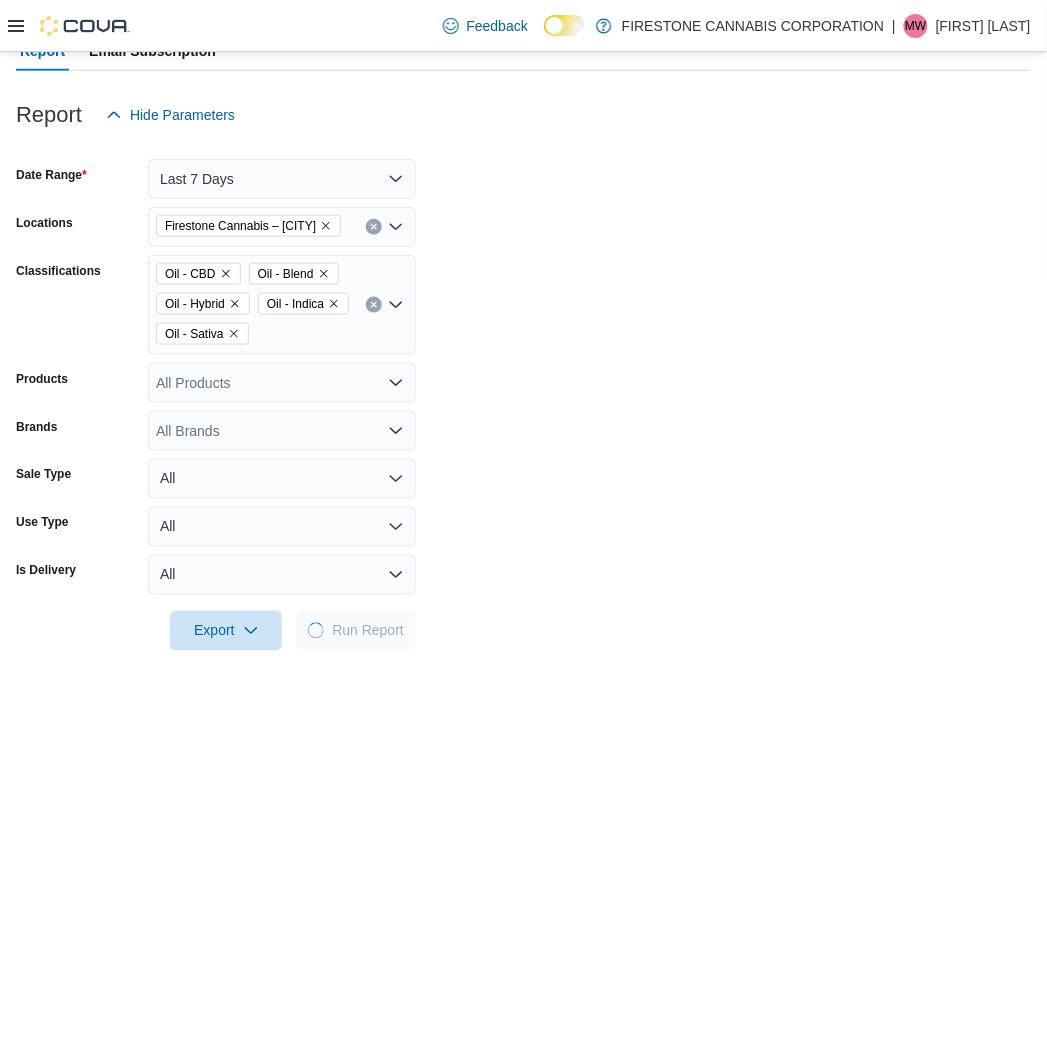 click on "Date Range Last 7 Days Locations Firestone Cannabis – Leduc Classifications Oil - CBD Oil - Blend Oil - Hybrid Oil - Indica Oil - Sativa Products All Products Brands All Brands Sale Type All Use Type All Is Delivery All Export  Run Report" at bounding box center [523, 393] 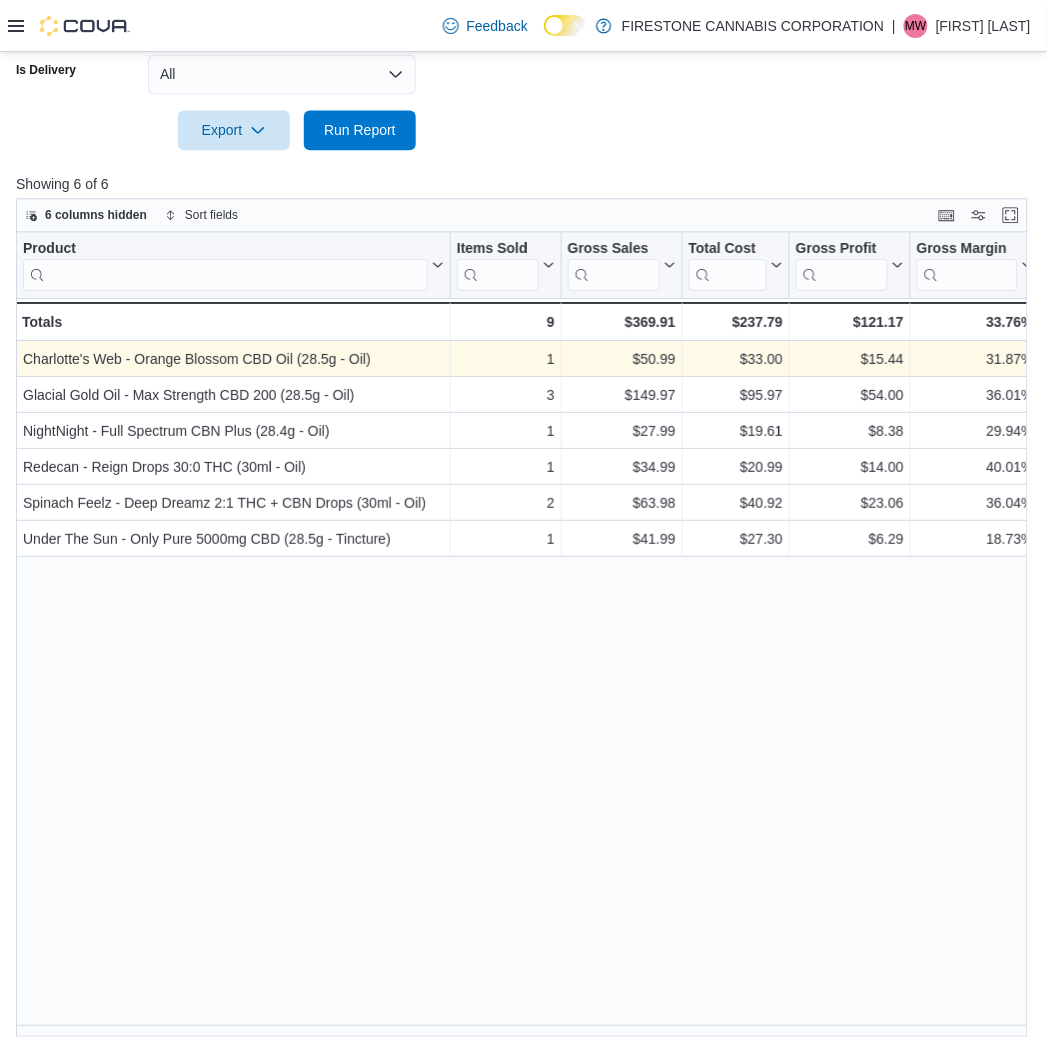 scroll, scrollTop: 728, scrollLeft: 0, axis: vertical 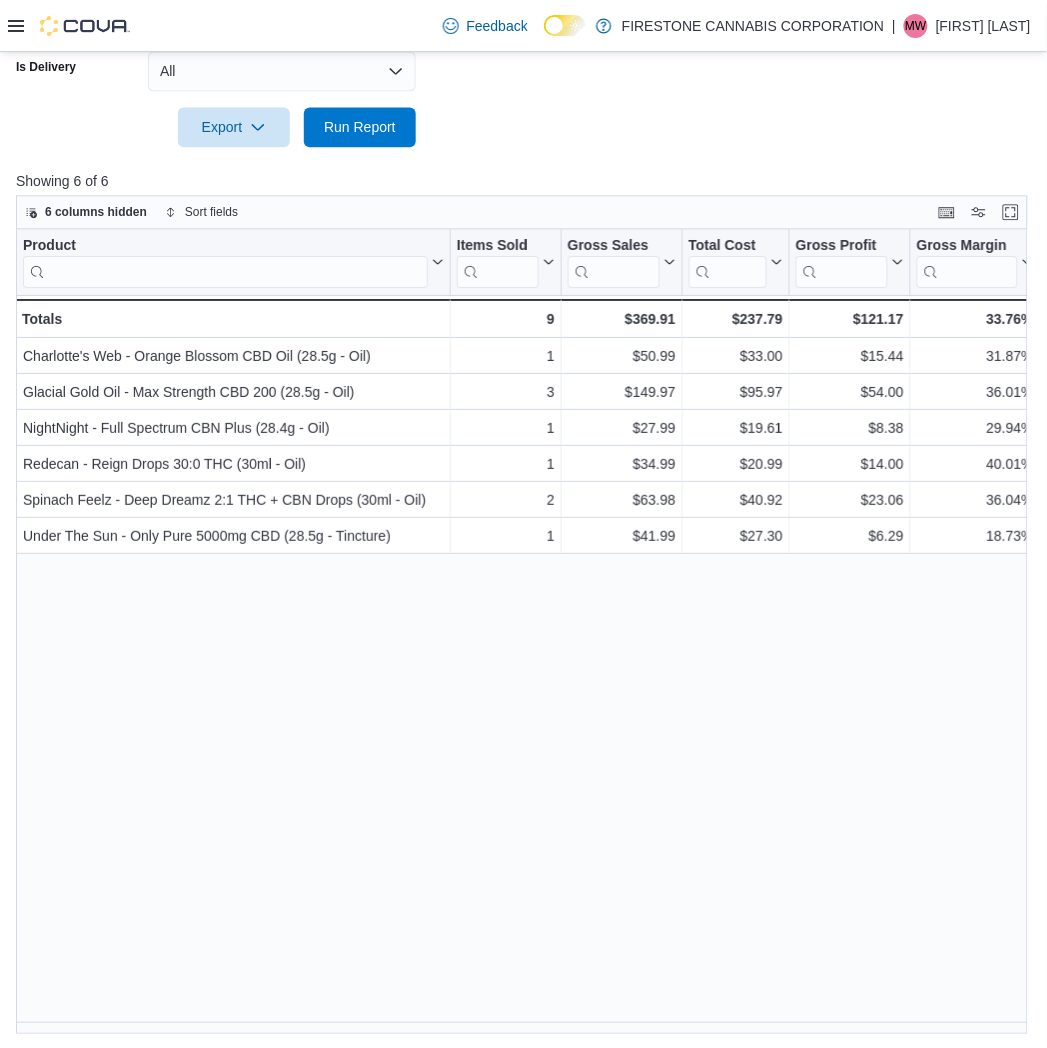 click at bounding box center [523, 159] 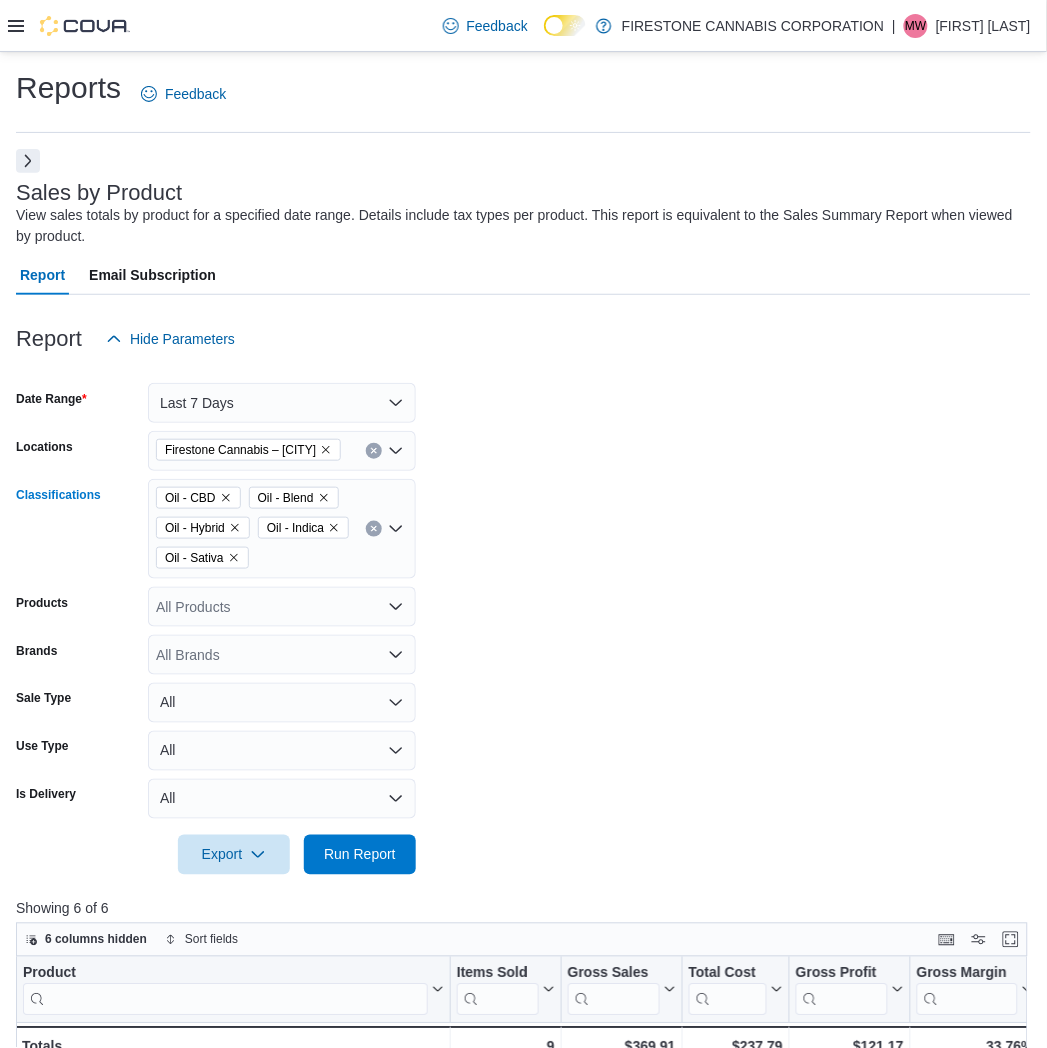 click 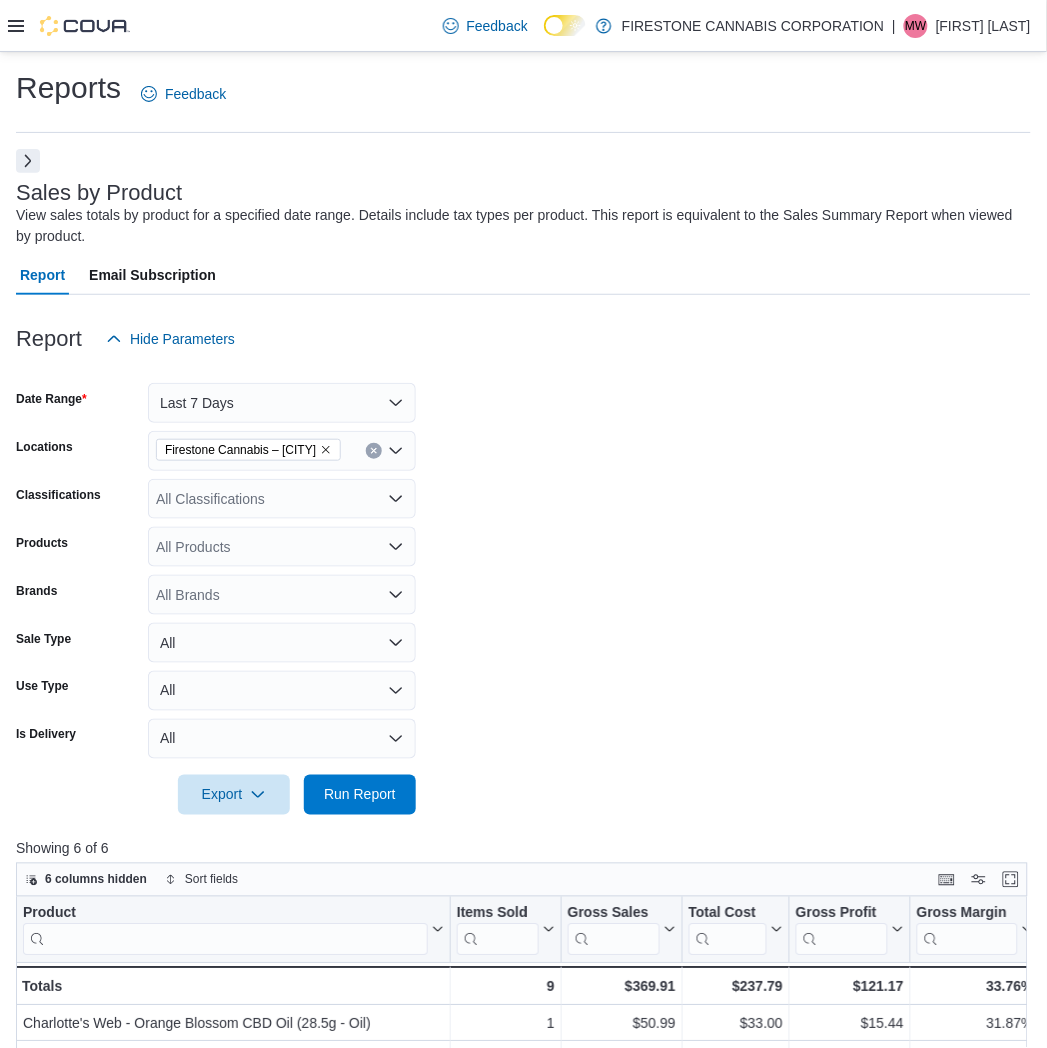 click on "All Classifications" at bounding box center (282, 499) 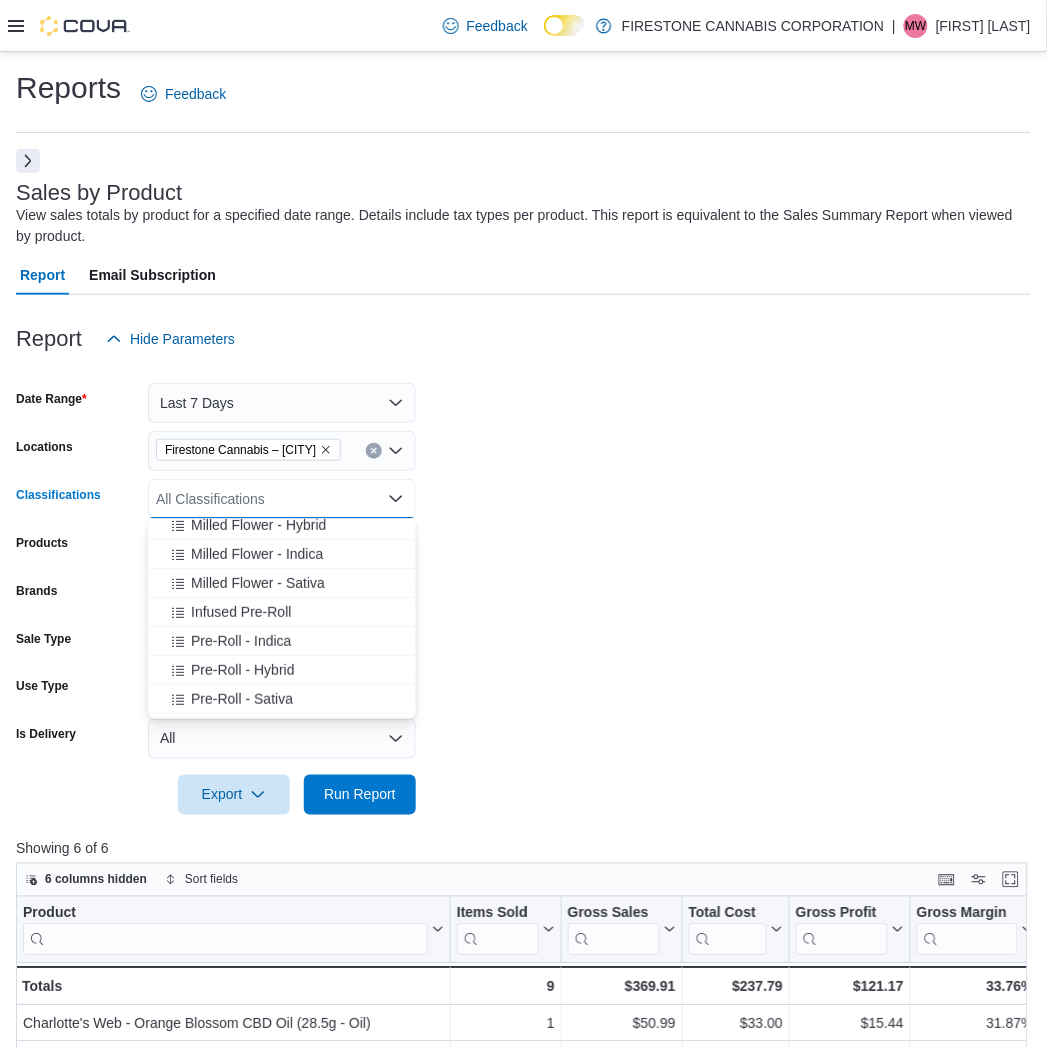 scroll, scrollTop: 222, scrollLeft: 0, axis: vertical 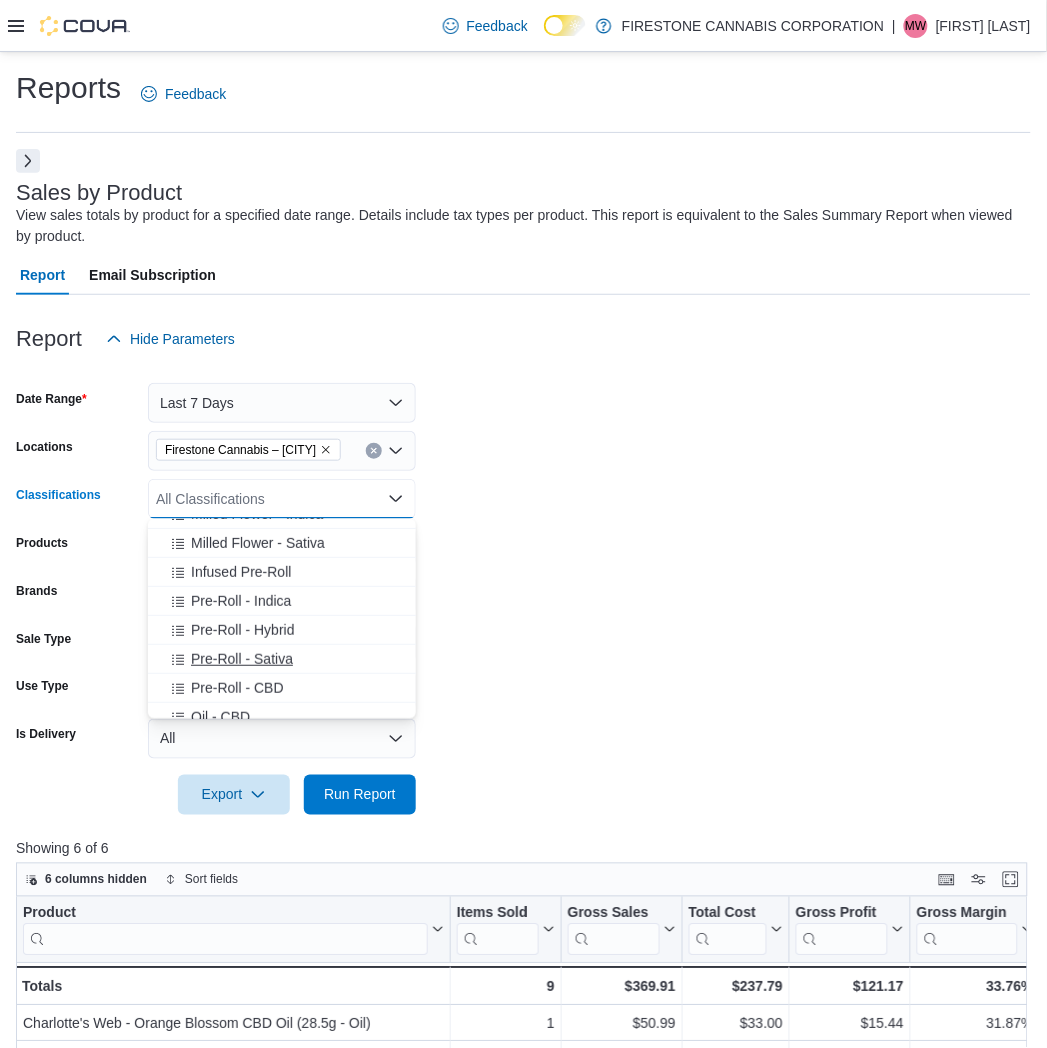 click on "Pre-Roll - Sativa" at bounding box center (242, 659) 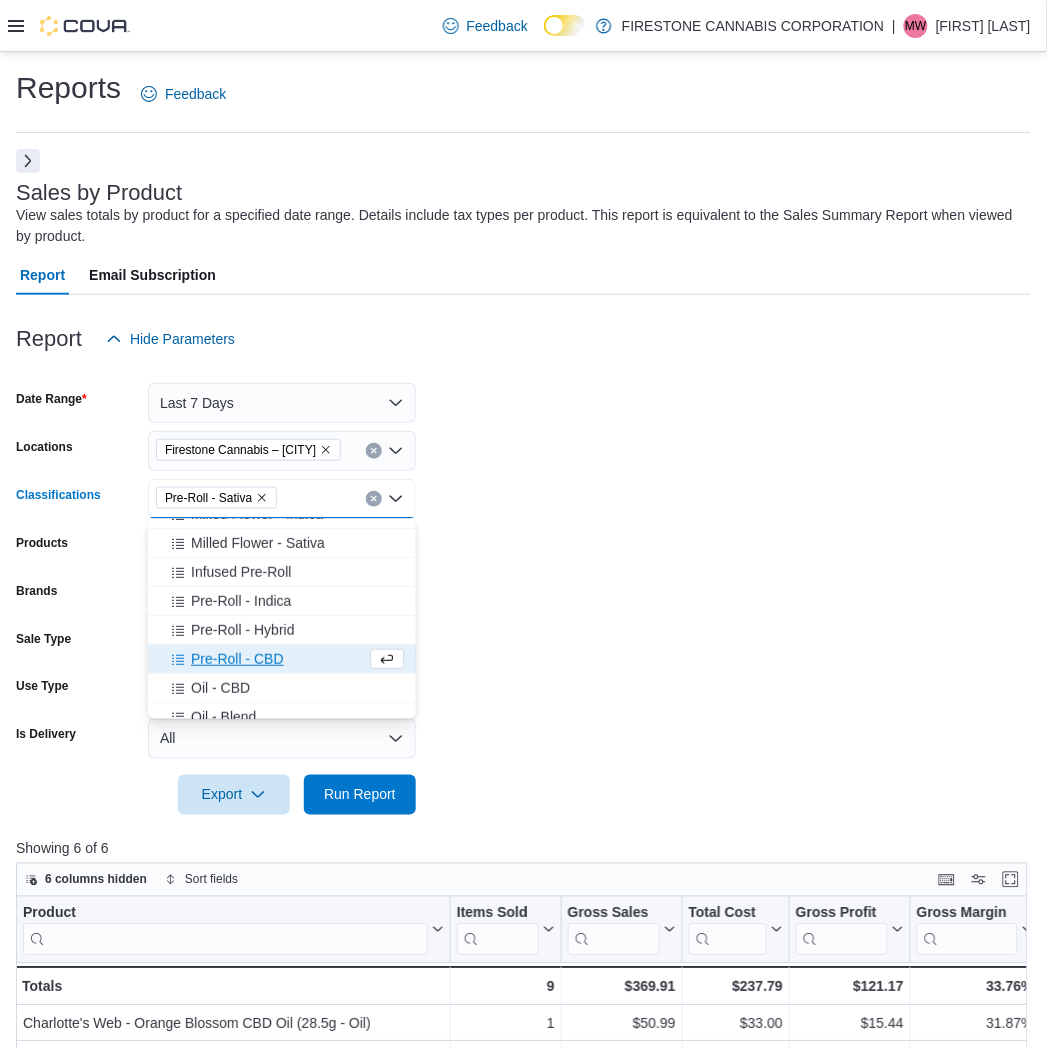 click on "Pre-Roll - CBD" at bounding box center [237, 659] 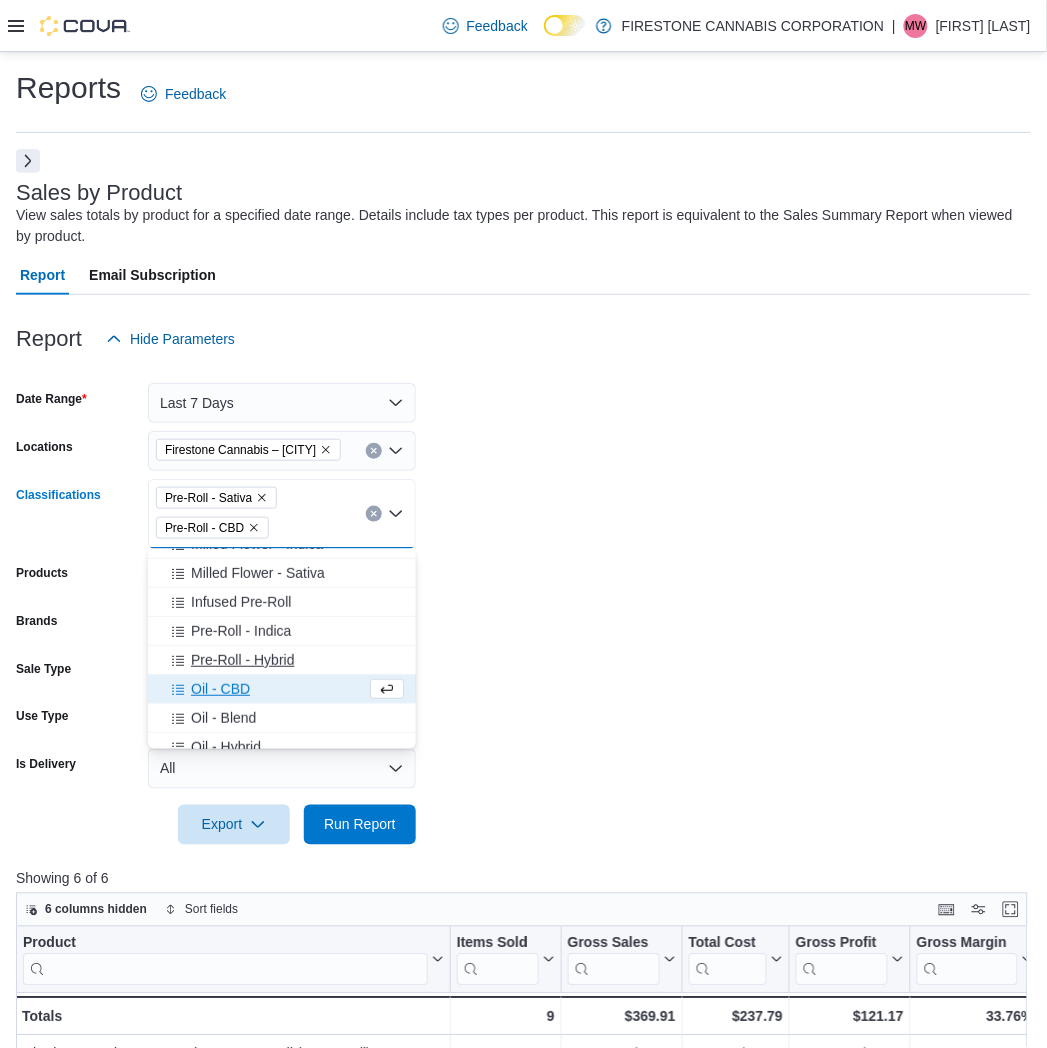click on "Pre-Roll - Hybrid" at bounding box center [242, 660] 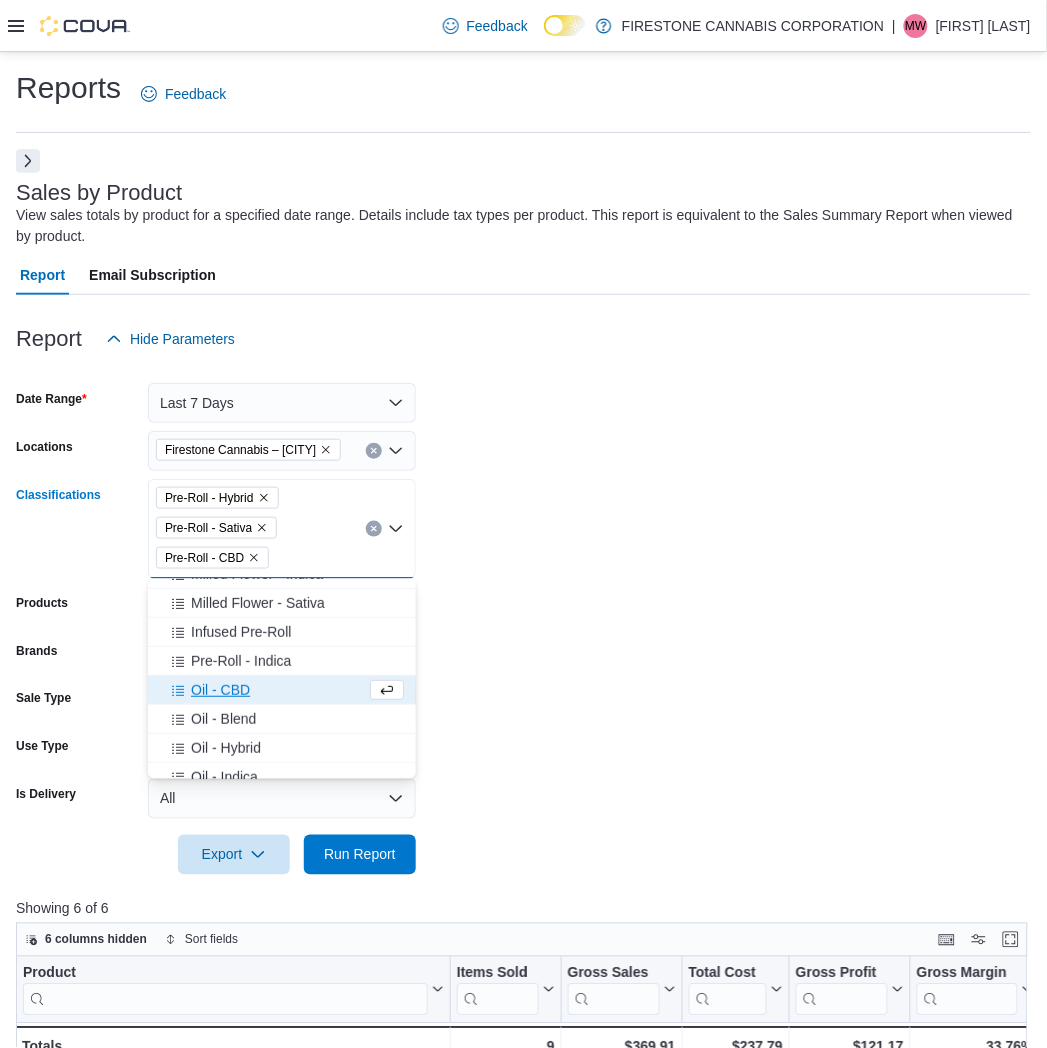 click on "Pre-Roll - Indica" at bounding box center (241, 661) 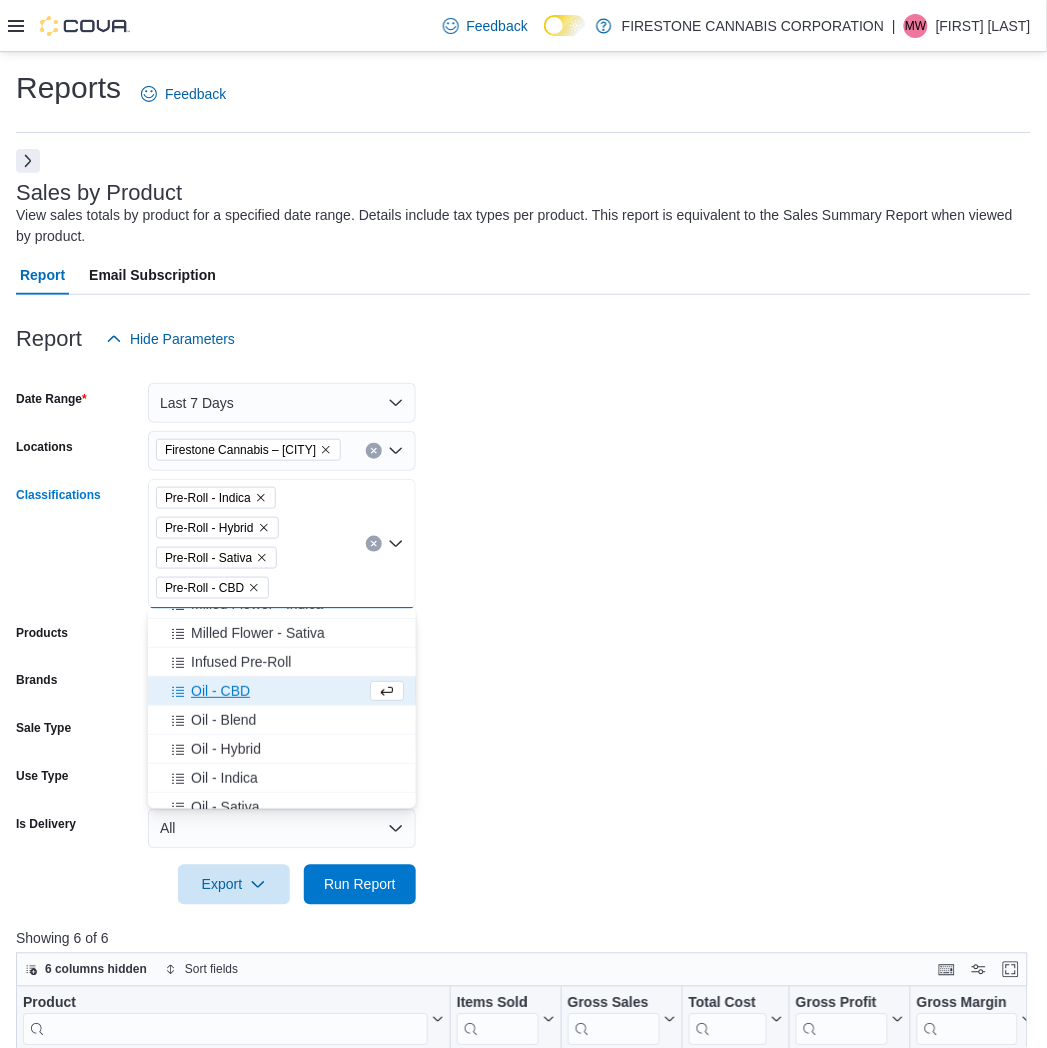 click on "Date Range Last 7 Days Locations Firestone Cannabis – Leduc Classifications Pre-Roll - Indica Pre-Roll - Hybrid Pre-Roll - Sativa Pre-Roll - CBD Combo box. Selected. Pre-Roll - Indica, Pre-Roll - Hybrid, Pre-Roll - Sativa, Pre-Roll - CBD. Press Backspace to delete Pre-Roll - CBD. Combo box input. All Classifications. Type some text or, to display a list of choices, press Down Arrow. To exit the list of choices, press Escape. Products All Products Brands All Brands Sale Type All Use Type All Is Delivery All Export  Run Report" at bounding box center [523, 632] 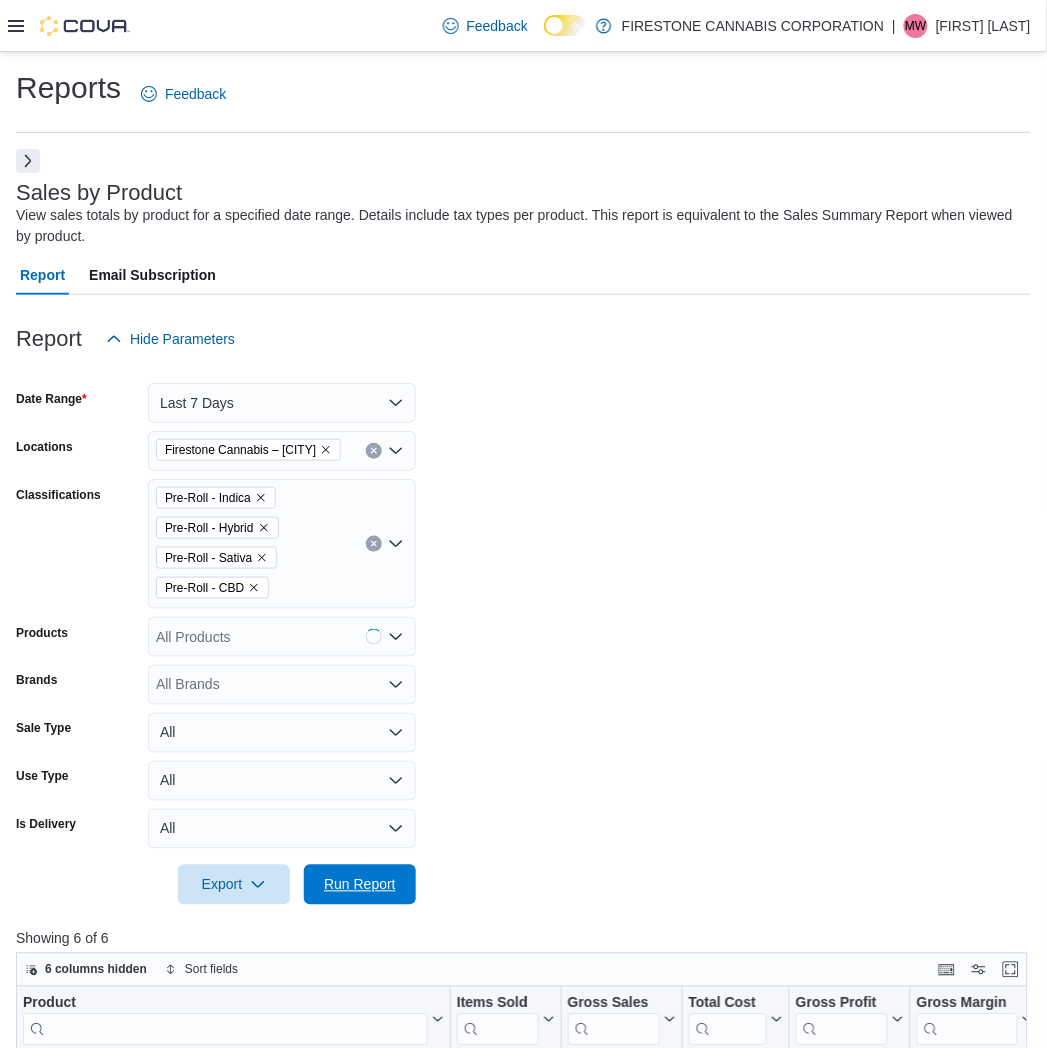 click on "Run Report" at bounding box center (360, 885) 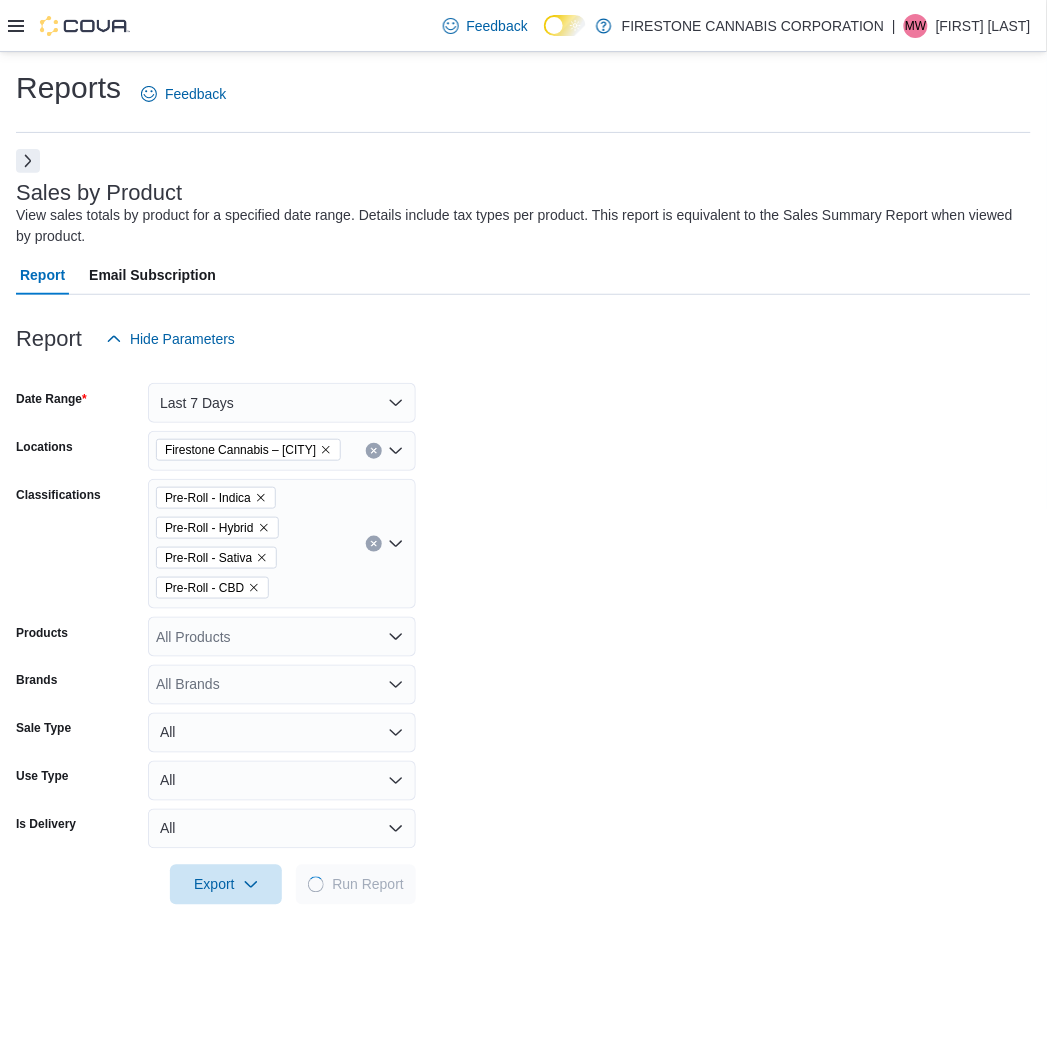 click on "Date Range Last 7 Days Locations Firestone Cannabis – Leduc Classifications Pre-Roll - Indica Pre-Roll - Hybrid Pre-Roll - Sativa Pre-Roll - CBD Products All Products Brands All Brands Sale Type All Use Type All Is Delivery All Export  Run Report" at bounding box center (523, 632) 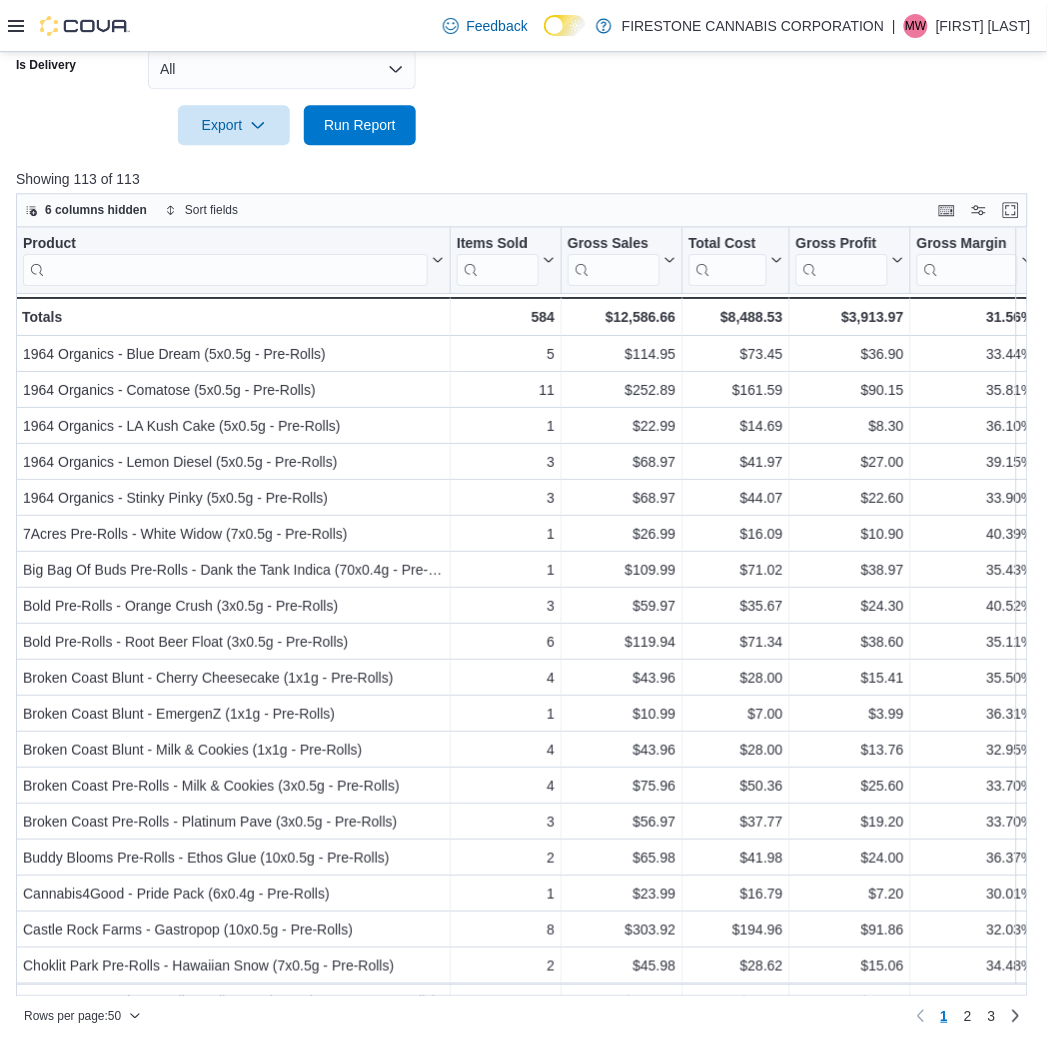 scroll, scrollTop: 758, scrollLeft: 0, axis: vertical 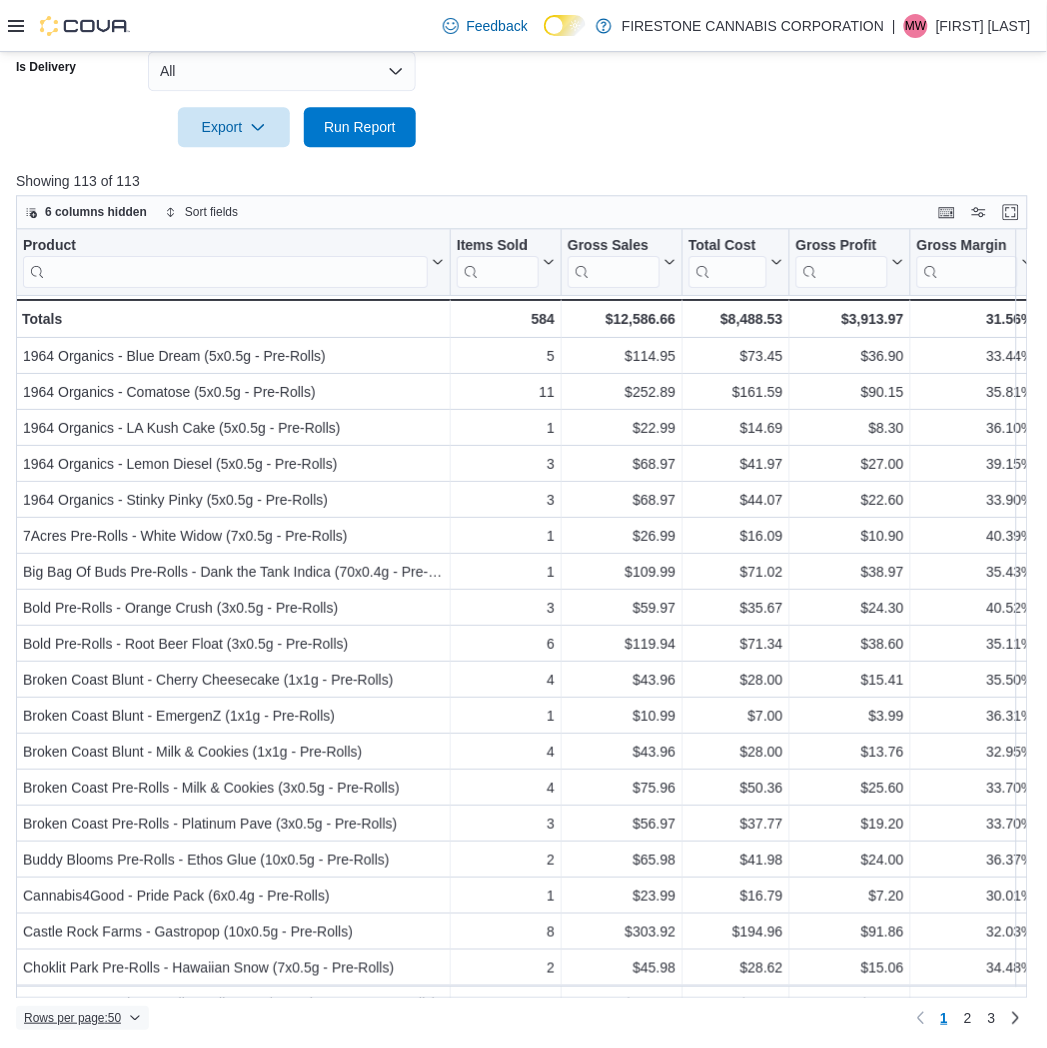 click on "Rows per page :  50" at bounding box center (72, 1018) 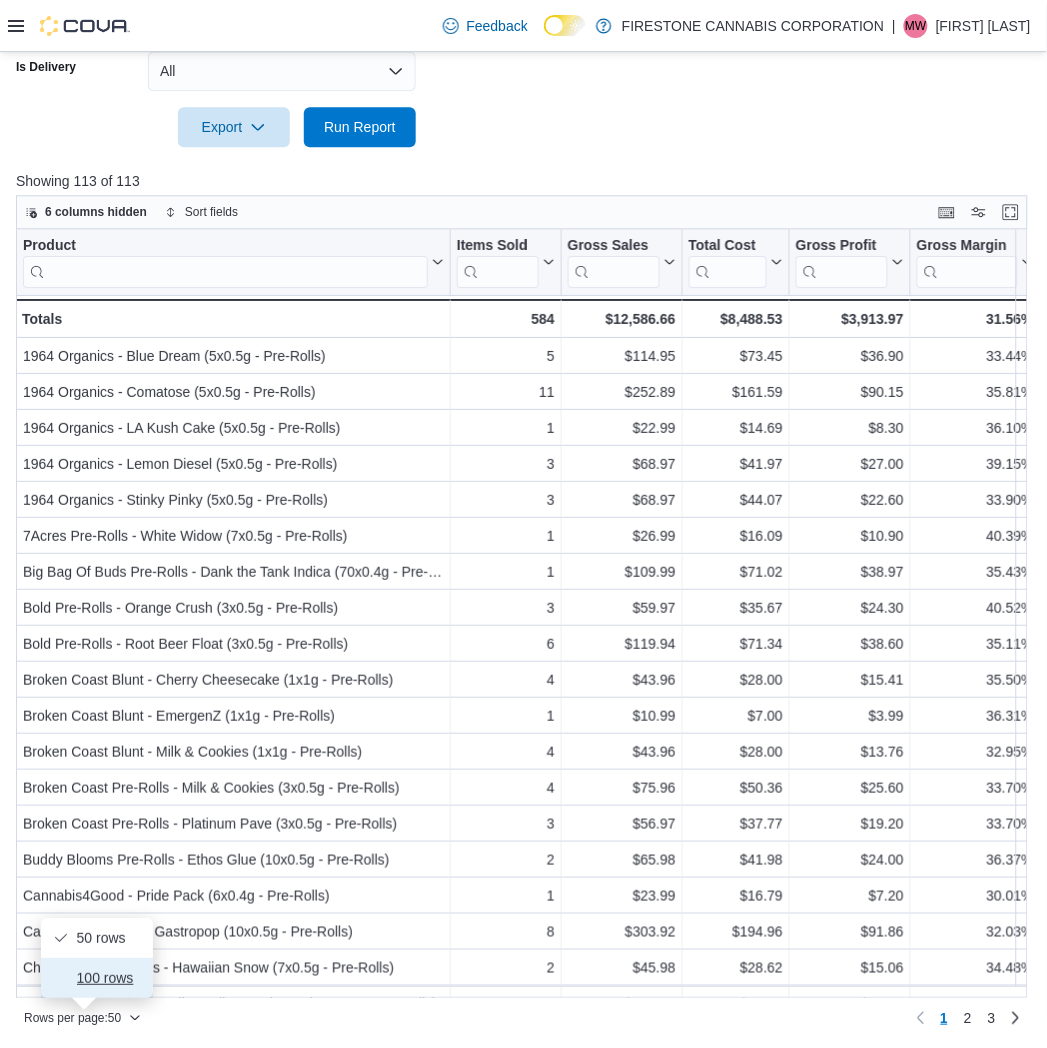 click on "100 rows" at bounding box center (109, 978) 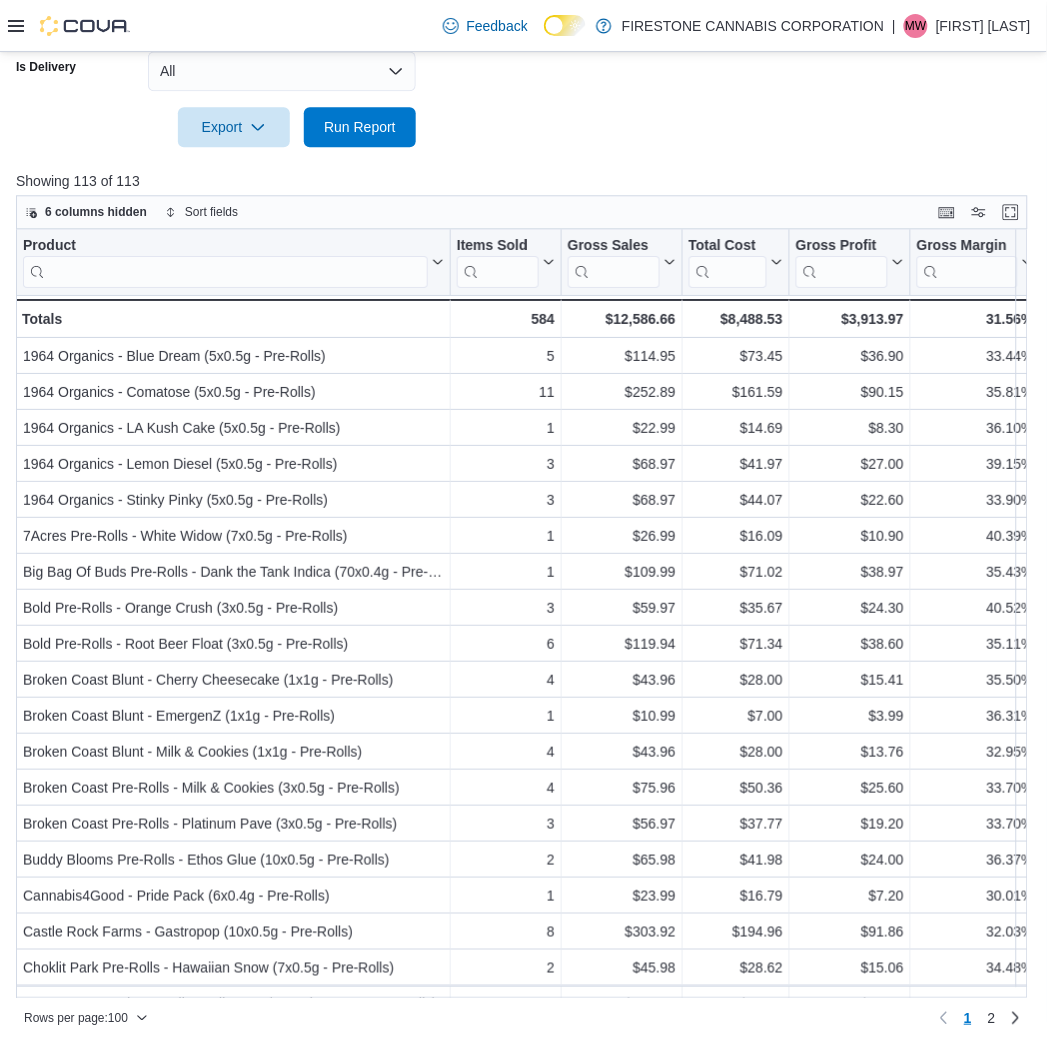 click at bounding box center (523, 99) 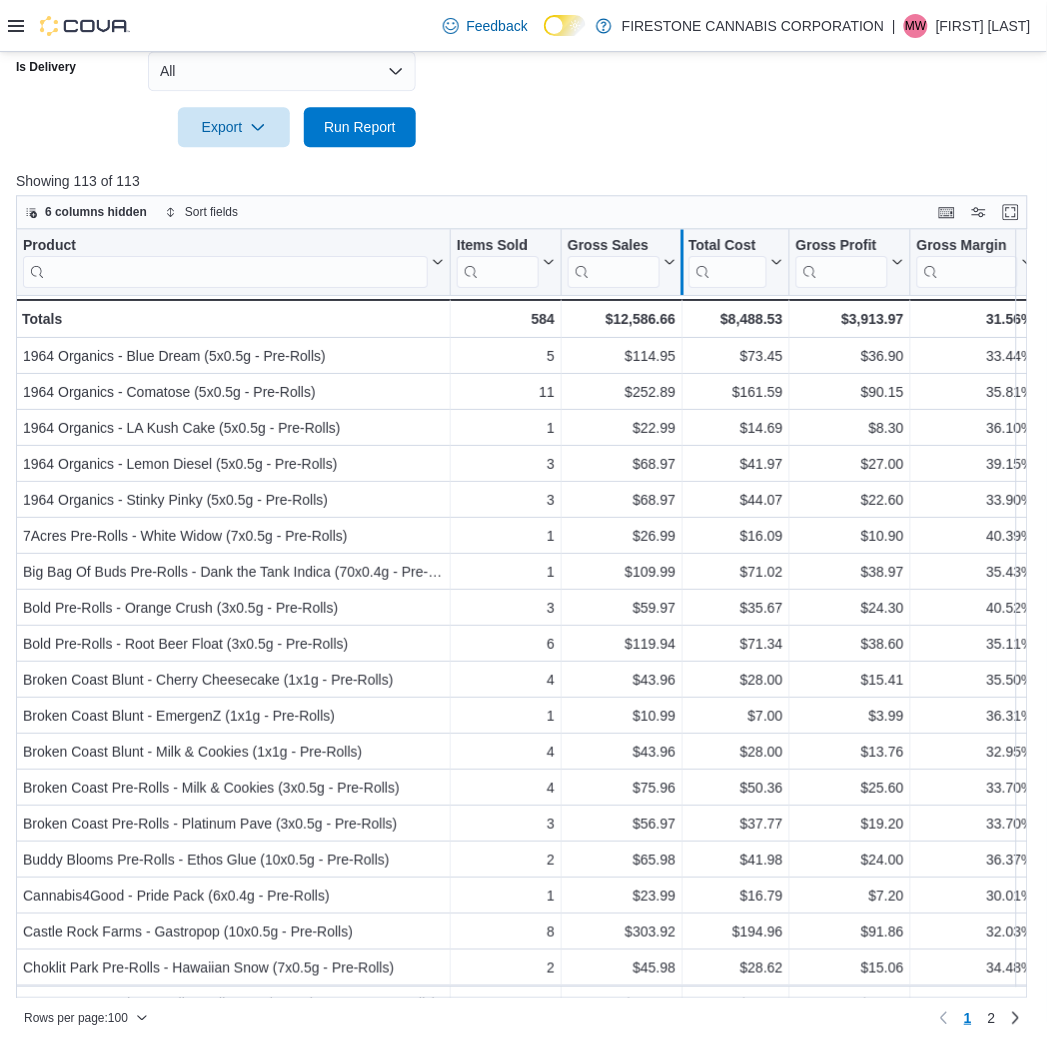 drag, startPoint x: 728, startPoint y: 115, endPoint x: 672, endPoint y: 268, distance: 162.92636 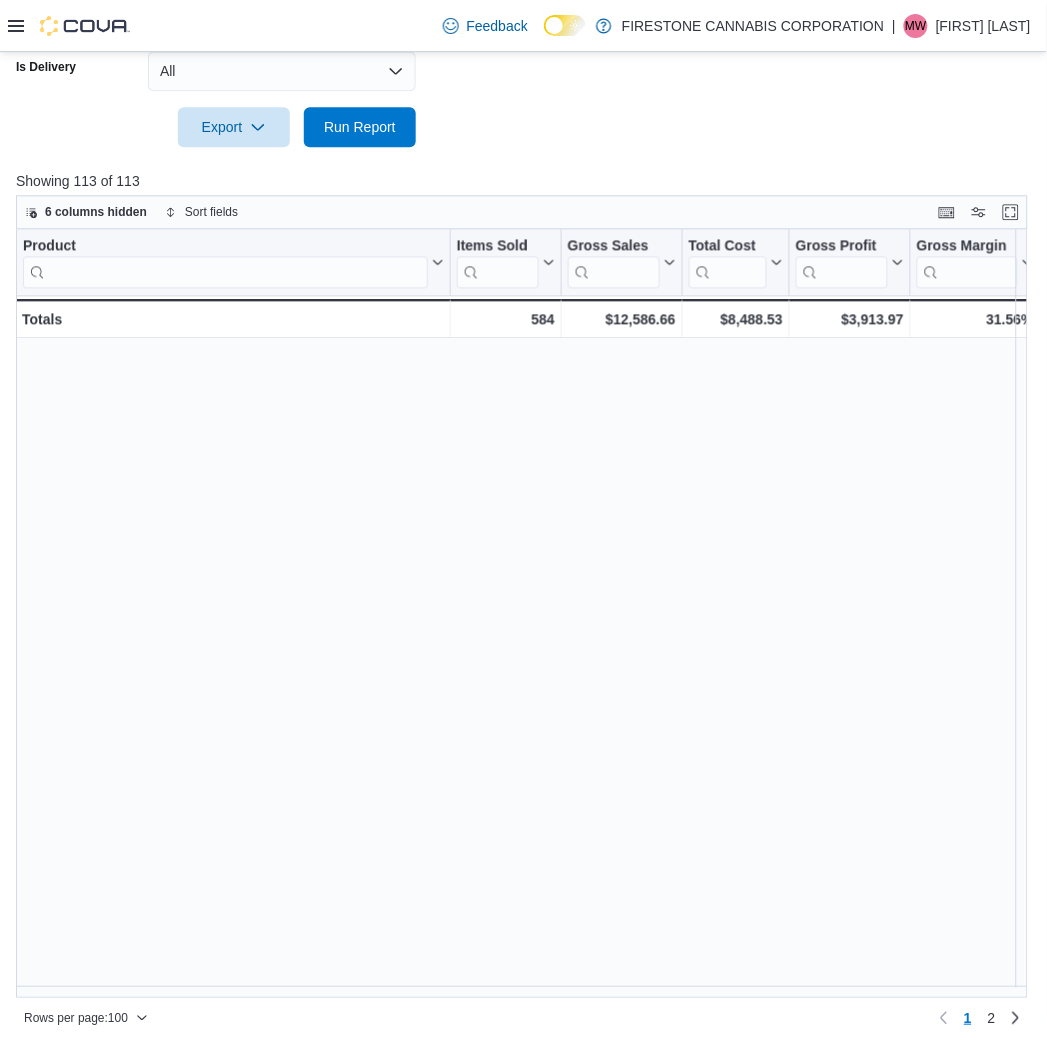 scroll, scrollTop: 2951, scrollLeft: 0, axis: vertical 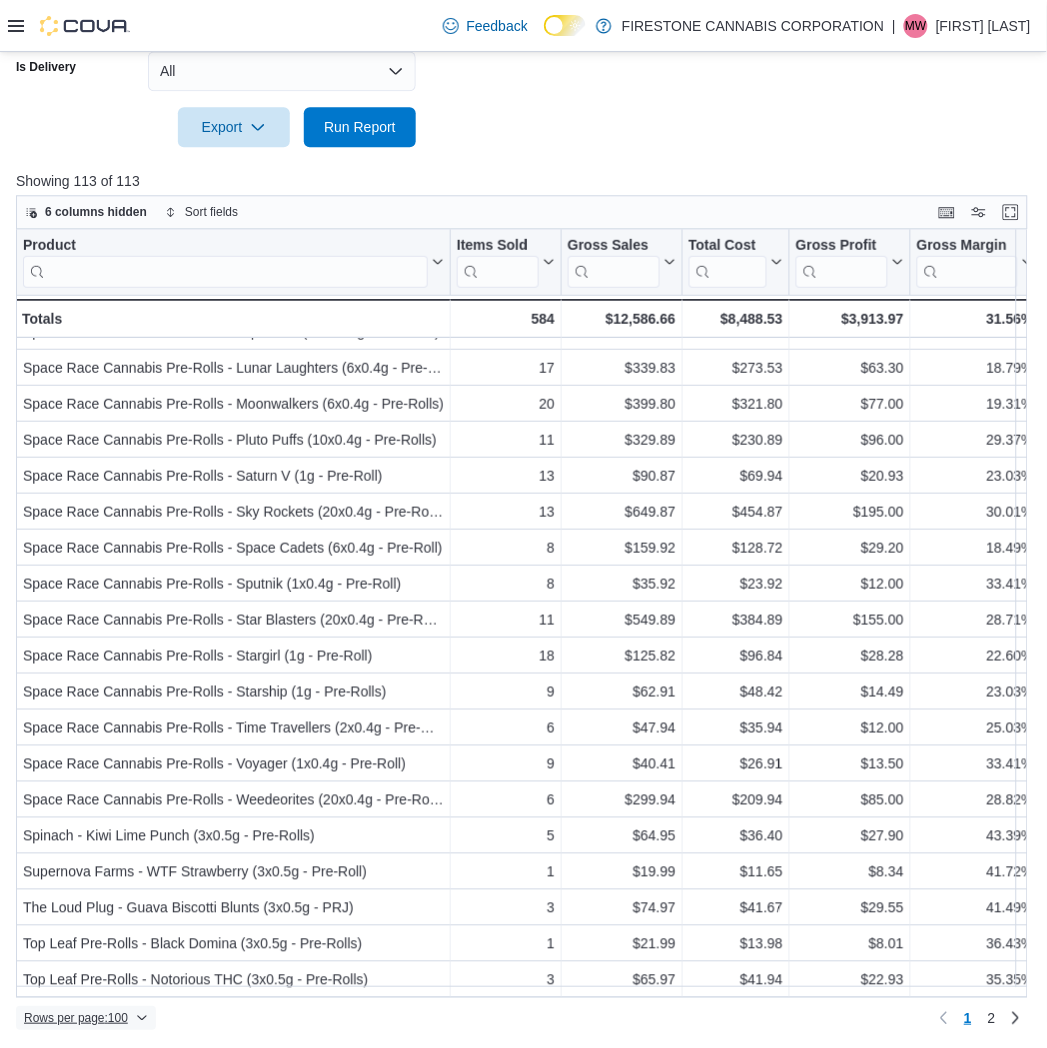click on "Rows per page :  100" at bounding box center (76, 1018) 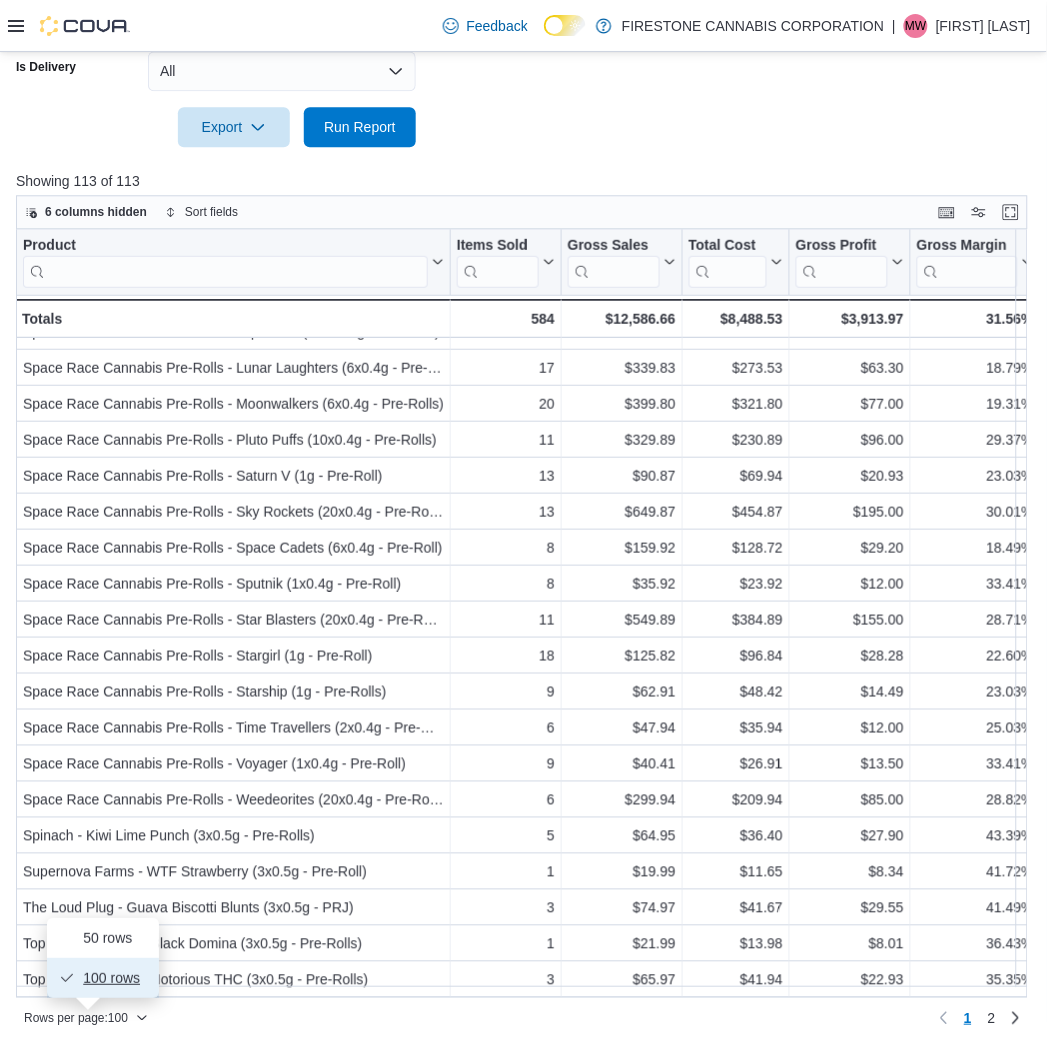 click on "100 rows" at bounding box center (103, 978) 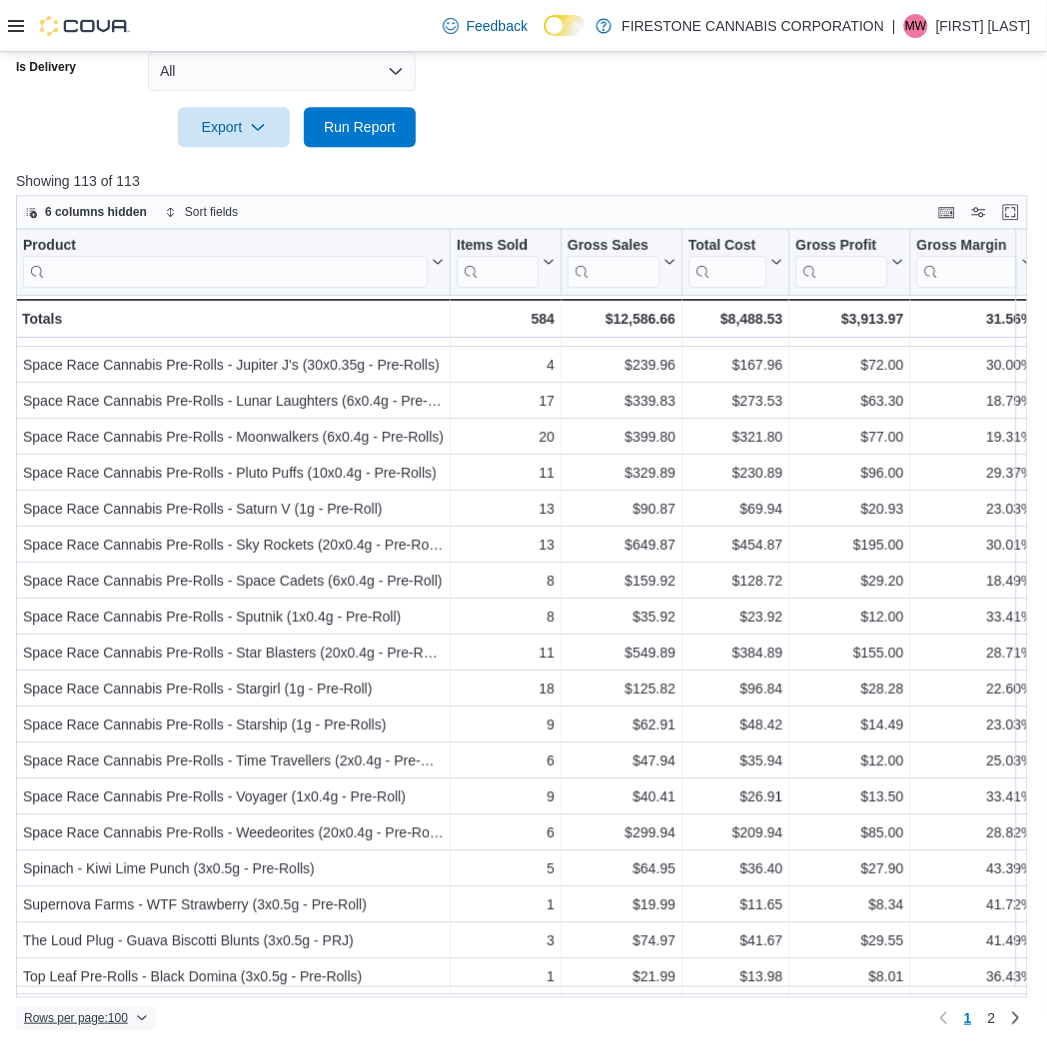 scroll, scrollTop: 2951, scrollLeft: 0, axis: vertical 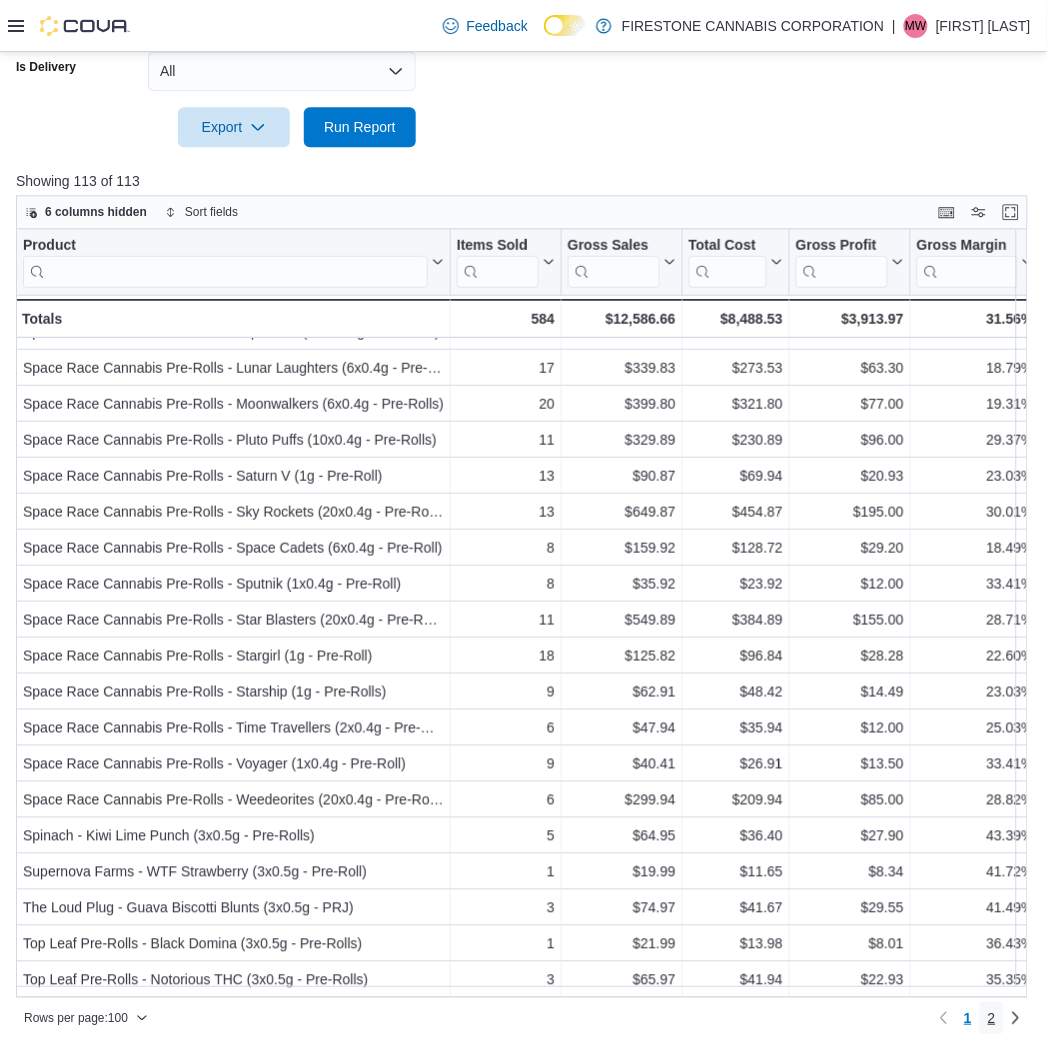 drag, startPoint x: 1003, startPoint y: 1021, endPoint x: 1014, endPoint y: 1005, distance: 19.416489 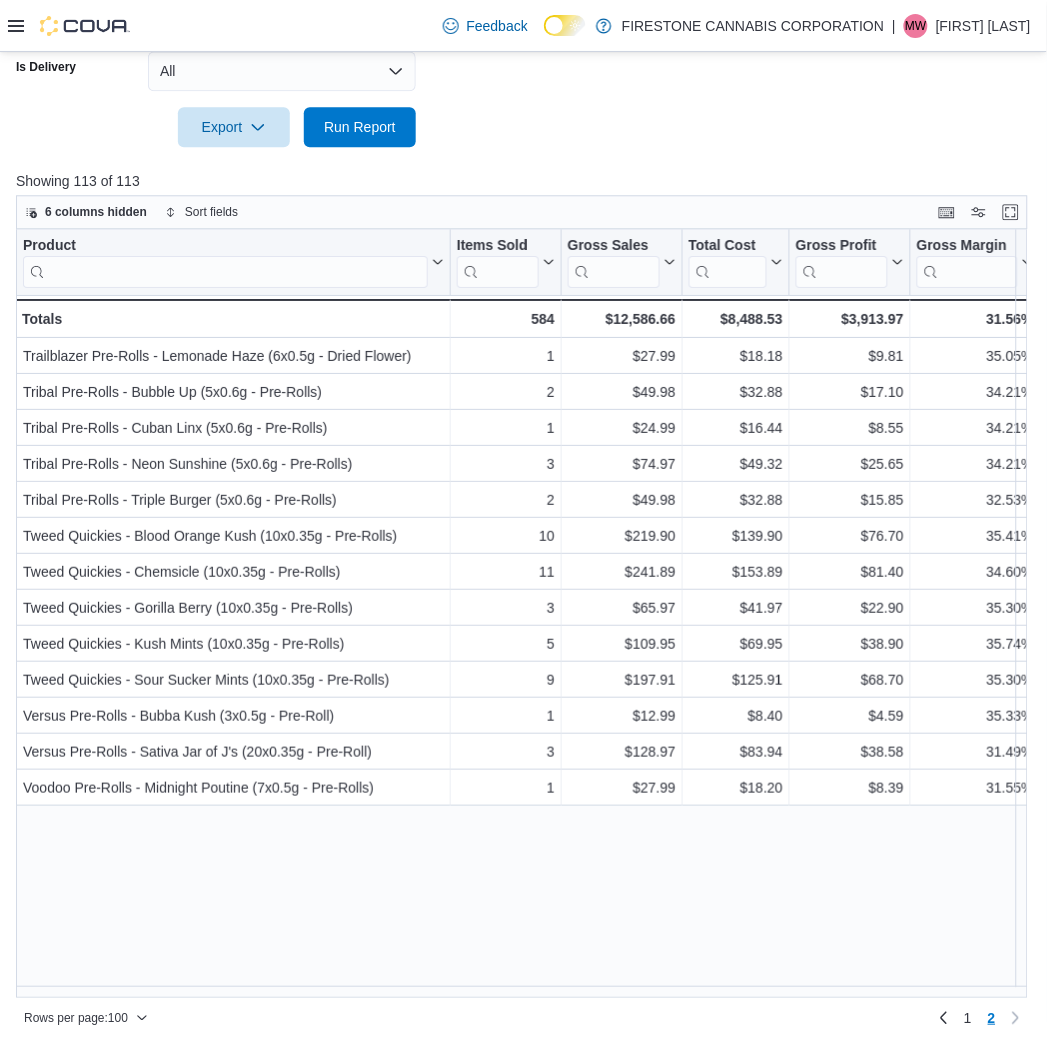 scroll, scrollTop: 0, scrollLeft: 0, axis: both 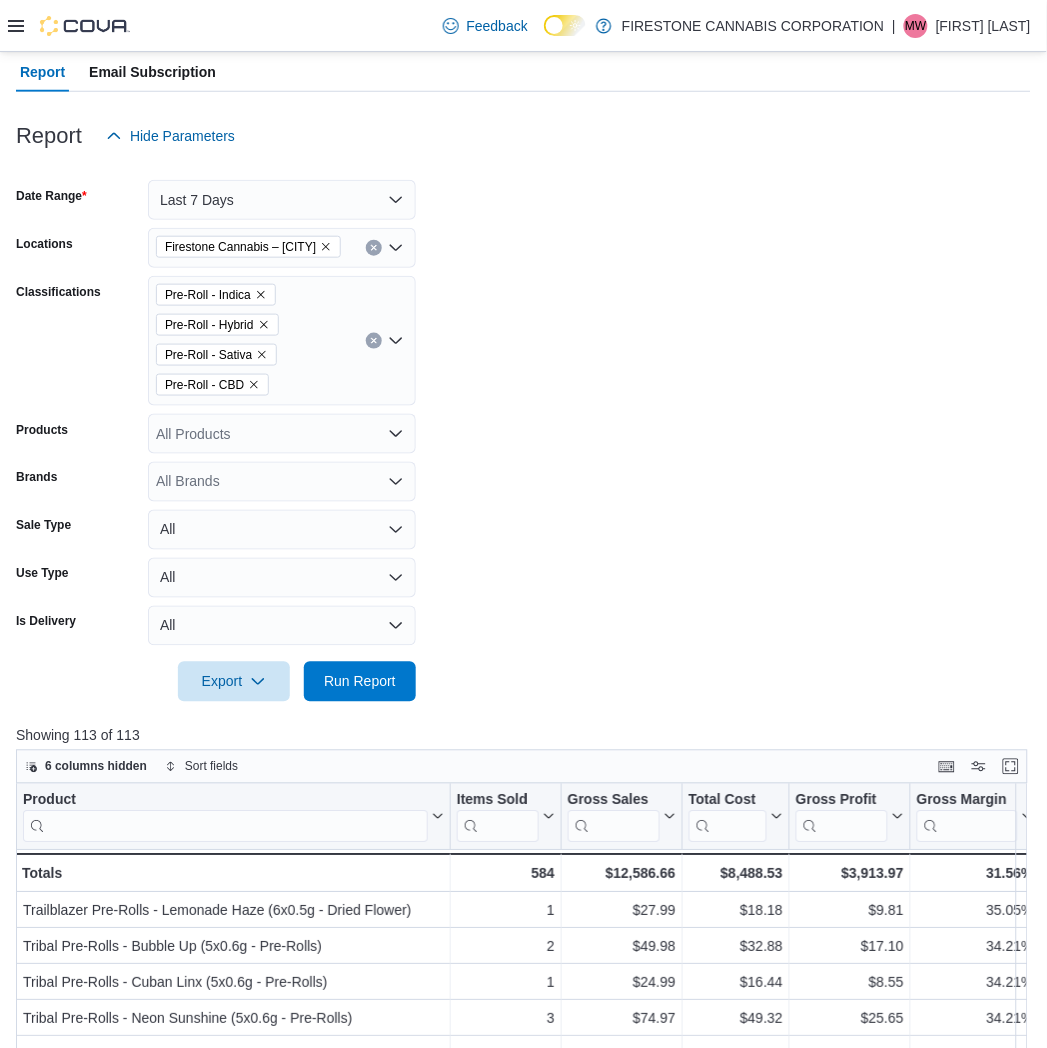 click at bounding box center [374, 341] 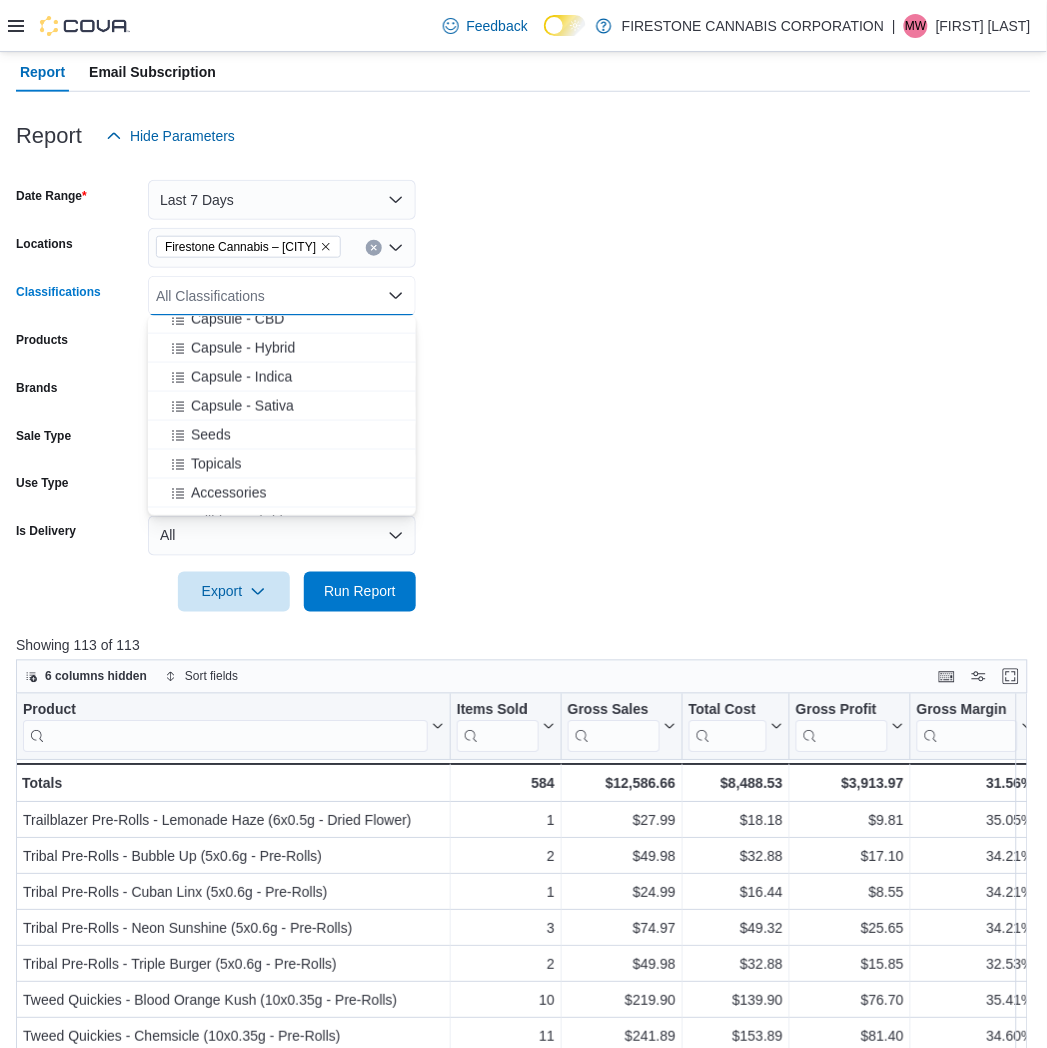 scroll, scrollTop: 544, scrollLeft: 0, axis: vertical 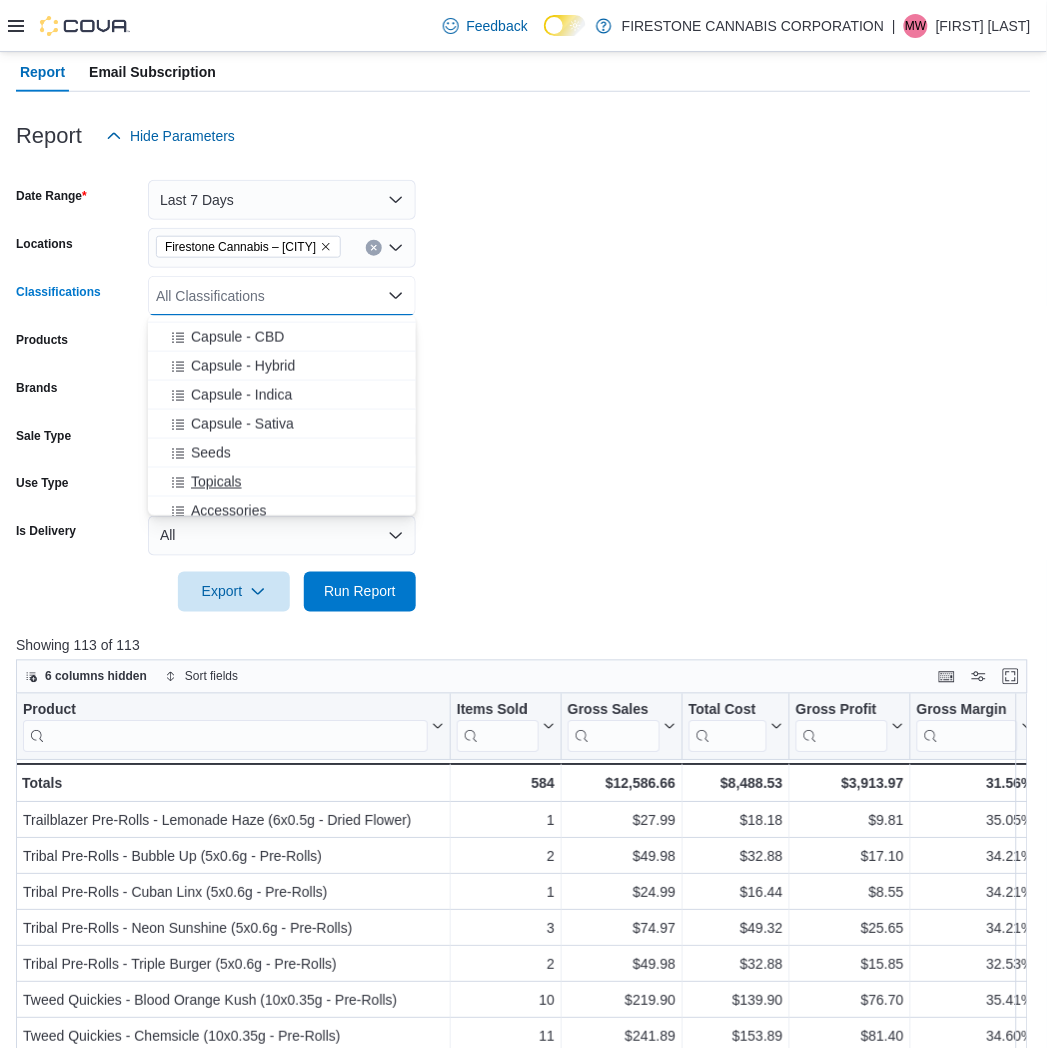 click on "Topicals" at bounding box center [216, 482] 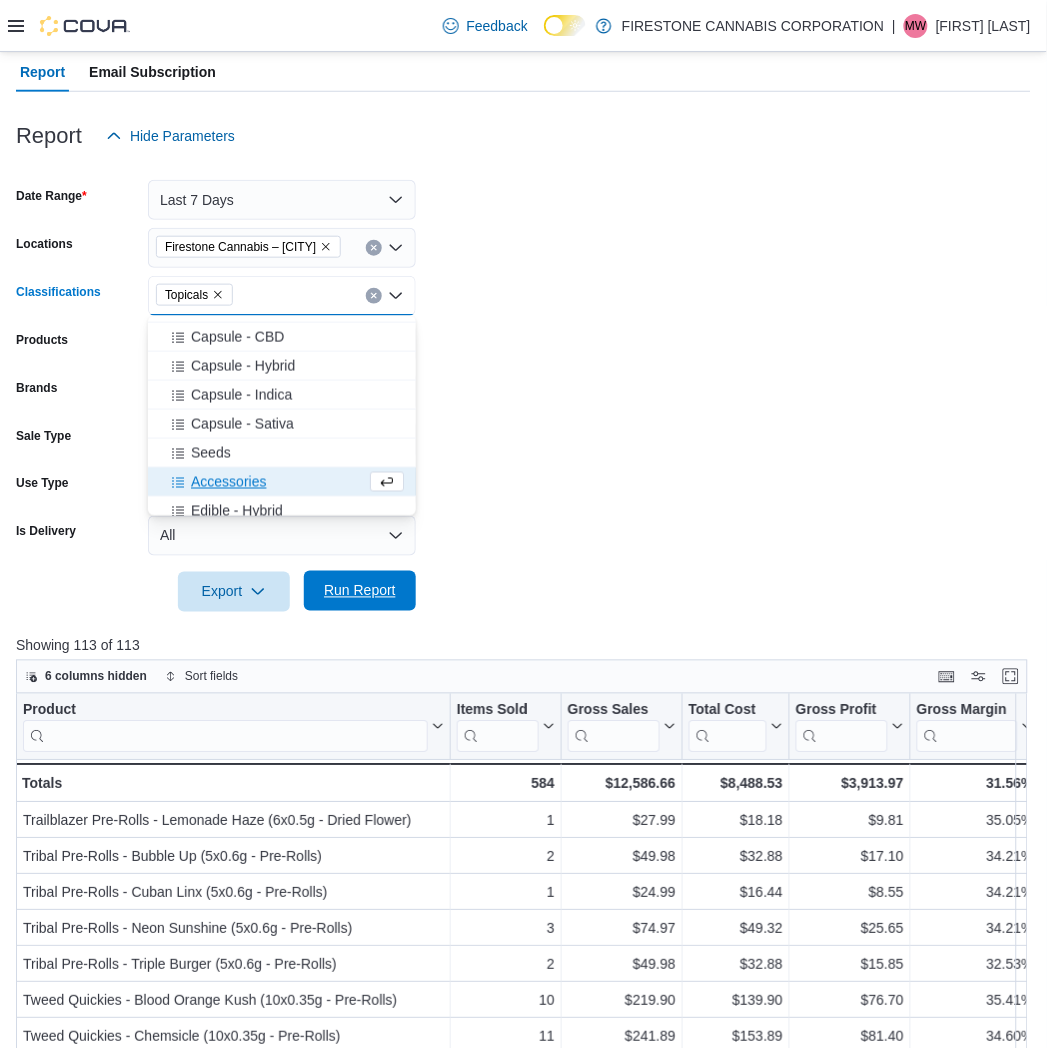 click on "Run Report" at bounding box center (360, 591) 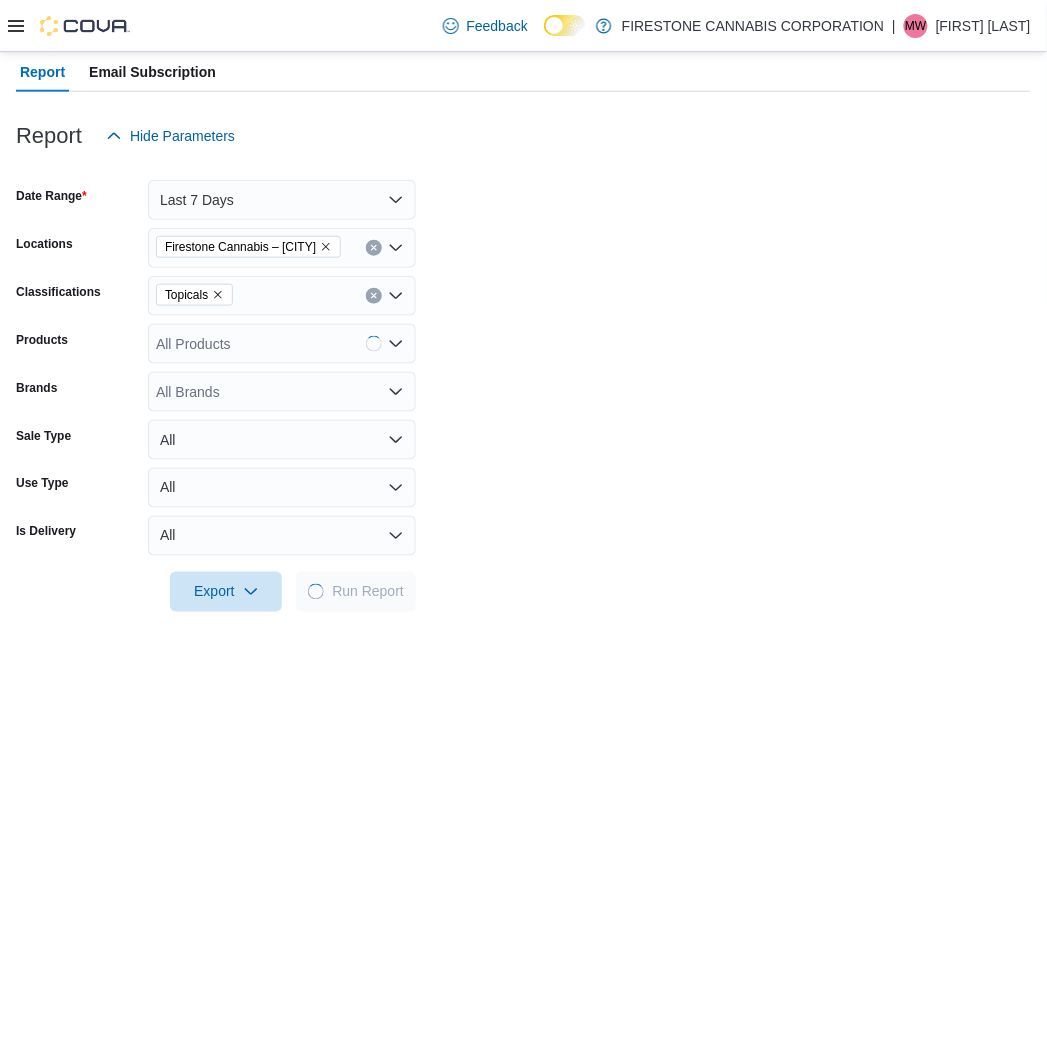 drag, startPoint x: 731, startPoint y: 405, endPoint x: 696, endPoint y: 264, distance: 145.27904 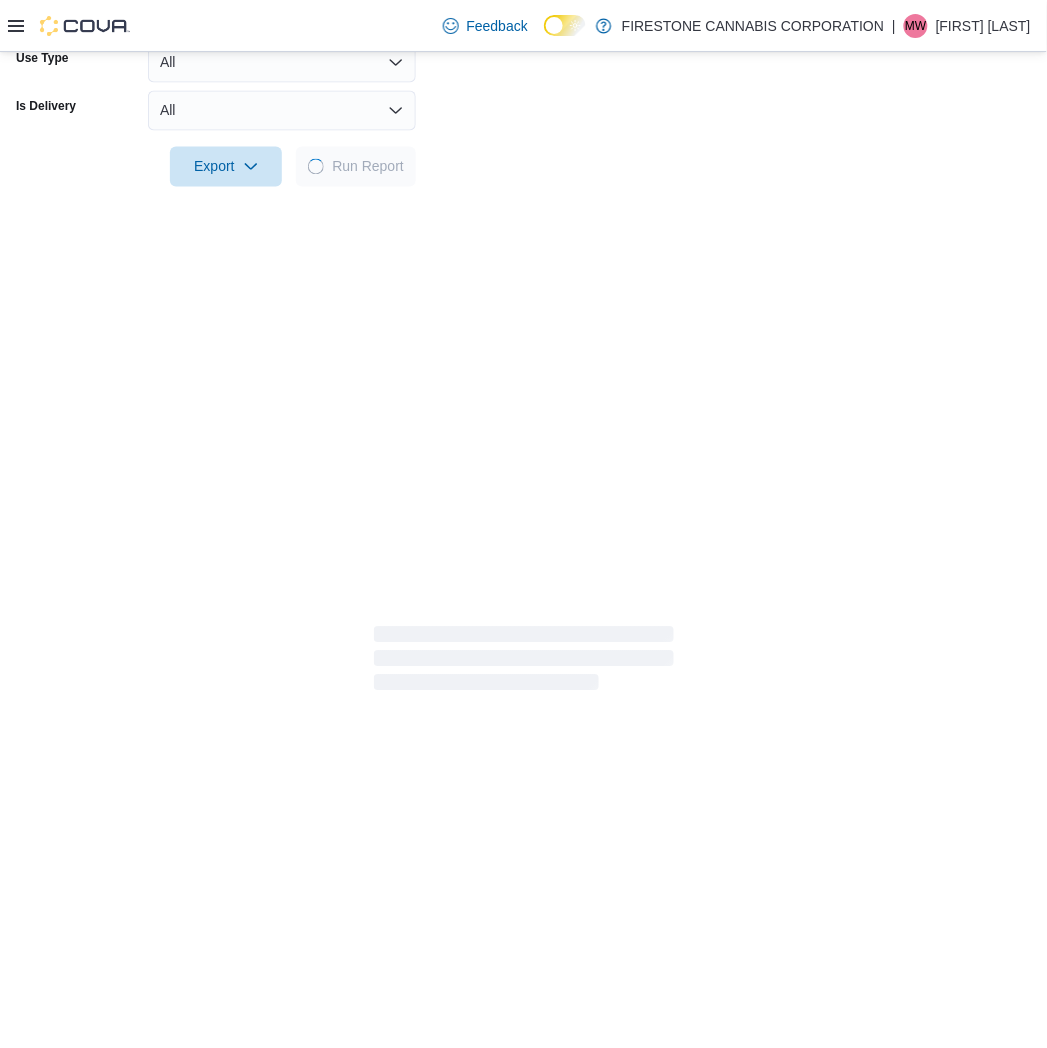 scroll, scrollTop: 647, scrollLeft: 0, axis: vertical 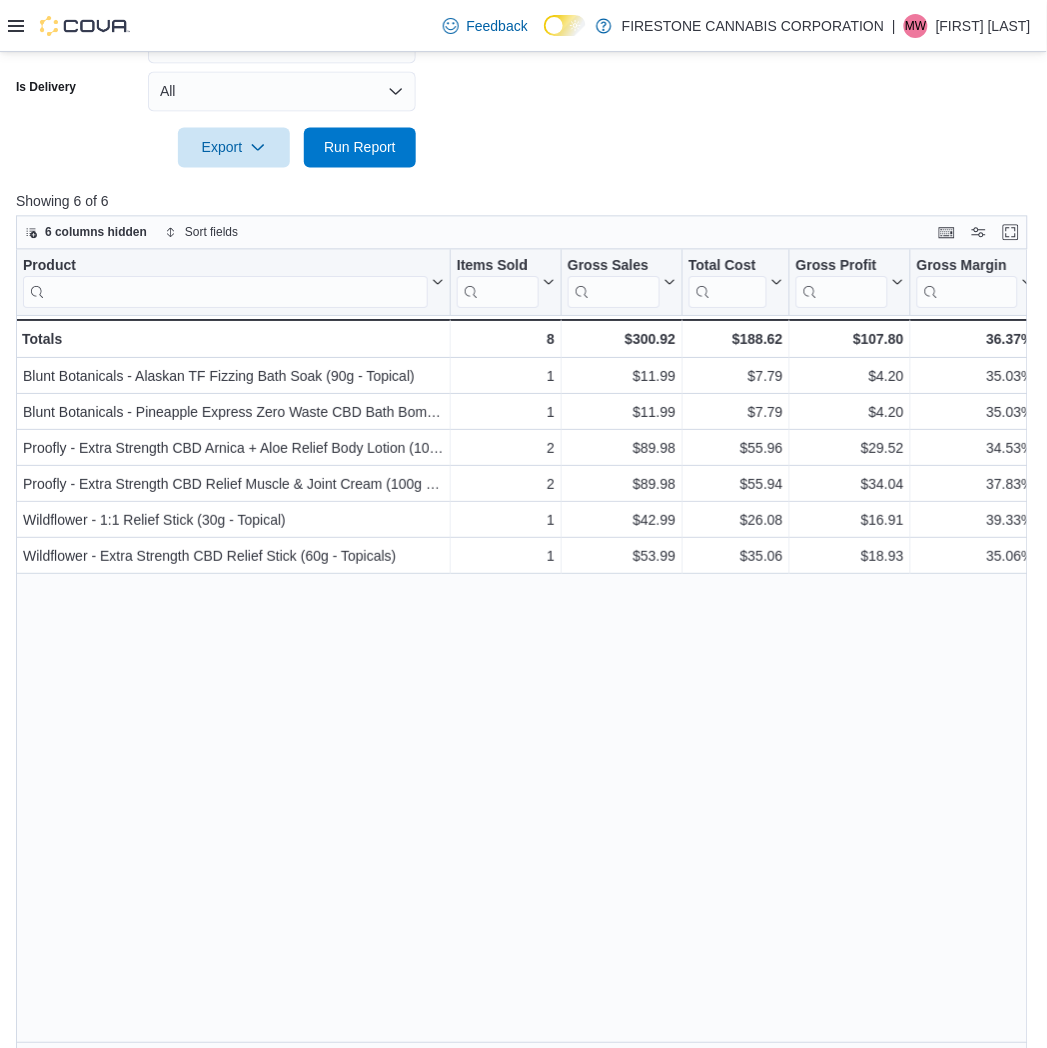 click on "Date Range Last 7 Days Locations Firestone Cannabis – Leduc Classifications Topicals Products All Products Brands All Brands Sale Type All Use Type All Is Delivery All Export  Run Report" at bounding box center (523, -60) 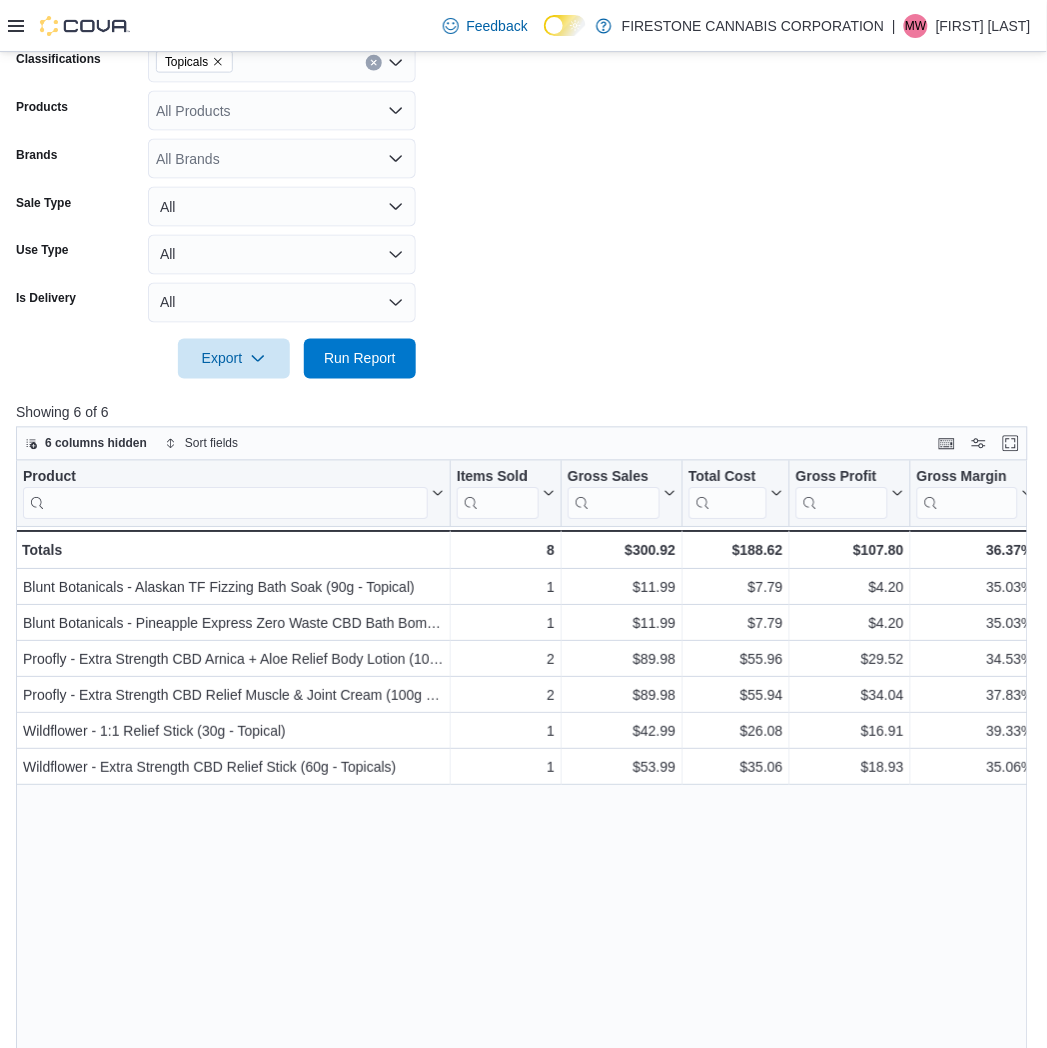 scroll, scrollTop: 92, scrollLeft: 0, axis: vertical 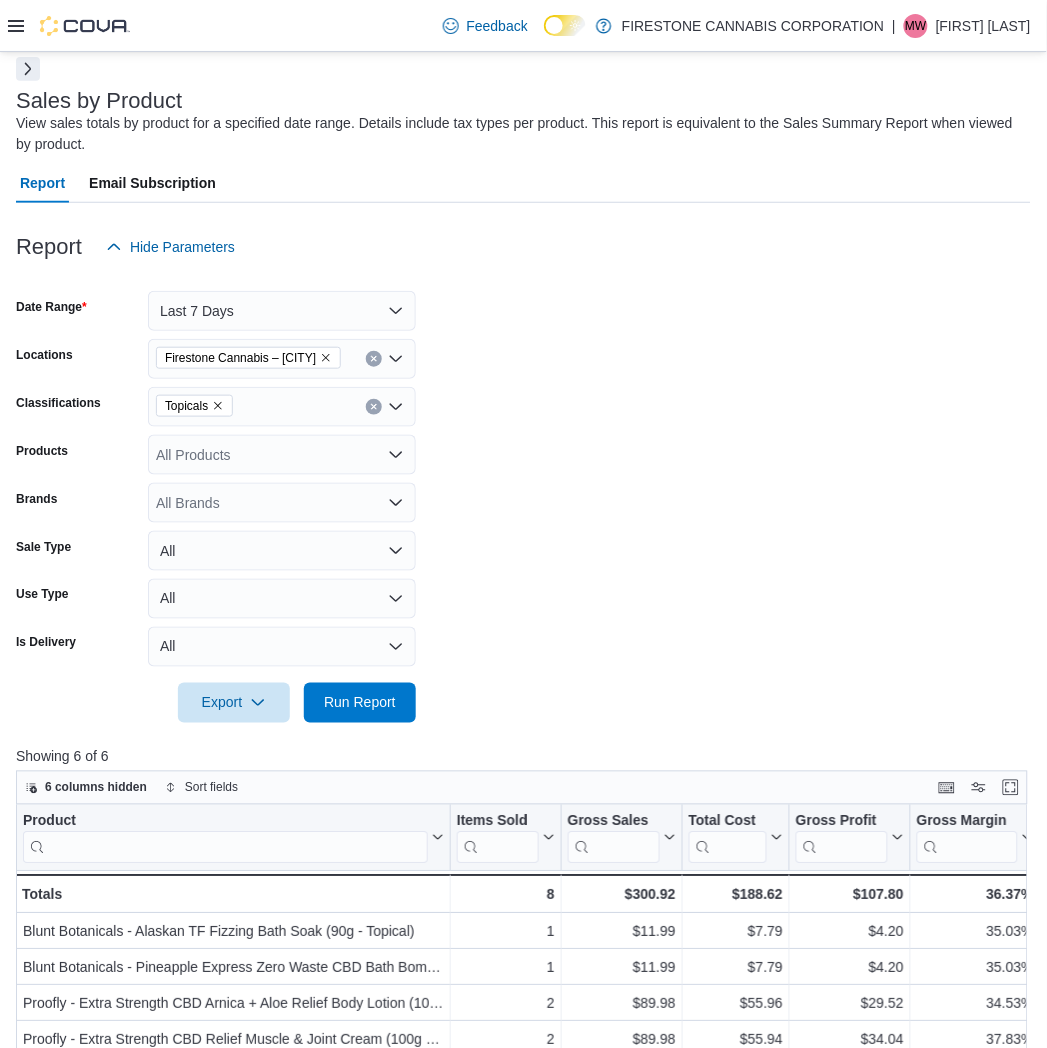 click 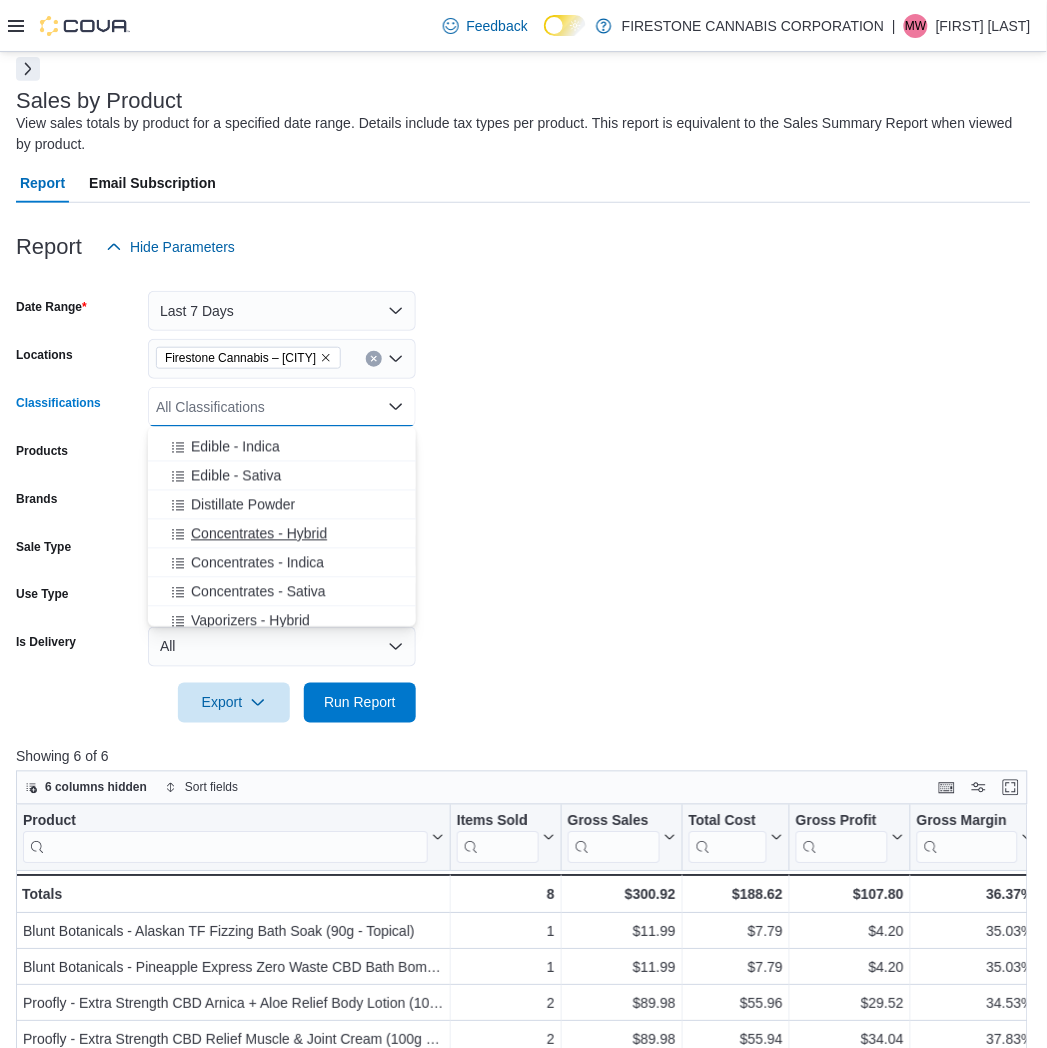 scroll, scrollTop: 888, scrollLeft: 0, axis: vertical 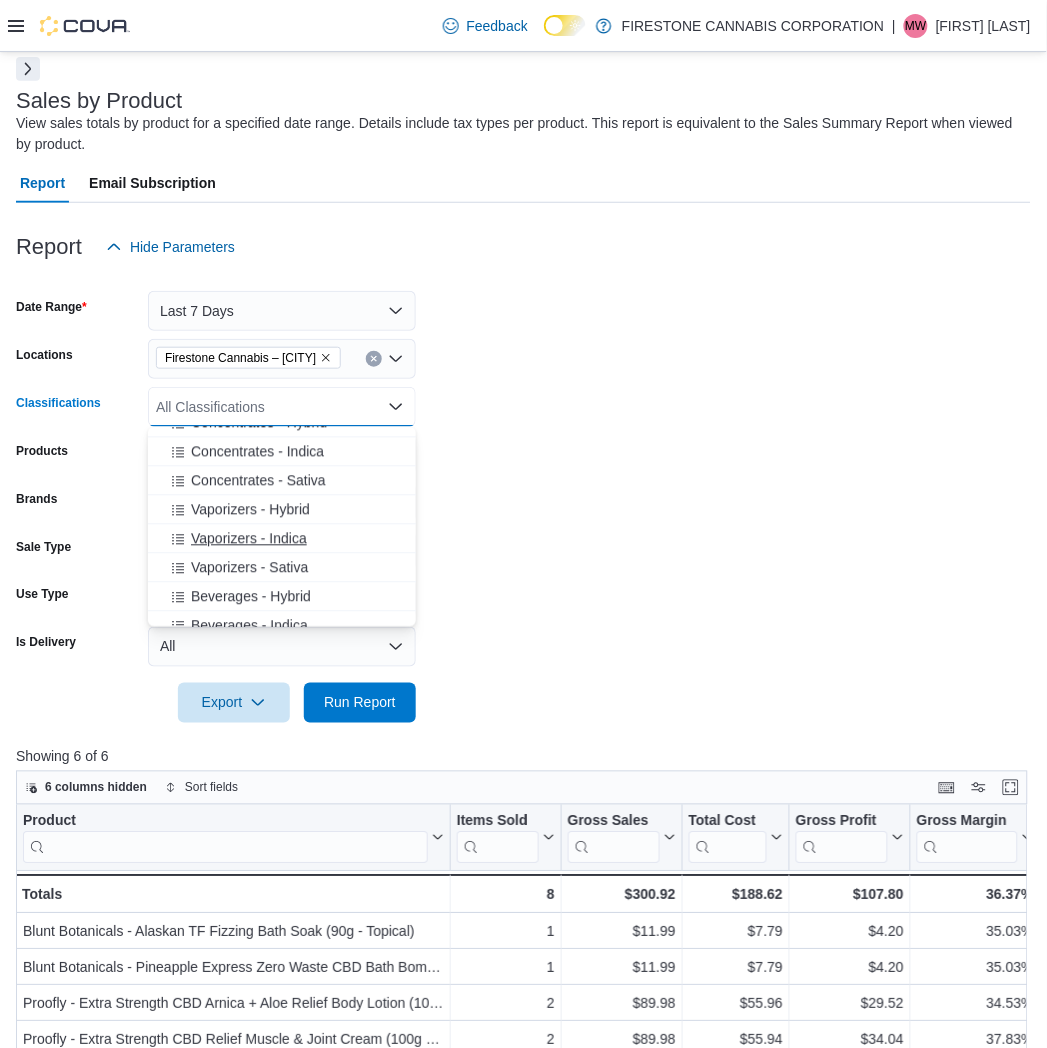 click on "Vaporizers - Indica" at bounding box center [249, 539] 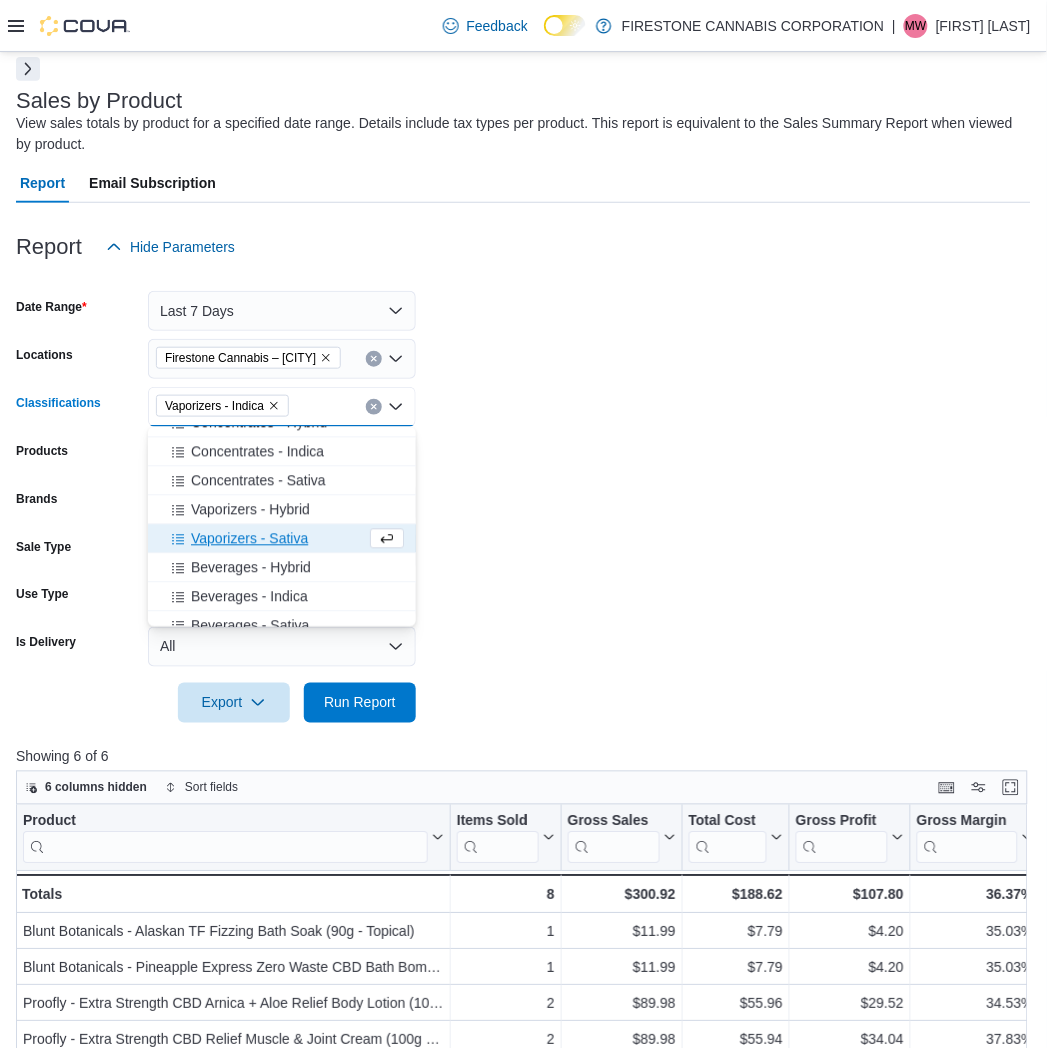 click on "Vaporizers - Sativa" at bounding box center [249, 539] 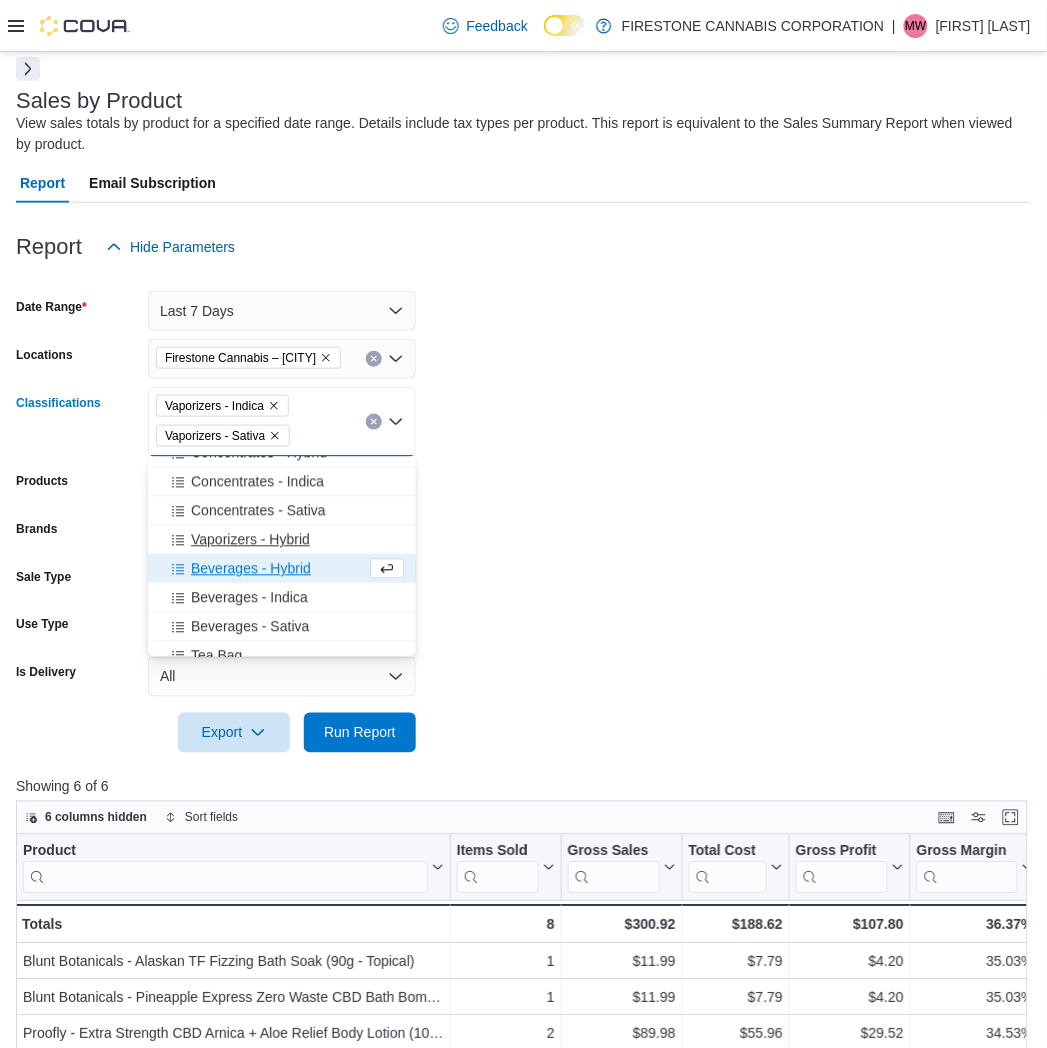 click on "Vaporizers - Hybrid" at bounding box center [250, 540] 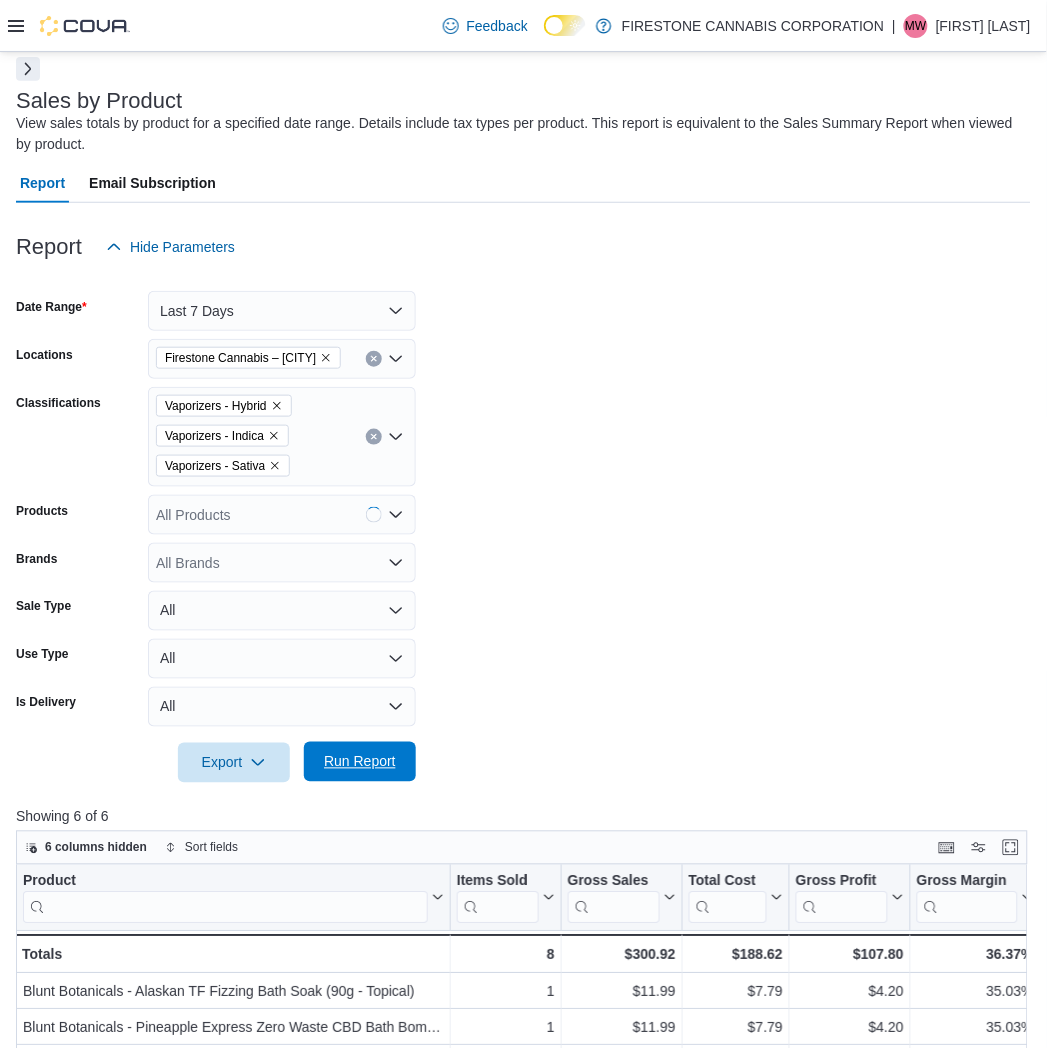 click on "Run Report" at bounding box center (360, 762) 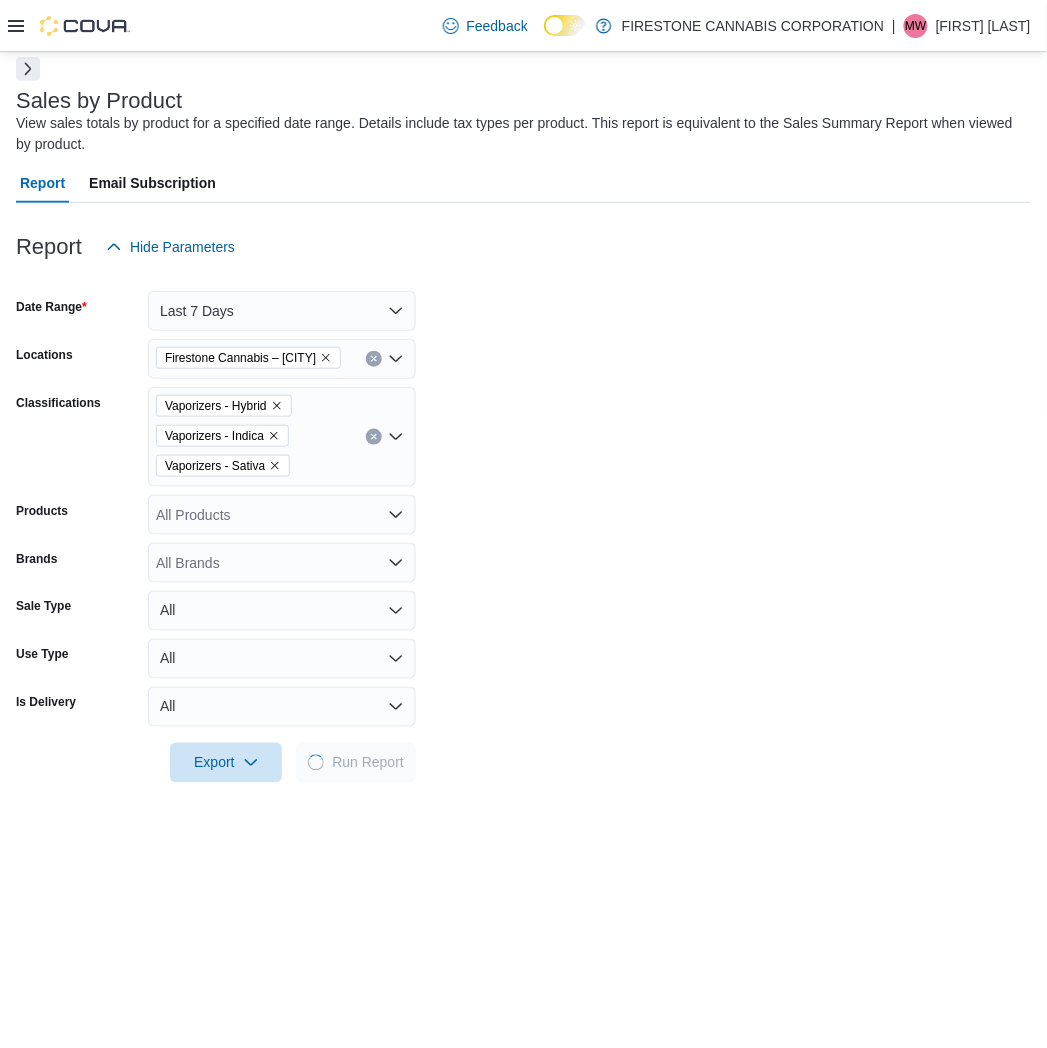 drag, startPoint x: 653, startPoint y: 480, endPoint x: 631, endPoint y: 342, distance: 139.74261 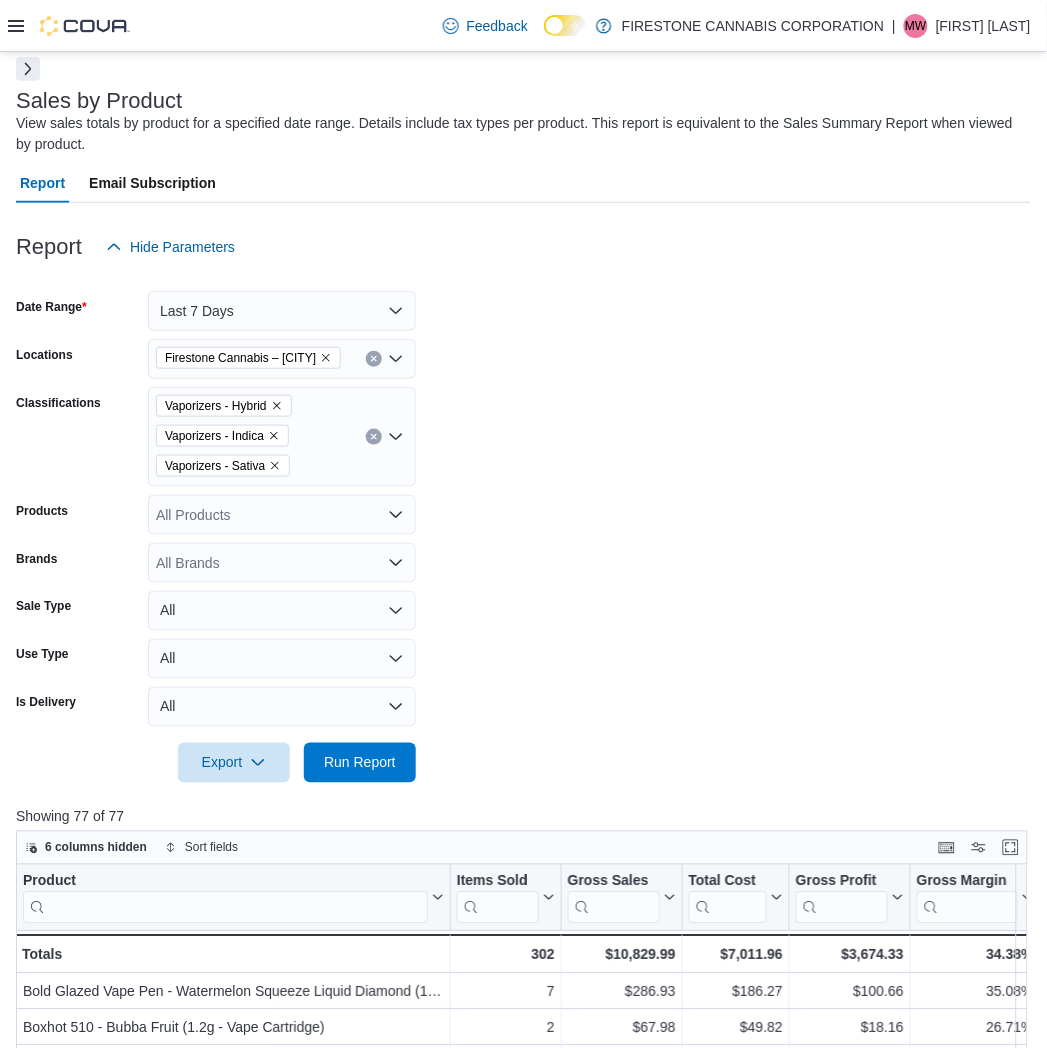 click on "Date Range Last 7 Days Locations Firestone Cannabis – Leduc Classifications Vaporizers - Hybrid Vaporizers - Indica Vaporizers - Sativa Products All Products Brands All Brands Sale Type All Use Type All Is Delivery All Export  Run Report" at bounding box center (523, 525) 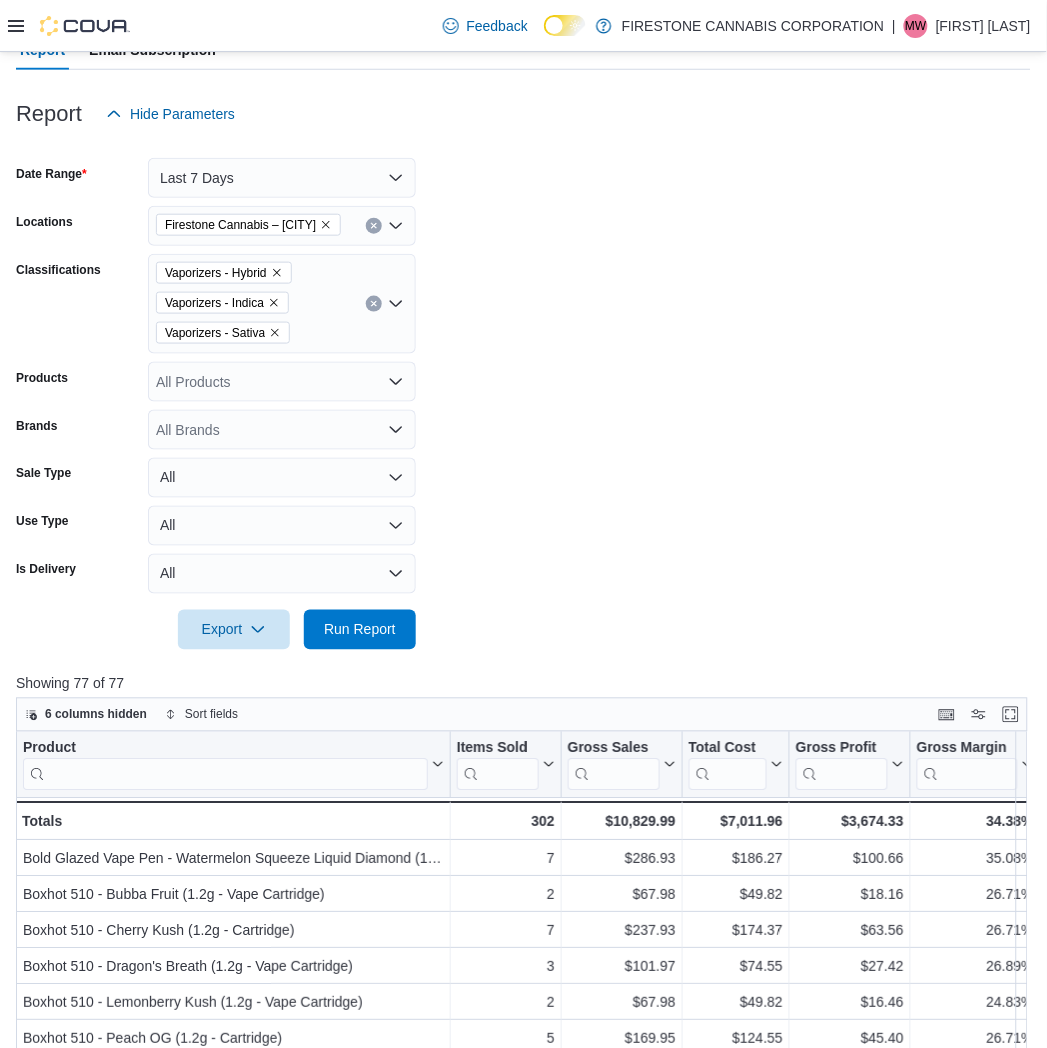 scroll, scrollTop: 728, scrollLeft: 0, axis: vertical 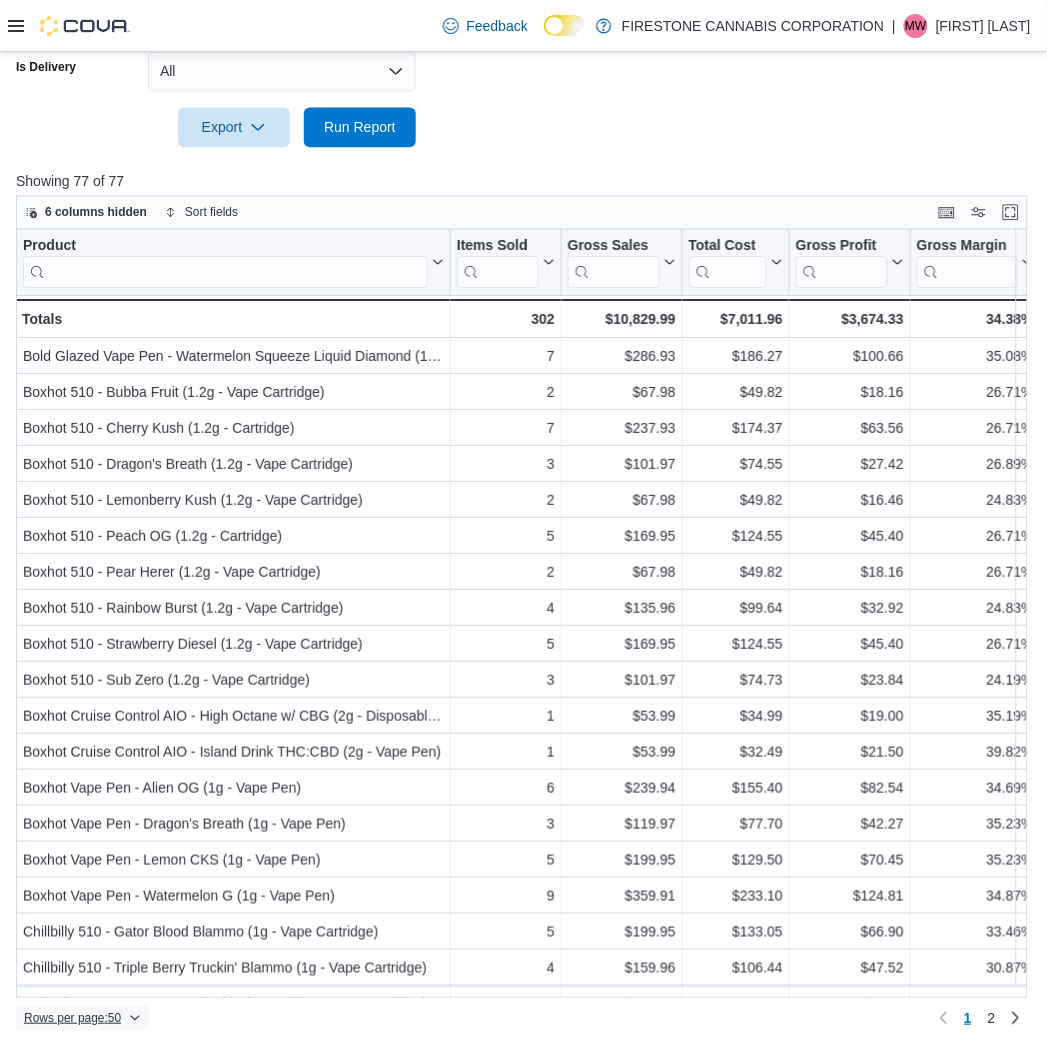 click on "Rows per page :  50" at bounding box center [72, 1018] 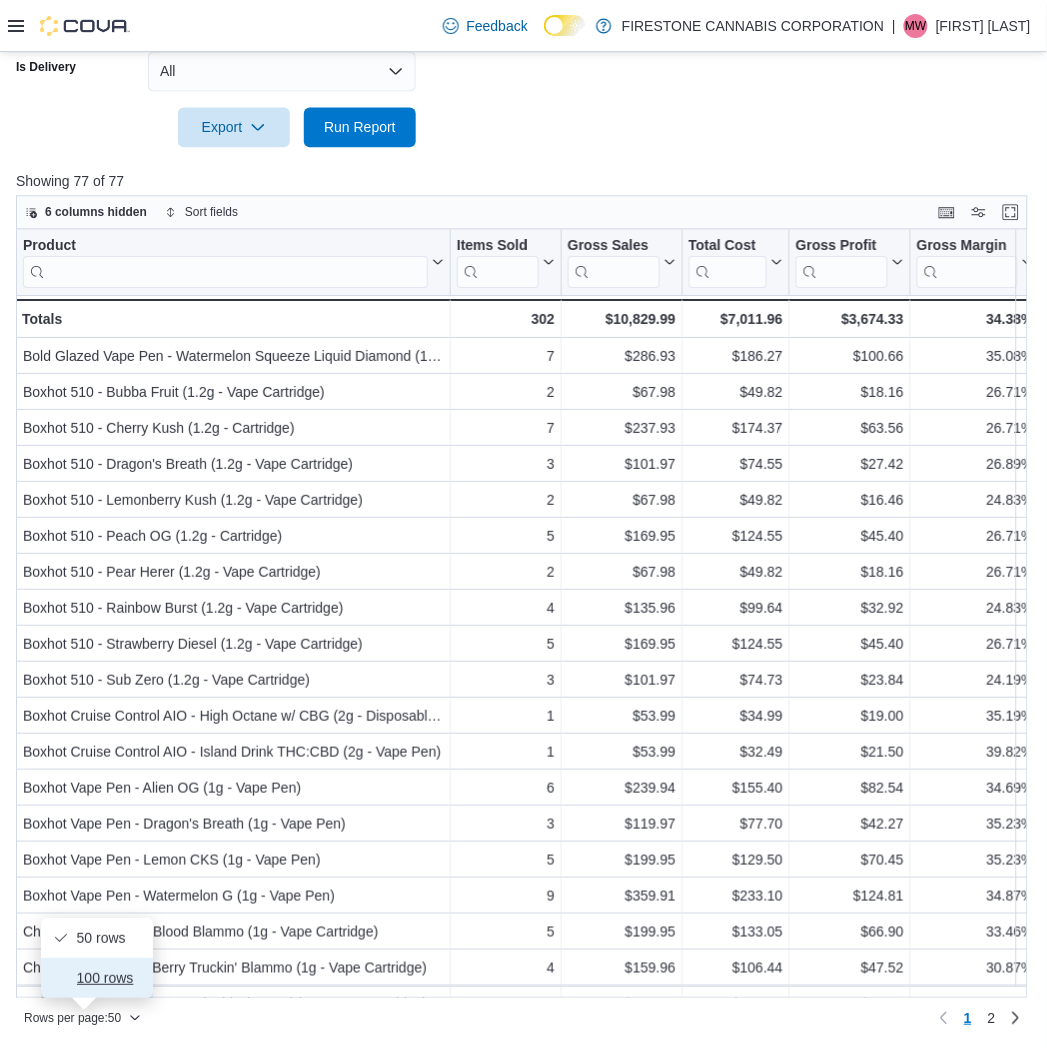 click on "100 rows" at bounding box center (109, 978) 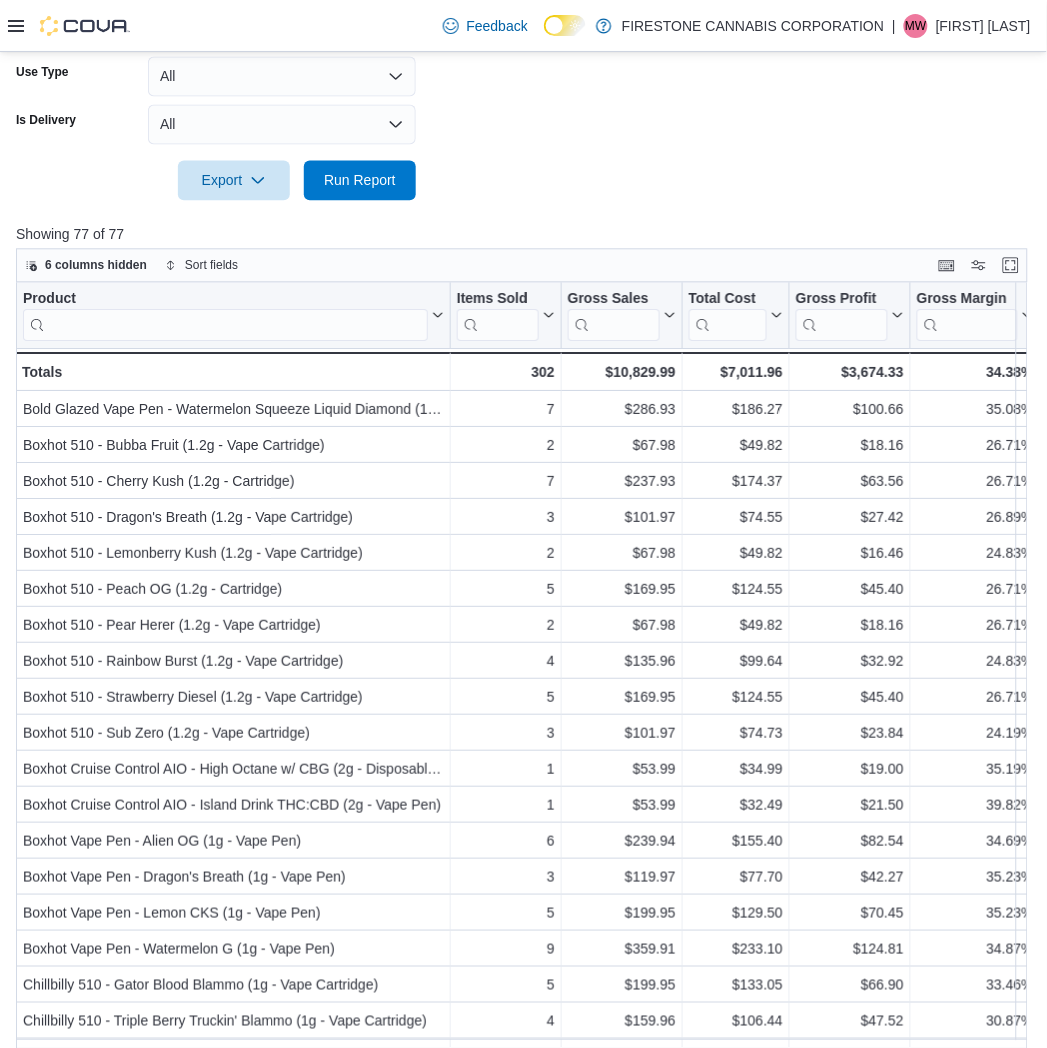 scroll, scrollTop: 728, scrollLeft: 0, axis: vertical 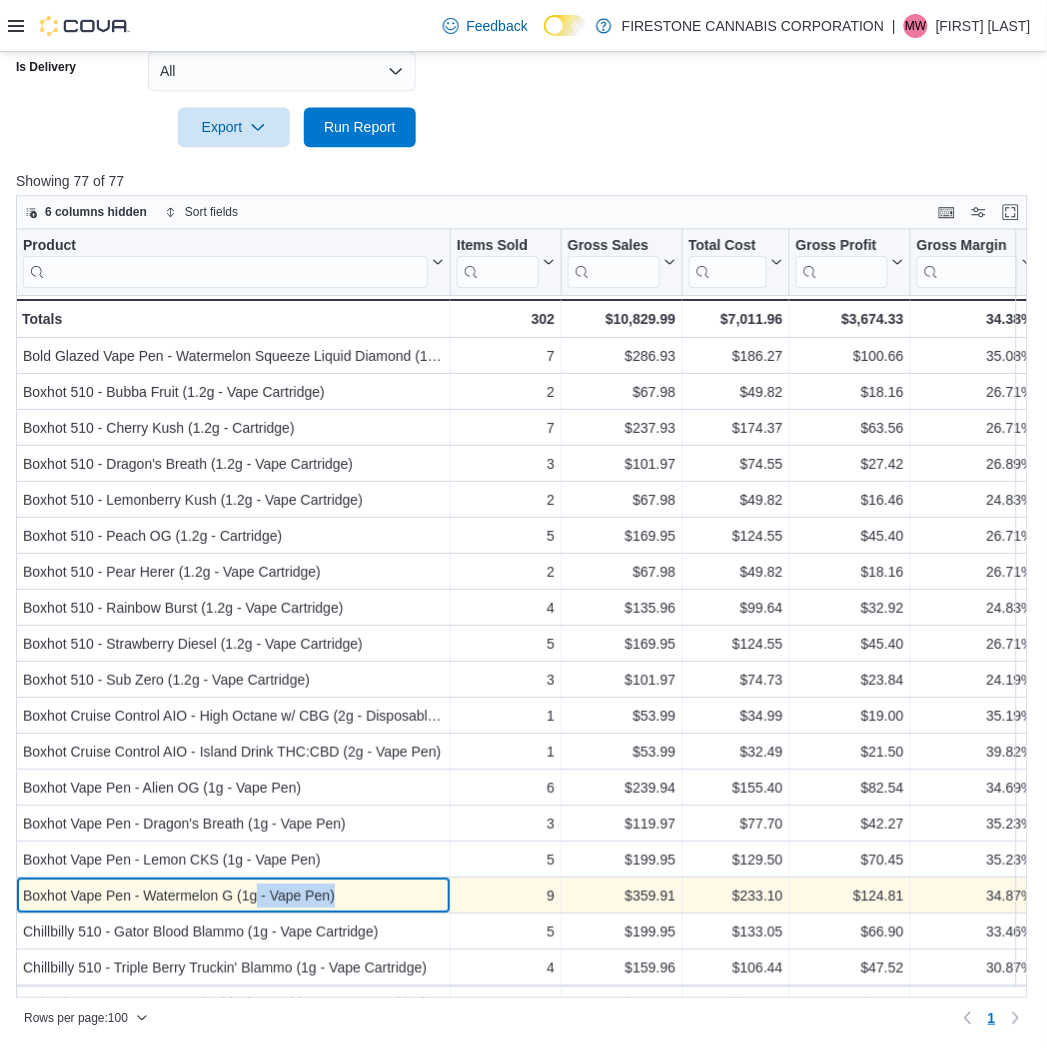 drag, startPoint x: 257, startPoint y: 900, endPoint x: 356, endPoint y: 890, distance: 99.50377 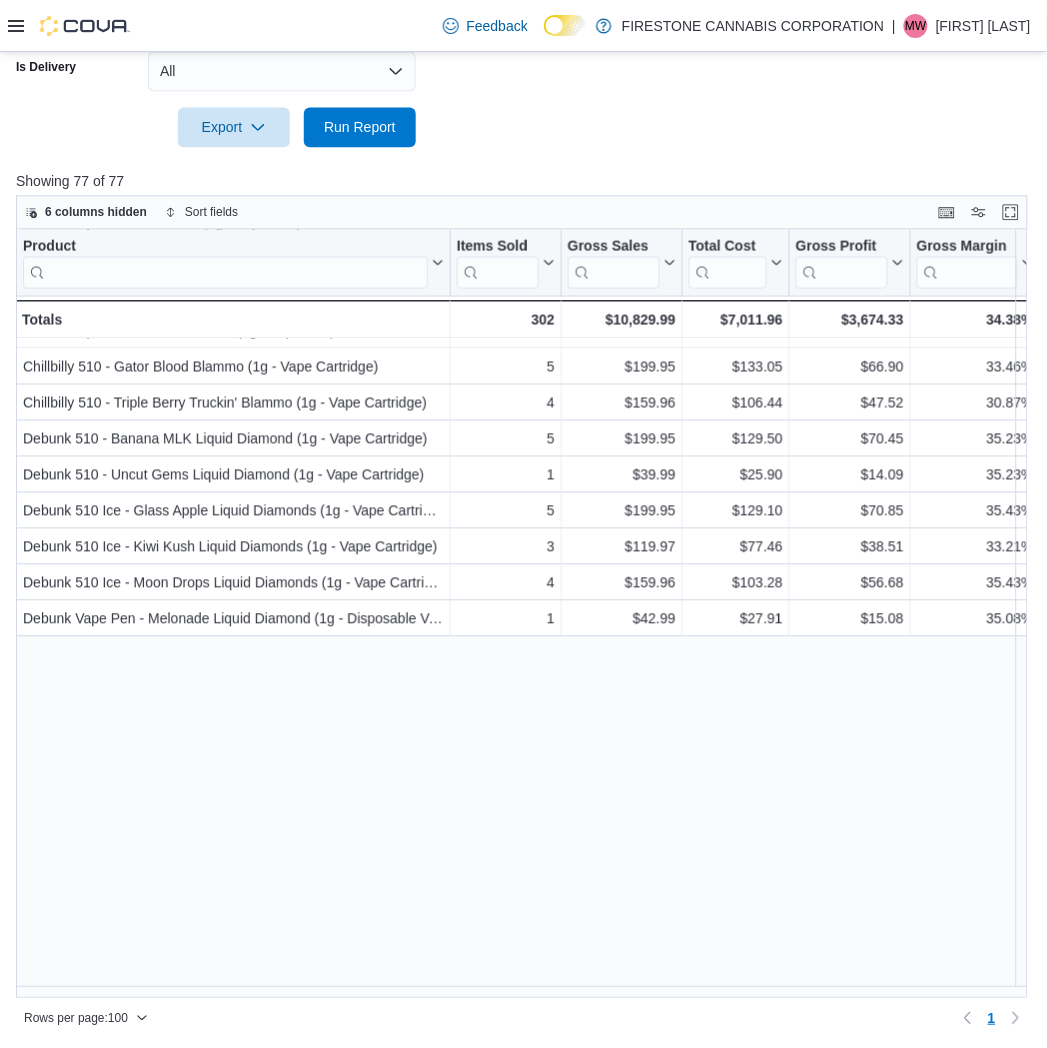 scroll, scrollTop: 0, scrollLeft: 0, axis: both 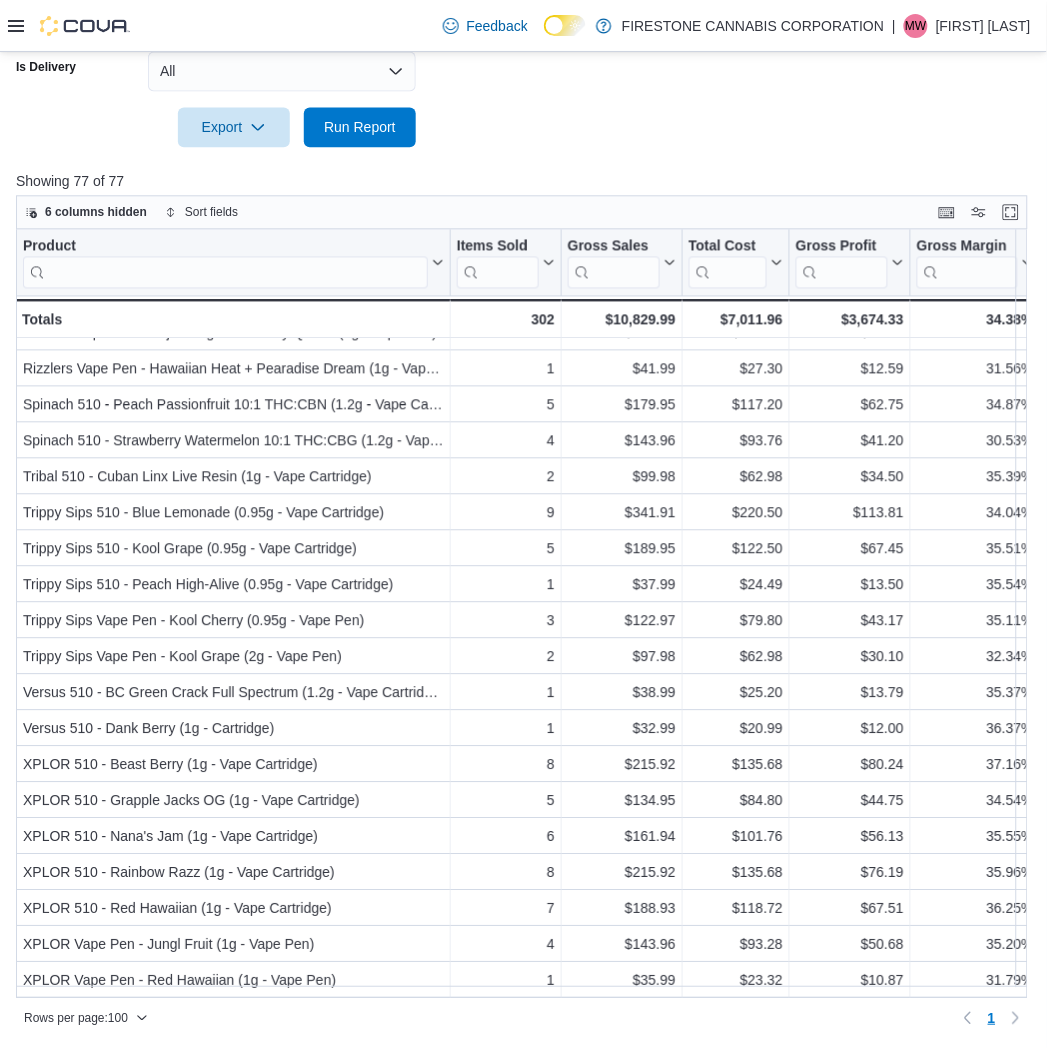 click at bounding box center (523, 99) 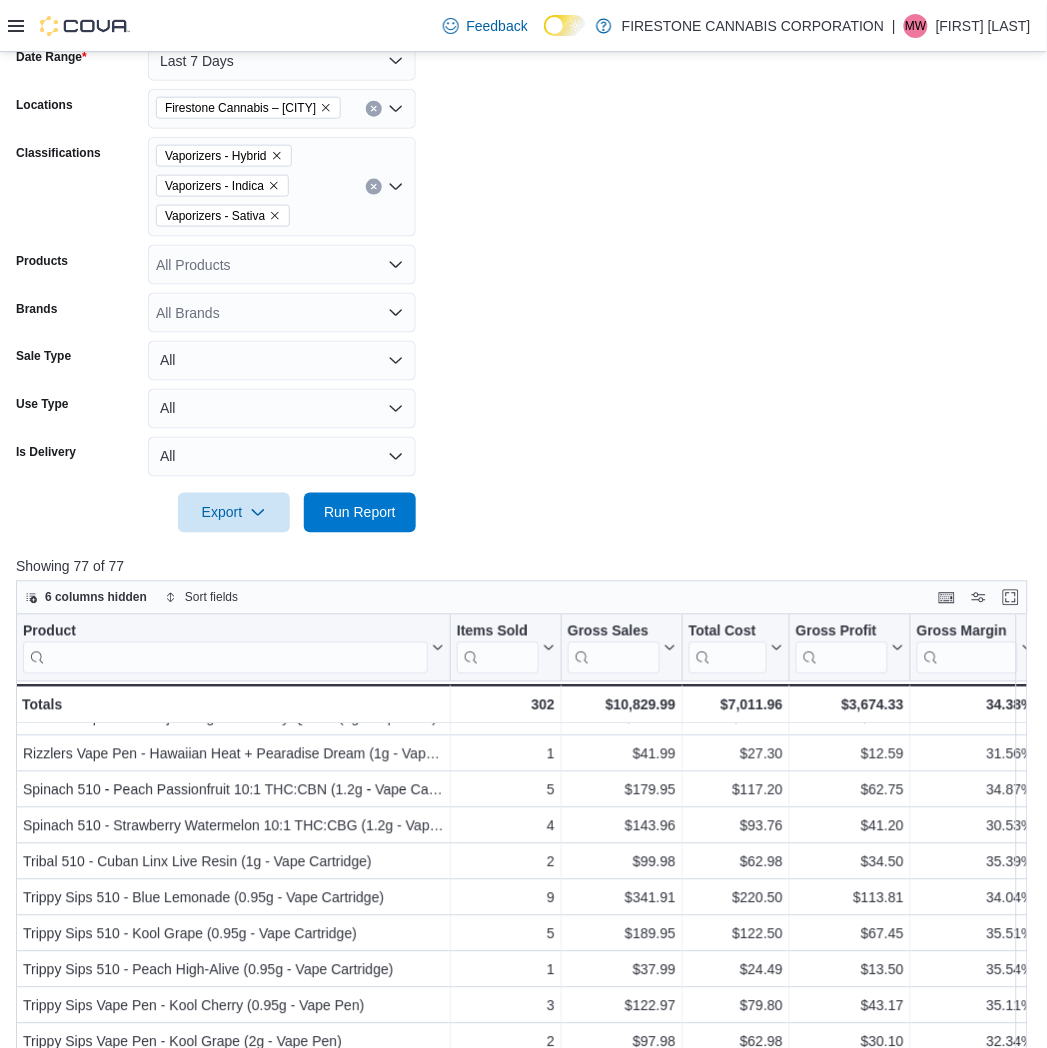 scroll, scrollTop: 173, scrollLeft: 0, axis: vertical 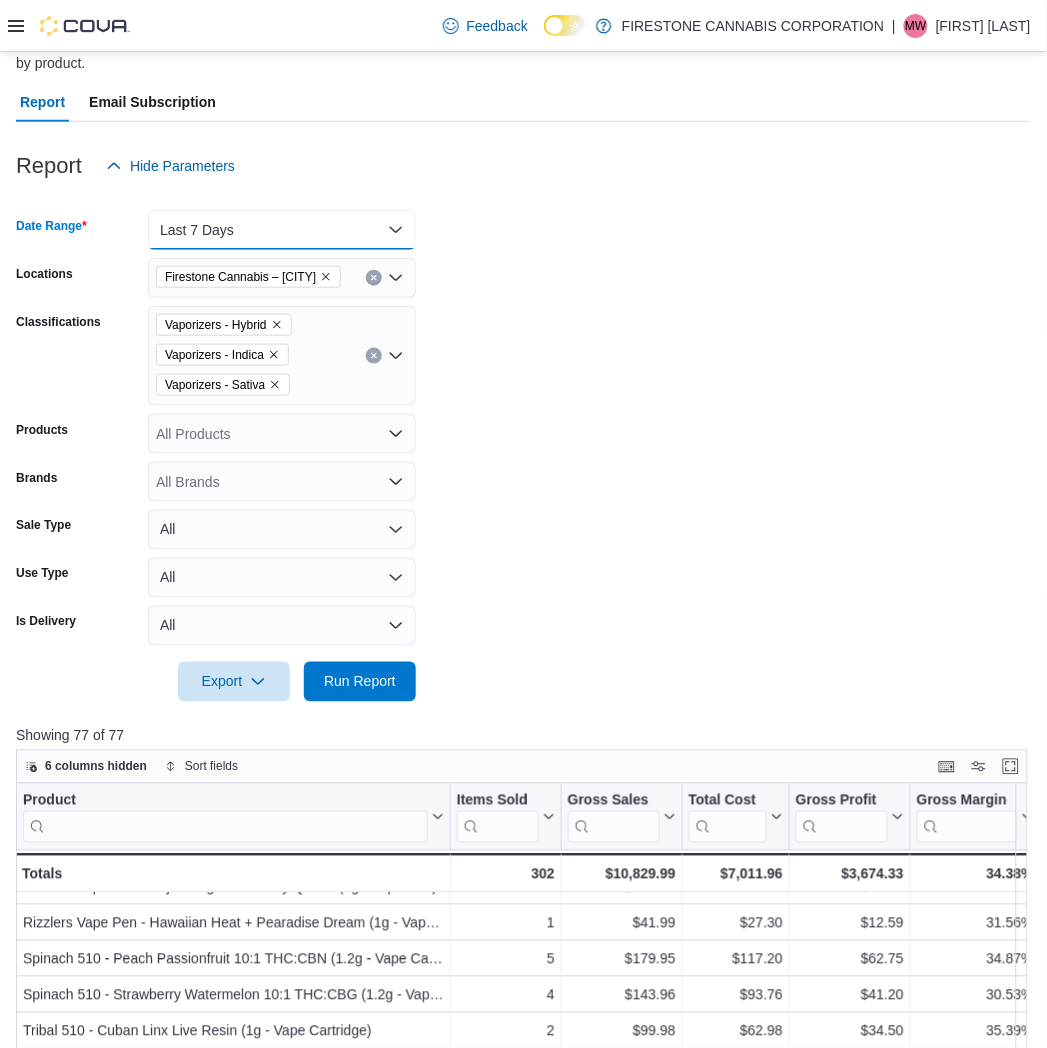 click on "Last 7 Days" at bounding box center (282, 230) 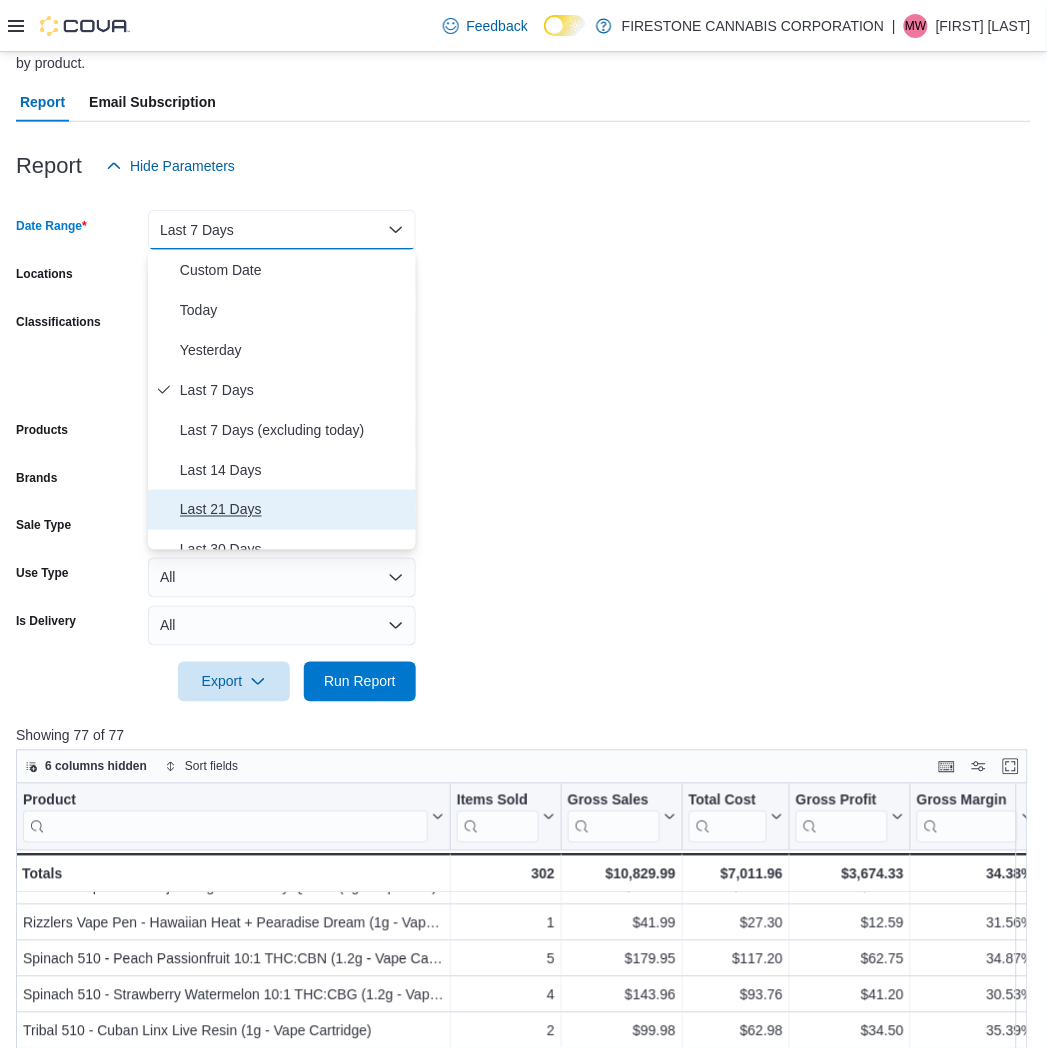 click on "Last 21 Days" at bounding box center (294, 510) 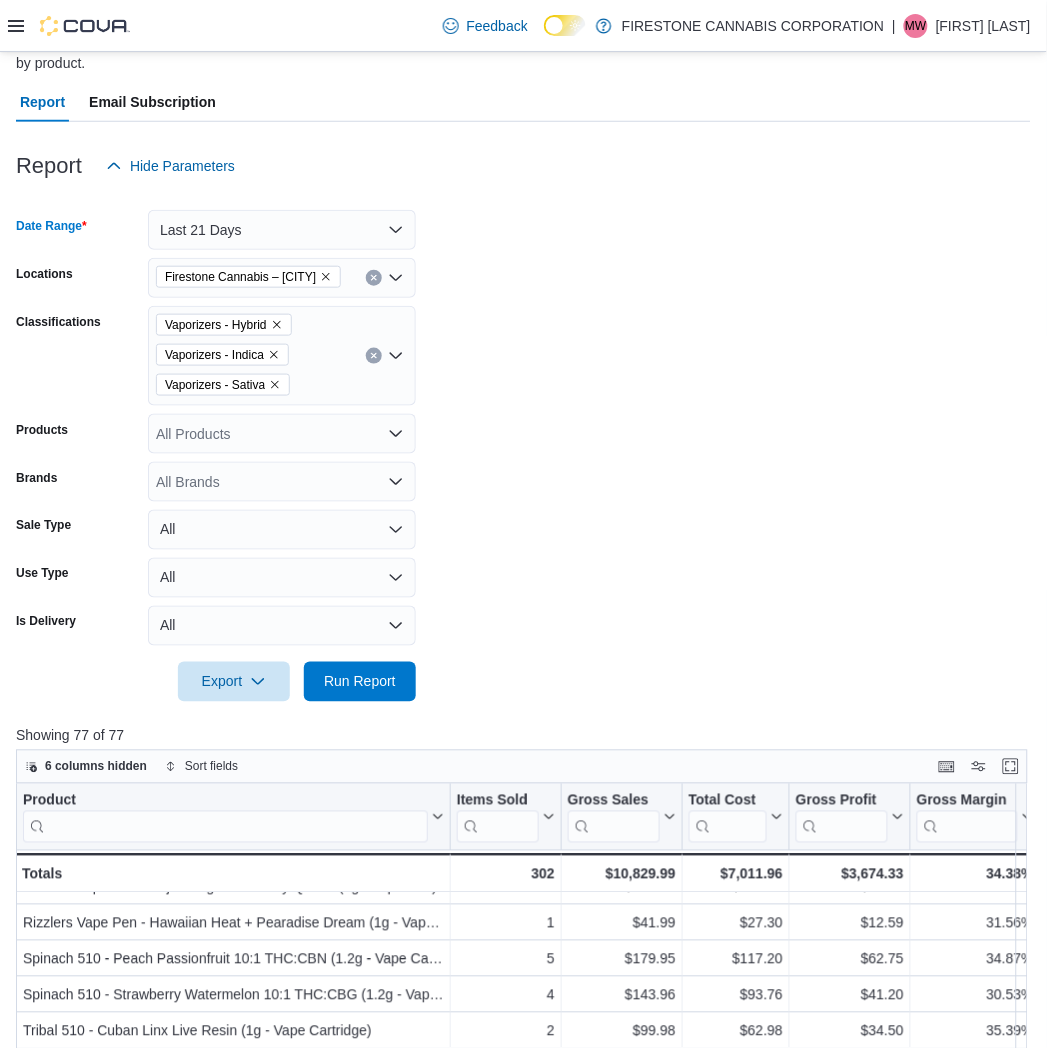 drag, startPoint x: 627, startPoint y: 331, endPoint x: 567, endPoint y: 331, distance: 60 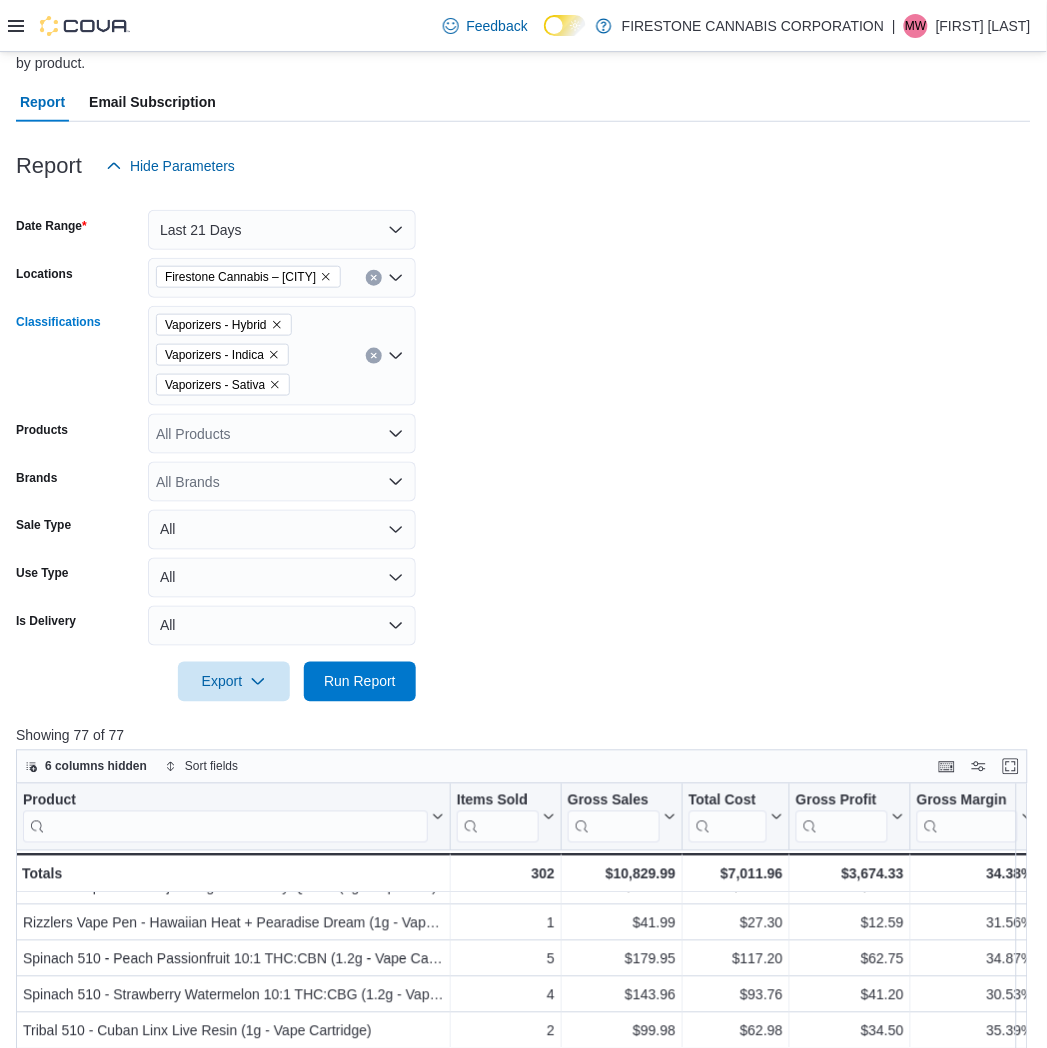click at bounding box center (374, 356) 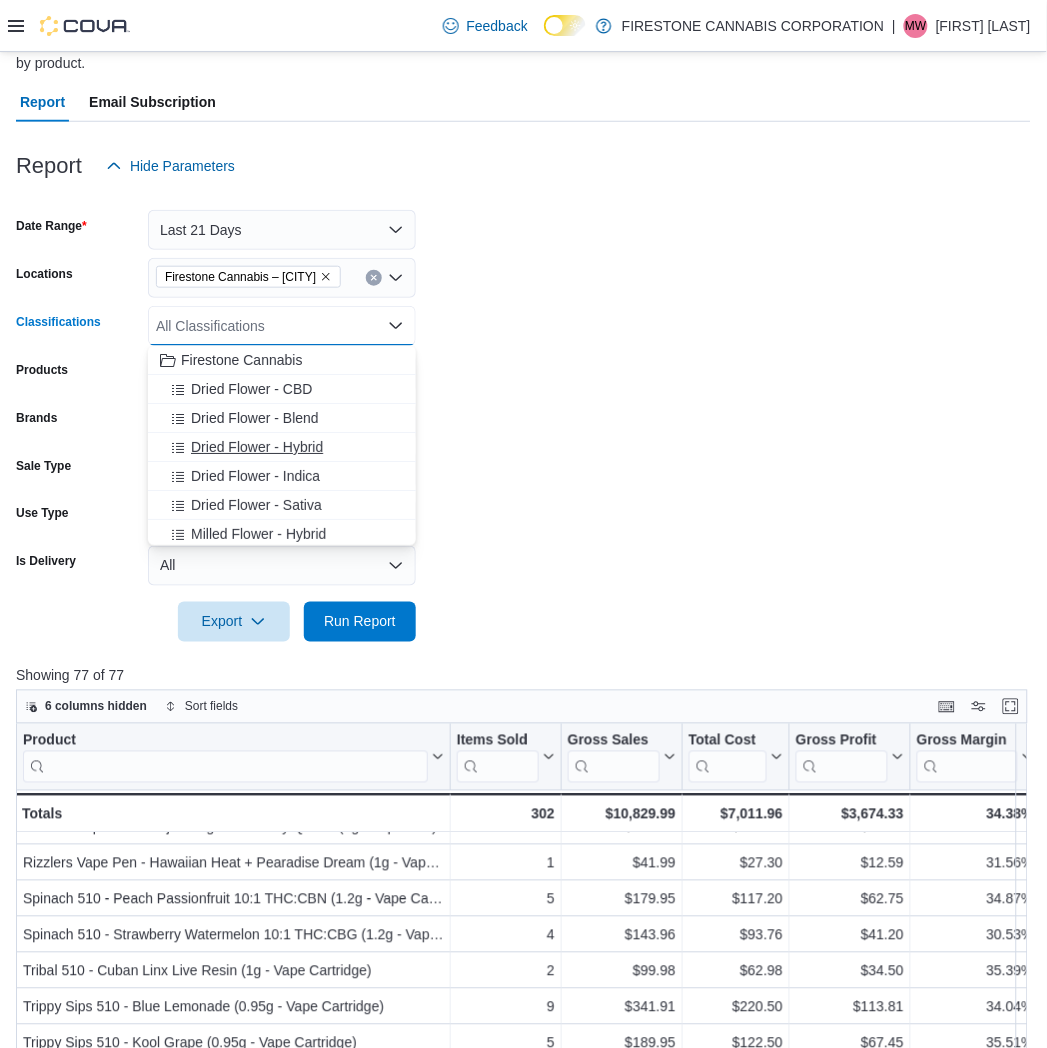click on "Dried Flower - Hybrid" at bounding box center (257, 447) 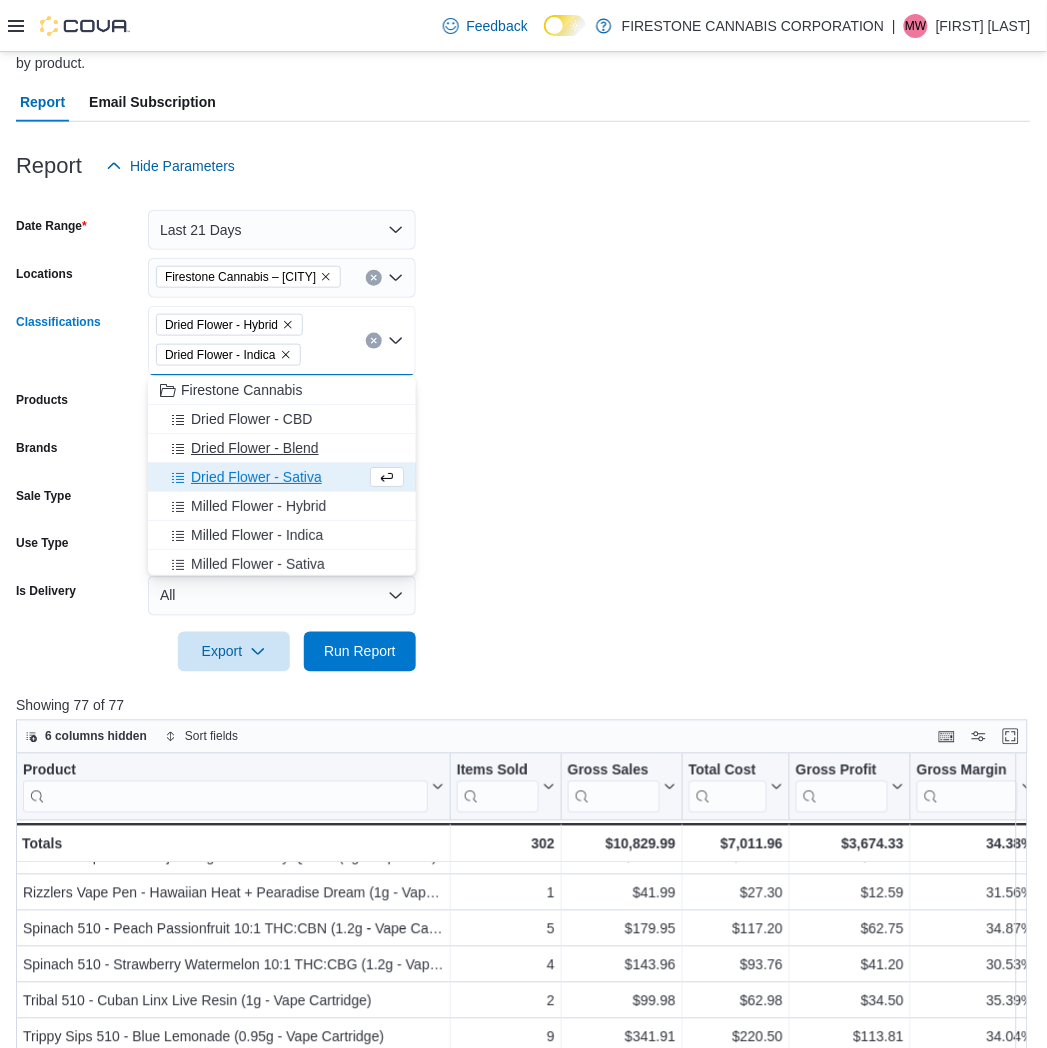 click on "Dried Flower - Blend" at bounding box center [255, 448] 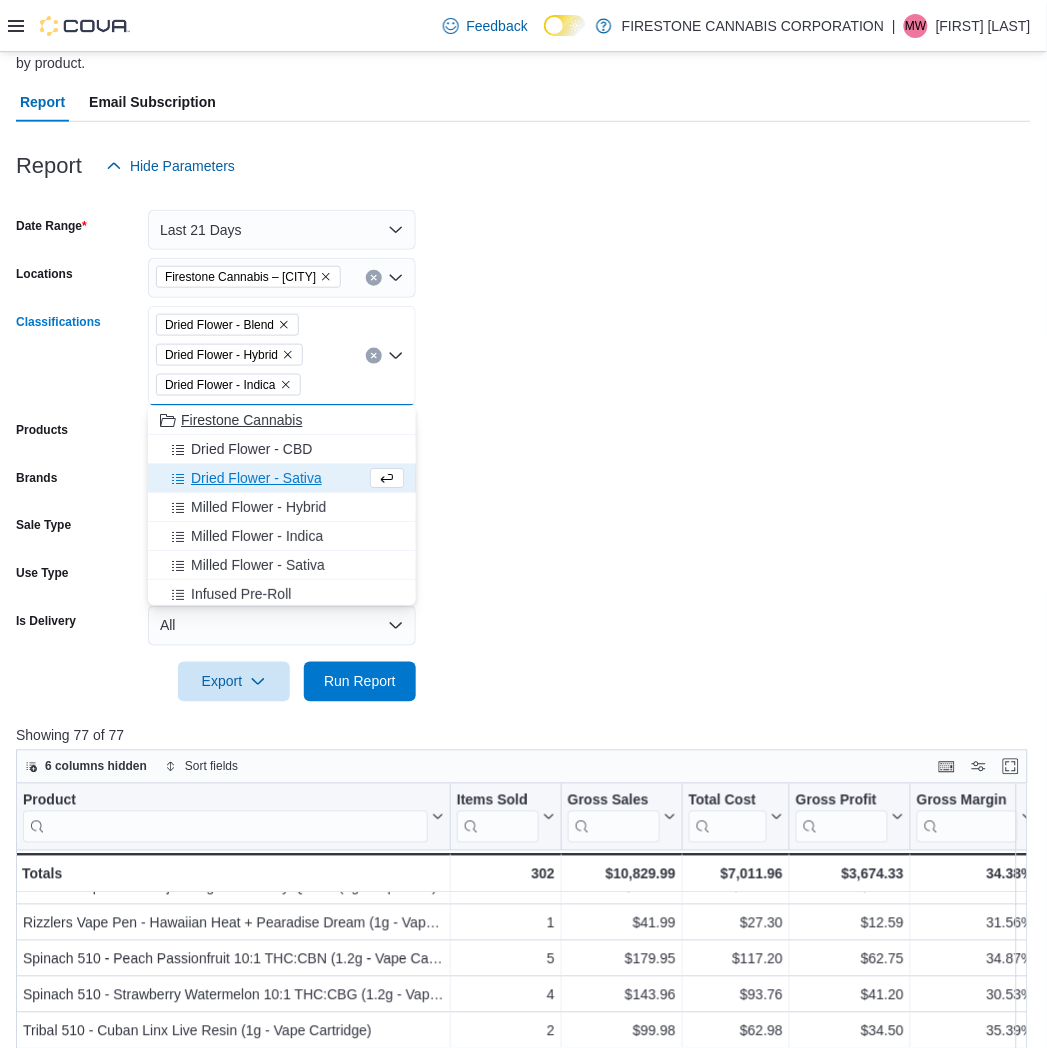 click on "Dried Flower - CBD" at bounding box center [282, 449] 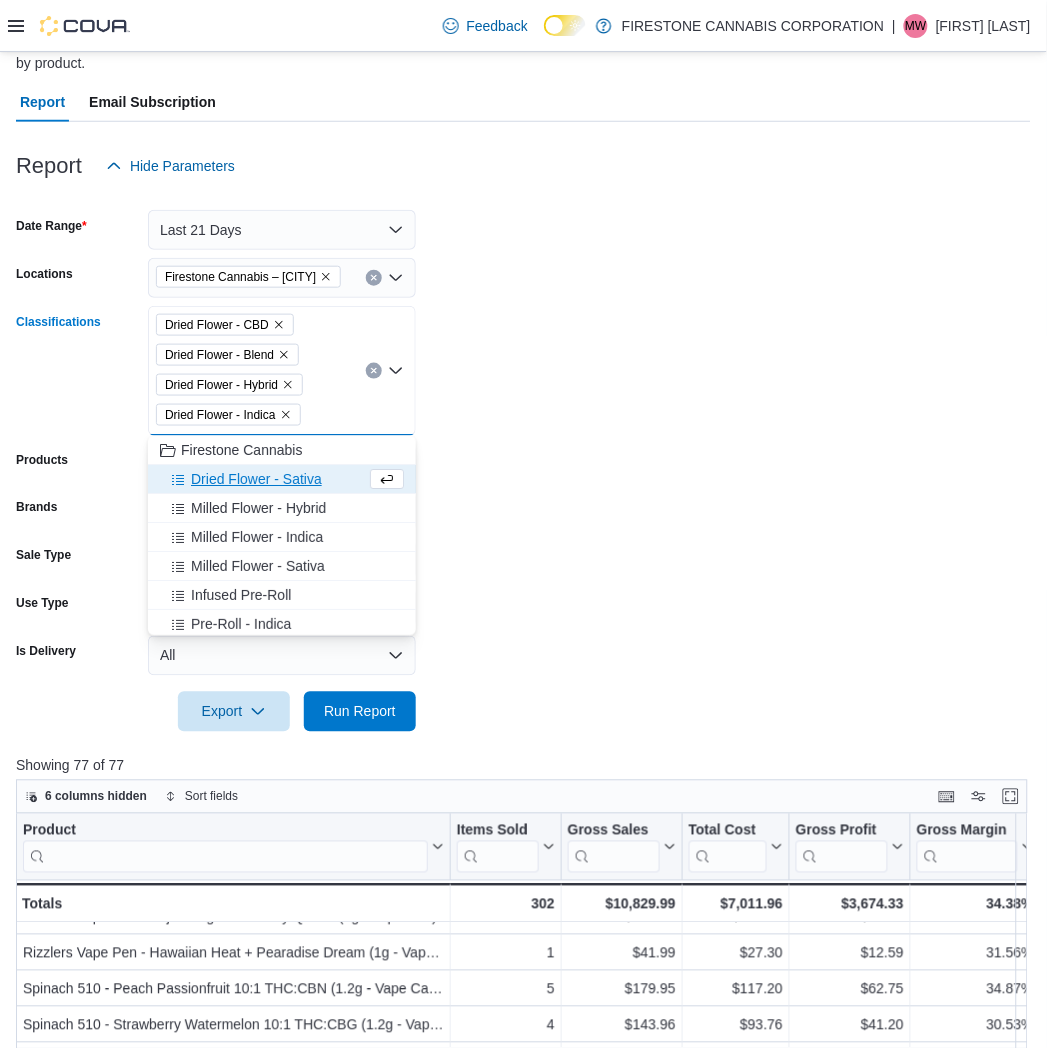 click on "Dried Flower - Sativa" at bounding box center [256, 479] 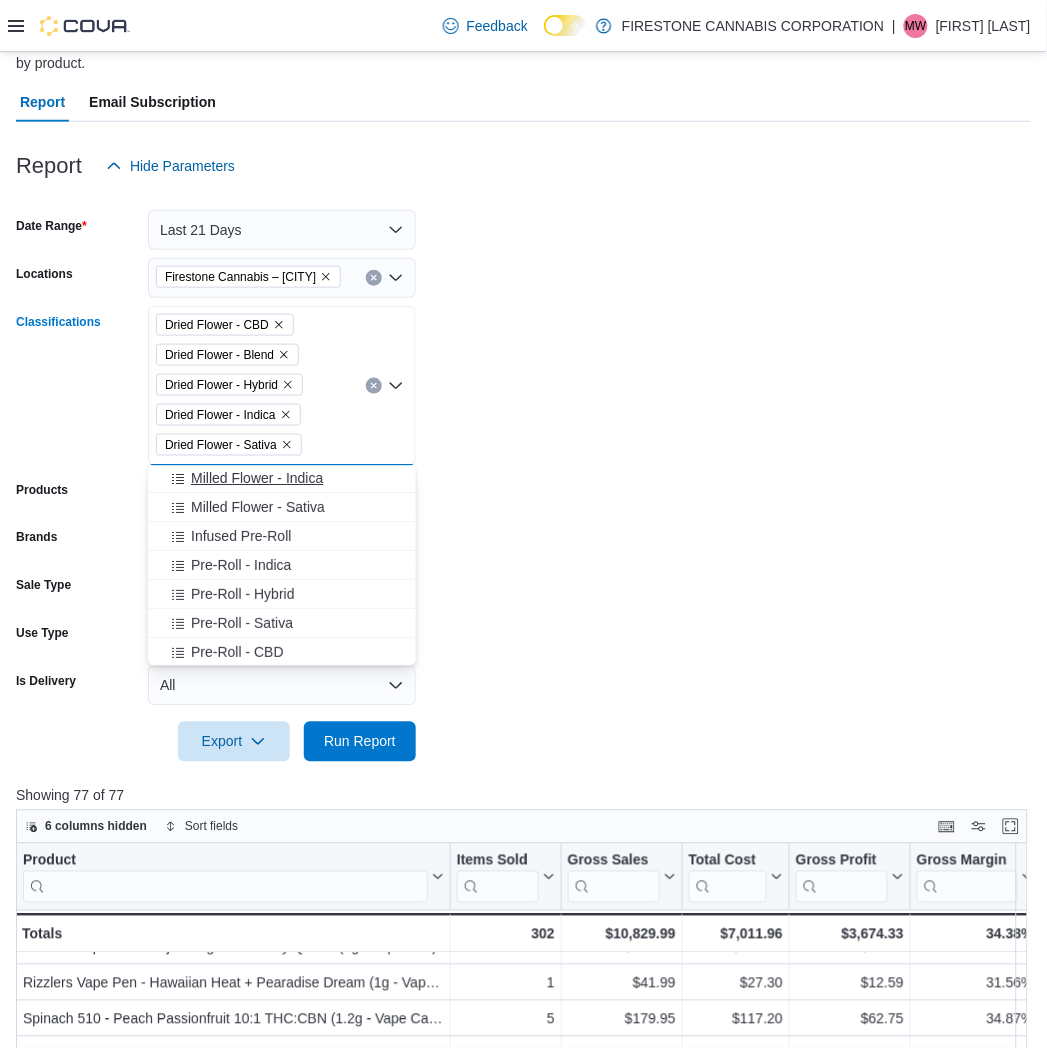 scroll, scrollTop: 111, scrollLeft: 0, axis: vertical 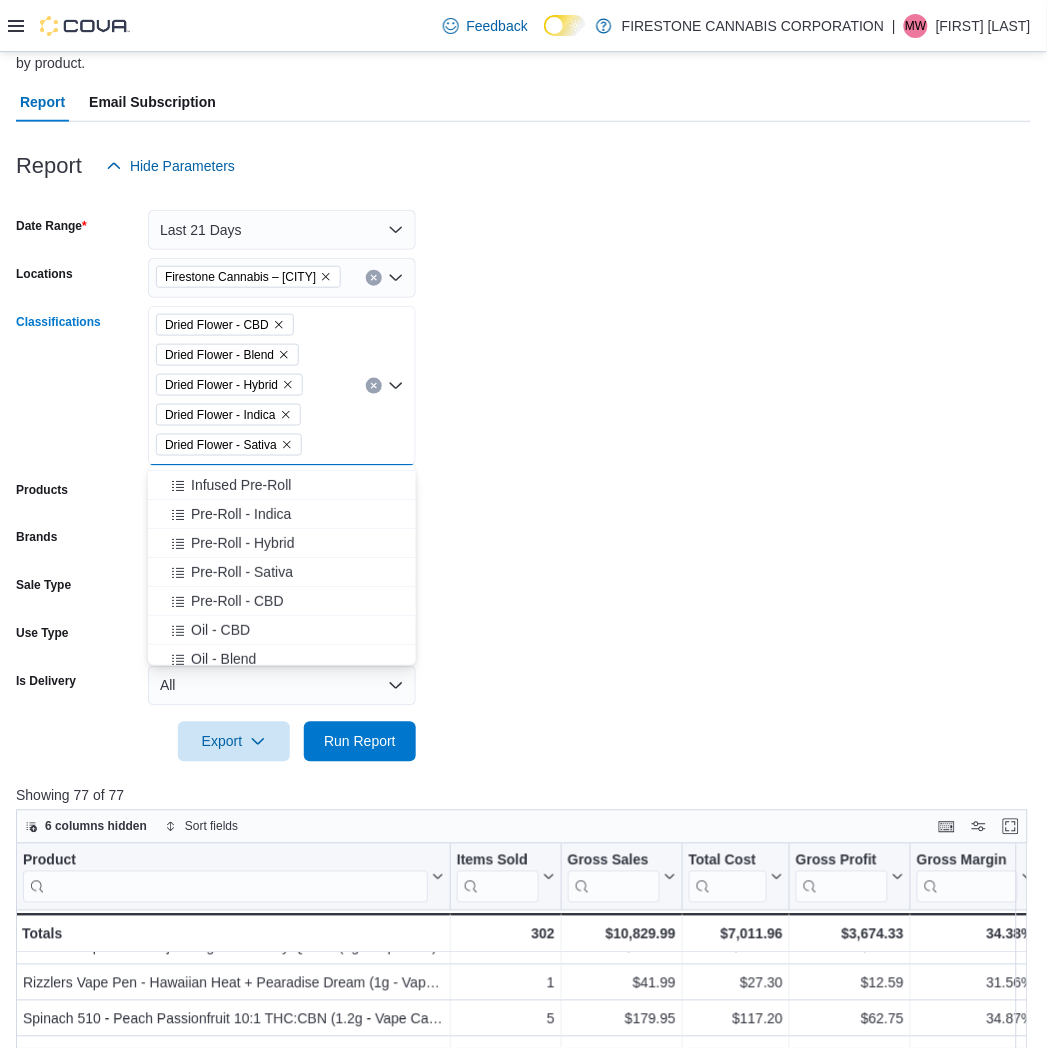 click on "Pre-Roll - Hybrid" at bounding box center (242, 543) 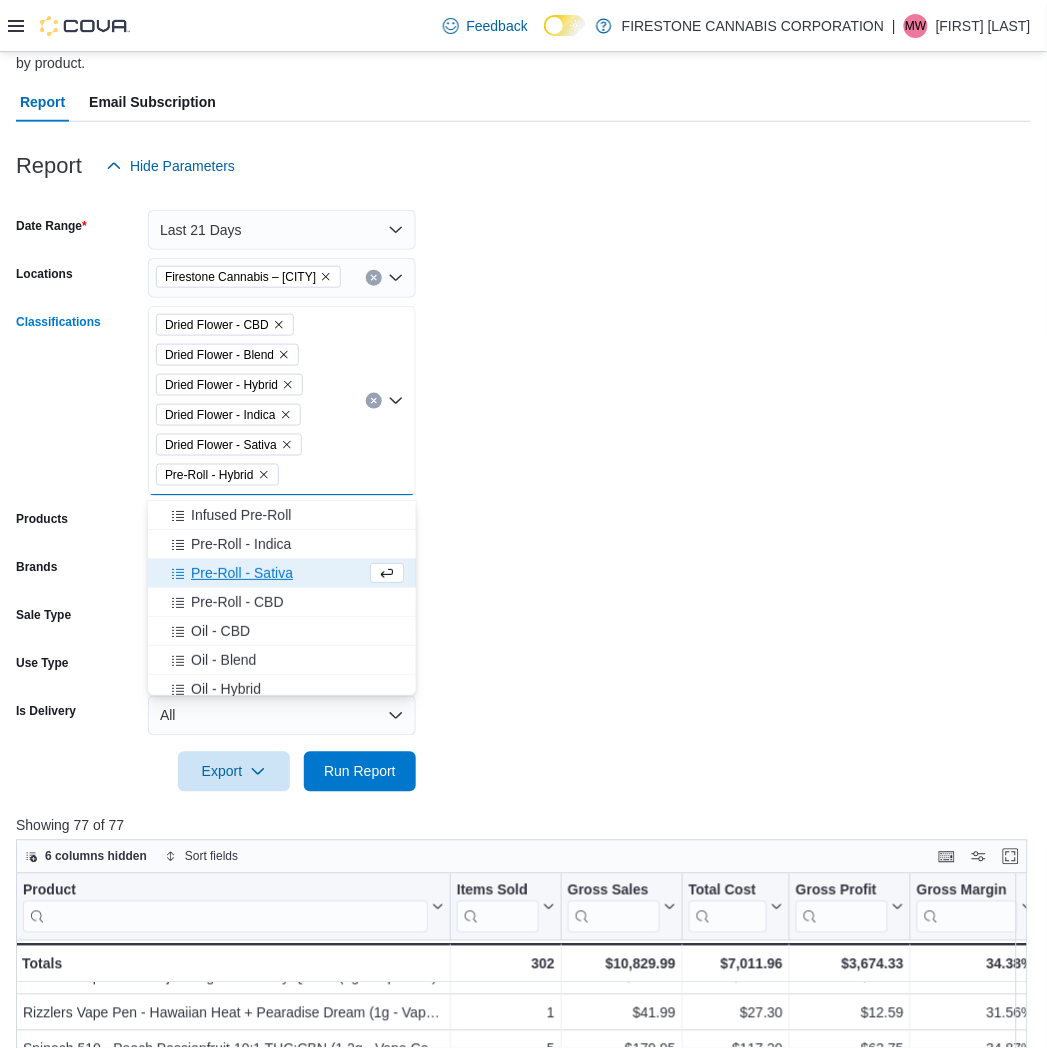 click on "Pre-Roll - Indica" at bounding box center (241, 544) 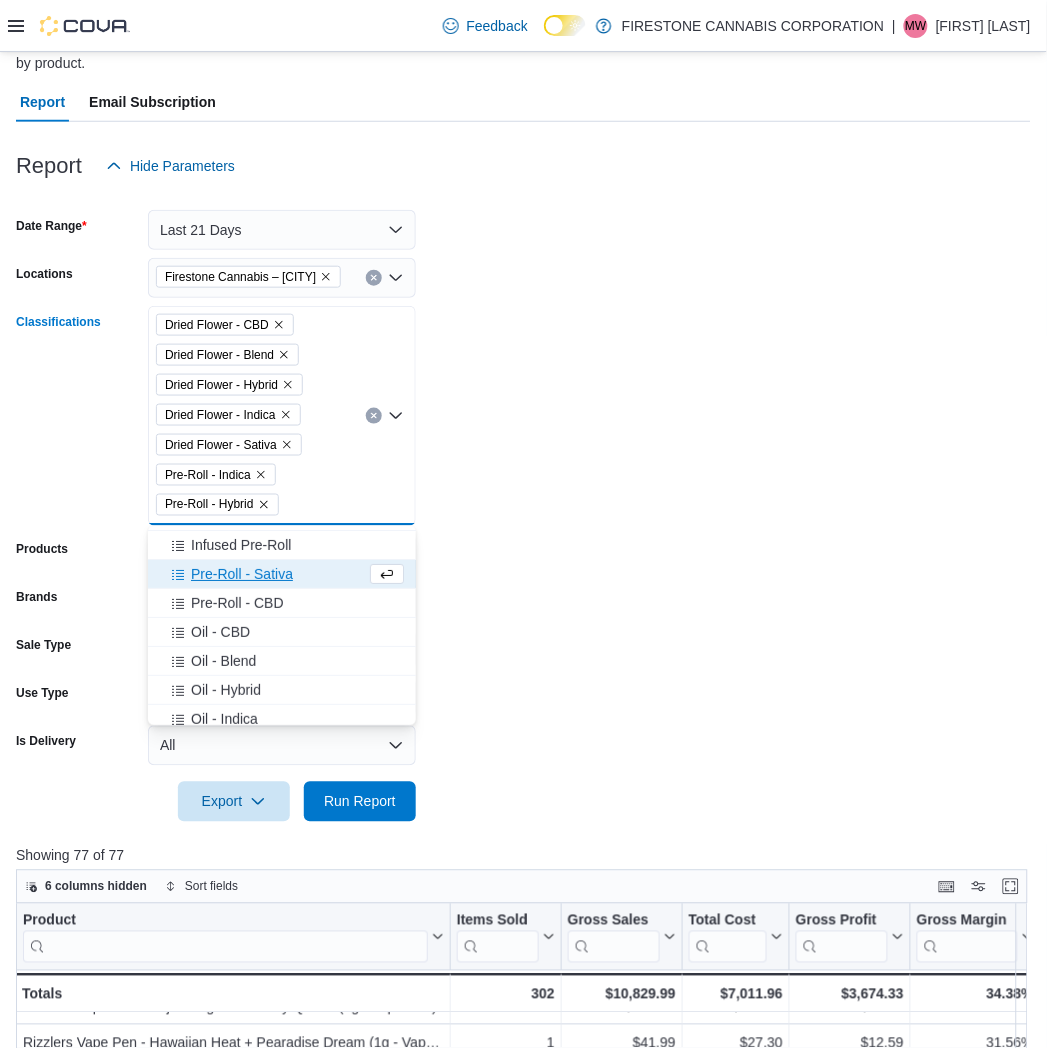 click on "Pre-Roll - Sativa" at bounding box center [242, 574] 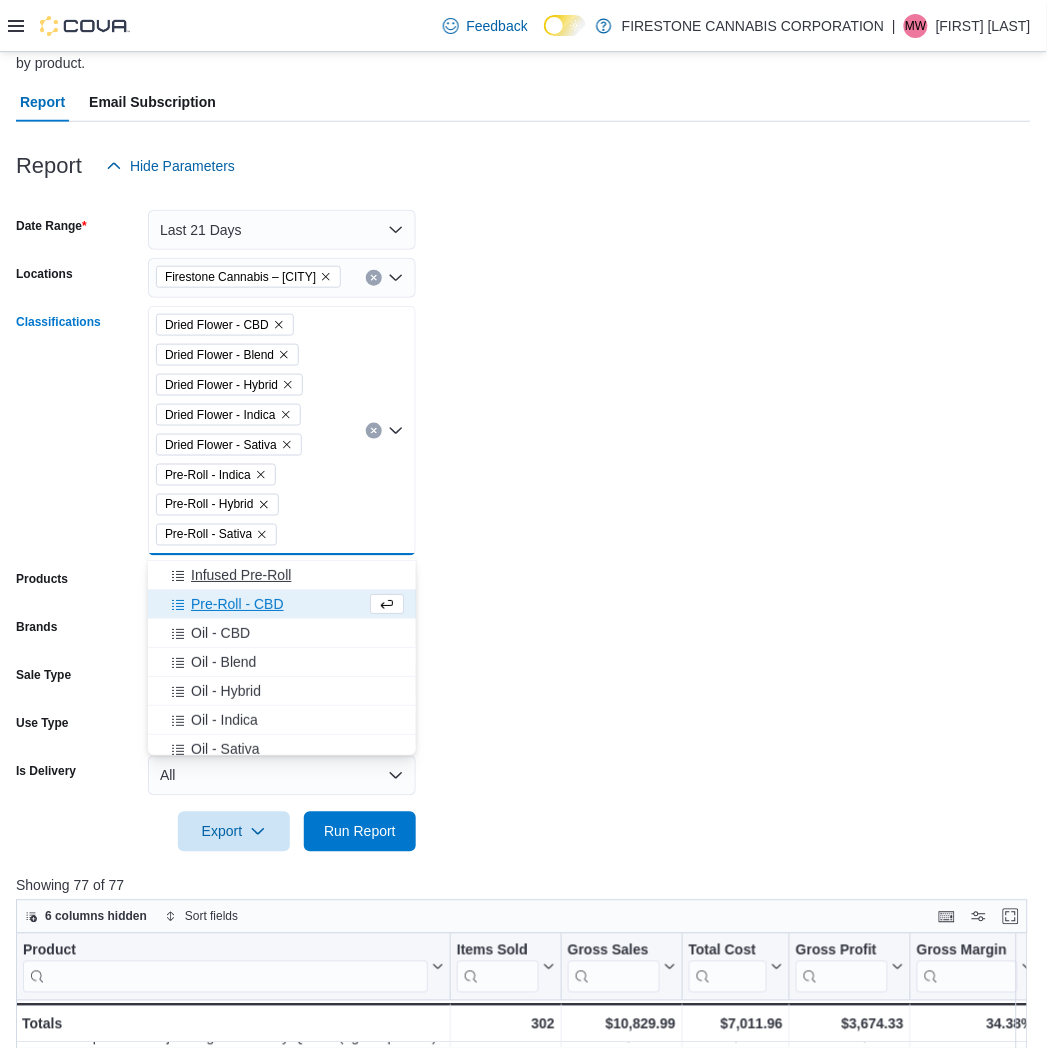 click on "Pre-Roll - CBD" at bounding box center [237, 604] 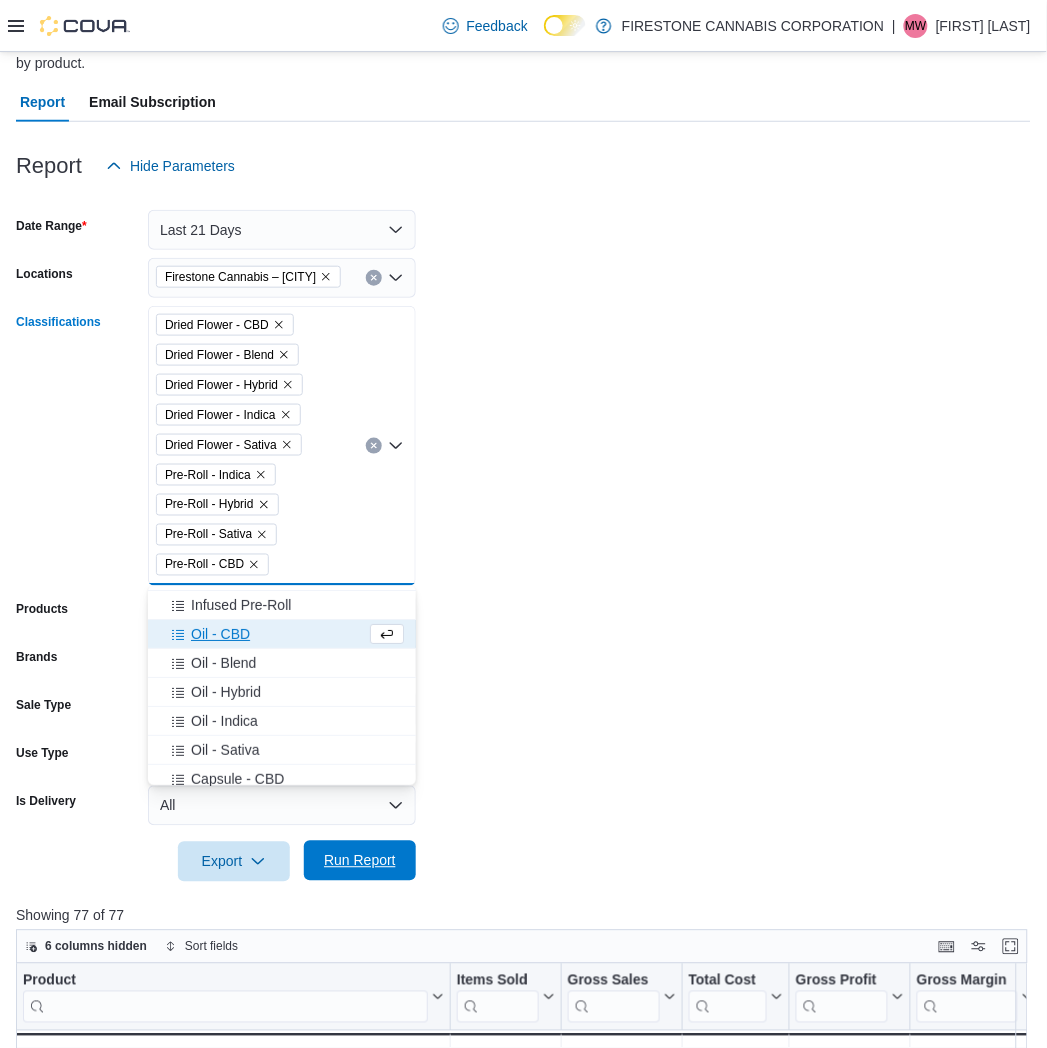 click on "Run Report" at bounding box center [360, 861] 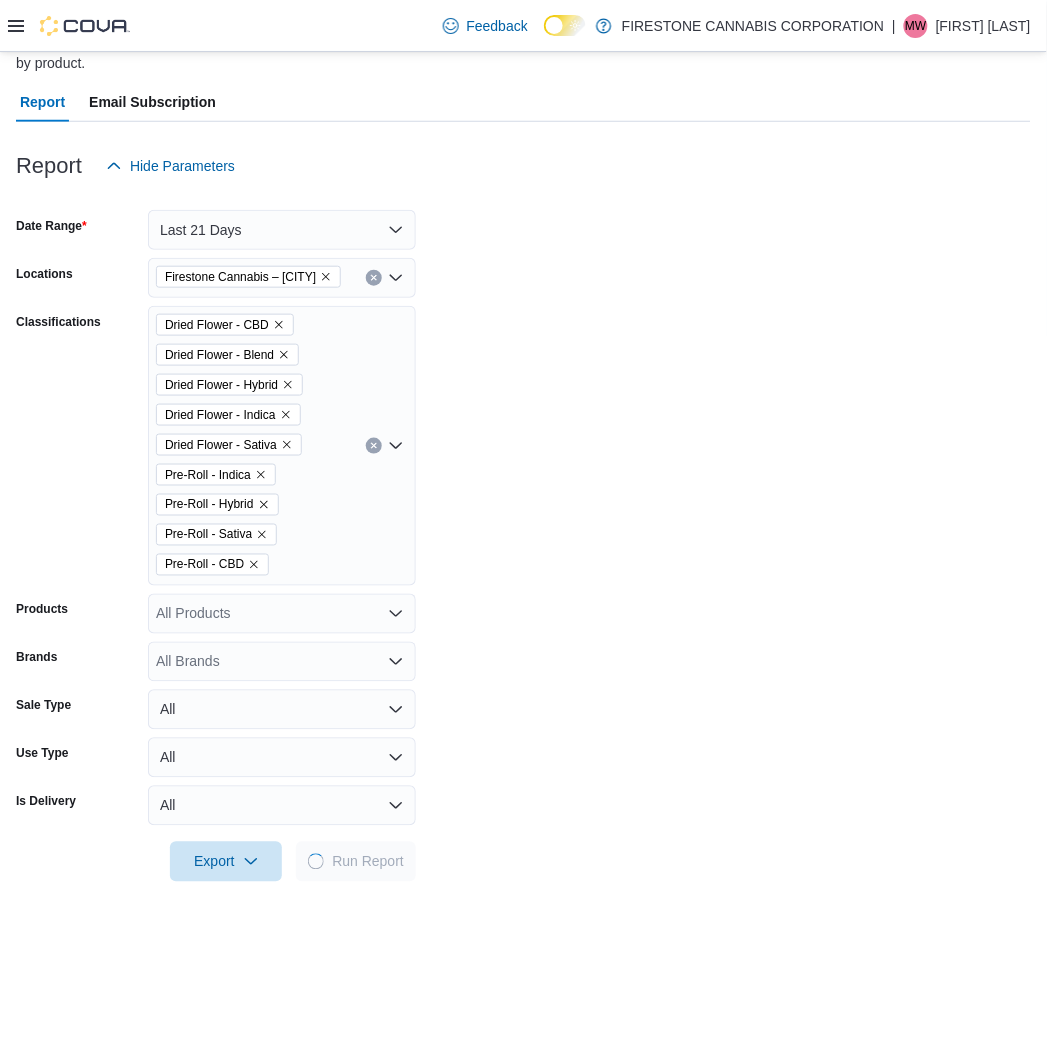 drag, startPoint x: 711, startPoint y: 530, endPoint x: 733, endPoint y: 512, distance: 28.42534 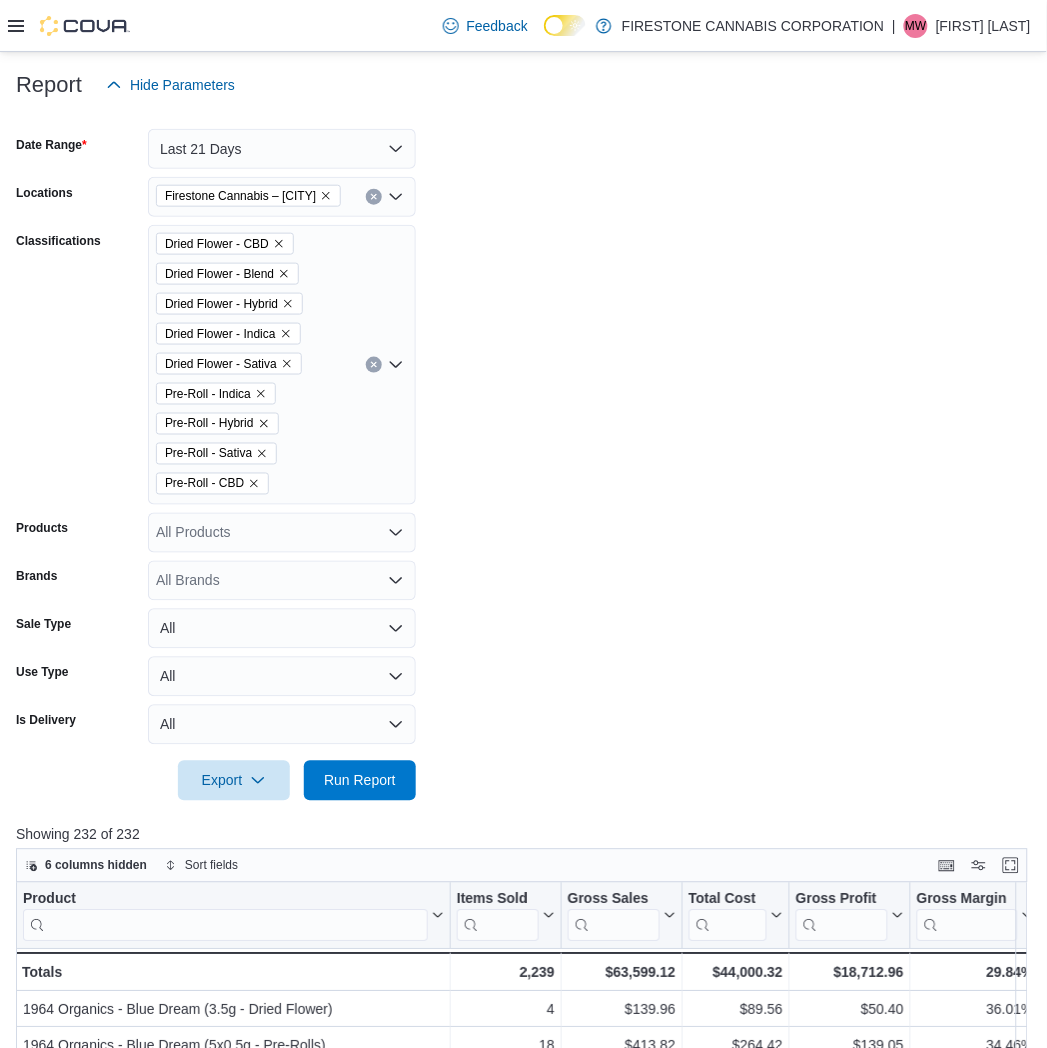 scroll, scrollTop: 908, scrollLeft: 0, axis: vertical 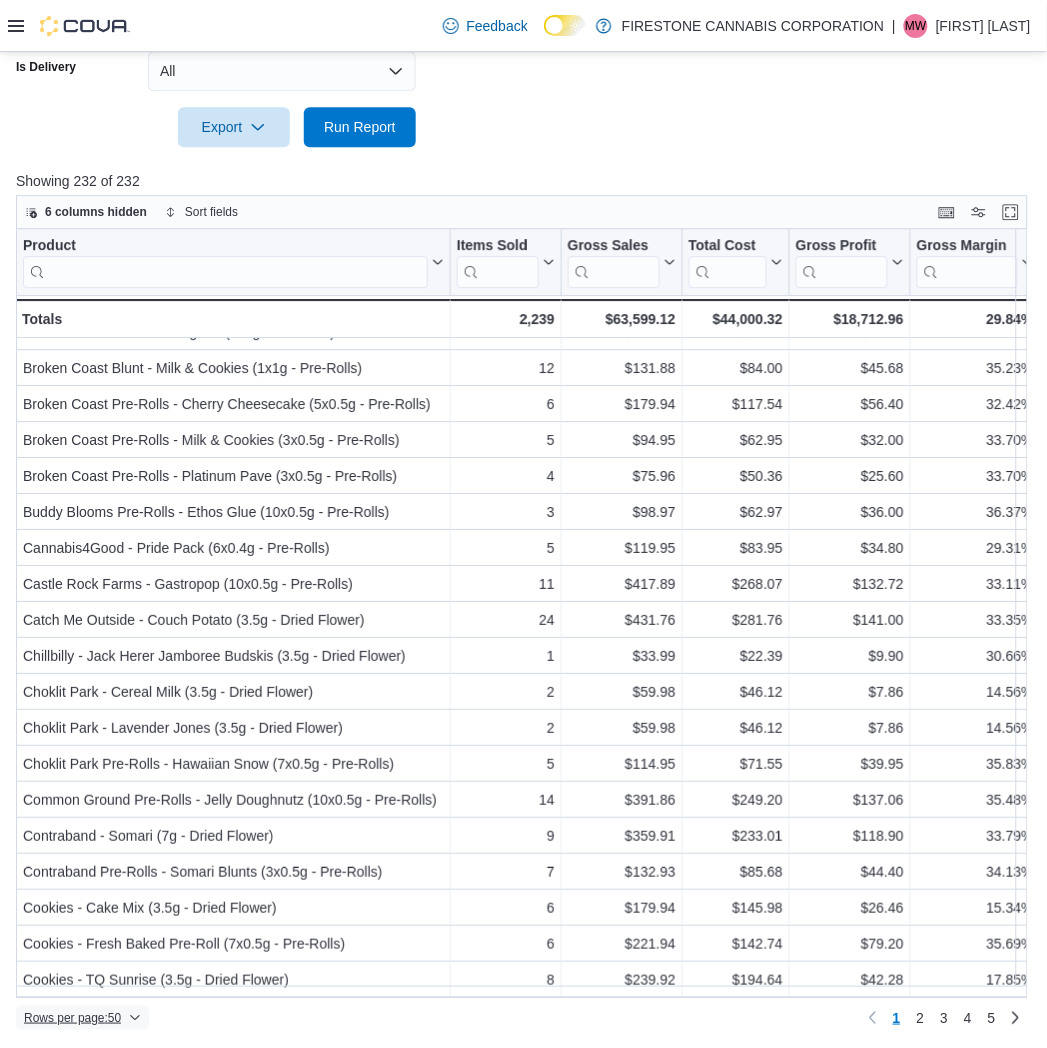 click on "Rows per page :  50" at bounding box center (72, 1018) 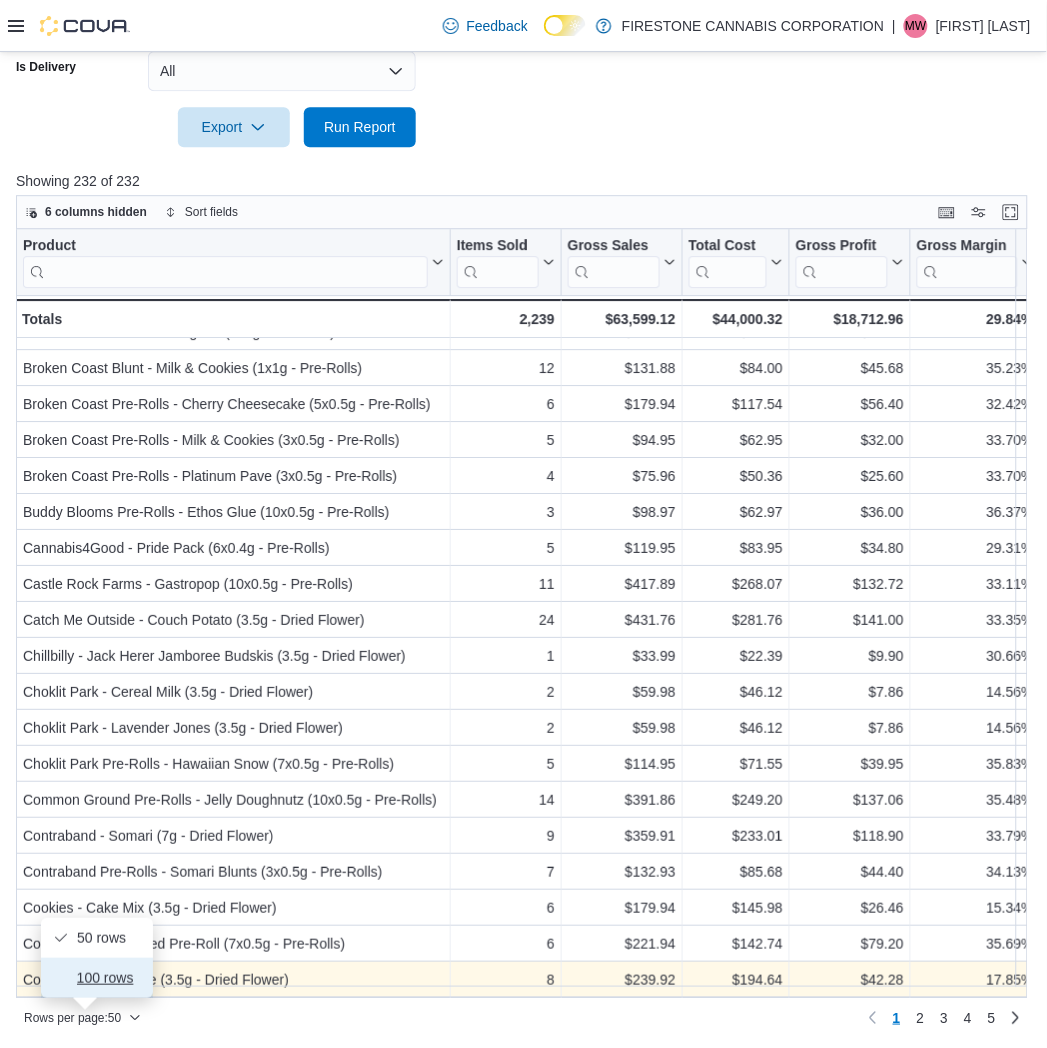 click on "100 rows" at bounding box center [109, 978] 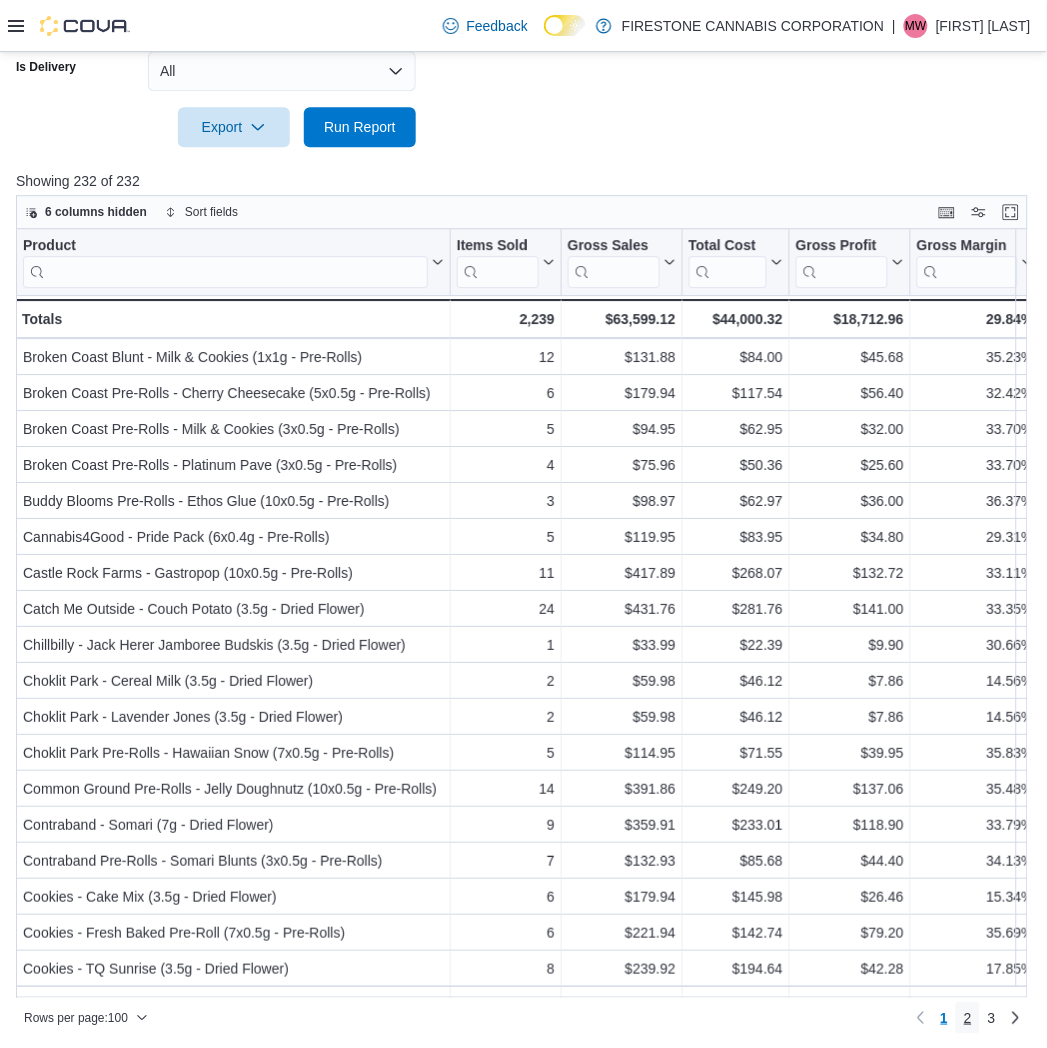 click on "2" at bounding box center (968, 1018) 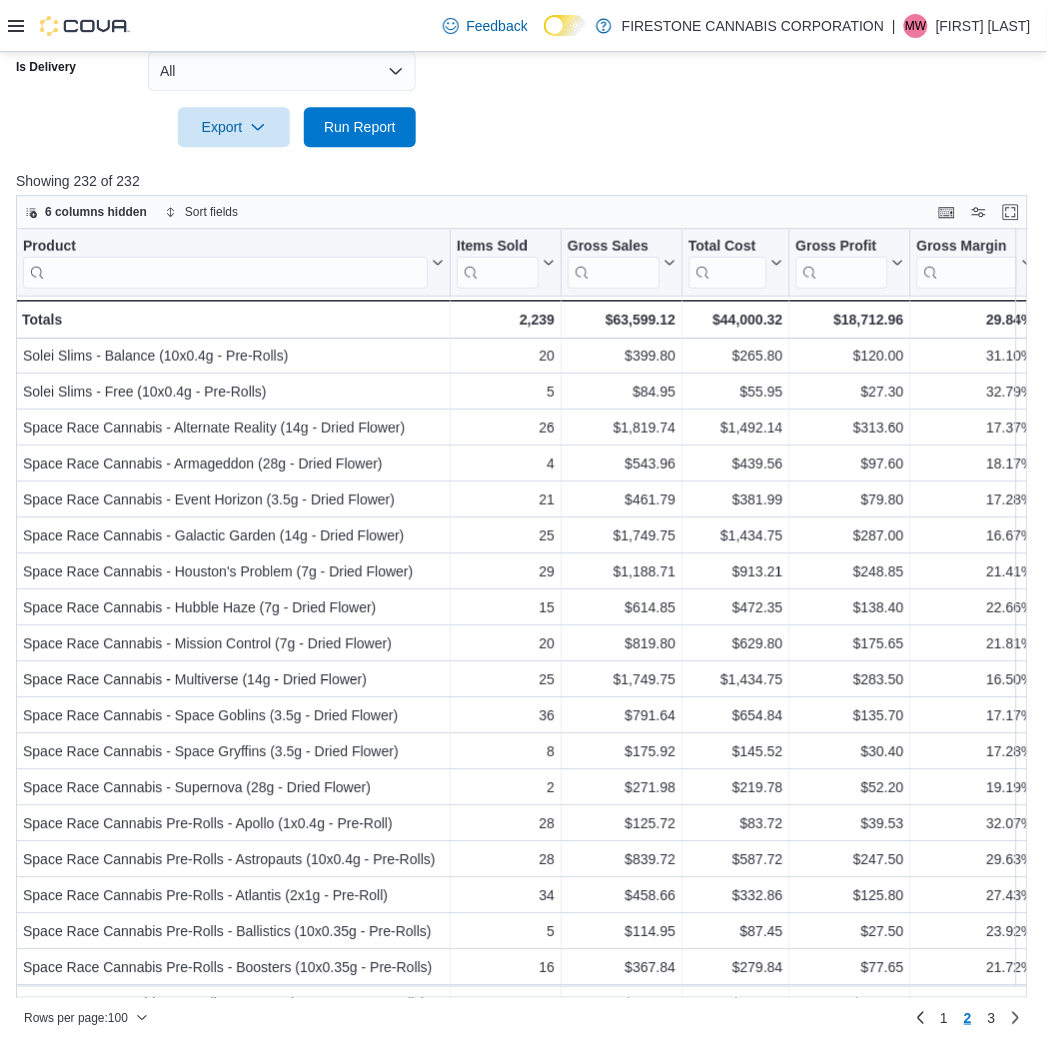 scroll, scrollTop: 1810, scrollLeft: 0, axis: vertical 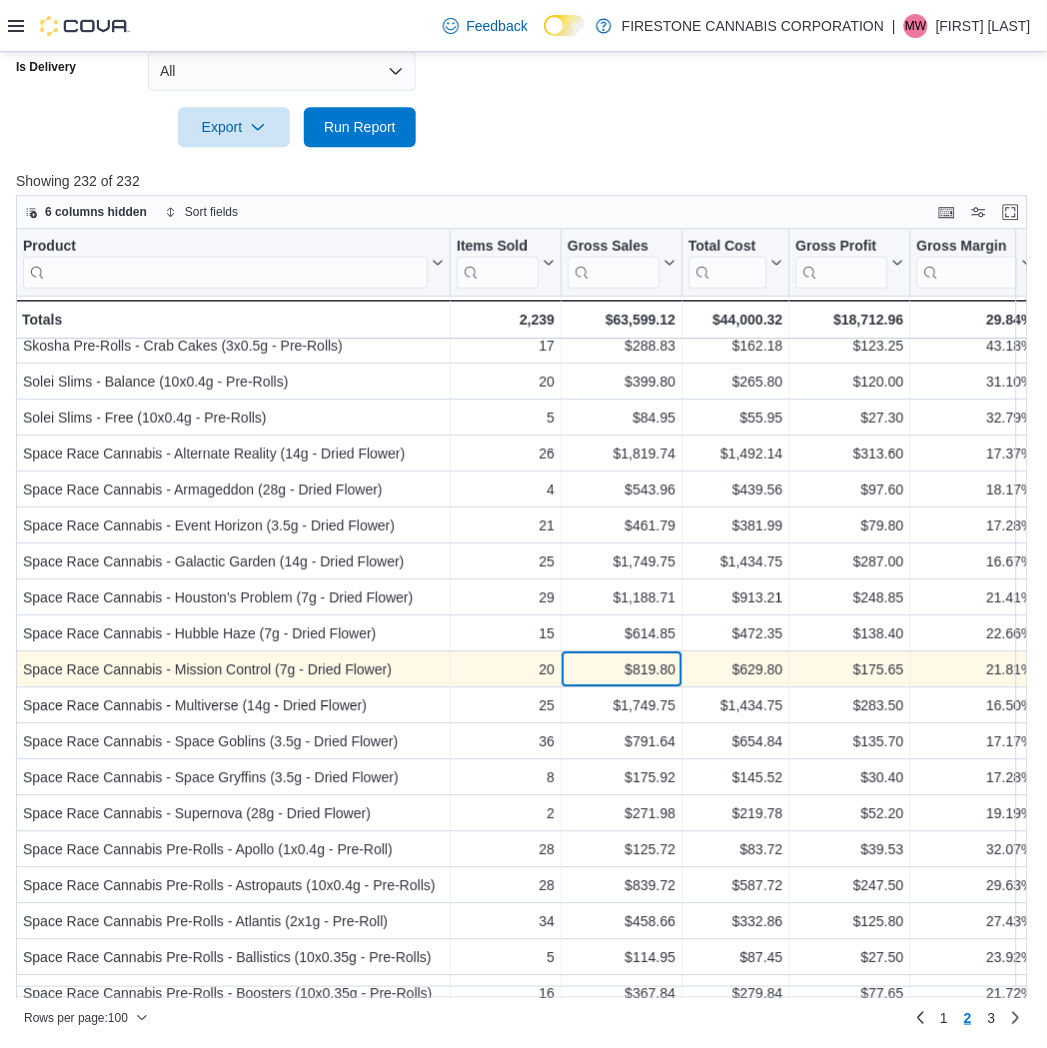 click on "$819.80 -  Gross Sales, column 3, row 160" at bounding box center [622, 671] 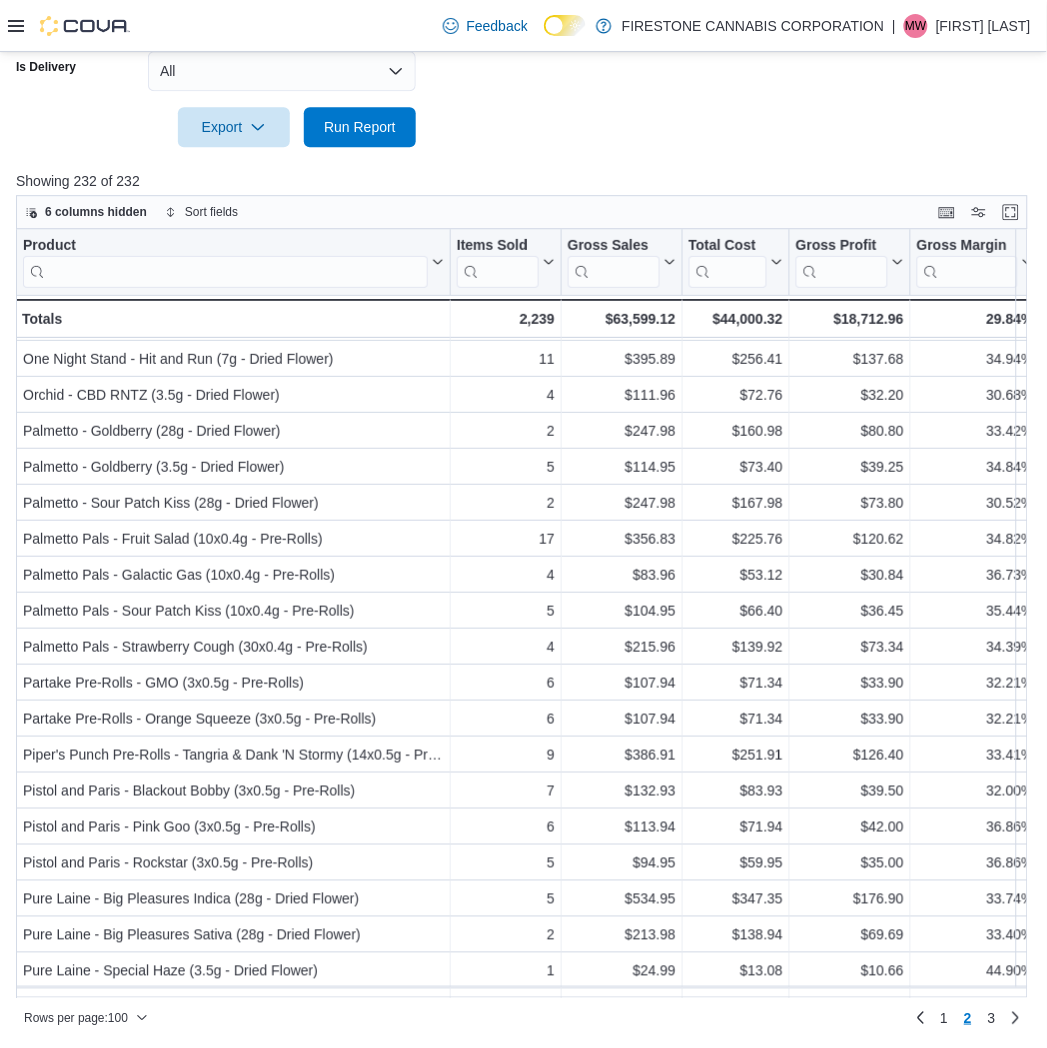 scroll, scrollTop: 0, scrollLeft: 0, axis: both 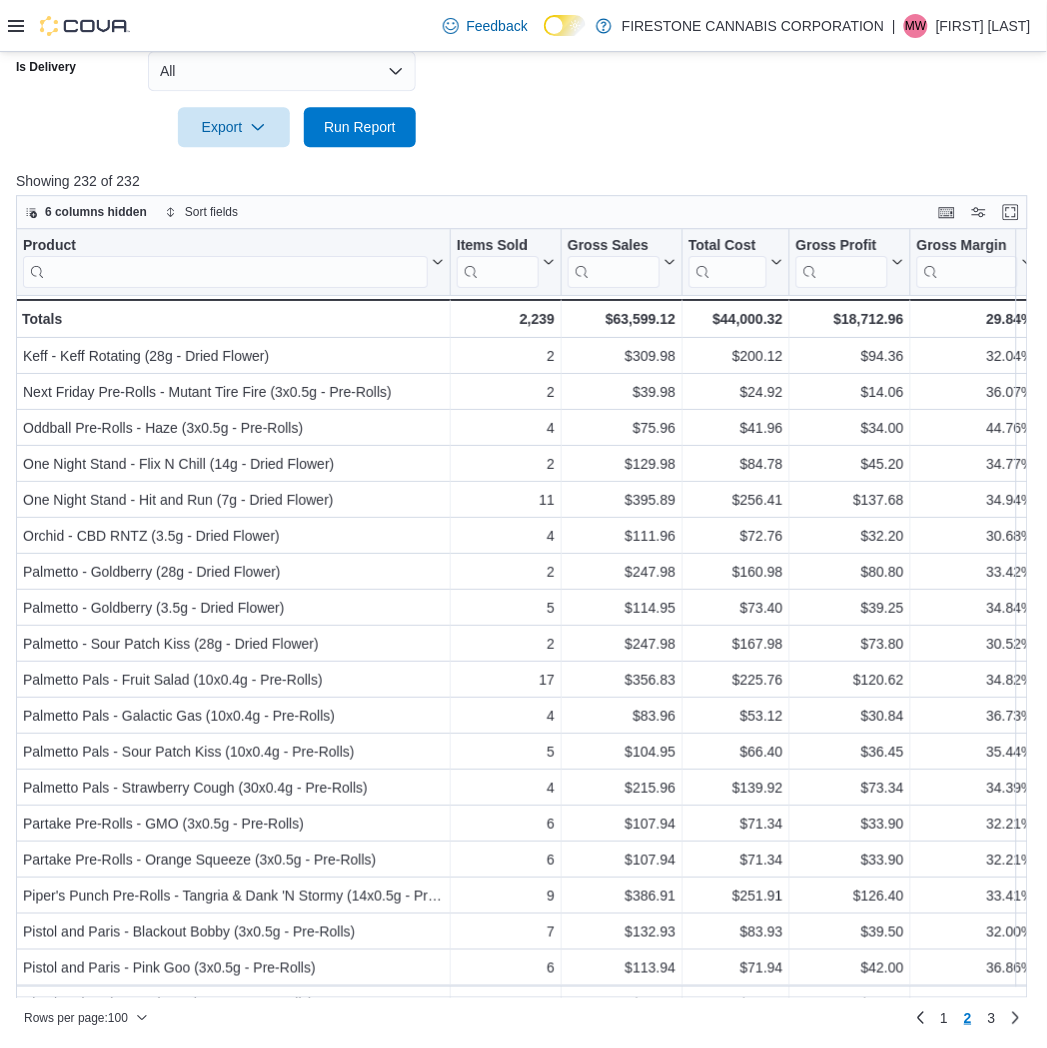 click at bounding box center (523, 159) 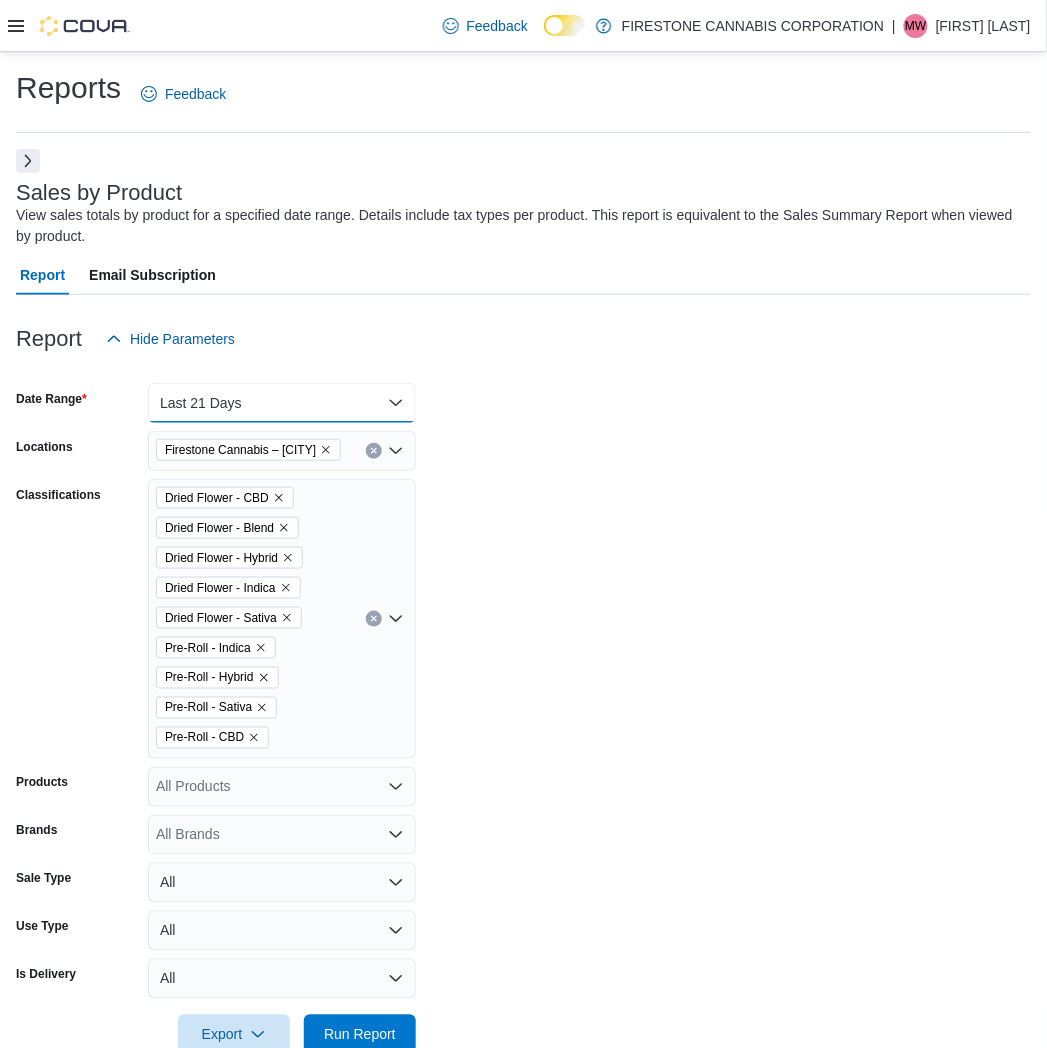 click on "Last 21 Days" at bounding box center (282, 403) 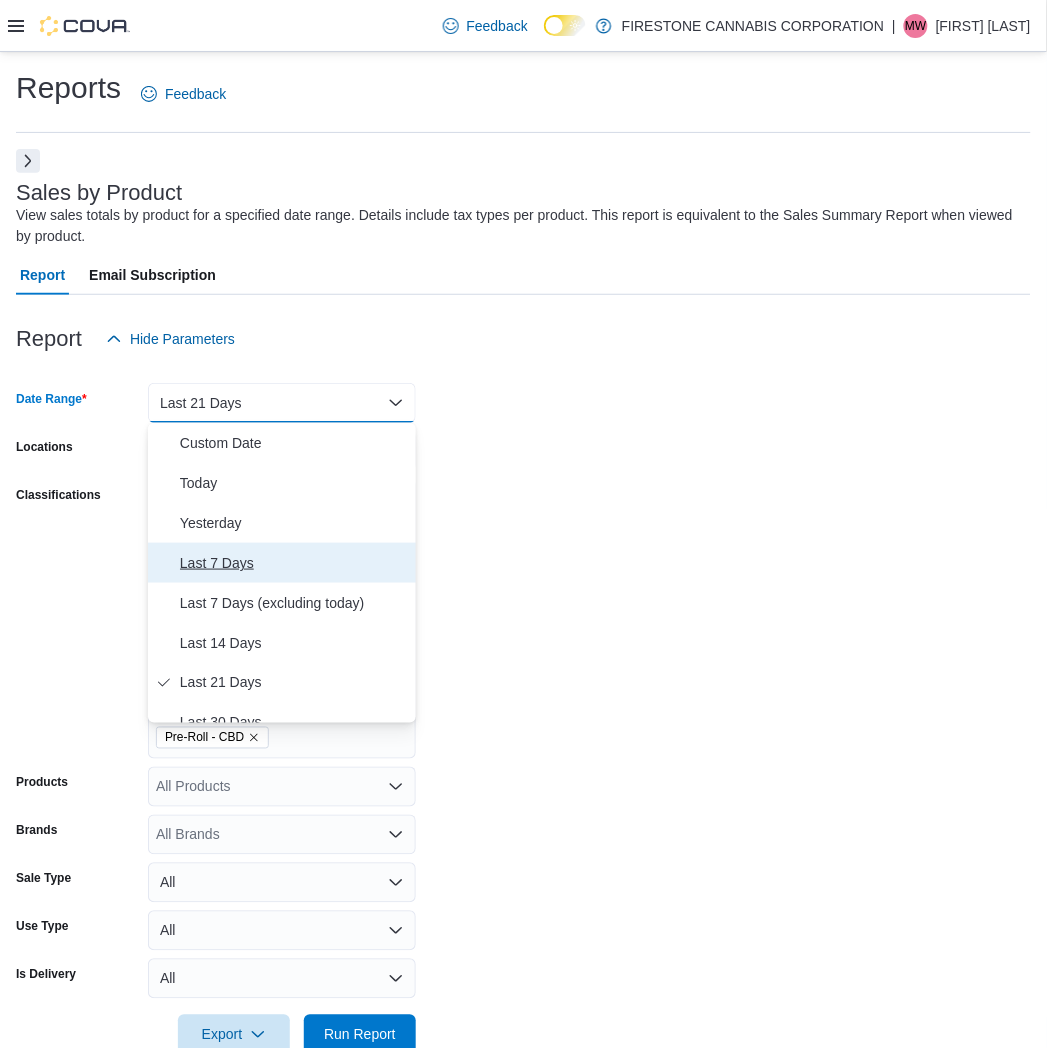 click on "Last 7 Days" at bounding box center [294, 563] 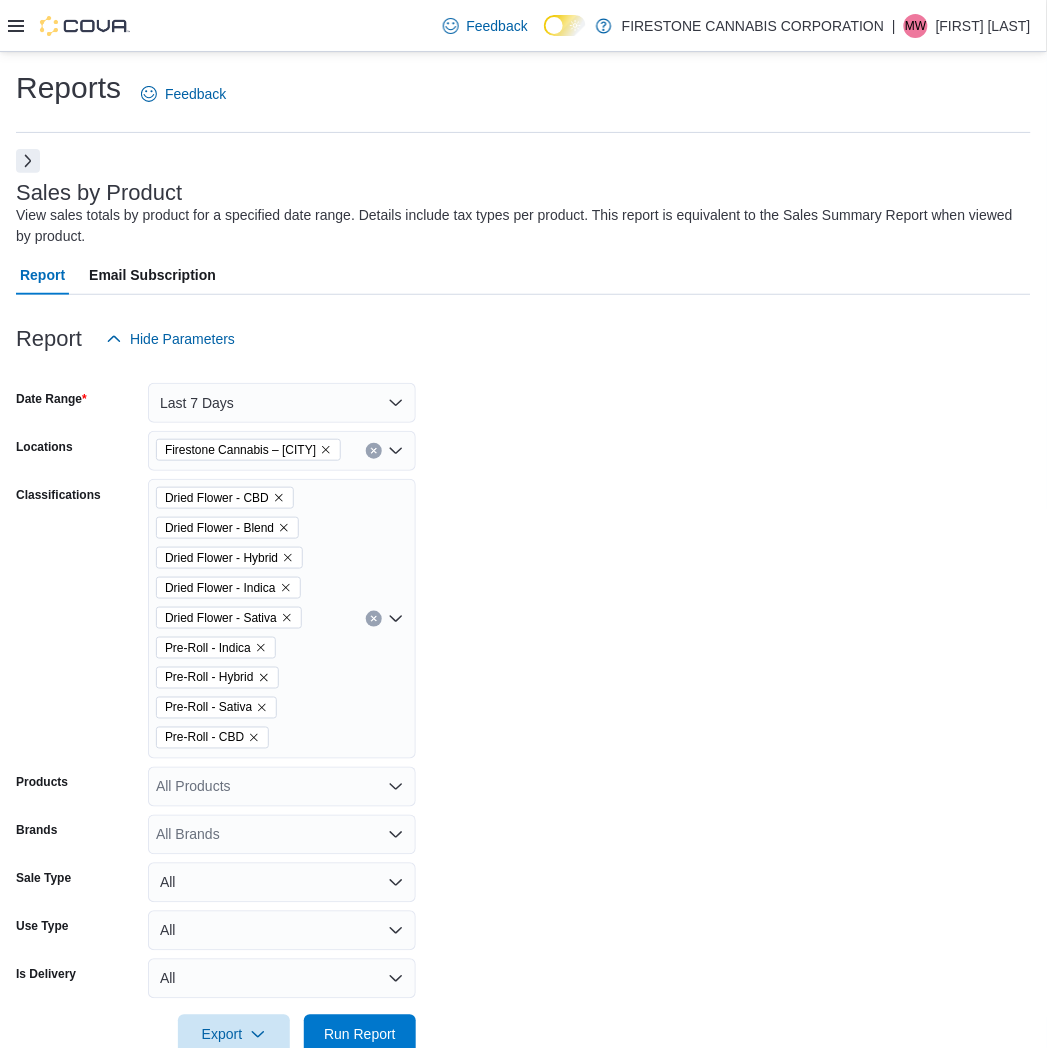click on "Date Range Last 7 Days Locations Firestone Cannabis – Leduc Classifications Dried Flower - CBD Dried Flower - Blend Dried Flower - Hybrid Dried Flower - Indica Dried Flower - Sativa Pre-Roll - Indica Pre-Roll - Hybrid Pre-Roll - Sativa Pre-Roll - CBD Products All Products Brands All Brands Sale Type All Use Type All Is Delivery All Export  Run Report" at bounding box center (523, 707) 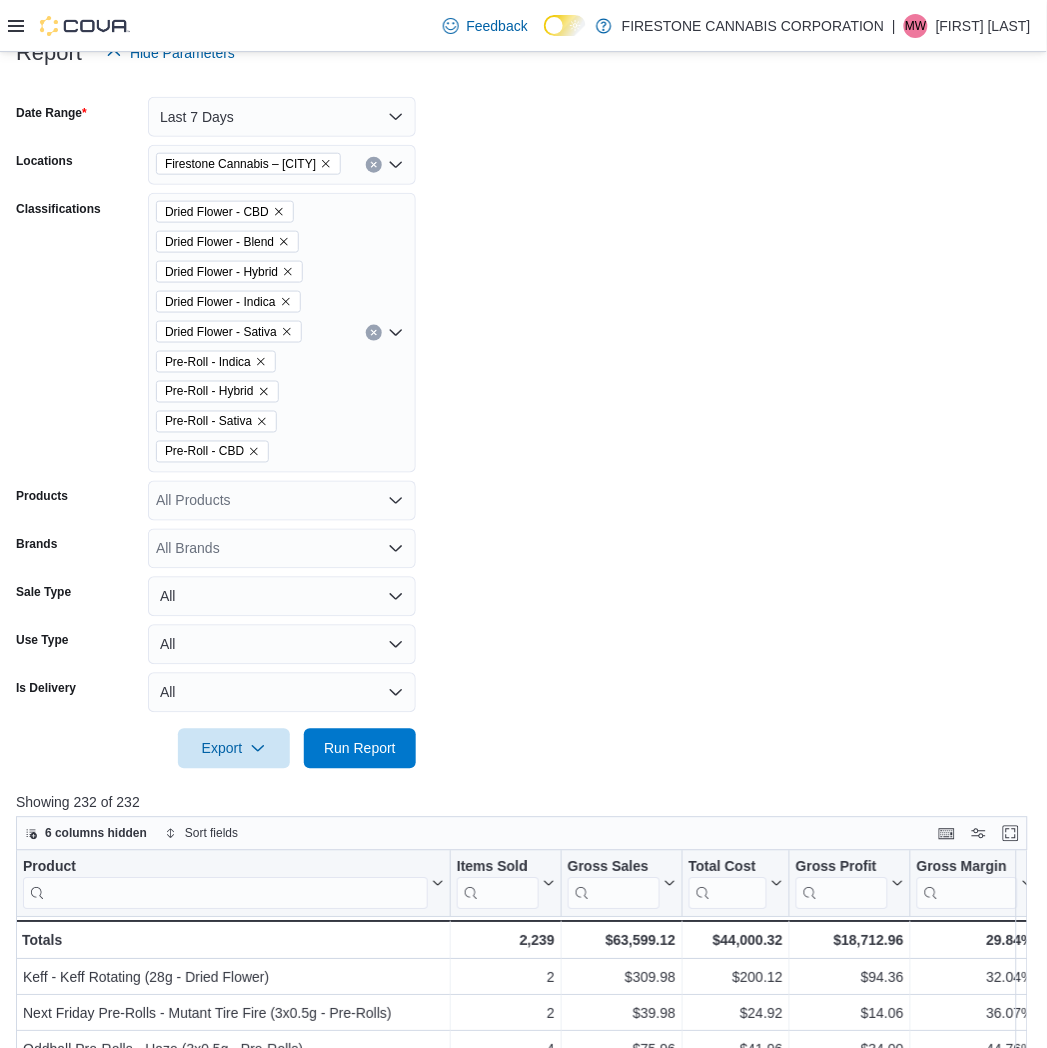 scroll, scrollTop: 908, scrollLeft: 0, axis: vertical 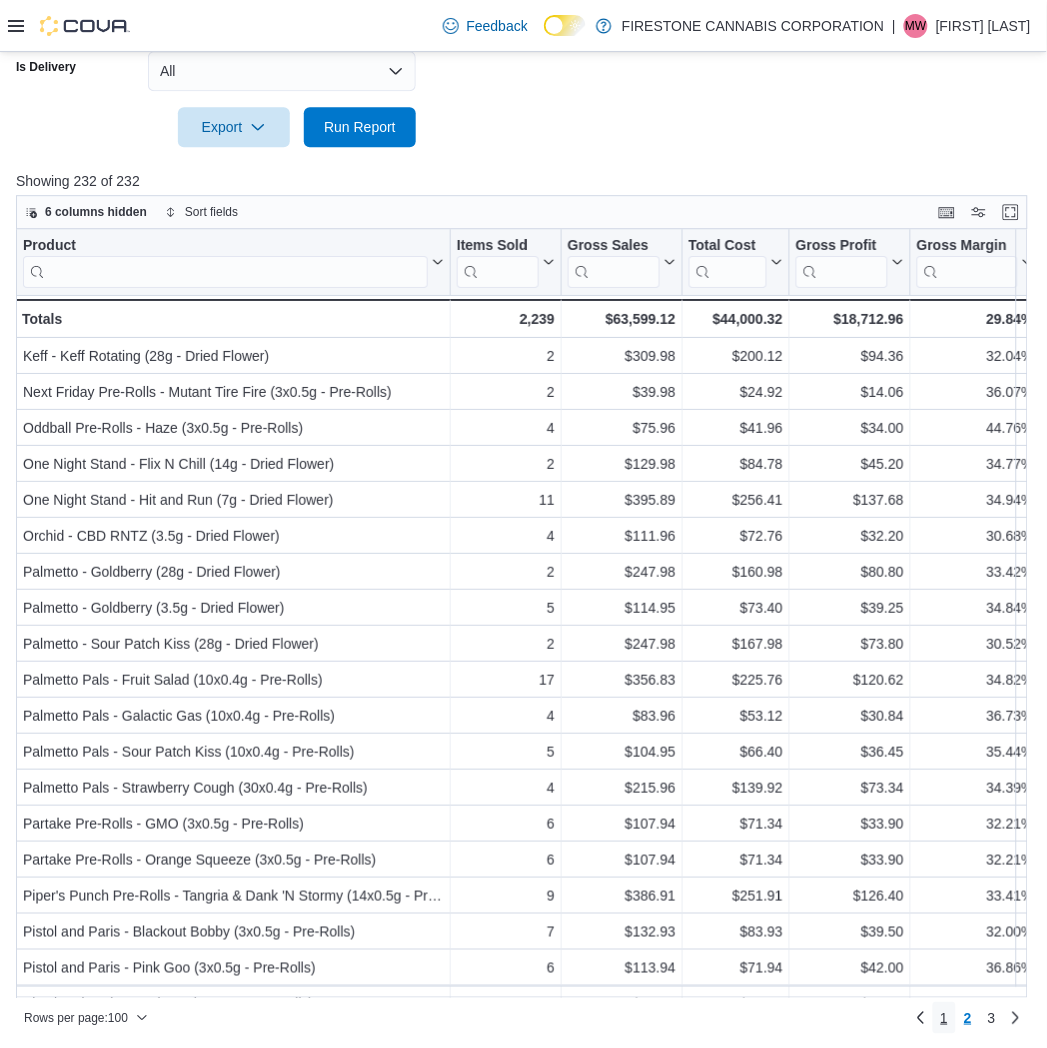 click on "1" at bounding box center (945, 1018) 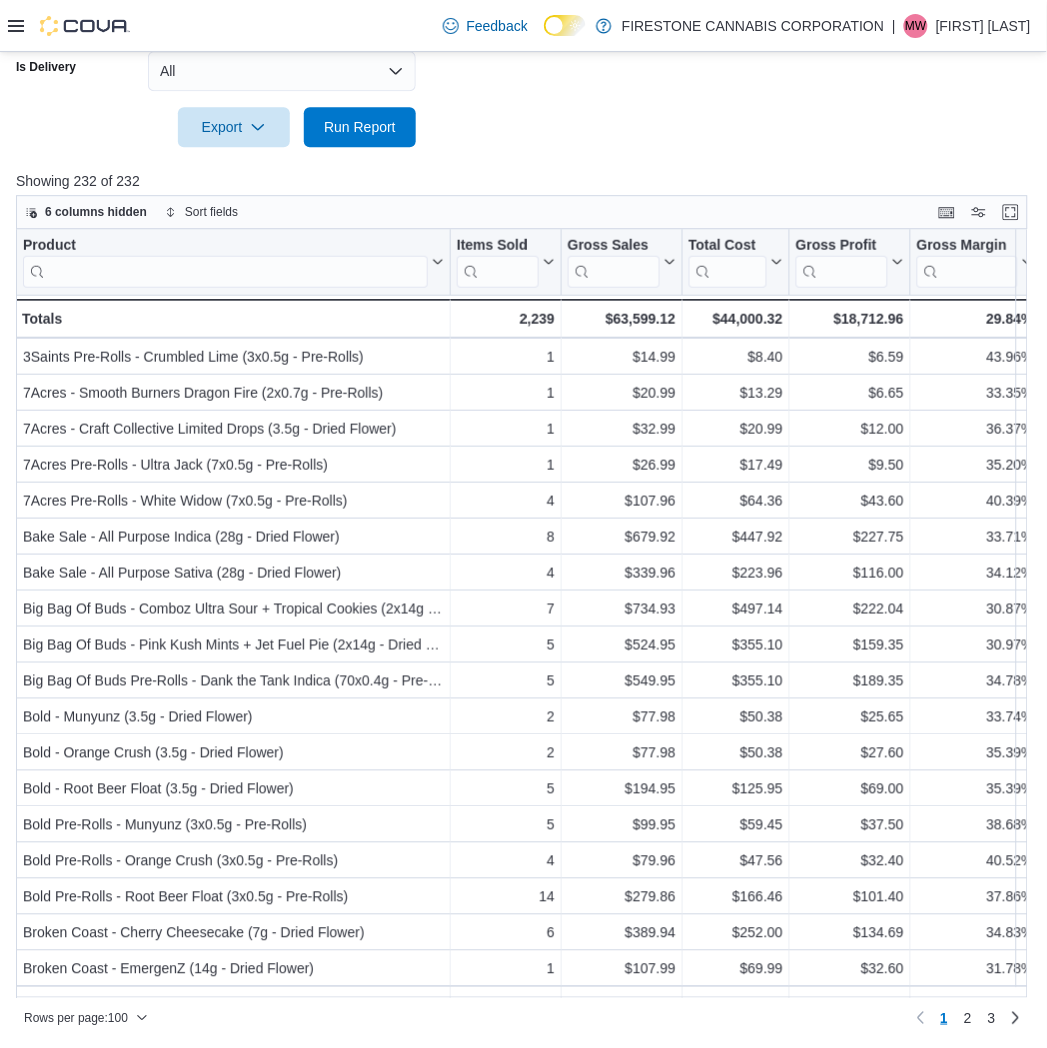 scroll, scrollTop: 333, scrollLeft: 0, axis: vertical 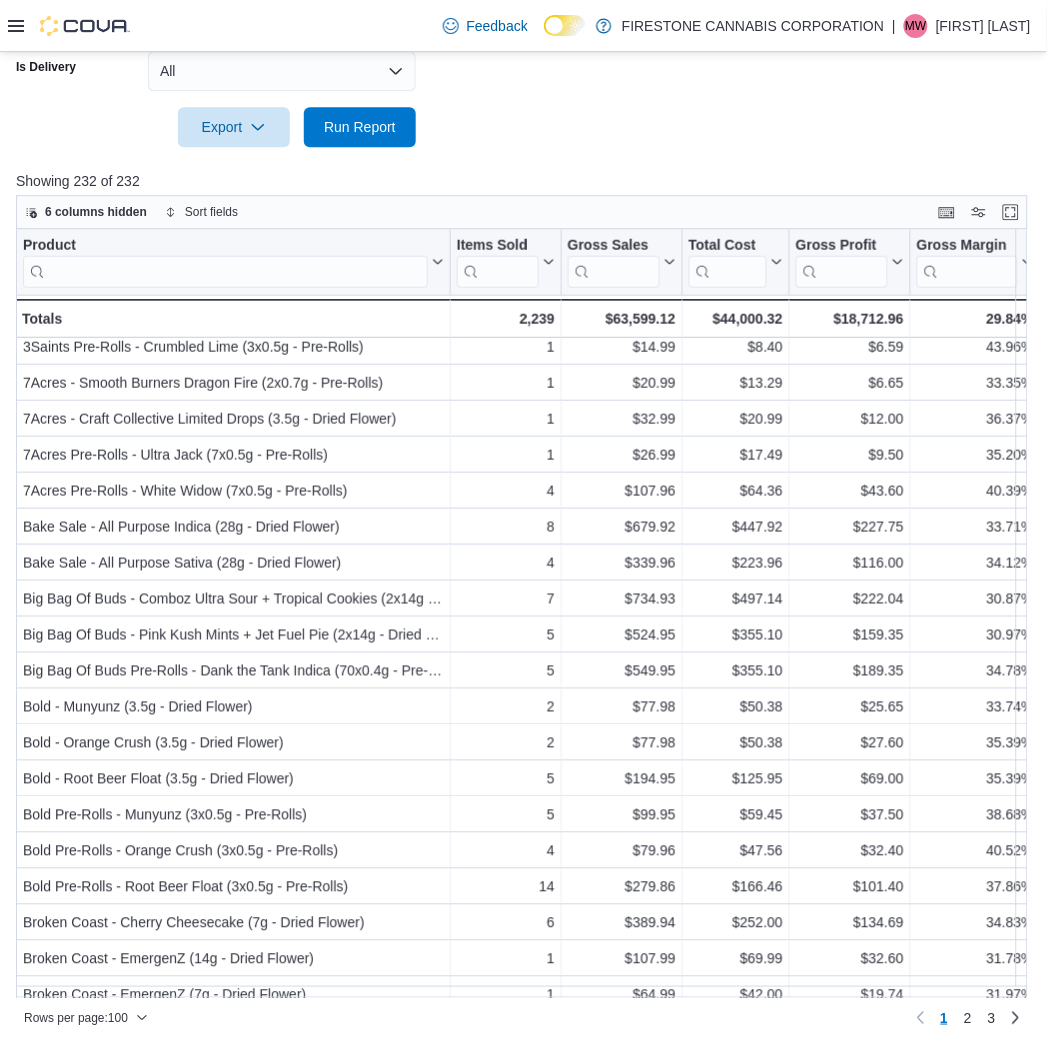 click on "Date Range Last 7 Days Locations Firestone Cannabis – Leduc Classifications Dried Flower - CBD Dried Flower - Blend Dried Flower - Hybrid Dried Flower - Indica Dried Flower - Sativa Pre-Roll - Indica Pre-Roll - Hybrid Pre-Roll - Sativa Pre-Roll - CBD Products All Products Brands All Brands Sale Type All Use Type All Is Delivery All Export  Run Report" at bounding box center (523, -201) 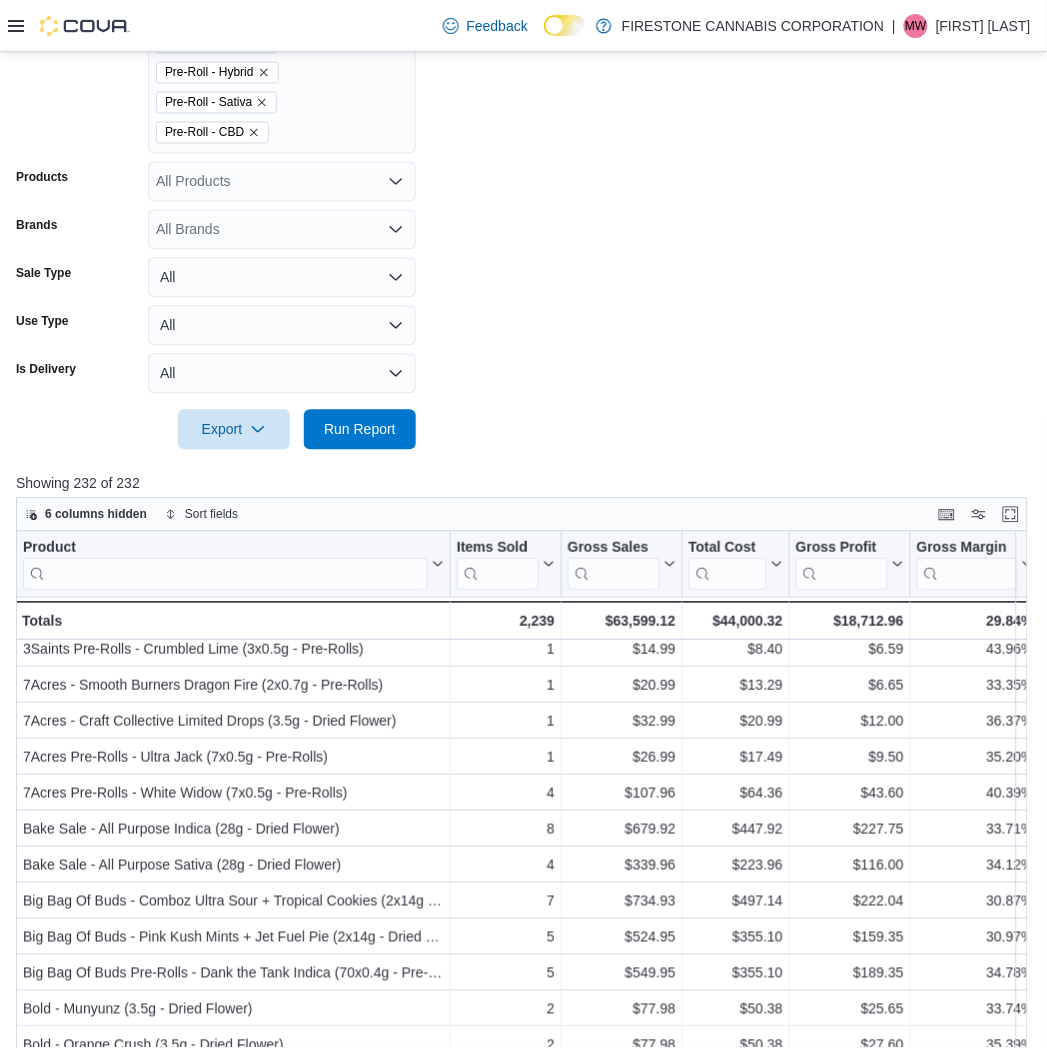 scroll, scrollTop: 242, scrollLeft: 0, axis: vertical 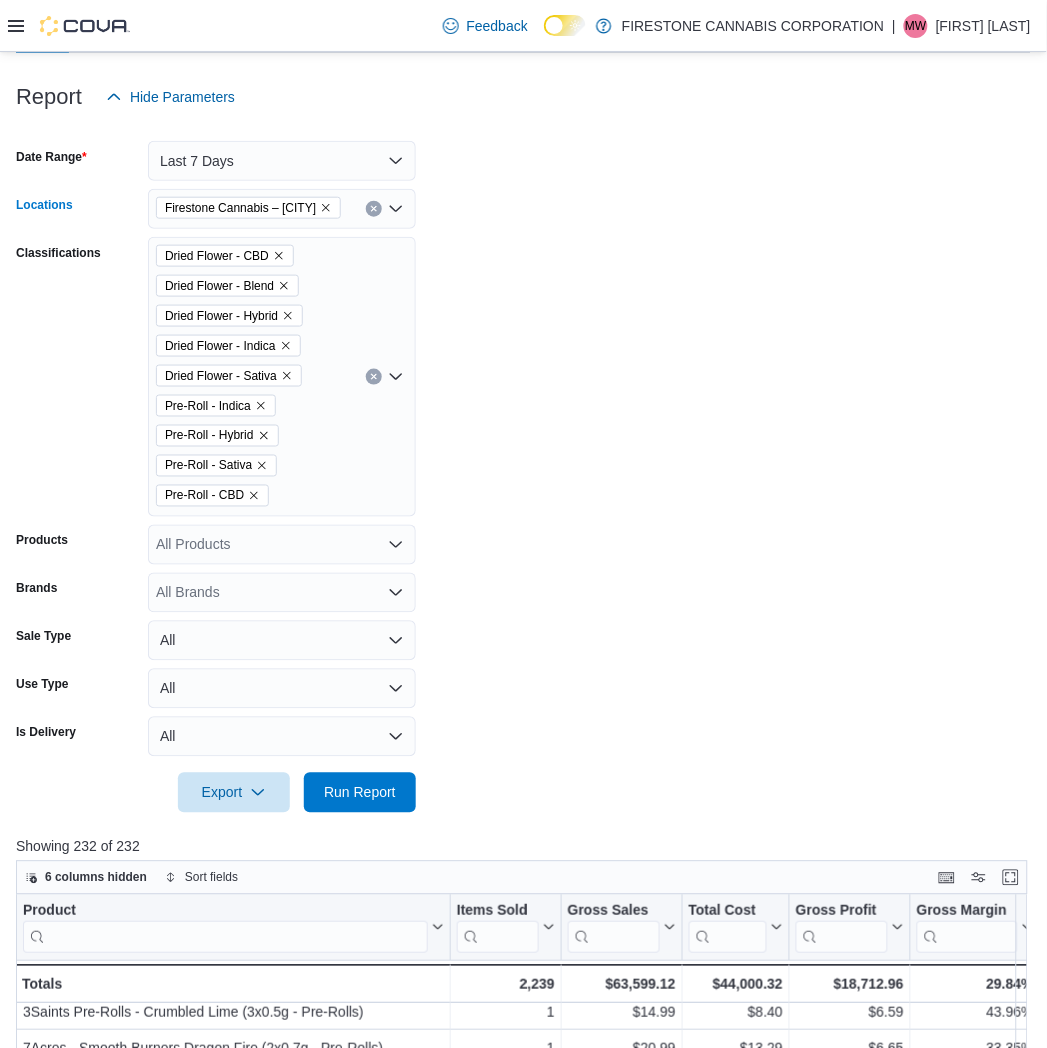 click 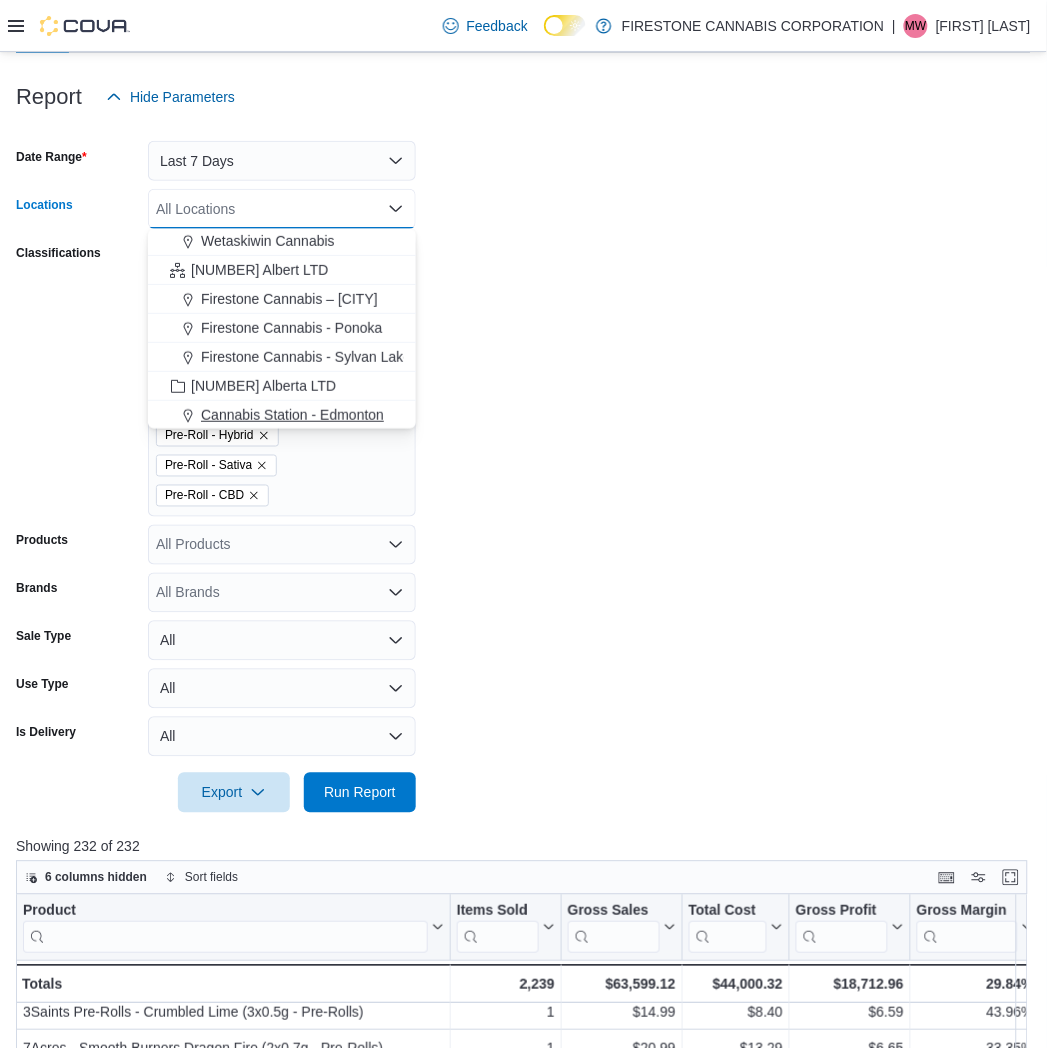 click on "Cannabis Station - [CITY]" at bounding box center (292, 415) 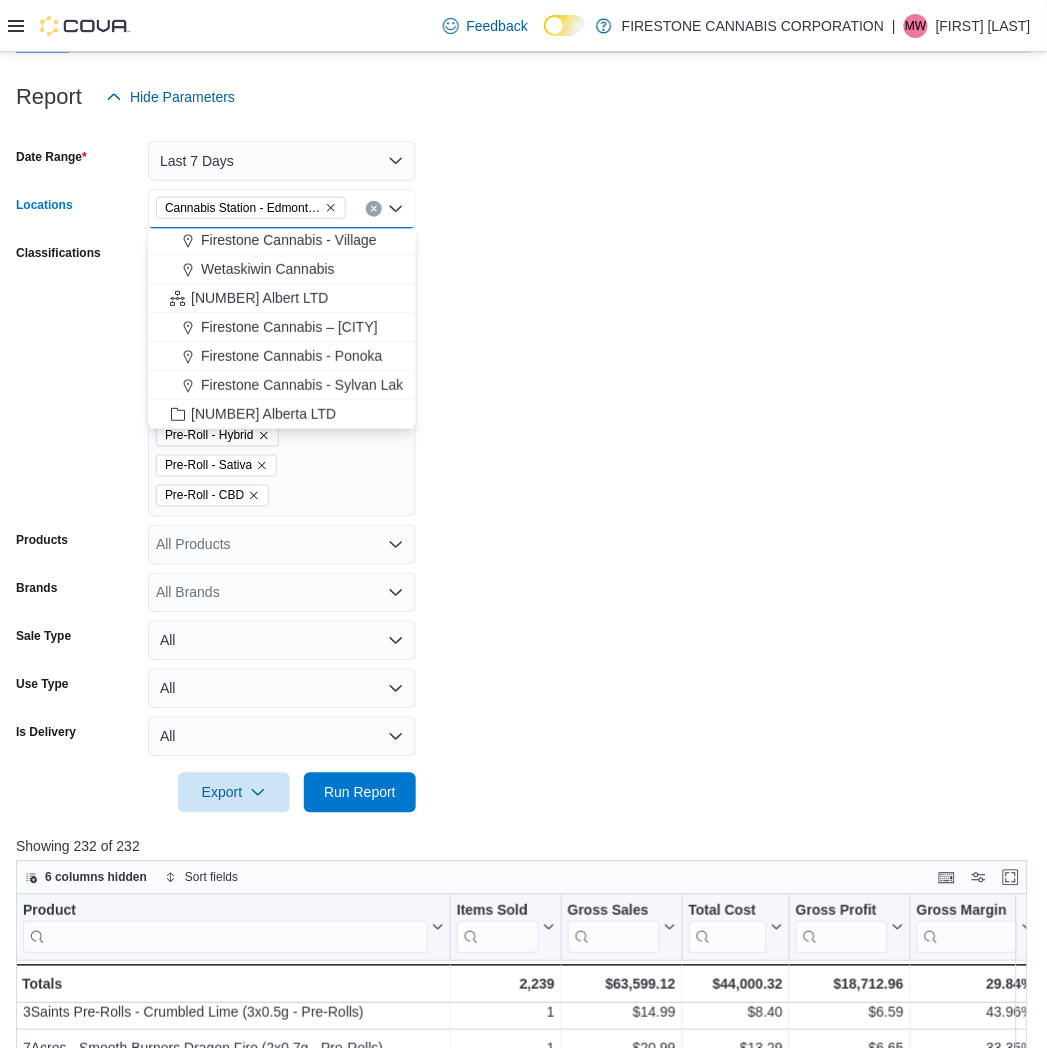 scroll, scrollTop: 147, scrollLeft: 0, axis: vertical 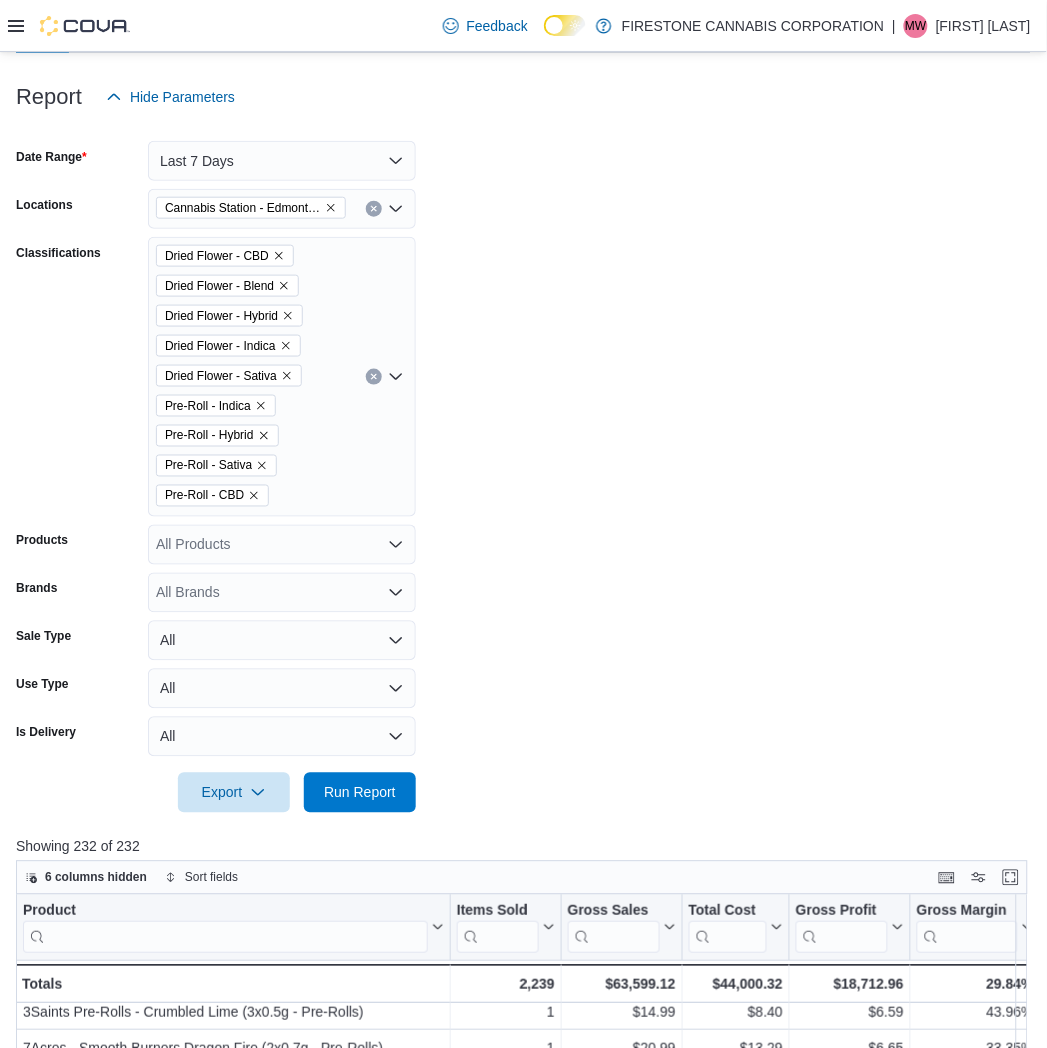click on "Date Range Last 7 Days Locations Cannabis Station - Edmonton Classifications Dried Flower - CBD Dried Flower - Blend Dried Flower - Hybrid Dried Flower - Indica Dried Flower - Sativa Pre-Roll - Indica Pre-Roll - Hybrid Pre-Roll - Sativa Pre-Roll - CBD Products All Products Brands All Brands Sale Type All Use Type All Is Delivery All Export  Run Report" at bounding box center (523, 465) 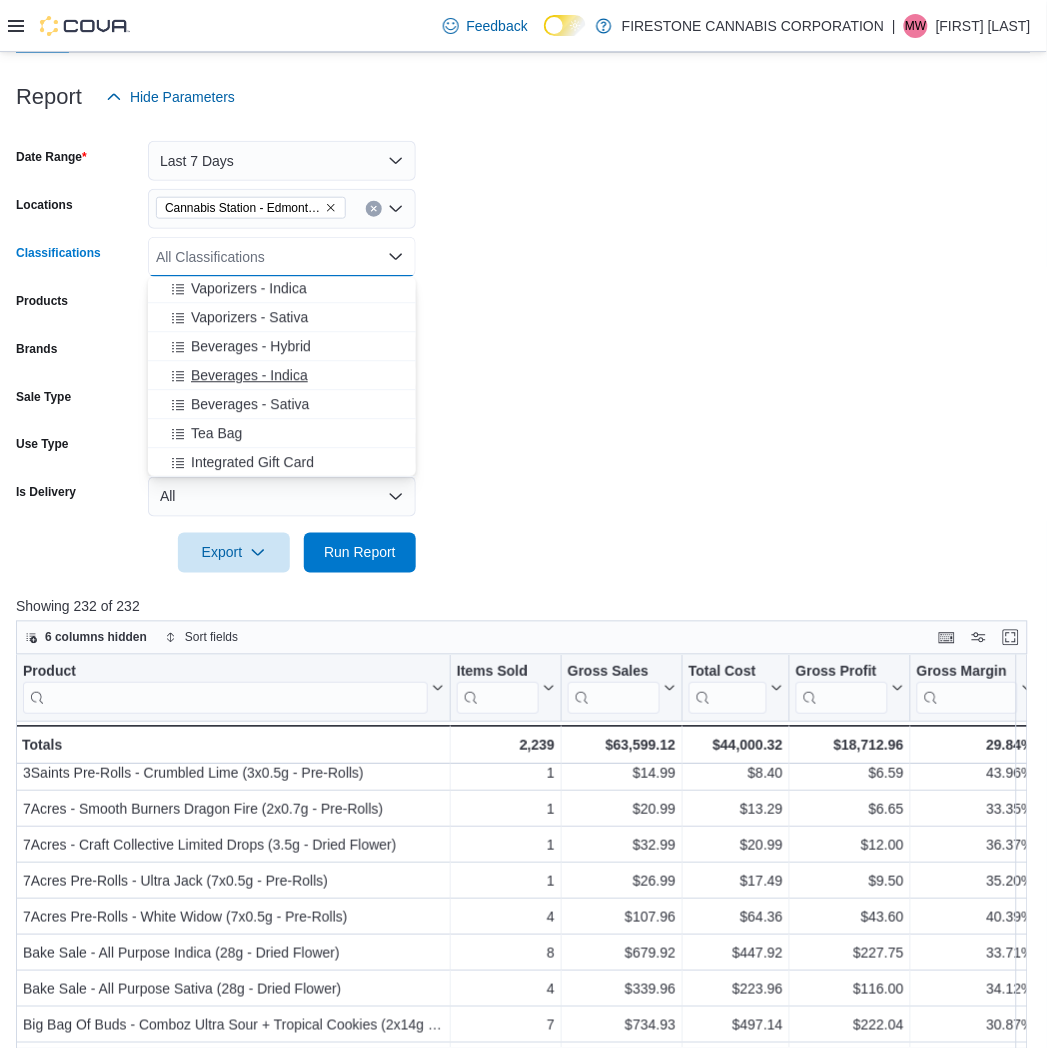 click on "Beverages - Indica" at bounding box center [249, 376] 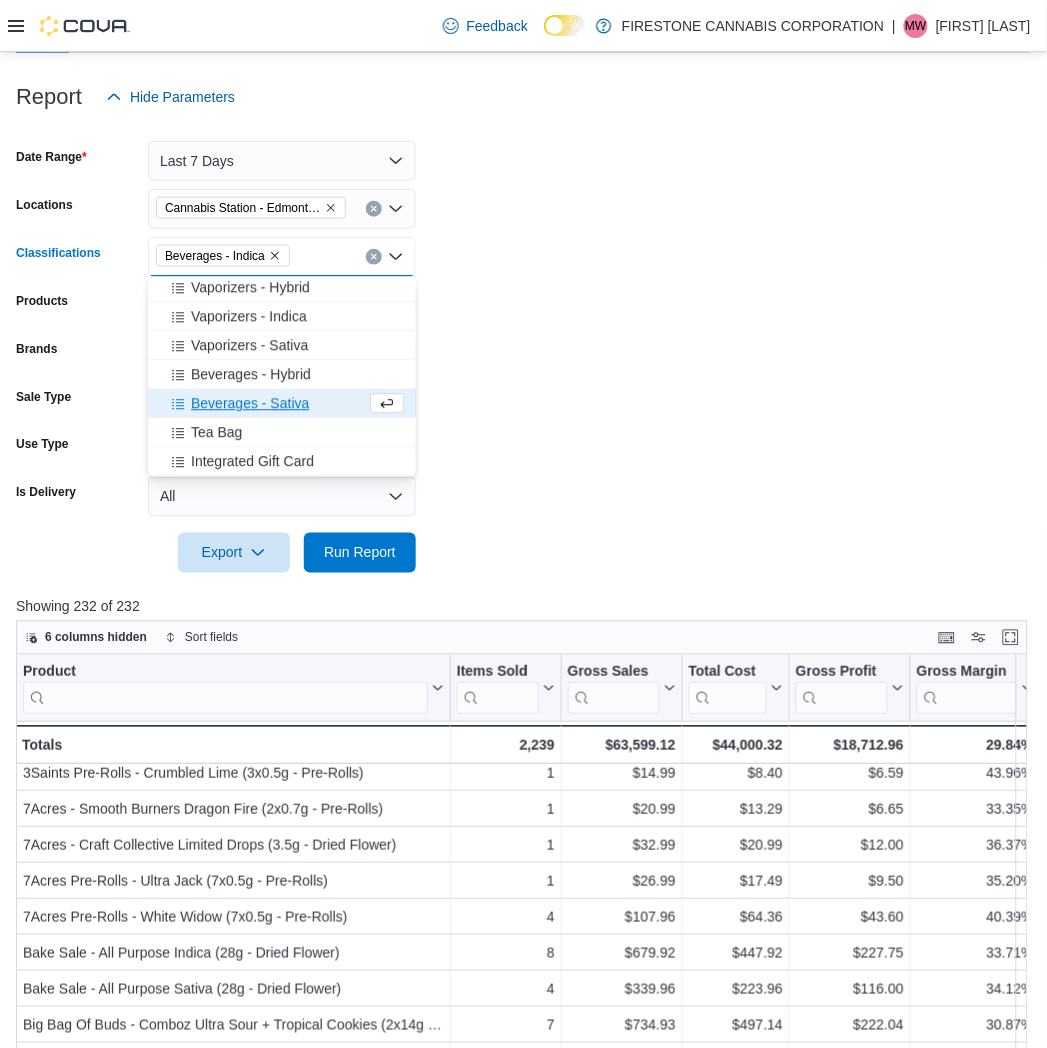 click on "Beverages - Hybrid" at bounding box center [251, 375] 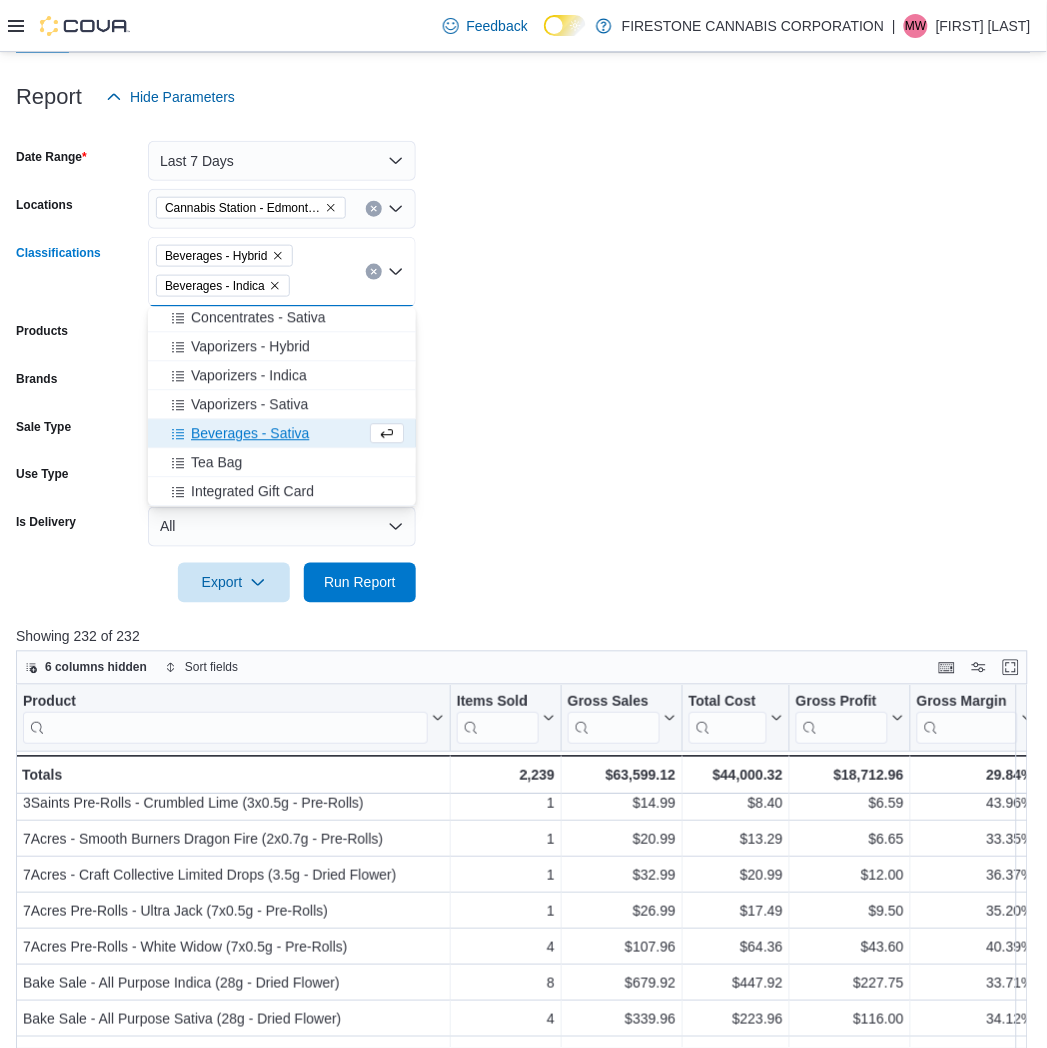 click on "Beverages - Sativa" at bounding box center [250, 434] 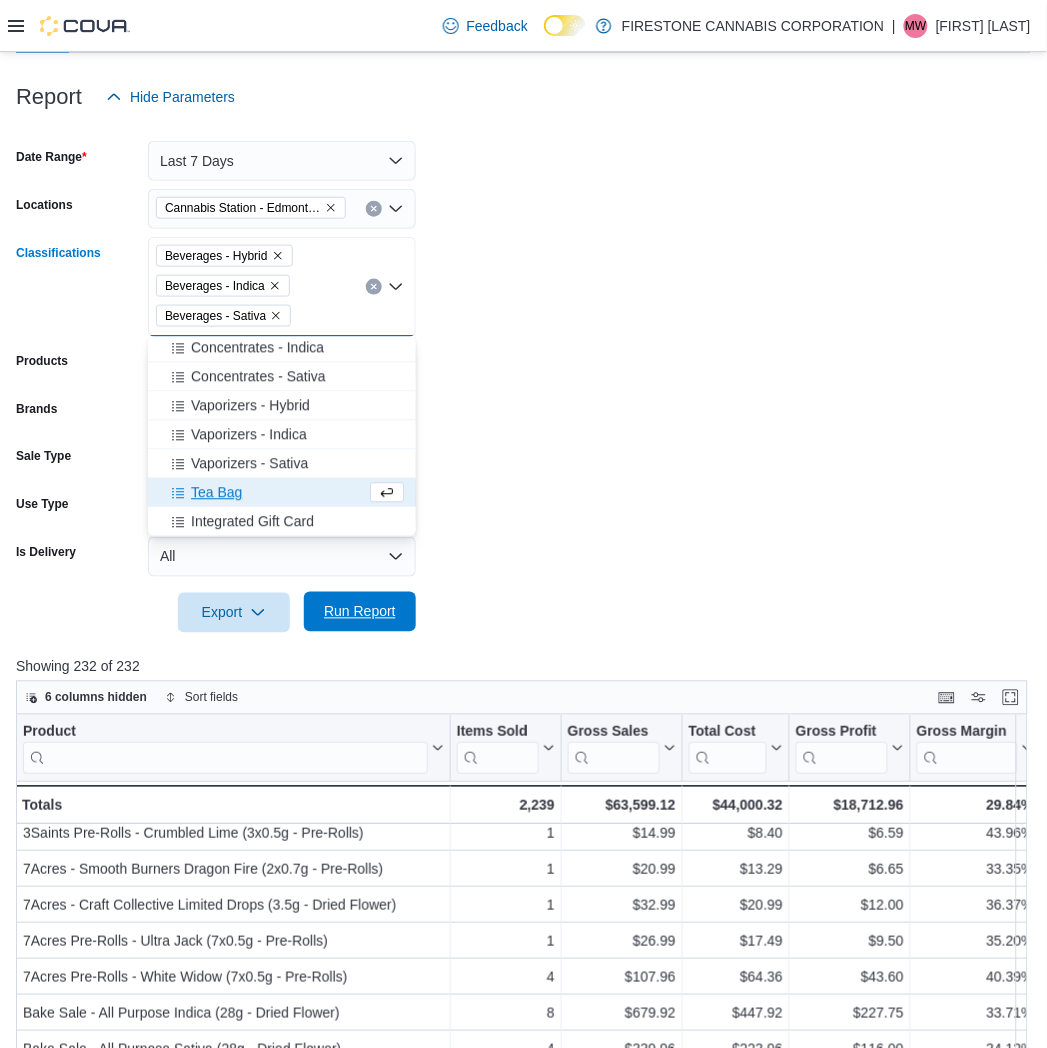 click on "Run Report" at bounding box center (360, 612) 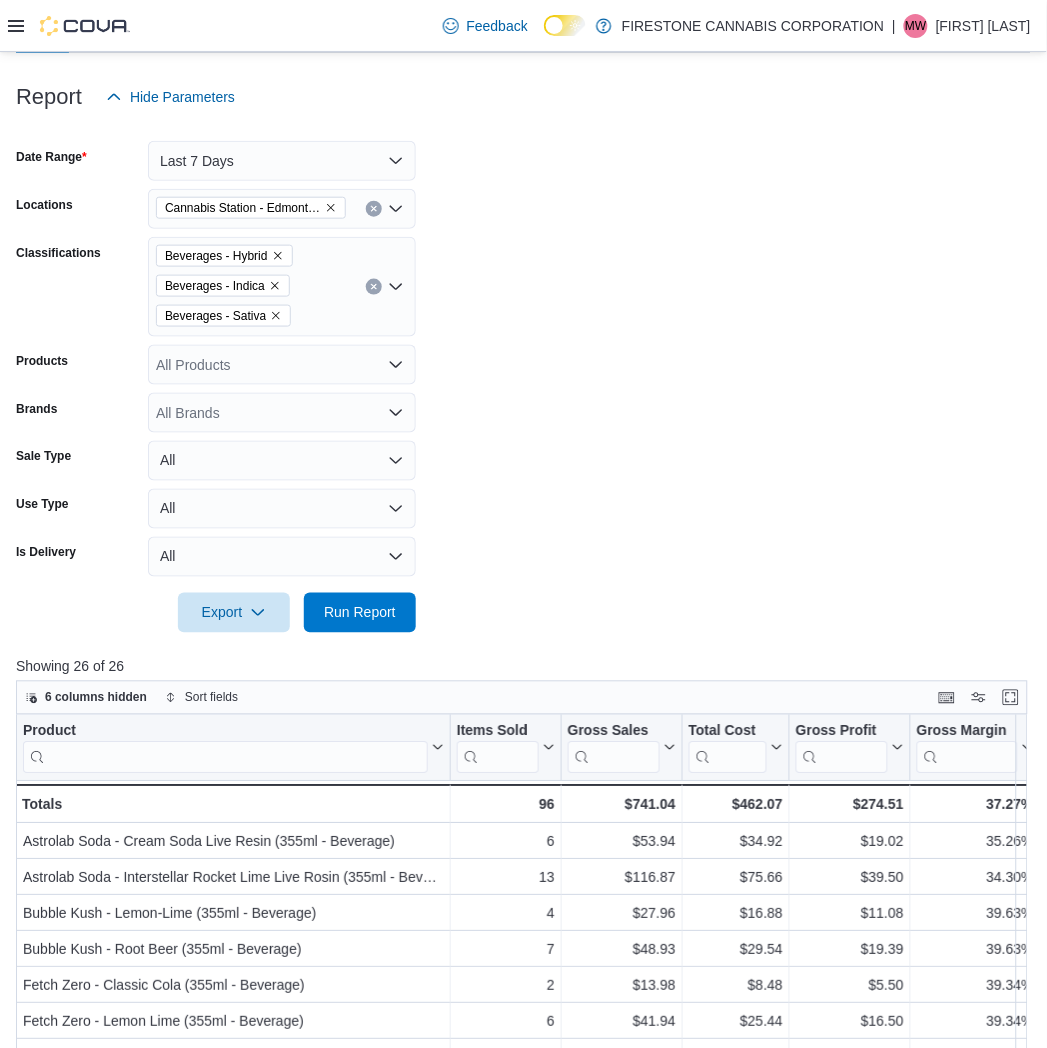 click on "Date Range Last 7 Days Locations Cannabis Station - Edmonton Classifications Beverages - Hybrid Beverages - Indica Beverages - Sativa Products All Products Brands All Brands Sale Type All Use Type All Is Delivery All Export  Run Report" at bounding box center (523, 375) 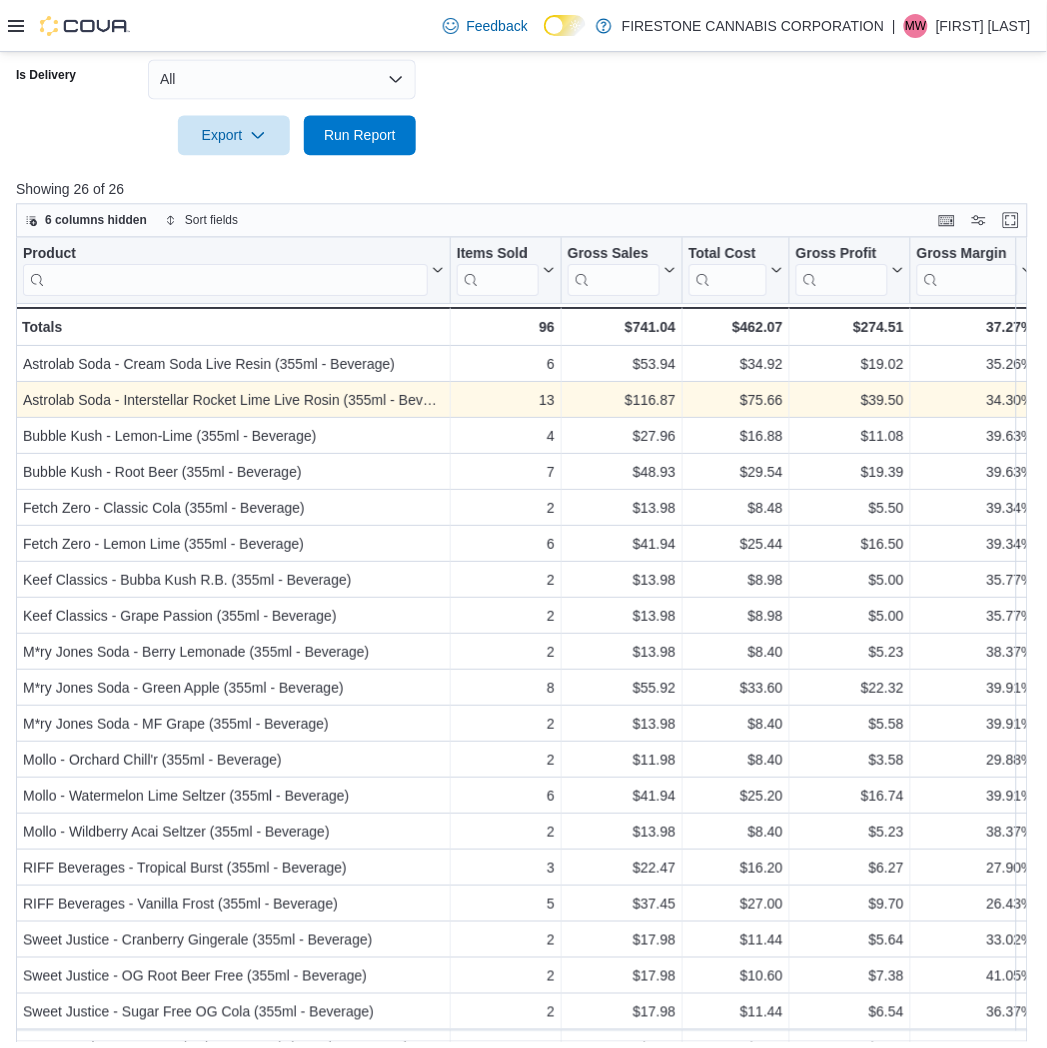 scroll, scrollTop: 728, scrollLeft: 0, axis: vertical 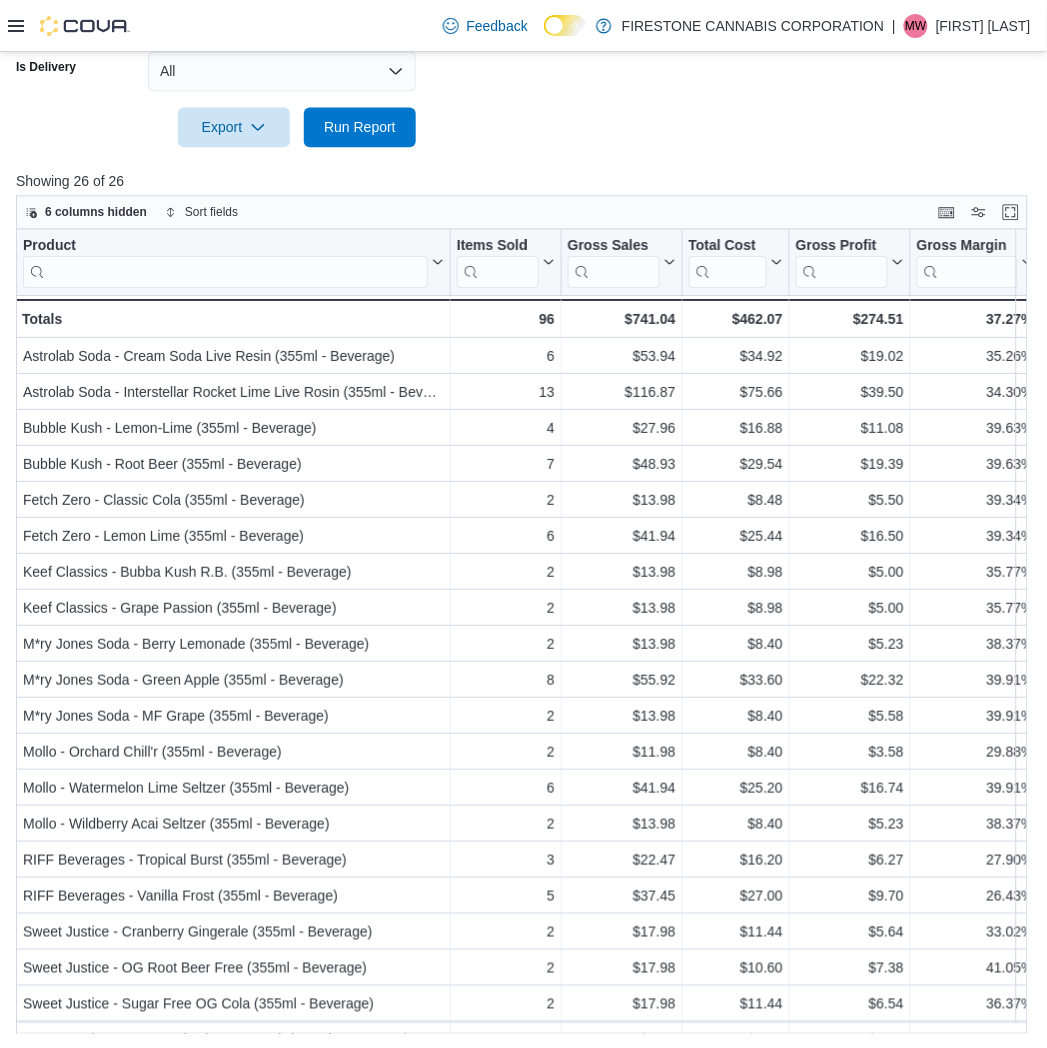 drag, startPoint x: 543, startPoint y: 124, endPoint x: 553, endPoint y: 120, distance: 10.770329 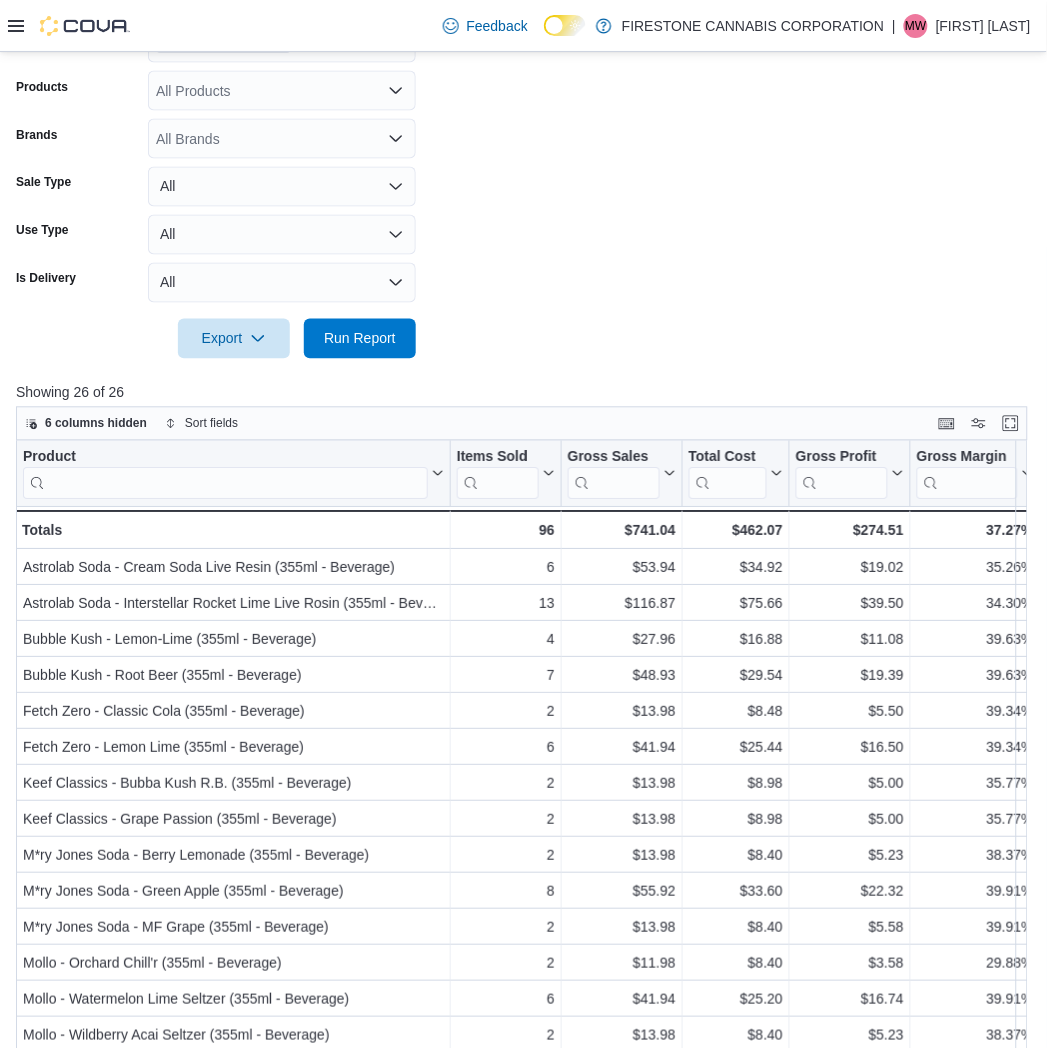 scroll, scrollTop: 173, scrollLeft: 0, axis: vertical 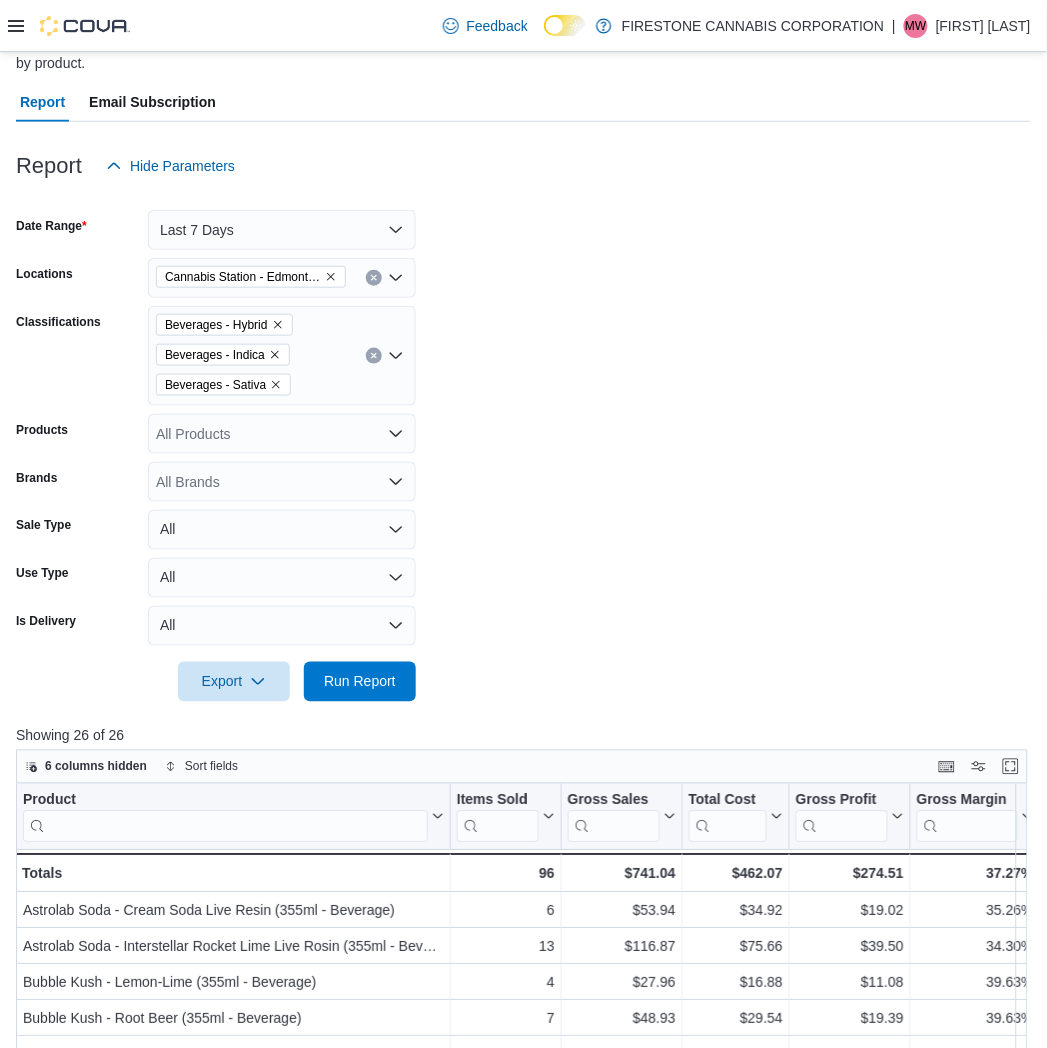 click 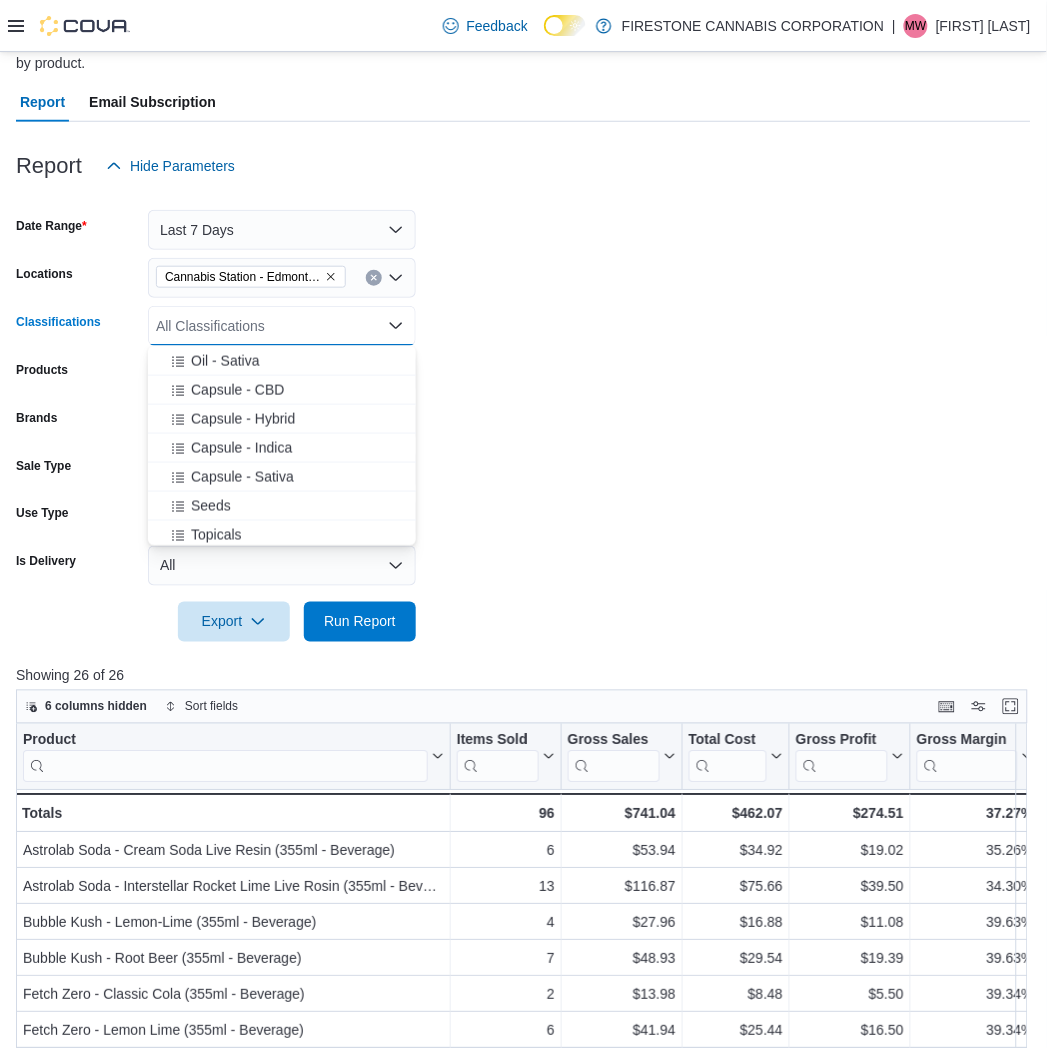 scroll, scrollTop: 555, scrollLeft: 0, axis: vertical 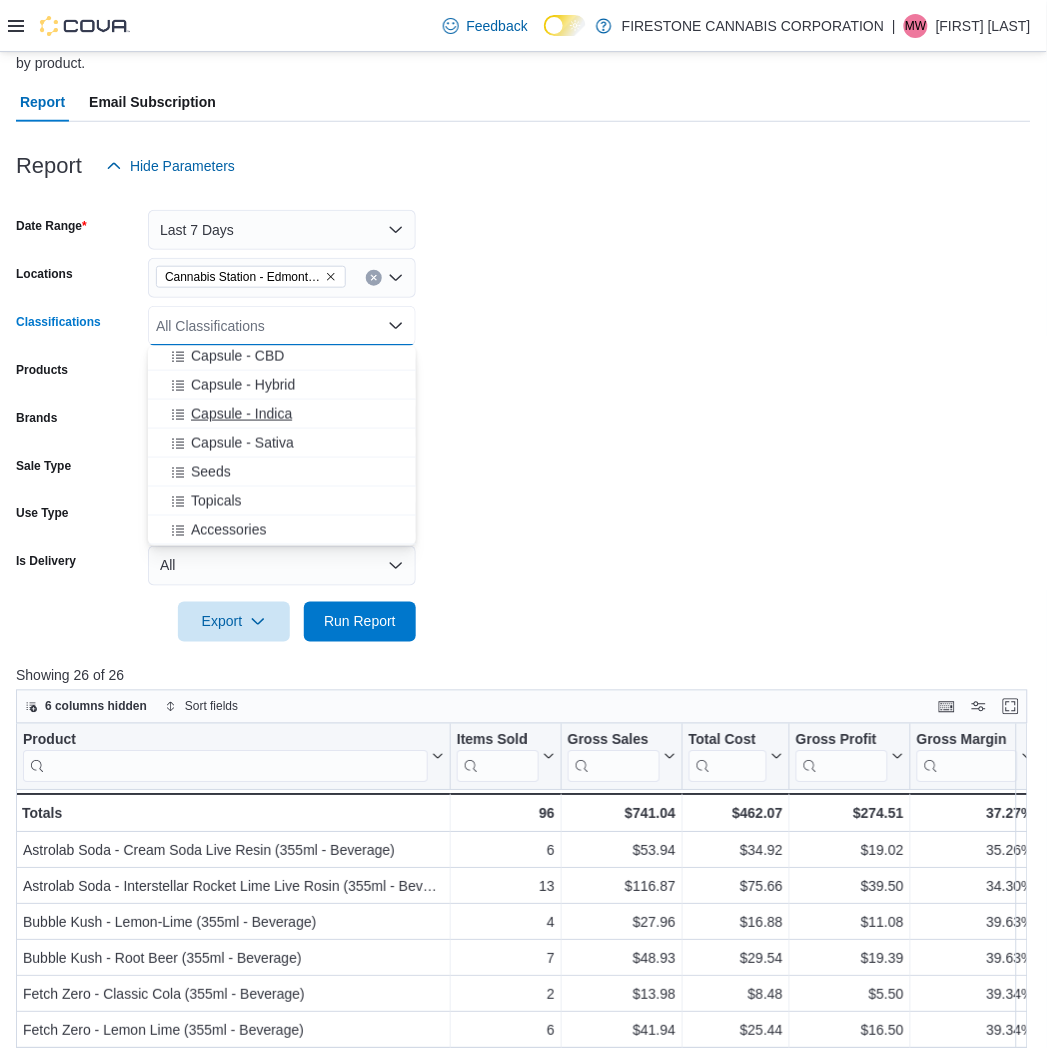 click on "Capsule - Indica" at bounding box center (241, 414) 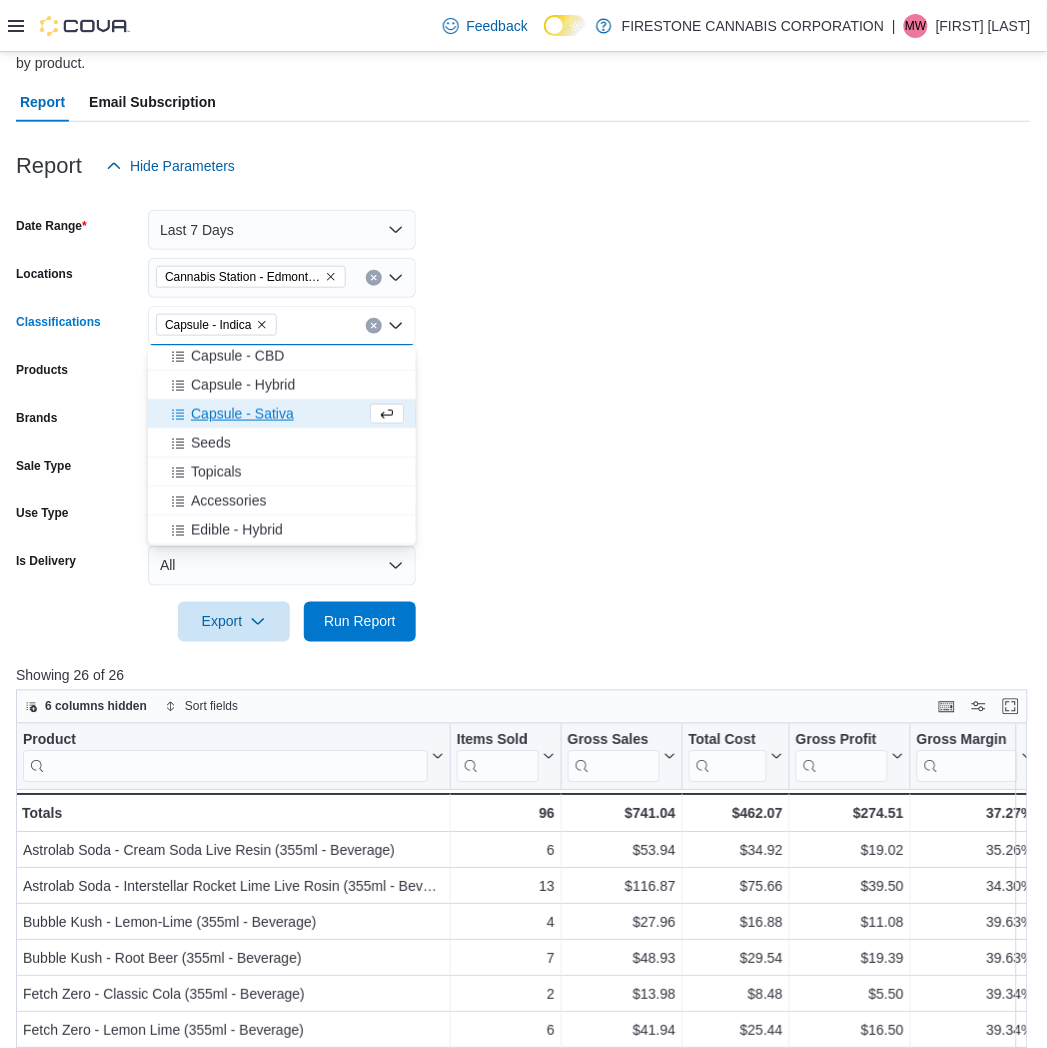 click on "Capsule - Sativa" at bounding box center (242, 414) 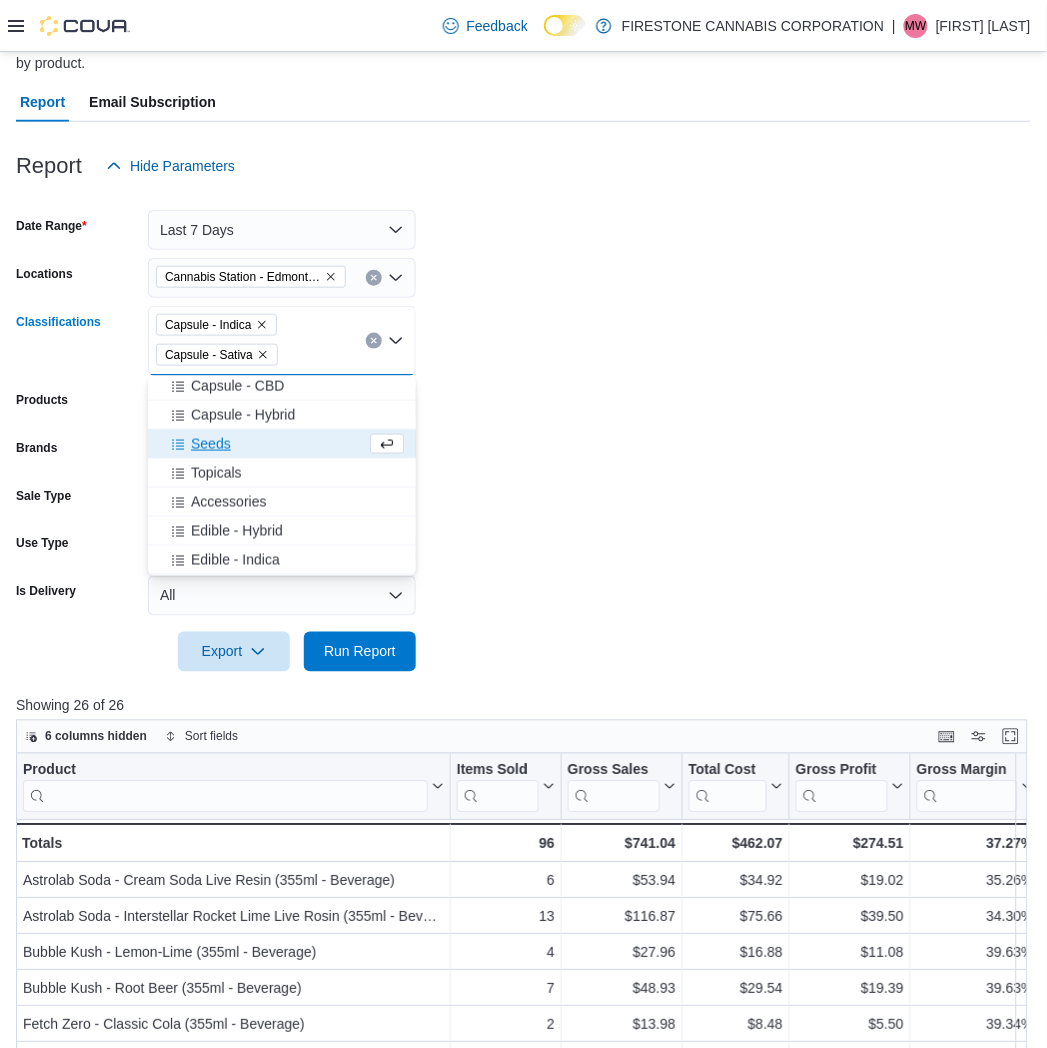 click on "Capsule - Hybrid" at bounding box center [243, 415] 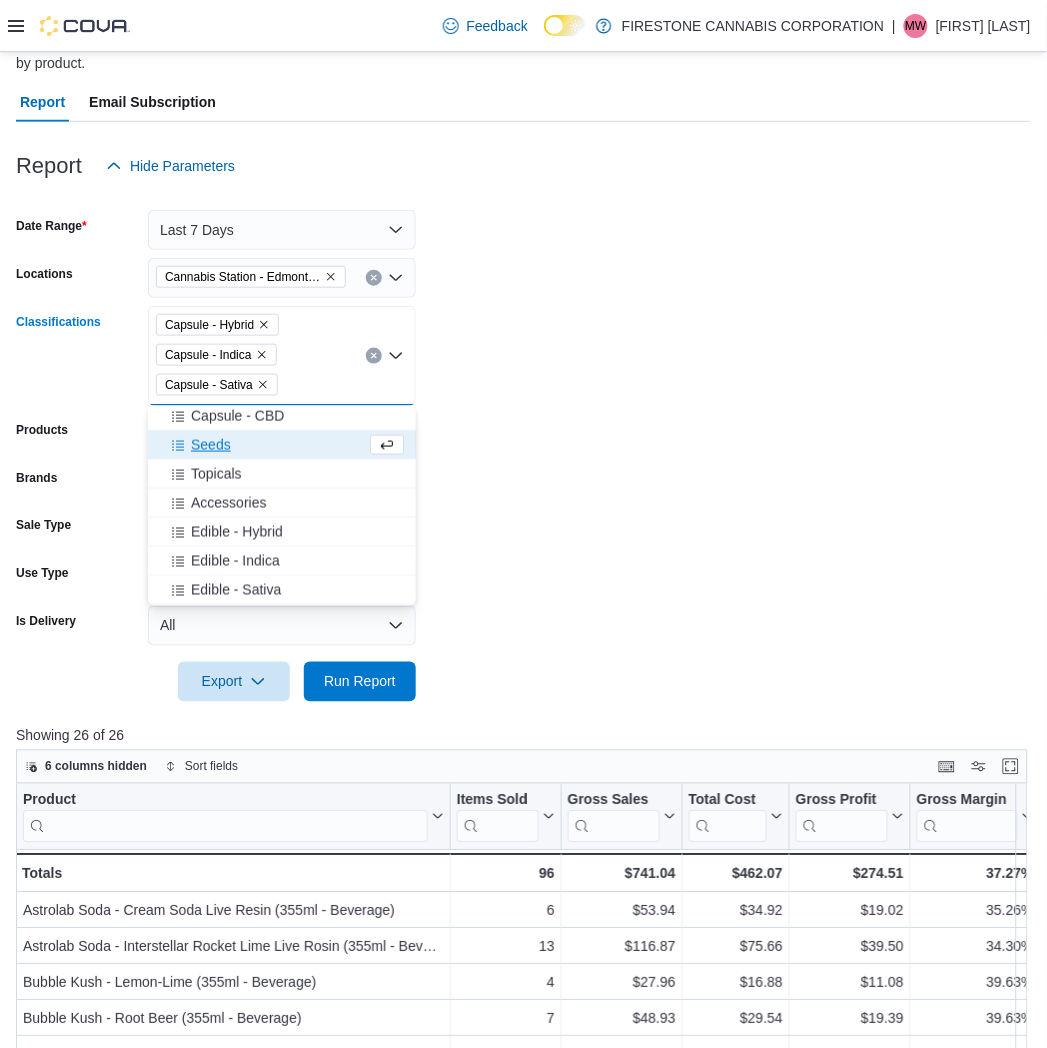 click on "Capsule - CBD" at bounding box center [237, 416] 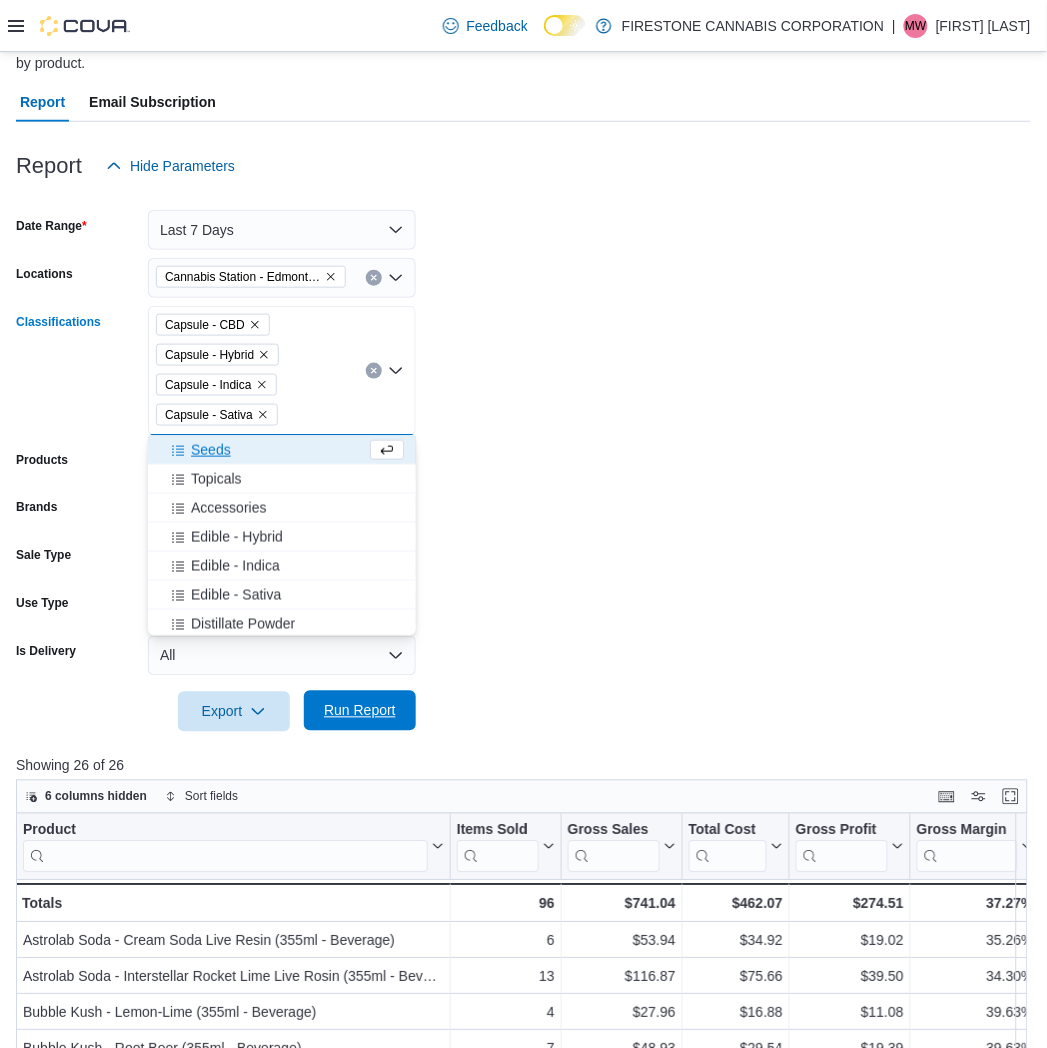 click on "Run Report" at bounding box center (360, 711) 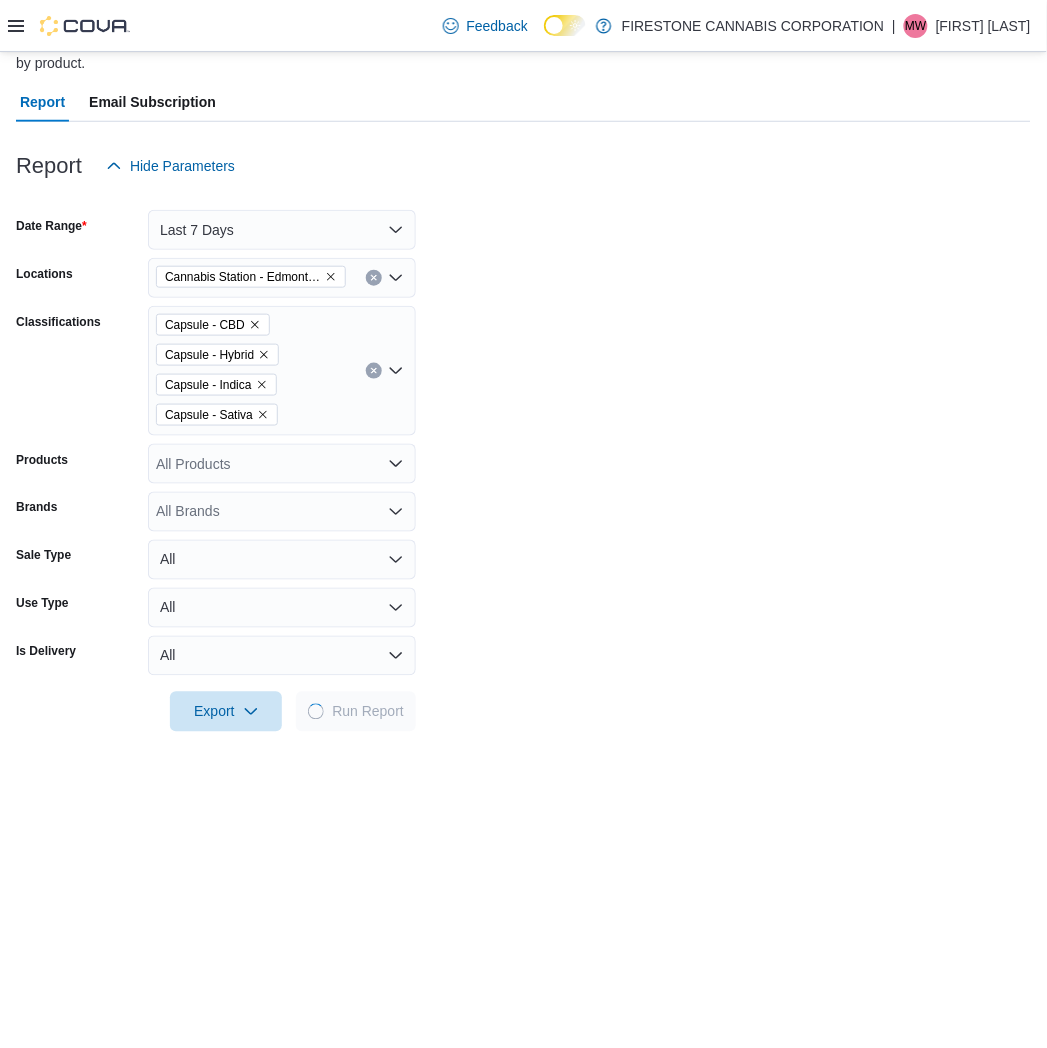 click on "Date Range Last 7 Days Locations Cannabis Station - Edmonton Classifications Capsule - CBD Capsule - Hybrid Capsule - Indica Capsule - Sativa Products All Products Brands All Brands Sale Type All Use Type All Is Delivery All Export  Run Report" at bounding box center (523, 459) 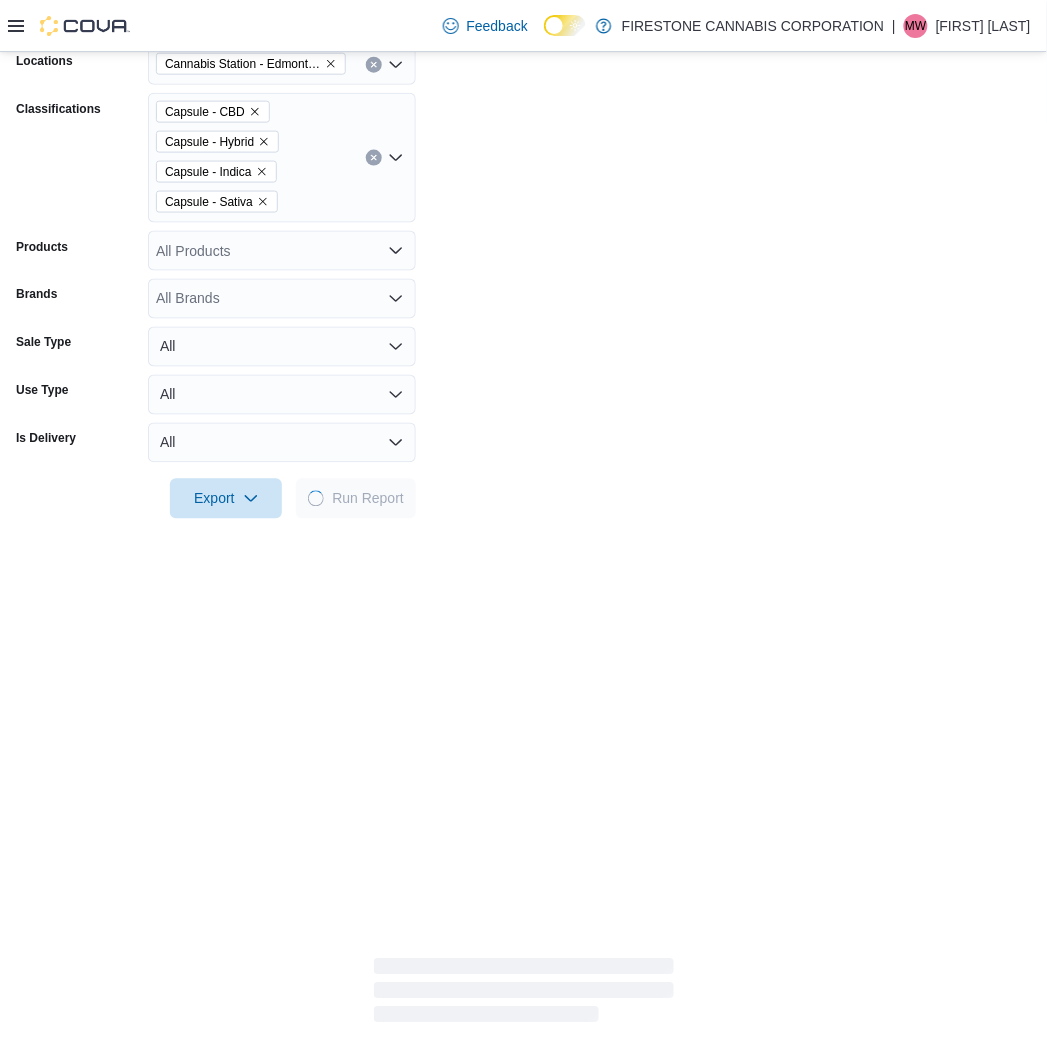 scroll, scrollTop: 758, scrollLeft: 0, axis: vertical 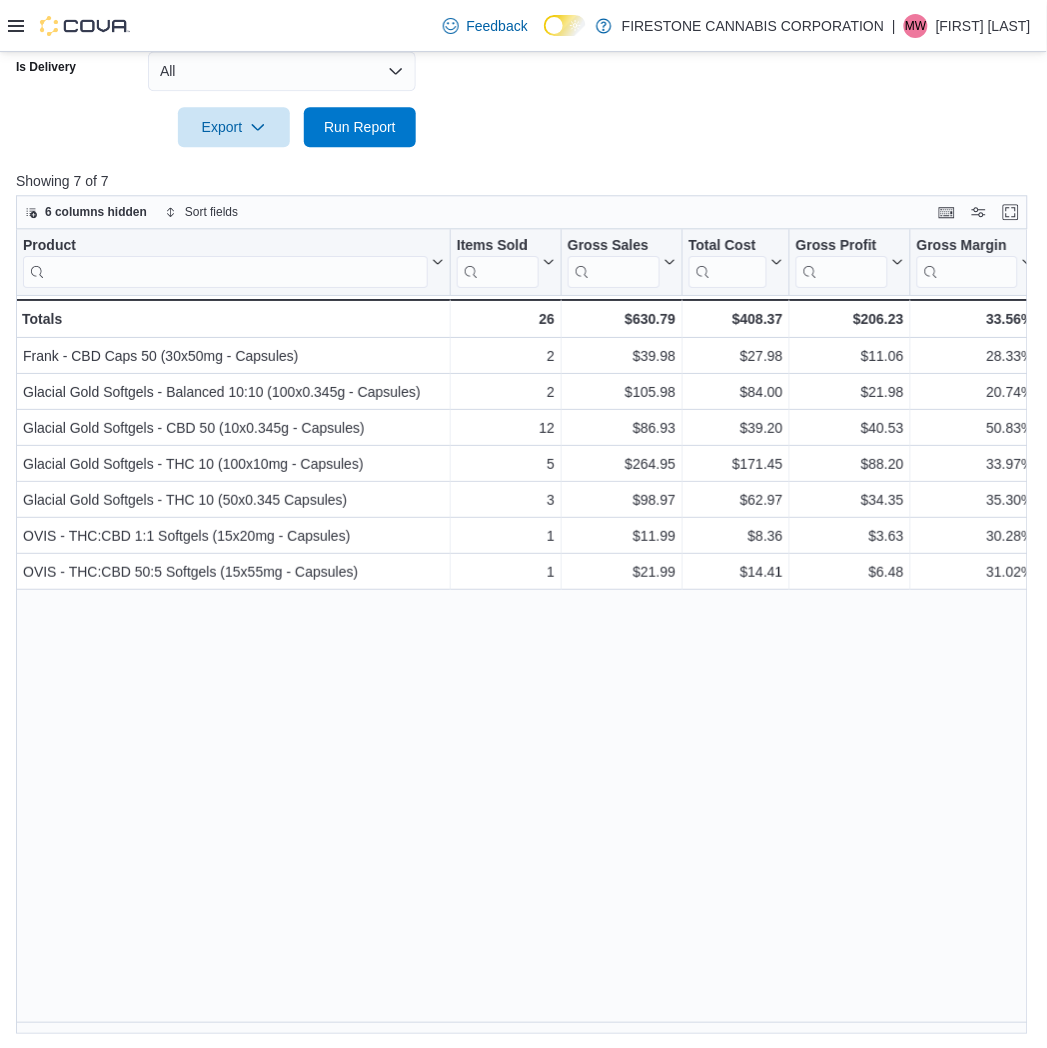 click at bounding box center (523, 159) 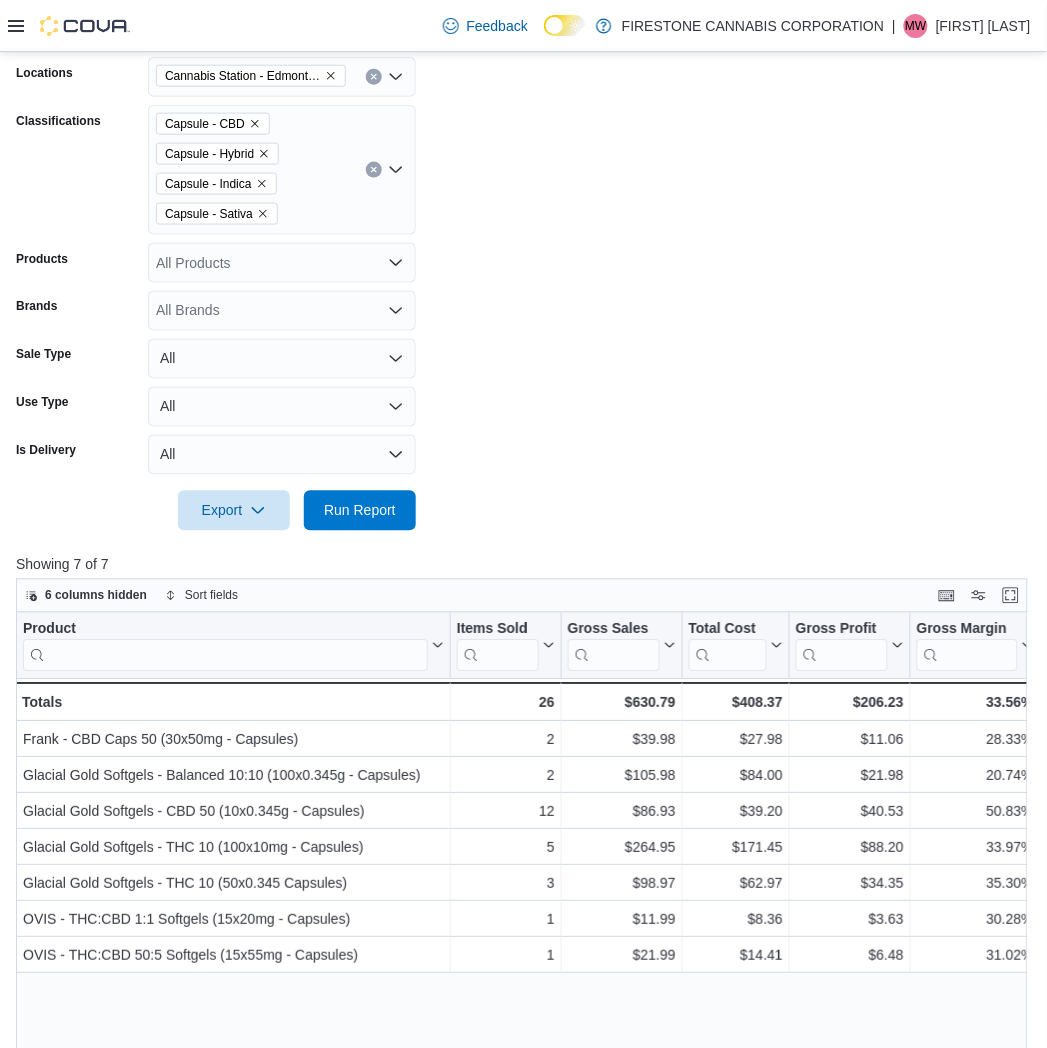 scroll, scrollTop: 203, scrollLeft: 0, axis: vertical 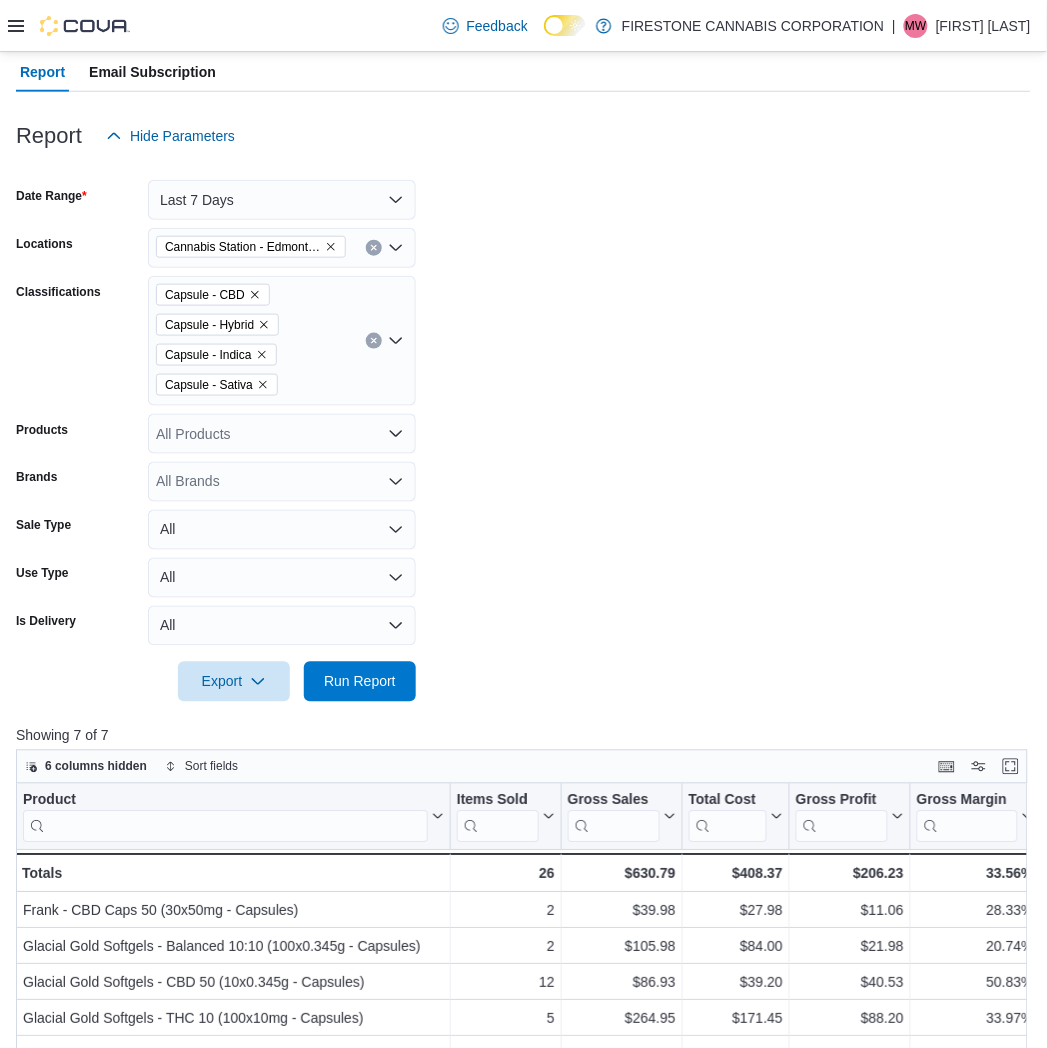 click 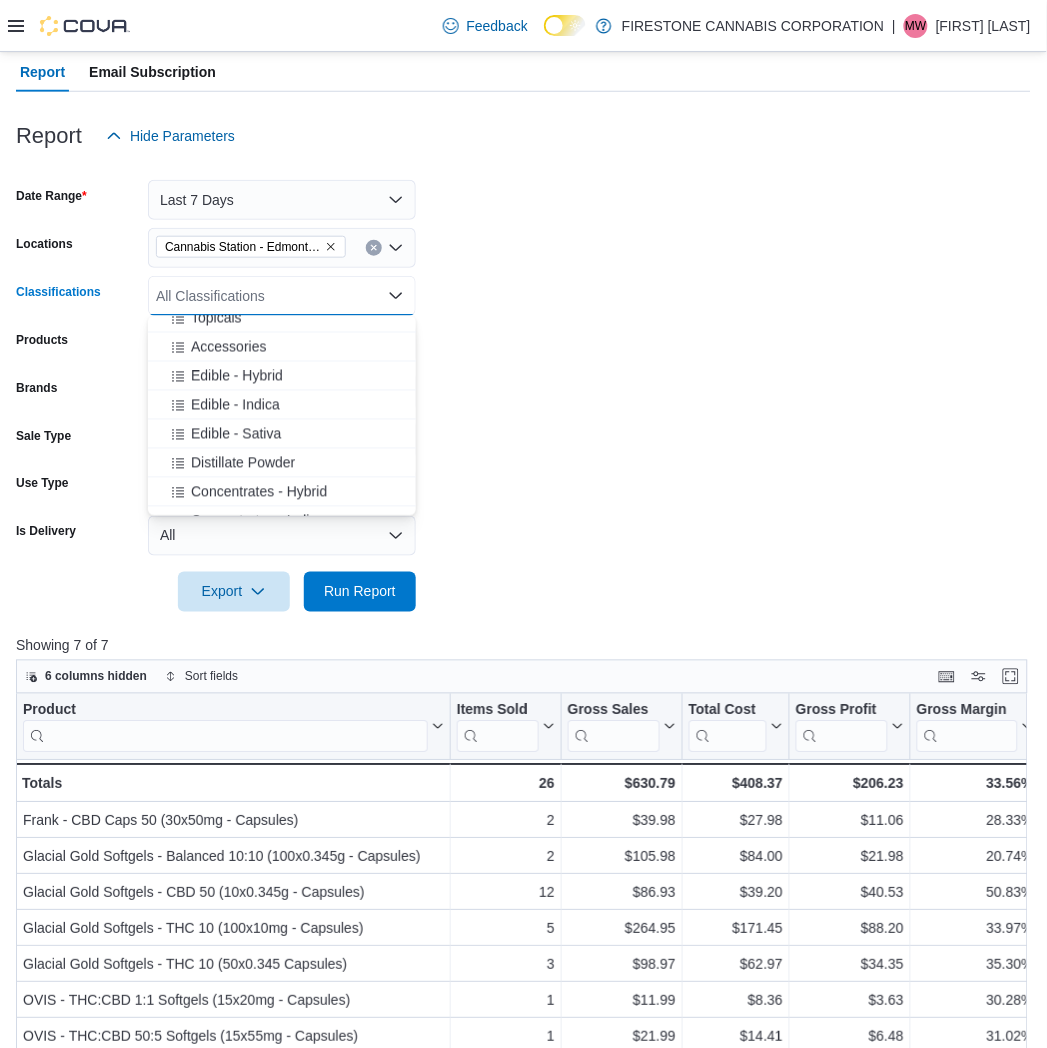scroll, scrollTop: 777, scrollLeft: 0, axis: vertical 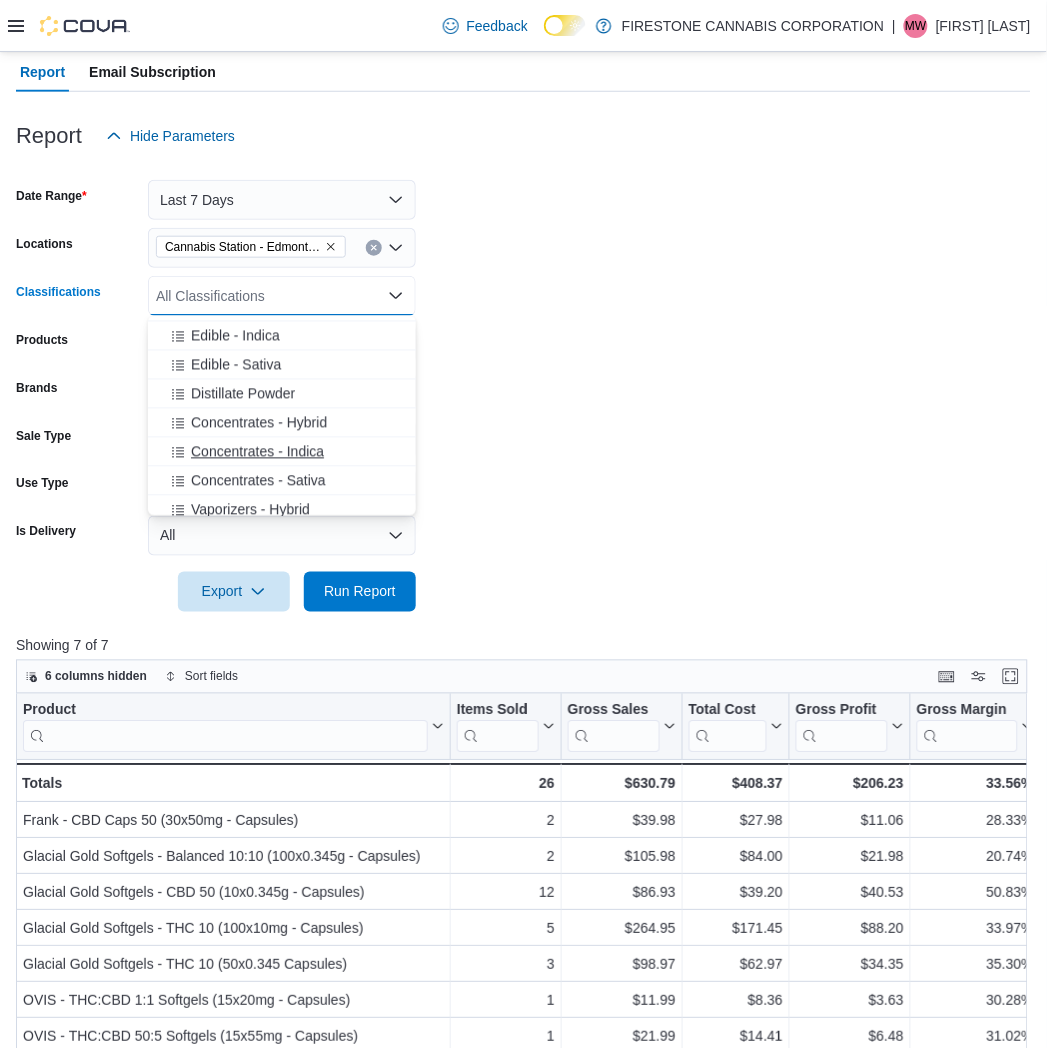 click on "Concentrates - Indica" at bounding box center [257, 452] 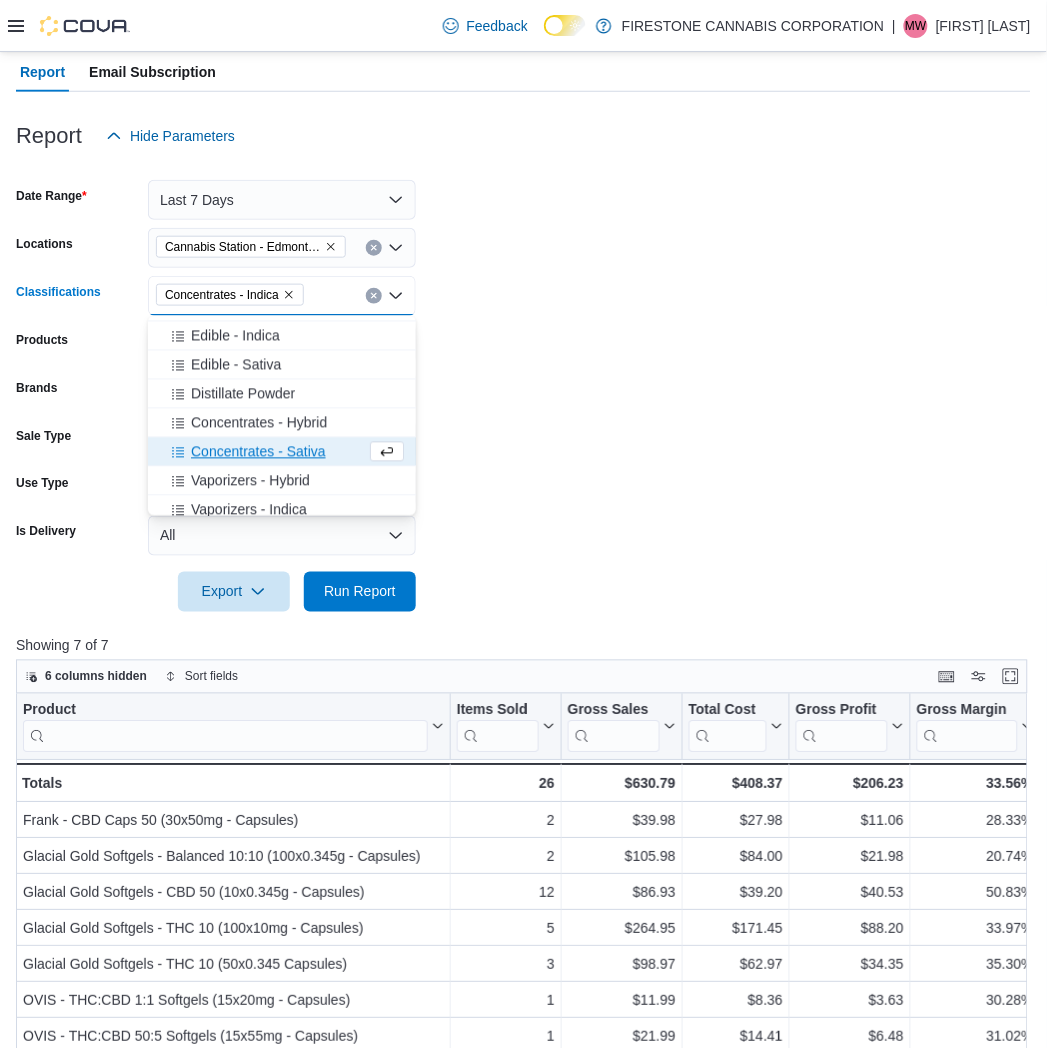 click on "Concentrates - Sativa" at bounding box center [258, 452] 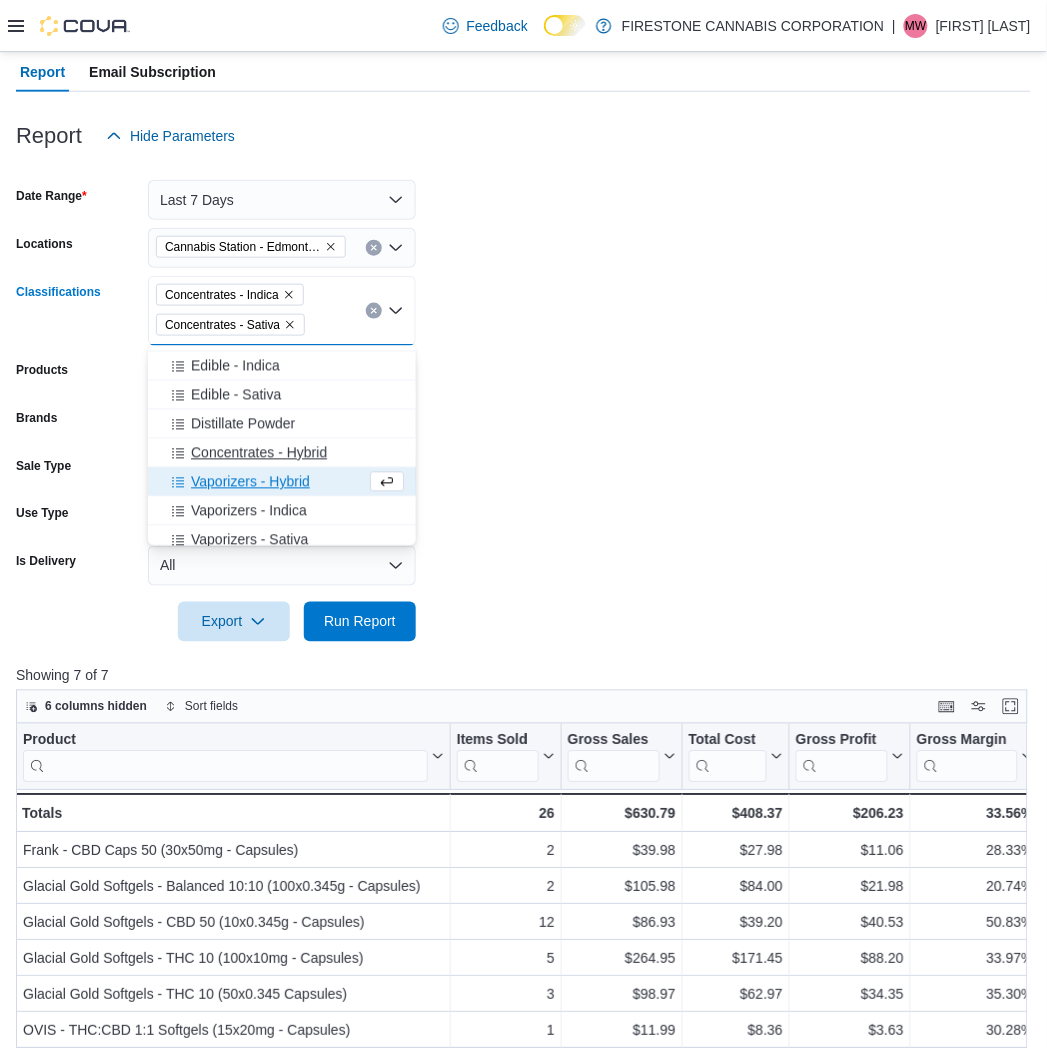 click on "Concentrates - Hybrid" at bounding box center [259, 453] 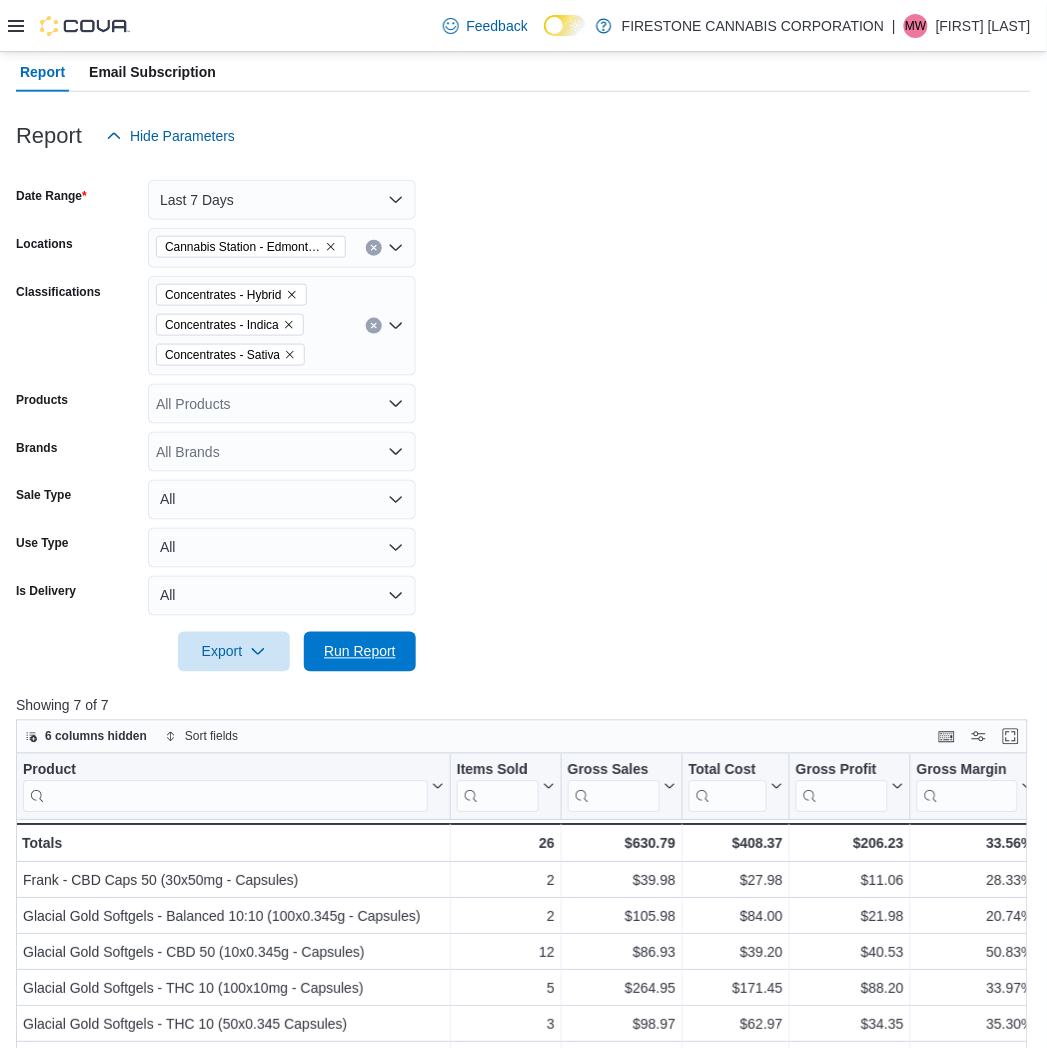 drag, startPoint x: 343, startPoint y: 660, endPoint x: 423, endPoint y: 624, distance: 87.72685 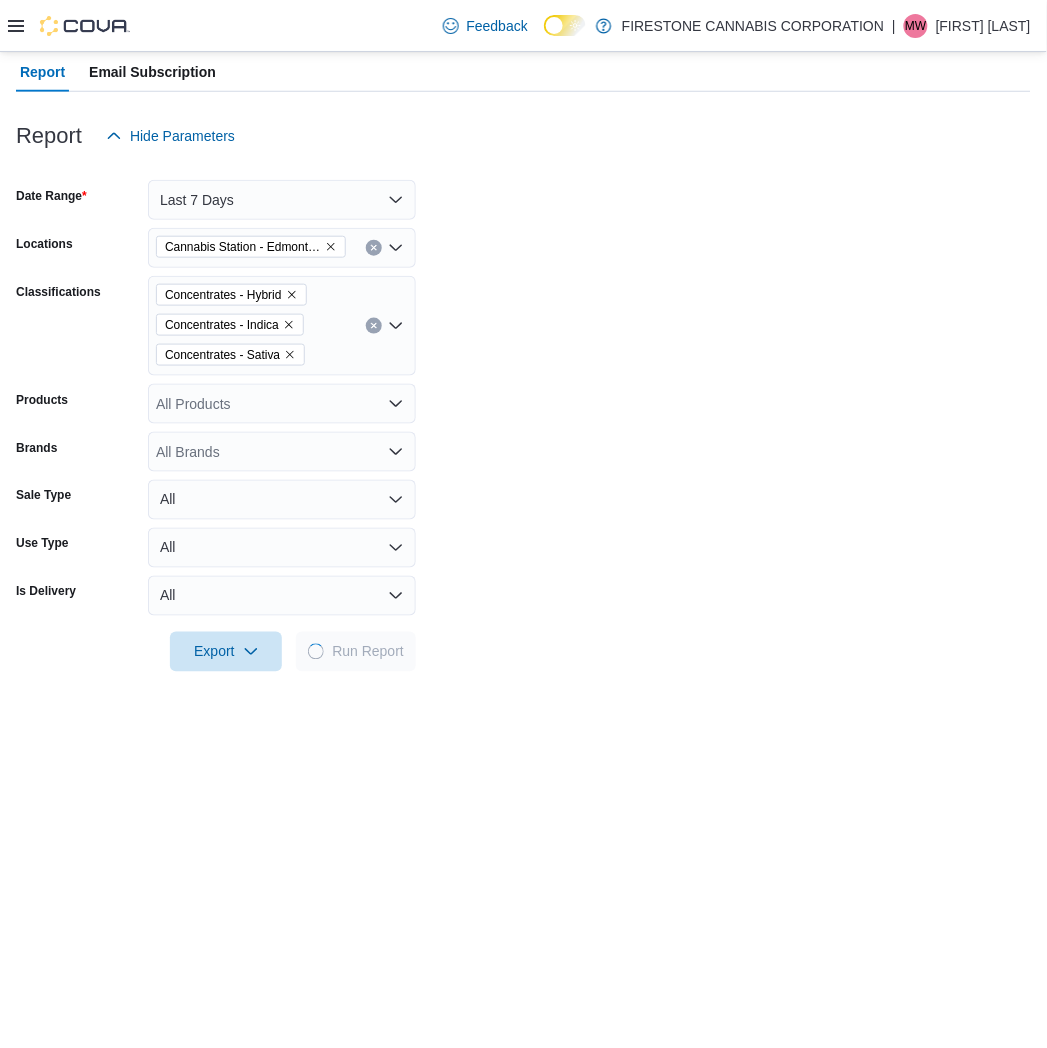 click on "Date Range Last 7 Days Locations Cannabis Station - Edmonton Classifications Concentrates - Hybrid Concentrates - Indica Concentrates - Sativa Products All Products Brands All Brands Sale Type All Use Type All Is Delivery All Export  Run Report" at bounding box center [523, 414] 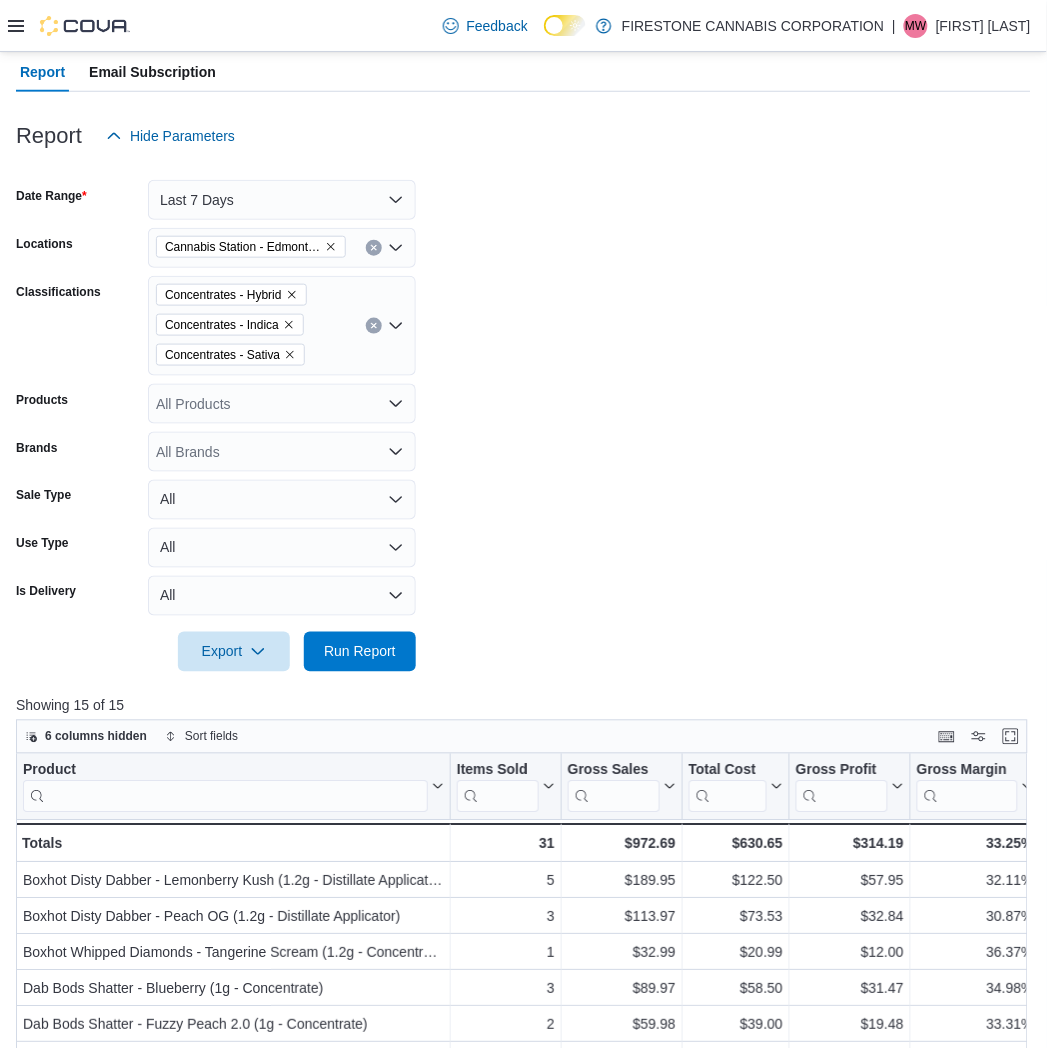 click on "Date Range Last 7 Days Locations Cannabis Station - Edmonton Classifications Concentrates - Hybrid Concentrates - Indica Concentrates - Sativa Products All Products Brands All Brands Sale Type All Use Type All Is Delivery All Export  Run Report" at bounding box center (523, 414) 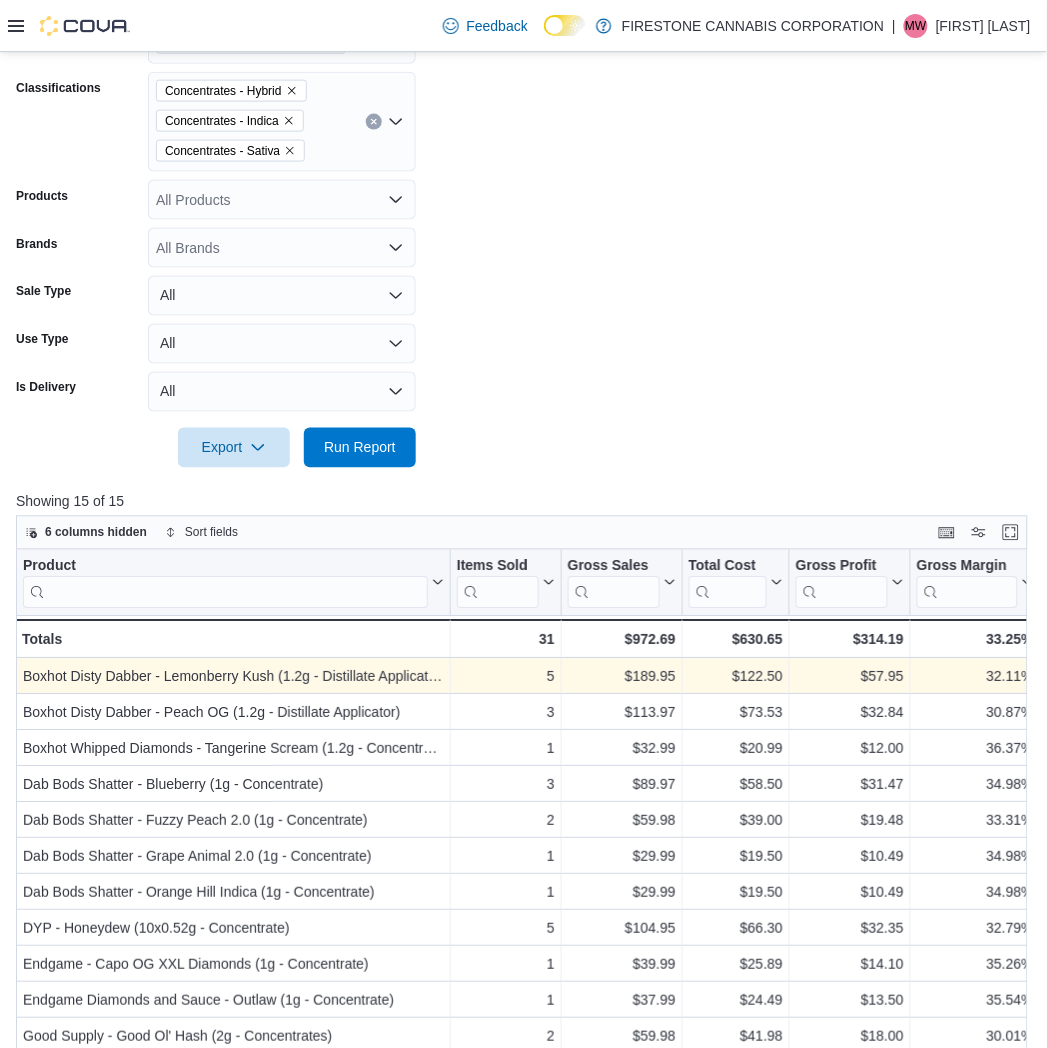 scroll, scrollTop: 728, scrollLeft: 0, axis: vertical 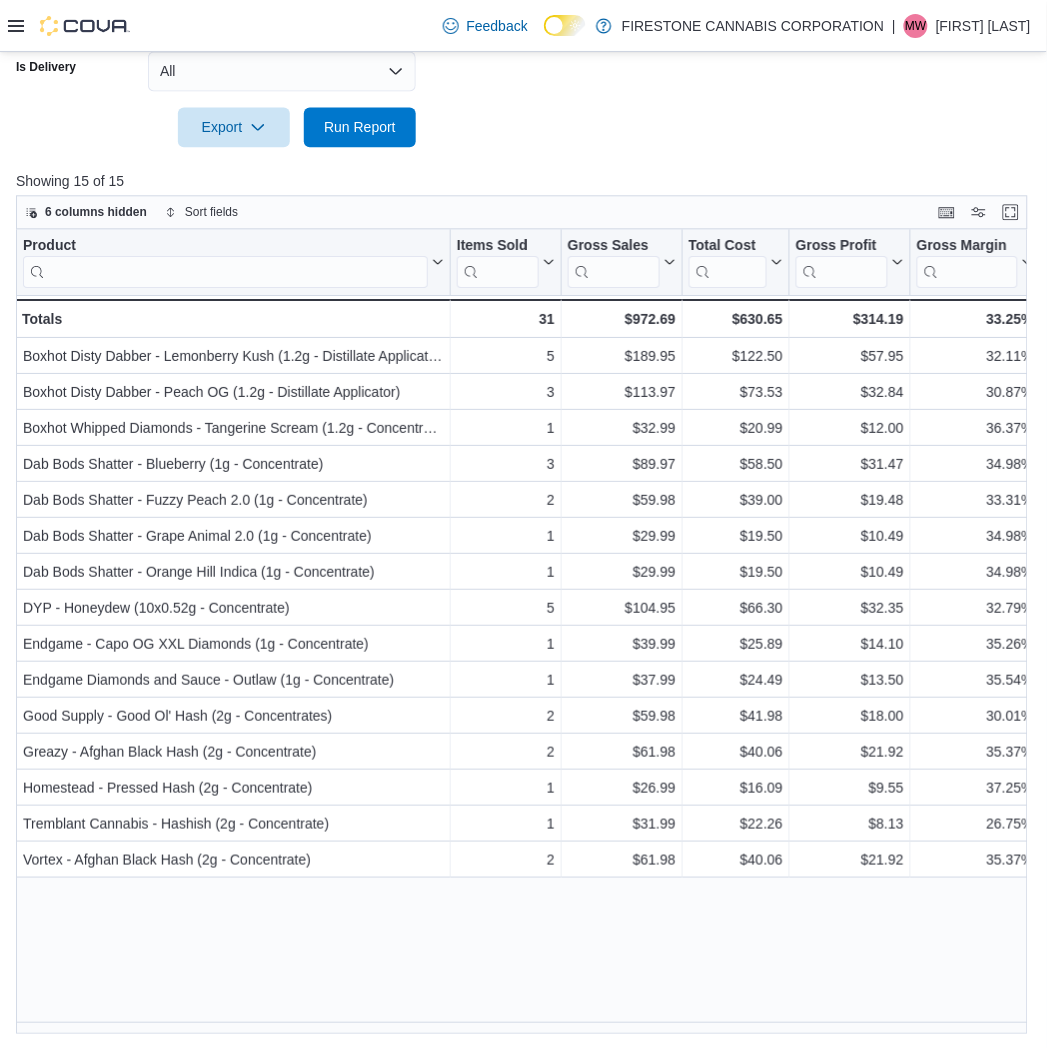 drag, startPoint x: 510, startPoint y: 131, endPoint x: 522, endPoint y: 125, distance: 13.416408 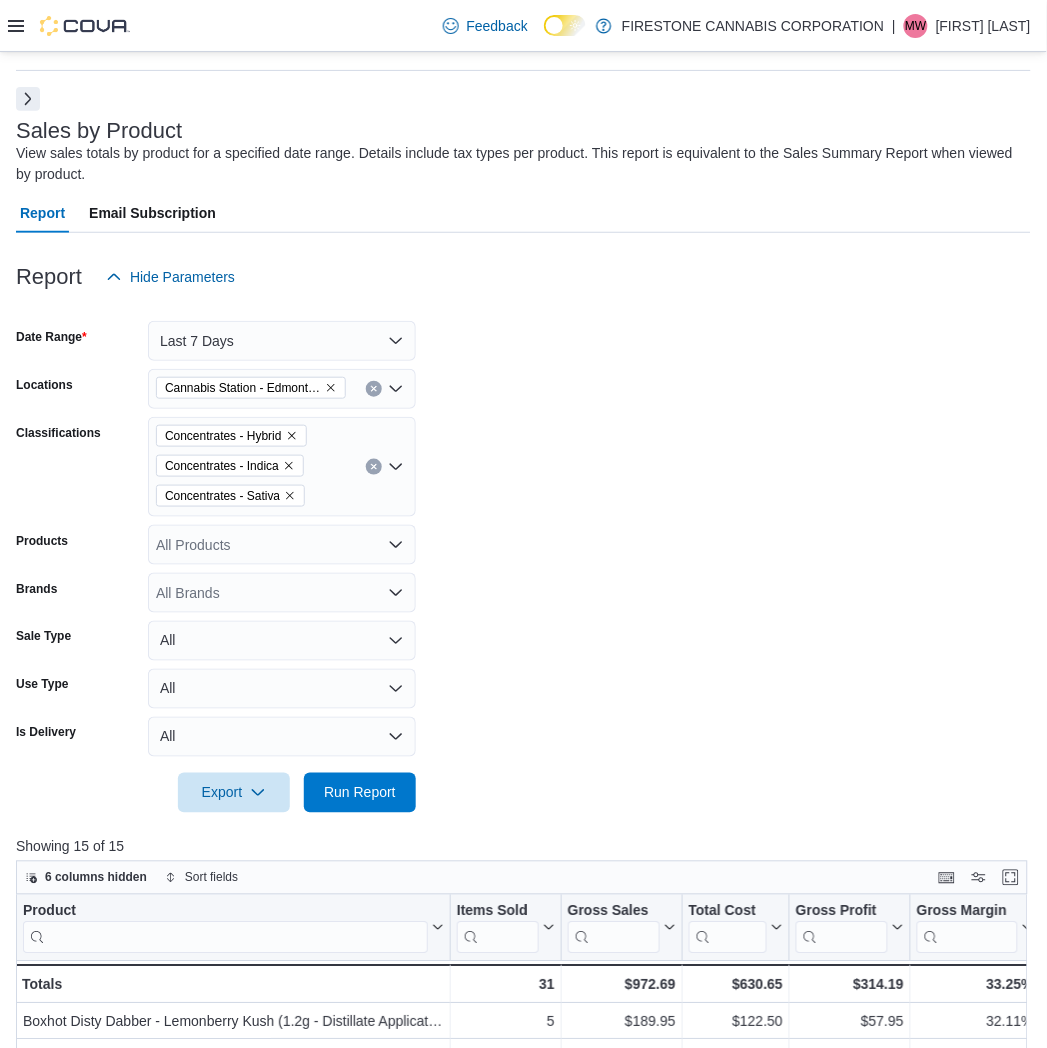 click 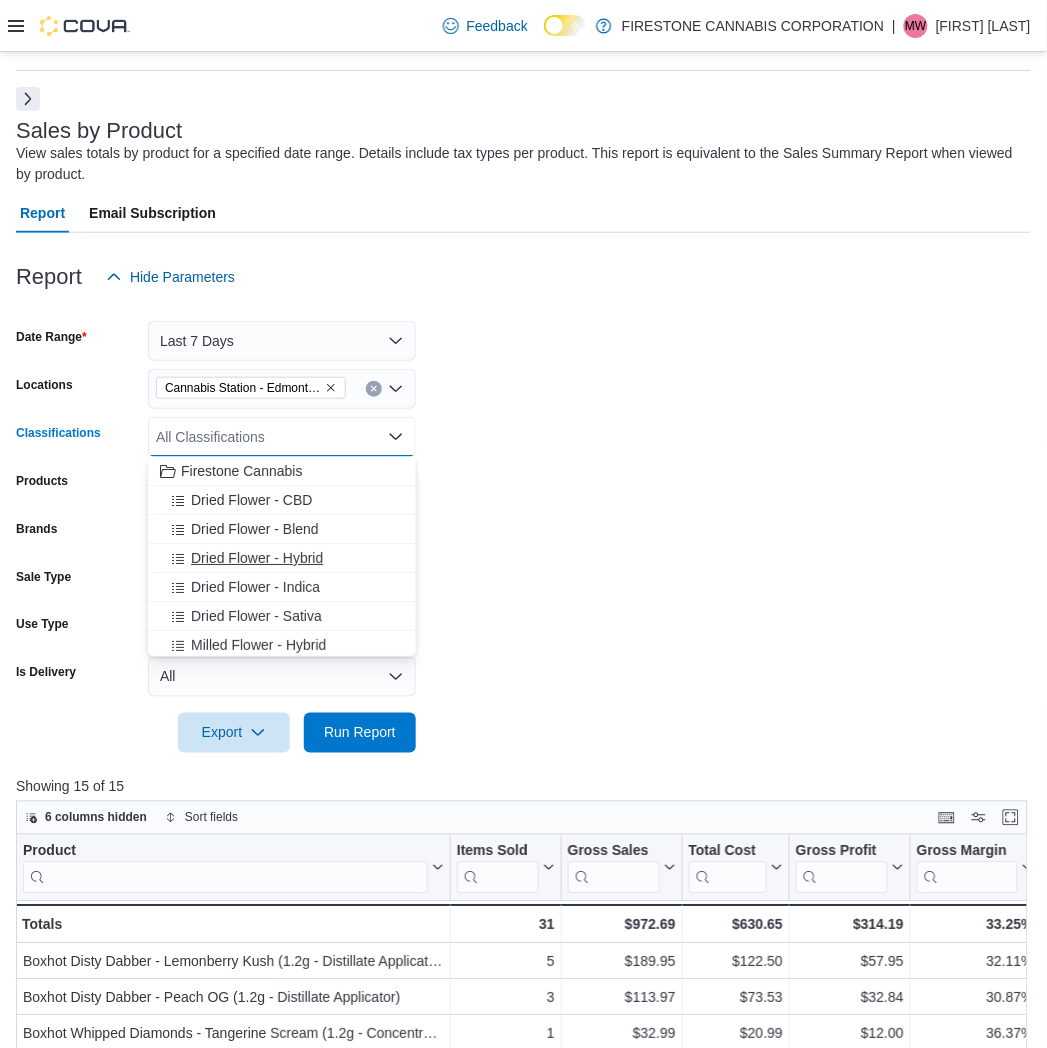 click on "Dried Flower - Hybrid" at bounding box center (257, 558) 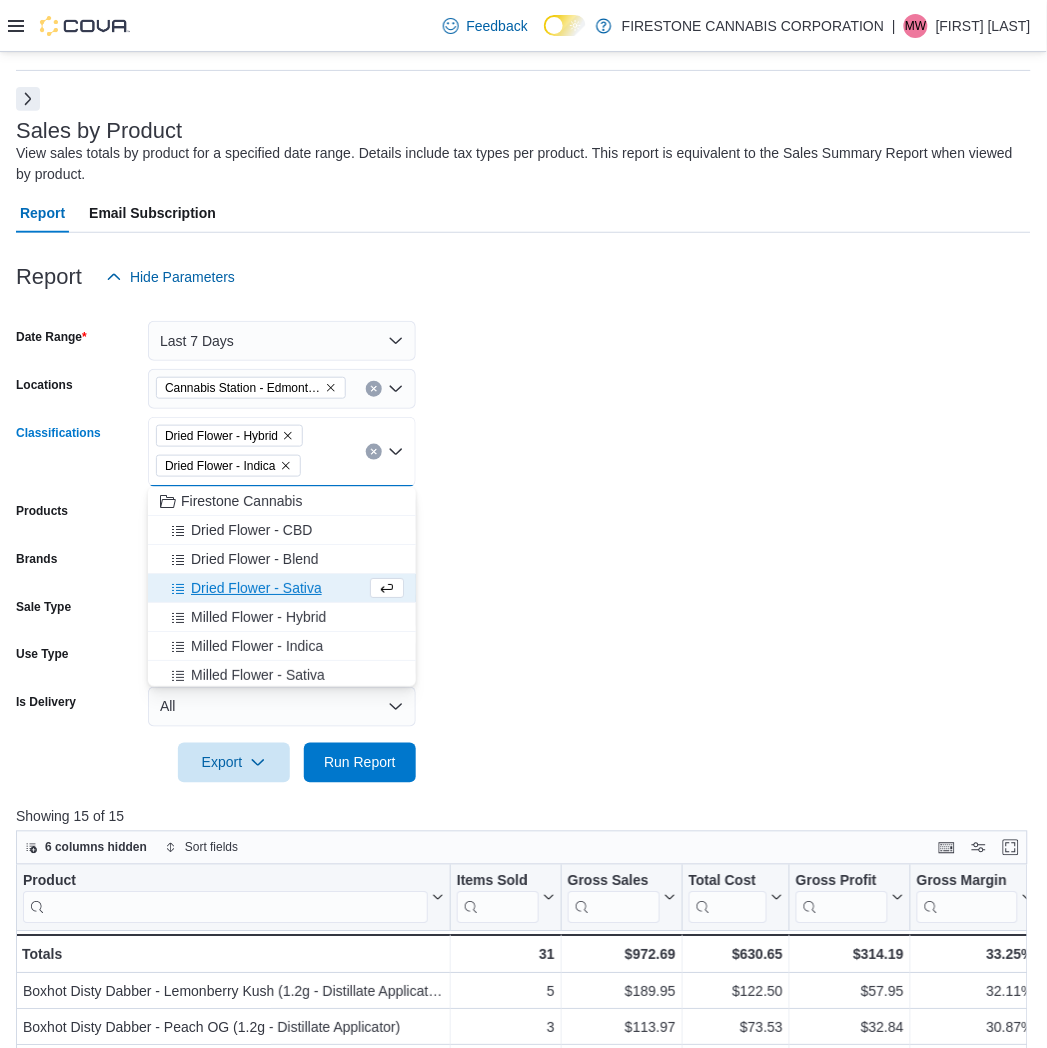 click on "Dried Flower - Blend" at bounding box center (255, 559) 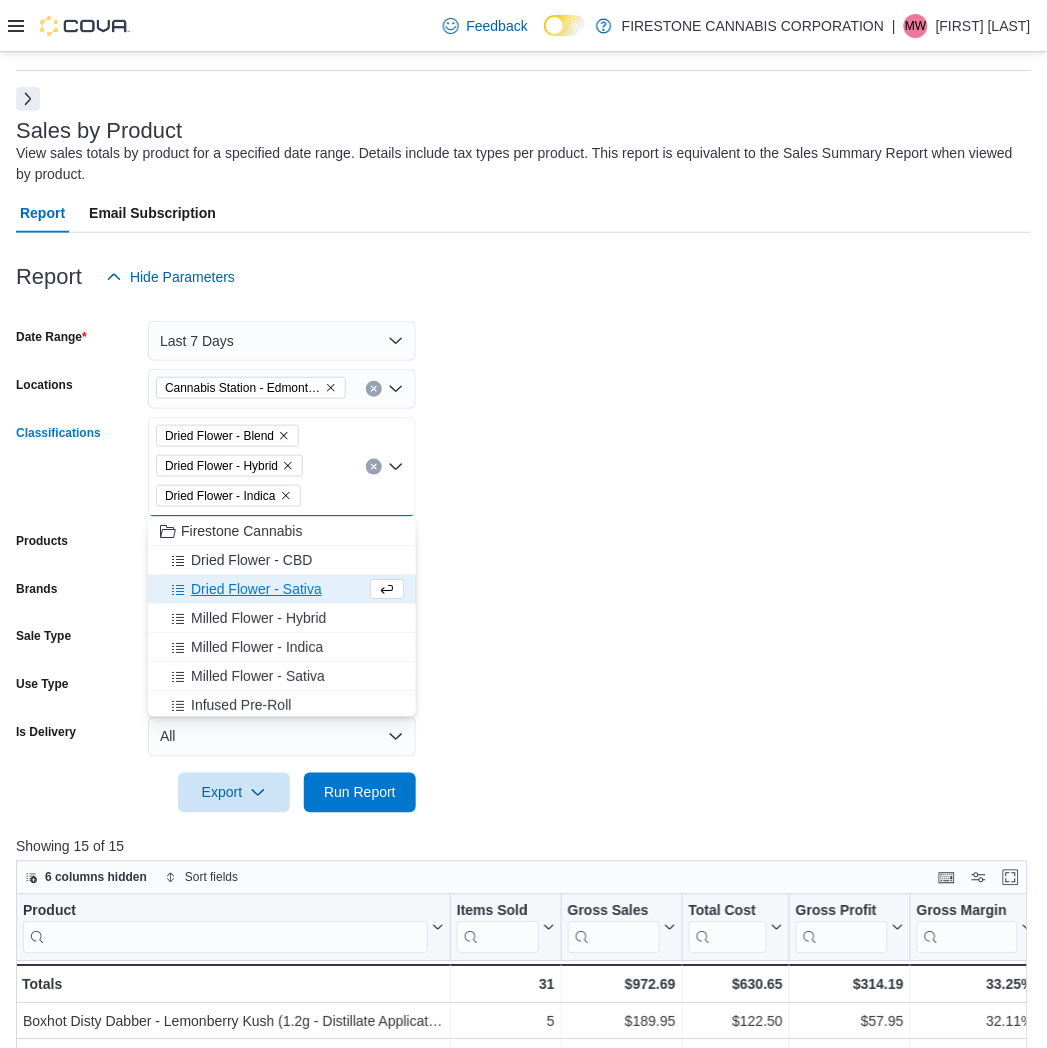 click on "Dried Flower - CBD" at bounding box center (251, 560) 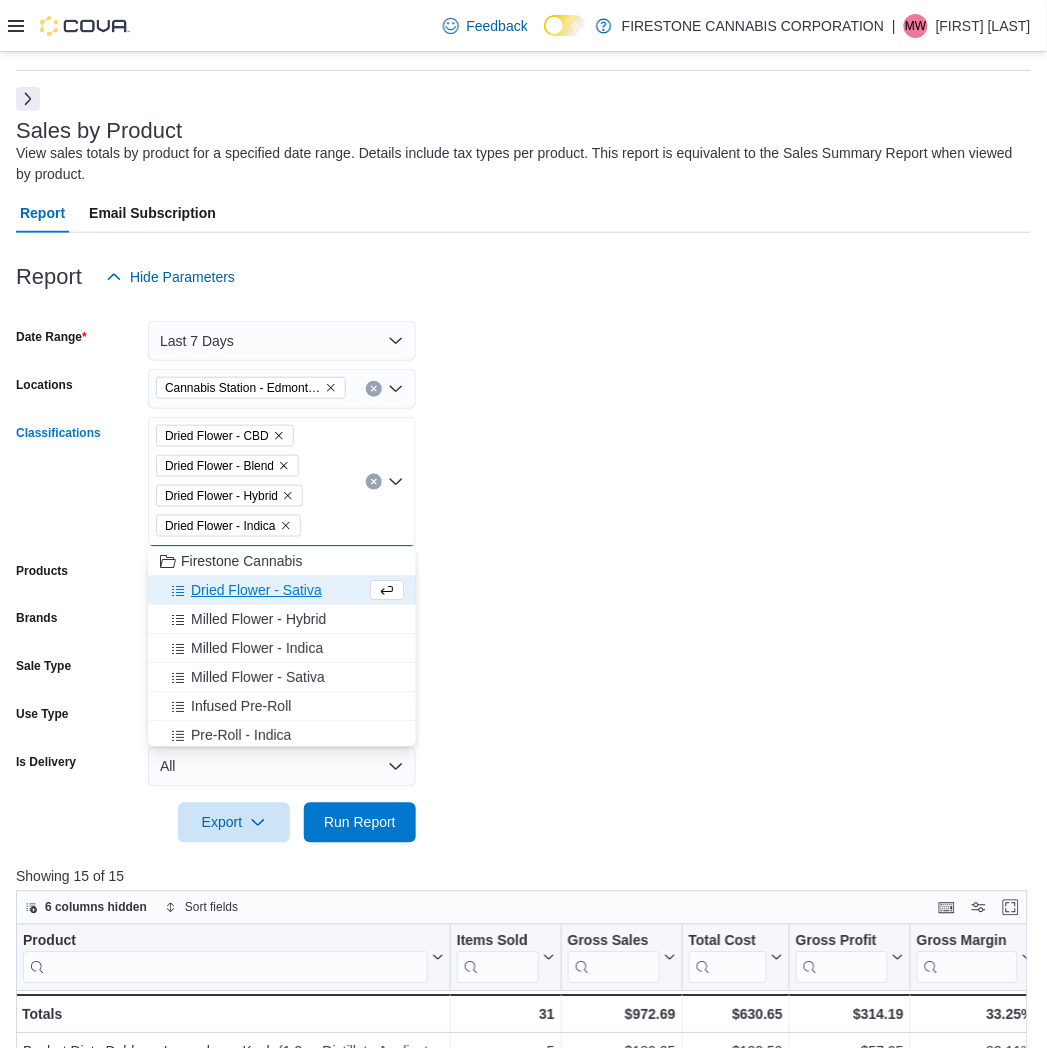 click on "Dried Flower - Sativa" at bounding box center [256, 590] 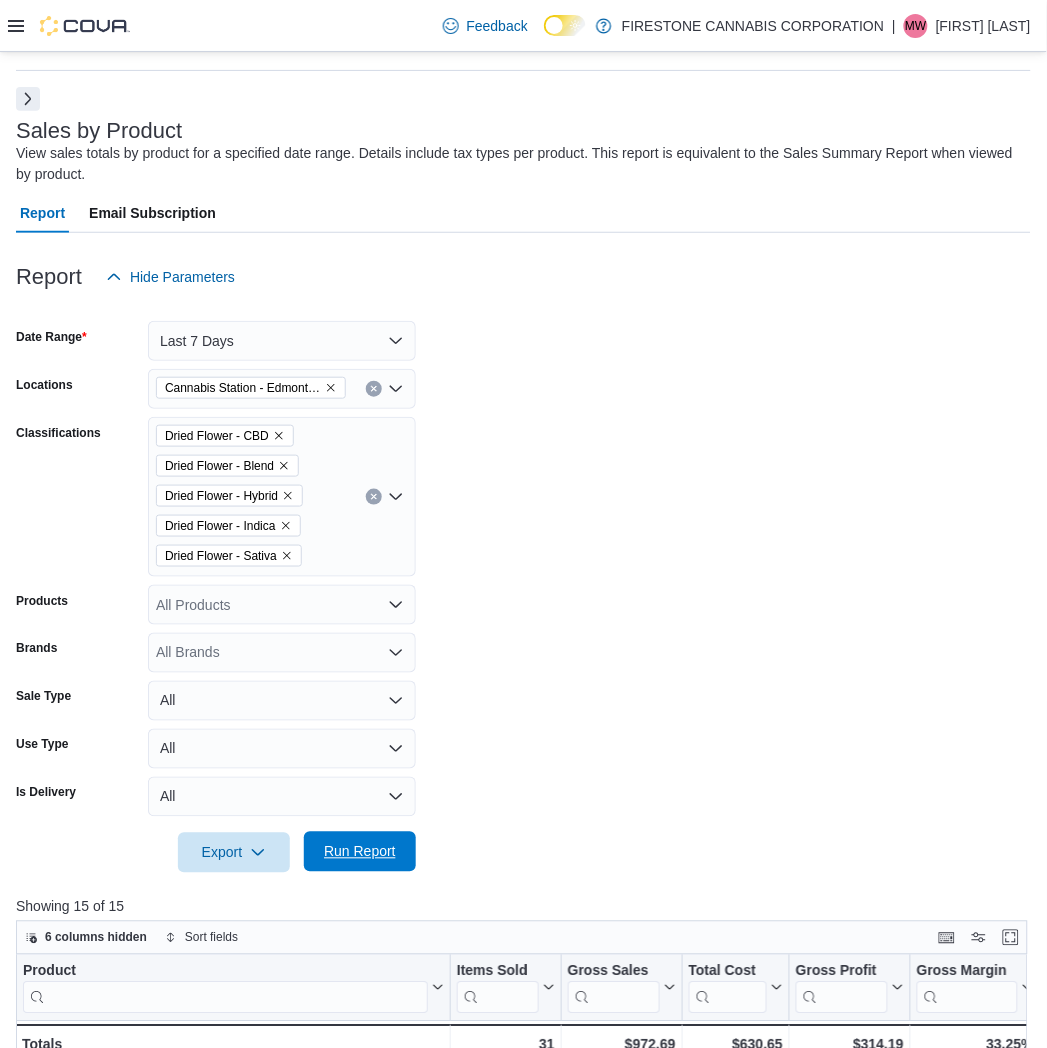 click on "Run Report" at bounding box center [360, 852] 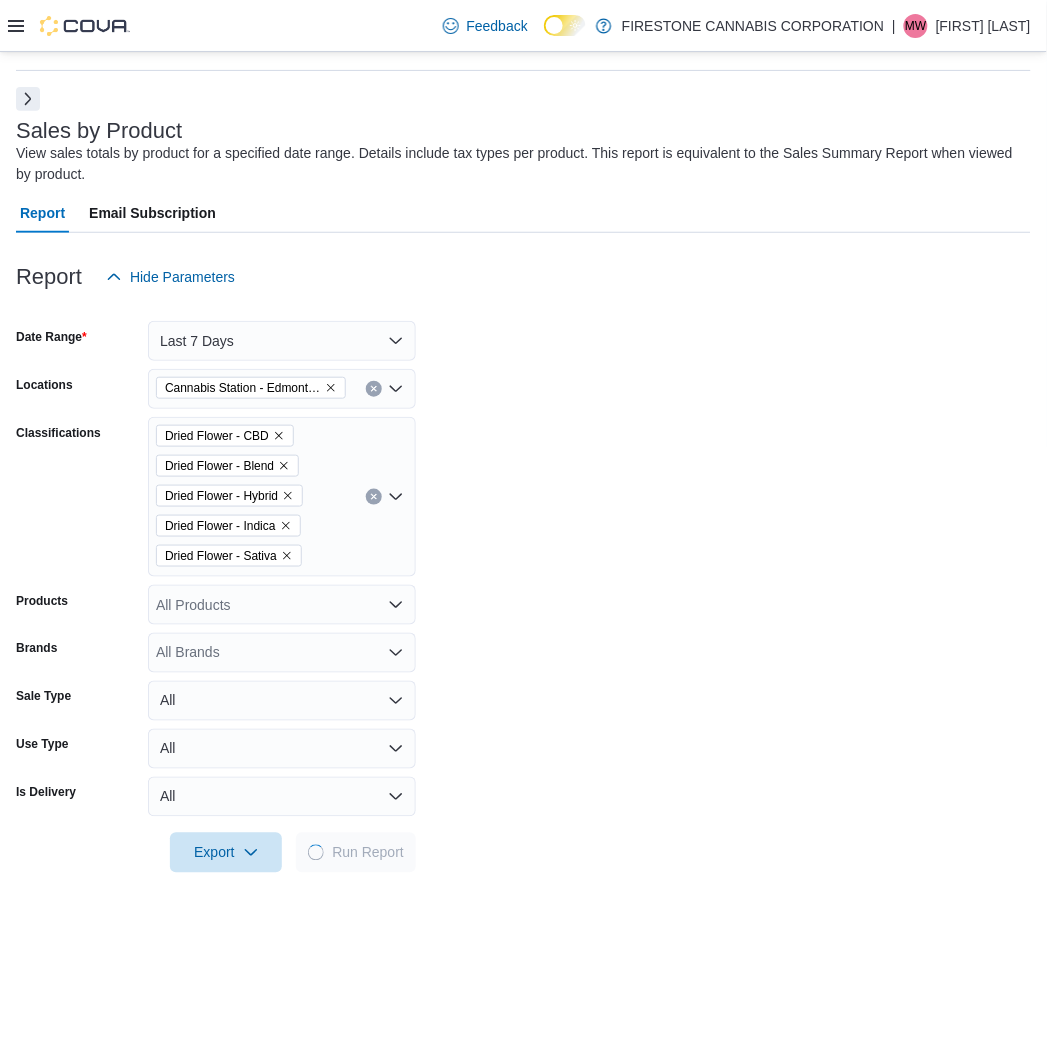 drag, startPoint x: 834, startPoint y: 497, endPoint x: 820, endPoint y: 476, distance: 25.23886 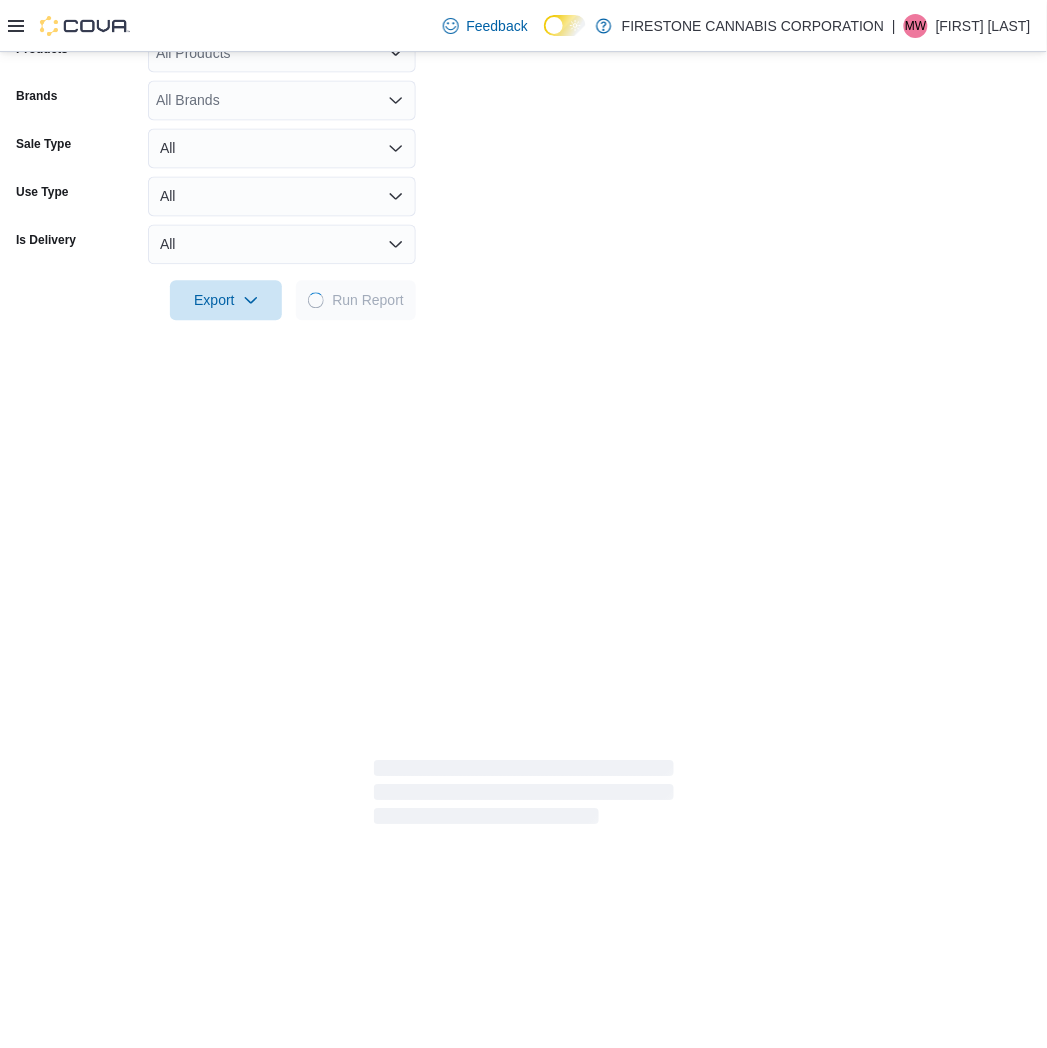 scroll, scrollTop: 617, scrollLeft: 0, axis: vertical 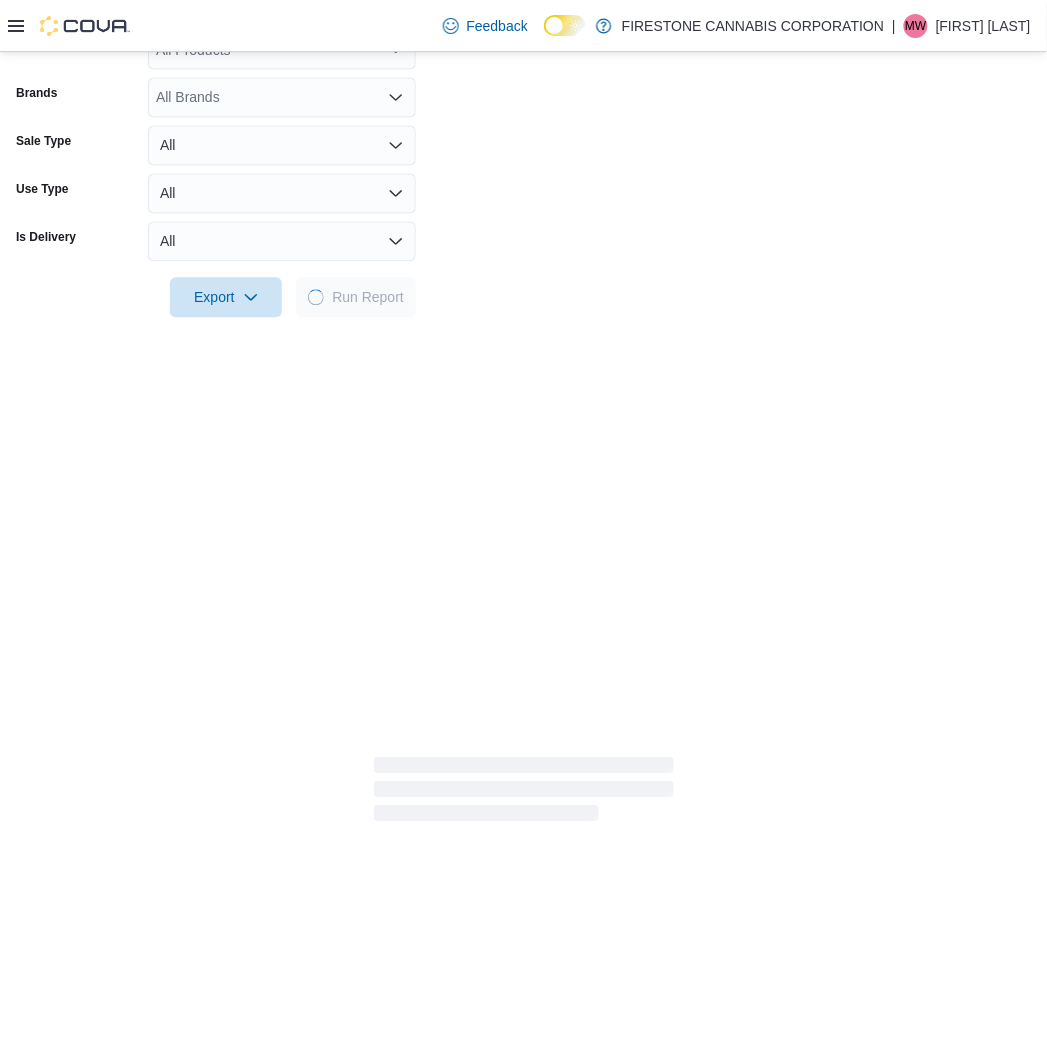 click on "Date Range Last 7 Days Locations Cannabis Station - Edmonton Classifications Dried Flower - CBD Dried Flower - Blend Dried Flower - Hybrid Dried Flower - Indica Dried Flower - Sativa Products All Products Brands All Brands Sale Type All Use Type All Is Delivery All Export  Run Report" at bounding box center [523, 30] 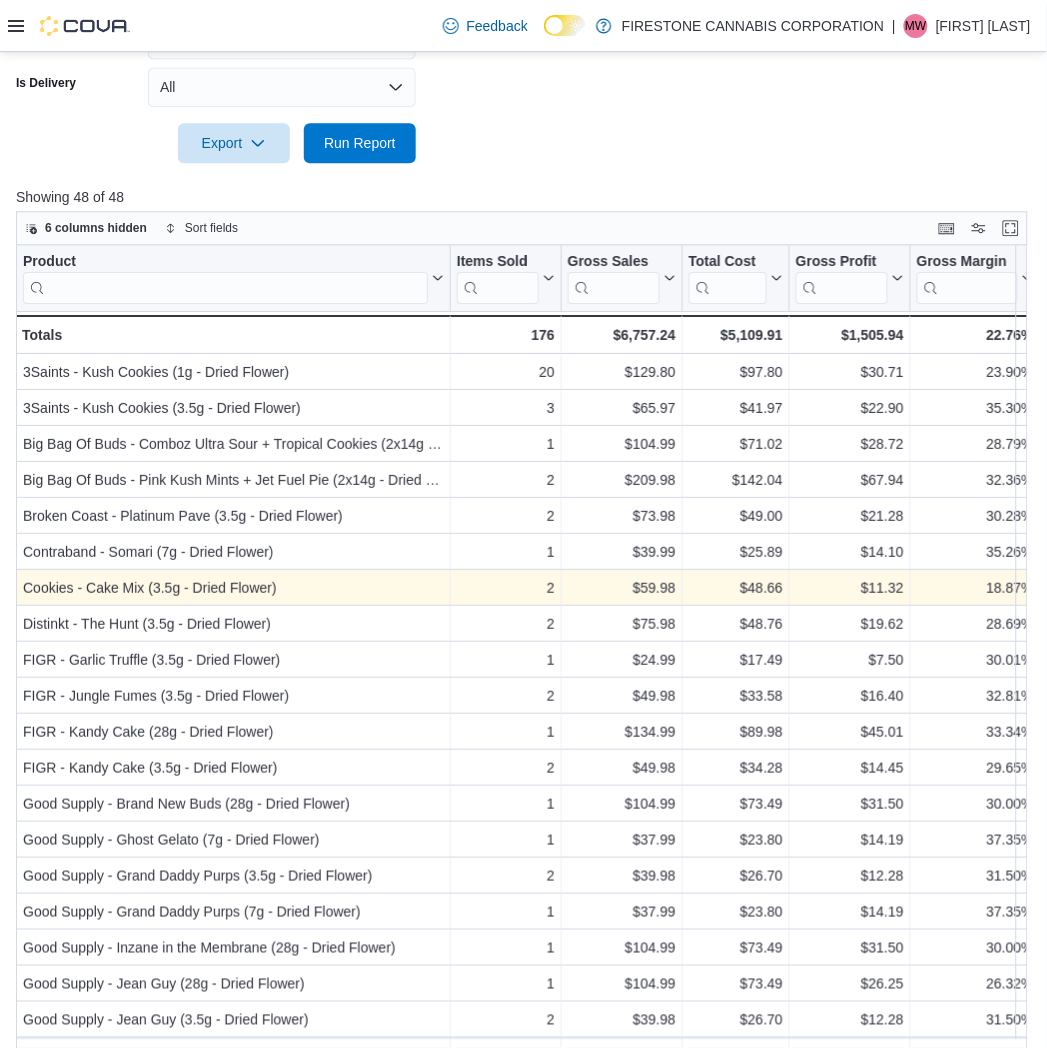 scroll, scrollTop: 788, scrollLeft: 0, axis: vertical 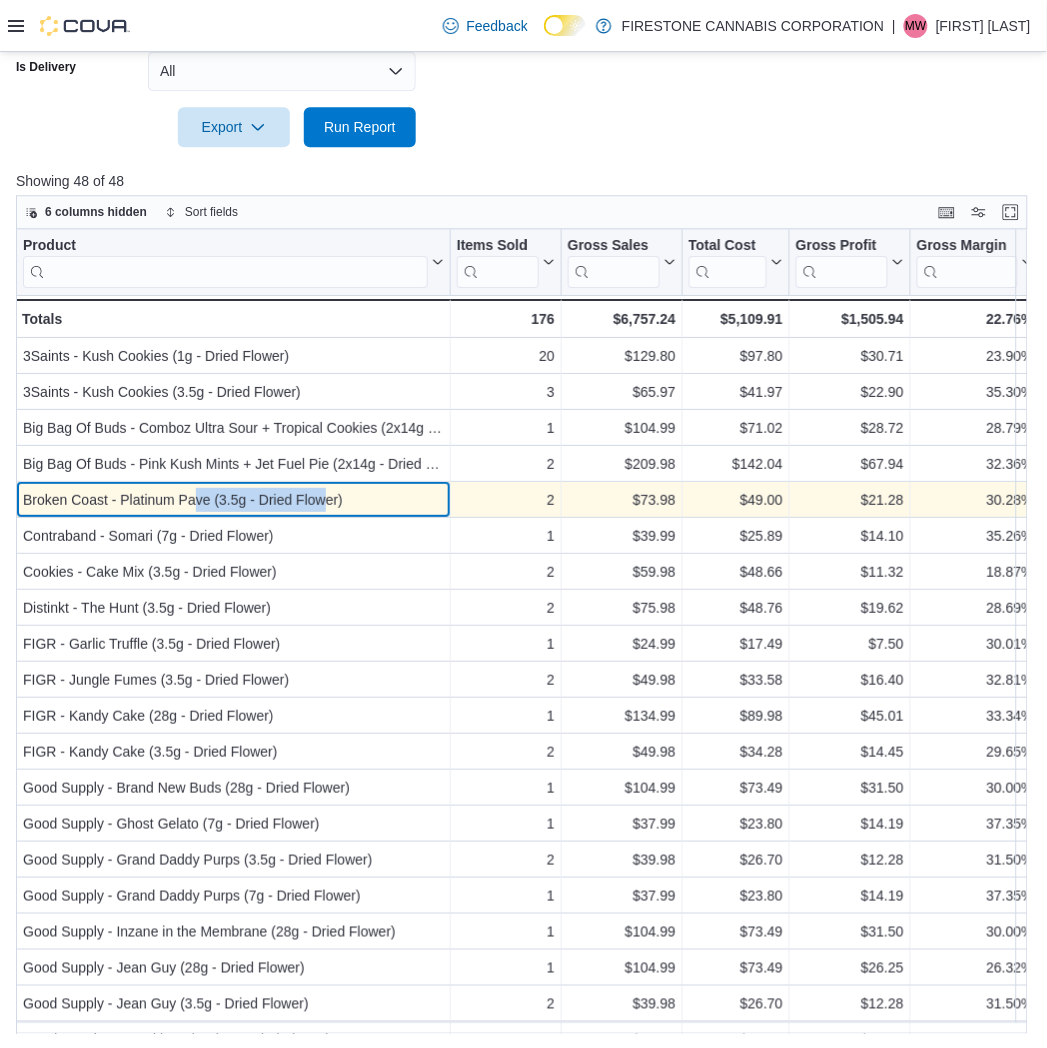 drag, startPoint x: 195, startPoint y: 501, endPoint x: 323, endPoint y: 494, distance: 128.19127 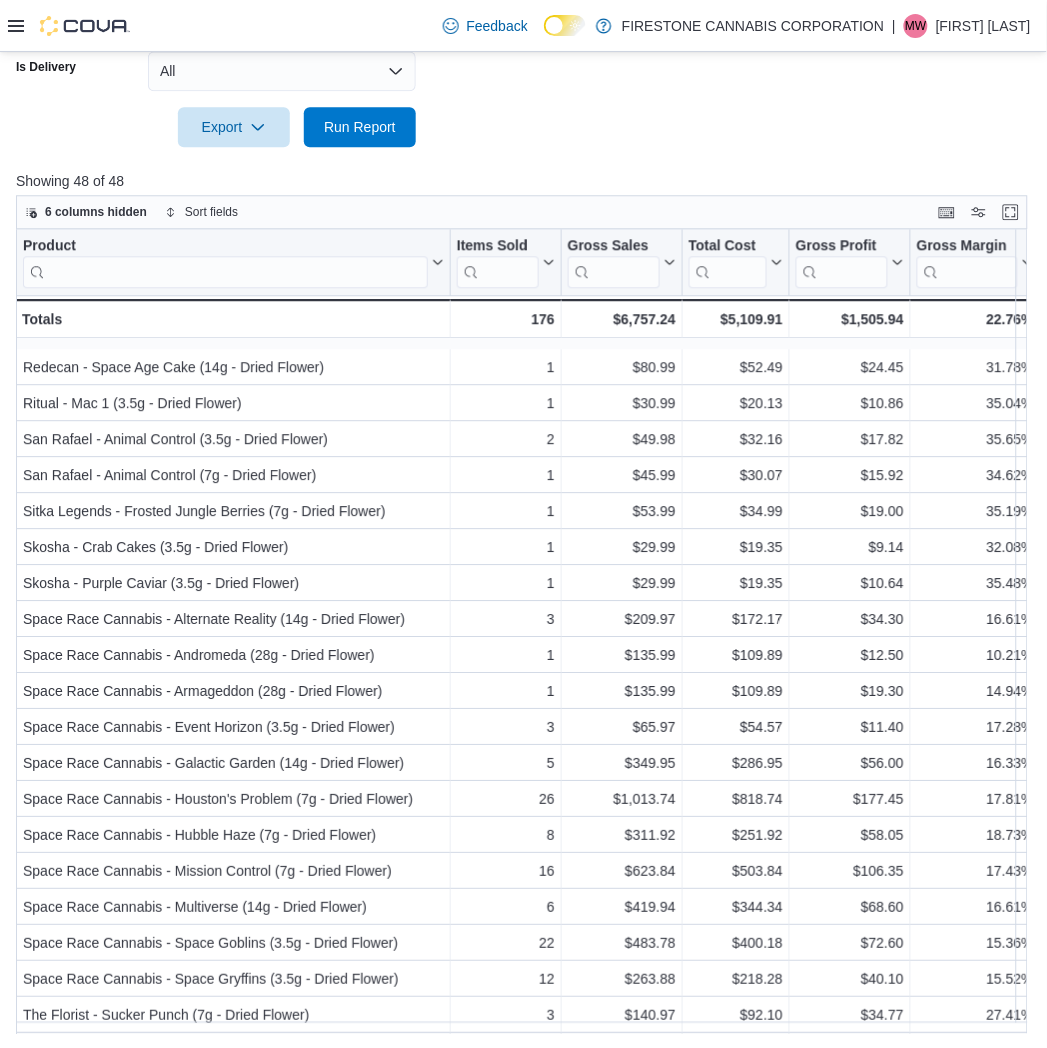 scroll, scrollTop: 1043, scrollLeft: 0, axis: vertical 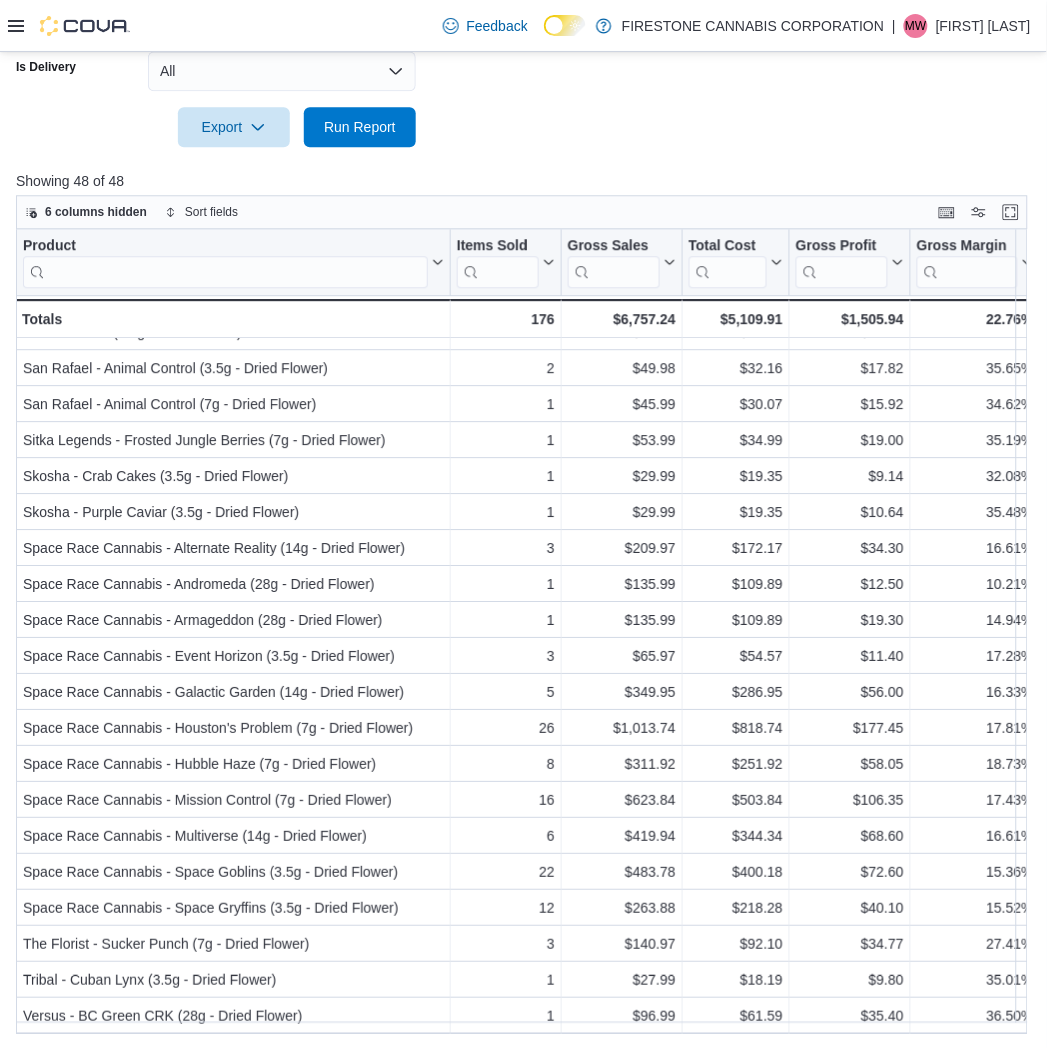 click on "Showing 48 of 48" at bounding box center [527, 181] 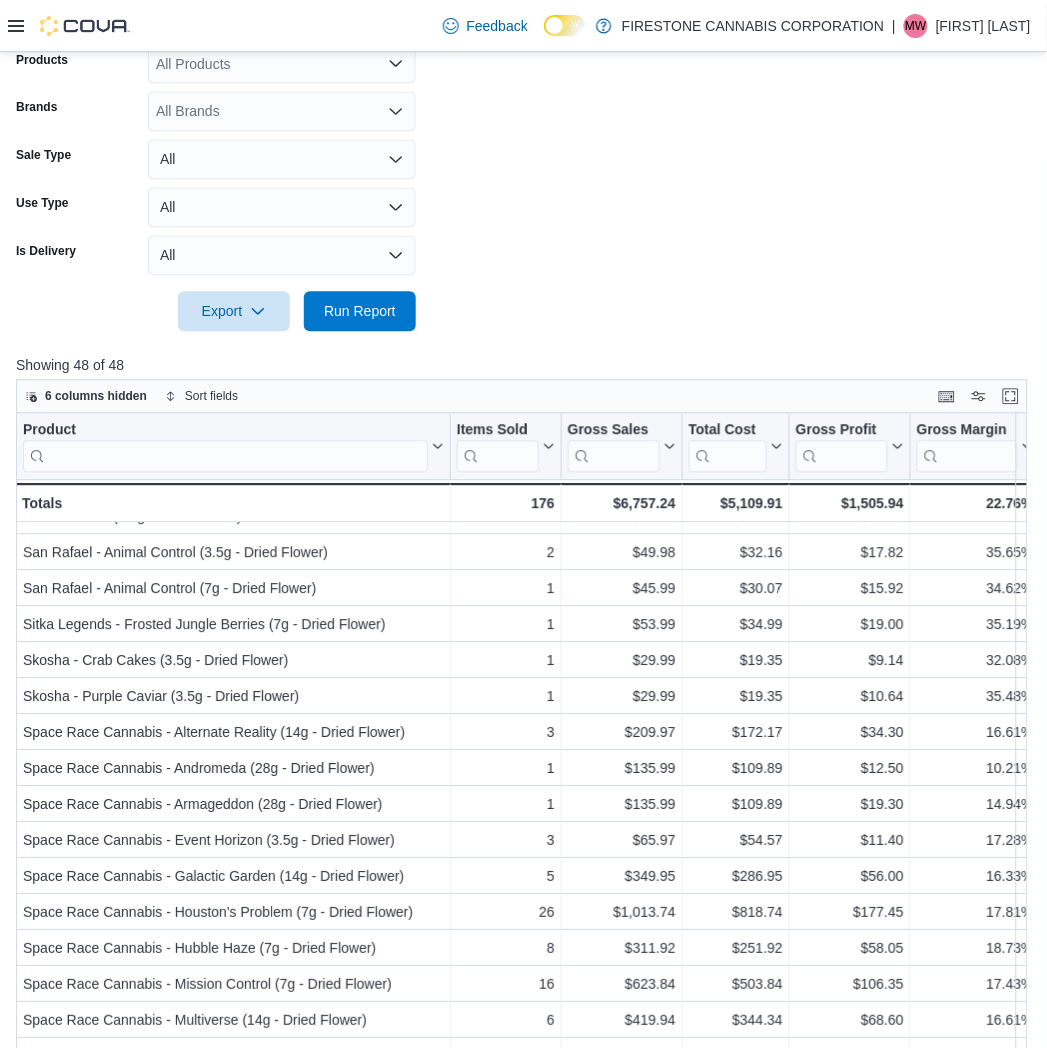 scroll, scrollTop: 233, scrollLeft: 0, axis: vertical 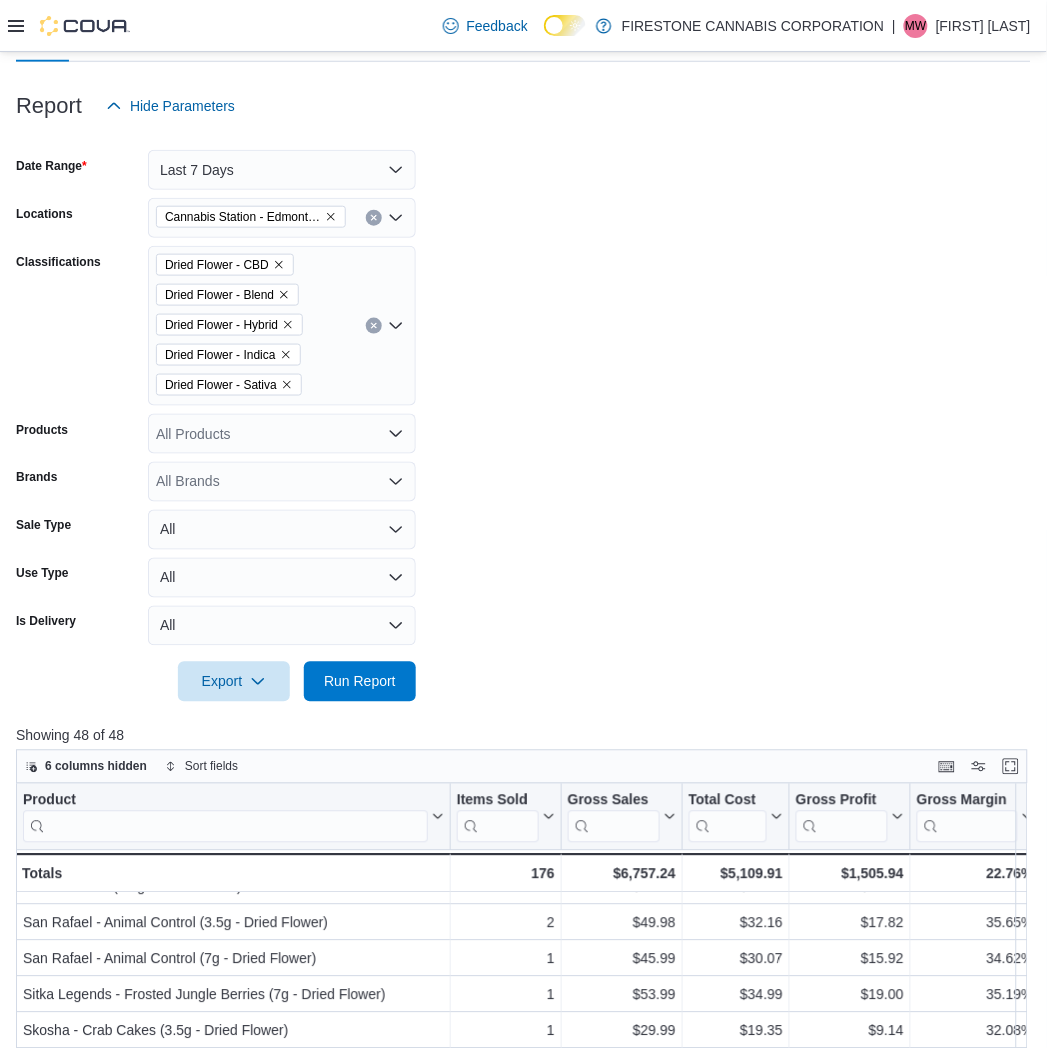 click 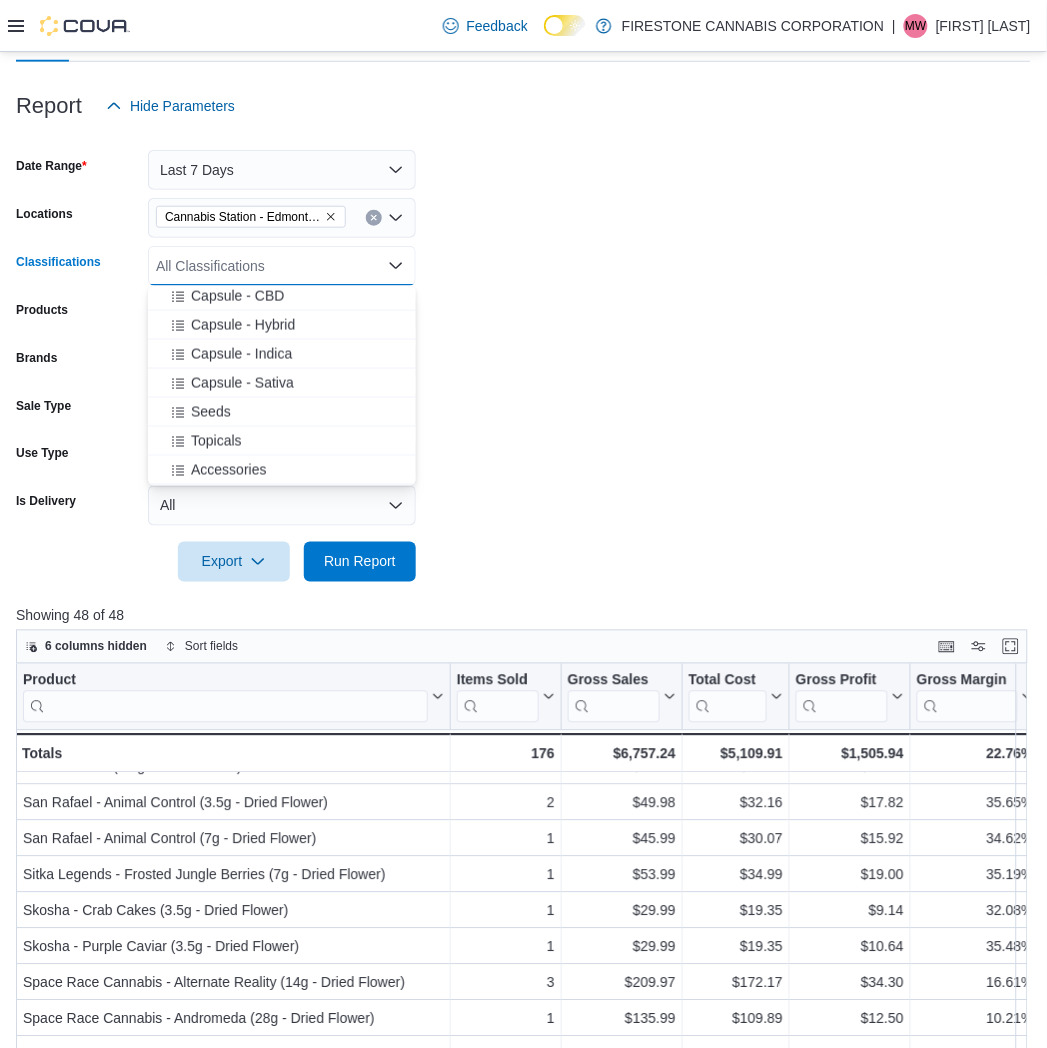 scroll, scrollTop: 666, scrollLeft: 0, axis: vertical 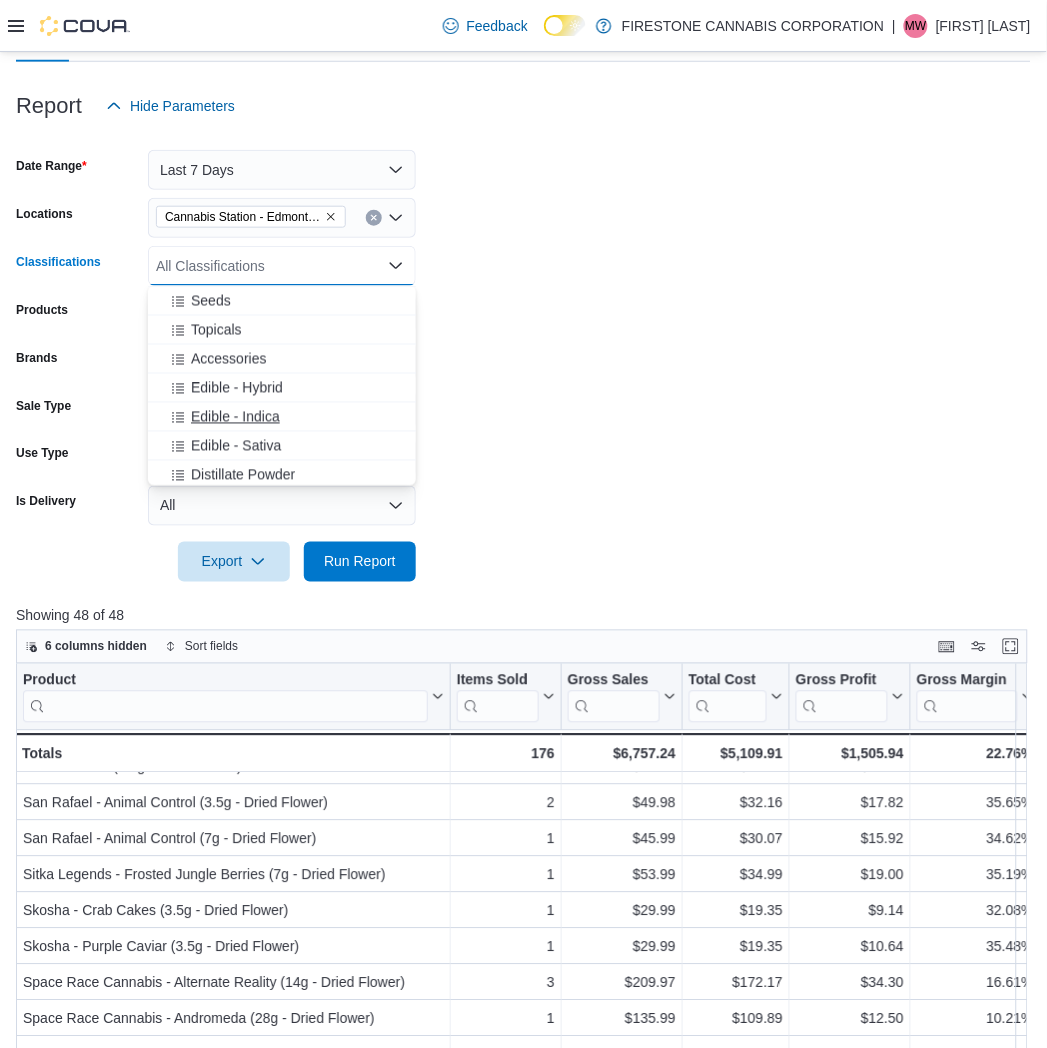 click on "Edible - Indica" at bounding box center [235, 417] 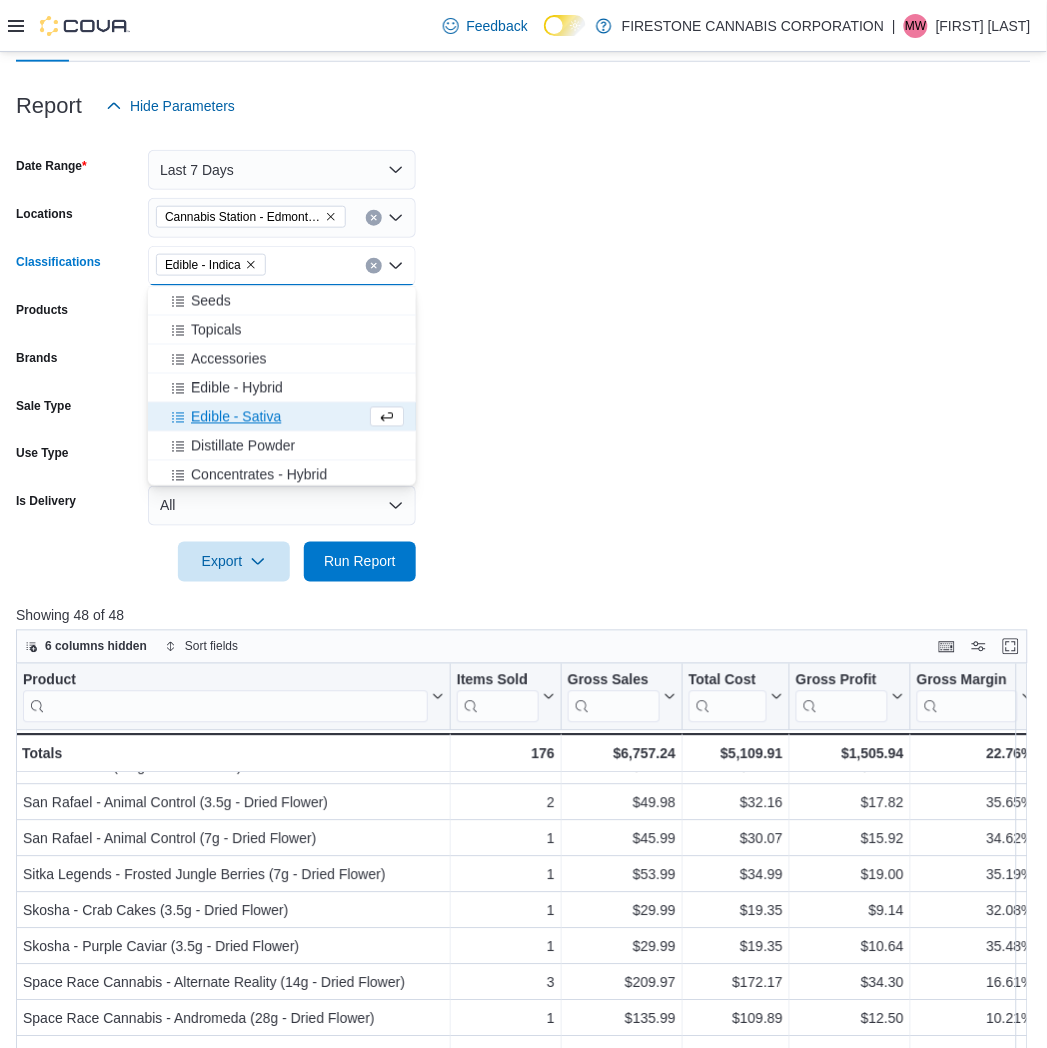 click on "Edible - Sativa" at bounding box center [236, 417] 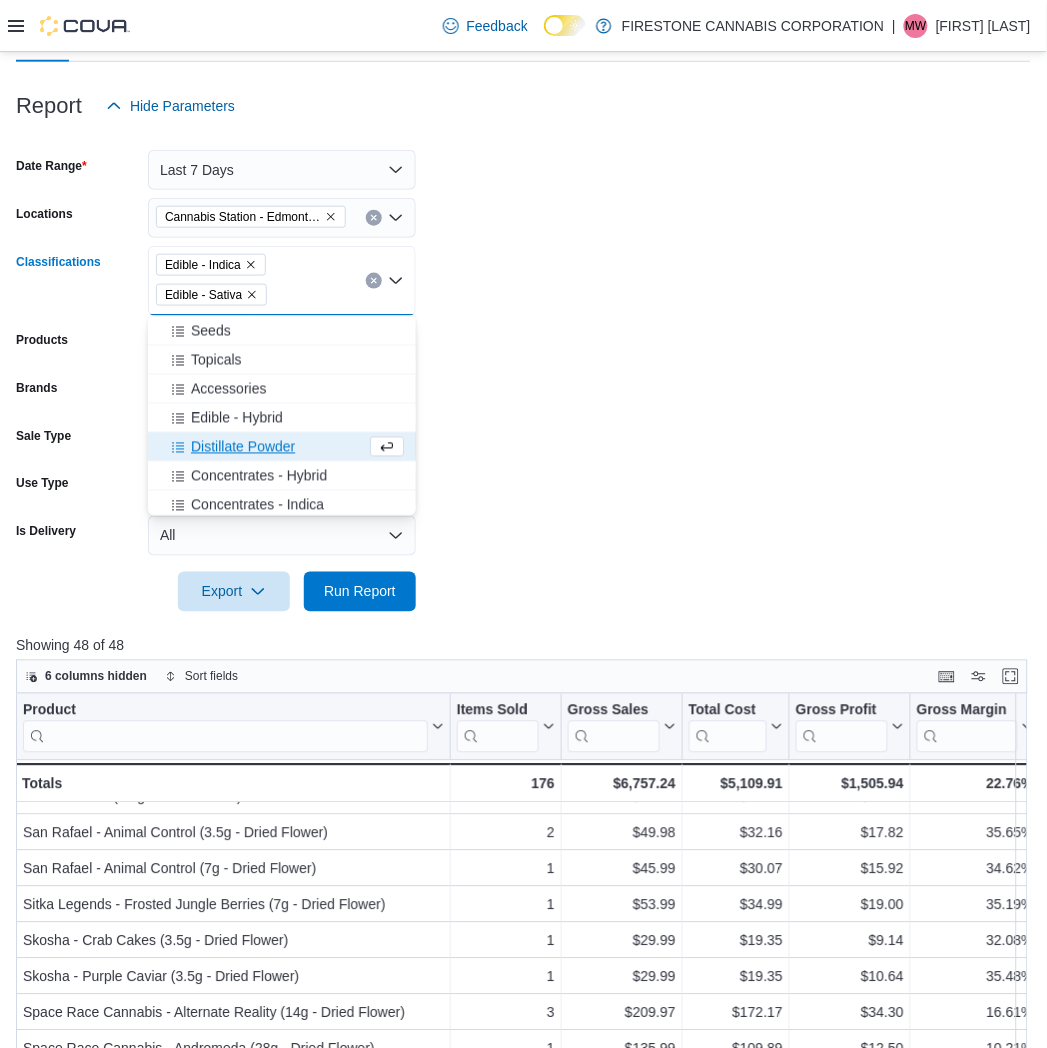 click on "Edible - Hybrid" at bounding box center (237, 418) 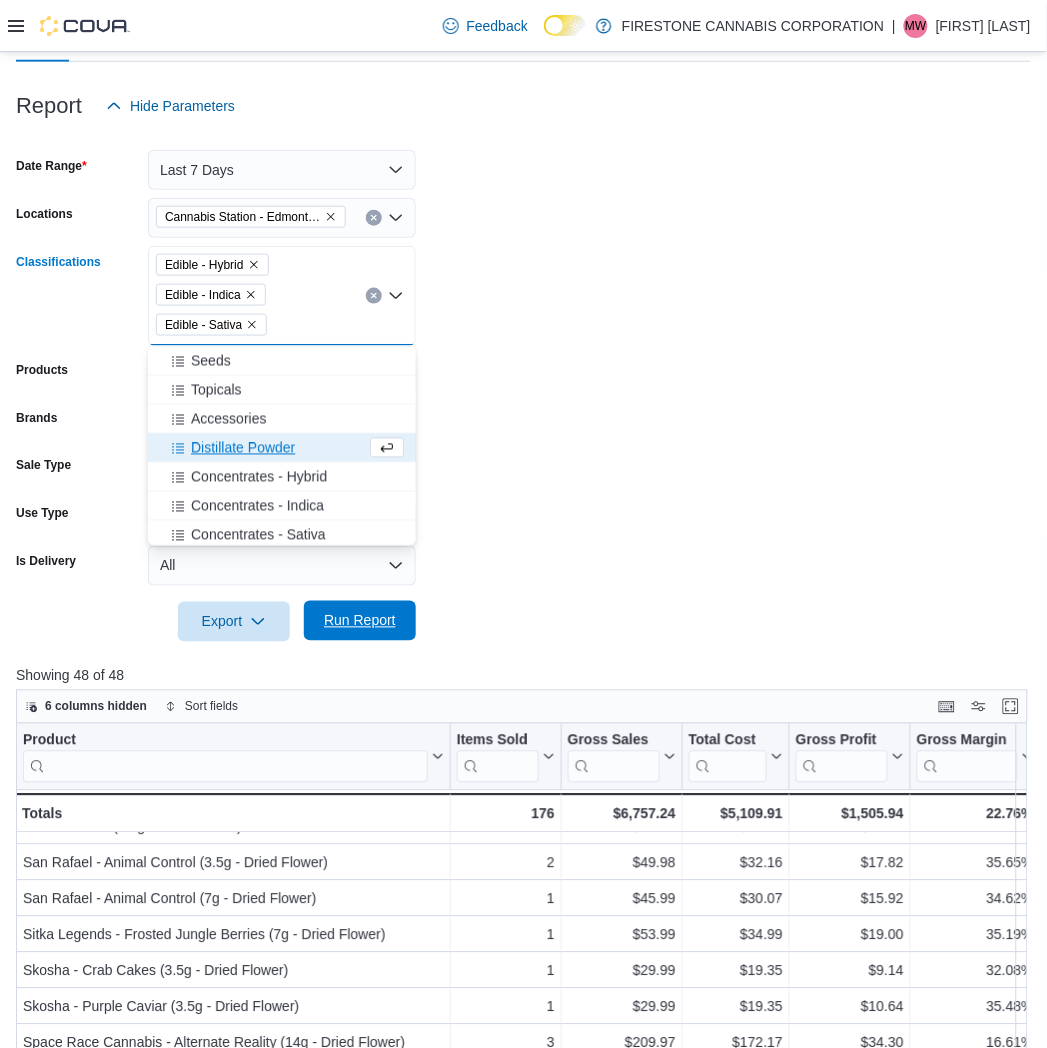 drag, startPoint x: 333, startPoint y: 620, endPoint x: 381, endPoint y: 610, distance: 49.0306 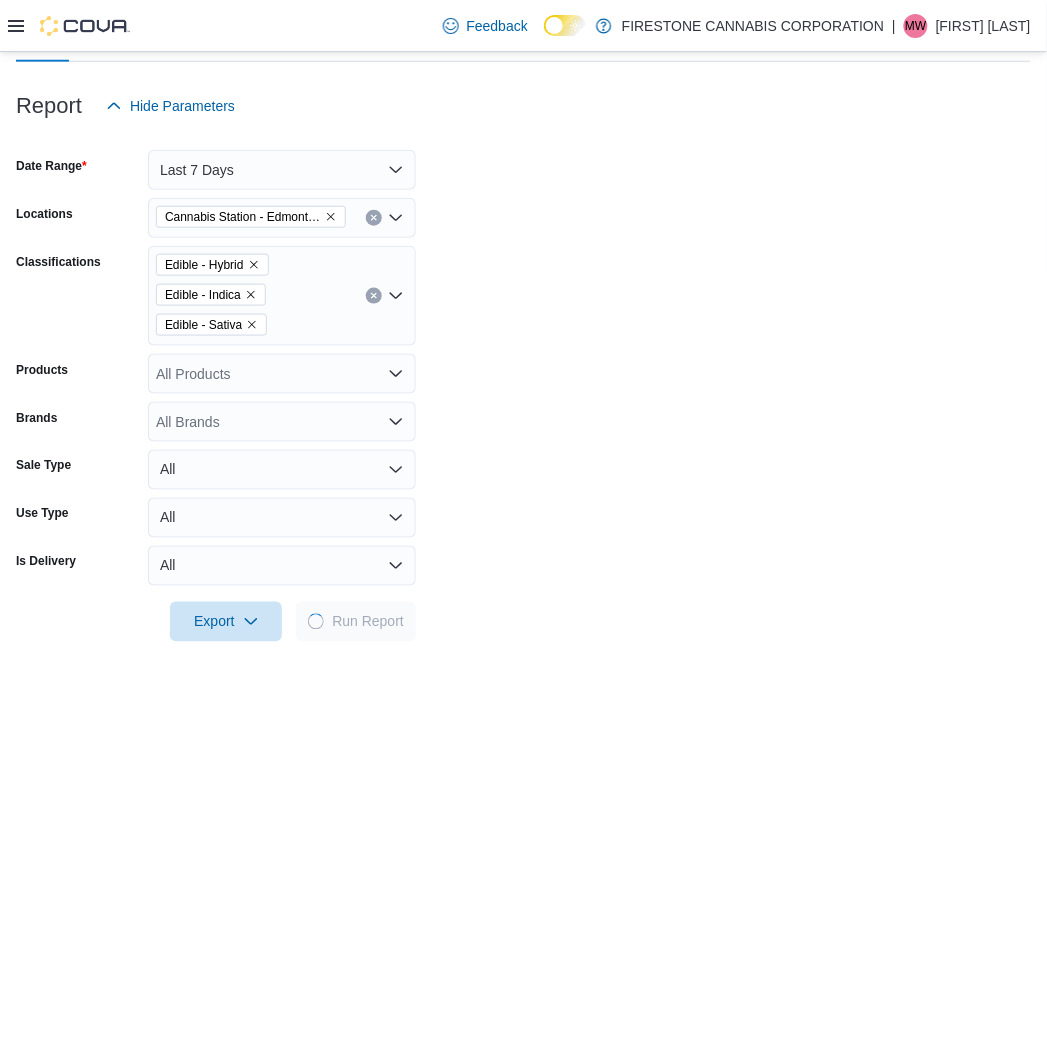 drag, startPoint x: 647, startPoint y: 437, endPoint x: 636, endPoint y: 378, distance: 60.016663 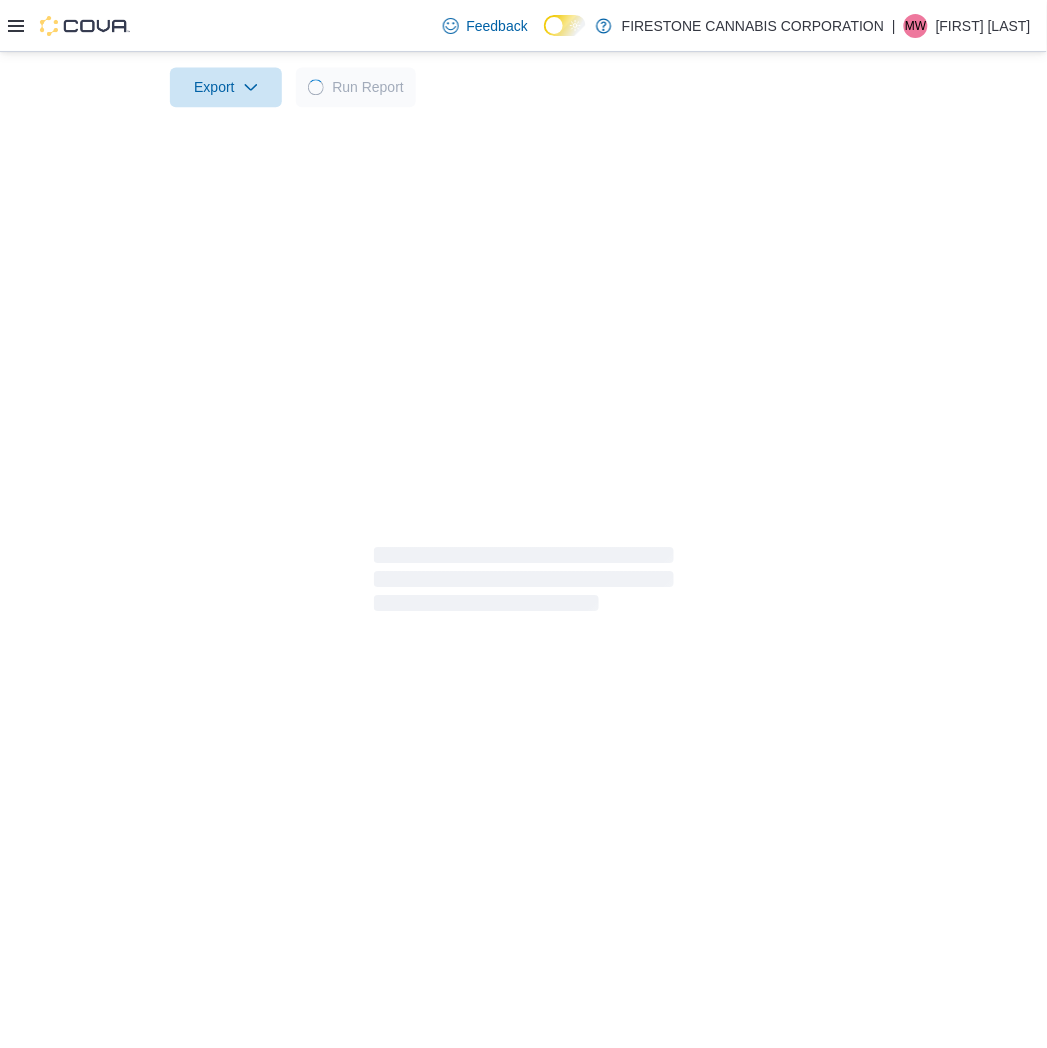 scroll, scrollTop: 728, scrollLeft: 0, axis: vertical 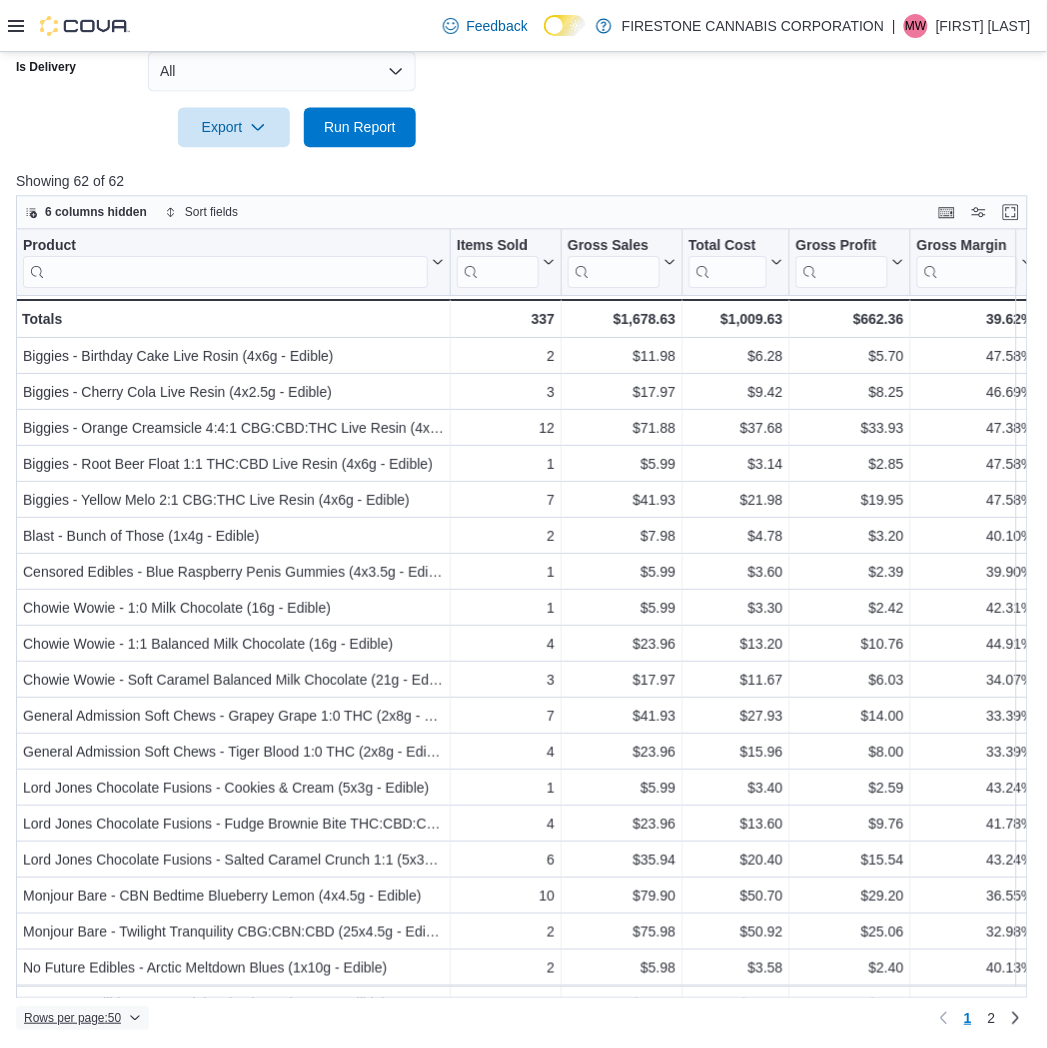 click on "Rows per page :  50" at bounding box center [72, 1018] 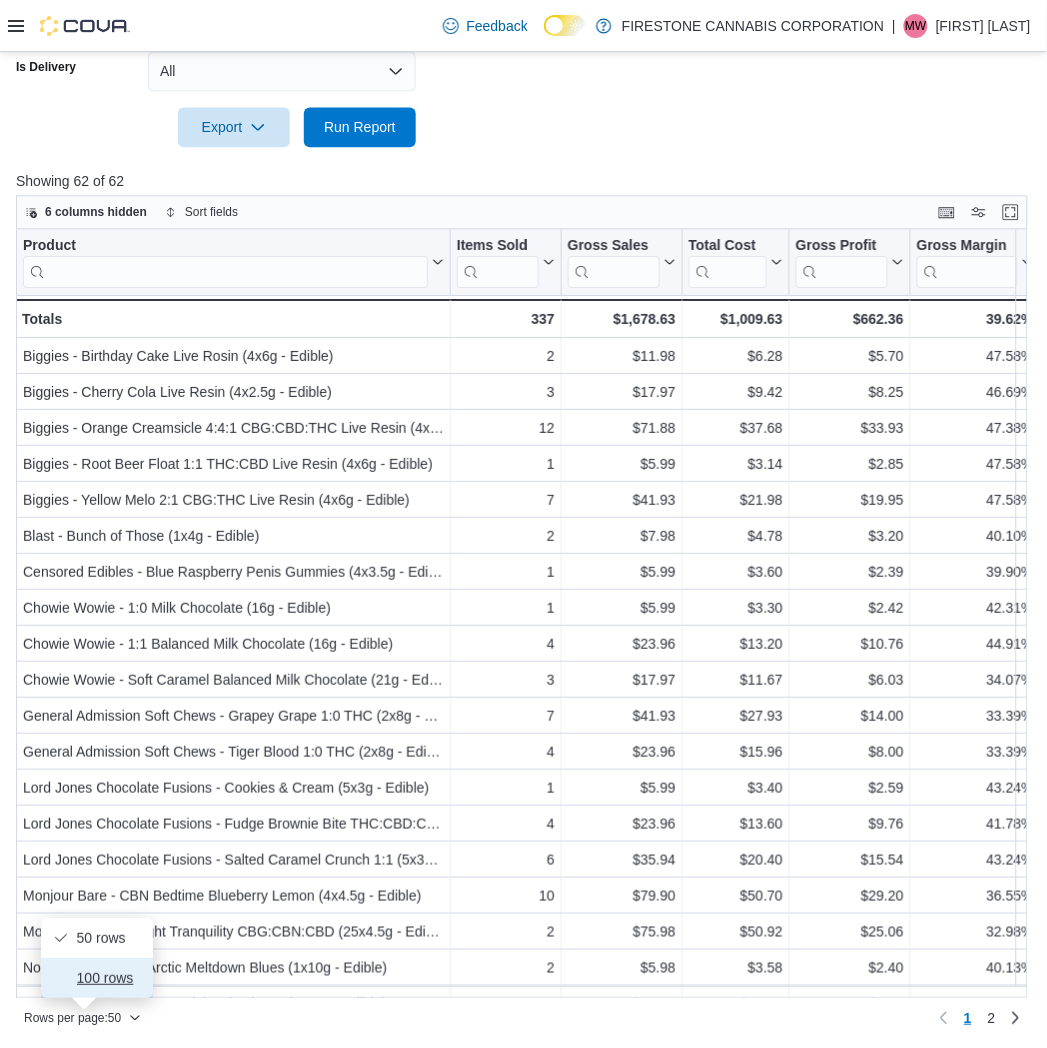 click on "100 rows" at bounding box center (109, 978) 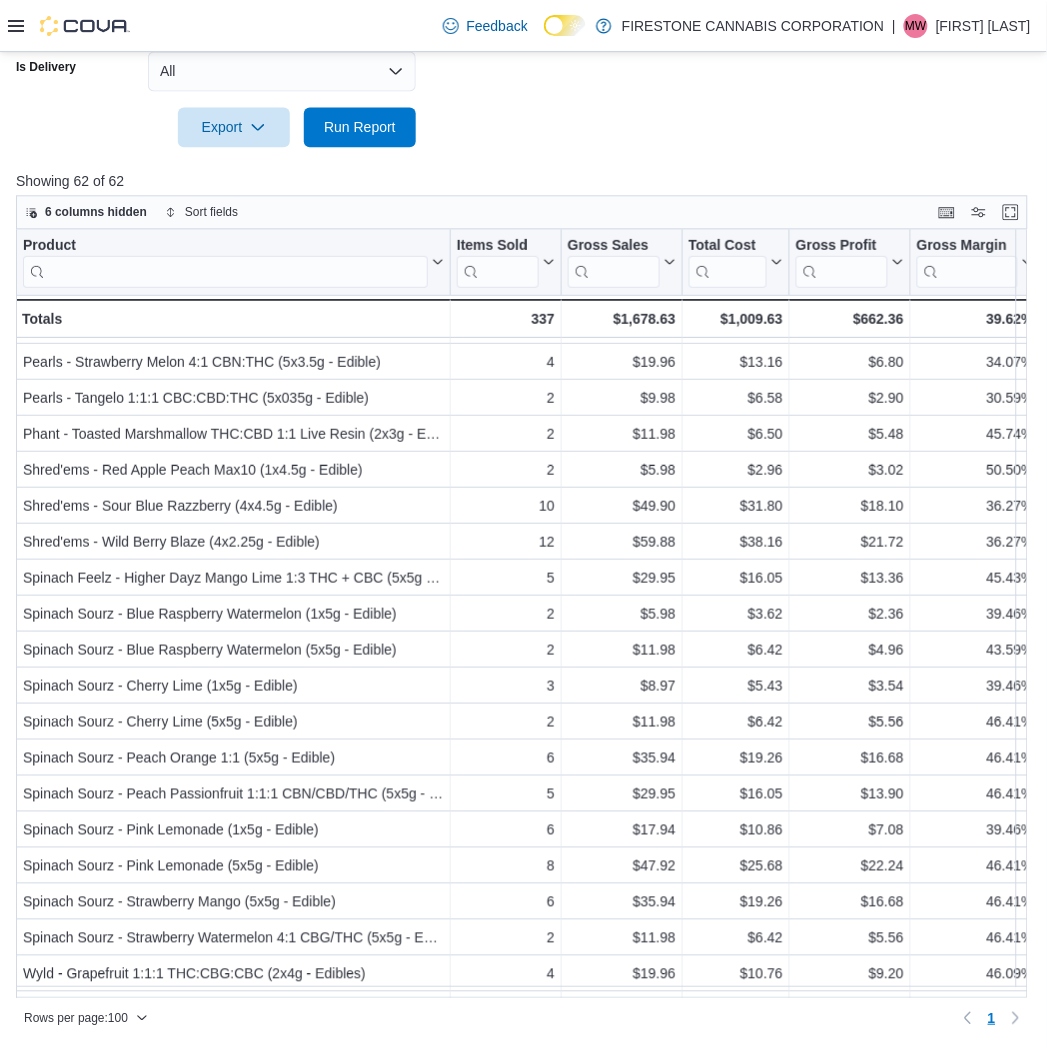 scroll, scrollTop: 1583, scrollLeft: 0, axis: vertical 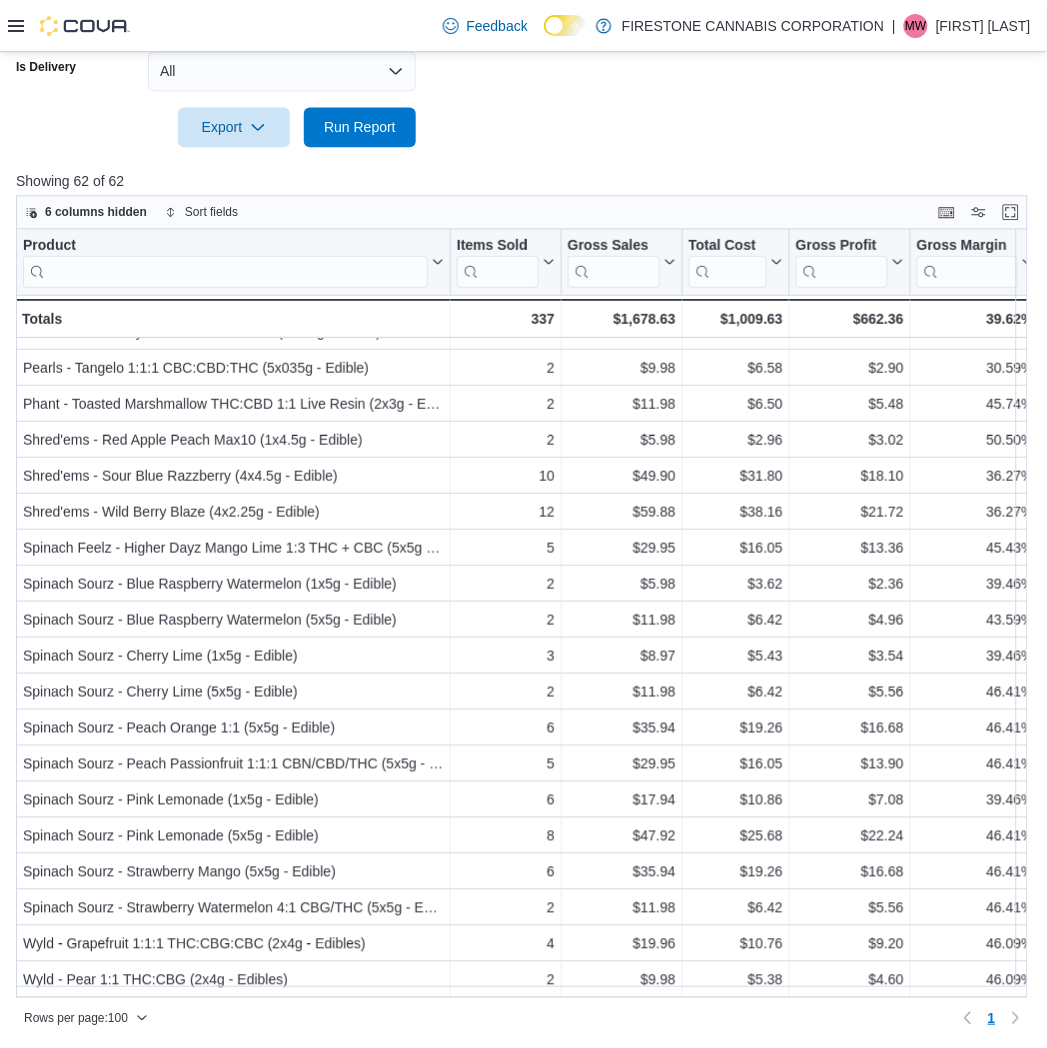 click at bounding box center (523, 159) 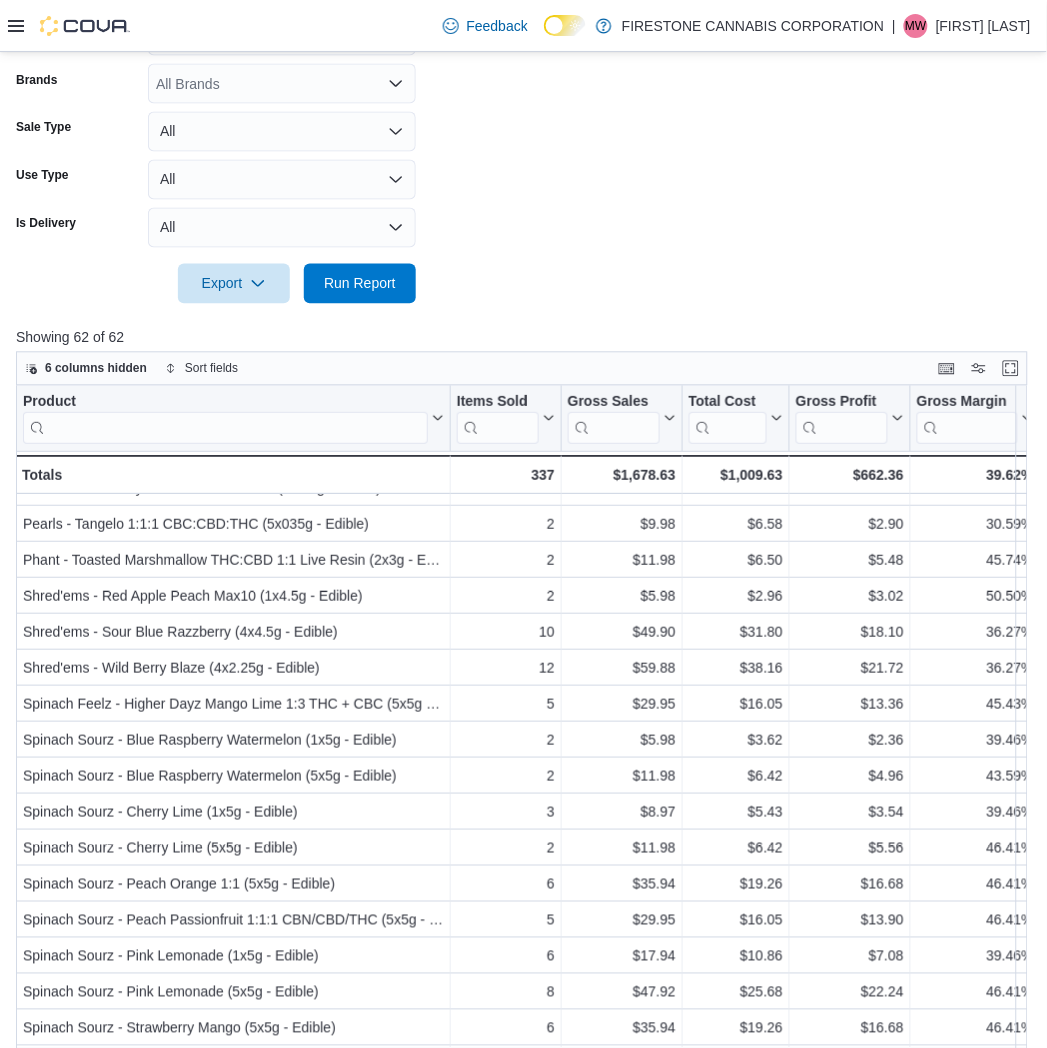scroll, scrollTop: 62, scrollLeft: 0, axis: vertical 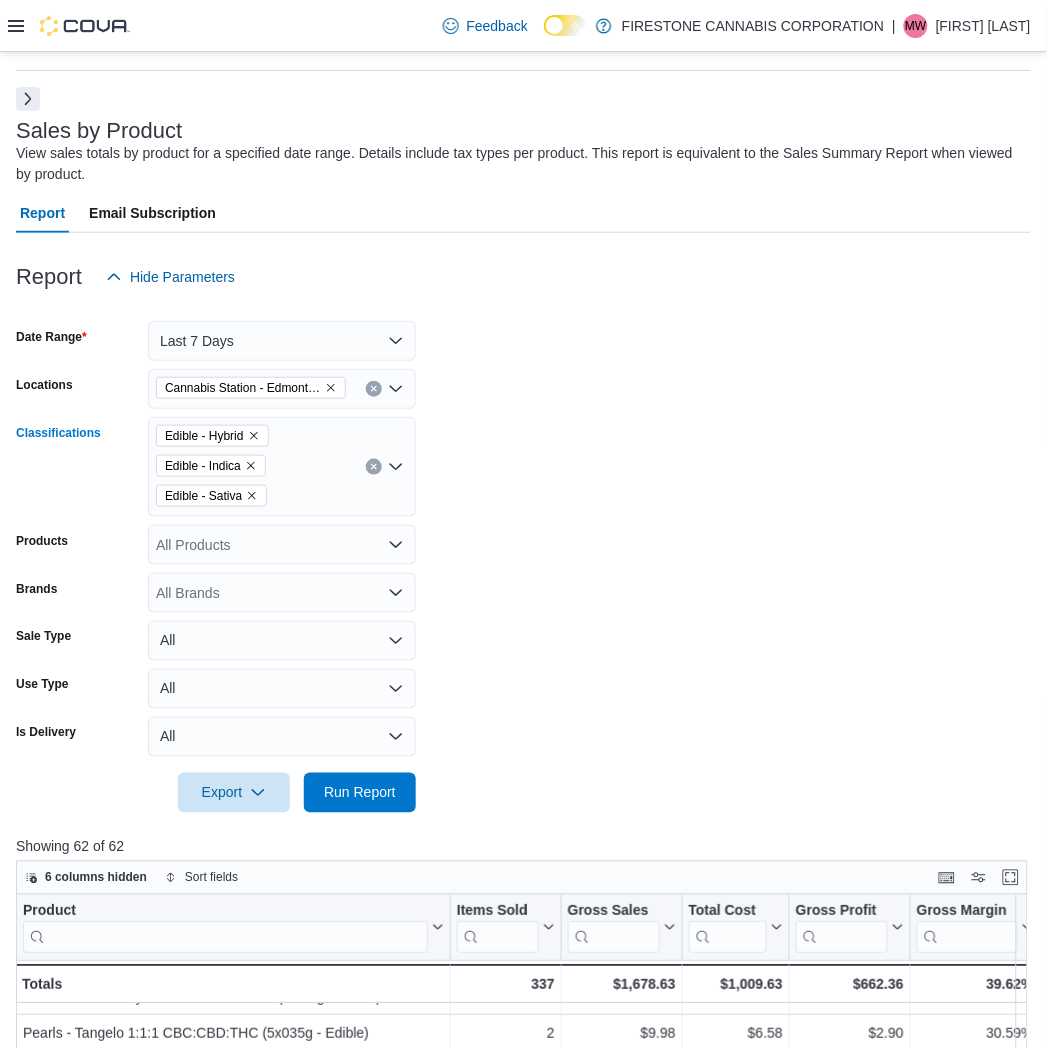 click 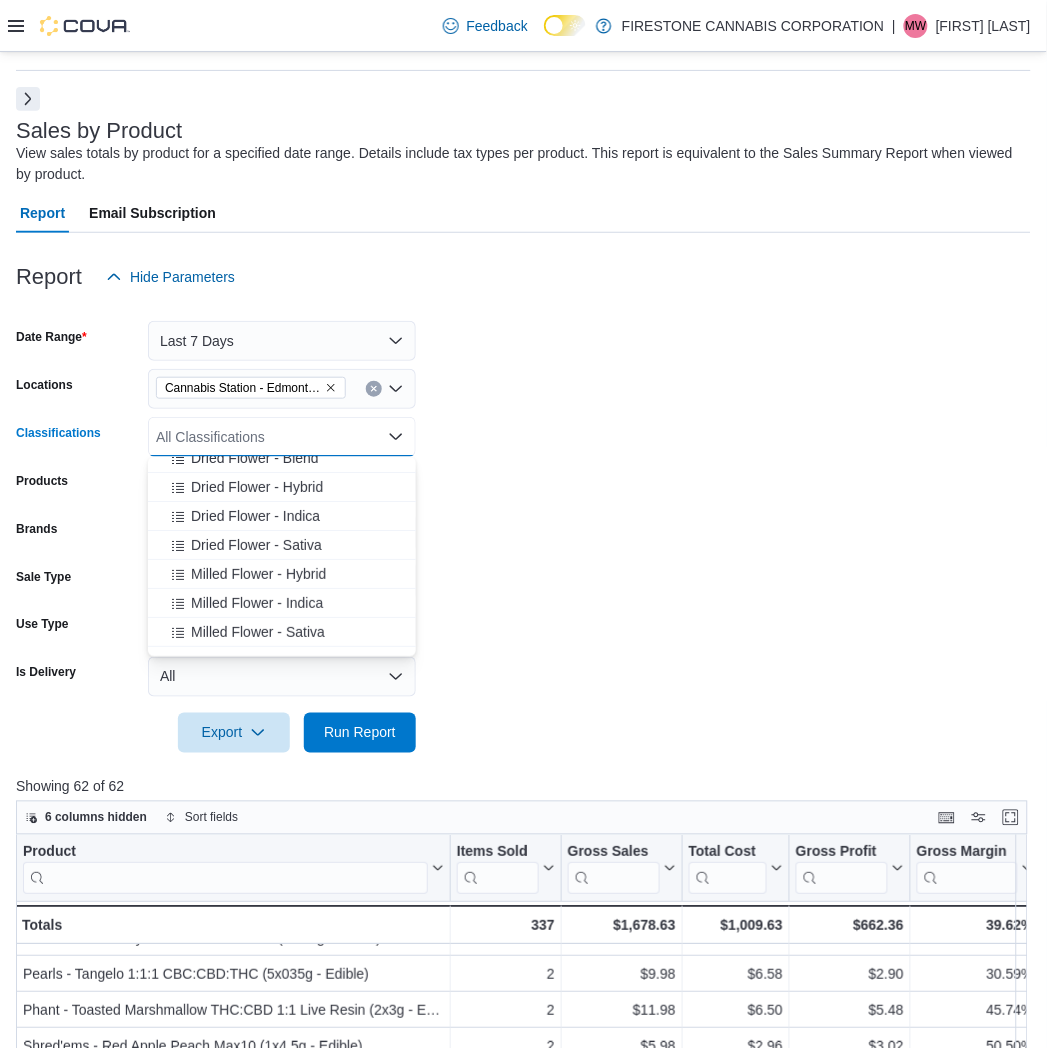 scroll, scrollTop: 111, scrollLeft: 0, axis: vertical 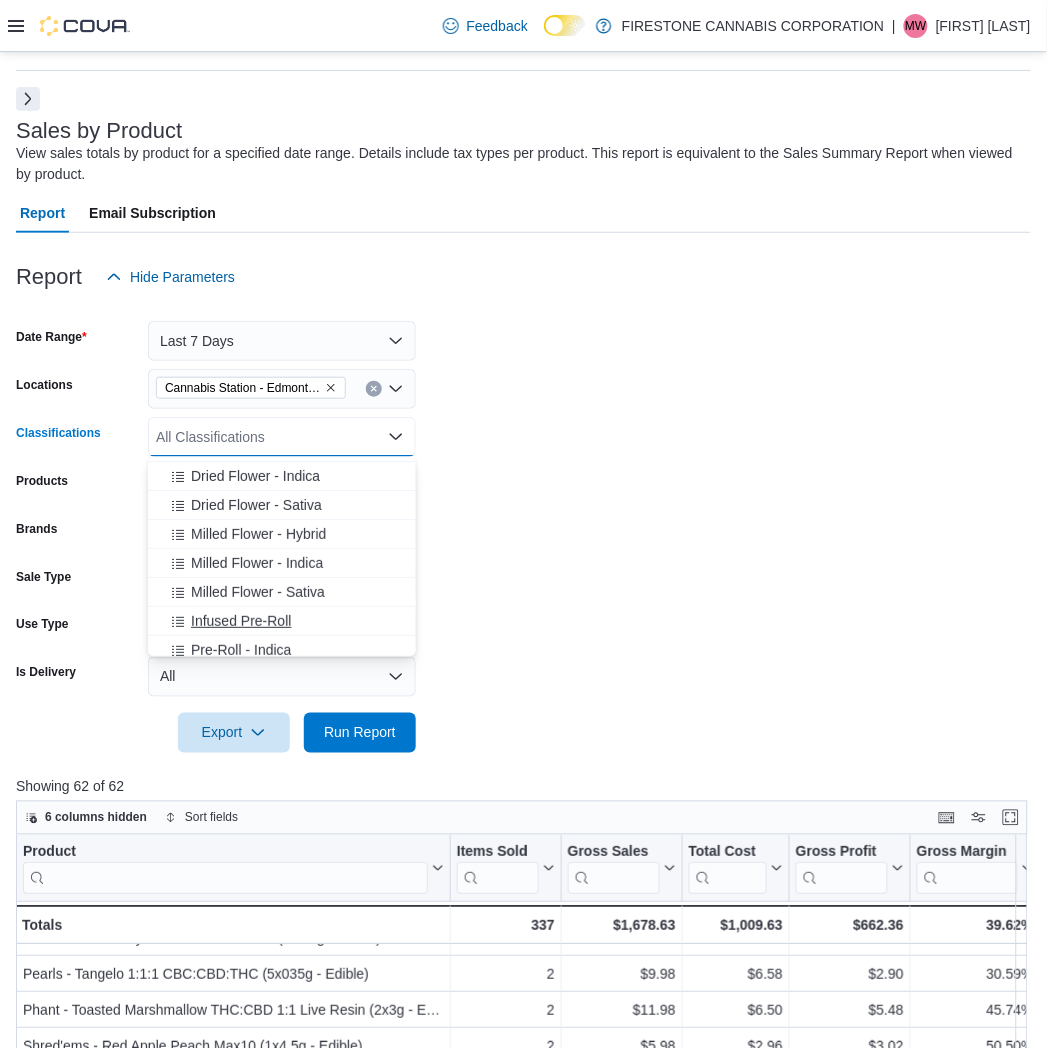click on "Infused Pre-Roll" at bounding box center [241, 621] 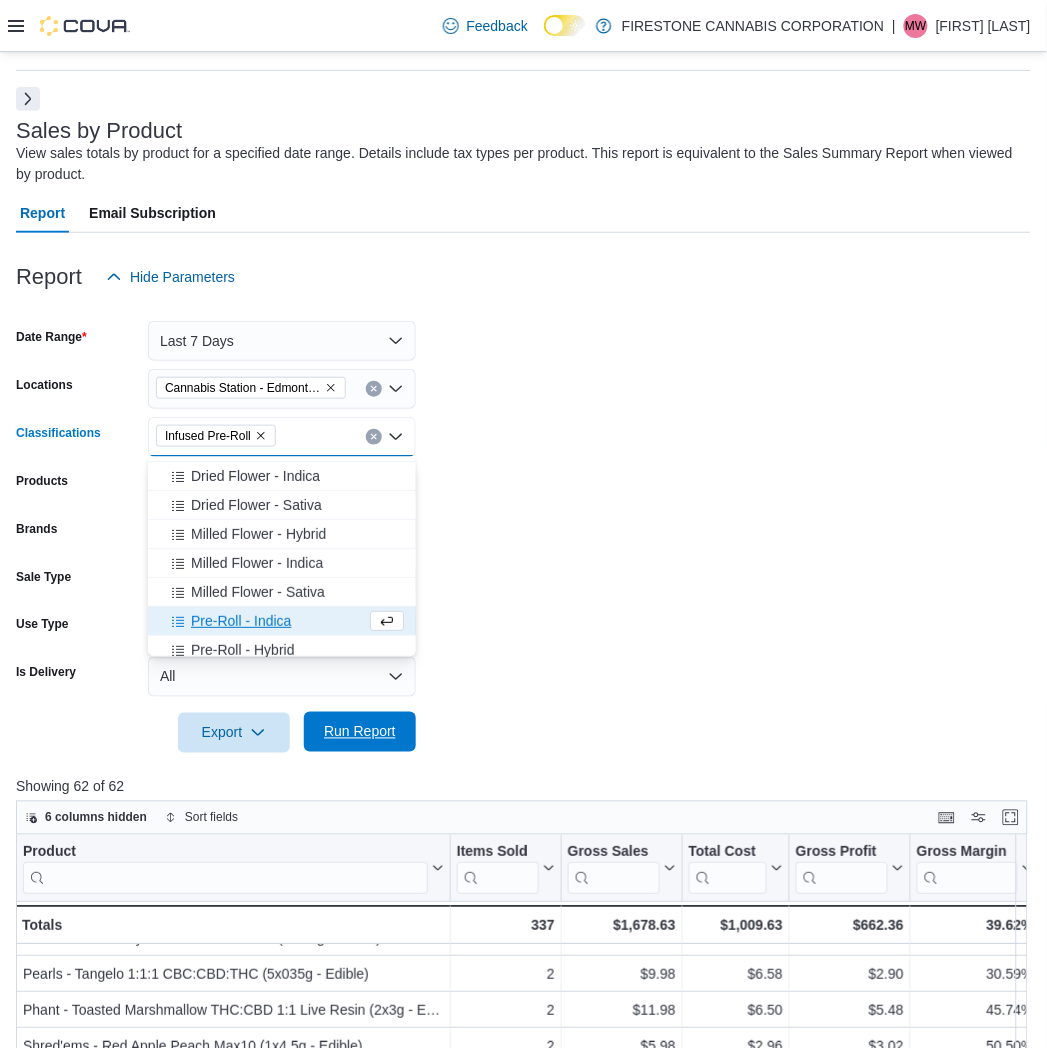 click on "Run Report" at bounding box center [360, 732] 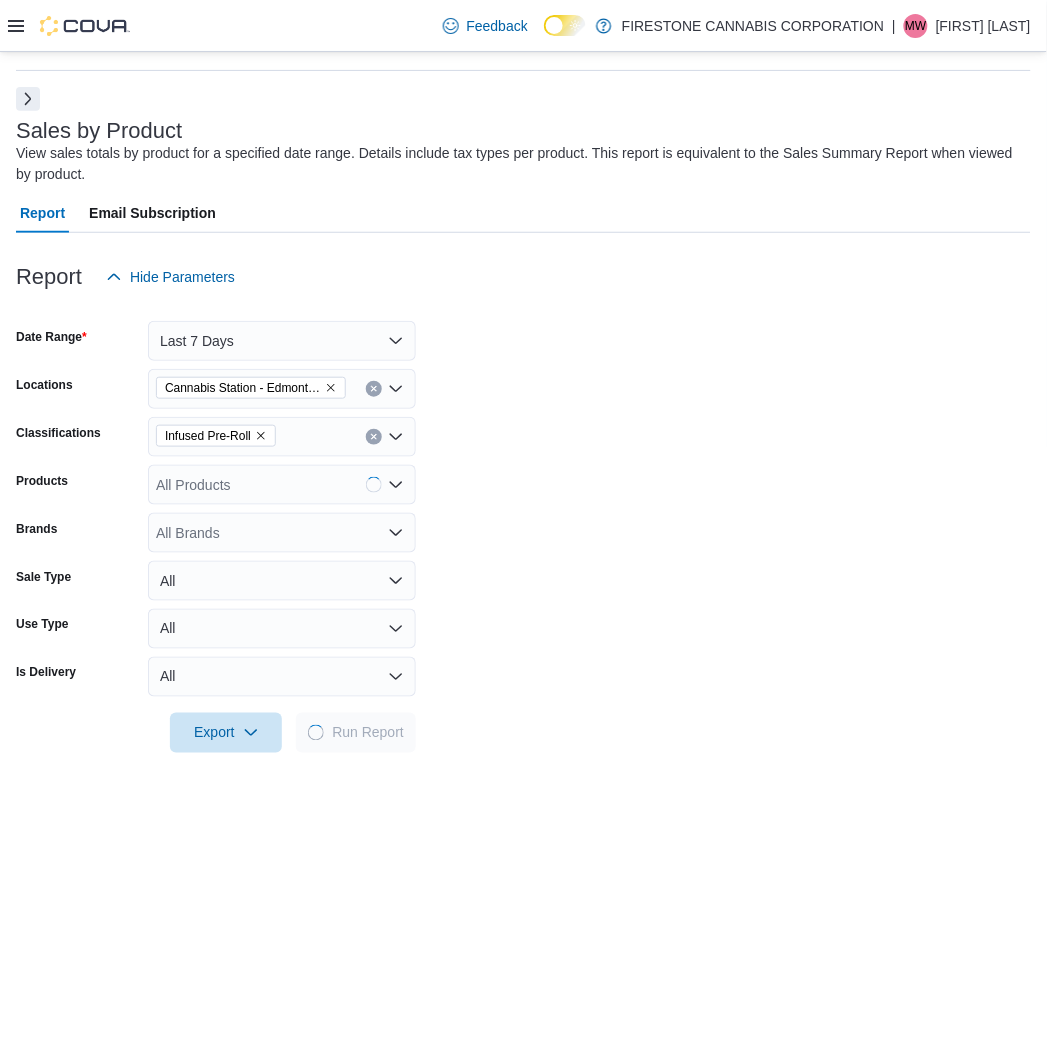 click on "Date Range Last 7 Days Locations Cannabis Station - Edmonton Classifications Infused Pre-Roll Products All Products Brands All Brands Sale Type All Use Type All Is Delivery All Export  Run Report" at bounding box center (523, 525) 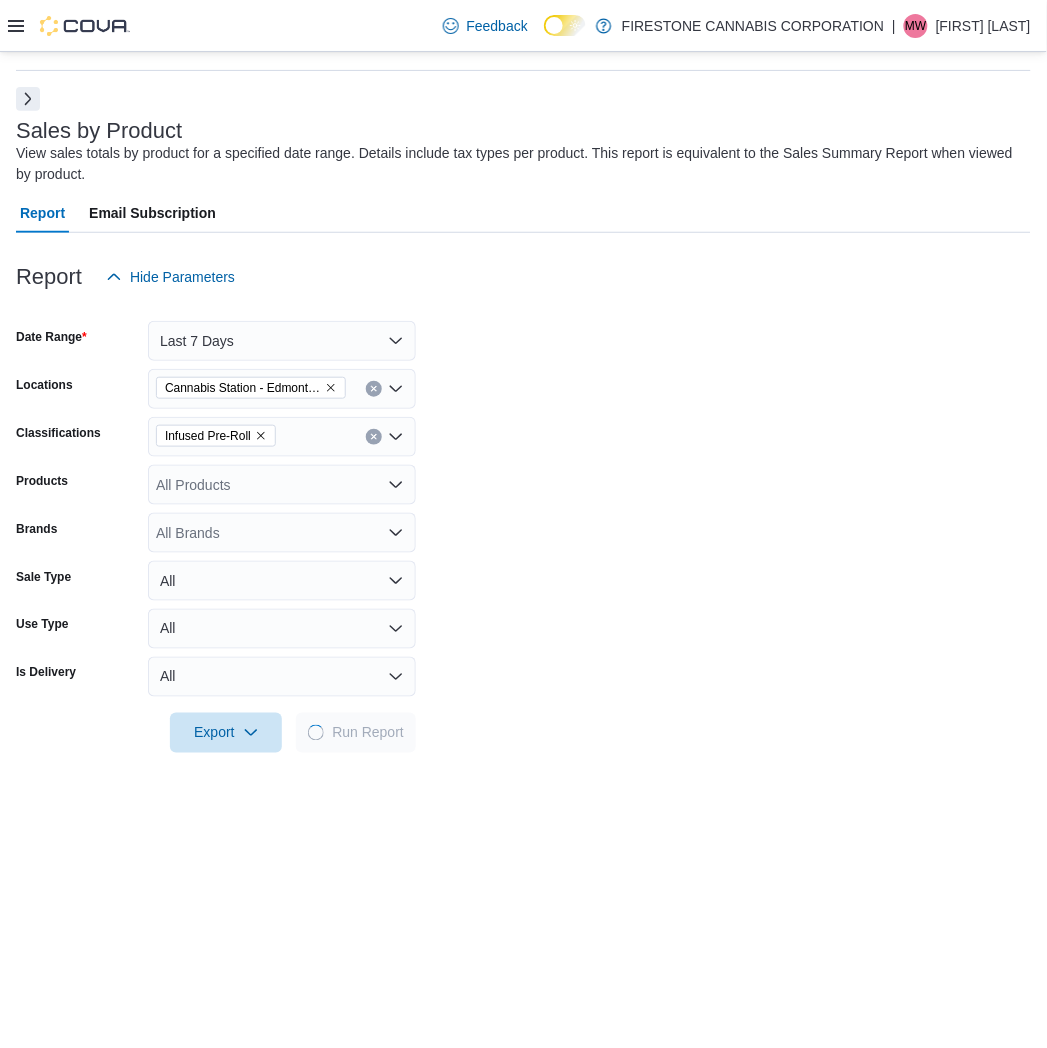 click on "Date Range Last 7 Days Locations Cannabis Station - Edmonton Classifications Infused Pre-Roll Products All Products Brands All Brands Sale Type All Use Type All Is Delivery All Export  Run Report" at bounding box center [523, 525] 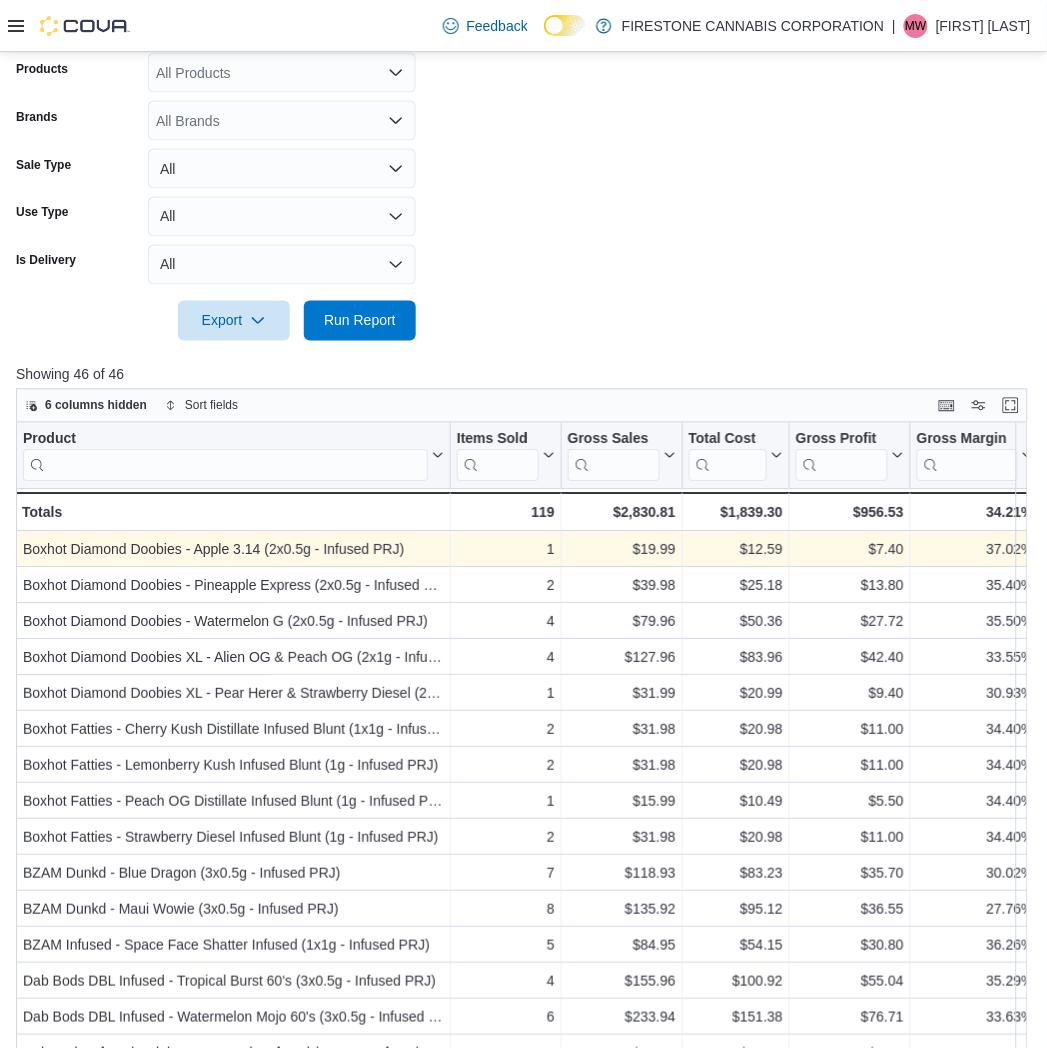 scroll, scrollTop: 668, scrollLeft: 0, axis: vertical 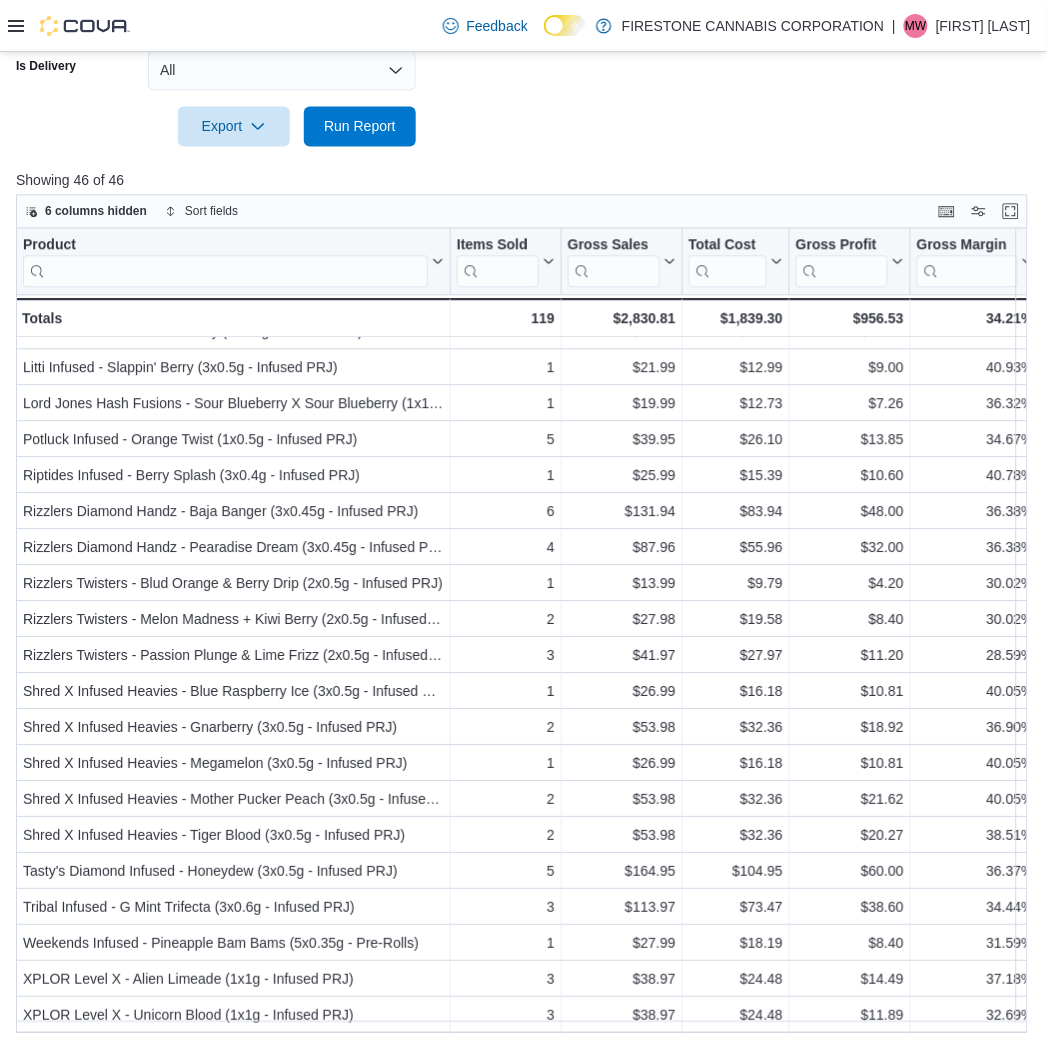 click on "Date Range Last 7 Days Locations Cannabis Station - Edmonton Classifications Infused Pre-Roll Products All Products Brands All Brands Sale Type All Use Type All Is Delivery All Export  Run Report" at bounding box center [523, -81] 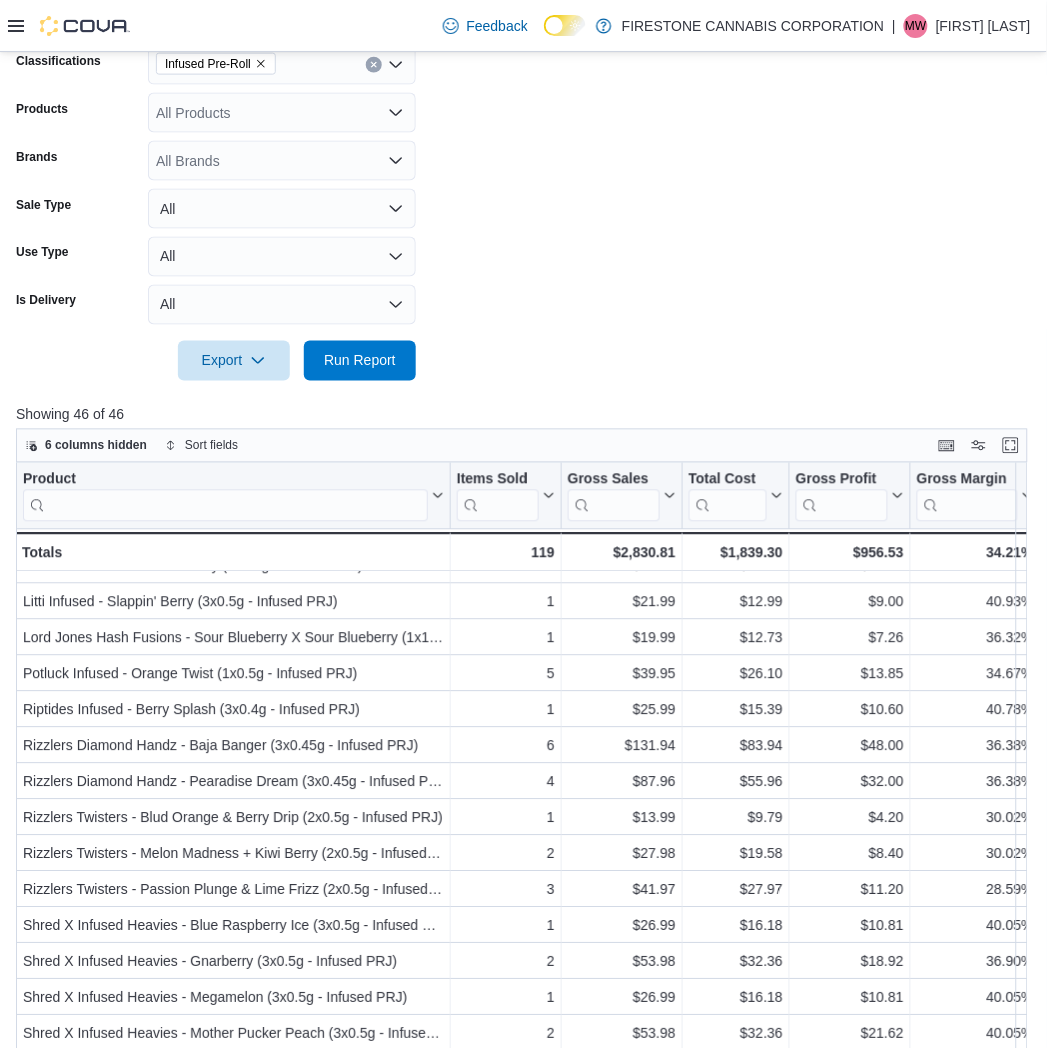 scroll, scrollTop: 113, scrollLeft: 0, axis: vertical 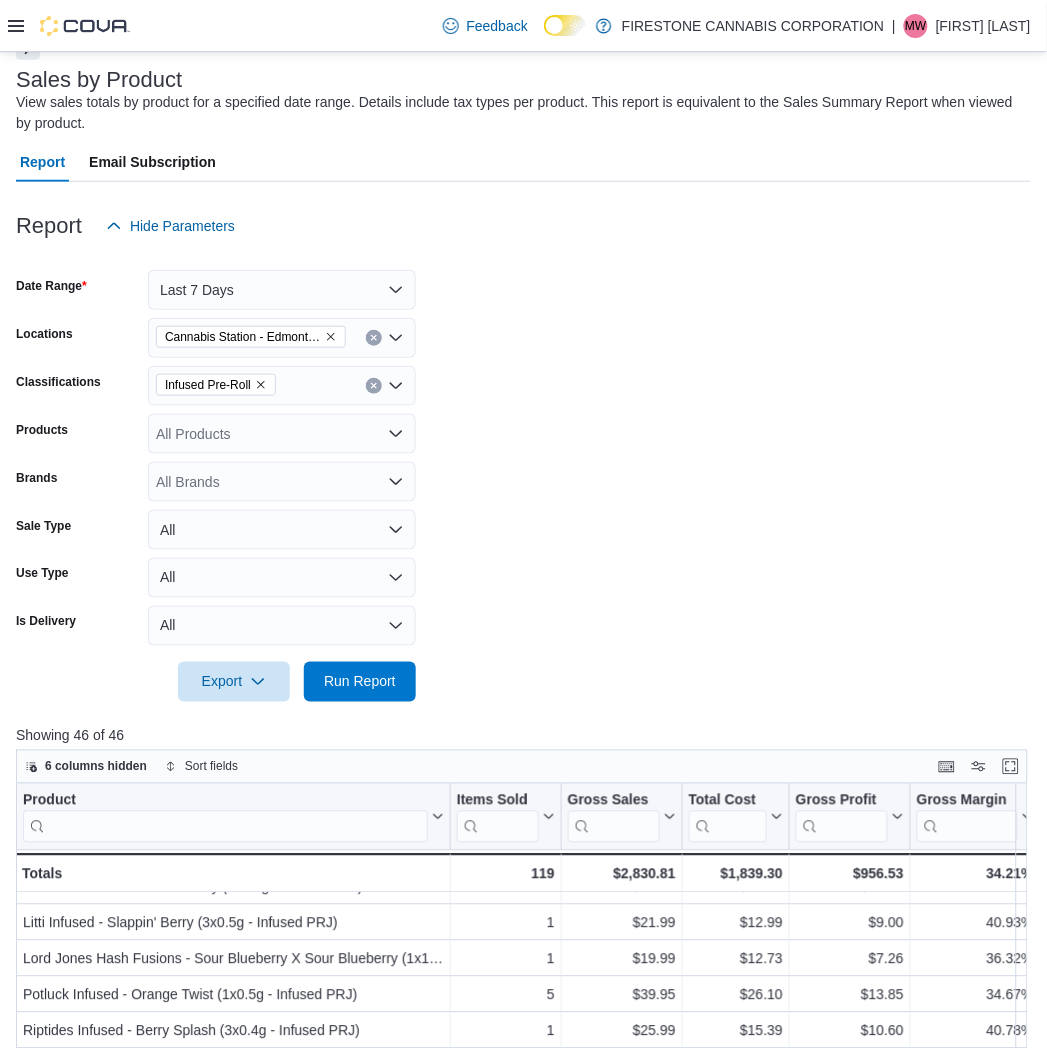 click 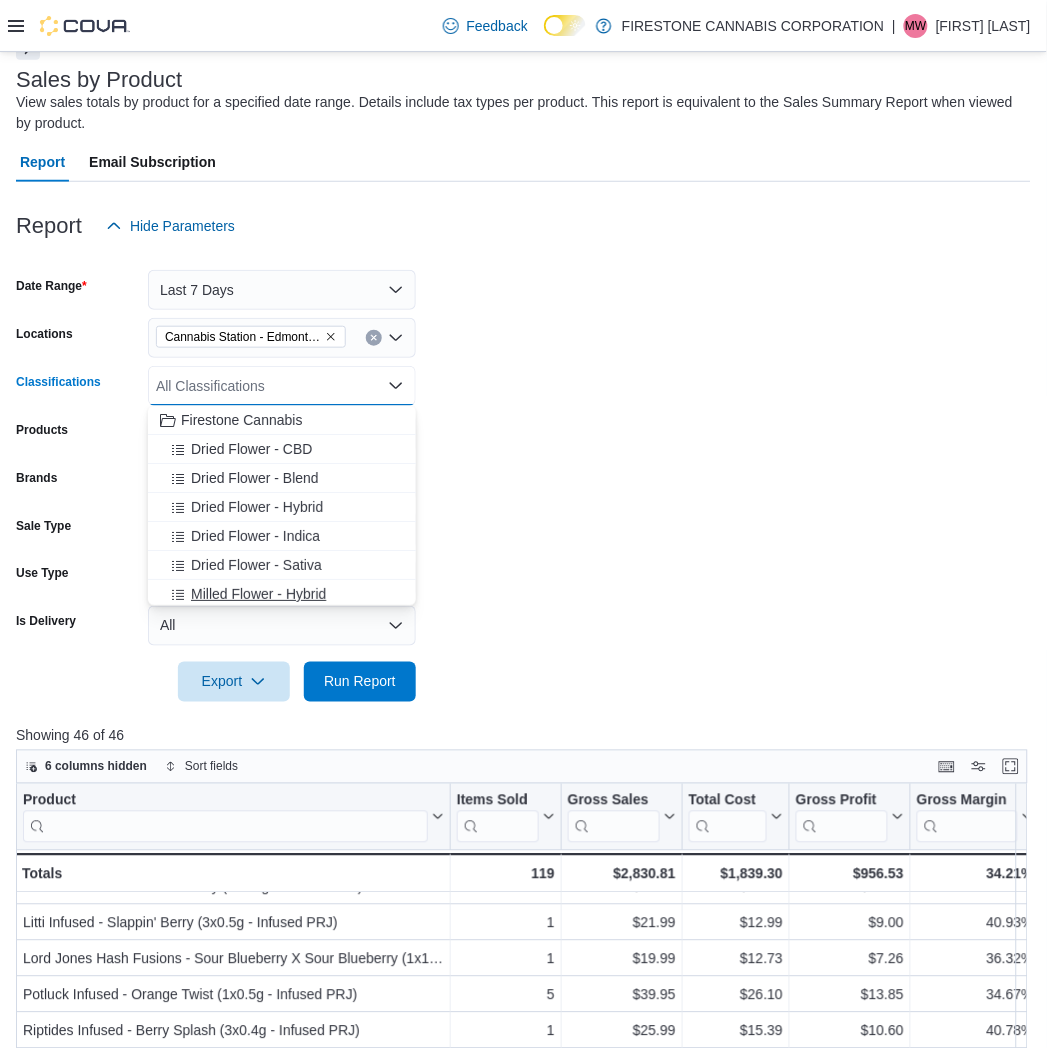click on "Milled Flower - Hybrid" at bounding box center [258, 594] 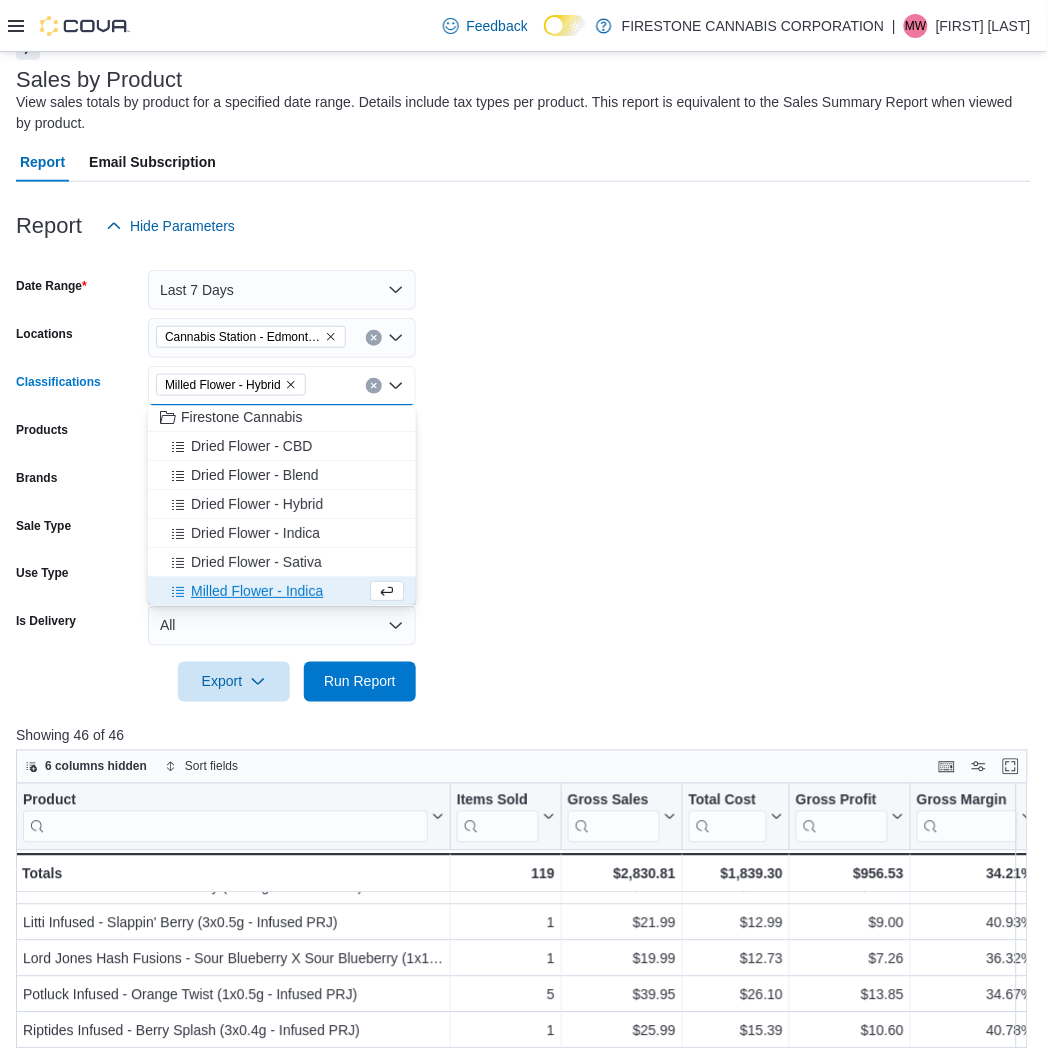 click on "Milled Flower - Indica" at bounding box center (257, 591) 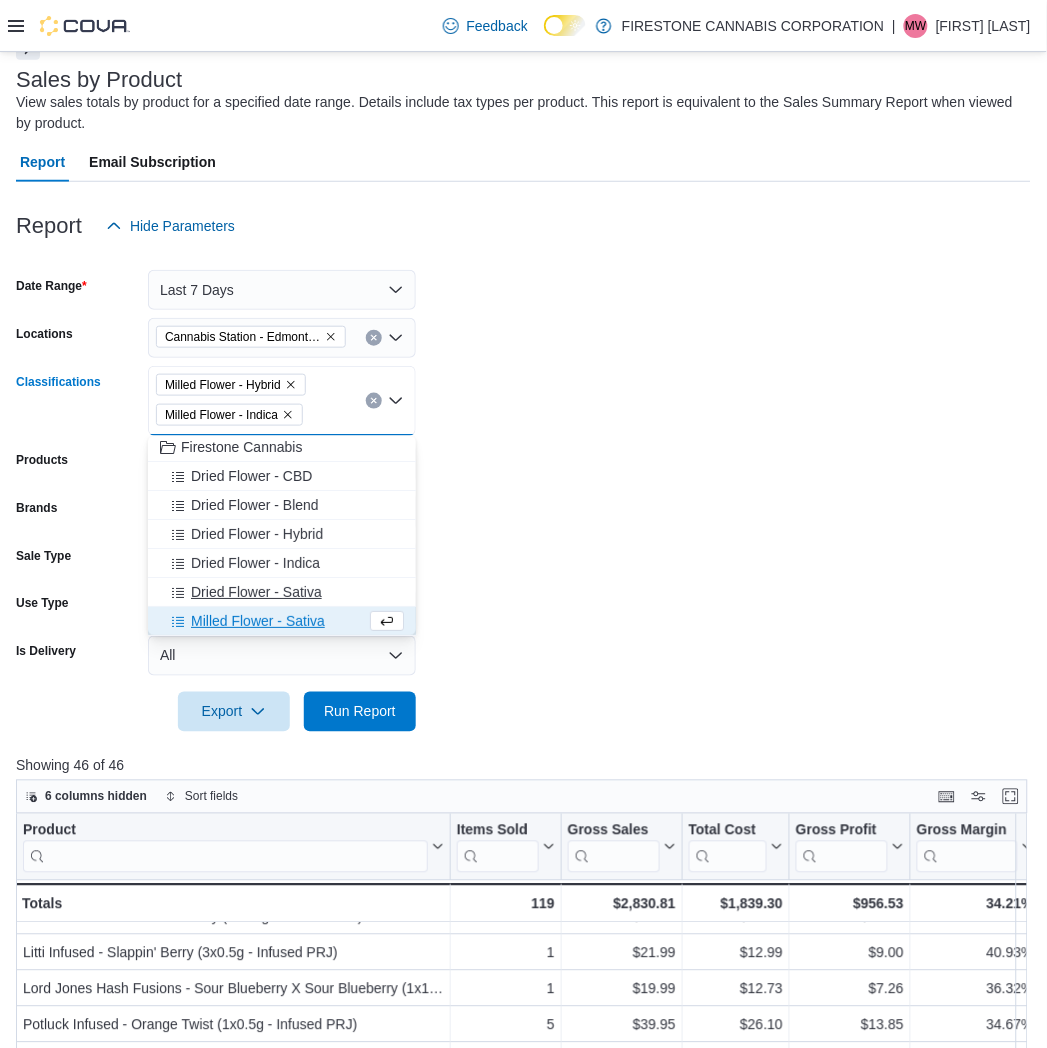 click on "Milled Flower - Sativa" at bounding box center [258, 621] 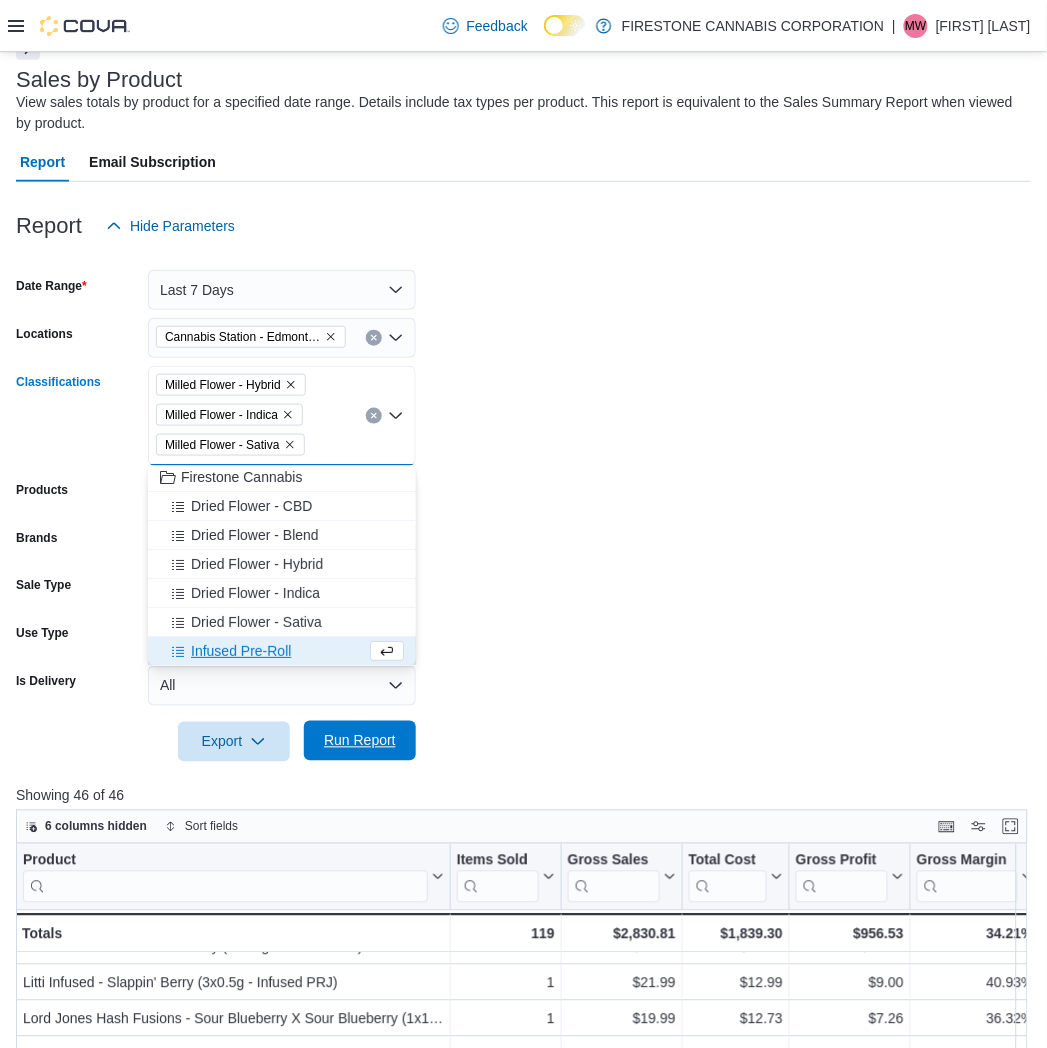 click on "Run Report" at bounding box center (360, 741) 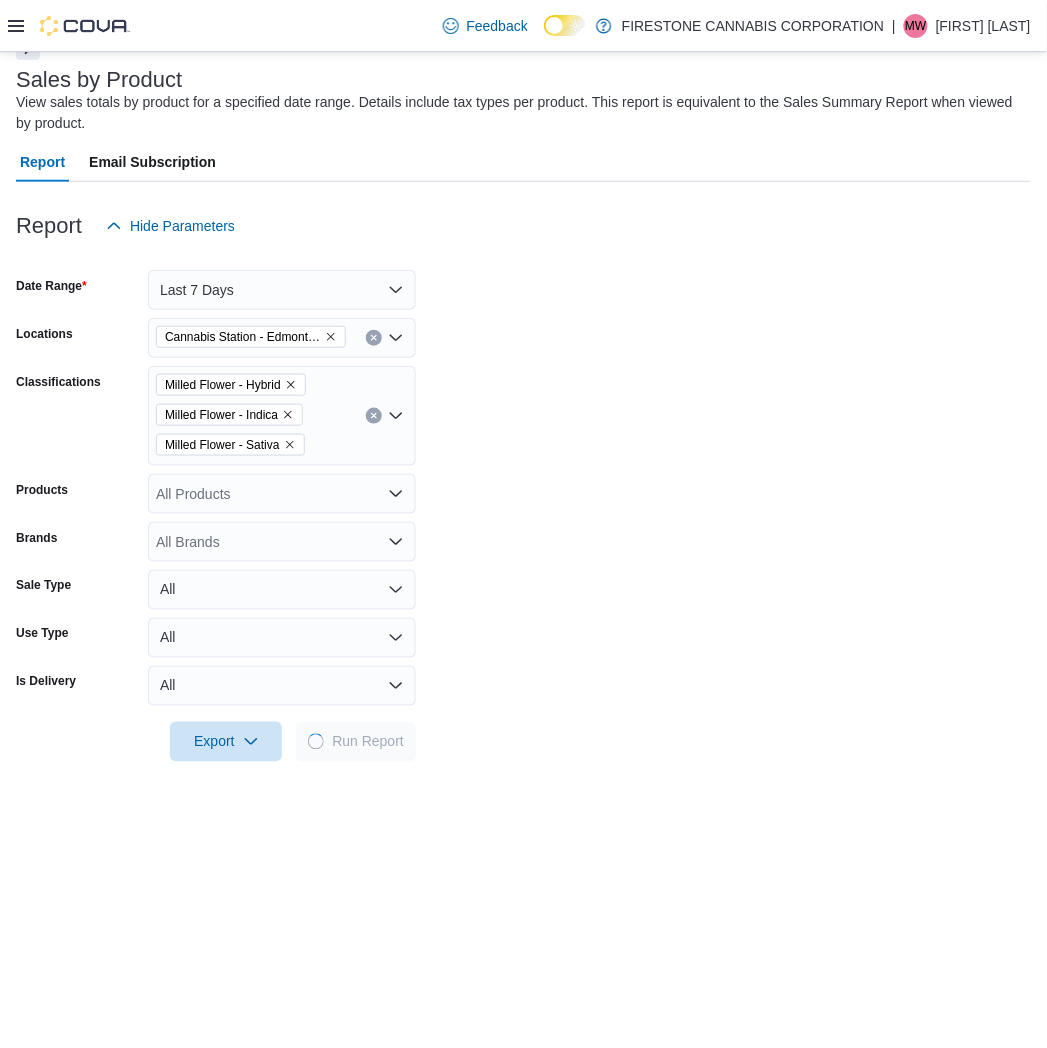 click on "Date Range Last 7 Days Locations Cannabis Station - Edmonton Classifications Milled Flower - Hybrid Milled Flower - Indica Milled Flower - Sativa Products All Products Brands All Brands Sale Type All Use Type All Is Delivery All Export  Run Report" at bounding box center (523, 504) 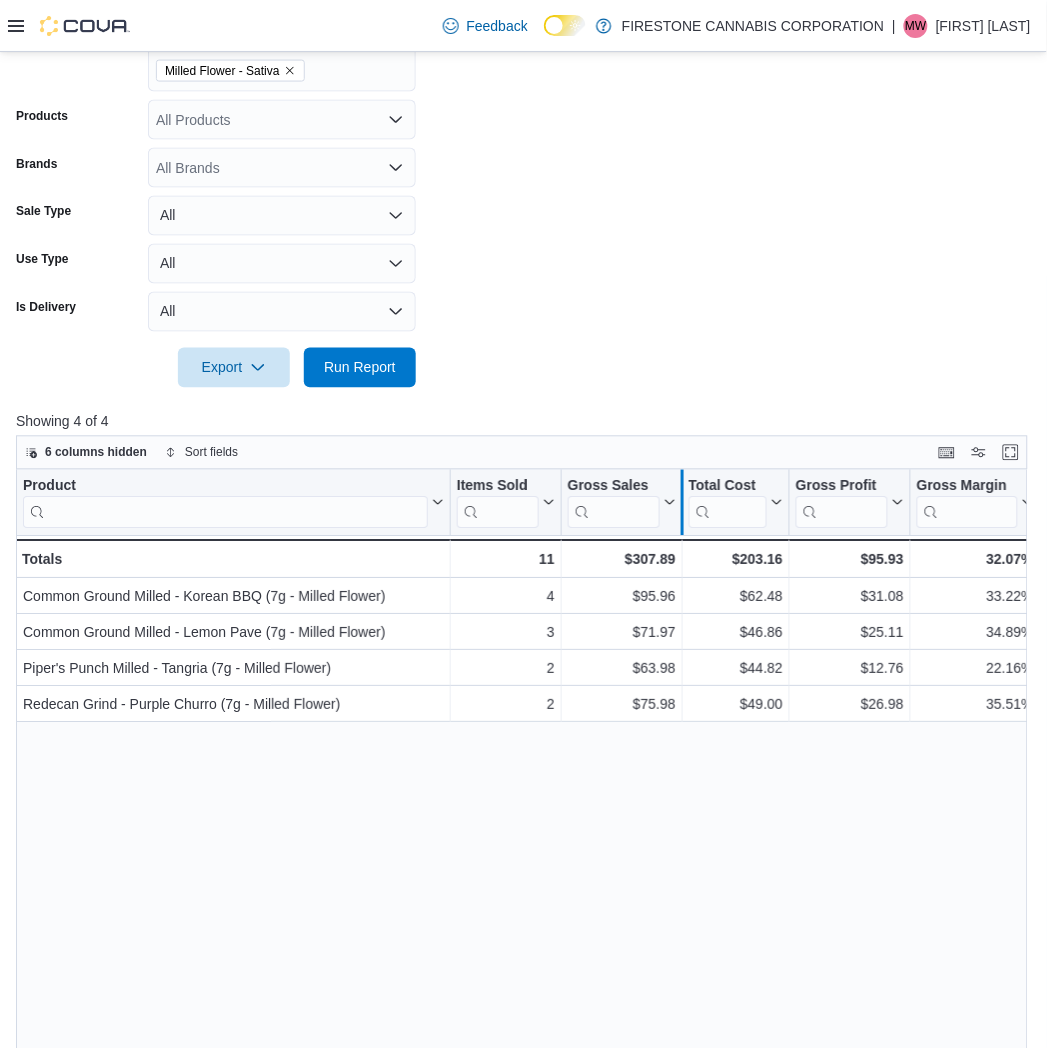 scroll, scrollTop: 557, scrollLeft: 0, axis: vertical 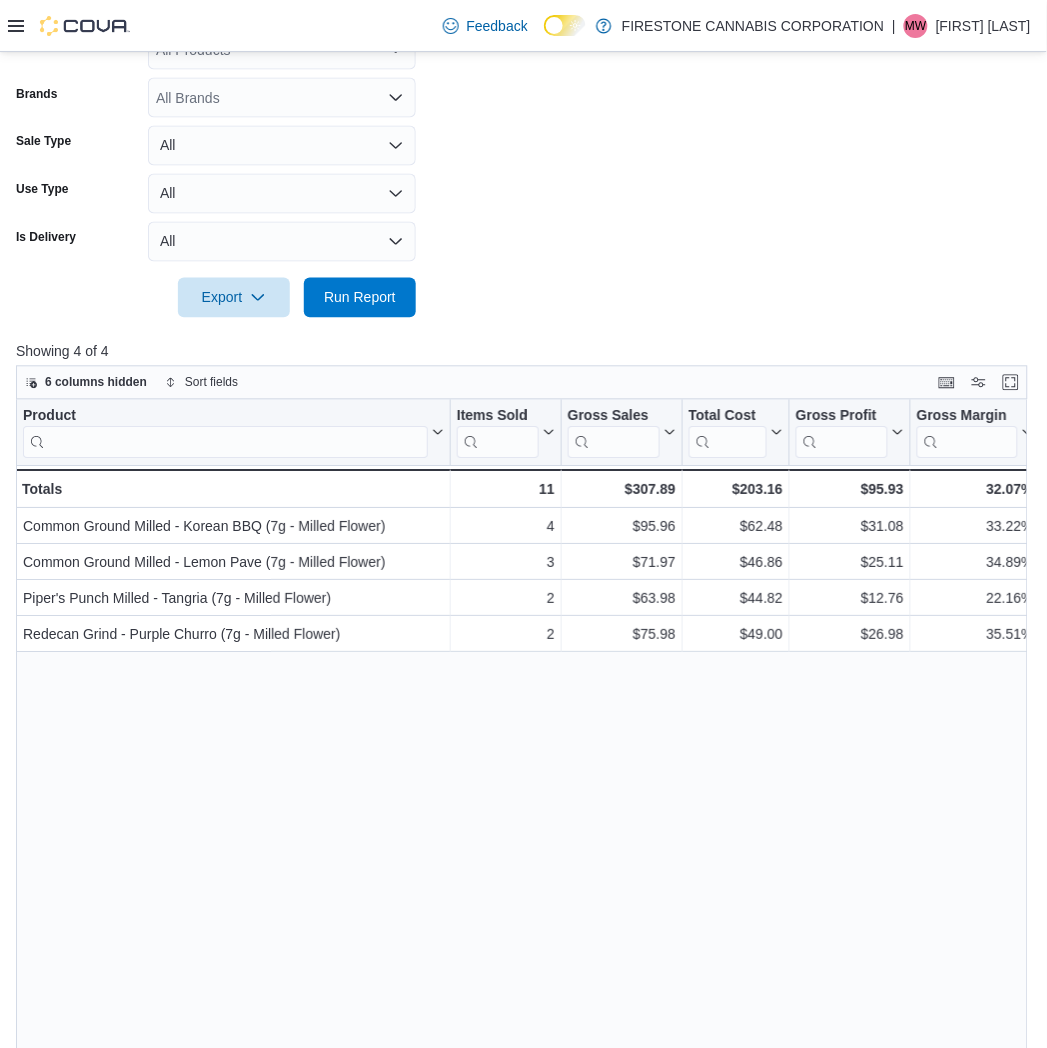 click at bounding box center (523, 270) 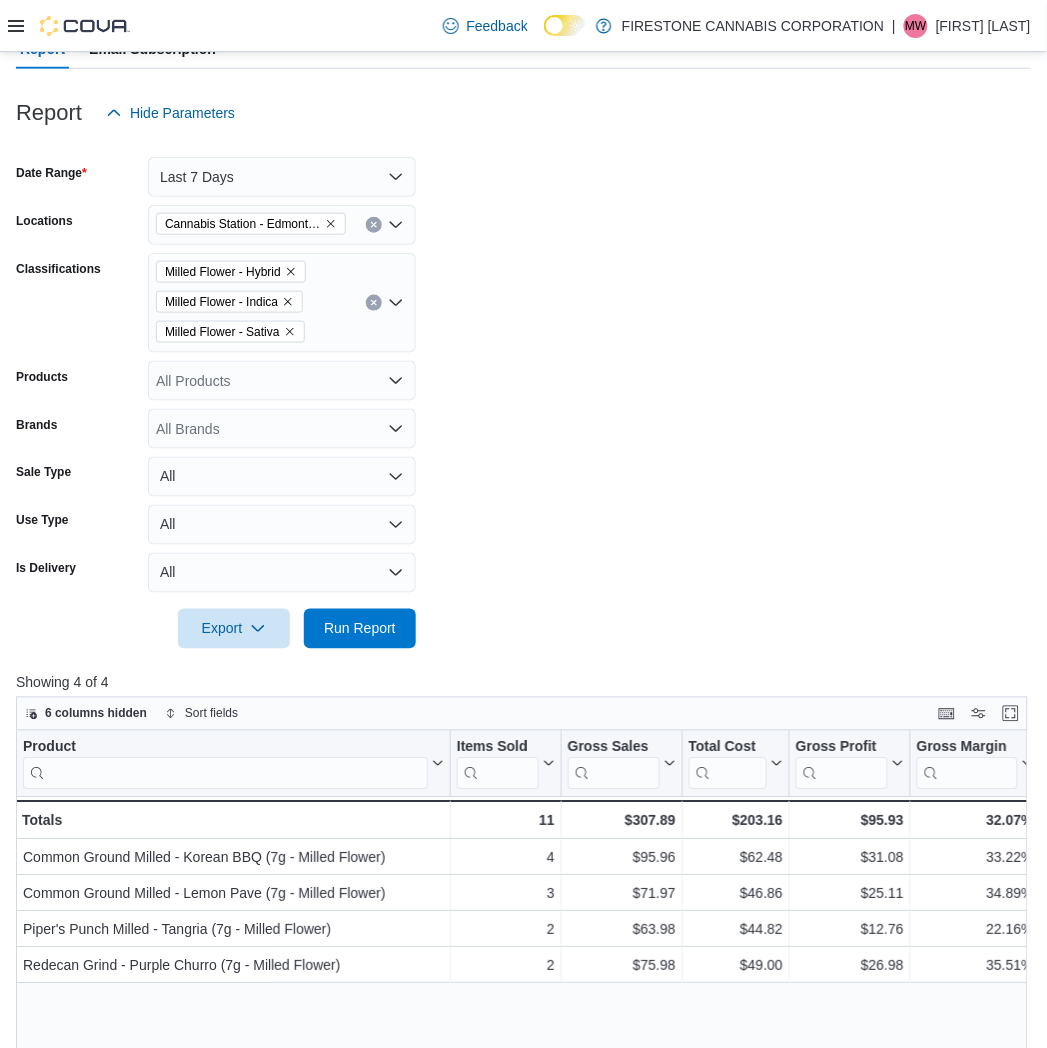 scroll, scrollTop: 224, scrollLeft: 0, axis: vertical 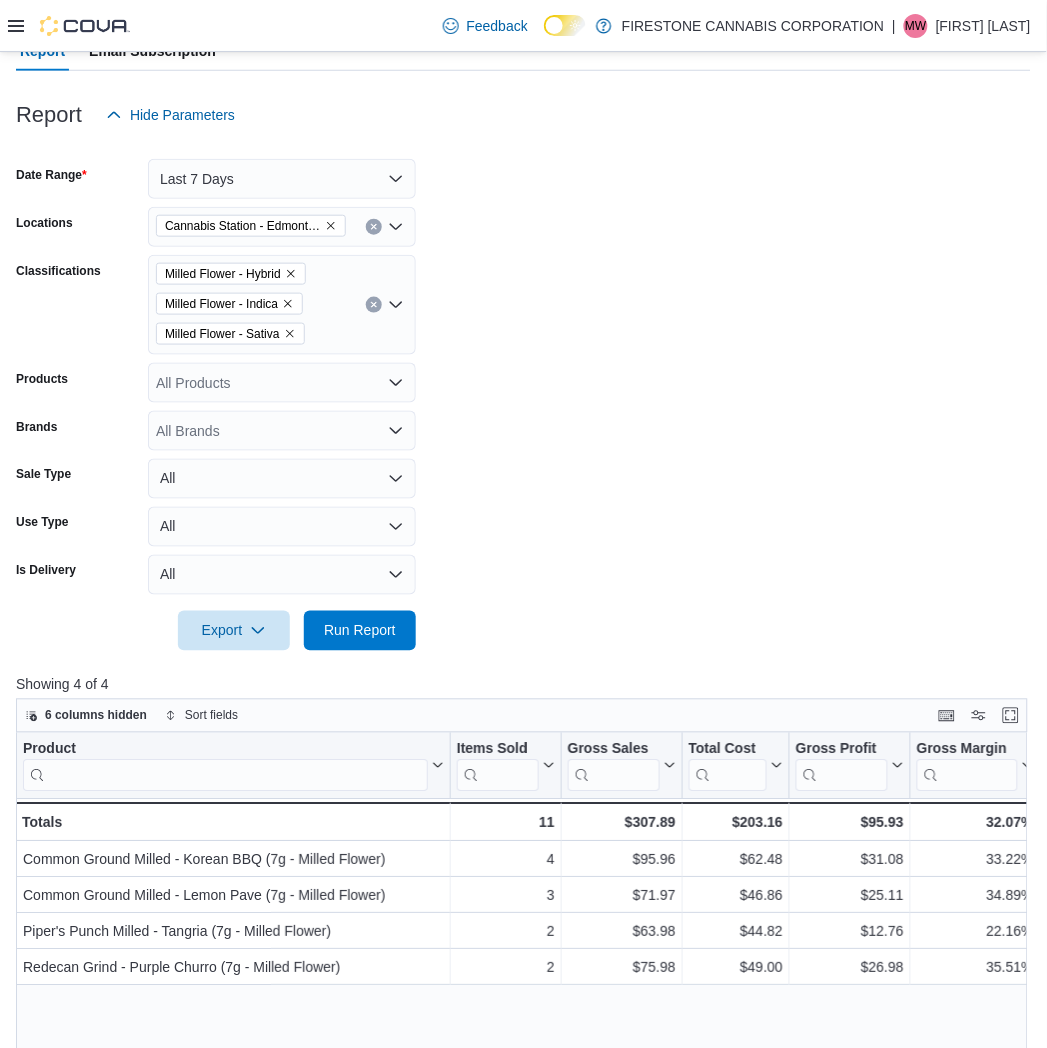 click 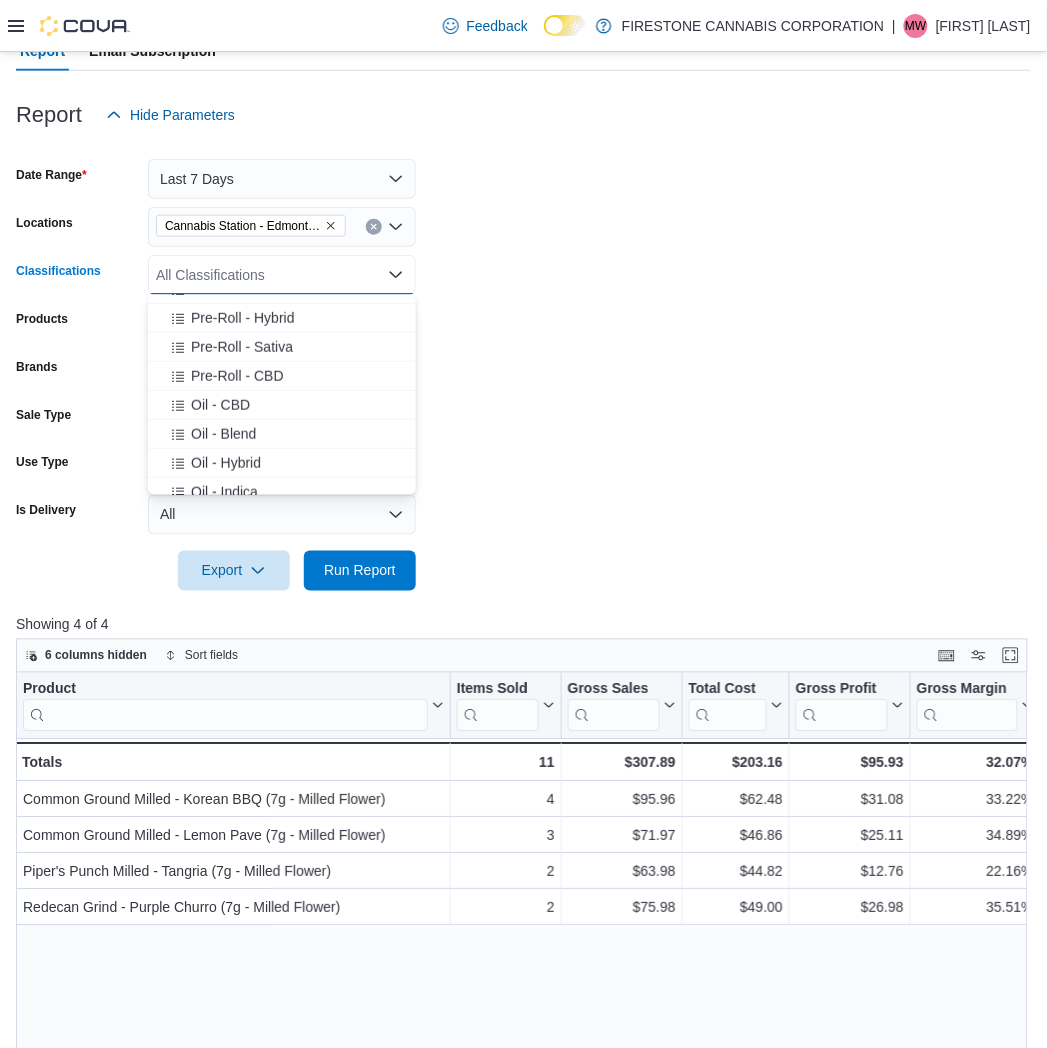 scroll, scrollTop: 333, scrollLeft: 0, axis: vertical 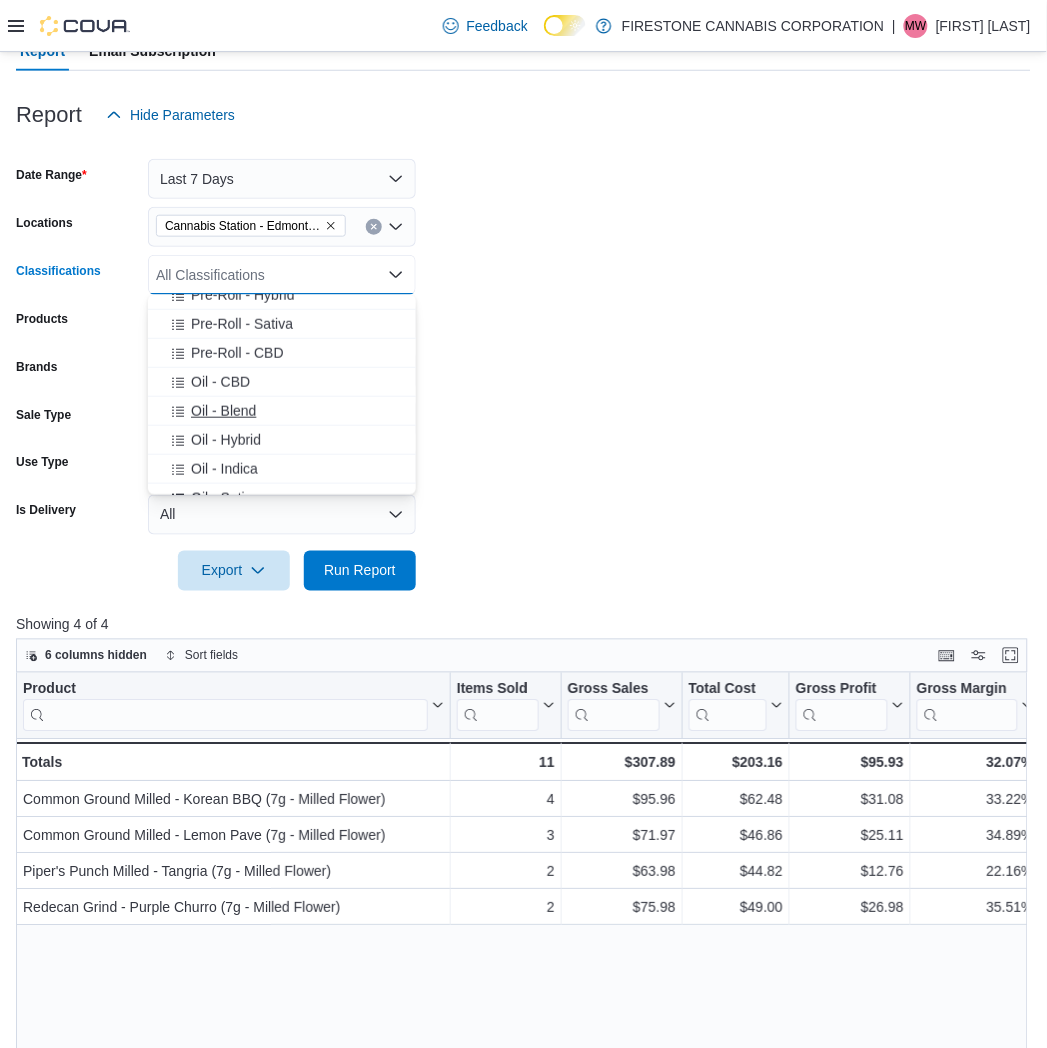click on "Oil - Blend" at bounding box center [282, 411] 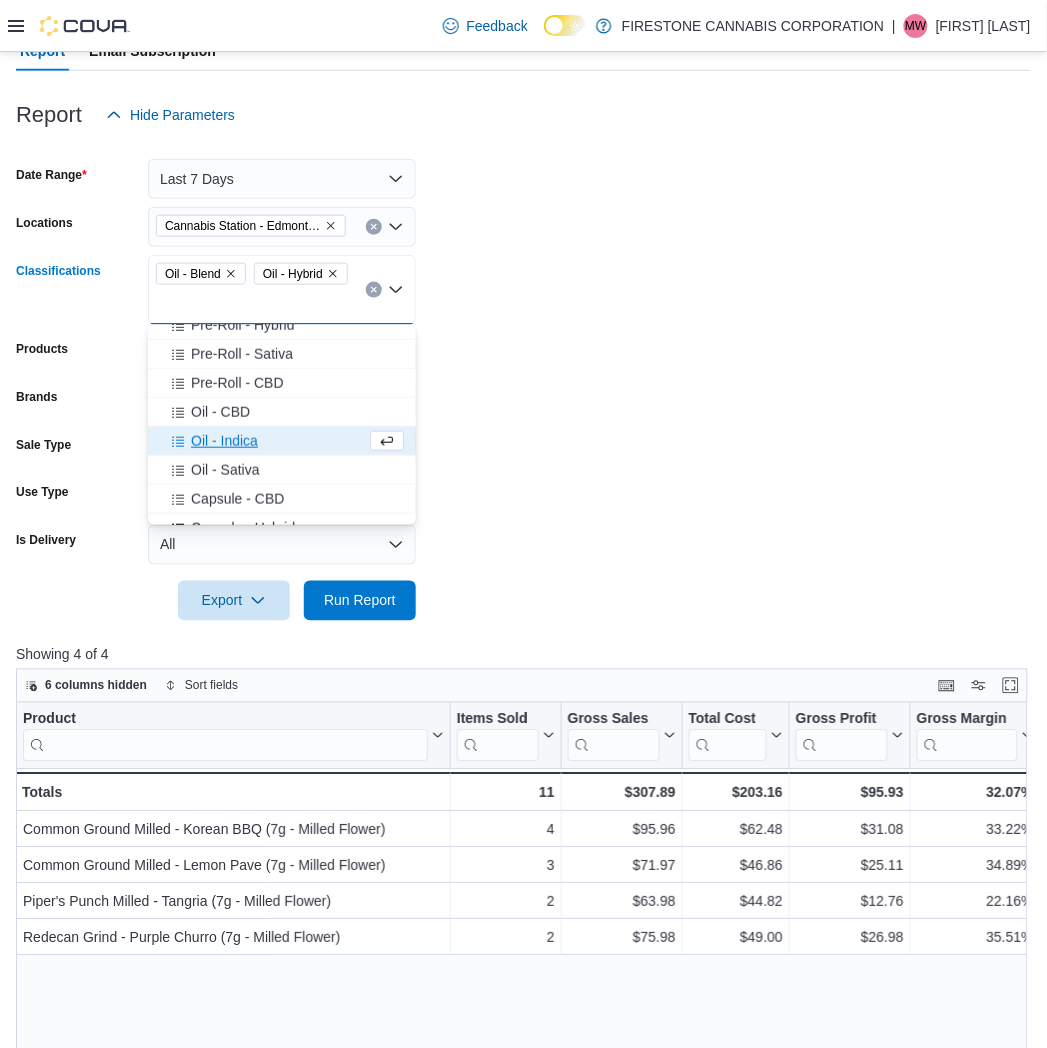 click on "Oil - Indica" at bounding box center [224, 441] 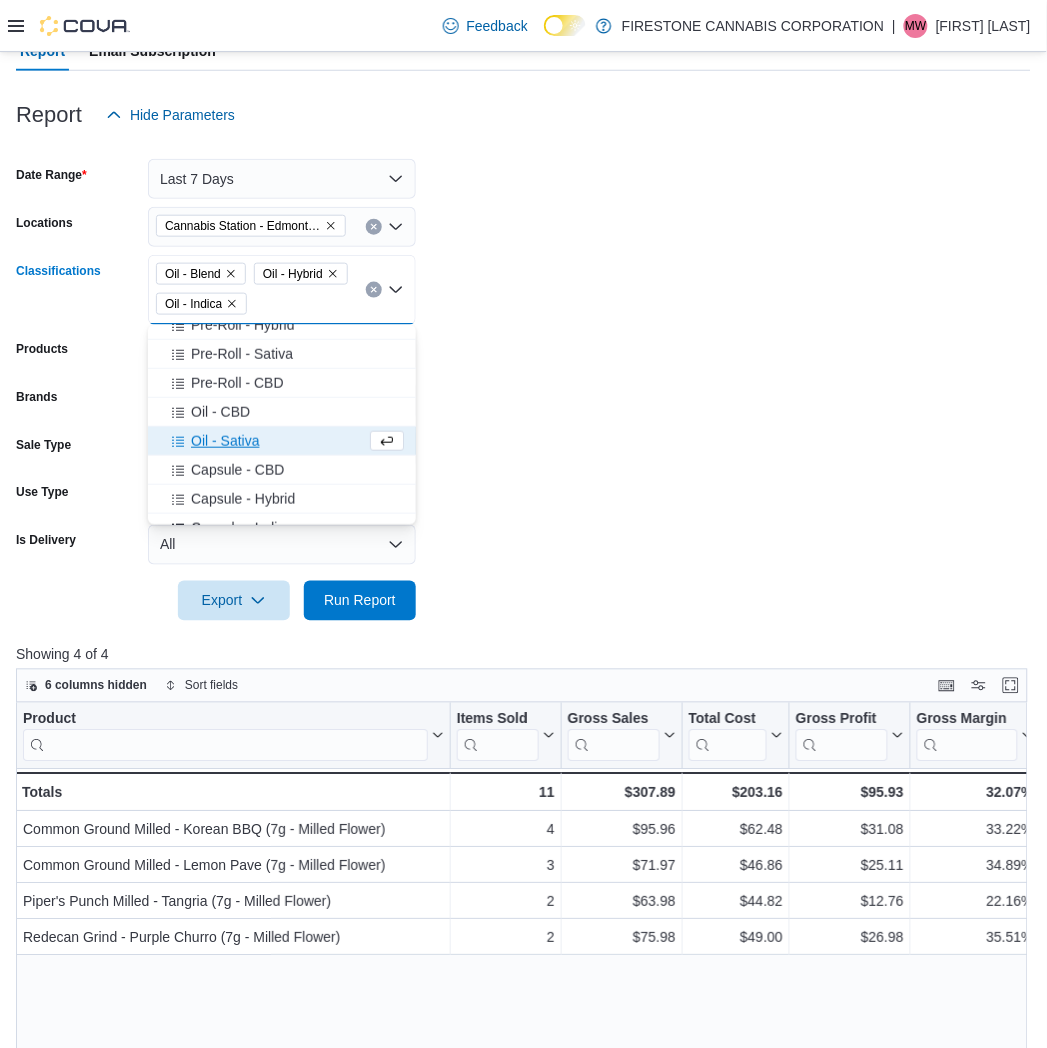 click on "Oil - Sativa" at bounding box center (225, 441) 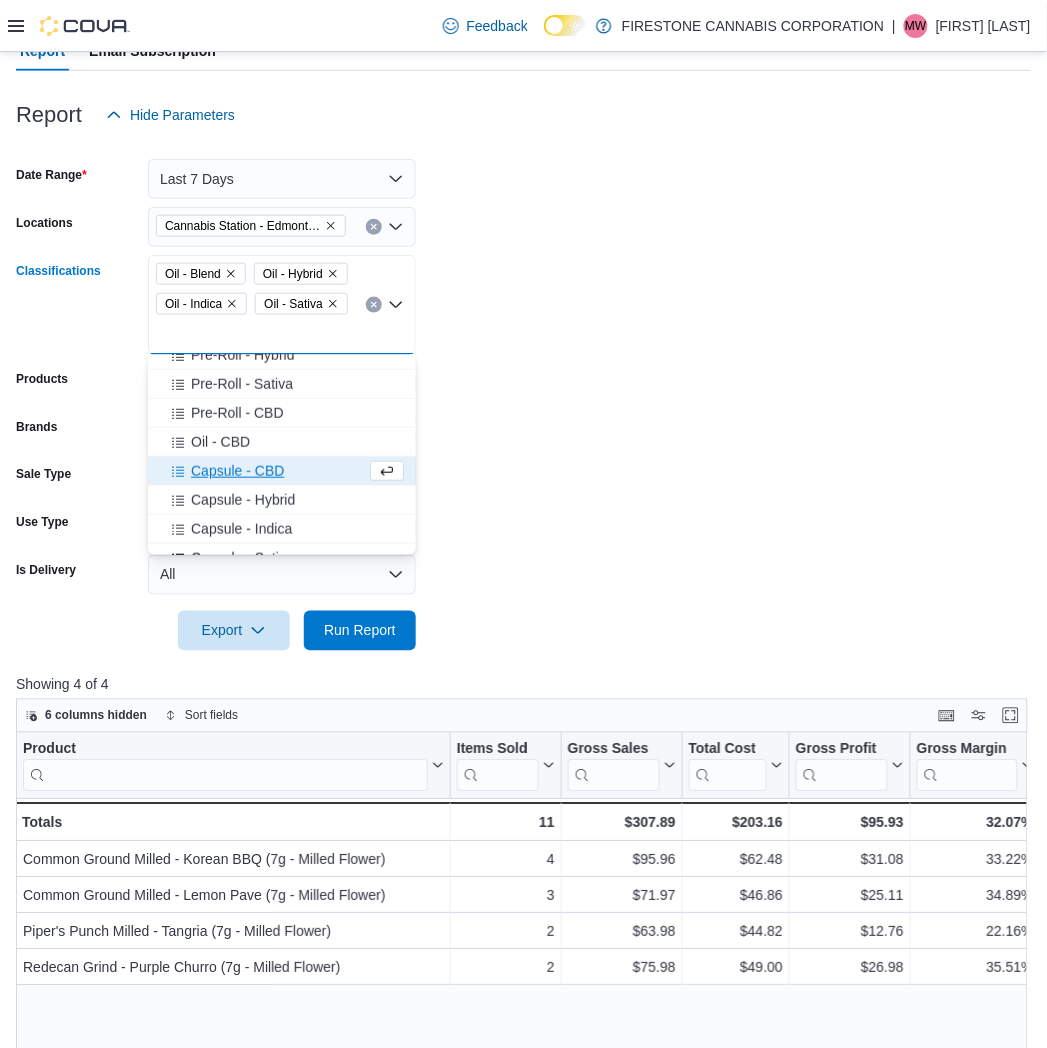 click on "Oil - CBD" at bounding box center (220, 442) 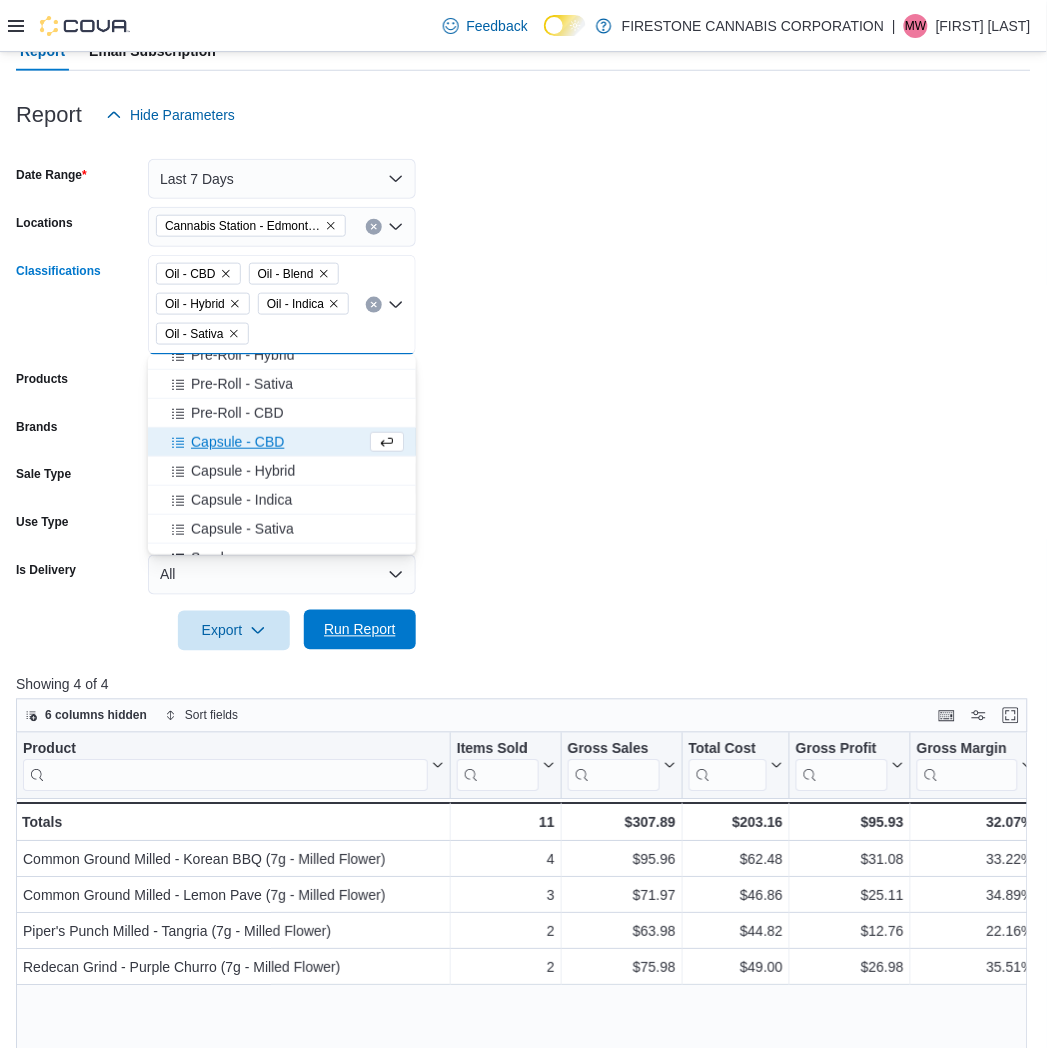 click on "Run Report" at bounding box center [360, 630] 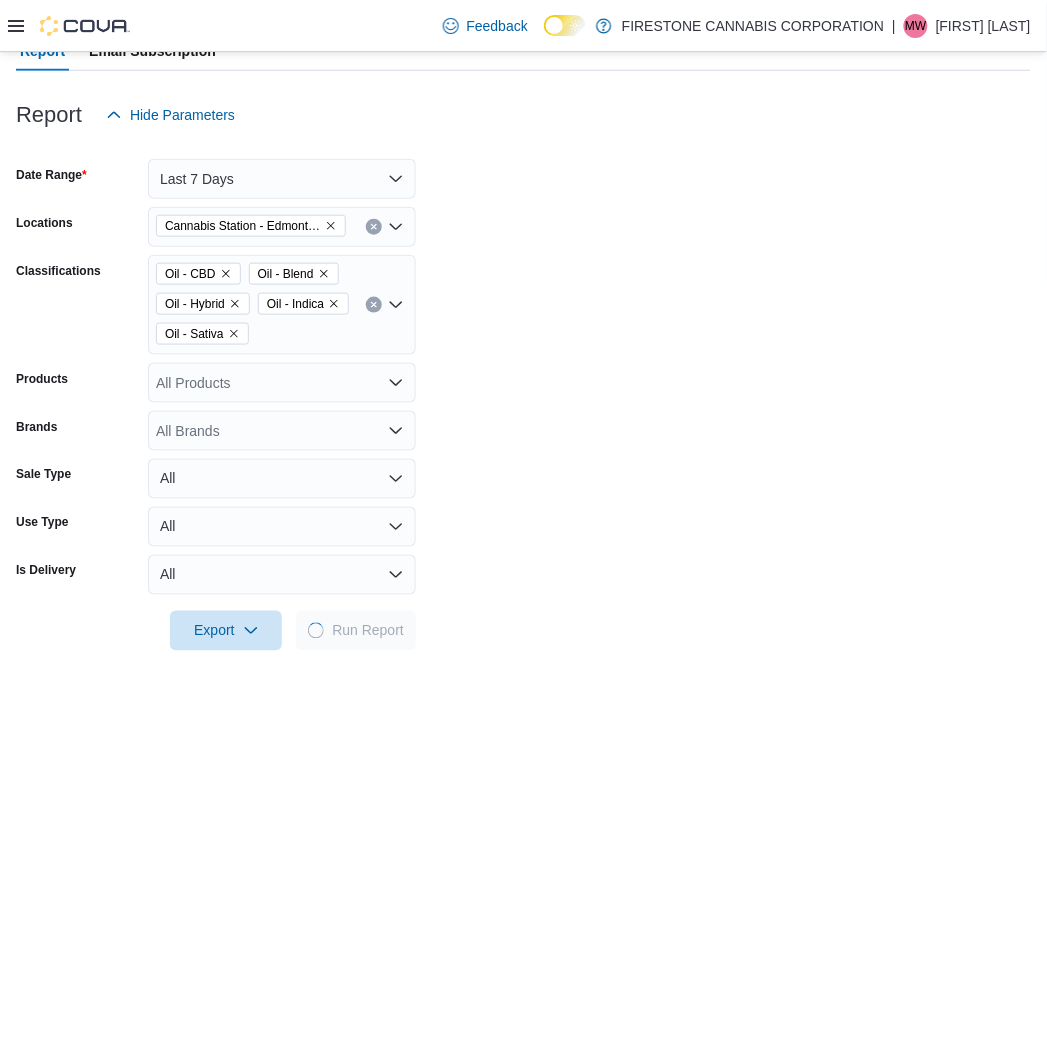 click on "Date Range Last 7 Days Locations Cannabis Station - Edmonton Classifications Oil - CBD Oil - Blend Oil - Hybrid Oil - Indica Oil - Sativa Products All Products Brands All Brands Sale Type All Use Type All Is Delivery All Export  Run Report" at bounding box center [523, 393] 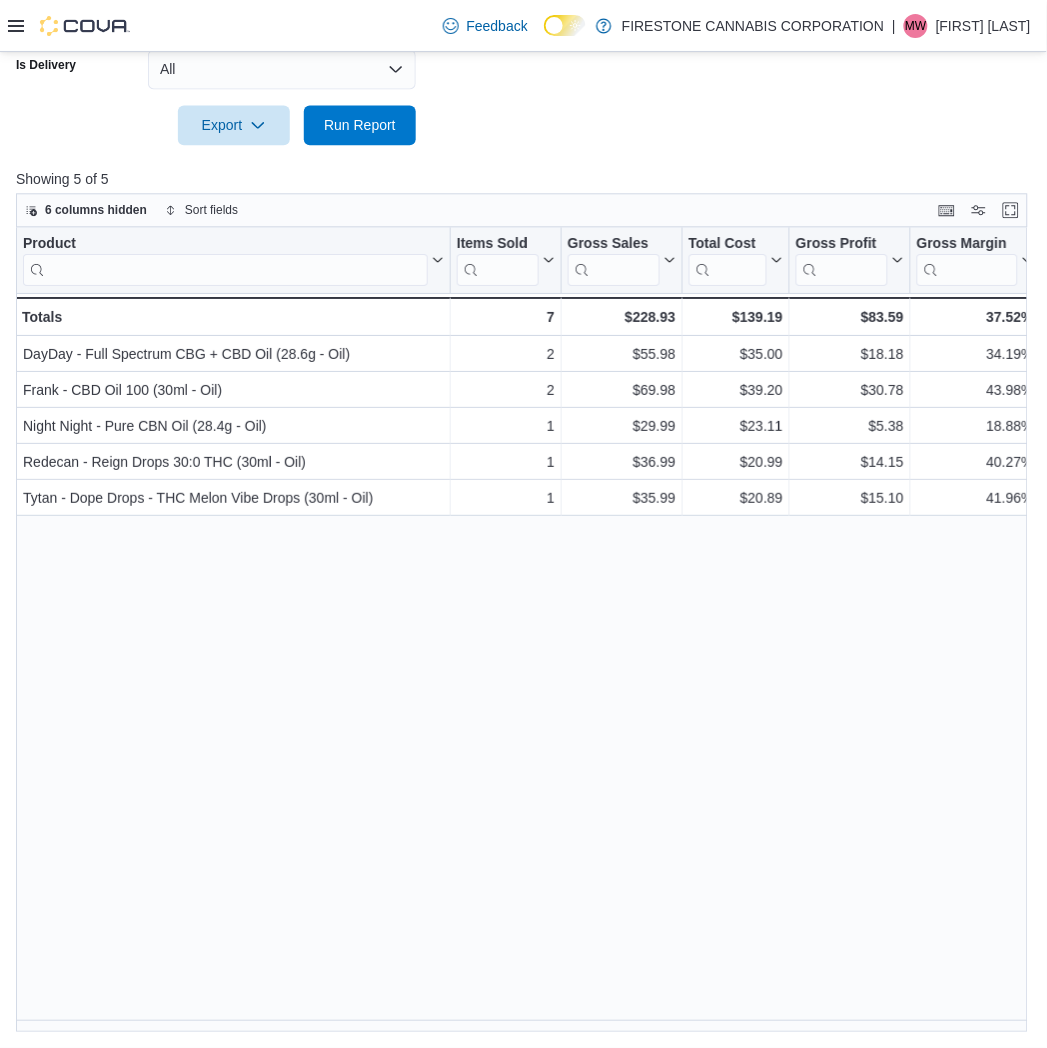 scroll, scrollTop: 728, scrollLeft: 0, axis: vertical 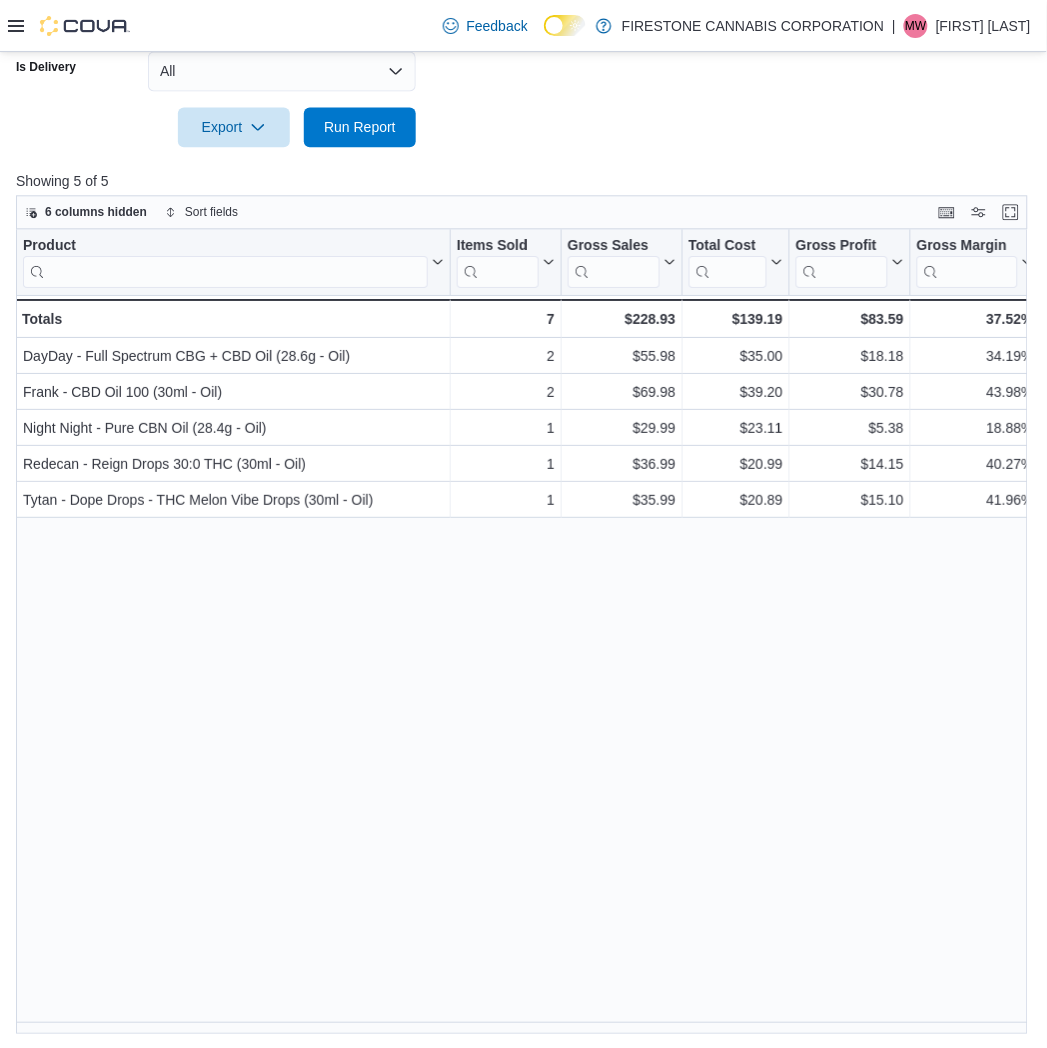 click at bounding box center [523, 159] 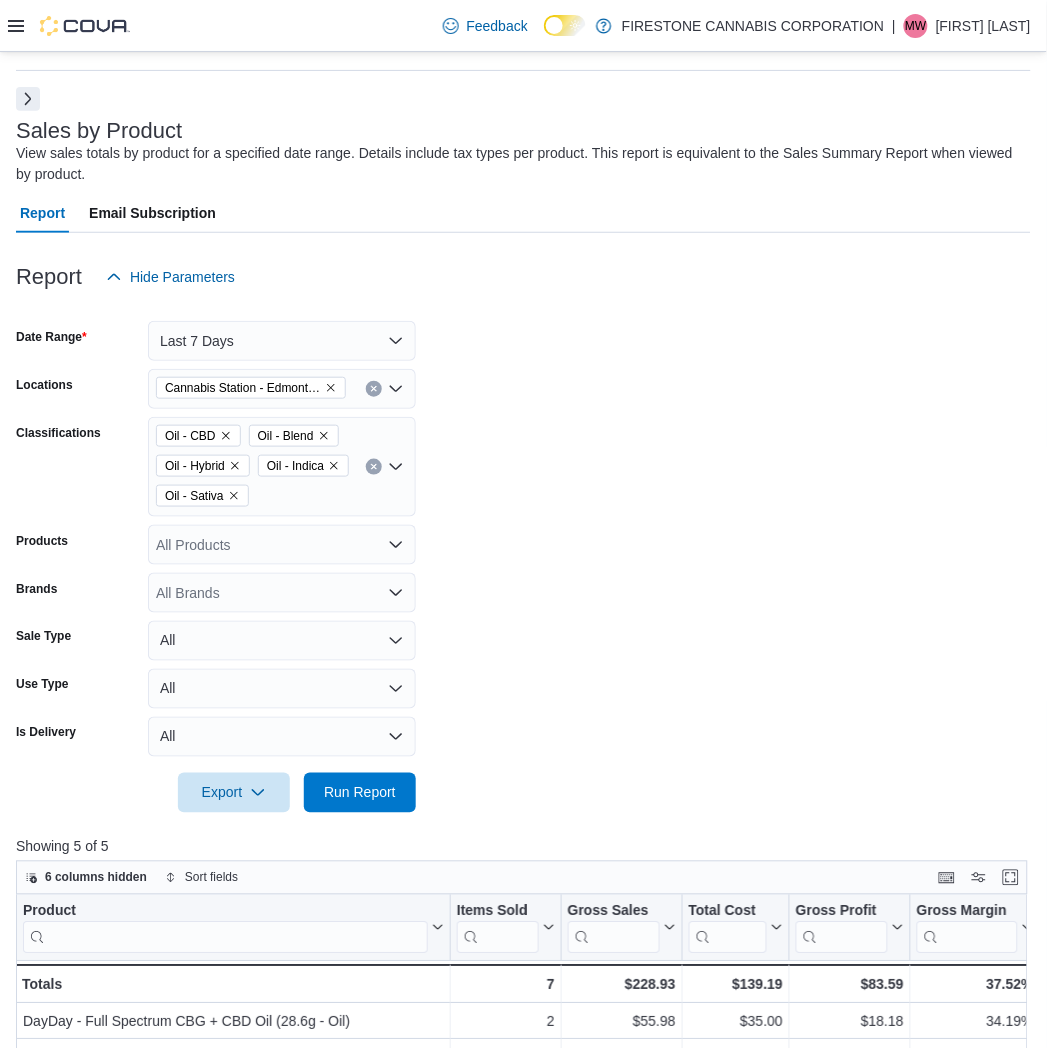 click 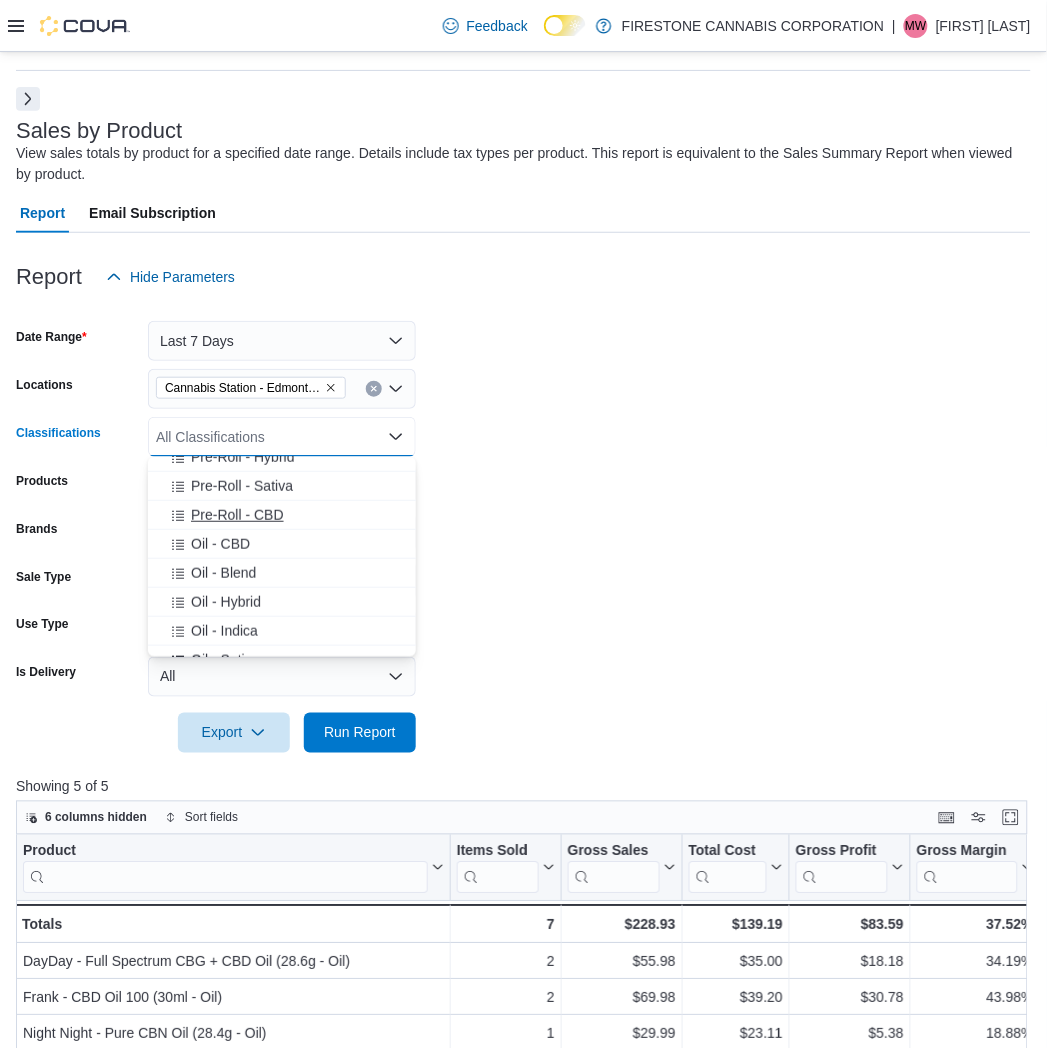 scroll, scrollTop: 222, scrollLeft: 0, axis: vertical 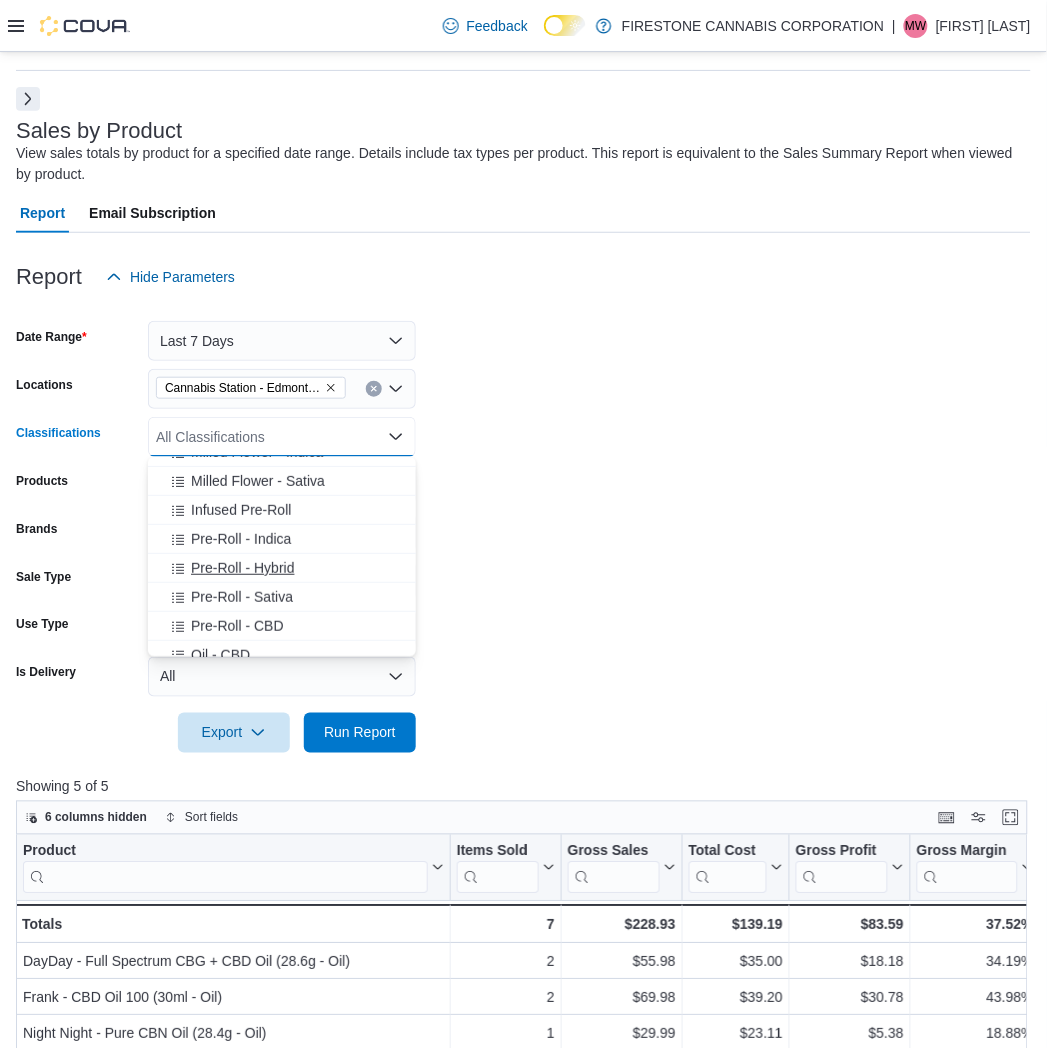 click on "Pre-Roll - Hybrid" at bounding box center [242, 568] 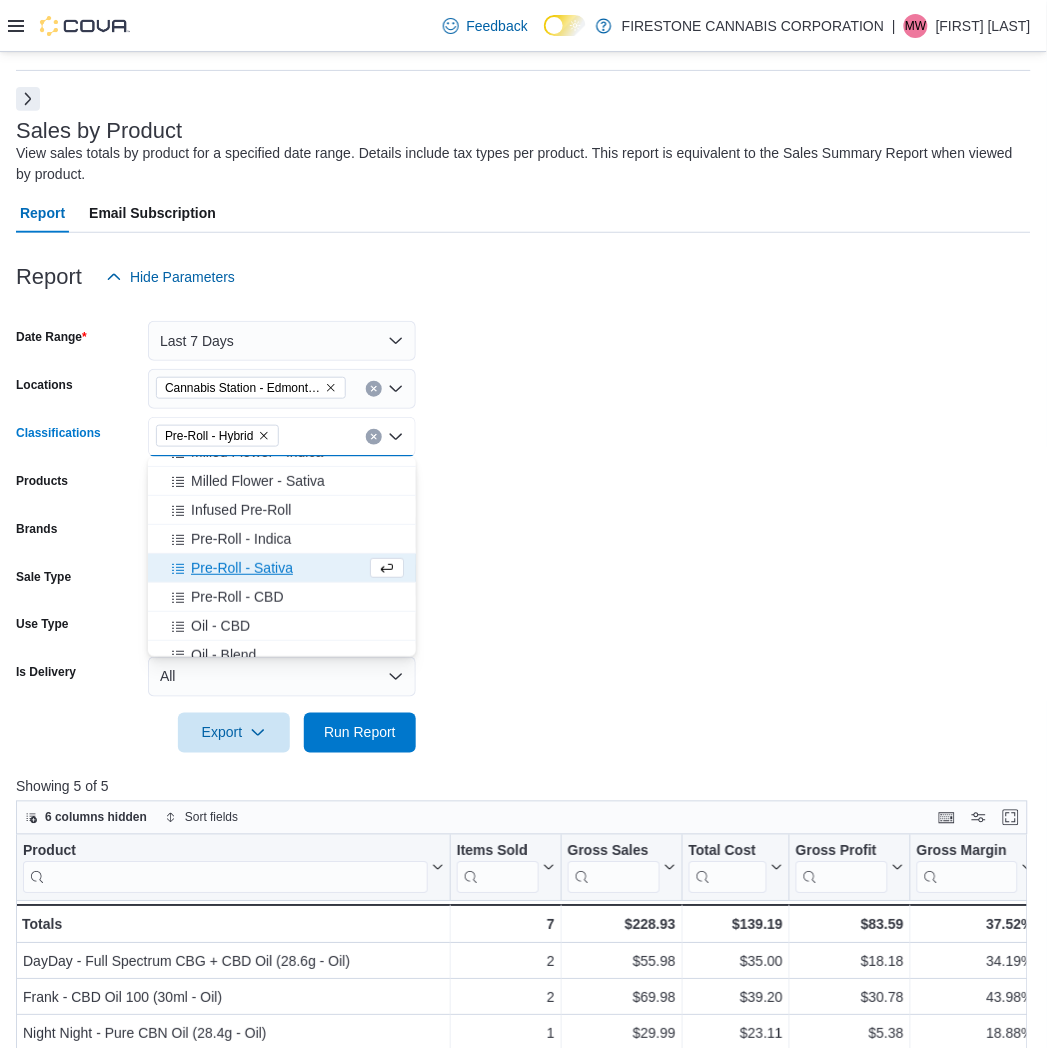 click on "Pre-Roll - Sativa" at bounding box center (242, 568) 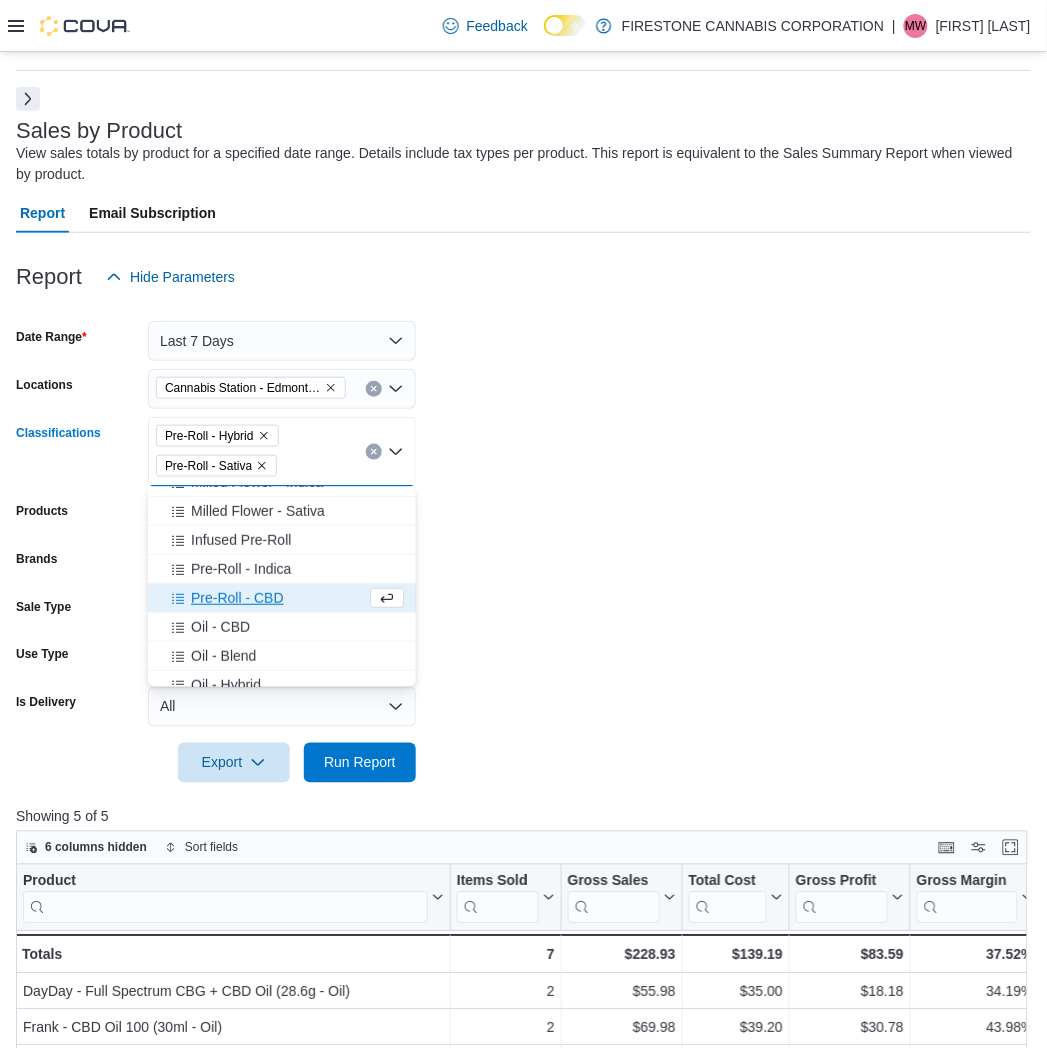 click on "Pre-Roll - CBD" at bounding box center [237, 598] 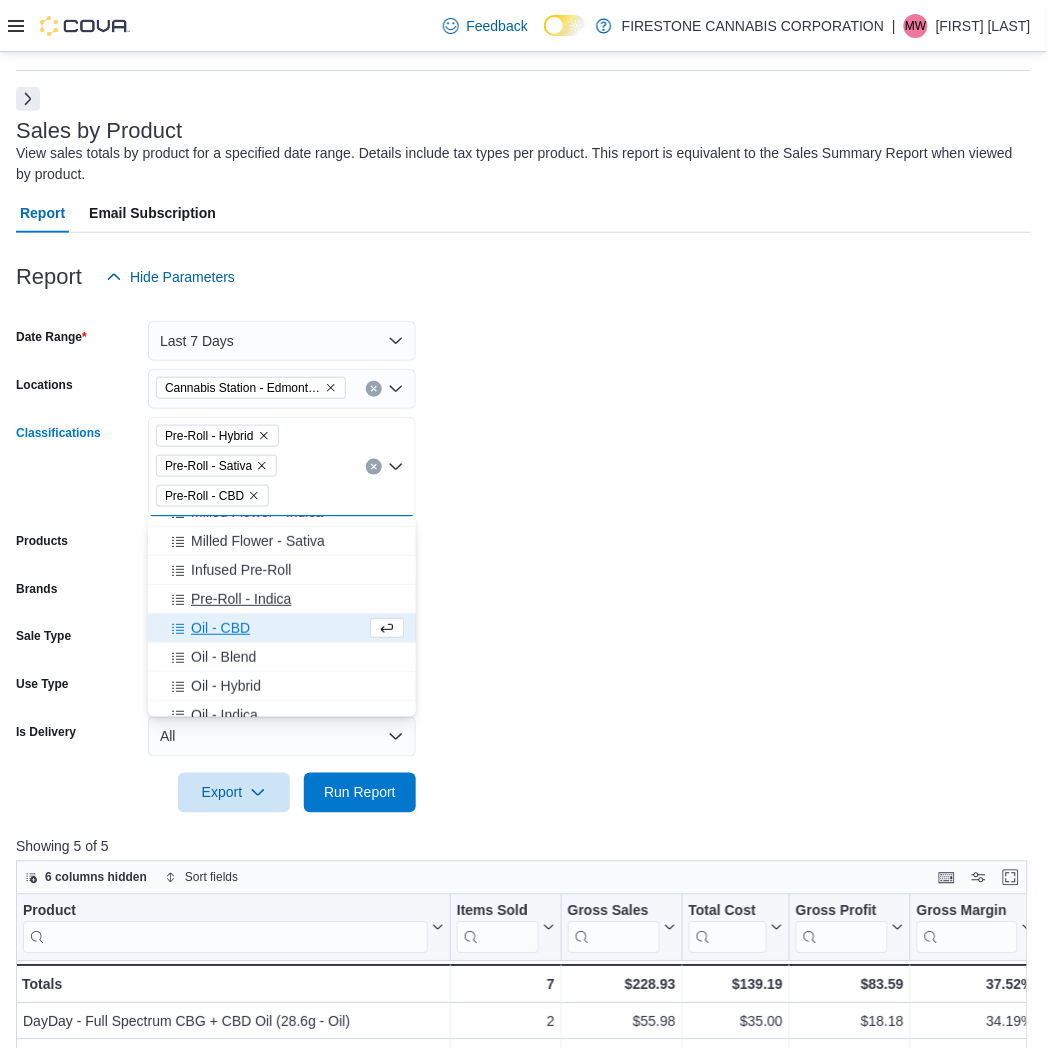 click on "Pre-Roll - Indica" at bounding box center [241, 599] 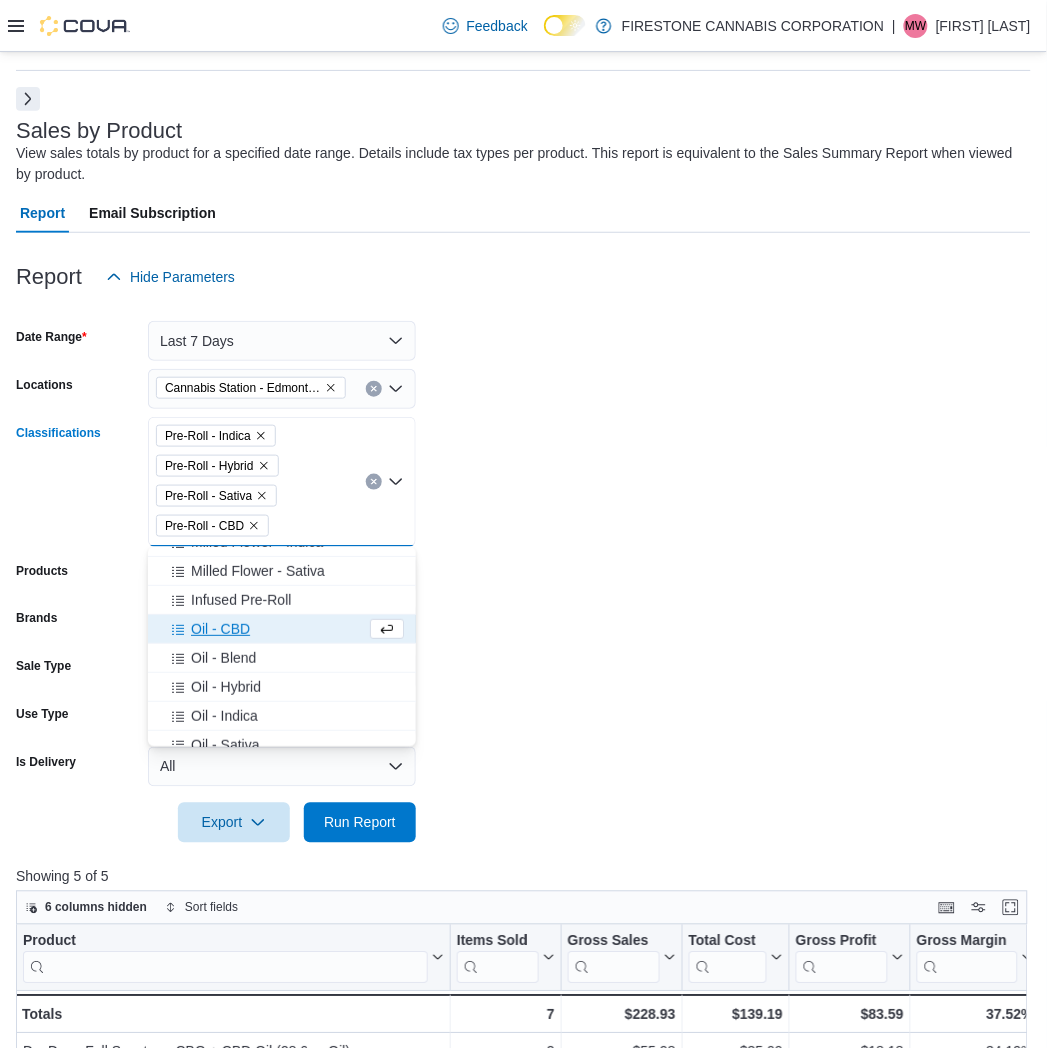click on "Date Range Last 7 Days Locations Cannabis Station - Edmonton Classifications Pre-Roll - Indica Pre-Roll - Hybrid Pre-Roll - Sativa Pre-Roll - CBD Combo box. Selected. Pre-Roll - Indica, Pre-Roll - Hybrid, Pre-Roll - Sativa, Pre-Roll - CBD. Press Backspace to delete Pre-Roll - CBD. Combo box input. All Classifications. Type some text or, to display a list of choices, press Down Arrow. To exit the list of choices, press Escape. Products All Products Brands All Brands Sale Type All Use Type All Is Delivery All Export  Run Report" at bounding box center [523, 570] 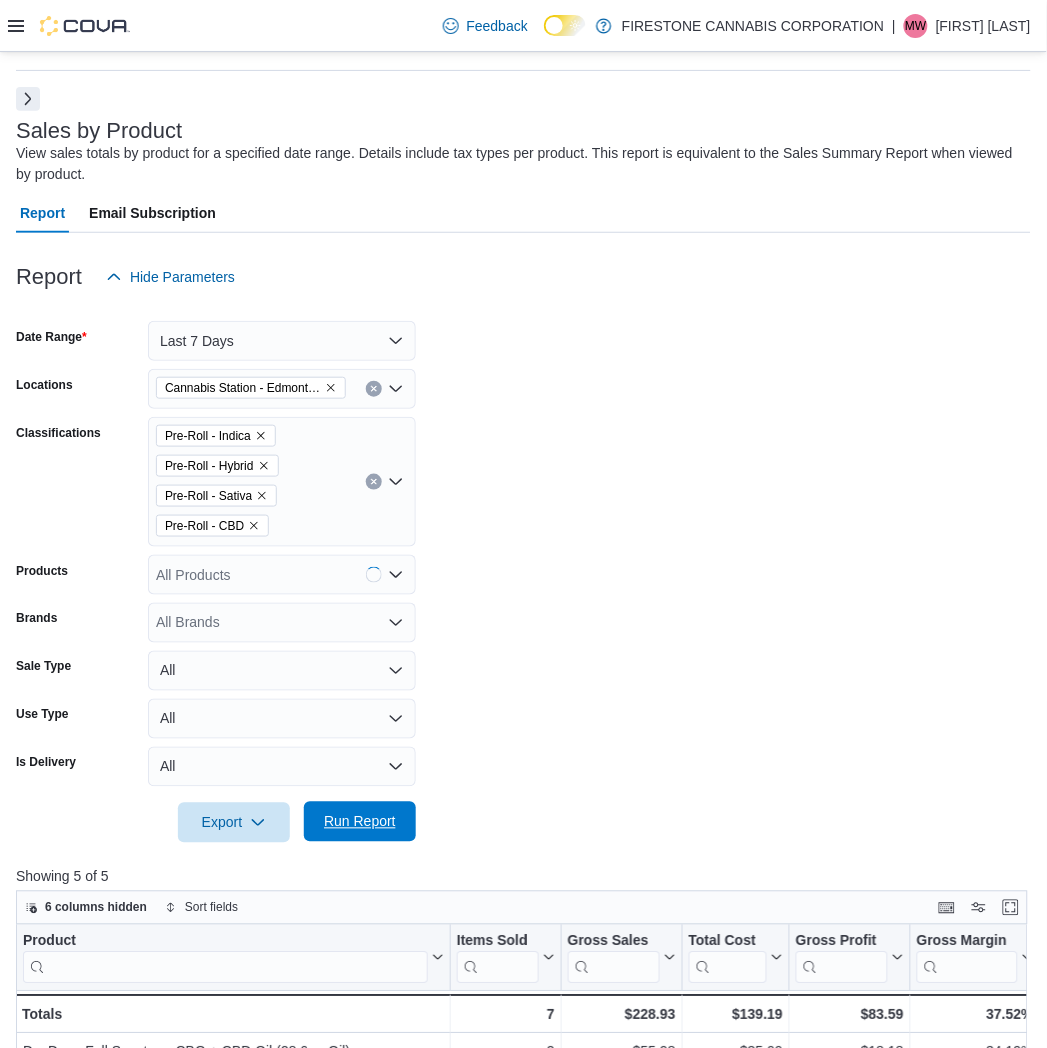 click on "Run Report" at bounding box center [360, 822] 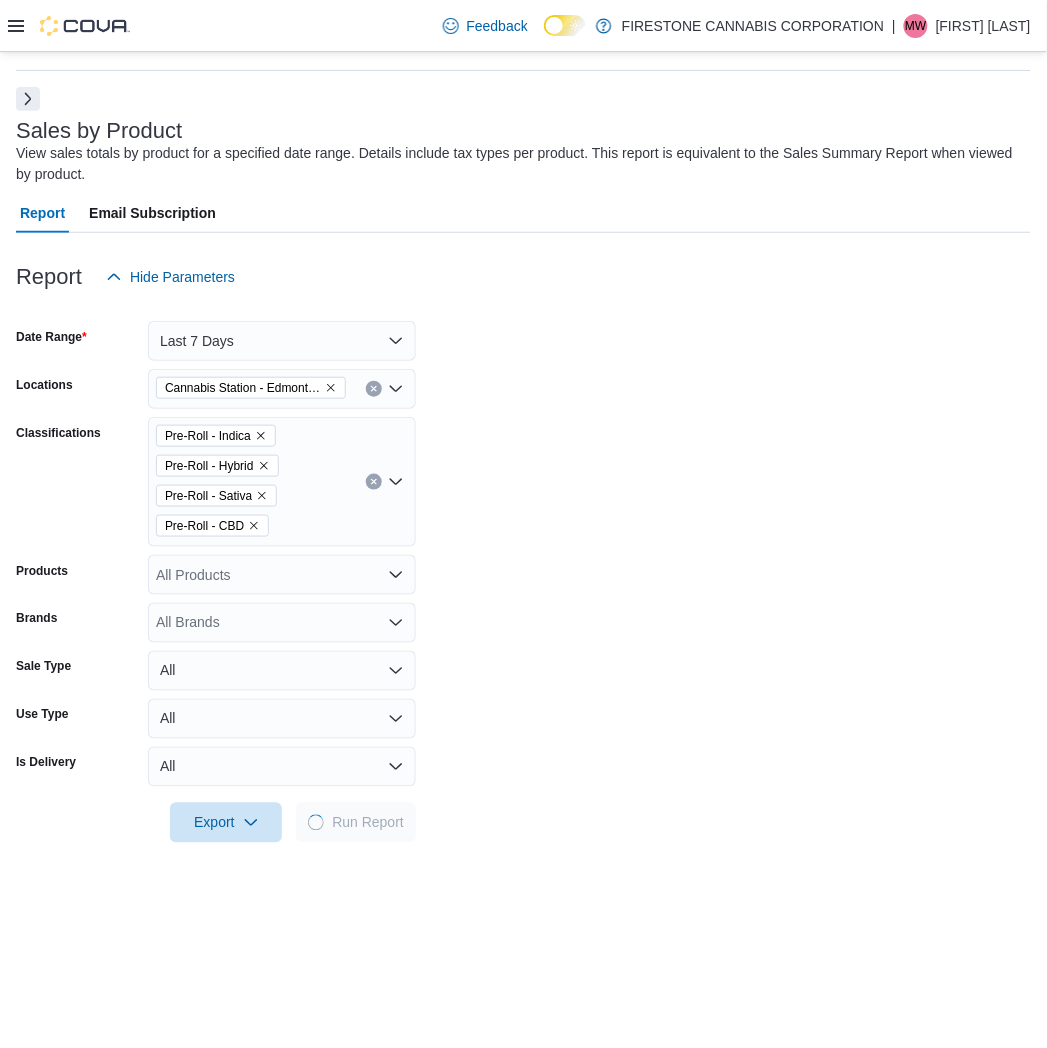 click on "Date Range Last 7 Days Locations Cannabis Station - Edmonton Classifications Pre-Roll - Indica Pre-Roll - Hybrid Pre-Roll - Sativa Pre-Roll - CBD Products All Products Brands All Brands Sale Type All Use Type All Is Delivery All Export  Run Report" at bounding box center (523, 570) 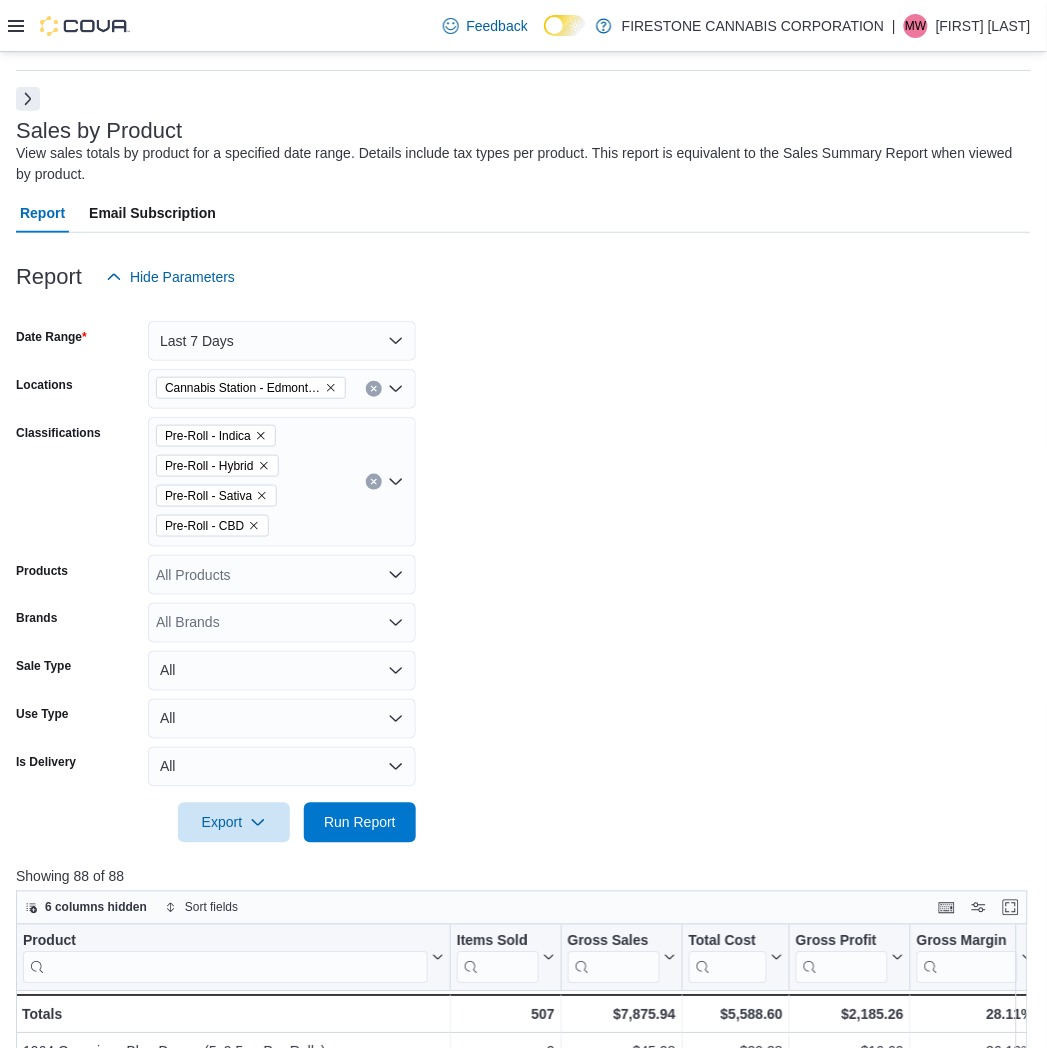 click on "Date Range Last 7 Days Locations Cannabis Station - Edmonton Classifications Pre-Roll - Indica Pre-Roll - Hybrid Pre-Roll - Sativa Pre-Roll - CBD Products All Products Brands All Brands Sale Type All Use Type All Is Delivery All Export  Run Report" at bounding box center (523, 570) 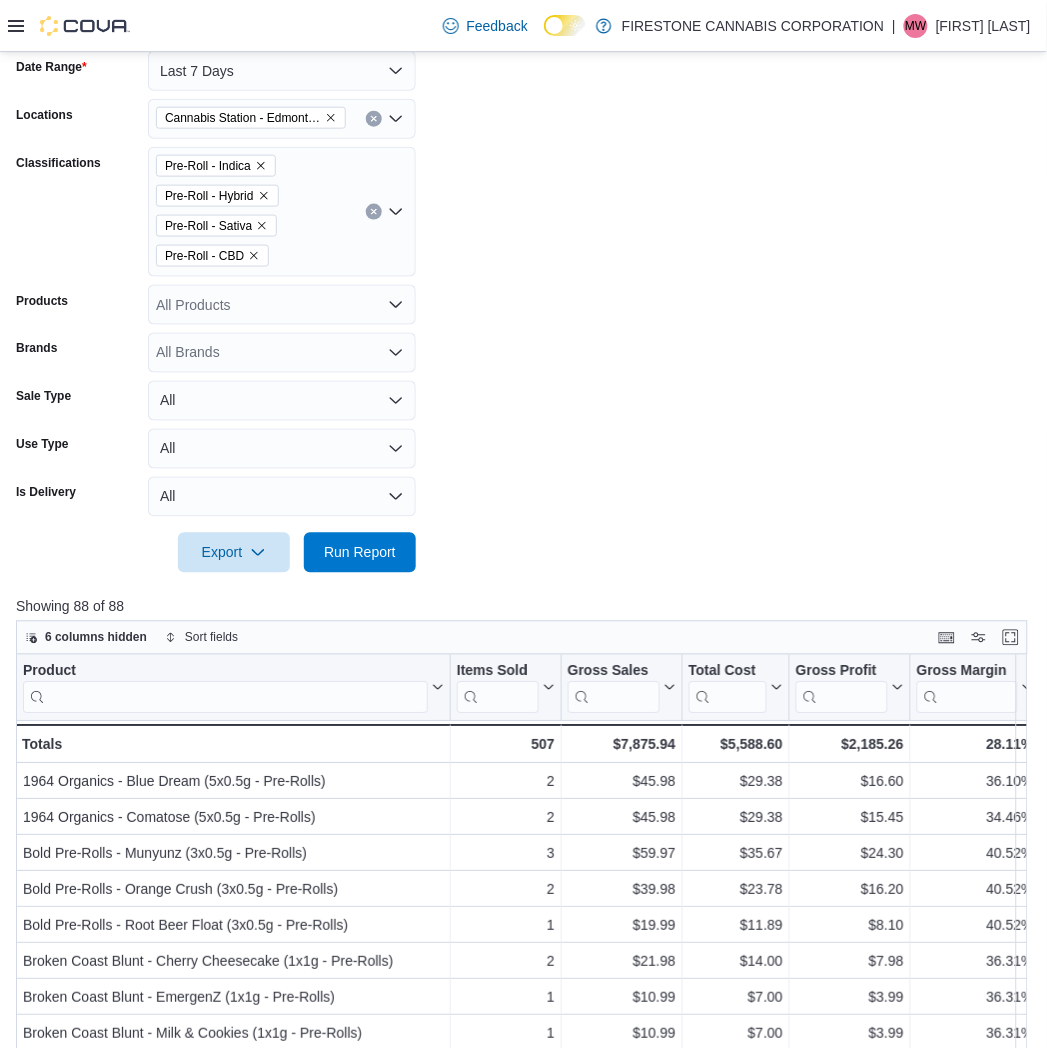 scroll, scrollTop: 758, scrollLeft: 0, axis: vertical 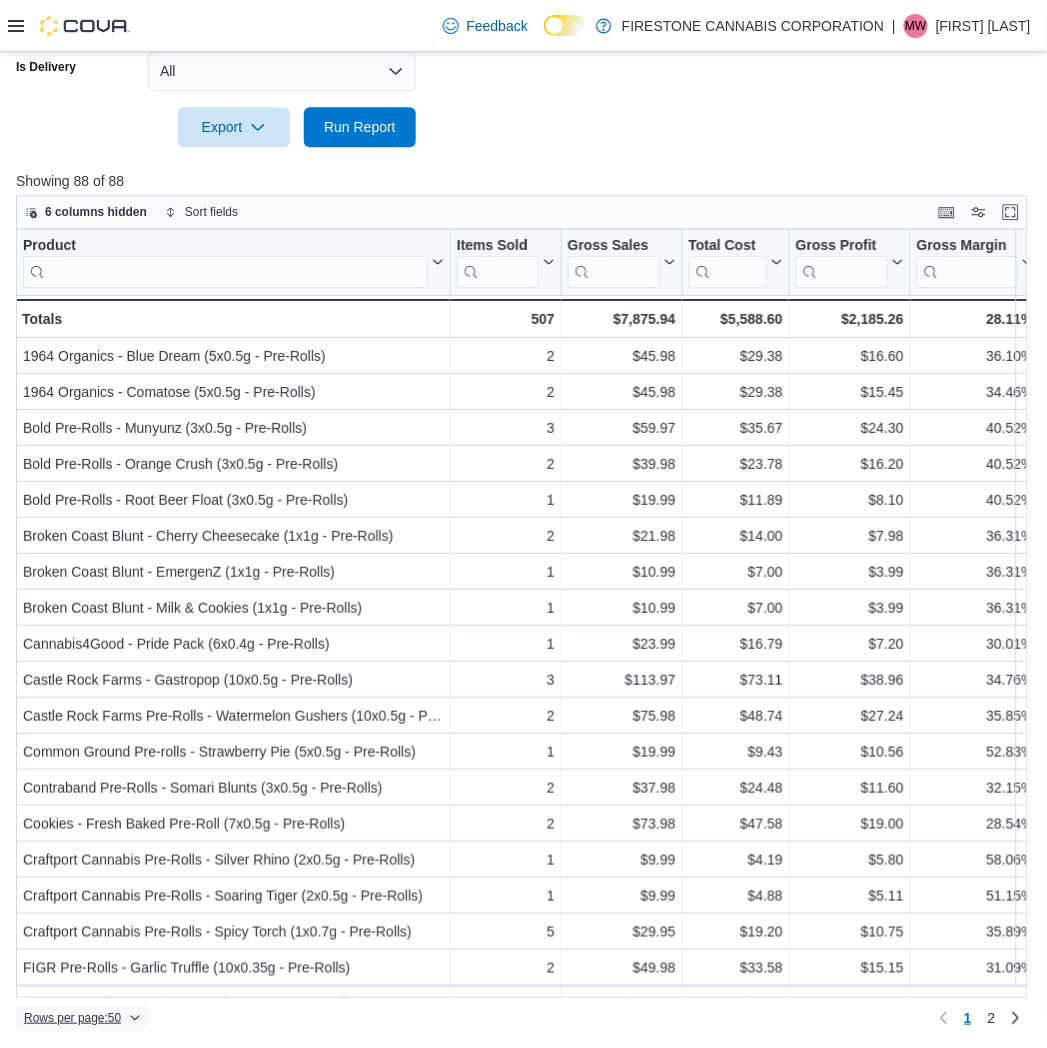 click on "Rows per page :  50" at bounding box center (82, 1018) 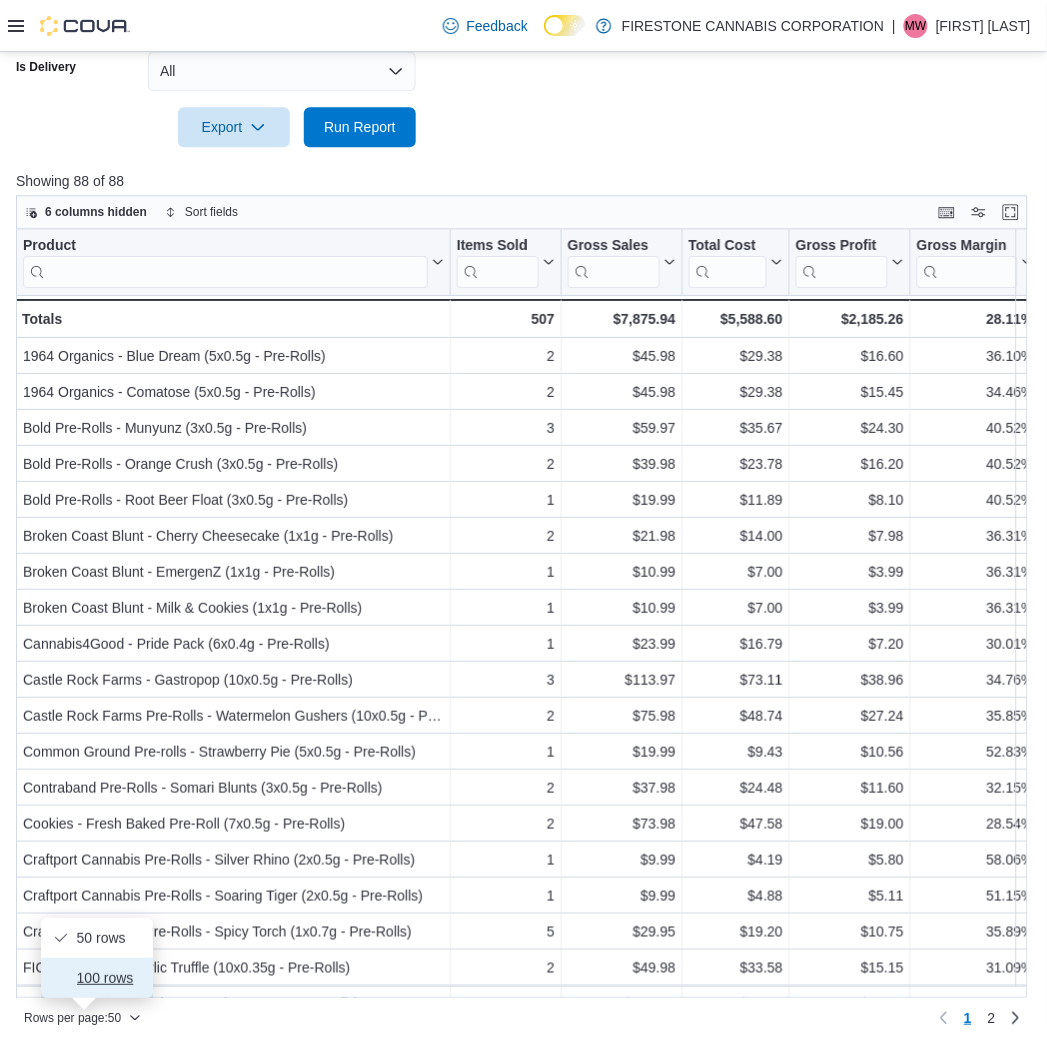 click on "100 rows" at bounding box center (97, 978) 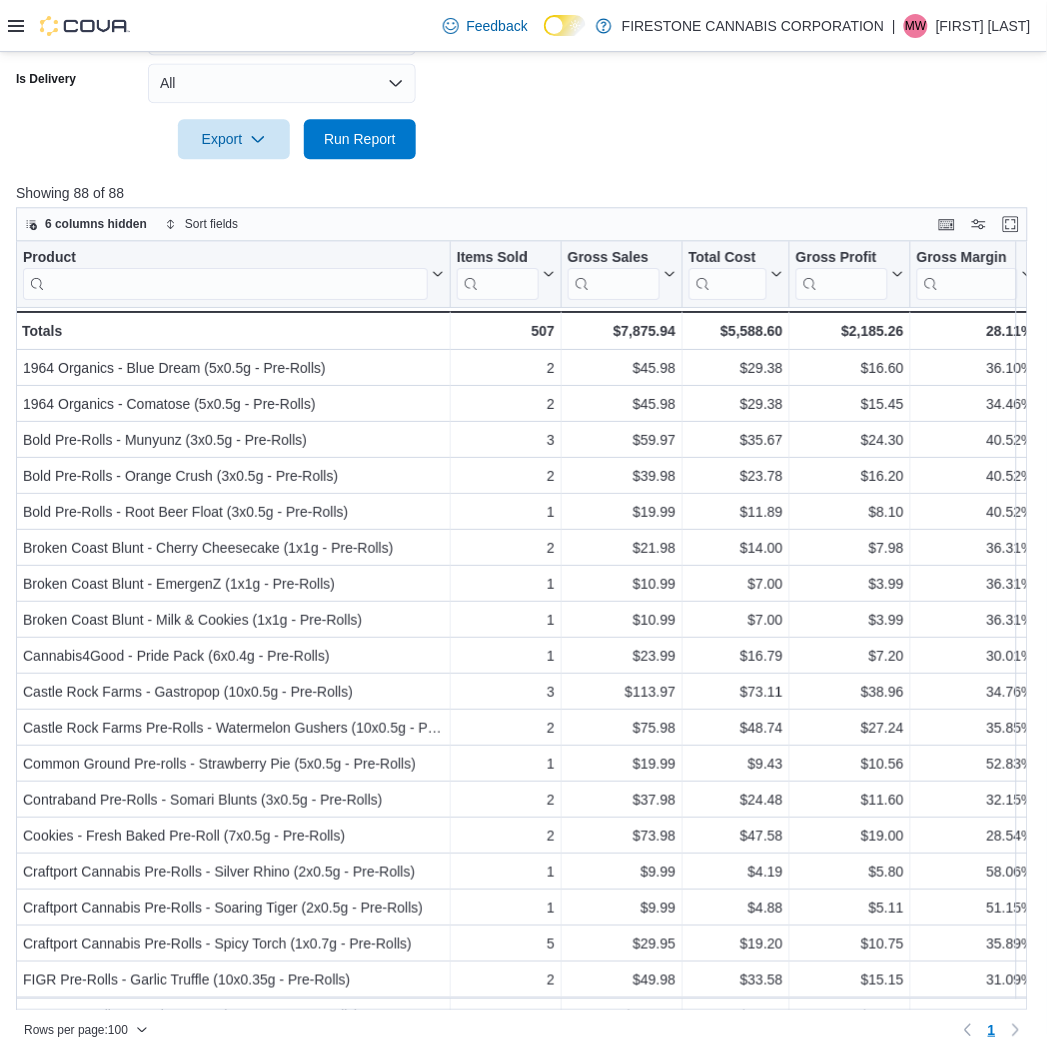 scroll, scrollTop: 758, scrollLeft: 0, axis: vertical 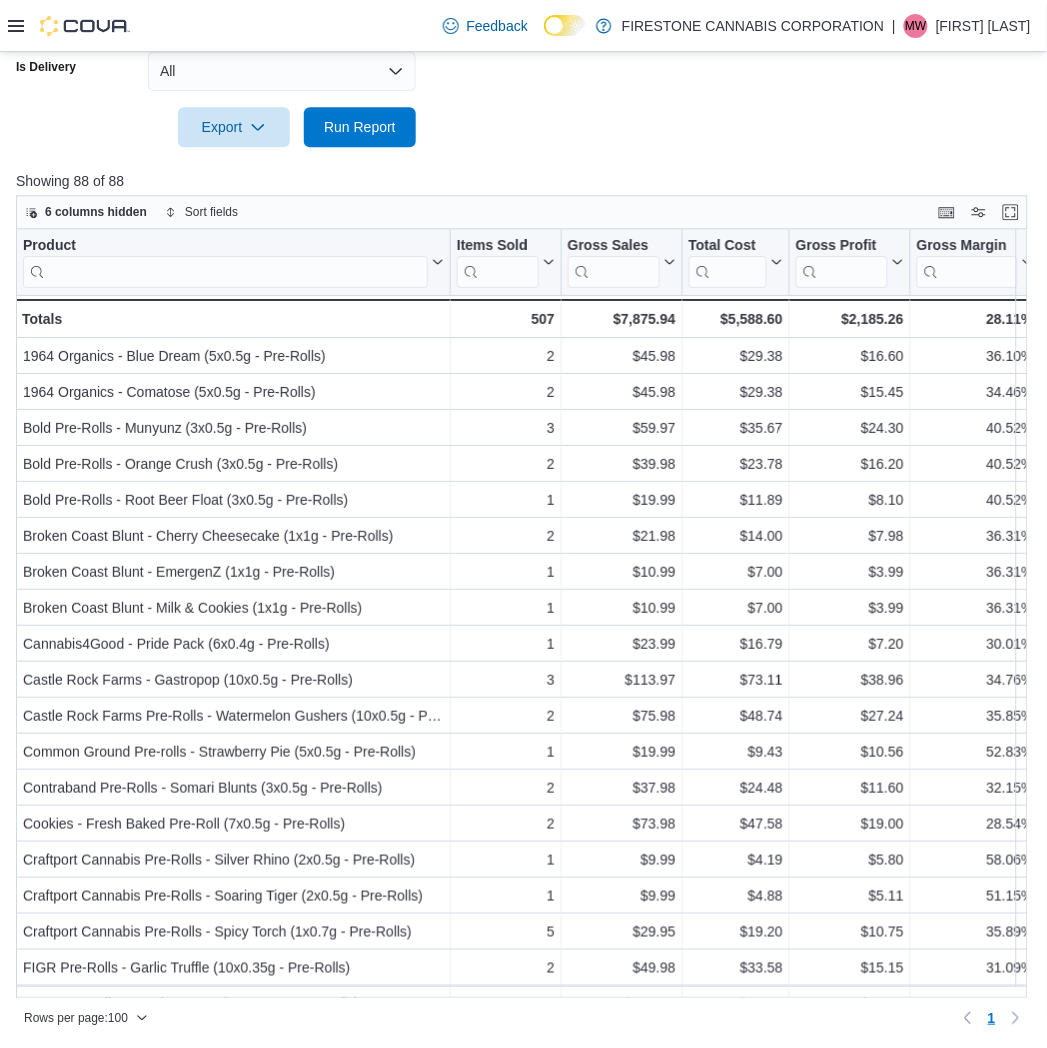 click on "Date Range Last 7 Days Locations Cannabis Station - Edmonton Classifications Pre-Roll - Indica Pre-Roll - Hybrid Pre-Roll - Sativa Pre-Roll - CBD Products All Products Brands All Brands Sale Type All Use Type All Is Delivery All Export  Run Report" at bounding box center [523, -126] 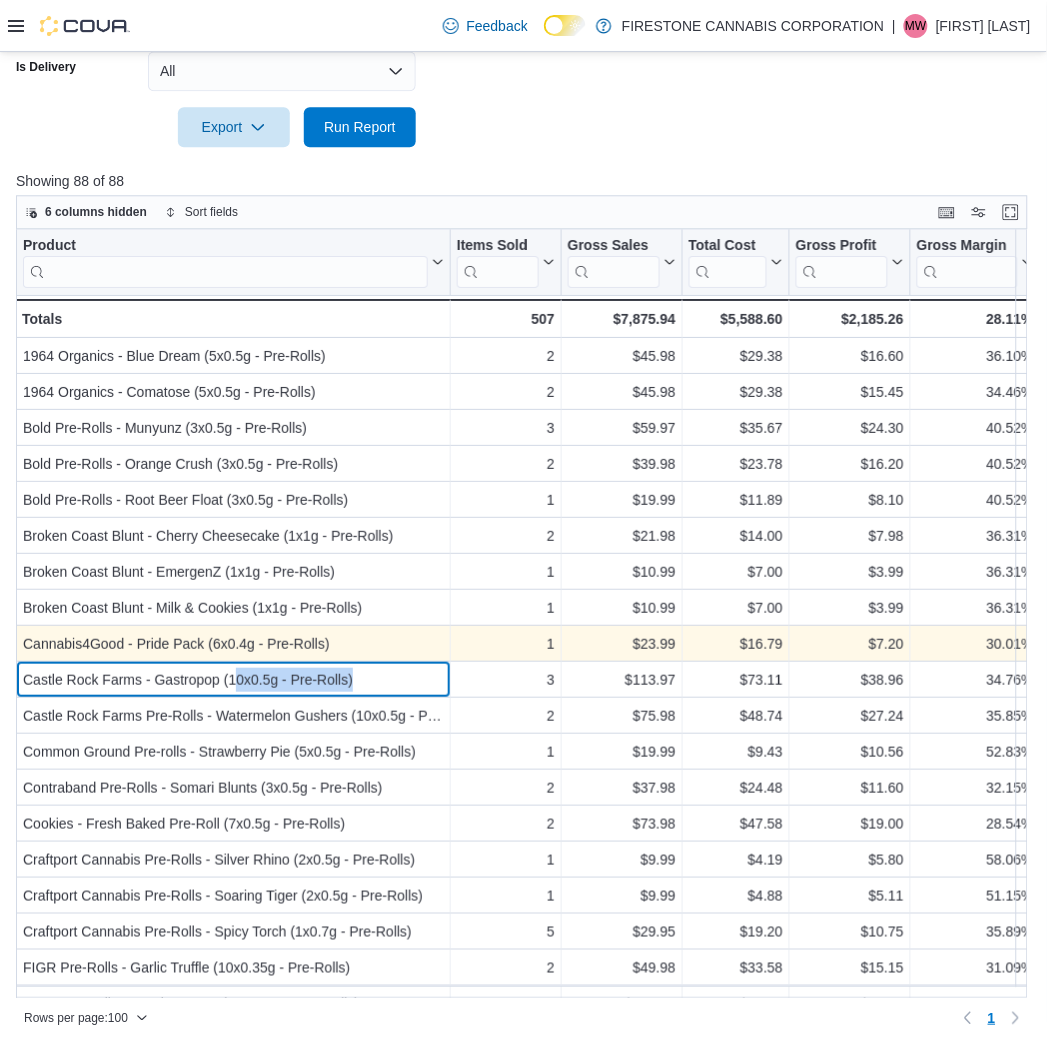 drag, startPoint x: 235, startPoint y: 684, endPoint x: 446, endPoint y: 656, distance: 212.84972 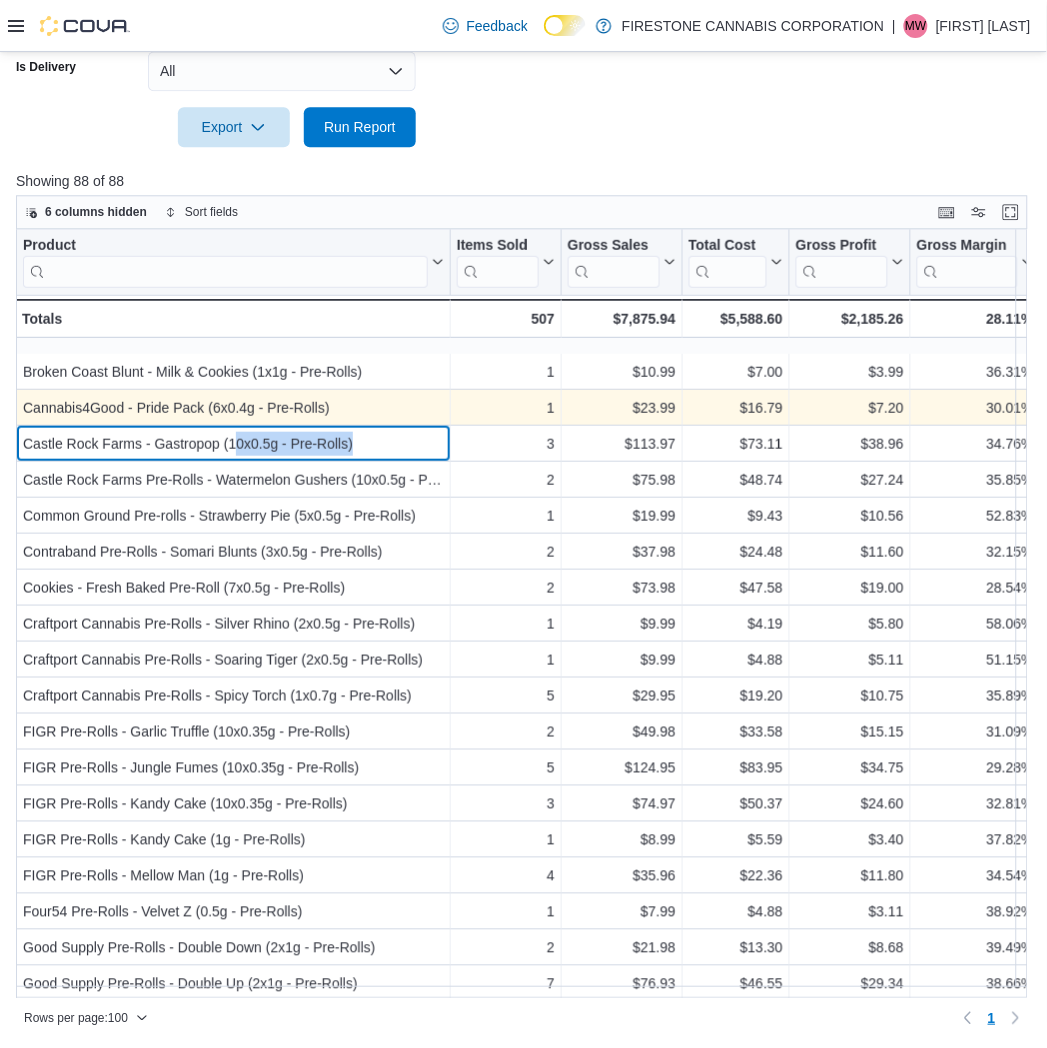 scroll, scrollTop: 333, scrollLeft: 0, axis: vertical 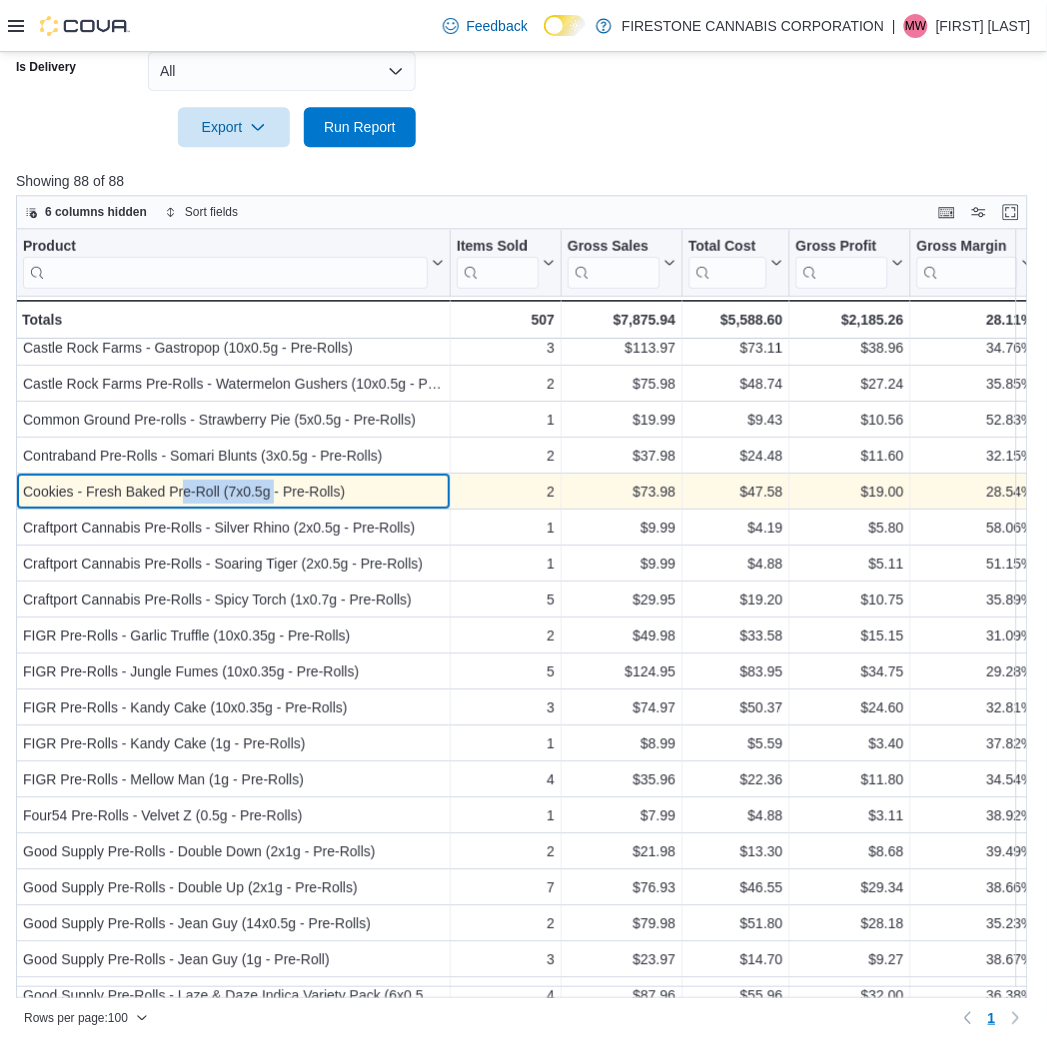 drag, startPoint x: 183, startPoint y: 488, endPoint x: 276, endPoint y: 485, distance: 93.04838 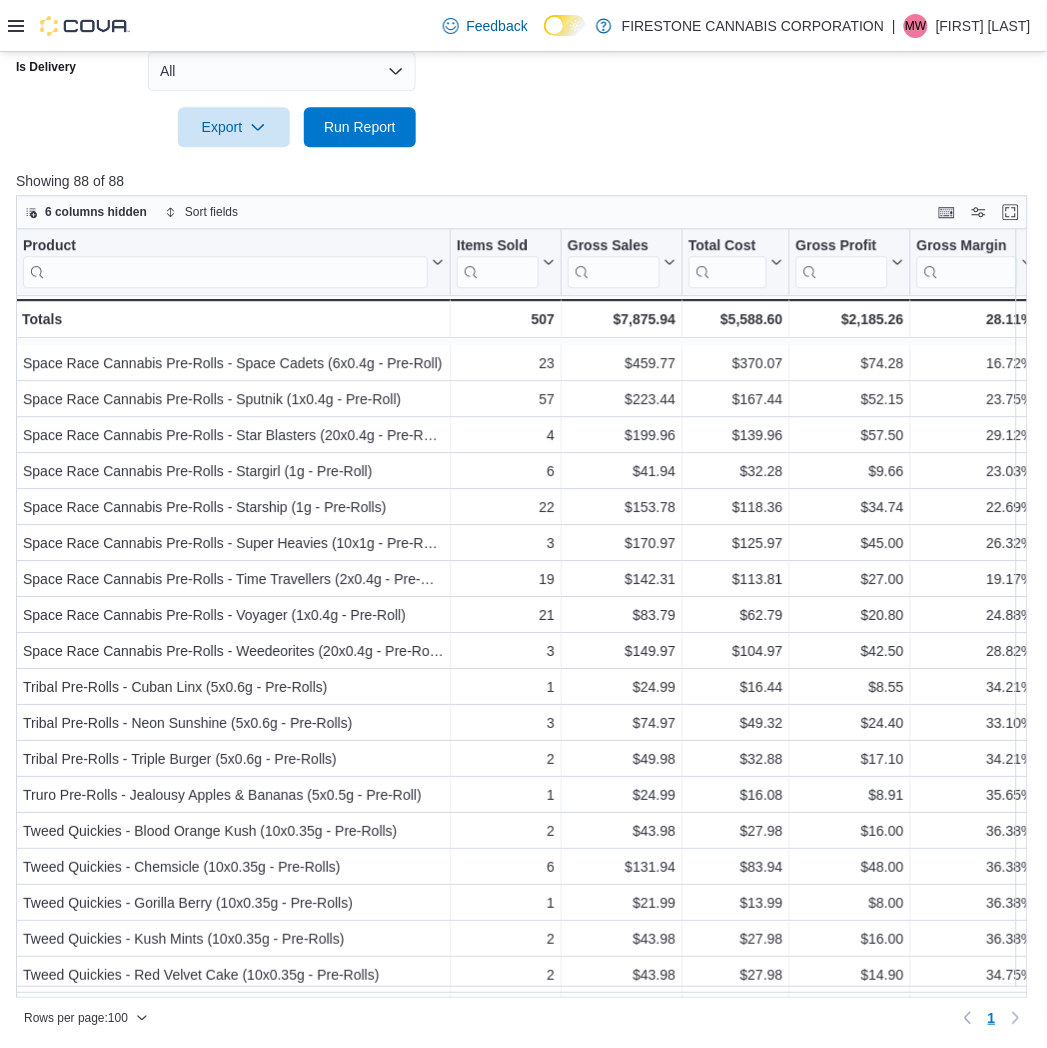 scroll, scrollTop: 2518, scrollLeft: 0, axis: vertical 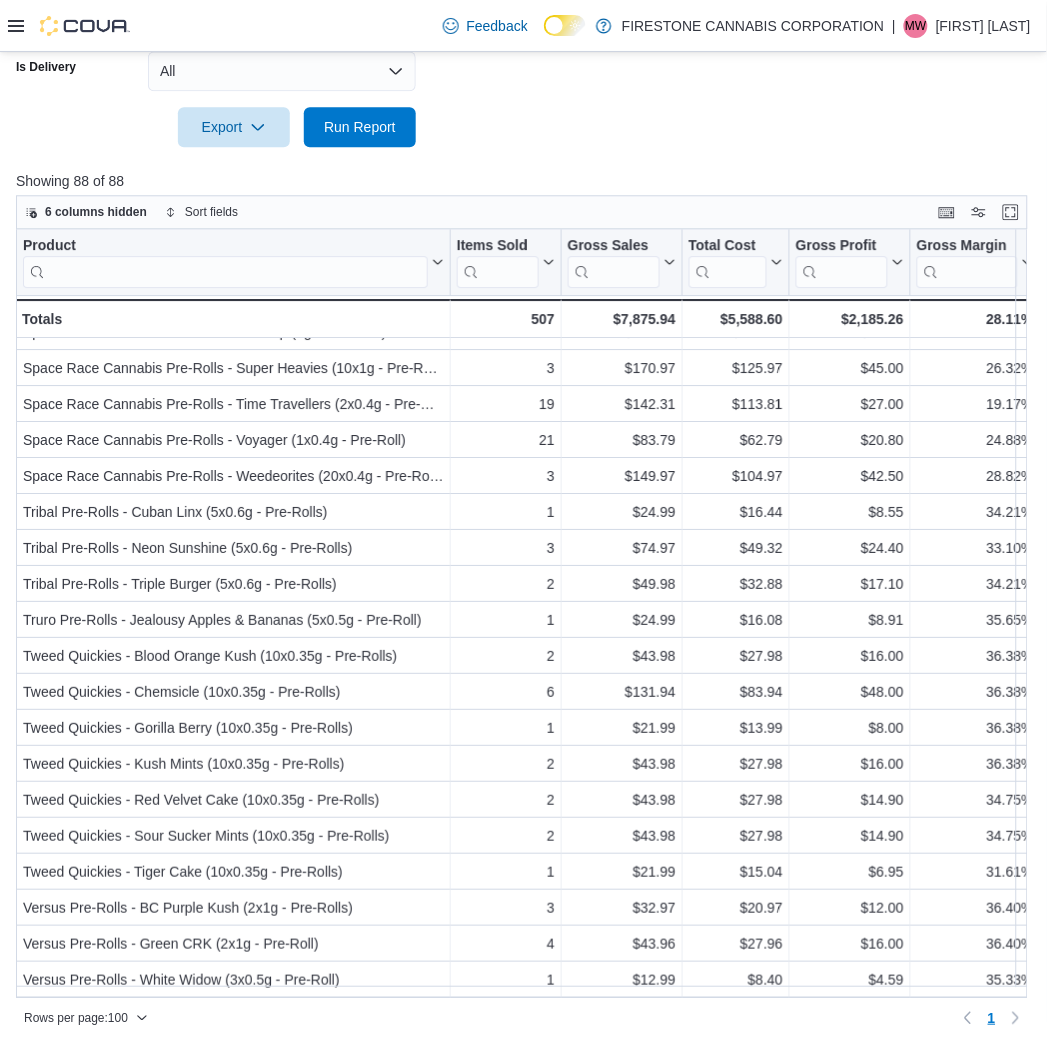 click at bounding box center [523, 159] 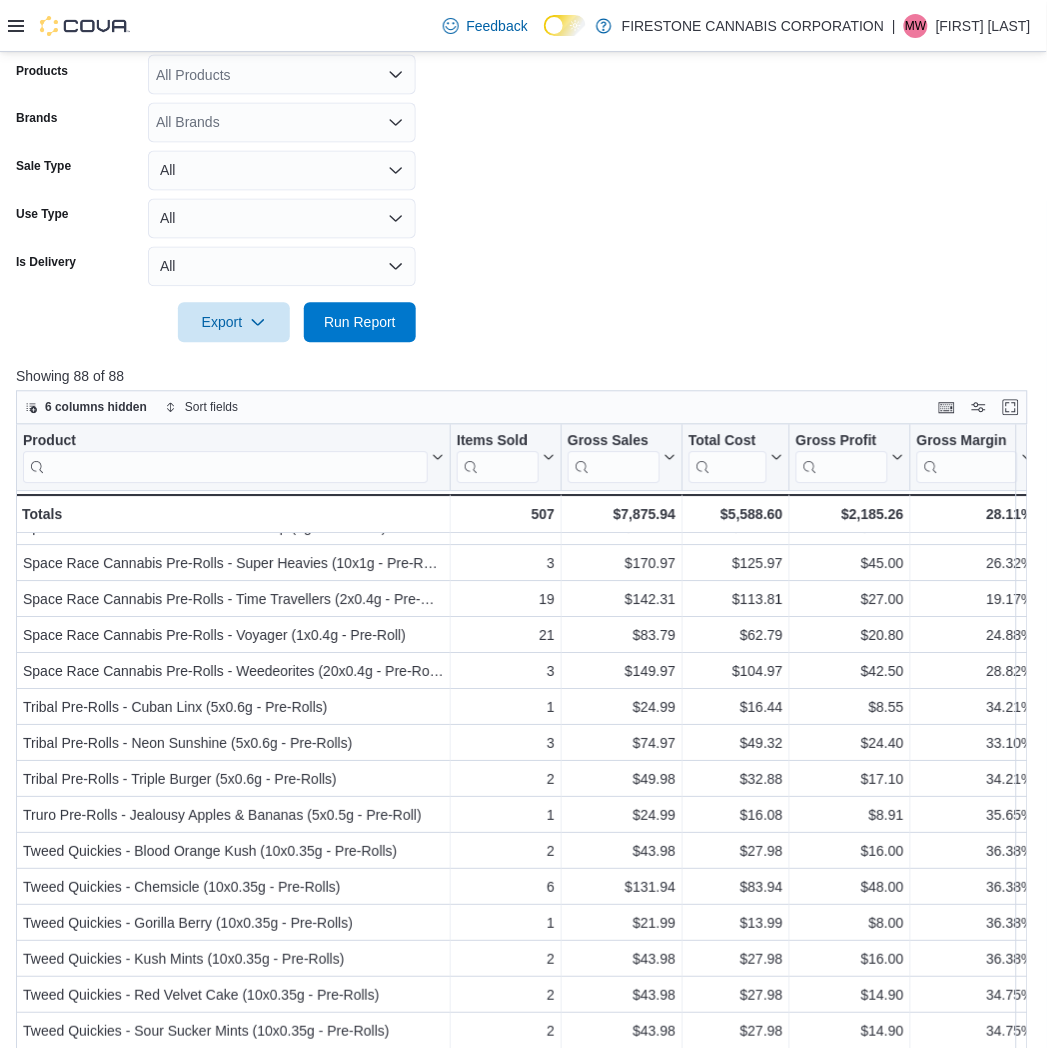 scroll, scrollTop: 203, scrollLeft: 0, axis: vertical 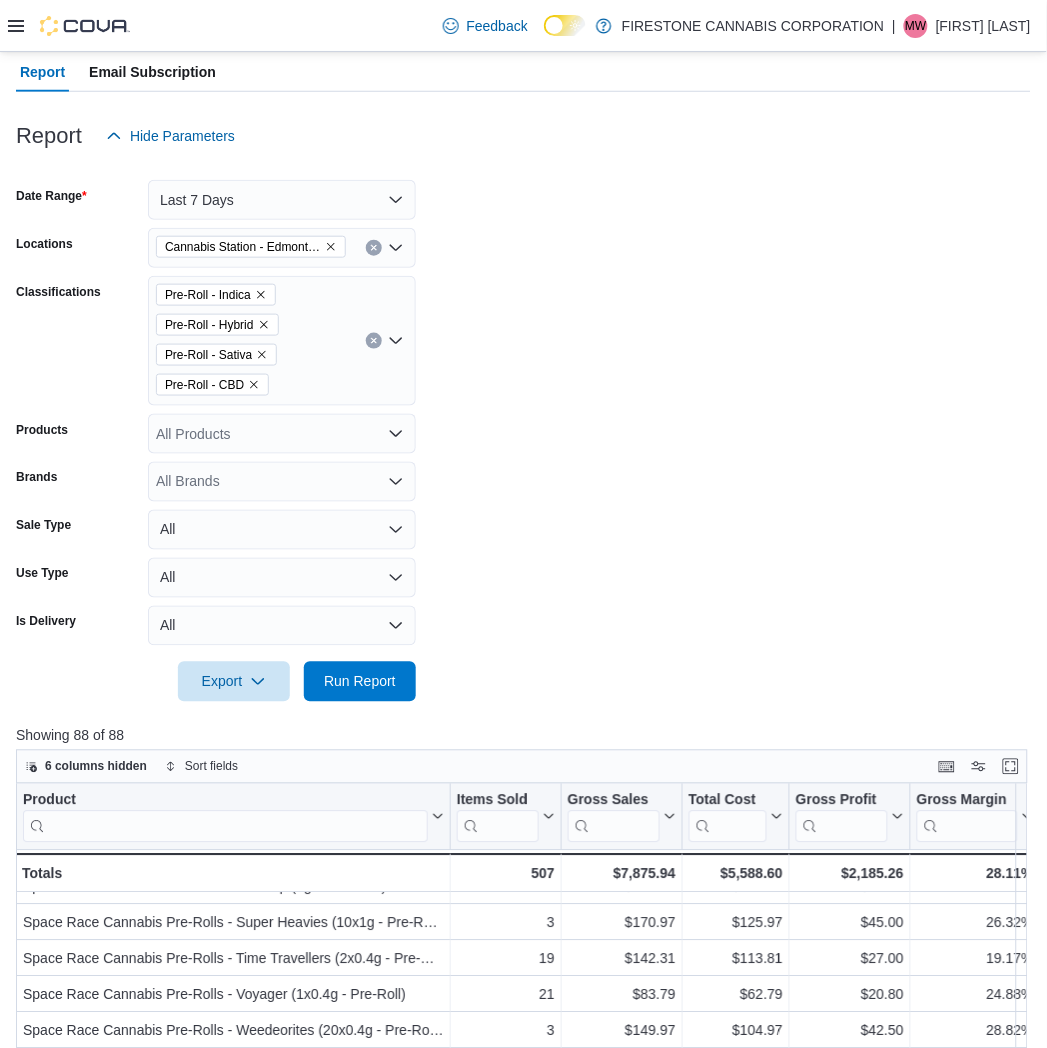 click 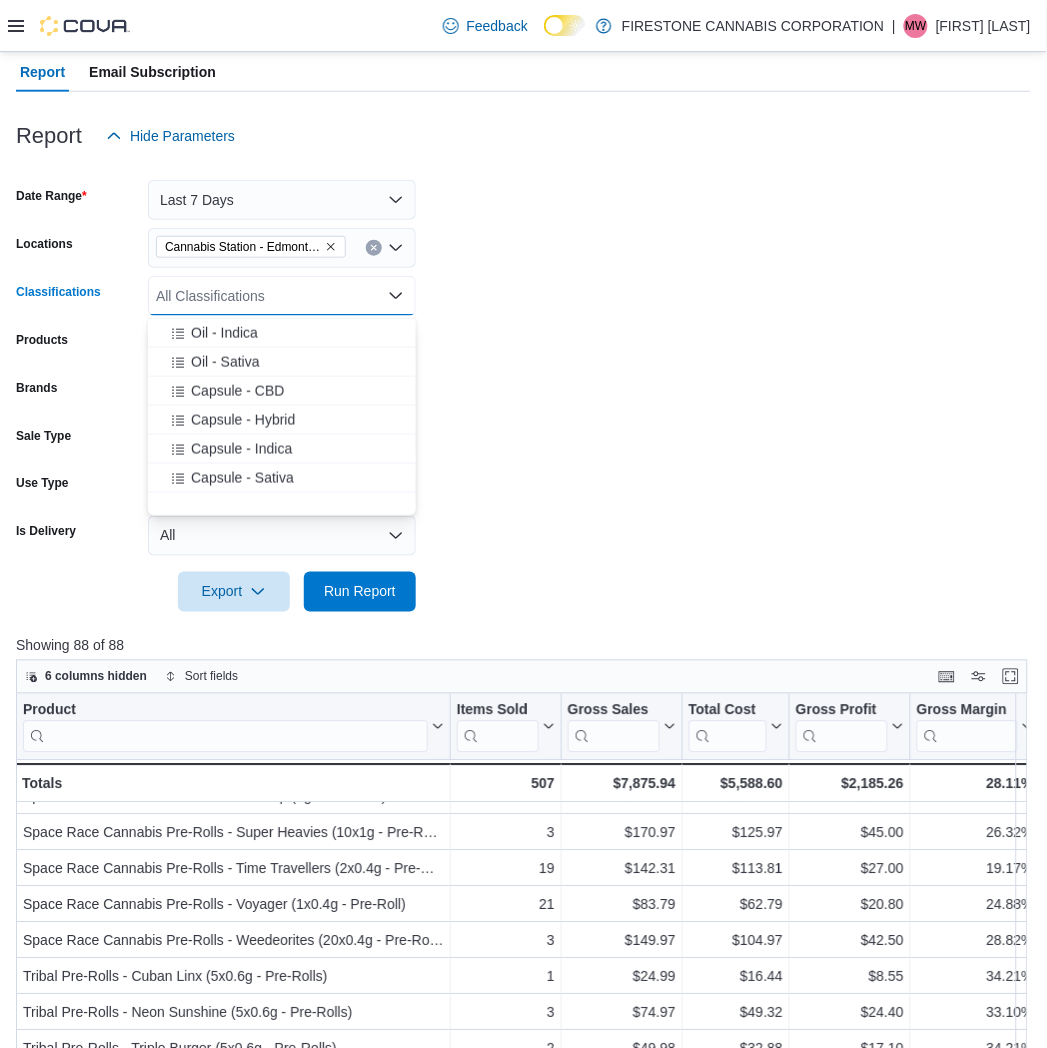 scroll, scrollTop: 555, scrollLeft: 0, axis: vertical 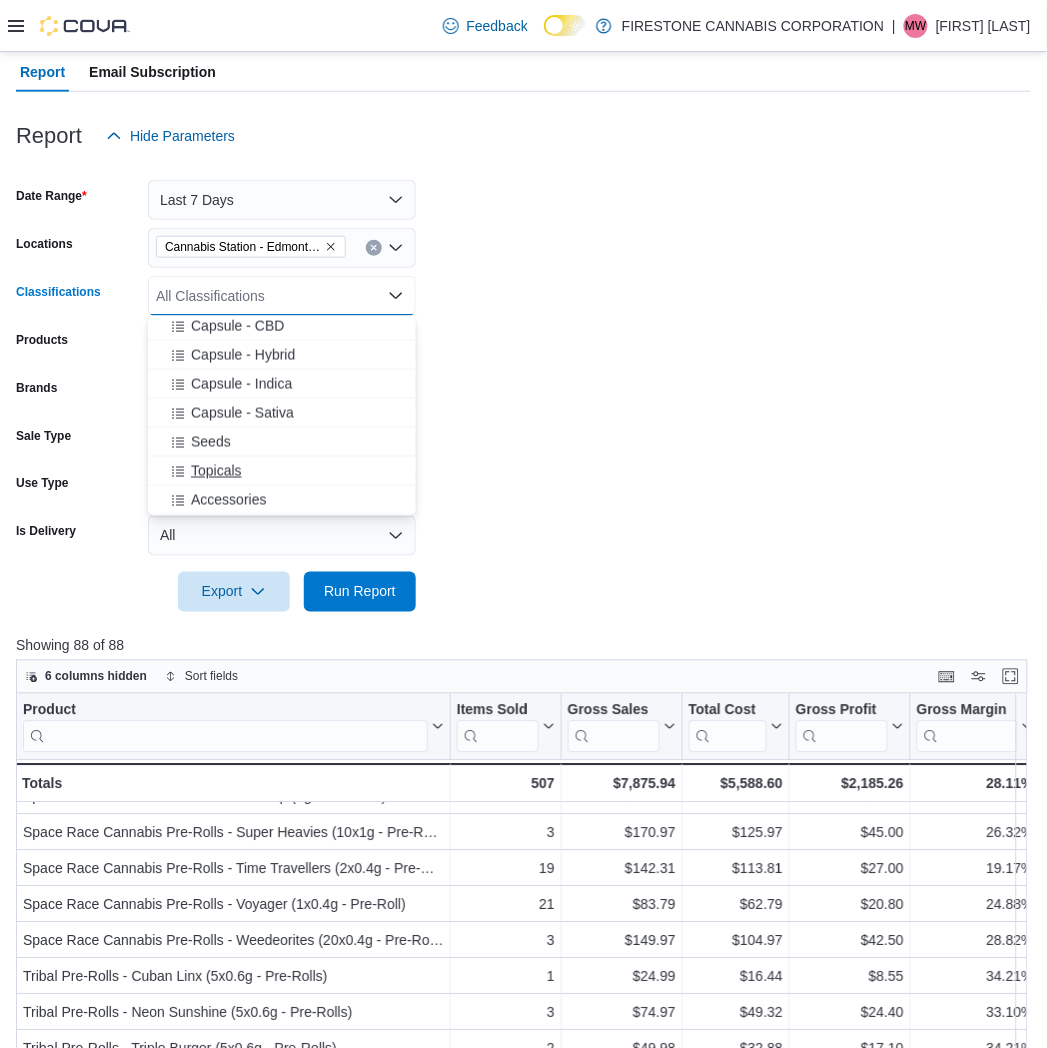 click on "Topicals" at bounding box center (282, 471) 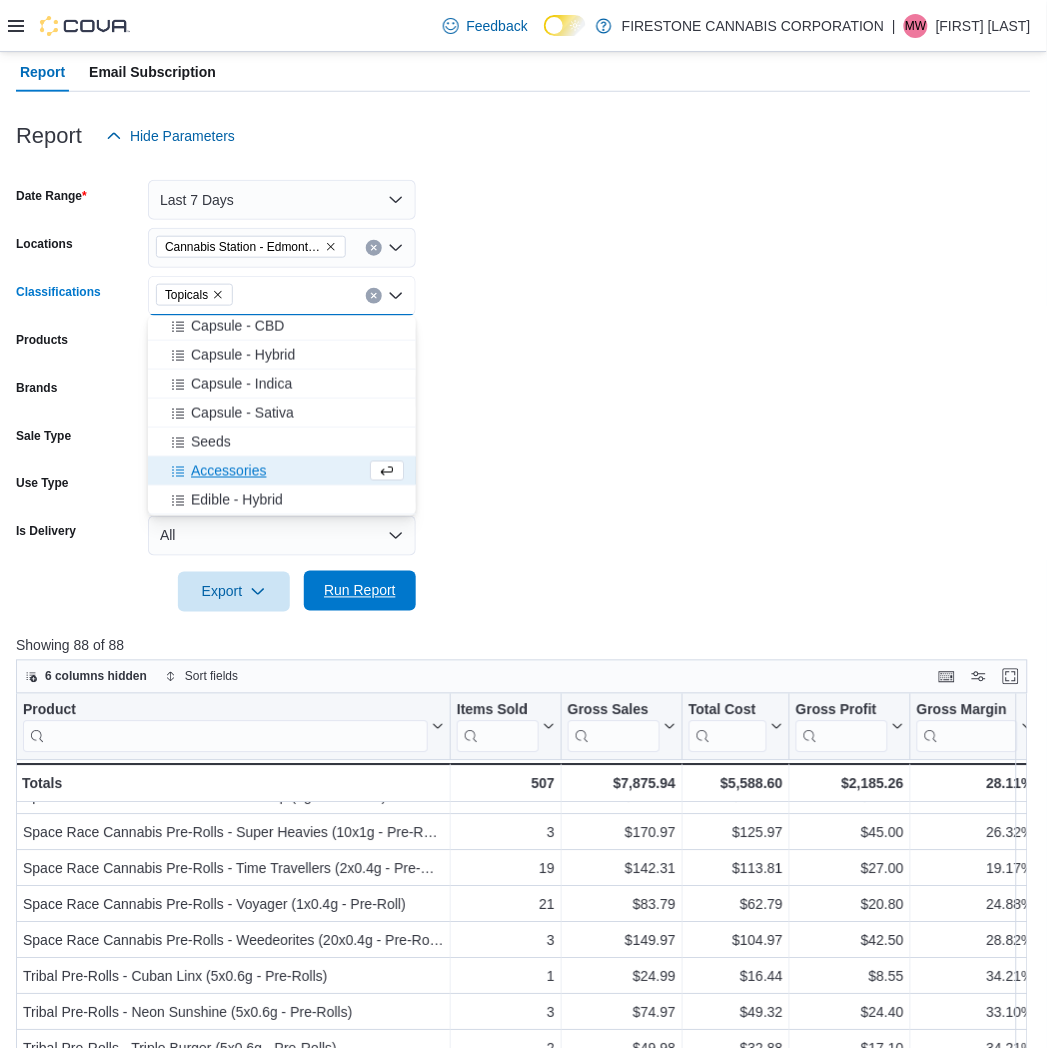 click on "Run Report" at bounding box center (360, 591) 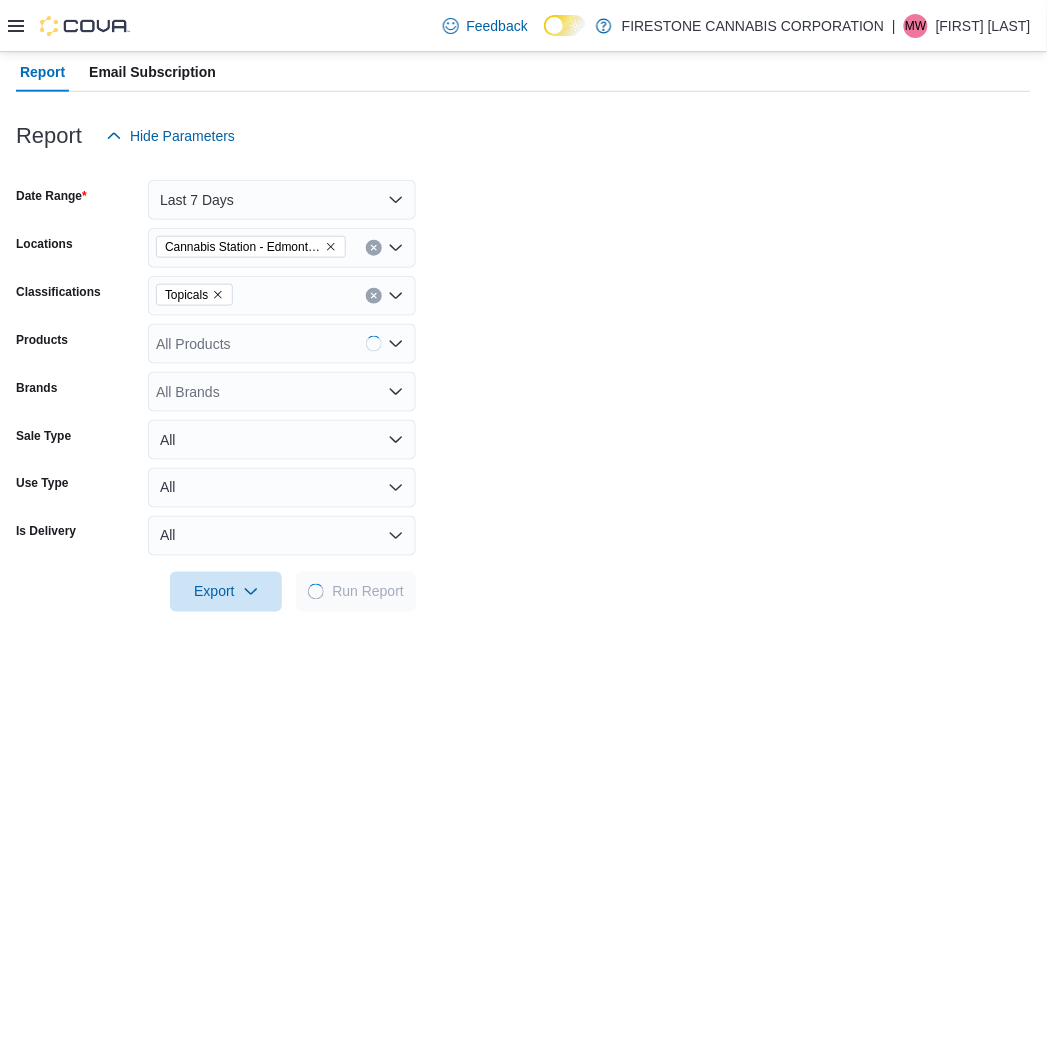 click on "Date Range Last 7 Days Locations Cannabis Station - Edmonton Classifications Topicals Products All Products Brands All Brands Sale Type All Use Type All Is Delivery All Export  Run Report" at bounding box center (523, 384) 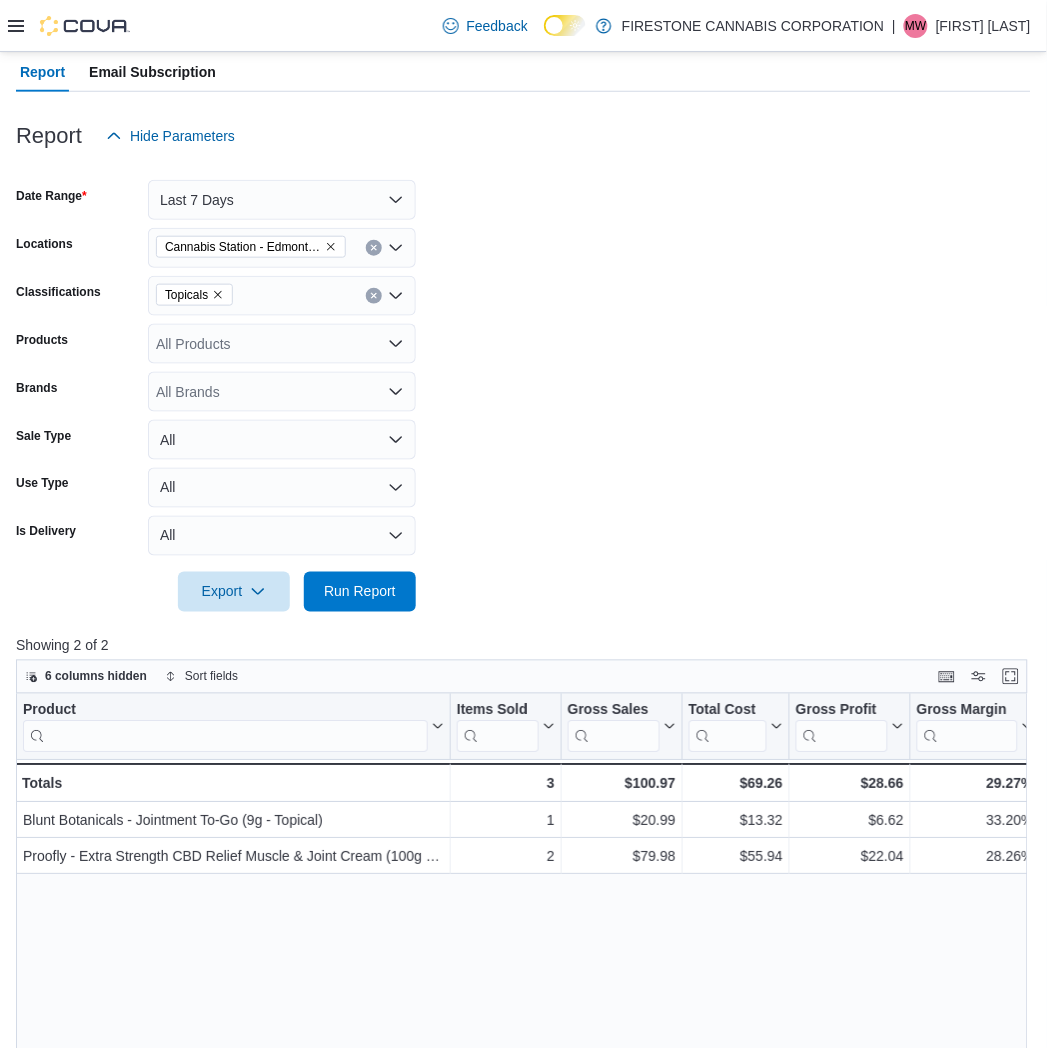 click on "Date Range Last 7 Days Locations Cannabis Station - Edmonton Classifications Topicals Products All Products Brands All Brands Sale Type All Use Type All Is Delivery All Export  Run Report" at bounding box center (523, 384) 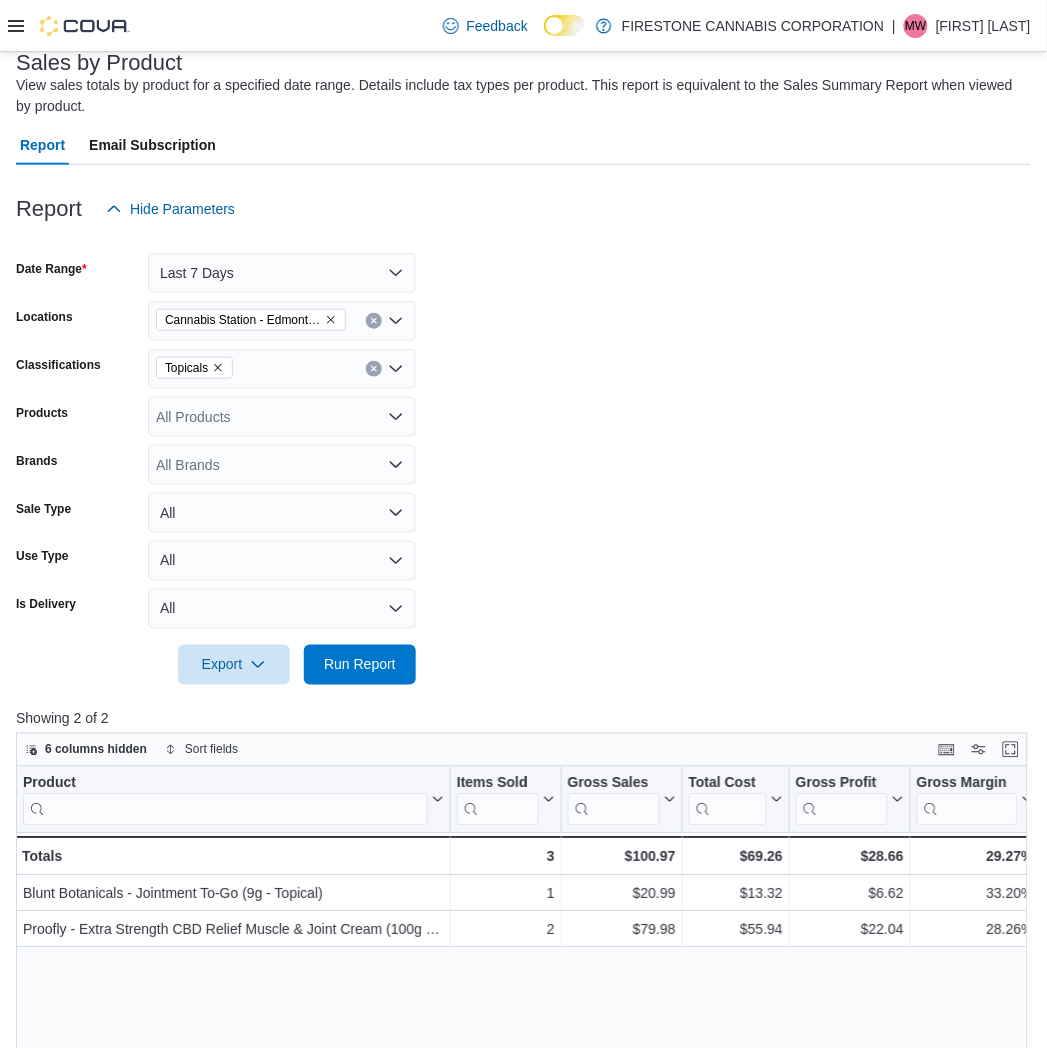 scroll, scrollTop: 92, scrollLeft: 0, axis: vertical 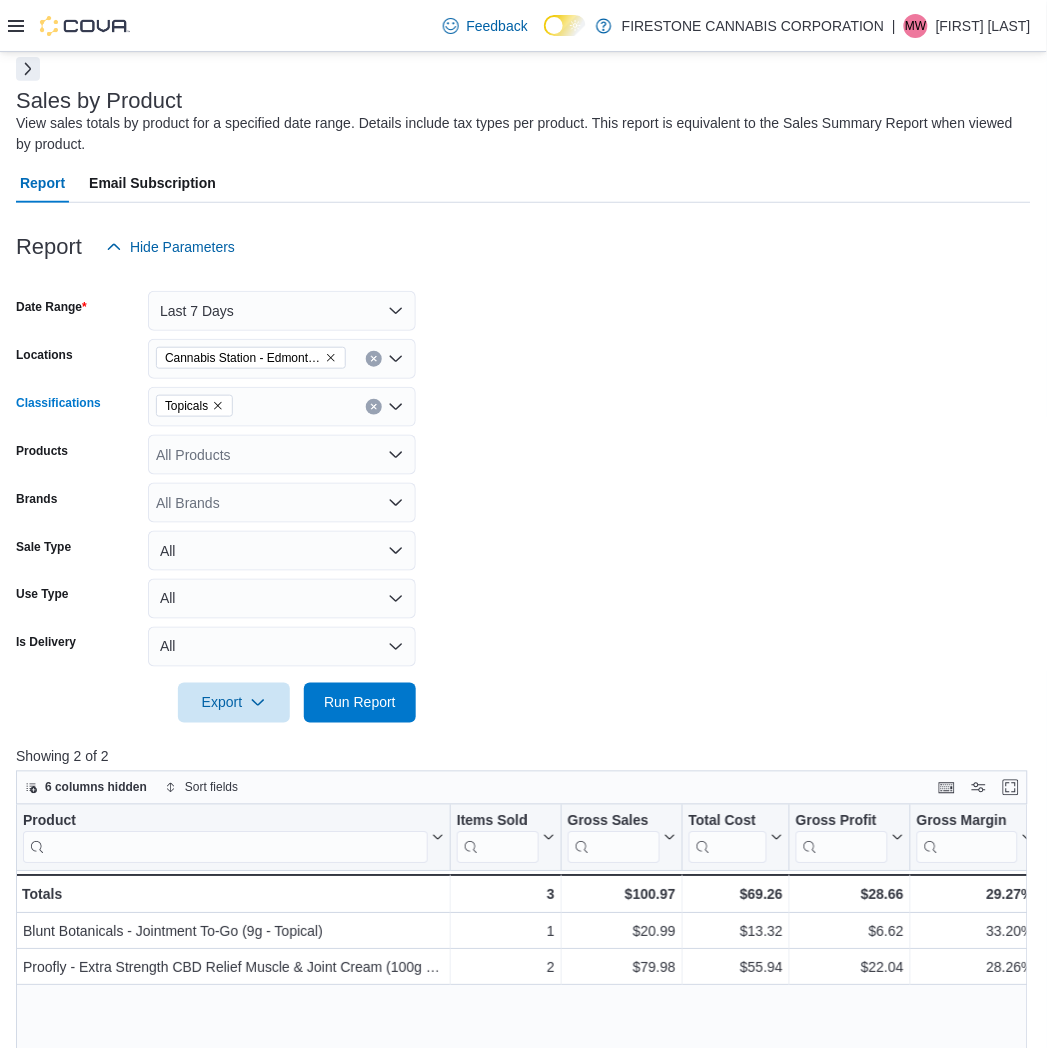 click 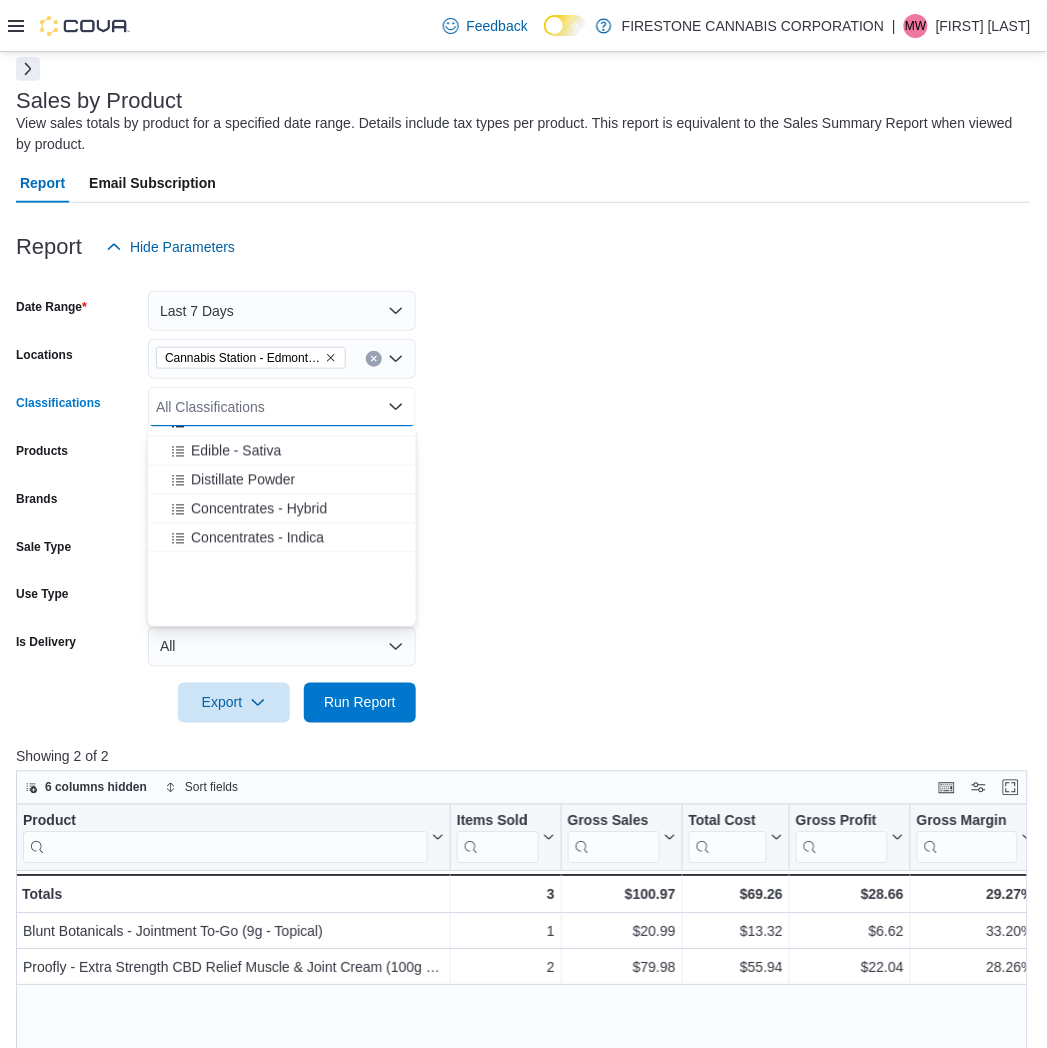 scroll, scrollTop: 888, scrollLeft: 0, axis: vertical 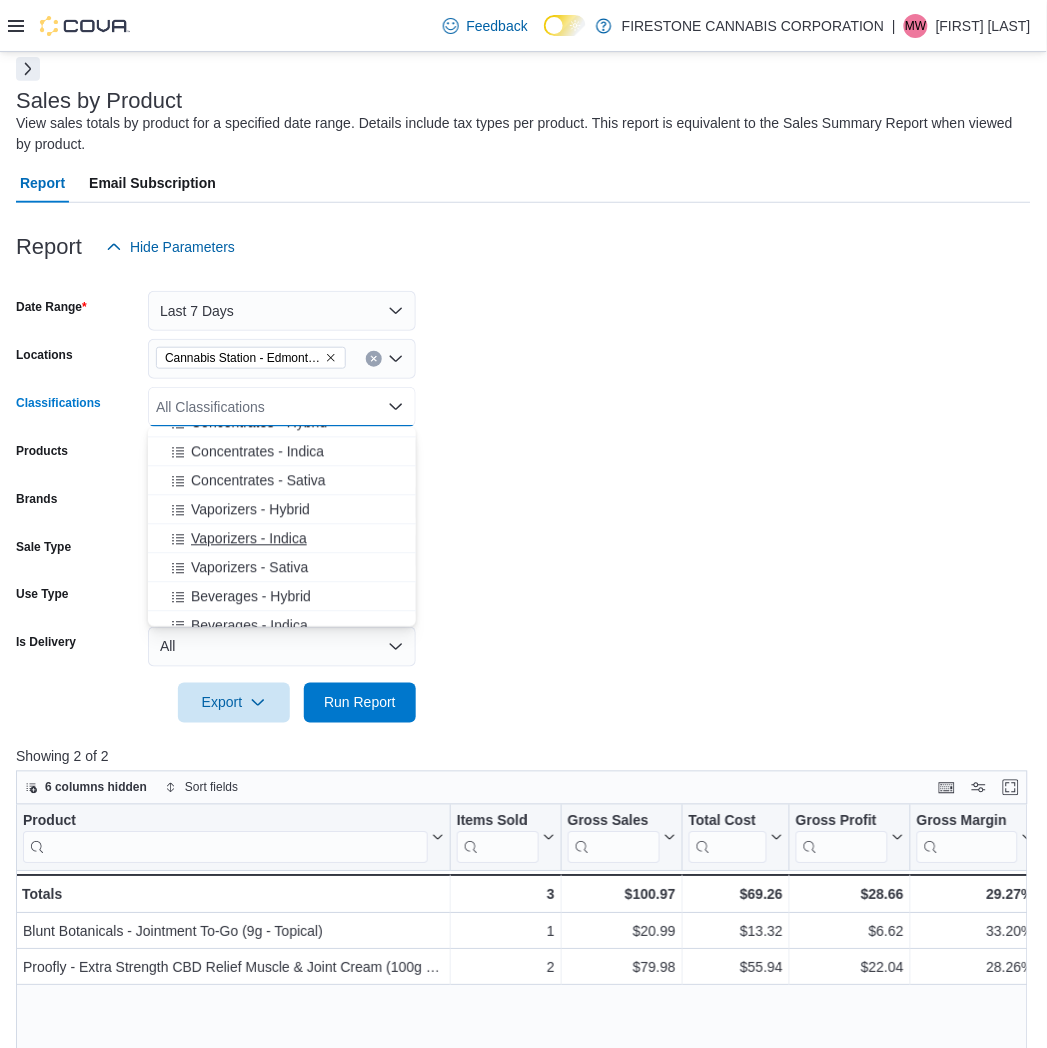 click on "Vaporizers - Indica" at bounding box center (249, 539) 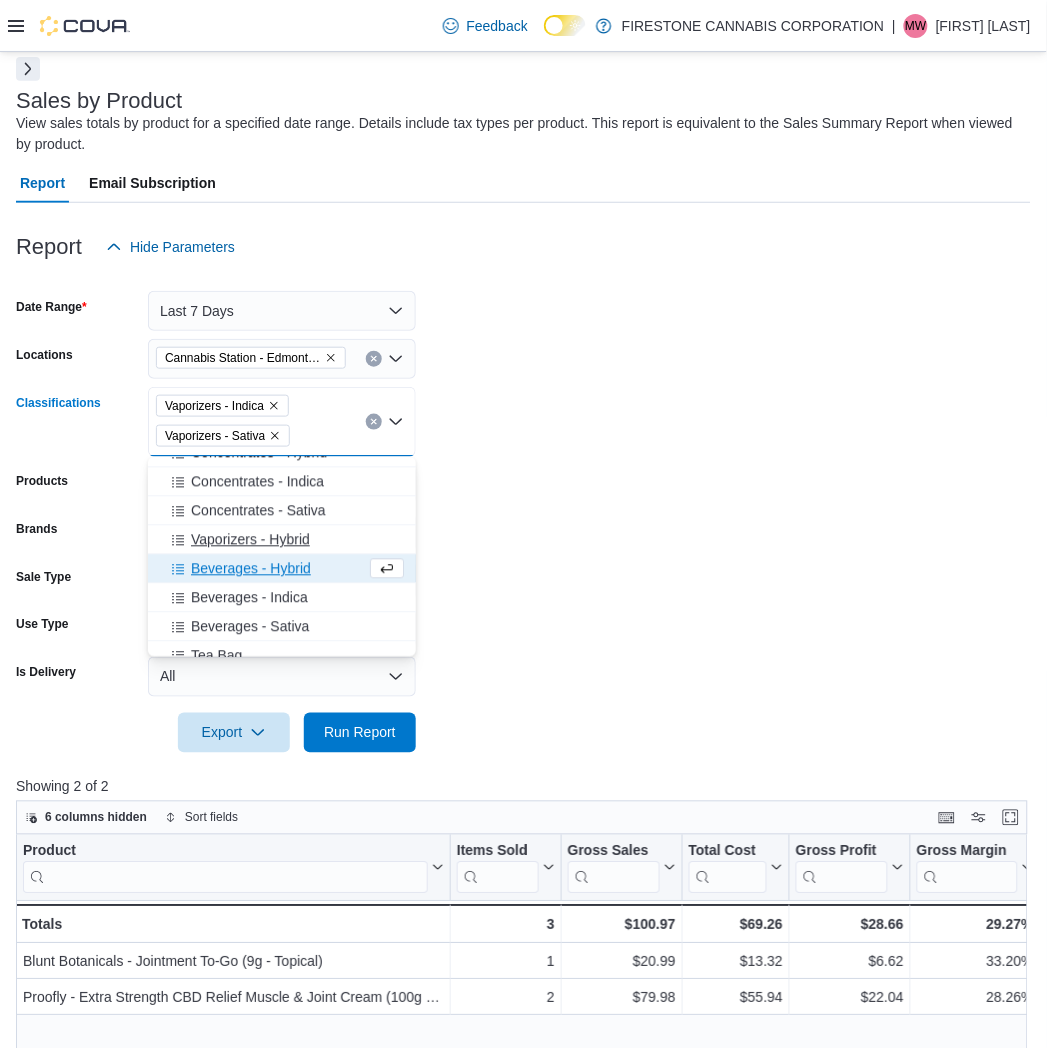 click on "Vaporizers - Hybrid" at bounding box center [250, 540] 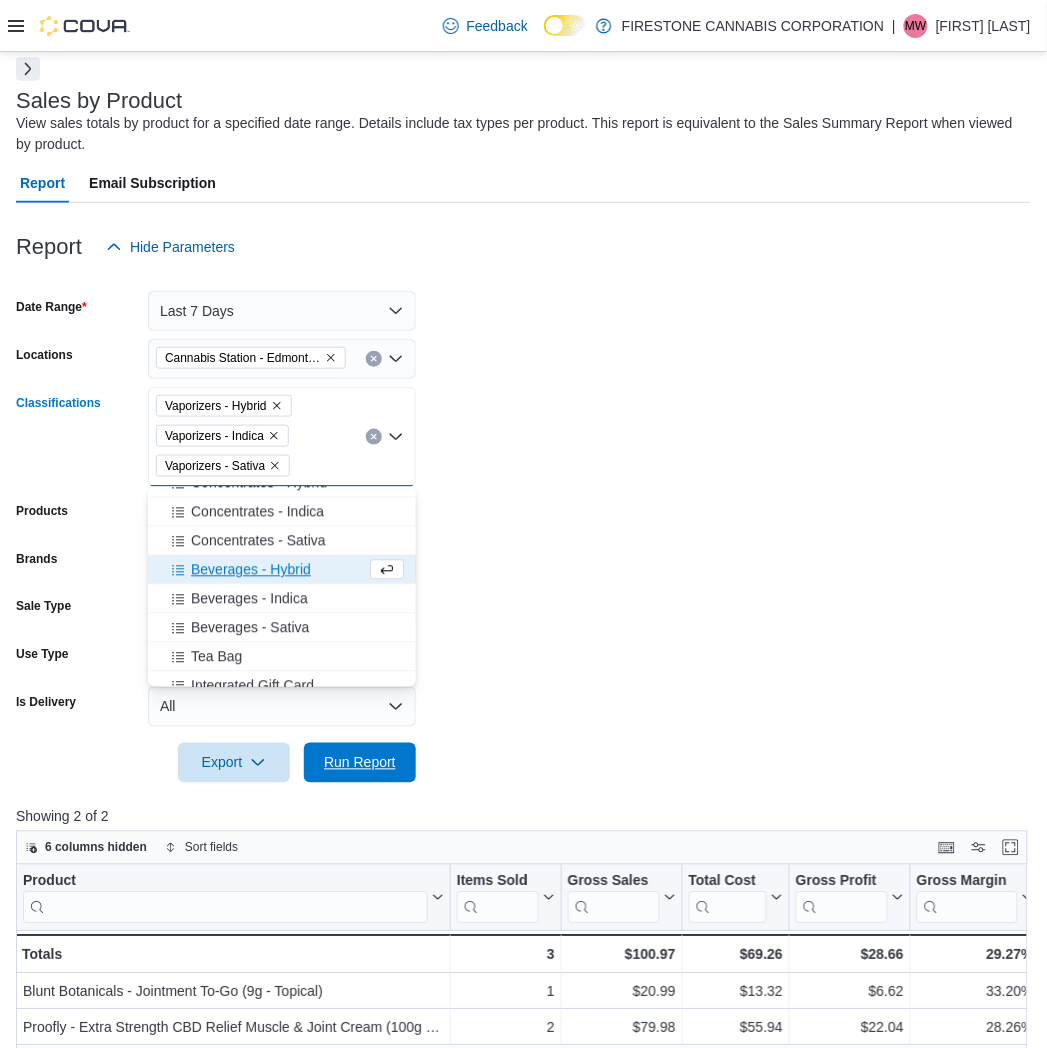 click on "Run Report" at bounding box center (360, 763) 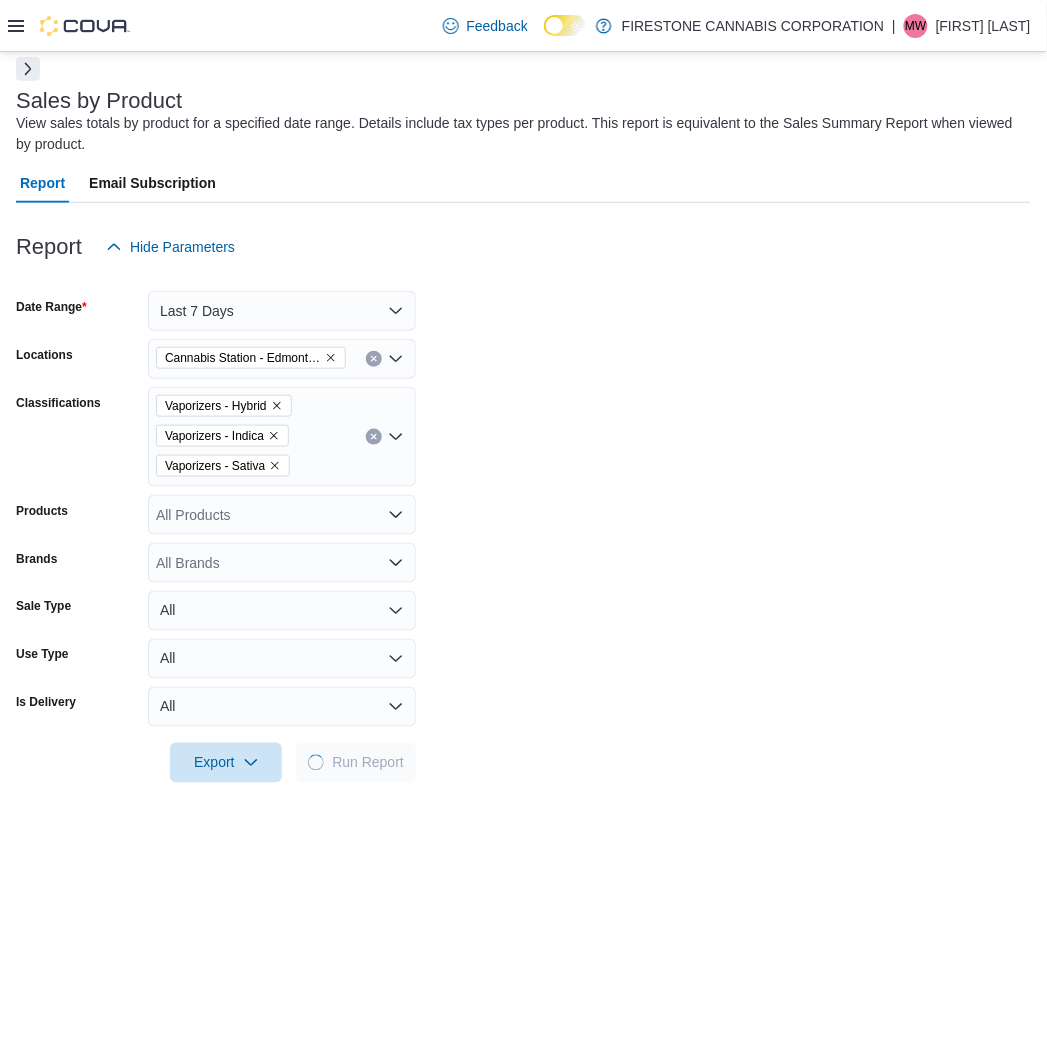 click on "Date Range Last 7 Days Locations Cannabis Station - Edmonton Classifications Vaporizers - Hybrid Vaporizers - Indica Vaporizers - Sativa Products All Products Brands All Brands Sale Type All Use Type All Is Delivery All Export  Run Report" at bounding box center (523, 525) 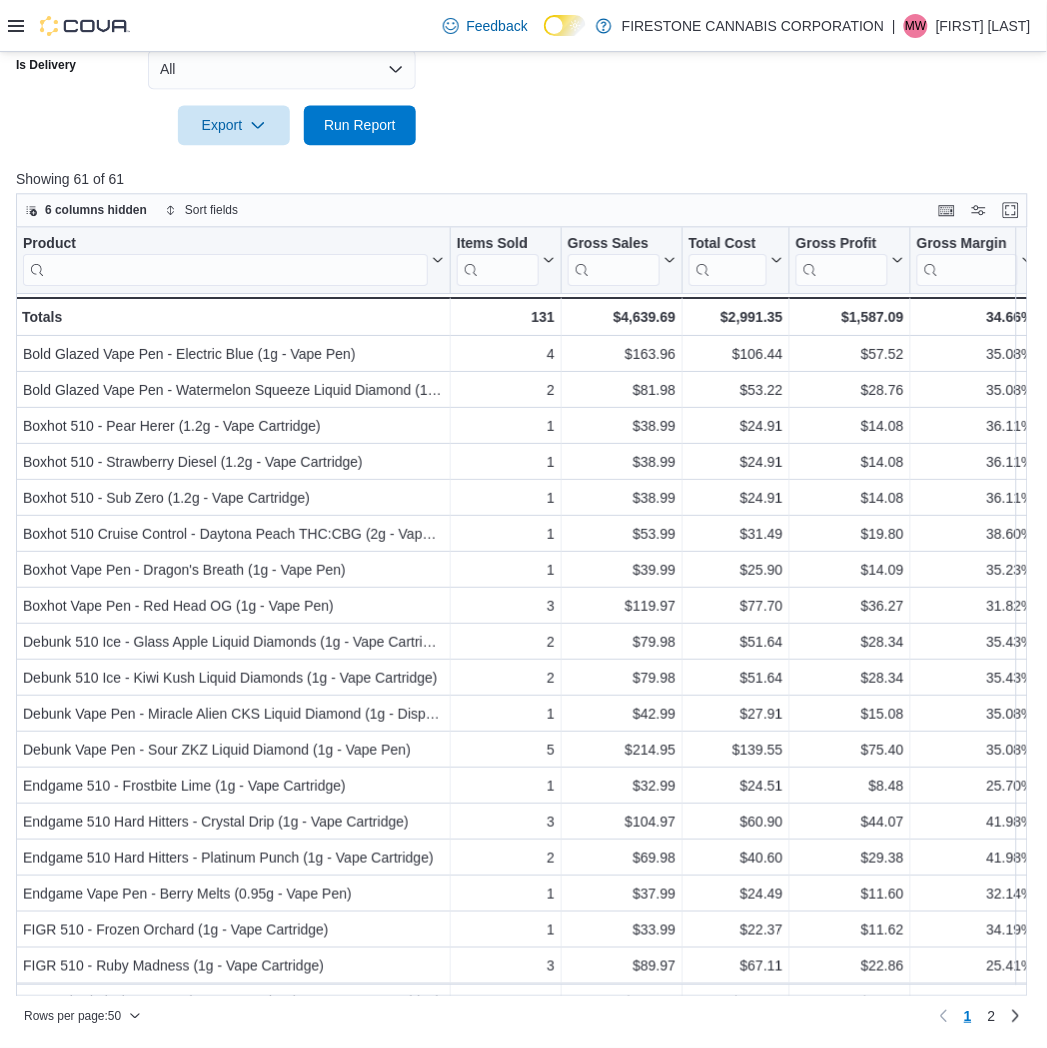 scroll, scrollTop: 728, scrollLeft: 0, axis: vertical 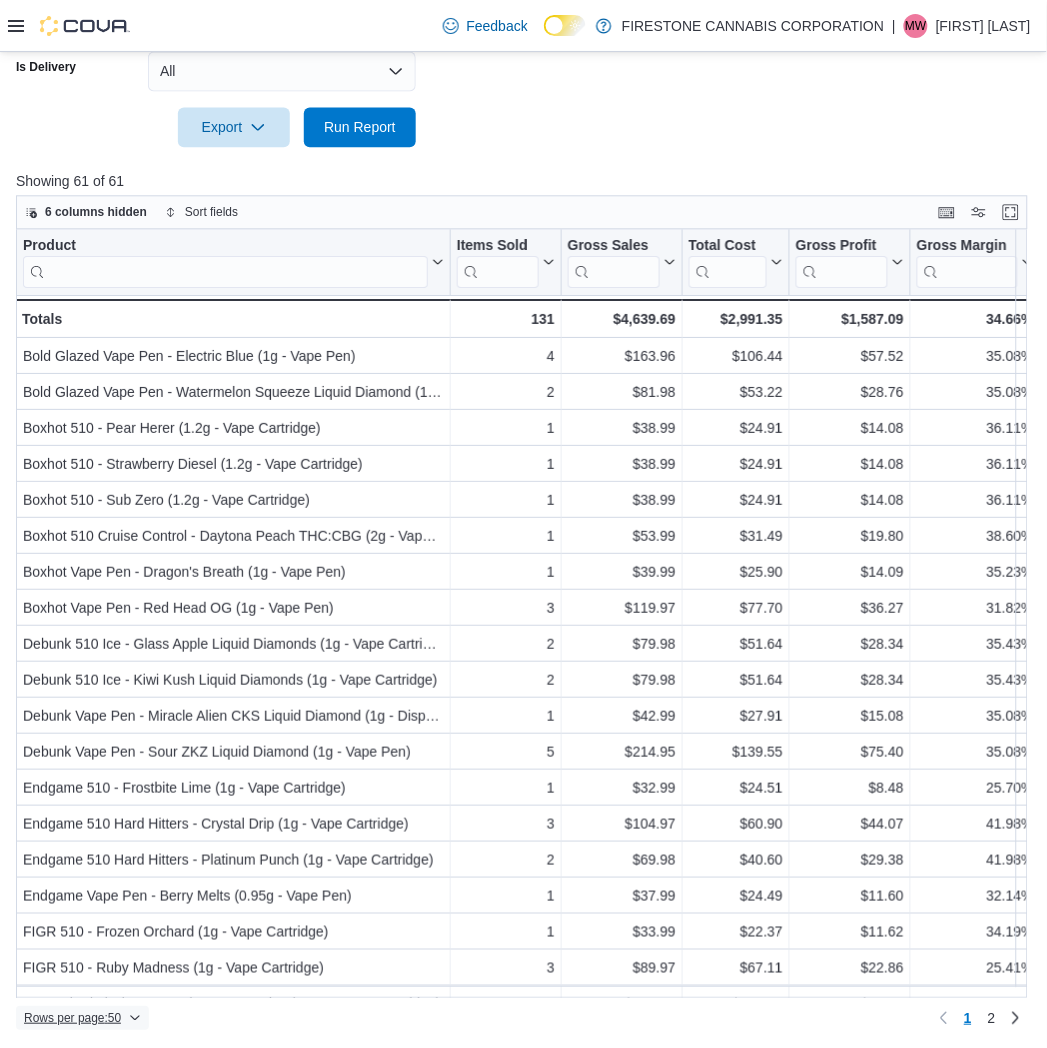 click on "Rows per page :  50" at bounding box center [72, 1018] 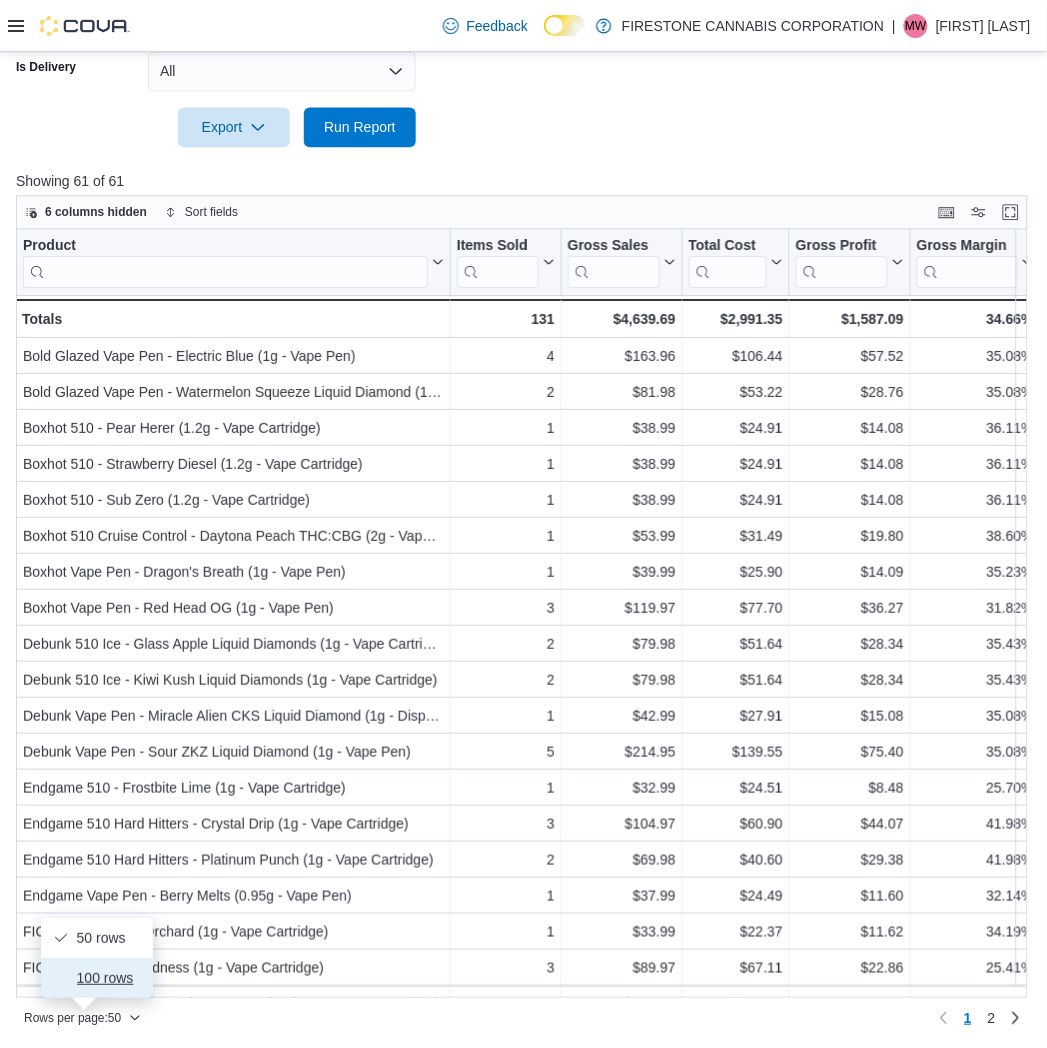 click on "100 rows" at bounding box center [109, 978] 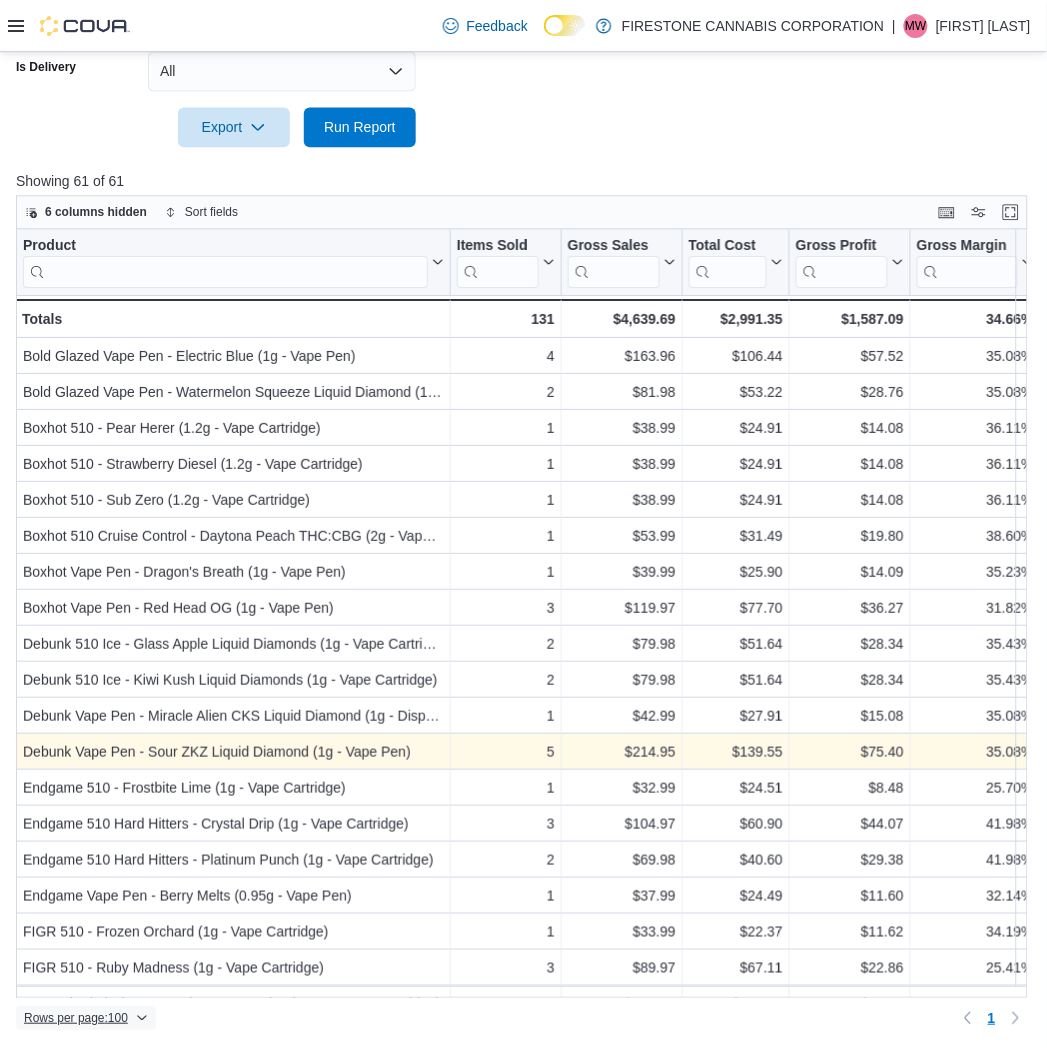 scroll, scrollTop: 62, scrollLeft: 0, axis: vertical 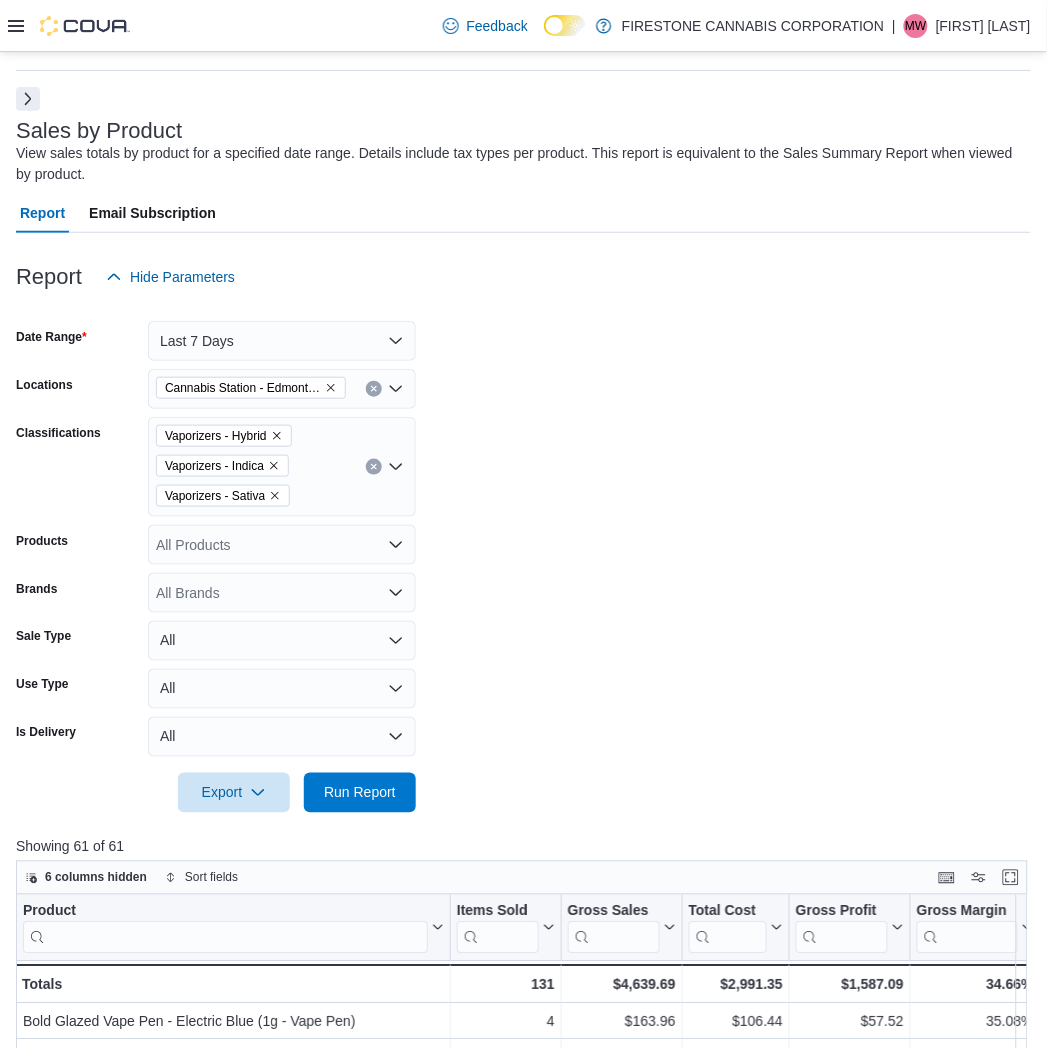 click on "Date Range Last 7 Days Locations Cannabis Station - Edmonton Classifications Vaporizers - Hybrid Vaporizers - Indica Vaporizers - Sativa Products All Products Brands All Brands Sale Type All Use Type All Is Delivery All Export  Run Report" at bounding box center [523, 555] 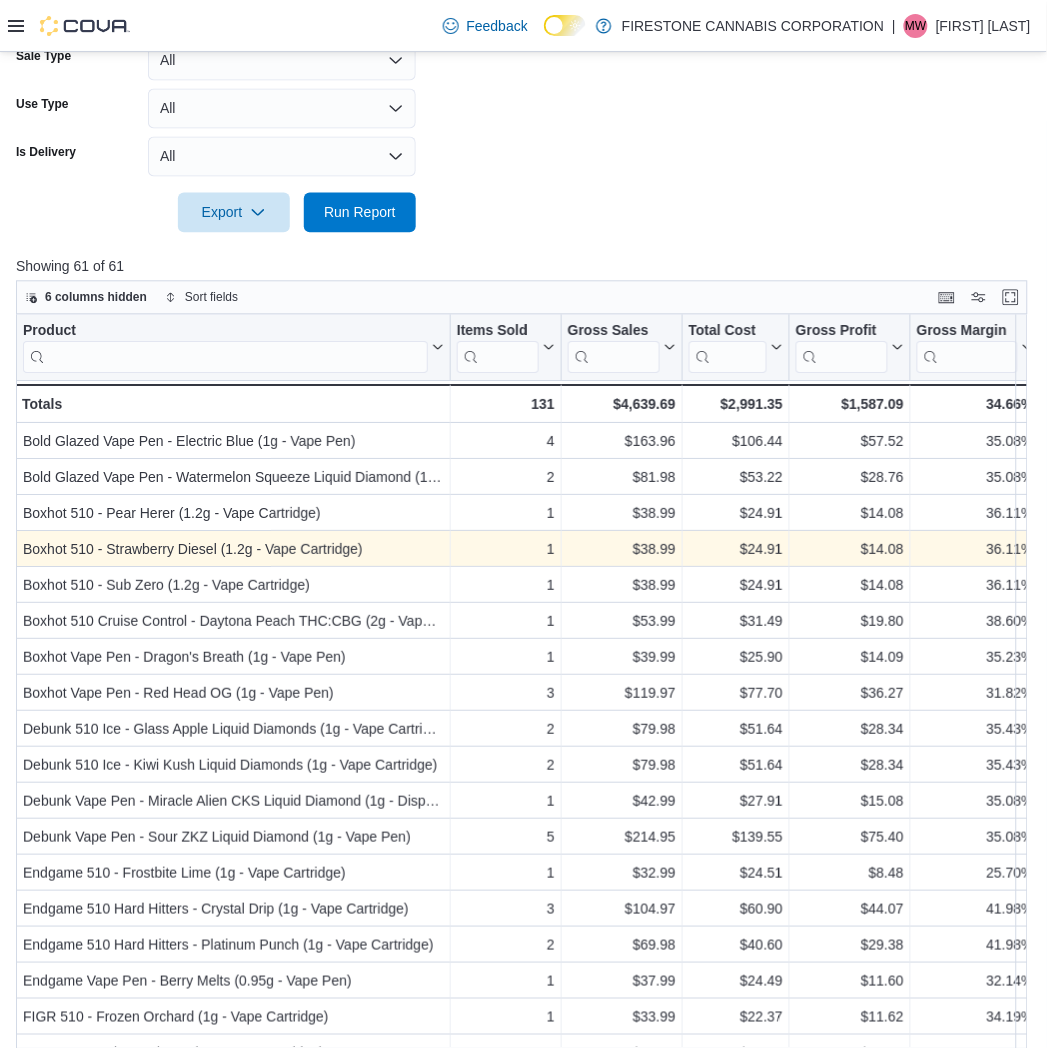 scroll, scrollTop: 728, scrollLeft: 0, axis: vertical 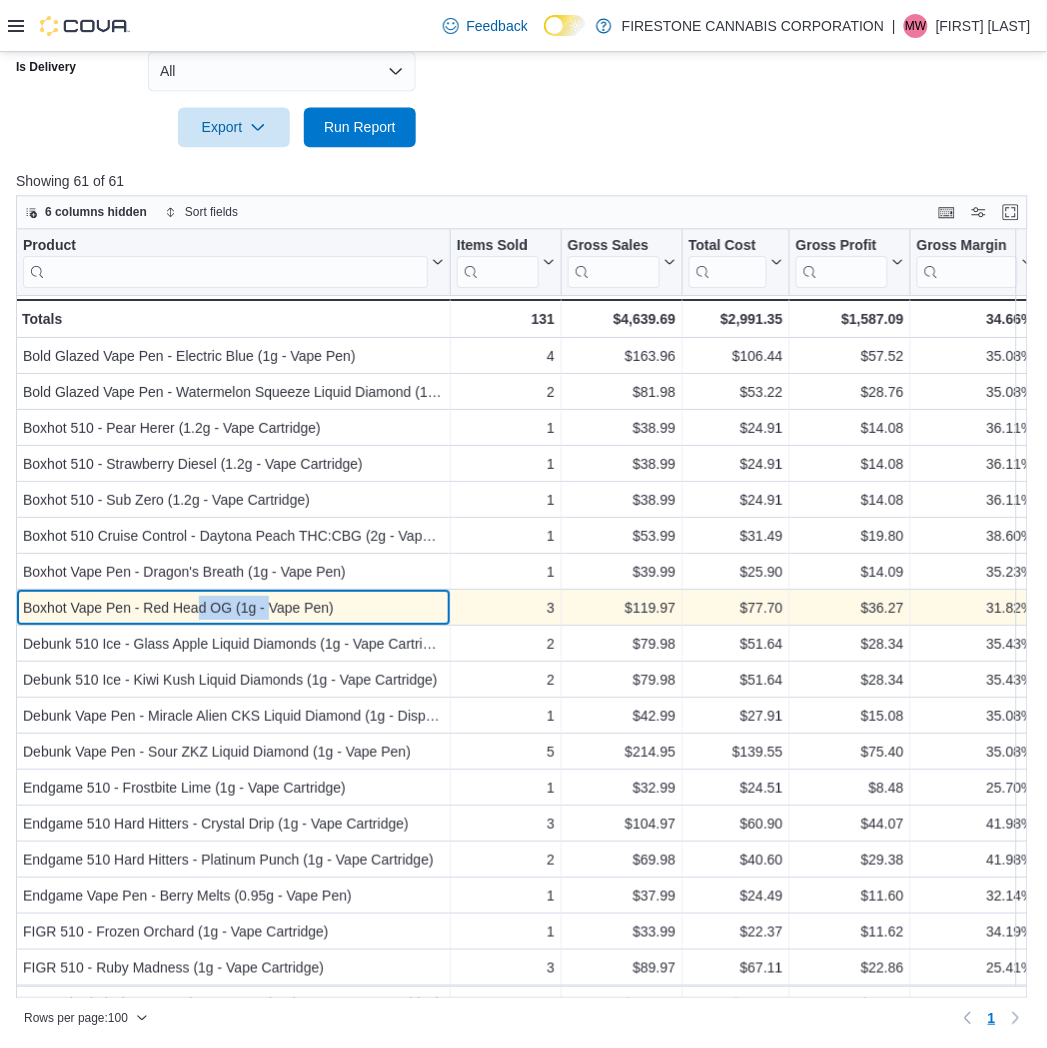 drag, startPoint x: 201, startPoint y: 603, endPoint x: 271, endPoint y: 601, distance: 70.028564 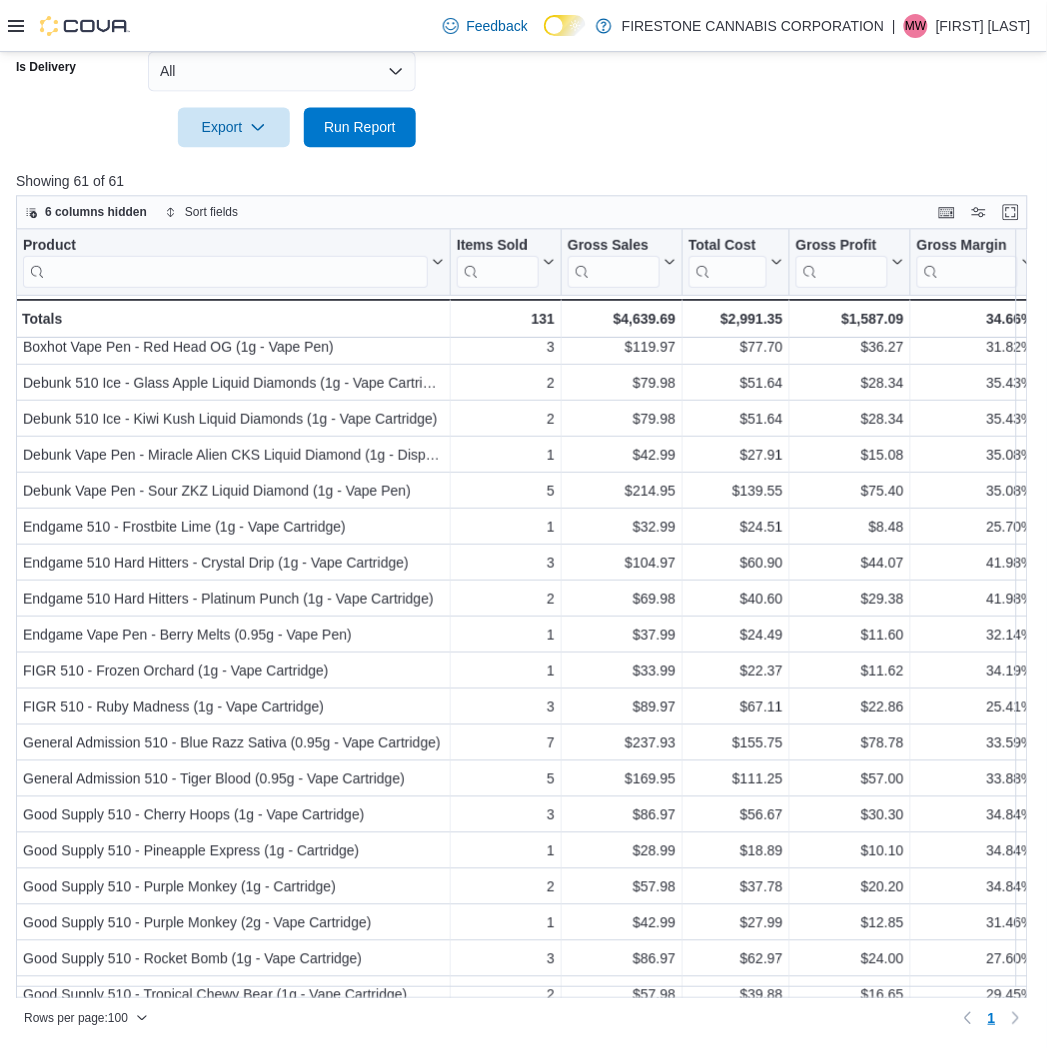 scroll, scrollTop: 222, scrollLeft: 0, axis: vertical 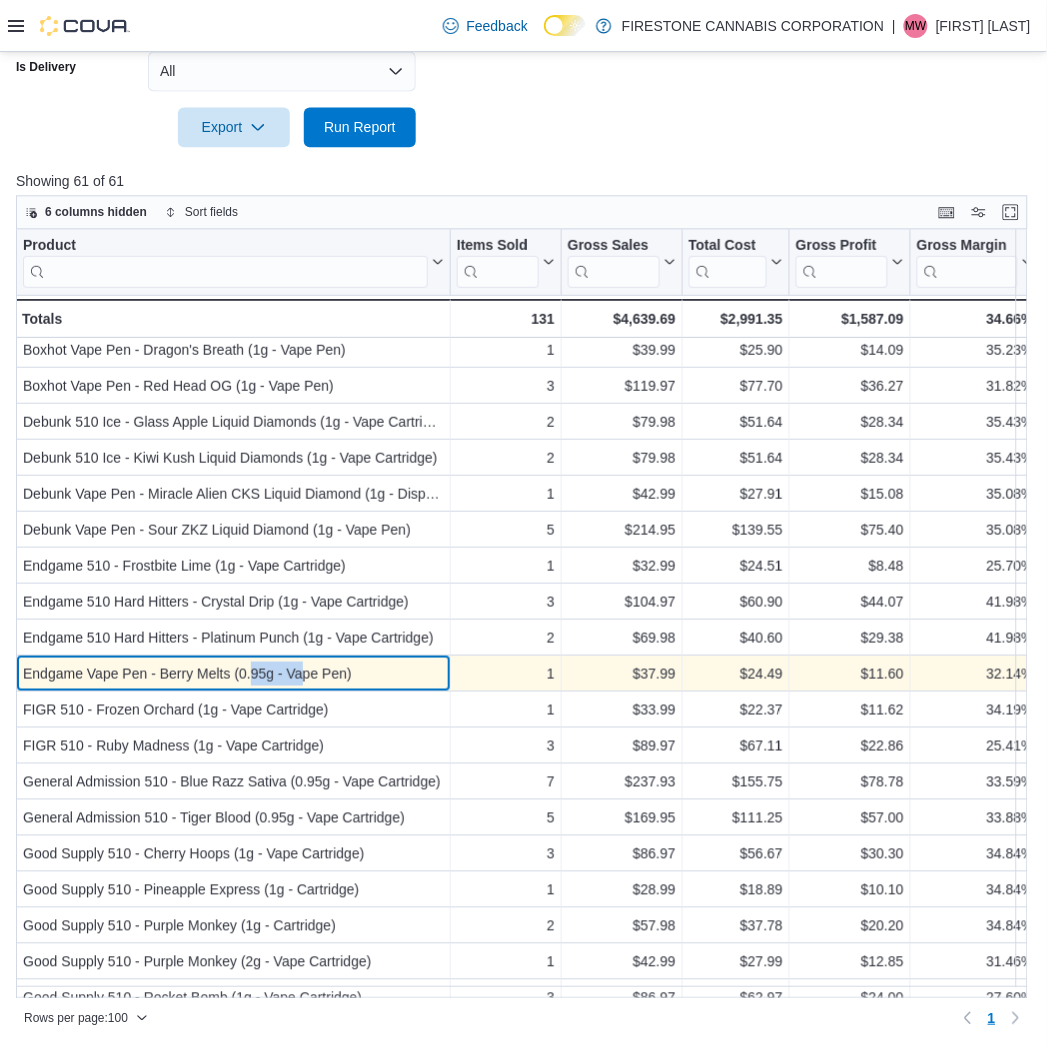 drag, startPoint x: 251, startPoint y: 678, endPoint x: 306, endPoint y: 678, distance: 55 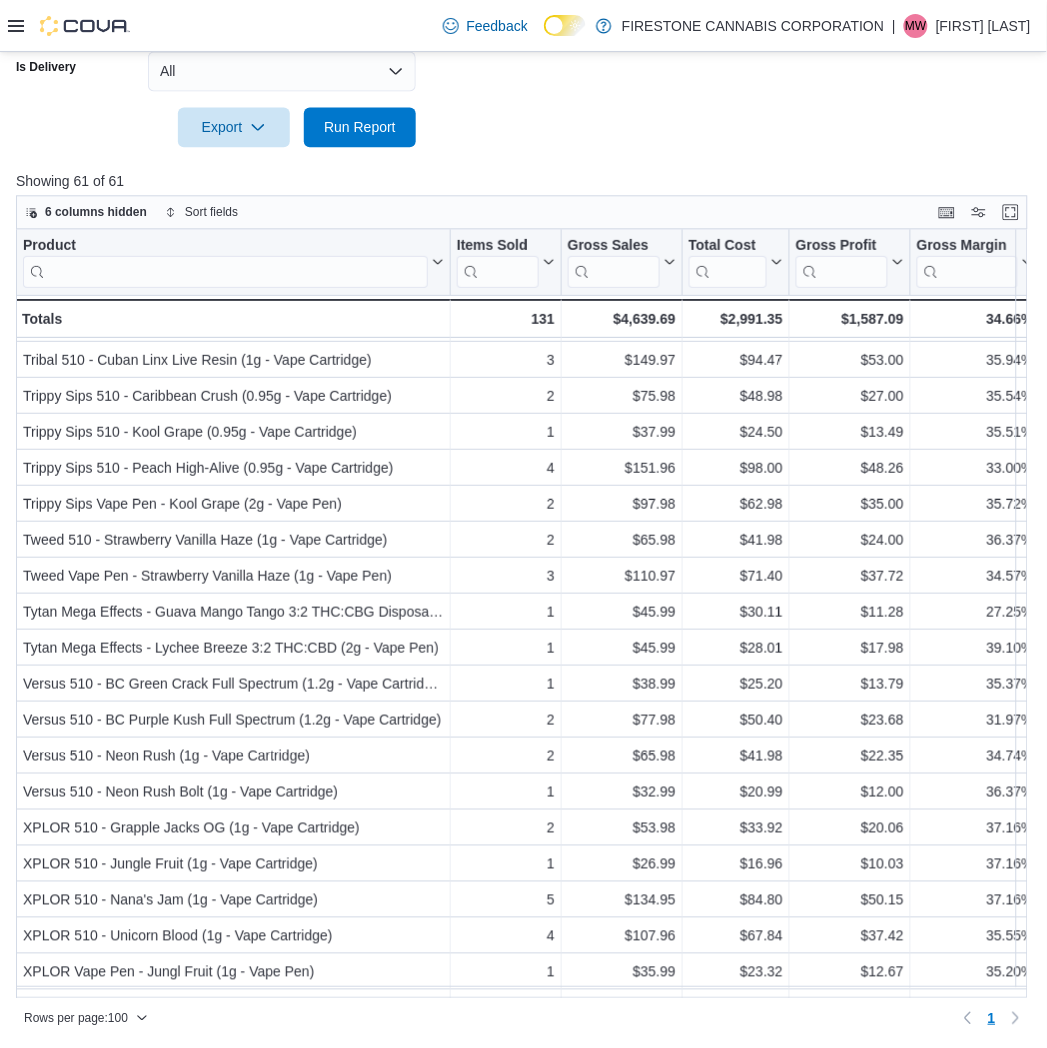 scroll, scrollTop: 1547, scrollLeft: 0, axis: vertical 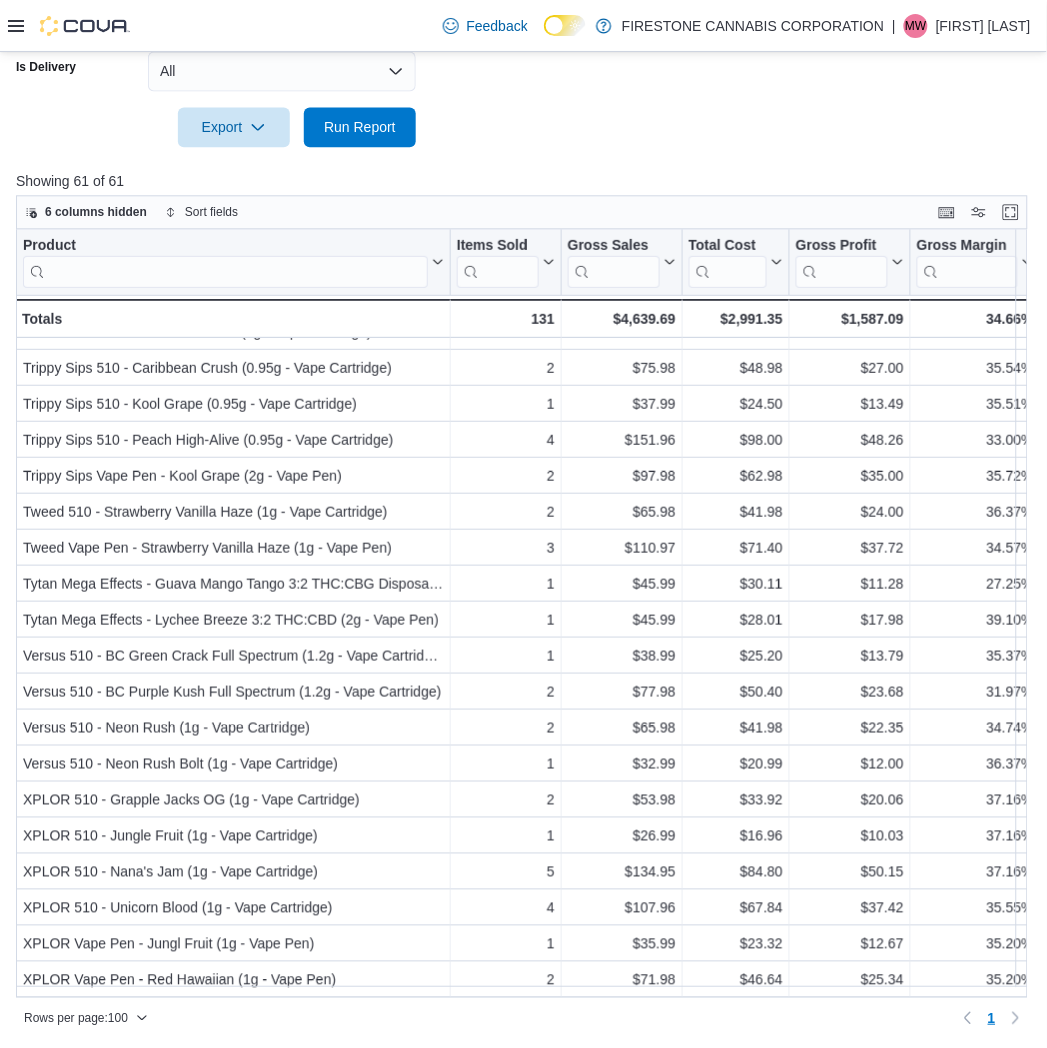 click on "Date Range Last 7 Days Locations Cannabis Station - Edmonton Classifications Vaporizers - Hybrid Vaporizers - Indica Vaporizers - Sativa Products All Products Brands All Brands Sale Type All Use Type All Is Delivery All Export  Run Report" at bounding box center (523, -111) 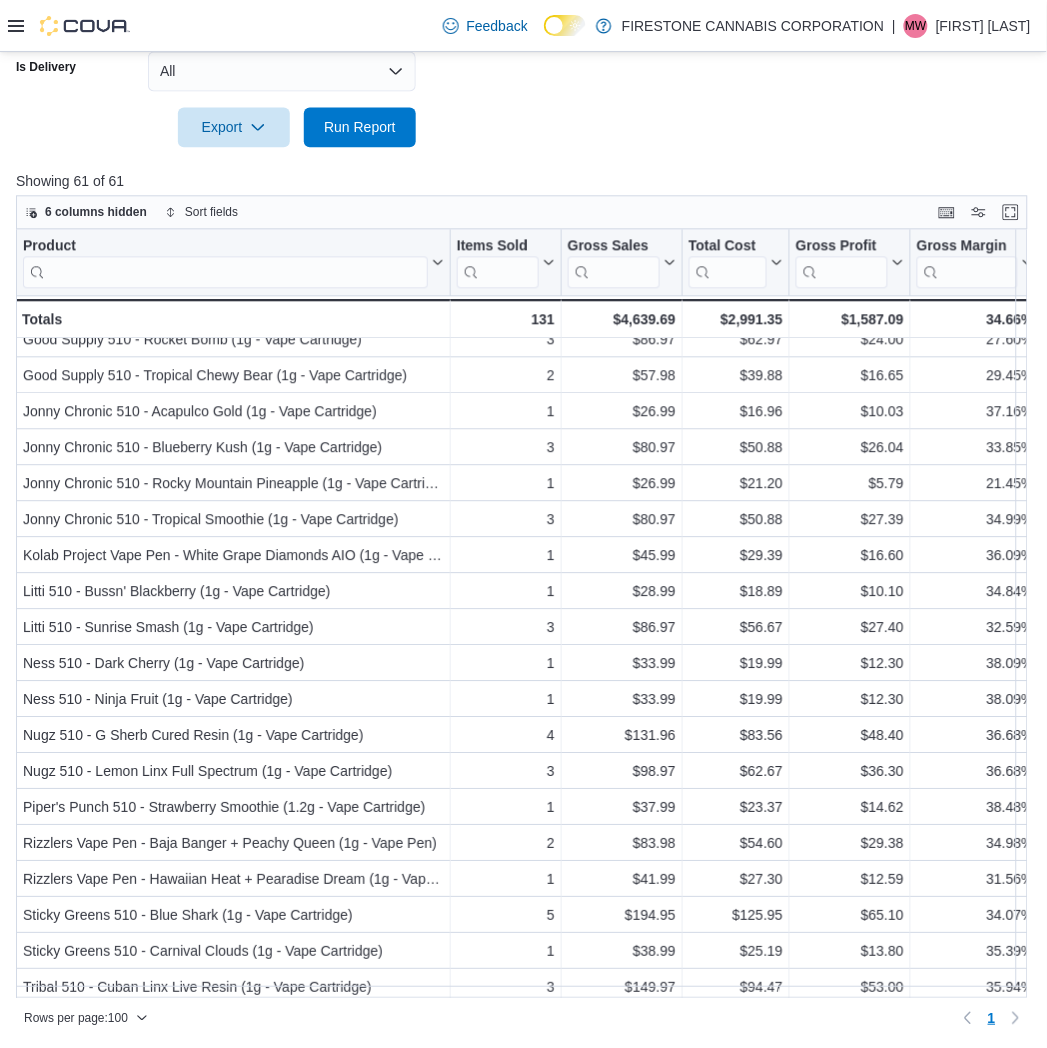scroll, scrollTop: 0, scrollLeft: 0, axis: both 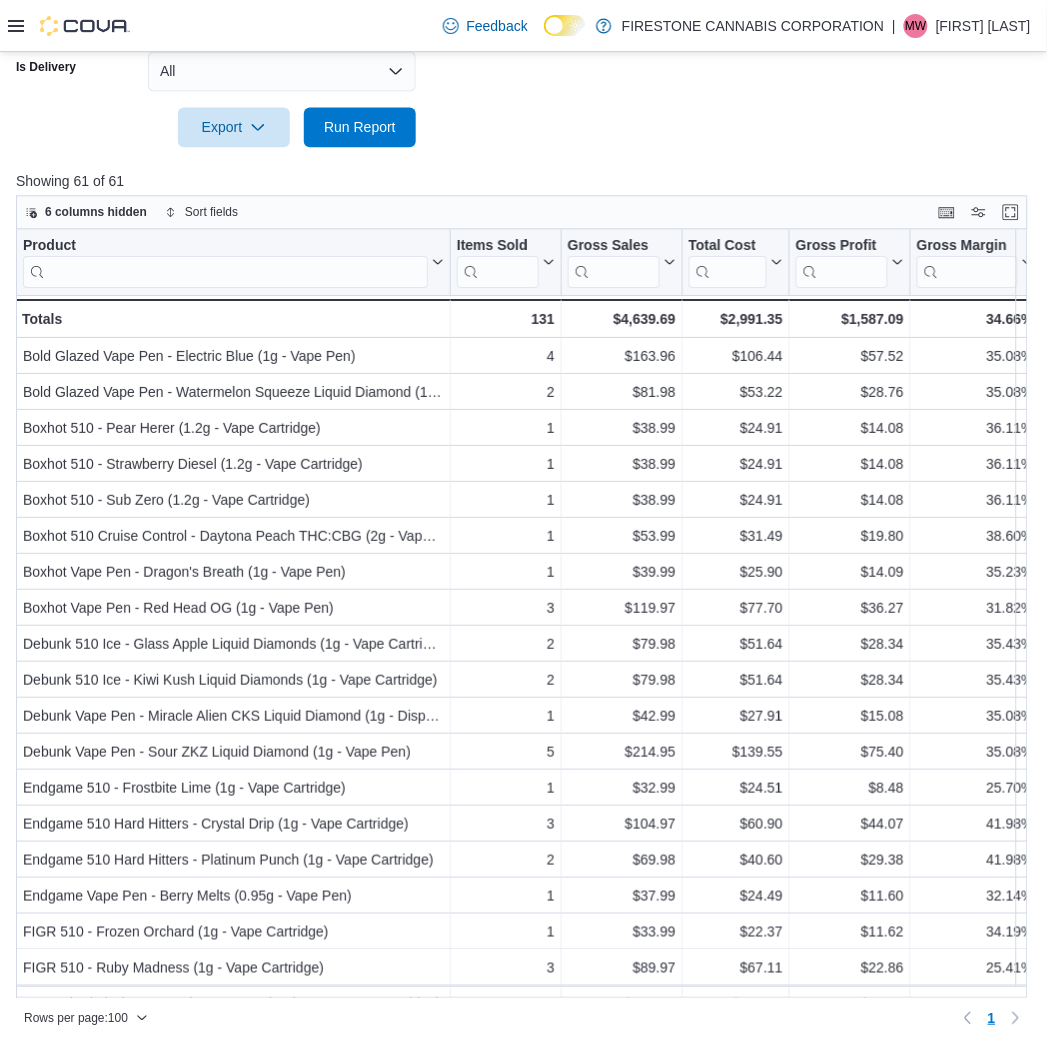 click on "Date Range Last 7 Days Locations Cannabis Station - Edmonton Classifications Vaporizers - Hybrid Vaporizers - Indica Vaporizers - Sativa Products All Products Brands All Brands Sale Type All Use Type All Is Delivery All Export  Run Report" at bounding box center [523, -111] 